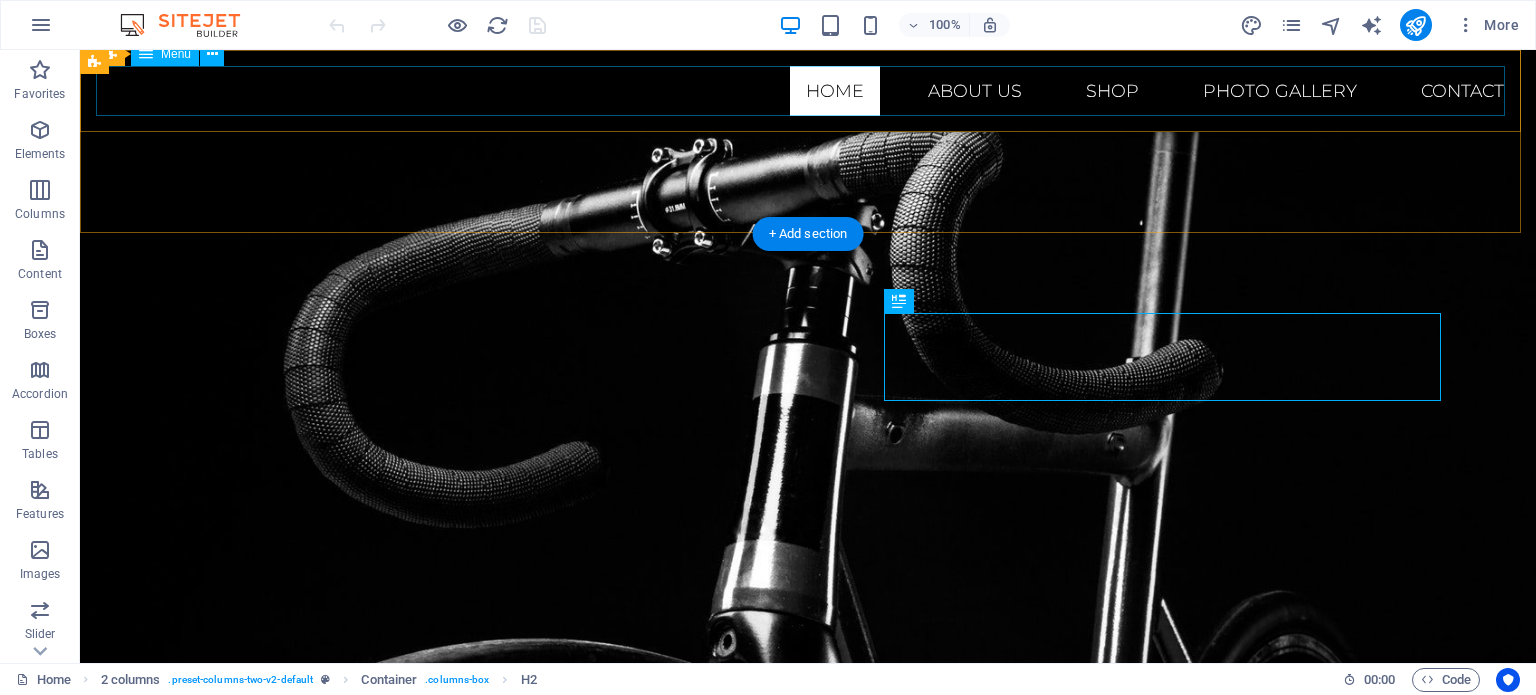 scroll, scrollTop: 430, scrollLeft: 0, axis: vertical 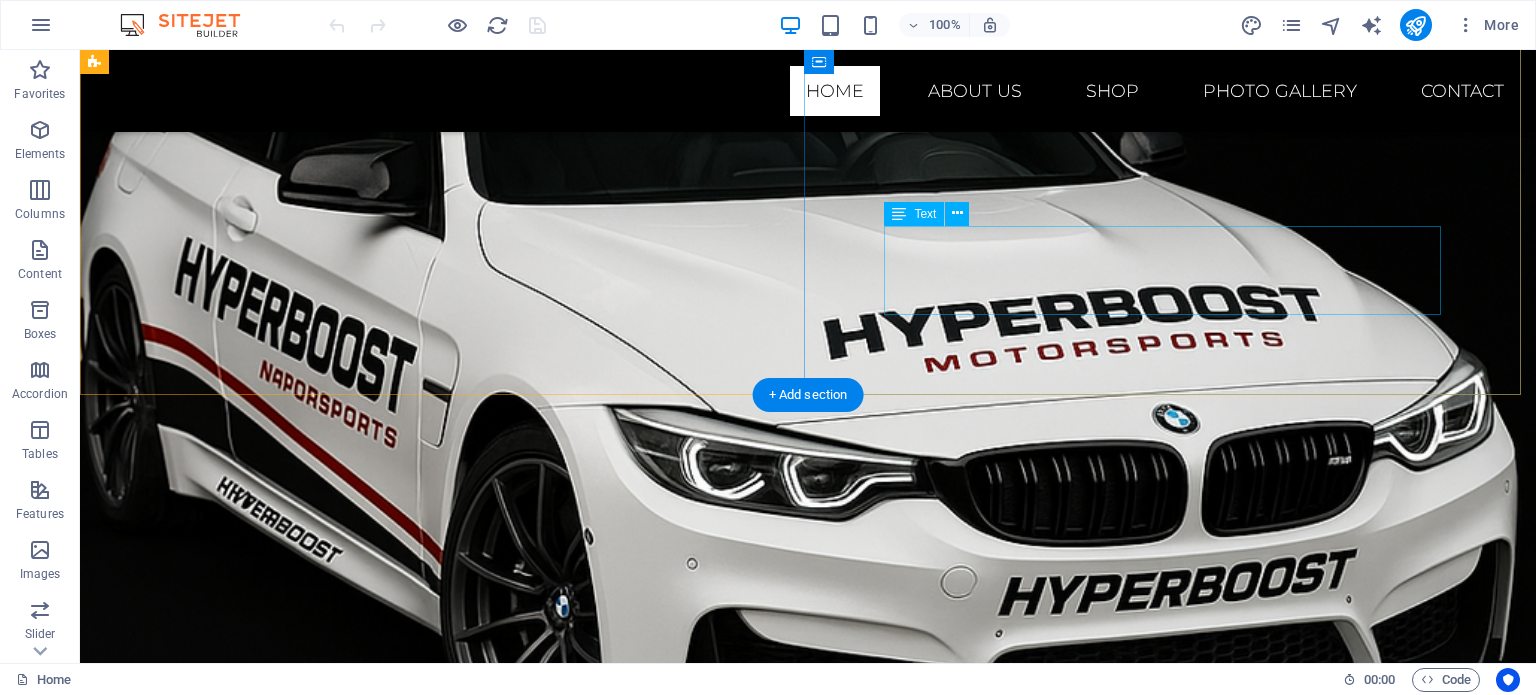 click on "Lorem ipsum dolor sit amet, consetetur sadipscing elitr, sed diam nonumy eirmod tempor invidunt ut labore et dolore magna aliquyam erat, sed diam voluptua." at bounding box center (808, 1656) 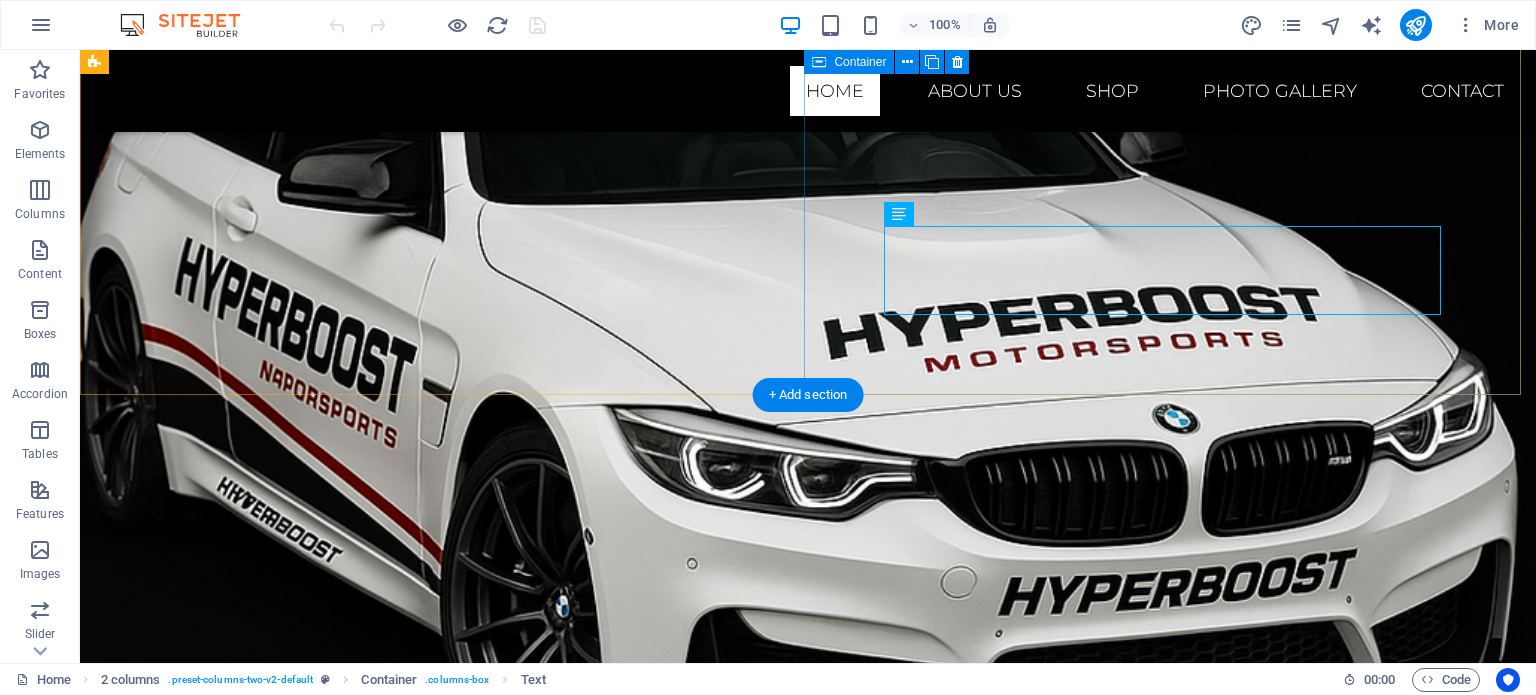 click on "The Future 1. Comfort ride Lorem ipsum dolor sit amet, consetetur sadipscing elitr, sed diam nonumy eirmod tempor invidunt ut labore et dolore magna aliquyam erat, sed diam voluptua.  2. Light Weight Lorem ipsum dolor sit amet, consetetur sadipscing elitr, sed diam nonumy eirmod tempor invidunt ut labore et dolore magna aliquyam erat, sed diam voluptua.  3. Carbon Details Lorem ipsum dolor sit amet, consetetur sadipscing elitr, sed diam nonumy eirmod tempor invidunt ut labore et dolore magna aliquyam erat, sed diam voluptua." at bounding box center (808, 1429) 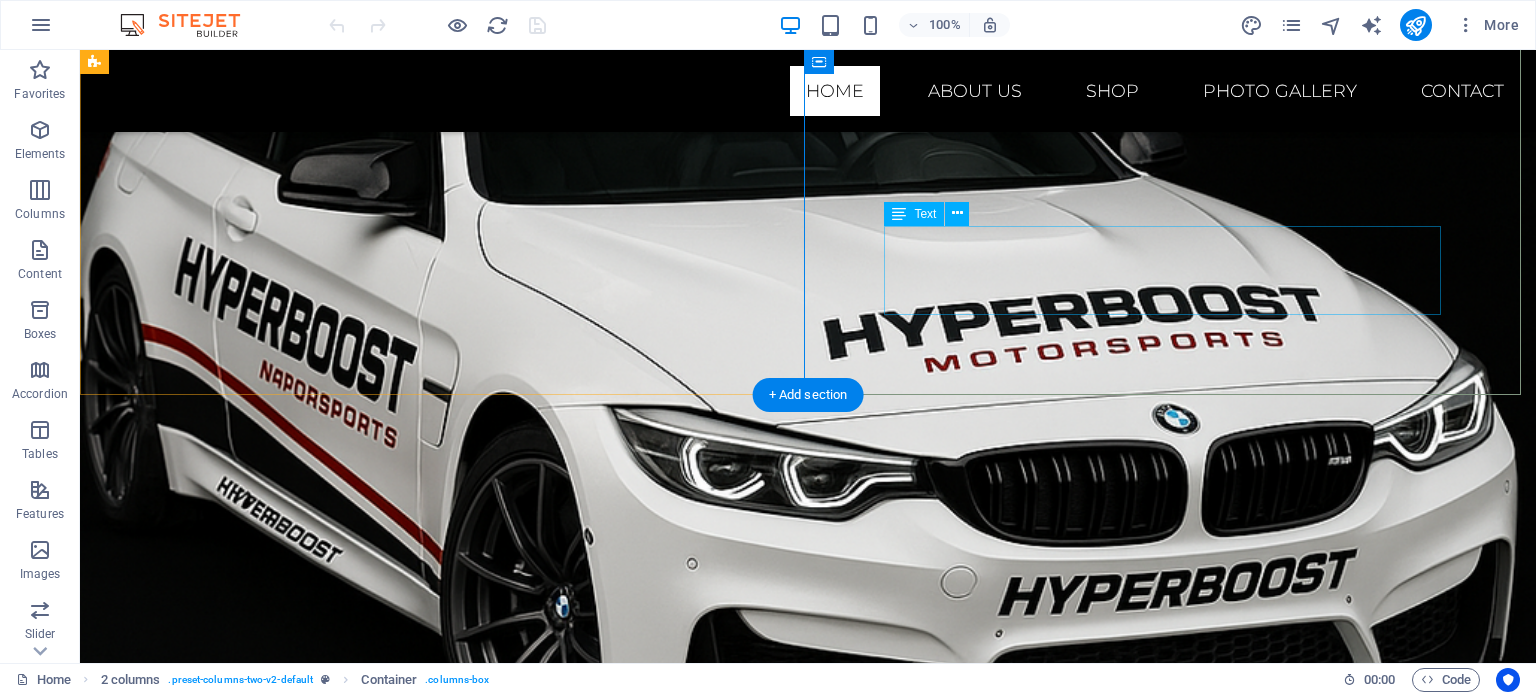 click on "Lorem ipsum dolor sit amet, consetetur sadipscing elitr, sed diam nonumy eirmod tempor invidunt ut labore et dolore magna aliquyam erat, sed diam voluptua." at bounding box center (808, 1656) 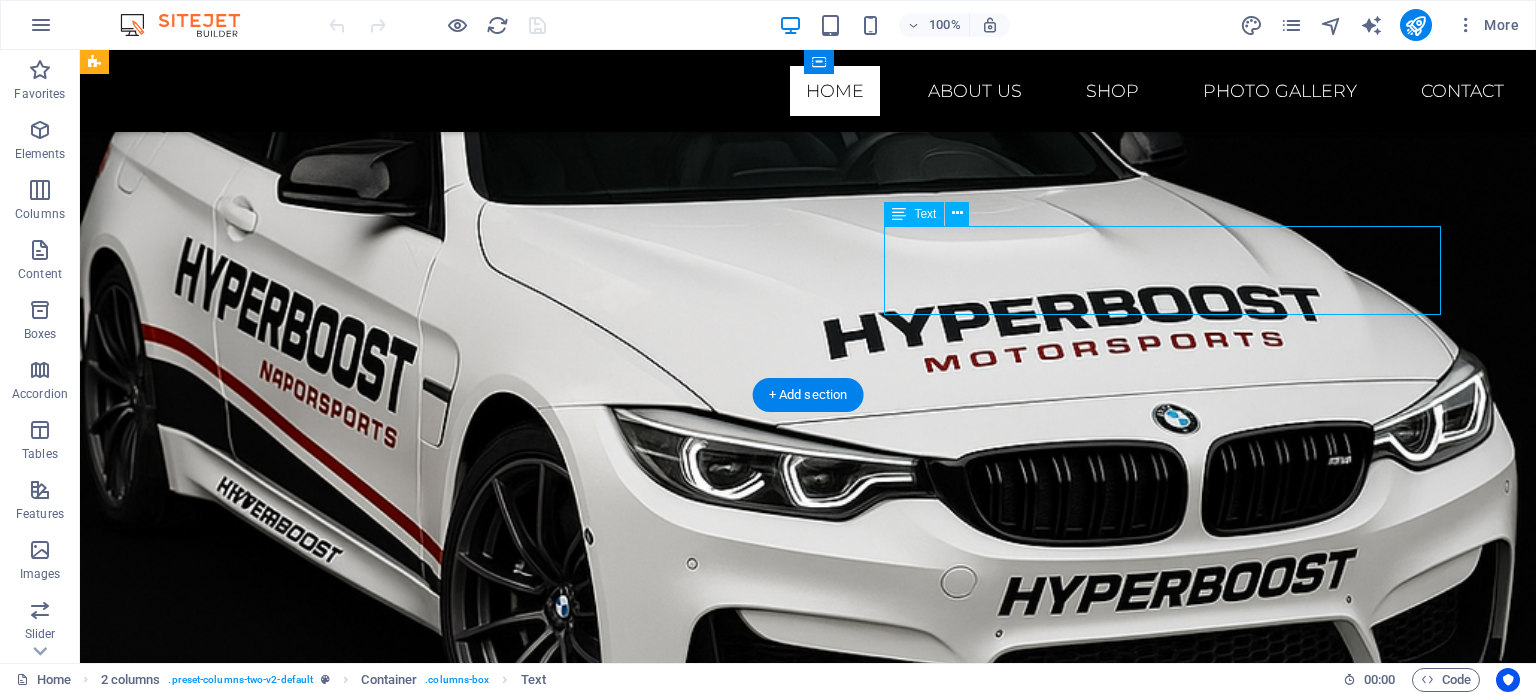 scroll, scrollTop: 984, scrollLeft: 0, axis: vertical 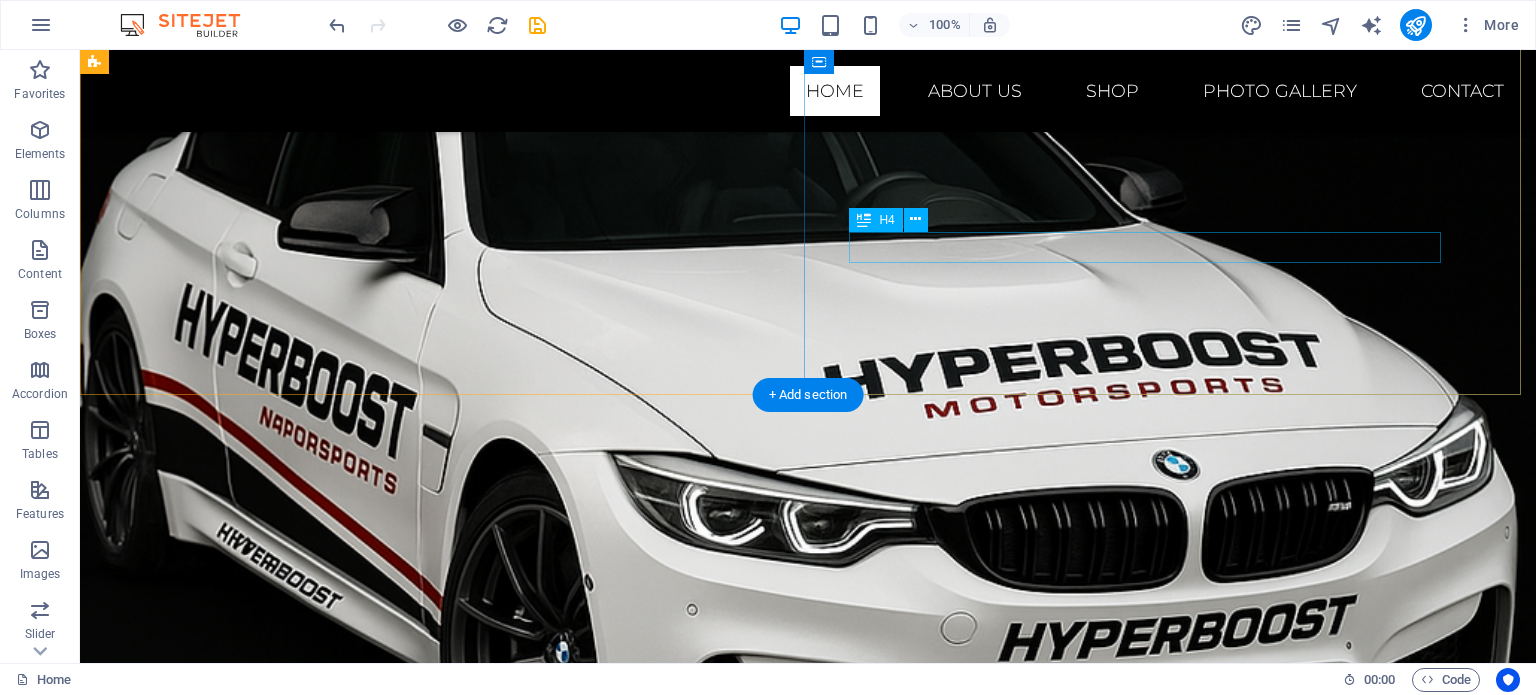 click on "3. Carbon Details" at bounding box center (790, 1648) 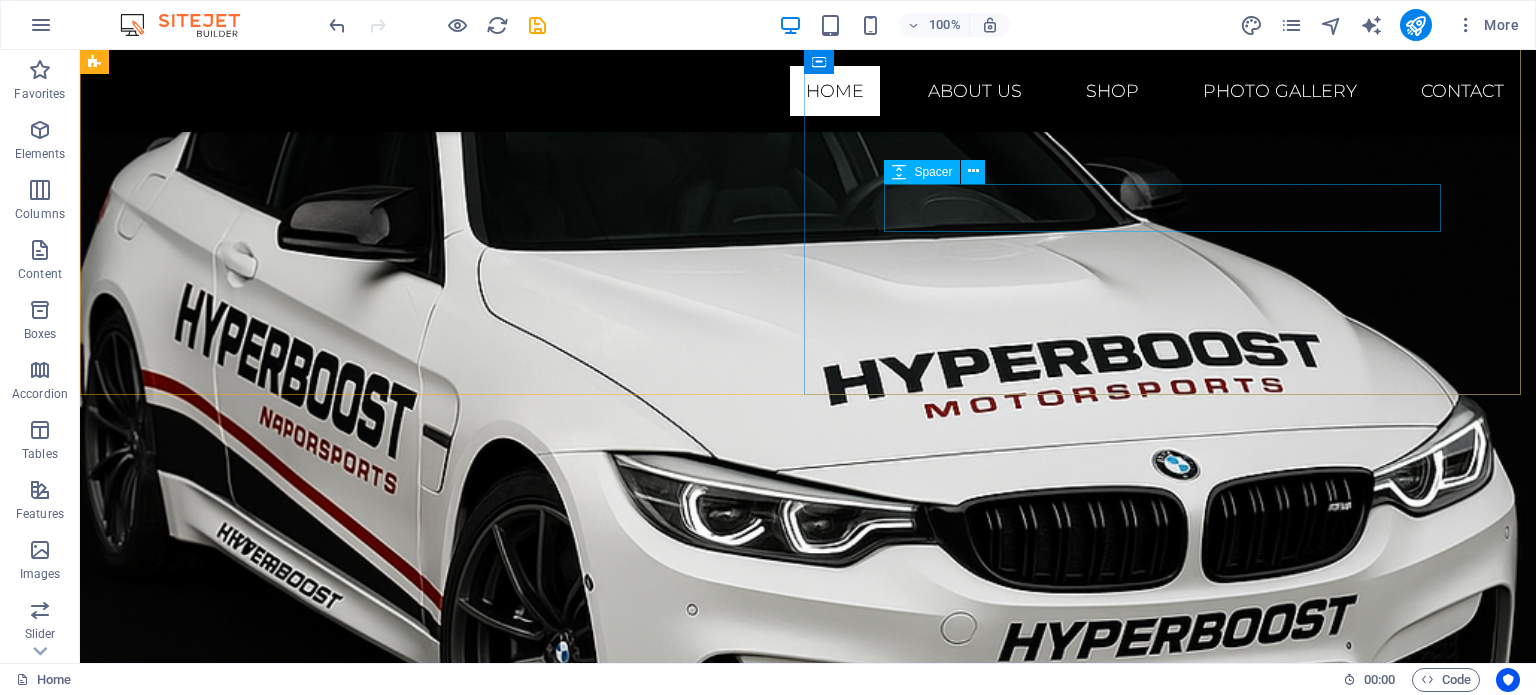 click on "Spacer" at bounding box center [941, 172] 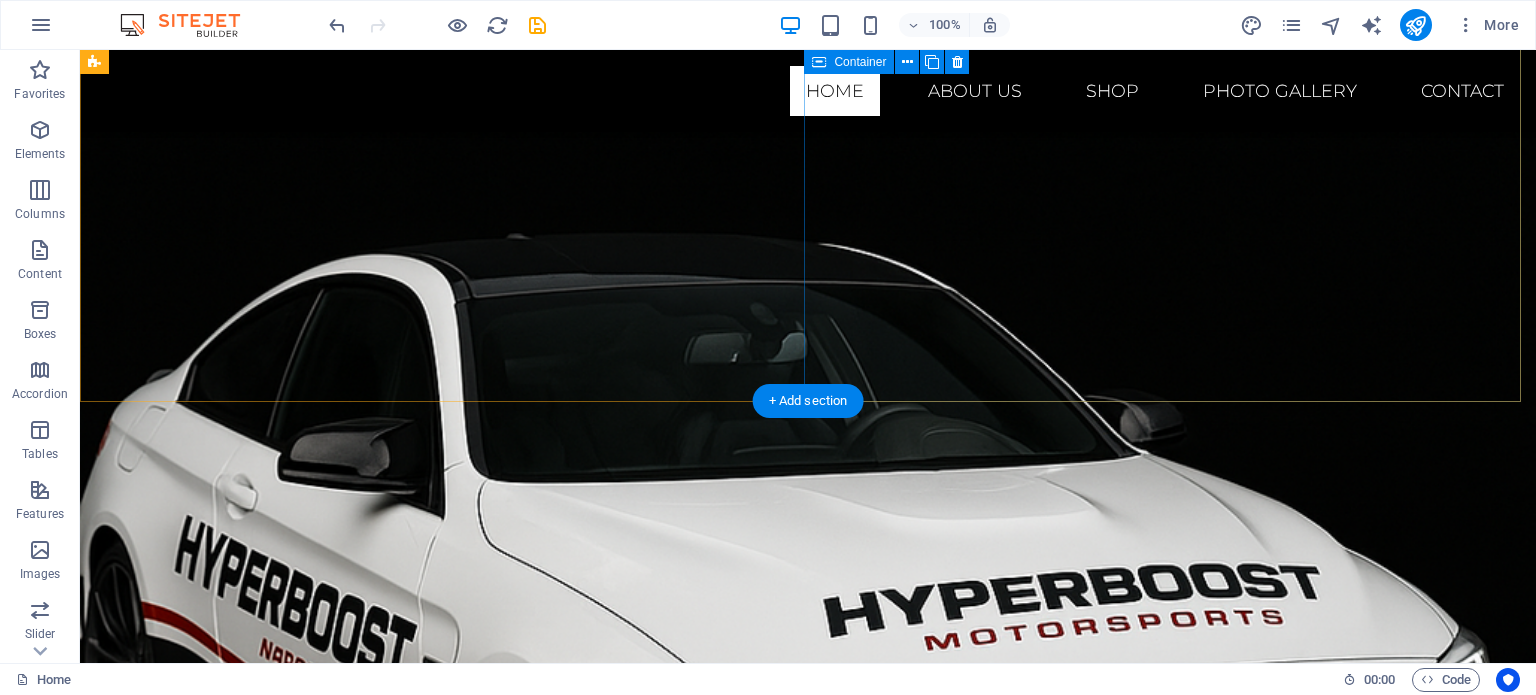 scroll, scrollTop: 684, scrollLeft: 0, axis: vertical 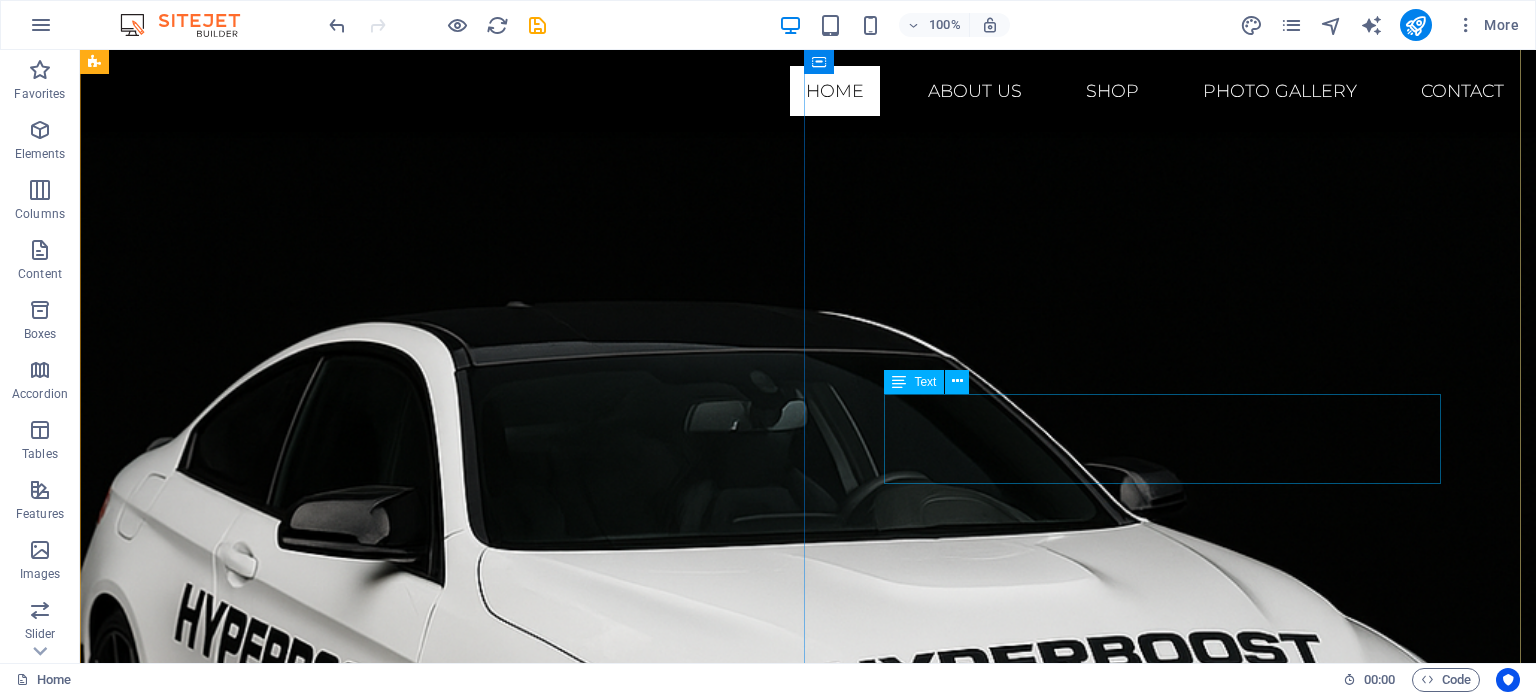 click on "Lorem ipsum dolor sit amet, consetetur sadipscing elitr, sed diam nonumy eirmod tempor invidunt ut labore et dolore magna aliquyam erat, sed diam voluptua." at bounding box center [808, 1854] 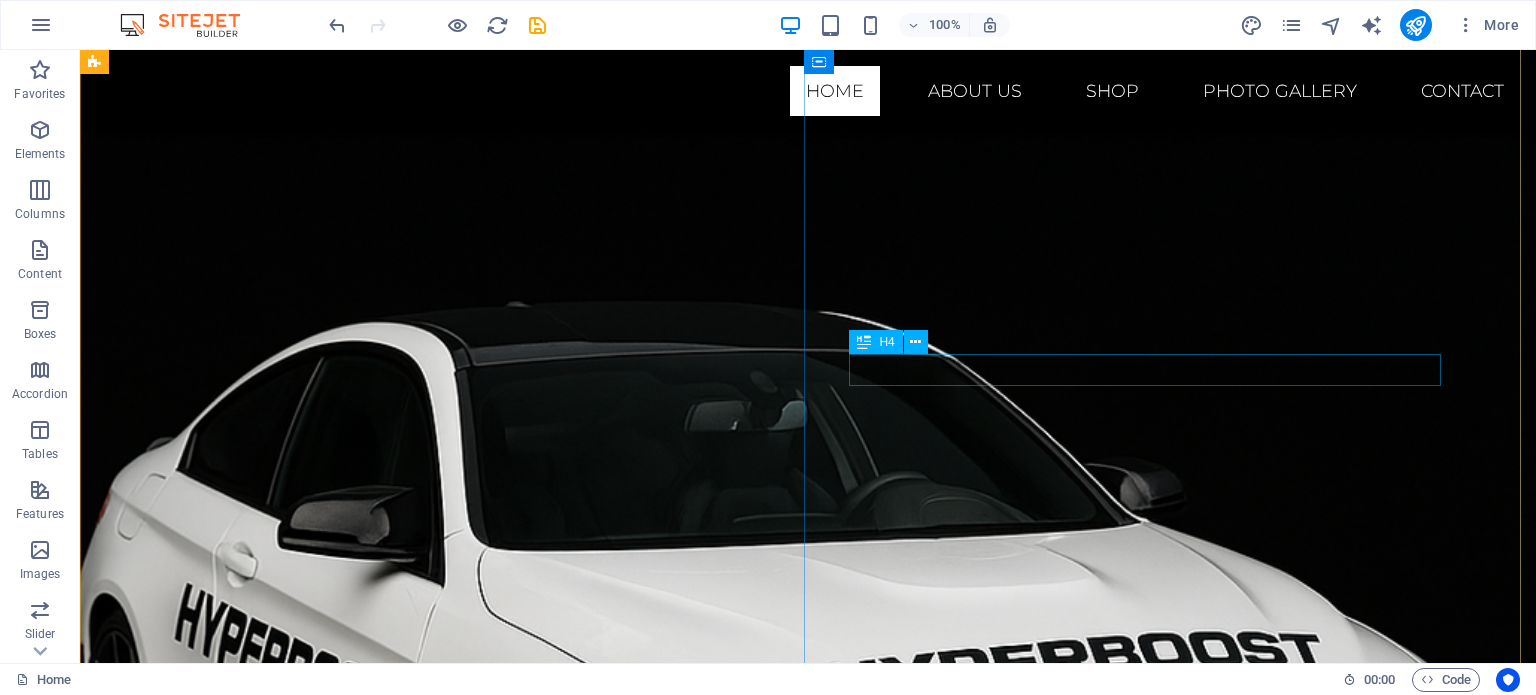 click on "2. Light Weight" at bounding box center [790, 1800] 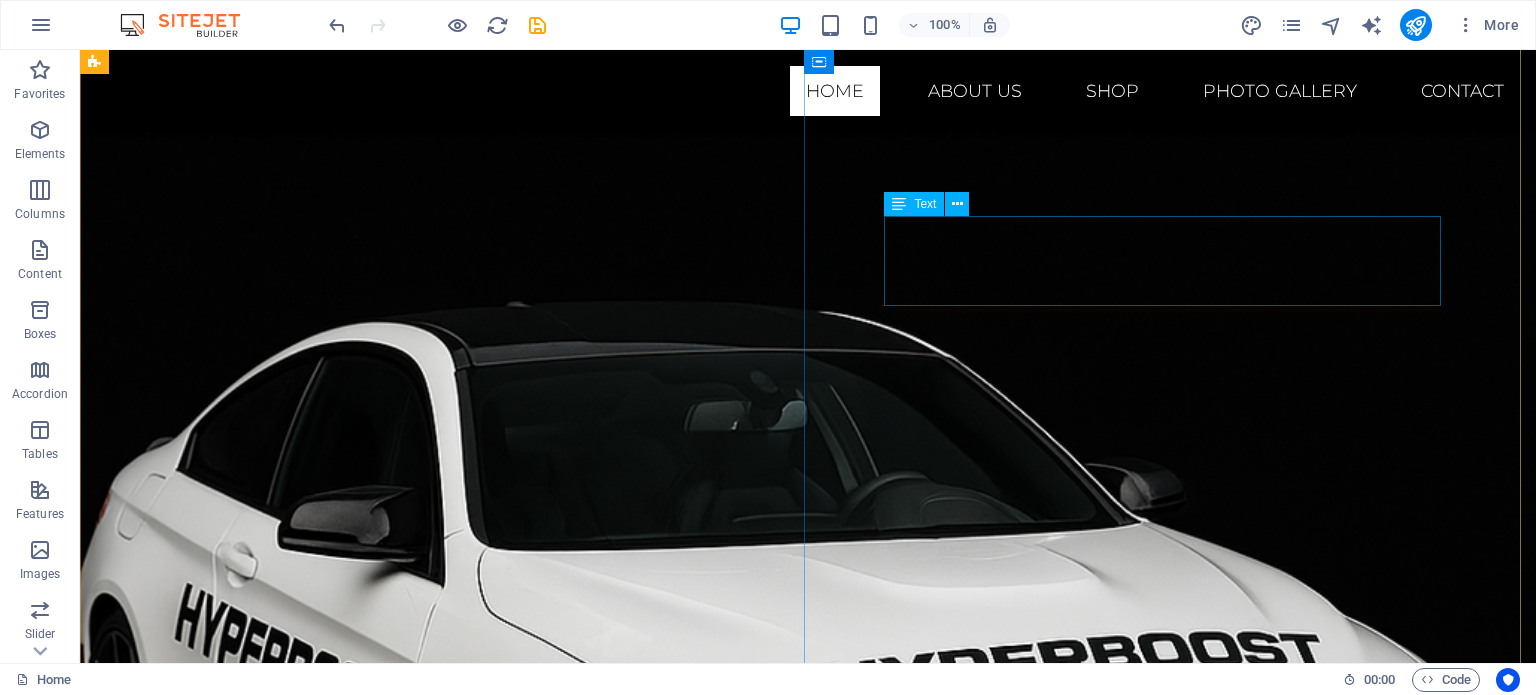 click on "Lorem ipsum dolor sit amet, consetetur sadipscing elitr, sed diam nonumy eirmod tempor invidunt ut labore et dolore magna aliquyam erat, sed diam voluptua." at bounding box center (808, 1707) 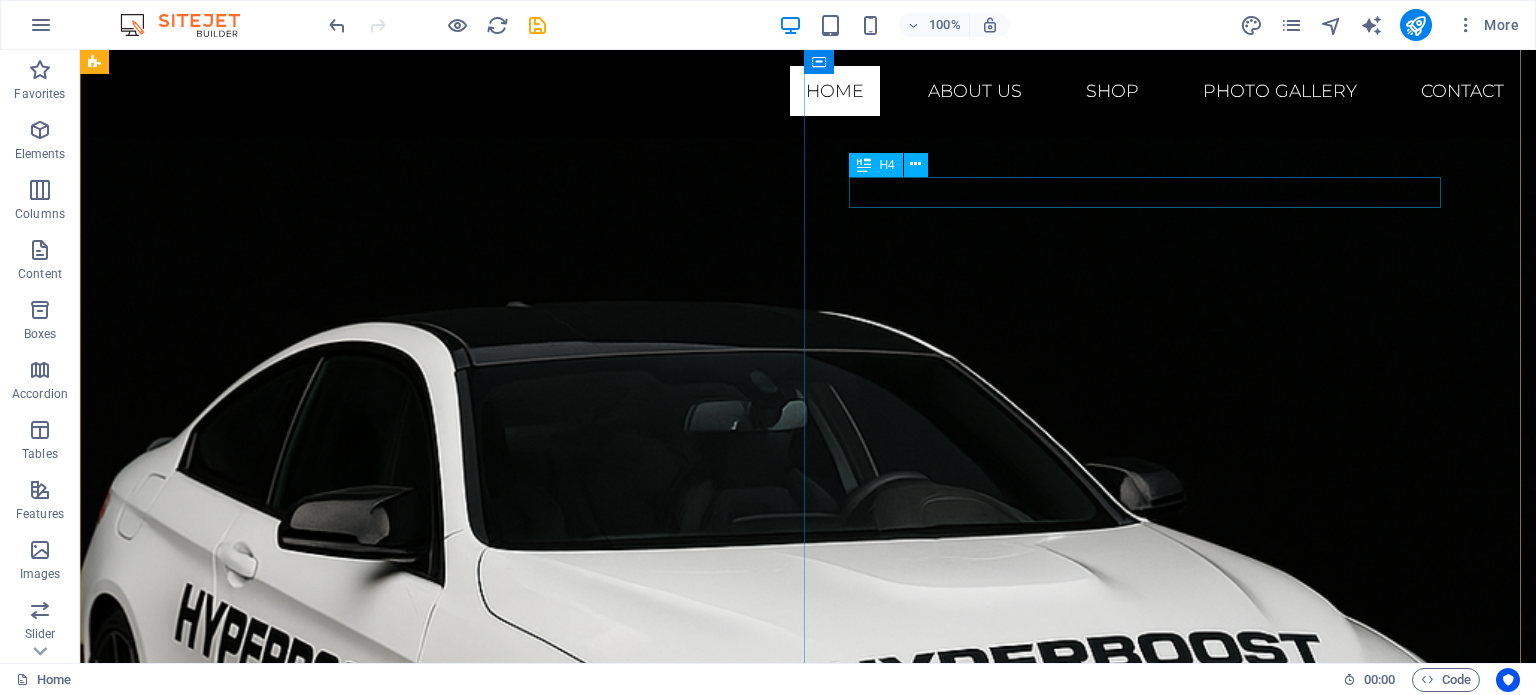 click on "1. Comfort ride" at bounding box center (790, 1653) 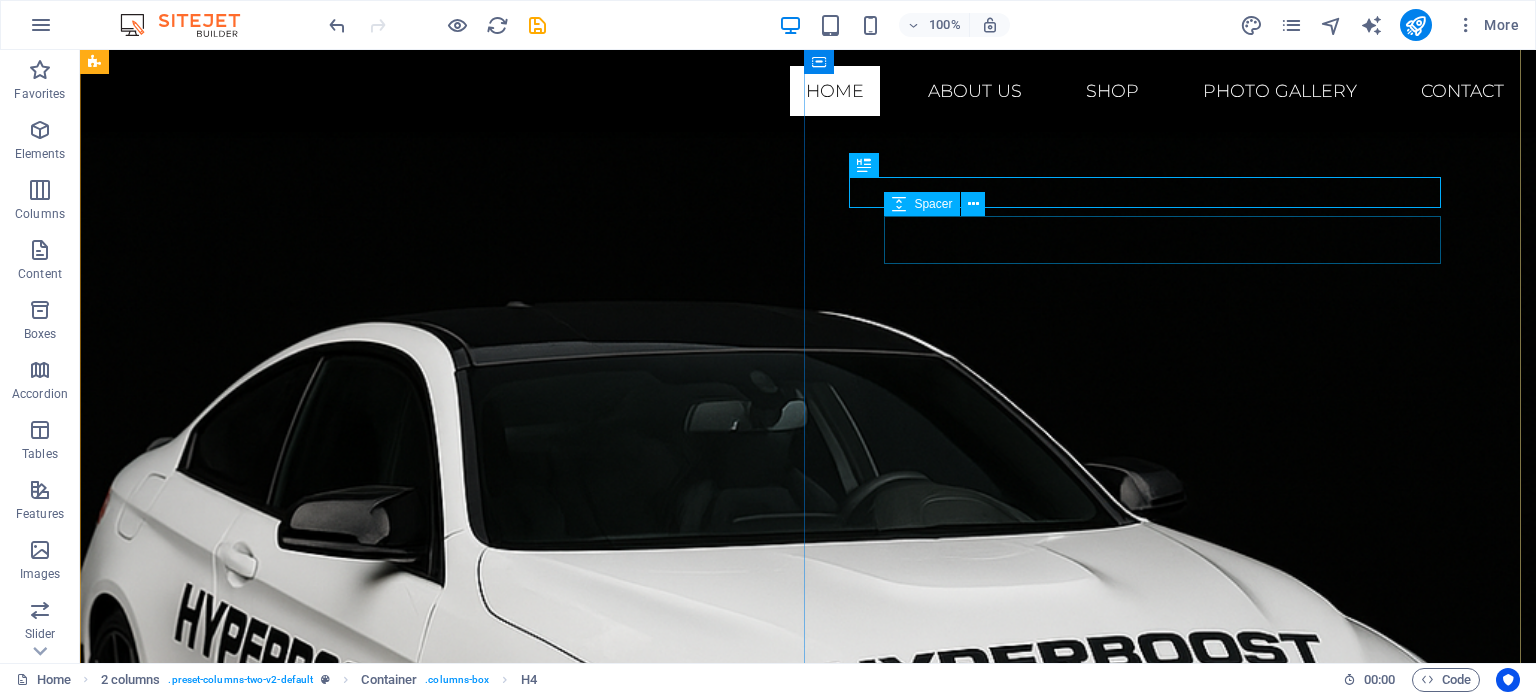 click at bounding box center [808, 1701] 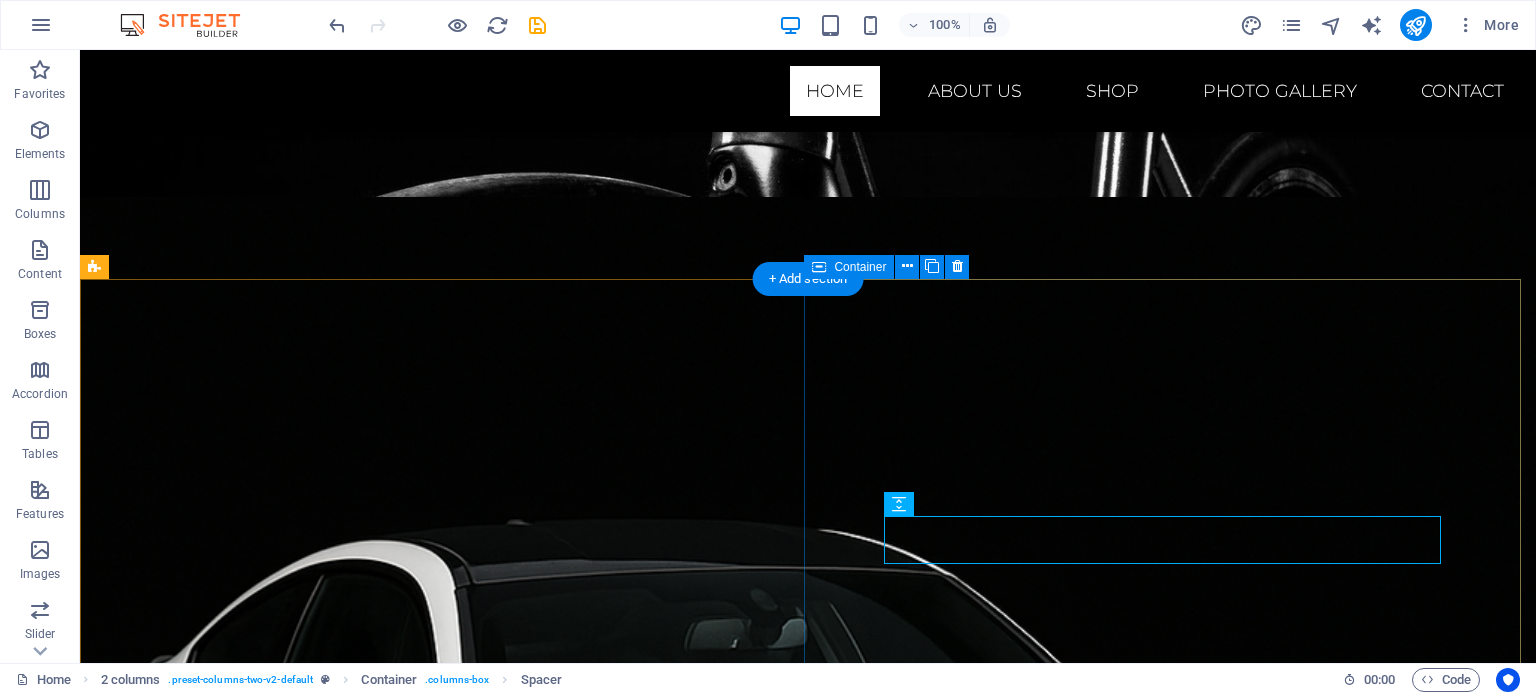 scroll, scrollTop: 484, scrollLeft: 0, axis: vertical 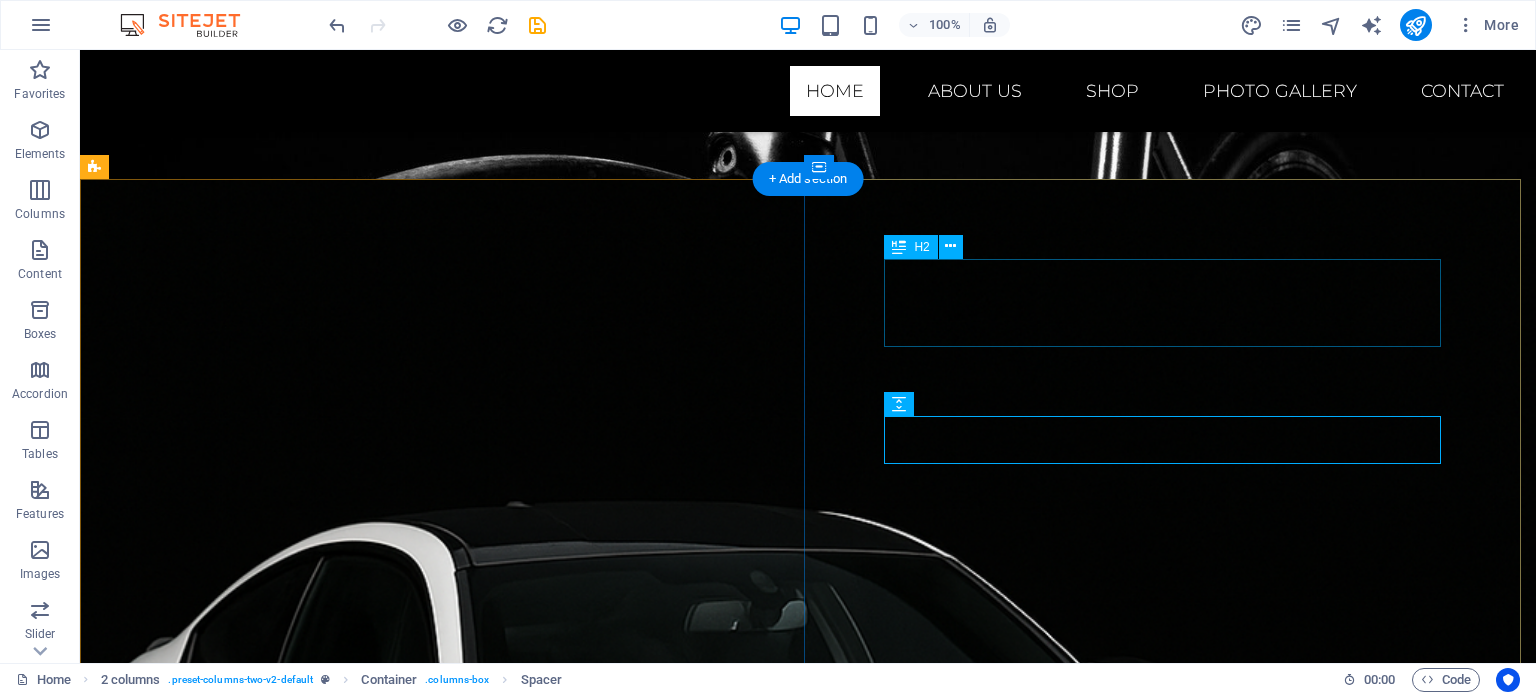 click on "The Future" at bounding box center (808, 1763) 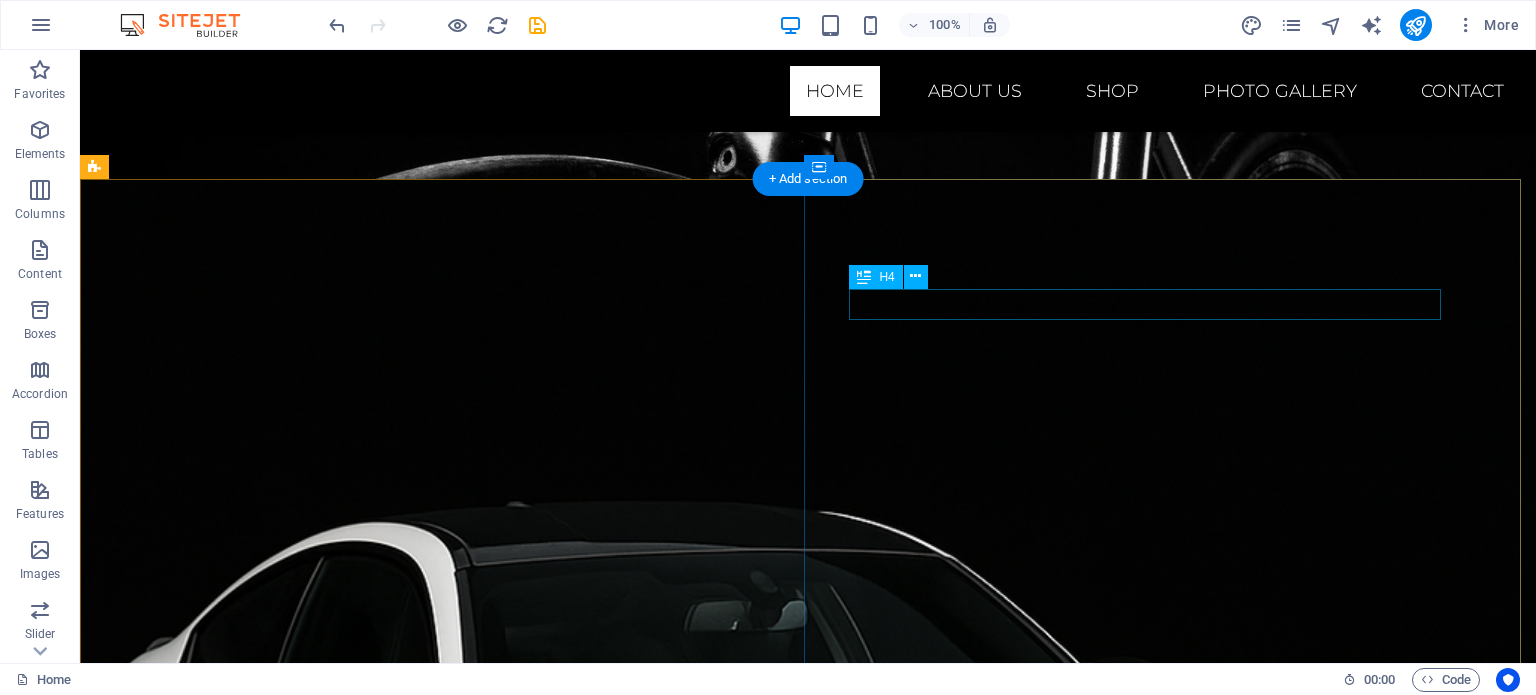 click on "1. Comfort ride" at bounding box center (790, 1765) 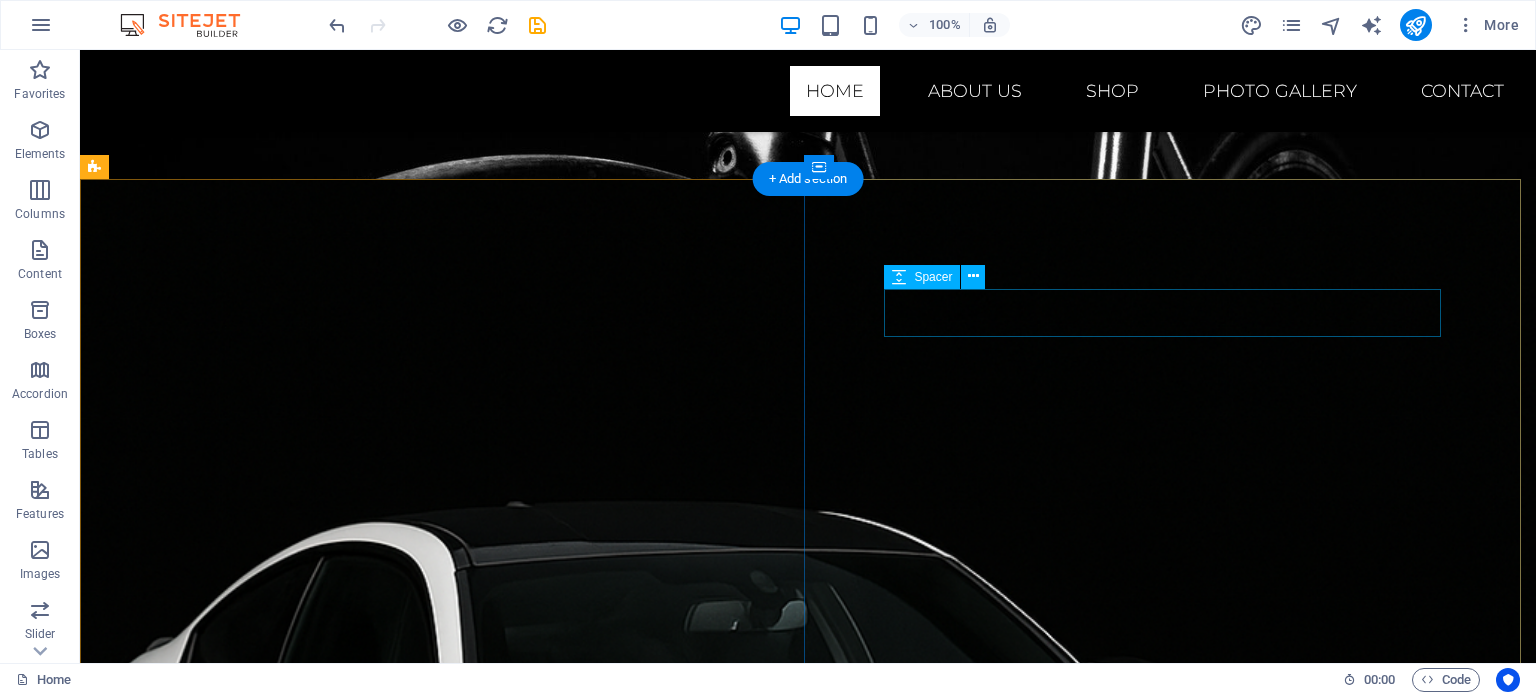 click at bounding box center (808, 1773) 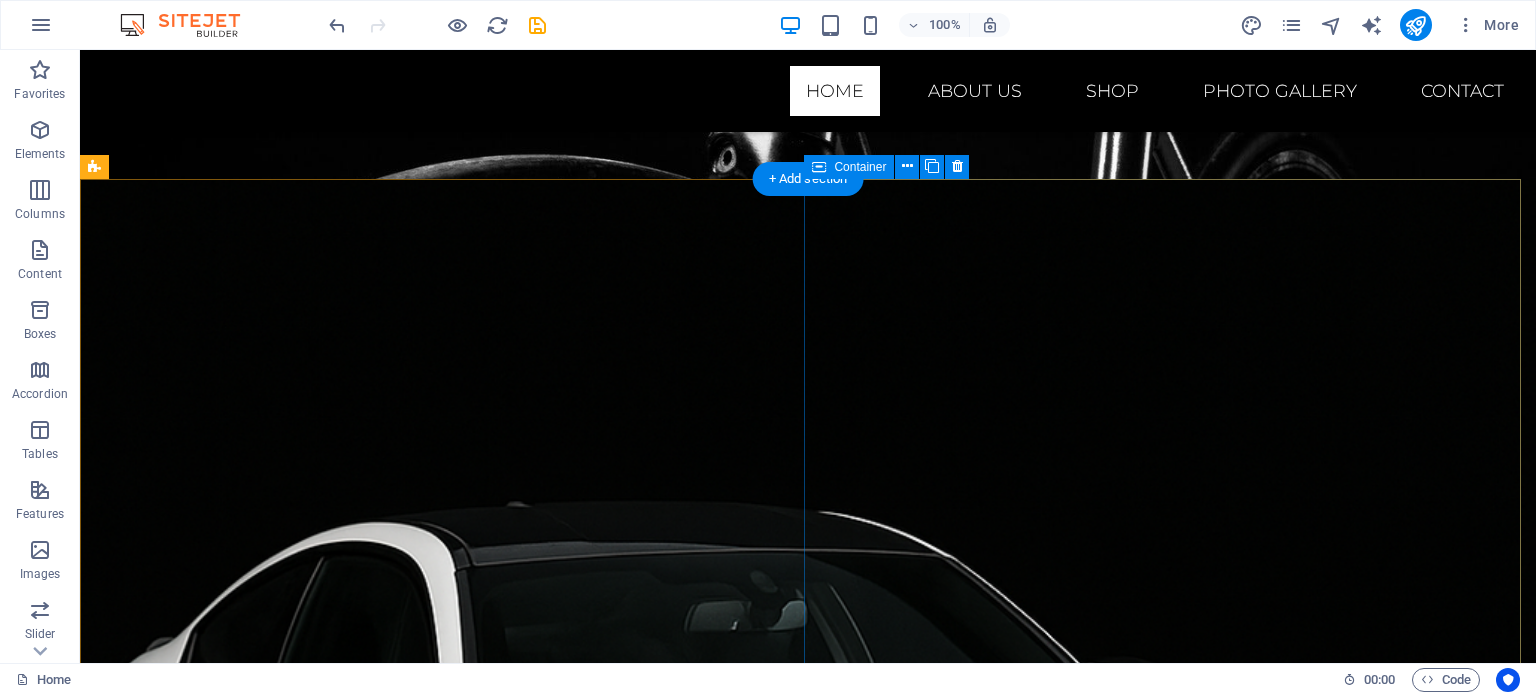 click on "Welcome to Hyperboost Motorsports
Where passion meets performance. From the roar of the dyno to the smoke of a perfectly executed drift, Hyperboost Motorsports is your one-stop destination for turnkey race car preparation and cutting-edge performance engineering. Whether you’re chasing quarter-mile glory, carving hairpins sideways, or simply demanding more out of your street car, our team of seasoned fabricators, engine builders, and ECU calibrators will deliver podium-ready results." at bounding box center [808, 1833] 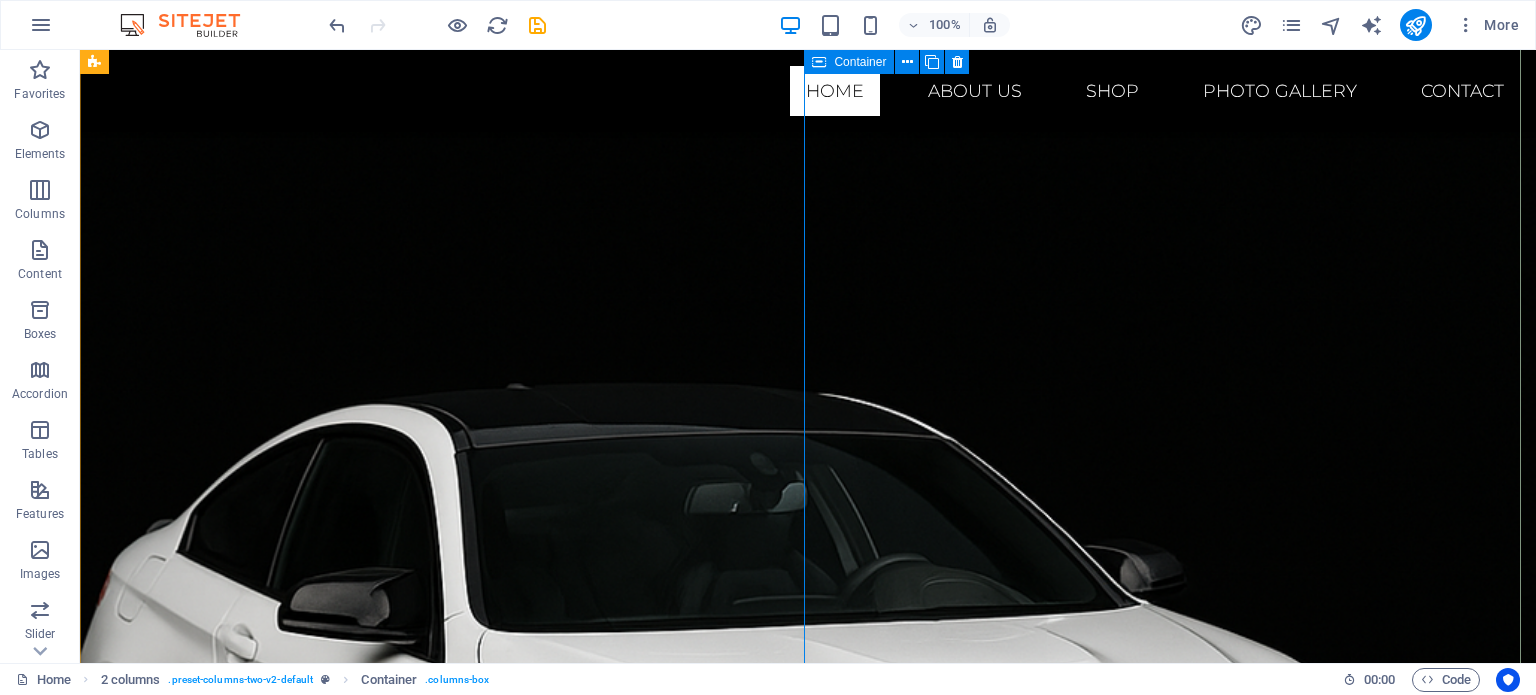 scroll, scrollTop: 584, scrollLeft: 0, axis: vertical 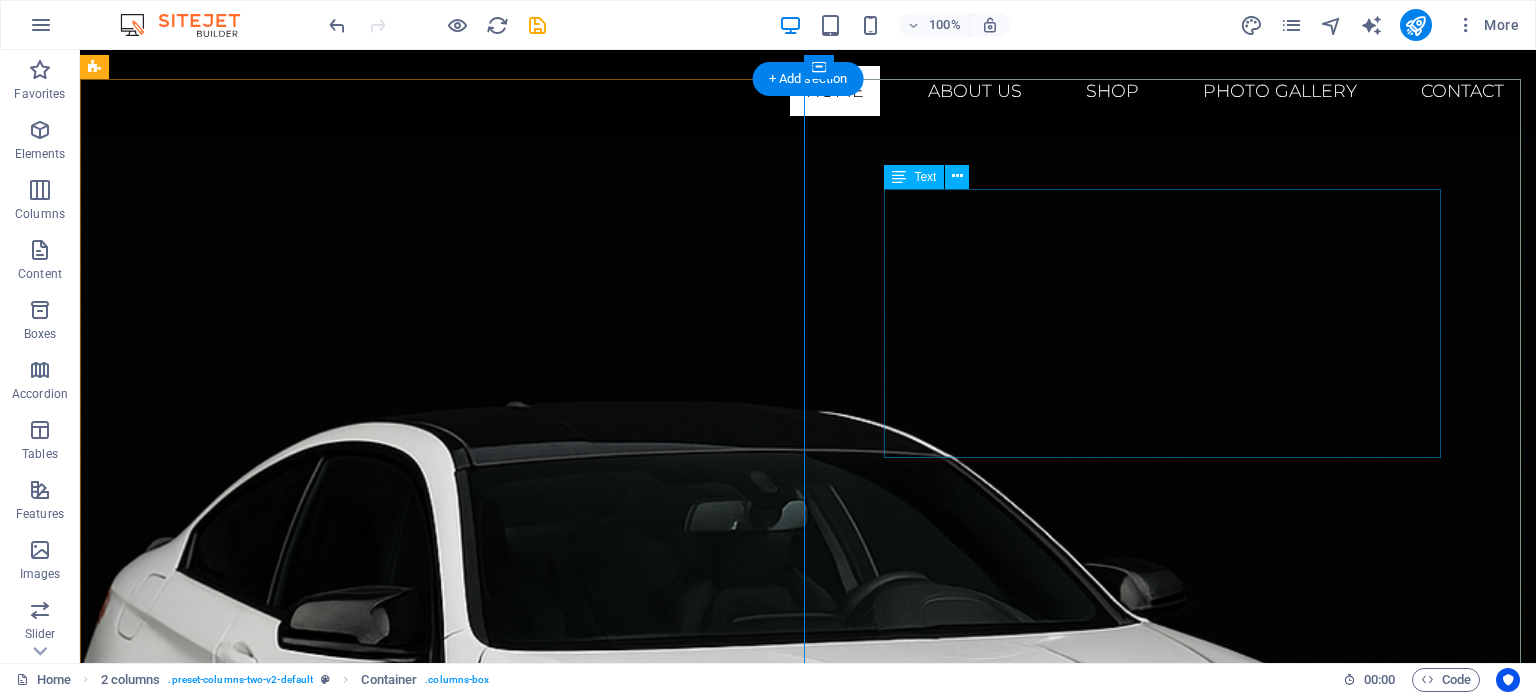 click on "Welcome to Hyperboost Motorsports
Where passion meets performance. From the roar of the dyno to the smoke of a perfectly executed drift, Hyperboost Motorsports is your one-stop destination for turnkey race car preparation and cutting-edge performance engineering. Whether you’re chasing quarter-mile glory, carving hairpins sideways, or simply demanding more out of your street car, our team of seasoned fabricators, engine builders, and ECU calibrators will deliver podium-ready results." at bounding box center (808, 1724) 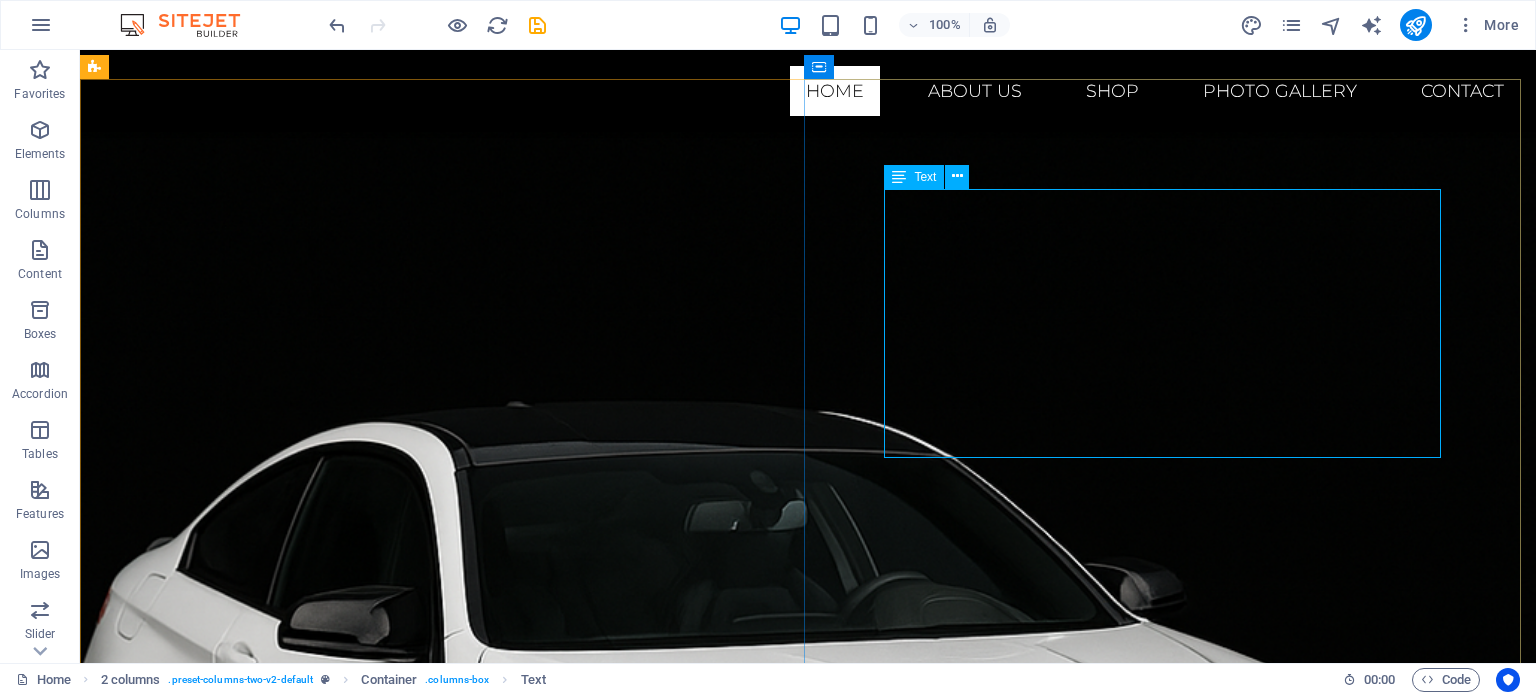 click on "Text" at bounding box center (914, 177) 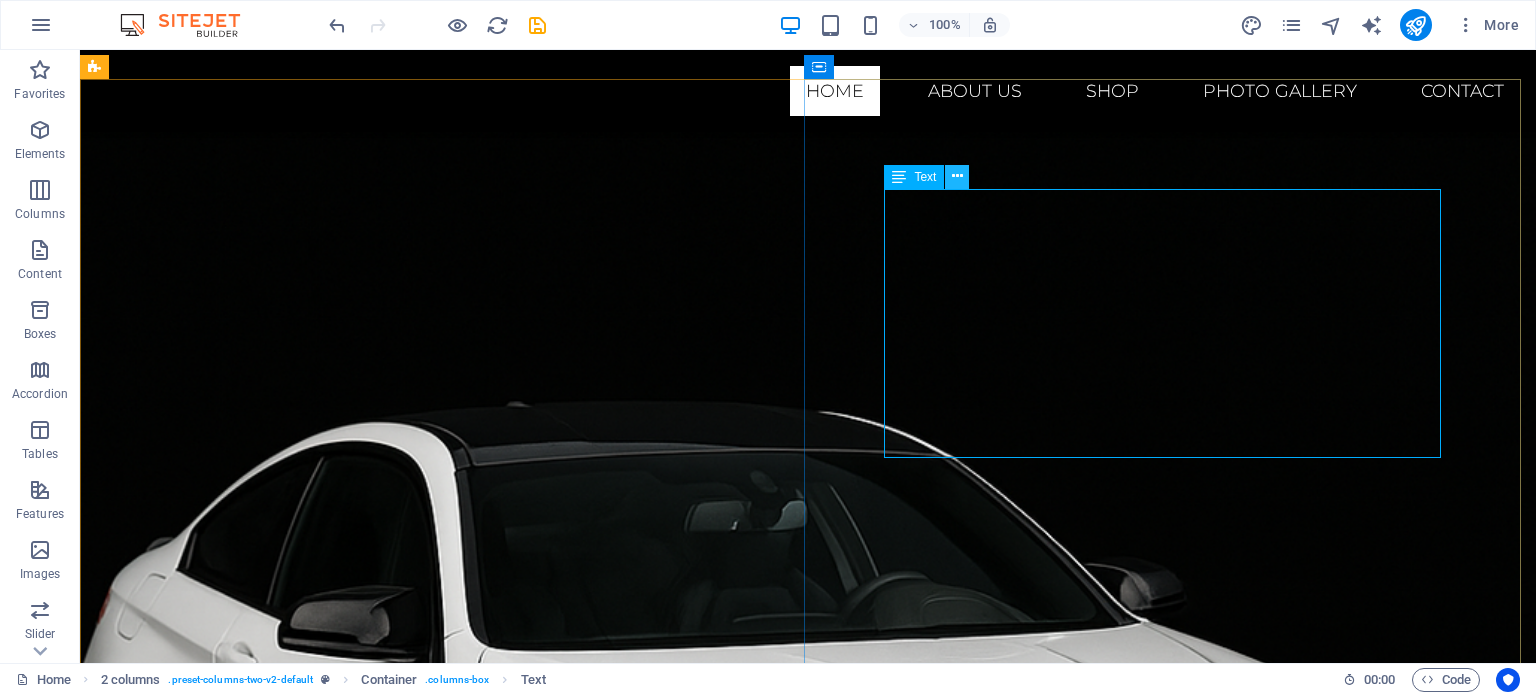 click at bounding box center [957, 177] 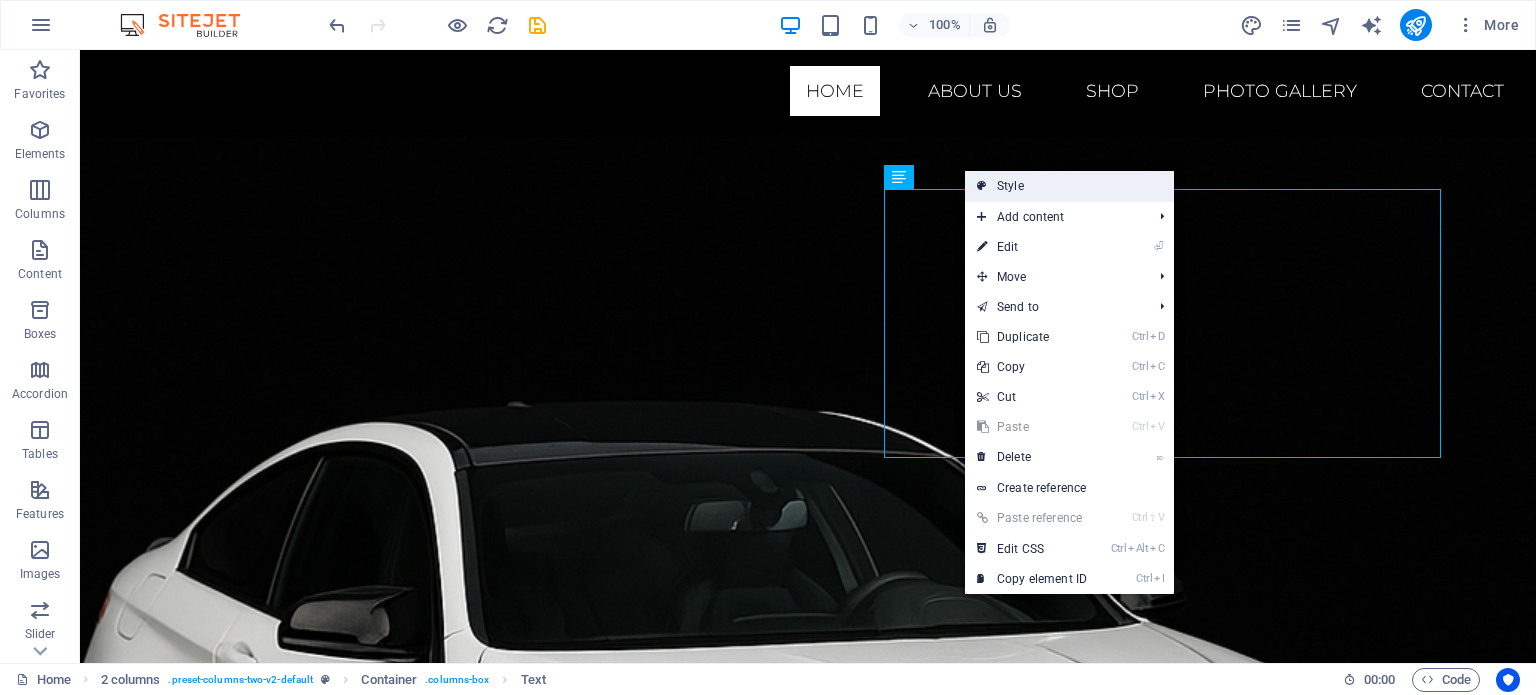 drag, startPoint x: 1069, startPoint y: 185, endPoint x: 499, endPoint y: 139, distance: 571.85315 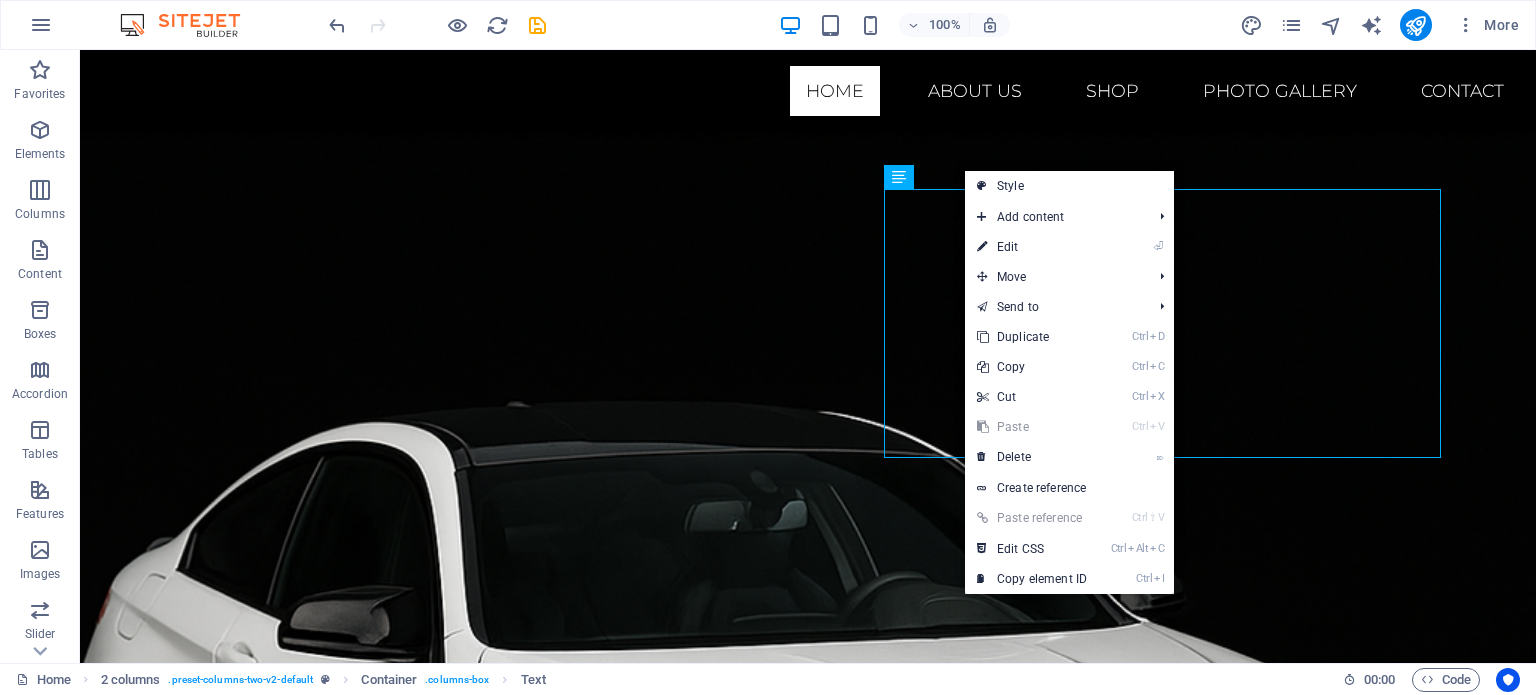 select on "rem" 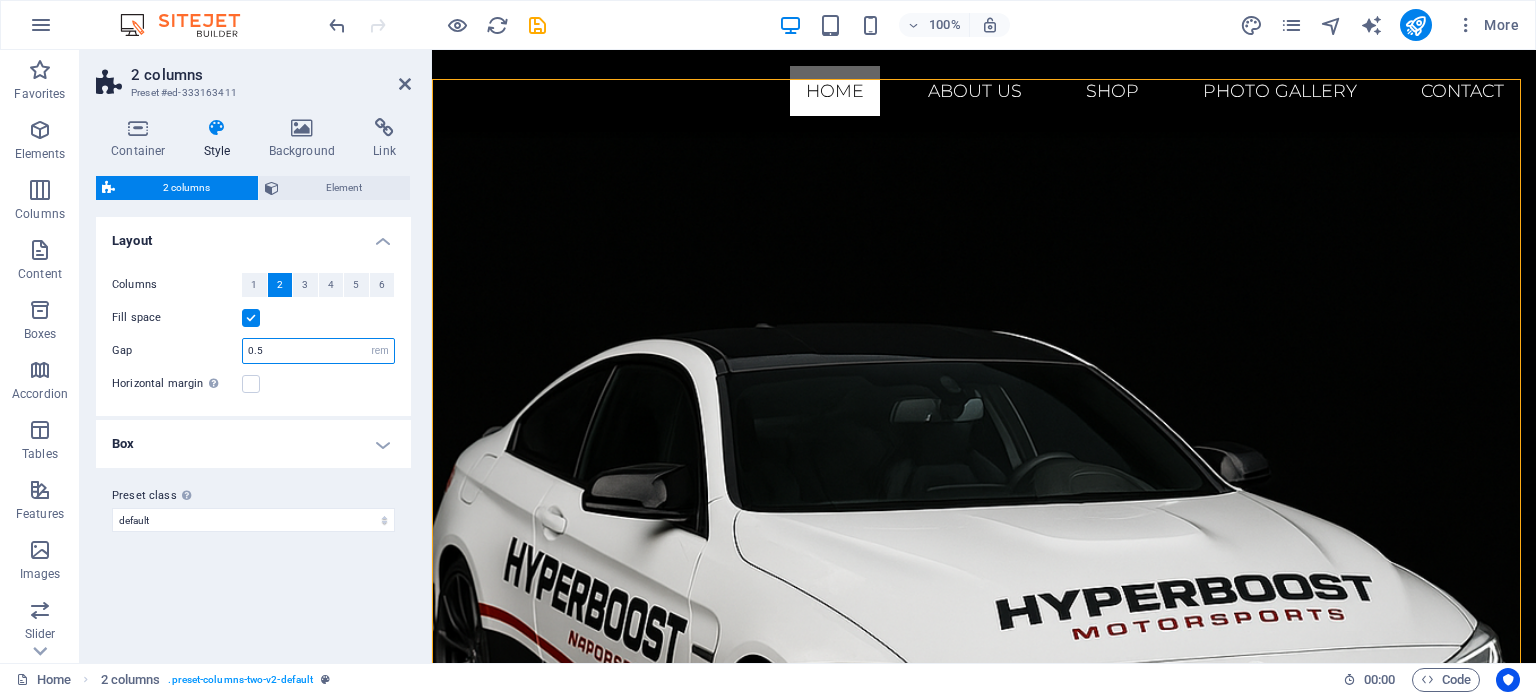 drag, startPoint x: 297, startPoint y: 350, endPoint x: 230, endPoint y: 349, distance: 67.00746 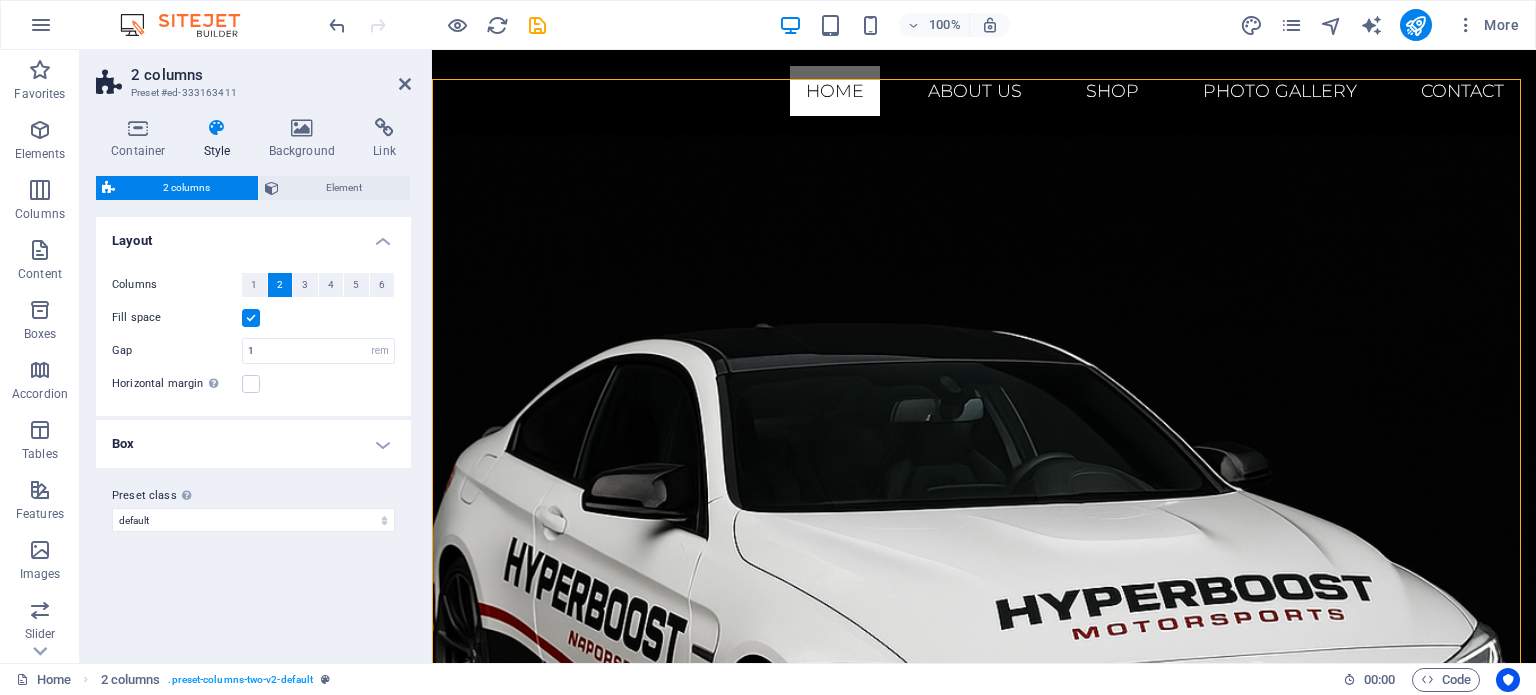 click on "Horizontal margin Only if the containers "Content width" is not set to "Default"" at bounding box center (253, 384) 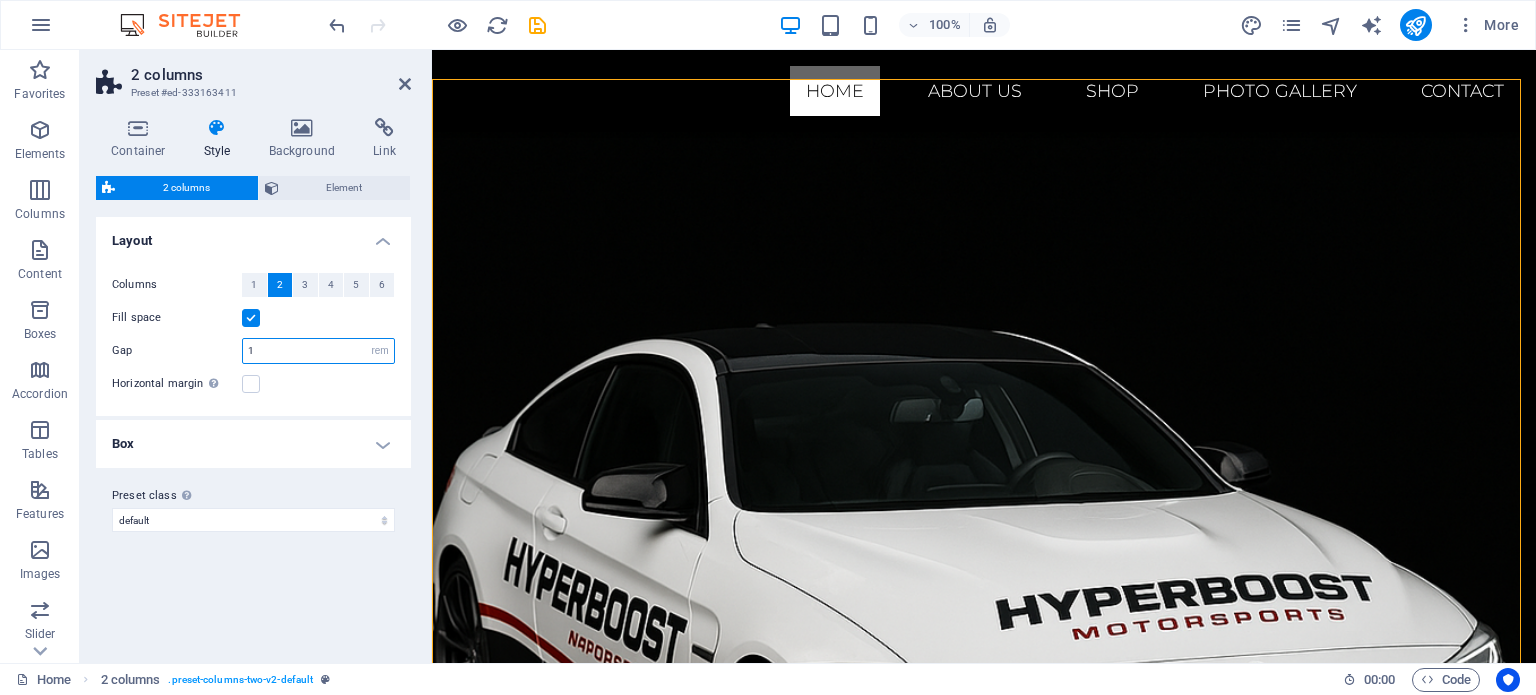 drag, startPoint x: 268, startPoint y: 347, endPoint x: 234, endPoint y: 347, distance: 34 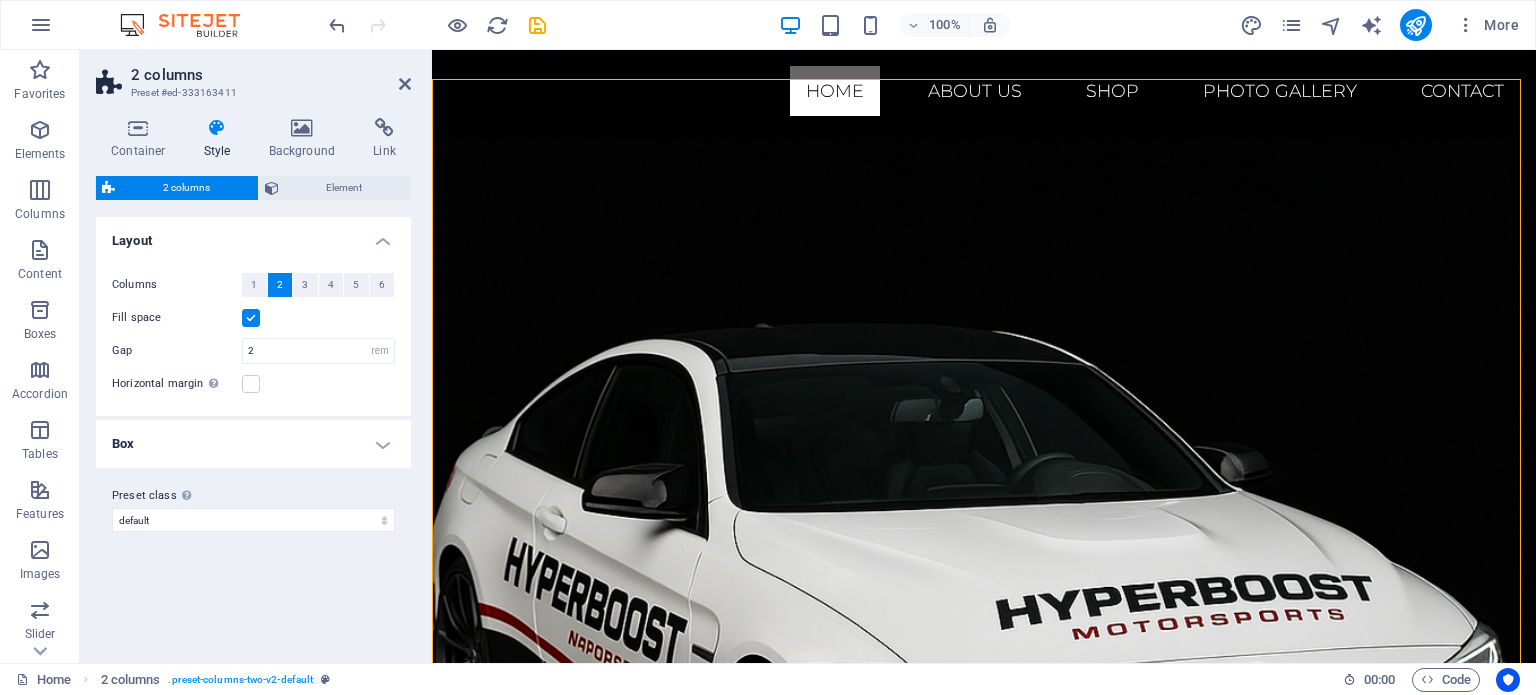 click on "Horizontal margin Only if the containers "Content width" is not set to "Default"" at bounding box center (253, 384) 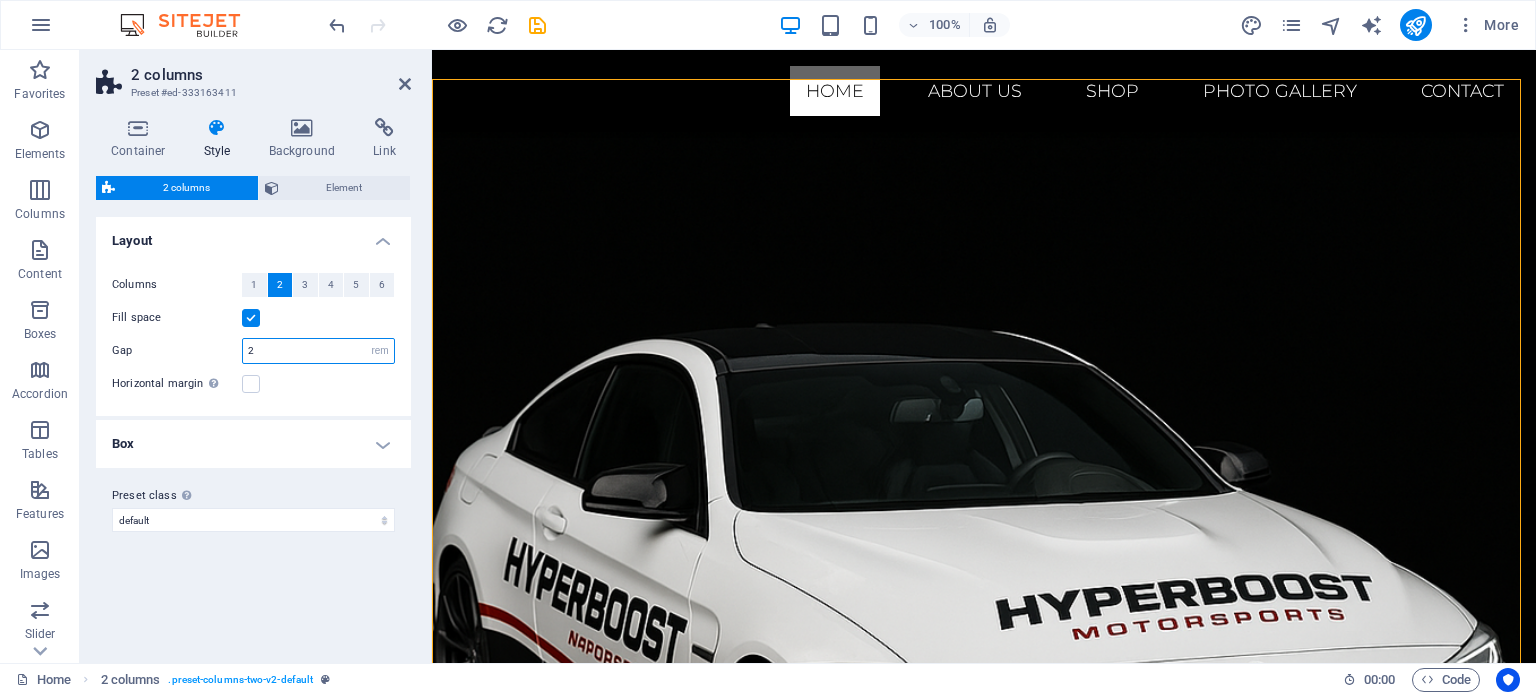 drag, startPoint x: 273, startPoint y: 349, endPoint x: 252, endPoint y: 351, distance: 21.095022 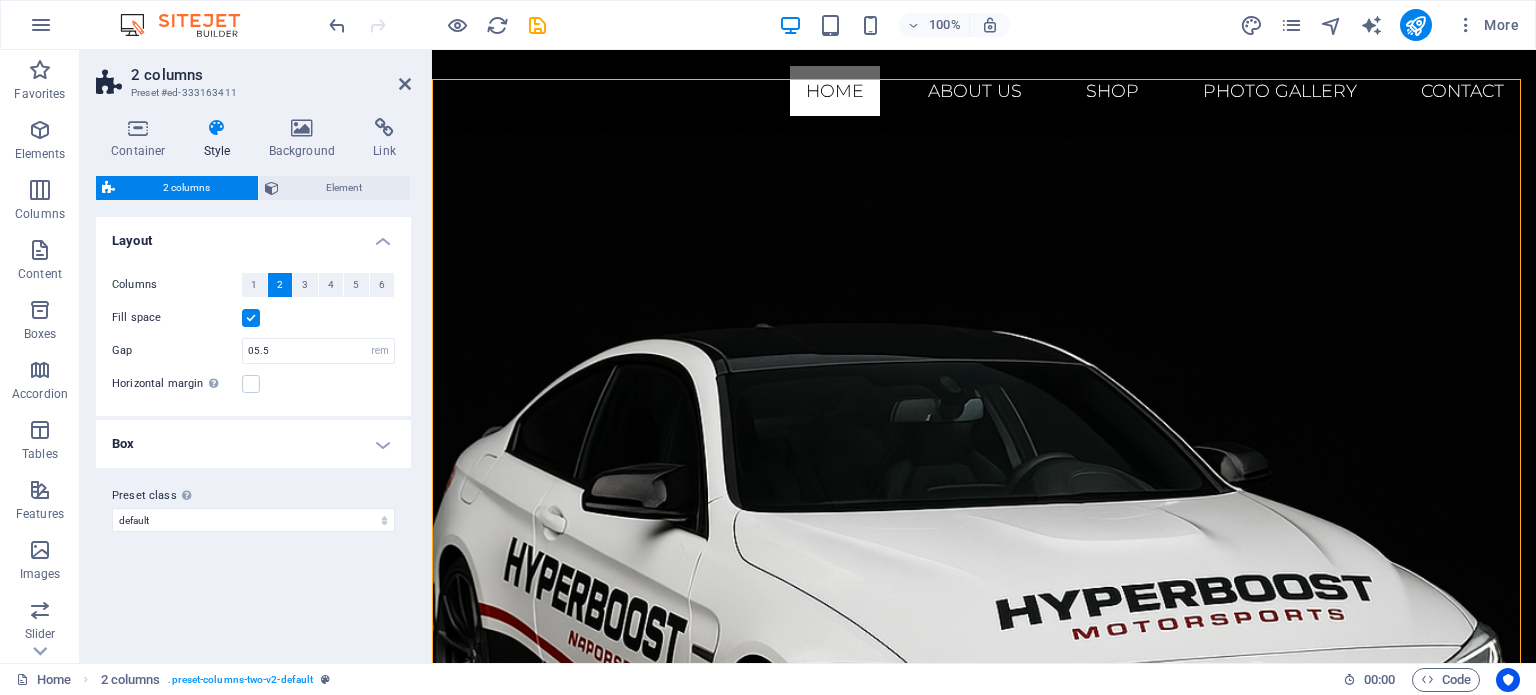 click on "Horizontal margin Only if the containers "Content width" is not set to "Default"" at bounding box center [253, 384] 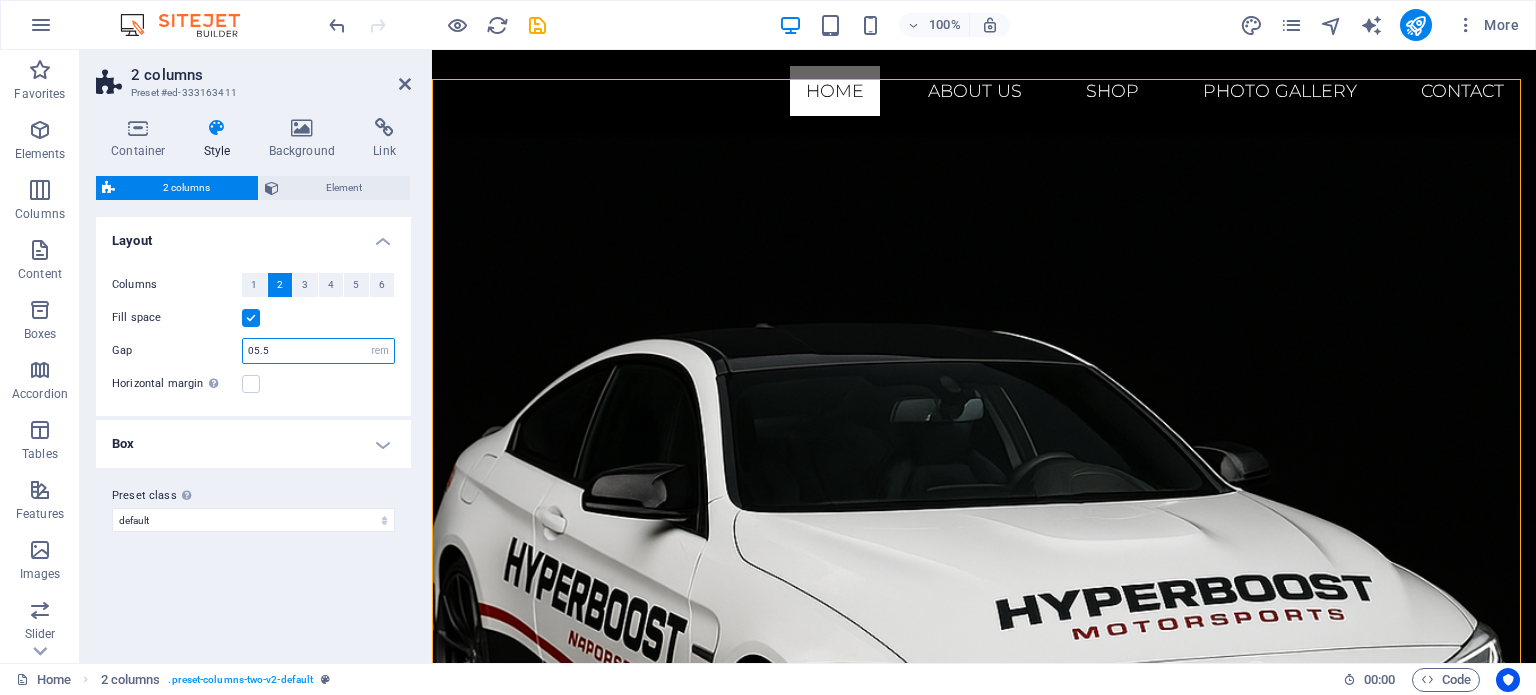click on "05.5" at bounding box center (318, 351) 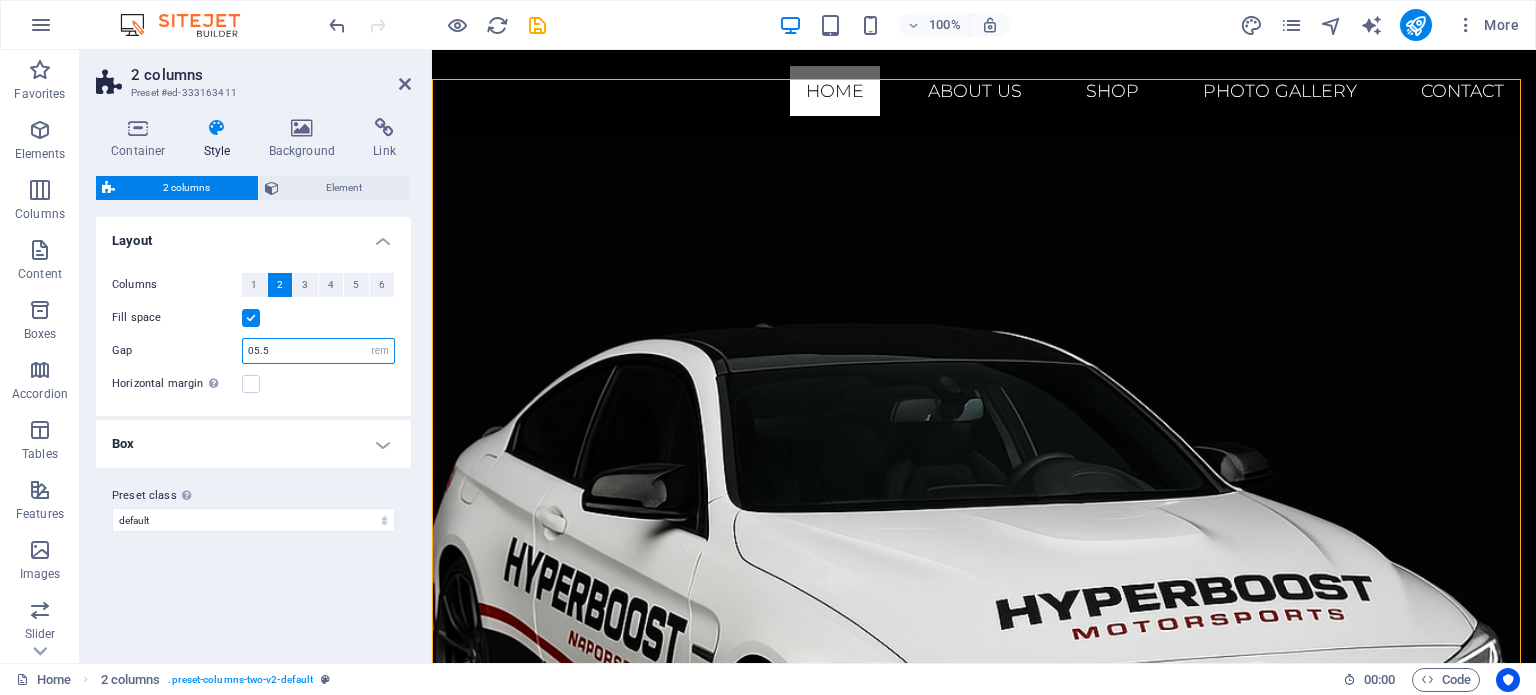 drag, startPoint x: 299, startPoint y: 355, endPoint x: 212, endPoint y: 358, distance: 87.05171 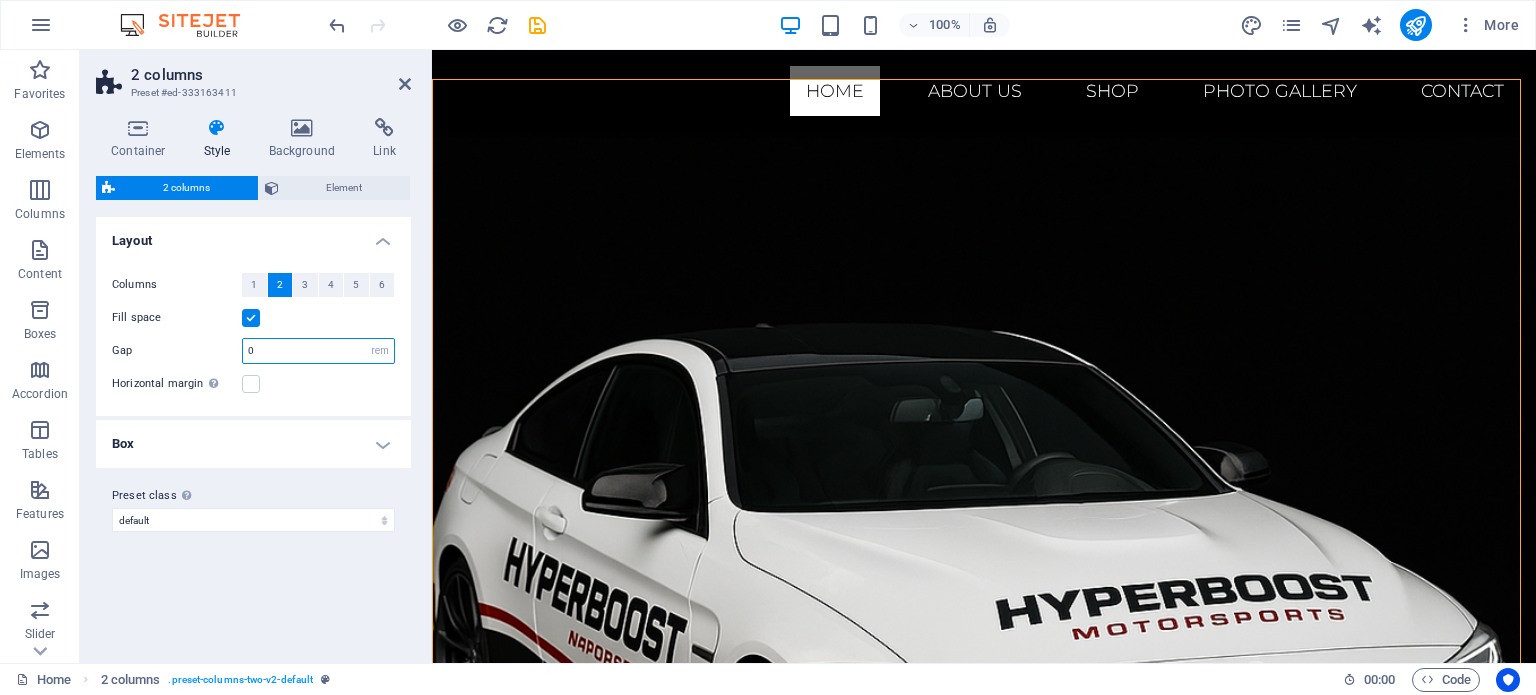 type on "0" 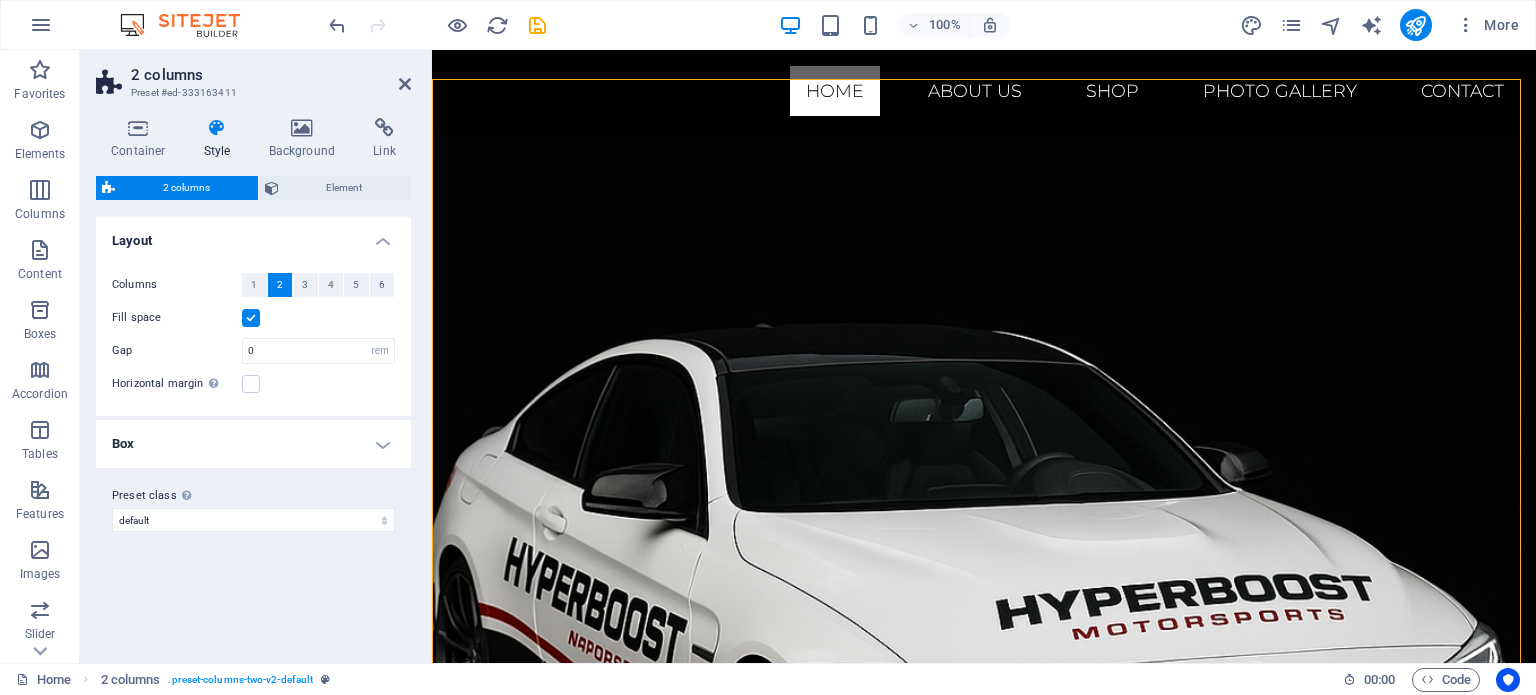 click on "Horizontal margin Only if the containers "Content width" is not set to "Default"" at bounding box center [253, 384] 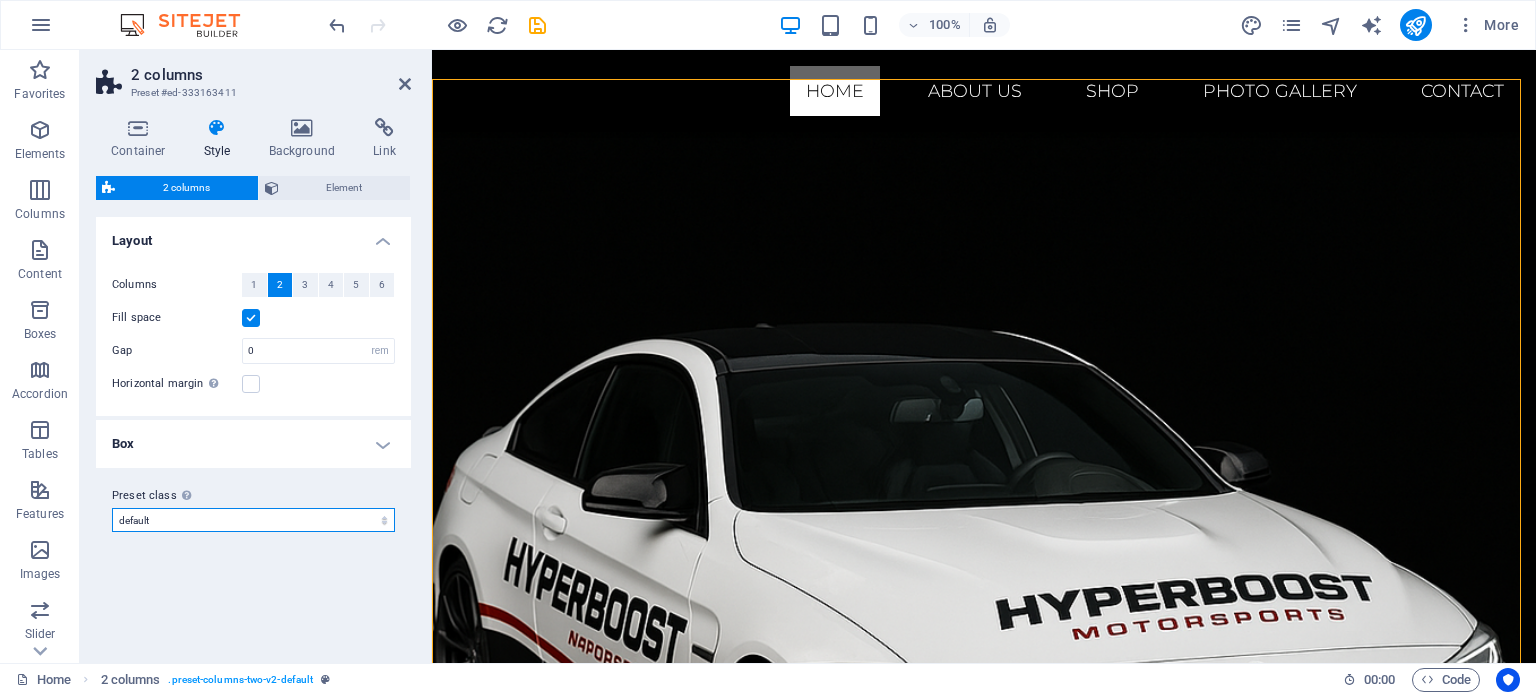click on "default Add preset class" at bounding box center (253, 520) 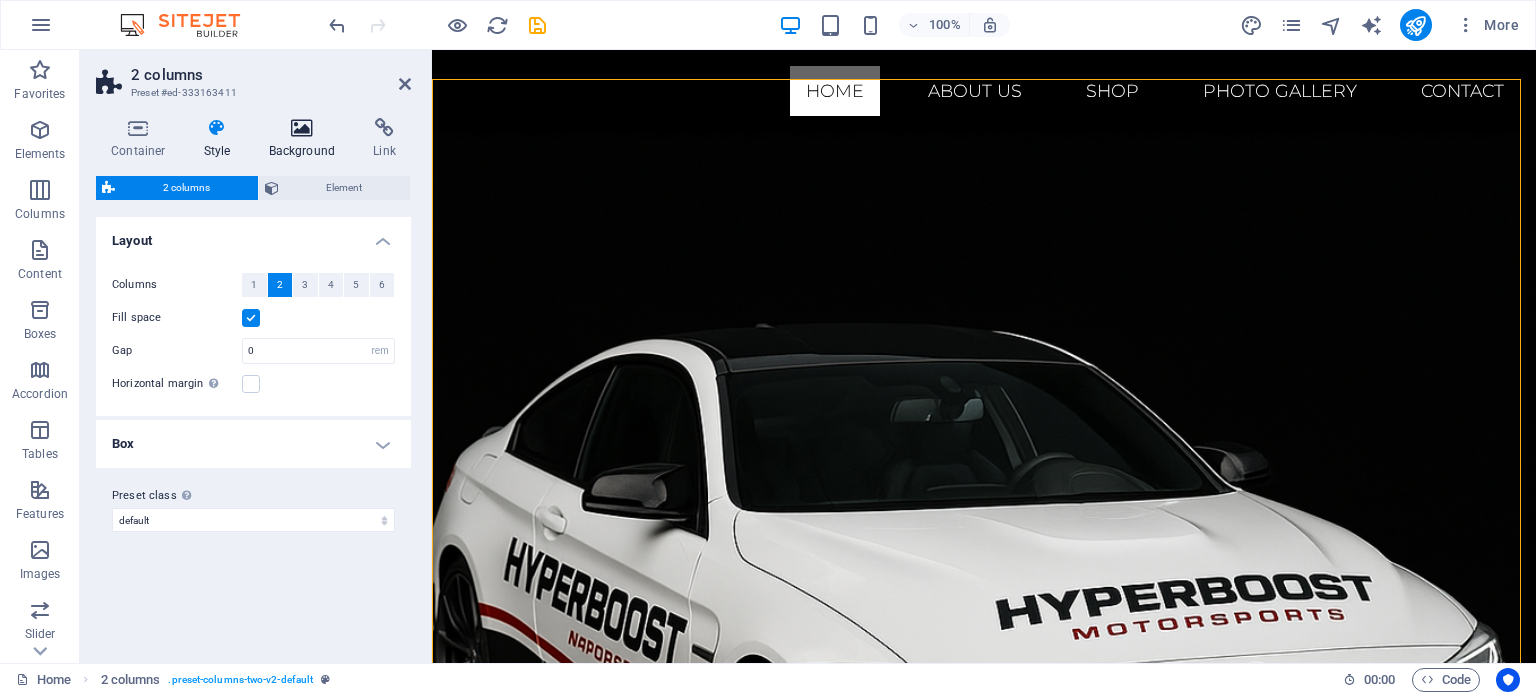 click at bounding box center [302, 128] 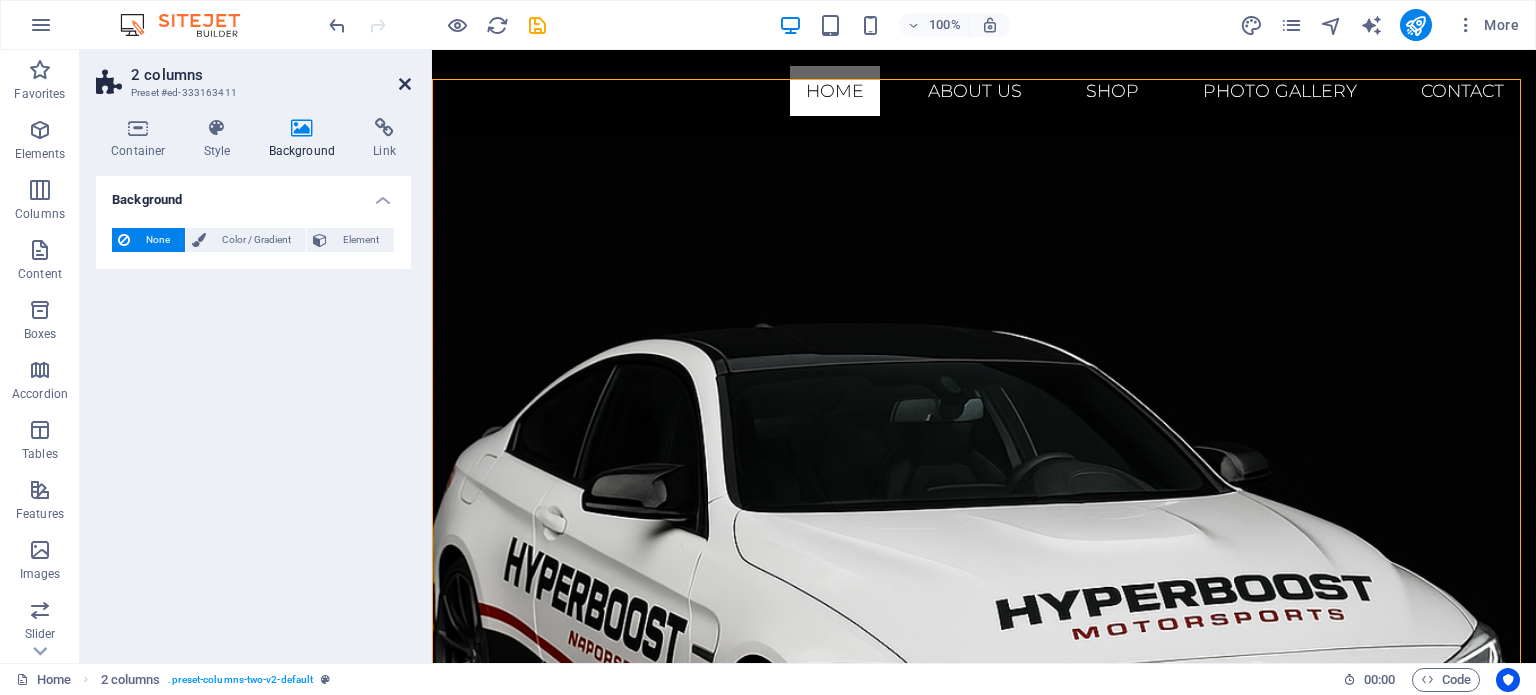 drag, startPoint x: 404, startPoint y: 79, endPoint x: 506, endPoint y: 65, distance: 102.9563 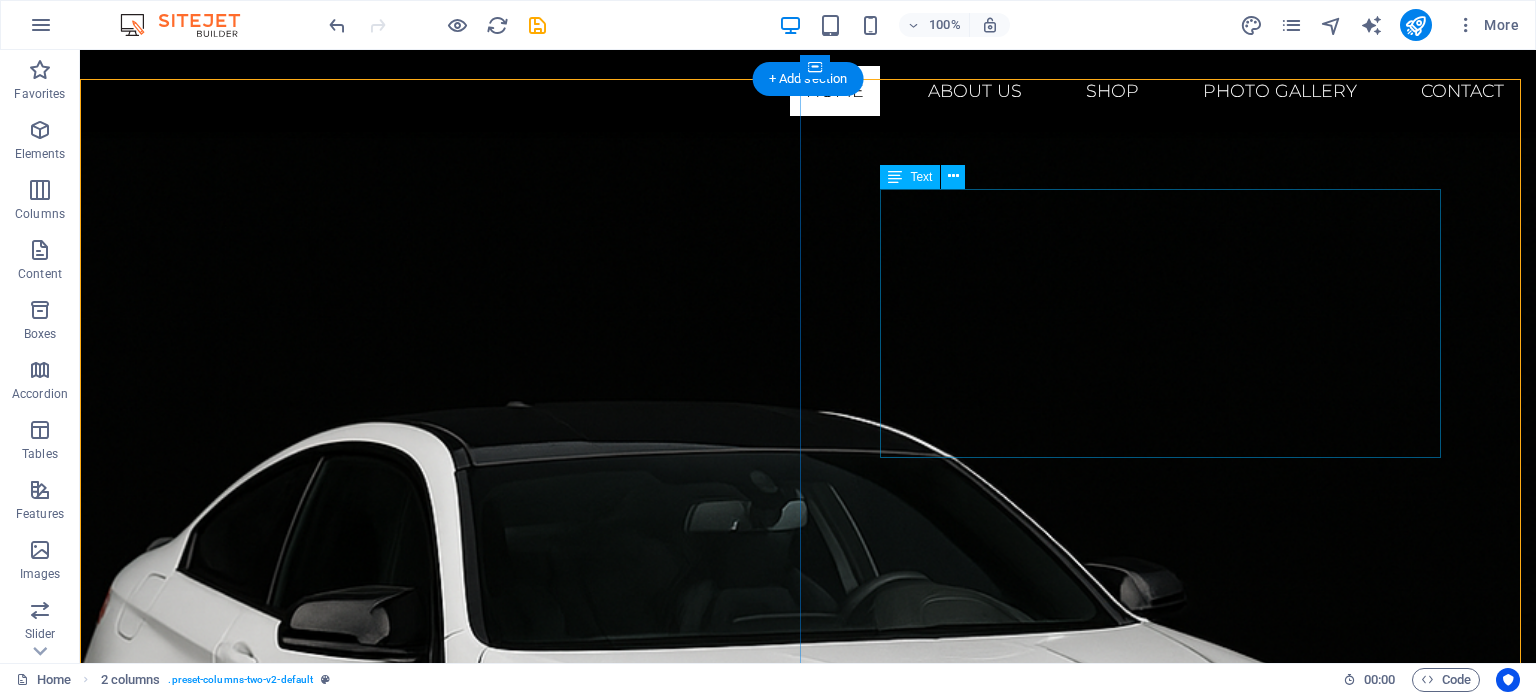 click on "Welcome to Hyperboost Motorsports
Where passion meets performance. From the roar of the dyno to the smoke of a perfectly executed drift, Hyperboost Motorsports is your one-stop destination for turnkey race car preparation and cutting-edge performance engineering. Whether you’re chasing quarter-mile glory, carving hairpins sideways, or simply demanding more out of your street car, our team of seasoned fabricators, engine builders, and ECU calibrators will deliver podium-ready results." at bounding box center [808, 1720] 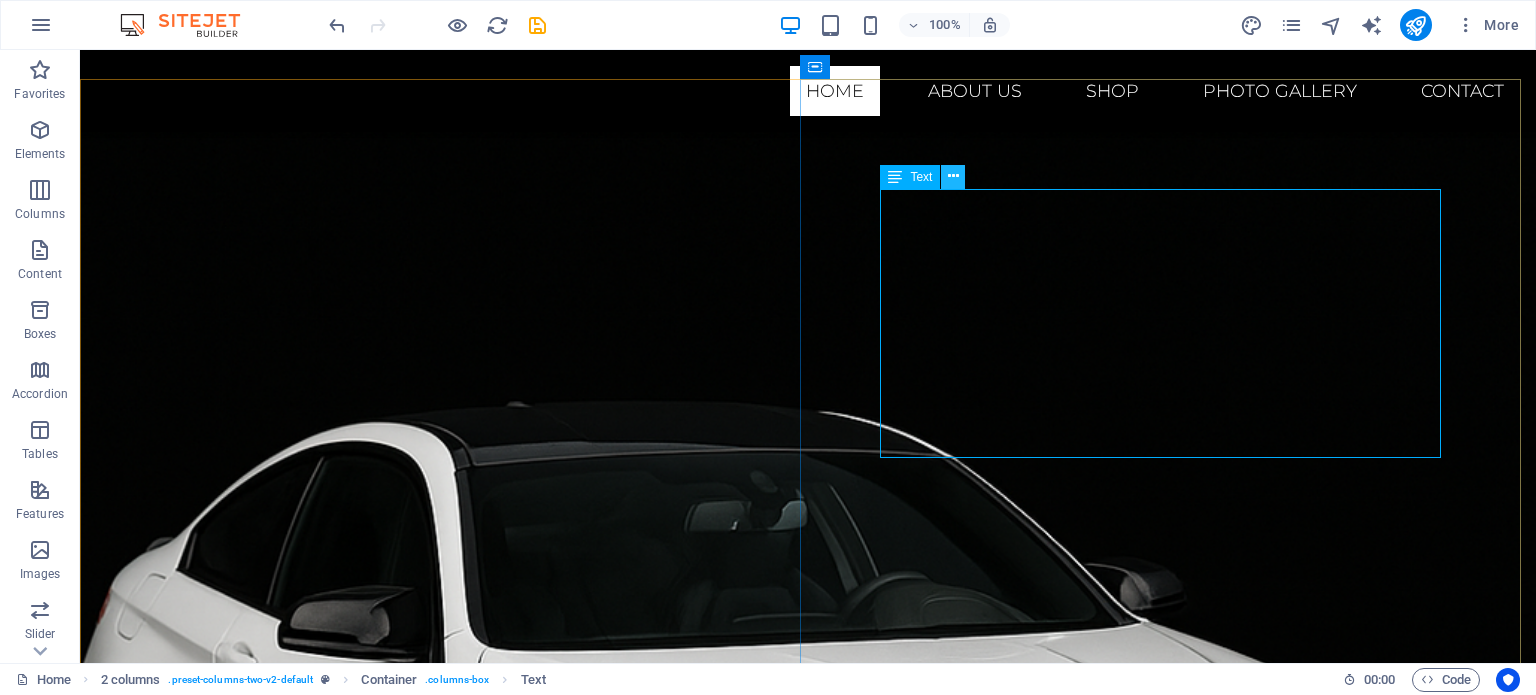 click at bounding box center [953, 176] 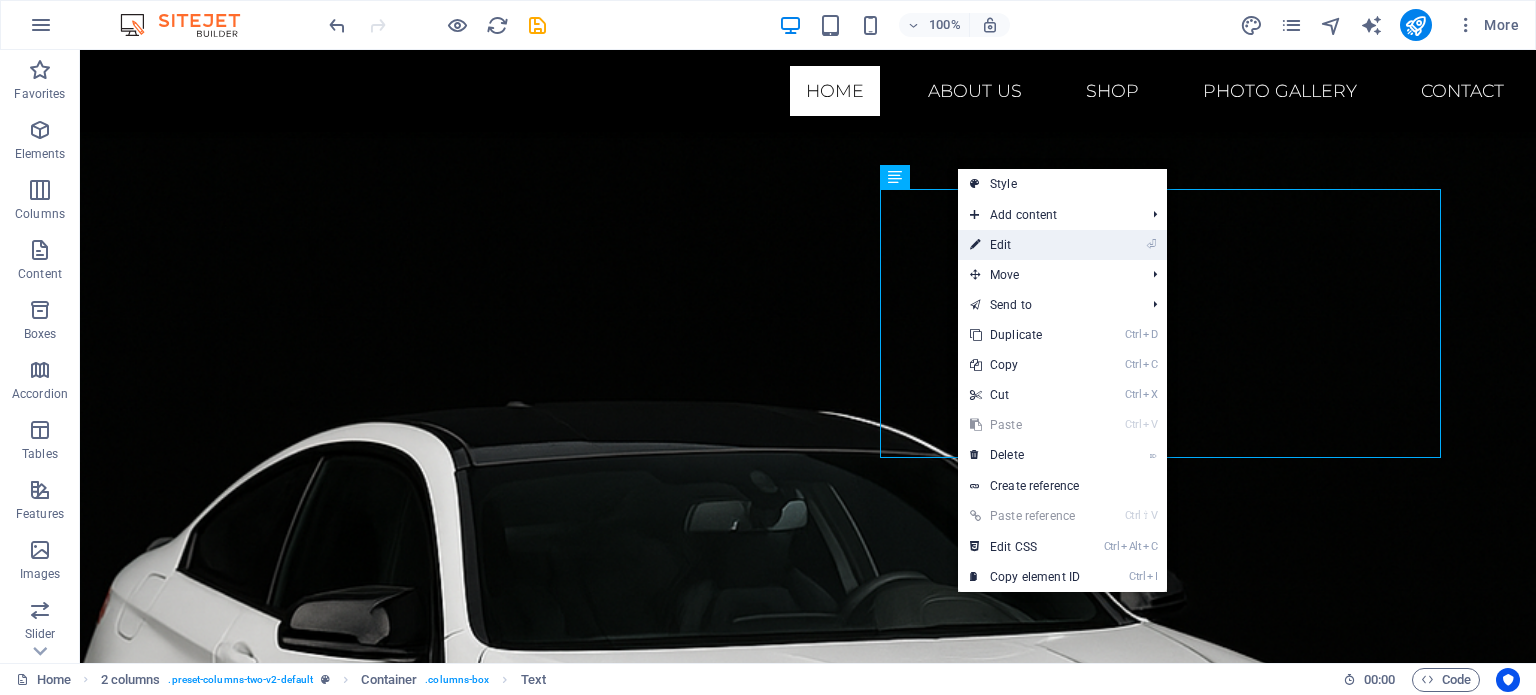 click on "⏎  Edit" at bounding box center [1025, 245] 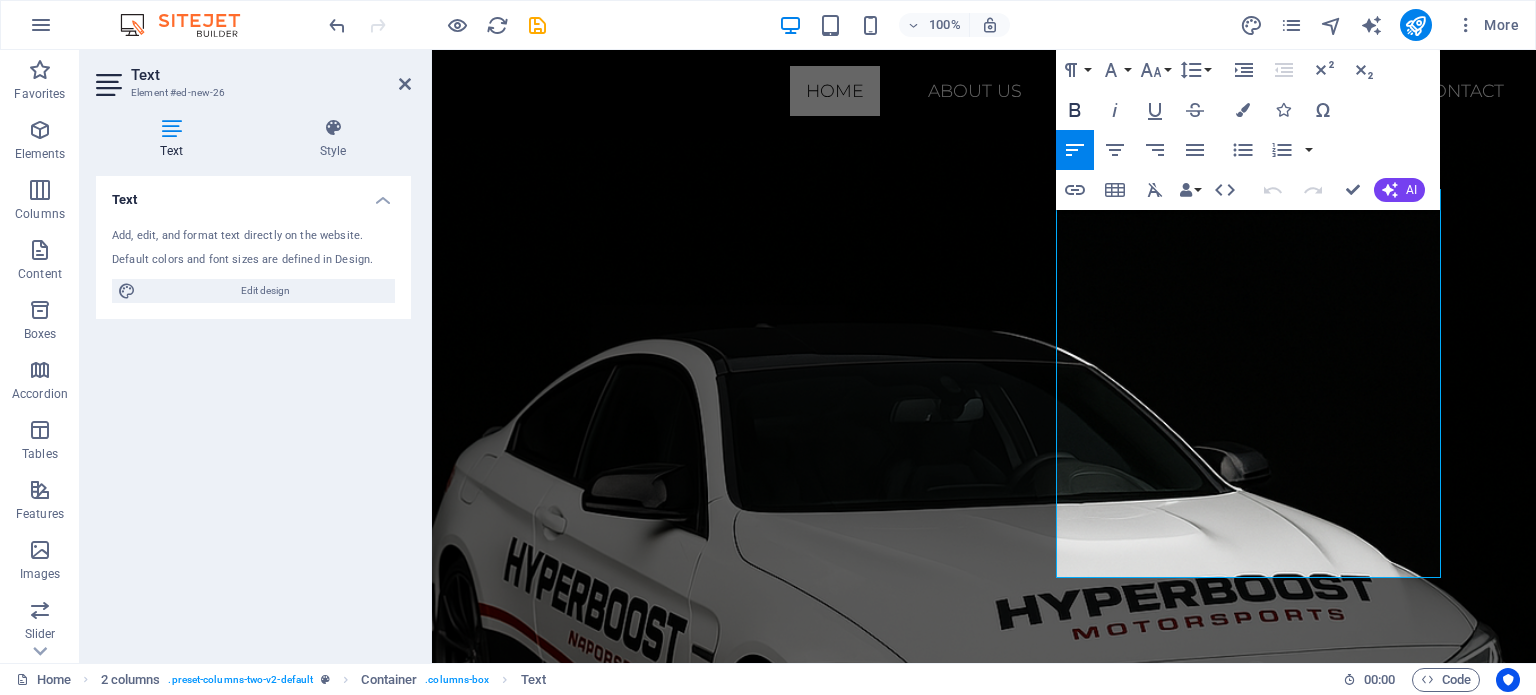 click 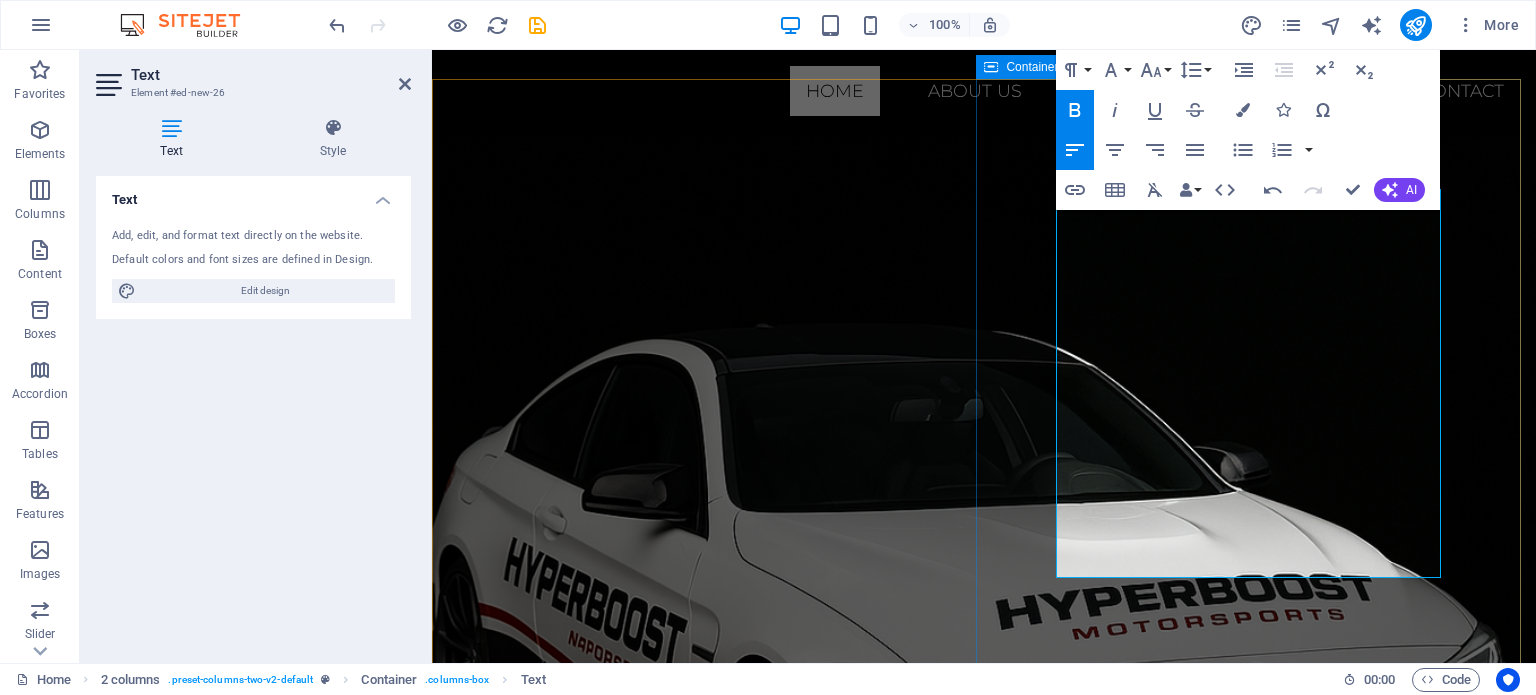 drag, startPoint x: 1196, startPoint y: 557, endPoint x: 1020, endPoint y: 151, distance: 442.5065 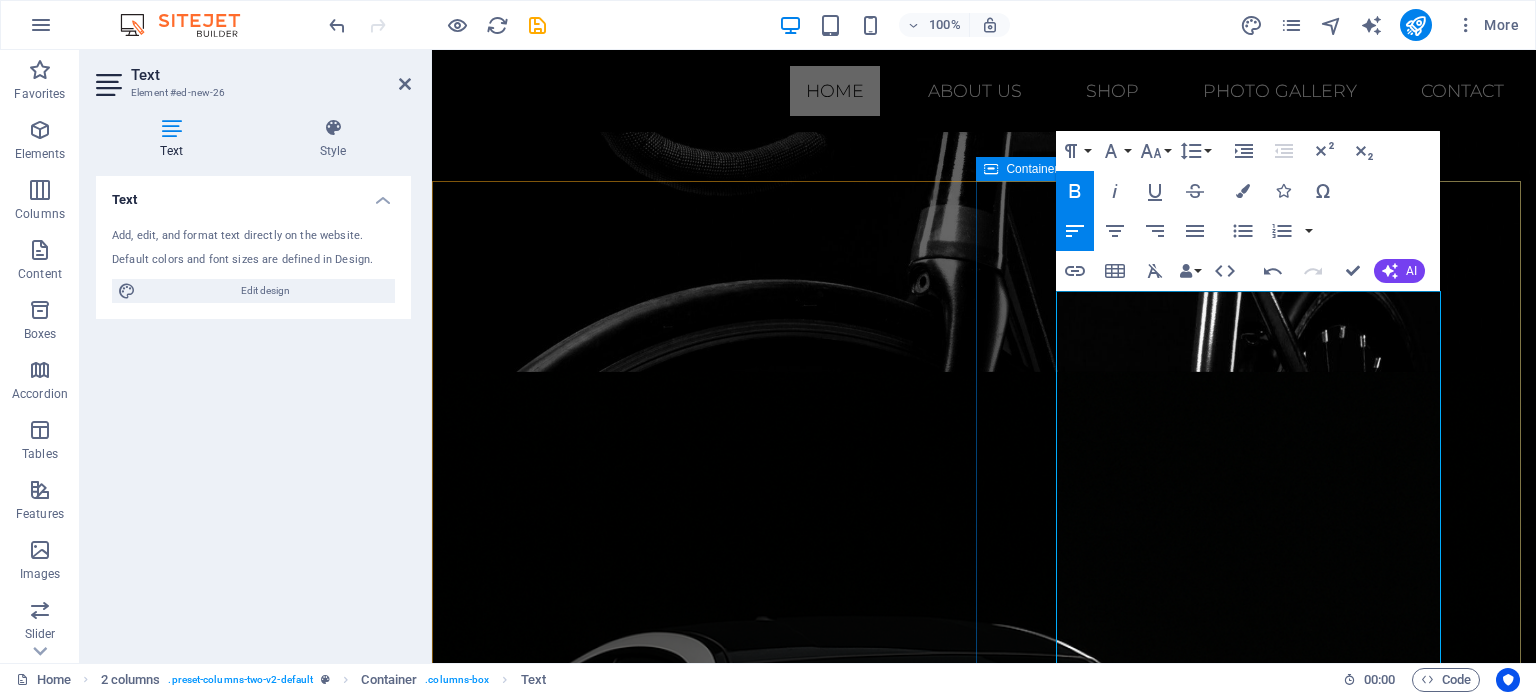 scroll, scrollTop: 484, scrollLeft: 0, axis: vertical 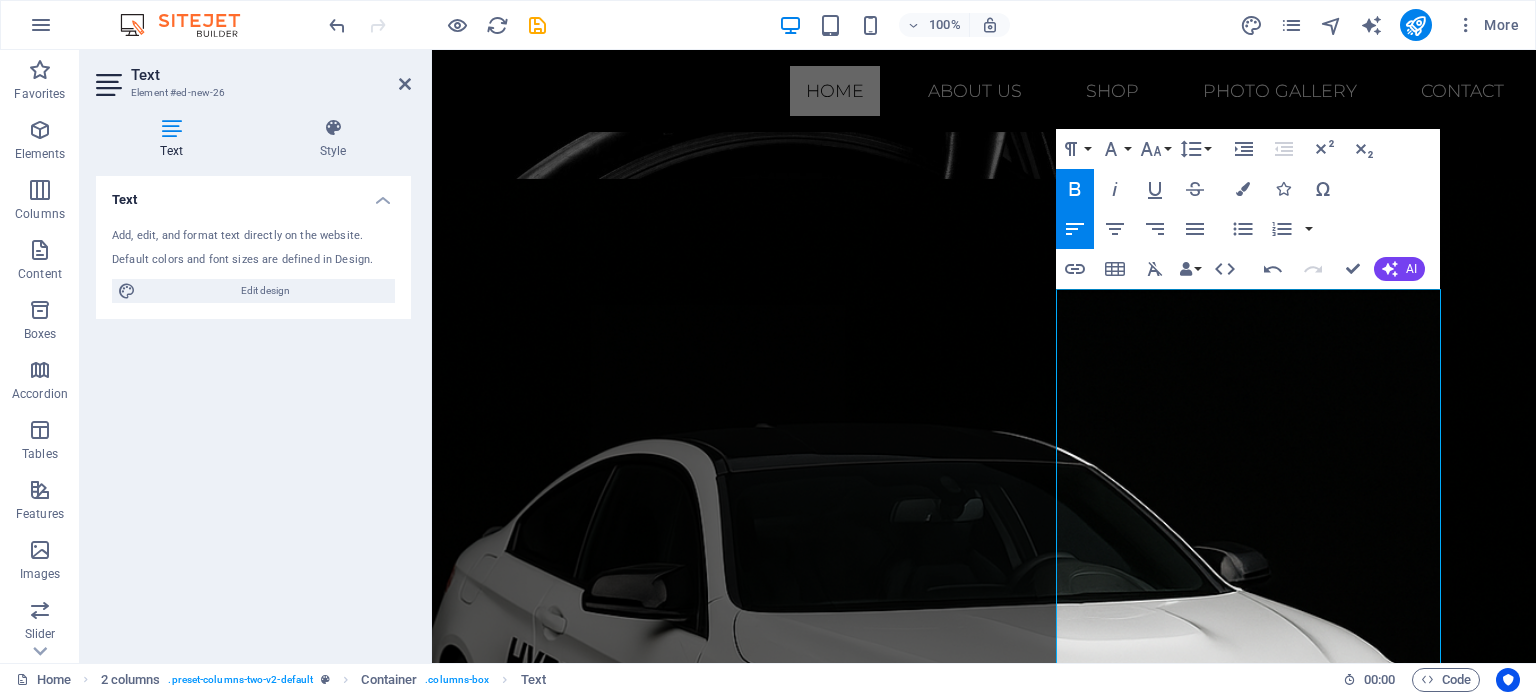 click 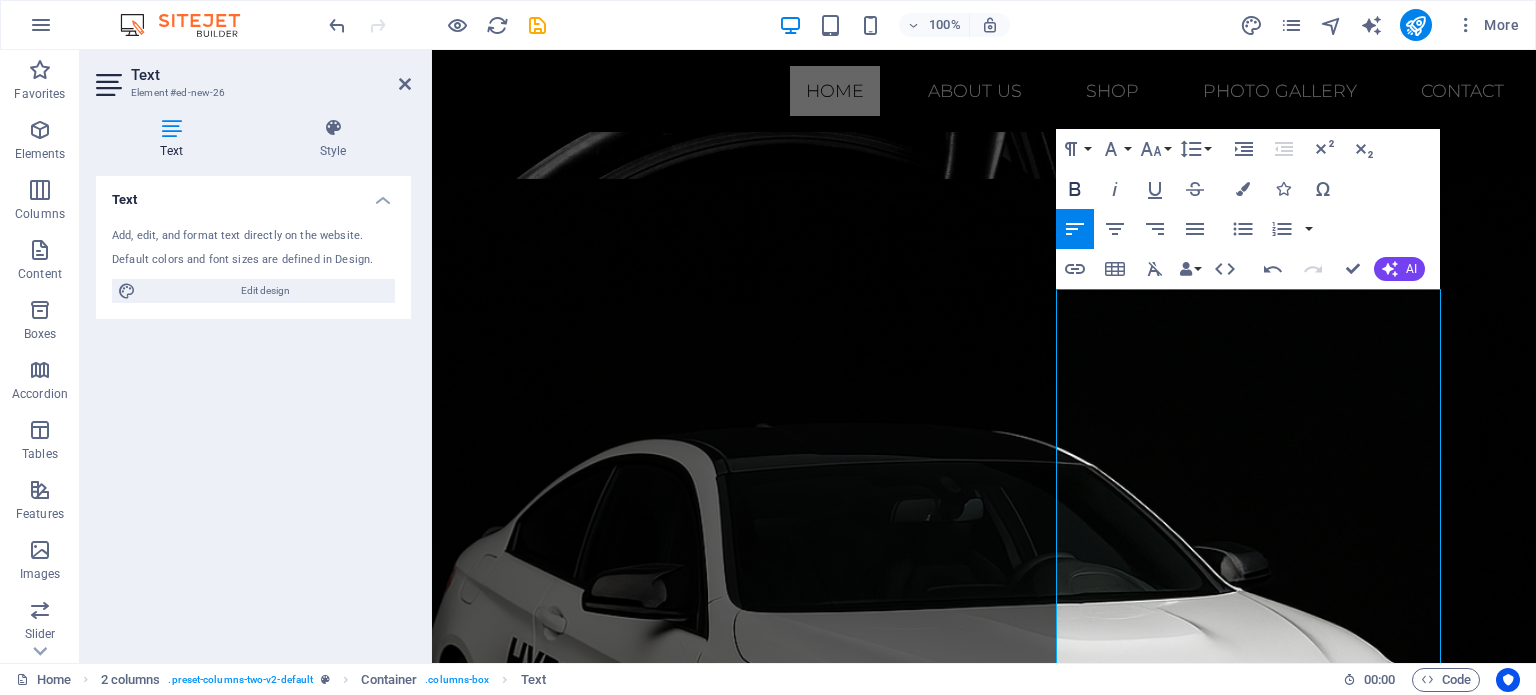 click 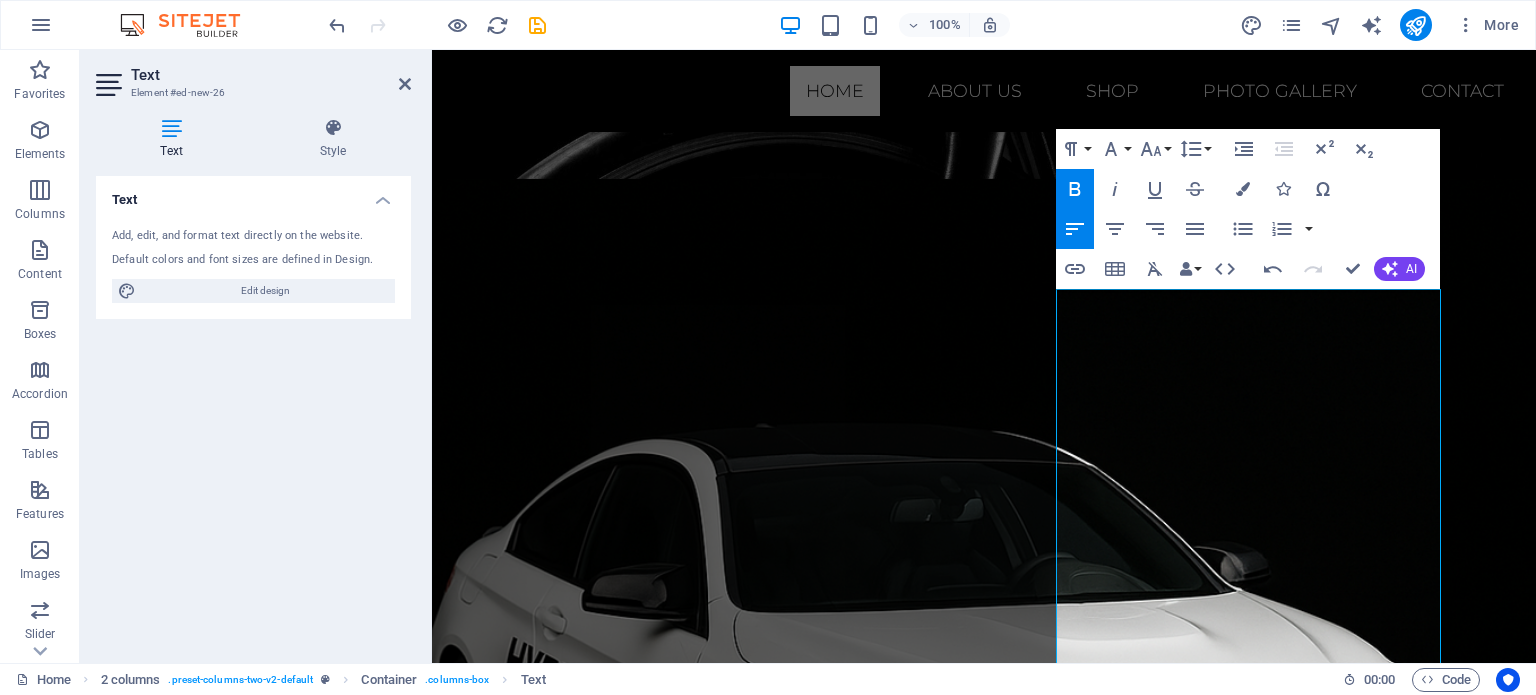 click 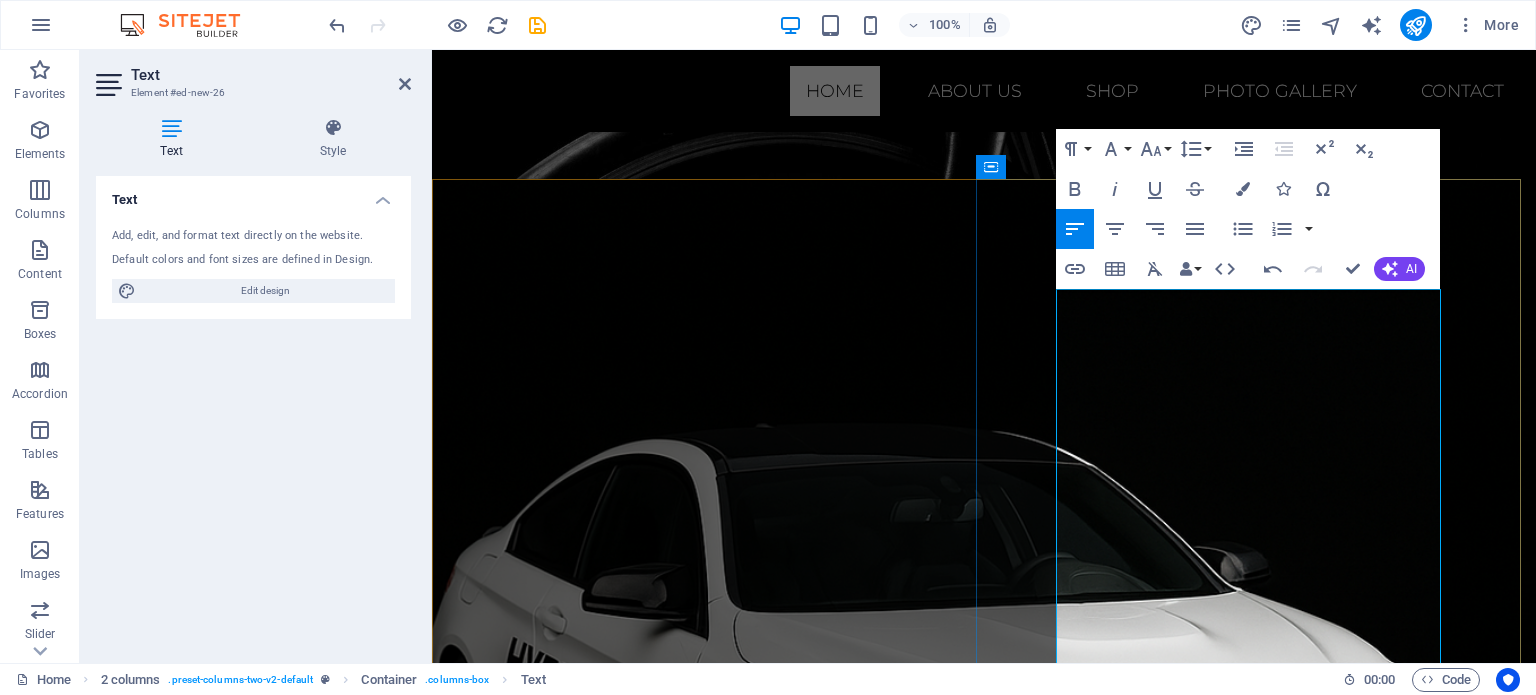 click on "Where passion meets performance. From the roar of the dyno to the smoke of a perfectly executed drift, Hyperboost Motorsports is your one-stop destination for turnkey race car preparation and cutting-edge performance engineering. Whether you’re chasing quarter-mile glory, carving hairpins sideways, or simply demanding more out of your street car, our team of seasoned fabricators, engine builders, and ECU calibrators will deliver podium-ready results." at bounding box center [980, 1497] 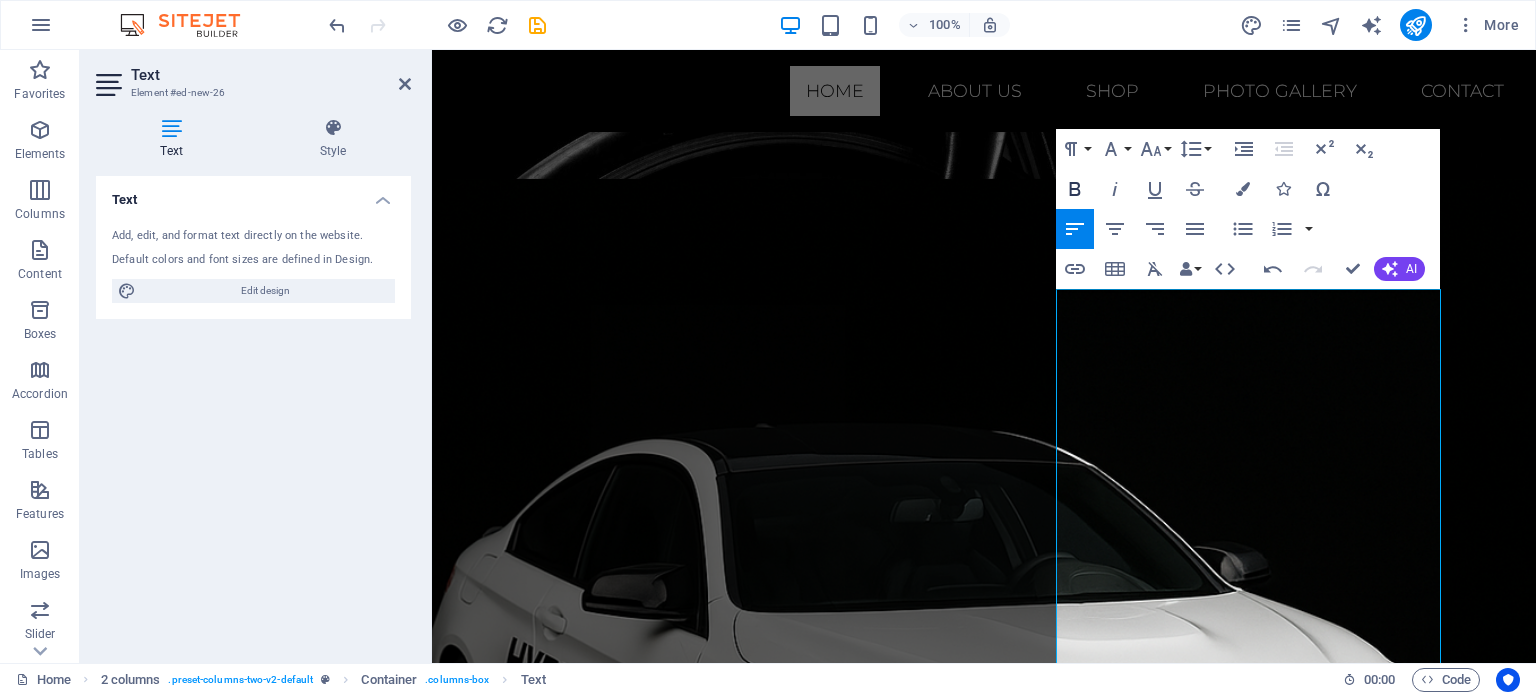 click 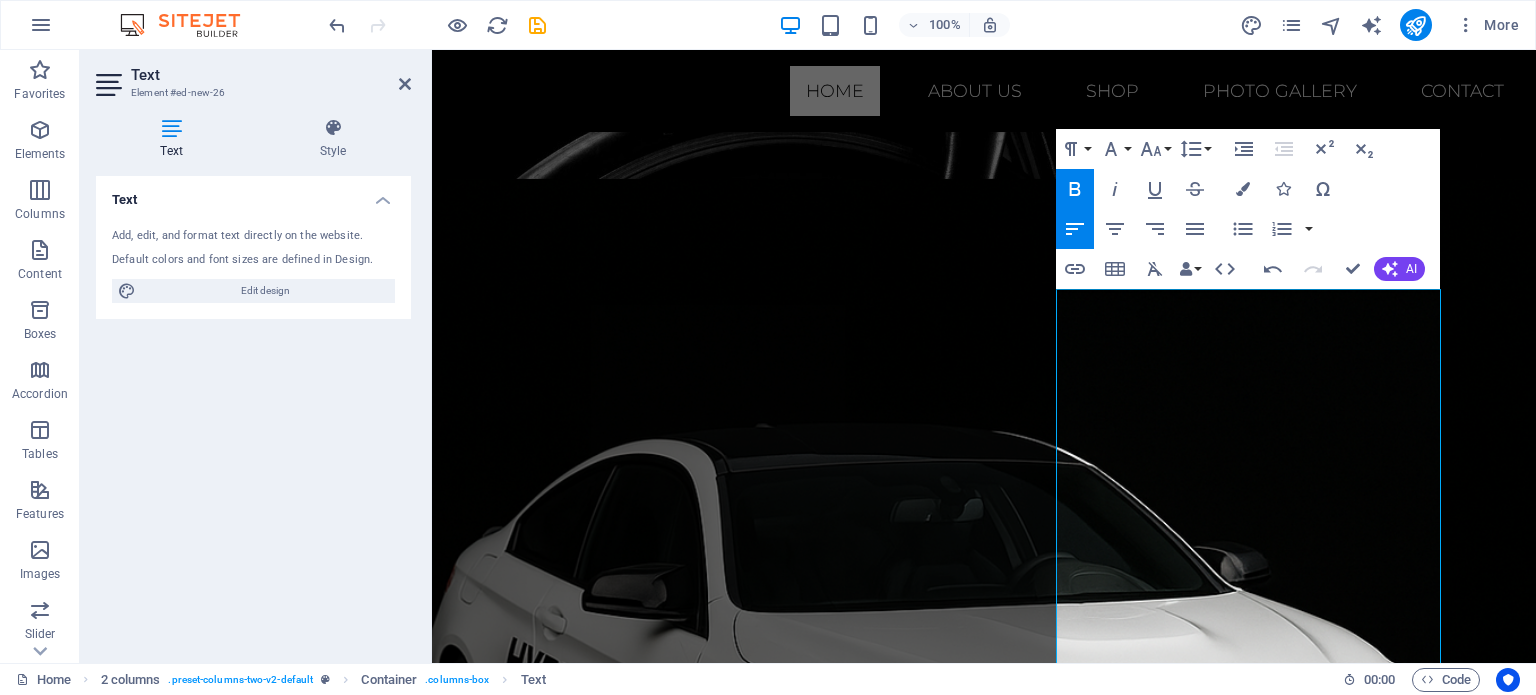 click 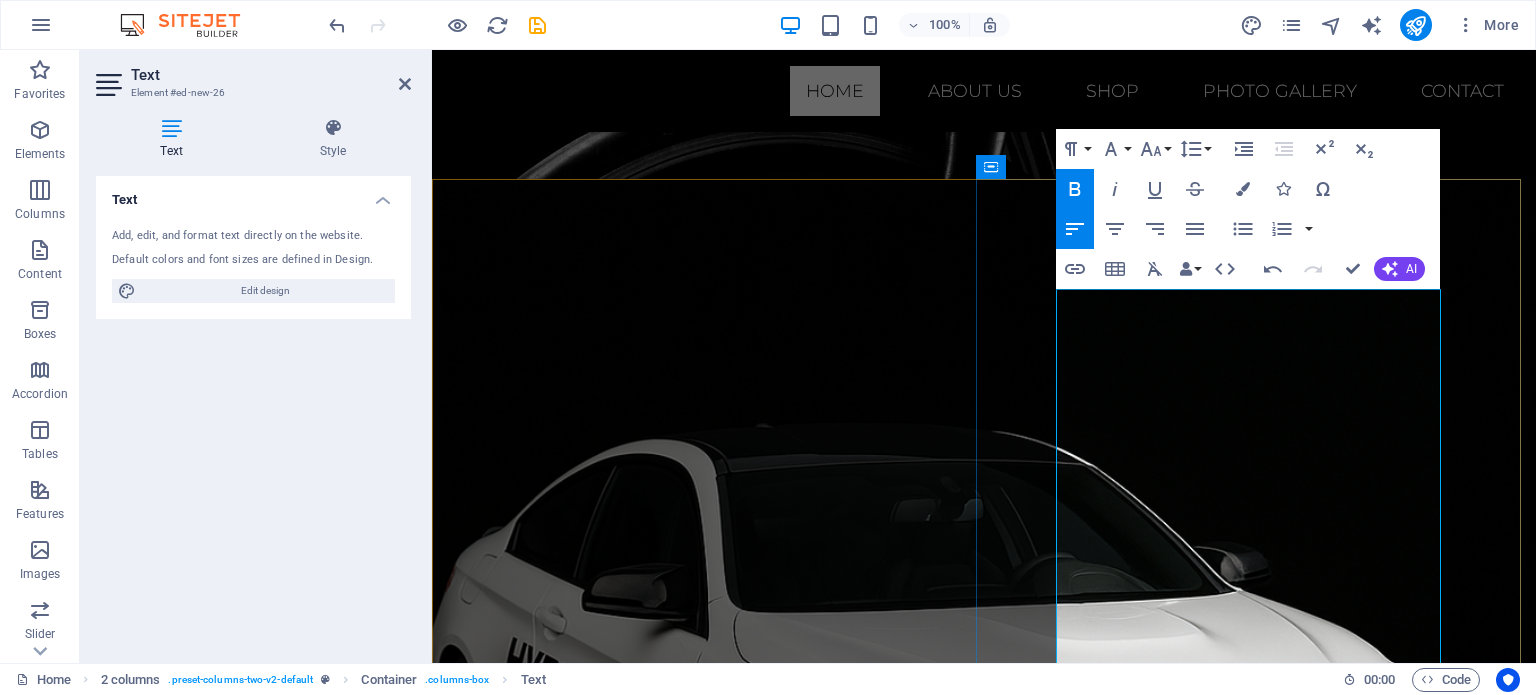 click on "Where passion meets performance. From the roar of the dyno to the smoke of a perfectly executed drift, Hyperboost Motorsports is your one-stop destination for turnkey race car preparation and cutting-edge performance engineering. Whether you’re chasing quarter-mile glory, carving hairpins sideways, or simply demanding more out of your street car, our team of seasoned fabricators, engine builders, and ECU calibrators will deliver podium-ready results. ​" at bounding box center [984, 1498] 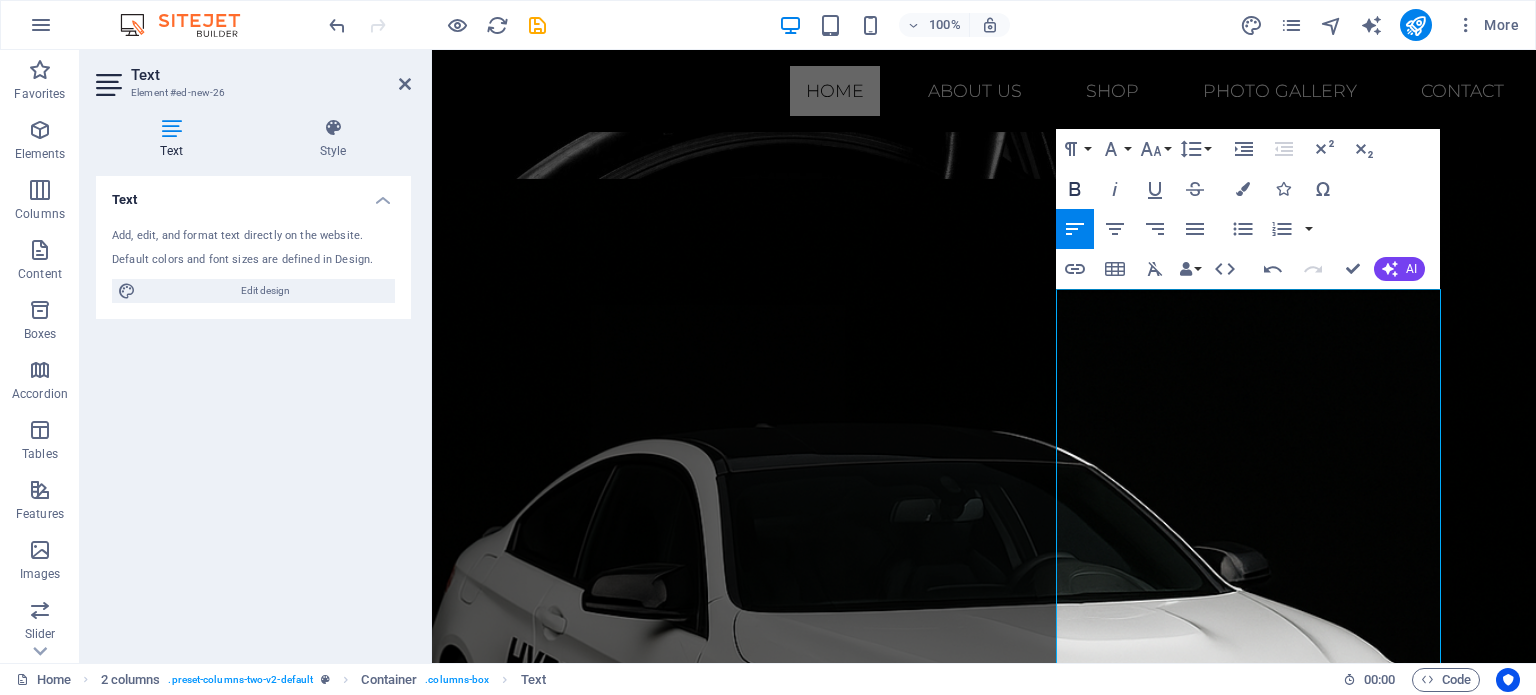 click 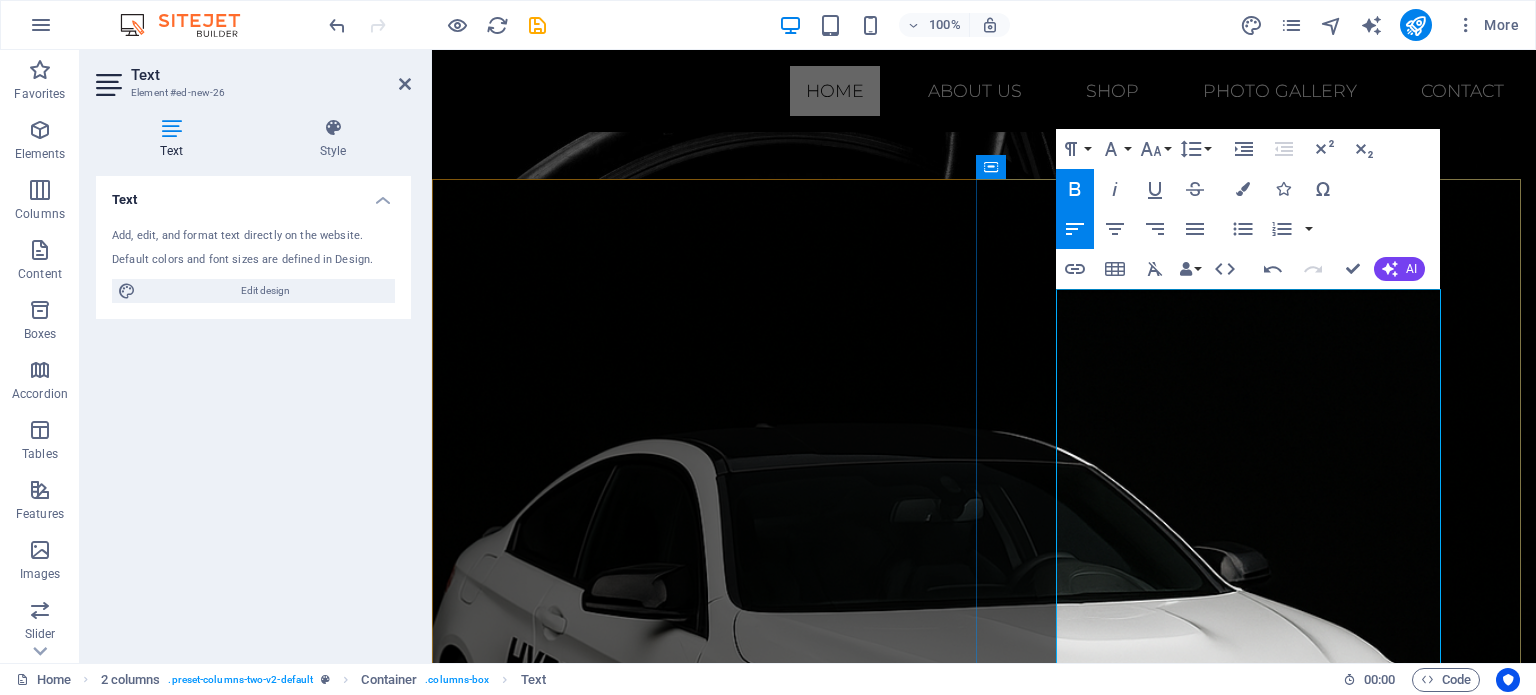 click on "Where passion meets performance. From the roar of the dyno to the smoke of a perfectly executed drift, Hyperboost Motorsports is your one-stop destination for turnkey race car preparation and cutting-edge performance engineering. Whether you’re chasing quarter-mile glory, carving hairpins sideways, or simply demanding more out of your street car, our team of seasoned fabricators, engine builders, and ECU calibrators will deliver podium-ready results." at bounding box center [980, 1497] 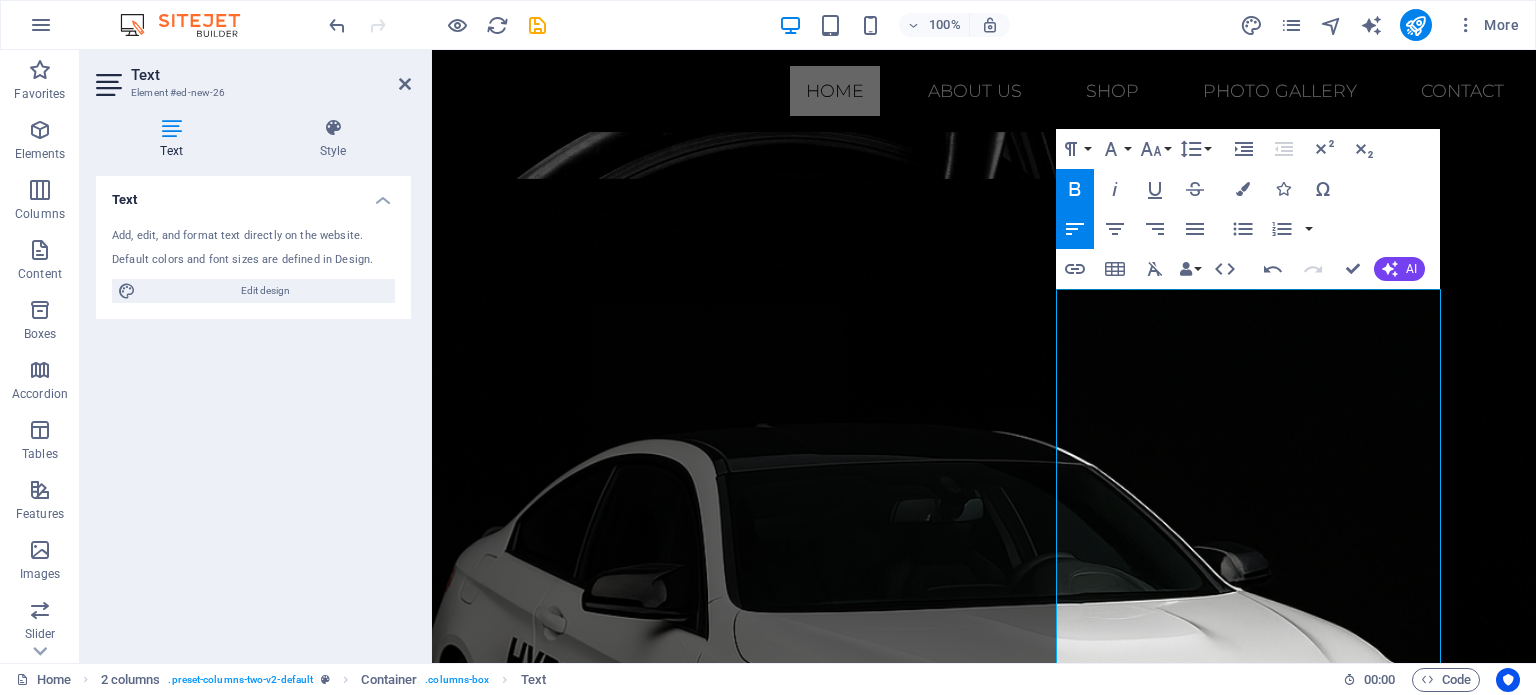 click on "Bold" at bounding box center [1075, 189] 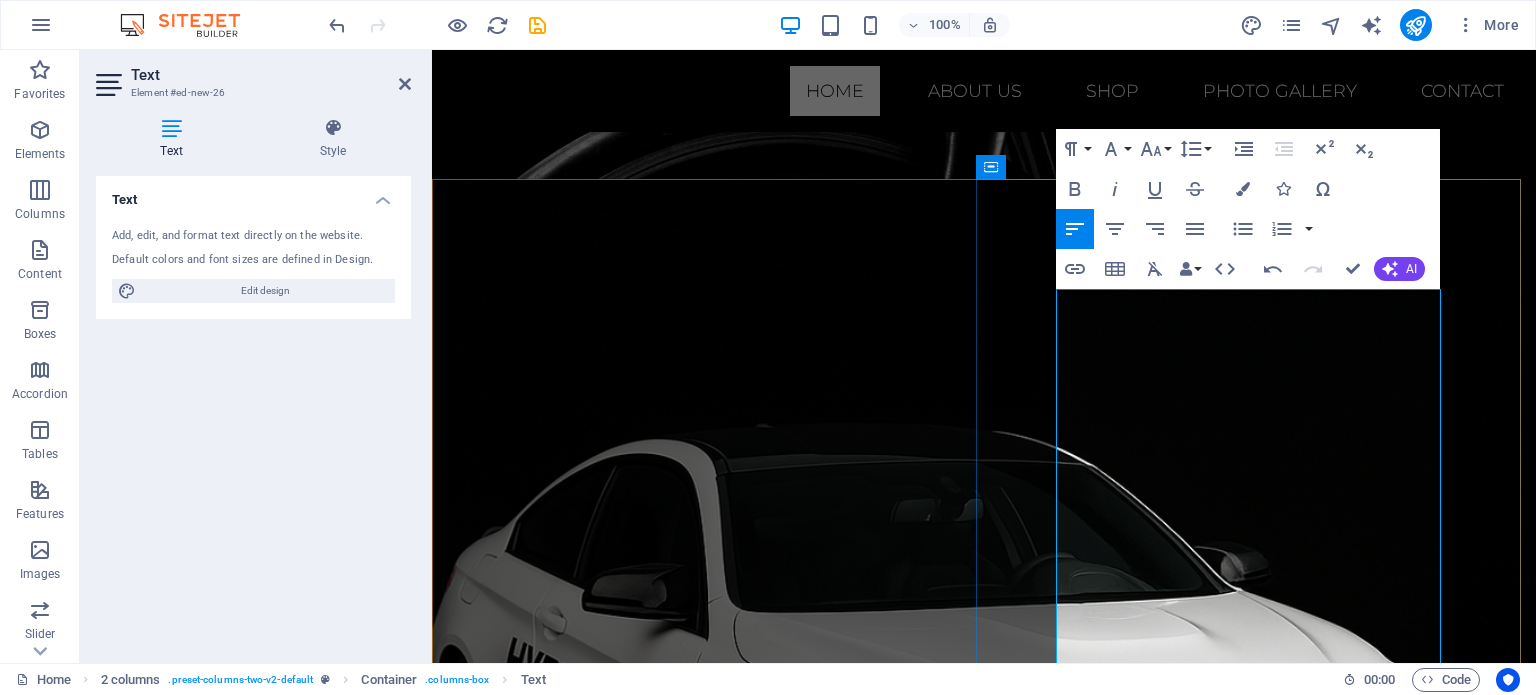 click on "Where passion meets performance. From the roar of the dyno to the smoke of a perfectly executed drift, Hyperboost Motorsports is your one-stop destination for turnkey race car preparation and cutting-edge performance engineering. Whether you’re chasing quarter-mile glory, carving hairpins sideways, or simply demanding more out of your street car, our team of seasoned fabricators, engine builders, and ECU calibrators will deliver podium-ready results." at bounding box center [984, 1498] 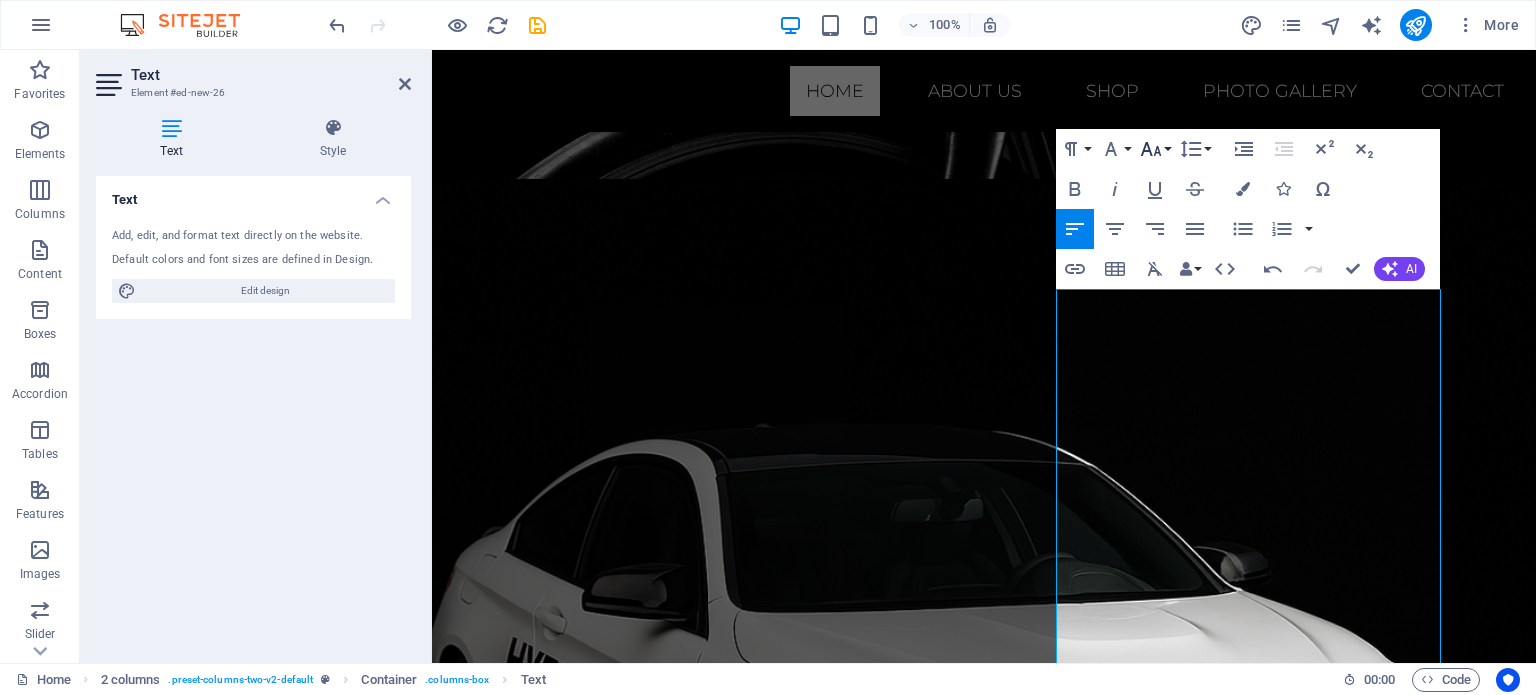 click on "Font Size" at bounding box center (1155, 149) 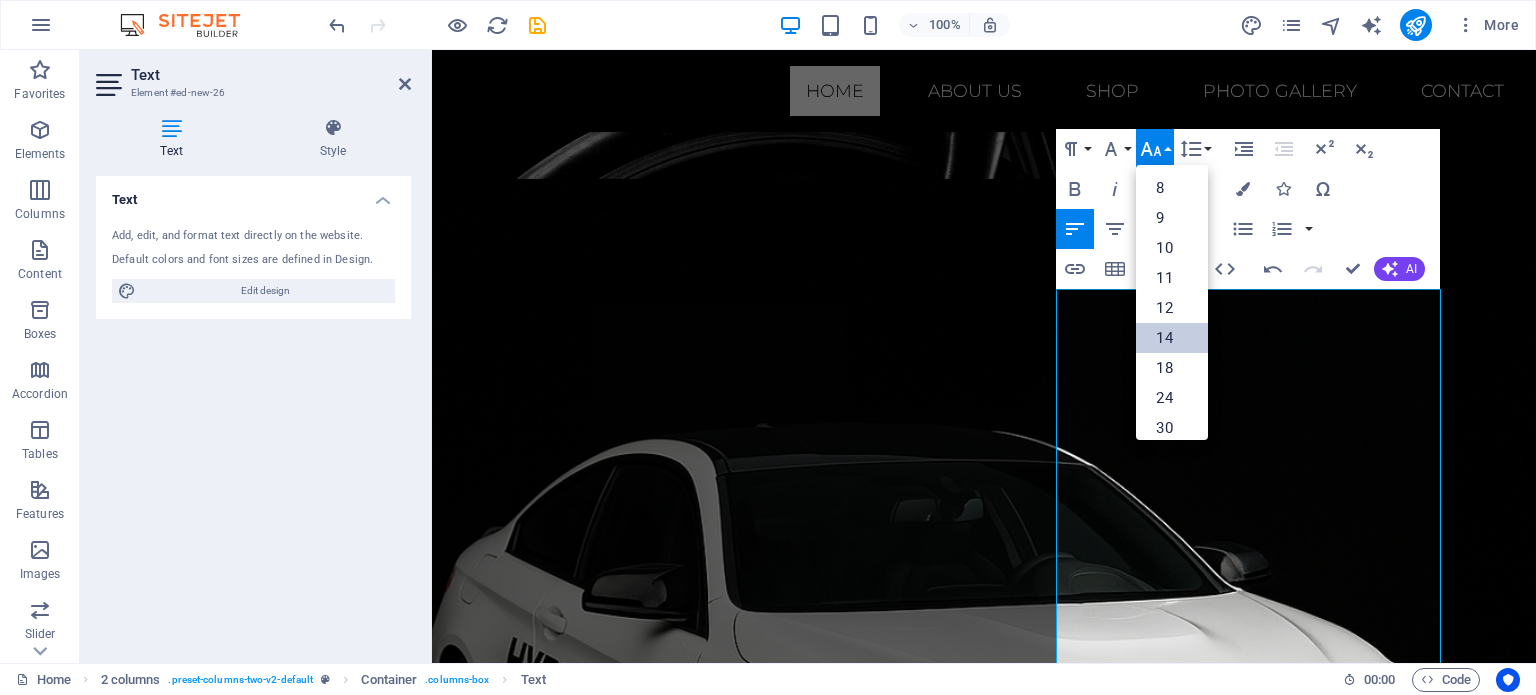 click on "14" at bounding box center [1172, 338] 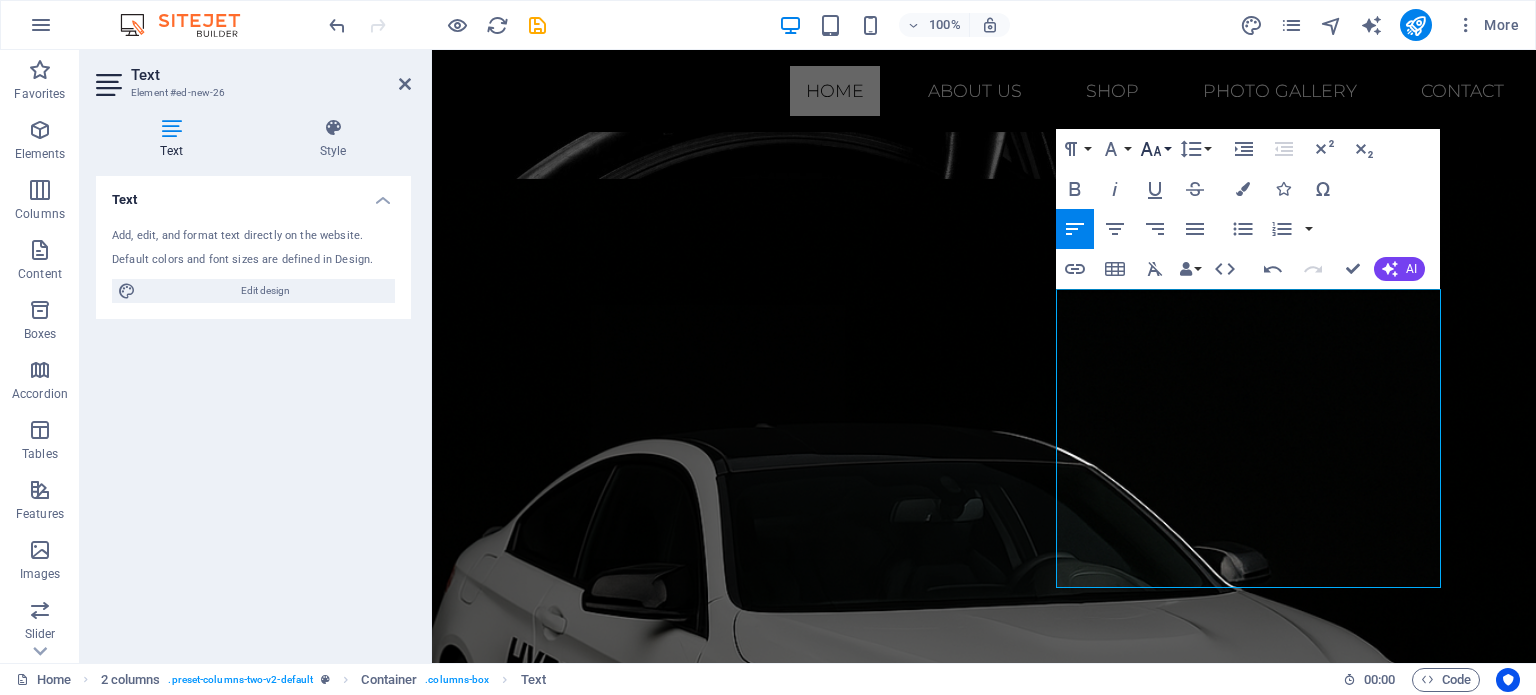 click 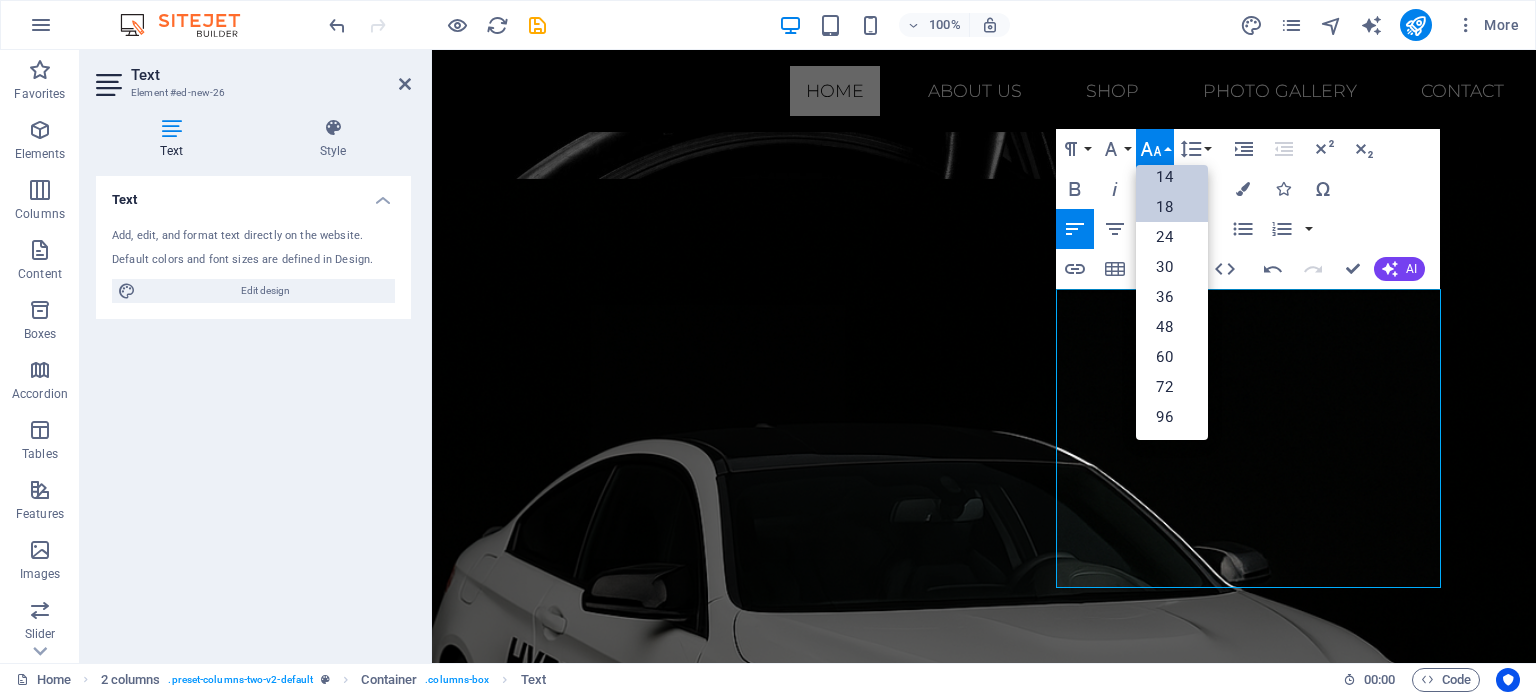 scroll, scrollTop: 160, scrollLeft: 0, axis: vertical 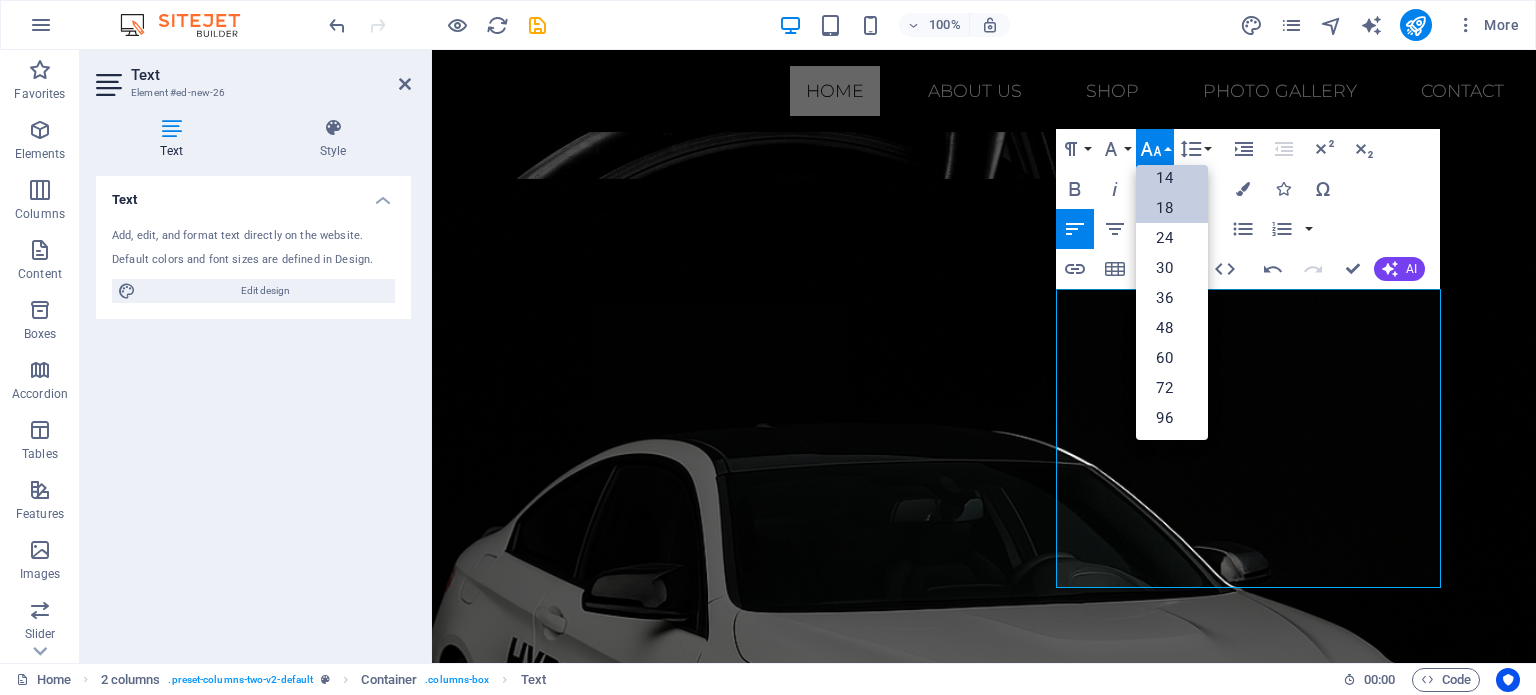 click on "18" at bounding box center [1172, 208] 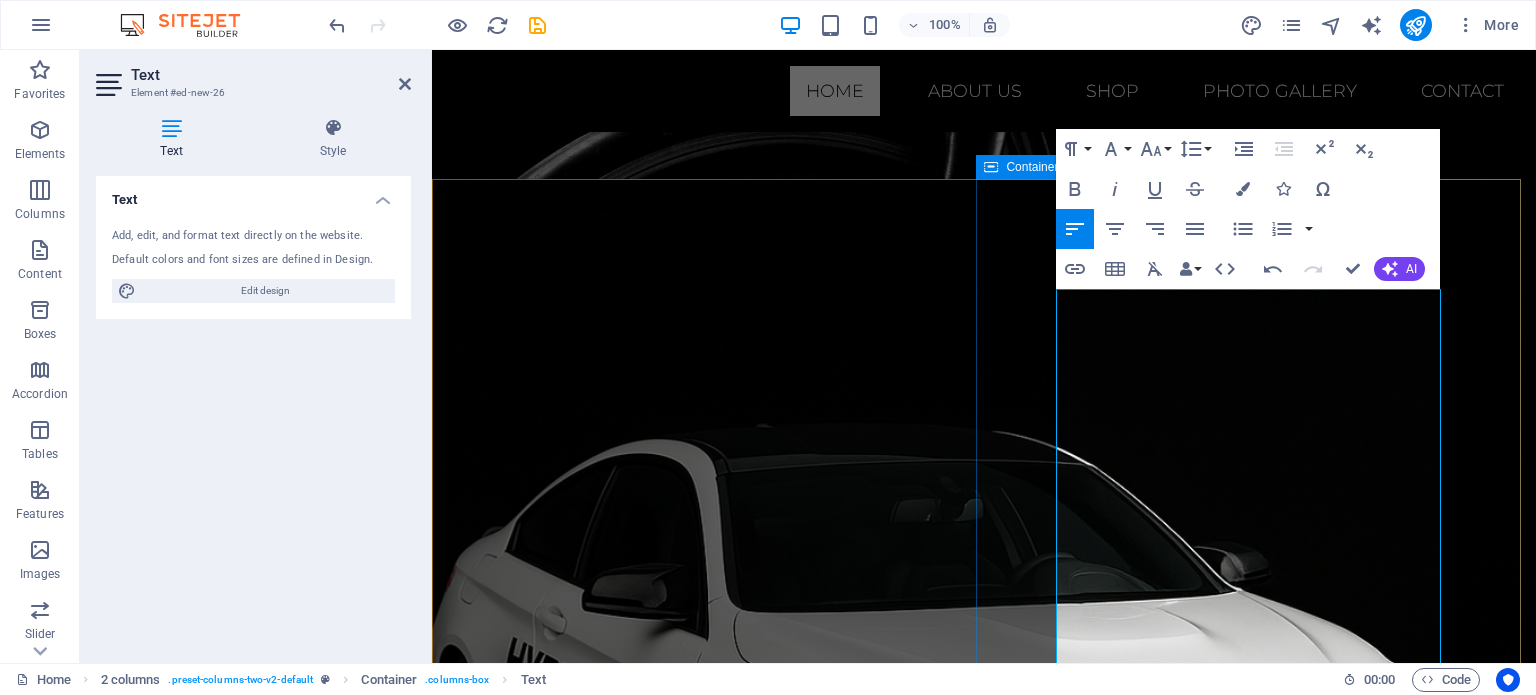 click on "​Welcome to Hyperboost Motorsports
Where passion meets performance. From the roar of the dyno to the smoke of a perfectly executed drift, Hyperboost Motorsports is your one-stop destination for turnkey race car preparation and cutting-edge performance engineering. Whether you’re chasing quarter-mile glory, carving hairpins sideways, or simply demanding more out of your street car, our team of seasoned fabricators, engine builders, and ECU calibrators will deliver podium-ready results." at bounding box center (984, 1494) 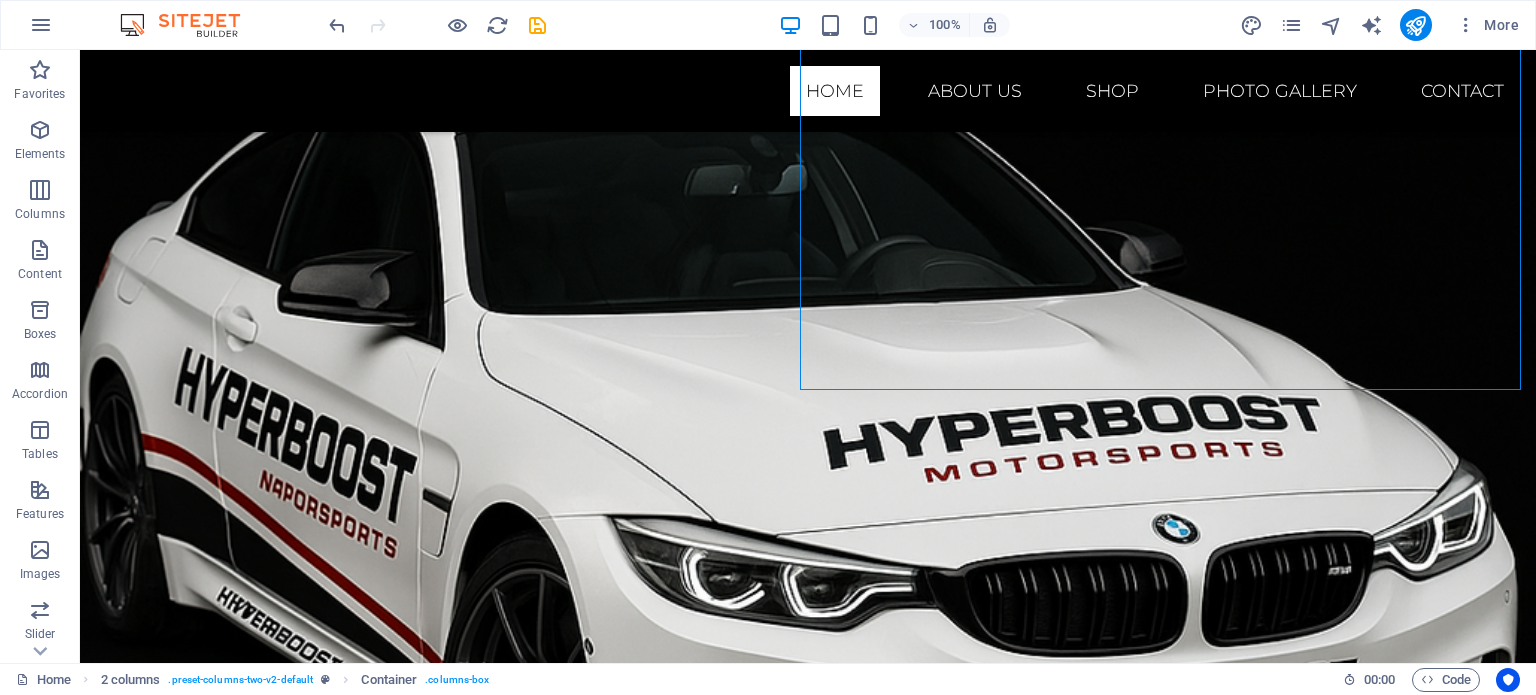 scroll, scrollTop: 1004, scrollLeft: 0, axis: vertical 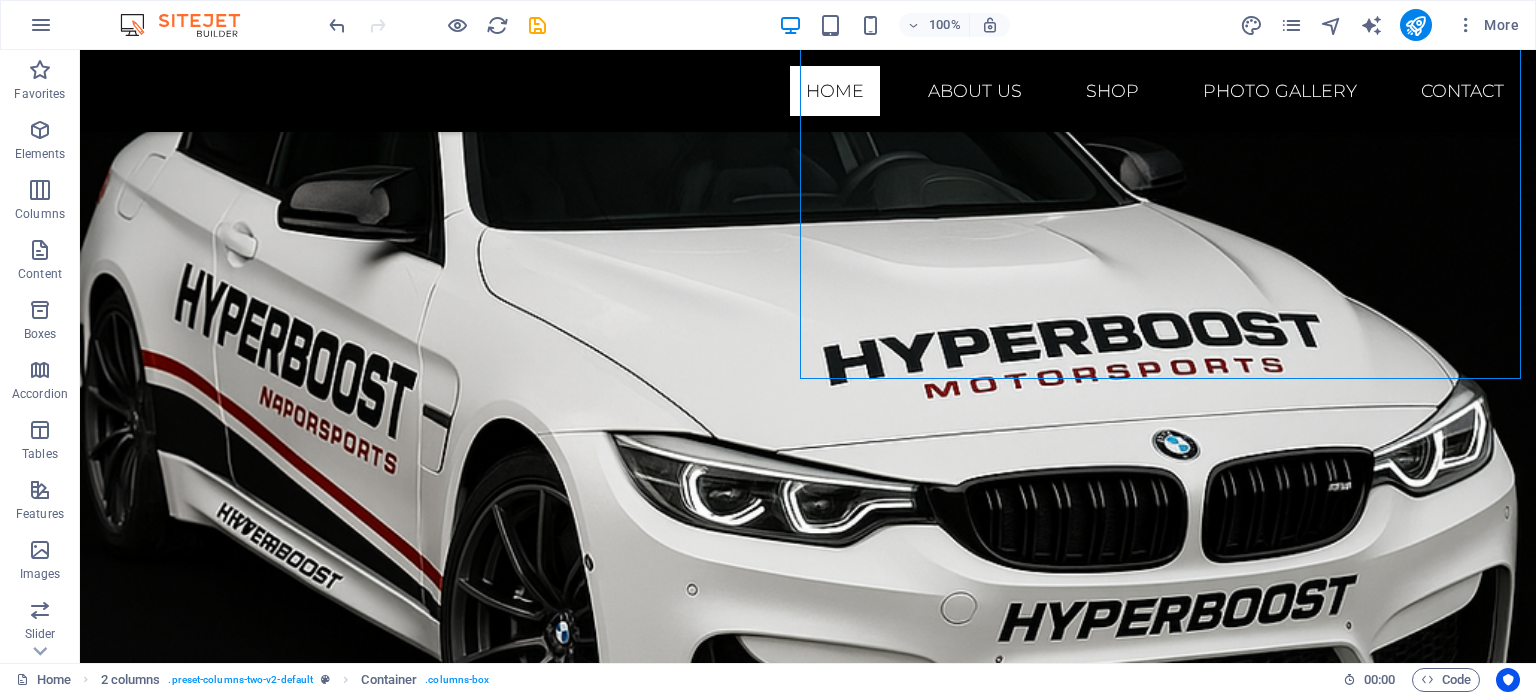 click at bounding box center (808, 1812) 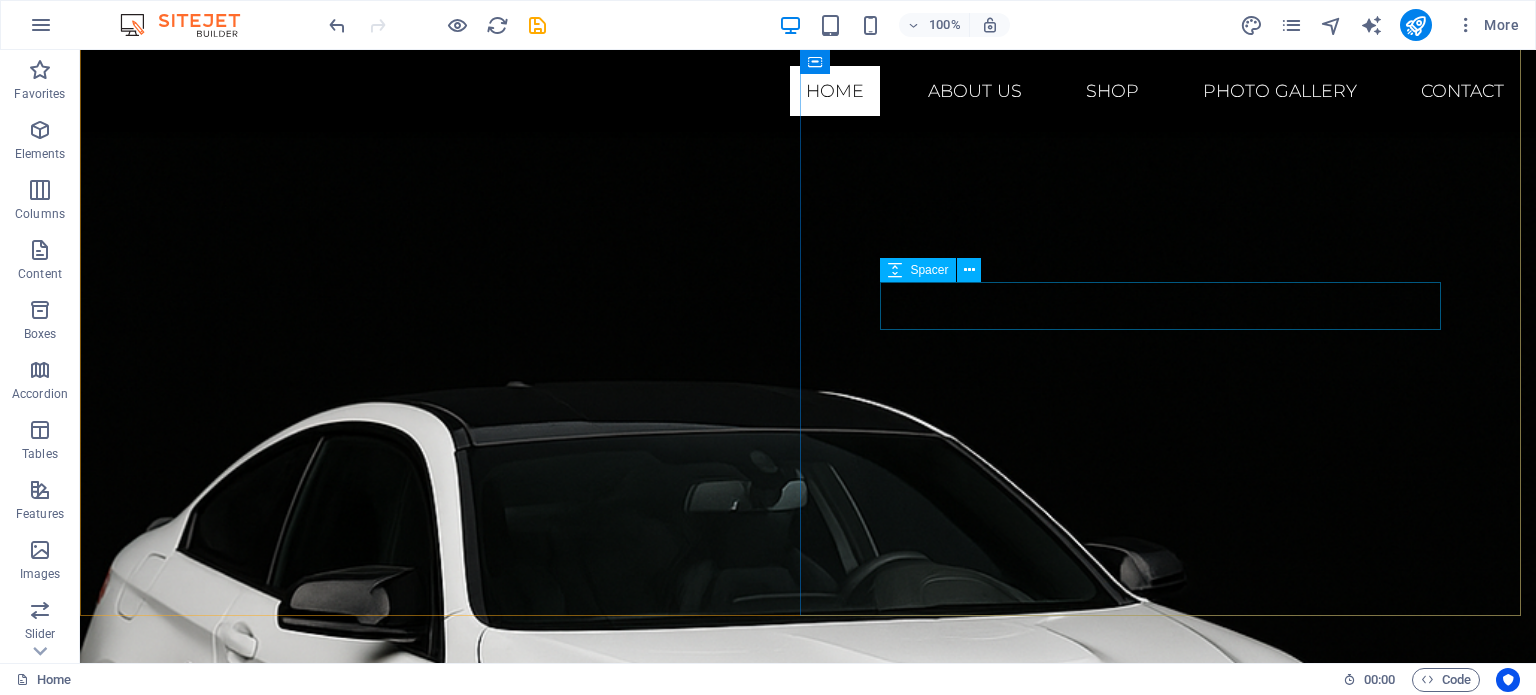 scroll, scrollTop: 804, scrollLeft: 0, axis: vertical 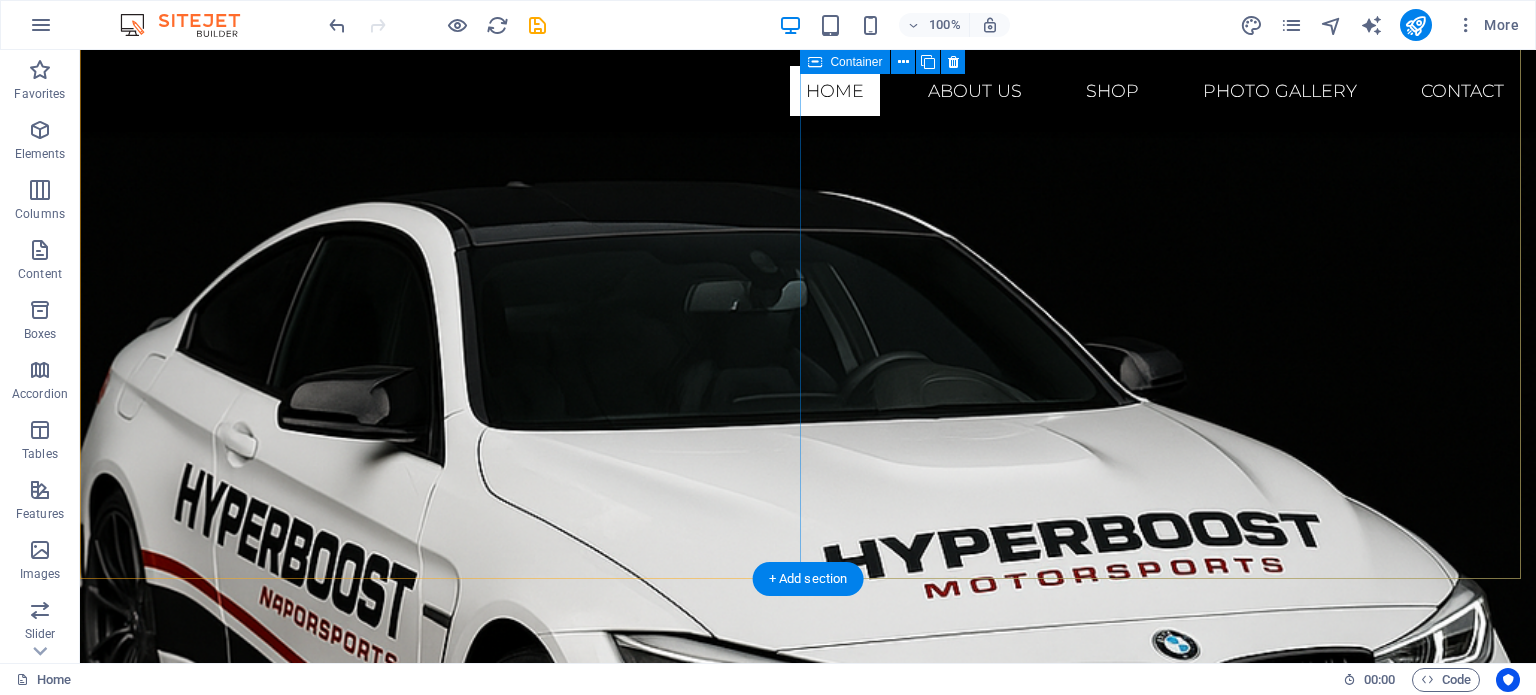 click on "Welcome to Hyperboost Motorsports
Where passion meets performance. From the roar of the dyno to the smoke of a perfectly executed drift, Hyperboost Motorsports is your one-stop destination for turnkey race car preparation and cutting-edge performance engineering. Whether you’re chasing quarter-mile glory, carving hairpins sideways, or simply demanding more out of your street car, our team of seasoned fabricators, engine builders, and ECU calibrators will deliver podium-ready results." at bounding box center (808, 1510) 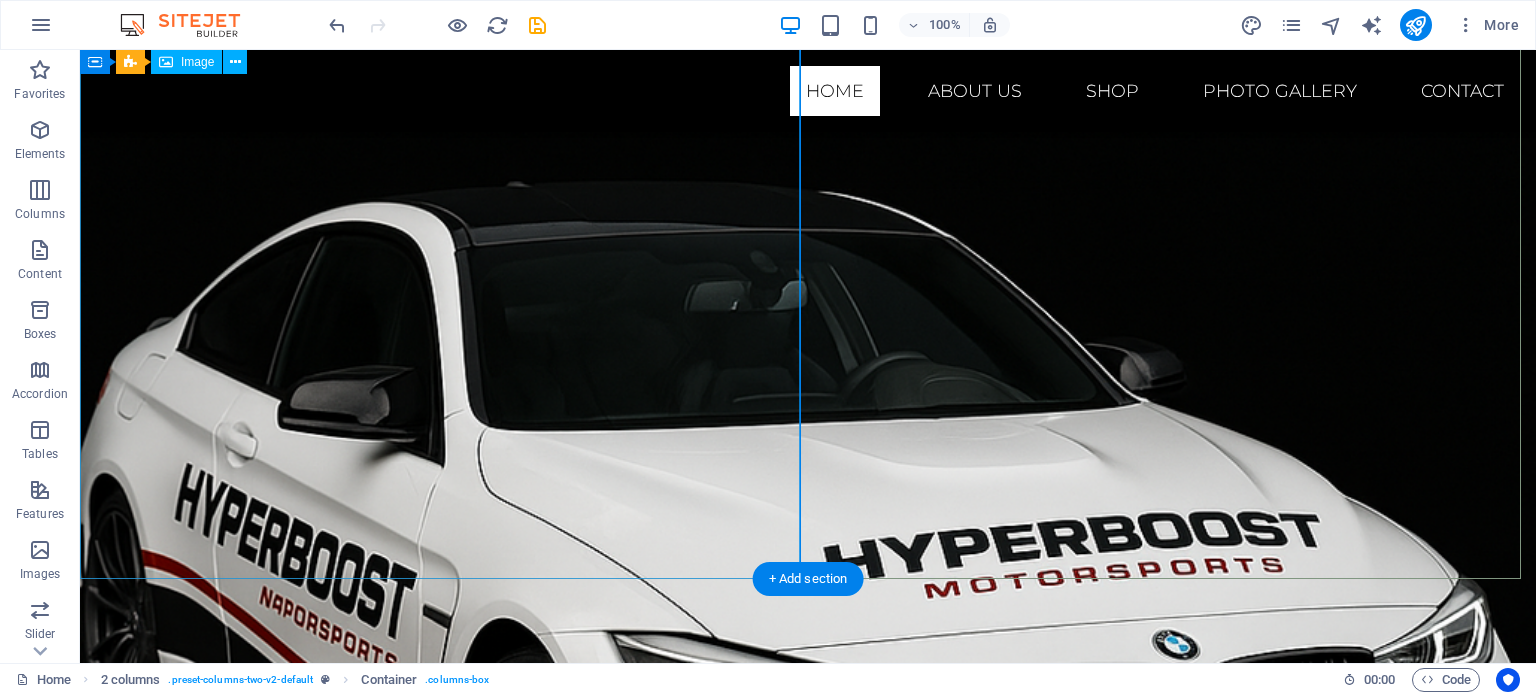 click at bounding box center (808, 587) 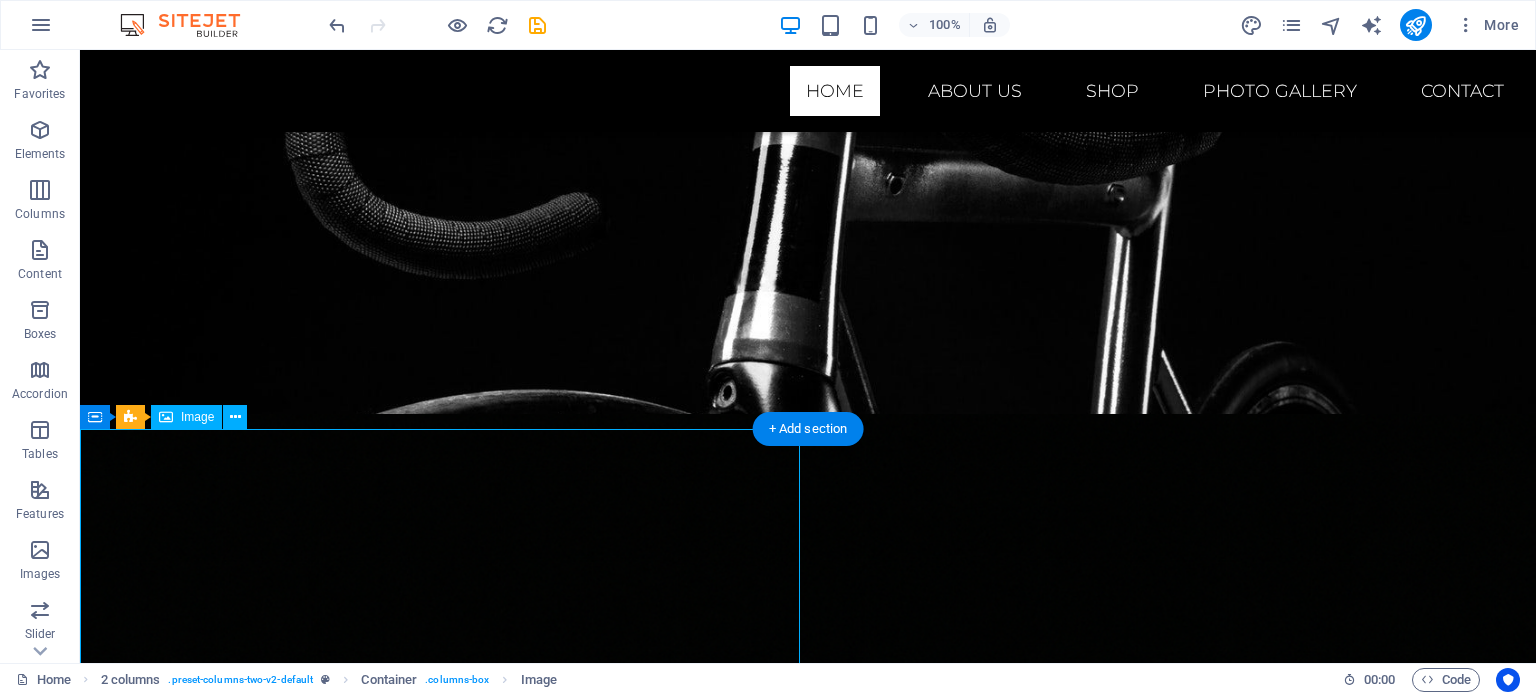 scroll, scrollTop: 204, scrollLeft: 0, axis: vertical 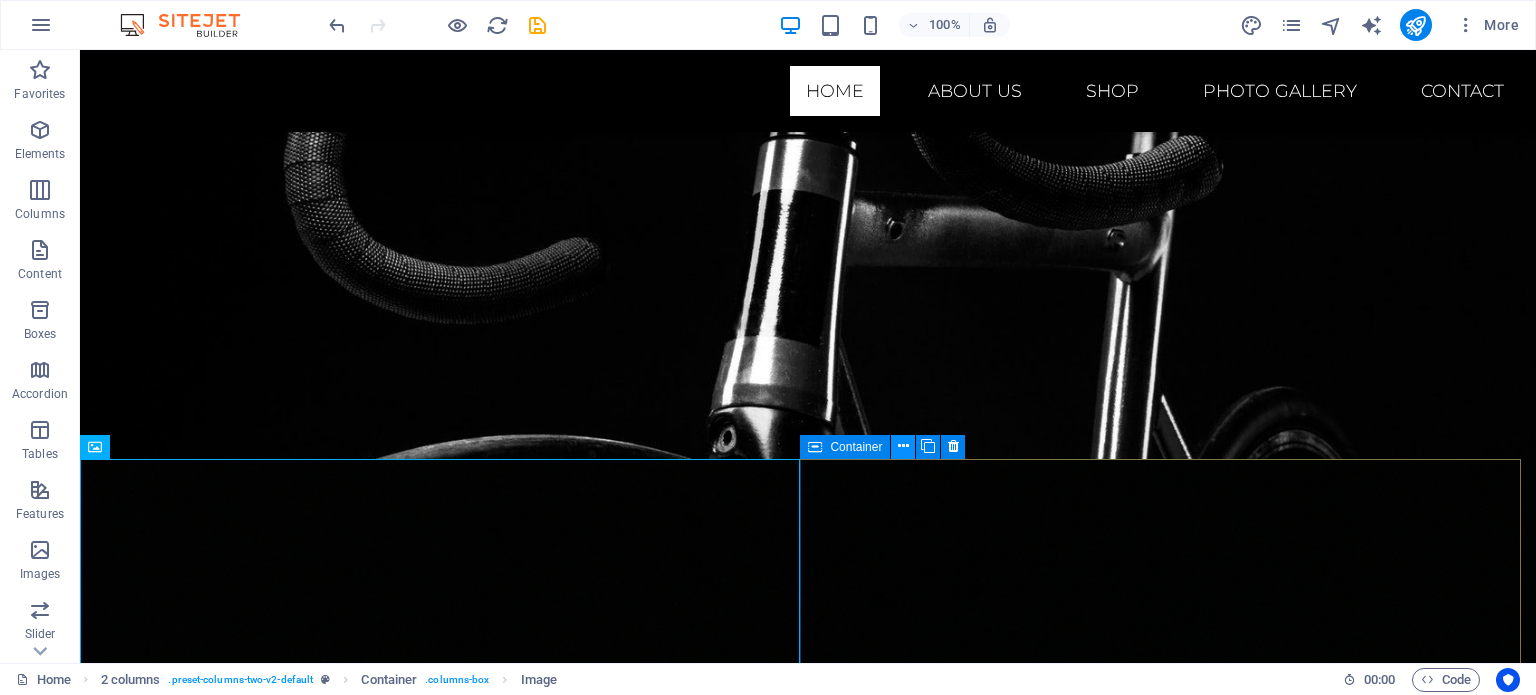 click at bounding box center [903, 446] 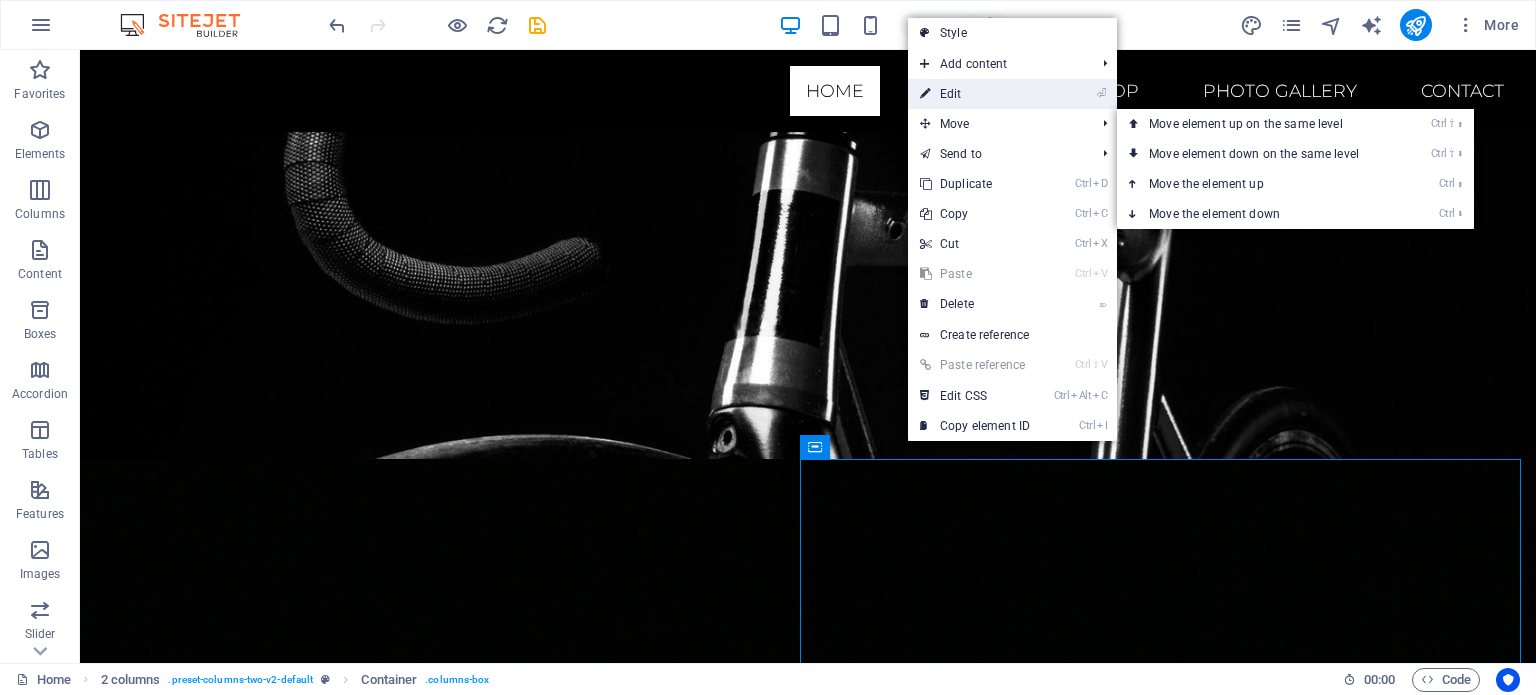 click on "⏎  Edit" at bounding box center (975, 94) 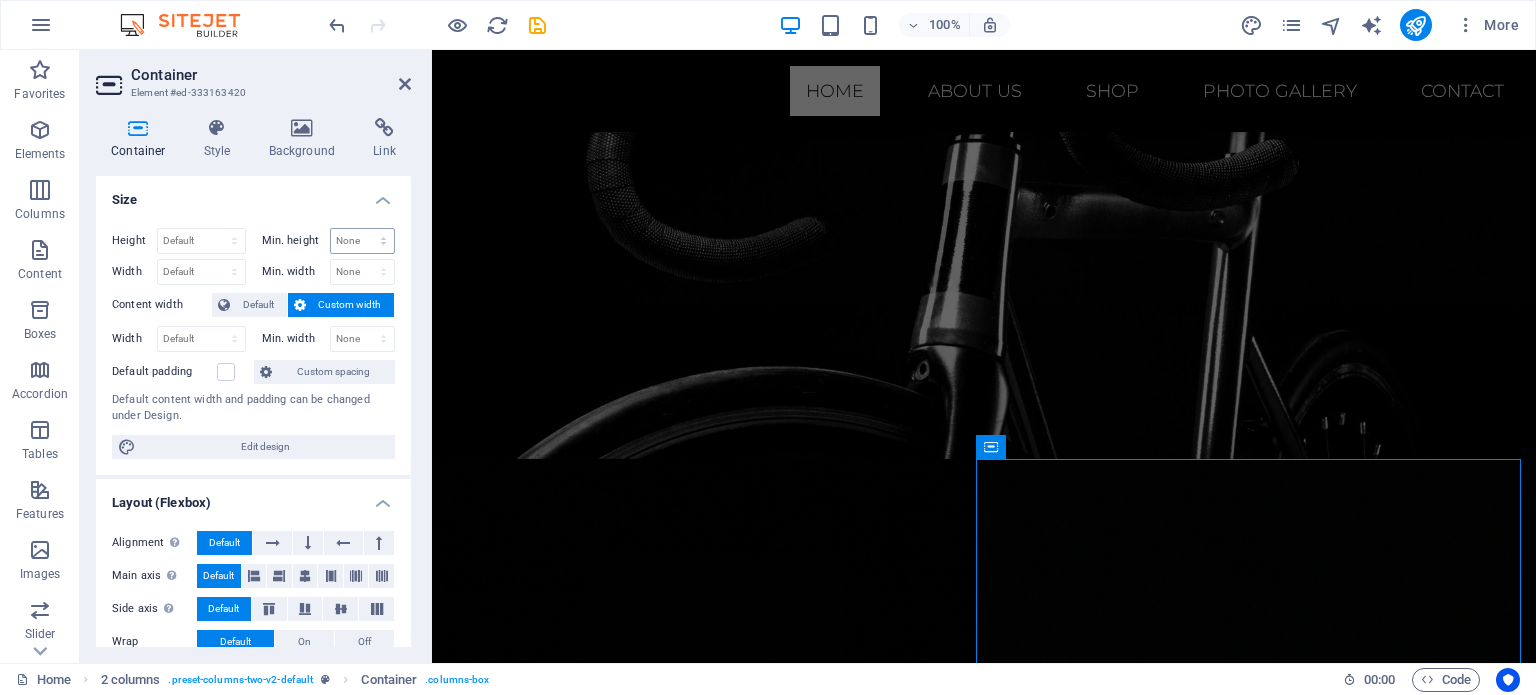 drag, startPoint x: 313, startPoint y: 241, endPoint x: 346, endPoint y: 241, distance: 33 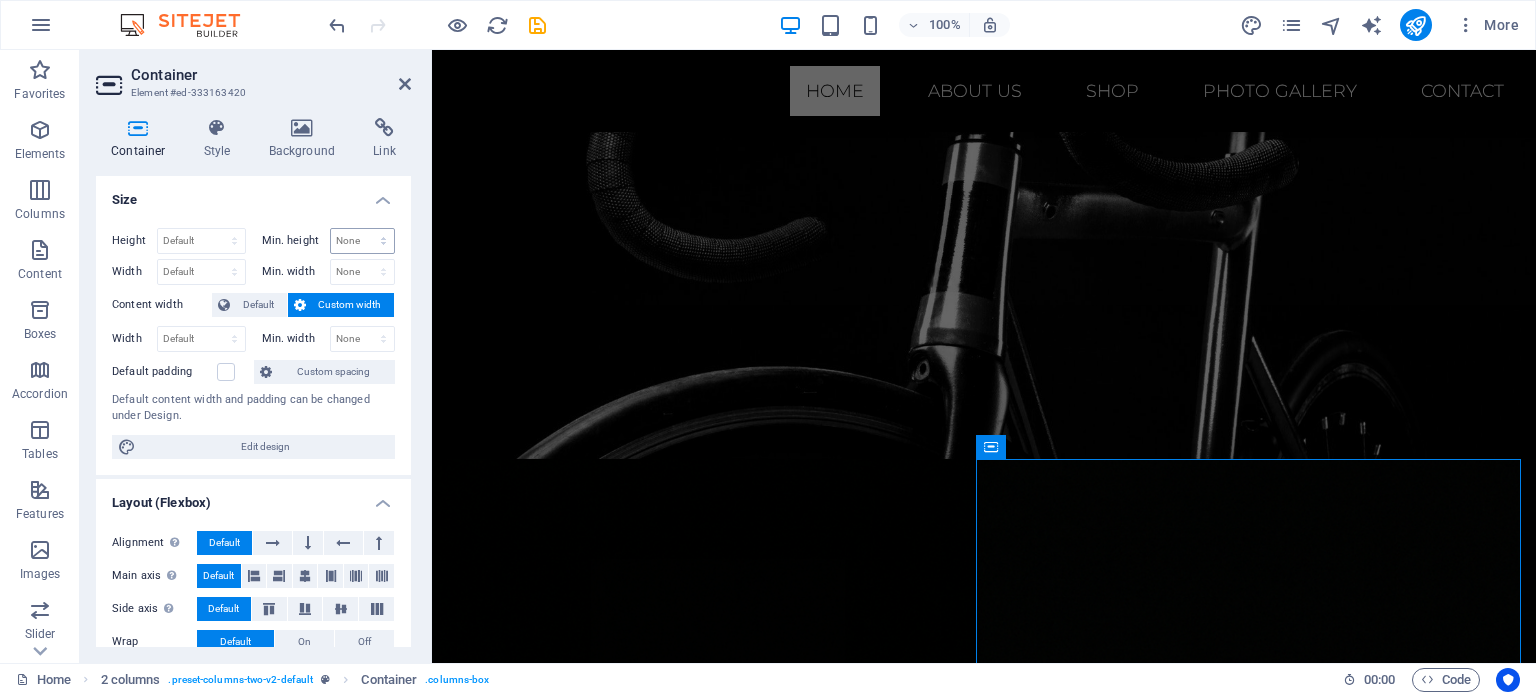 click on "Min. height" at bounding box center (296, 240) 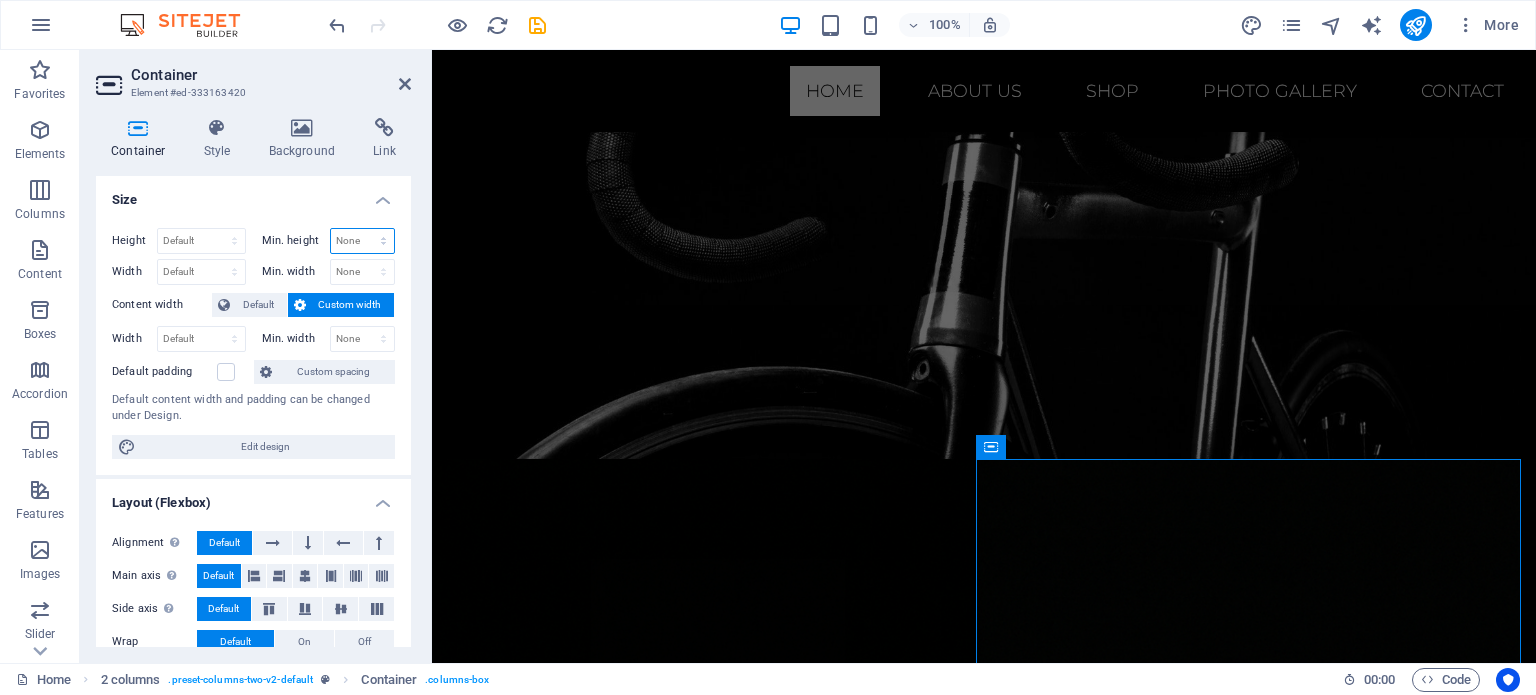 click on "None px rem % vh vw" at bounding box center (363, 241) 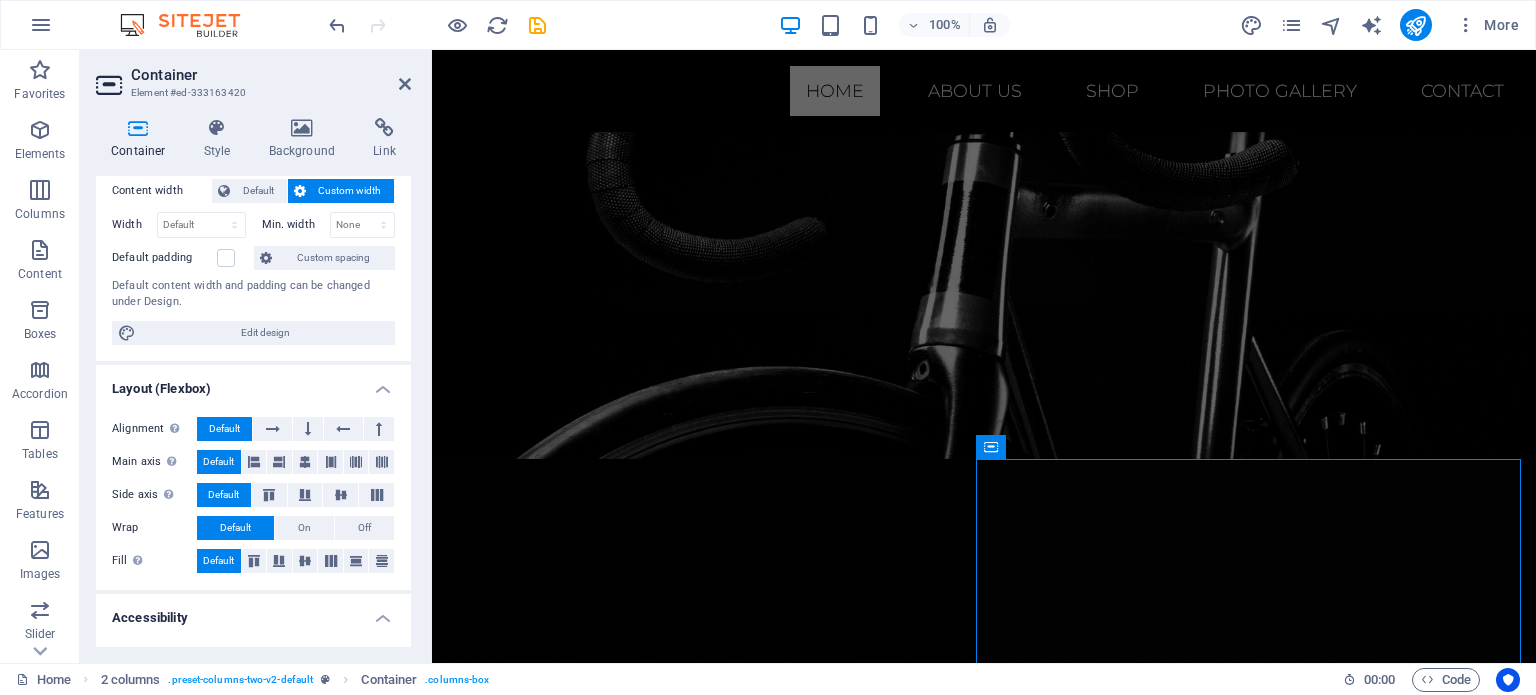 scroll, scrollTop: 0, scrollLeft: 0, axis: both 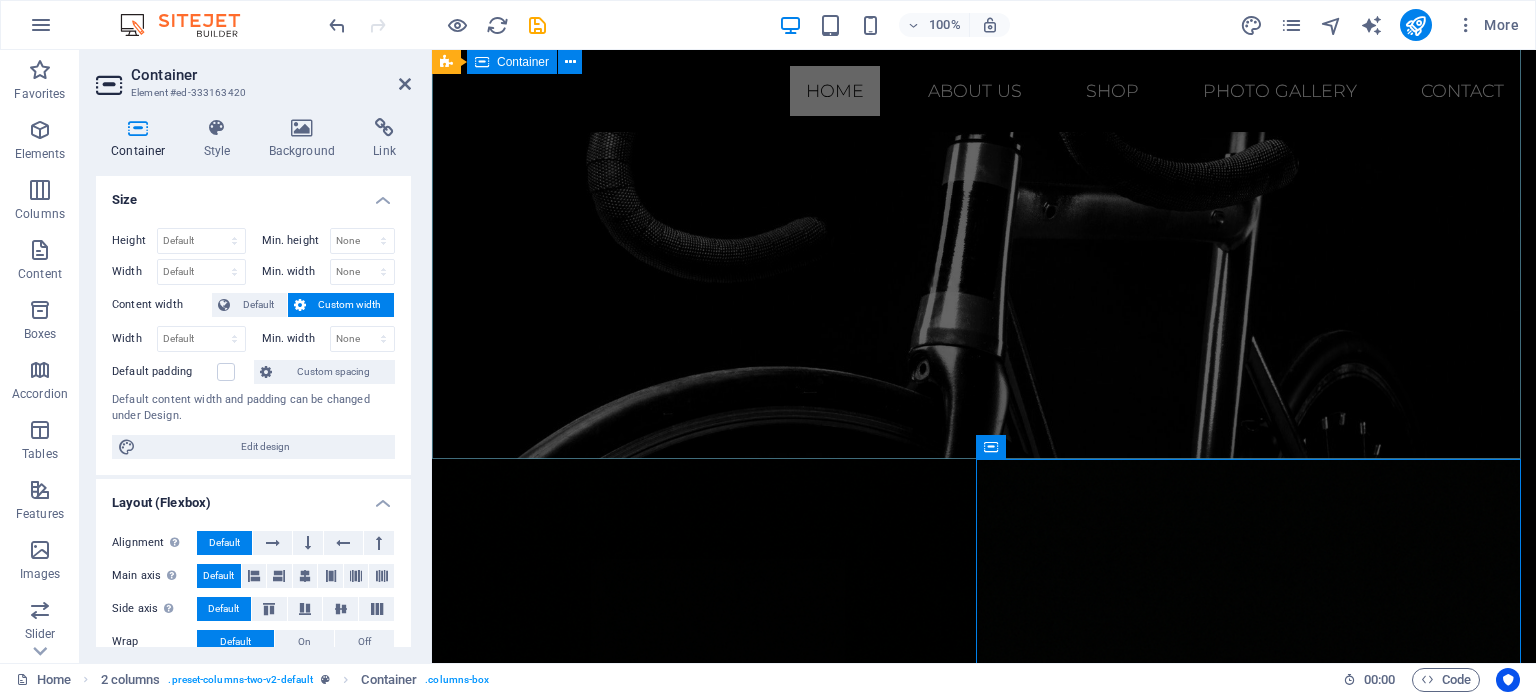 click at bounding box center [984, 155] 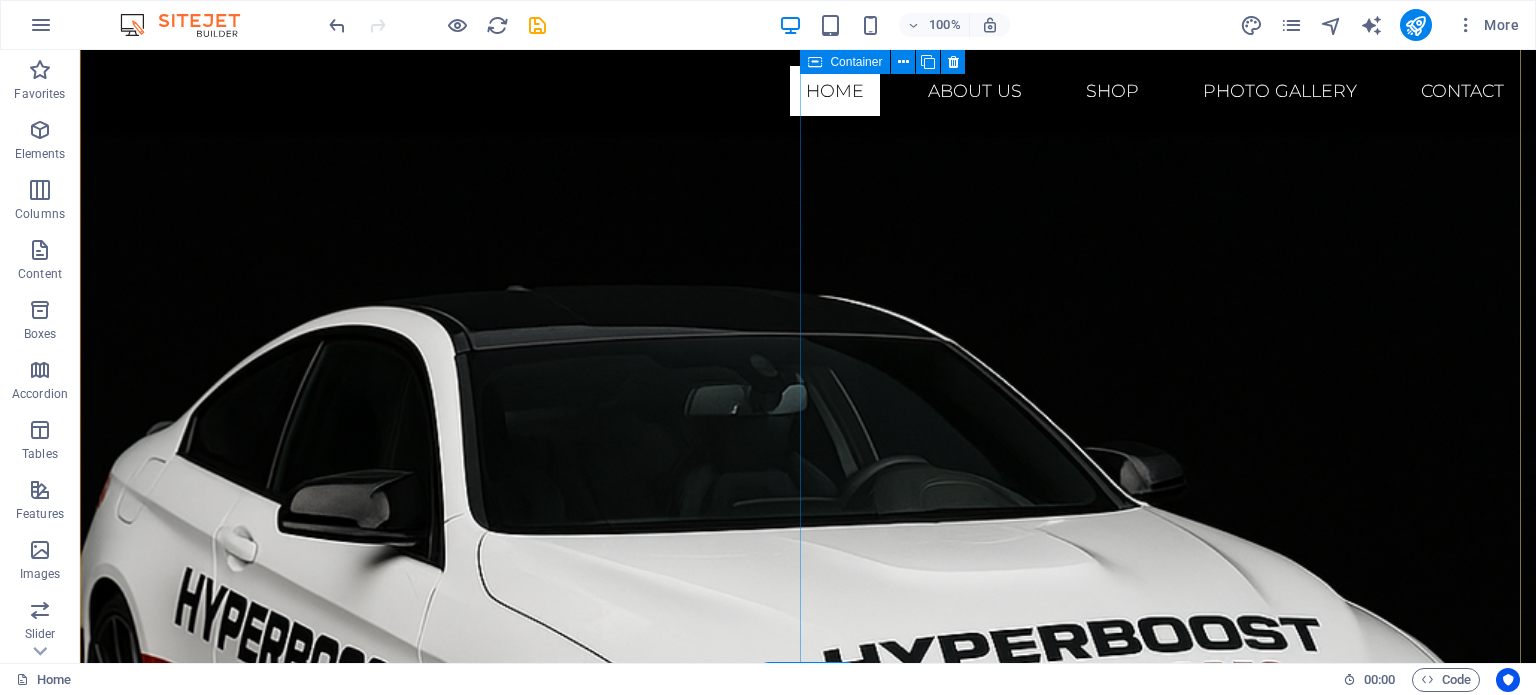 scroll, scrollTop: 704, scrollLeft: 0, axis: vertical 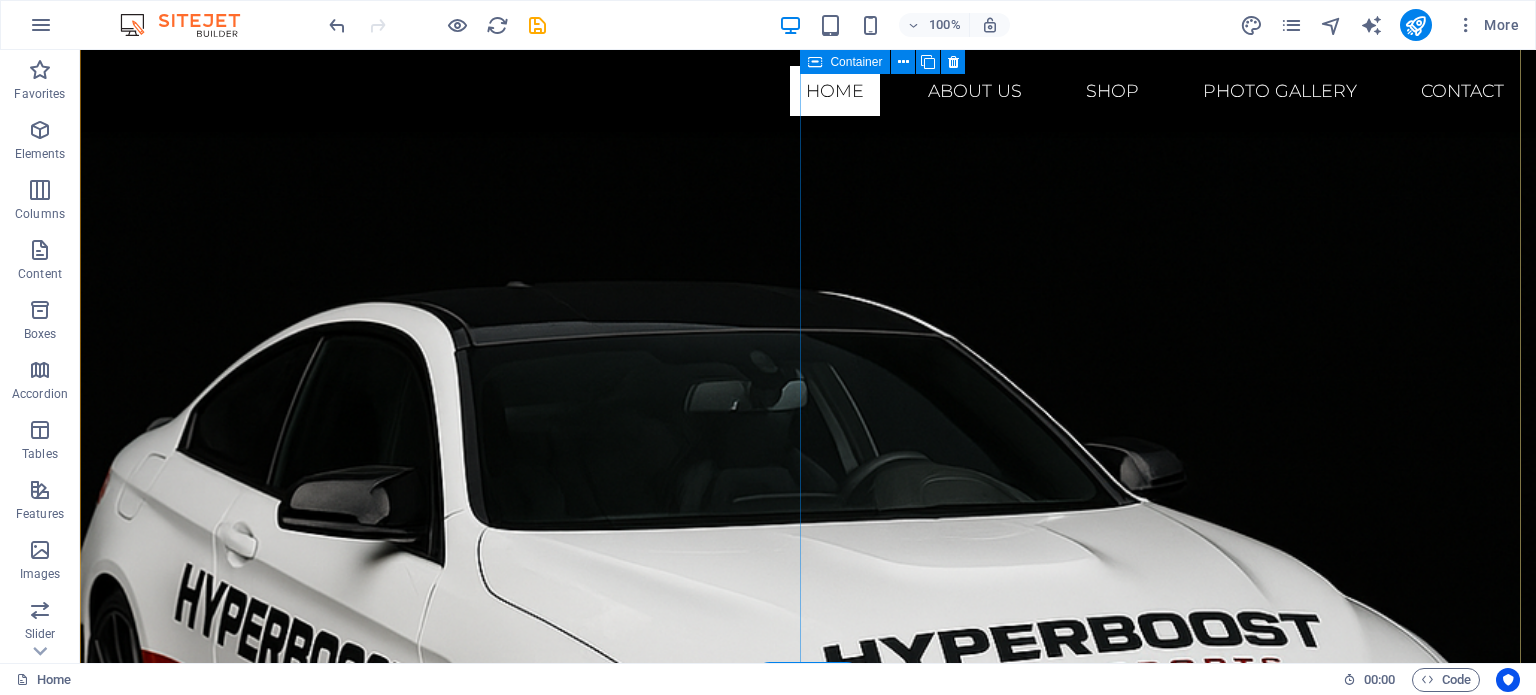 click on "Welcome to Hyperboost Motorsports
Where passion meets performance. From the roar of the dyno to the smoke of a perfectly executed drift, Hyperboost Motorsports is your one-stop destination for turnkey race car preparation and cutting-edge performance engineering. Whether you’re chasing quarter-mile glory, carving hairpins sideways, or simply demanding more out of your street car, our team of seasoned fabricators, engine builders, and ECU calibrators will deliver podium-ready results." at bounding box center [808, 1610] 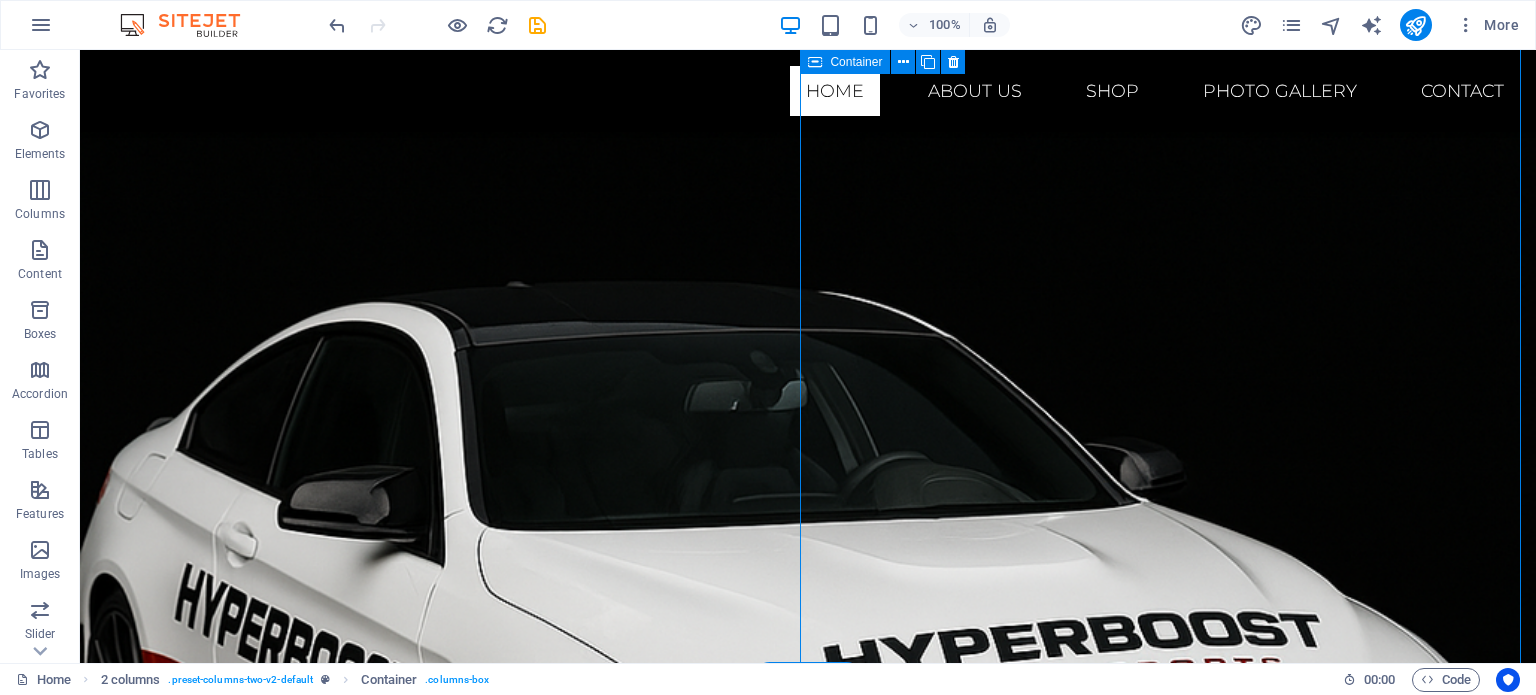 click on "Welcome to Hyperboost Motorsports
Where passion meets performance. From the roar of the dyno to the smoke of a perfectly executed drift, Hyperboost Motorsports is your one-stop destination for turnkey race car preparation and cutting-edge performance engineering. Whether you’re chasing quarter-mile glory, carving hairpins sideways, or simply demanding more out of your street car, our team of seasoned fabricators, engine builders, and ECU calibrators will deliver podium-ready results." at bounding box center [808, 1610] 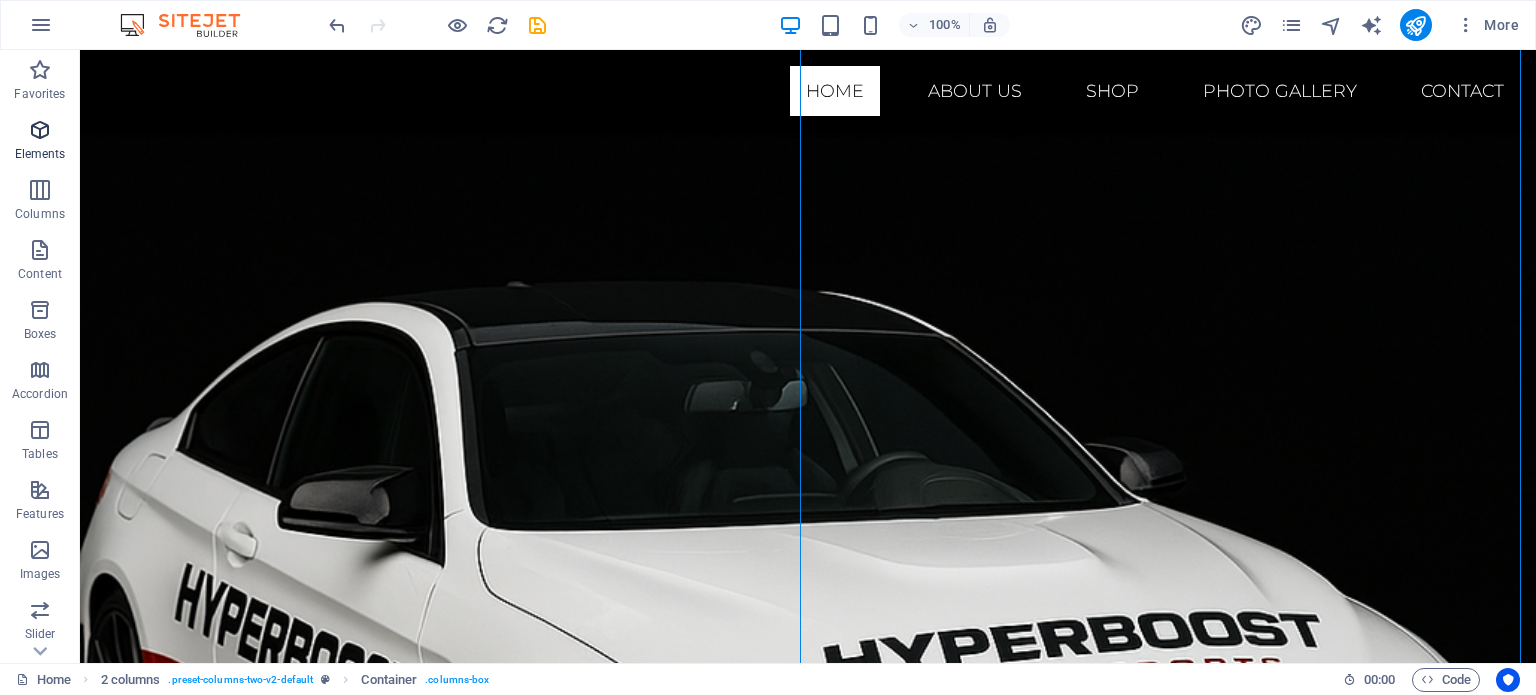 click at bounding box center [40, 130] 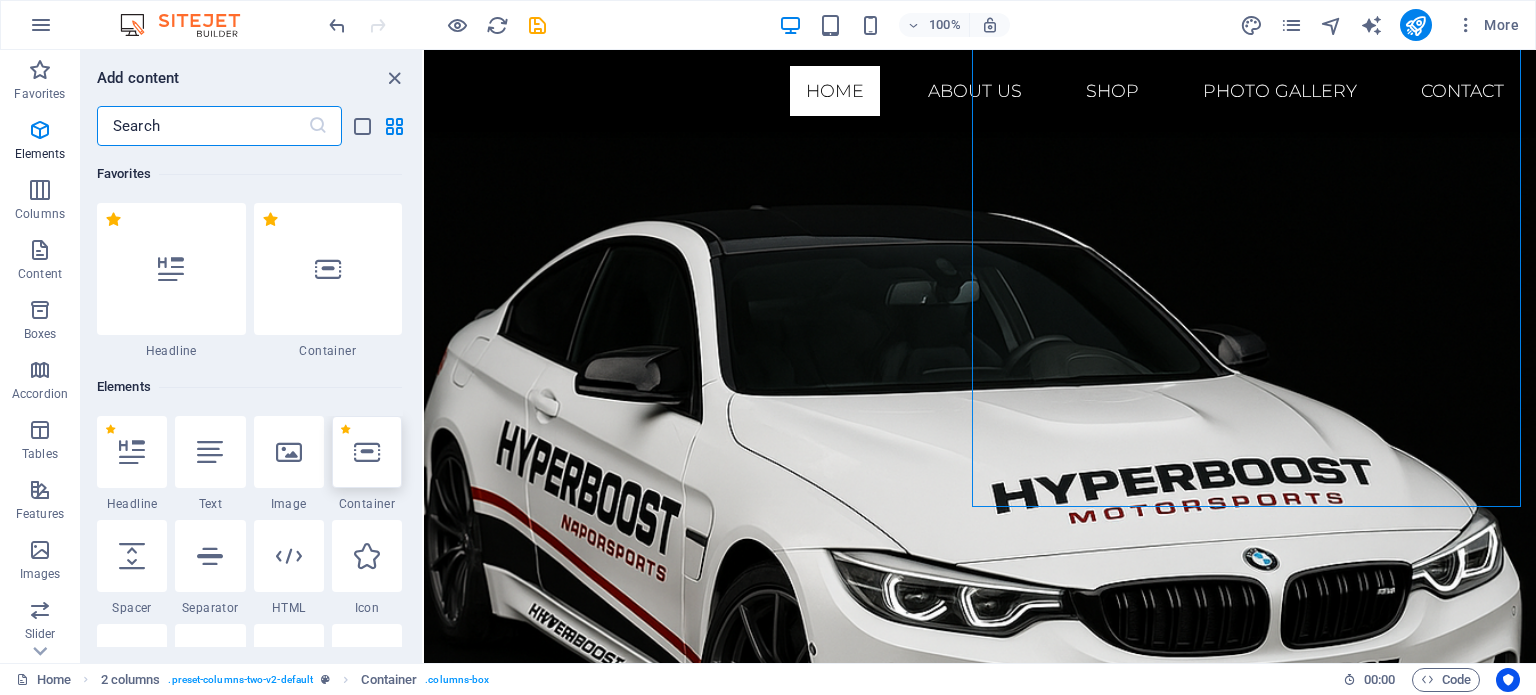scroll, scrollTop: 793, scrollLeft: 0, axis: vertical 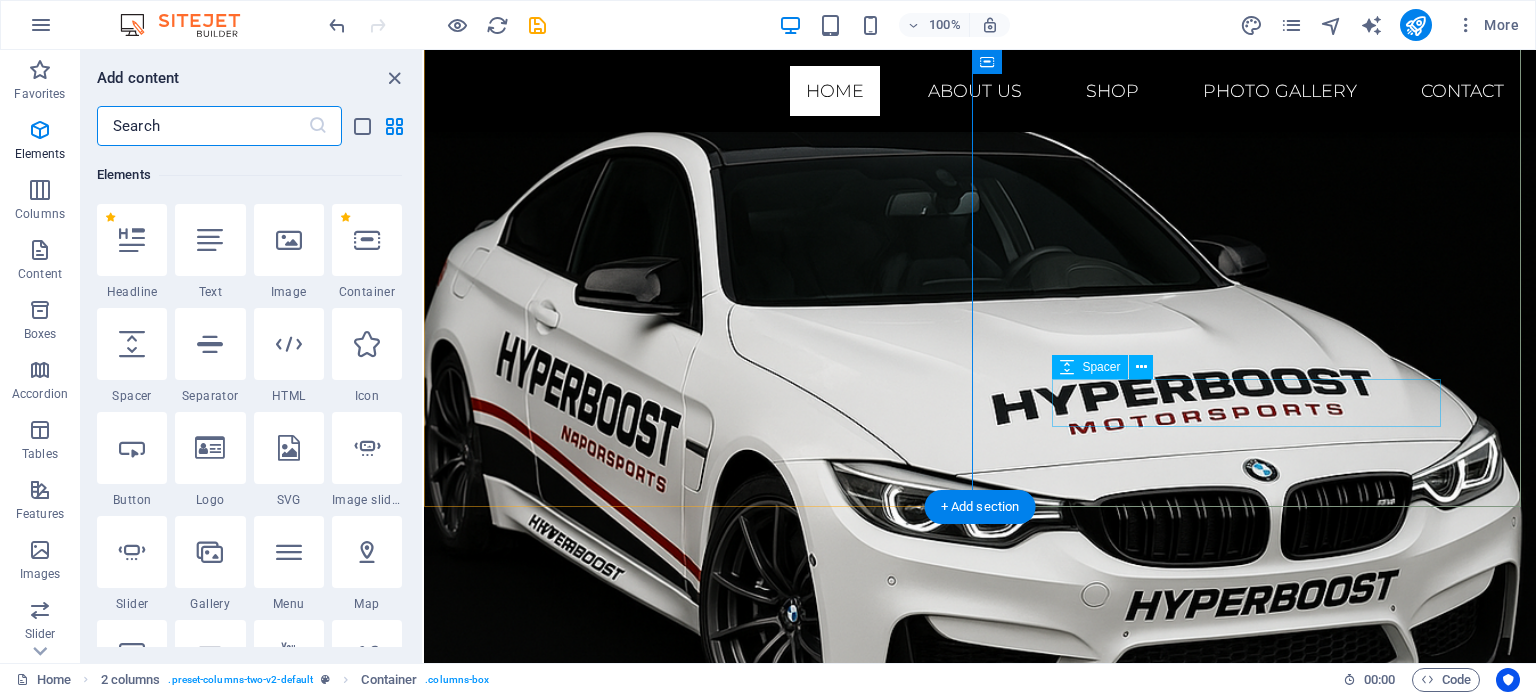 click at bounding box center (980, 1300) 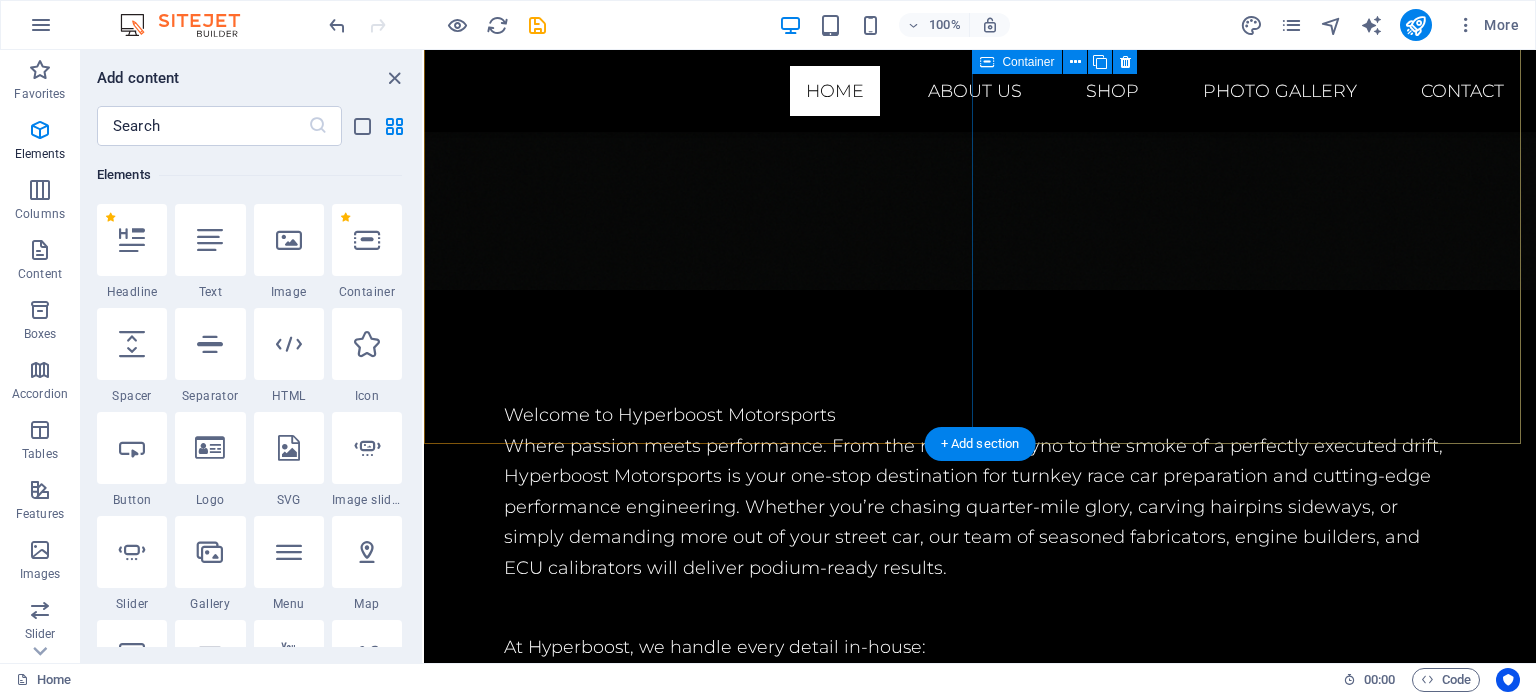 scroll, scrollTop: 1581, scrollLeft: 0, axis: vertical 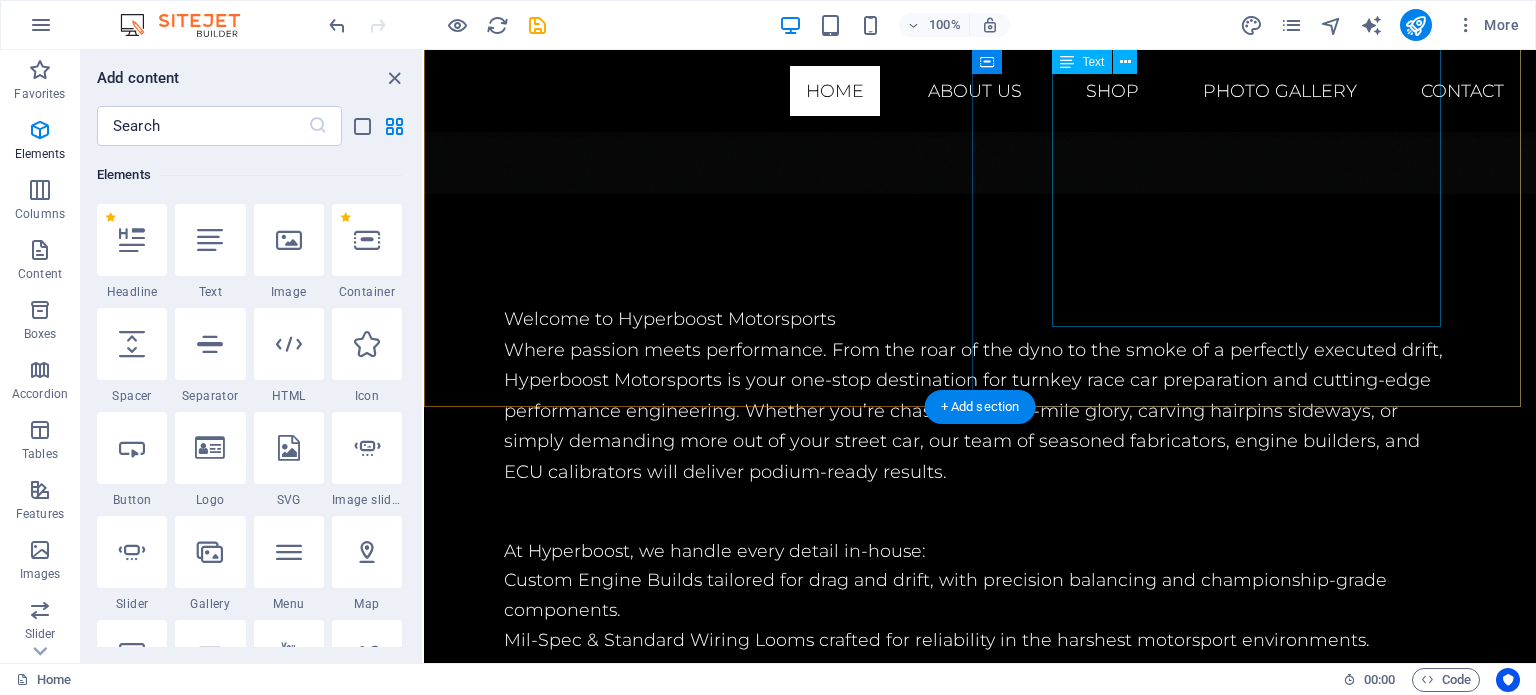 click on "At Hyperboost, we handle every detail in-house:
Custom Engine Builds tailored for drag and drift, with precision balancing and championship-grade components.
Mil-Spec & Standard Wiring Looms crafted for reliability in the harshest motorsport environments.
Standalone ECU Integration (MaxxECU, Link, Haltech, MoTeC, and more), fully programmed and validated on our state-of-the-art dyno.
OEM ECU Tuning & Retrofitting for BMW and LS platforms, complete with bespoke CAN‐bus gateways to ensure seamless communication.
Performance Parts & Dyno Services to define your limits, then push right through them.
Join the growing family of racers, drifters, and enthusiasts who trust Hyperboost Motorsports to turn their vision into victory. Let’s build something extraordinary together." at bounding box center [980, 700] 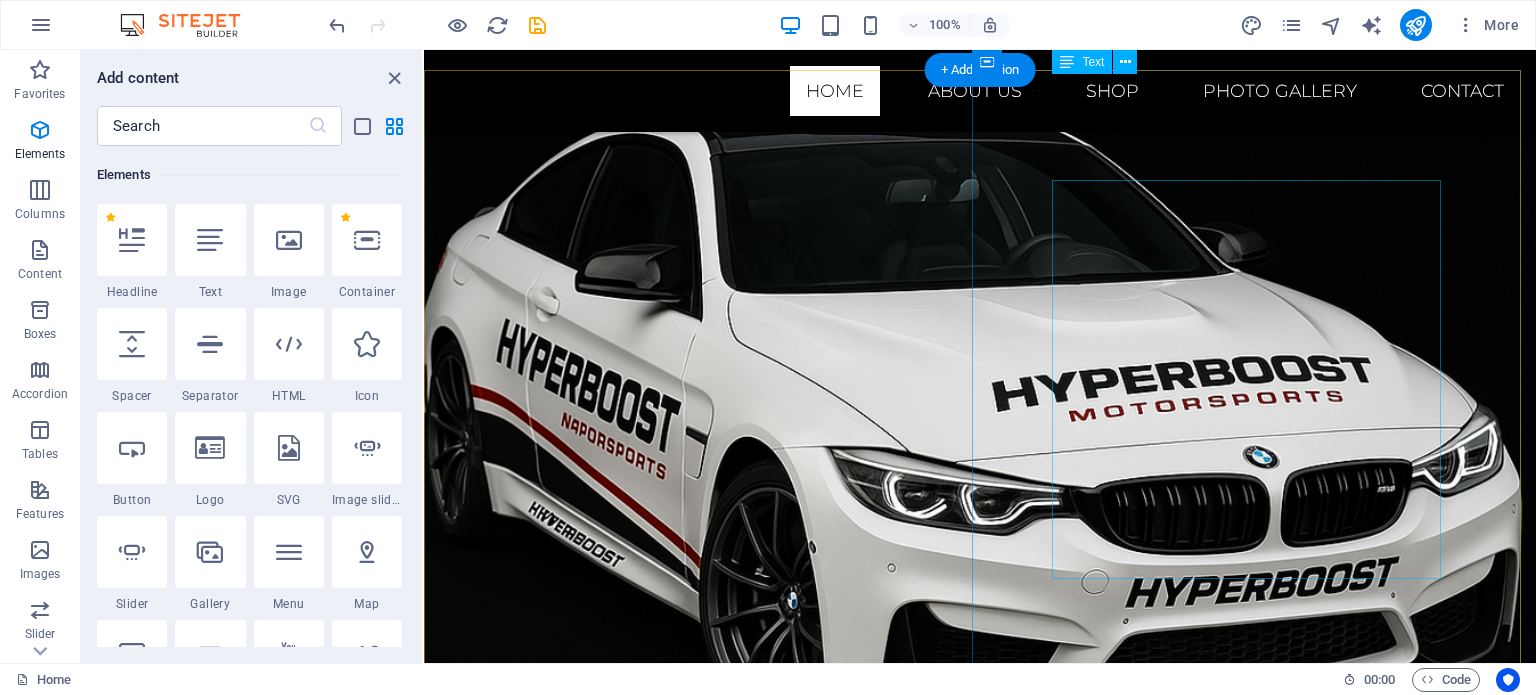 scroll, scrollTop: 593, scrollLeft: 0, axis: vertical 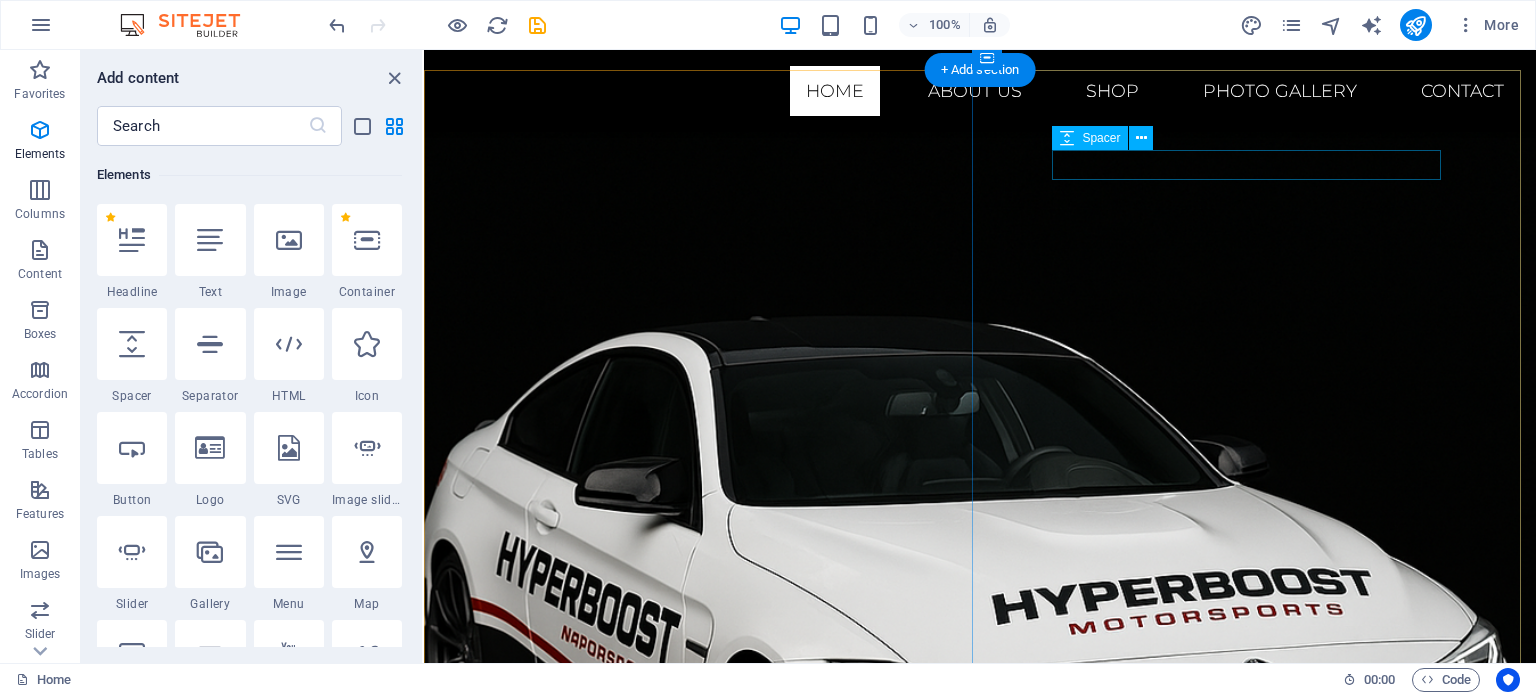 click at bounding box center (980, 1277) 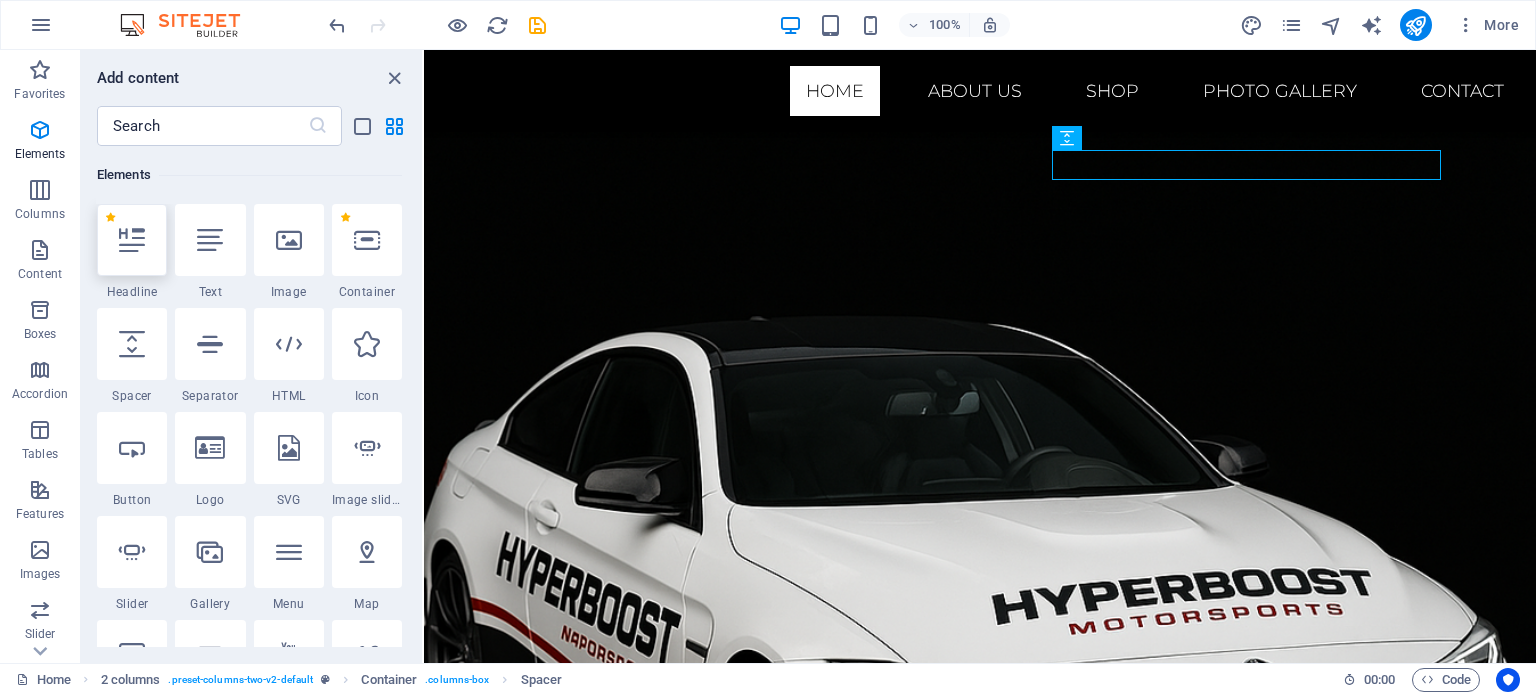 click at bounding box center [132, 240] 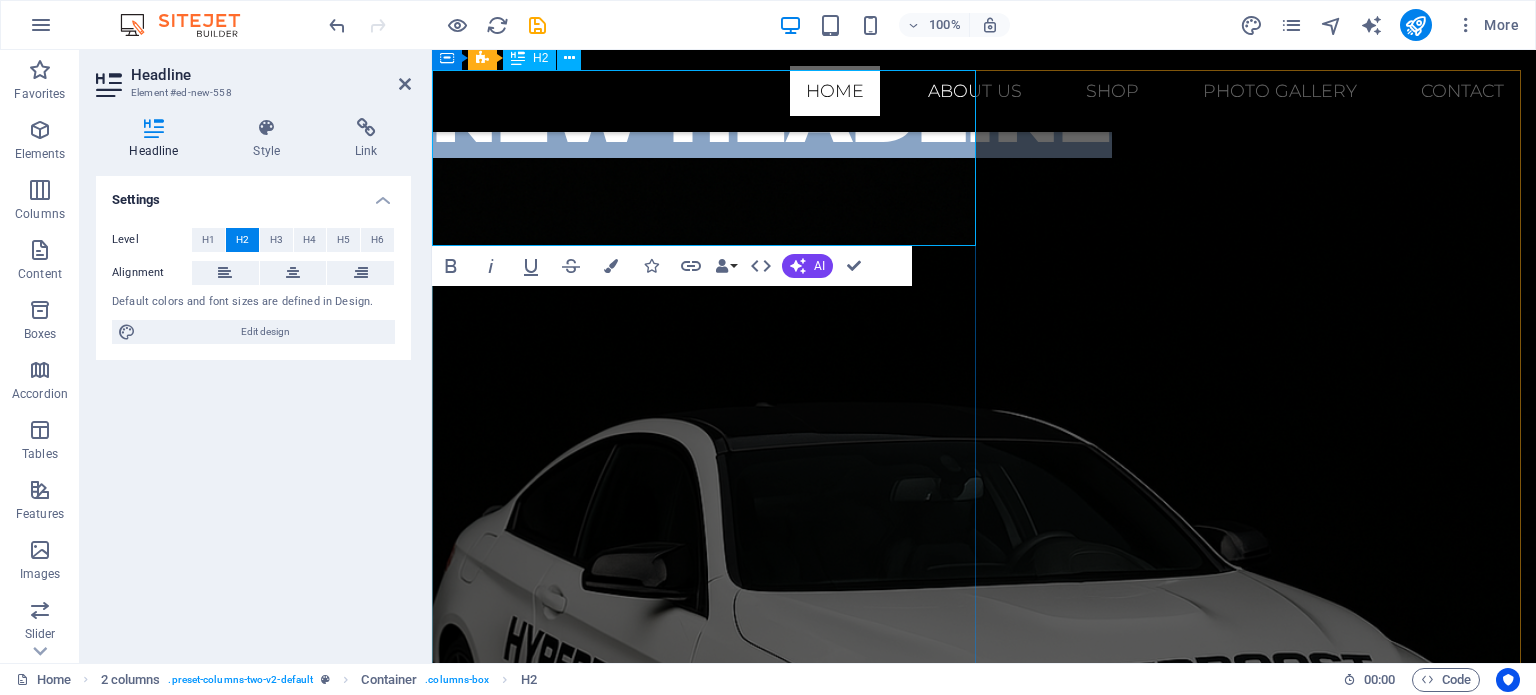type 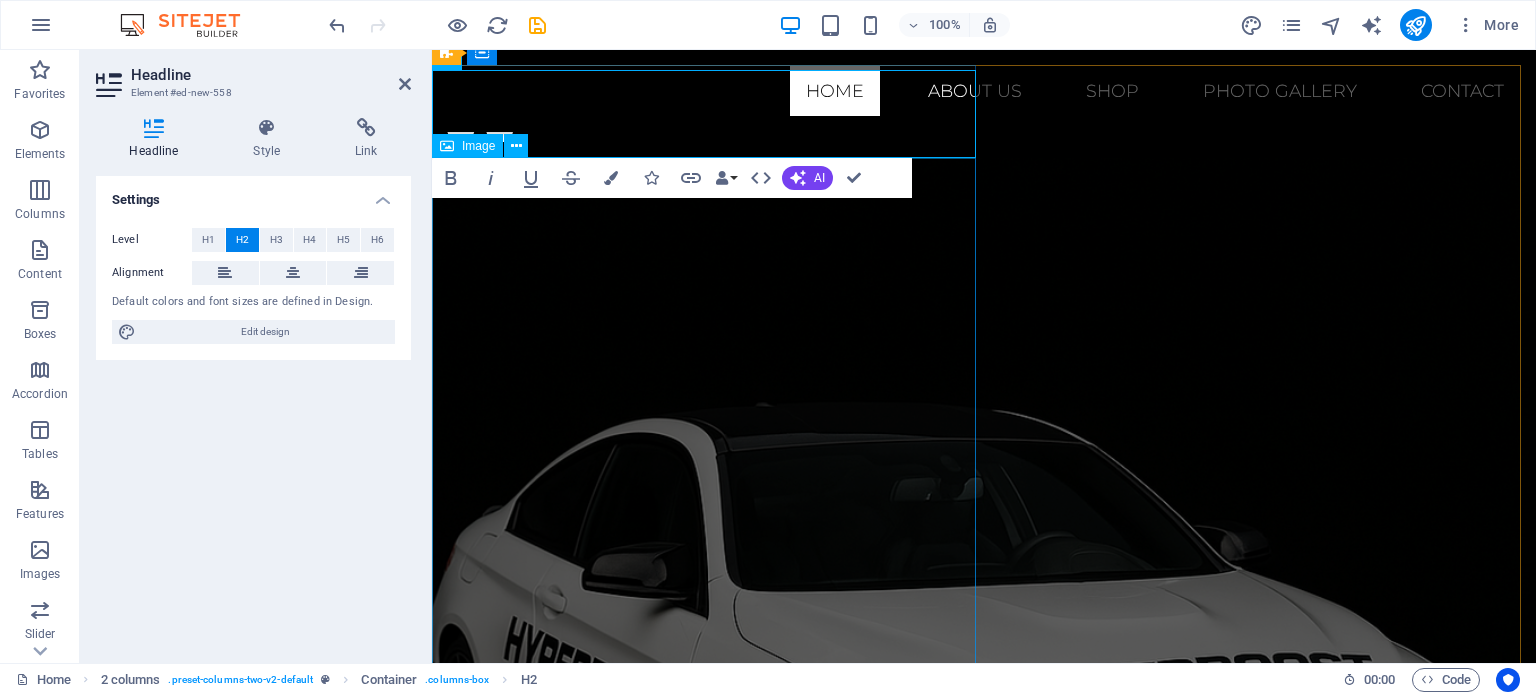 scroll, scrollTop: 598, scrollLeft: 0, axis: vertical 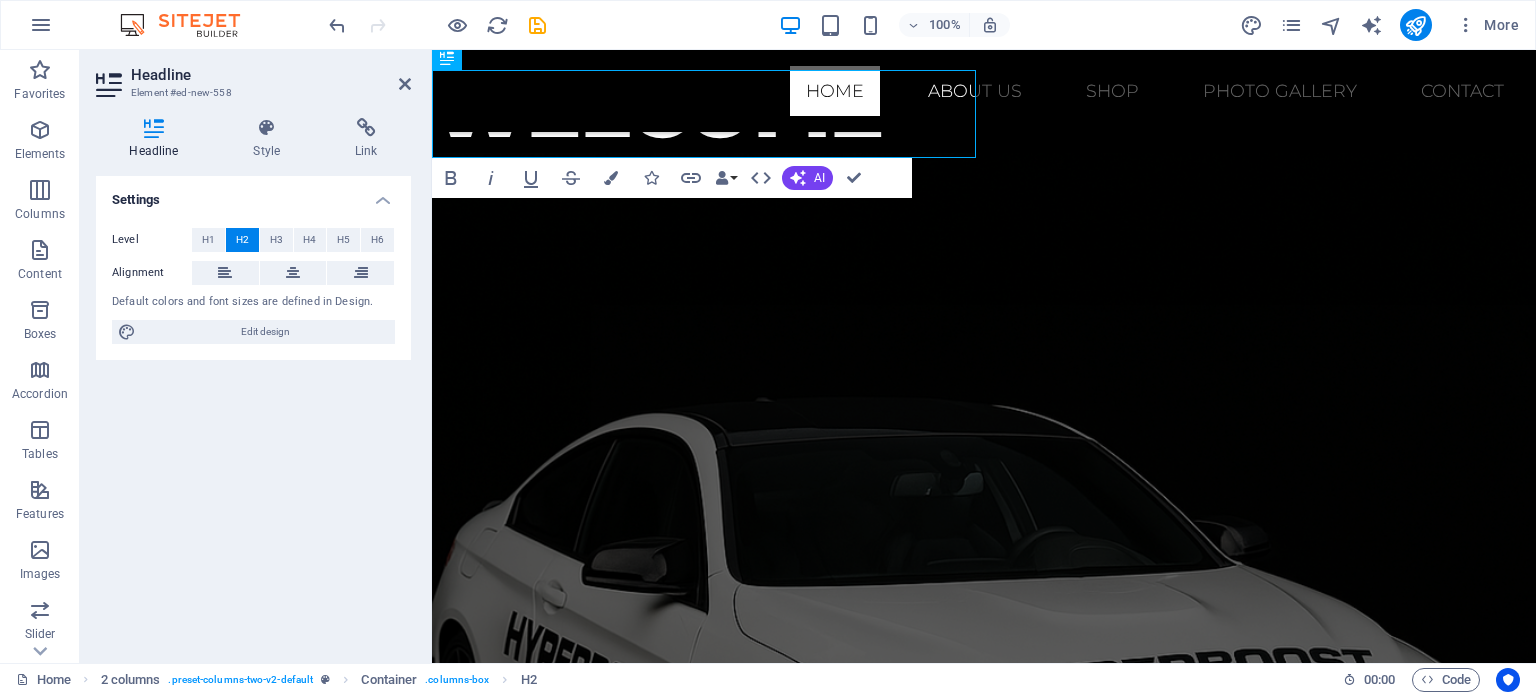 drag, startPoint x: 415, startPoint y: 70, endPoint x: 411, endPoint y: 81, distance: 11.7046995 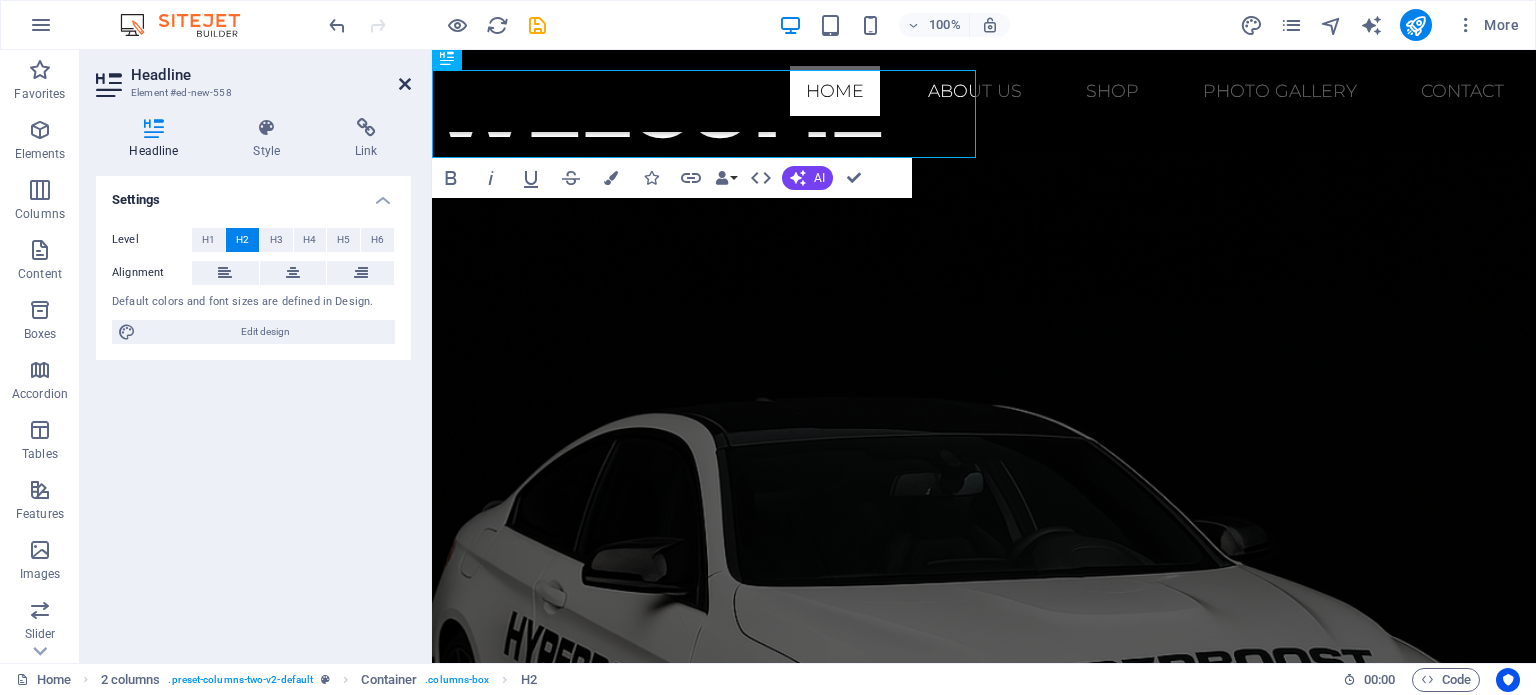 click at bounding box center [405, 84] 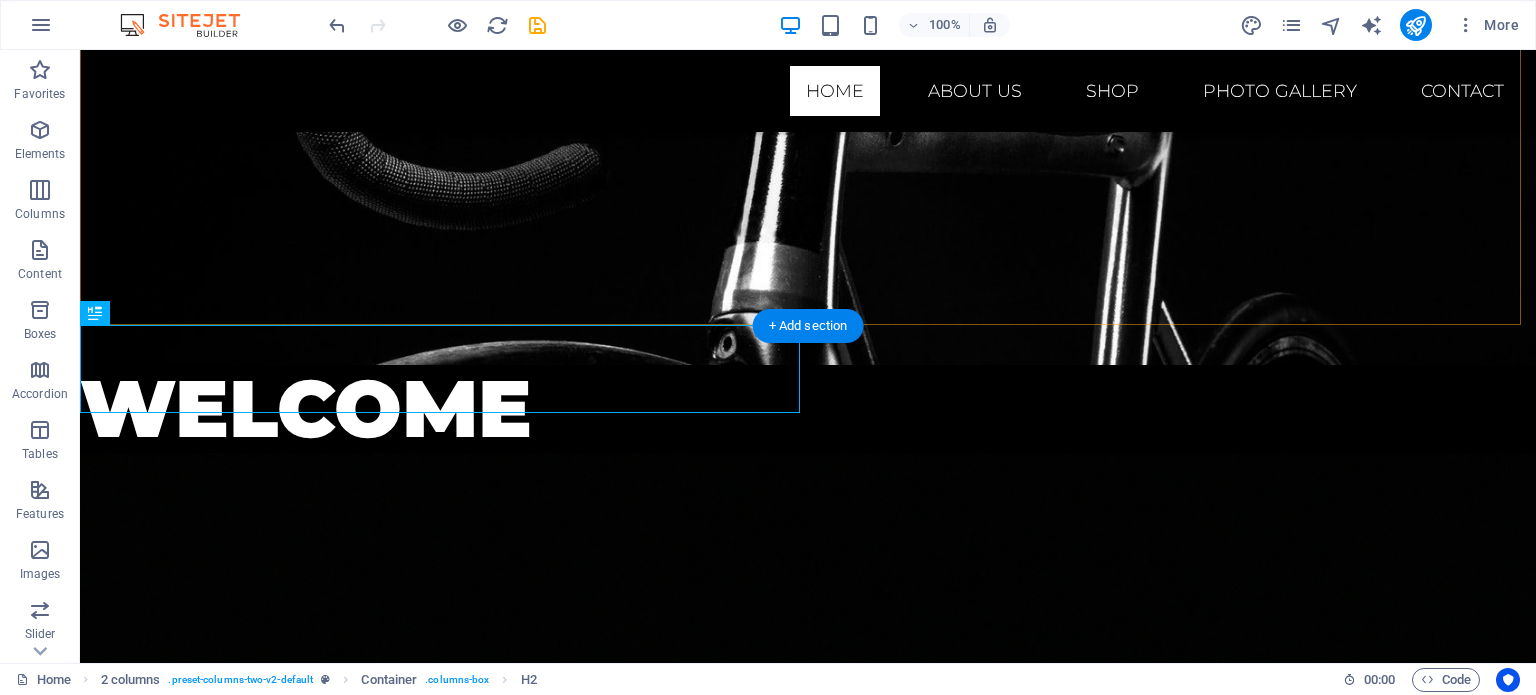 scroll, scrollTop: 398, scrollLeft: 0, axis: vertical 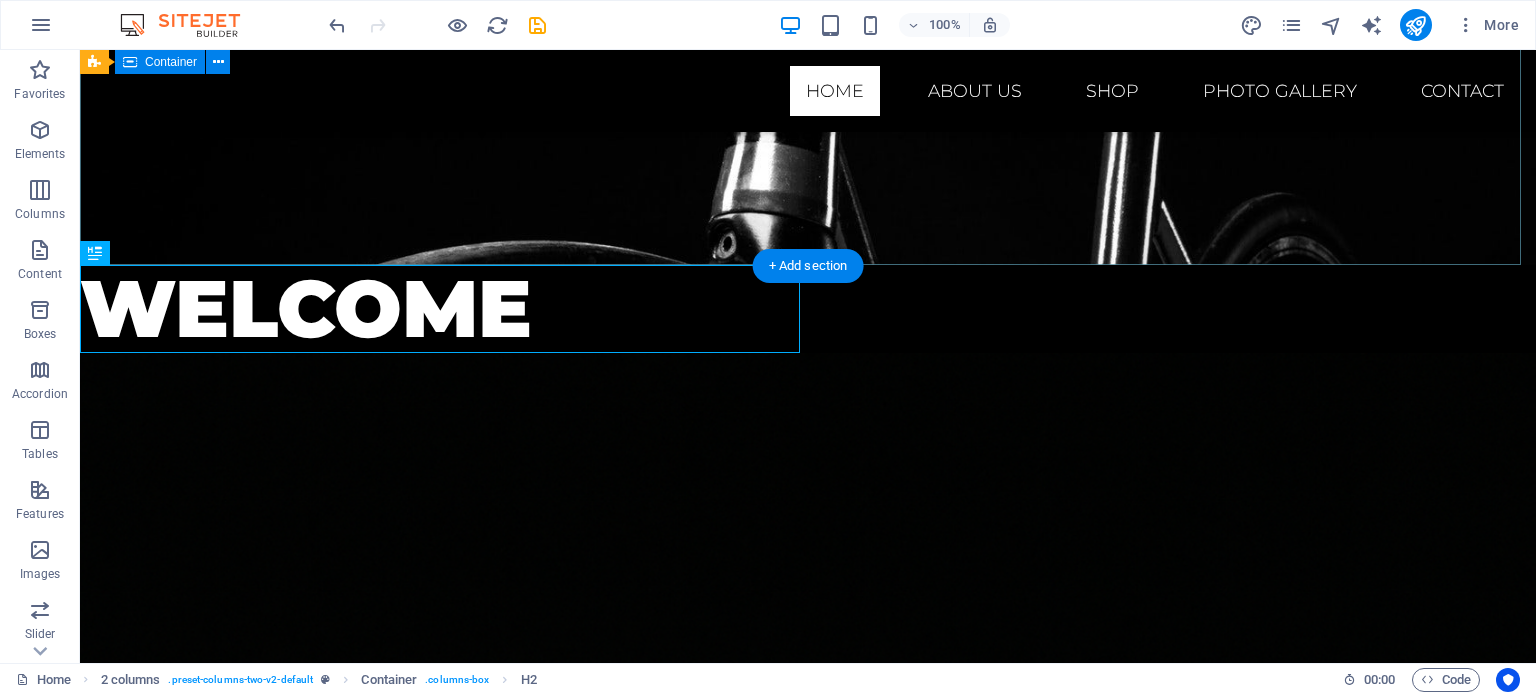 click at bounding box center [808, -39] 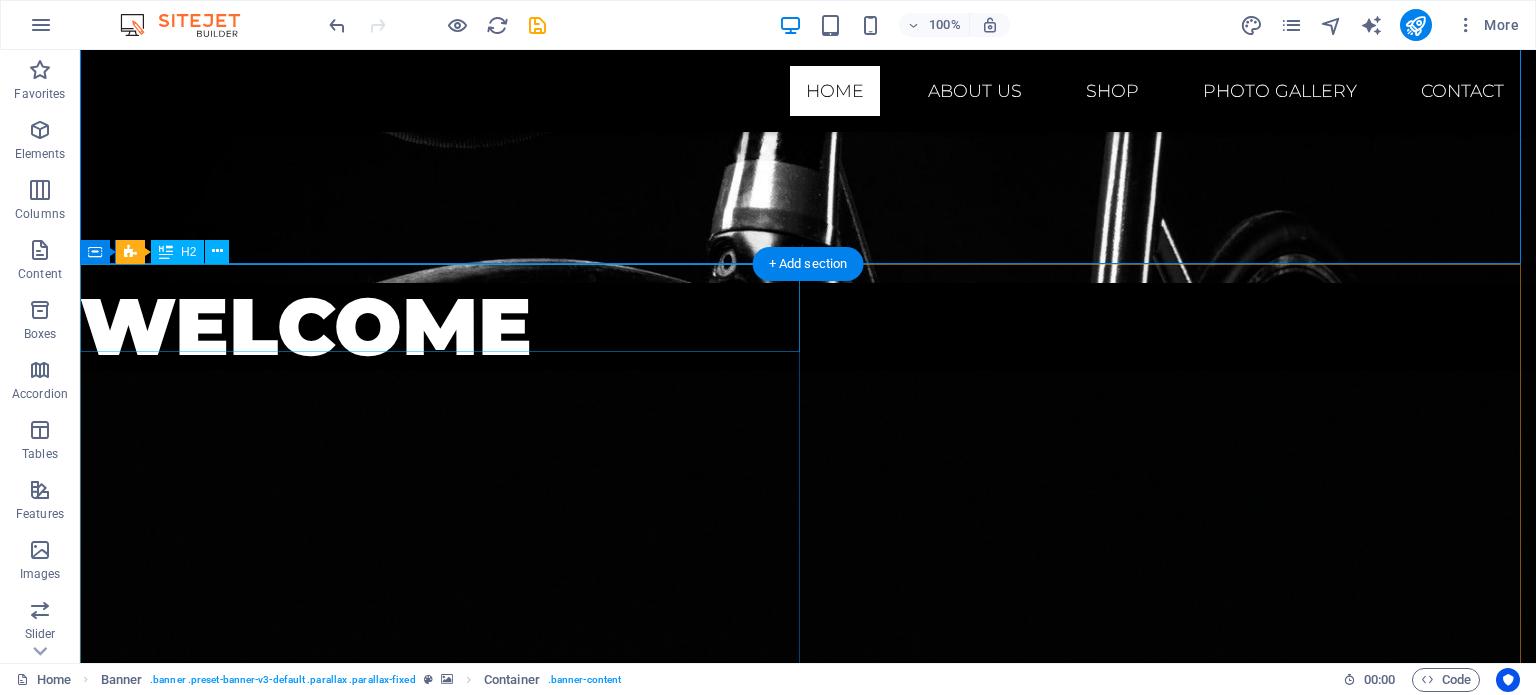scroll, scrollTop: 400, scrollLeft: 0, axis: vertical 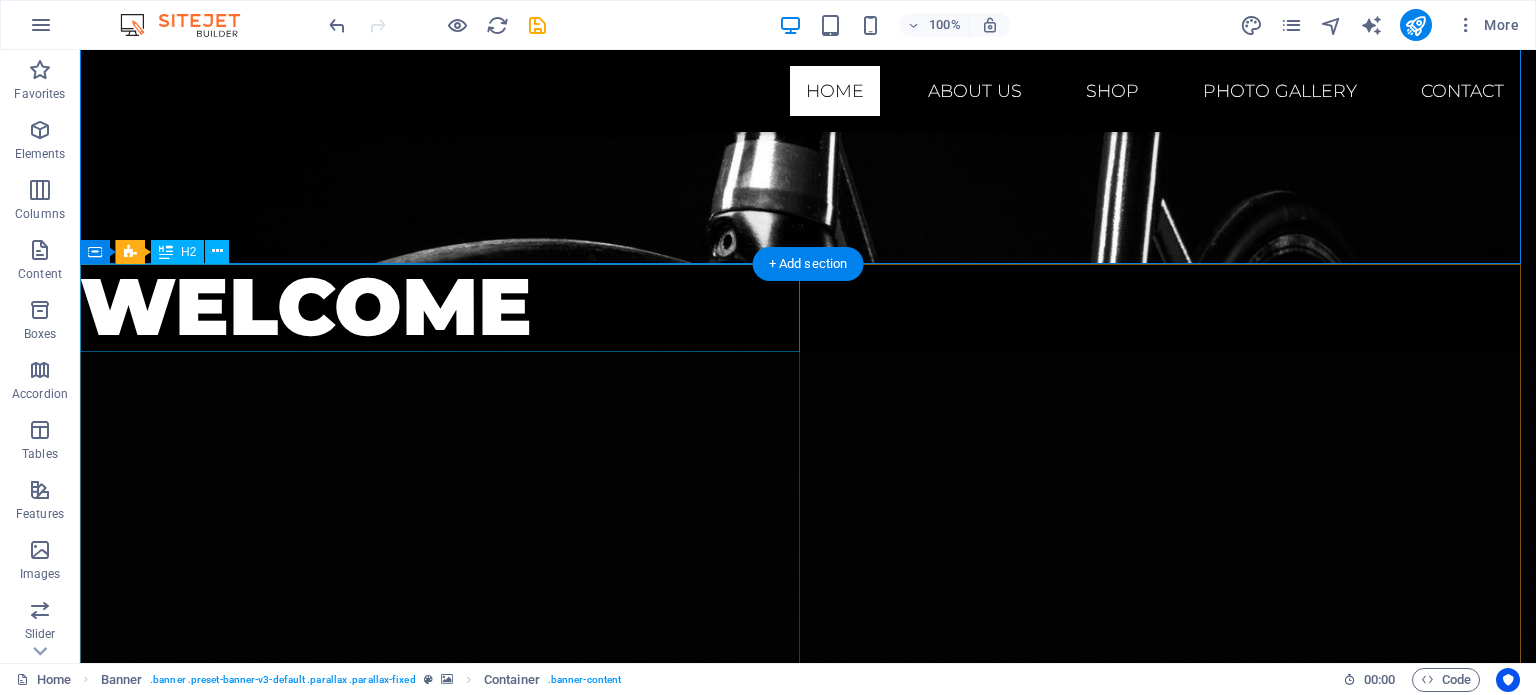click on "Welcome" at bounding box center [808, 307] 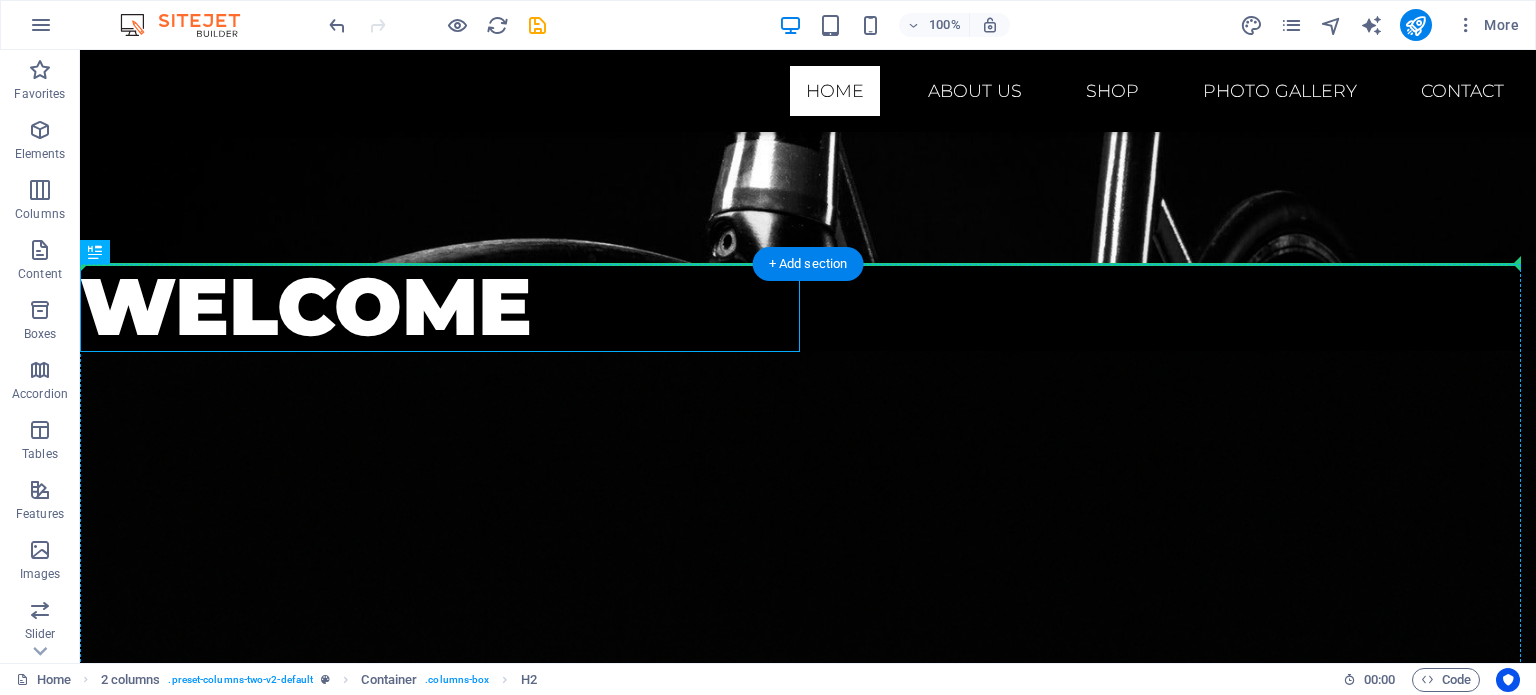 drag, startPoint x: 560, startPoint y: 306, endPoint x: 1097, endPoint y: 317, distance: 537.1127 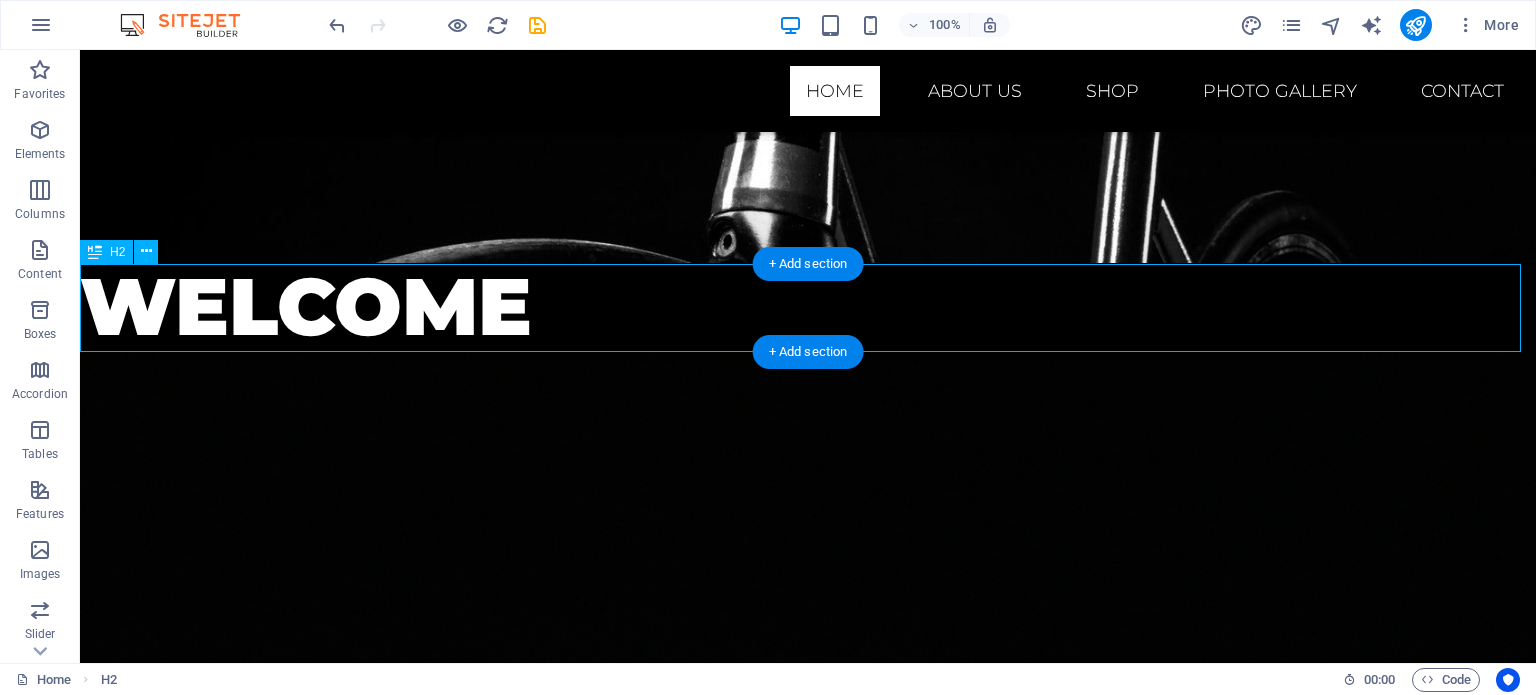 click on "Welcome" at bounding box center [808, 307] 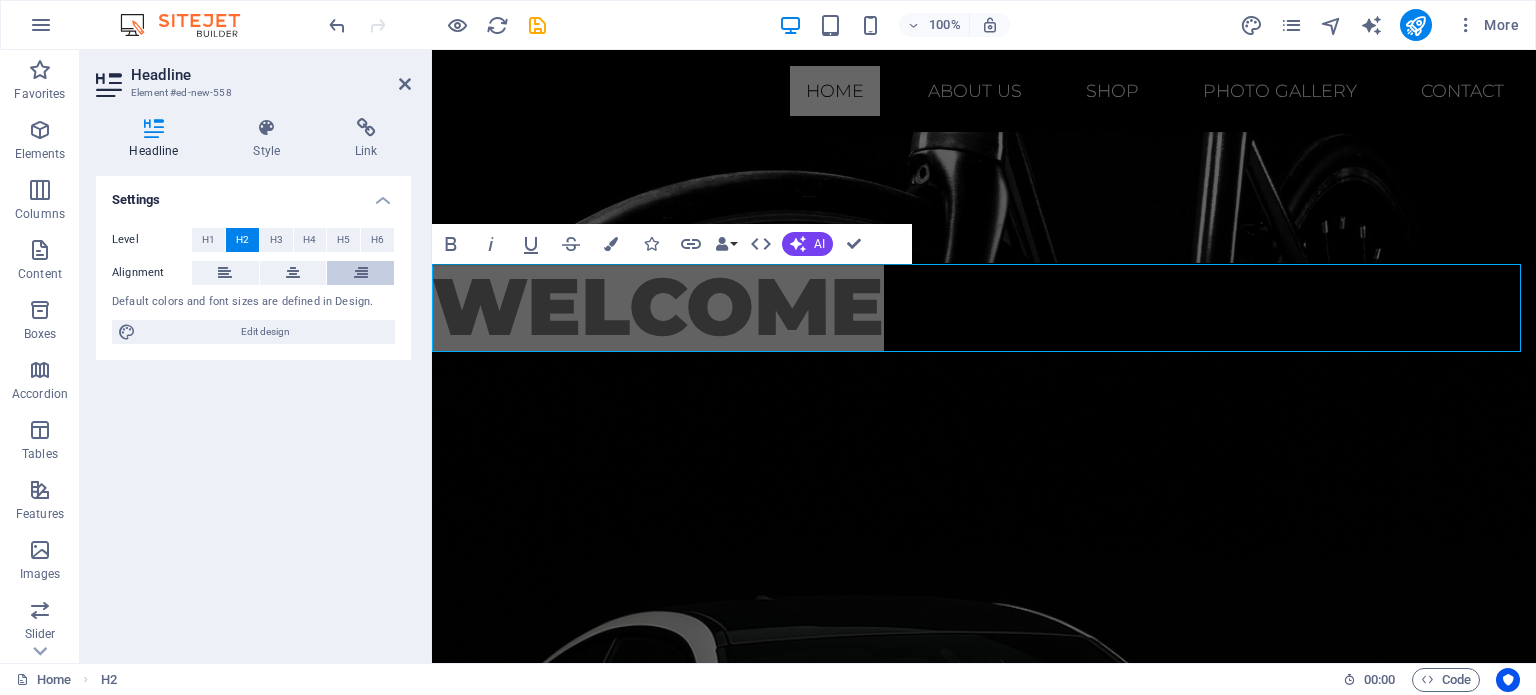 click at bounding box center [361, 273] 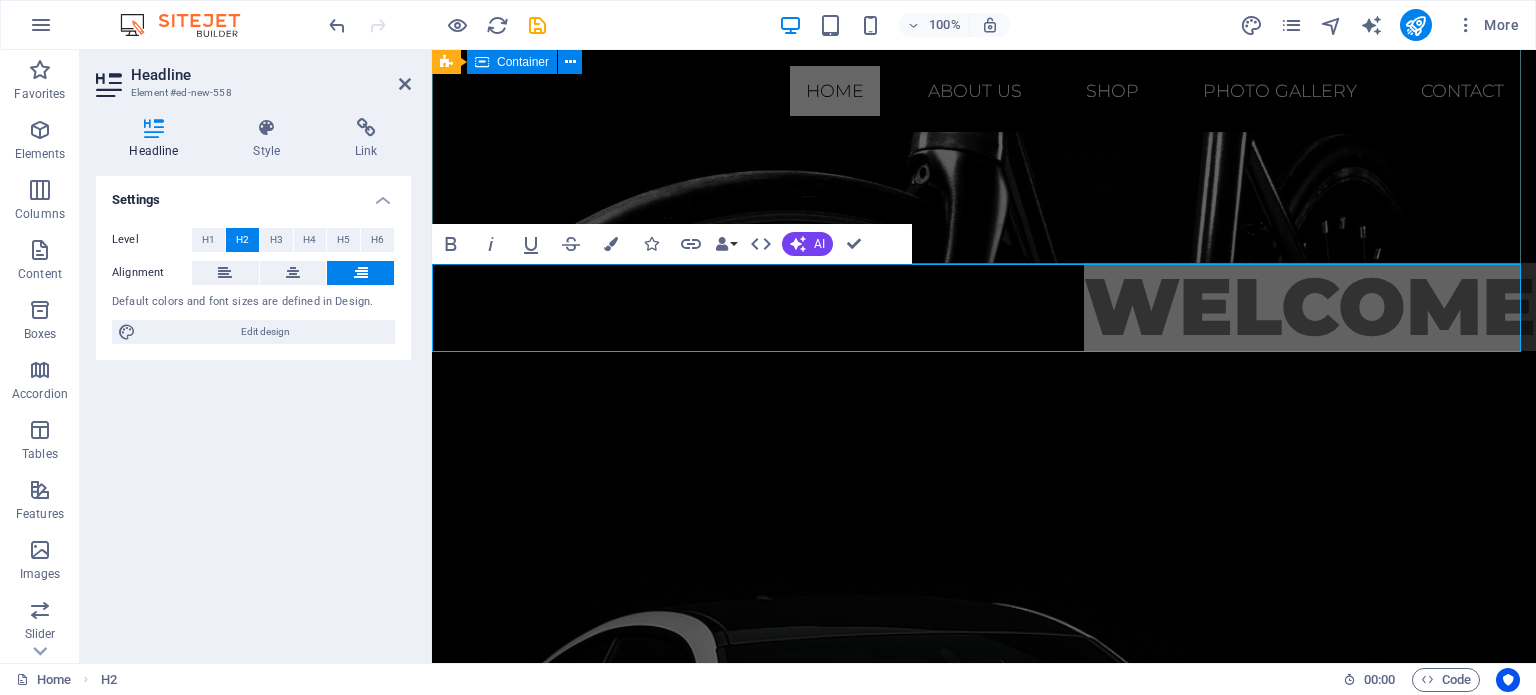 click at bounding box center [984, -41] 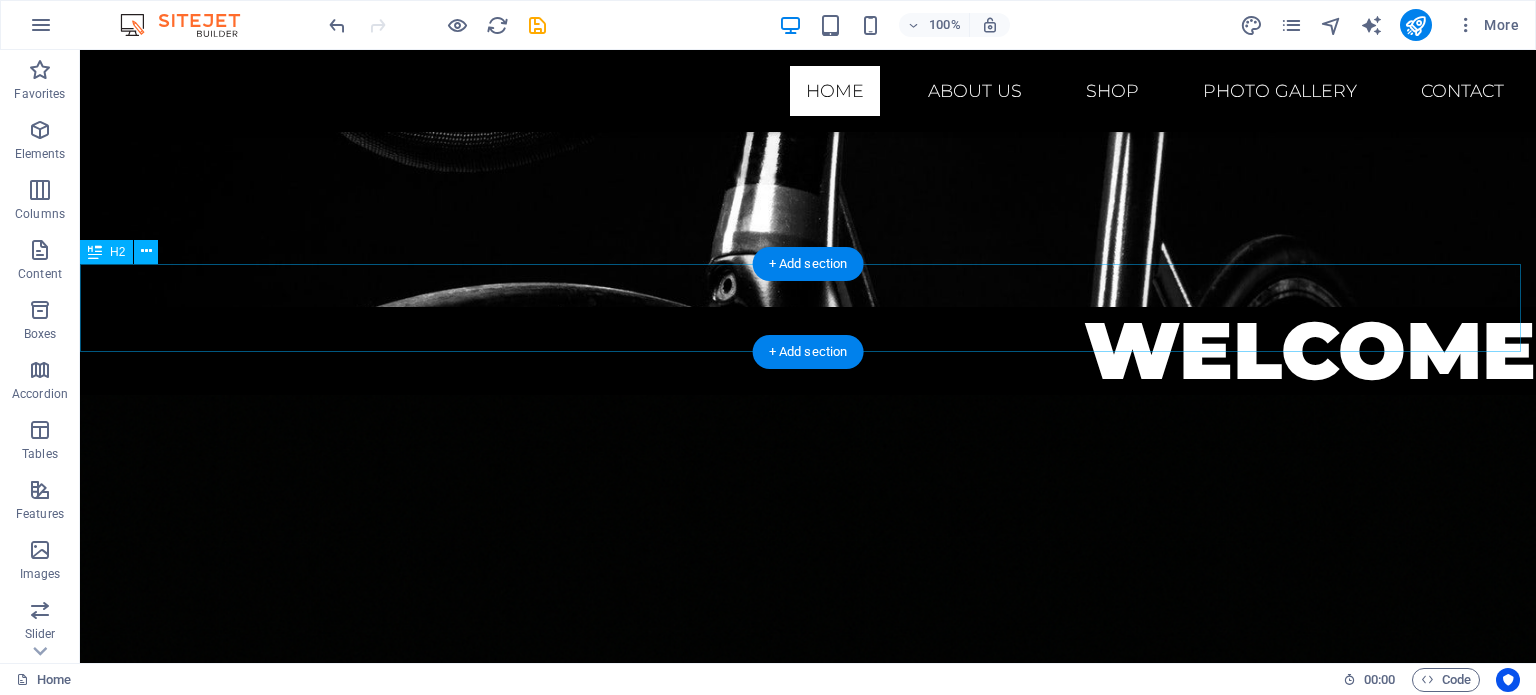 scroll, scrollTop: 400, scrollLeft: 0, axis: vertical 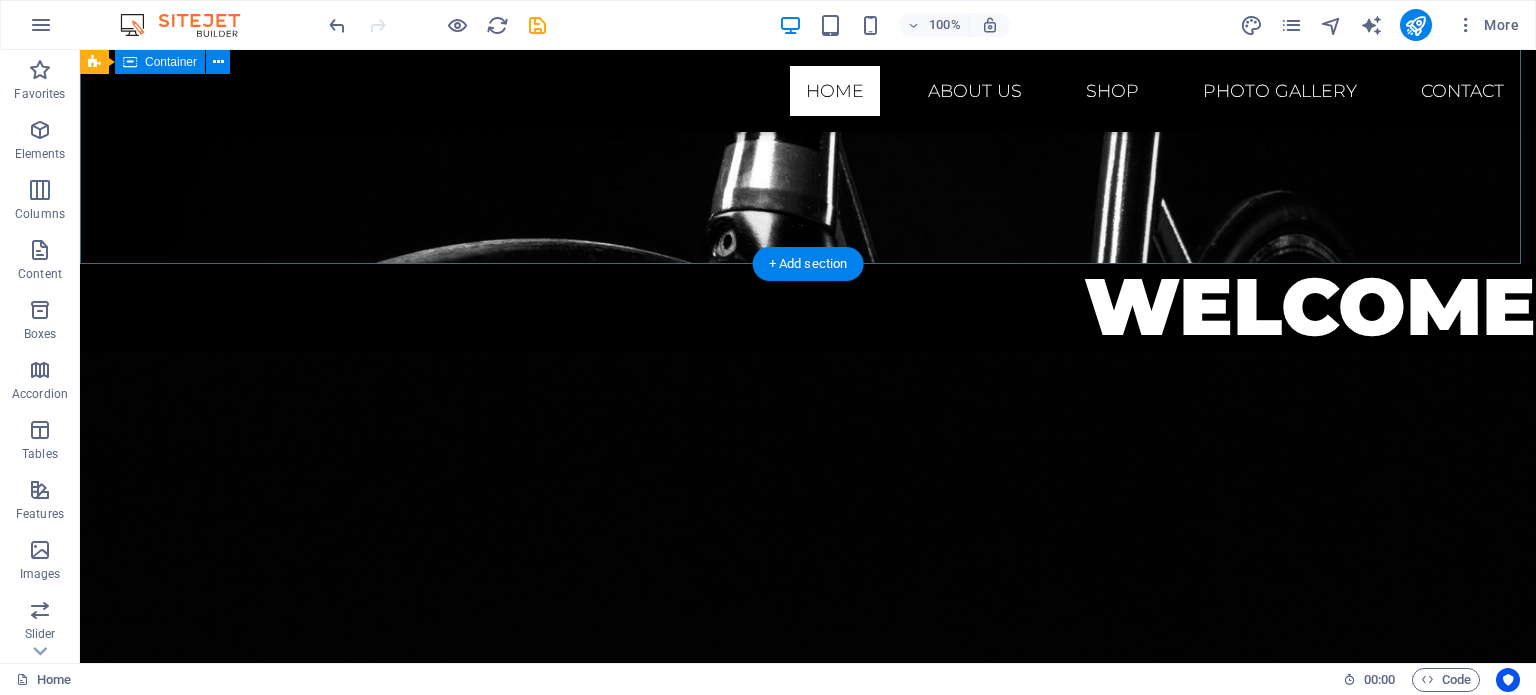 click at bounding box center (808, -41) 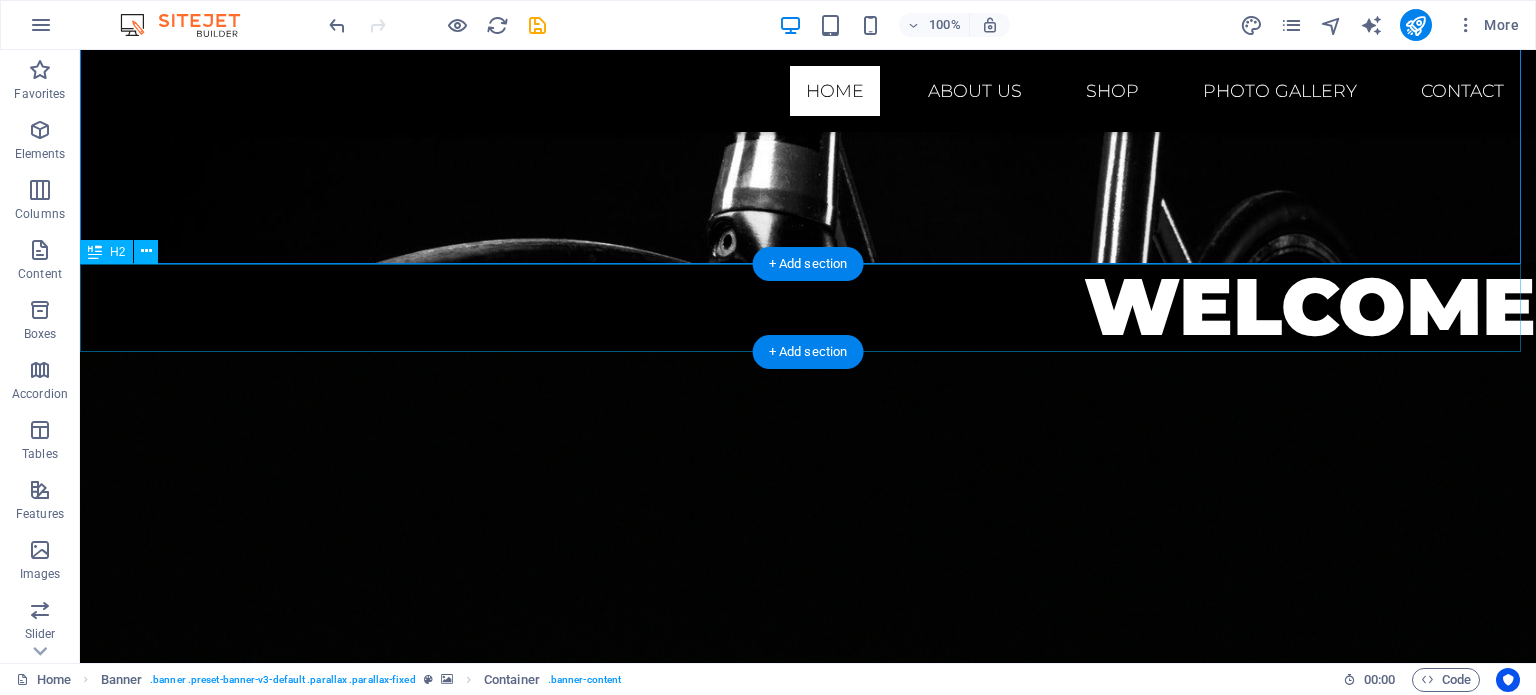 click on "Welcome" at bounding box center [808, 307] 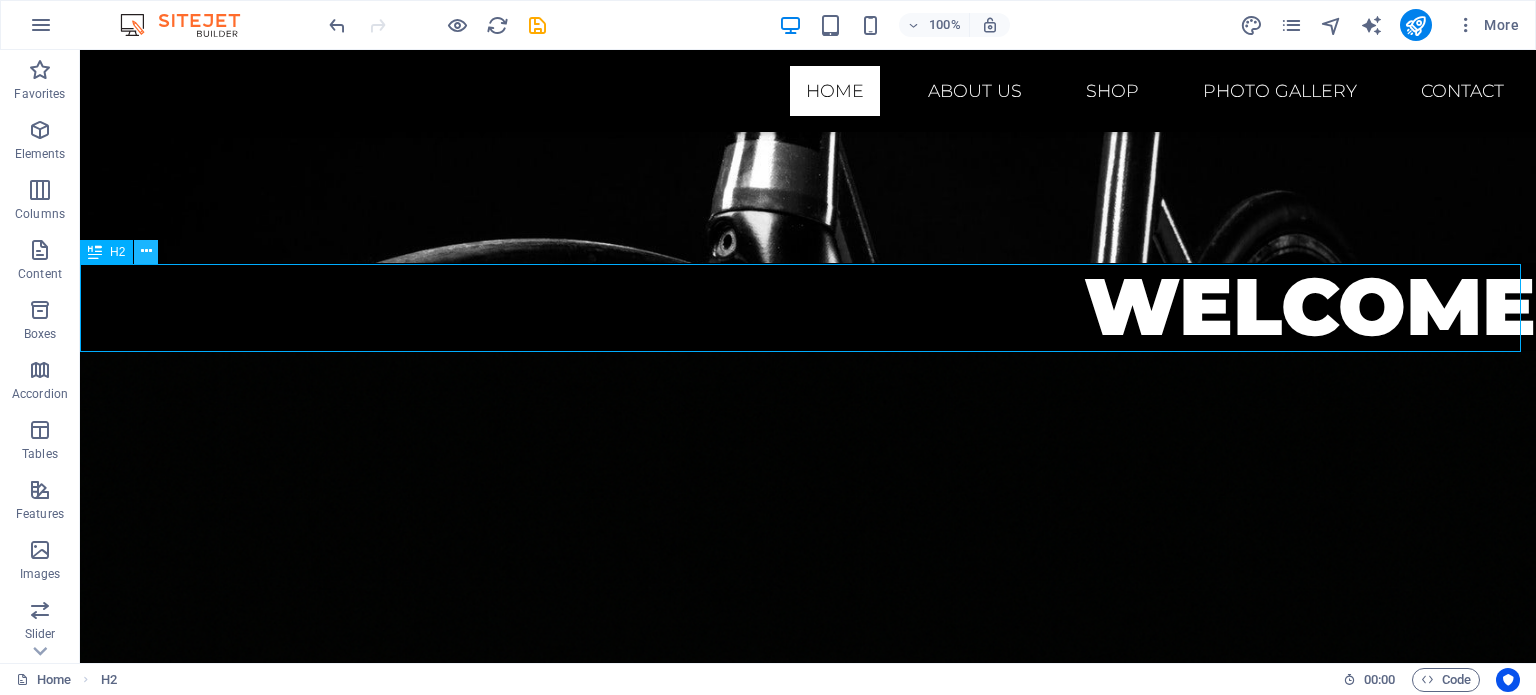 click at bounding box center [146, 251] 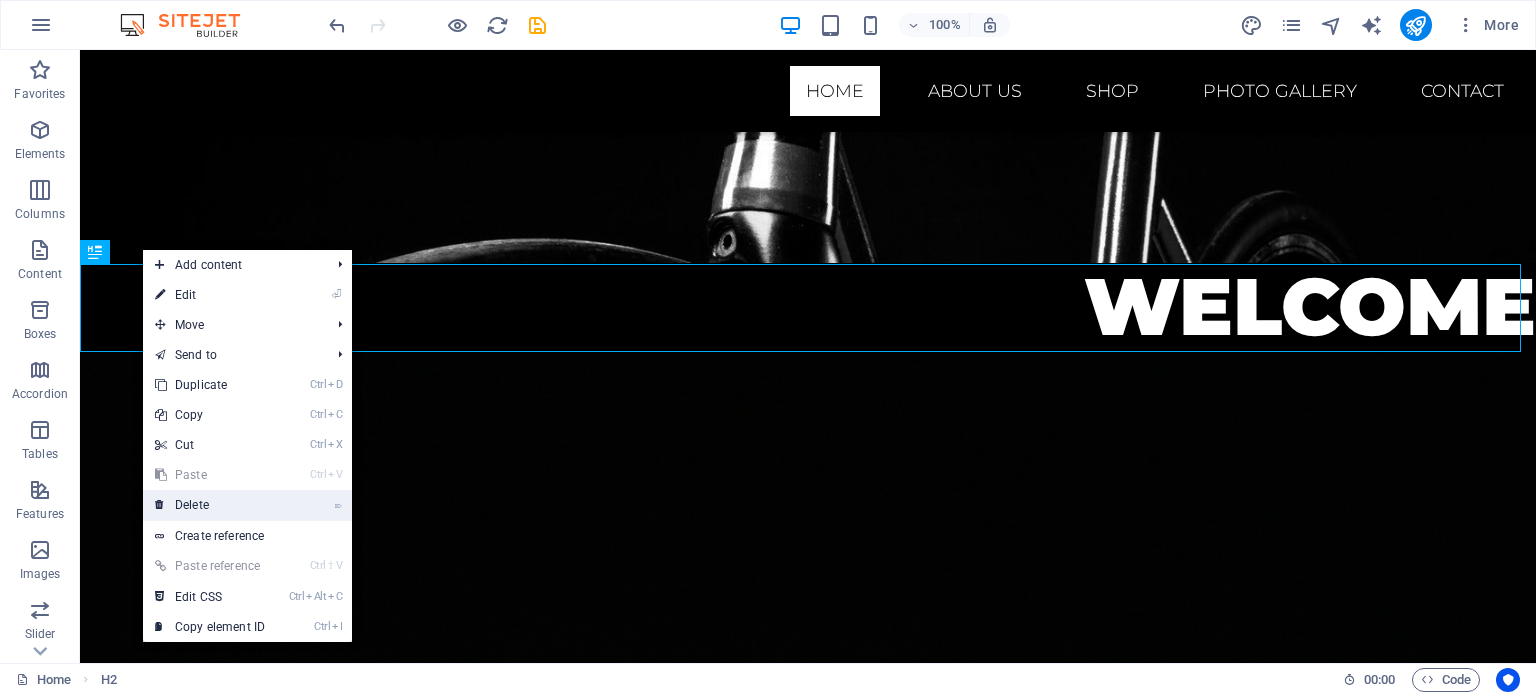drag, startPoint x: 214, startPoint y: 500, endPoint x: 252, endPoint y: 410, distance: 97.6934 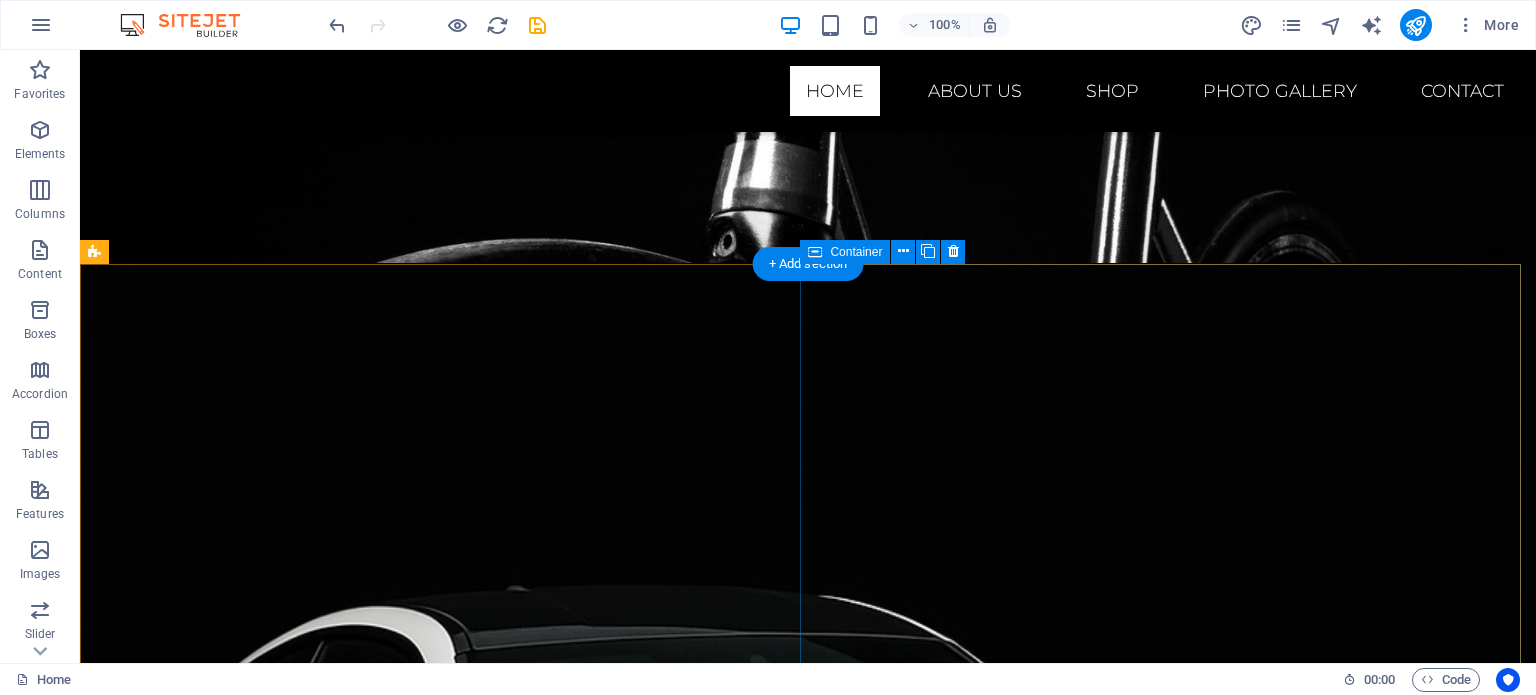 click on "Welcome to Hyperboost Motorsports
Where passion meets performance. From the roar of the dyno to the smoke of a perfectly executed drift, Hyperboost Motorsports is your one-stop destination for turnkey race car preparation and cutting-edge performance engineering. Whether you’re chasing quarter-mile glory, carving hairpins sideways, or simply demanding more out of your street car, our team of seasoned fabricators, engine builders, and ECU calibrators will deliver podium-ready results." at bounding box center (808, 1914) 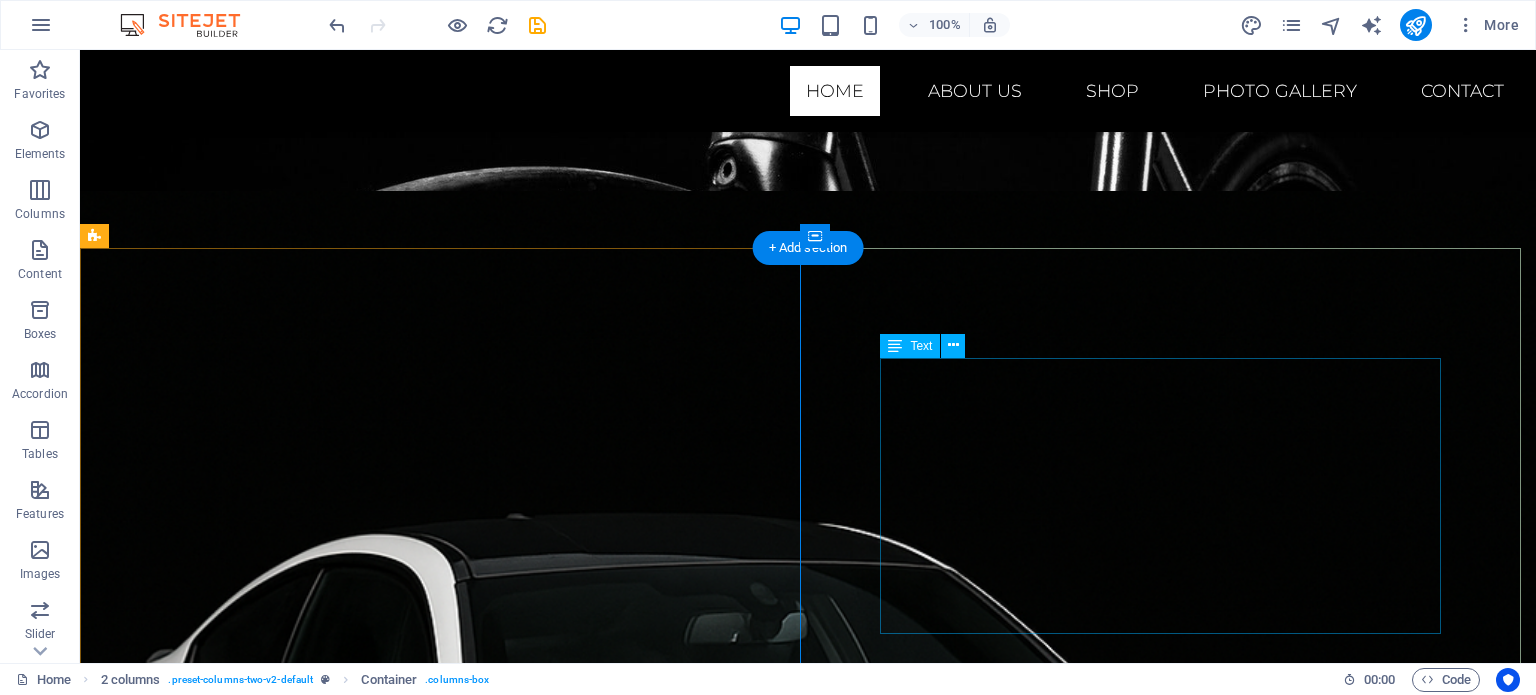 scroll, scrollTop: 500, scrollLeft: 0, axis: vertical 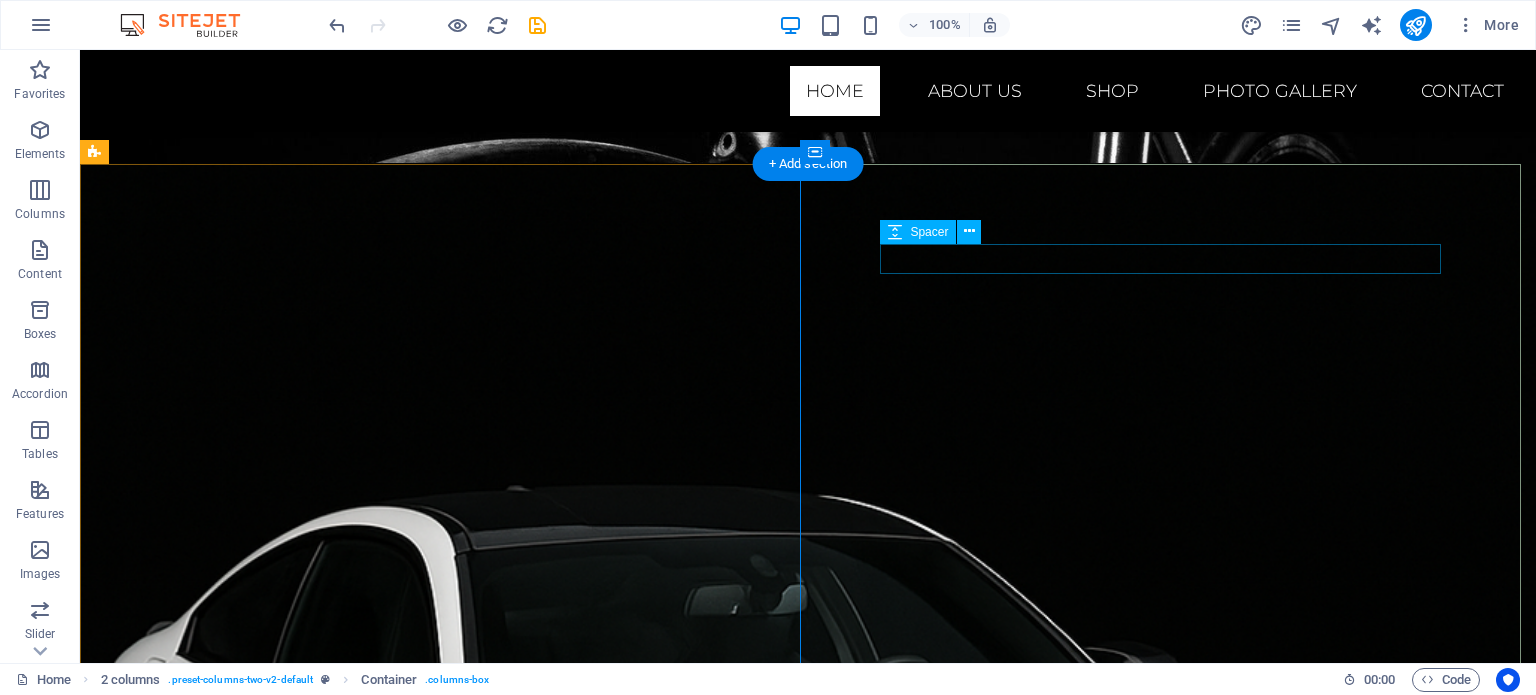 click at bounding box center (808, 1714) 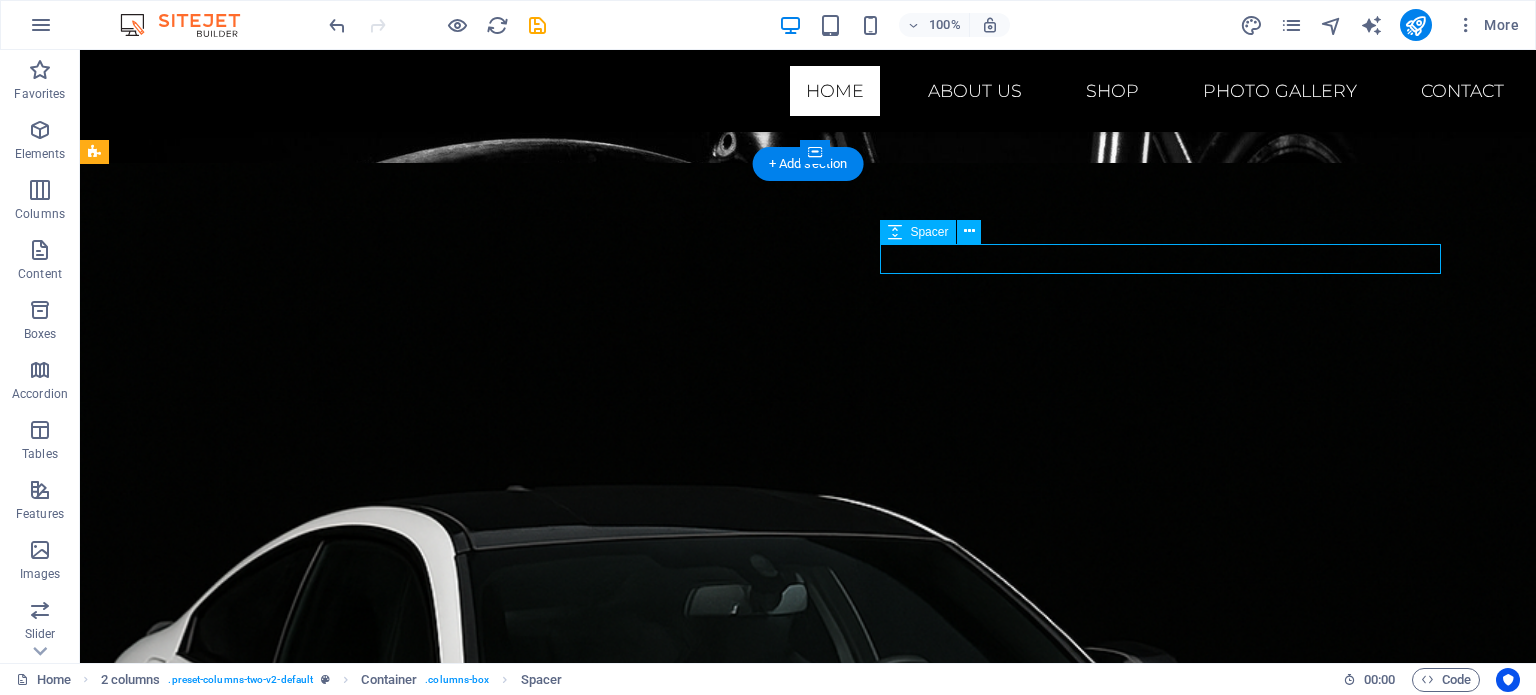 click at bounding box center (808, 1714) 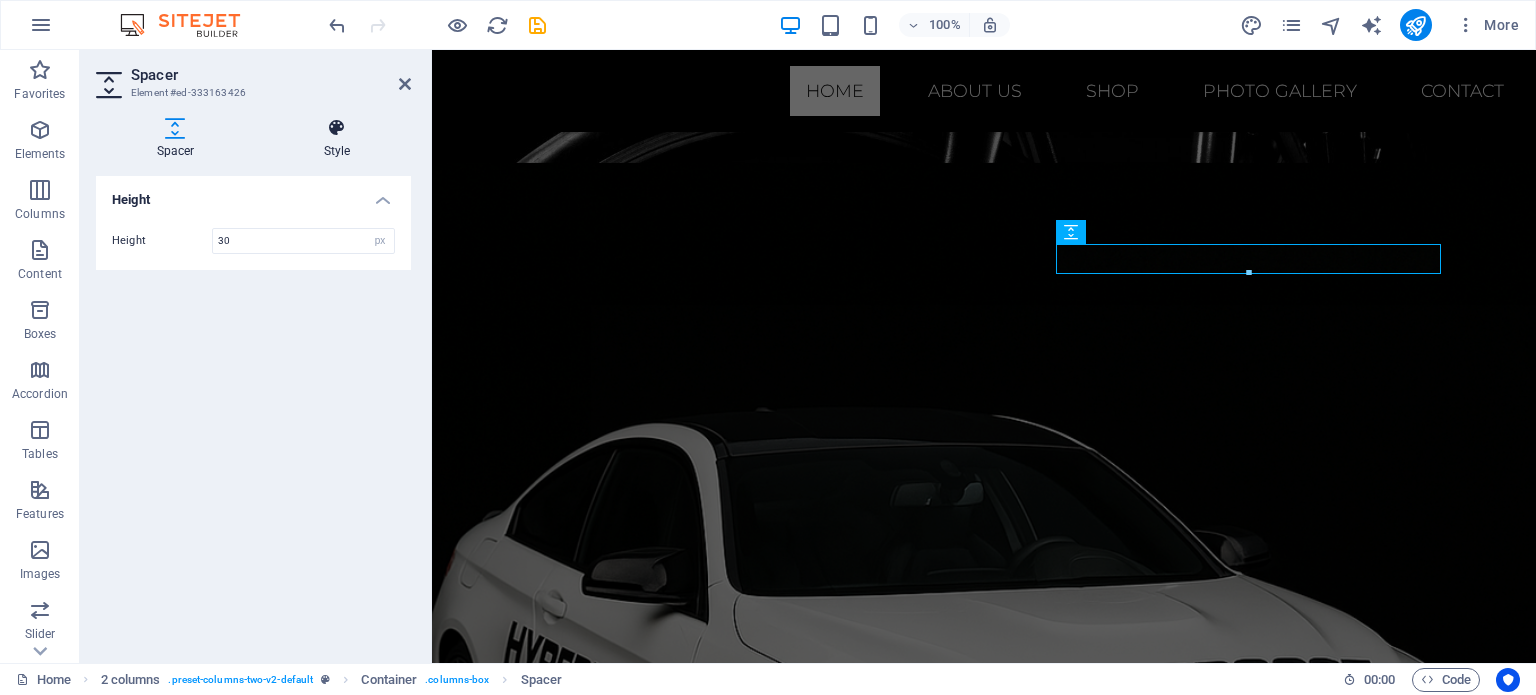 click at bounding box center (337, 128) 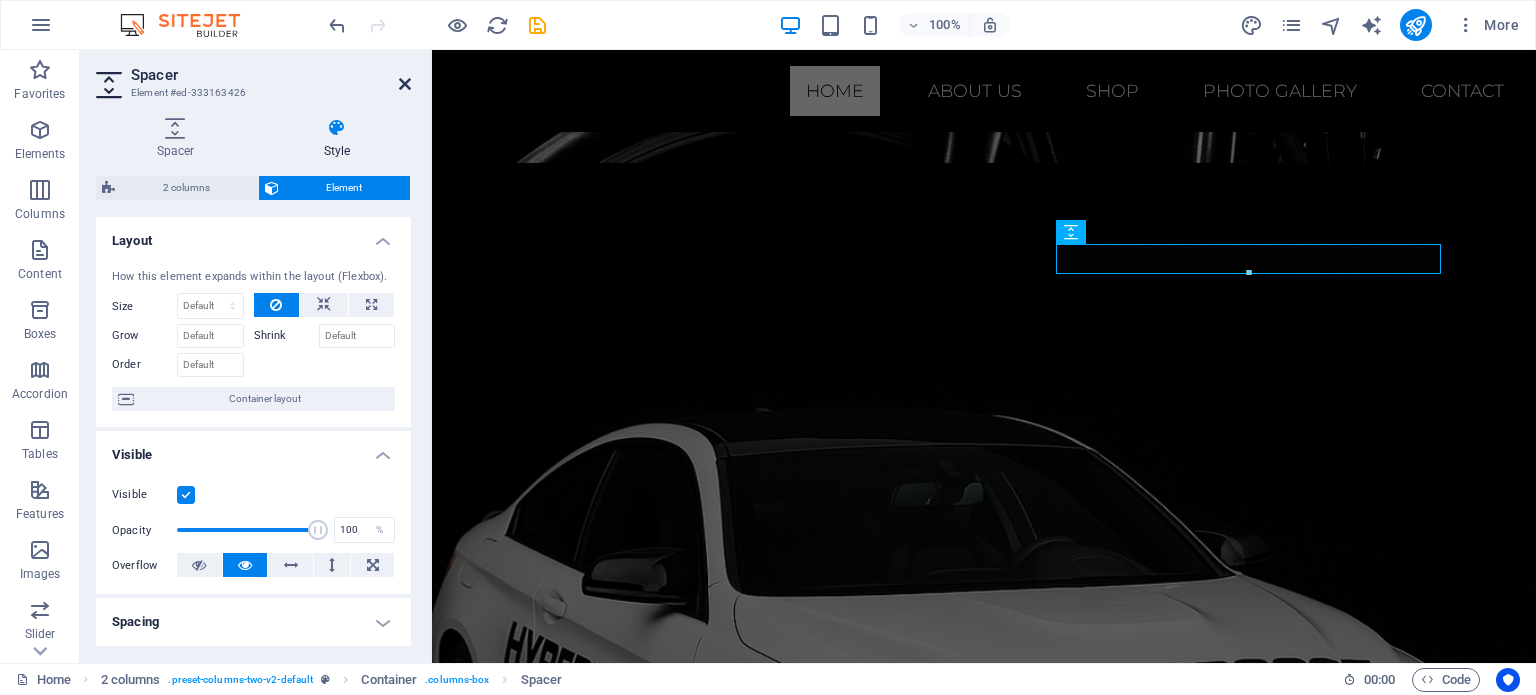click at bounding box center (405, 84) 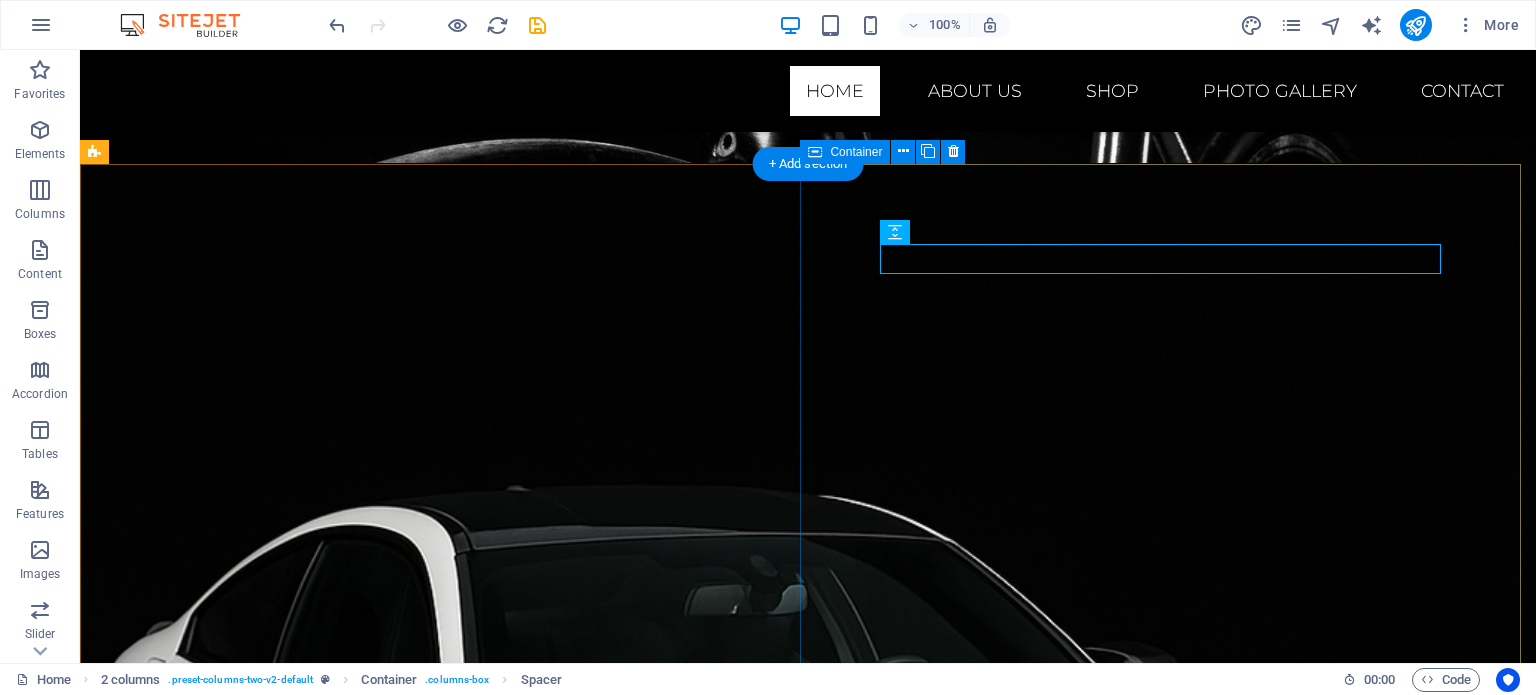 click on "Welcome to Hyperboost Motorsports
Where passion meets performance. From the roar of the dyno to the smoke of a perfectly executed drift, Hyperboost Motorsports is your one-stop destination for turnkey race car preparation and cutting-edge performance engineering. Whether you’re chasing quarter-mile glory, carving hairpins sideways, or simply demanding more out of your street car, our team of seasoned fabricators, engine builders, and ECU calibrators will deliver podium-ready results." at bounding box center [808, 1814] 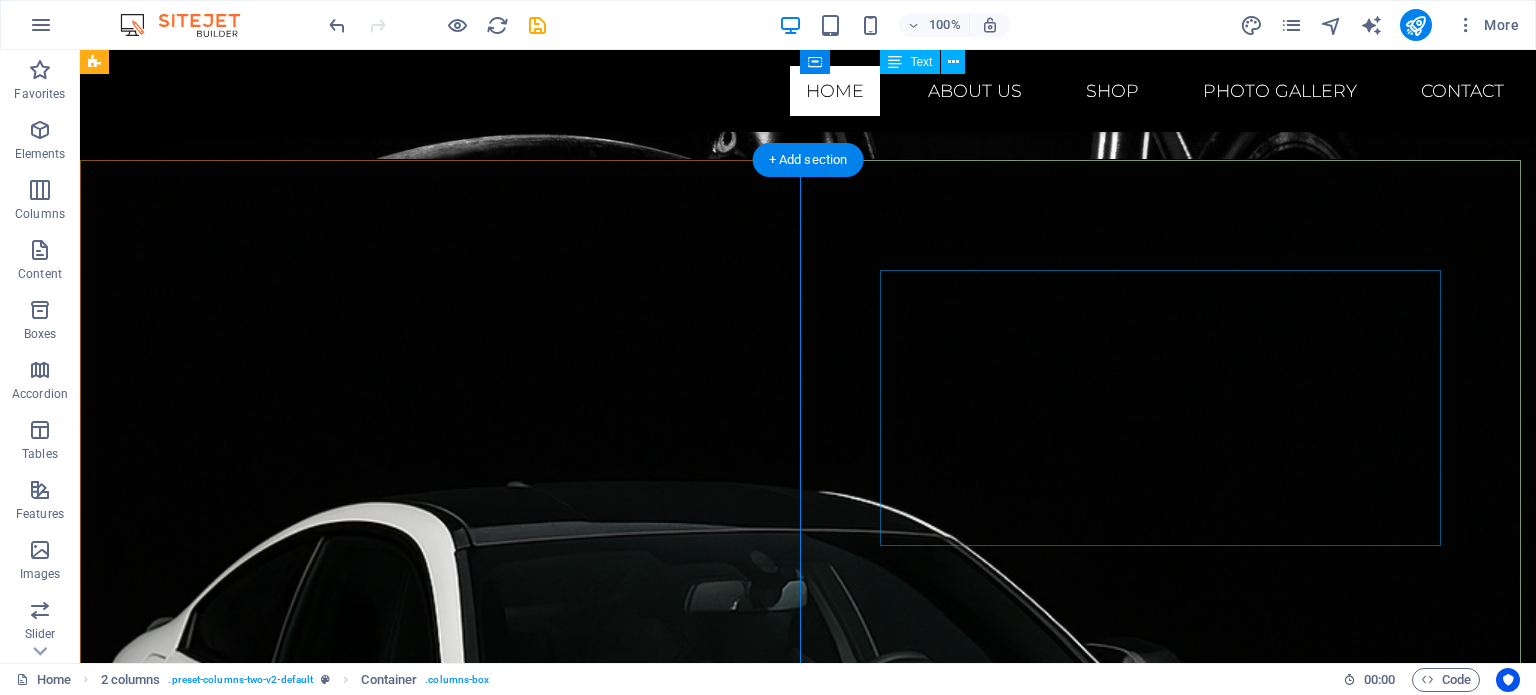 scroll, scrollTop: 500, scrollLeft: 0, axis: vertical 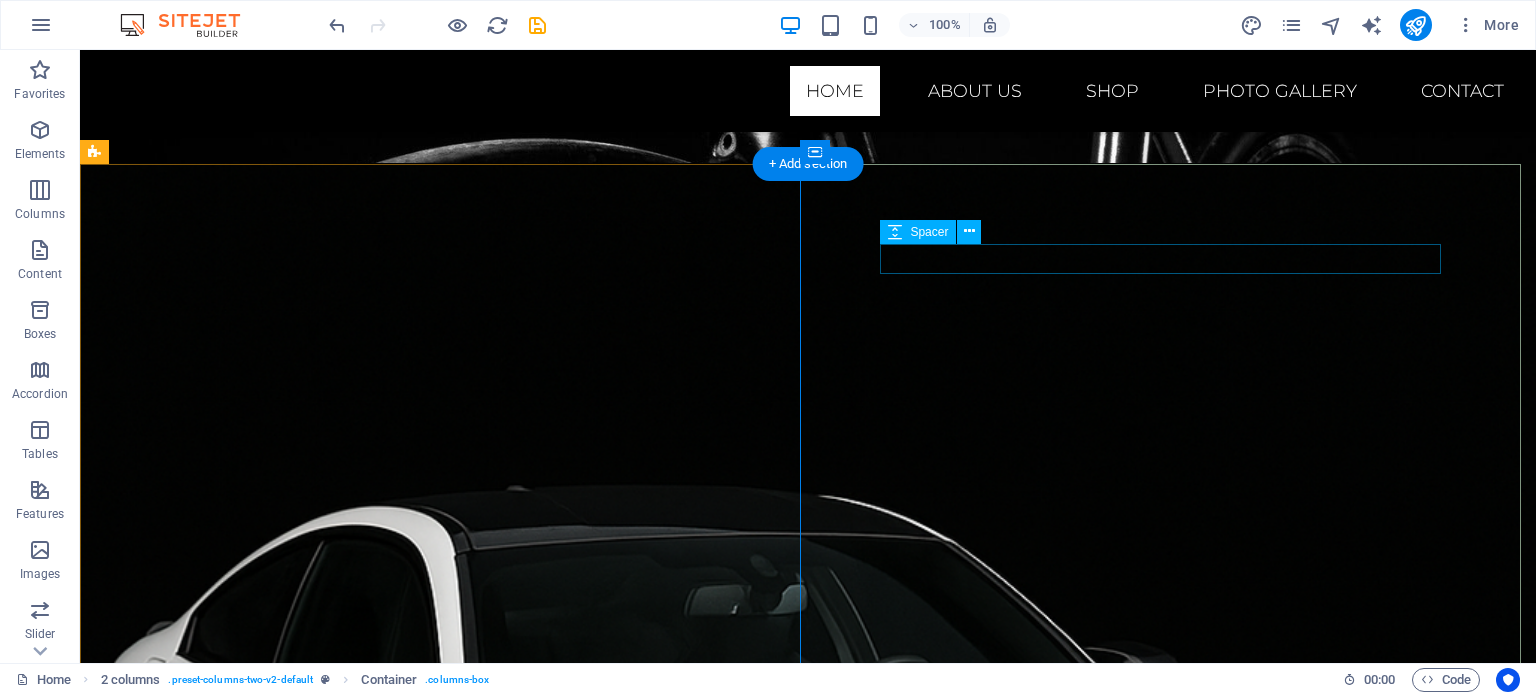 click at bounding box center [808, 1714] 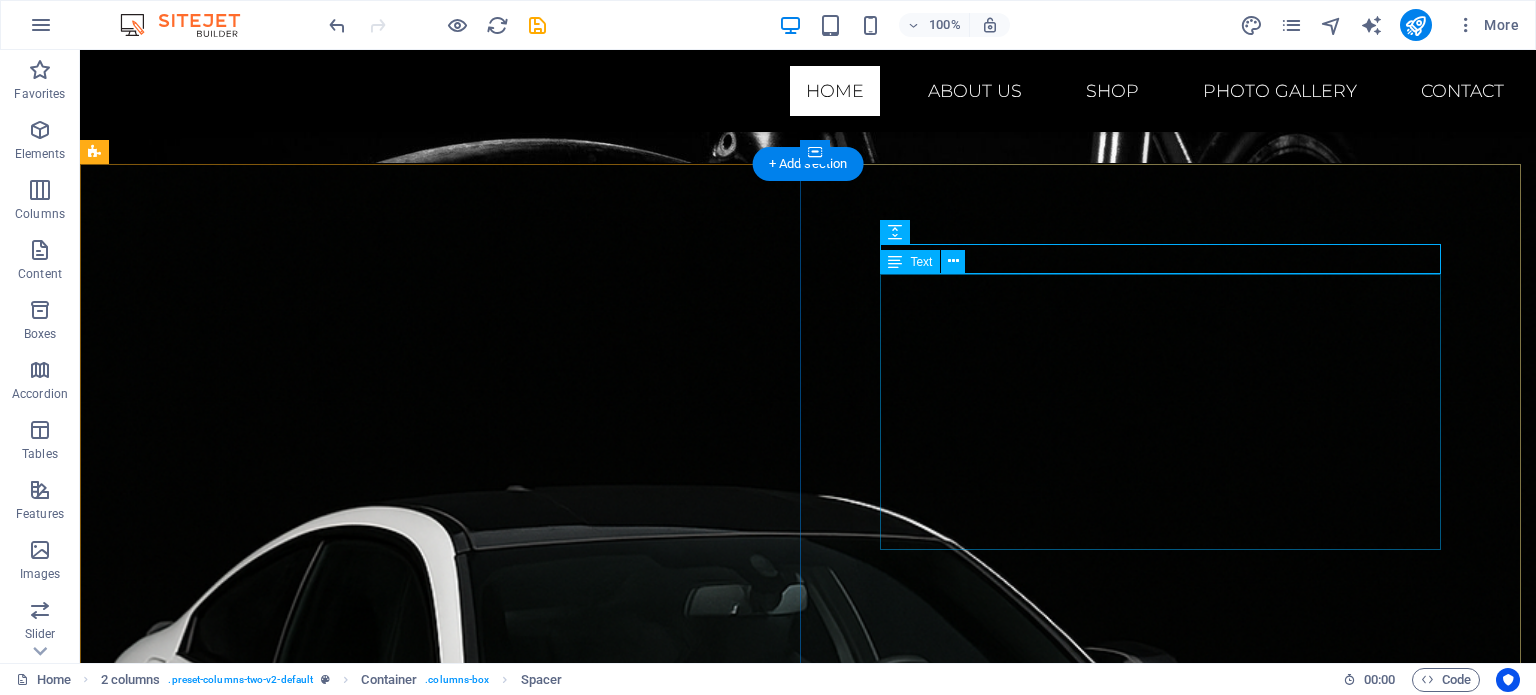 click on "Welcome to Hyperboost Motorsports
Where passion meets performance. From the roar of the dyno to the smoke of a perfectly executed drift, Hyperboost Motorsports is your one-stop destination for turnkey race car preparation and cutting-edge performance engineering. Whether you’re chasing quarter-mile glory, carving hairpins sideways, or simply demanding more out of your street car, our team of seasoned fabricators, engine builders, and ECU calibrators will deliver podium-ready results." at bounding box center [808, 1805] 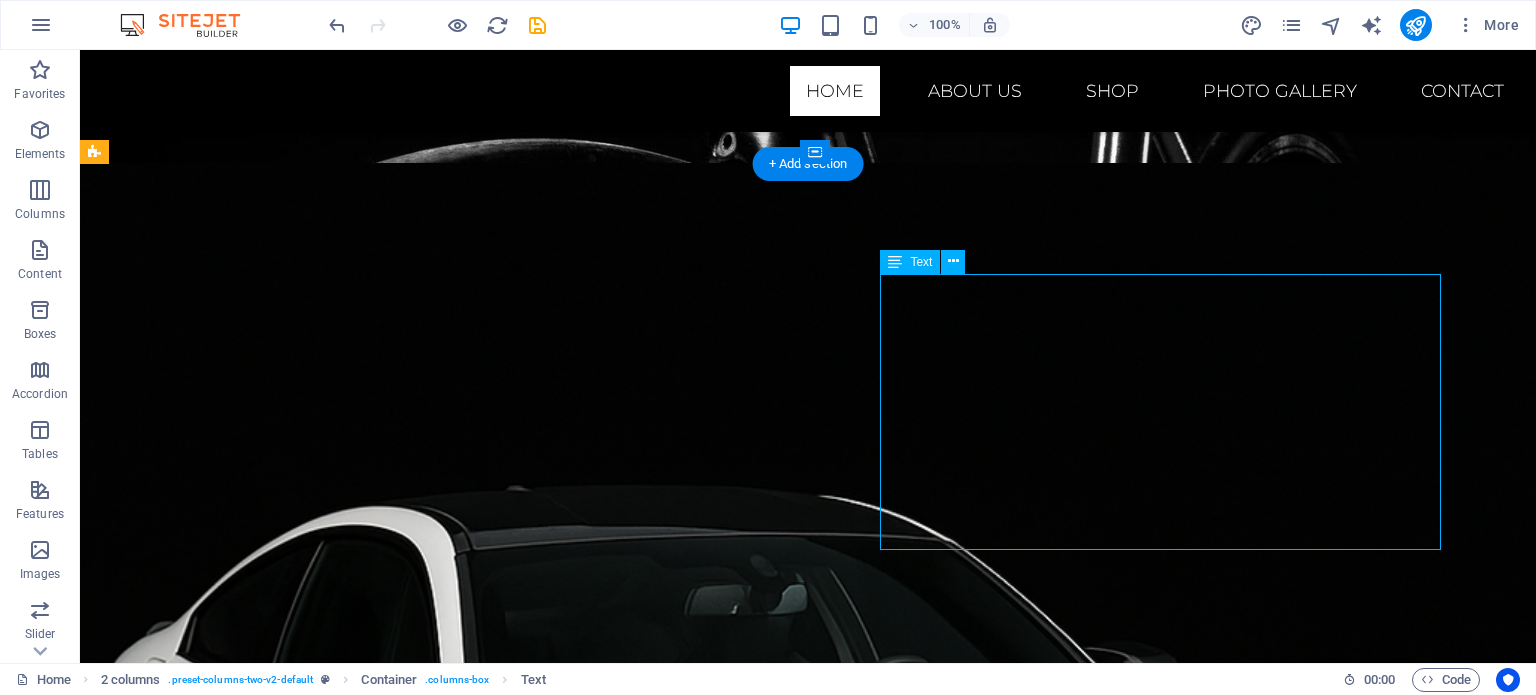 click on "Welcome to Hyperboost Motorsports
Where passion meets performance. From the roar of the dyno to the smoke of a perfectly executed drift, Hyperboost Motorsports is your one-stop destination for turnkey race car preparation and cutting-edge performance engineering. Whether you’re chasing quarter-mile glory, carving hairpins sideways, or simply demanding more out of your street car, our team of seasoned fabricators, engine builders, and ECU calibrators will deliver podium-ready results." at bounding box center (808, 1805) 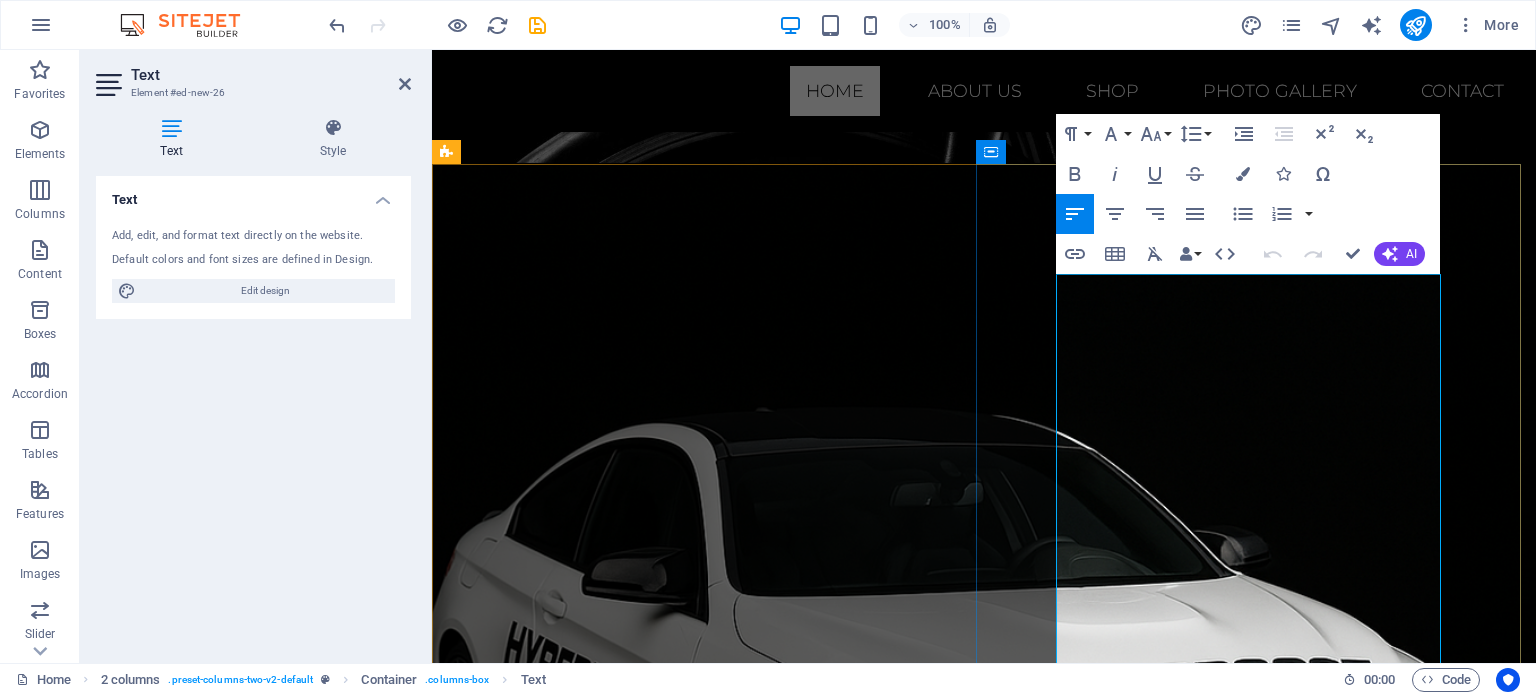 drag, startPoint x: 1389, startPoint y: 293, endPoint x: 1068, endPoint y: 287, distance: 321.05606 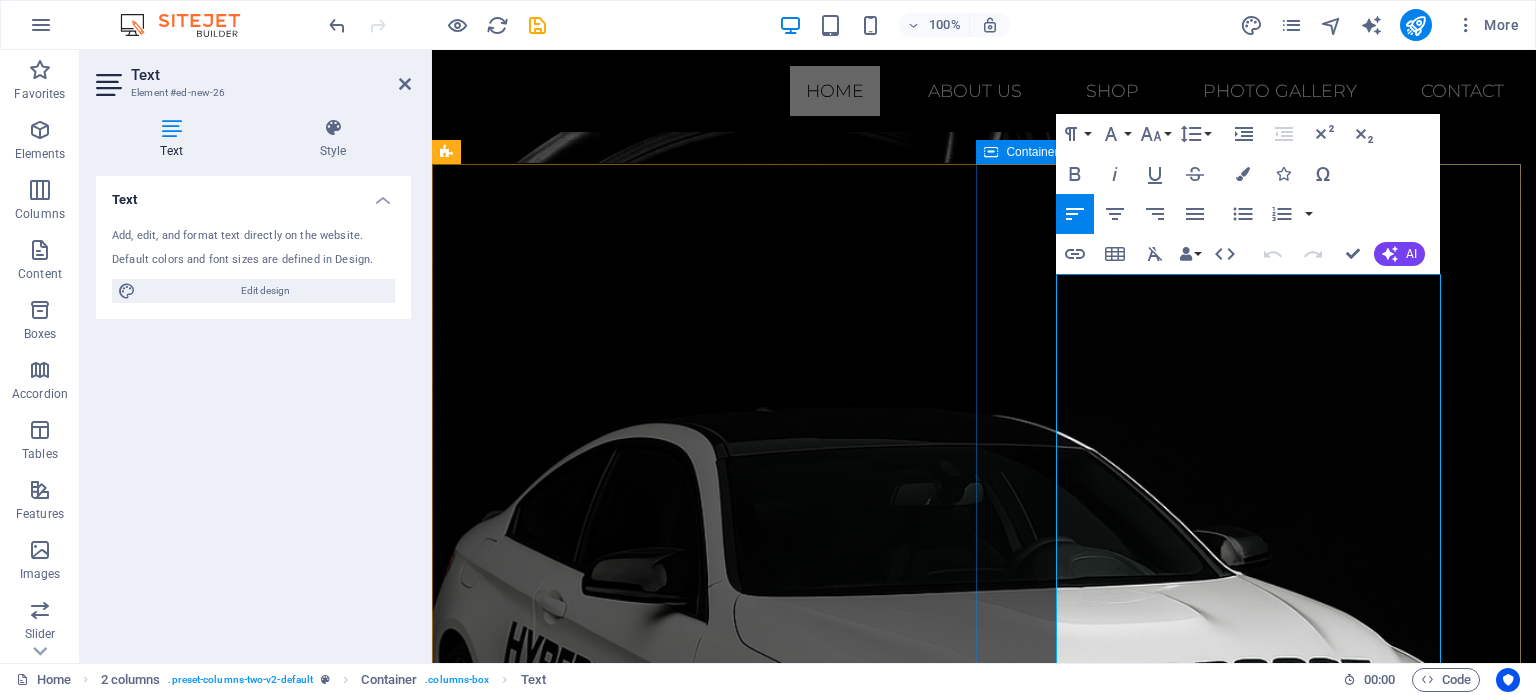 click on "Welcome to Hyperboost Motorsports
Where passion meets performance. From the roar of the dyno to the smoke of a perfectly executed drift, Hyperboost Motorsports is your one-stop destination for turnkey race car preparation and cutting-edge performance engineering. Whether you’re chasing quarter-mile glory, carving hairpins sideways, or simply demanding more out of your street car, our team of seasoned fabricators, engine builders, and ECU calibrators will deliver podium-ready results." at bounding box center (984, 1478) 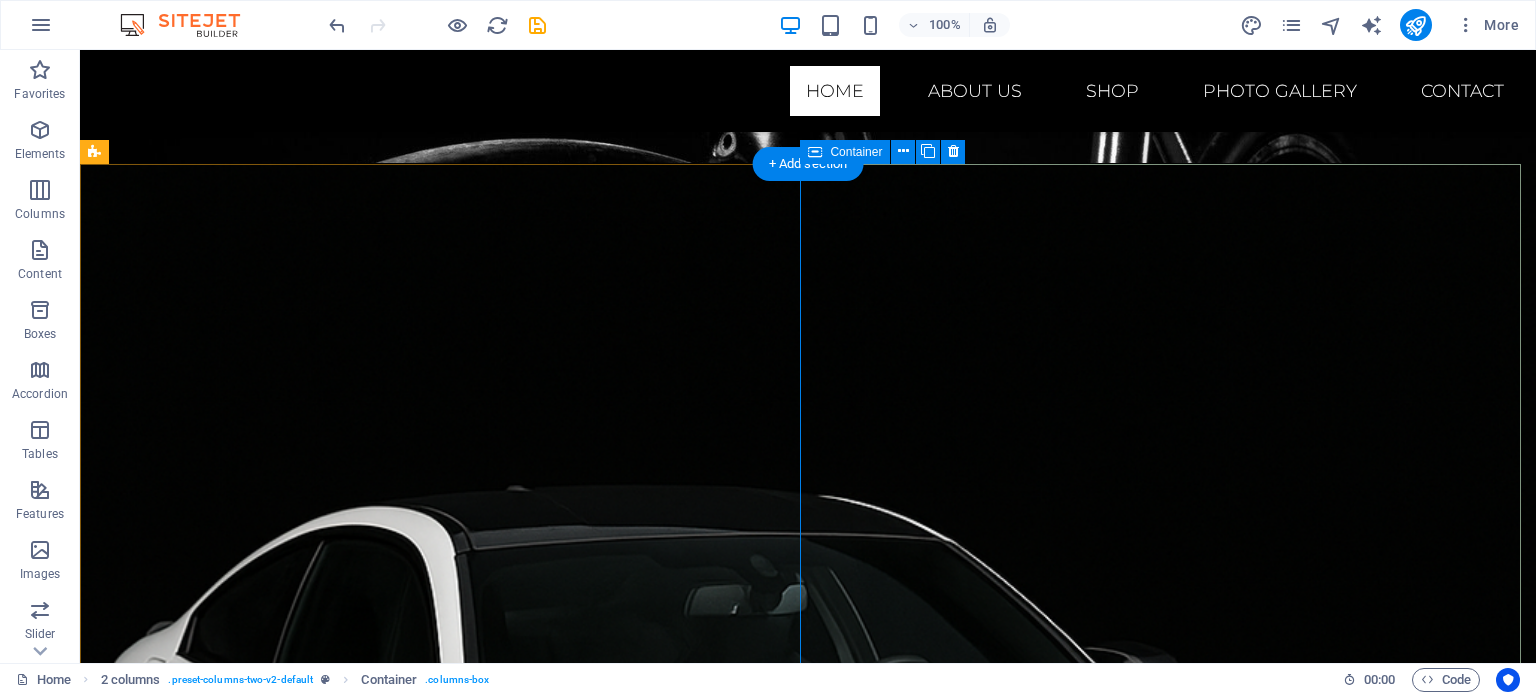 click on "Welcome to Hyperboost Motorsports
Where passion meets performance. From the roar of the dyno to the smoke of a perfectly executed drift, Hyperboost Motorsports is your one-stop destination for turnkey race car preparation and cutting-edge performance engineering. Whether you’re chasing quarter-mile glory, carving hairpins sideways, or simply demanding more out of your street car, our team of seasoned fabricators, engine builders, and ECU calibrators will deliver podium-ready results." at bounding box center (808, 1814) 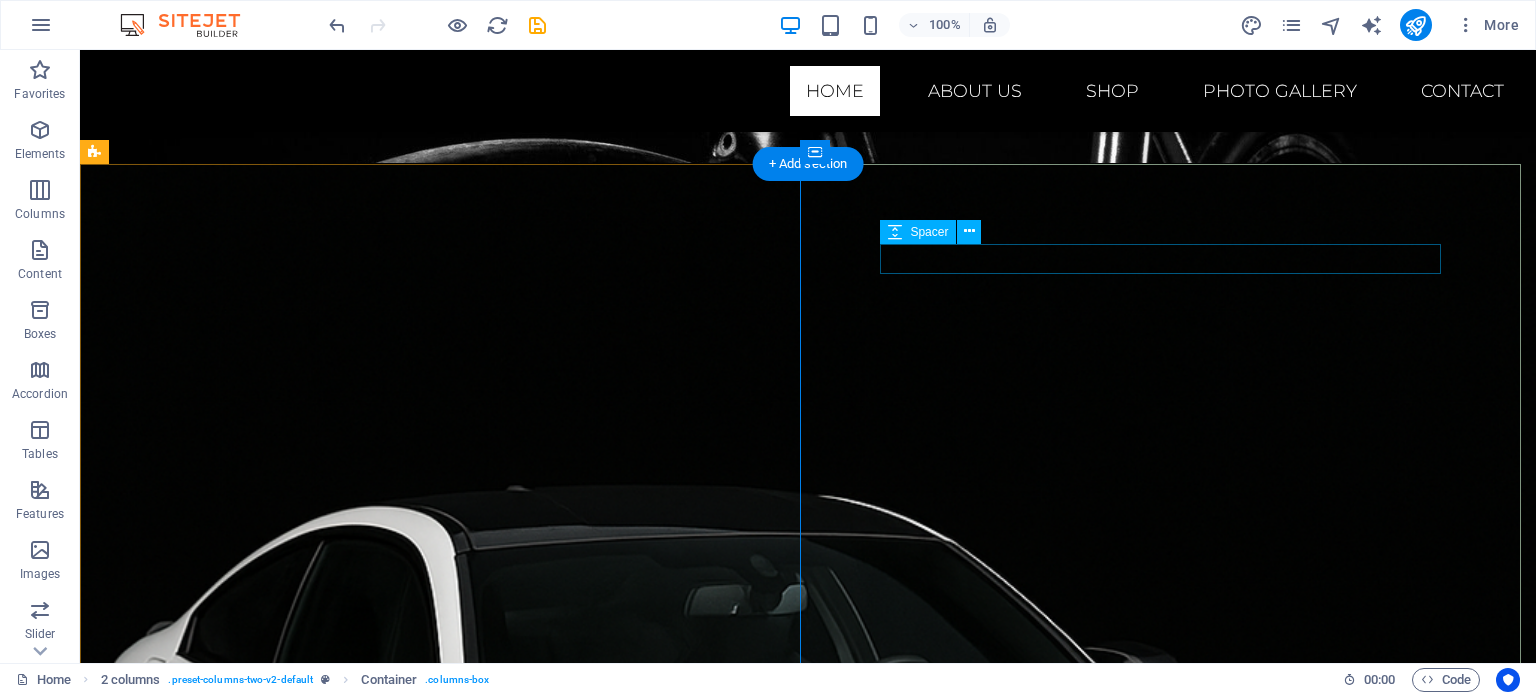click at bounding box center (808, 1714) 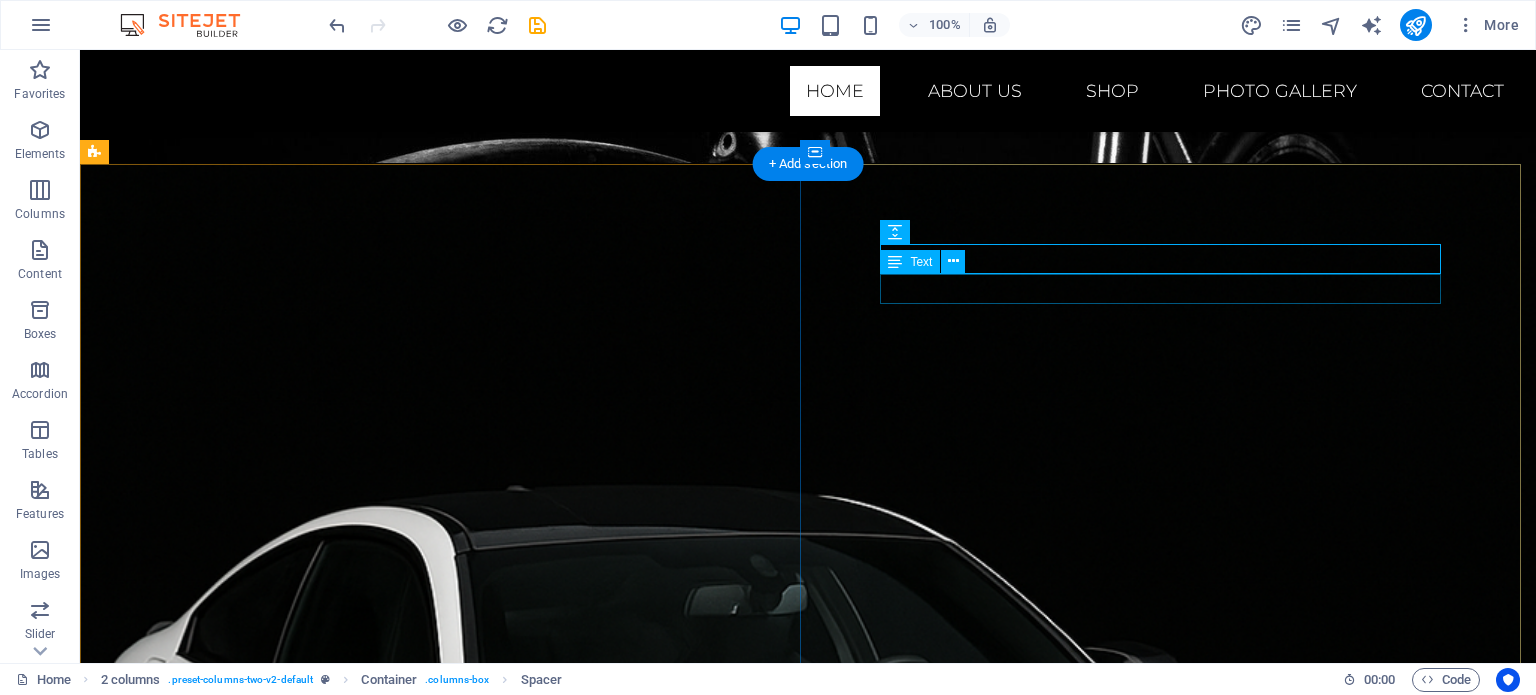 click on "Welcome to Hyperboost Motorsports" at bounding box center (808, 1744) 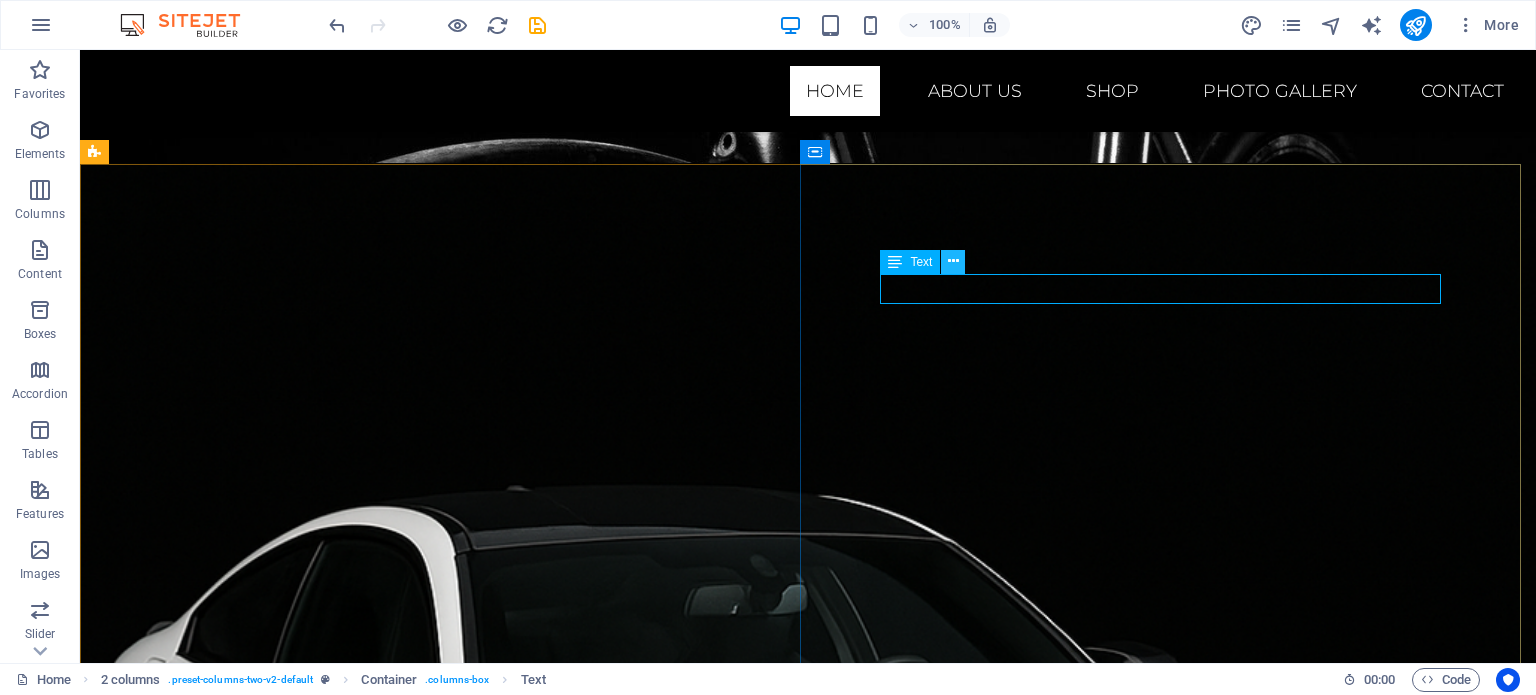 click at bounding box center (953, 261) 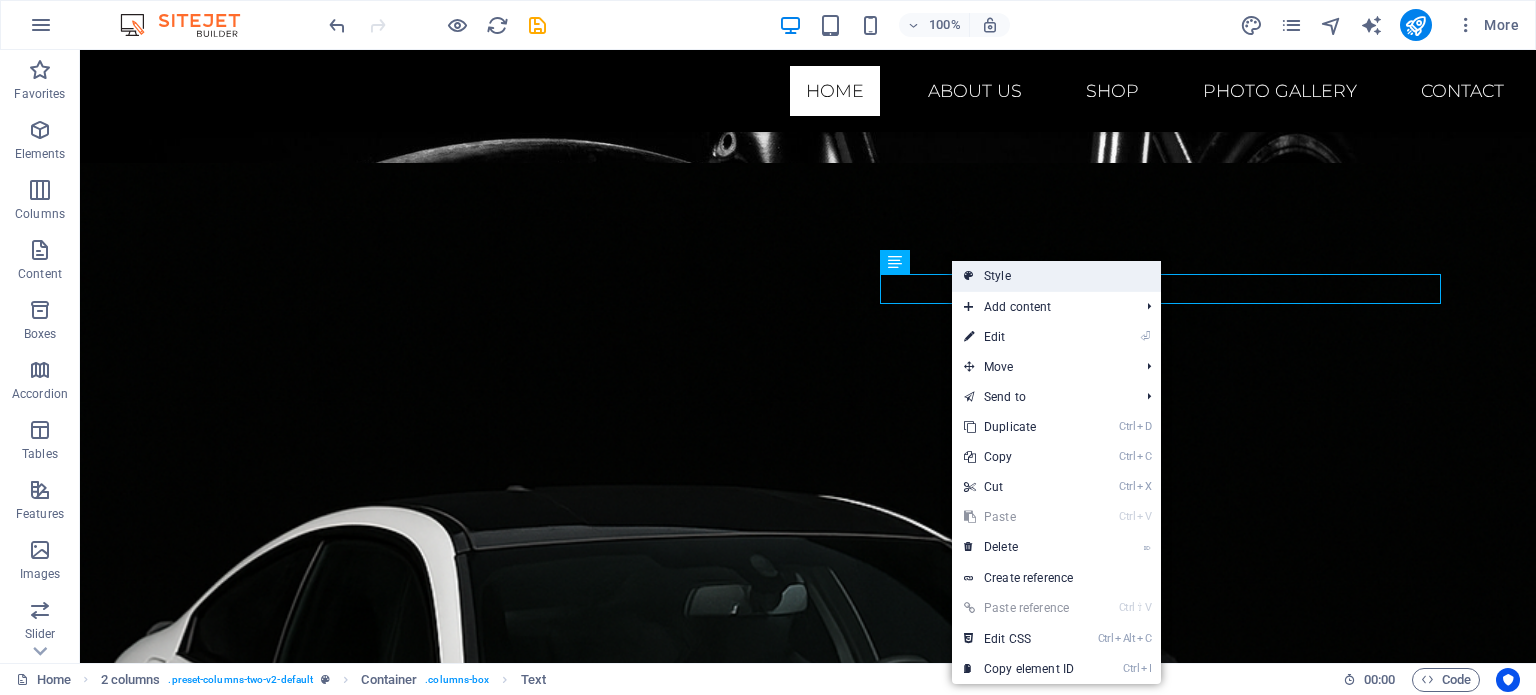 click on "Style" at bounding box center (1056, 276) 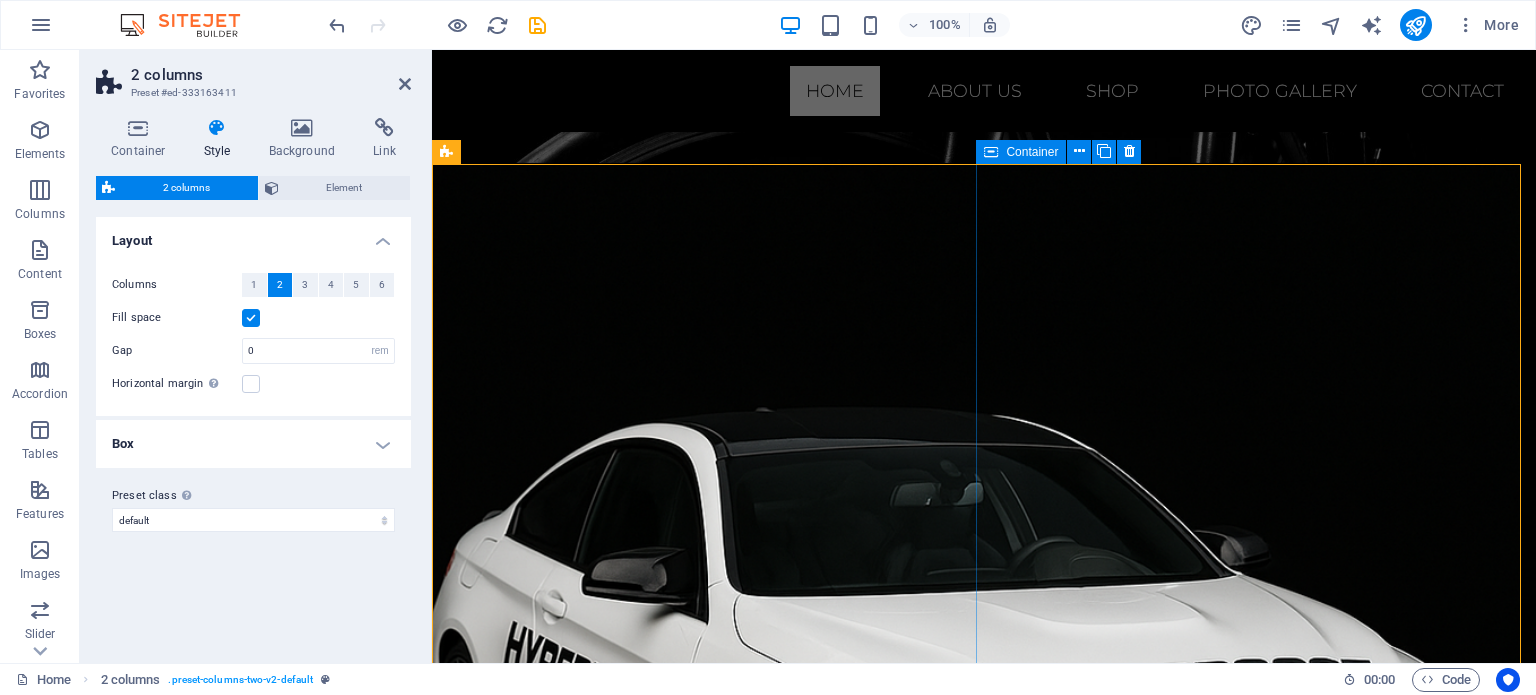 click on "Welcome to Hyperboost Motorsports Welcome to Hyperboost Motorsports
Where passion meets performance. From the roar of the dyno to the smoke of a perfectly executed drift, Hyperboost Motorsports is your one-stop destination for turnkey race car preparation and cutting-edge performance engineering. Whether you’re chasing quarter-mile glory, carving hairpins sideways, or simply demanding more out of your street car, our team of seasoned fabricators, engine builders, and ECU calibrators will deliver podium-ready results." at bounding box center [984, 1492] 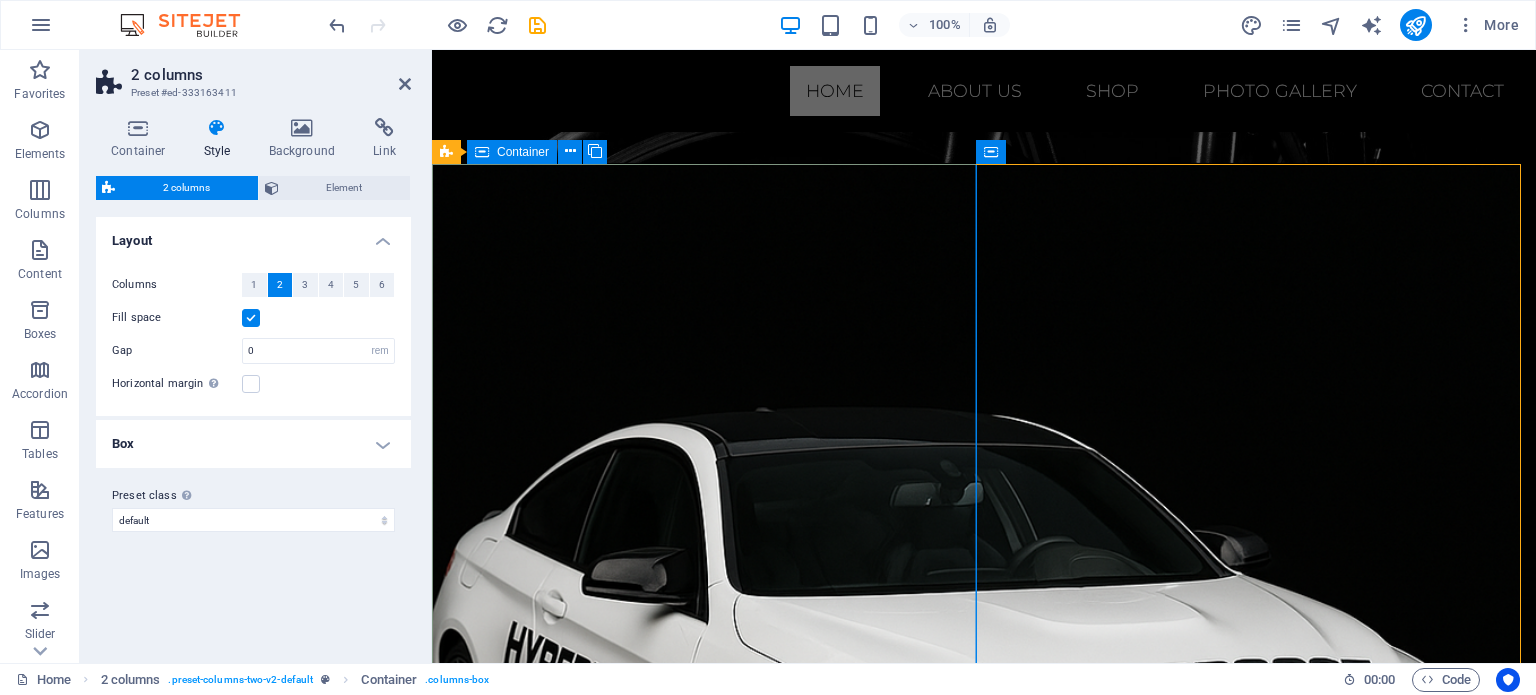 click at bounding box center (984, 715) 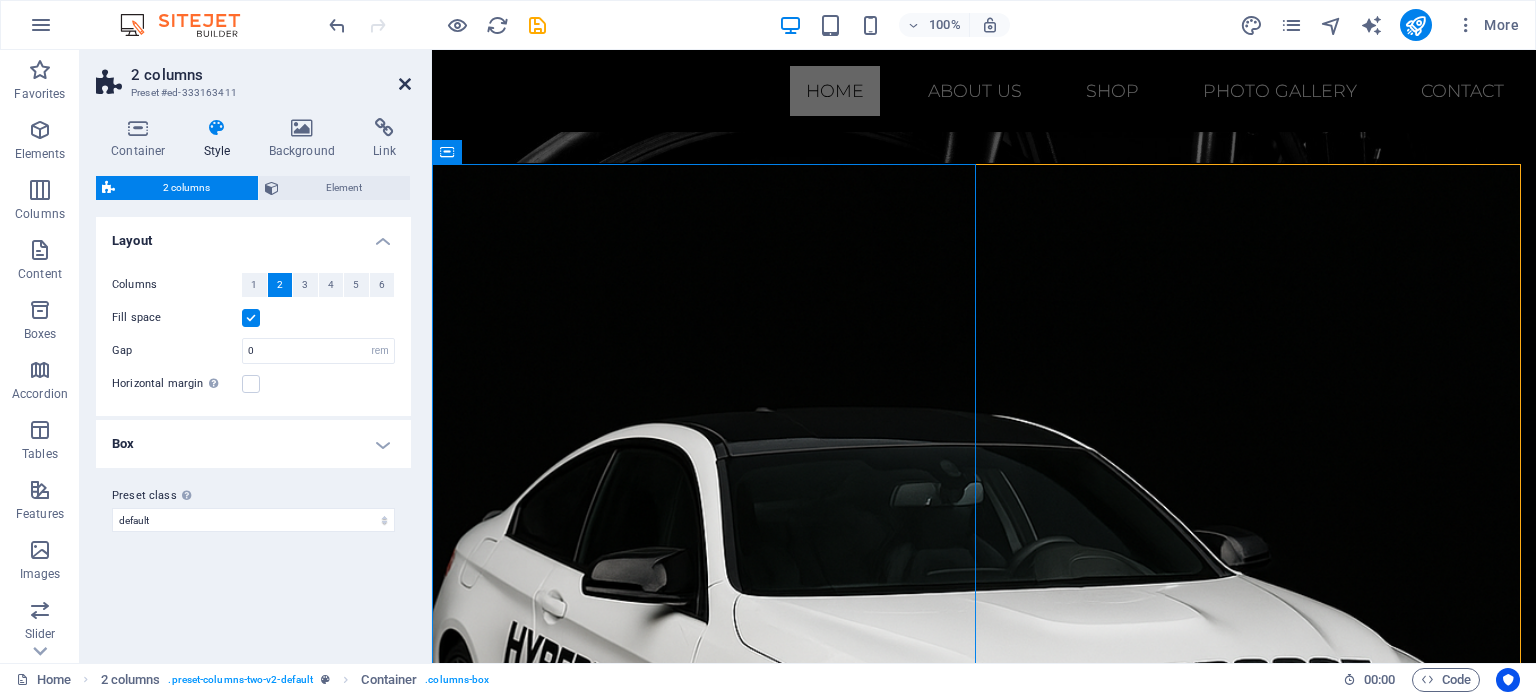 drag, startPoint x: 405, startPoint y: 78, endPoint x: 872, endPoint y: 298, distance: 516.2257 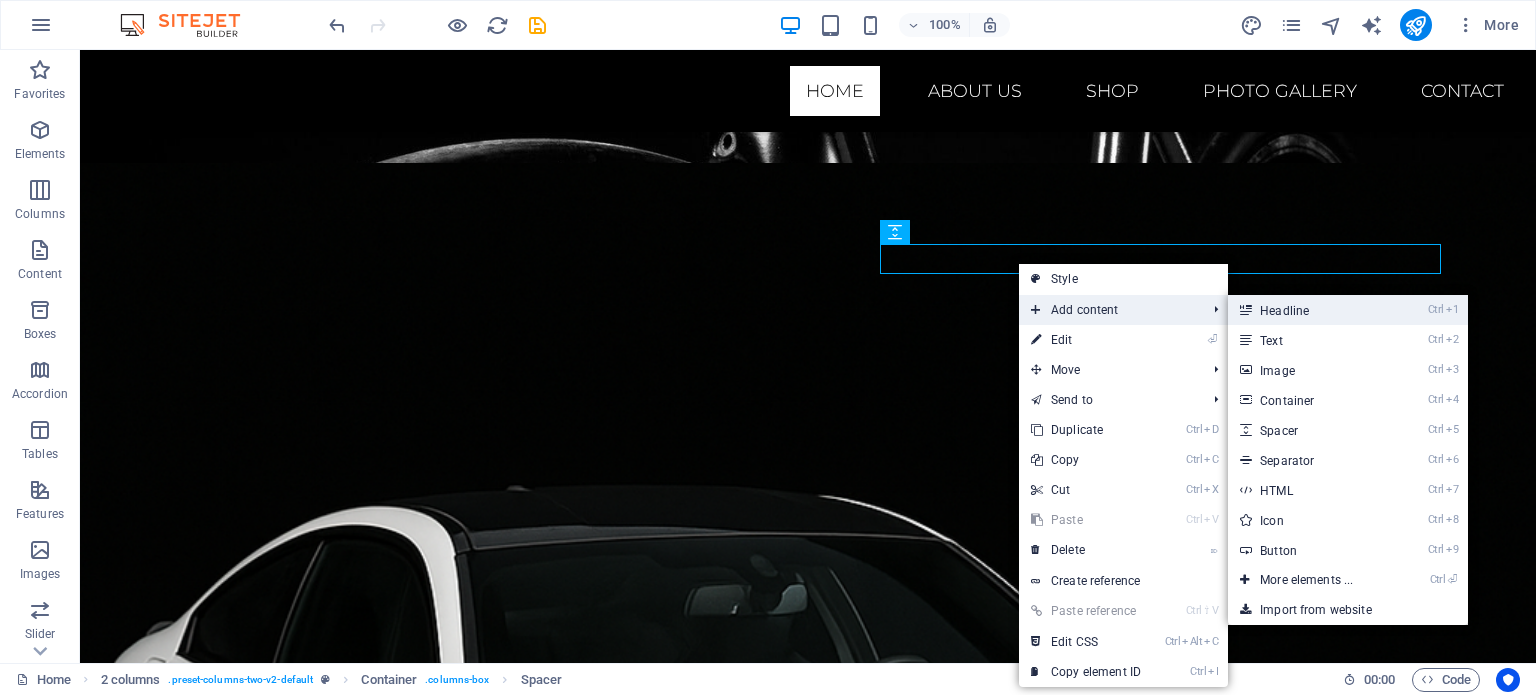 click on "Ctrl 1  Headline" at bounding box center [1310, 310] 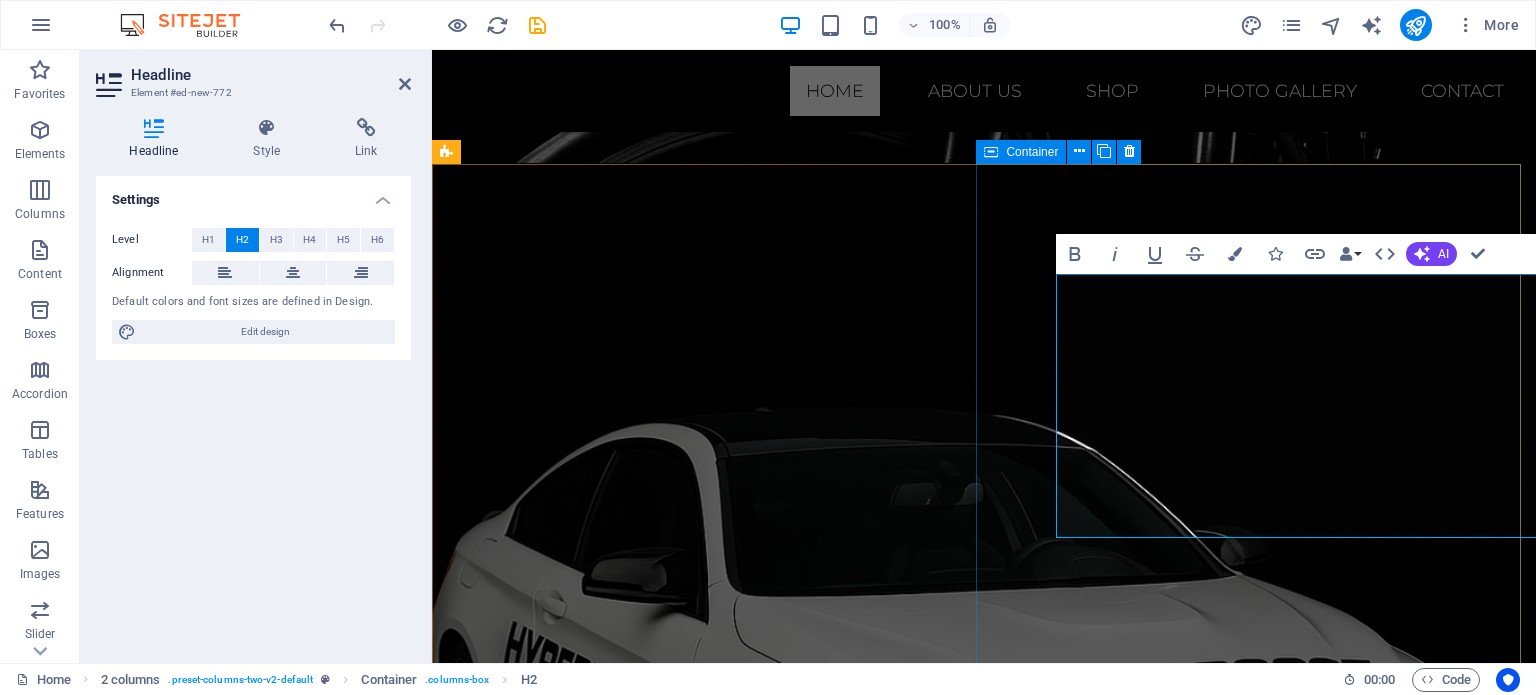 click on "Welcome to Hyperboost Motorsports Welcome to Hyperboost Motorsports Welcome to Hyperboost Motorsports
Where passion meets performance. From the roar of the dyno to the smoke of a perfectly executed drift, Hyperboost Motorsports is your one-stop destination for turnkey race car preparation and cutting-edge performance engineering. Whether you’re chasing quarter-mile glory, carving hairpins sideways, or simply demanding more out of your street car, our team of seasoned fabricators, engine builders, and ECU calibrators will deliver podium-ready results." at bounding box center (984, 1624) 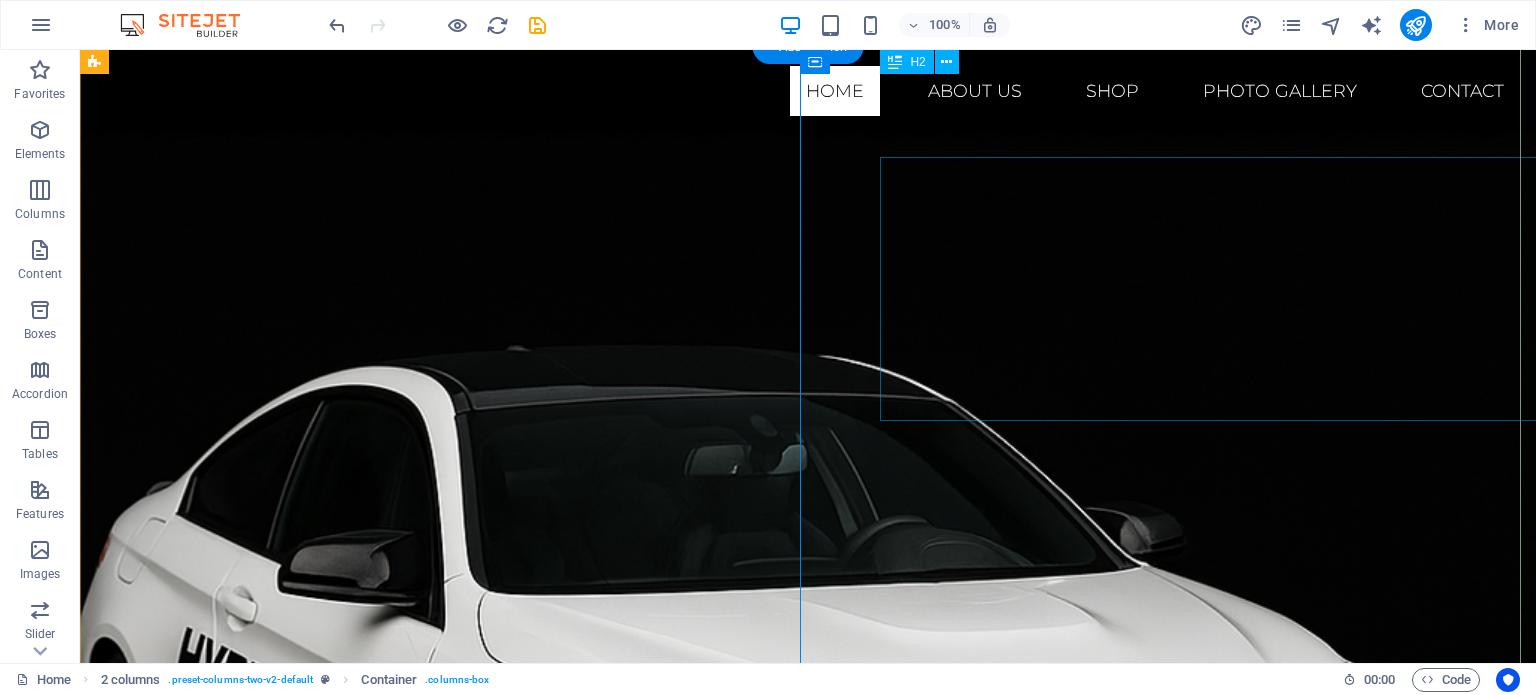 scroll, scrollTop: 600, scrollLeft: 0, axis: vertical 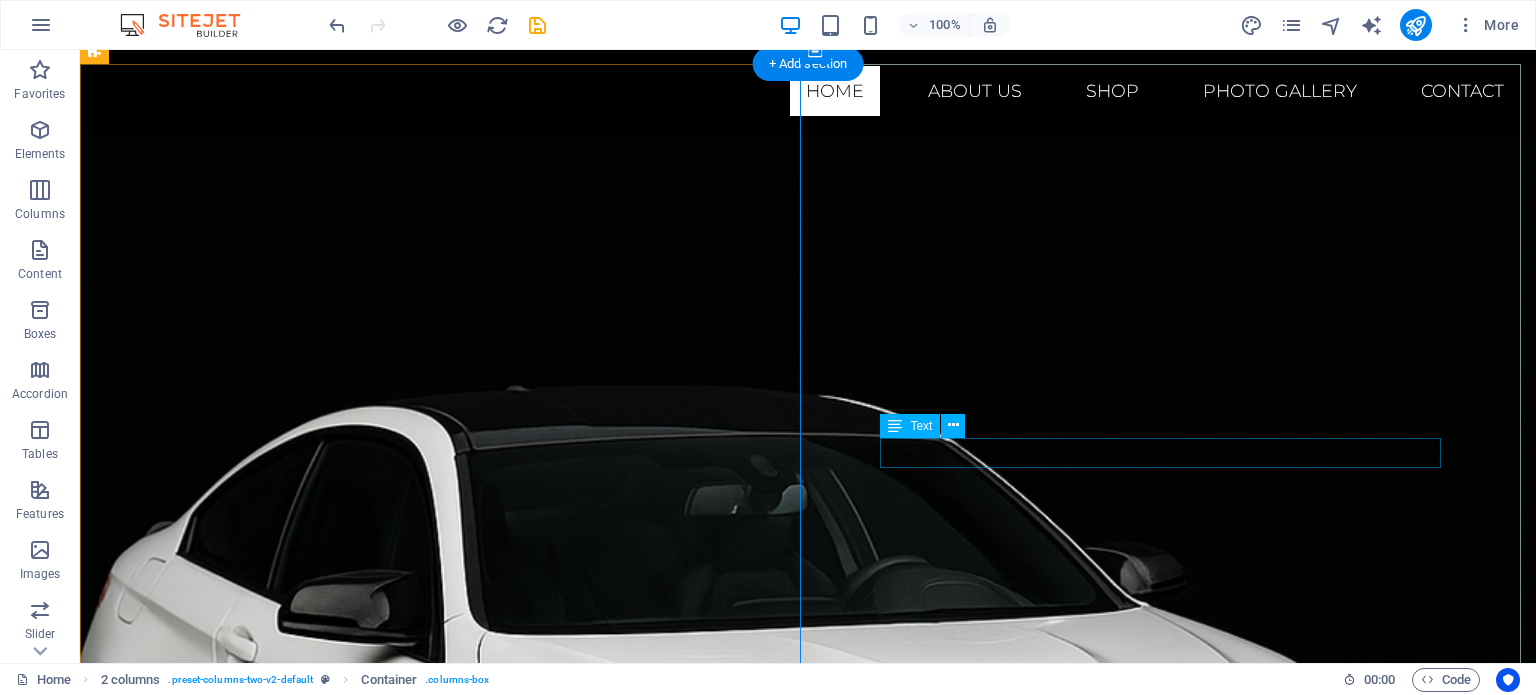 click on "Welcome to Hyperboost Motorsports" at bounding box center (808, 1820) 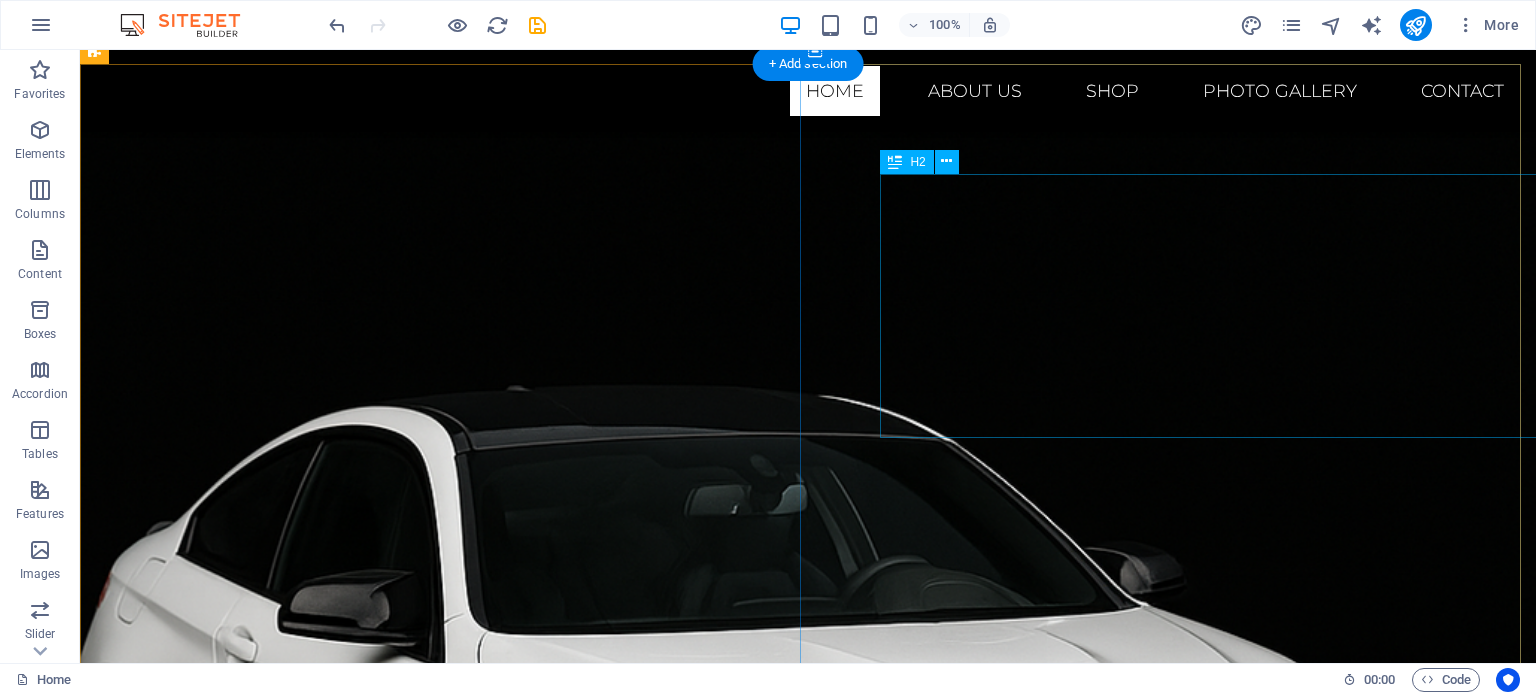 click on "Welcome to Hyperboost Motorsports" at bounding box center (808, 1717) 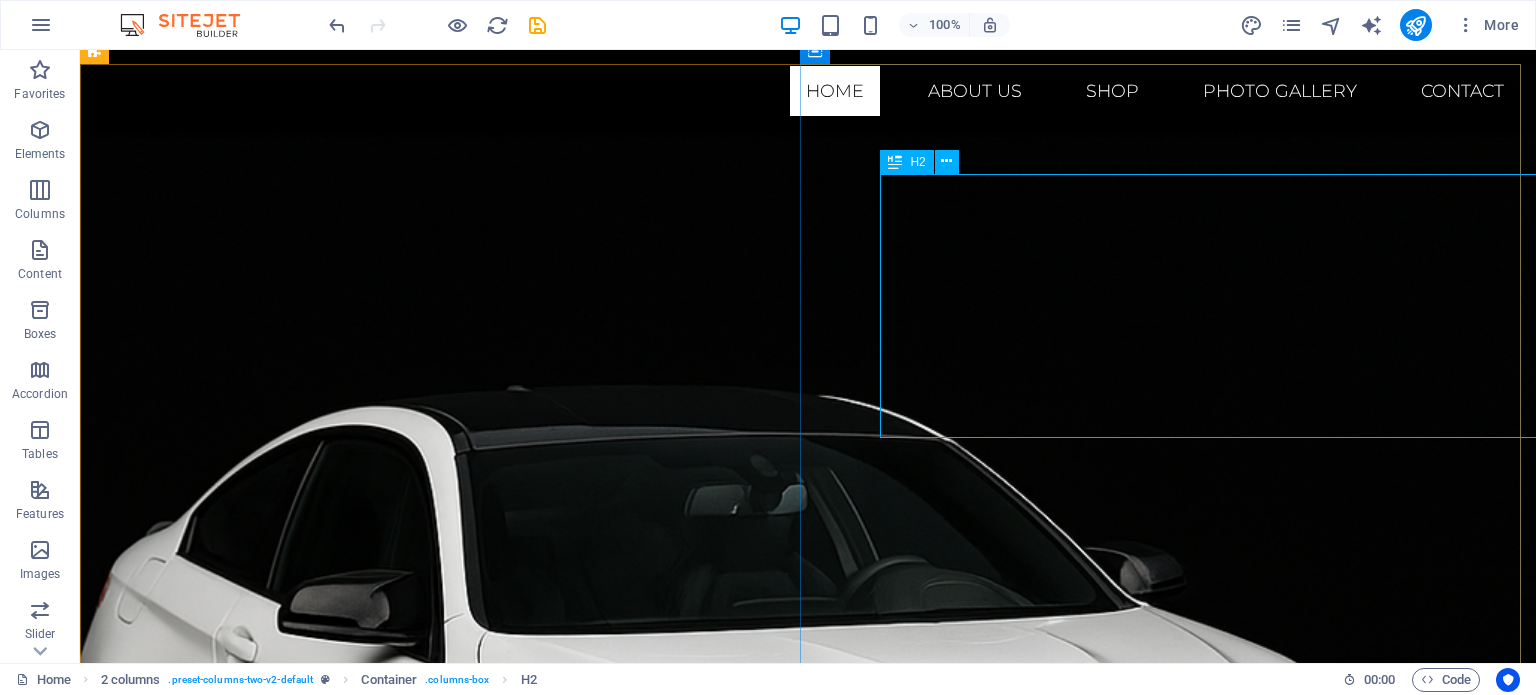 click on "H2" at bounding box center (917, 162) 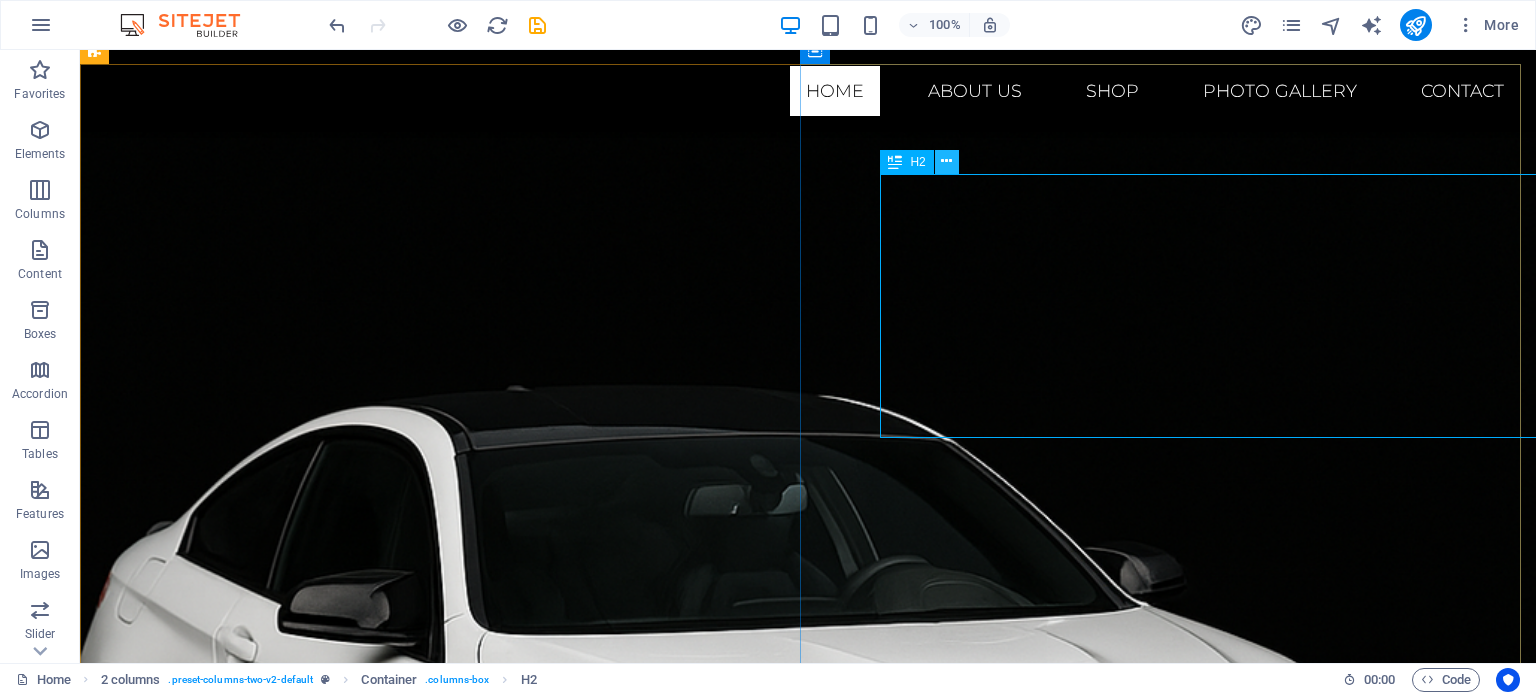 click at bounding box center [946, 161] 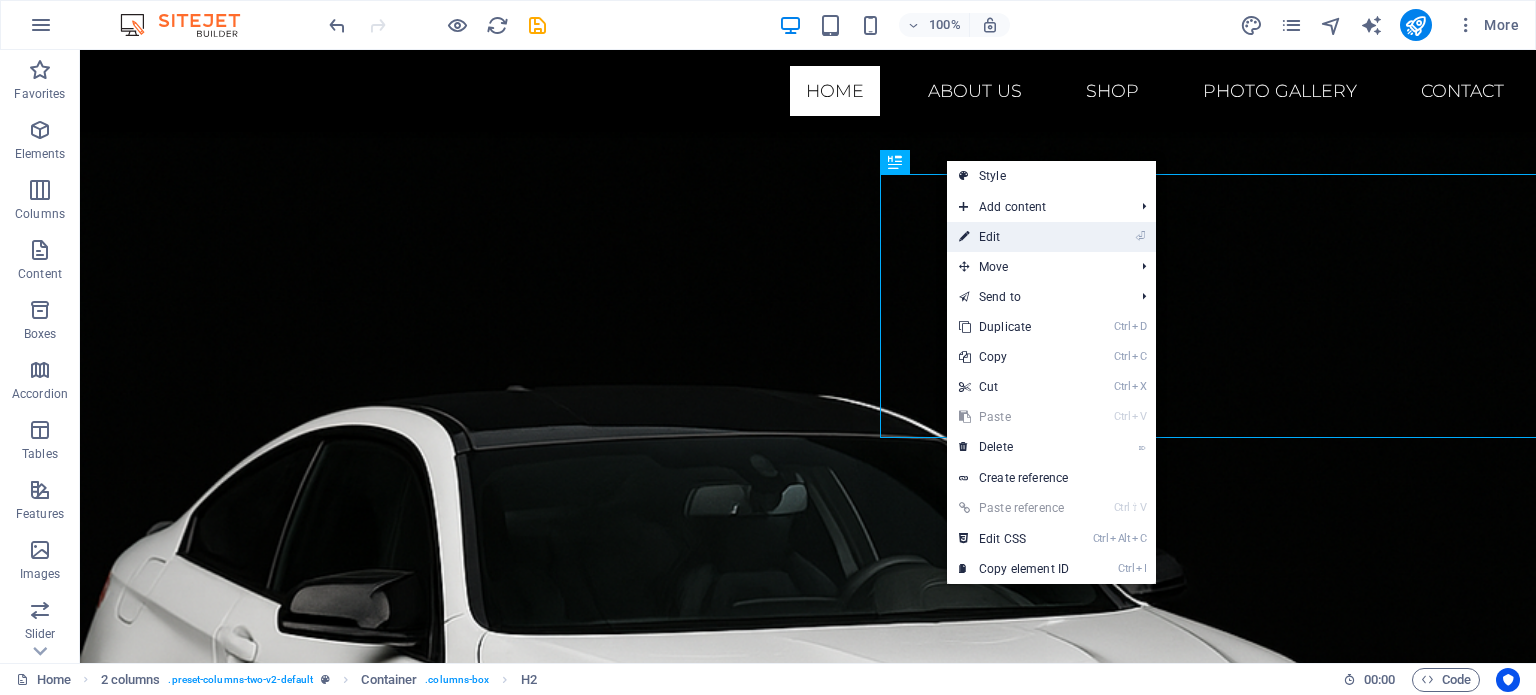 click on "⏎  Edit" at bounding box center [1014, 237] 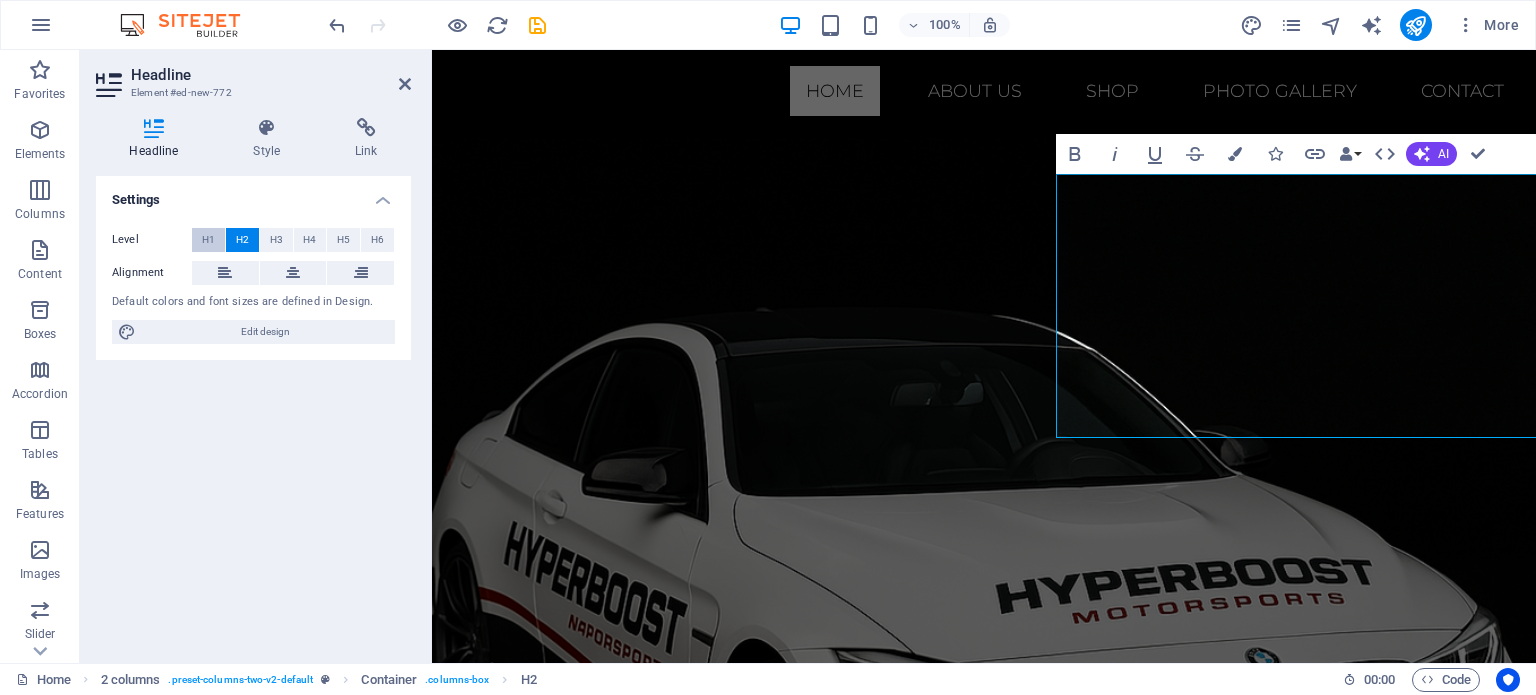 click on "H1" at bounding box center (208, 240) 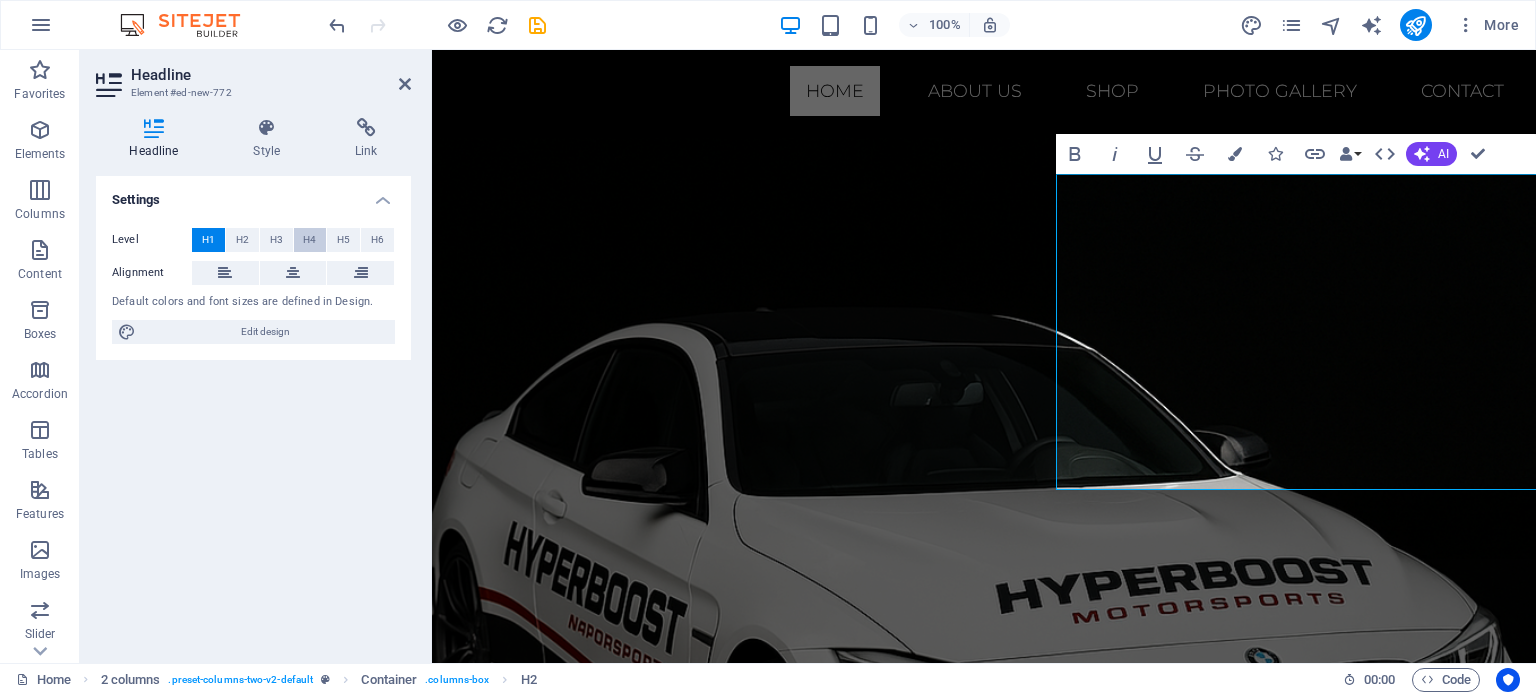 click on "H4" at bounding box center [310, 240] 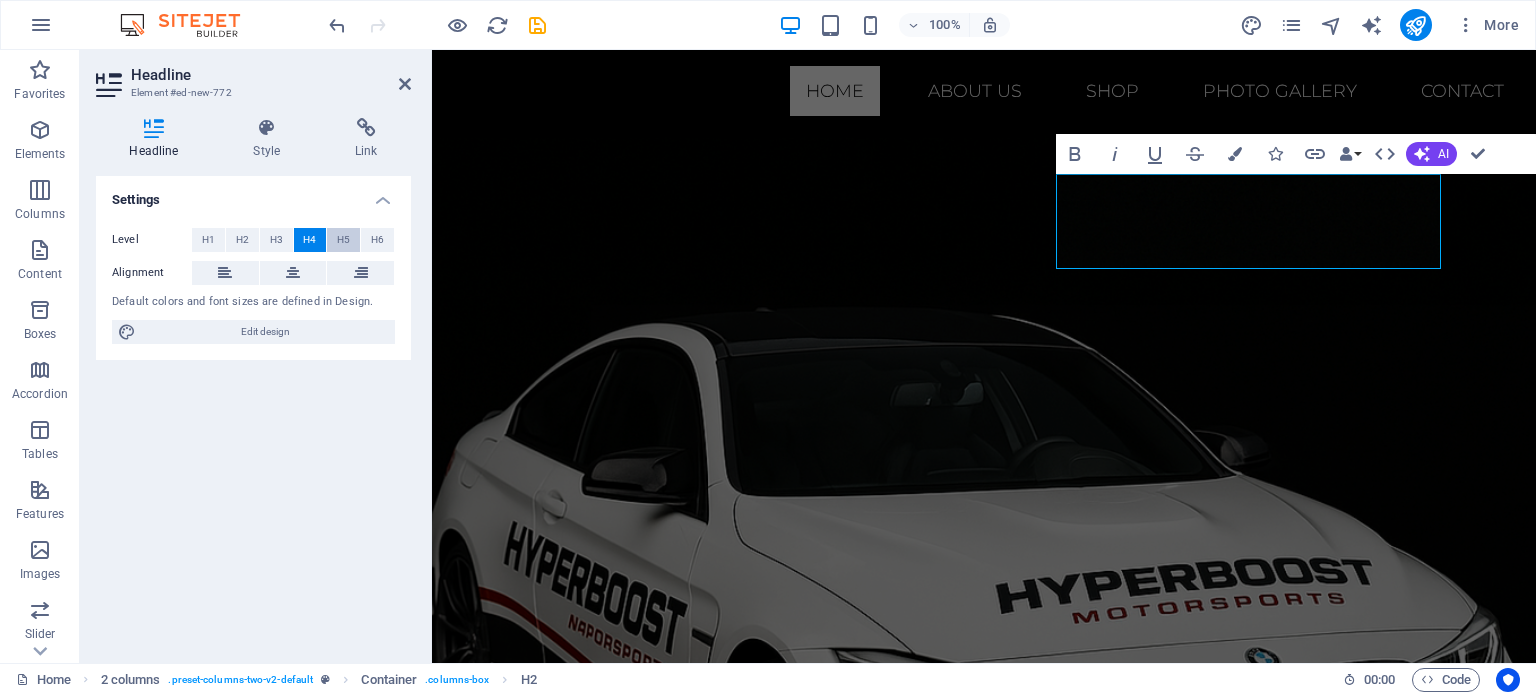 click on "H5" at bounding box center [343, 240] 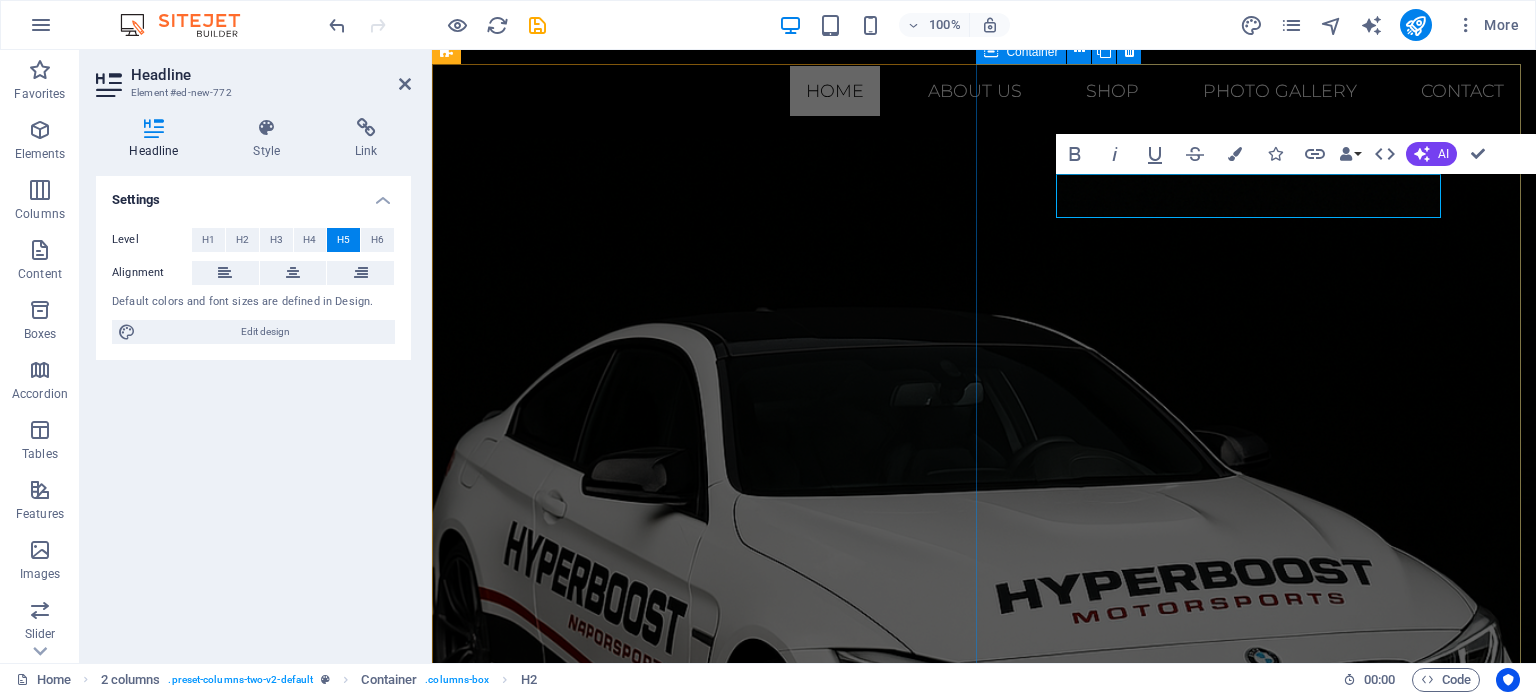 click on "Welcome to Hyperboost Motorsports Welcome to Hyperboost Motorsports
Where passion meets performance. From the roar of the dyno to the smoke of a perfectly executed drift, Hyperboost Motorsports is your one-stop destination for turnkey race car preparation and cutting-edge performance engineering. Whether you’re chasing quarter-mile glory, carving hairpins sideways, or simply demanding more out of your street car, our team of seasoned fabricators, engine builders, and ECU calibrators will deliver podium-ready results." at bounding box center (984, 1389) 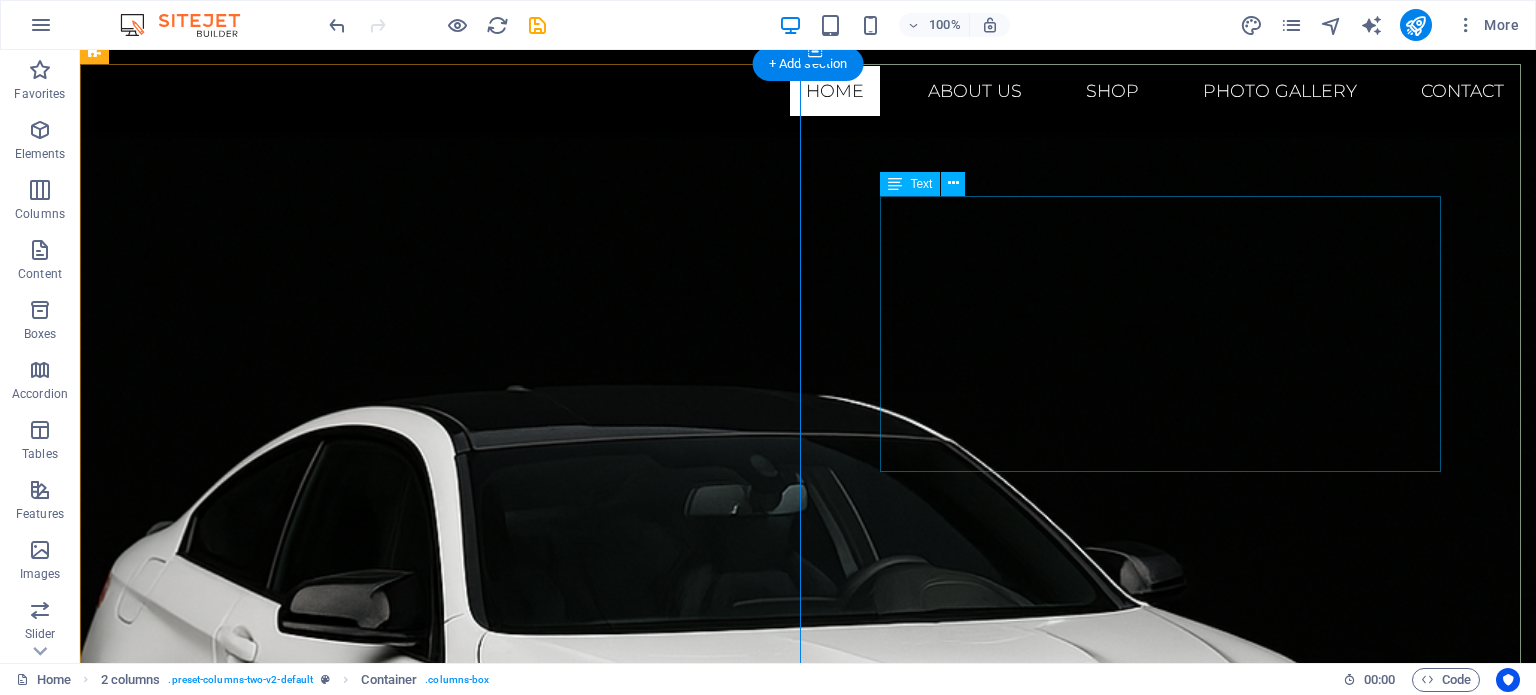 click on "Welcome to Hyperboost Motorsports Welcome to Hyperboost Motorsports
Where passion meets performance. From the roar of the dyno to the smoke of a perfectly executed drift, Hyperboost Motorsports is your one-stop destination for turnkey race car preparation and cutting-edge performance engineering. Whether you’re chasing quarter-mile glory, carving hairpins sideways, or simply demanding more out of your street car, our team of seasoned fabricators, engine builders, and ECU calibrators will deliver podium-ready results." at bounding box center [808, 1725] 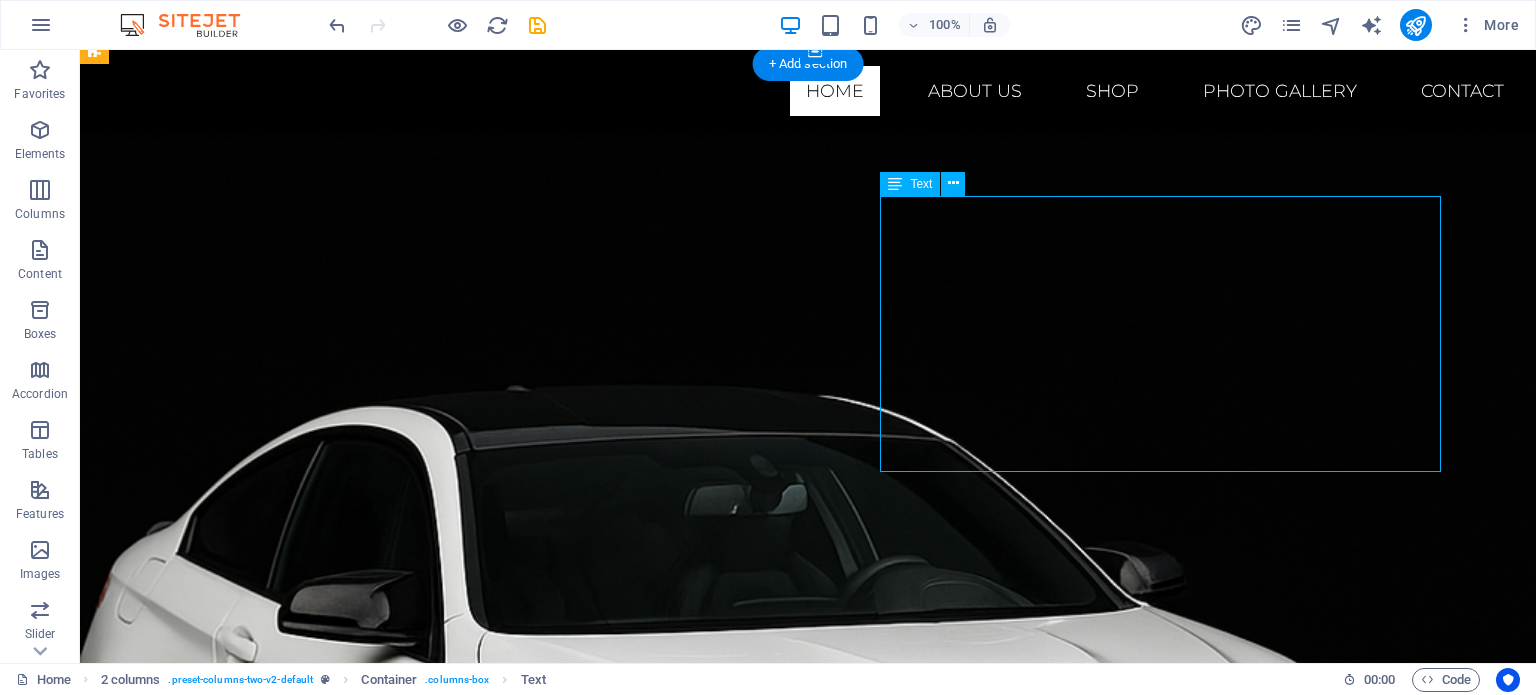 click on "Welcome to Hyperboost Motorsports
Where passion meets performance. From the roar of the dyno to the smoke of a perfectly executed drift, Hyperboost Motorsports is your one-stop destination for turnkey race car preparation and cutting-edge performance engineering. Whether you’re chasing quarter-mile glory, carving hairpins sideways, or simply demanding more out of your street car, our team of seasoned fabricators, engine builders, and ECU calibrators will deliver podium-ready results." at bounding box center (808, 1727) 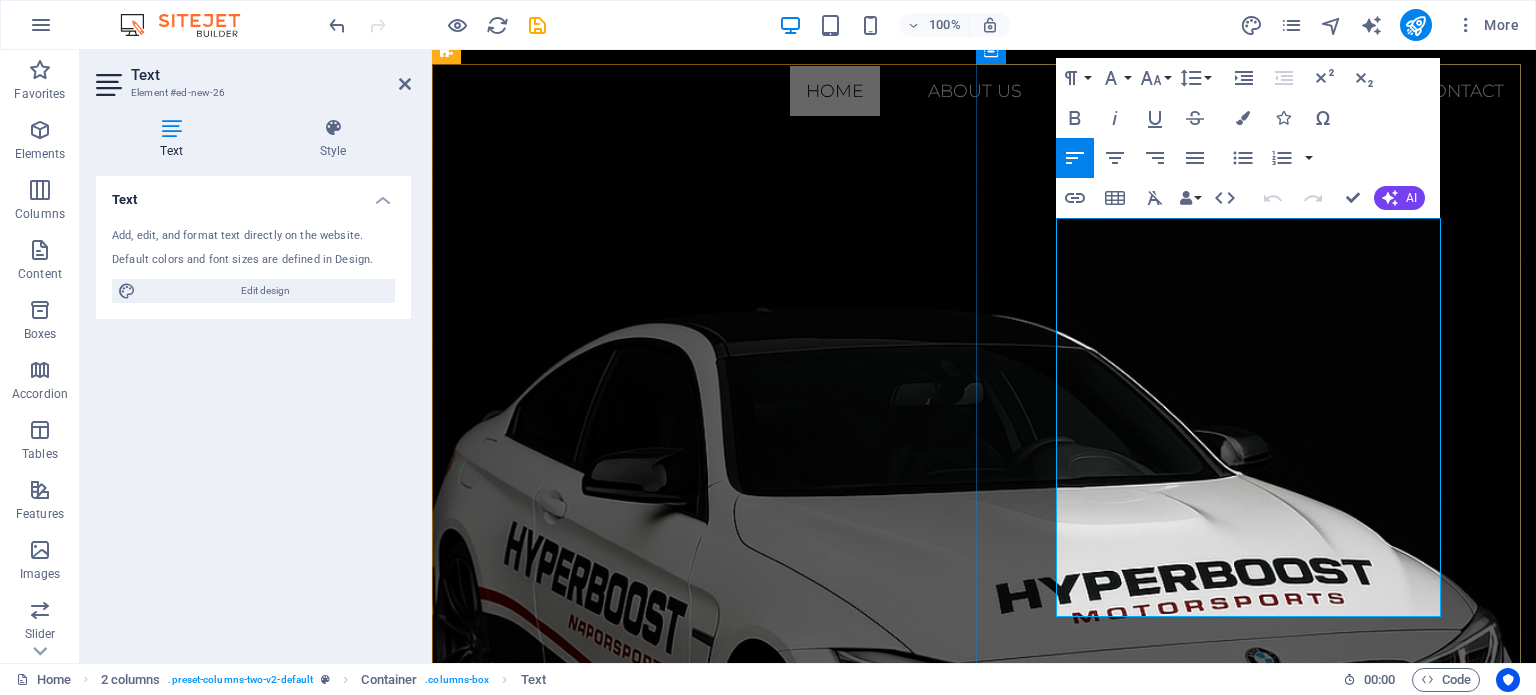 drag, startPoint x: 1062, startPoint y: 264, endPoint x: 1060, endPoint y: 231, distance: 33.06055 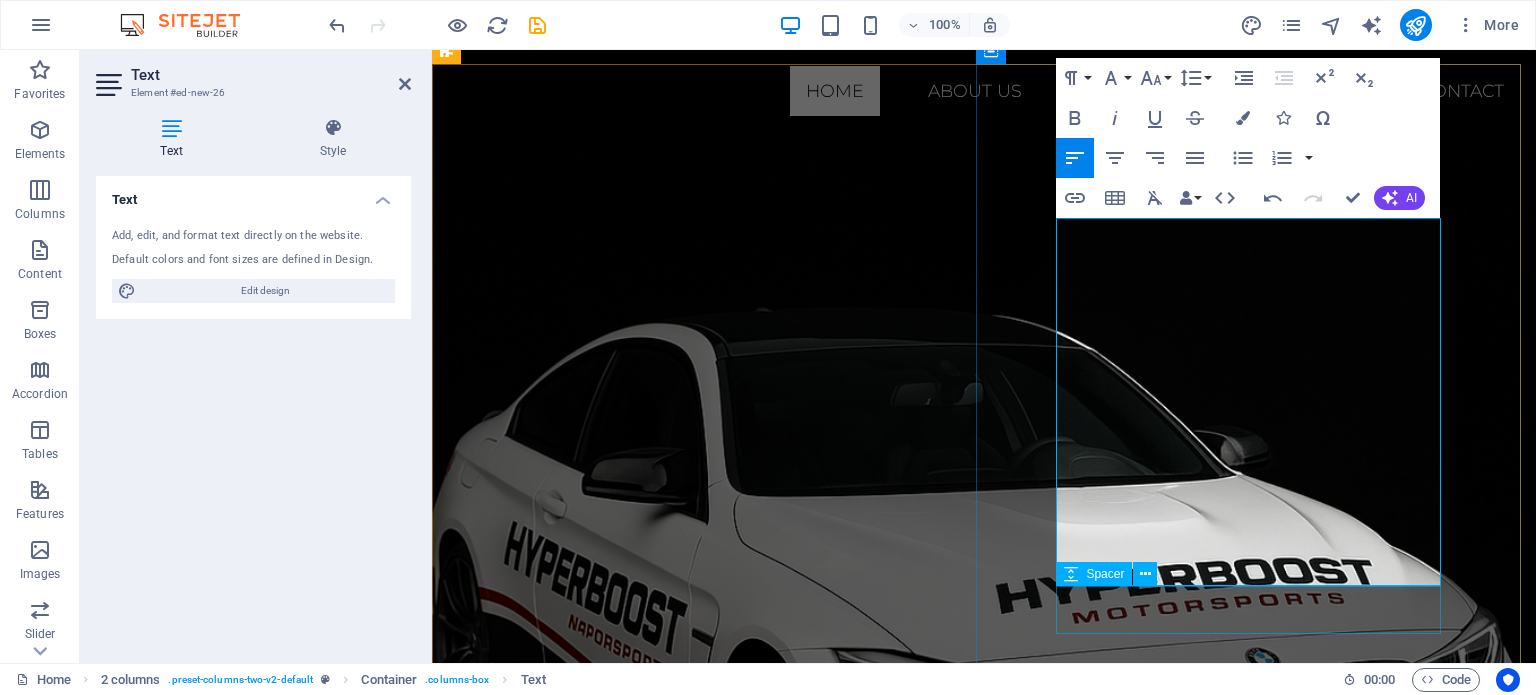 click at bounding box center [984, 1476] 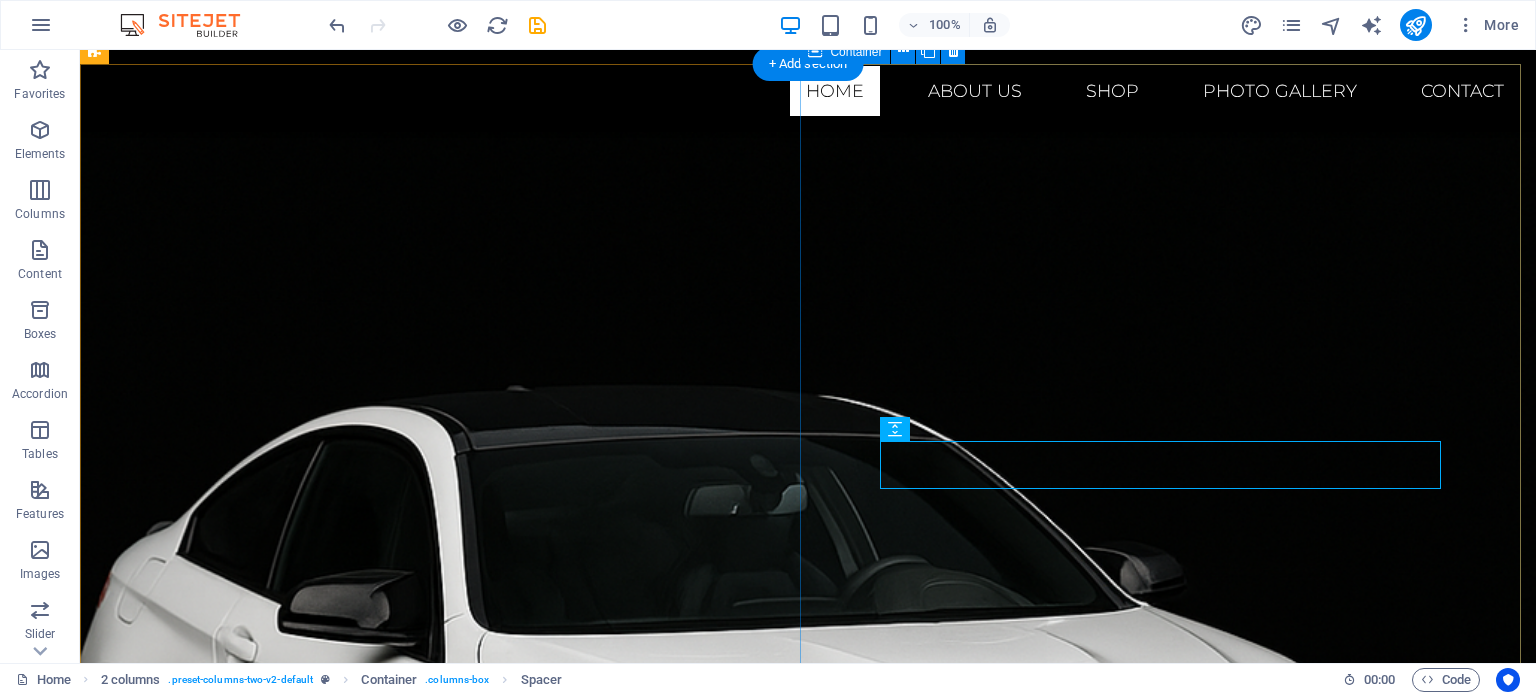click on "Welcome to Hyperboost Motorsports Where passion meets performance. From the roar of the dyno to the smoke of a perfectly executed drift, Hyperboost Motorsports is your one-stop destination for turnkey race car preparation and cutting-edge performance engineering. Whether you’re chasing quarter-mile glory, carving hairpins sideways, or simply demanding more out of your street car, our team of seasoned fabricators, engine builders, and ECU calibrators will deliver podium-ready results." at bounding box center (808, 1710) 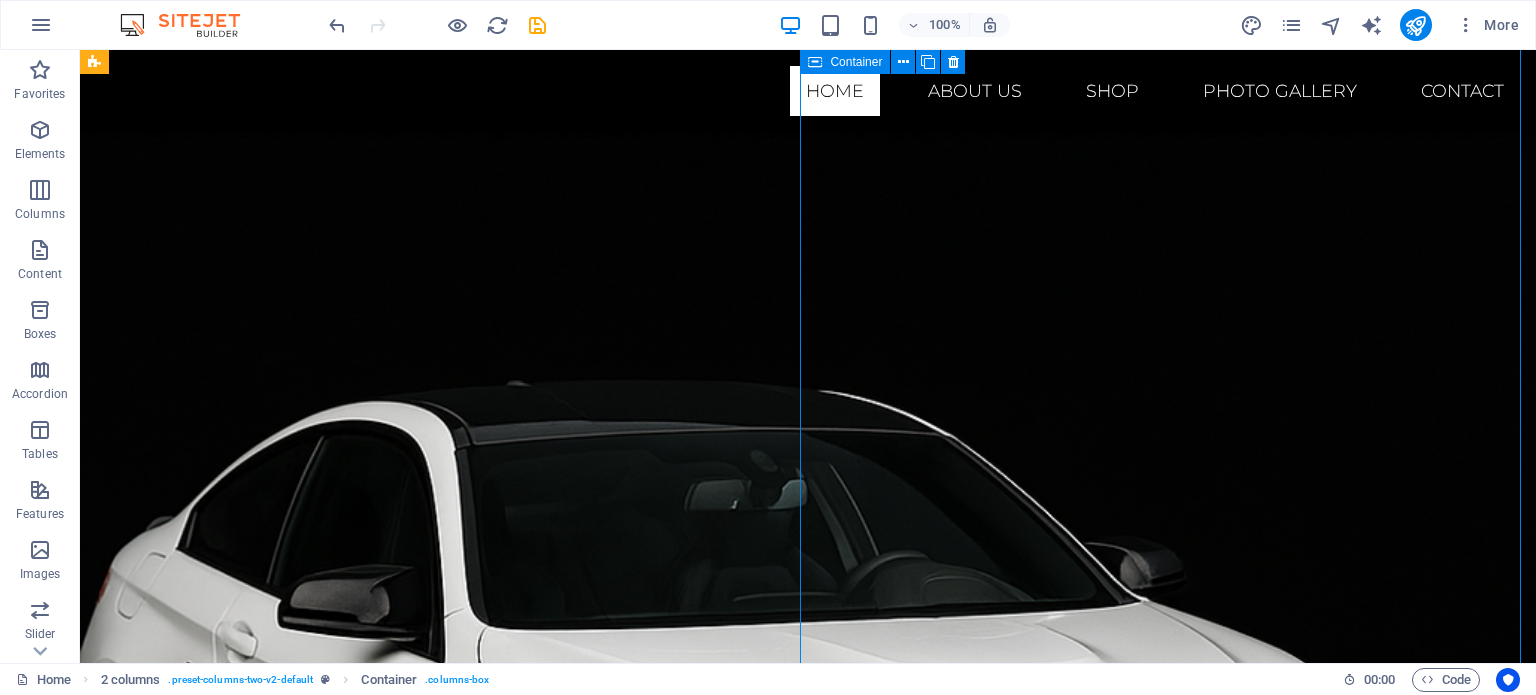 scroll, scrollTop: 600, scrollLeft: 0, axis: vertical 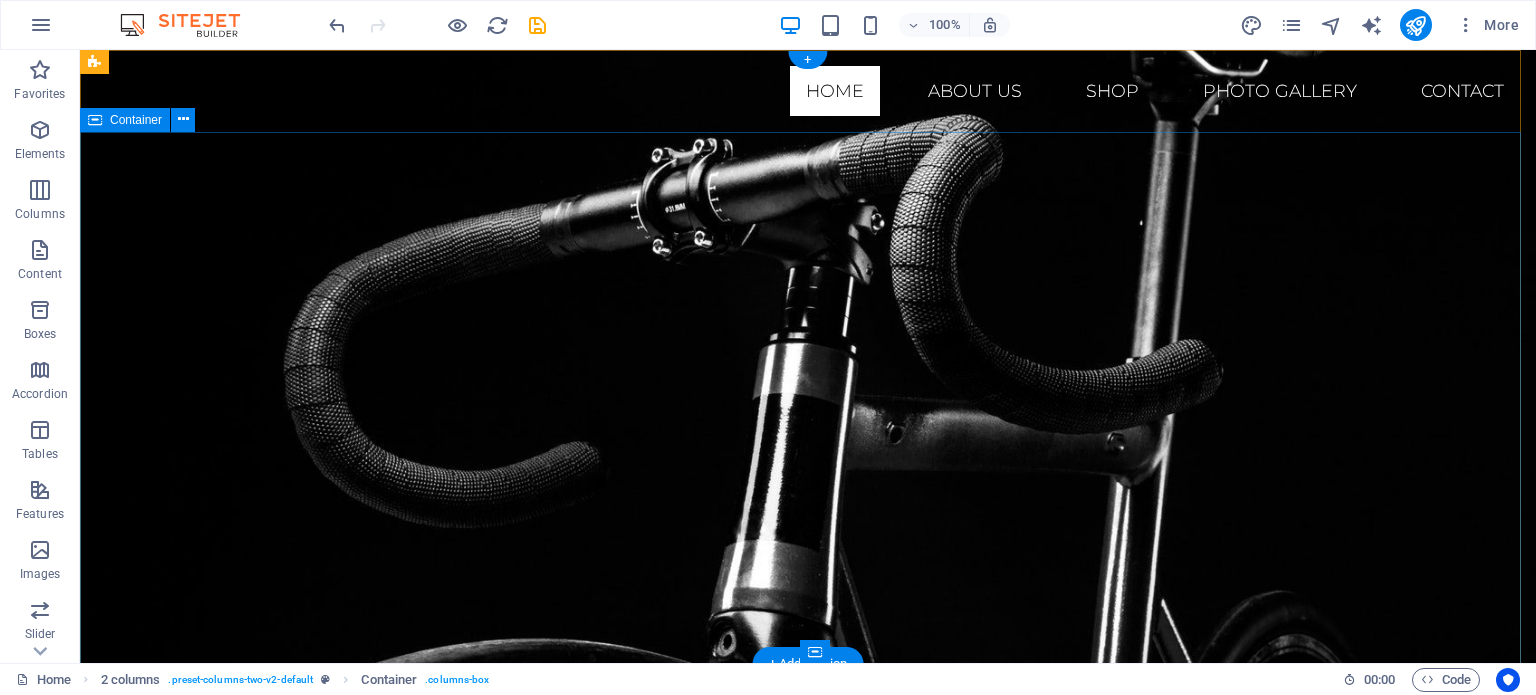 click at bounding box center (808, 359) 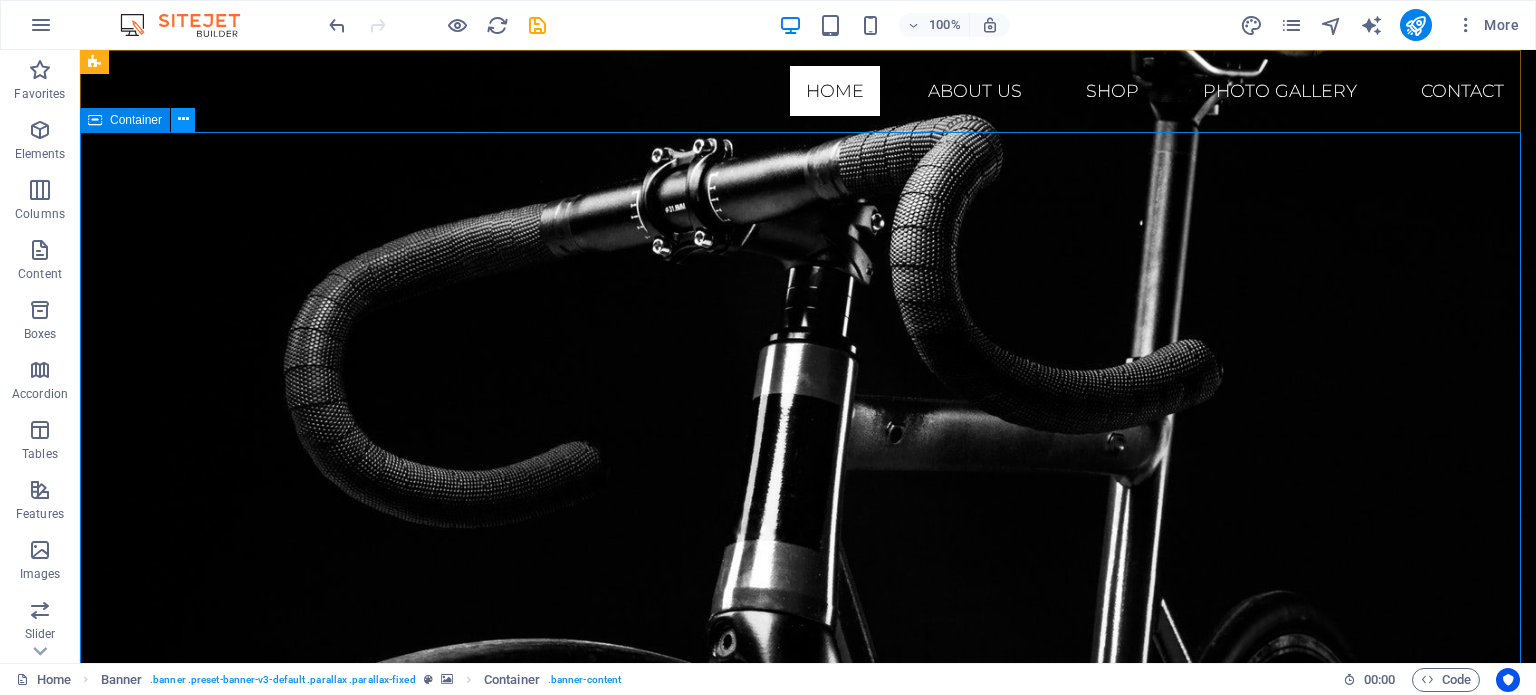 click at bounding box center (183, 119) 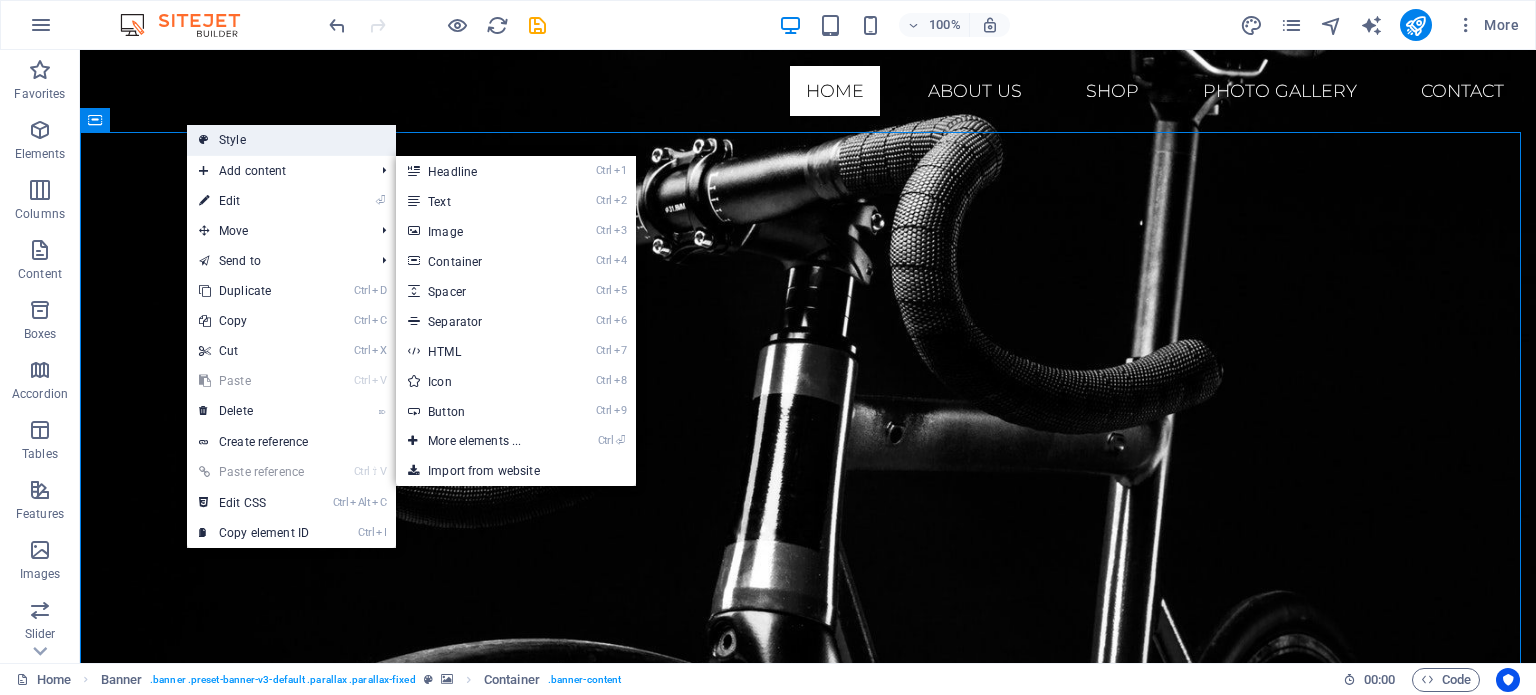 click on "Style" at bounding box center (291, 140) 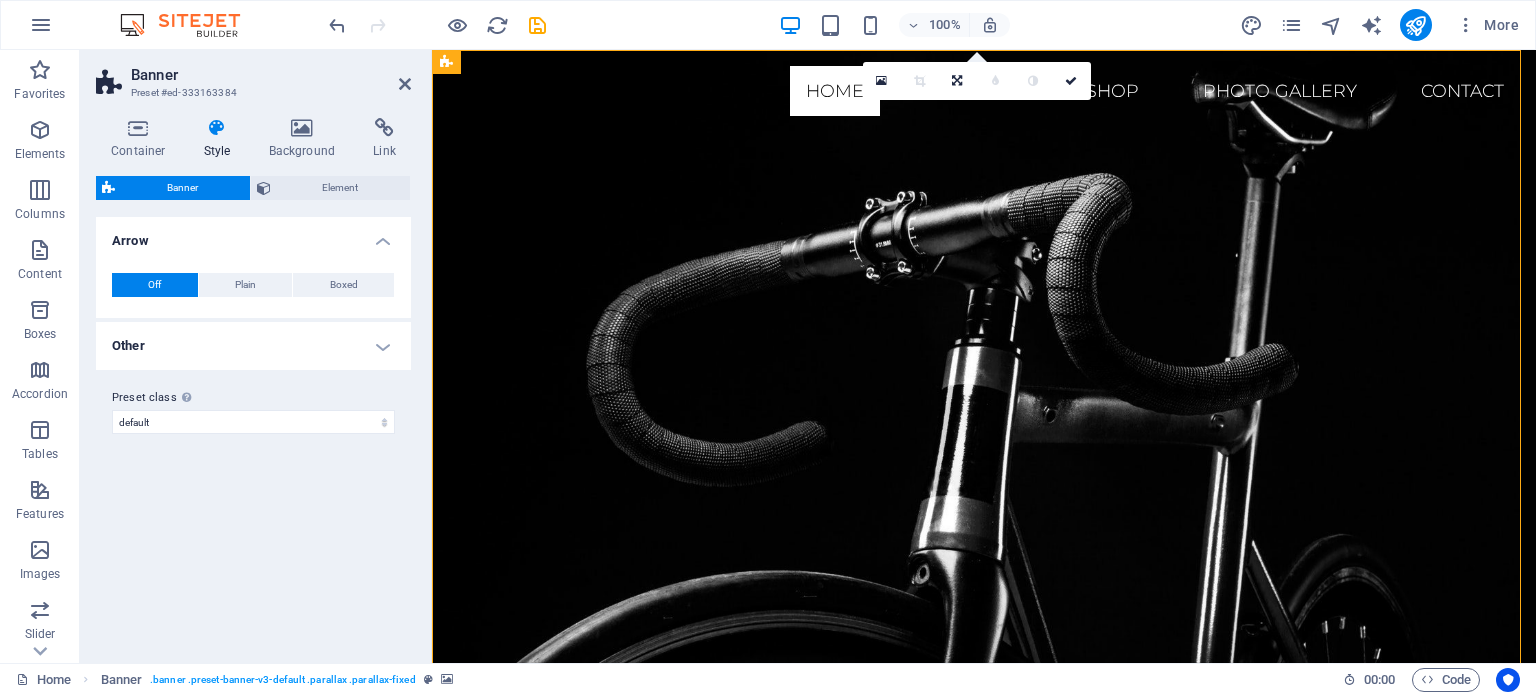 click on "Other" at bounding box center [253, 346] 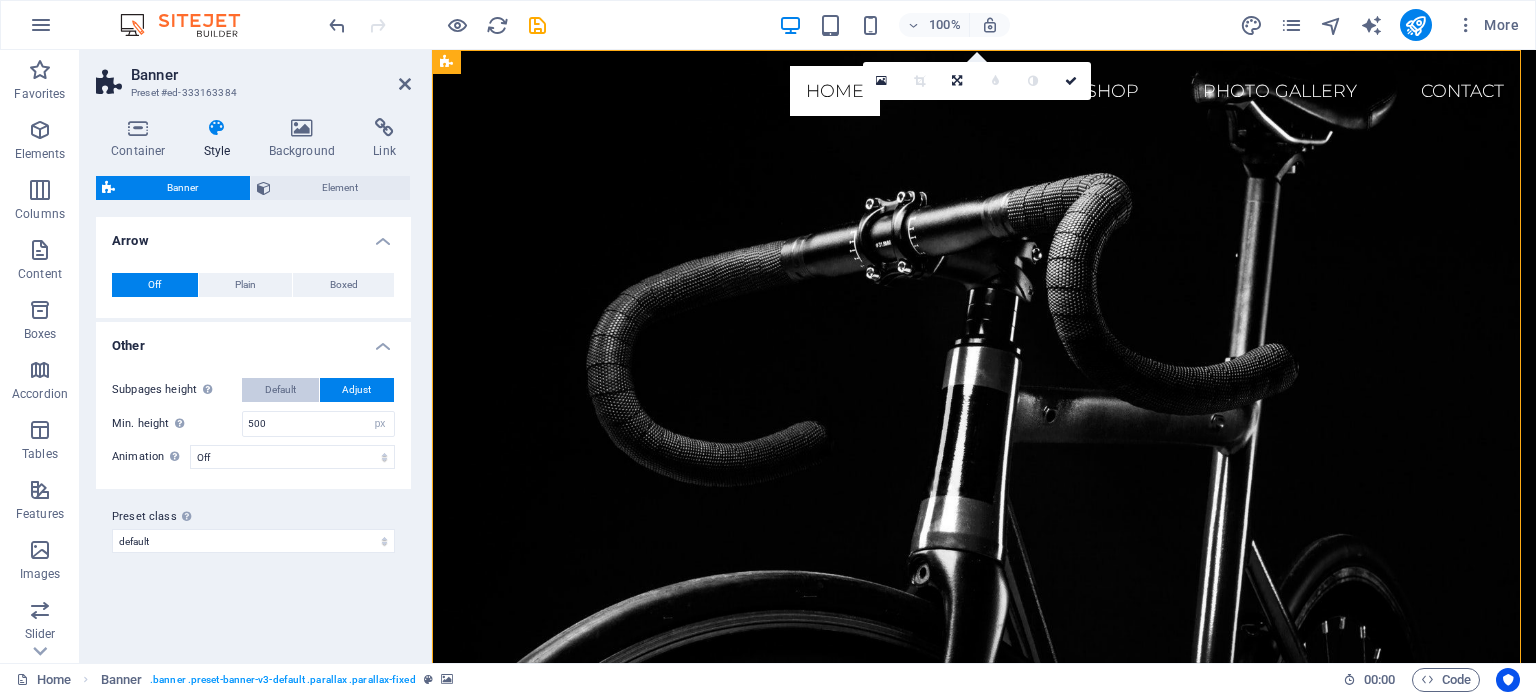 click on "Default" at bounding box center (280, 390) 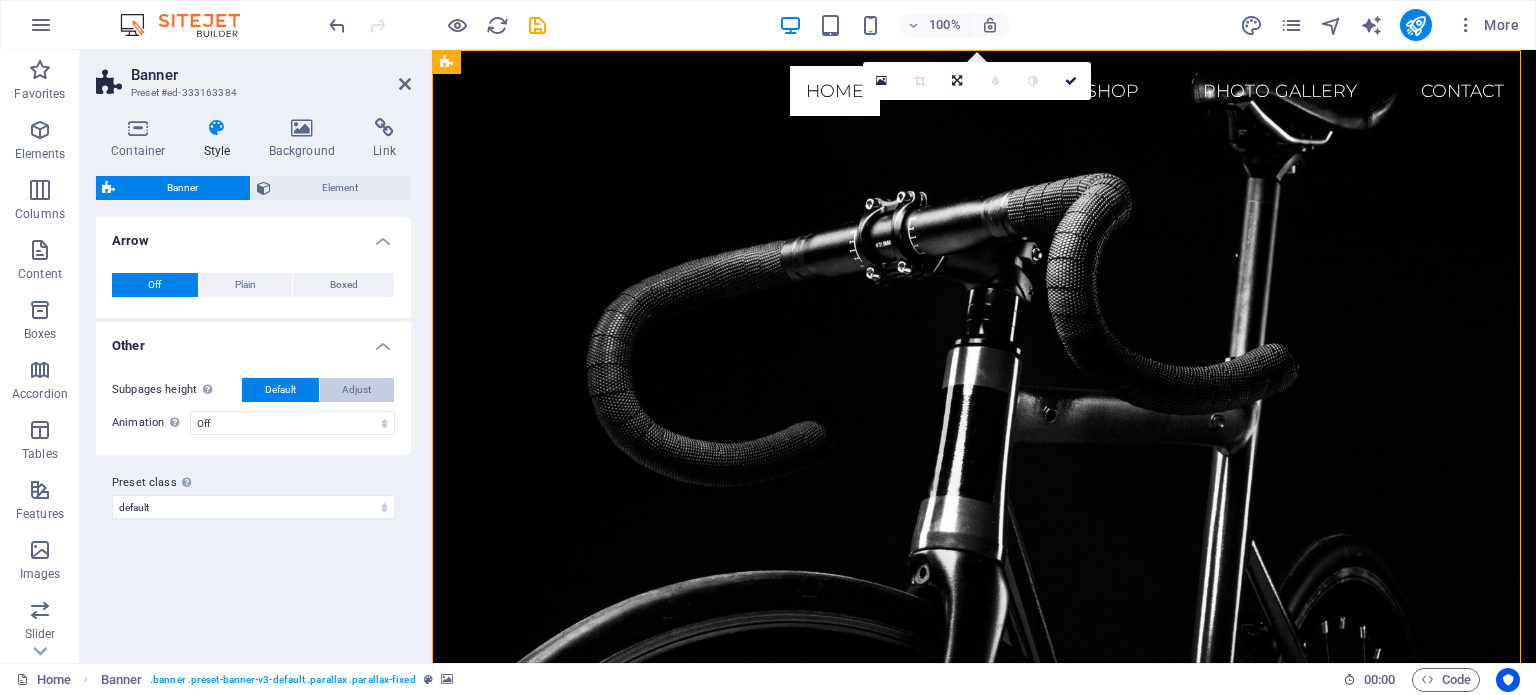 click on "Adjust" at bounding box center (356, 390) 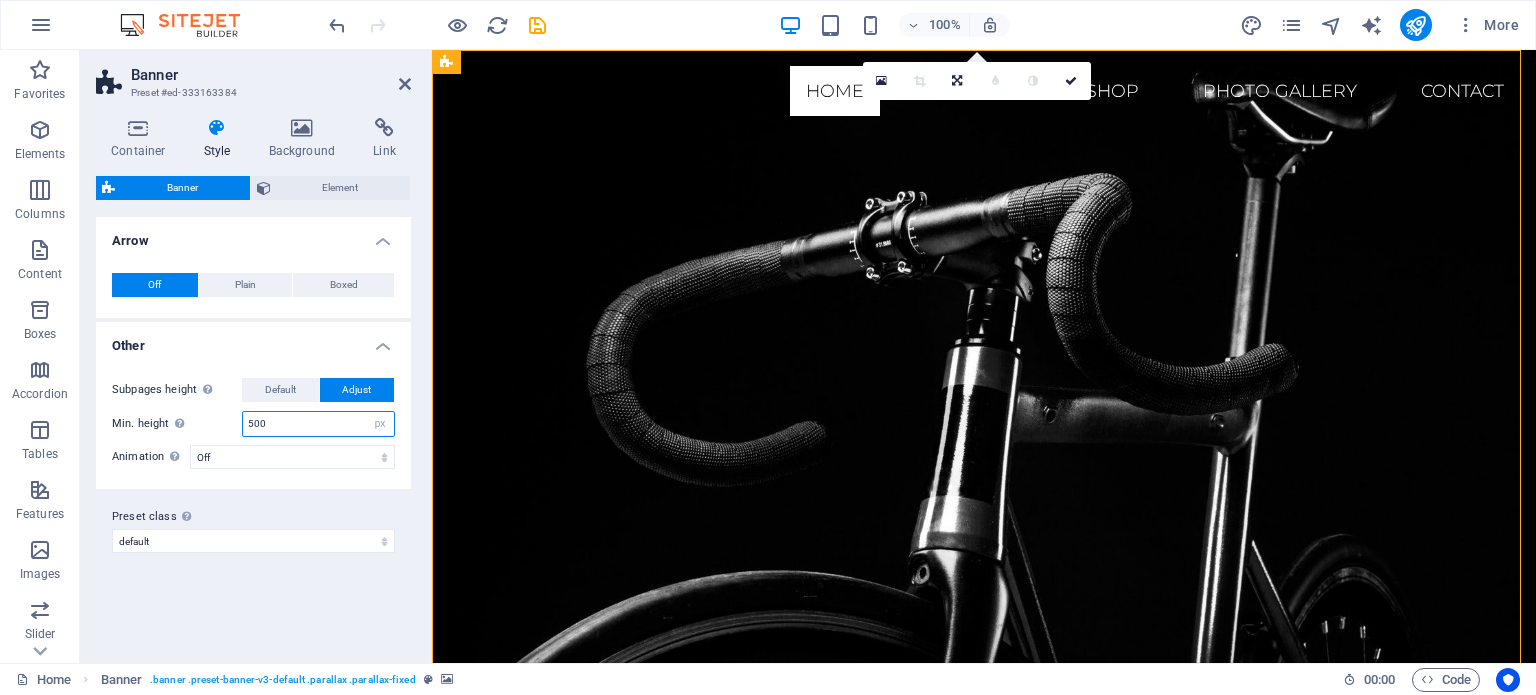 drag, startPoint x: 313, startPoint y: 423, endPoint x: 195, endPoint y: 415, distance: 118.270874 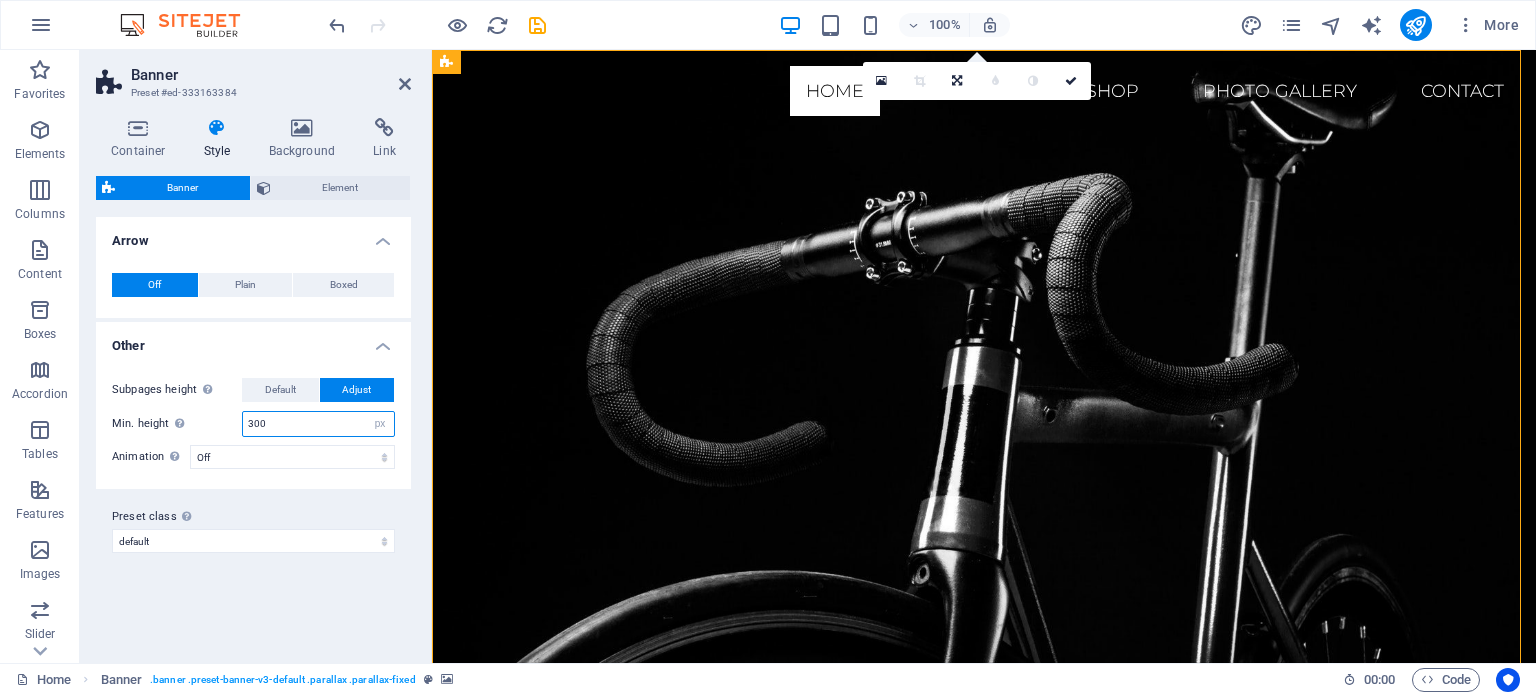 type on "300" 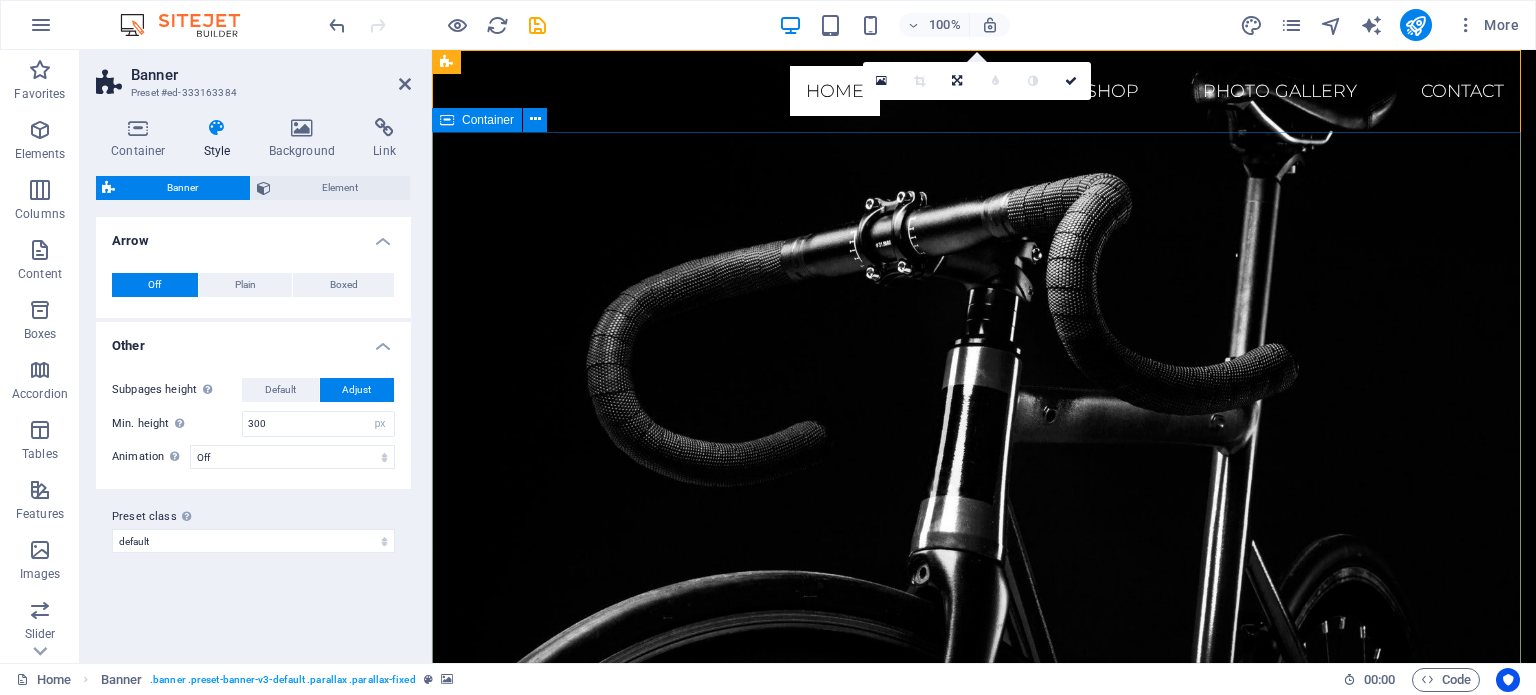 click at bounding box center [984, 359] 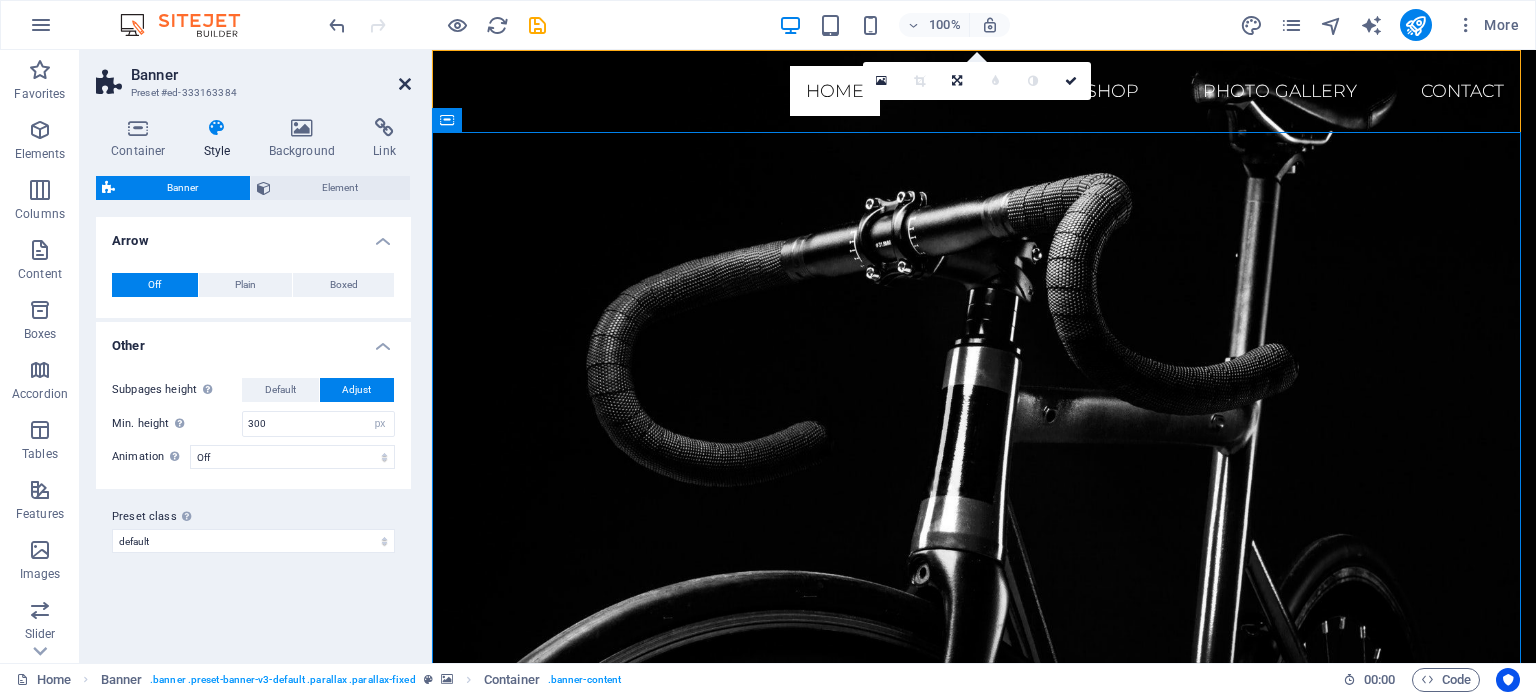 drag, startPoint x: 402, startPoint y: 76, endPoint x: 413, endPoint y: 68, distance: 13.601471 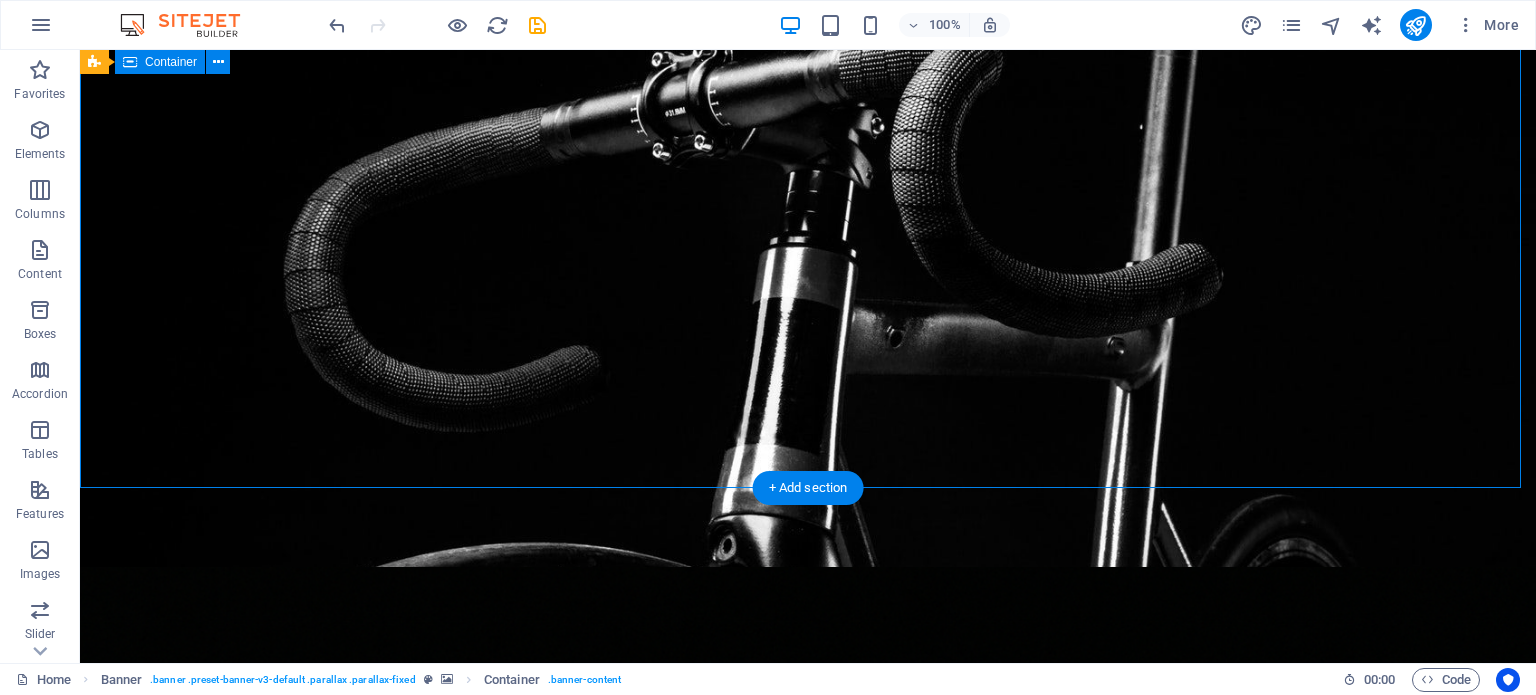scroll, scrollTop: 0, scrollLeft: 0, axis: both 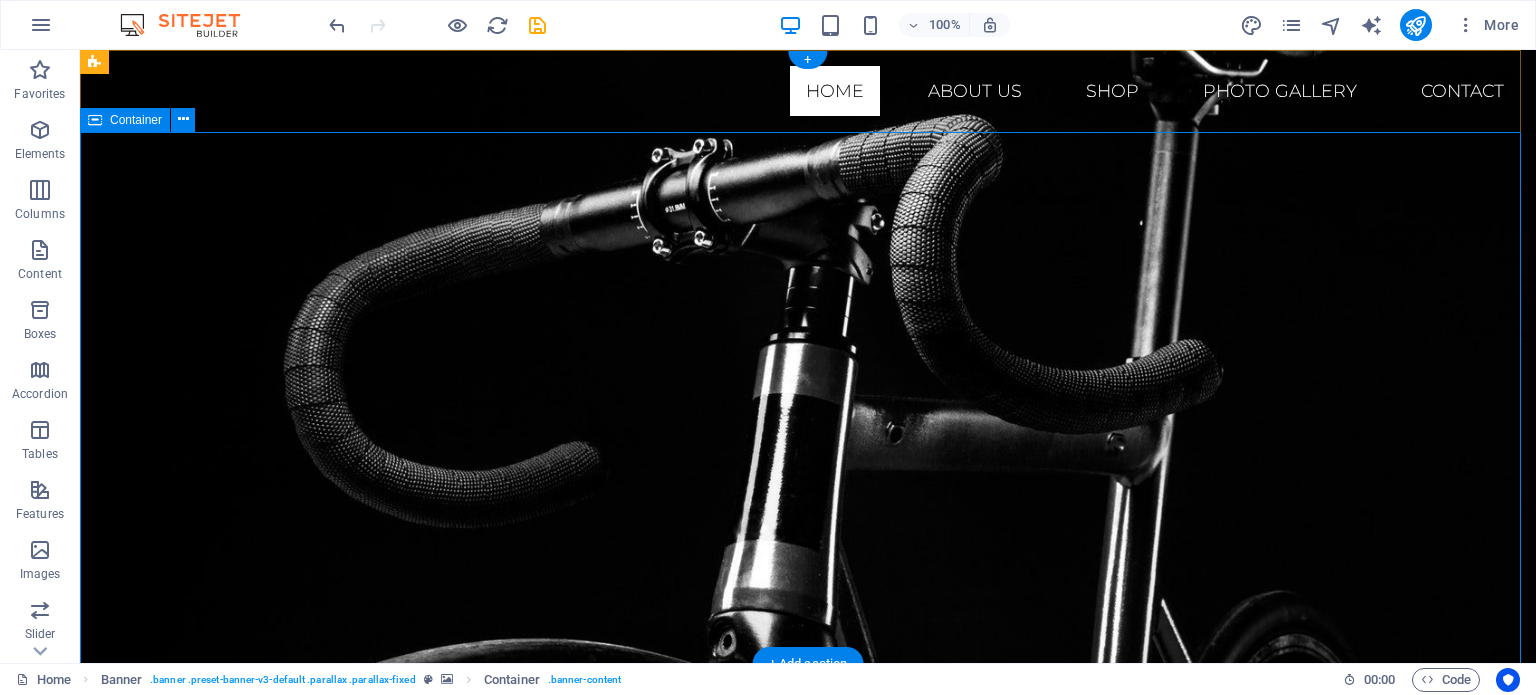 click at bounding box center [808, 359] 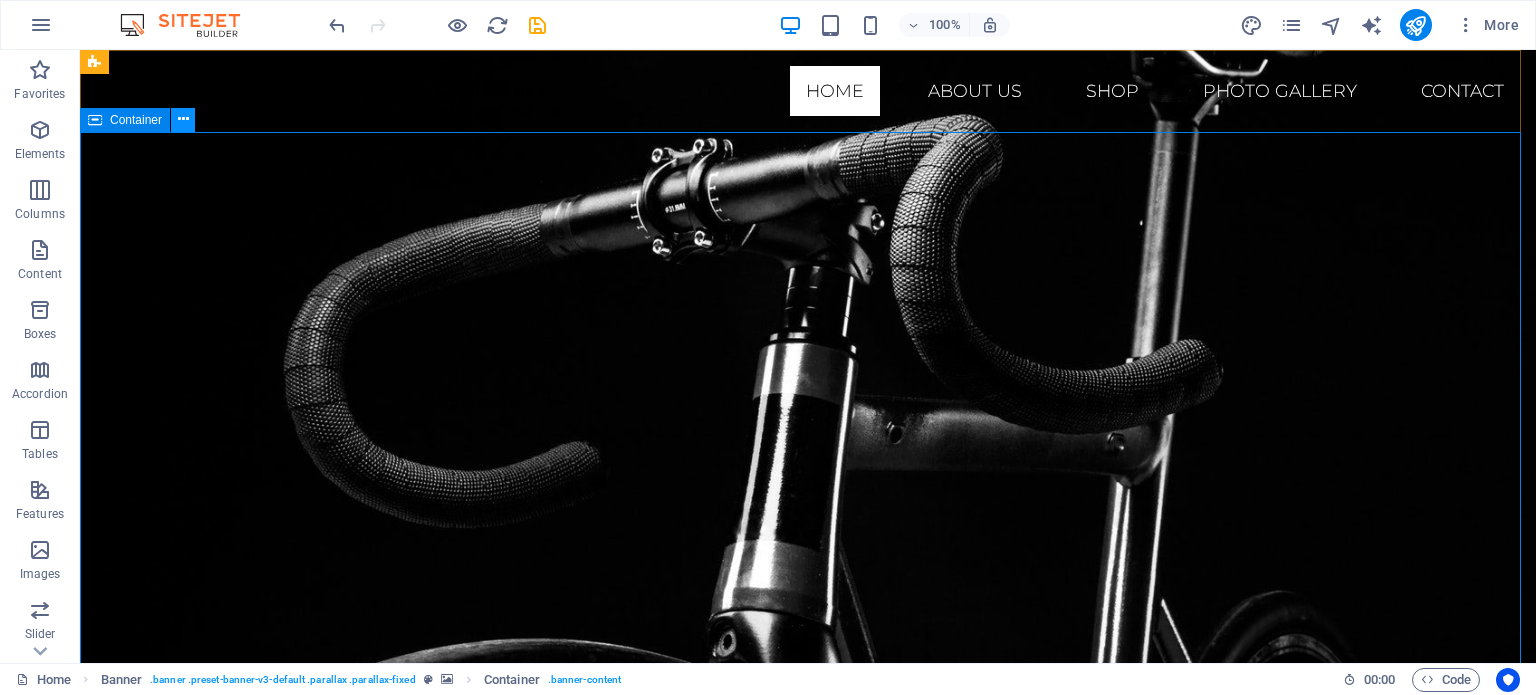 click at bounding box center [183, 119] 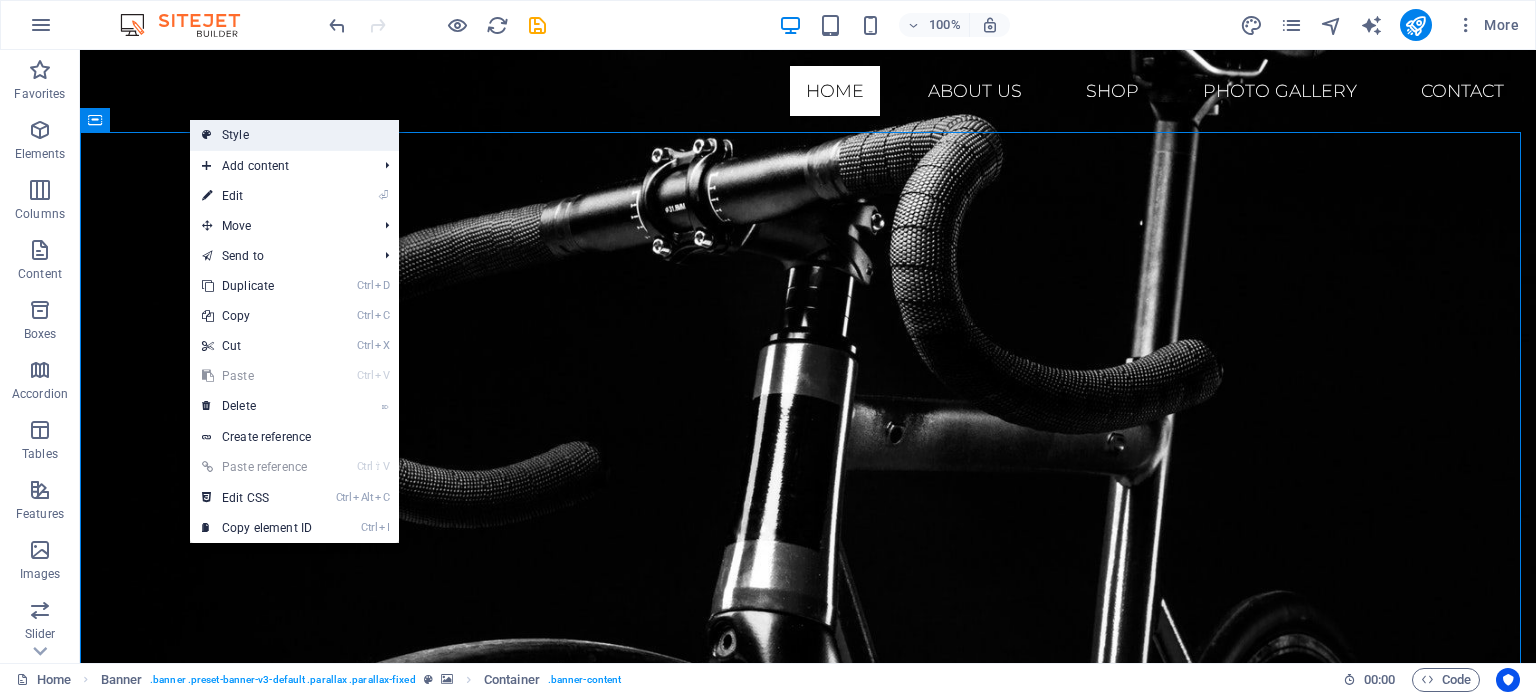 click on "Style" at bounding box center (294, 135) 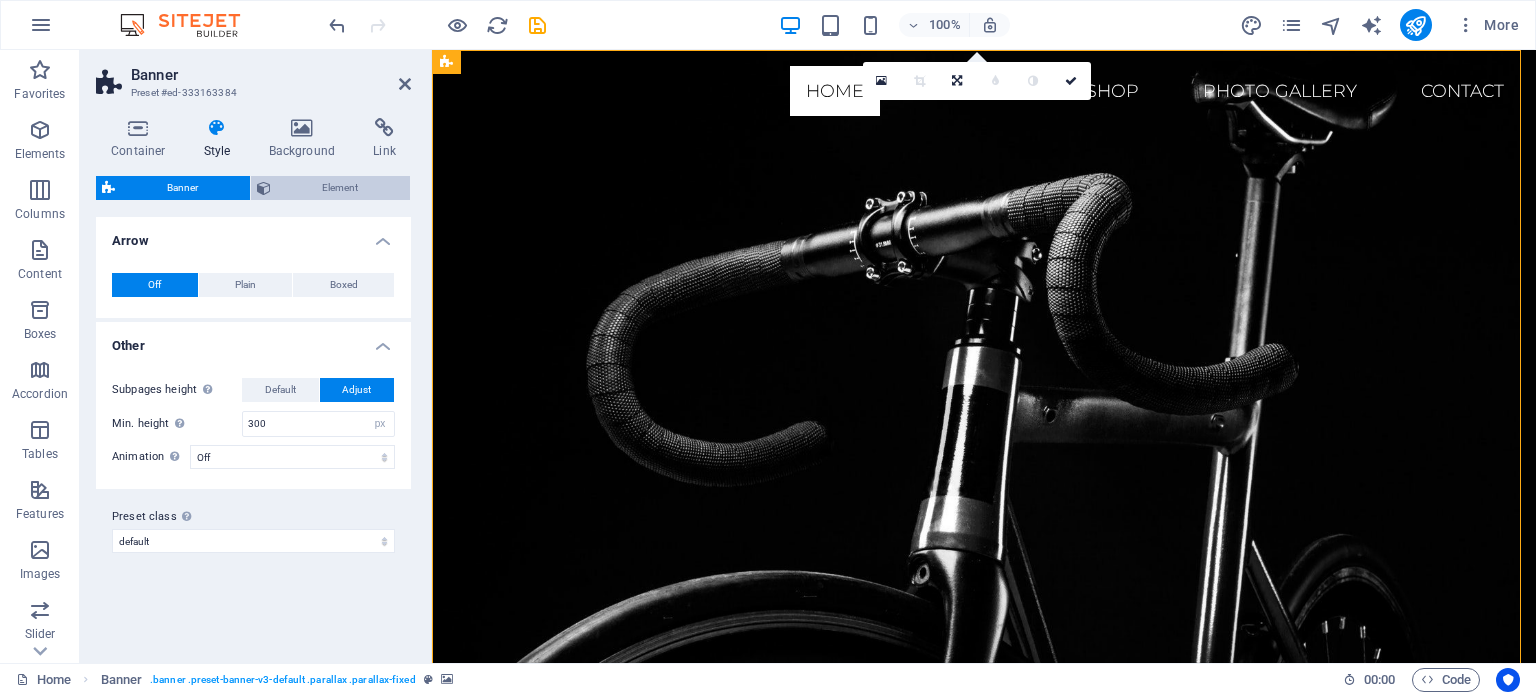 click on "Element" at bounding box center [341, 188] 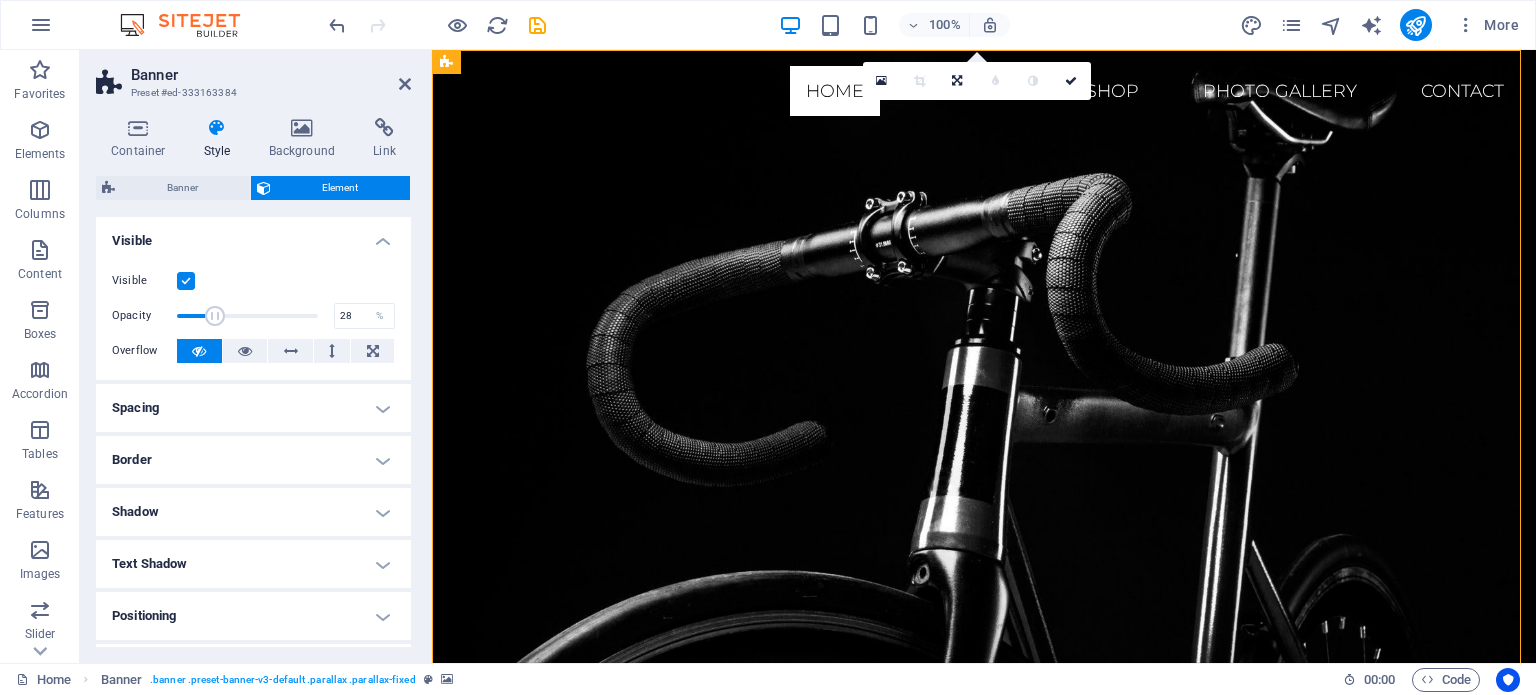 drag, startPoint x: 309, startPoint y: 312, endPoint x: 214, endPoint y: 303, distance: 95.42536 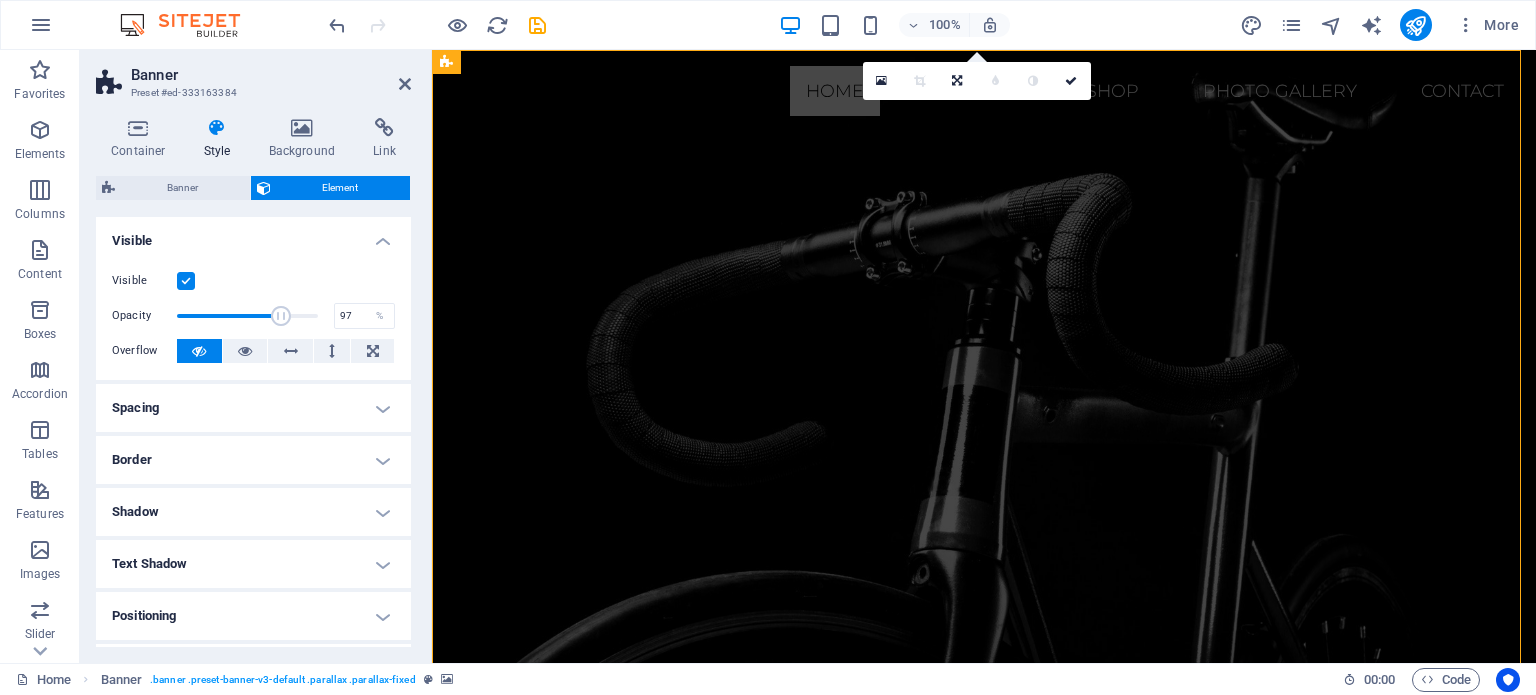 type on "100" 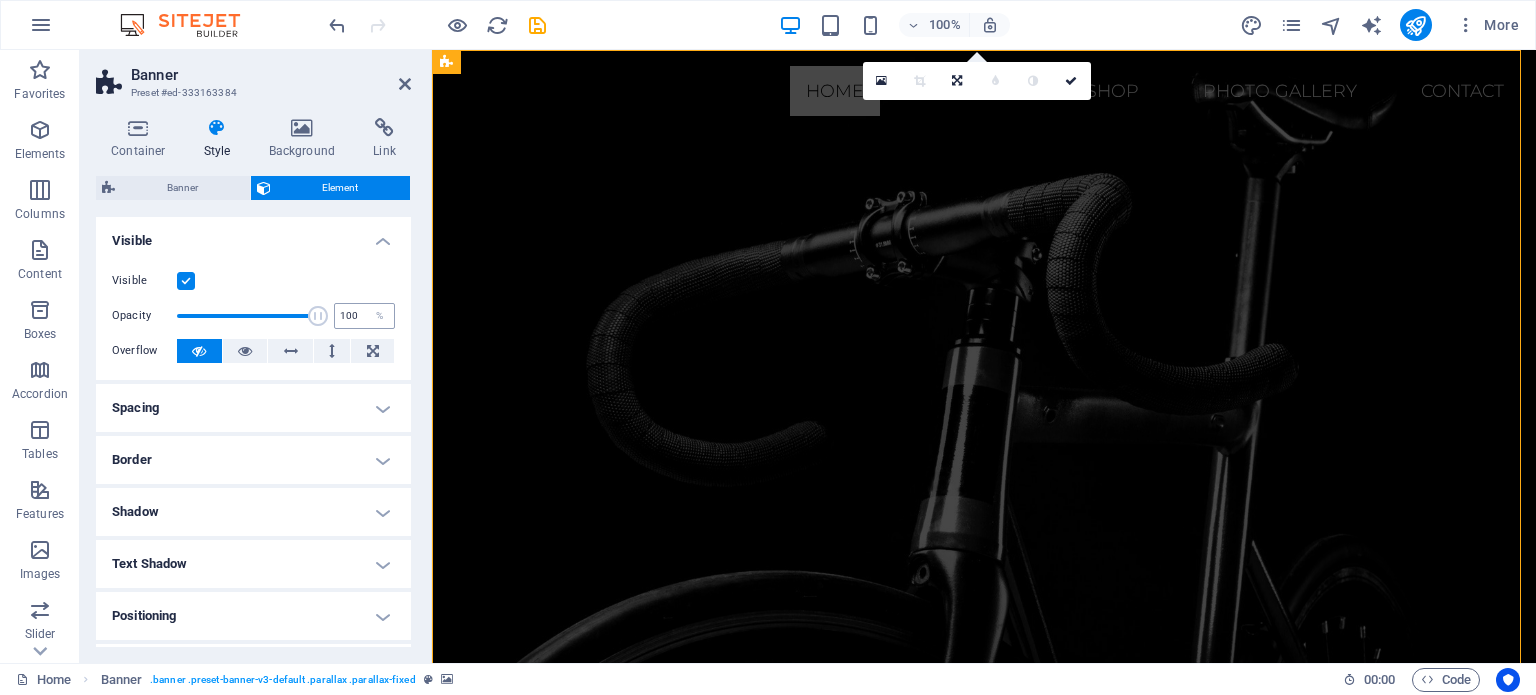 drag, startPoint x: 212, startPoint y: 311, endPoint x: 337, endPoint y: 304, distance: 125.19585 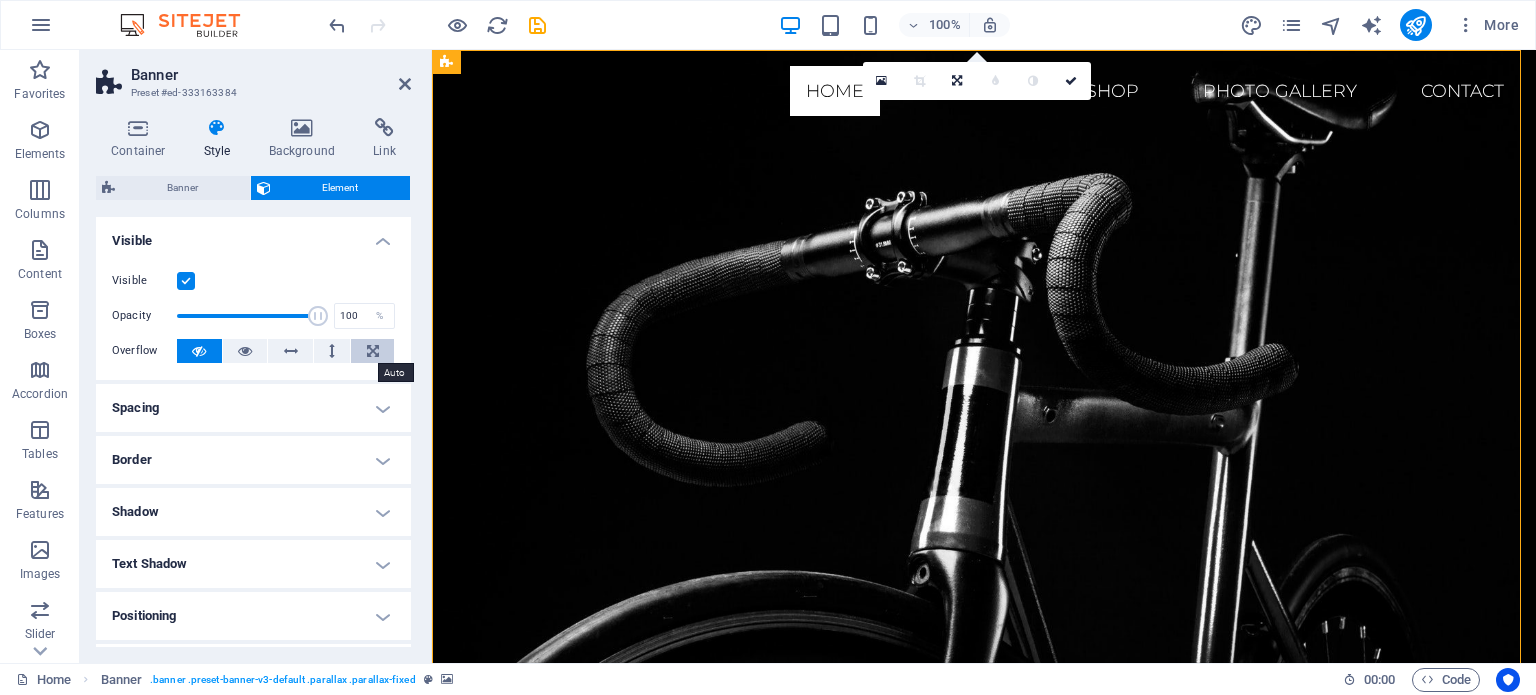 click at bounding box center [373, 351] 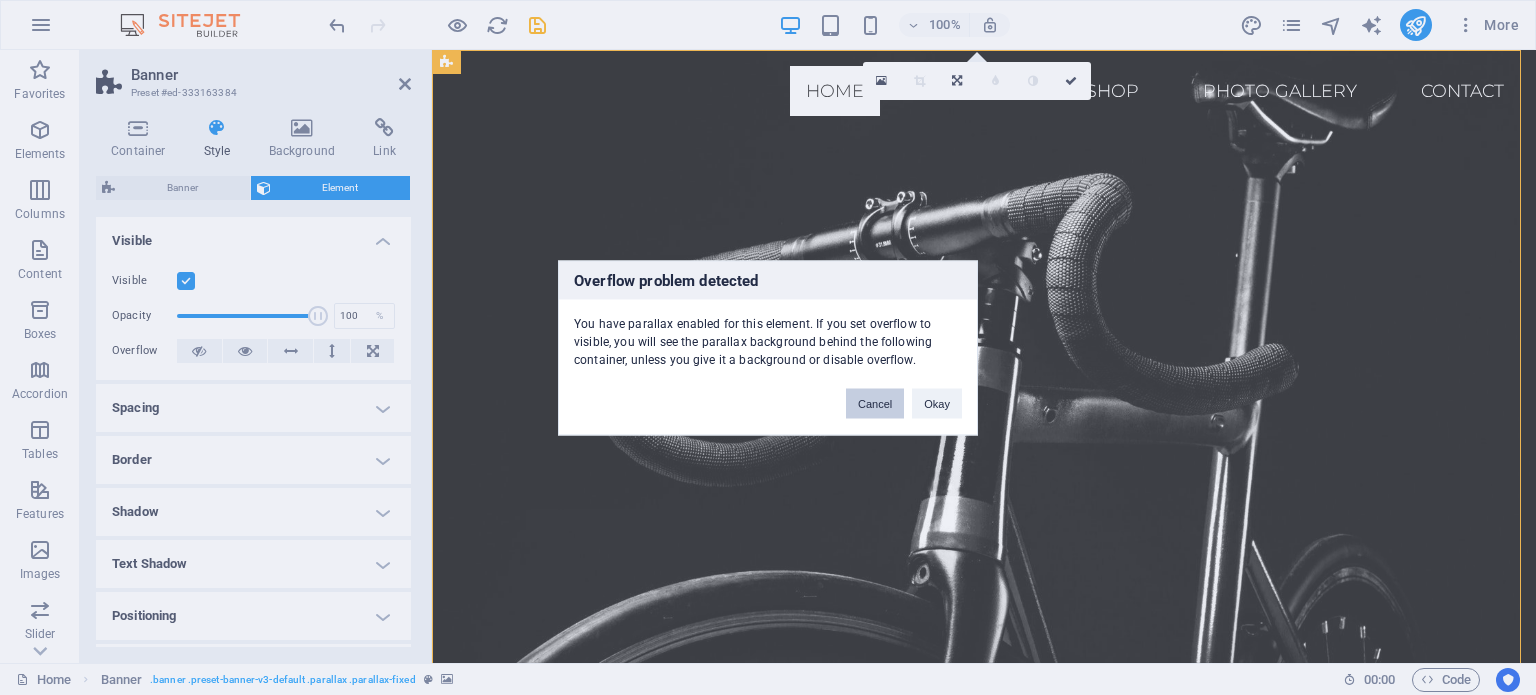 drag, startPoint x: 890, startPoint y: 397, endPoint x: 380, endPoint y: 349, distance: 512.25385 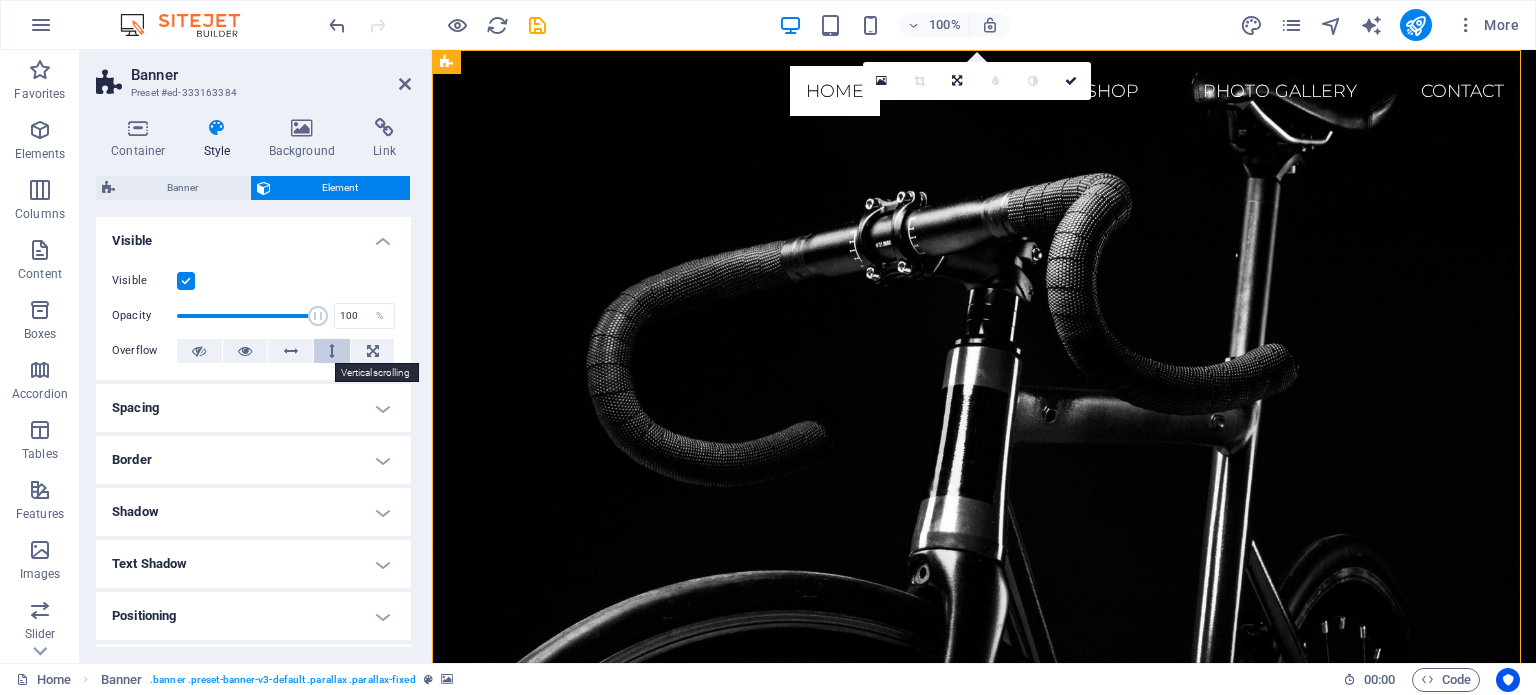click at bounding box center [332, 351] 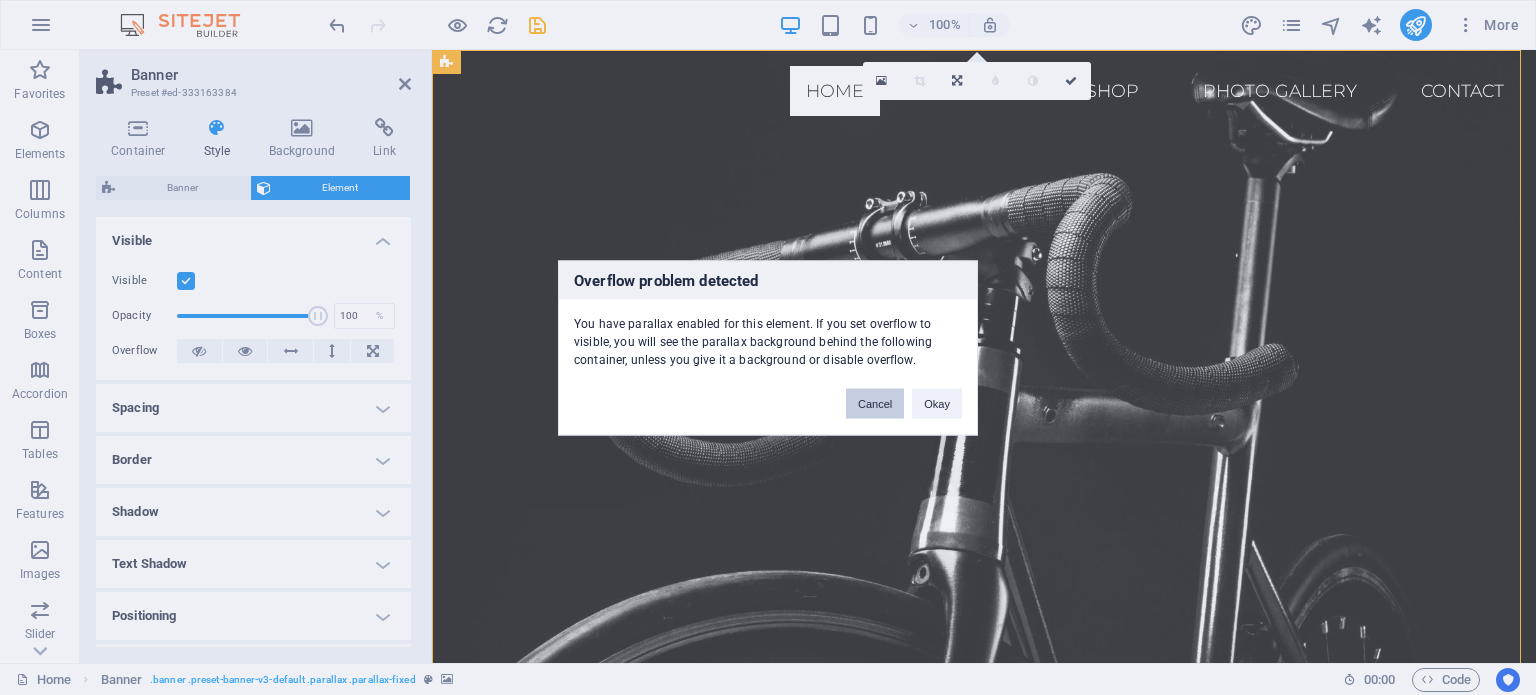 drag, startPoint x: 886, startPoint y: 407, endPoint x: 372, endPoint y: 357, distance: 516.4262 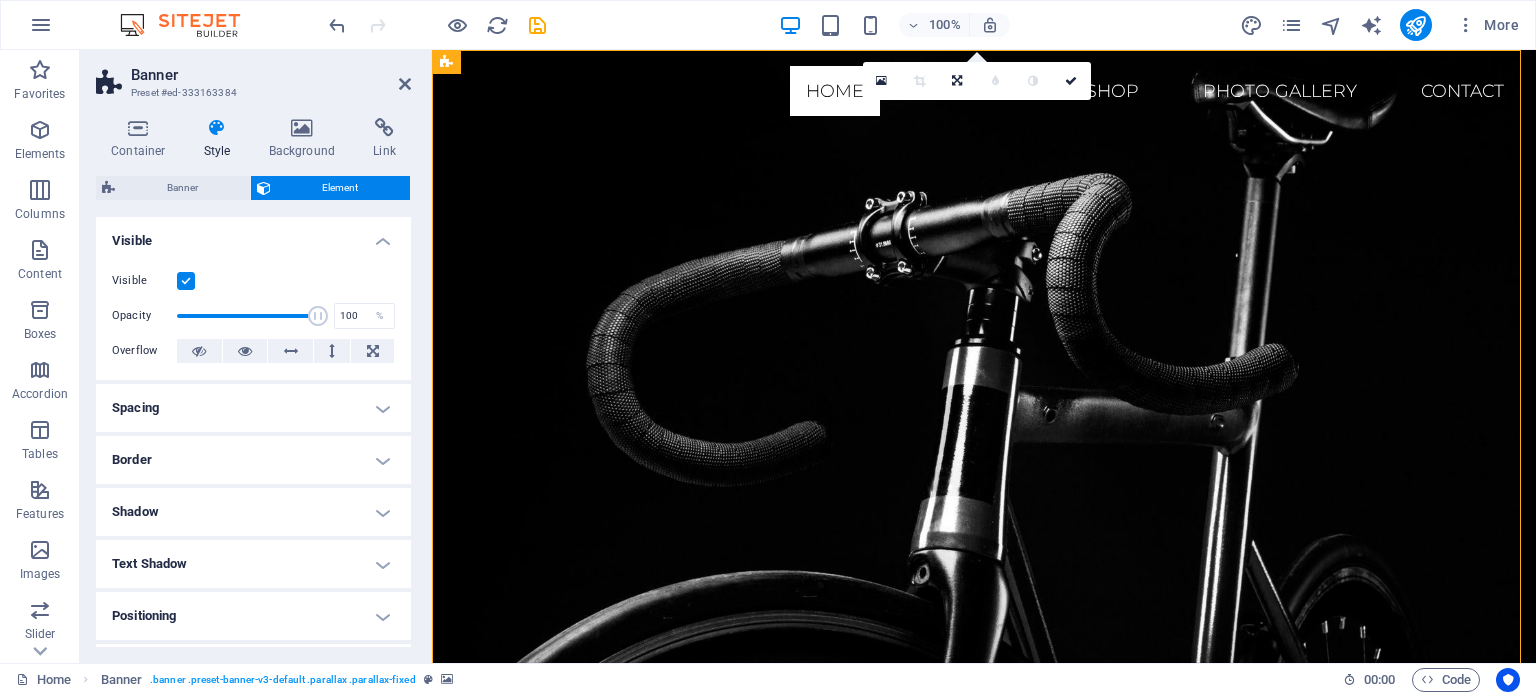 scroll, scrollTop: 0, scrollLeft: 0, axis: both 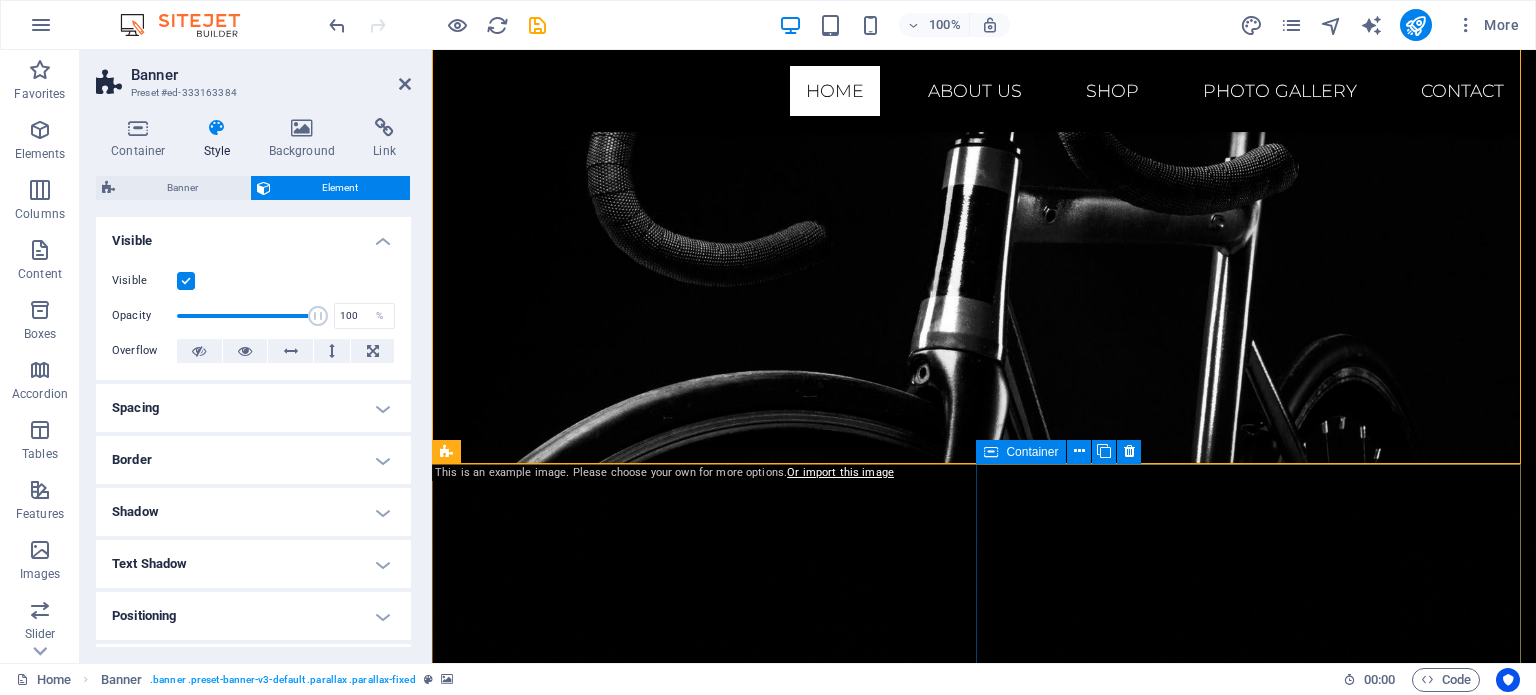 click on "Welcome to Hyperboost Motorsports Where passion meets performance. From the roar of the dyno to the smoke of a perfectly executed drift, Hyperboost Motorsports is your one-stop destination for turnkey race car preparation and cutting-edge performance engineering. Whether you’re chasing quarter-mile glory, carving hairpins sideways, or simply demanding more out of your street car, our team of seasoned fabricators, engine builders, and ECU calibrators will deliver podium-ready results." at bounding box center (984, 1773) 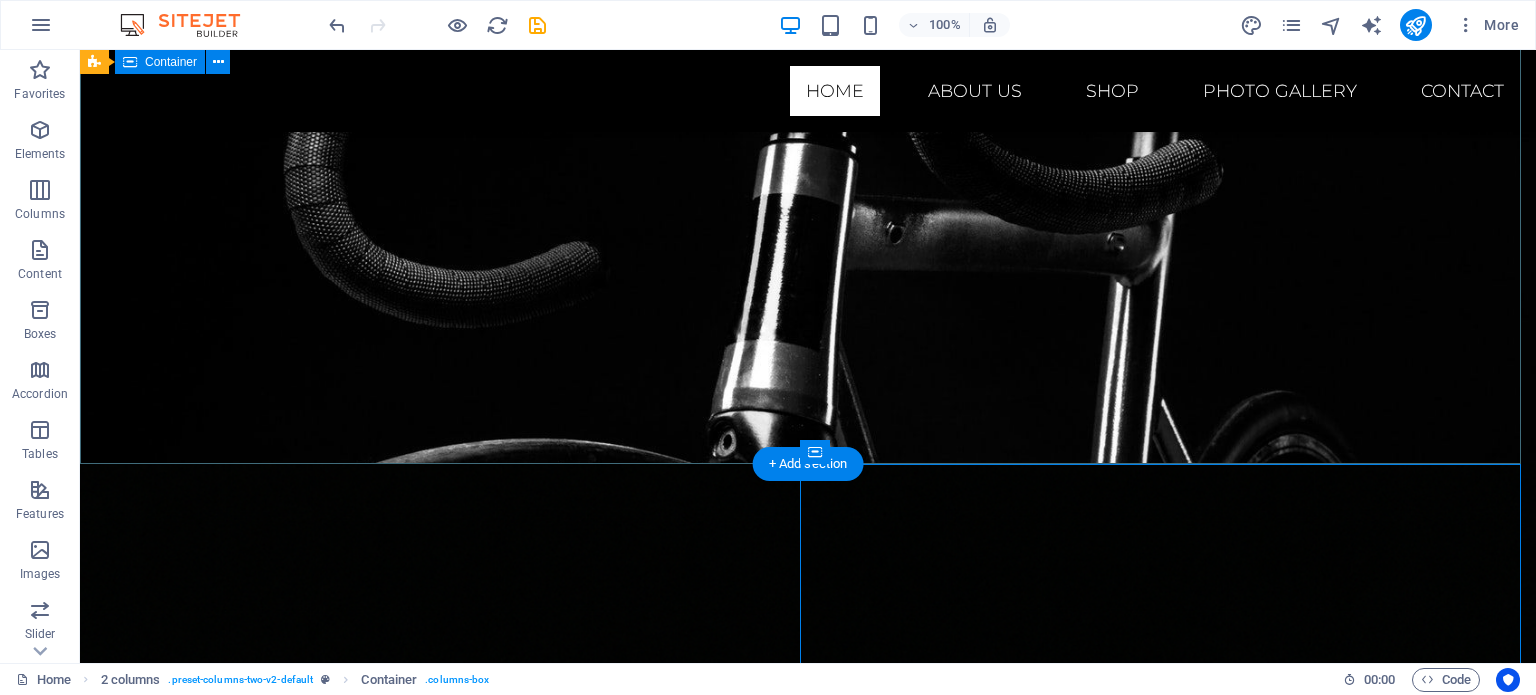 click at bounding box center [808, 159] 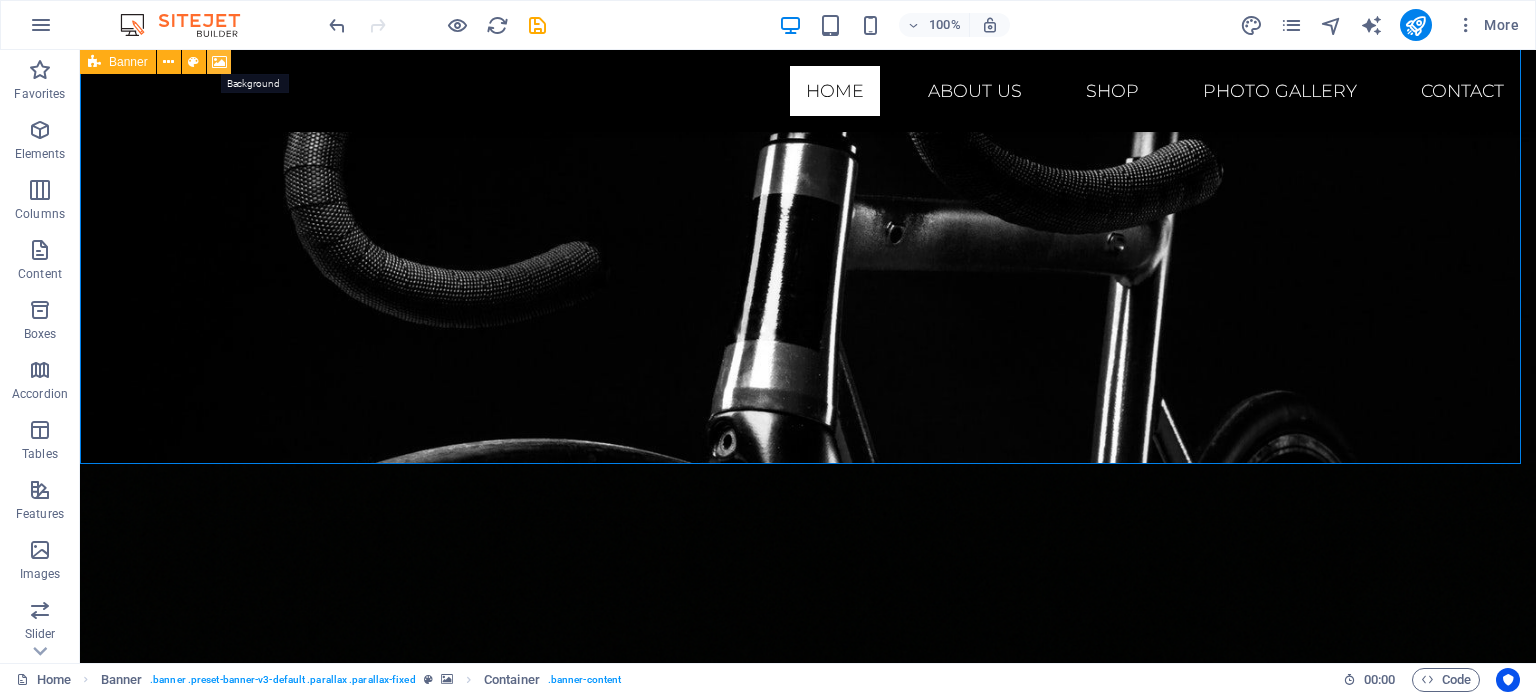 click at bounding box center [219, 62] 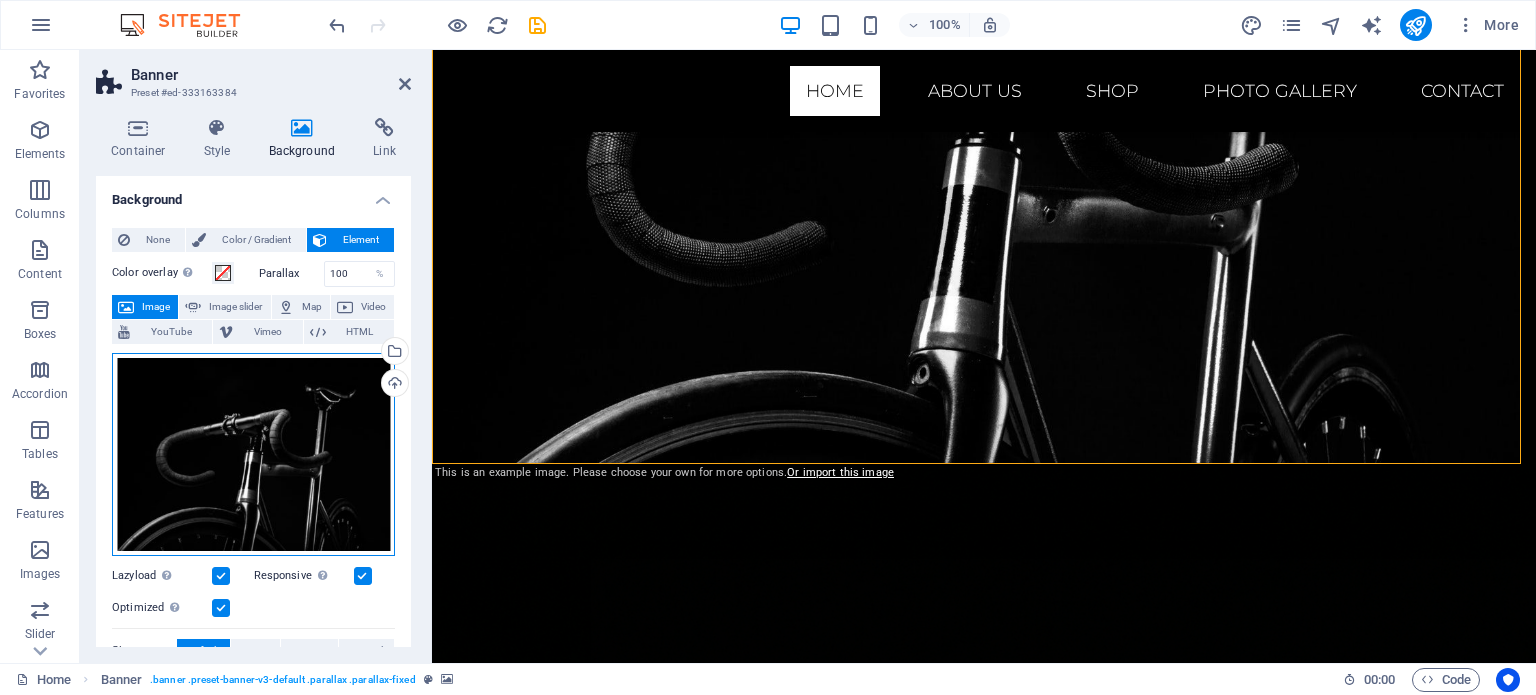 click on "Drag files here, click to choose files or select files from Files or our free stock photos & videos" at bounding box center (253, 454) 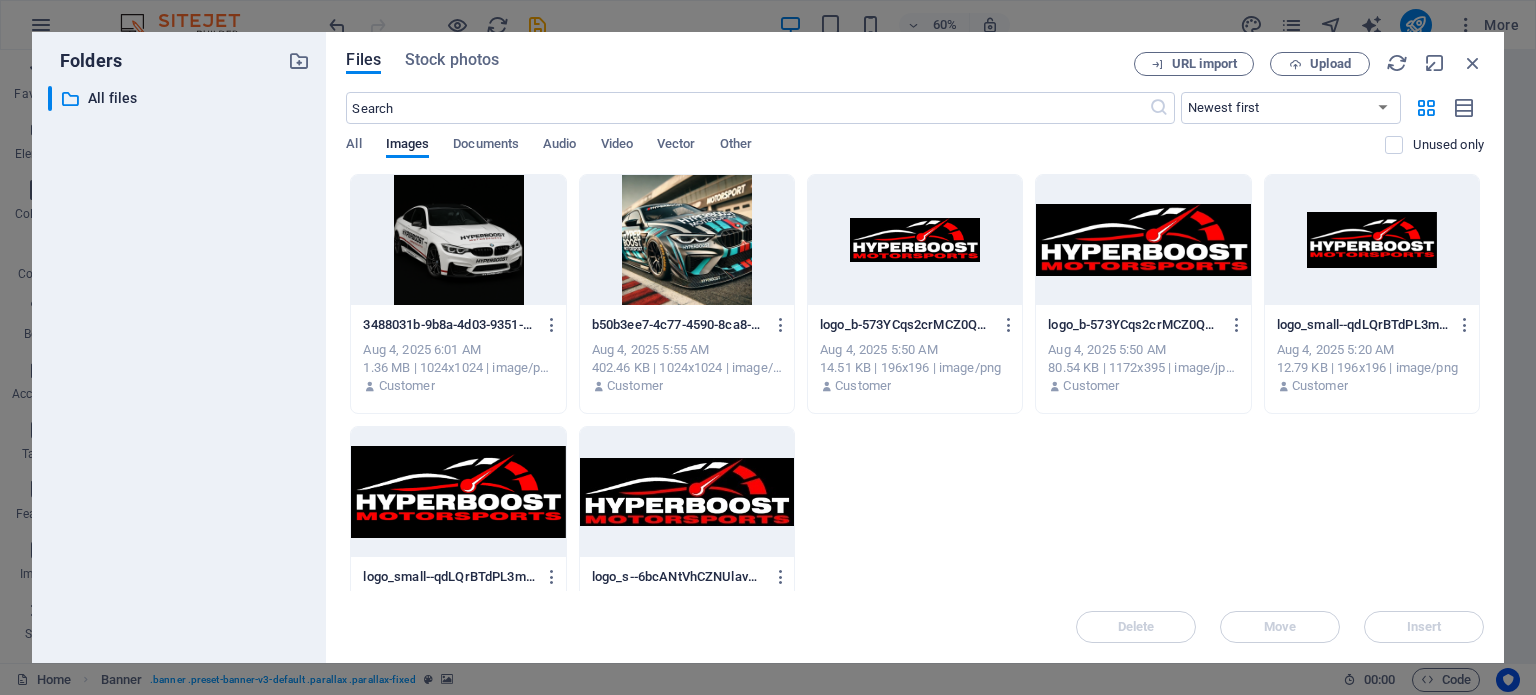 click at bounding box center [687, 240] 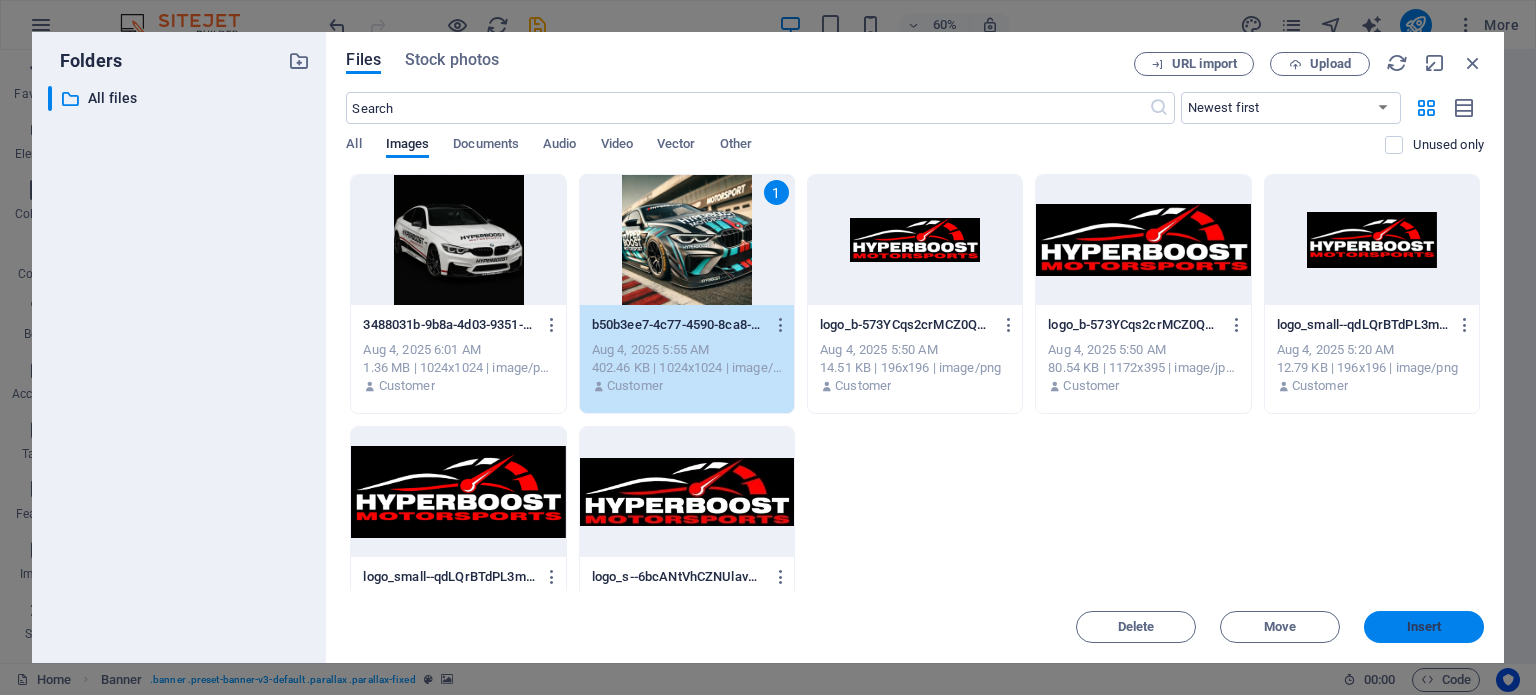 click on "Insert" at bounding box center (1424, 627) 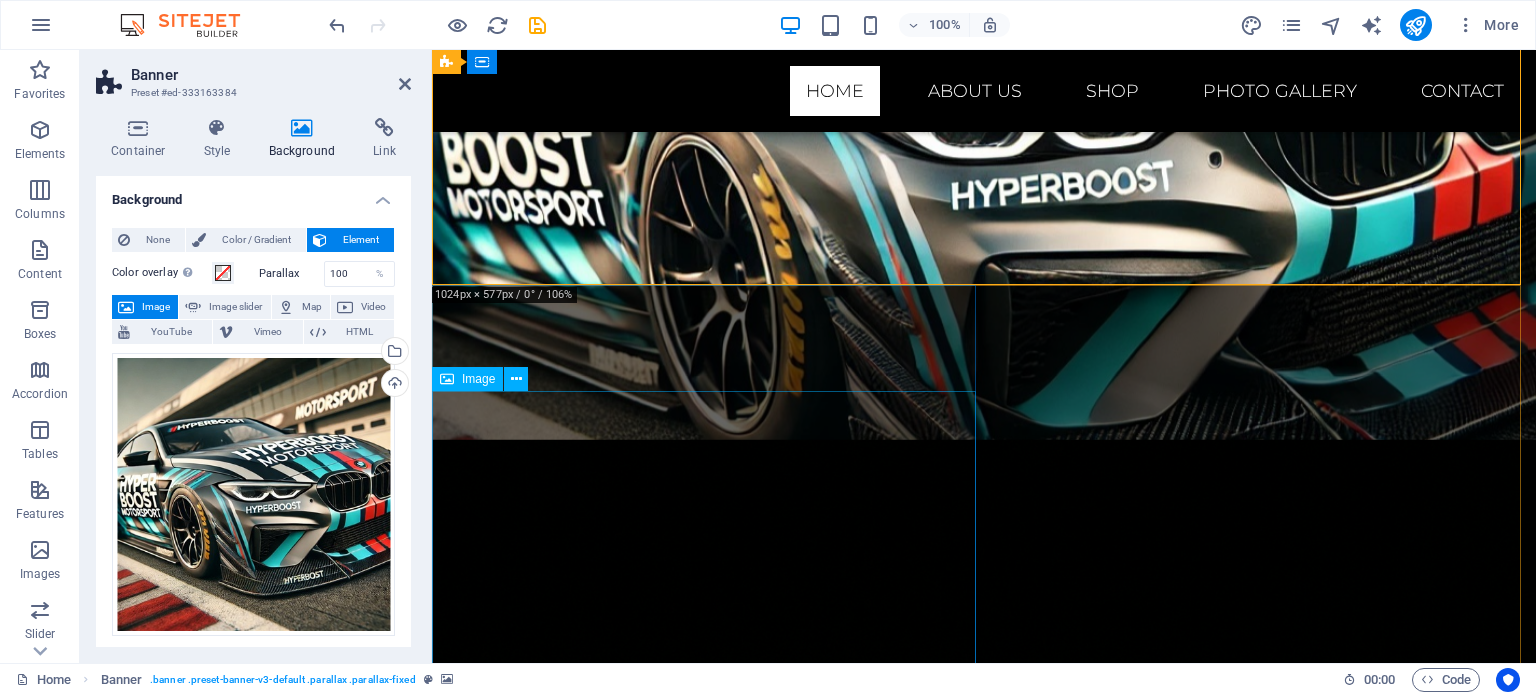 scroll, scrollTop: 200, scrollLeft: 0, axis: vertical 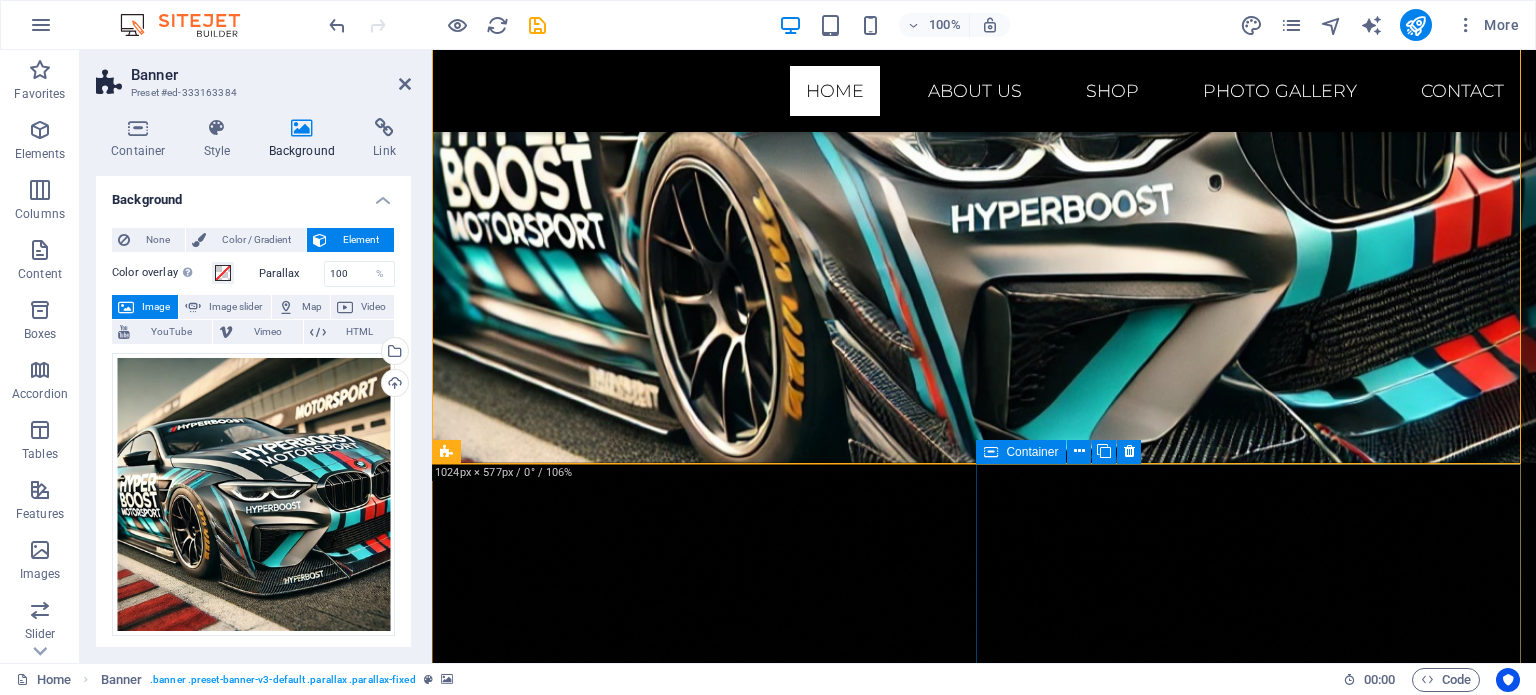 click on "Welcome to Hyperboost Motorsports Where passion meets performance. From the roar of the dyno to the smoke of a perfectly executed drift, Hyperboost Motorsports is your one-stop destination for turnkey race car preparation and cutting-edge performance engineering. Whether you’re chasing quarter-mile glory, carving hairpins sideways, or simply demanding more out of your street car, our team of seasoned fabricators, engine builders, and ECU calibrators will deliver podium-ready results." at bounding box center (984, 1773) 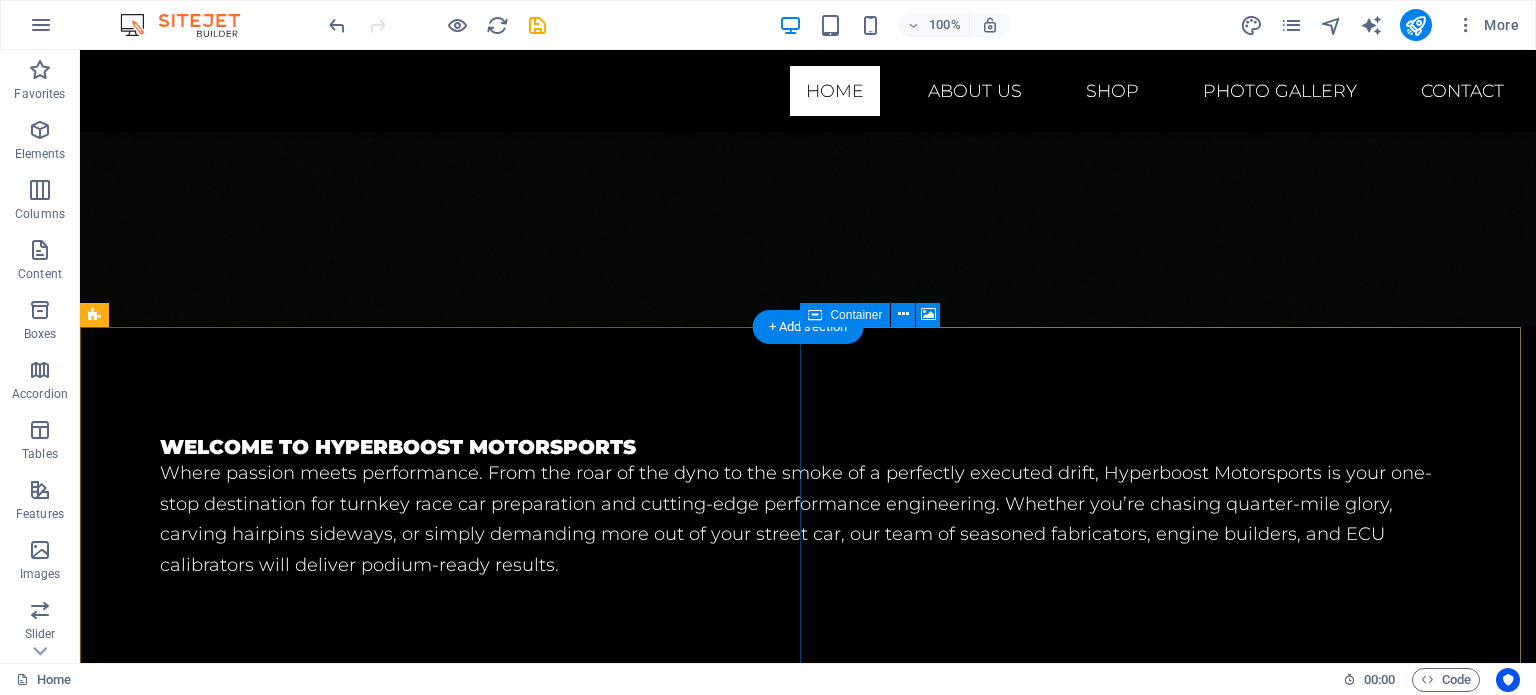 scroll, scrollTop: 1400, scrollLeft: 0, axis: vertical 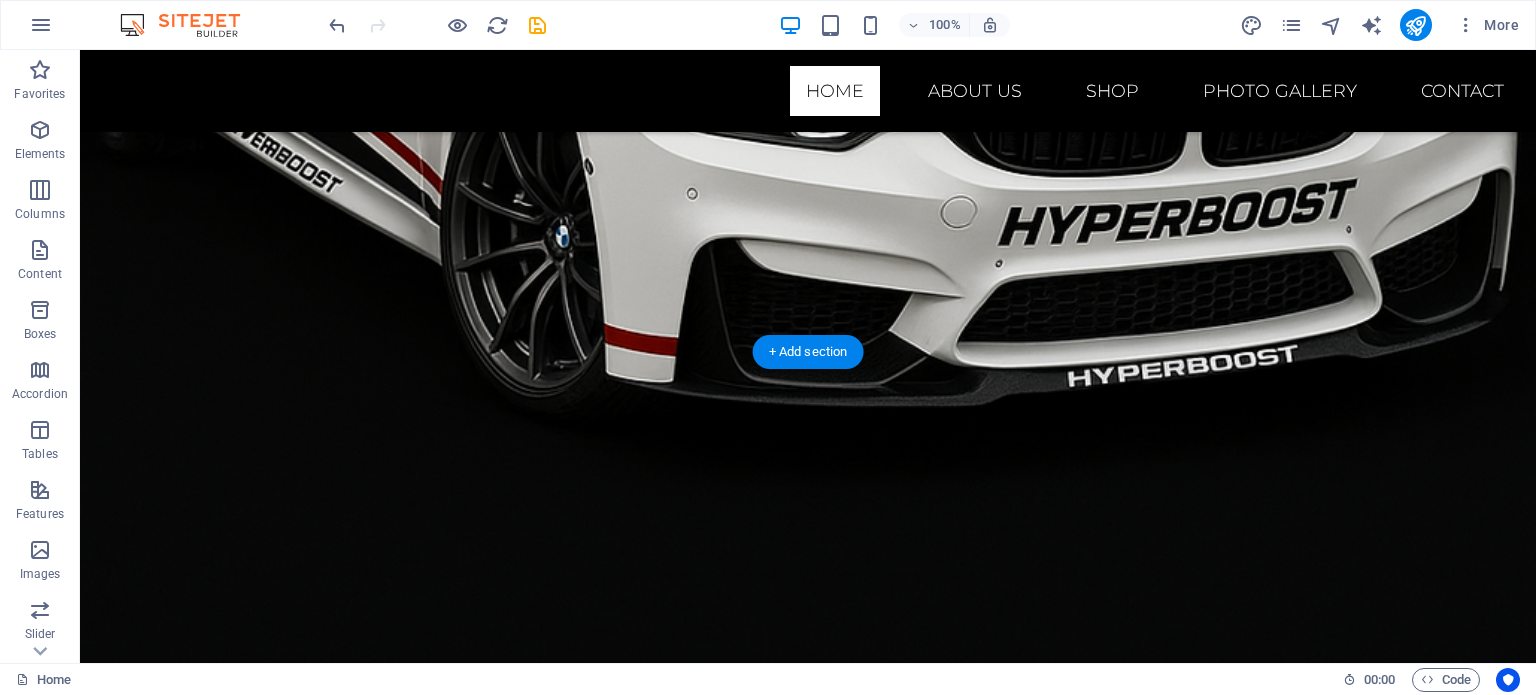 click at bounding box center [808, 1775] 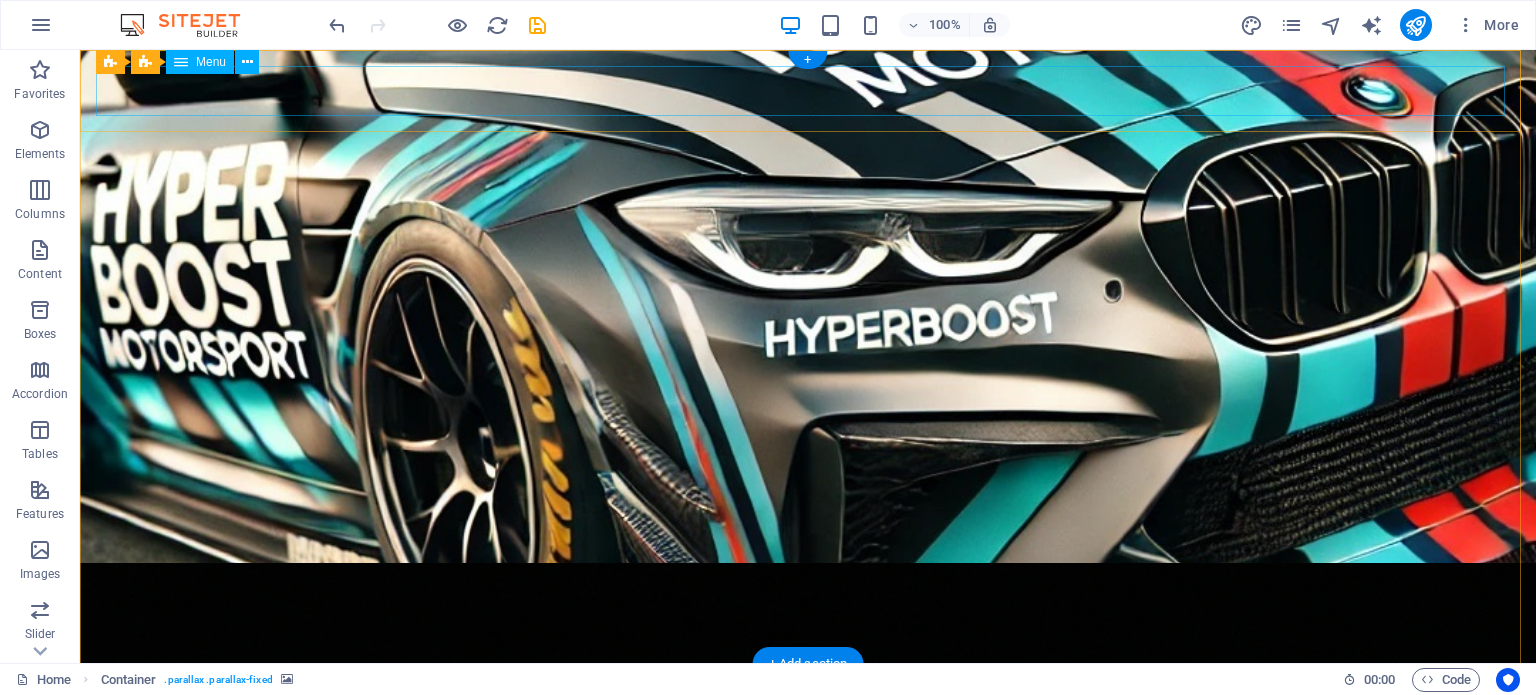scroll, scrollTop: 0, scrollLeft: 0, axis: both 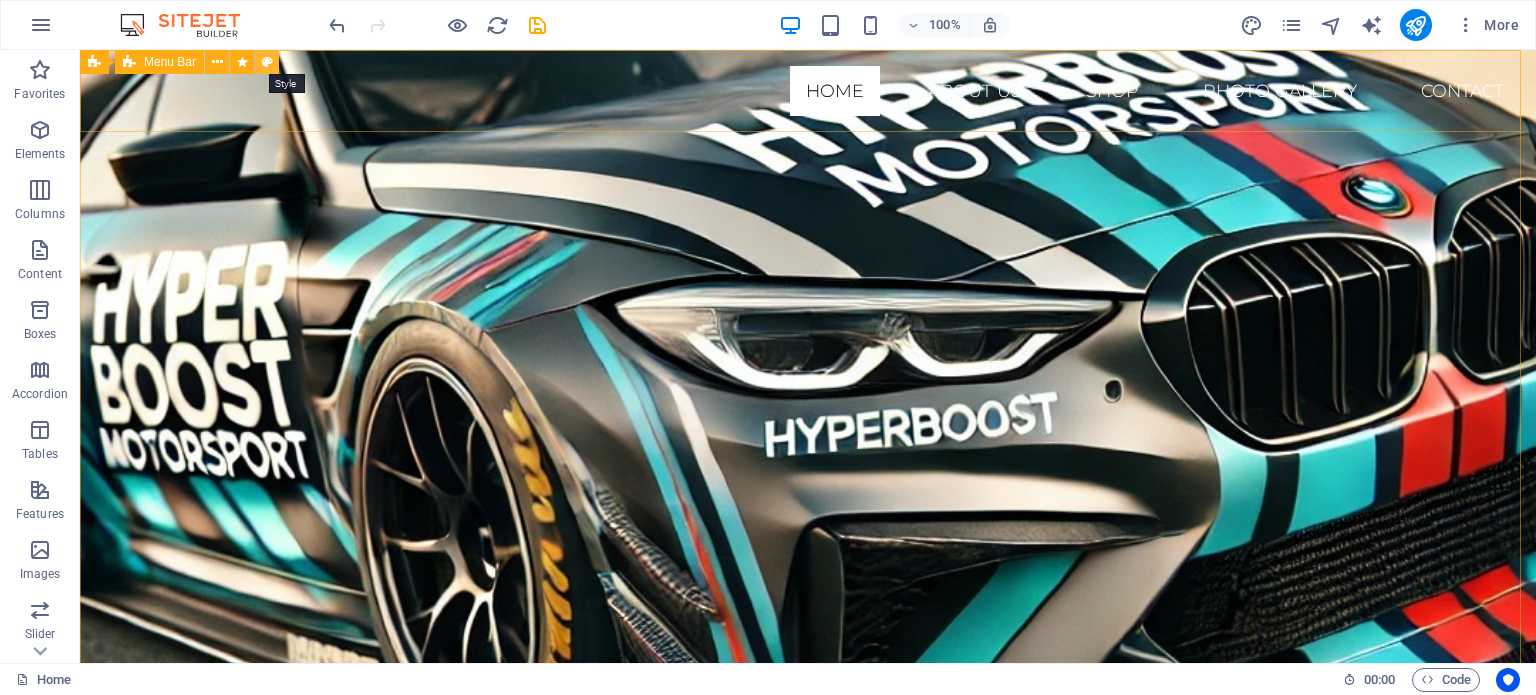 click at bounding box center (267, 62) 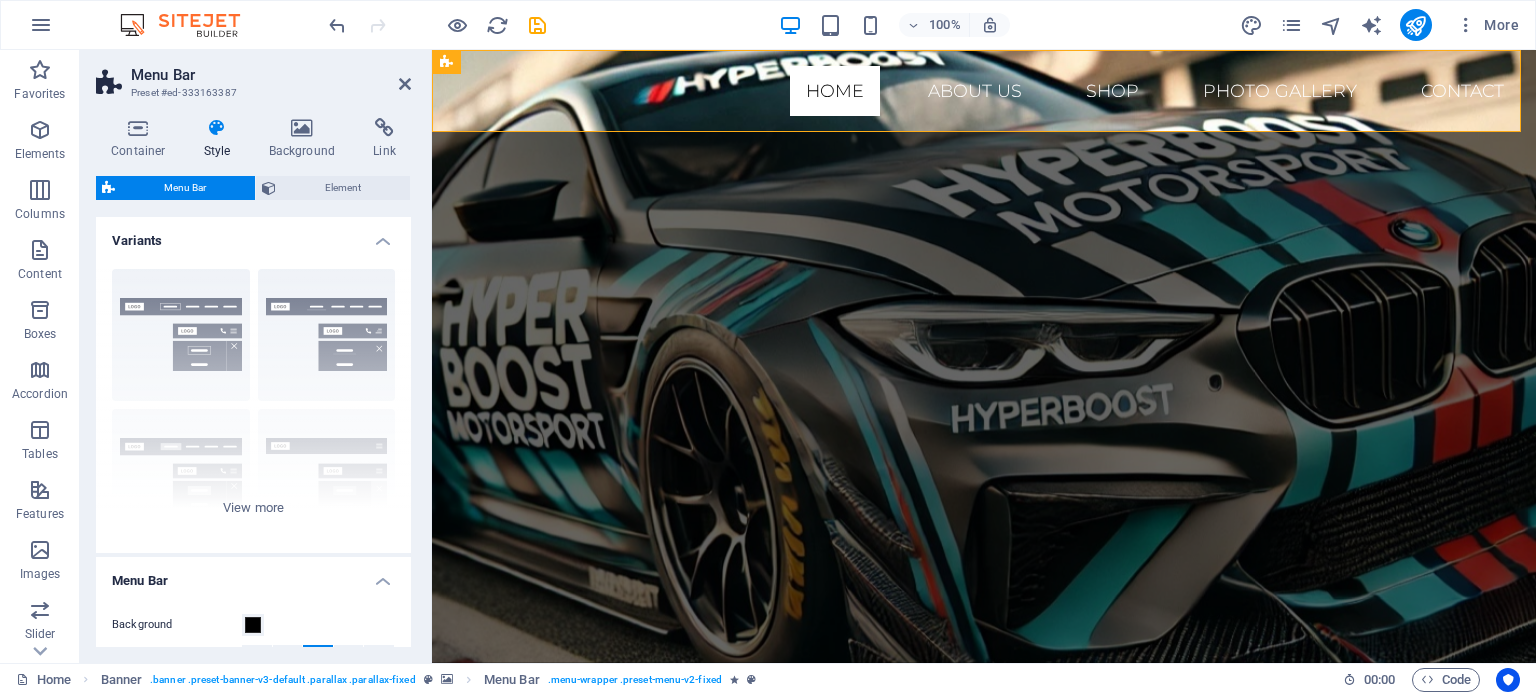 scroll, scrollTop: 0, scrollLeft: 0, axis: both 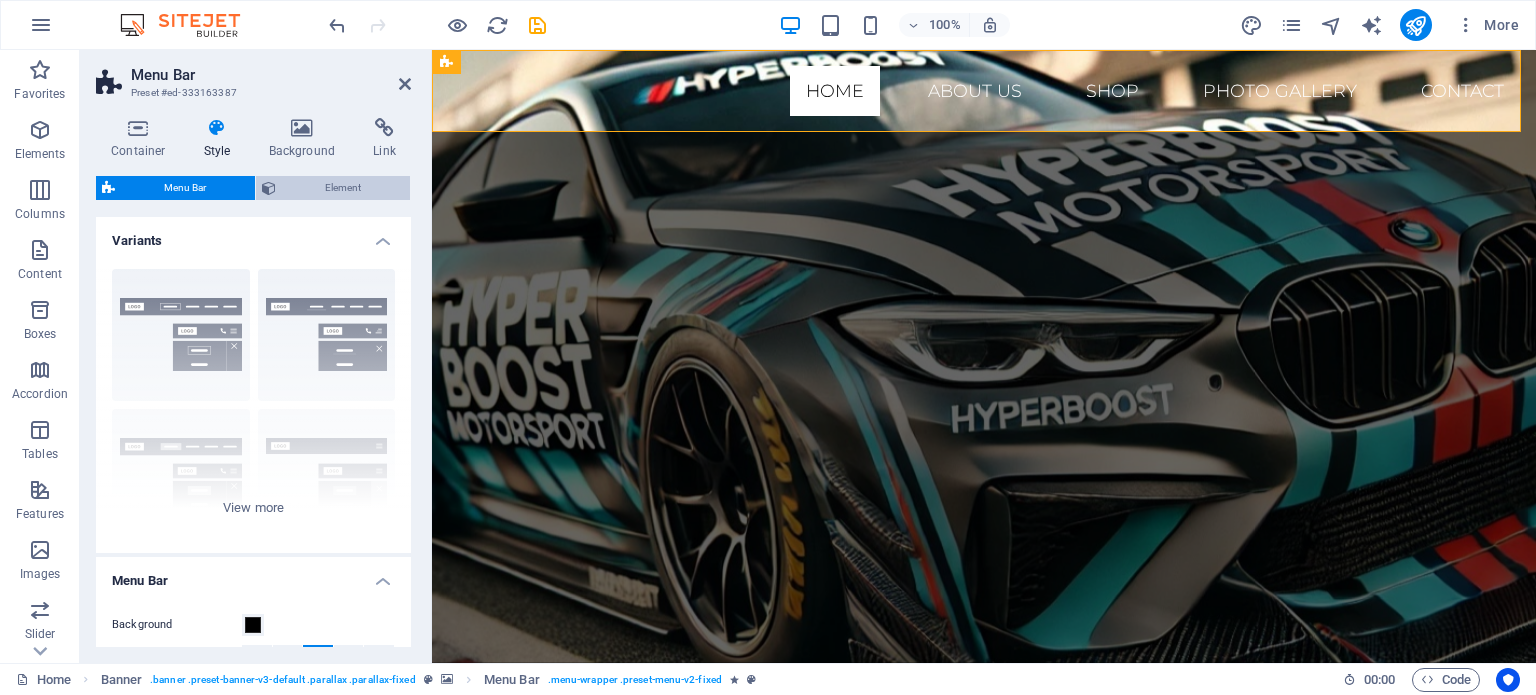 click on "Element" at bounding box center (343, 188) 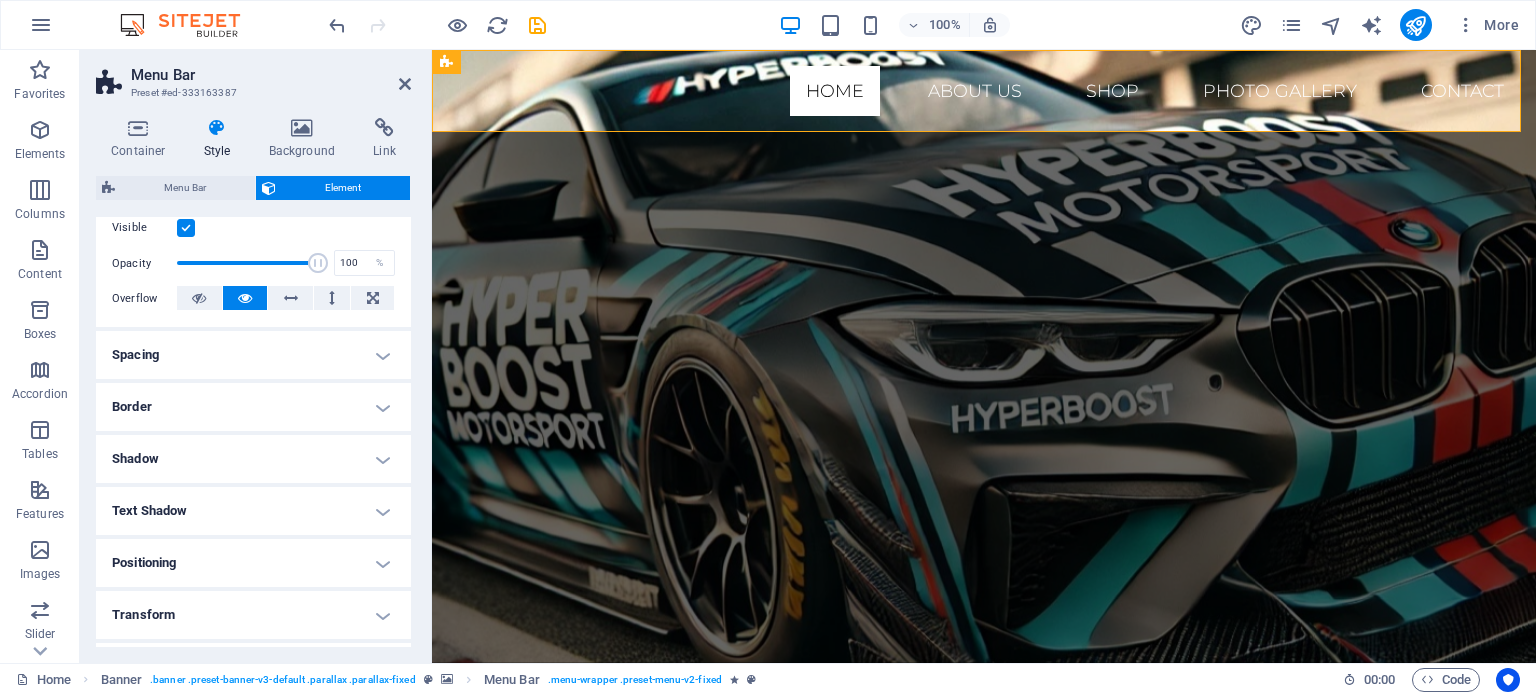 scroll, scrollTop: 0, scrollLeft: 0, axis: both 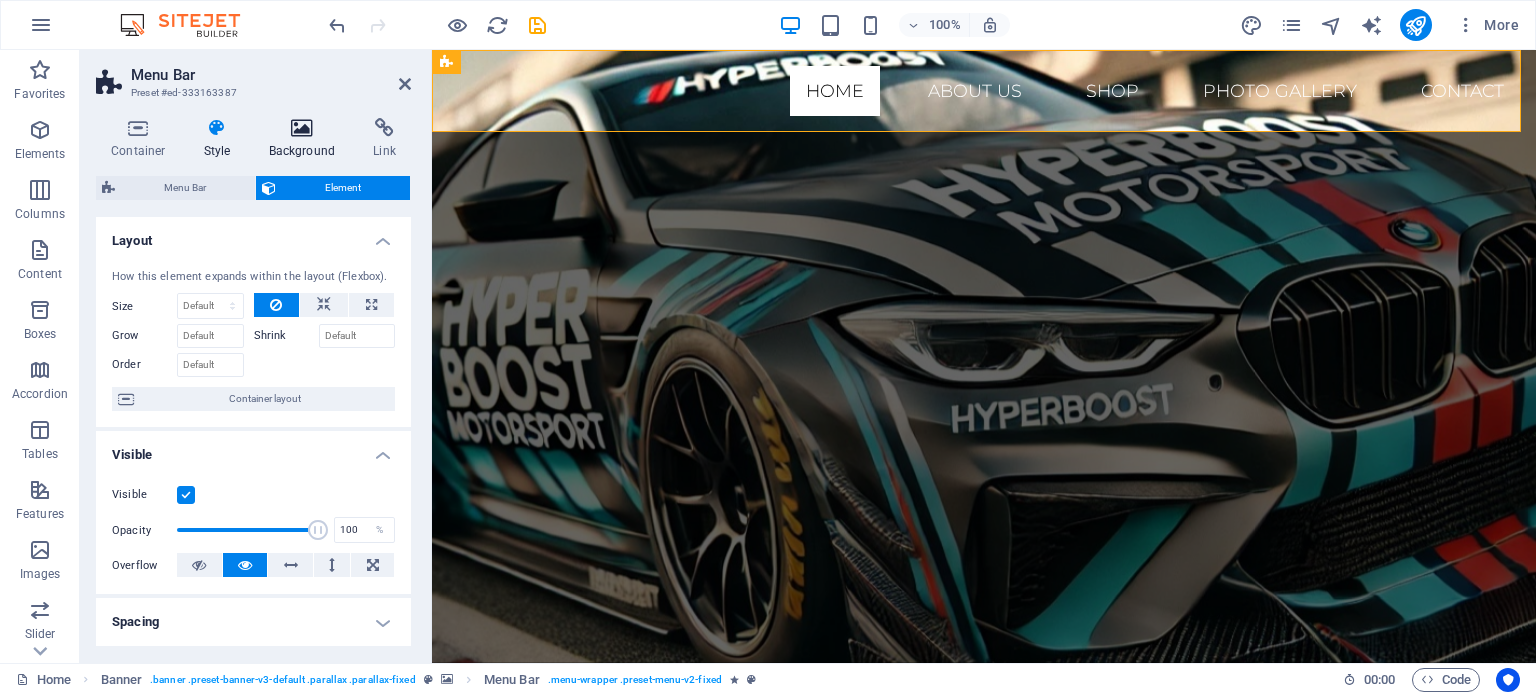click at bounding box center (302, 128) 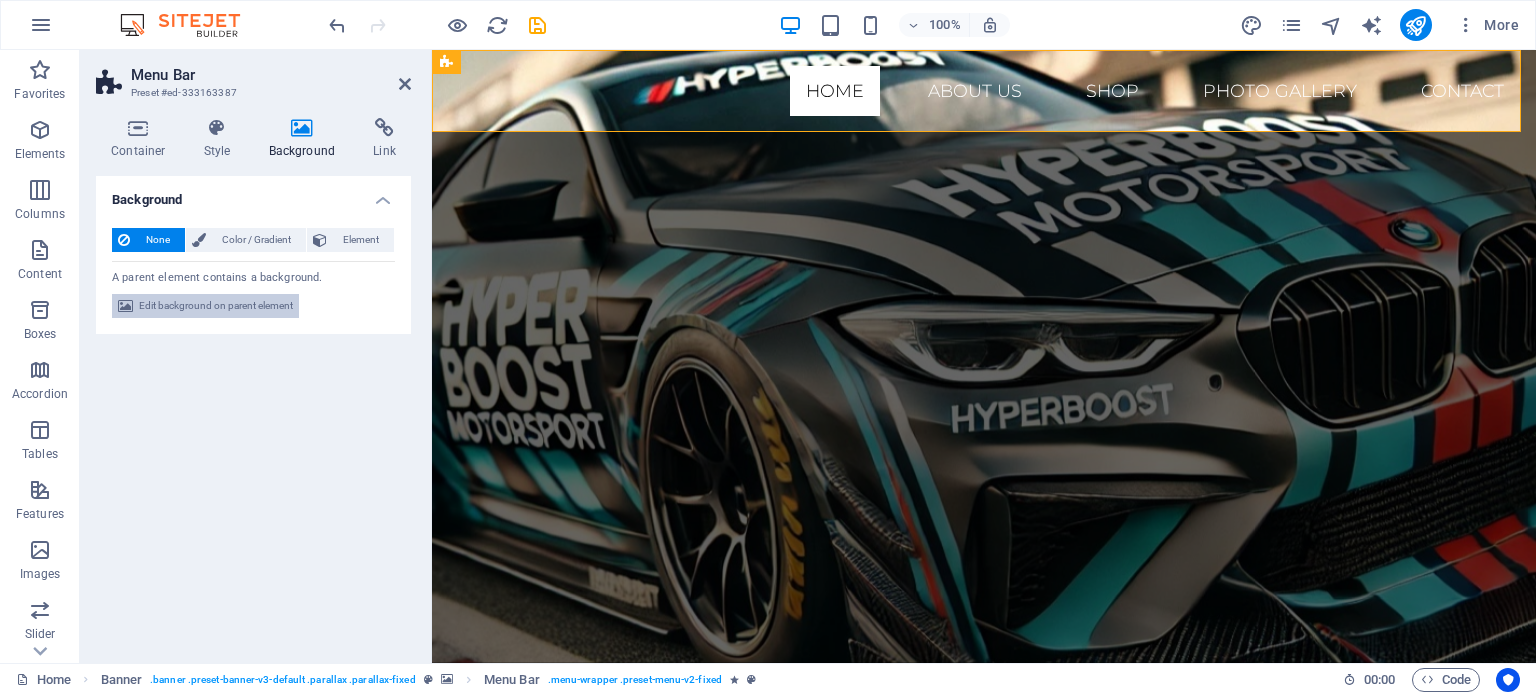 click on "Edit background on parent element" at bounding box center (216, 306) 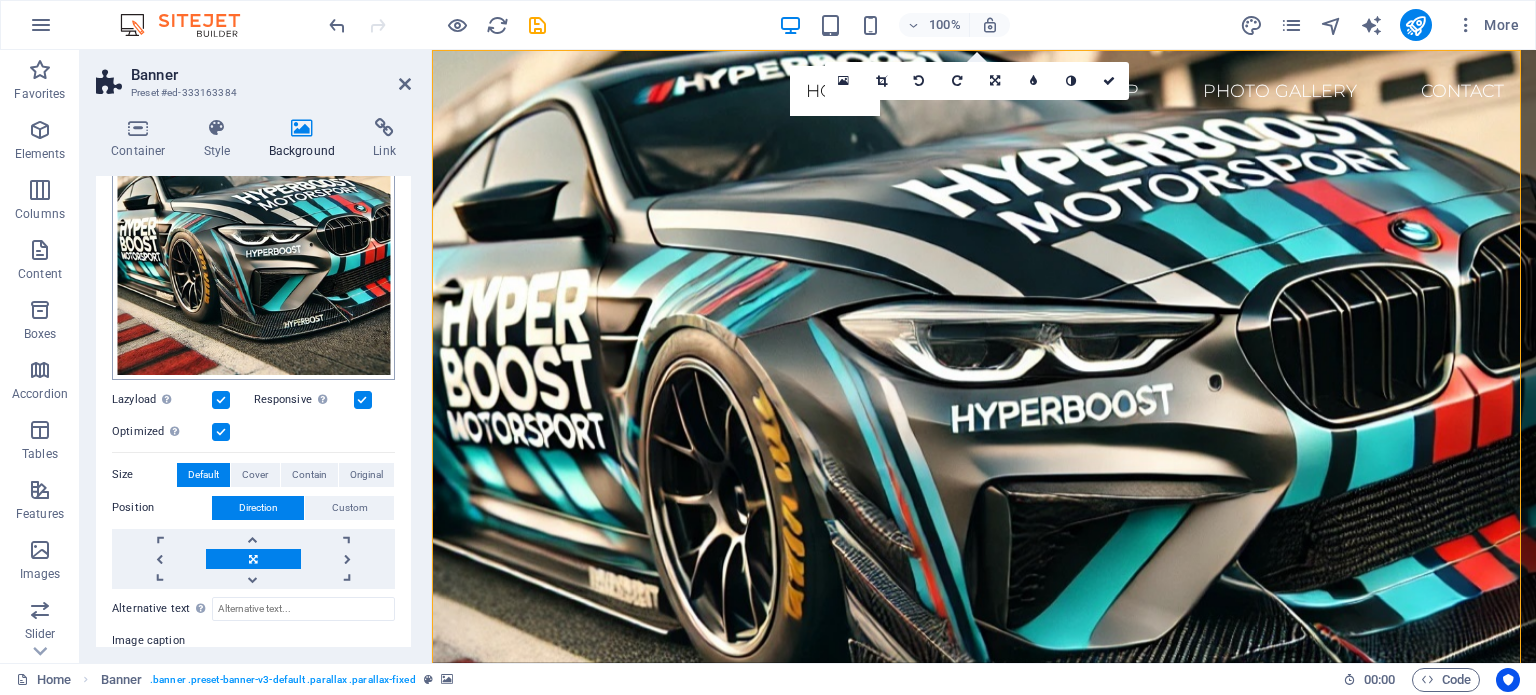 scroll, scrollTop: 84, scrollLeft: 0, axis: vertical 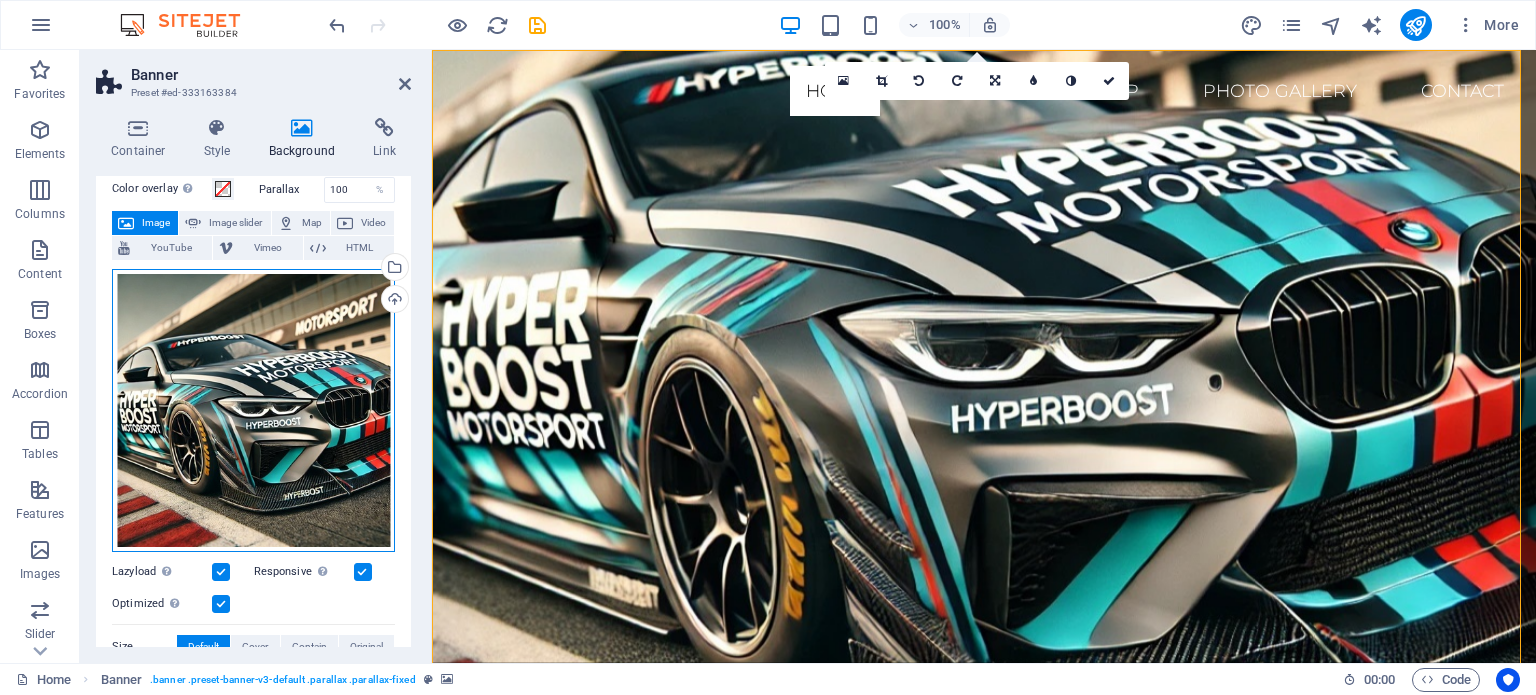 click on "Drag files here, click to choose files or select files from Files or our free stock photos & videos" at bounding box center (253, 410) 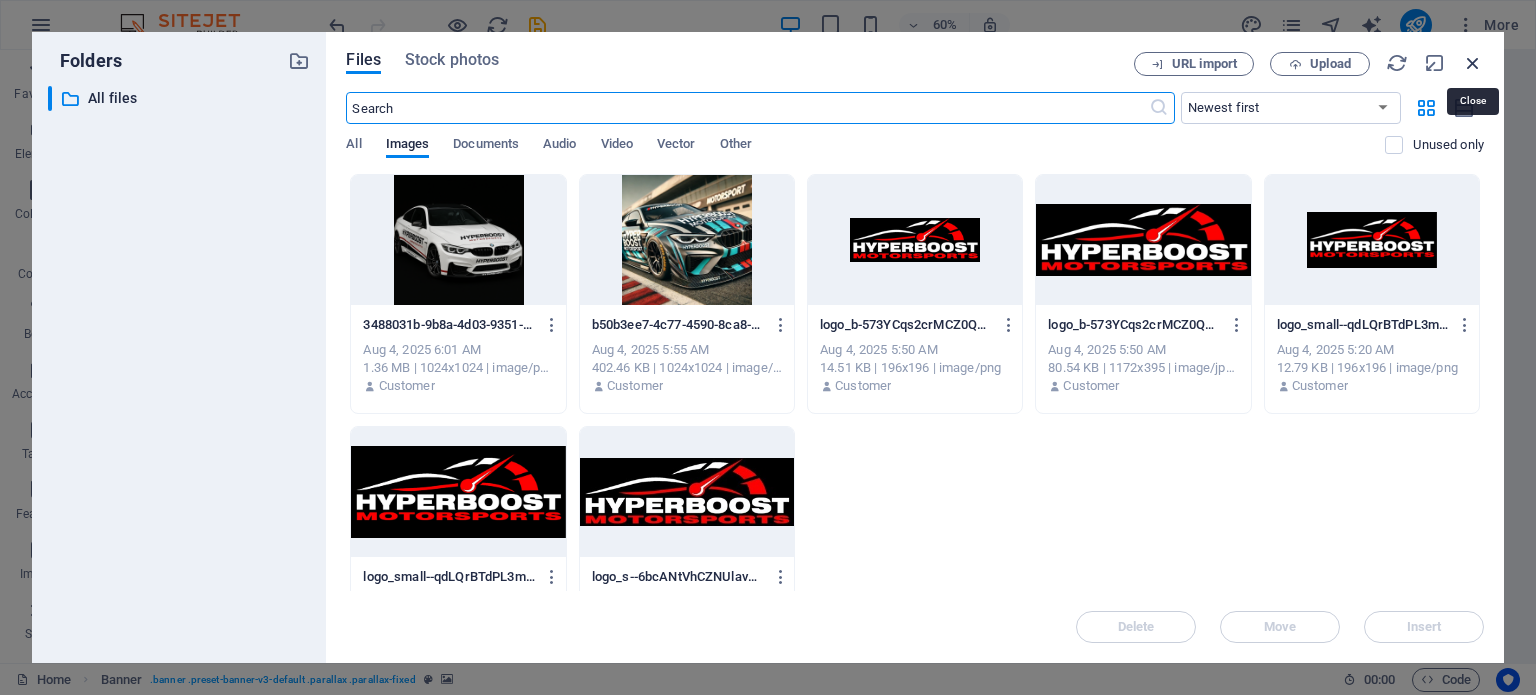 click at bounding box center [1473, 63] 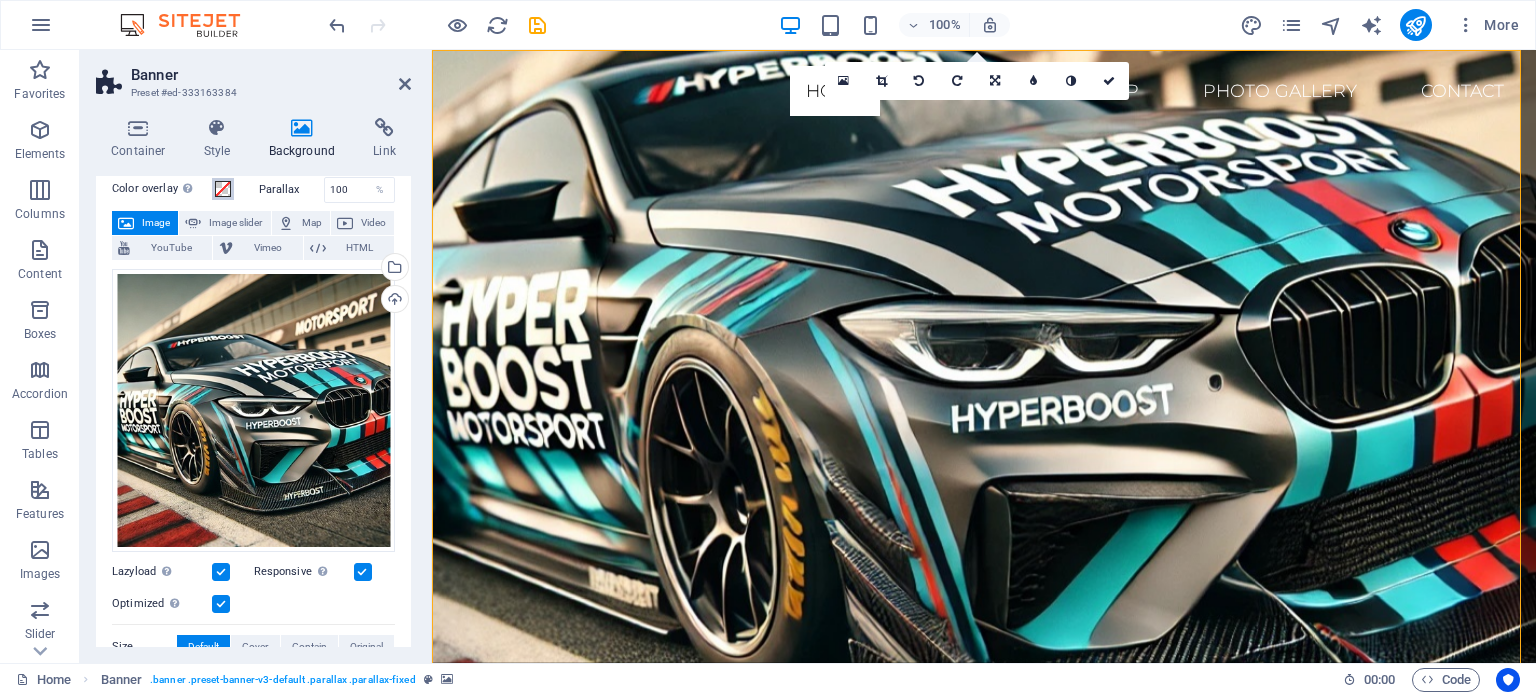 click at bounding box center [223, 189] 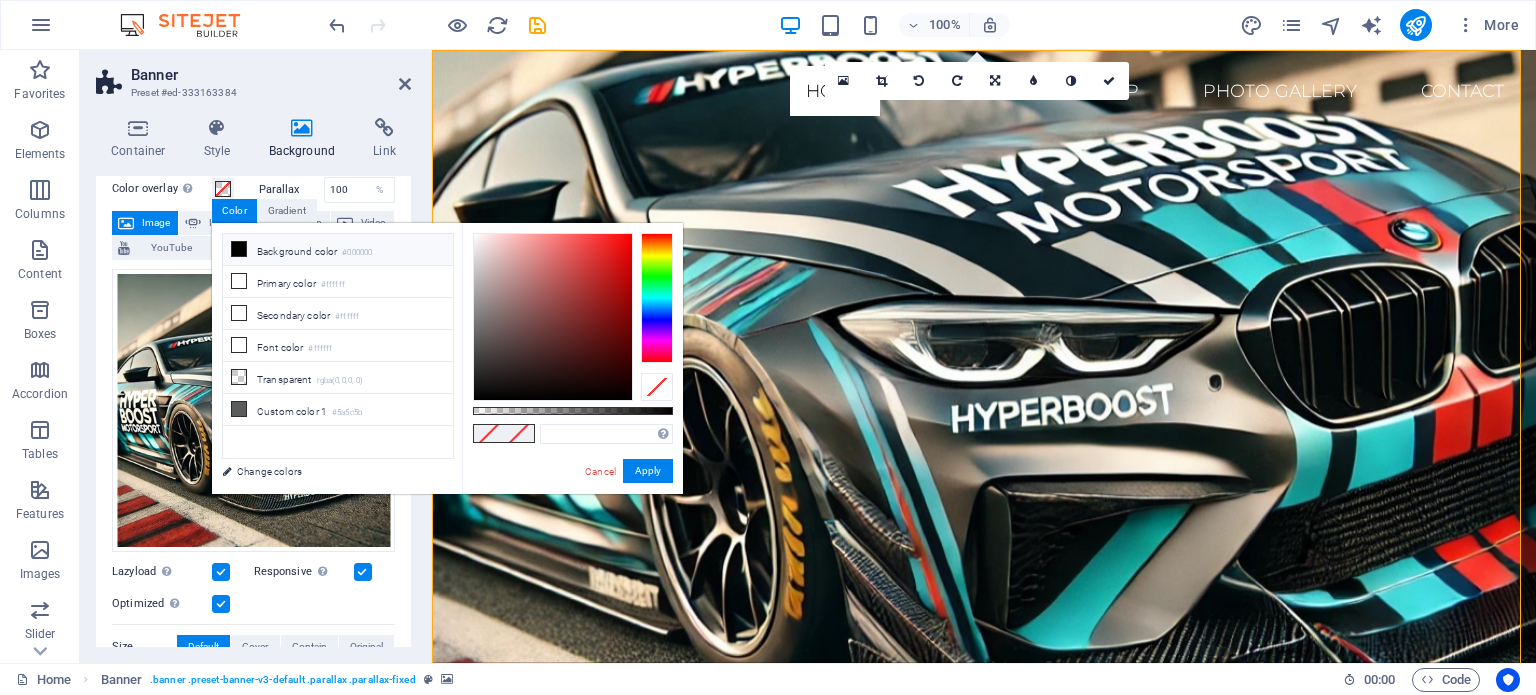 click on "Background color
#000000" at bounding box center (338, 250) 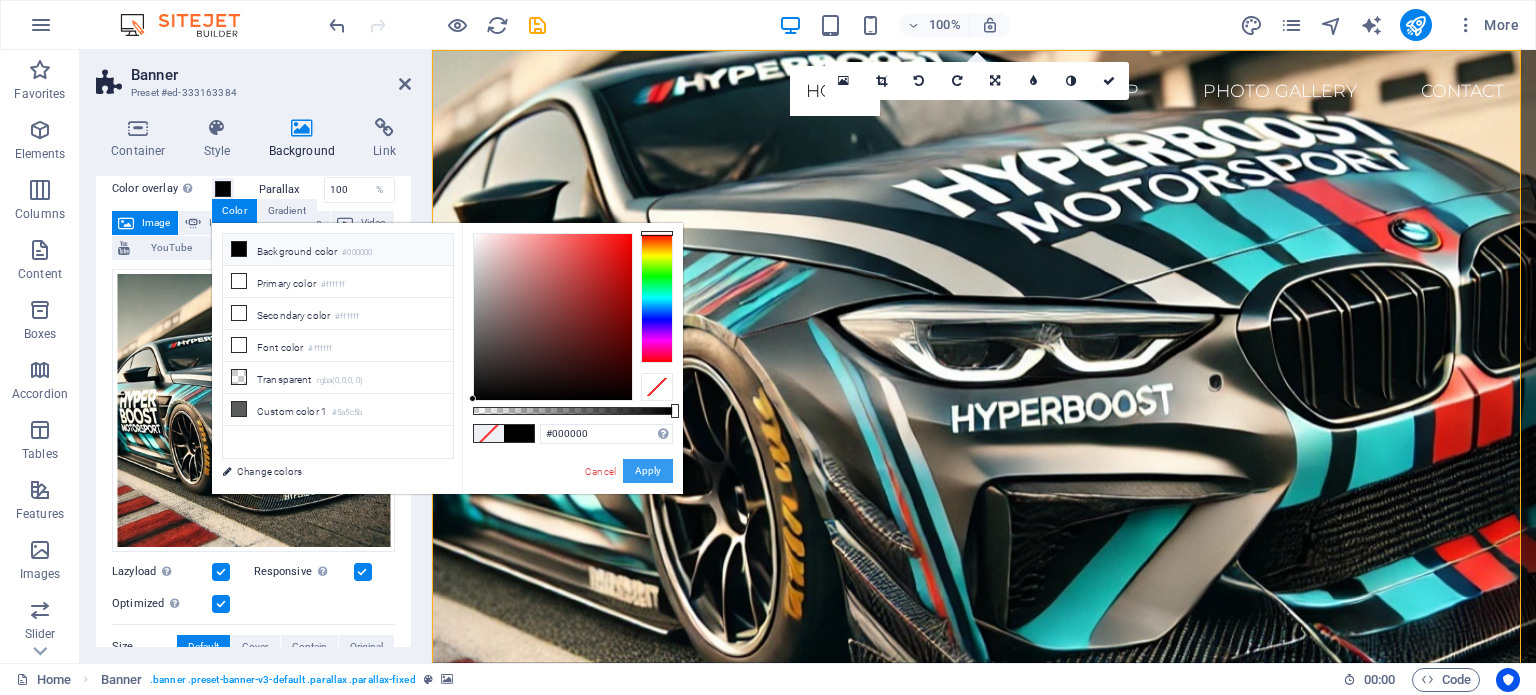 click on "Apply" at bounding box center [648, 471] 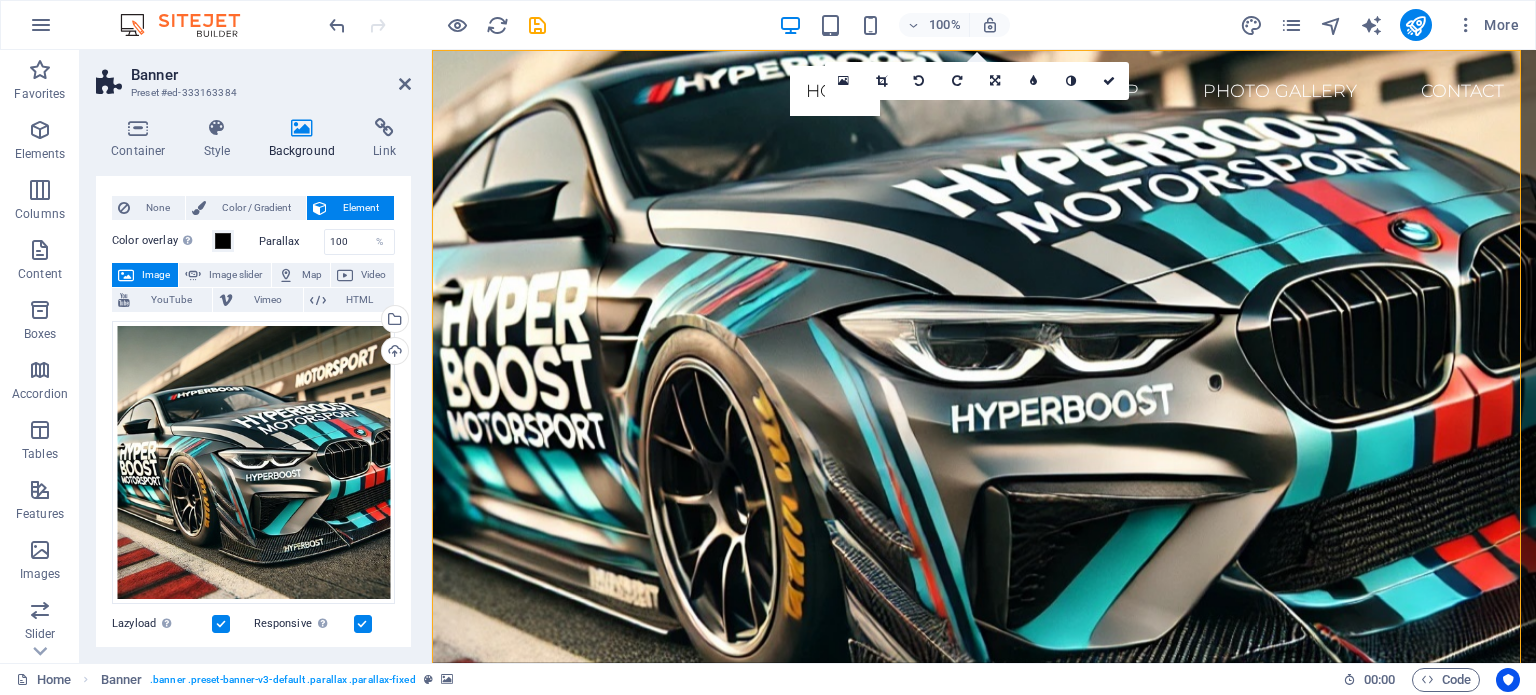scroll, scrollTop: 0, scrollLeft: 0, axis: both 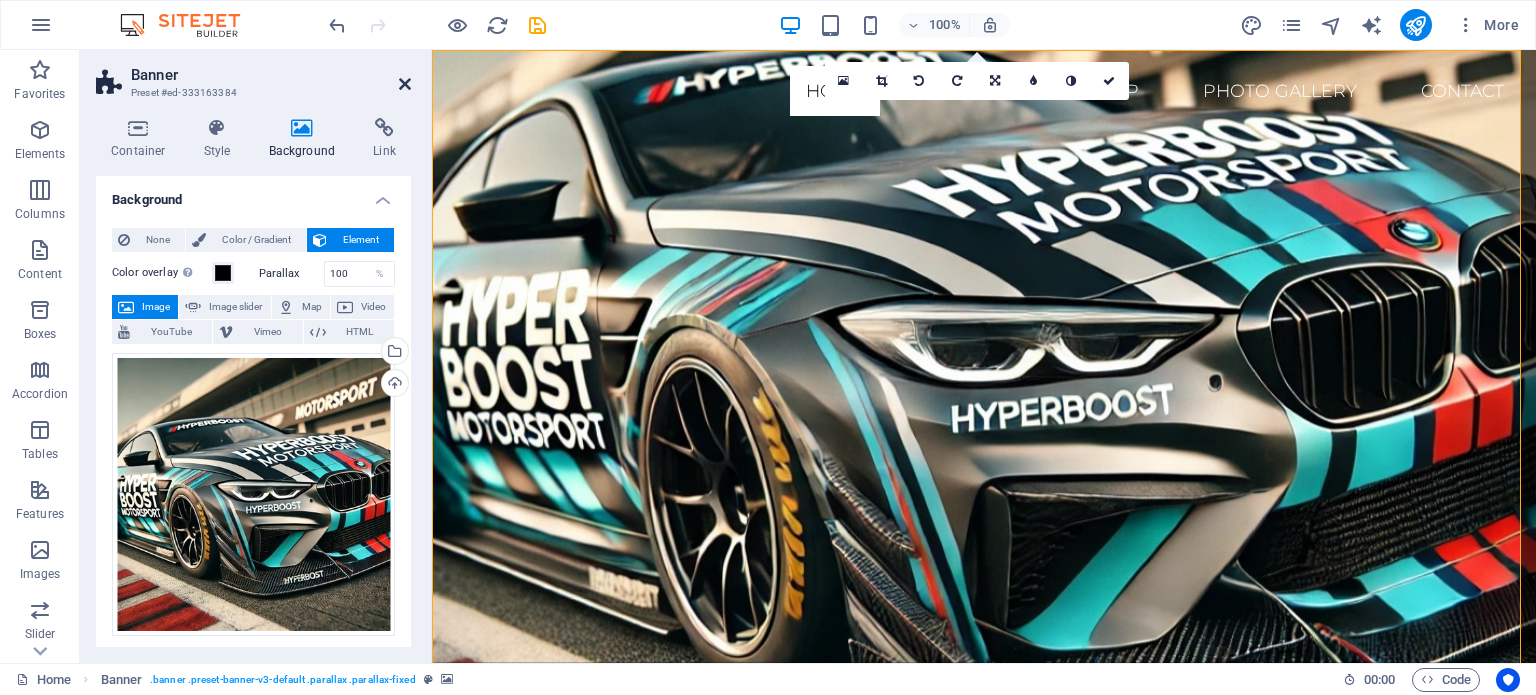 click at bounding box center [405, 84] 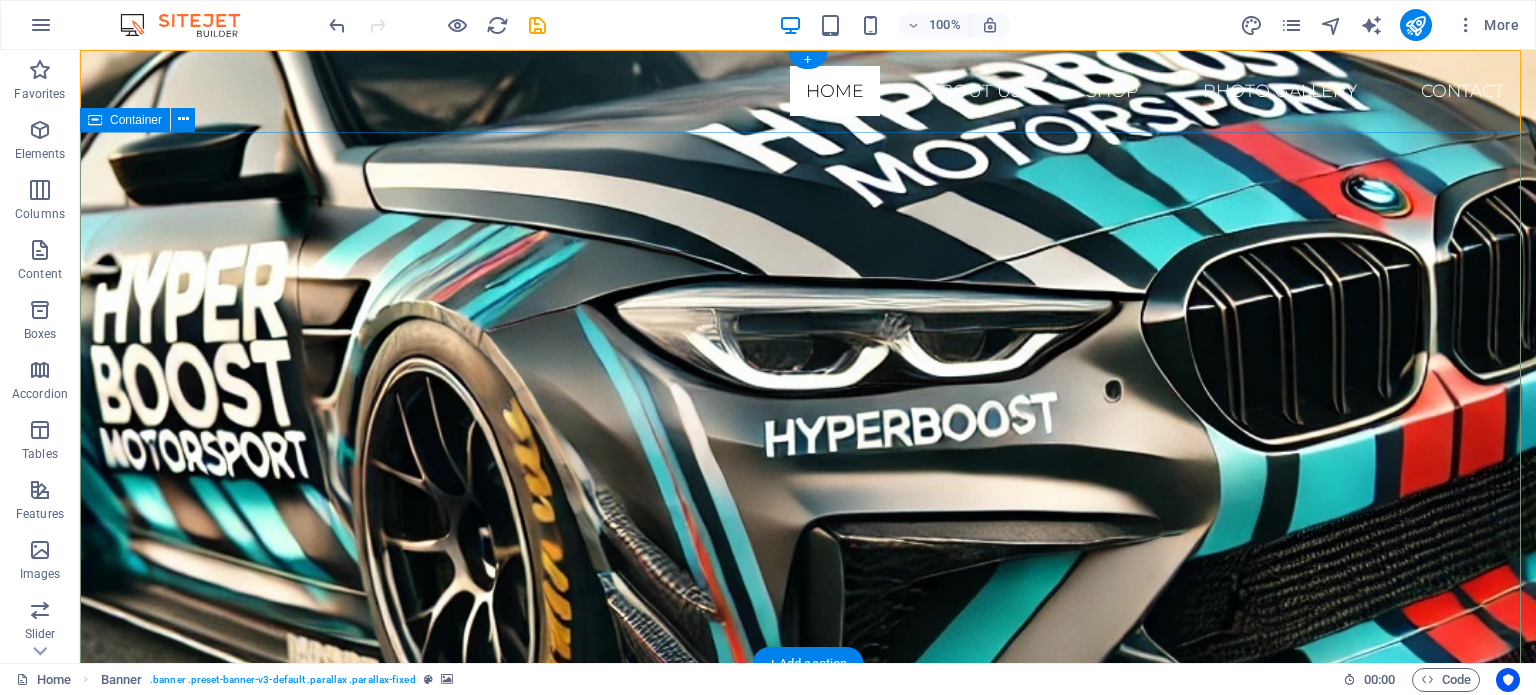 click at bounding box center (808, 359) 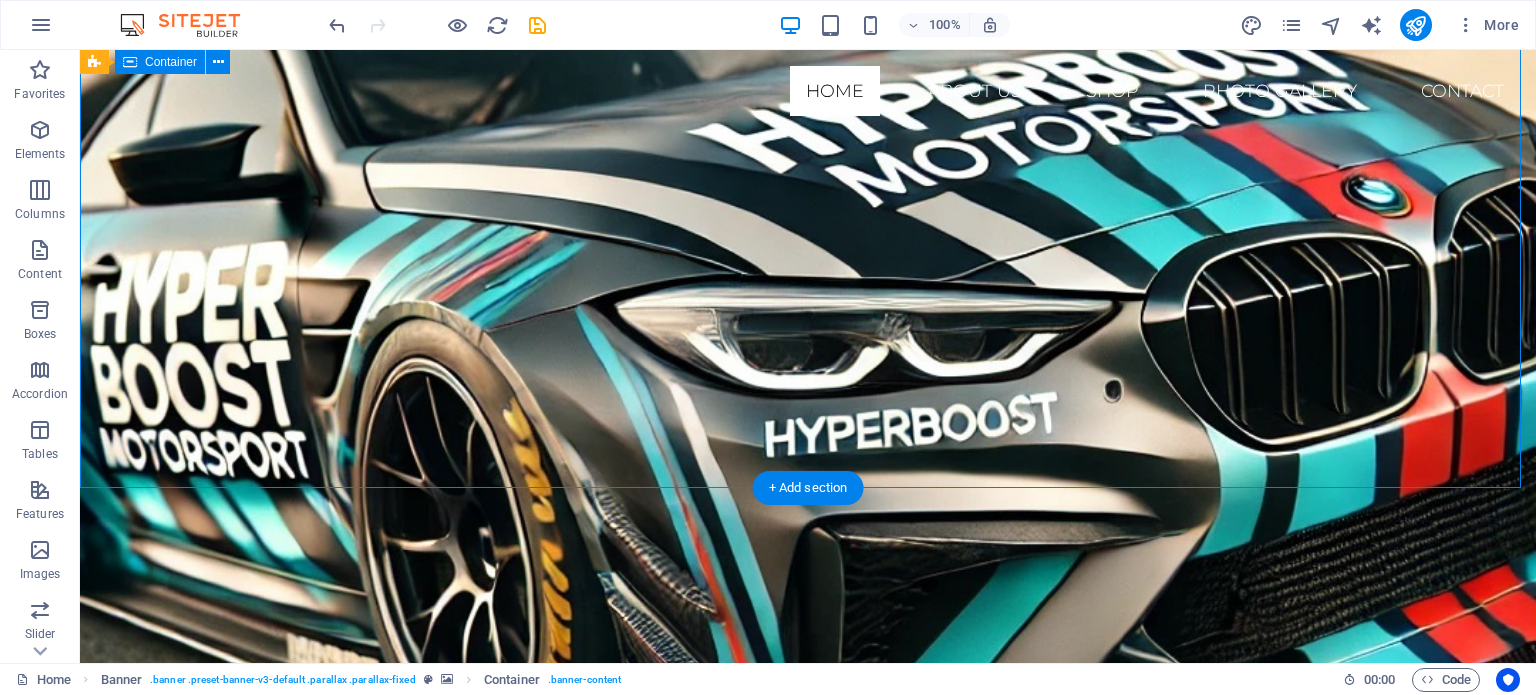 scroll, scrollTop: 0, scrollLeft: 0, axis: both 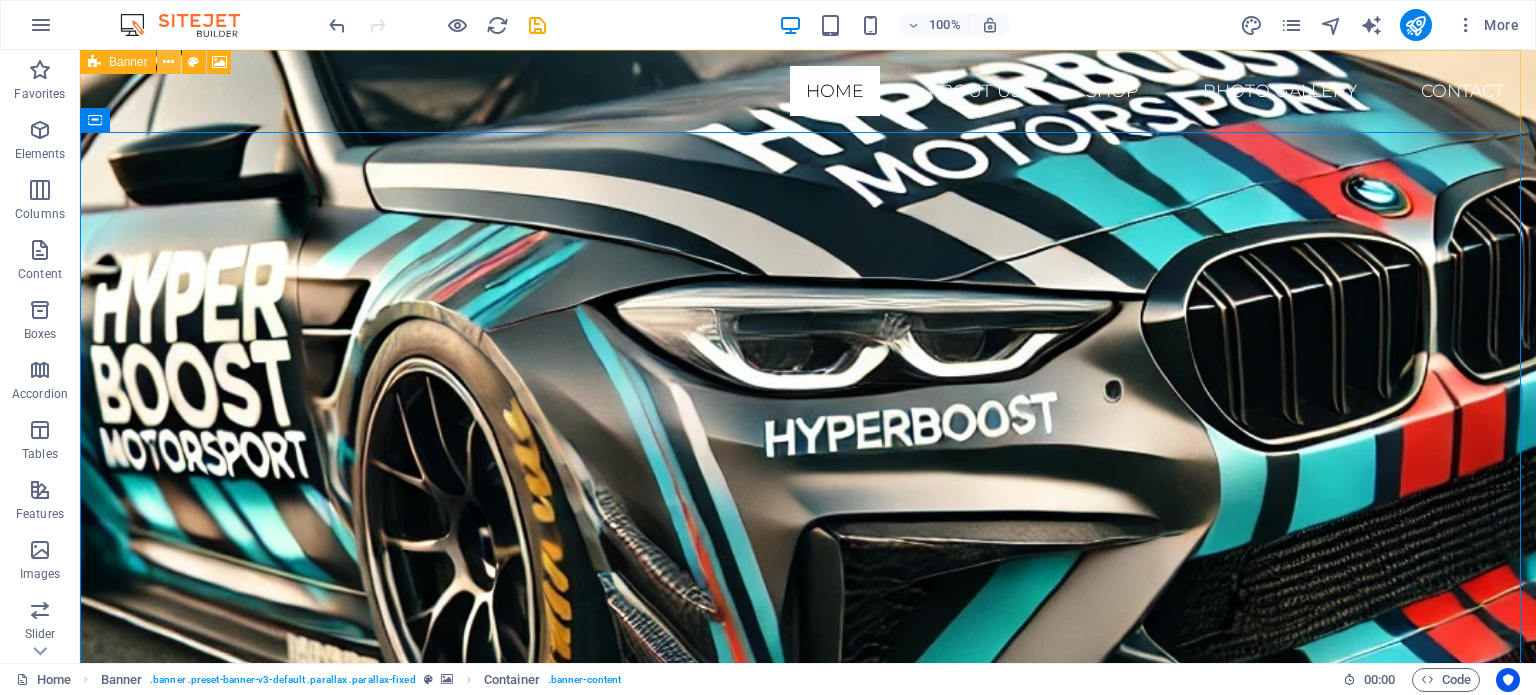 click at bounding box center [168, 62] 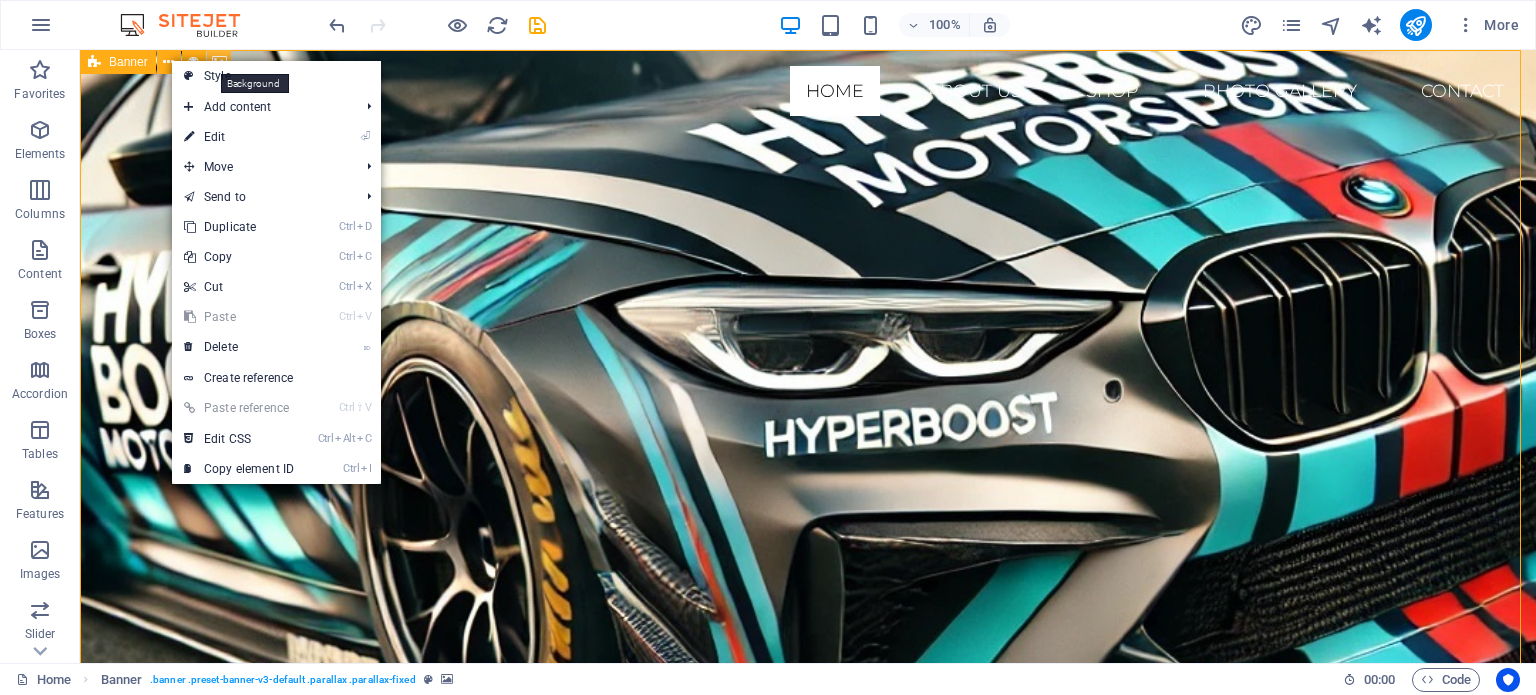 click at bounding box center [219, 62] 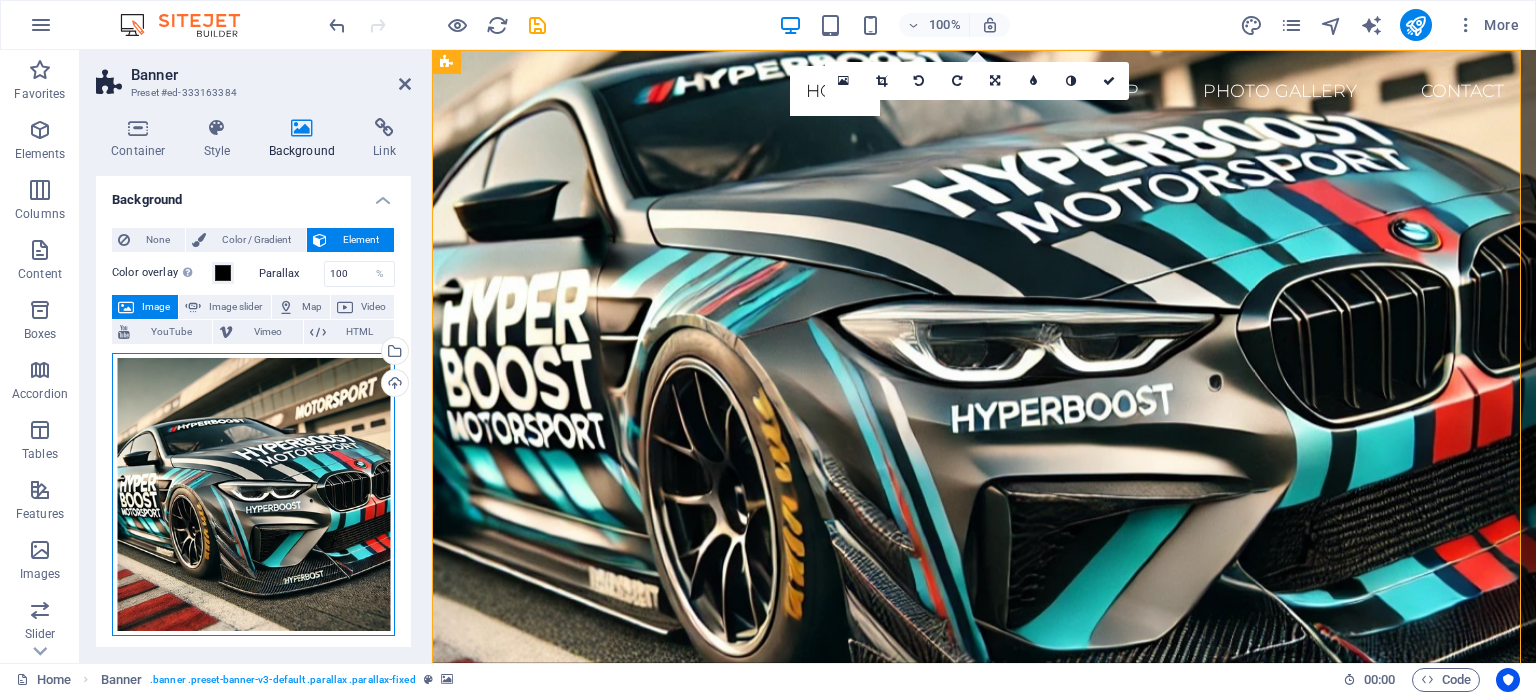 click on "Drag files here, click to choose files or select files from Files or our free stock photos & videos" at bounding box center (253, 494) 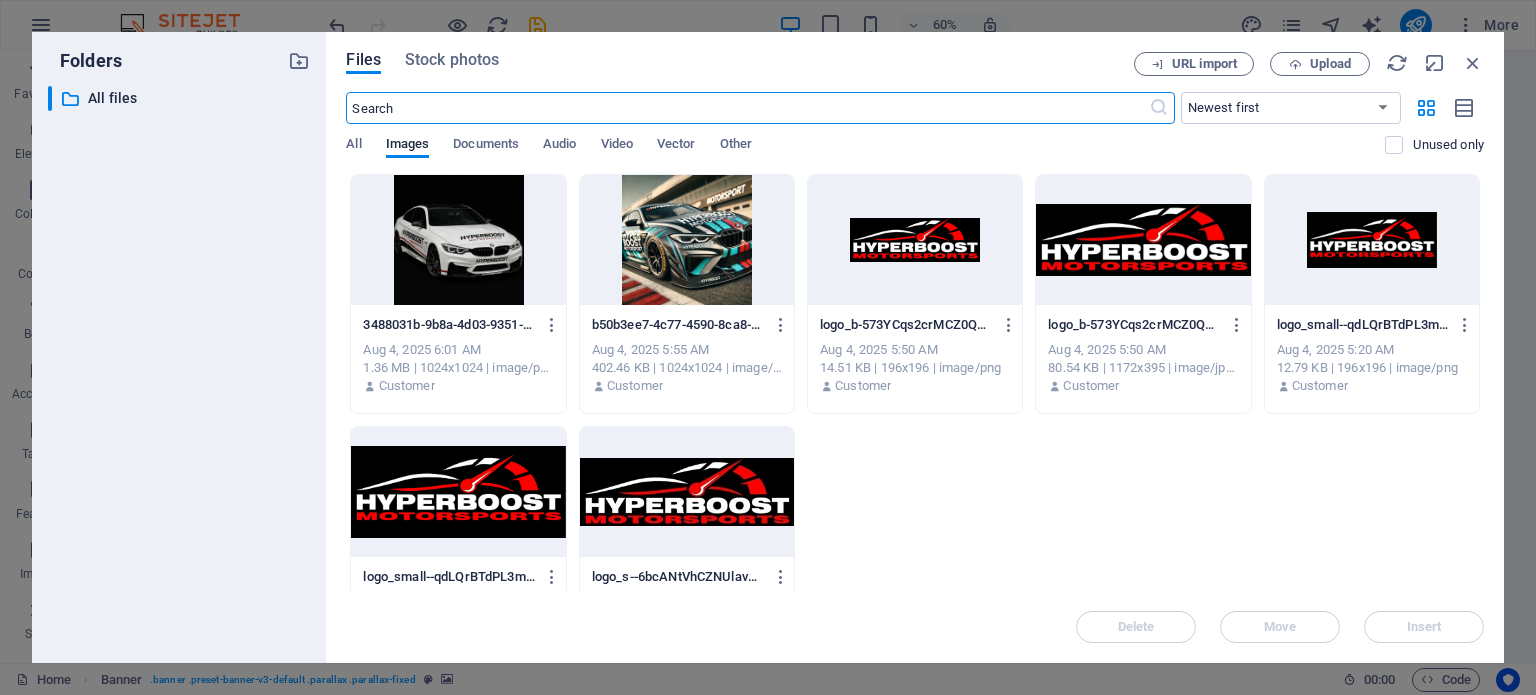 click at bounding box center [458, 492] 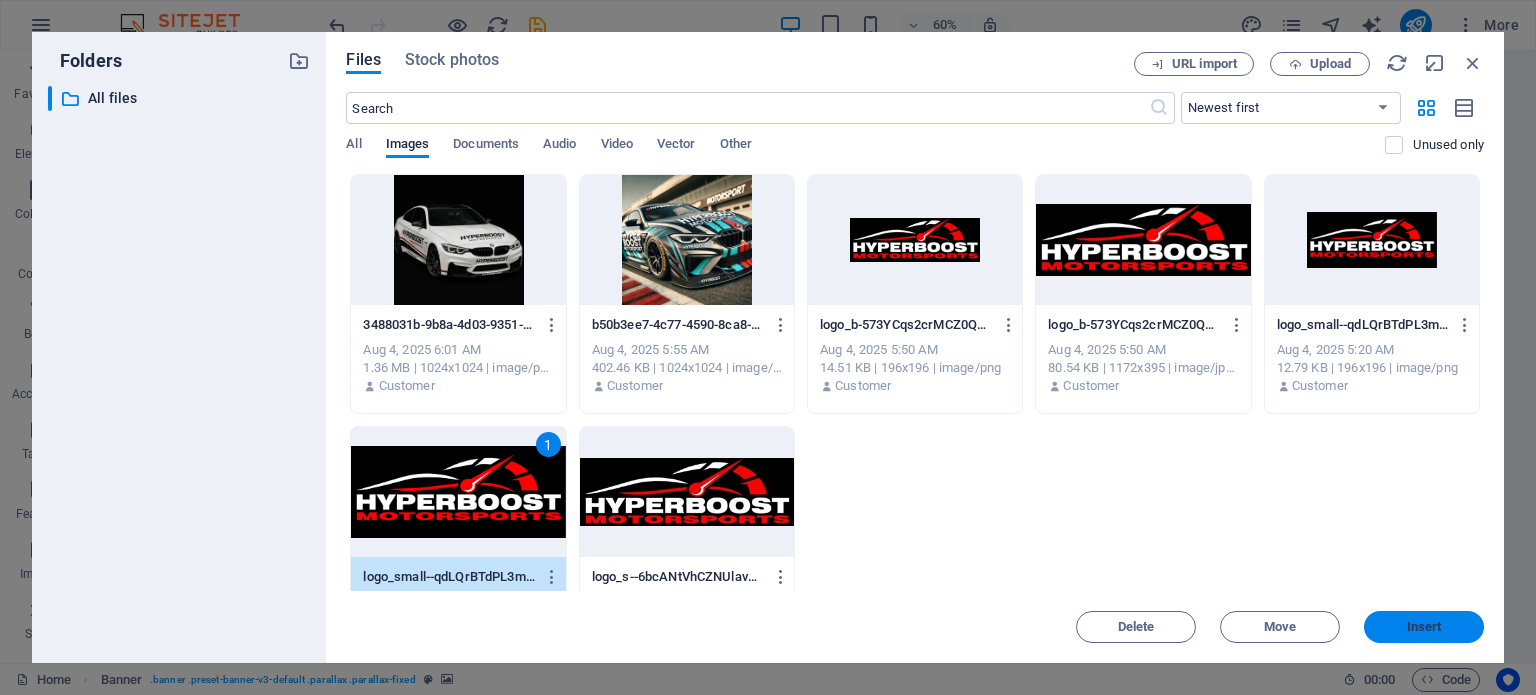 click on "Insert" at bounding box center [1424, 627] 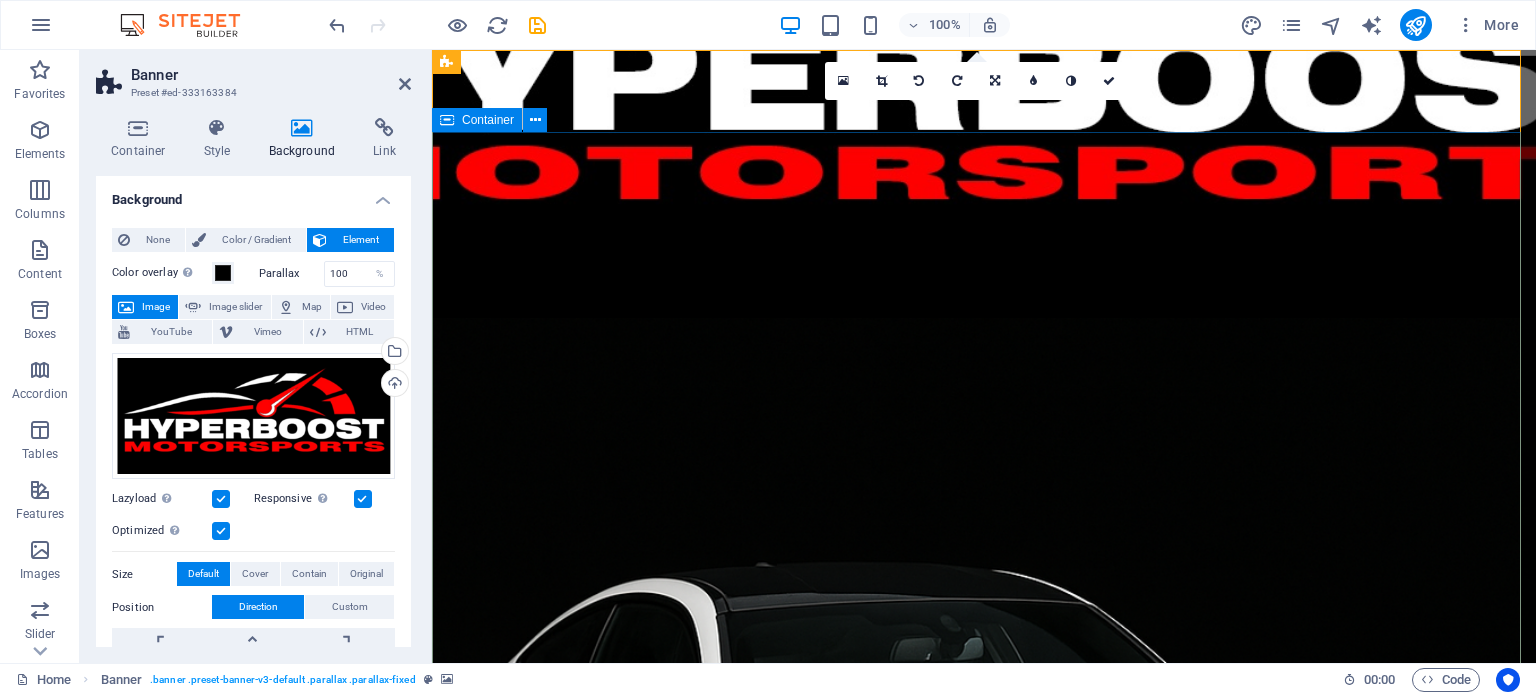 scroll, scrollTop: 0, scrollLeft: 0, axis: both 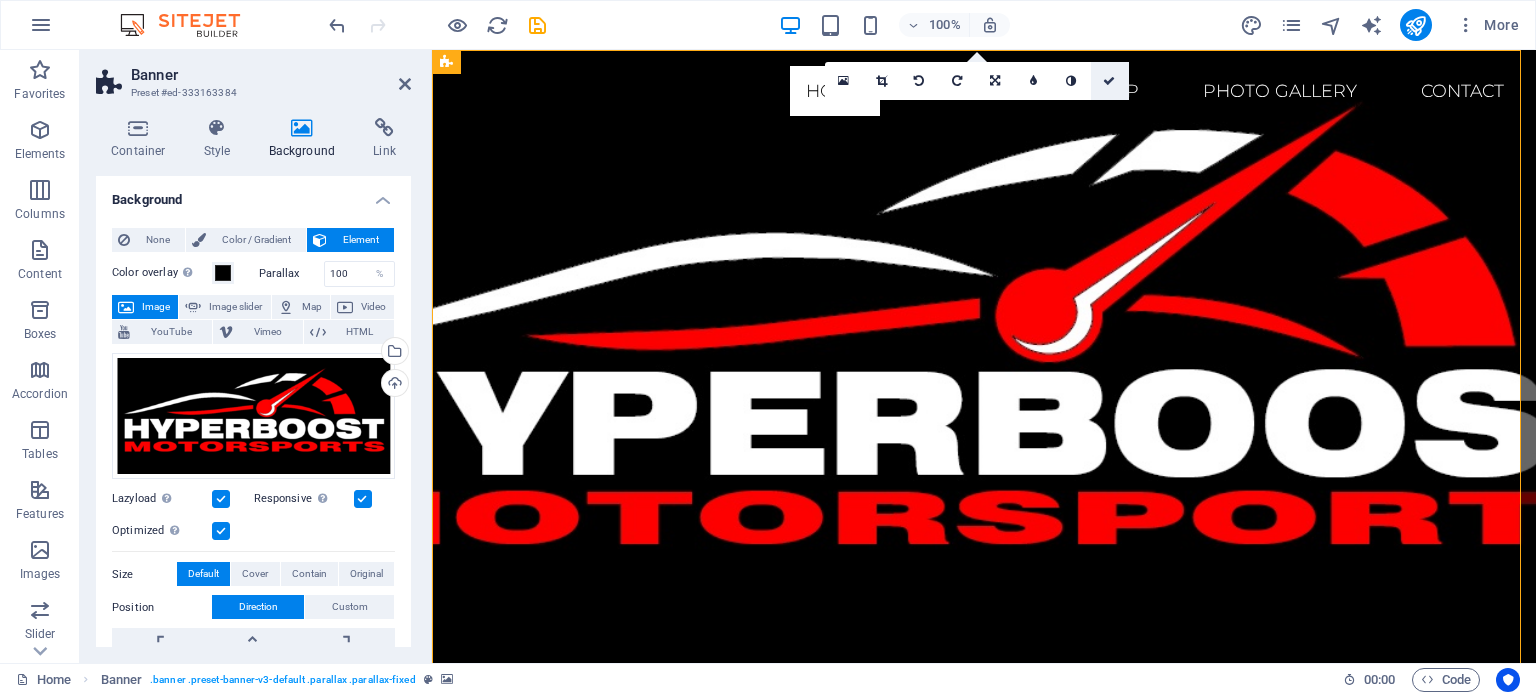 drag, startPoint x: 1112, startPoint y: 76, endPoint x: 953, endPoint y: 189, distance: 195.06409 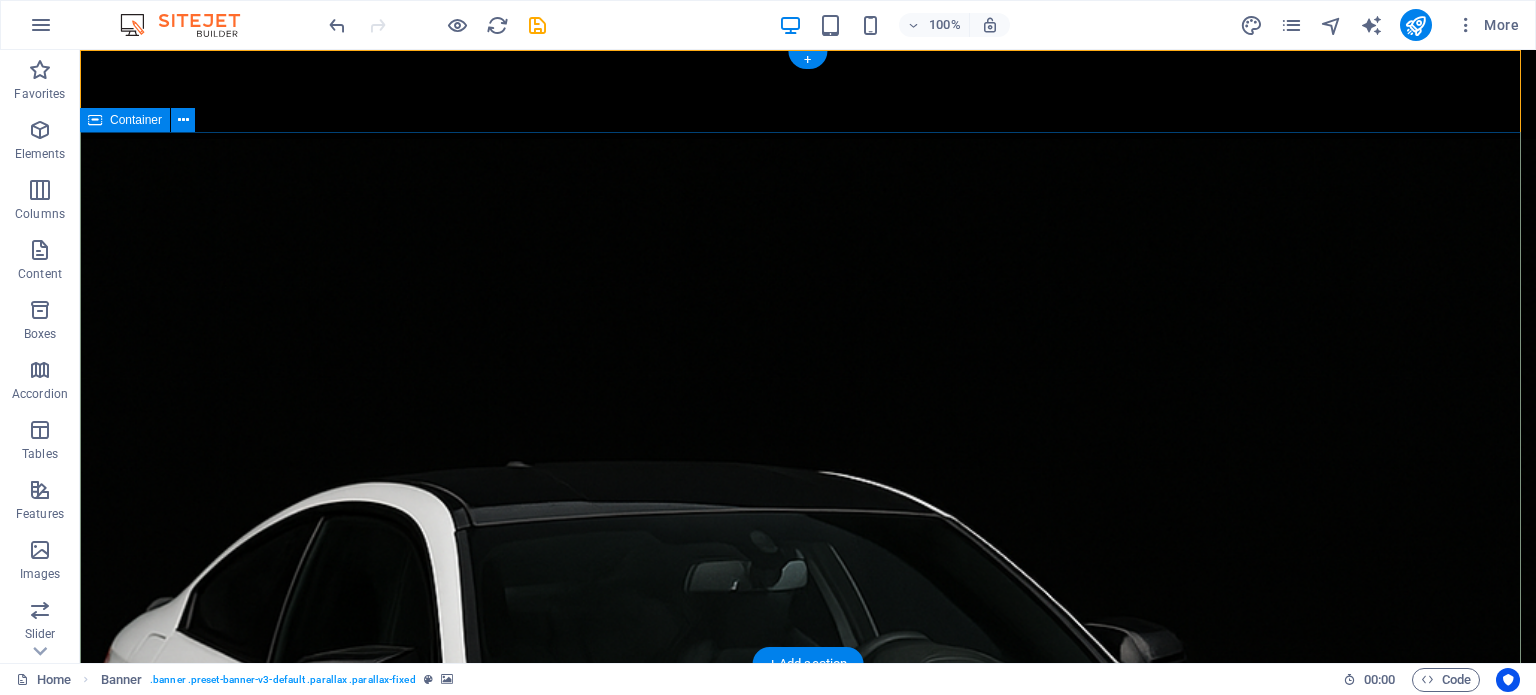 scroll, scrollTop: 0, scrollLeft: 0, axis: both 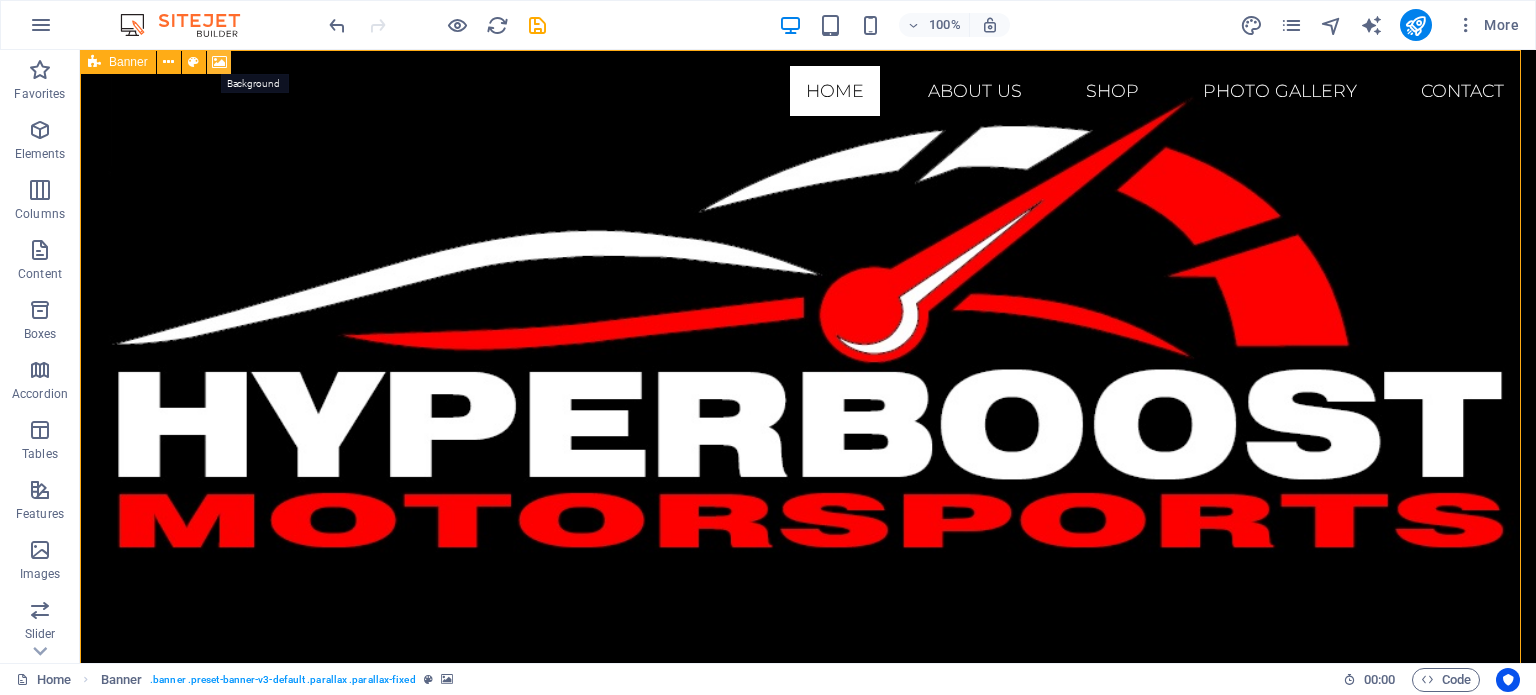 click at bounding box center [219, 62] 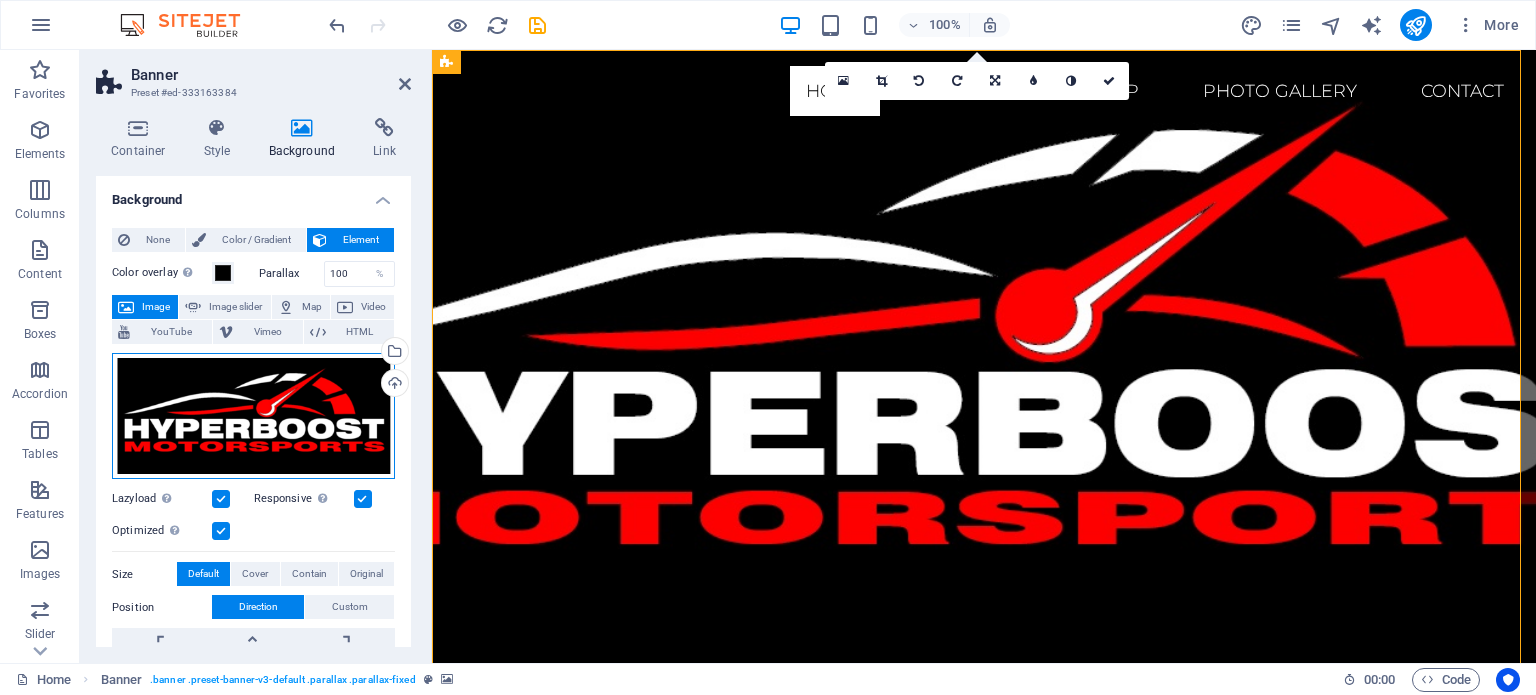 click on "Drag files here, click to choose files or select files from Files or our free stock photos & videos" at bounding box center [253, 416] 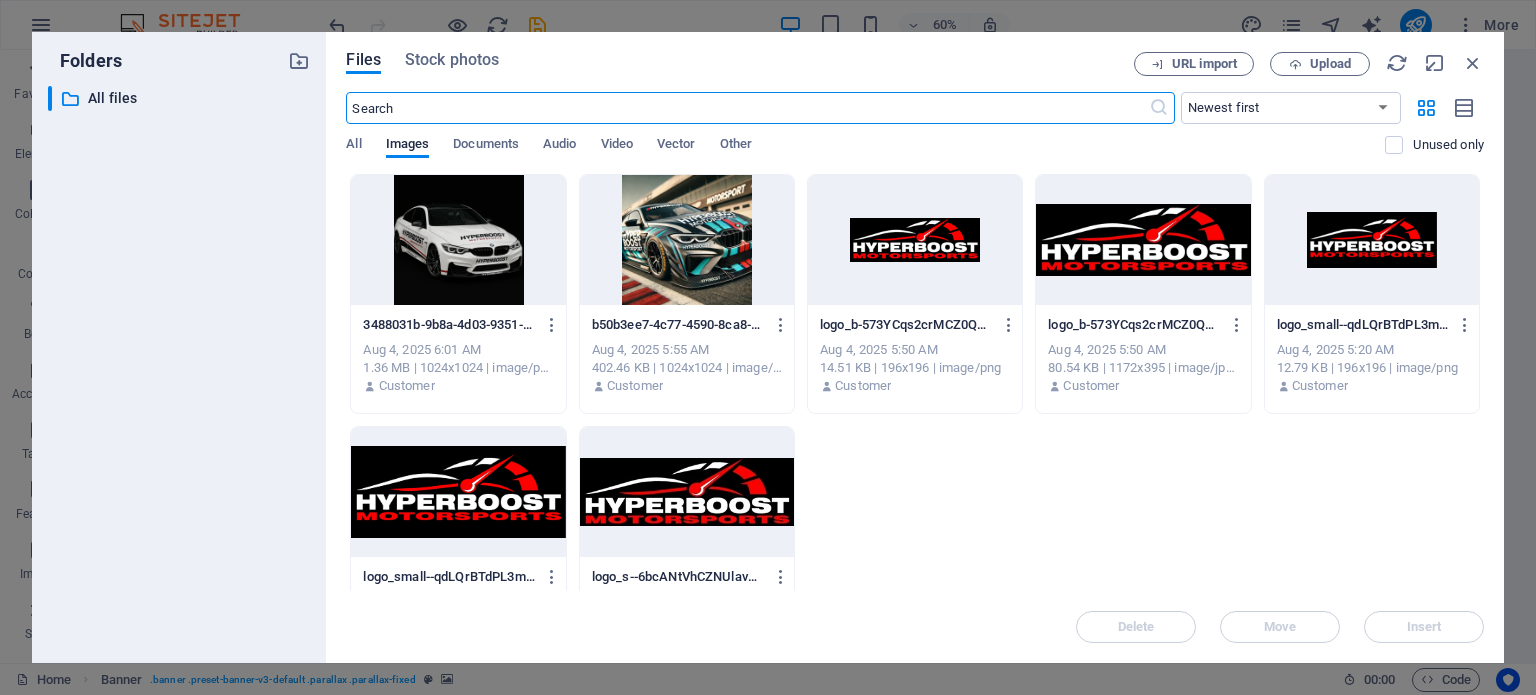 click at bounding box center (1372, 240) 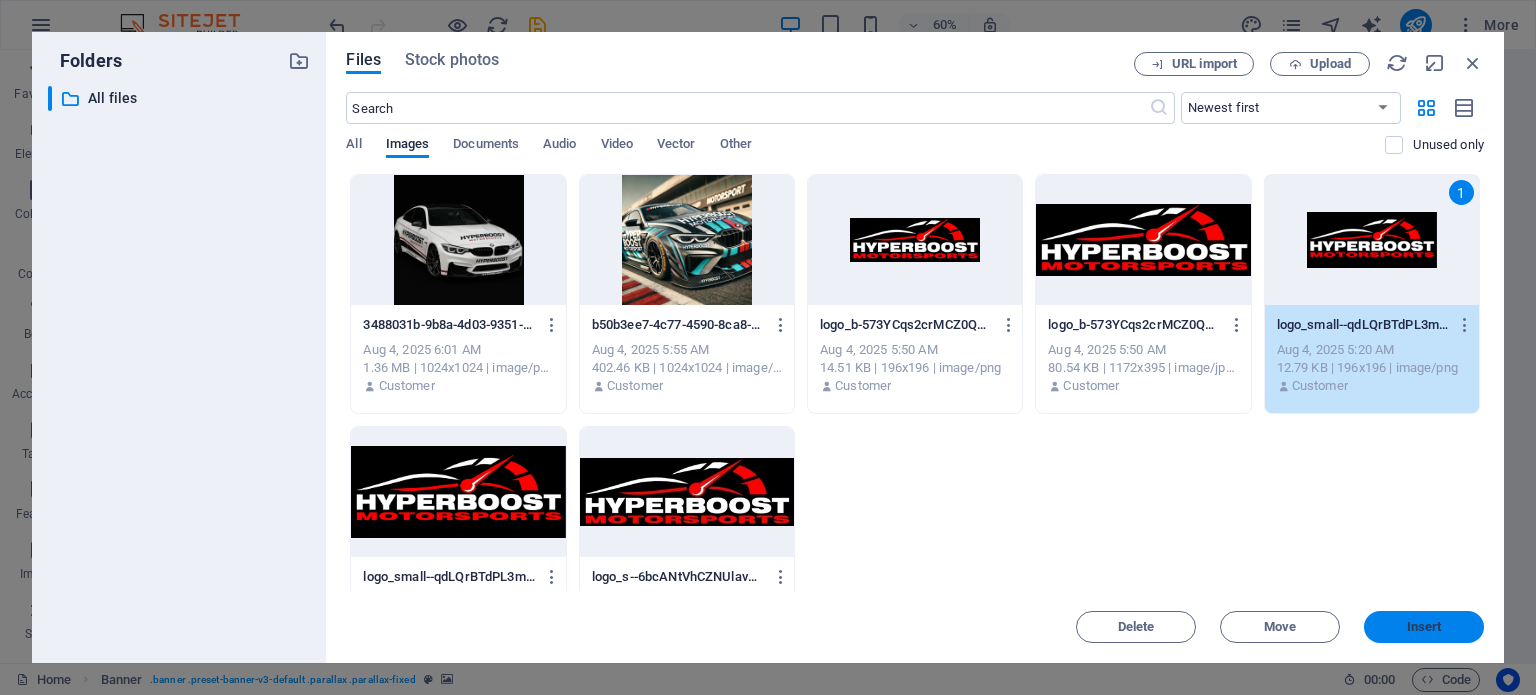 click on "Insert" at bounding box center [1424, 627] 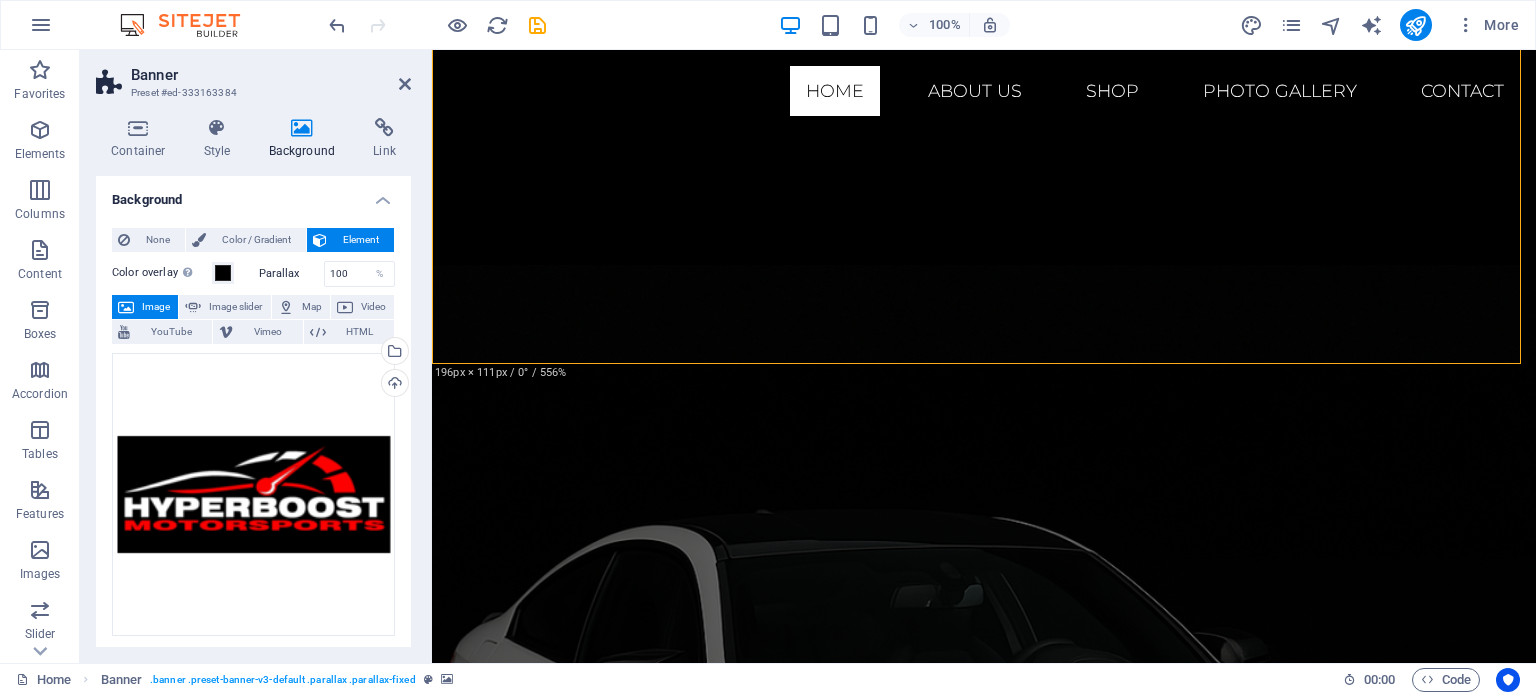 scroll, scrollTop: 100, scrollLeft: 0, axis: vertical 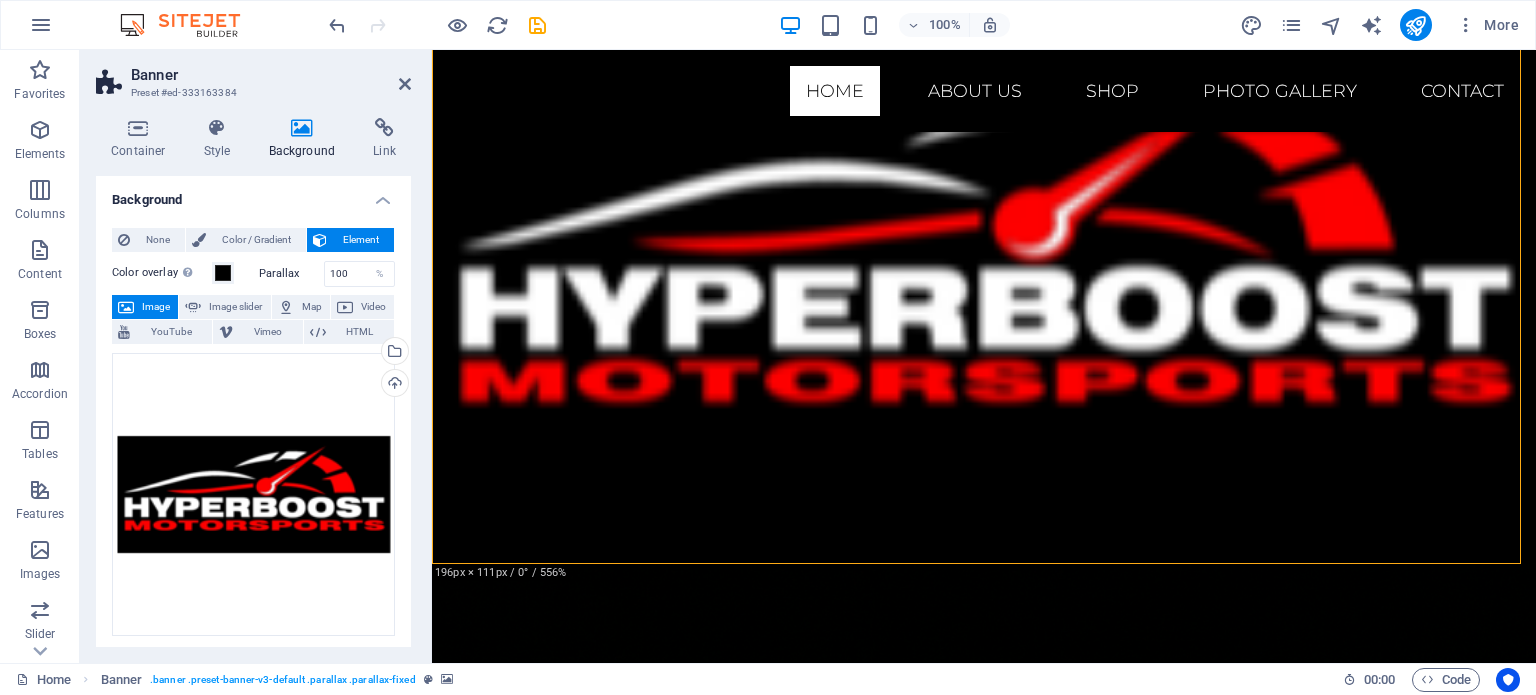 click on "Banner" at bounding box center [271, 75] 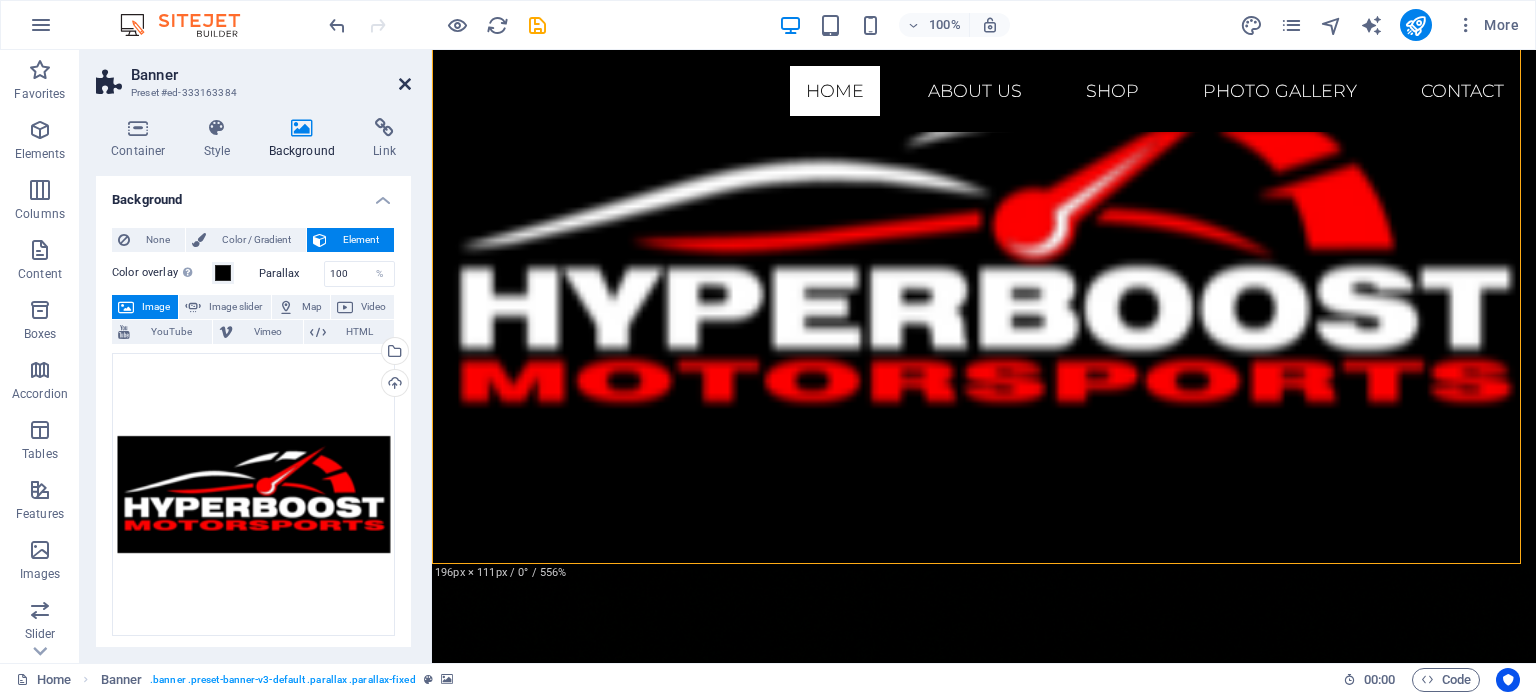 click at bounding box center (405, 84) 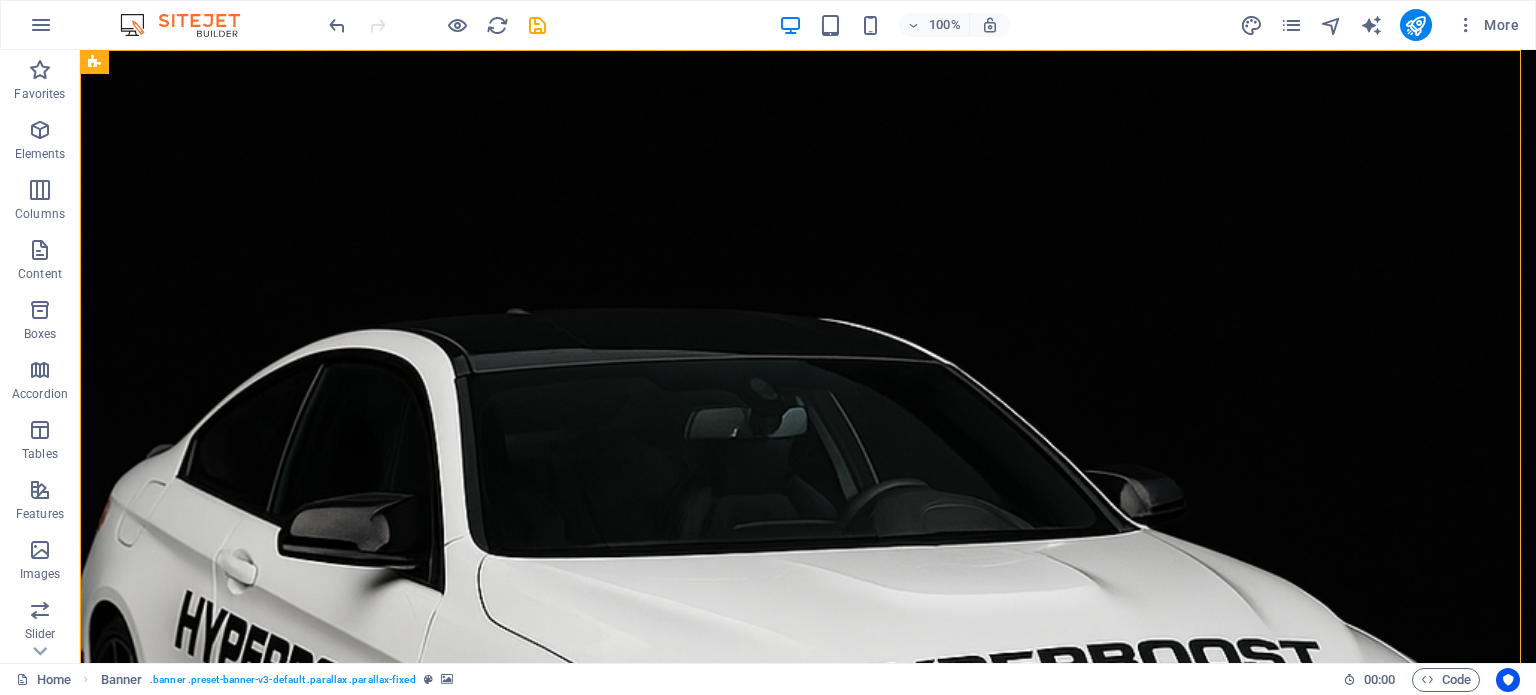 scroll, scrollTop: 0, scrollLeft: 0, axis: both 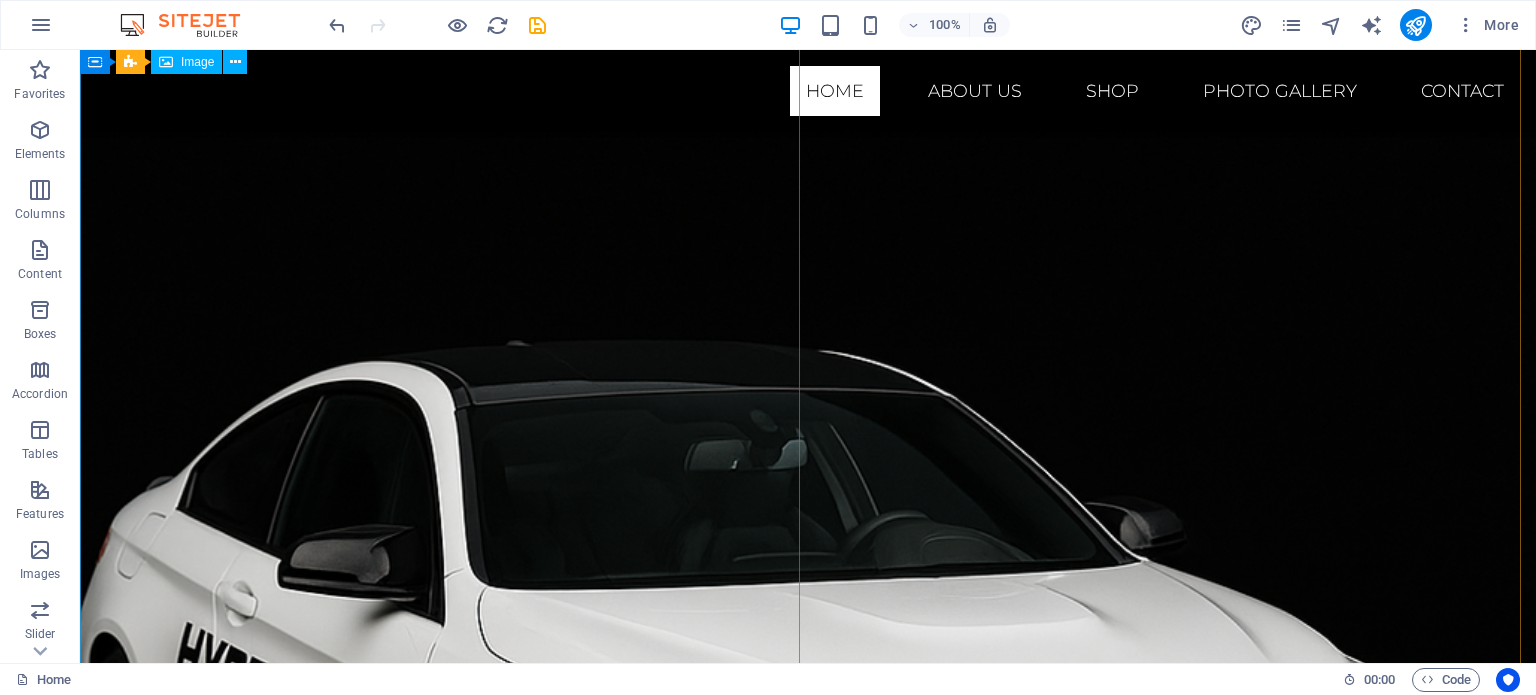click at bounding box center (808, 746) 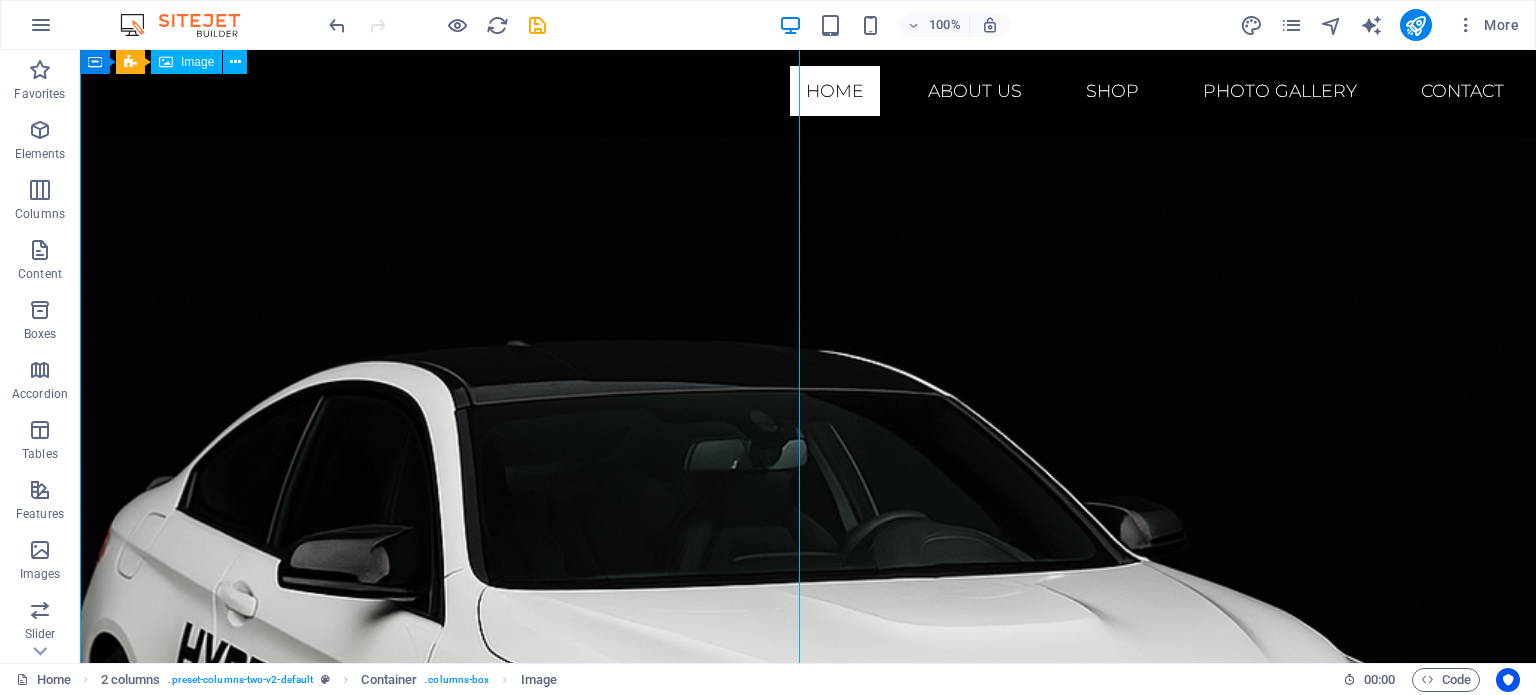 click at bounding box center [808, 746] 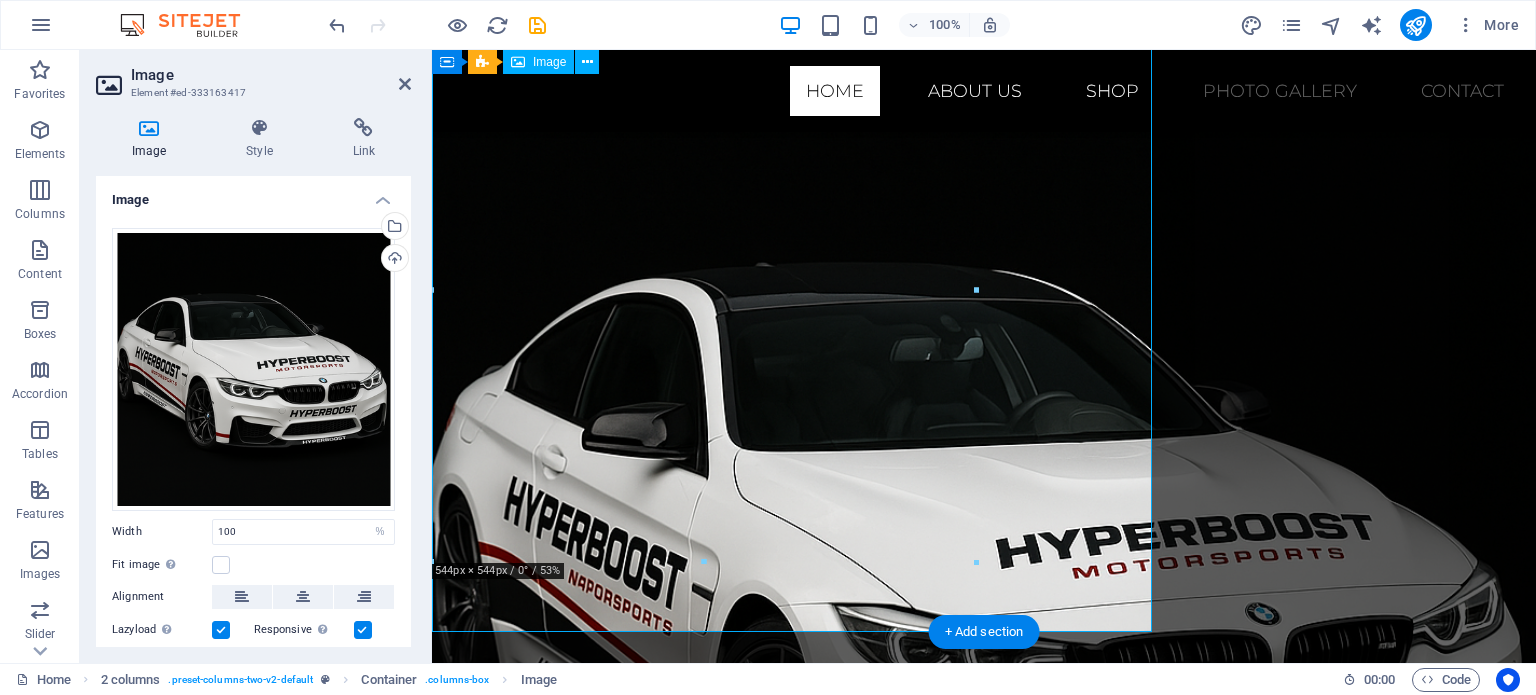 scroll, scrollTop: 752, scrollLeft: 0, axis: vertical 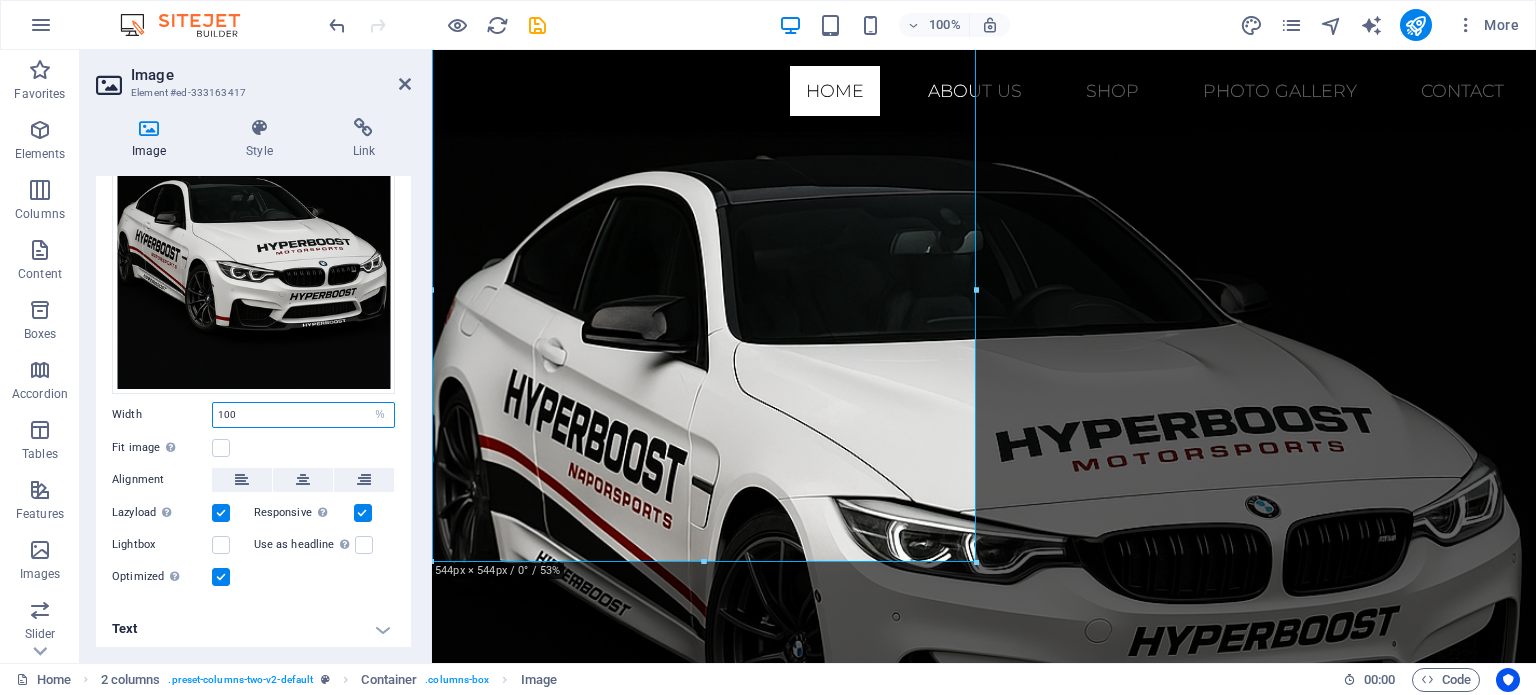 click on "100" at bounding box center [303, 415] 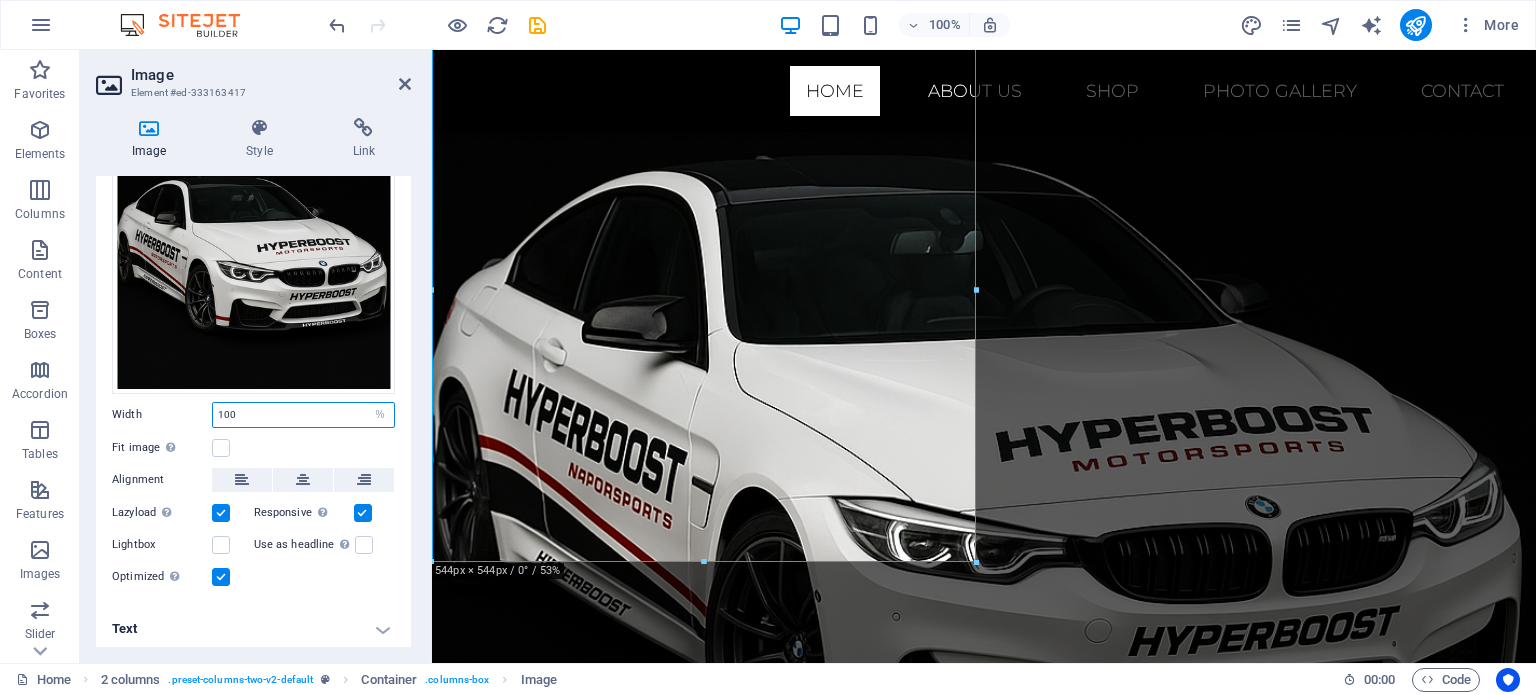click on "Width 100 Default auto px rem % em vh vw" at bounding box center [253, 415] 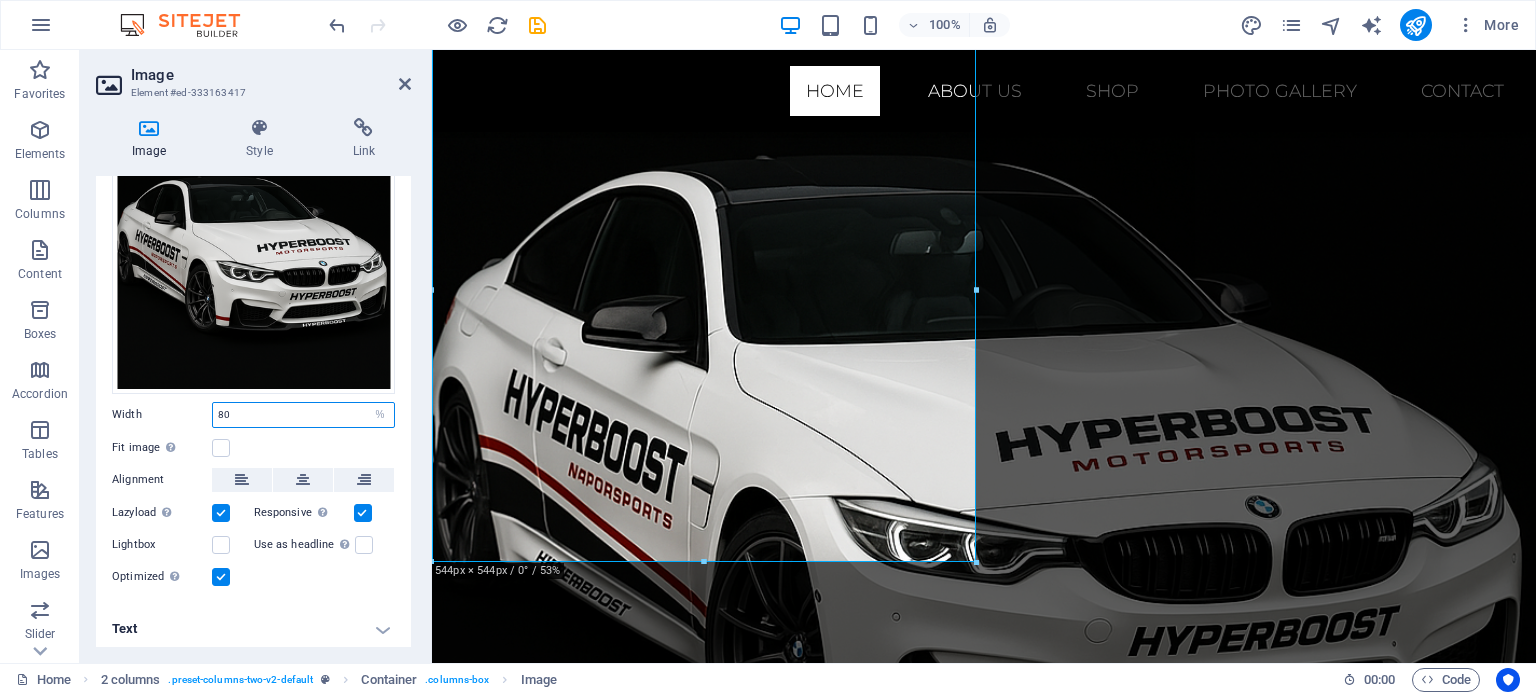 type on "80" 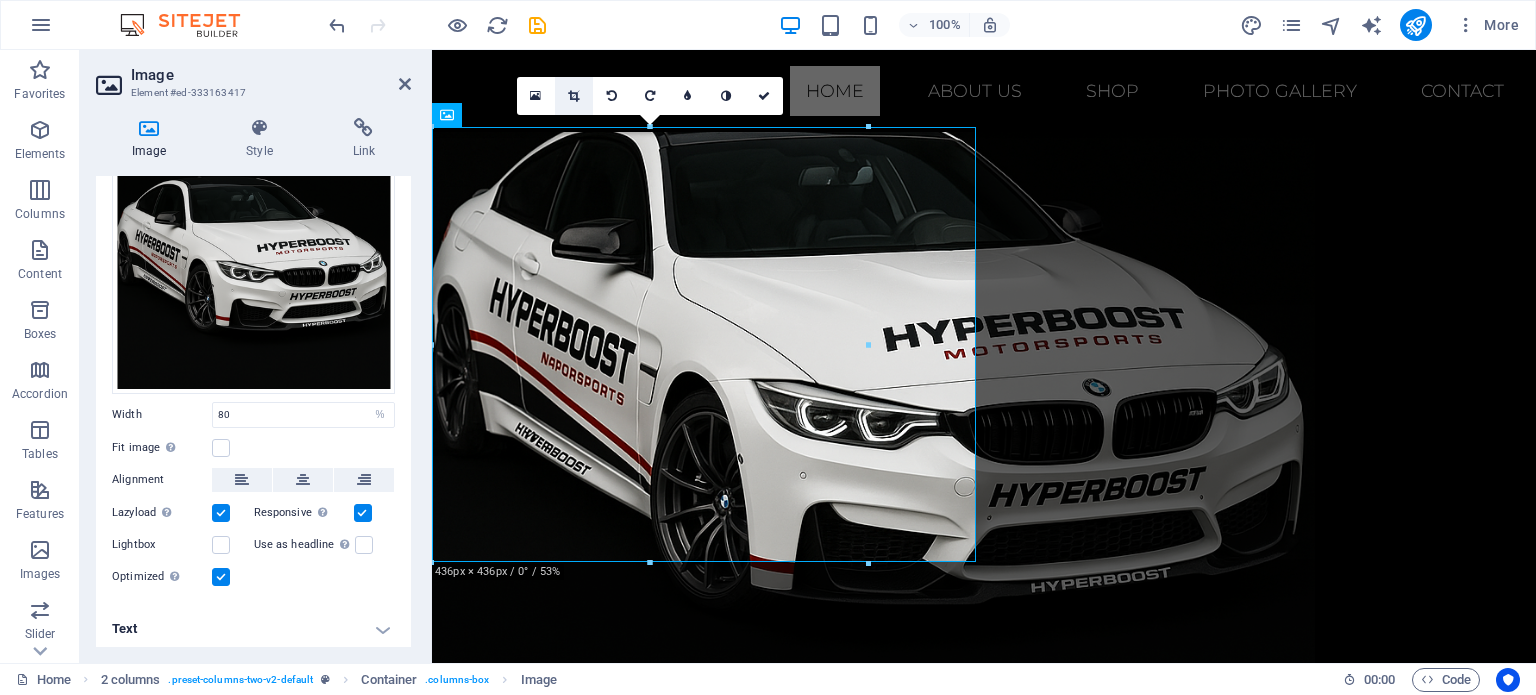 click at bounding box center (573, 96) 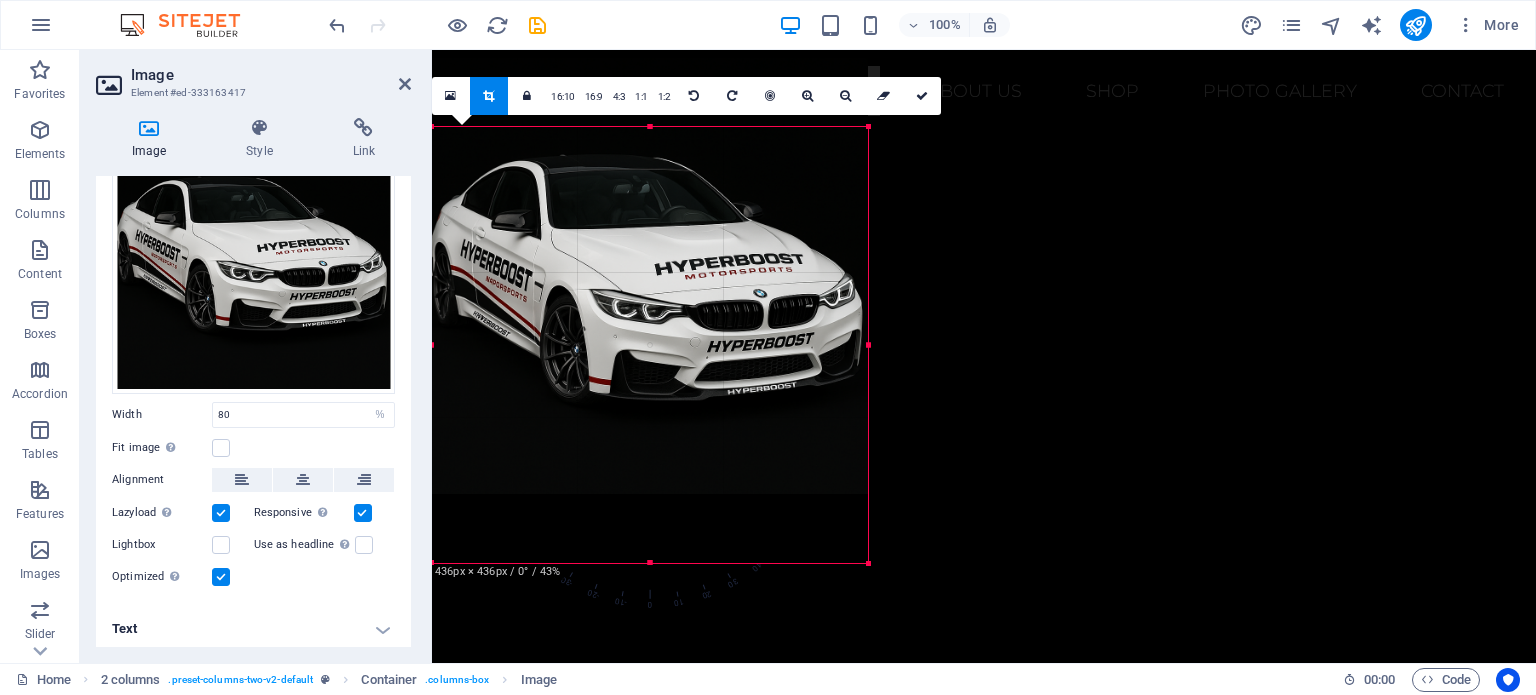 drag, startPoint x: 653, startPoint y: 543, endPoint x: 657, endPoint y: 488, distance: 55.145264 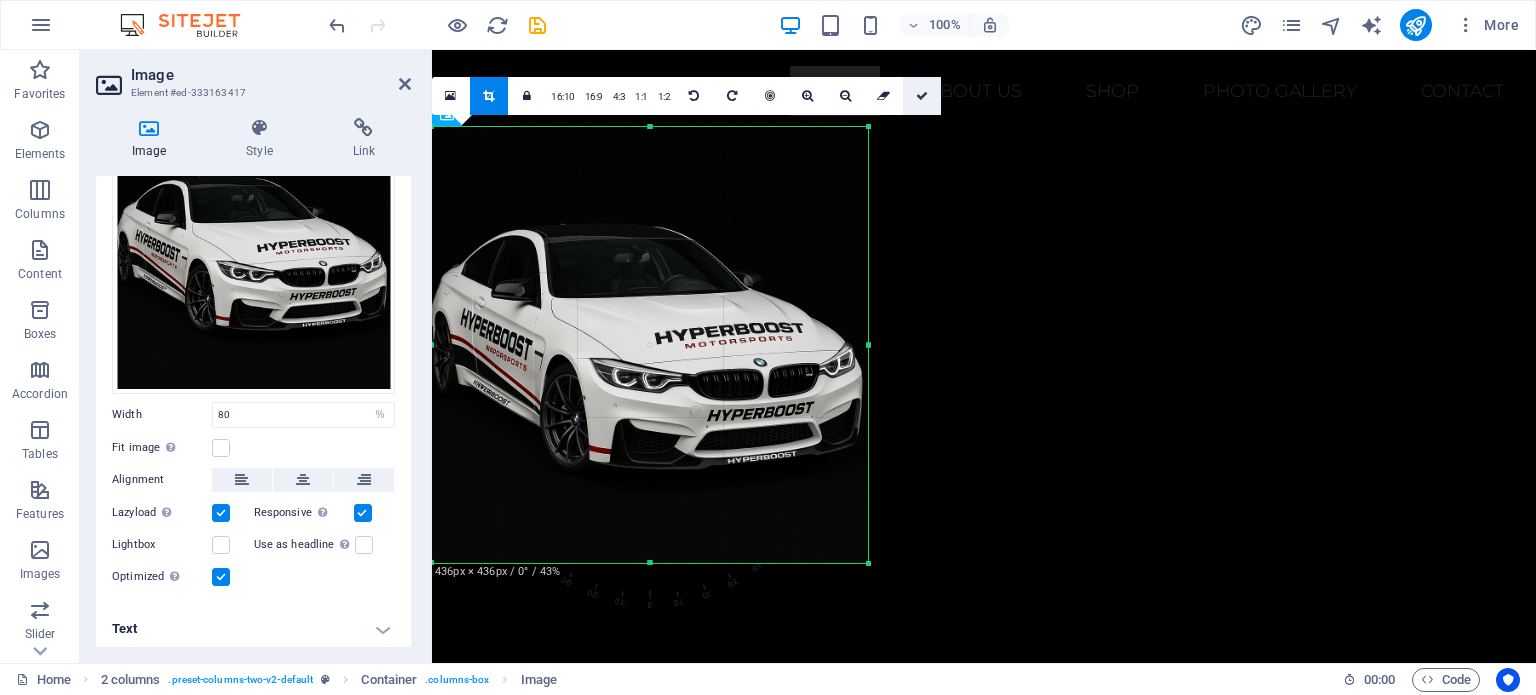 click at bounding box center (922, 96) 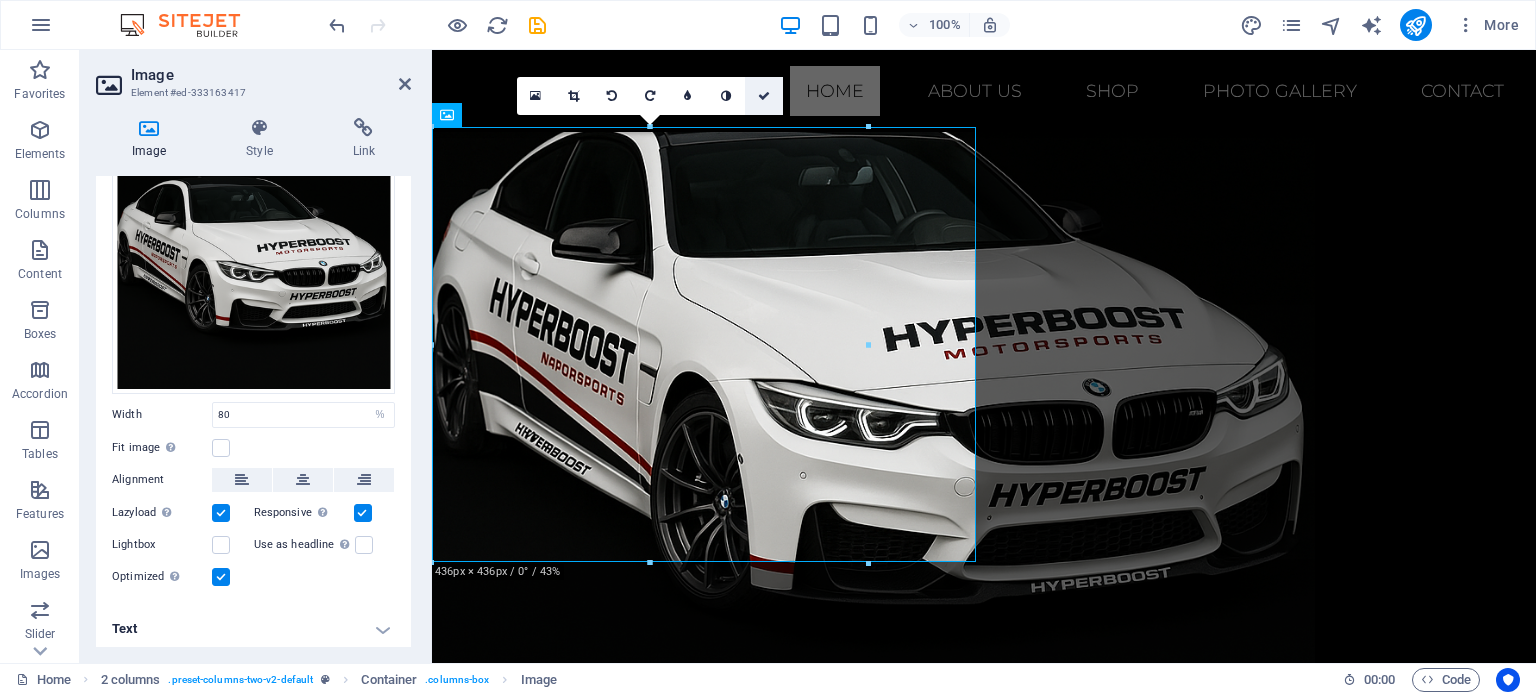 click at bounding box center [764, 96] 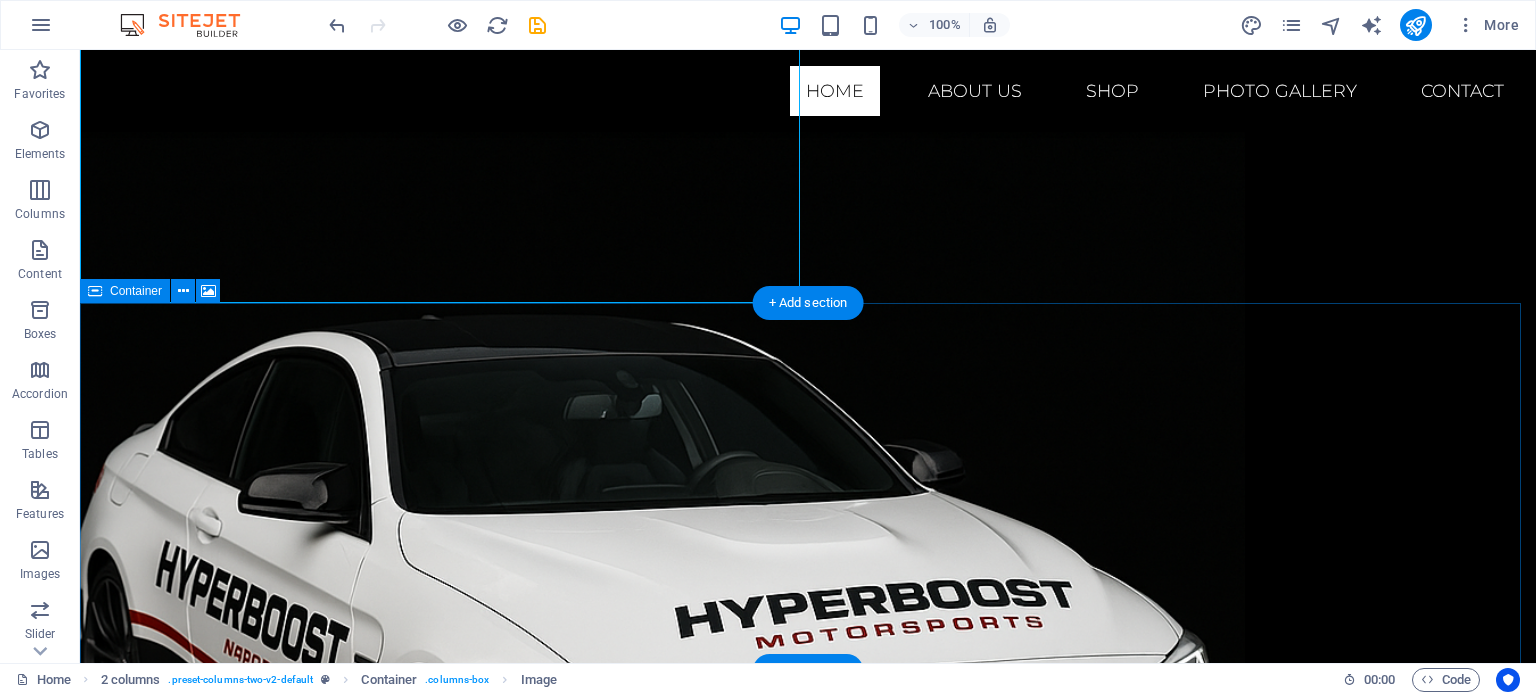 scroll, scrollTop: 1136, scrollLeft: 0, axis: vertical 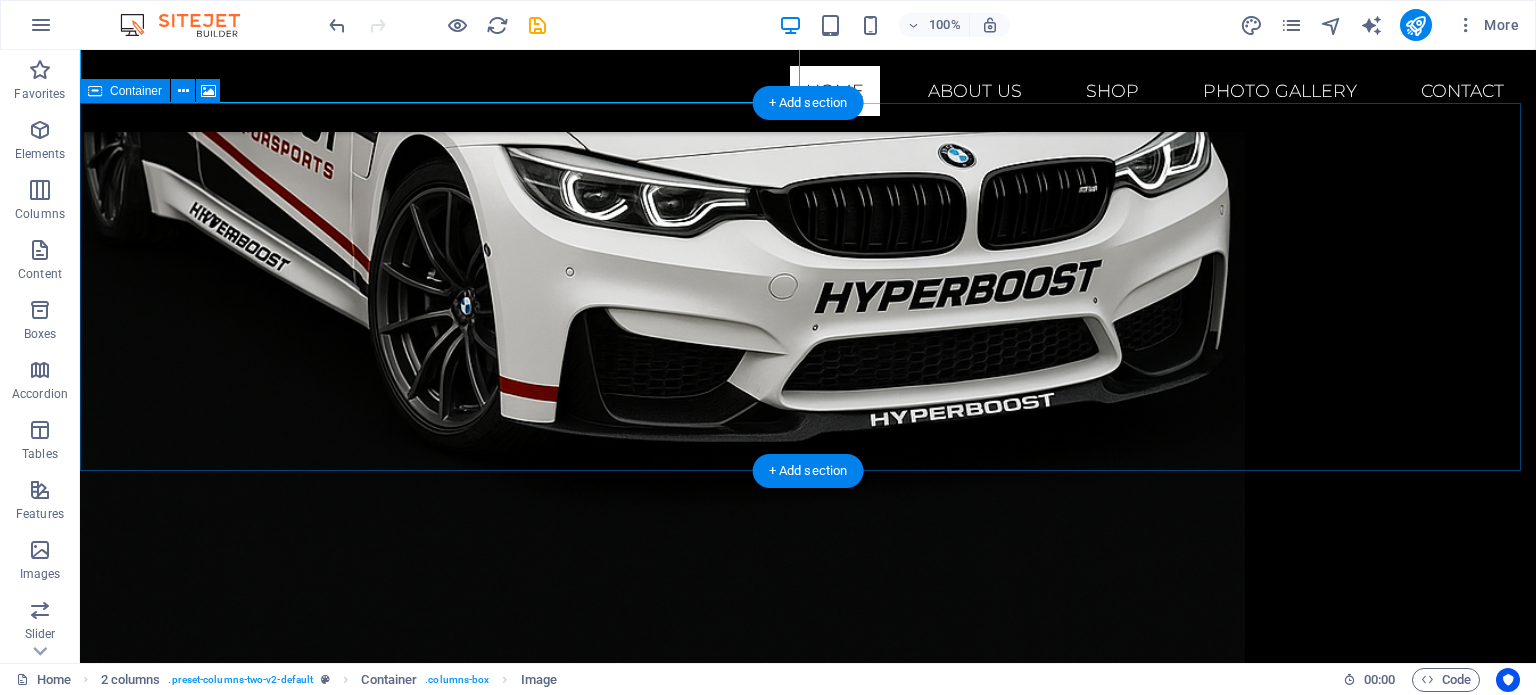 click on "Add elements" at bounding box center (749, 1271) 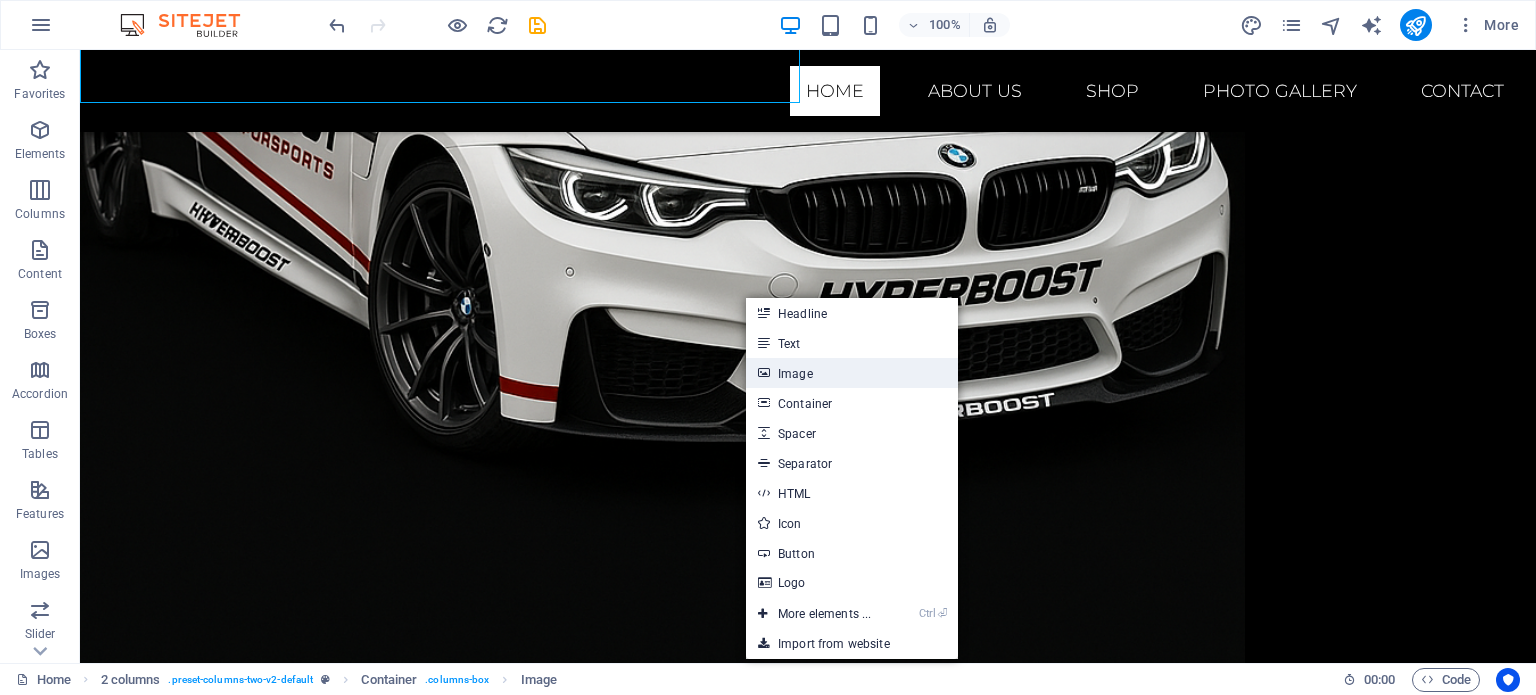 click on "Image" at bounding box center (852, 373) 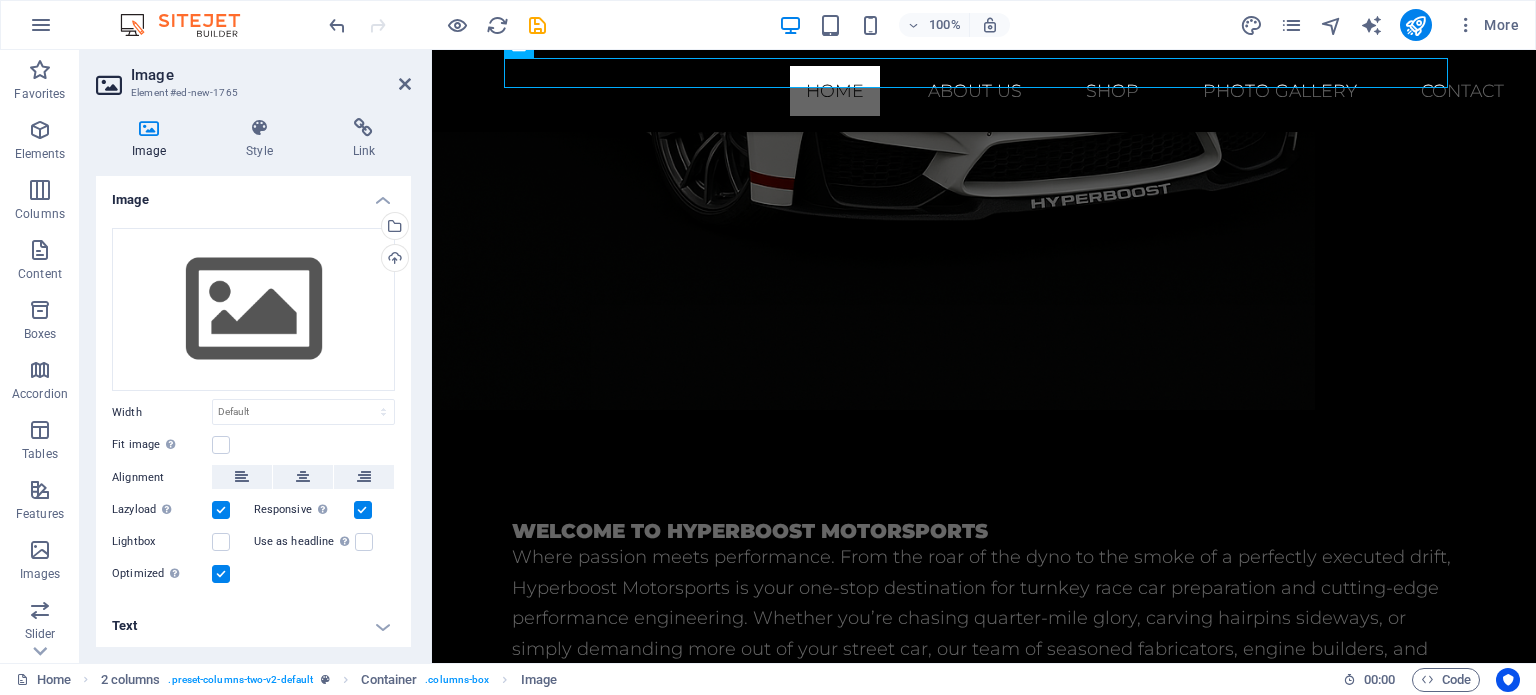 scroll, scrollTop: 1352, scrollLeft: 0, axis: vertical 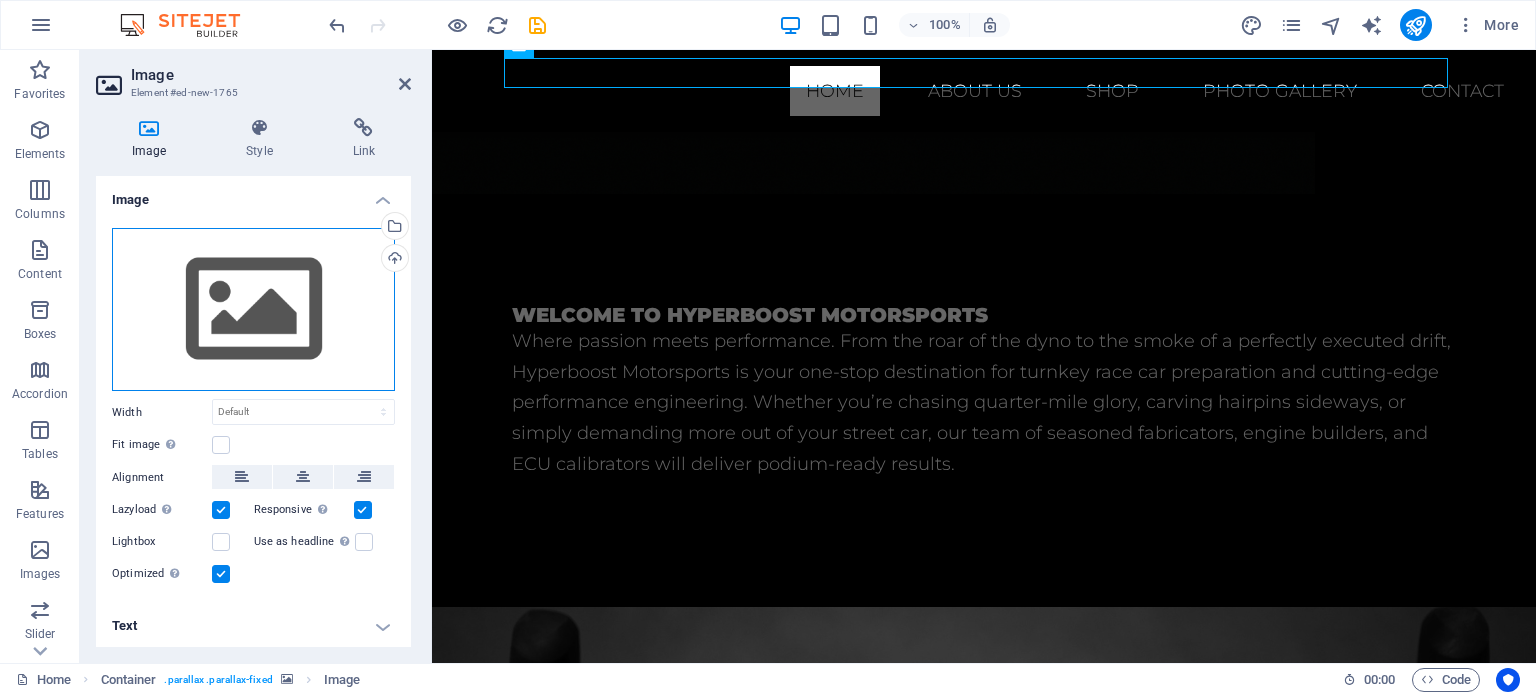 click on "Drag files here, click to choose files or select files from Files or our free stock photos & videos" at bounding box center [253, 310] 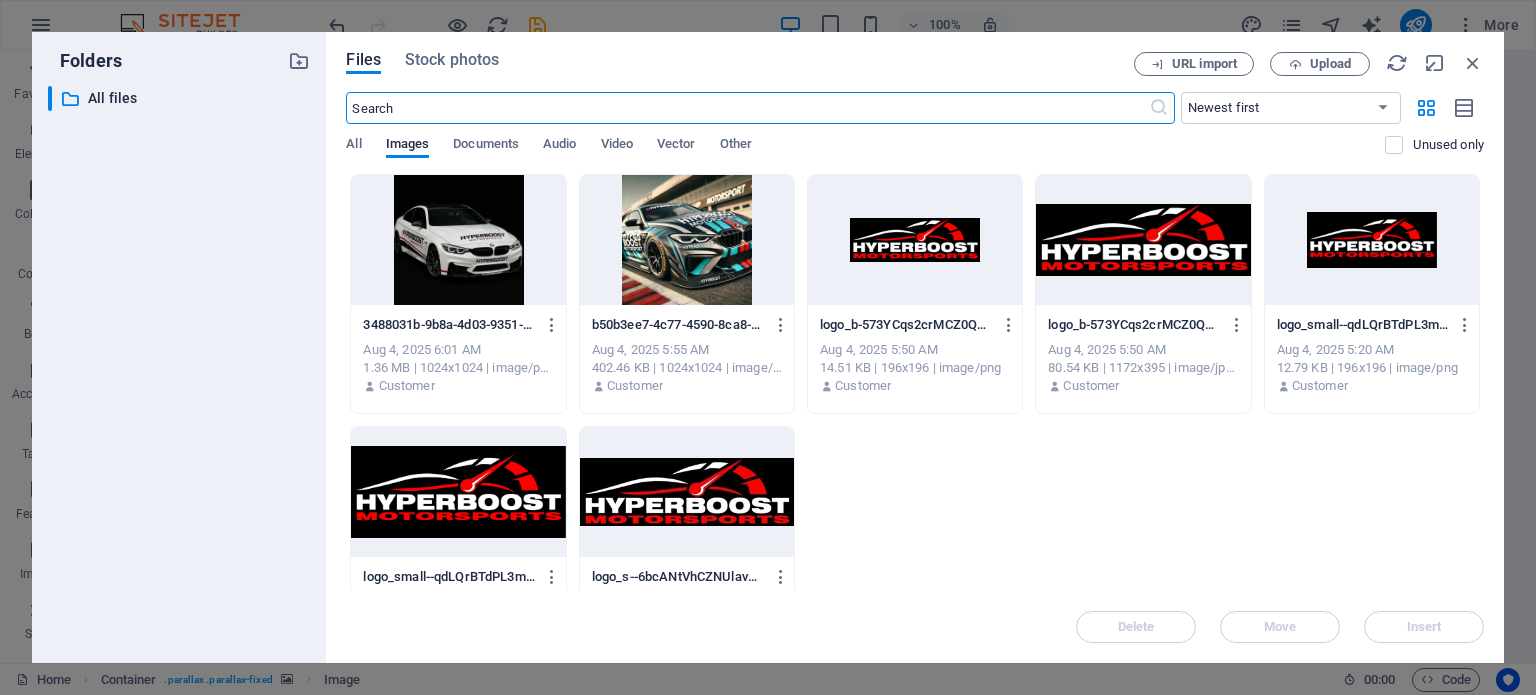 scroll, scrollTop: 1304, scrollLeft: 0, axis: vertical 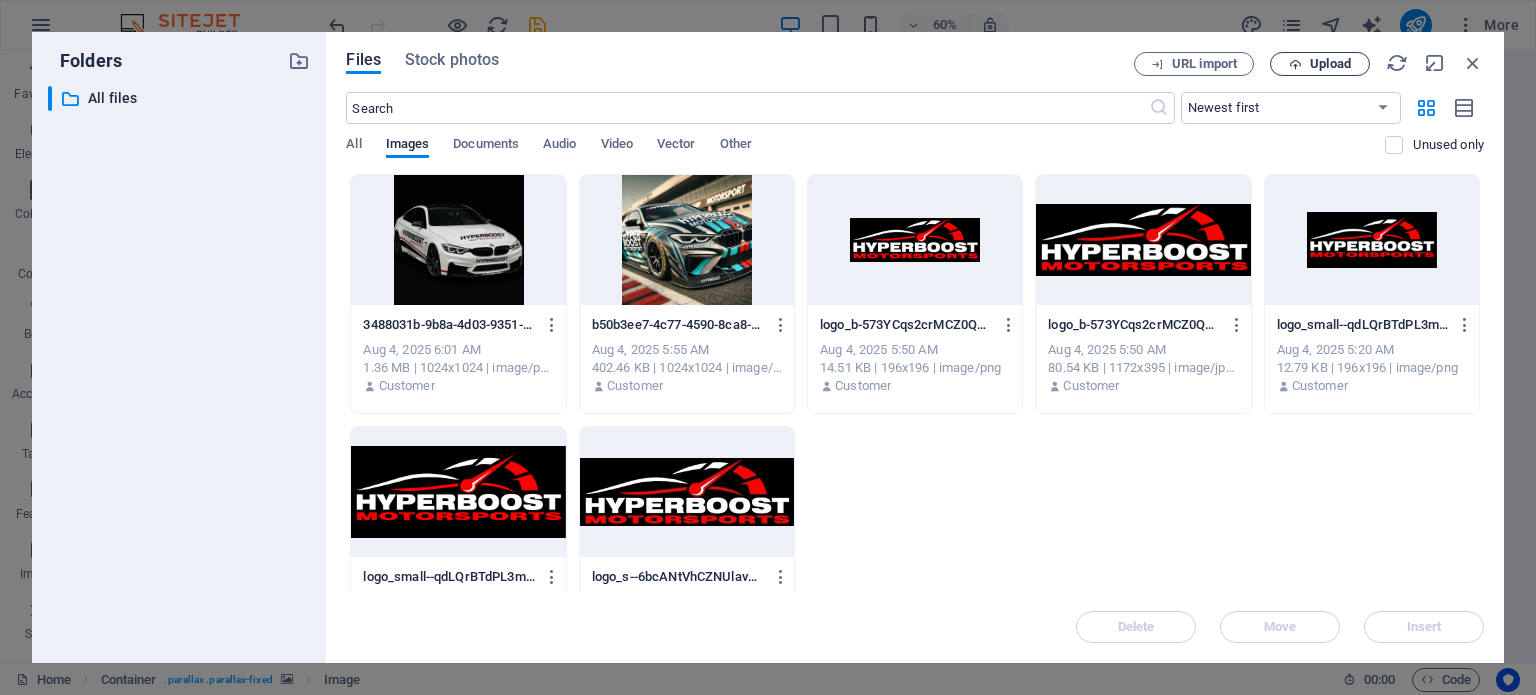 click on "Upload" at bounding box center (1330, 64) 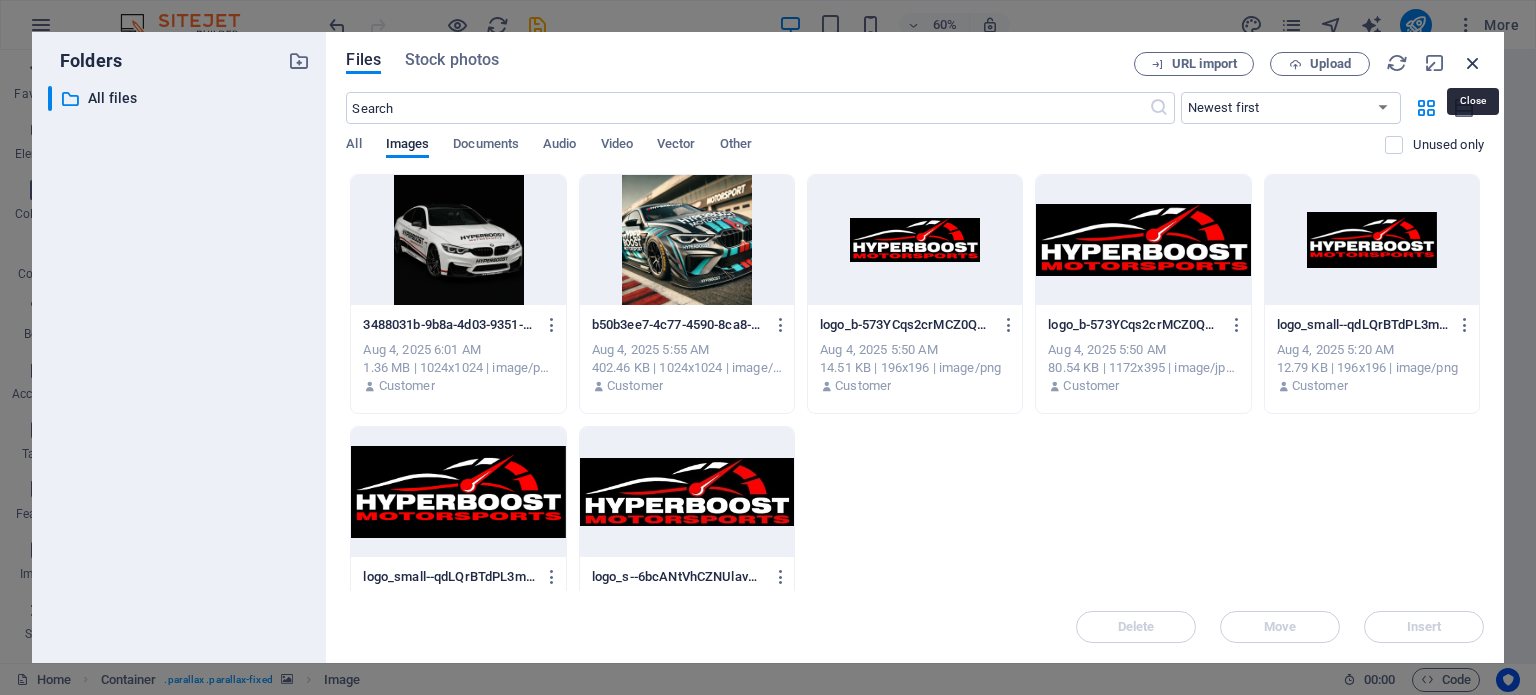 drag, startPoint x: 1473, startPoint y: 64, endPoint x: 397, endPoint y: 377, distance: 1120.6003 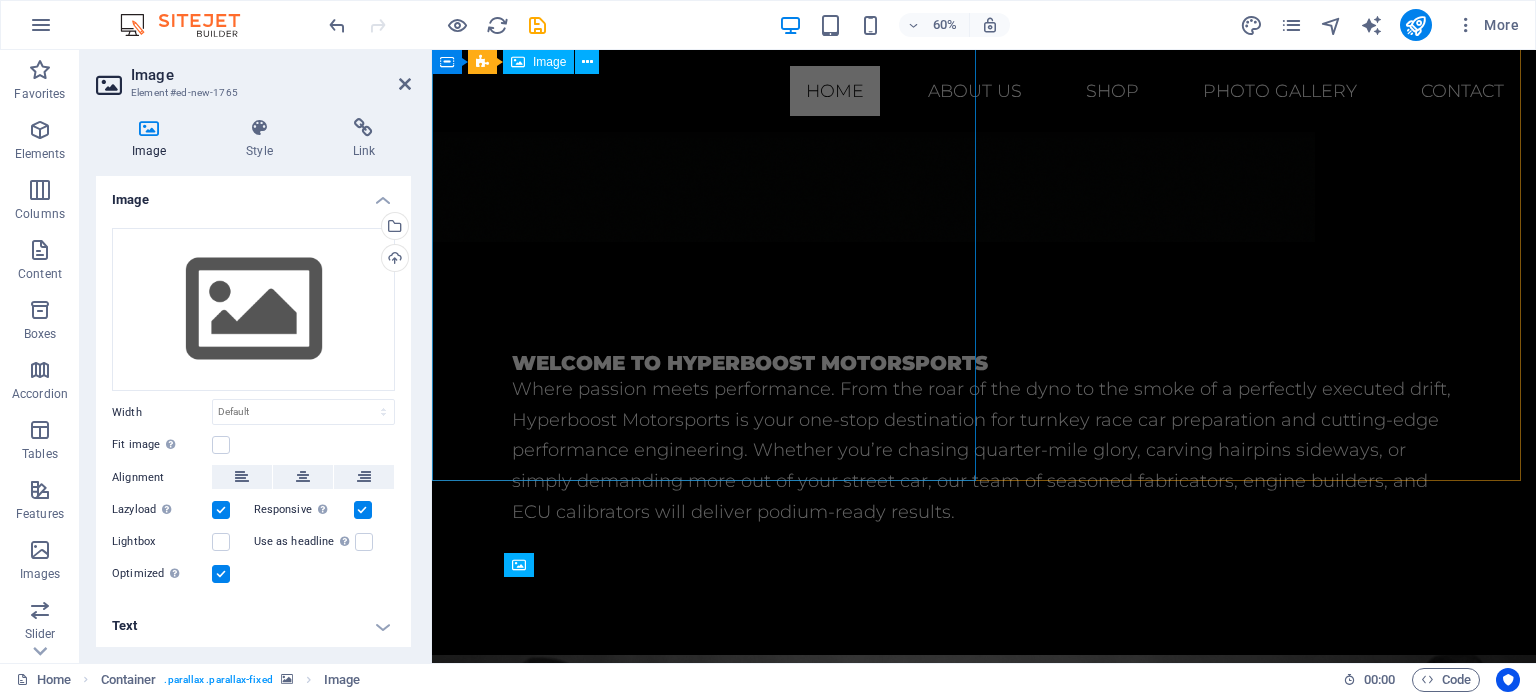 scroll, scrollTop: 832, scrollLeft: 0, axis: vertical 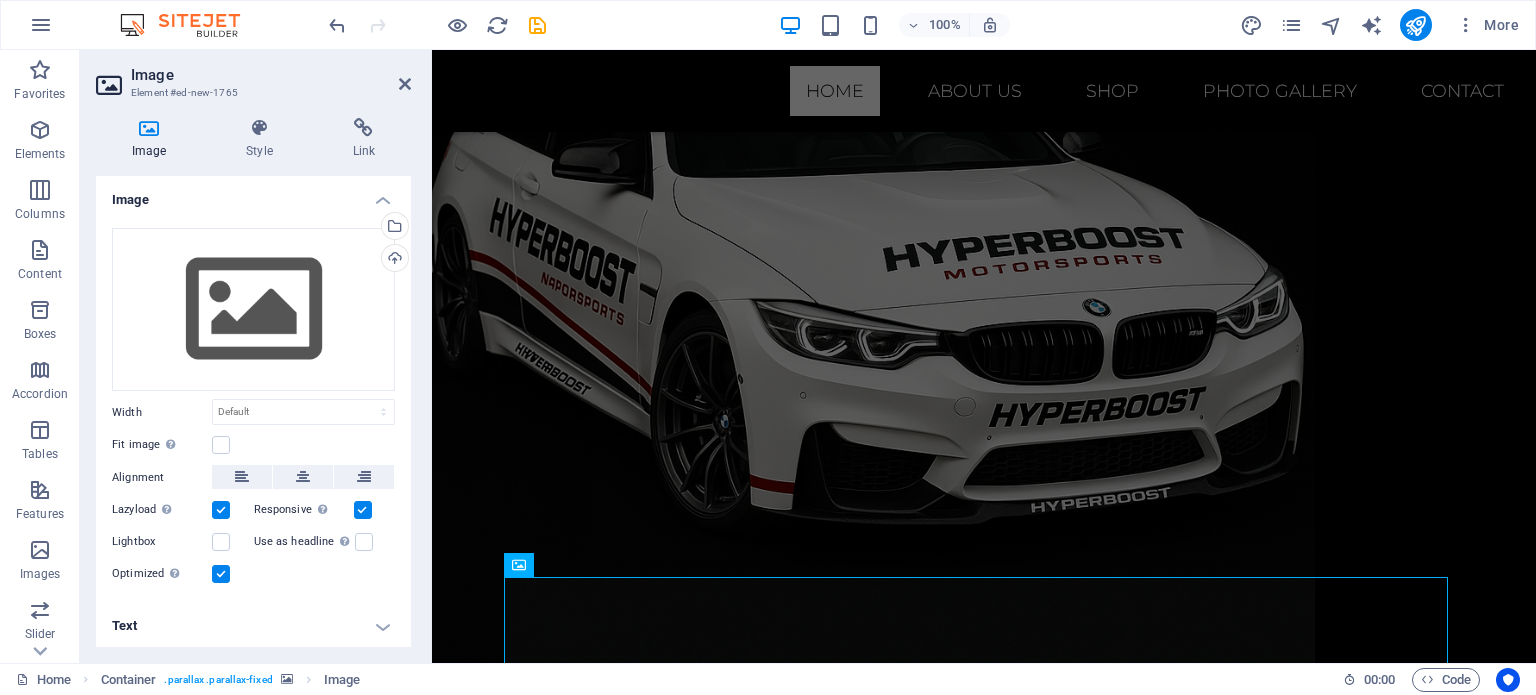 click at bounding box center [984, 1433] 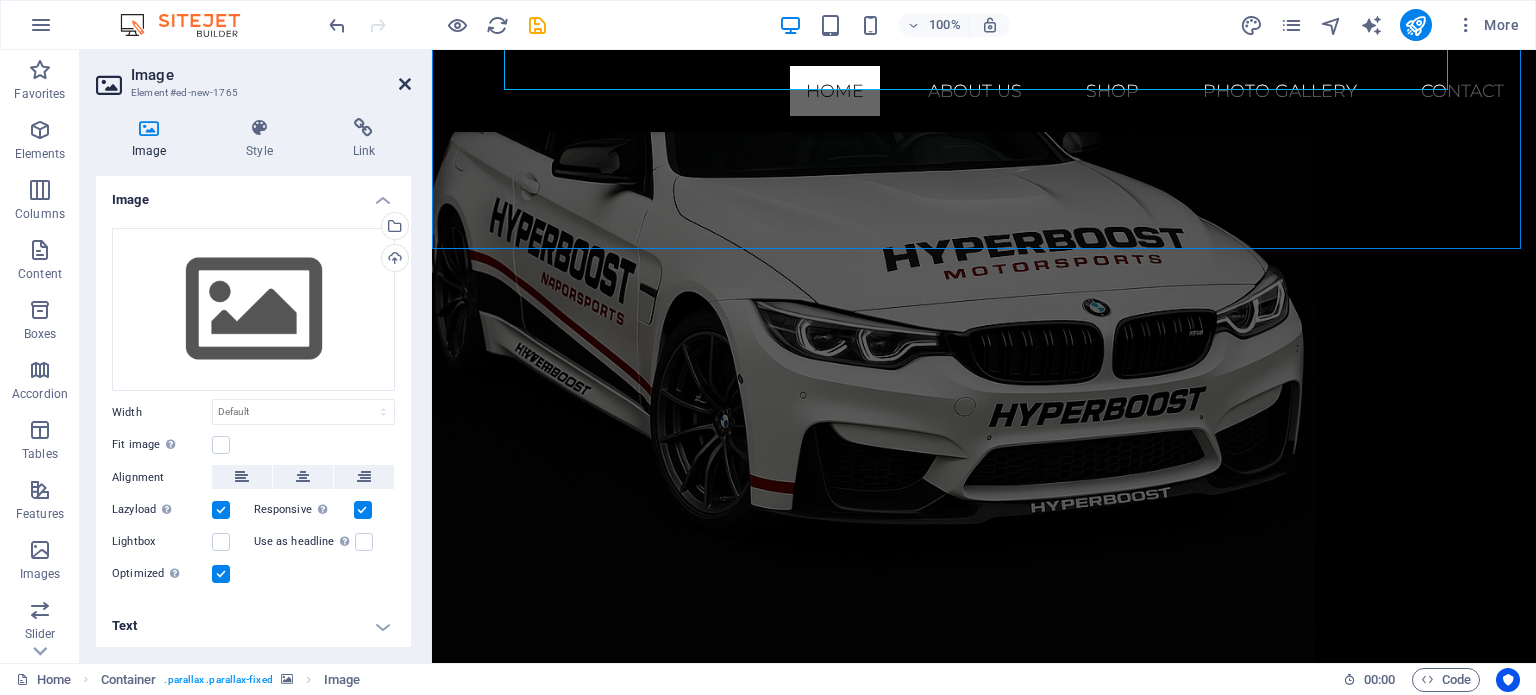 drag, startPoint x: 448, startPoint y: 457, endPoint x: 880, endPoint y: 351, distance: 444.81458 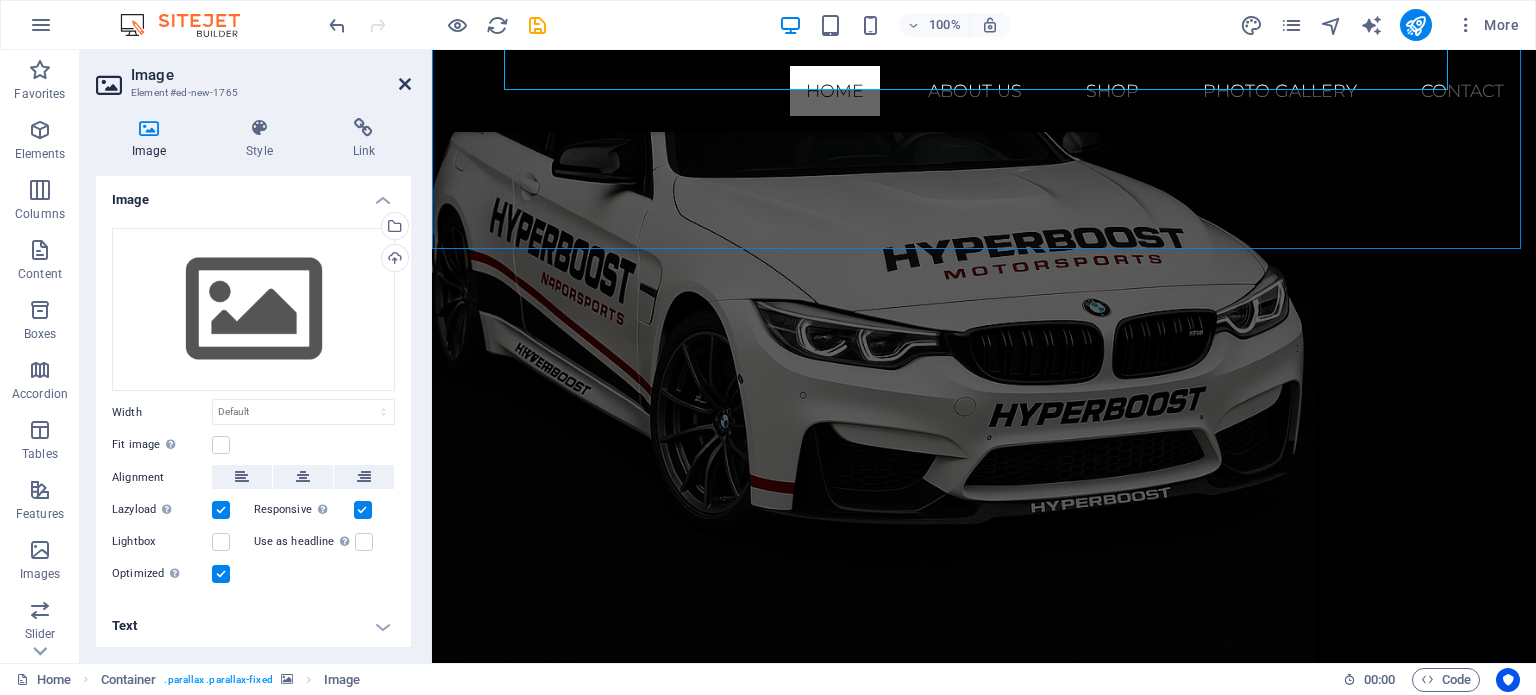 scroll, scrollTop: 1358, scrollLeft: 0, axis: vertical 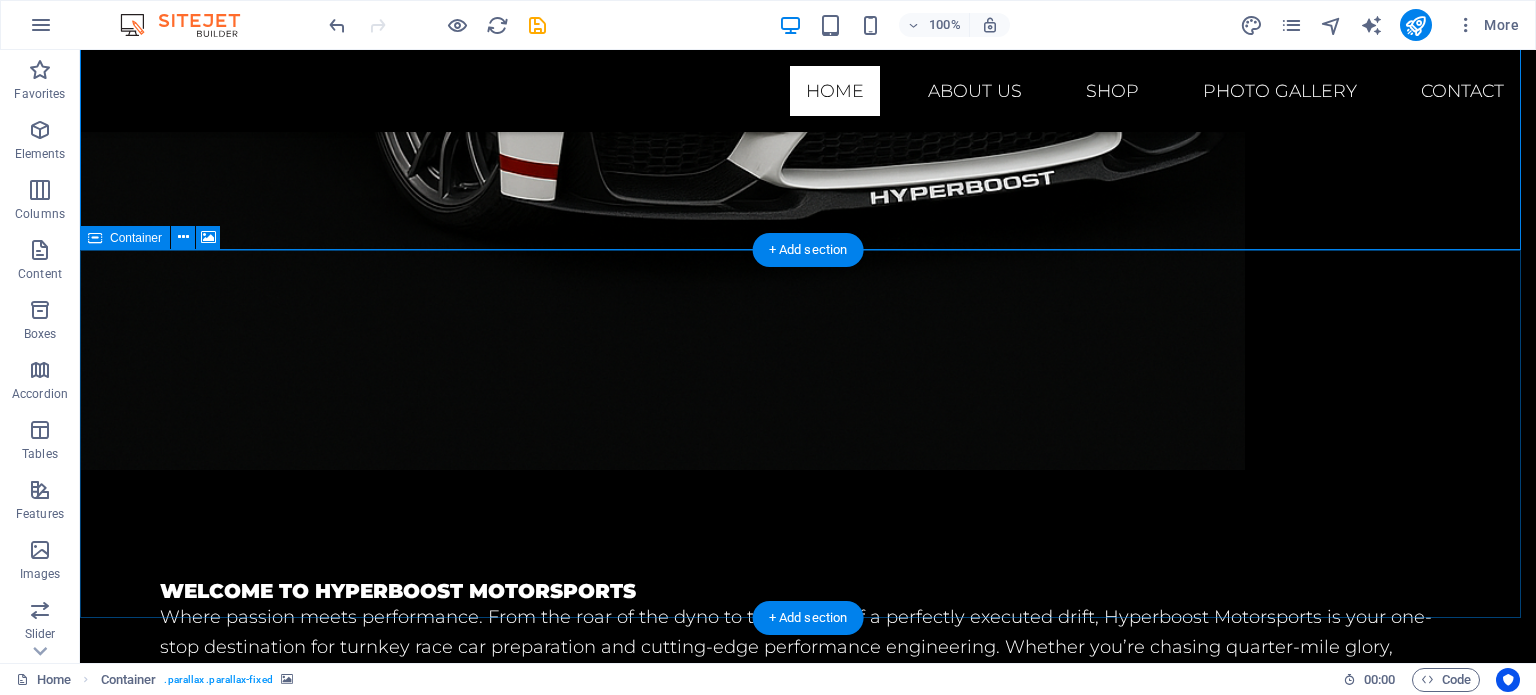click on "Drop content here or  Add elements  Paste clipboard" at bounding box center [808, 1387] 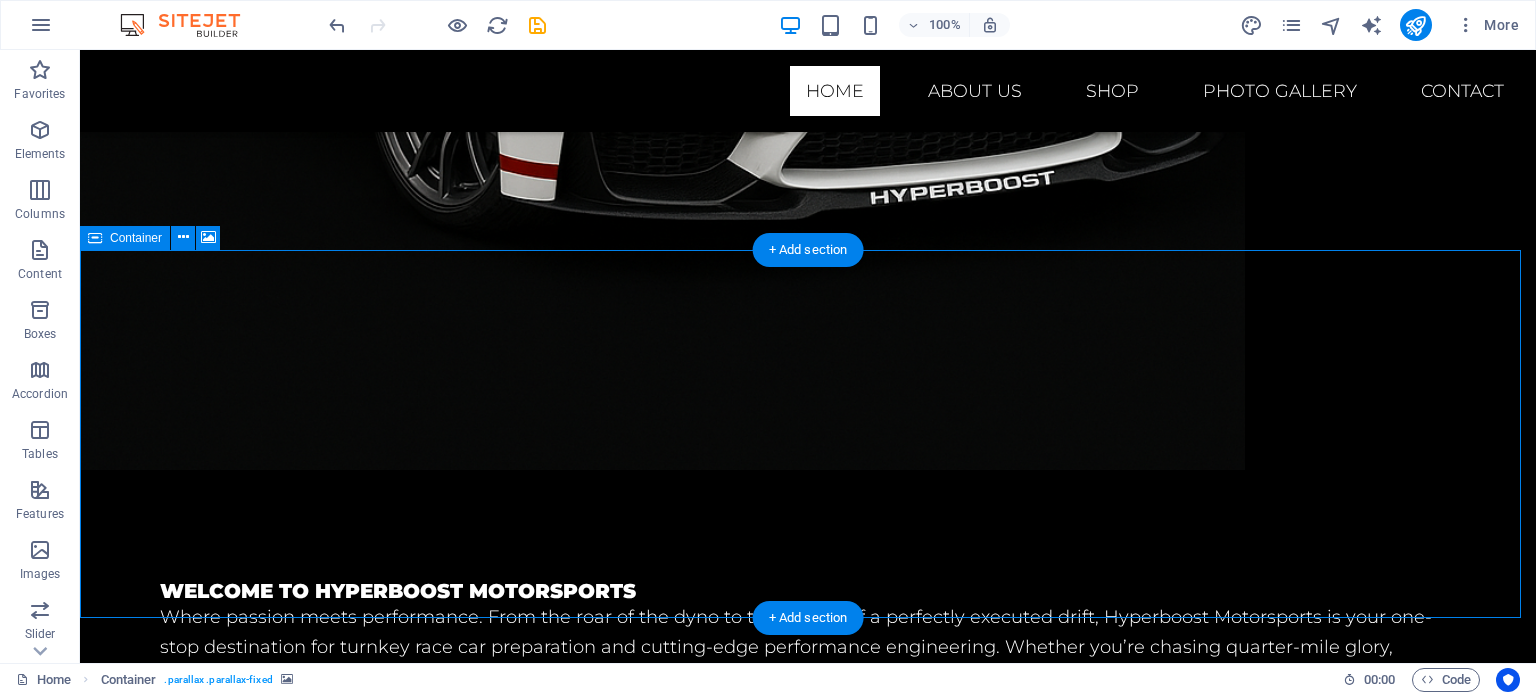 click on "Paste clipboard" at bounding box center [862, 1417] 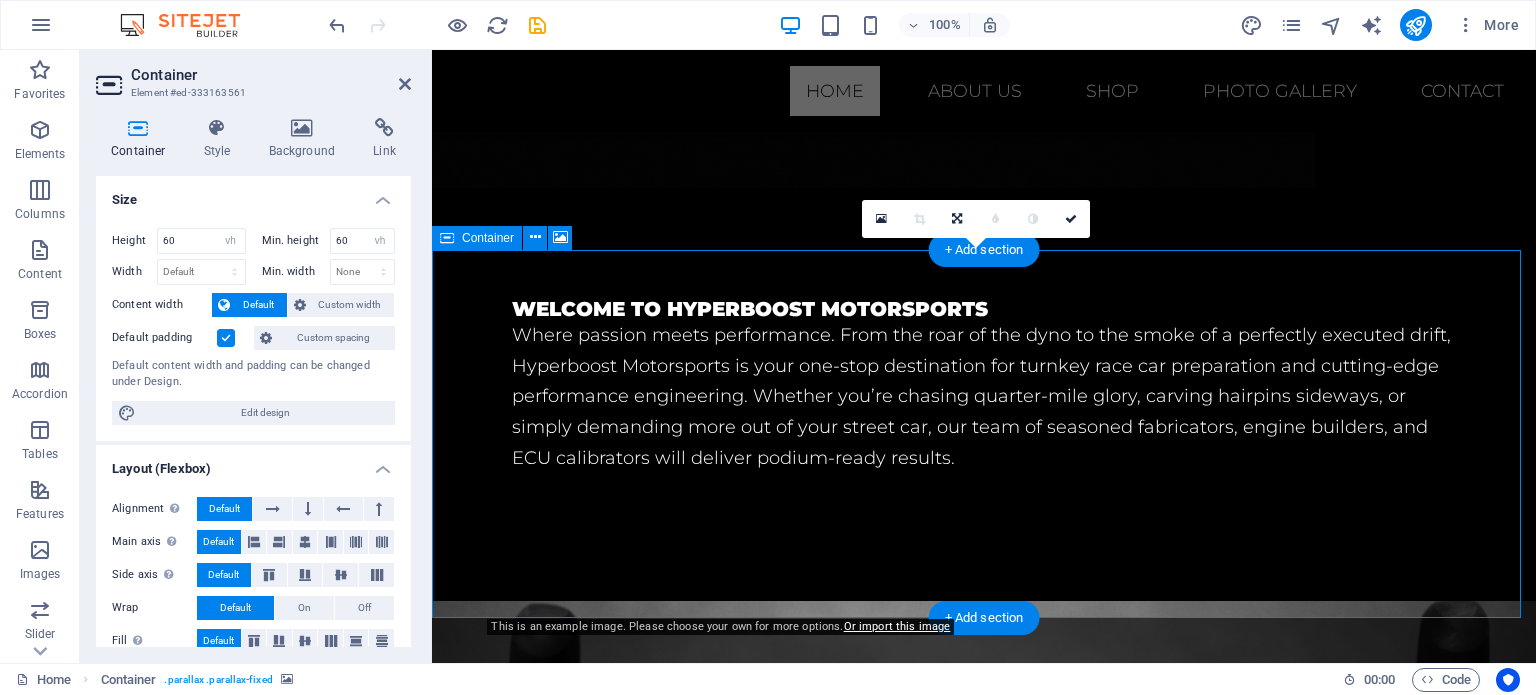 scroll, scrollTop: 1432, scrollLeft: 0, axis: vertical 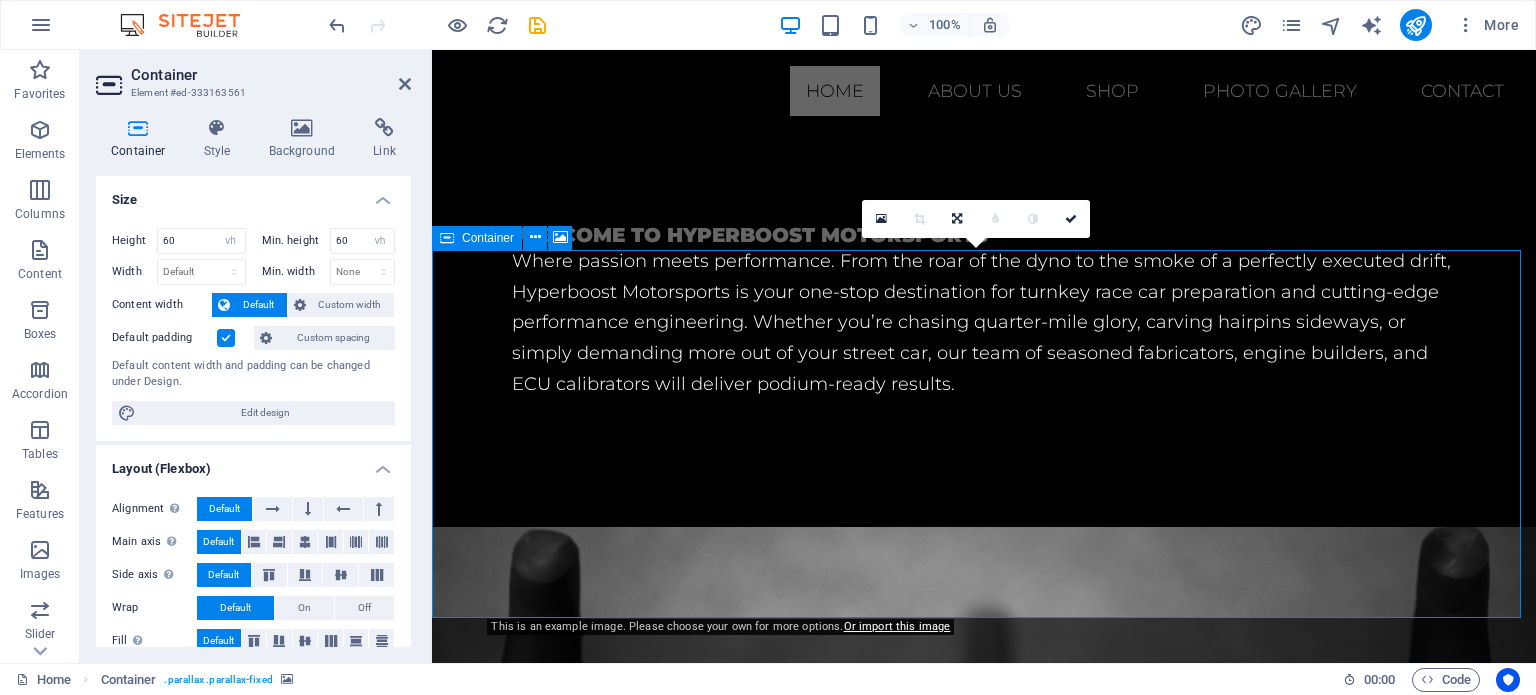 click on "Drop content here or  Add elements  Paste clipboard" at bounding box center [984, 1062] 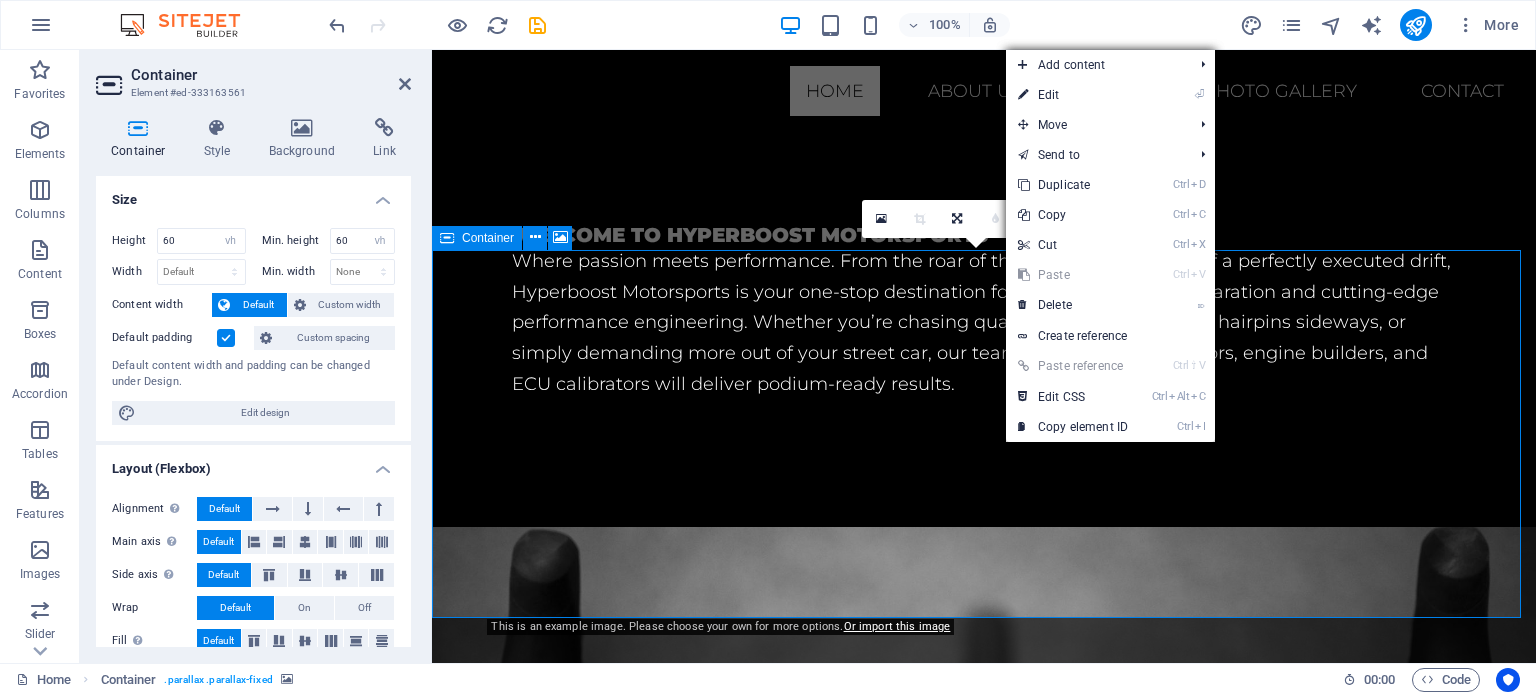 click on "Drop content here or  Add elements  Paste clipboard" at bounding box center [984, 1062] 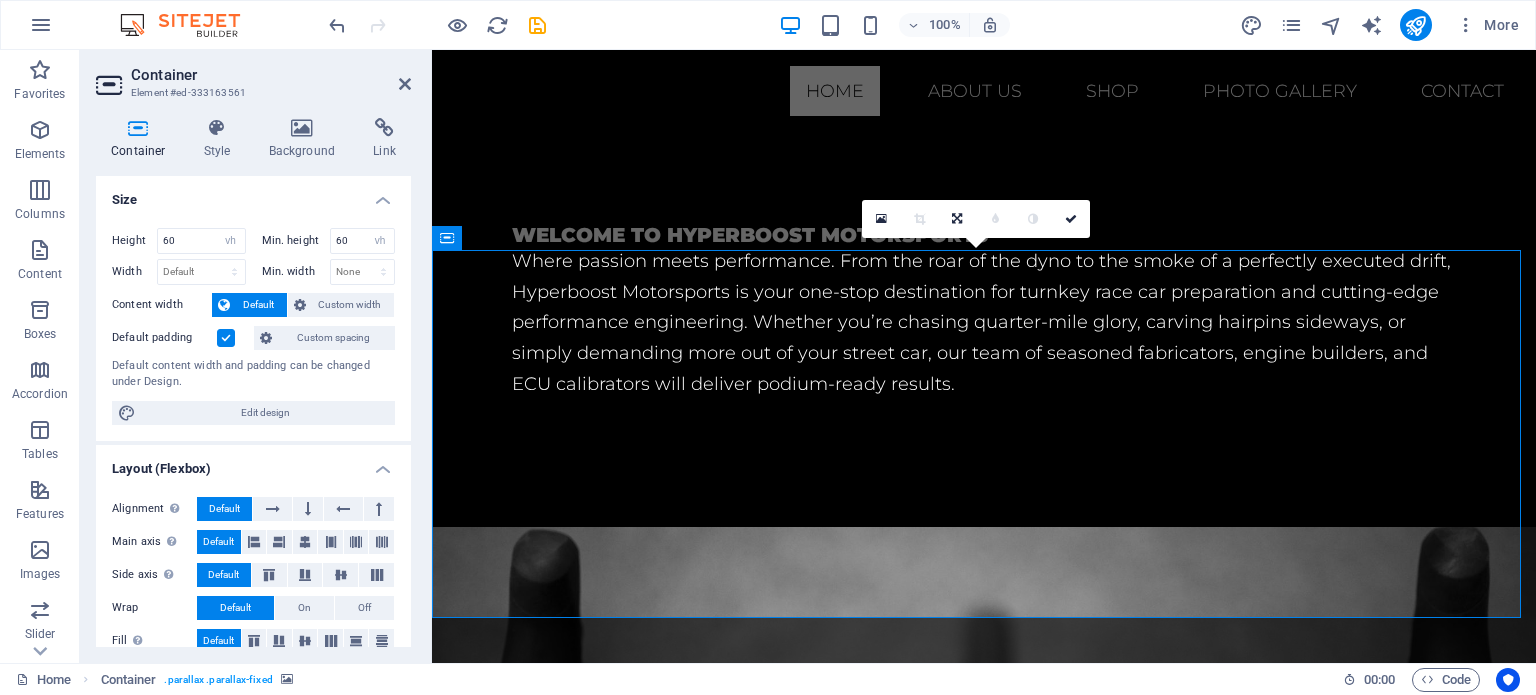 click at bounding box center (984, 833) 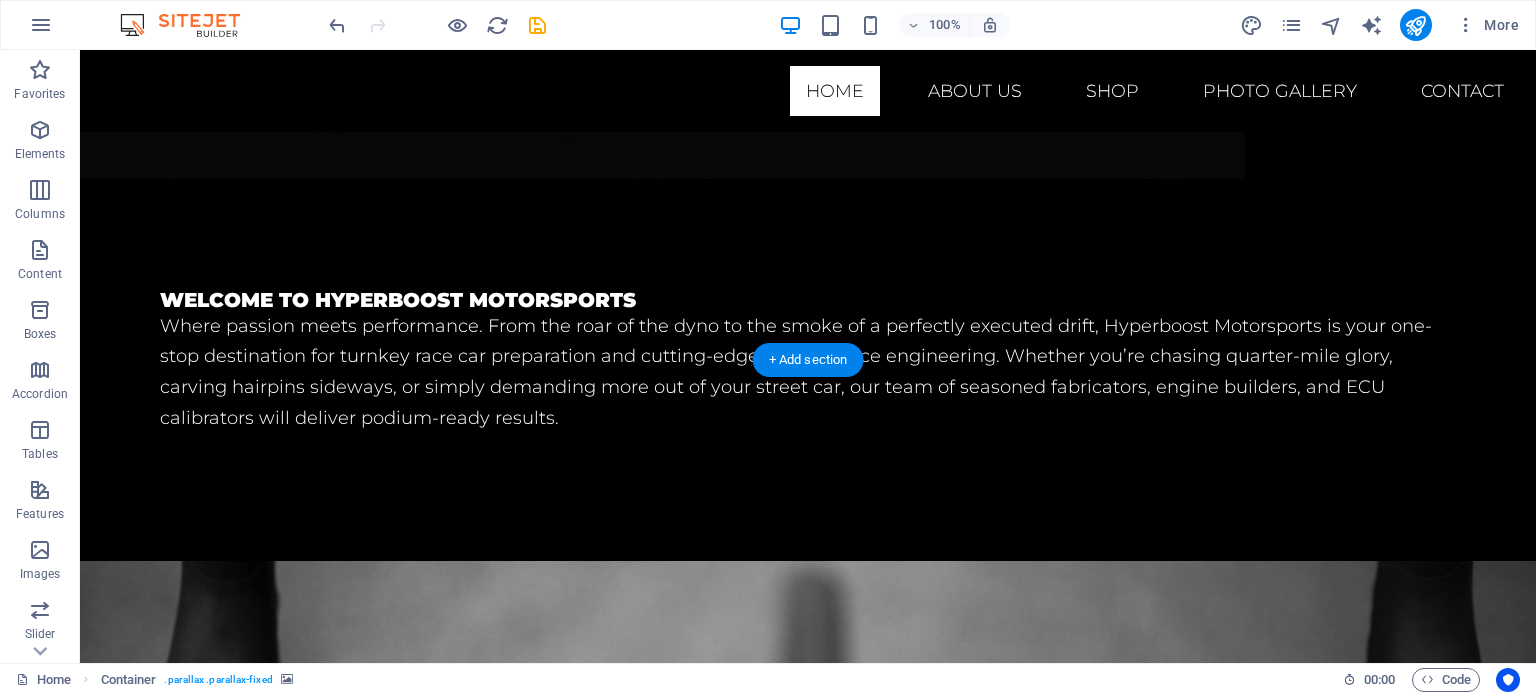 scroll, scrollTop: 1658, scrollLeft: 0, axis: vertical 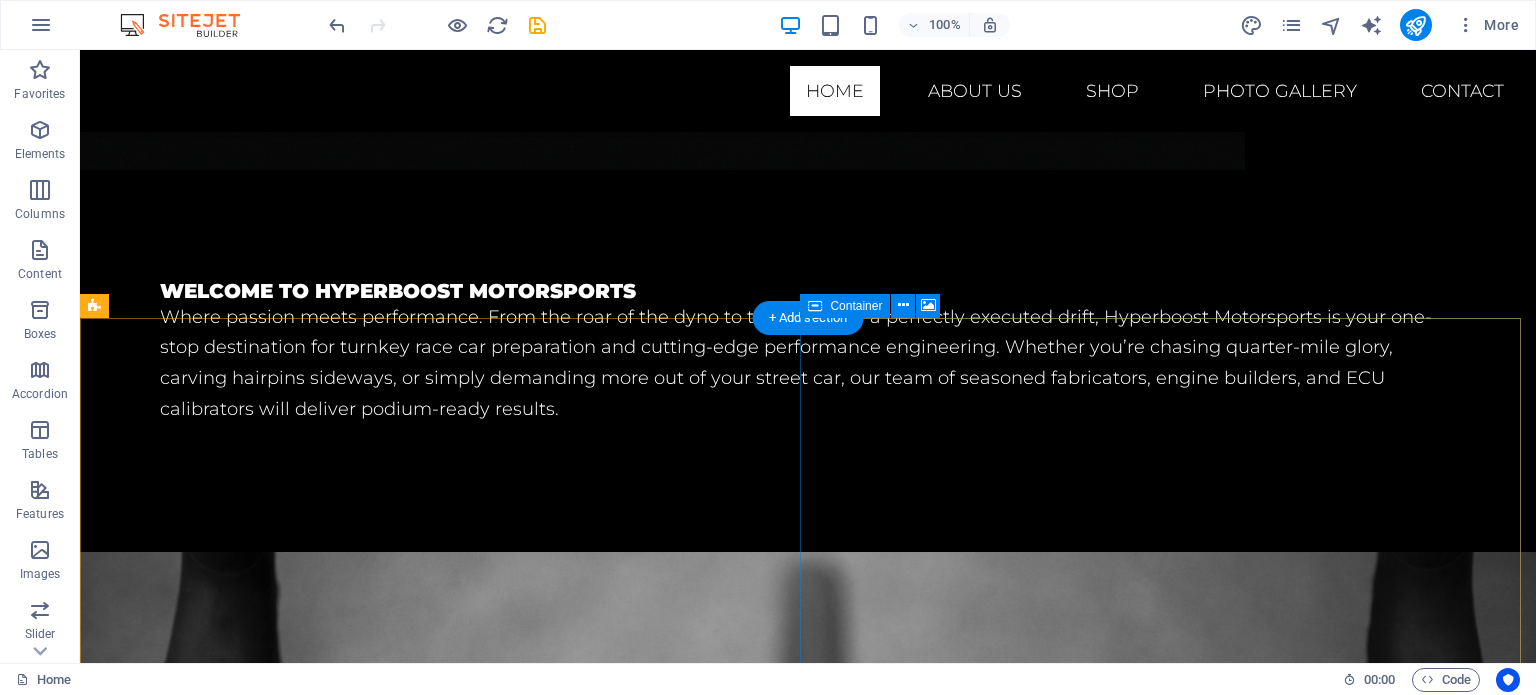 click on "Drop content here or  Add elements  Paste clipboard" at bounding box center [808, 2515] 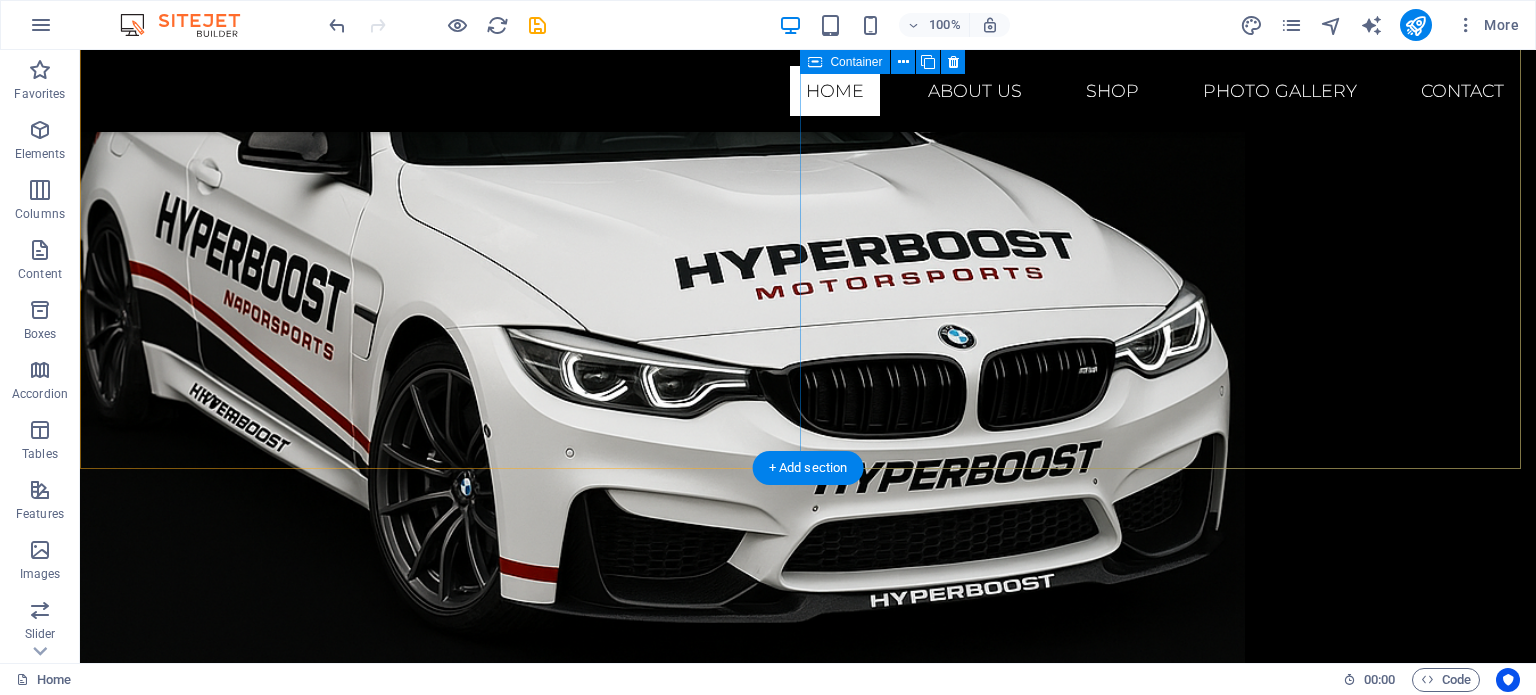 scroll, scrollTop: 958, scrollLeft: 0, axis: vertical 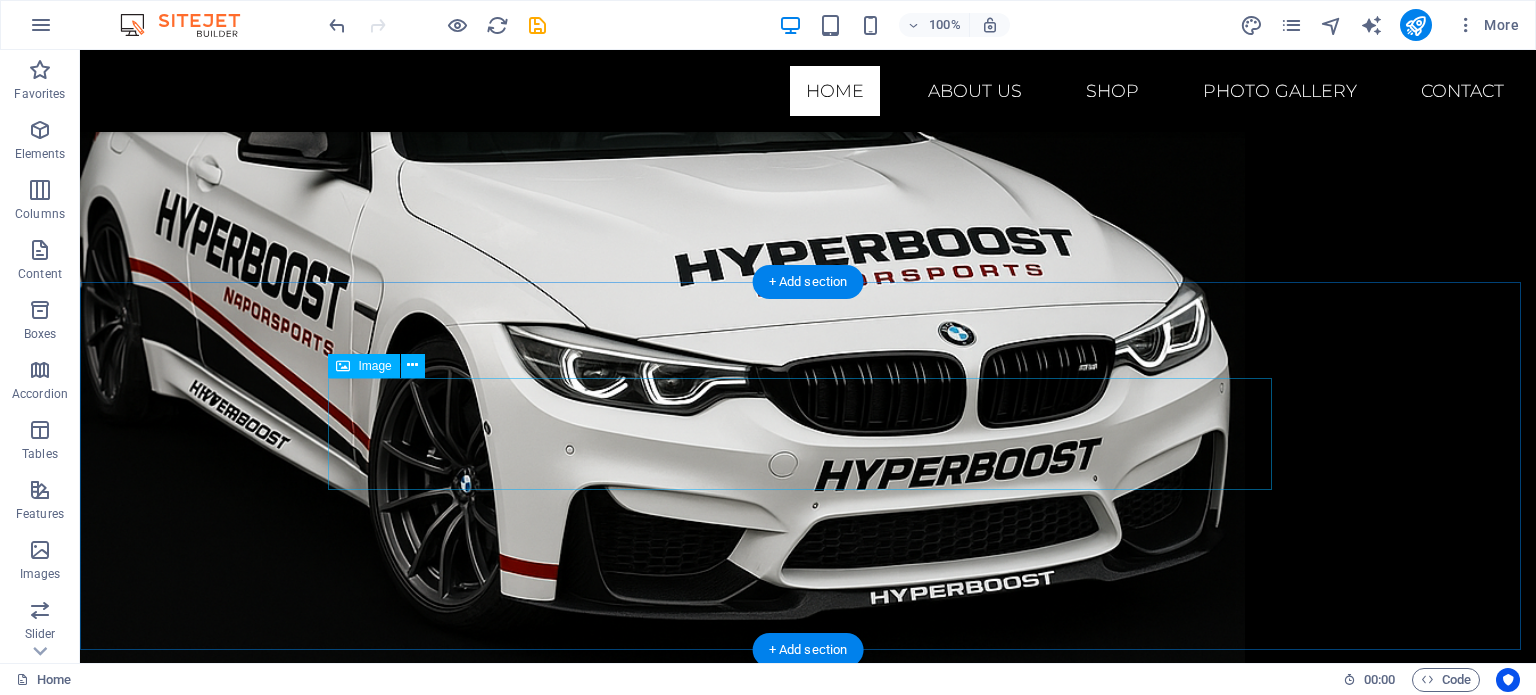 click at bounding box center (808, 1460) 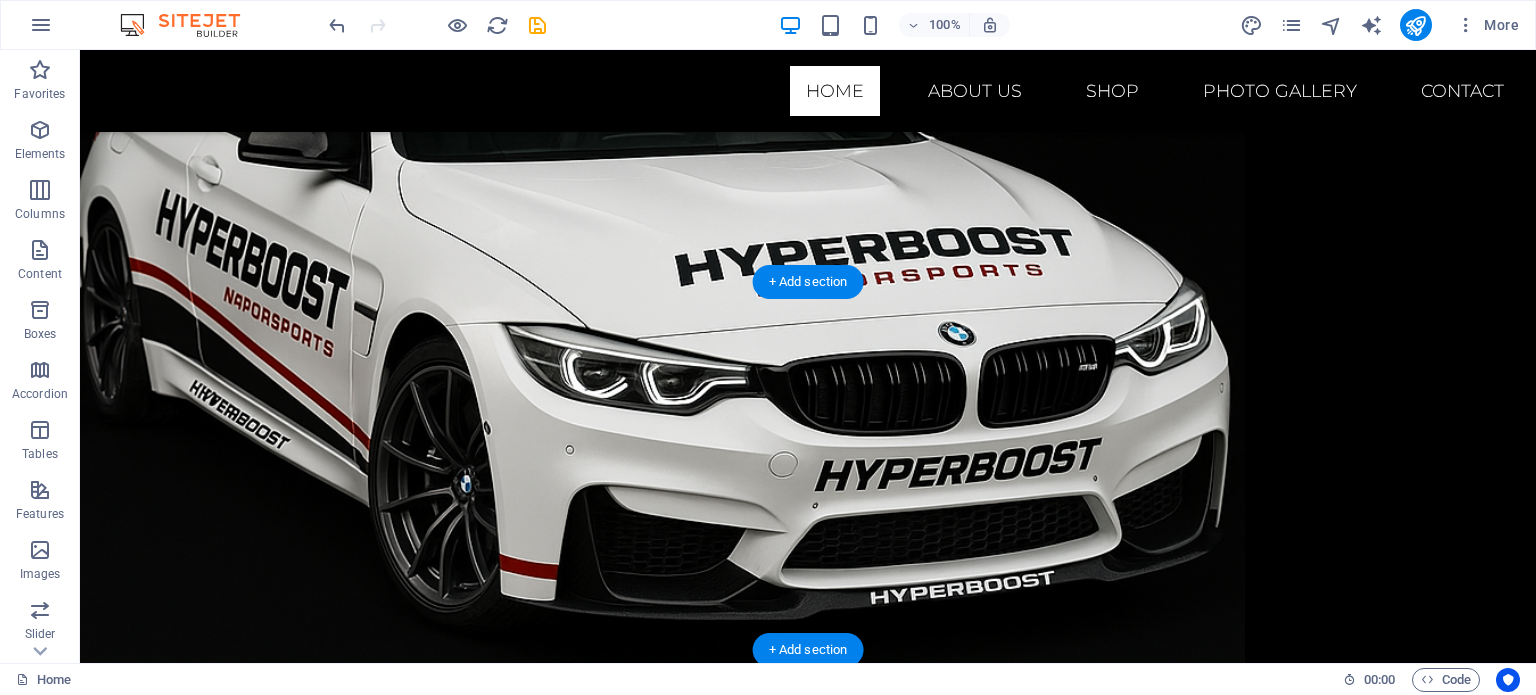 click at bounding box center (808, 1558) 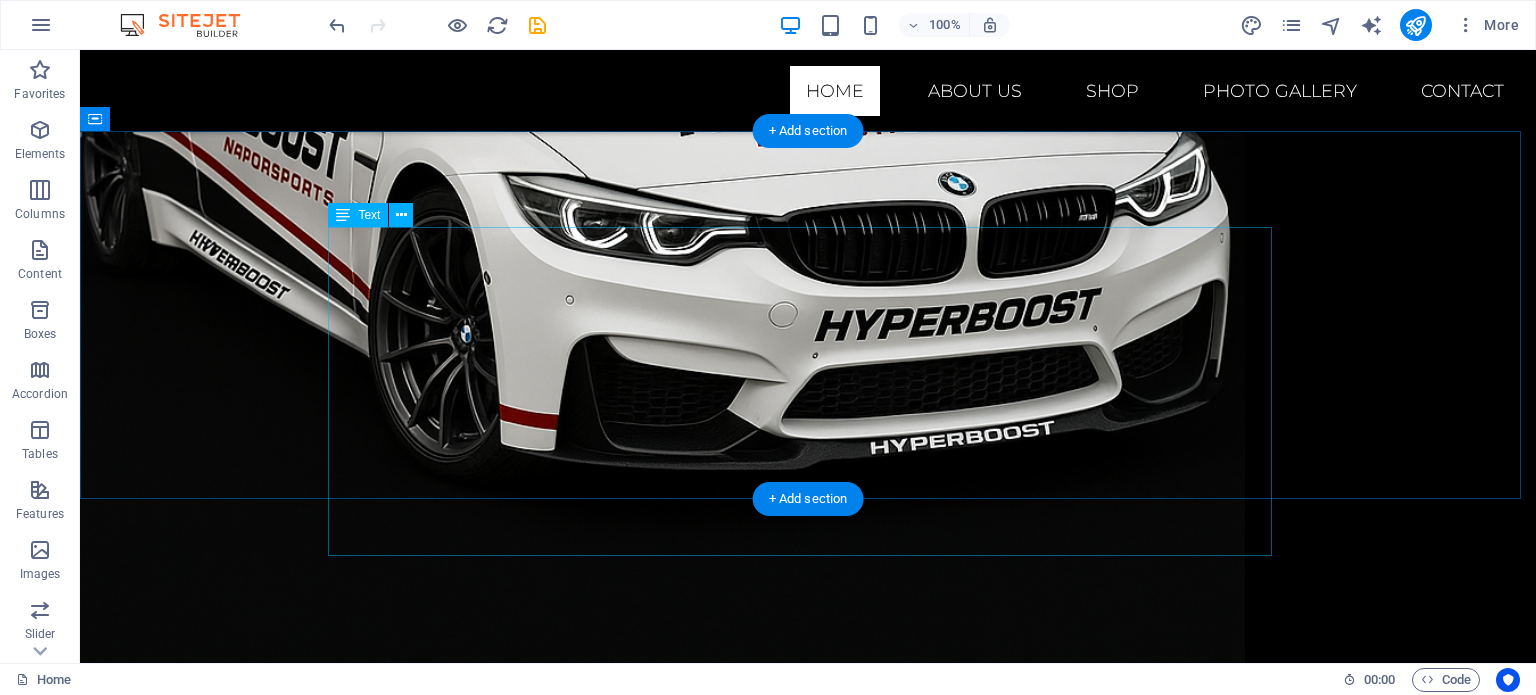 scroll, scrollTop: 1158, scrollLeft: 0, axis: vertical 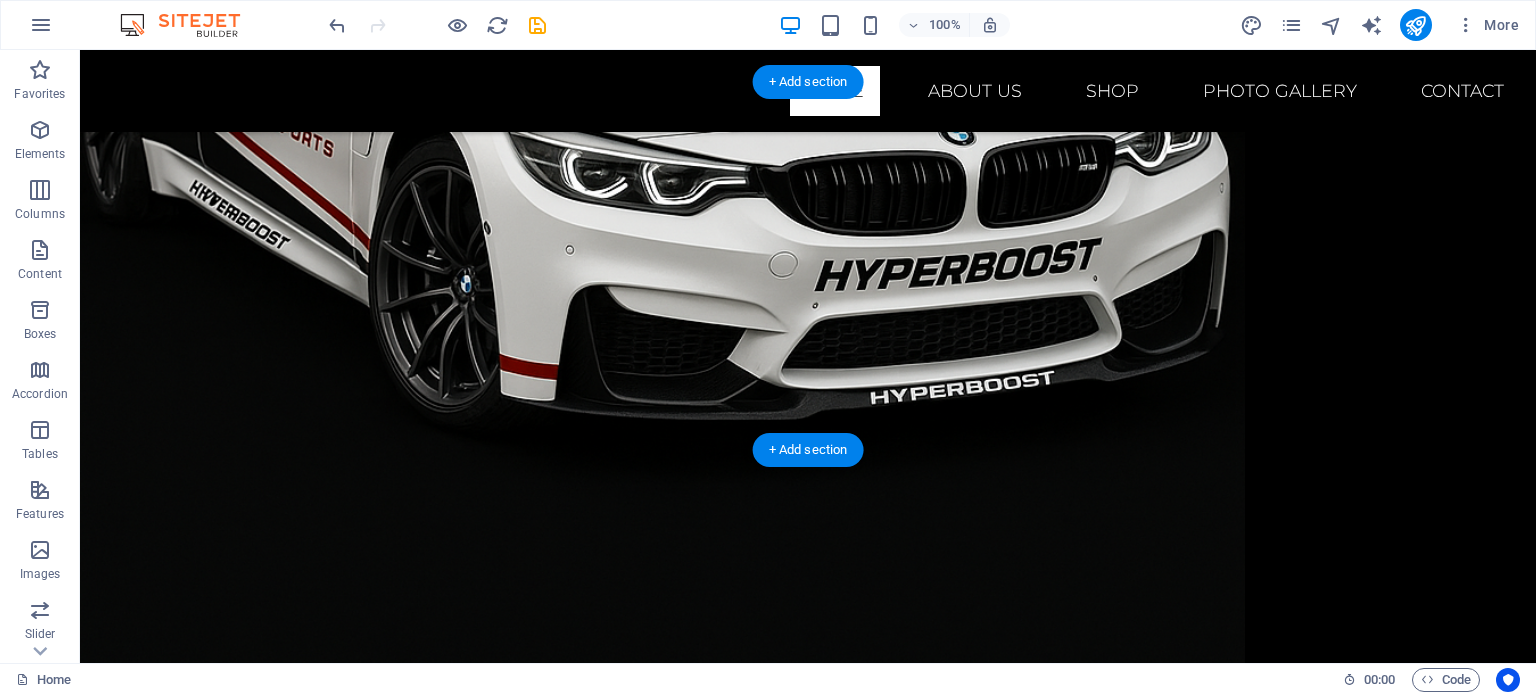 click at bounding box center [808, 1358] 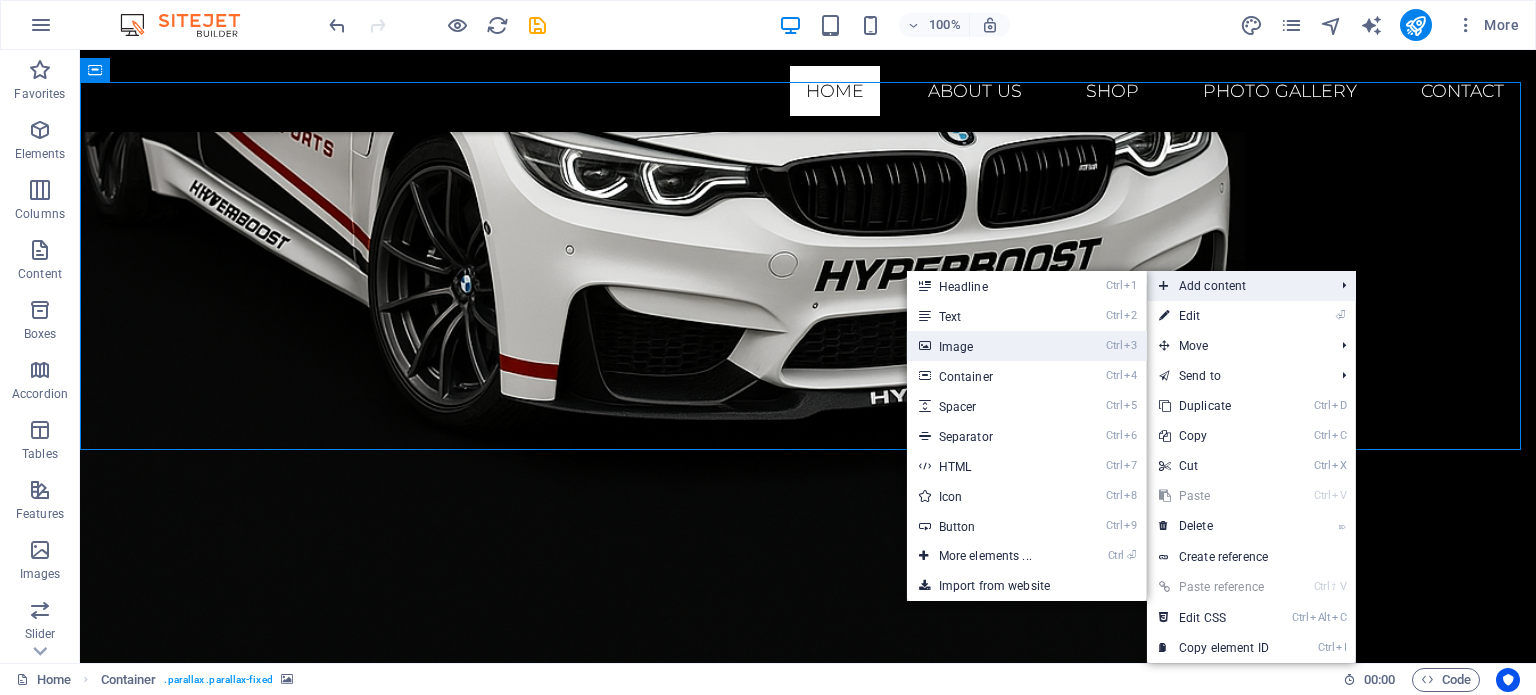 click on "Ctrl 3  Image" at bounding box center [989, 346] 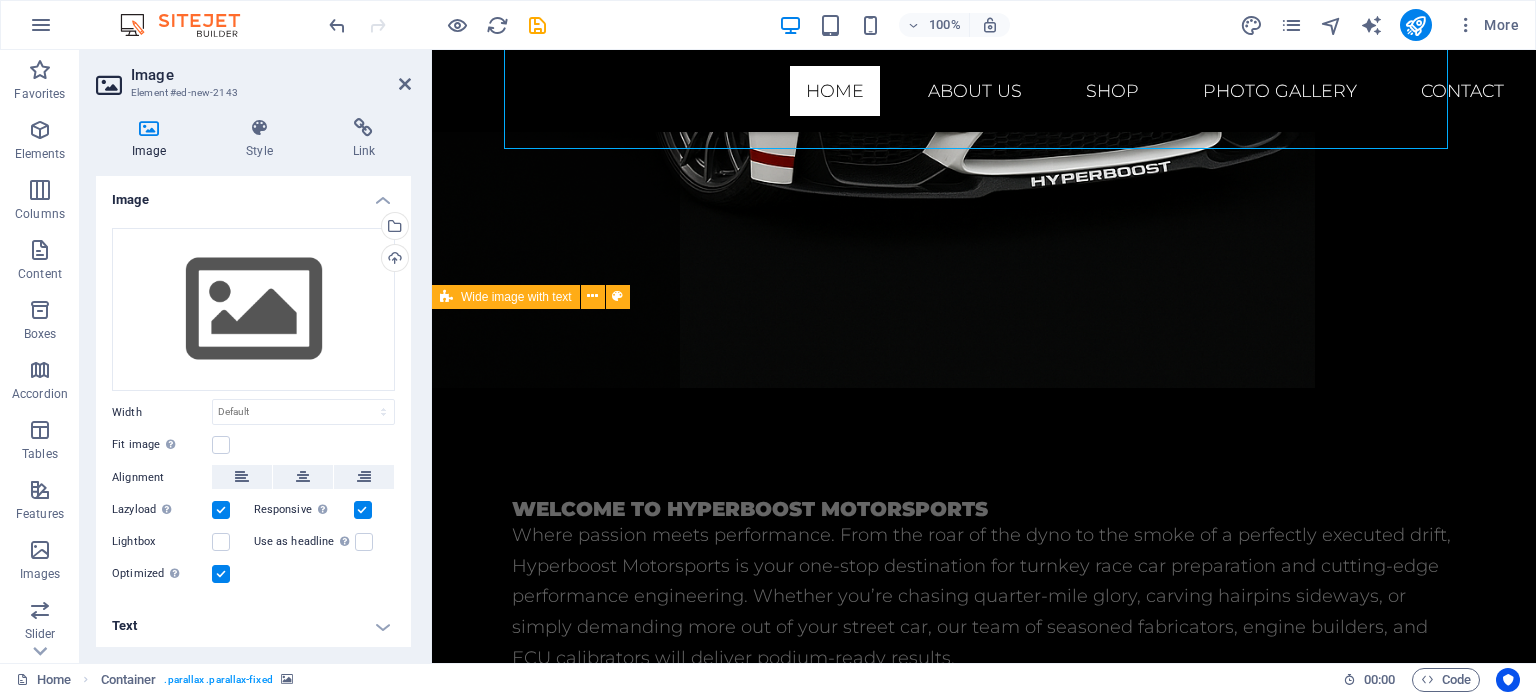 scroll, scrollTop: 1373, scrollLeft: 0, axis: vertical 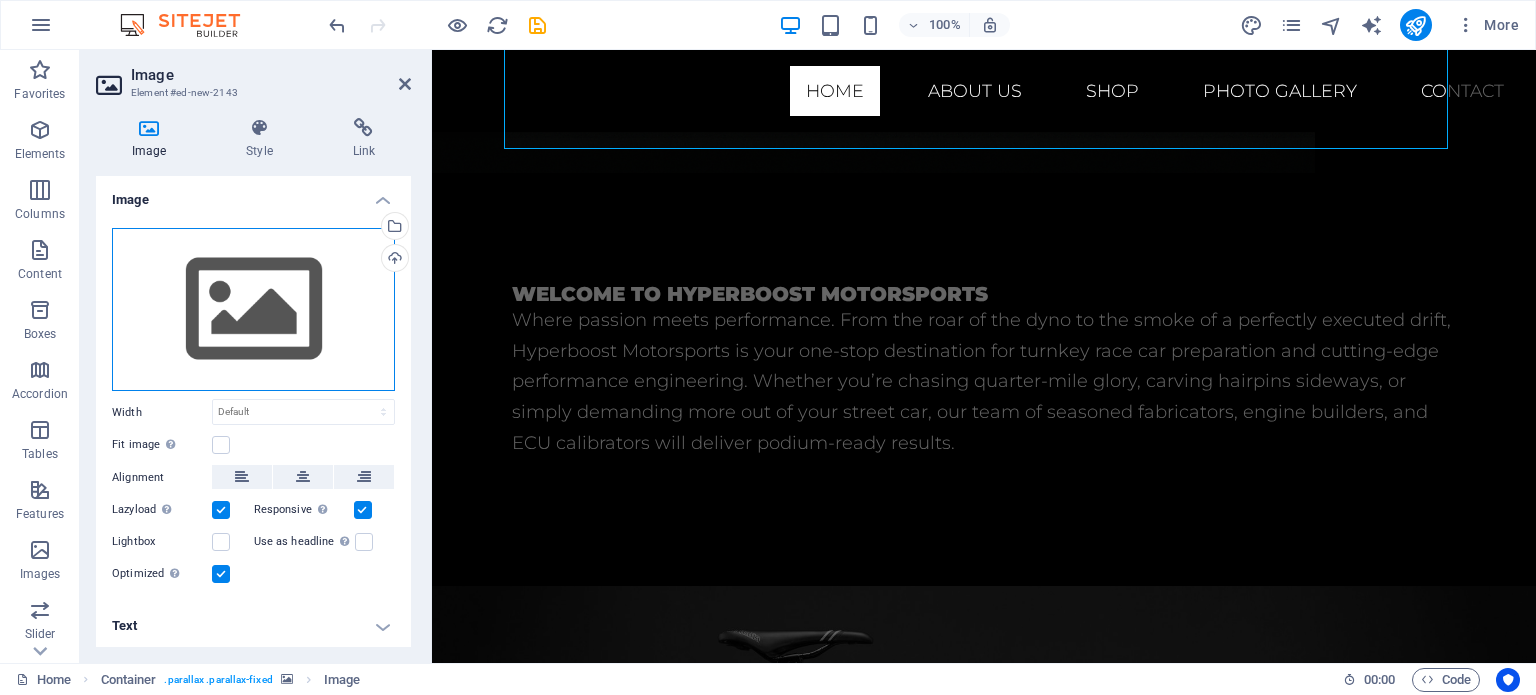 click on "Drag files here, click to choose files or select files from Files or our free stock photos & videos" at bounding box center [253, 310] 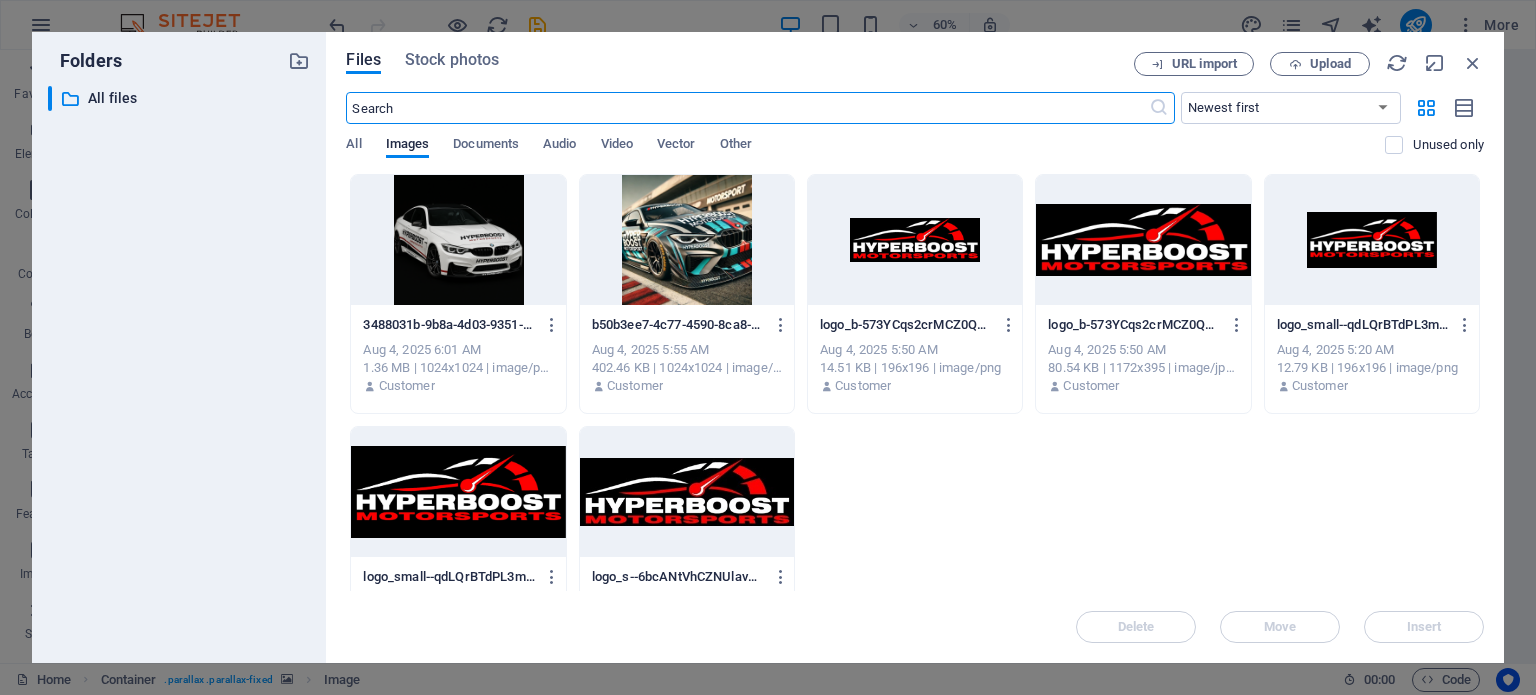 scroll, scrollTop: 1845, scrollLeft: 0, axis: vertical 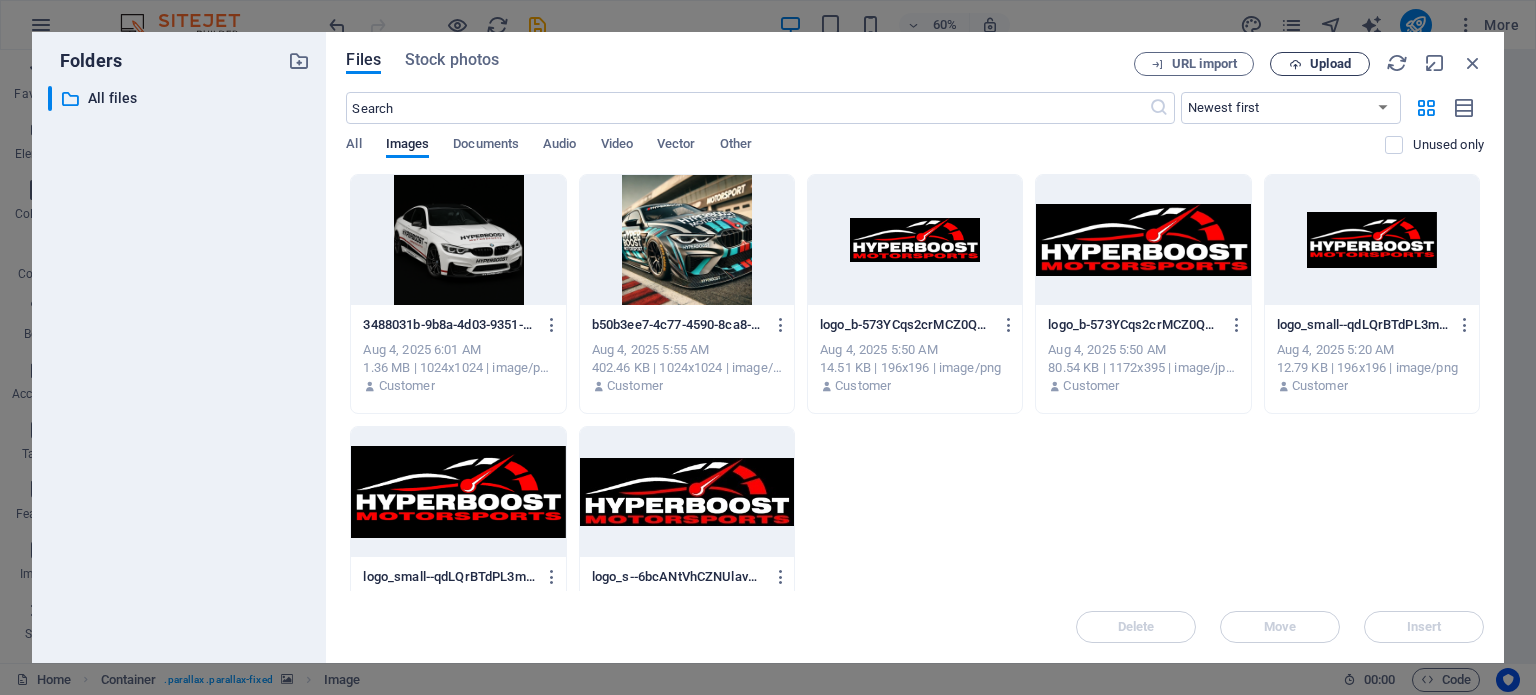 click on "Upload" at bounding box center [1320, 64] 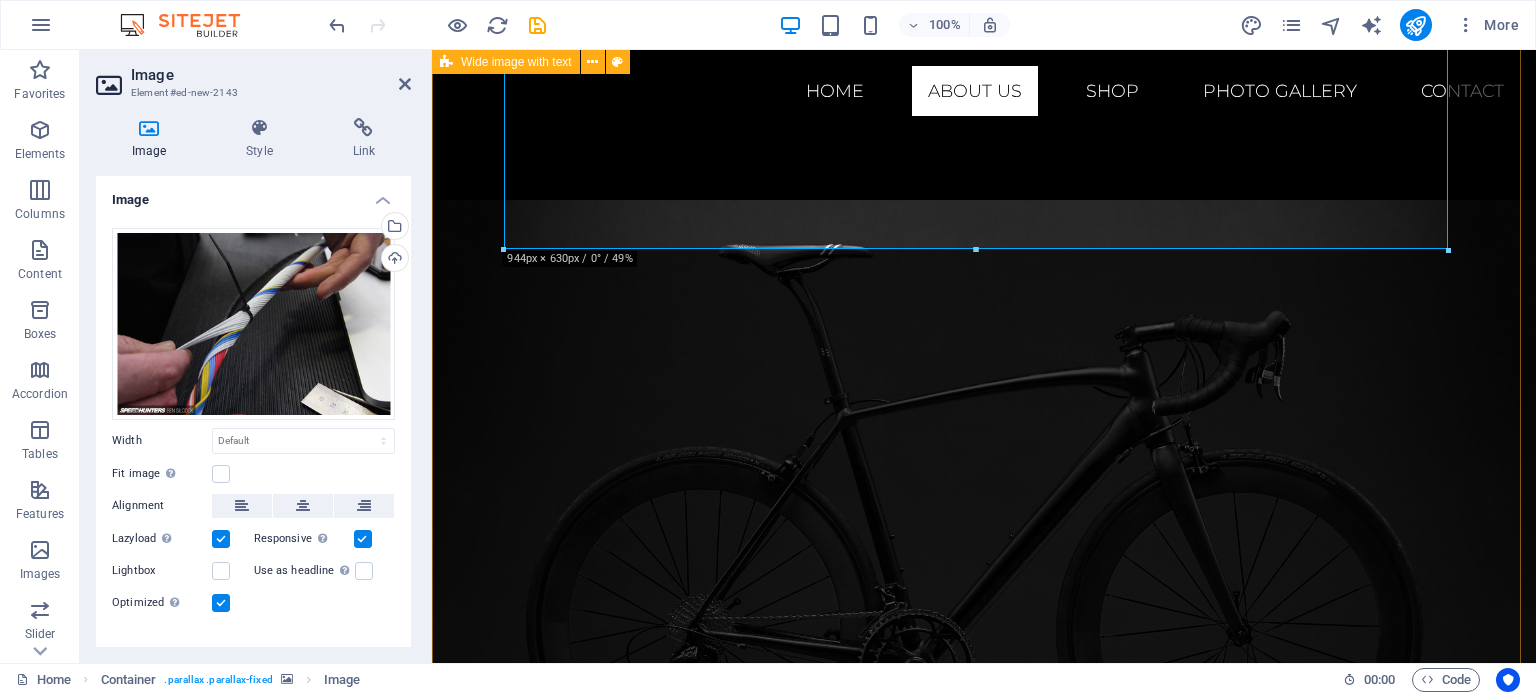 scroll, scrollTop: 1673, scrollLeft: 0, axis: vertical 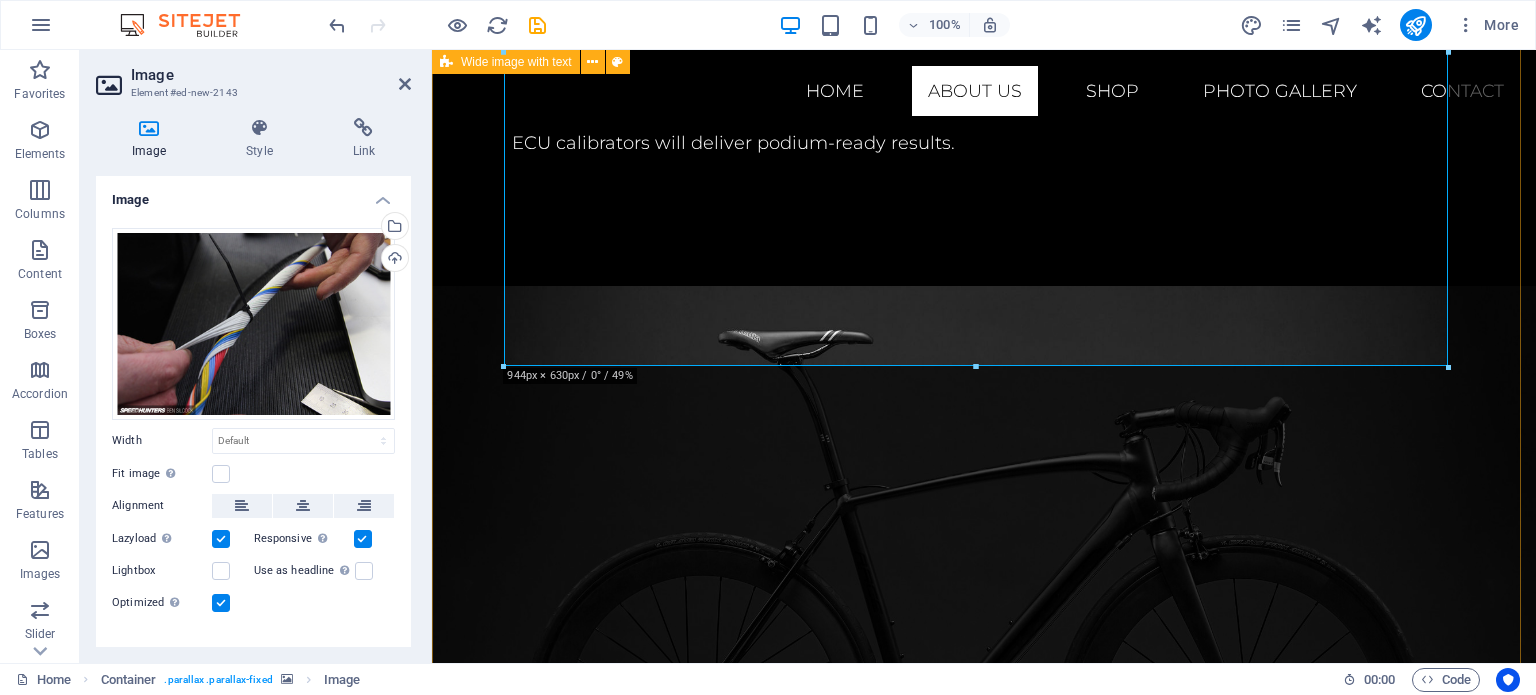 click on "About us Stet clita kasd gubergren, no sea takimata sanctus est Lorem ipsum dolor sit amet. Lorem ipsum dolor sit amet, consetetur sadipscing elitr, sed diam nonumy eirmod tempor invidunt ut labore et dolore magna aliquyam erat, sed diam voluptua. Lorem ipsum dolor sit amet, consetetur sadipscing elitr, sed diam nonumy eirmod tempor invidunt ut labore et dolore magna aliquyam erat, sed diam voluptua. At vero eos et accusam et justo duo dolores et ea rebum. Shop now" at bounding box center [984, 928] 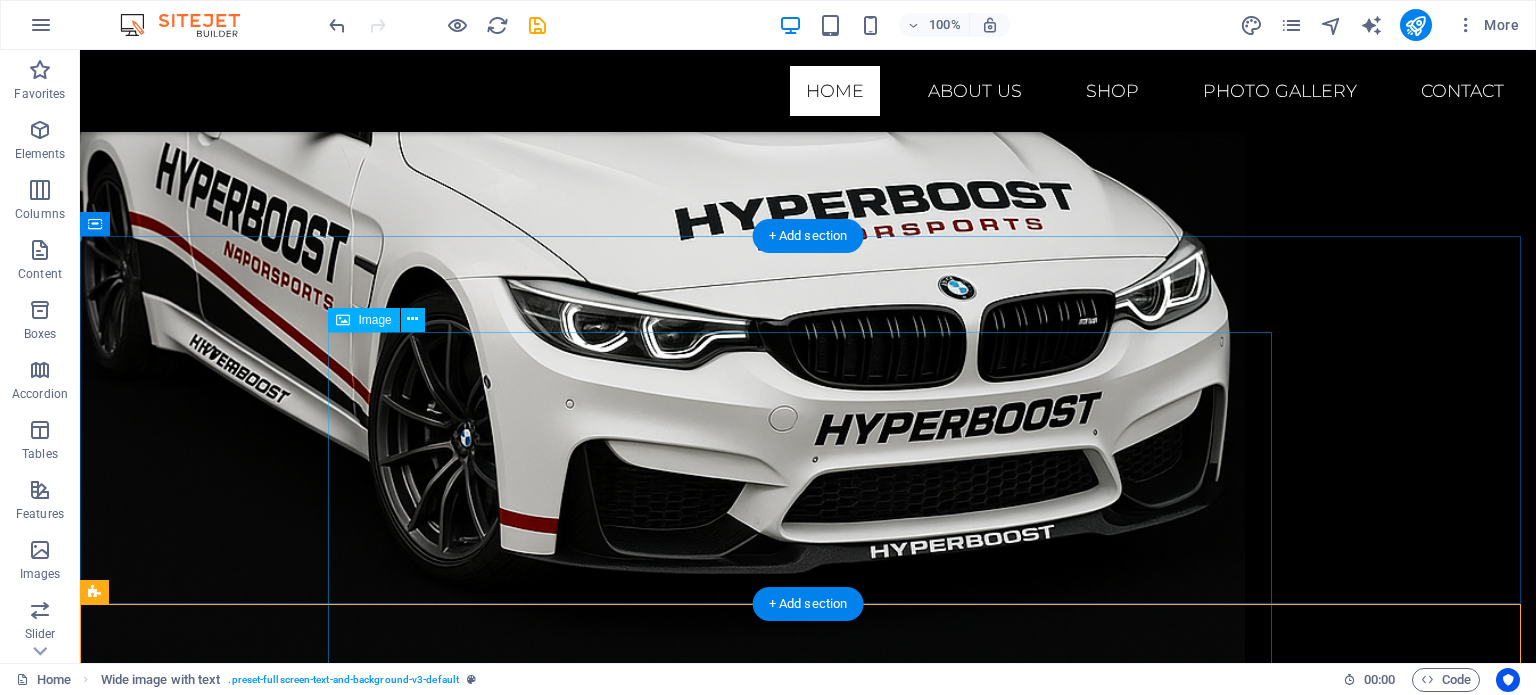 scroll, scrollTop: 1000, scrollLeft: 0, axis: vertical 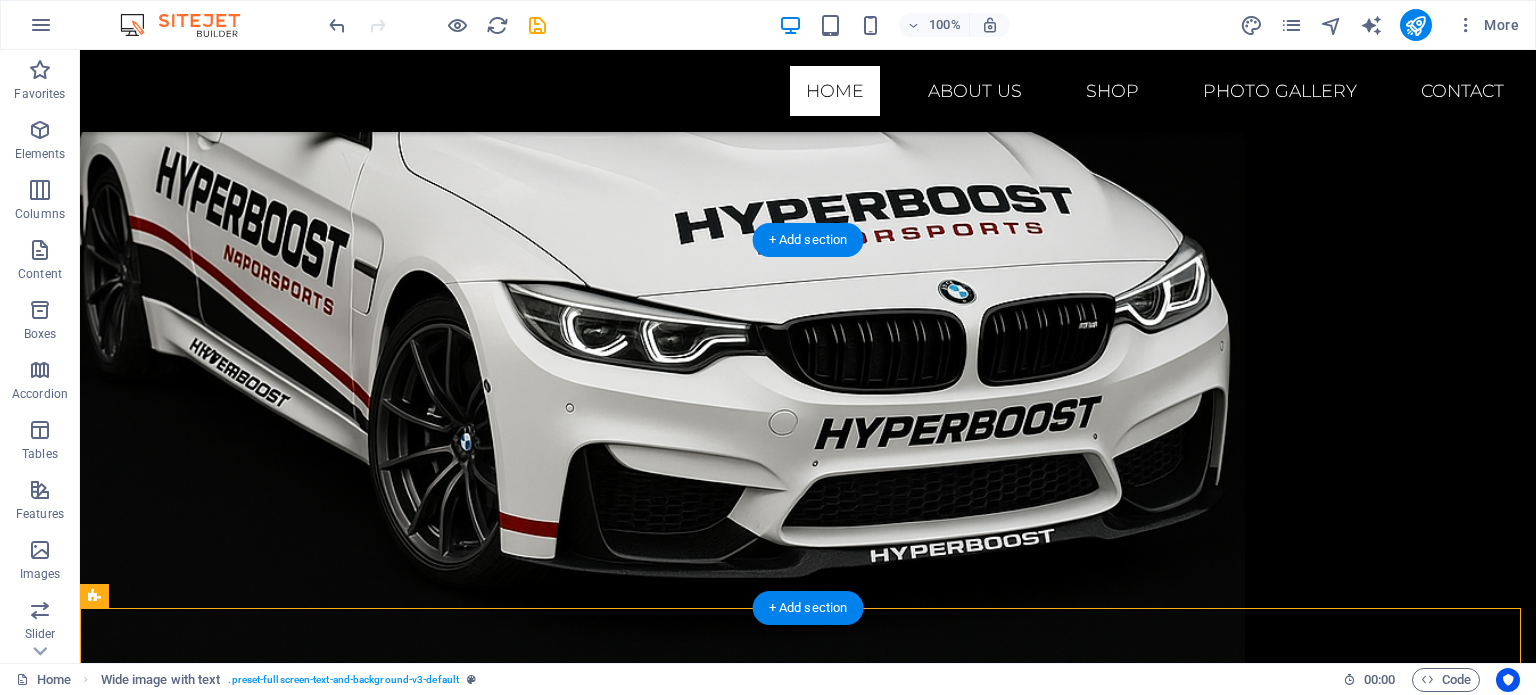 click at bounding box center [808, 1516] 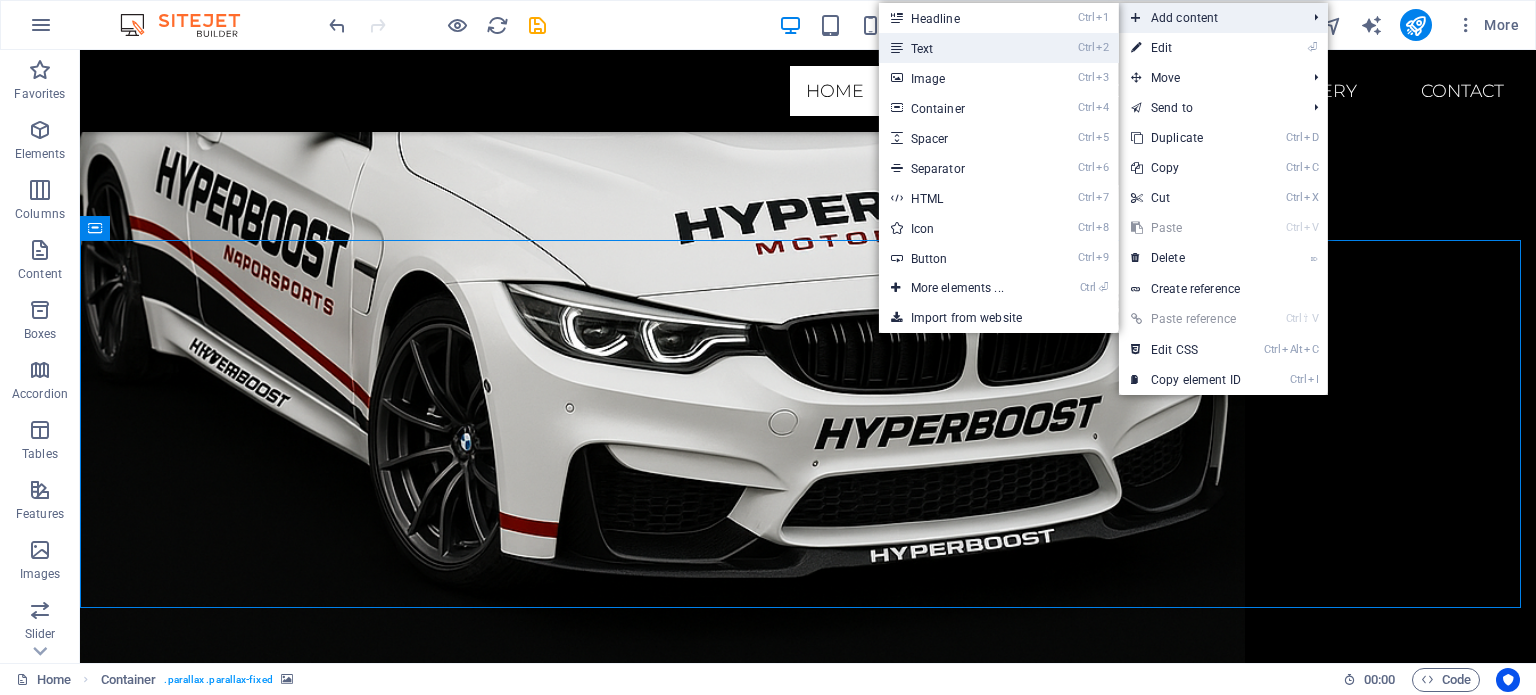 click on "Ctrl 2  Text" at bounding box center (961, 48) 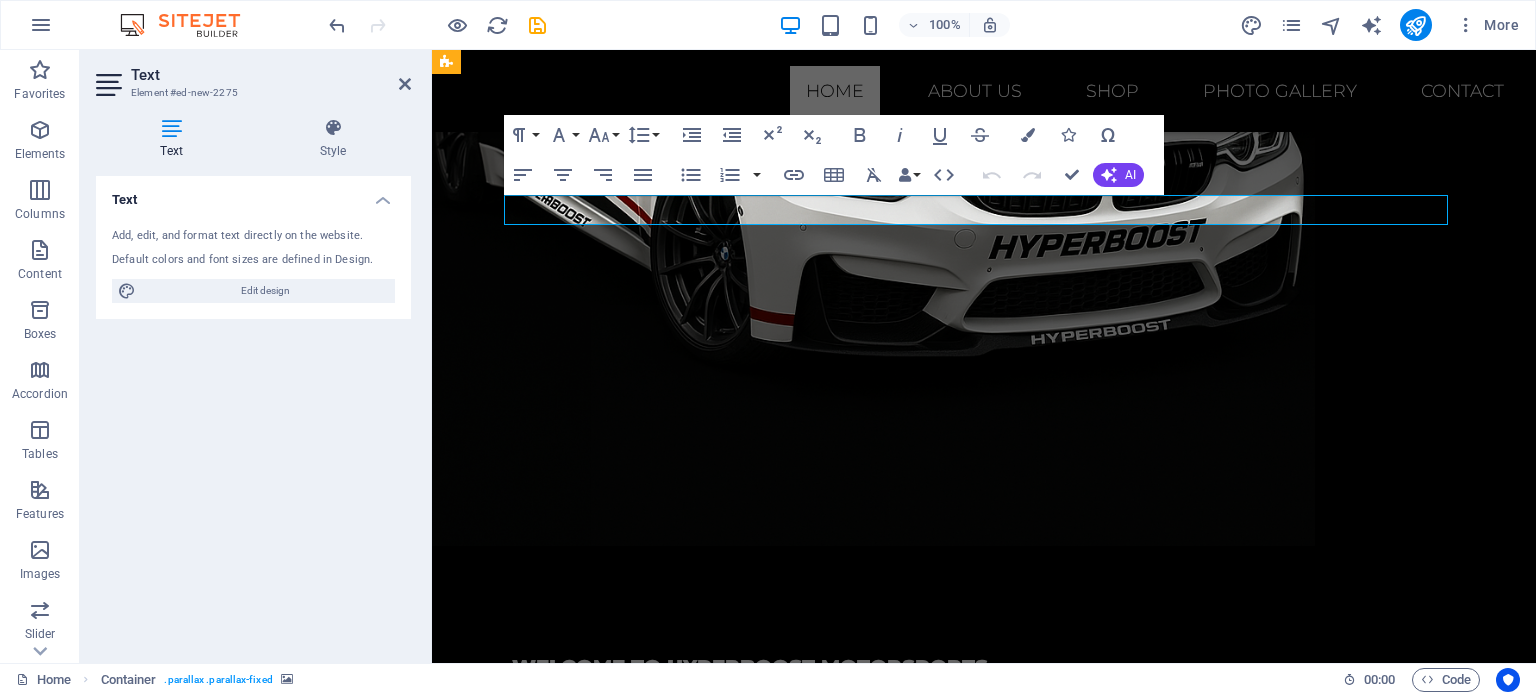 scroll, scrollTop: 1215, scrollLeft: 0, axis: vertical 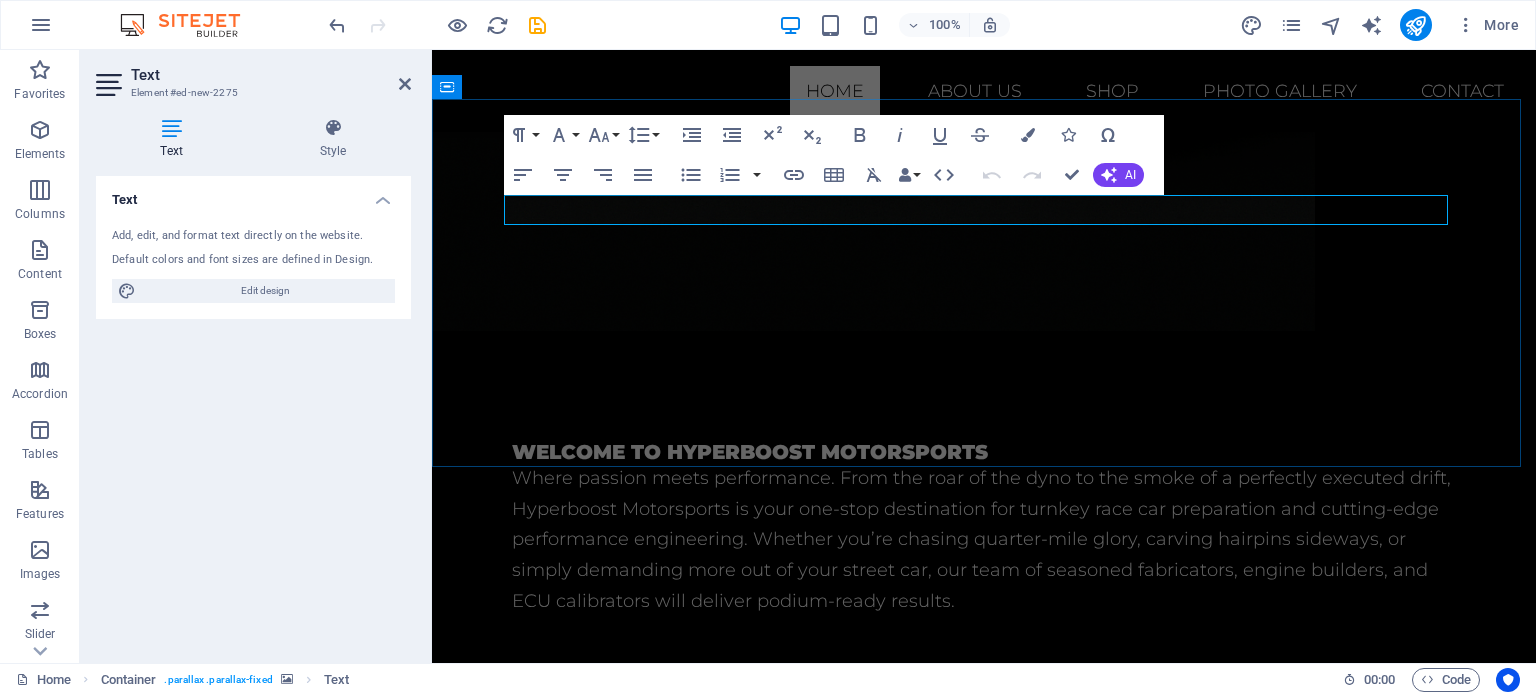 click on "New text element" at bounding box center [984, 855] 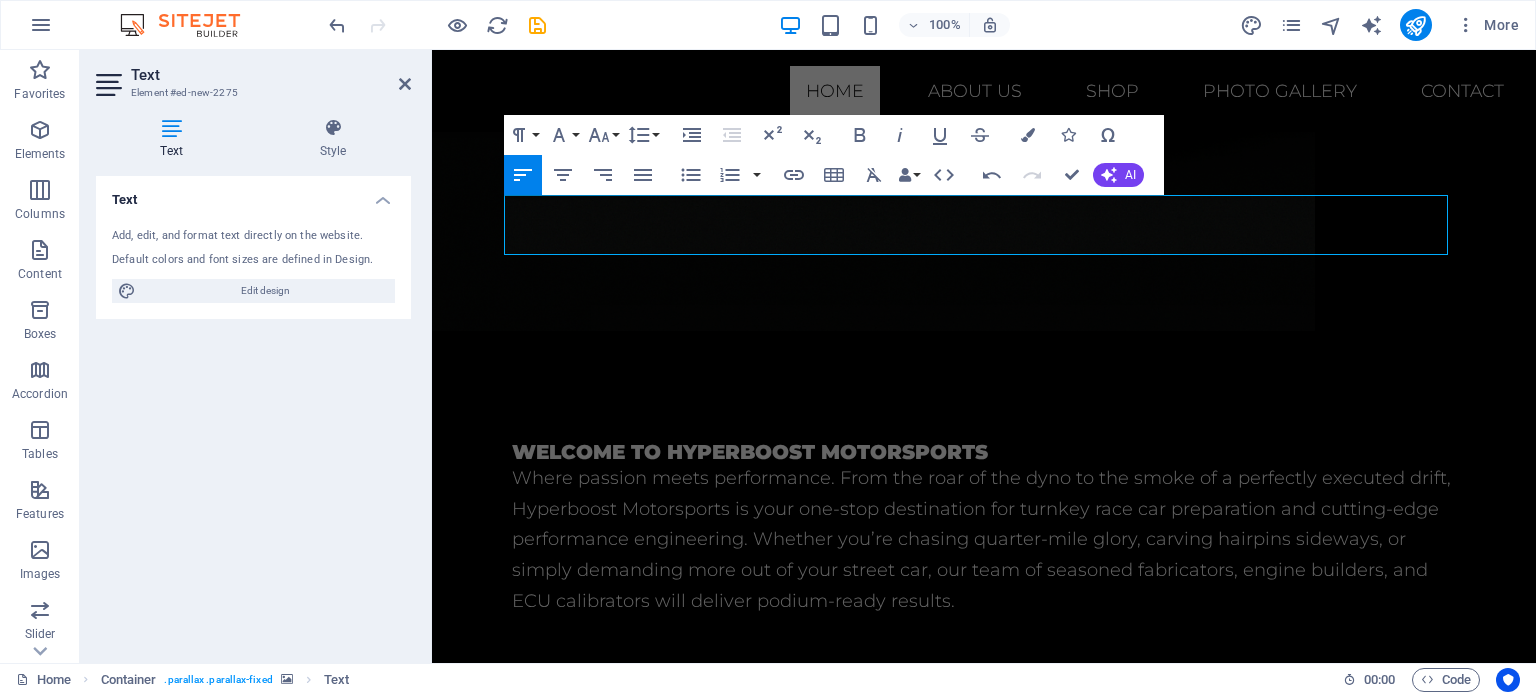 drag, startPoint x: 657, startPoint y: 202, endPoint x: 484, endPoint y: 200, distance: 173.01157 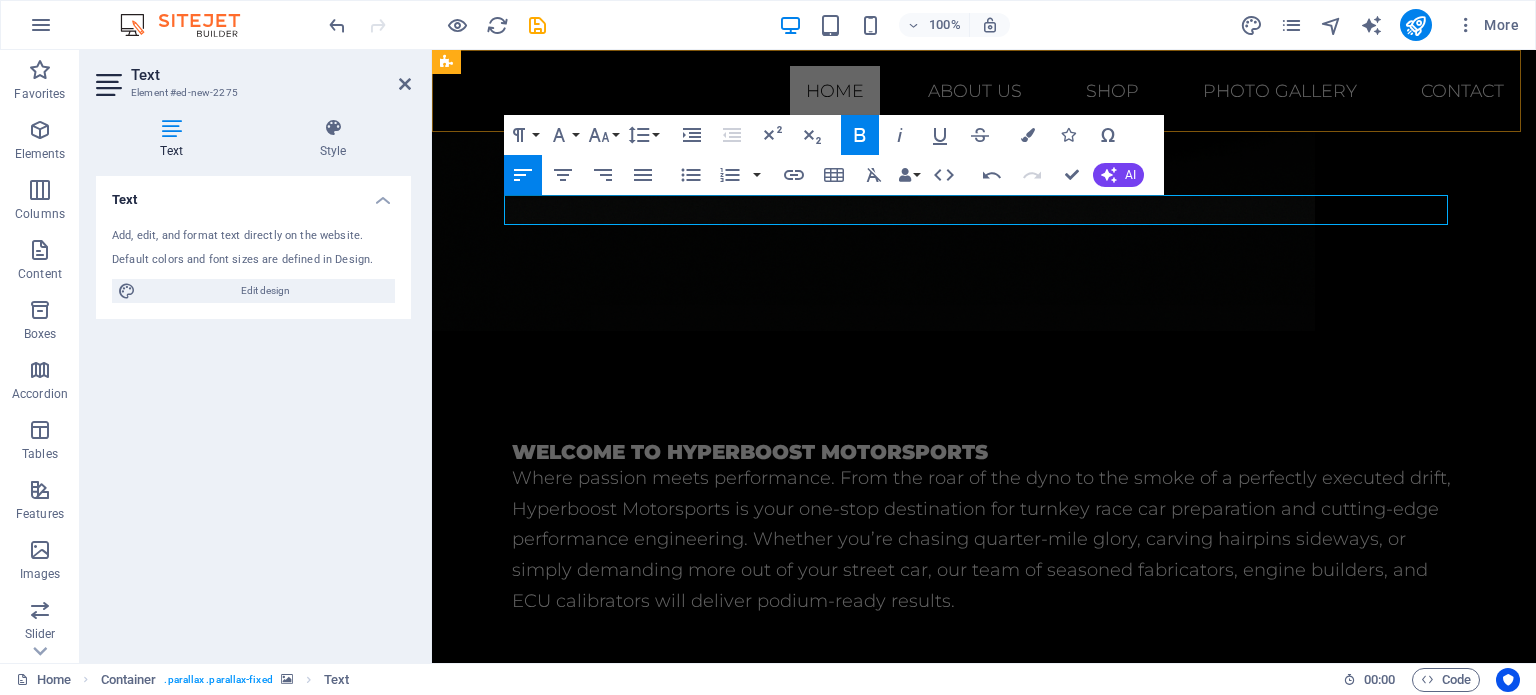 click on "Home About us Shop Photo gallery Contact" at bounding box center (984, 91) 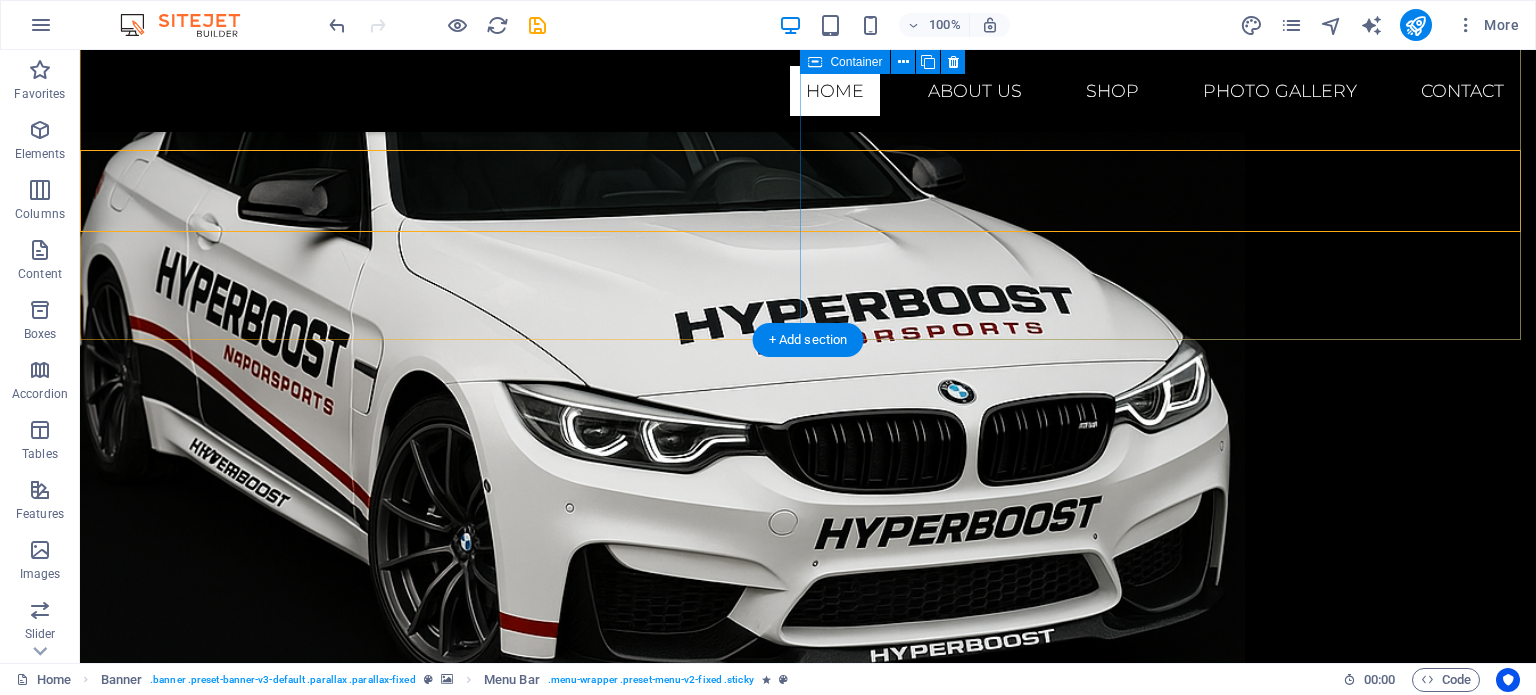 scroll, scrollTop: 1000, scrollLeft: 0, axis: vertical 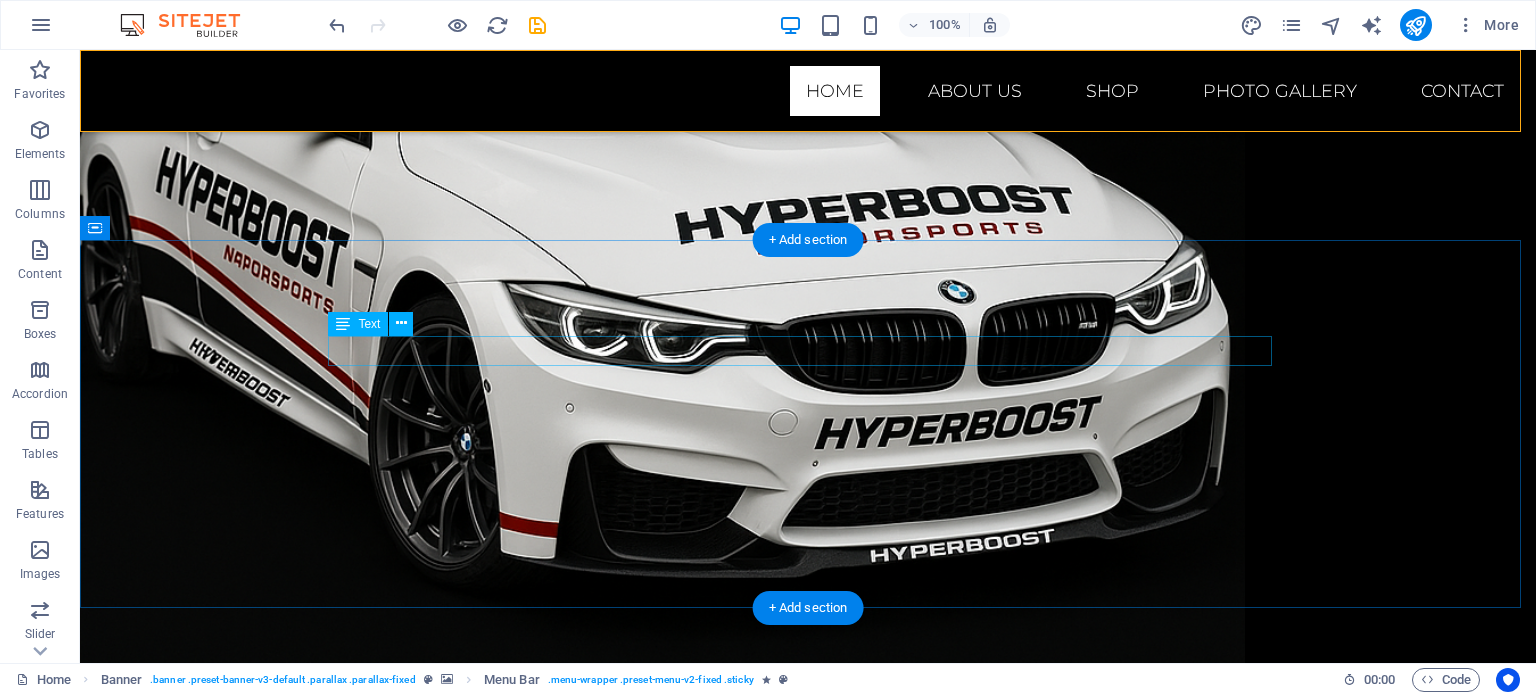 click on "Mil-Spec & Standard Wiring Looms  crafted for reliability in the harshest motorsport environments." at bounding box center (808, 1321) 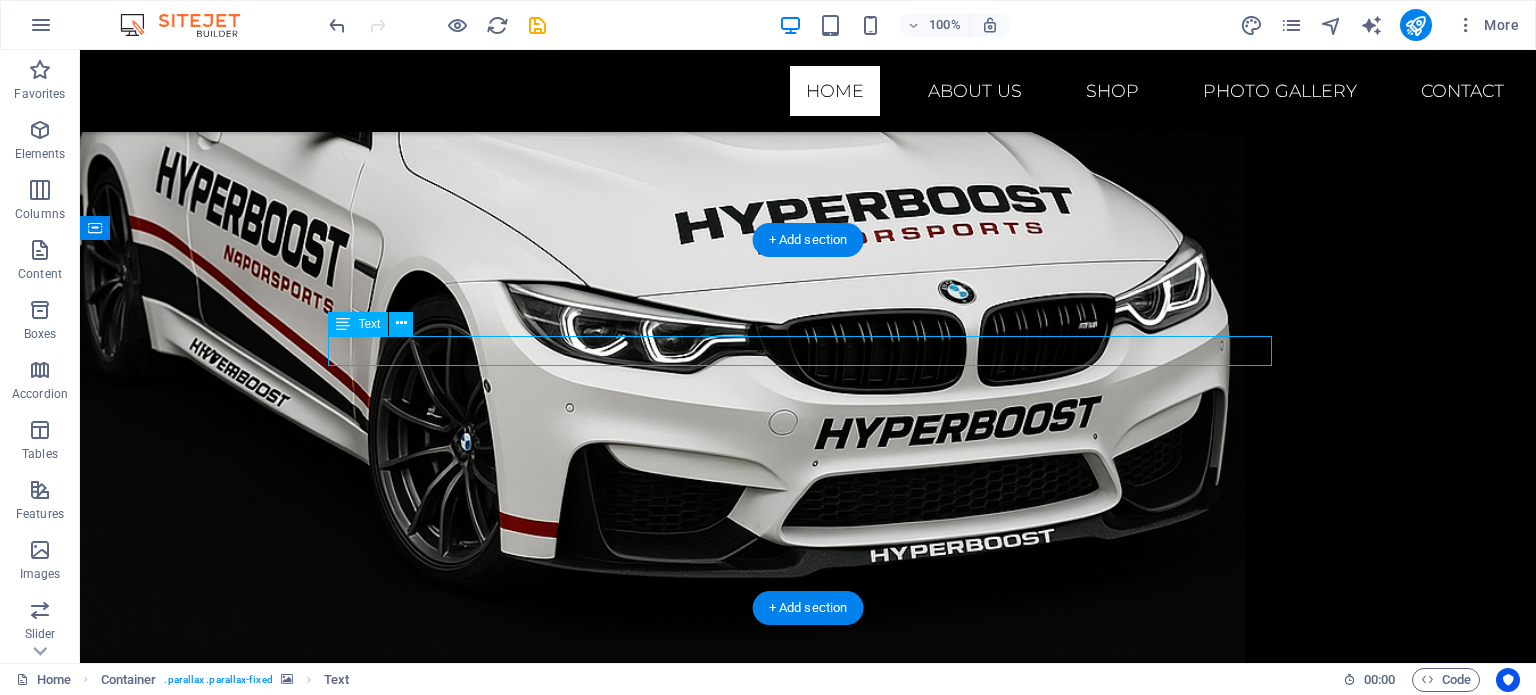 click on "Mil-Spec & Standard Wiring Looms  crafted for reliability in the harshest motorsport environments." at bounding box center (808, 1321) 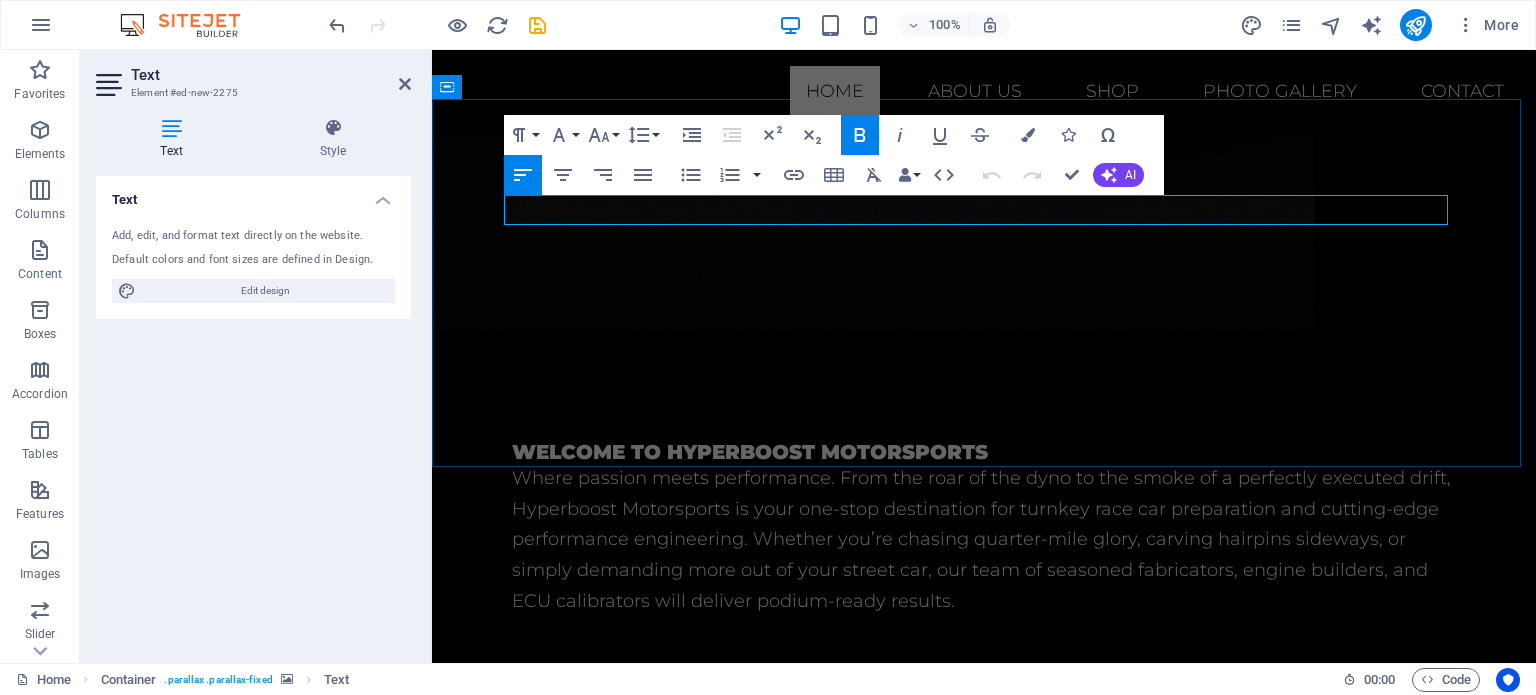 click on "Mil-Spec & Standard Wiring Looms  crafted for reliability in the harshest motorsport environments." at bounding box center (984, 855) 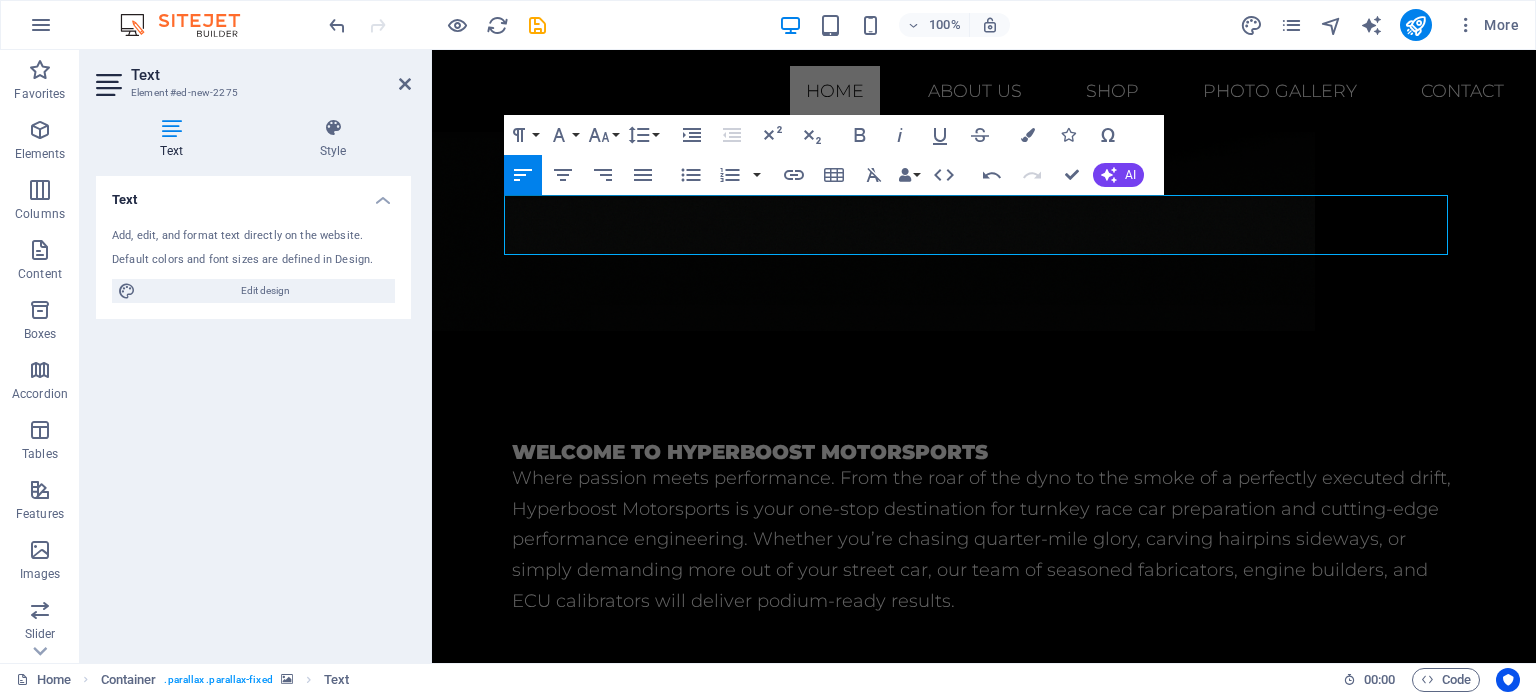 click at bounding box center (984, 1050) 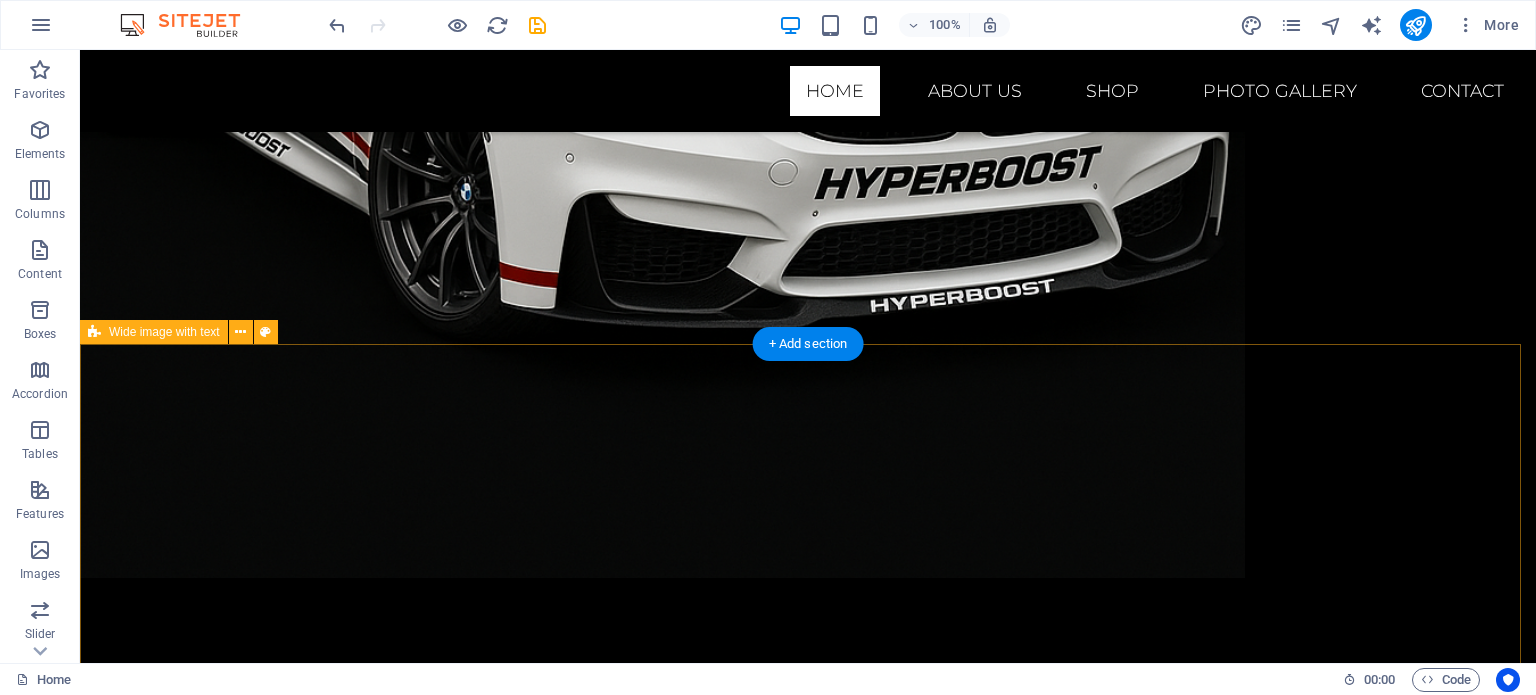 scroll, scrollTop: 1300, scrollLeft: 0, axis: vertical 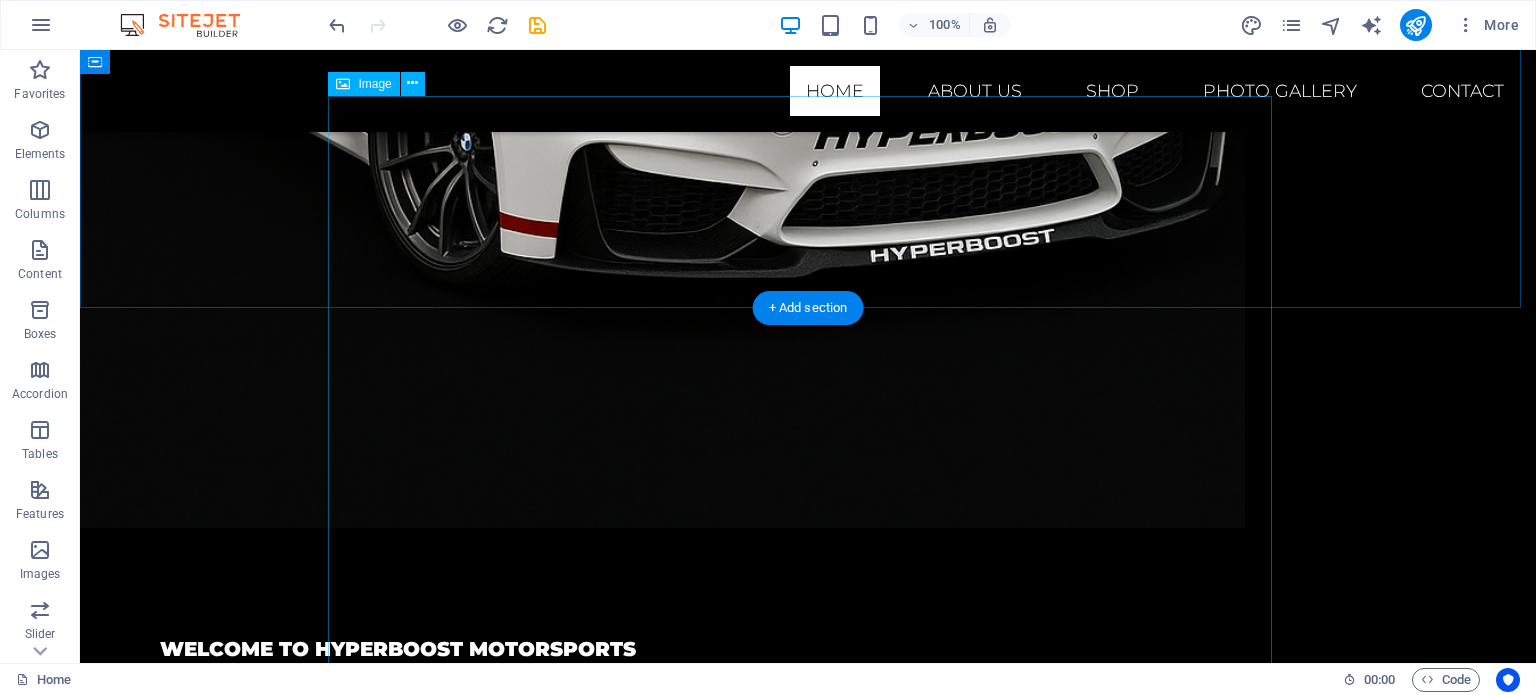 click at bounding box center [808, 1551] 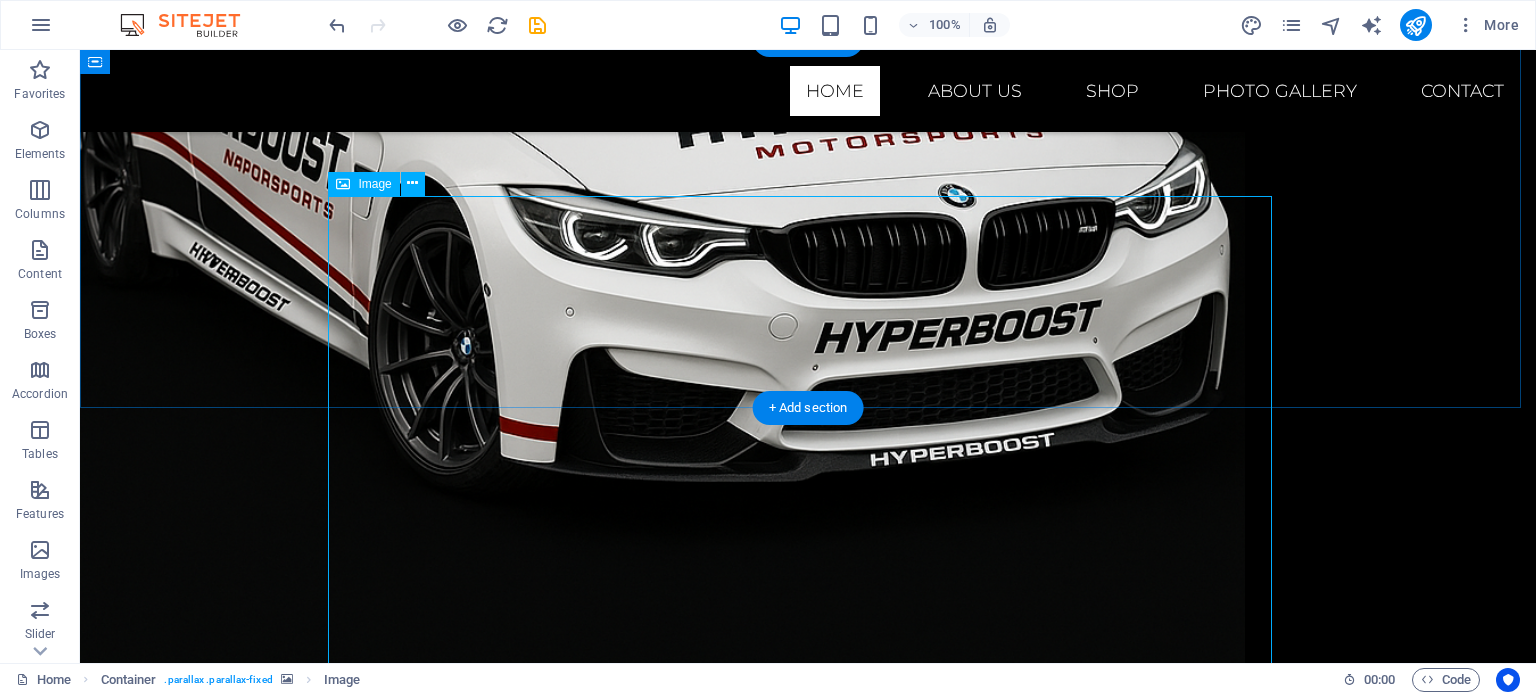 scroll, scrollTop: 1000, scrollLeft: 0, axis: vertical 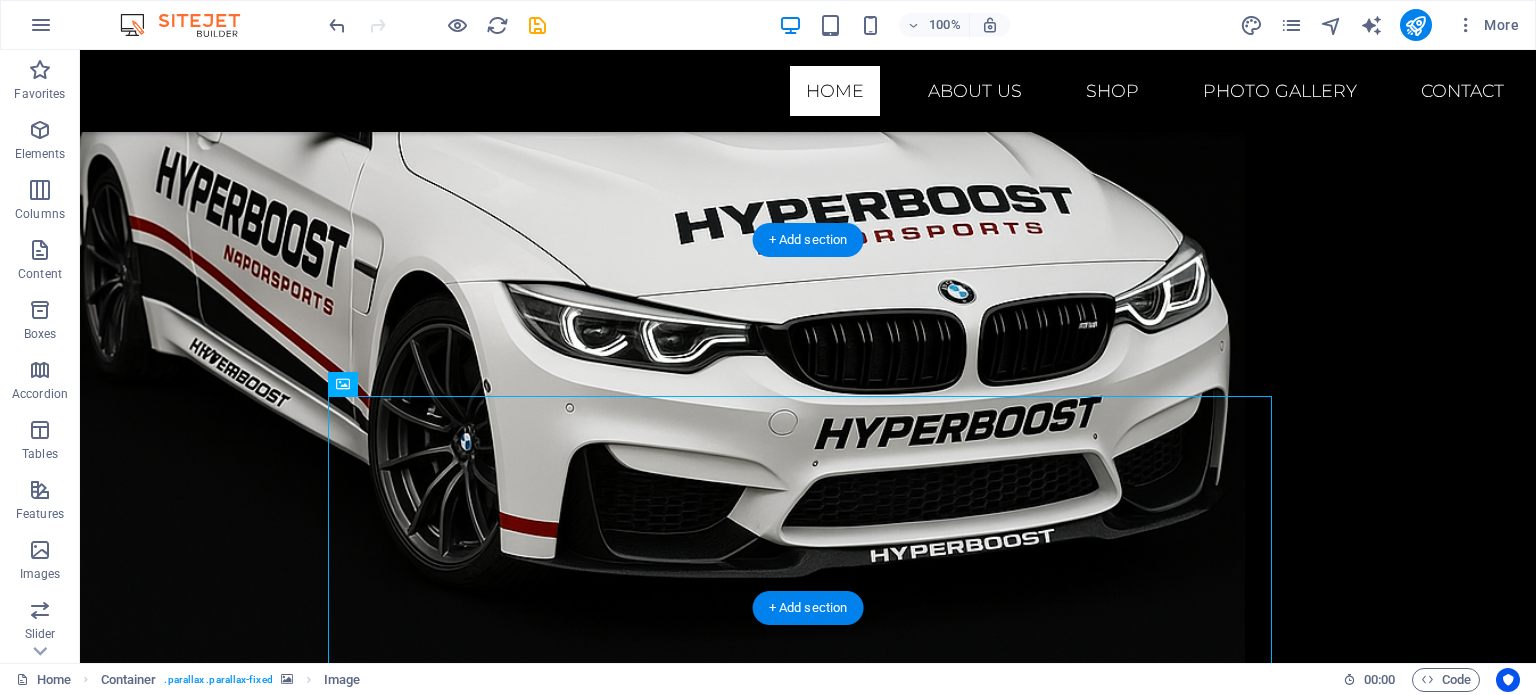 click at bounding box center (808, 1516) 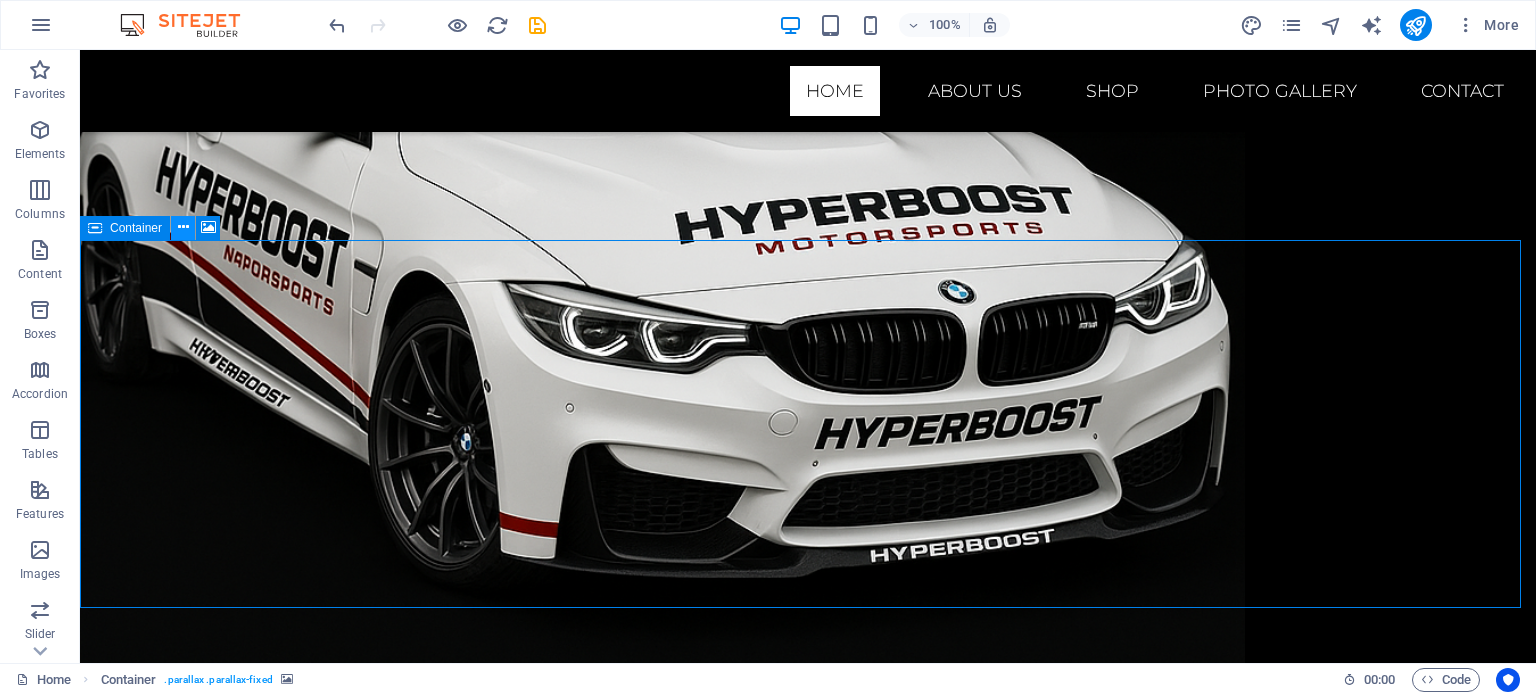 click at bounding box center (183, 227) 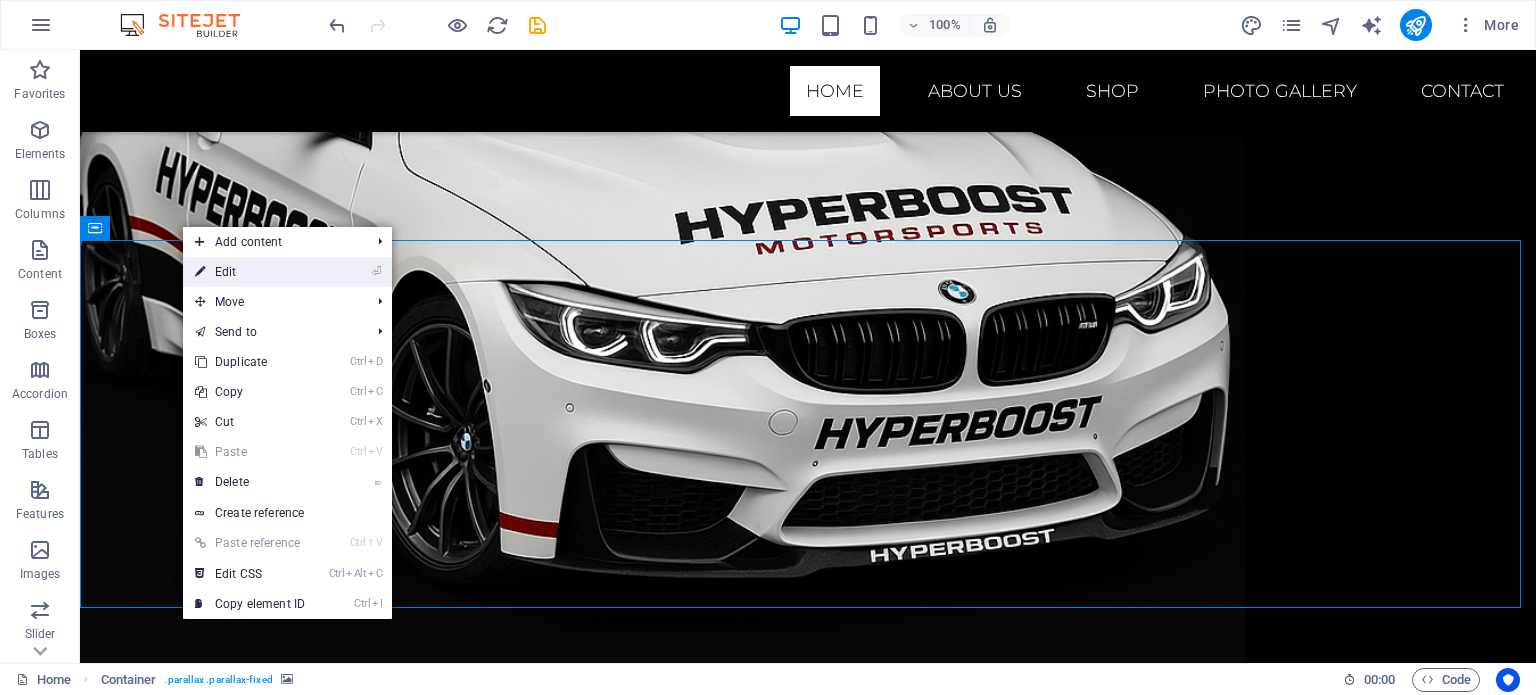 click on "⏎  Edit" at bounding box center (250, 272) 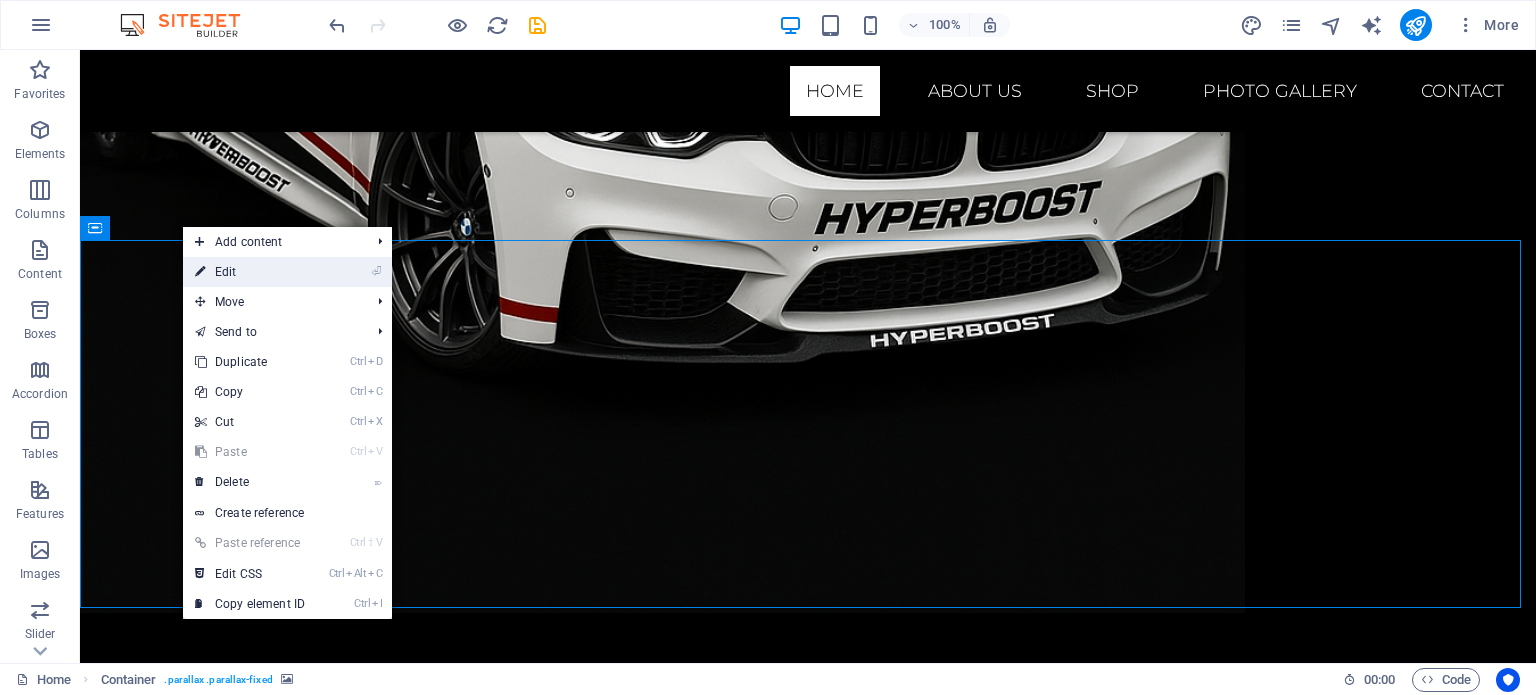 select on "vh" 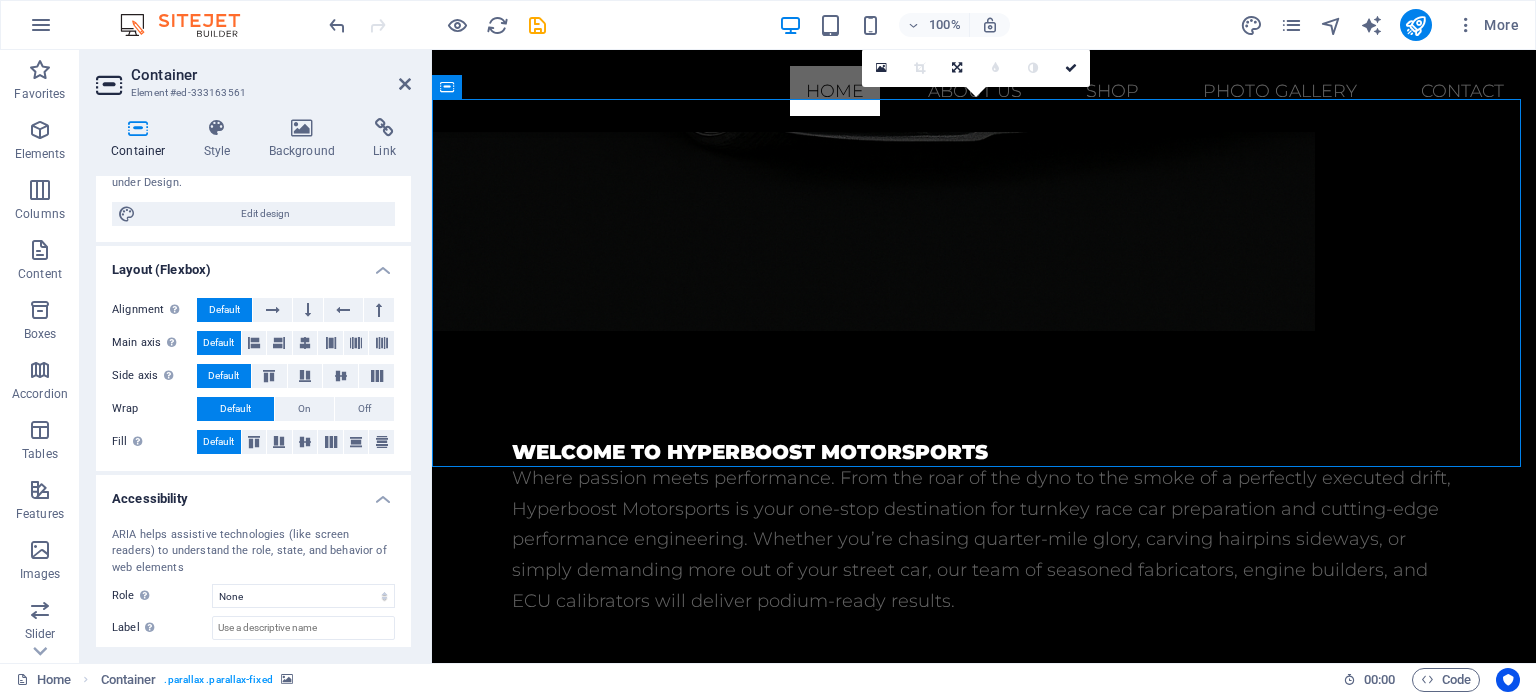 scroll, scrollTop: 200, scrollLeft: 0, axis: vertical 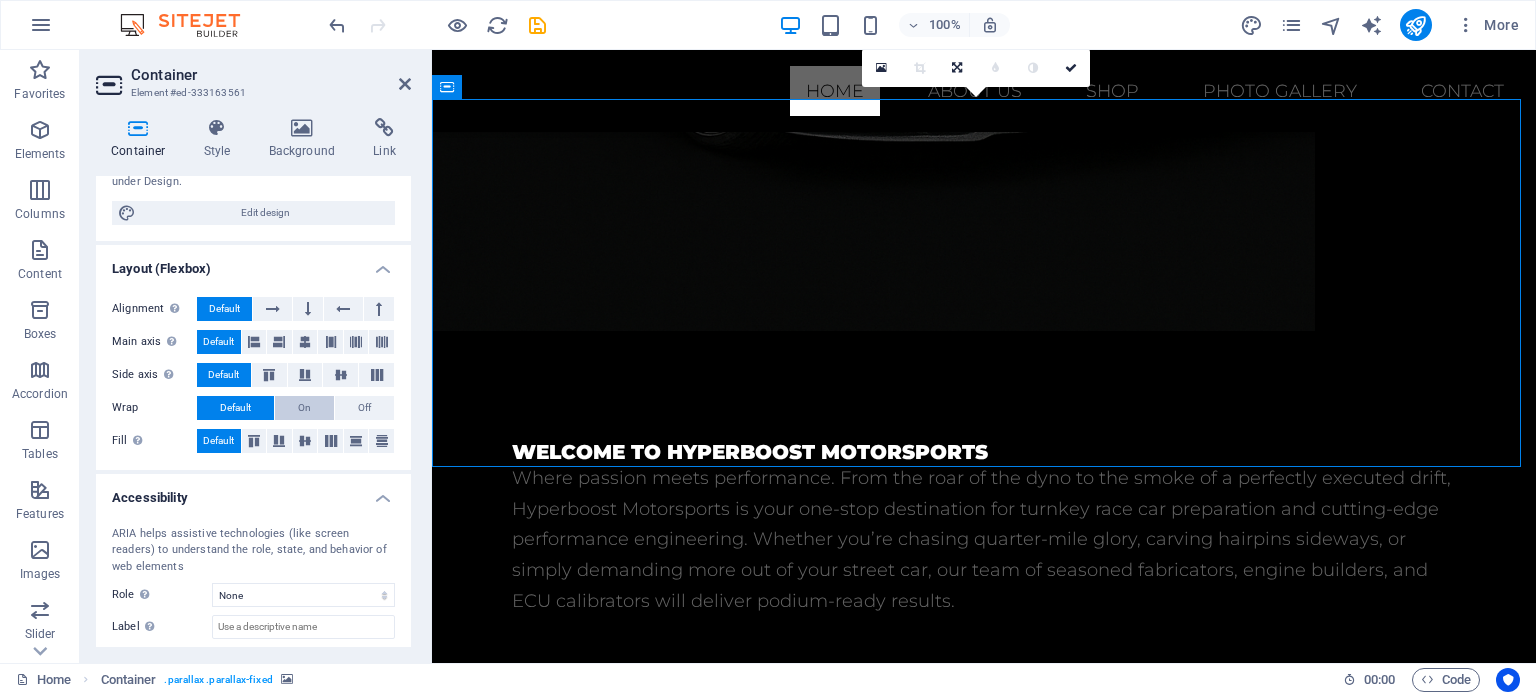 click on "On" at bounding box center [304, 408] 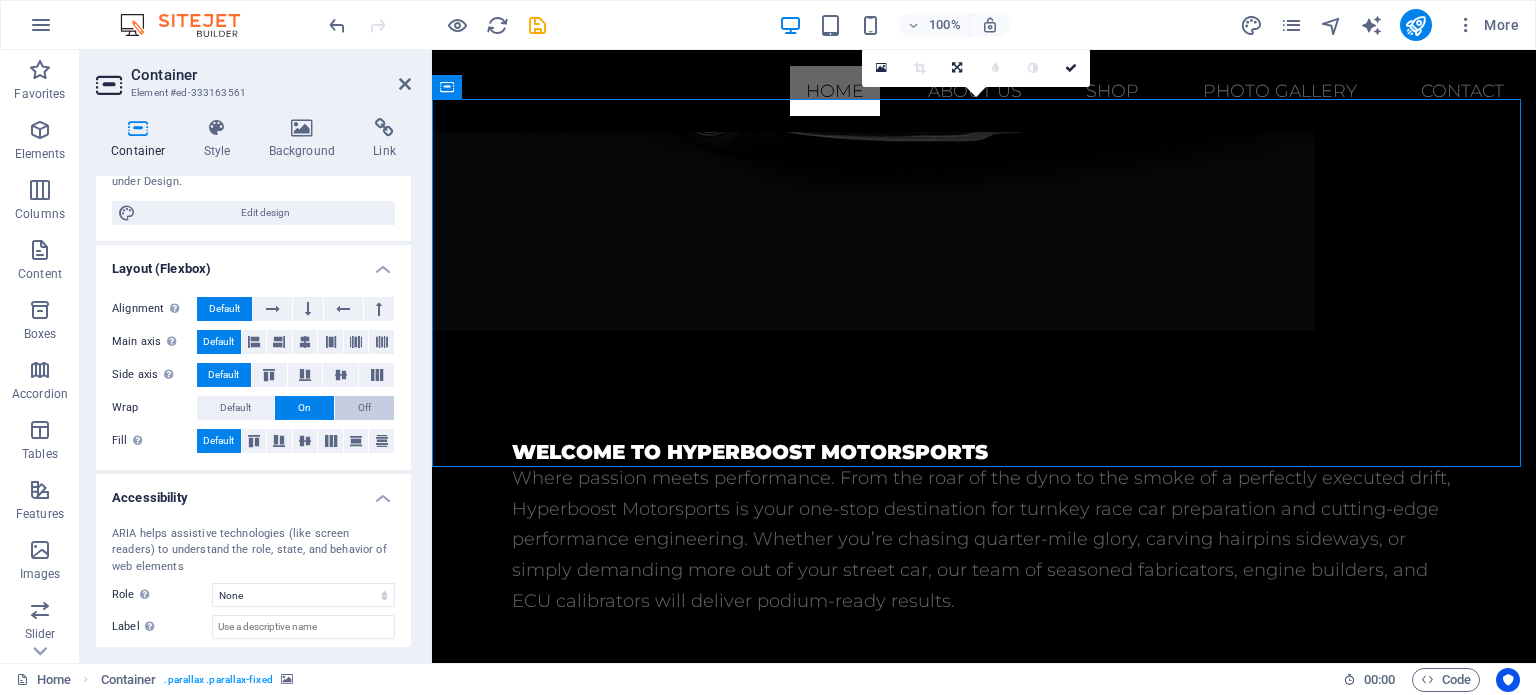click on "Off" at bounding box center (364, 408) 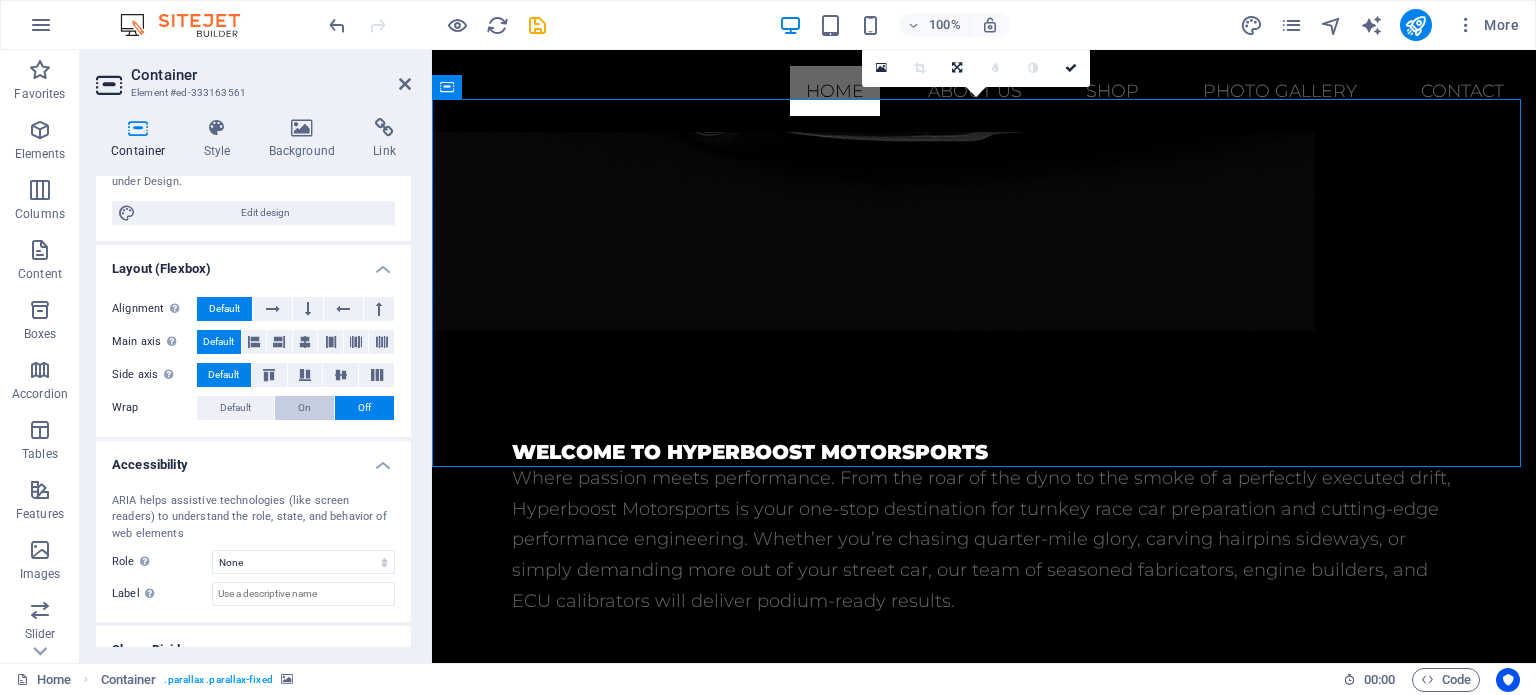 click on "On" at bounding box center [304, 408] 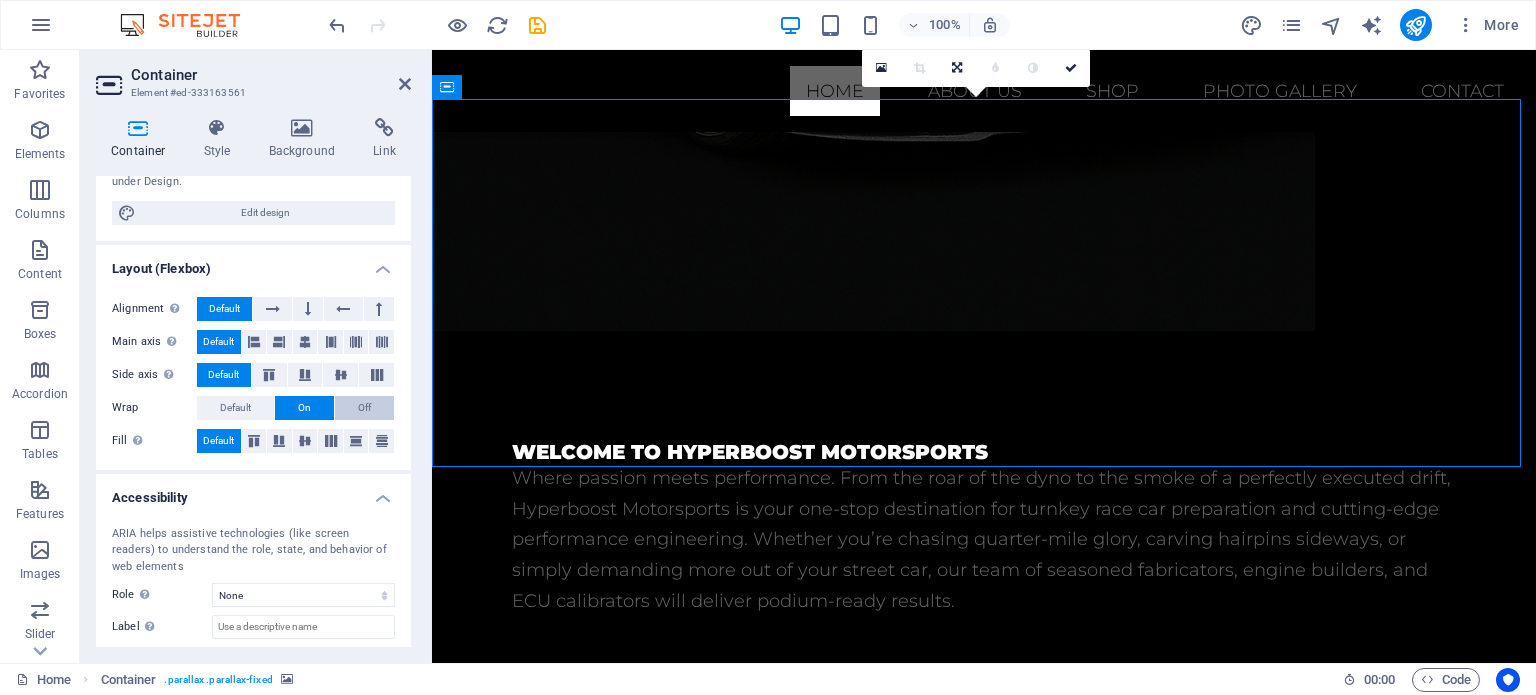 click on "Off" at bounding box center [364, 408] 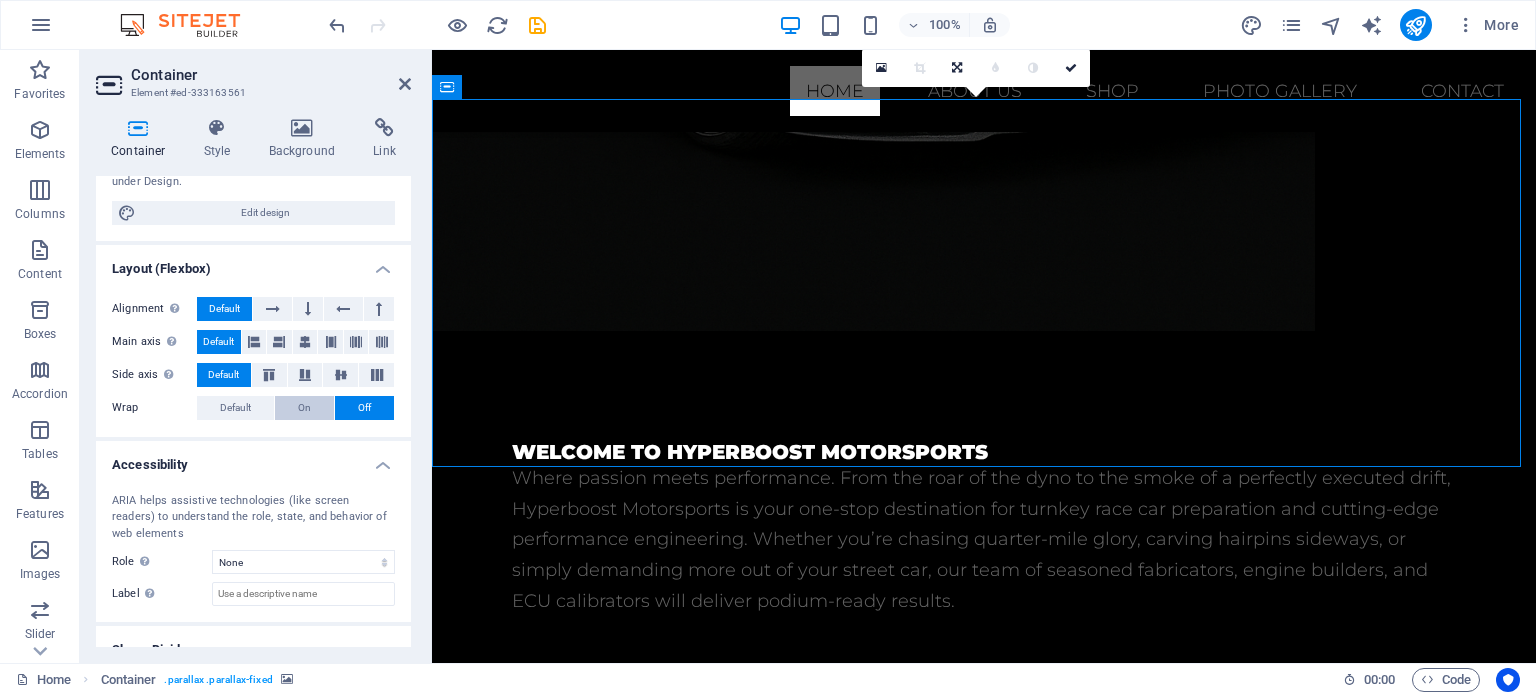 click on "On" at bounding box center (304, 408) 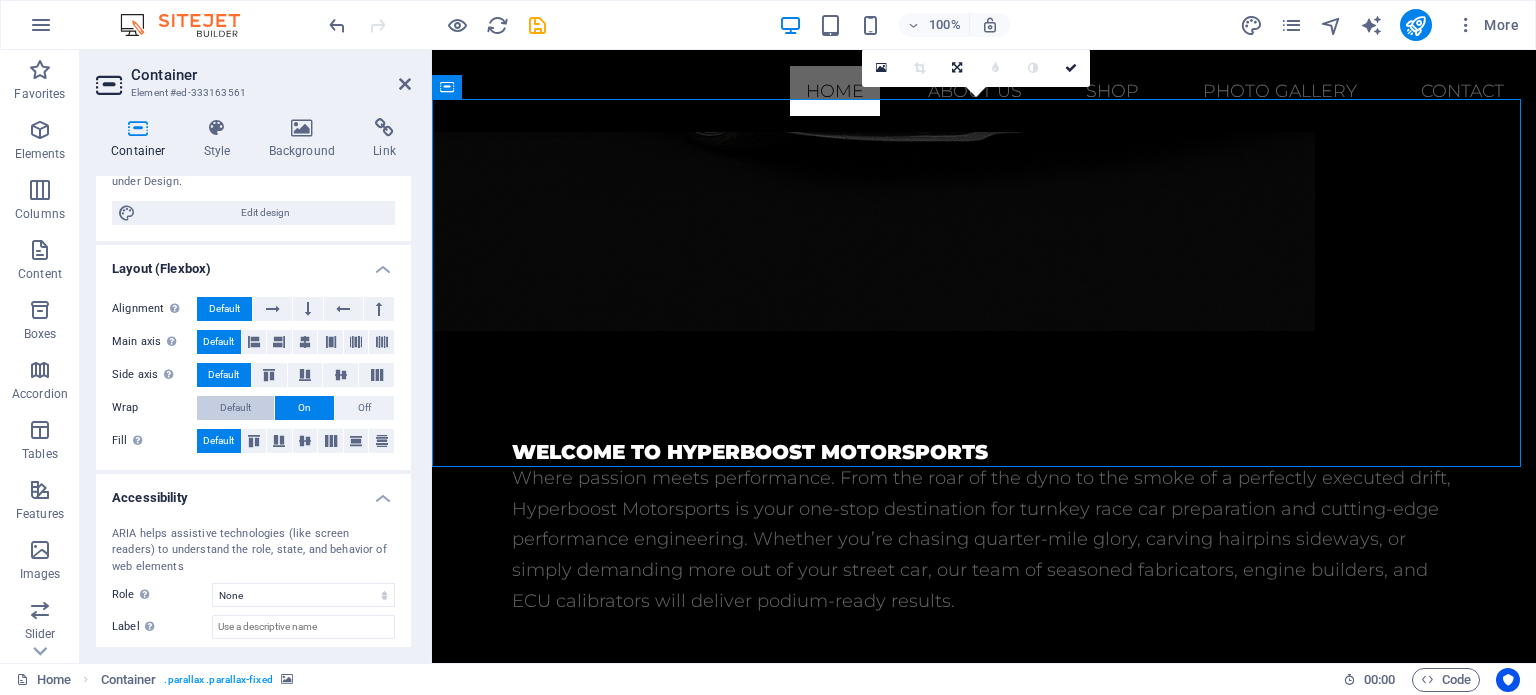 click on "Default" at bounding box center (235, 408) 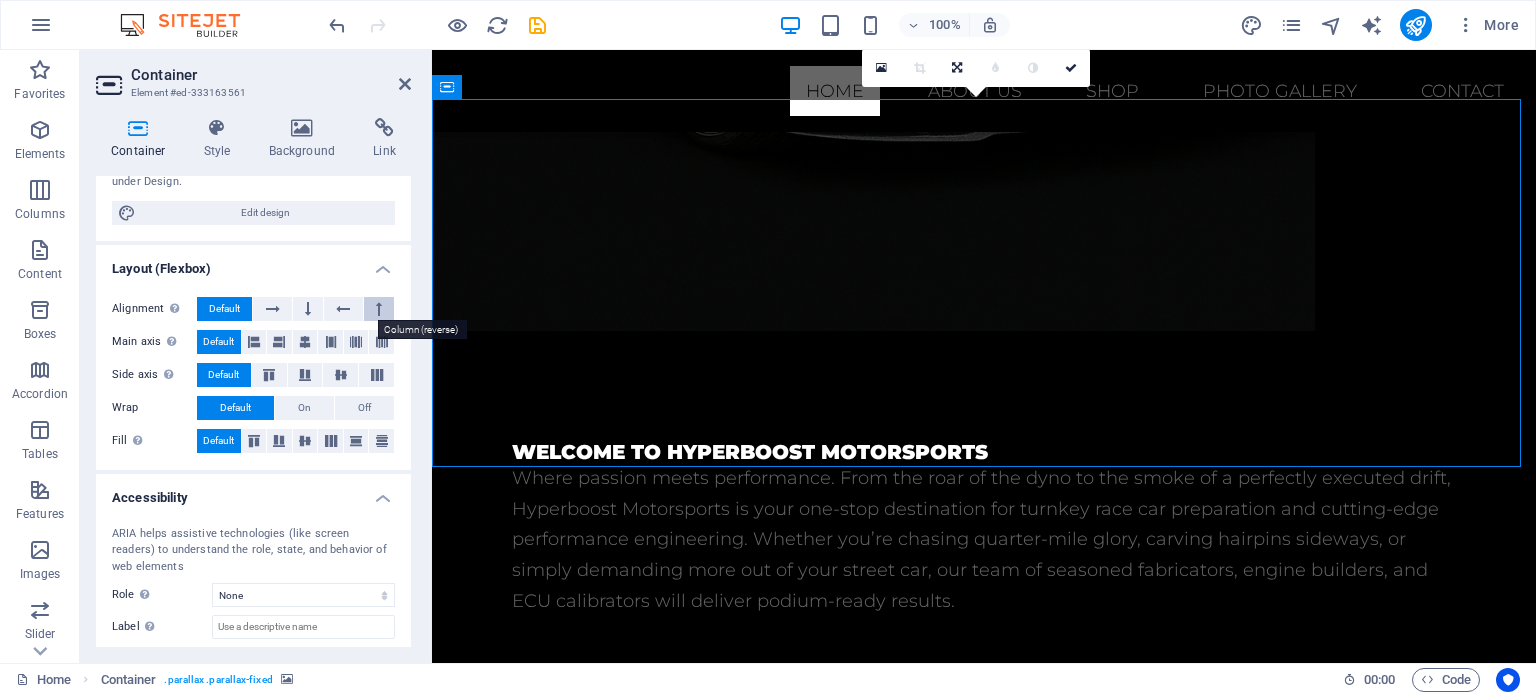 click at bounding box center (379, 309) 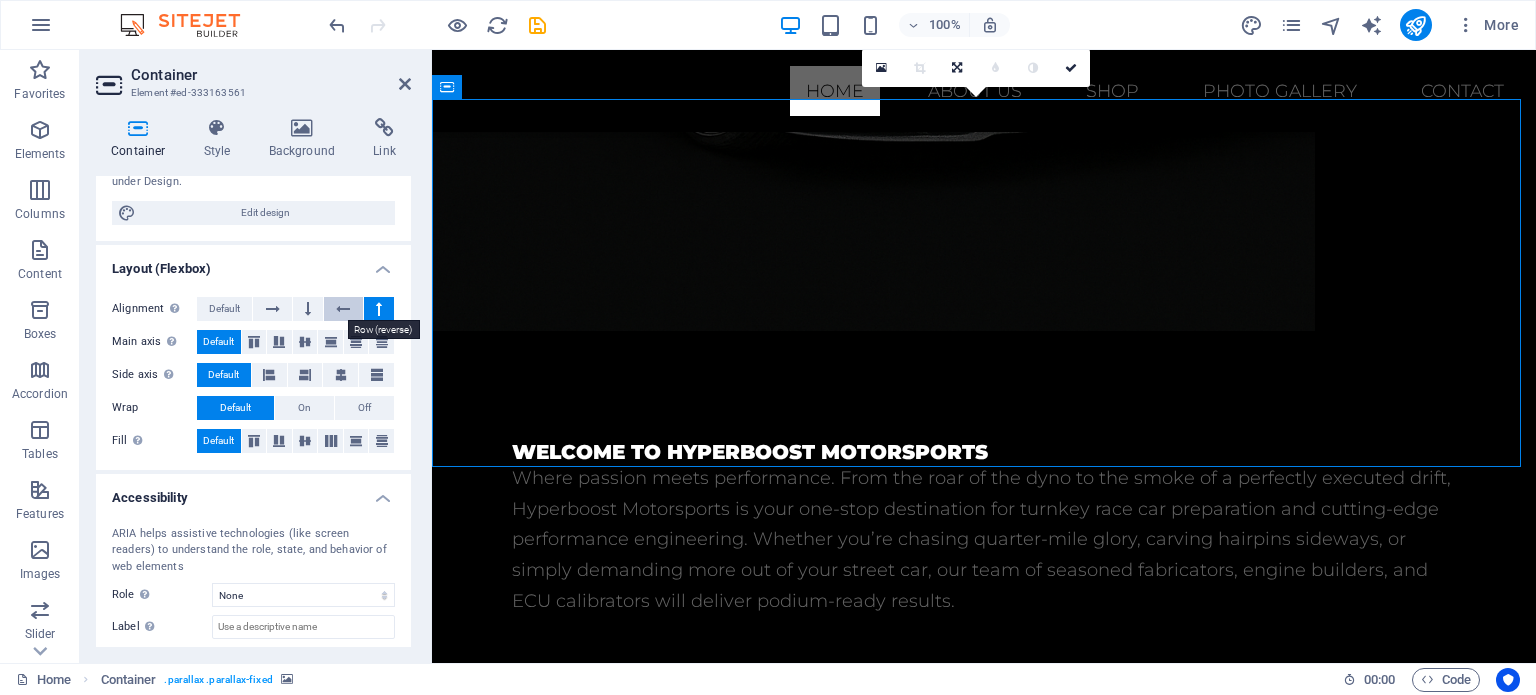 click at bounding box center (343, 309) 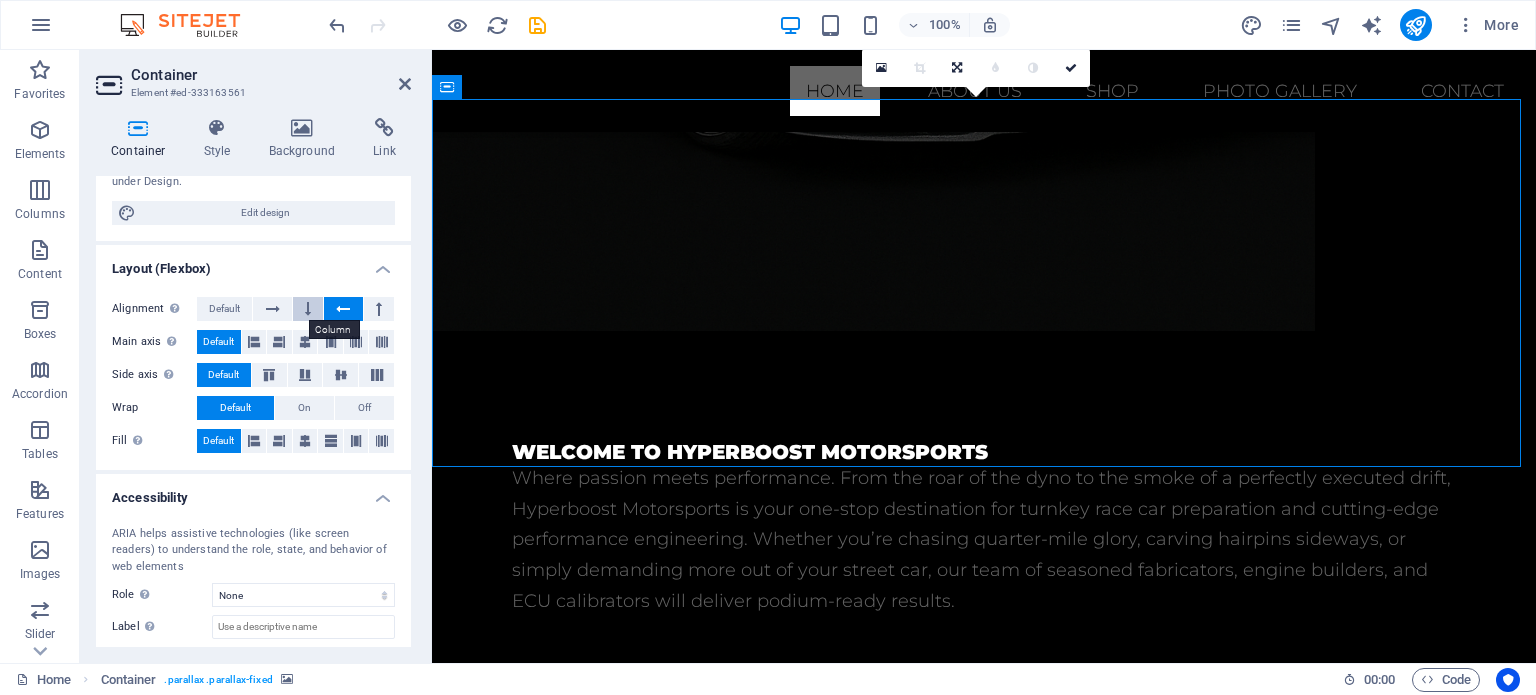 click at bounding box center (308, 309) 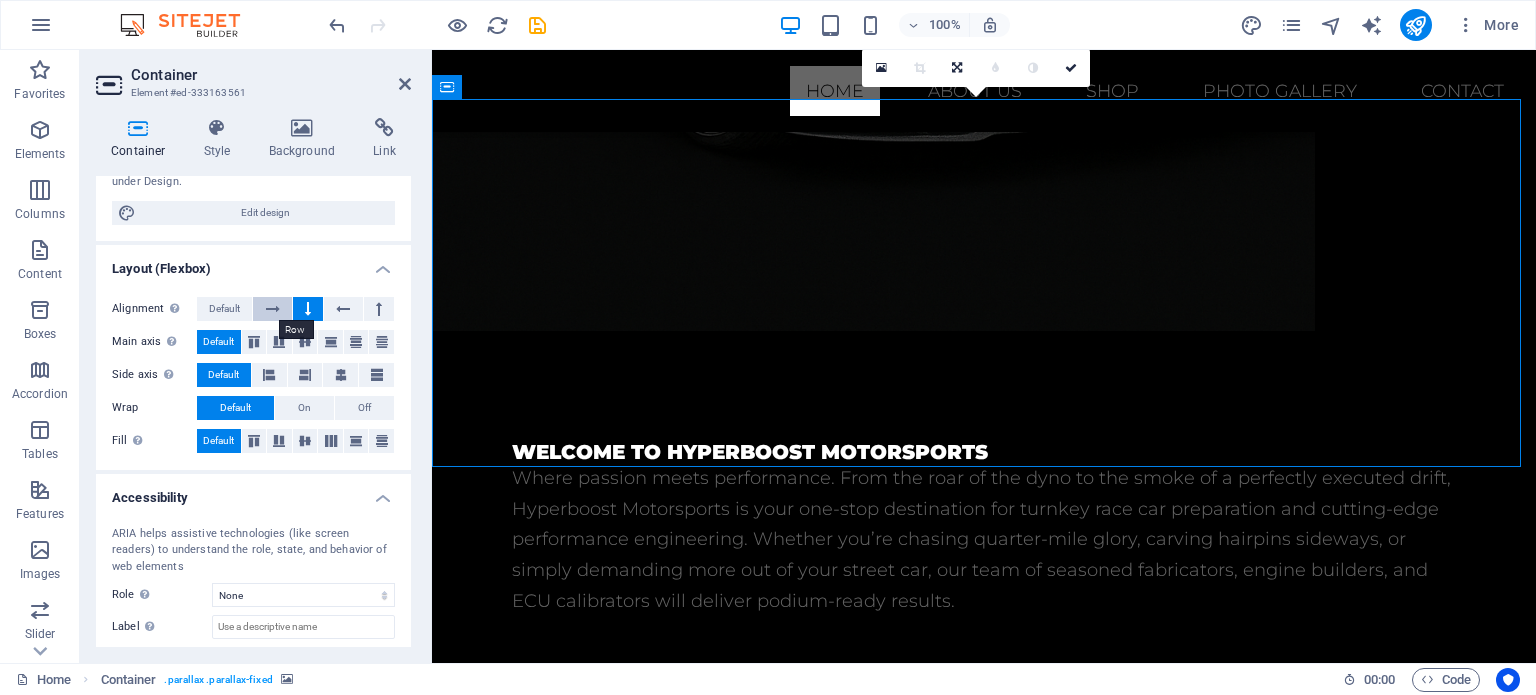 click at bounding box center [273, 309] 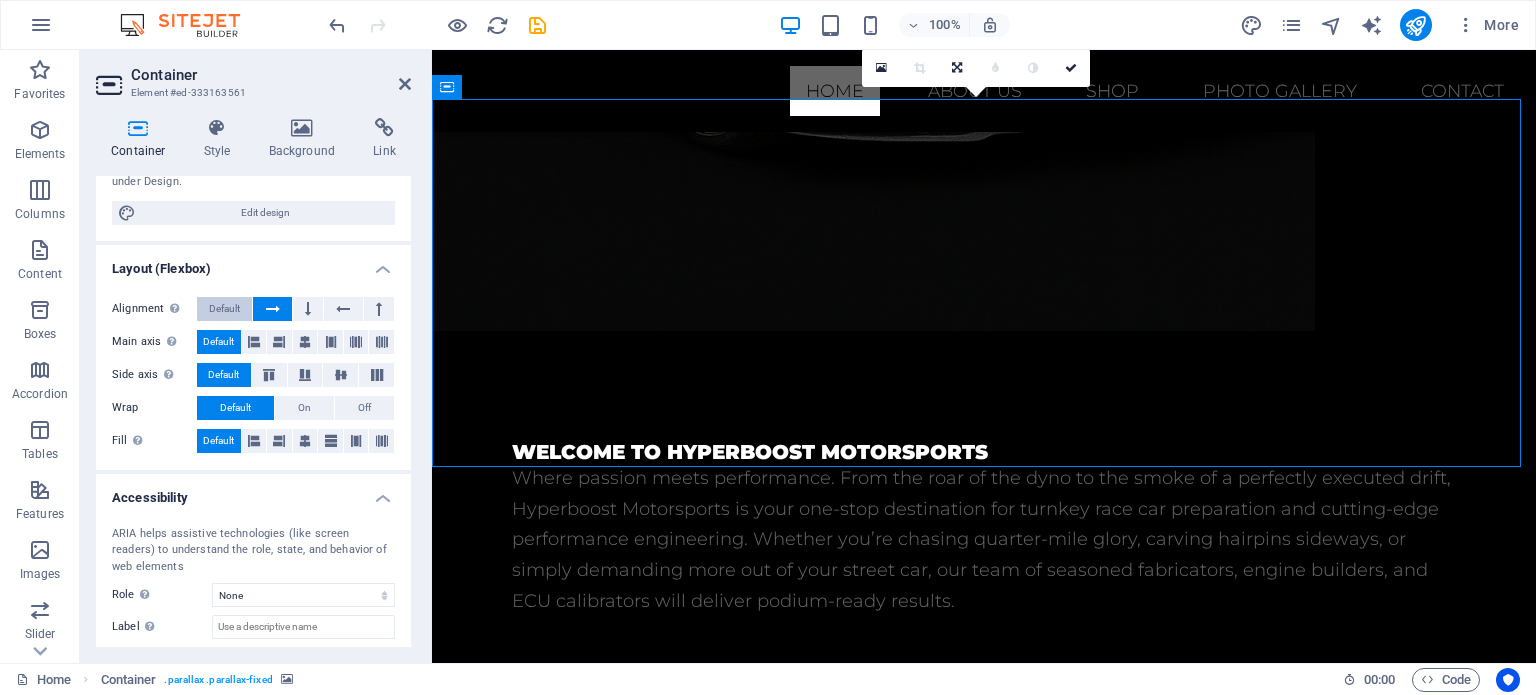 click on "Default" at bounding box center (224, 309) 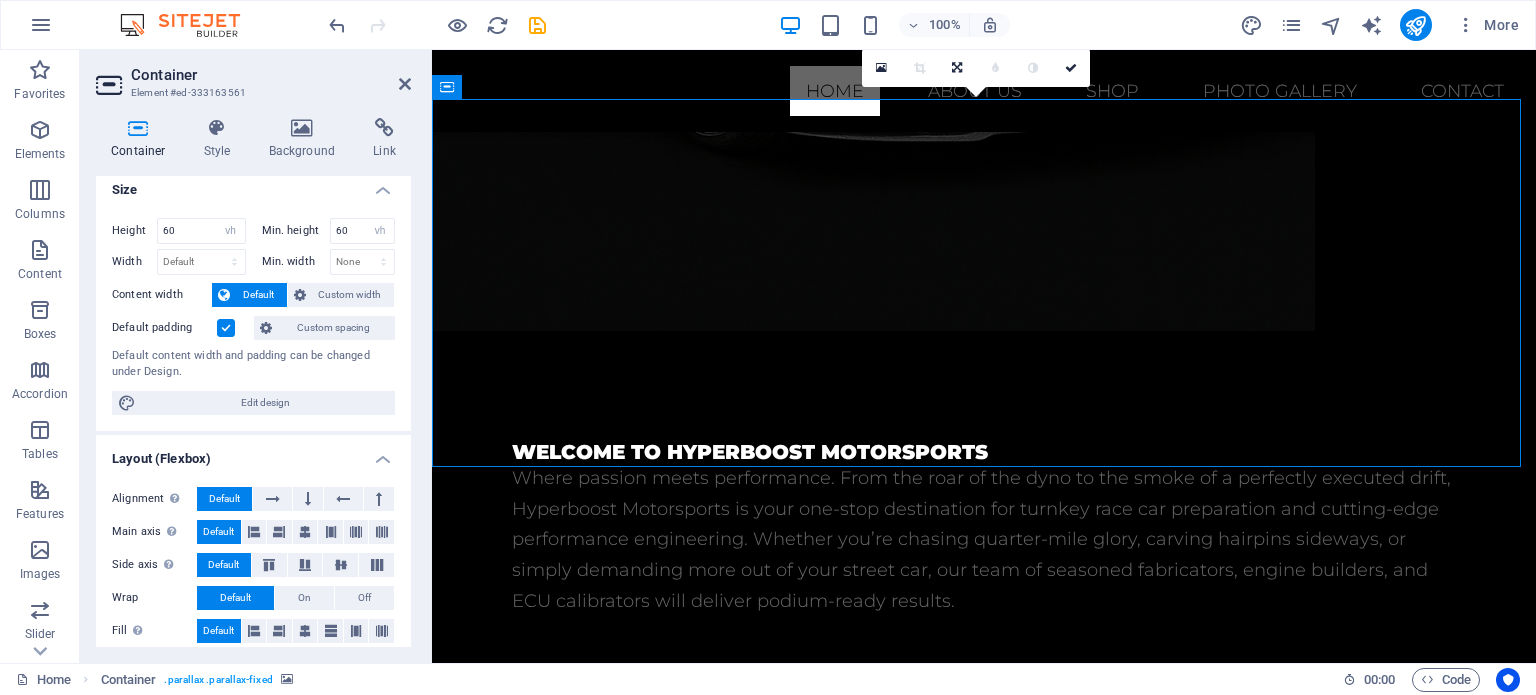 scroll, scrollTop: 0, scrollLeft: 0, axis: both 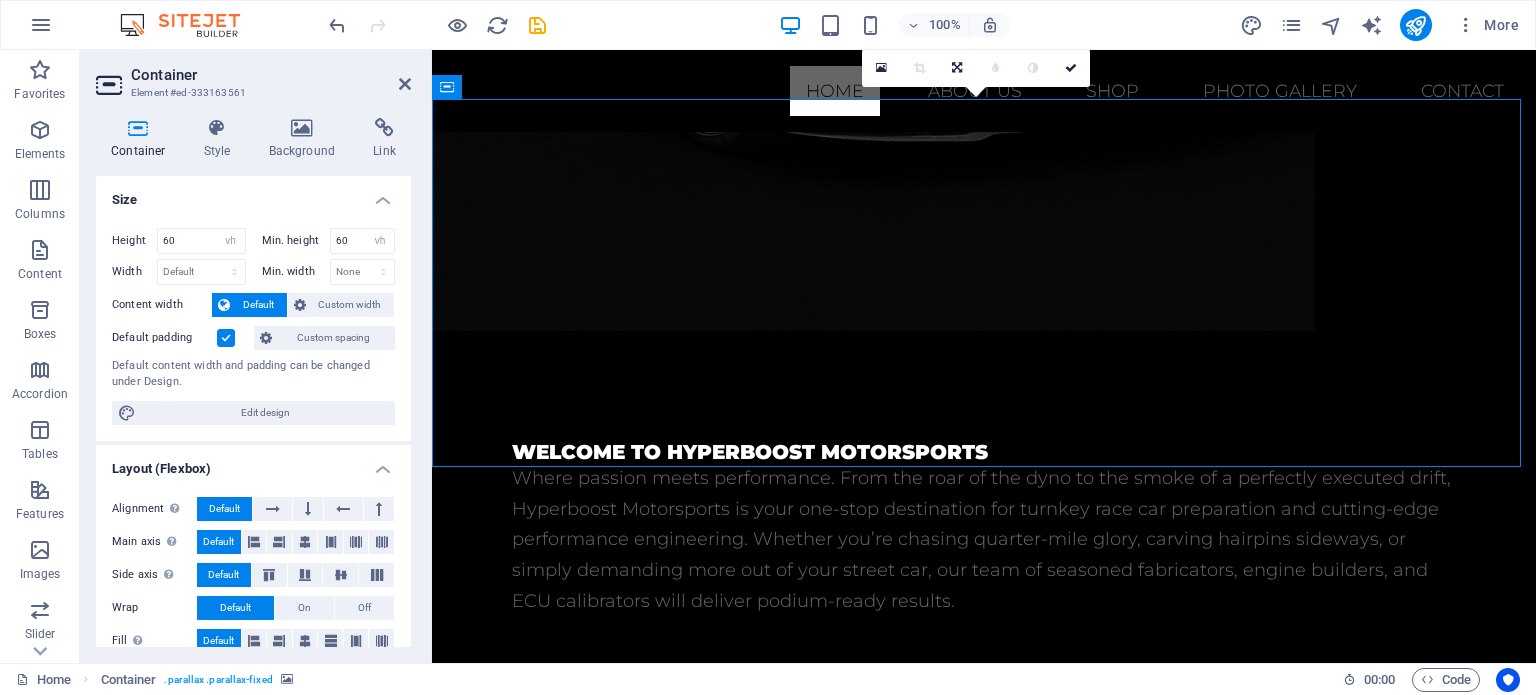 click on "Custom spacing" at bounding box center [333, 338] 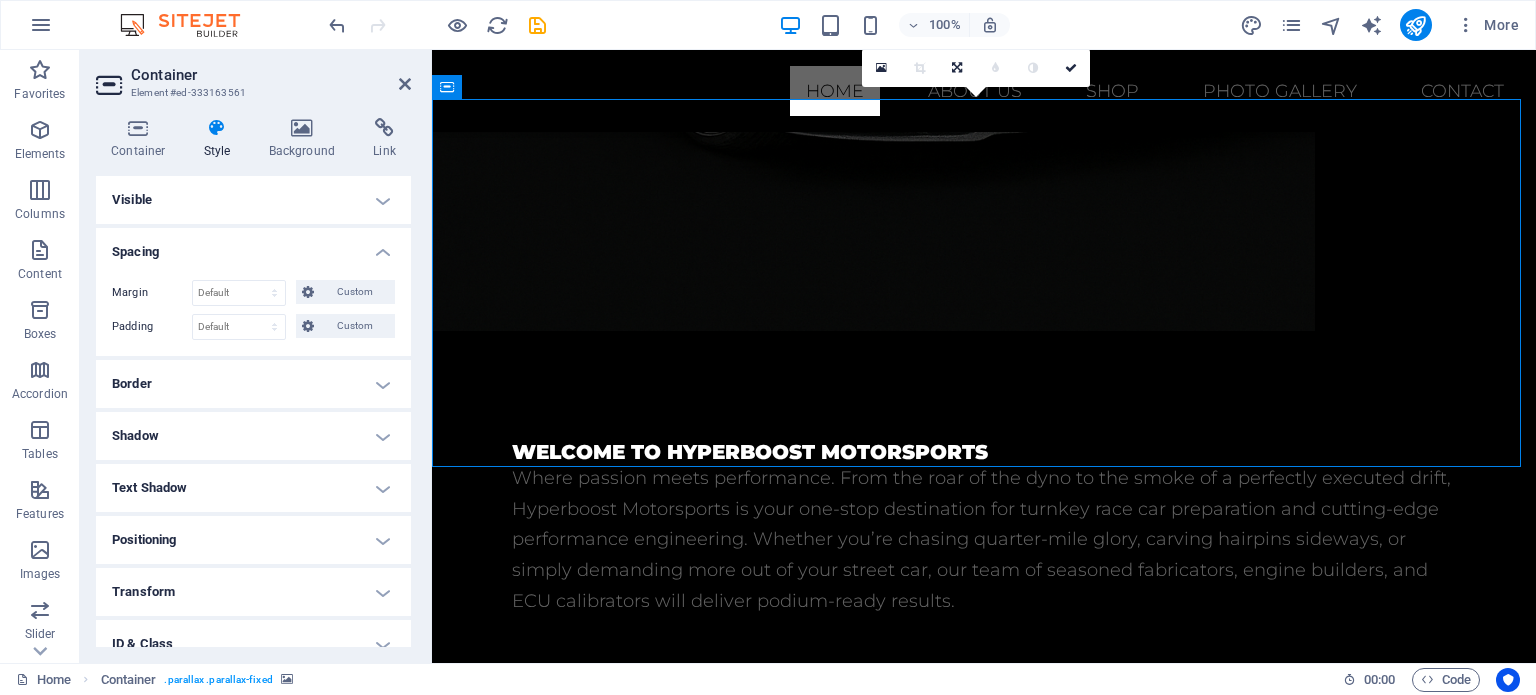 click on "Spacing" at bounding box center [253, 246] 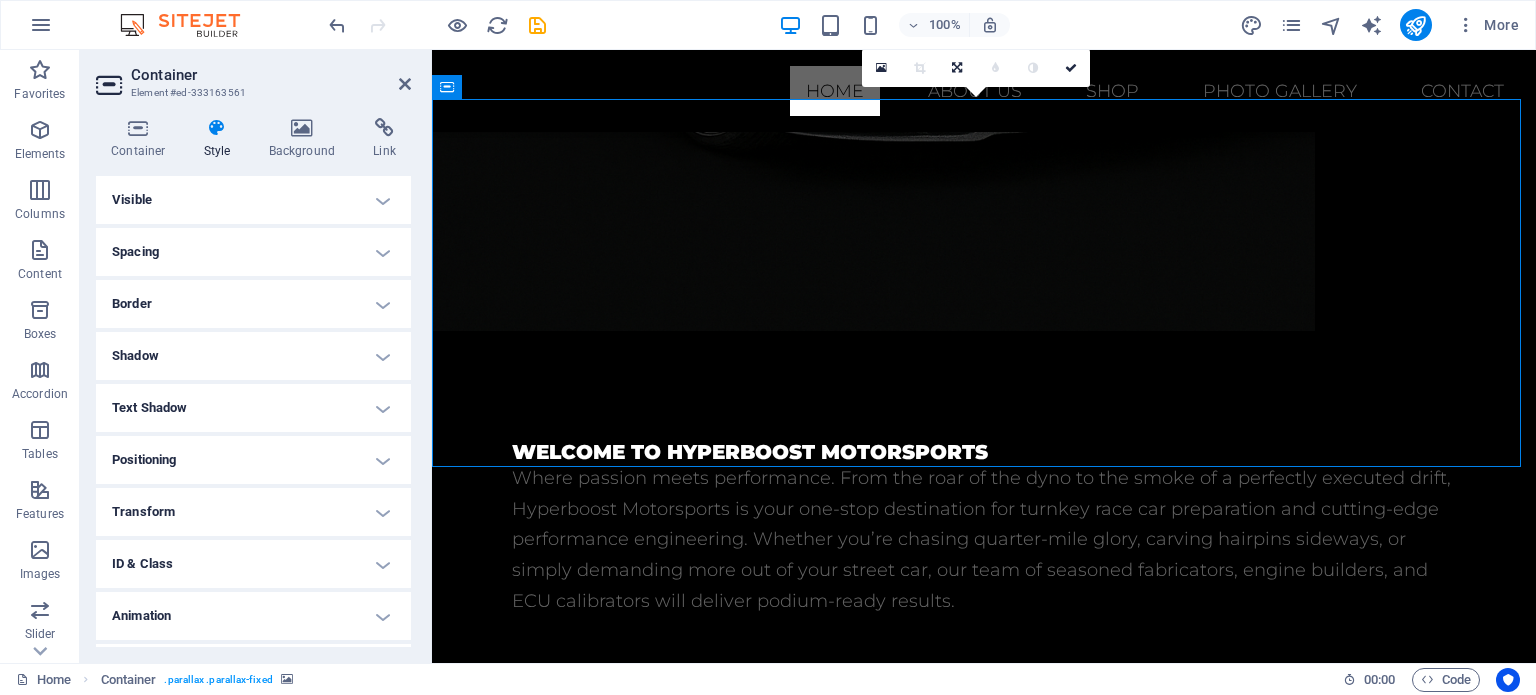 click on "Visible" at bounding box center [253, 200] 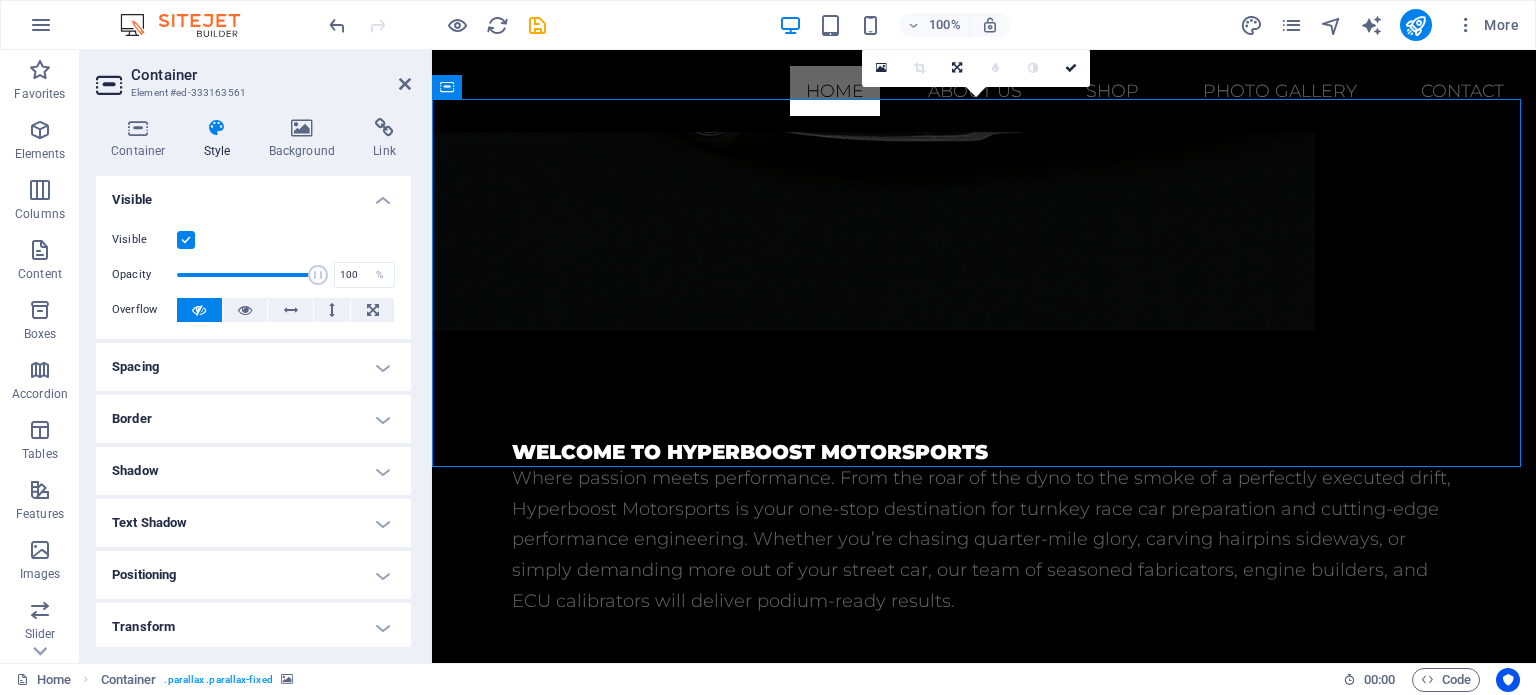 click on "Visible" at bounding box center (253, 194) 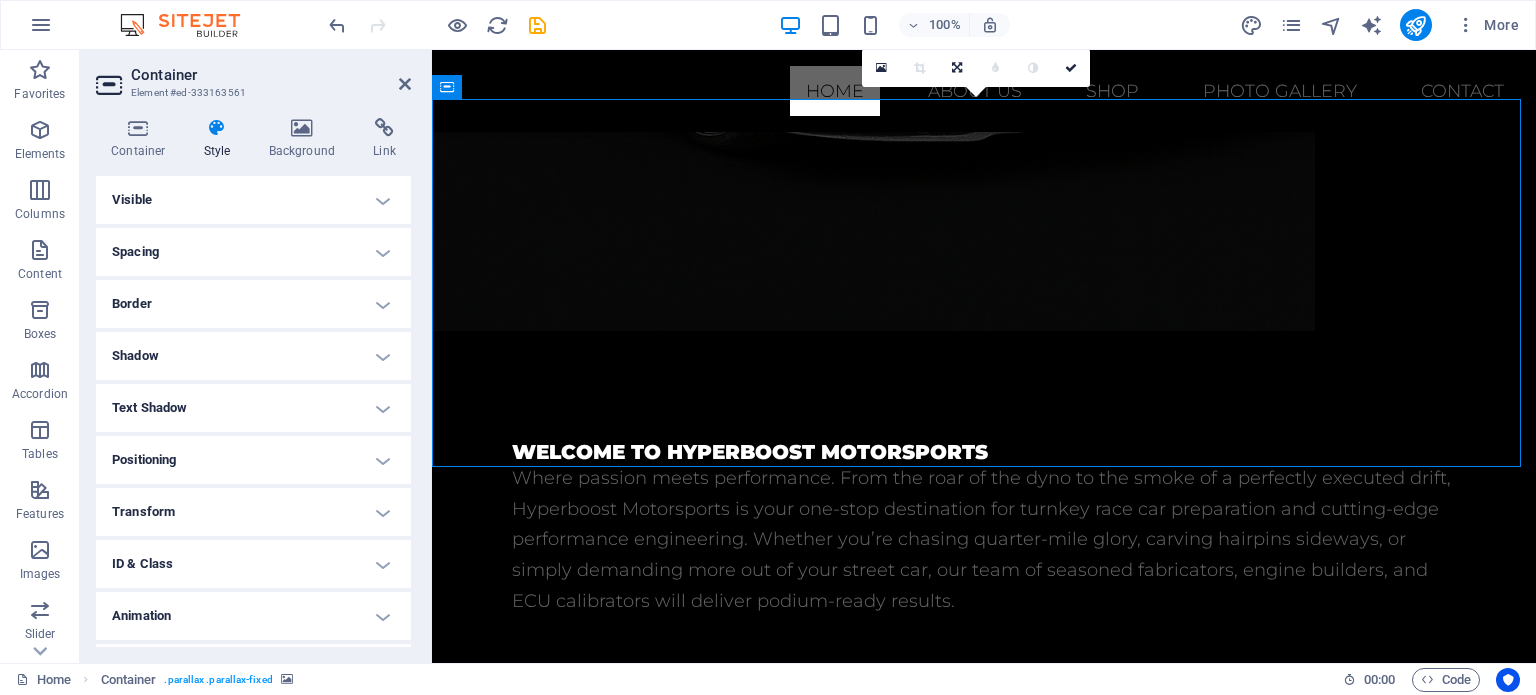 click on "Visible" at bounding box center [253, 200] 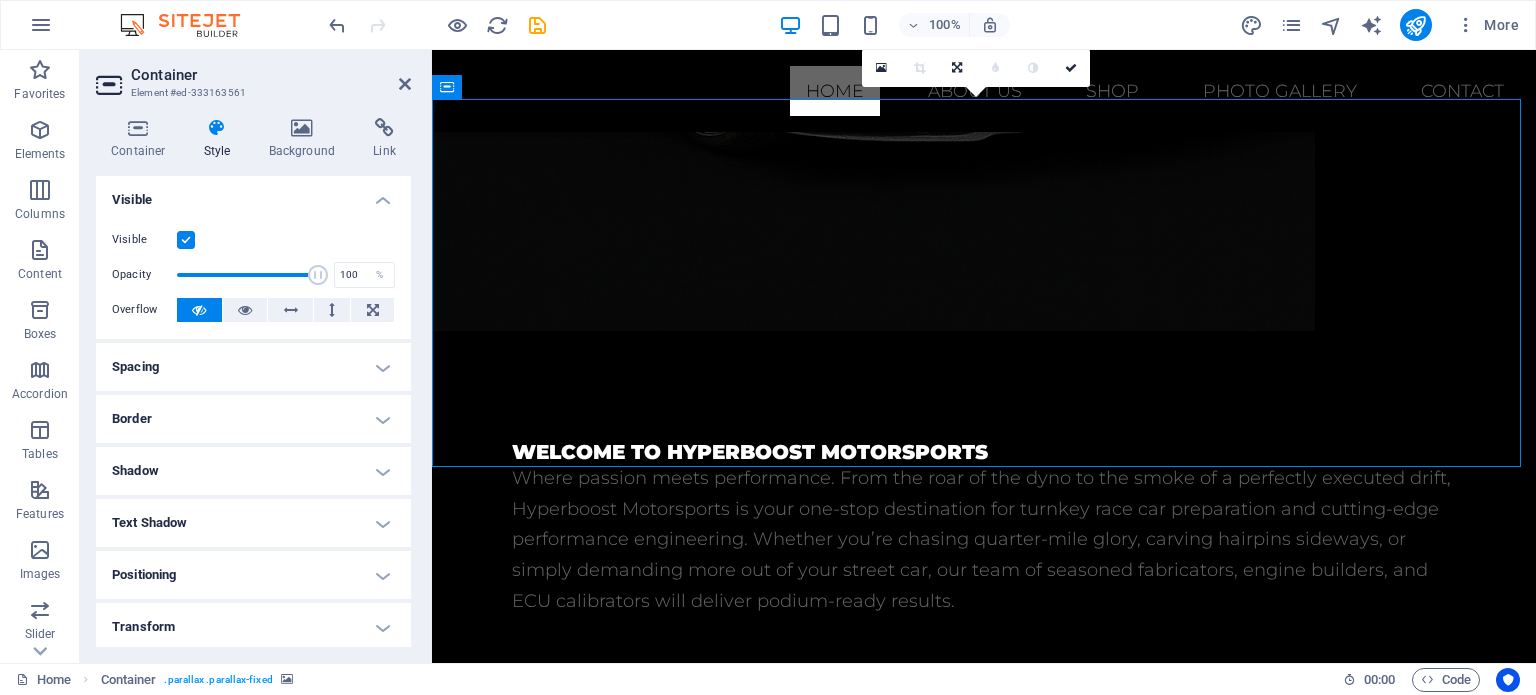 click on "Visible" at bounding box center [253, 194] 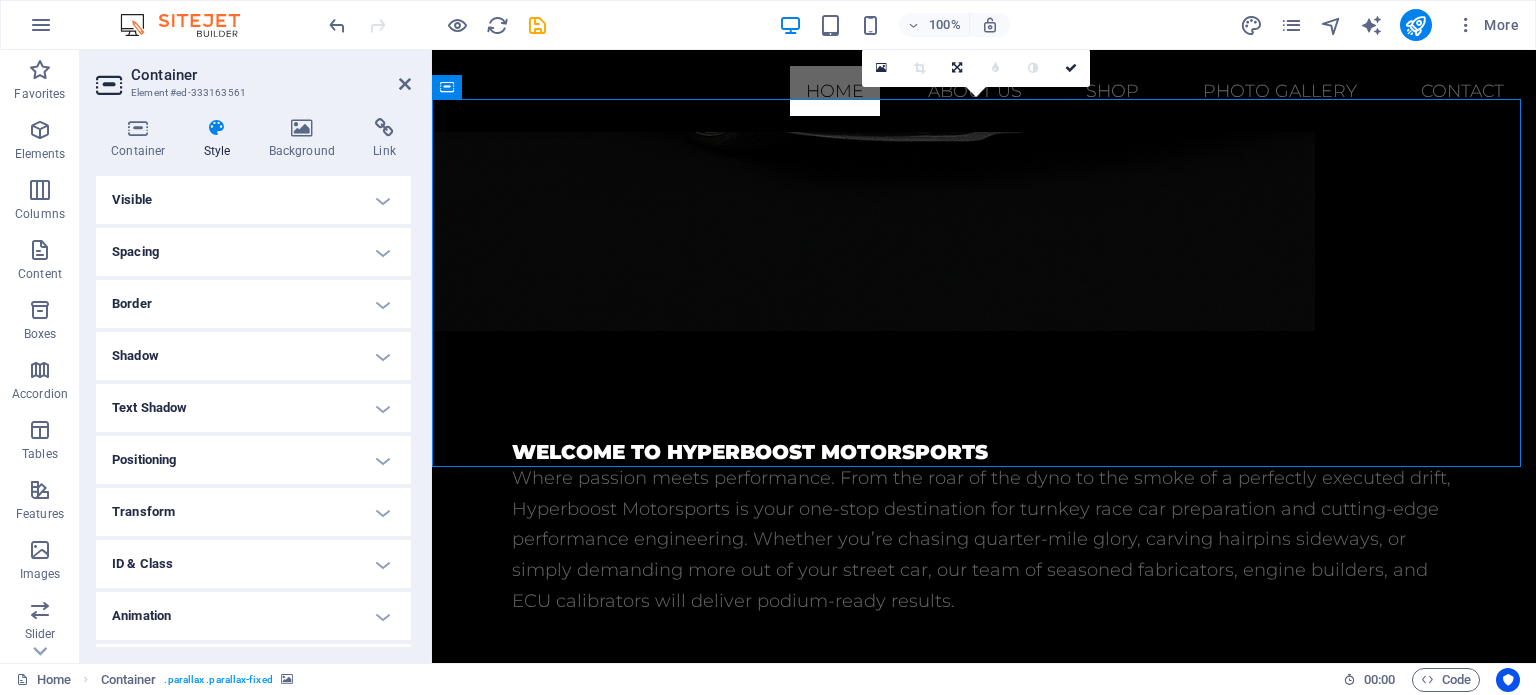 click on "Spacing" at bounding box center [253, 252] 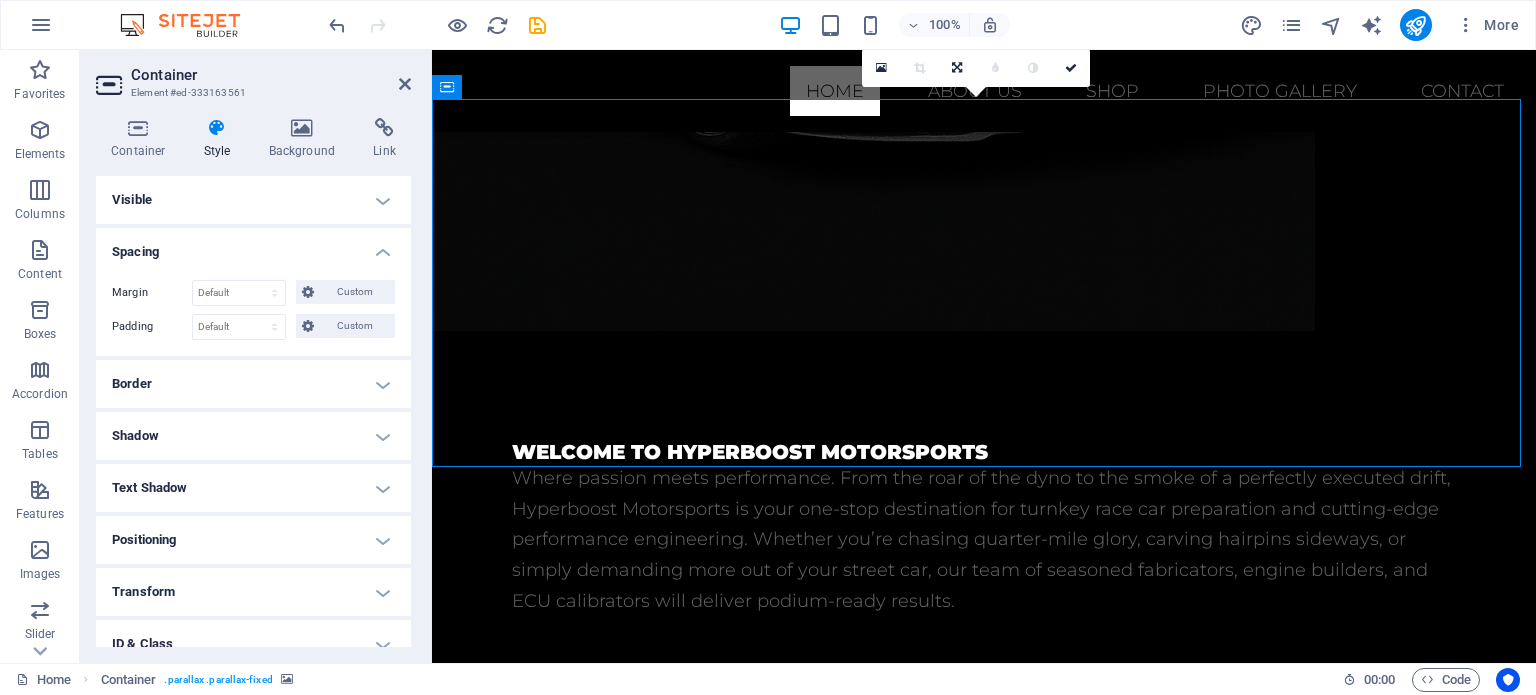 click on "Spacing" at bounding box center (253, 246) 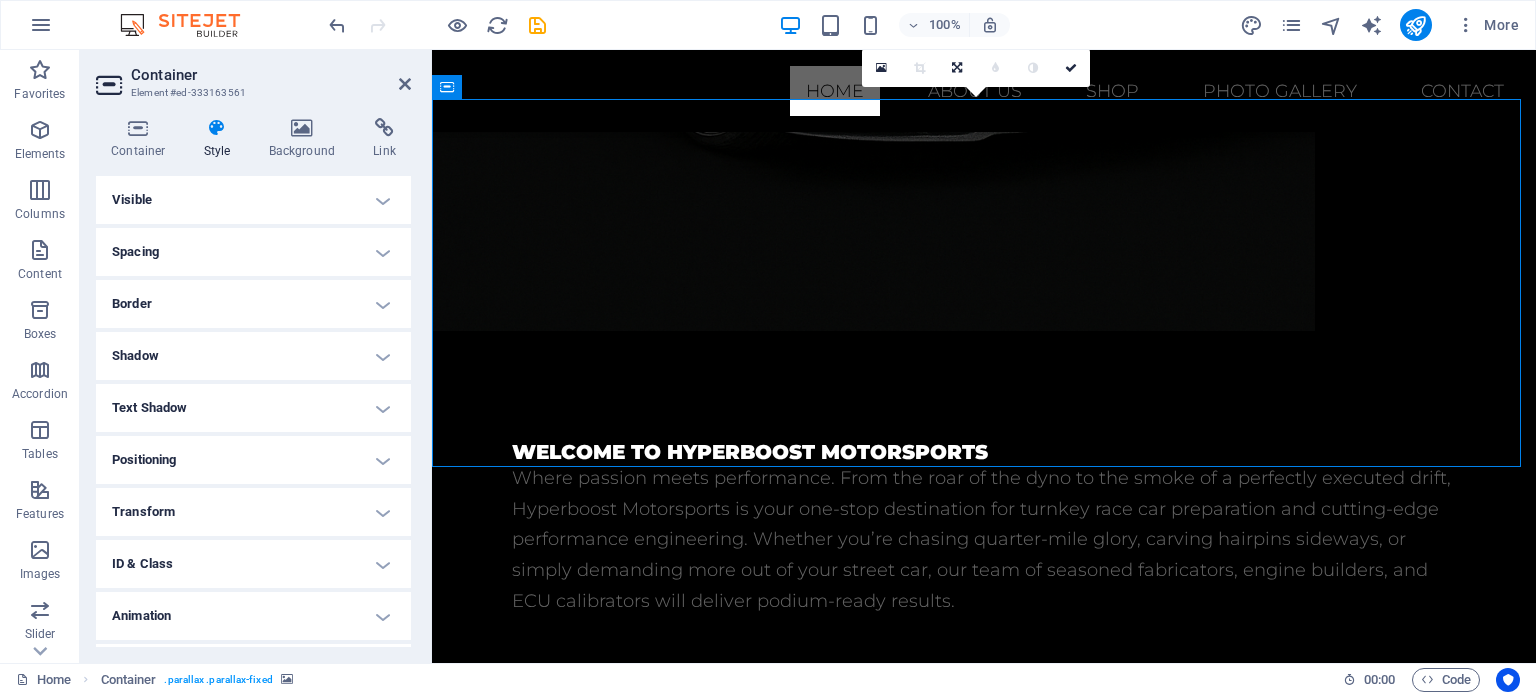 click on "Border" at bounding box center (253, 304) 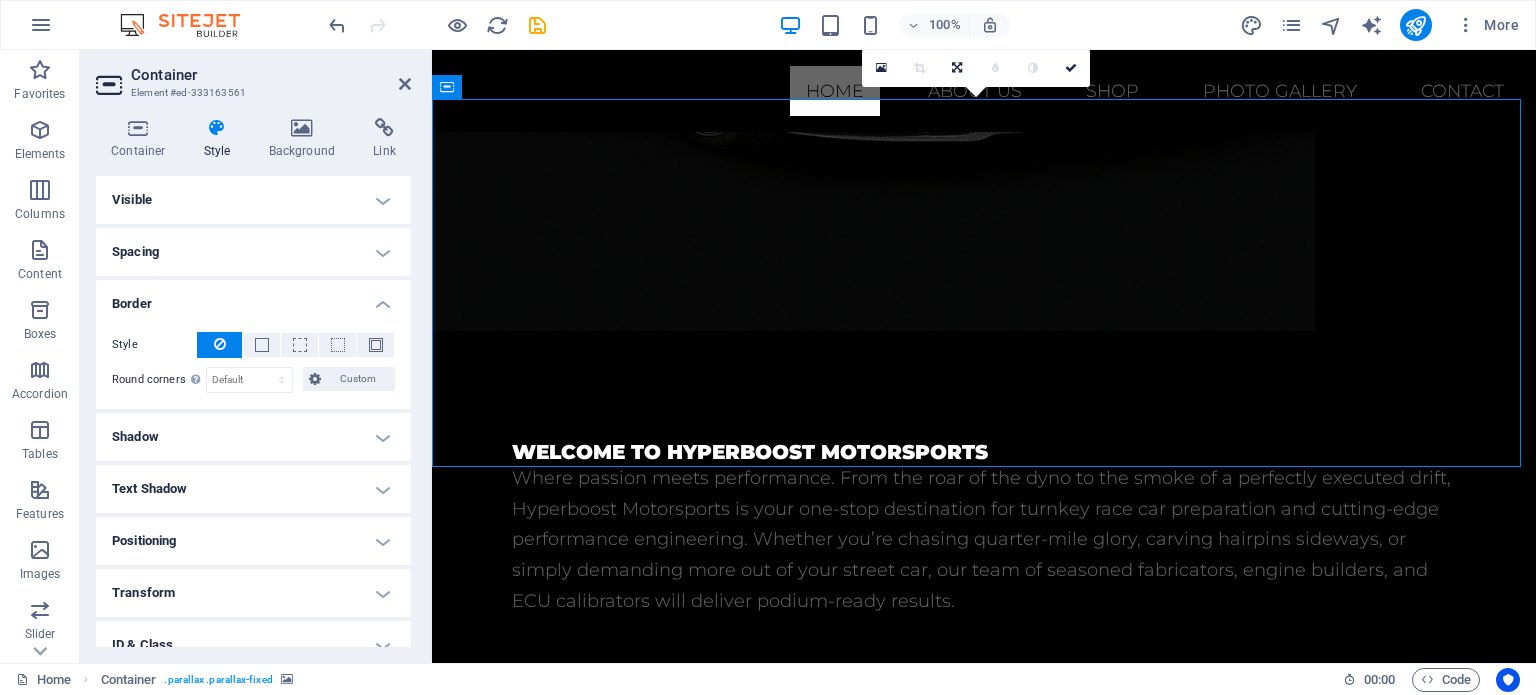 click on "Border" at bounding box center (253, 298) 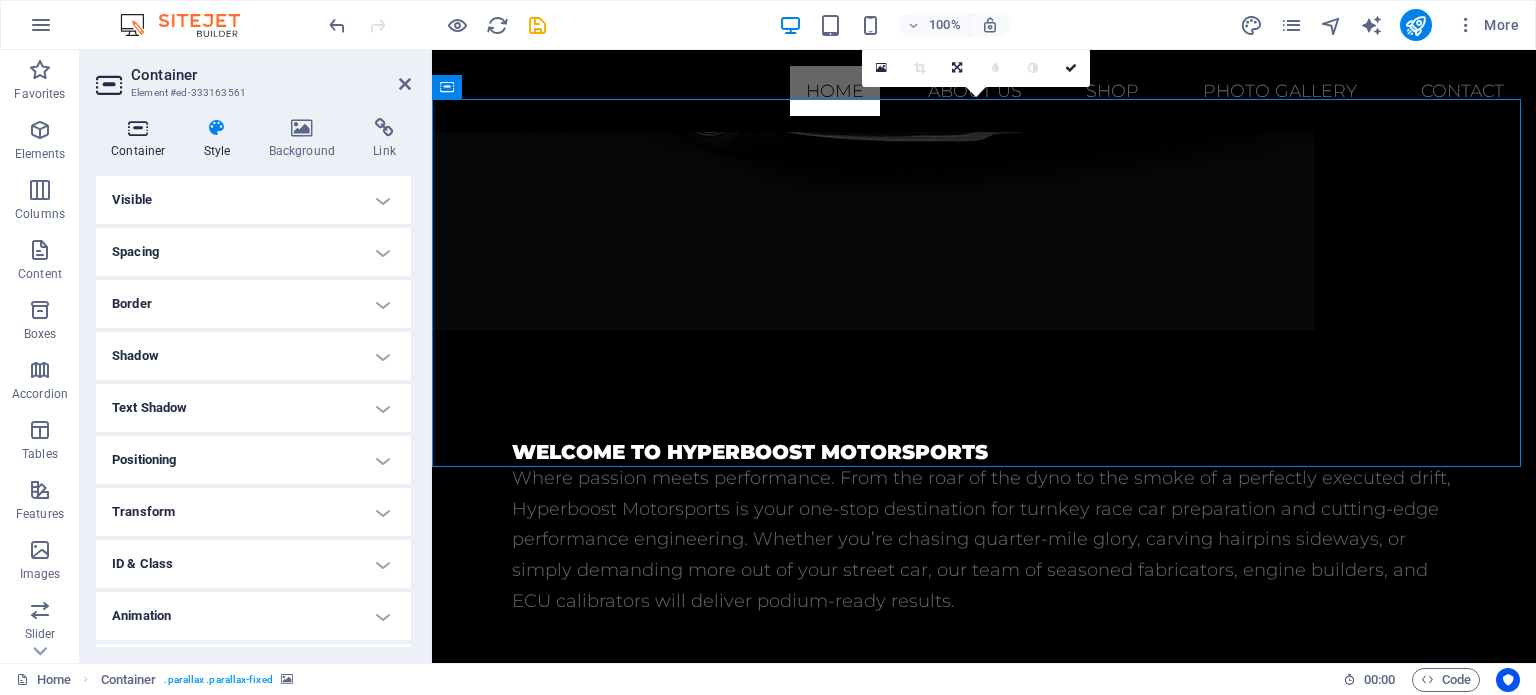 click at bounding box center [138, 128] 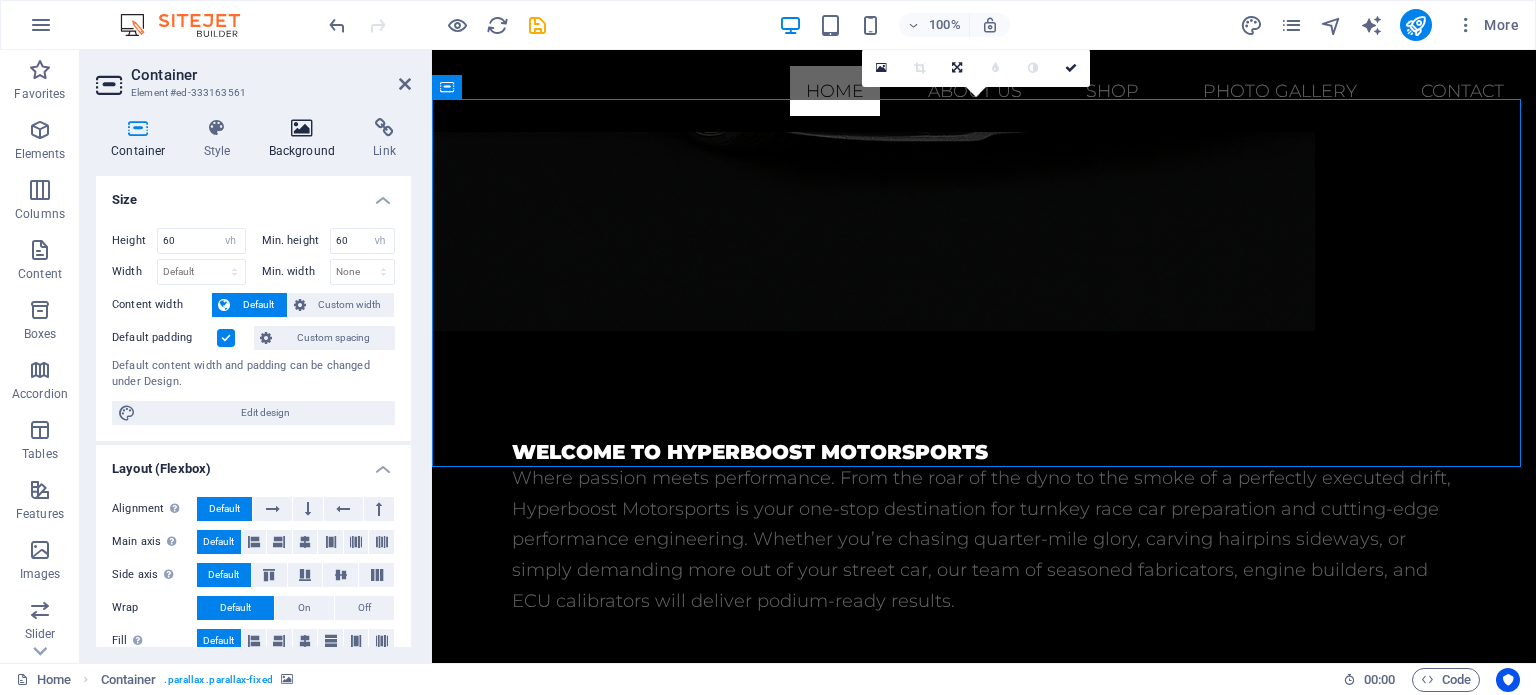 click at bounding box center (302, 128) 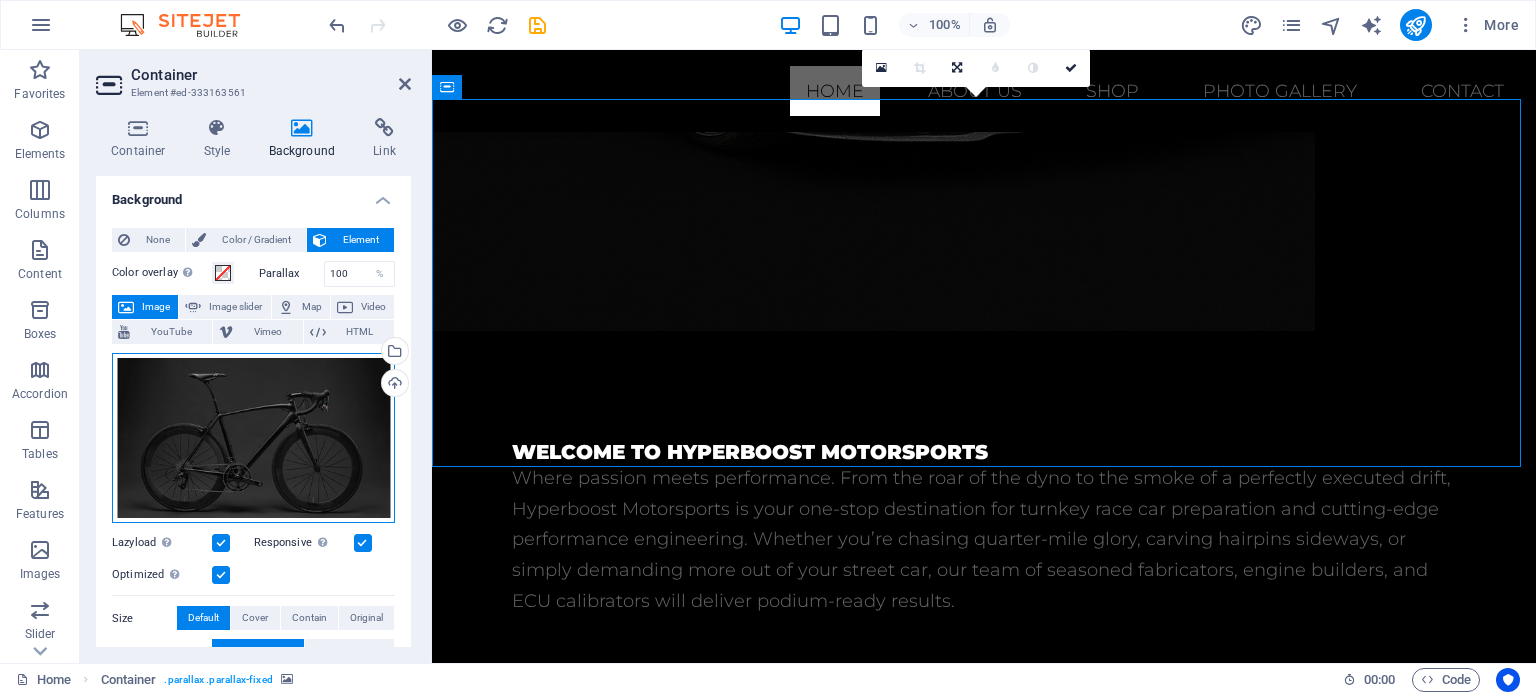 click on "Drag files here, click to choose files or select files from Files or our free stock photos & videos" at bounding box center [253, 438] 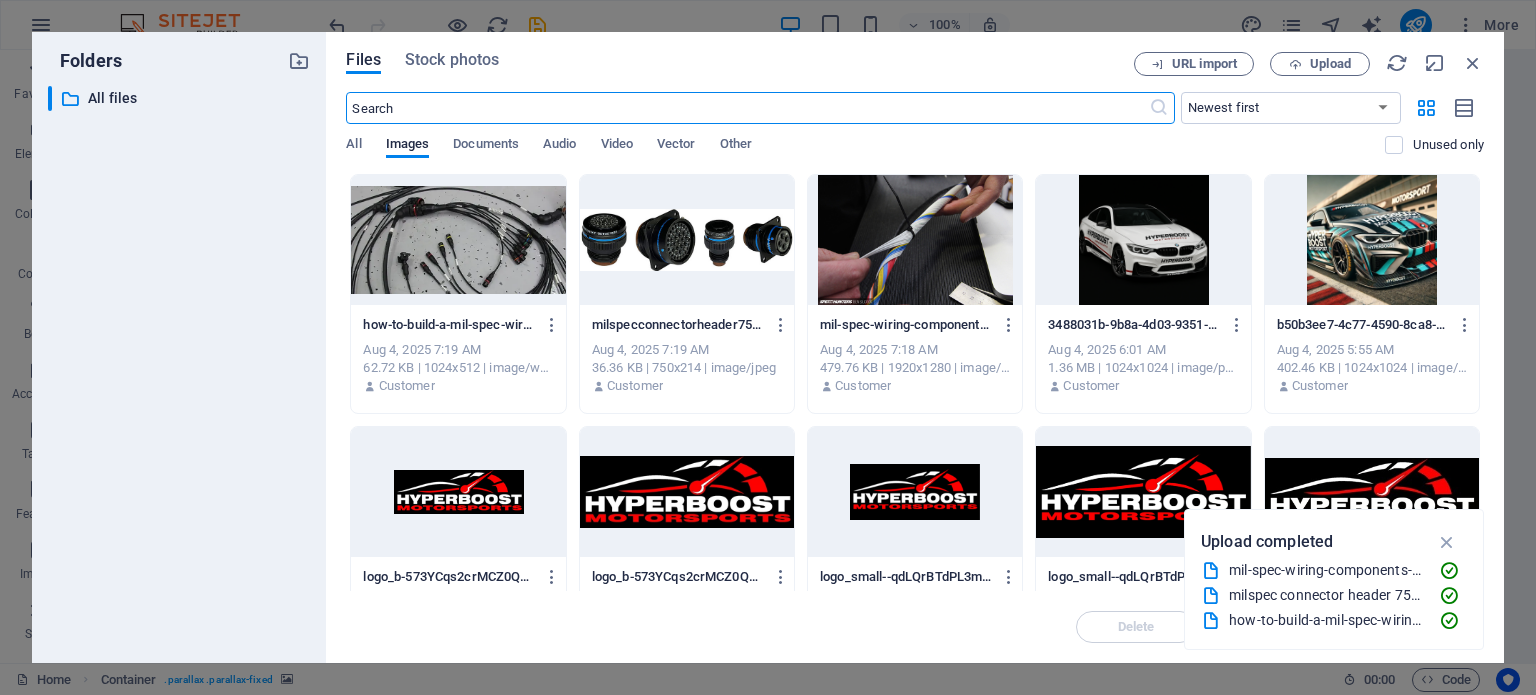 scroll, scrollTop: 1687, scrollLeft: 0, axis: vertical 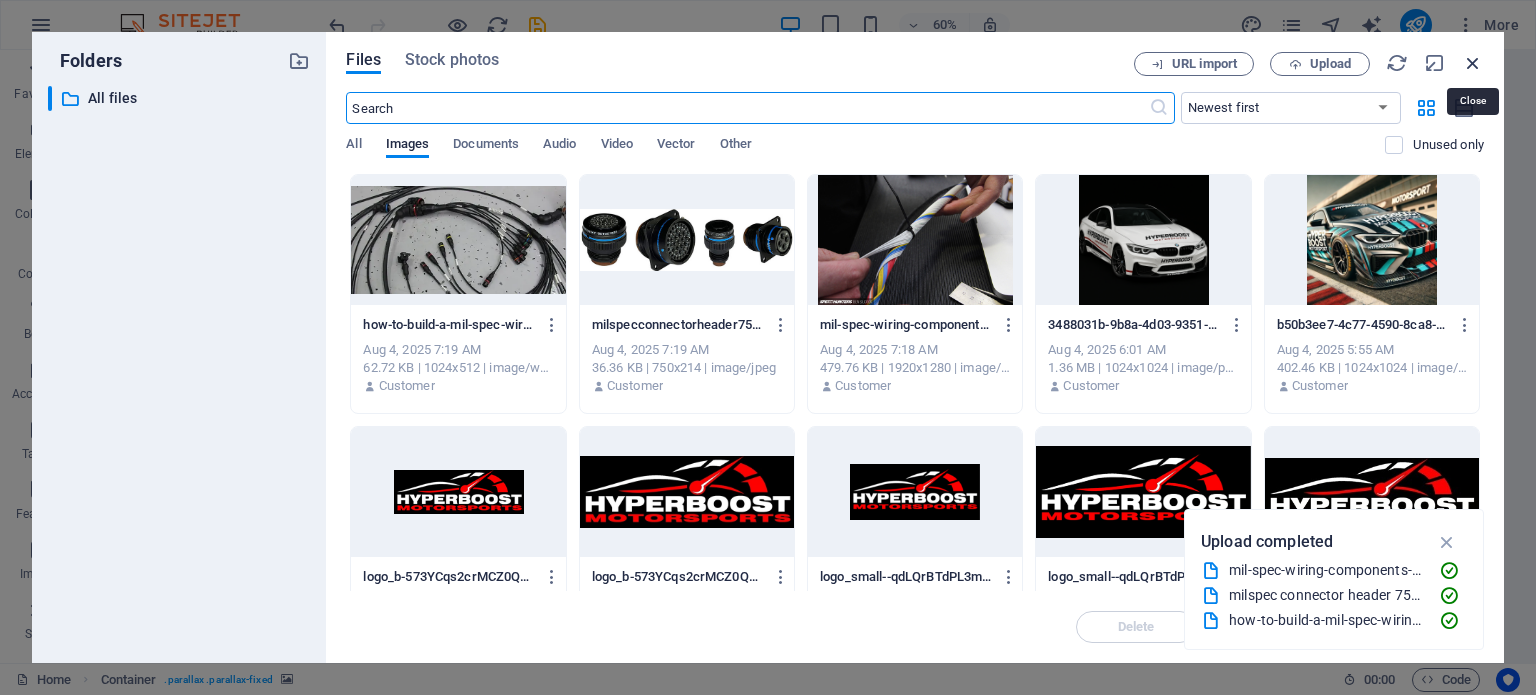 click at bounding box center (1473, 63) 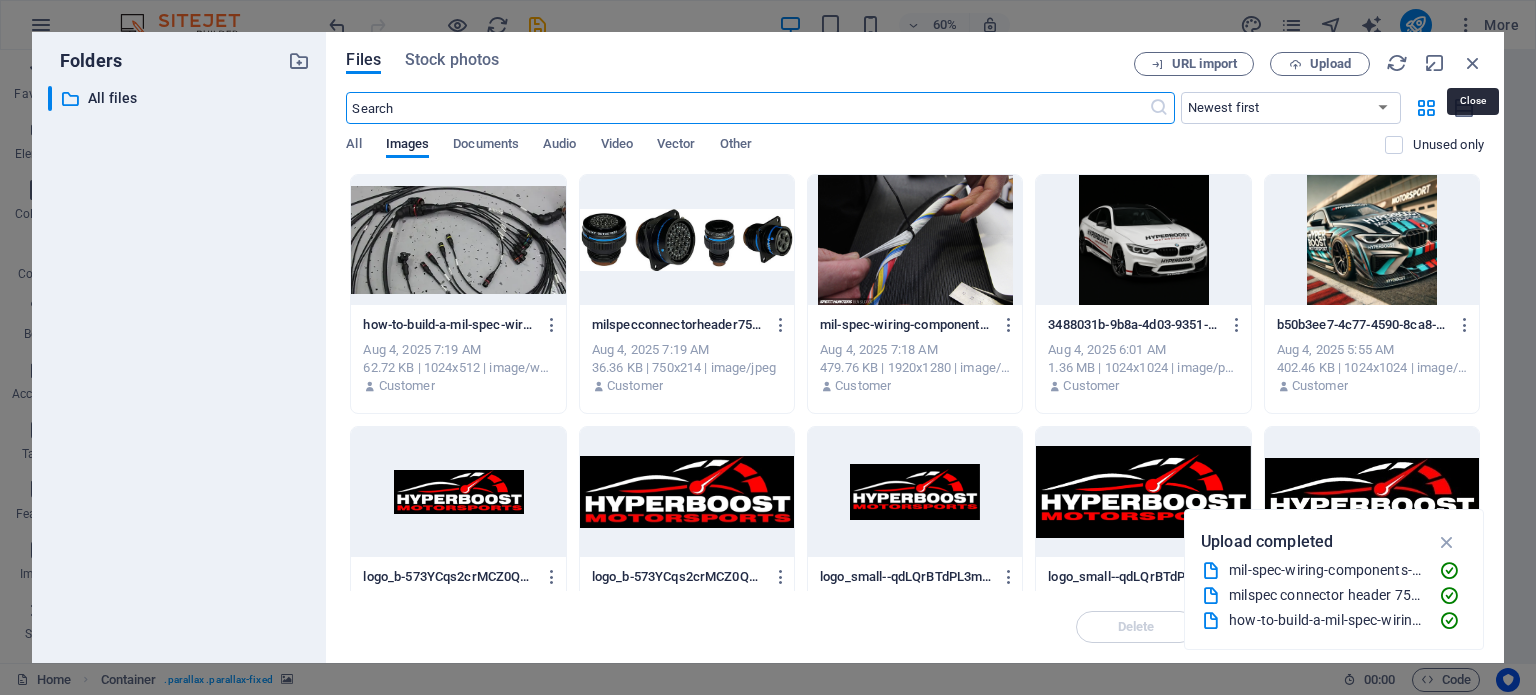 scroll, scrollTop: 1215, scrollLeft: 0, axis: vertical 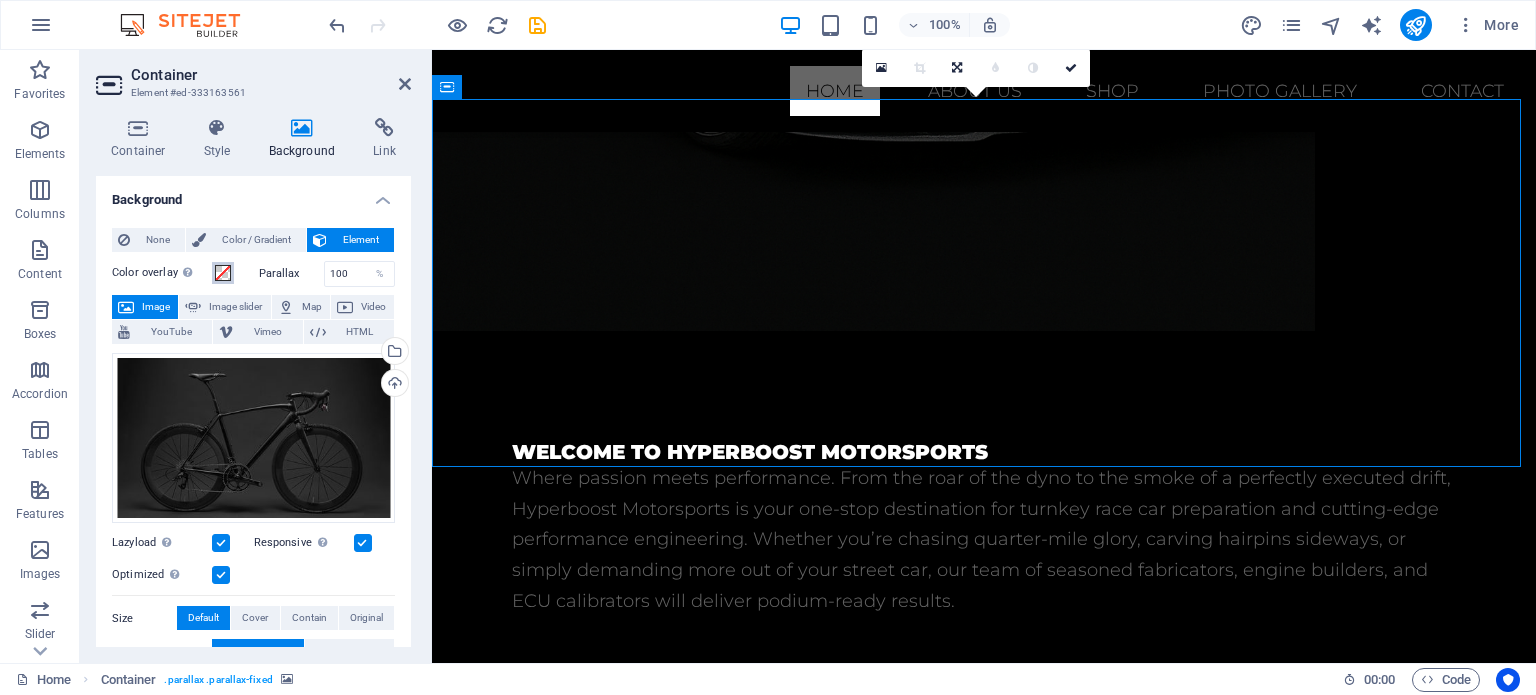 click at bounding box center (223, 273) 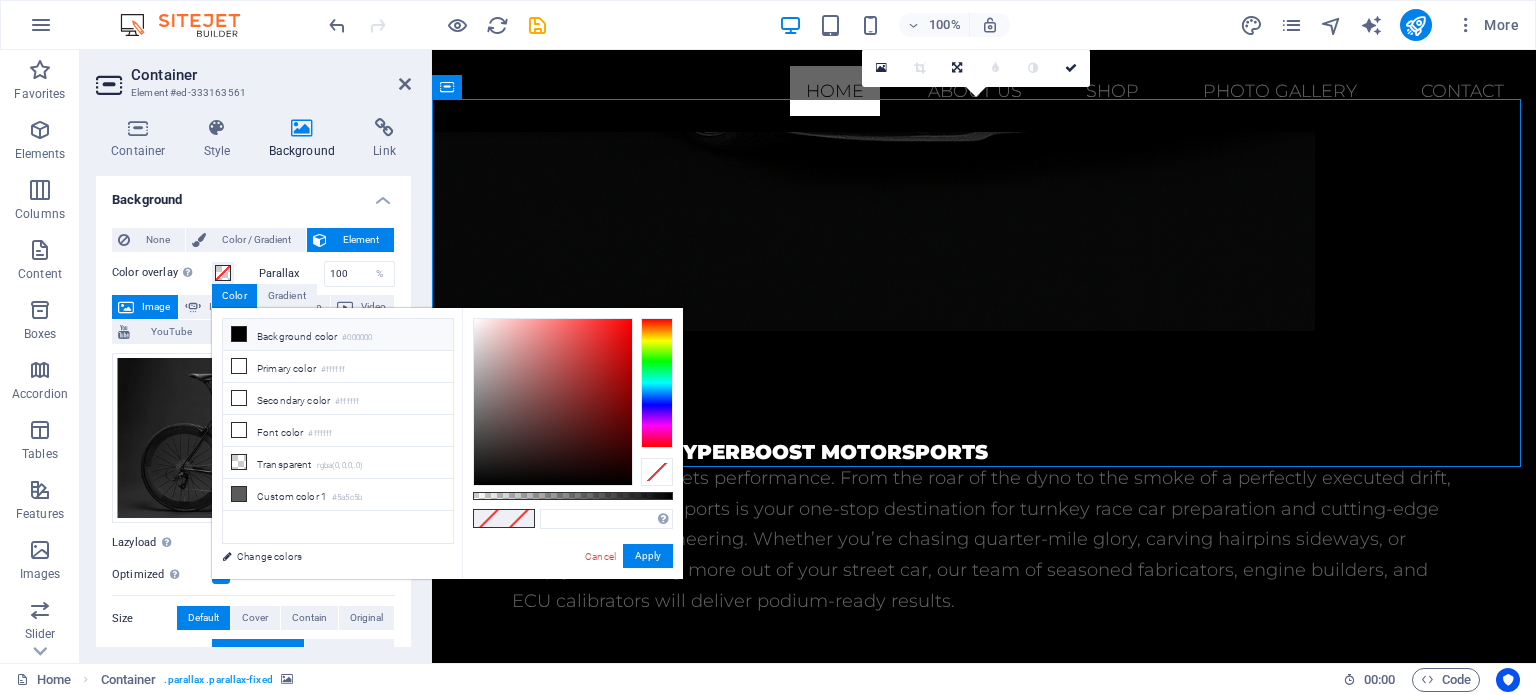 click on "Background color
#000000" at bounding box center (338, 335) 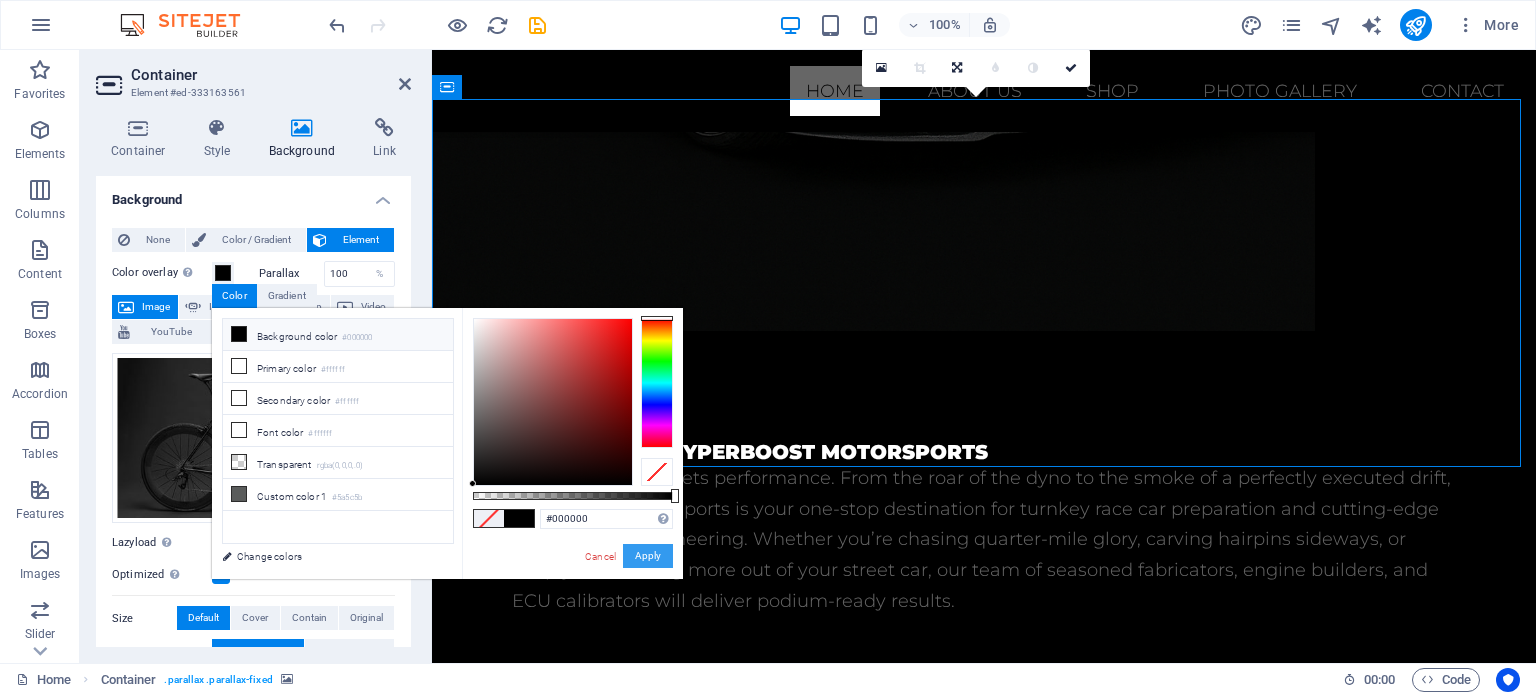 drag, startPoint x: 653, startPoint y: 549, endPoint x: 216, endPoint y: 500, distance: 439.73856 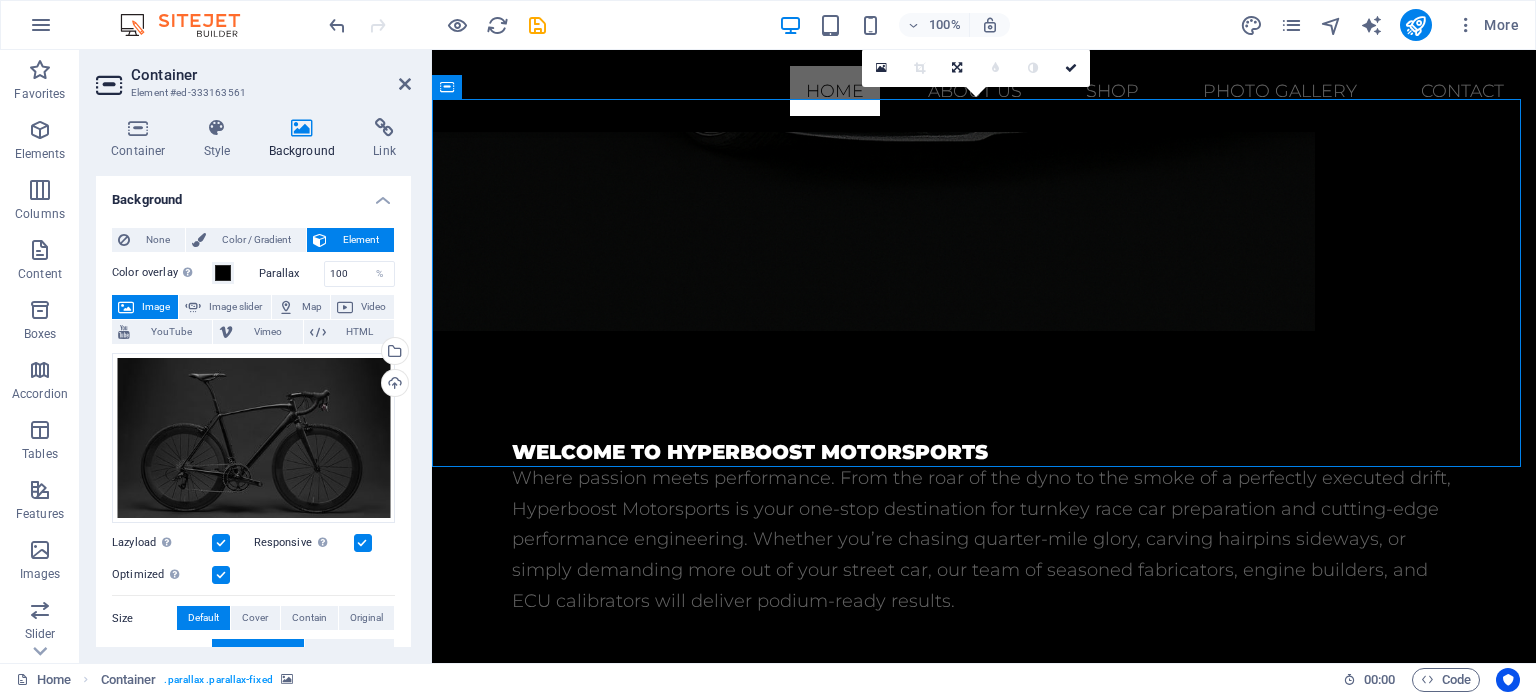 scroll, scrollTop: 0, scrollLeft: 0, axis: both 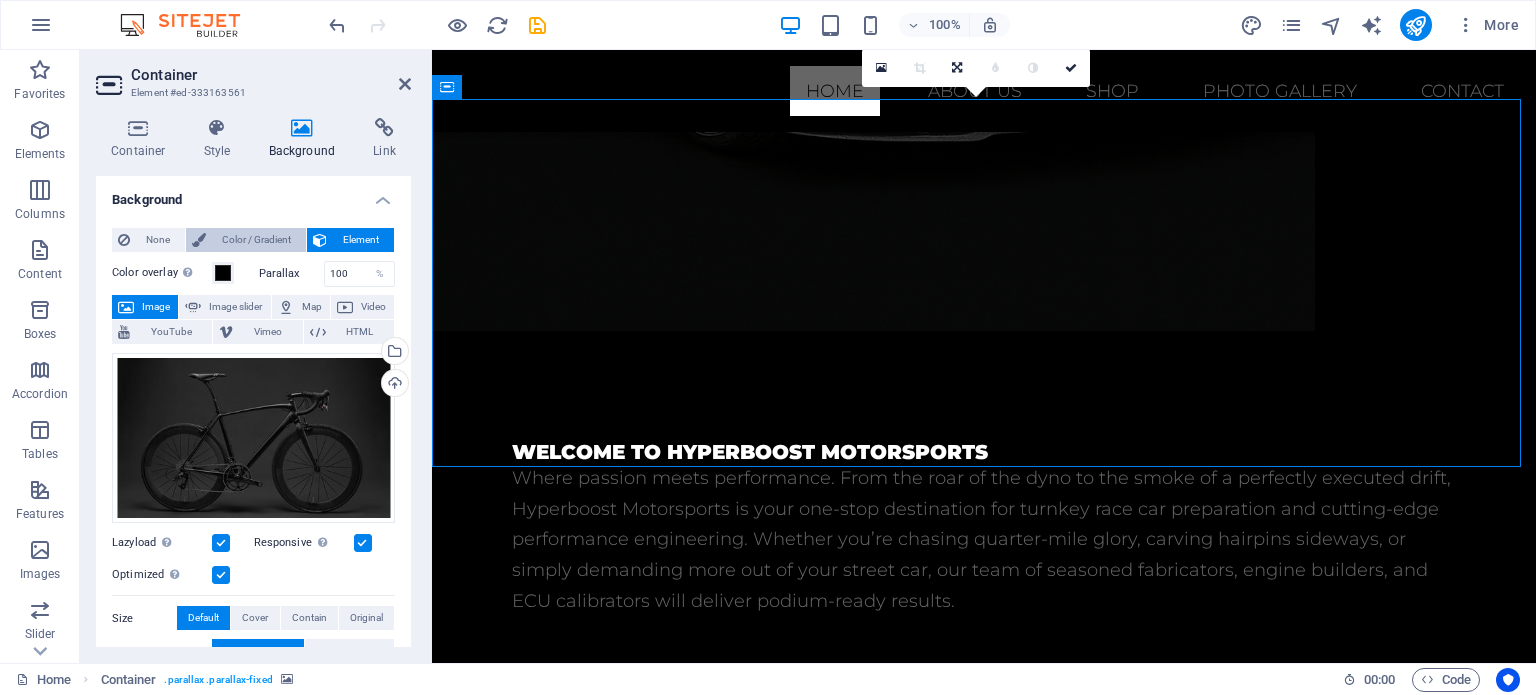 click on "Color / Gradient" at bounding box center [256, 240] 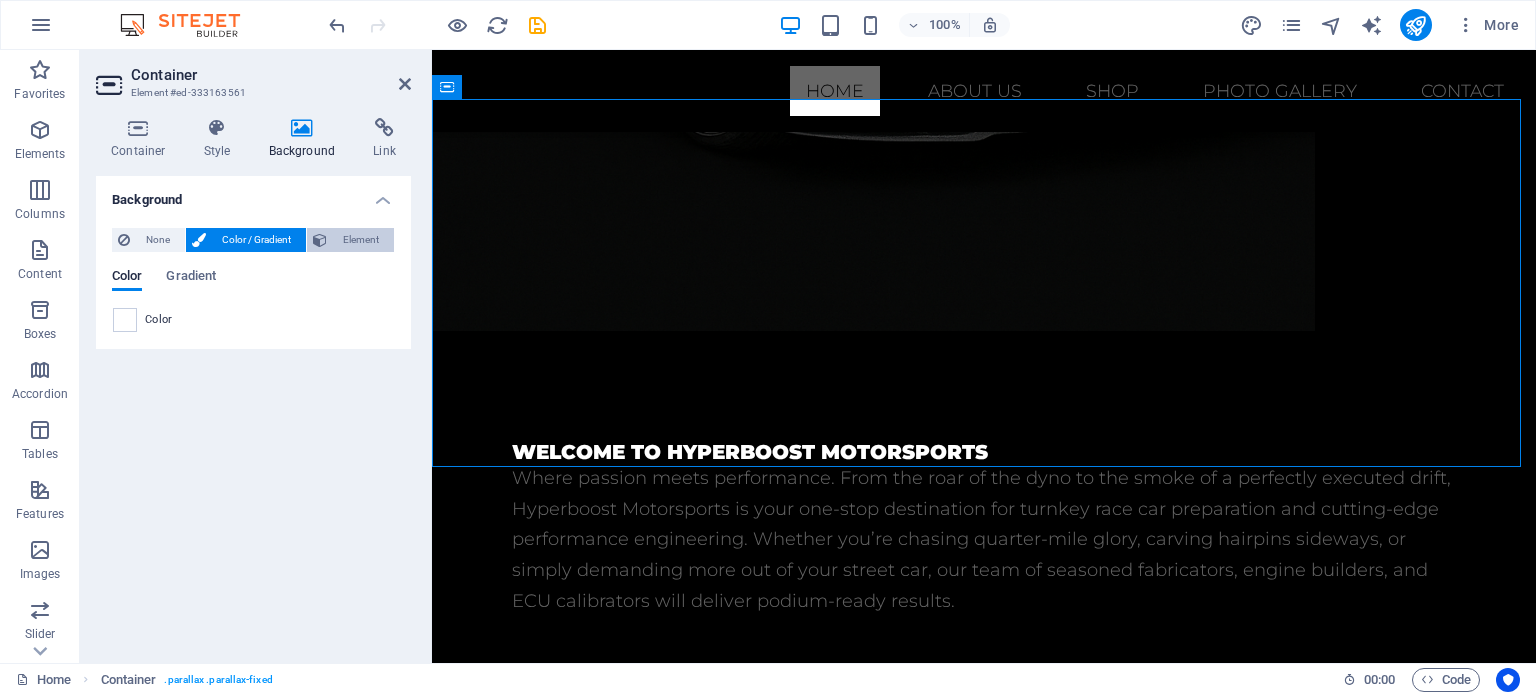click on "Element" at bounding box center (350, 240) 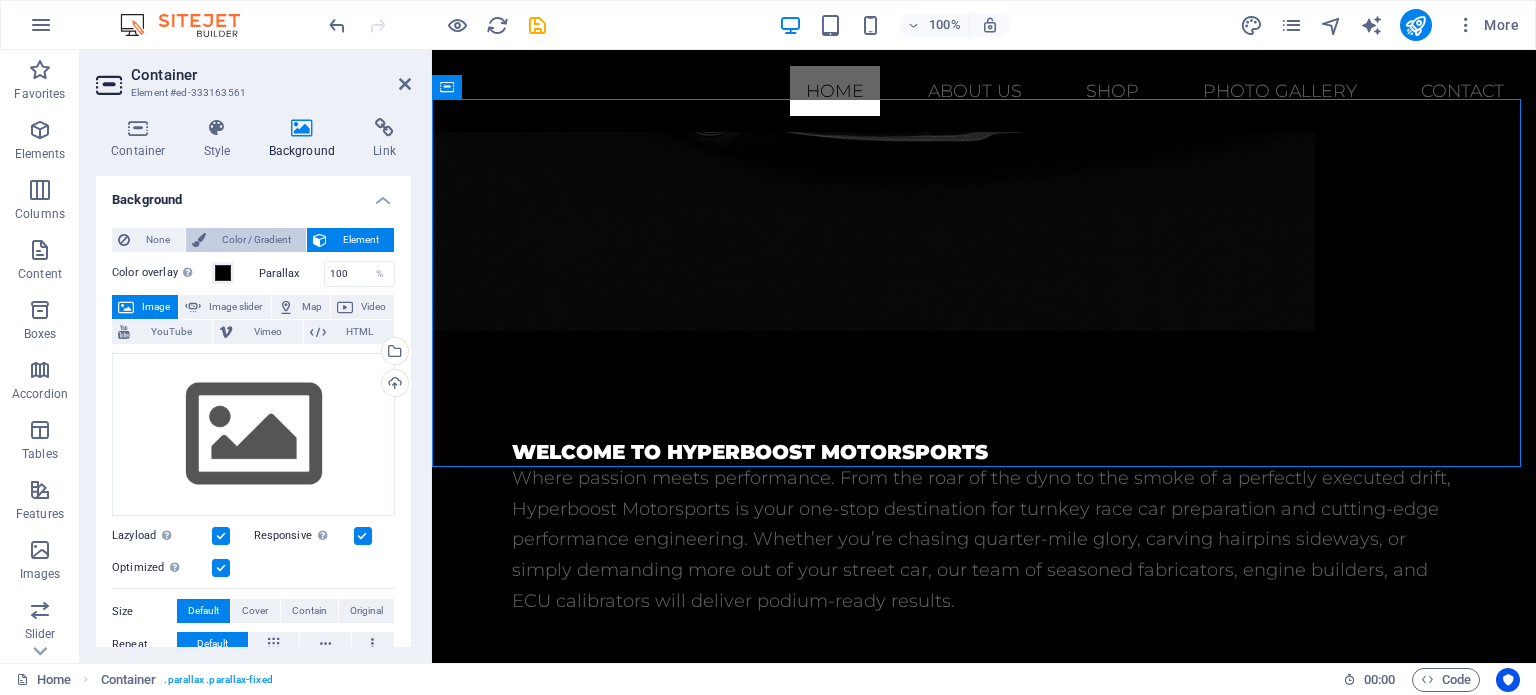 click on "Color / Gradient" at bounding box center [256, 240] 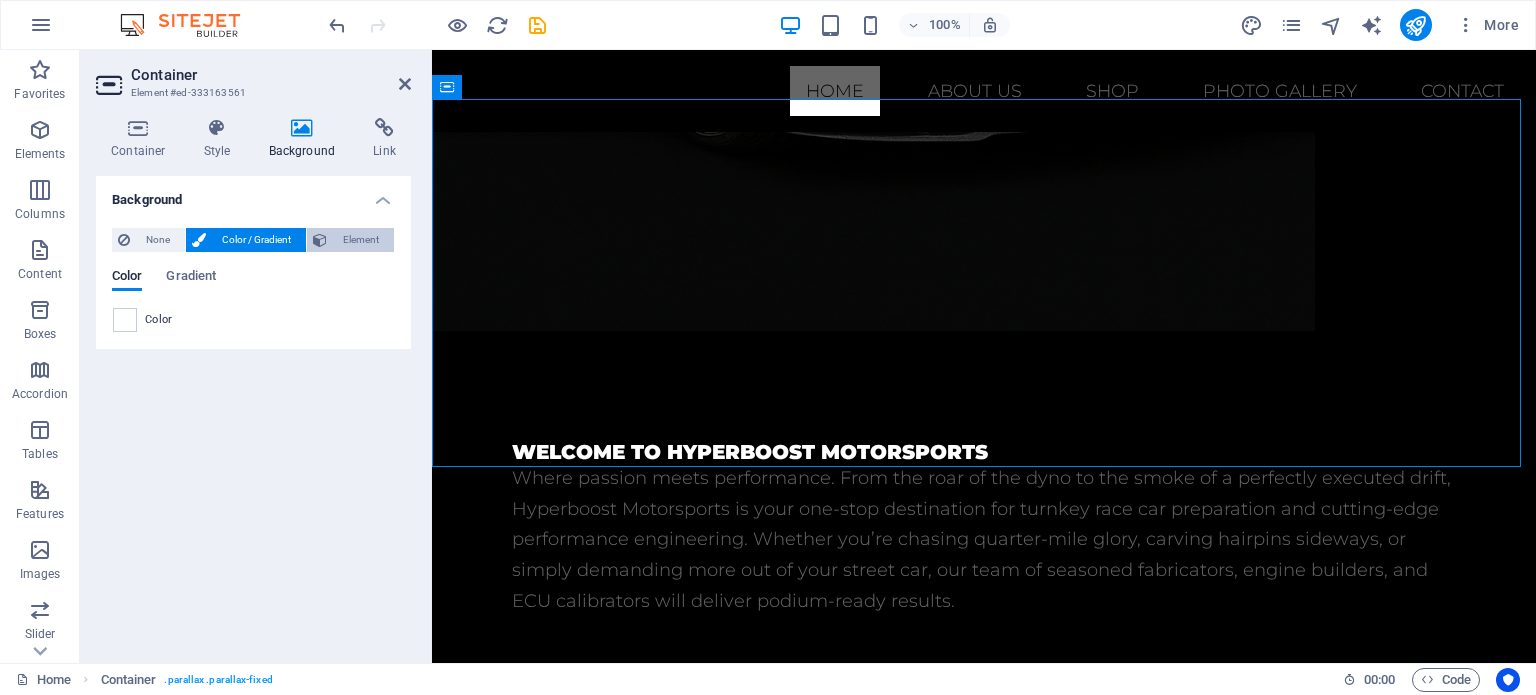 click at bounding box center [320, 240] 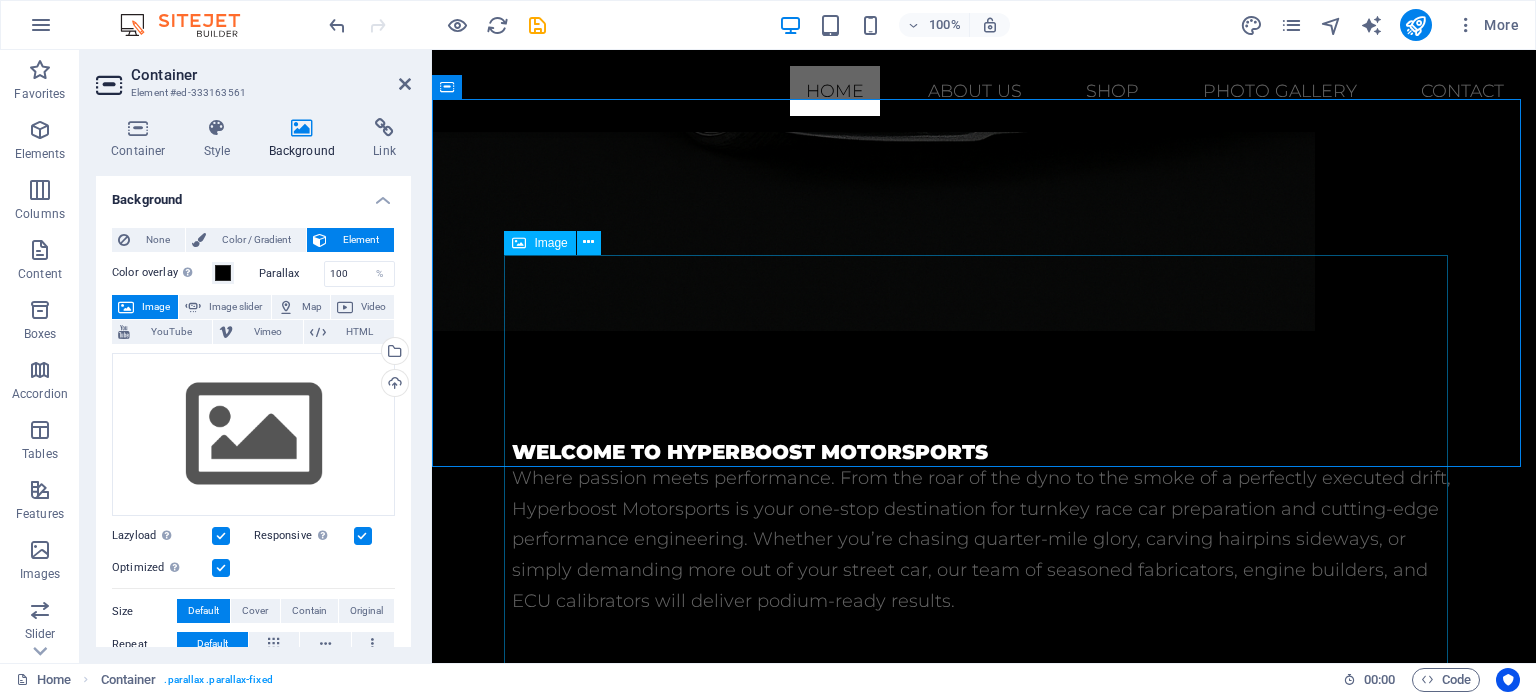 click at bounding box center [984, 1268] 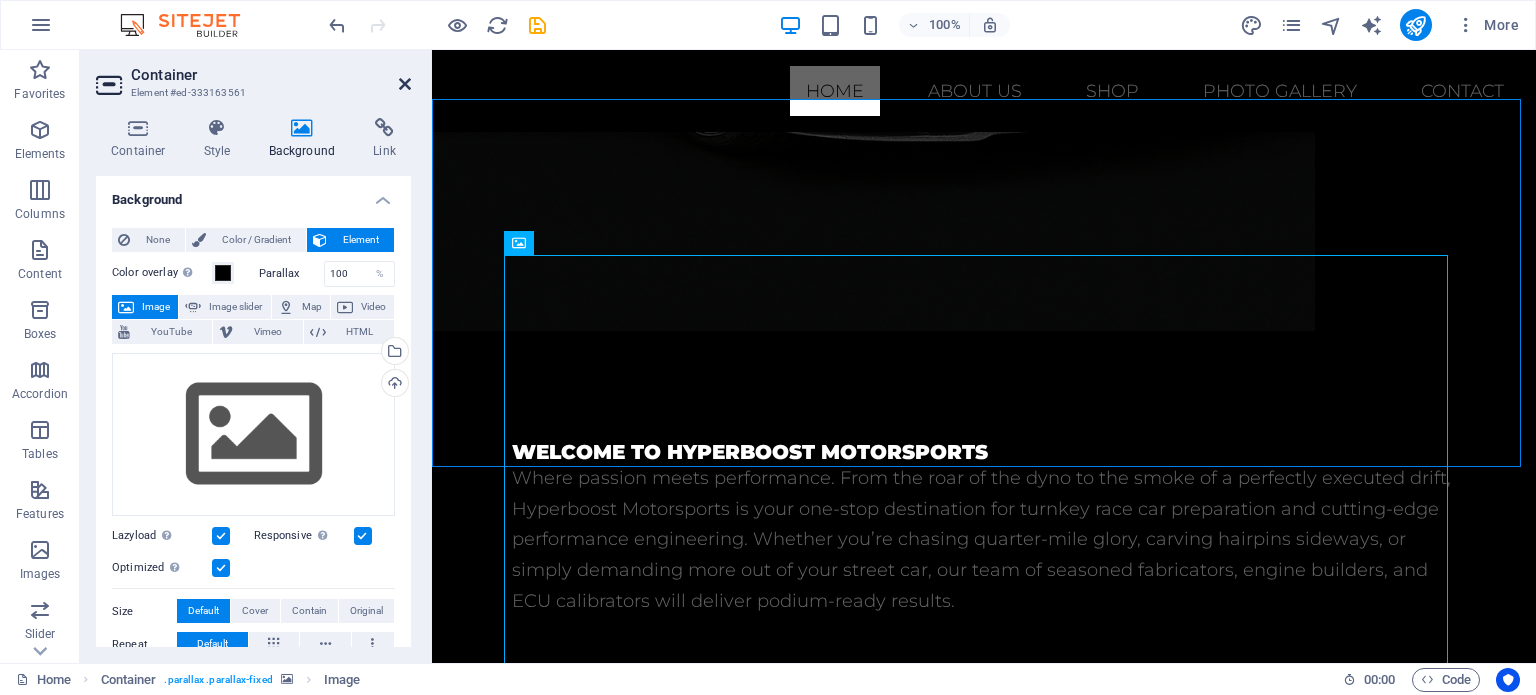 drag, startPoint x: 402, startPoint y: 83, endPoint x: 327, endPoint y: 37, distance: 87.982956 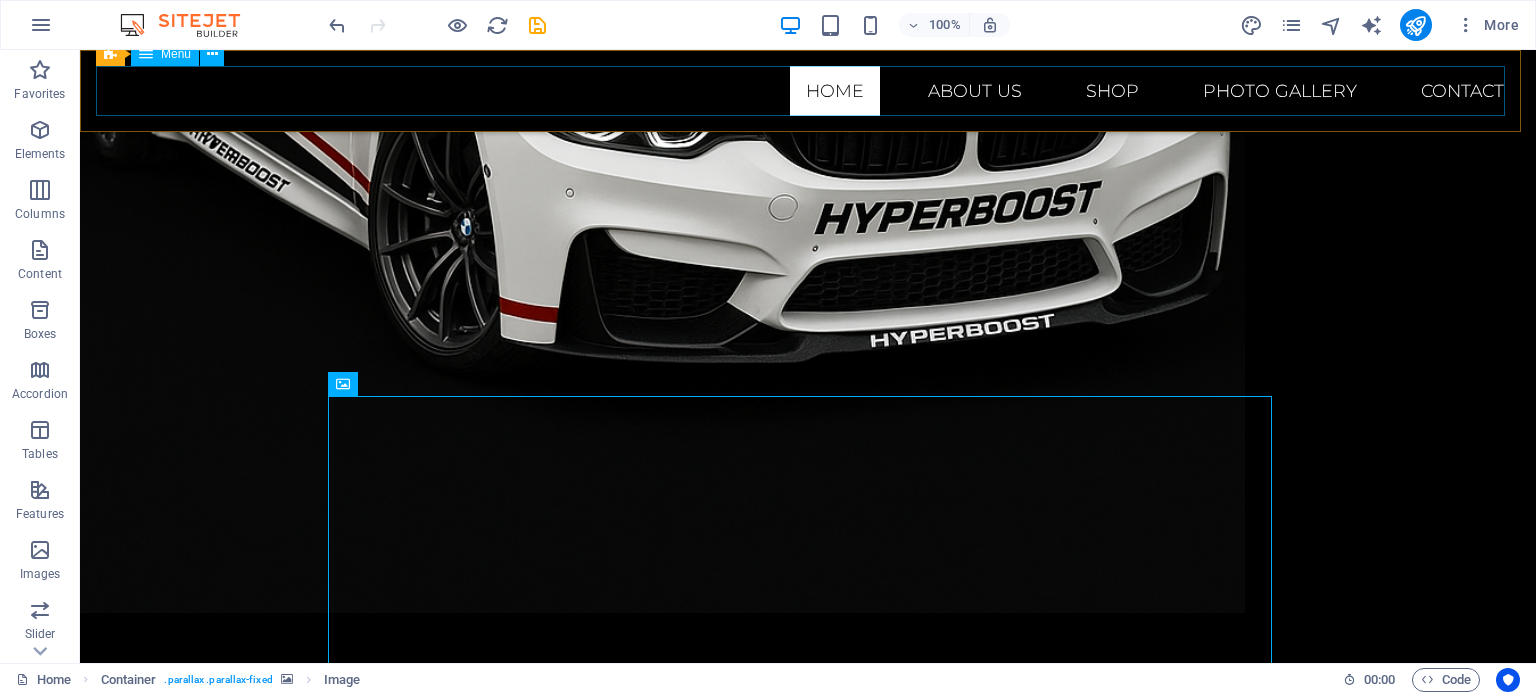 scroll, scrollTop: 1000, scrollLeft: 0, axis: vertical 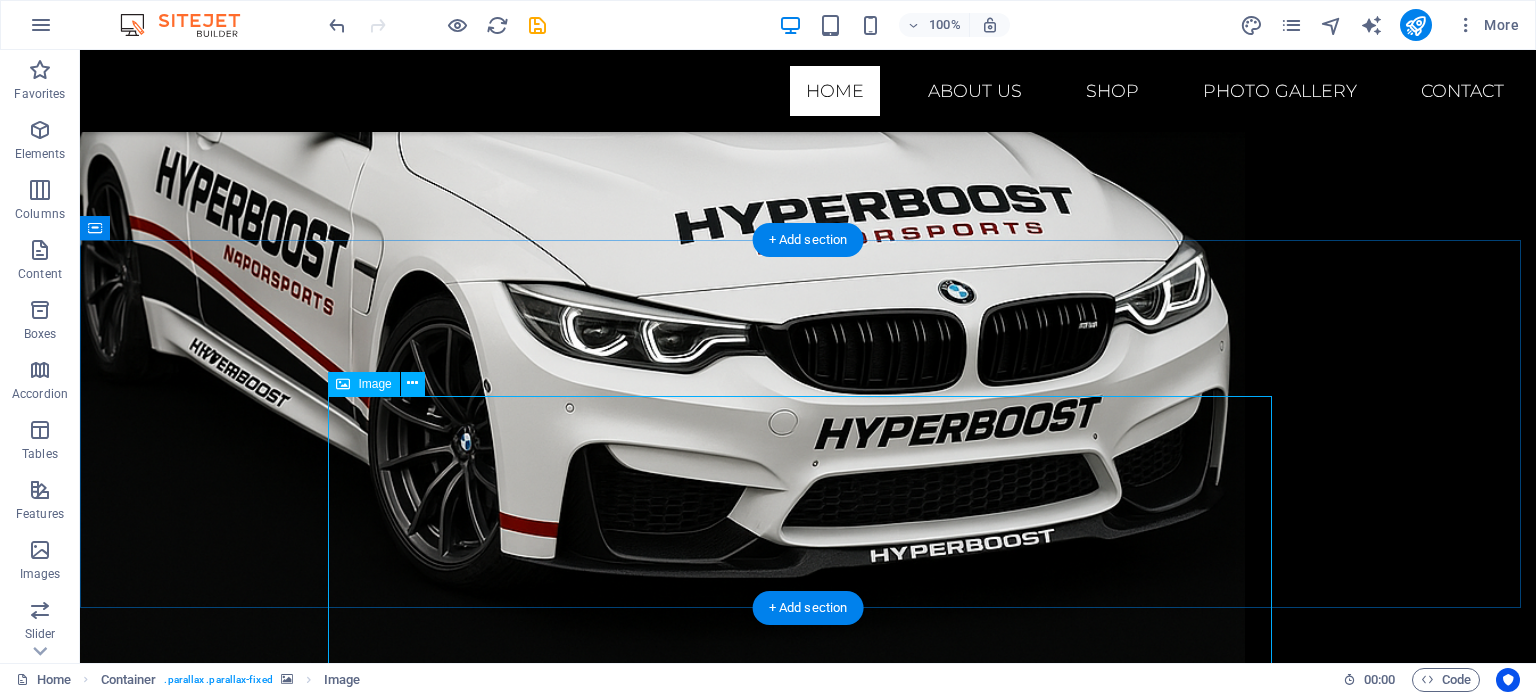click at bounding box center [808, 1851] 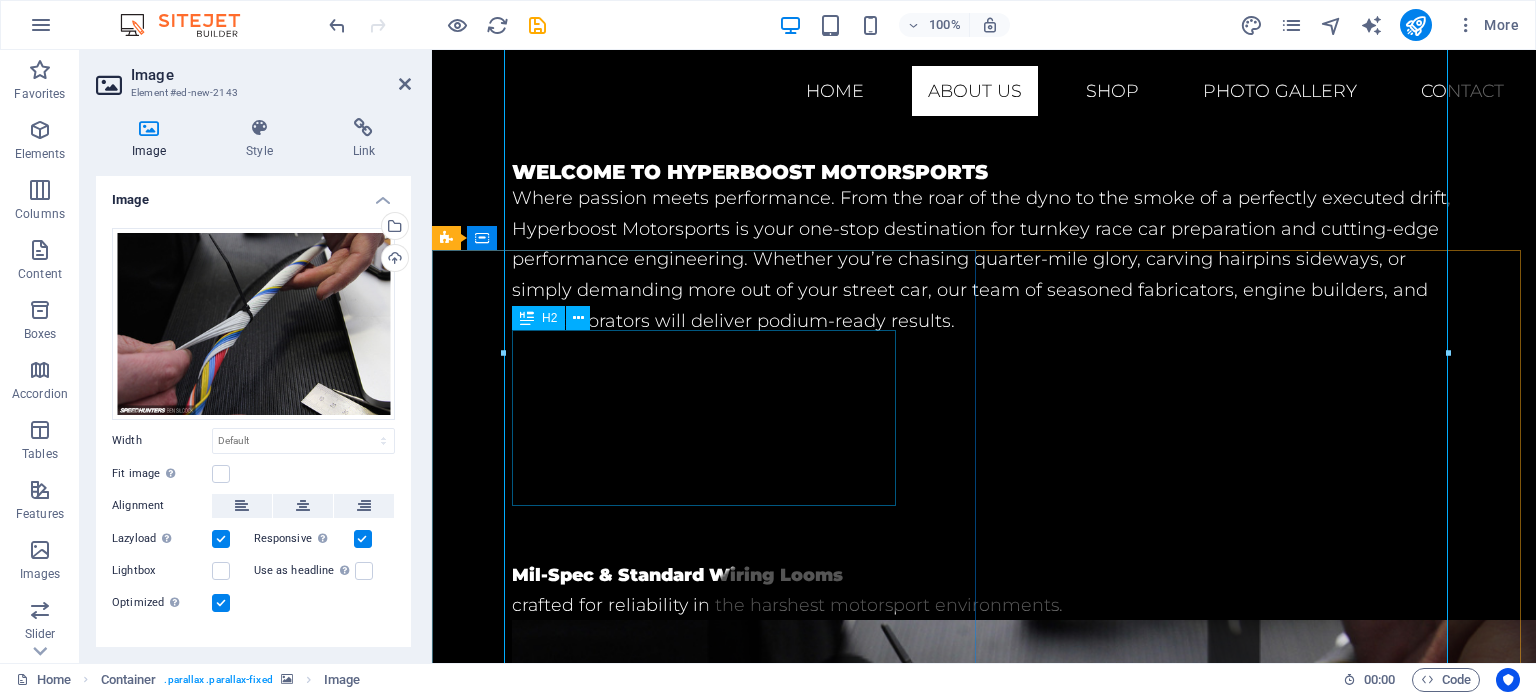 scroll, scrollTop: 1515, scrollLeft: 0, axis: vertical 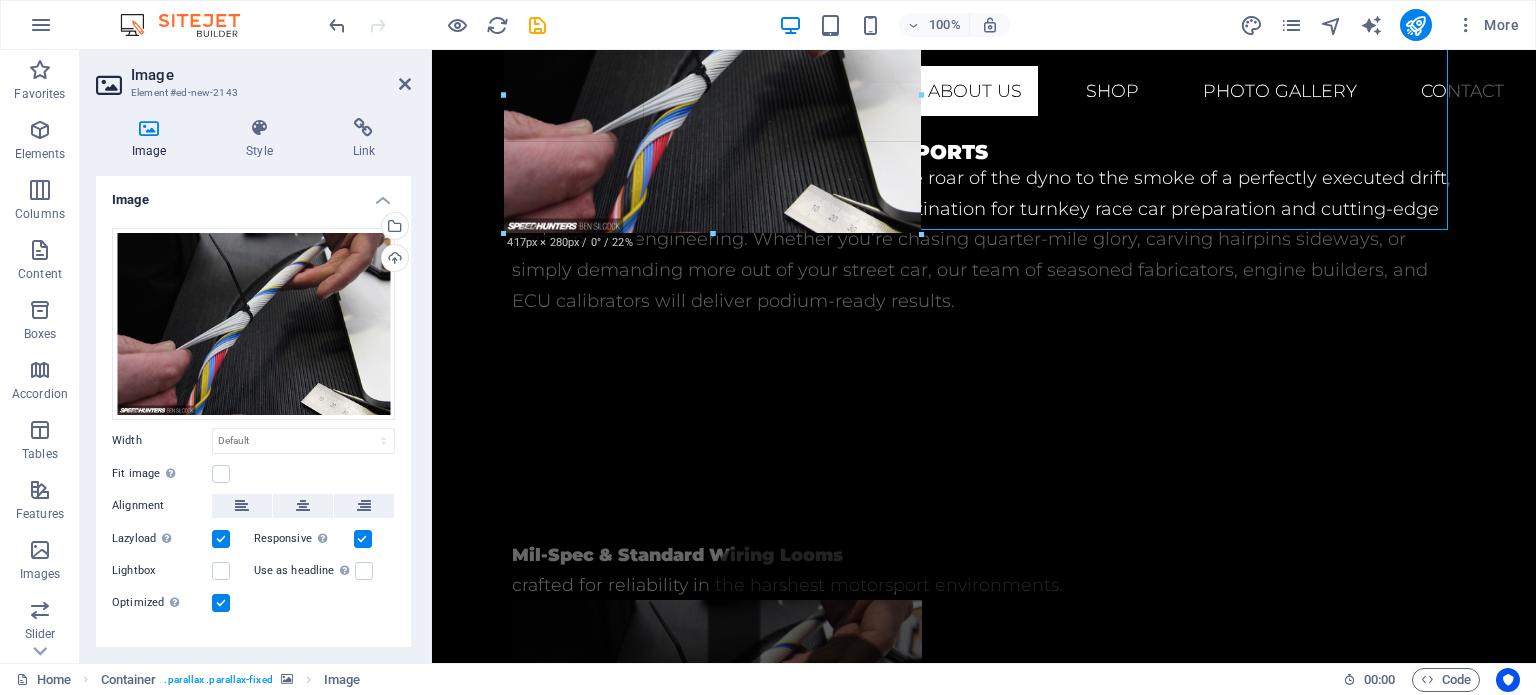 drag, startPoint x: 1021, startPoint y: 510, endPoint x: 494, endPoint y: 41, distance: 705.4715 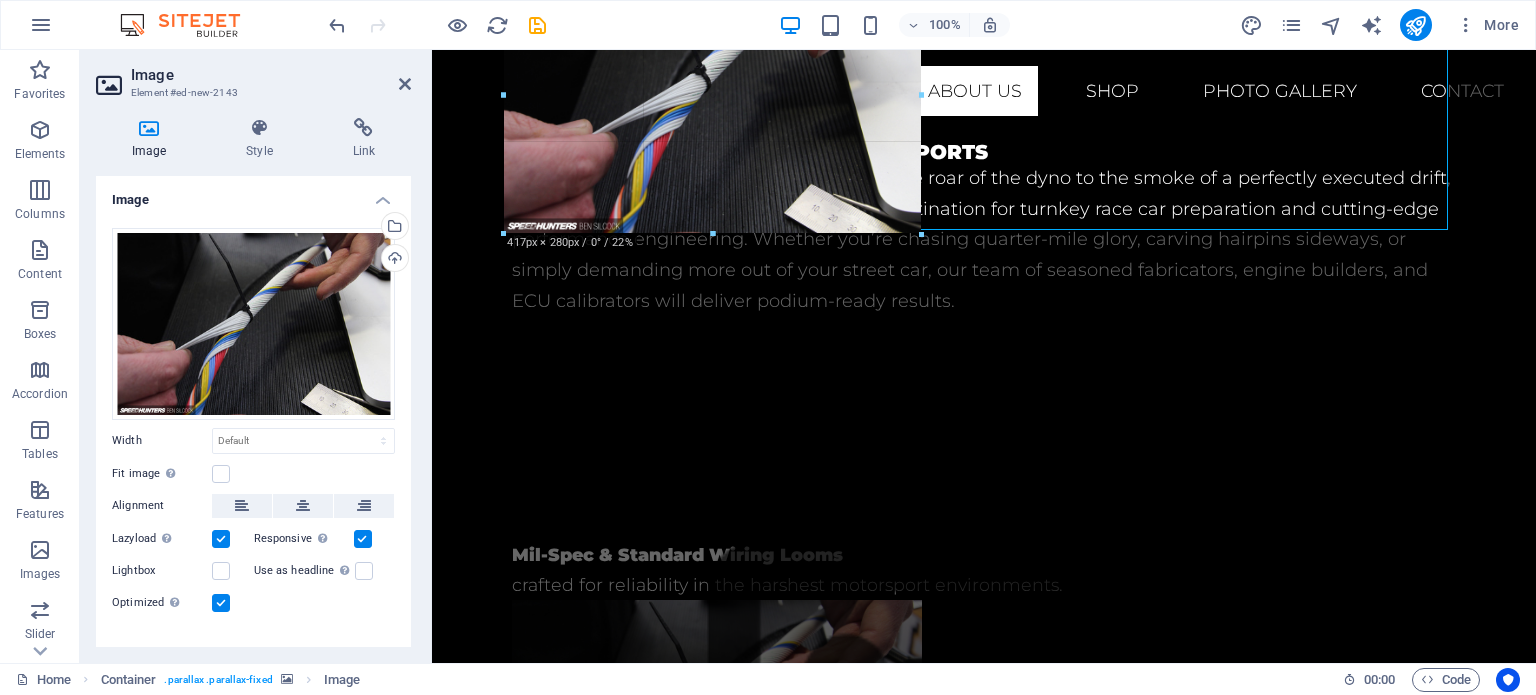 type on "417" 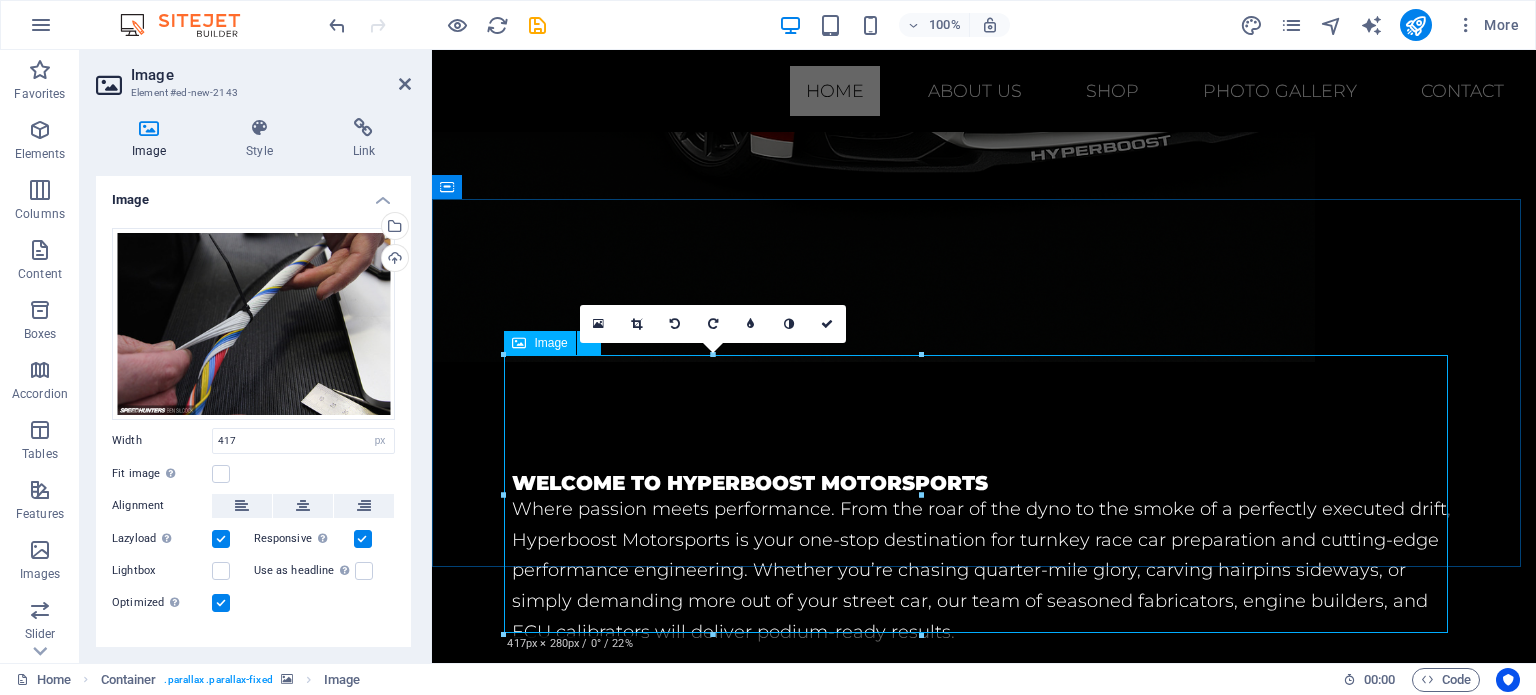 scroll, scrollTop: 1215, scrollLeft: 0, axis: vertical 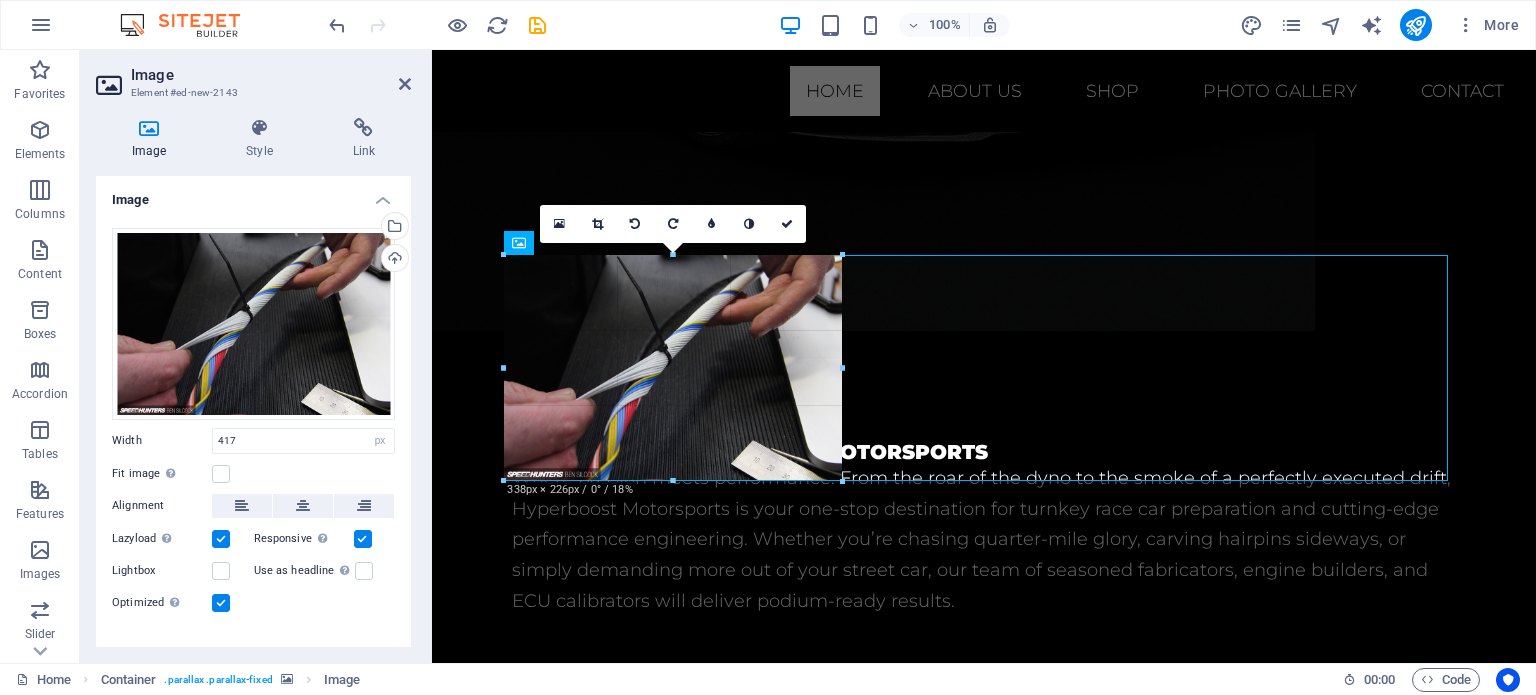 drag, startPoint x: 916, startPoint y: 538, endPoint x: 833, endPoint y: 439, distance: 129.18979 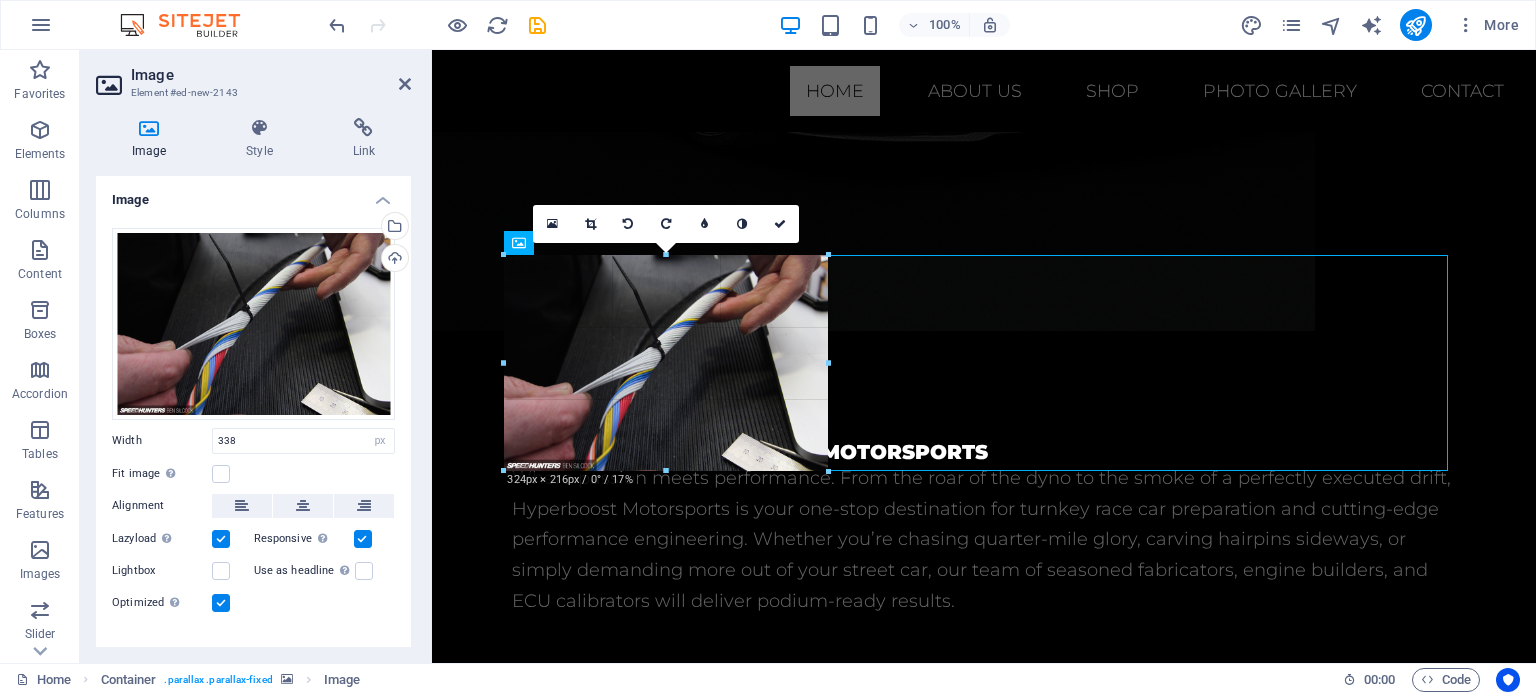 drag, startPoint x: 842, startPoint y: 478, endPoint x: 824, endPoint y: 457, distance: 27.658634 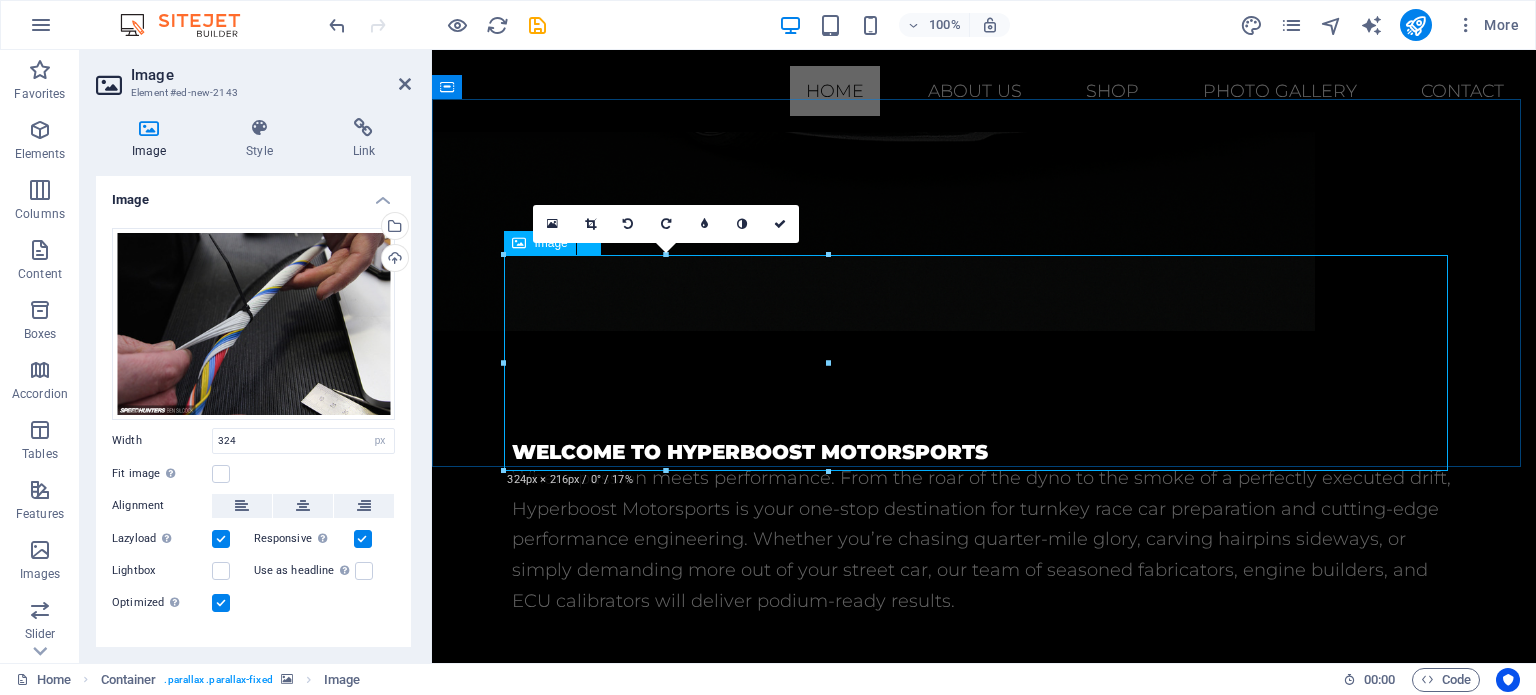 click at bounding box center (984, 1008) 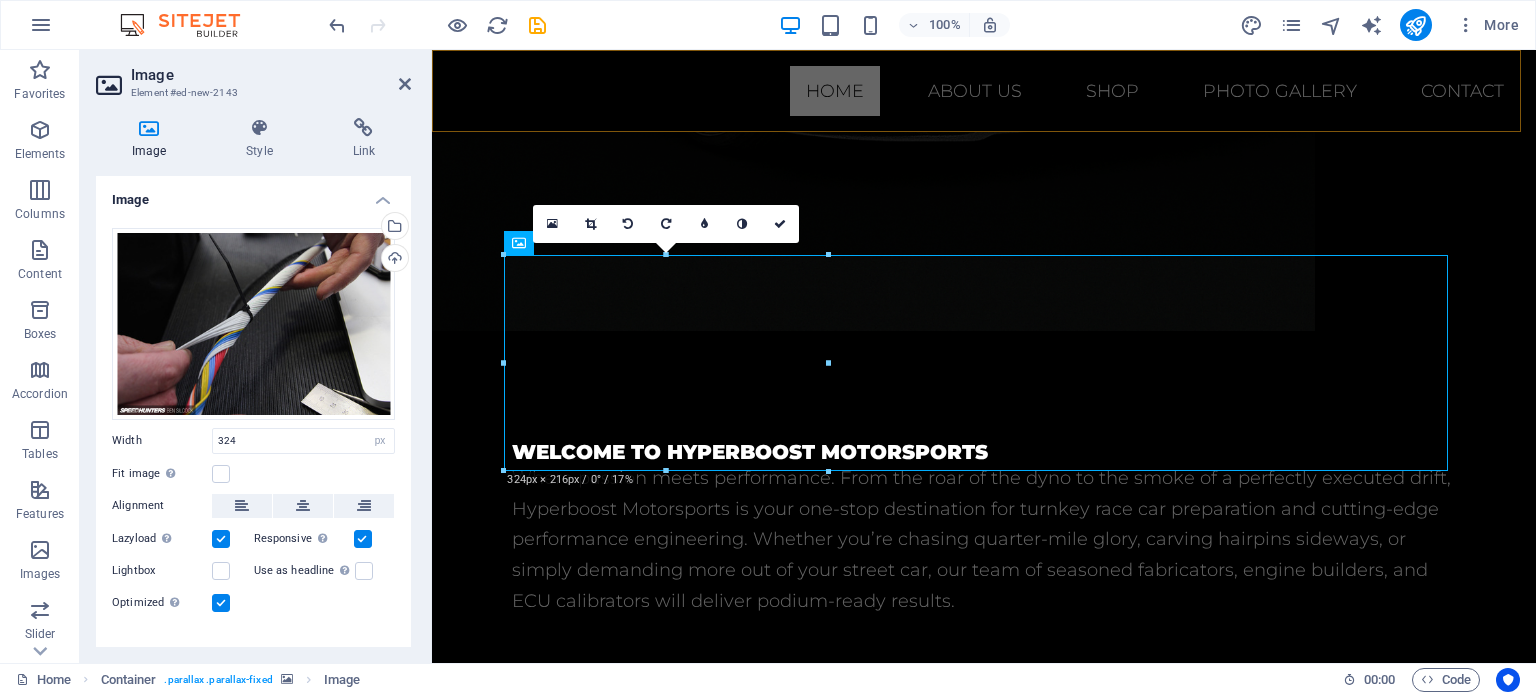 click on "Home About us Shop Photo gallery Contact" at bounding box center (984, 91) 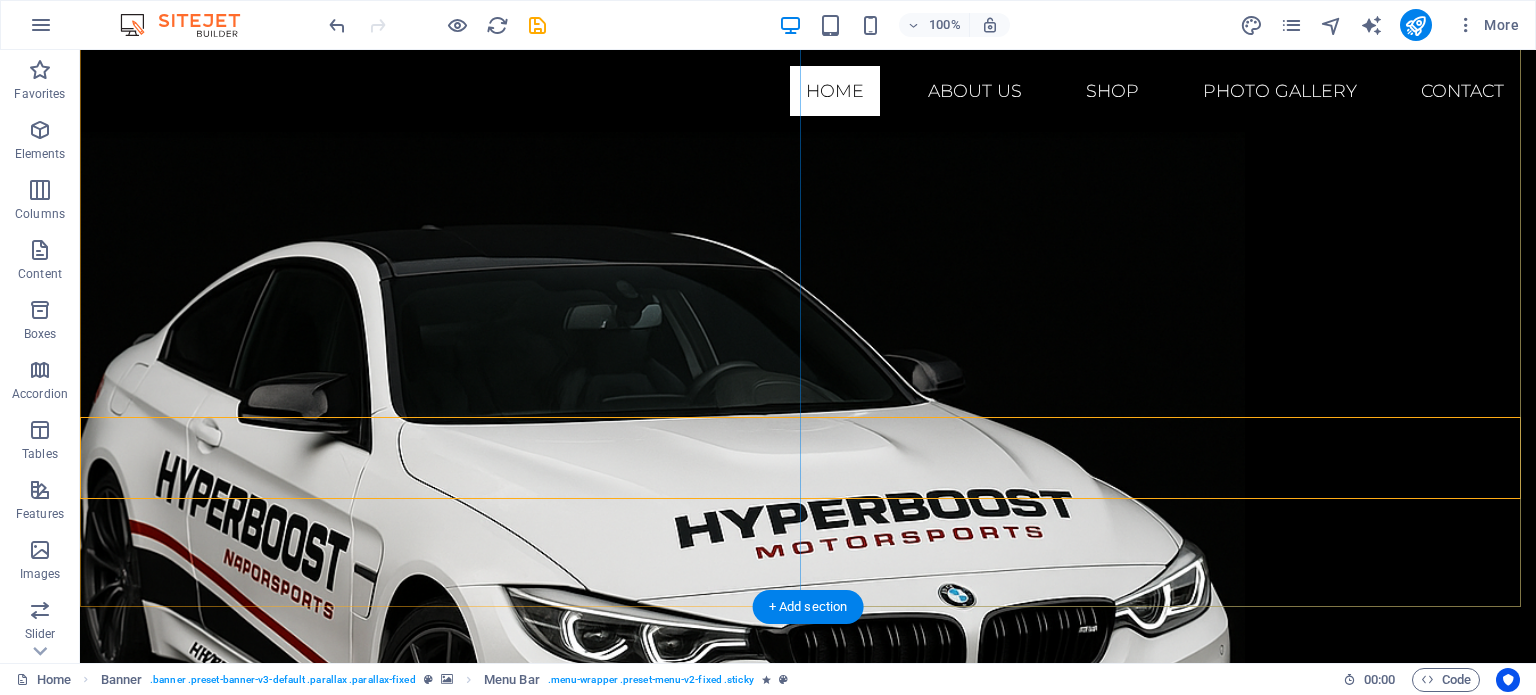scroll, scrollTop: 700, scrollLeft: 0, axis: vertical 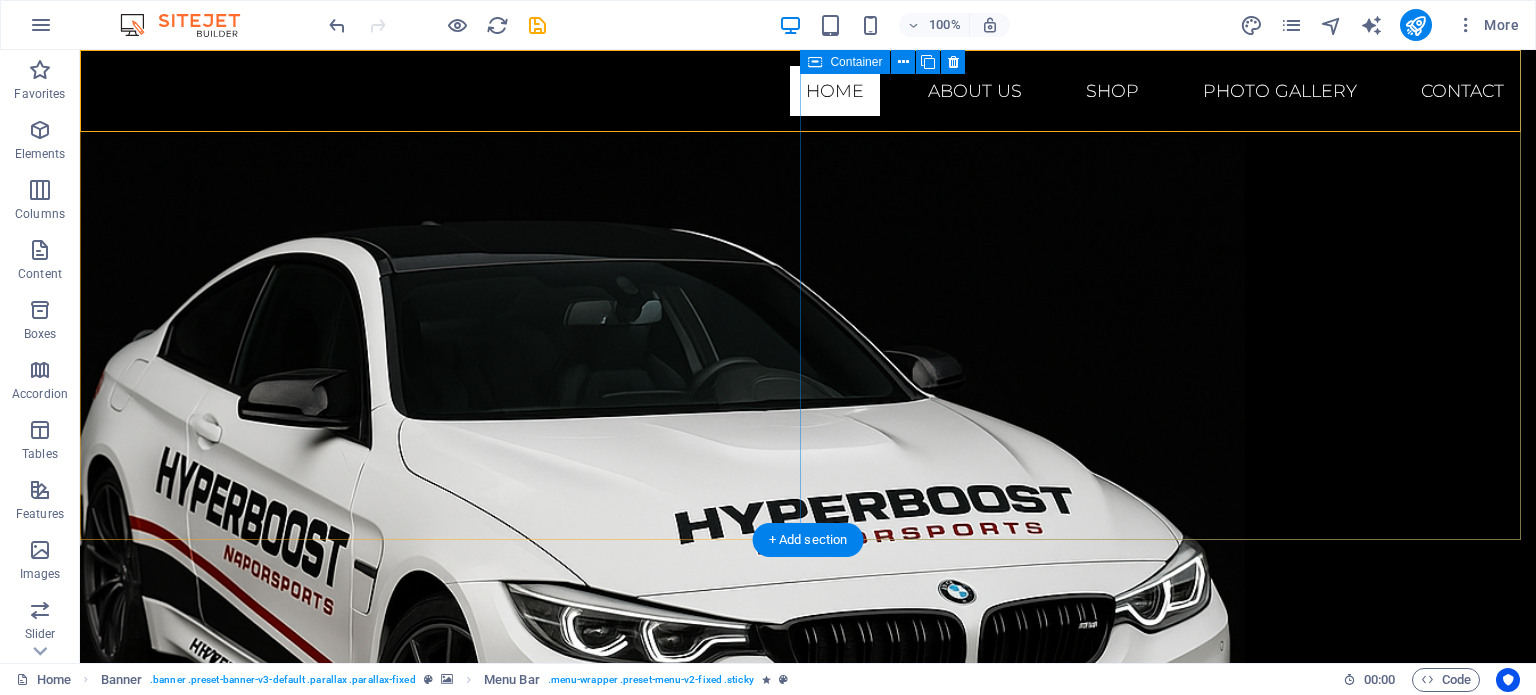 click on "Welcome to Hyperboost Motorsports Where passion meets performance. From the roar of the dyno to the smoke of a perfectly executed drift, Hyperboost Motorsports is your one-stop destination for turnkey race car preparation and cutting-edge performance engineering. Whether you’re chasing quarter-mile glory, carving hairpins sideways, or simply demanding more out of your street car, our team of seasoned fabricators, engine builders, and ECU calibrators will deliver podium-ready results." at bounding box center [808, 1319] 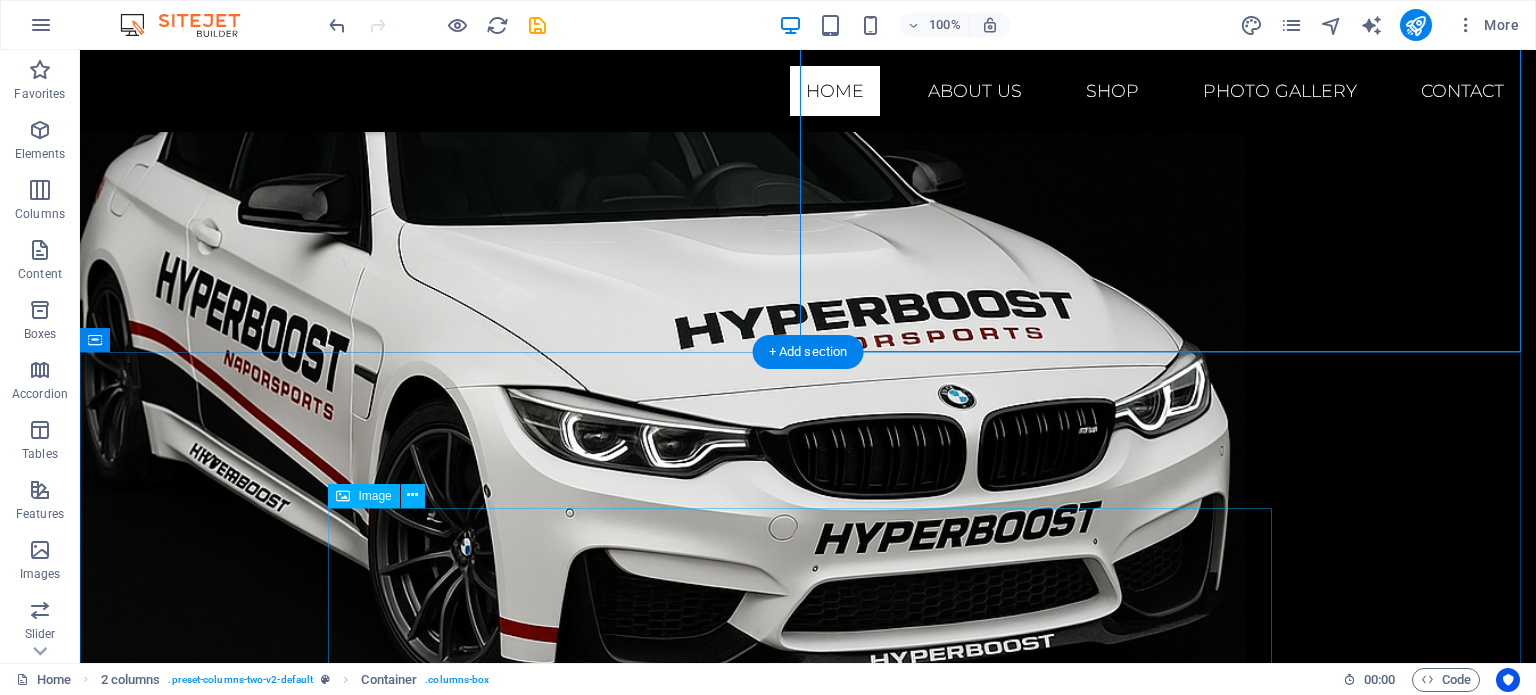 scroll, scrollTop: 900, scrollLeft: 0, axis: vertical 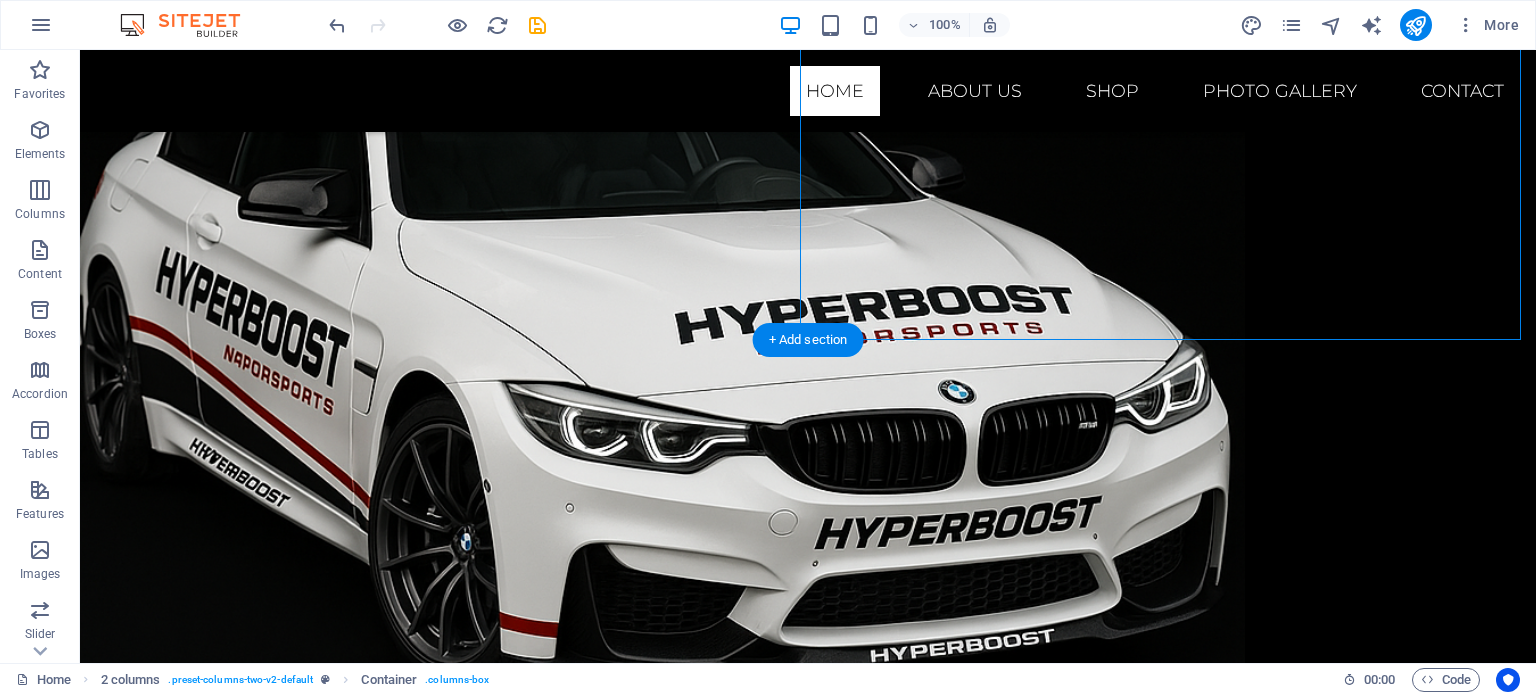 click at bounding box center [808, 1616] 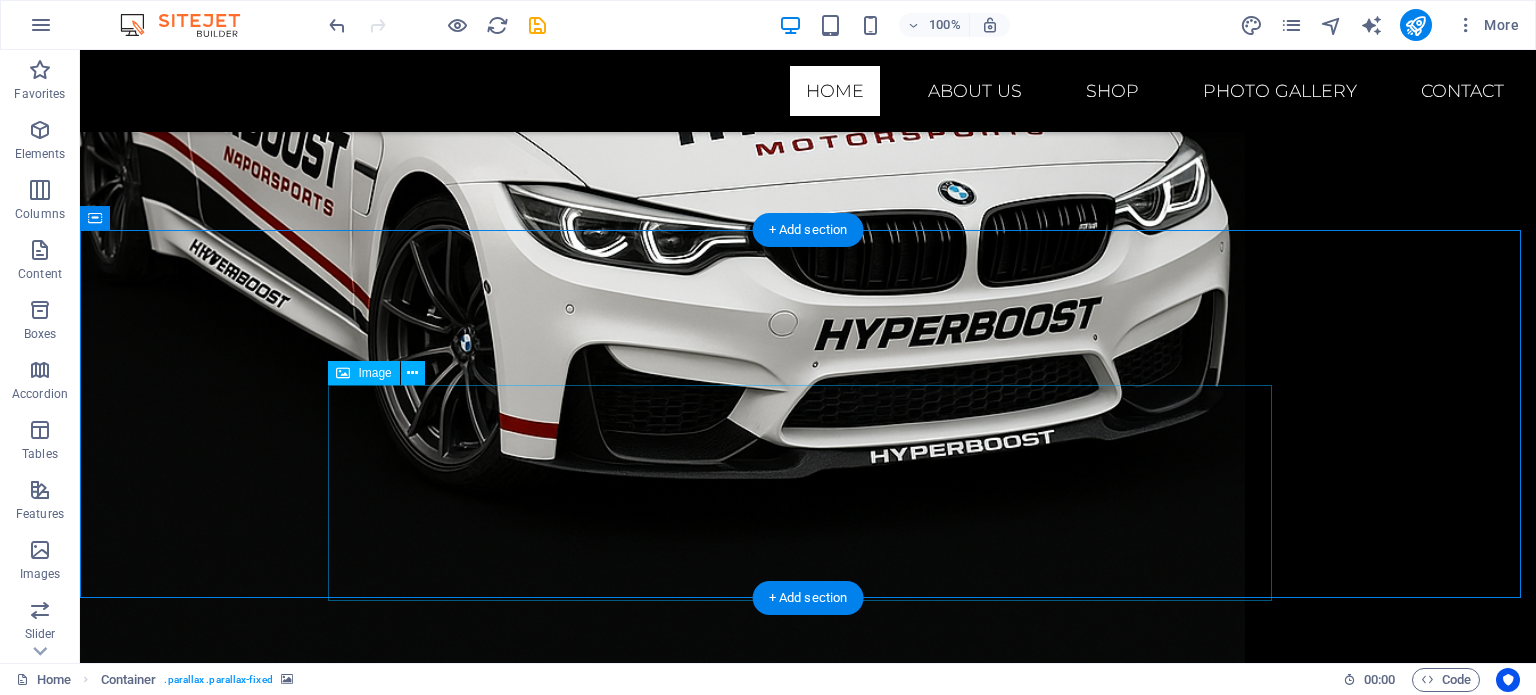 scroll, scrollTop: 1100, scrollLeft: 0, axis: vertical 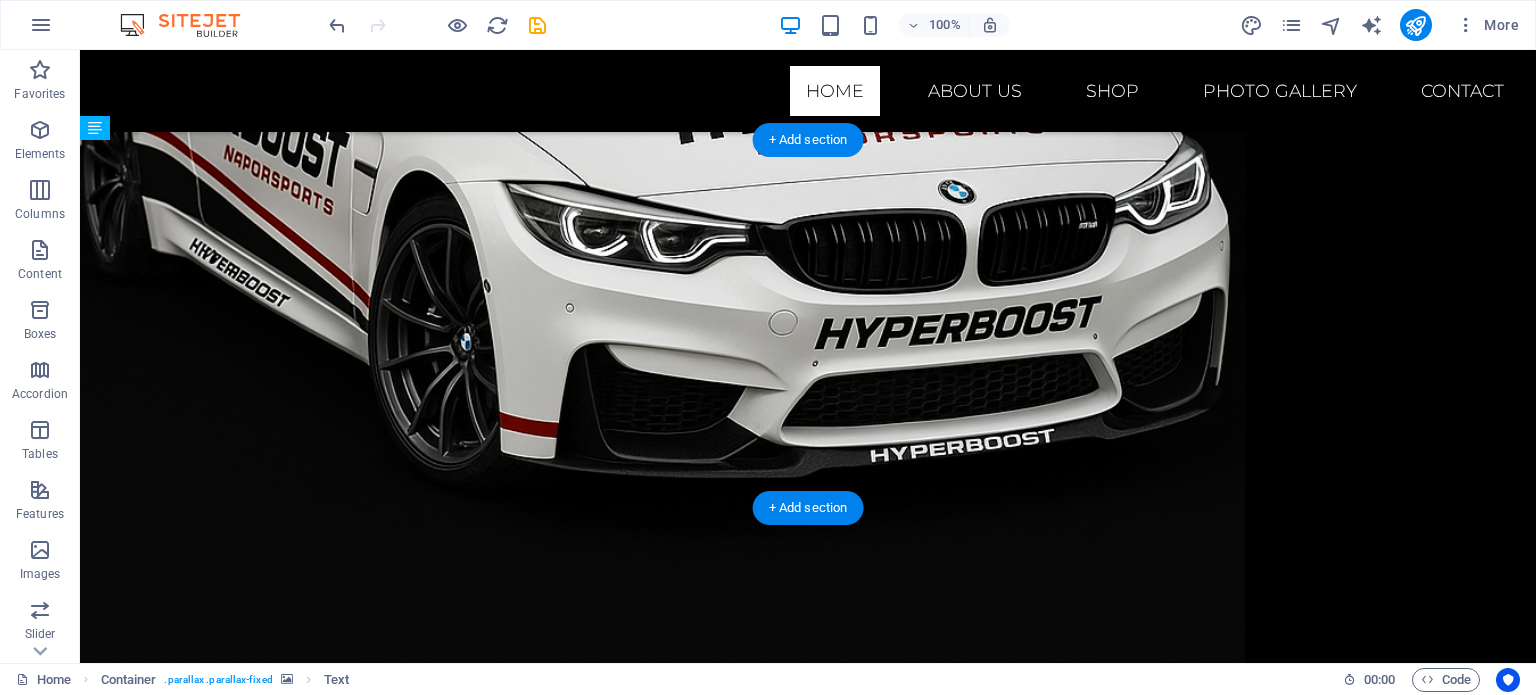 drag, startPoint x: 483, startPoint y: 261, endPoint x: 913, endPoint y: 311, distance: 432.89722 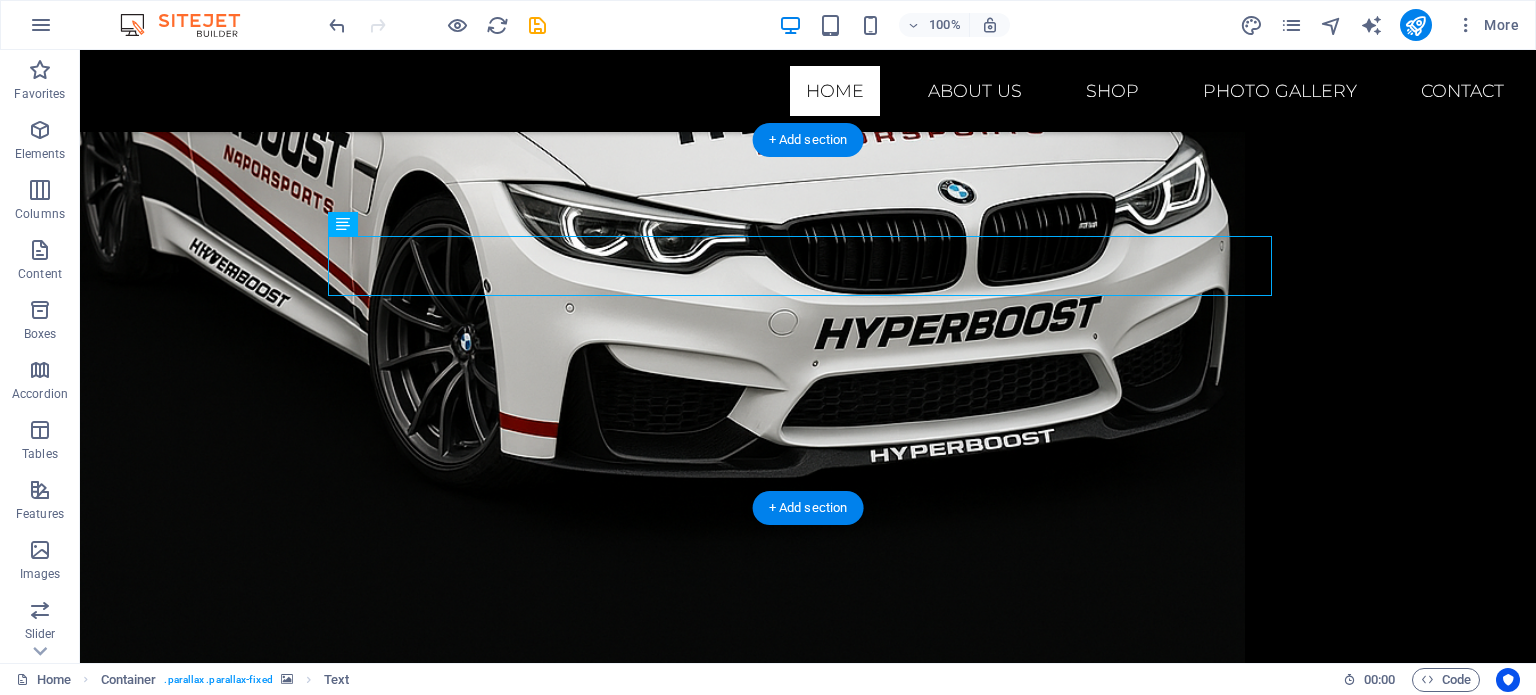 click at bounding box center (808, 1374) 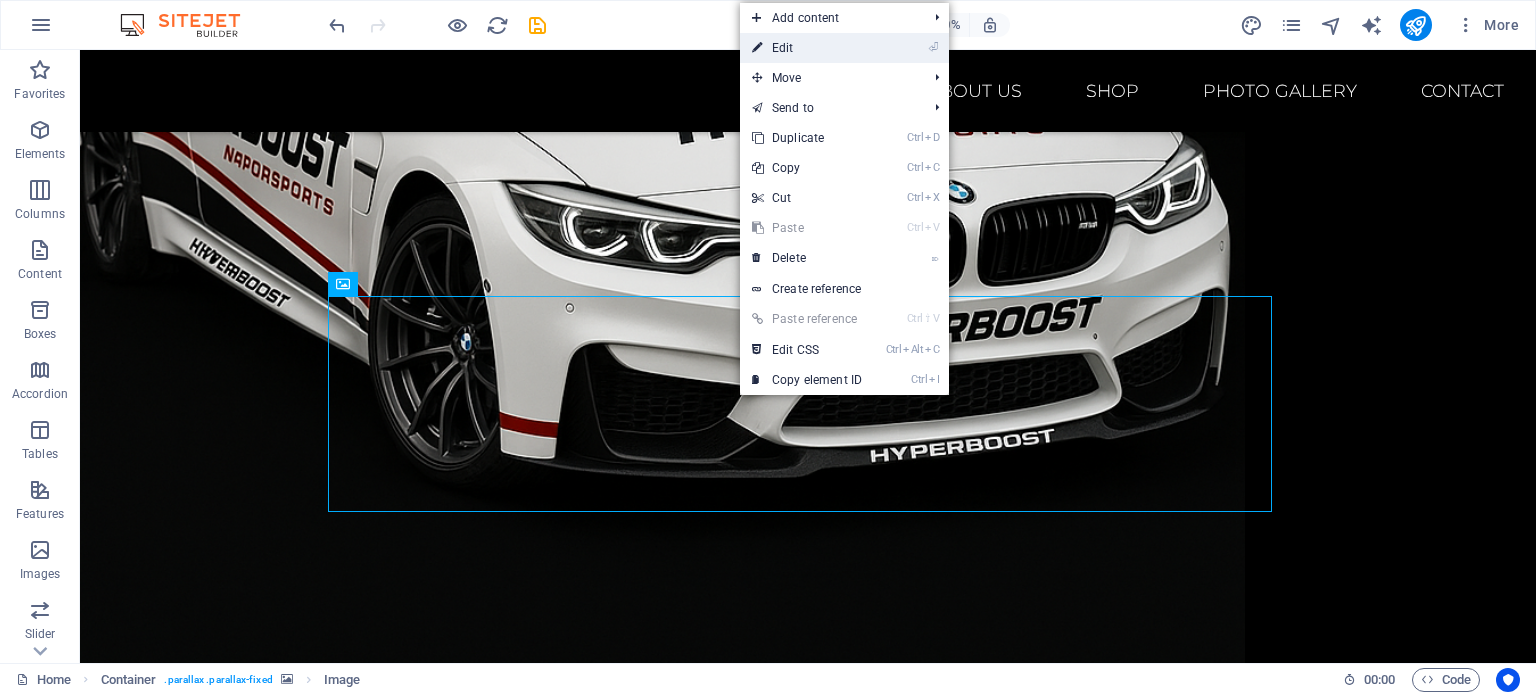 click on "⏎  Edit" at bounding box center [844, 48] 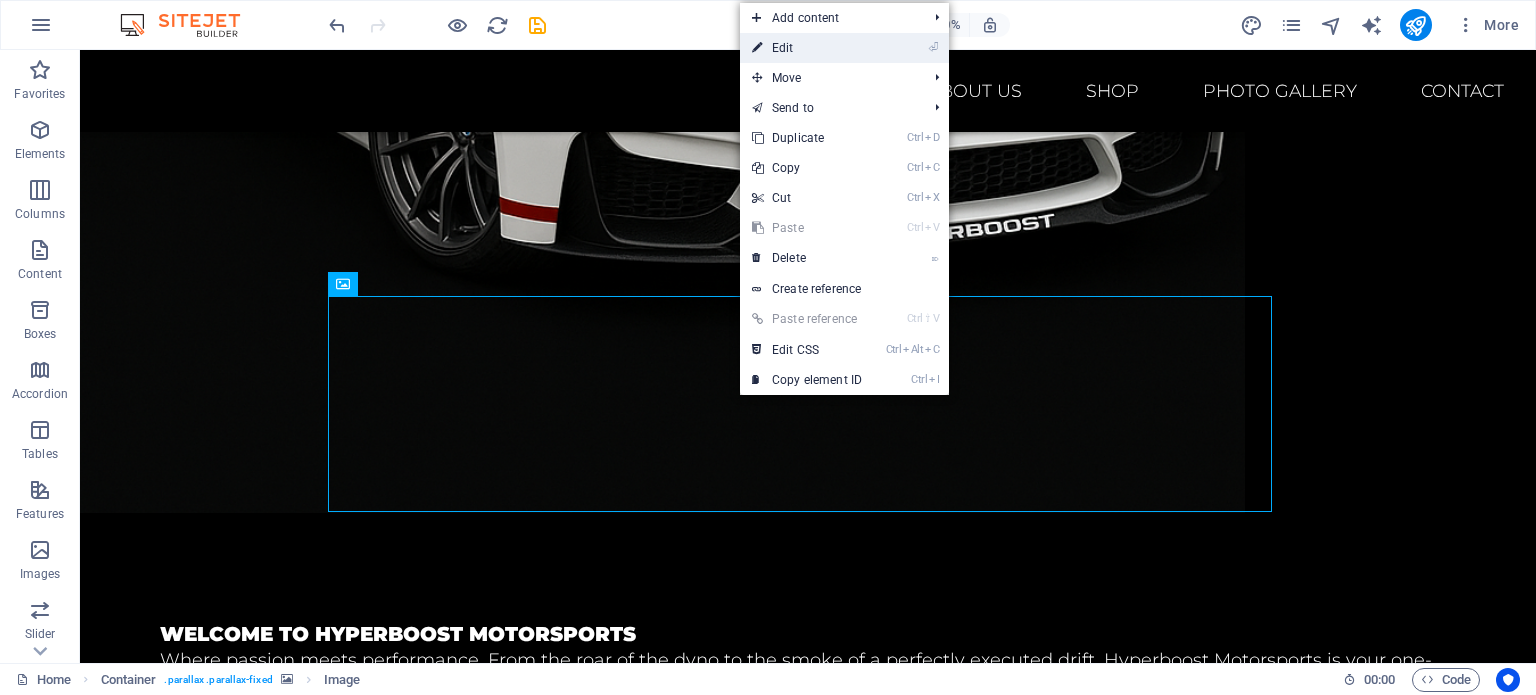 select on "px" 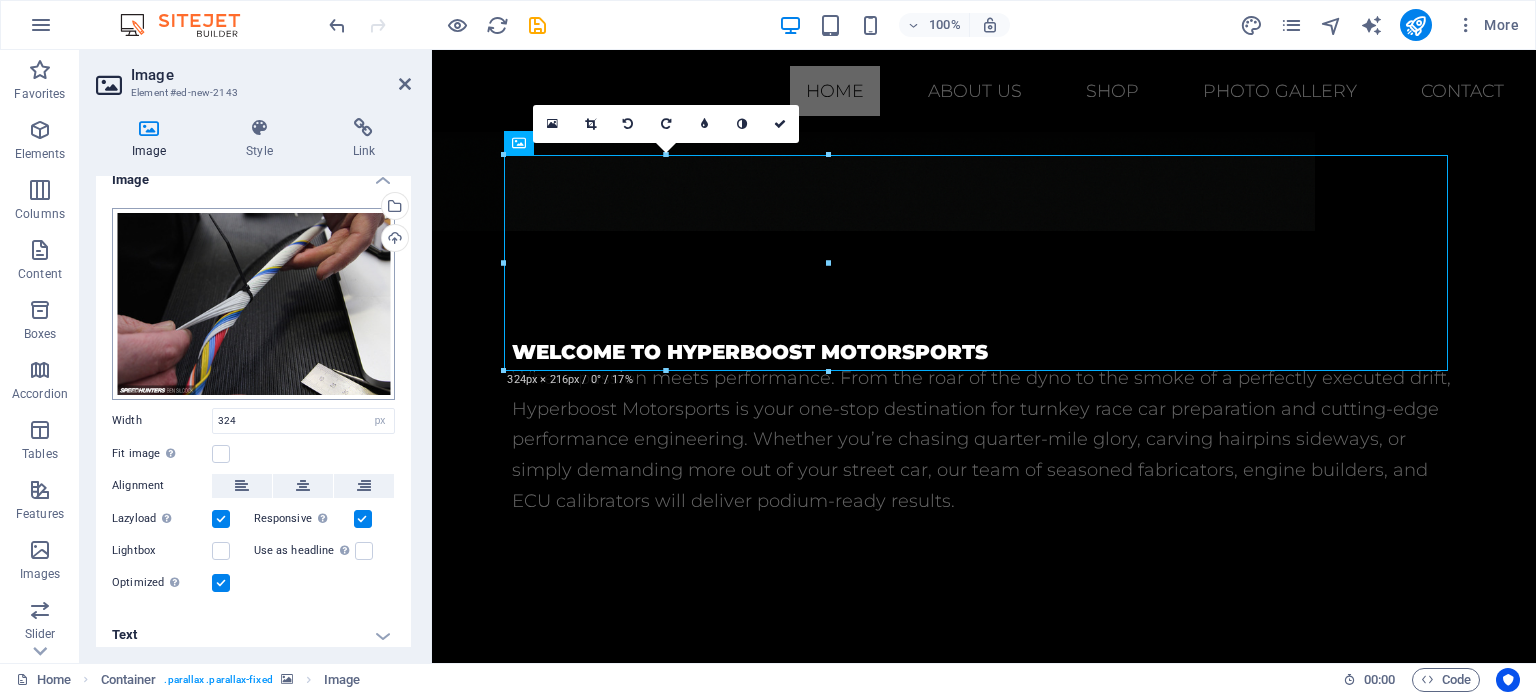 scroll, scrollTop: 28, scrollLeft: 0, axis: vertical 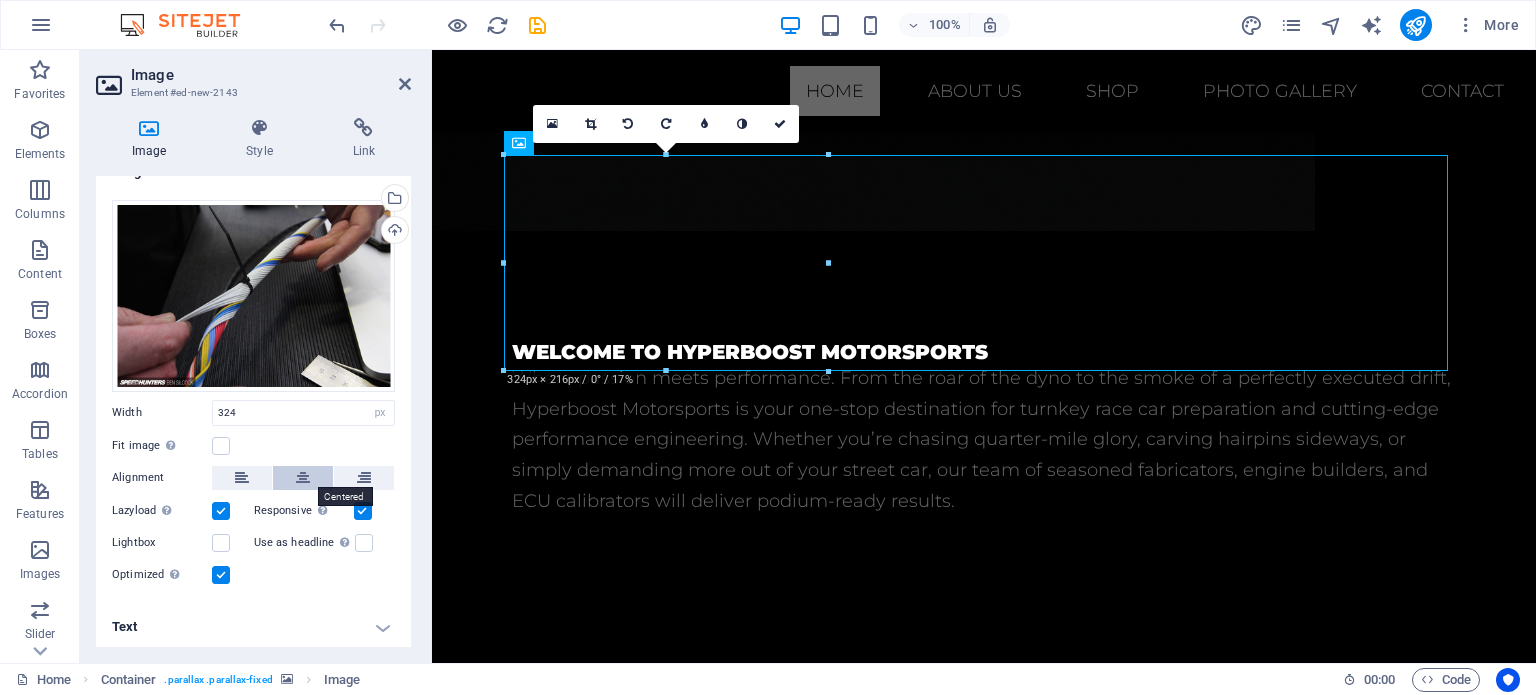 click at bounding box center [303, 478] 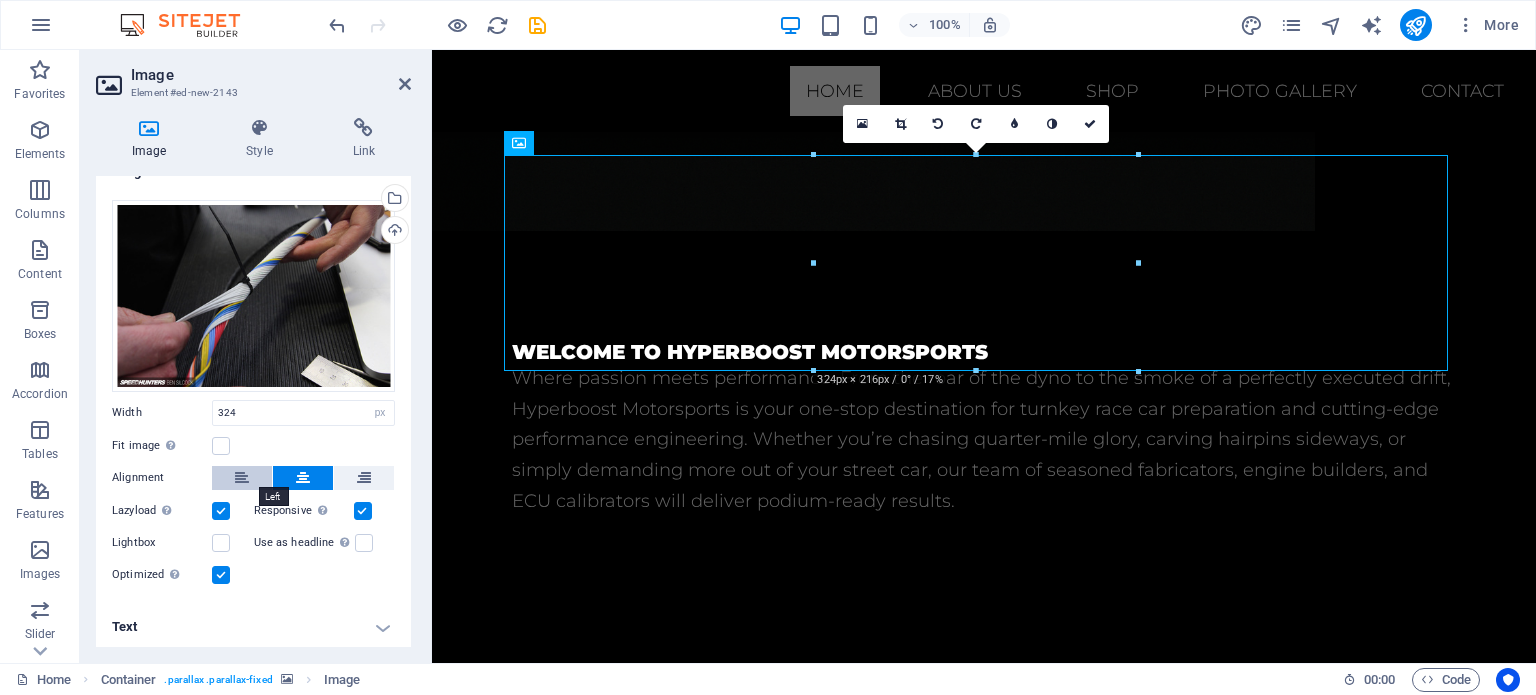 click at bounding box center (242, 478) 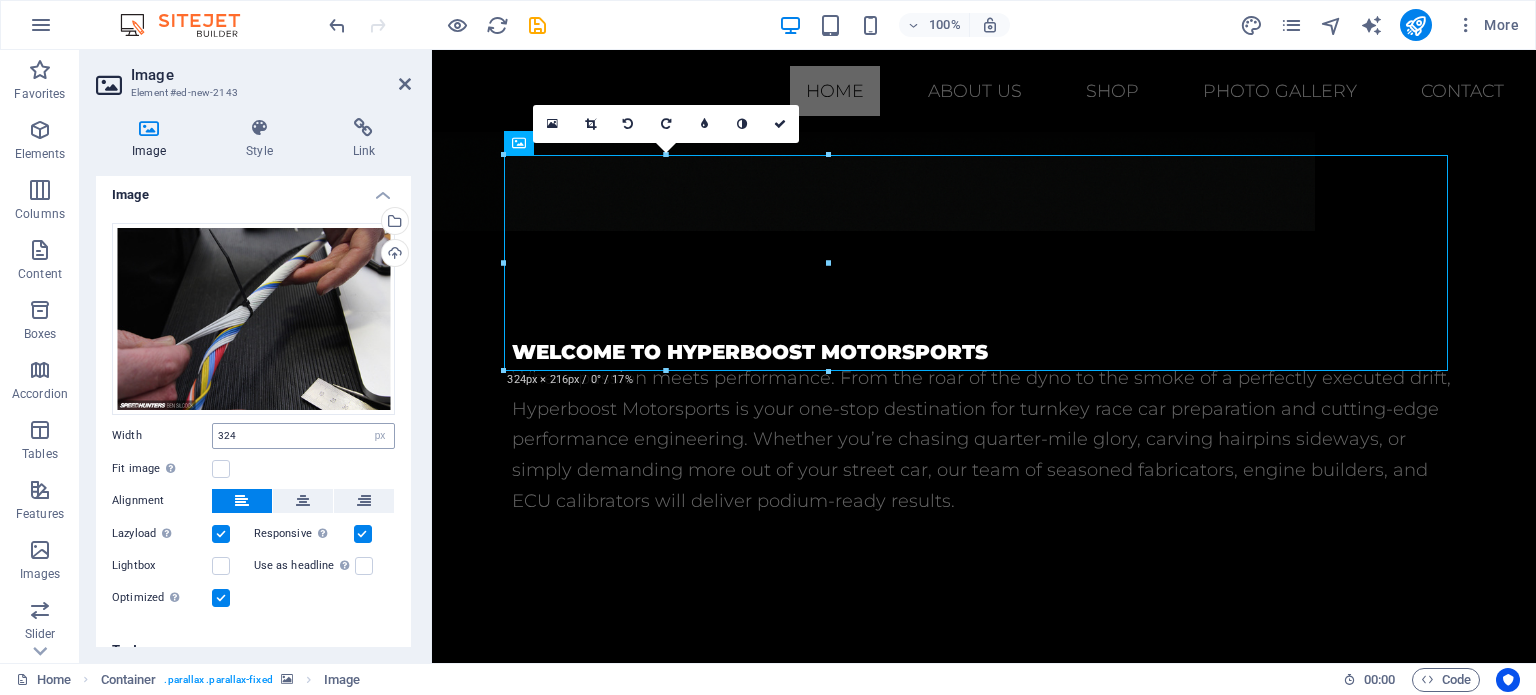 scroll, scrollTop: 0, scrollLeft: 0, axis: both 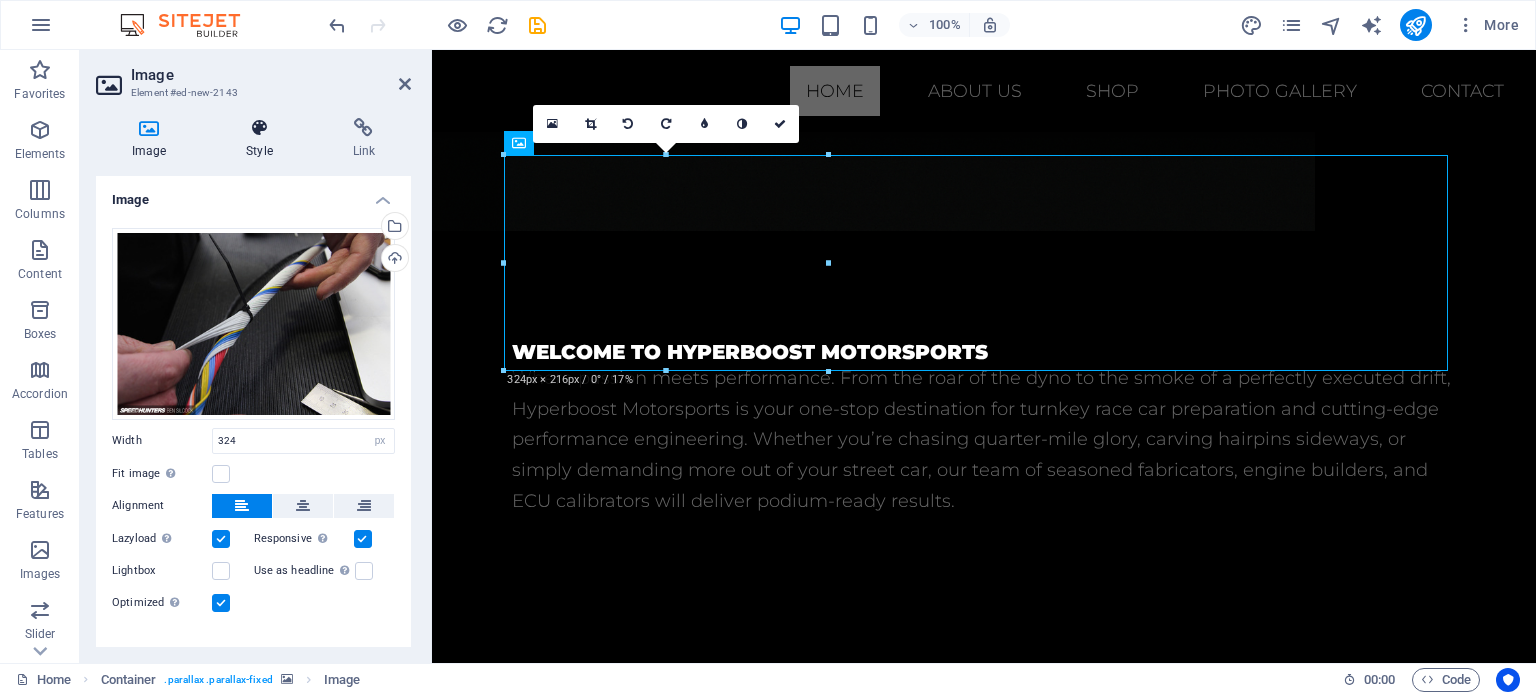 click at bounding box center [259, 128] 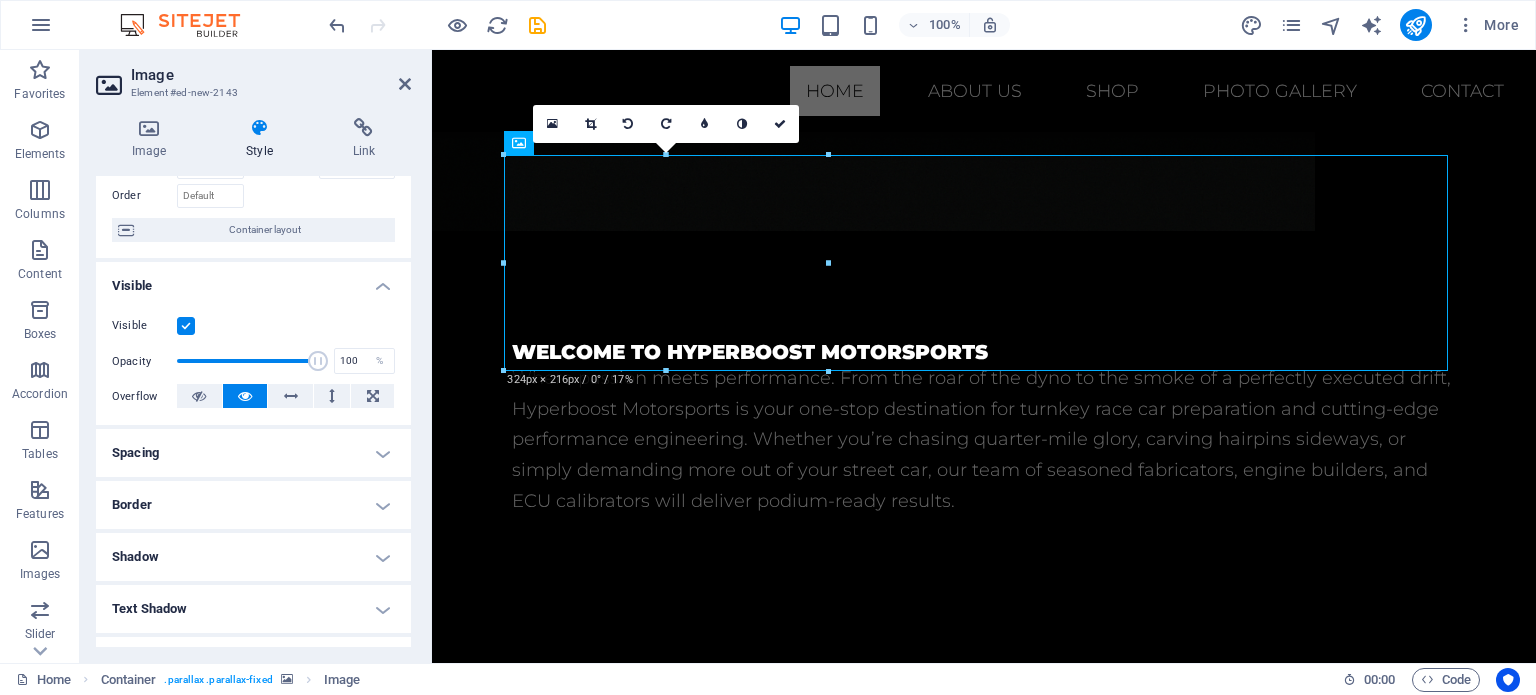 scroll, scrollTop: 0, scrollLeft: 0, axis: both 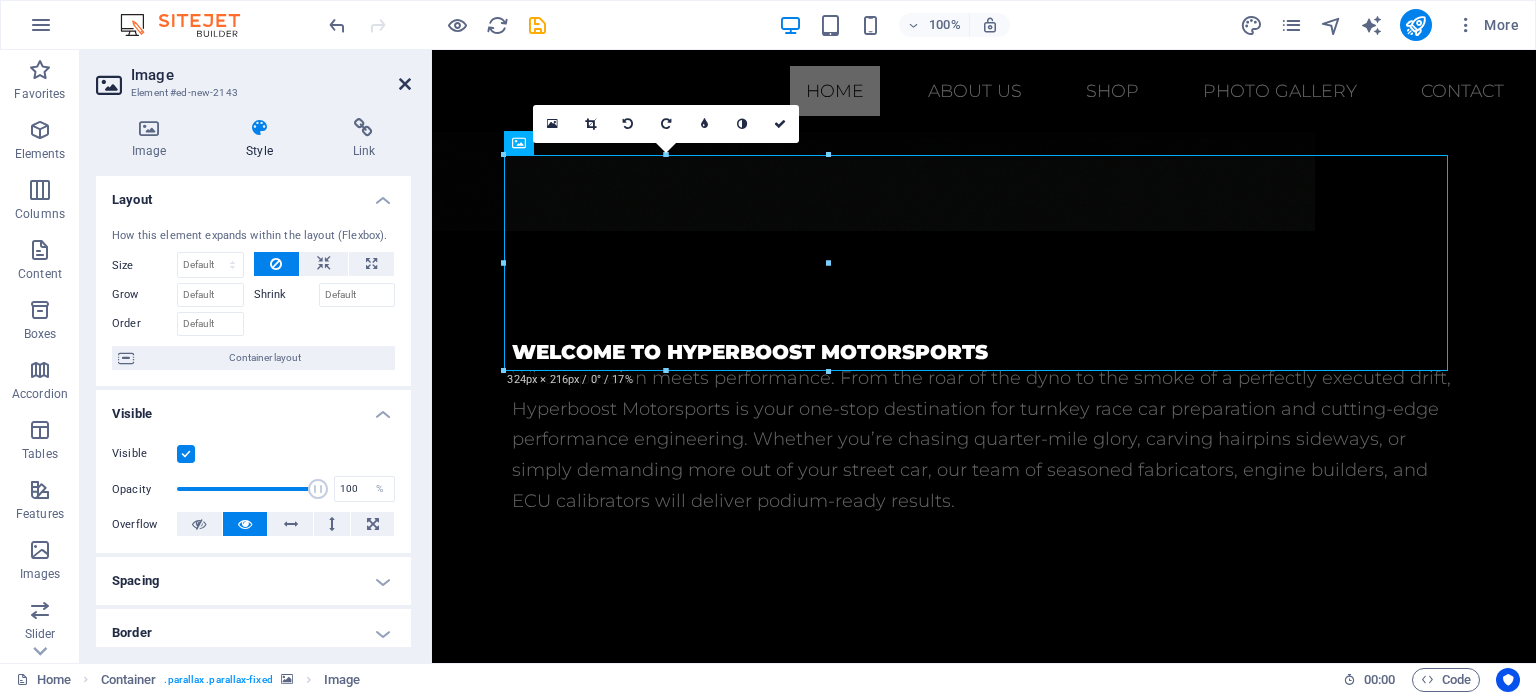click at bounding box center [405, 84] 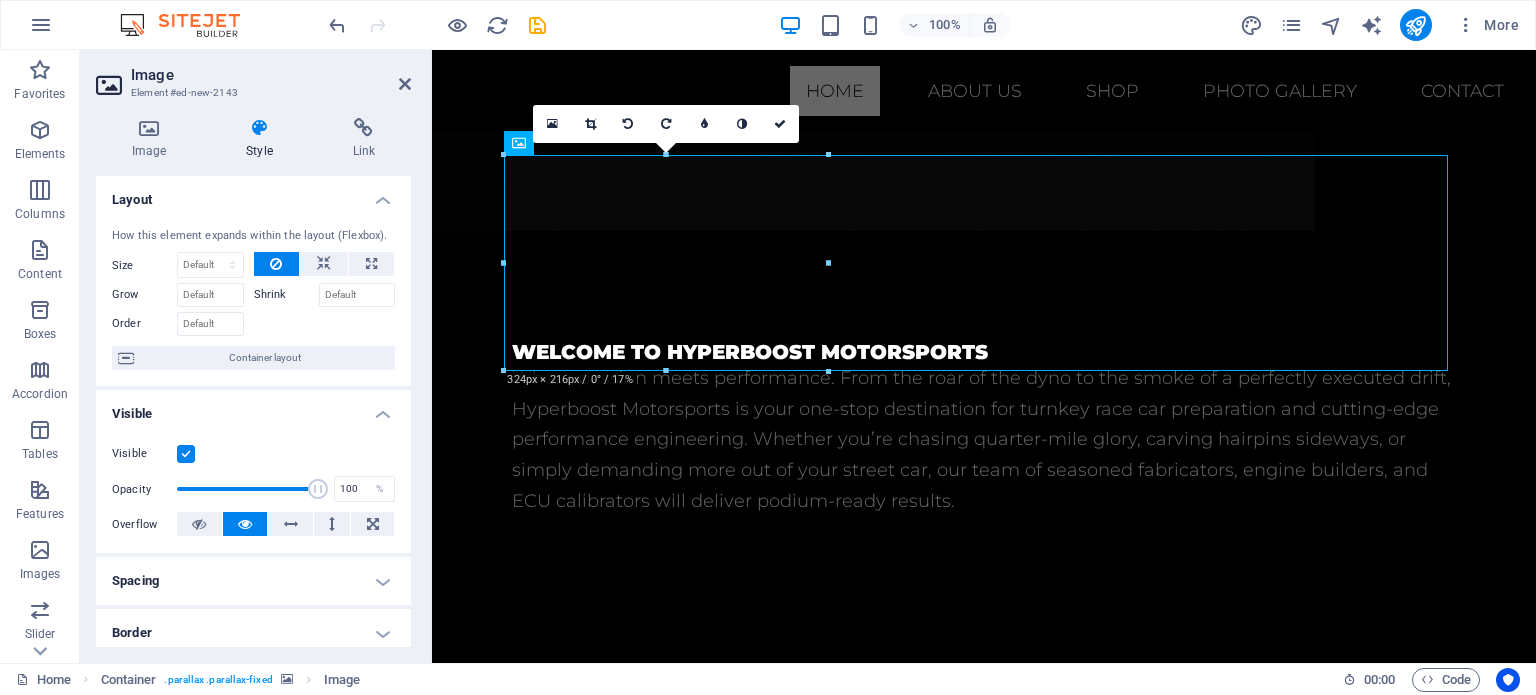 scroll, scrollTop: 1100, scrollLeft: 0, axis: vertical 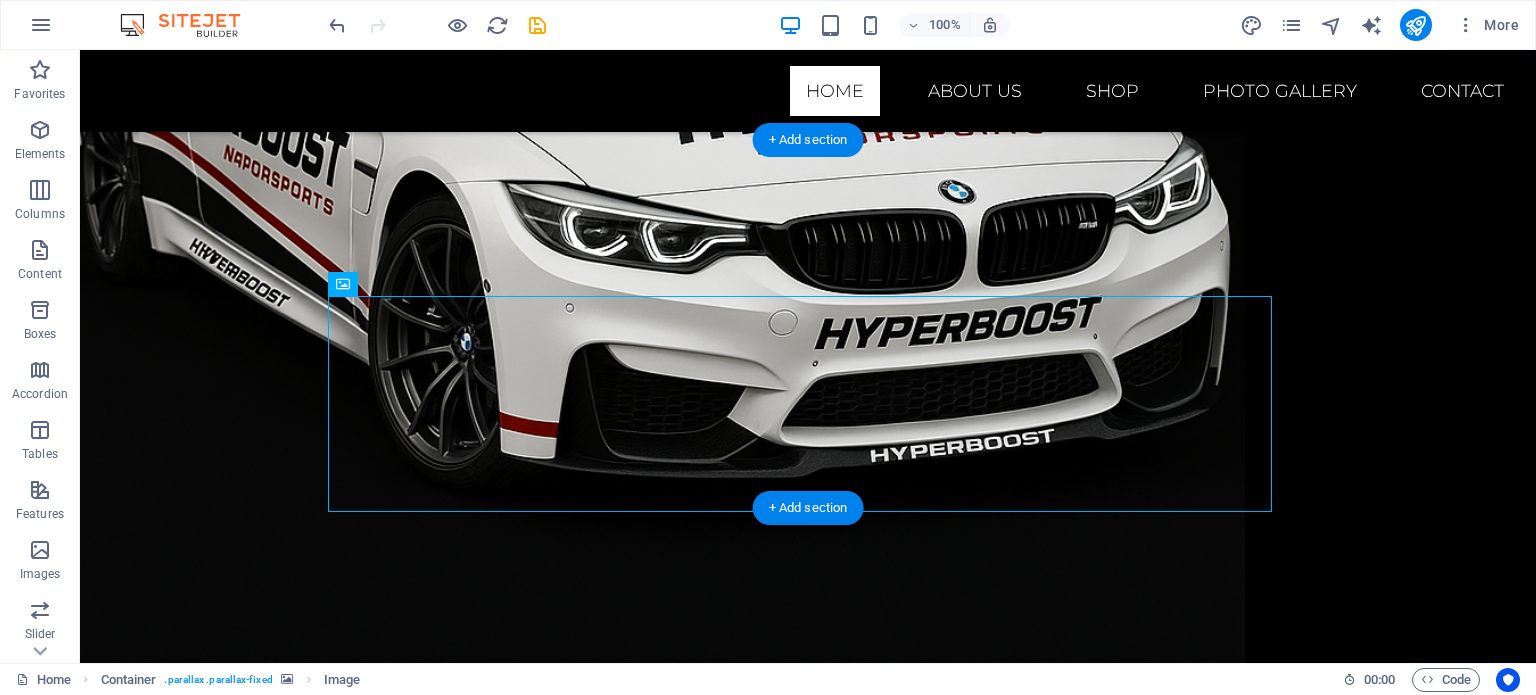 click at bounding box center (808, 1416) 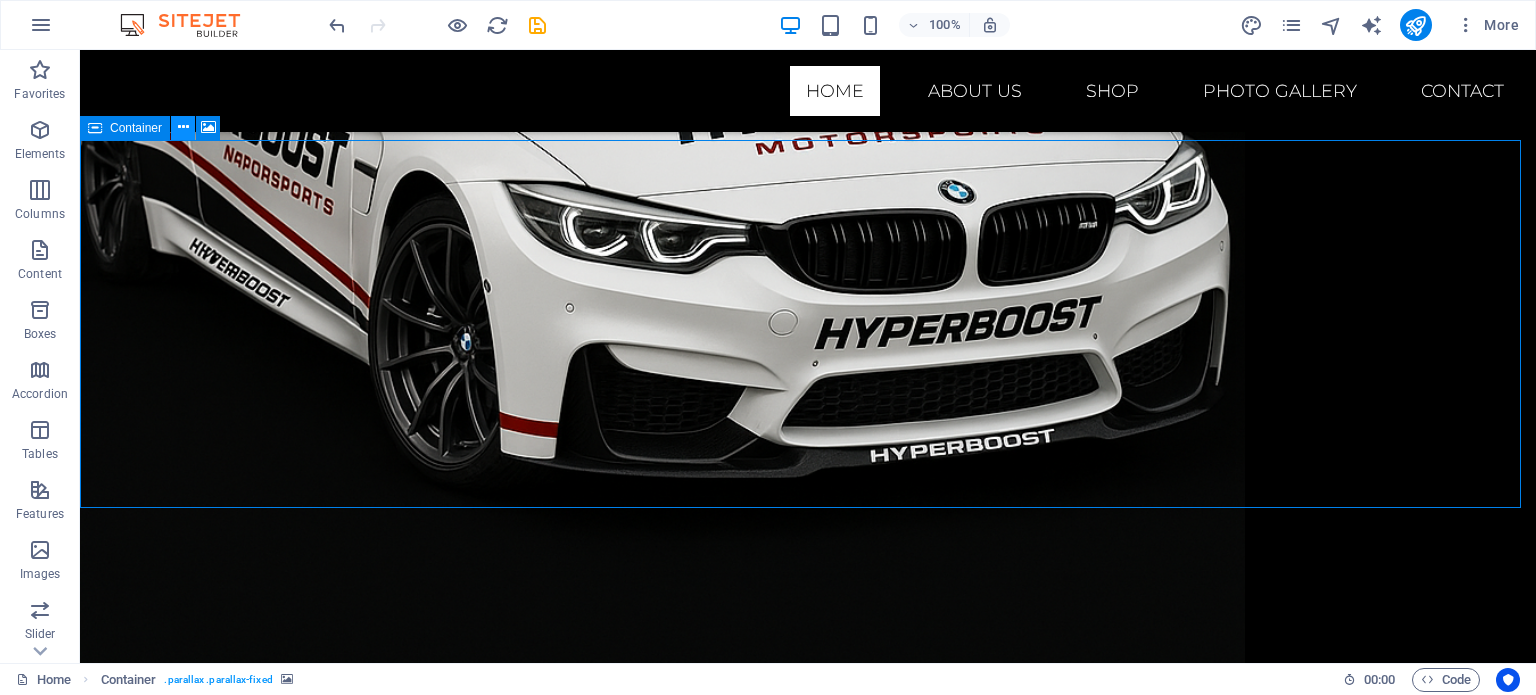 click at bounding box center [183, 127] 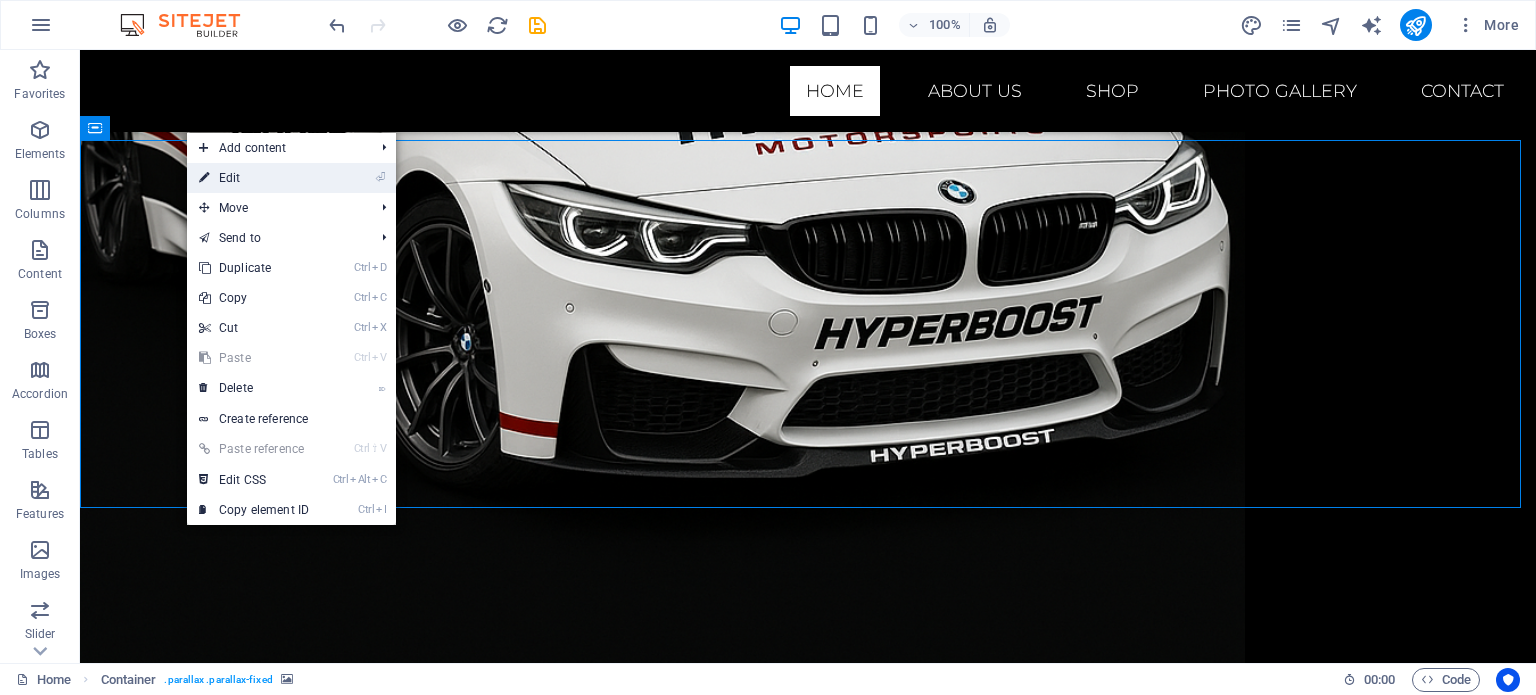 click on "⏎  Edit" at bounding box center (254, 178) 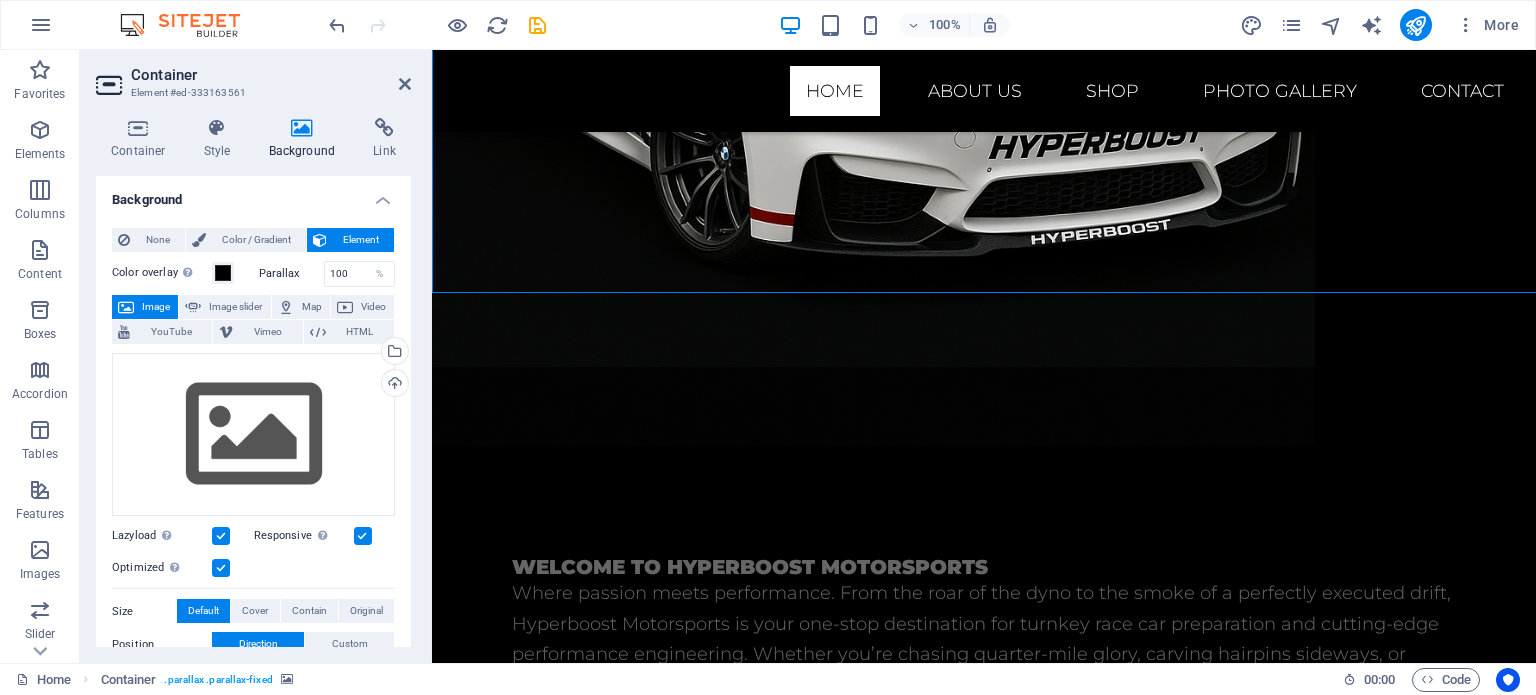 scroll, scrollTop: 1315, scrollLeft: 0, axis: vertical 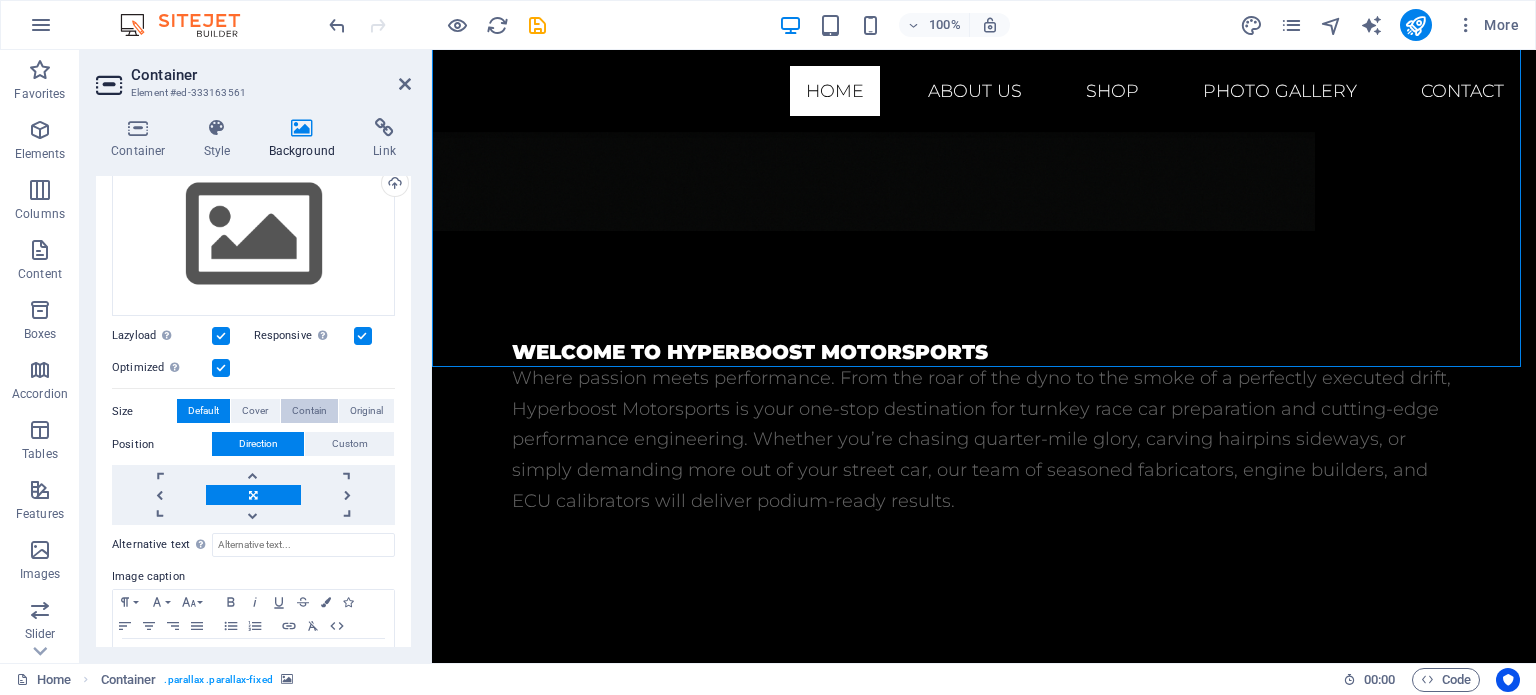 click on "Contain" at bounding box center (309, 411) 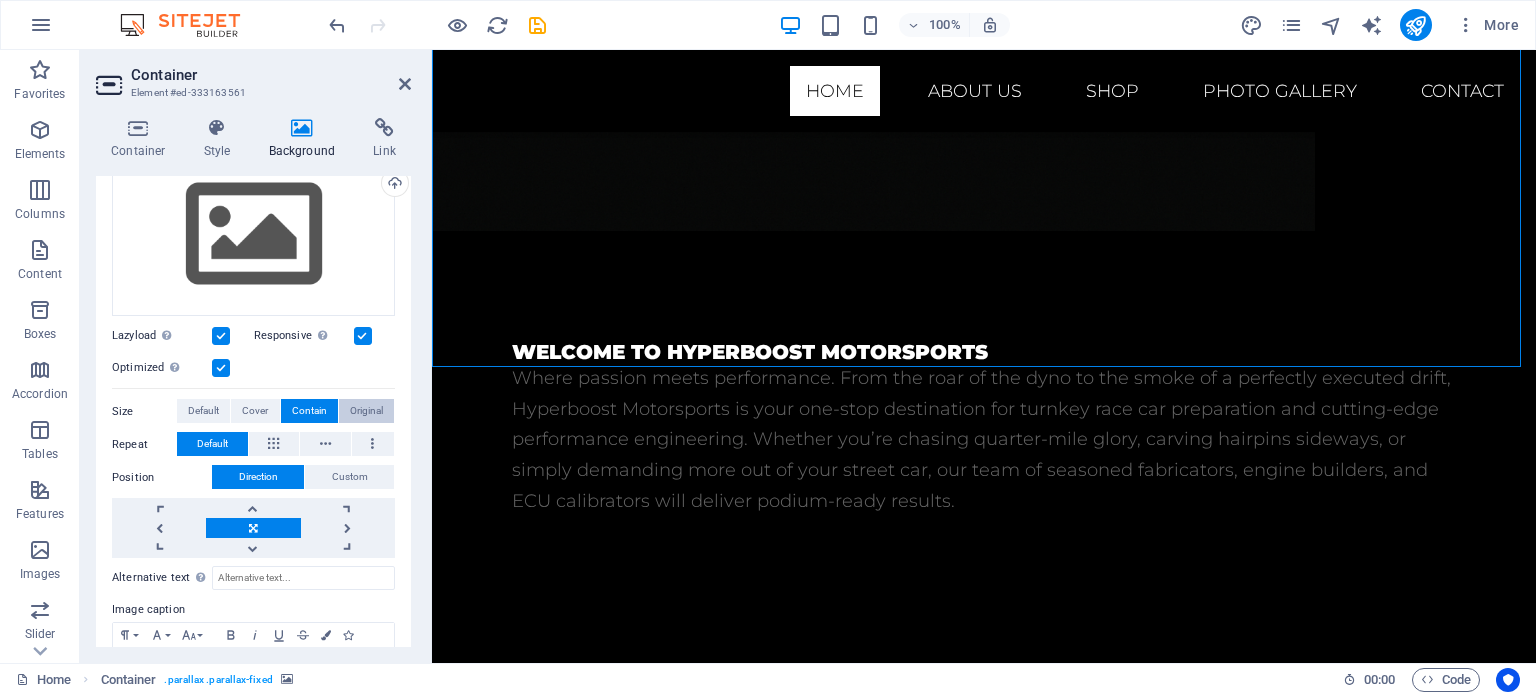 click on "Original" at bounding box center [366, 411] 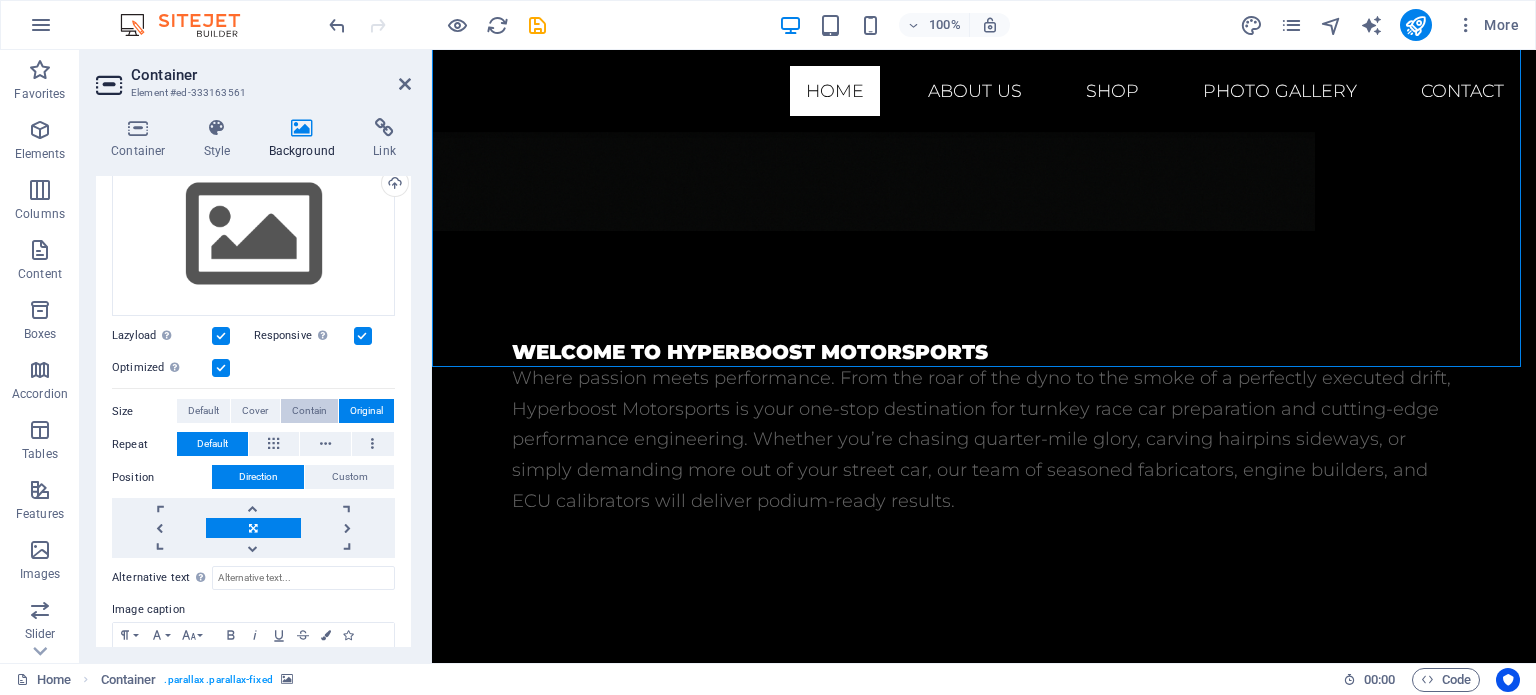 click on "Contain" at bounding box center [309, 411] 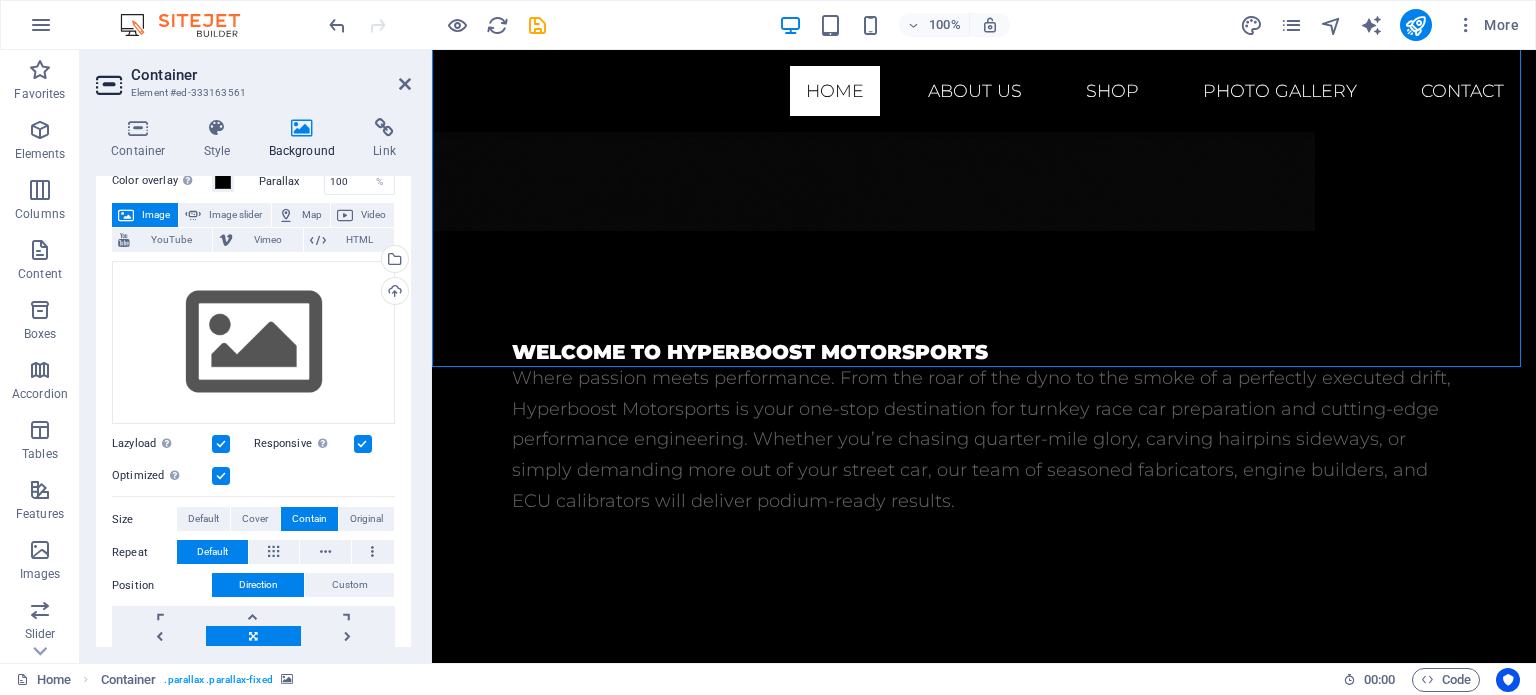 scroll, scrollTop: 0, scrollLeft: 0, axis: both 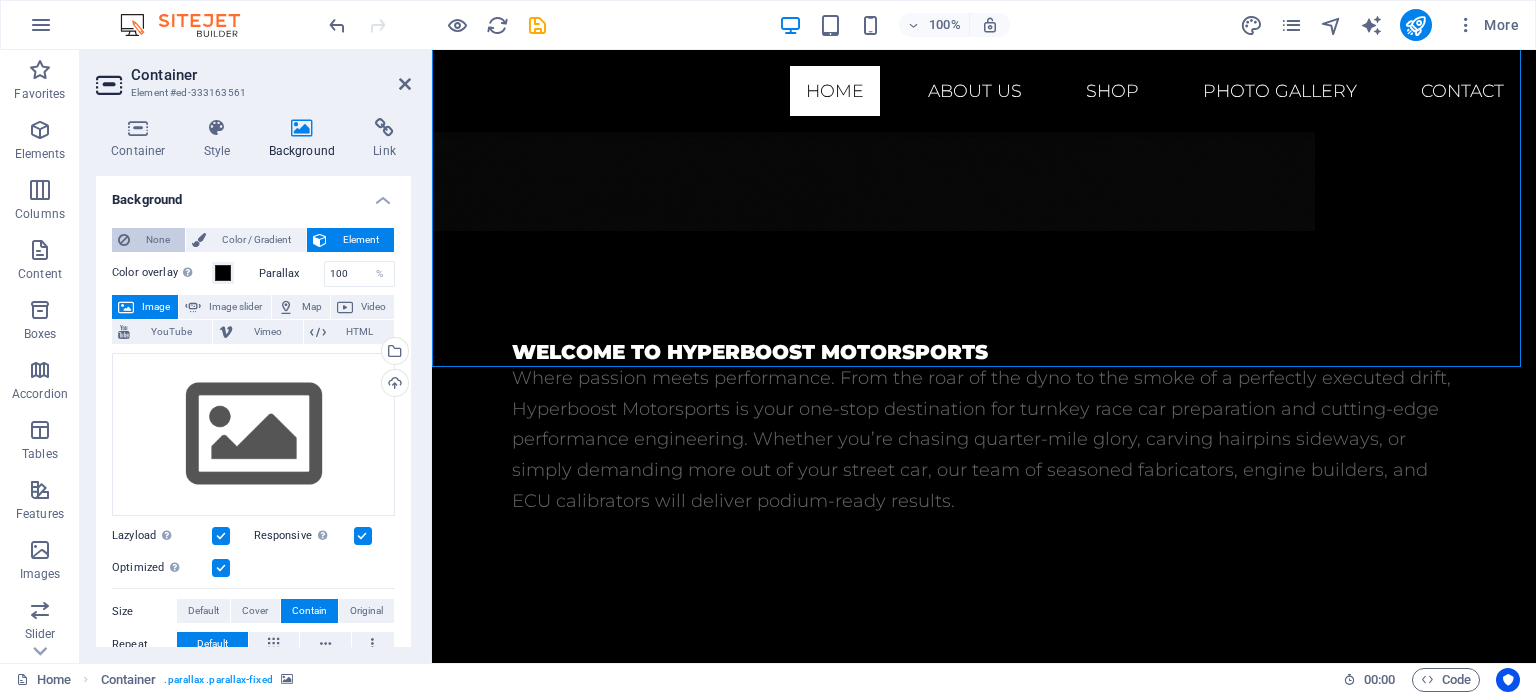 click on "None" at bounding box center [157, 240] 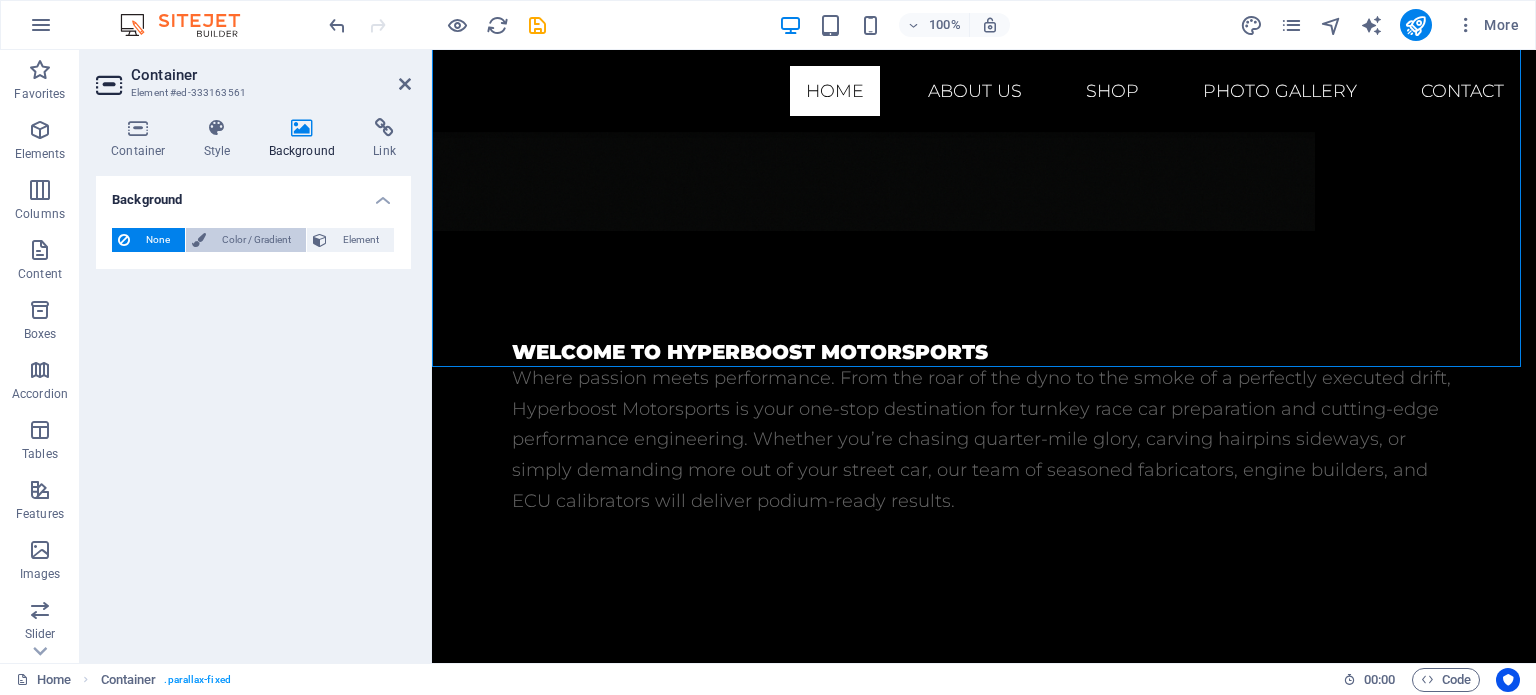 click on "Color / Gradient" at bounding box center [256, 240] 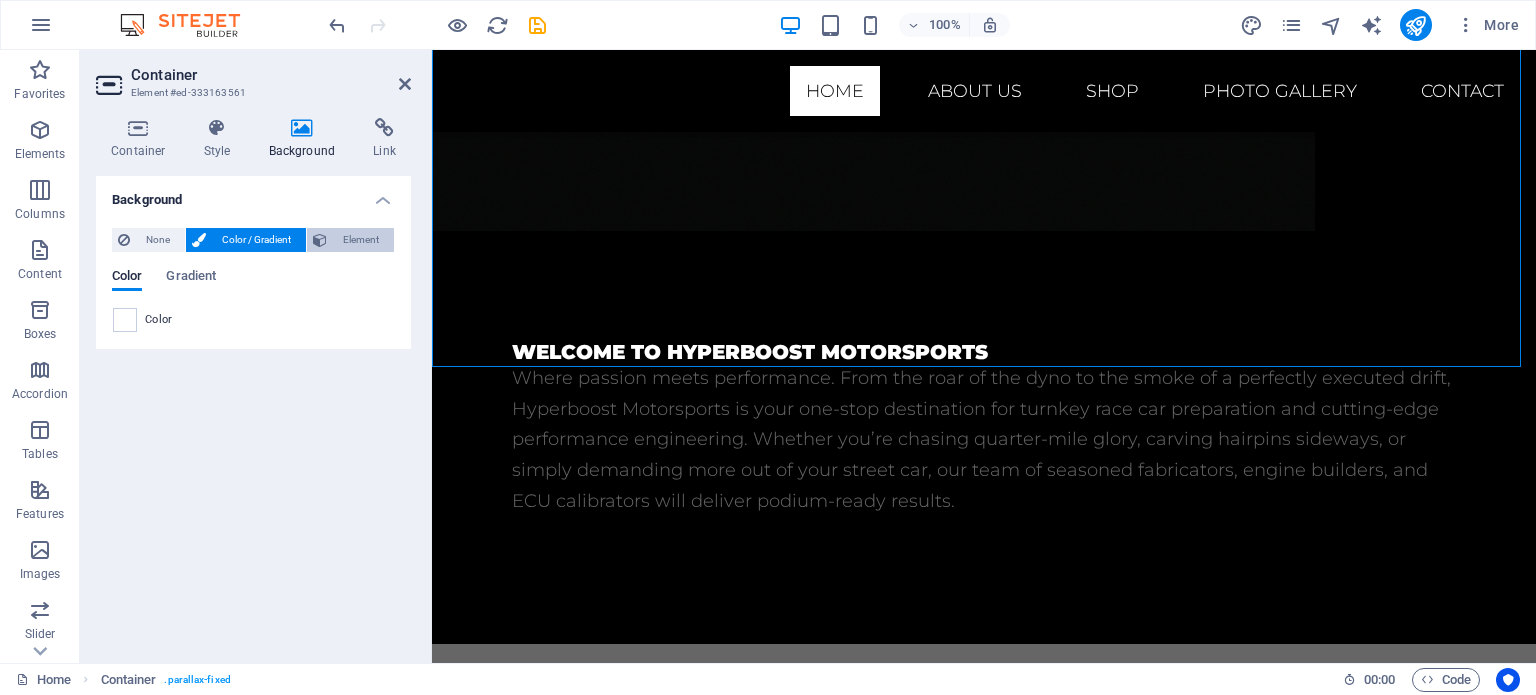 click on "Element" at bounding box center (360, 240) 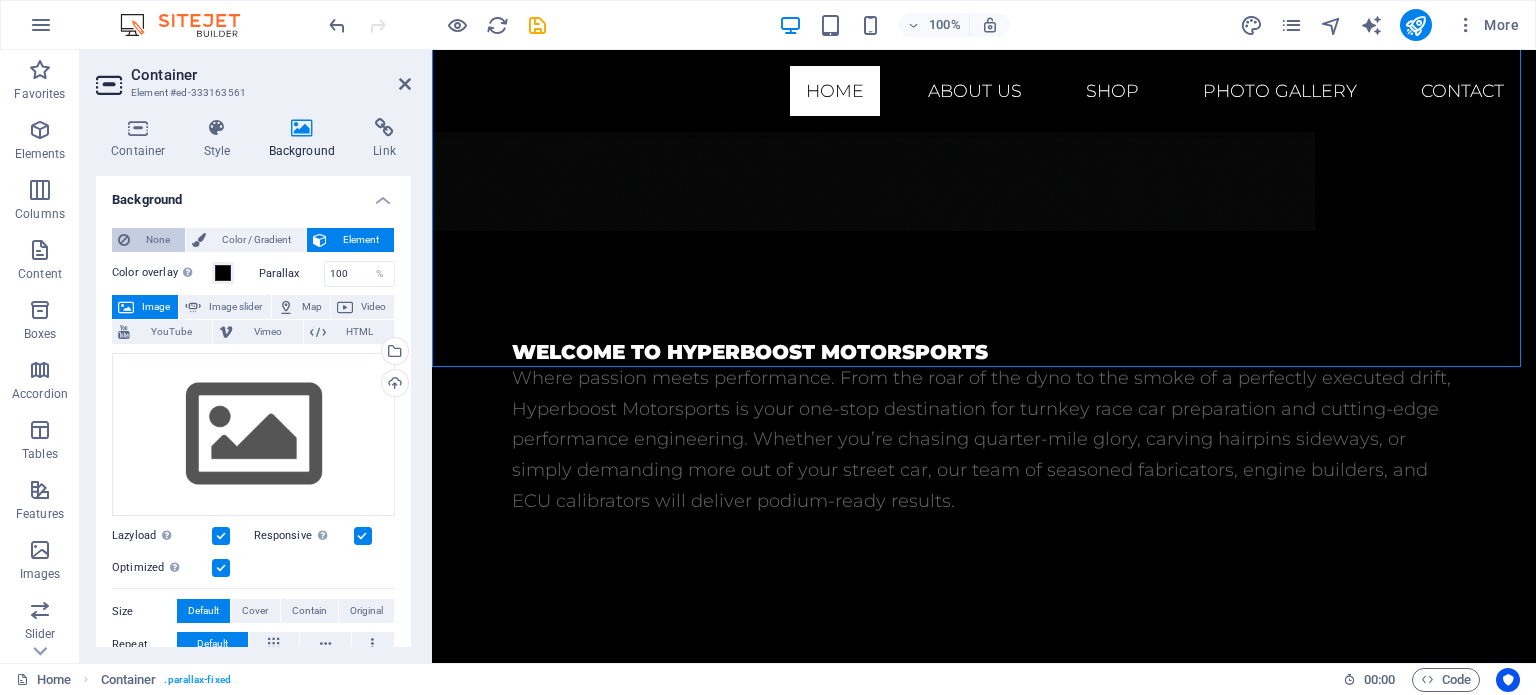 click on "None" at bounding box center [157, 240] 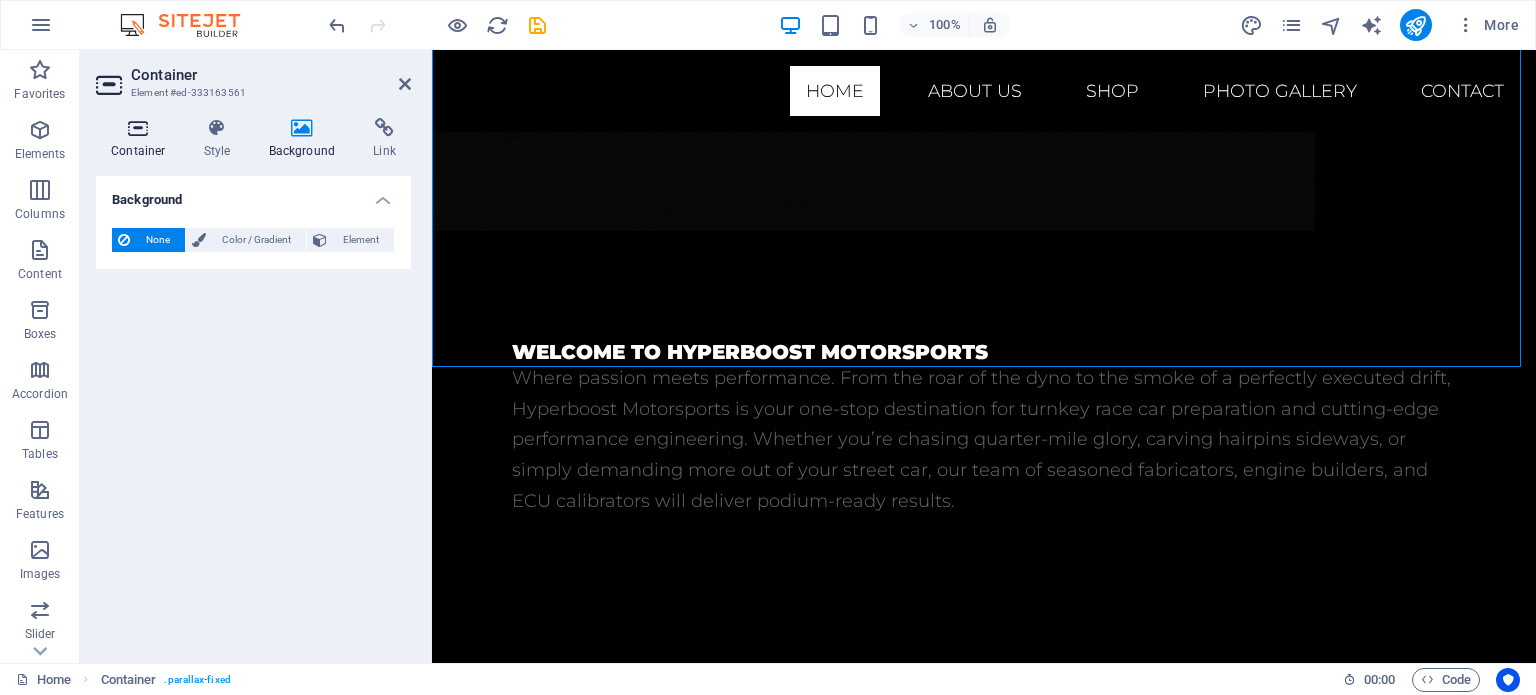 click at bounding box center [138, 128] 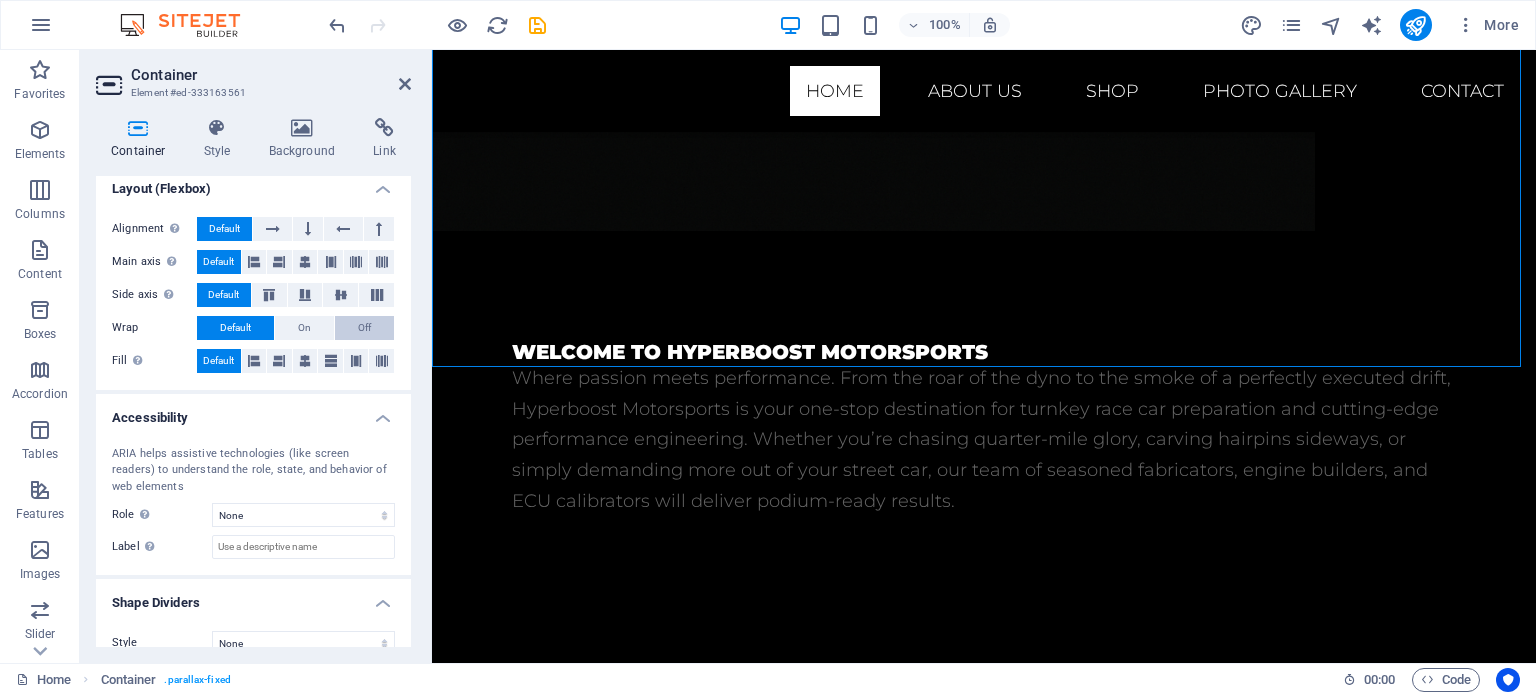 scroll, scrollTop: 302, scrollLeft: 0, axis: vertical 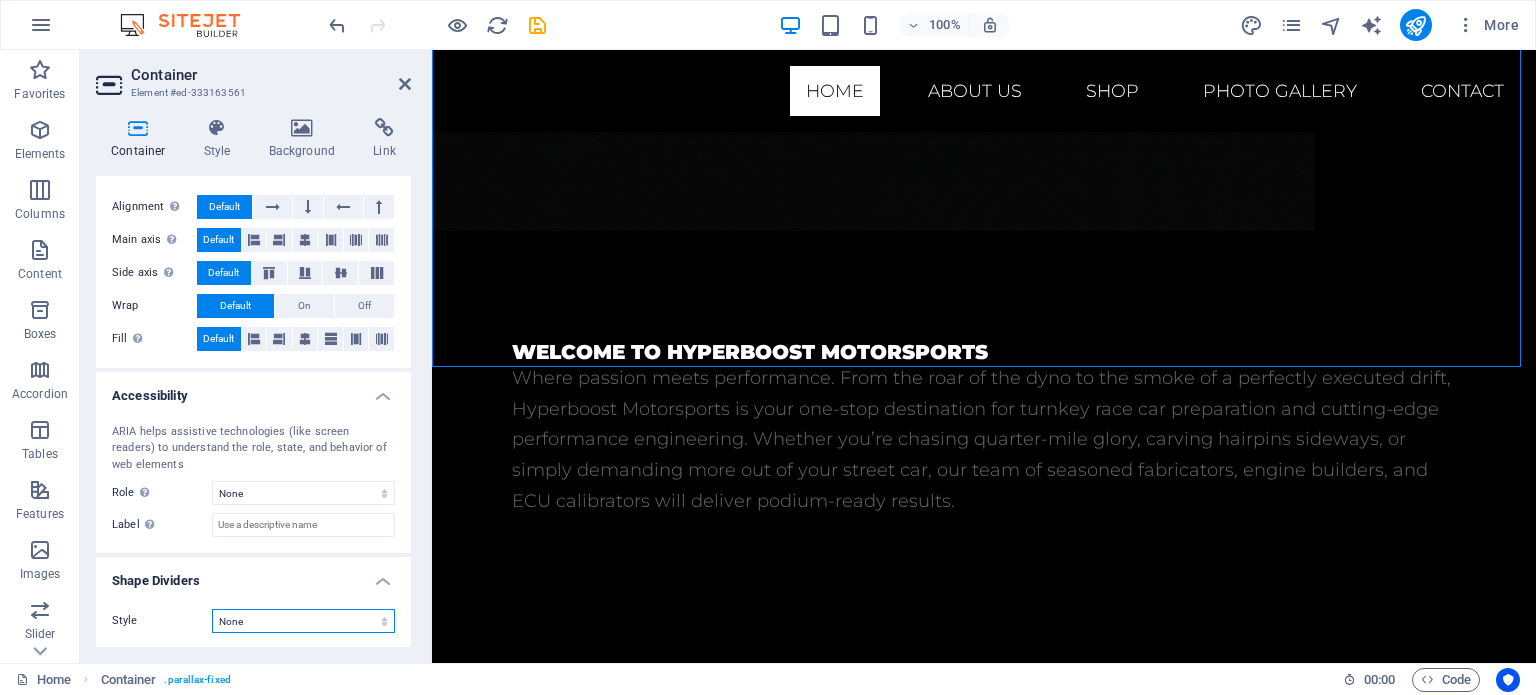 click on "None Triangle Square Diagonal Polygon 1 Polygon 2 Zigzag Multiple Zigzags Waves Multiple Waves Half Circle Circle Circle Shadow Blocks Hexagons Clouds Multiple Clouds Fan Pyramids Book Paint Drip Fire Shredded Paper Arrow" at bounding box center (303, 621) 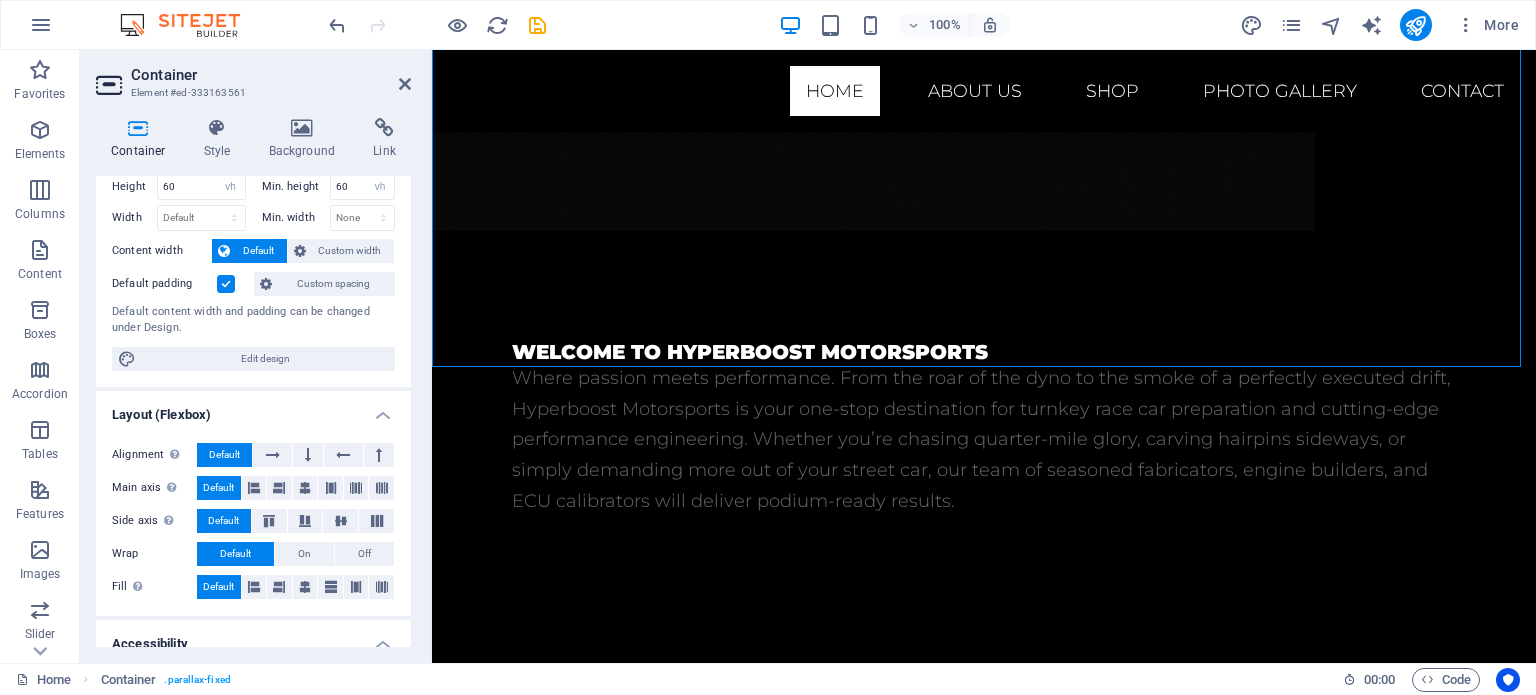 scroll, scrollTop: 0, scrollLeft: 0, axis: both 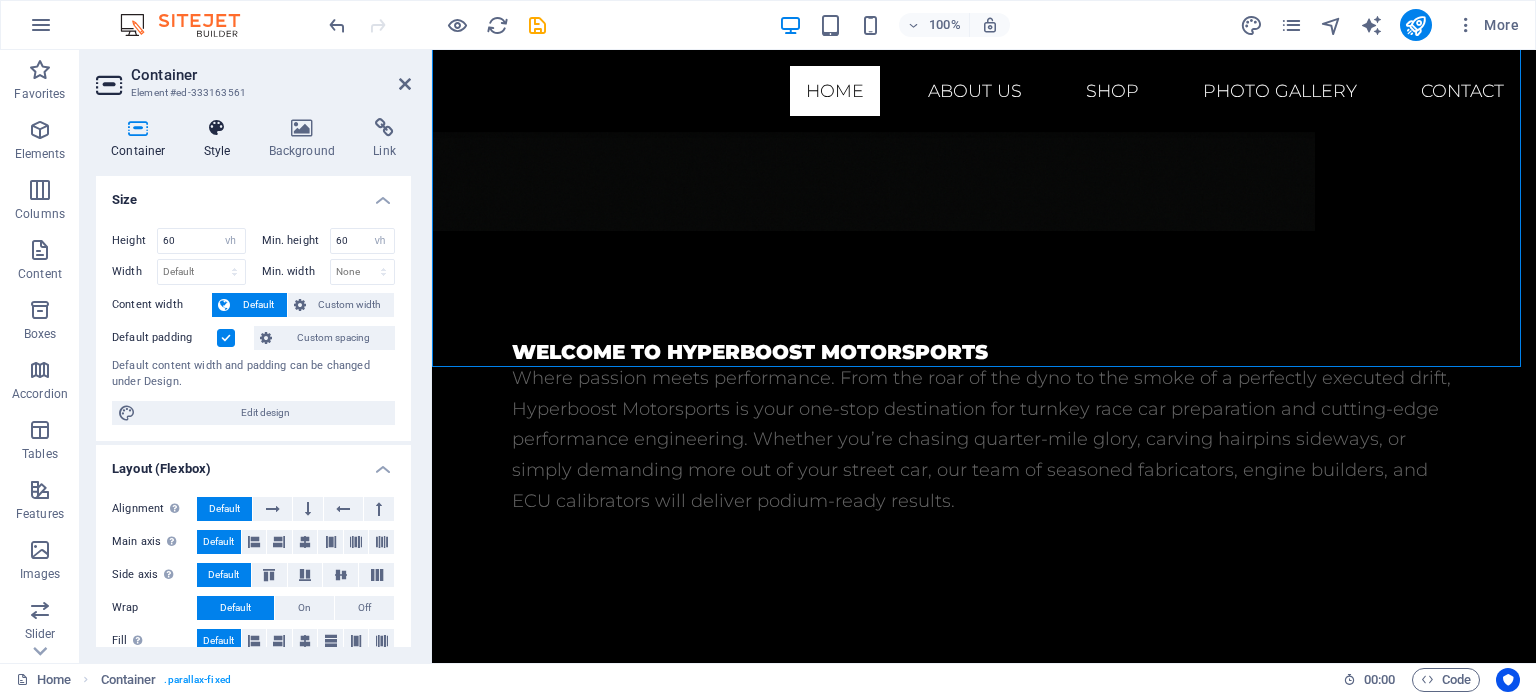 click at bounding box center [217, 128] 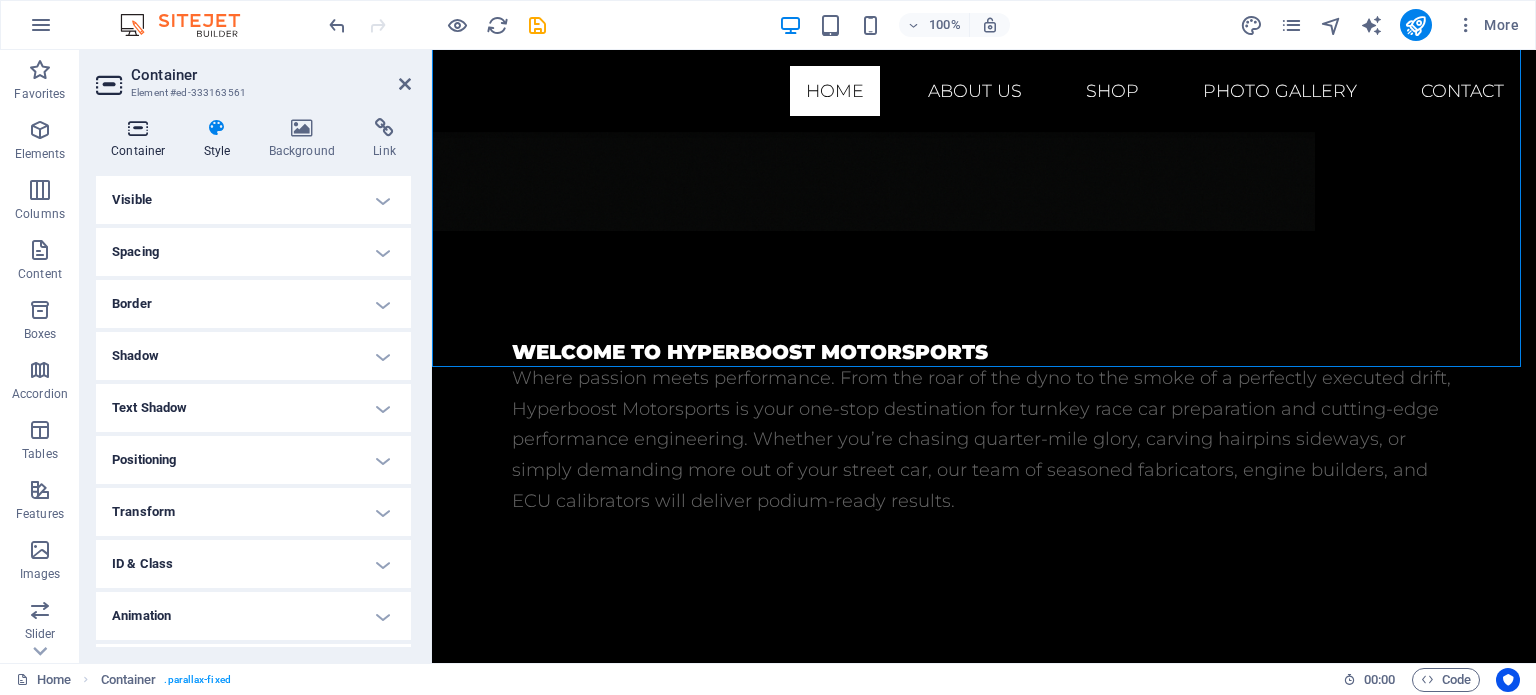 click at bounding box center (138, 128) 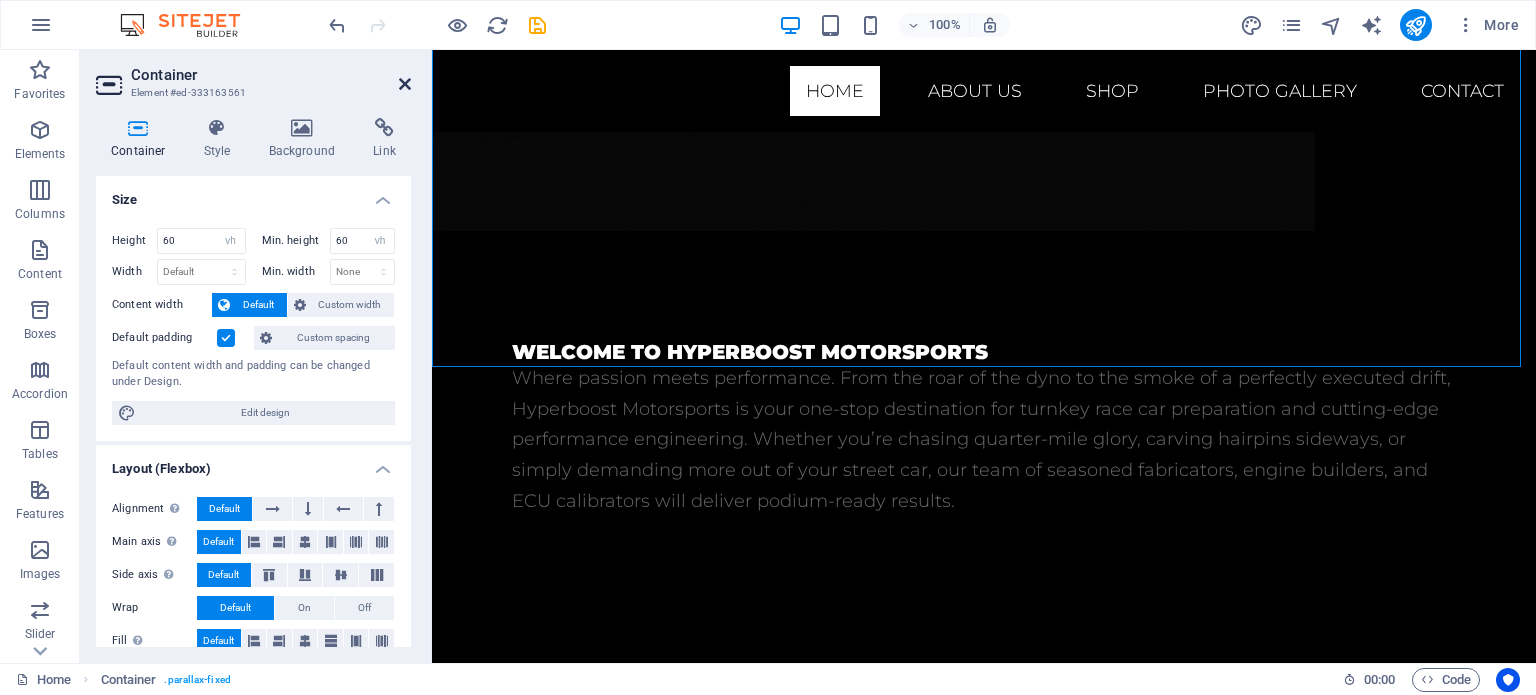 drag, startPoint x: 401, startPoint y: 79, endPoint x: 321, endPoint y: 31, distance: 93.29523 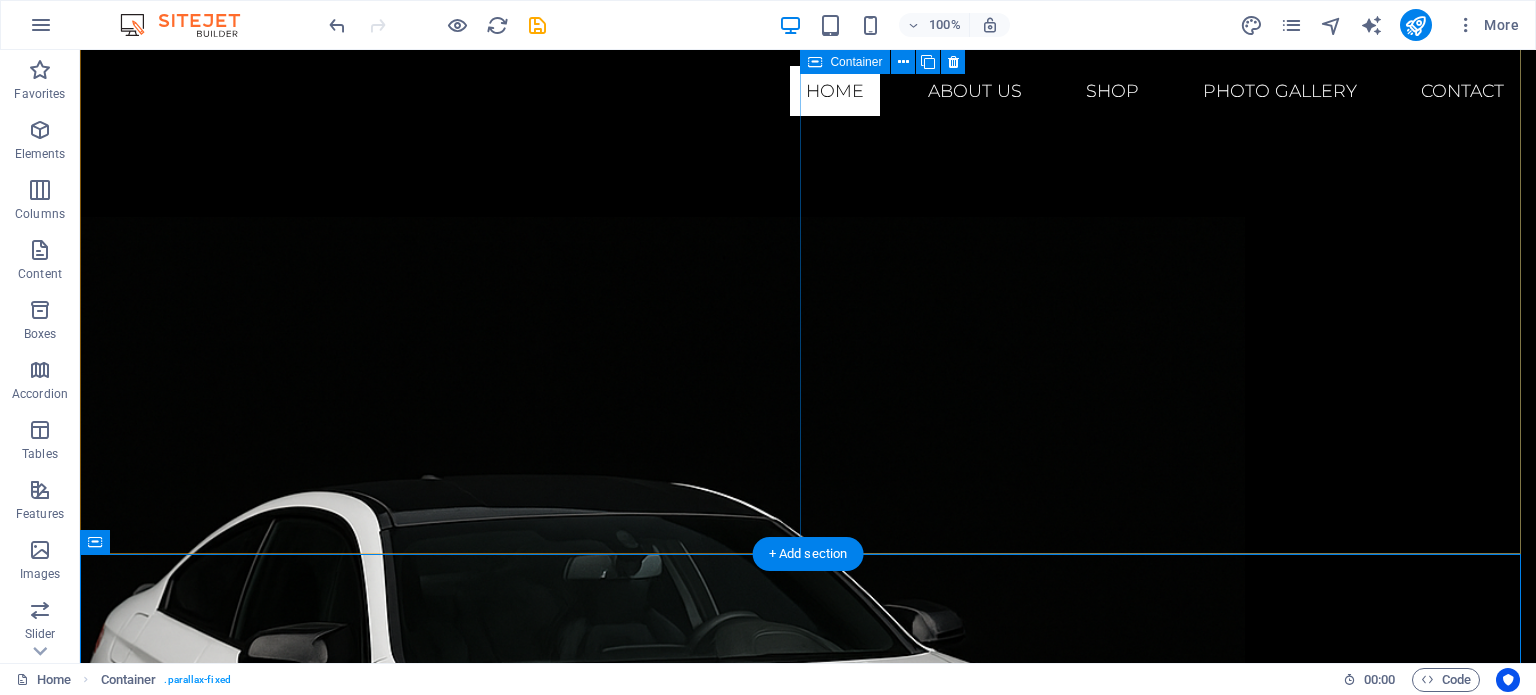 scroll, scrollTop: 400, scrollLeft: 0, axis: vertical 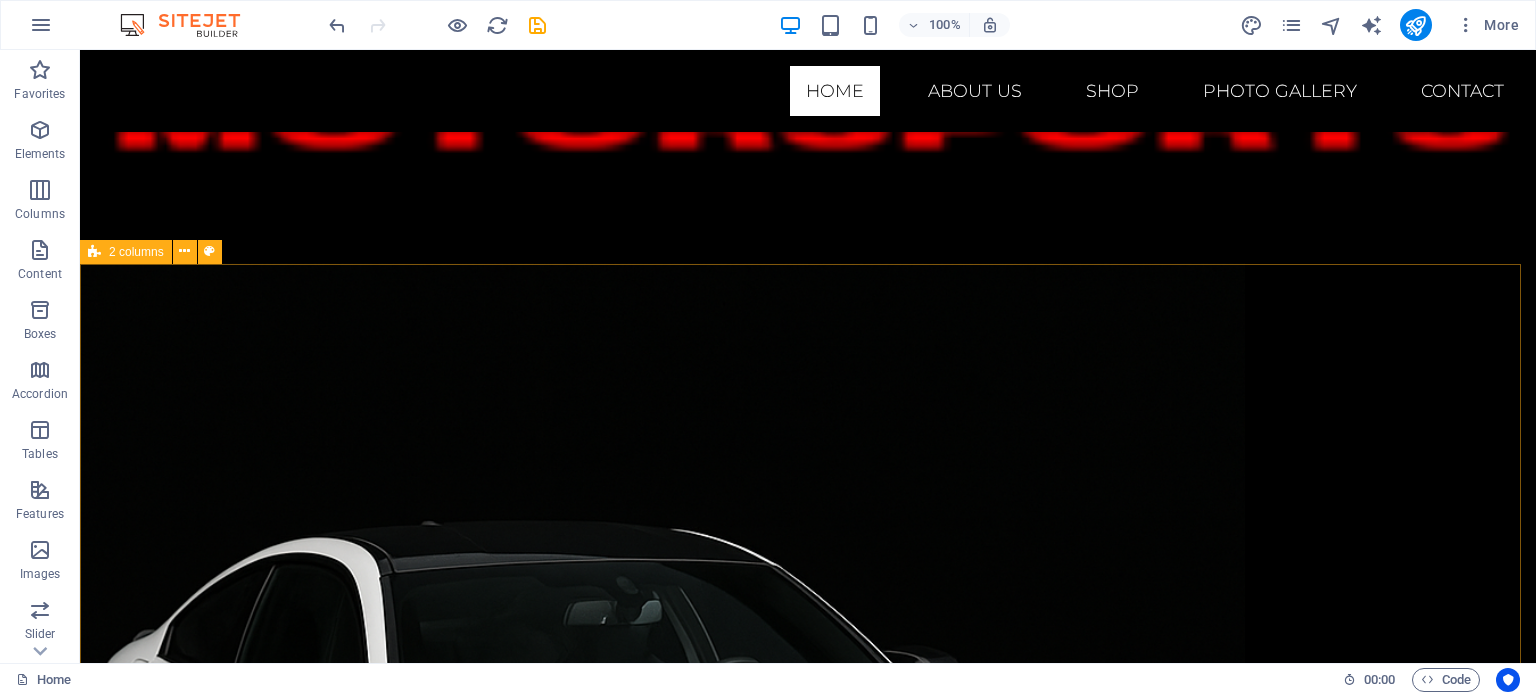 click on "2 columns" at bounding box center [136, 252] 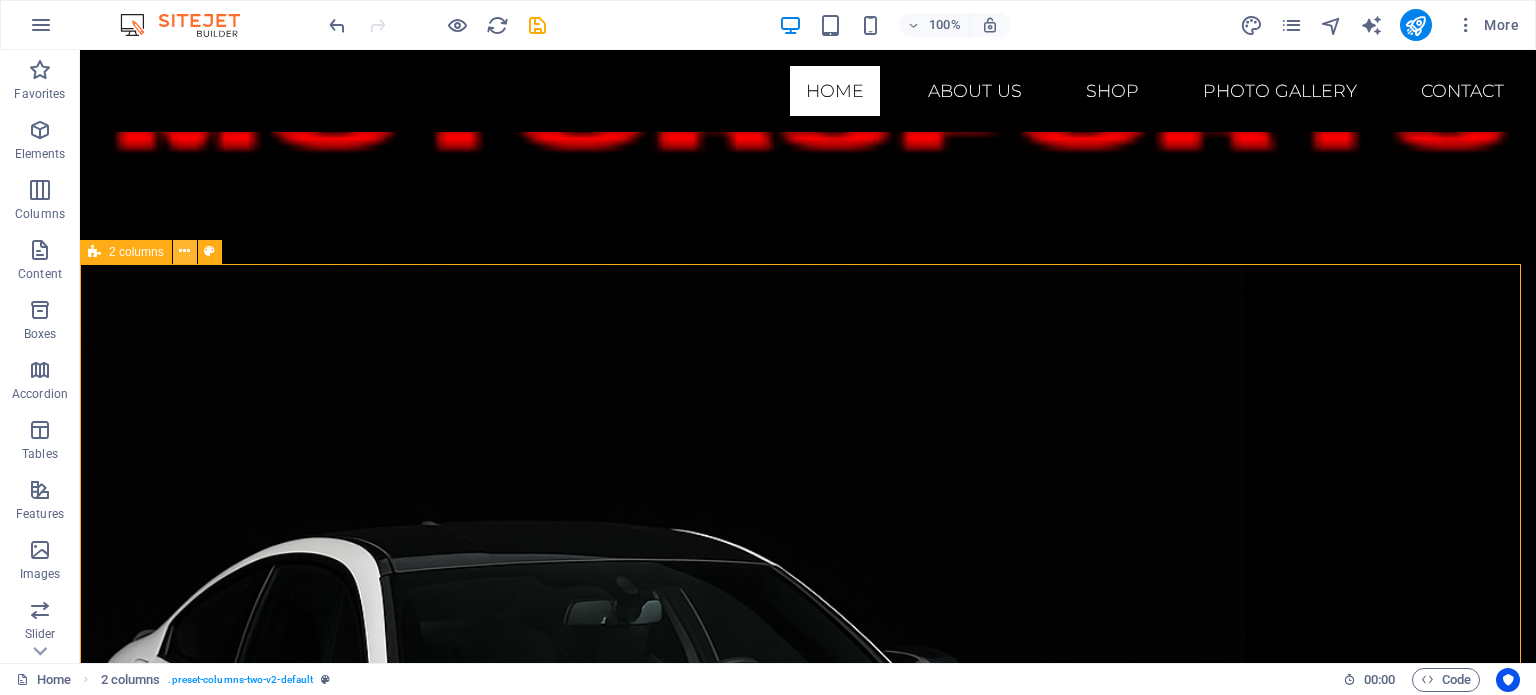 click at bounding box center [184, 251] 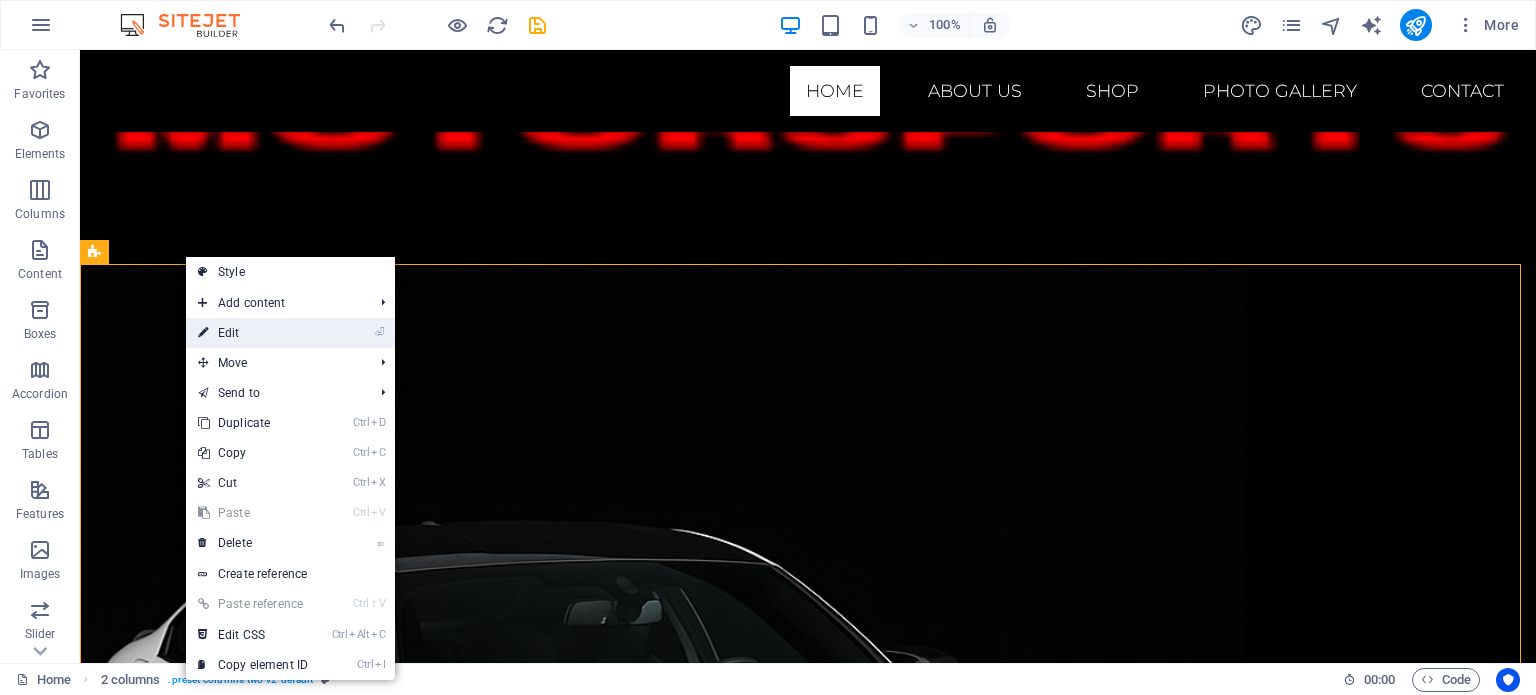 click on "⏎  Edit" at bounding box center (253, 333) 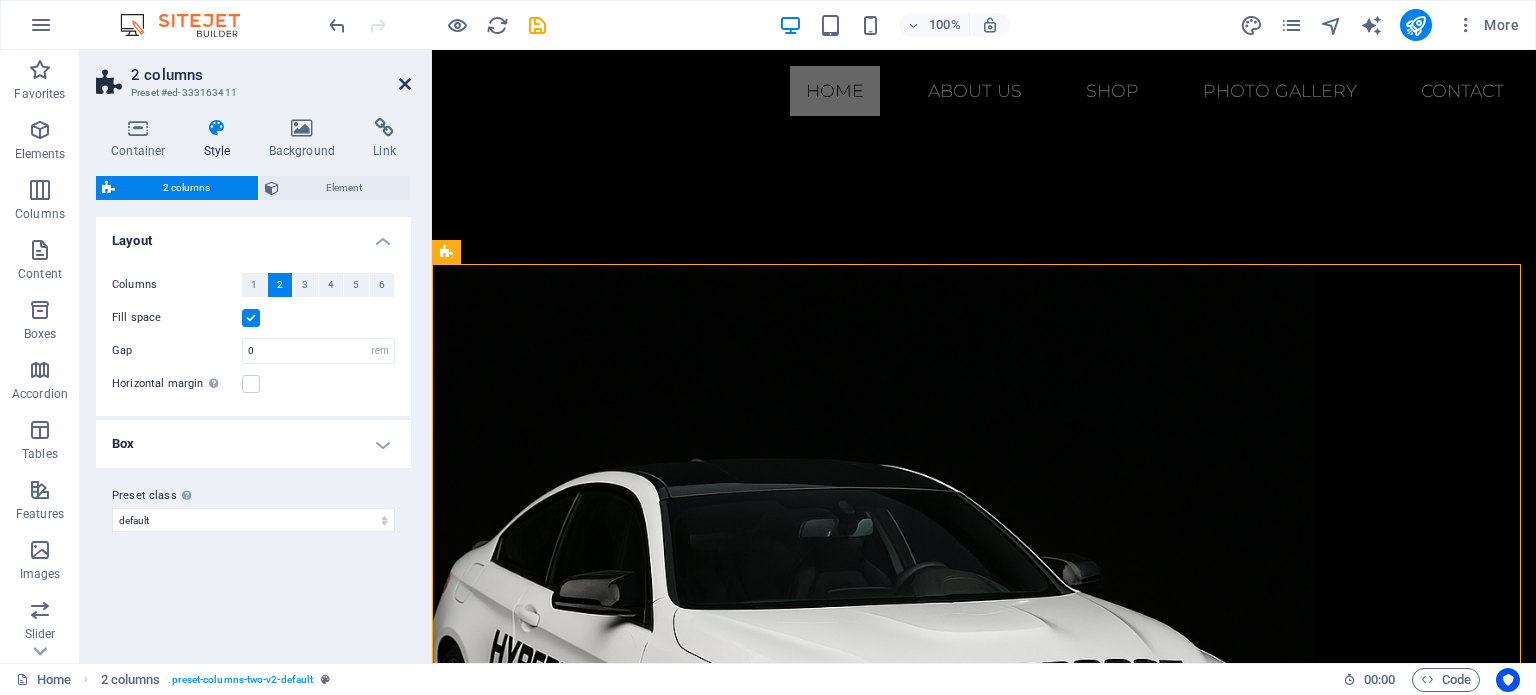 click at bounding box center (405, 84) 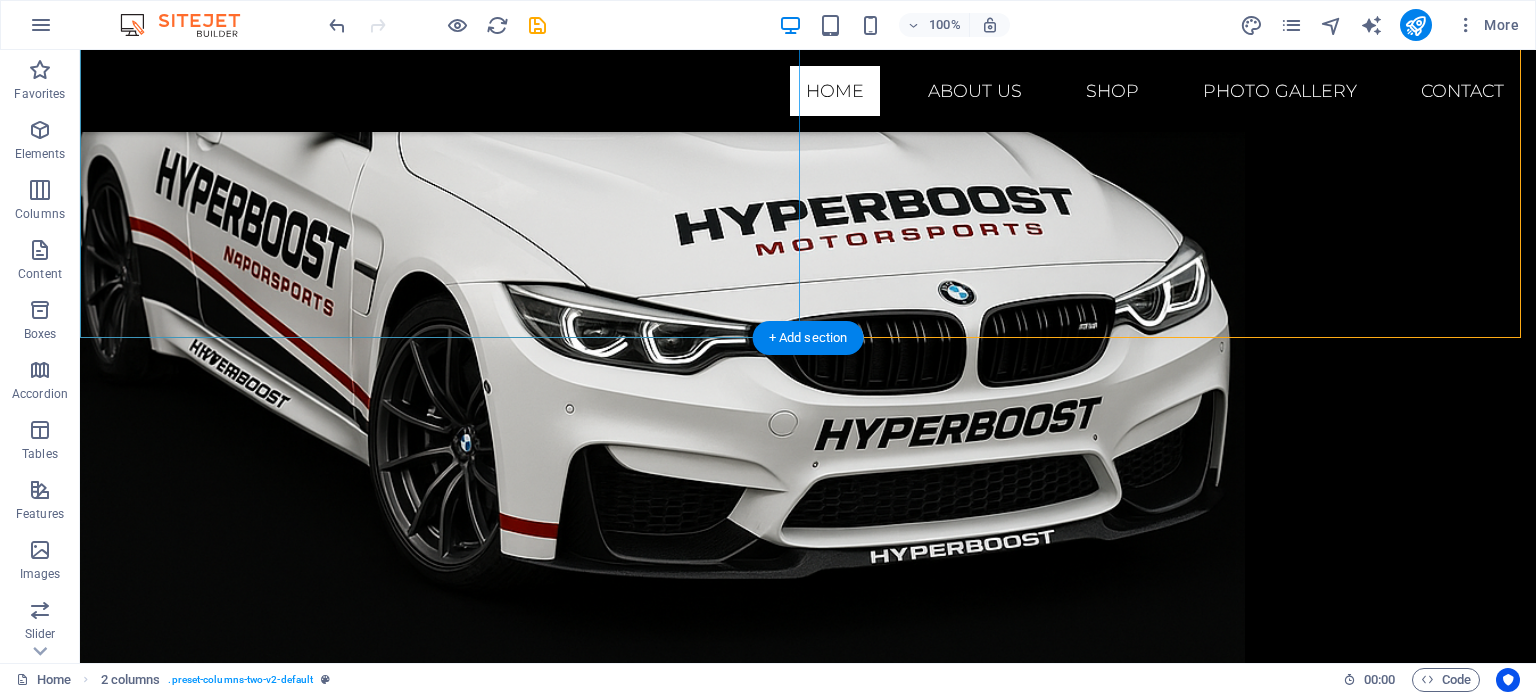 scroll, scrollTop: 1000, scrollLeft: 0, axis: vertical 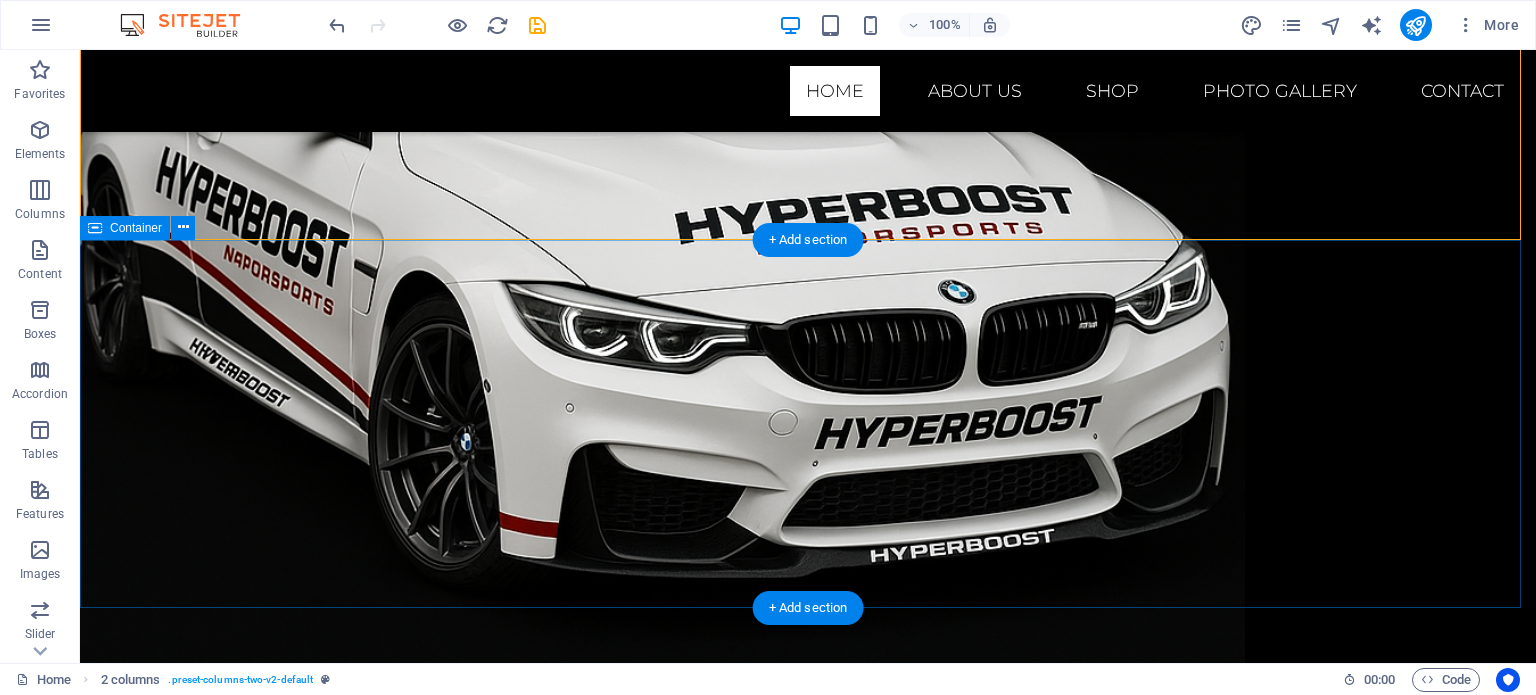 click on "Mil-Spec & Standard Wiring Looms   crafted for reliability in the harshest motorsport environments. At Hyperboost, we handle every detail in-house:
Custom Engine Builds tailored for drag and drift, with precision balancing and championship-grade components.
Mil-Spec & Standard Wiring Looms crafted for reliability in the harshest motorsport environments.
Standalone ECU Integration (MaxxECU, Link, Haltech, MoTeC, and more), fully programmed and validated on our state-of-the-art dyno.
OEM ECU Tuning & Retrofitting for BMW and LS platforms, complete with bespoke CAN‐bus gateways to ensure seamless communication.
Performance Parts & Dyno Services to define your limits, then push right through them.
Join the growing family of racers, drifters, and enthusiasts who trust Hyperboost Motorsports to turn their vision into victory. Let’s build something extraordinary together." at bounding box center [808, 1394] 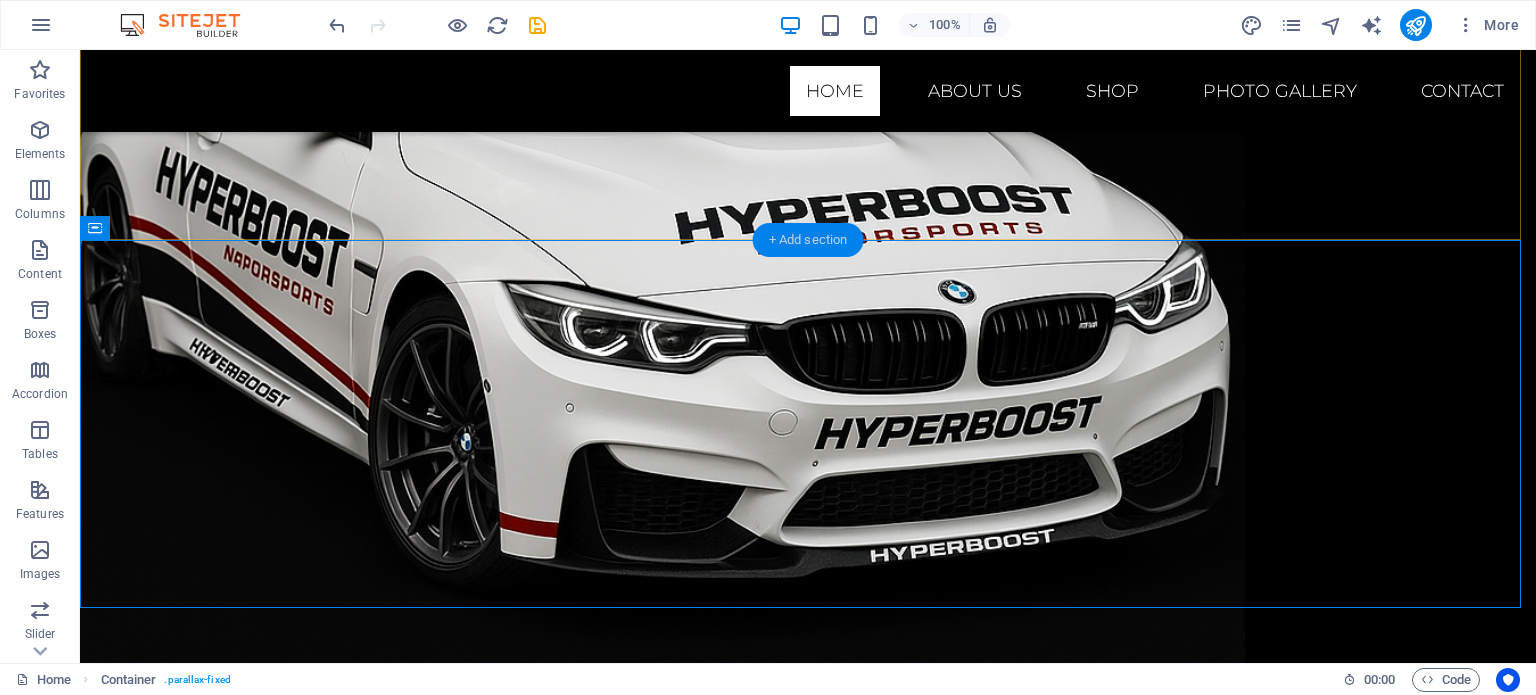 click on "+ Add section" at bounding box center [808, 240] 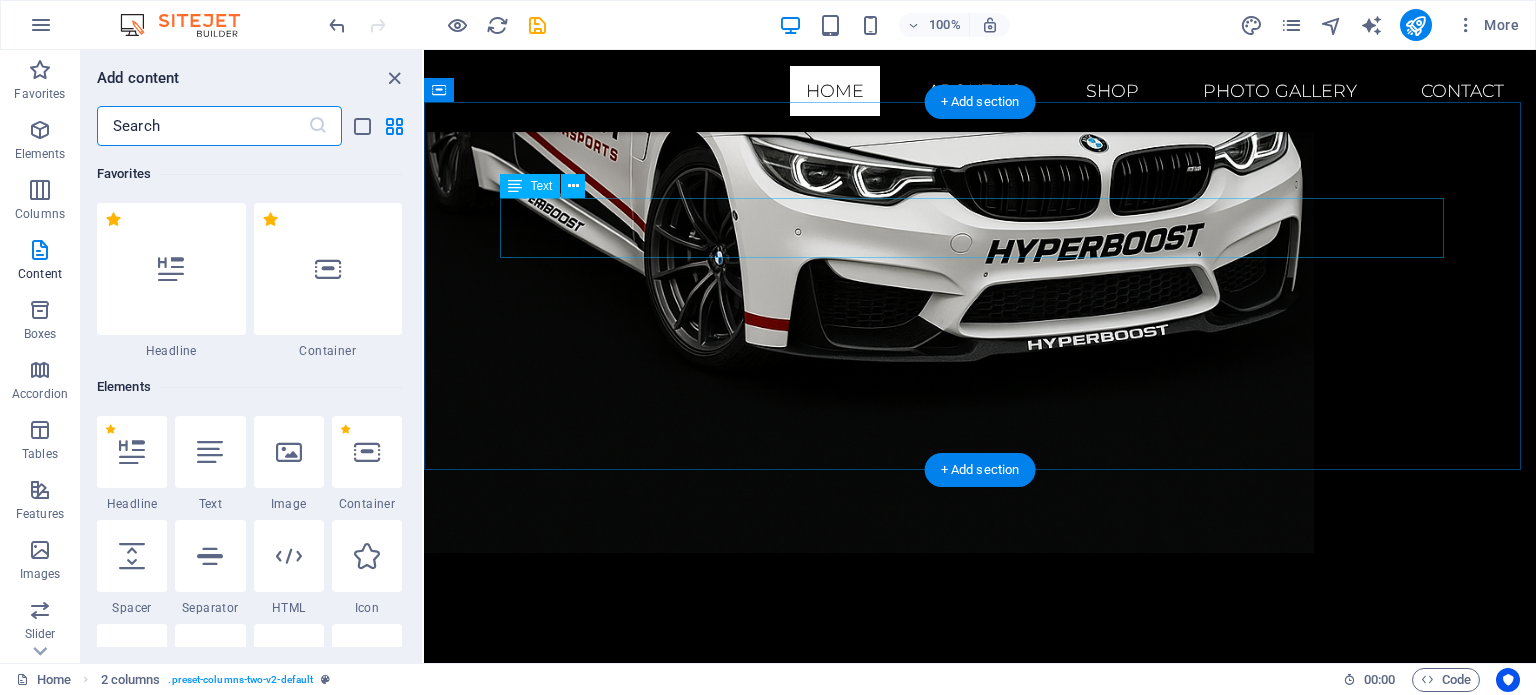 scroll, scrollTop: 1212, scrollLeft: 0, axis: vertical 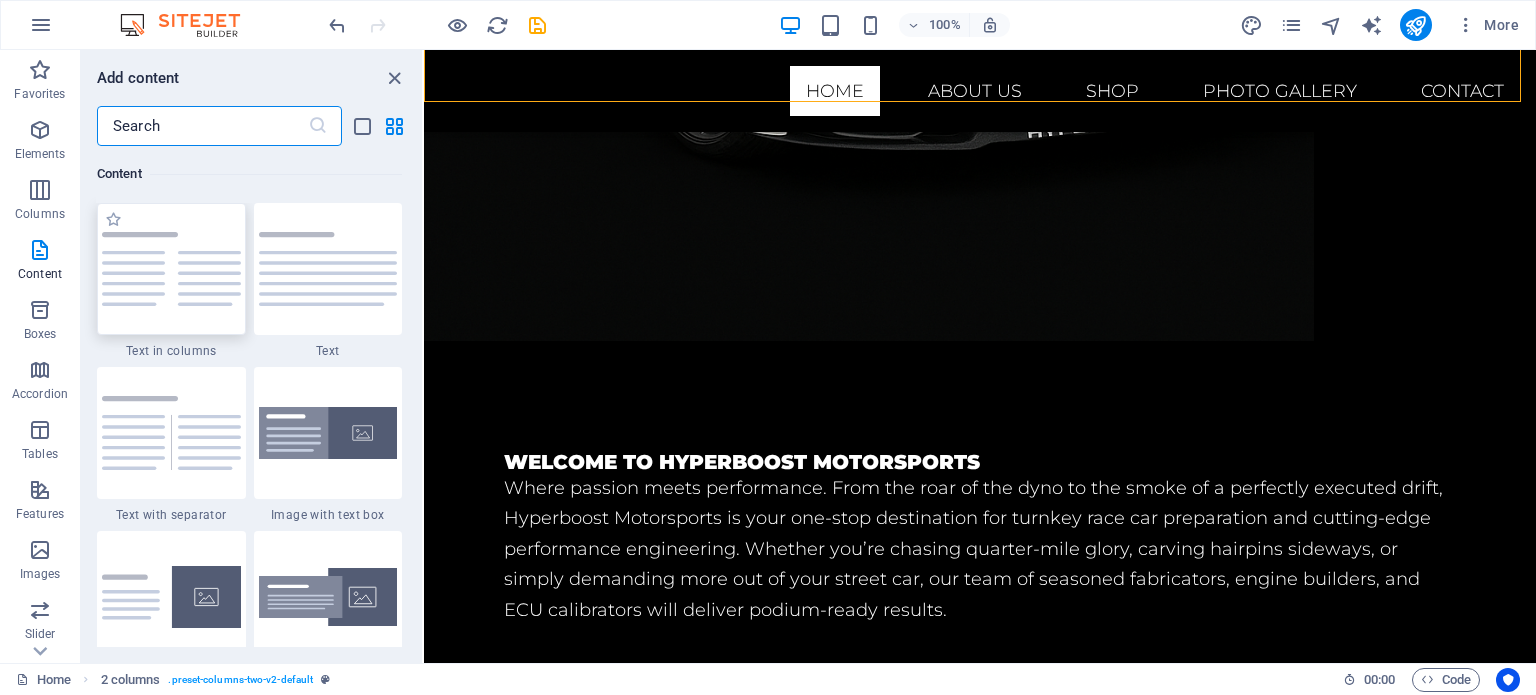 click at bounding box center [171, 269] 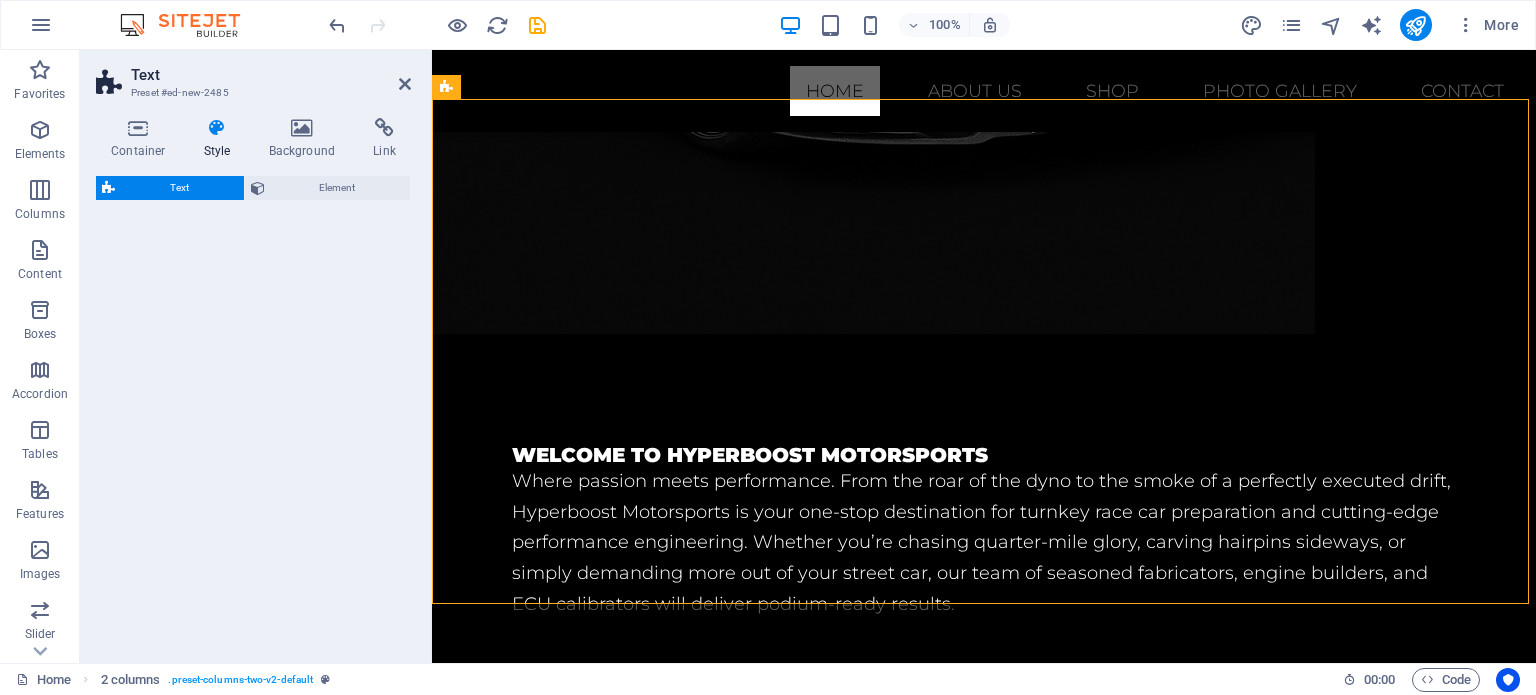 scroll, scrollTop: 1215, scrollLeft: 0, axis: vertical 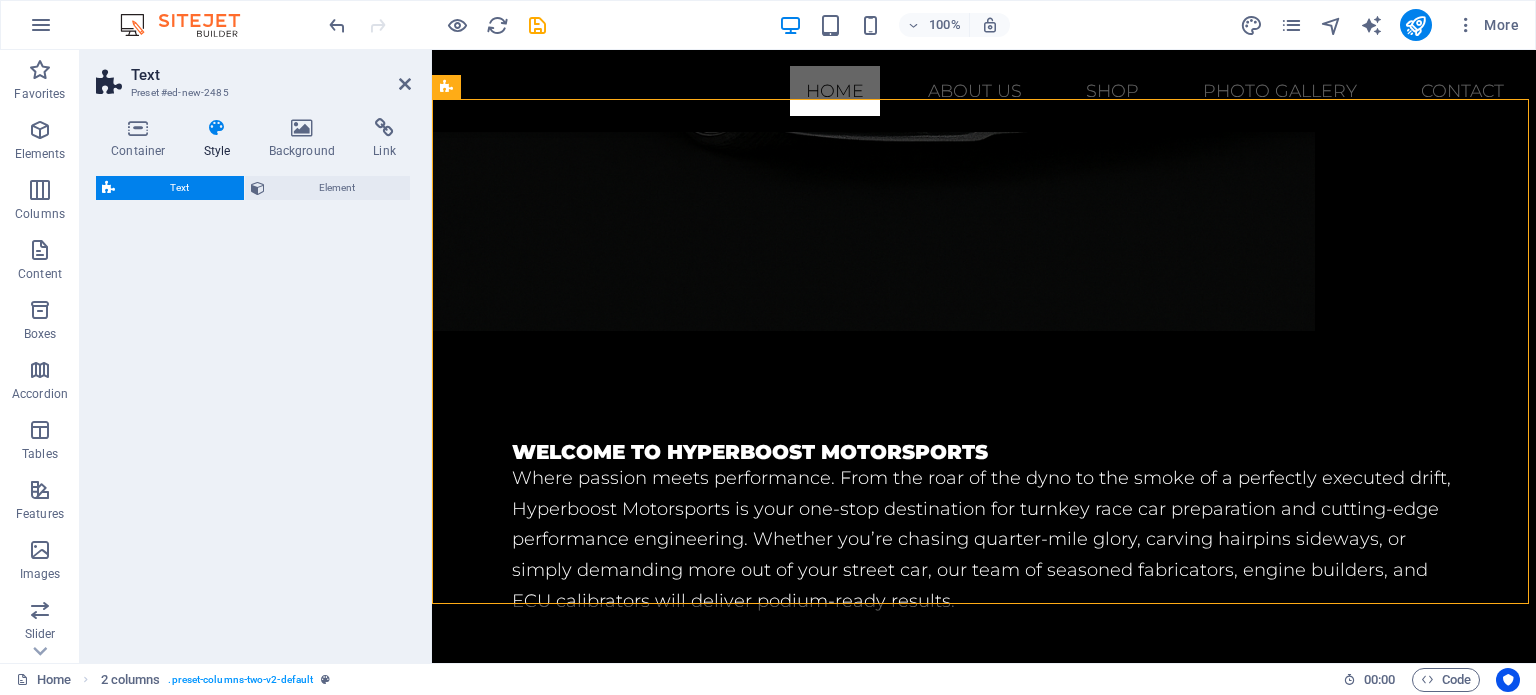 select on "rem" 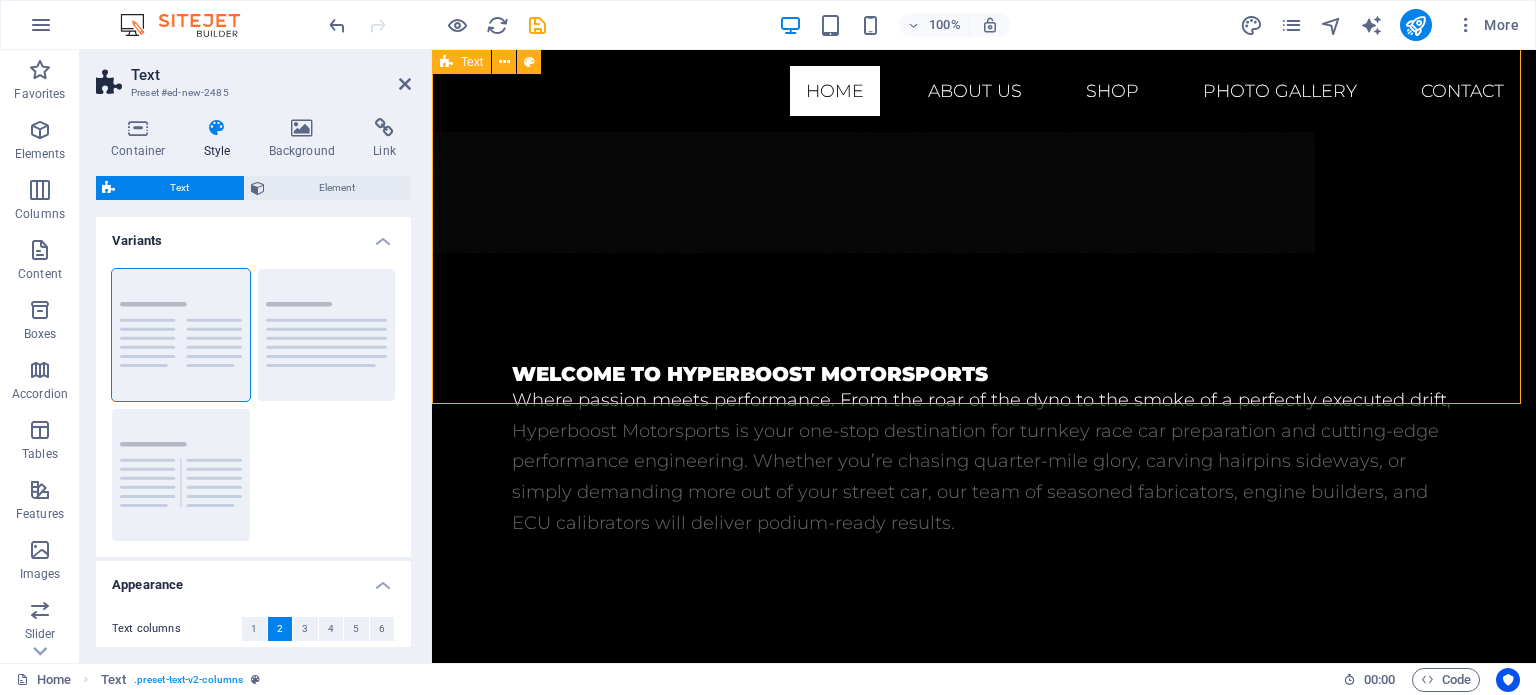 scroll, scrollTop: 1215, scrollLeft: 0, axis: vertical 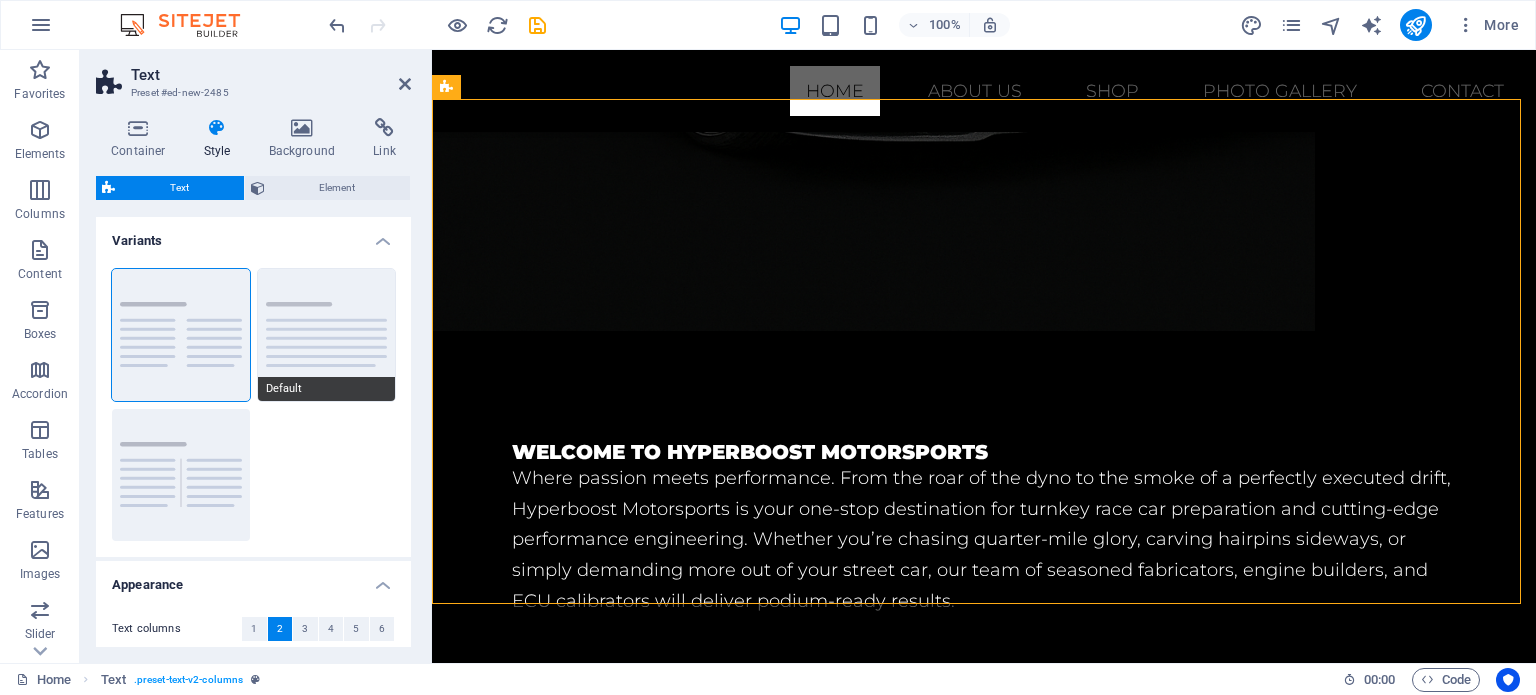 click on "Default" at bounding box center [327, 335] 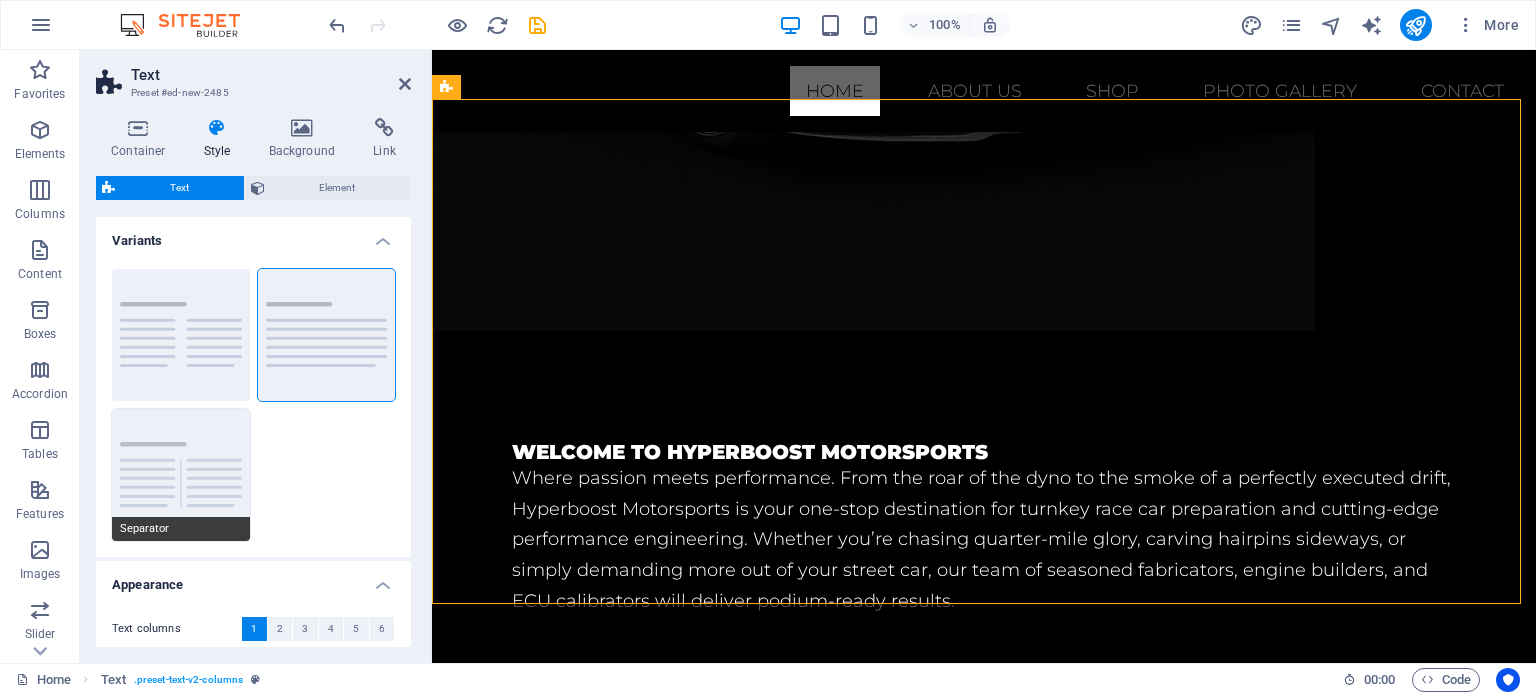 click on "Separator" at bounding box center [181, 475] 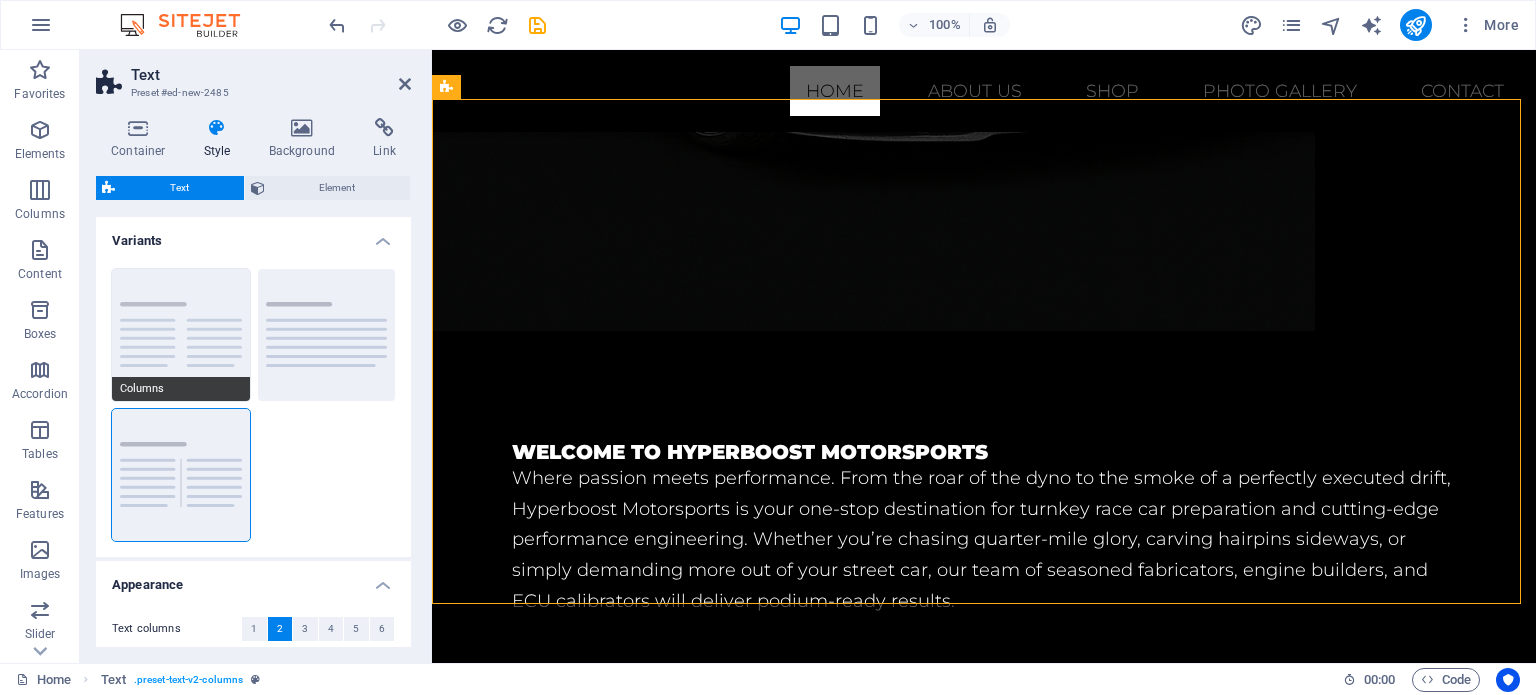 click on "Columns" at bounding box center (181, 335) 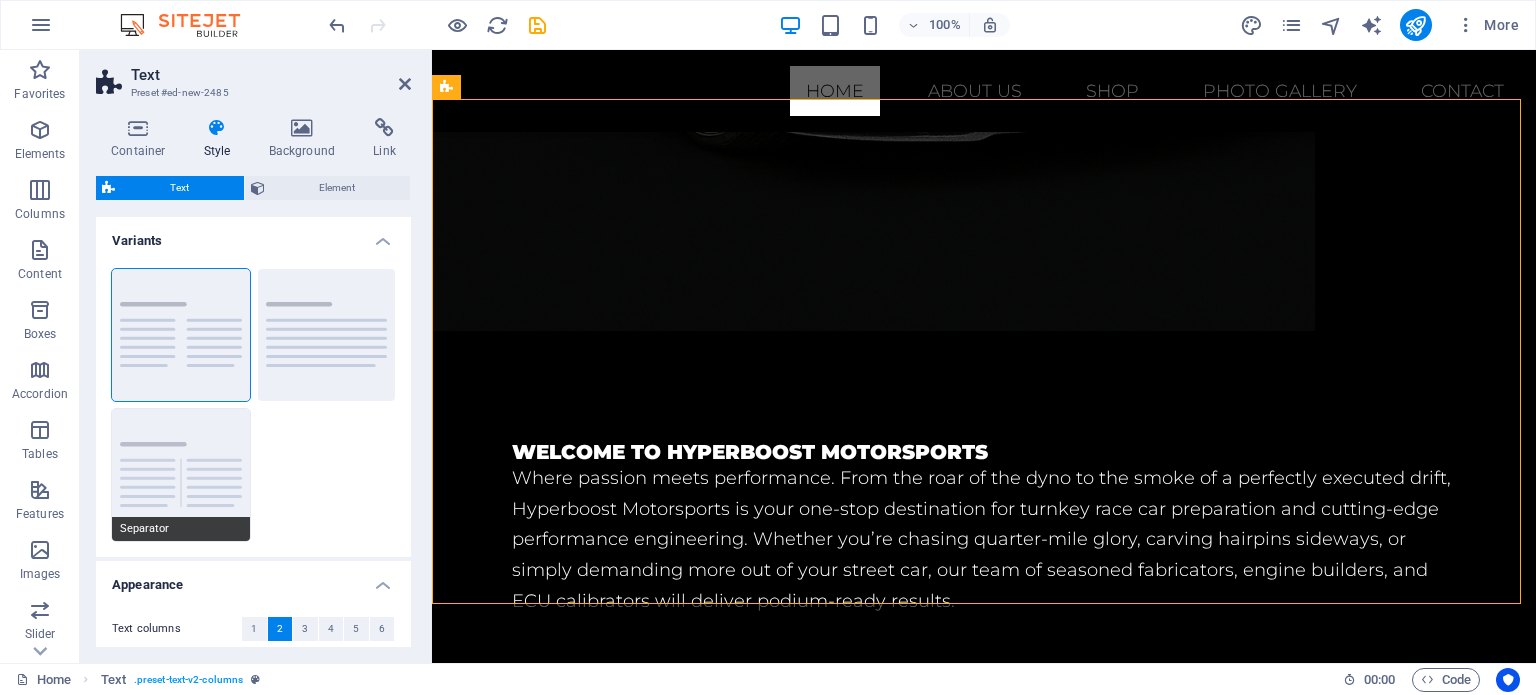 click on "Separator" at bounding box center (181, 475) 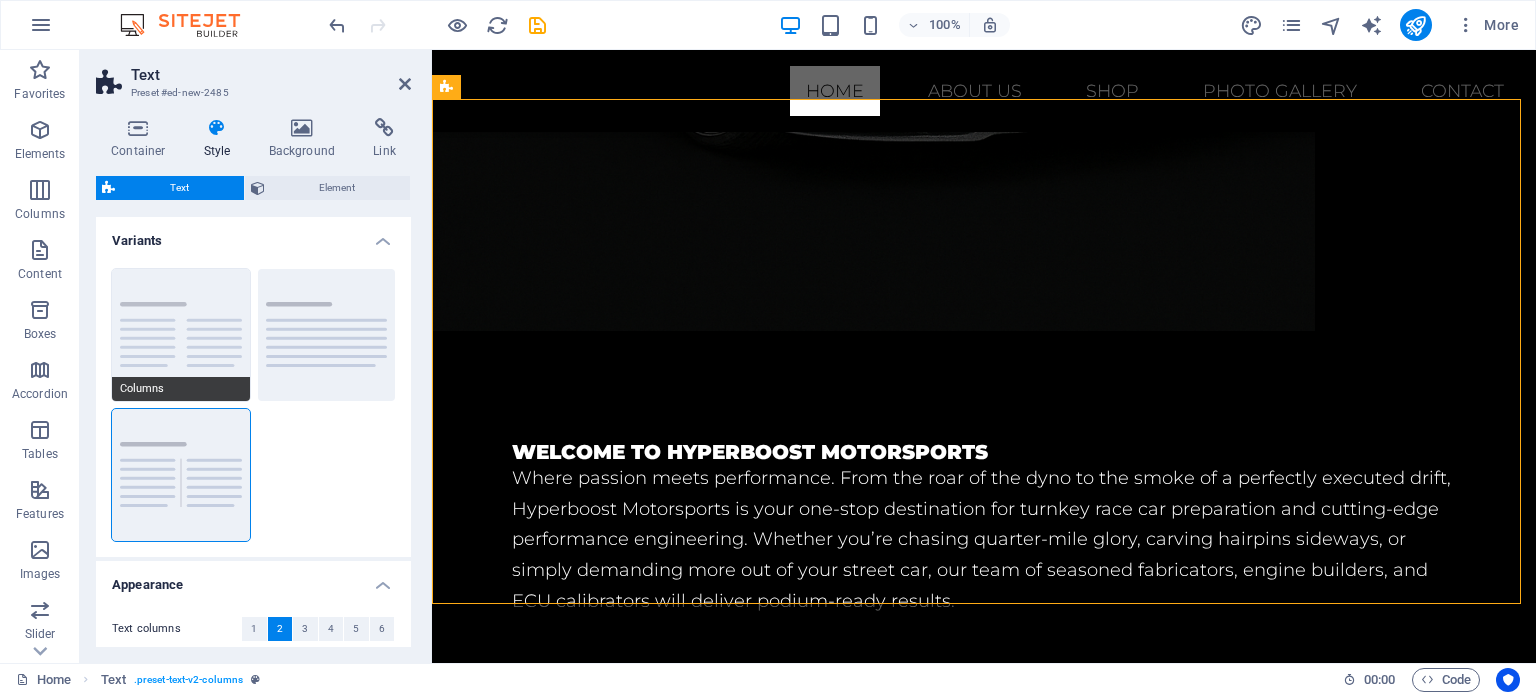 click on "Columns" at bounding box center (181, 335) 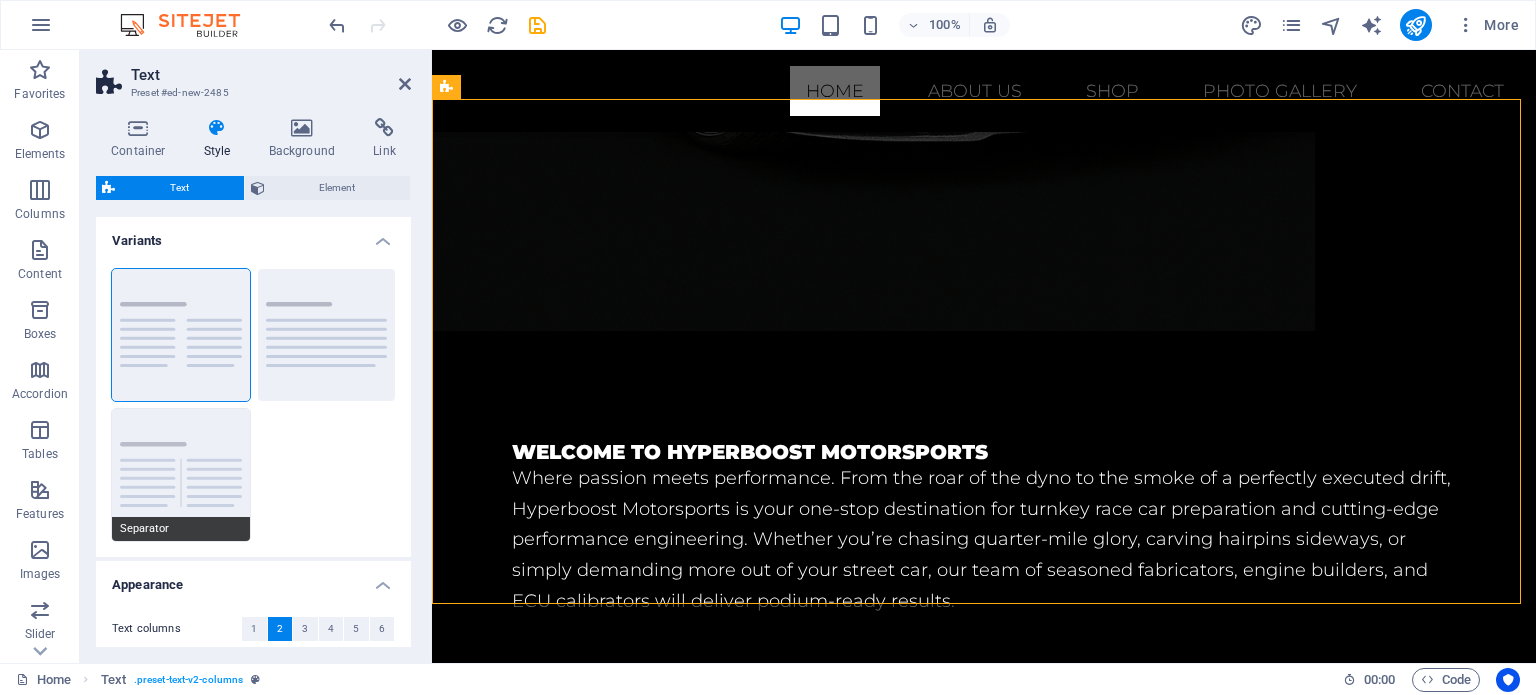 click on "Separator" at bounding box center [181, 475] 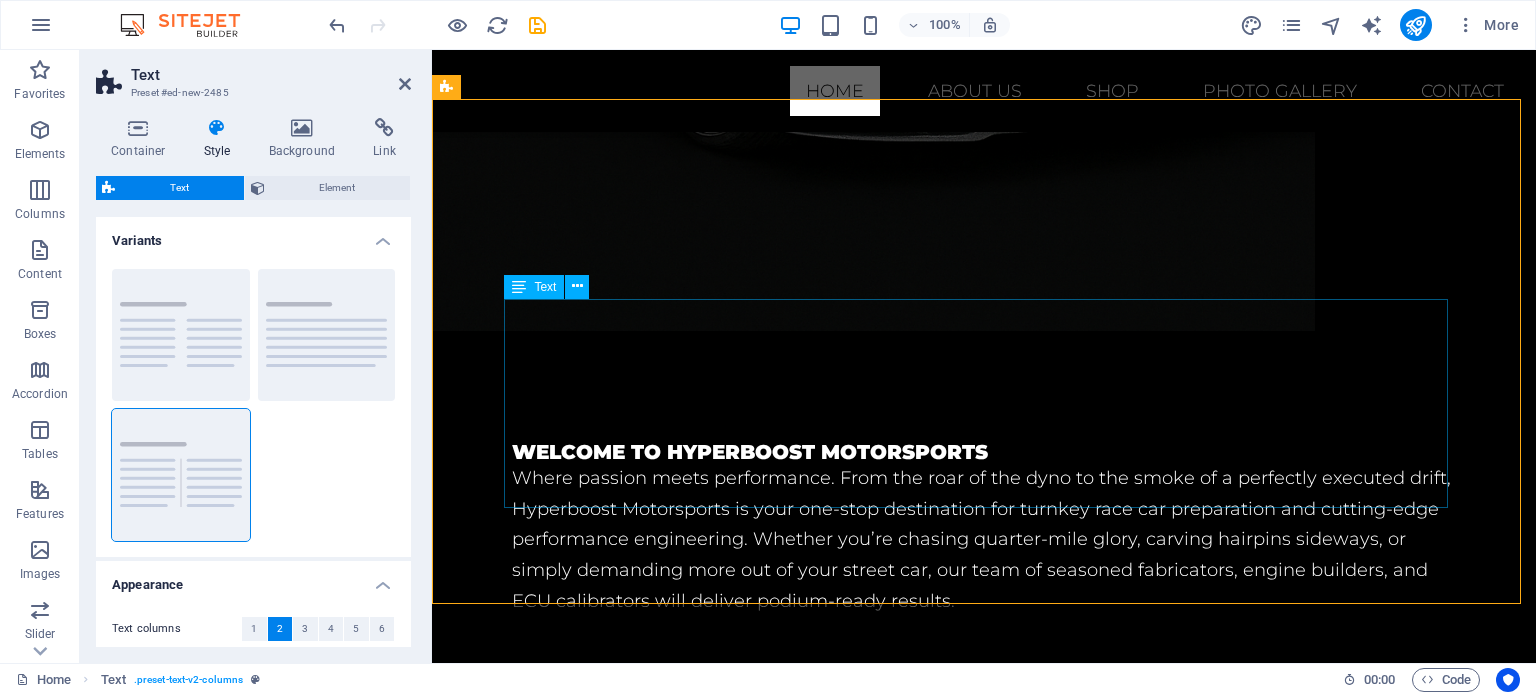 click on "Lorem ipsum dolor sitope amet, consectetur adipisicing elitip. Massumenda, dolore, cum vel modi asperiores consequatur suscipit quidem ducimus eveniet iure expedita consecteture odiogil voluptatum similique fugit voluptates atem accusamus quae quas dolorem tenetur facere tempora maiores adipisci reiciendis accusantium voluptatibus id voluptate tempore dolor harum nisi amet! Nobis, eaque. Aenean commodo ligula eget dolor. Lorem ipsum dolor sit amet, consectetuer adipiscing elit leget odiogil voluptatum similique fugit voluptates dolor. Libero assumenda, dolore, cum vel modi asperiores consequatur." at bounding box center [984, 1048] 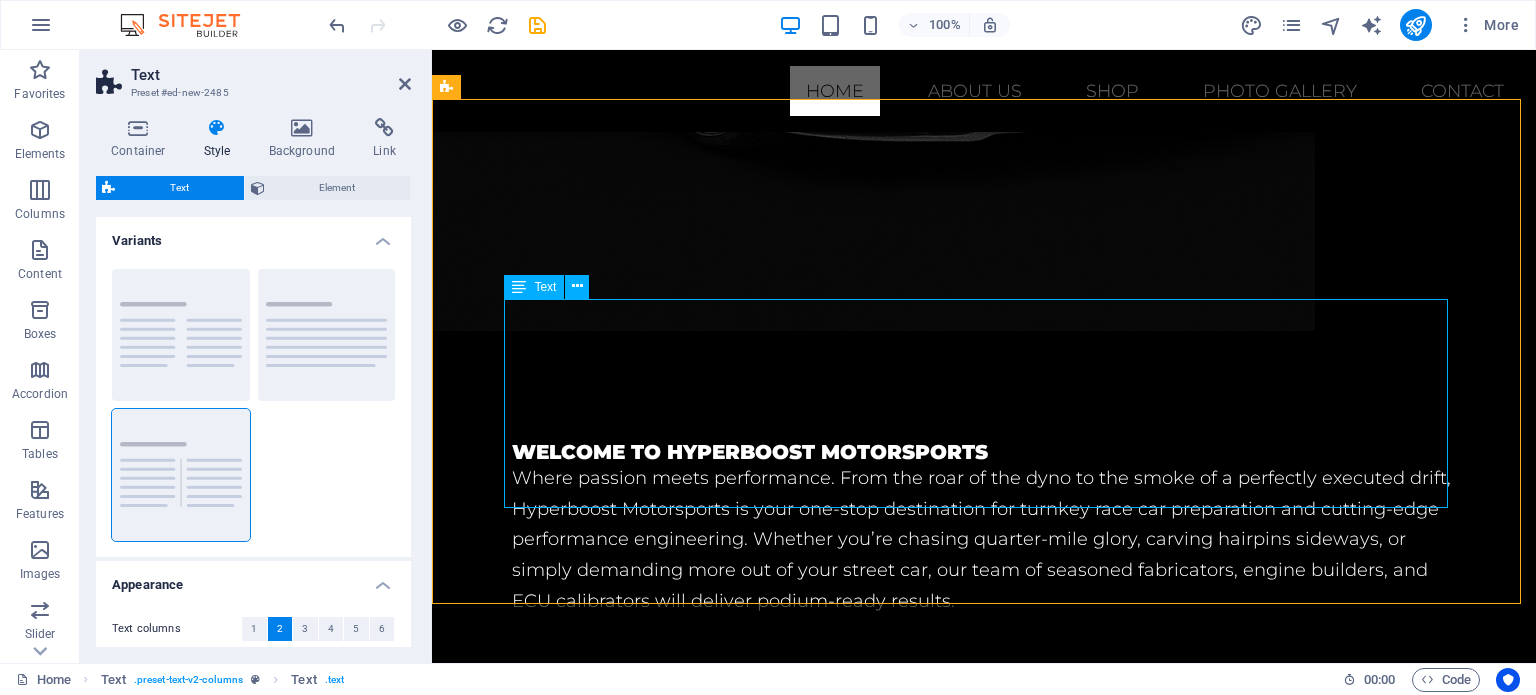 click on "Lorem ipsum dolor sitope amet, consectetur adipisicing elitip. Massumenda, dolore, cum vel modi asperiores consequatur suscipit quidem ducimus eveniet iure expedita consecteture odiogil voluptatum similique fugit voluptates atem accusamus quae quas dolorem tenetur facere tempora maiores adipisci reiciendis accusantium voluptatibus id voluptate tempore dolor harum nisi amet! Nobis, eaque. Aenean commodo ligula eget dolor. Lorem ipsum dolor sit amet, consectetuer adipiscing elit leget odiogil voluptatum similique fugit voluptates dolor. Libero assumenda, dolore, cum vel modi asperiores consequatur." at bounding box center (984, 1048) 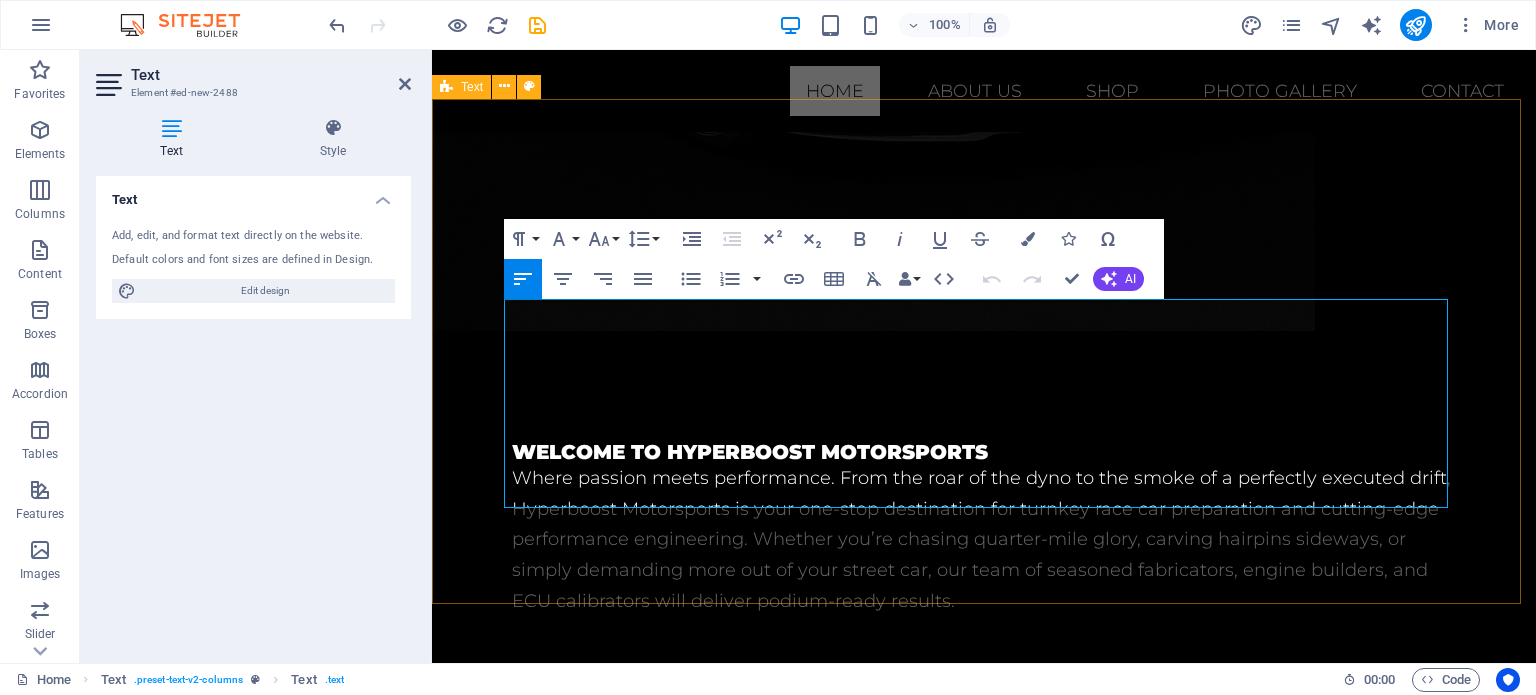 drag, startPoint x: 916, startPoint y: 494, endPoint x: 492, endPoint y: 298, distance: 467.11026 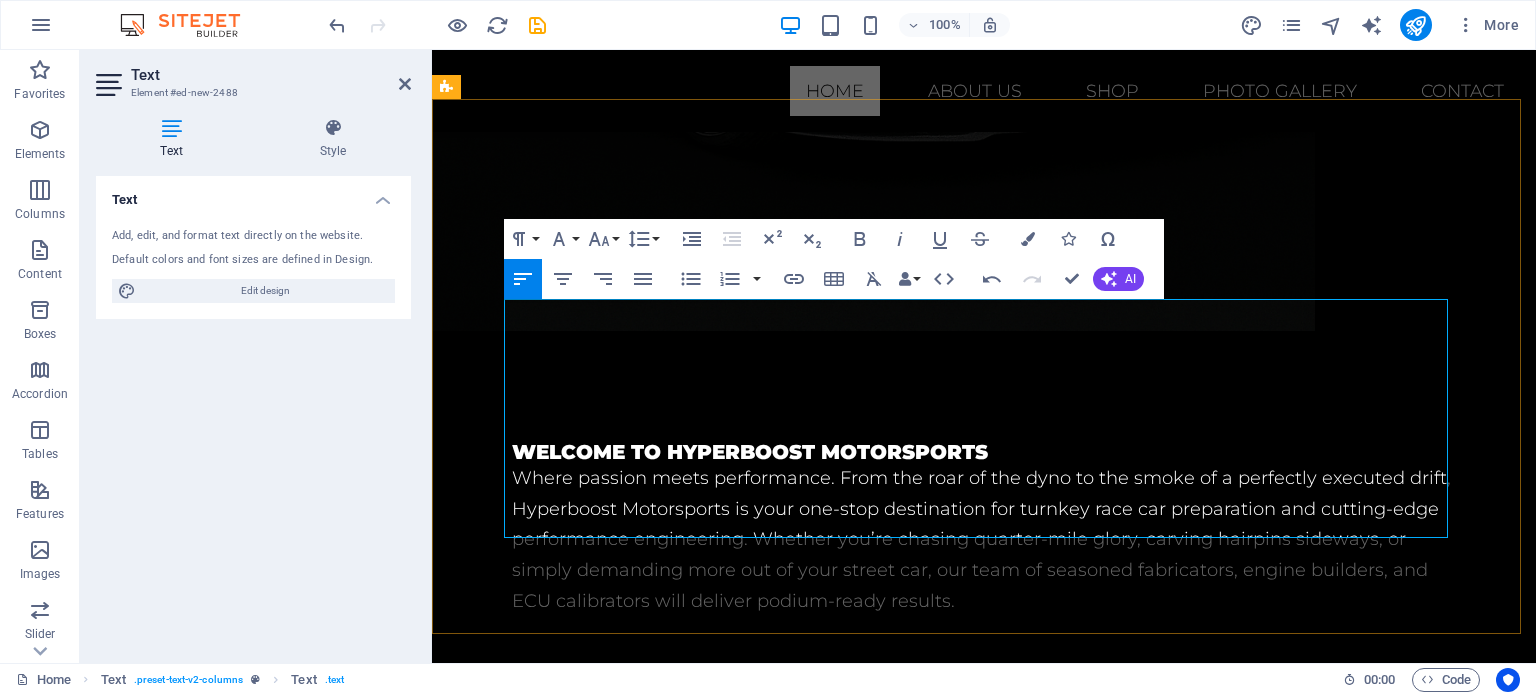 drag, startPoint x: 1354, startPoint y: 527, endPoint x: 999, endPoint y: 311, distance: 415.54904 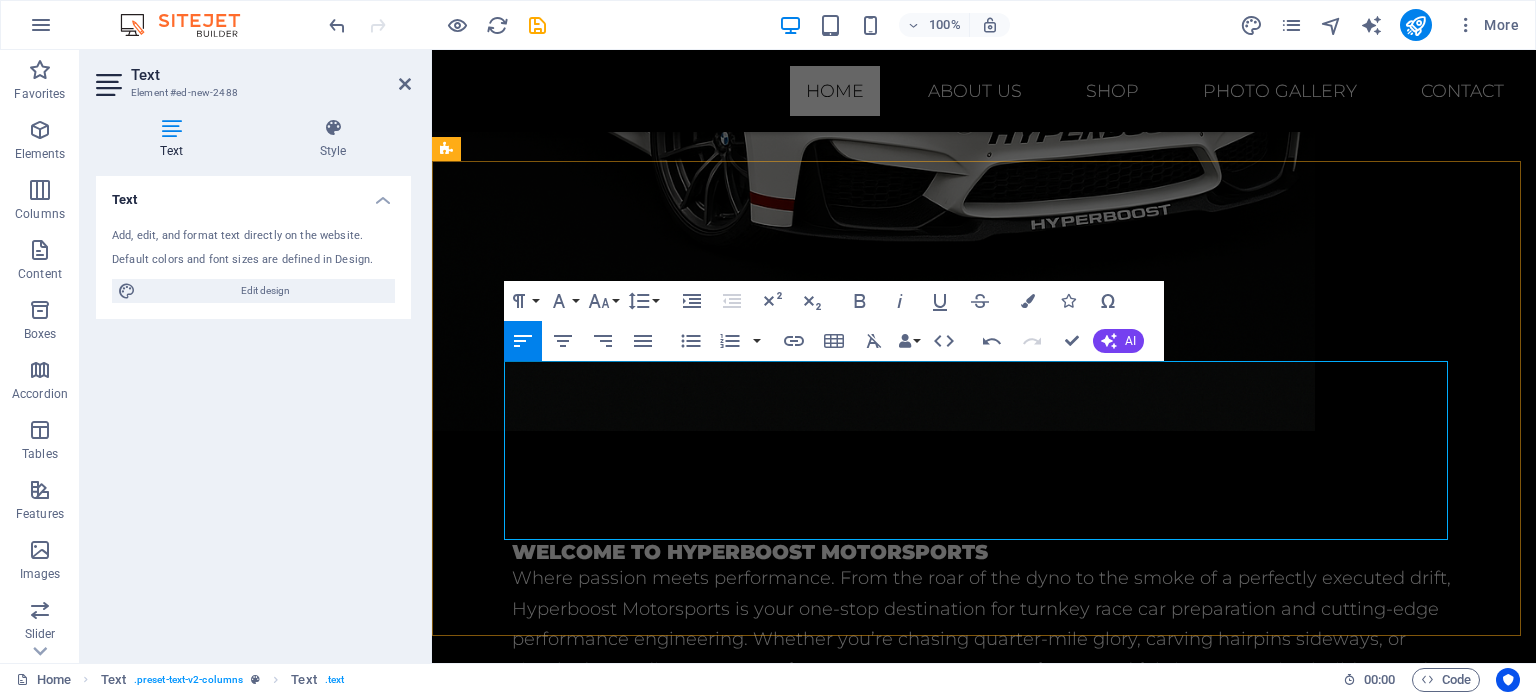 scroll, scrollTop: 1215, scrollLeft: 0, axis: vertical 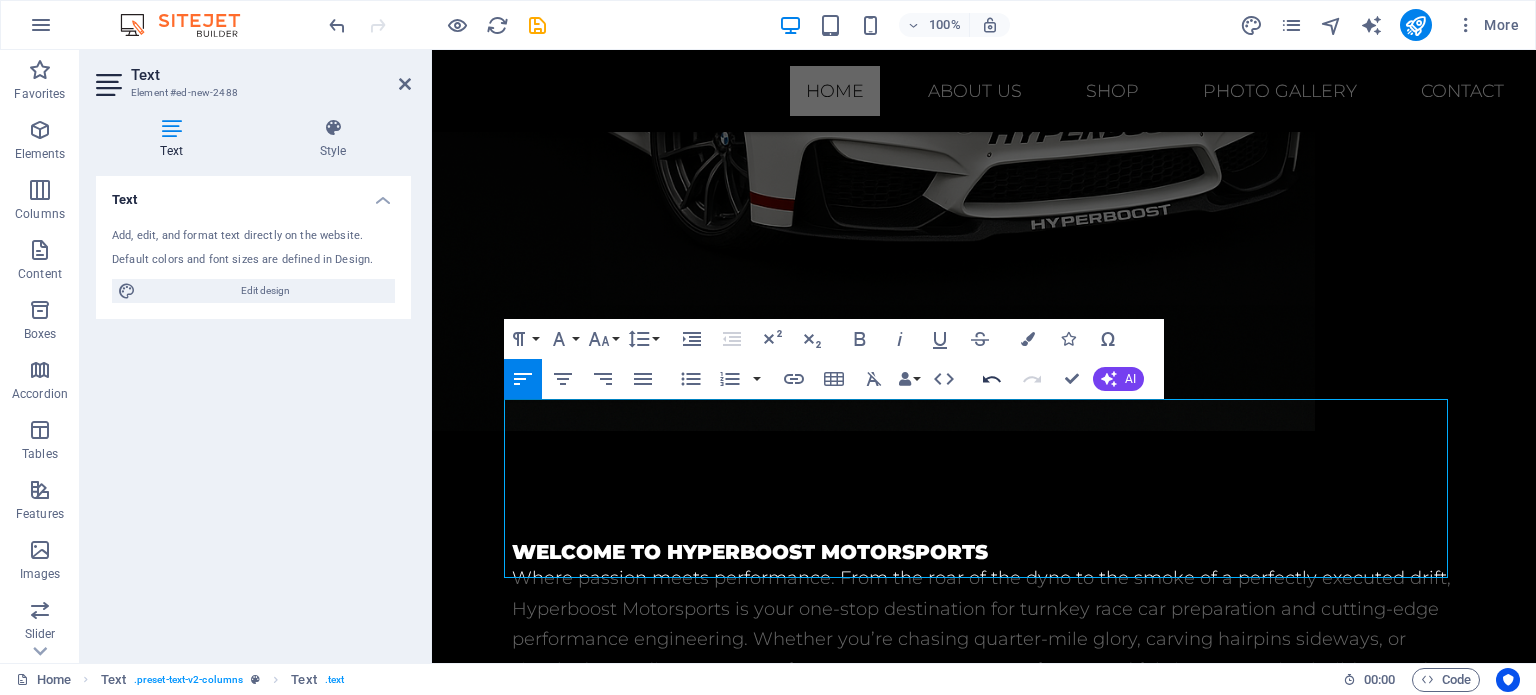 click 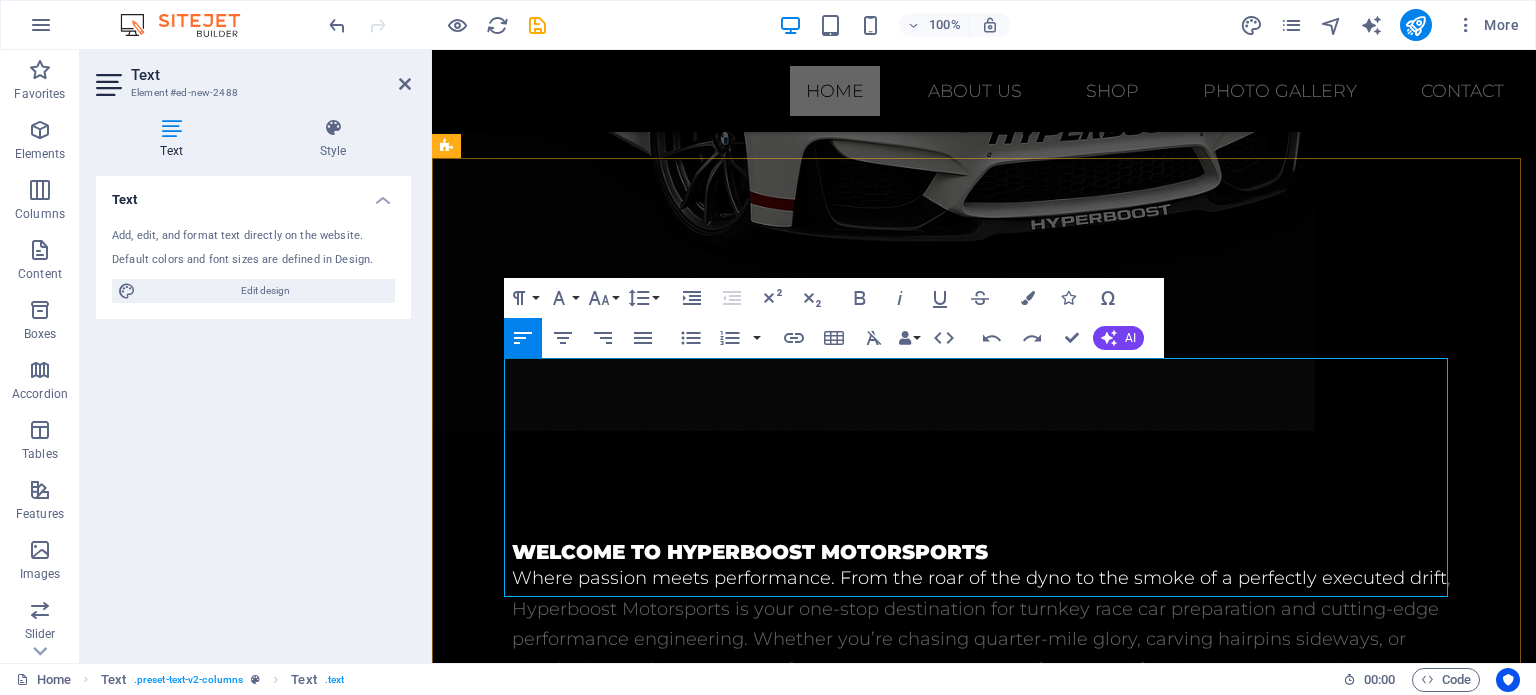 scroll, scrollTop: 1215, scrollLeft: 0, axis: vertical 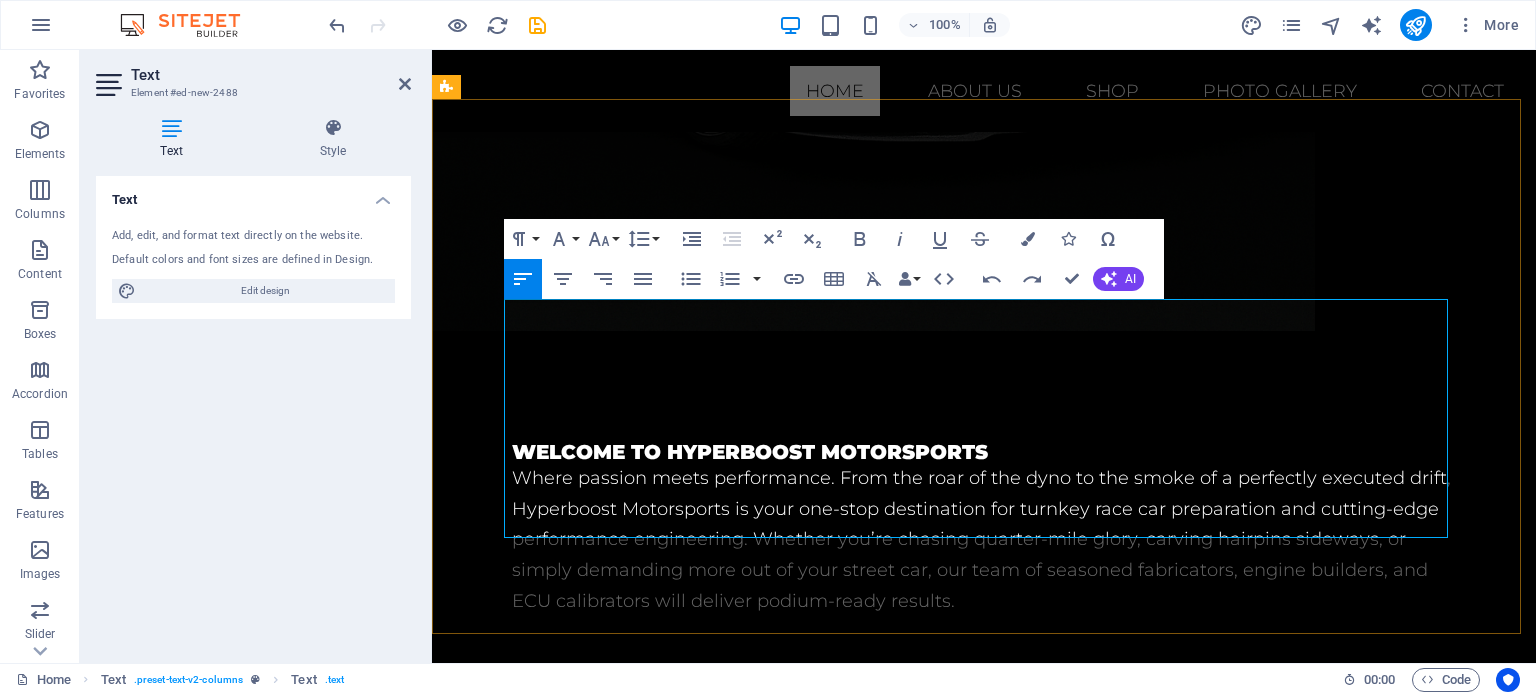 click on "Where passion meets performance. From the roar of the dyno to the smoke of a perfectly executed drift, Hyperboost Motorsports is your one-stop destination for turnkey race car preparation and cutting-edge performance engineering. Whether you’re chasing quarter-mile glory, carving hairpins sideways, or simply demanding more out of your street car, our team of seasoned fabricators, engine builders, and ECU calibrators will deliver podium-ready results. accusantium voluptatibus id voluptate tempore dolor harum nisi amet! Nobis, eaque. Aenean commodo ligula eget dolor. Lorem ipsum dolor sit amet, consectetuer adipiscing elit leget odiogil voluptatum similique fugit voluptates dolor. Libero assumenda, dolore, cum vel modi asperiores consequatur." at bounding box center [984, 1078] 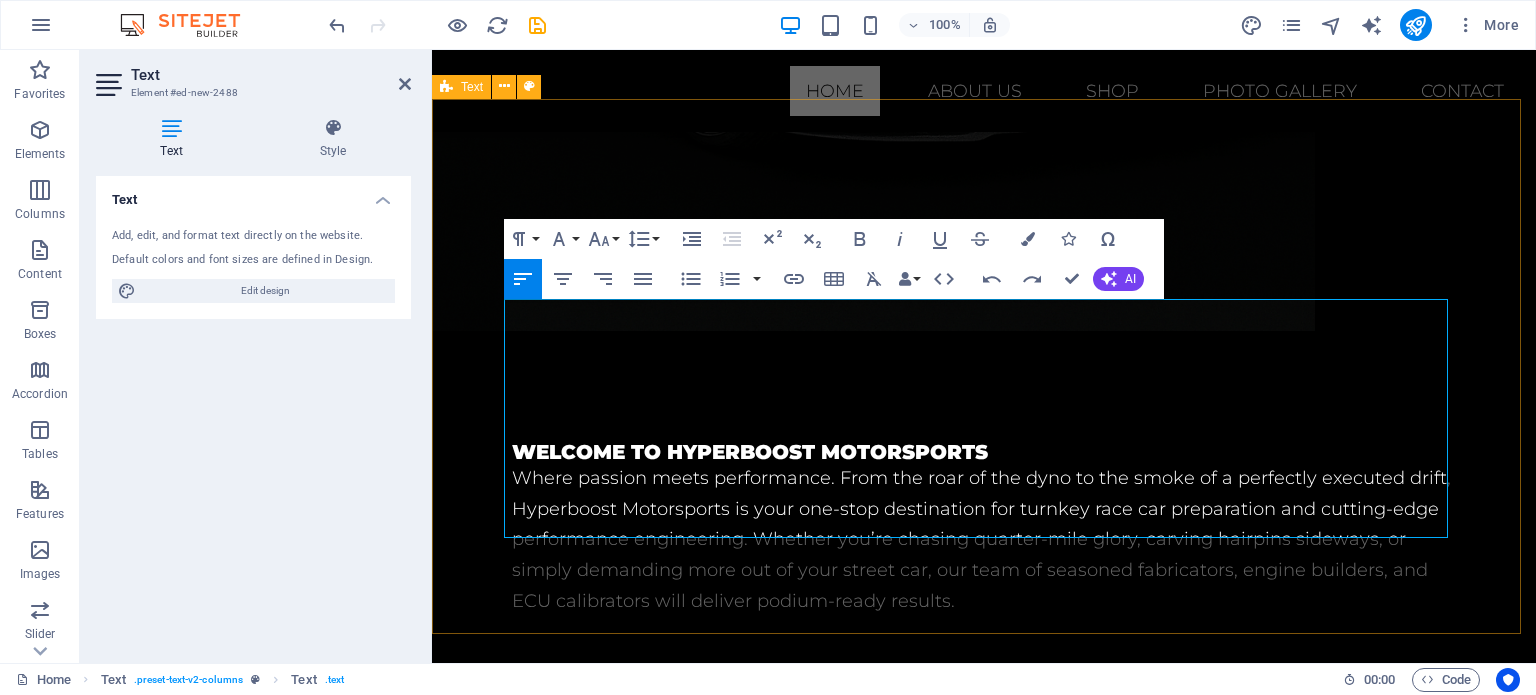 drag, startPoint x: 915, startPoint y: 511, endPoint x: 904, endPoint y: 555, distance: 45.35416 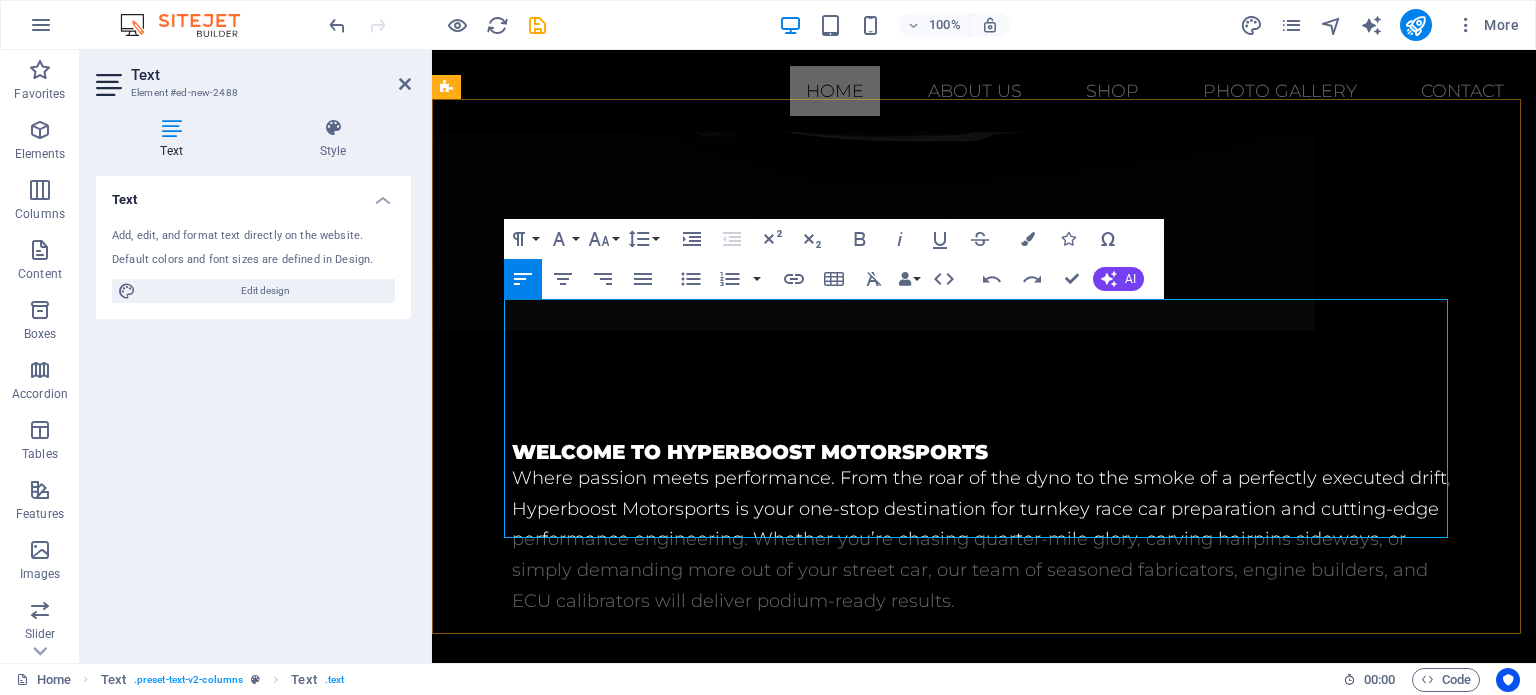 click on "Where passion meets performance. From the roar of the dyno to the smoke of a perfectly executed drift, Hyperboost Motorsports is your one-stop destination for turnkey race car preparation and cutting-edge performance engineering. Whether you’re chasing quarter-mile glory, carving hairpins sideways, or simply demanding more out of your street car, our team of seasoned fabricators, engine builders, and ECU calibrators will deliver podium-ready results. accusantium voluptatibus id voluptate tempore dolor harum nisi amet! Nobis, eaque. Aenean commodo ligula eget dolor. Lorem ipsum dolor sit amet, consectetuer adipiscing elit leget odiogil voluptatum similique fugit voluptates dolor. Libero assumenda, dolore, cum vel modi asperiores consequatur." at bounding box center [984, 1078] 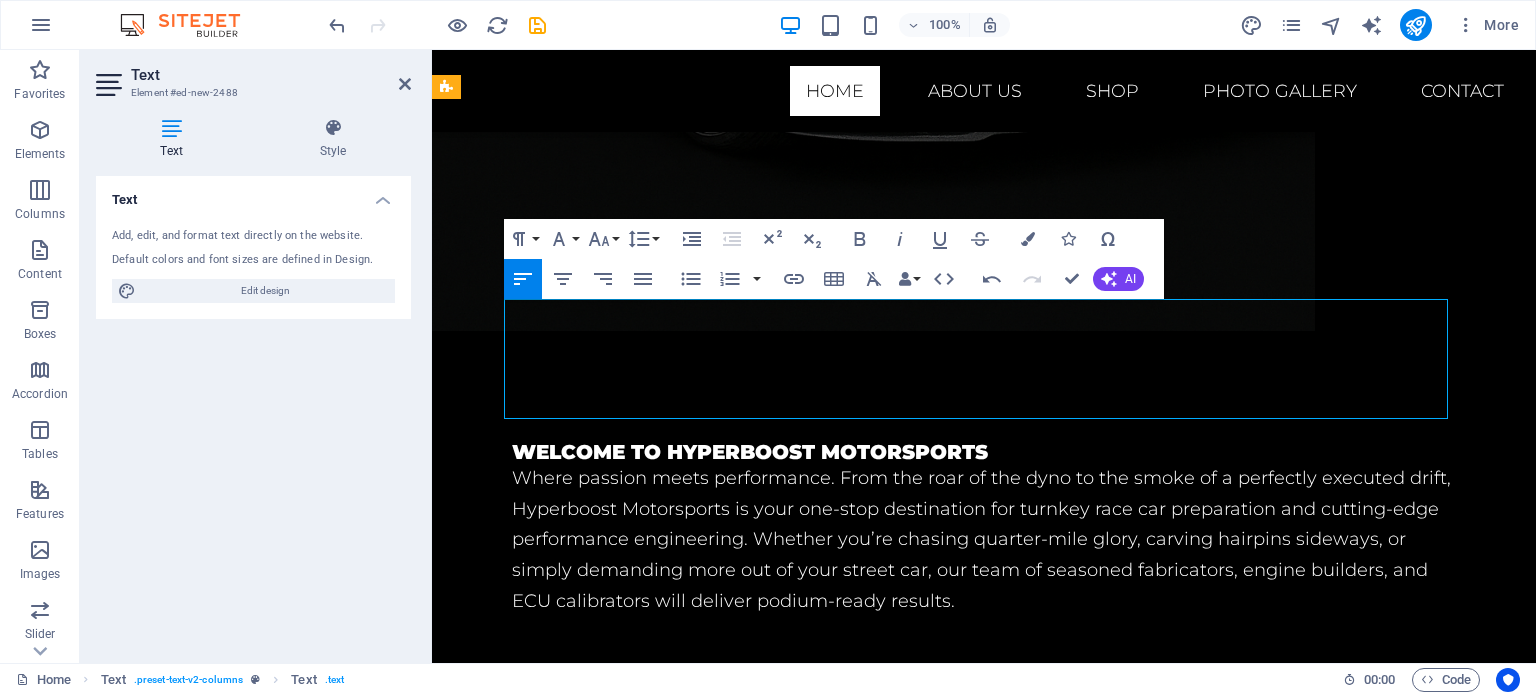 drag, startPoint x: 951, startPoint y: 404, endPoint x: 580, endPoint y: 348, distance: 375.2026 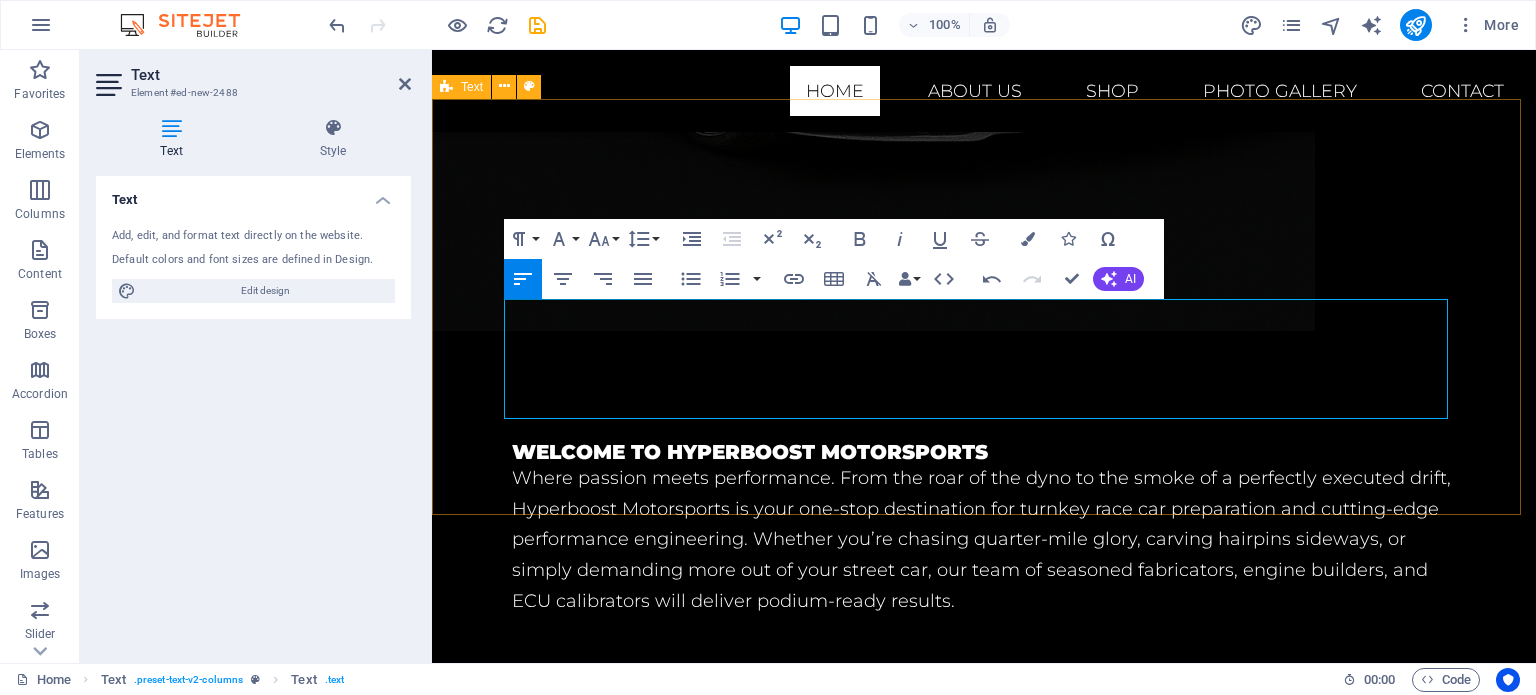 drag, startPoint x: 942, startPoint y: 407, endPoint x: 436, endPoint y: 302, distance: 516.7795 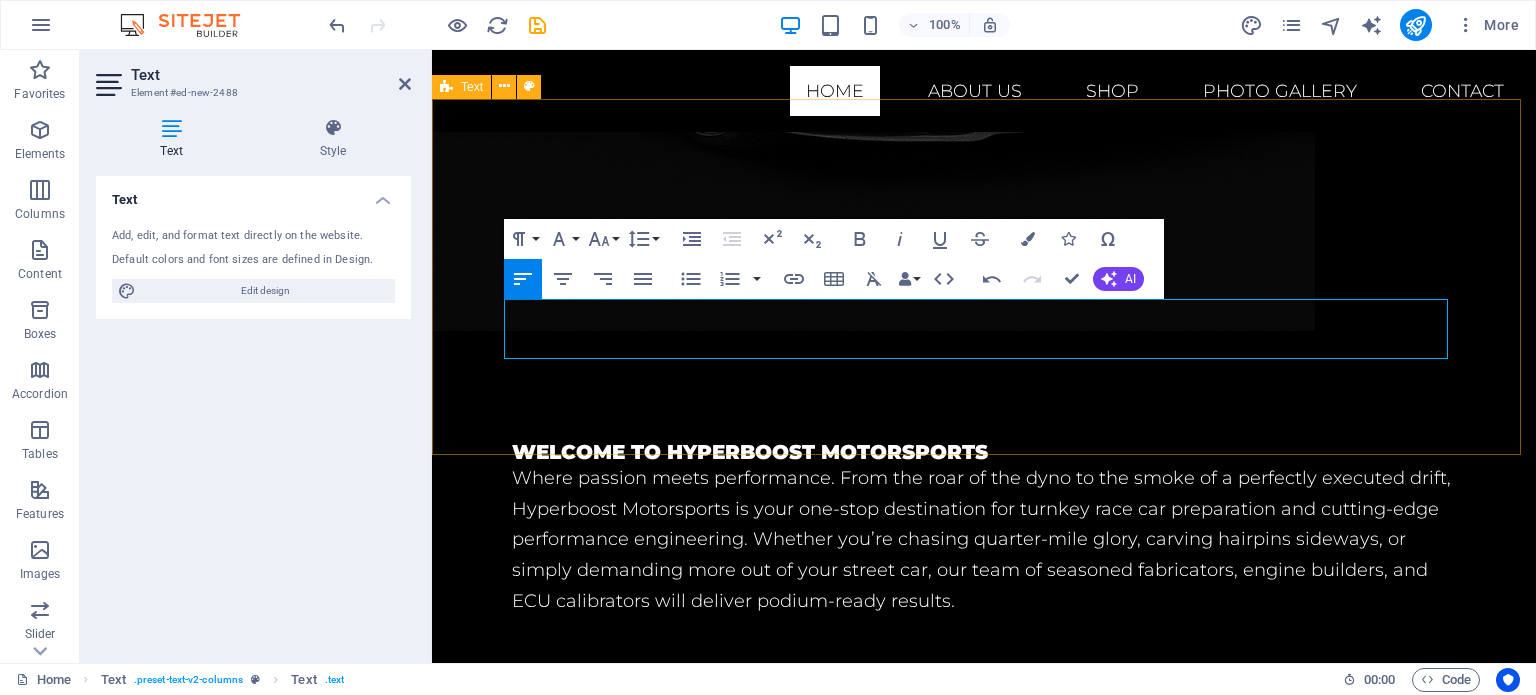 drag, startPoint x: 1357, startPoint y: 347, endPoint x: 487, endPoint y: 302, distance: 871.163 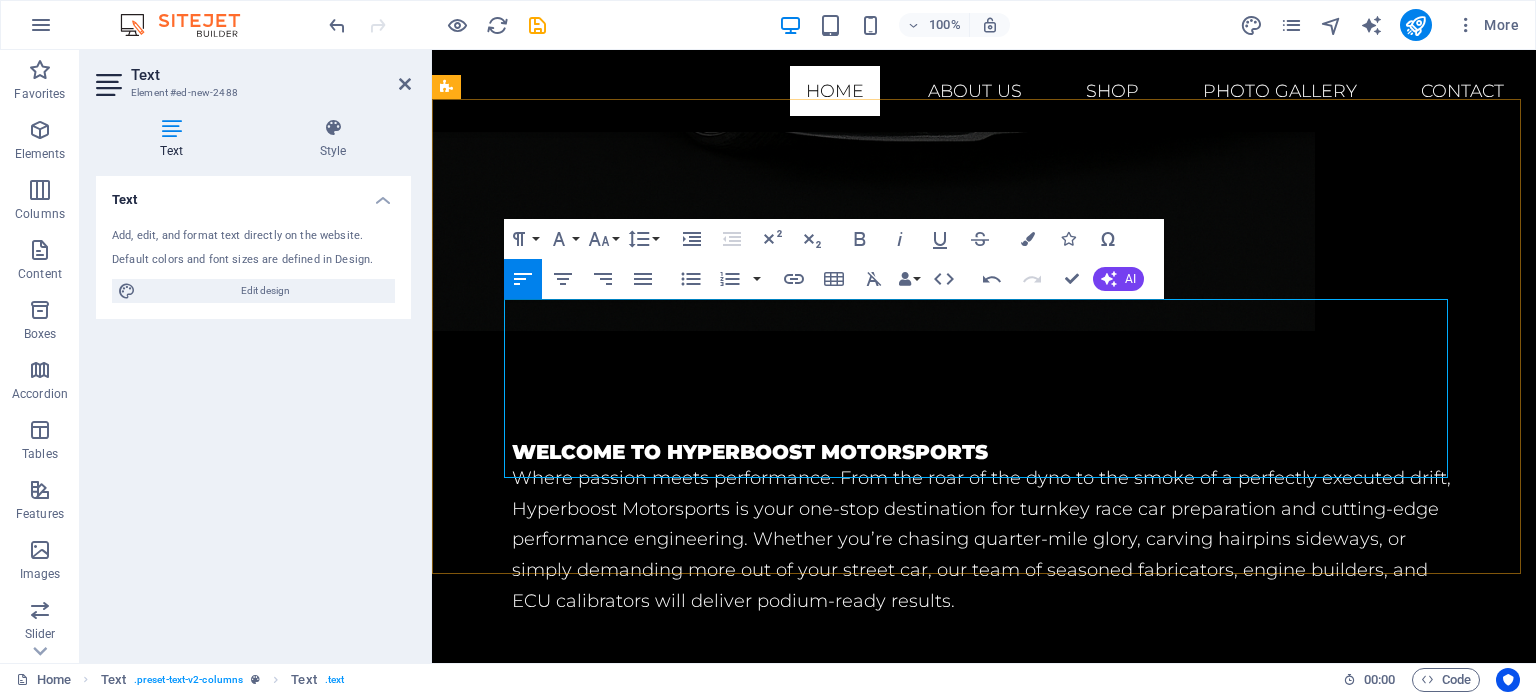 click at bounding box center (1236, 1109) 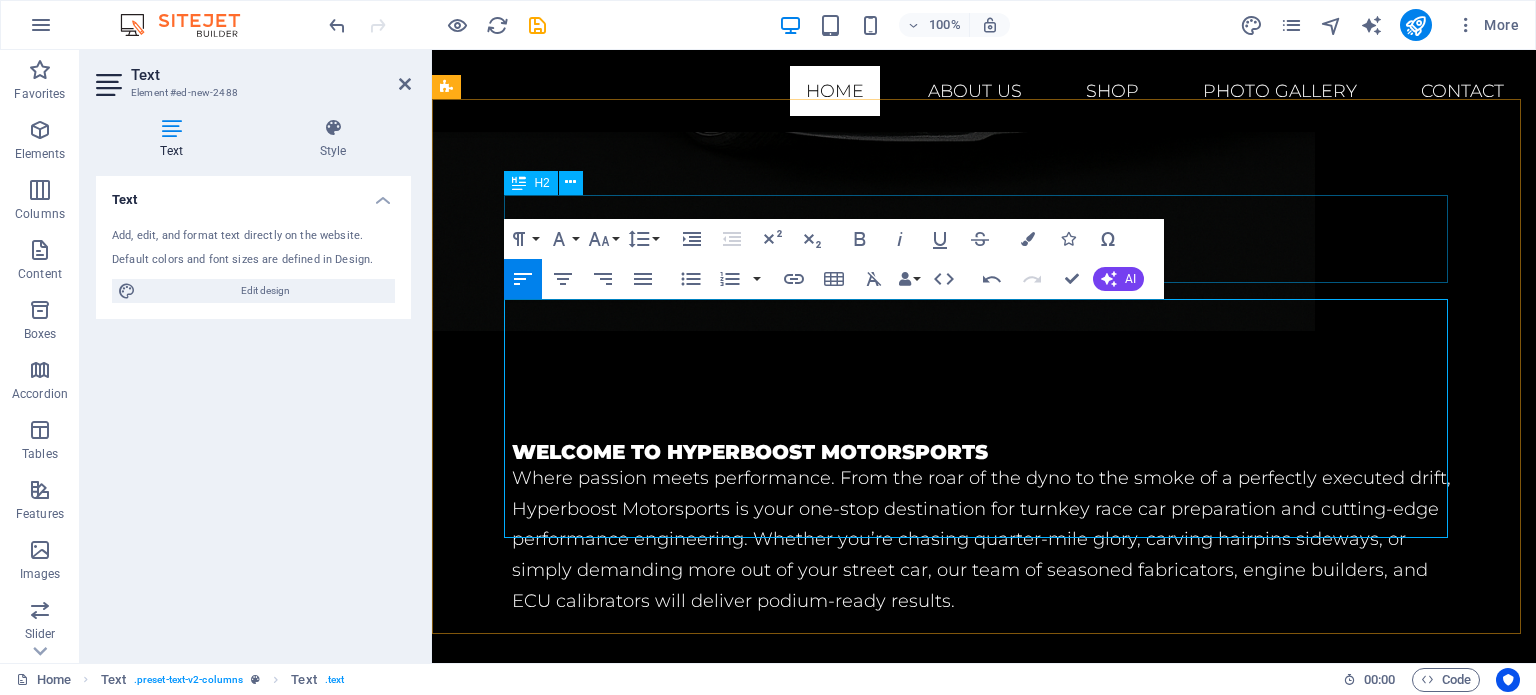 click on "Headline" at bounding box center [984, 884] 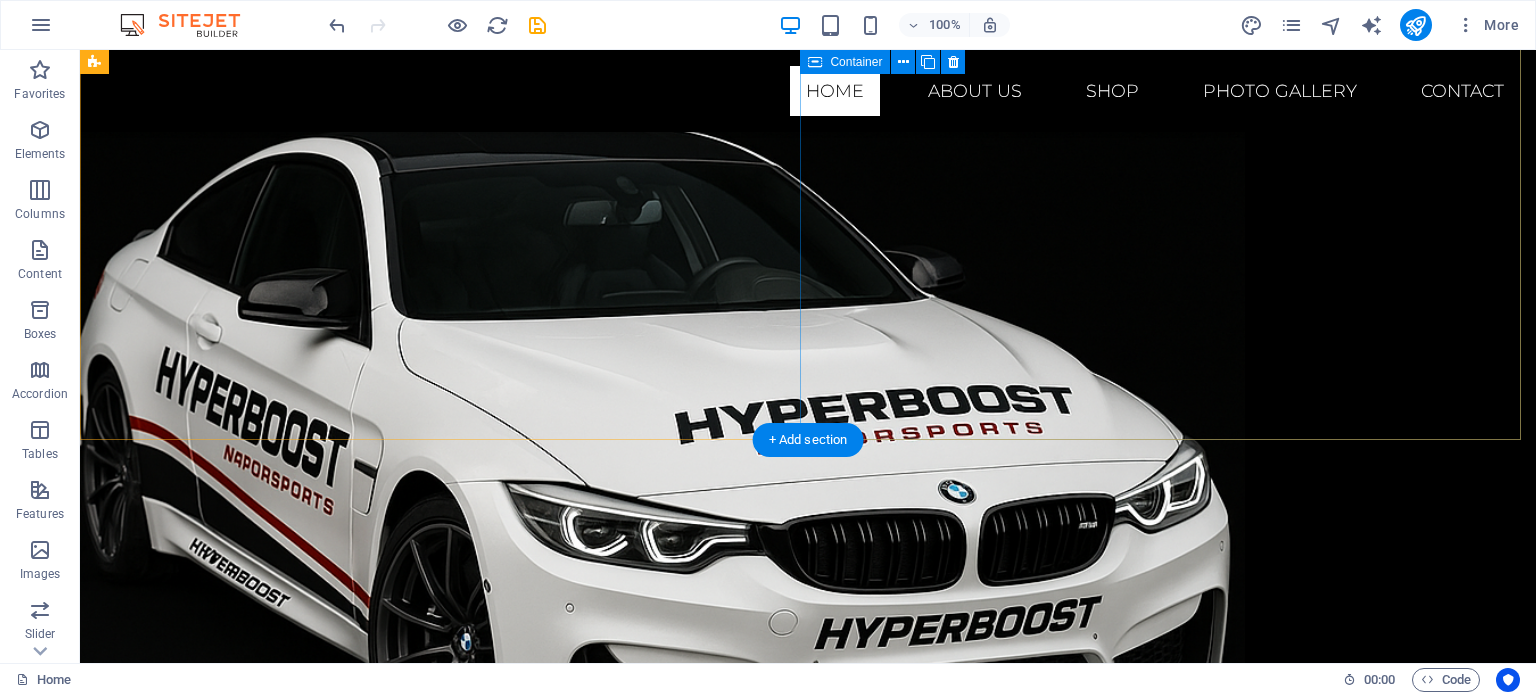 scroll, scrollTop: 1100, scrollLeft: 0, axis: vertical 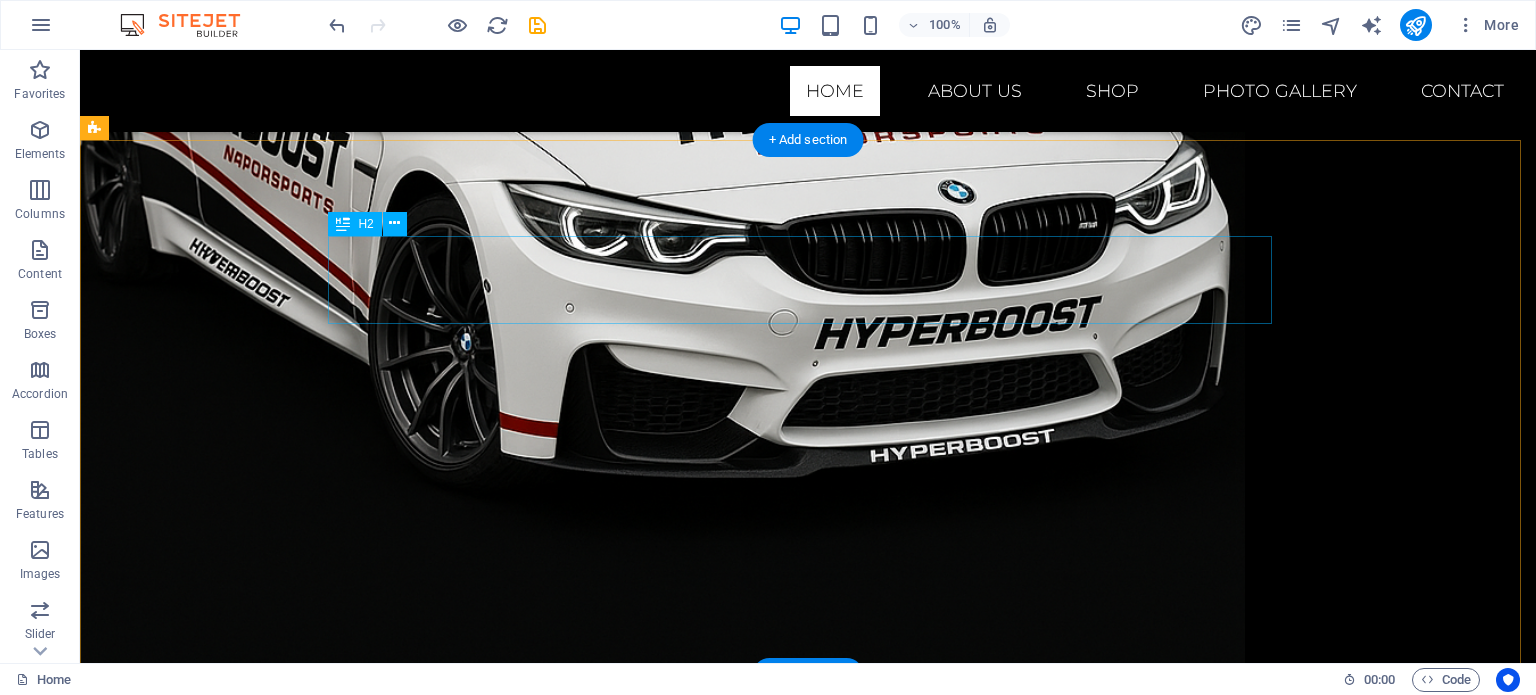 click on "Headline" at bounding box center (808, 1250) 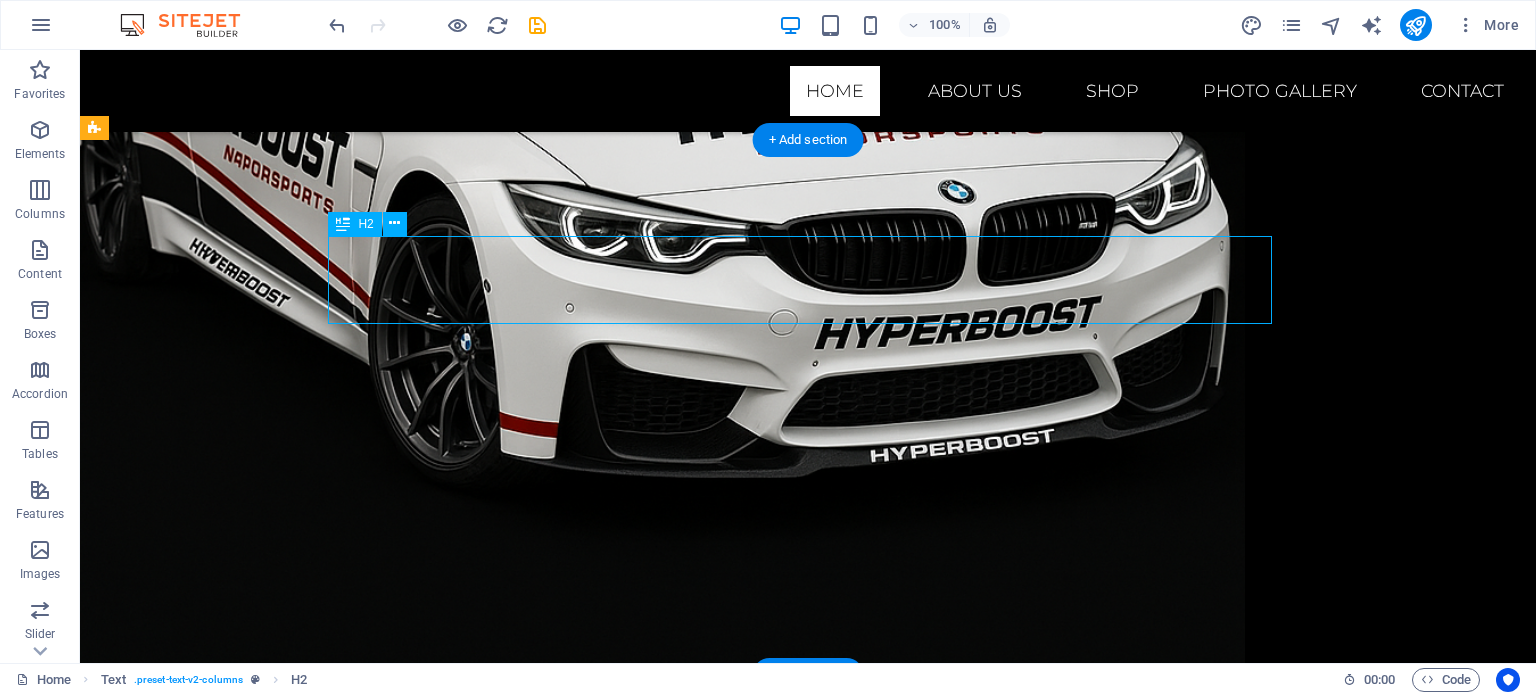 click on "Headline" at bounding box center [808, 1250] 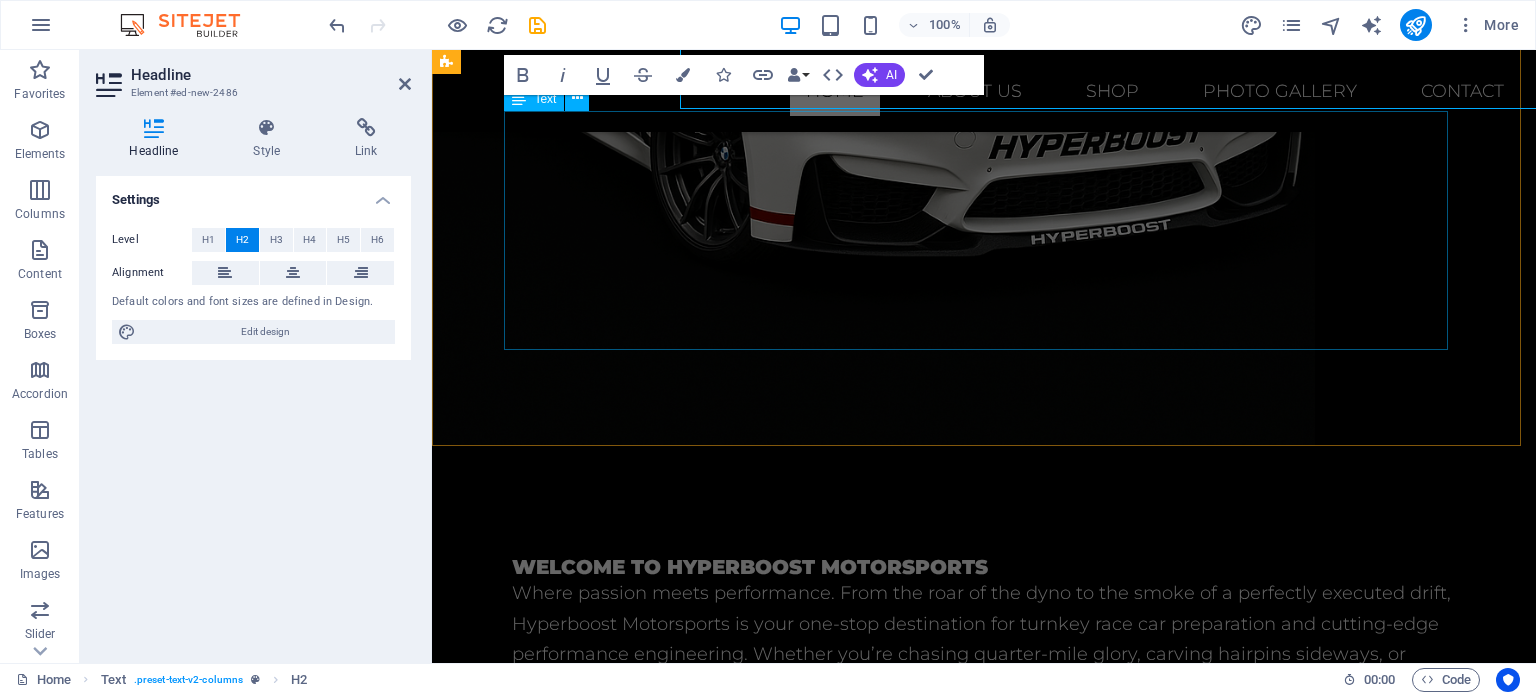 scroll, scrollTop: 1315, scrollLeft: 0, axis: vertical 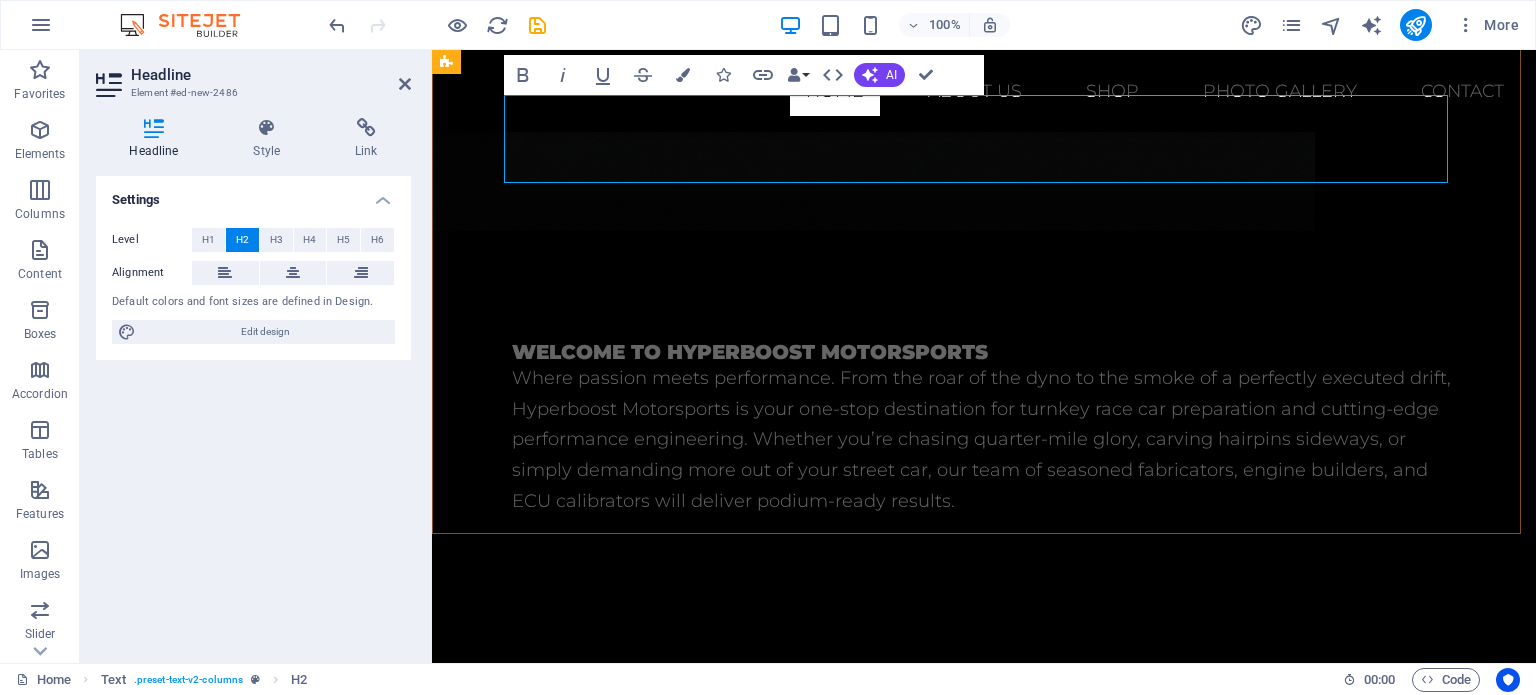 click on "Headline" at bounding box center [984, 784] 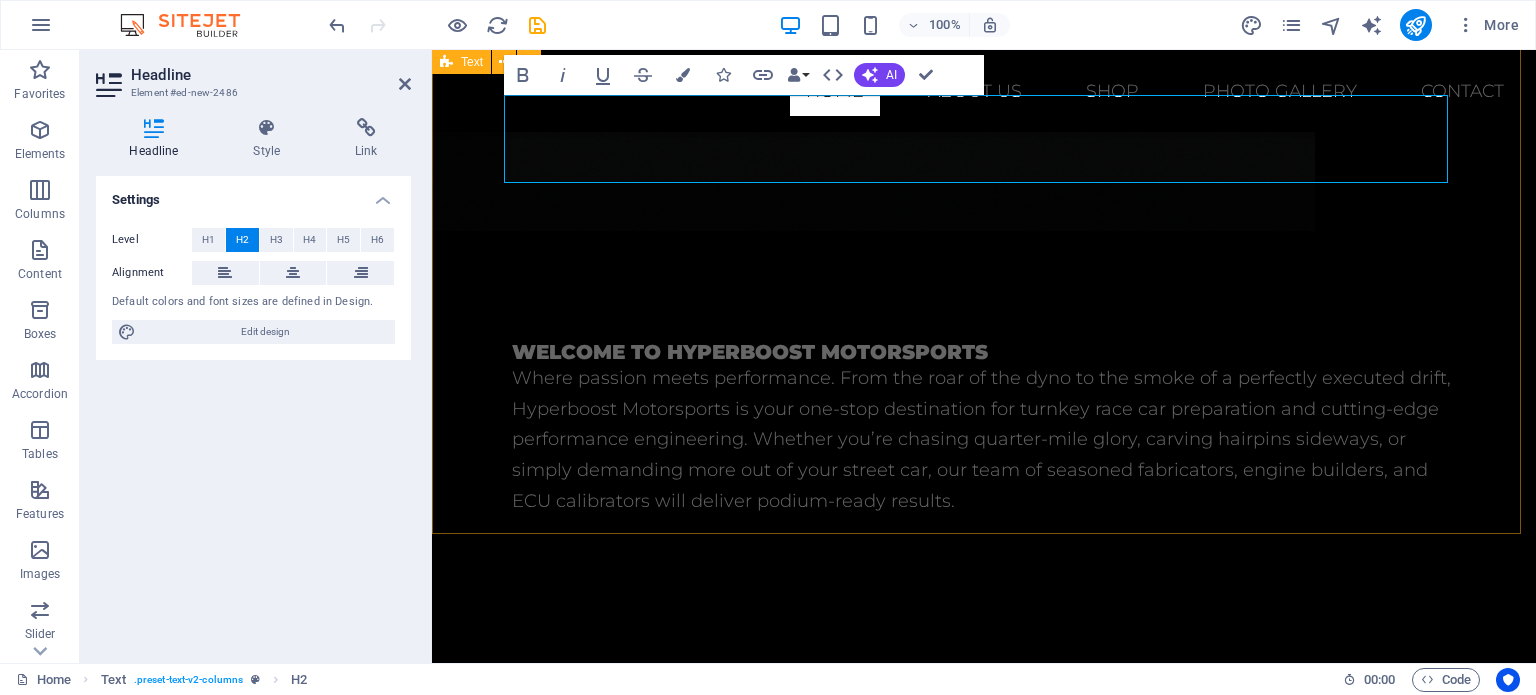 drag, startPoint x: 997, startPoint y: 151, endPoint x: 473, endPoint y: 171, distance: 524.38153 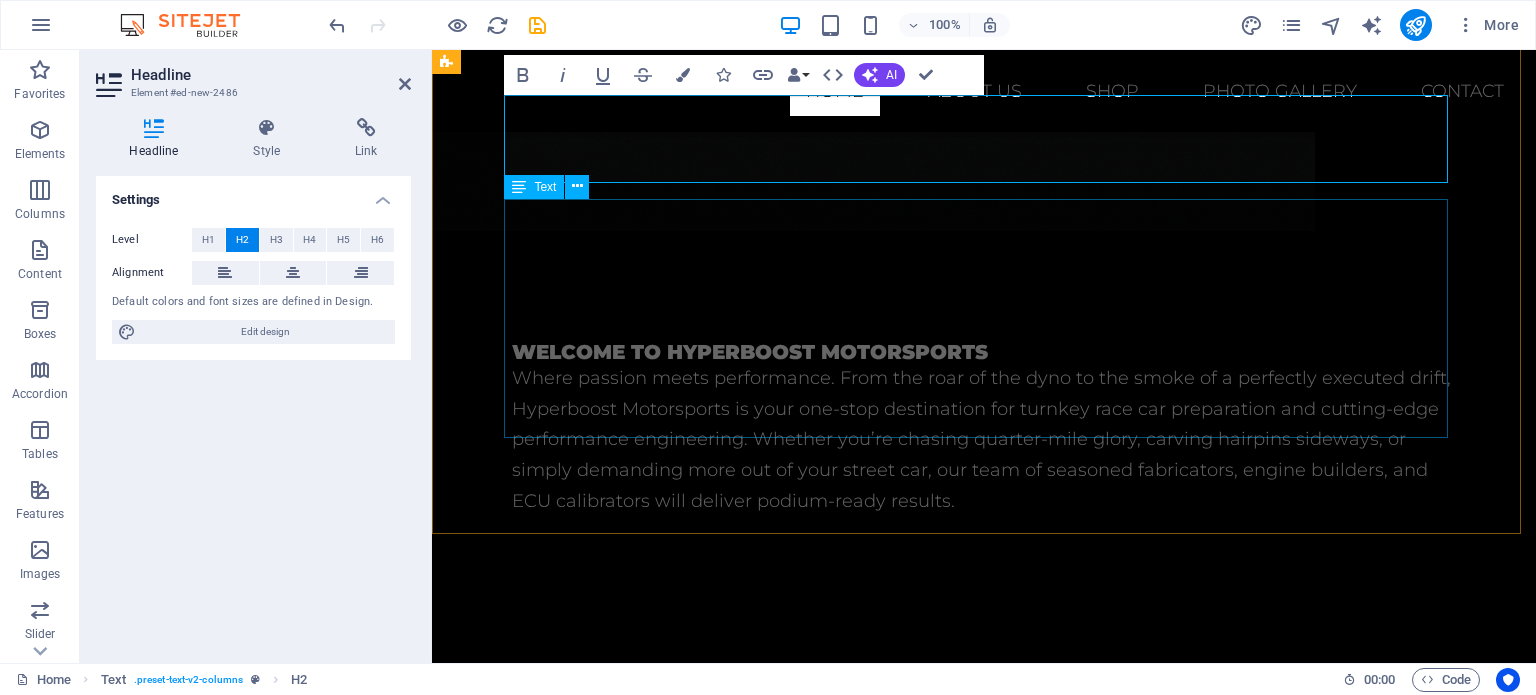 type 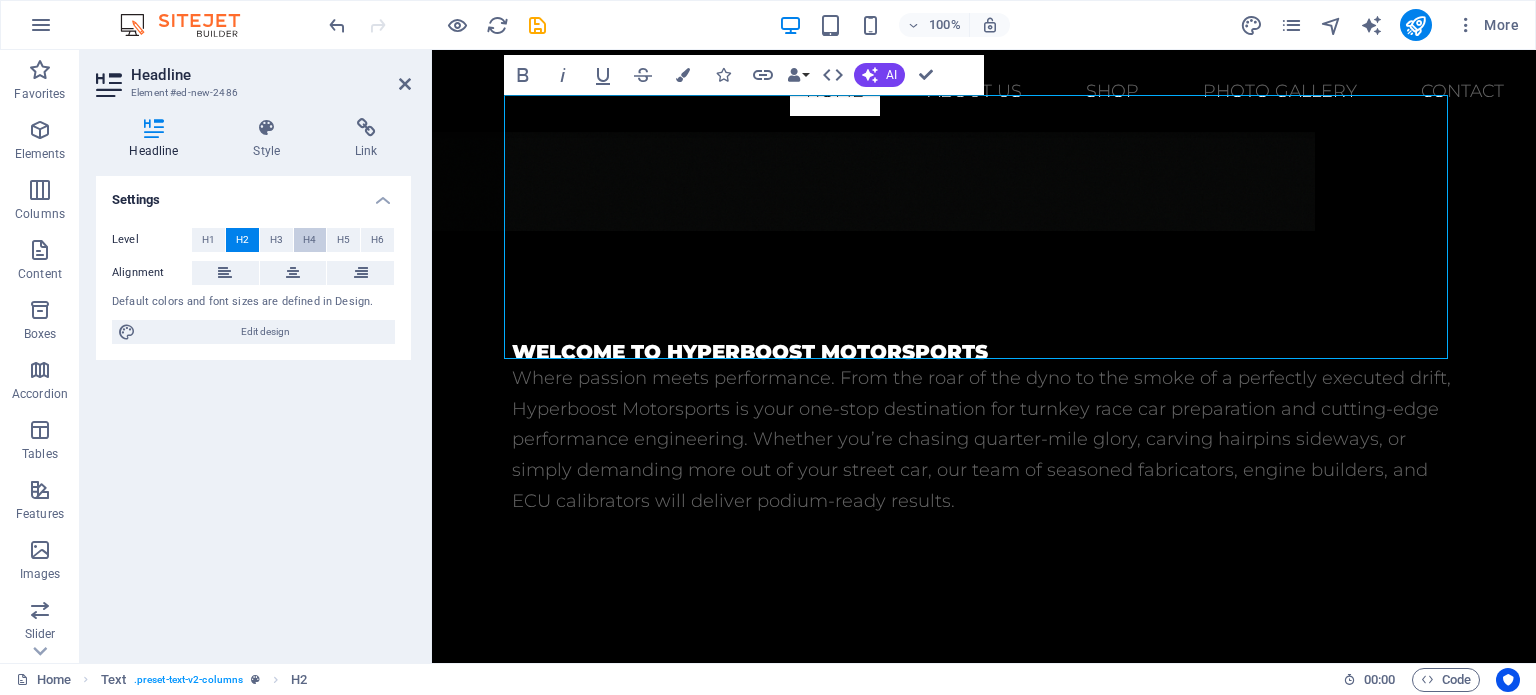 click on "H4" at bounding box center [309, 240] 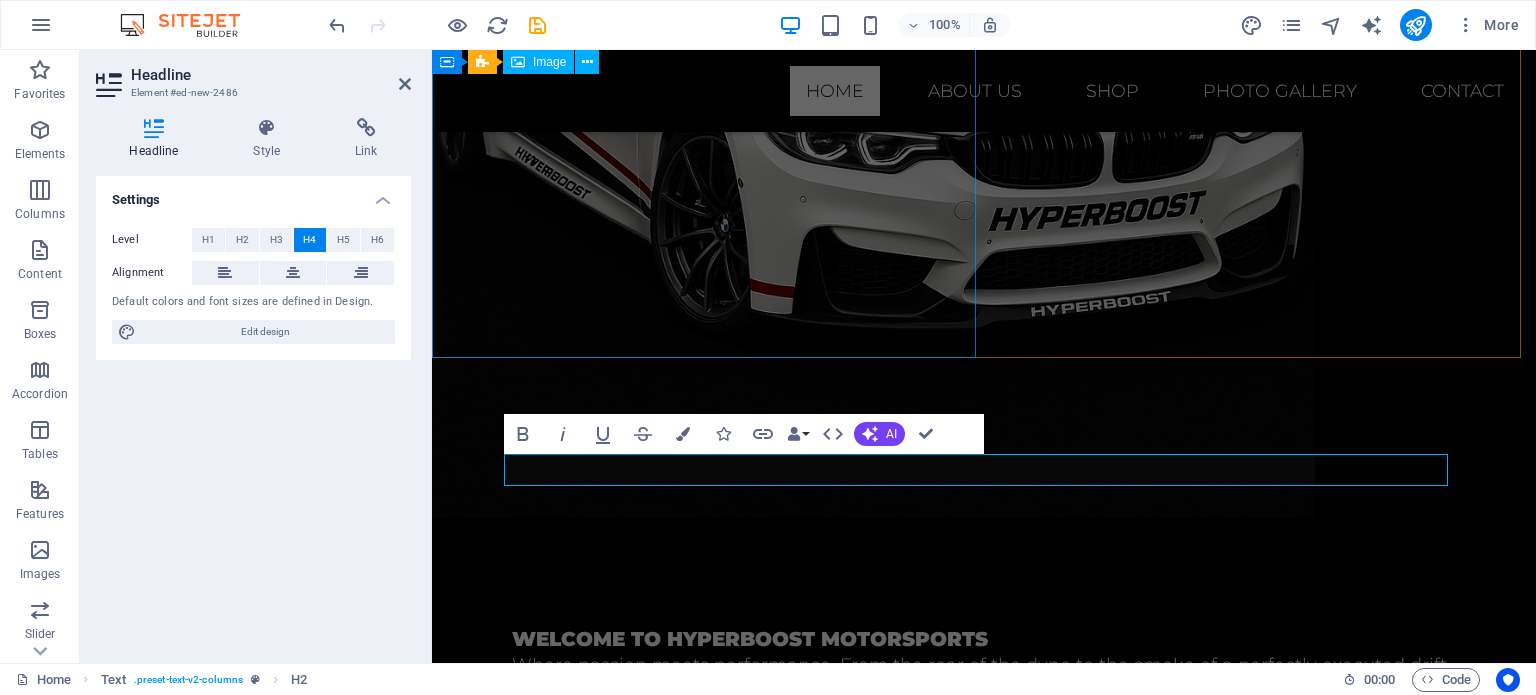 scroll, scrollTop: 1115, scrollLeft: 0, axis: vertical 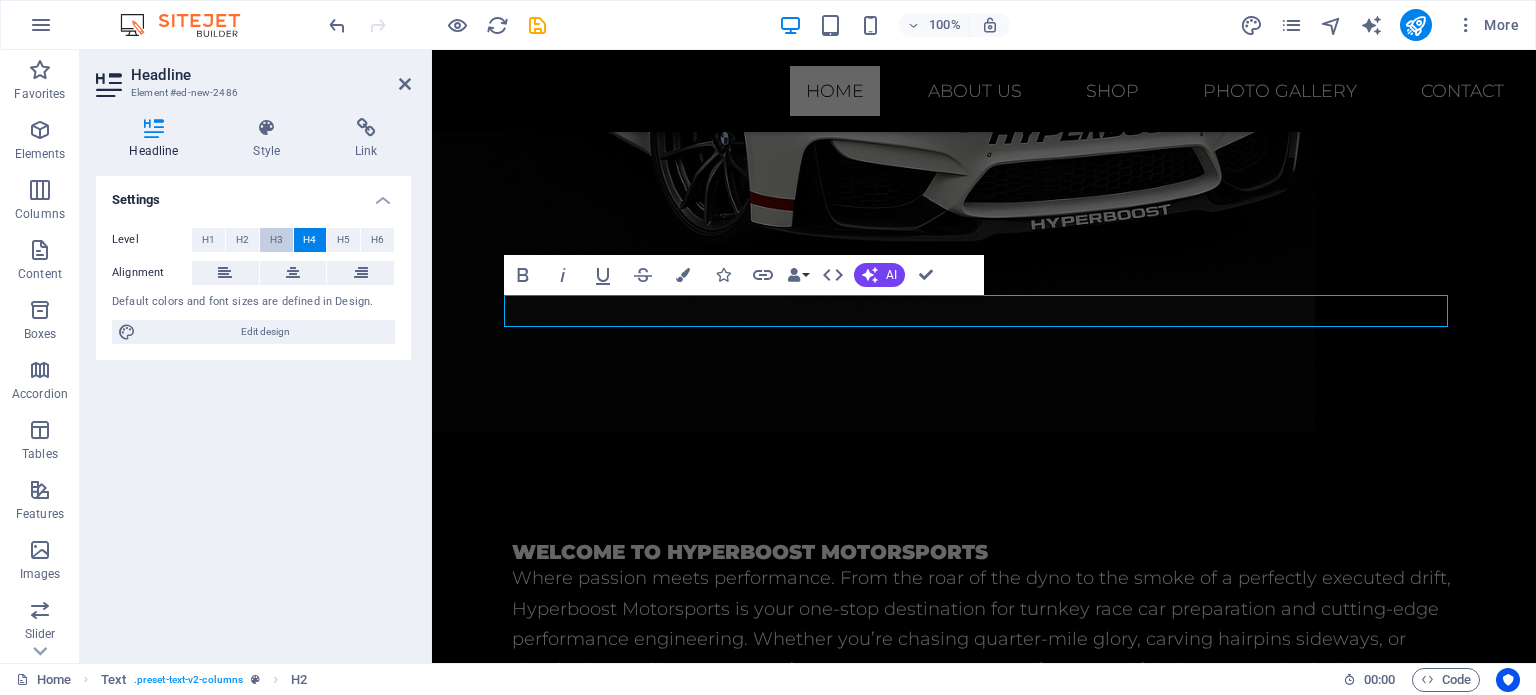 click on "H3" at bounding box center [276, 240] 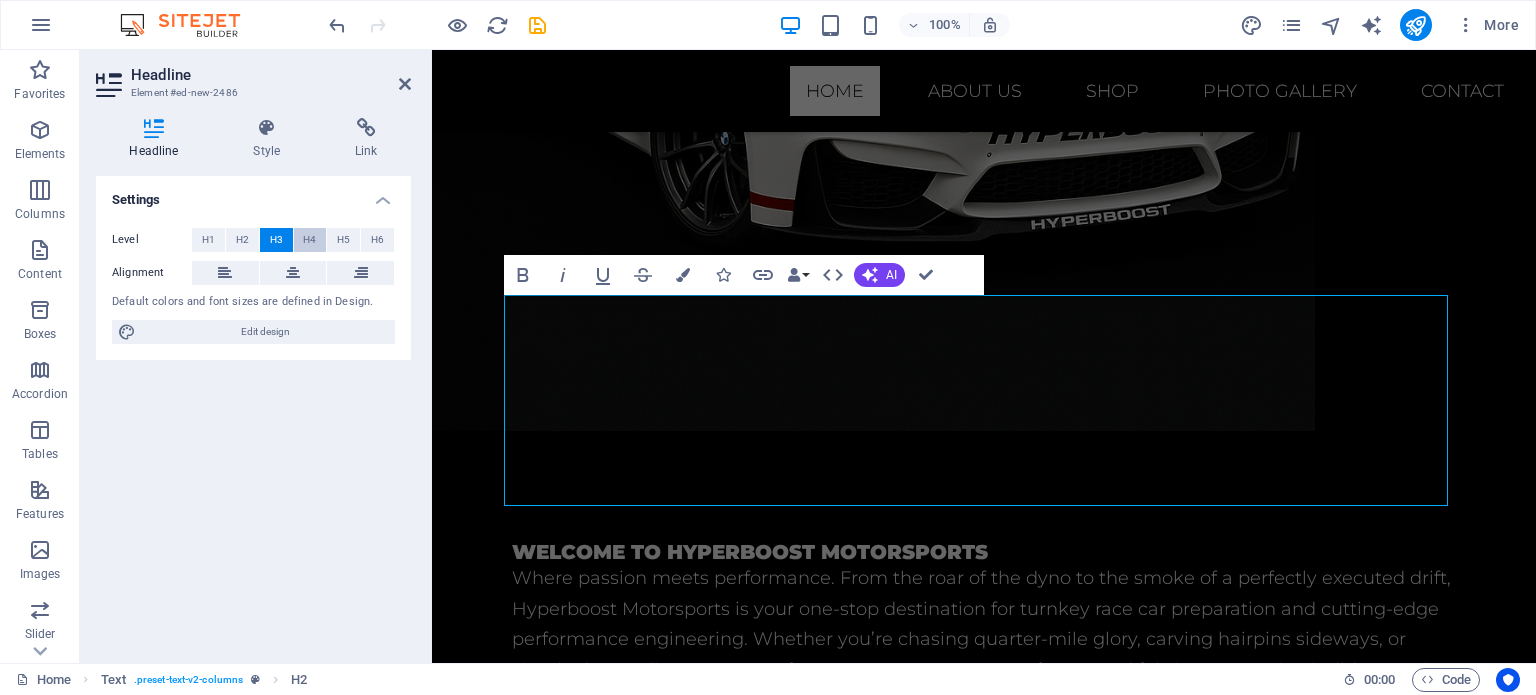 click on "H4" at bounding box center [309, 240] 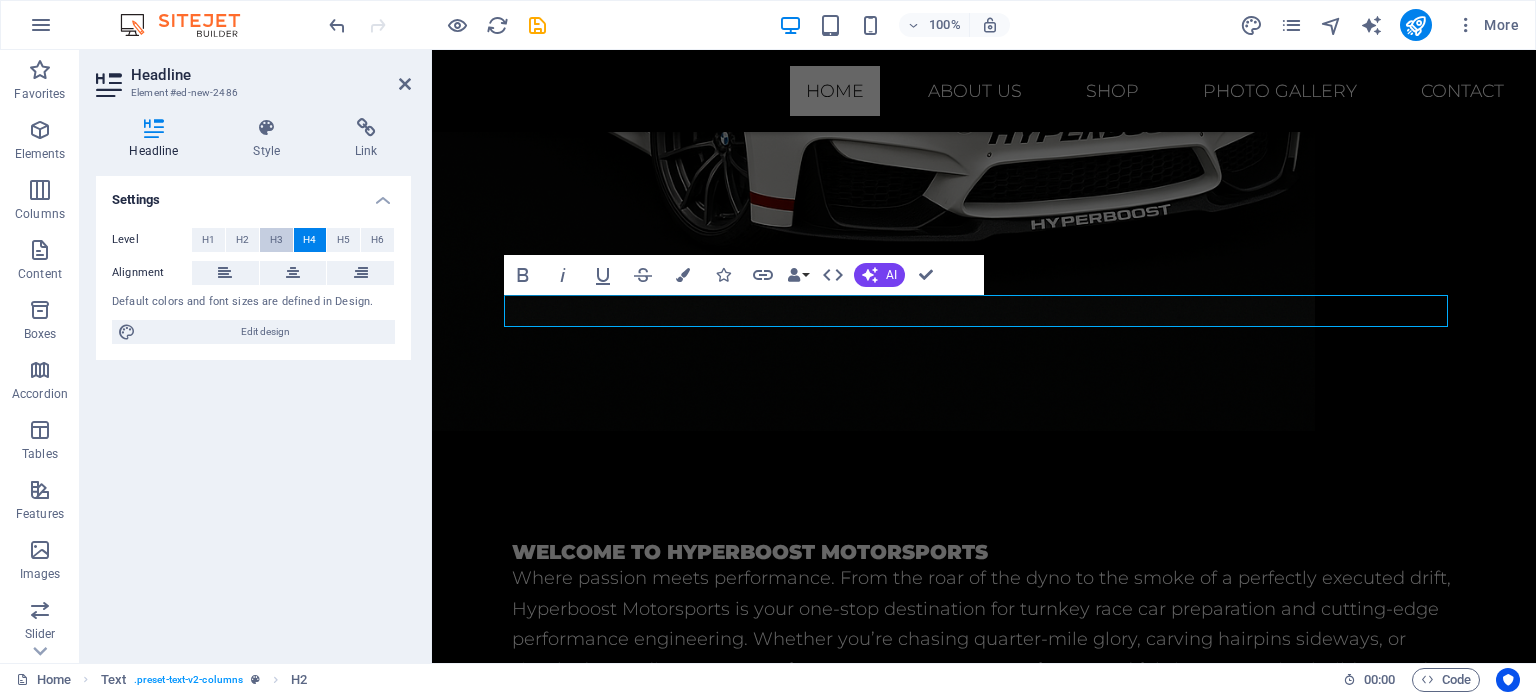 click on "H3" at bounding box center (276, 240) 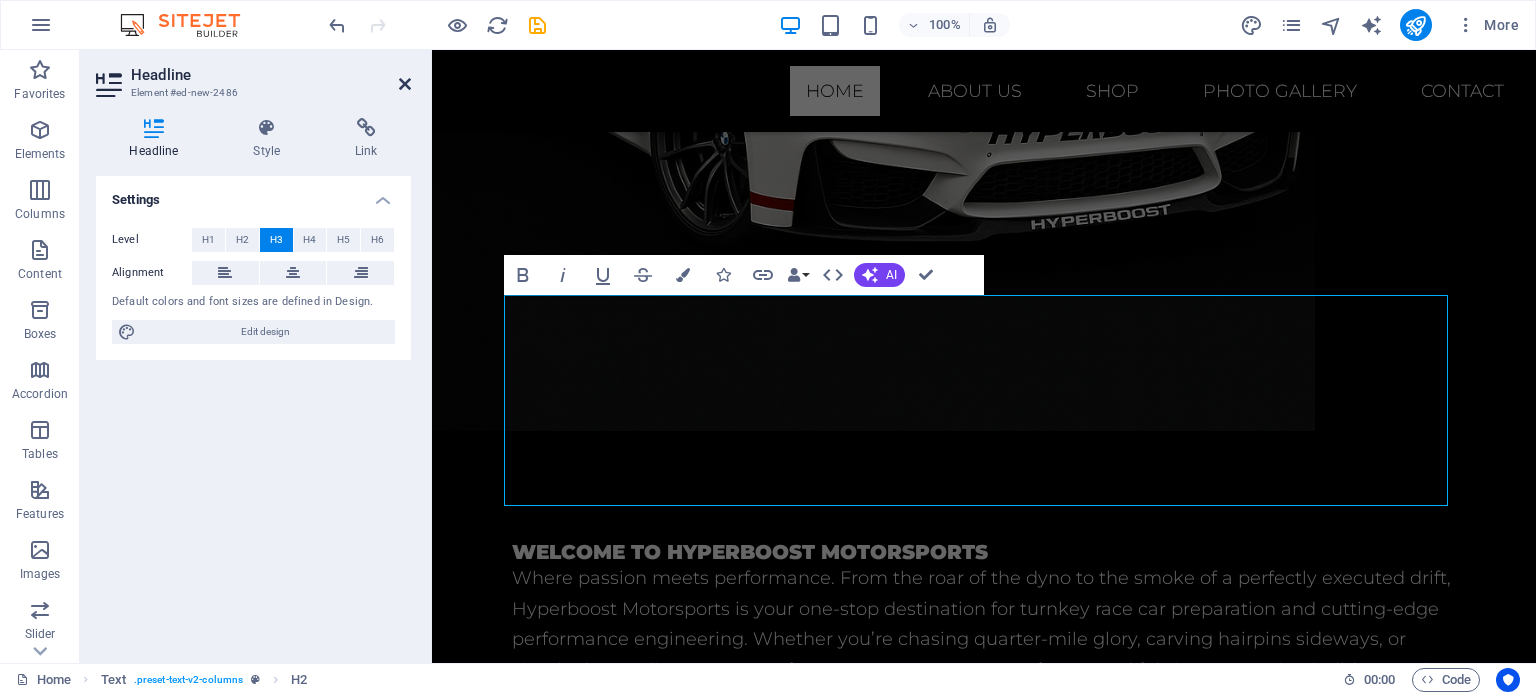drag, startPoint x: 403, startPoint y: 75, endPoint x: 323, endPoint y: 29, distance: 92.28217 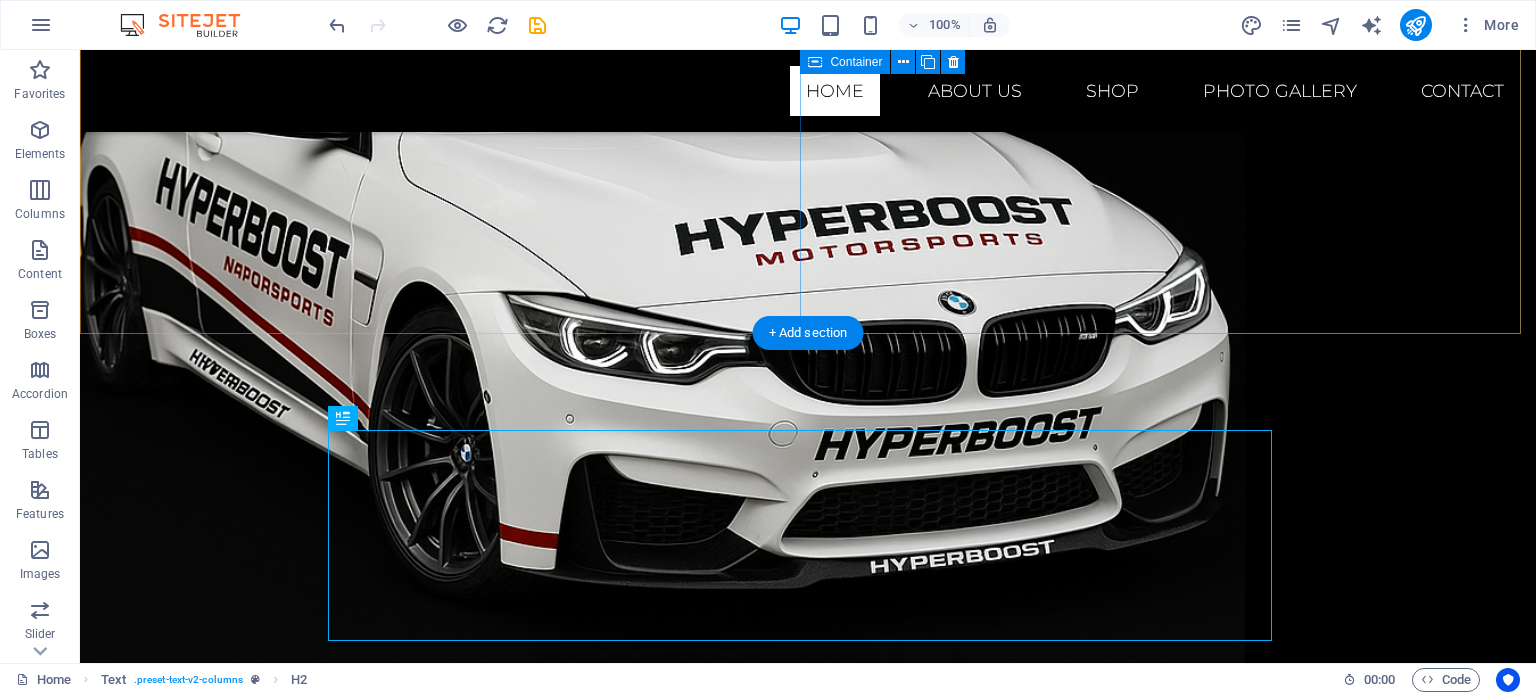 scroll, scrollTop: 1200, scrollLeft: 0, axis: vertical 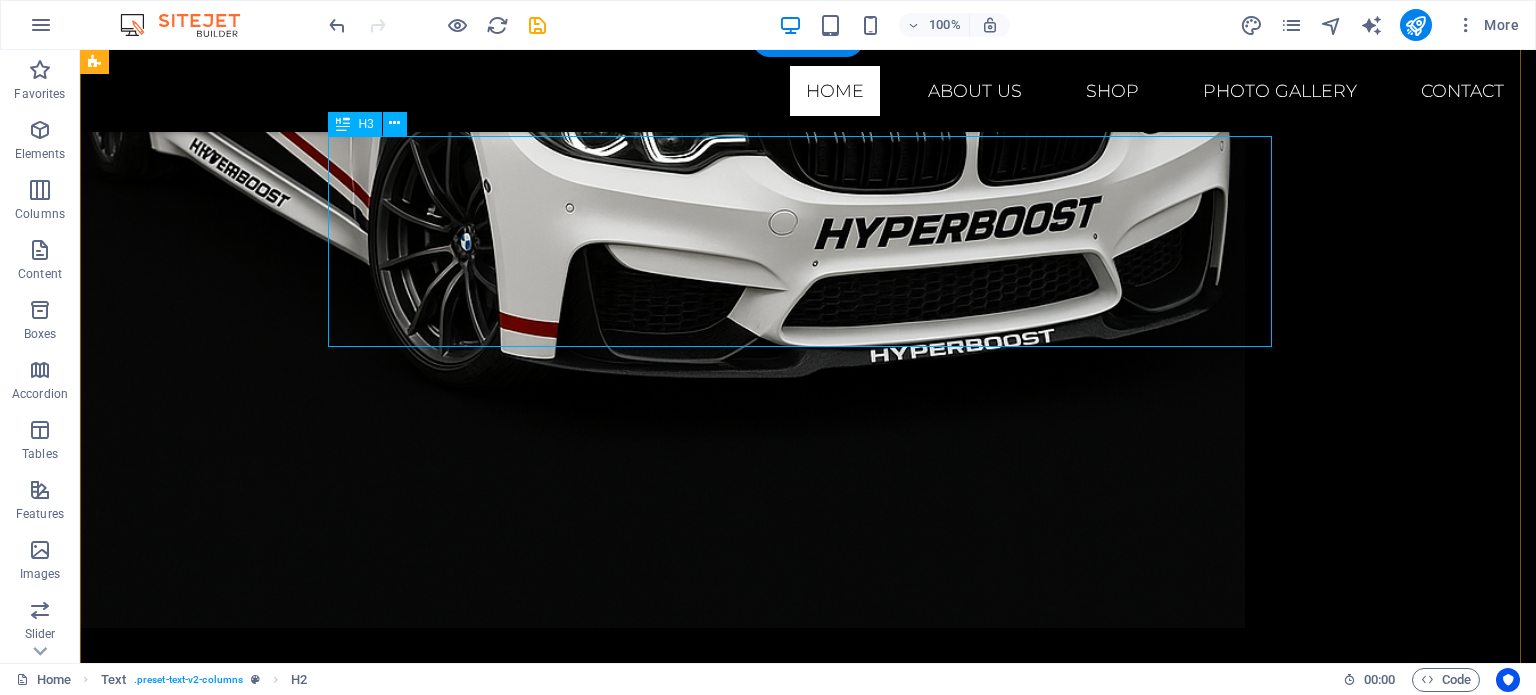 click on "Welcome to HyperBoost Motorsports" at bounding box center [808, 1211] 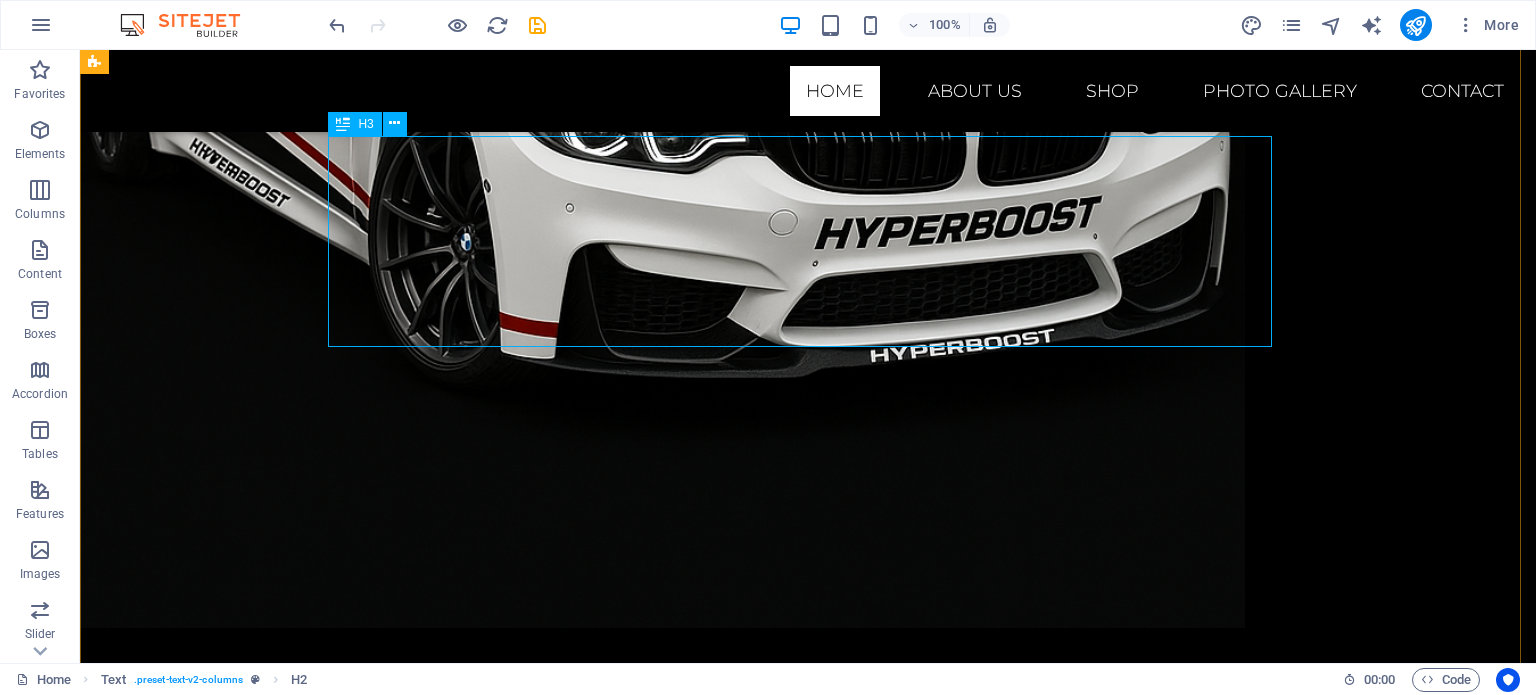 click on "H3" at bounding box center (354, 124) 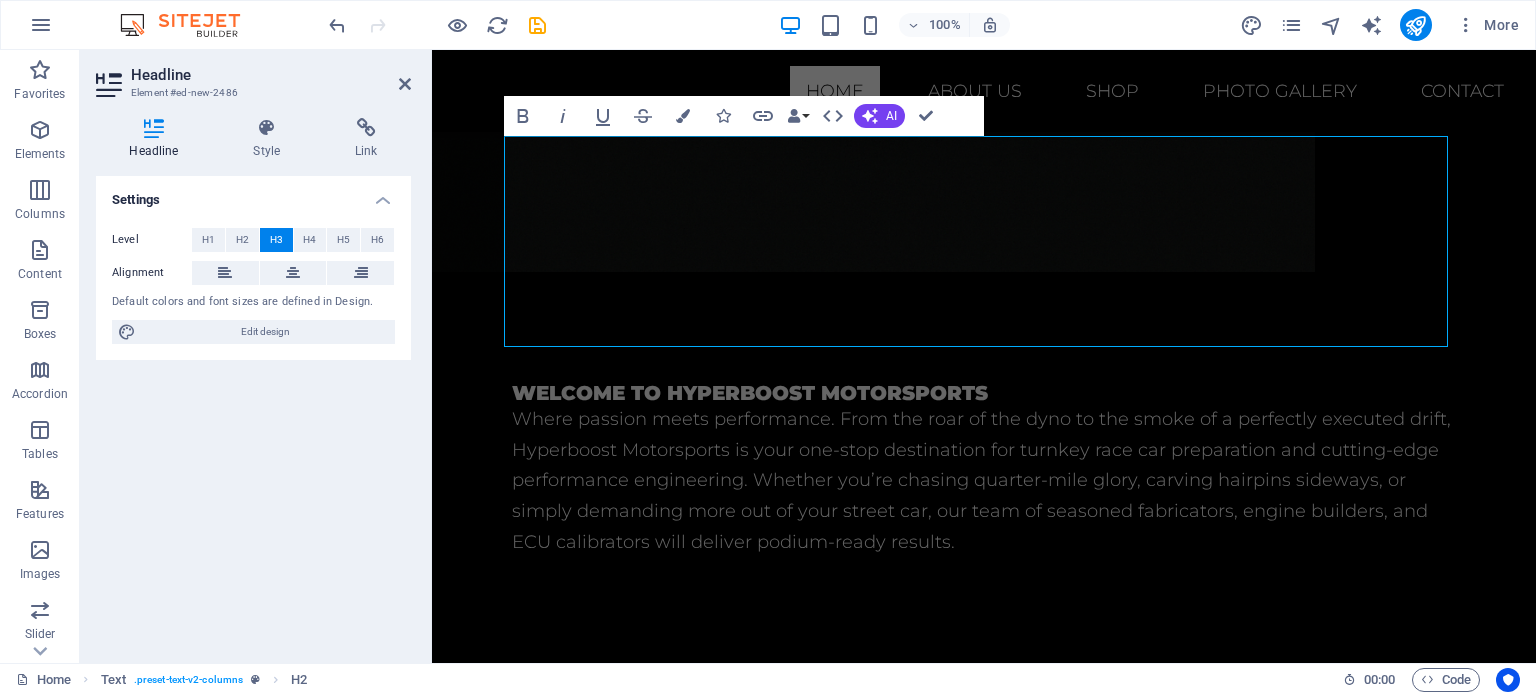 click at bounding box center (366, 128) 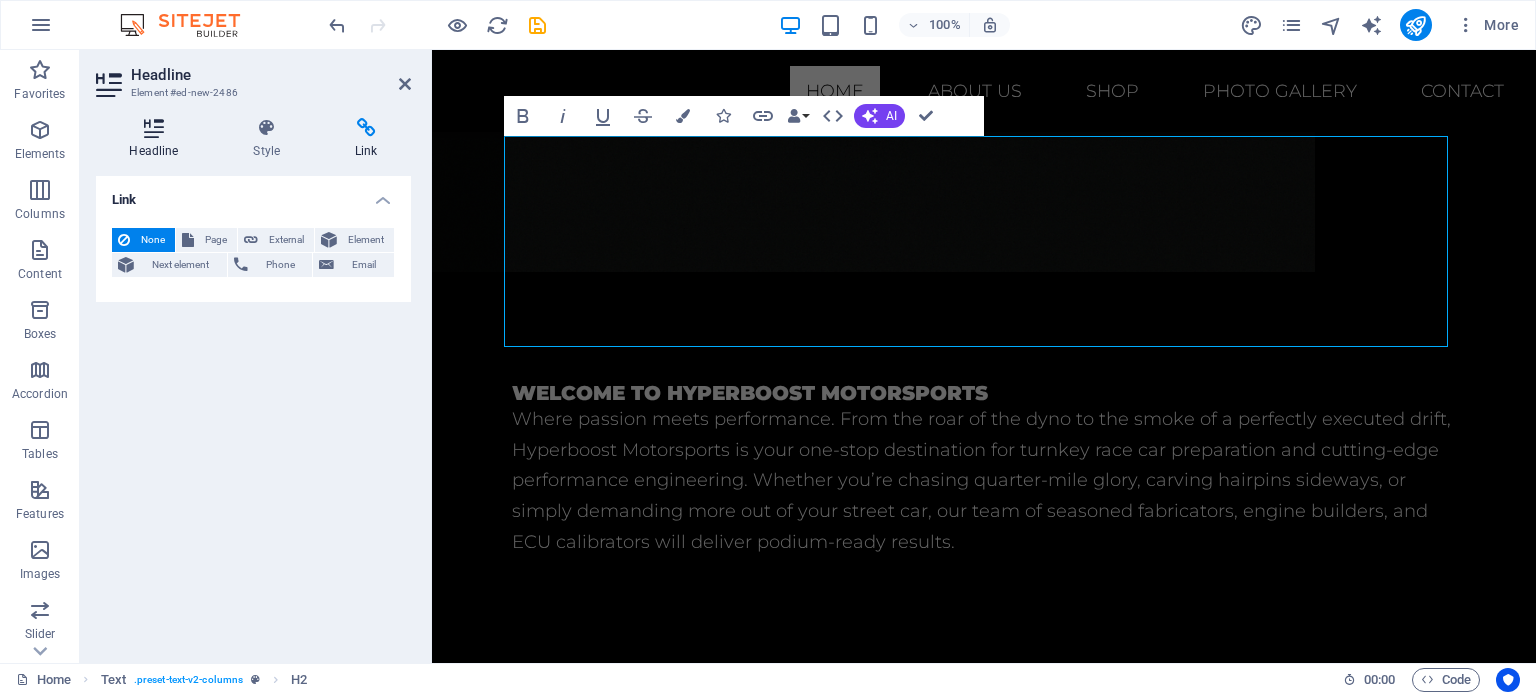 click on "Headline" at bounding box center [158, 139] 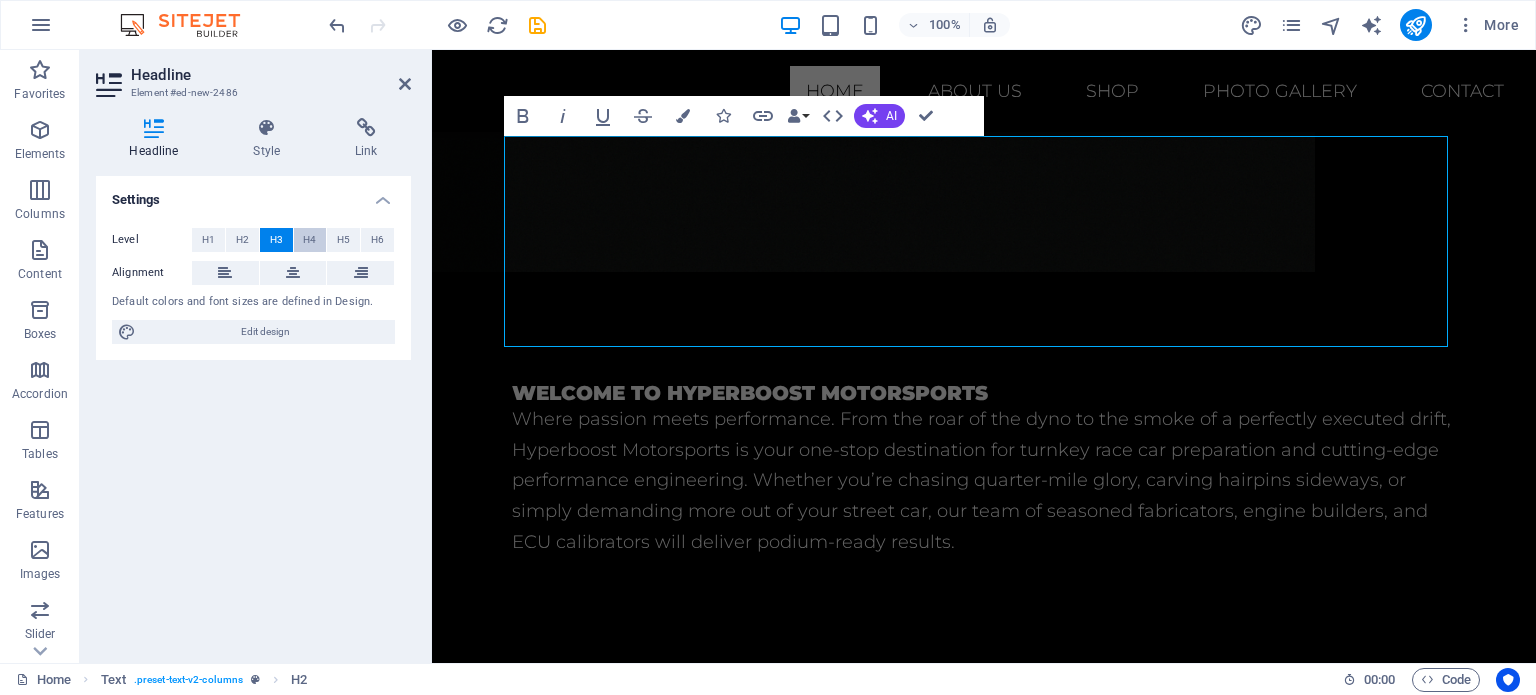 click on "H4" at bounding box center [310, 240] 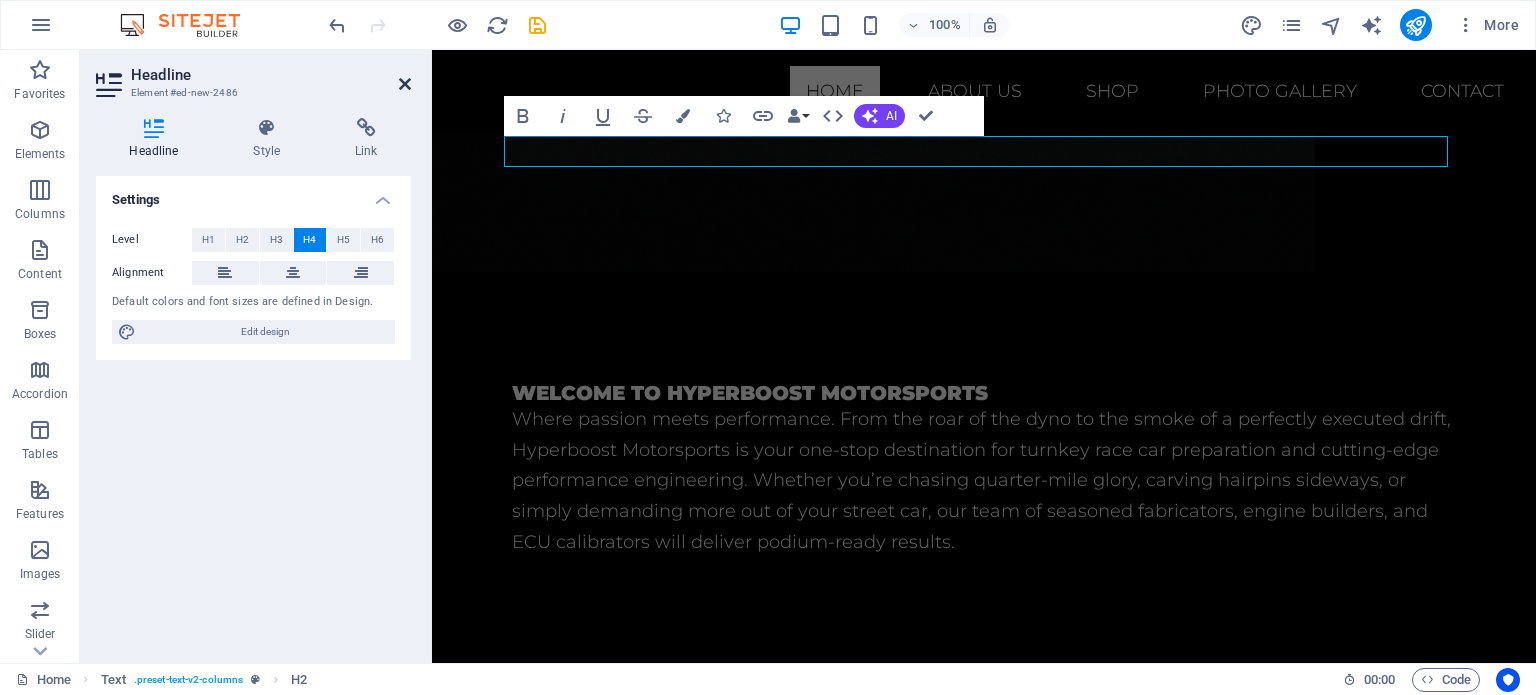 click at bounding box center [405, 84] 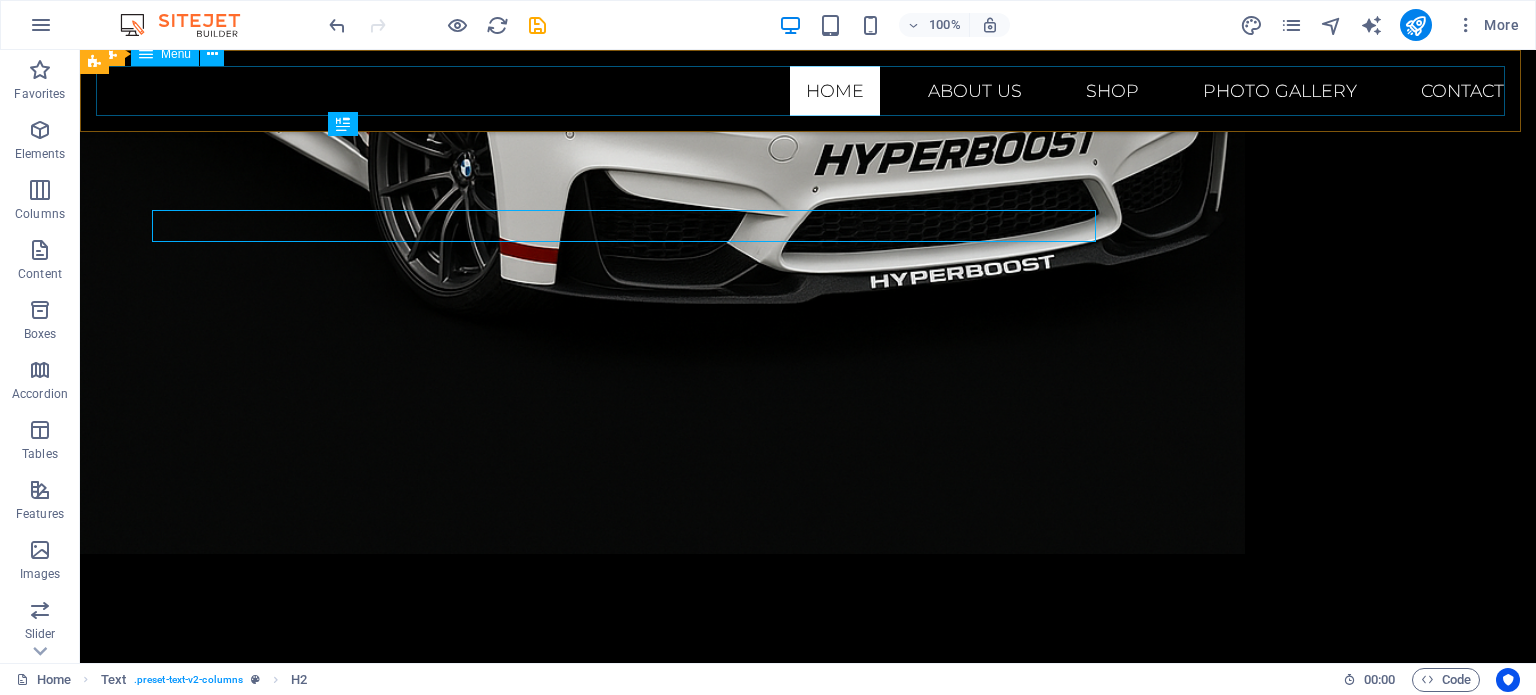 scroll, scrollTop: 1200, scrollLeft: 0, axis: vertical 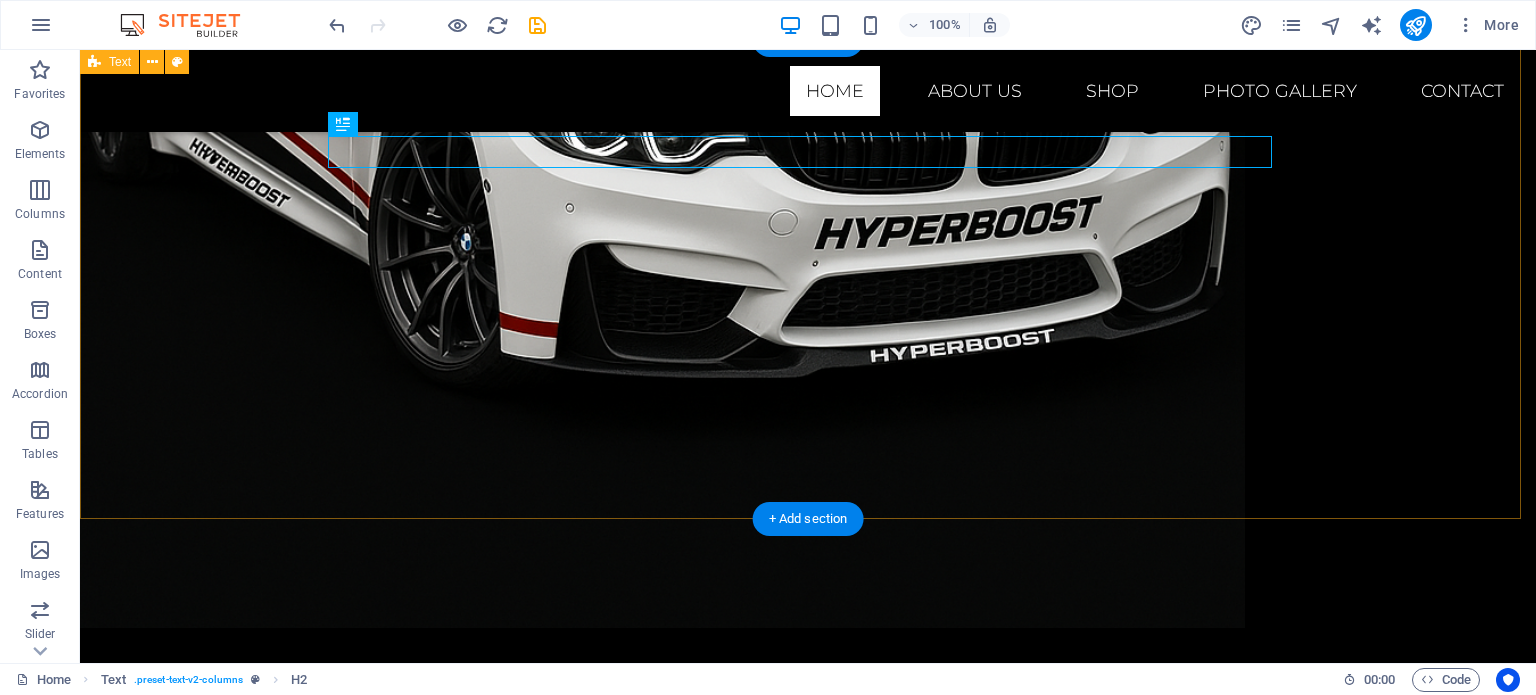click on "Welcome to HyperBoost Motorsports Where passion meets performance. From the roar of the dyno to the smoke of a perfectly executed drift, Hyperboost Motorsports is your one-stop destination for turnkey race car preparation and cutting-edge performance engineering. Whether you’re chasing quarter-mile glory, carving hairpins sideways, or simply demanding more out of your street car, our team of seasoned fabricators, engine builders, and ECU calibrators will deliver podium-ready results. Join the growing family of racers, drifters, and enthusiasts who trust Hyperboost Motorsports to turn their vision into victory. Let’s build something extraordinary together." at bounding box center (808, 1249) 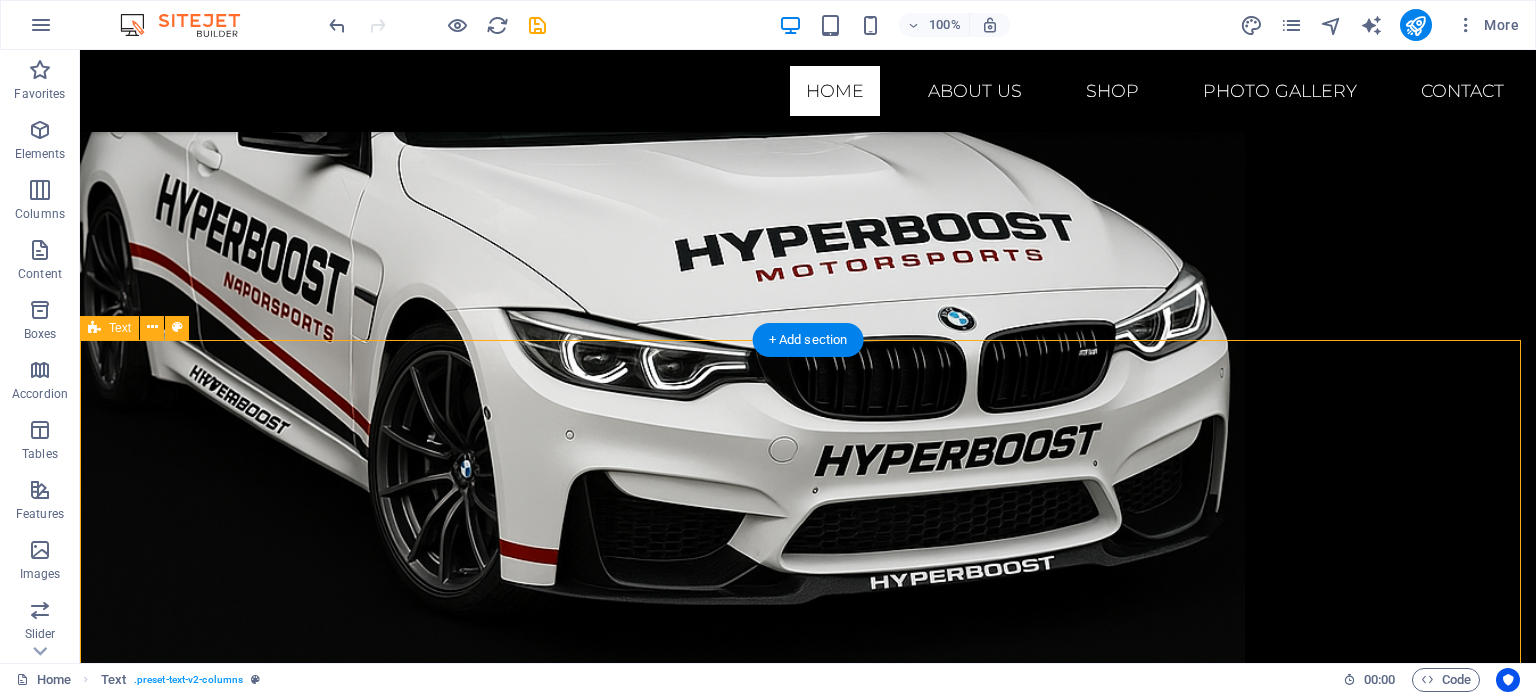 scroll, scrollTop: 1000, scrollLeft: 0, axis: vertical 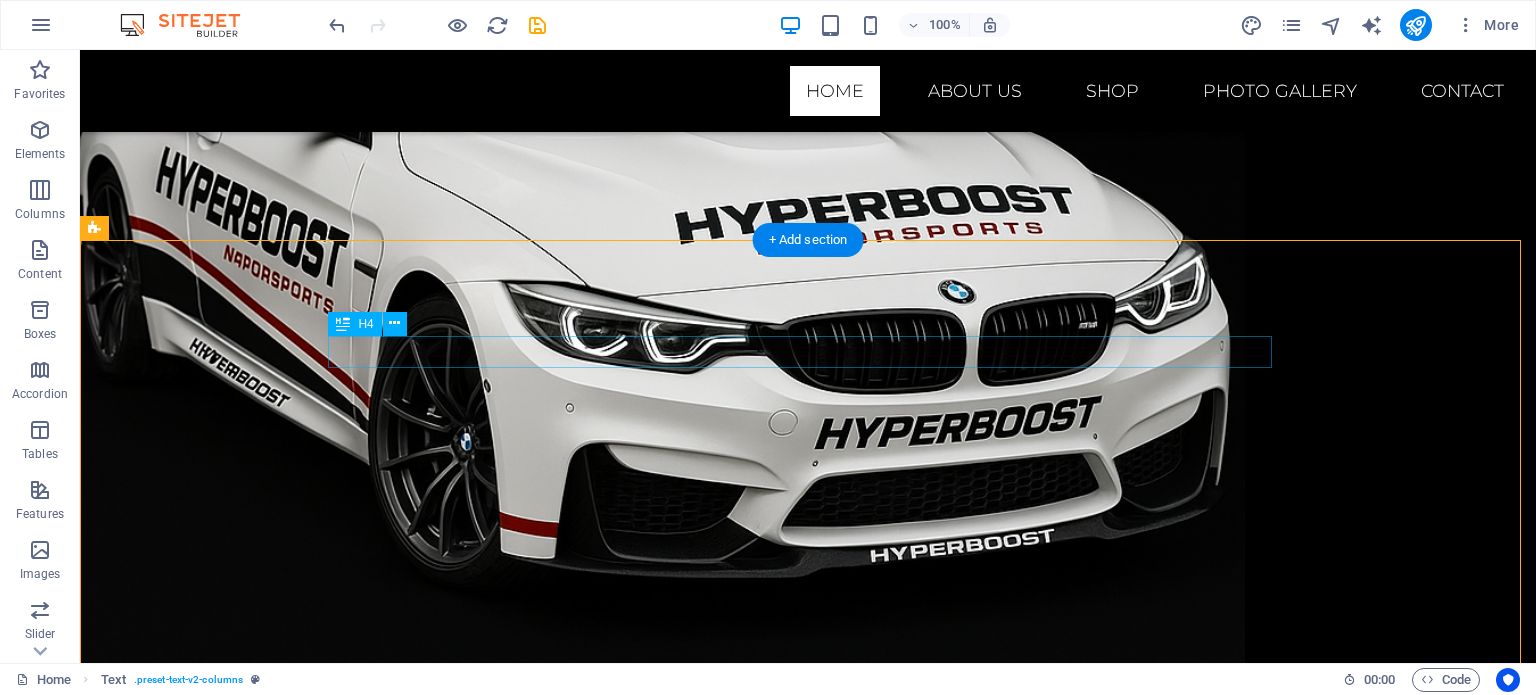 click on "Welcome to HyperBoost Motorsports" at bounding box center [808, 1322] 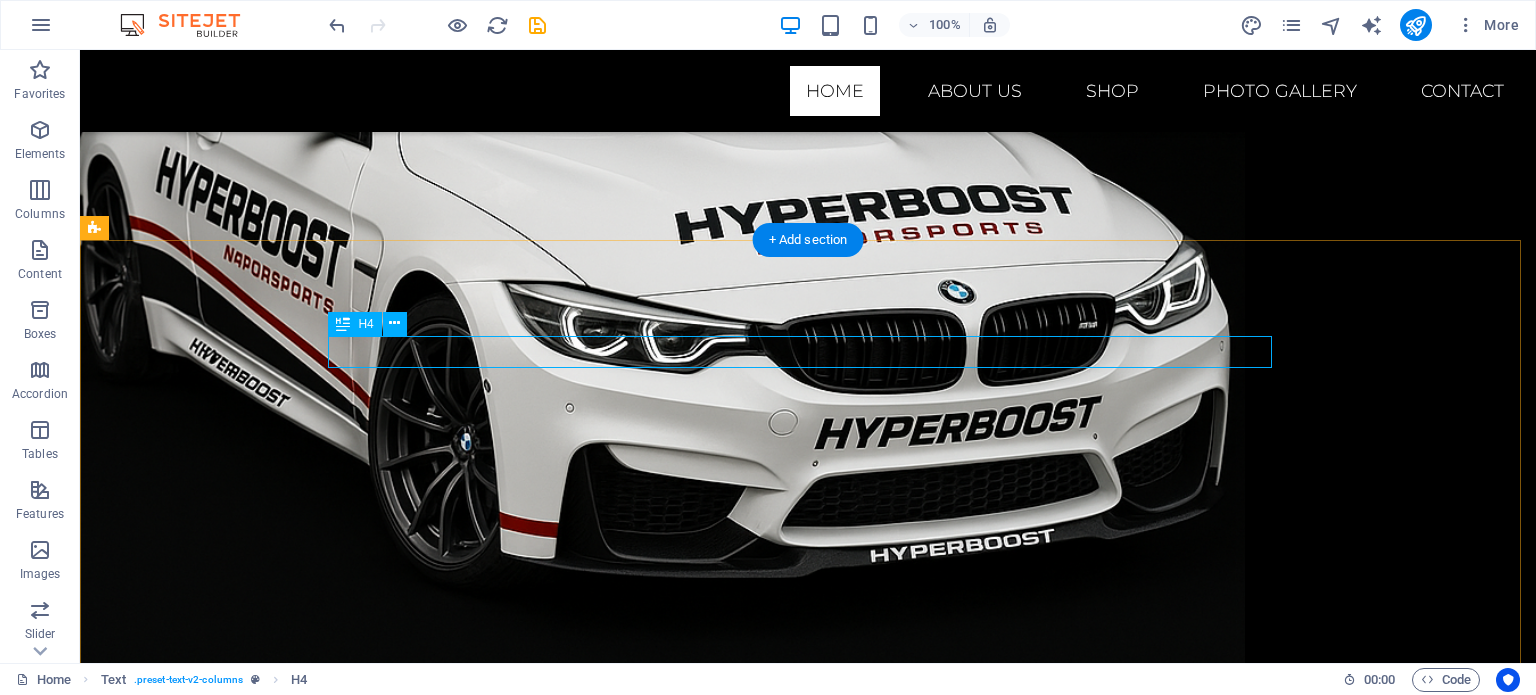 click on "Welcome to HyperBoost Motorsports" at bounding box center (808, 1322) 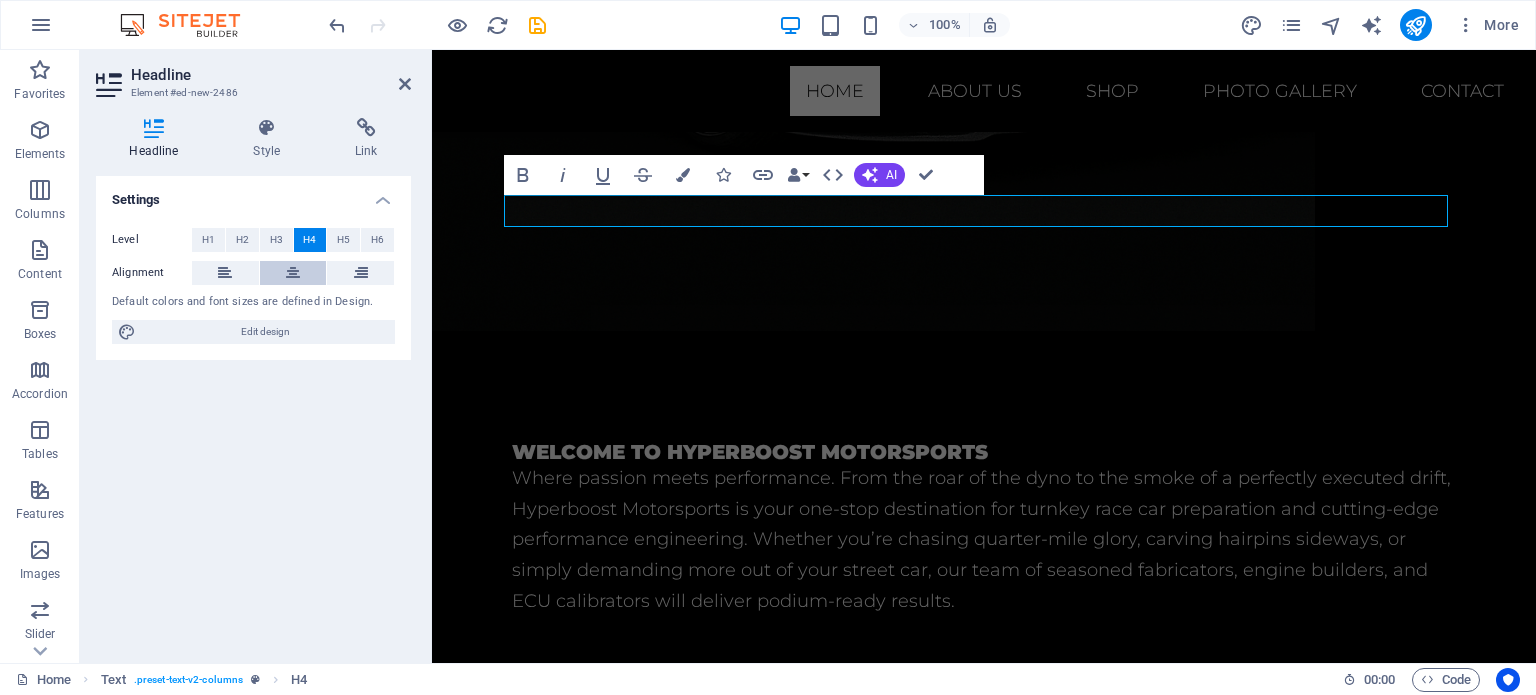 click at bounding box center (293, 273) 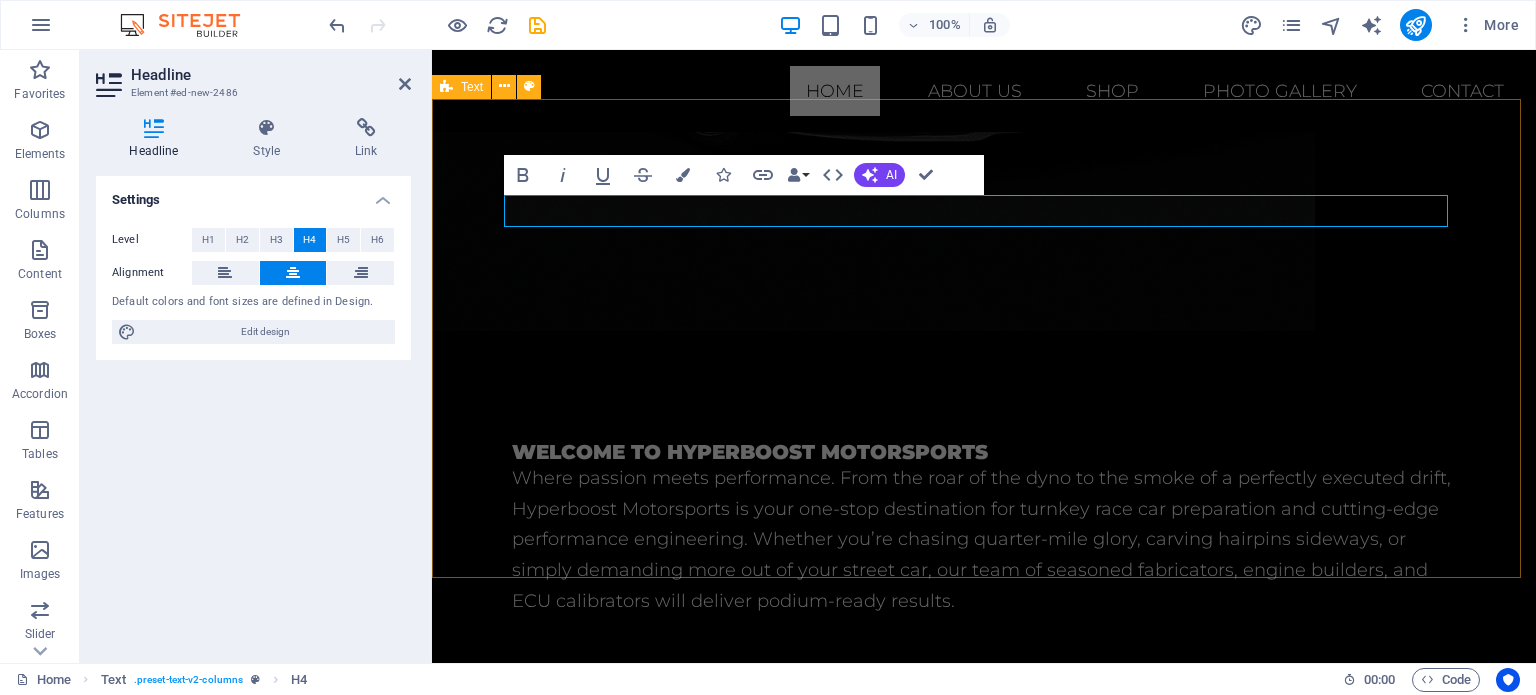click on "Welcome to HyperBoost Motorsports Where passion meets performance. From the roar of the dyno to the smoke of a perfectly executed drift, Hyperboost Motorsports is your one-stop destination for turnkey race car preparation and cutting-edge performance engineering. Whether you’re chasing quarter-mile glory, carving hairpins sideways, or simply demanding more out of your street car, our team of seasoned fabricators, engine builders, and ECU calibrators will deliver podium-ready results. Join the growing family of racers, drifters, and enthusiasts who trust Hyperboost Motorsports to turn their vision into victory. Let’s build something extraordinary together." at bounding box center (984, 983) 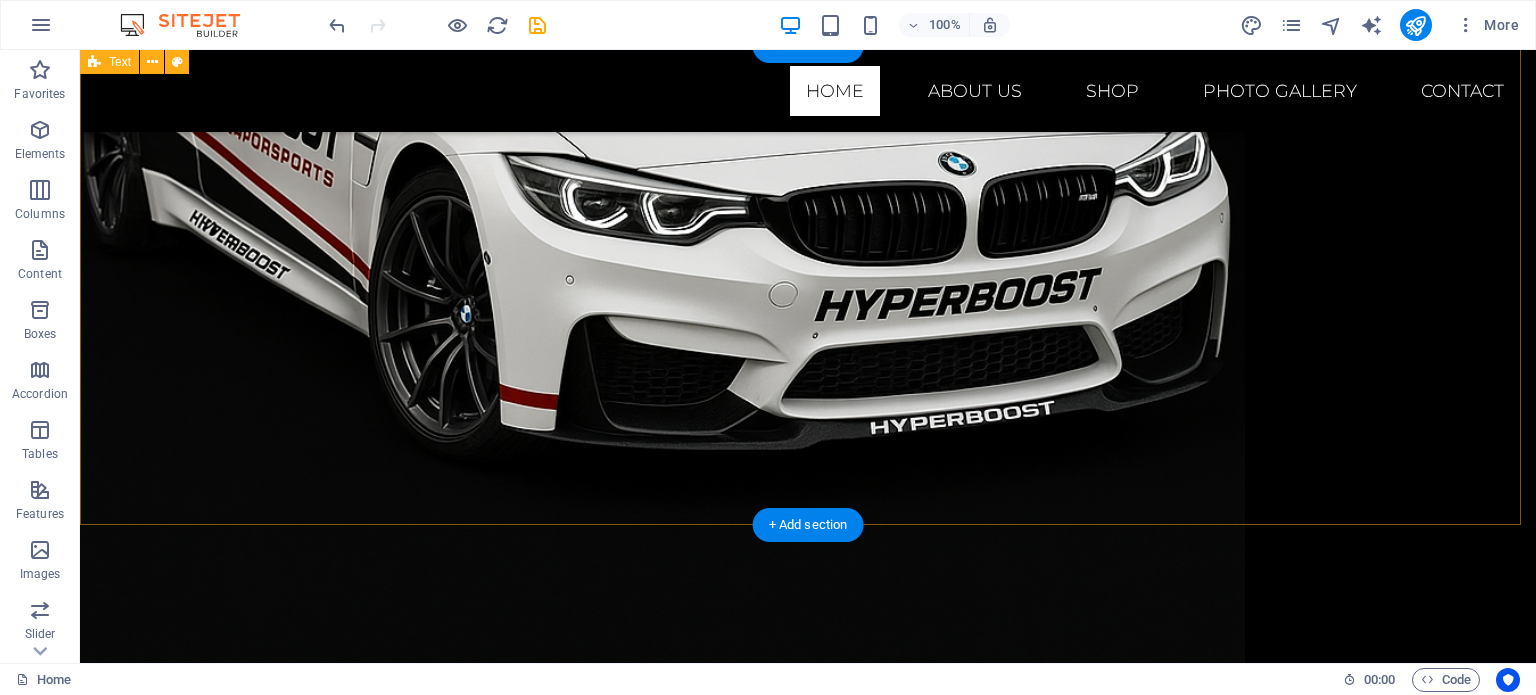scroll, scrollTop: 1100, scrollLeft: 0, axis: vertical 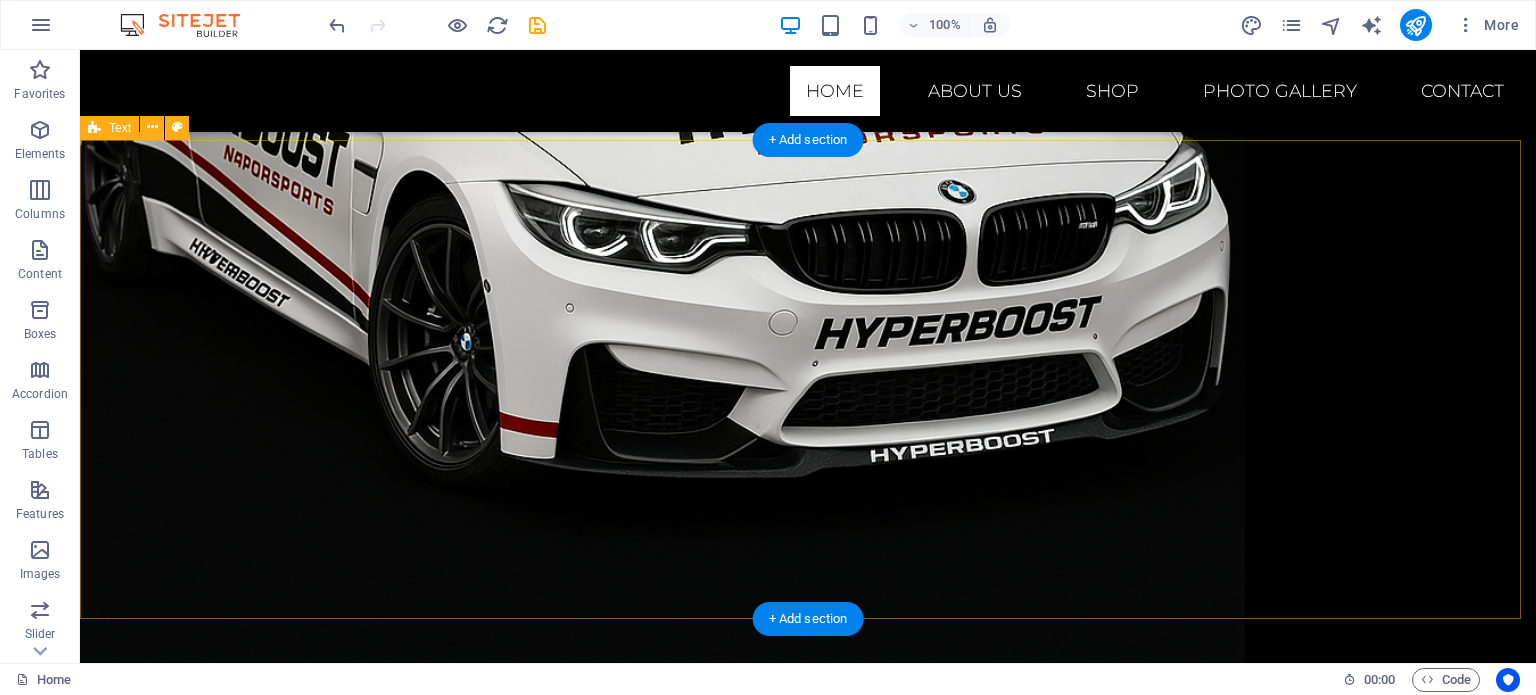click on "Welcome to HyperBoost Motorsports Where passion meets performance. From the roar of the dyno to the smoke of a perfectly executed drift, Hyperboost Motorsports is your one-stop destination for turnkey race car preparation and cutting-edge performance engineering. Whether you’re chasing quarter-mile glory, carving hairpins sideways, or simply demanding more out of your street car, our team of seasoned fabricators, engine builders, and ECU calibrators will deliver podium-ready results. Join the growing family of racers, drifters, and enthusiasts who trust Hyperboost Motorsports to turn their vision into victory. Let’s build something extraordinary together." at bounding box center [808, 1349] 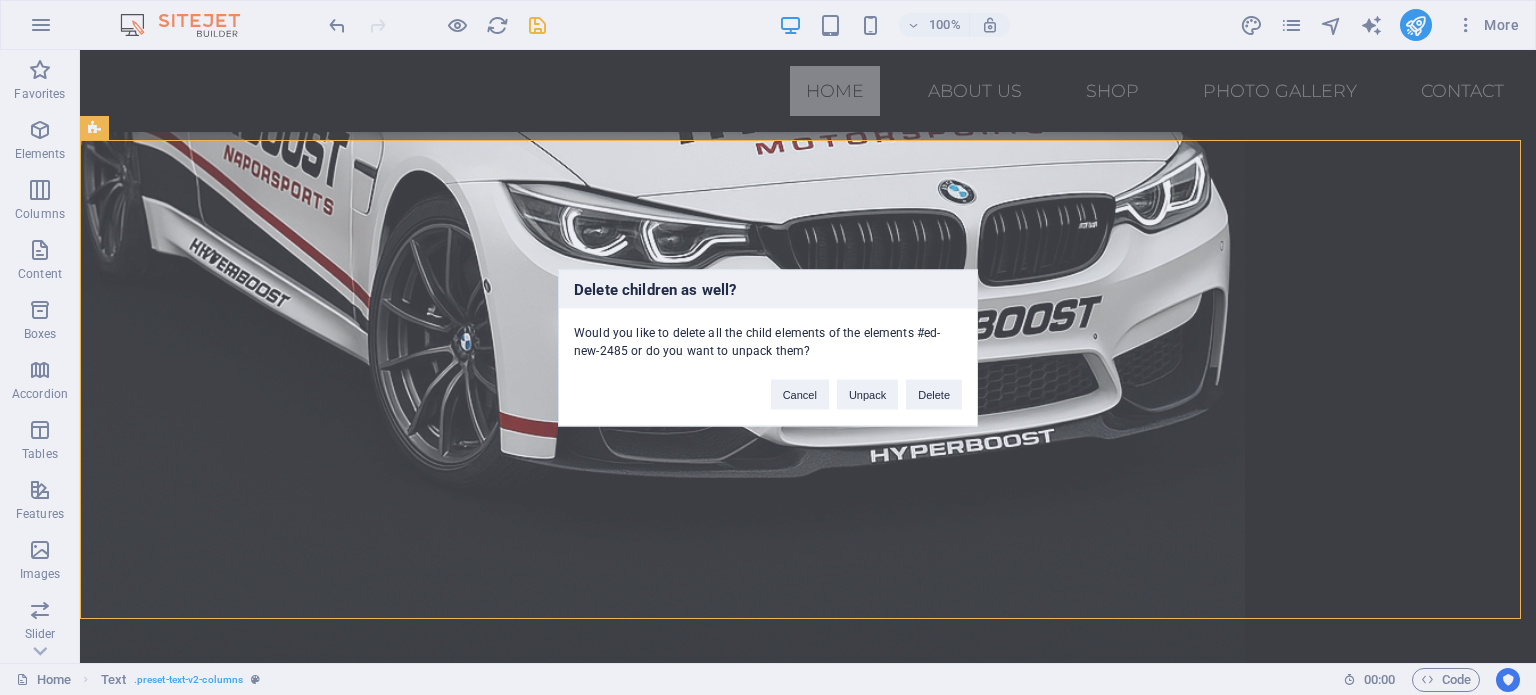 type 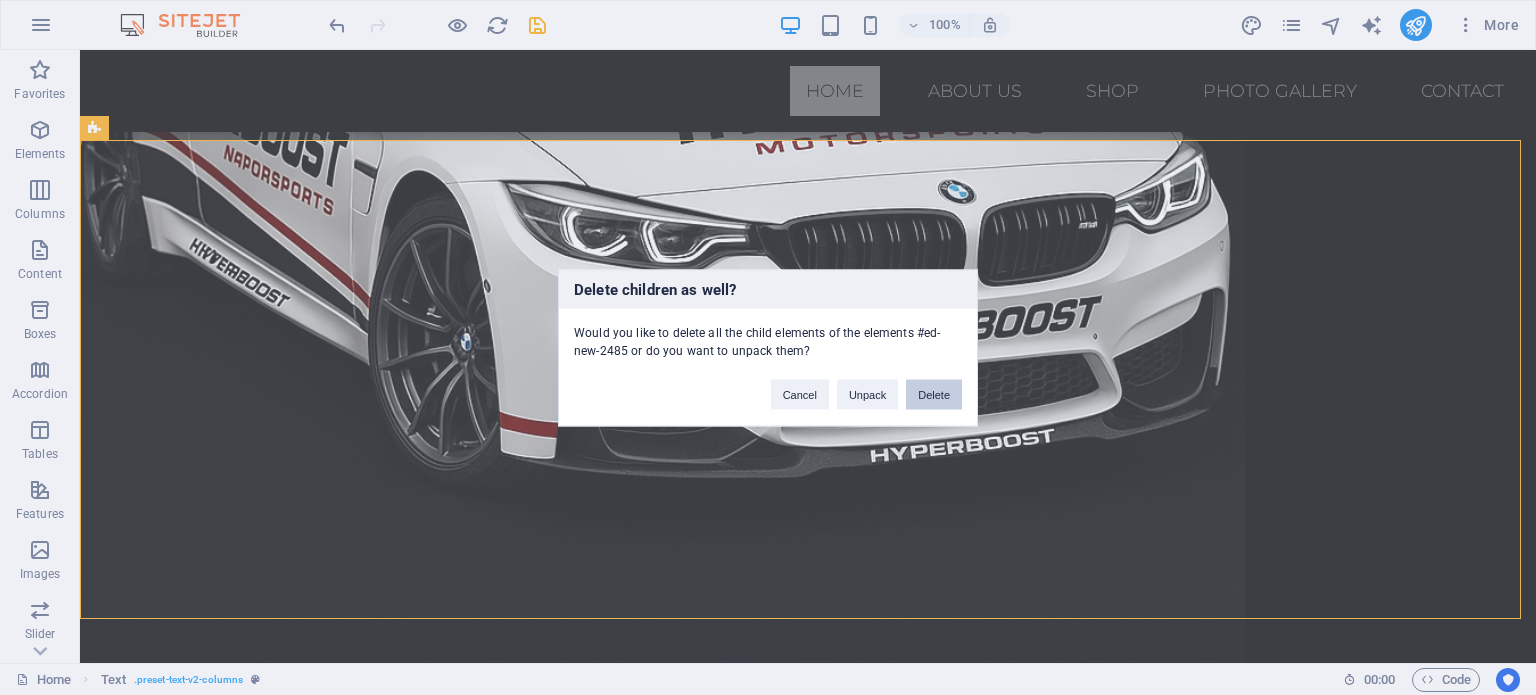 click on "Delete" at bounding box center [934, 394] 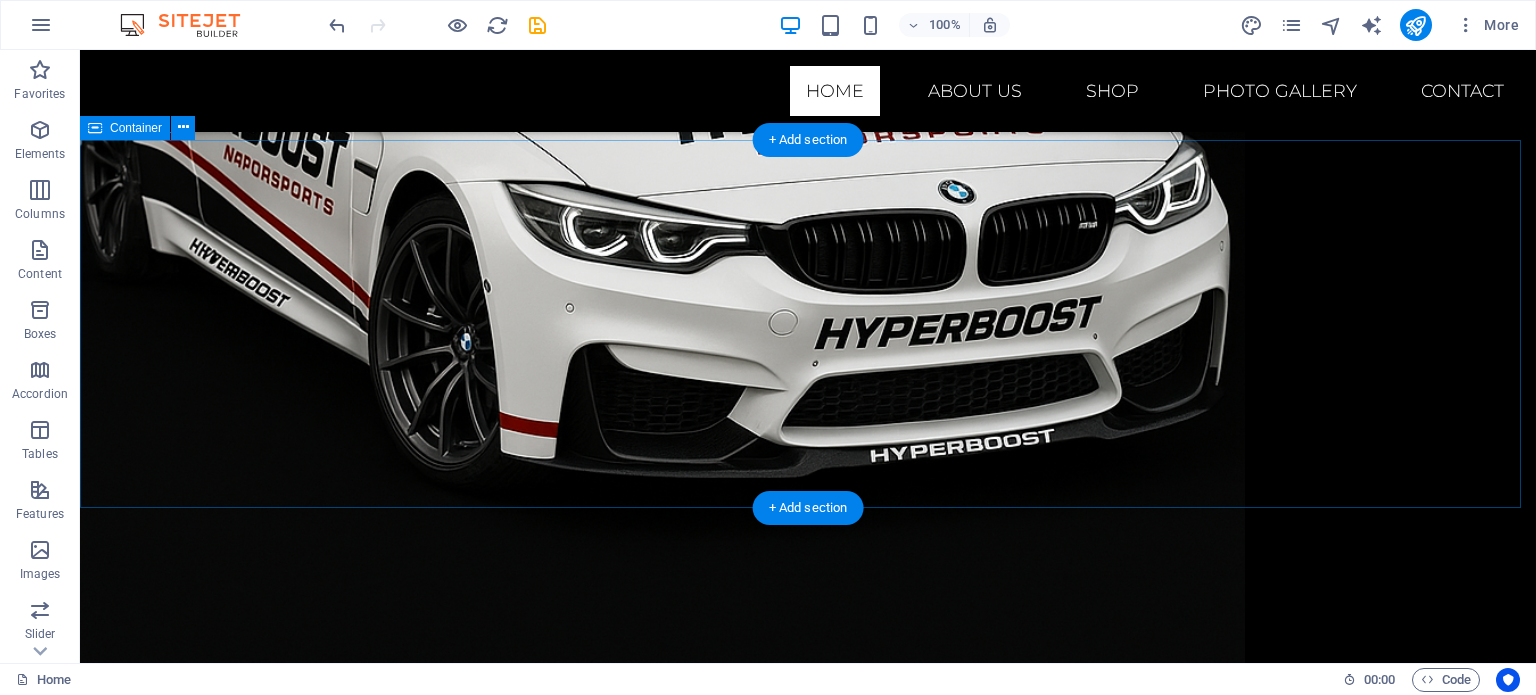 click on "Mil-Spec & Standard Wiring Looms   crafted for reliability in the harshest motorsport environments. At Hyperboost, we handle every detail in-house:
Custom Engine Builds tailored for drag and drift, with precision balancing and championship-grade components.
Mil-Spec & Standard Wiring Looms crafted for reliability in the harshest motorsport environments.
Standalone ECU Integration (MaxxECU, Link, Haltech, MoTeC, and more), fully programmed and validated on our state-of-the-art dyno.
OEM ECU Tuning & Retrofitting for BMW and LS platforms, complete with bespoke CAN‐bus gateways to ensure seamless communication.
Performance Parts & Dyno Services to define your limits, then push right through them.
Join the growing family of racers, drifters, and enthusiasts who trust Hyperboost Motorsports to turn their vision into victory. Let’s build something extraordinary together." at bounding box center [808, 1294] 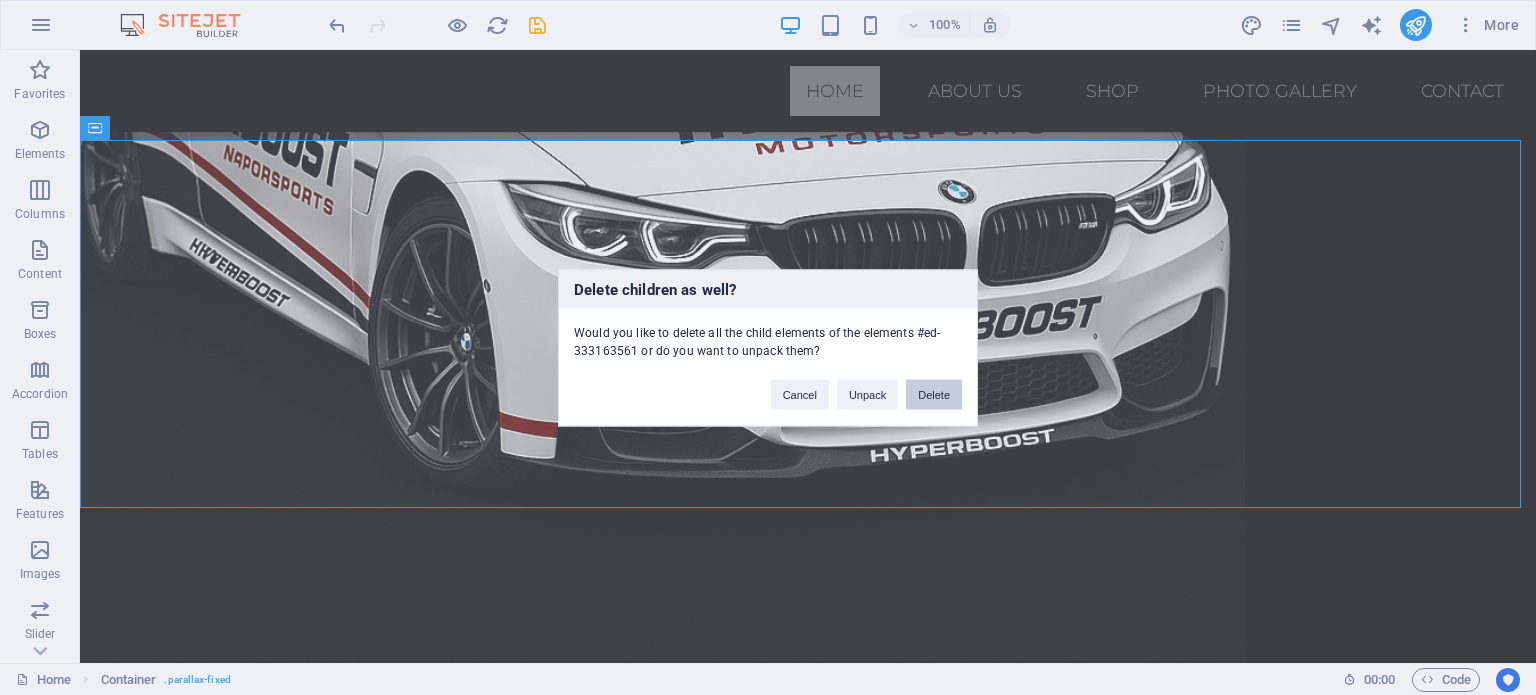click on "Delete" at bounding box center [934, 394] 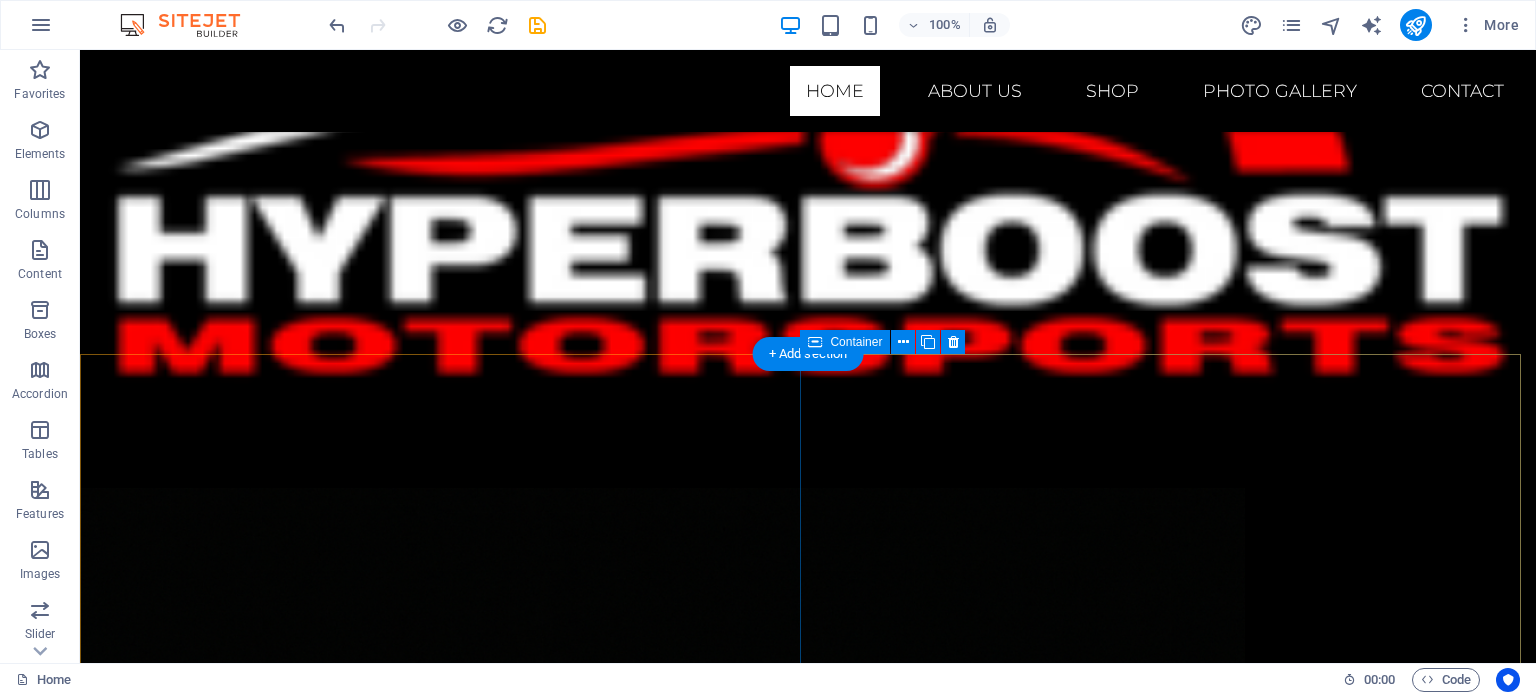 scroll, scrollTop: 100, scrollLeft: 0, axis: vertical 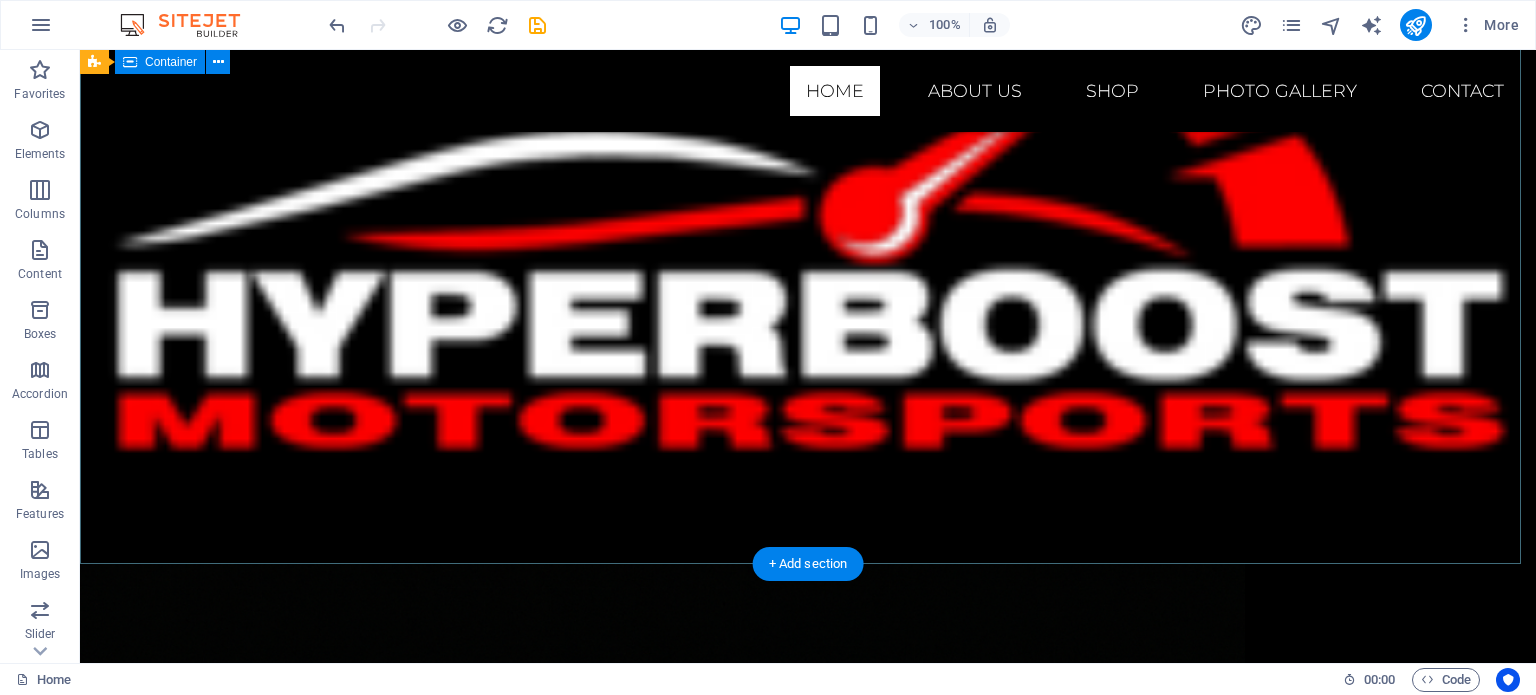 click at bounding box center (808, 259) 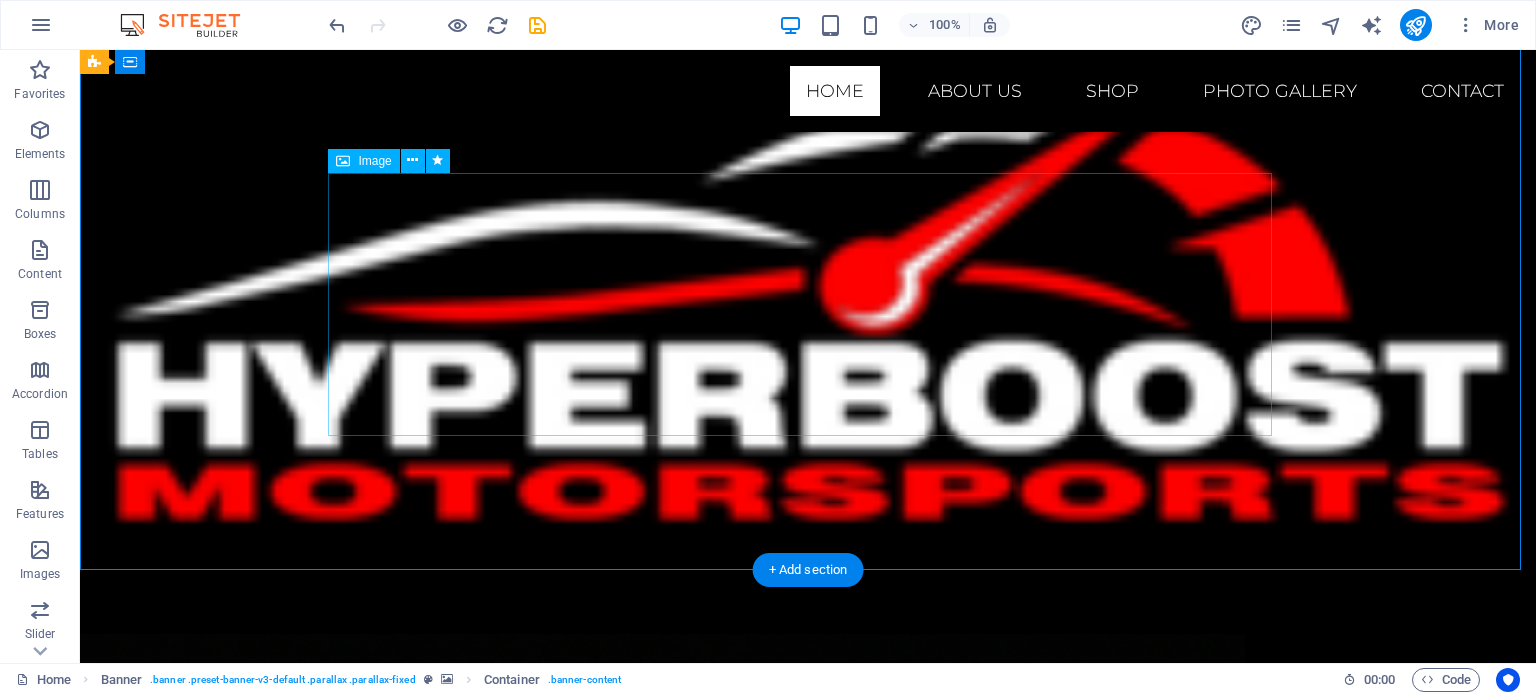 scroll, scrollTop: 0, scrollLeft: 0, axis: both 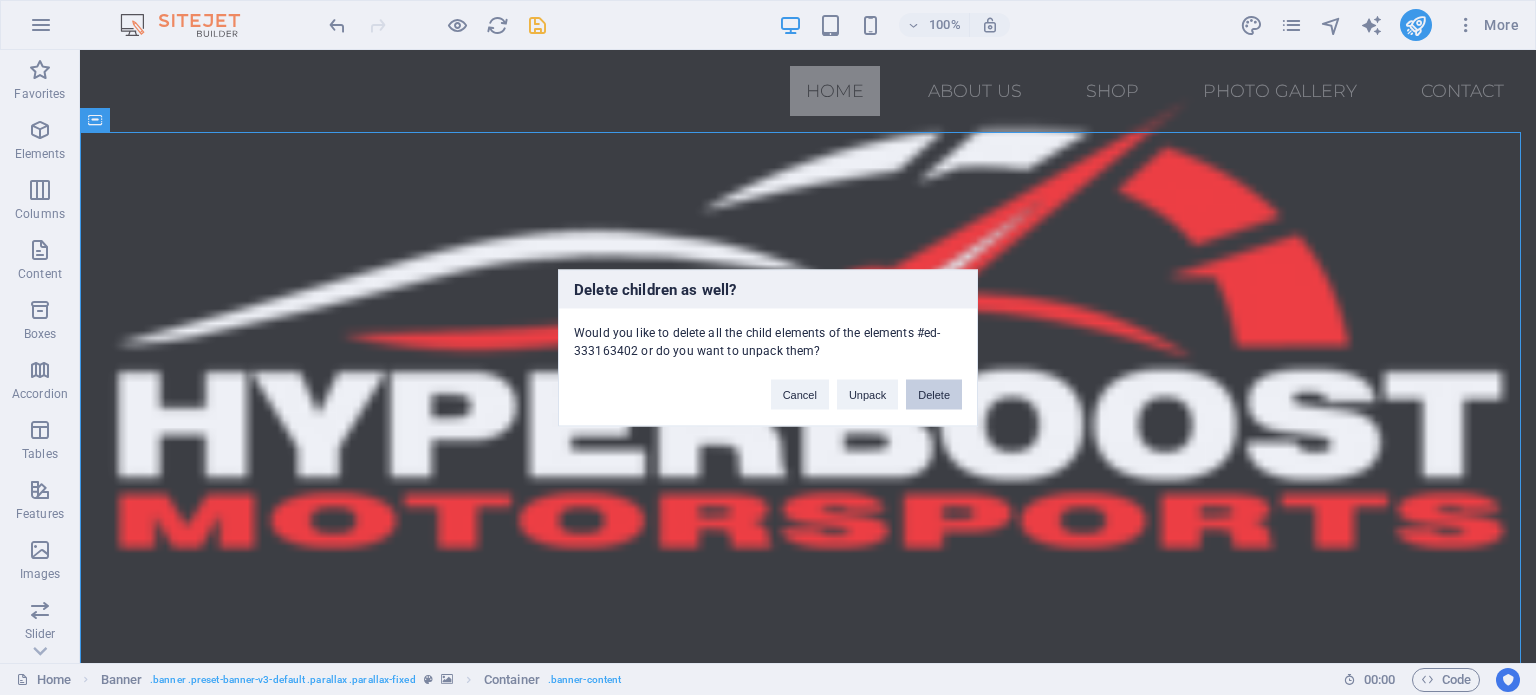 click on "Delete" at bounding box center (934, 394) 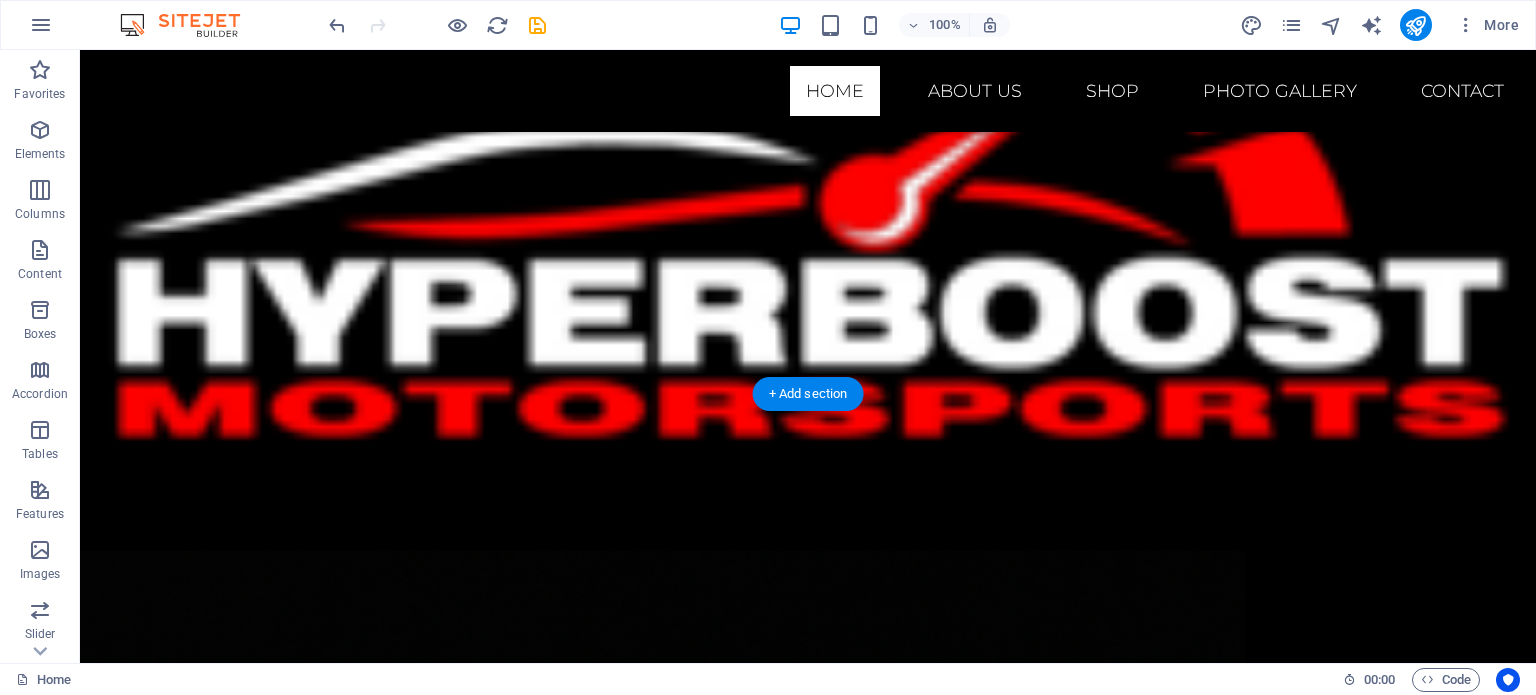 scroll, scrollTop: 100, scrollLeft: 0, axis: vertical 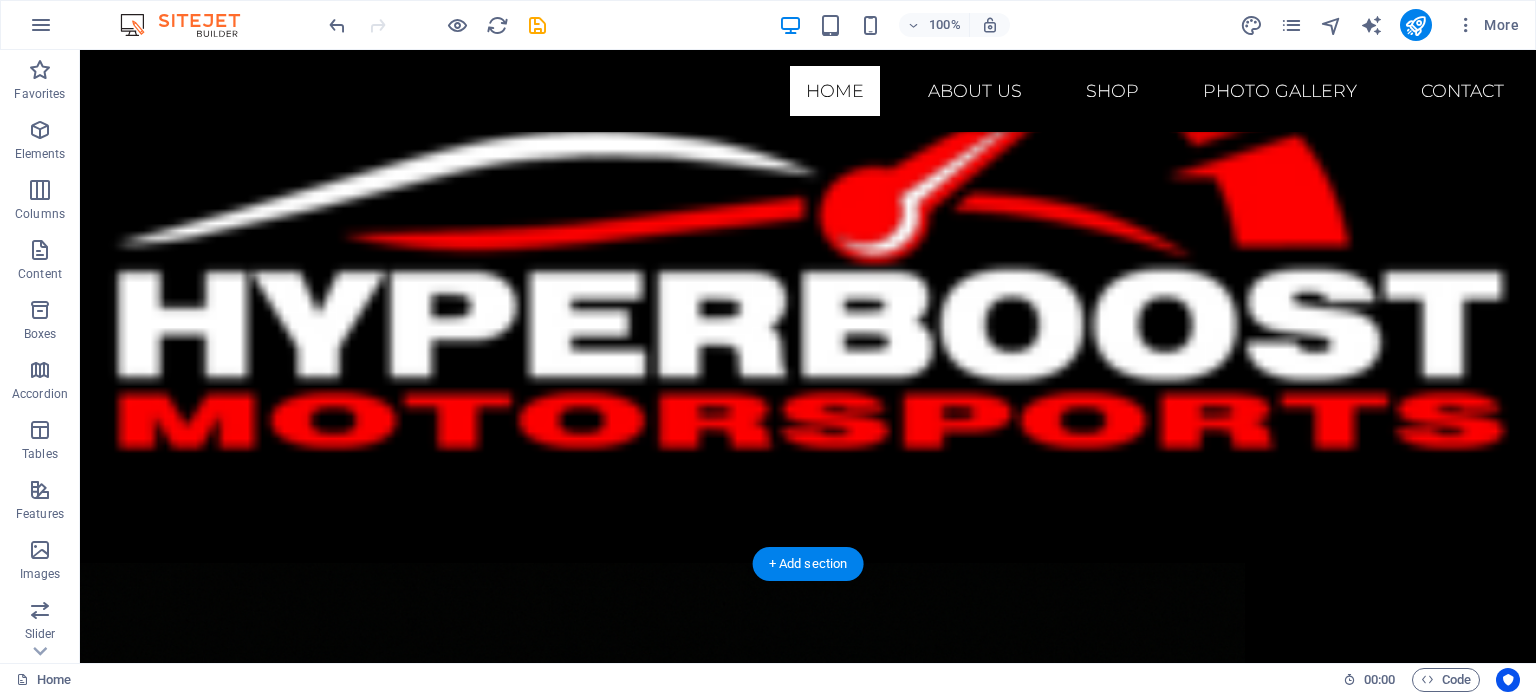 click at bounding box center (808, 256) 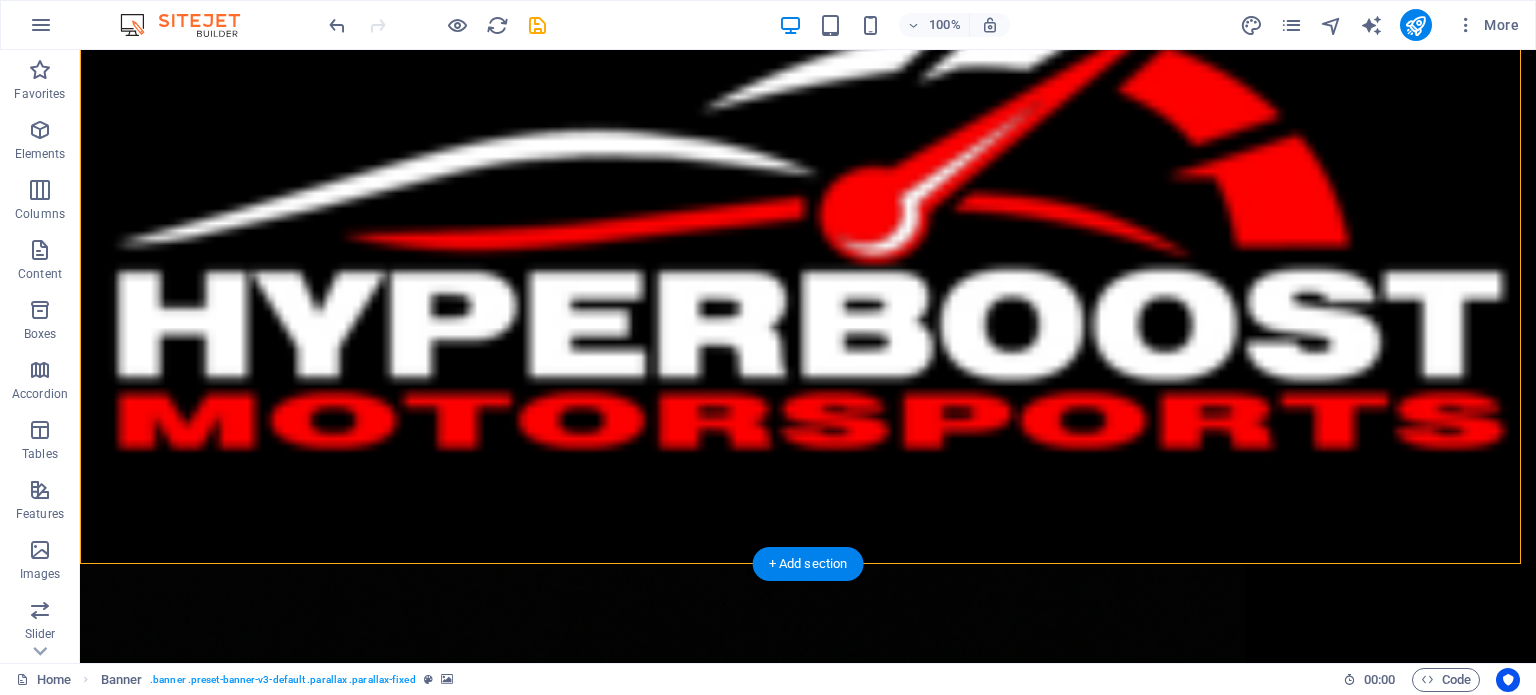 scroll, scrollTop: 0, scrollLeft: 0, axis: both 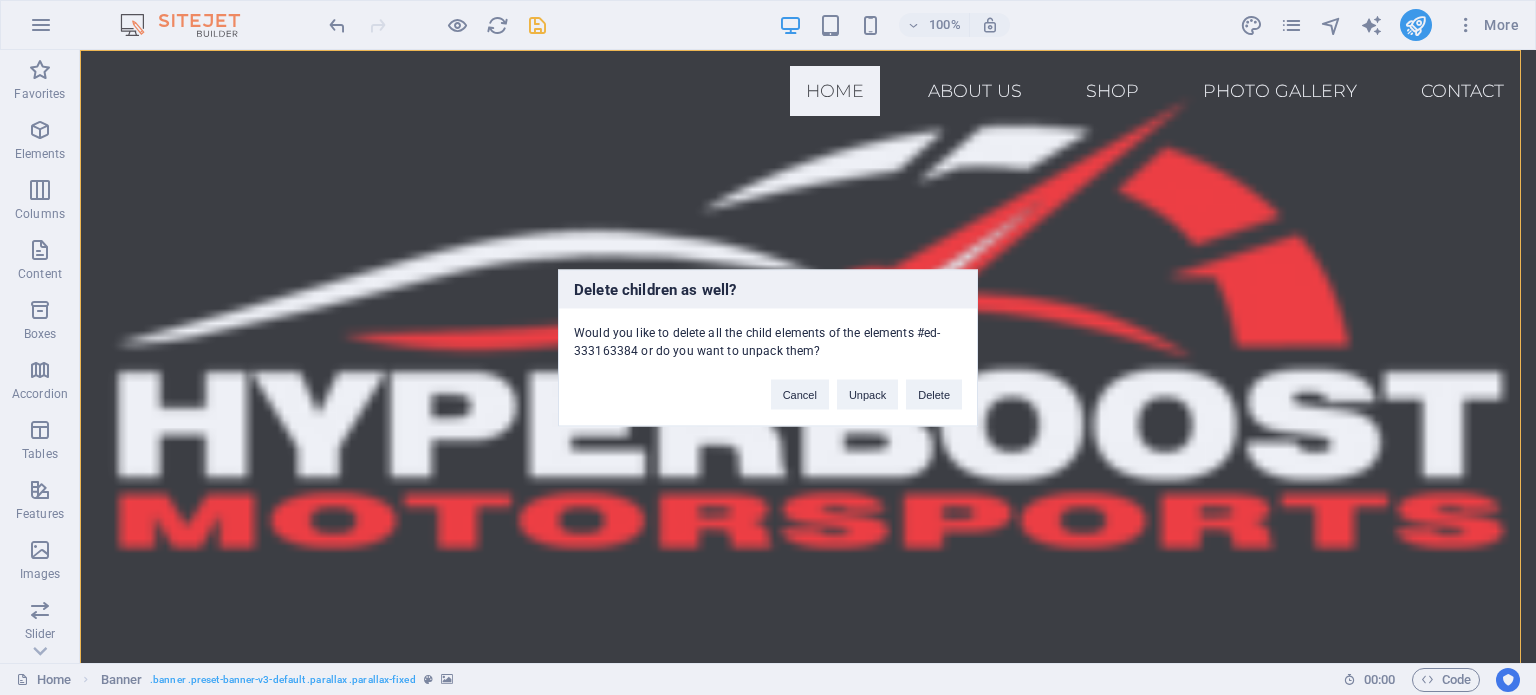 click on "Delete" at bounding box center [934, 394] 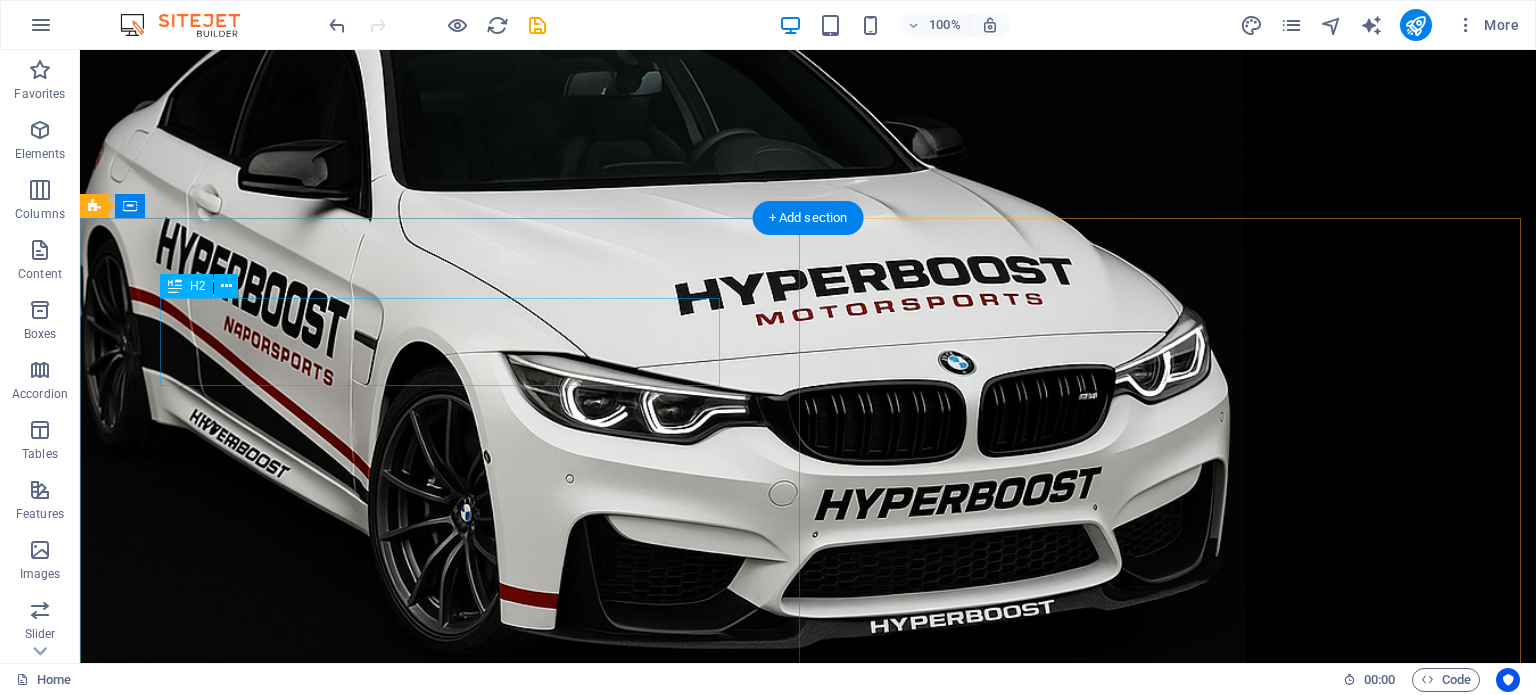 scroll, scrollTop: 0, scrollLeft: 0, axis: both 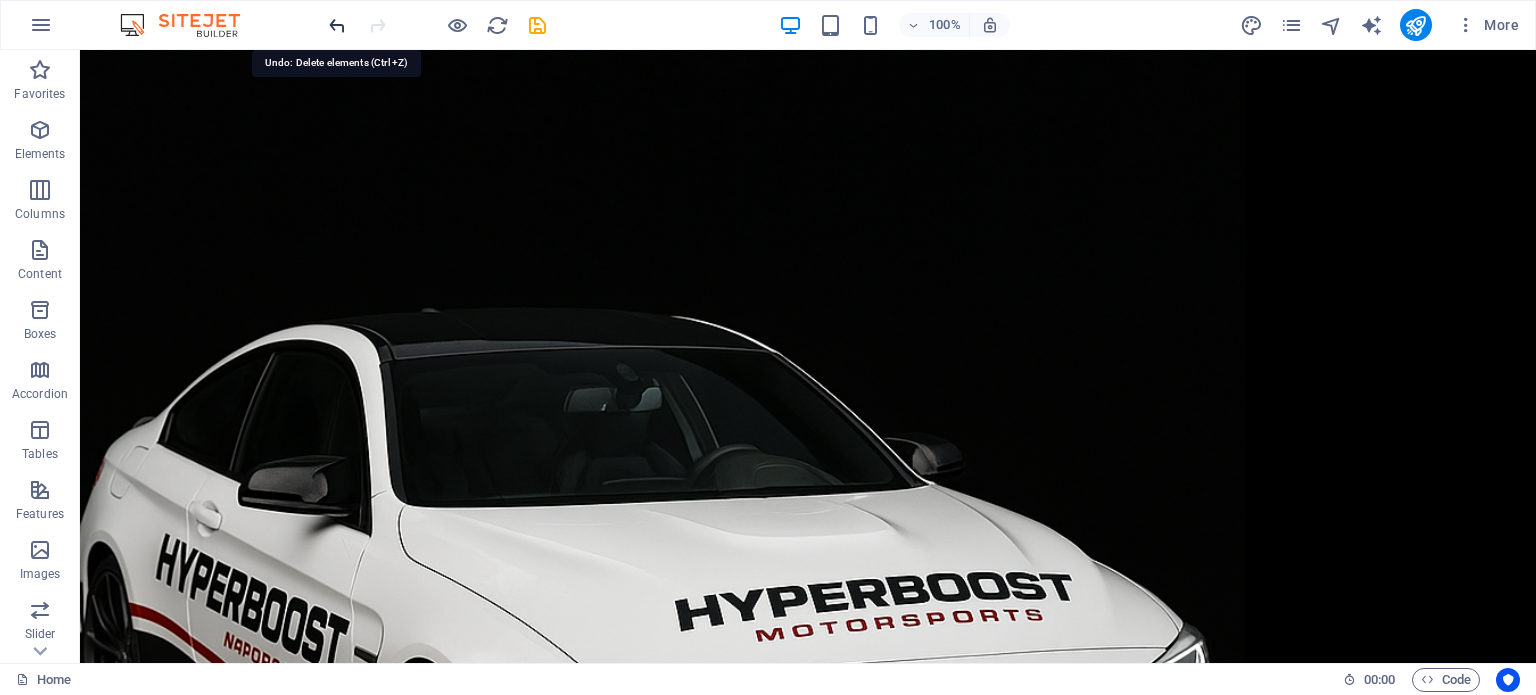 click at bounding box center (337, 25) 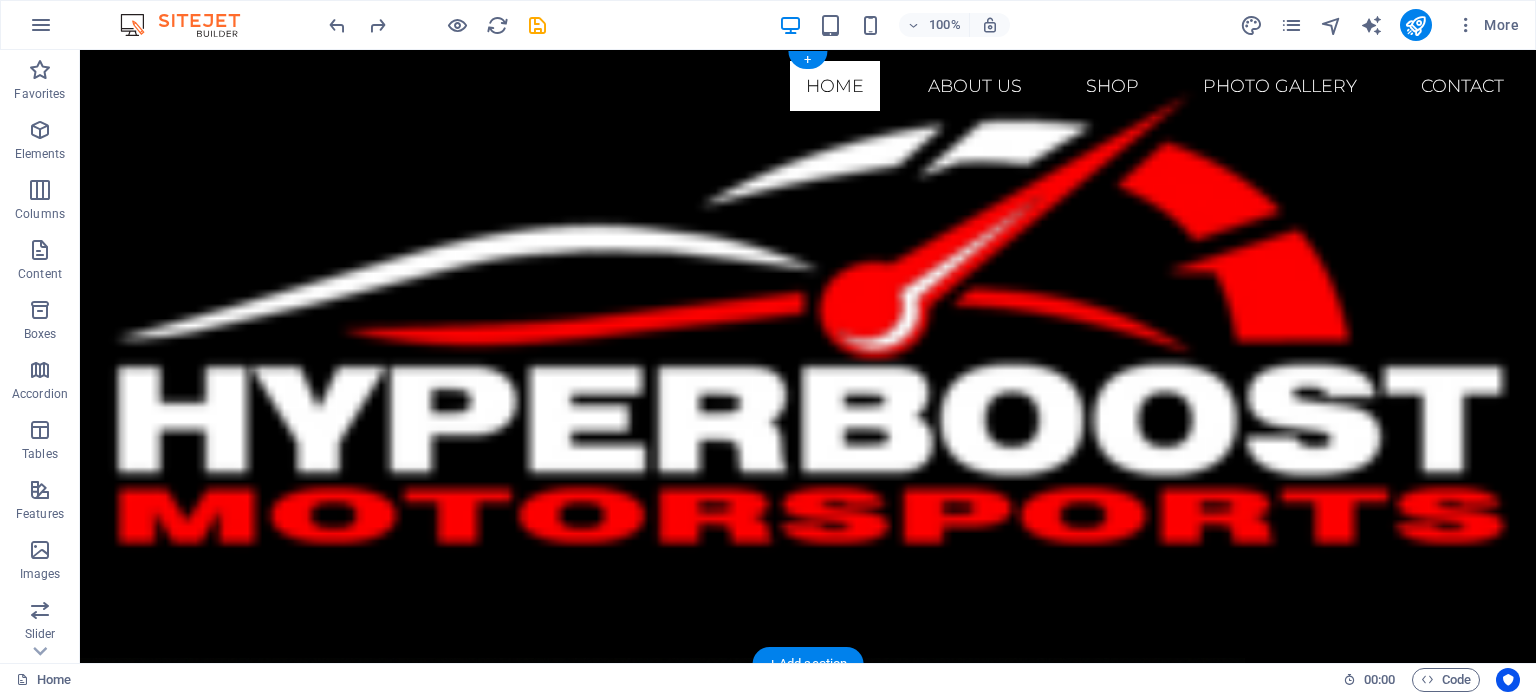 scroll, scrollTop: 0, scrollLeft: 0, axis: both 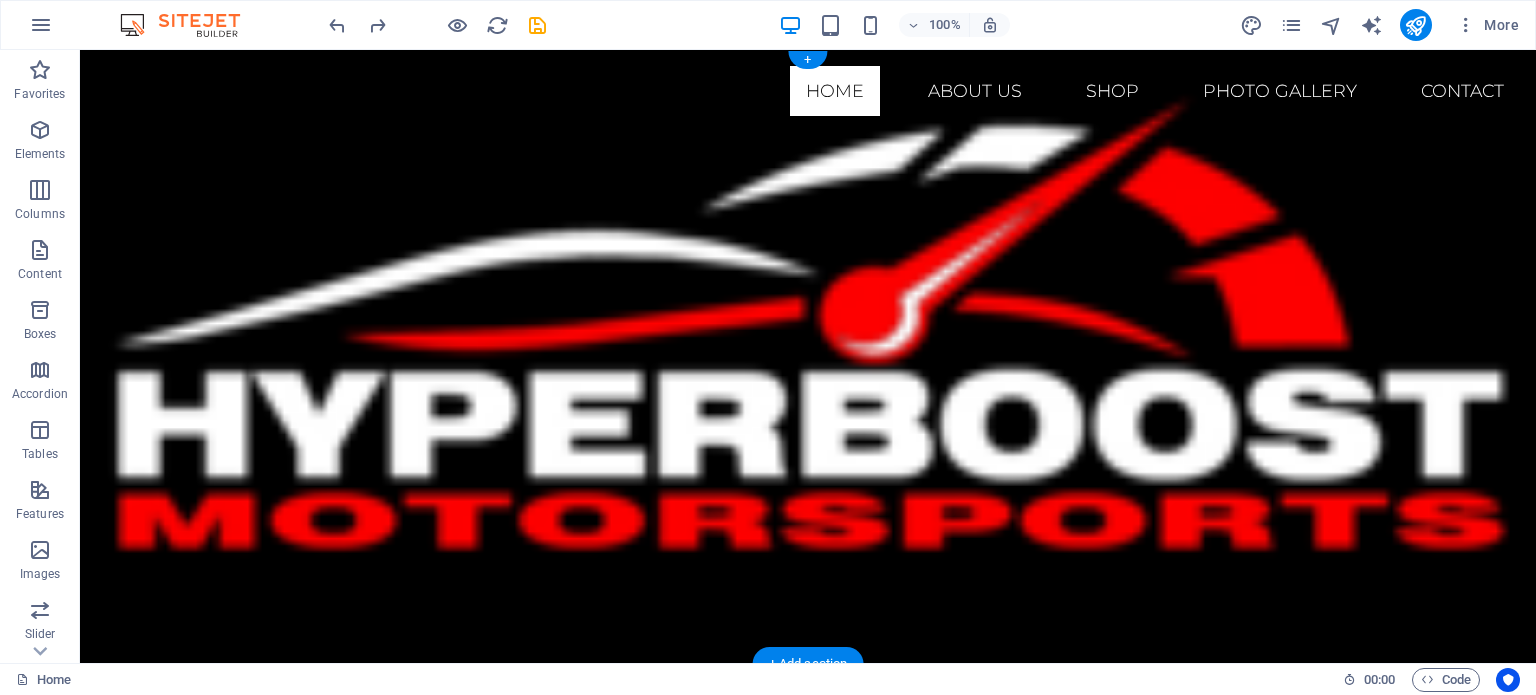 click at bounding box center [808, 356] 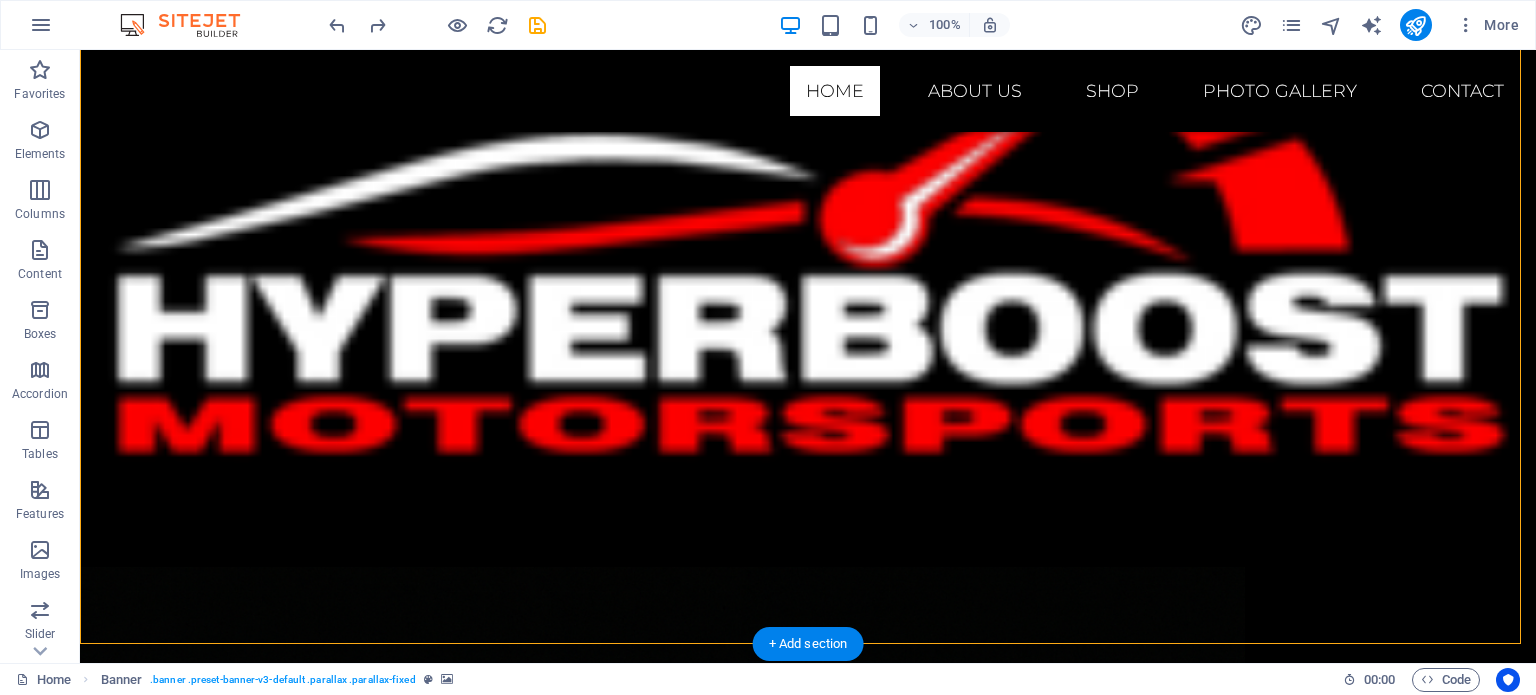 scroll, scrollTop: 0, scrollLeft: 0, axis: both 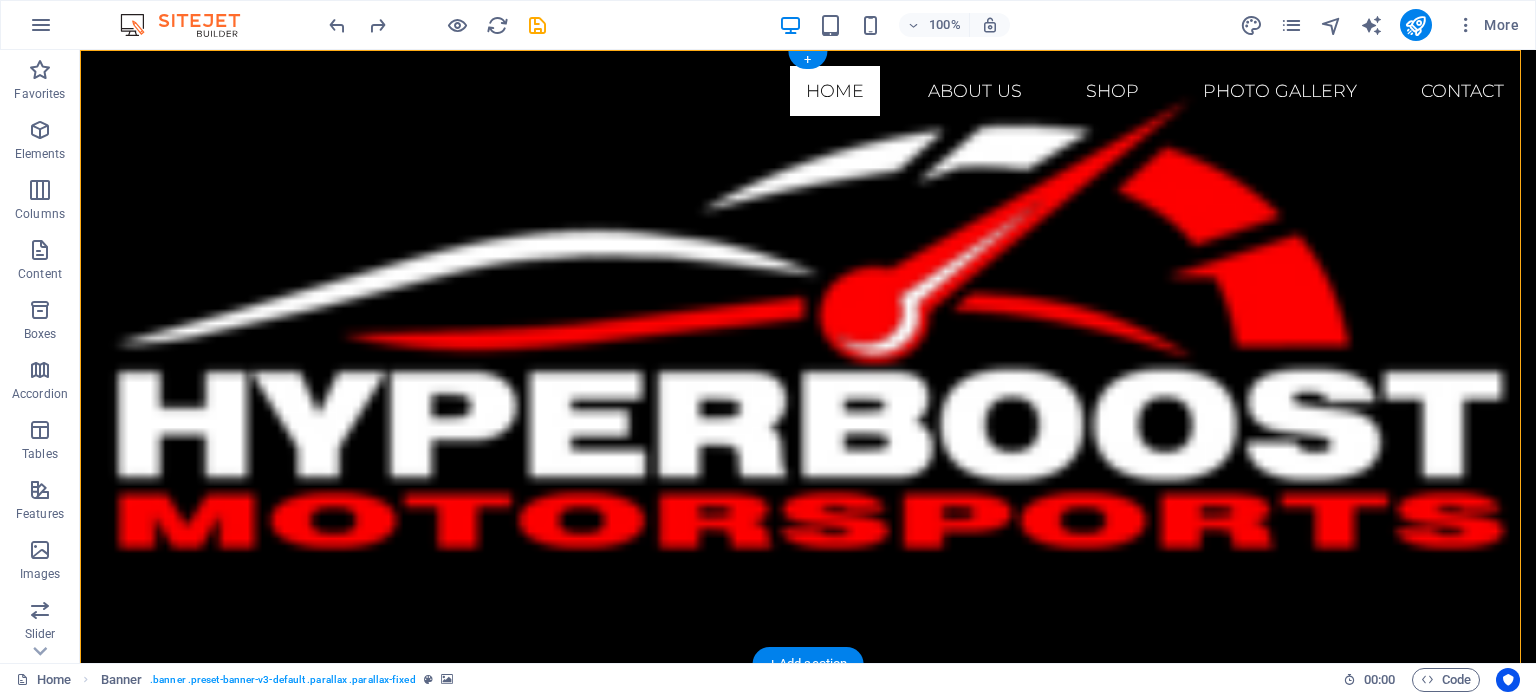click at bounding box center (808, 356) 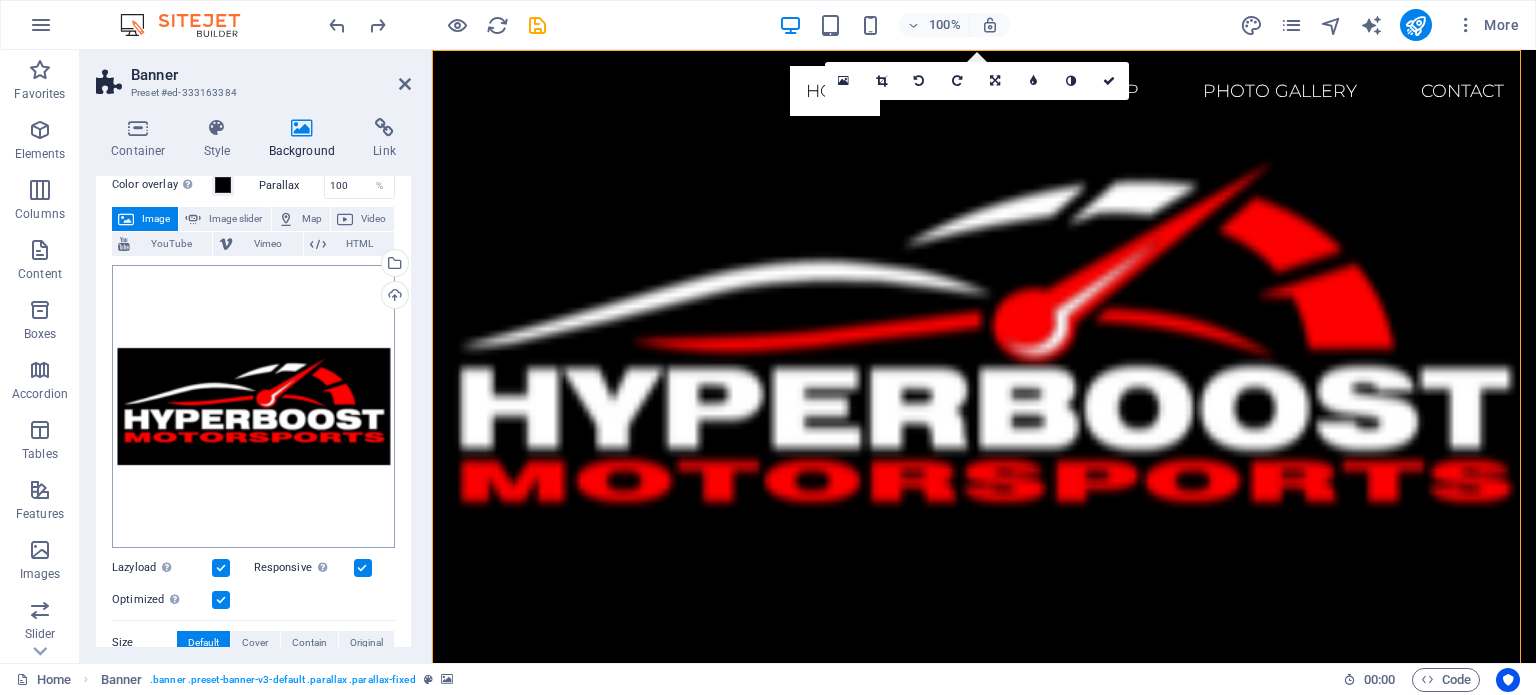 scroll, scrollTop: 200, scrollLeft: 0, axis: vertical 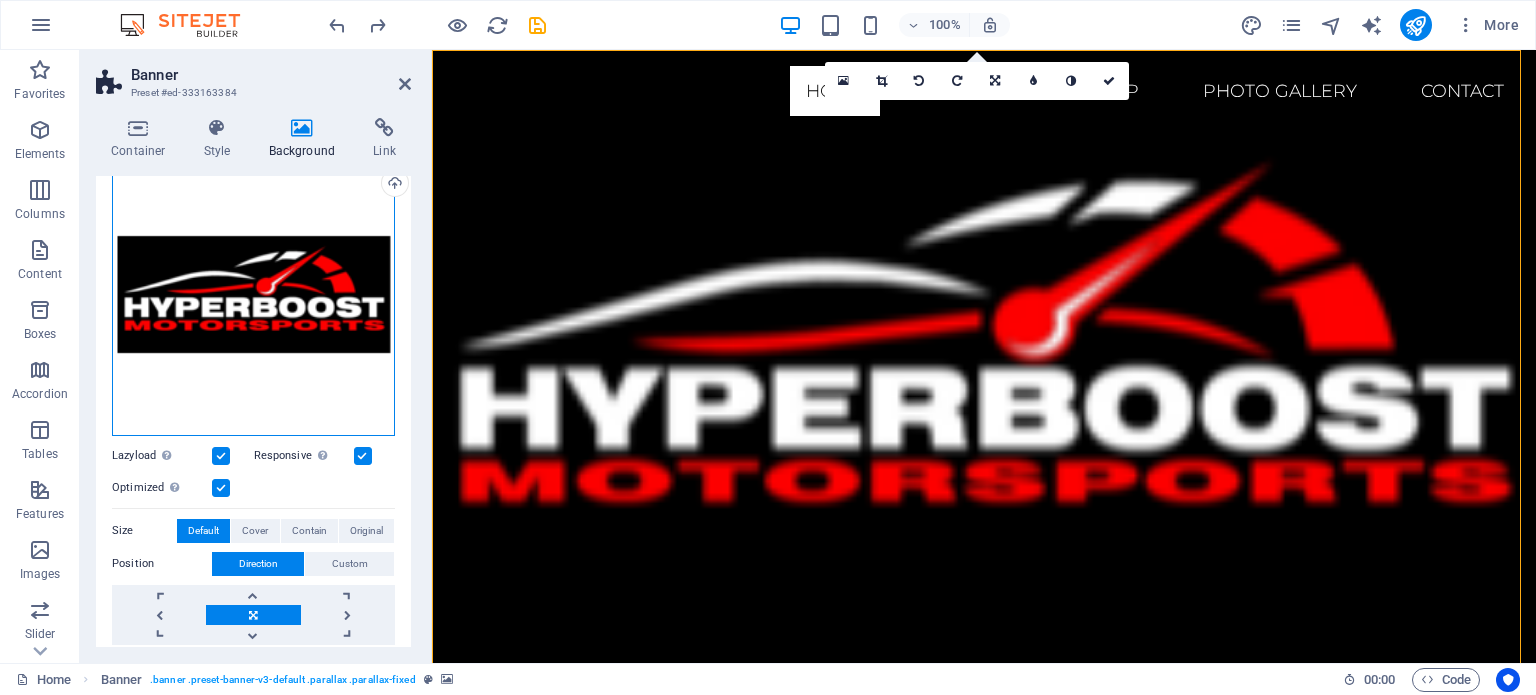 click on "Drag files here, click to choose files or select files from Files or our free stock photos & videos" at bounding box center [253, 294] 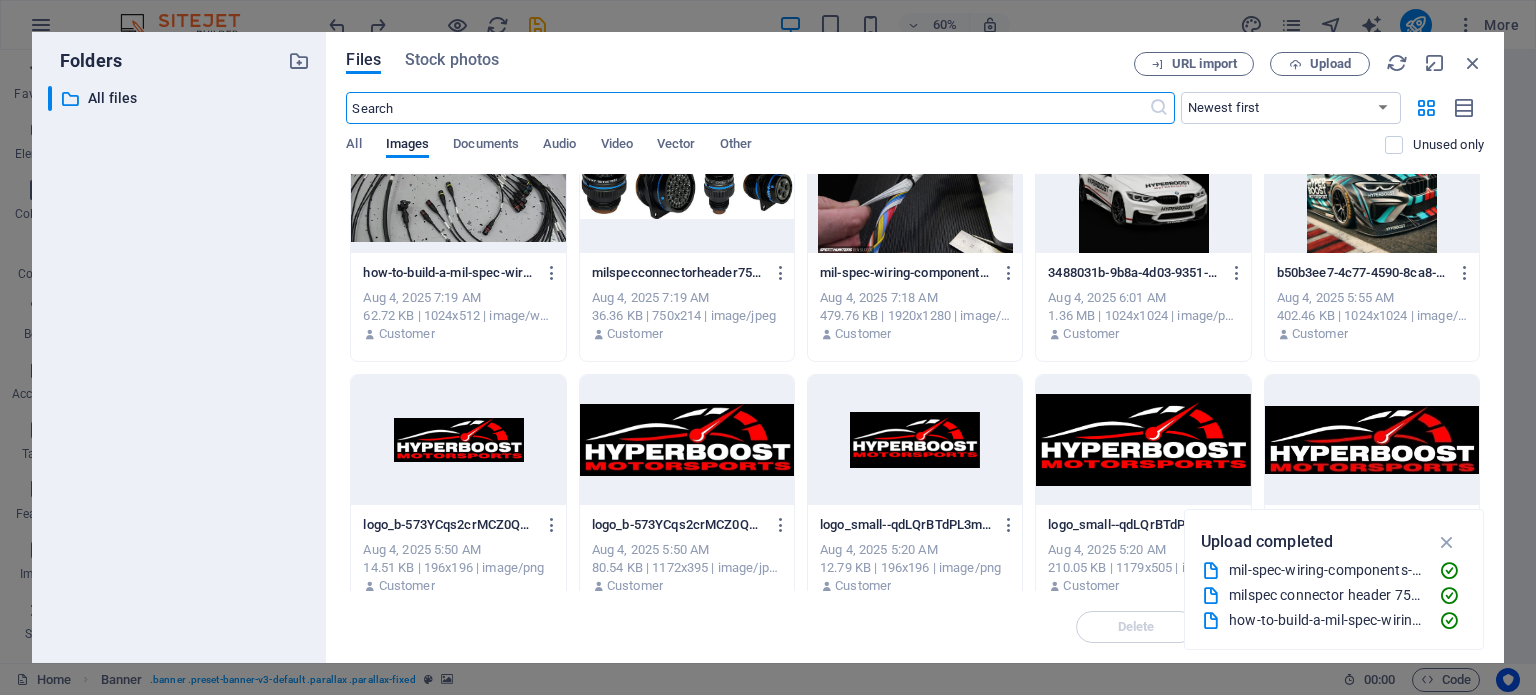 scroll, scrollTop: 74, scrollLeft: 0, axis: vertical 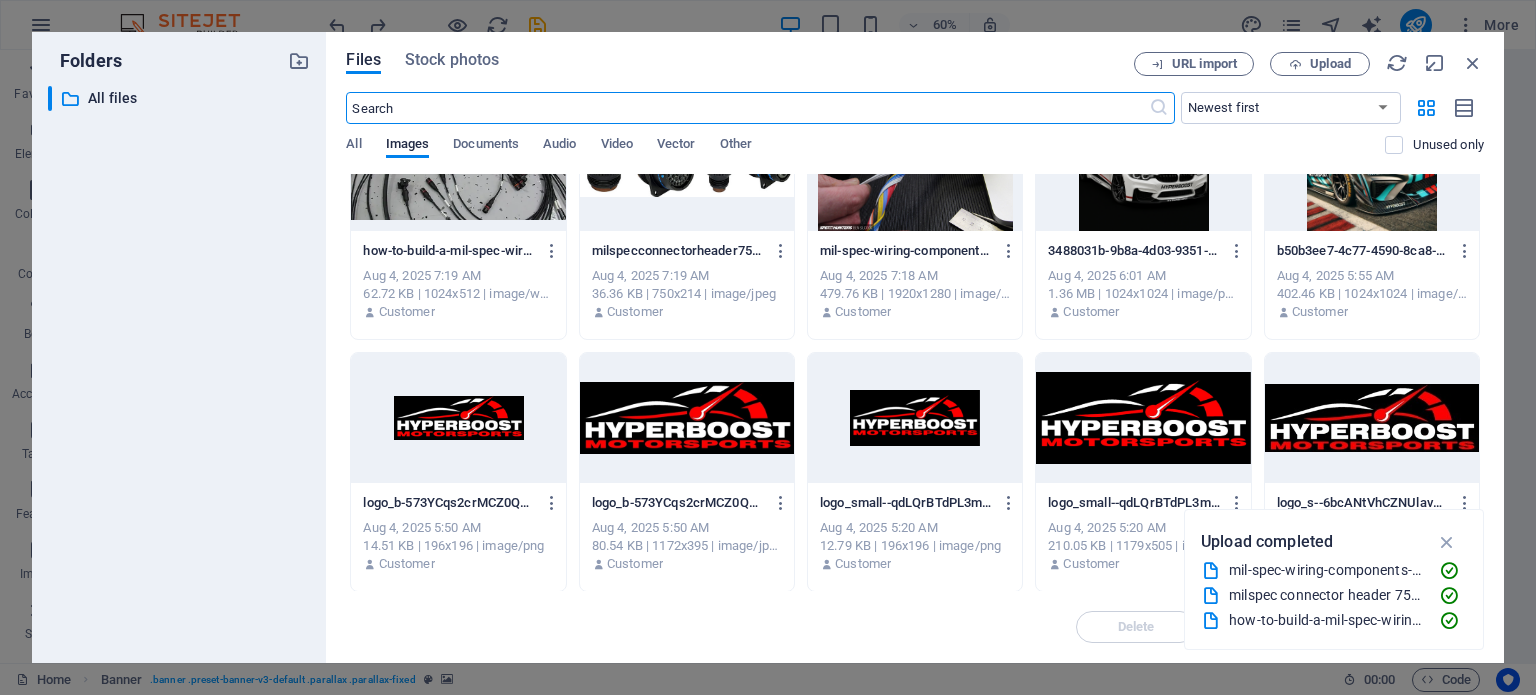 click at bounding box center [687, 418] 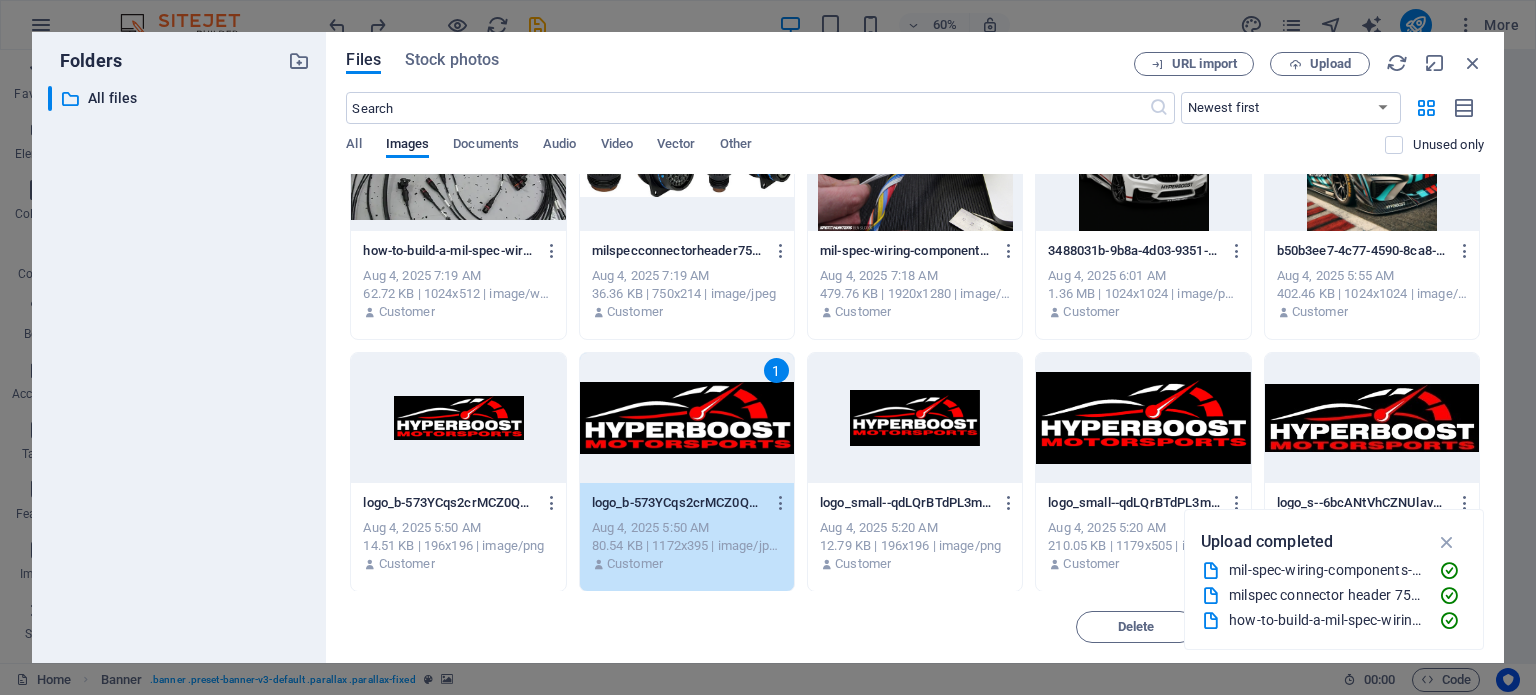 drag, startPoint x: 1456, startPoint y: 530, endPoint x: 1449, endPoint y: 538, distance: 10.630146 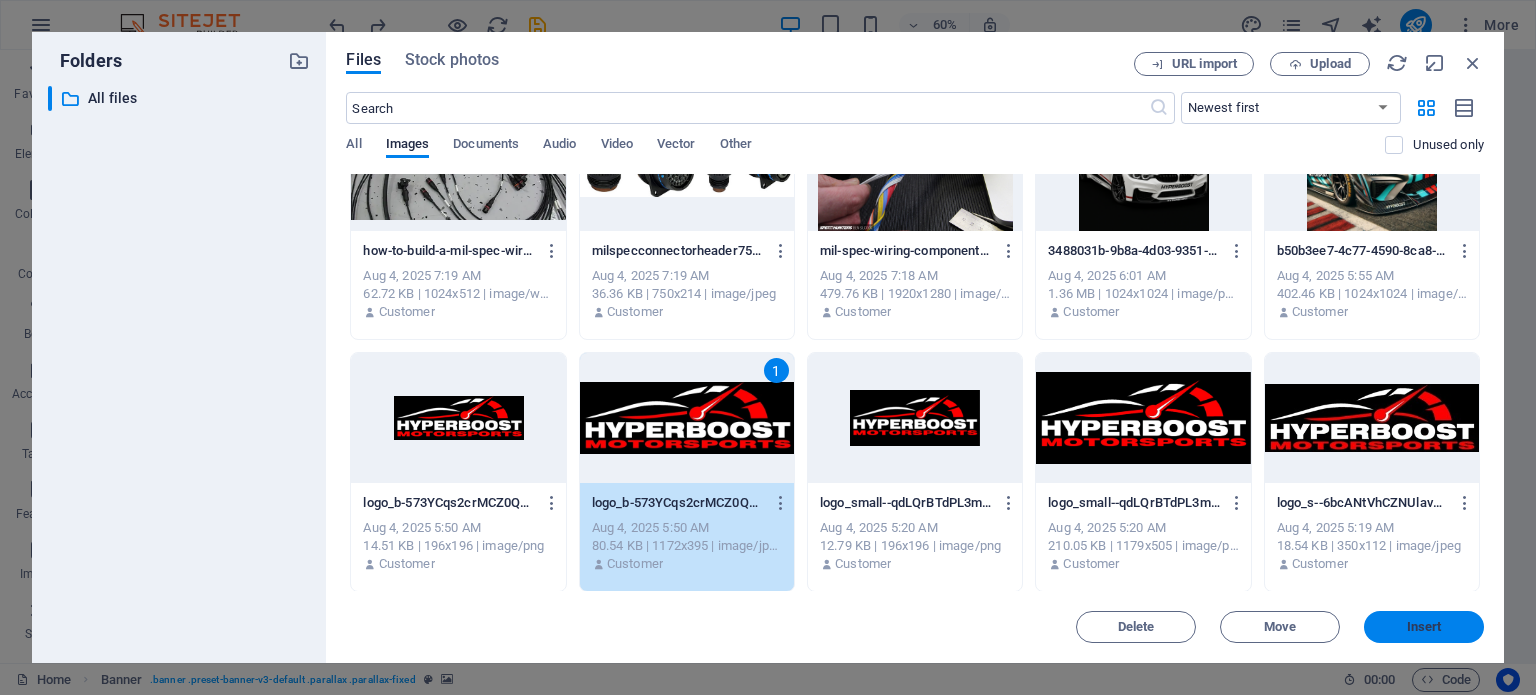 click on "Insert" at bounding box center [1424, 627] 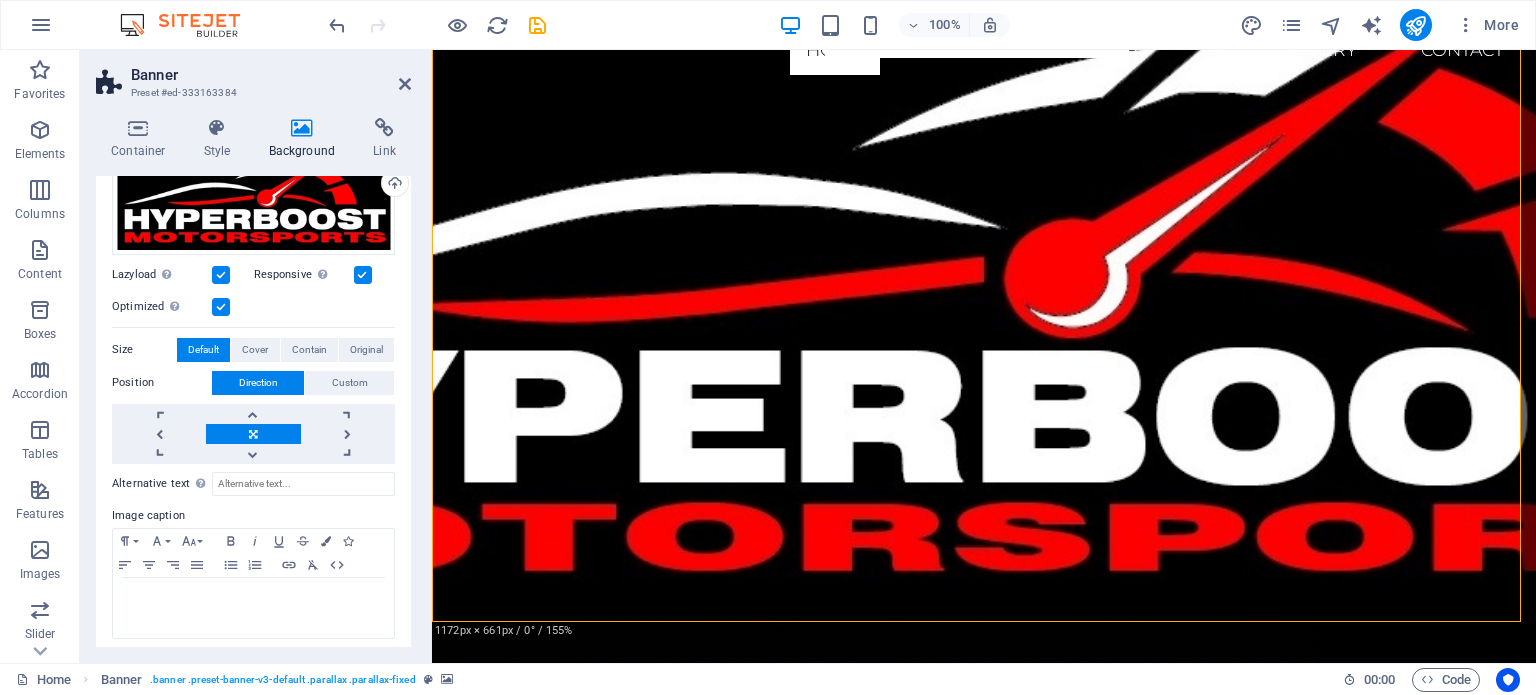 scroll, scrollTop: 100, scrollLeft: 0, axis: vertical 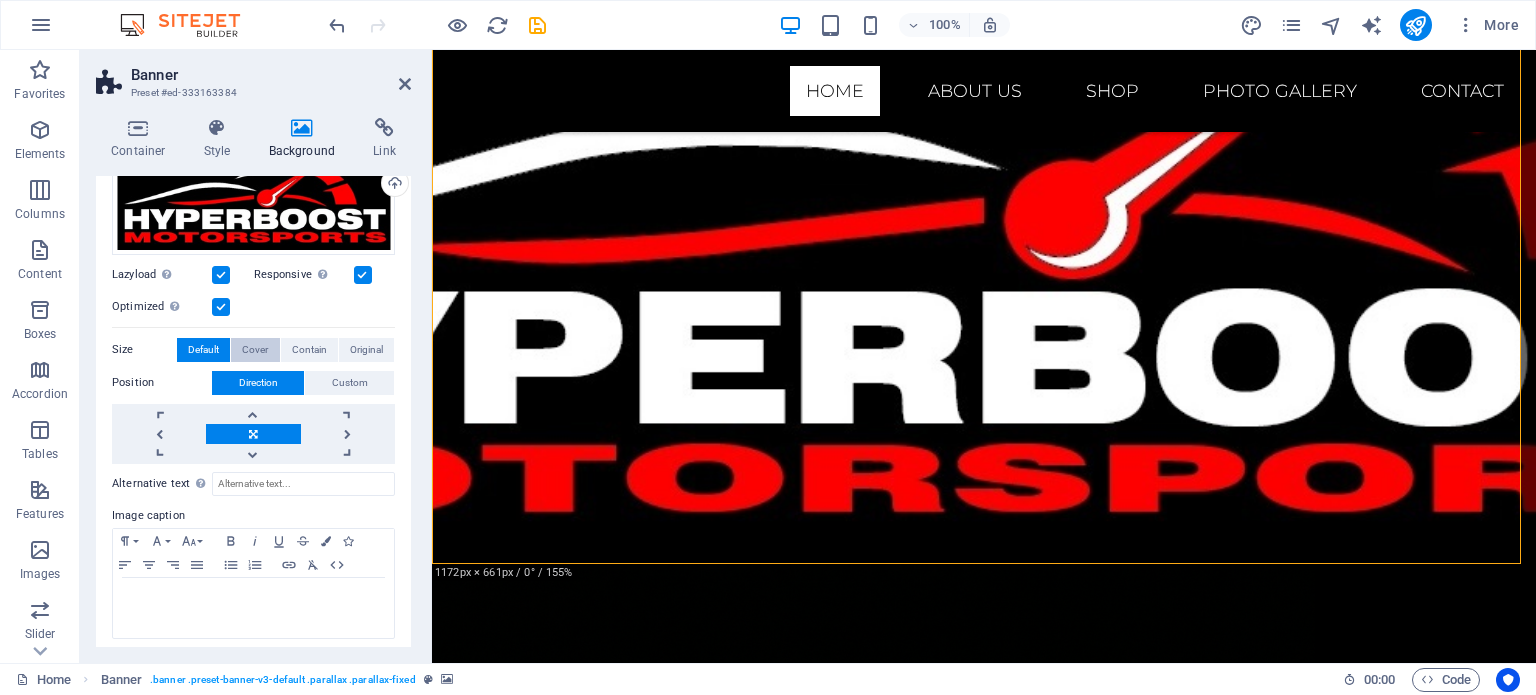 click on "Cover" at bounding box center [255, 350] 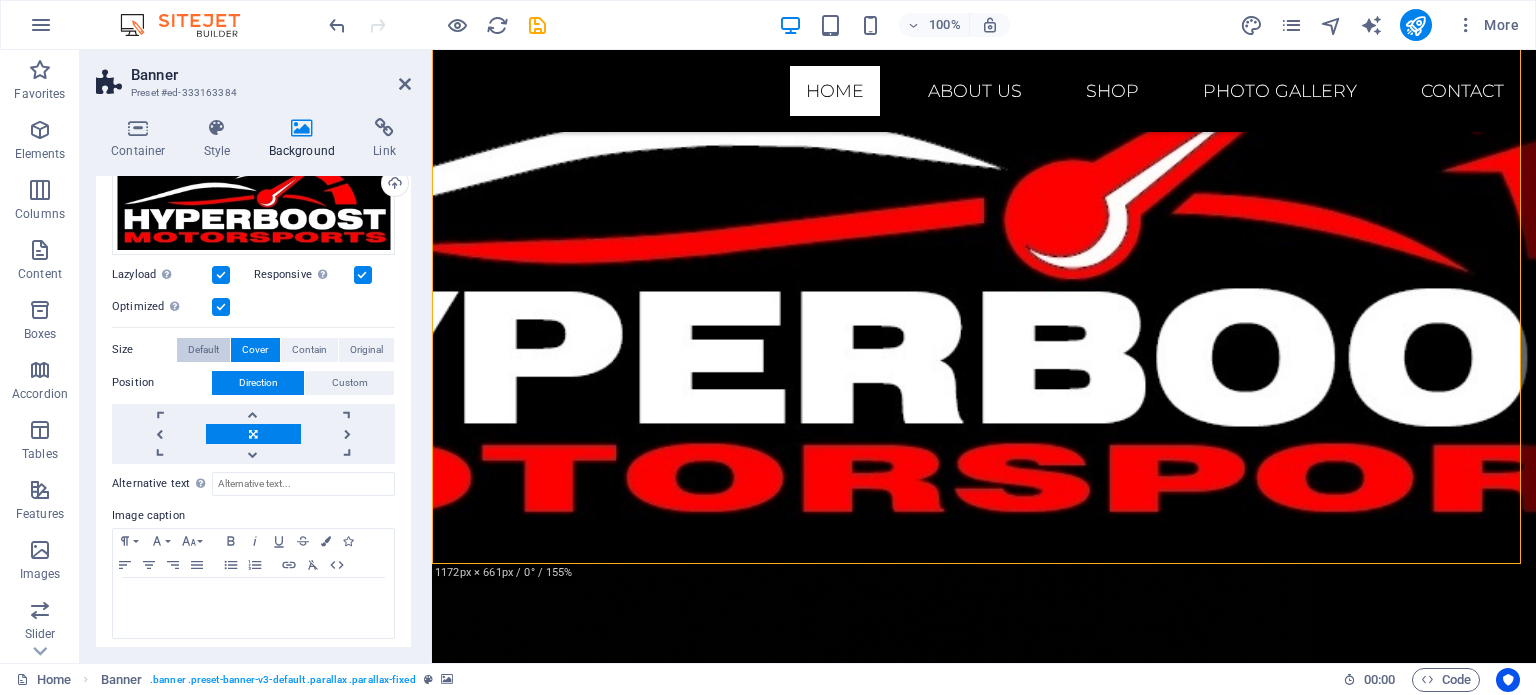 click on "Default" at bounding box center (203, 350) 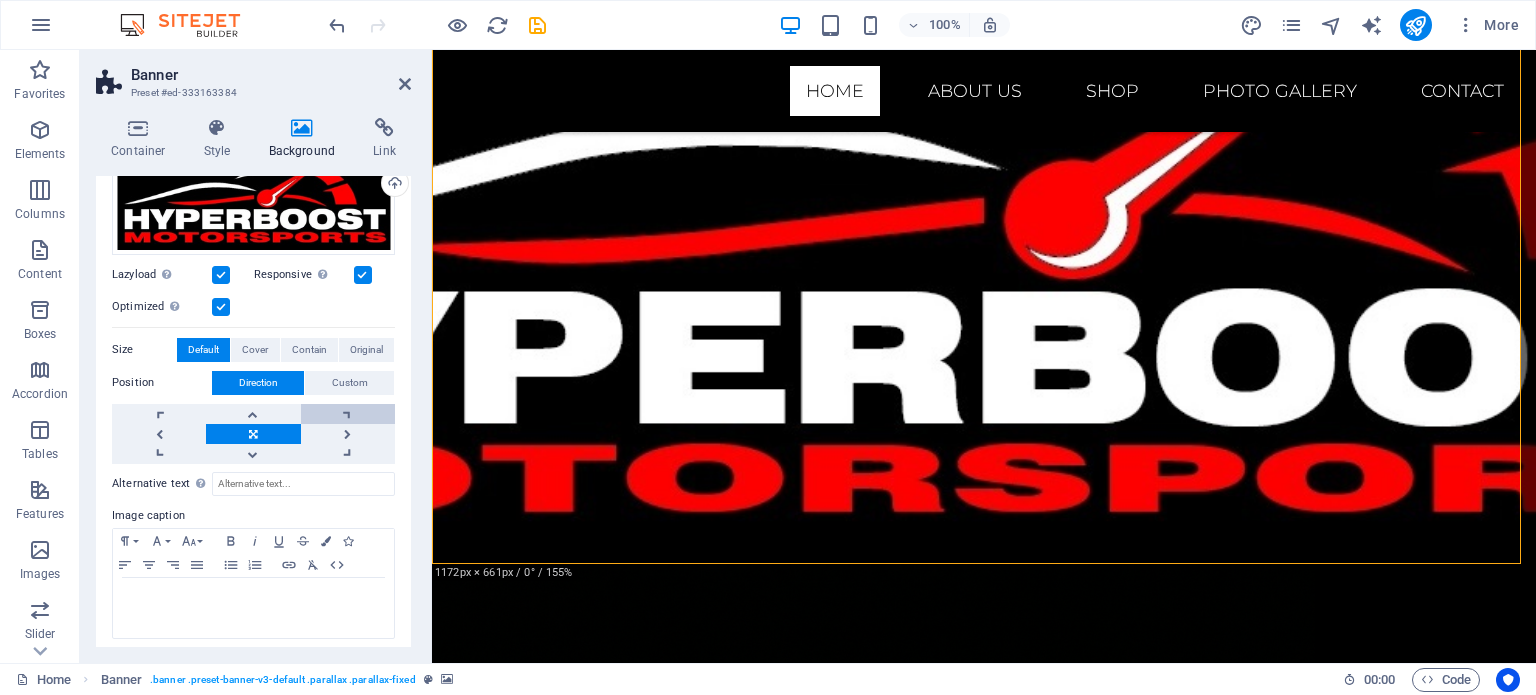 click at bounding box center (348, 414) 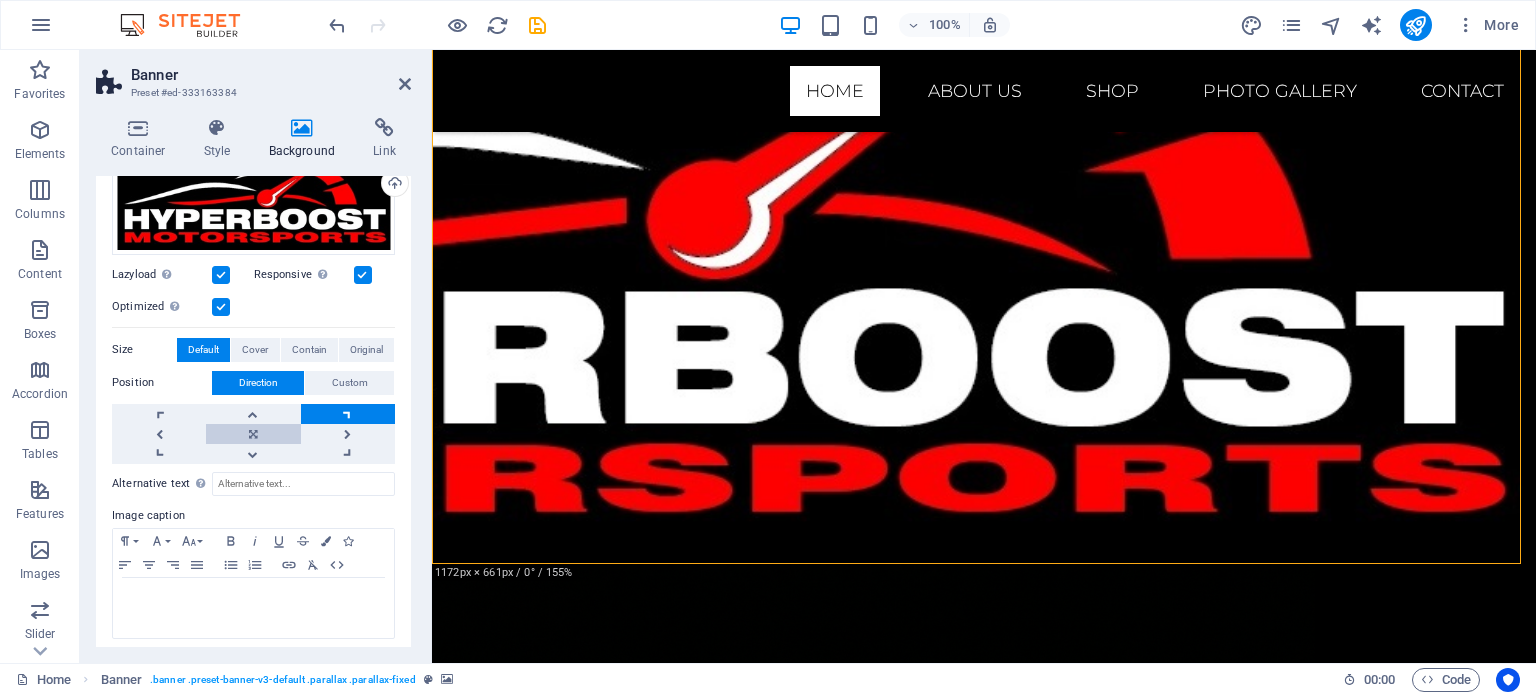 click at bounding box center [253, 434] 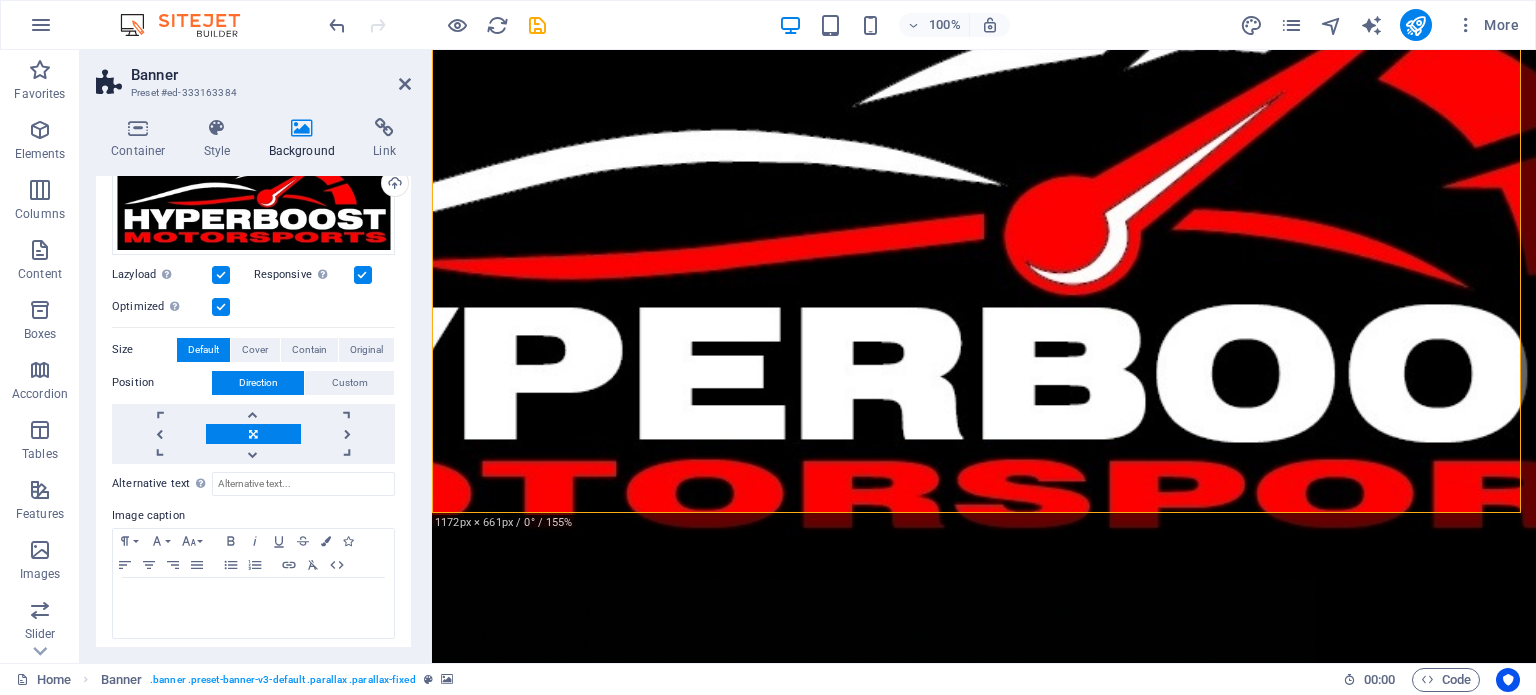 scroll, scrollTop: 0, scrollLeft: 0, axis: both 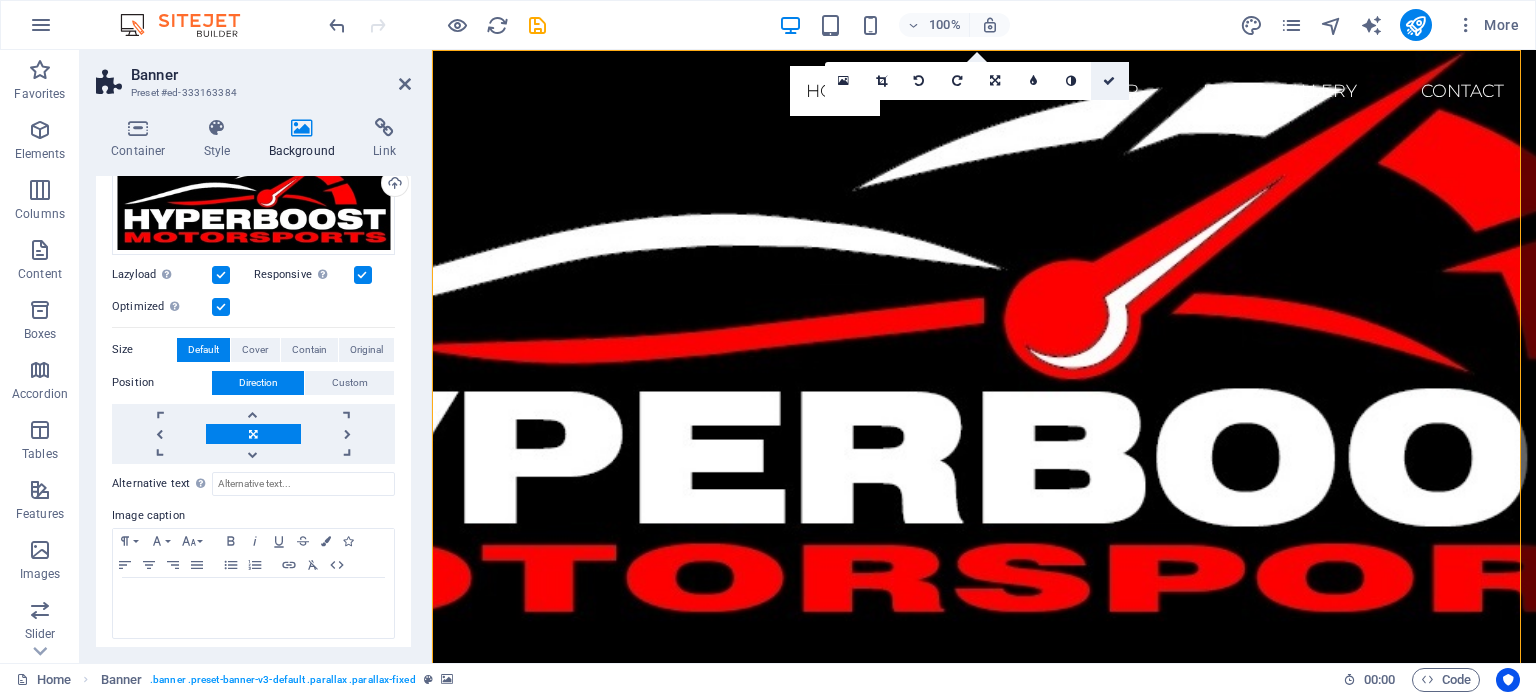 drag, startPoint x: 1022, startPoint y: 36, endPoint x: 1114, endPoint y: 81, distance: 102.41582 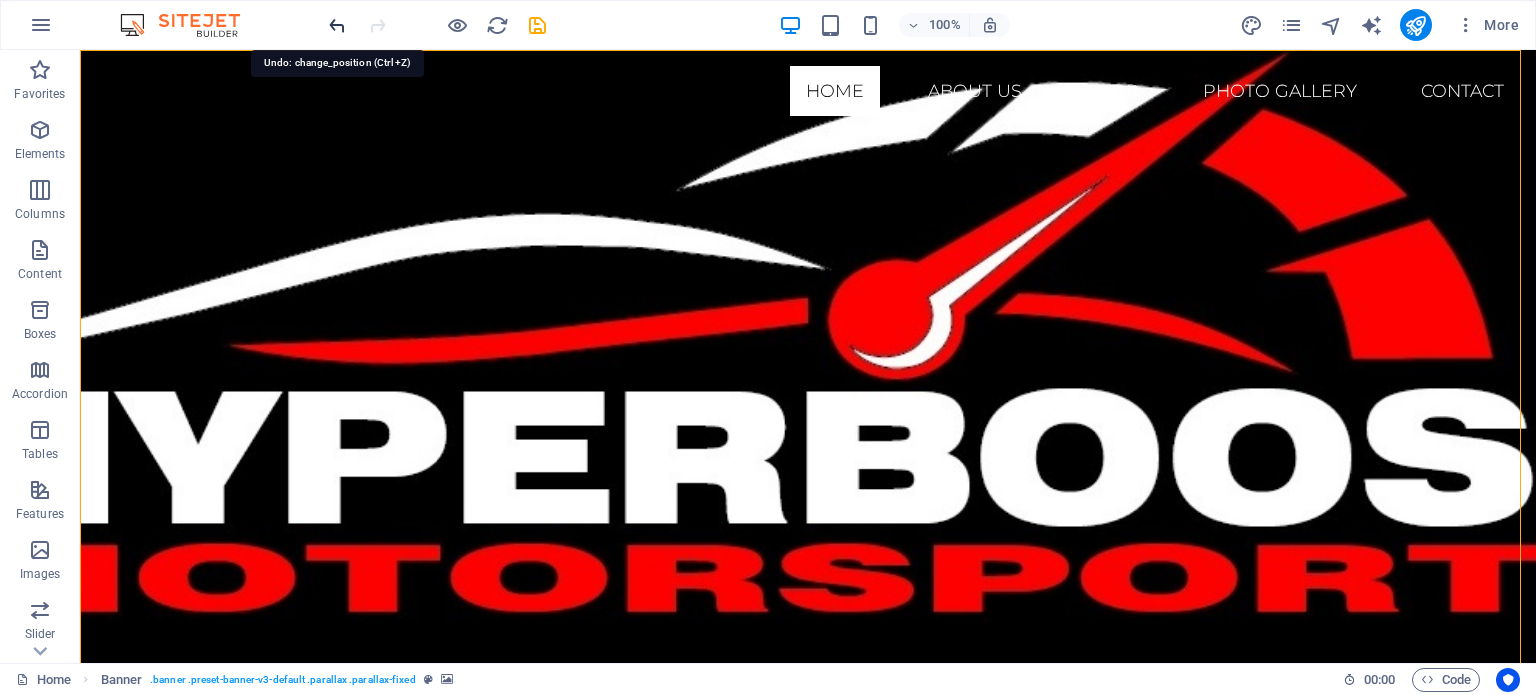 click at bounding box center (337, 25) 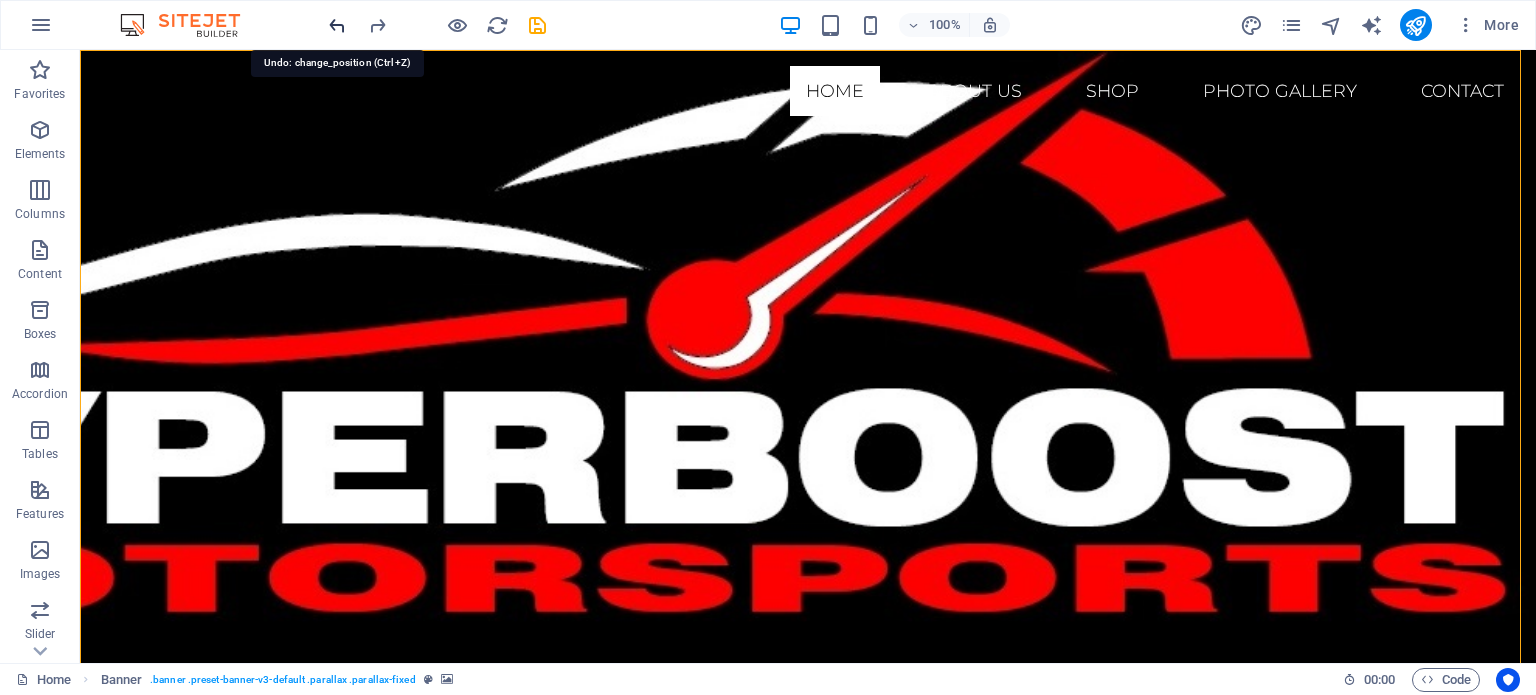 click at bounding box center (337, 25) 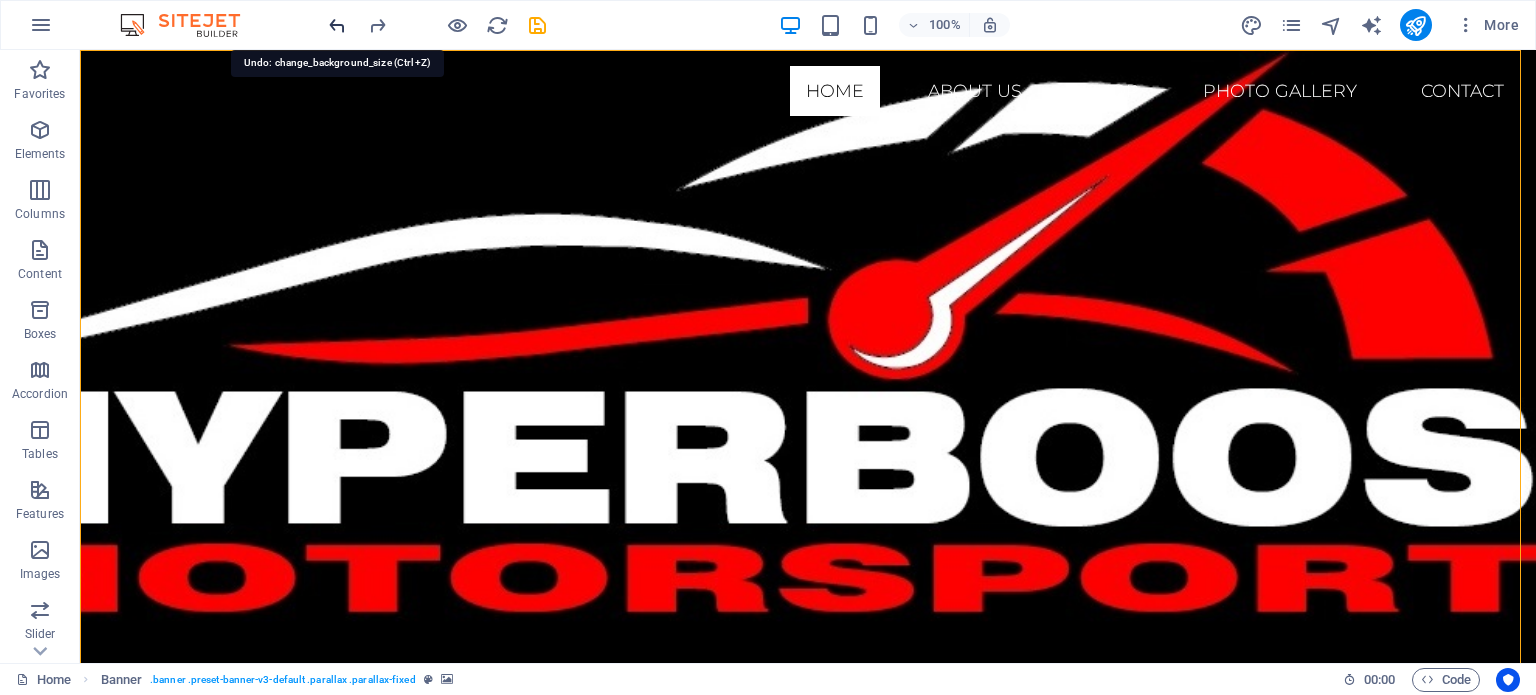 click at bounding box center (337, 25) 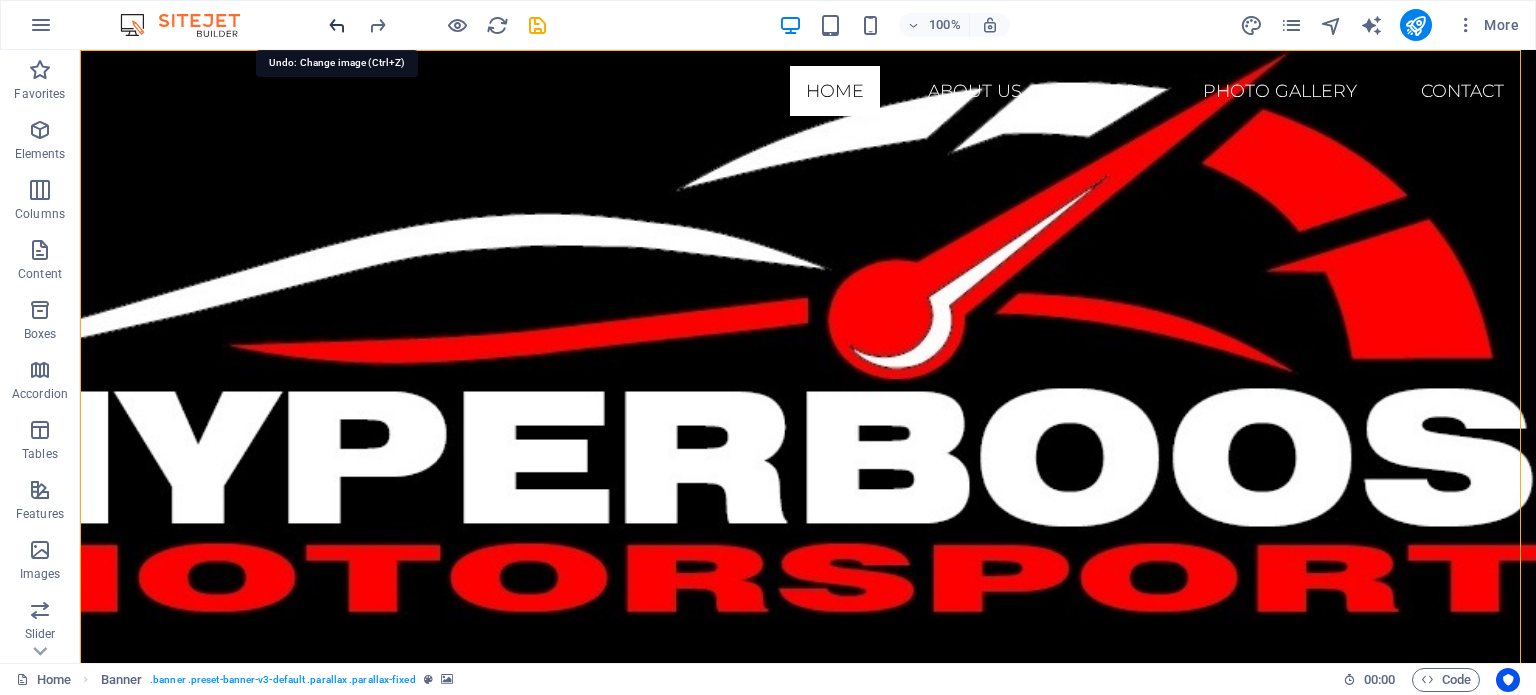 click at bounding box center (337, 25) 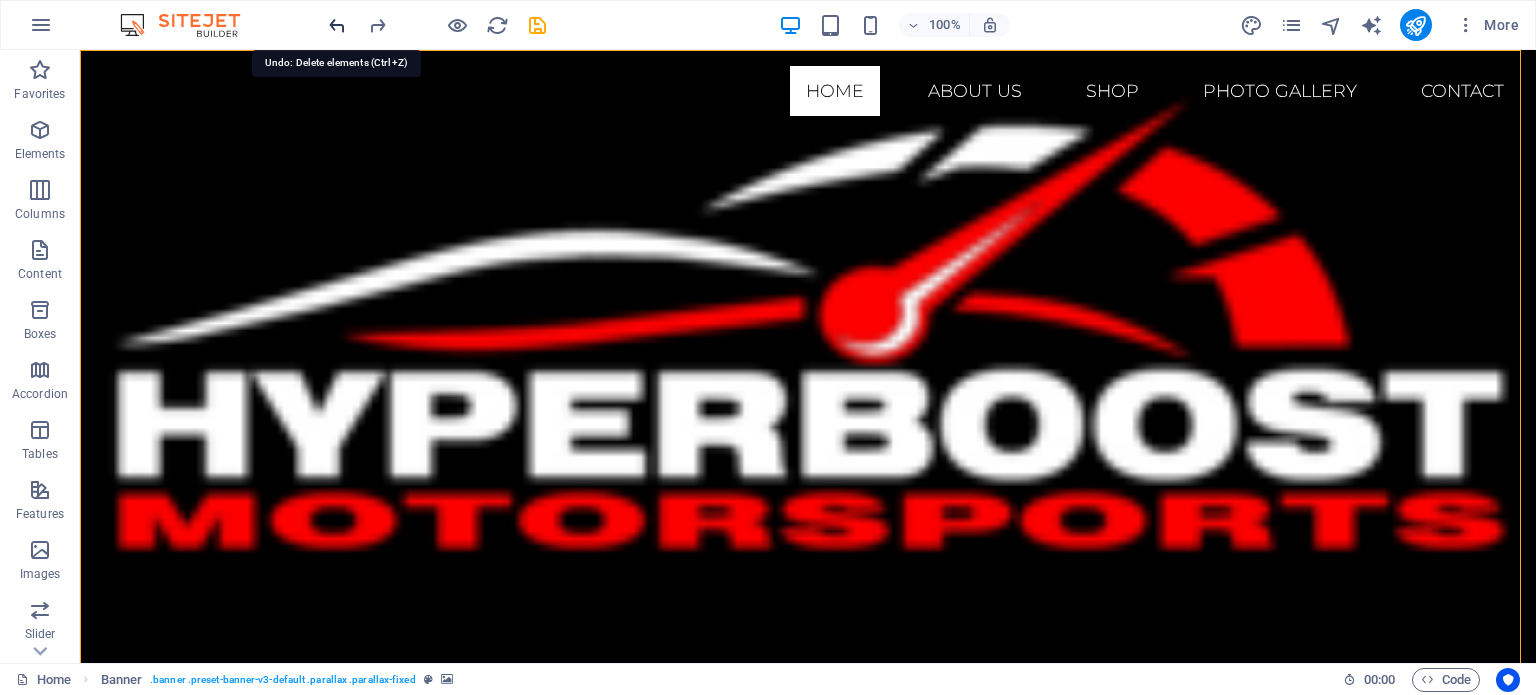 click at bounding box center [337, 25] 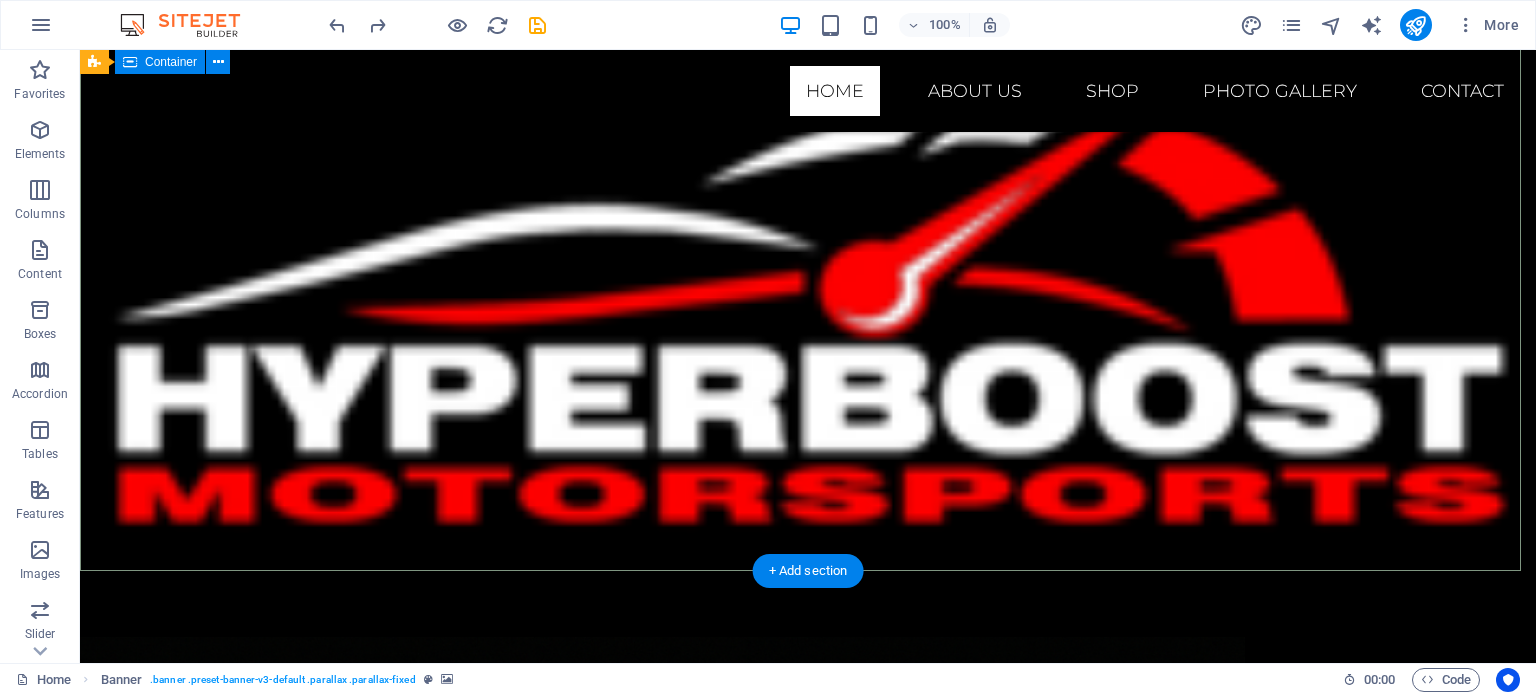 scroll, scrollTop: 0, scrollLeft: 0, axis: both 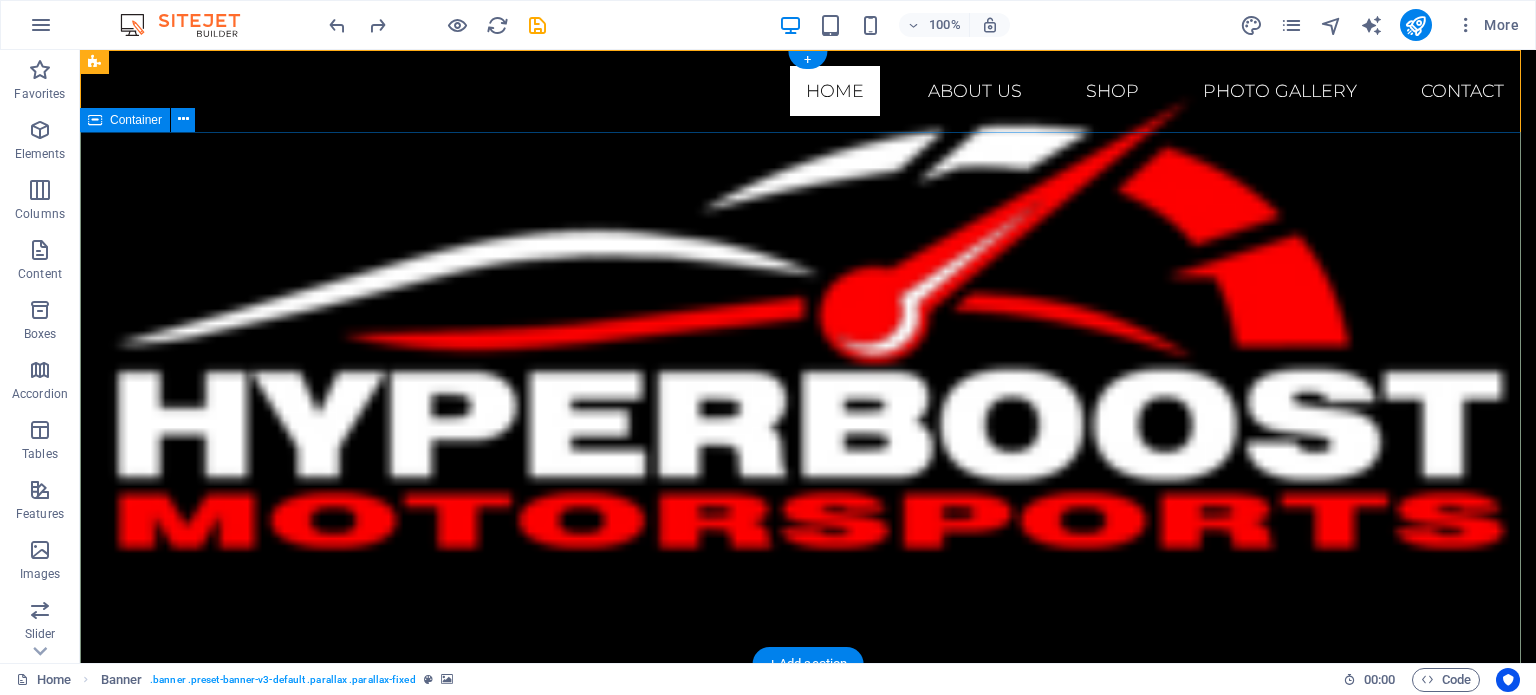 click at bounding box center (808, 359) 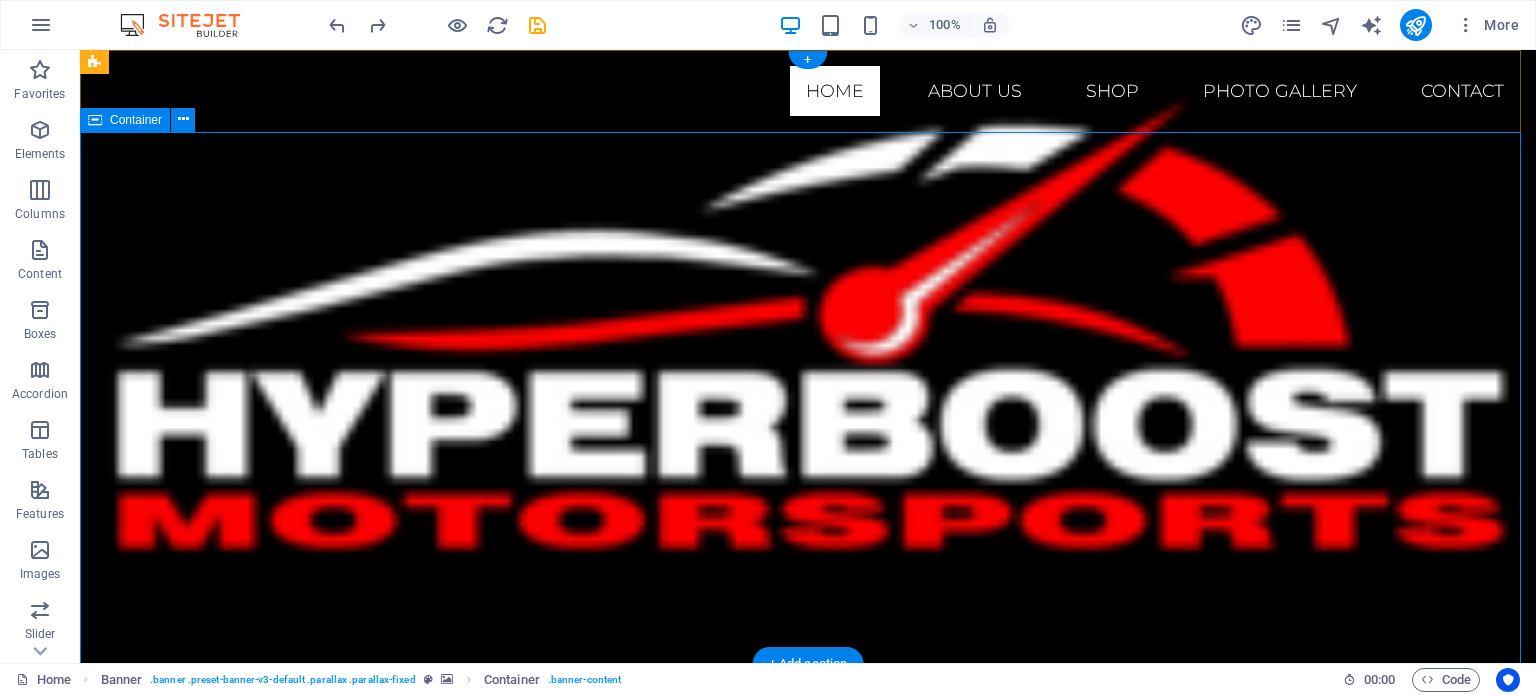 click at bounding box center [808, 359] 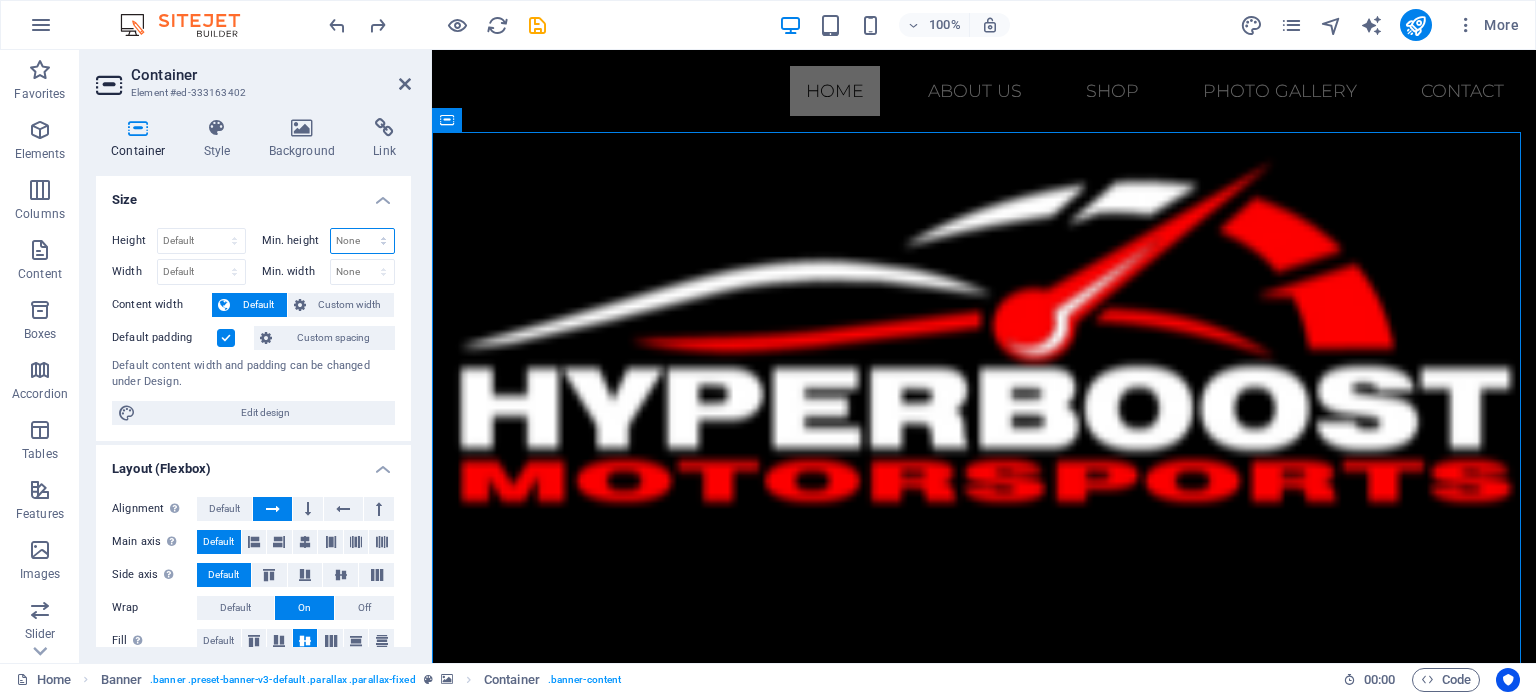 click on "None px rem % vh vw" at bounding box center [363, 241] 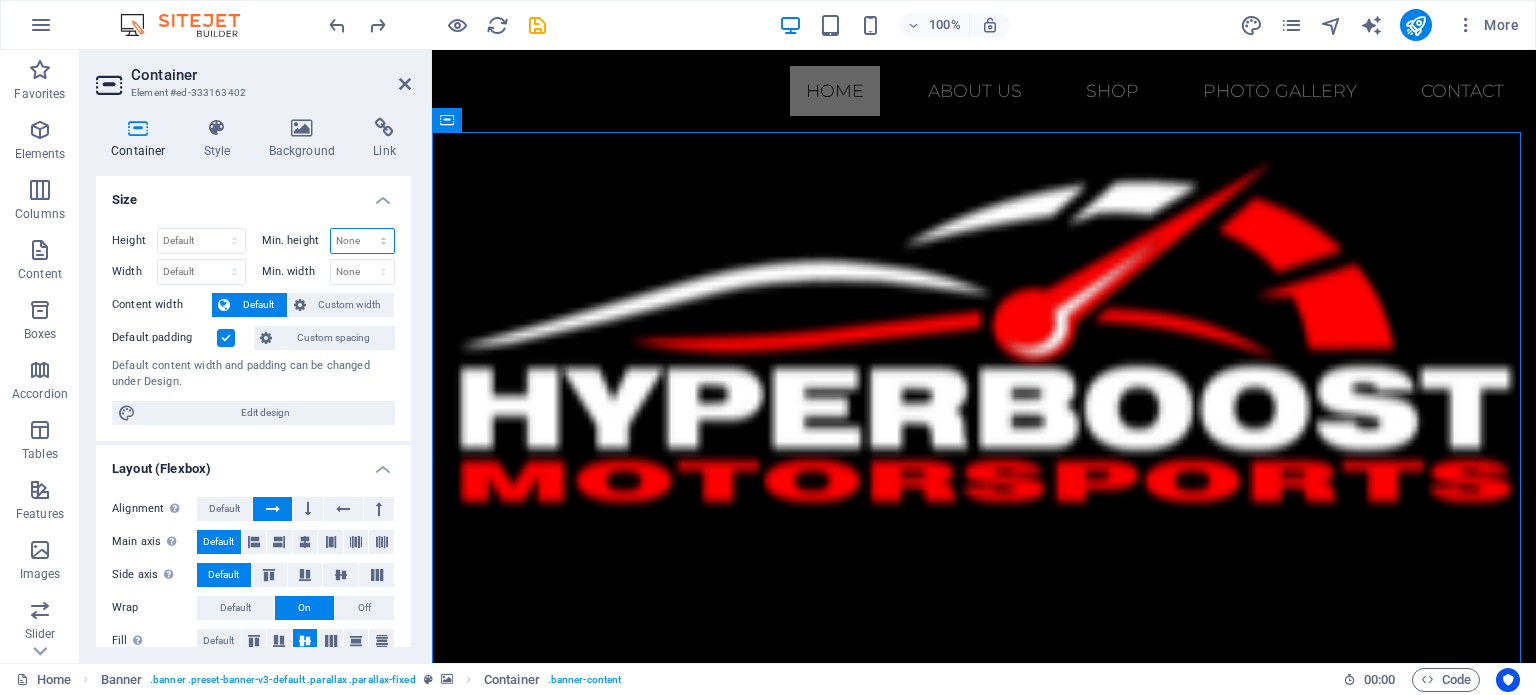 click on "None px rem % vh vw" at bounding box center [363, 241] 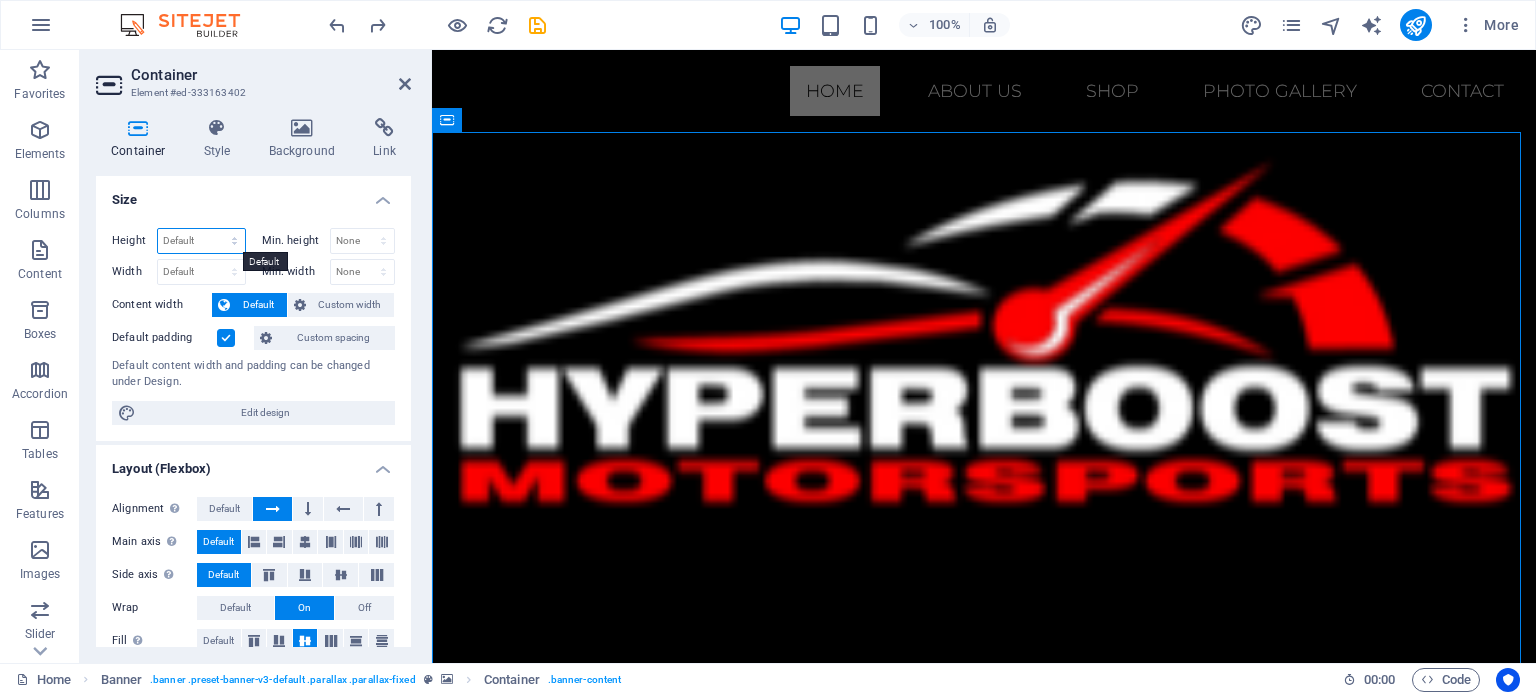 click on "Default px rem % vh vw" at bounding box center [201, 241] 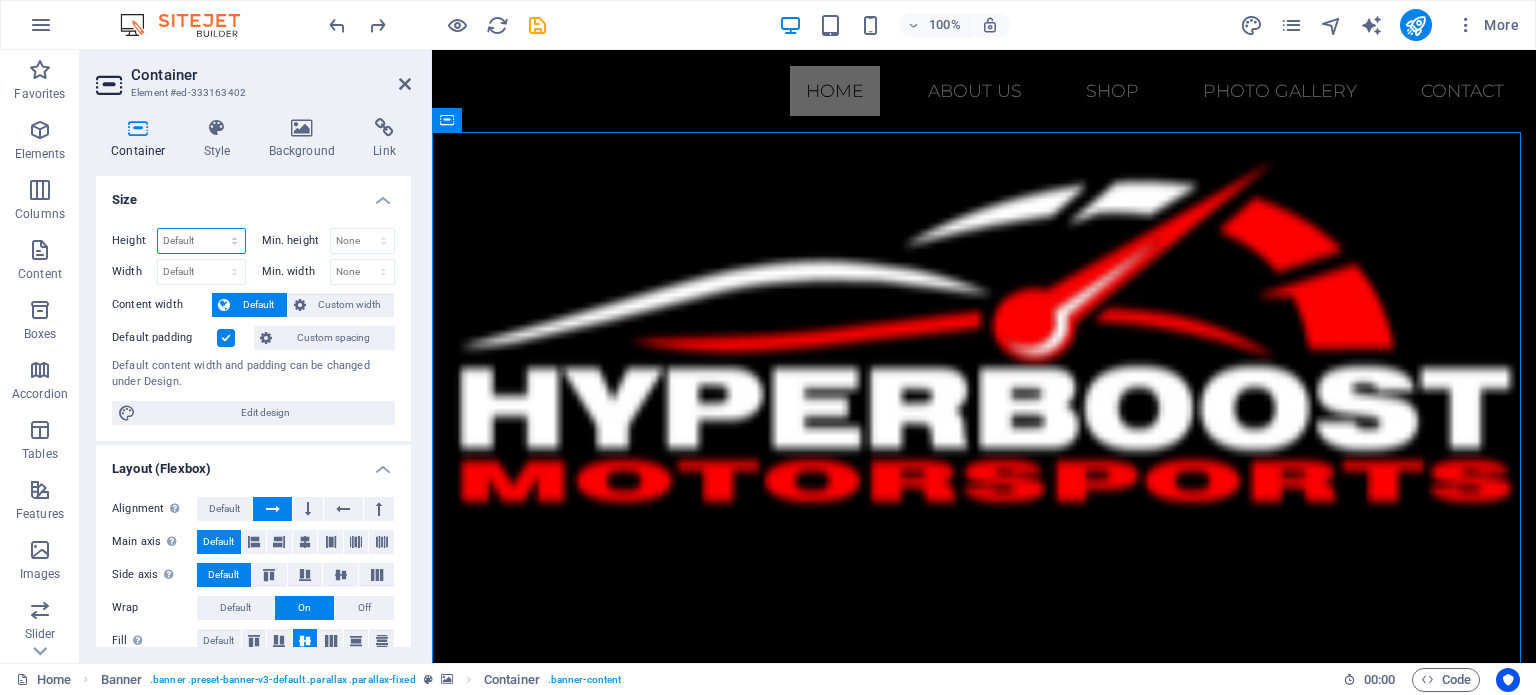 select on "px" 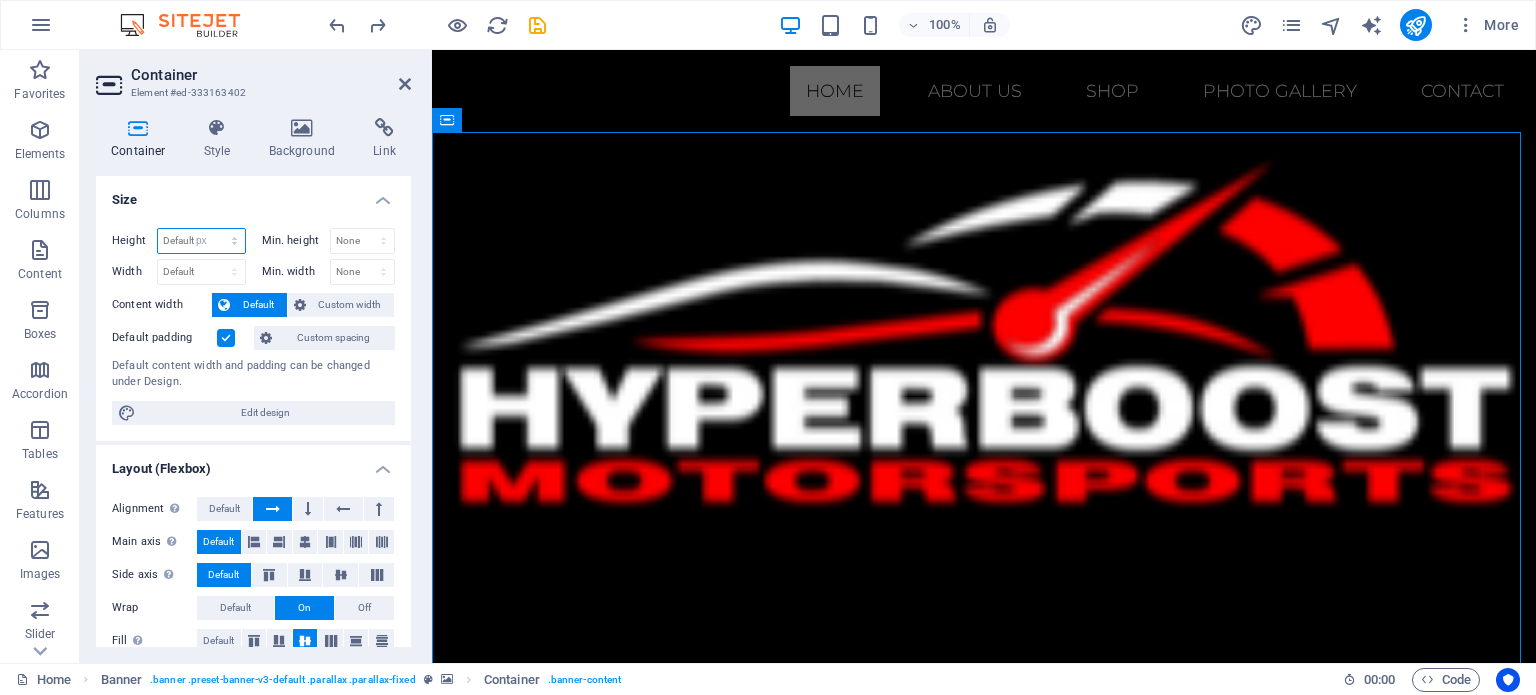 click on "Default px rem % vh vw" at bounding box center (201, 241) 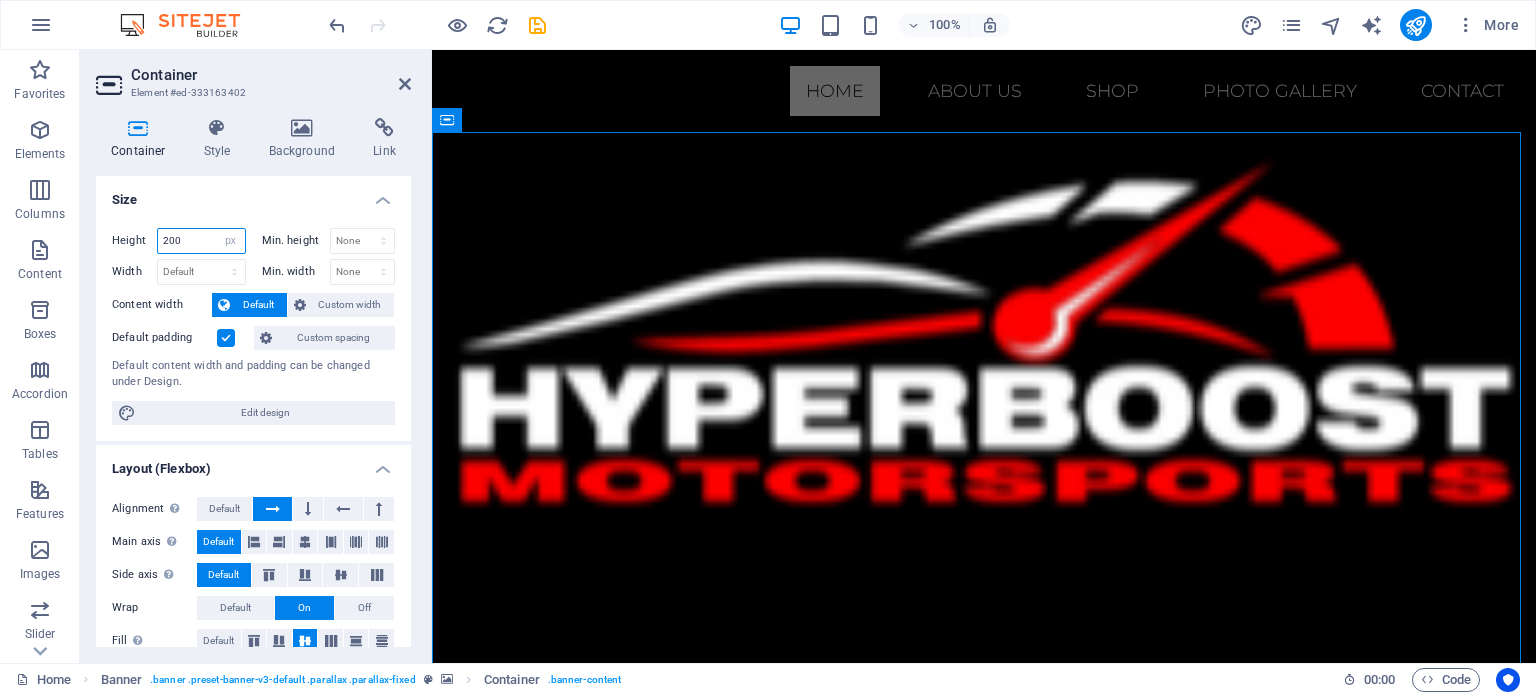 type on "200" 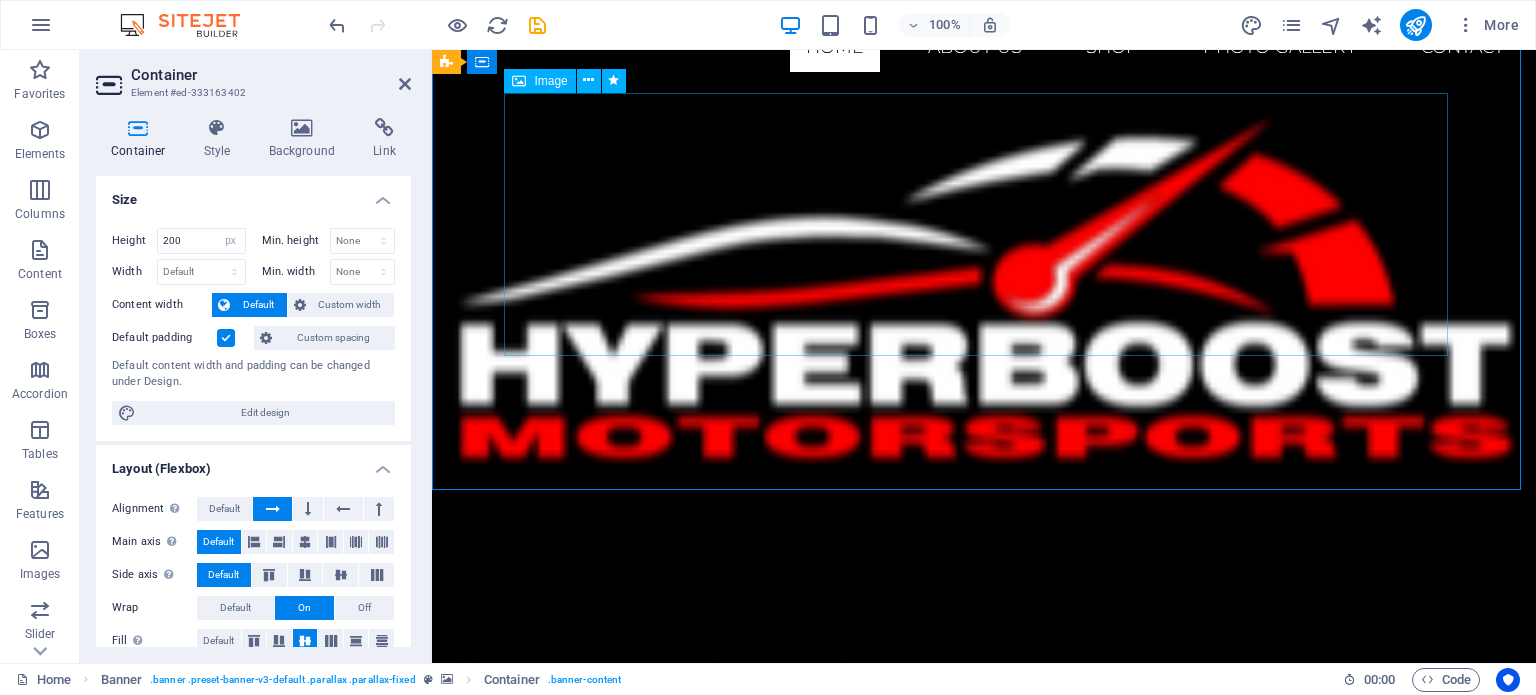 scroll, scrollTop: 0, scrollLeft: 0, axis: both 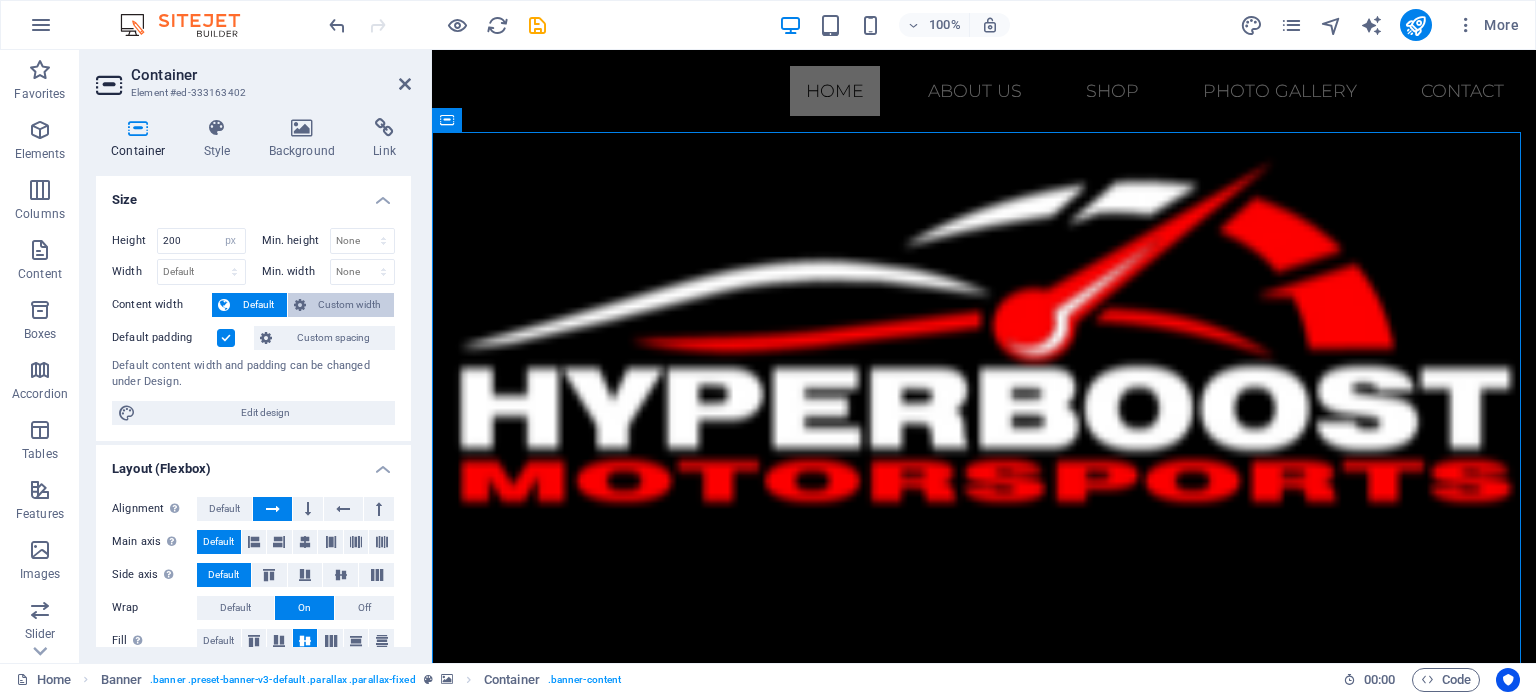 click on "Custom width" at bounding box center (350, 305) 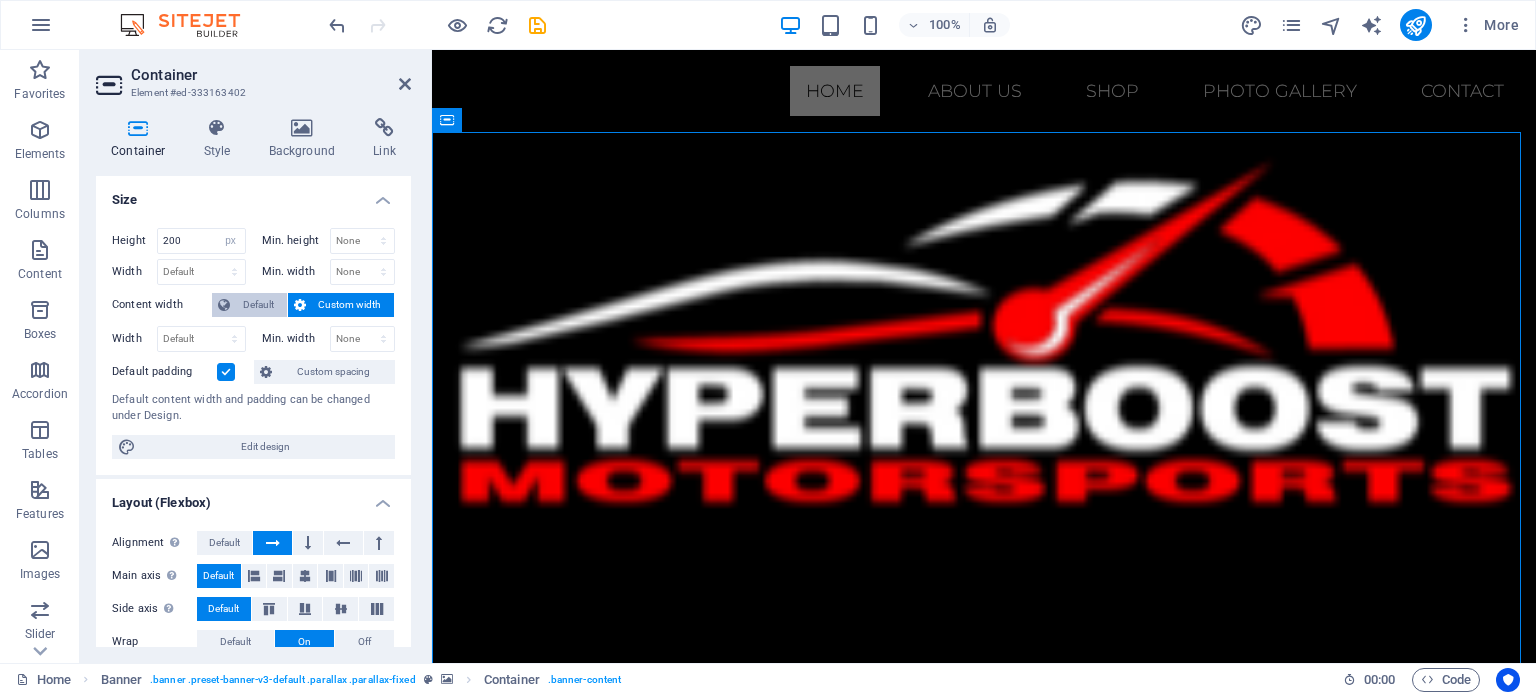 click on "Default" at bounding box center (258, 305) 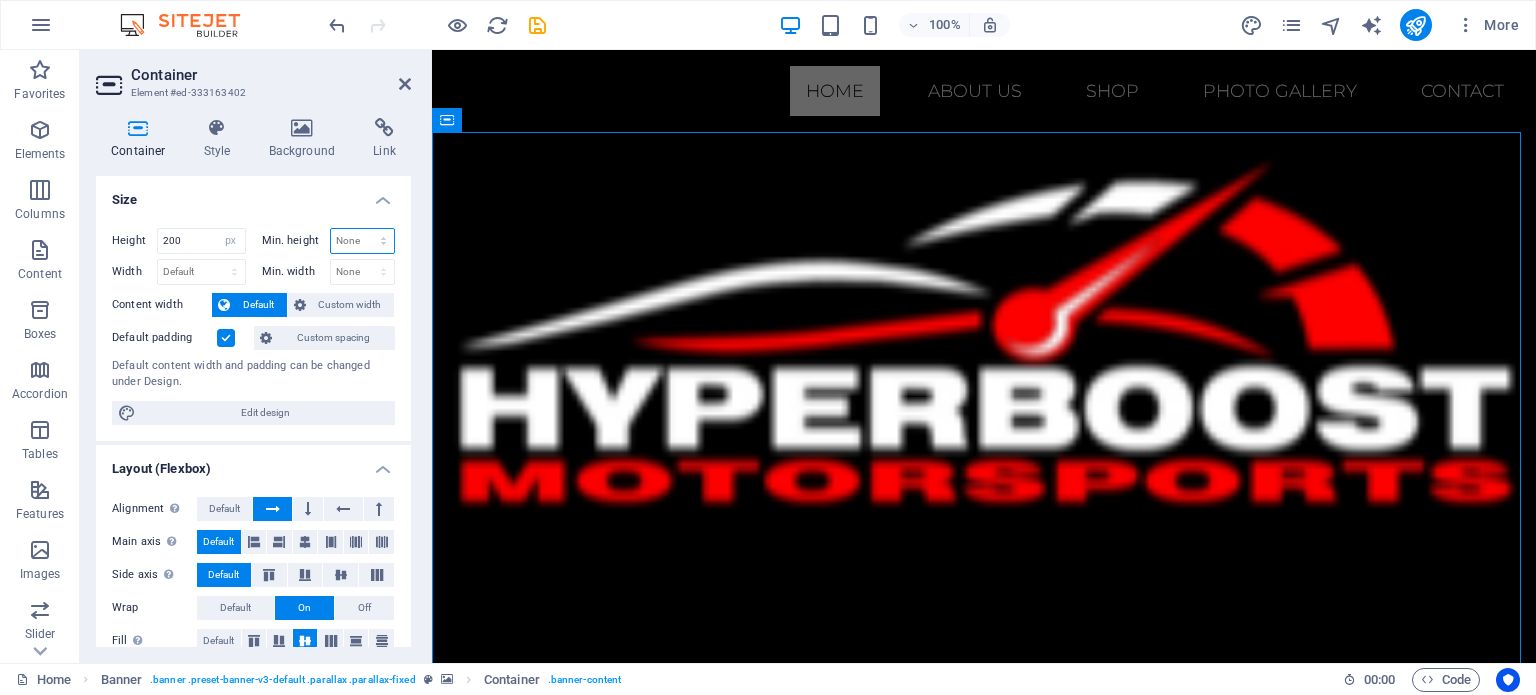 click on "None px rem % vh vw" at bounding box center (363, 241) 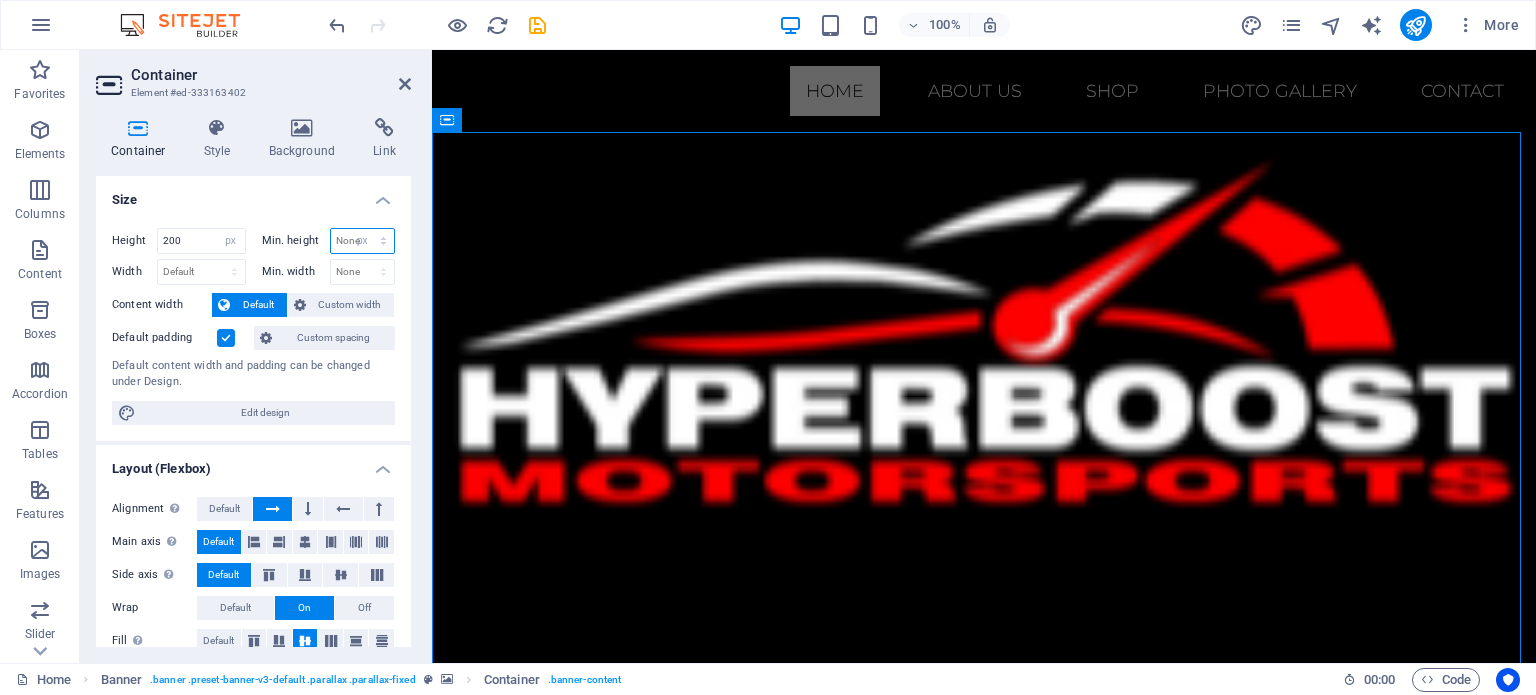 click on "None px rem % vh vw" at bounding box center (363, 241) 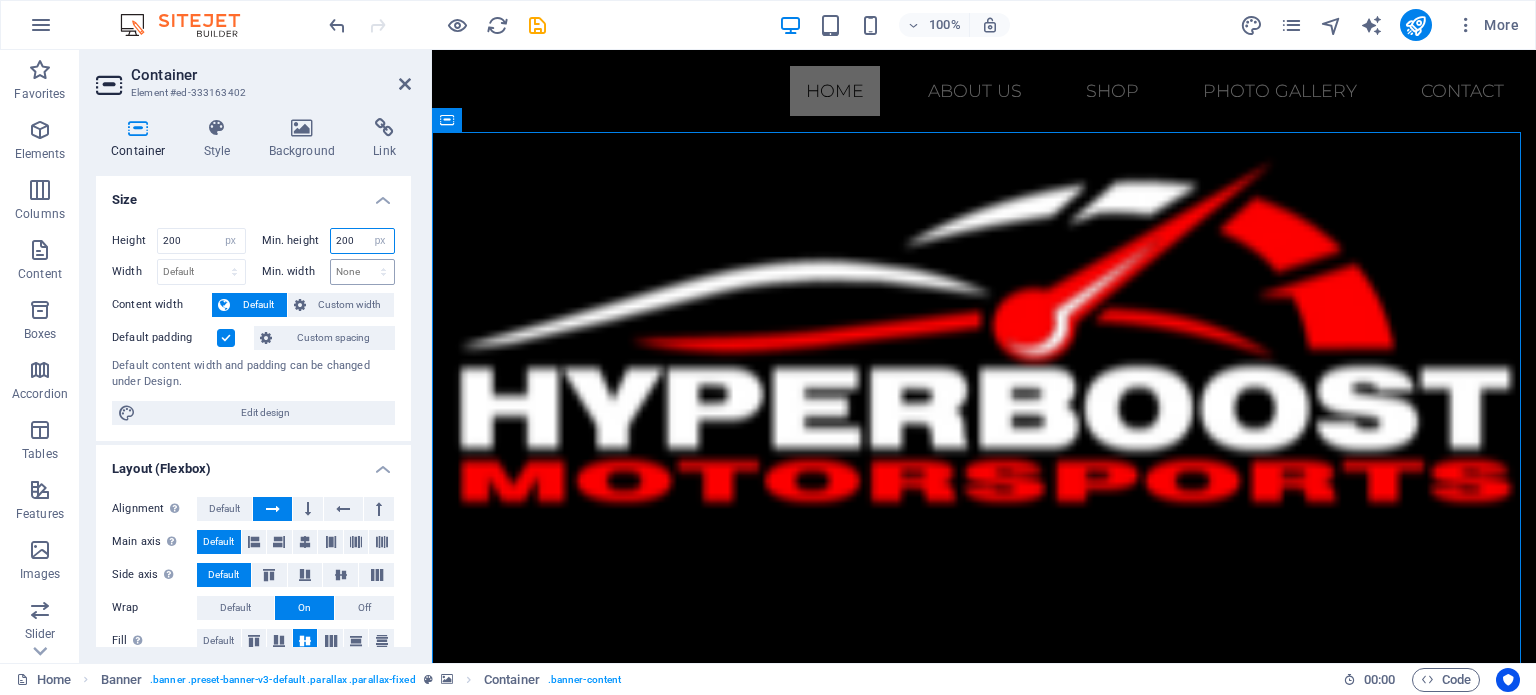 type on "200" 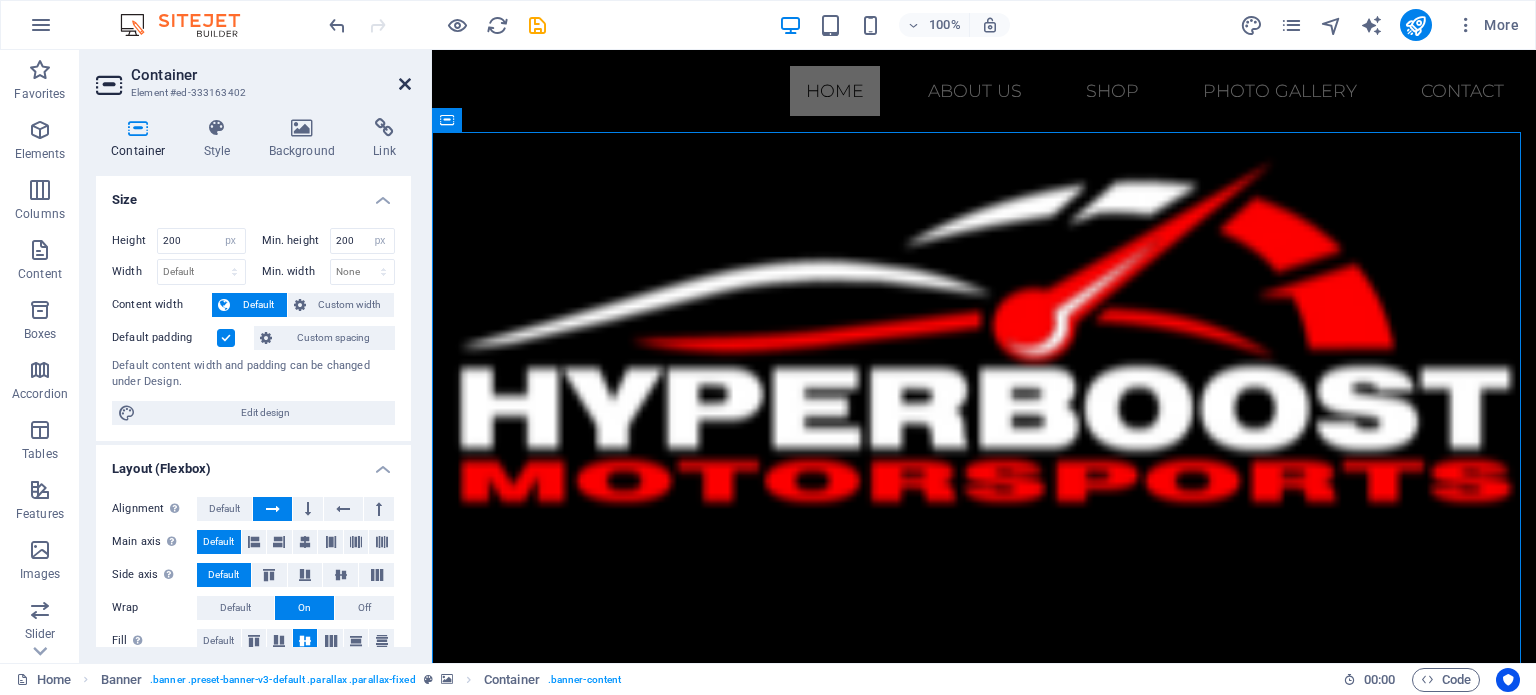 click at bounding box center (405, 84) 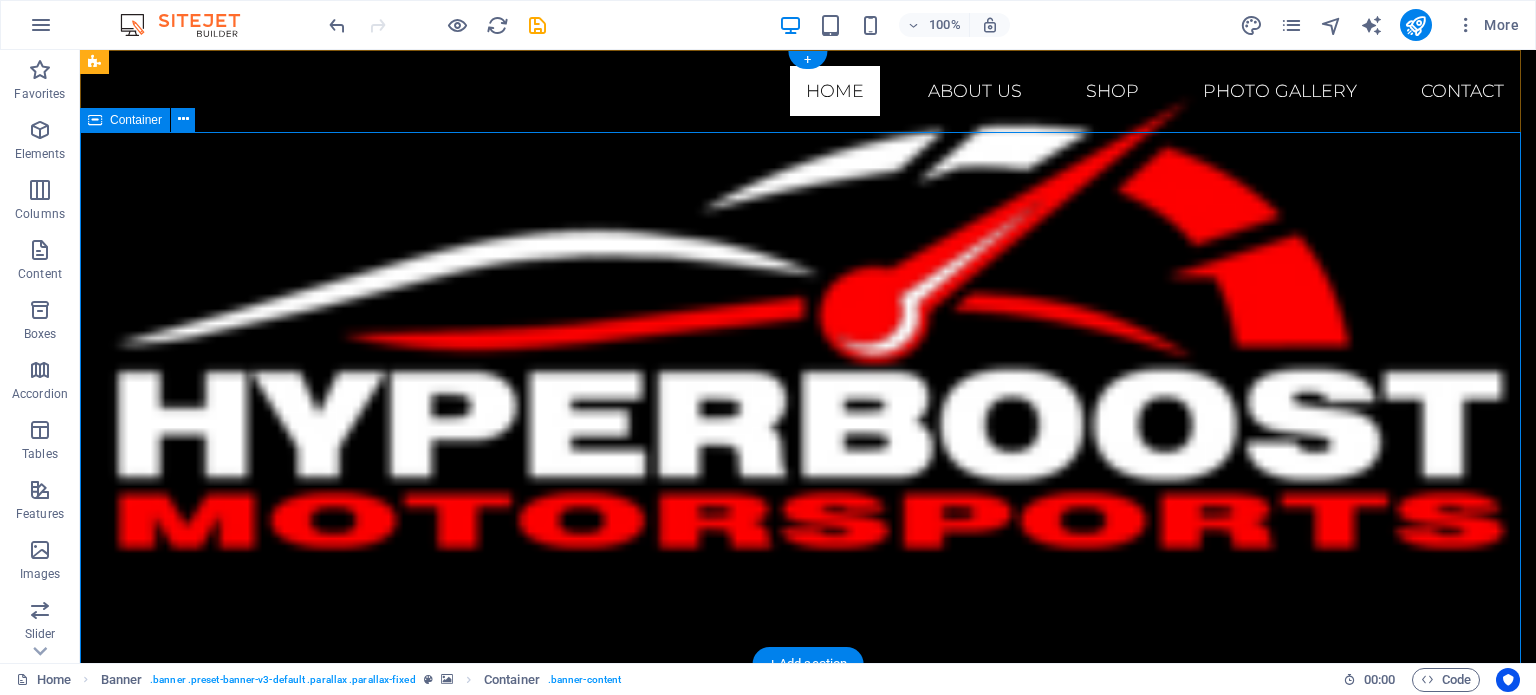 click at bounding box center (808, 232) 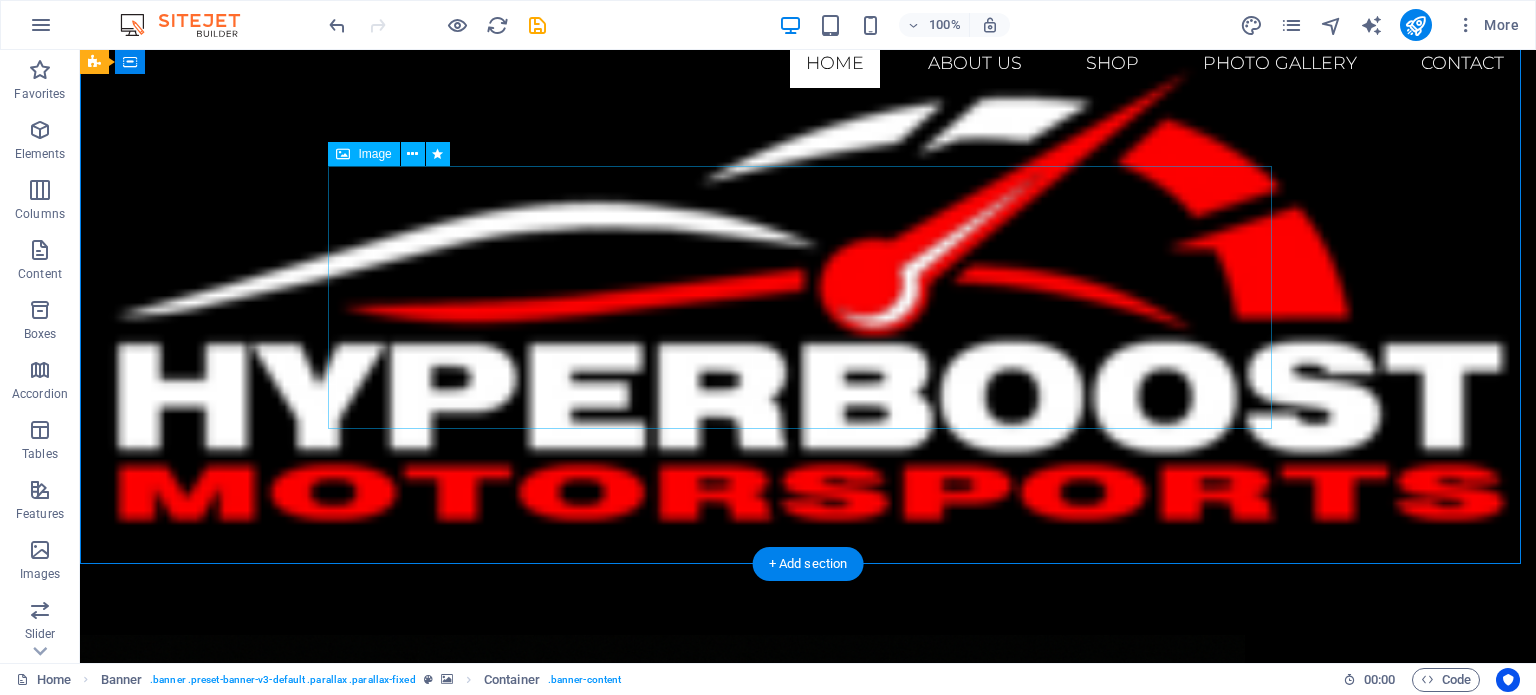 scroll, scrollTop: 0, scrollLeft: 0, axis: both 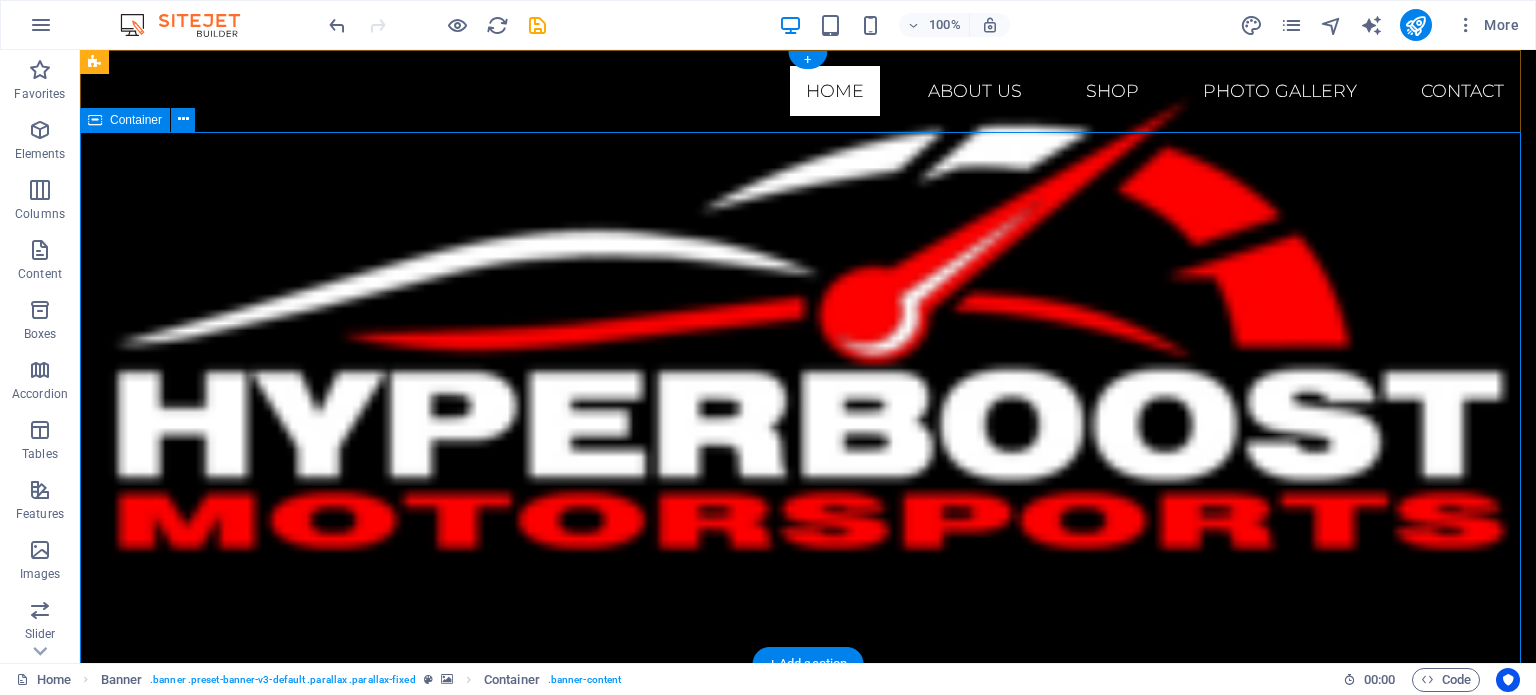click at bounding box center (808, 232) 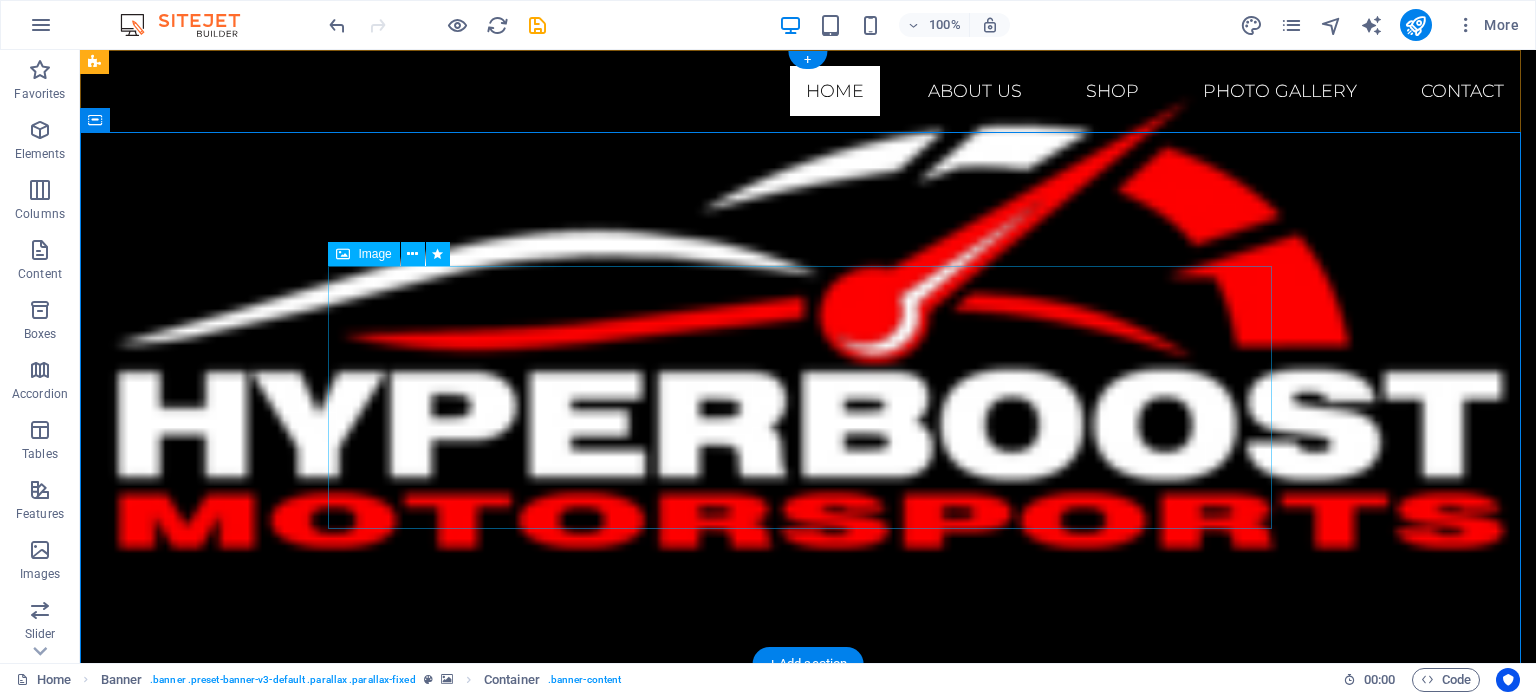 click at bounding box center (808, 359) 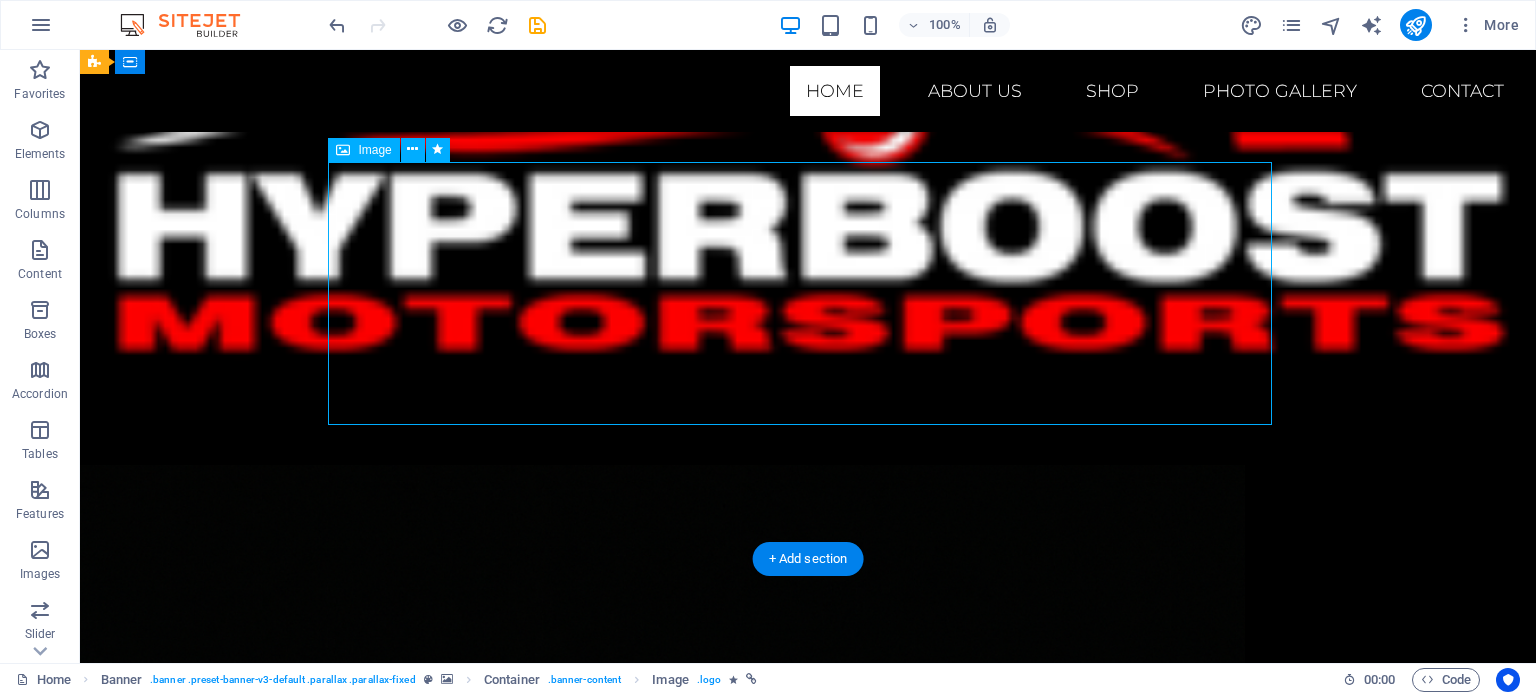 scroll, scrollTop: 0, scrollLeft: 0, axis: both 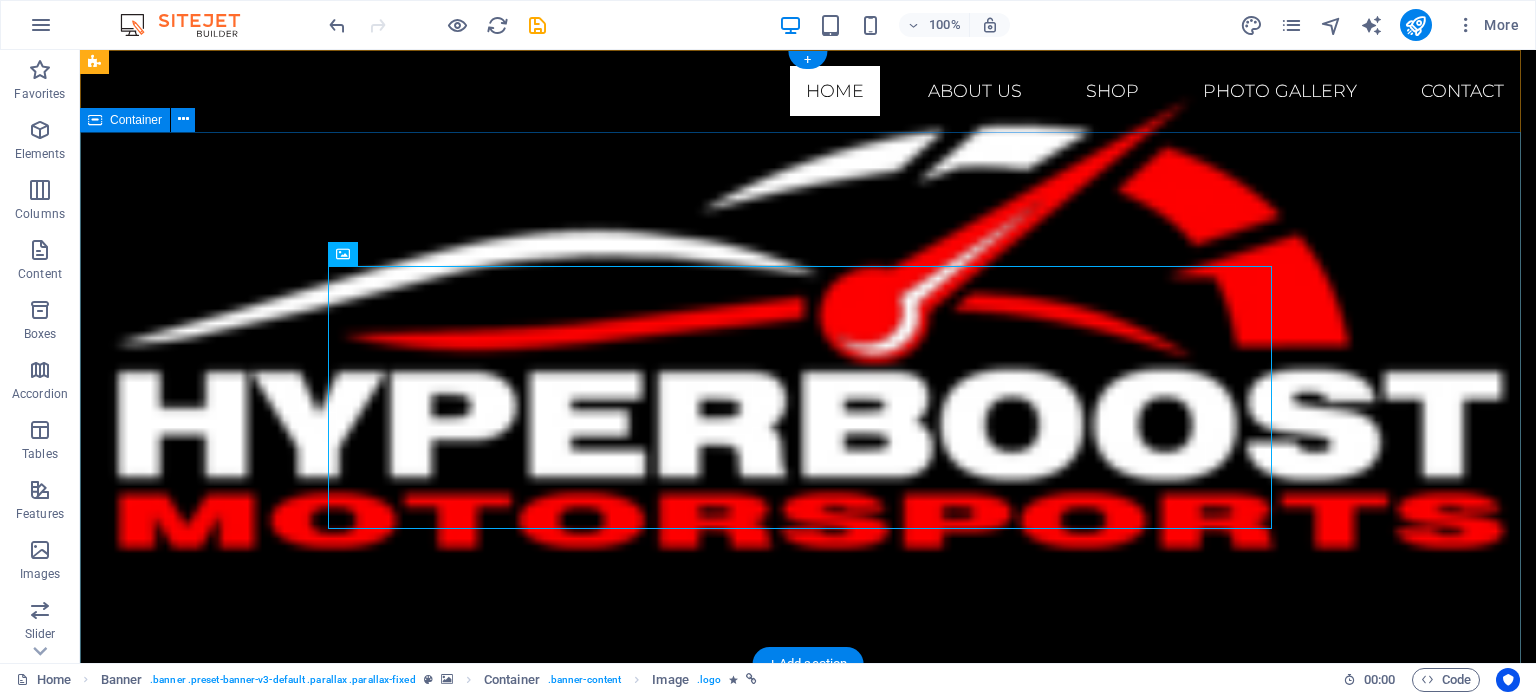click at bounding box center (808, 232) 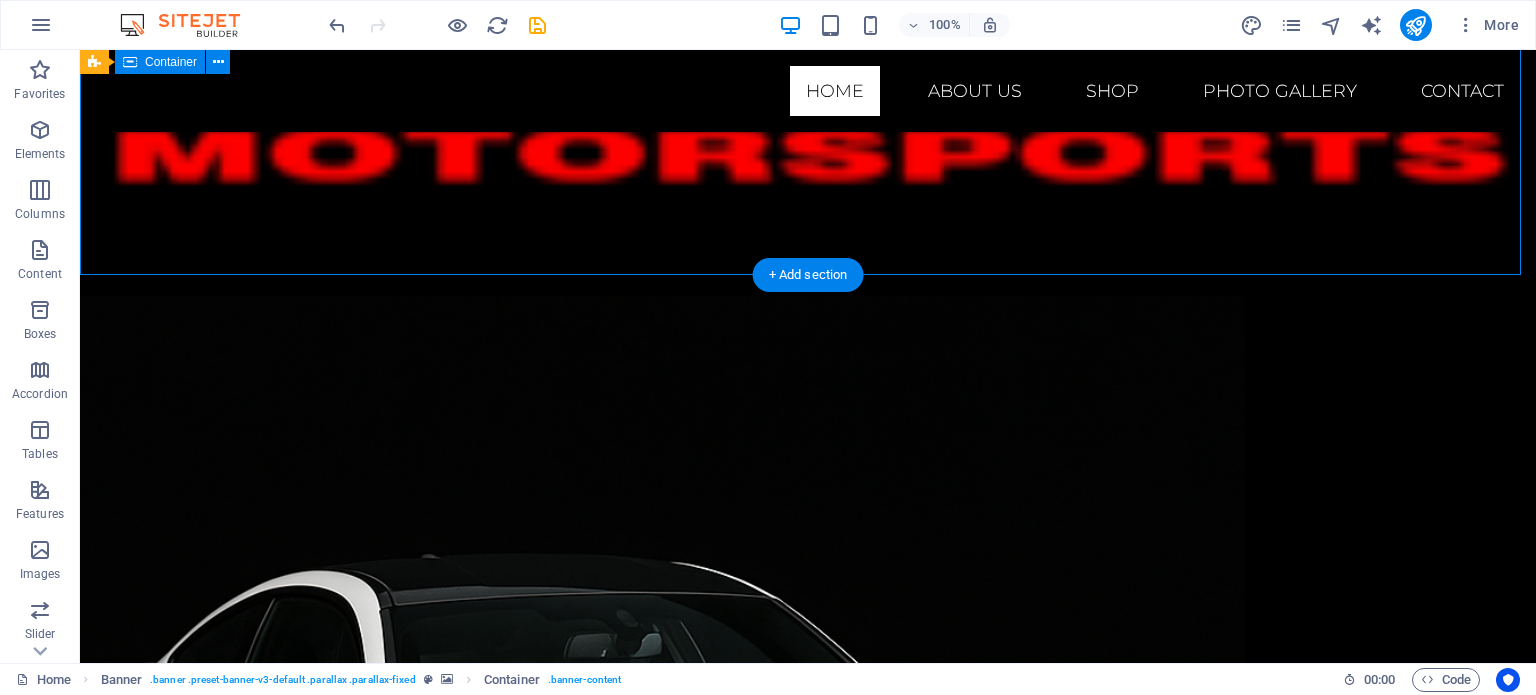 scroll, scrollTop: 400, scrollLeft: 0, axis: vertical 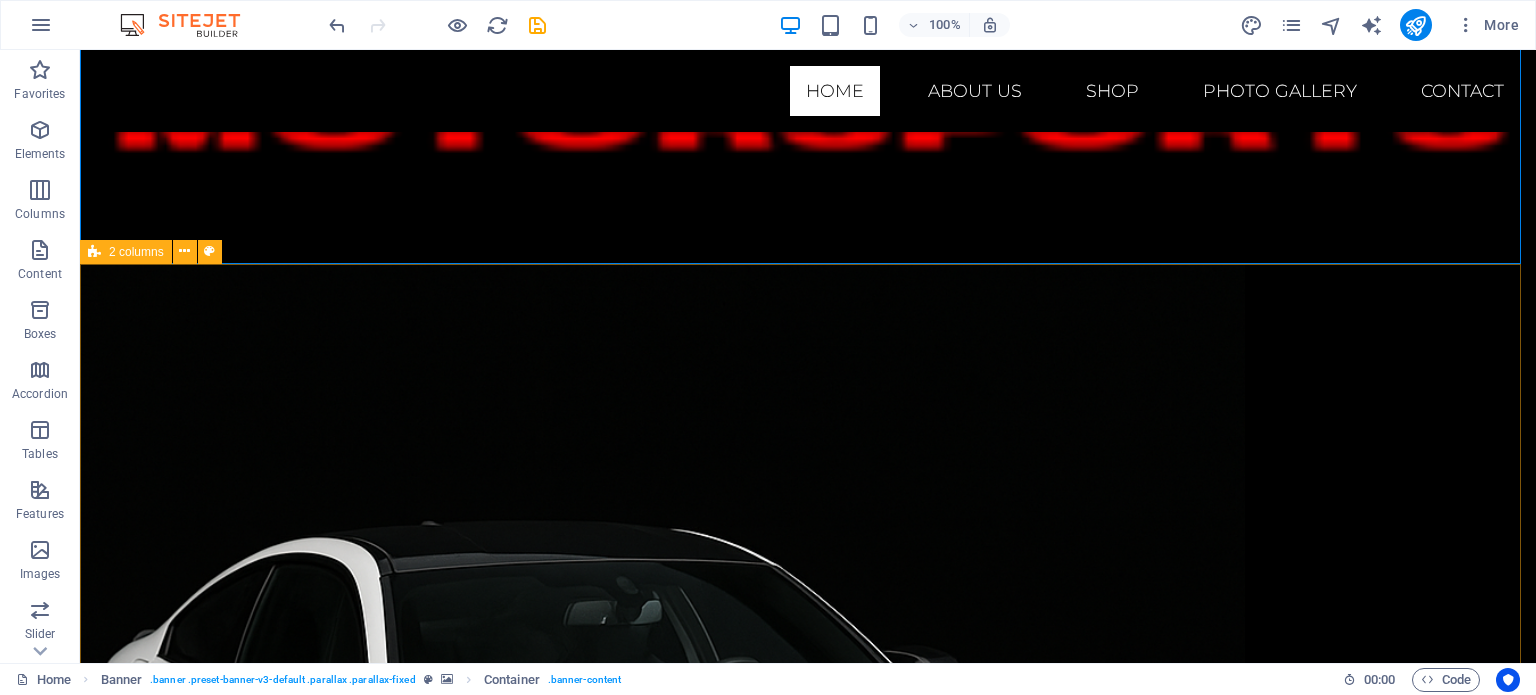 click on "2 columns" at bounding box center (136, 252) 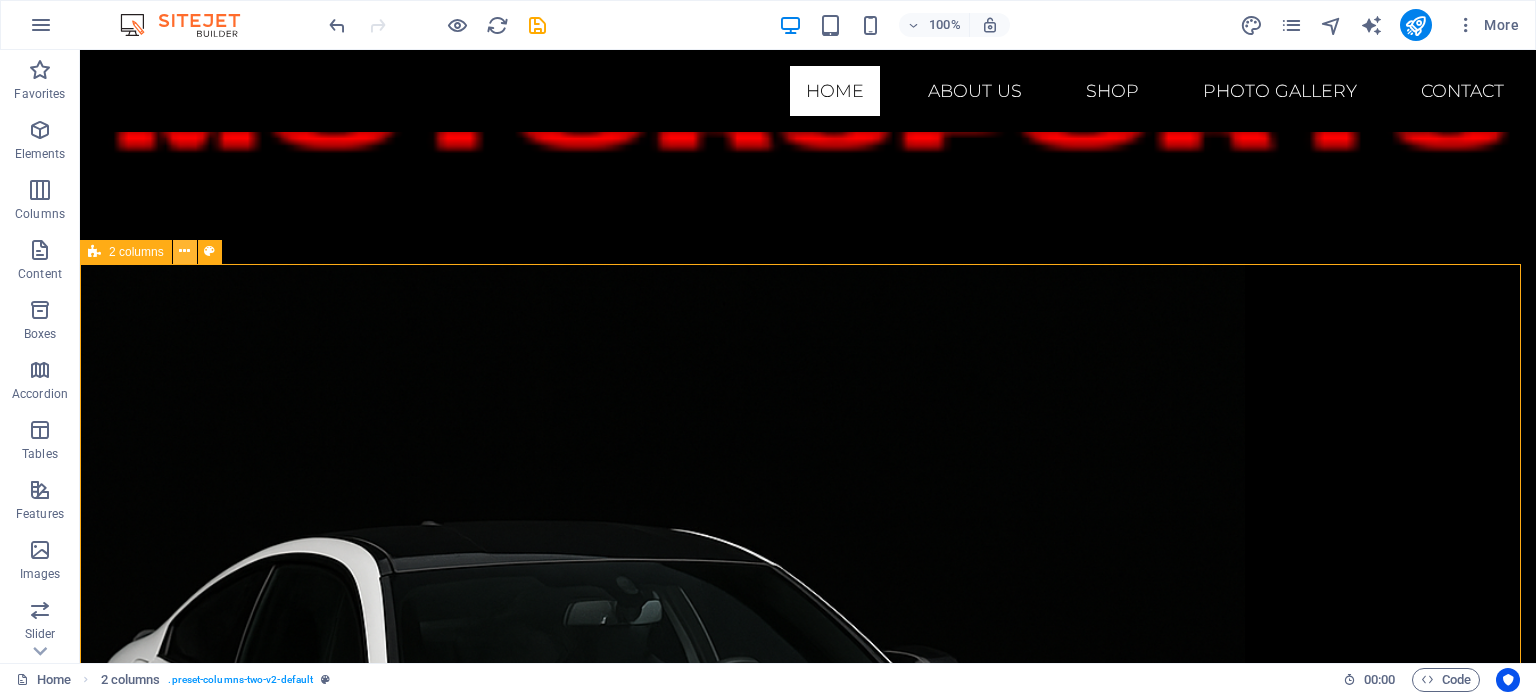 click at bounding box center (184, 251) 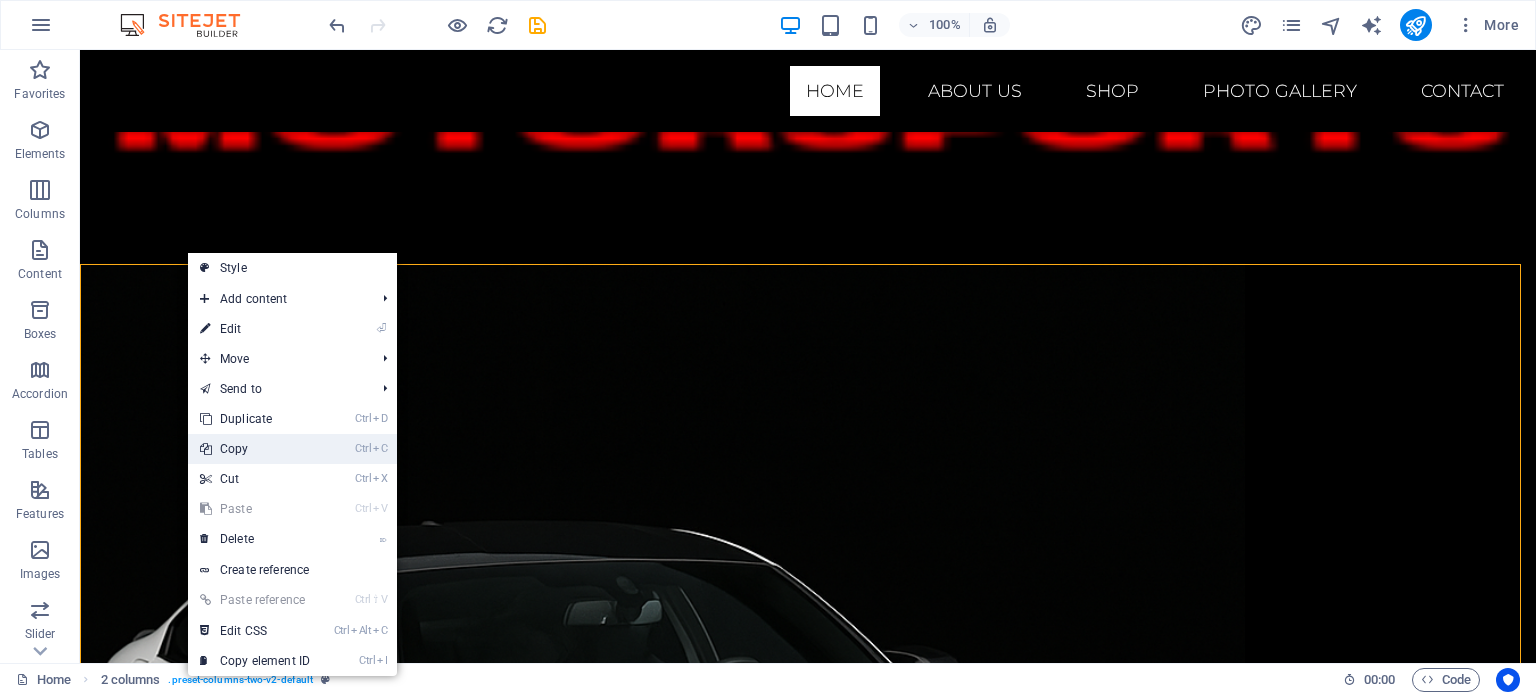 click on "Ctrl C  Copy" at bounding box center (255, 449) 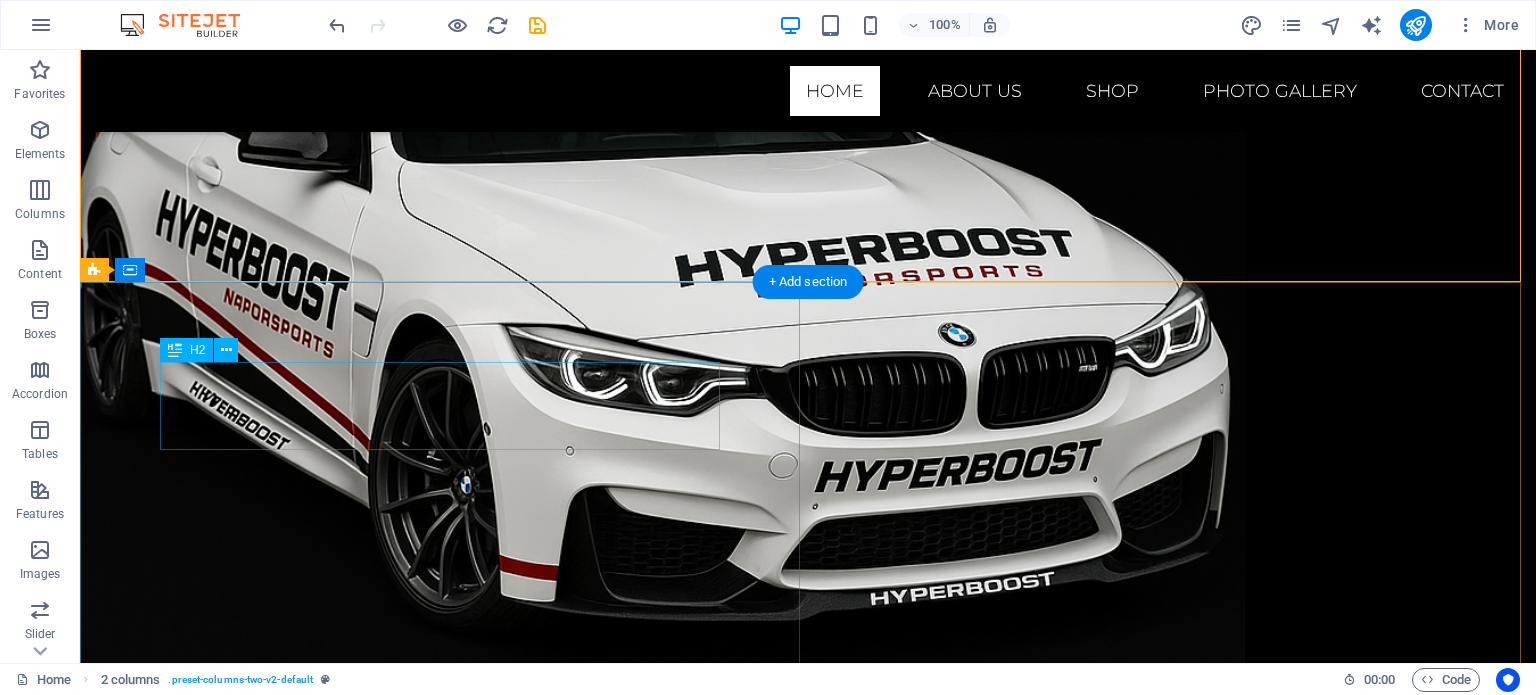 scroll, scrollTop: 1000, scrollLeft: 0, axis: vertical 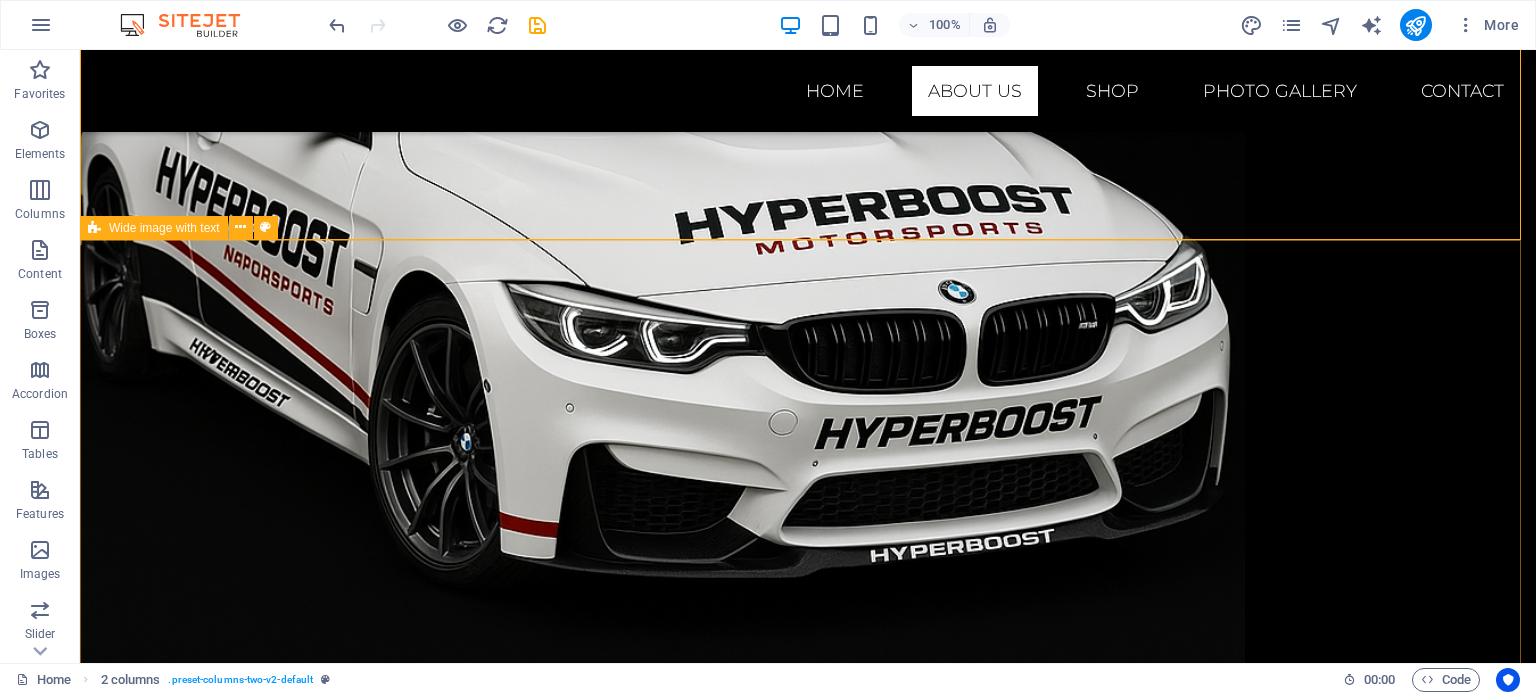 click on "Wide image with text" at bounding box center [164, 228] 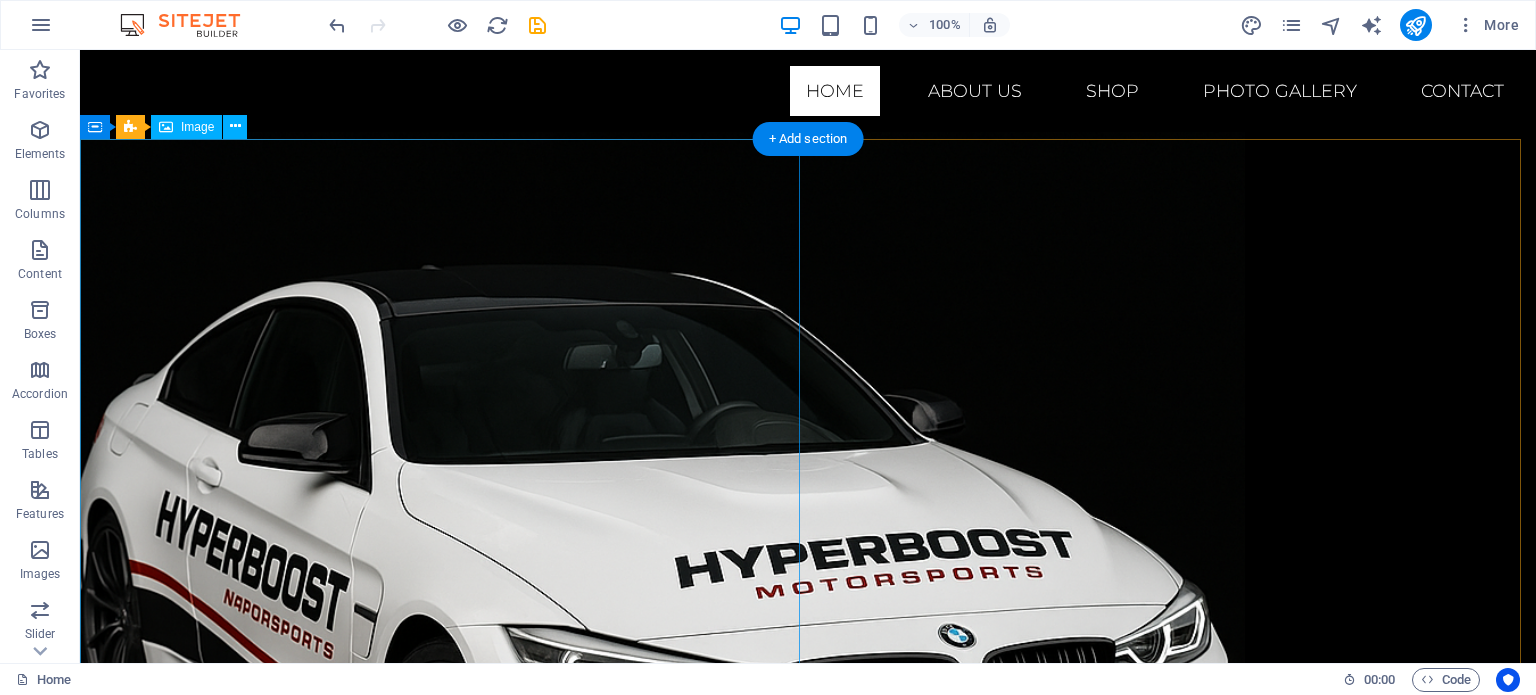 scroll, scrollTop: 800, scrollLeft: 0, axis: vertical 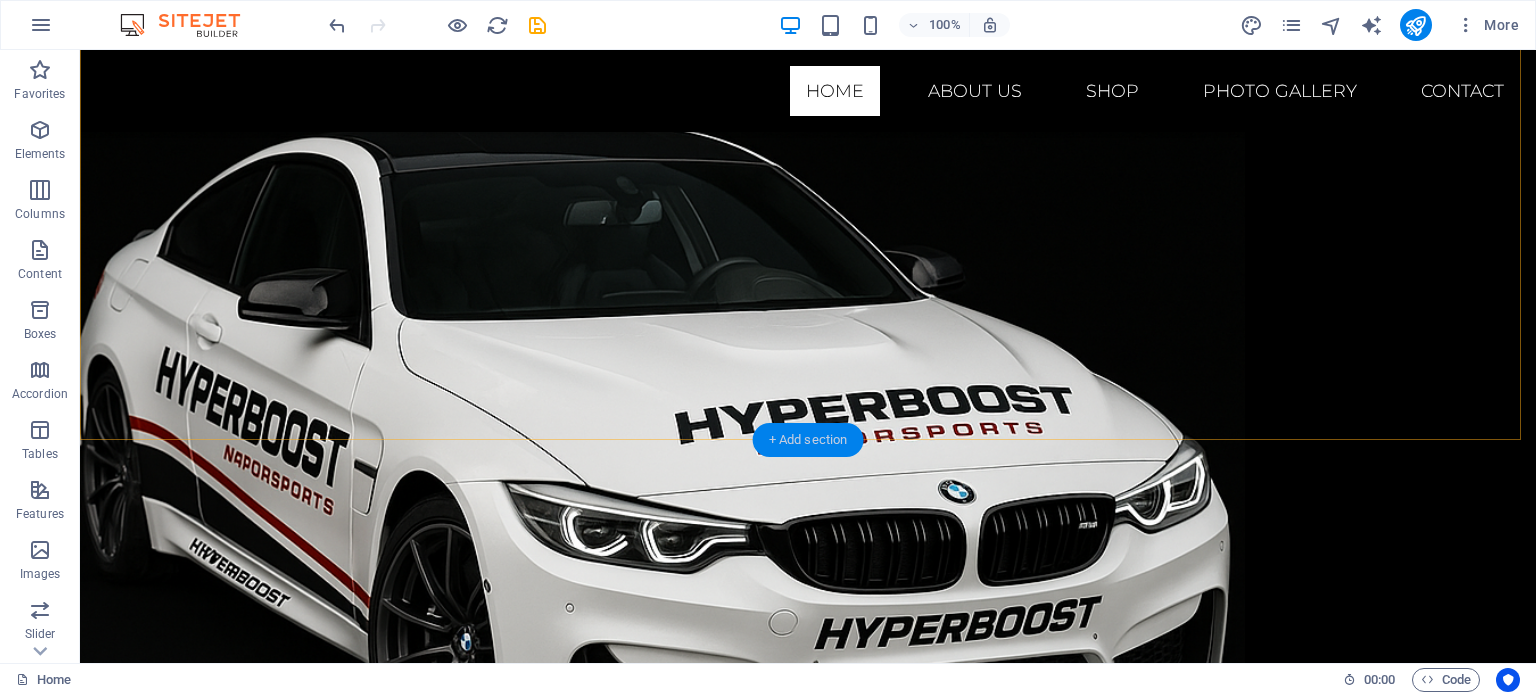 click on "+ Add section" at bounding box center [808, 440] 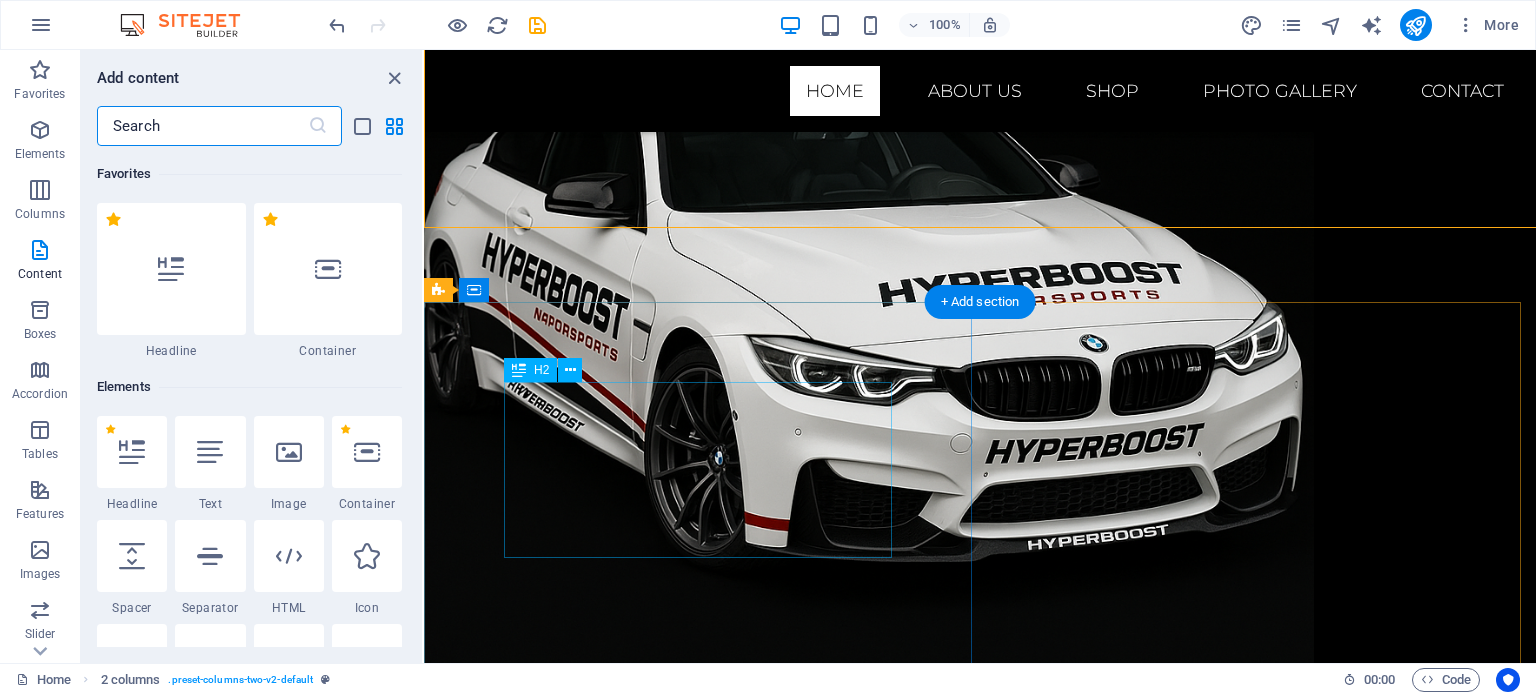 scroll, scrollTop: 1012, scrollLeft: 0, axis: vertical 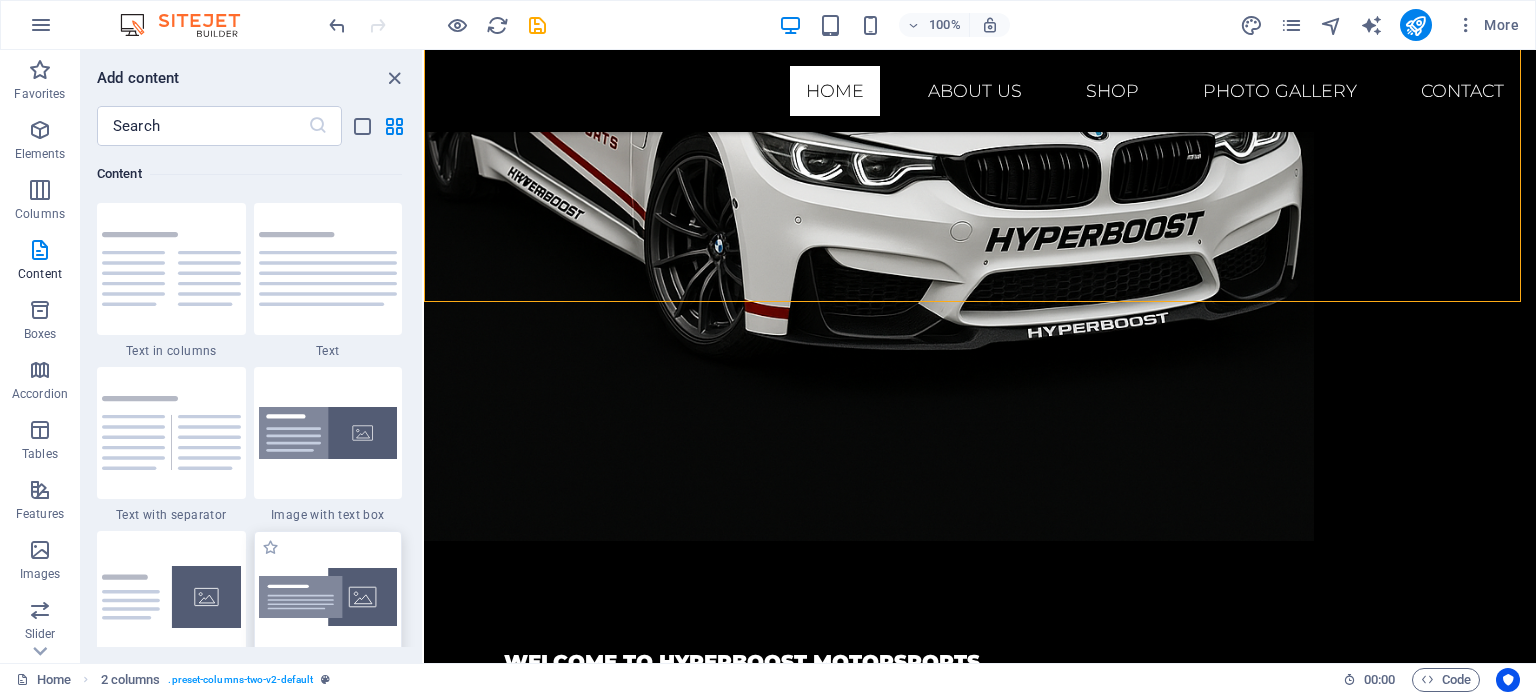 click at bounding box center (328, 597) 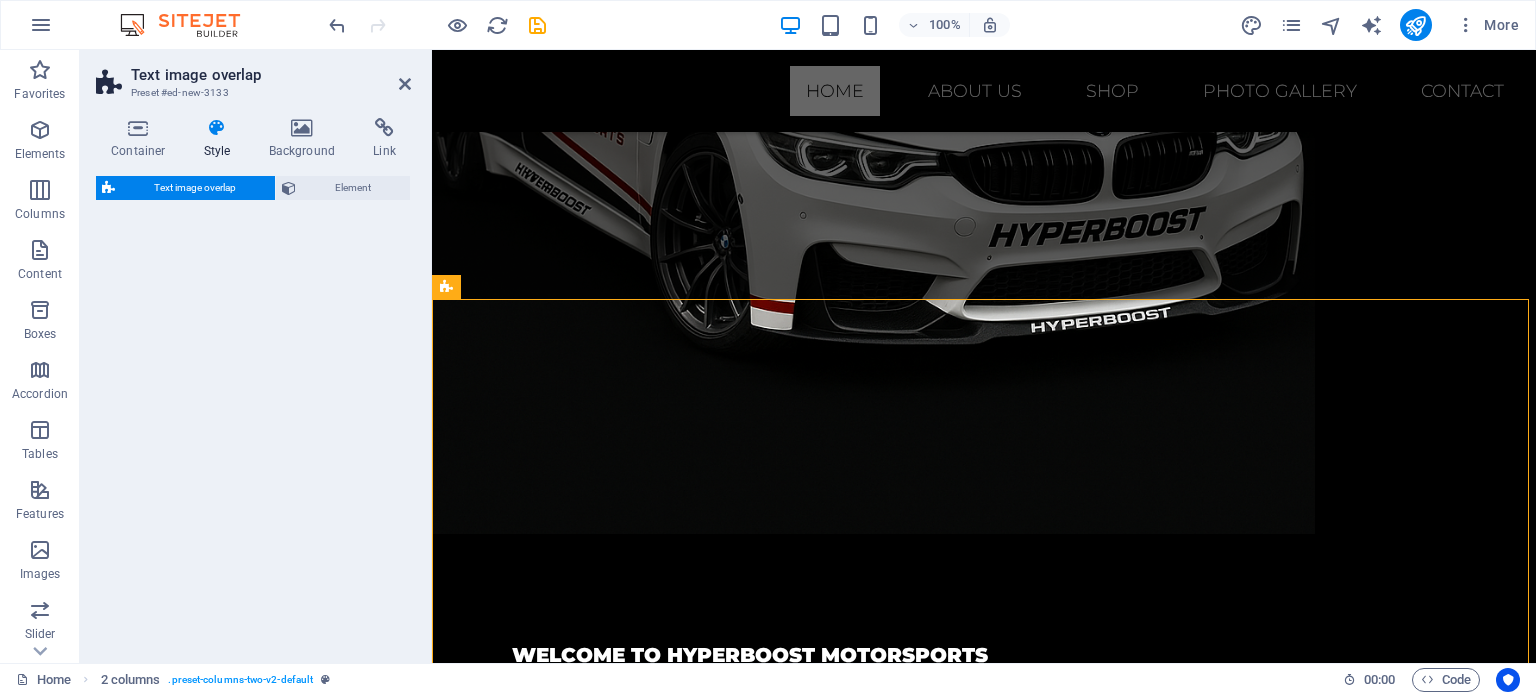 scroll, scrollTop: 1015, scrollLeft: 0, axis: vertical 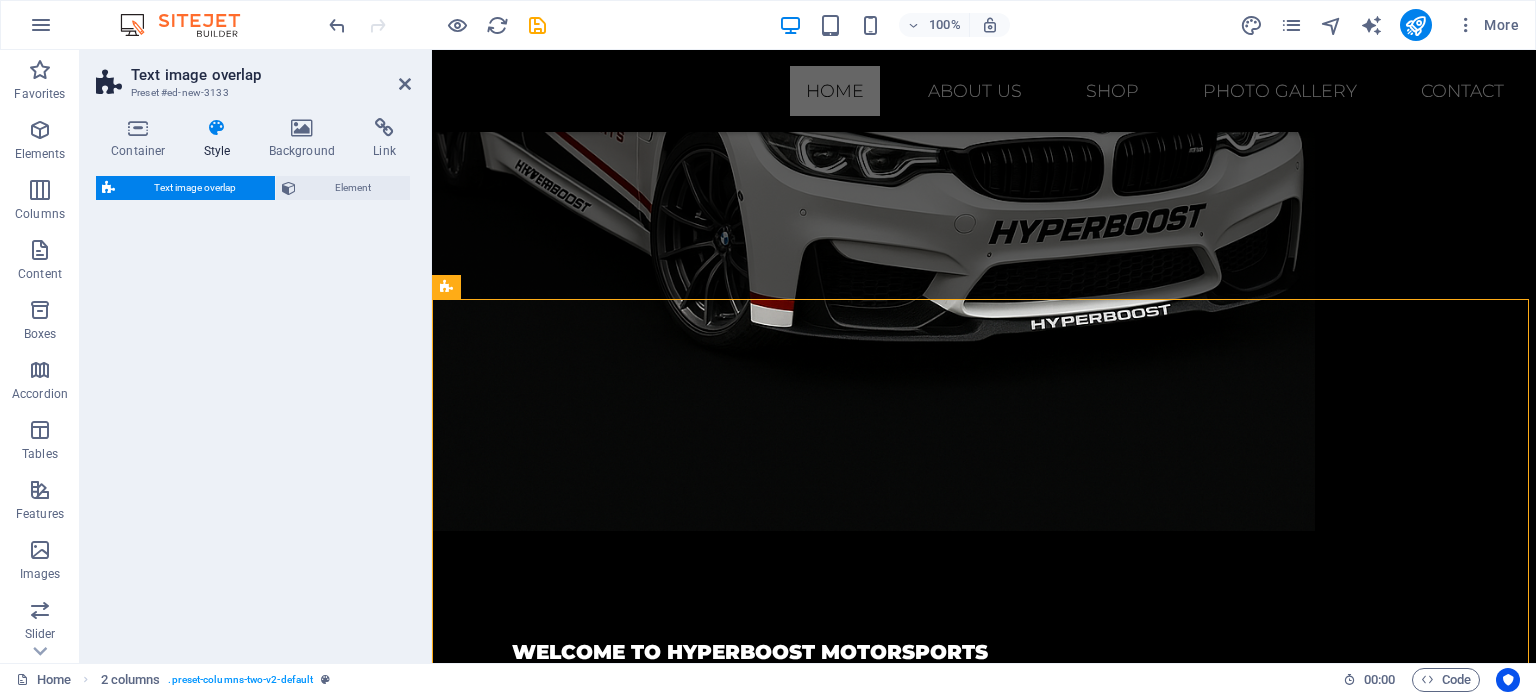 select on "rem" 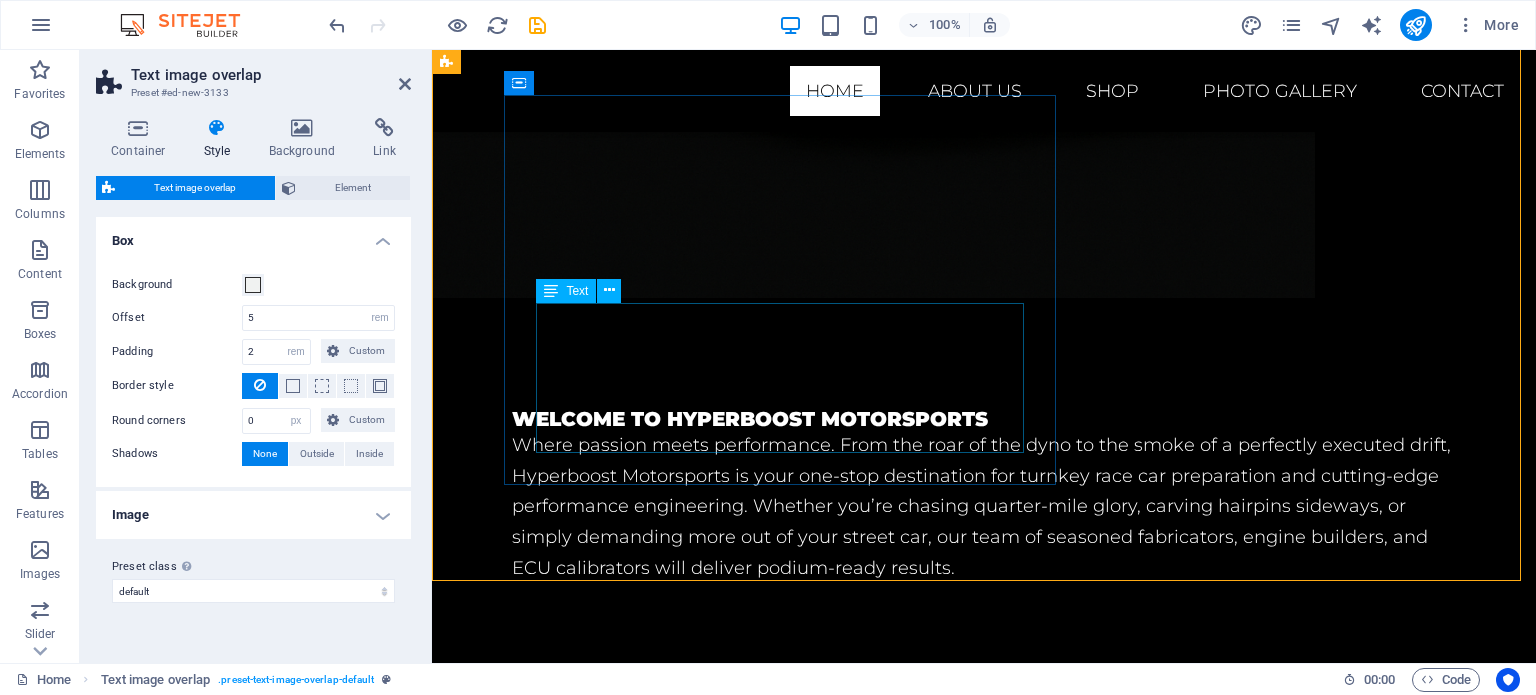 scroll, scrollTop: 1215, scrollLeft: 0, axis: vertical 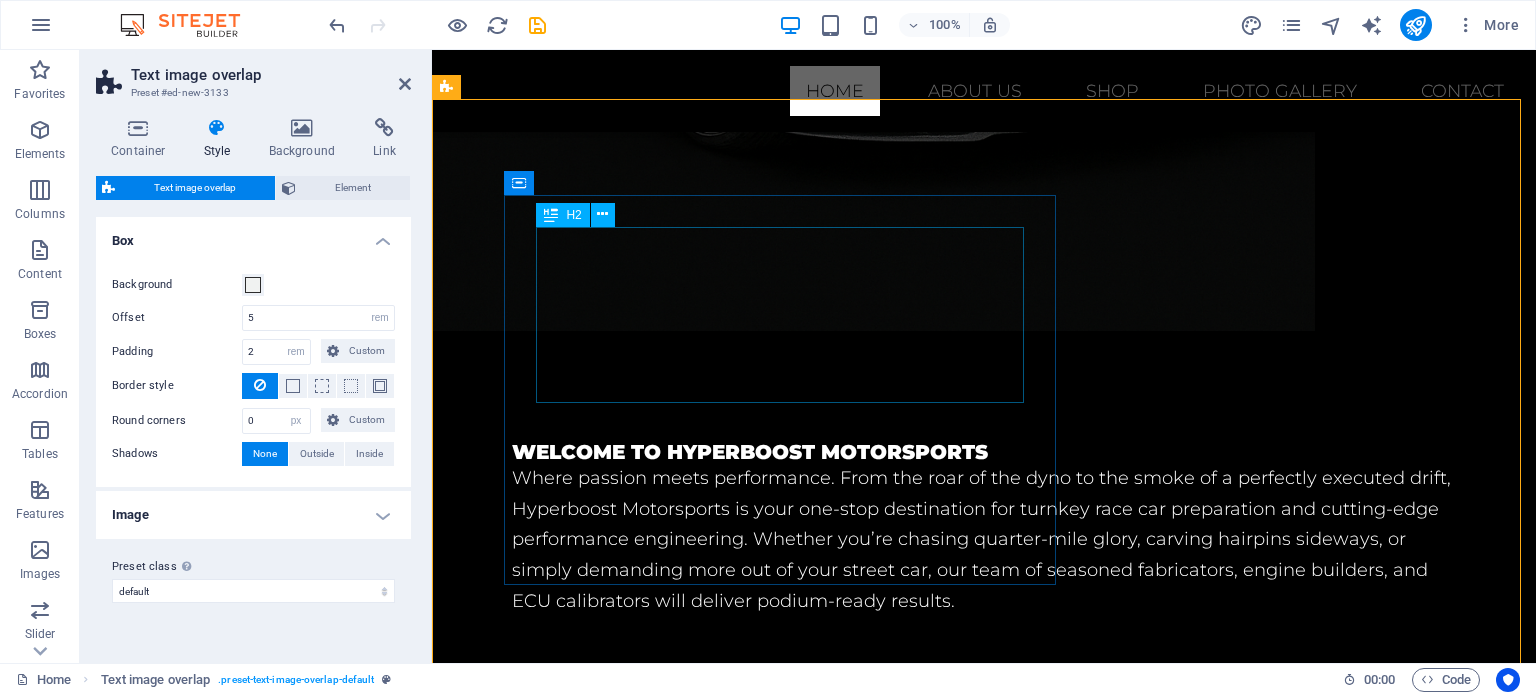 click on "New headline" at bounding box center [1024, 916] 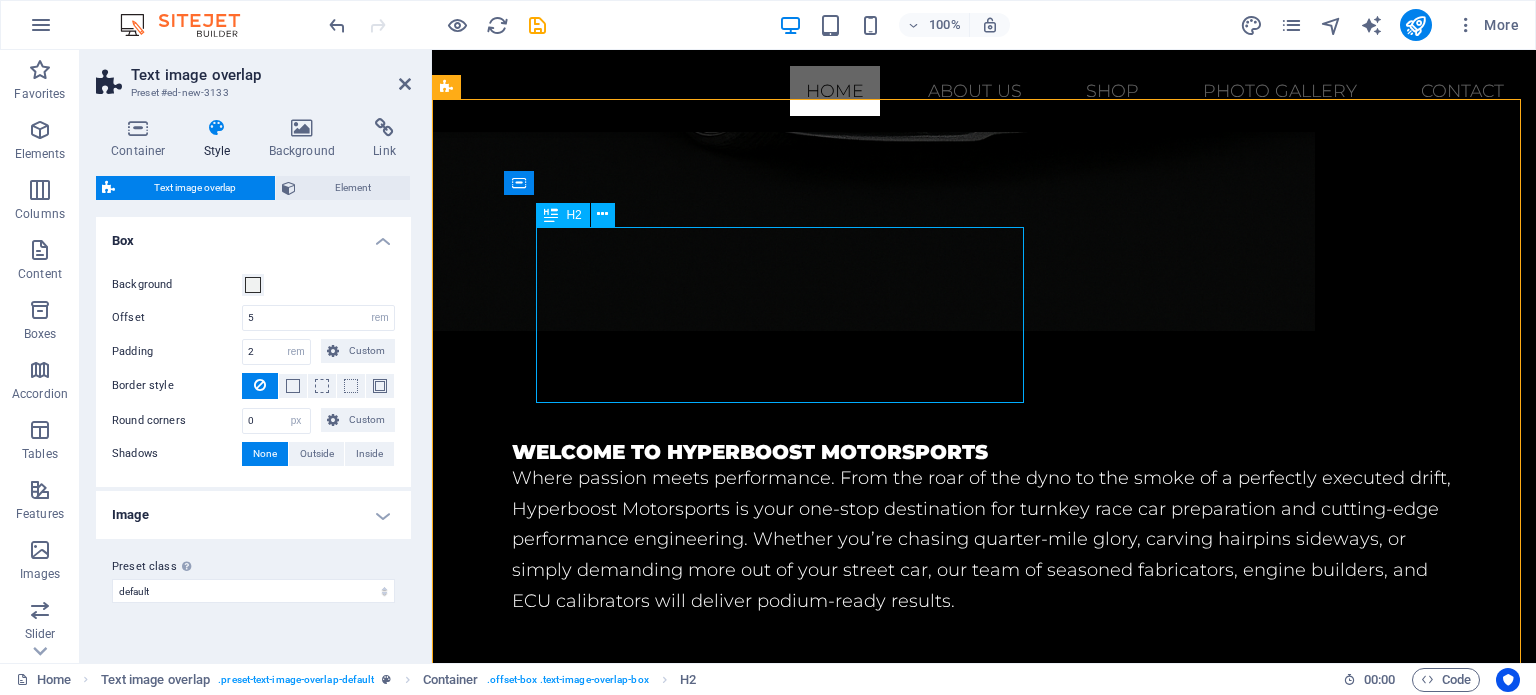 click on "New headline" at bounding box center (1024, 916) 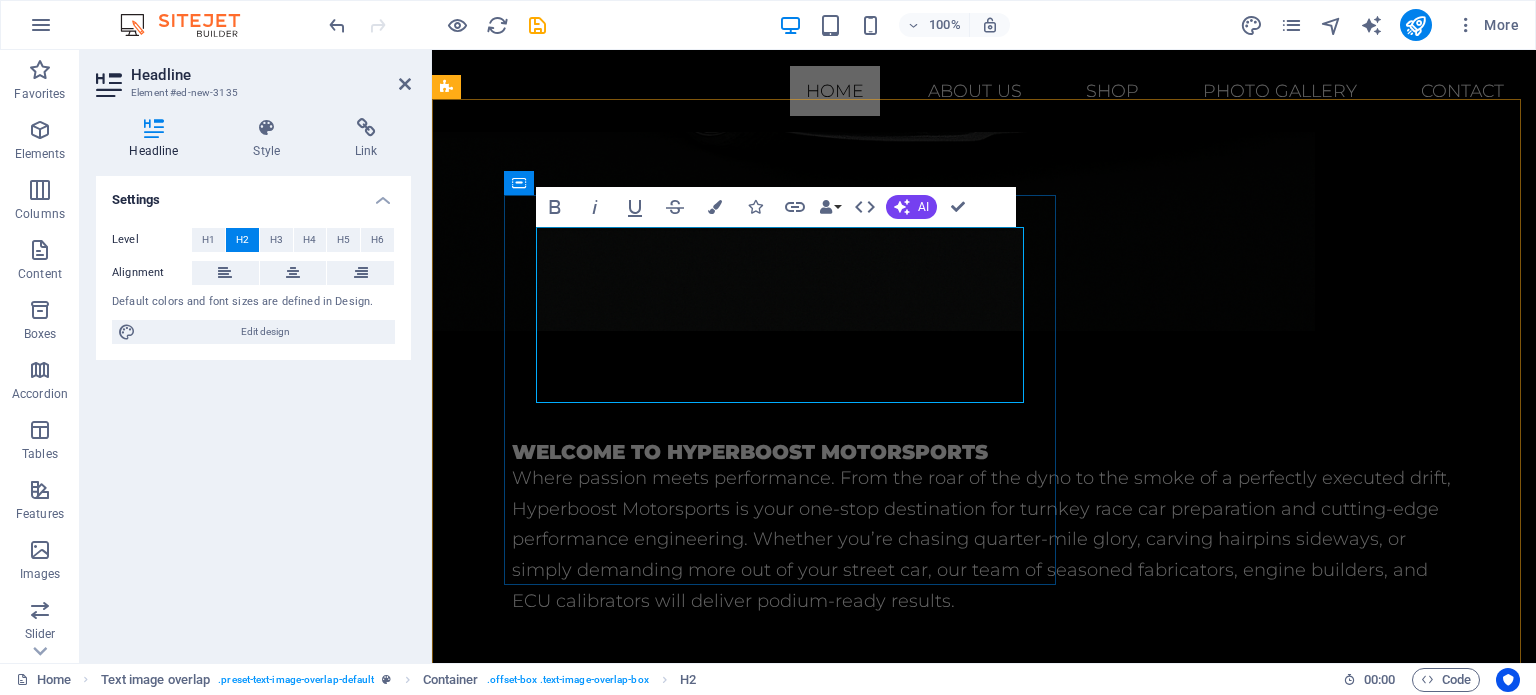 type 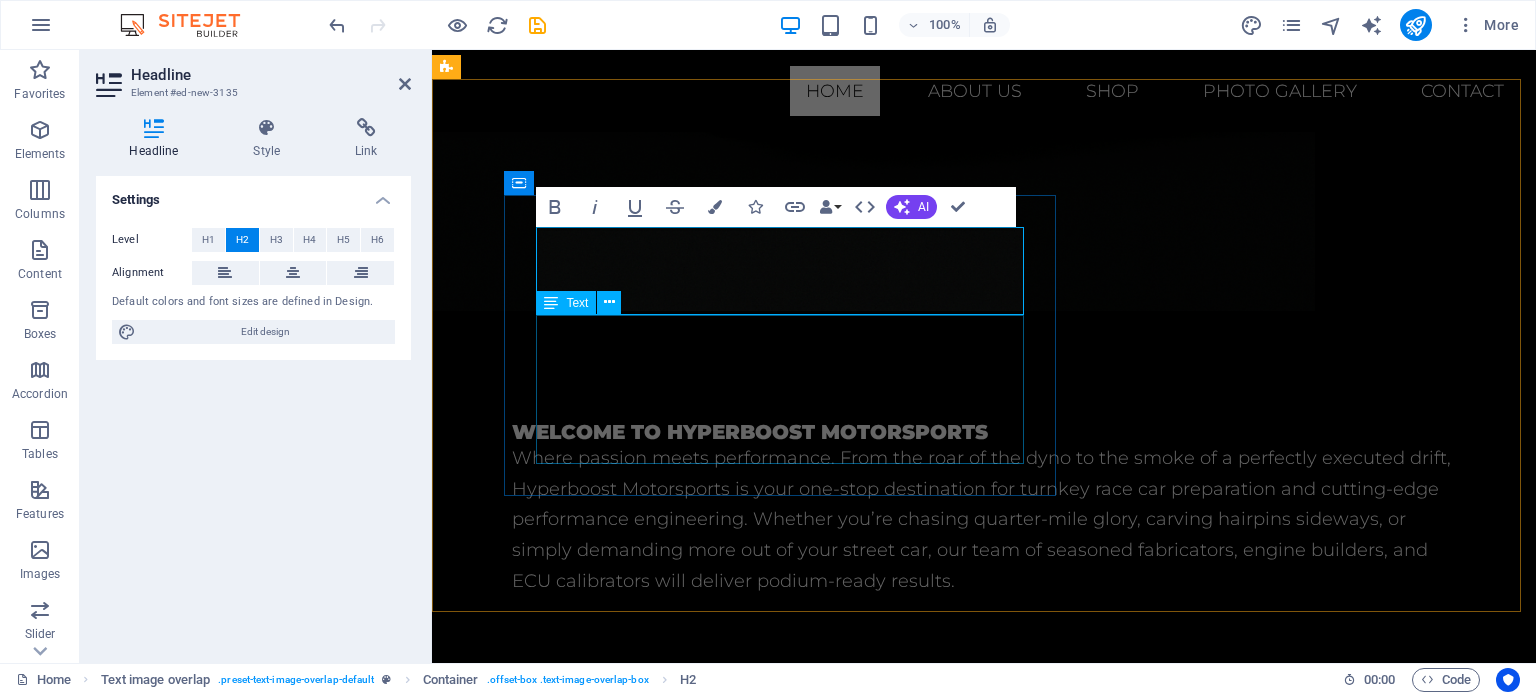 scroll, scrollTop: 1215, scrollLeft: 0, axis: vertical 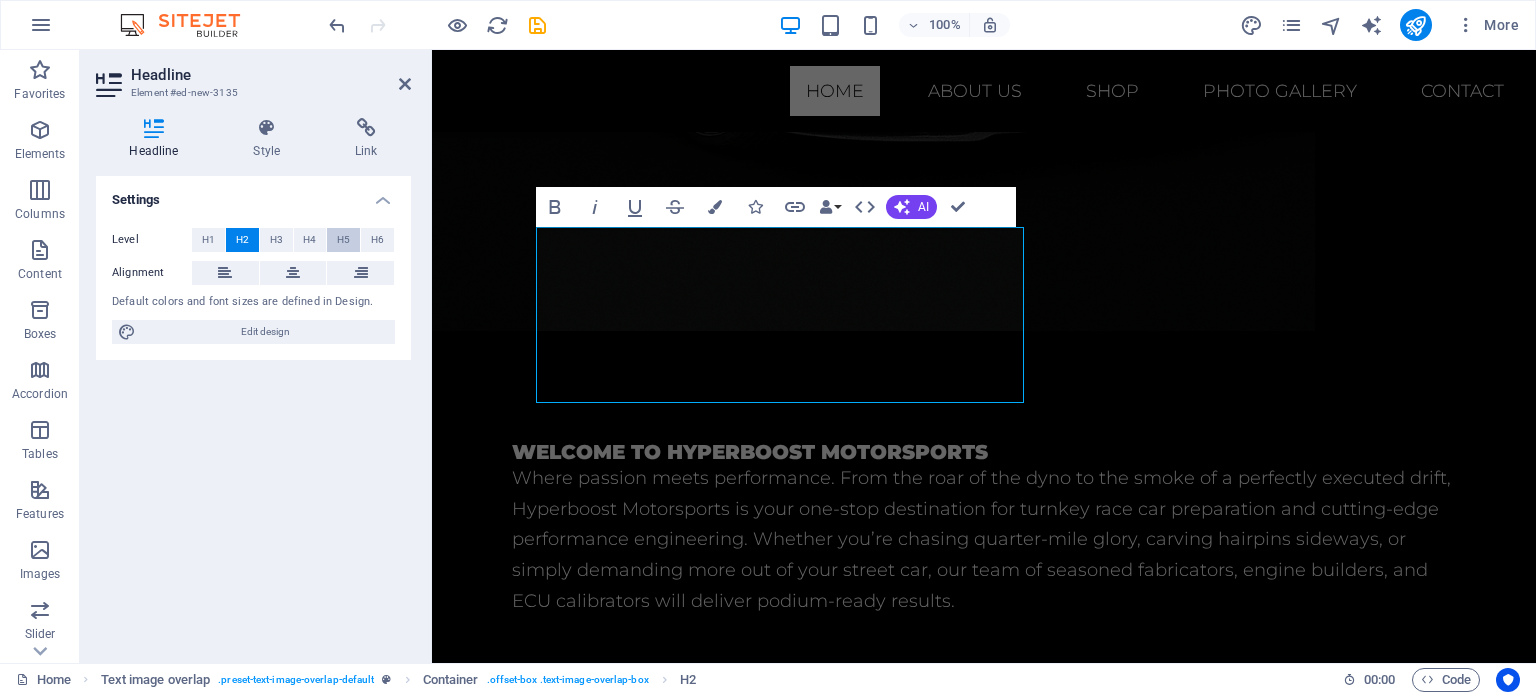 click on "H5" at bounding box center [343, 240] 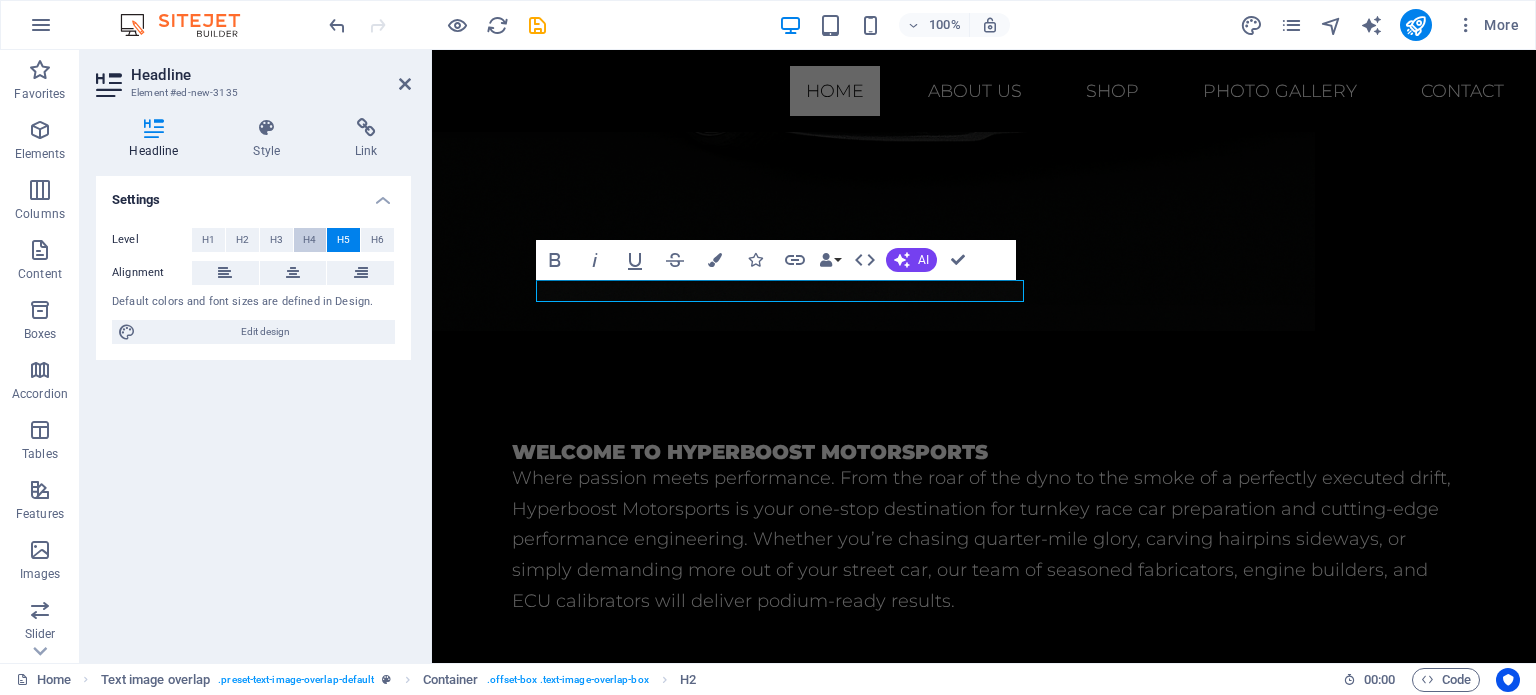 click on "H4" at bounding box center (309, 240) 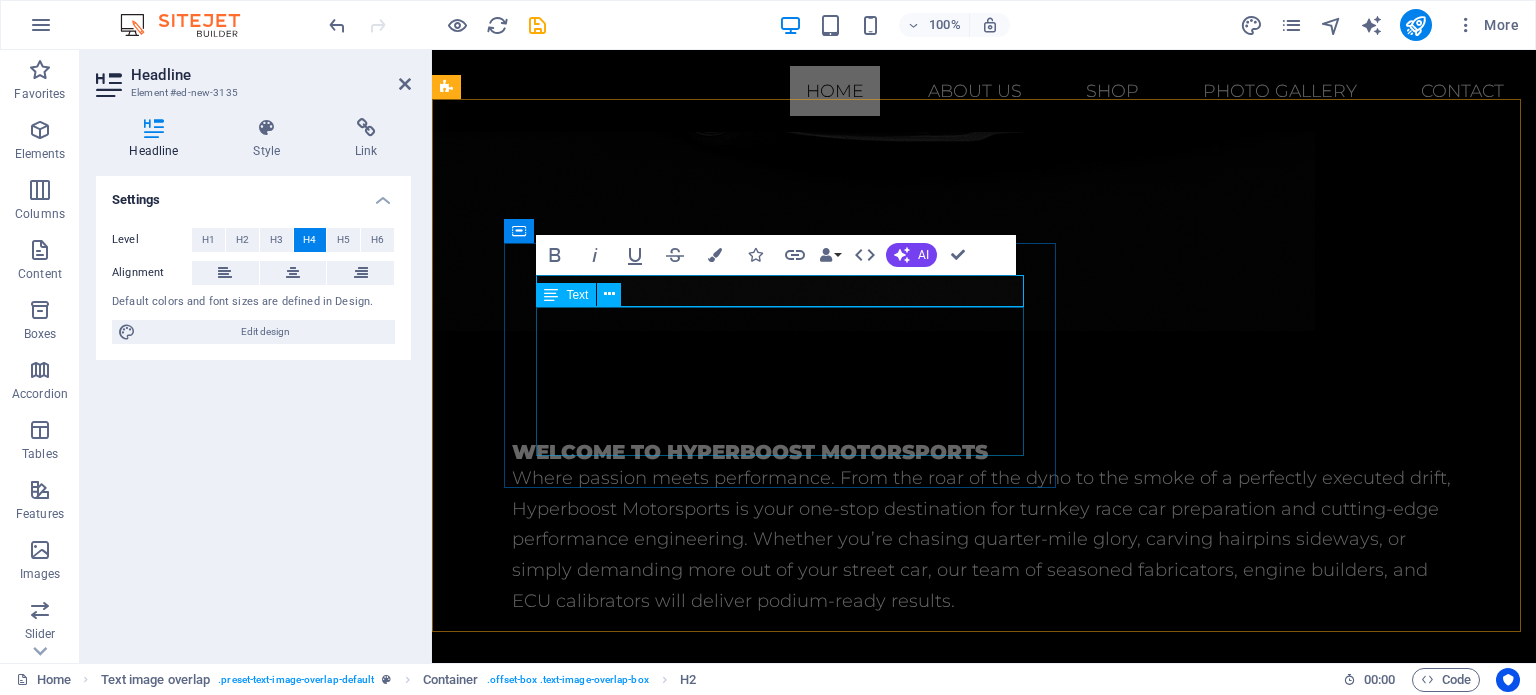 click on "Lorem ipsum dolor sit amet, consectetuer adipiscing elit. Aenean commodo ligula eget dolor. Lorem ipsum dolor sit amet, consectetuer adipiscing elit leget dolor. Lorem ipsum dolor sit amet, consectetuer adipiscing elit. Aenean commodo ligula eget dolor." at bounding box center (1024, 949) 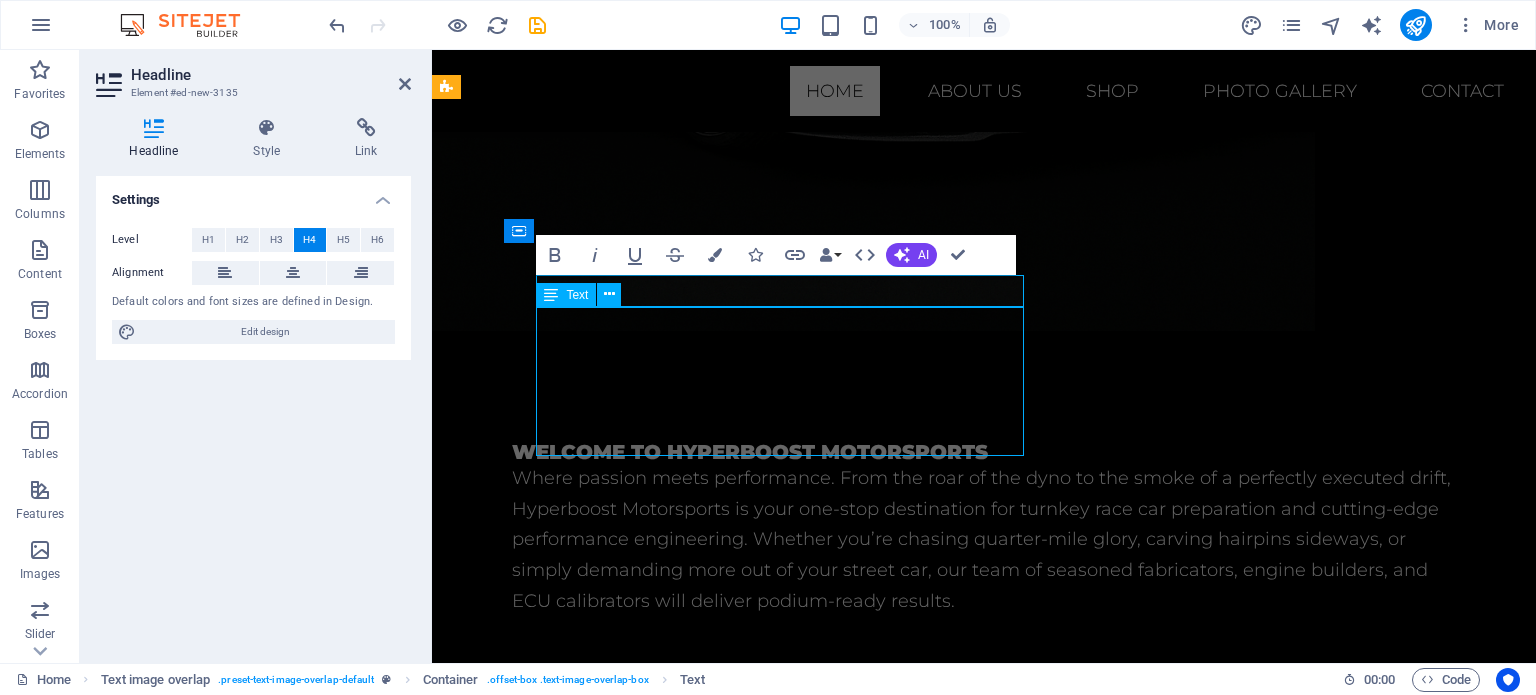 scroll, scrollTop: 1000, scrollLeft: 0, axis: vertical 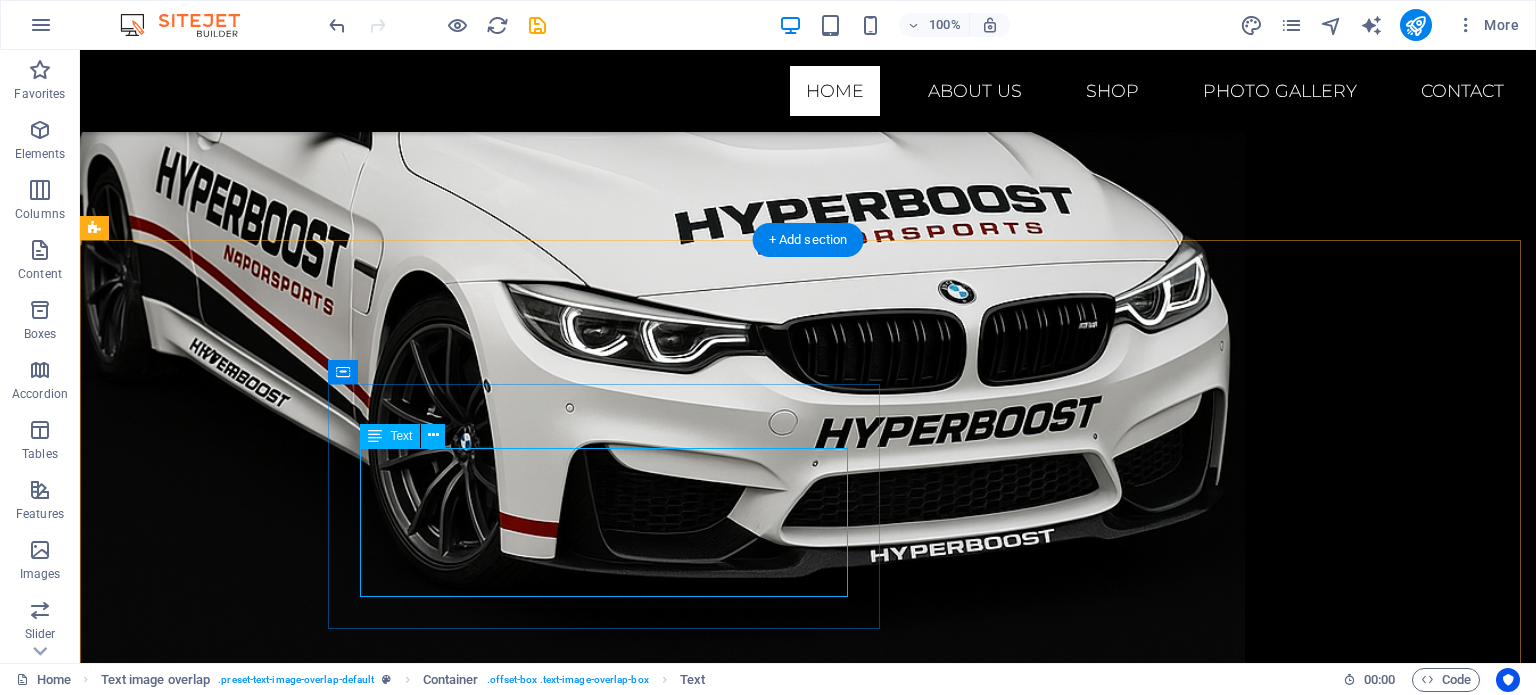 click on "Lorem ipsum dolor sit amet, consectetuer adipiscing elit. Aenean commodo ligula eget dolor. Lorem ipsum dolor sit amet, consectetuer adipiscing elit leget dolor. Lorem ipsum dolor sit amet, consectetuer adipiscing elit. Aenean commodo ligula eget dolor." at bounding box center (848, 1415) 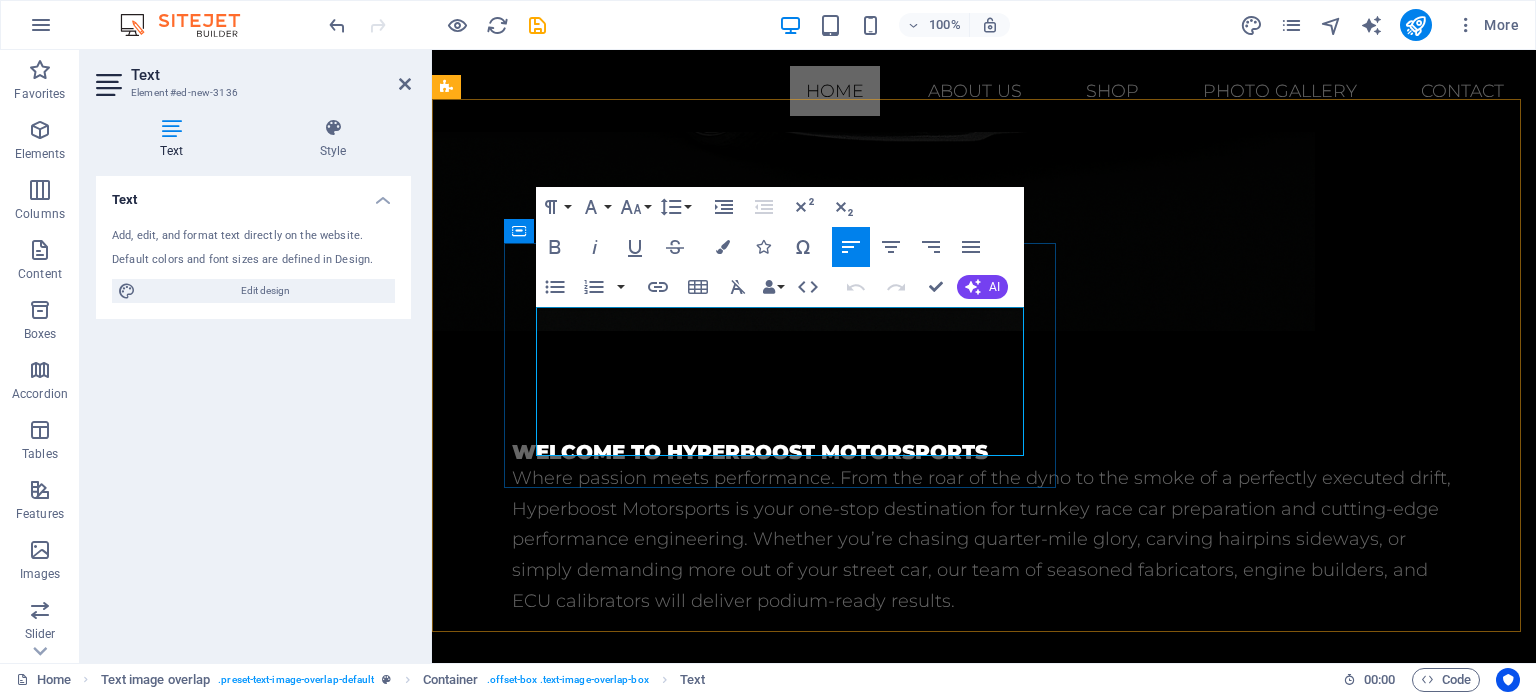 click on "Lorem ipsum dolor sit amet, consectetuer adipiscing elit. Aenean commodo ligula eget dolor. Lorem ipsum dolor sit amet, consectetuer adipiscing elit leget dolor. Lorem ipsum dolor sit amet, consectetuer adipiscing elit. Aenean commodo ligula eget dolor." at bounding box center [1024, 949] 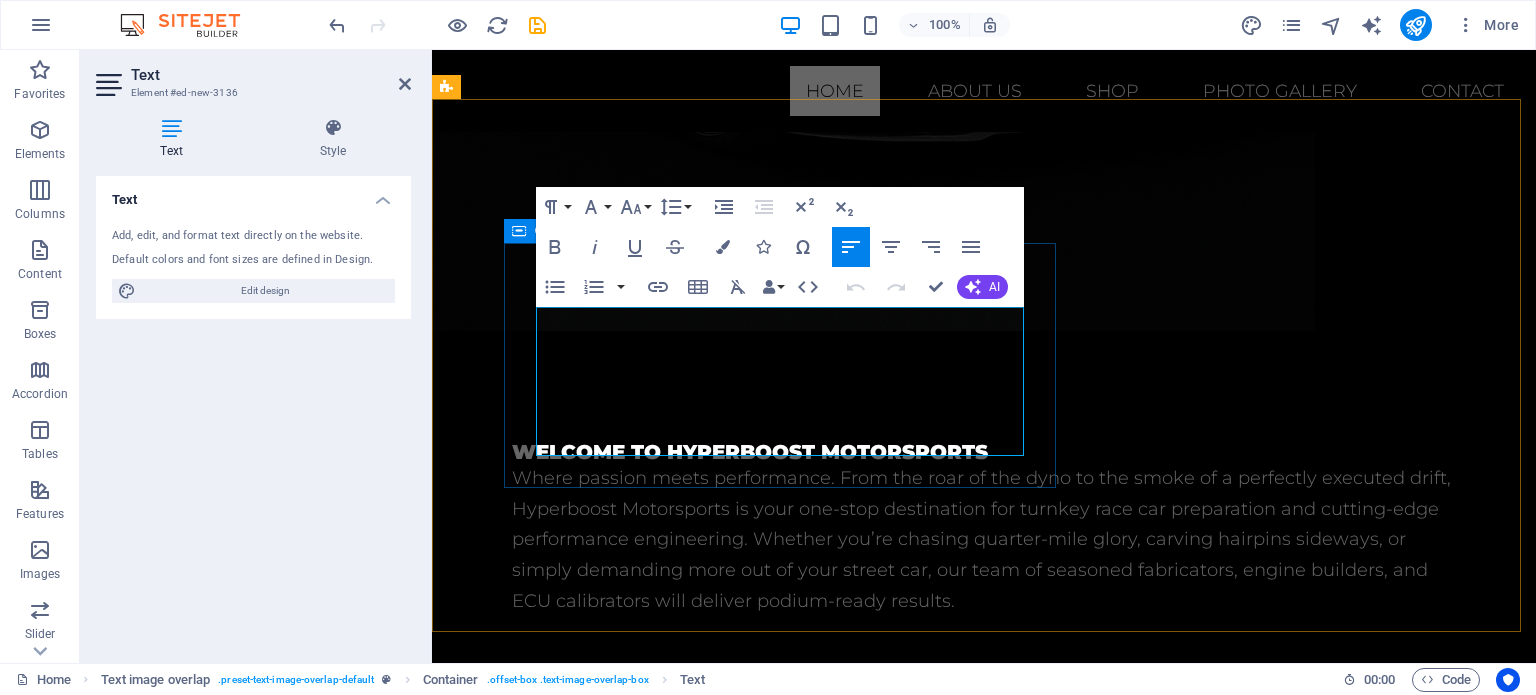 drag, startPoint x: 913, startPoint y: 445, endPoint x: 509, endPoint y: 321, distance: 422.60147 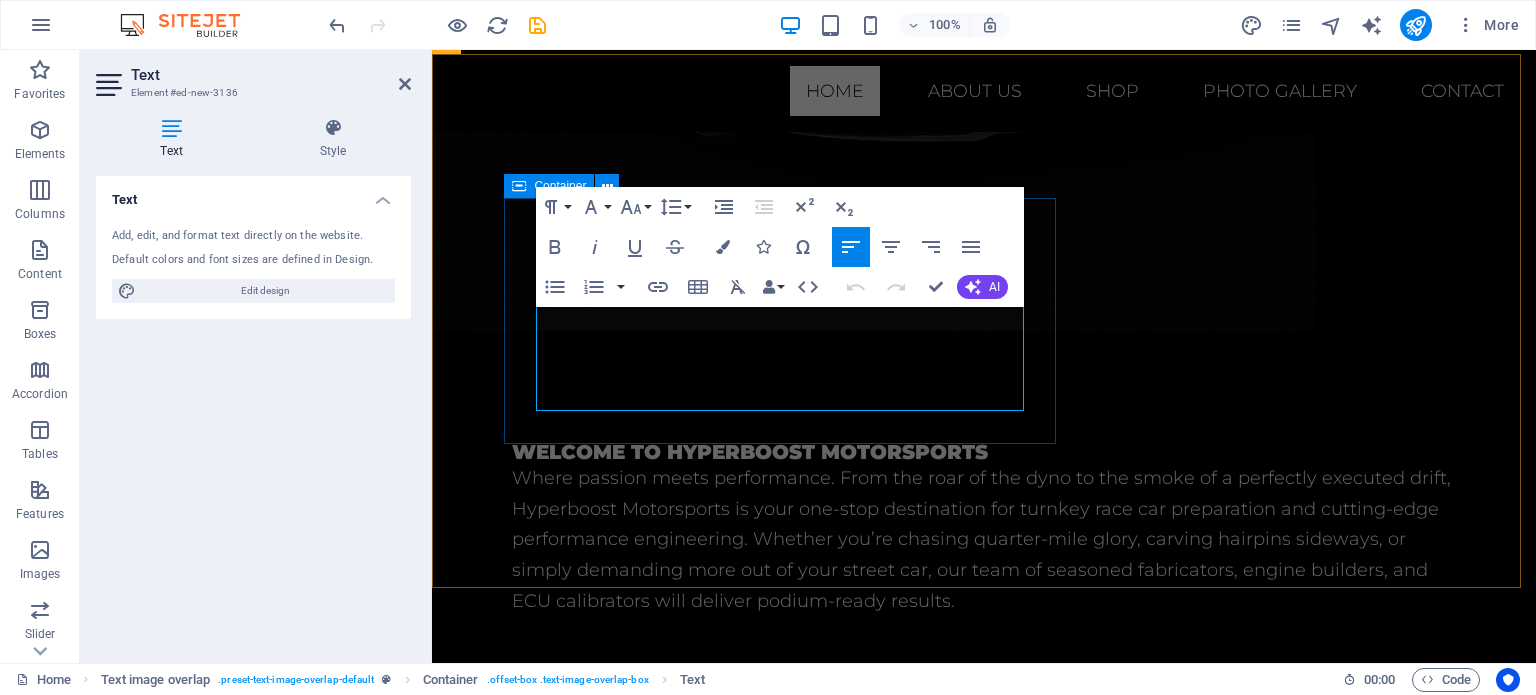 scroll, scrollTop: 1260, scrollLeft: 0, axis: vertical 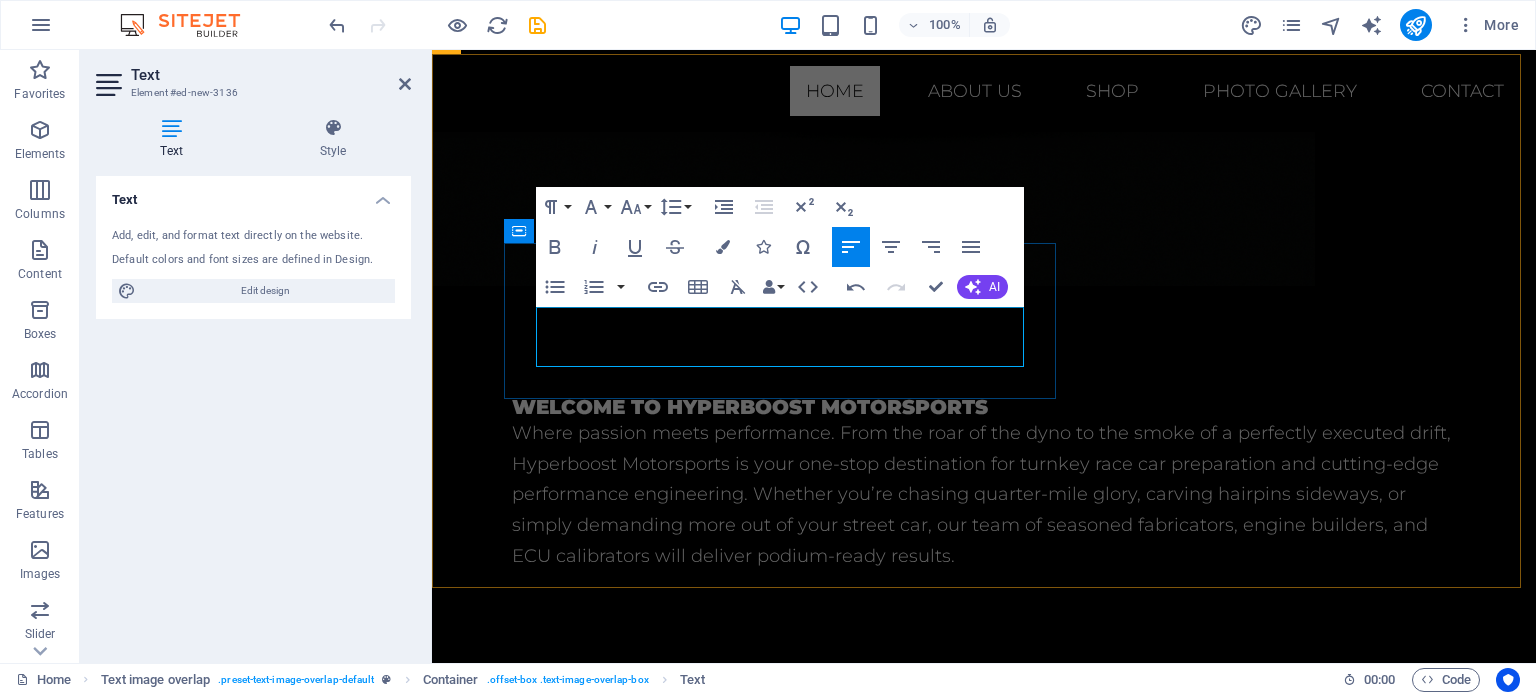drag, startPoint x: 680, startPoint y: 351, endPoint x: 536, endPoint y: 320, distance: 147.29901 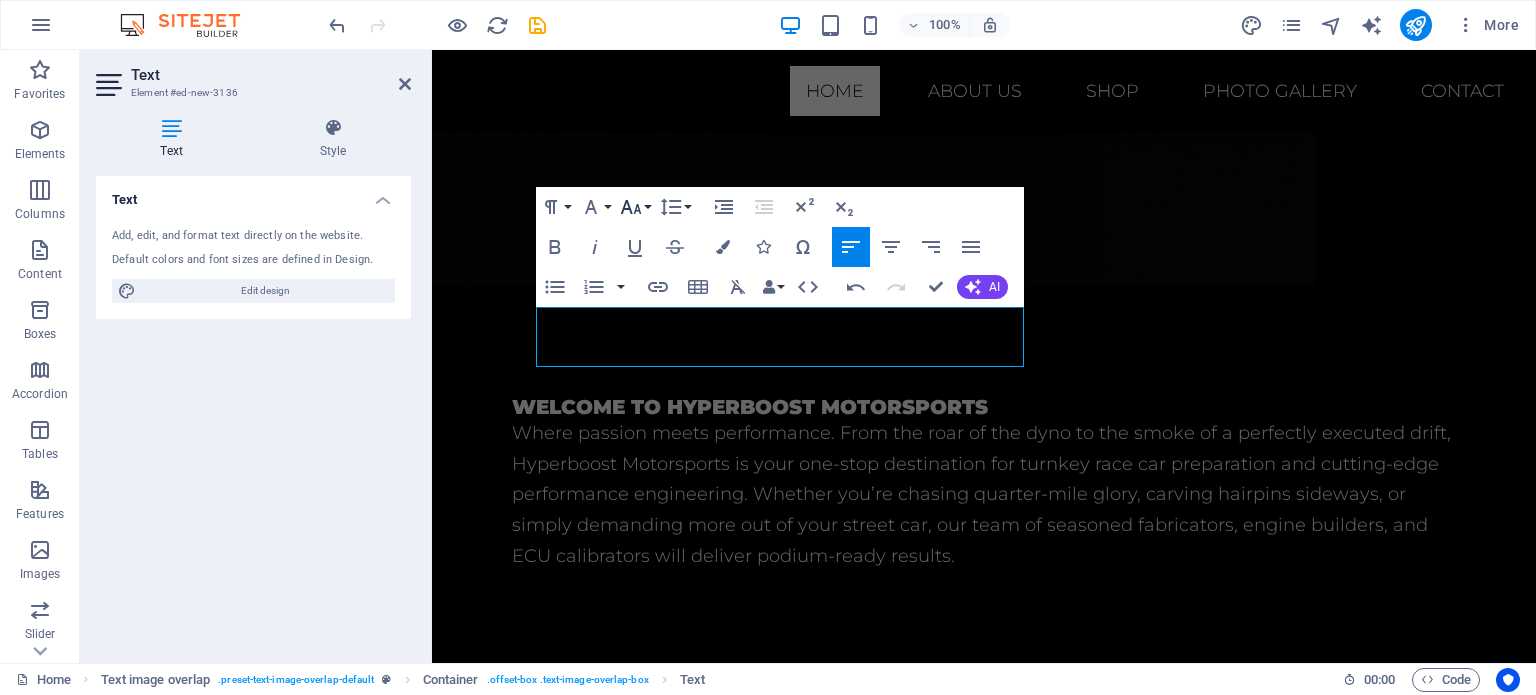 click 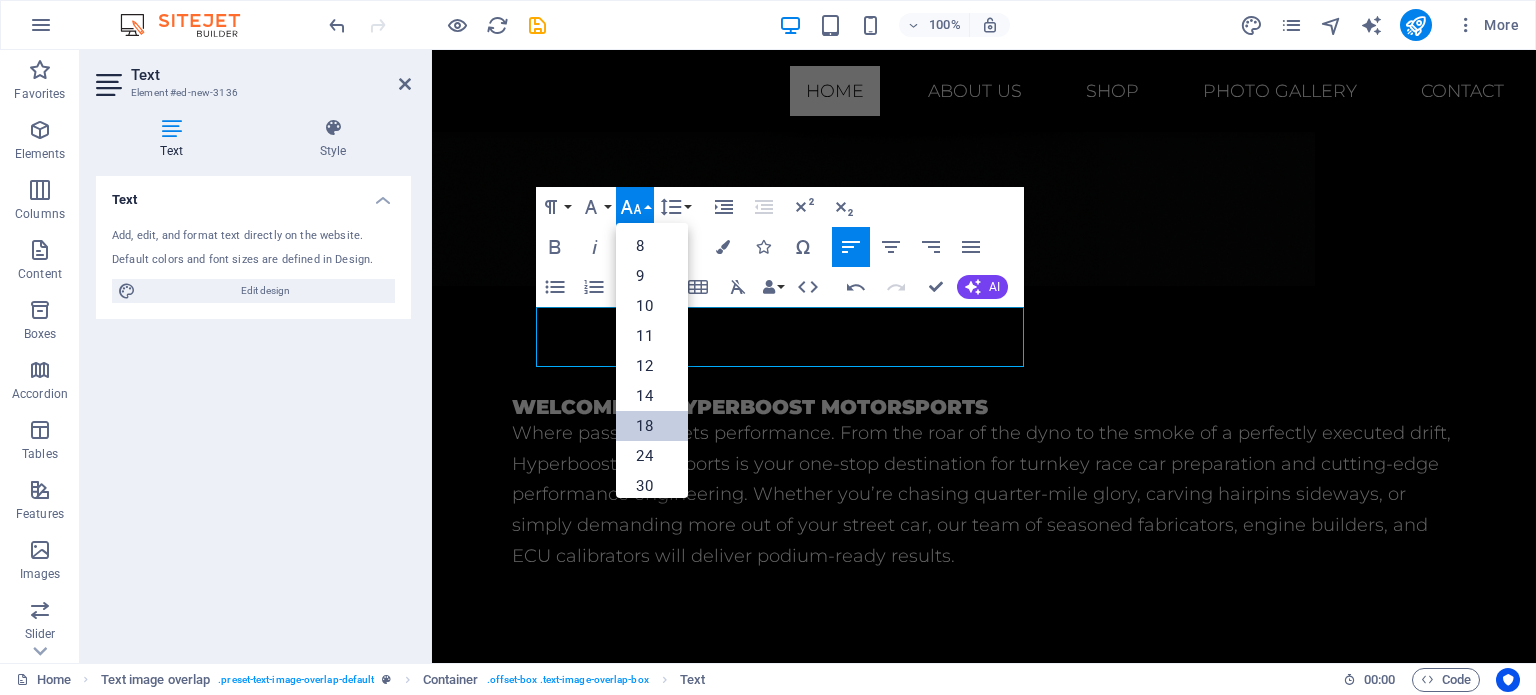 click on "18" at bounding box center [652, 426] 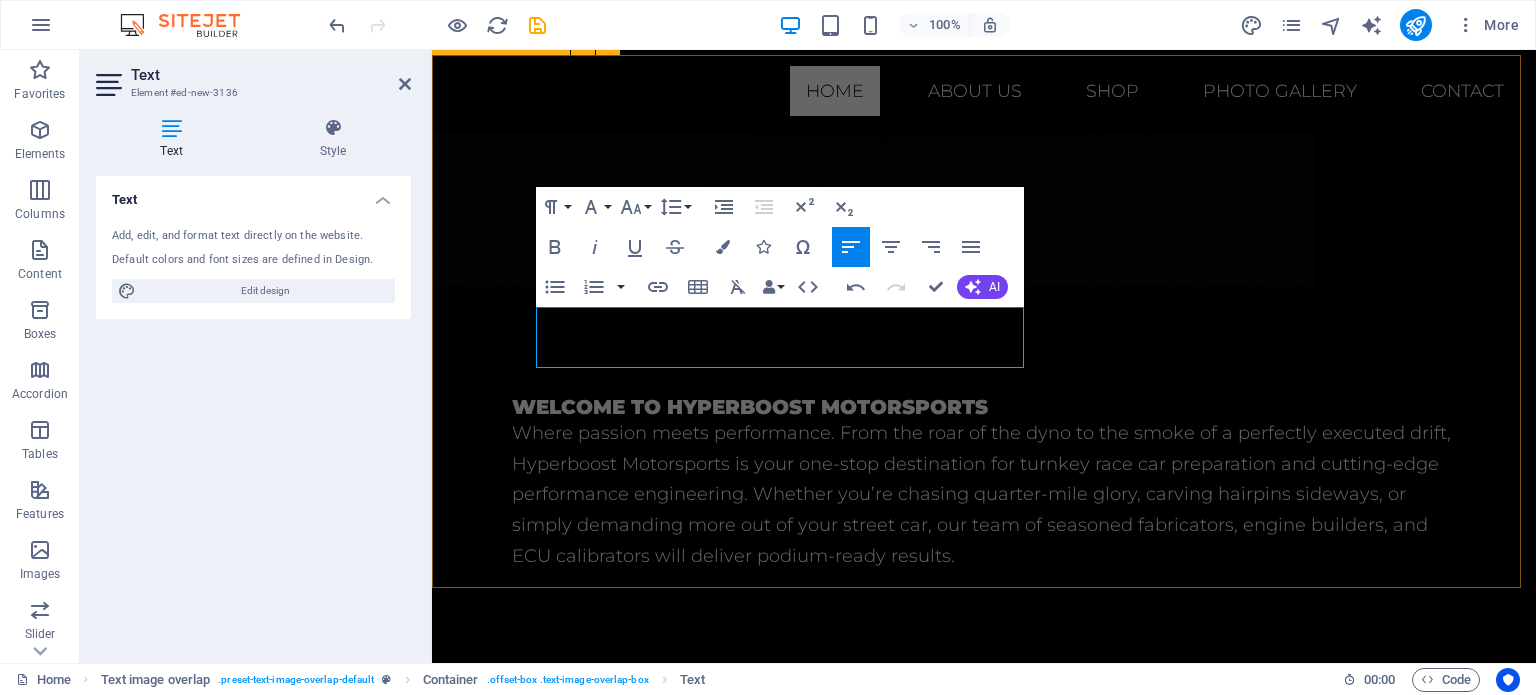 scroll, scrollTop: 1259, scrollLeft: 0, axis: vertical 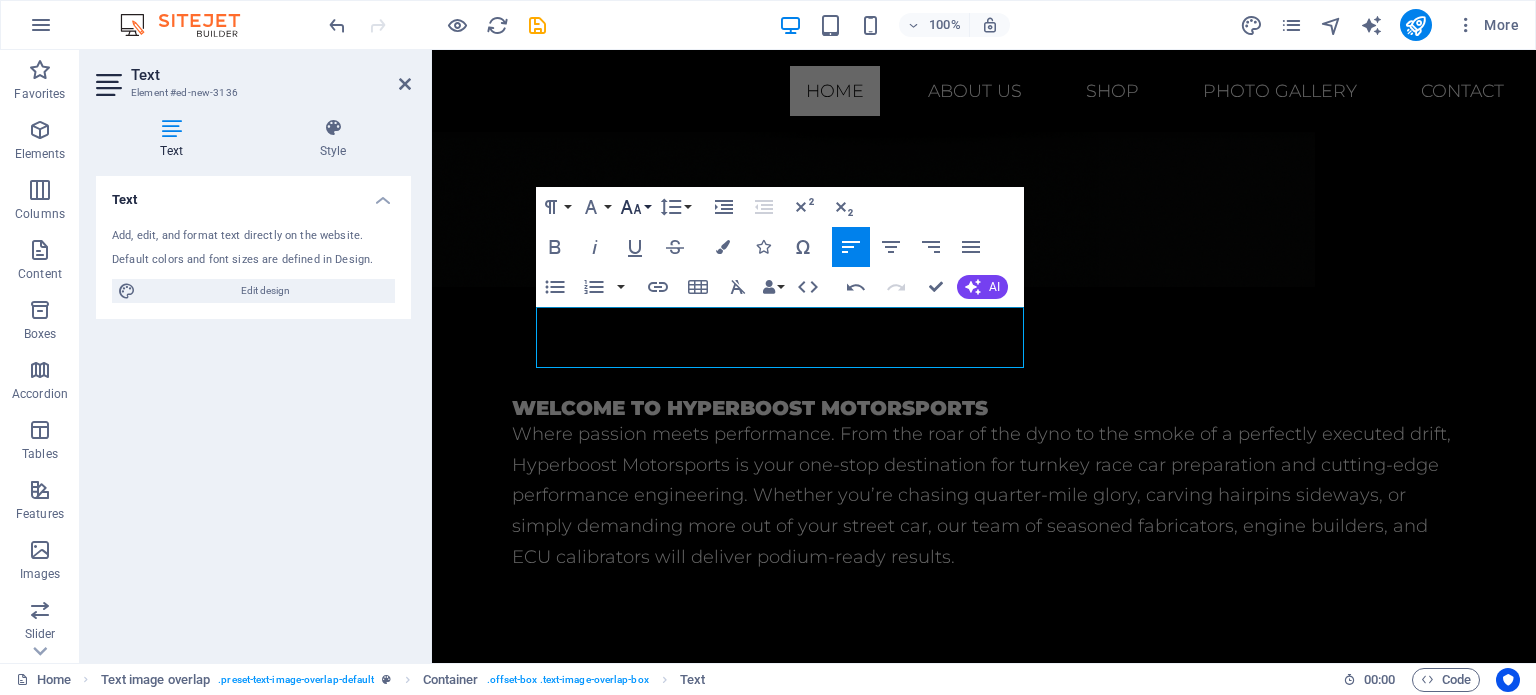 click 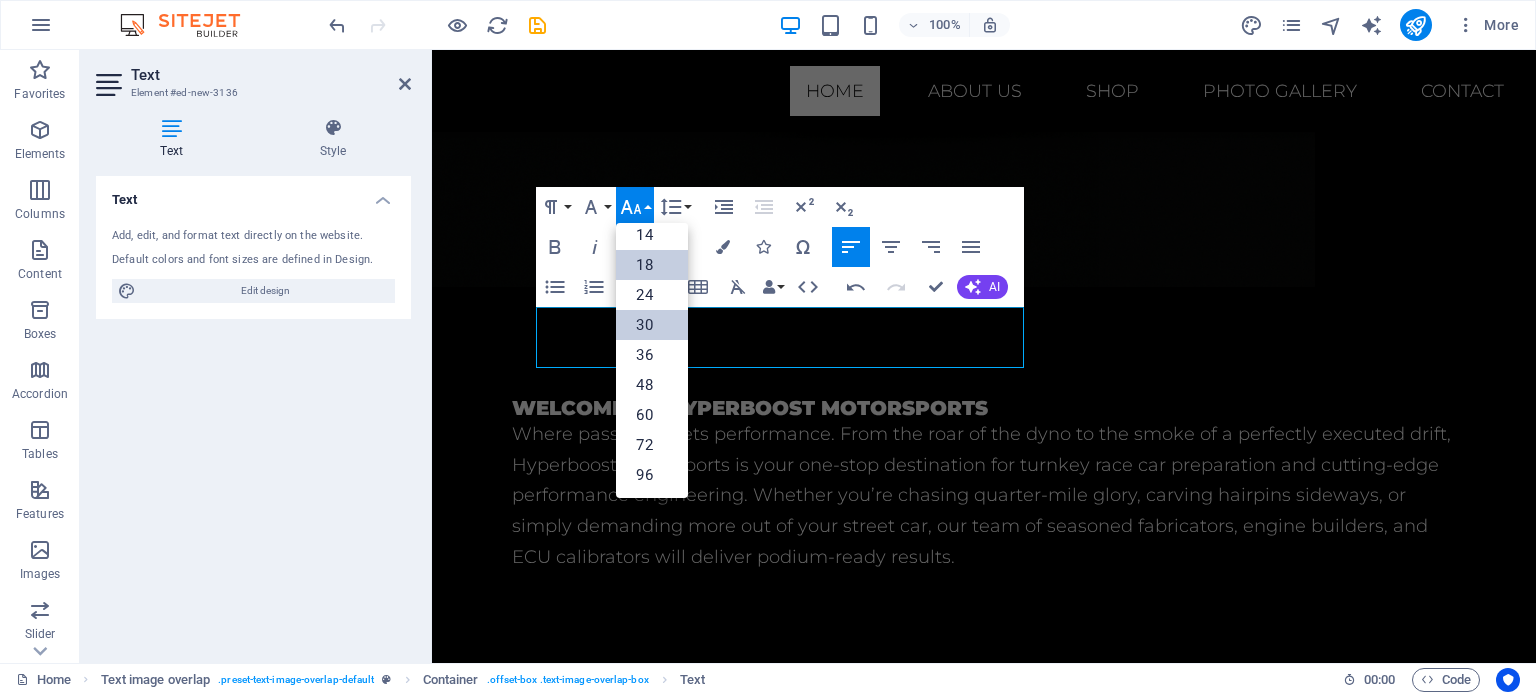 scroll, scrollTop: 160, scrollLeft: 0, axis: vertical 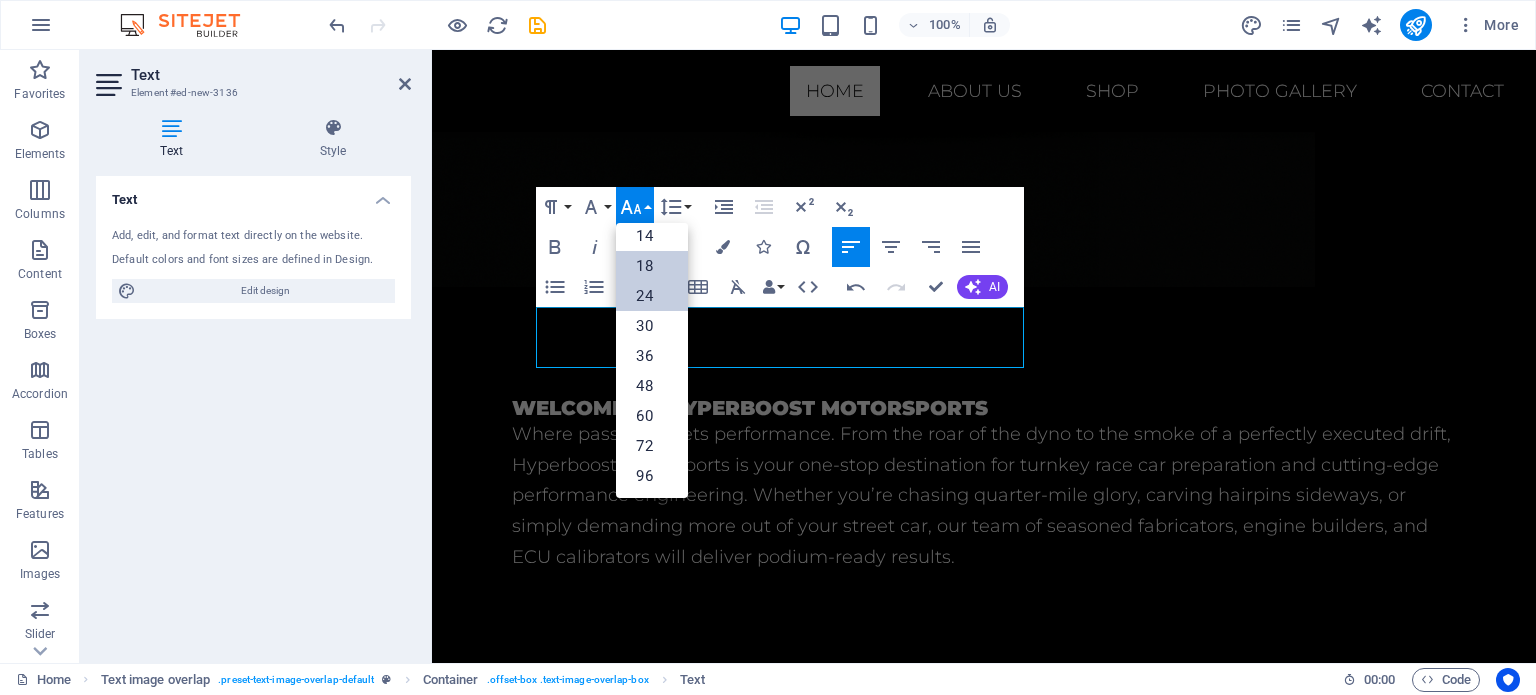 click on "24" at bounding box center (652, 296) 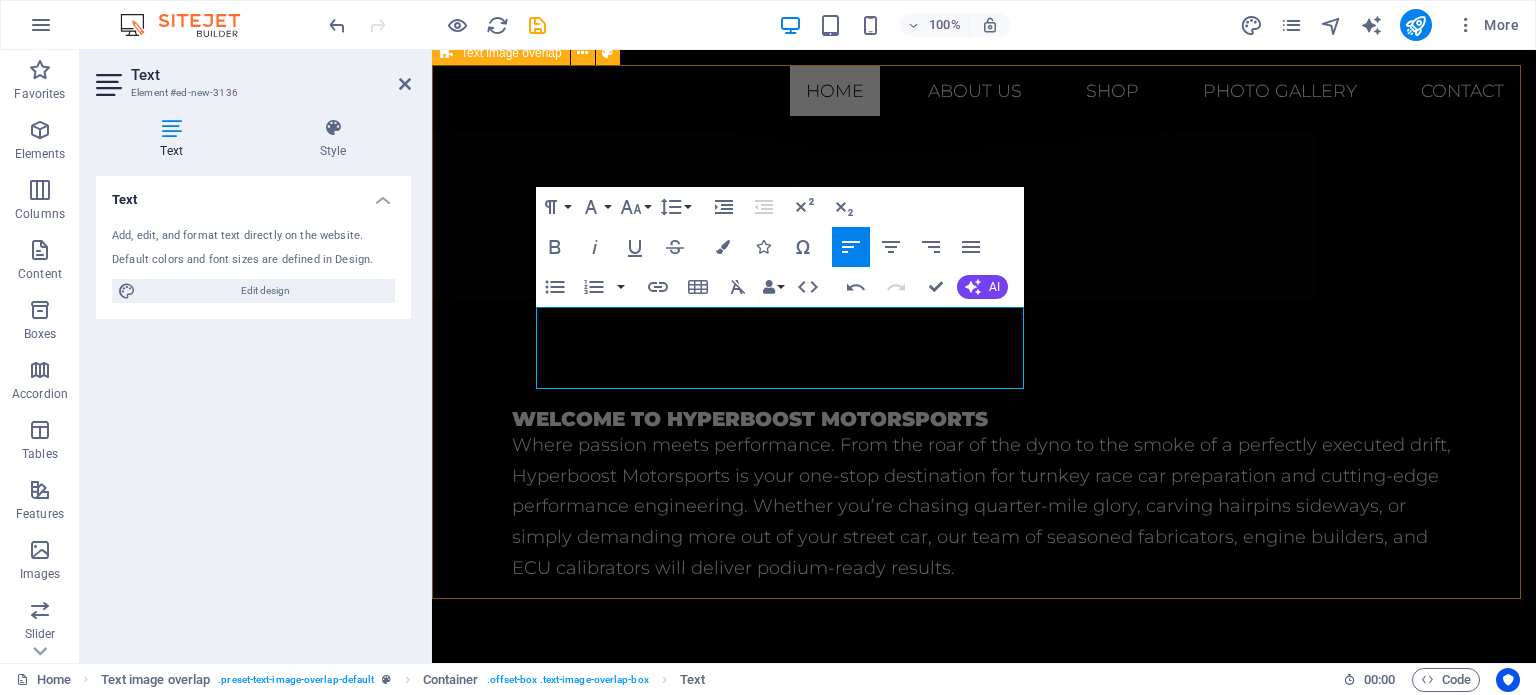 click on "Mil-spec wiring crafted for reliability in the harshest motorsport environments." at bounding box center [984, 1216] 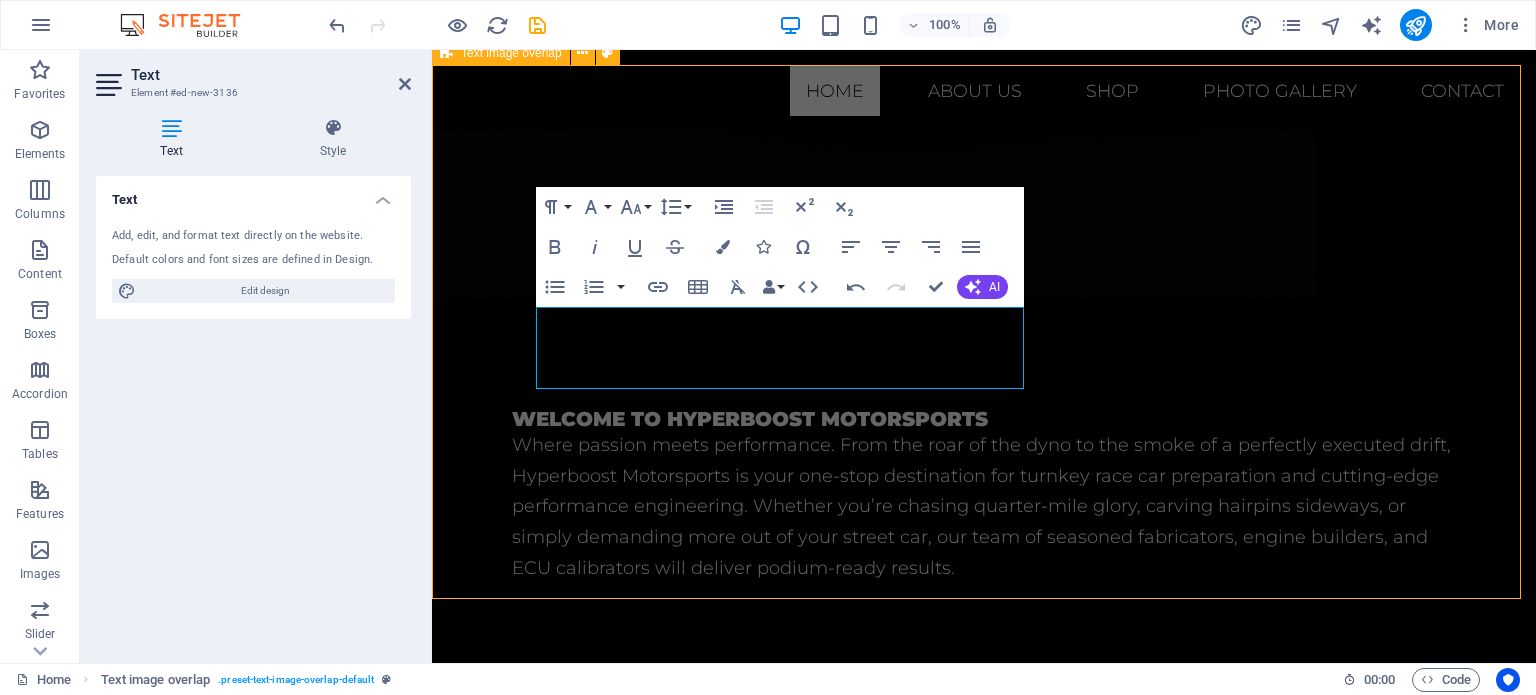 scroll, scrollTop: 1033, scrollLeft: 0, axis: vertical 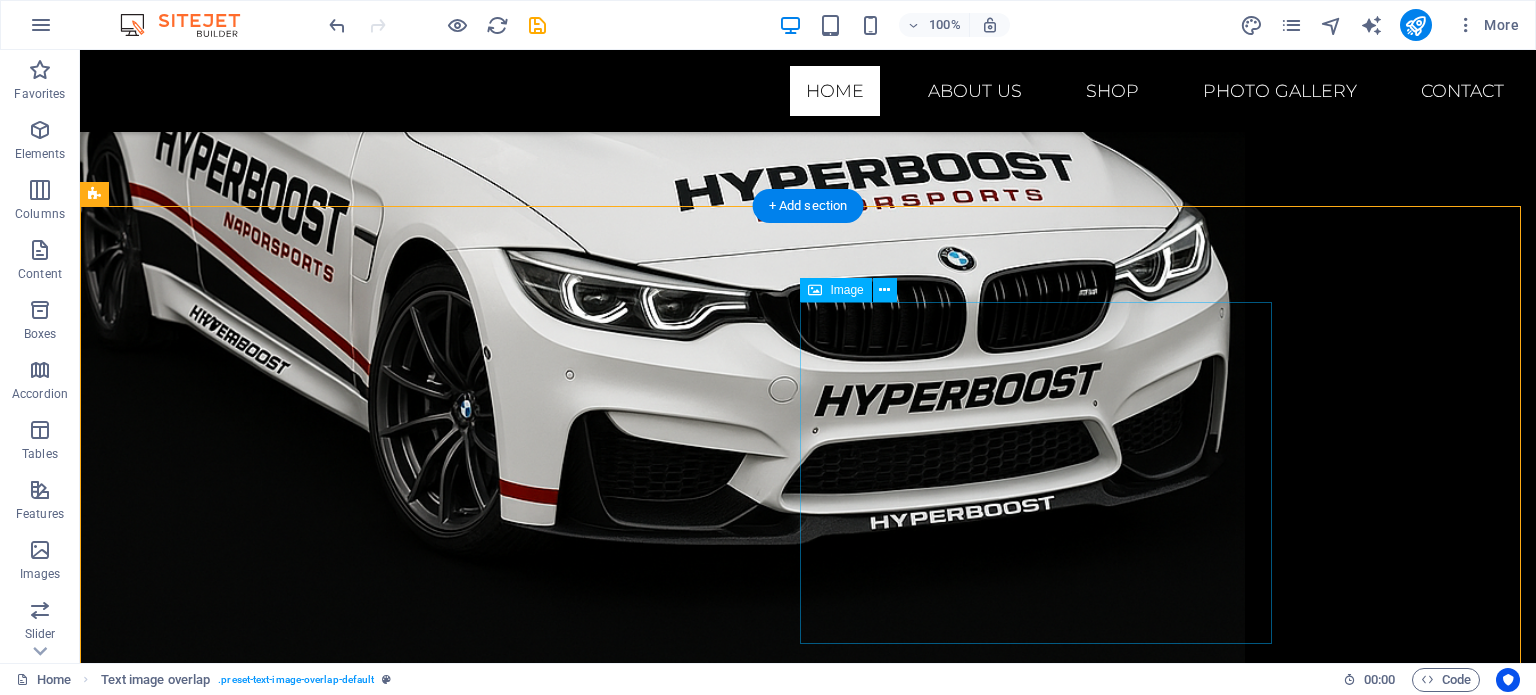 click at bounding box center [808, 1751] 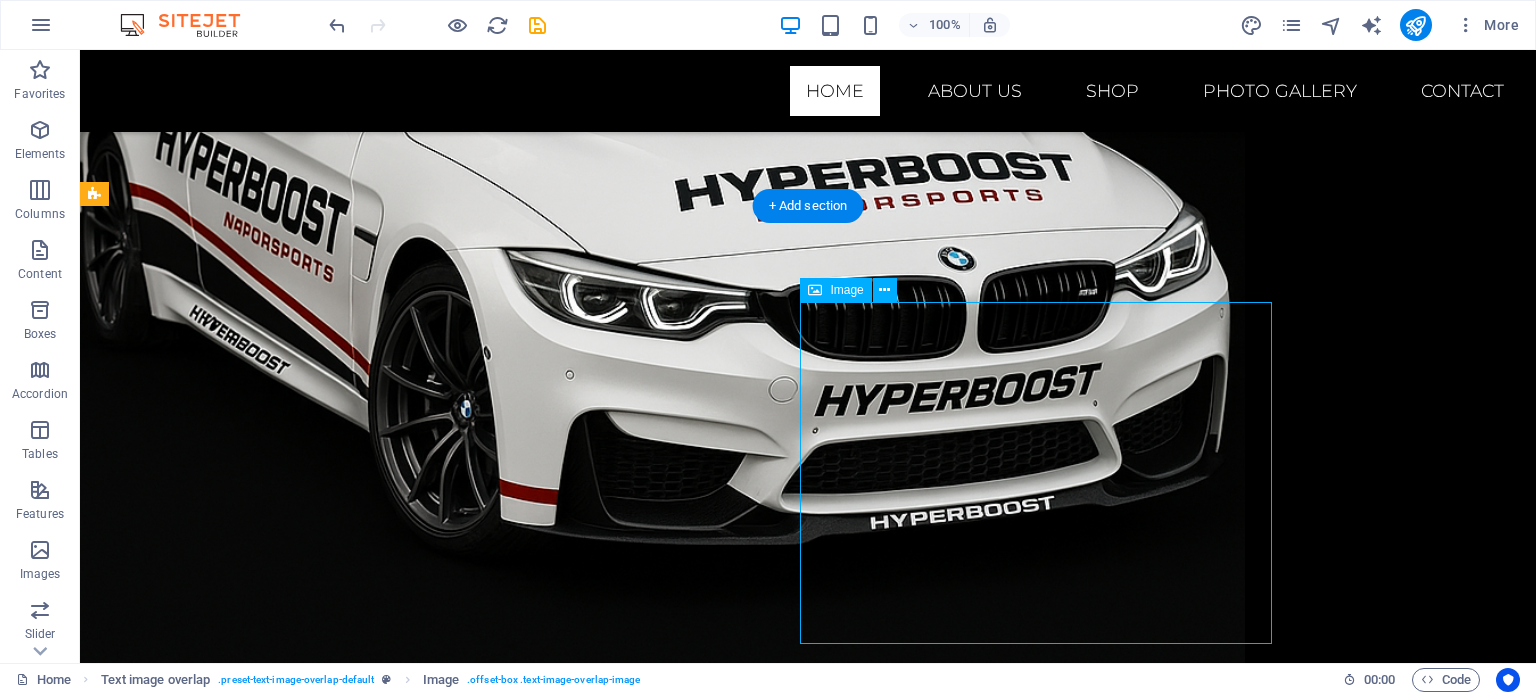 click at bounding box center [808, 1751] 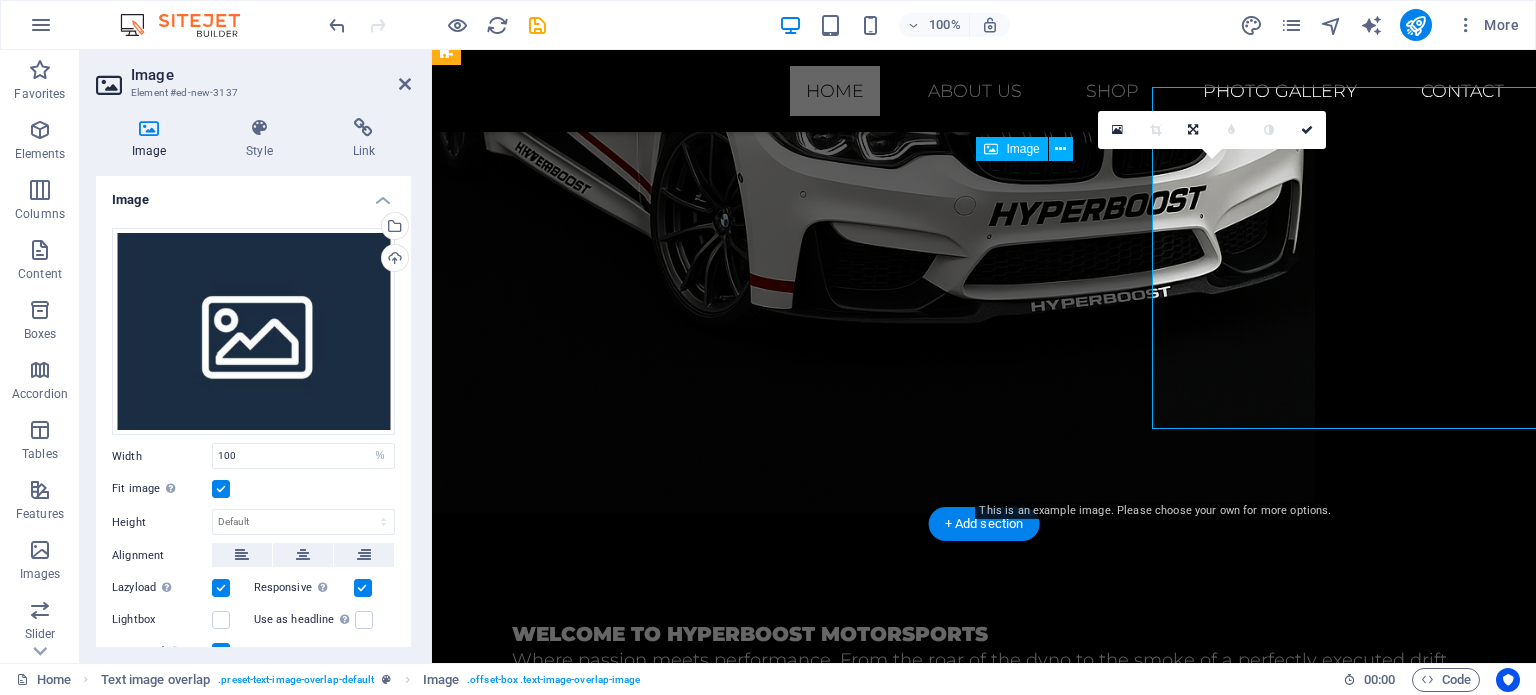 scroll, scrollTop: 1248, scrollLeft: 0, axis: vertical 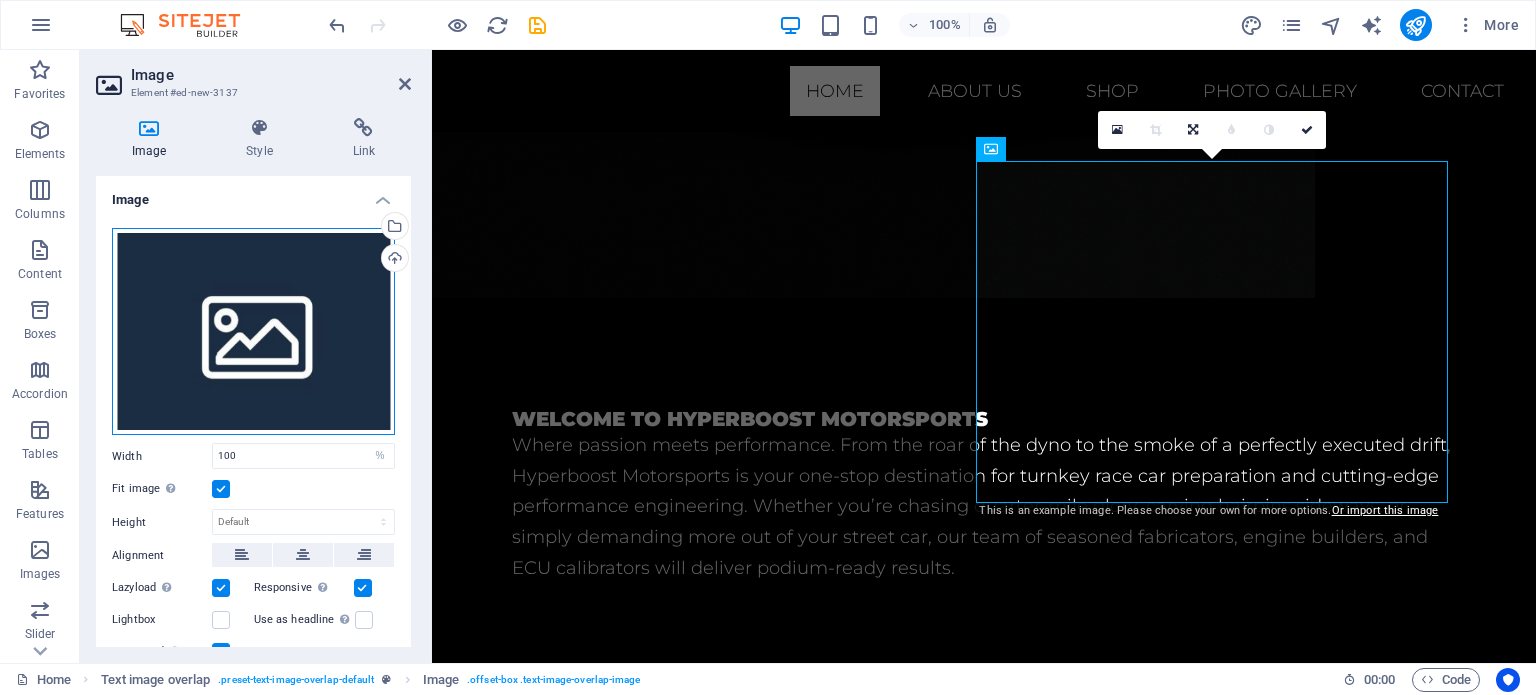 click on "Drag files here, click to choose files or select files from Files or our free stock photos & videos" at bounding box center (253, 332) 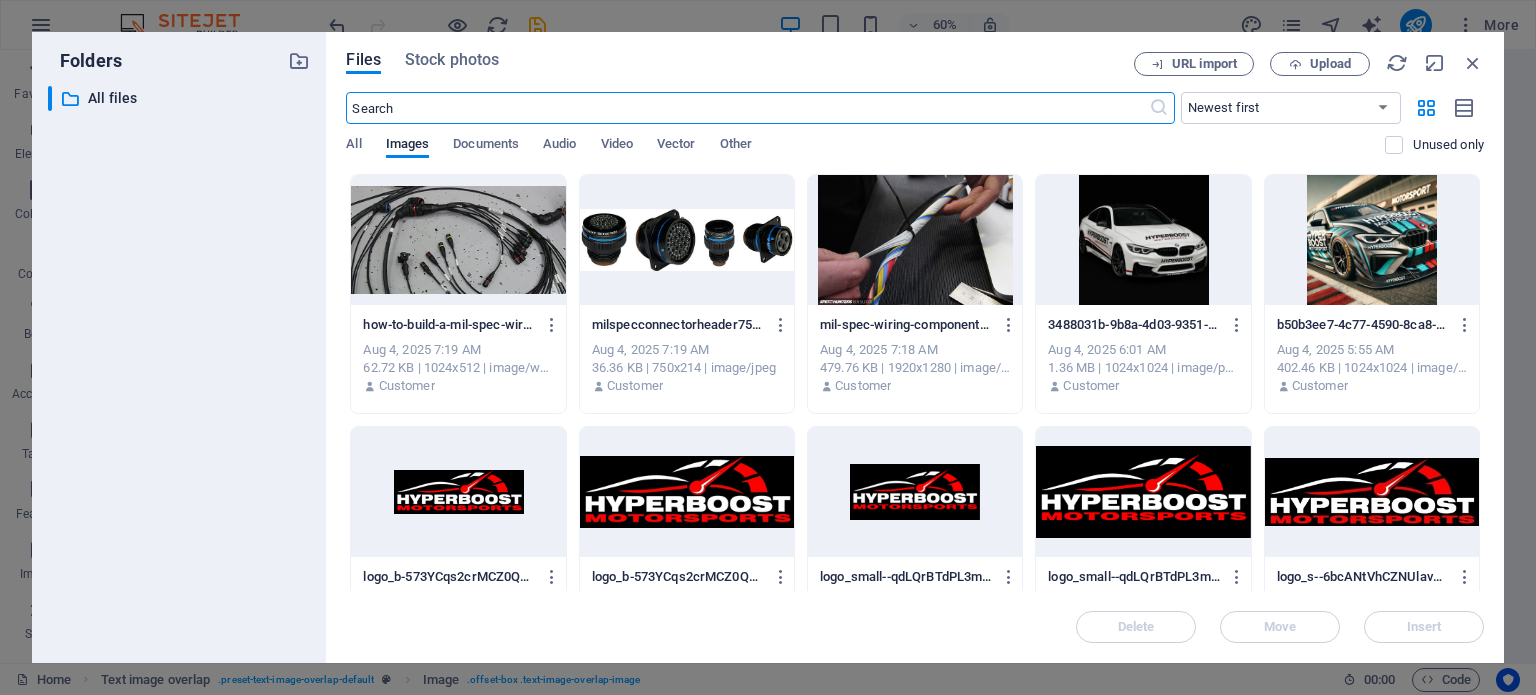 scroll, scrollTop: 1720, scrollLeft: 0, axis: vertical 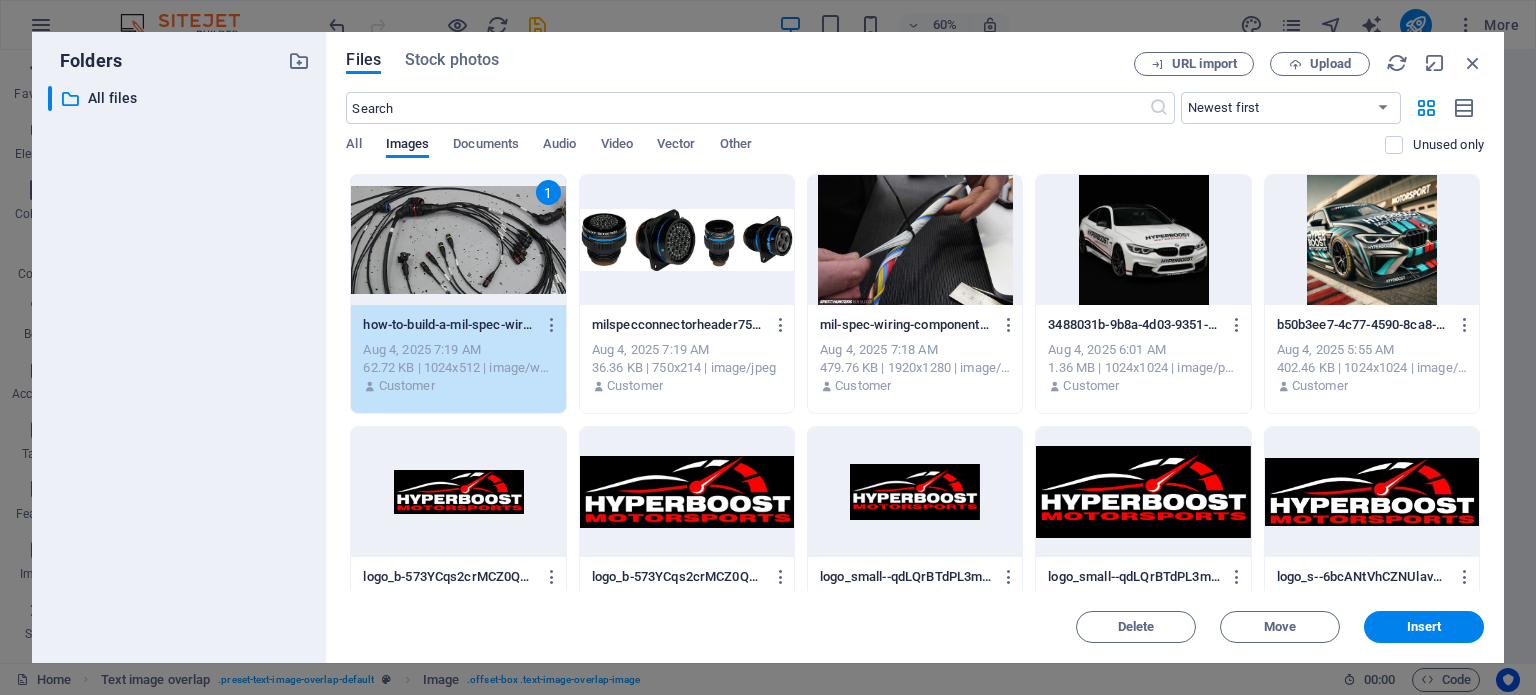 click on "1" at bounding box center [458, 240] 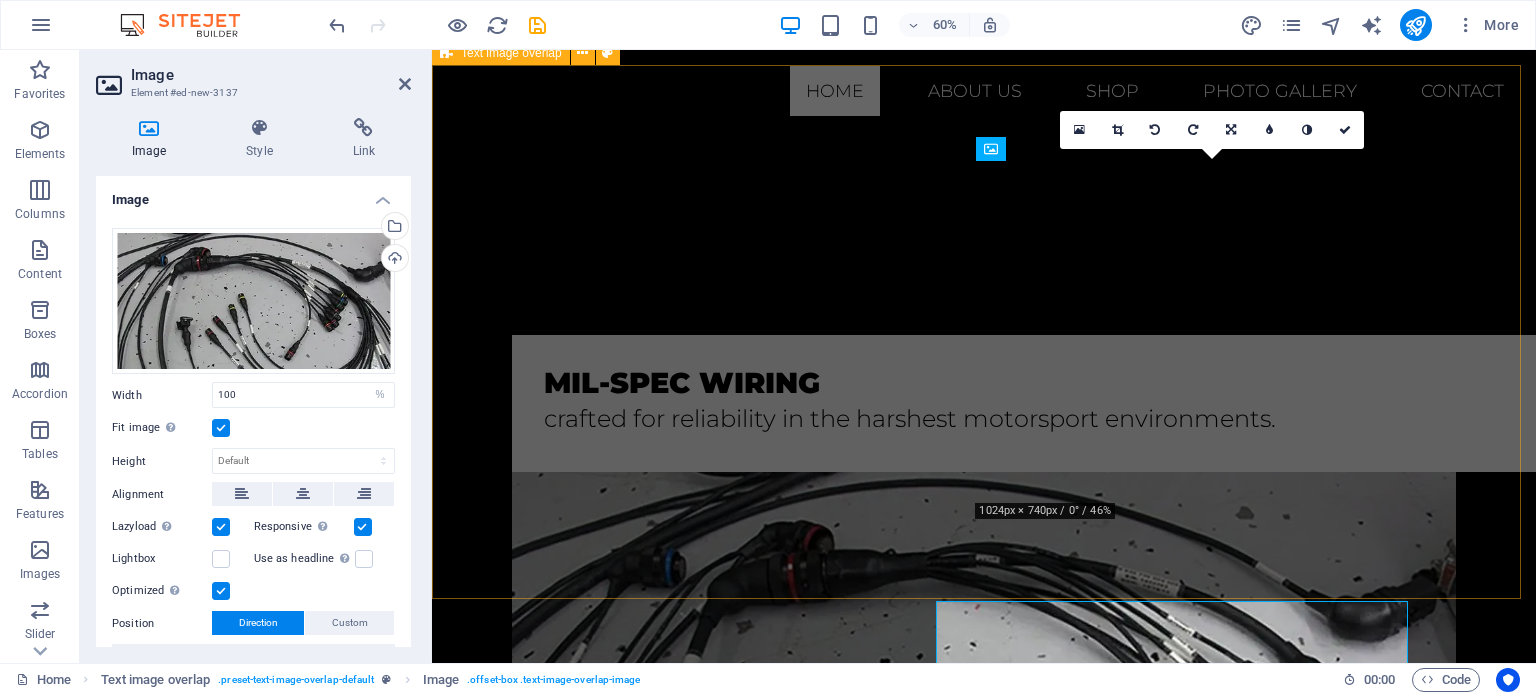 scroll, scrollTop: 1248, scrollLeft: 0, axis: vertical 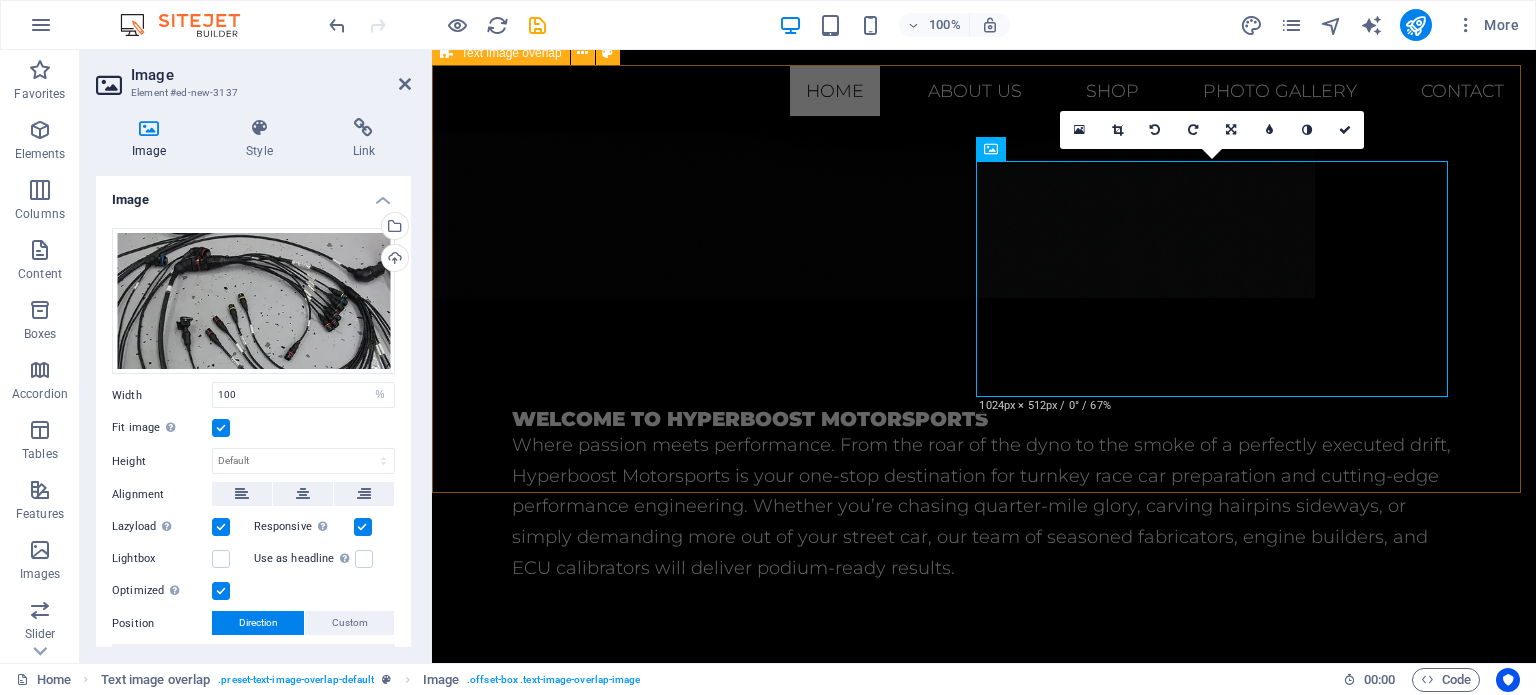 click on "Mil-spec wiring crafted for reliability in the harshest motorsport environments." at bounding box center (984, 1111) 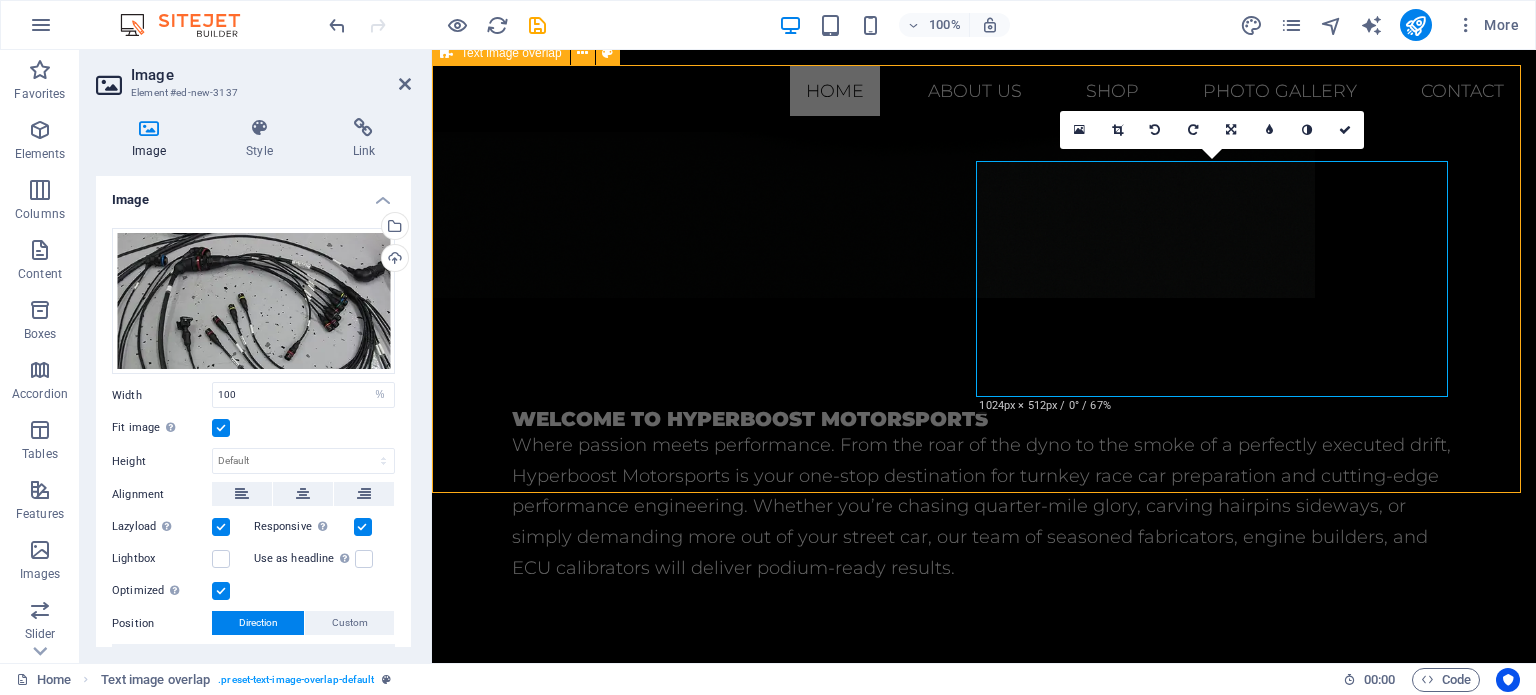scroll, scrollTop: 1033, scrollLeft: 0, axis: vertical 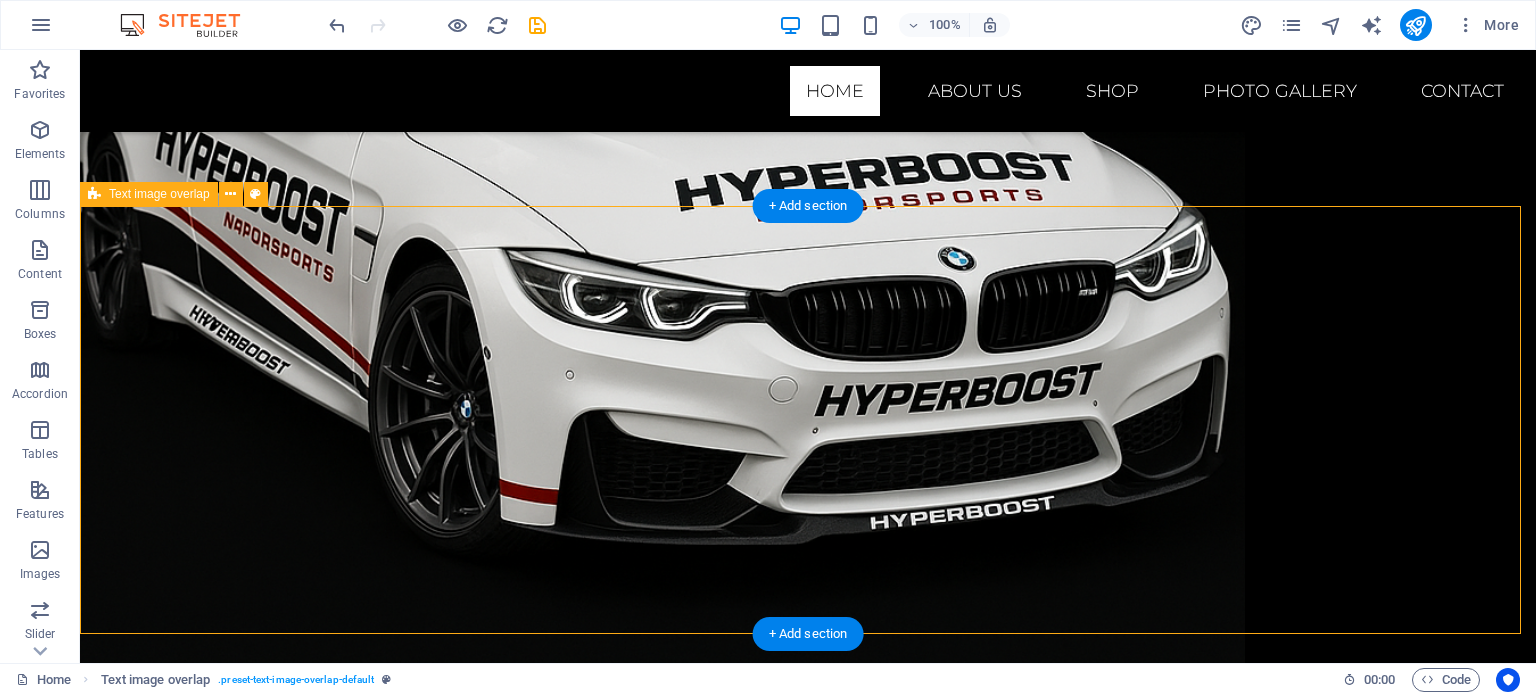 click on "Mil-spec wiring crafted for reliability in the harshest motorsport environments." at bounding box center [808, 1577] 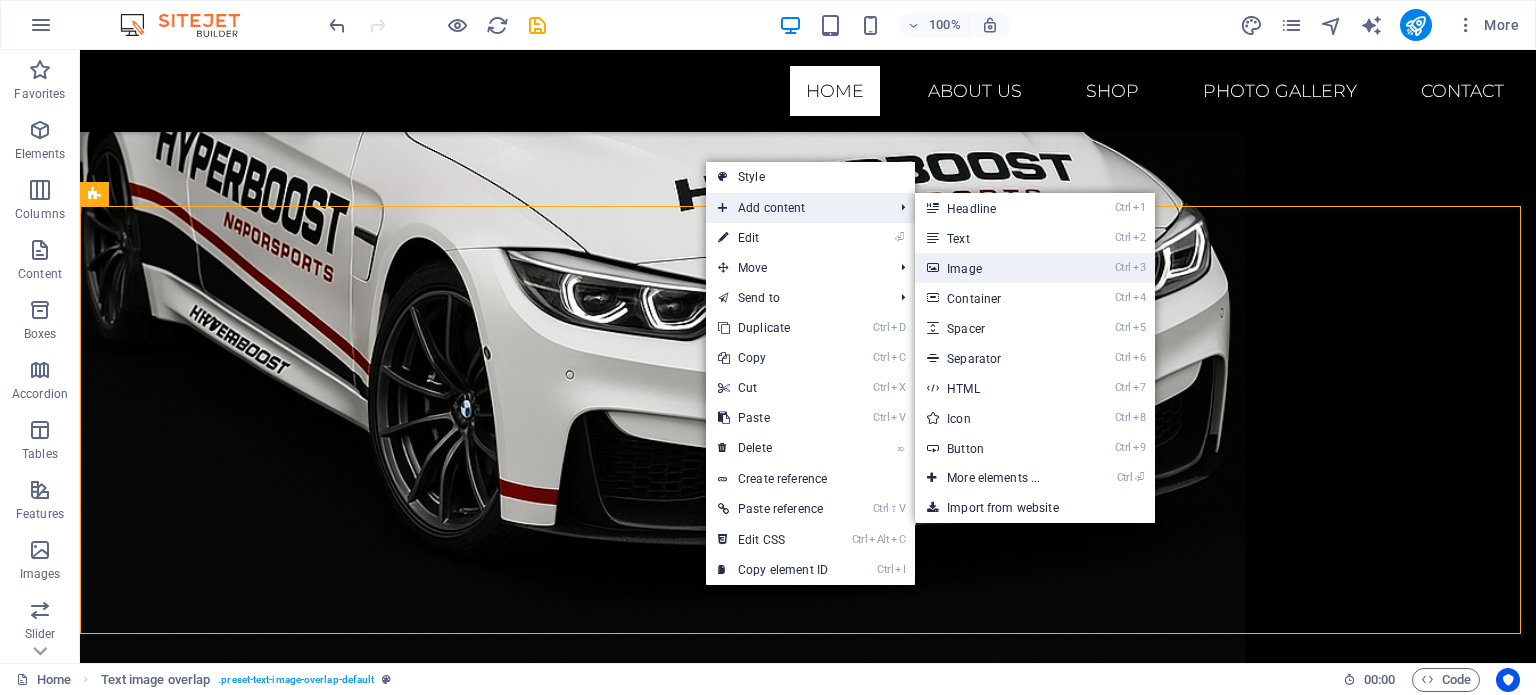 click on "Ctrl 3  Image" at bounding box center [997, 268] 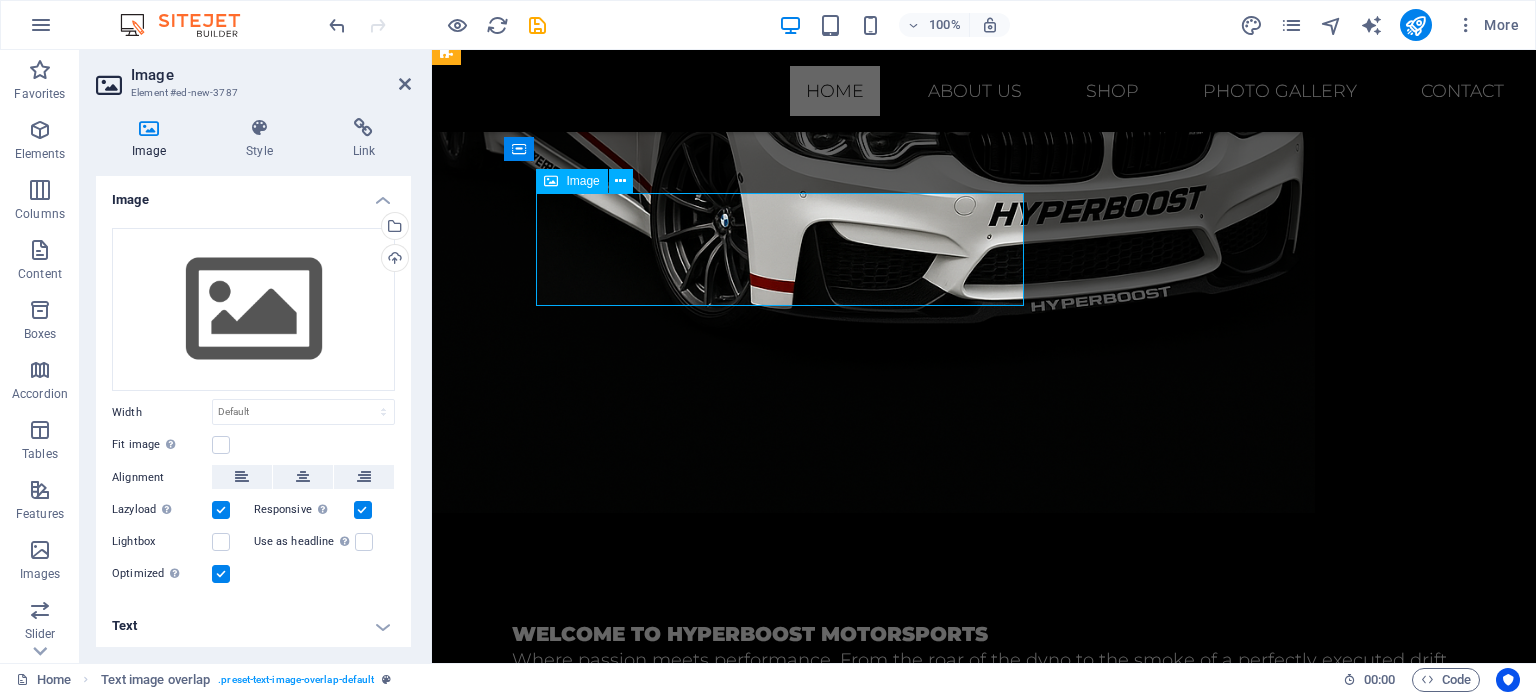 scroll, scrollTop: 1248, scrollLeft: 0, axis: vertical 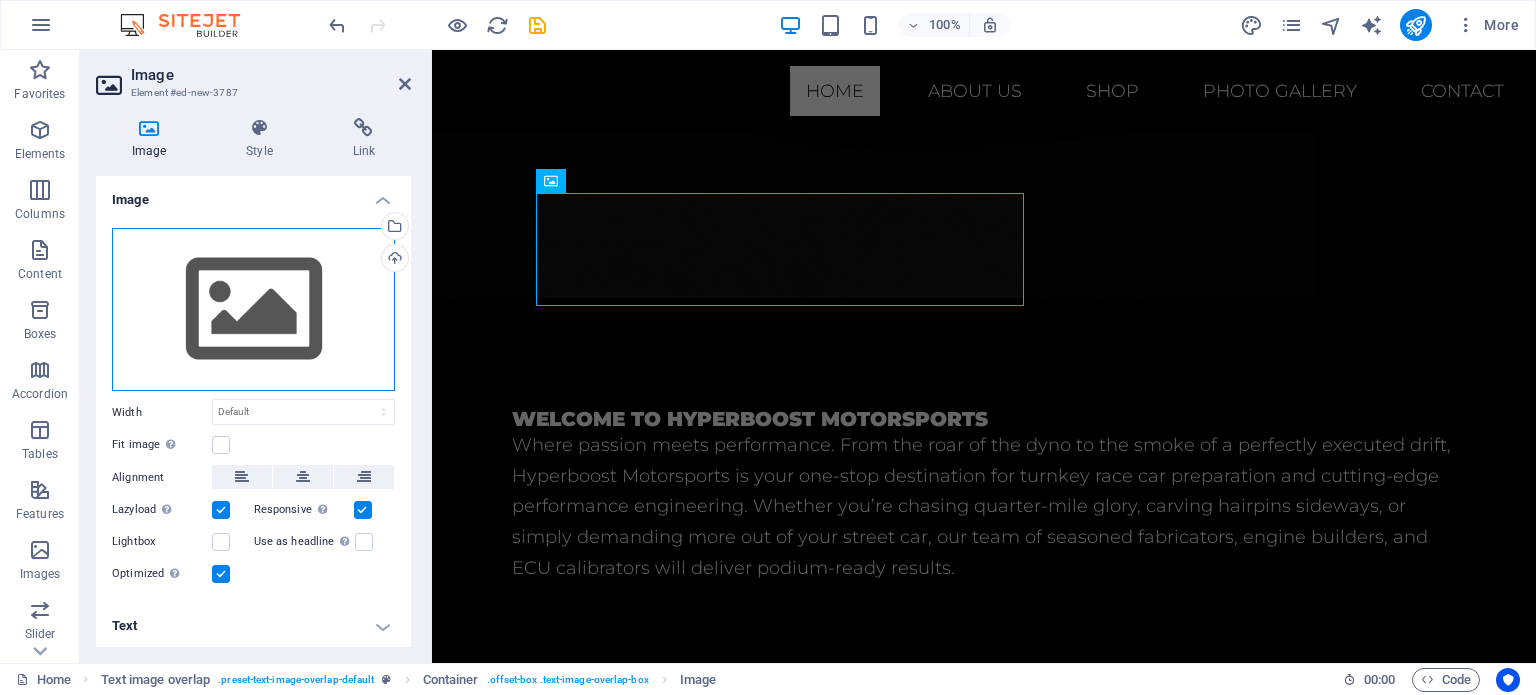 click on "Drag files here, click to choose files or select files from Files or our free stock photos & videos" at bounding box center (253, 310) 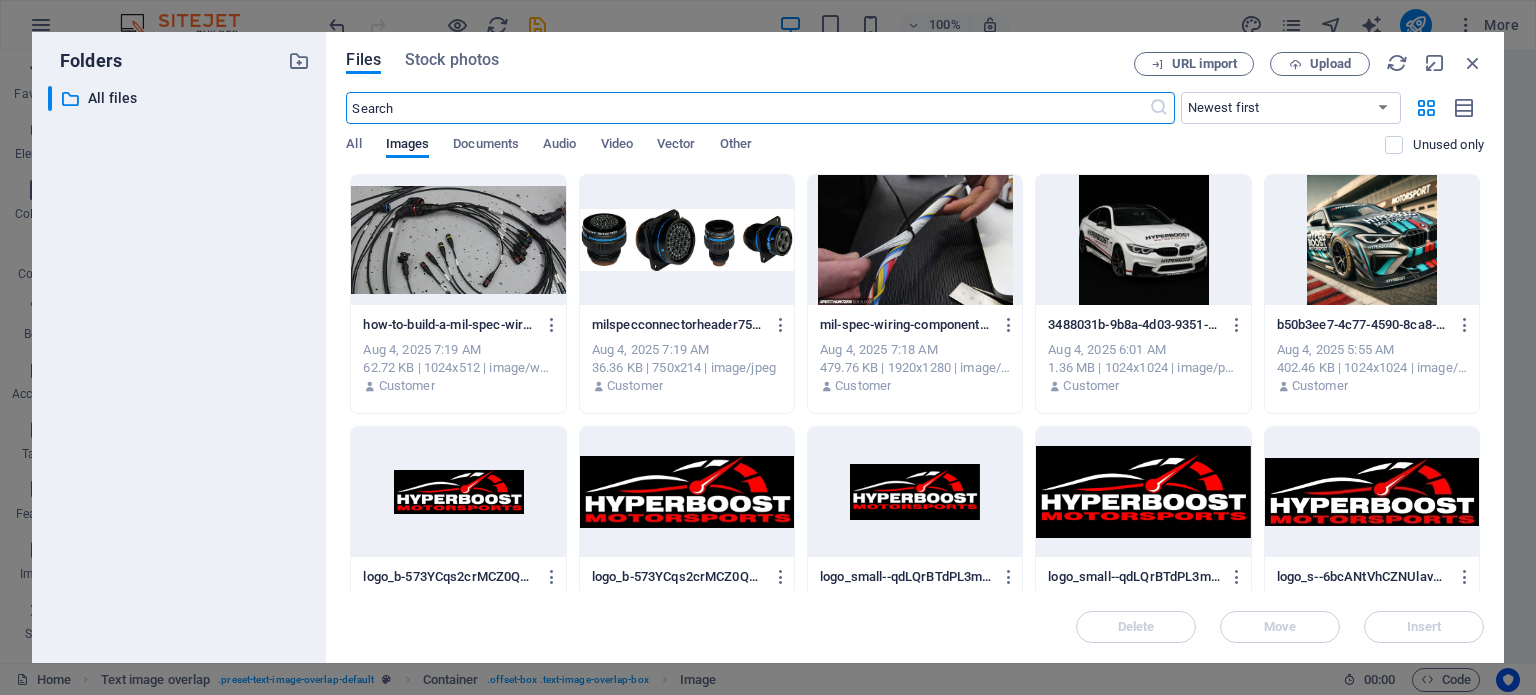 scroll, scrollTop: 1720, scrollLeft: 0, axis: vertical 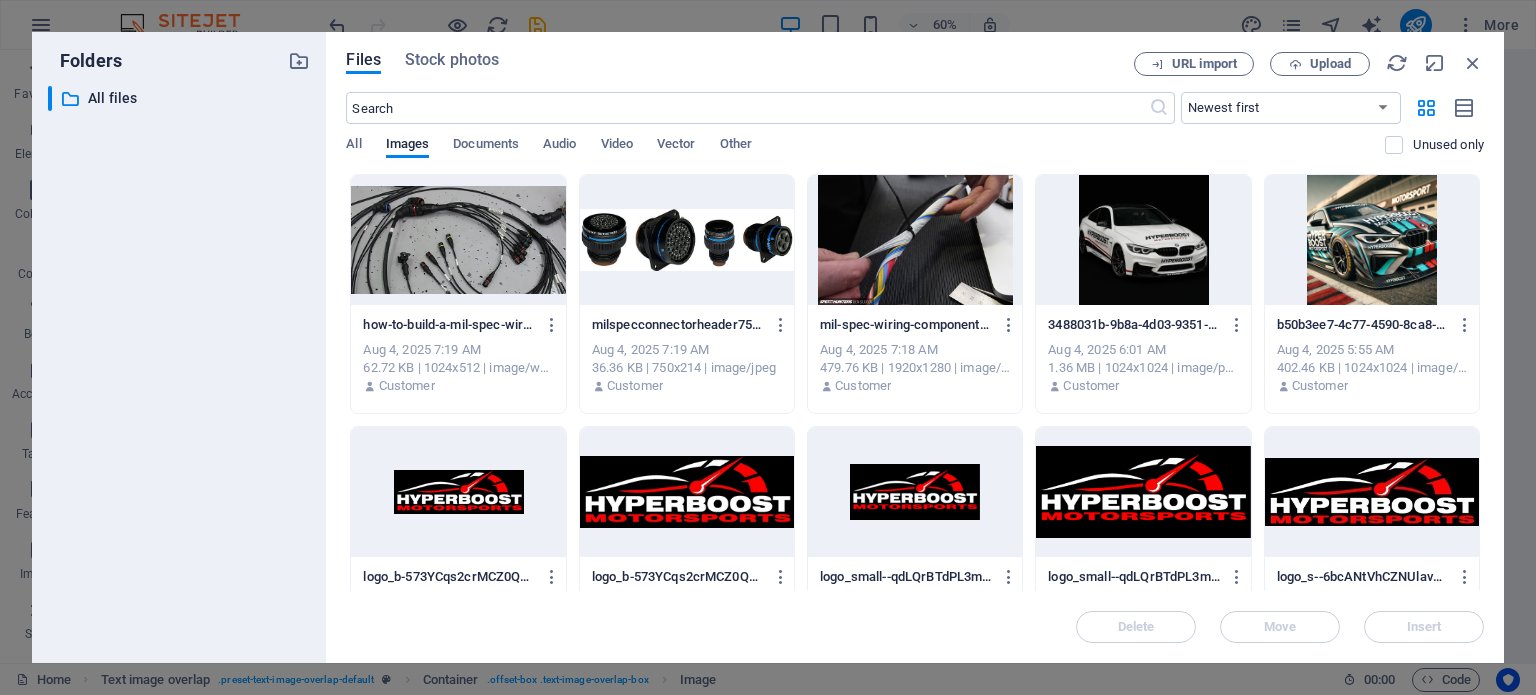 click at bounding box center [687, 240] 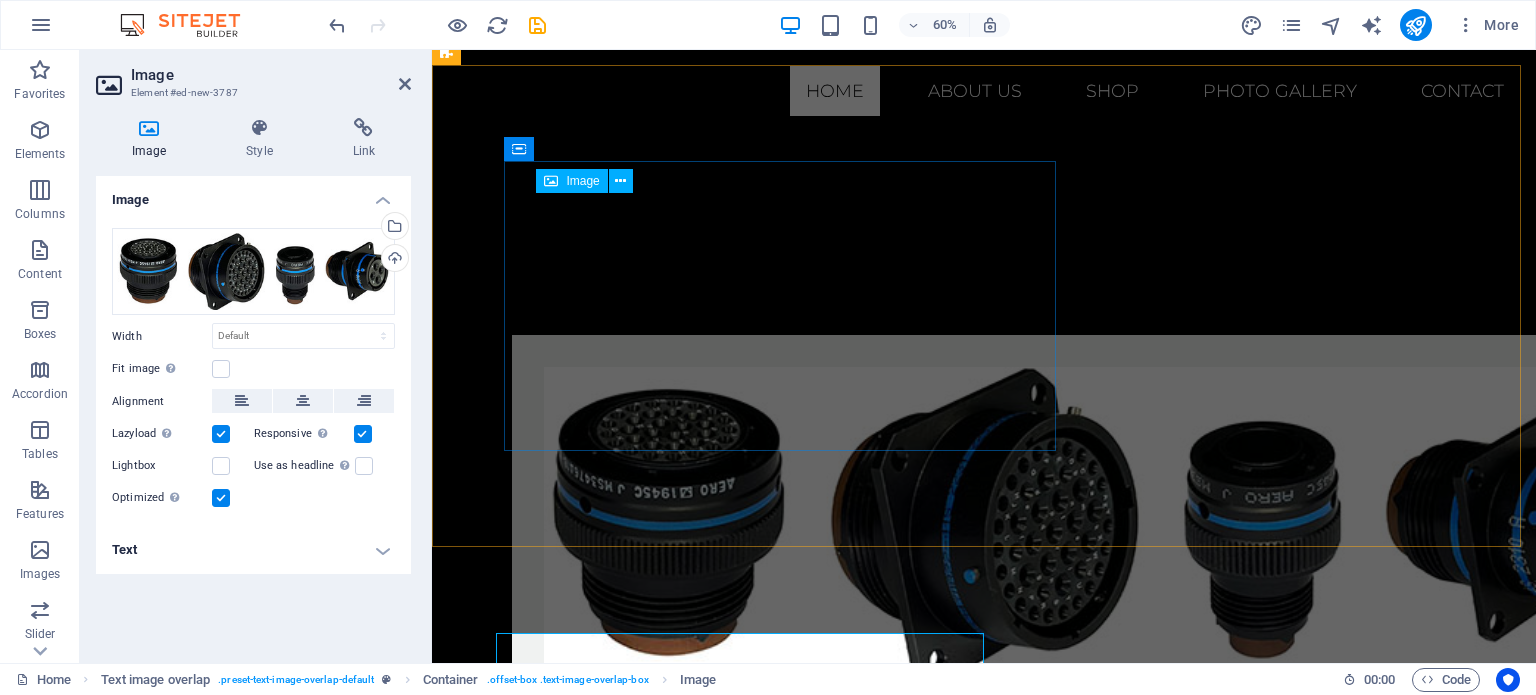 scroll, scrollTop: 1248, scrollLeft: 0, axis: vertical 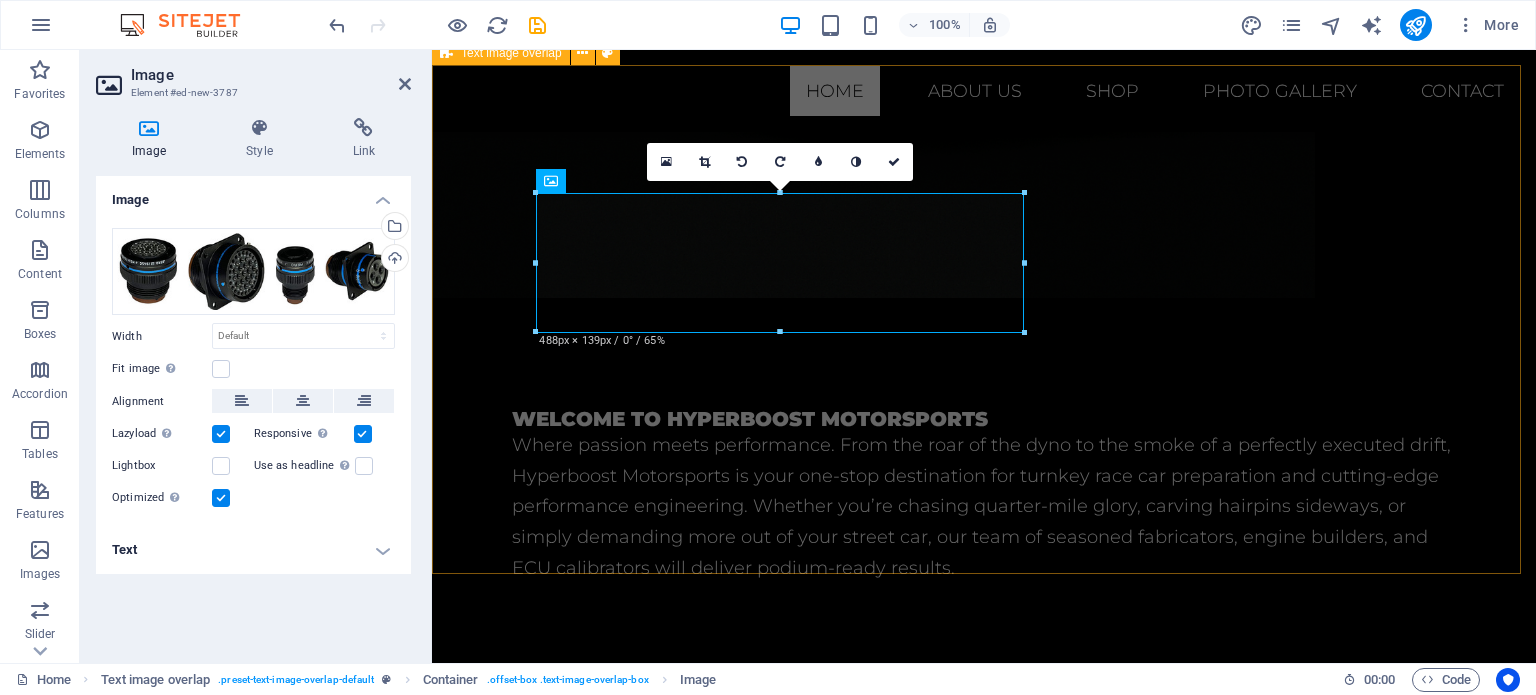 click on "Mil-spec wiring crafted for reliability in the harshest motorsport environments." at bounding box center (984, 1268) 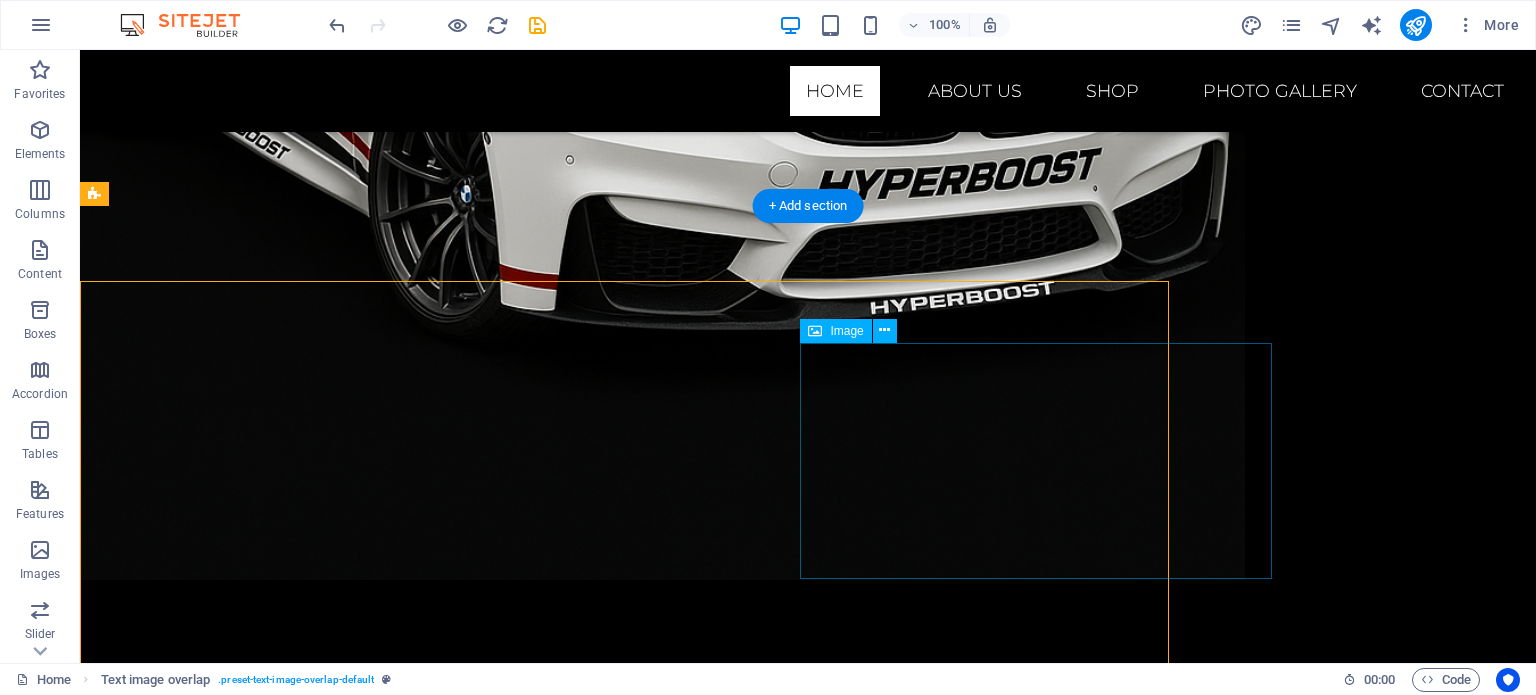 scroll, scrollTop: 1033, scrollLeft: 0, axis: vertical 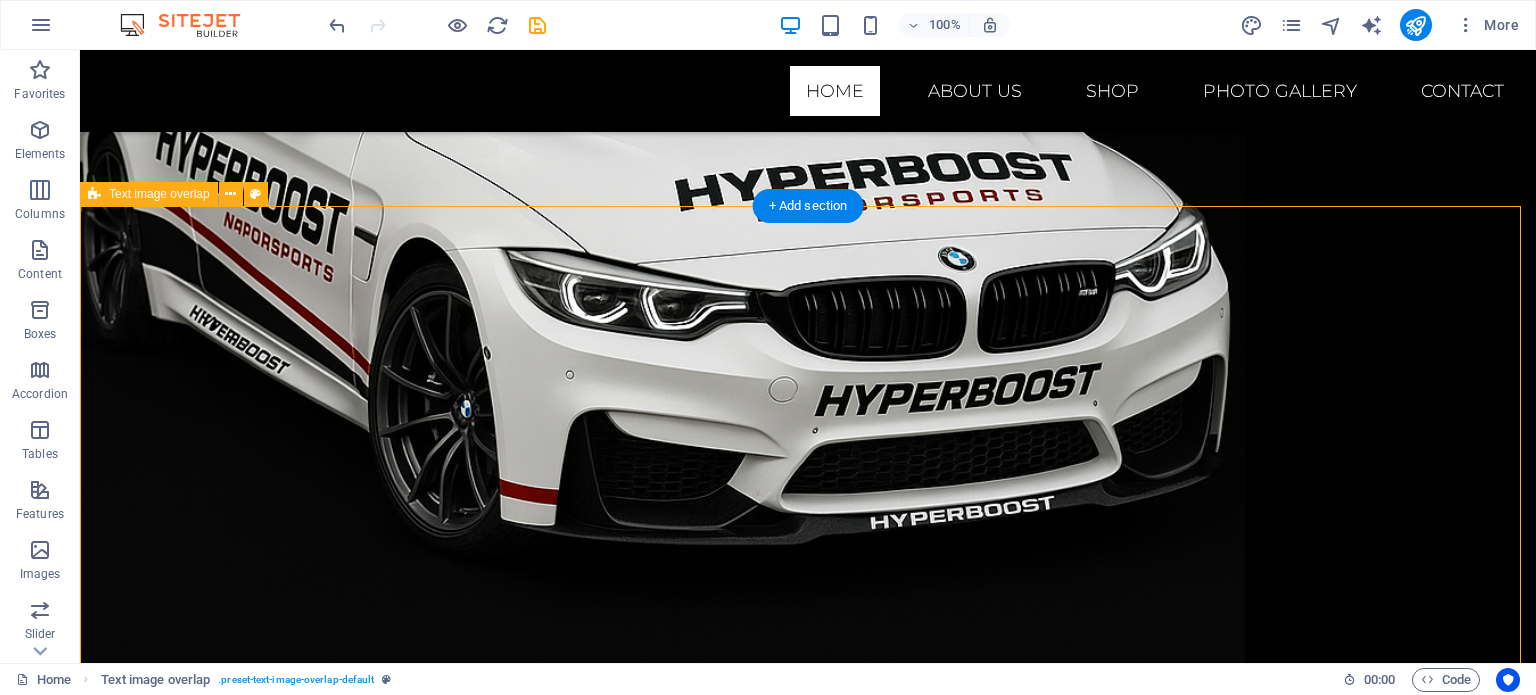 click on "Mil-spec wiring crafted for reliability in the harshest motorsport environments." at bounding box center [808, 1785] 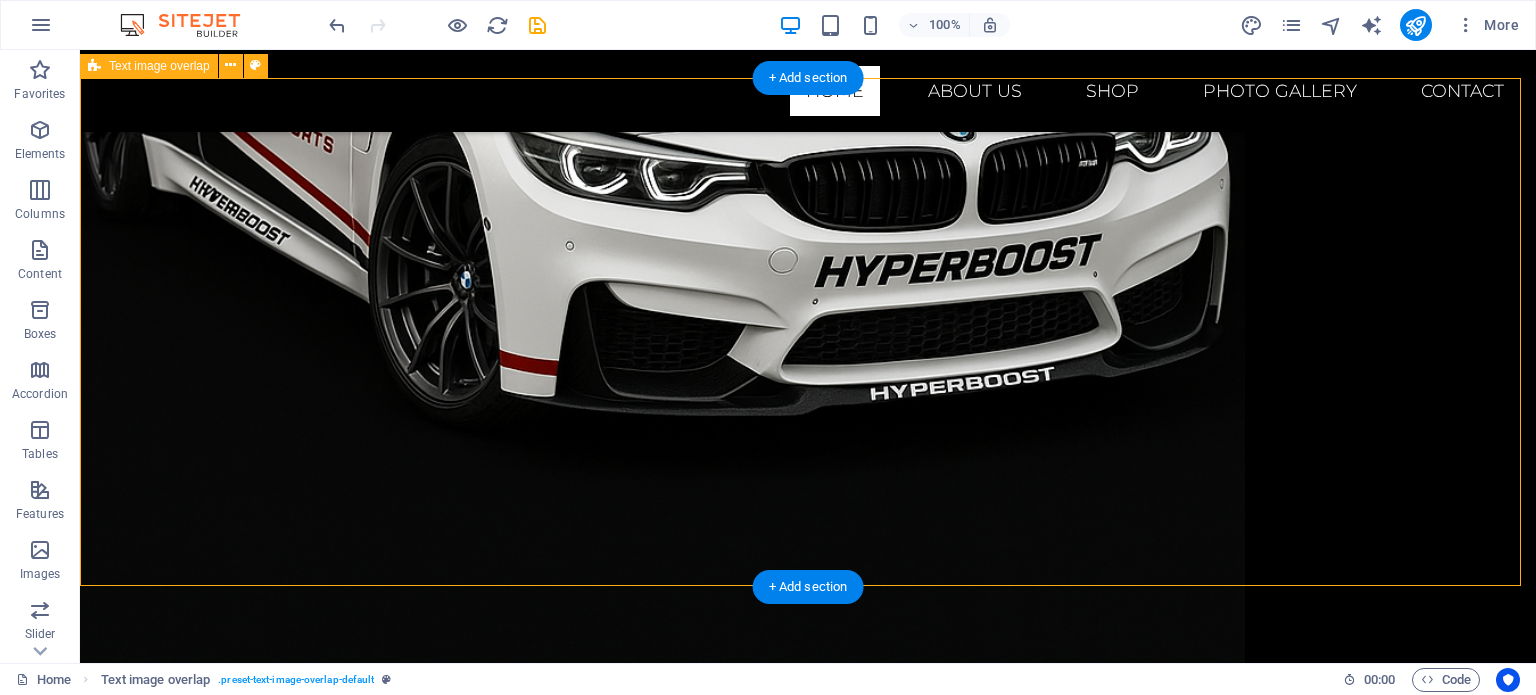 scroll, scrollTop: 1233, scrollLeft: 0, axis: vertical 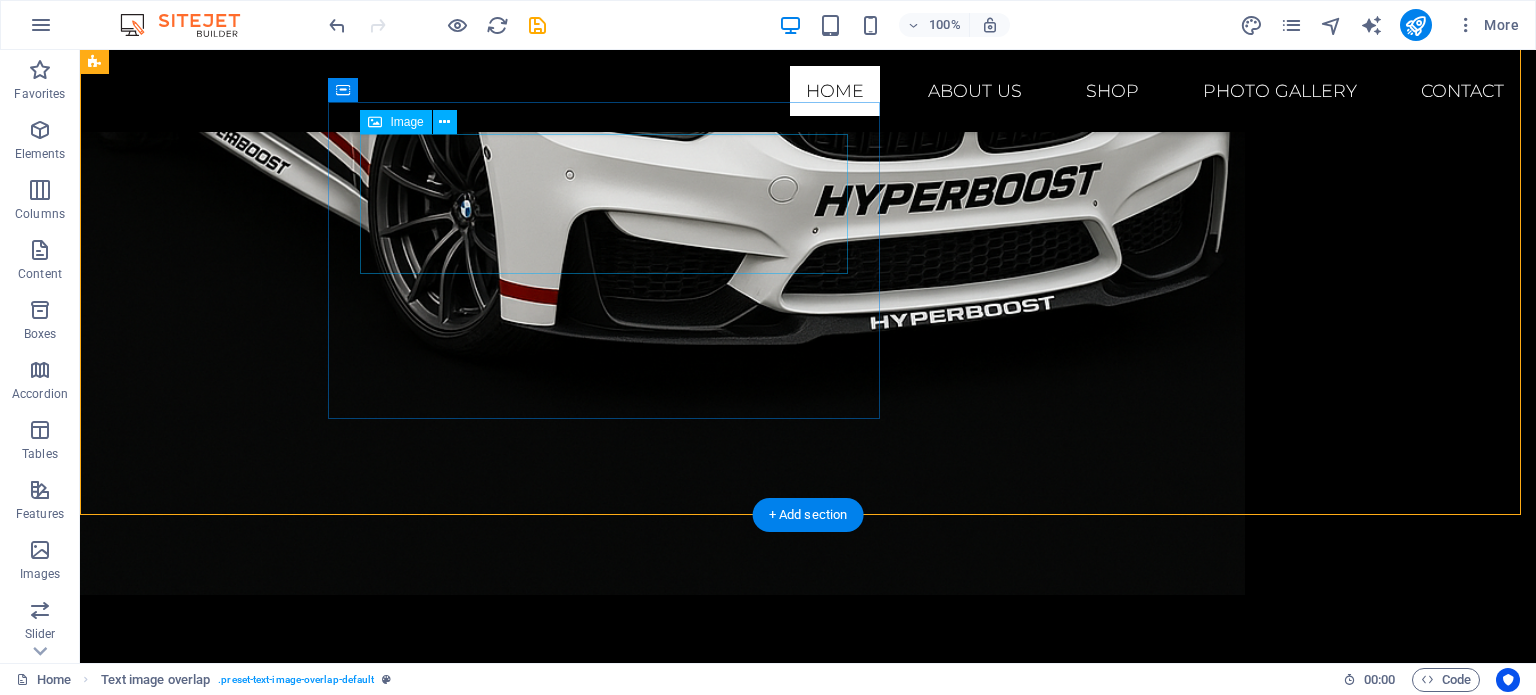 click at bounding box center (848, 1312) 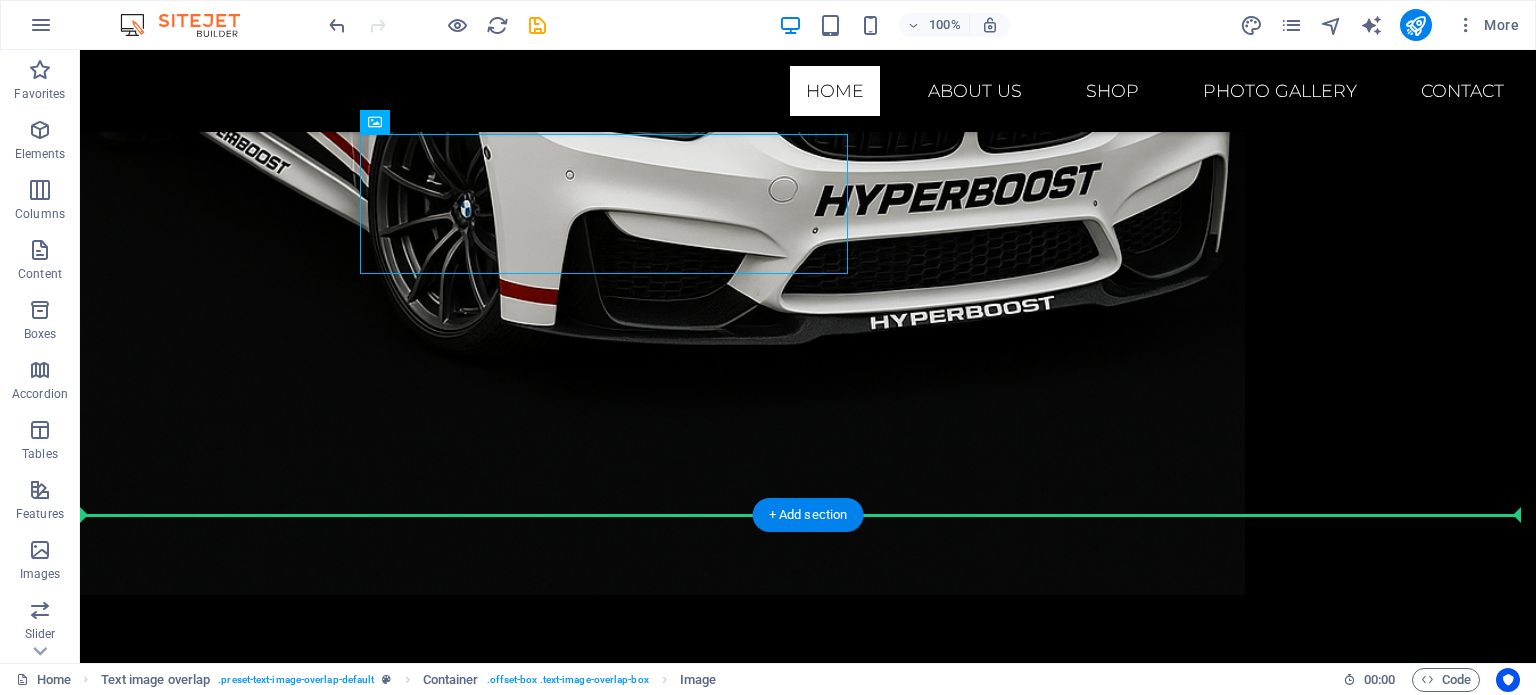 drag, startPoint x: 568, startPoint y: 195, endPoint x: 457, endPoint y: 480, distance: 305.8529 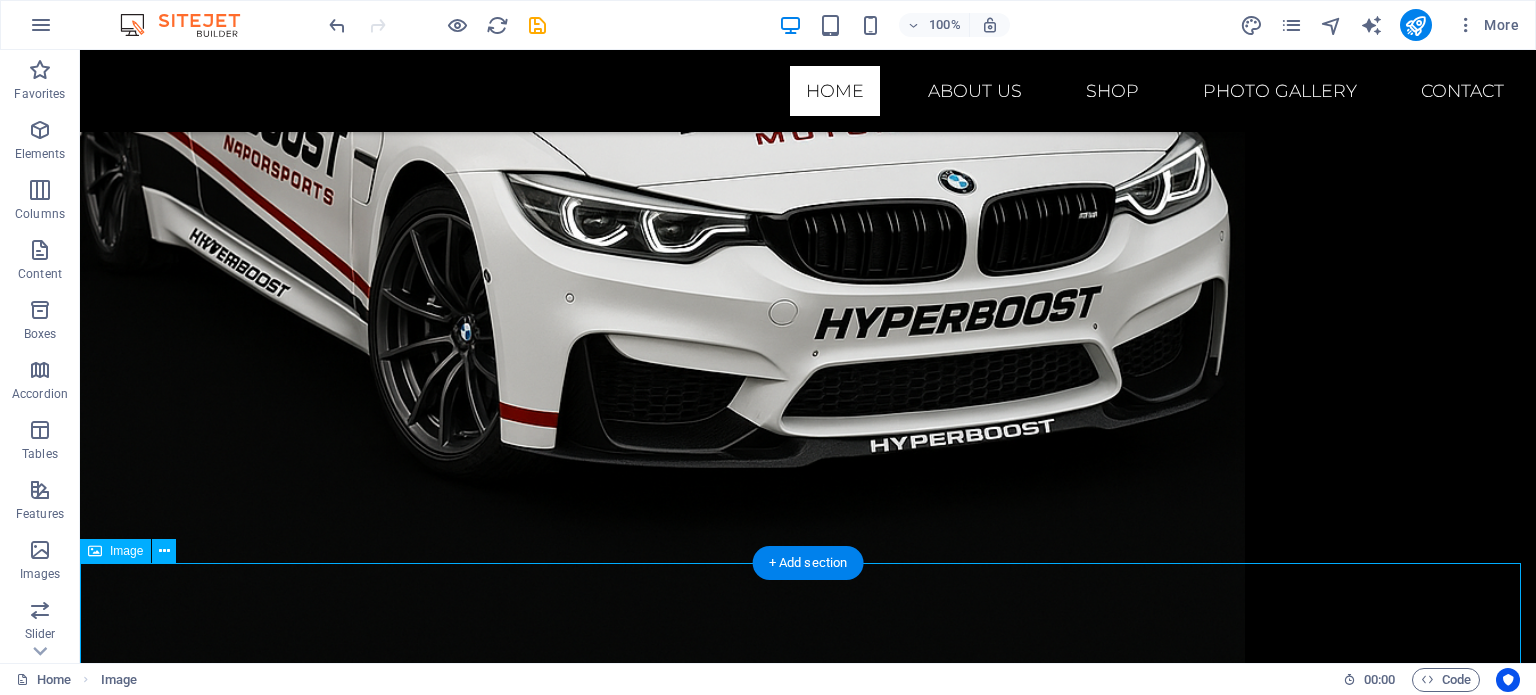 scroll, scrollTop: 1112, scrollLeft: 0, axis: vertical 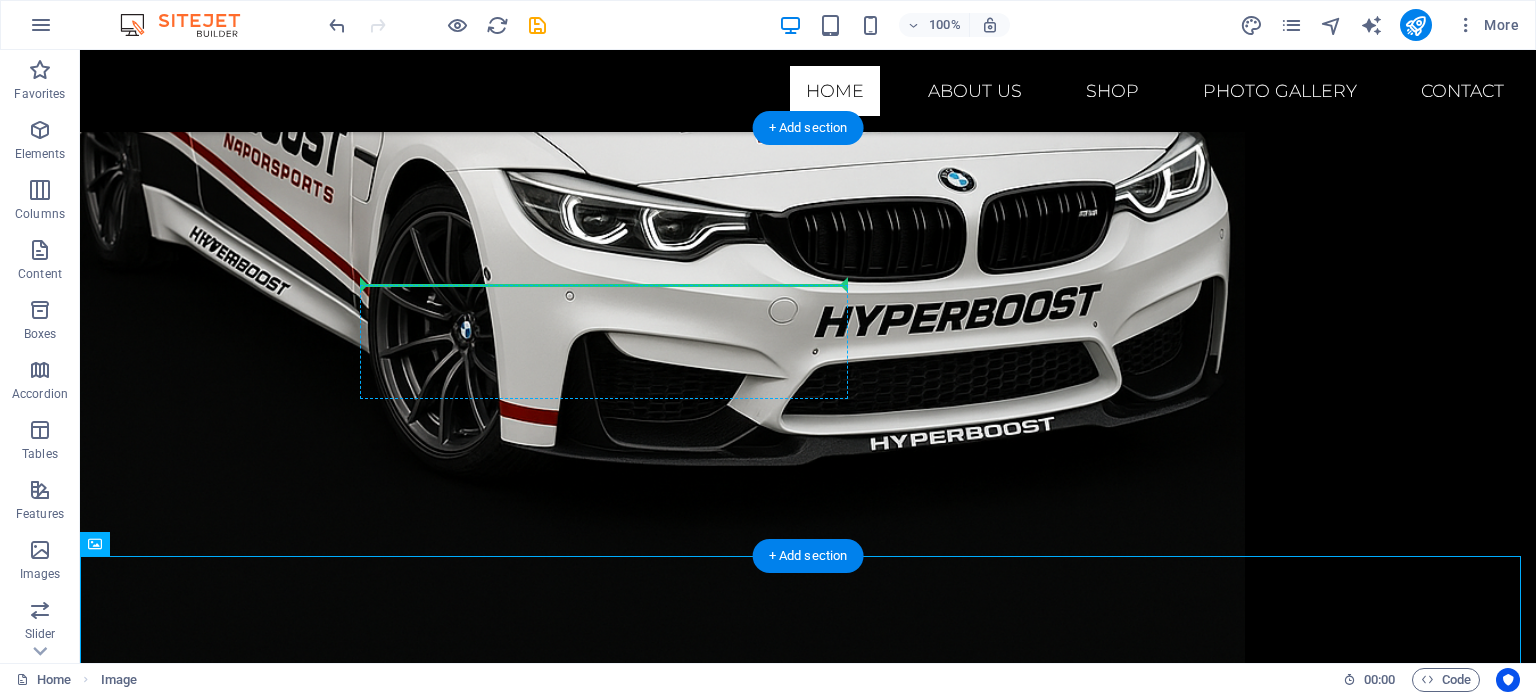 drag, startPoint x: 621, startPoint y: 638, endPoint x: 547, endPoint y: 290, distance: 355.78082 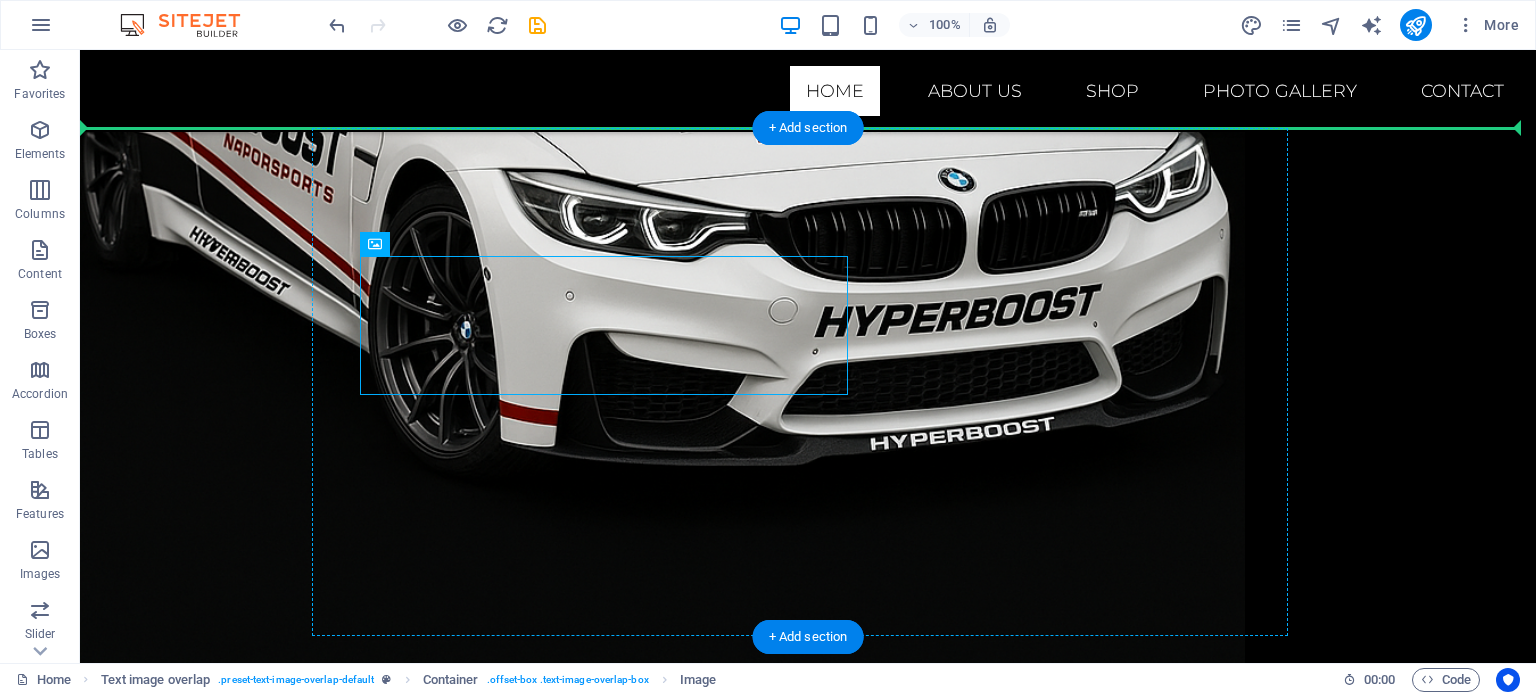 drag, startPoint x: 640, startPoint y: 282, endPoint x: 1029, endPoint y: 313, distance: 390.23328 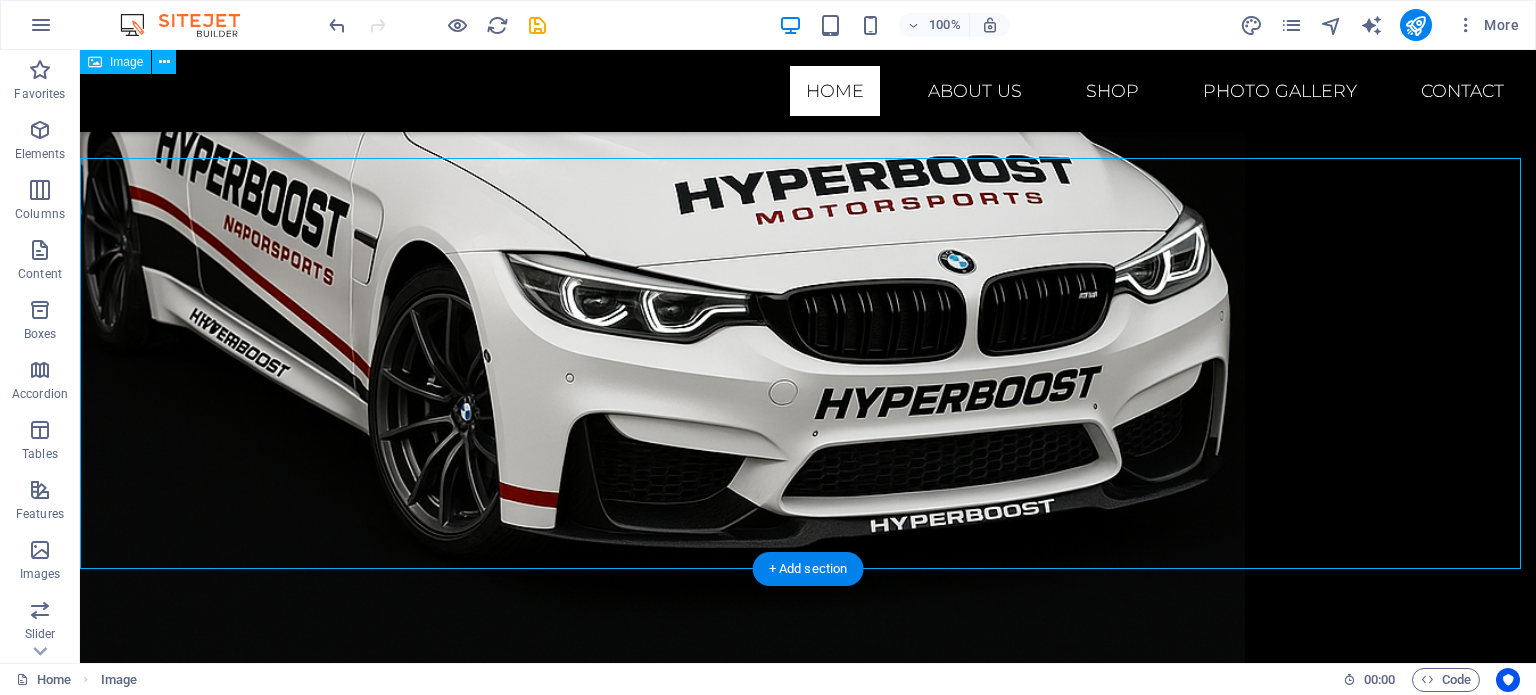 scroll, scrollTop: 1012, scrollLeft: 0, axis: vertical 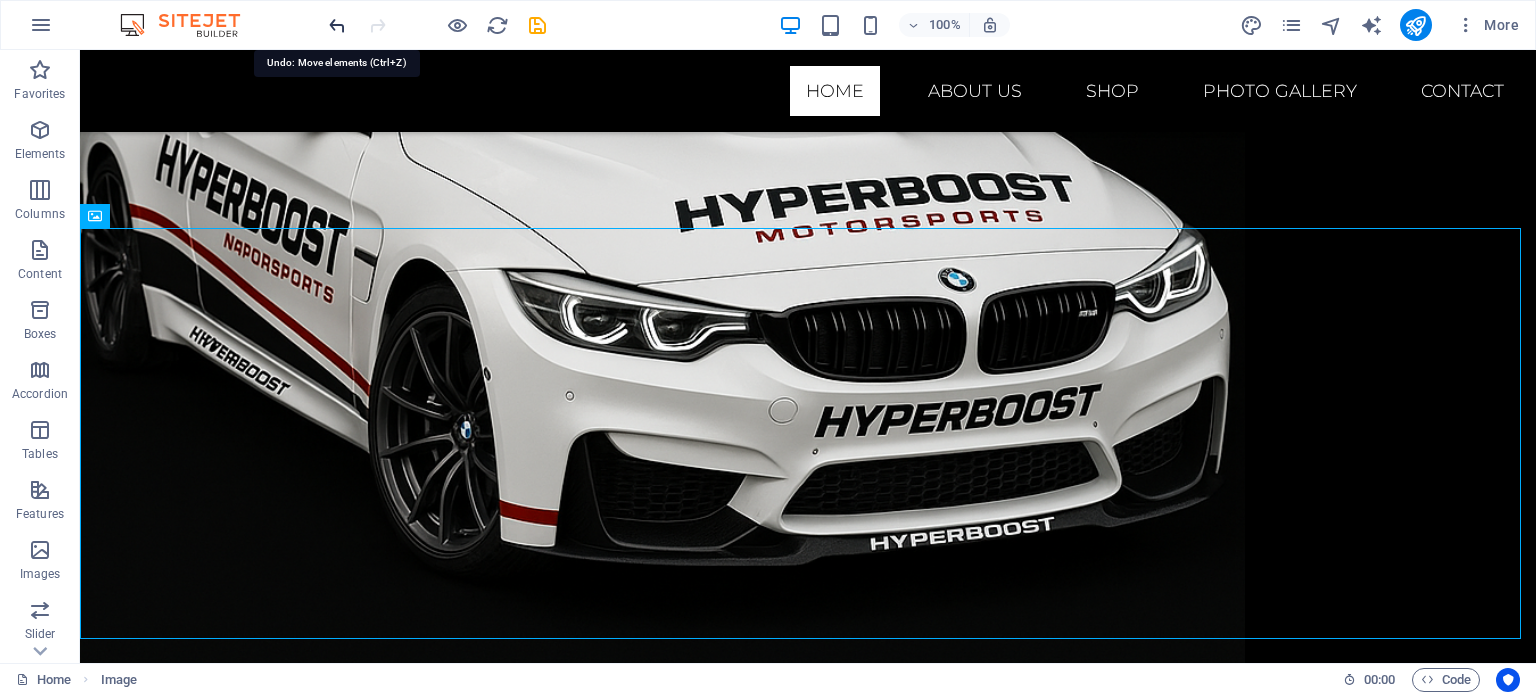 click at bounding box center (337, 25) 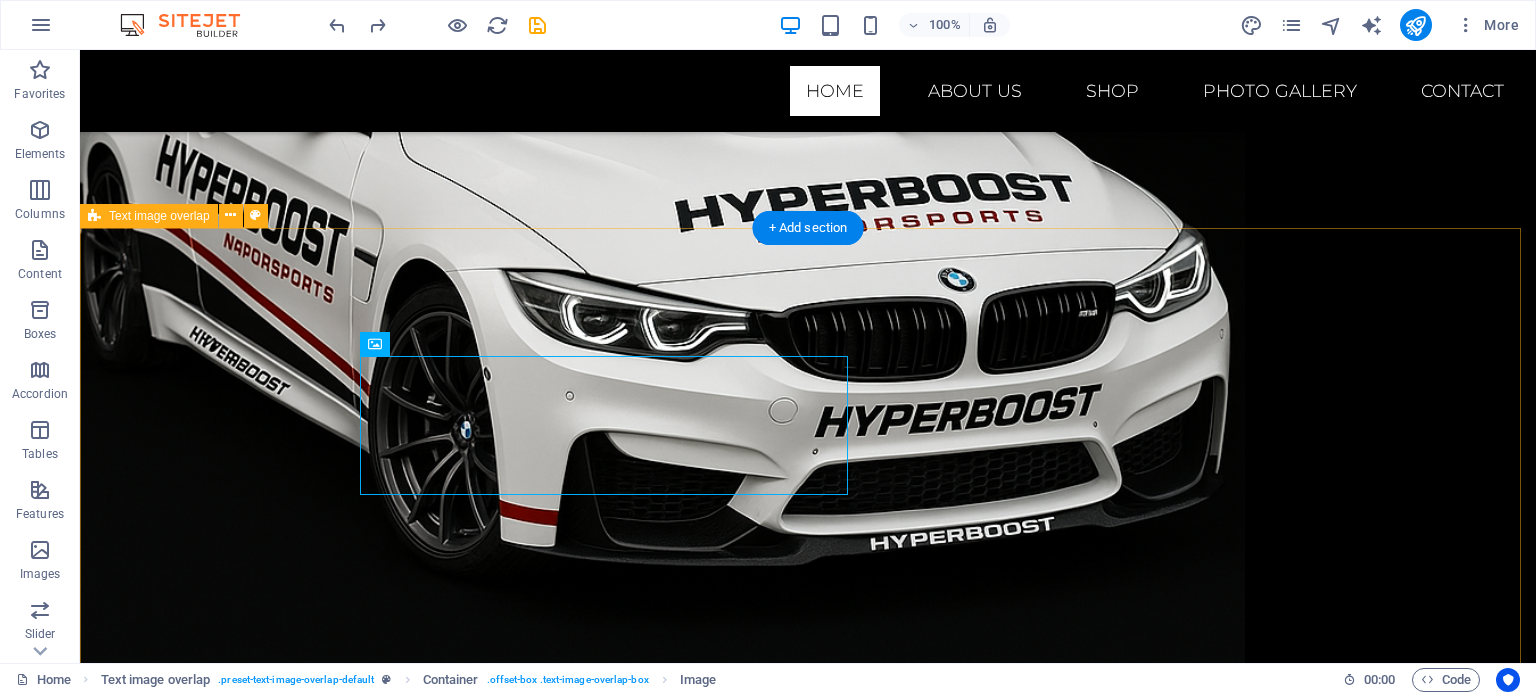 click on "Mil-spec wiring crafted for reliability in the harshest motorsport environments." at bounding box center (808, 1806) 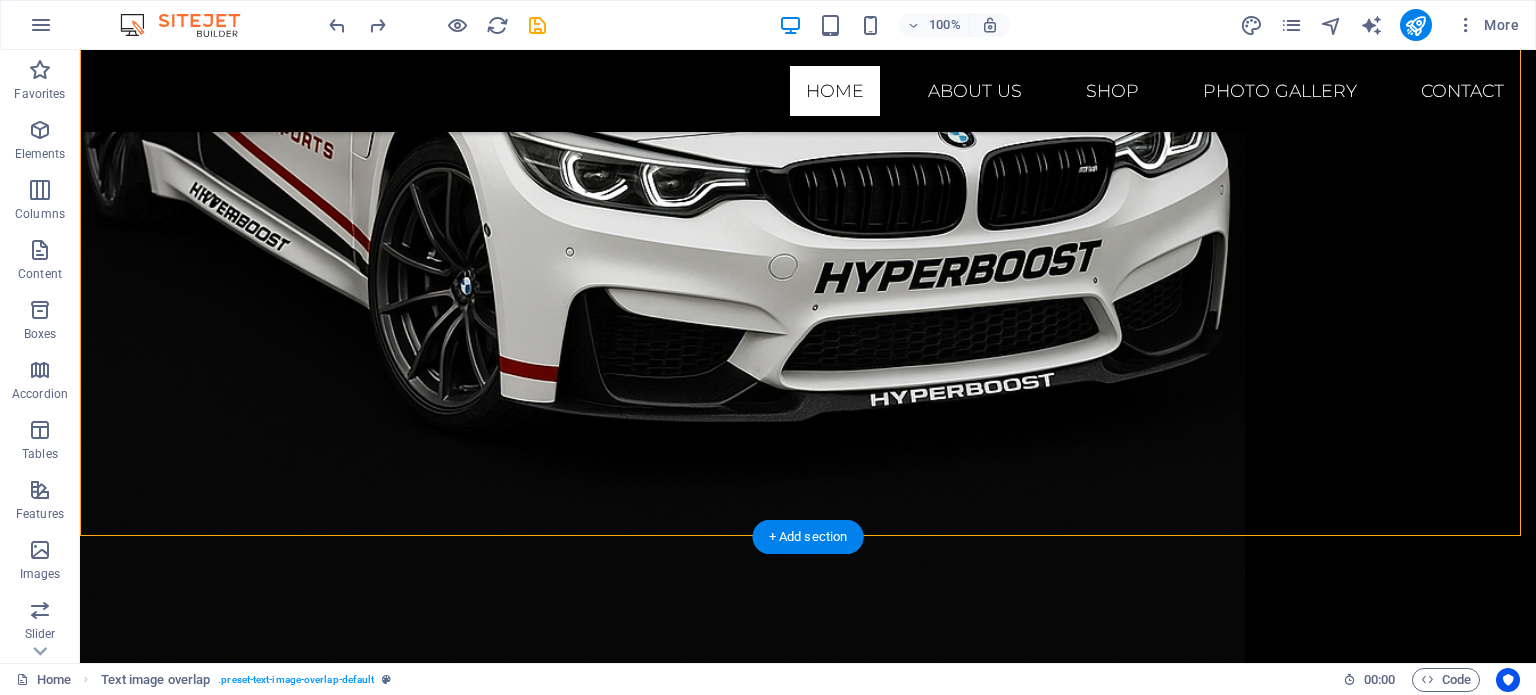 scroll, scrollTop: 1212, scrollLeft: 0, axis: vertical 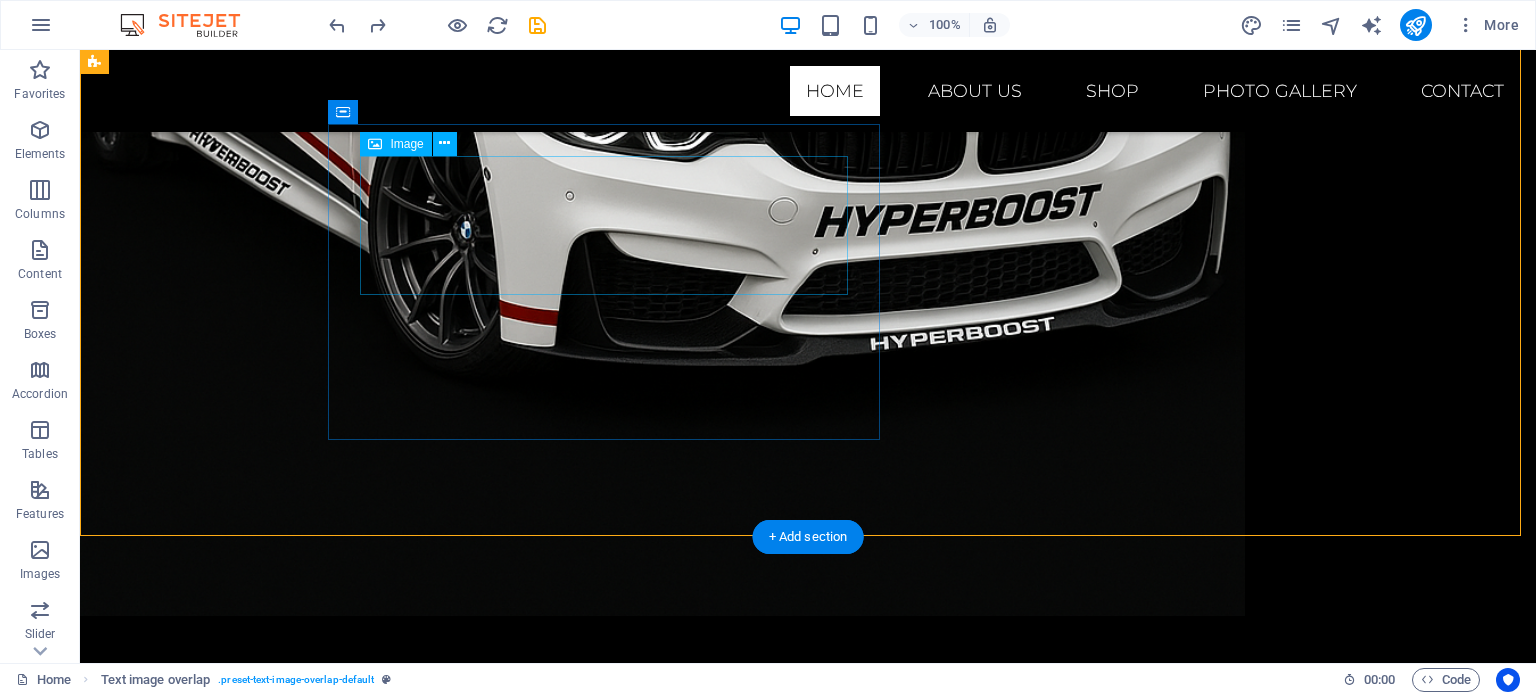 click at bounding box center (848, 1333) 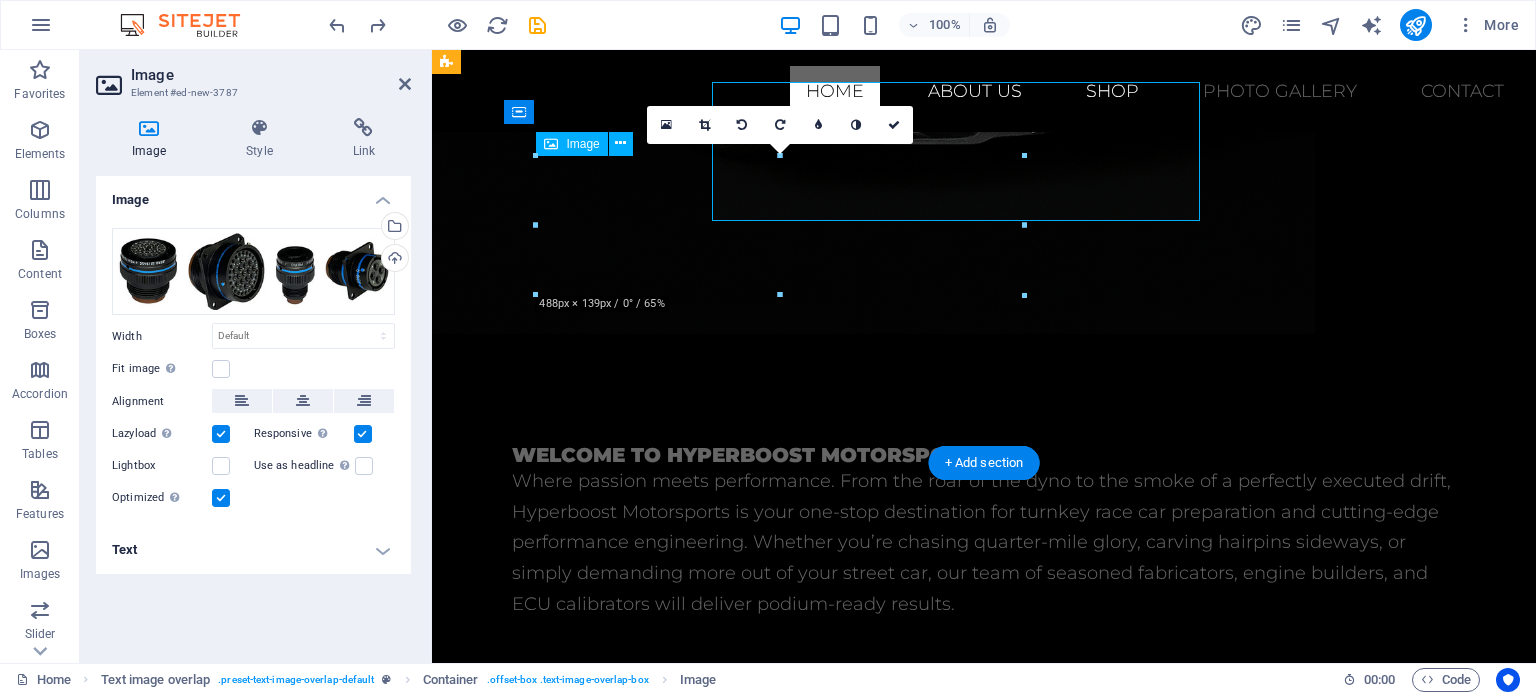 scroll, scrollTop: 1286, scrollLeft: 0, axis: vertical 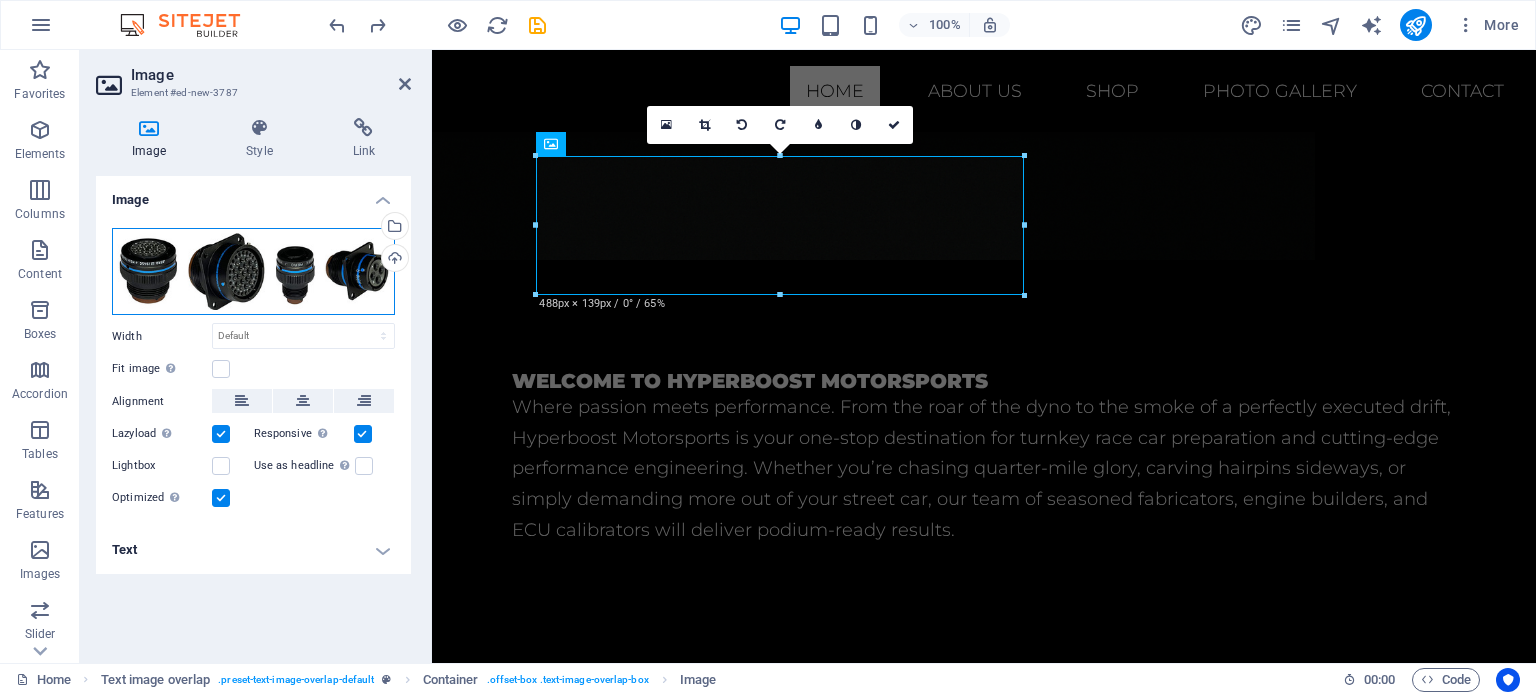 click on "Drag files here, click to choose files or select files from Files or our free stock photos & videos" at bounding box center (253, 272) 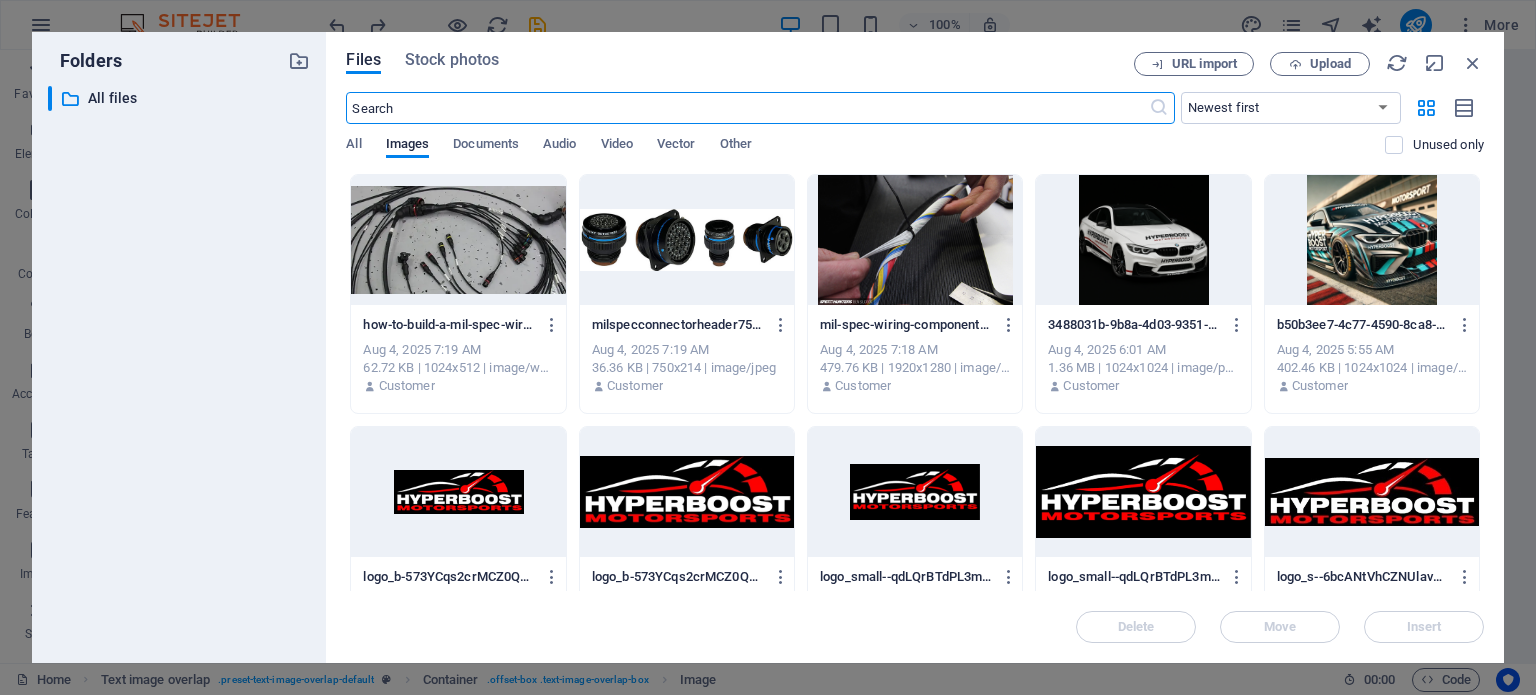 scroll, scrollTop: 1726, scrollLeft: 0, axis: vertical 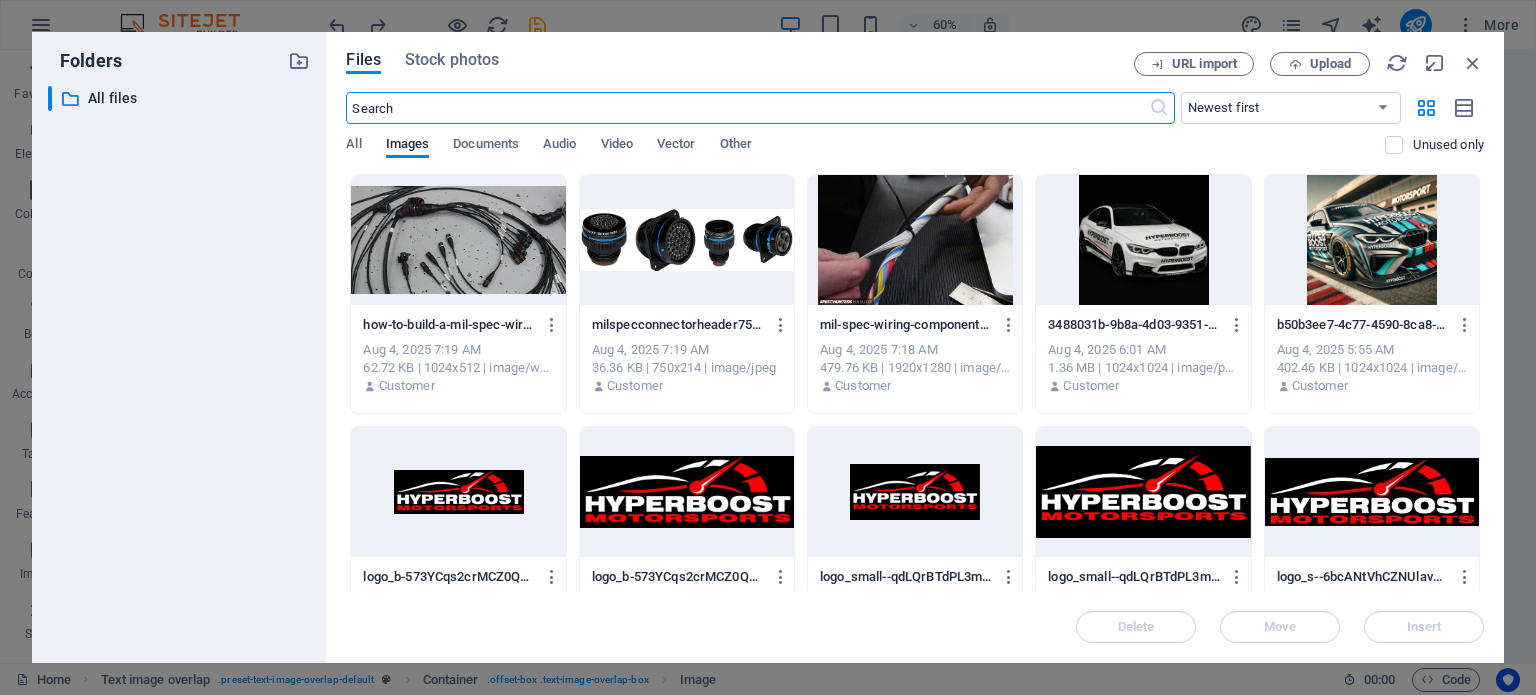 click at bounding box center [915, 240] 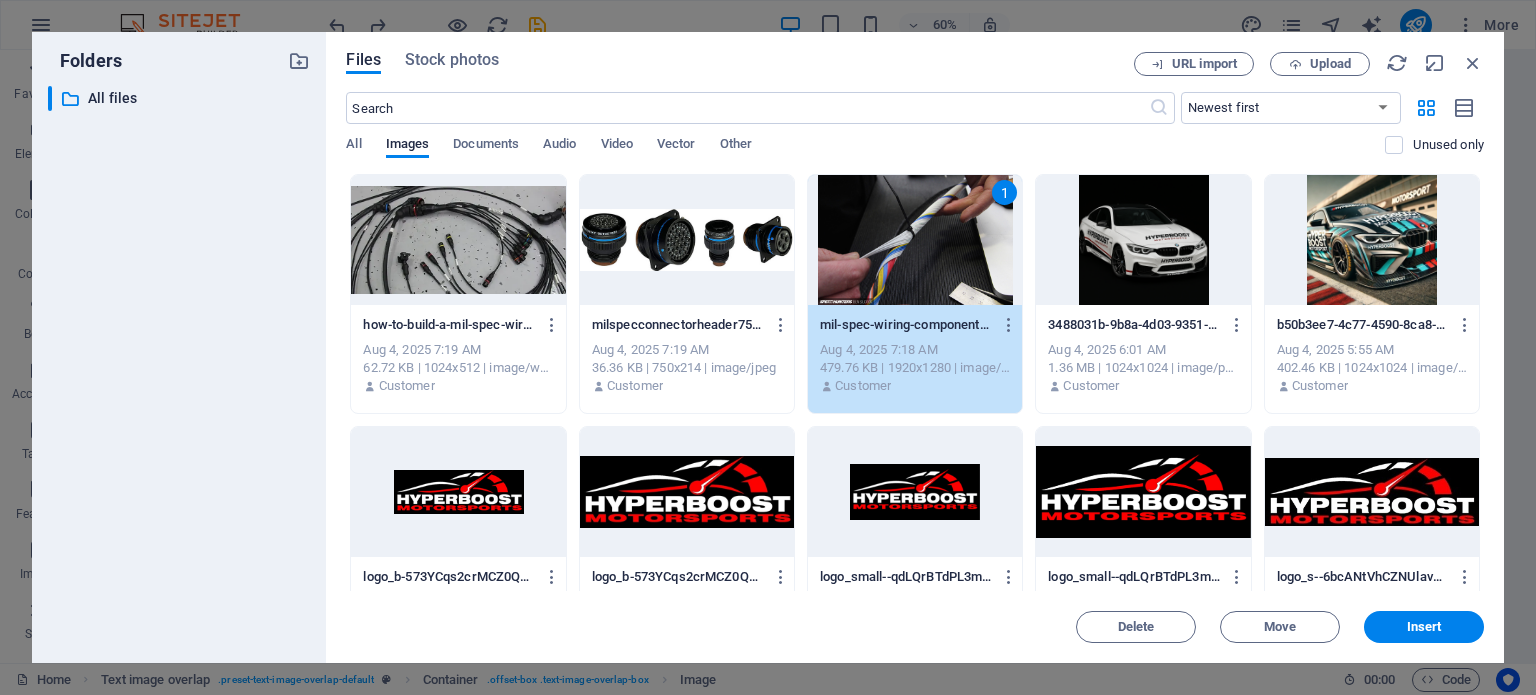 click on "1" at bounding box center [915, 240] 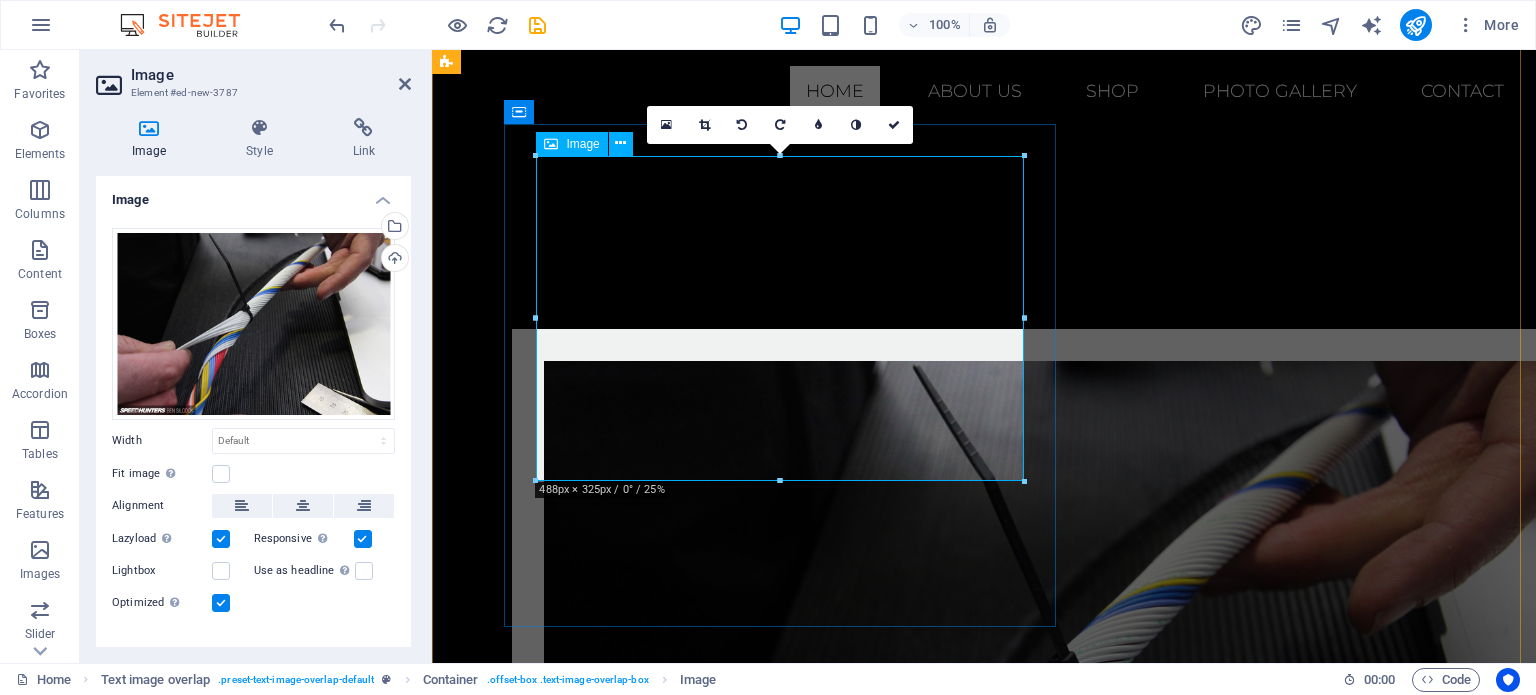scroll, scrollTop: 1286, scrollLeft: 0, axis: vertical 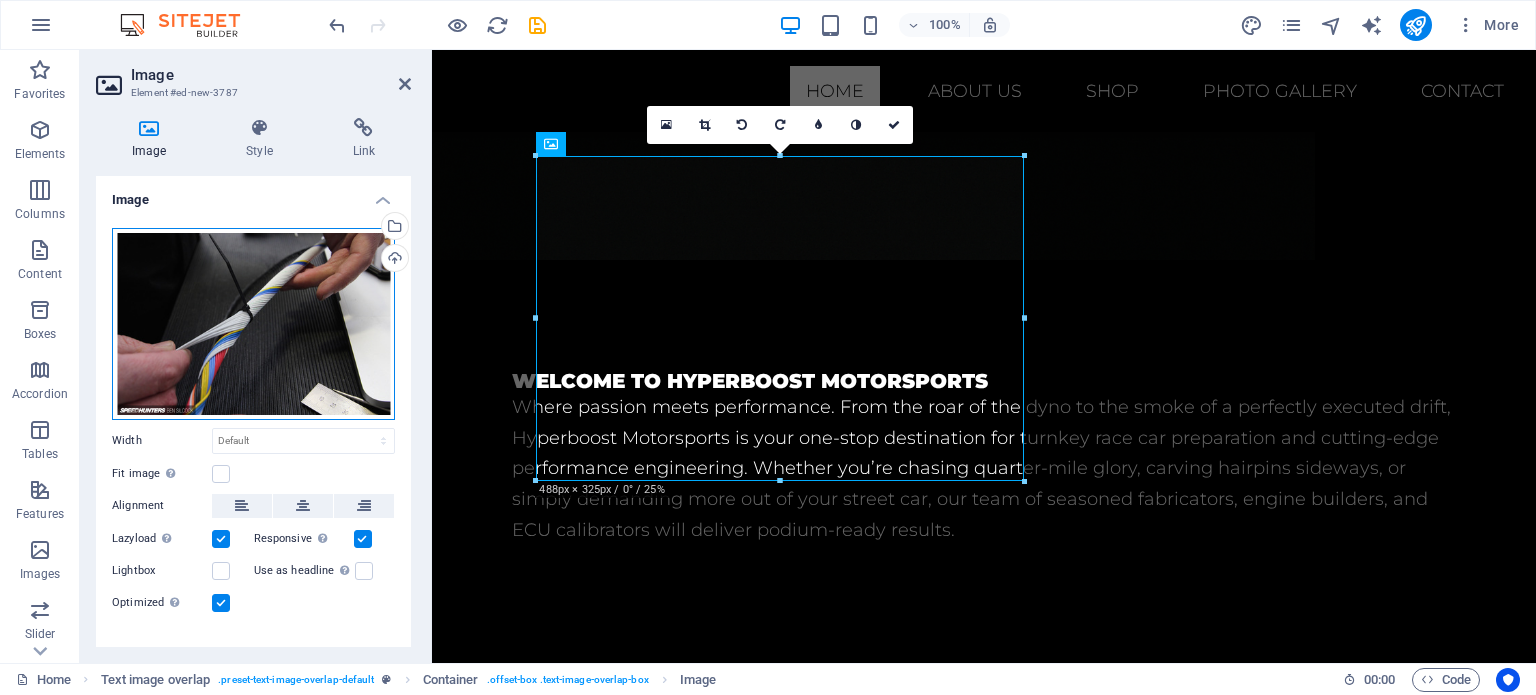 click on "Drag files here, click to choose files or select files from Files or our free stock photos & videos" at bounding box center (253, 324) 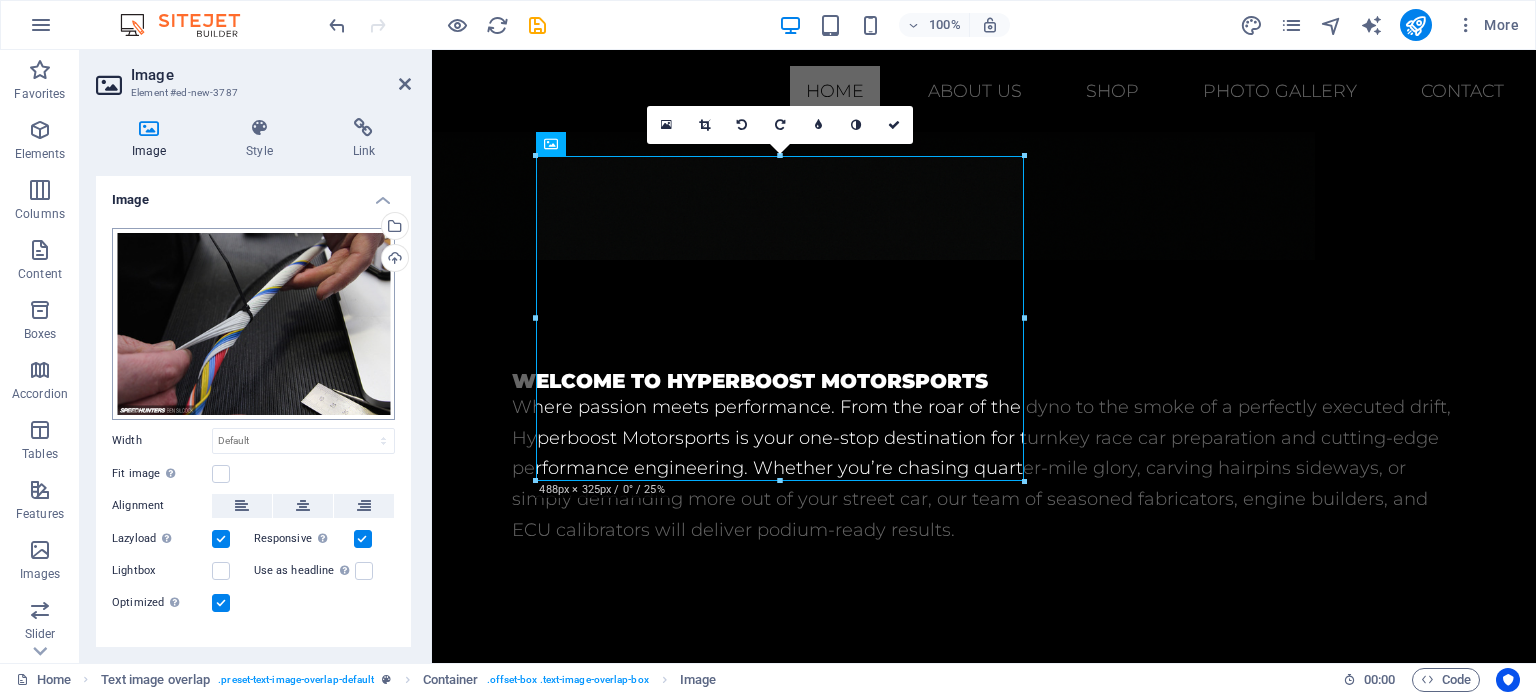 scroll, scrollTop: 1726, scrollLeft: 0, axis: vertical 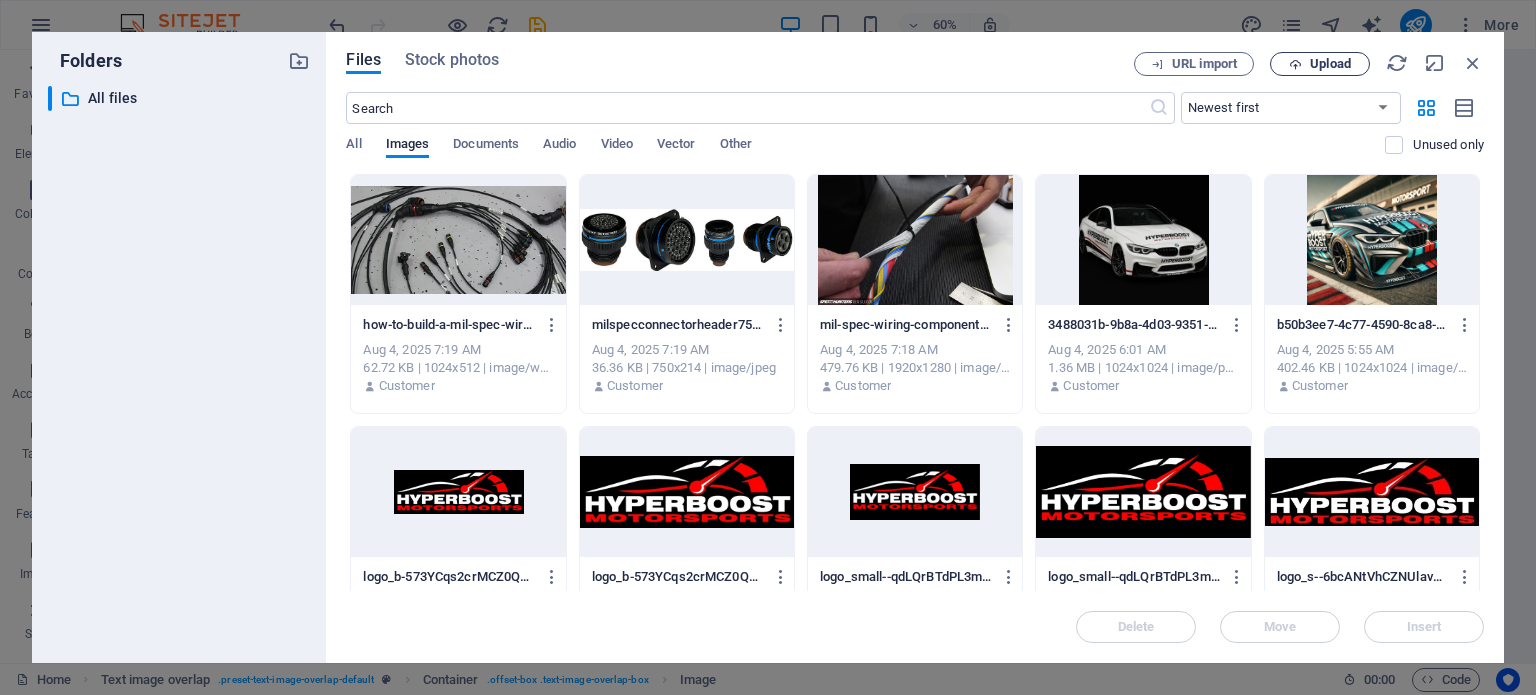 click on "Upload" at bounding box center [1330, 64] 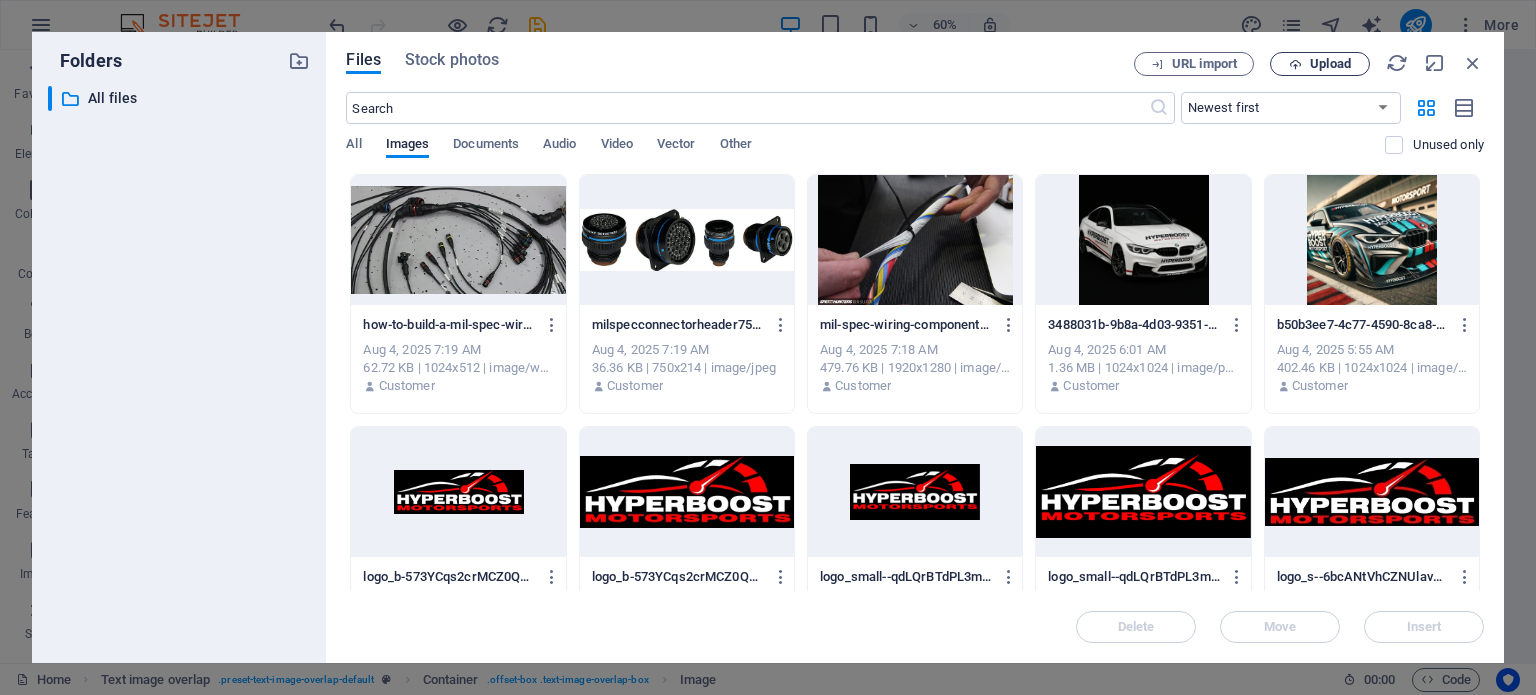 click on "Upload" at bounding box center (1330, 64) 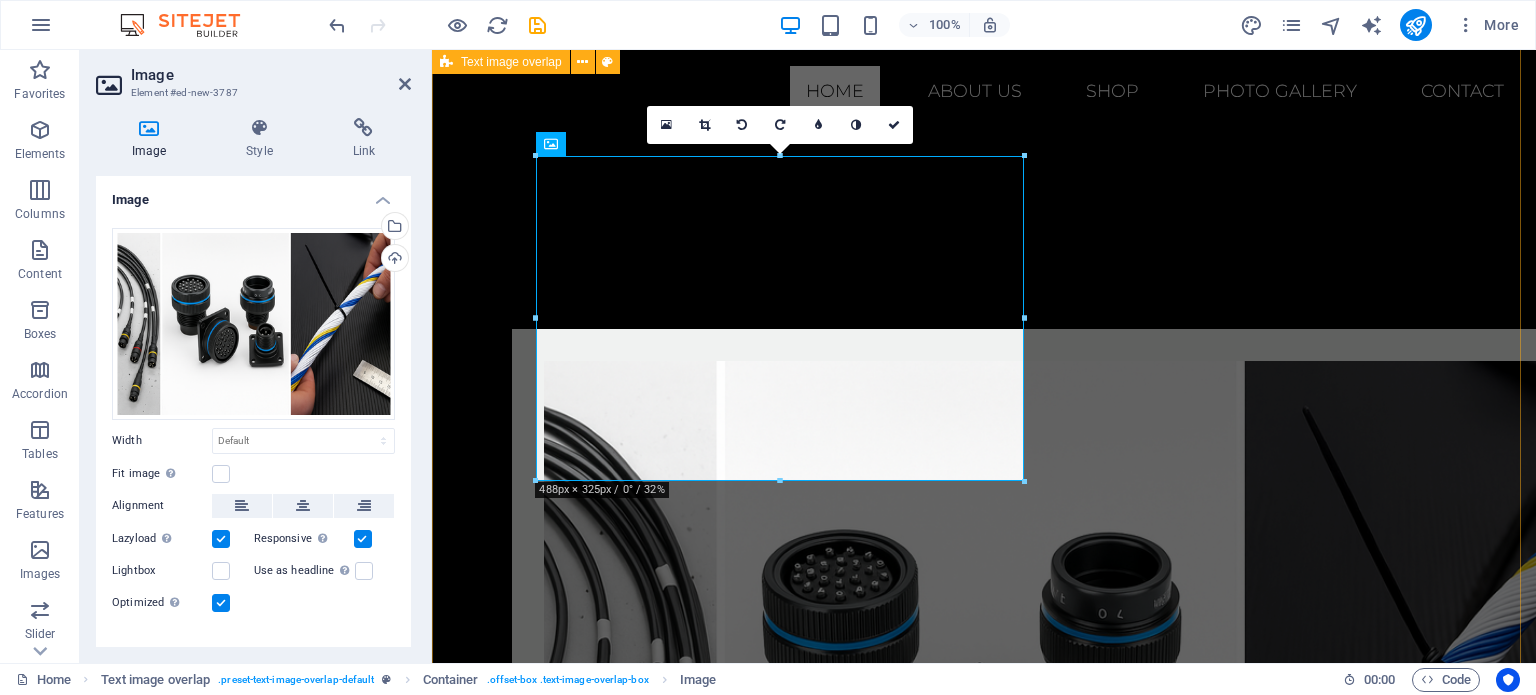 scroll, scrollTop: 1286, scrollLeft: 0, axis: vertical 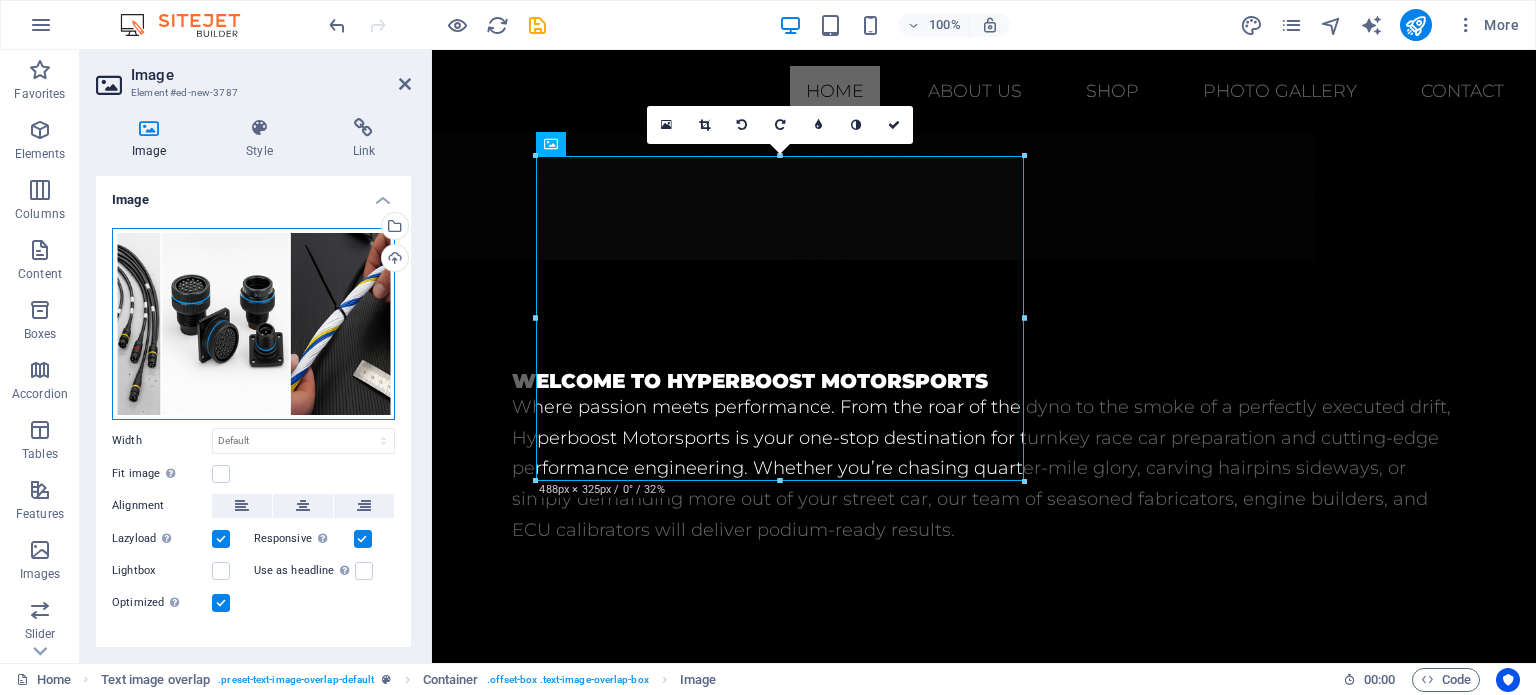 click on "Drag files here, click to choose files or select files from Files or our free stock photos & videos" at bounding box center (253, 324) 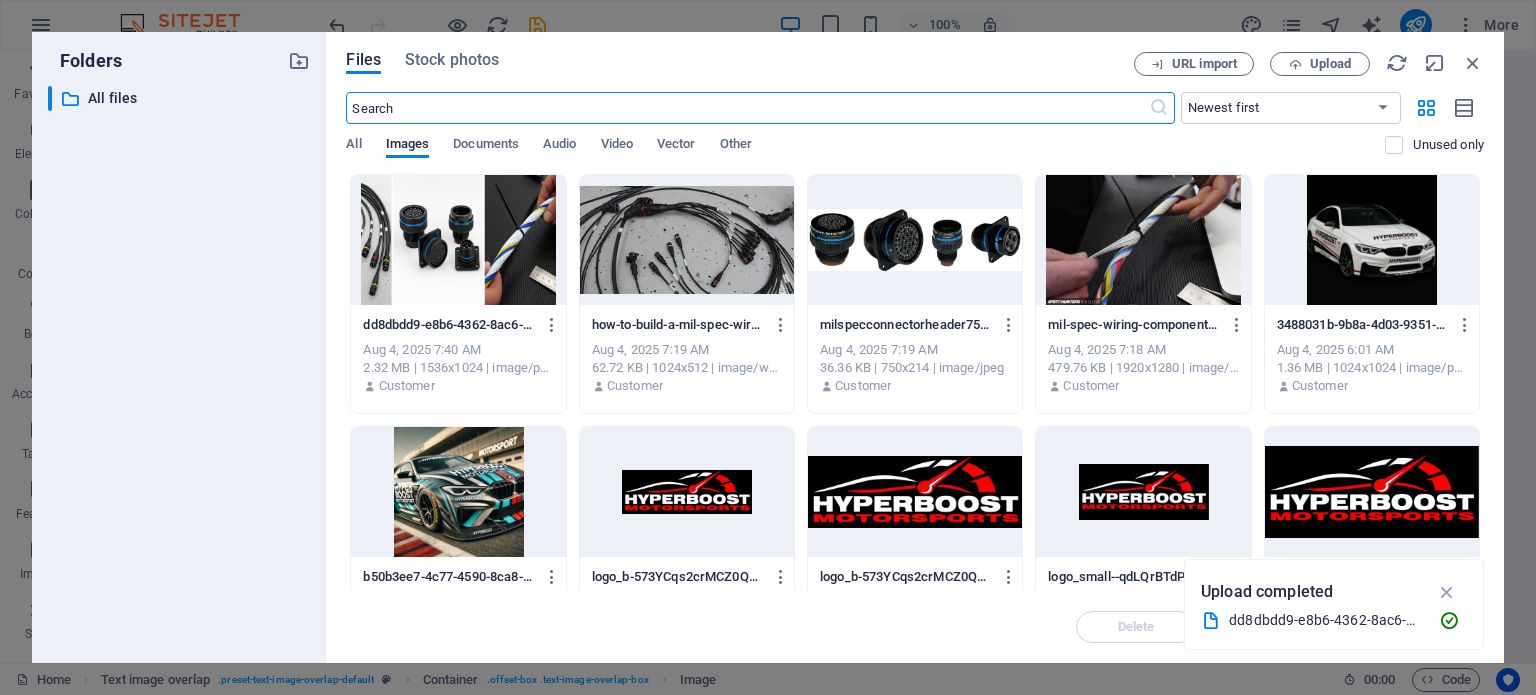 scroll, scrollTop: 1726, scrollLeft: 0, axis: vertical 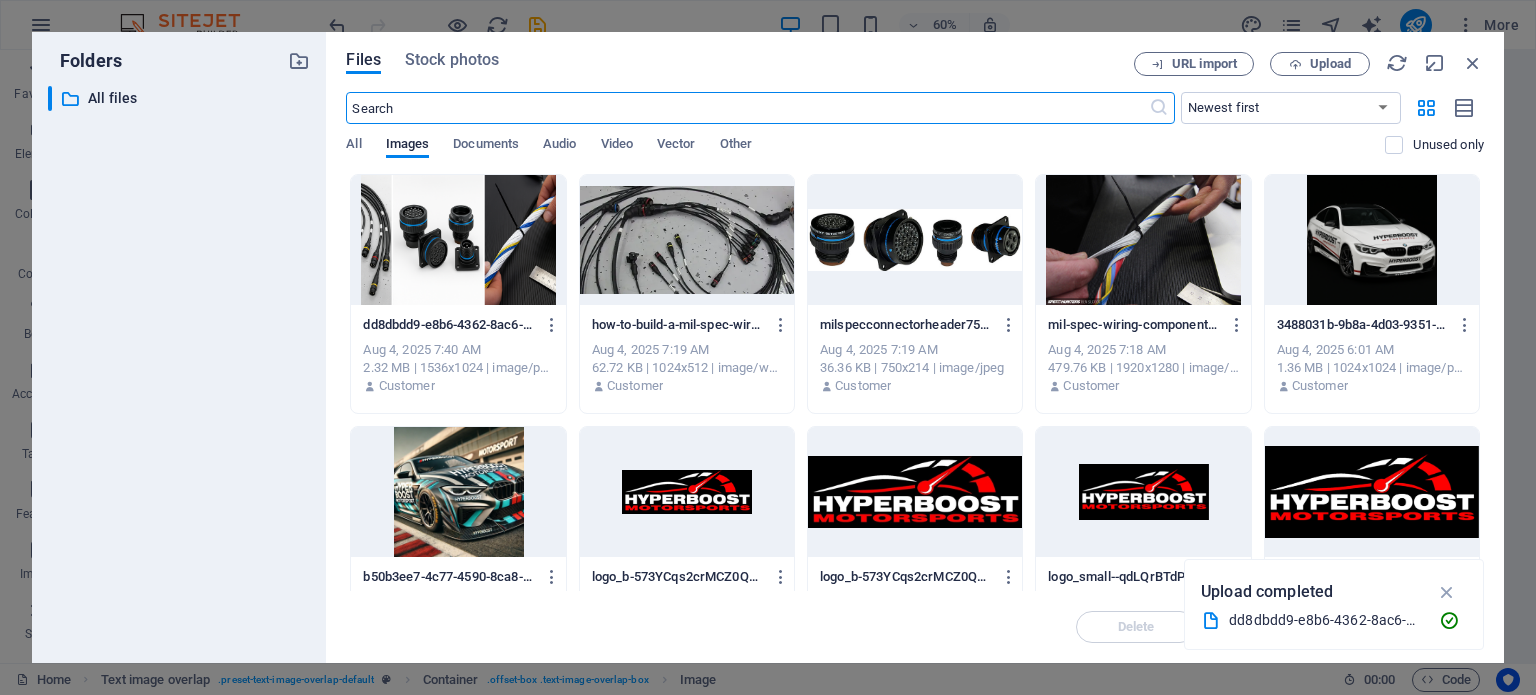 click at bounding box center [458, 240] 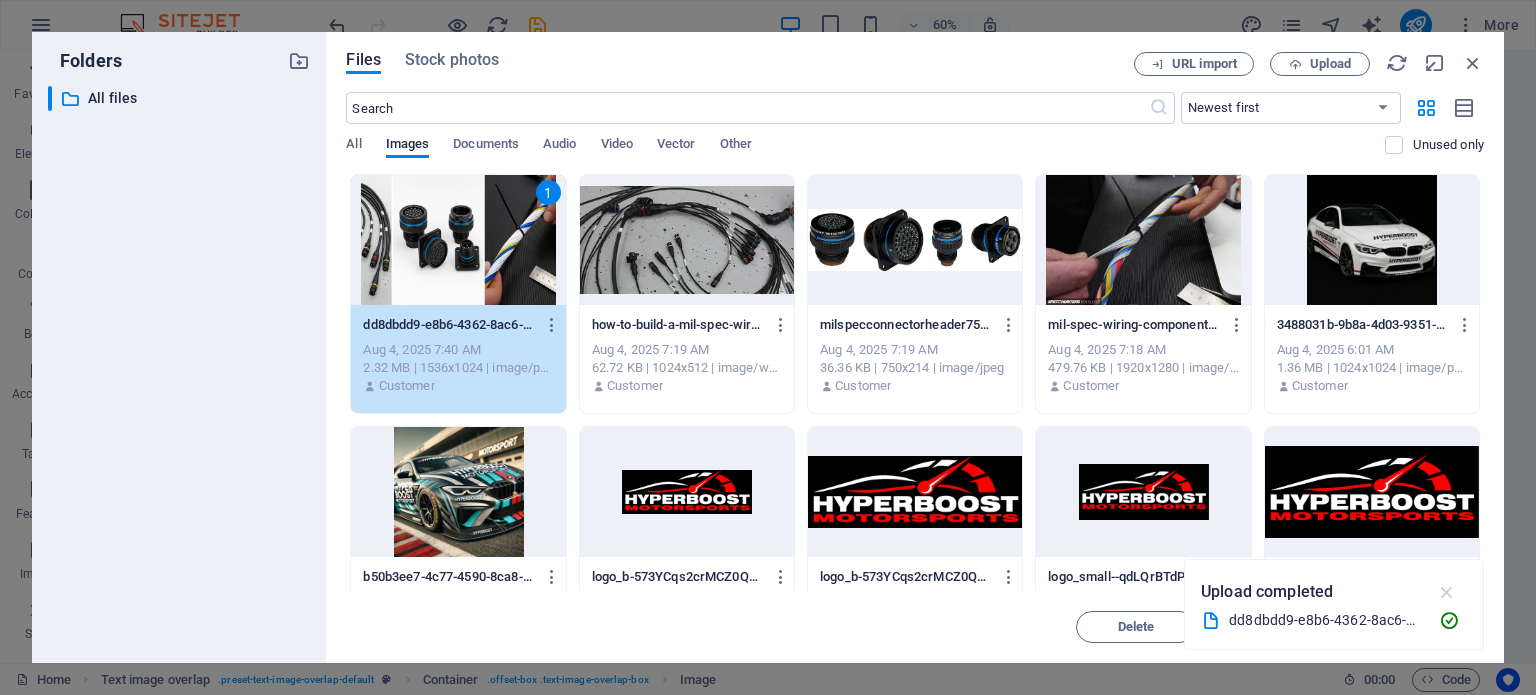 click at bounding box center [1447, 592] 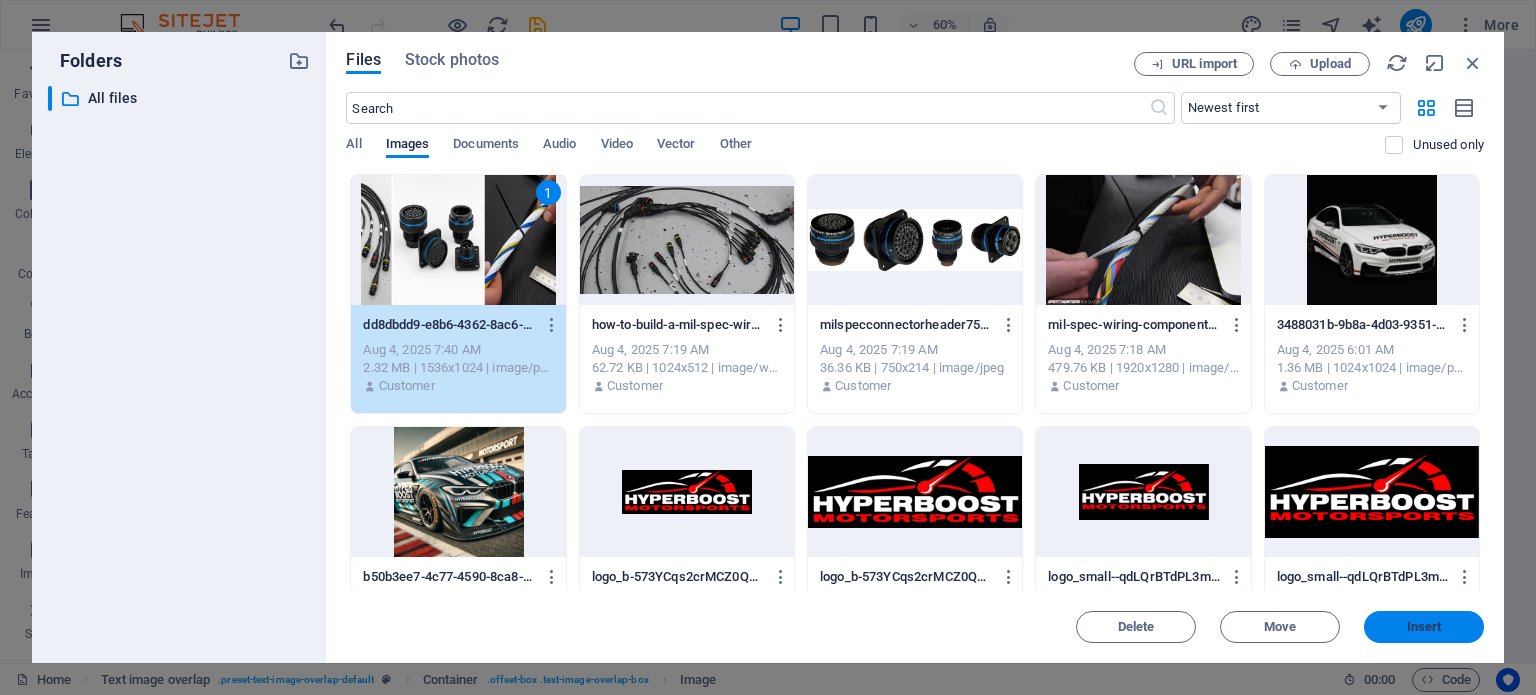 click on "Insert" at bounding box center (1424, 627) 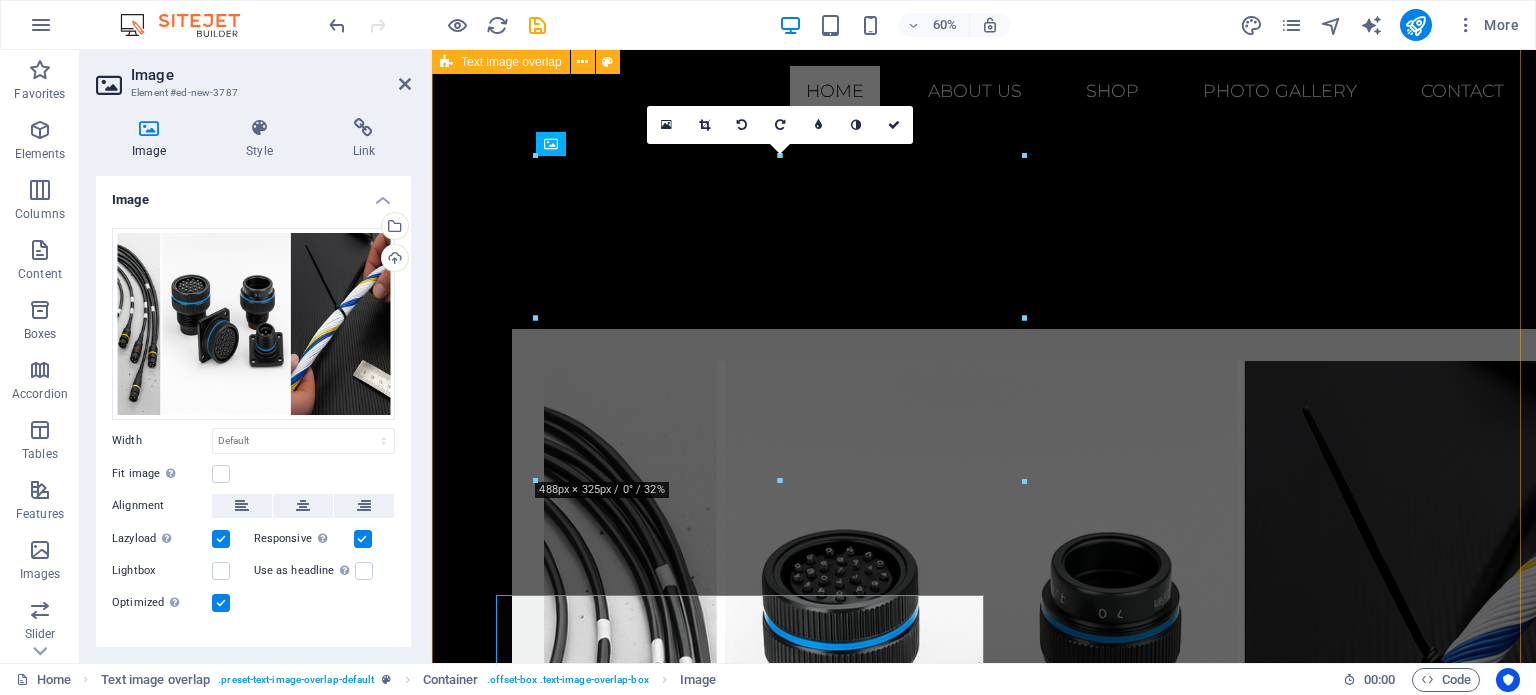scroll, scrollTop: 1286, scrollLeft: 0, axis: vertical 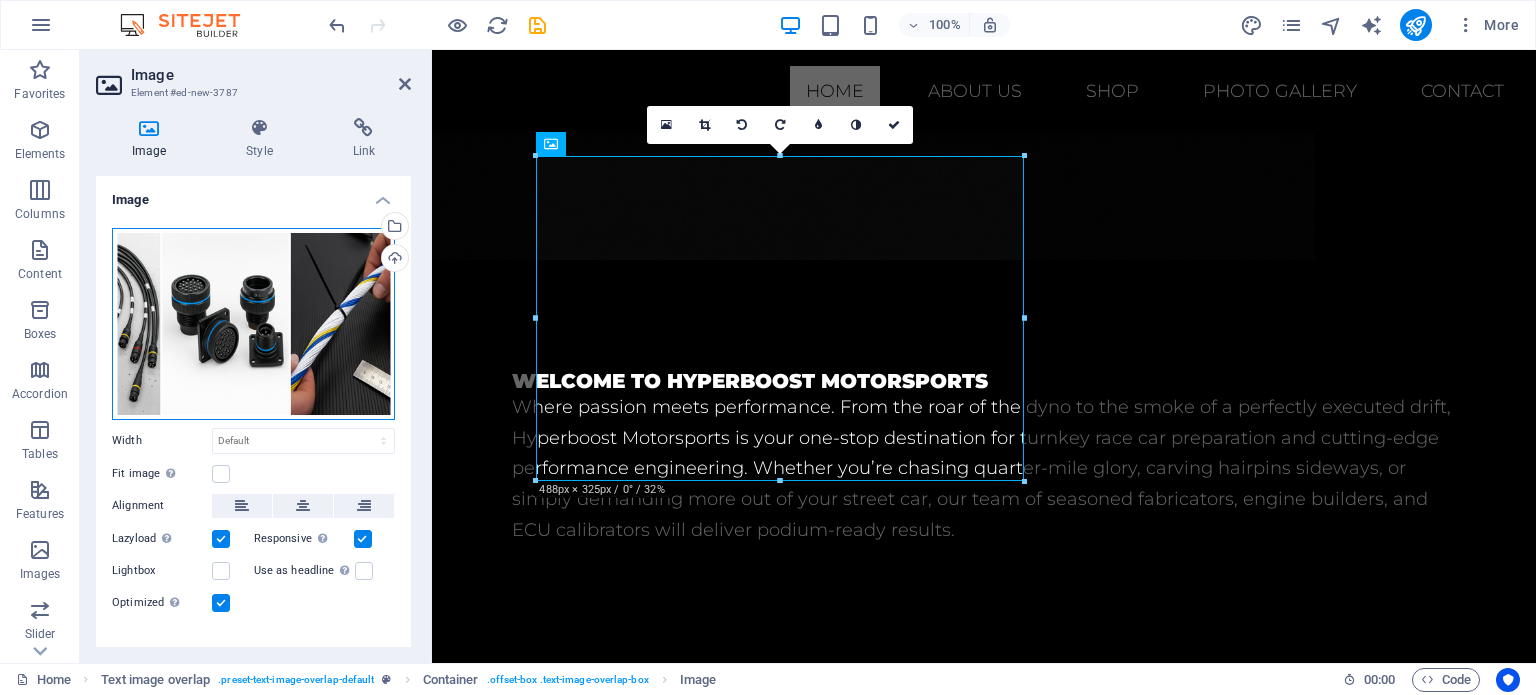 click on "Drag files here, click to choose files or select files from Files or our free stock photos & videos" at bounding box center [253, 324] 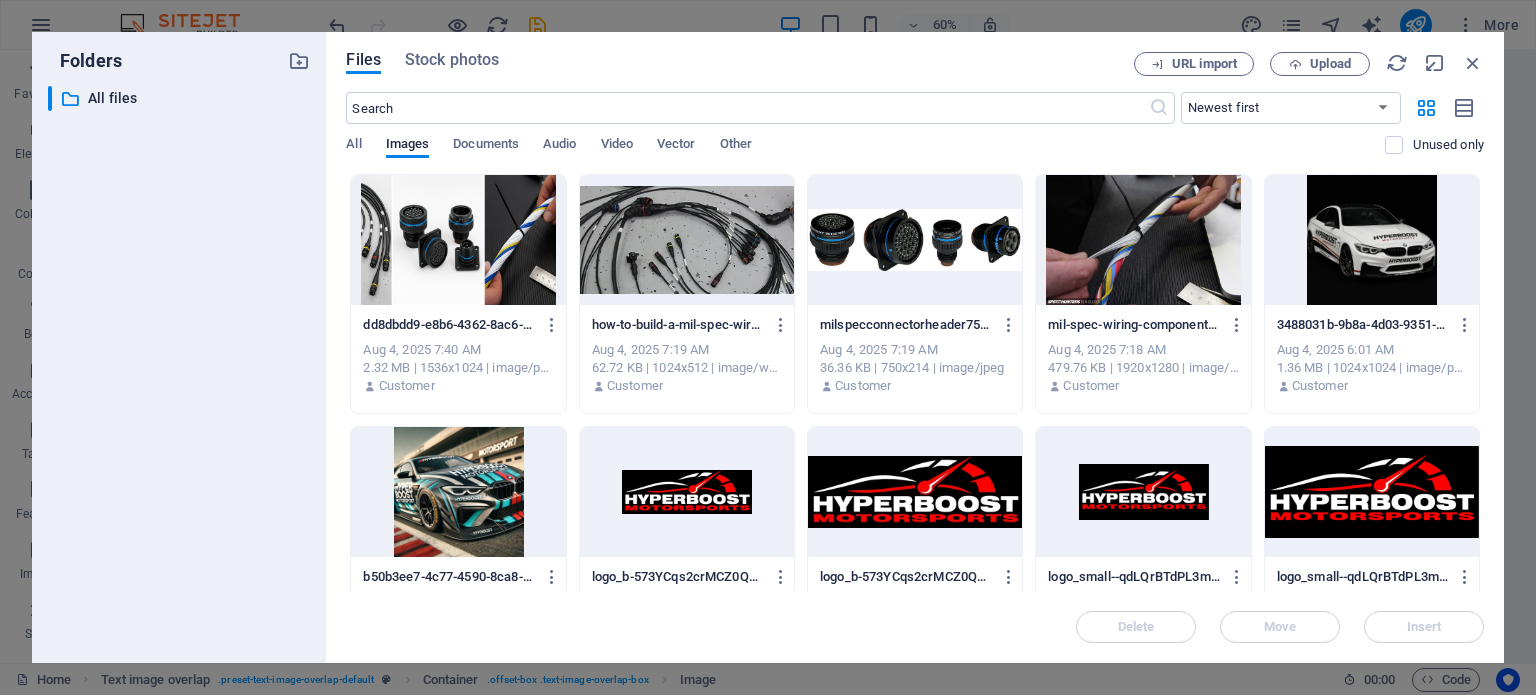 click at bounding box center [687, 240] 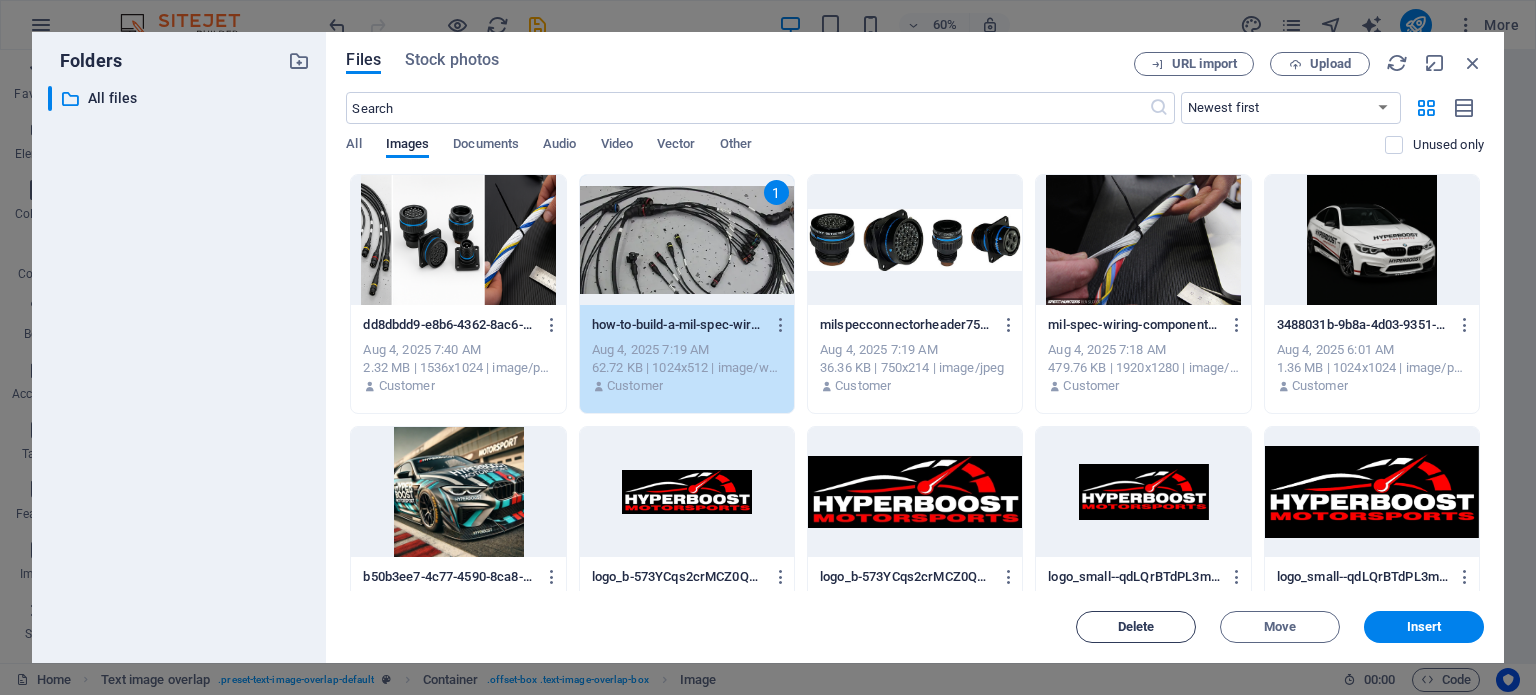 click on "Delete" at bounding box center (1136, 627) 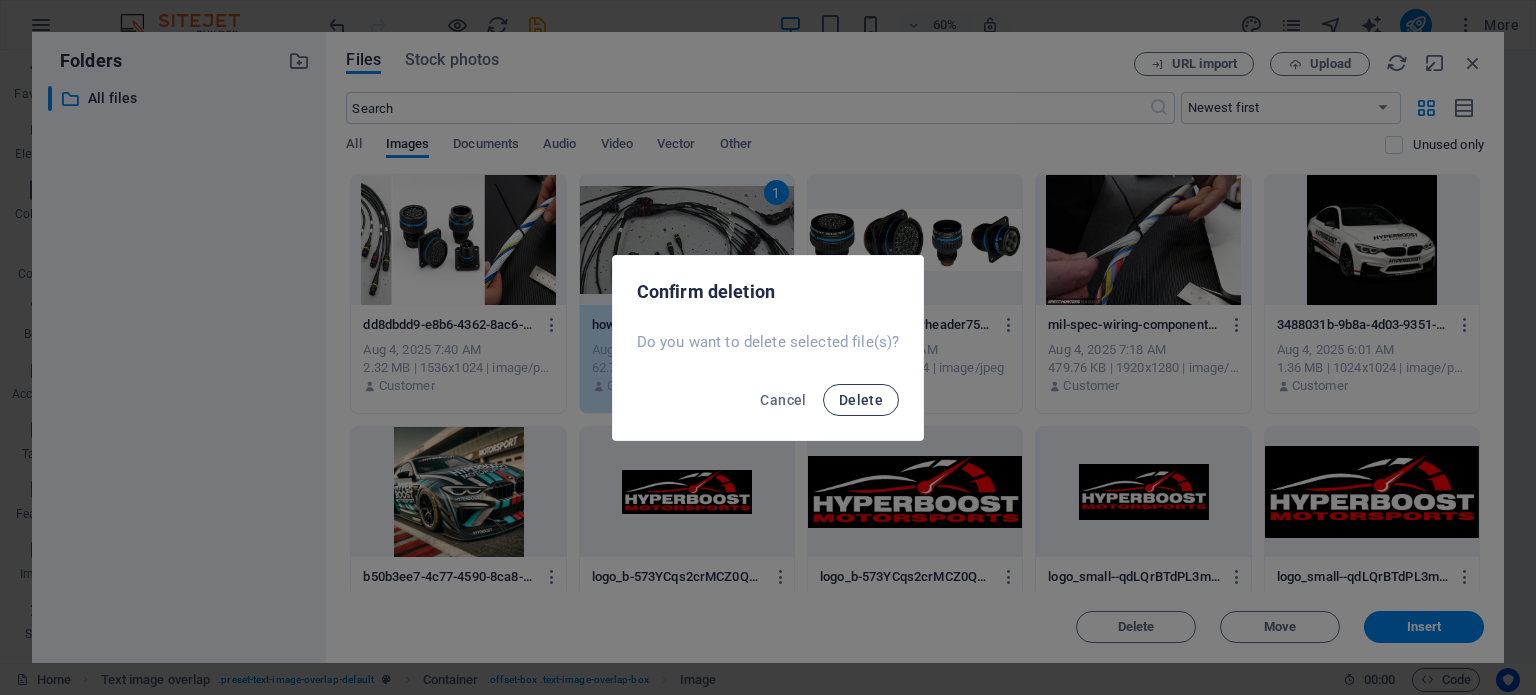 click on "Delete" at bounding box center (861, 400) 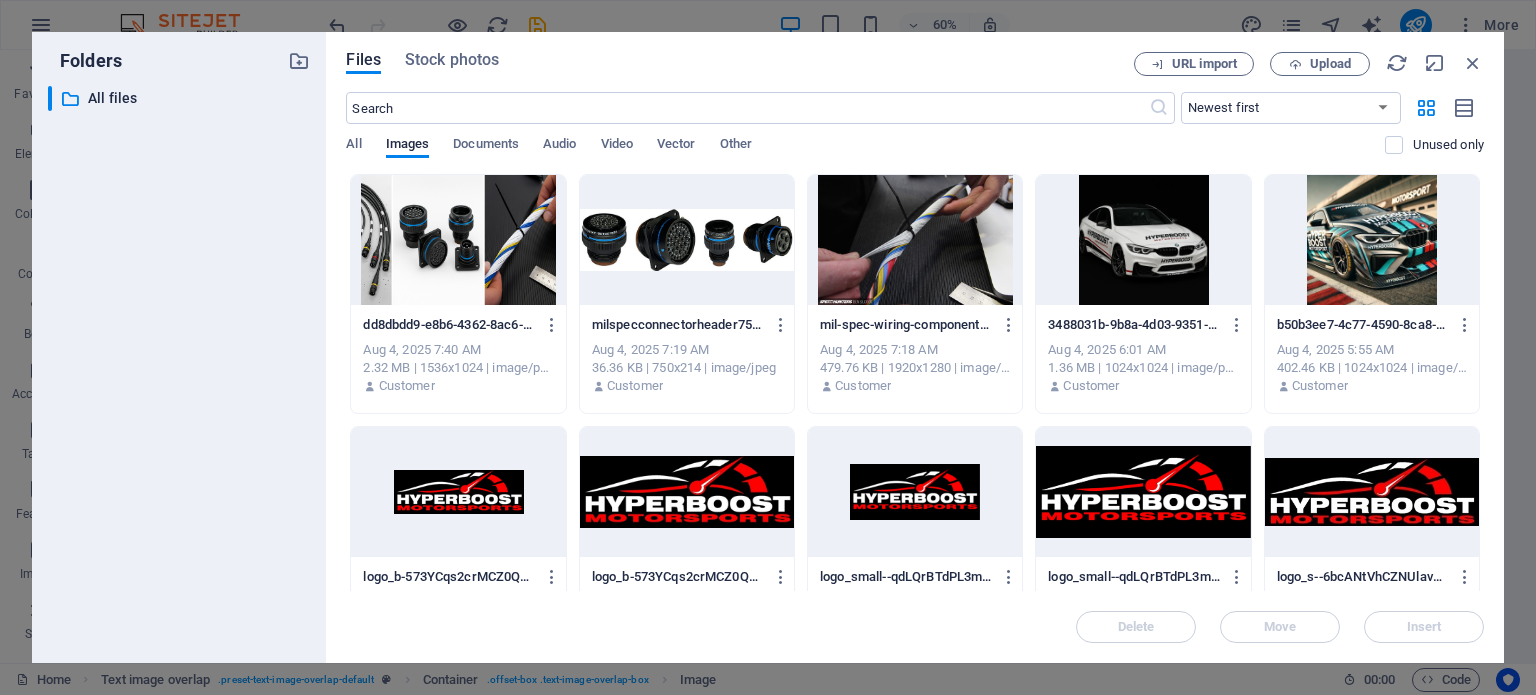 click at bounding box center (458, 240) 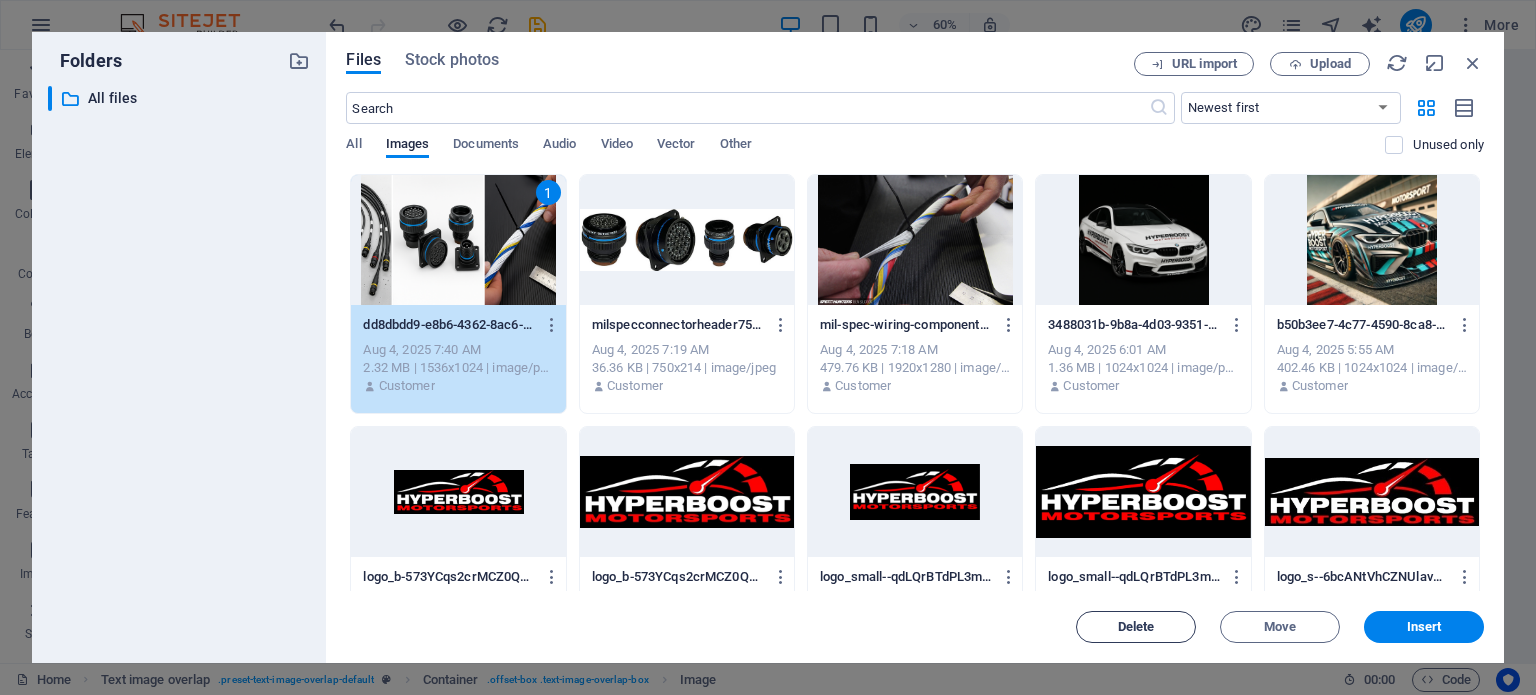 click on "Delete" at bounding box center (1136, 627) 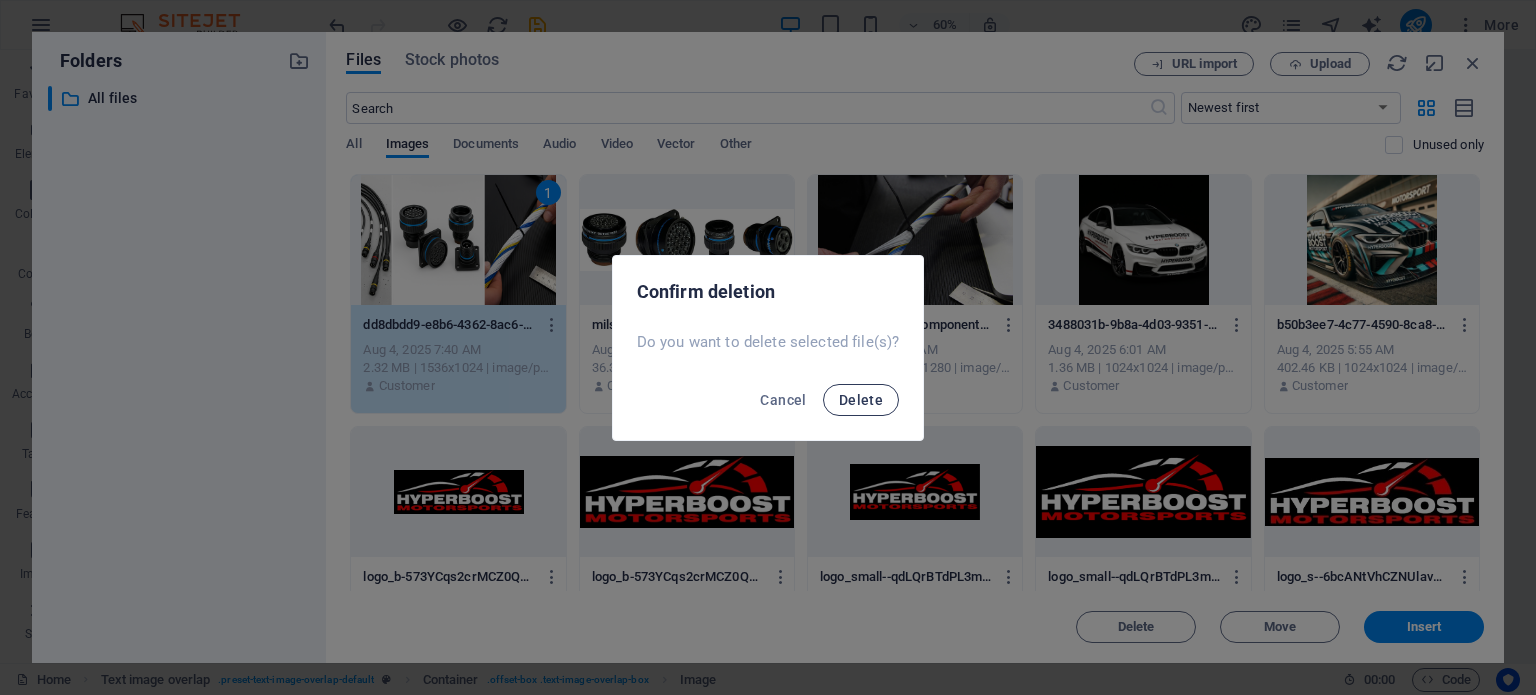 click on "Delete" at bounding box center [861, 400] 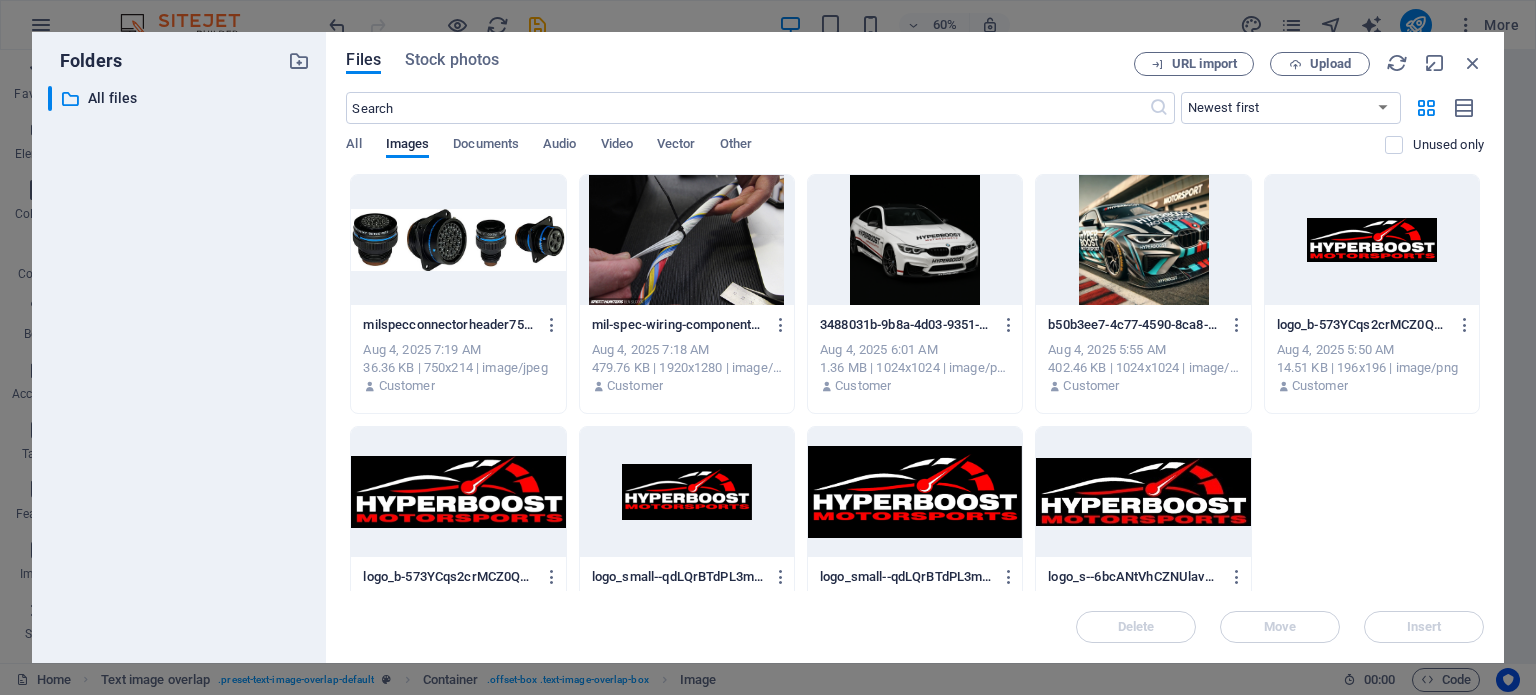 click at bounding box center (458, 240) 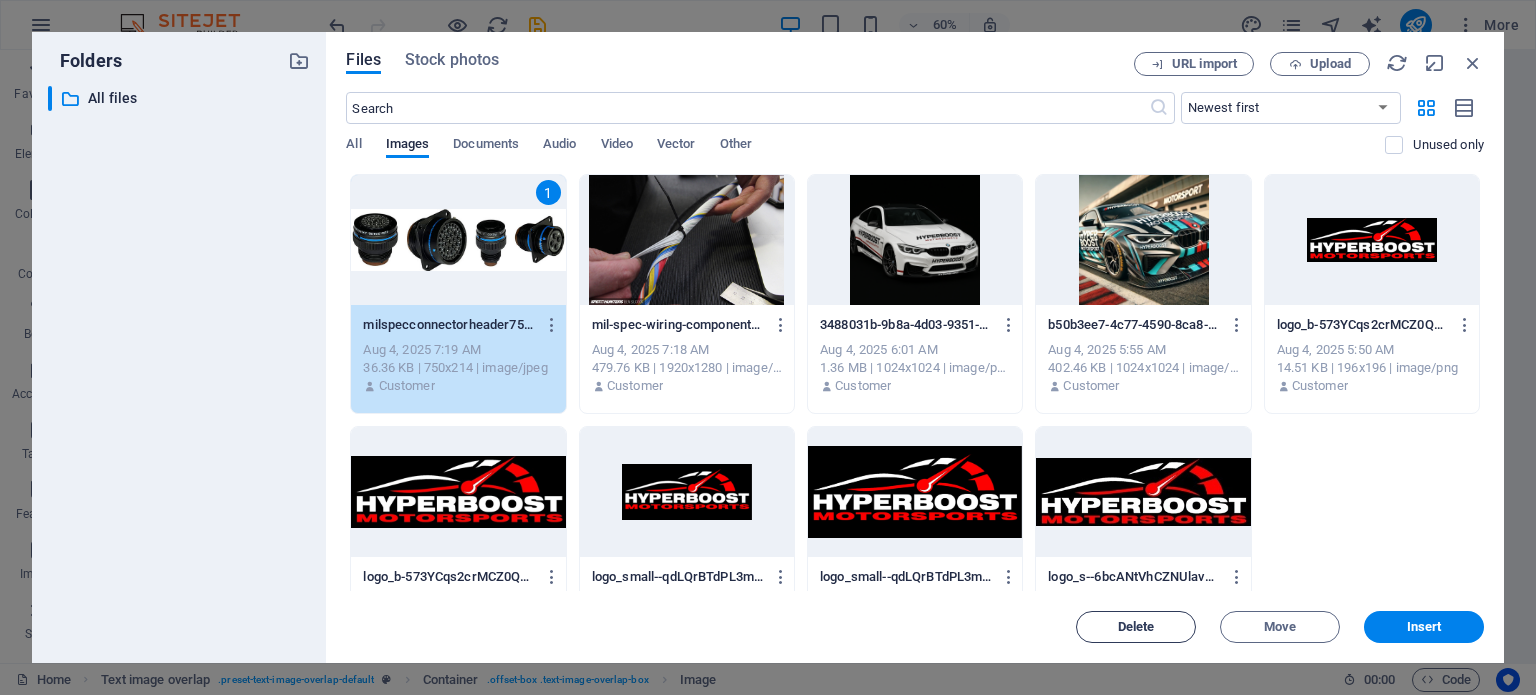 click on "Delete" at bounding box center (1136, 627) 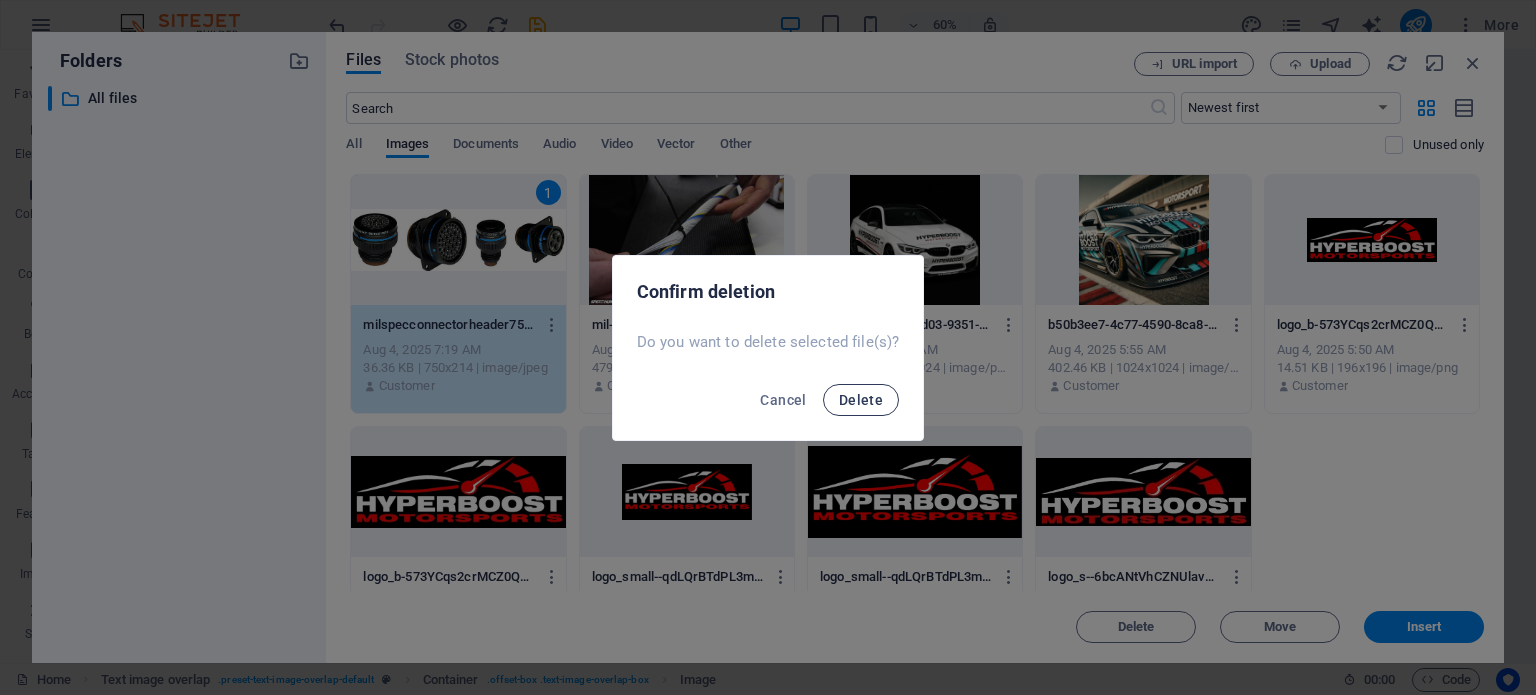 click on "Delete" at bounding box center (861, 400) 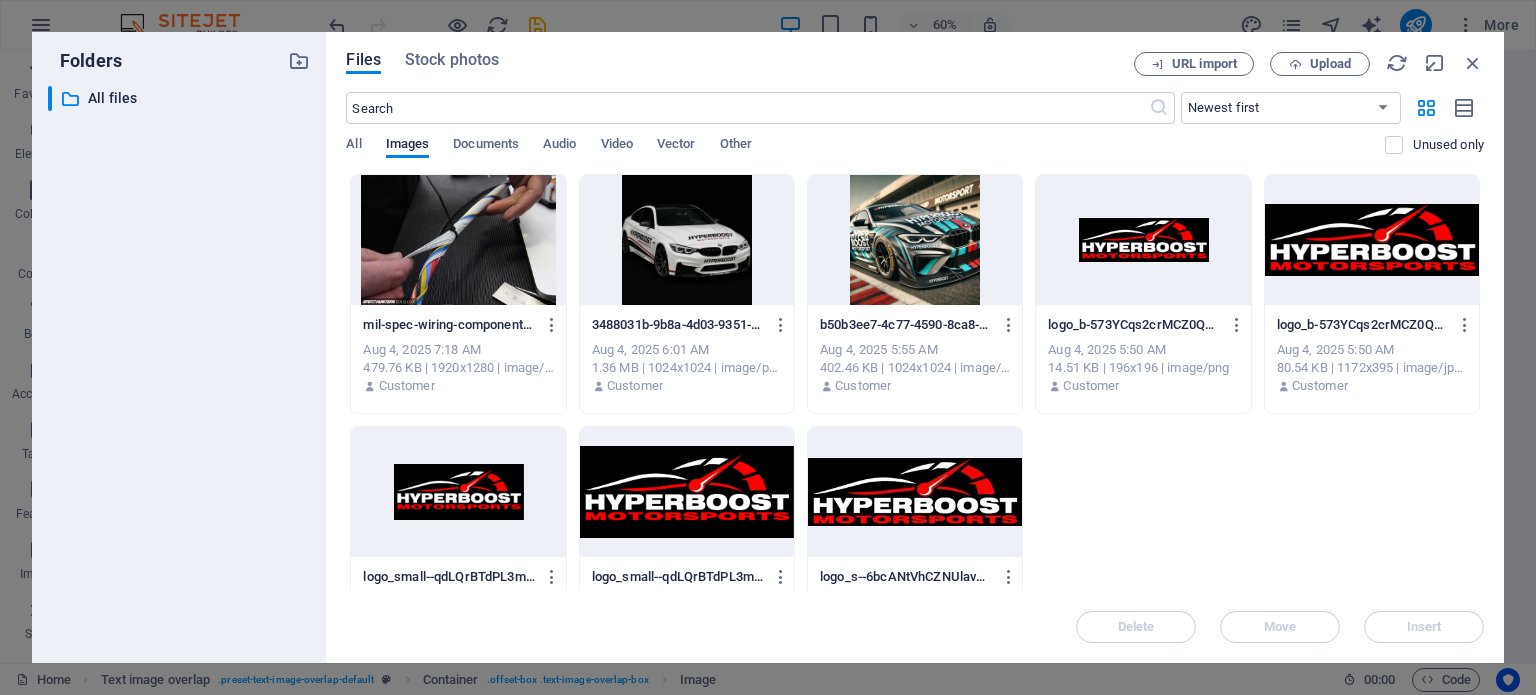 click at bounding box center (458, 240) 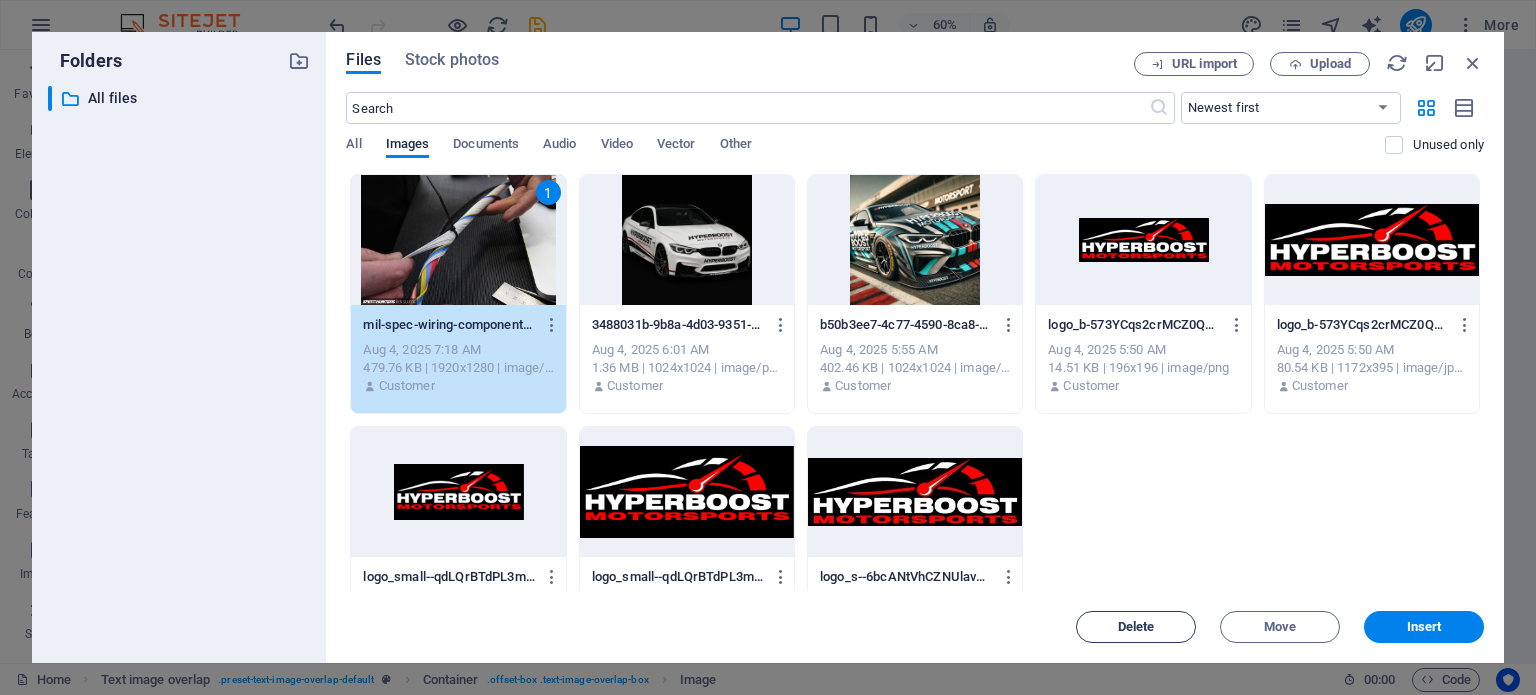 click on "Delete" at bounding box center [1136, 627] 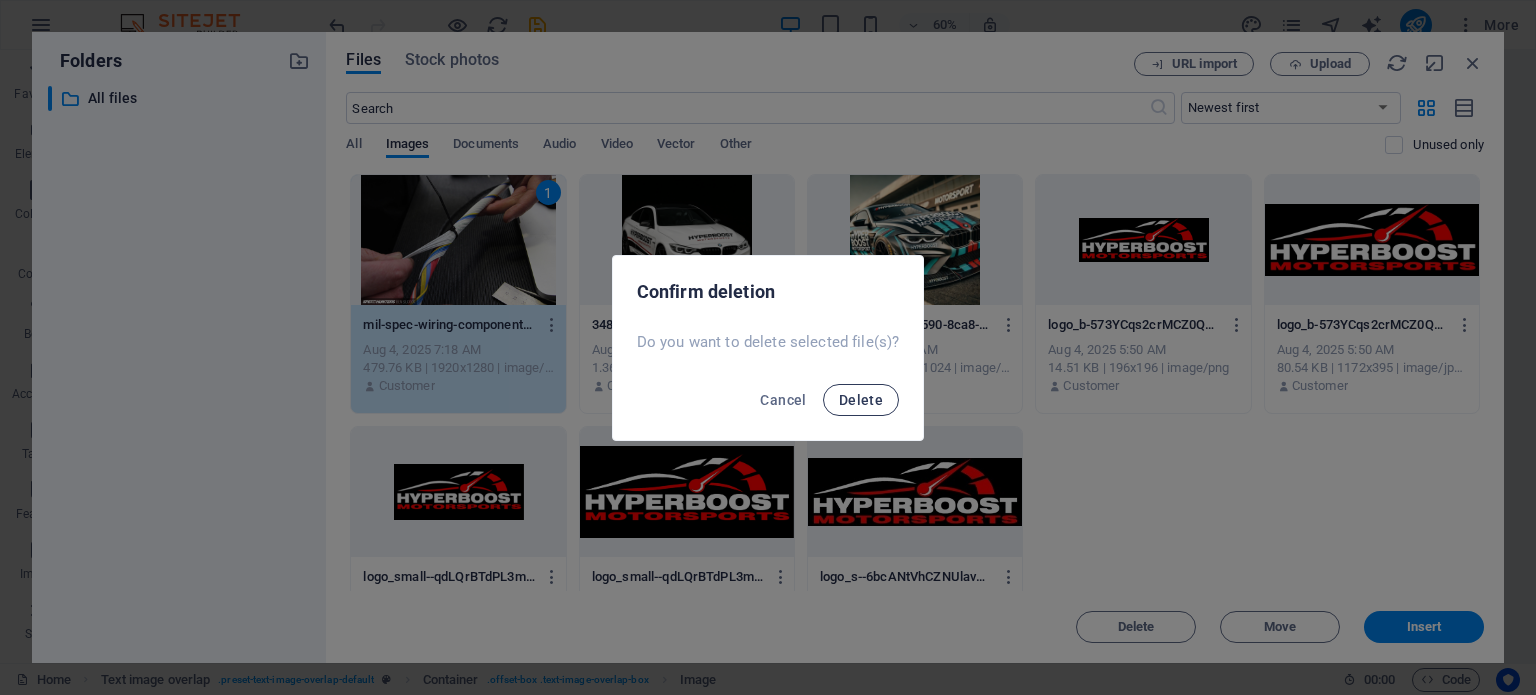 click on "Delete" at bounding box center [861, 400] 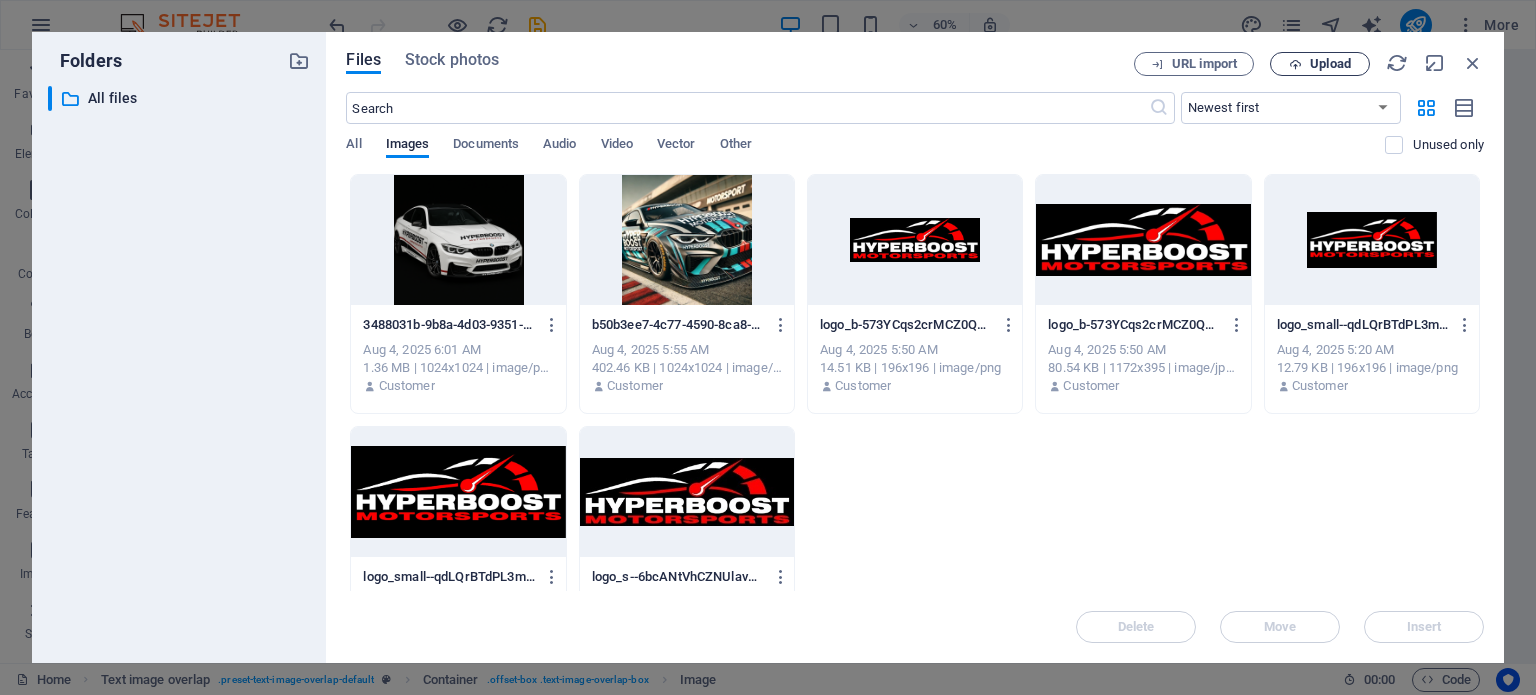 click on "Upload" at bounding box center (1320, 64) 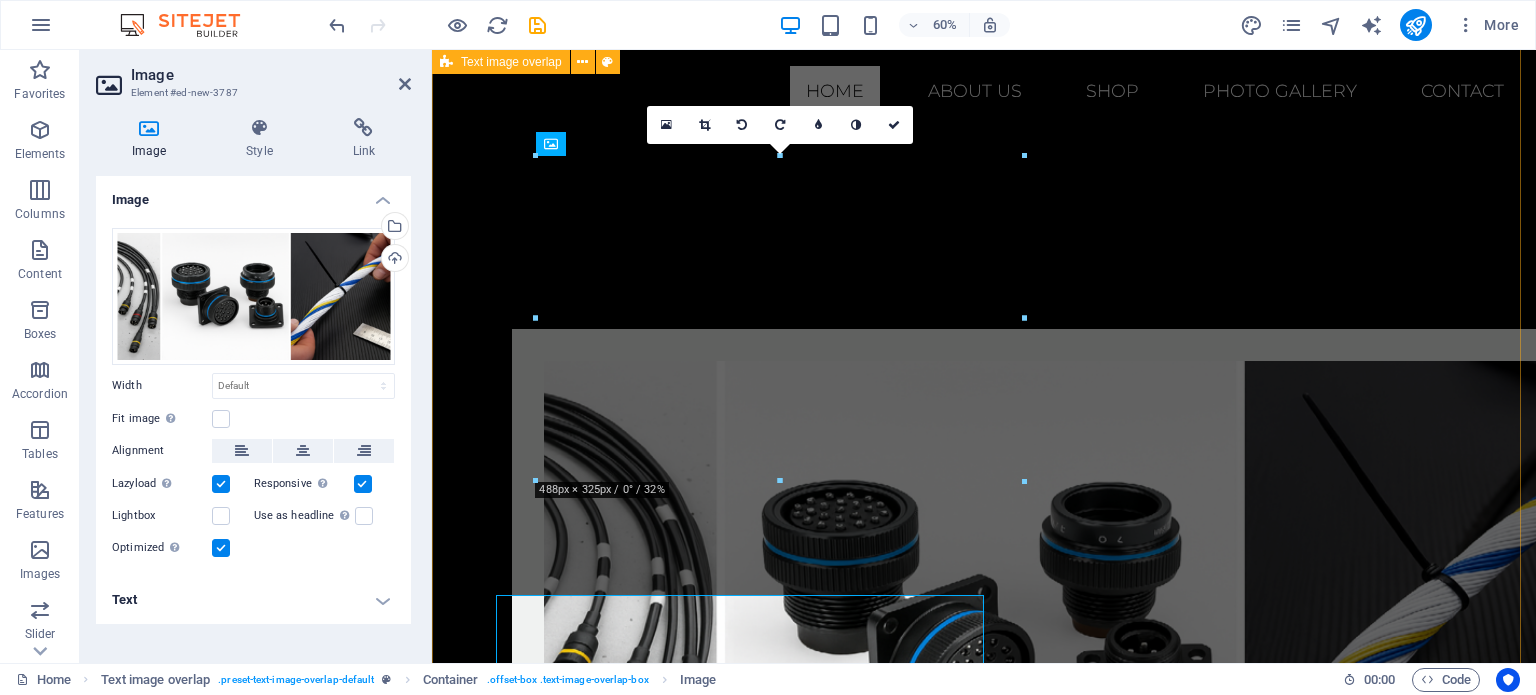 scroll, scrollTop: 1286, scrollLeft: 0, axis: vertical 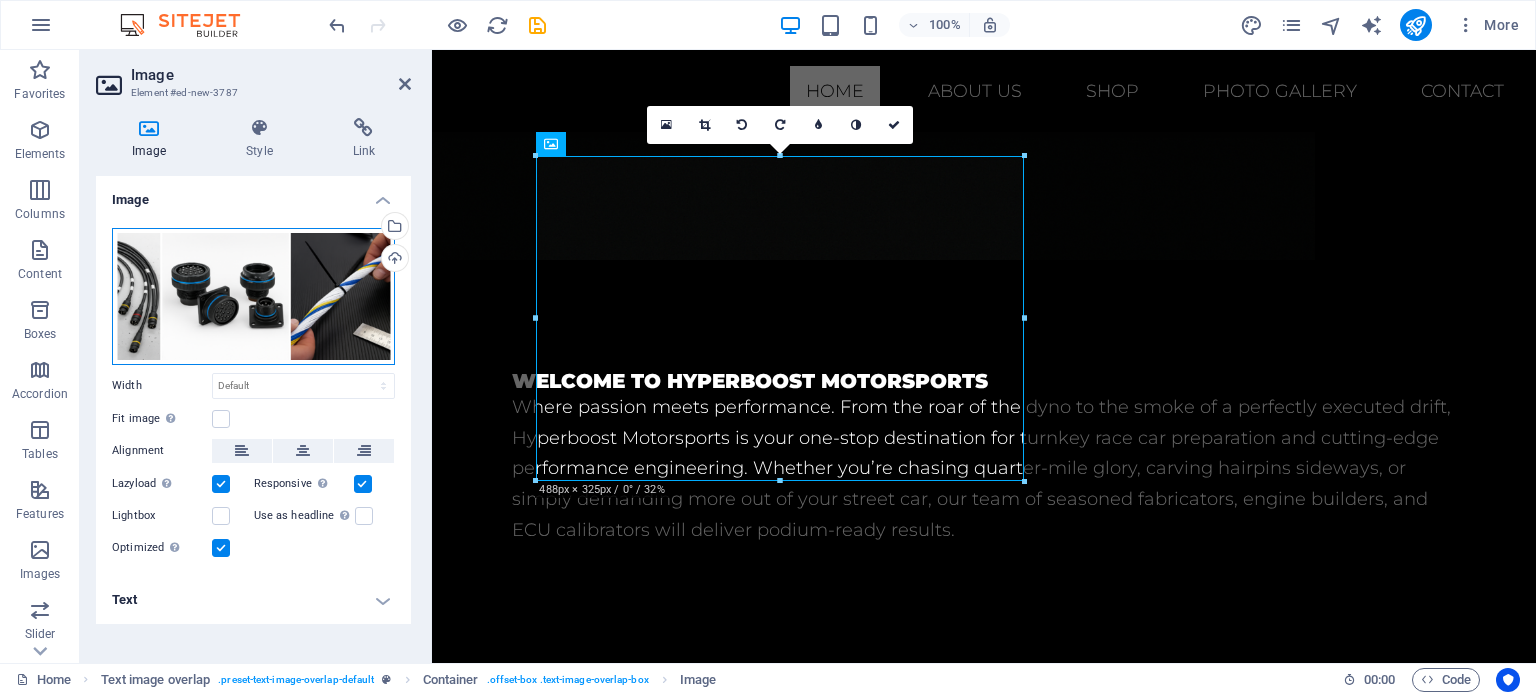 click on "Drag files here, click to choose files or select files from Files or our free stock photos & videos" at bounding box center (253, 296) 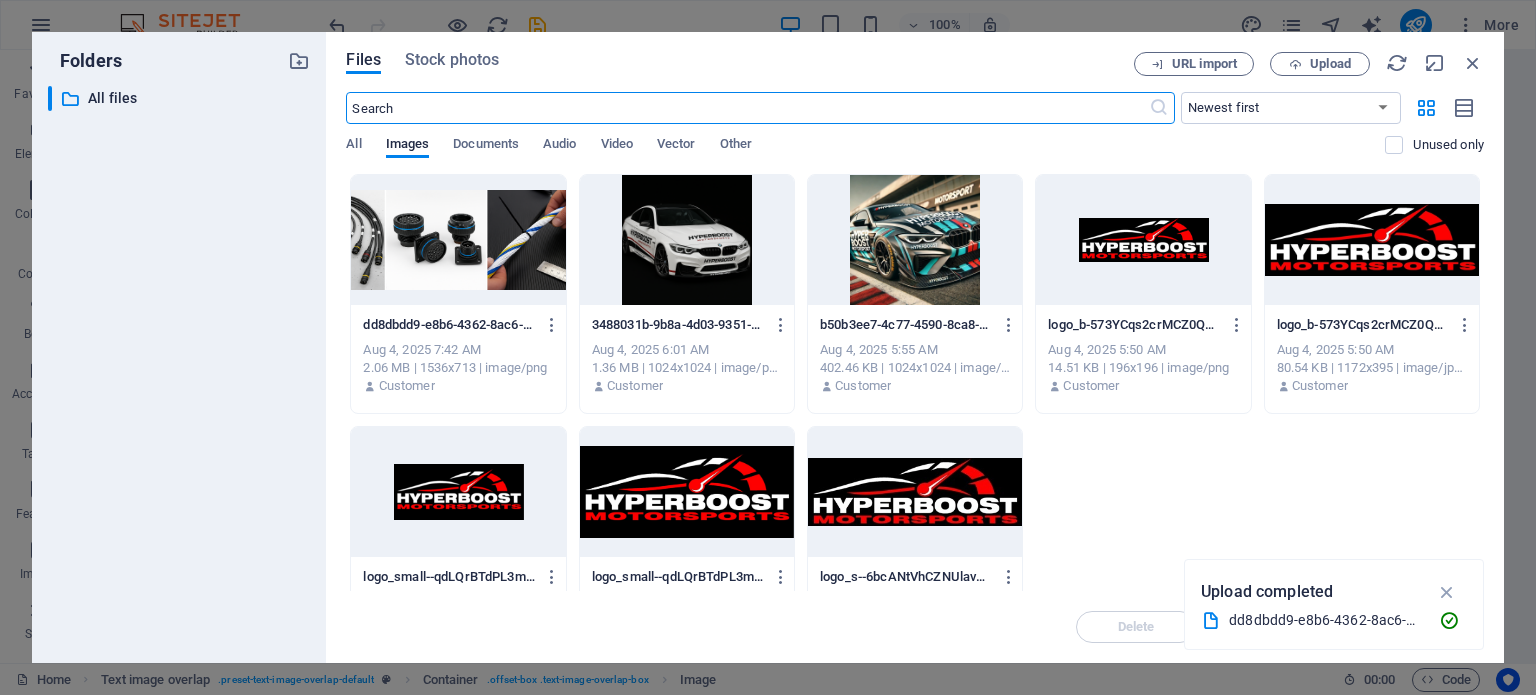 scroll, scrollTop: 1726, scrollLeft: 0, axis: vertical 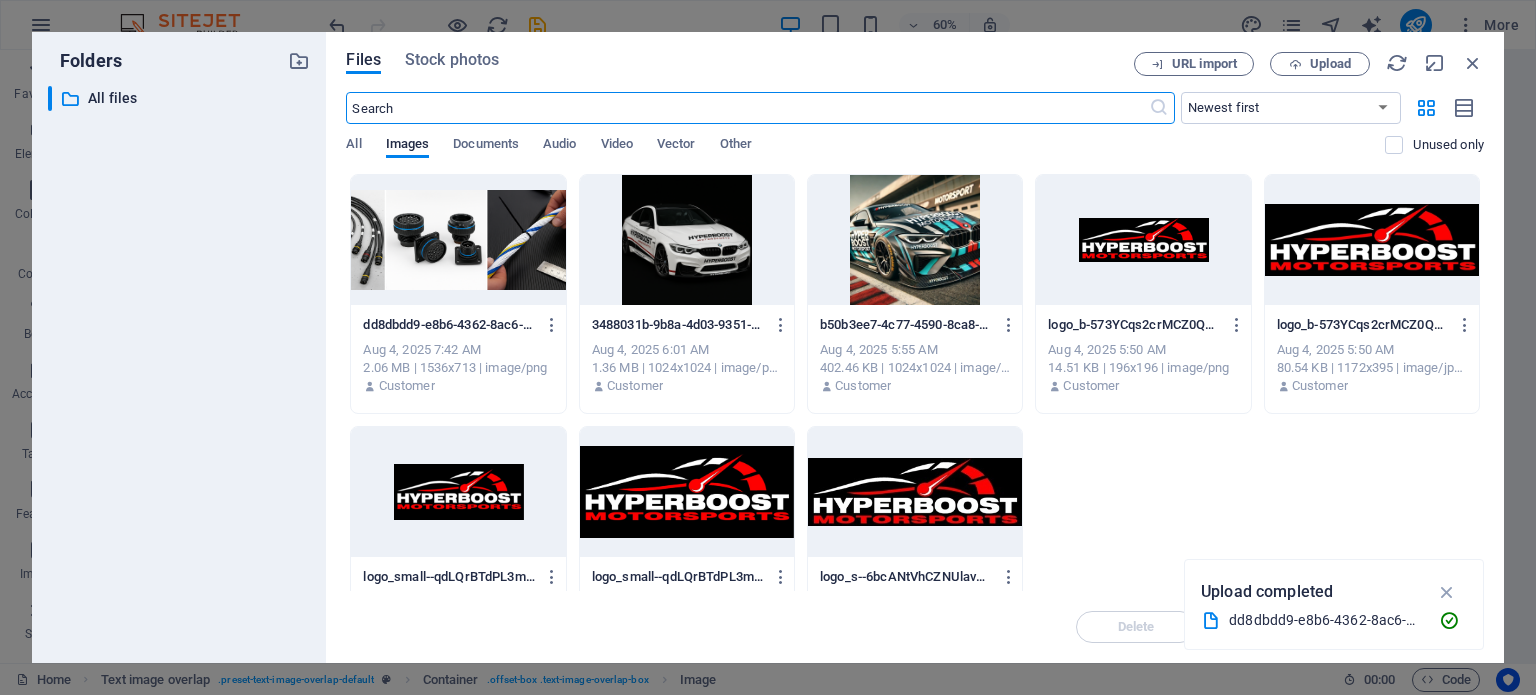 click at bounding box center (458, 240) 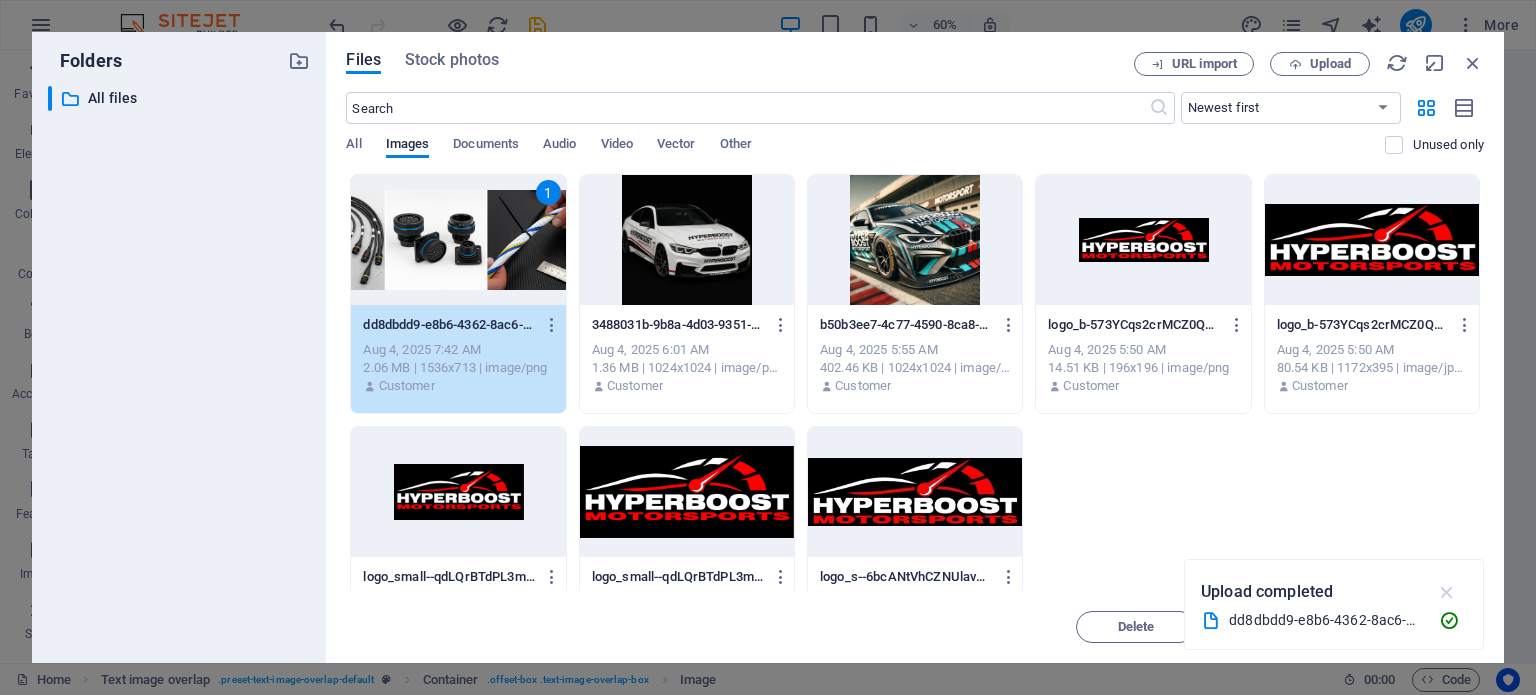 click at bounding box center (1447, 592) 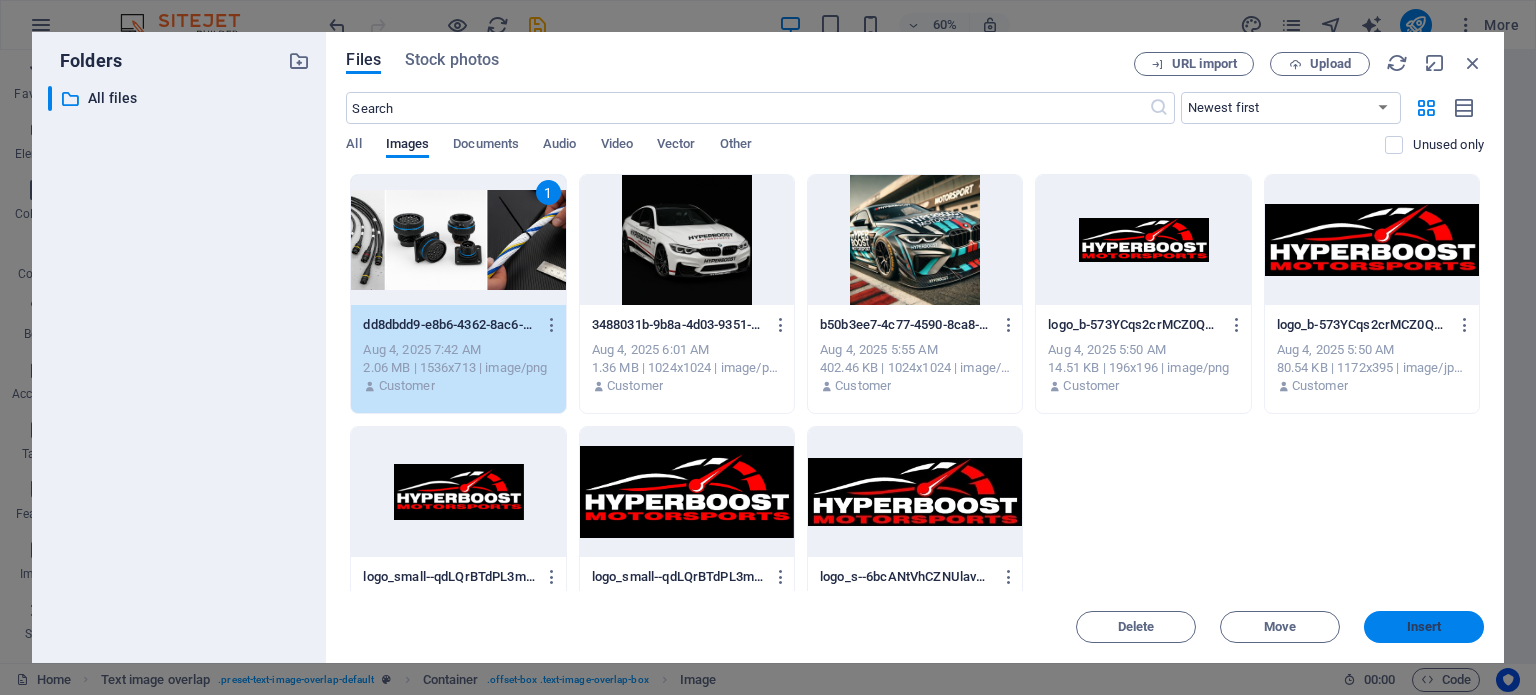 click on "Insert" at bounding box center [1424, 627] 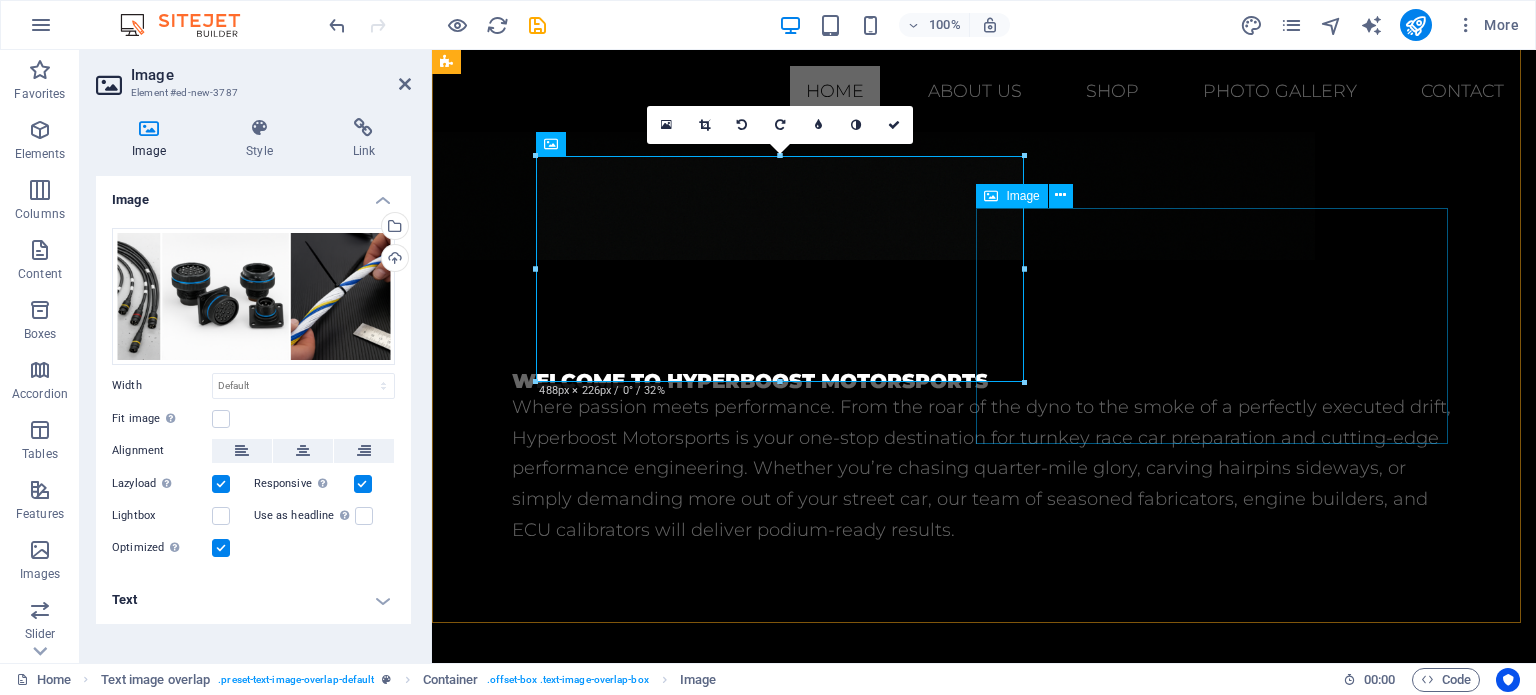 click at bounding box center (984, 1654) 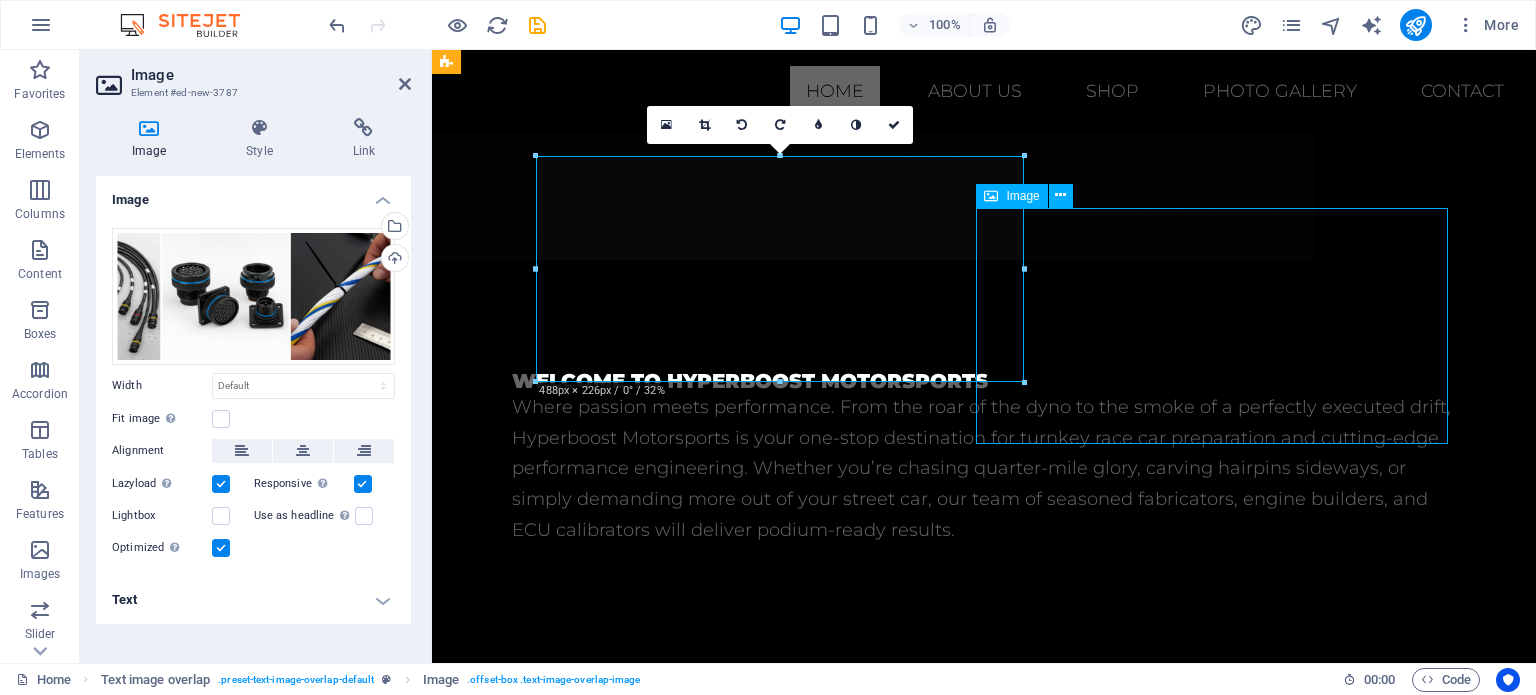 scroll, scrollTop: 1212, scrollLeft: 0, axis: vertical 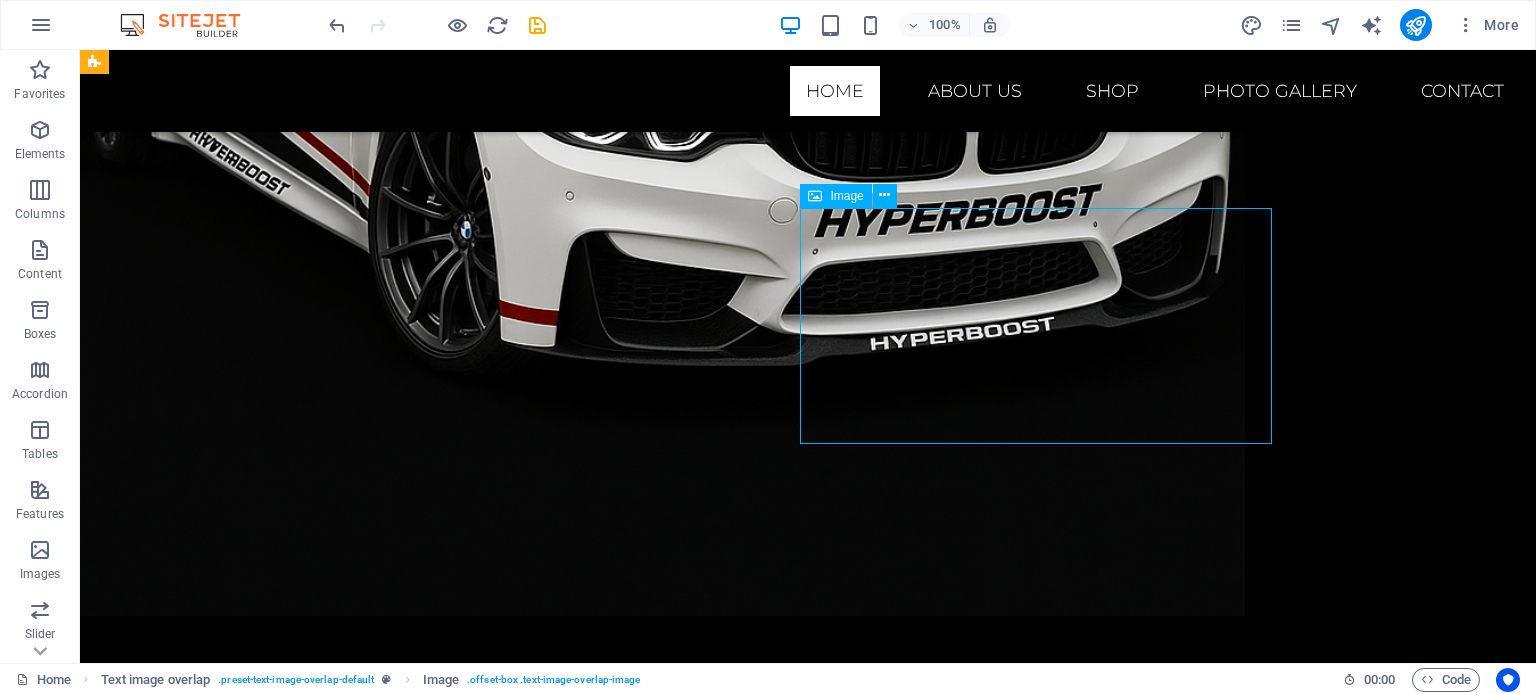 click at bounding box center [808, 2142] 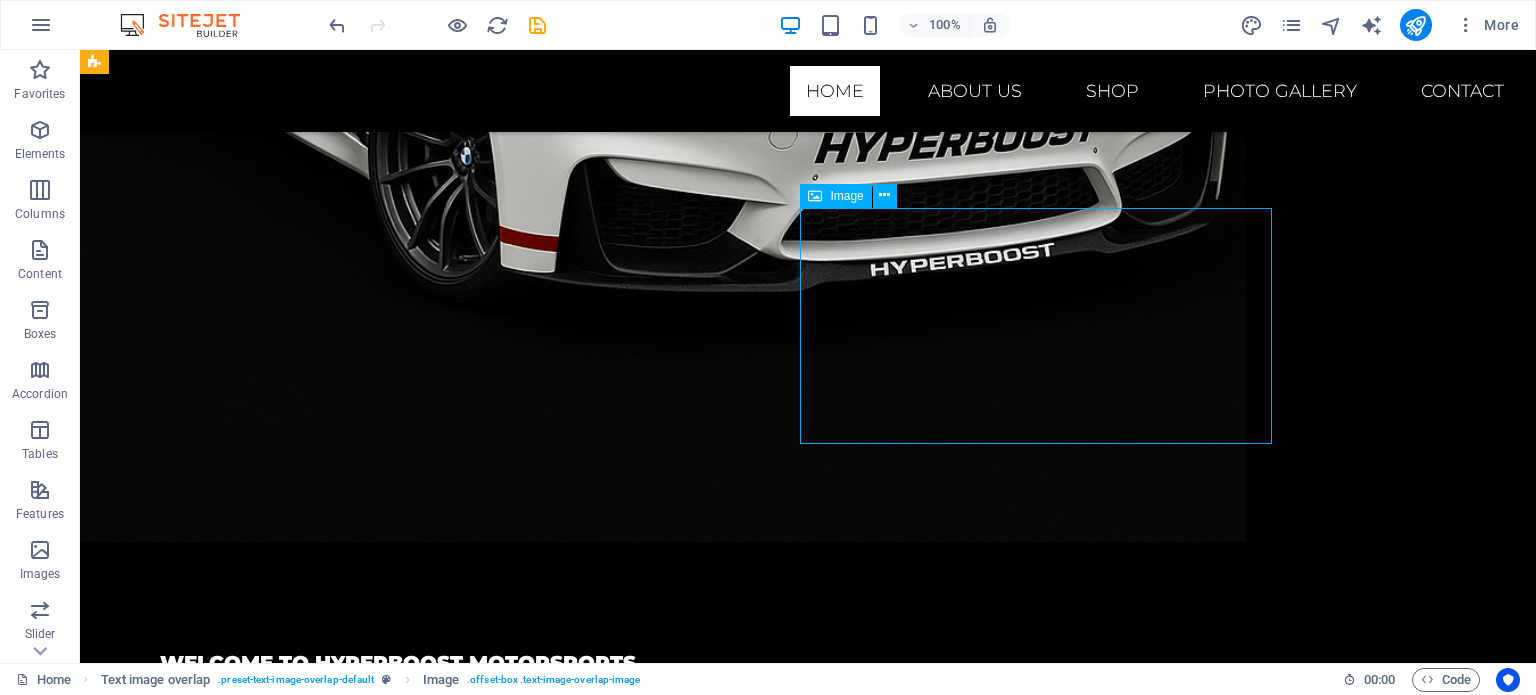 select on "%" 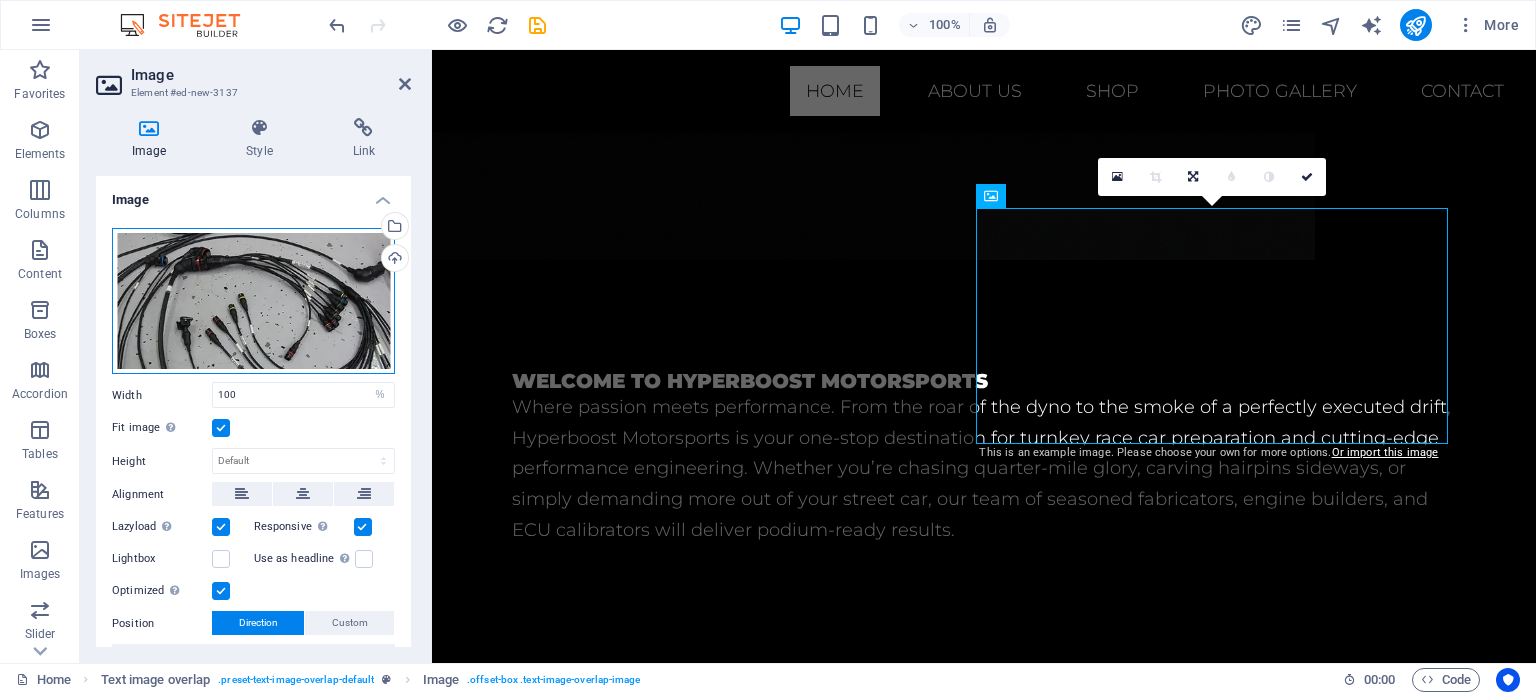 click on "Drag files here, click to choose files or select files from Files or our free stock photos & videos" at bounding box center (253, 301) 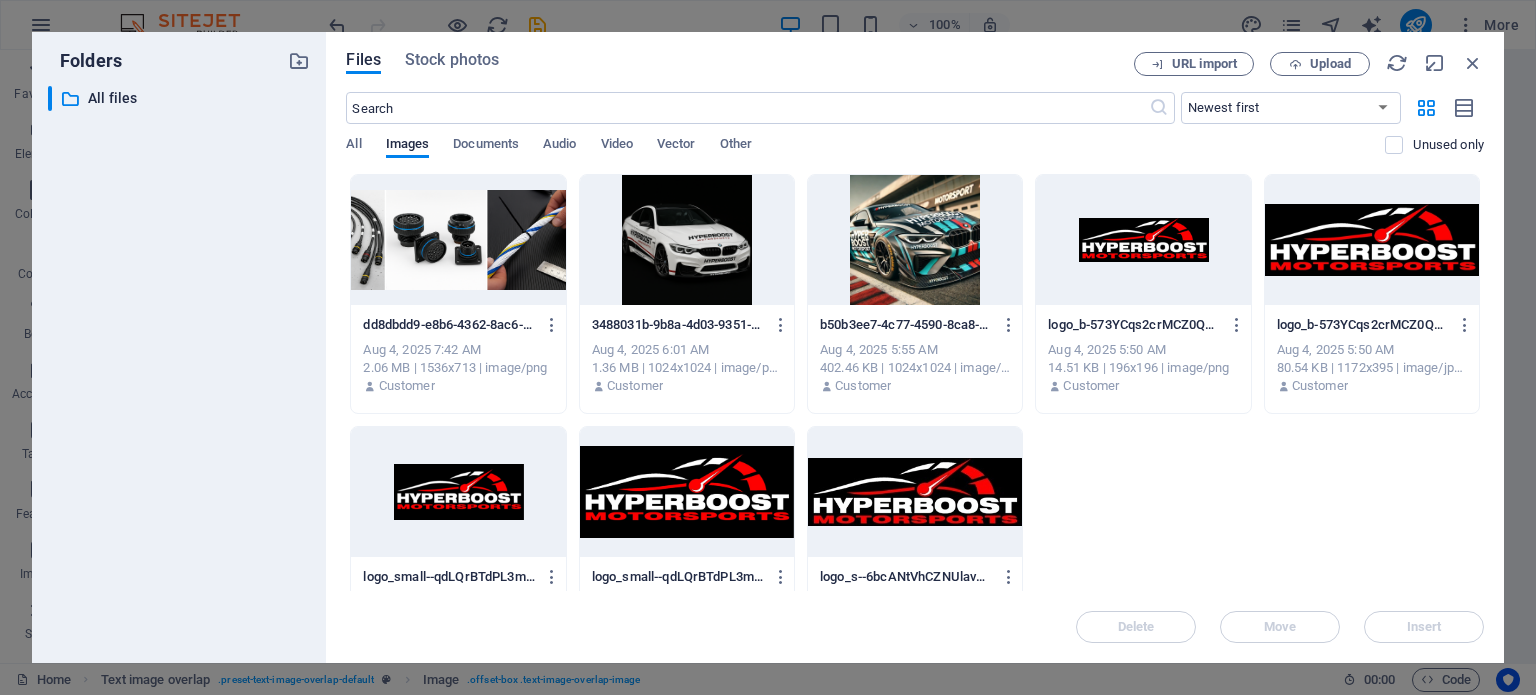 scroll, scrollTop: 1726, scrollLeft: 0, axis: vertical 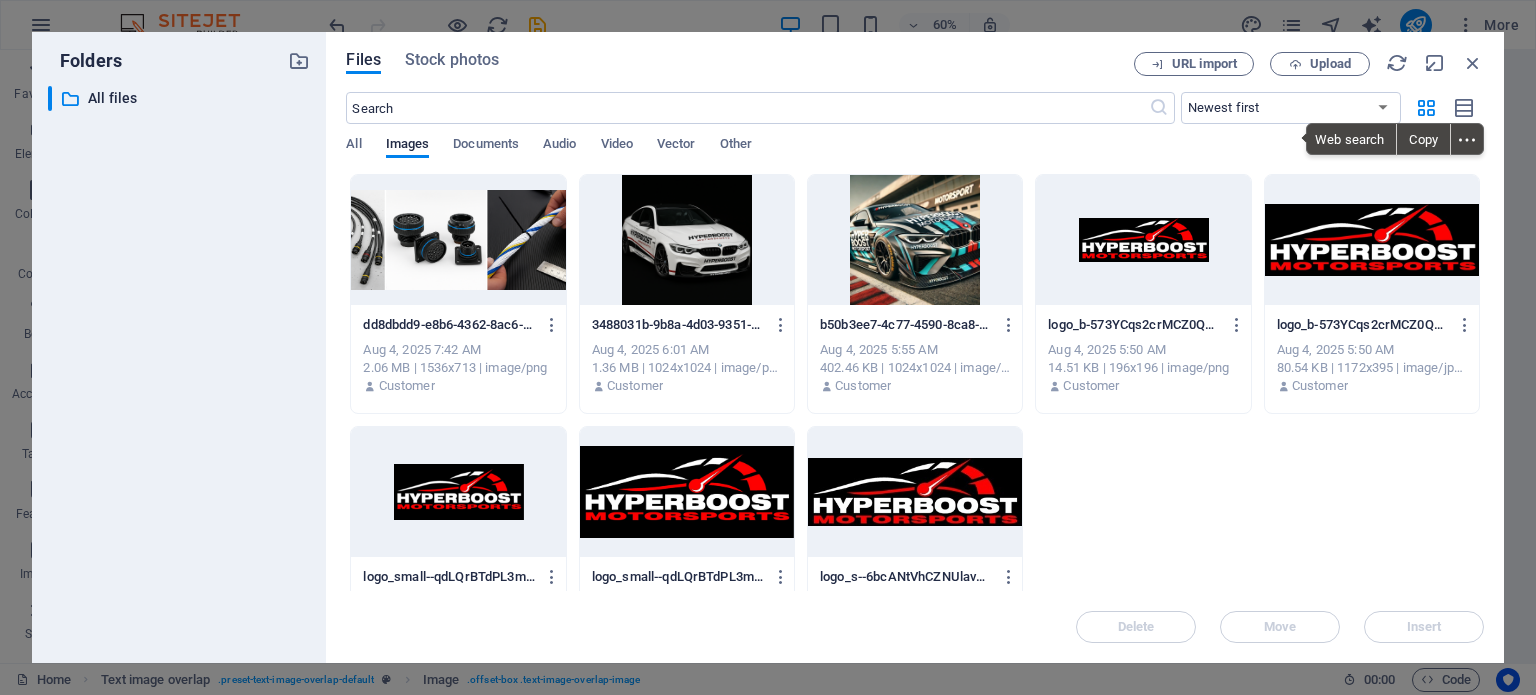 click at bounding box center (458, 240) 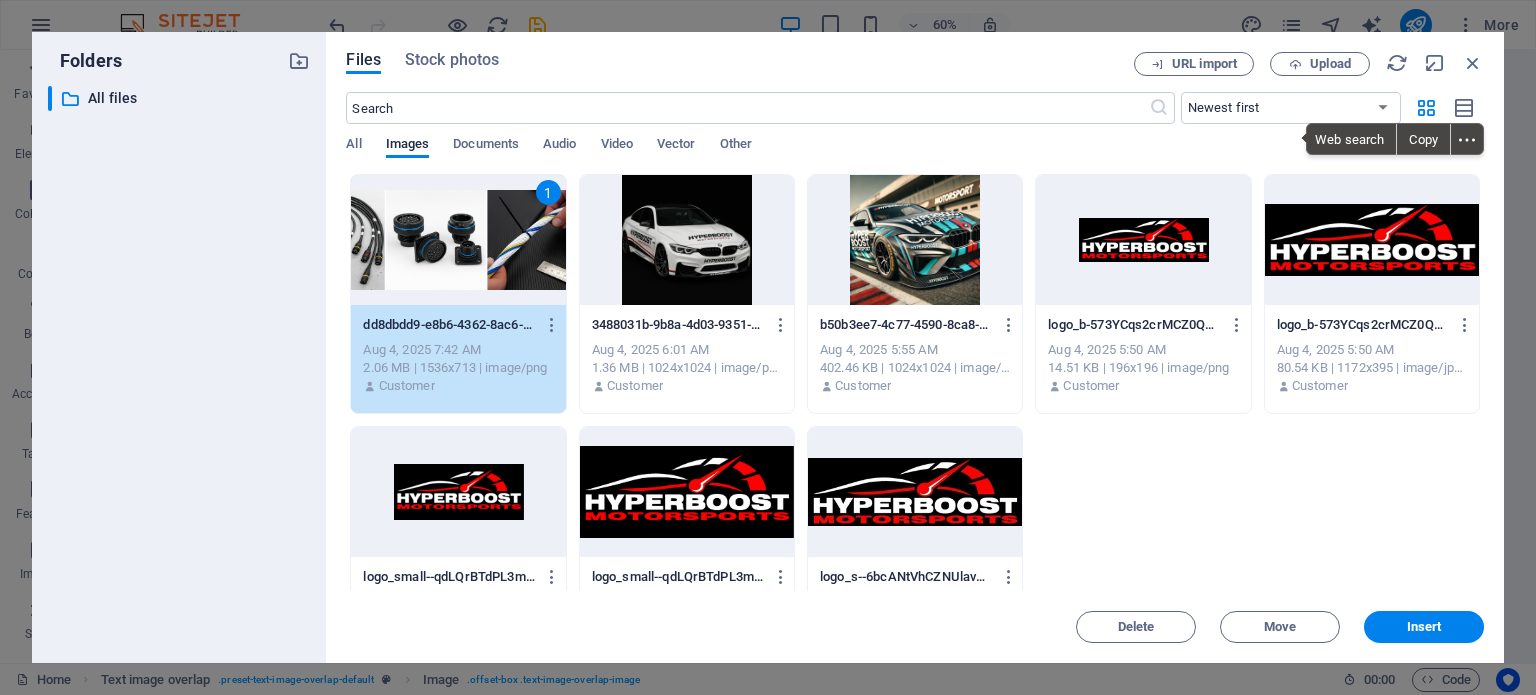 click on "1" at bounding box center [458, 240] 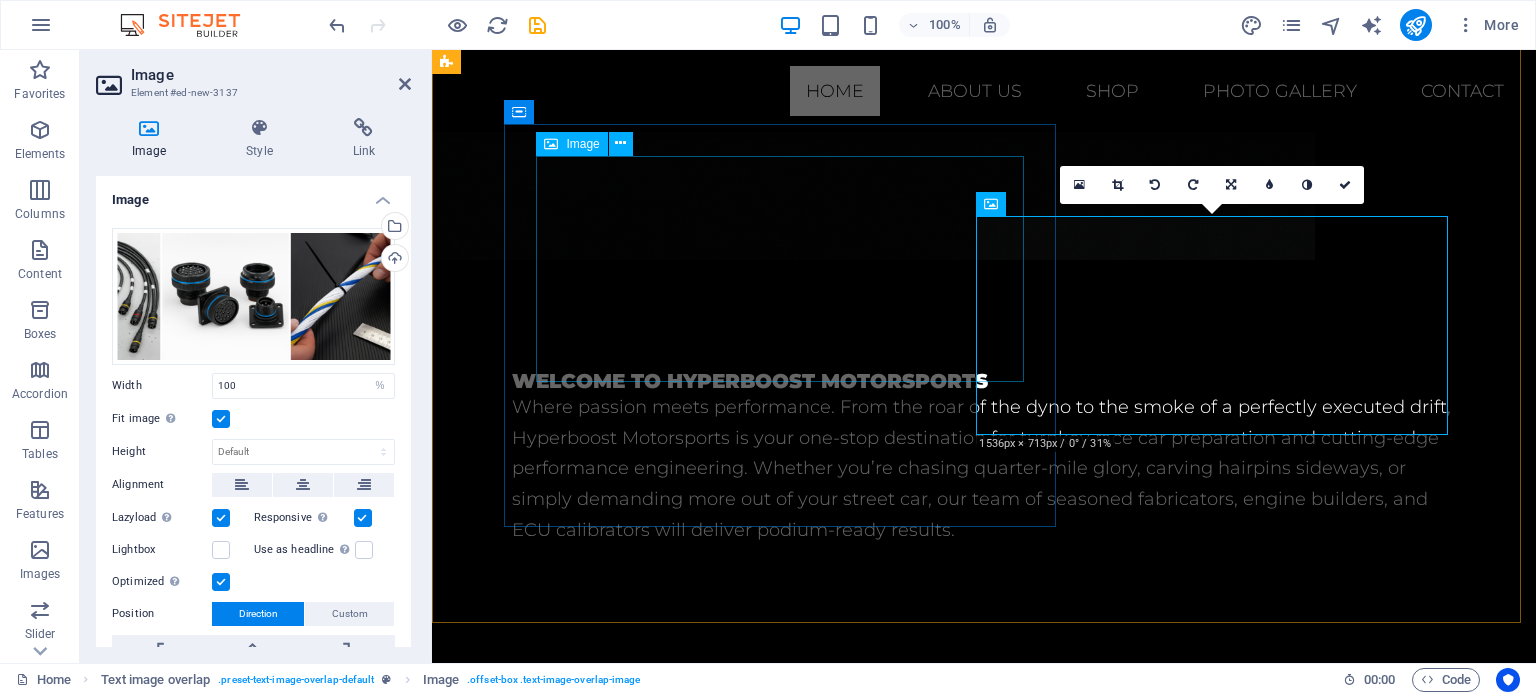 click at bounding box center (1024, 1057) 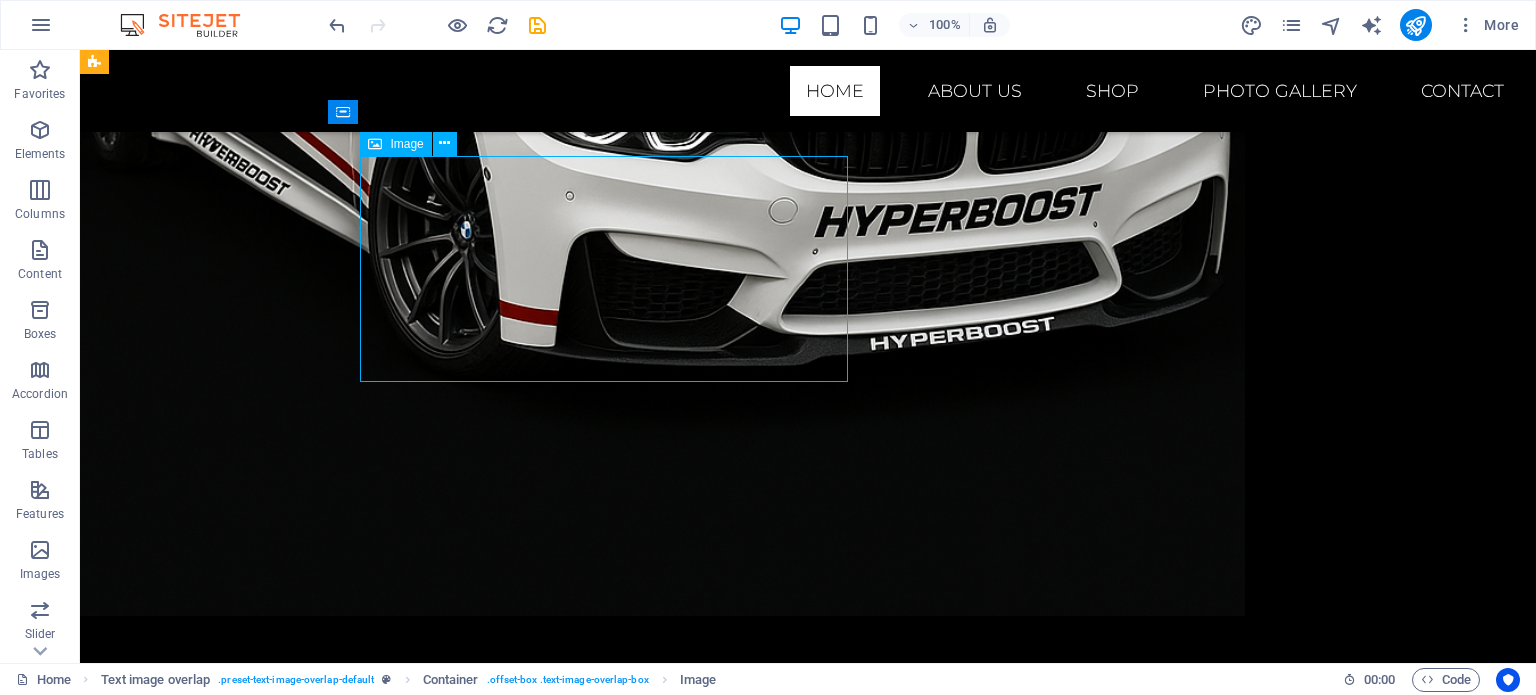 scroll, scrollTop: 1232, scrollLeft: 0, axis: vertical 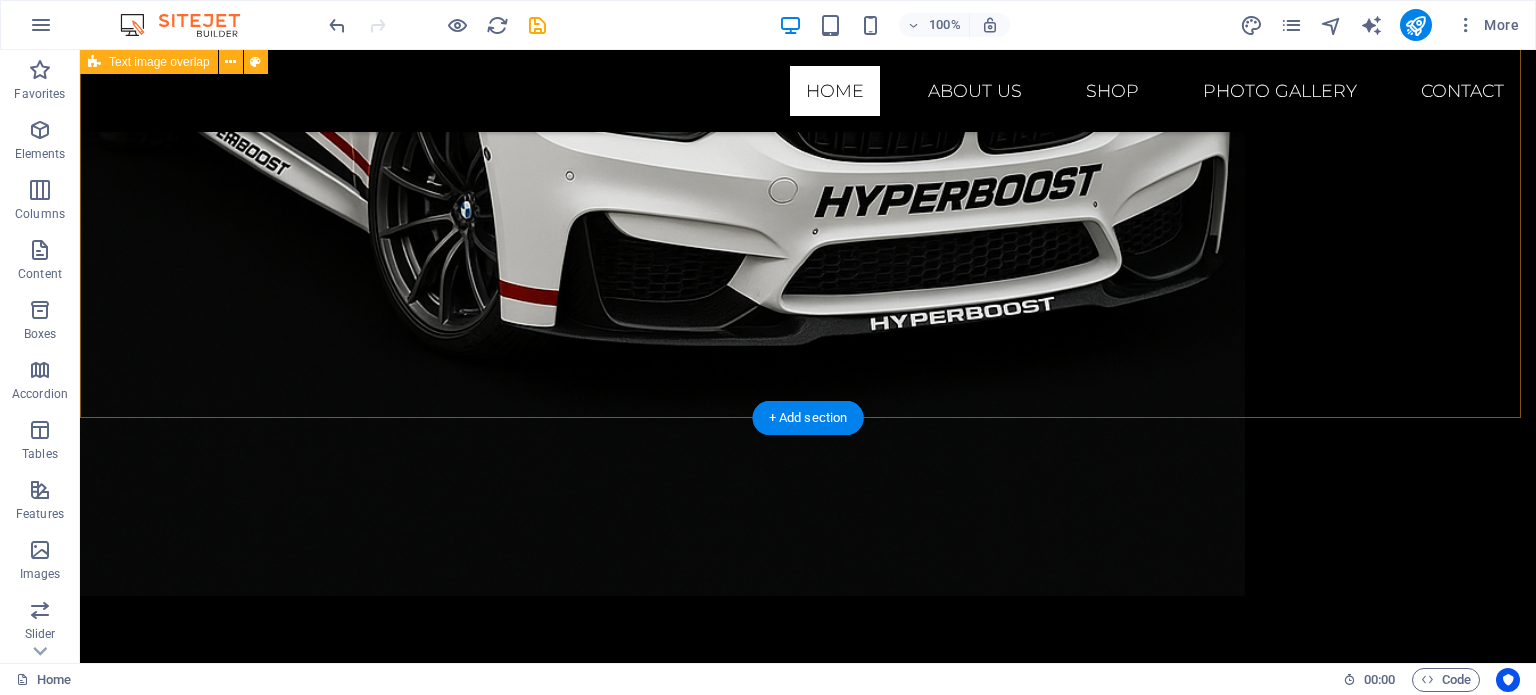click on "Mil-spec wiring crafted for reliability in the harshest motorsport environments." at bounding box center [808, 1361] 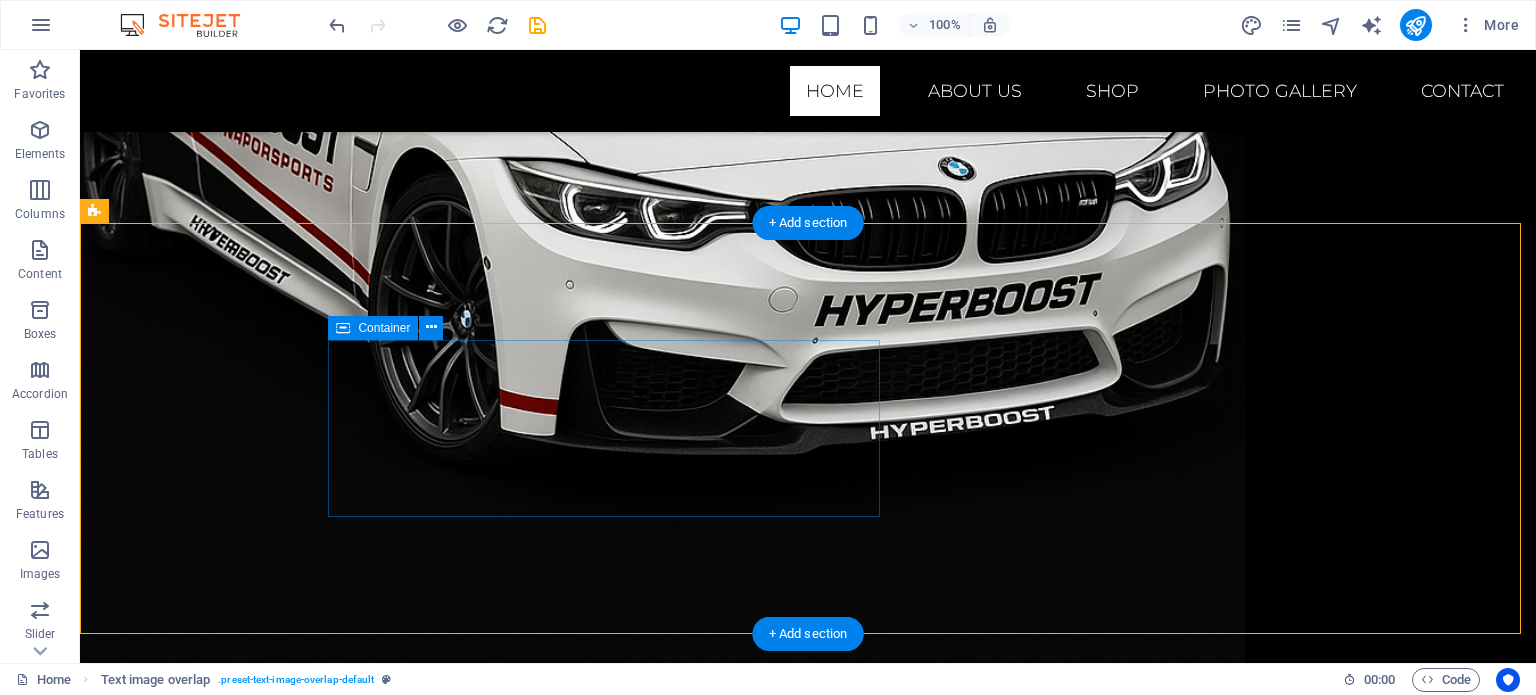 scroll, scrollTop: 1132, scrollLeft: 0, axis: vertical 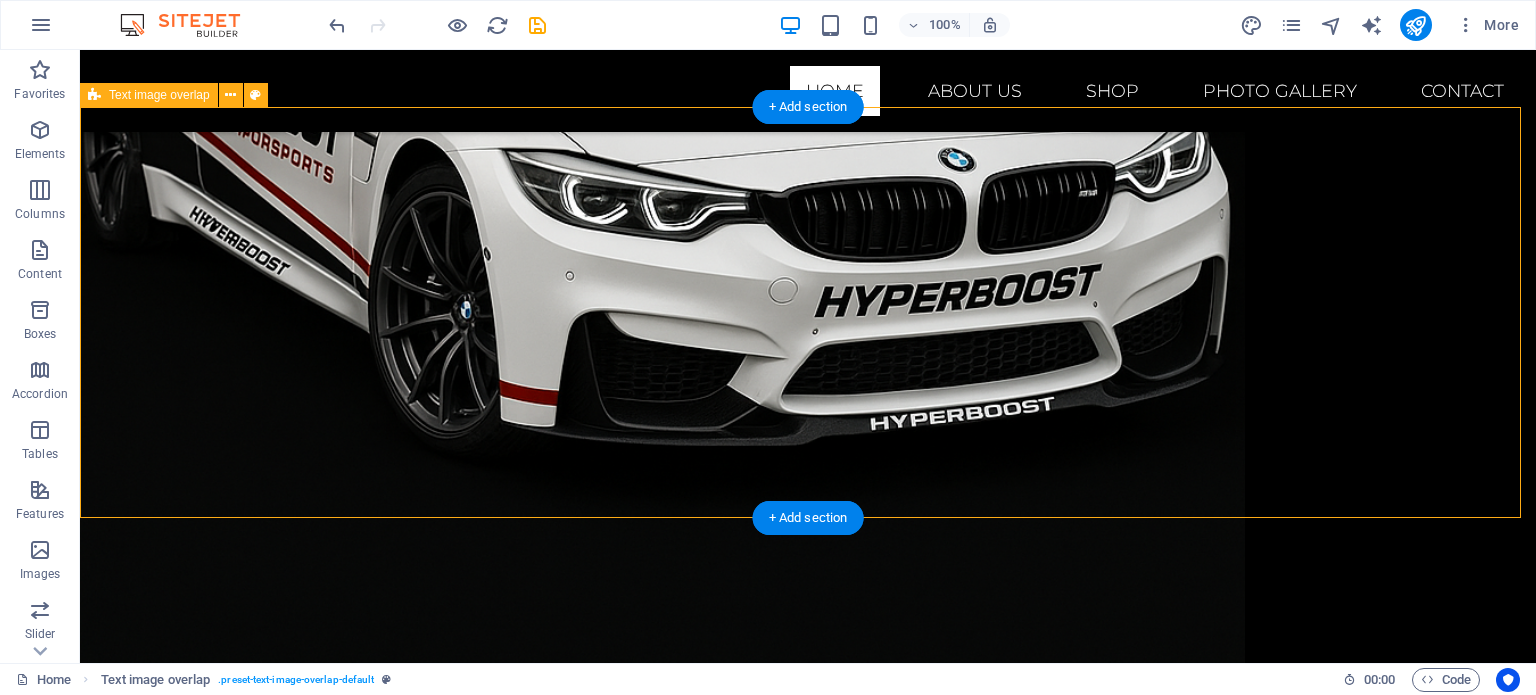 click on "Mil-spec wiring crafted for reliability in the harshest motorsport environments." at bounding box center [808, 1461] 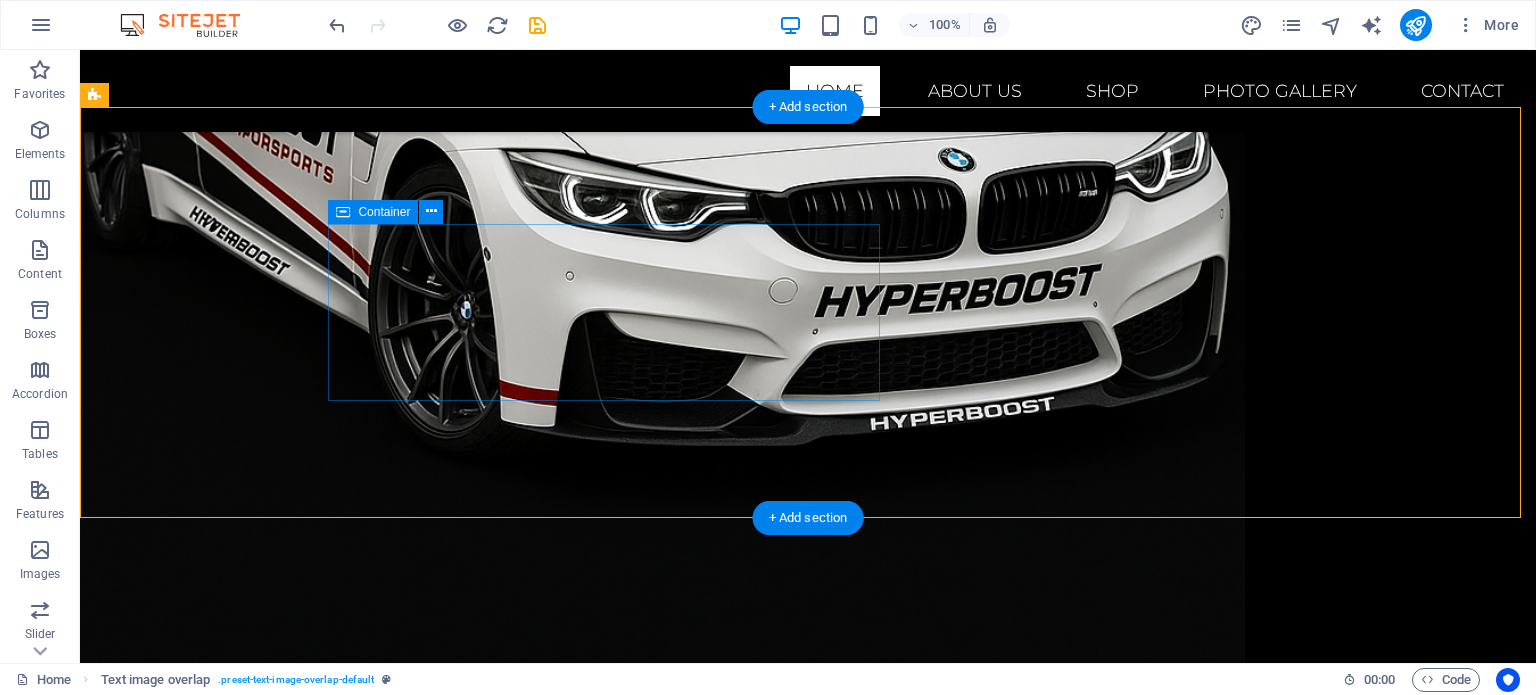 click on "Mil-spec wiring crafted for reliability in the harshest motorsport environments." at bounding box center [848, 1242] 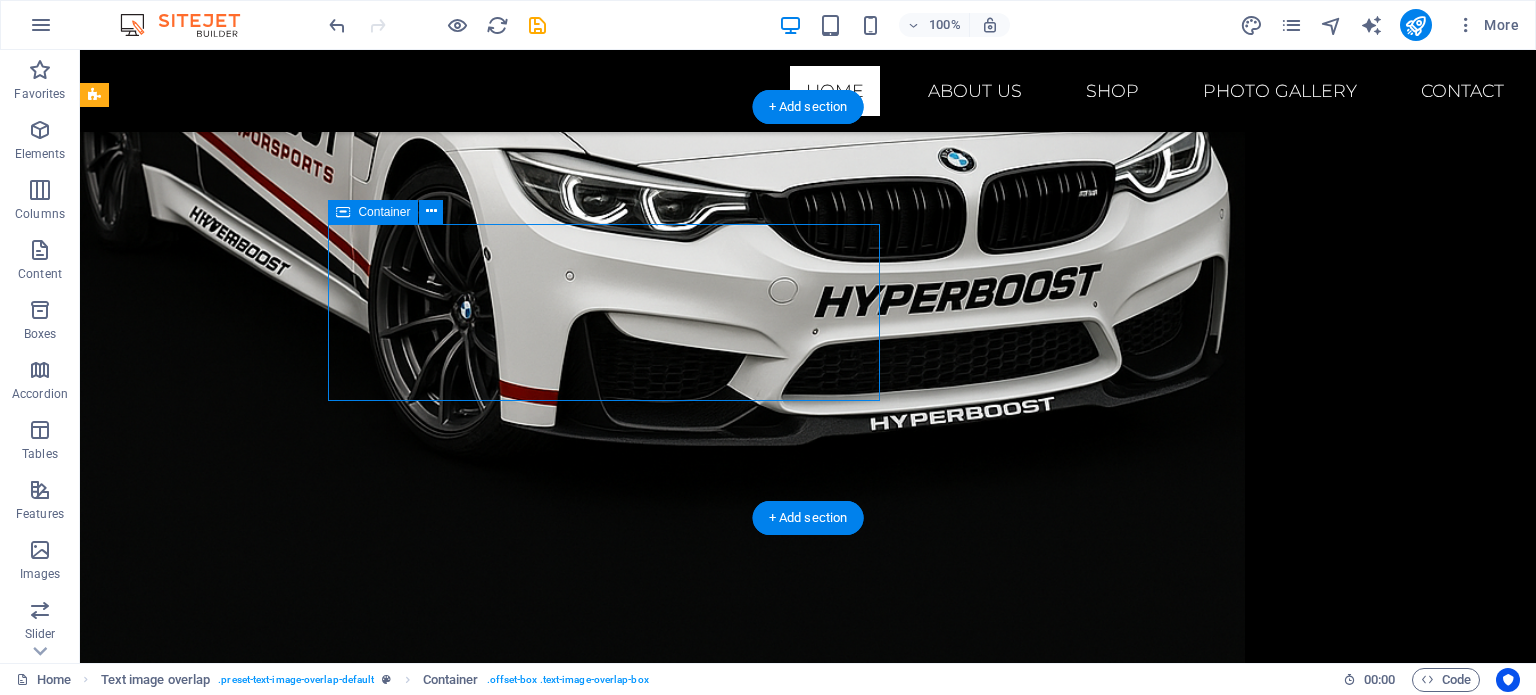 click on "Mil-spec wiring crafted for reliability in the harshest motorsport environments." at bounding box center (848, 1242) 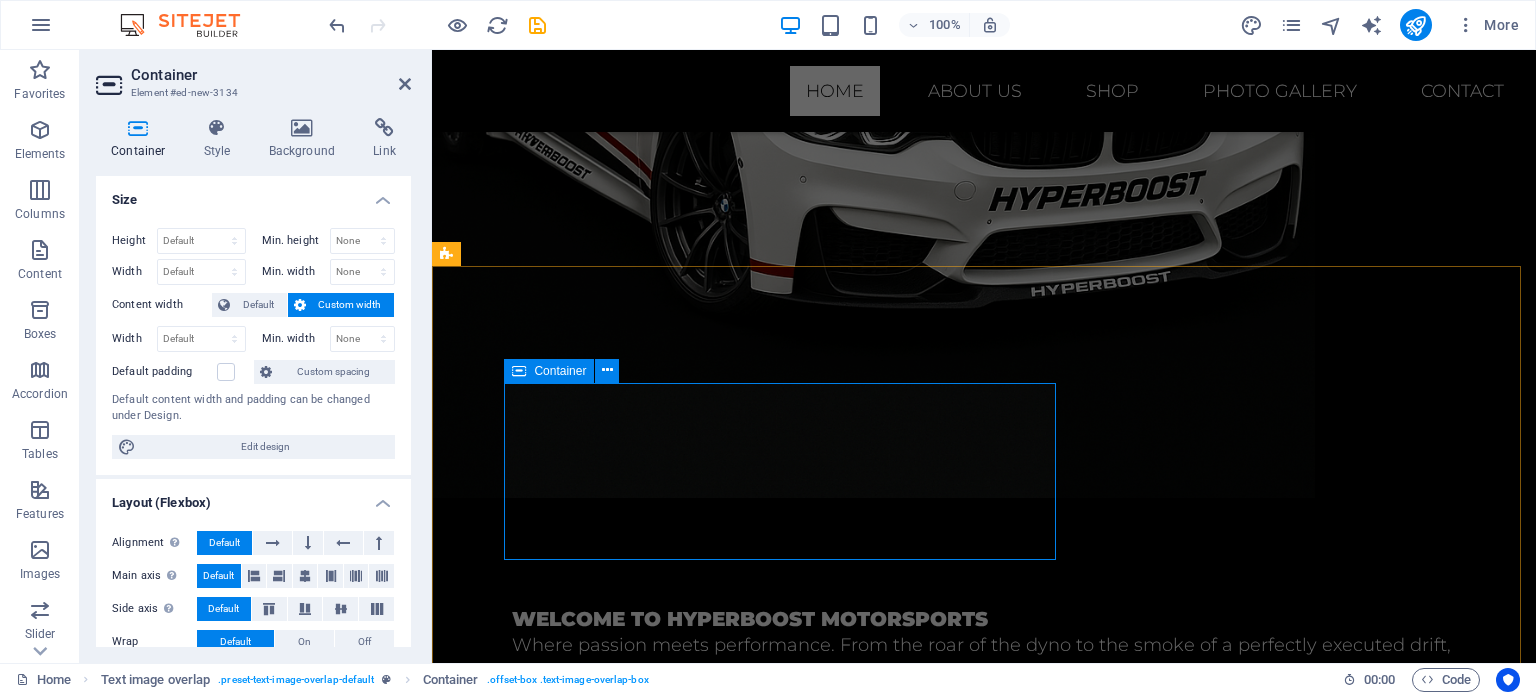 scroll, scrollTop: 1148, scrollLeft: 0, axis: vertical 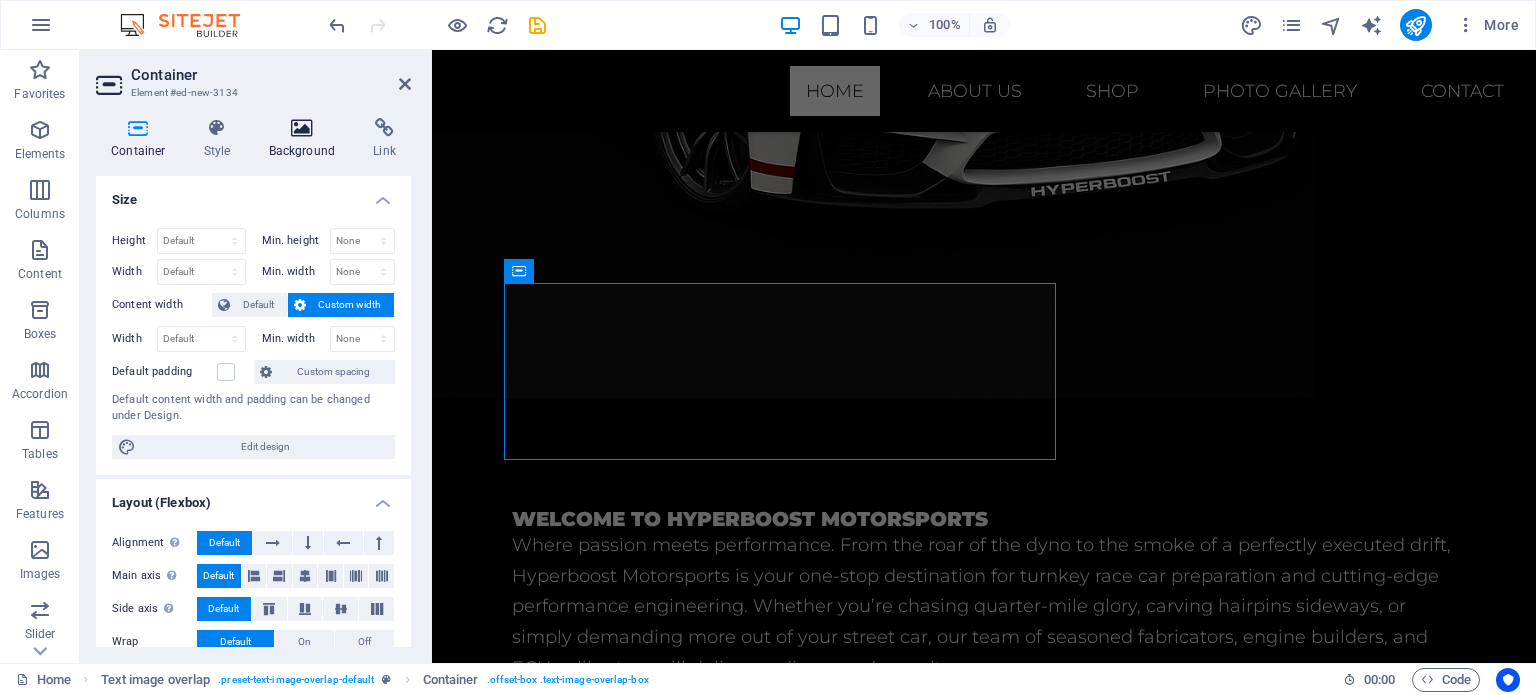 click on "Background" at bounding box center [306, 139] 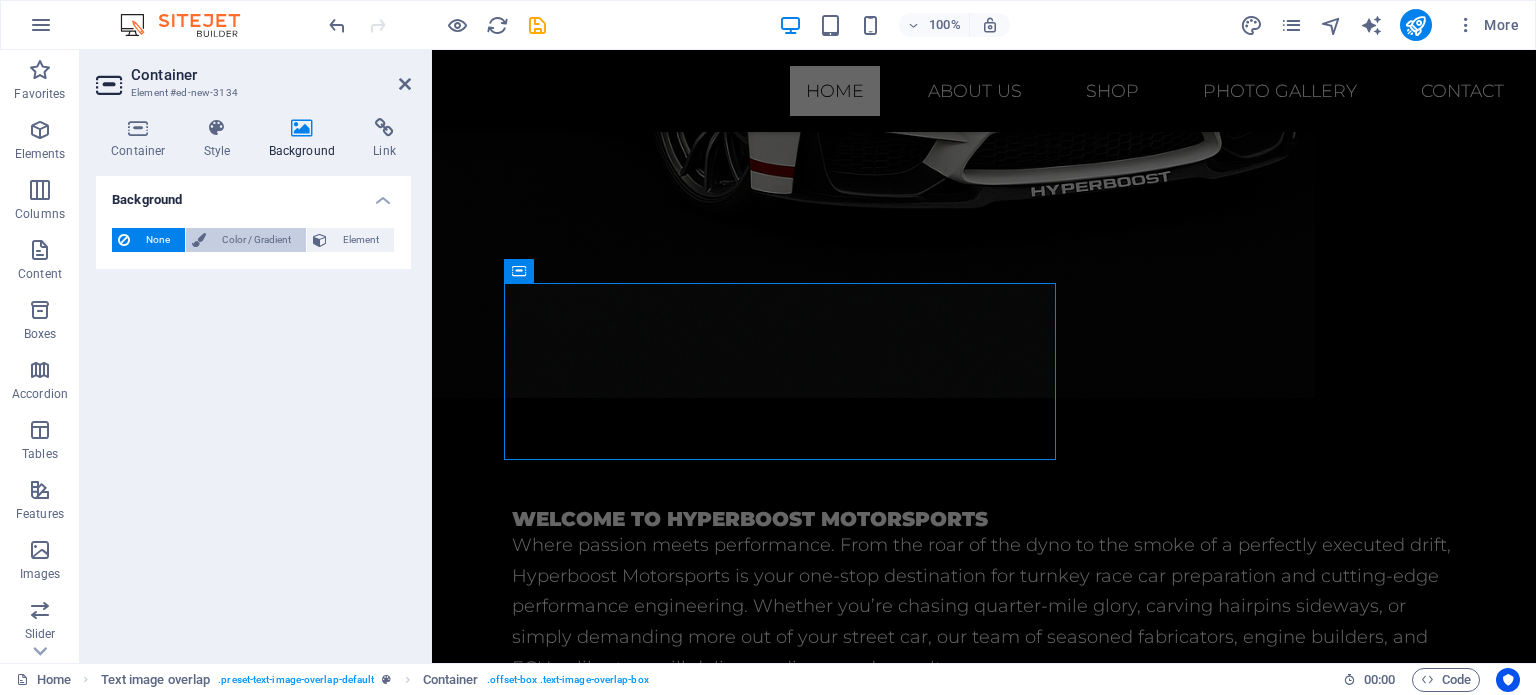 click on "Color / Gradient" at bounding box center (256, 240) 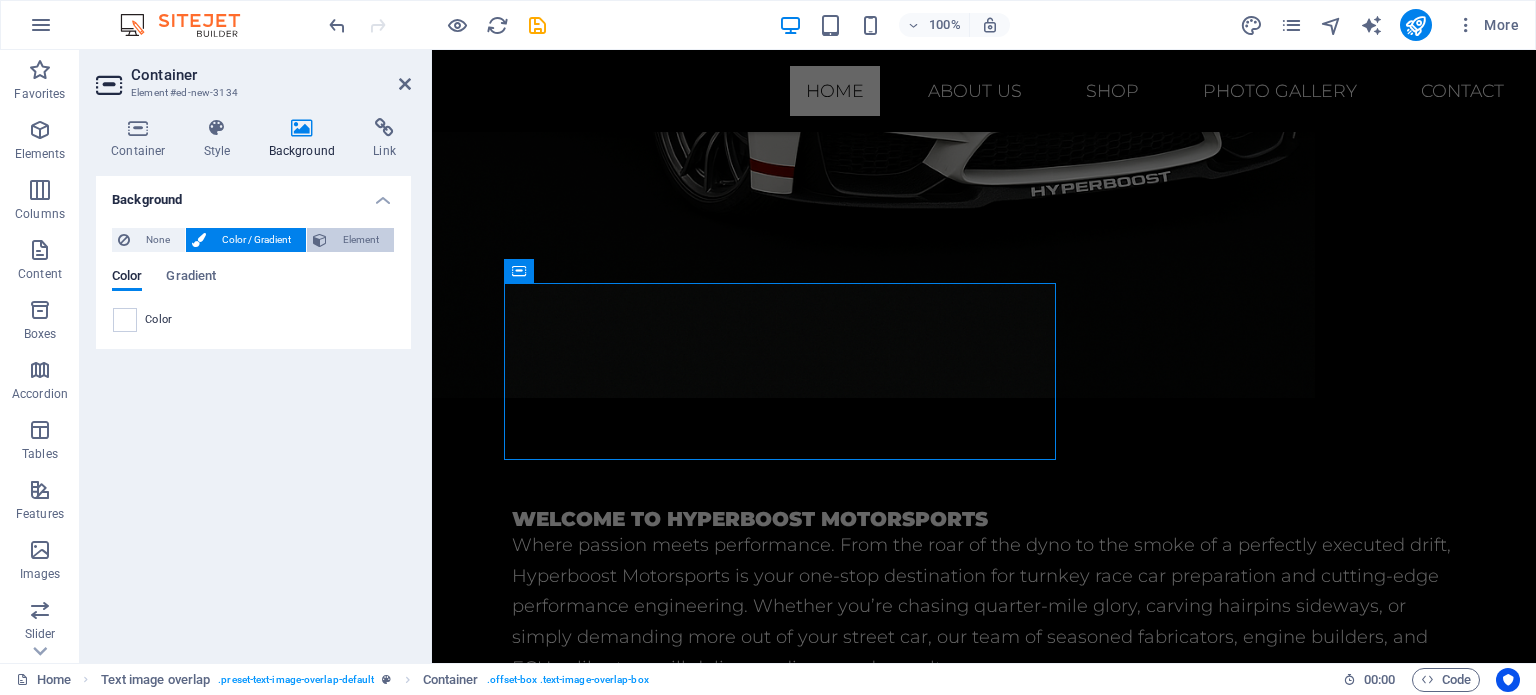 click on "Element" at bounding box center (360, 240) 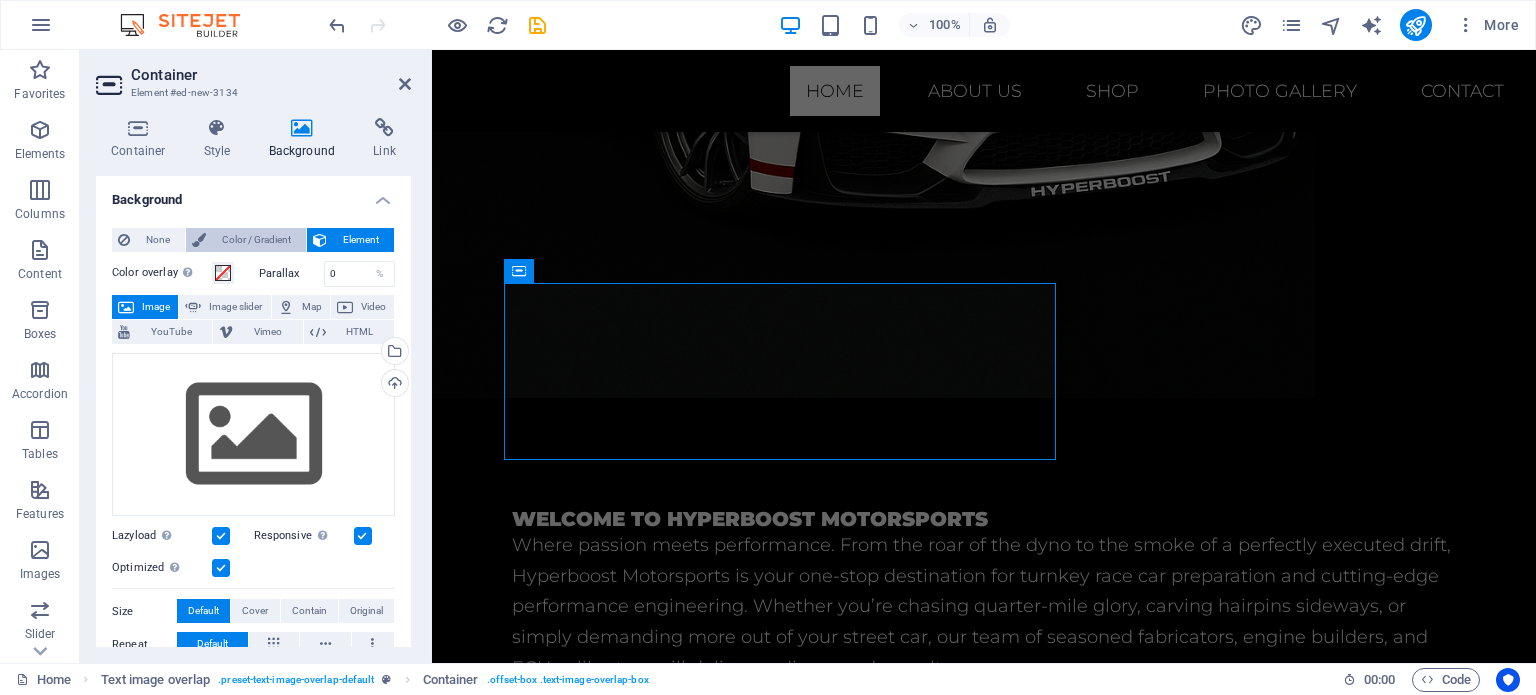 click on "Color / Gradient" at bounding box center [256, 240] 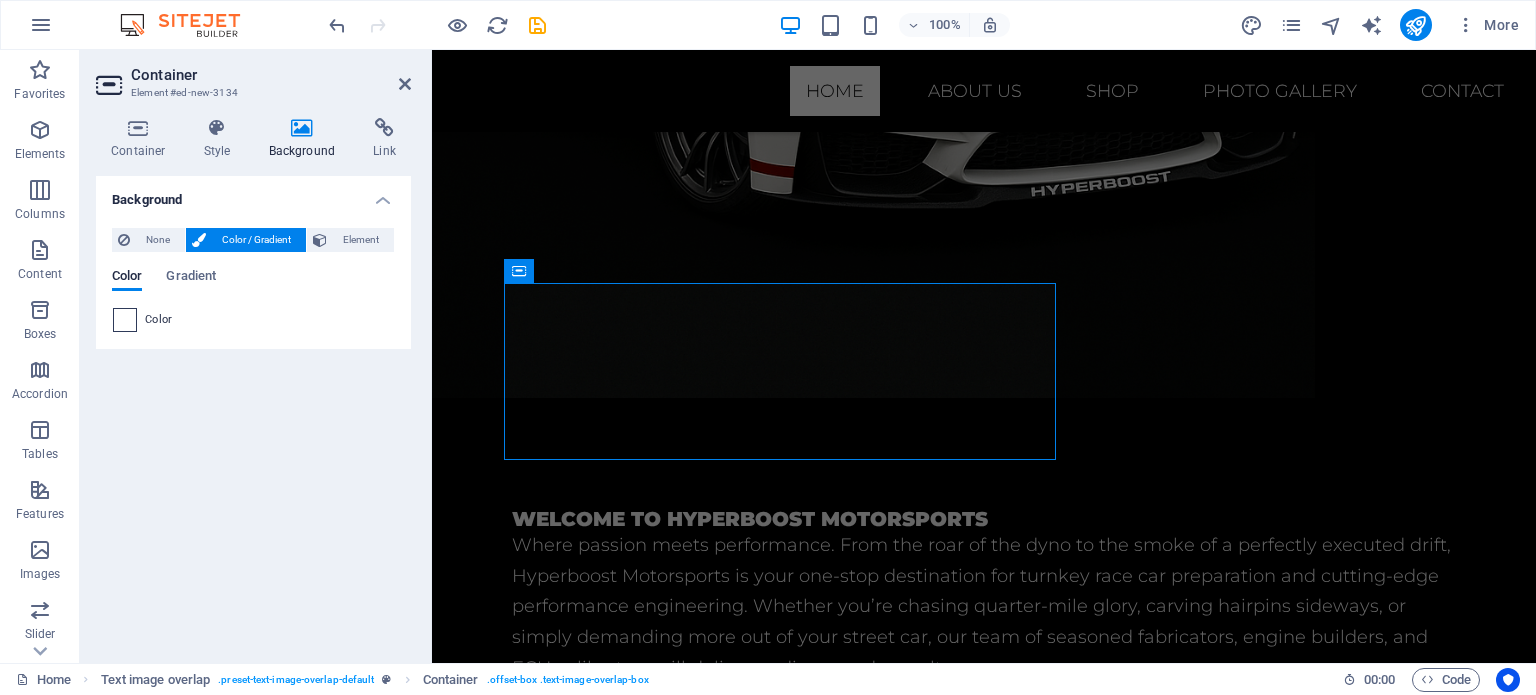 click at bounding box center [125, 320] 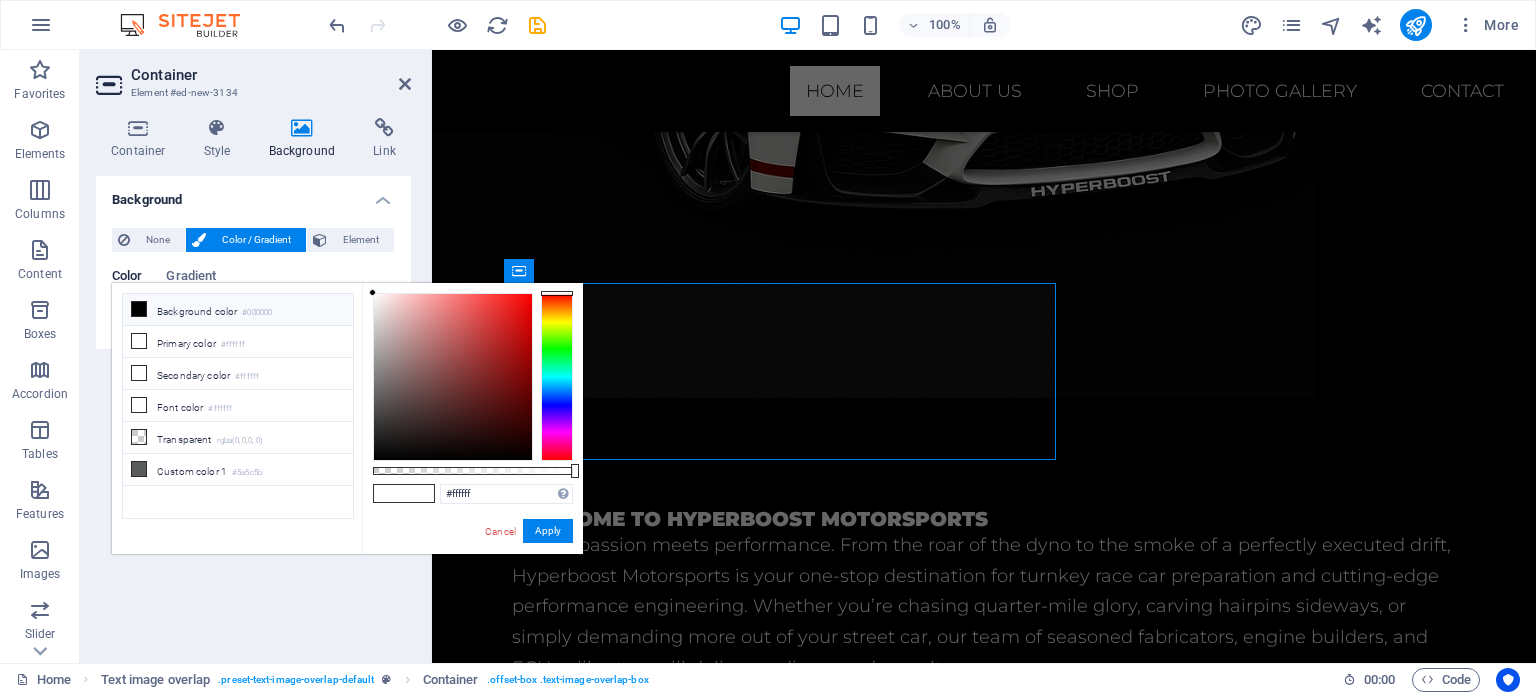 click on "Background color
#000000" at bounding box center (238, 310) 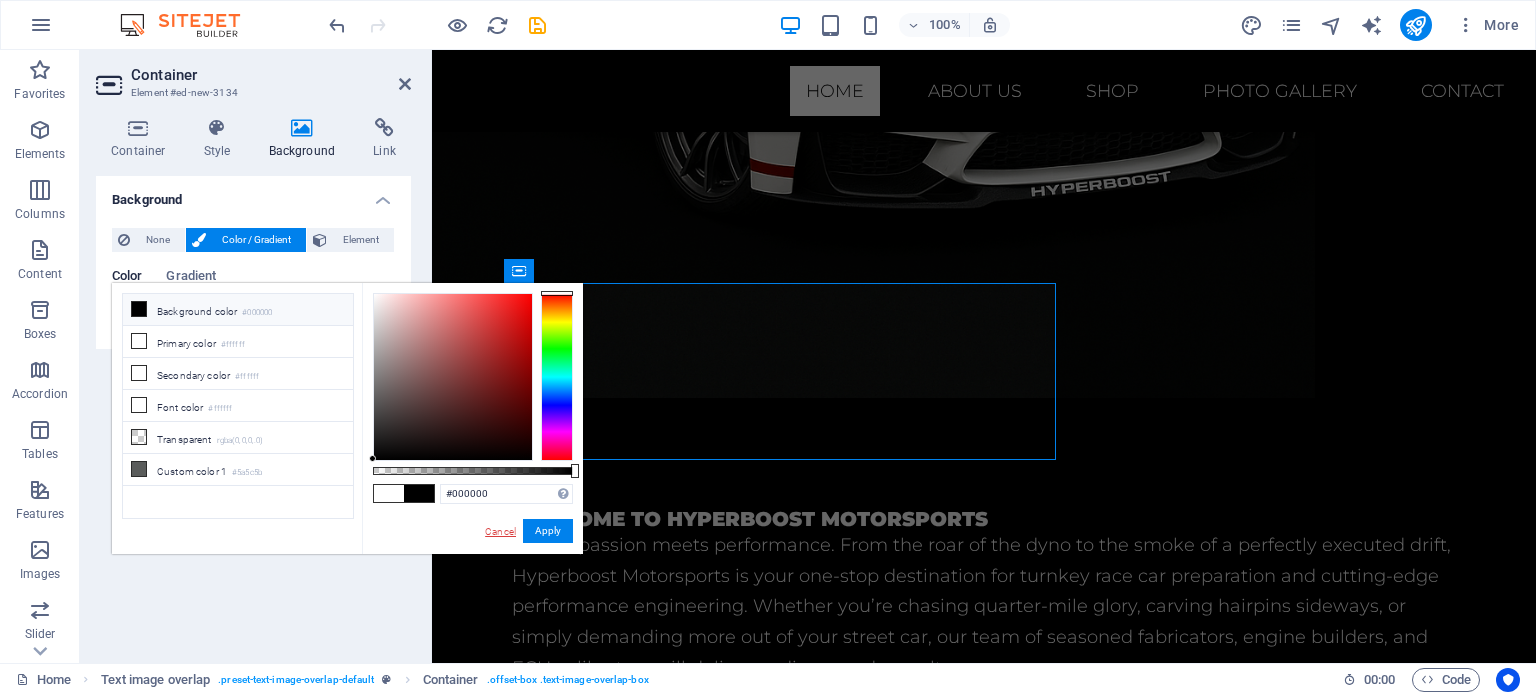 click on "Cancel" at bounding box center [500, 531] 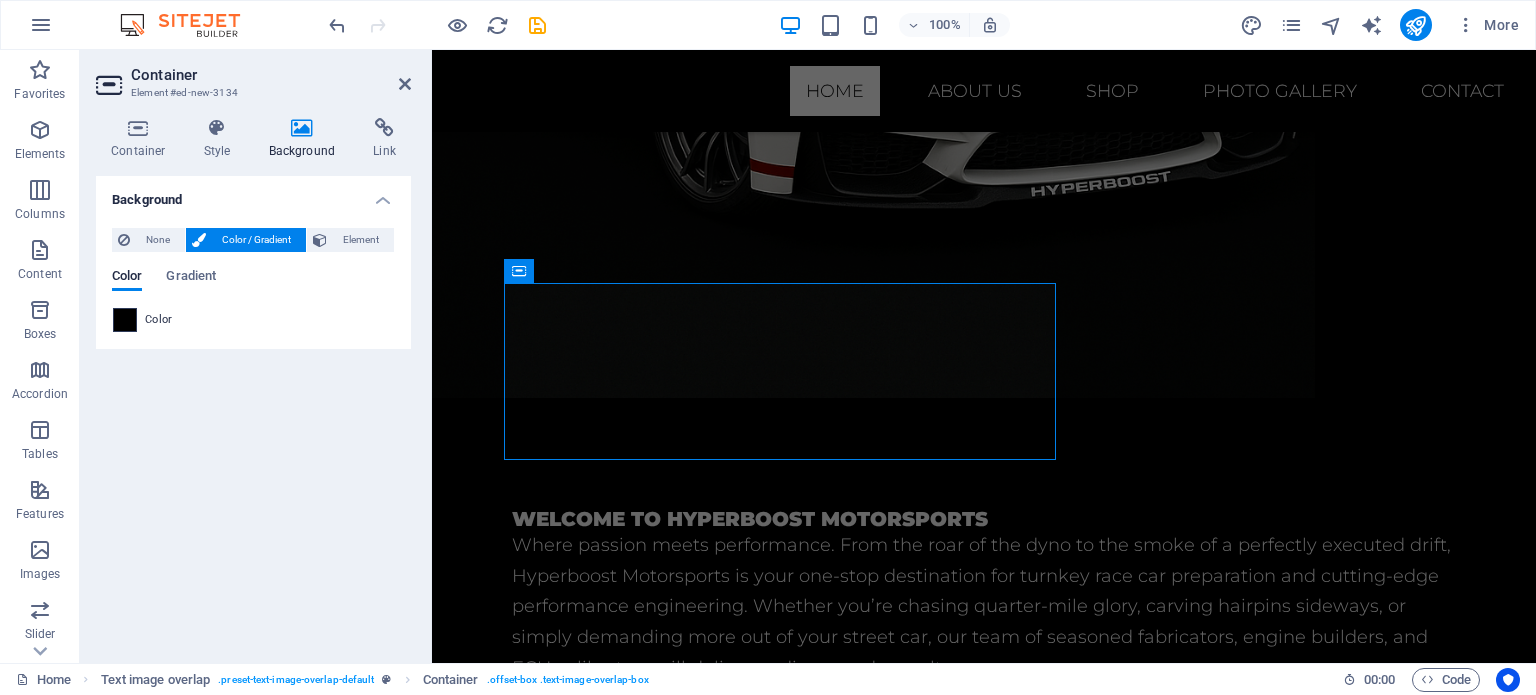 click at bounding box center (125, 320) 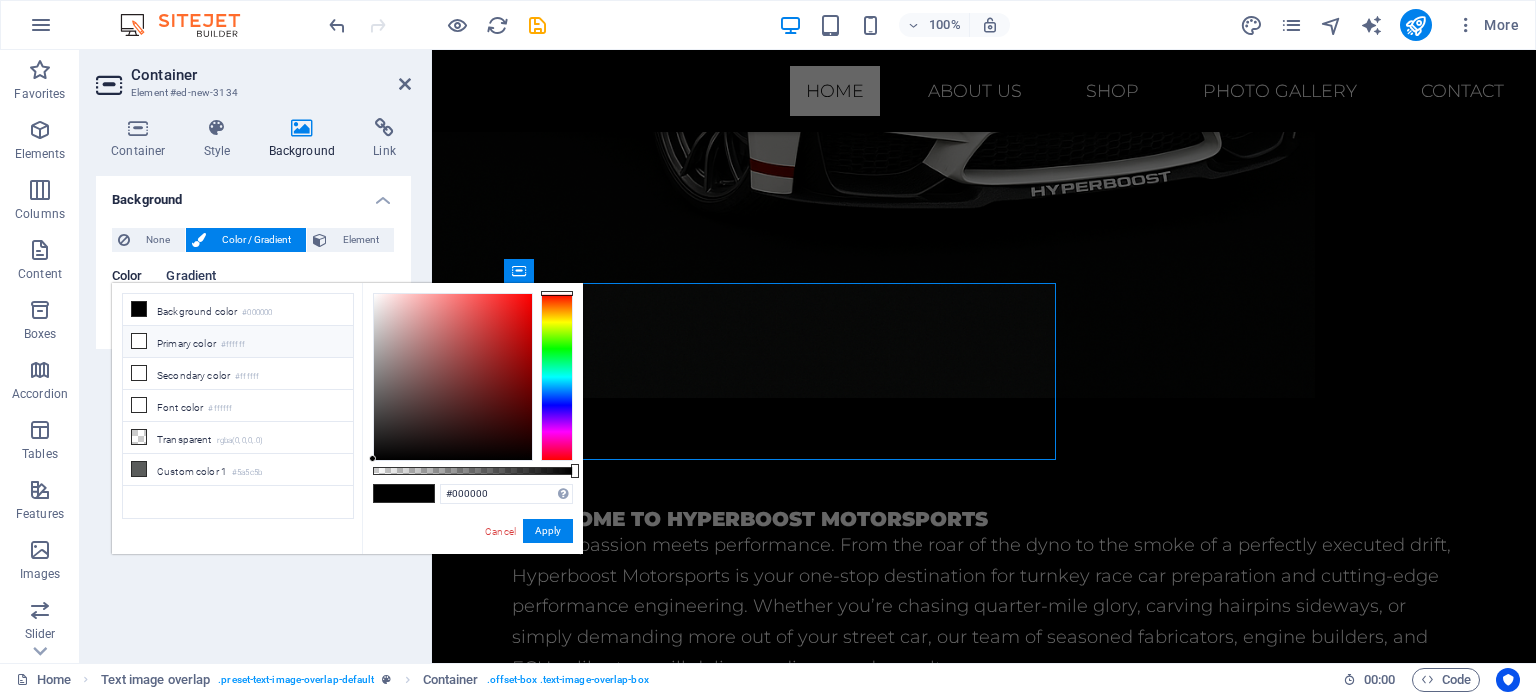 click on "Gradient" at bounding box center (191, 278) 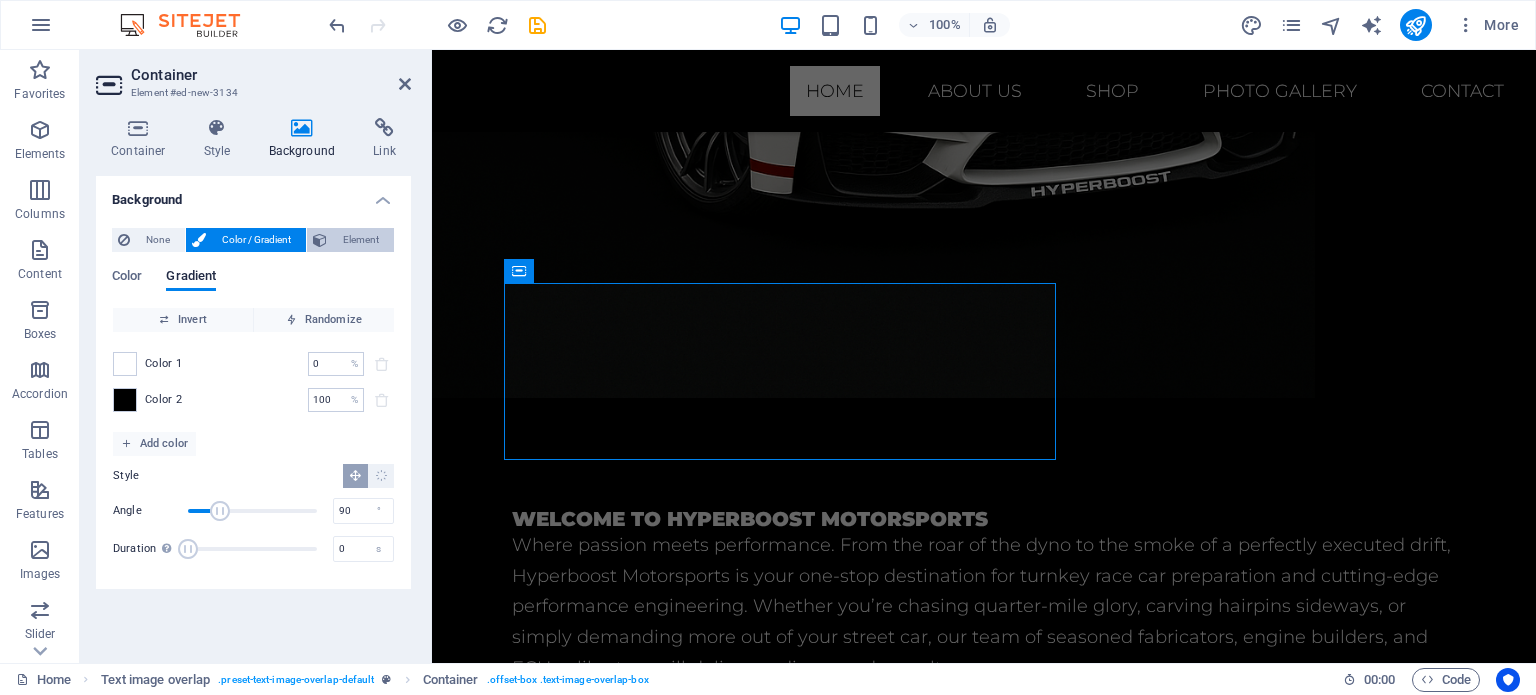 click on "Element" at bounding box center (360, 240) 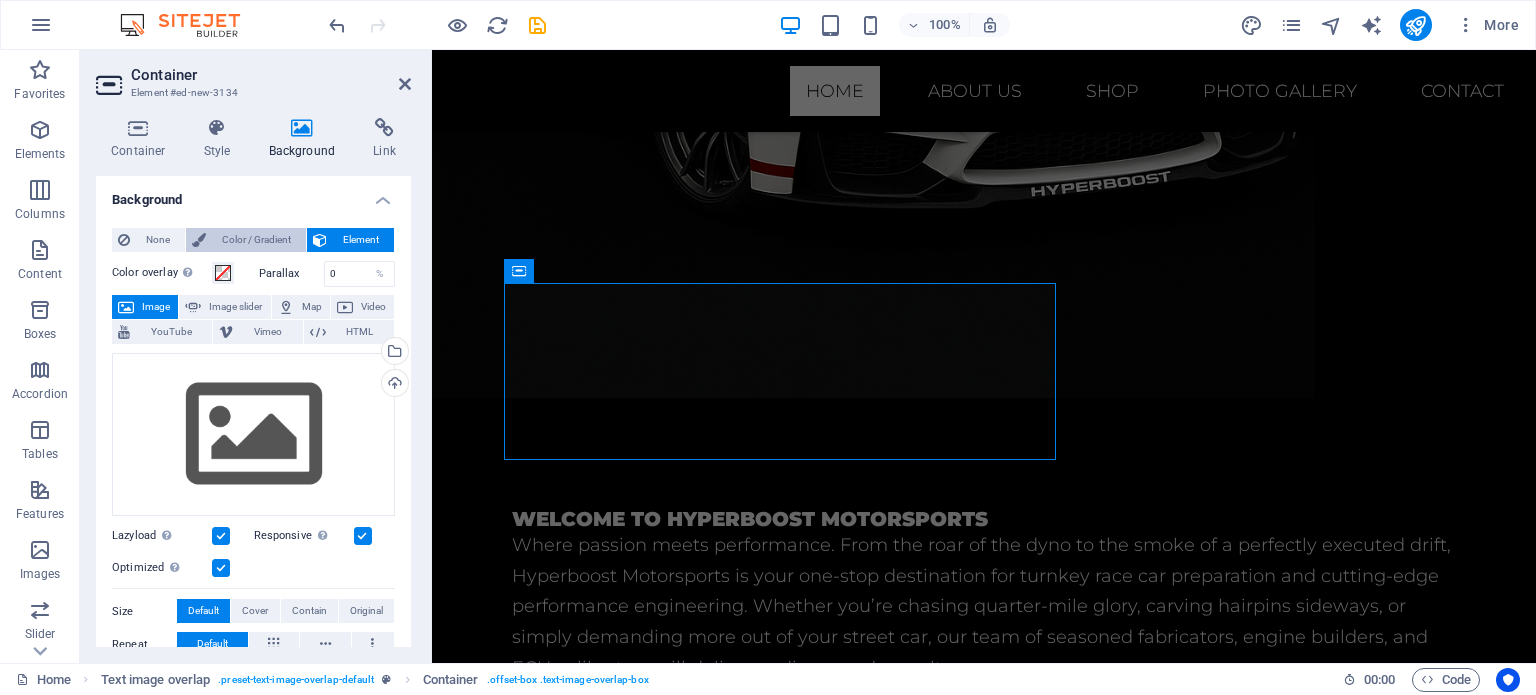 click on "Color / Gradient" at bounding box center (256, 240) 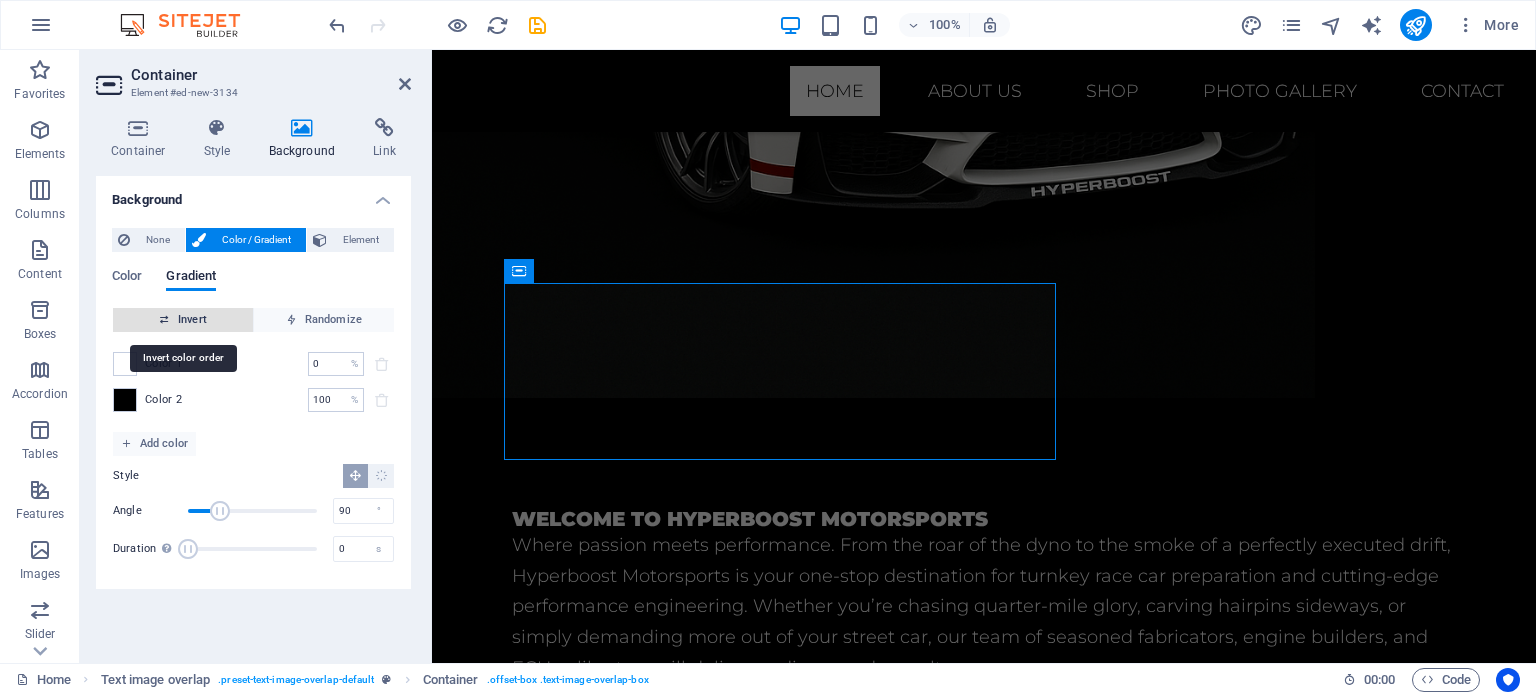 click on "Invert" at bounding box center [183, 320] 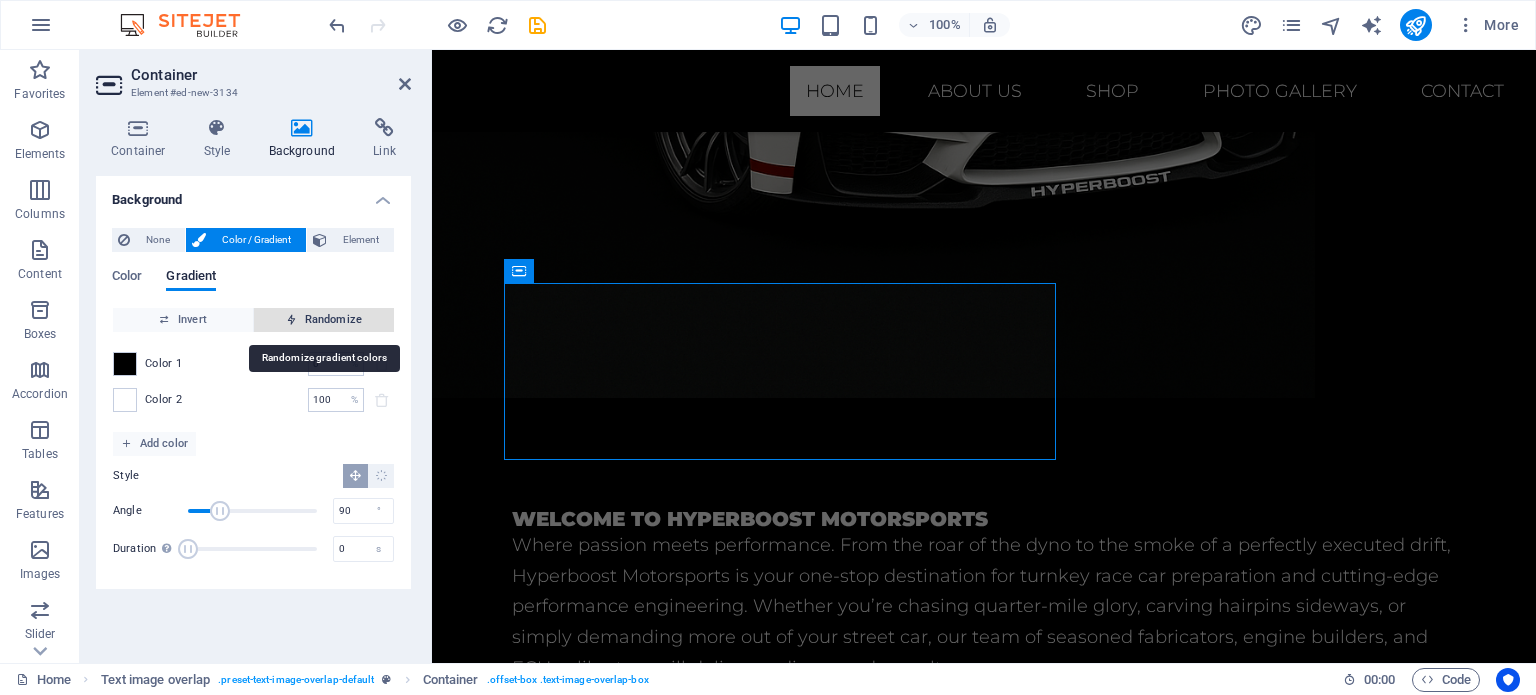 click on "Randomize" at bounding box center (324, 320) 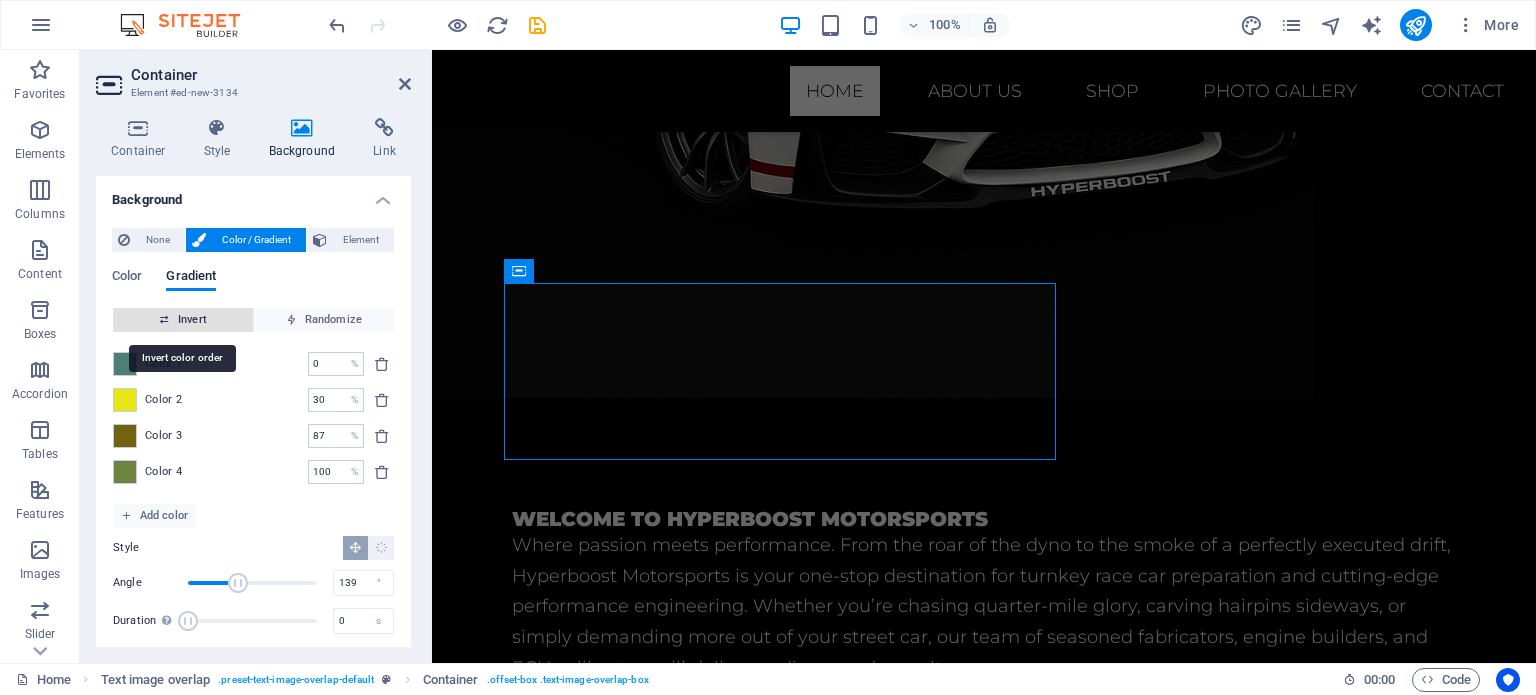click on "Invert" at bounding box center [183, 320] 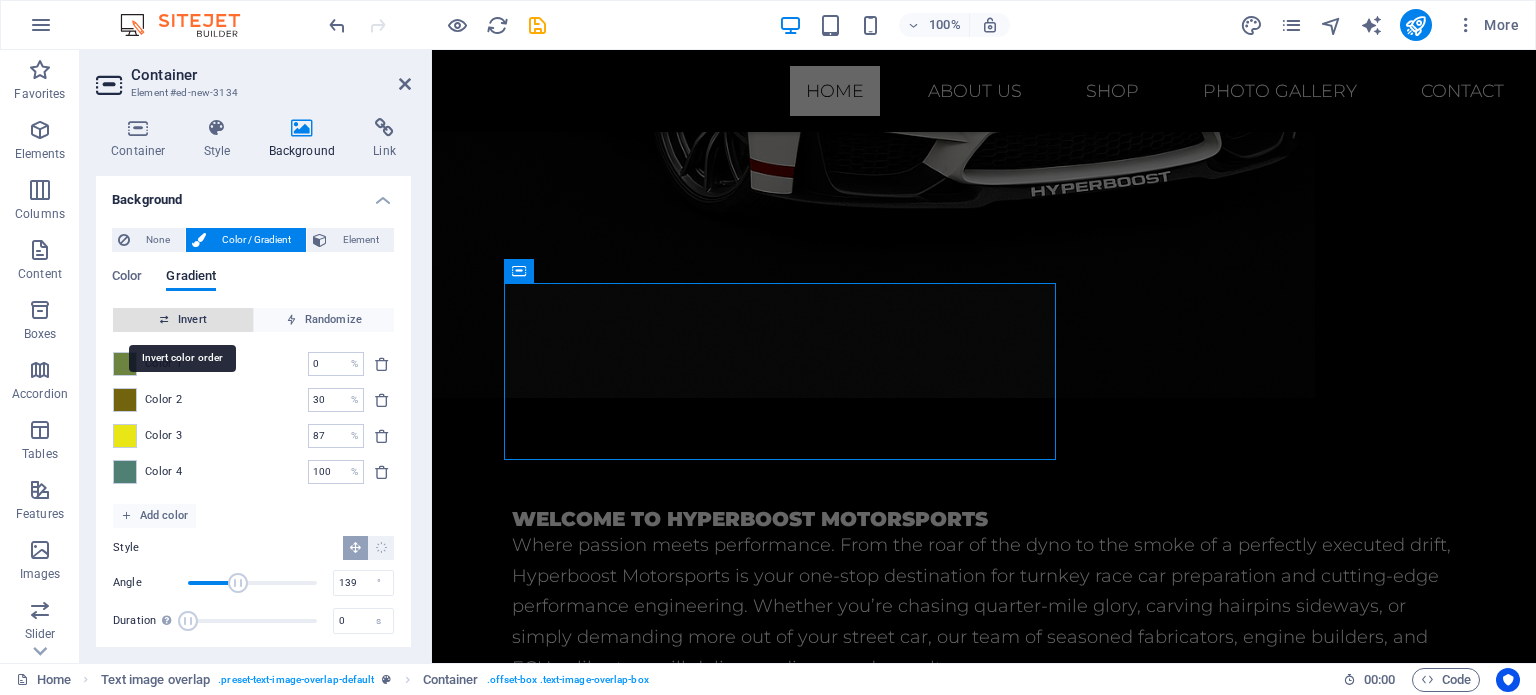 click on "Invert" at bounding box center (183, 320) 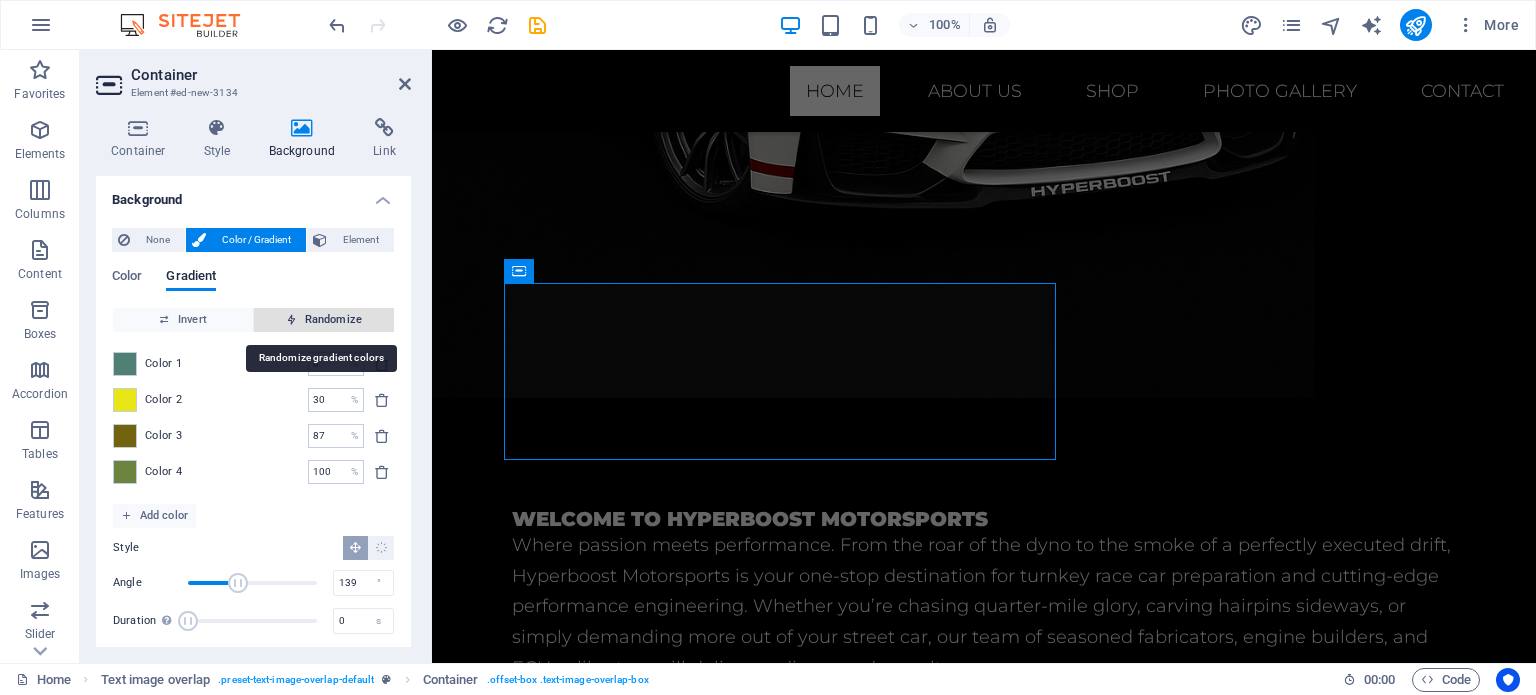 click on "Randomize" at bounding box center [324, 320] 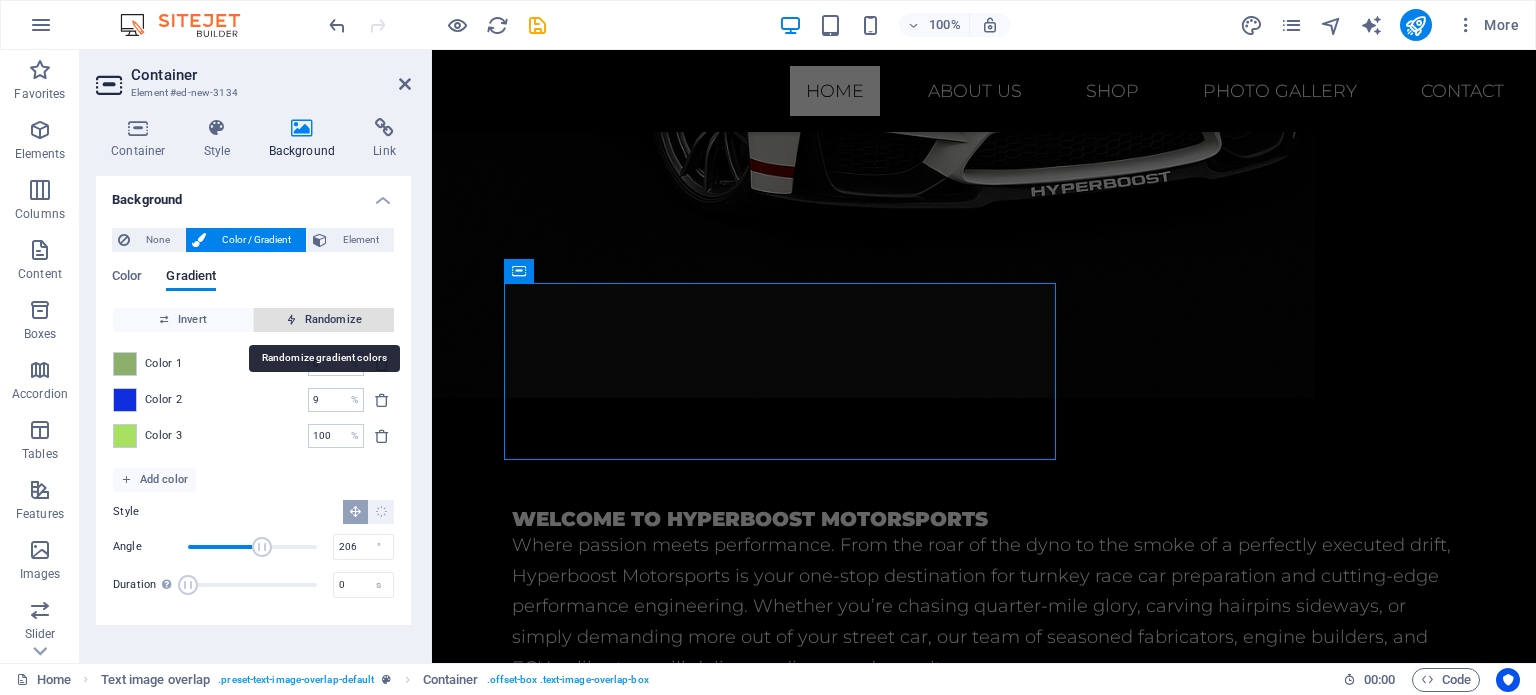 click at bounding box center (291, 319) 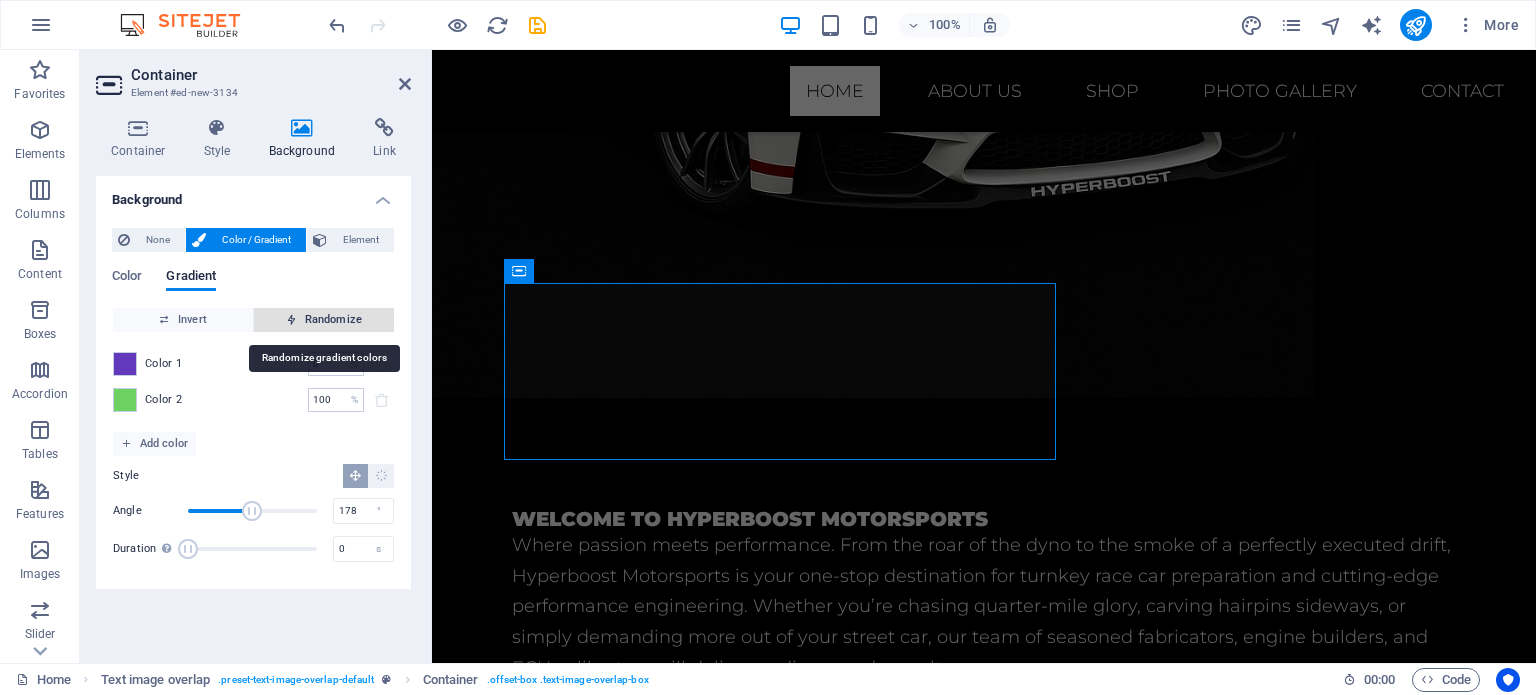 click at bounding box center [291, 319] 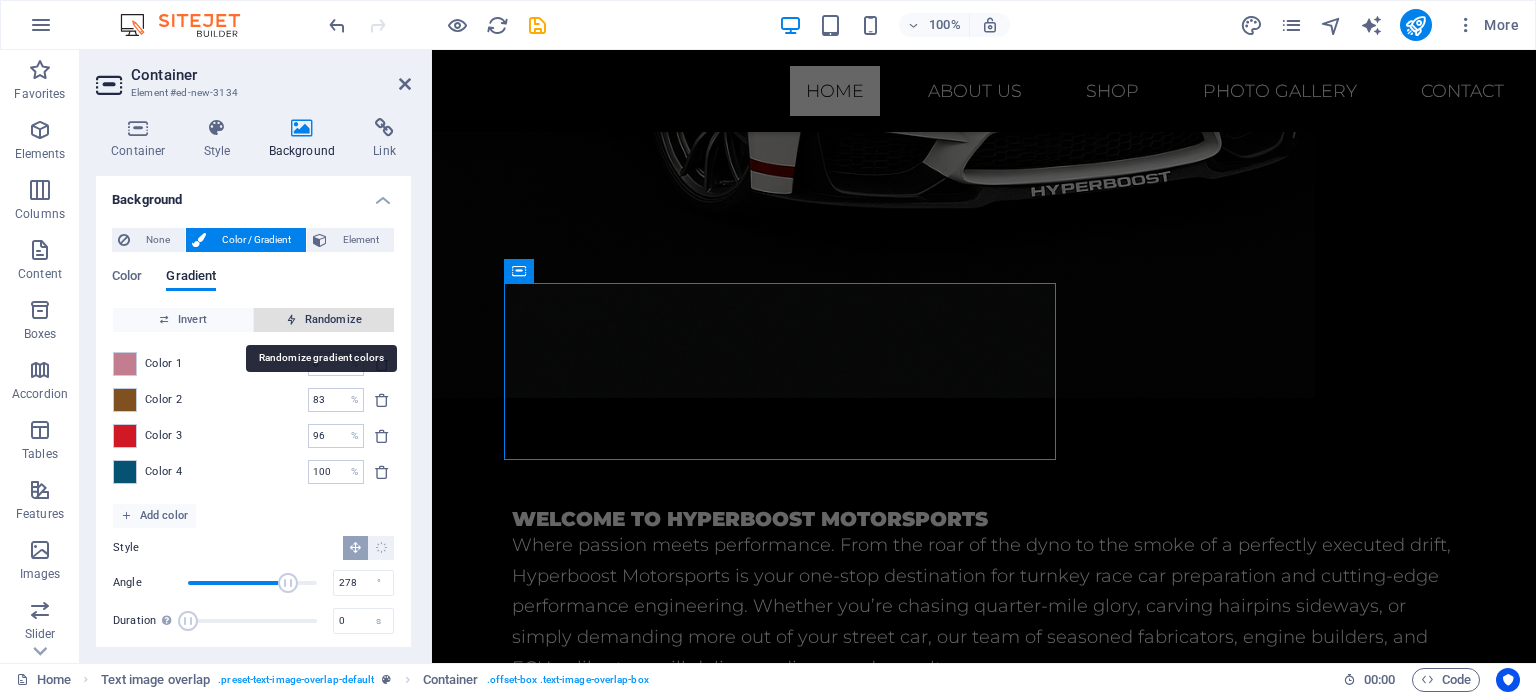 click at bounding box center [291, 319] 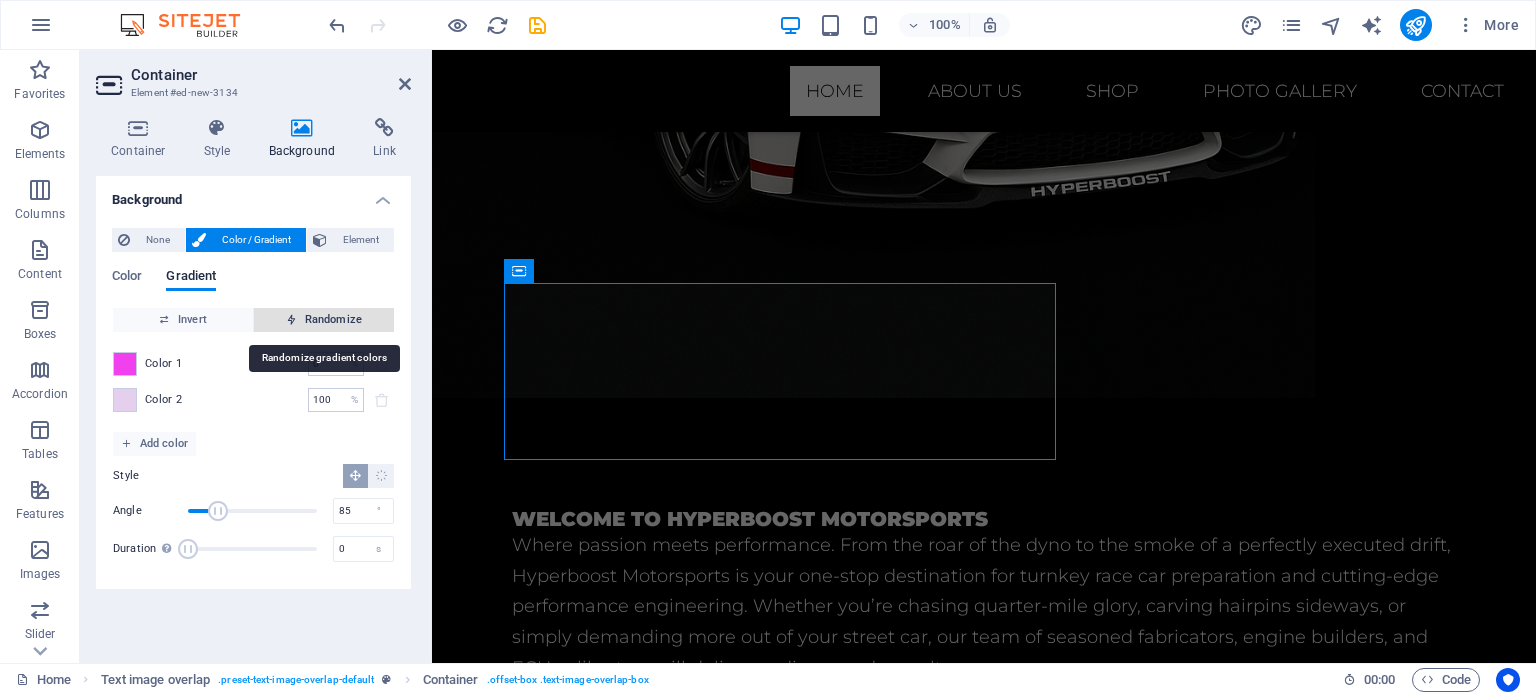 click at bounding box center (291, 319) 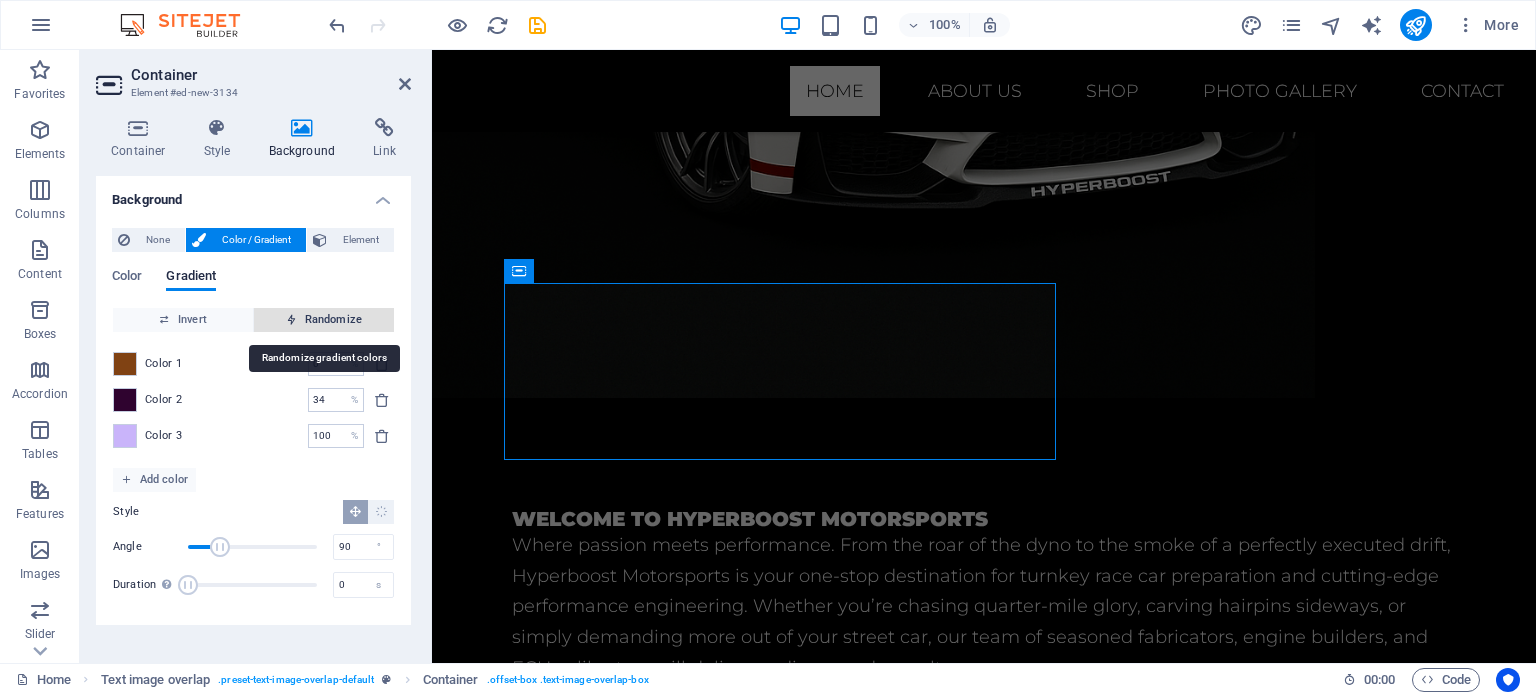 click at bounding box center (291, 319) 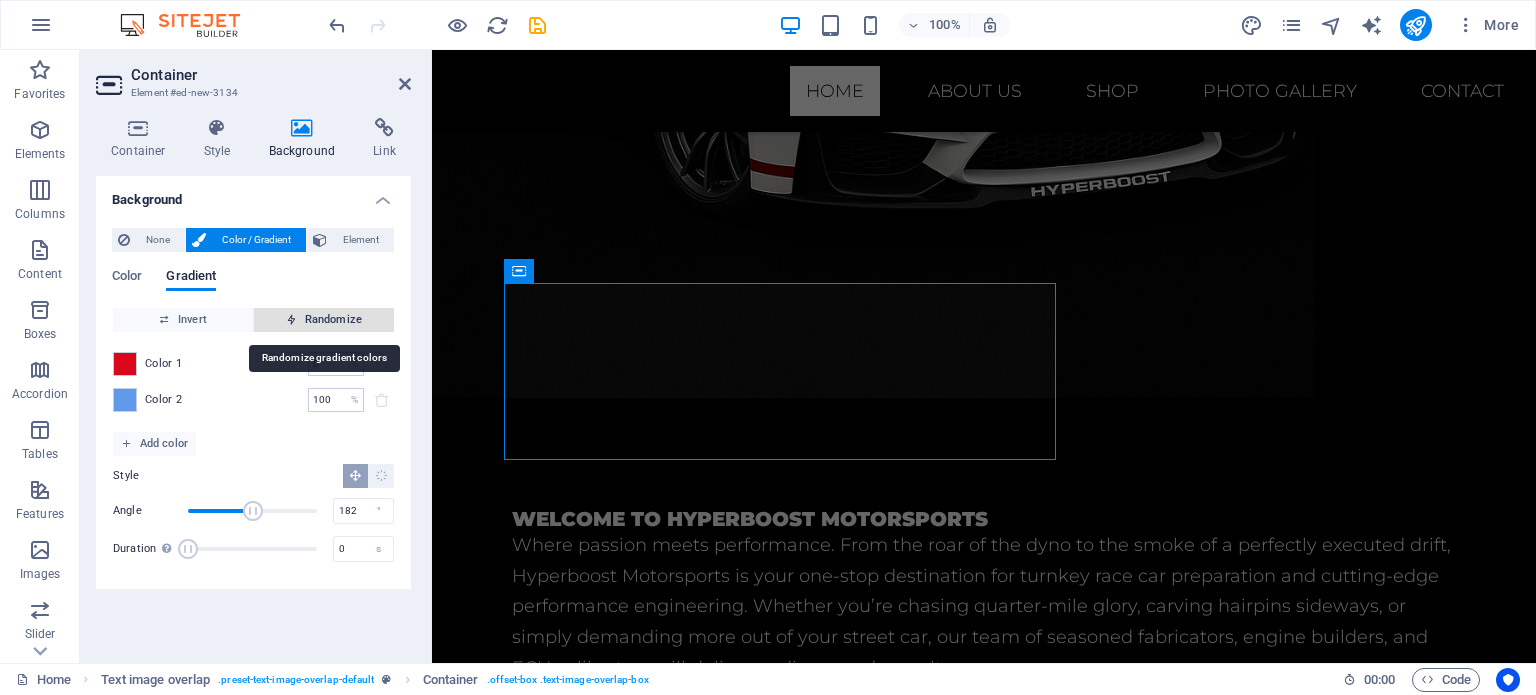click at bounding box center (291, 319) 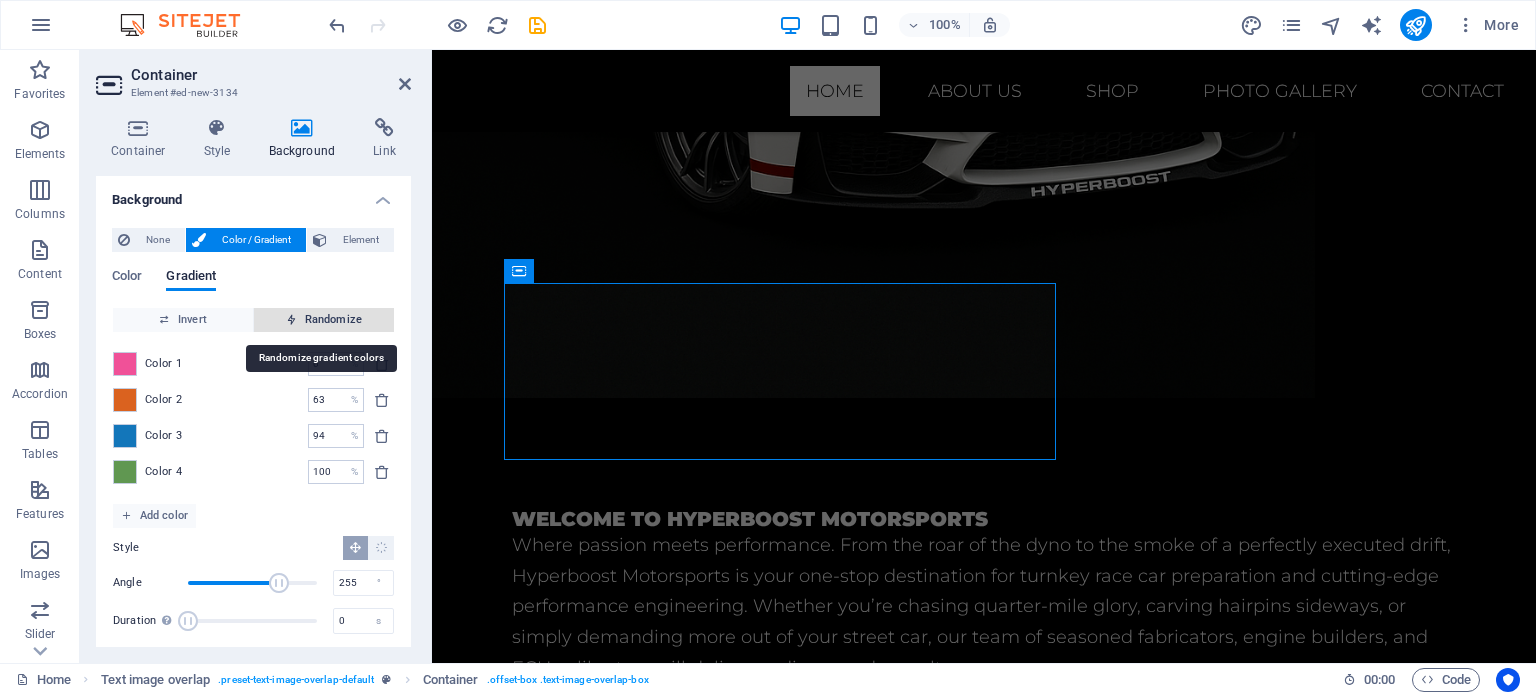 click at bounding box center (291, 319) 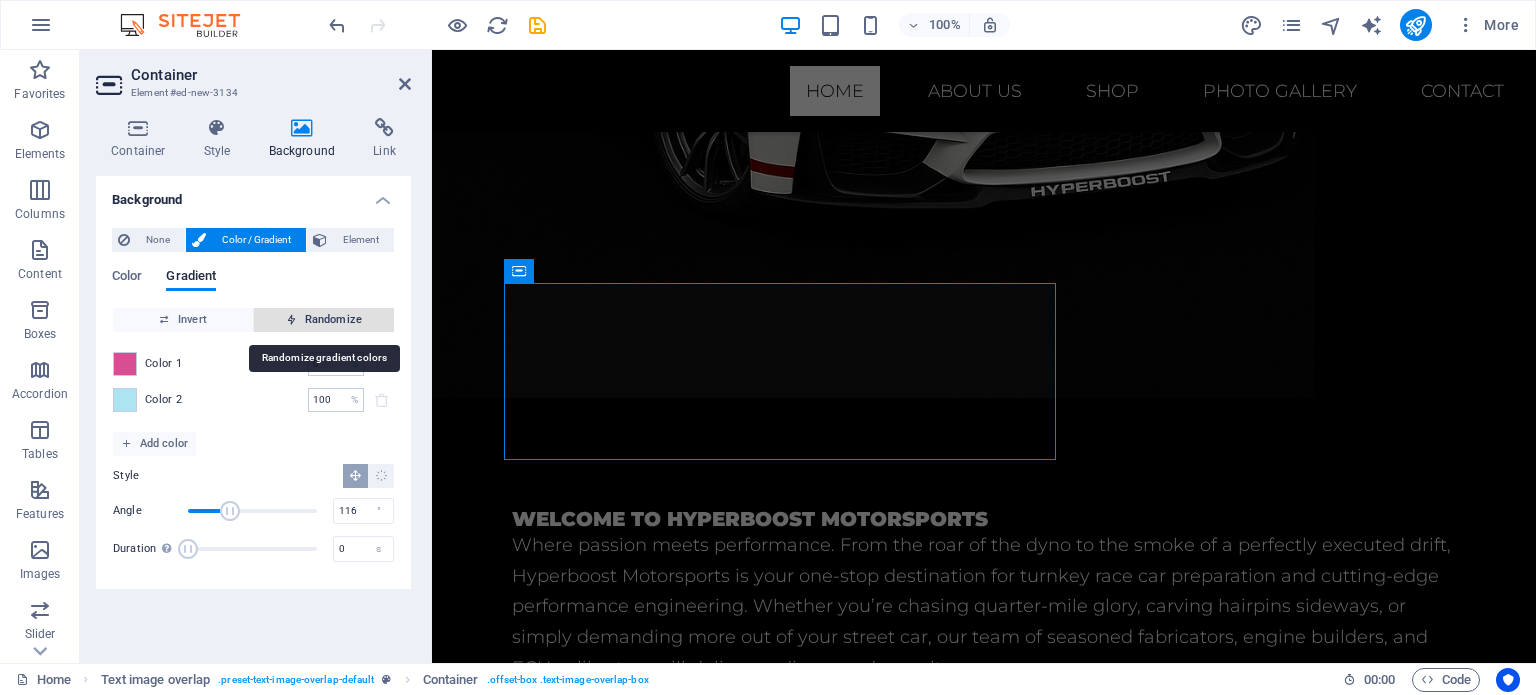 click at bounding box center [291, 319] 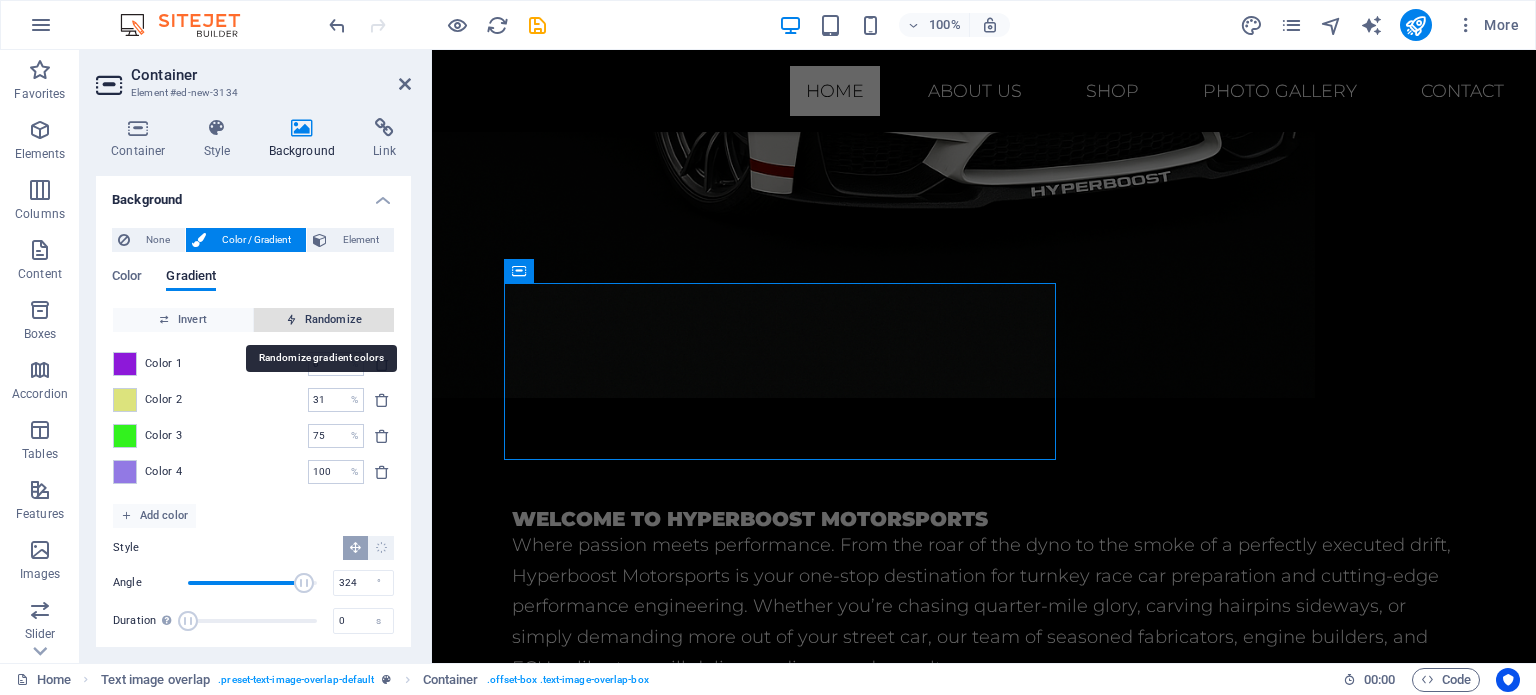 click at bounding box center (291, 319) 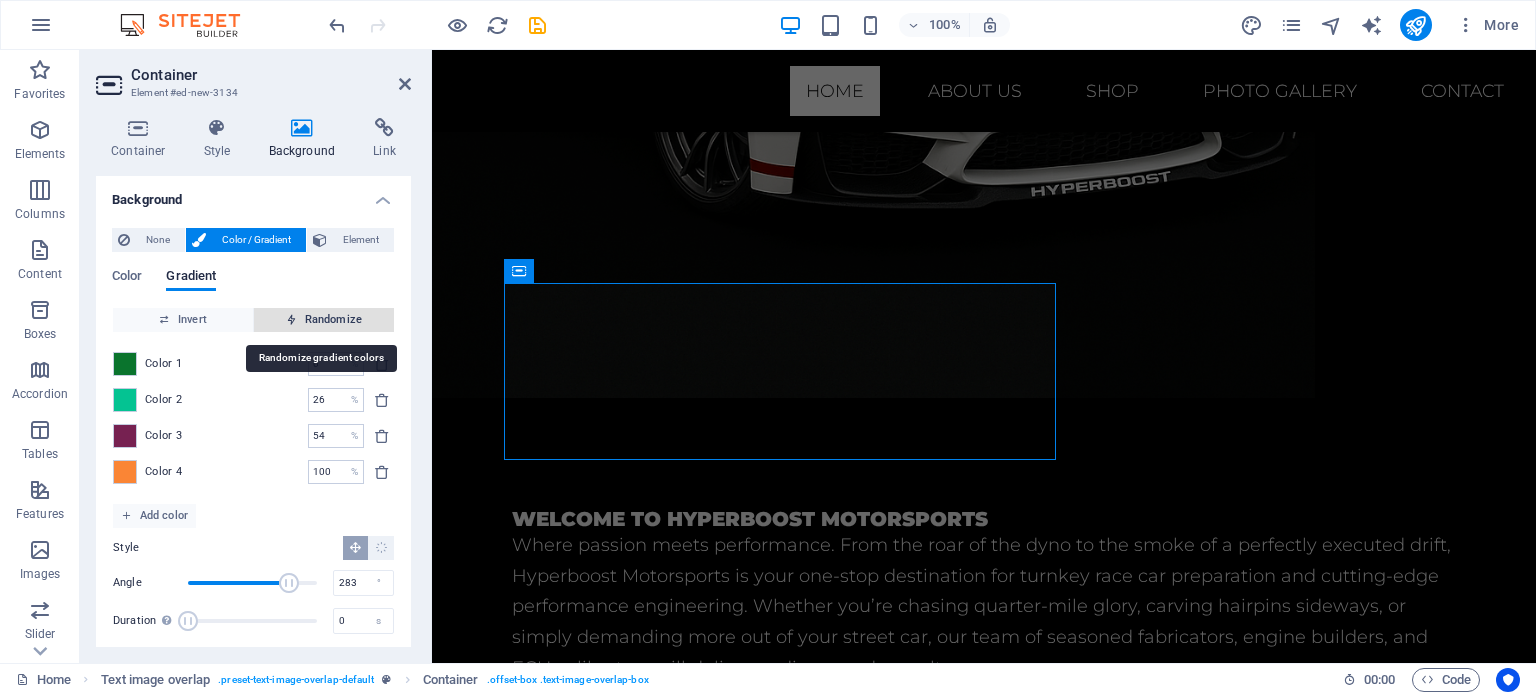 click at bounding box center [291, 319] 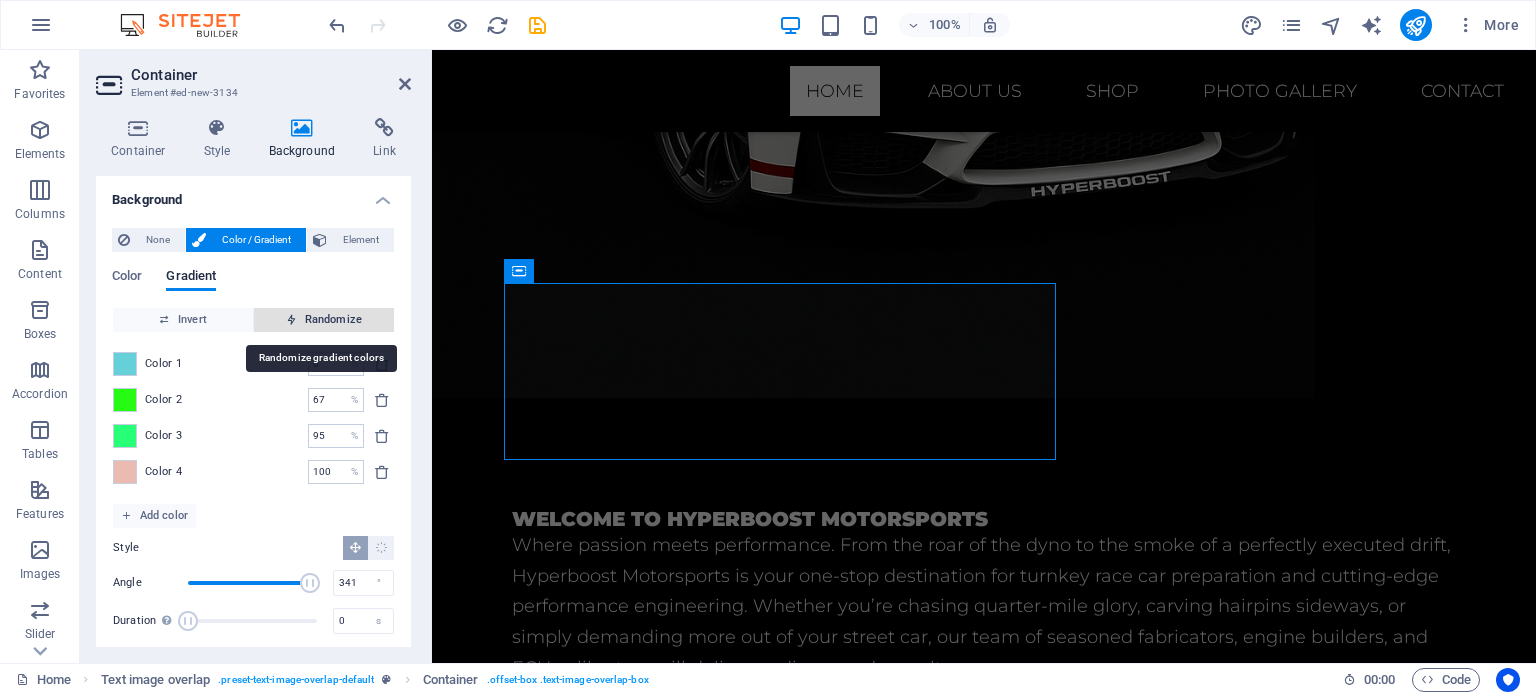 click at bounding box center [291, 319] 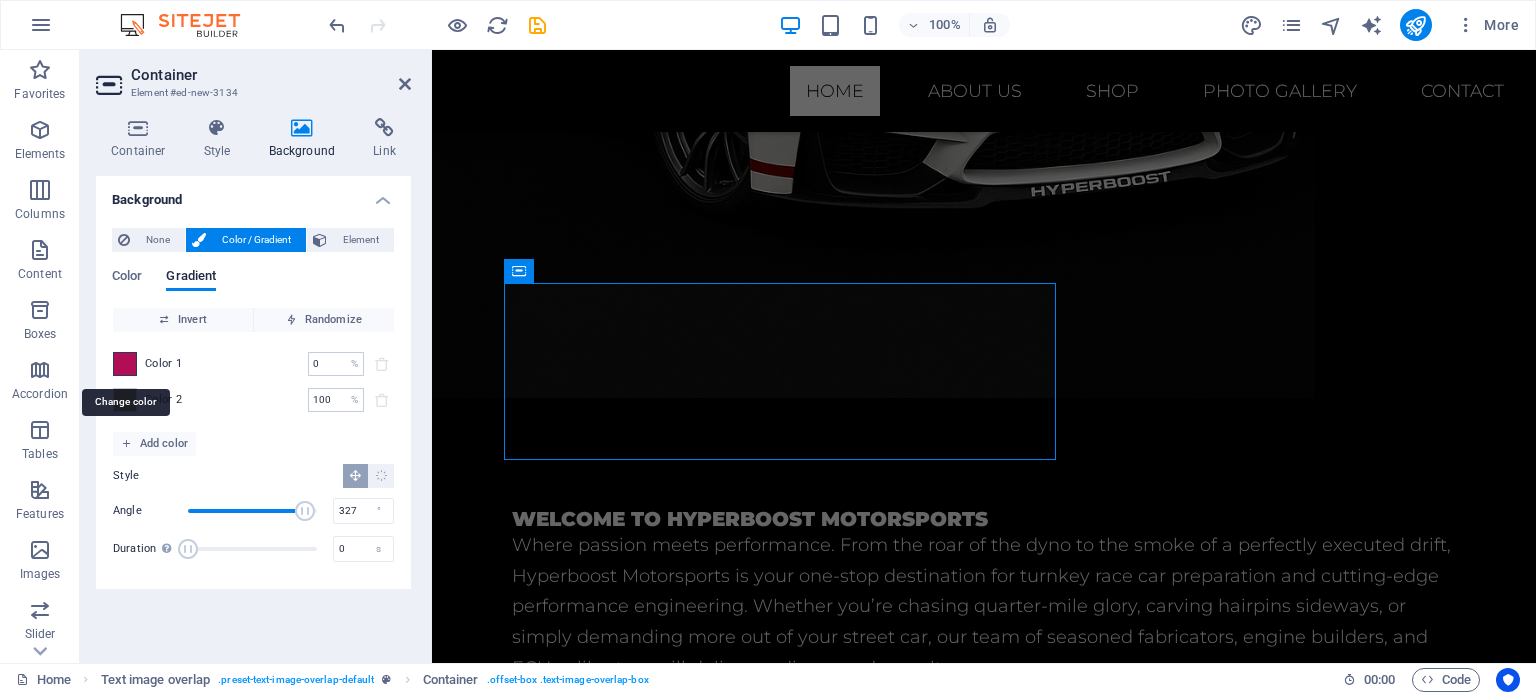 click at bounding box center (125, 364) 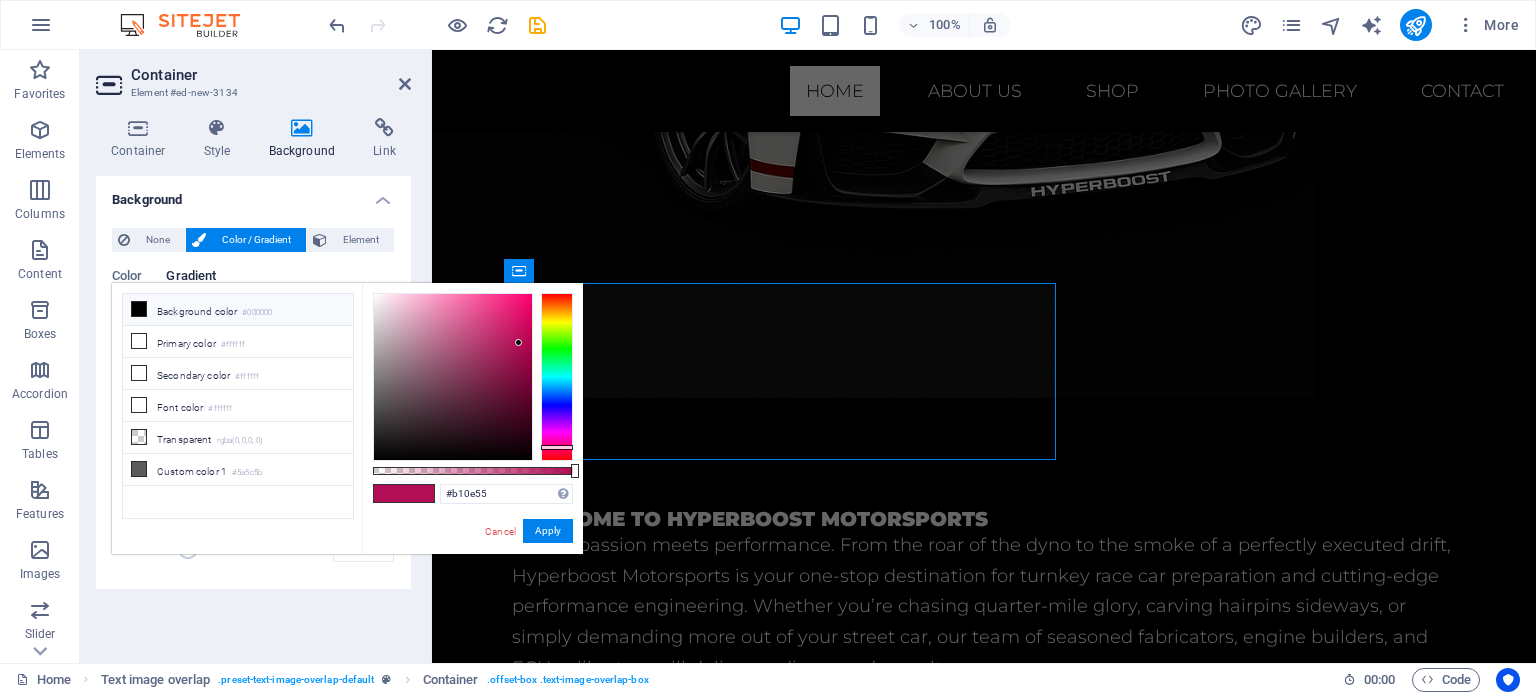 click on "Background color
#000000" at bounding box center (238, 310) 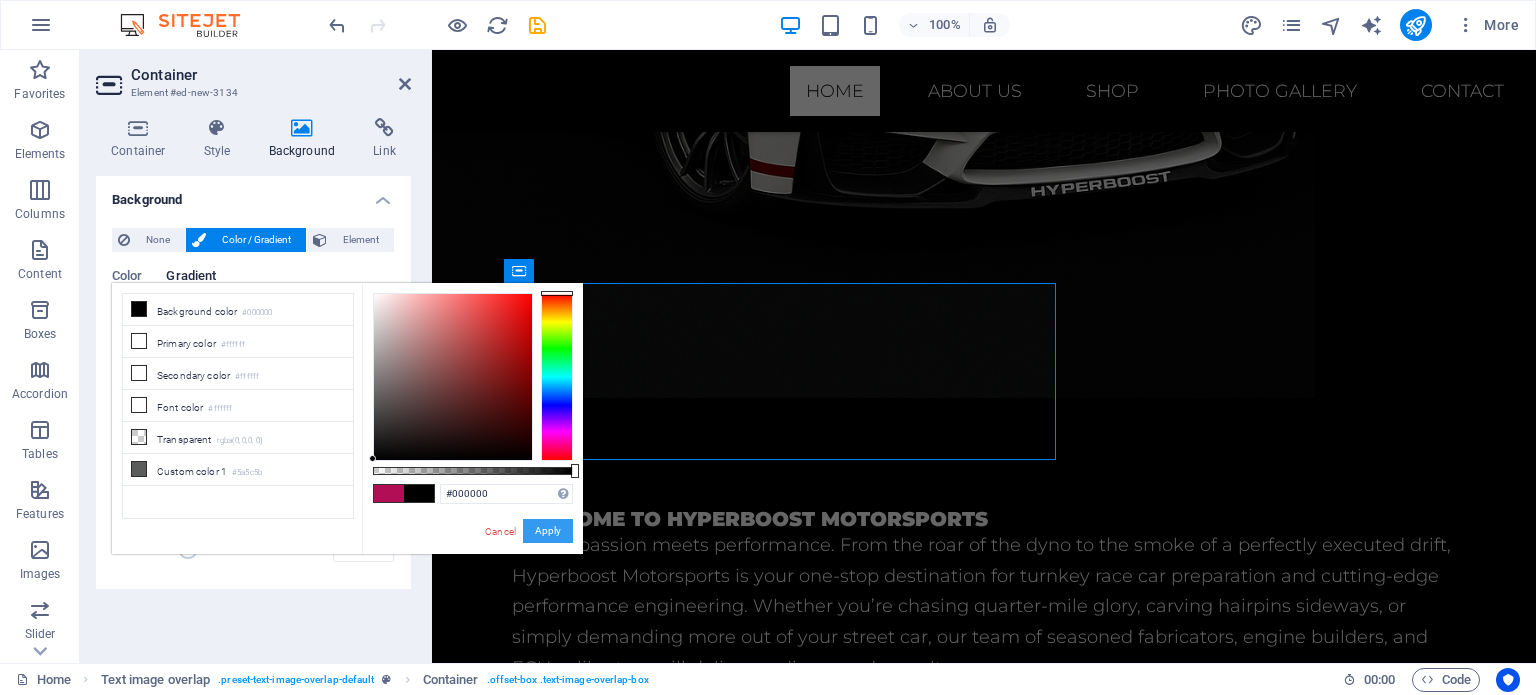 click on "Apply" at bounding box center (548, 531) 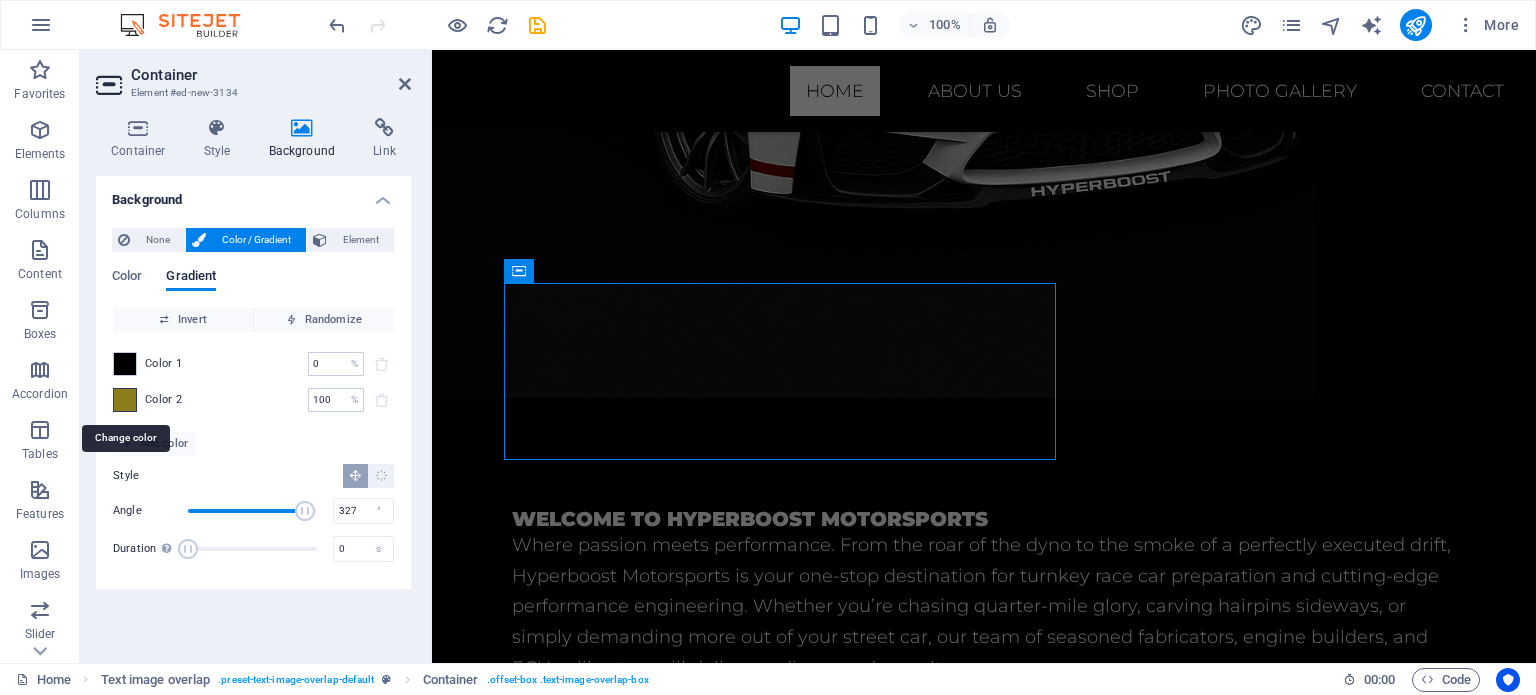 click at bounding box center (125, 400) 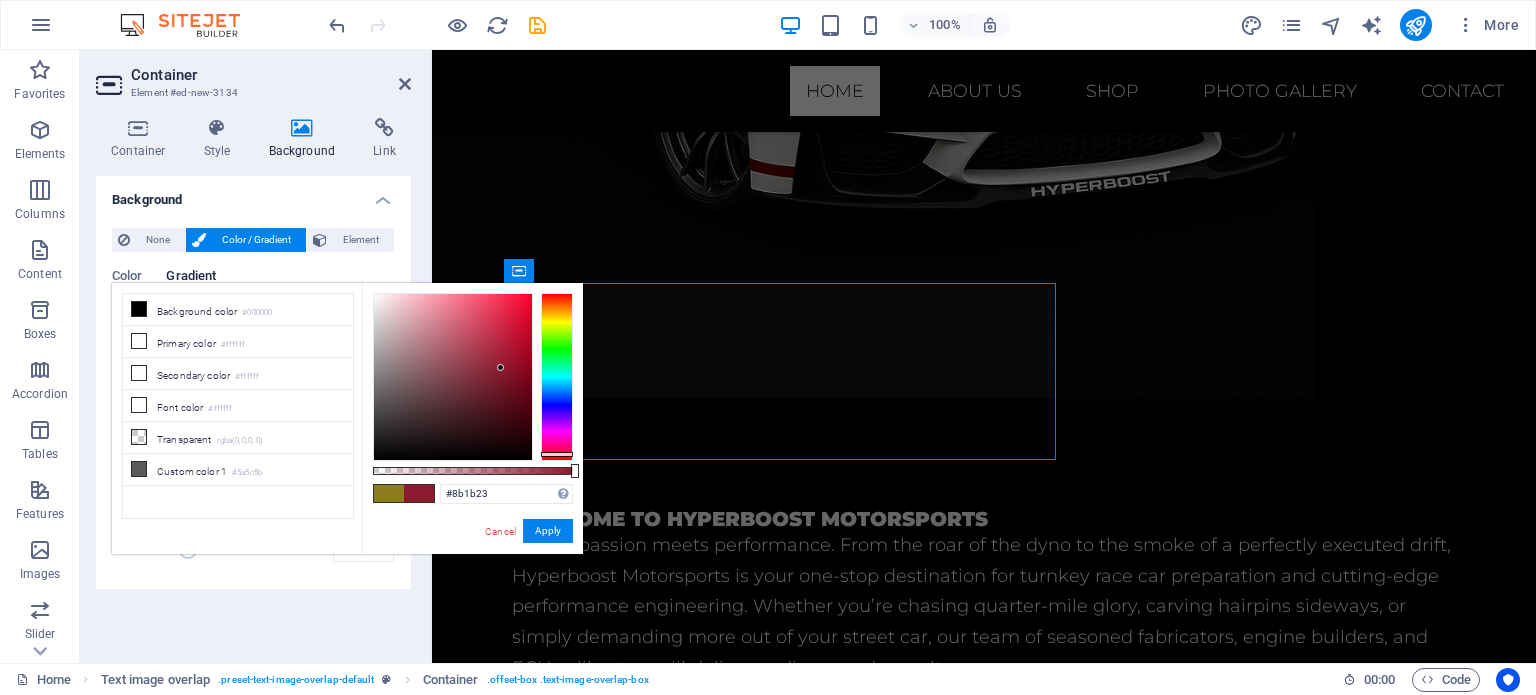 type on "#[COLOR]" 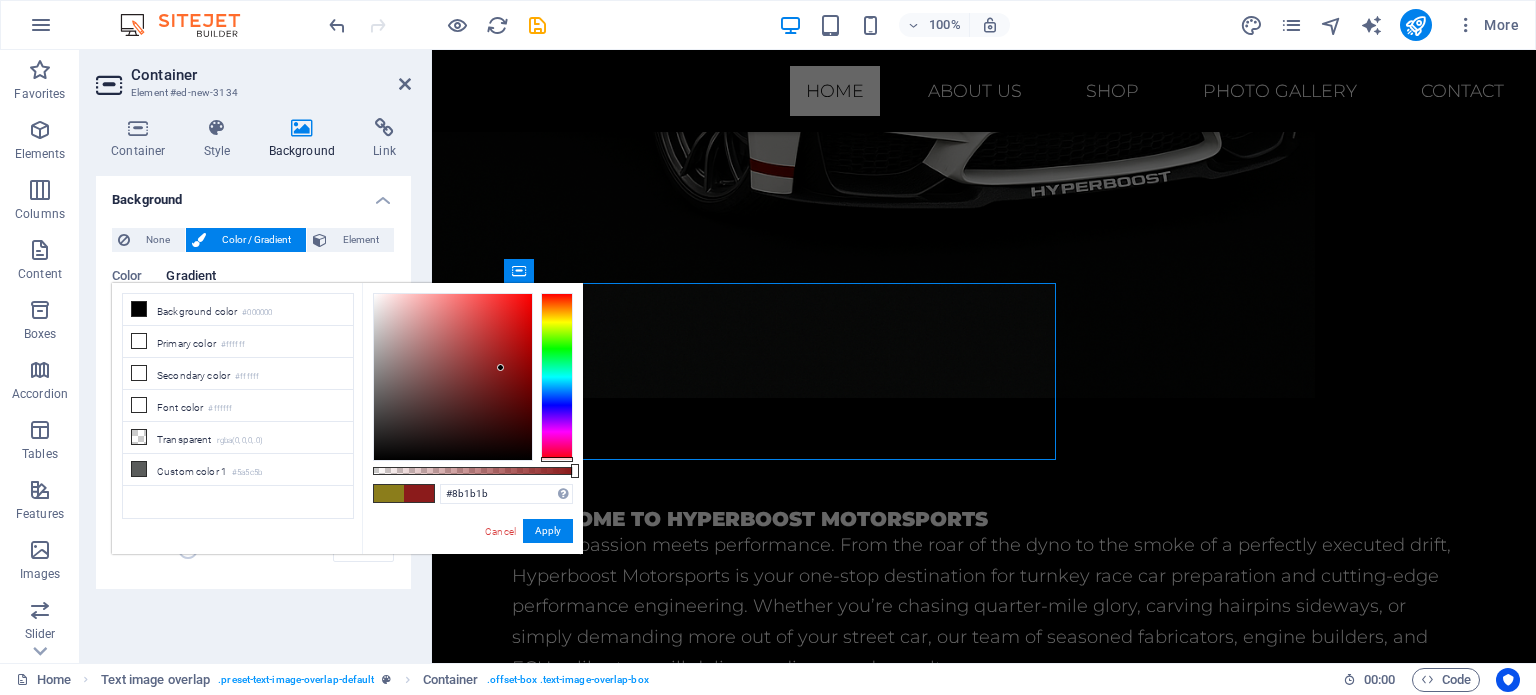 drag, startPoint x: 560, startPoint y: 451, endPoint x: 560, endPoint y: 480, distance: 29 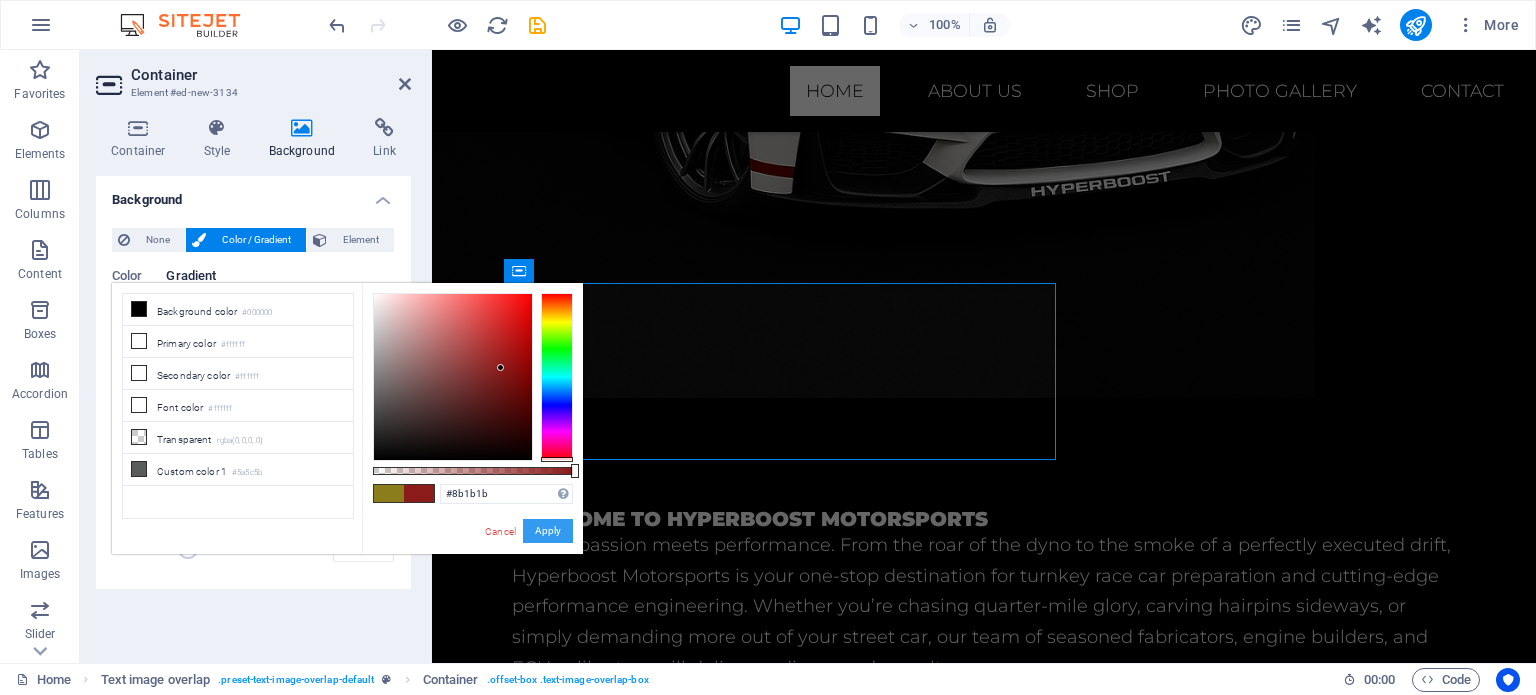 click on "Apply" at bounding box center (548, 531) 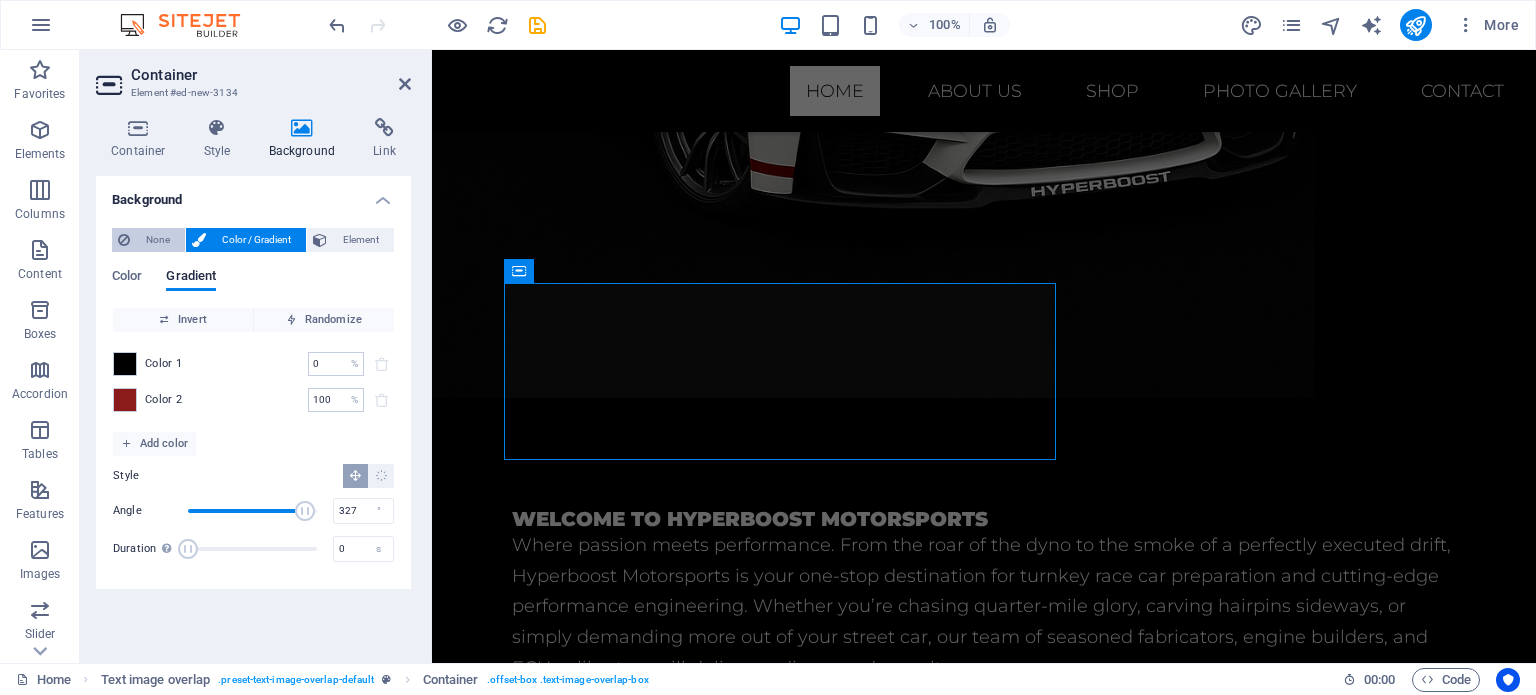 click on "None" at bounding box center [157, 240] 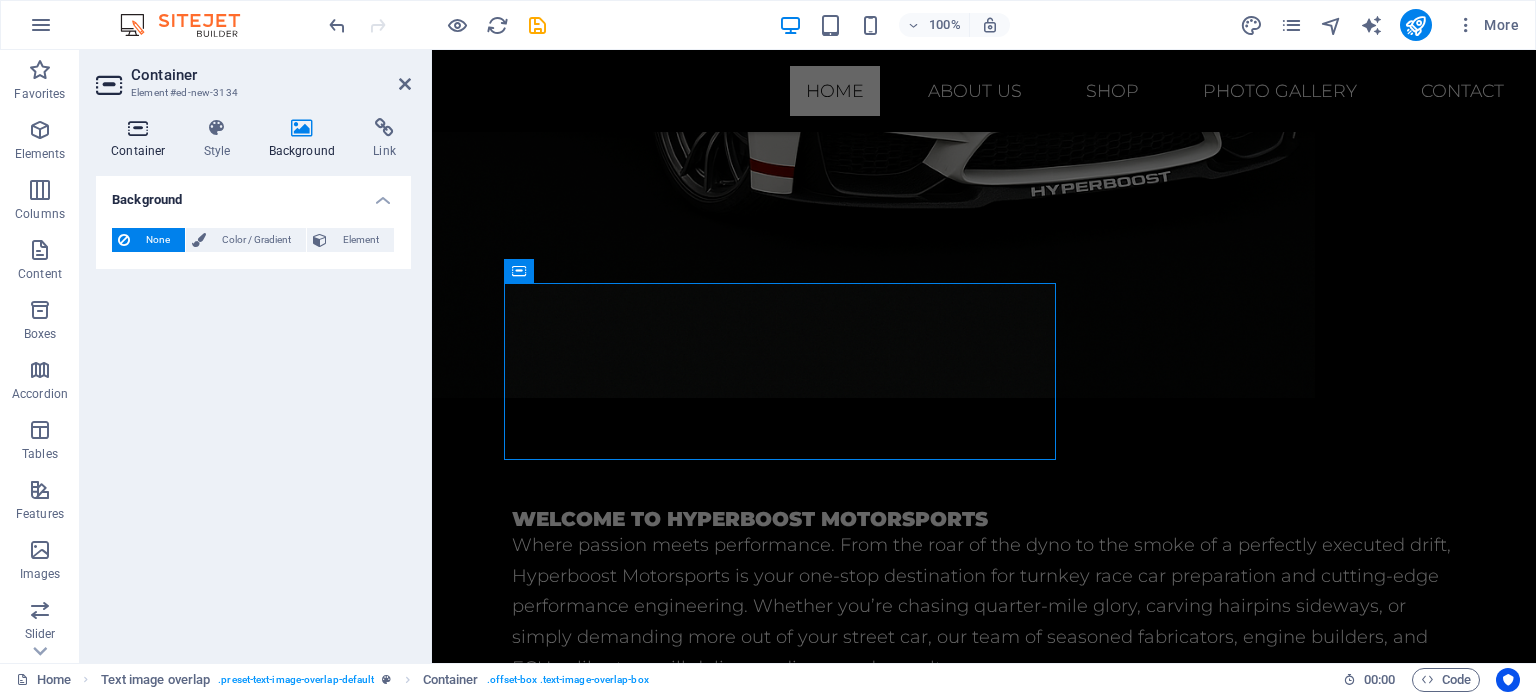 click on "Container" at bounding box center [142, 139] 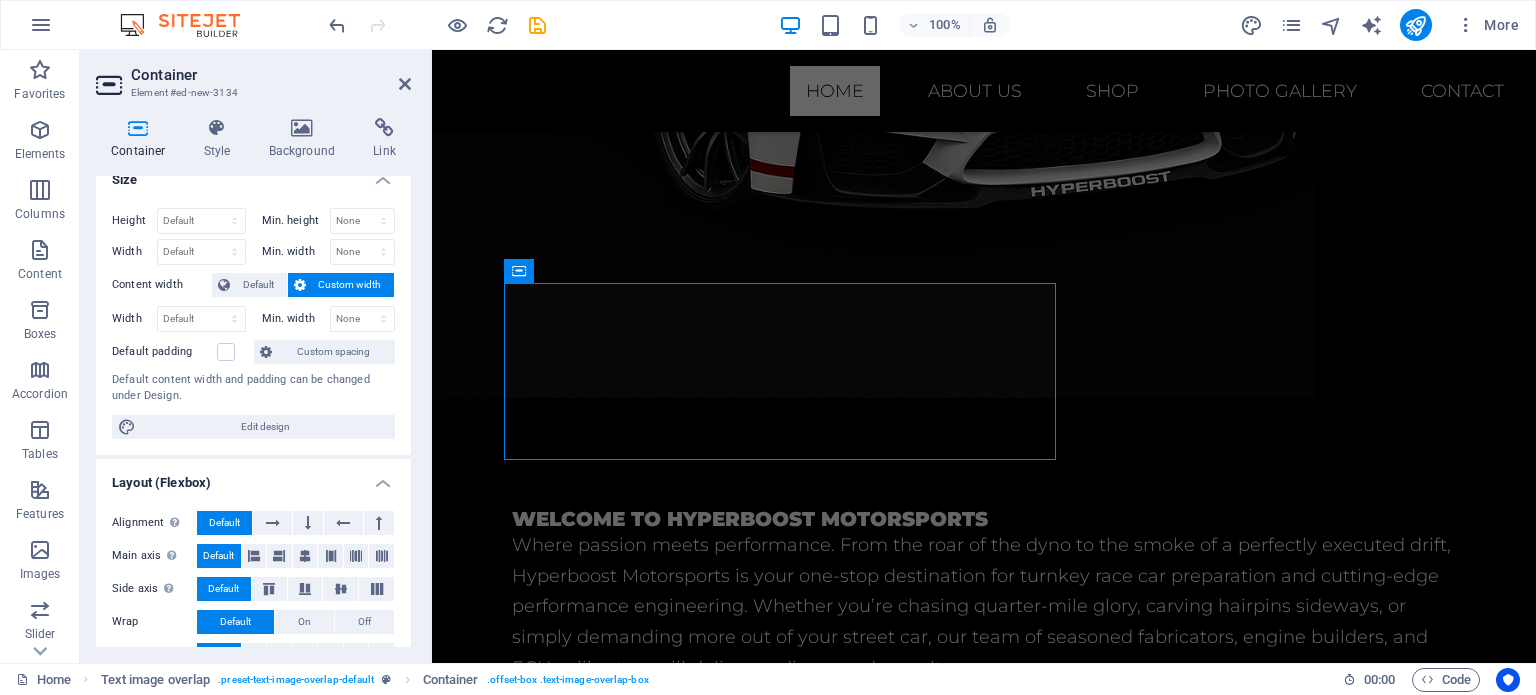 scroll, scrollTop: 0, scrollLeft: 0, axis: both 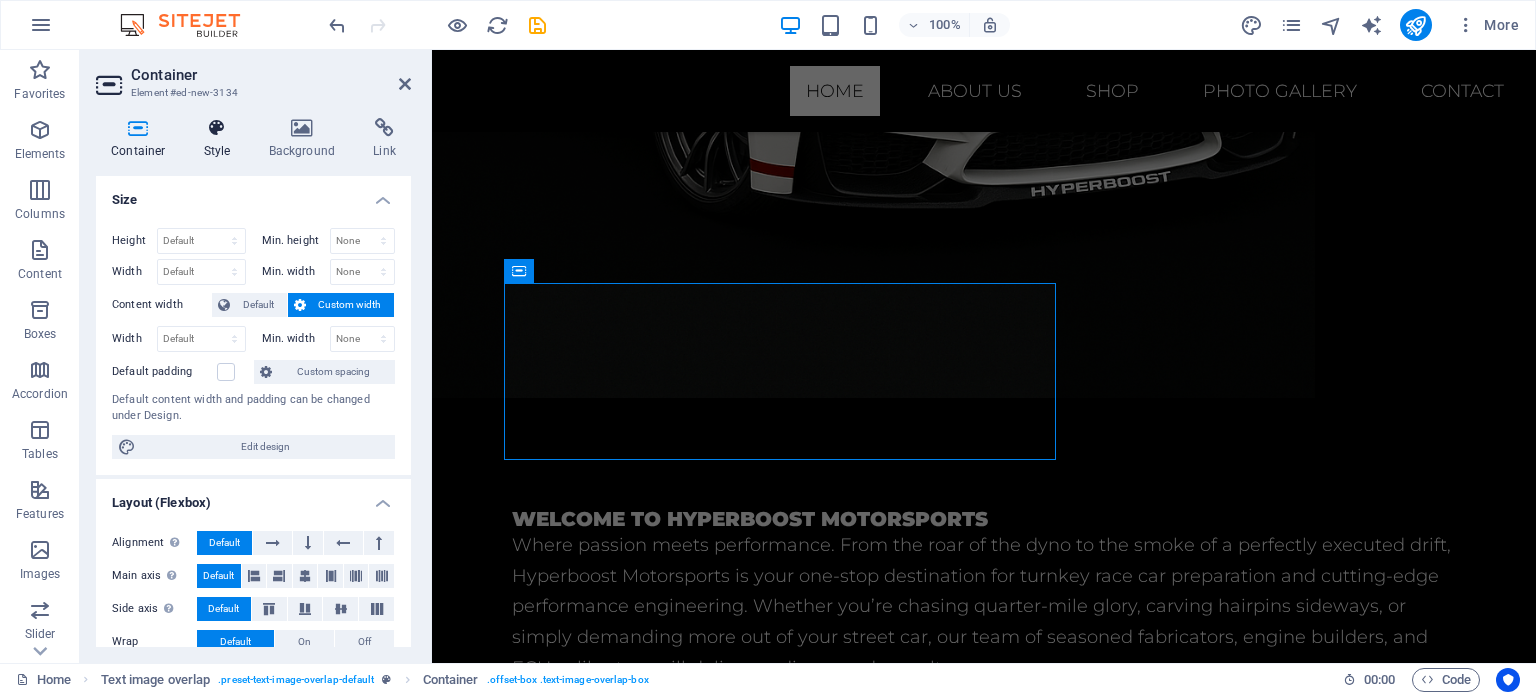 click on "Style" at bounding box center [221, 139] 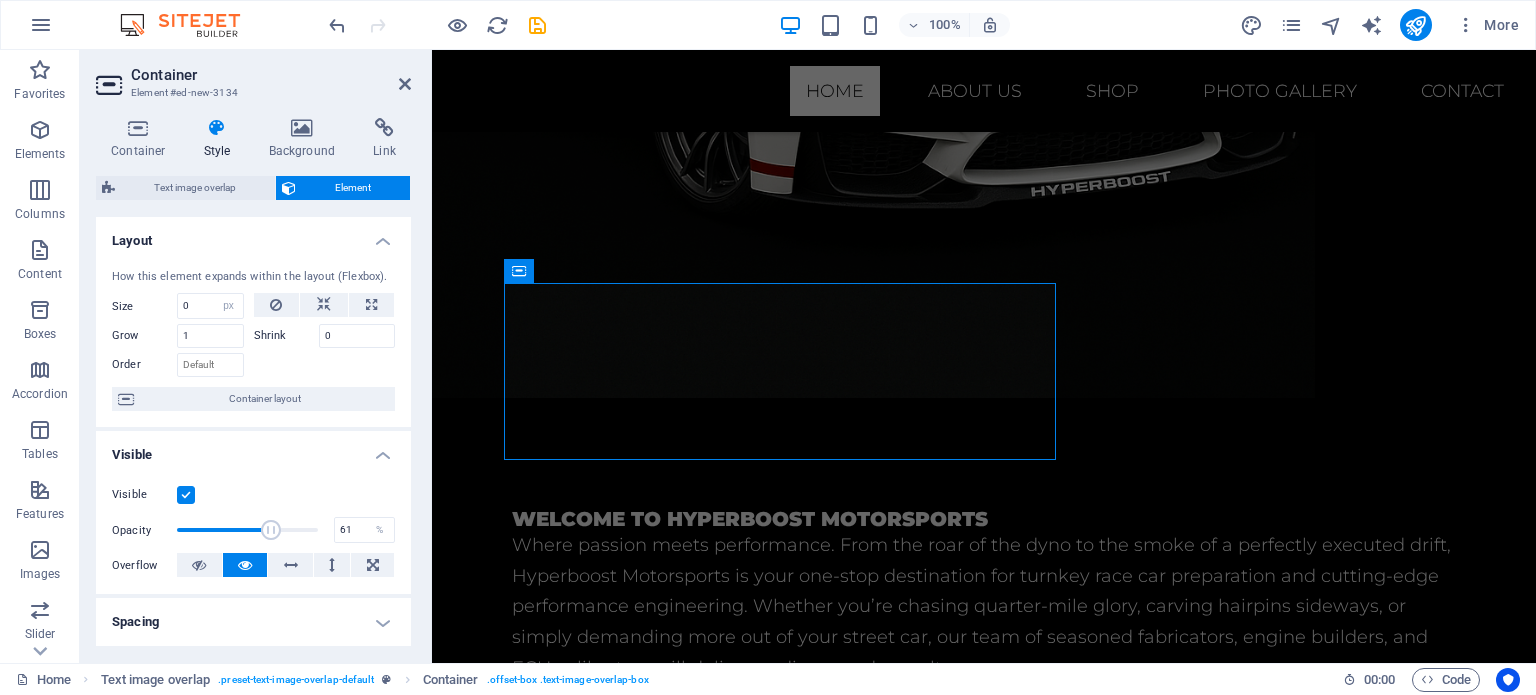 drag, startPoint x: 312, startPoint y: 524, endPoint x: 260, endPoint y: 519, distance: 52.23983 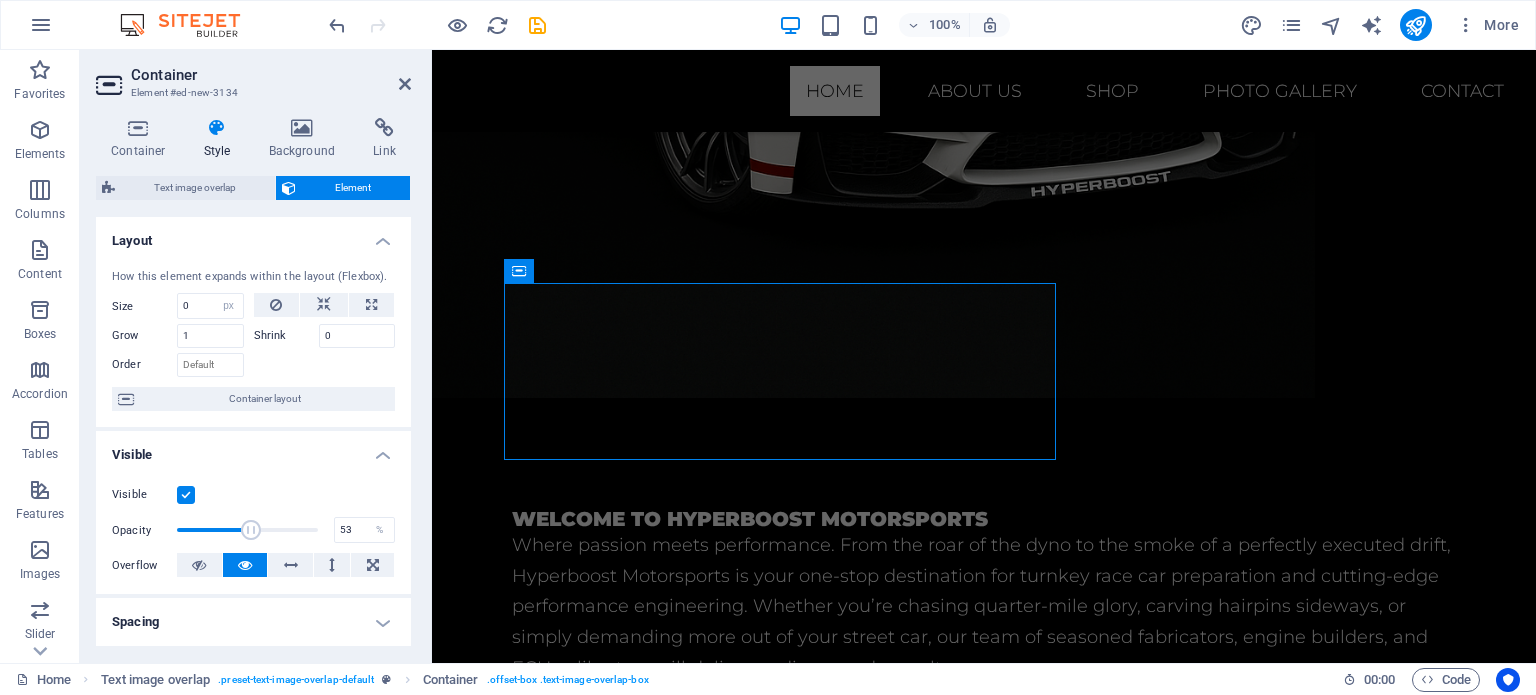 drag, startPoint x: 260, startPoint y: 519, endPoint x: 249, endPoint y: 519, distance: 11 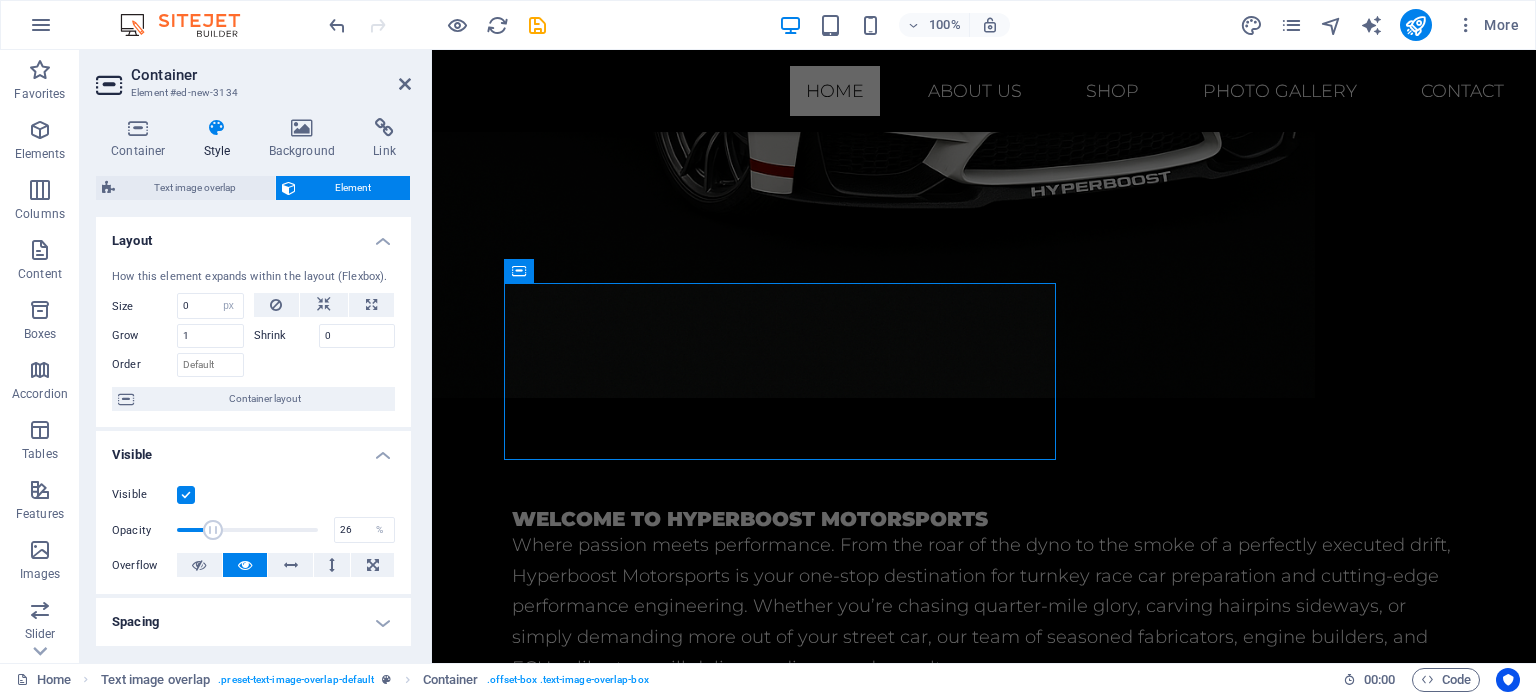 drag, startPoint x: 247, startPoint y: 531, endPoint x: 212, endPoint y: 527, distance: 35.22783 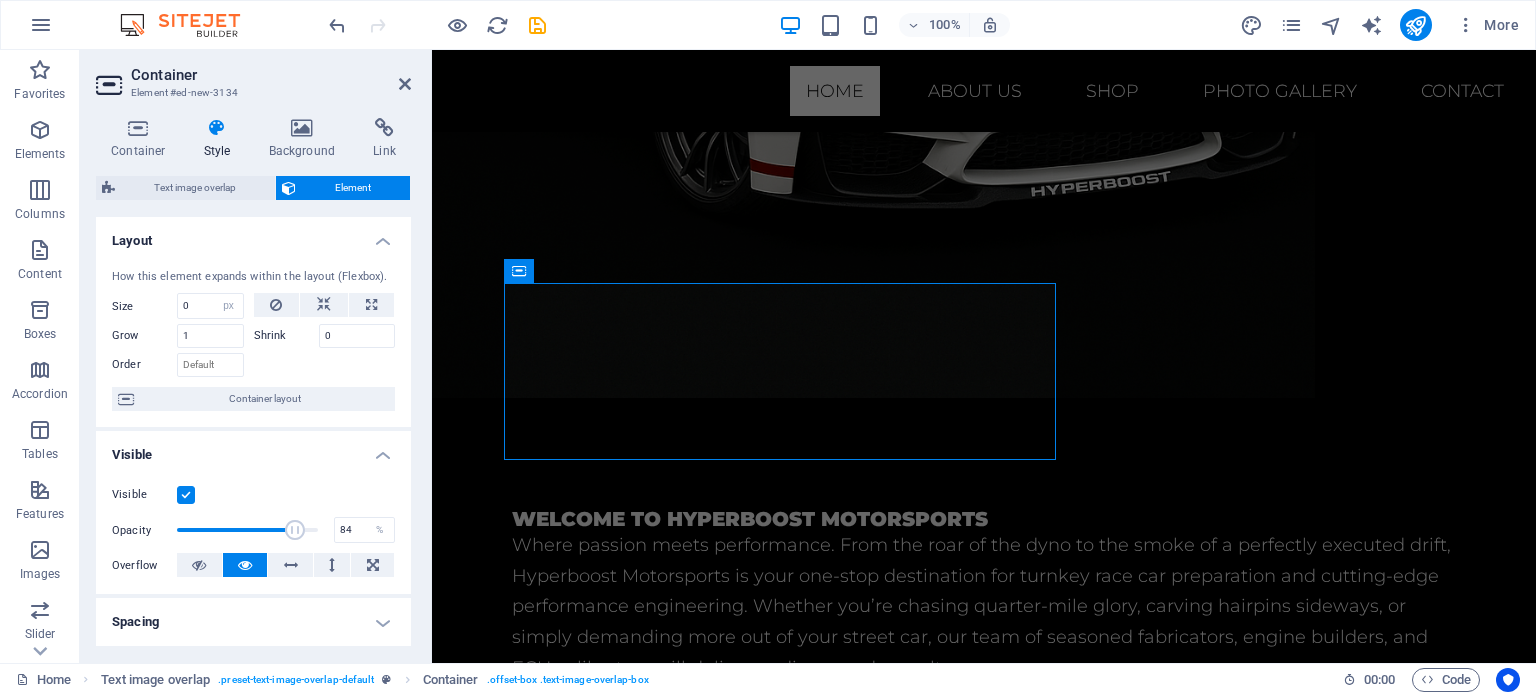 drag, startPoint x: 216, startPoint y: 527, endPoint x: 292, endPoint y: 523, distance: 76.105194 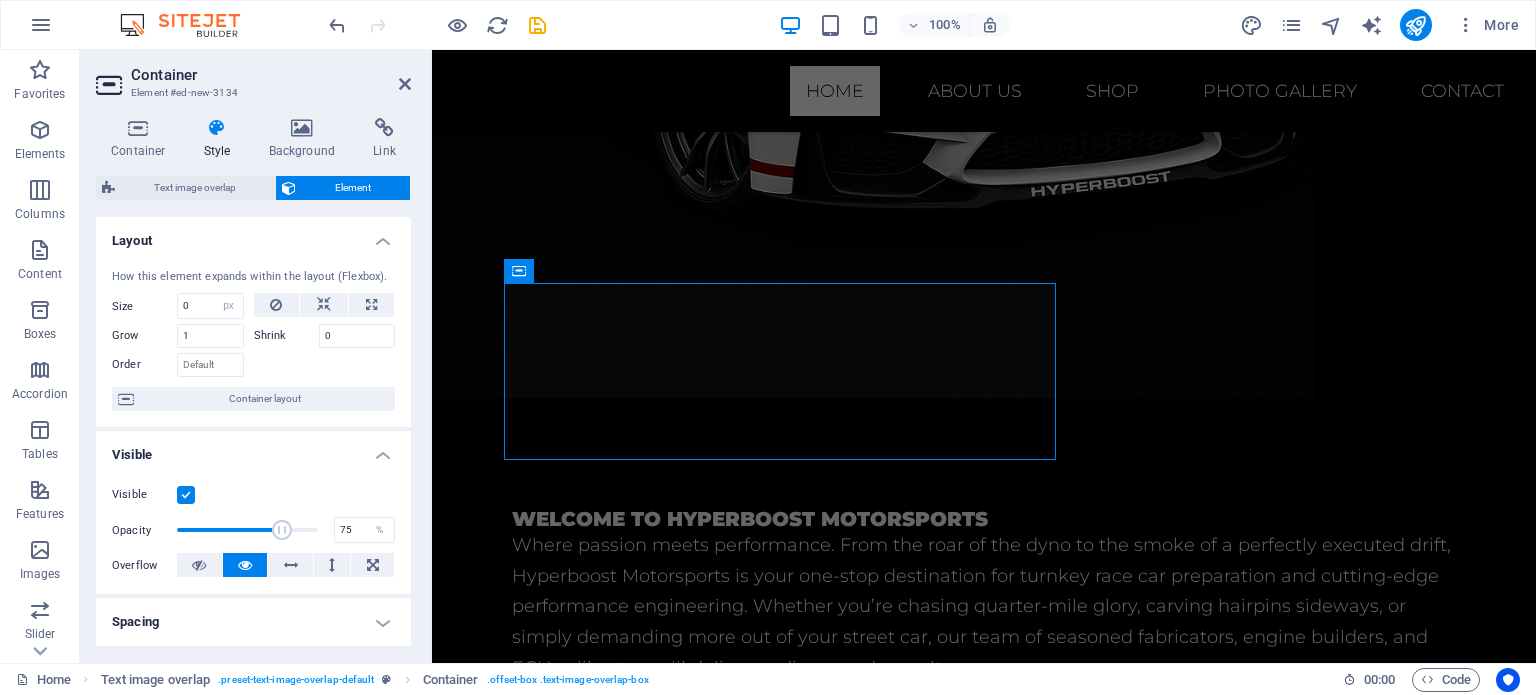 drag, startPoint x: 292, startPoint y: 523, endPoint x: 279, endPoint y: 523, distance: 13 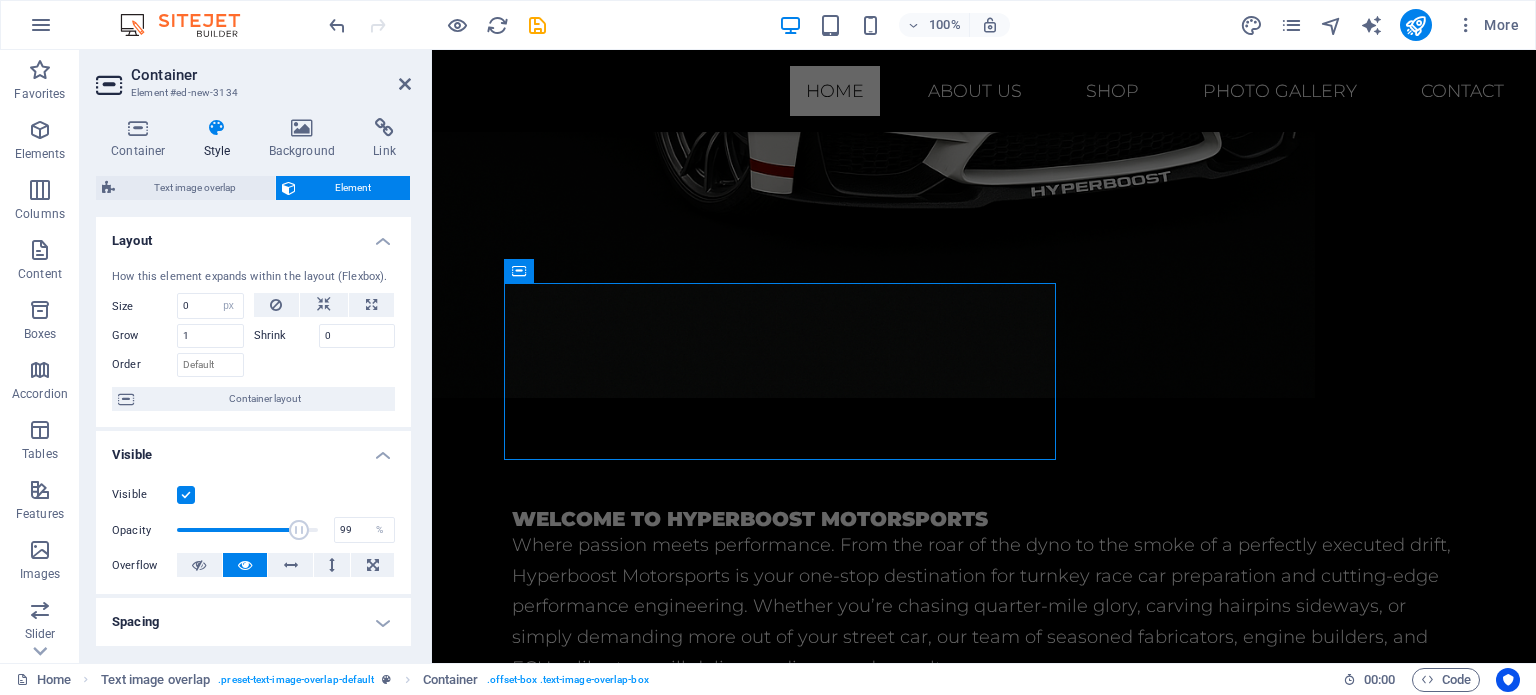 type on "100" 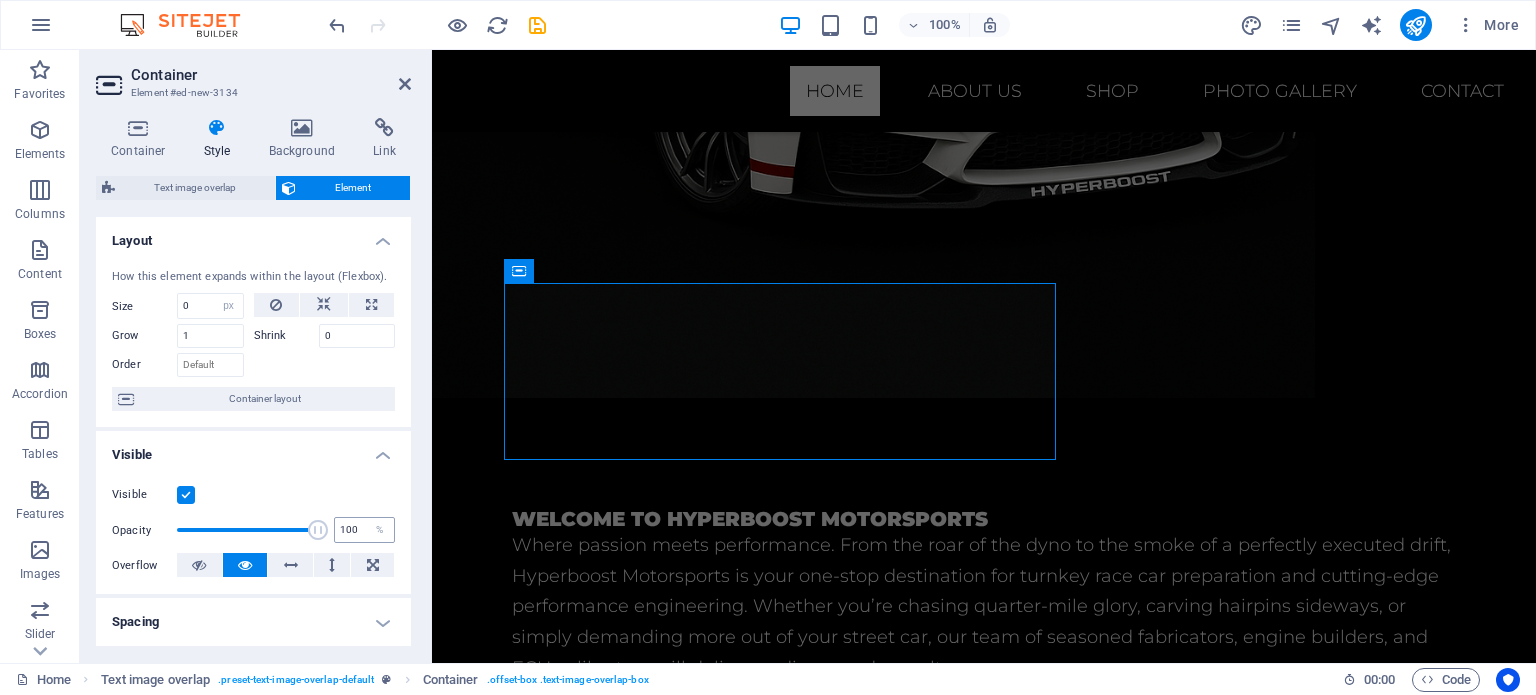 drag, startPoint x: 280, startPoint y: 521, endPoint x: 345, endPoint y: 523, distance: 65.03076 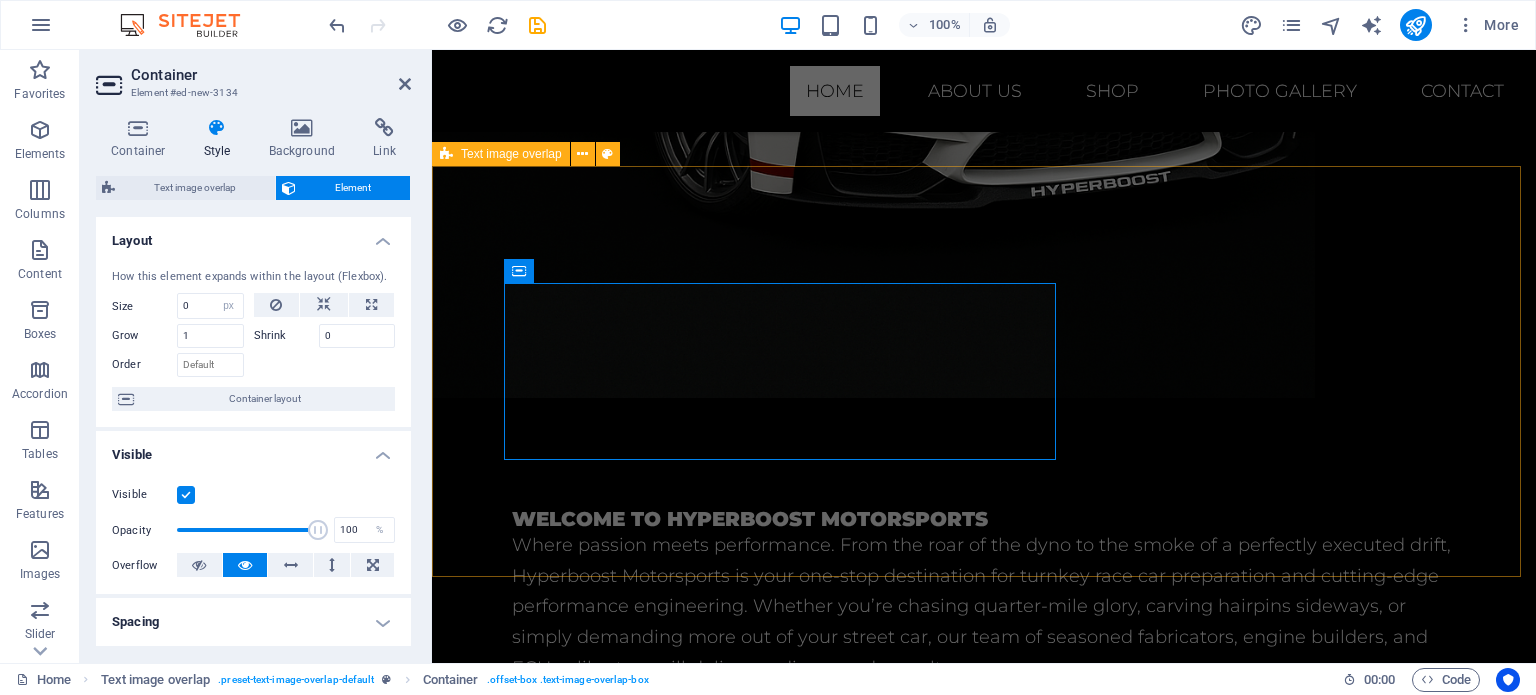 click on "Mil-spec wiring crafted for reliability in the harshest motorsport environments." at bounding box center (984, 1194) 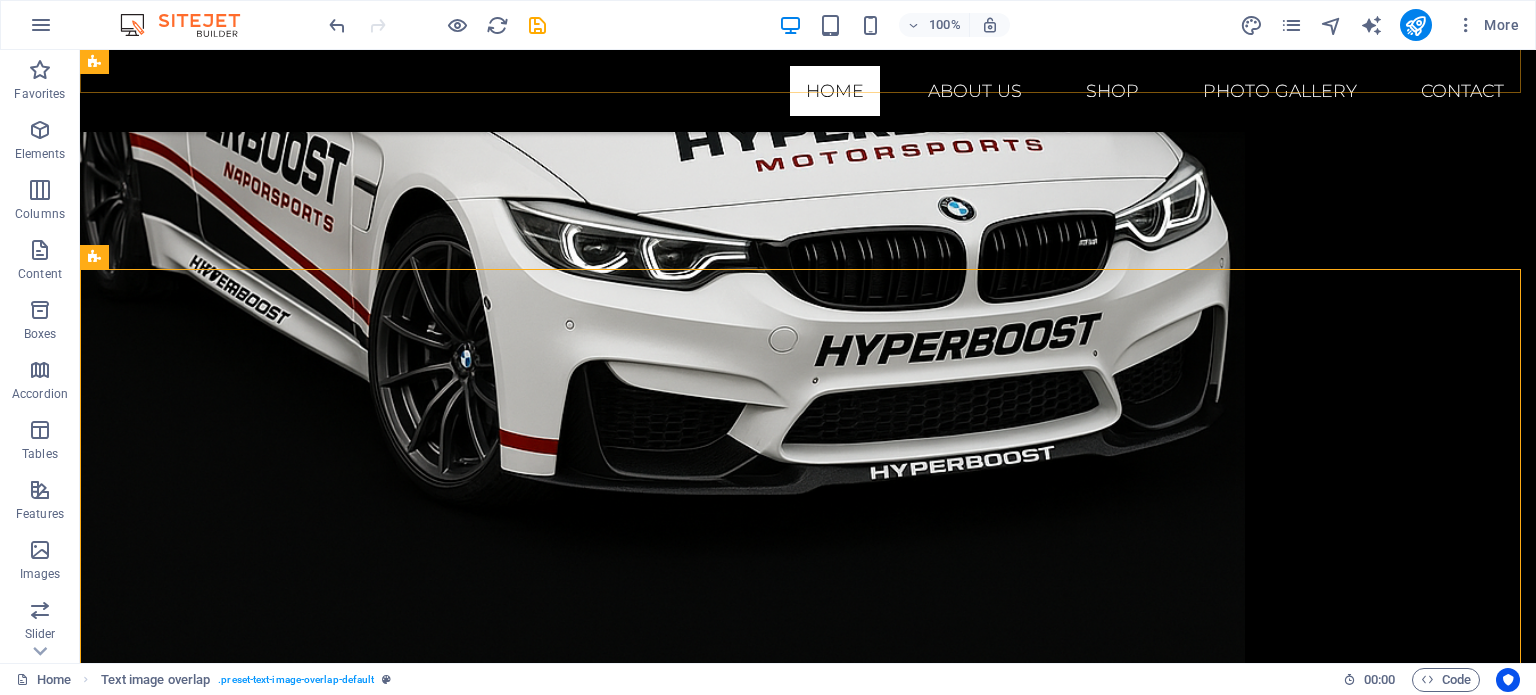 scroll, scrollTop: 1132, scrollLeft: 0, axis: vertical 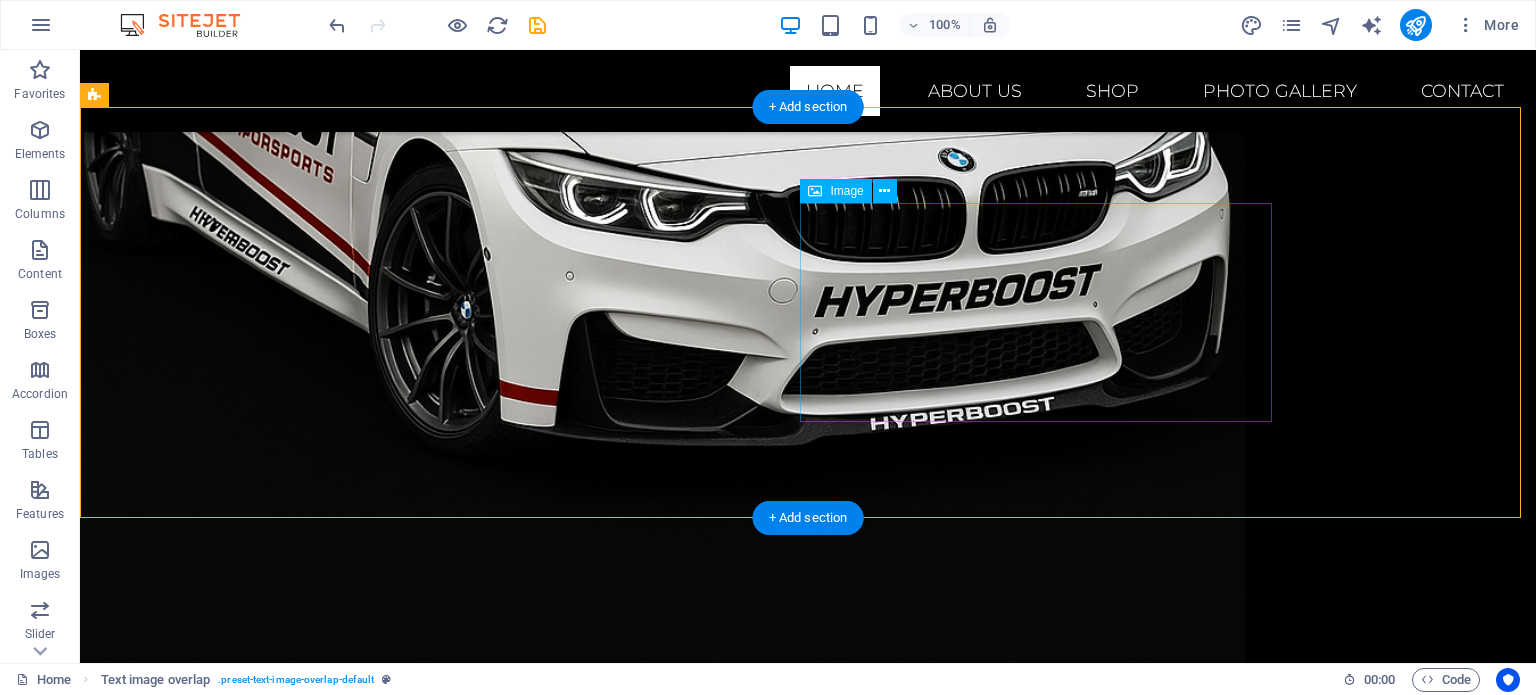 click at bounding box center [808, 1530] 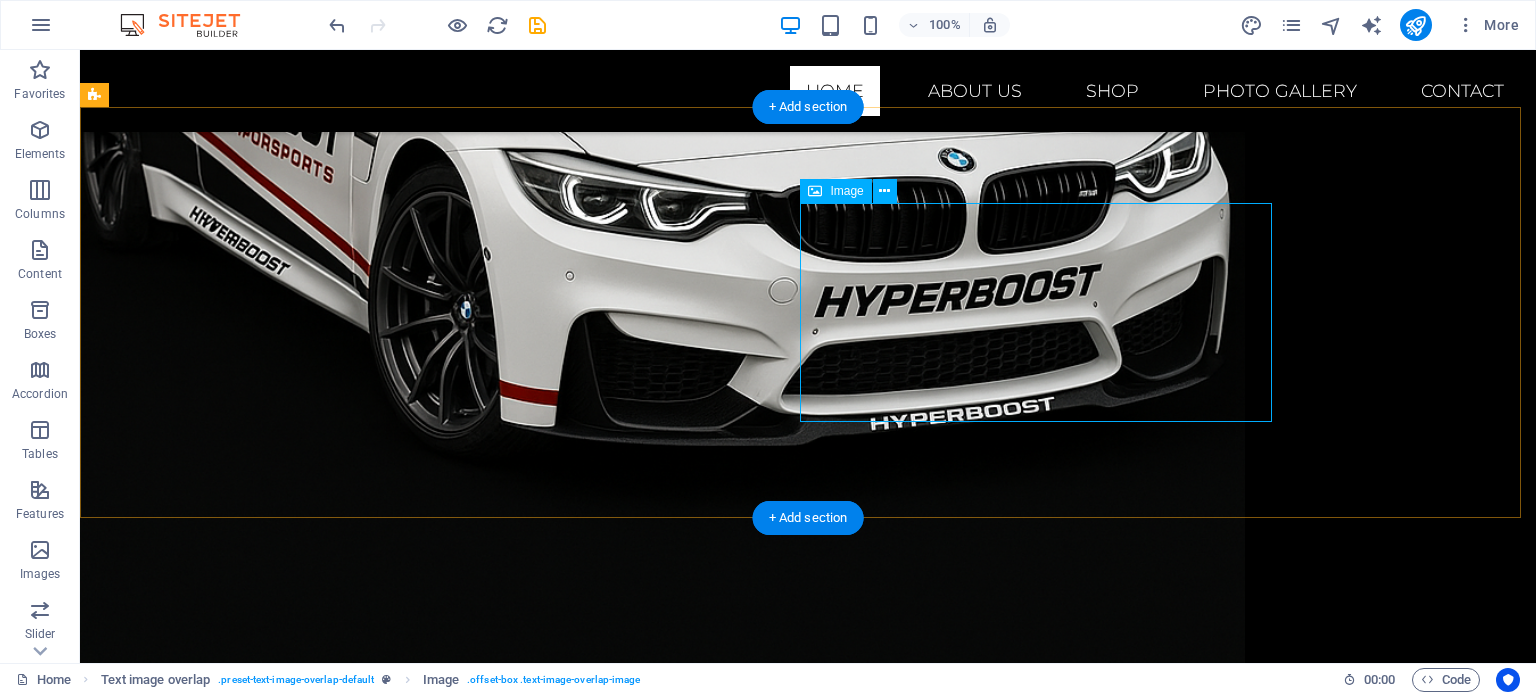 click at bounding box center (808, 1530) 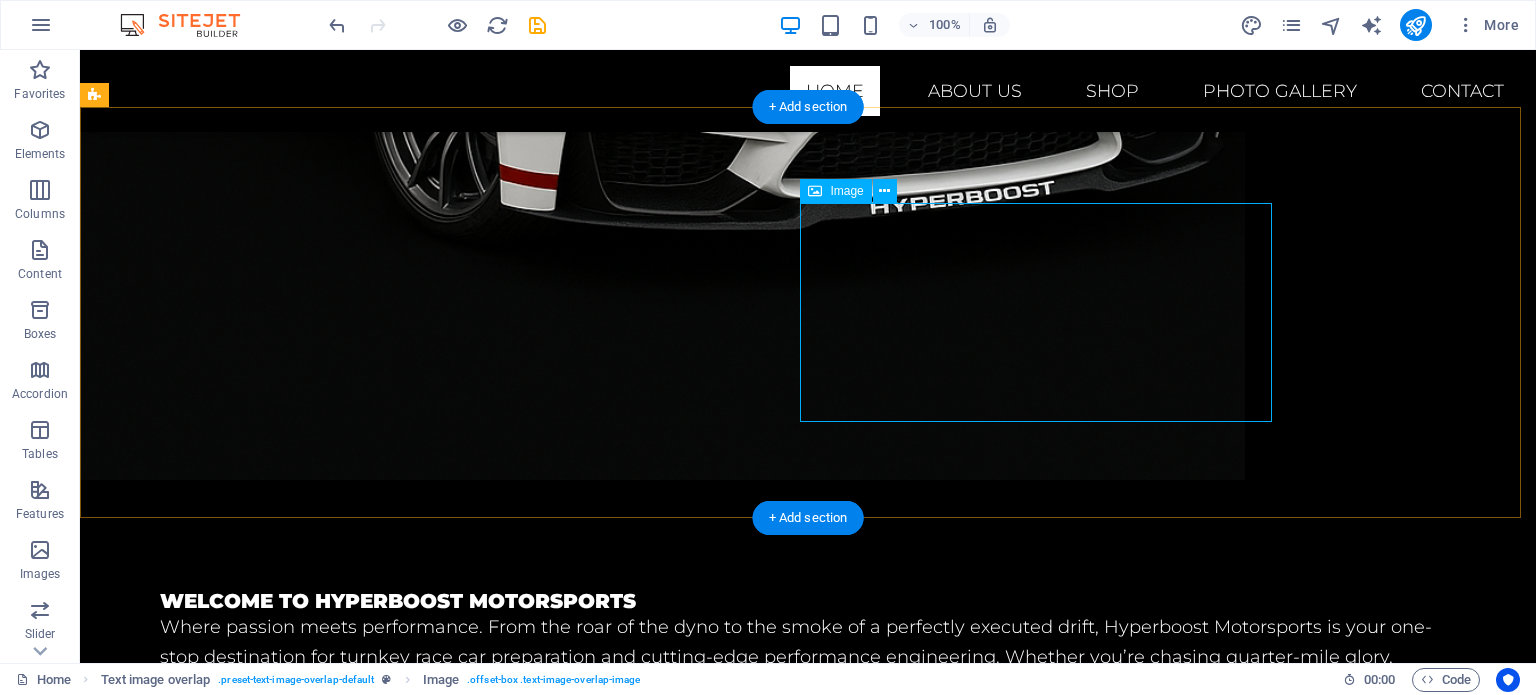select on "%" 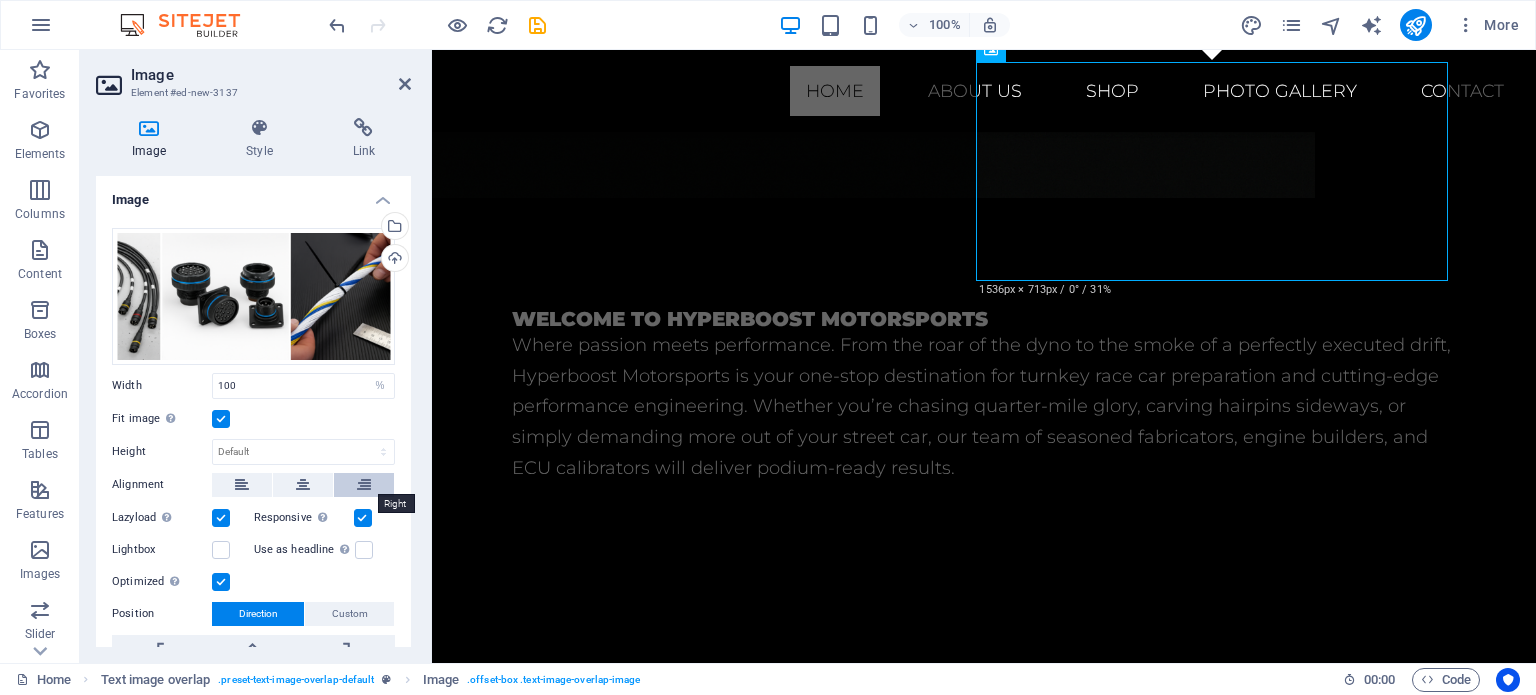 click at bounding box center [364, 485] 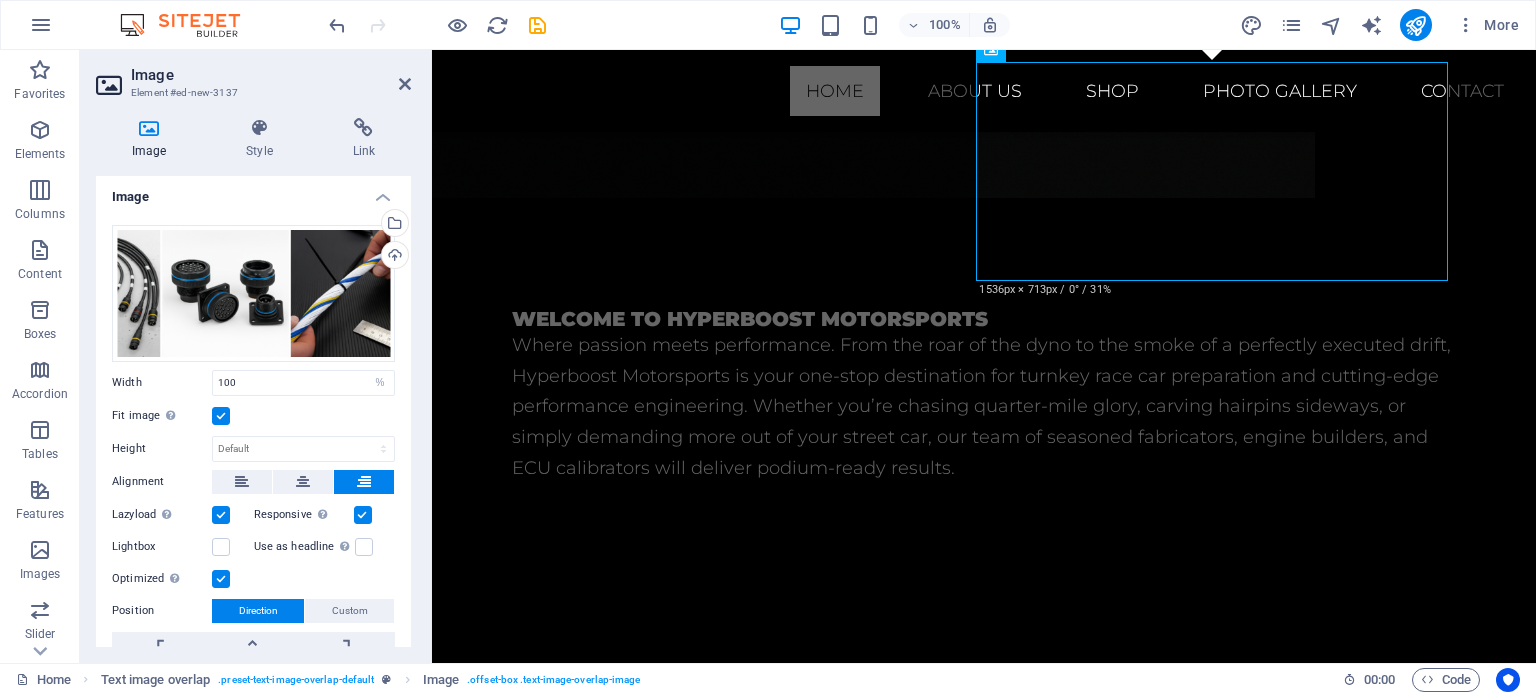 scroll, scrollTop: 0, scrollLeft: 0, axis: both 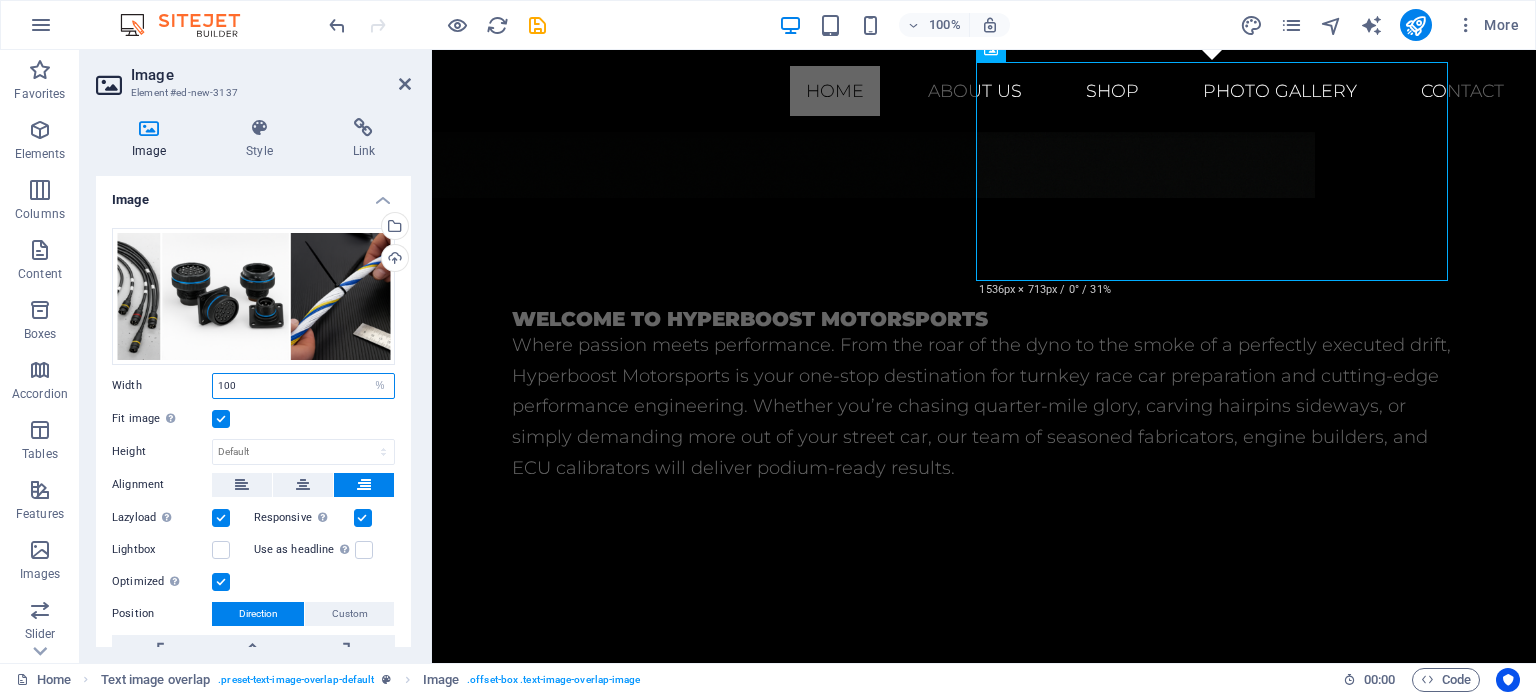 drag, startPoint x: 253, startPoint y: 383, endPoint x: 174, endPoint y: 381, distance: 79.025314 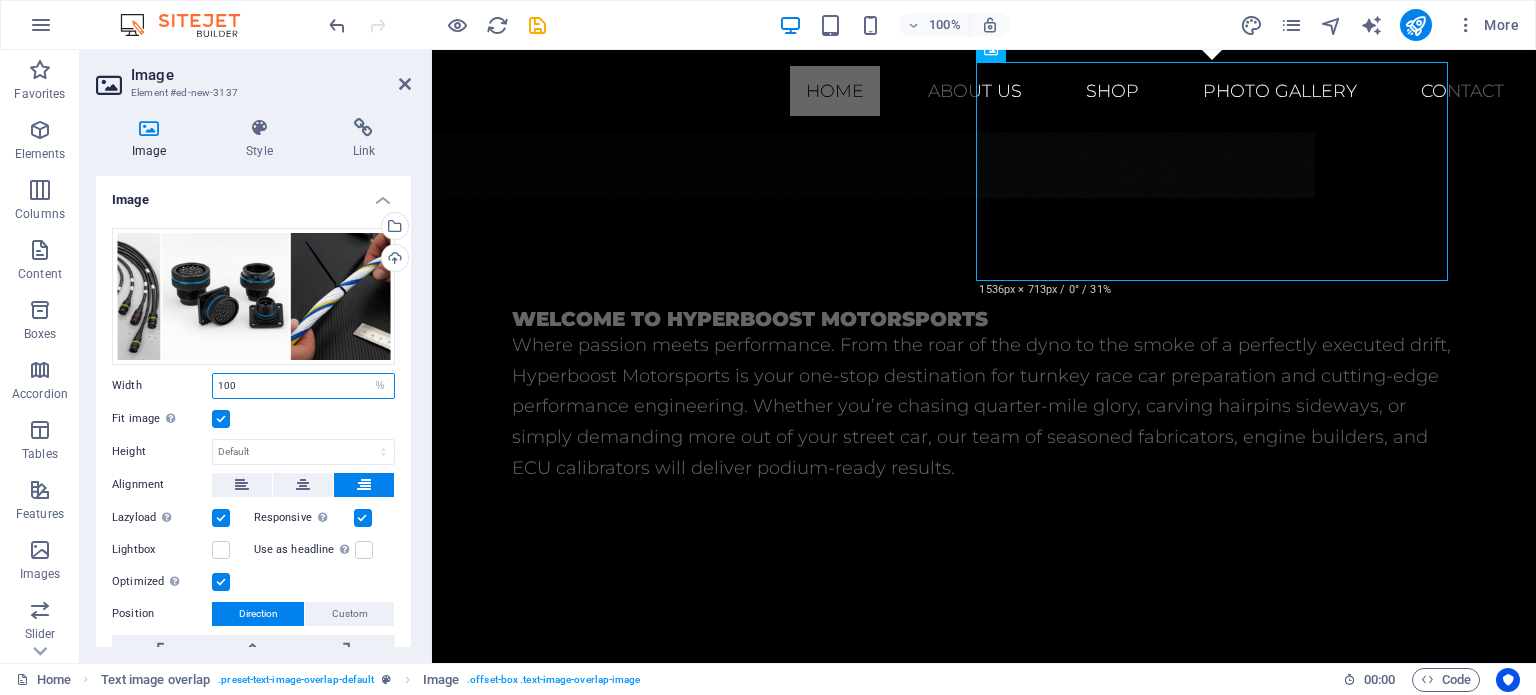 click on "Width 100 Default auto px rem % em vh vw" at bounding box center [253, 386] 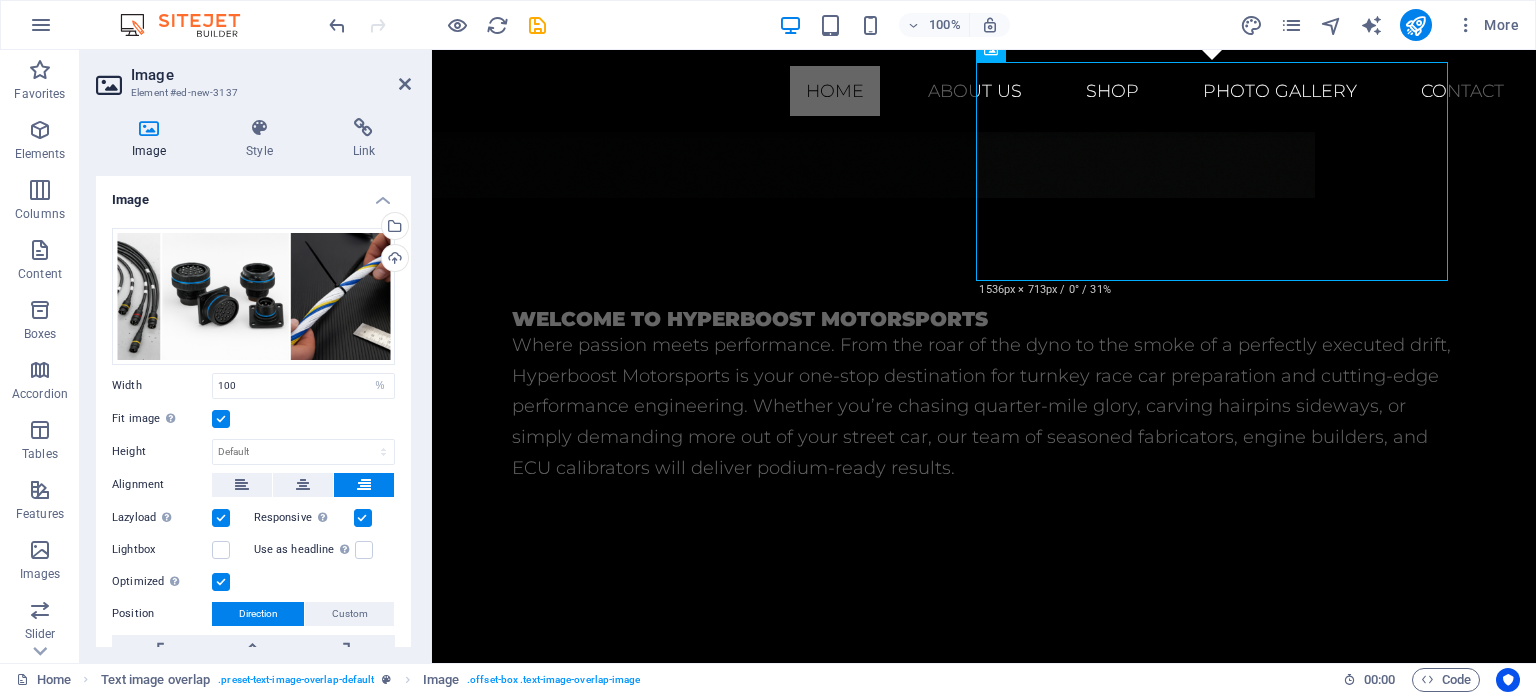 click at bounding box center [221, 419] 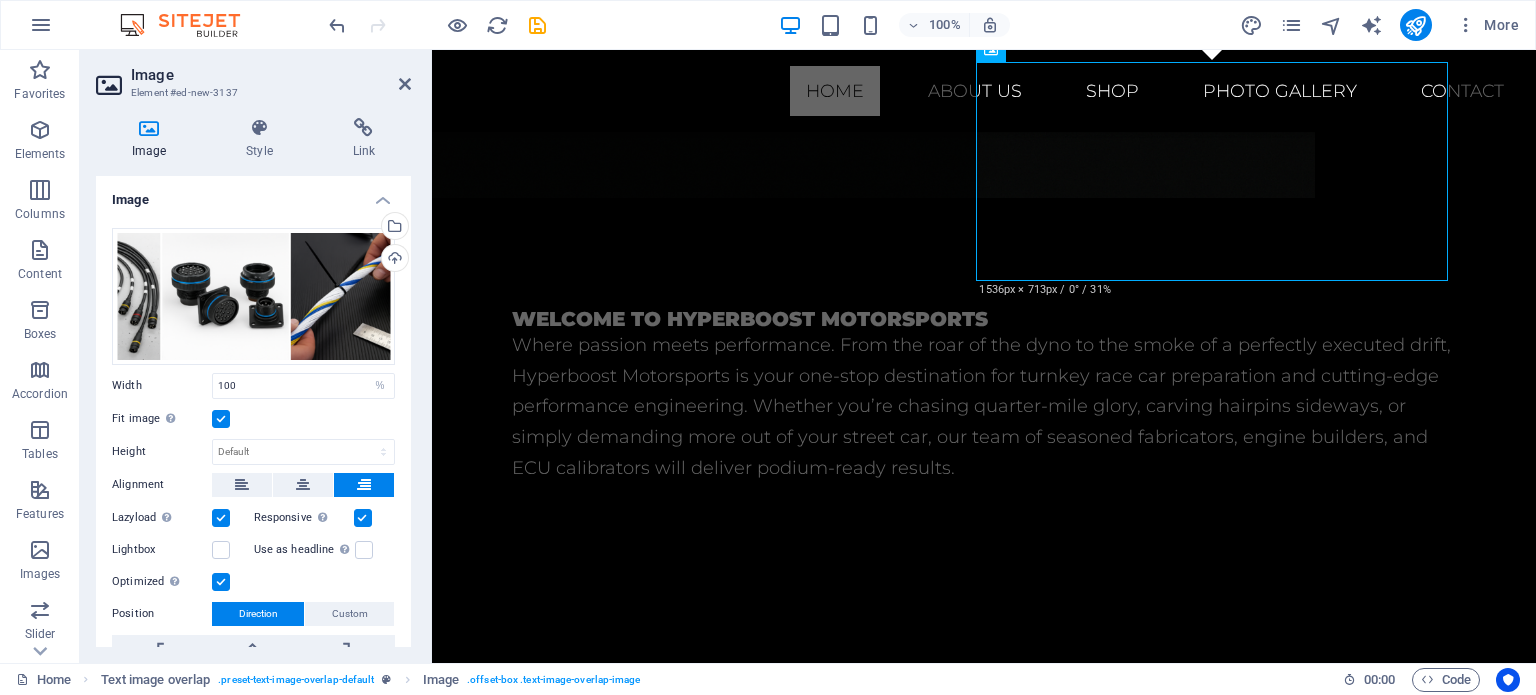 click on "Fit image Automatically fit image to a fixed width and height" at bounding box center (0, 0) 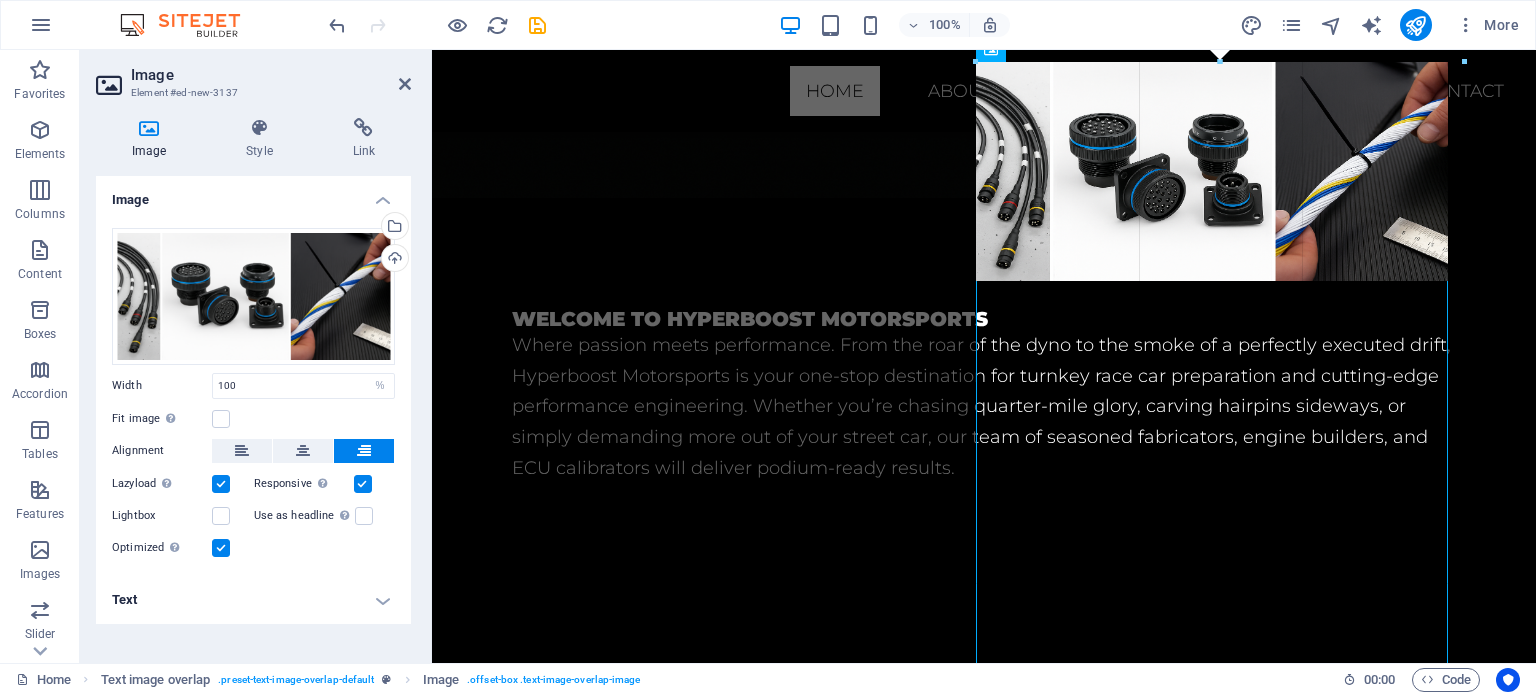 drag, startPoint x: 1448, startPoint y: 174, endPoint x: 1029, endPoint y: 193, distance: 419.43057 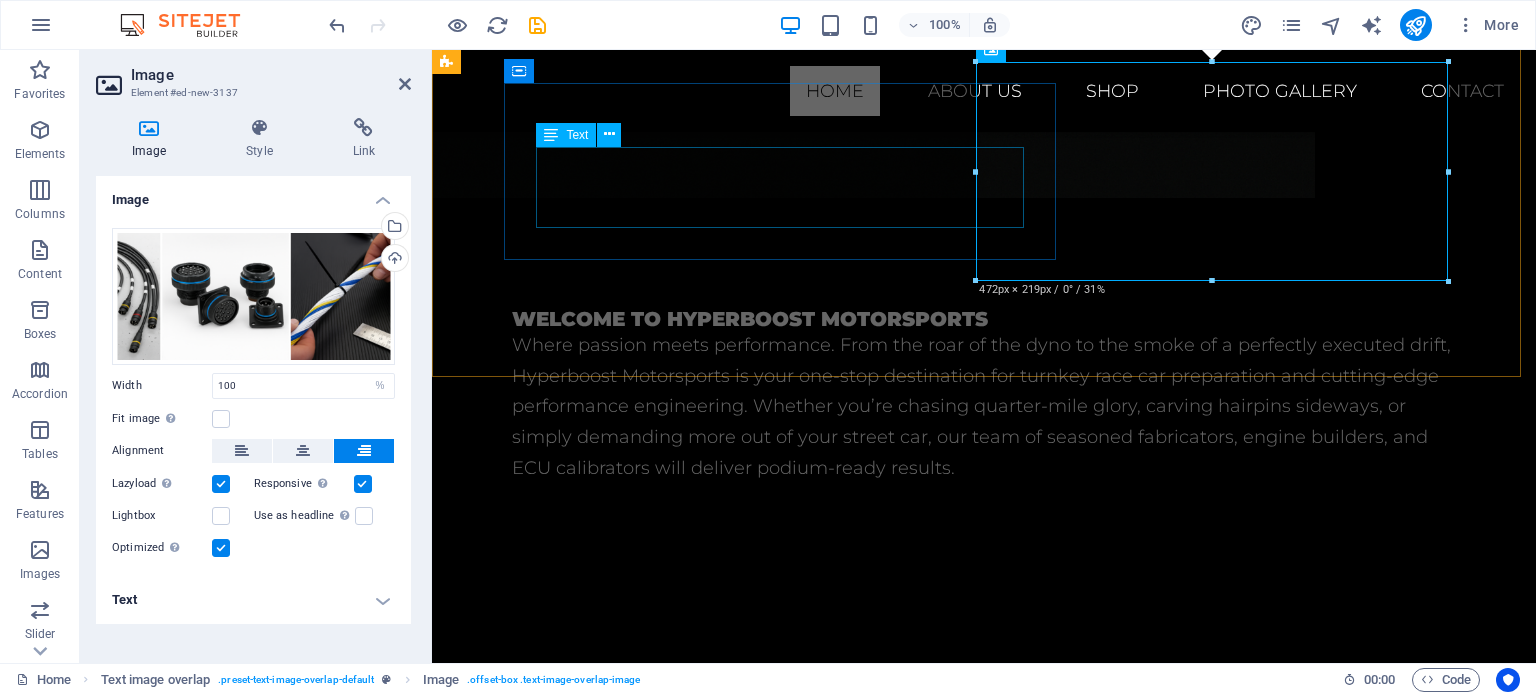 drag, startPoint x: 1406, startPoint y: 220, endPoint x: 823, endPoint y: 175, distance: 584.73413 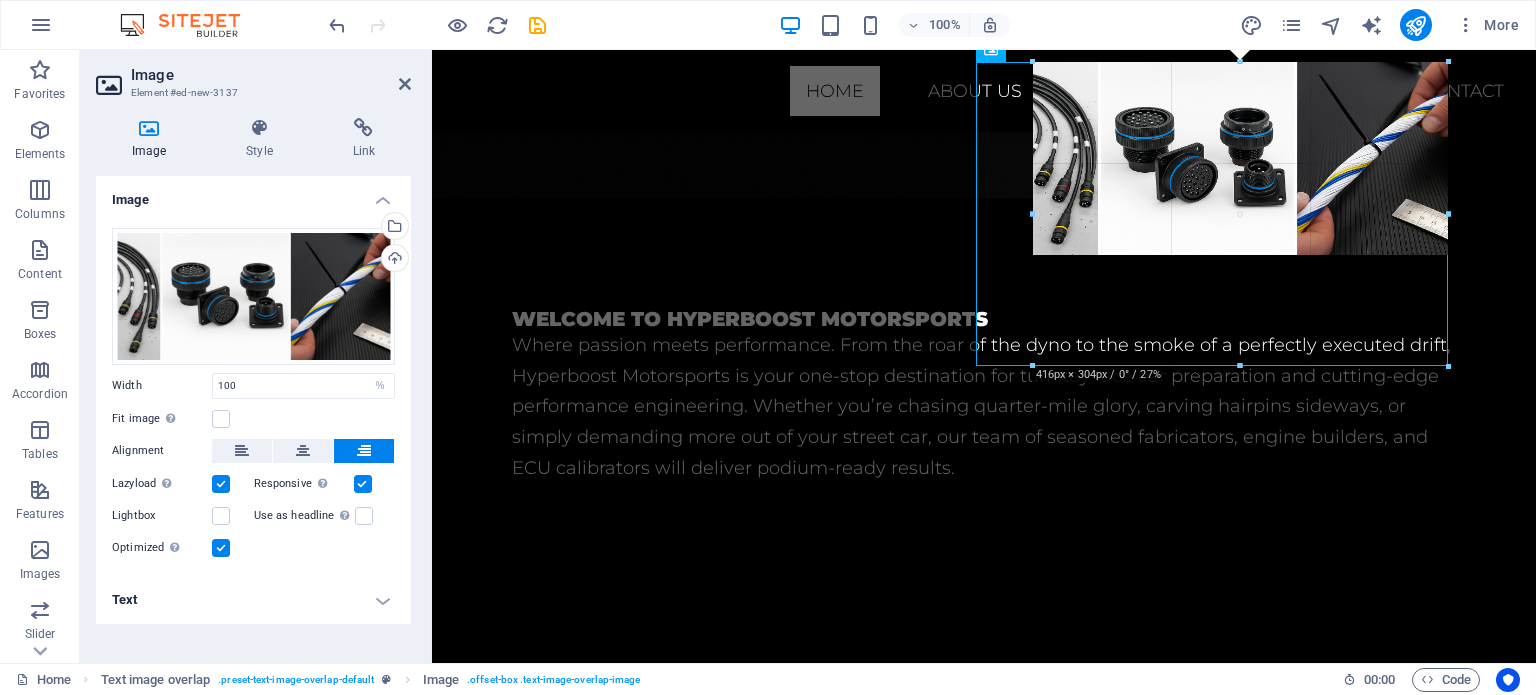 click at bounding box center (1212, 214) 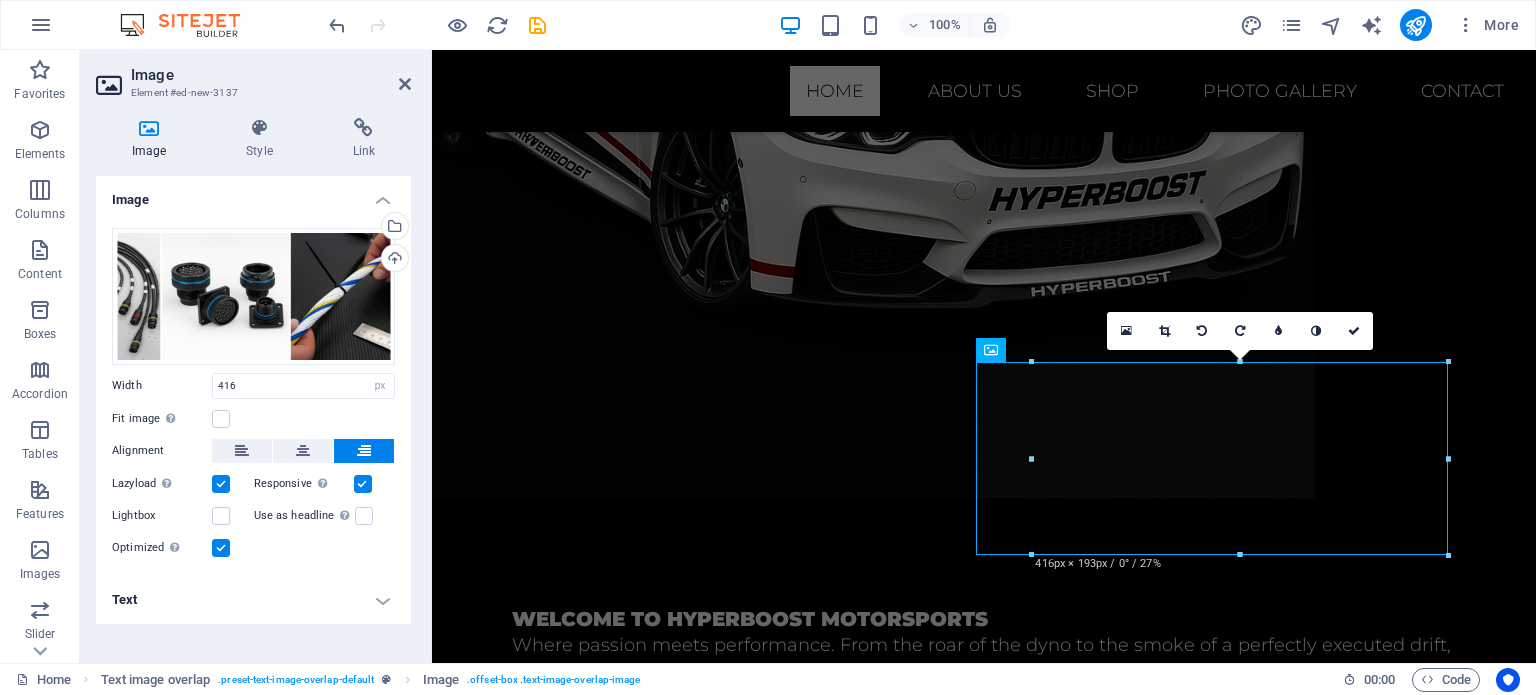 scroll, scrollTop: 1148, scrollLeft: 0, axis: vertical 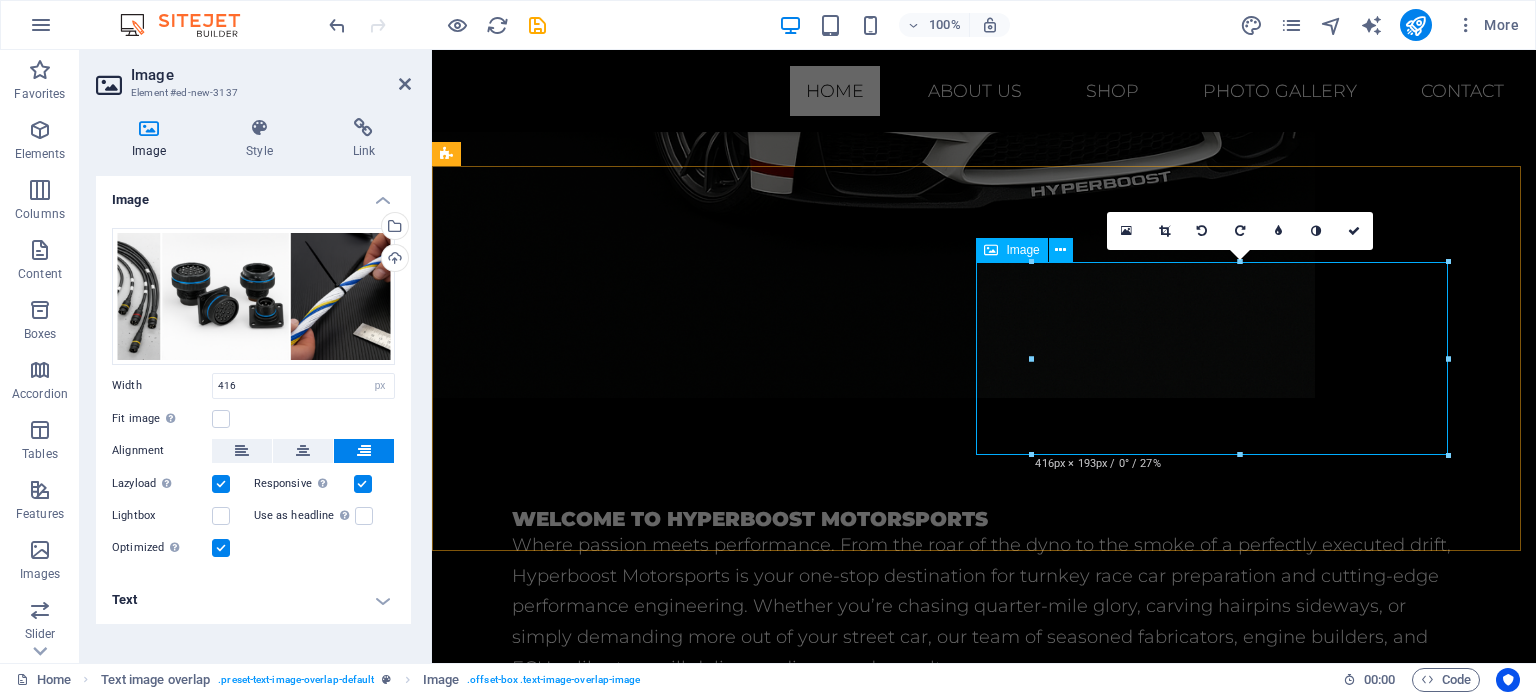 drag, startPoint x: 1463, startPoint y: 501, endPoint x: 1064, endPoint y: 439, distance: 403.7883 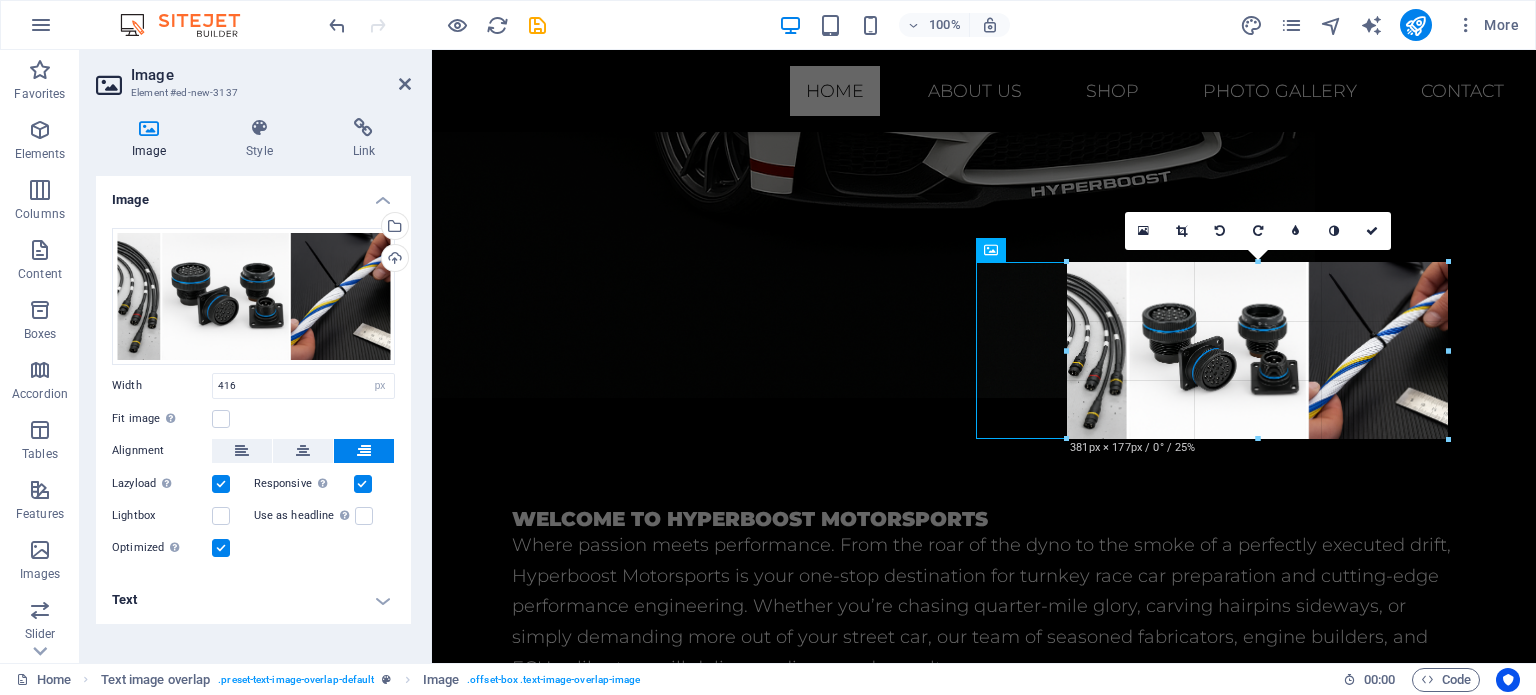 drag, startPoint x: 1023, startPoint y: 462, endPoint x: 614, endPoint y: 385, distance: 416.18506 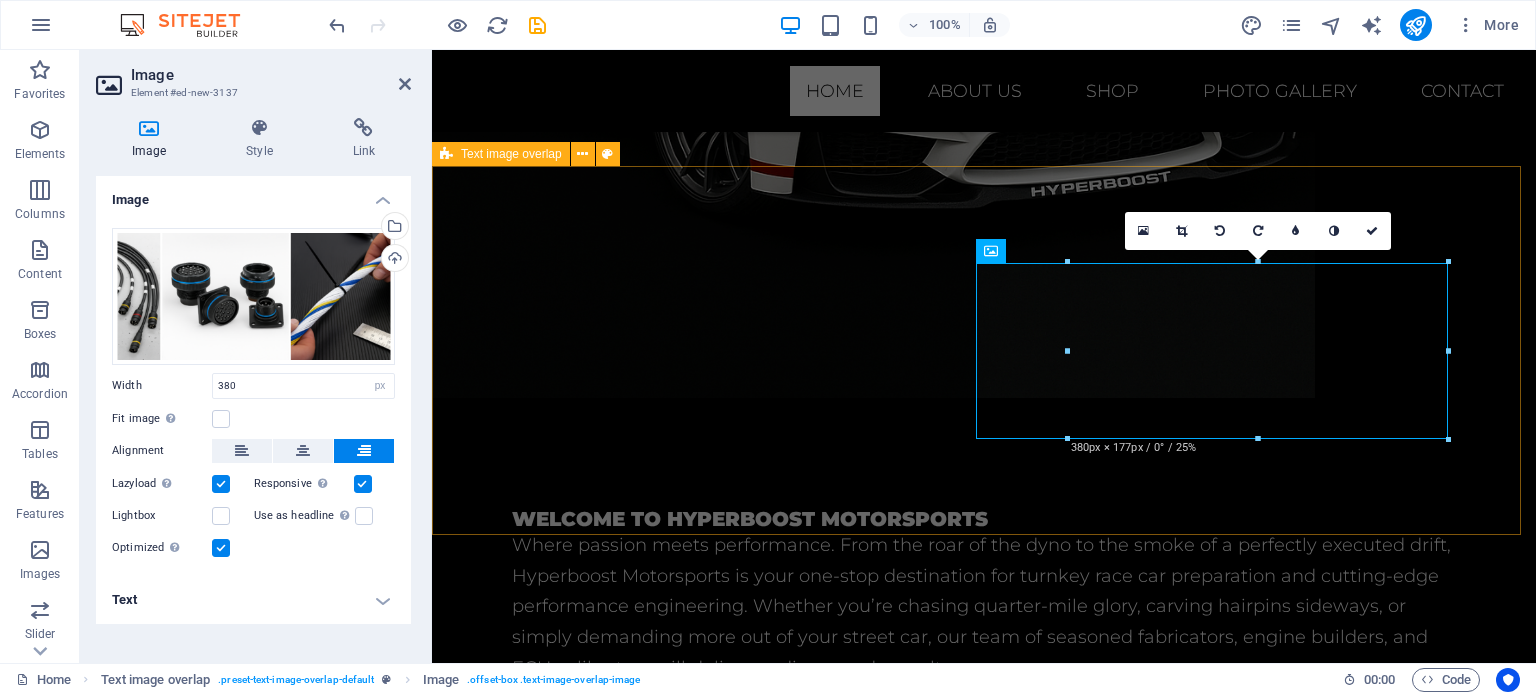 click on "Mil-spec wiring crafted for reliability in the harshest motorsport environments." at bounding box center (984, 1063) 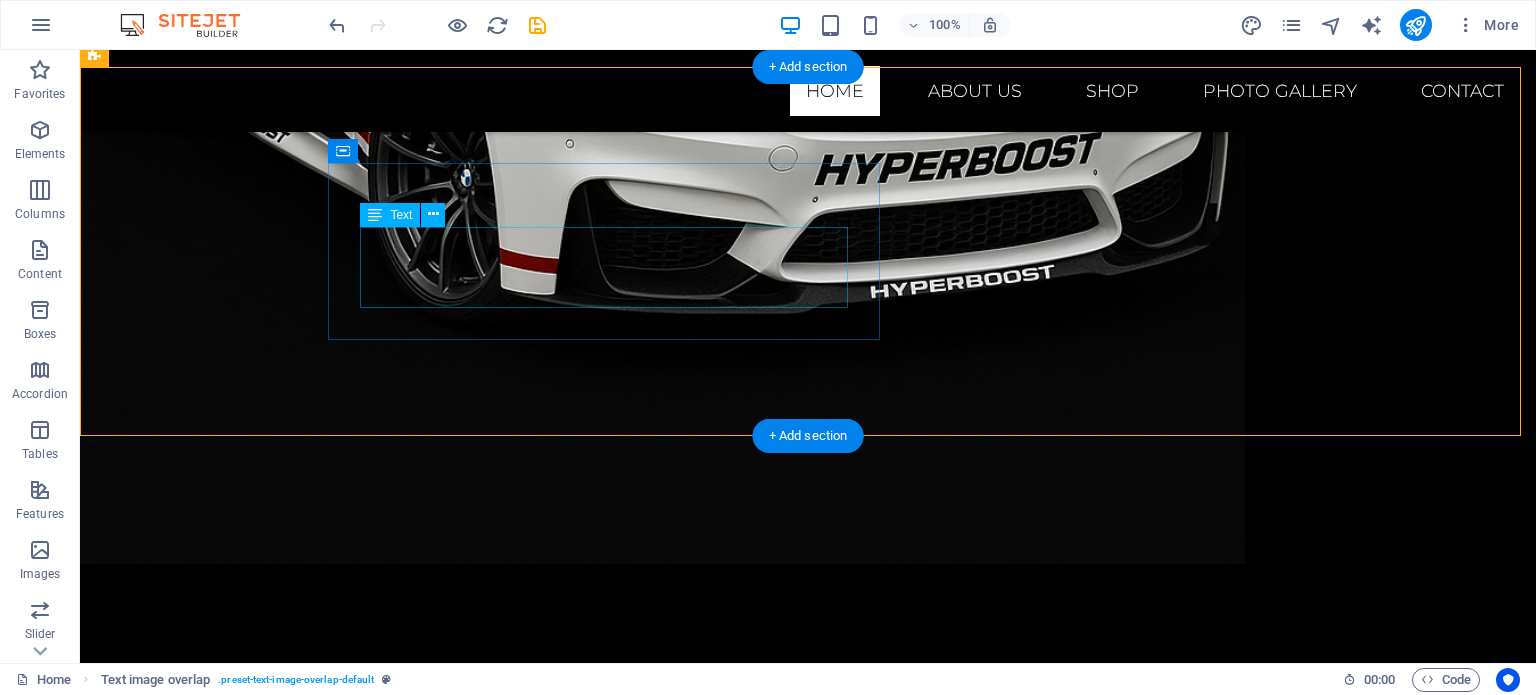 scroll, scrollTop: 1332, scrollLeft: 0, axis: vertical 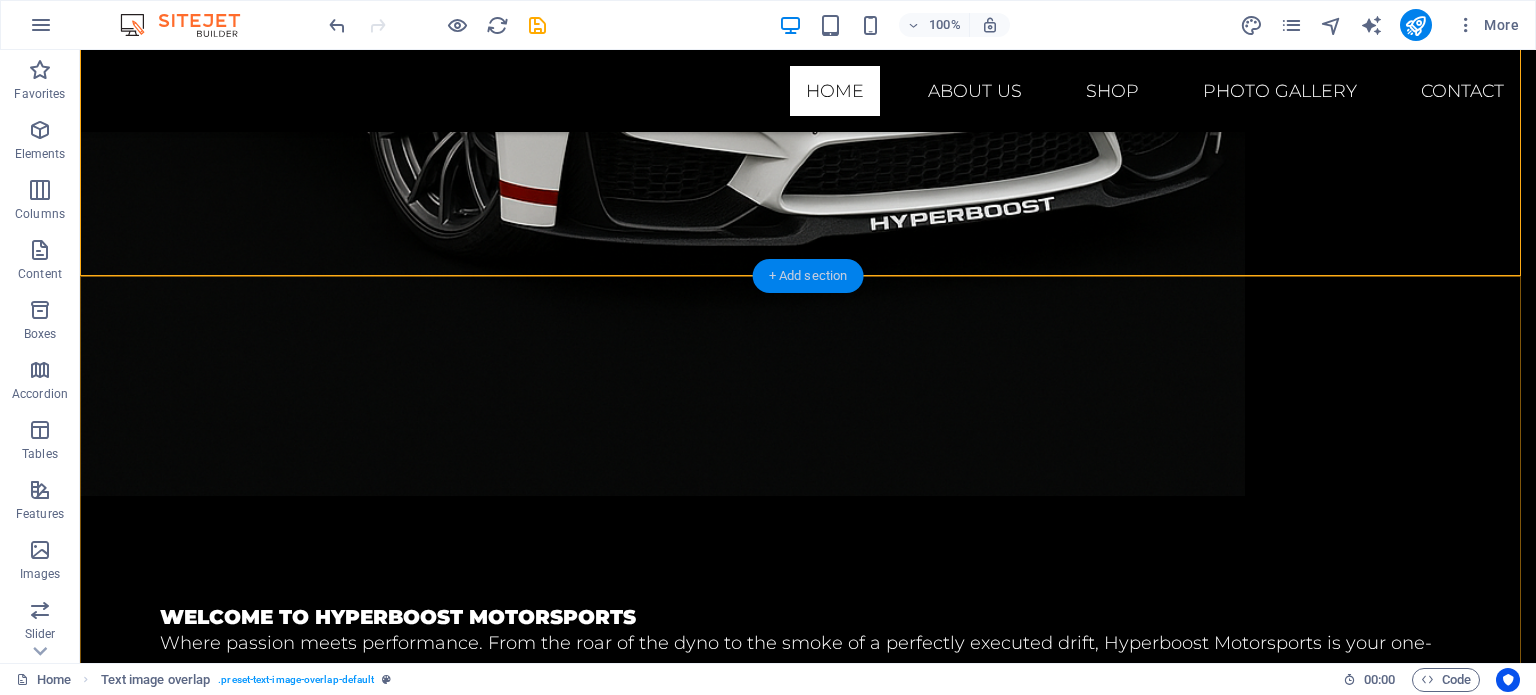 drag, startPoint x: 369, startPoint y: 229, endPoint x: 796, endPoint y: 279, distance: 429.91742 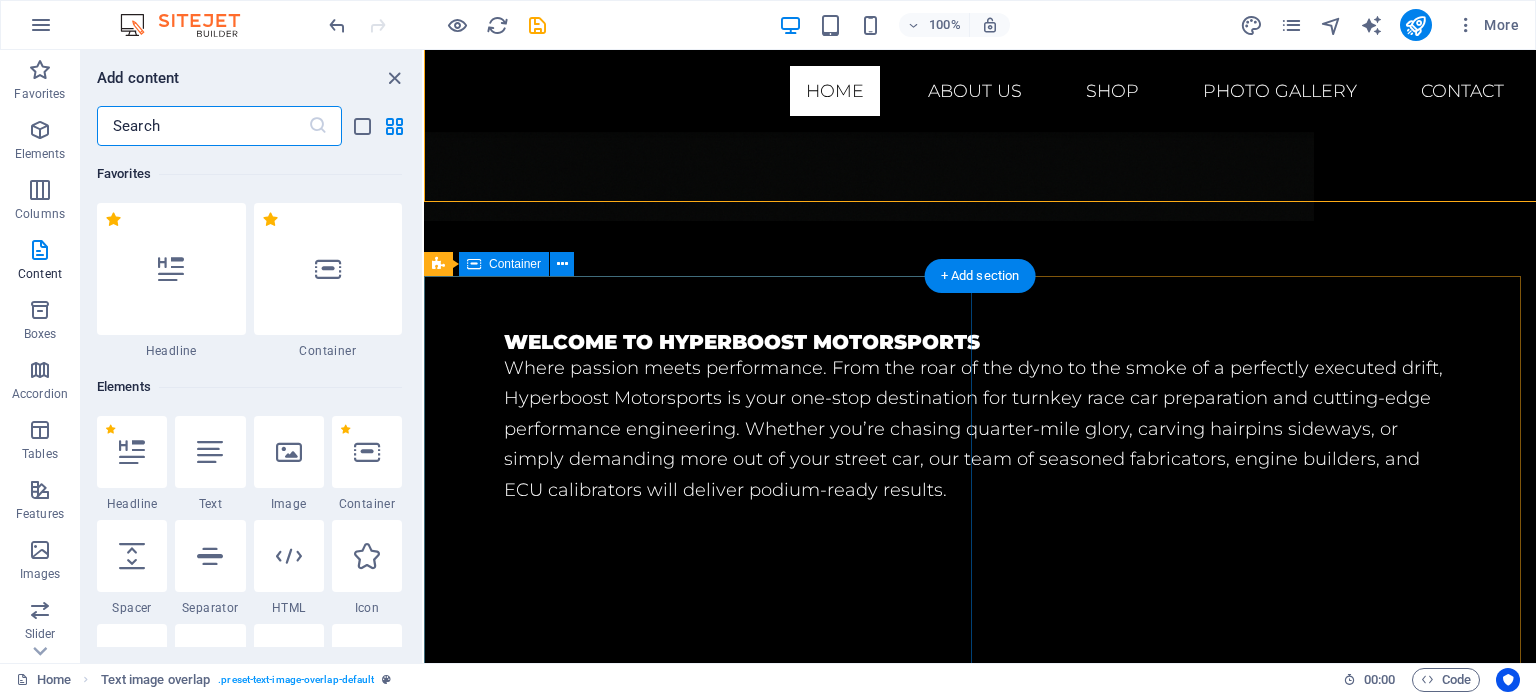 scroll, scrollTop: 1407, scrollLeft: 0, axis: vertical 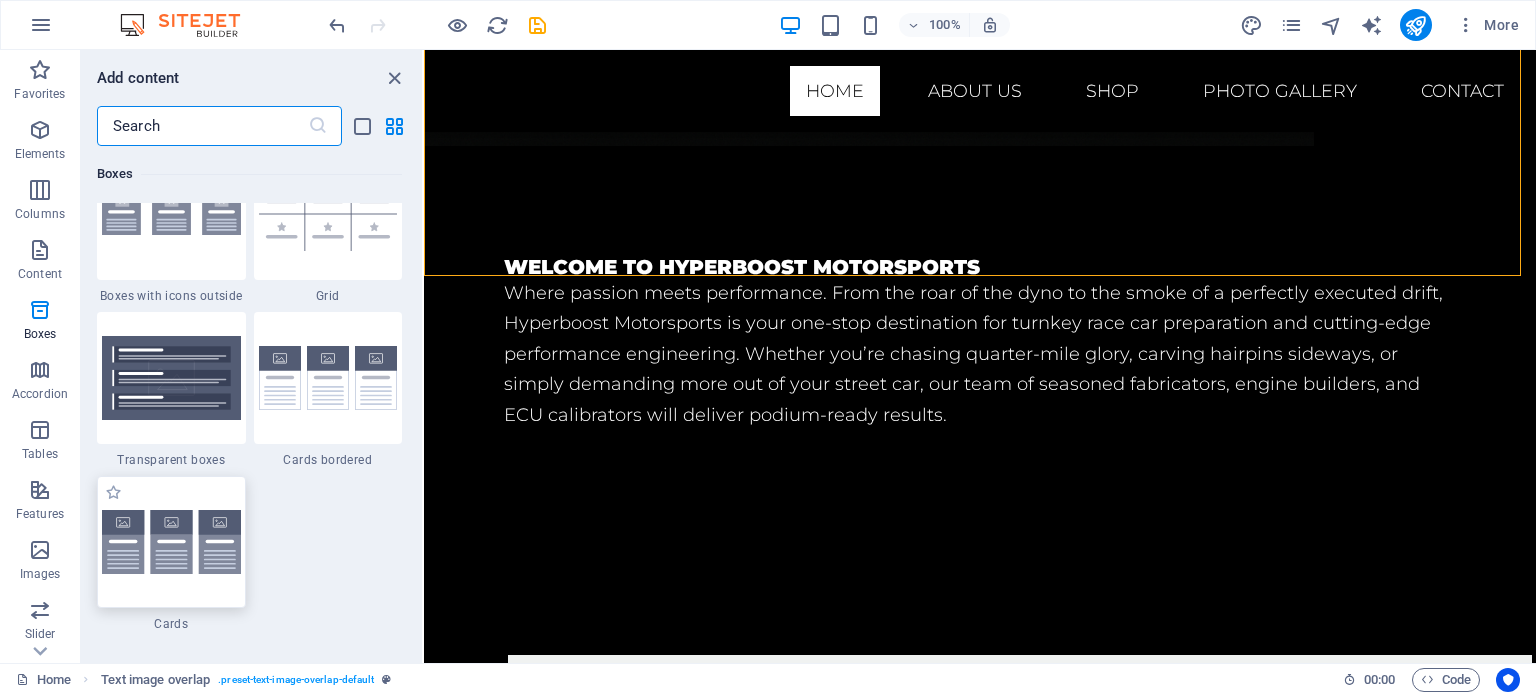 click at bounding box center [171, 542] 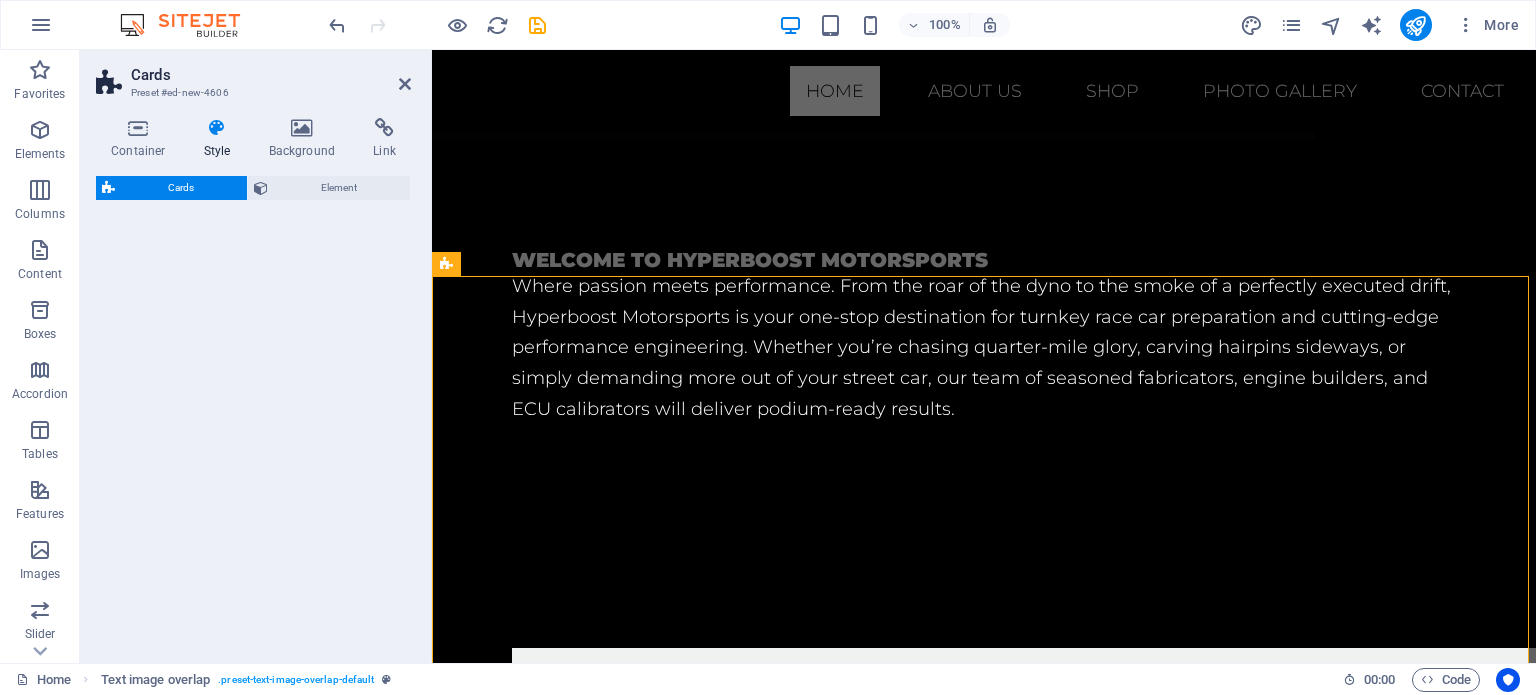 select on "rem" 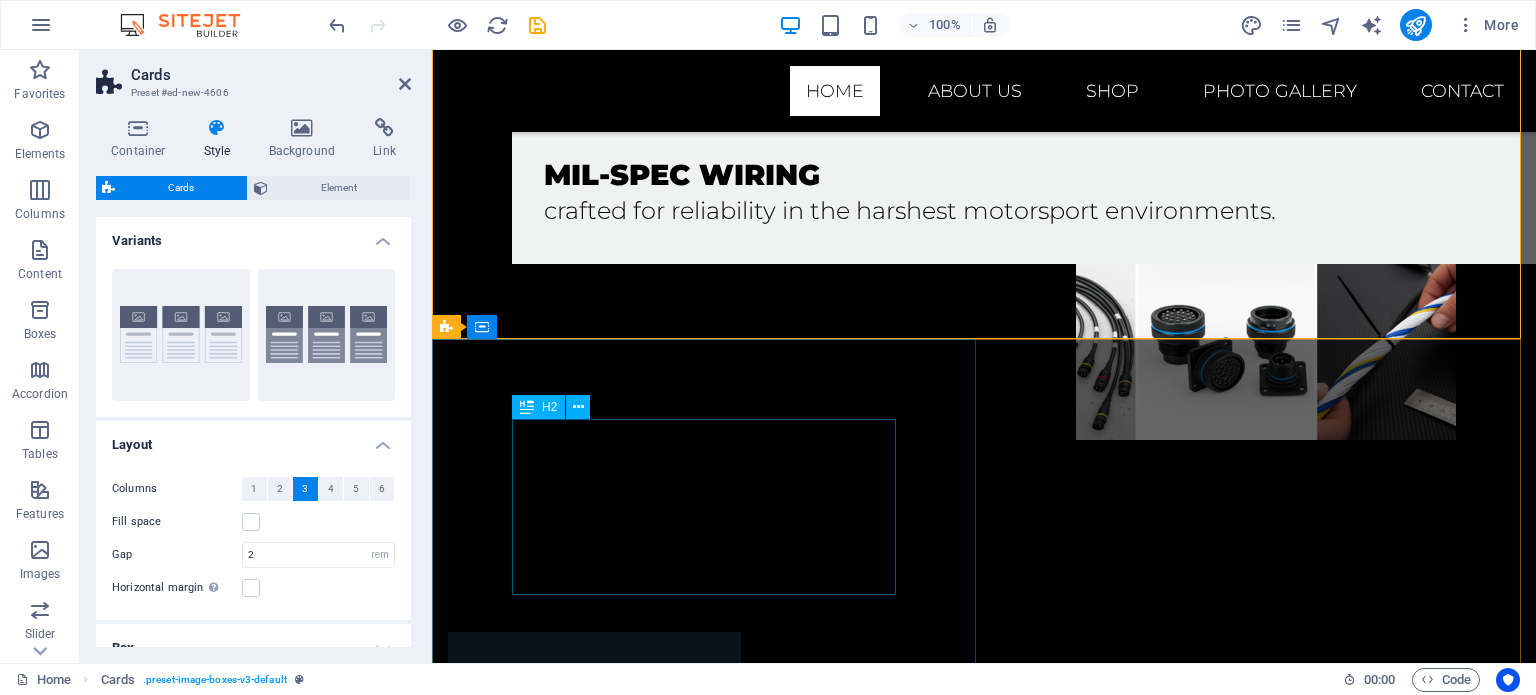 scroll, scrollTop: 2007, scrollLeft: 0, axis: vertical 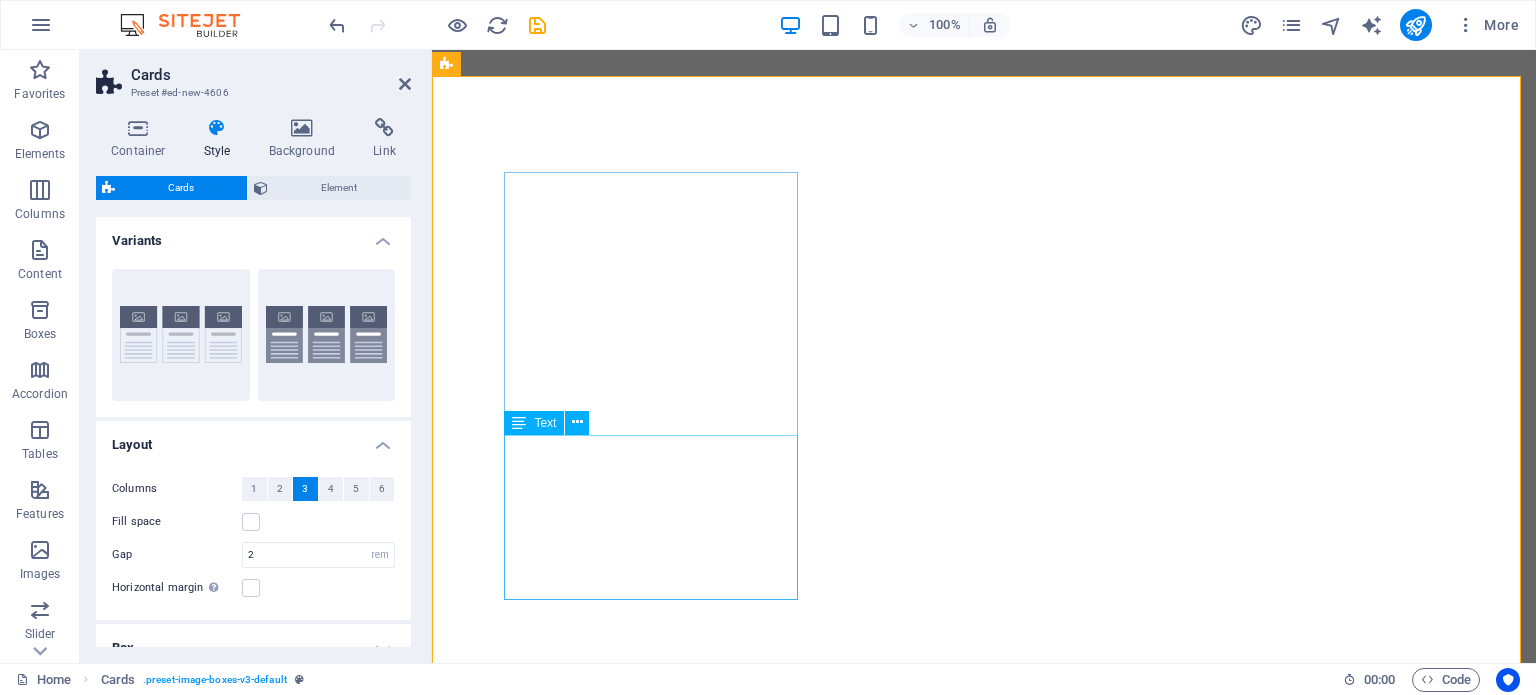 select on "rem" 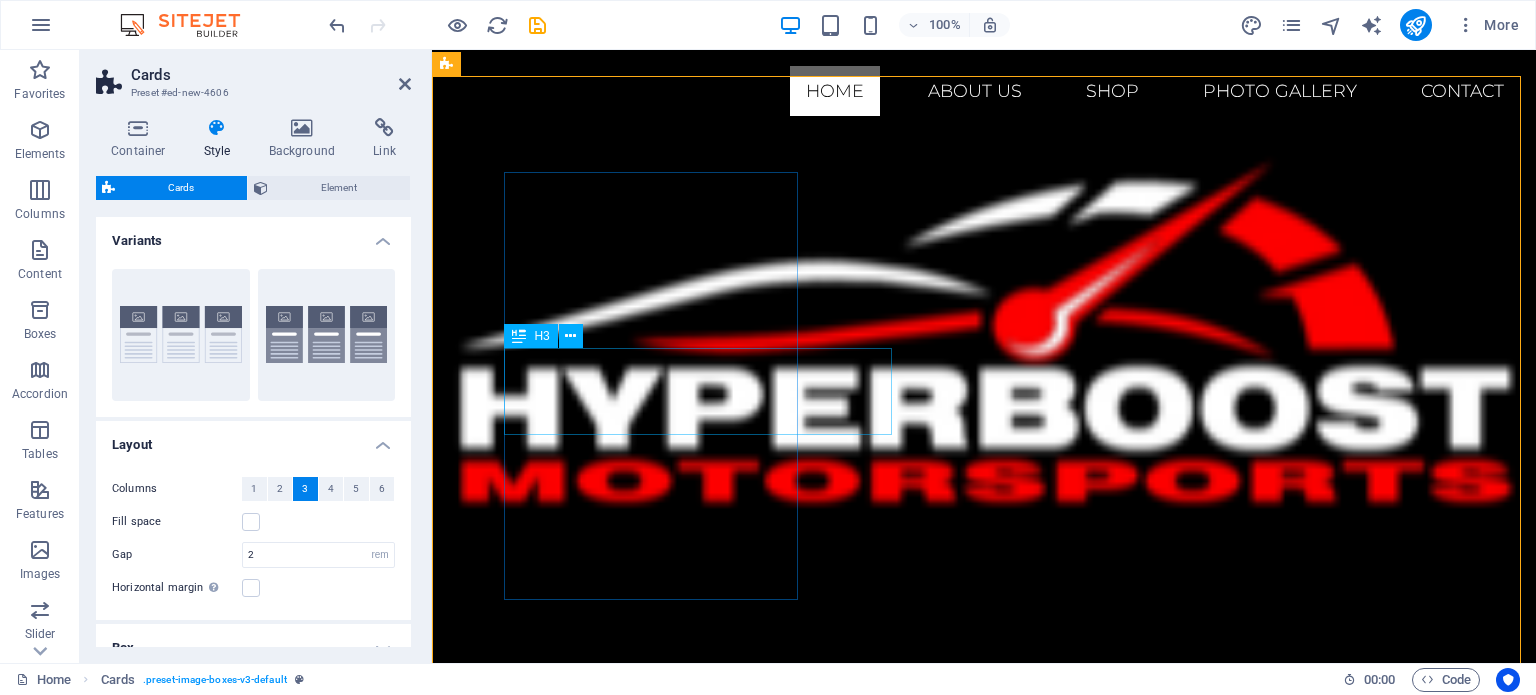 scroll, scrollTop: 0, scrollLeft: 0, axis: both 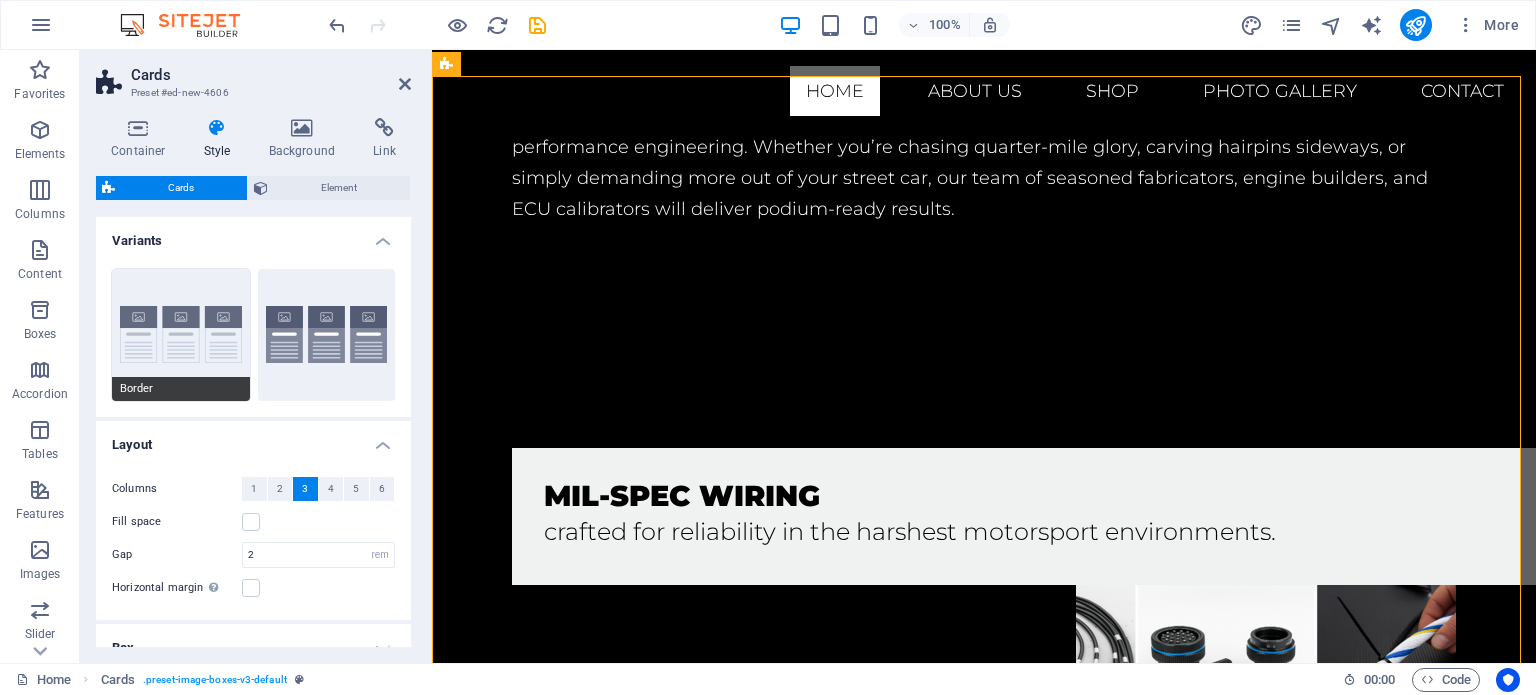 click on "Border" at bounding box center [181, 335] 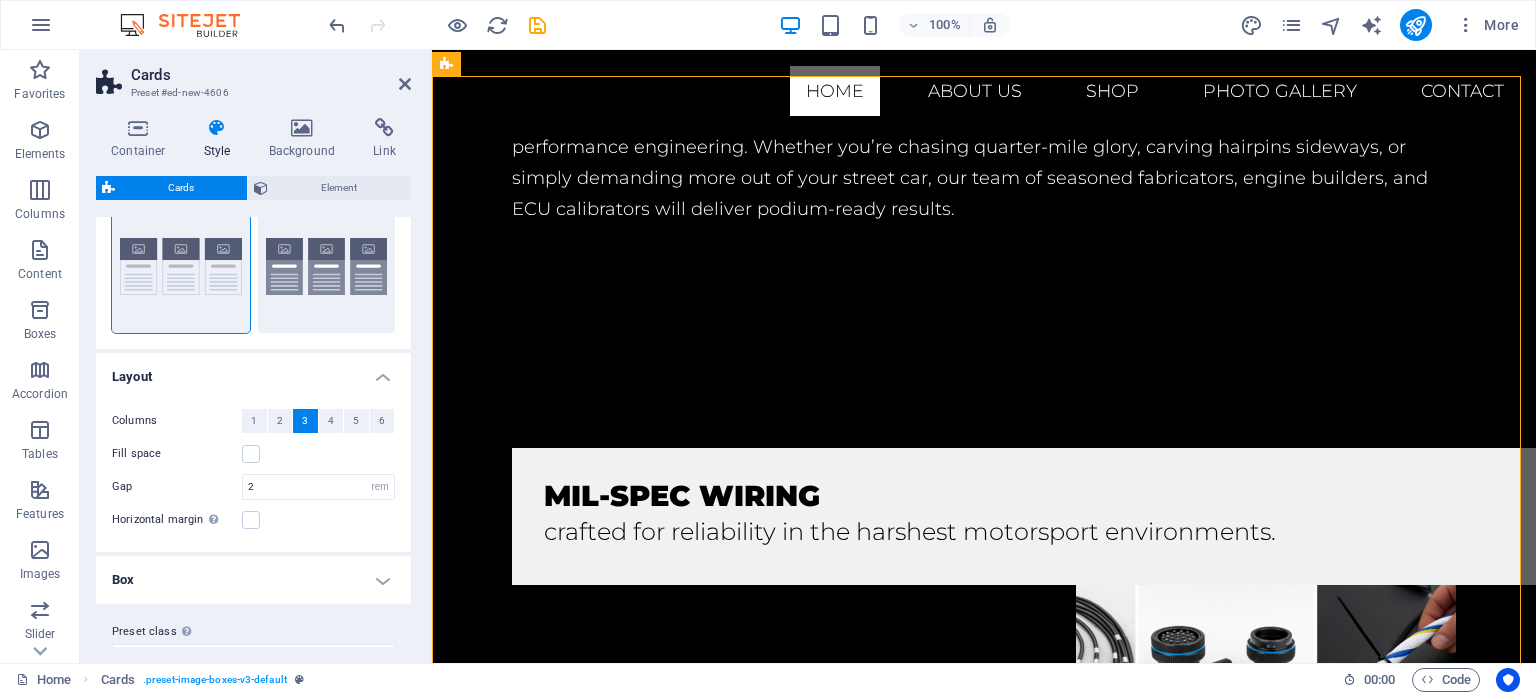 scroll, scrollTop: 100, scrollLeft: 0, axis: vertical 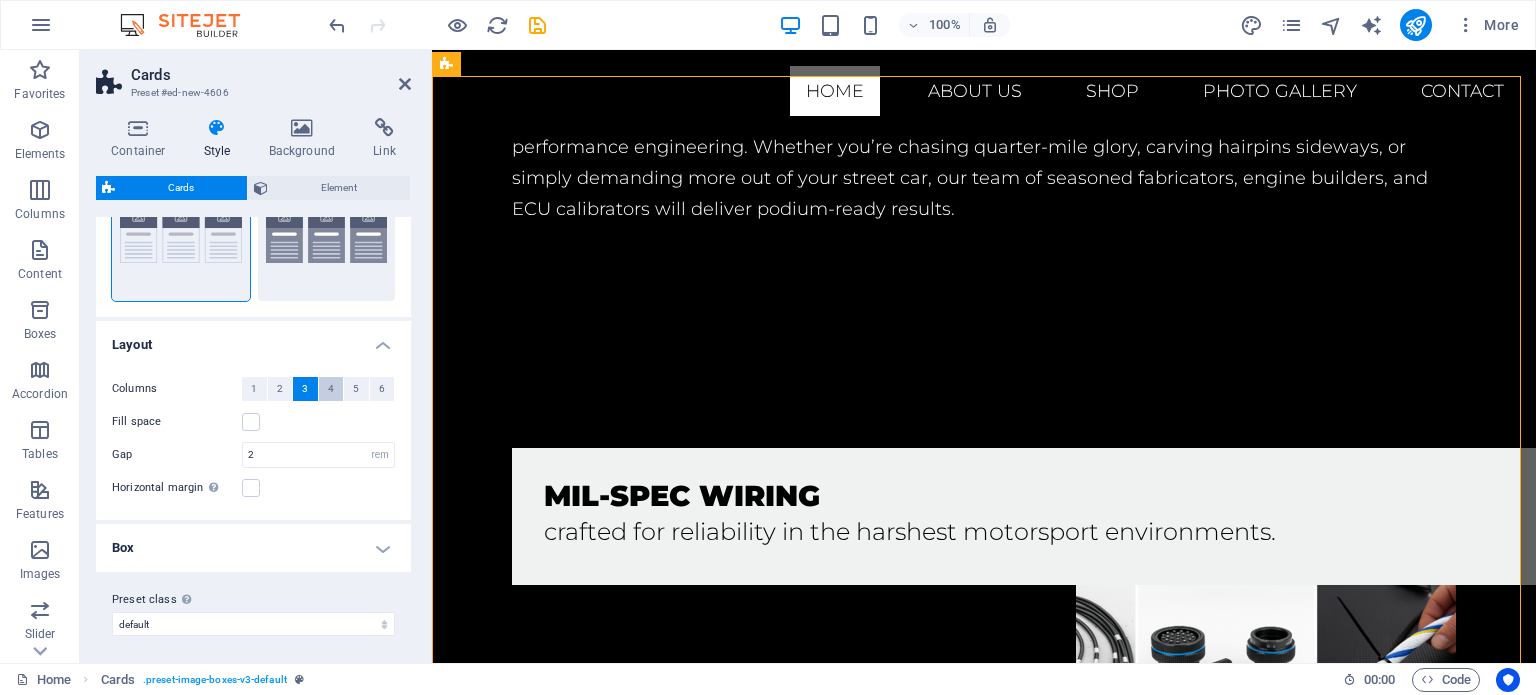 click on "4" at bounding box center (331, 389) 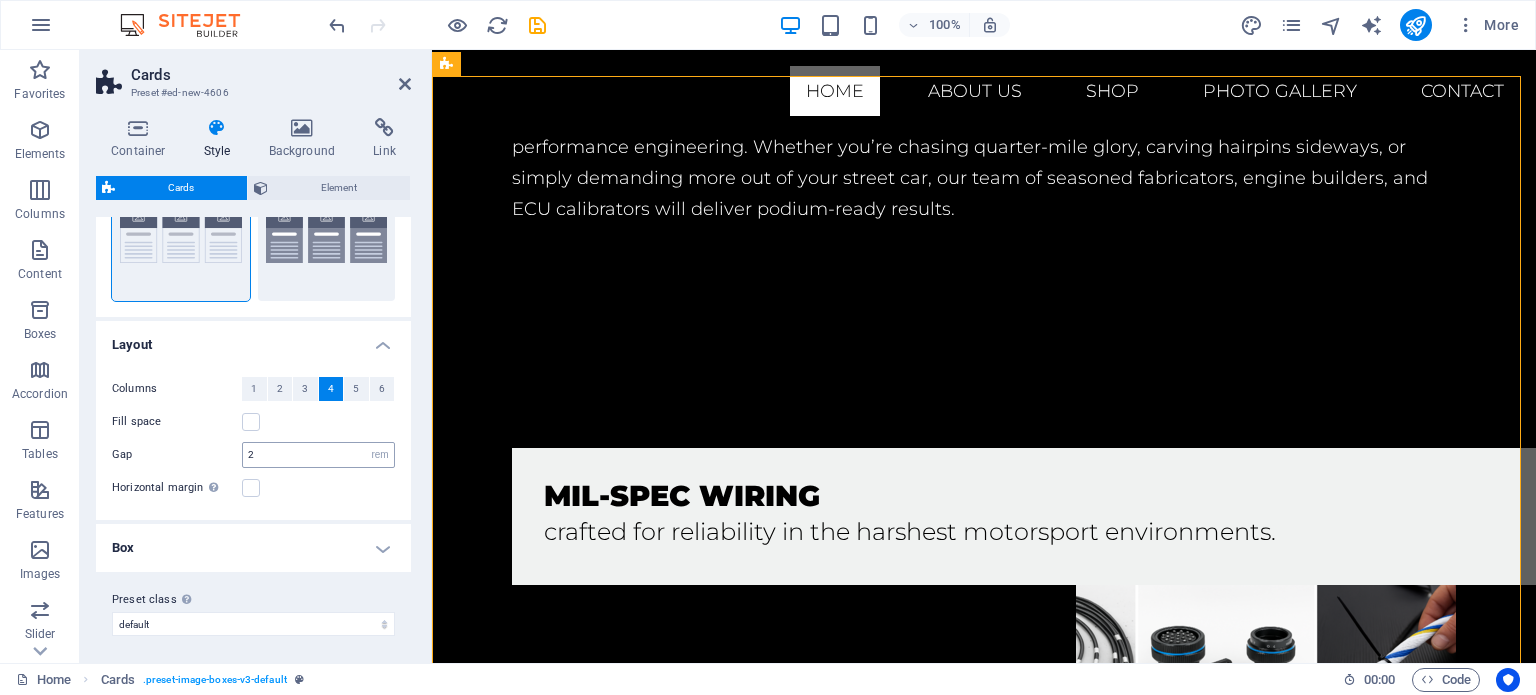 scroll, scrollTop: 104, scrollLeft: 0, axis: vertical 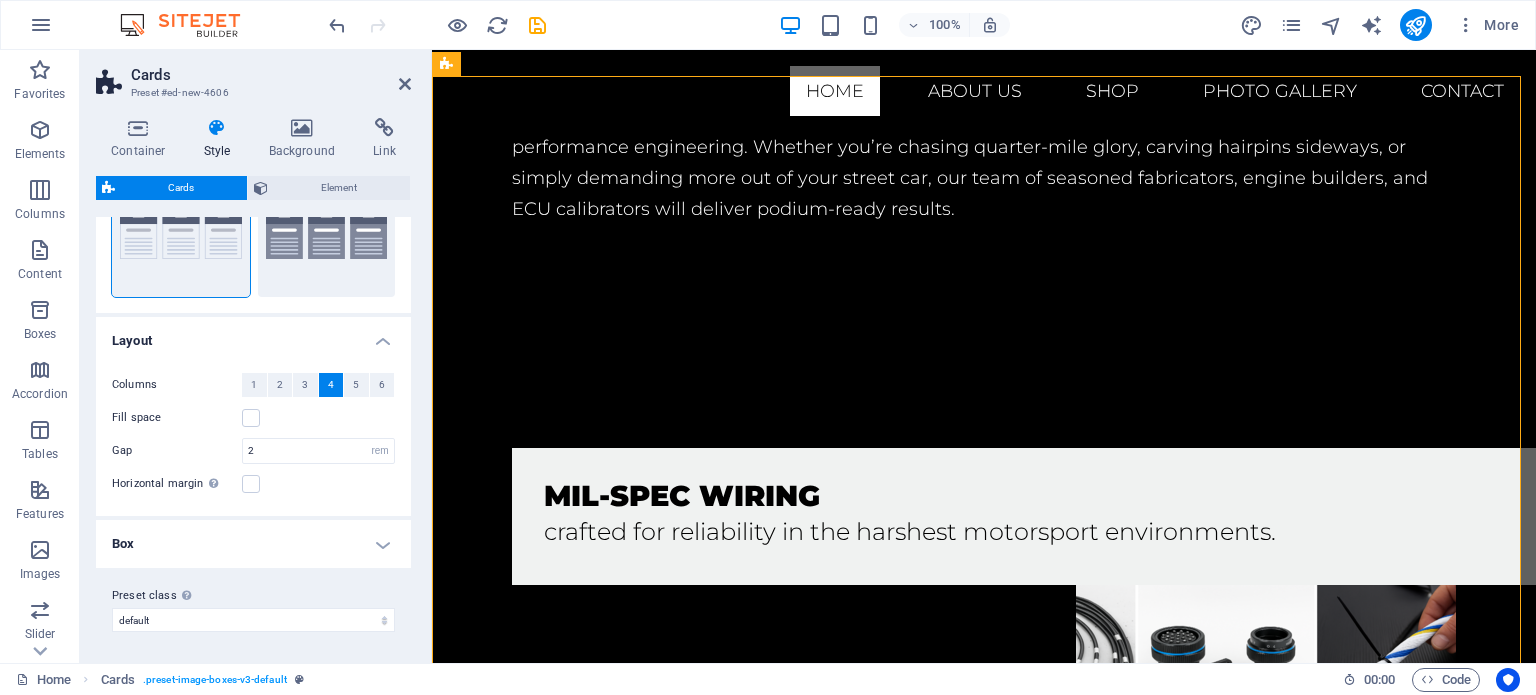 click on "Box" at bounding box center (253, 544) 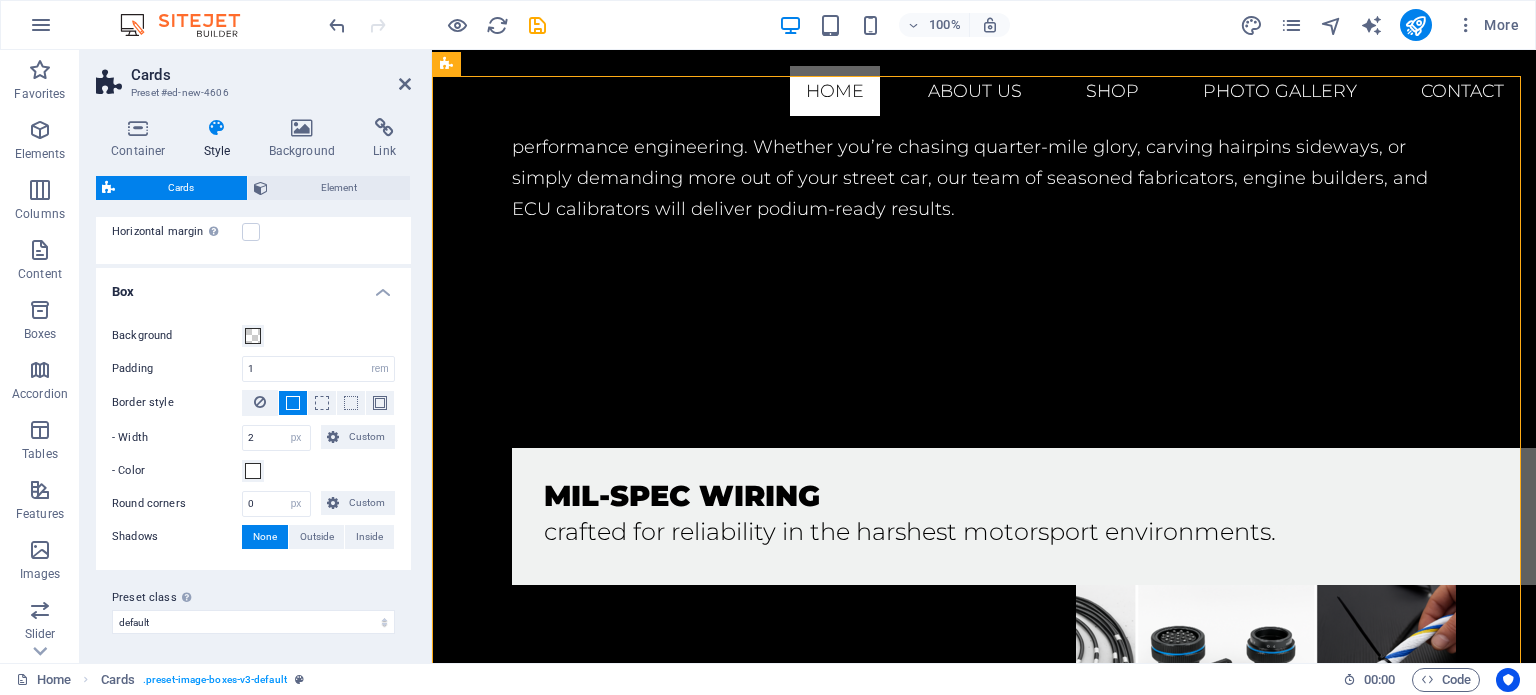 scroll, scrollTop: 0, scrollLeft: 0, axis: both 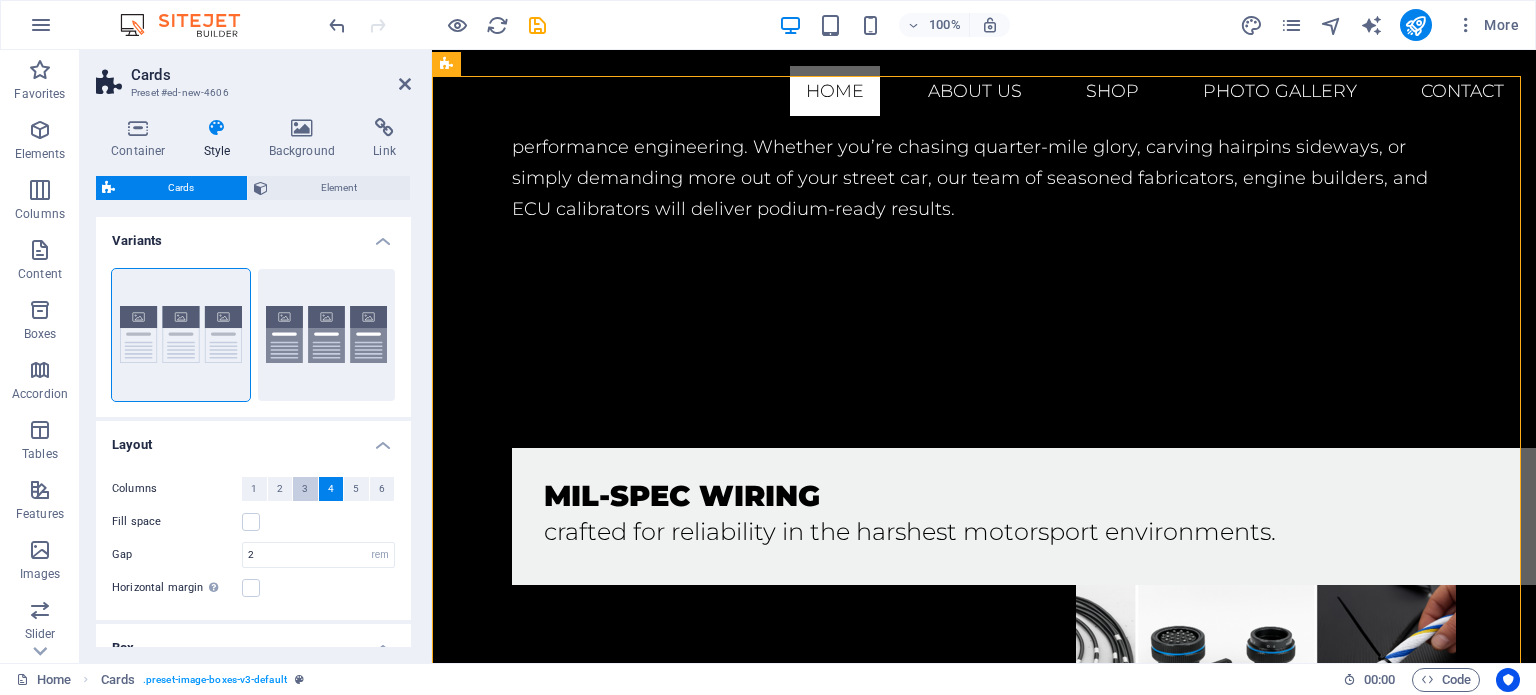 click on "3" at bounding box center (305, 489) 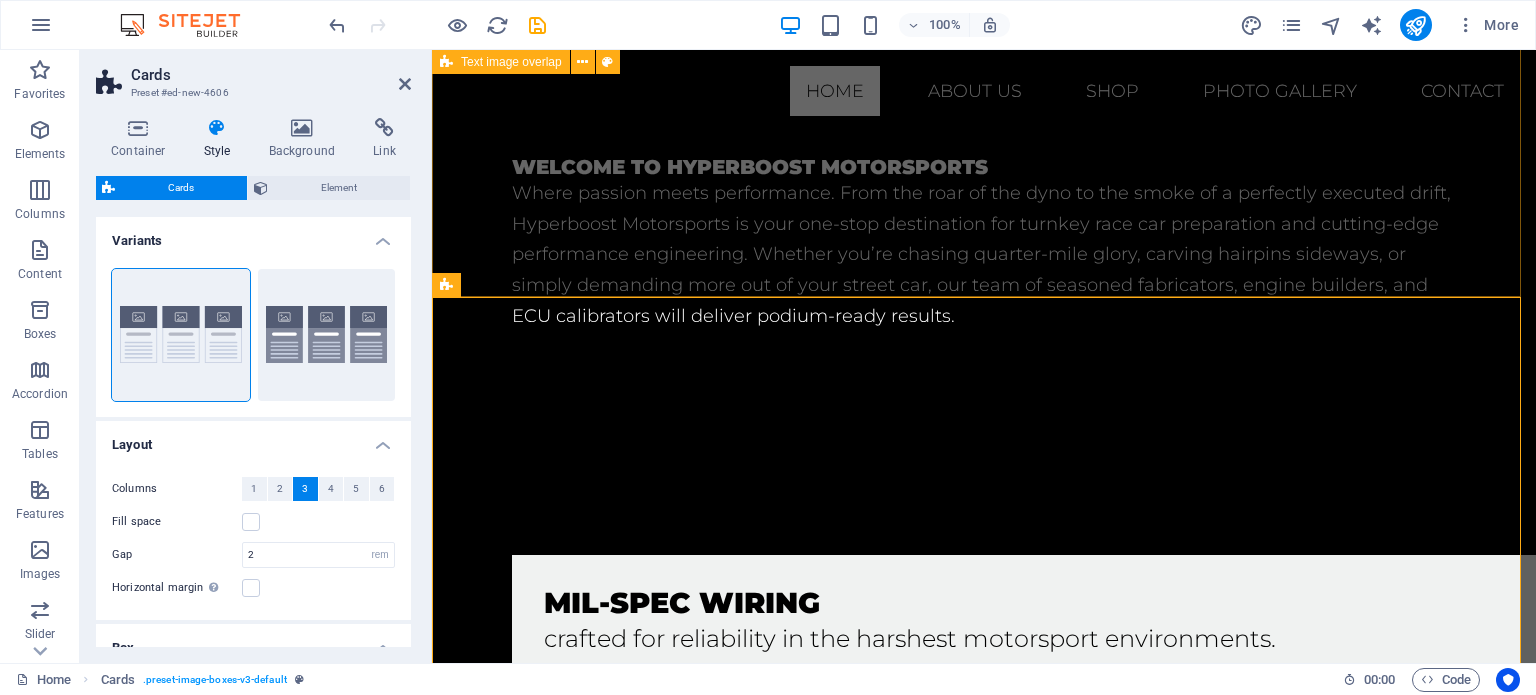 scroll, scrollTop: 1507, scrollLeft: 0, axis: vertical 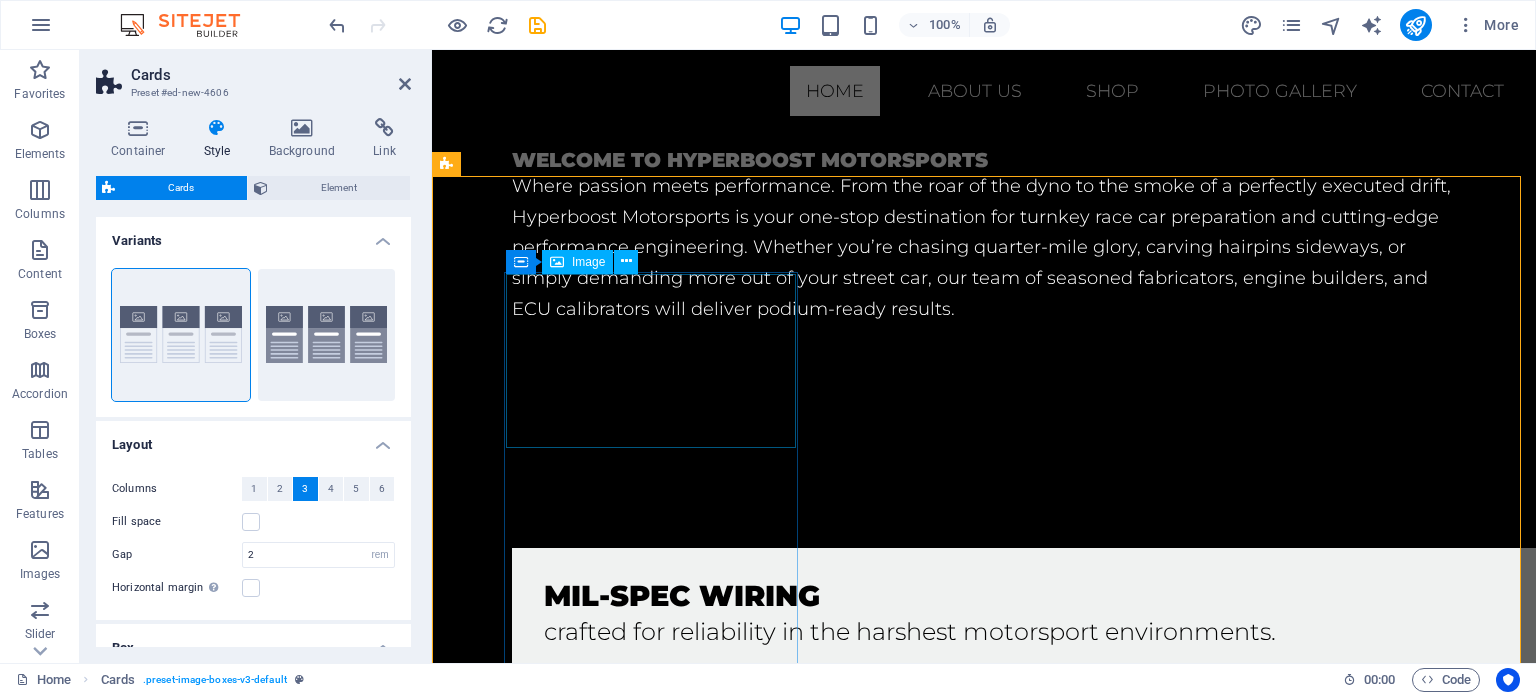 click at bounding box center [594, 1142] 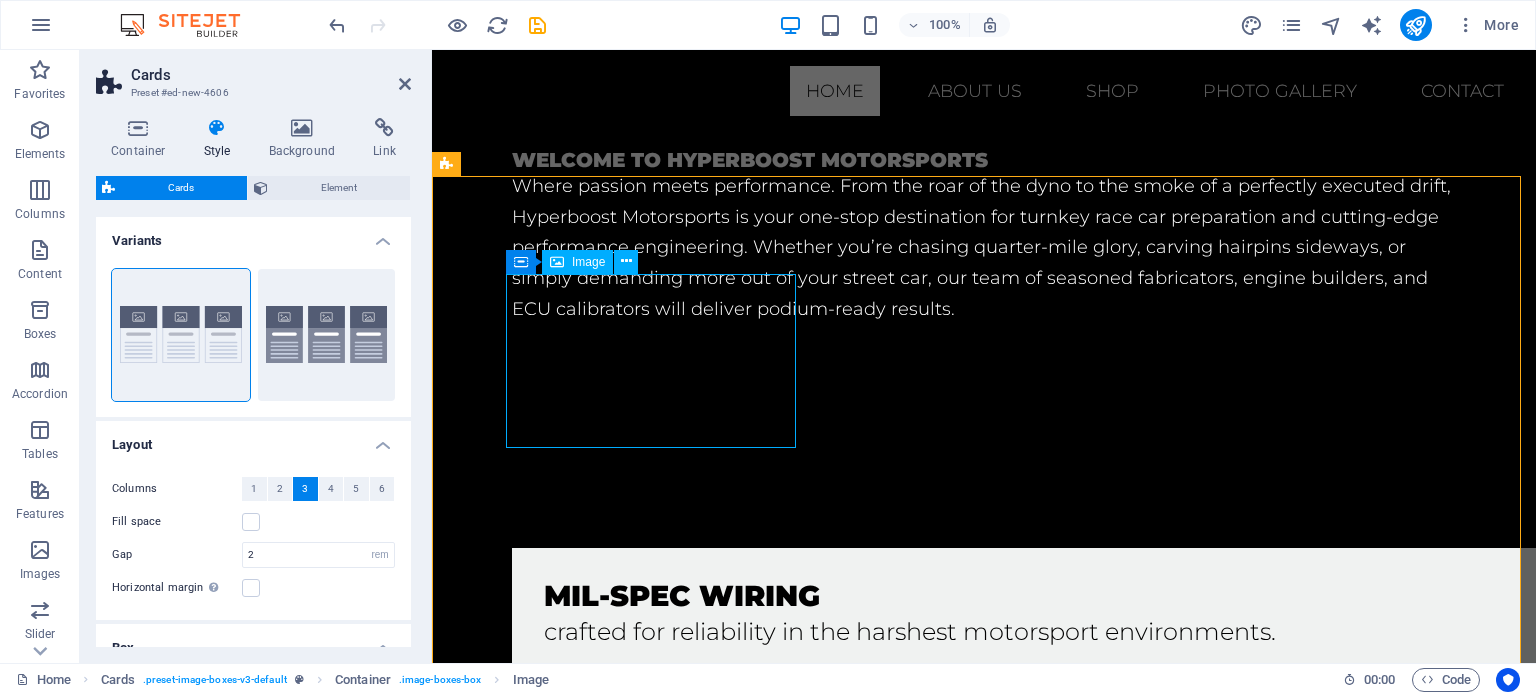 click at bounding box center [594, 1142] 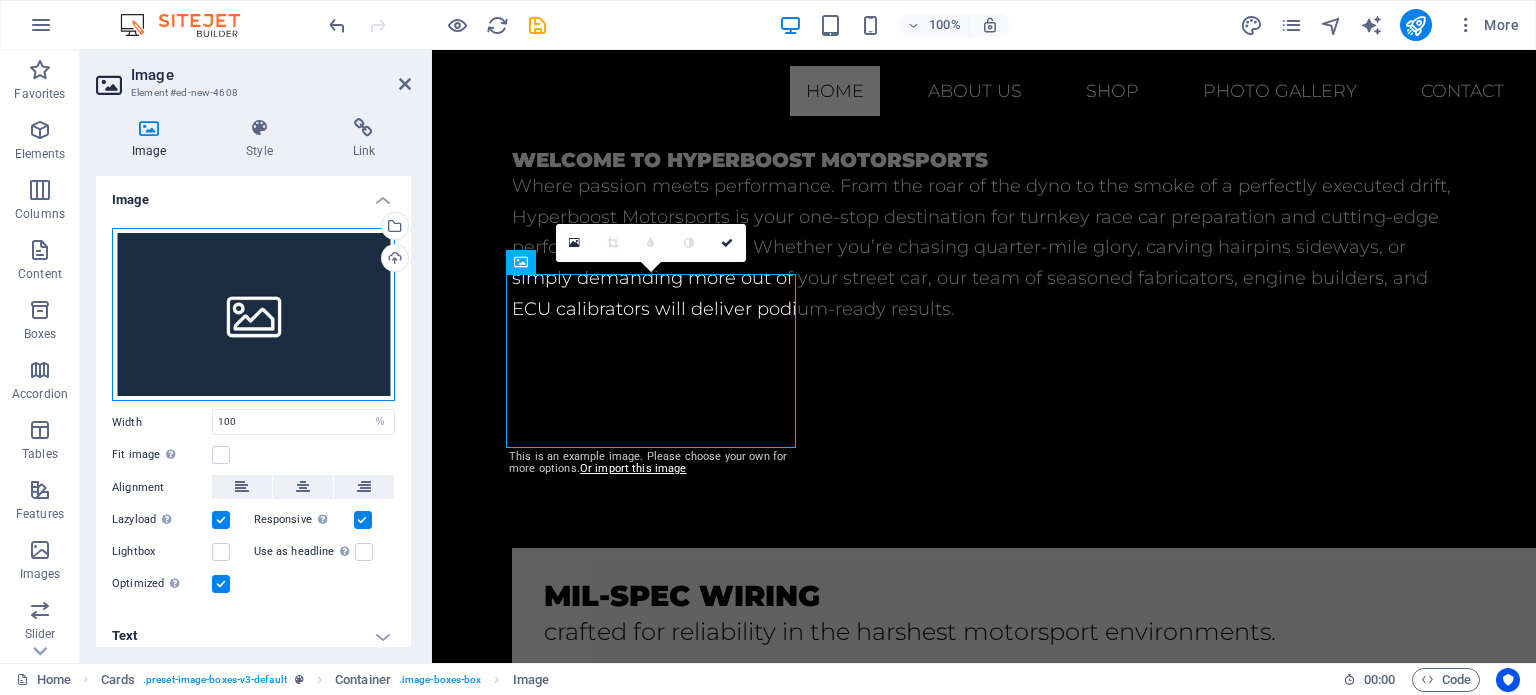 click on "Drag files here, click to choose files or select files from Files or our free stock photos & videos" at bounding box center (253, 315) 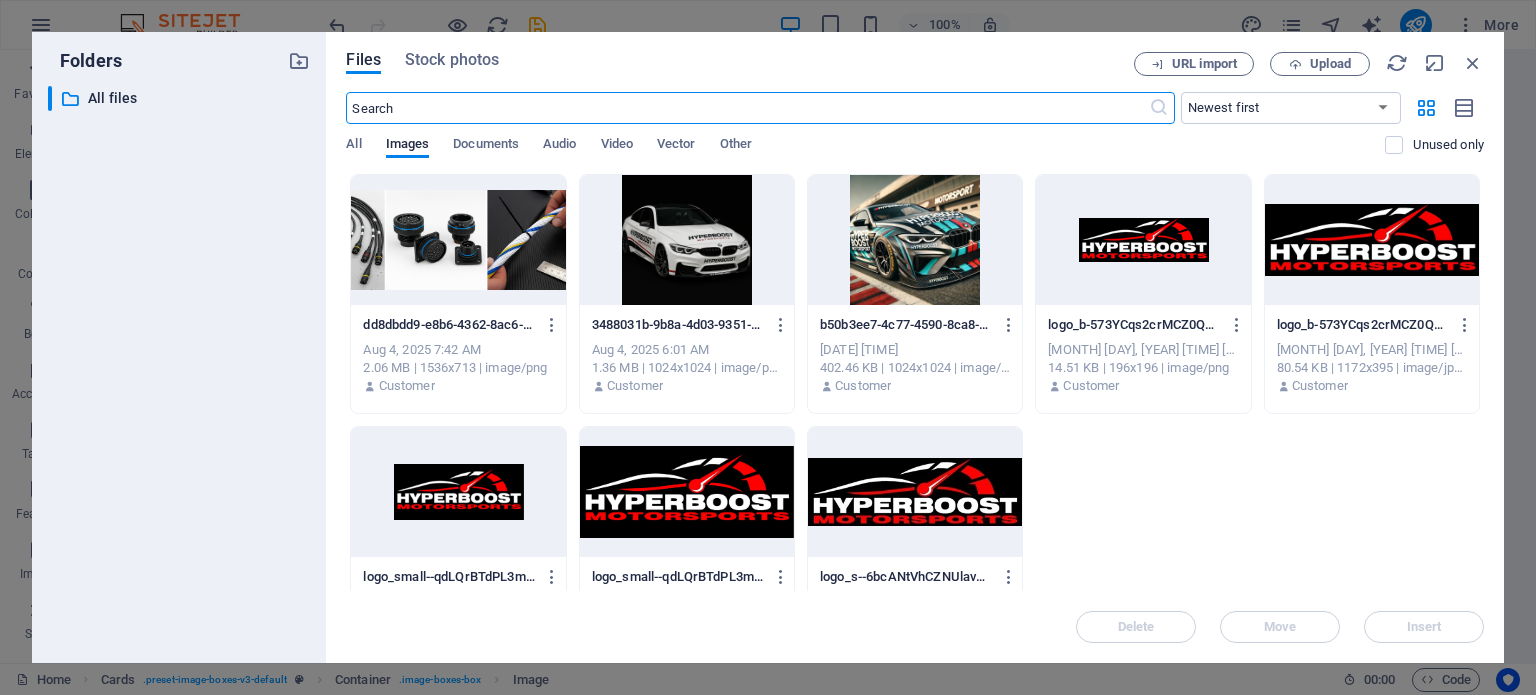 scroll, scrollTop: 1947, scrollLeft: 0, axis: vertical 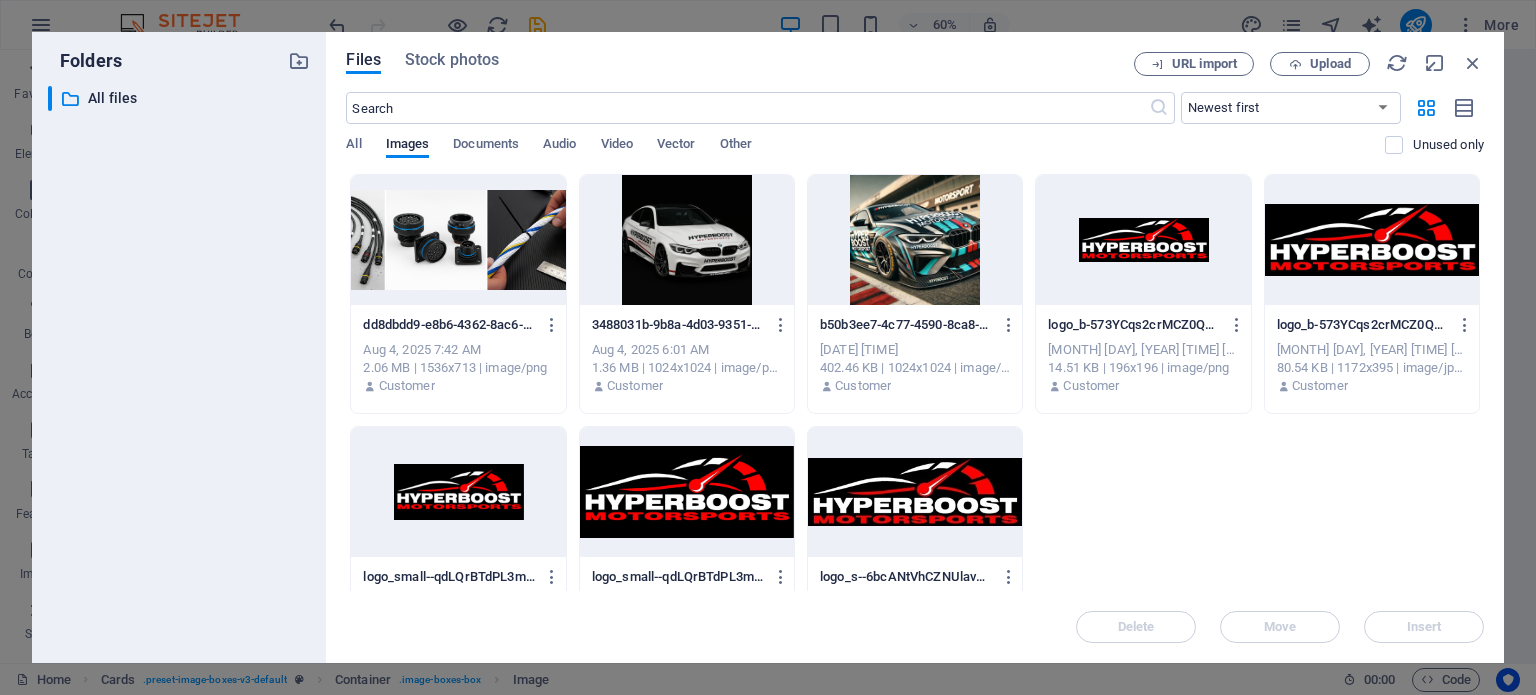 click at bounding box center [458, 240] 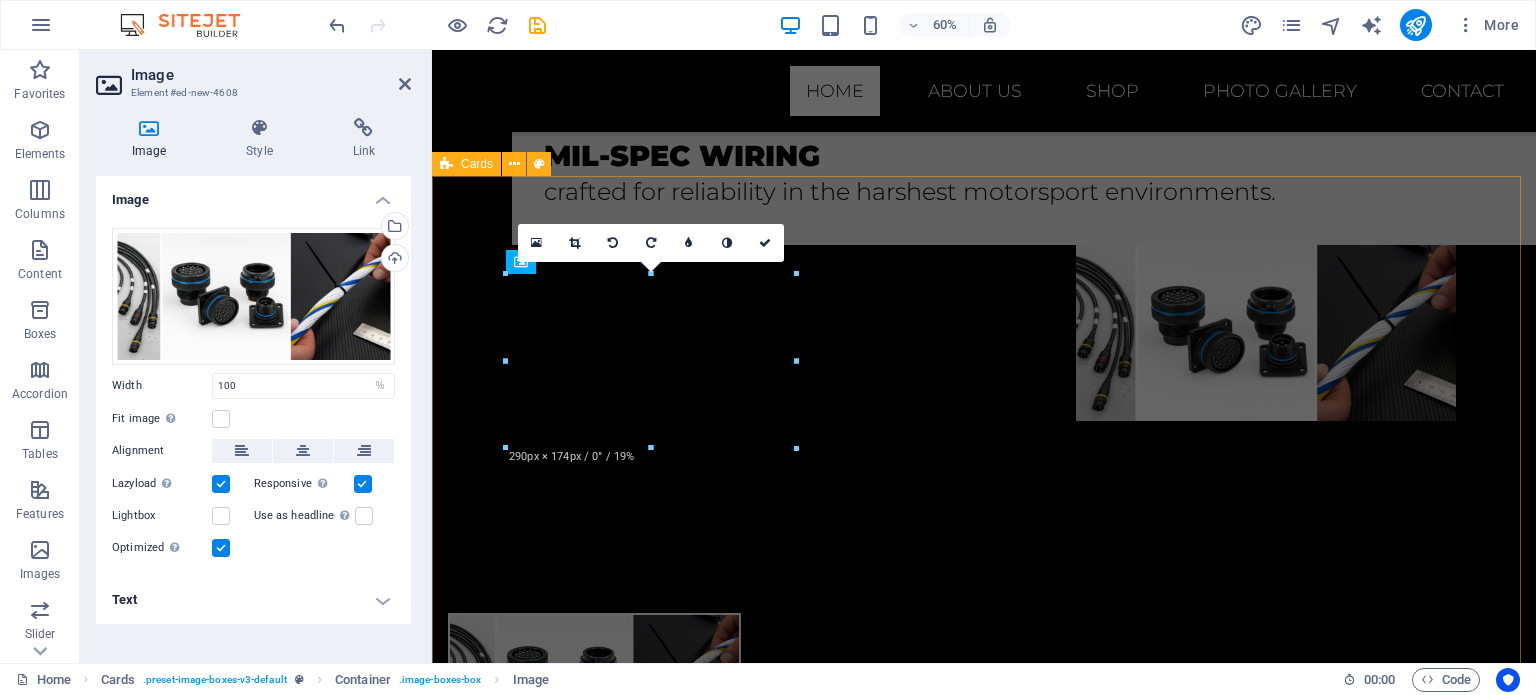 scroll, scrollTop: 1507, scrollLeft: 0, axis: vertical 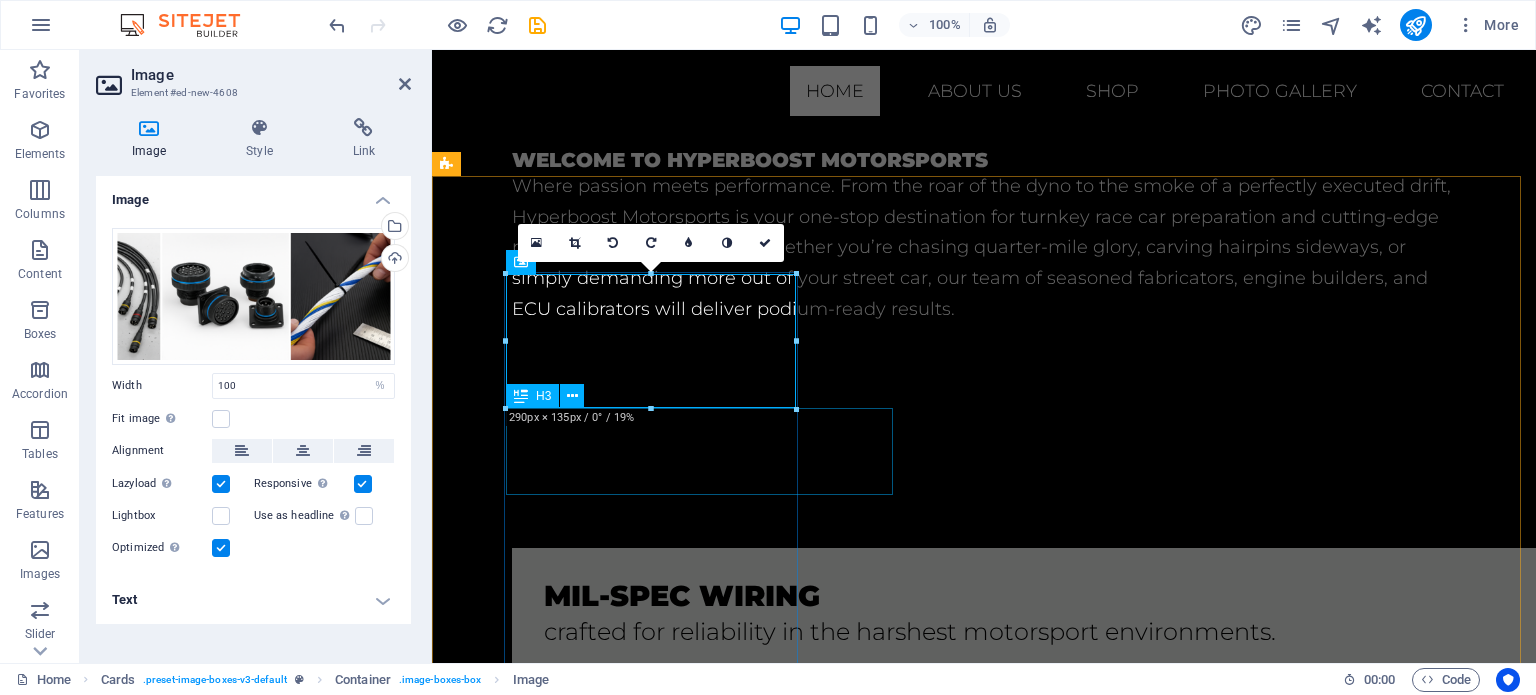 click on "Headline" at bounding box center (594, 1232) 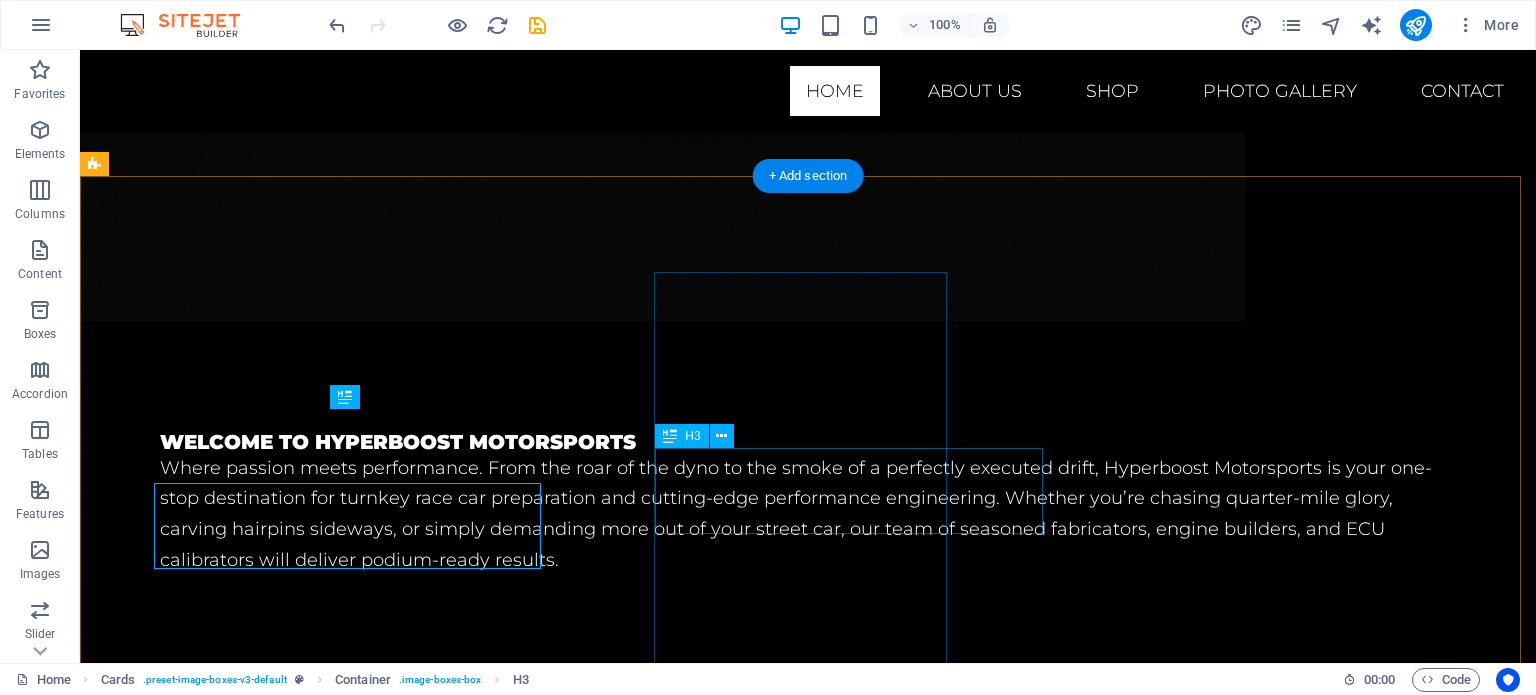 scroll, scrollTop: 1432, scrollLeft: 0, axis: vertical 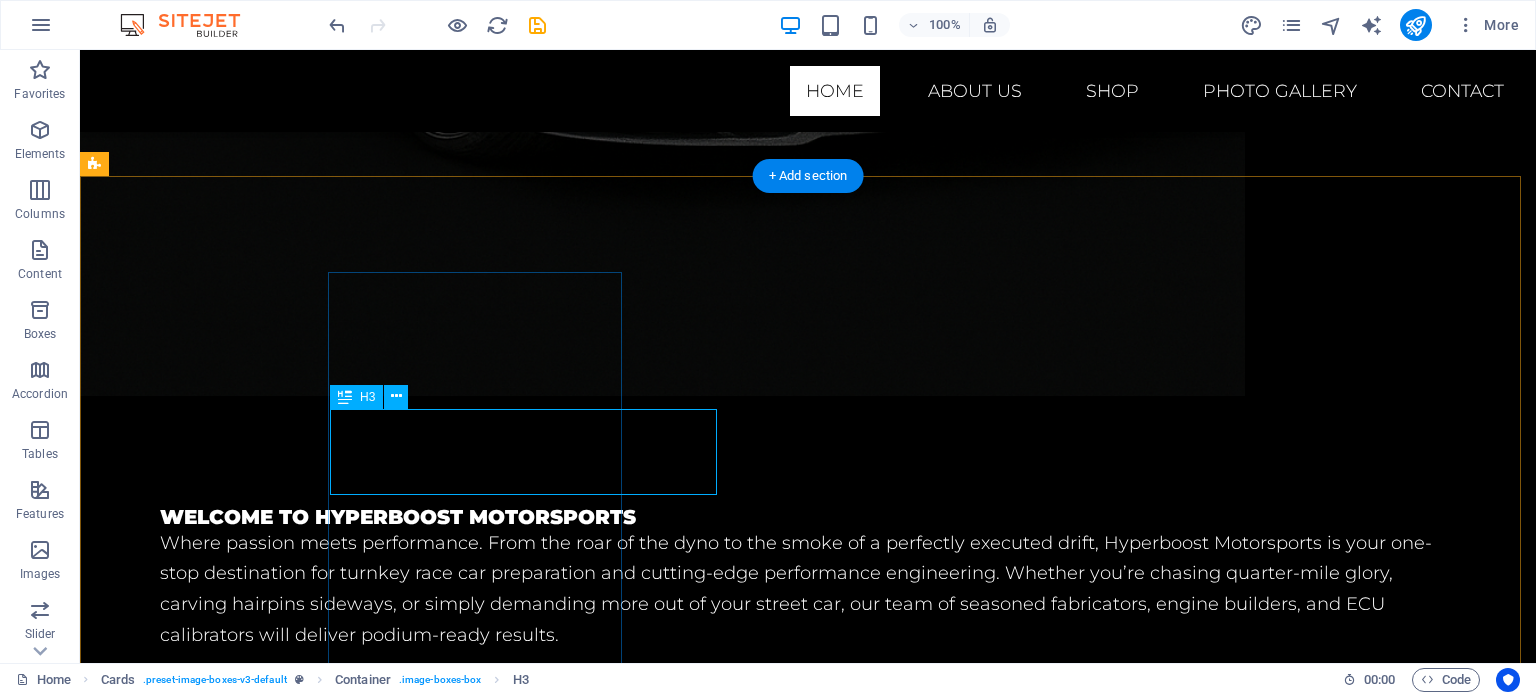 click on "Headline" at bounding box center [242, 1558] 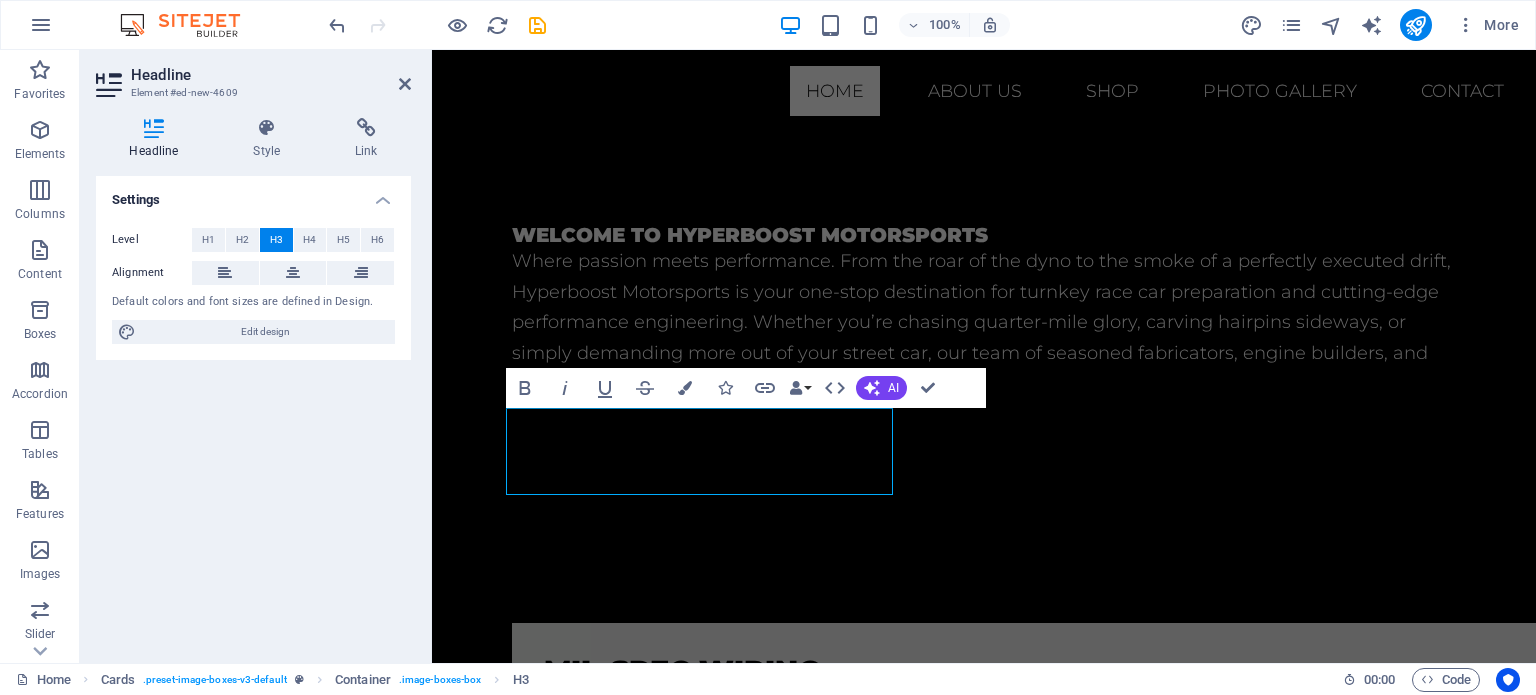 scroll, scrollTop: 1507, scrollLeft: 0, axis: vertical 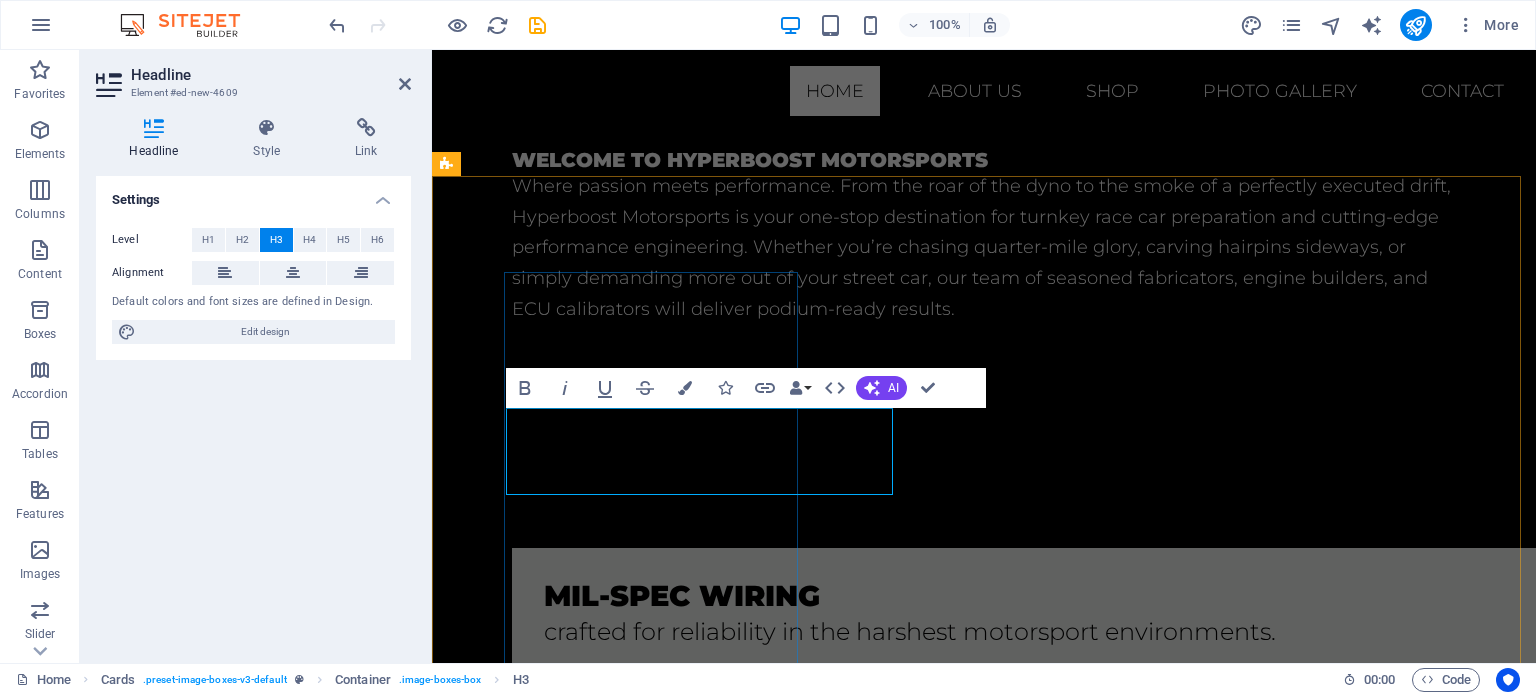 type 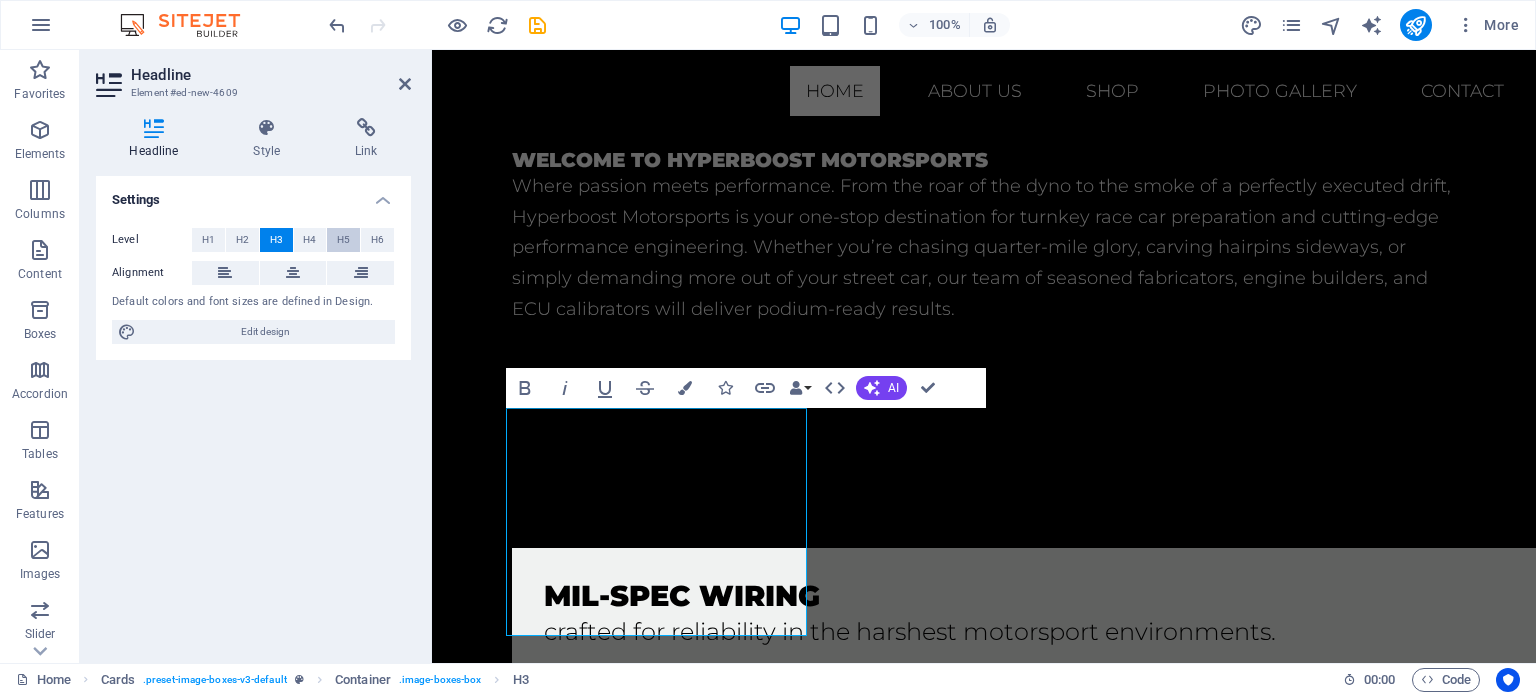 click on "H5" at bounding box center [343, 240] 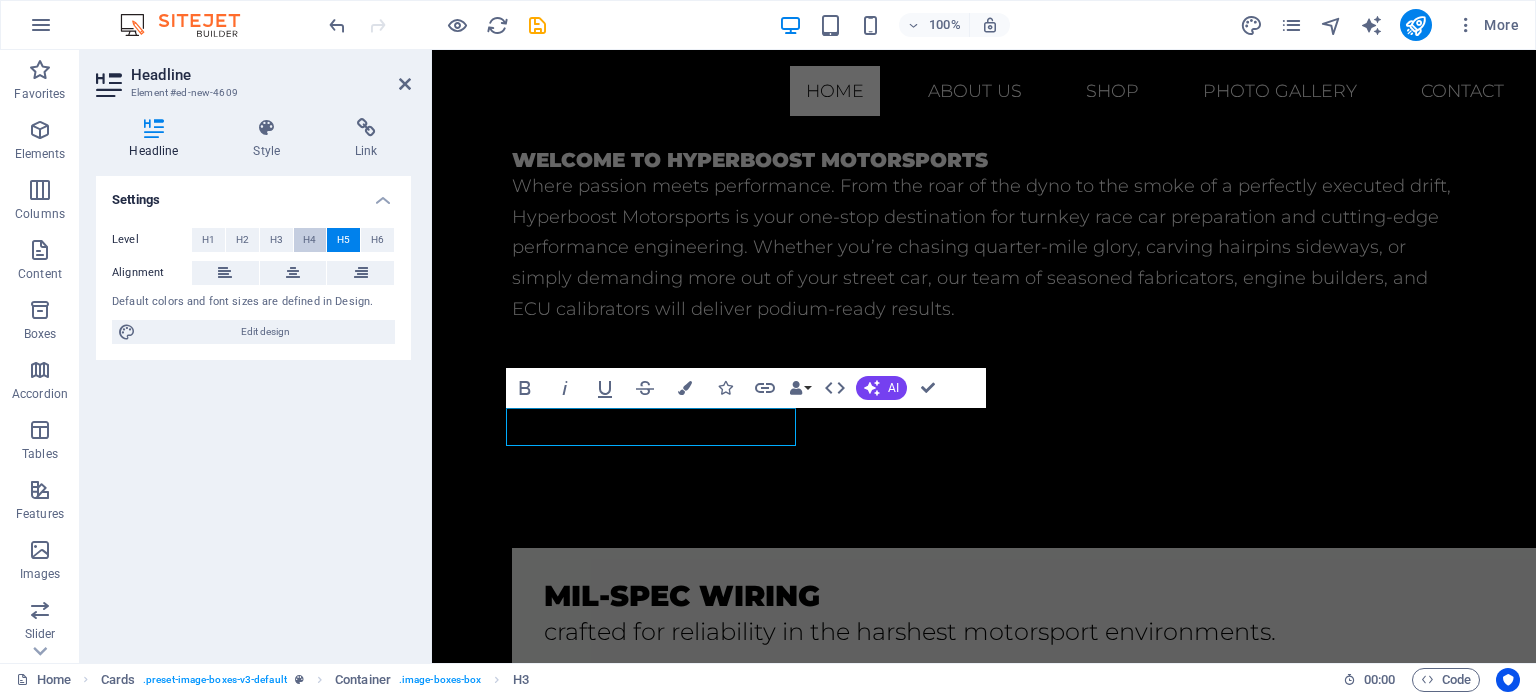 click on "H4" at bounding box center [310, 240] 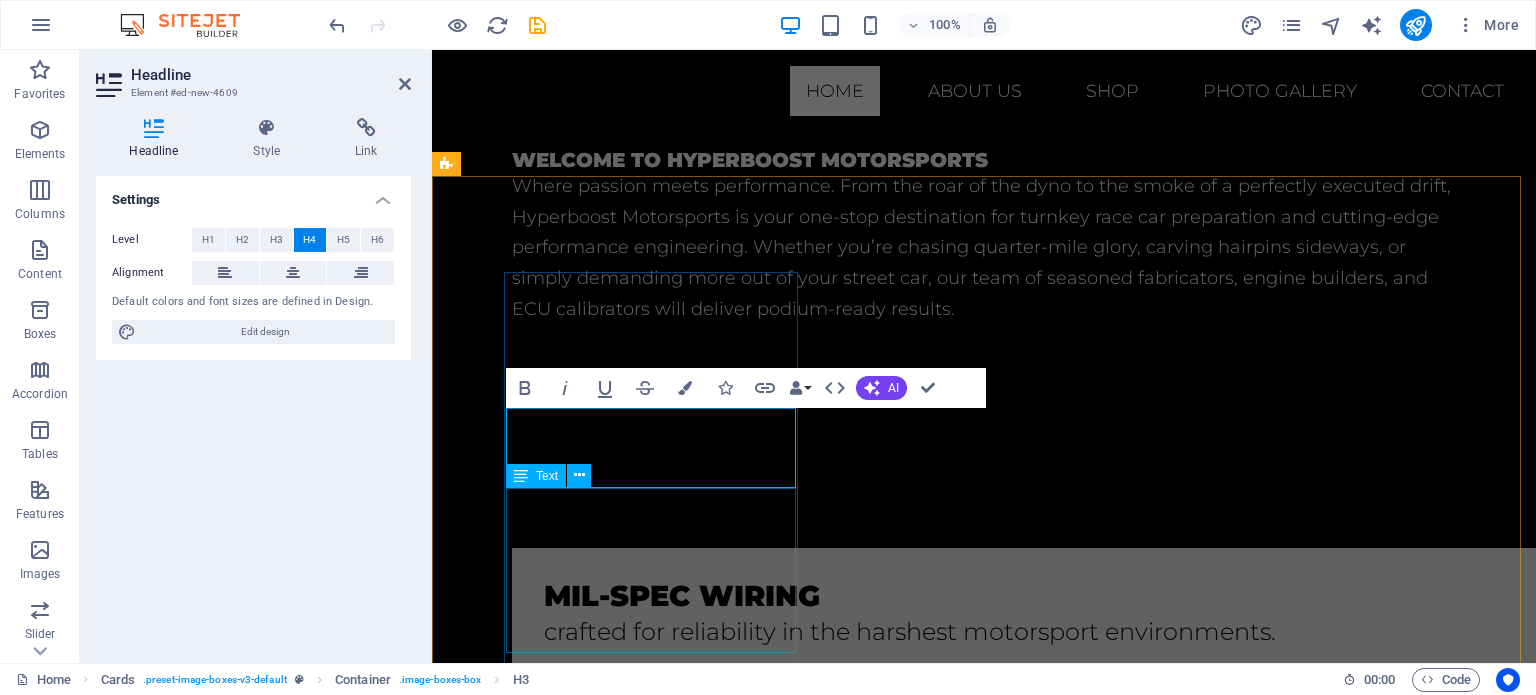 click on "Lorem ipsum dolor sit amet, consectetuer adipiscing elit. Aenean commodo ligula eget dolor. Lorem ipsum dolor sit amet." at bounding box center (594, 1351) 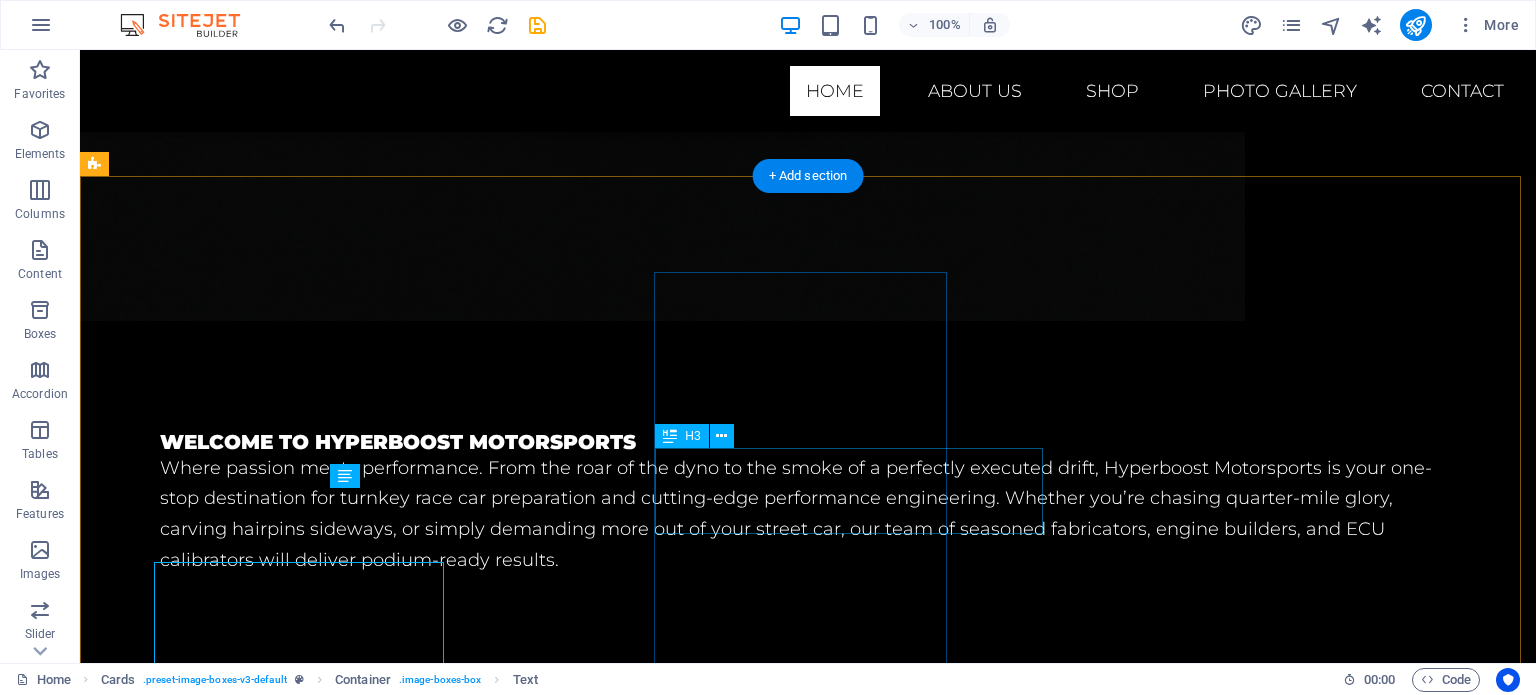 scroll, scrollTop: 1432, scrollLeft: 0, axis: vertical 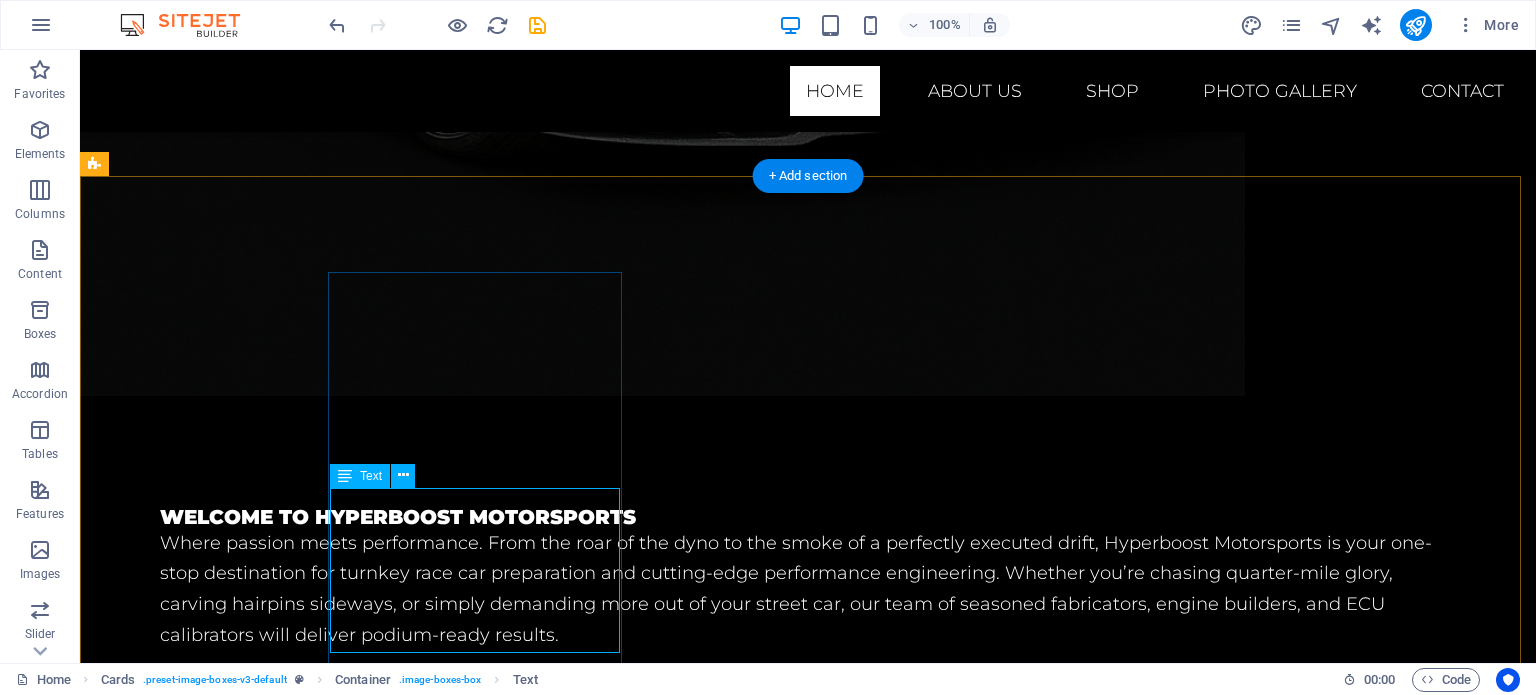 click on "Lorem ipsum dolor sit amet, consectetuer adipiscing elit. Aenean commodo ligula eget dolor. Lorem ipsum dolor sit amet." at bounding box center (242, 1677) 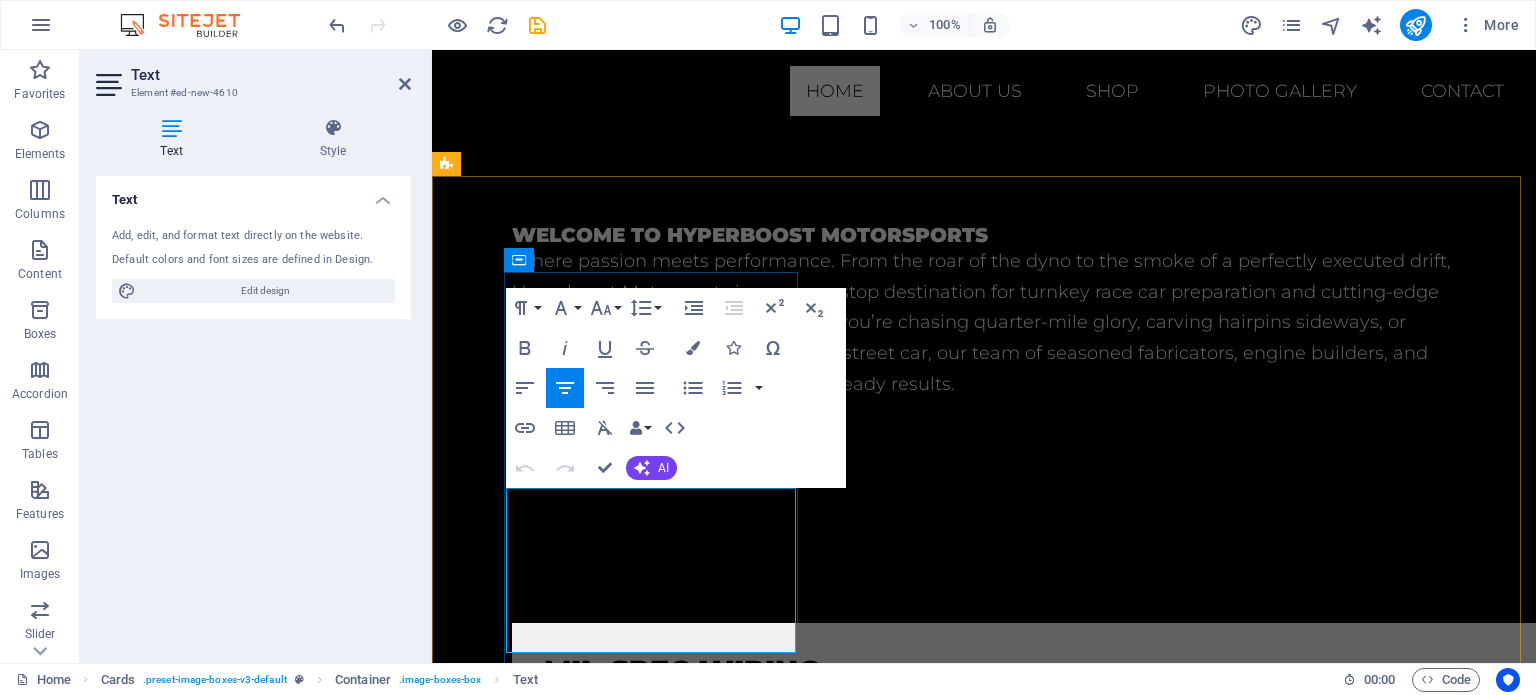 scroll, scrollTop: 1507, scrollLeft: 0, axis: vertical 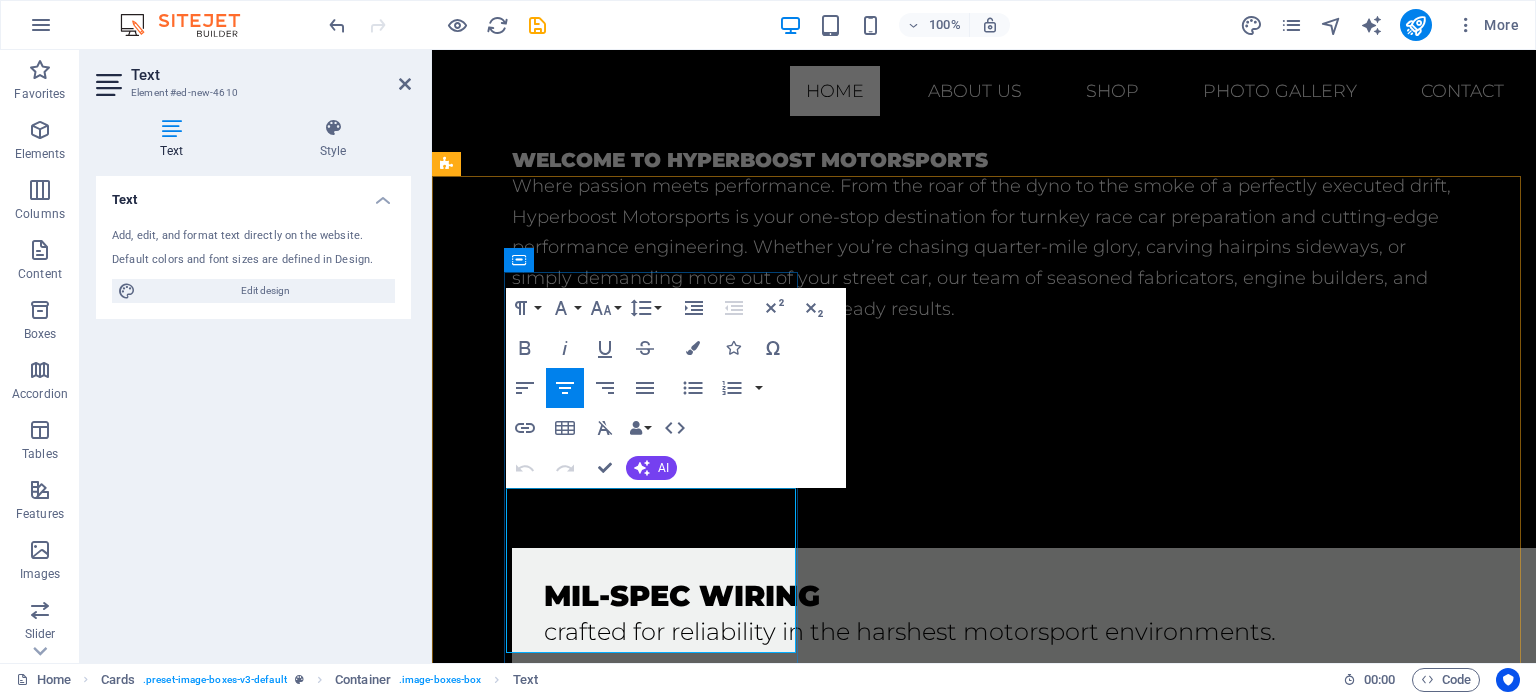 drag, startPoint x: 732, startPoint y: 622, endPoint x: 514, endPoint y: 496, distance: 251.79356 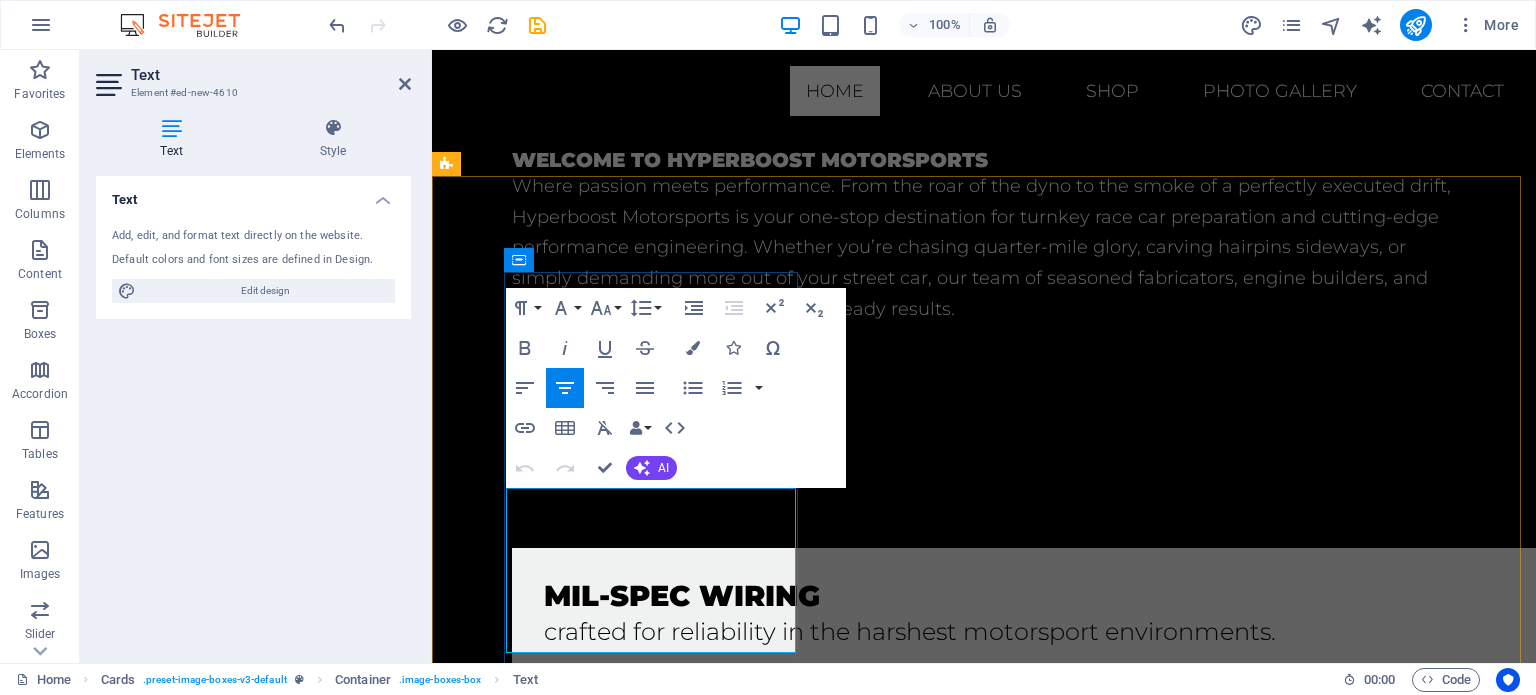 click on "Lorem ipsum dolor sit amet, consectetuer adipiscing elit. Aenean commodo ligula eget dolor. Lorem ipsum dolor sit amet." at bounding box center (594, 1351) 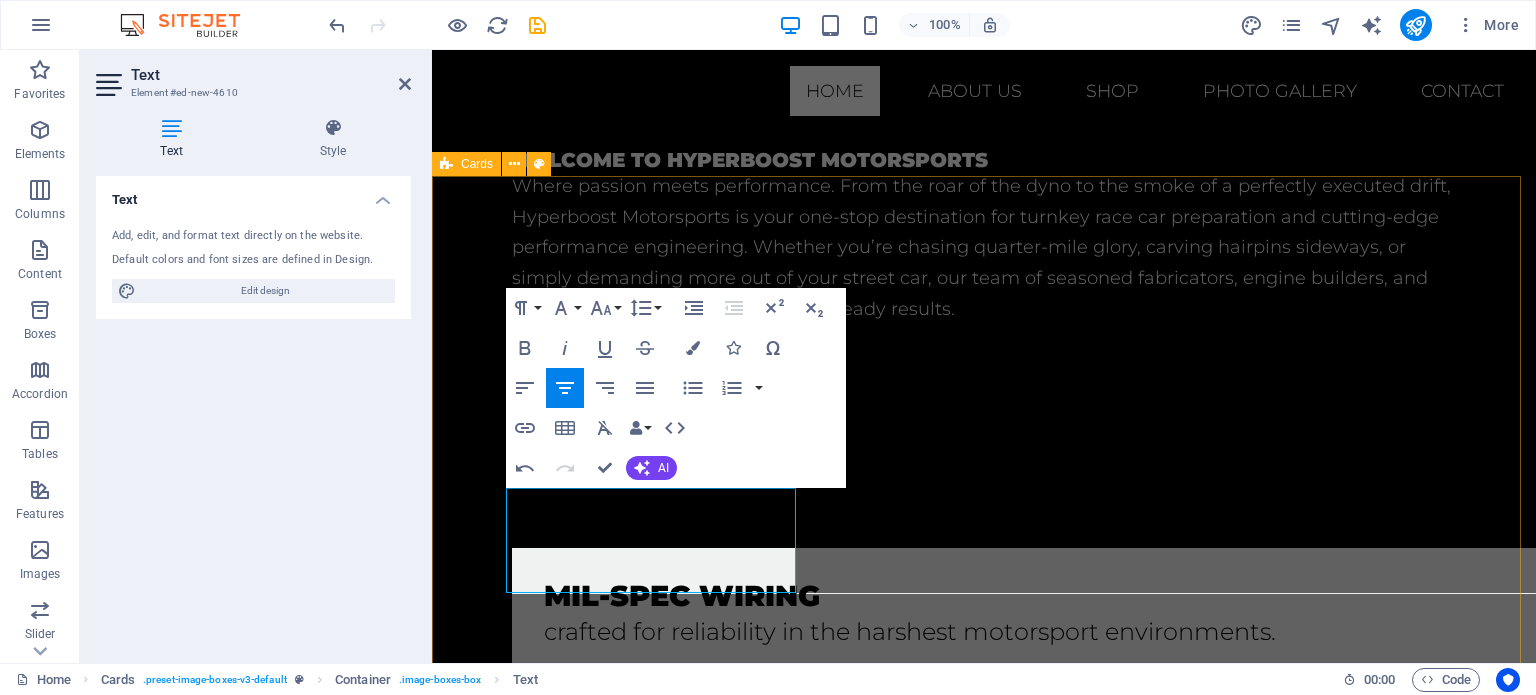 click on "mil-spec wiring crafted for reliability in the harshest motorsport environments. Headline Lorem ipsum dolor sit amet, consectetuer adipiscing elit. Aenean commodo ligula eget dolor. Lorem ipsum dolor sit amet. Headline Lorem ipsum dolor sit amet, consectetuer adipiscing elit. Aenean commodo ligula eget dolor. Lorem ipsum dolor sit amet." at bounding box center (984, 1660) 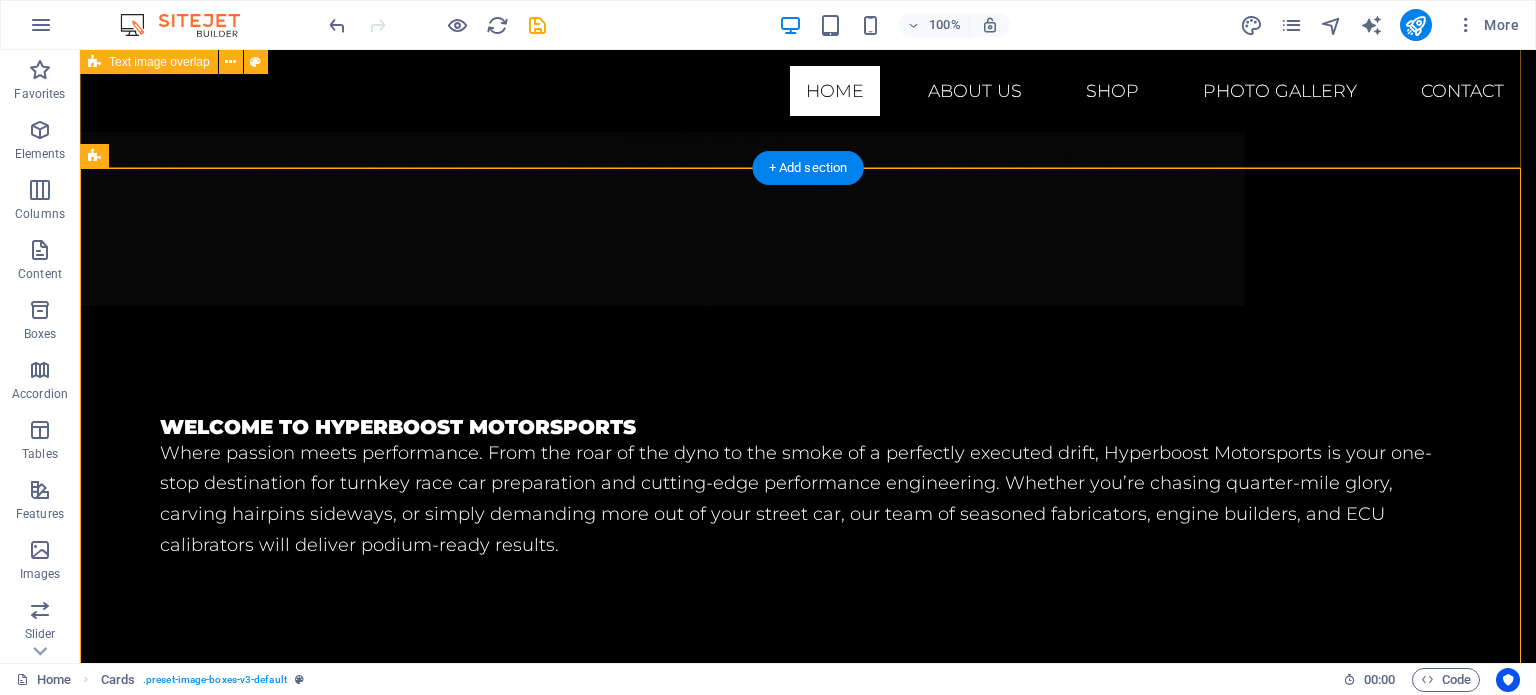 scroll, scrollTop: 1432, scrollLeft: 0, axis: vertical 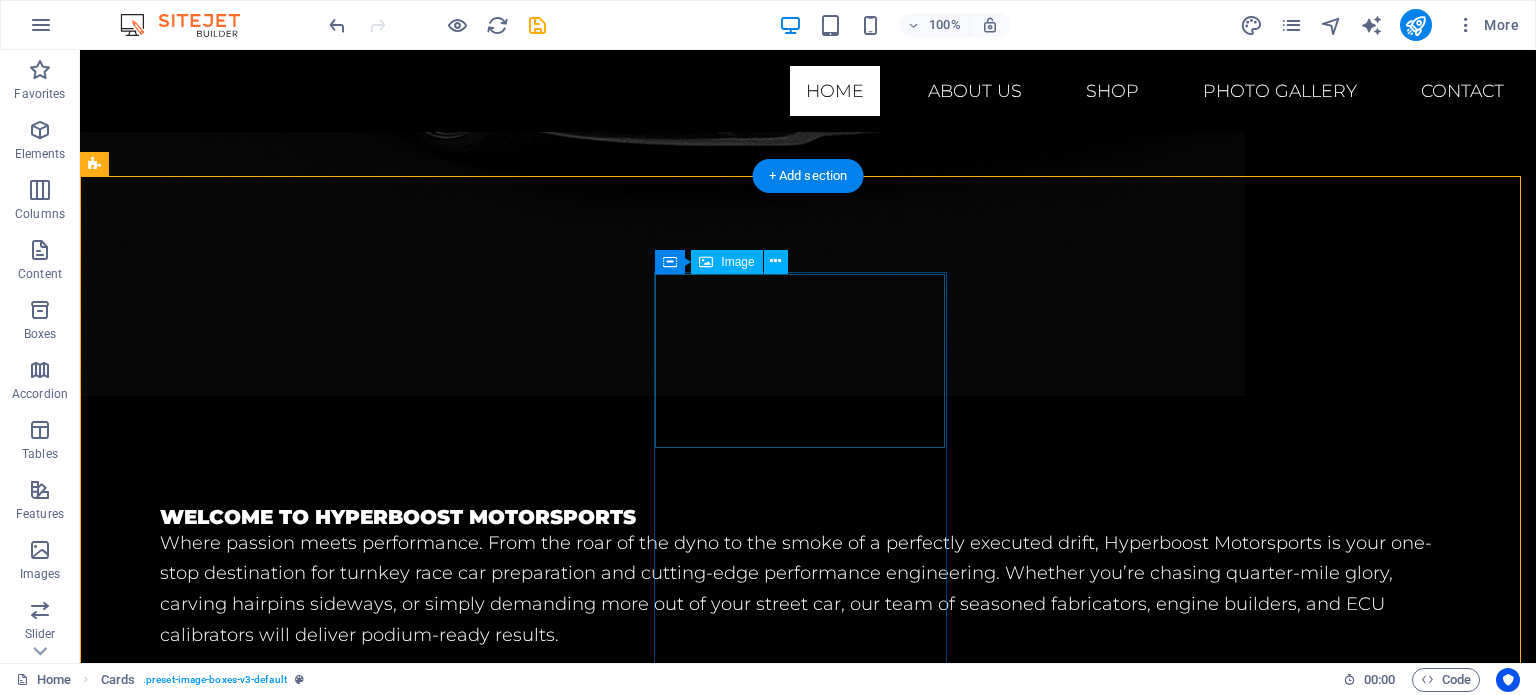 click at bounding box center [242, 1807] 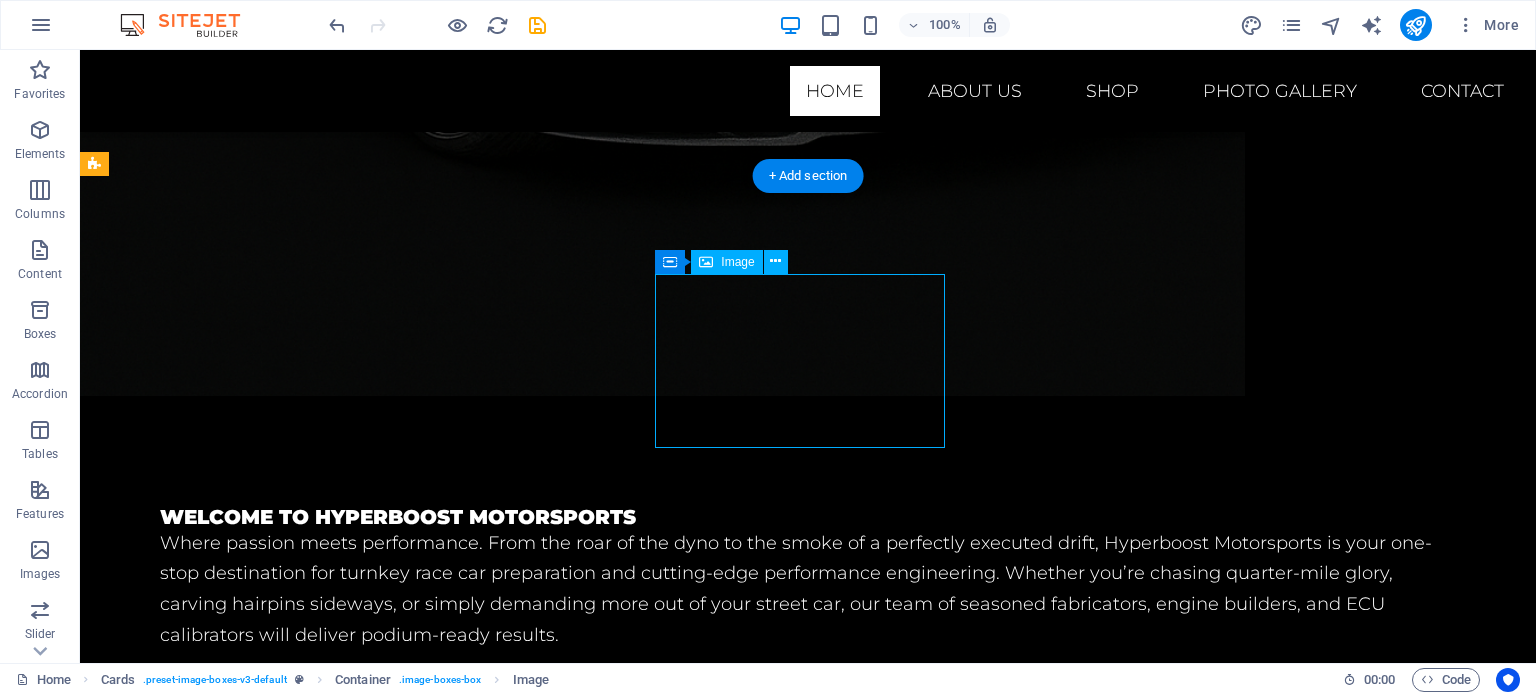 click at bounding box center (242, 1807) 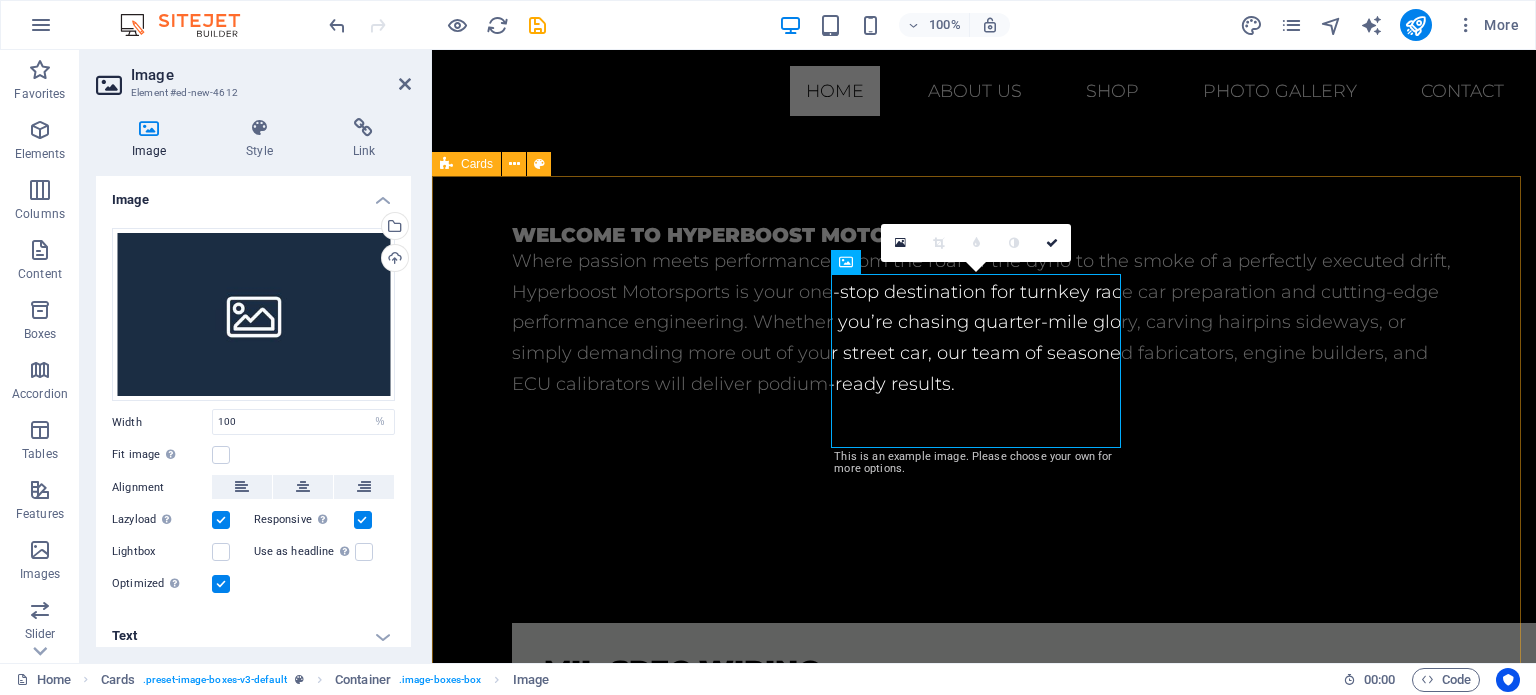 scroll, scrollTop: 1507, scrollLeft: 0, axis: vertical 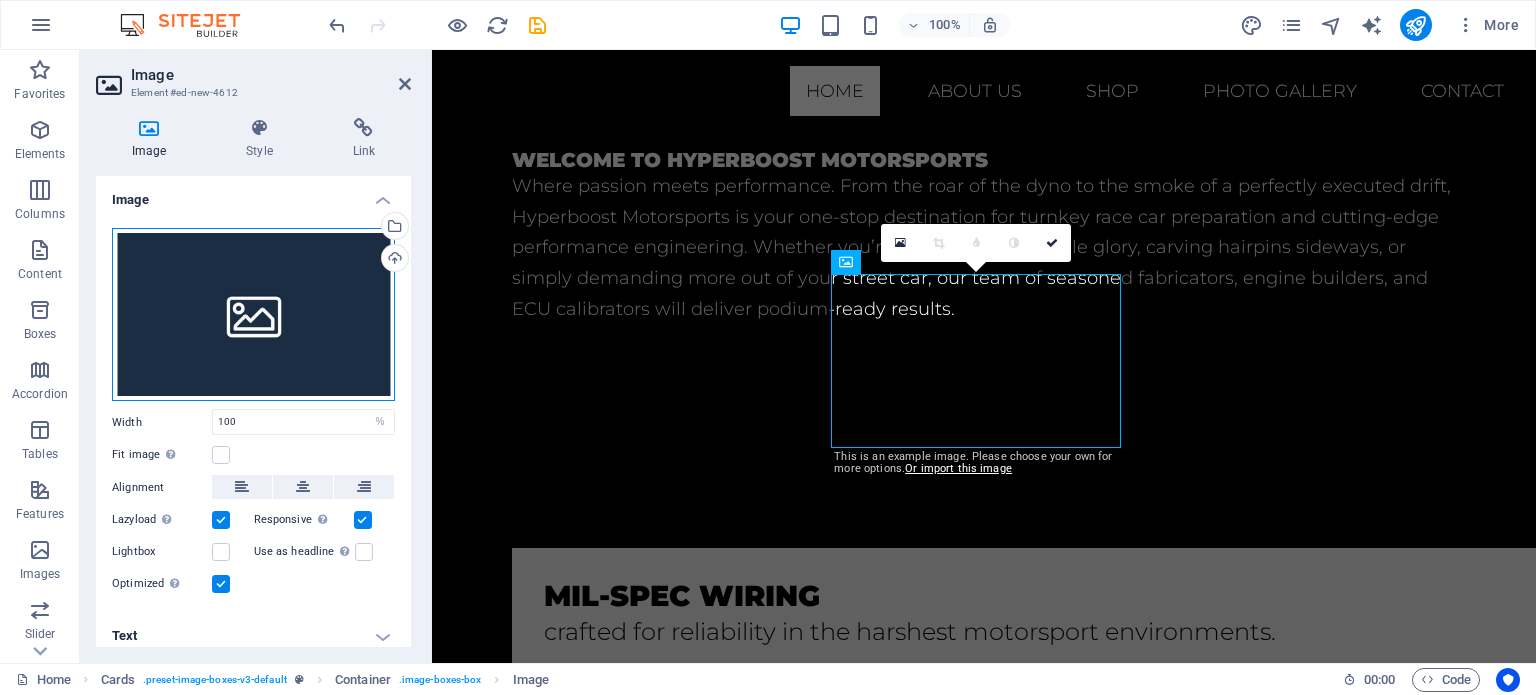 click on "Drag files here, click to choose files or select files from Files or our free stock photos & videos" at bounding box center (253, 315) 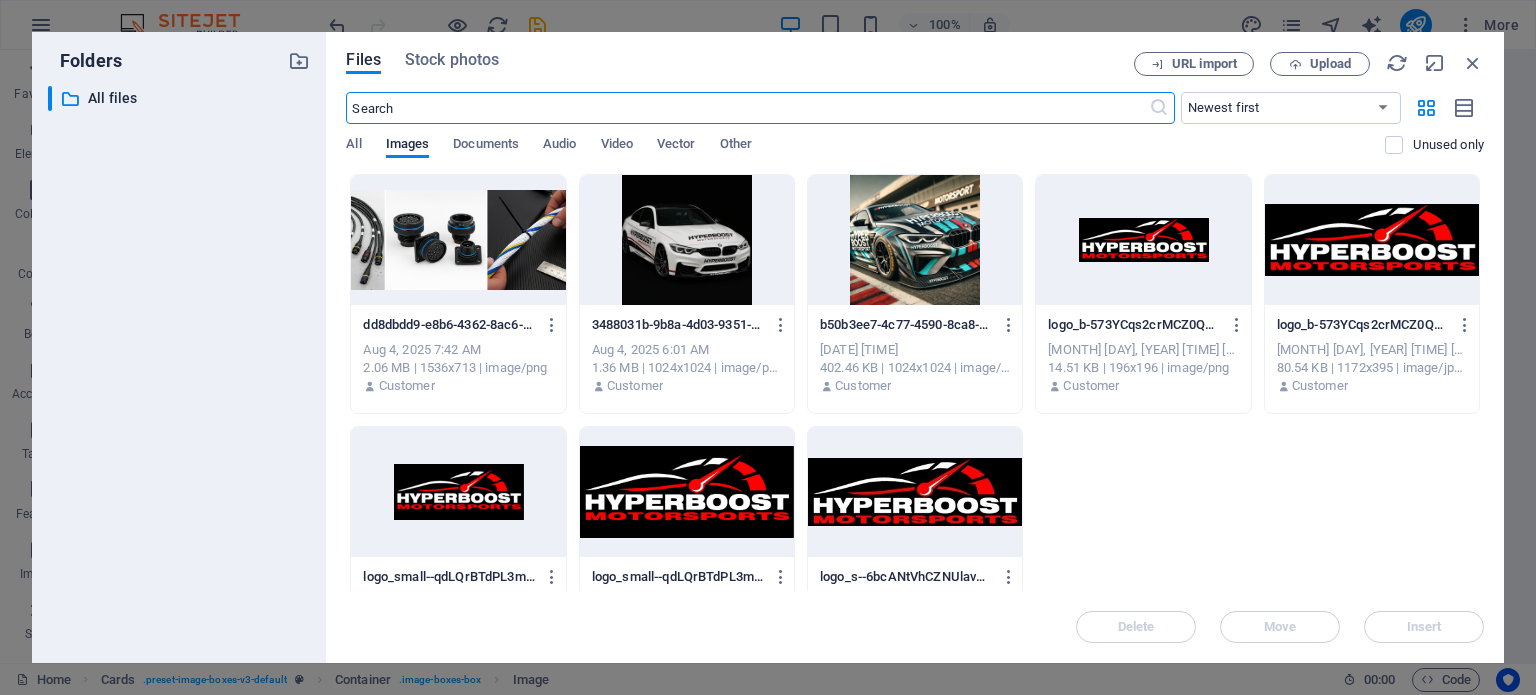 scroll, scrollTop: 1947, scrollLeft: 0, axis: vertical 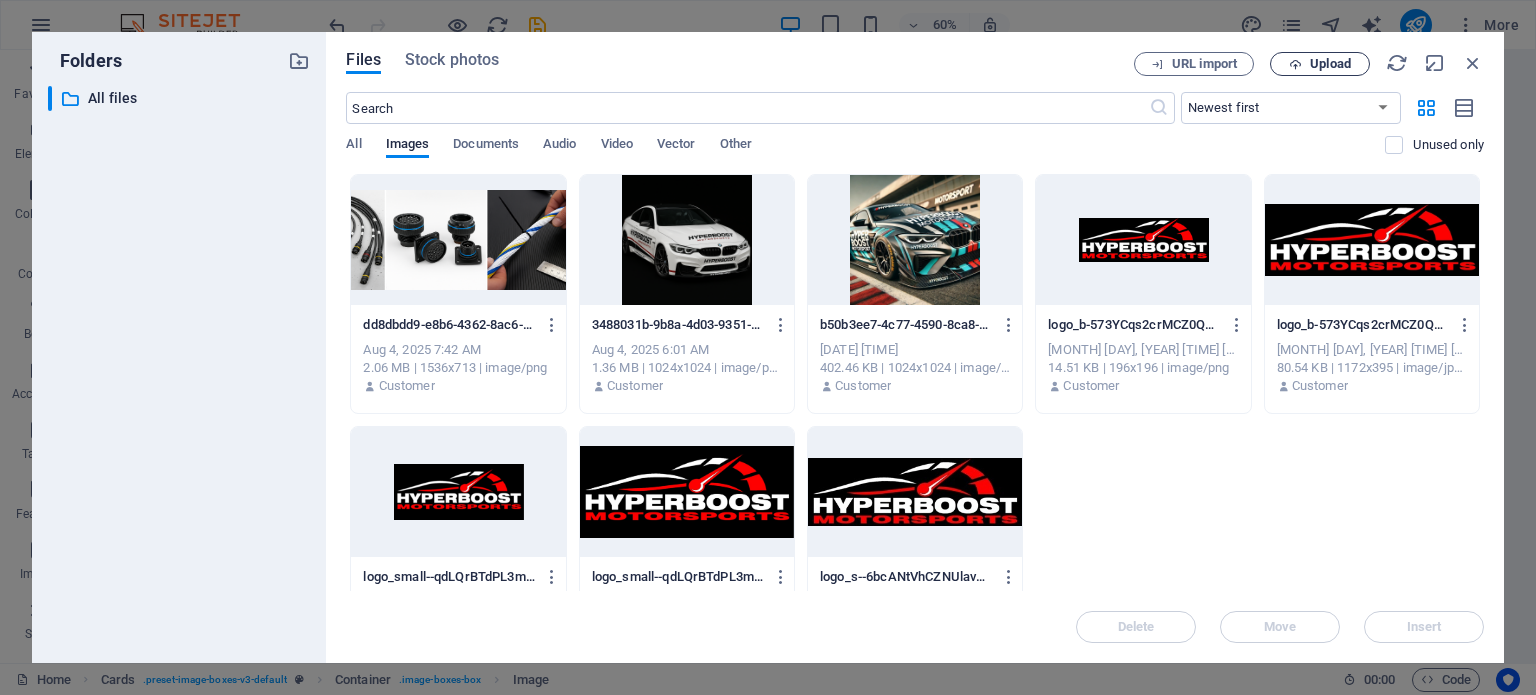 click on "Upload" at bounding box center (1330, 64) 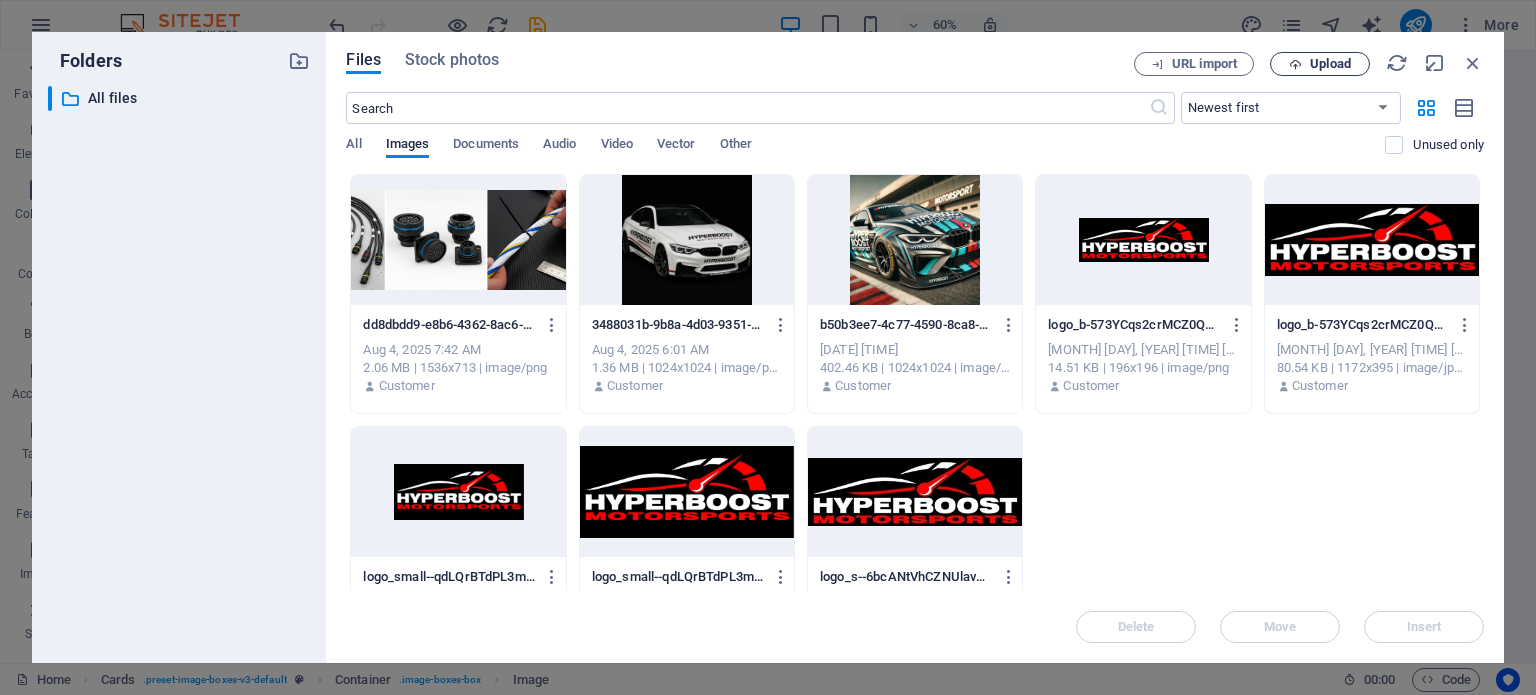 click on "Upload" at bounding box center [1330, 64] 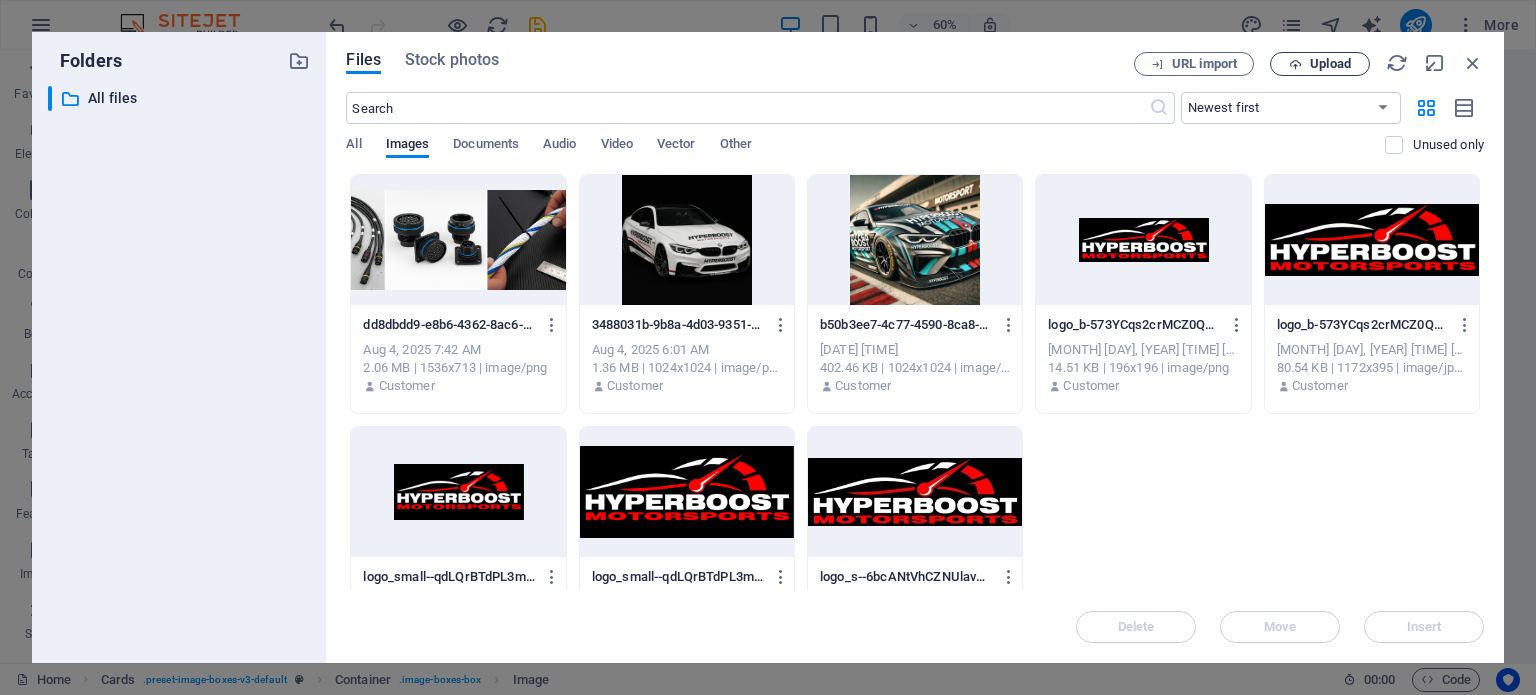 click on "Upload" at bounding box center [1320, 64] 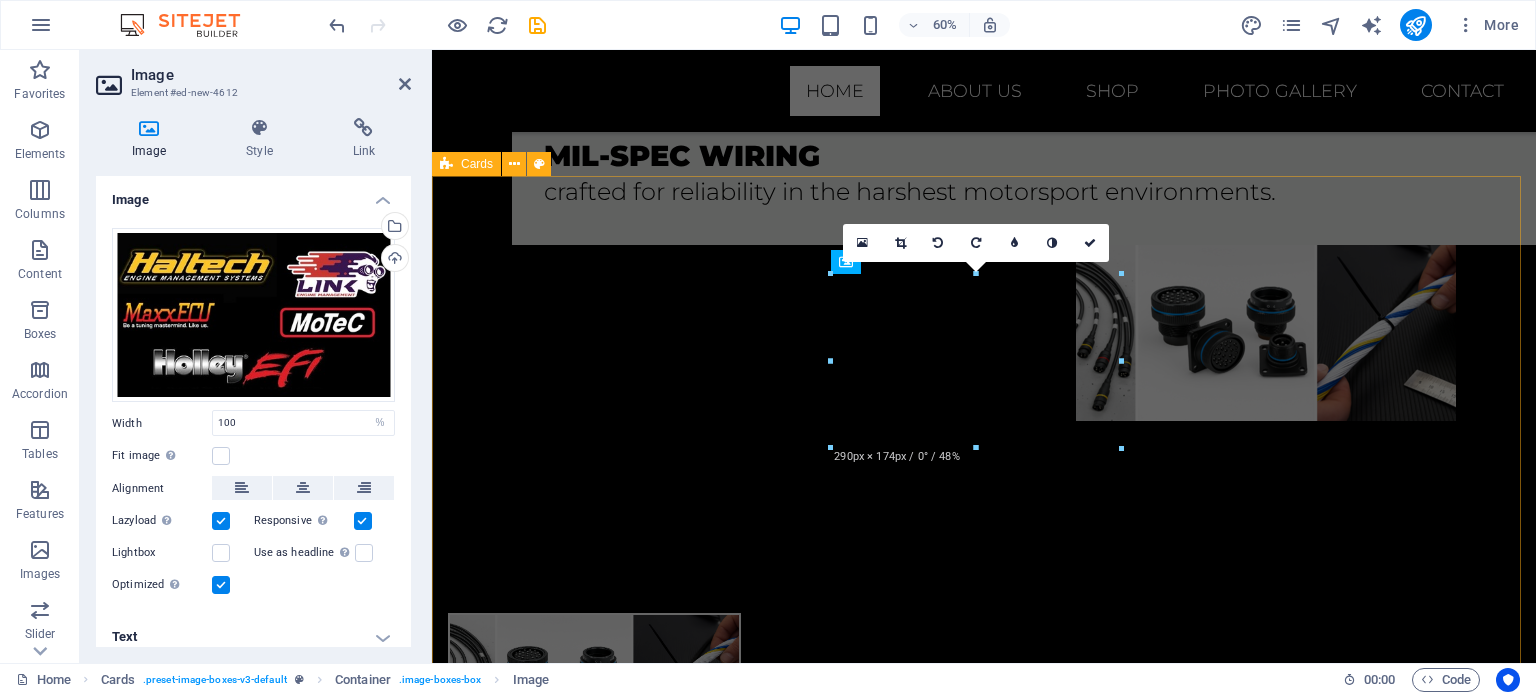 scroll, scrollTop: 1507, scrollLeft: 0, axis: vertical 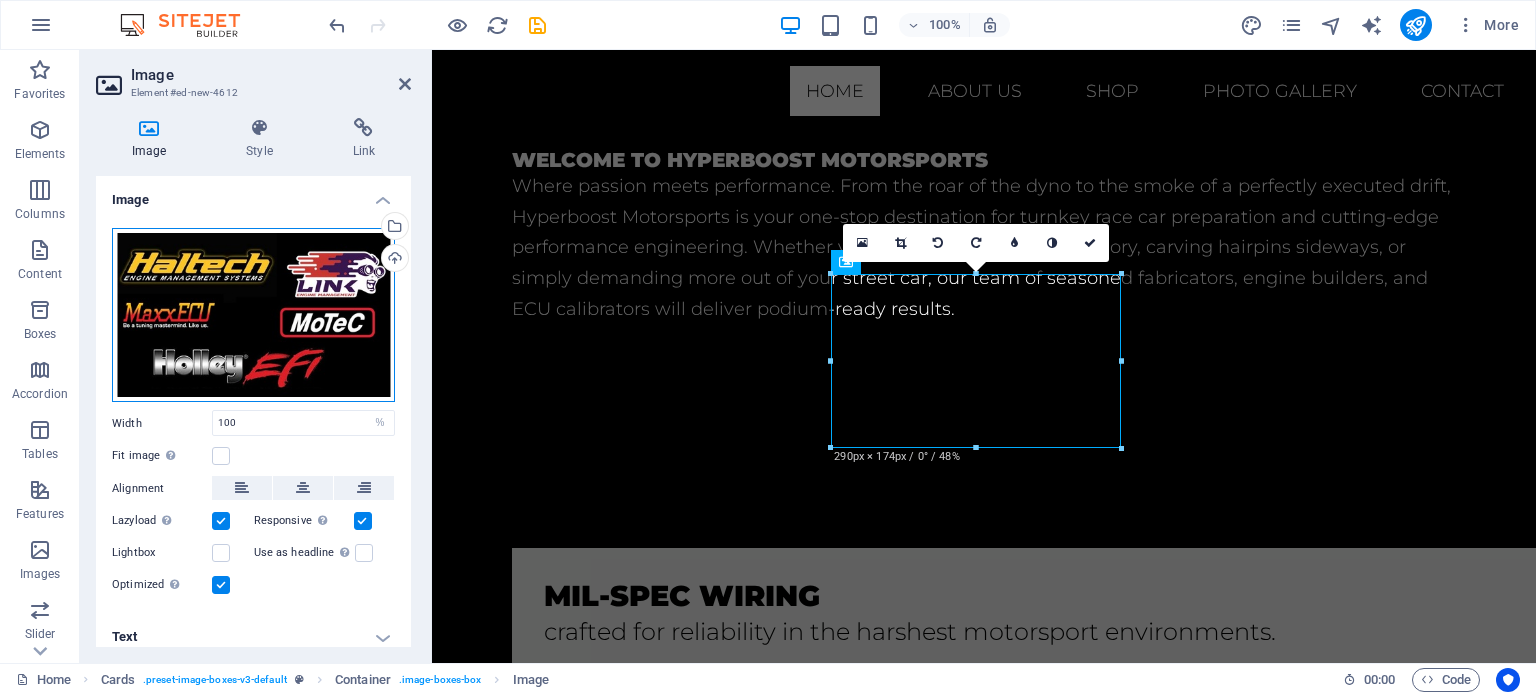 click on "Drag files here, click to choose files or select files from Files or our free stock photos & videos" at bounding box center [253, 315] 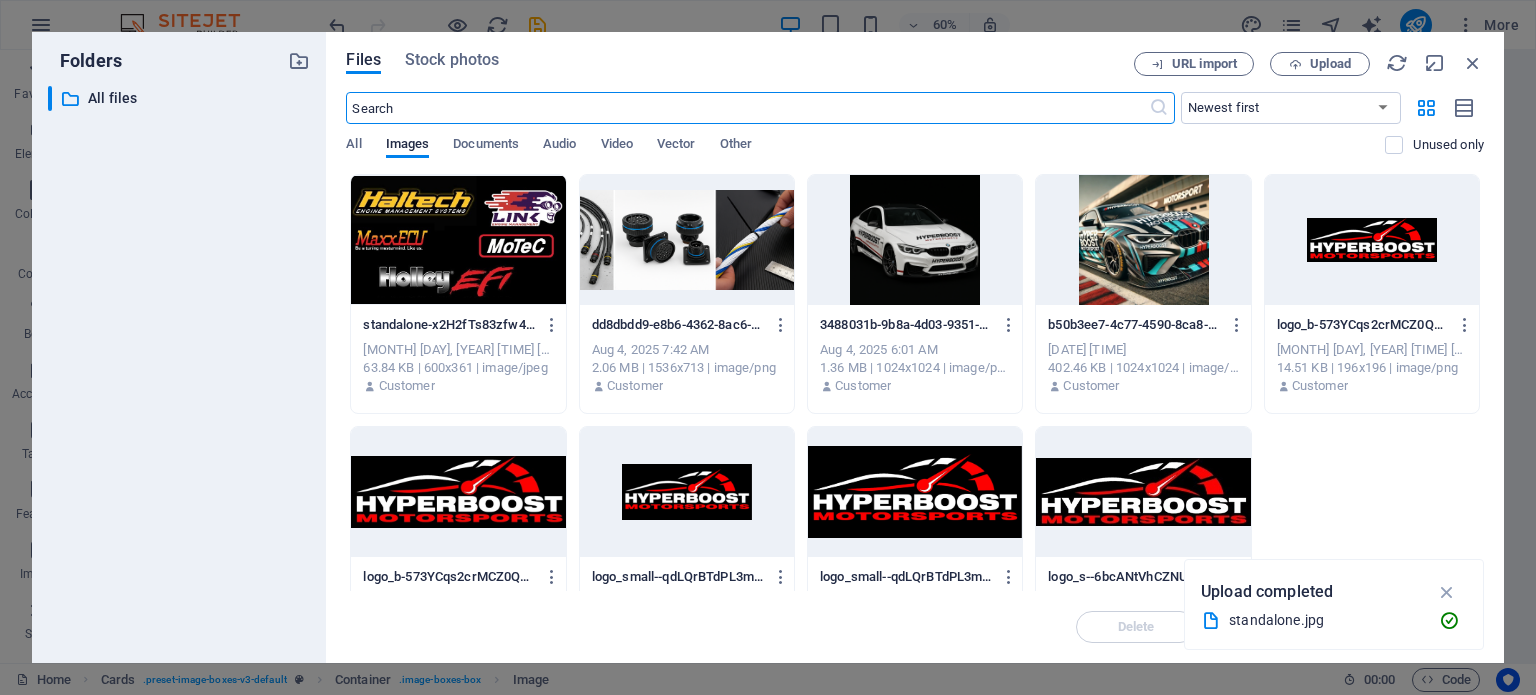 scroll, scrollTop: 1947, scrollLeft: 0, axis: vertical 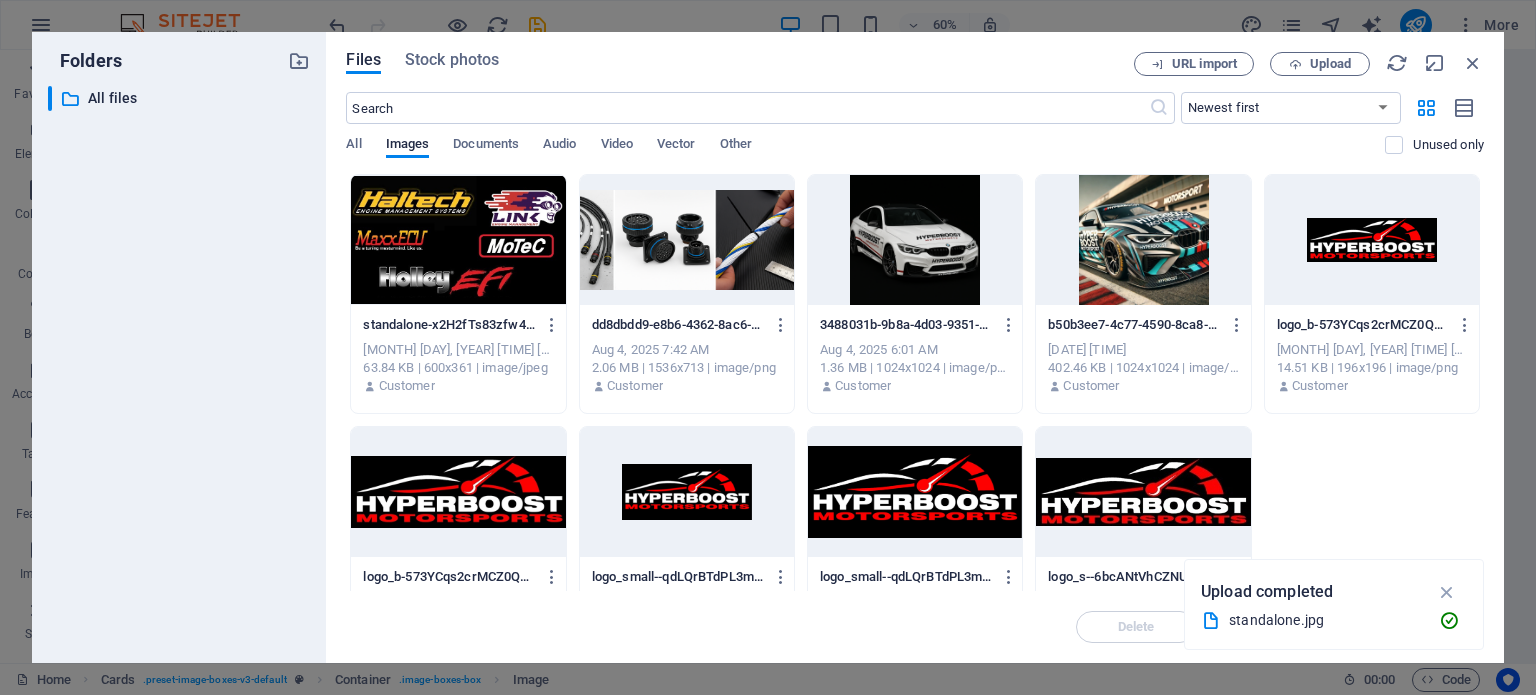 click at bounding box center (458, 240) 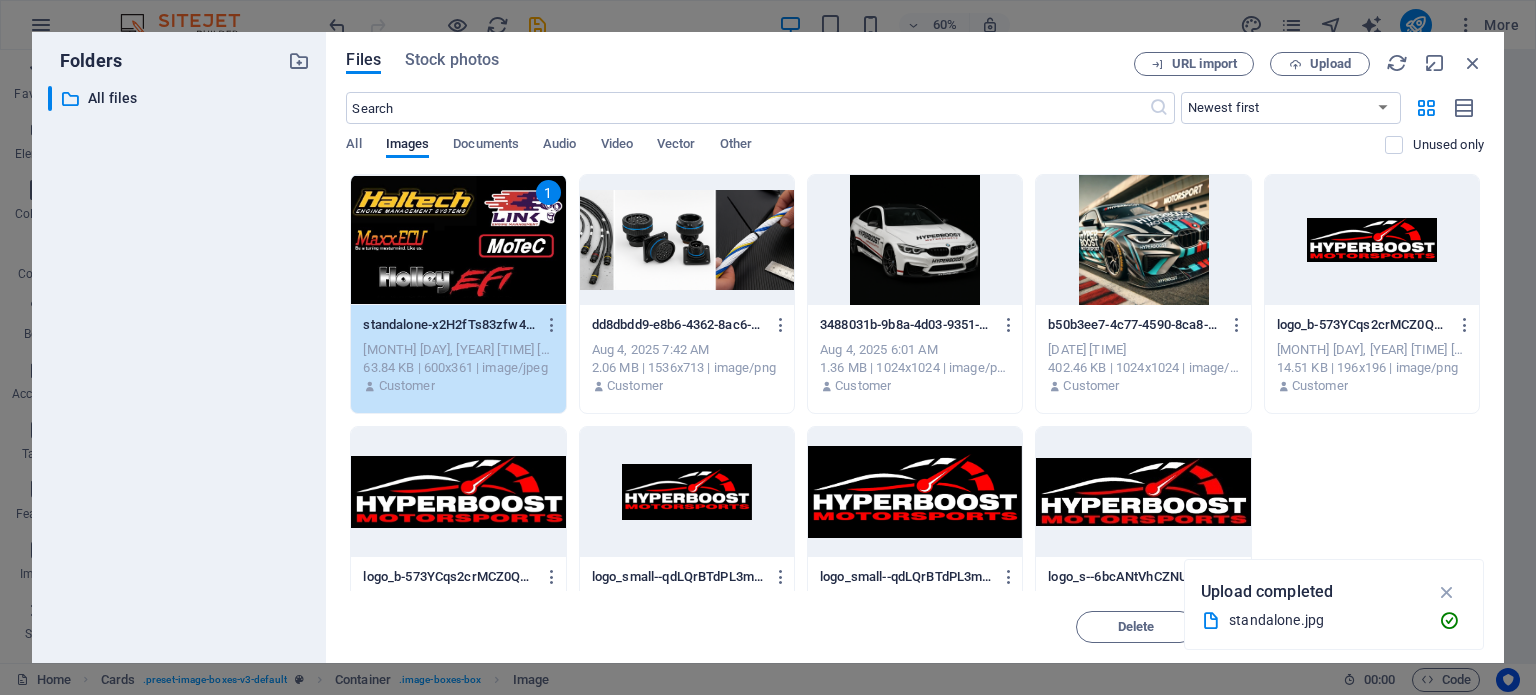 click at bounding box center (1447, 592) 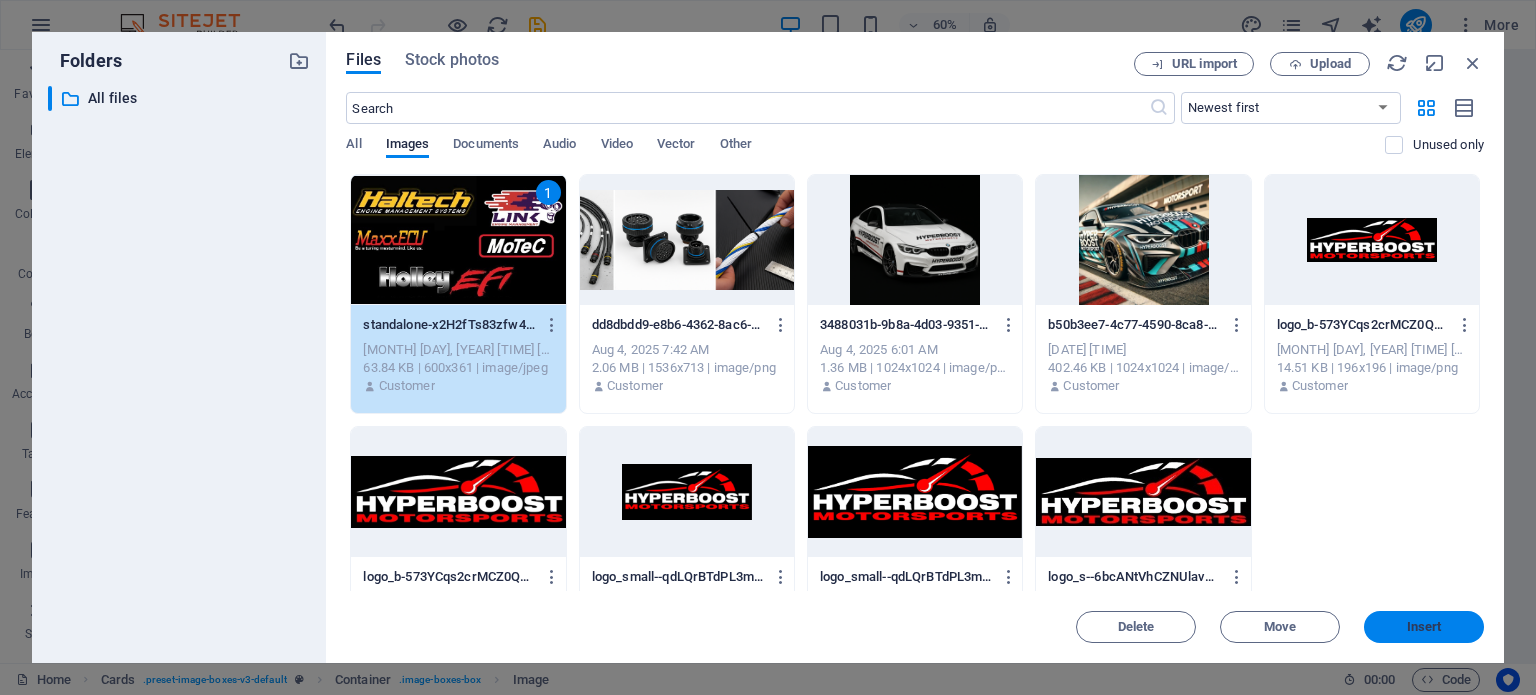 click on "Insert" at bounding box center (1424, 627) 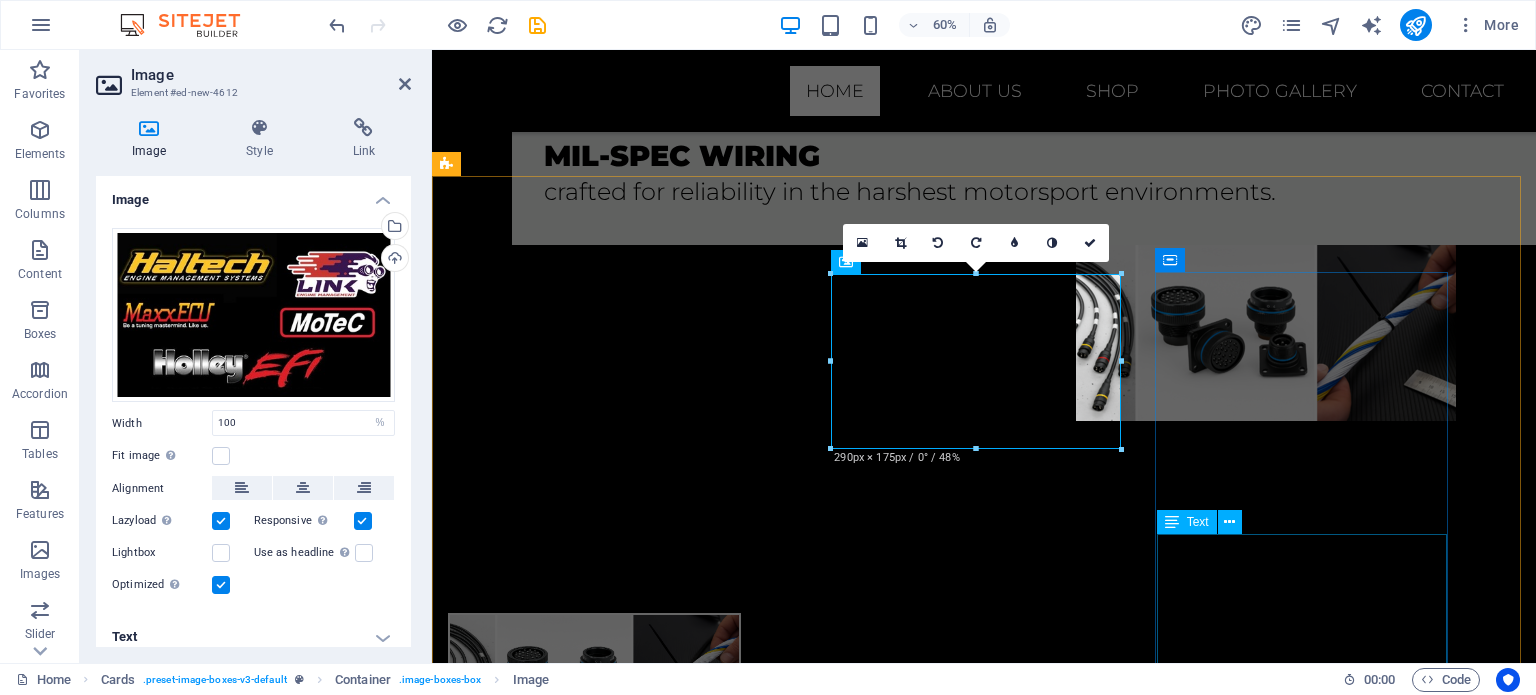 scroll, scrollTop: 1507, scrollLeft: 0, axis: vertical 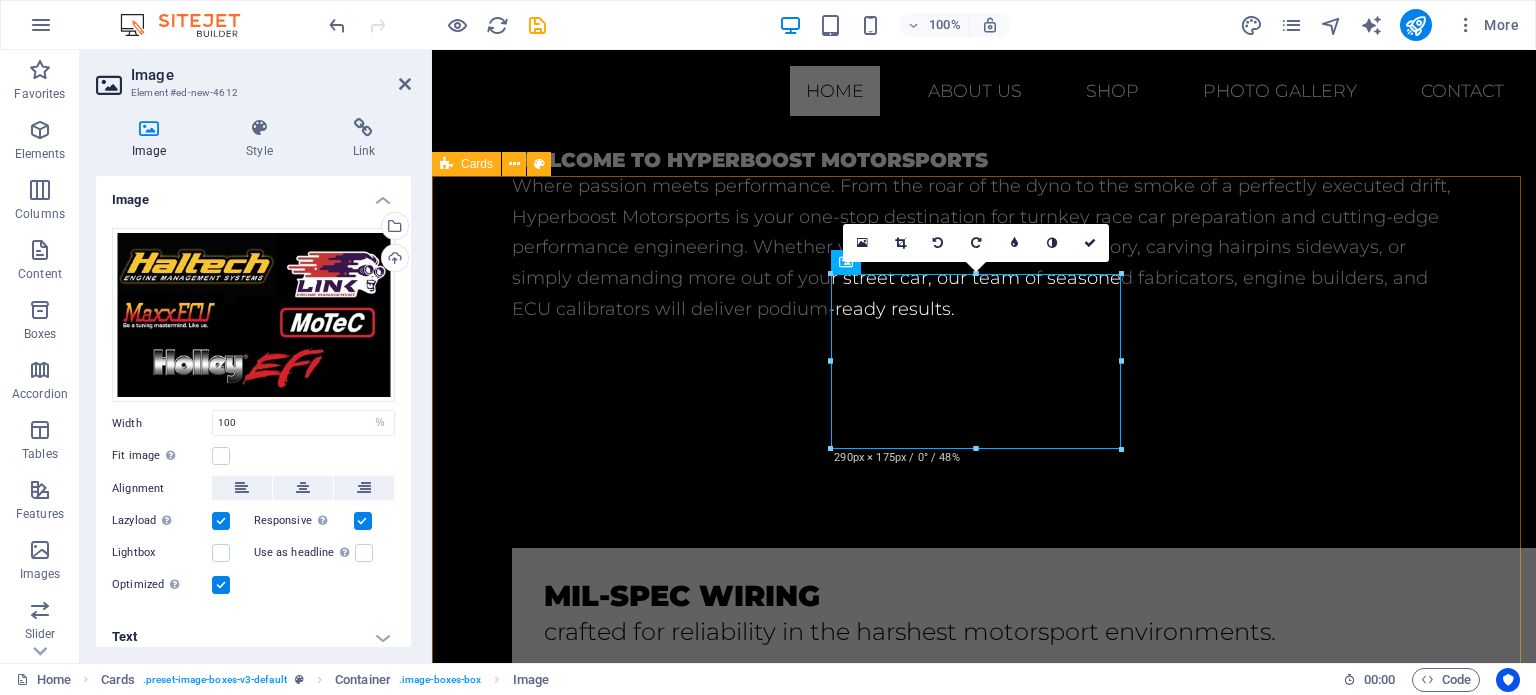 click on "mil-spec wiring crafted for reliability in the harshest motorsport environments. Headline Lorem ipsum dolor sit amet, consectetuer adipiscing elit. Aenean commodo ligula eget dolor. Lorem ipsum dolor sit amet. Headline Lorem ipsum dolor sit amet, consectetuer adipiscing elit. Aenean commodo ligula eget dolor. Lorem ipsum dolor sit amet." at bounding box center (984, 1660) 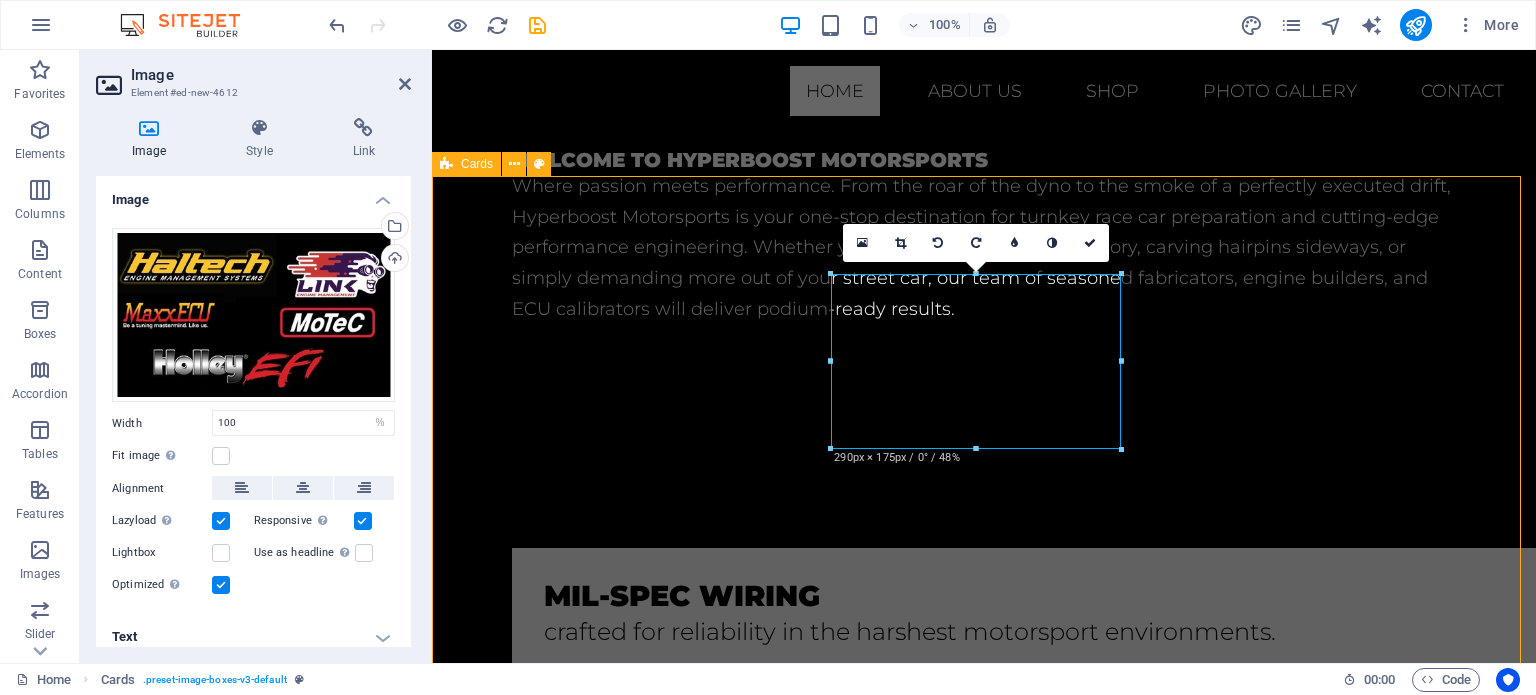 scroll, scrollTop: 1432, scrollLeft: 0, axis: vertical 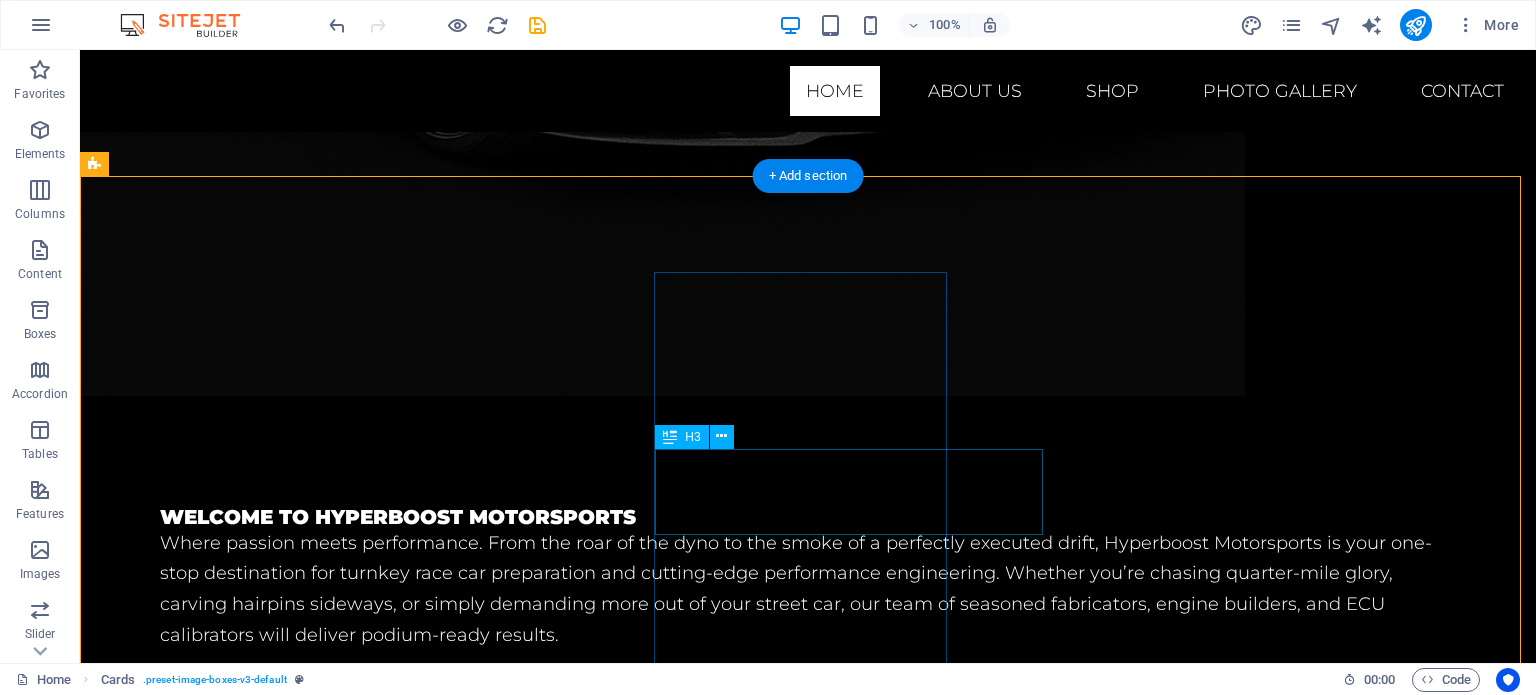 click on "Headline" at bounding box center (242, 1937) 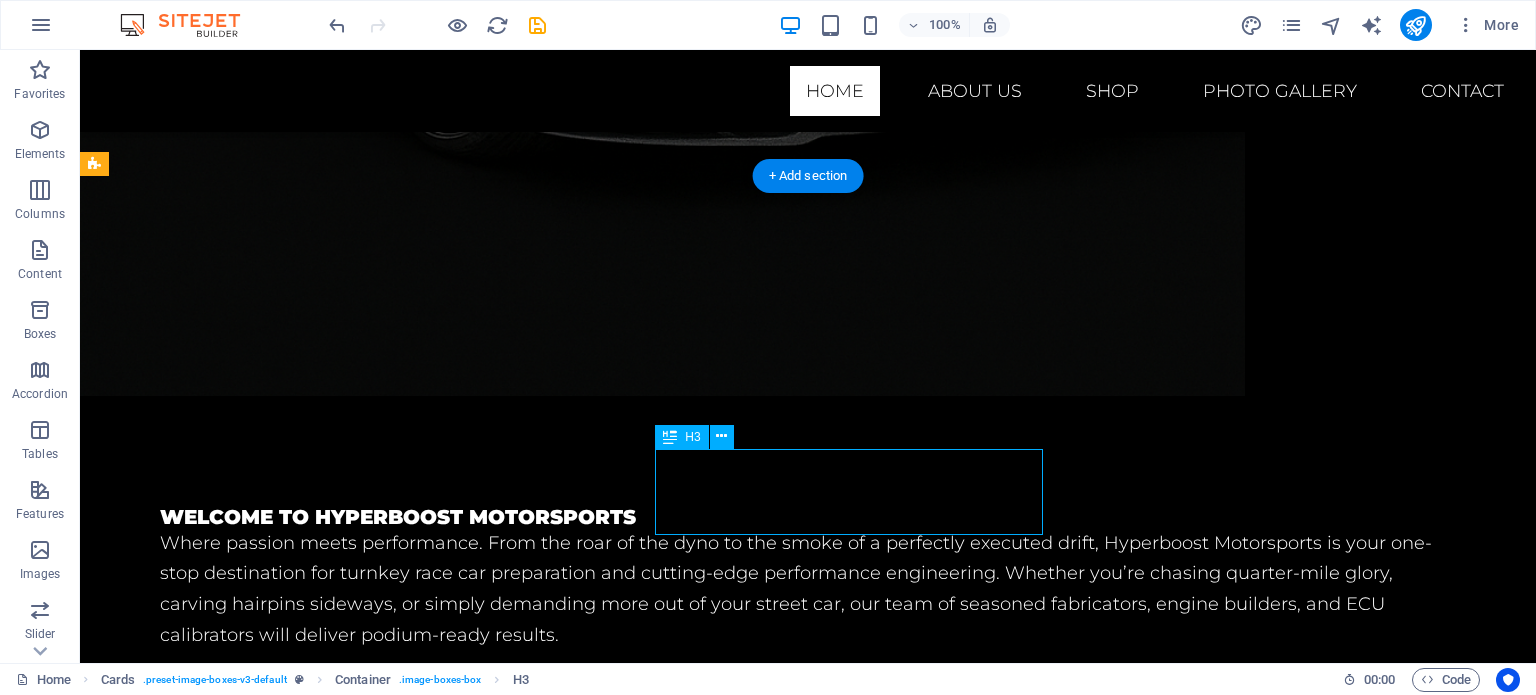 click on "Headline" at bounding box center (242, 1937) 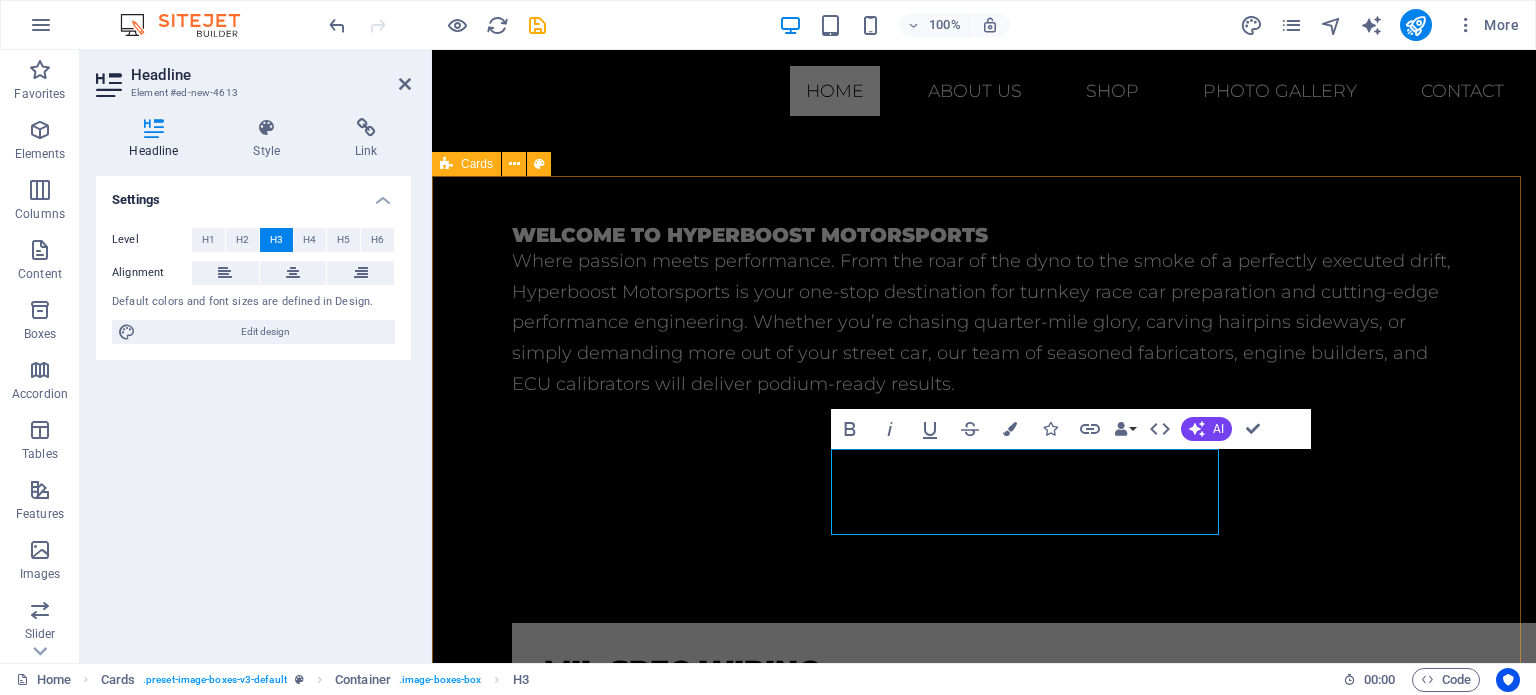 scroll, scrollTop: 1507, scrollLeft: 0, axis: vertical 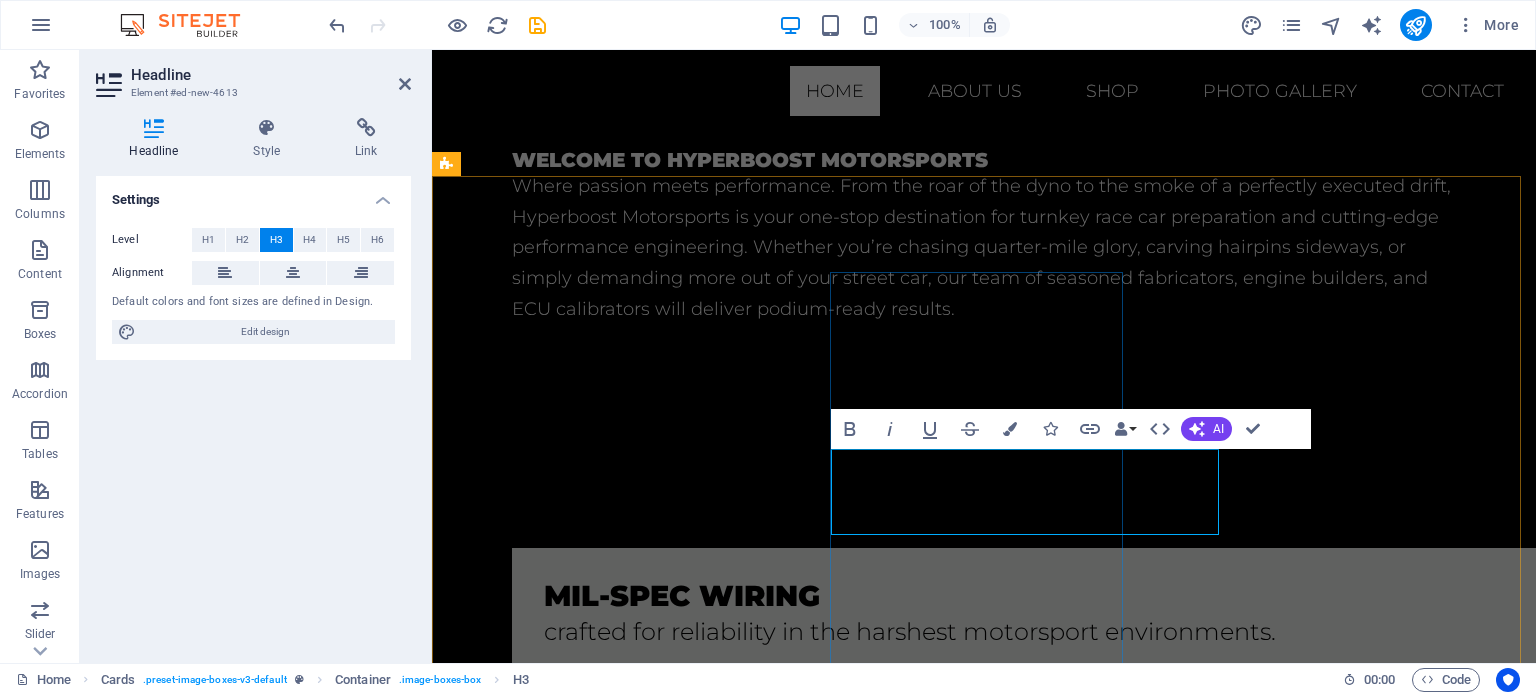 type 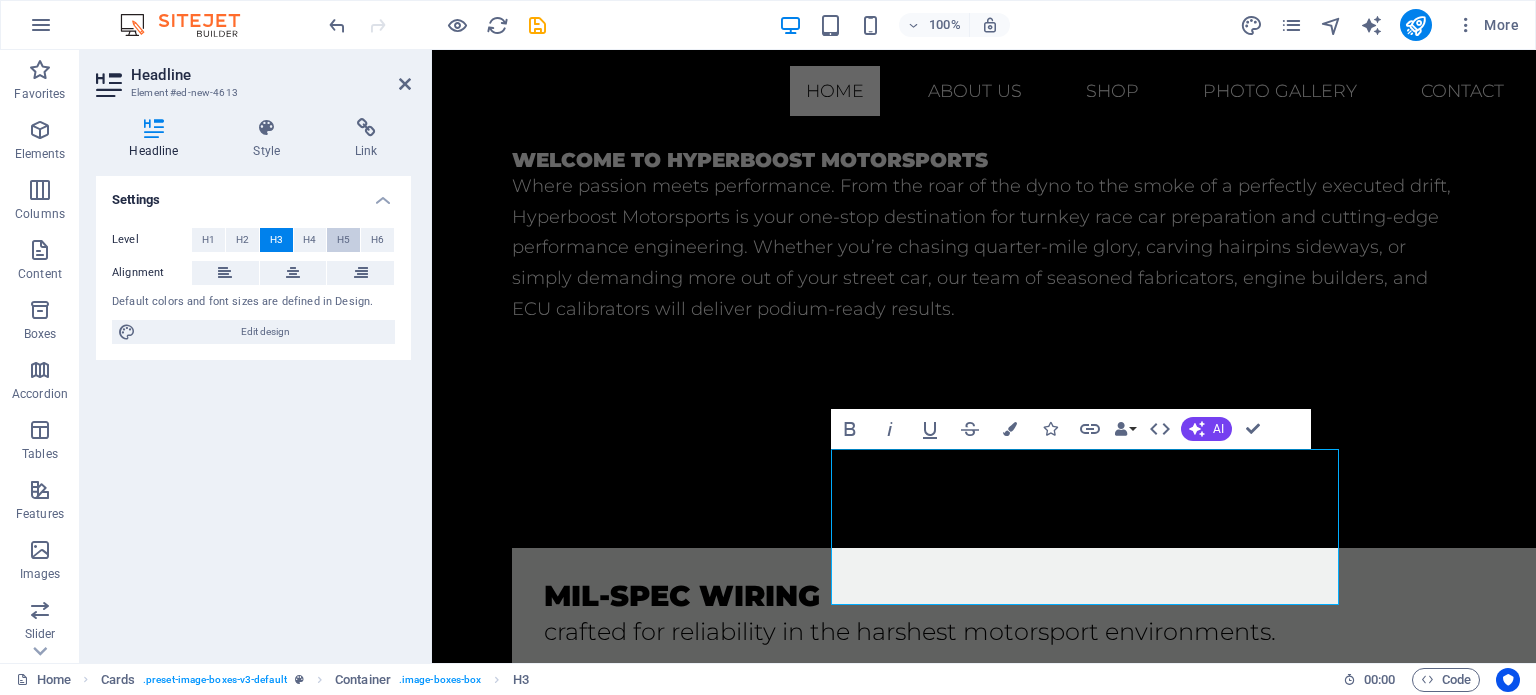 click on "H5" at bounding box center [343, 240] 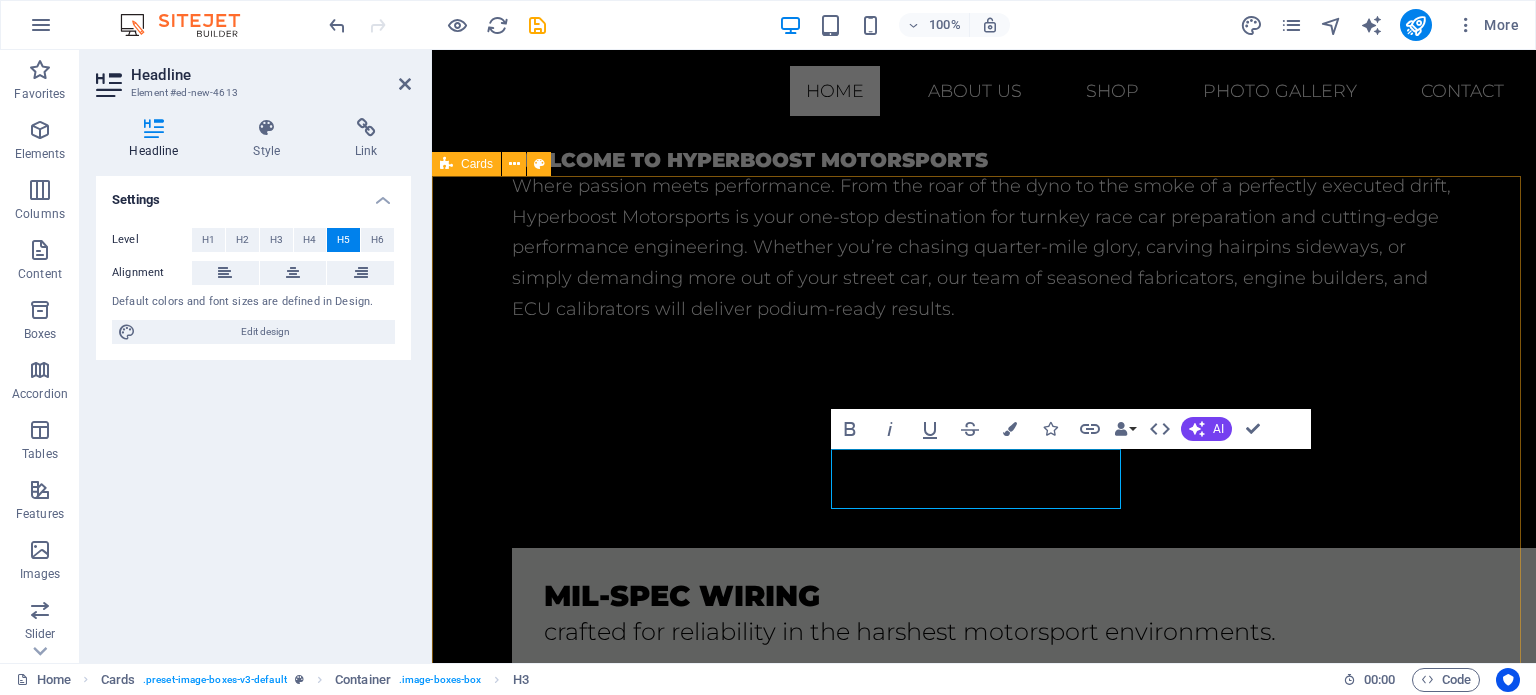 click on "mil-spec wiring crafted for reliability in the harshest motorsport environments. standalone ecu tuning Lorem ipsum dolor sit amet, consectetuer adipiscing elit. Aenean commodo ligula eget dolor. Lorem ipsum dolor sit amet. Headline Lorem ipsum dolor sit amet, consectetuer adipiscing elit. Aenean commodo ligula eget dolor. Lorem ipsum dolor sit amet." at bounding box center [984, 1647] 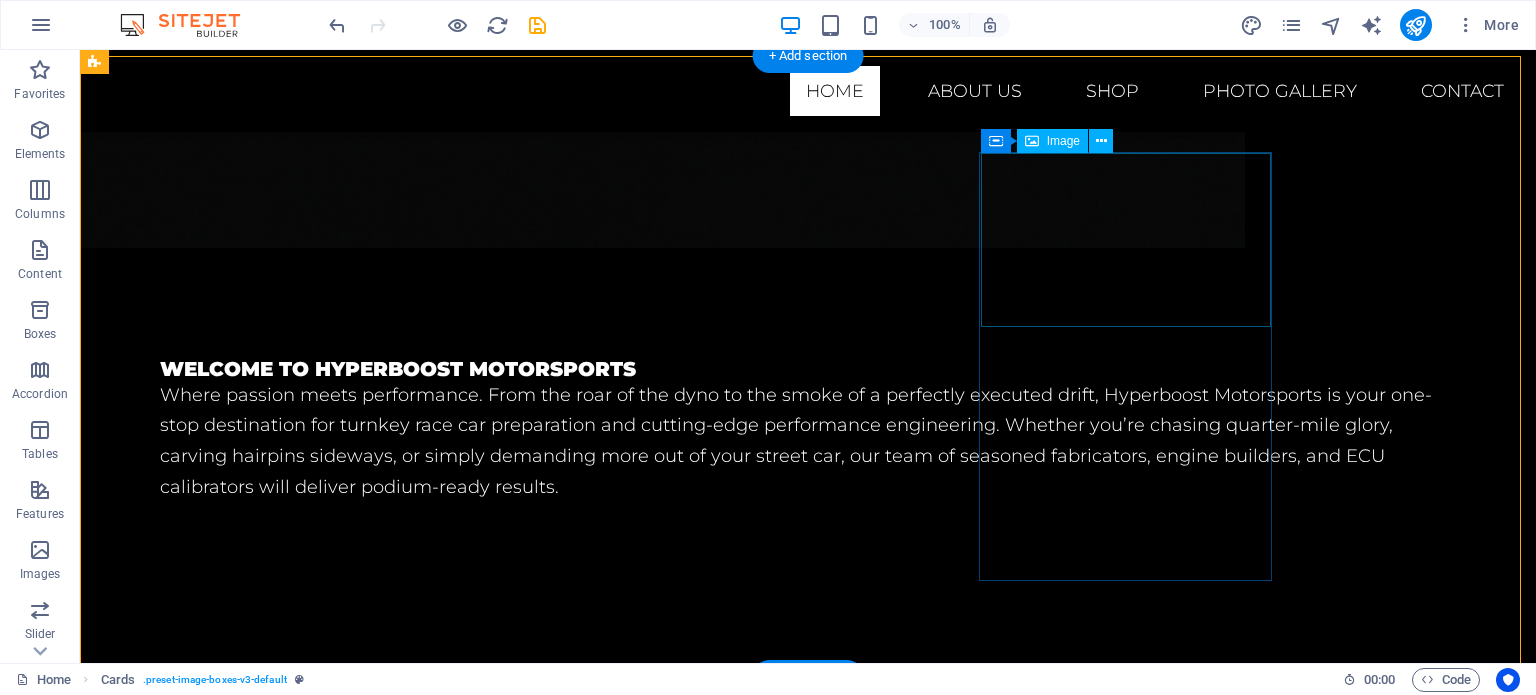 scroll, scrollTop: 1532, scrollLeft: 0, axis: vertical 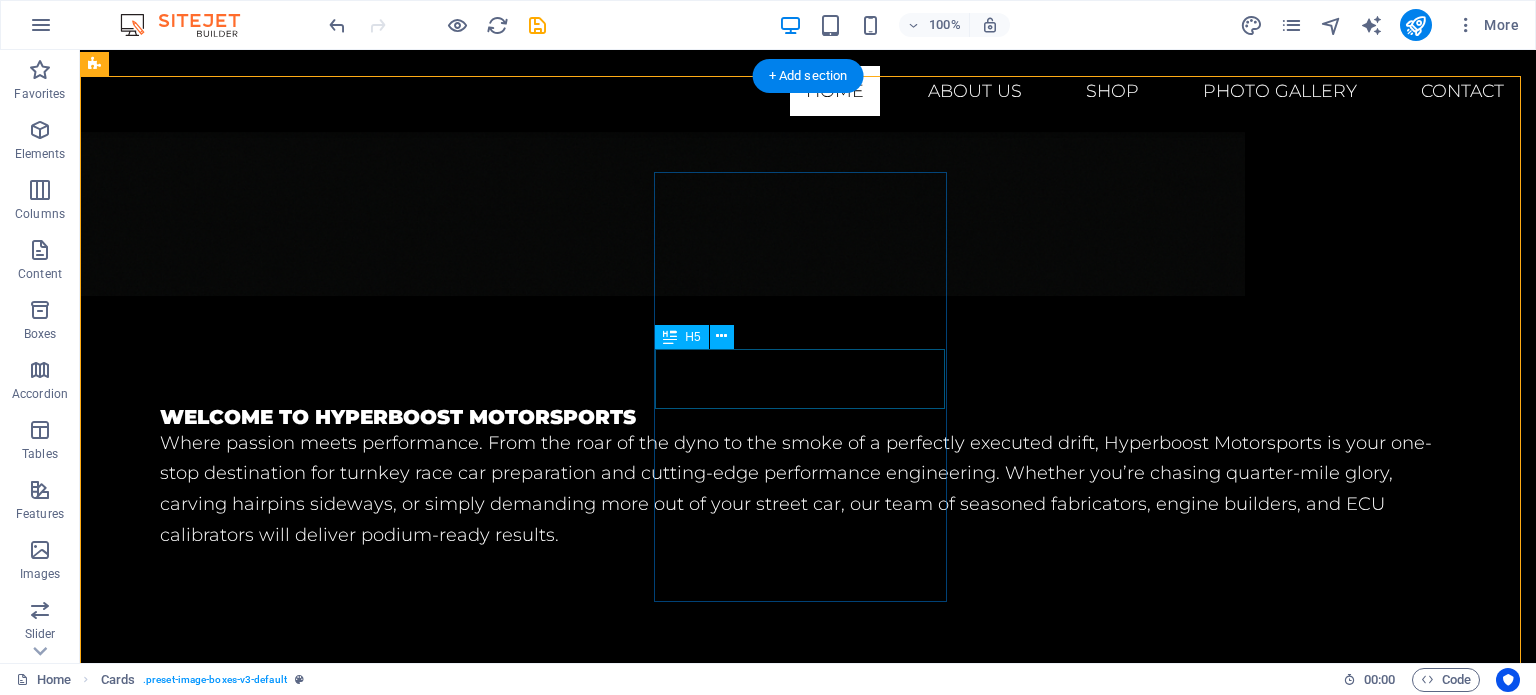 click on "standalone ecu tuning" at bounding box center (242, 1824) 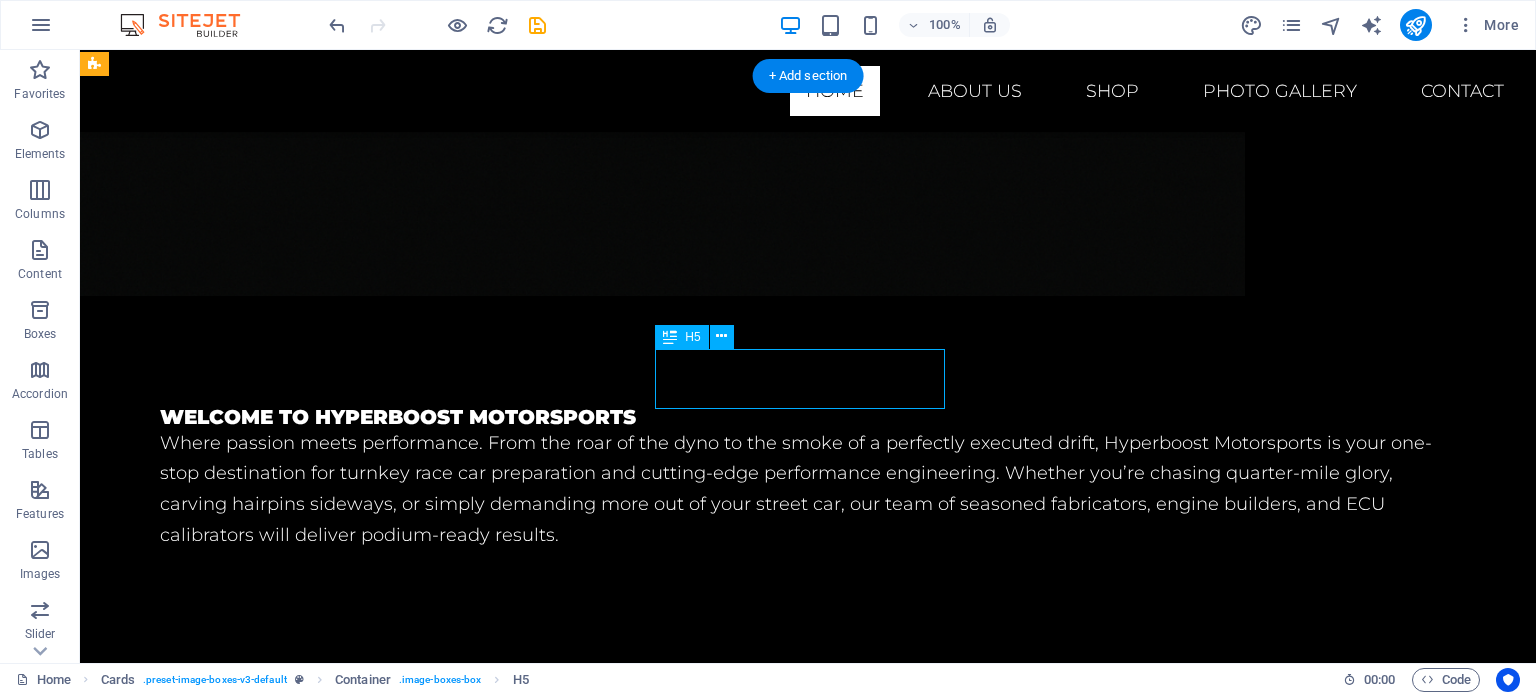click on "standalone ecu tuning" at bounding box center (242, 1824) 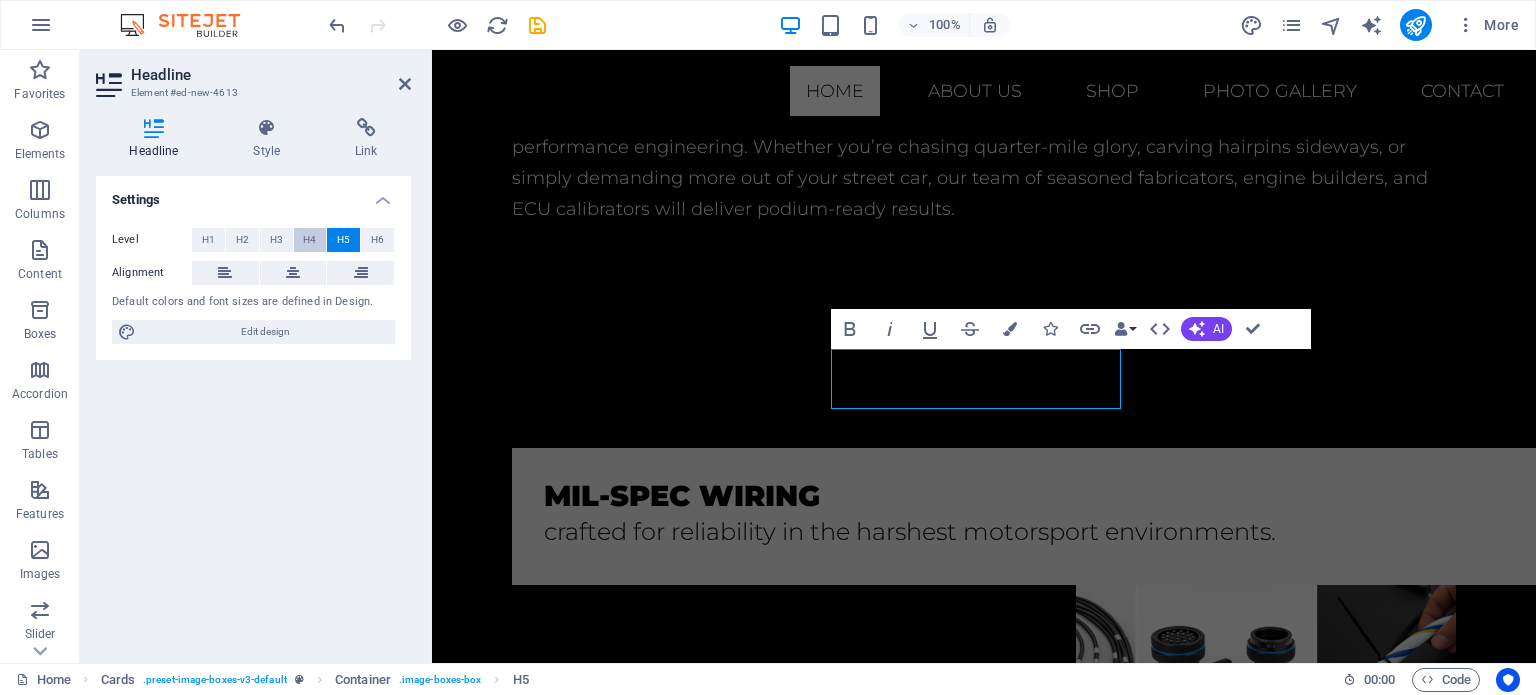 click on "H4" at bounding box center (310, 240) 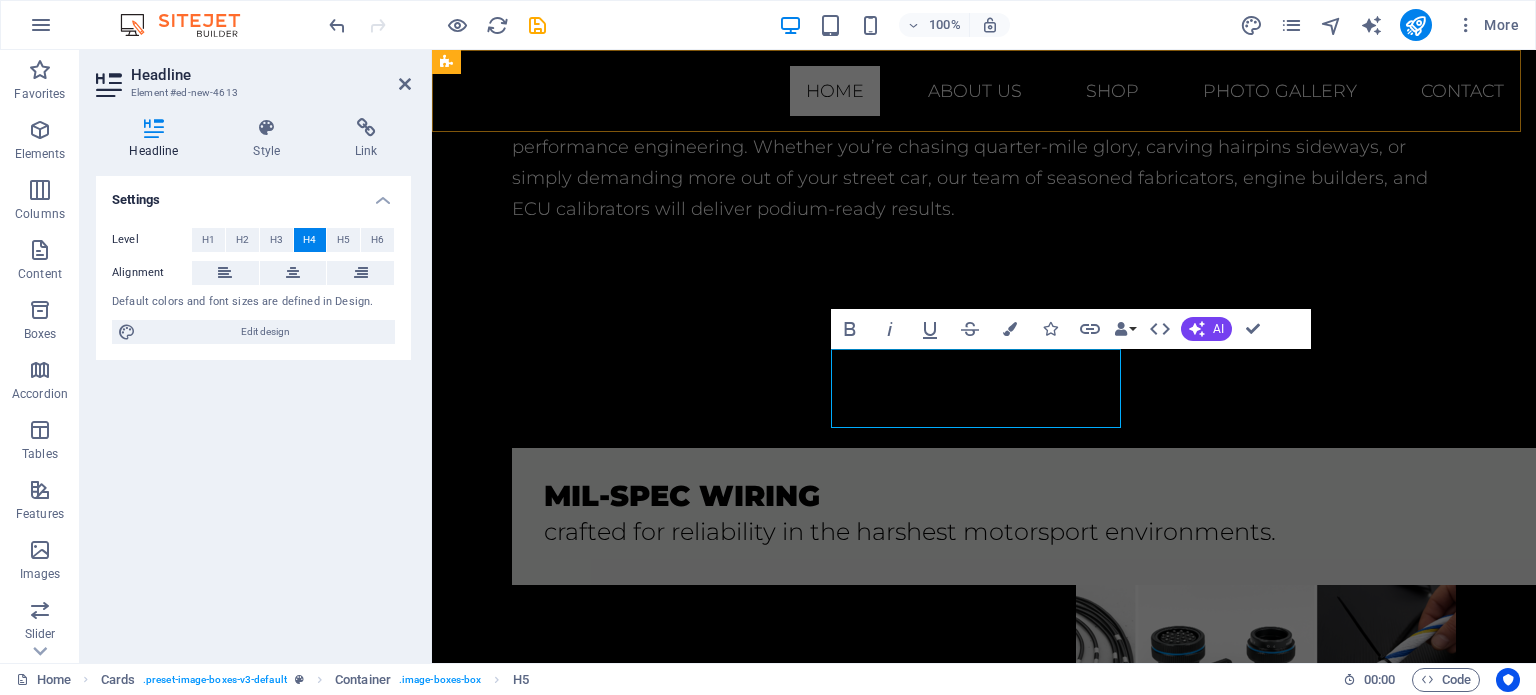 click on "Home About us Shop Photo gallery Contact" at bounding box center (984, 91) 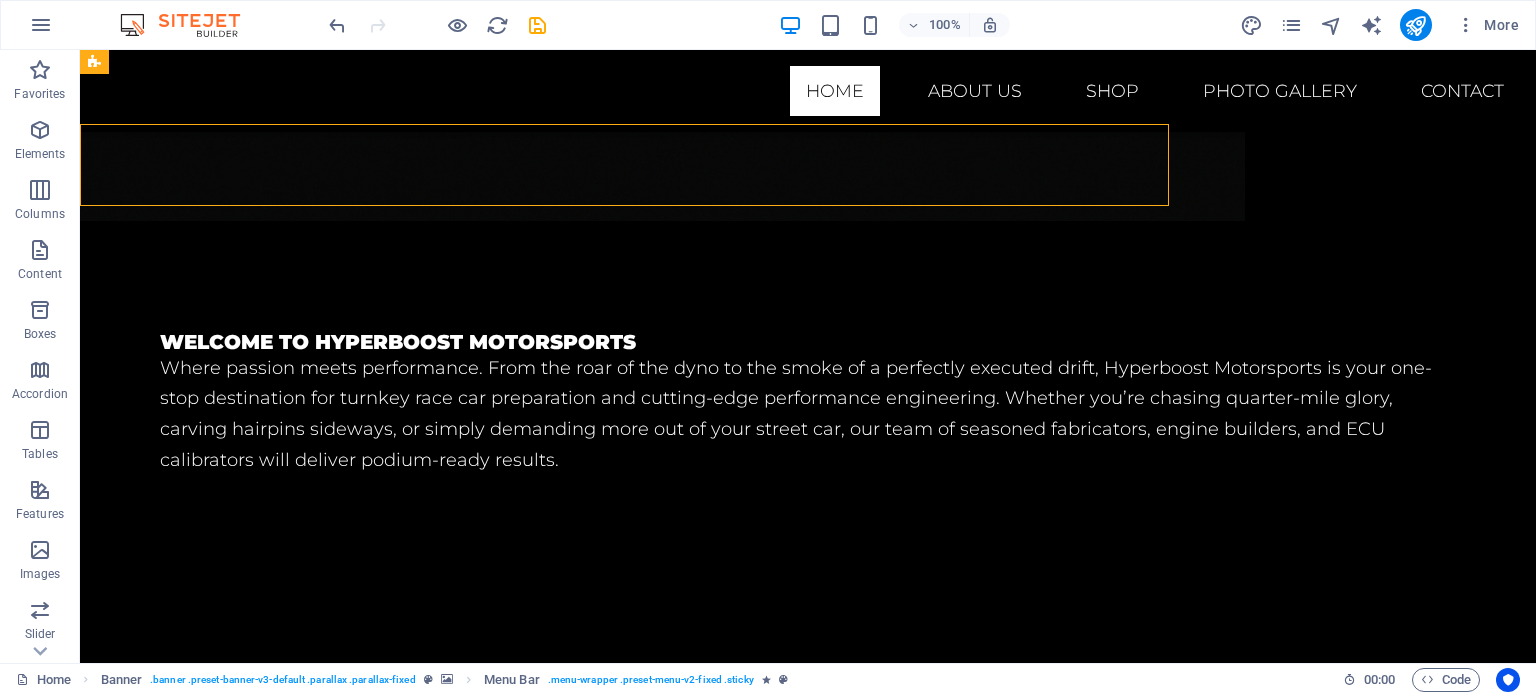 scroll, scrollTop: 1532, scrollLeft: 0, axis: vertical 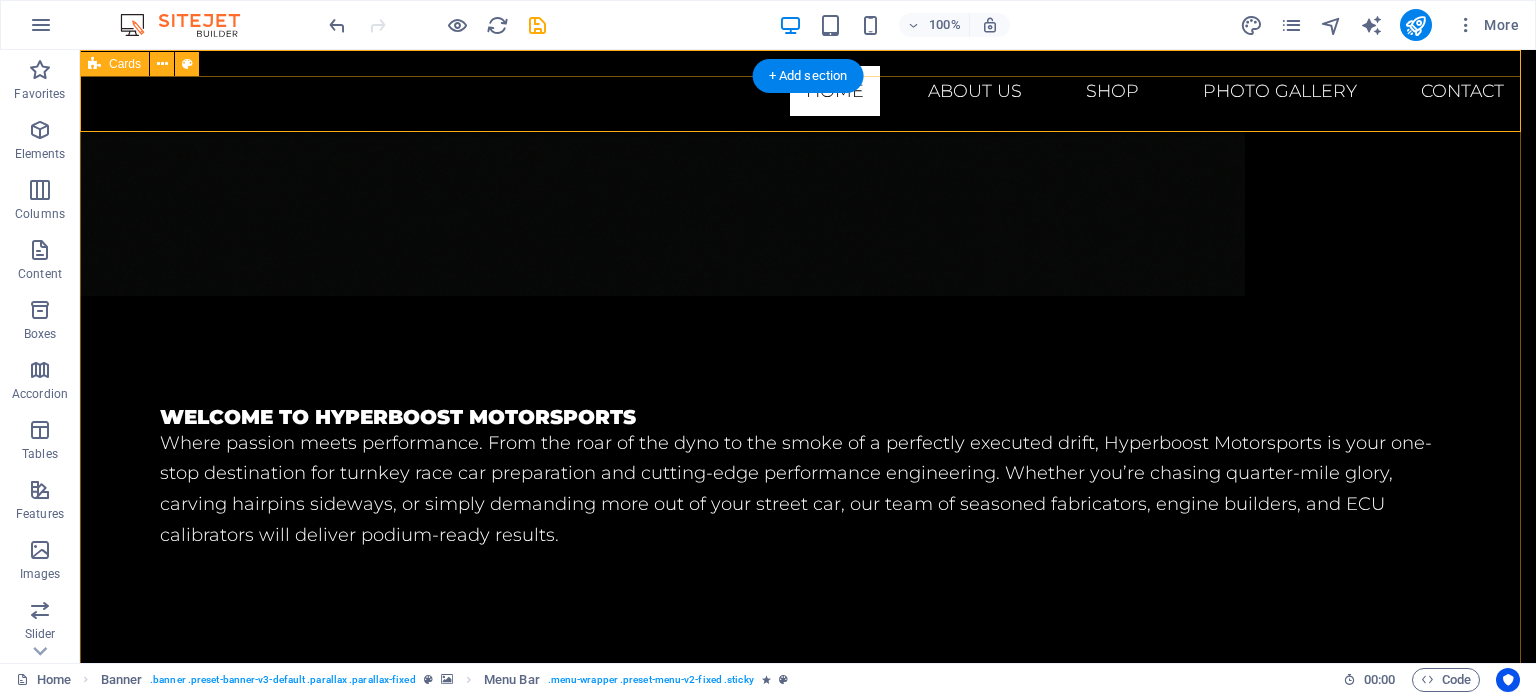 click on "mil-spec wiring crafted for reliability in the harshest motorsport environments. standalone ecu tuning Lorem ipsum dolor sit amet, consectetuer adipiscing elit. Aenean commodo ligula eget dolor. Lorem ipsum dolor sit amet. Headline Lorem ipsum dolor sit amet, consectetuer adipiscing elit. Aenean commodo ligula eget dolor. Lorem ipsum dolor sit amet." at bounding box center (808, 1883) 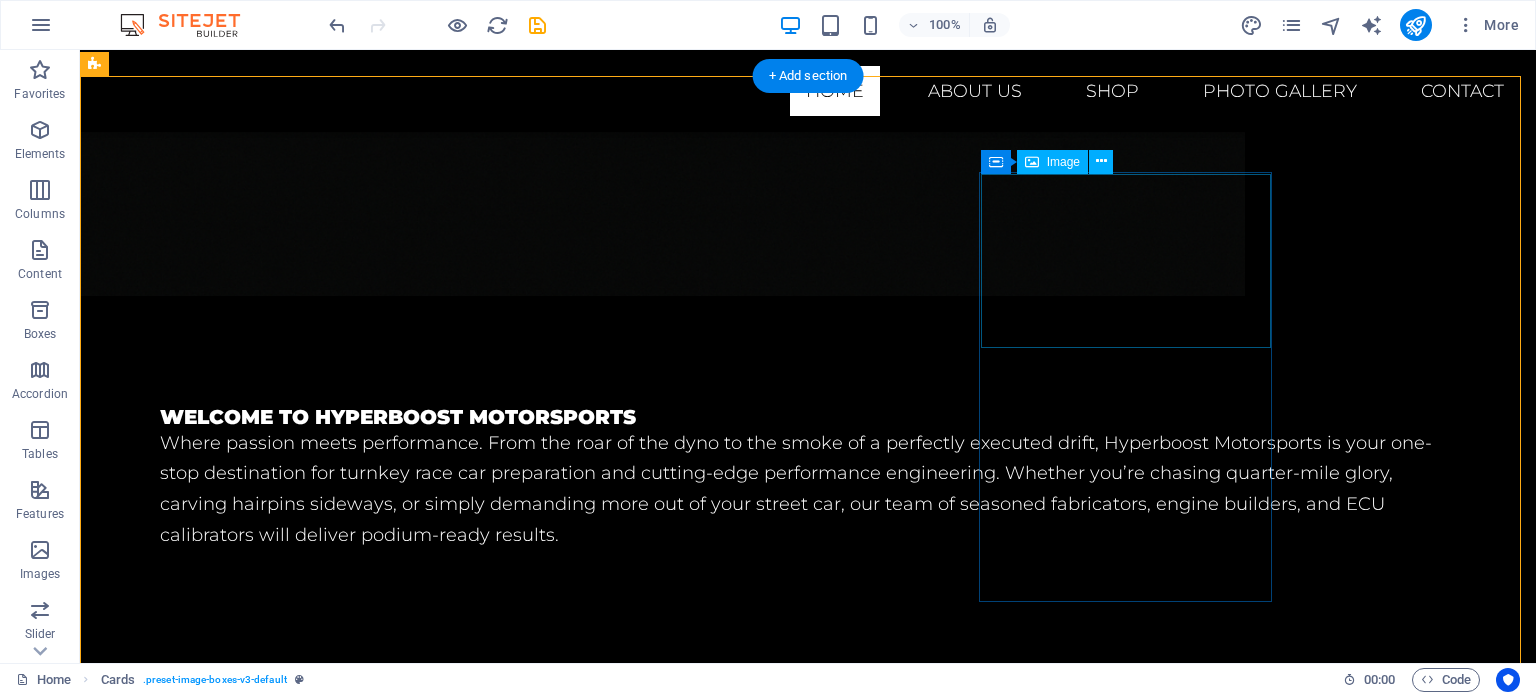 click at bounding box center (242, 2146) 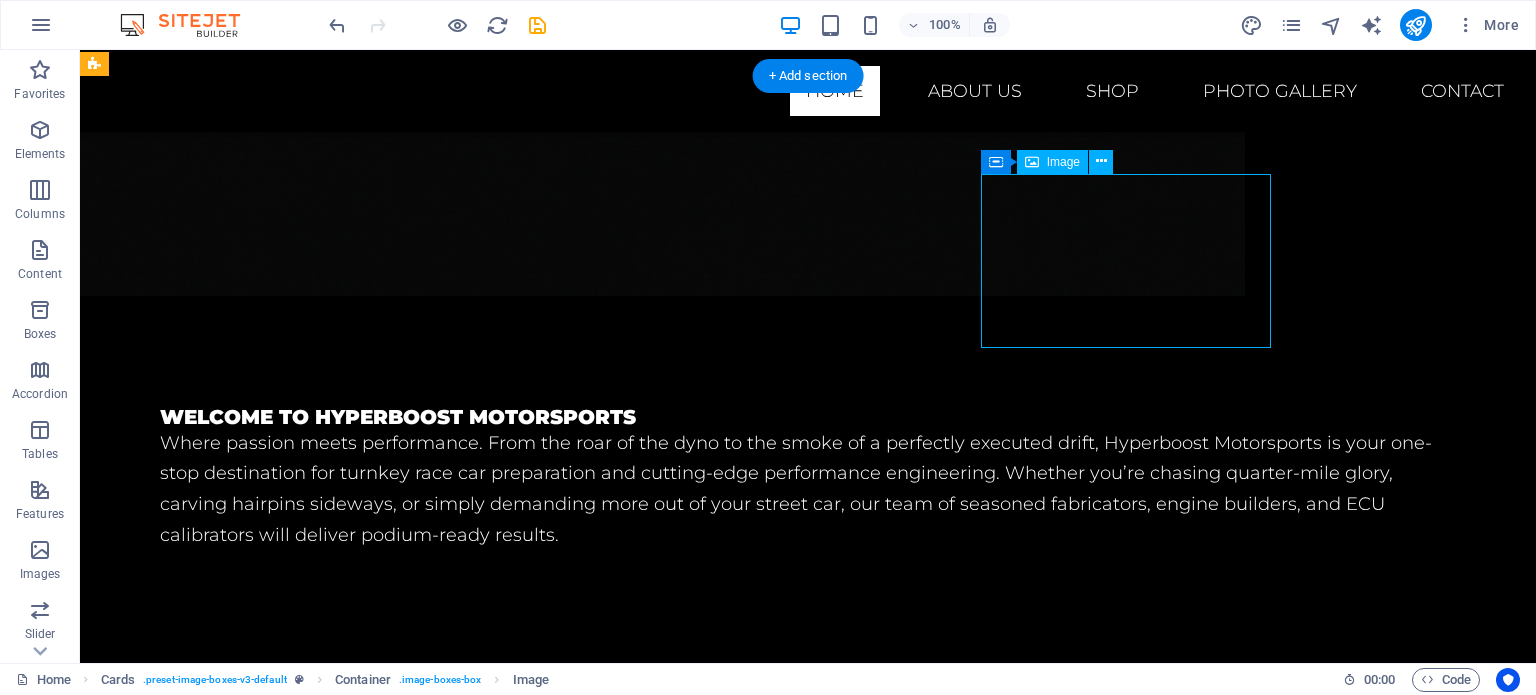 click at bounding box center (242, 2146) 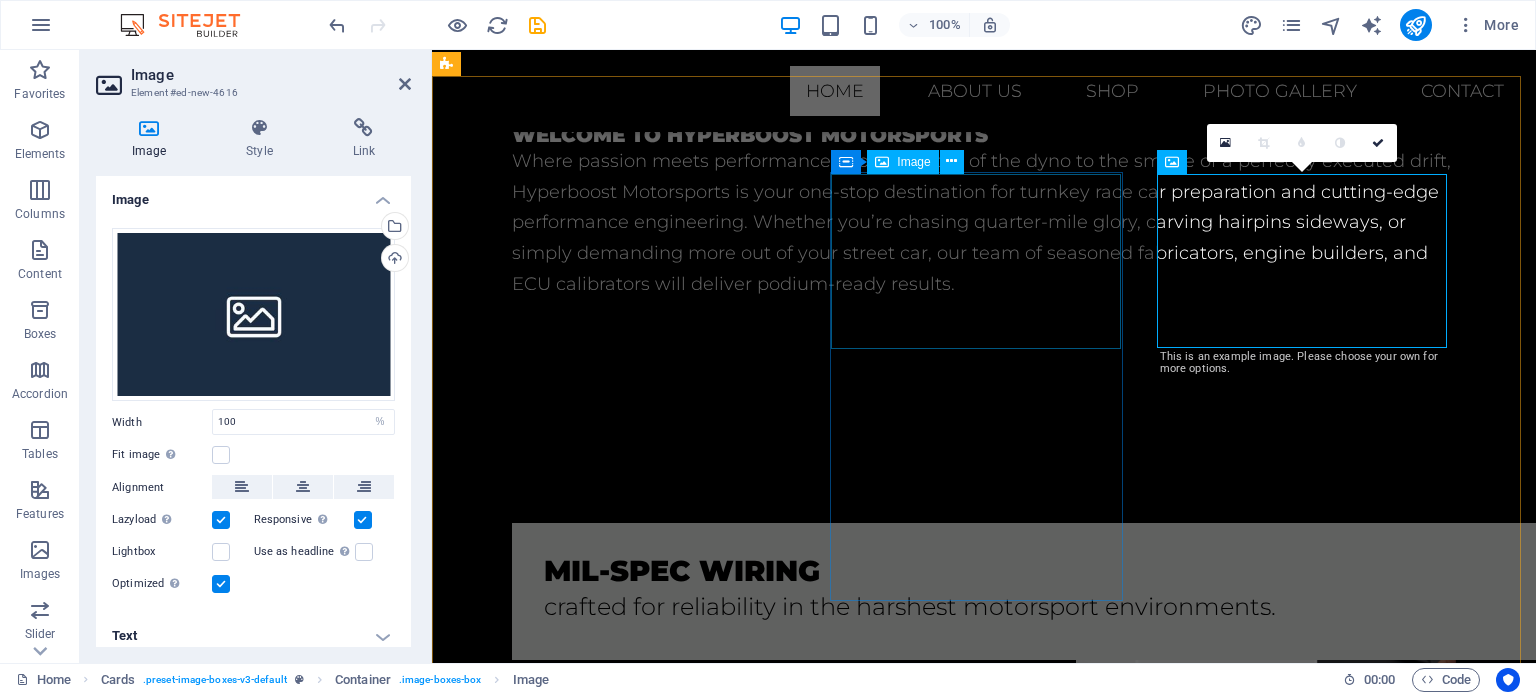 scroll, scrollTop: 1607, scrollLeft: 0, axis: vertical 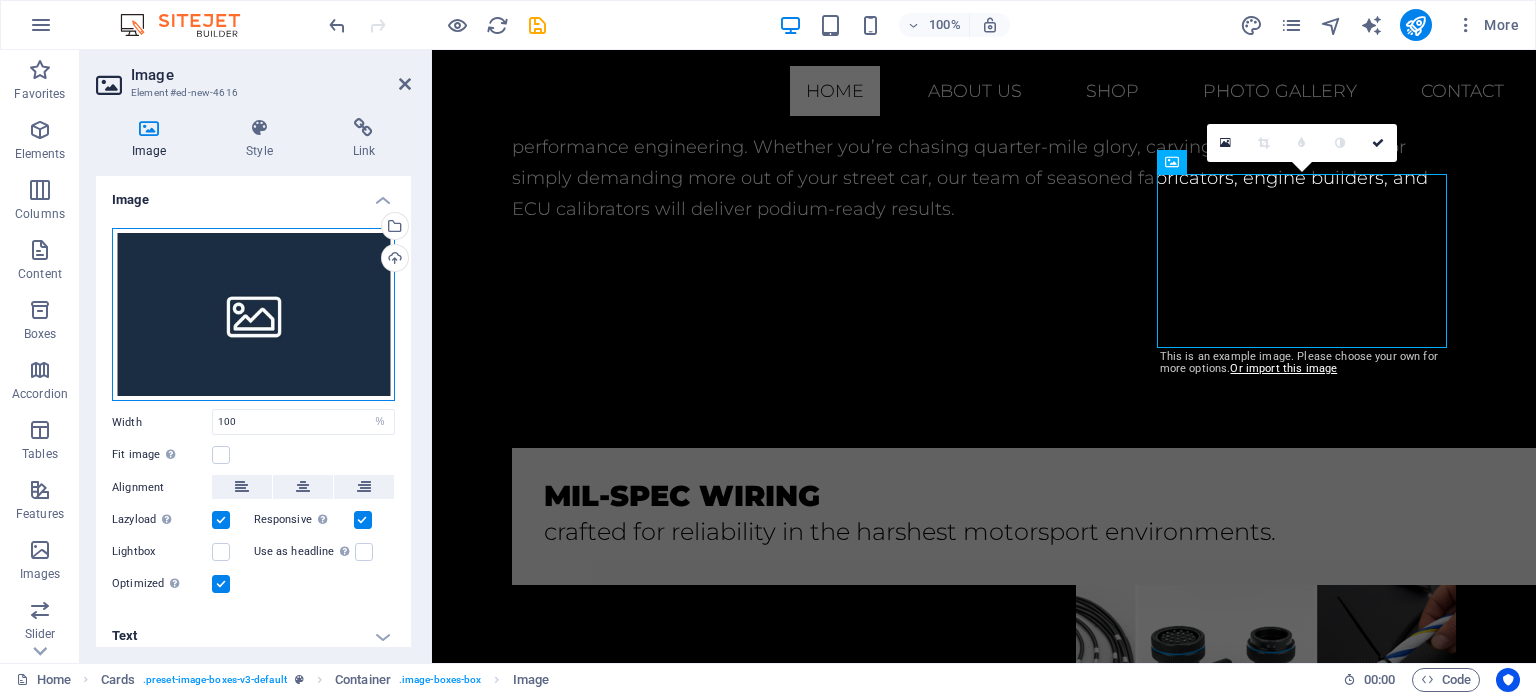 click on "Drag files here, click to choose files or select files from Files or our free stock photos & videos" at bounding box center (253, 315) 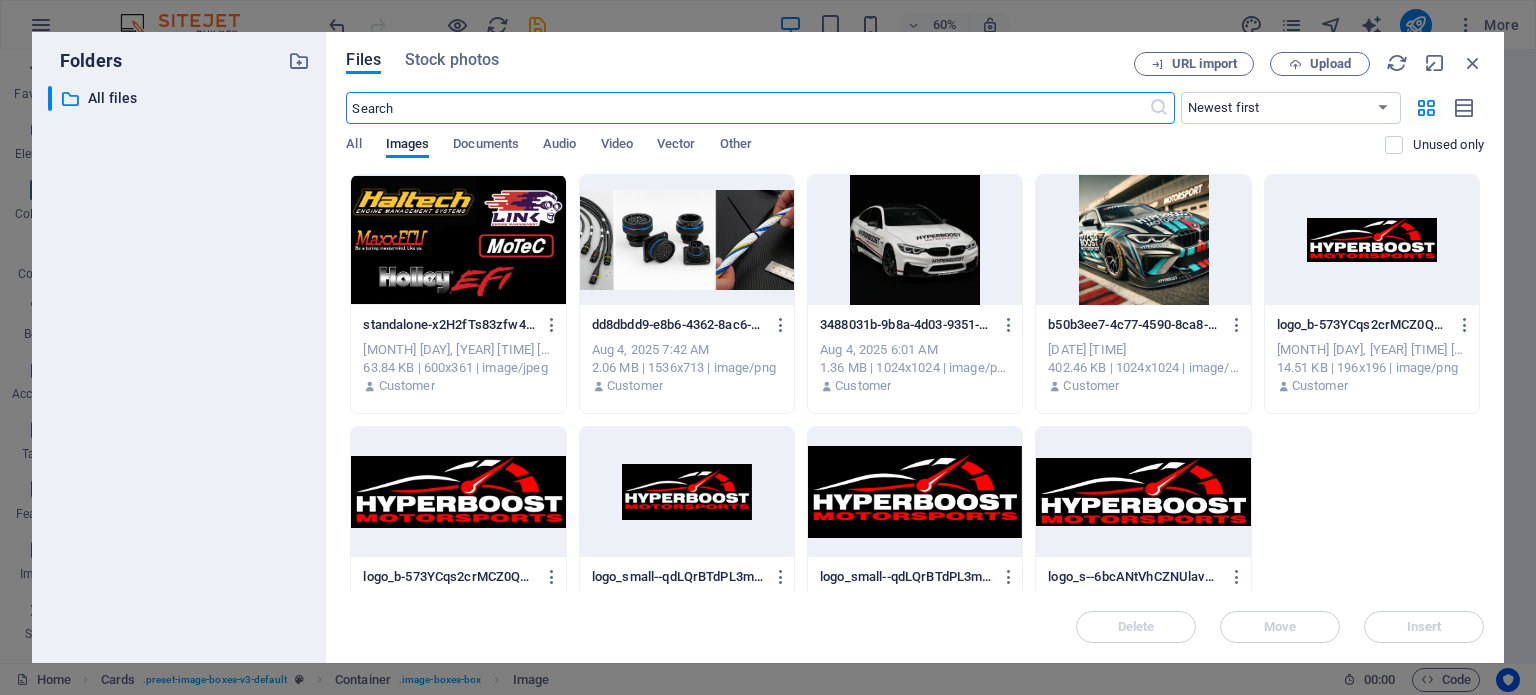 scroll, scrollTop: 2047, scrollLeft: 0, axis: vertical 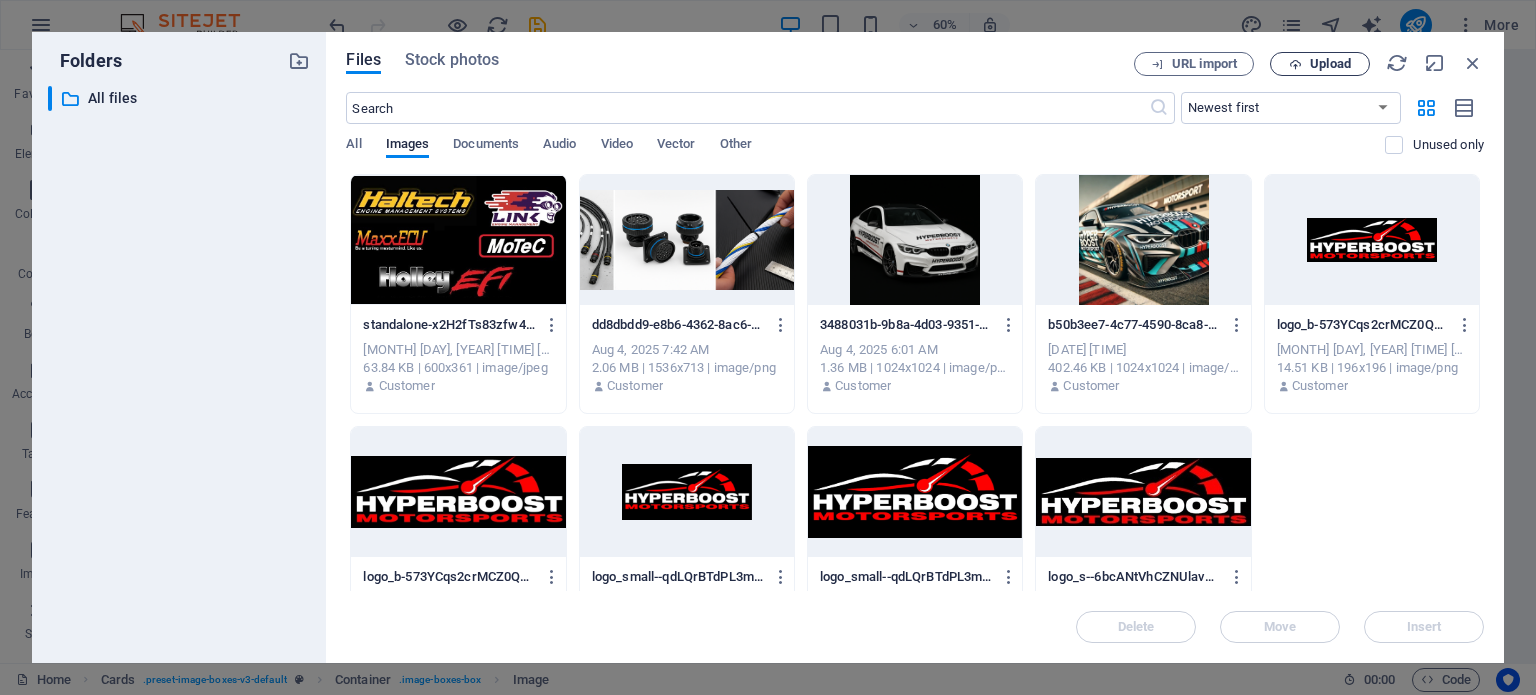 click on "Upload" at bounding box center (1320, 64) 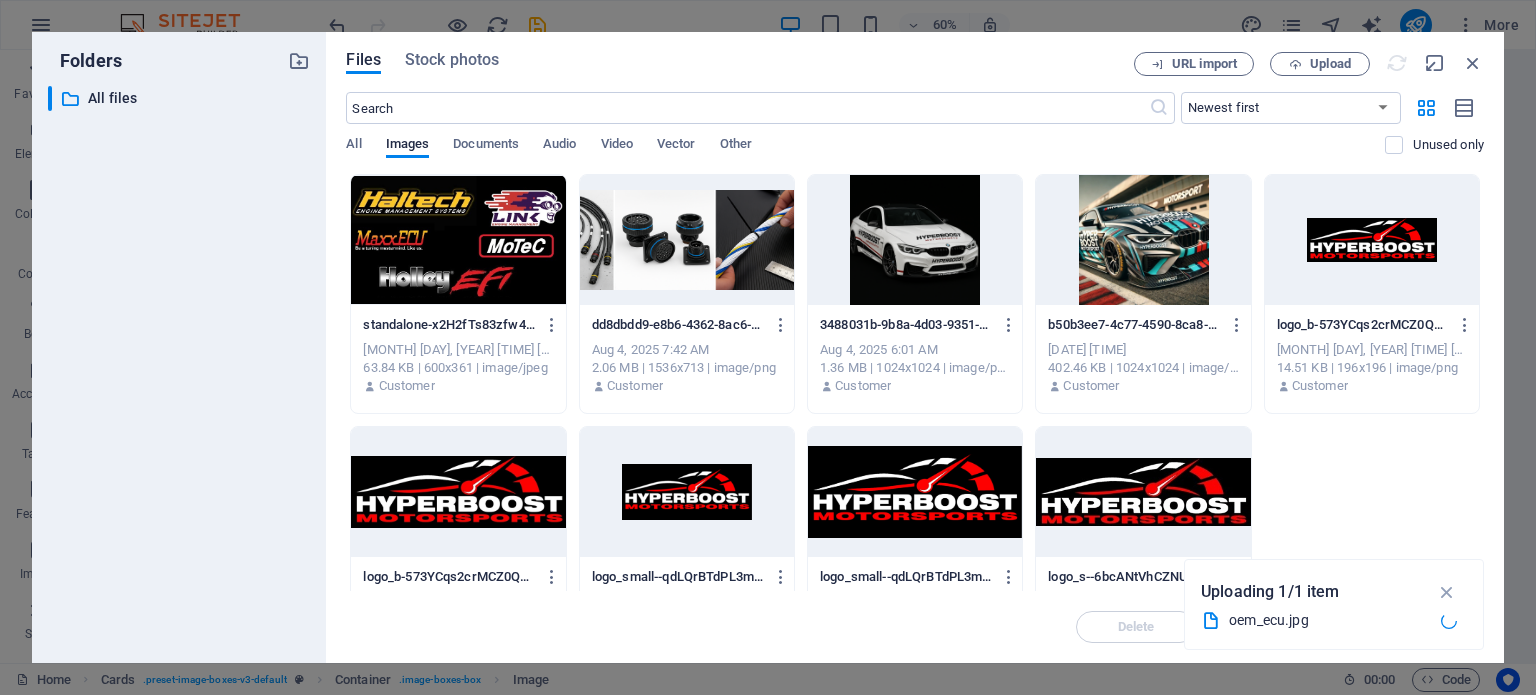 scroll, scrollTop: 74, scrollLeft: 0, axis: vertical 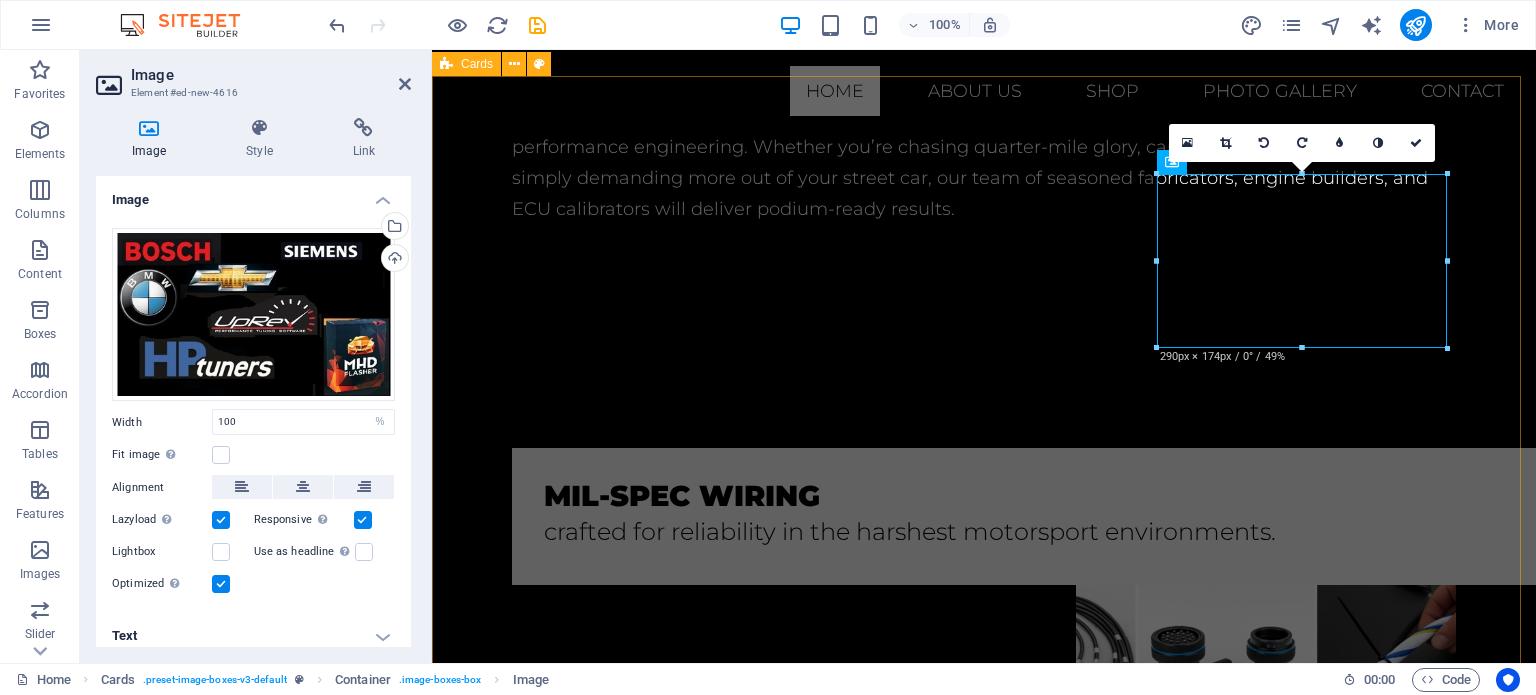 click on "mil-spec wiring crafted for reliability in the harshest motorsport environments. standalone ecu tuning Lorem ipsum dolor sit amet, consectetuer adipiscing elit. Aenean commodo ligula eget dolor. Lorem ipsum dolor sit amet. Headline Lorem ipsum dolor sit amet, consectetuer adipiscing elit. Aenean commodo ligula eget dolor. Lorem ipsum dolor sit amet." at bounding box center [984, 1557] 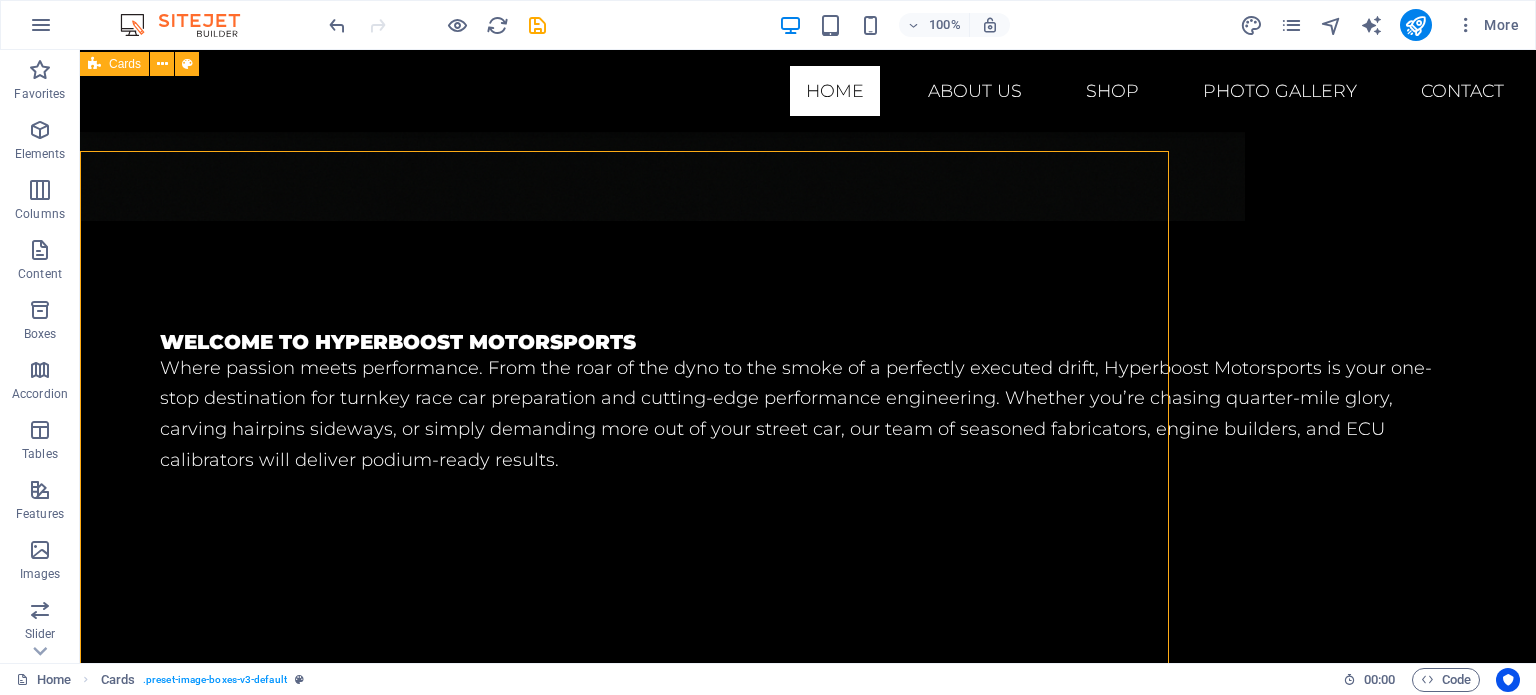 scroll, scrollTop: 1532, scrollLeft: 0, axis: vertical 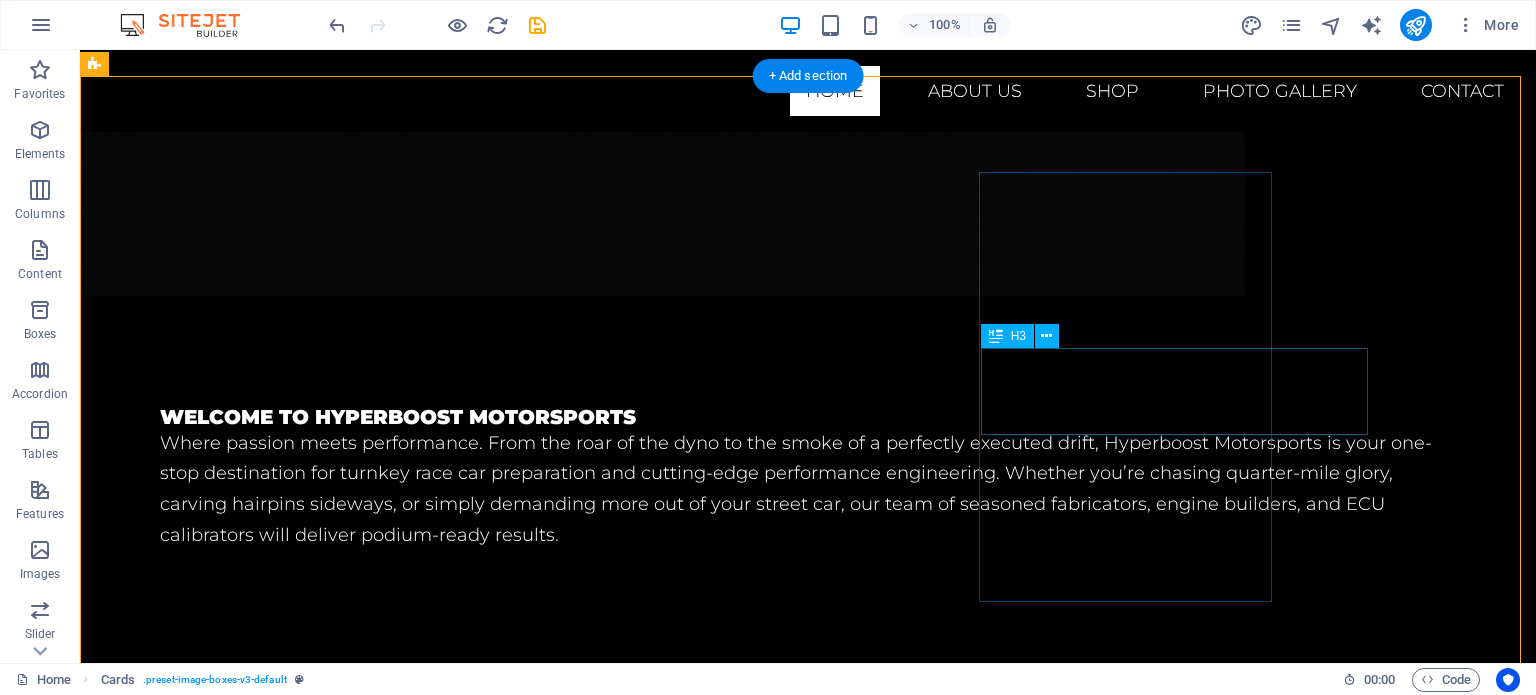 click on "Headline" at bounding box center [242, 2276] 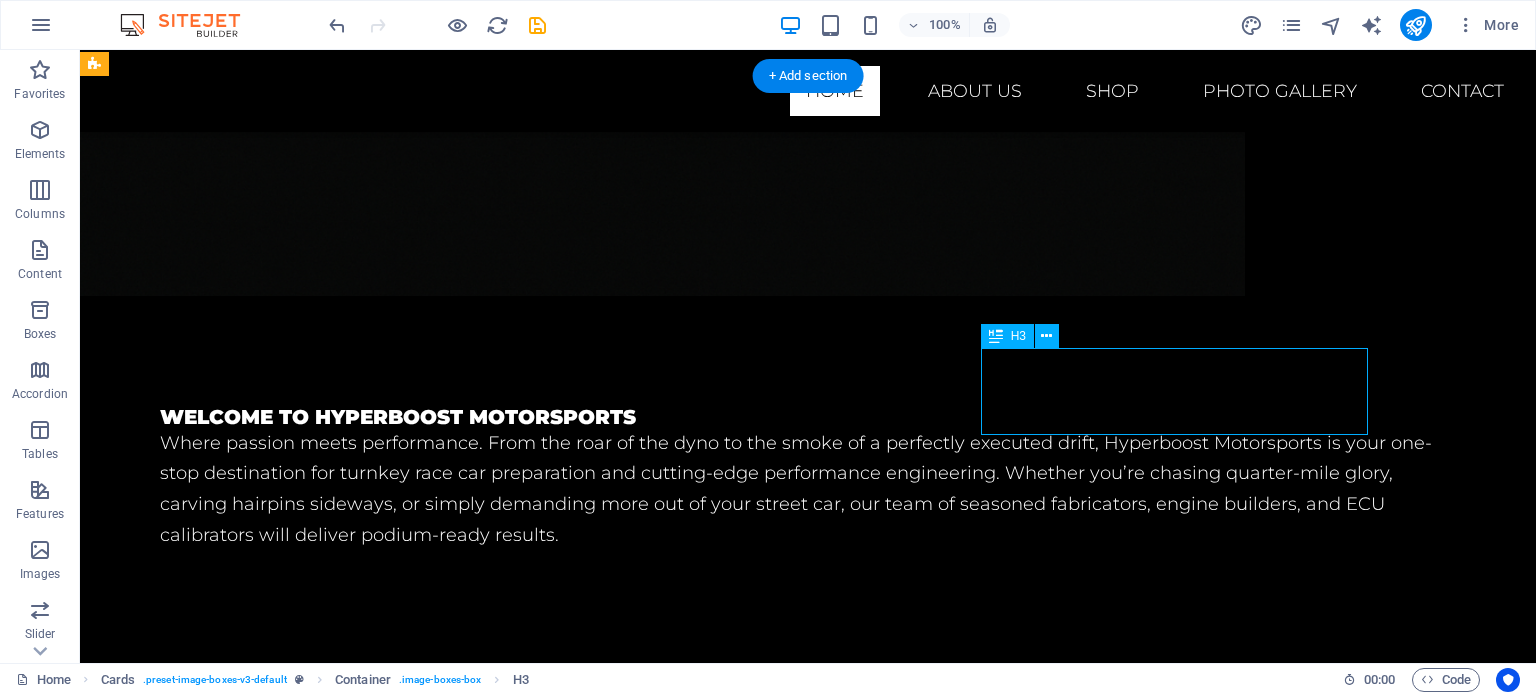 click on "Headline" at bounding box center (242, 2276) 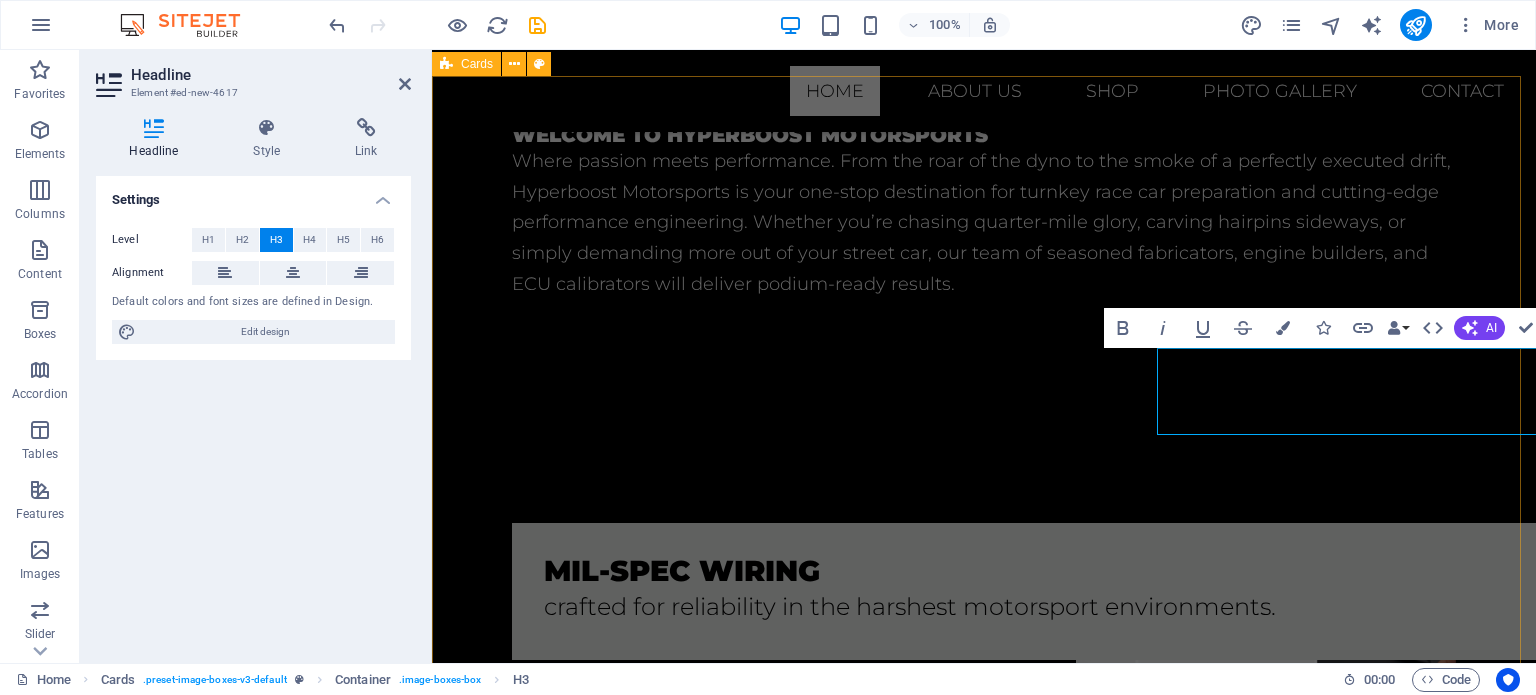 scroll, scrollTop: 1607, scrollLeft: 0, axis: vertical 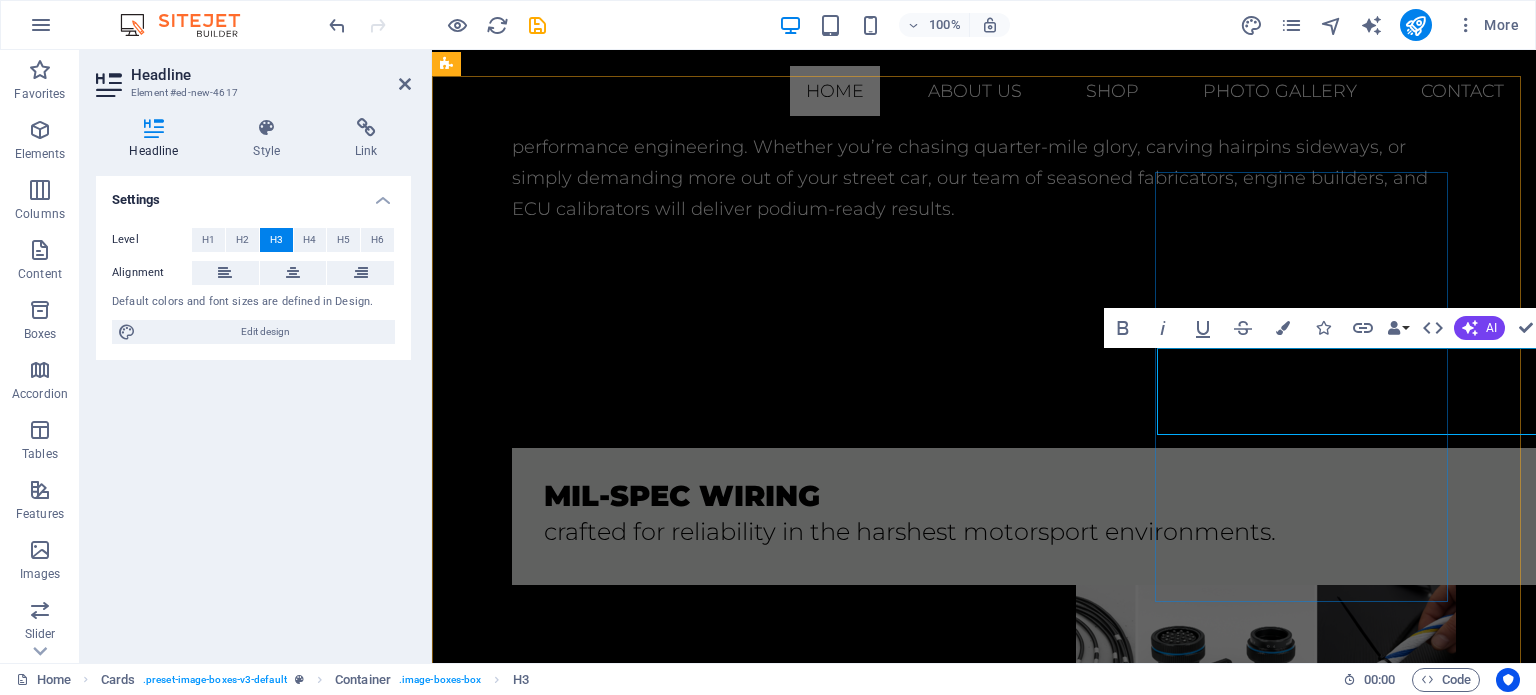 type 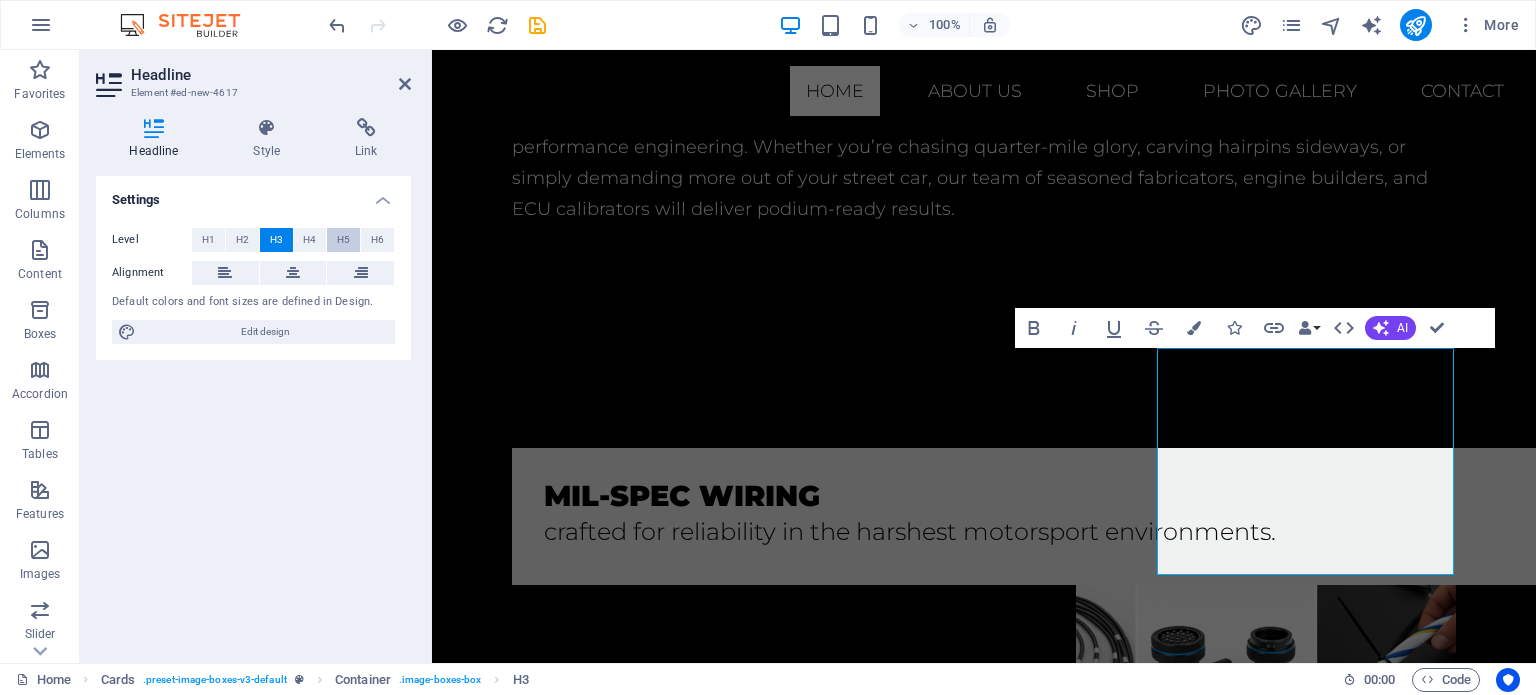 click on "H5" at bounding box center (343, 240) 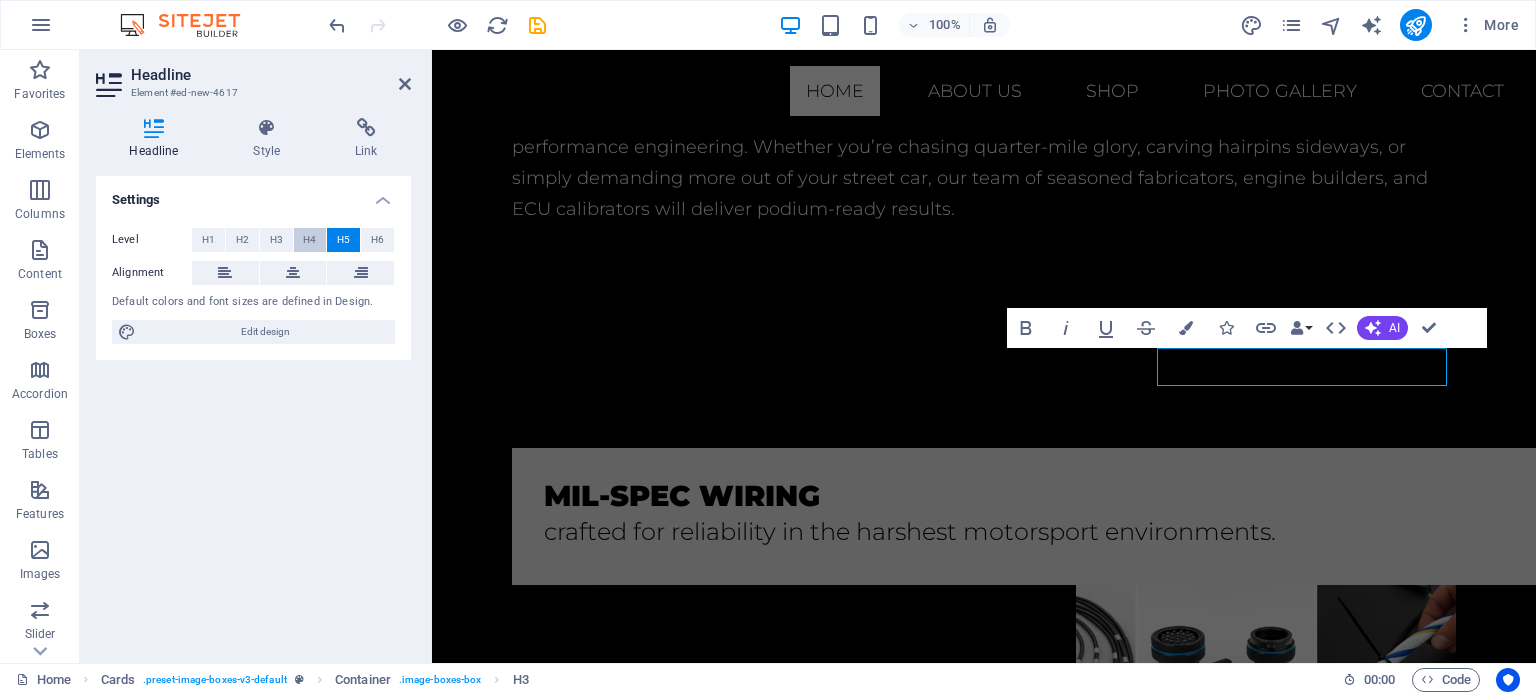 click on "H4" at bounding box center [310, 240] 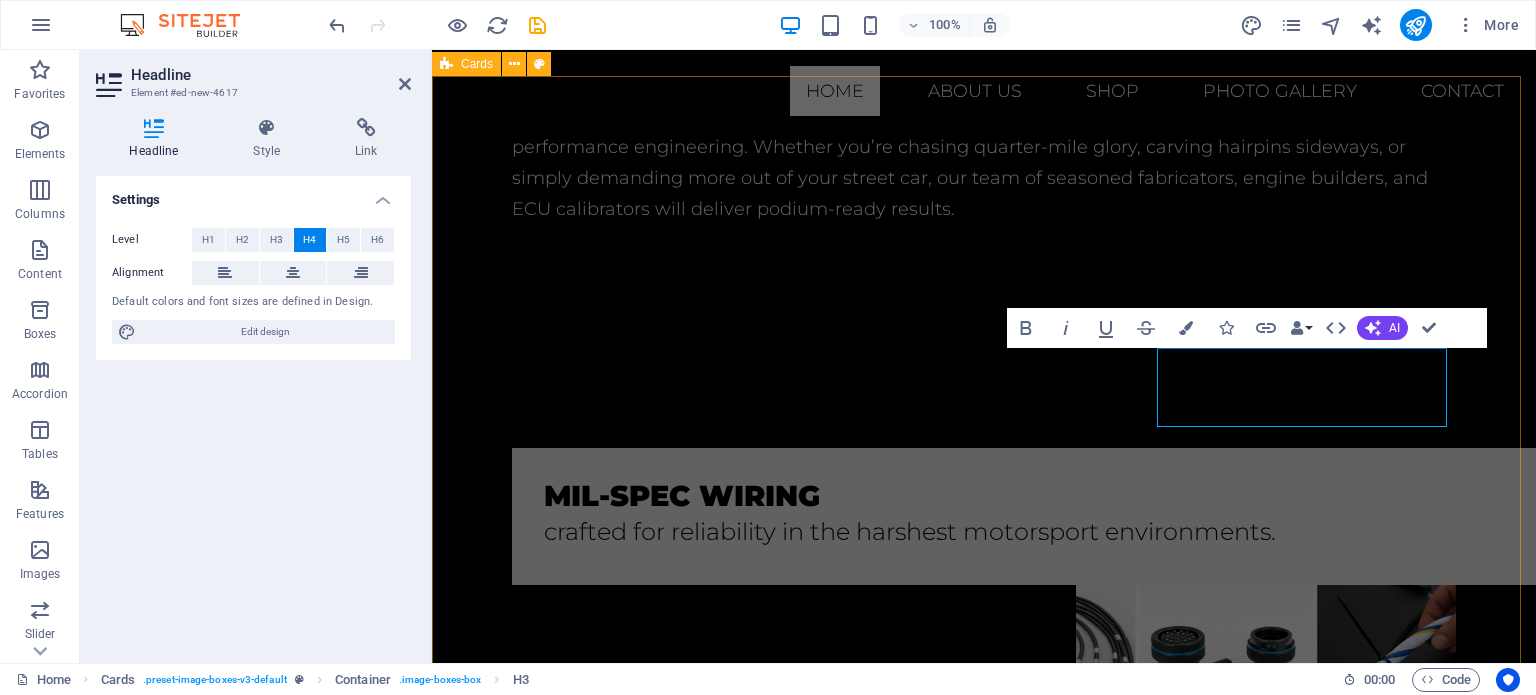 click on "mil-spec wiring crafted for reliability in the harshest motorsport environments. standalone ecu tuning Lorem ipsum dolor sit amet, consectetuer adipiscing elit. Aenean commodo ligula eget dolor. Lorem ipsum dolor sit amet. OEM ecu tuning Lorem ipsum dolor sit amet, consectetuer adipiscing elit. Aenean commodo ligula eget dolor. Lorem ipsum dolor sit amet." at bounding box center (984, 1553) 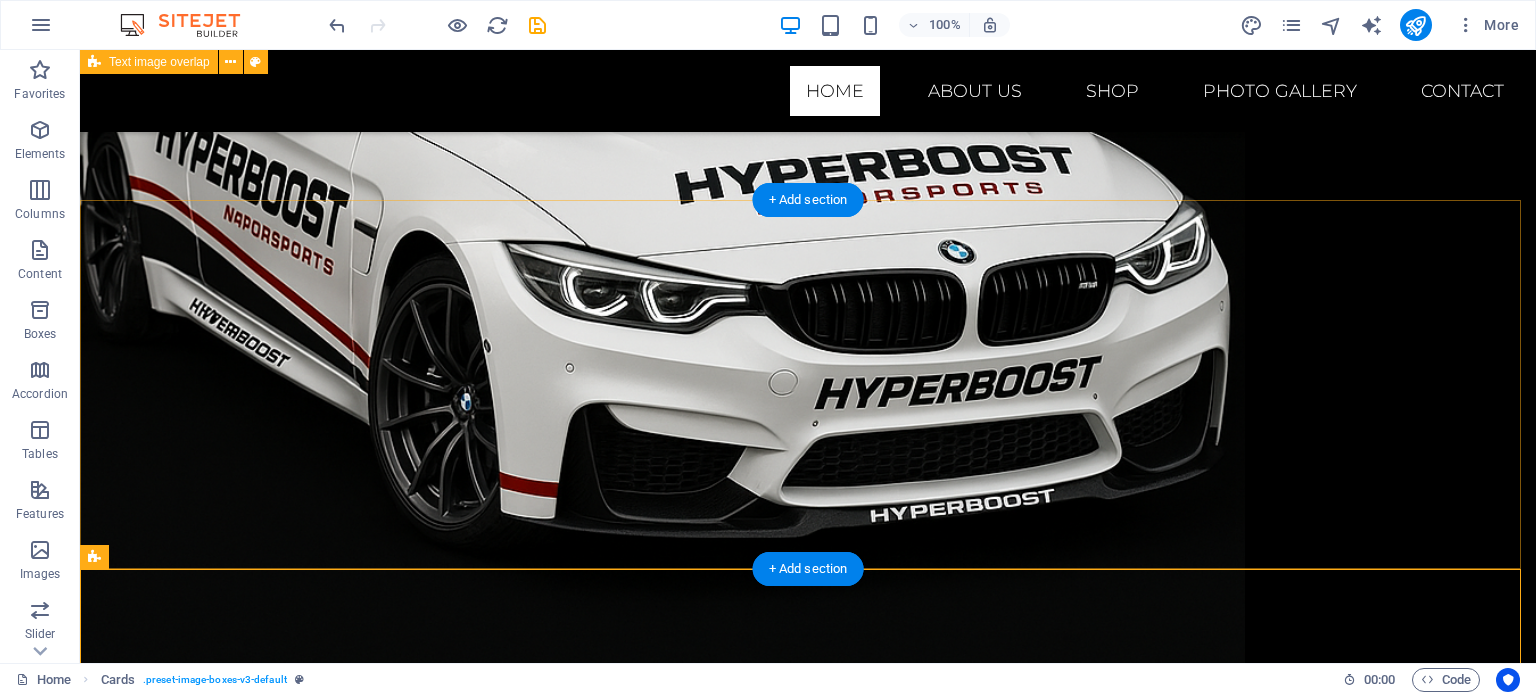 scroll, scrollTop: 1032, scrollLeft: 0, axis: vertical 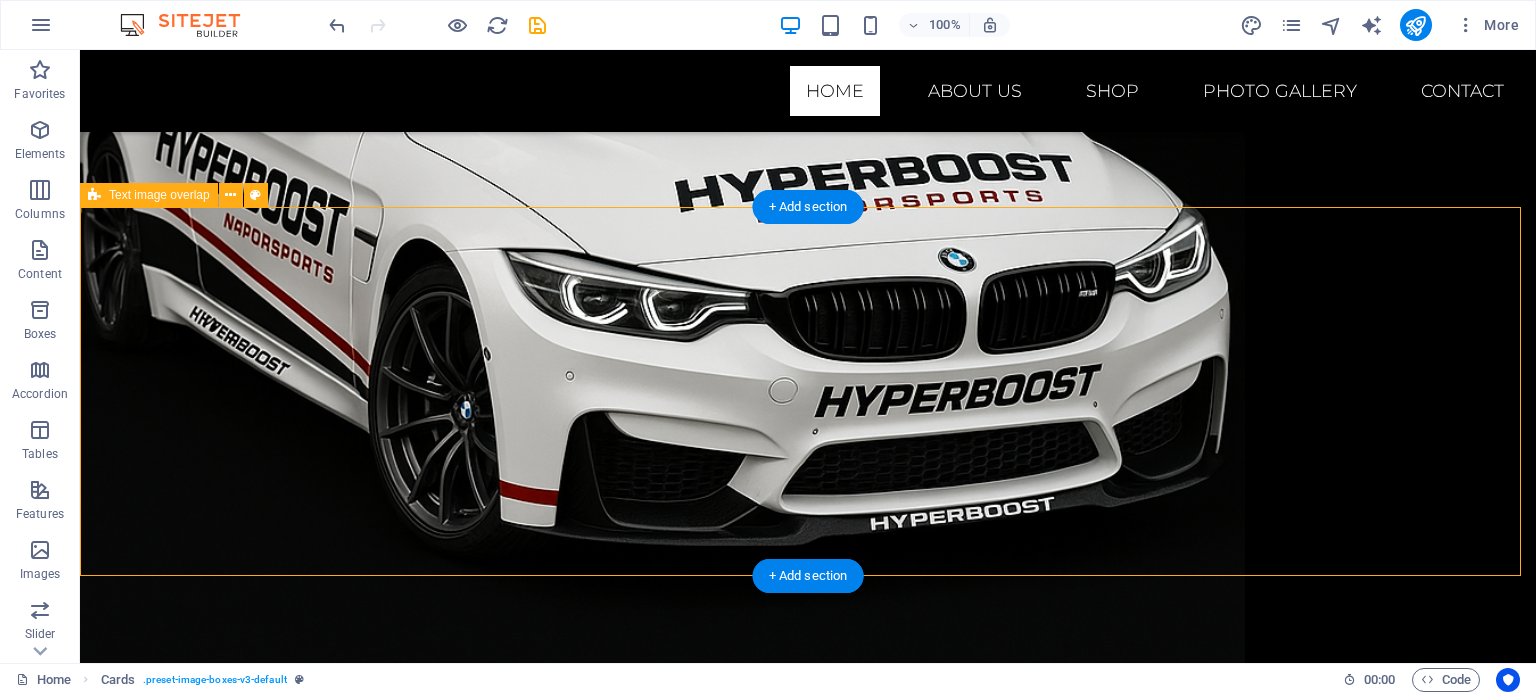 click on "Mil-spec wiring crafted for reliability in the harshest motorsport environments." at bounding box center [808, 1430] 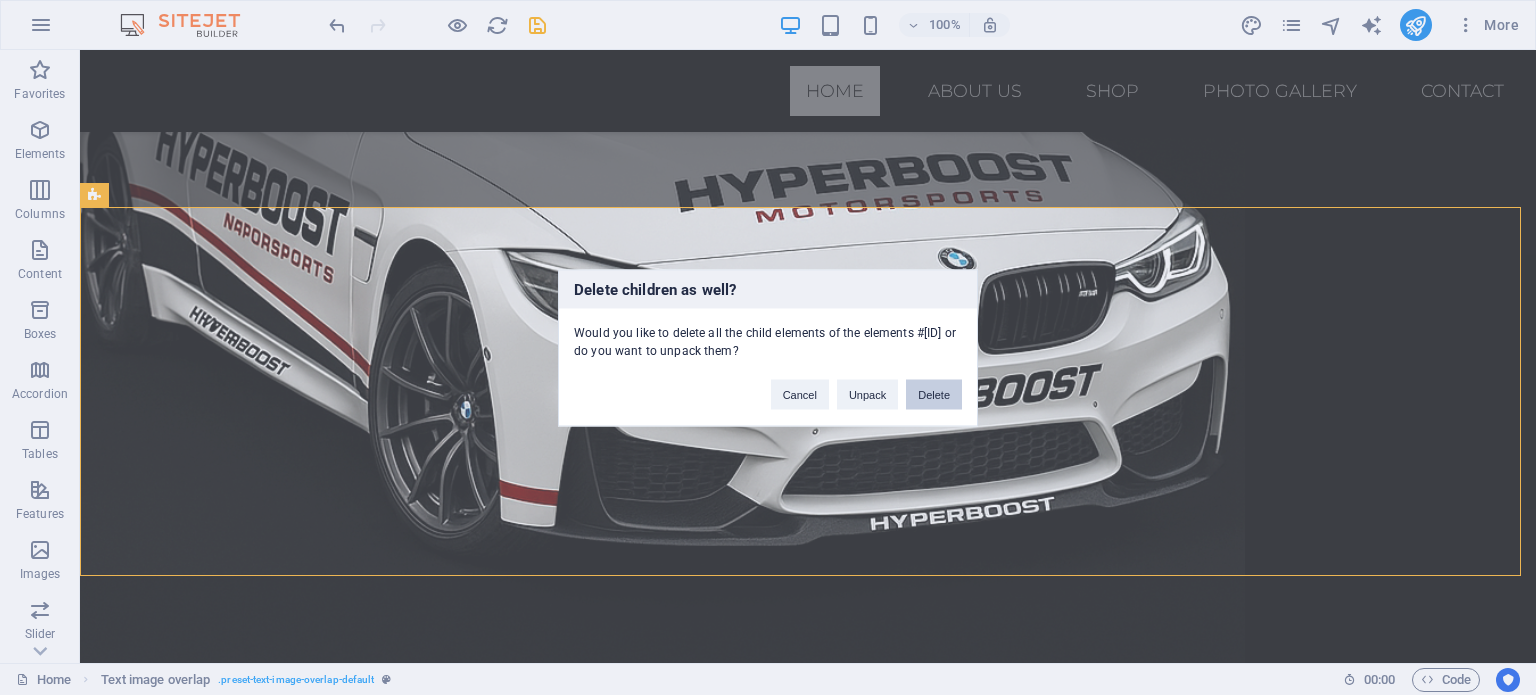 click on "Delete" at bounding box center (934, 394) 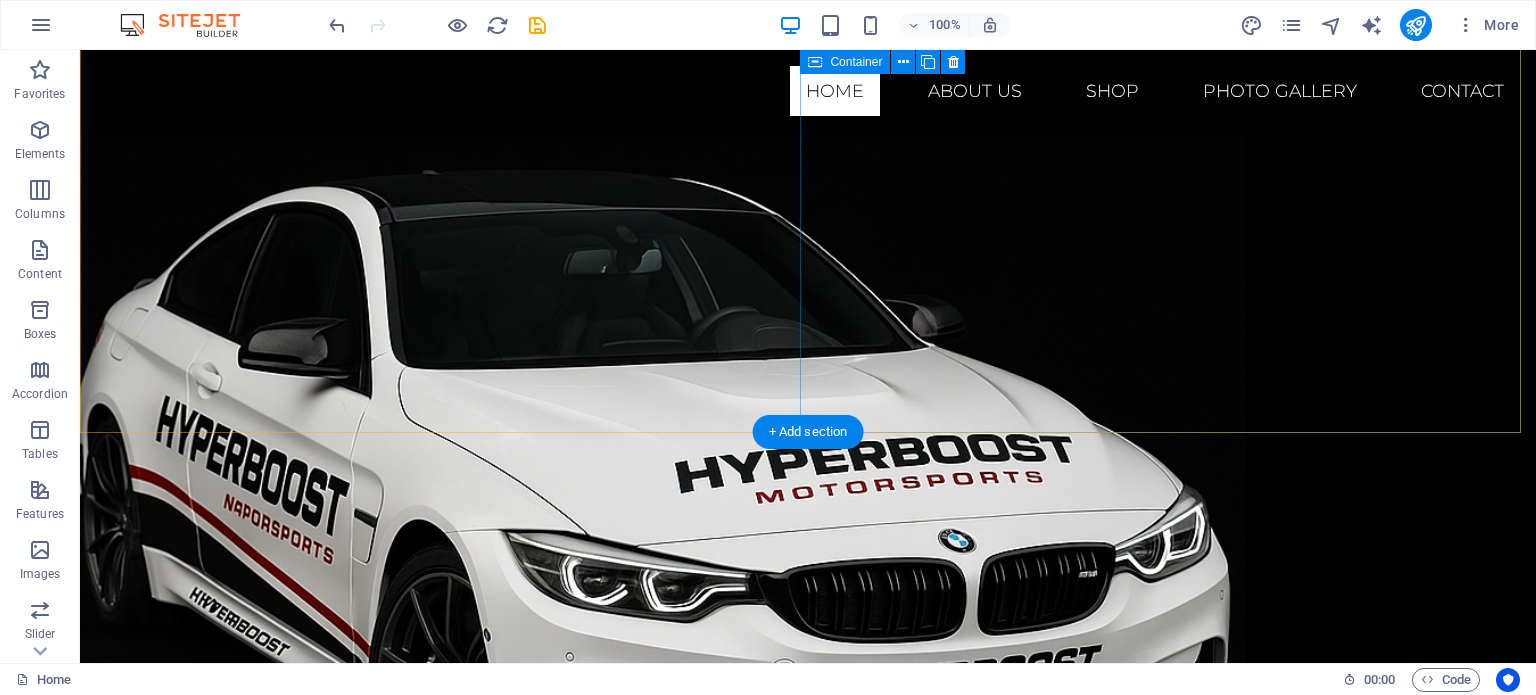 scroll, scrollTop: 732, scrollLeft: 0, axis: vertical 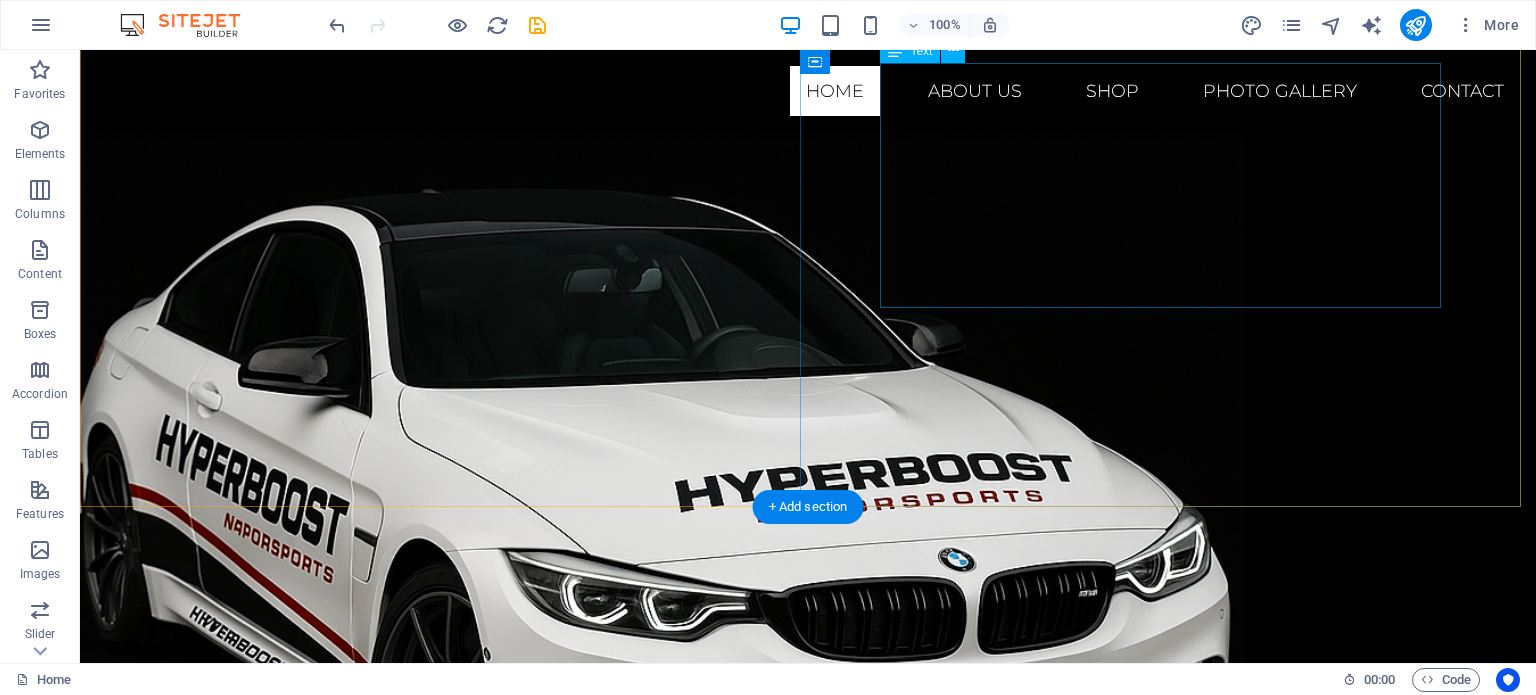 click on "Where passion meets performance. From the roar of the dyno to the smoke of a perfectly executed drift, Hyperboost Motorsports is your one-stop destination for turnkey race car preparation and cutting-edge performance engineering. Whether you’re chasing quarter-mile glory, carving hairpins sideways, or simply demanding more out of your street car, our team of seasoned fabricators, engine builders, and ECU calibrators will deliver podium-ready results." at bounding box center (808, 1289) 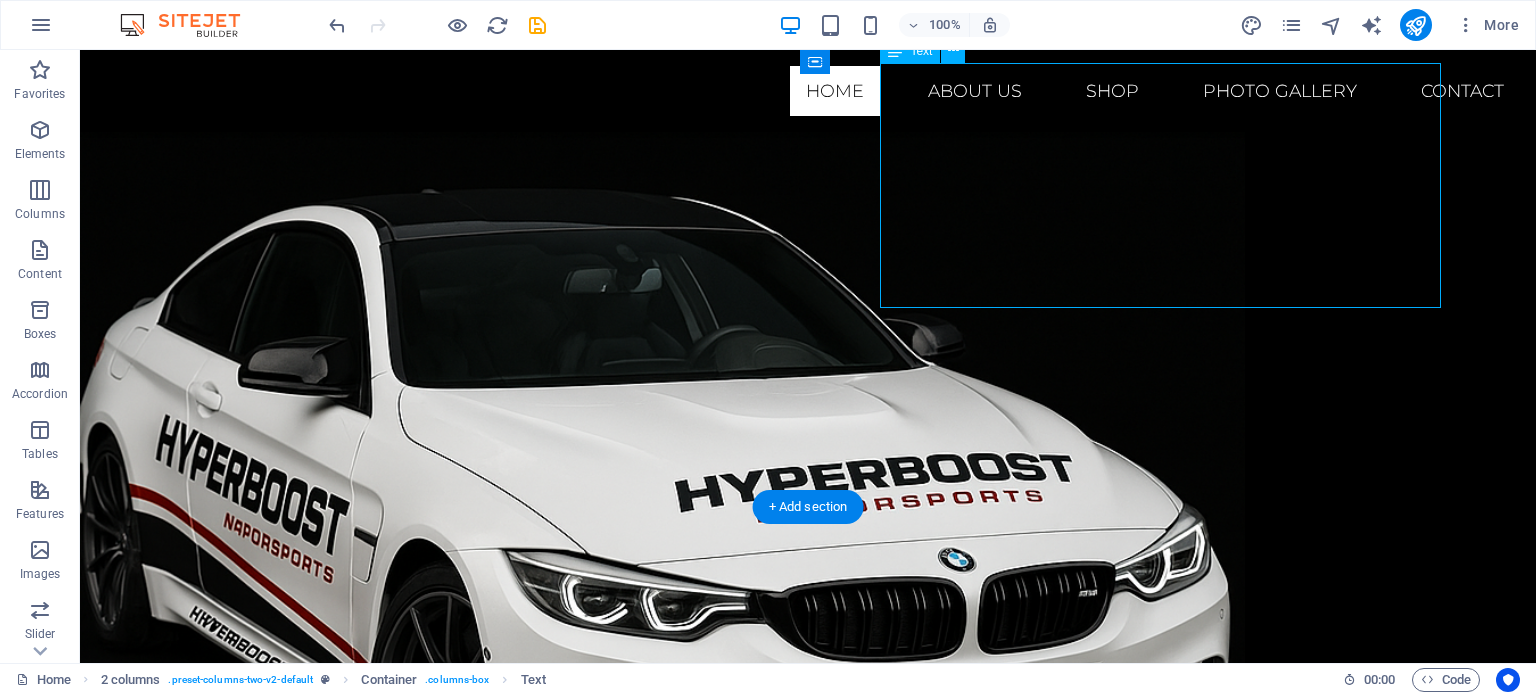 click on "Where passion meets performance. From the roar of the dyno to the smoke of a perfectly executed drift, Hyperboost Motorsports is your one-stop destination for turnkey race car preparation and cutting-edge performance engineering. Whether you’re chasing quarter-mile glory, carving hairpins sideways, or simply demanding more out of your street car, our team of seasoned fabricators, engine builders, and ECU calibrators will deliver podium-ready results." at bounding box center [808, 1289] 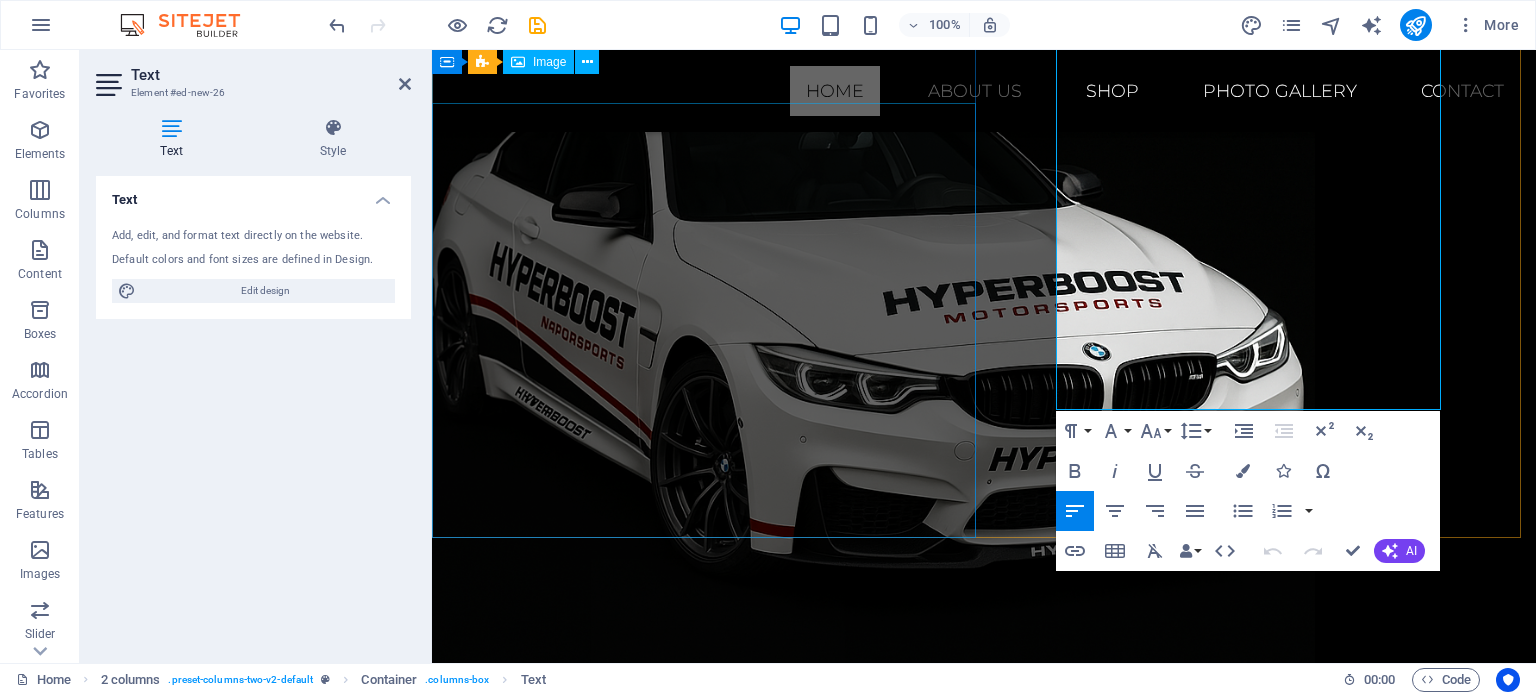 scroll, scrollTop: 776, scrollLeft: 0, axis: vertical 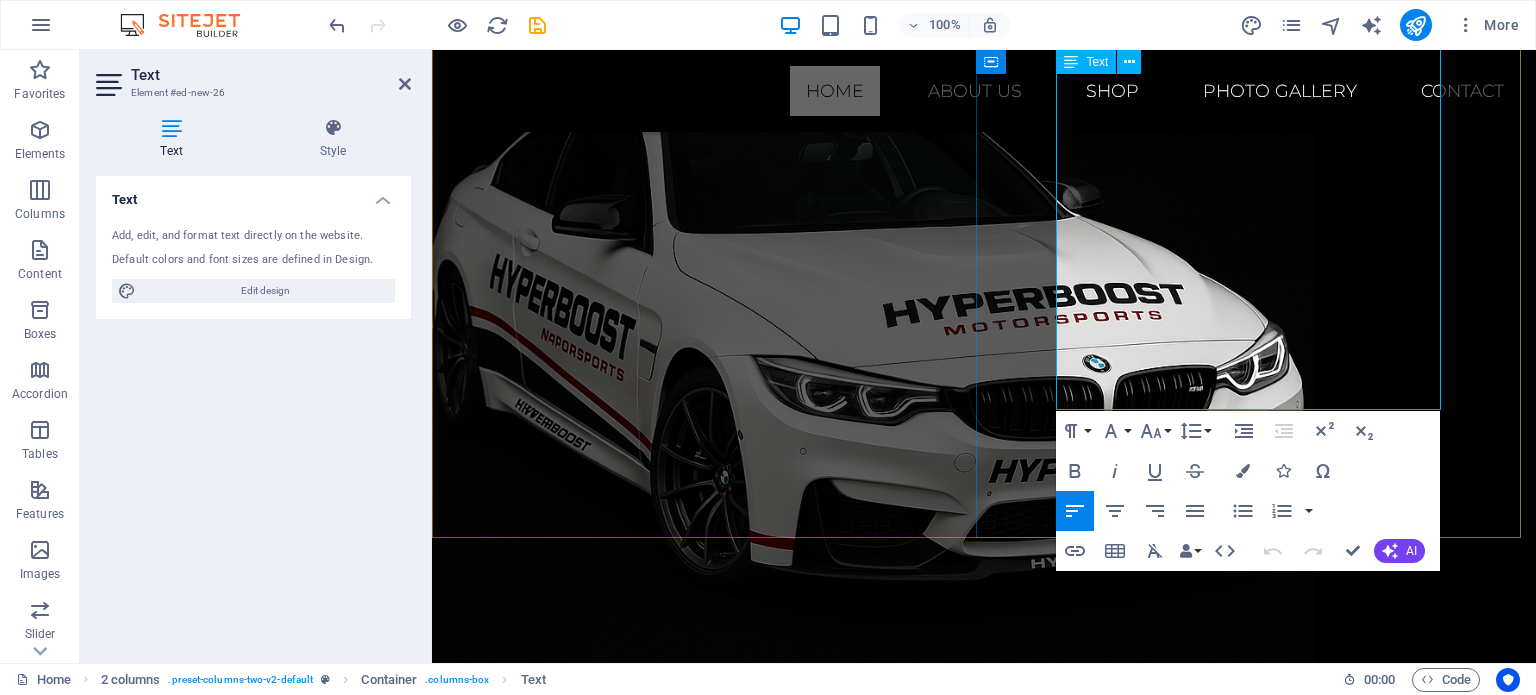 click on "Where passion meets performance. From the roar of the dyno to the smoke of a perfectly executed drift, Hyperboost Motorsports is your one-stop destination for turnkey race car preparation and cutting-edge performance engineering. Whether you’re chasing quarter-mile glory, carving hairpins sideways, or simply demanding more out of your street car, our team of seasoned fabricators, engine builders, and ECU calibrators will deliver podium-ready results." at bounding box center [984, 978] 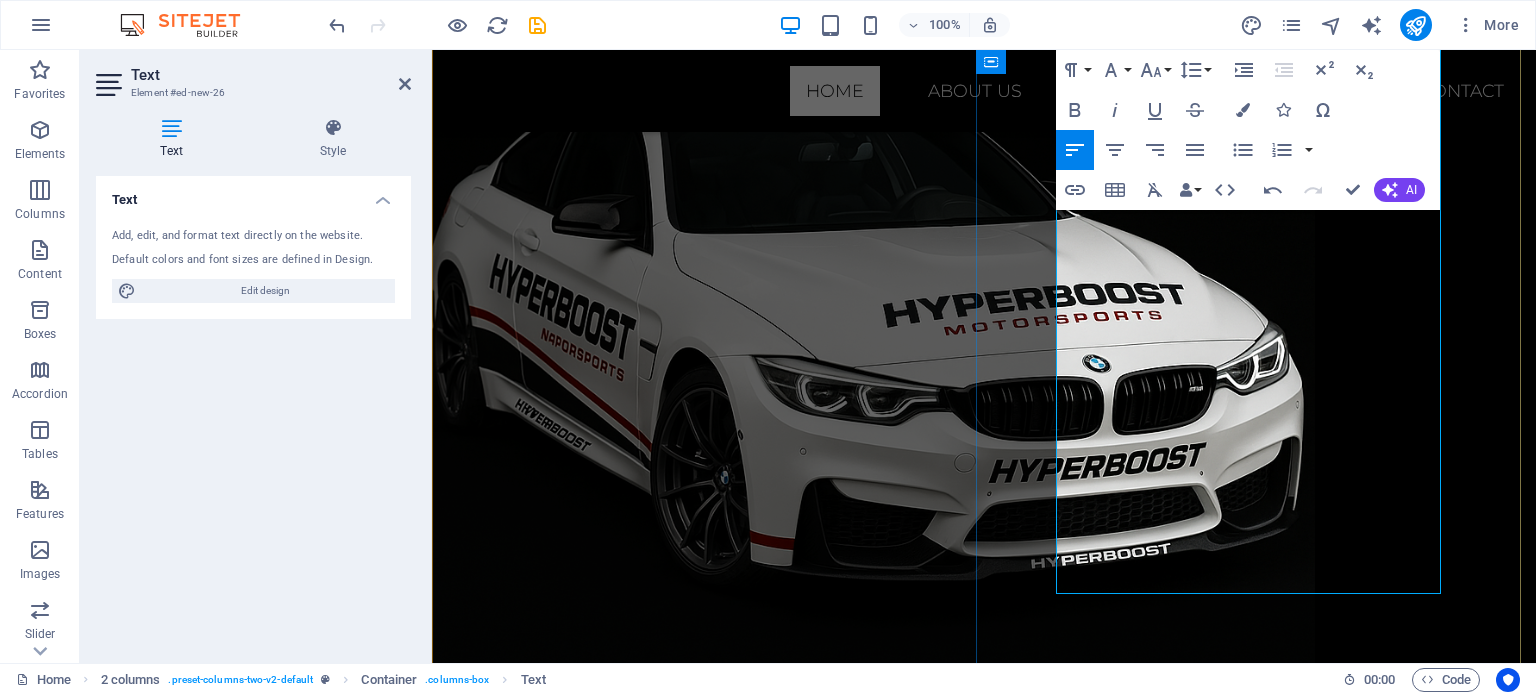 click on "Join the growing family of racers, drifters, and enthusiasts who trust Hyperboost Motorsports to turn their vision into victory. Let’s build something extraordinary together." at bounding box center [962, 1085] 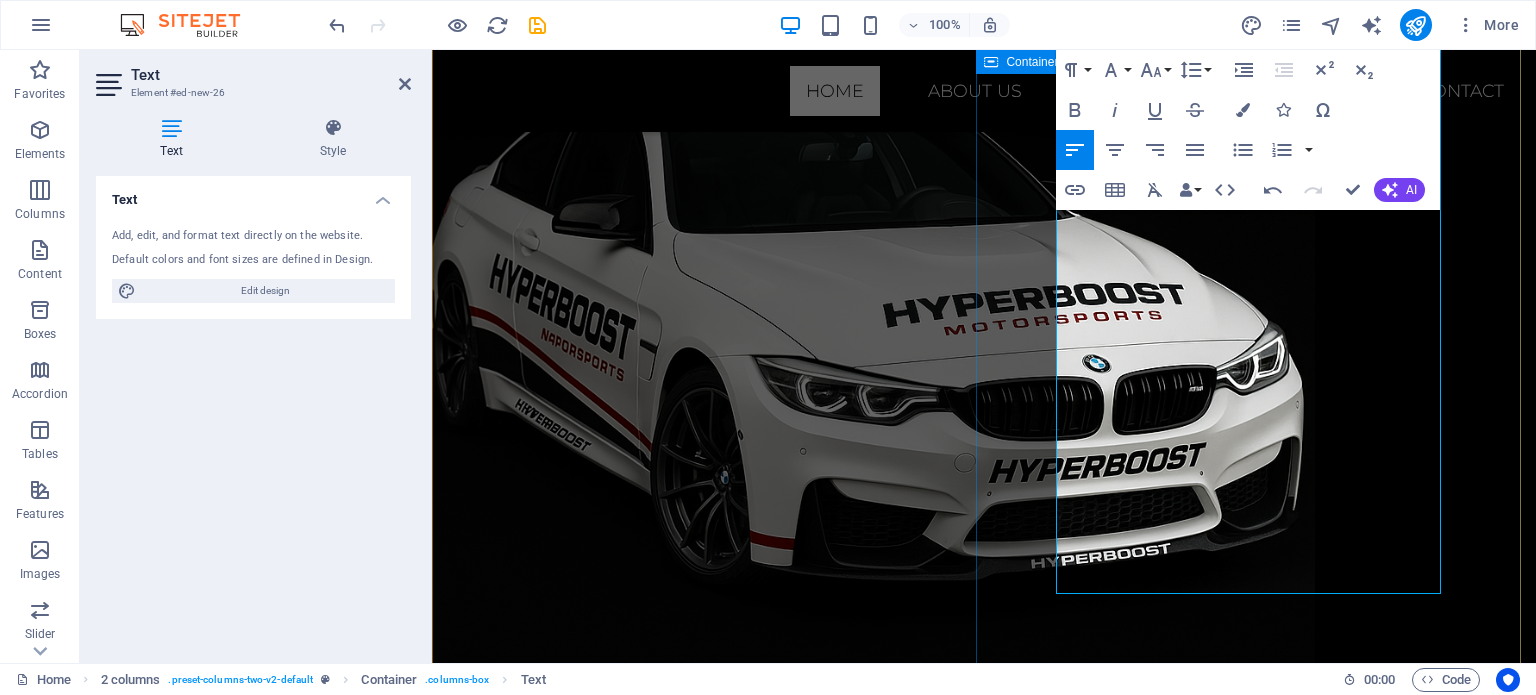 click on "Welcome to Hyperboost Motorsports Where passion meets performance. From the roar of the dyno to the smoke of a perfectly executed drift, Hyperboost Motorsports is your one-stop destination for turnkey race car preparation and cutting-edge performance engineering. Whether you’re chasing quarter-mile glory, carving hairpins sideways, or simply demanding more out of your street car, our team of seasoned fabricators, engine builders, and ECU calibrators will deliver podium-ready results. Come on and j oin the growing family of racers, drifters, and enthusiasts who trust Hyperboost Motorsports to turn their vision into victory. Let’s build something extraordinary together." at bounding box center (984, 1022) 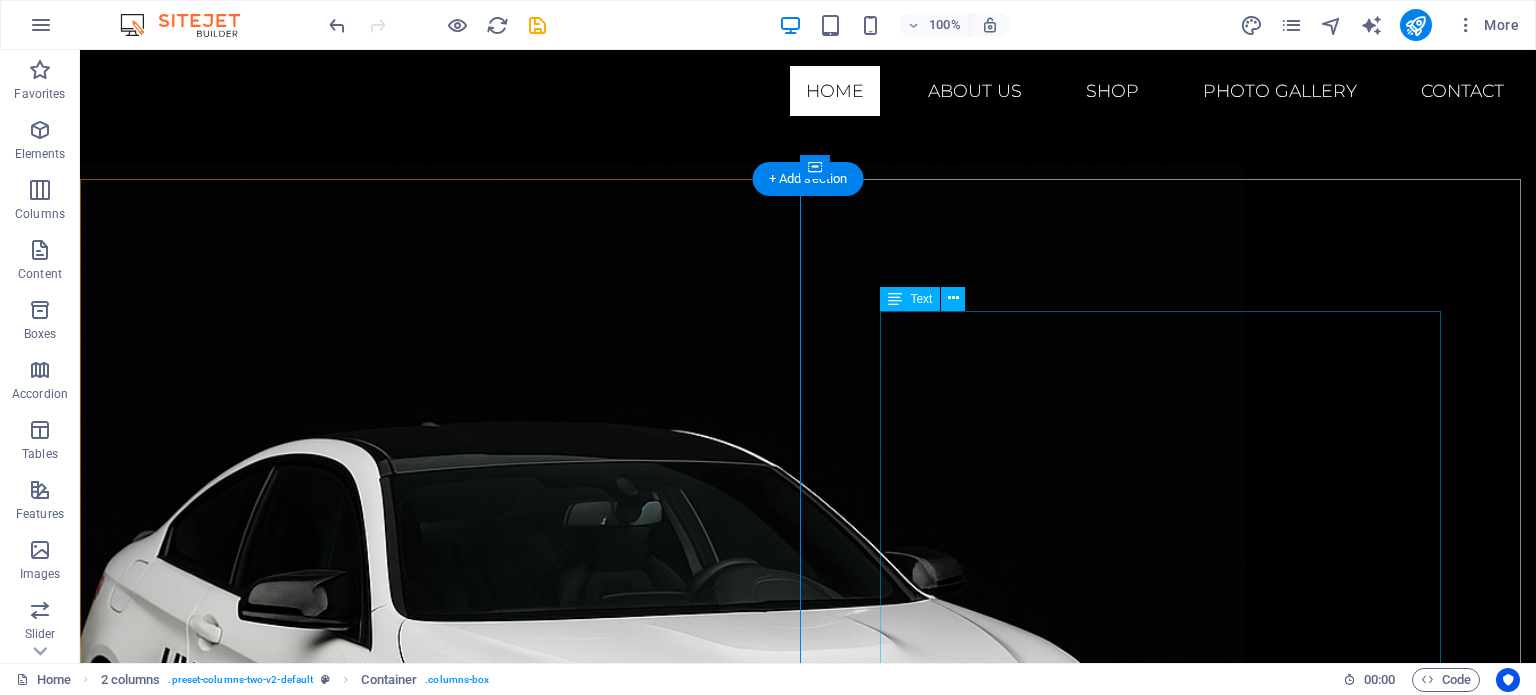scroll, scrollTop: 453, scrollLeft: 0, axis: vertical 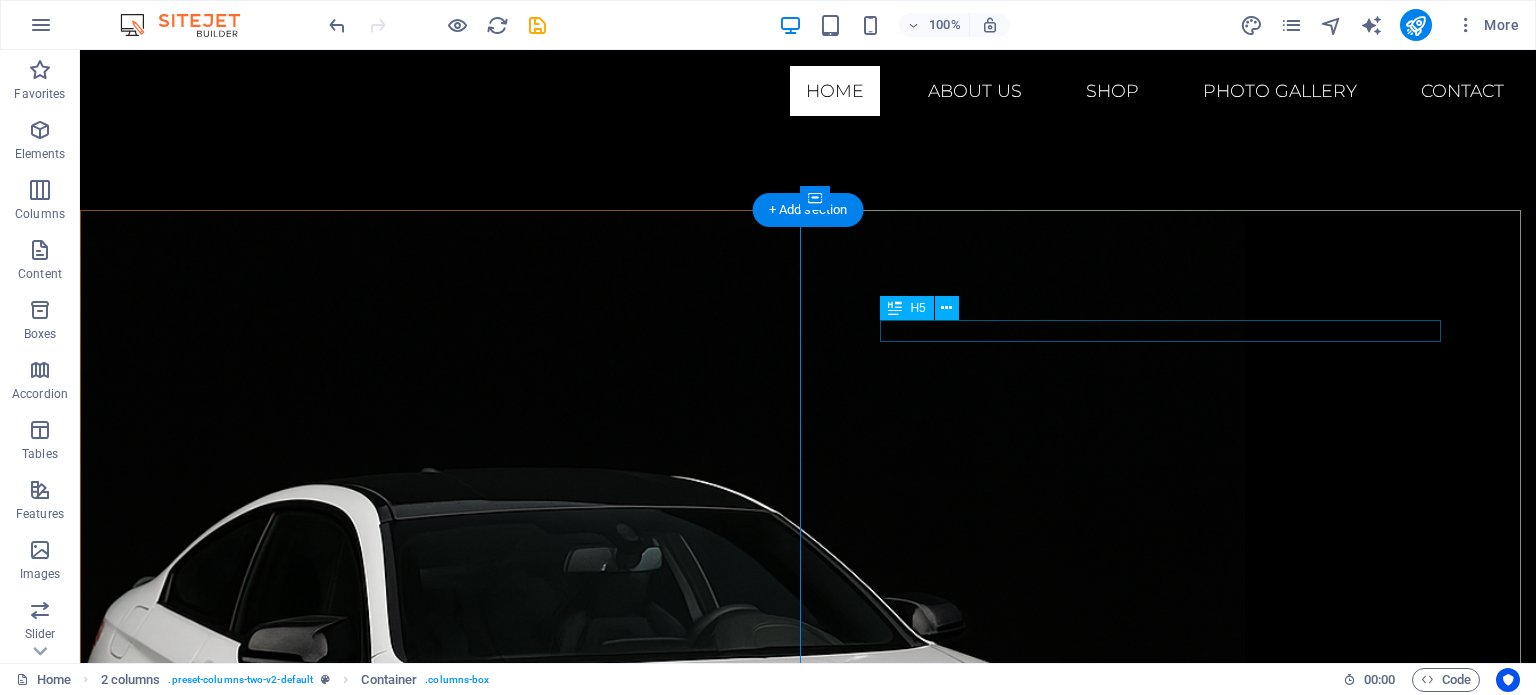 click on "Welcome to Hyperboost Motorsports" at bounding box center (808, 1496) 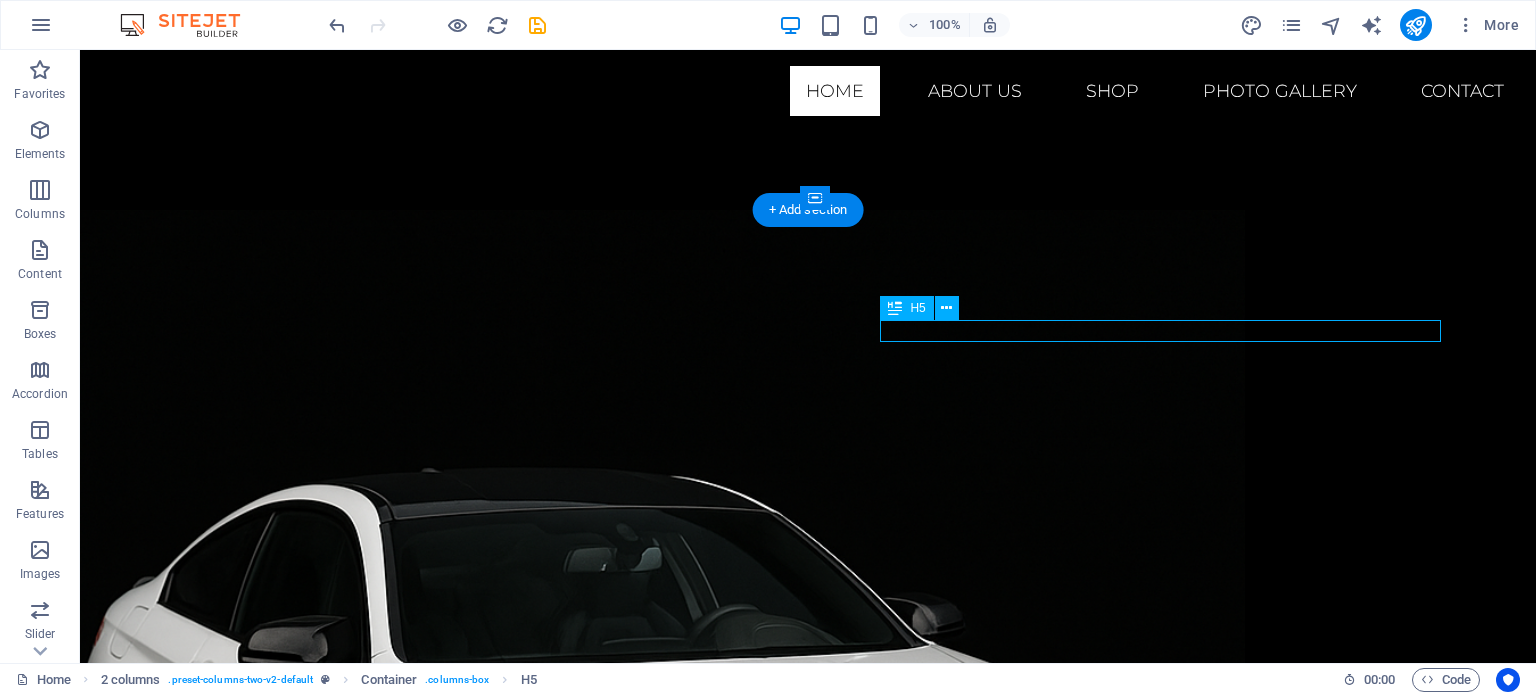 click on "Welcome to Hyperboost Motorsports" at bounding box center [808, 1496] 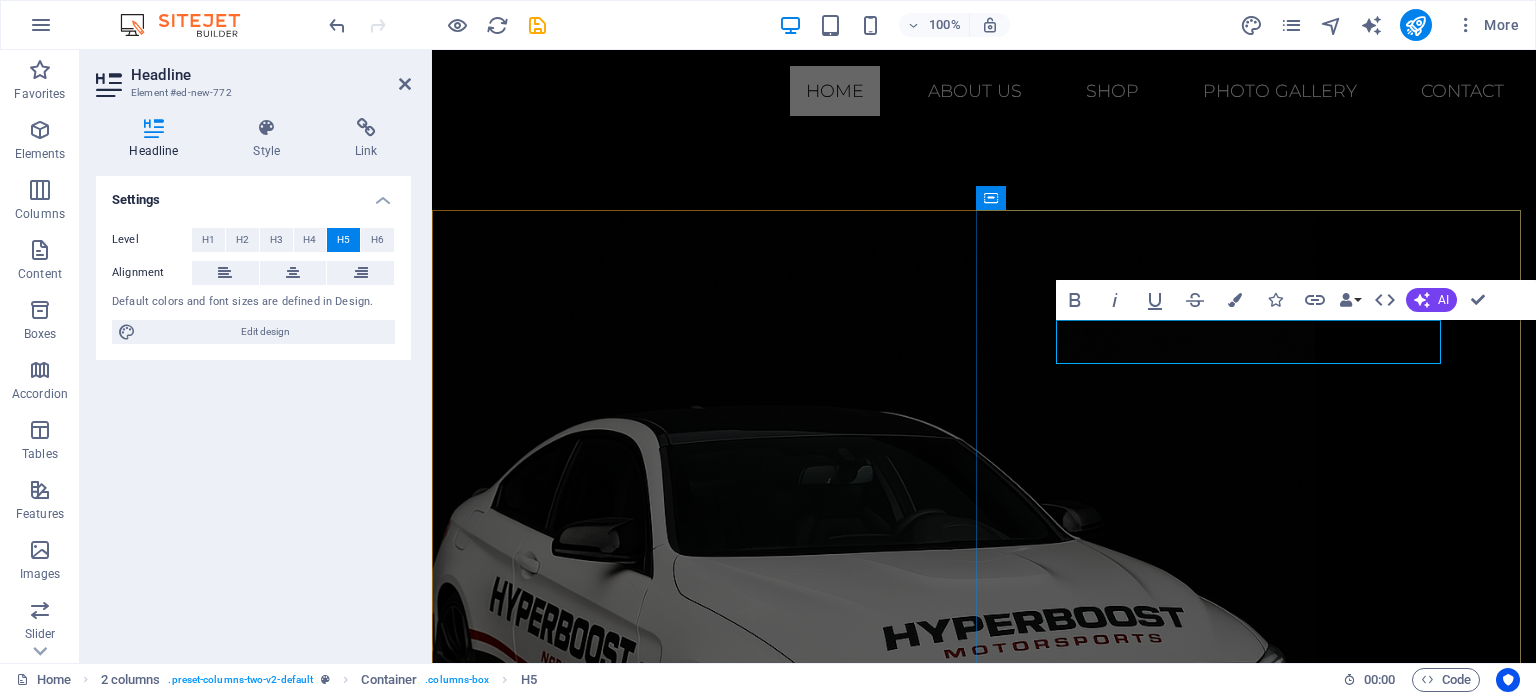 click on "Welcome to Hyperboost Motorsports" at bounding box center (984, 1214) 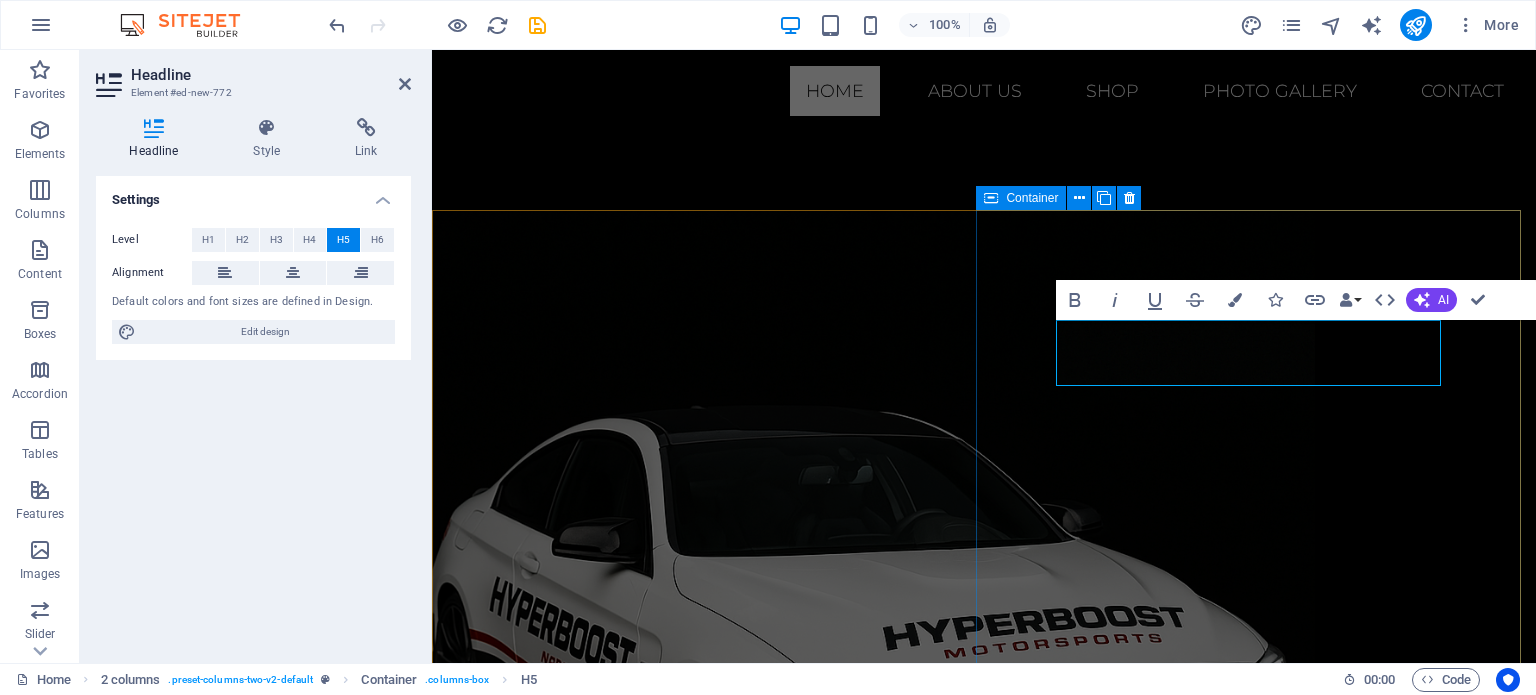 click on "Welcome to Hyperboost Motorsports ‌ Where passion meets performance. From the roar of the dyno to the smoke of a perfectly executed drift, Hyperboost Motorsports is your one-stop destination for turnkey race car preparation and cutting-edge performance engineering. Whether you’re chasing quarter-mile glory, carving hairpins sideways, or simply demanding more out of your street car, our team of seasoned fabricators, engine builders, and ECU calibrators will deliver podium-ready results. Come on and join the growing family of racers, drifters, and enthusiasts who trust Hyperboost Motorsports to turn their vision into victory. Let’s build something extraordinary together." at bounding box center [984, 1356] 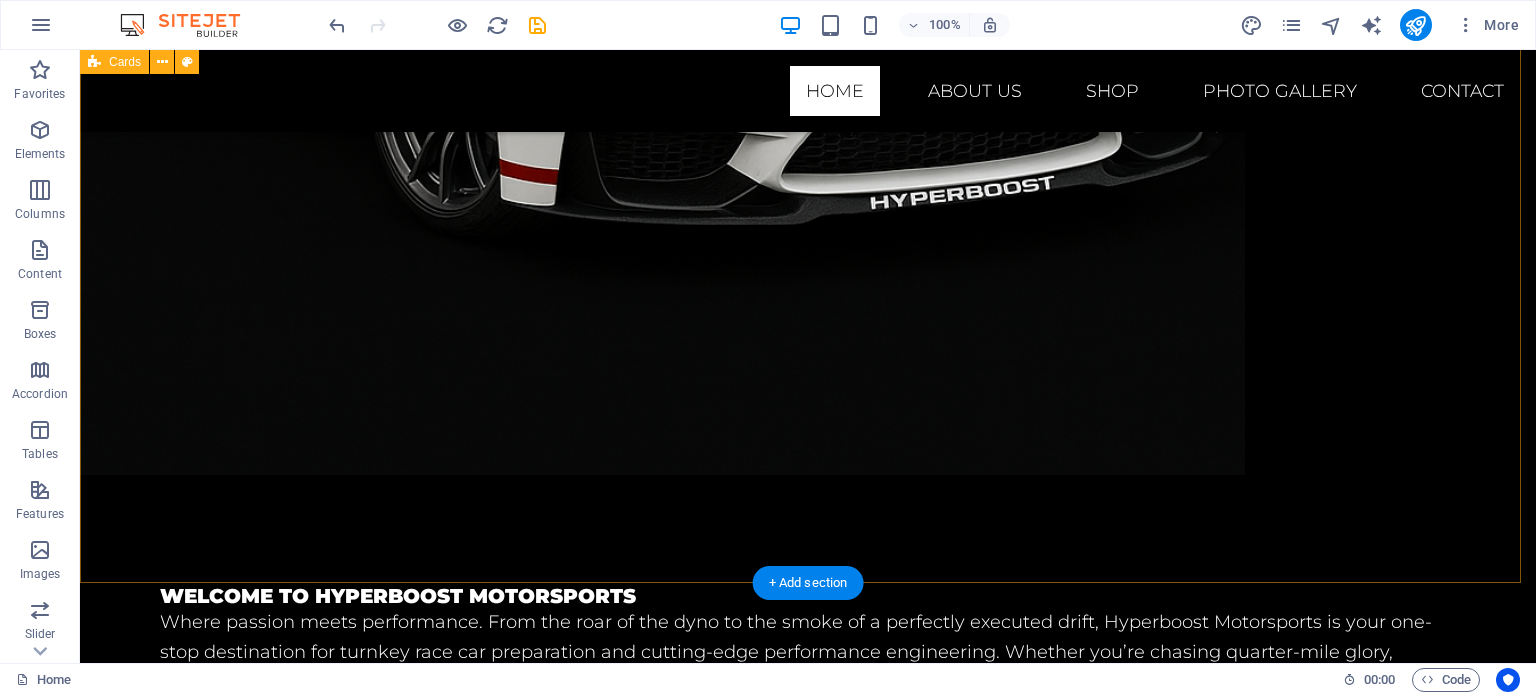 scroll, scrollTop: 1253, scrollLeft: 0, axis: vertical 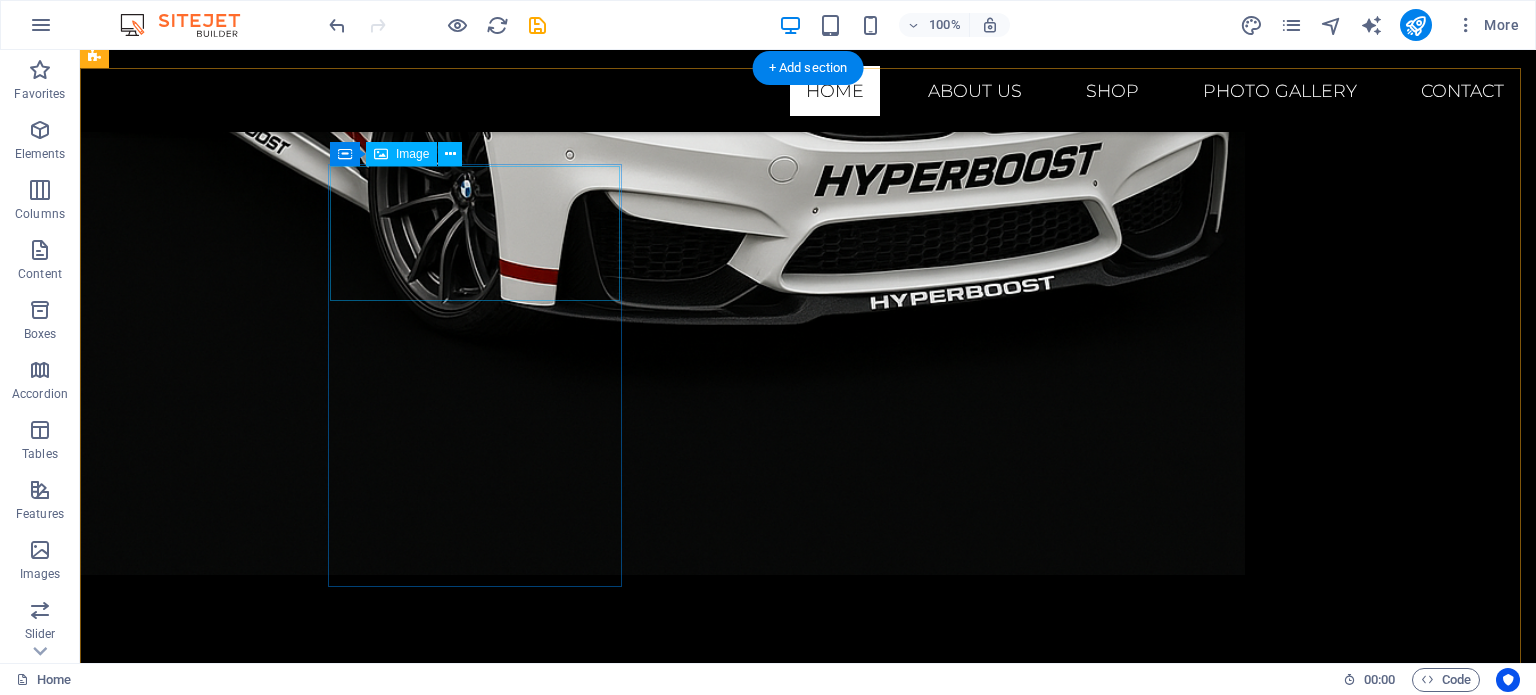click at bounding box center (242, 1213) 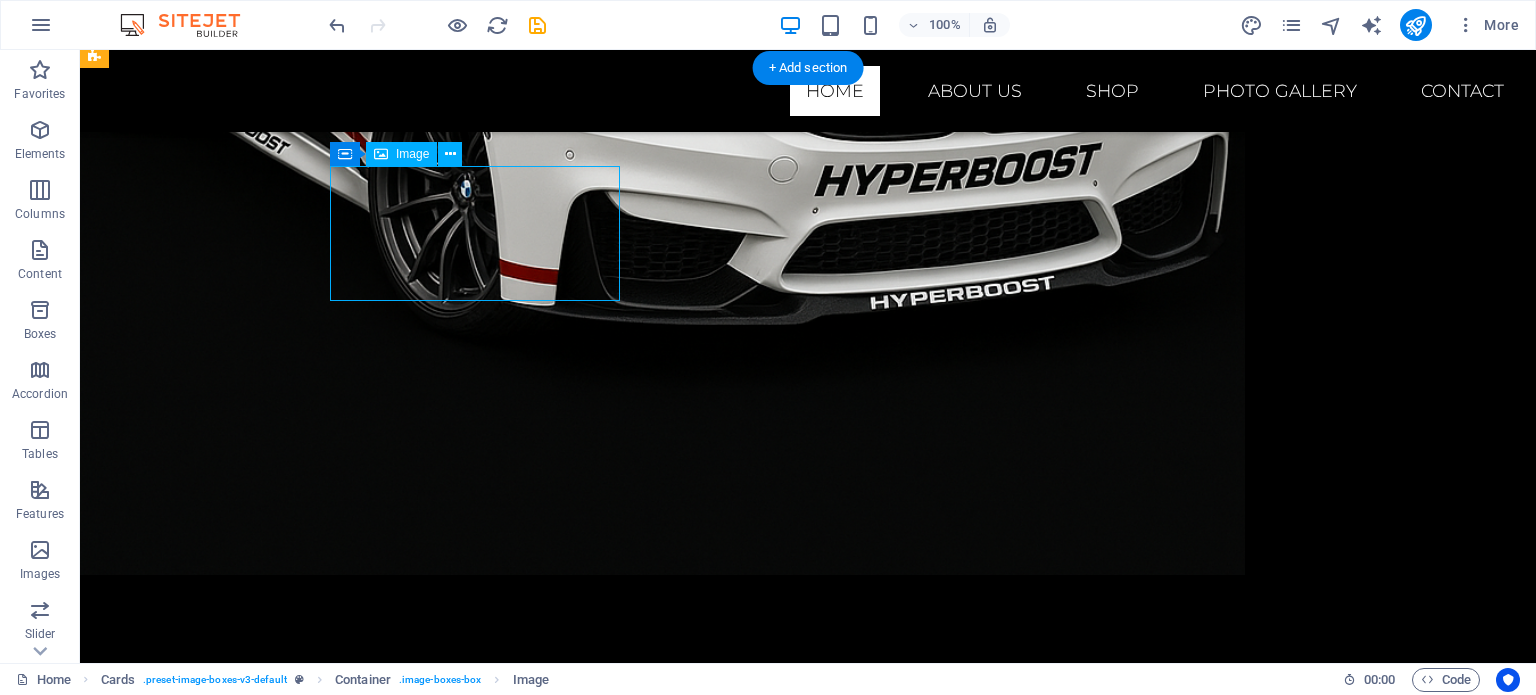 click at bounding box center (242, 1213) 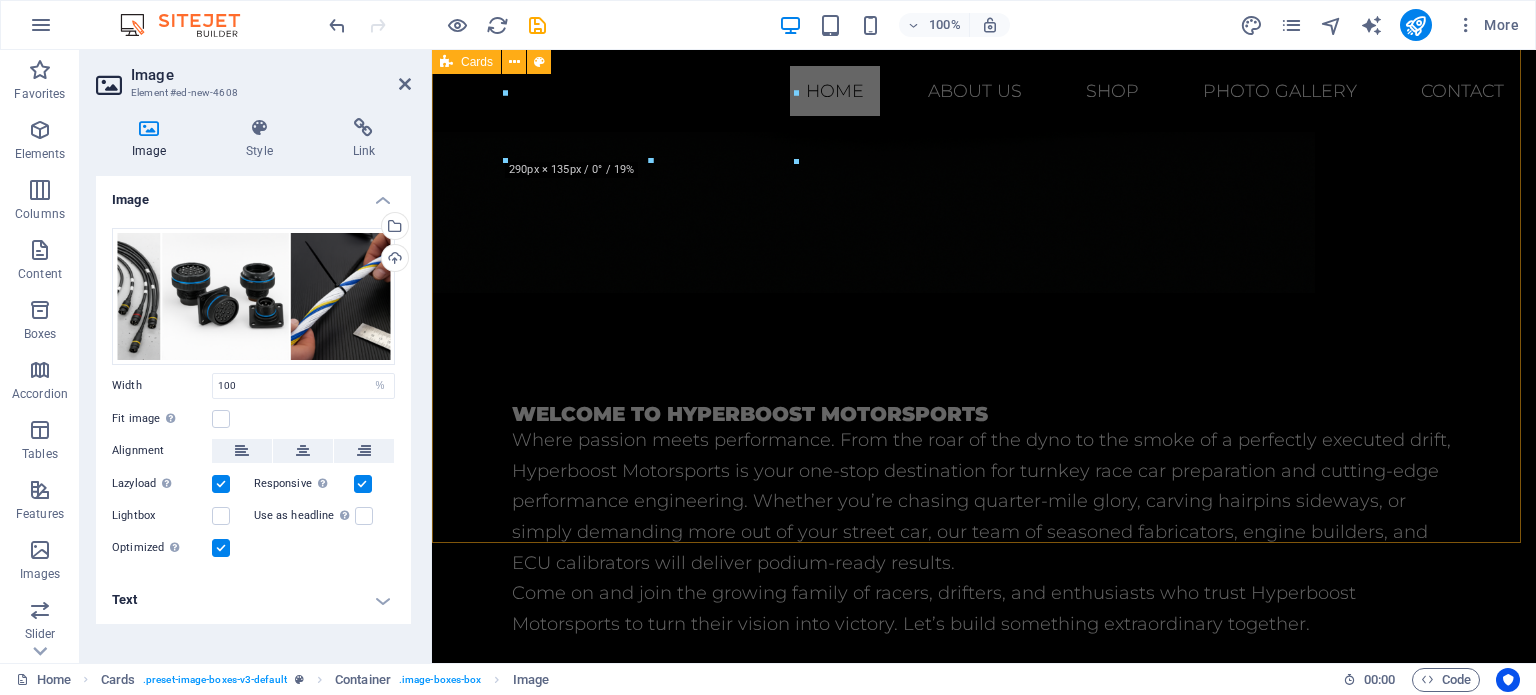 click on "mil-spec wiring crafted for reliability in the harshest motorsport environments. standalone ecu tuning Lorem ipsum dolor sit amet, consectetuer adipiscing elit. Aenean commodo ligula eget dolor. Lorem ipsum dolor sit amet. OEM ecu tuning Lorem ipsum dolor sit amet, consectetuer adipiscing elit. Aenean commodo ligula eget dolor. Lorem ipsum dolor sit amet." at bounding box center (984, 1493) 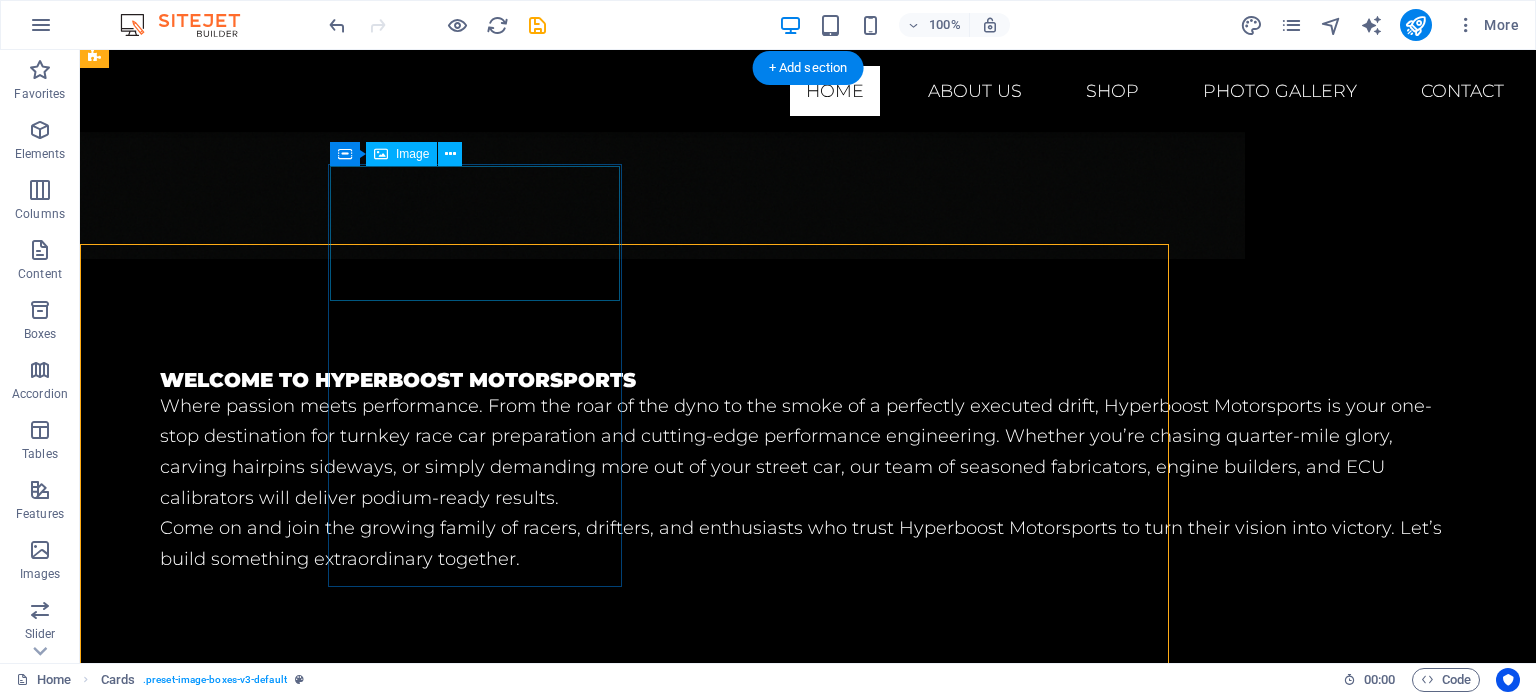 scroll, scrollTop: 1253, scrollLeft: 0, axis: vertical 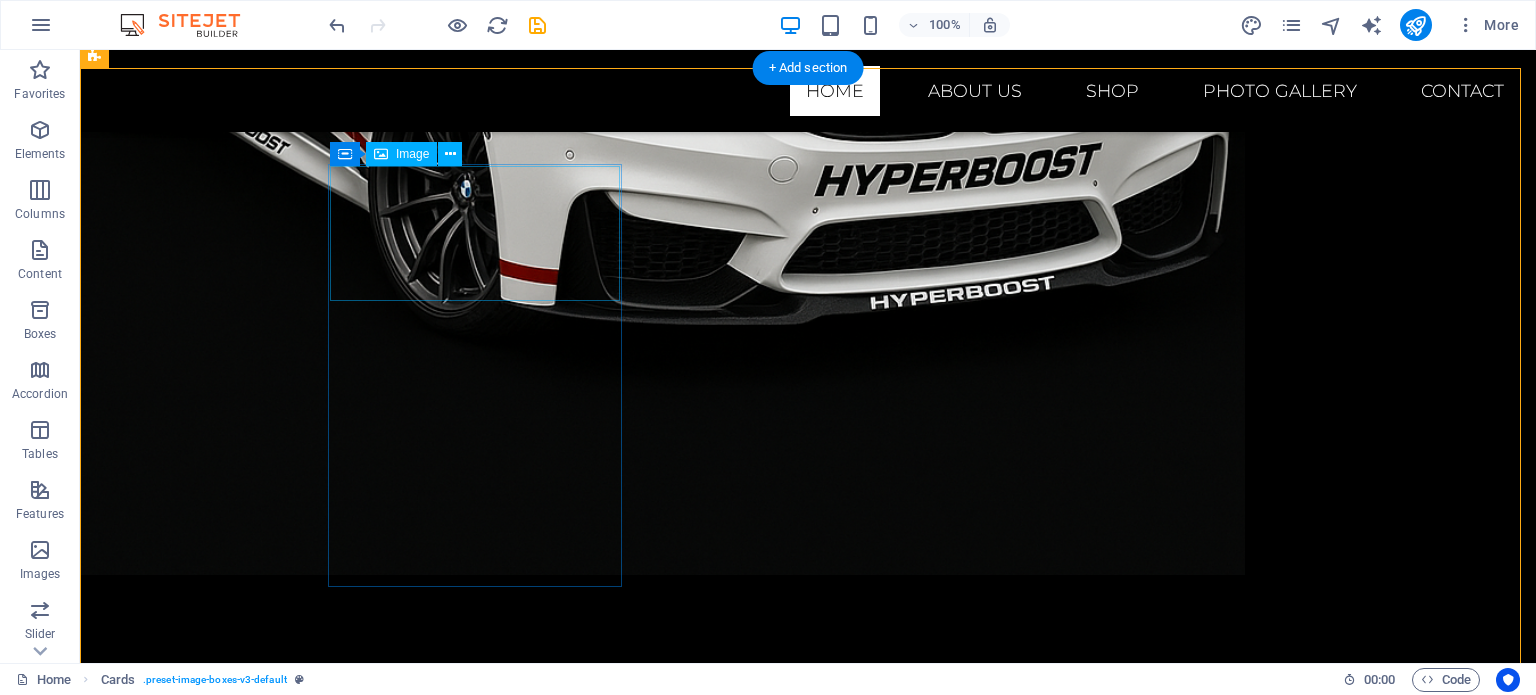 click at bounding box center [242, 1213] 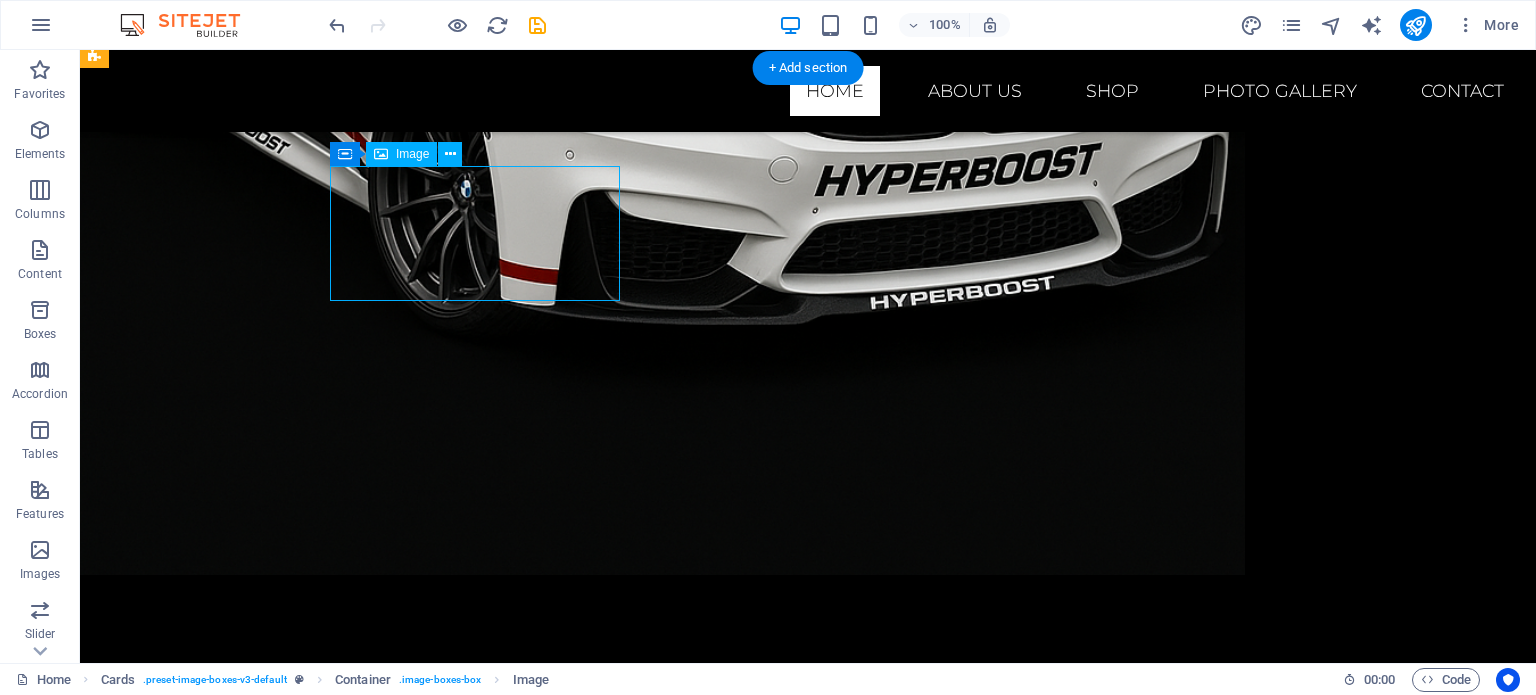 click at bounding box center (242, 1213) 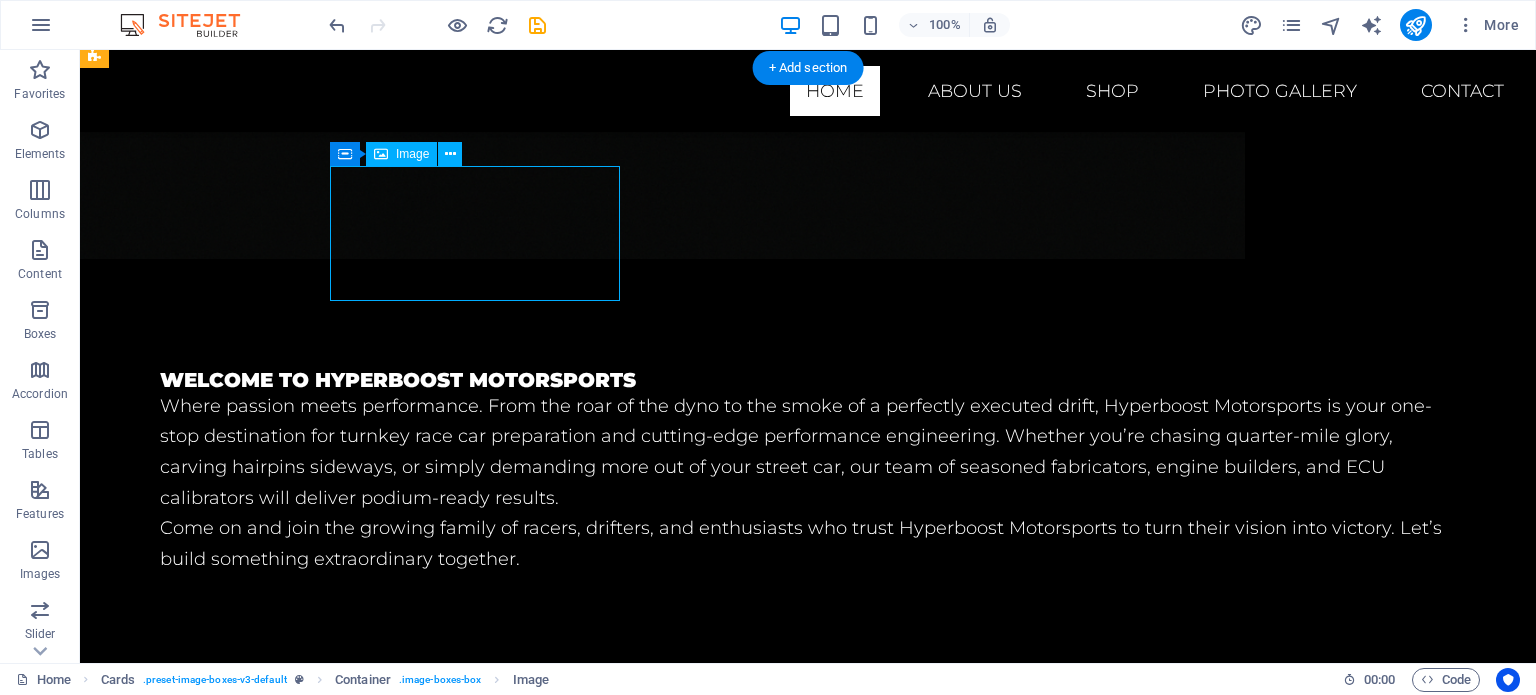 select on "%" 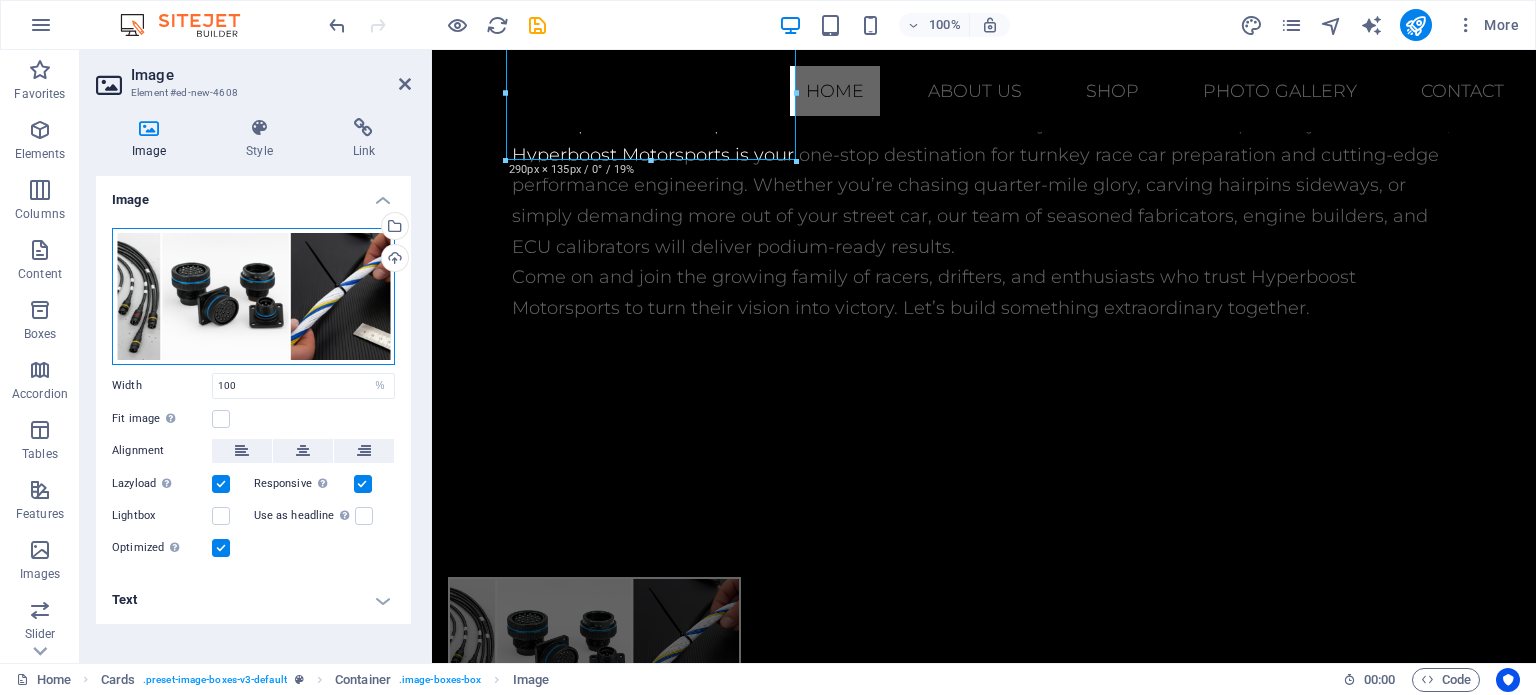 click on "Drag files here, click to choose files or select files from Files or our free stock photos & videos" at bounding box center (253, 296) 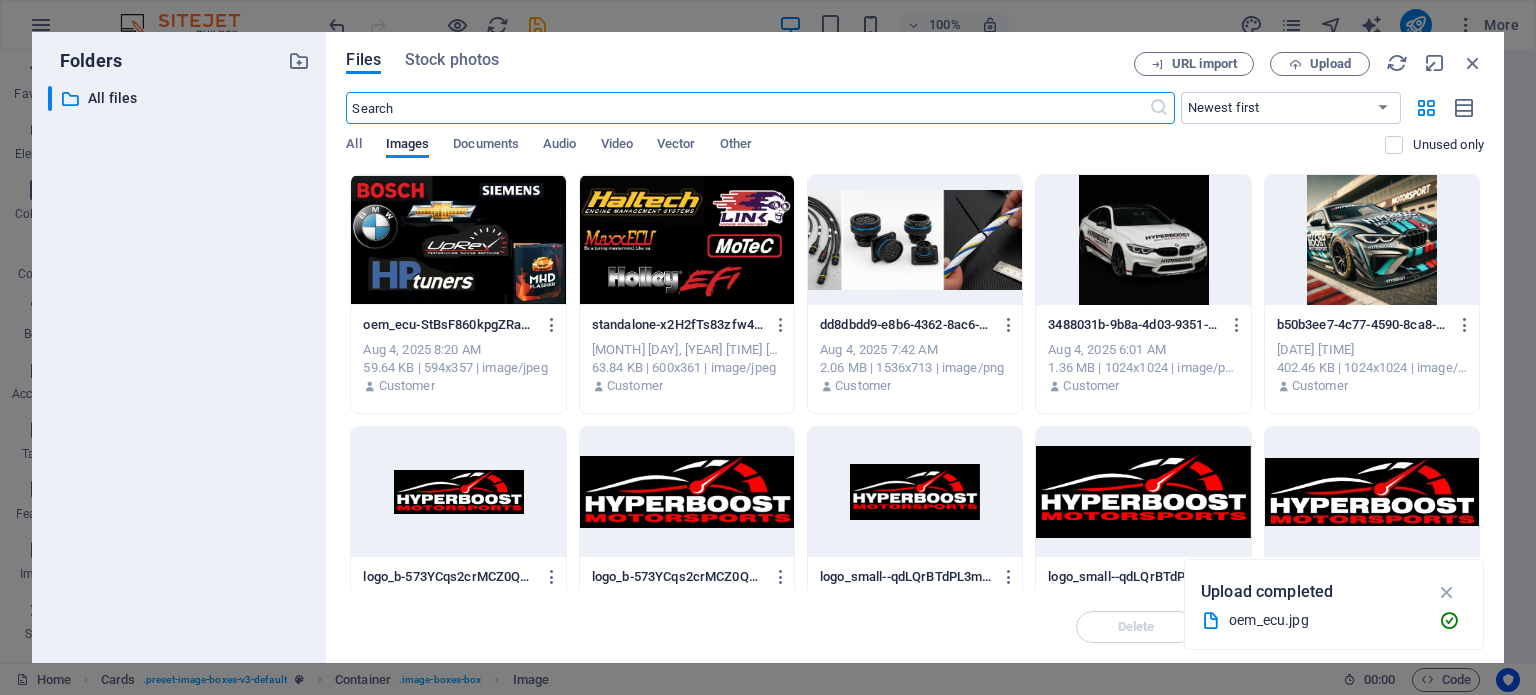 scroll, scrollTop: 2041, scrollLeft: 0, axis: vertical 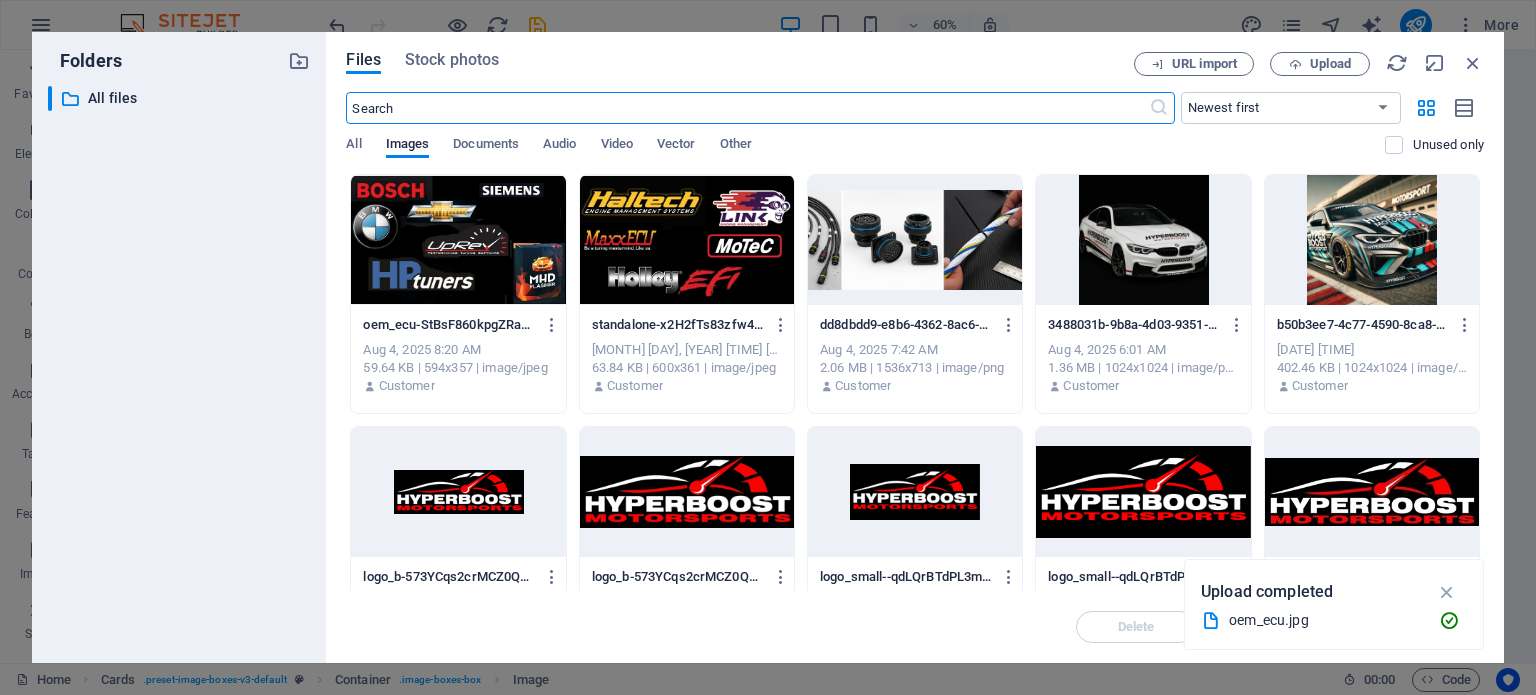 click at bounding box center [915, 240] 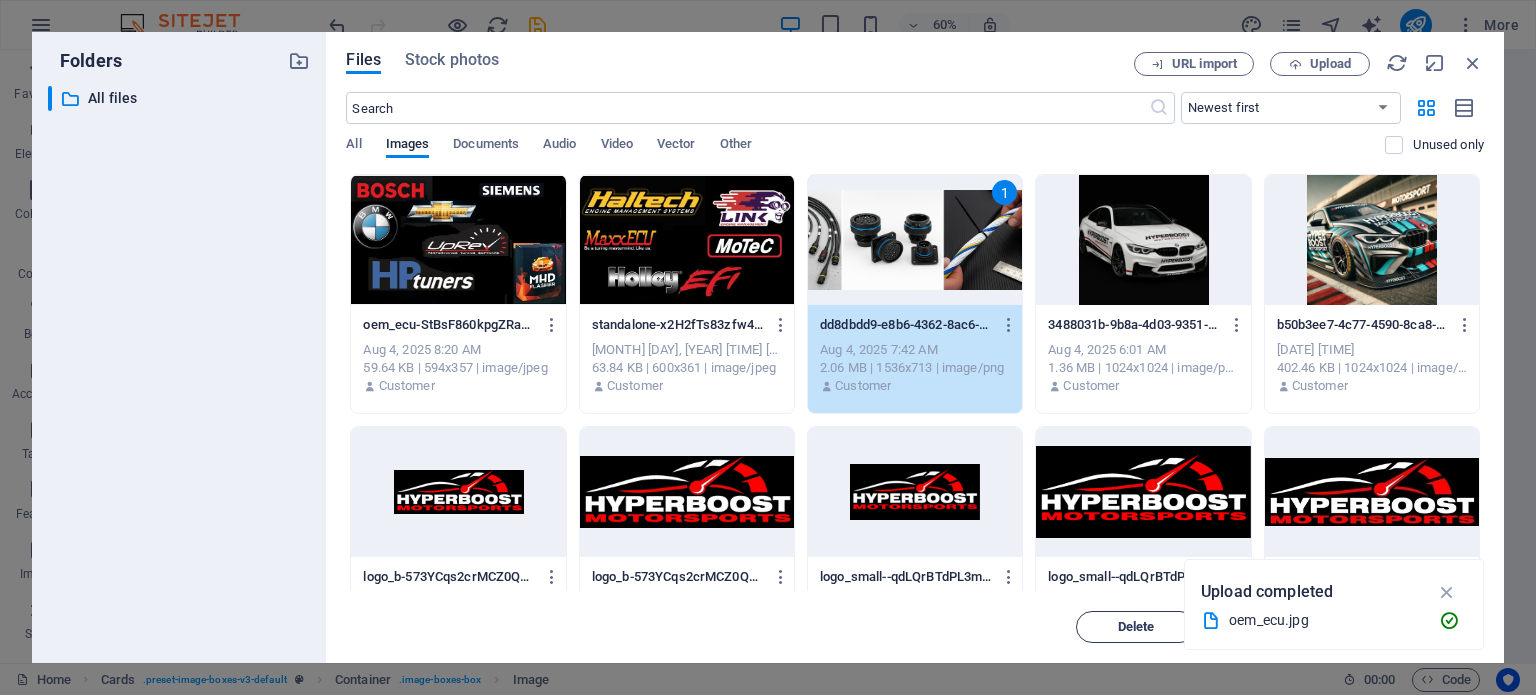 click on "Delete" at bounding box center [1136, 627] 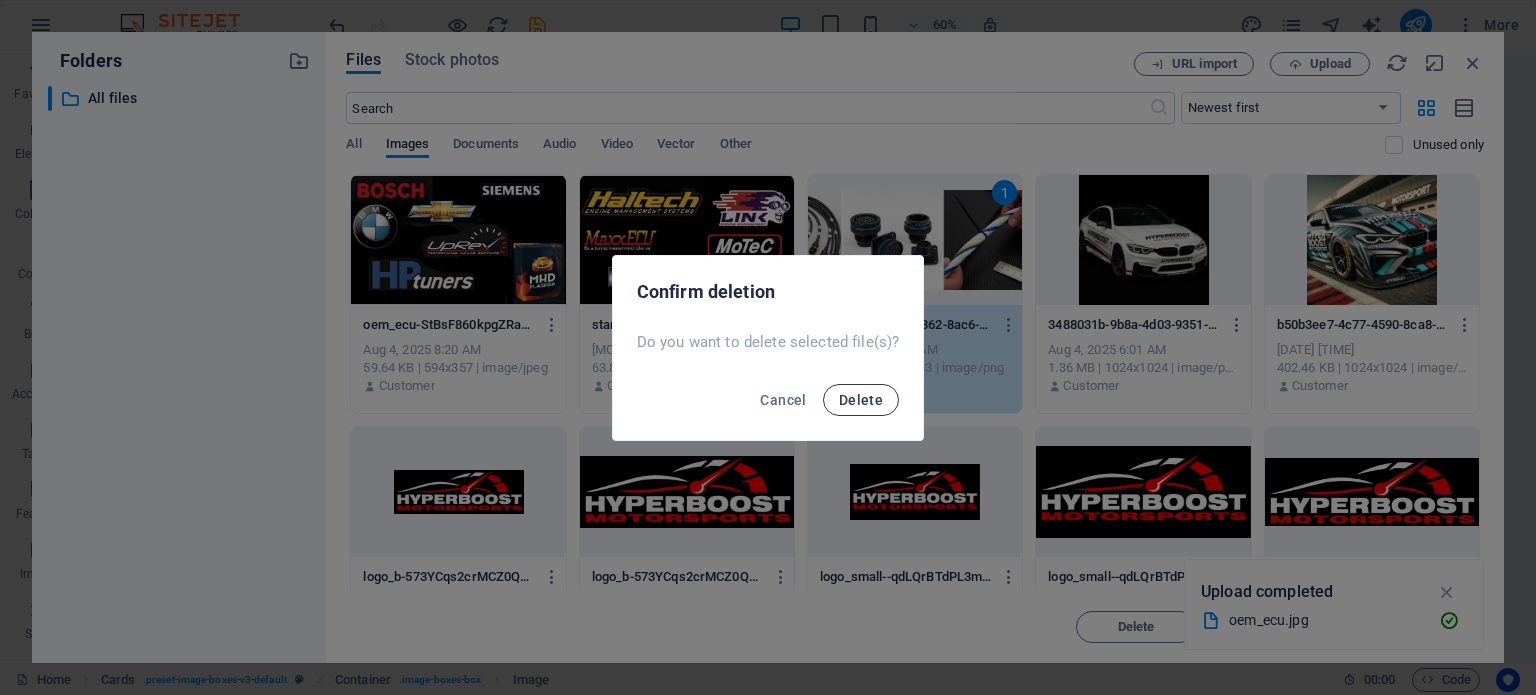 click on "Delete" at bounding box center (861, 400) 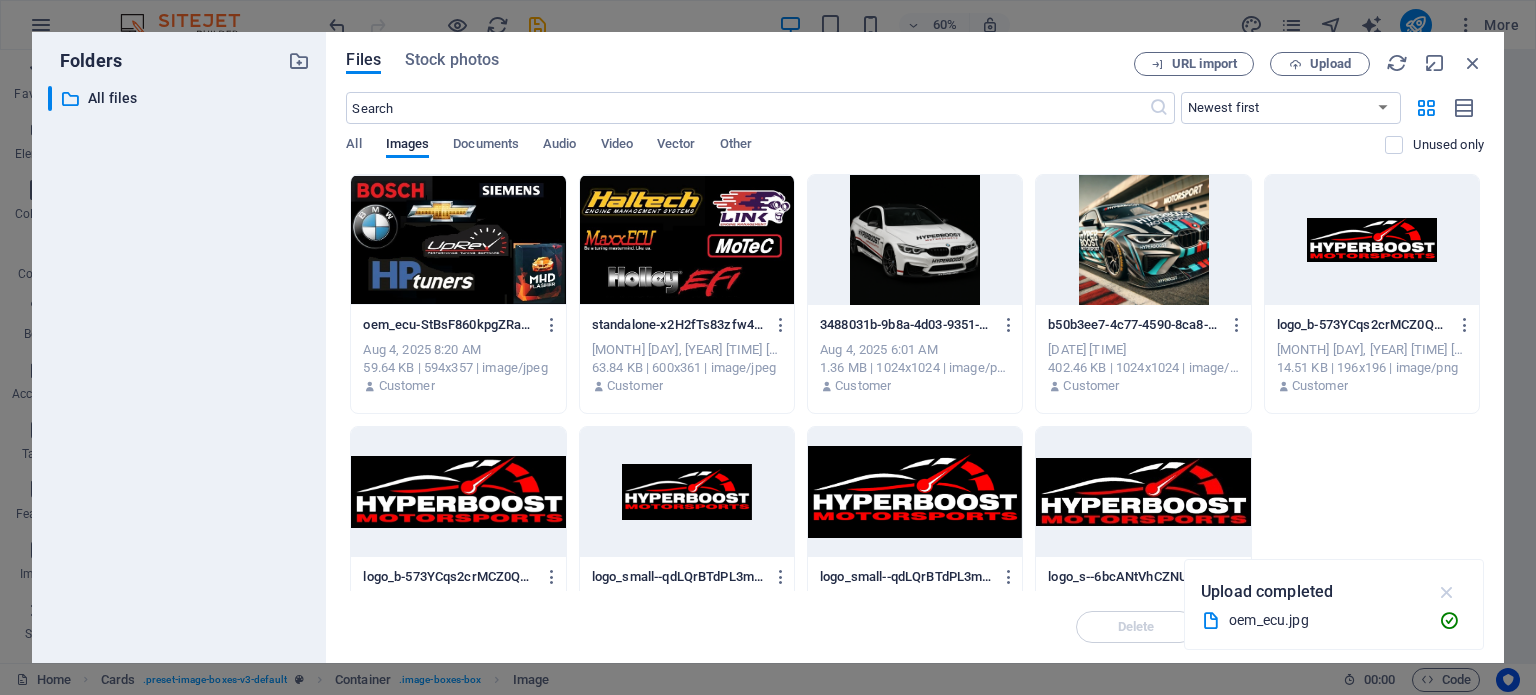 click at bounding box center [1447, 592] 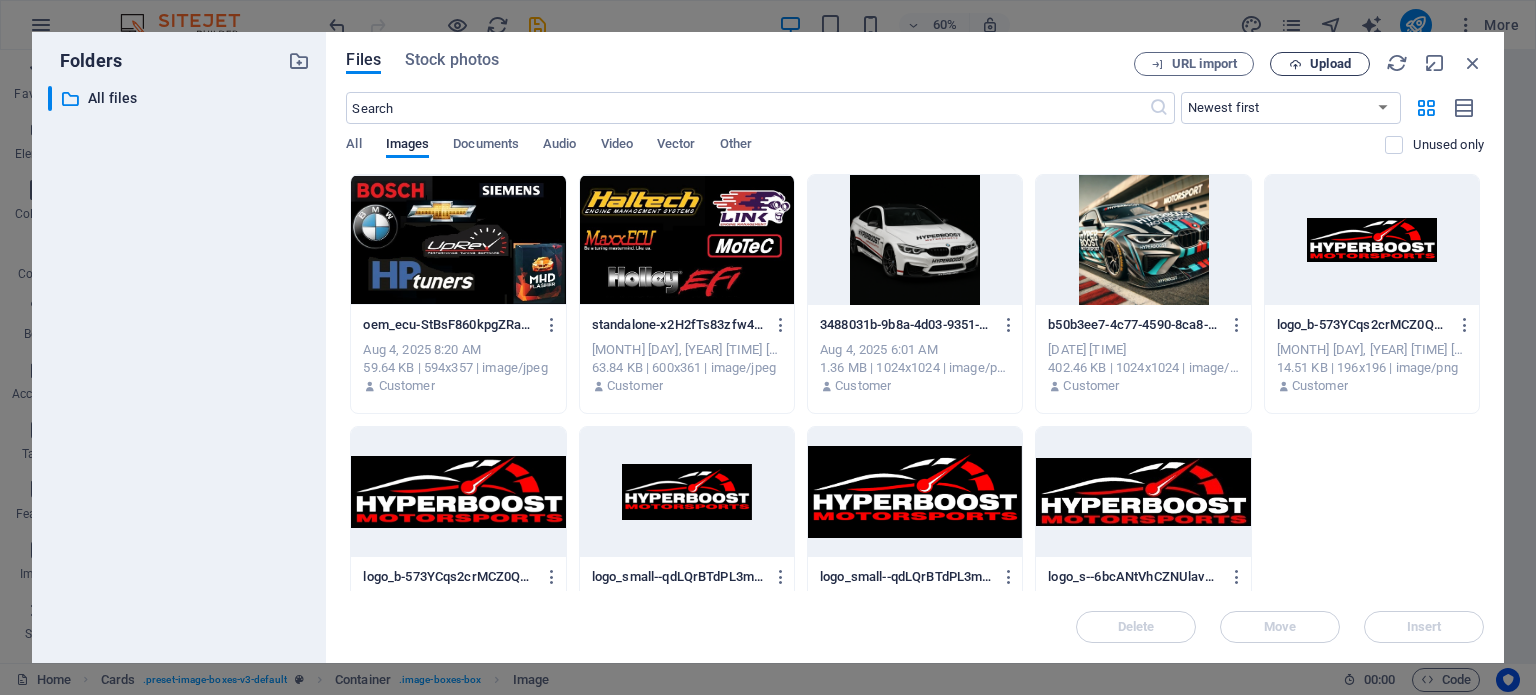 click at bounding box center (1295, 64) 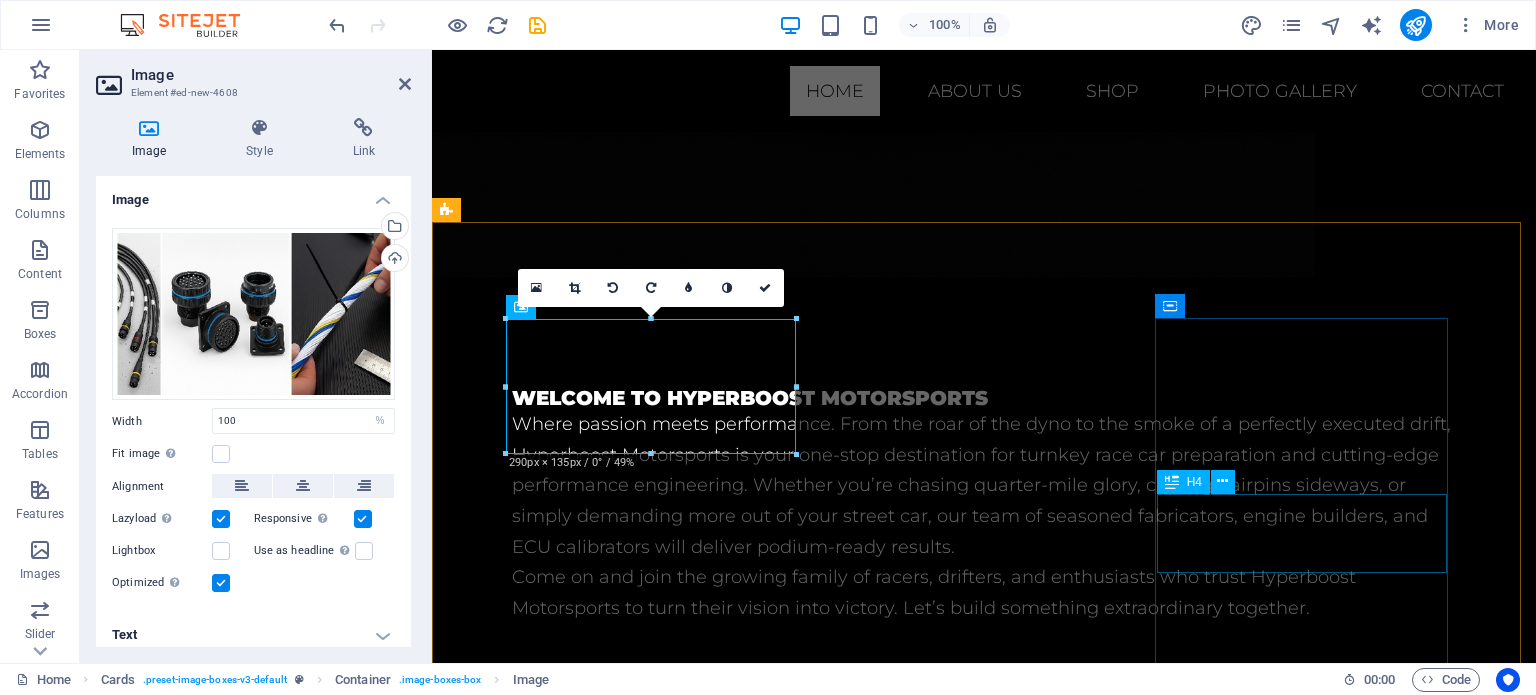 scroll, scrollTop: 1369, scrollLeft: 0, axis: vertical 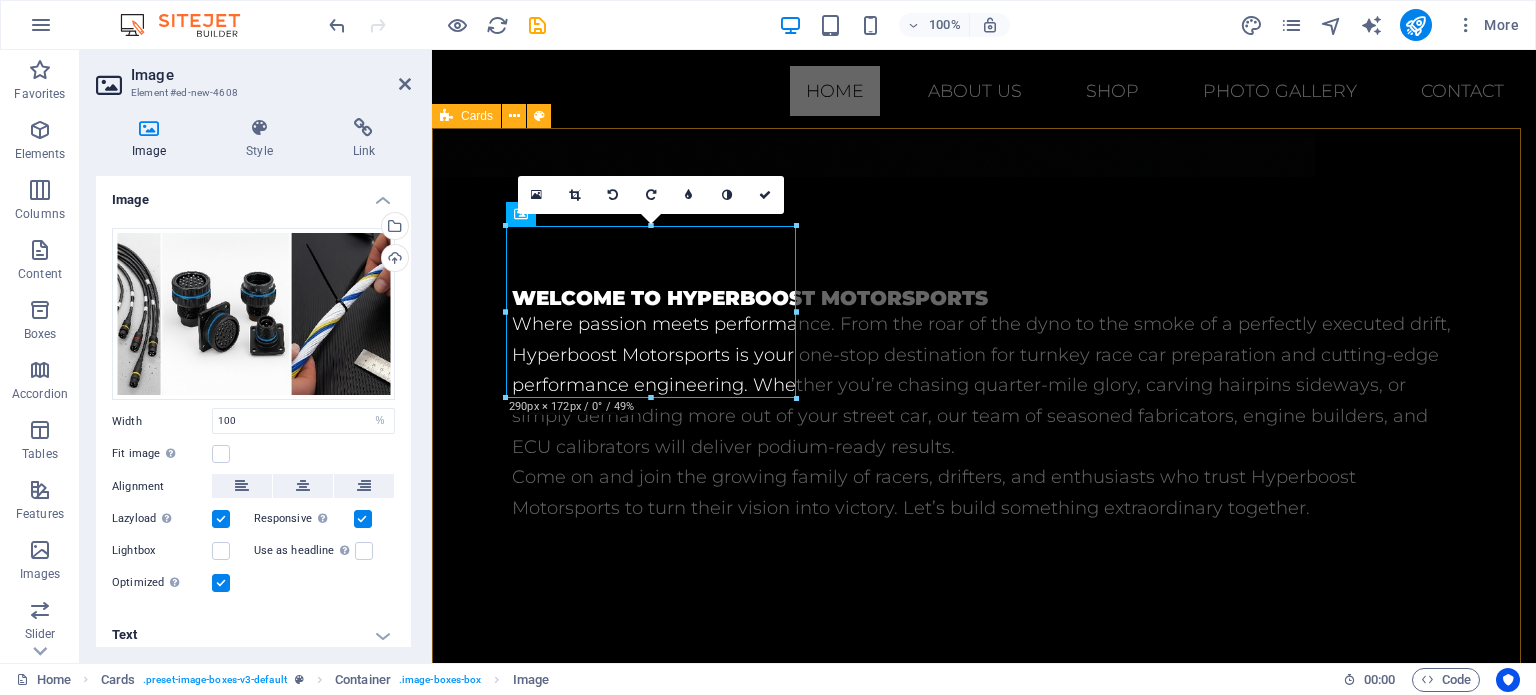 click on "mil-spec wiring crafted for reliability in the harshest motorsport environments. standalone ecu tuning Lorem ipsum dolor sit amet, consectetuer adipiscing elit. Aenean commodo ligula eget dolor. Lorem ipsum dolor sit amet. OEM ecu tuning Lorem ipsum dolor sit amet, consectetuer adipiscing elit. Aenean commodo ligula eget dolor. Lorem ipsum dolor sit amet." at bounding box center [984, 1396] 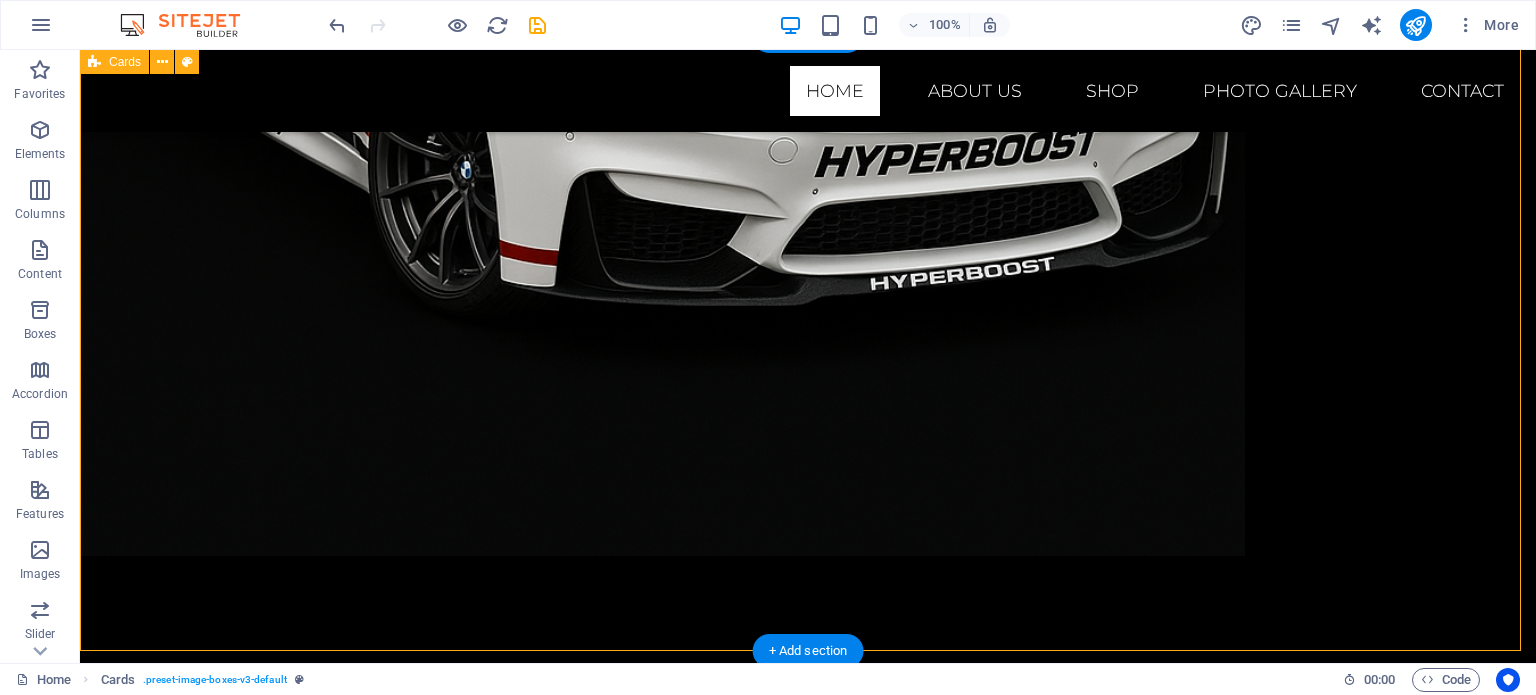 scroll, scrollTop: 1253, scrollLeft: 0, axis: vertical 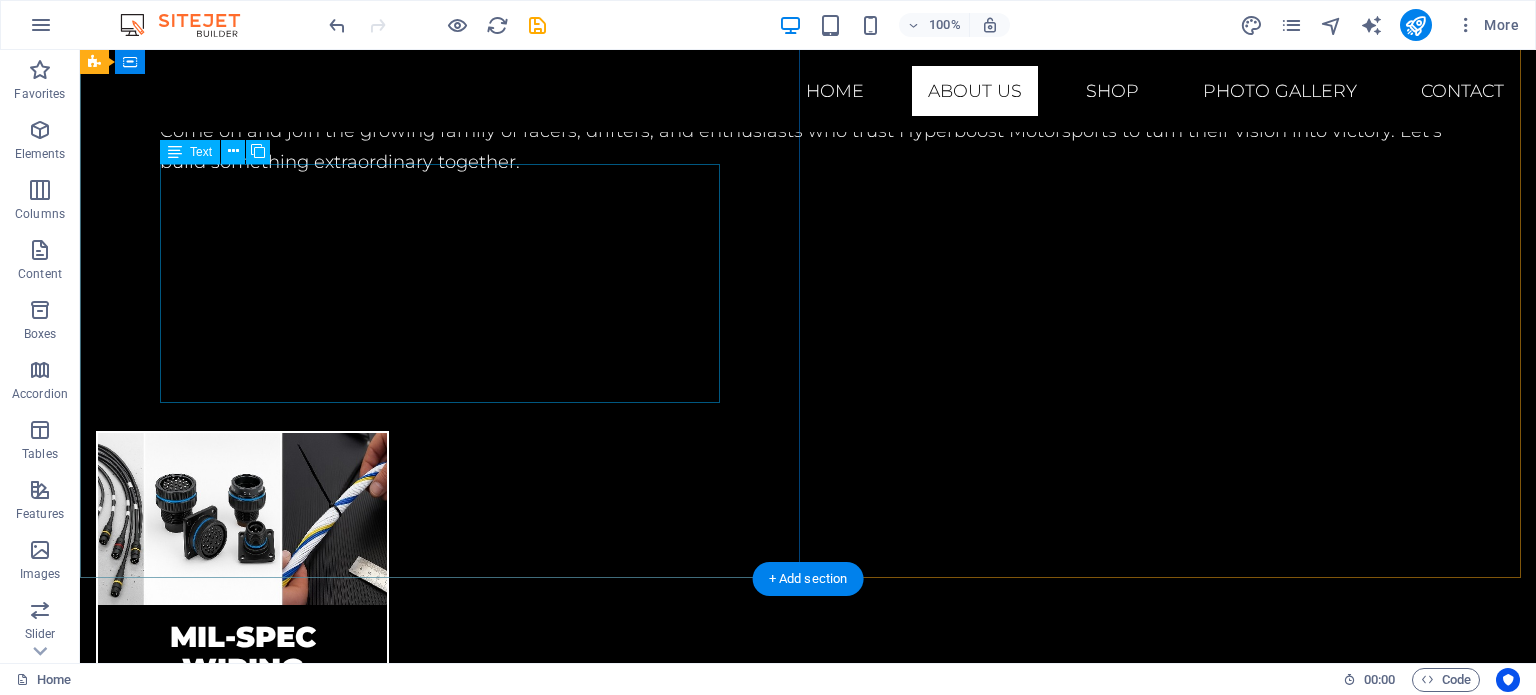 click on "Stet clita kasd gubergren, no sea takimata sanctus est Lorem ipsum dolor sit amet. Lorem ipsum dolor sit amet, consetetur sadipscing elitr, sed diam nonumy eirmod tempor invidunt ut labore et dolore magna aliquyam erat, sed diam voluptua. Lorem ipsum dolor sit amet, consetetur sadipscing elitr, sed diam nonumy eirmod tempor invidunt ut labore et dolore magna aliquyam erat, sed diam voluptua. At vero eos et accusam et justo duo dolores et ea rebum." at bounding box center (808, 2048) 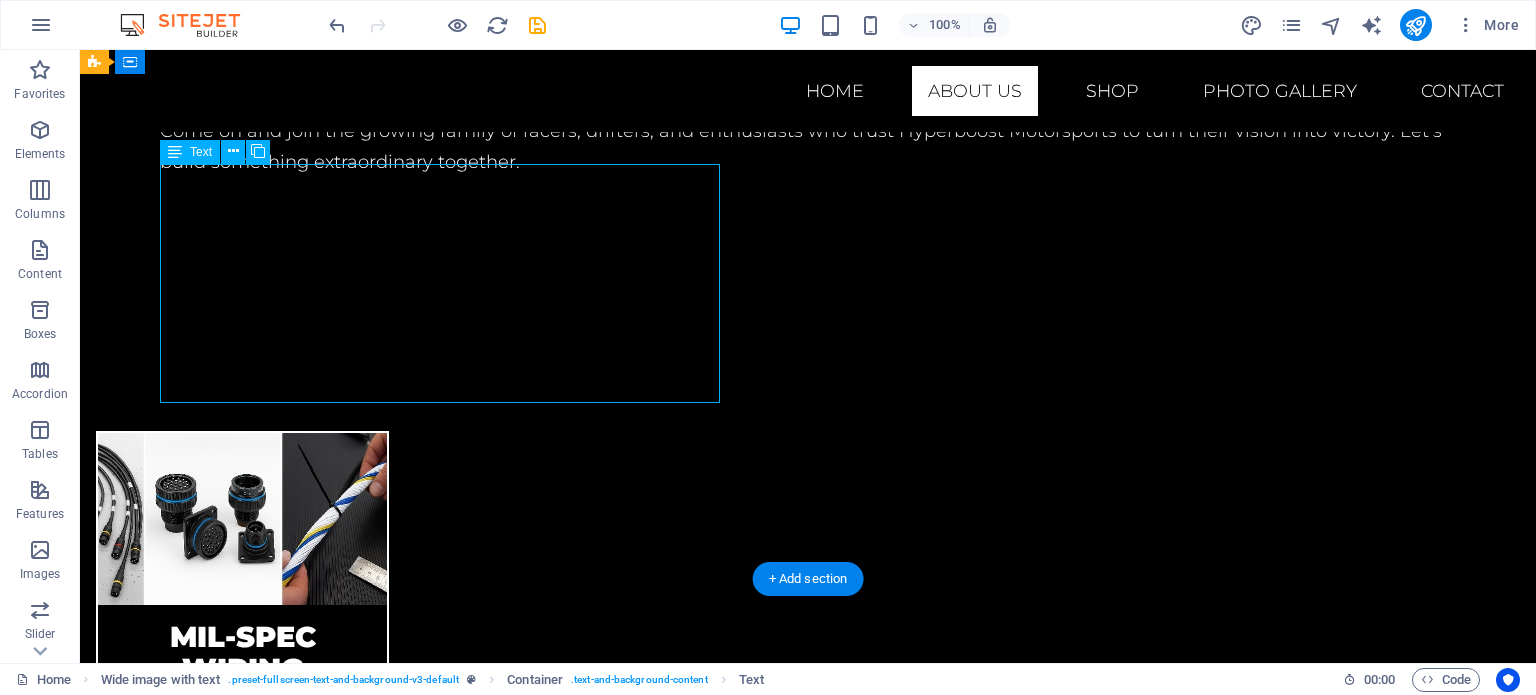 click on "Stet clita kasd gubergren, no sea takimata sanctus est Lorem ipsum dolor sit amet. Lorem ipsum dolor sit amet, consetetur sadipscing elitr, sed diam nonumy eirmod tempor invidunt ut labore et dolore magna aliquyam erat, sed diam voluptua. Lorem ipsum dolor sit amet, consetetur sadipscing elitr, sed diam nonumy eirmod tempor invidunt ut labore et dolore magna aliquyam erat, sed diam voluptua. At vero eos et accusam et justo duo dolores et ea rebum." at bounding box center (808, 2048) 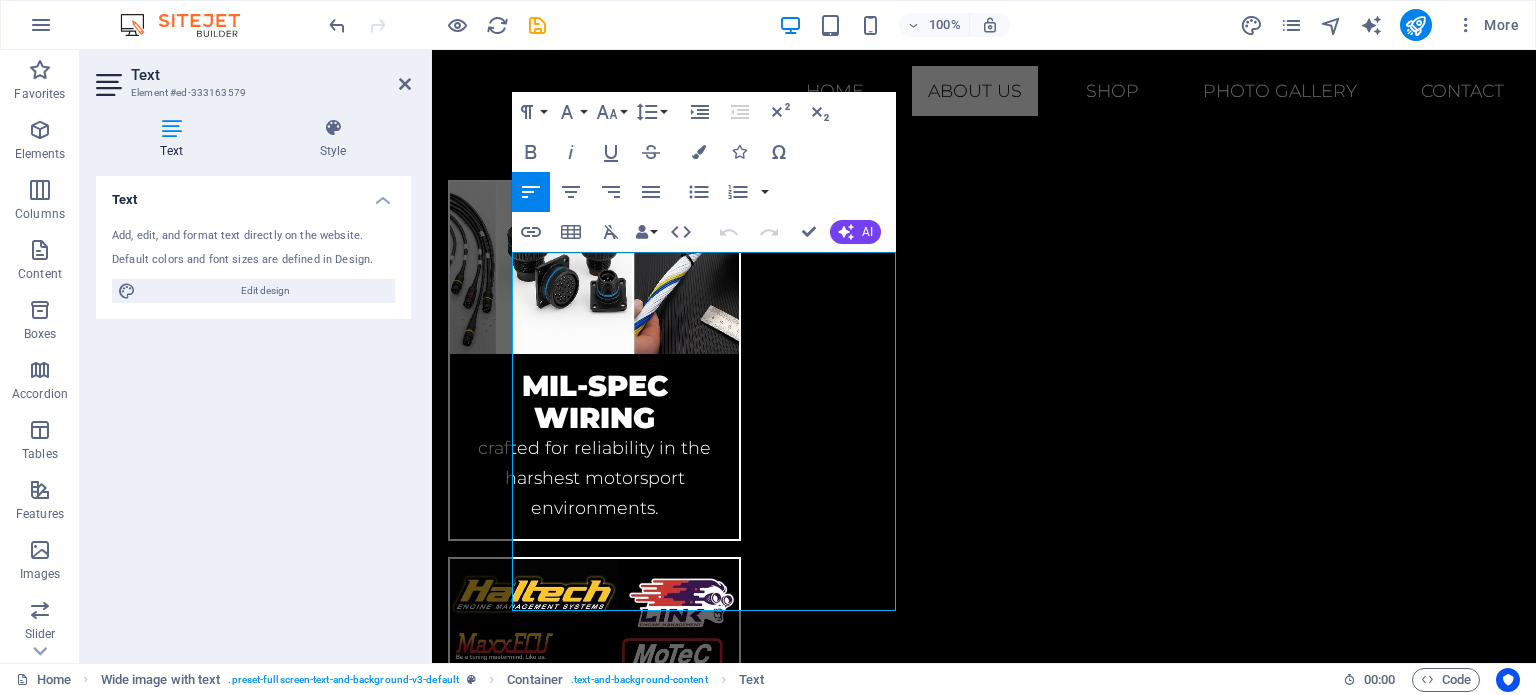 scroll, scrollTop: 2141, scrollLeft: 0, axis: vertical 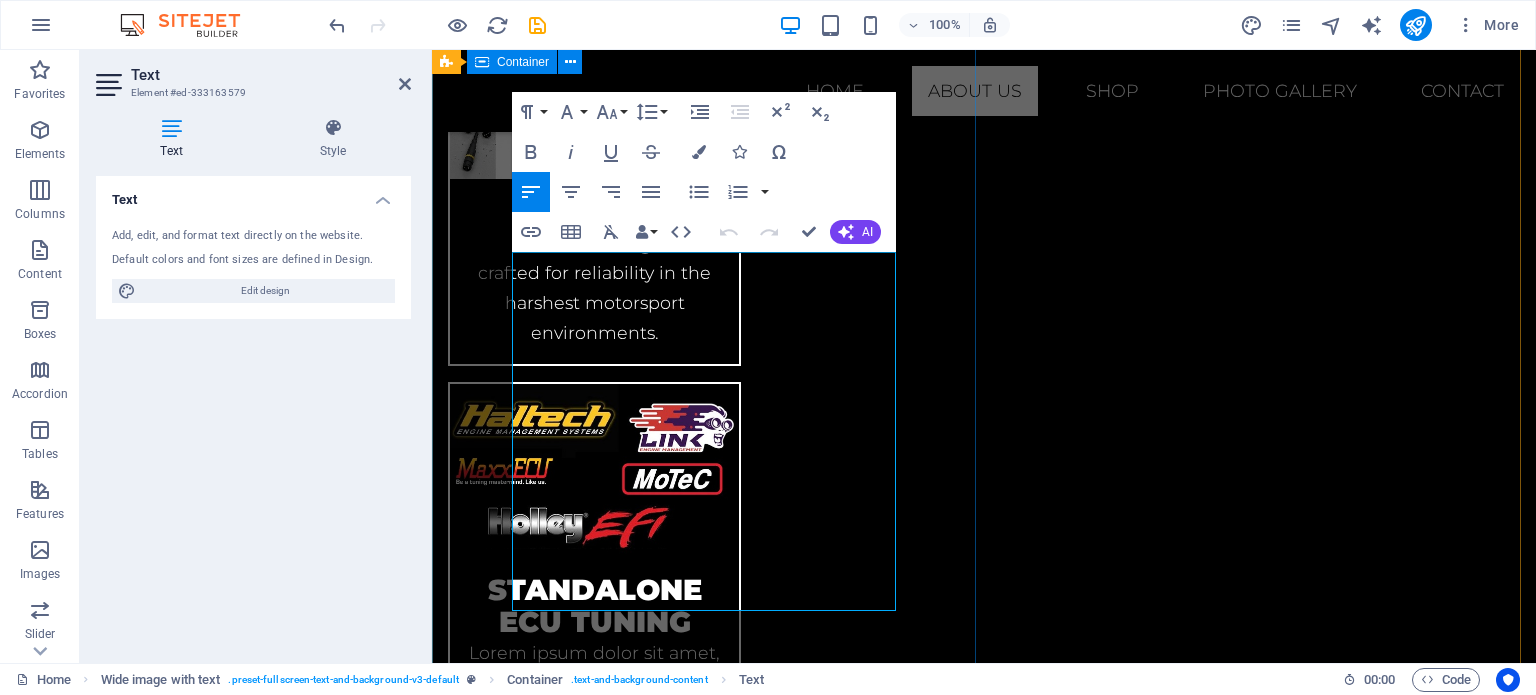 drag, startPoint x: 660, startPoint y: 595, endPoint x: 441, endPoint y: 221, distance: 433.40167 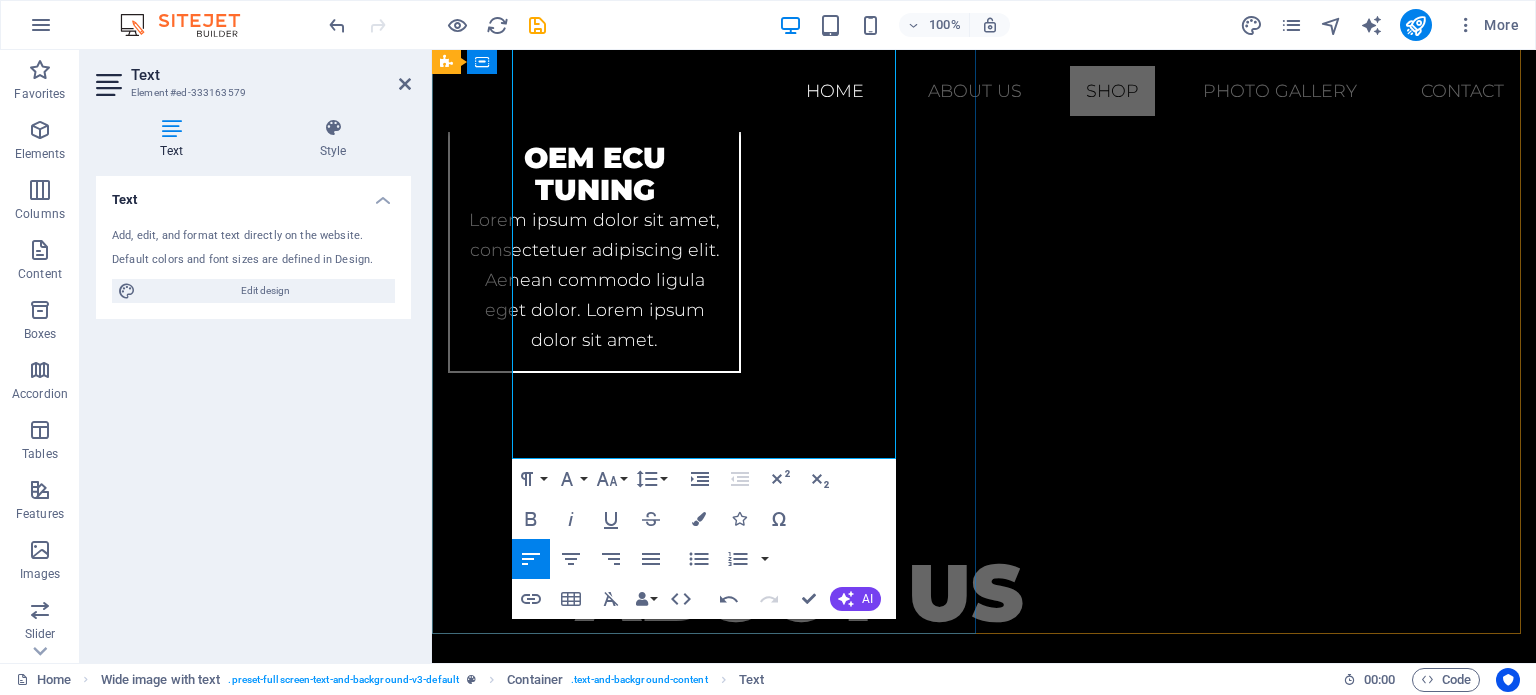 scroll, scrollTop: 3041, scrollLeft: 0, axis: vertical 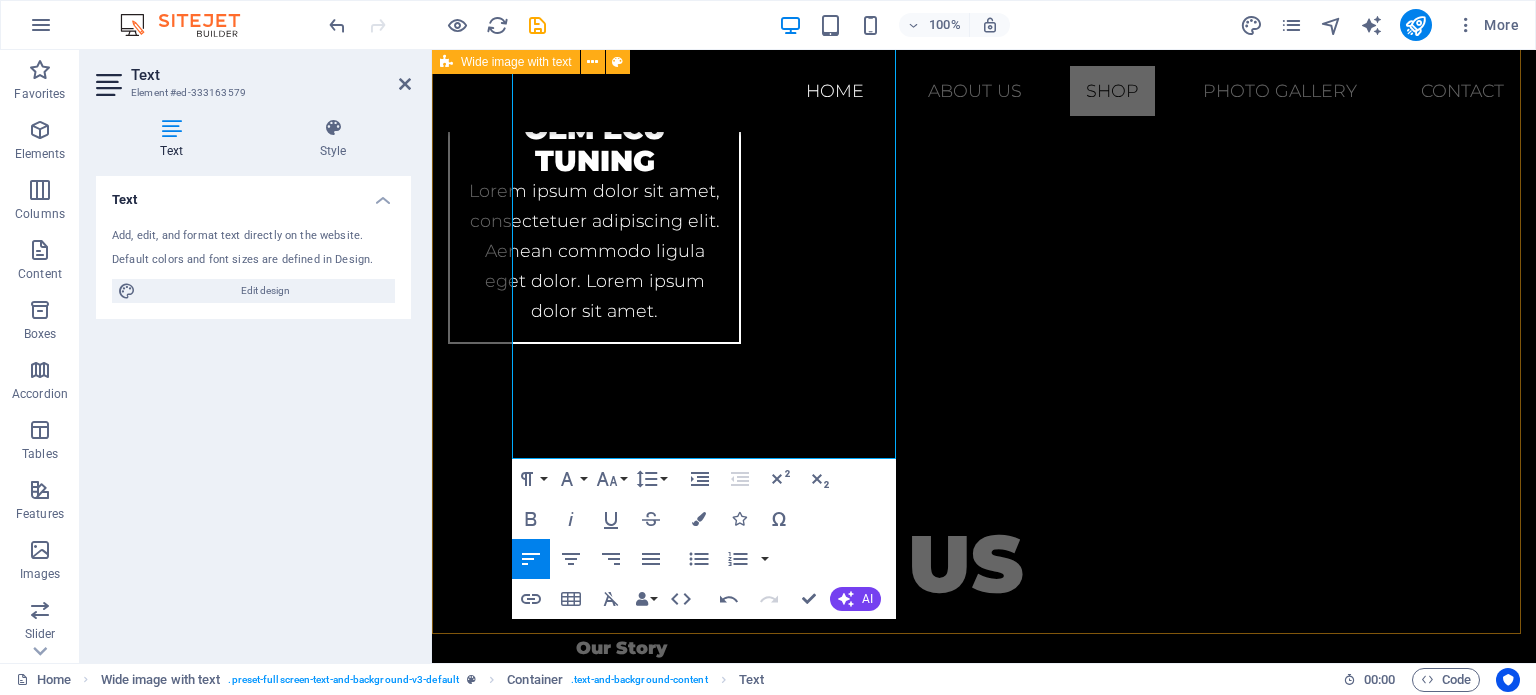click on "About us Our Story Founded by racing enthusiasts and seasoned engineers, Hyperboost Motorsports was born from a passion for performance and a drive to exceed the limits of motorsport. Over the years, we’ve refined our craft across drag strips, drift circuits, and road courses—earning a reputation for innovation, quality, and relentless attention to detail. Why Choose Hyperboost? Comprehensive Expertise Our in-house team handles everything: engine internals, control systems, wiring, tuning, and fabrication. Proven Track Record Championship wins and personal bests across multiple disciplines—our results speak for themselves. Cutting-Edge Technology Fully equipped workshop with state-of-the-art dyno, 3D engine balancing, and advanced diagnostic gear. Tailored Solutions Every project is unique. We collaborate closely with you to deliver bespoke builds and tuning that match your goals. Our Workshop & Team Shop now" at bounding box center [984, 1015] 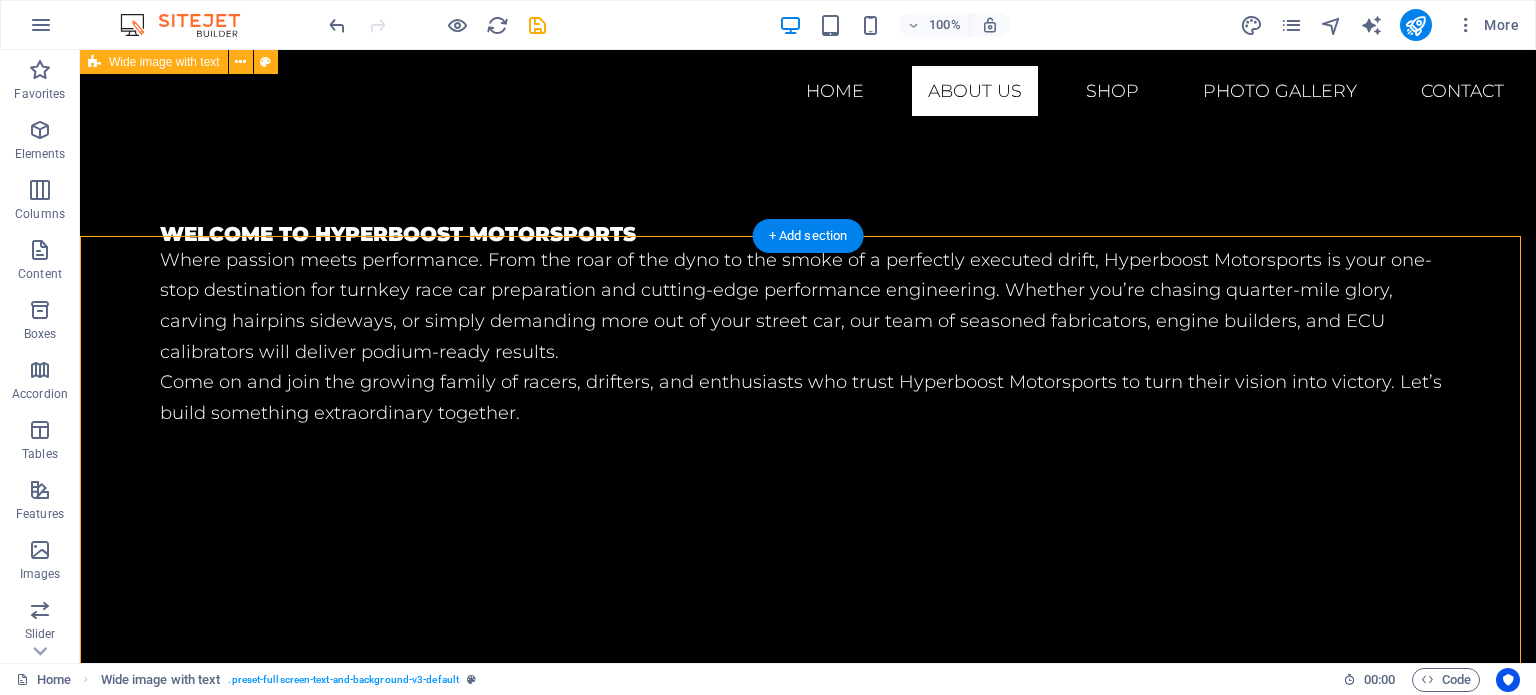 scroll, scrollTop: 1678, scrollLeft: 0, axis: vertical 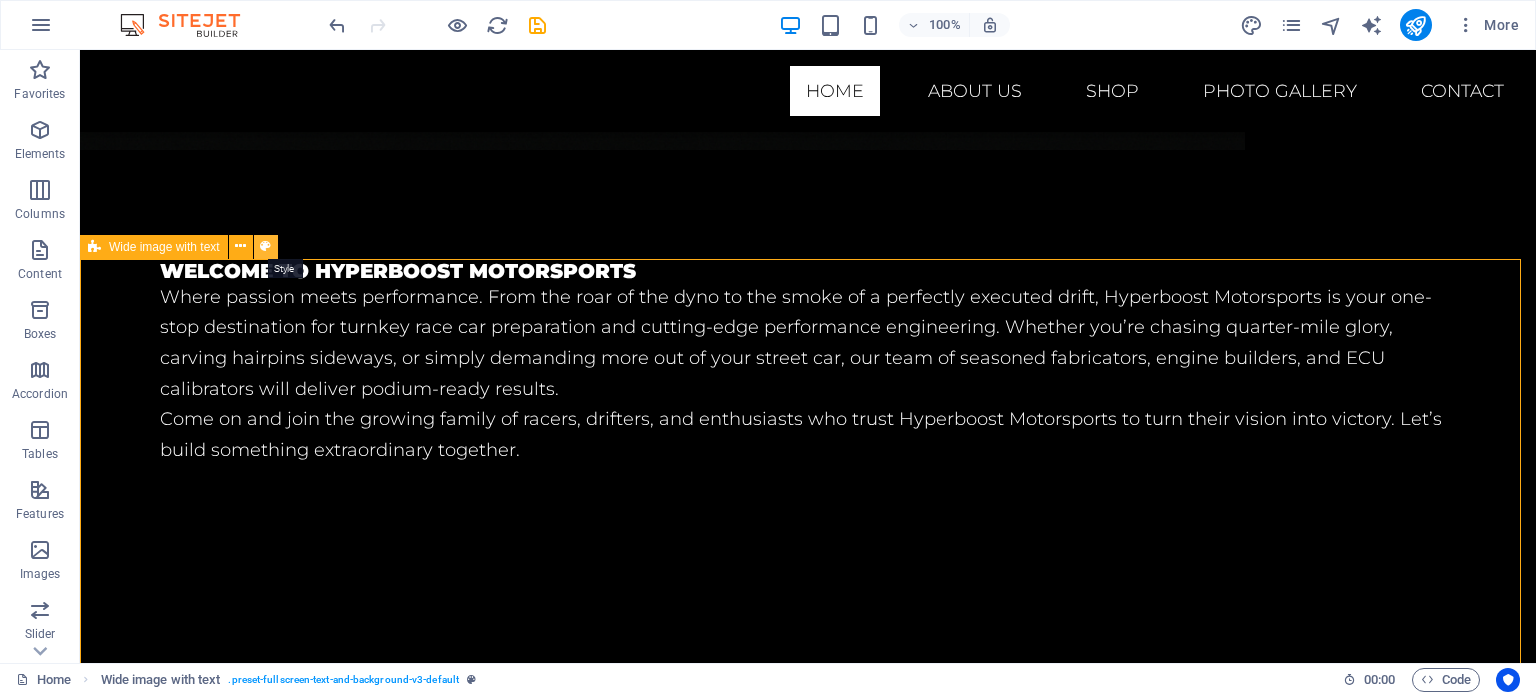 click at bounding box center (266, 247) 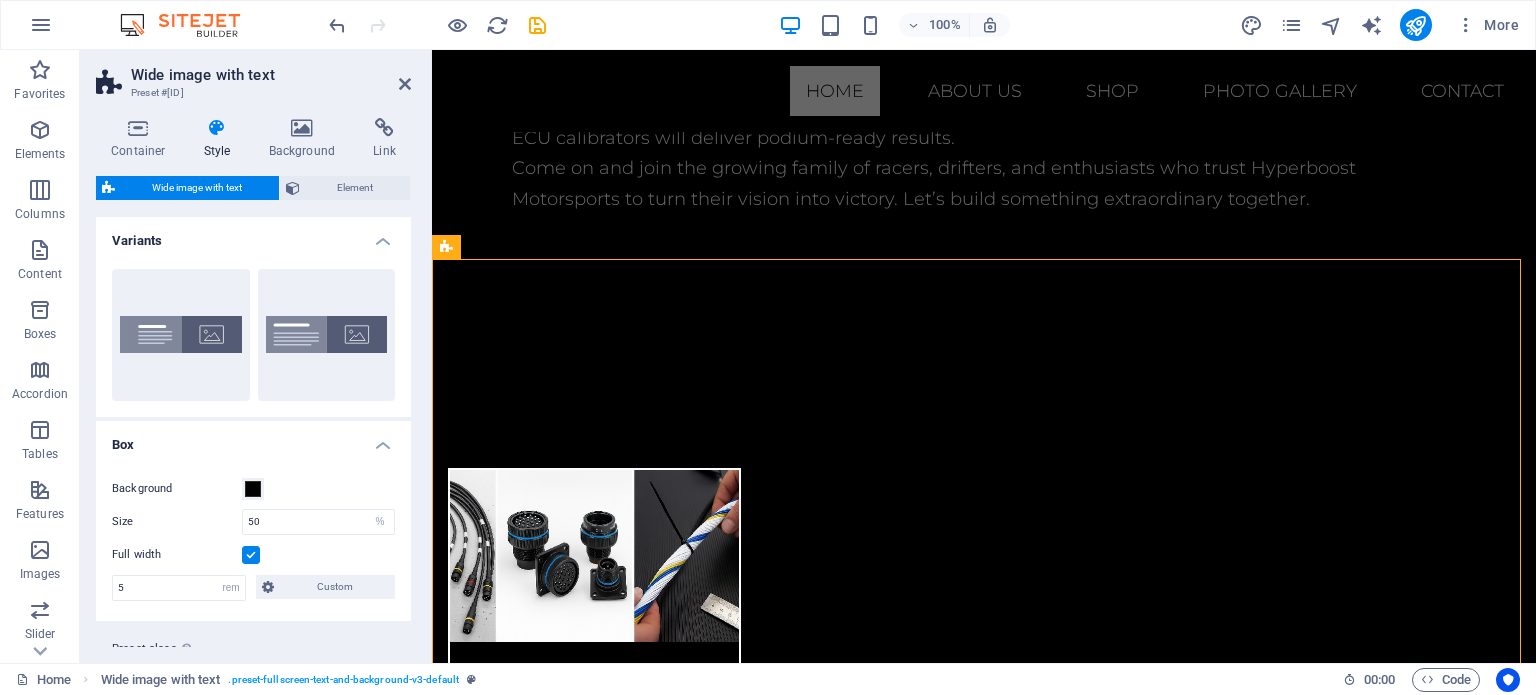 scroll, scrollTop: 1853, scrollLeft: 0, axis: vertical 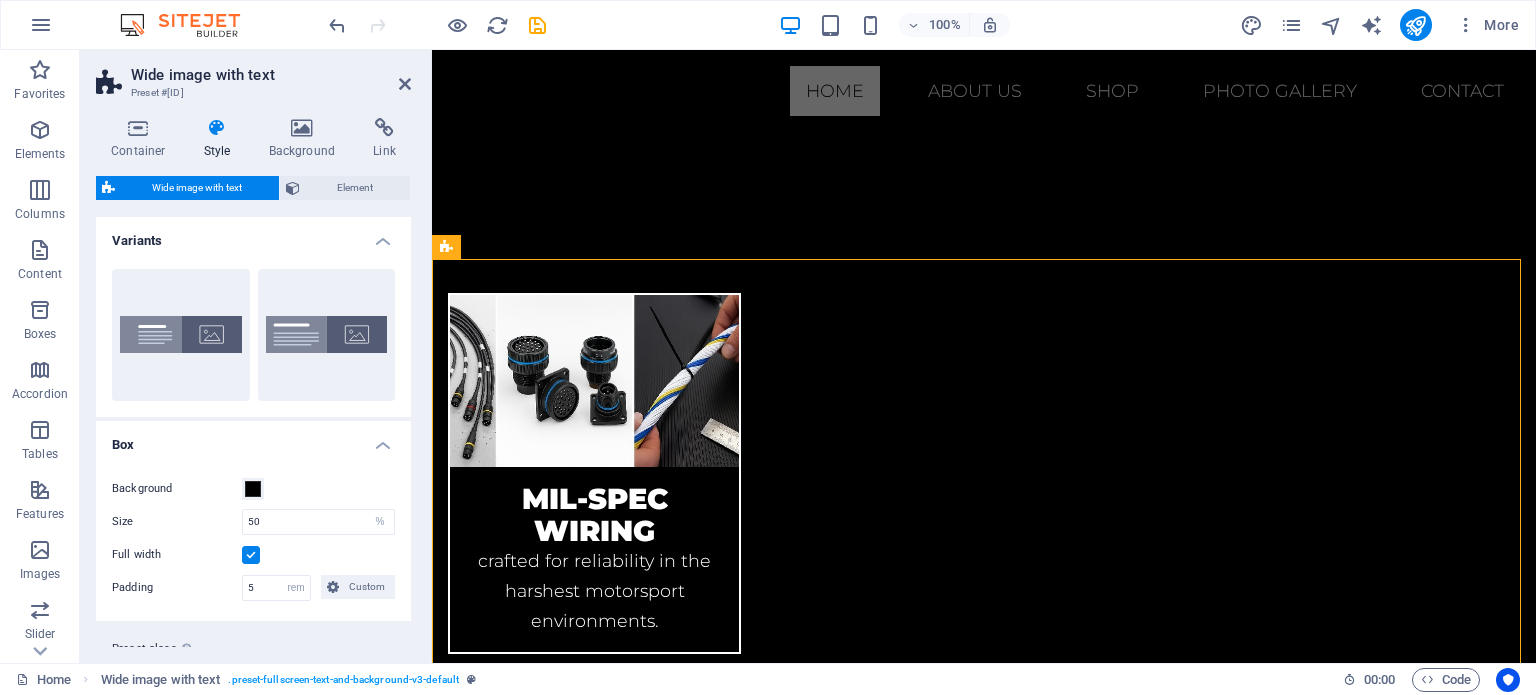 click on "Wide image with text" at bounding box center [197, 188] 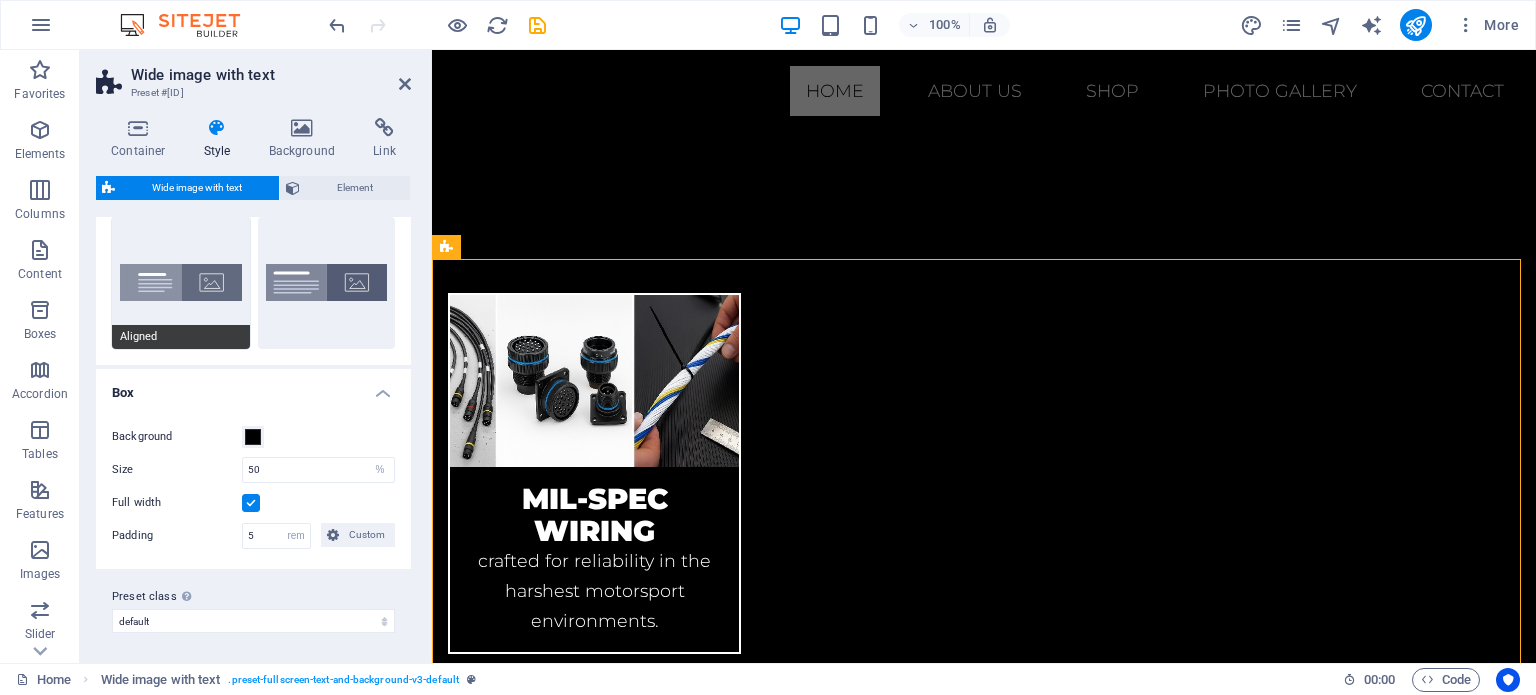 scroll, scrollTop: 0, scrollLeft: 0, axis: both 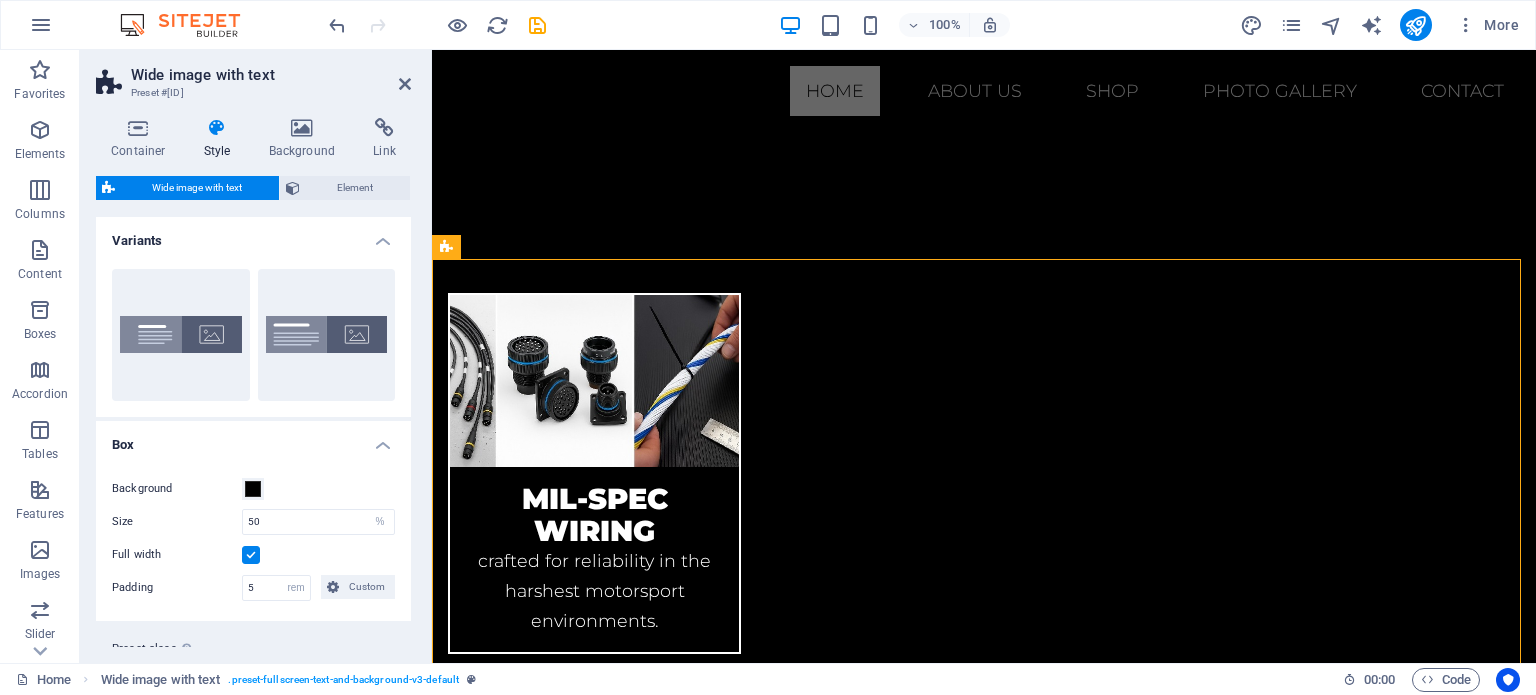 click on "Wide image with text" at bounding box center [271, 75] 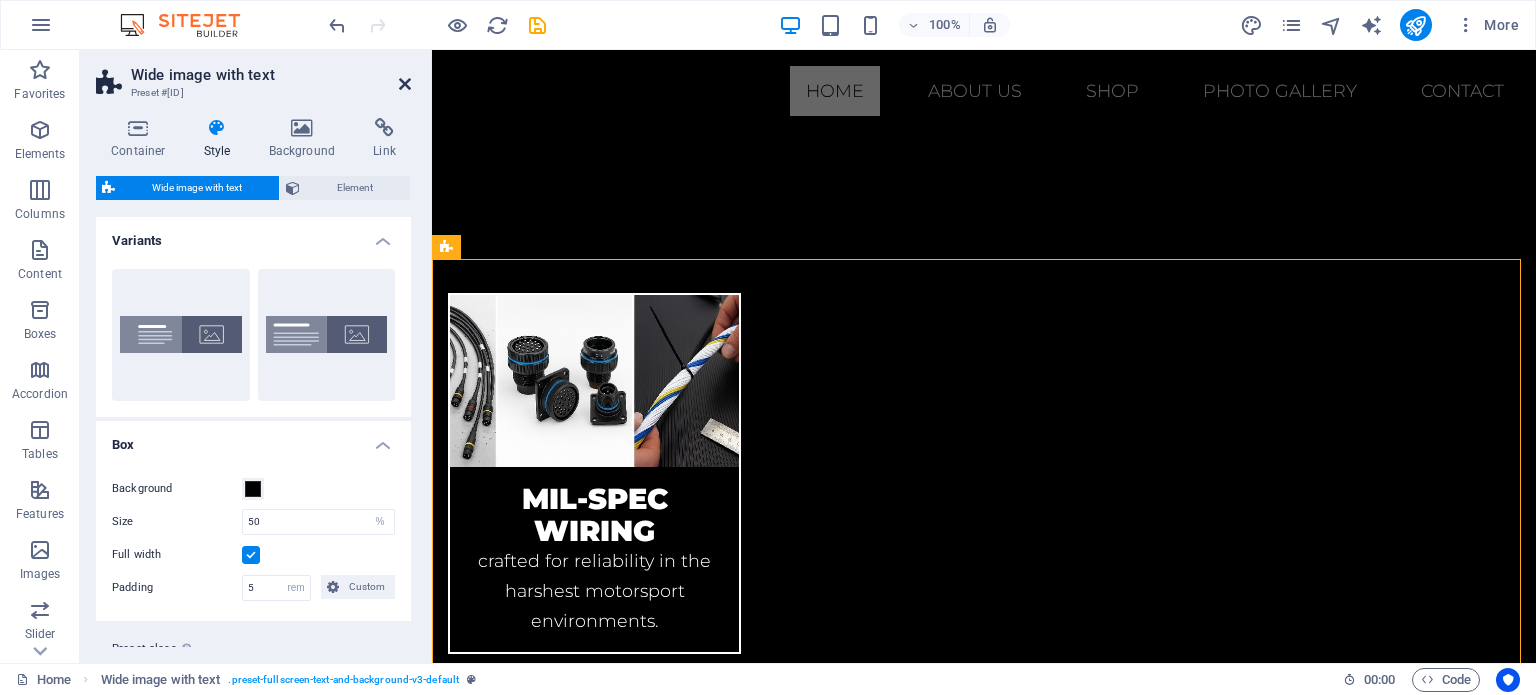click at bounding box center [405, 84] 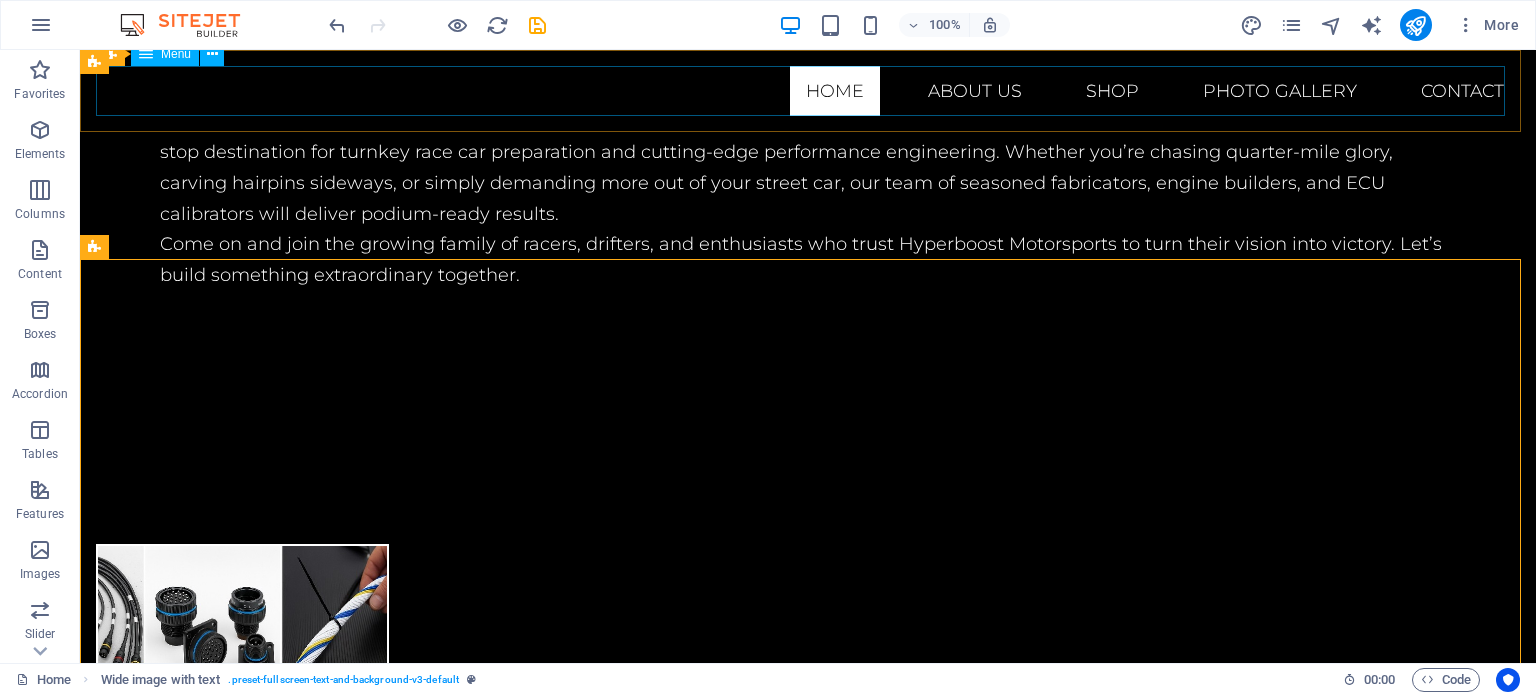 scroll, scrollTop: 1678, scrollLeft: 0, axis: vertical 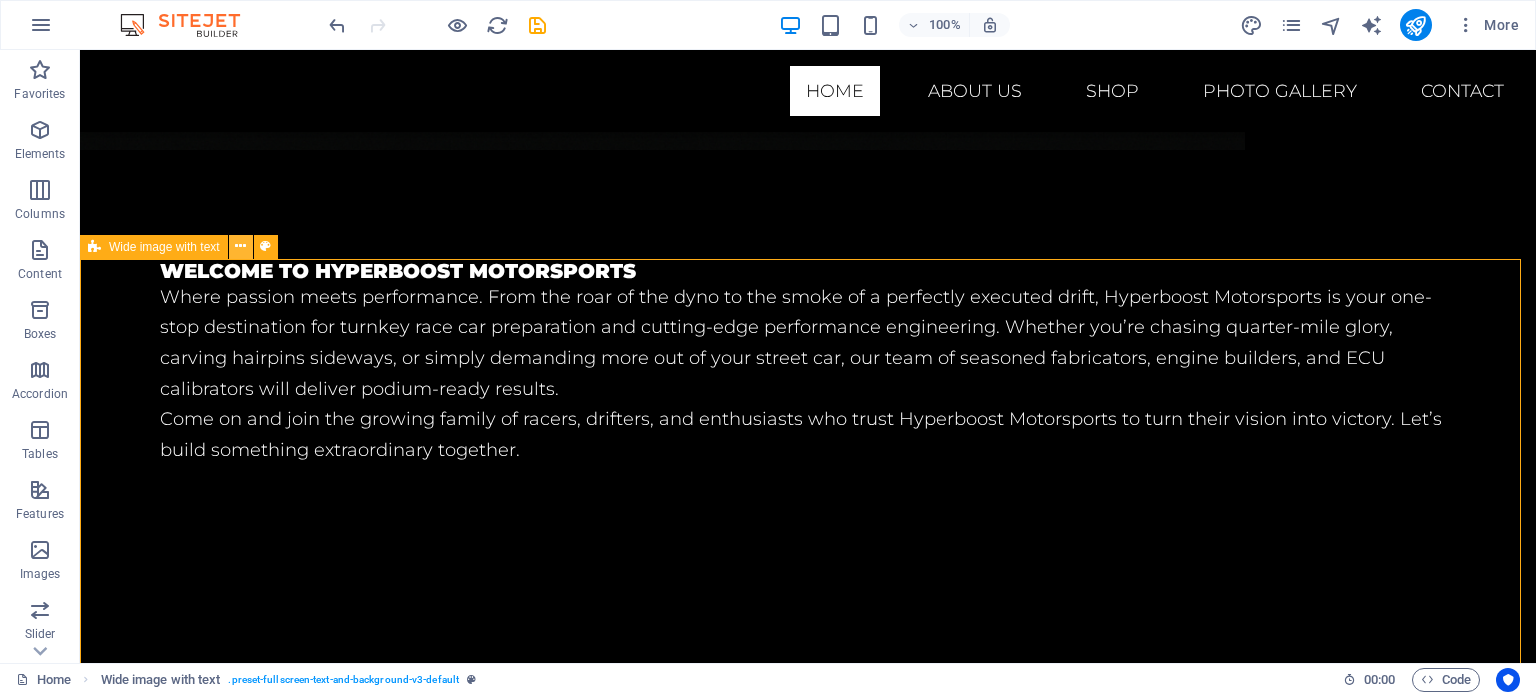 click at bounding box center [240, 246] 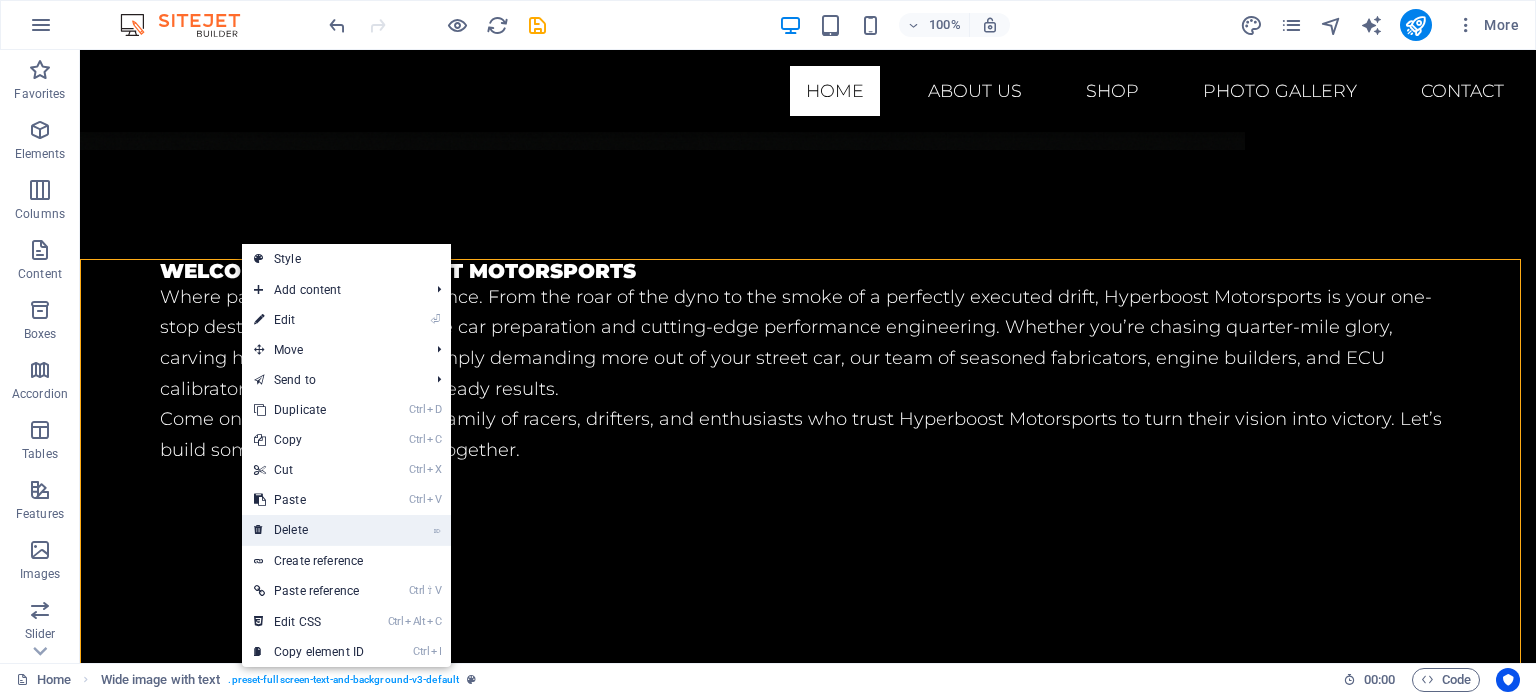 click on "⌦  Delete" at bounding box center (309, 530) 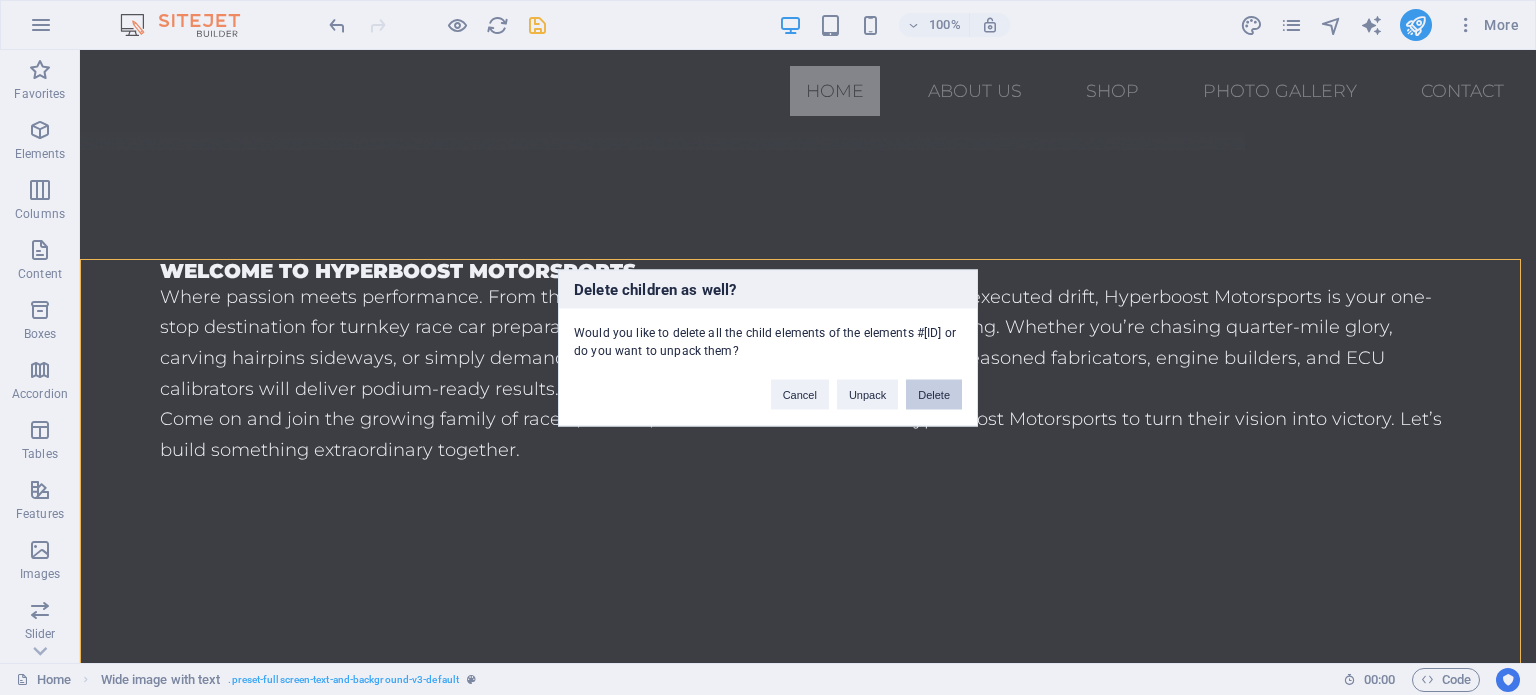 click on "Delete" at bounding box center (934, 394) 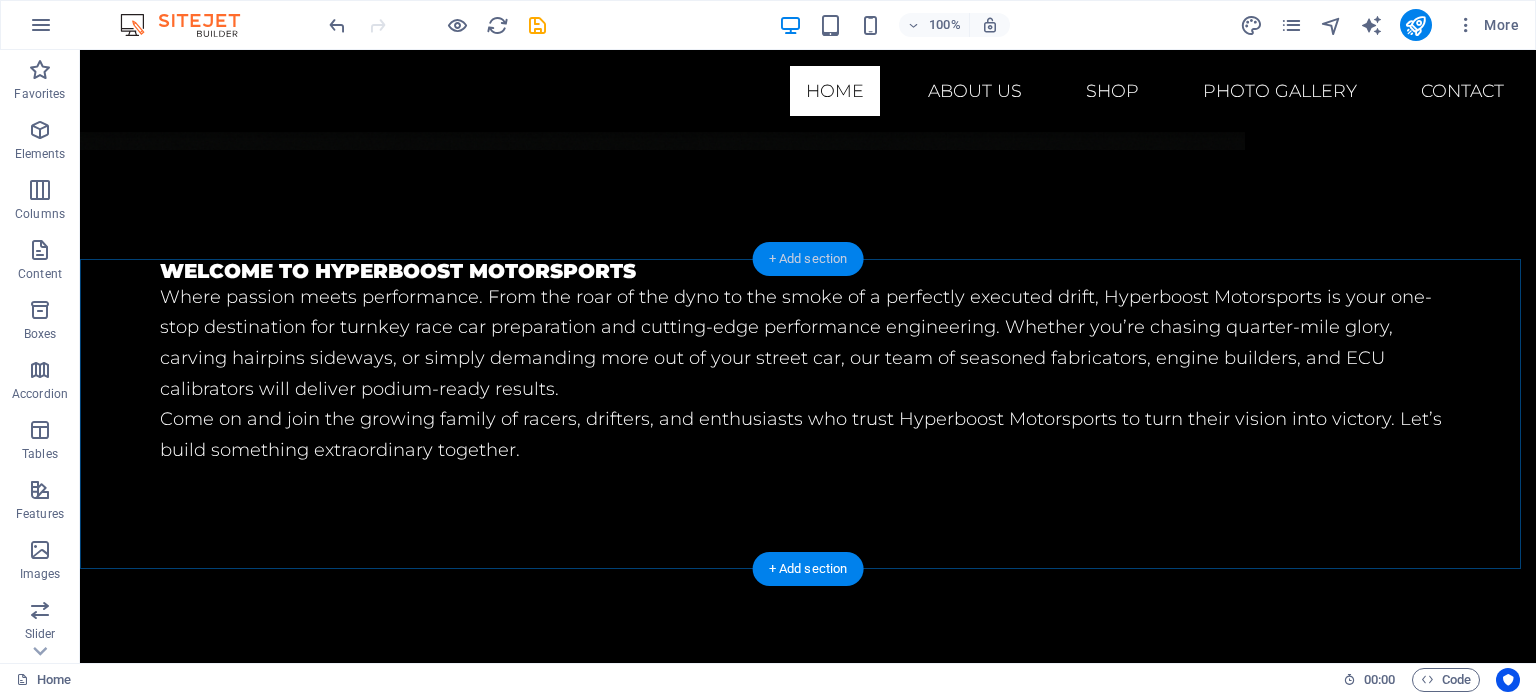 click on "+ Add section" at bounding box center (808, 259) 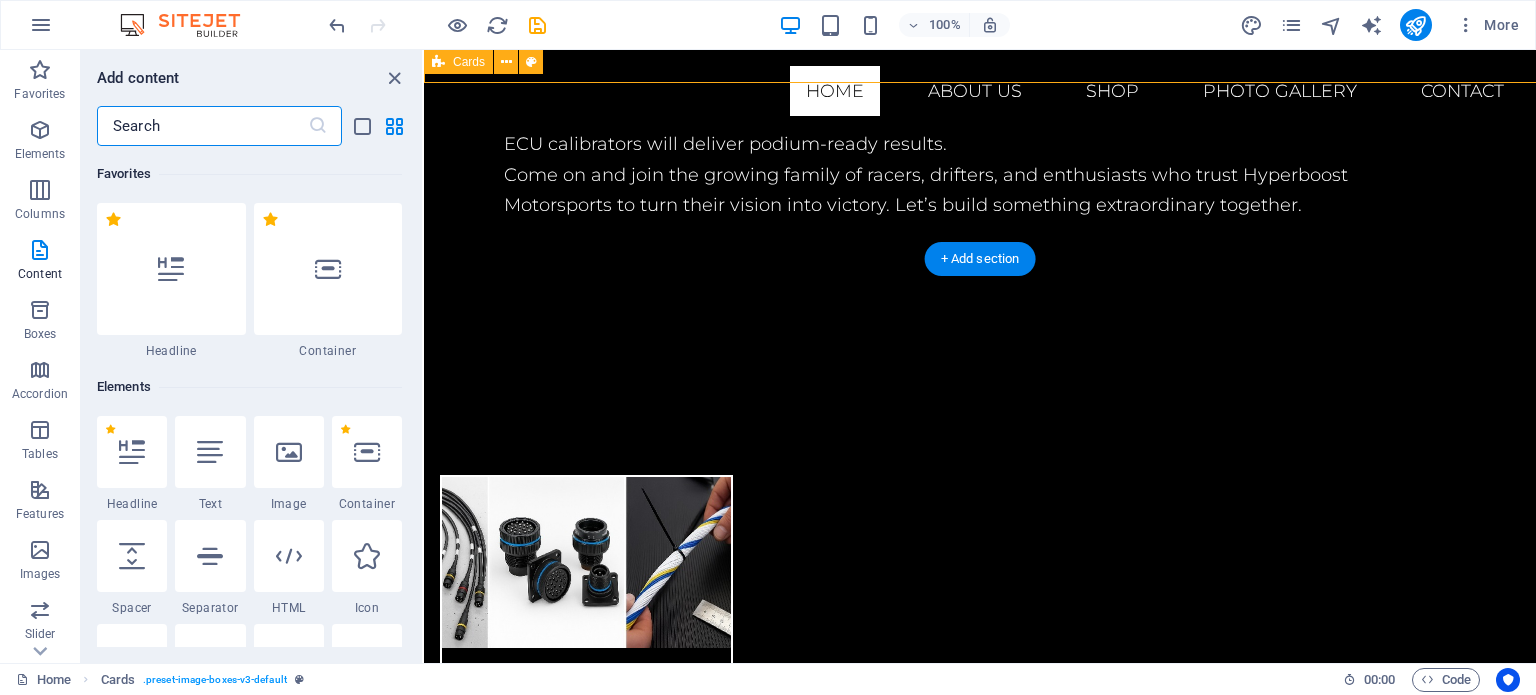 scroll, scrollTop: 1853, scrollLeft: 0, axis: vertical 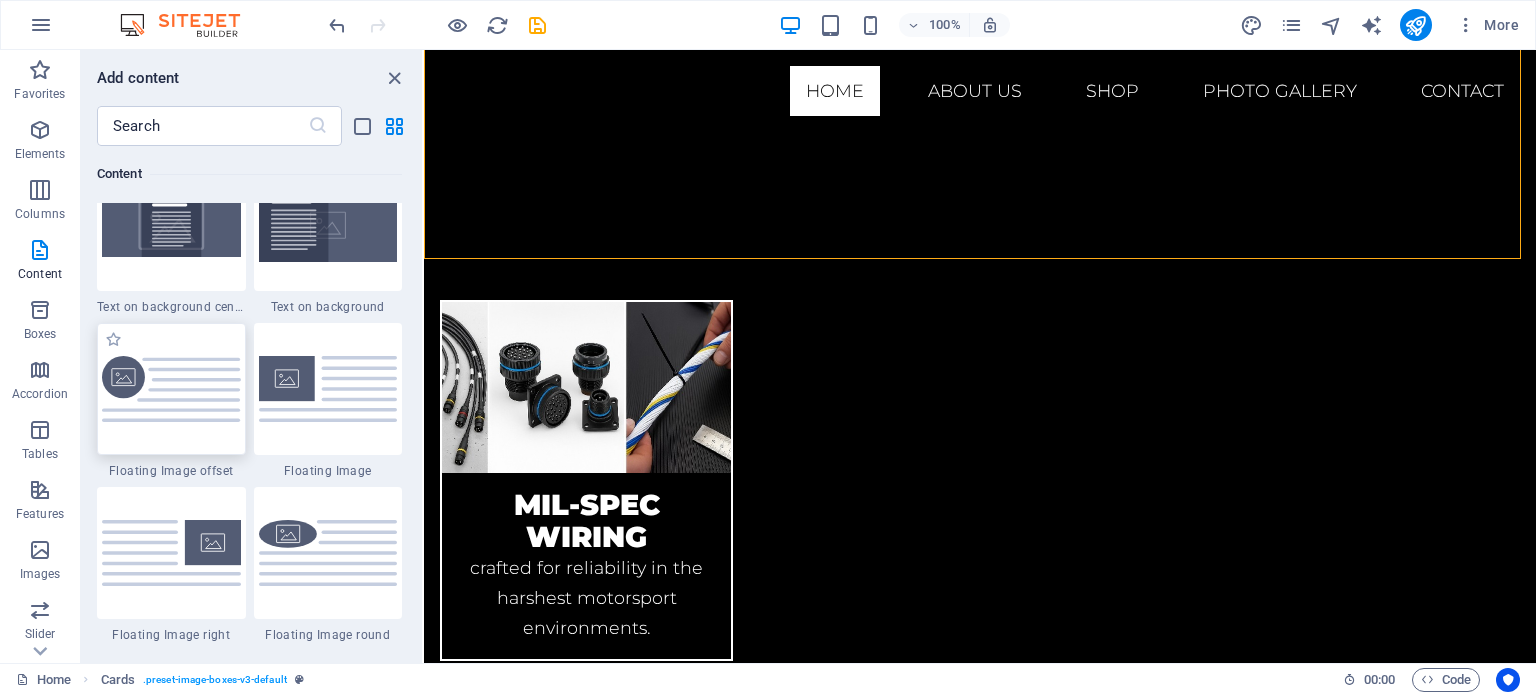 click at bounding box center (171, 389) 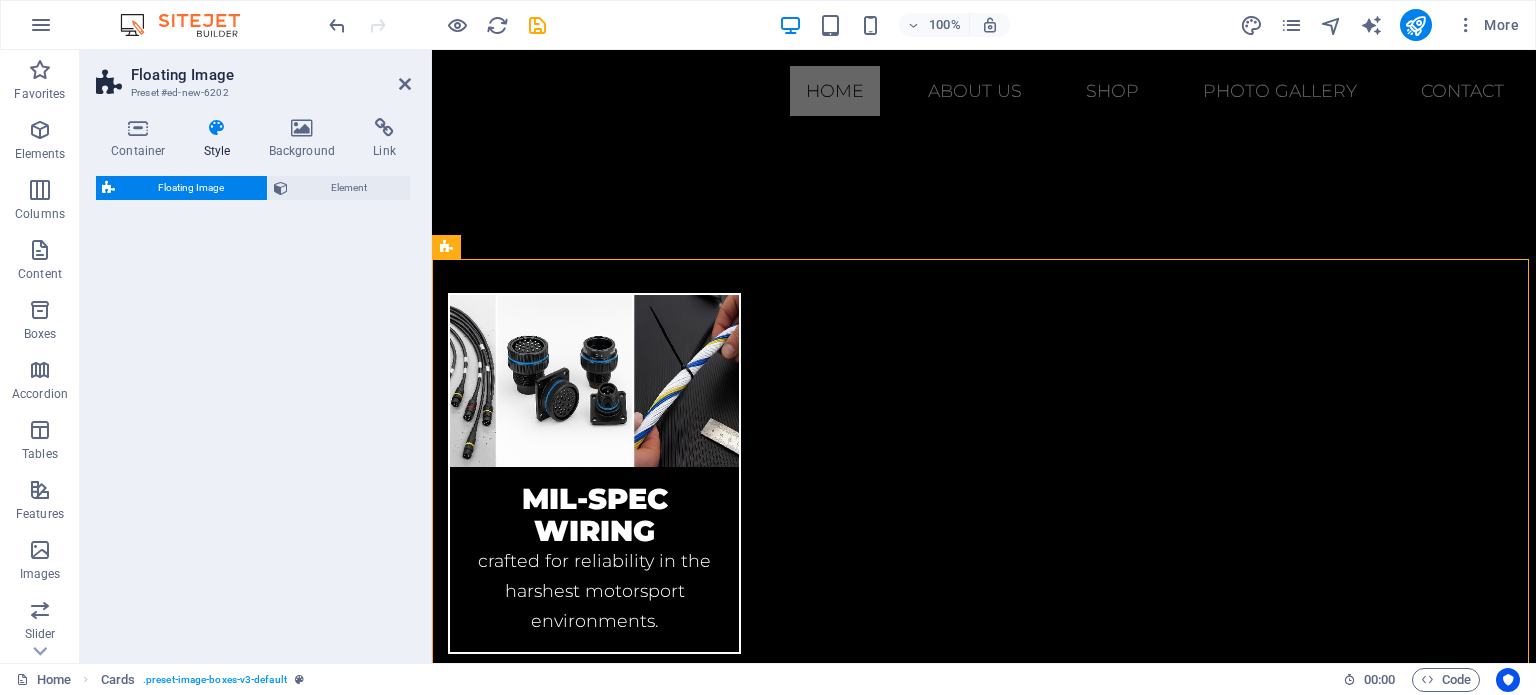 select on "%" 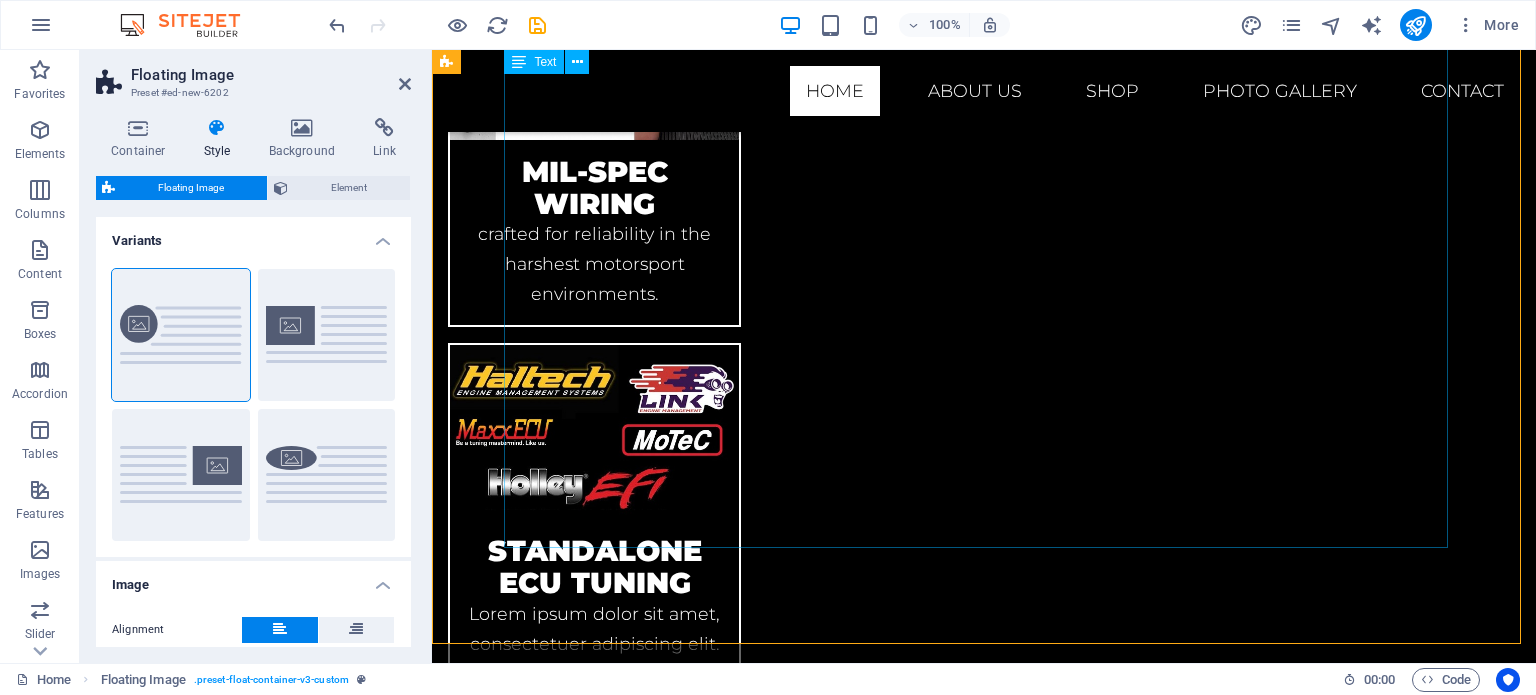 scroll, scrollTop: 2153, scrollLeft: 0, axis: vertical 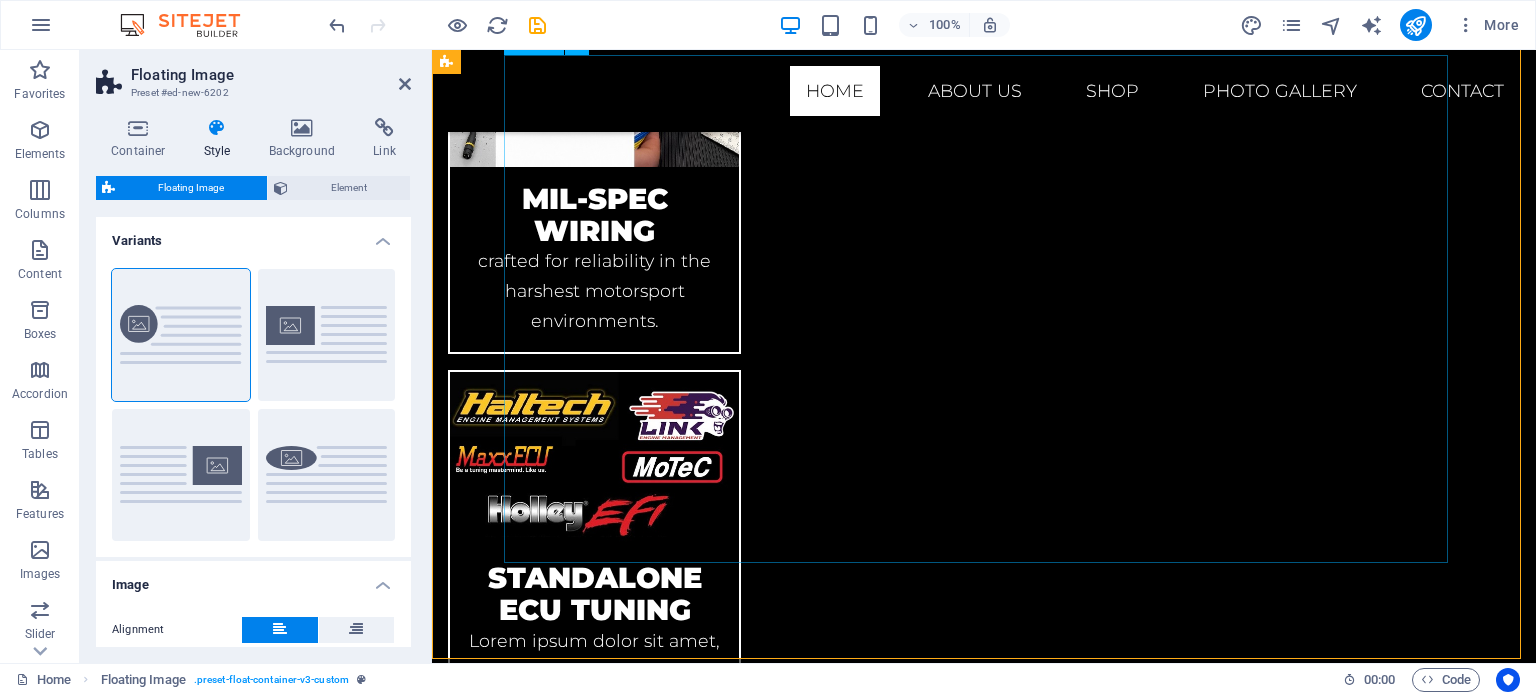 click at bounding box center (984, 1678) 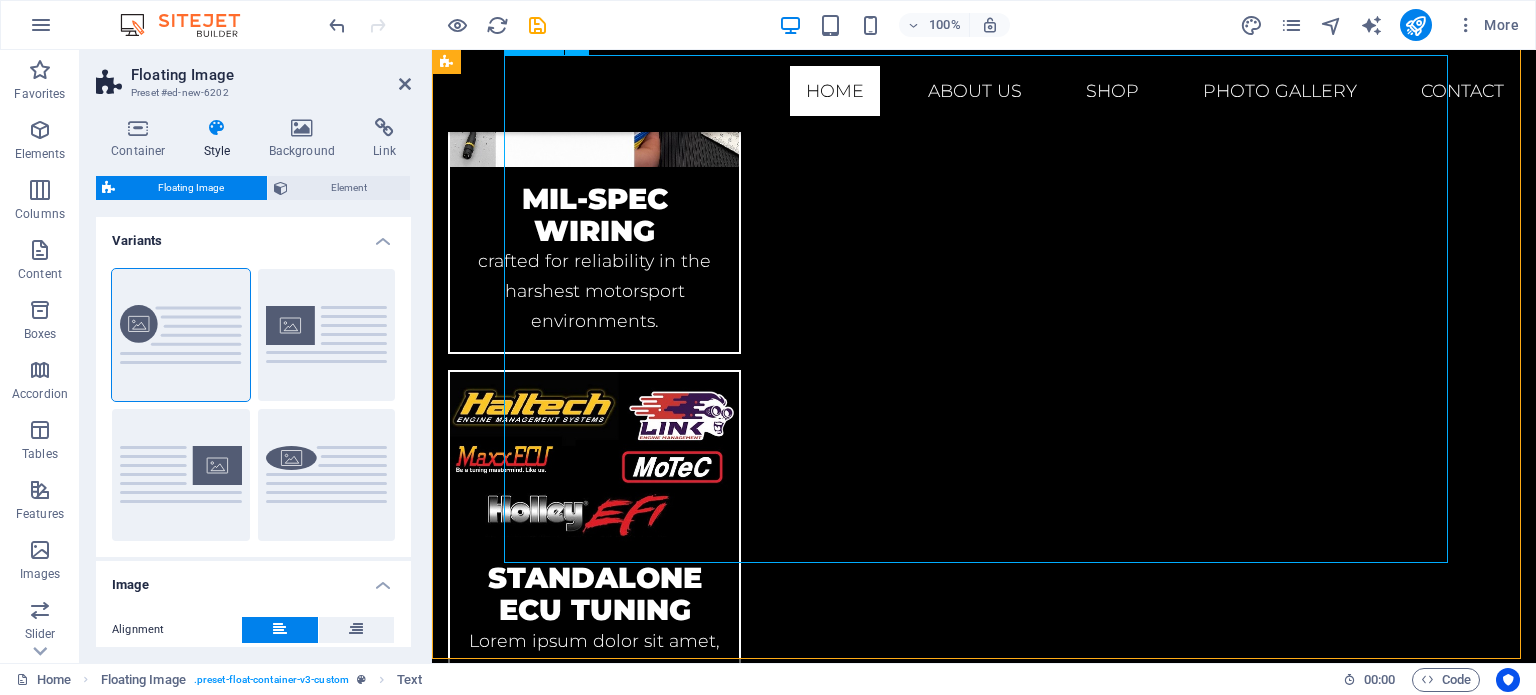 click at bounding box center [984, 1678] 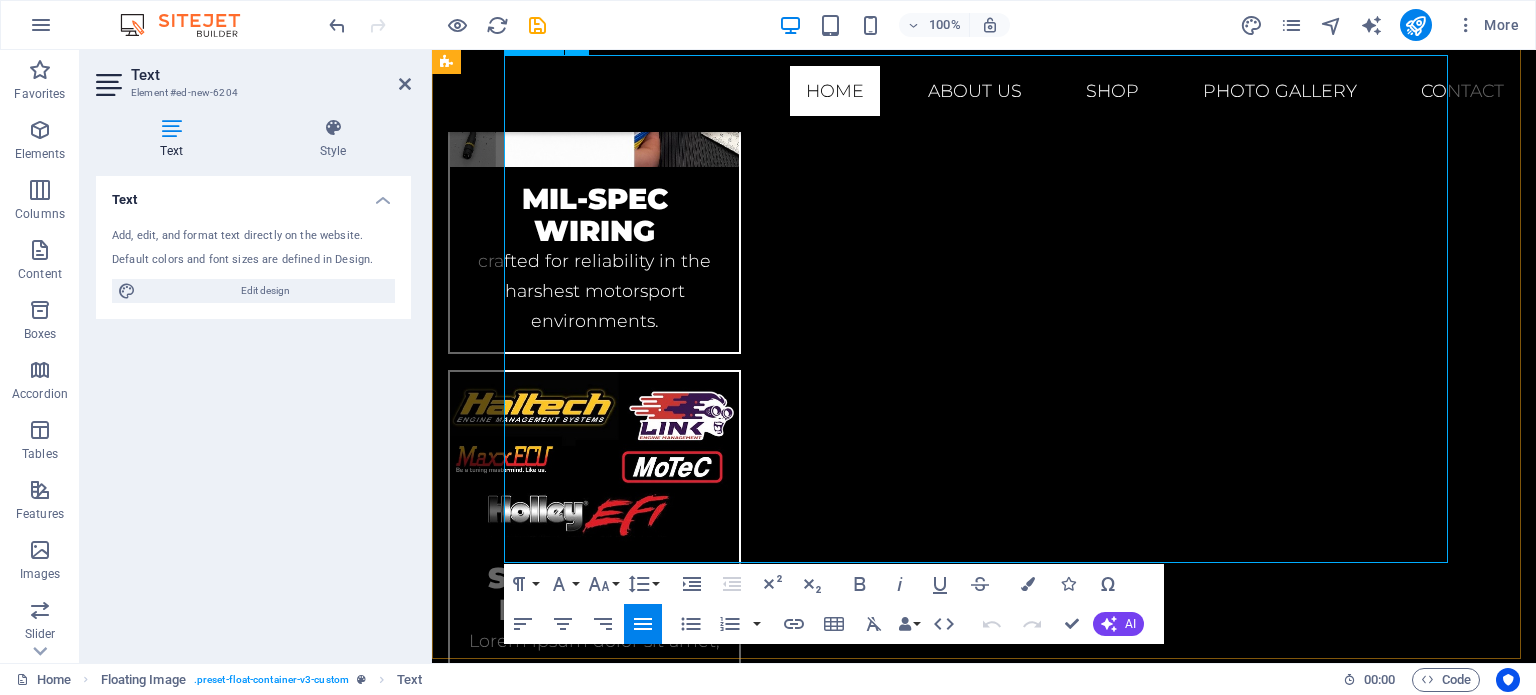 drag, startPoint x: 1156, startPoint y: 551, endPoint x: 848, endPoint y: 135, distance: 517.60986 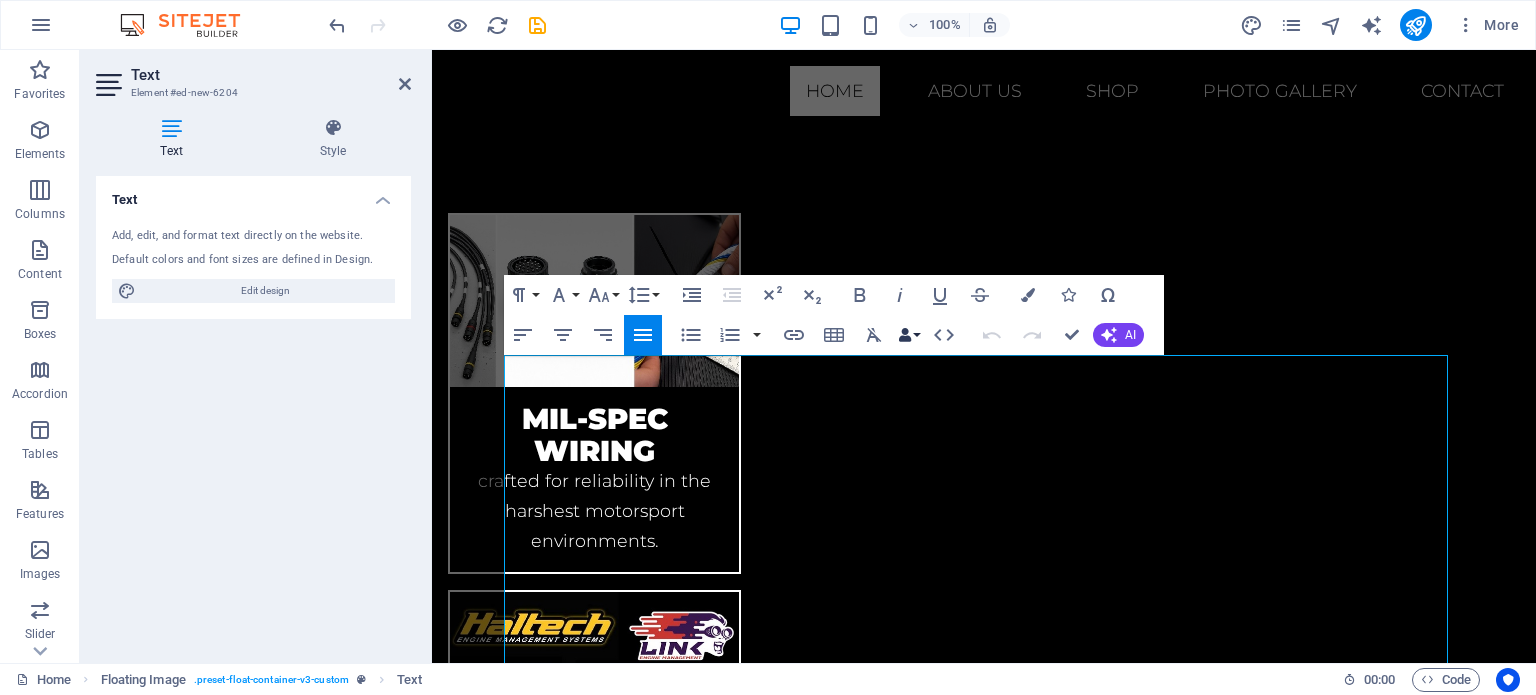 scroll, scrollTop: 1853, scrollLeft: 0, axis: vertical 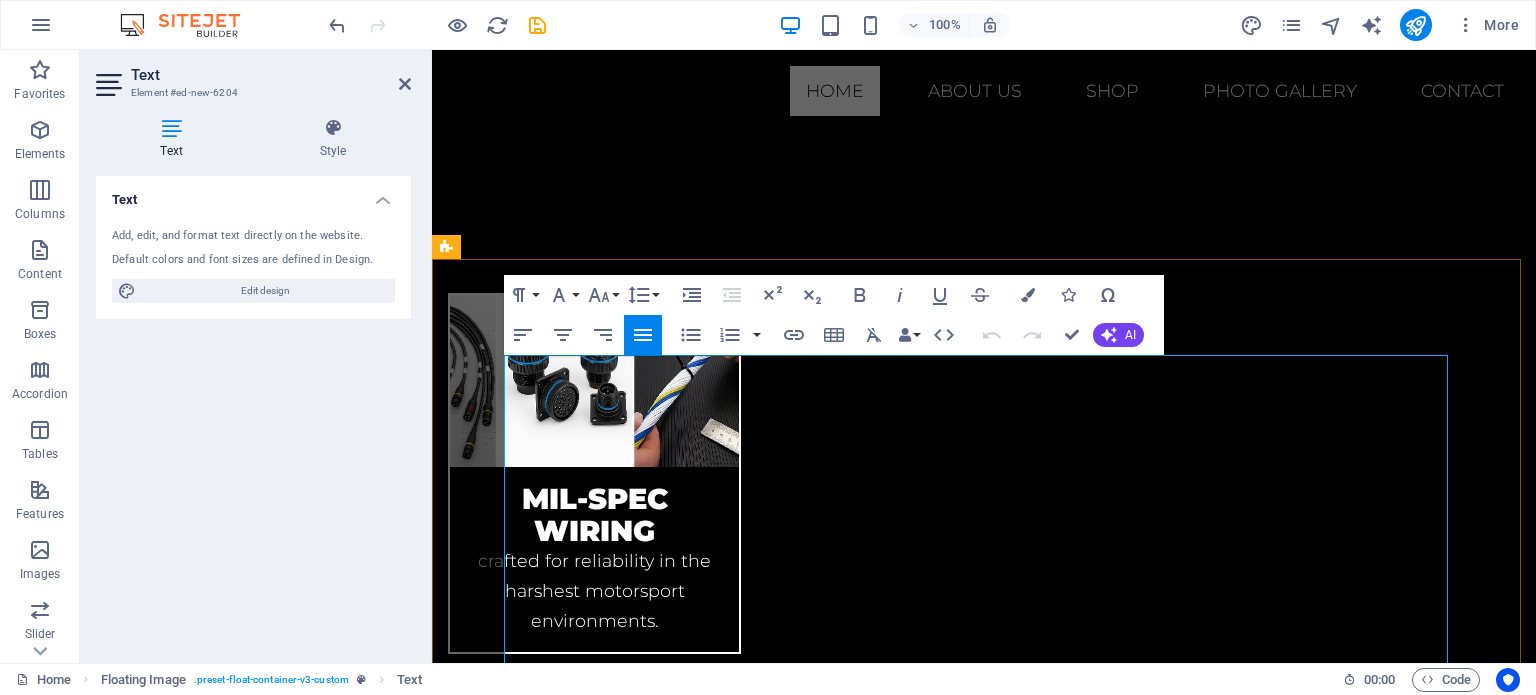 click at bounding box center (984, 1978) 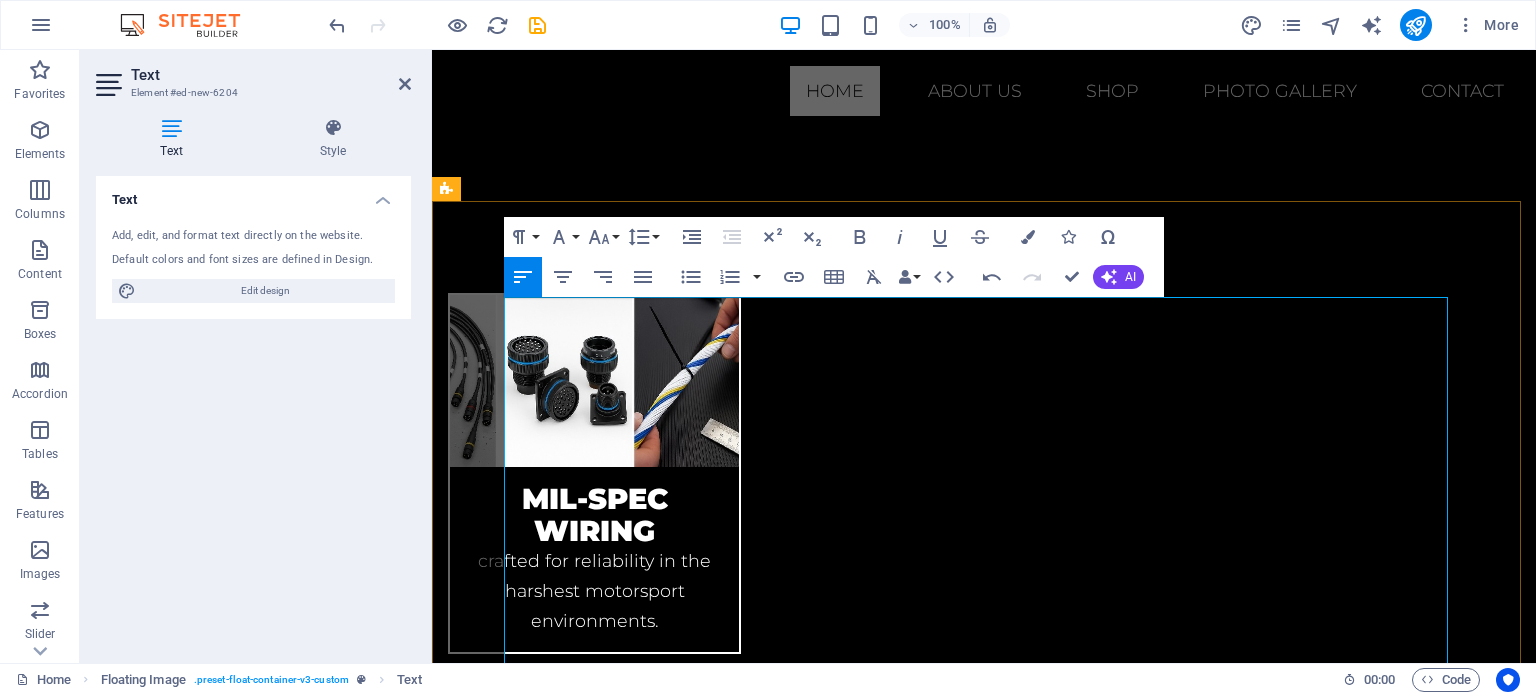 scroll, scrollTop: 1953, scrollLeft: 0, axis: vertical 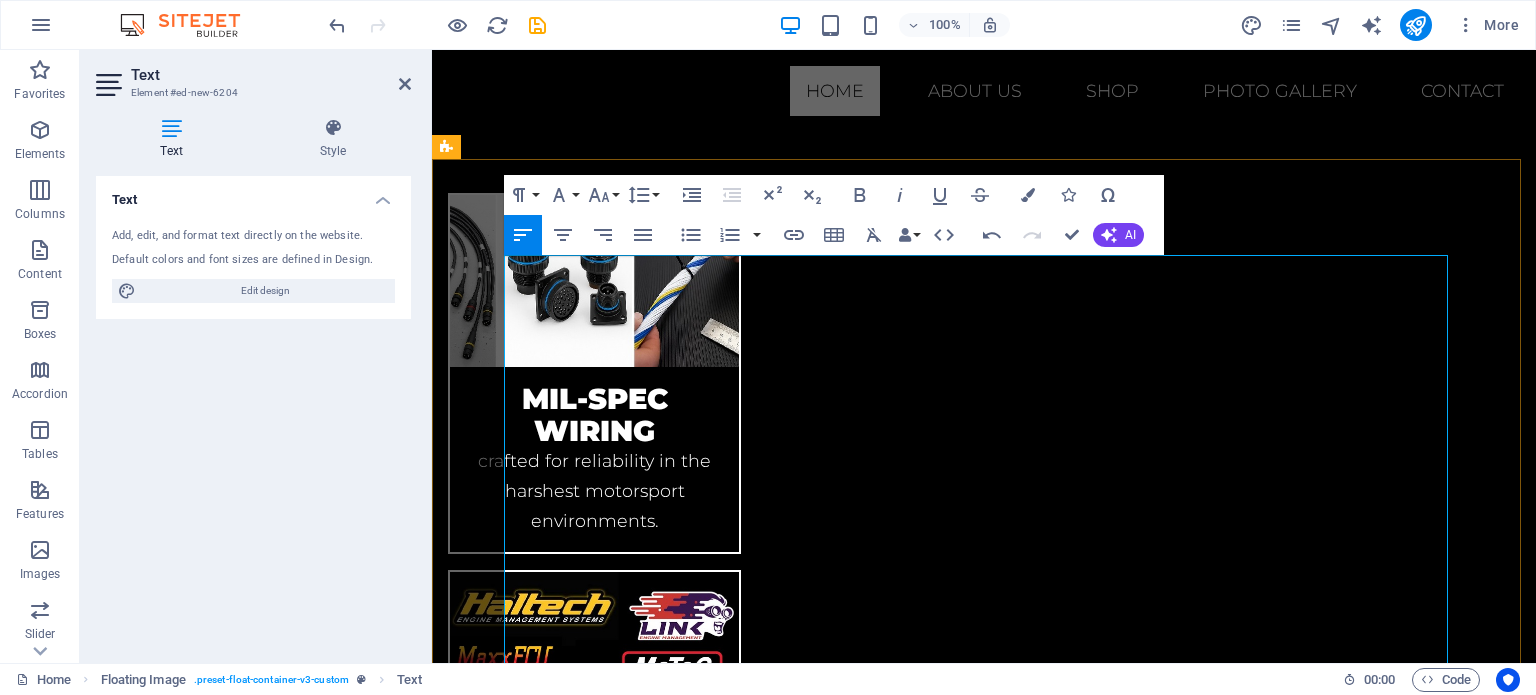 click on "Our Story Founded by racing enthusiasts and seasoned engineers, Hyperboost Motorsports was born from a passion for performance and a drive to exceed the limits of motorsport. Over the years, we’ve refined our craft across drag strips, drift circuits, and road courses—earning a reputation for innovation, quality, and relentless attention to detail." at bounding box center [984, 1713] 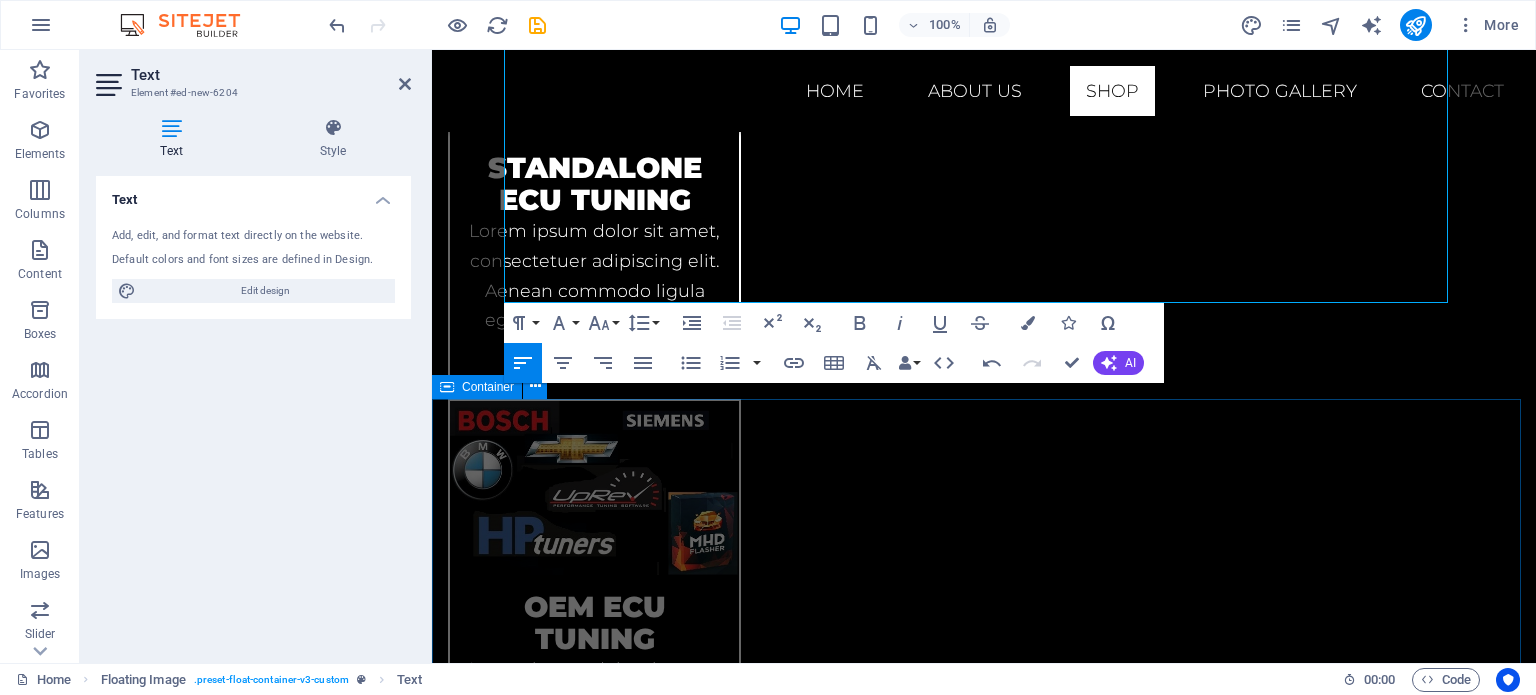 scroll, scrollTop: 2653, scrollLeft: 0, axis: vertical 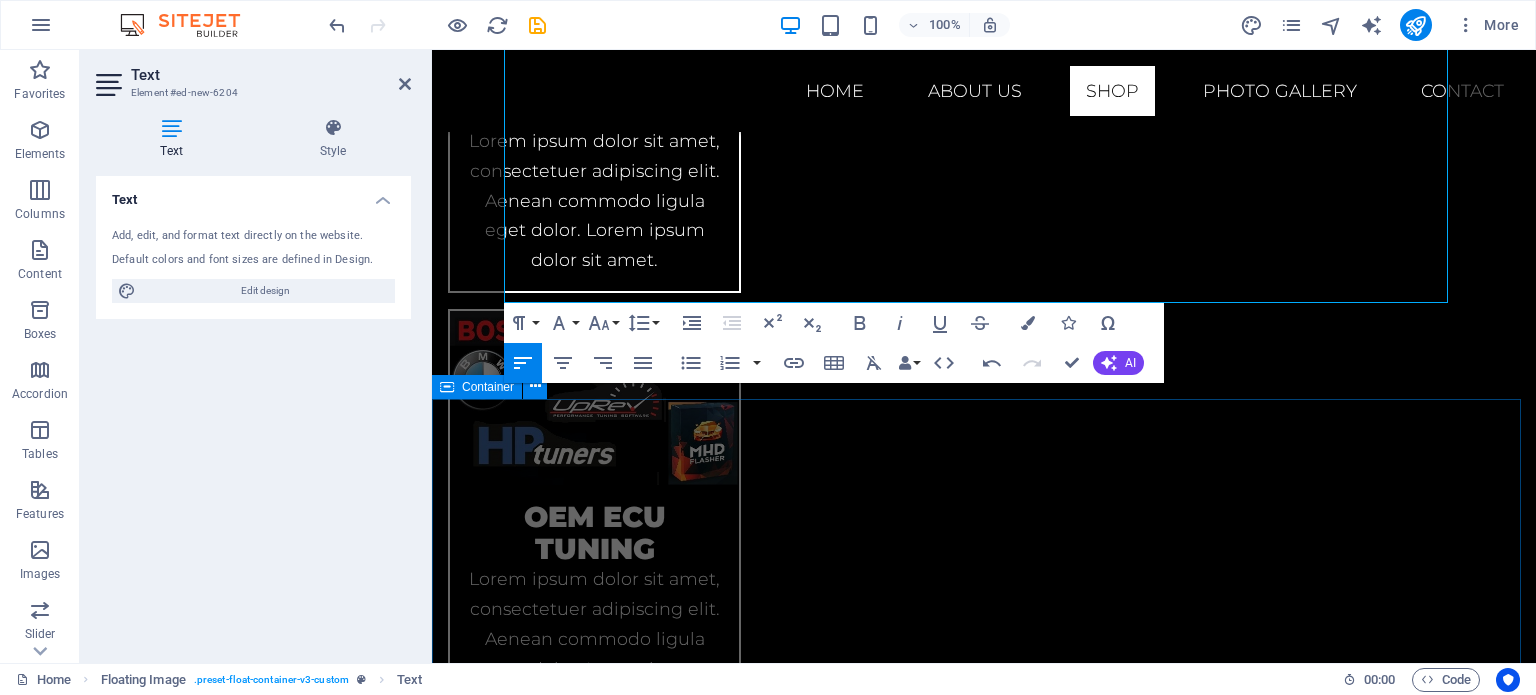 click on "Shop" at bounding box center [984, 1957] 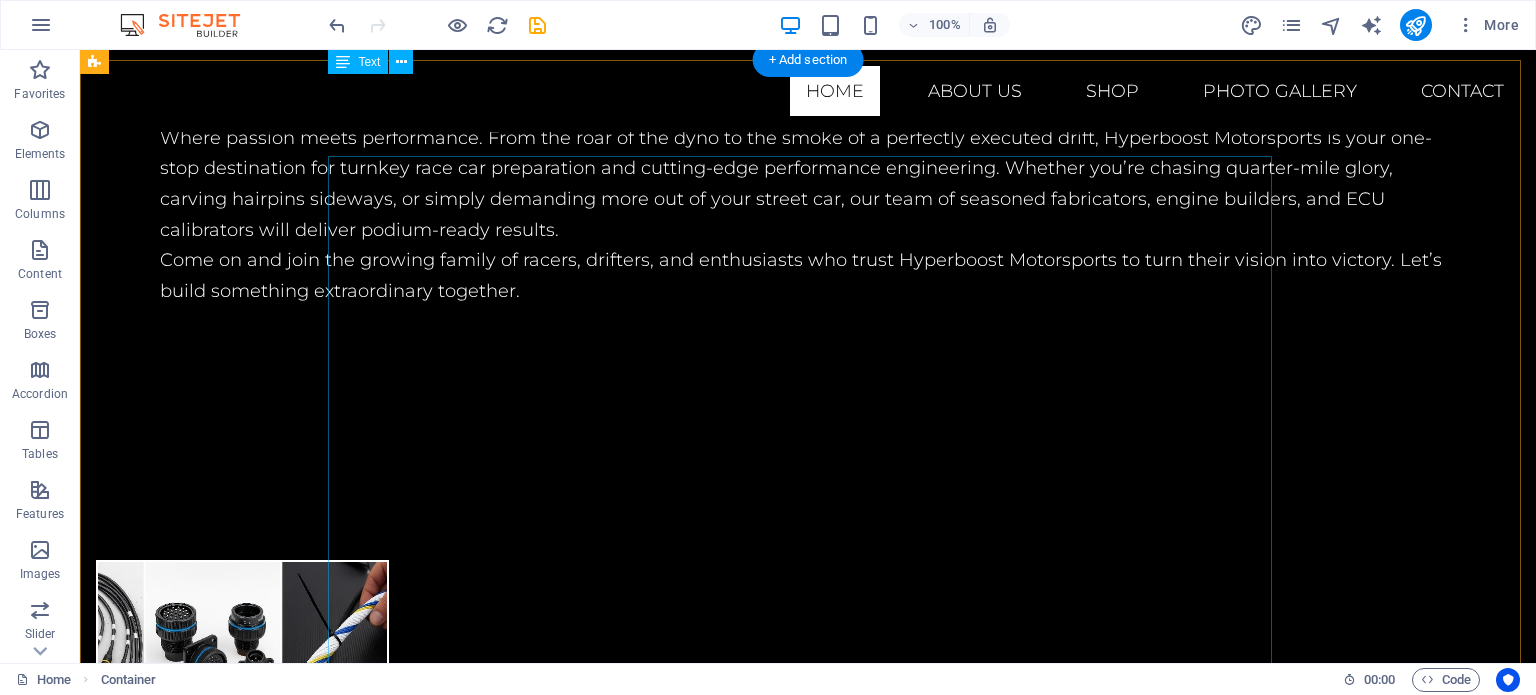 scroll, scrollTop: 1778, scrollLeft: 0, axis: vertical 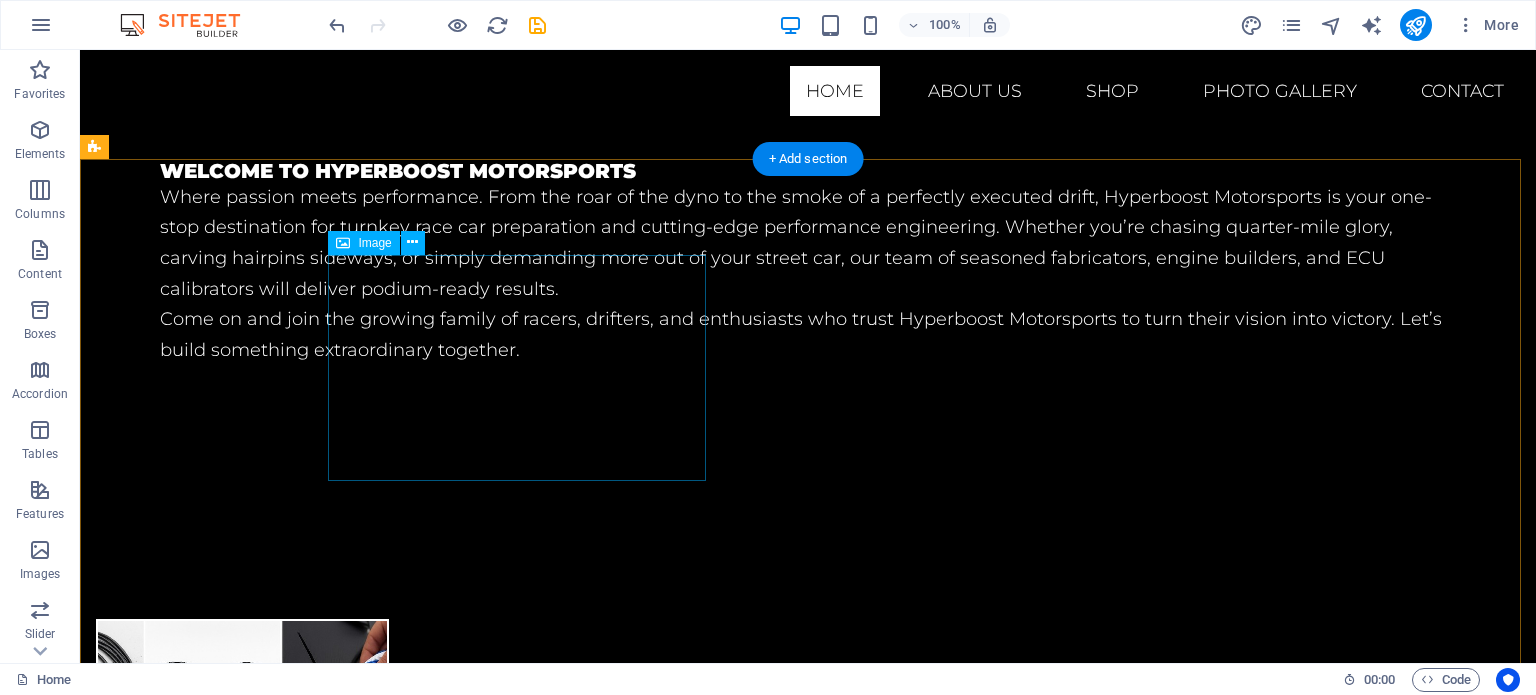 click at bounding box center [525, 2163] 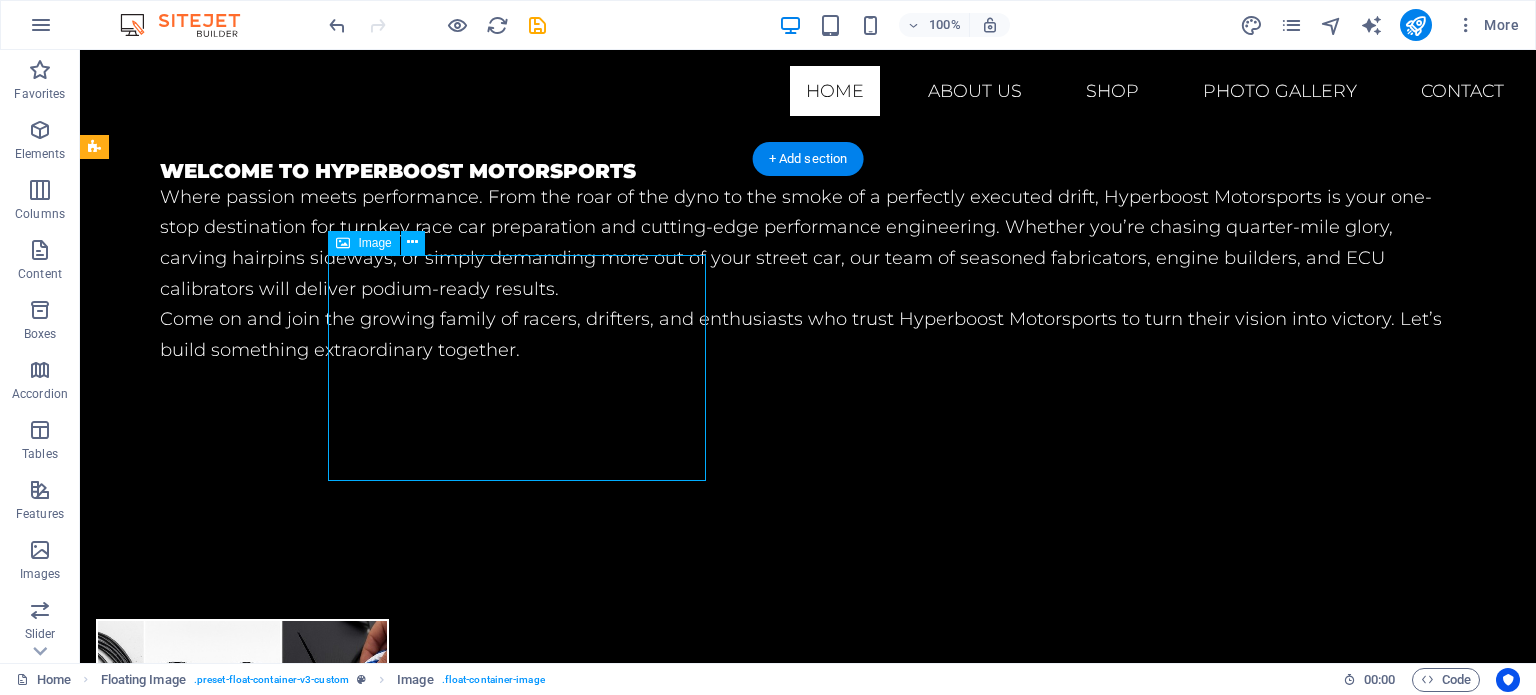click at bounding box center [525, 2163] 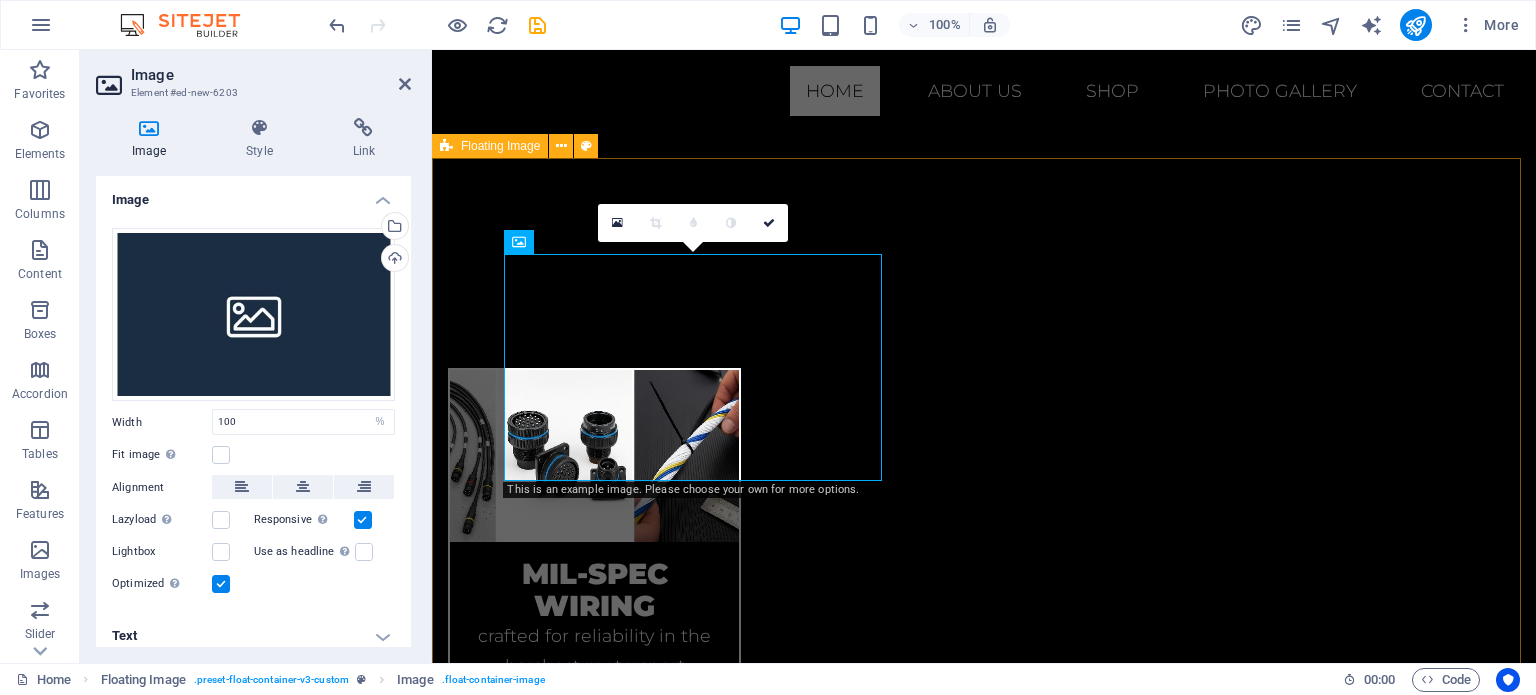 scroll, scrollTop: 1954, scrollLeft: 0, axis: vertical 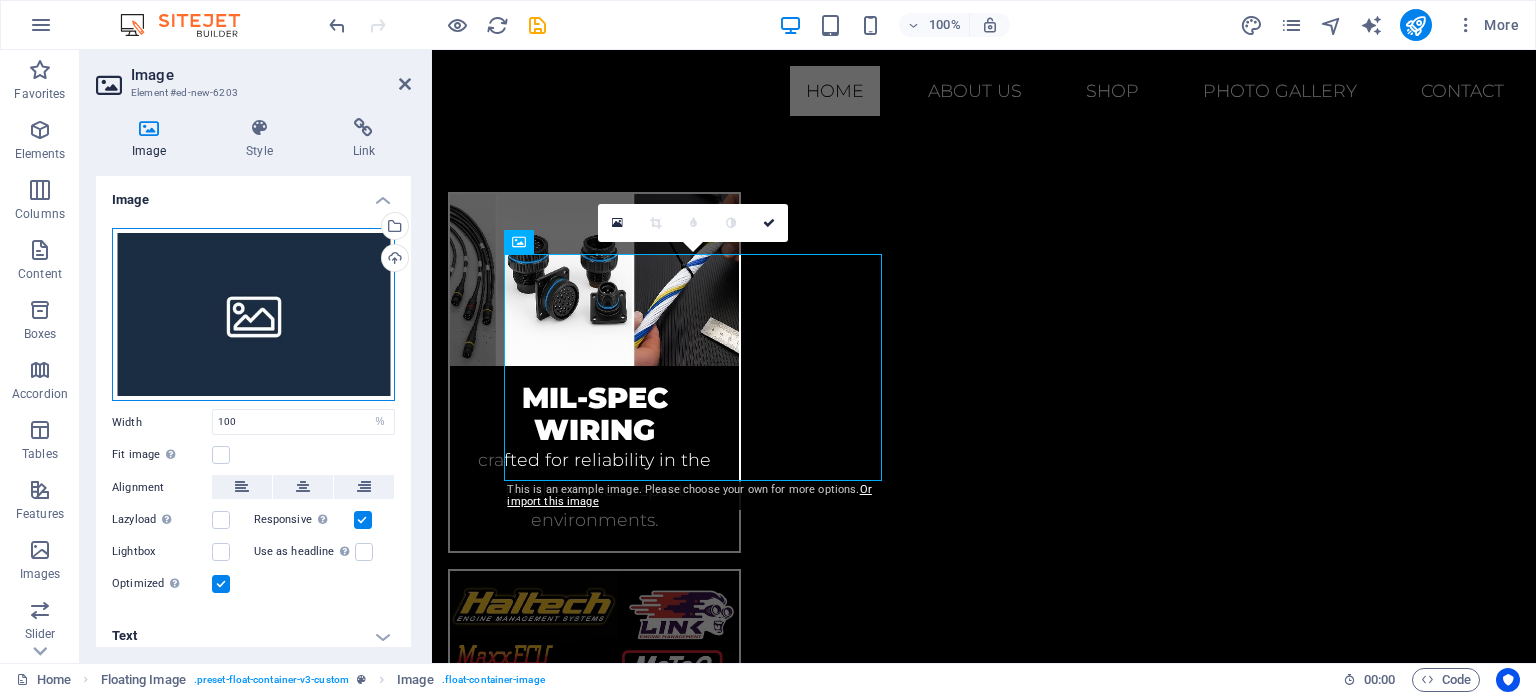 click on "Drag files here, click to choose files or select files from Files or our free stock photos & videos" at bounding box center [253, 315] 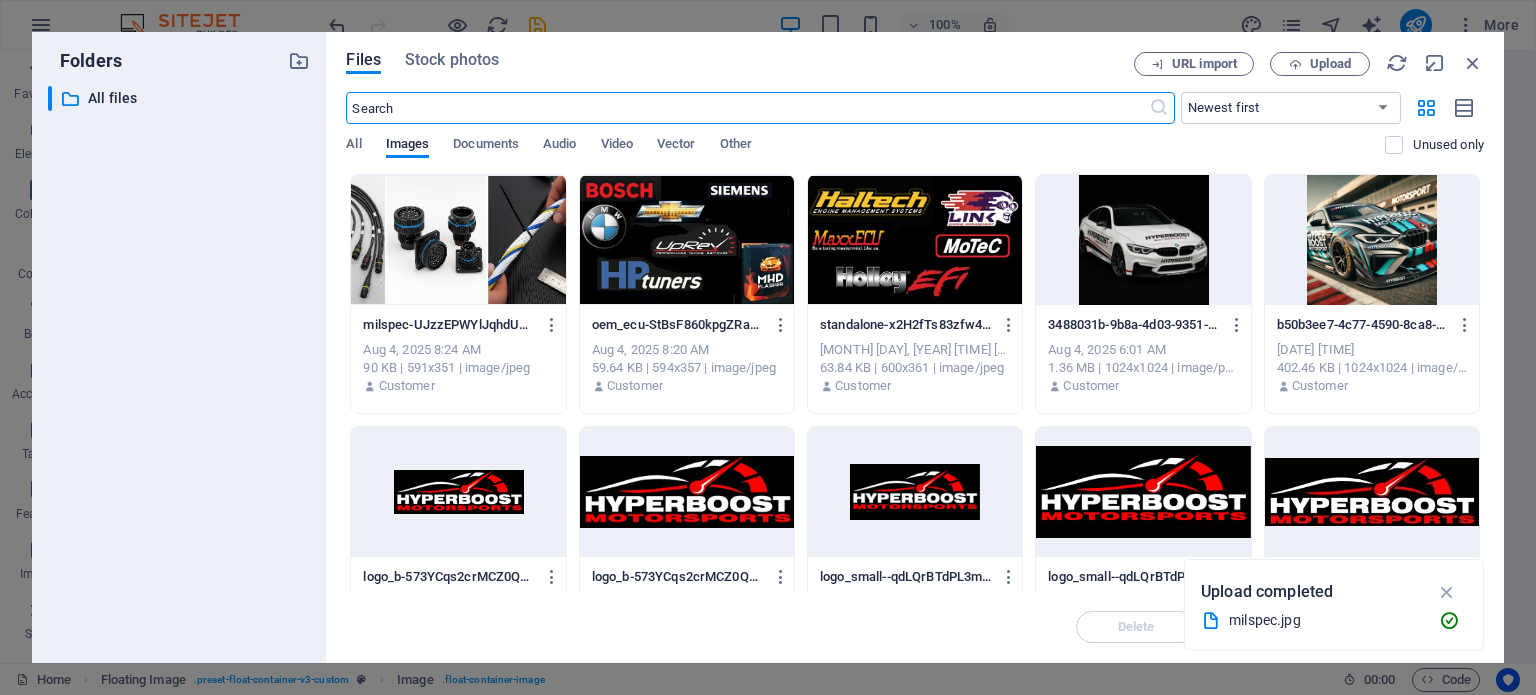 scroll, scrollTop: 2393, scrollLeft: 0, axis: vertical 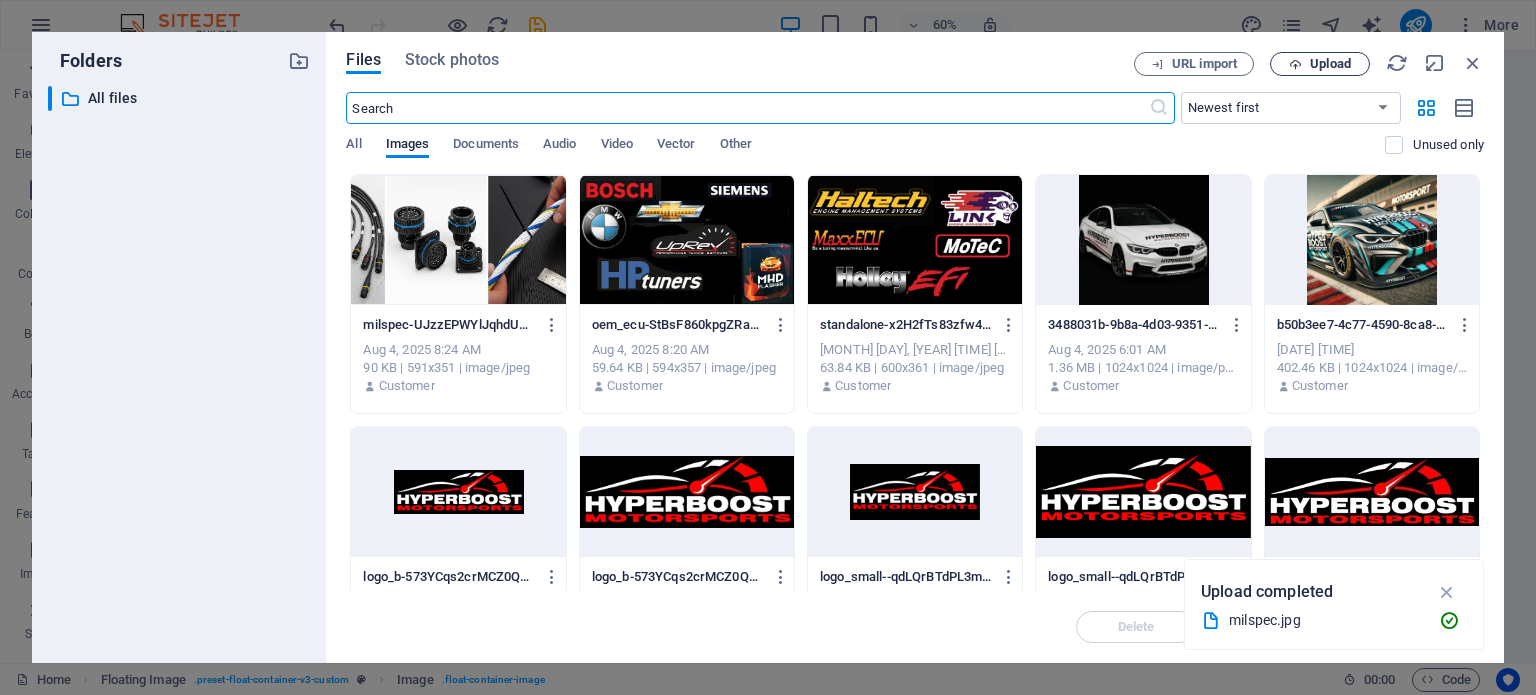 click on "Upload" at bounding box center (1330, 64) 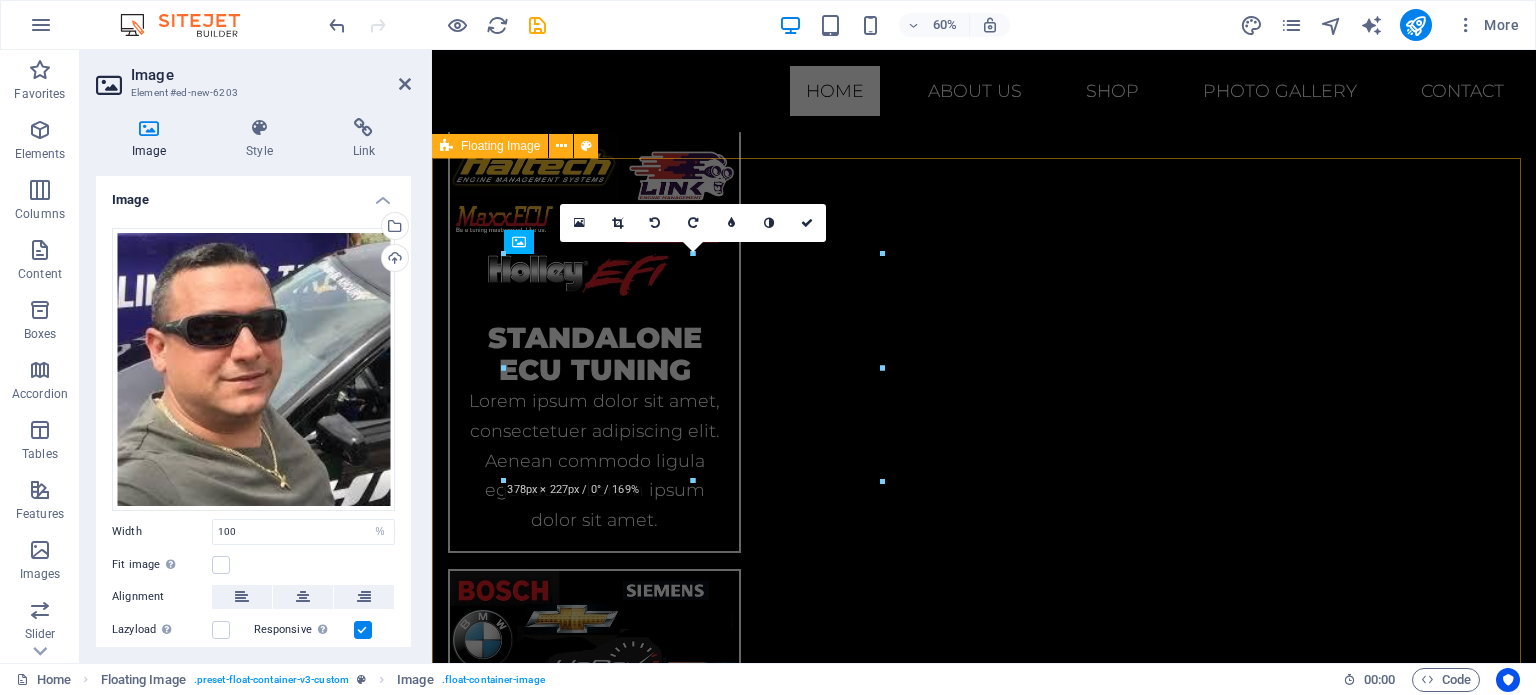 scroll, scrollTop: 1954, scrollLeft: 0, axis: vertical 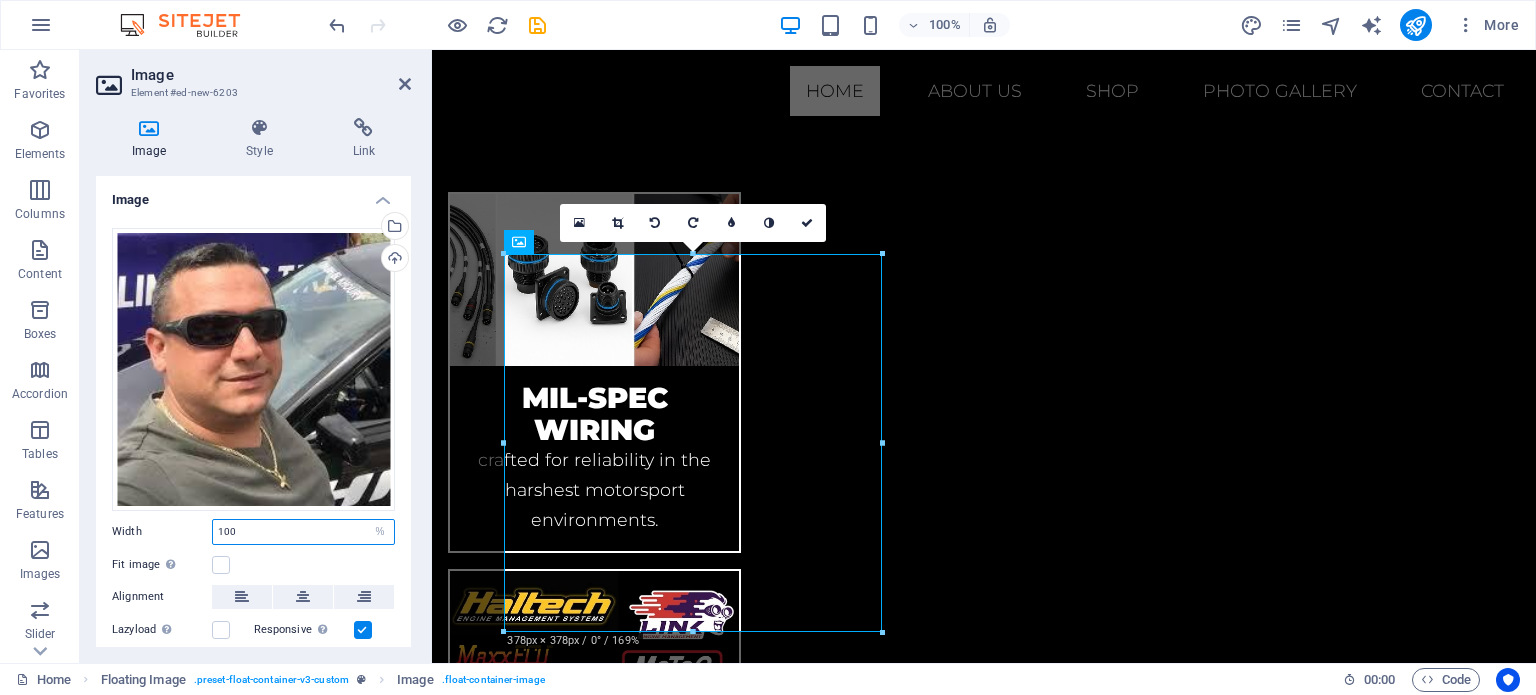 drag, startPoint x: 312, startPoint y: 527, endPoint x: 195, endPoint y: 517, distance: 117.426575 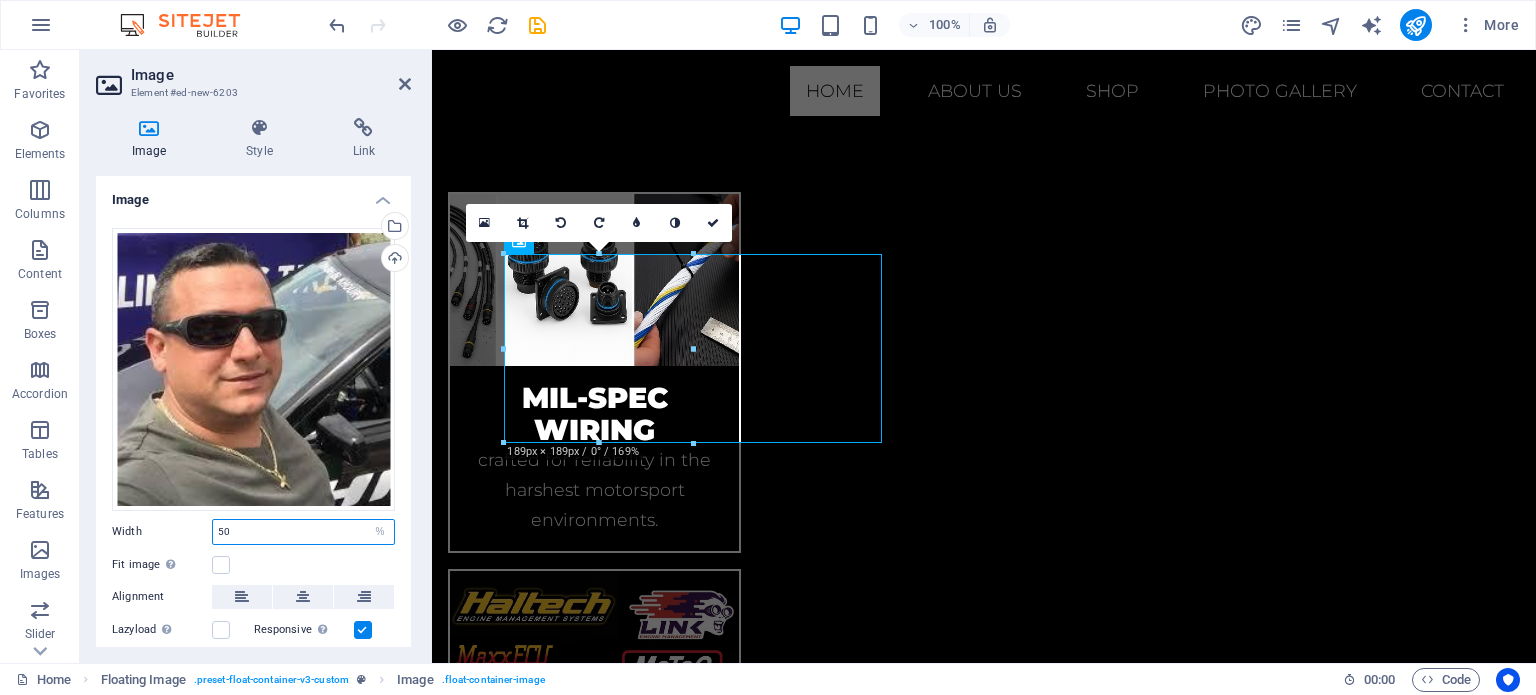 drag, startPoint x: 260, startPoint y: 530, endPoint x: 132, endPoint y: 529, distance: 128.0039 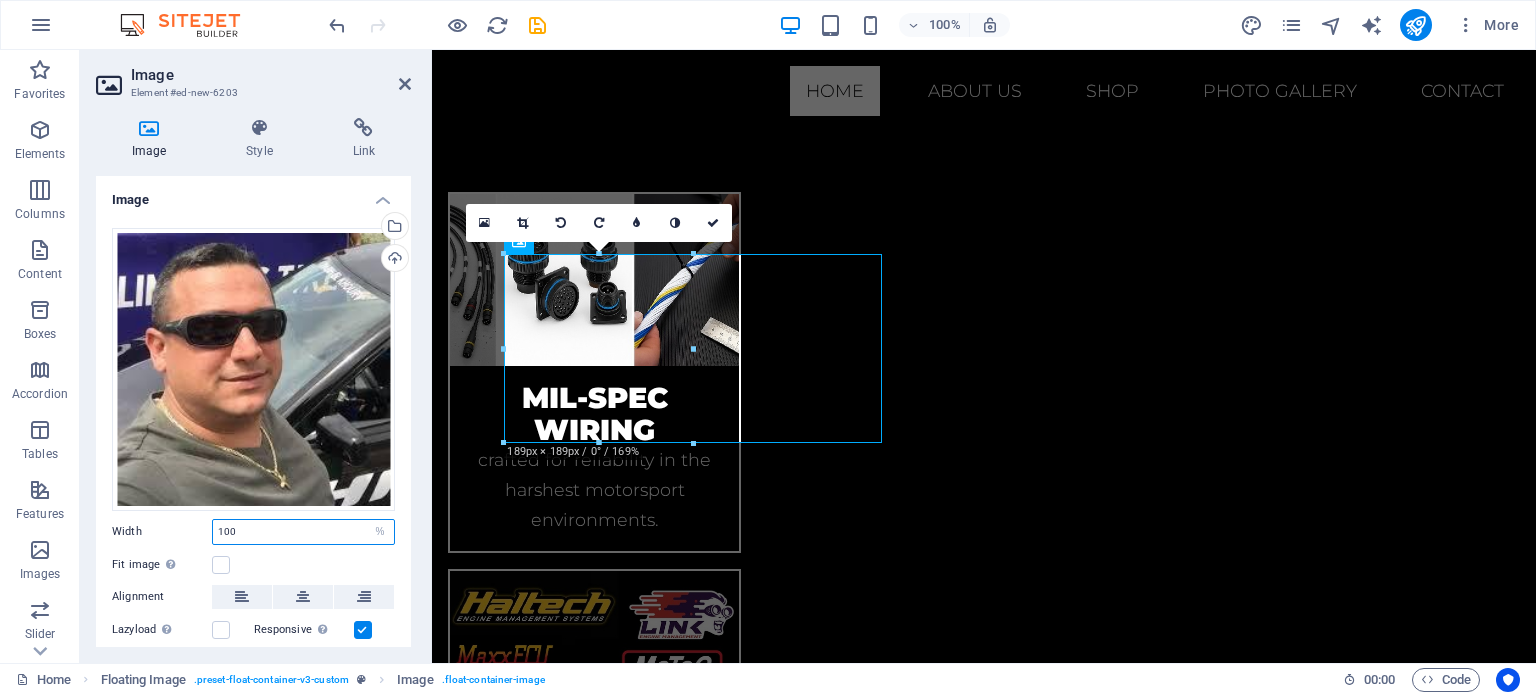 type on "100" 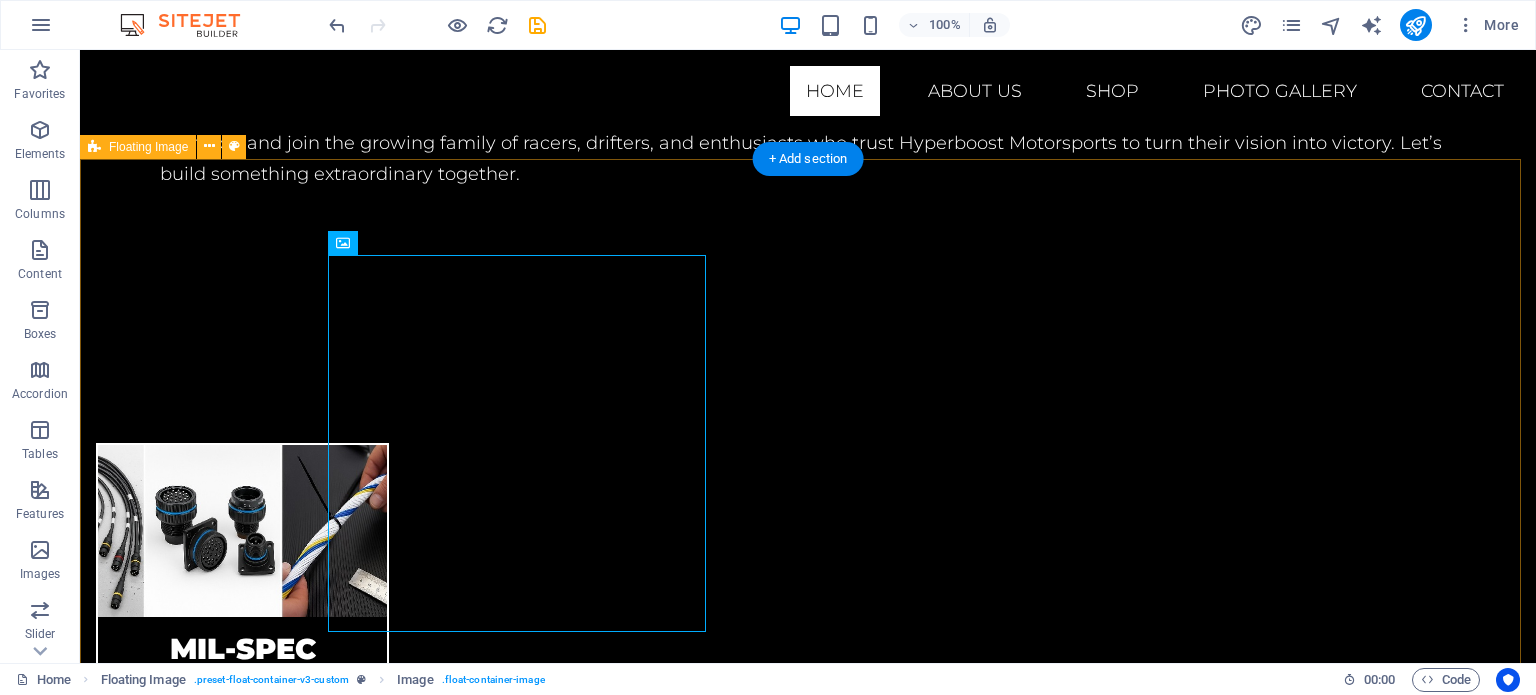 scroll, scrollTop: 1778, scrollLeft: 0, axis: vertical 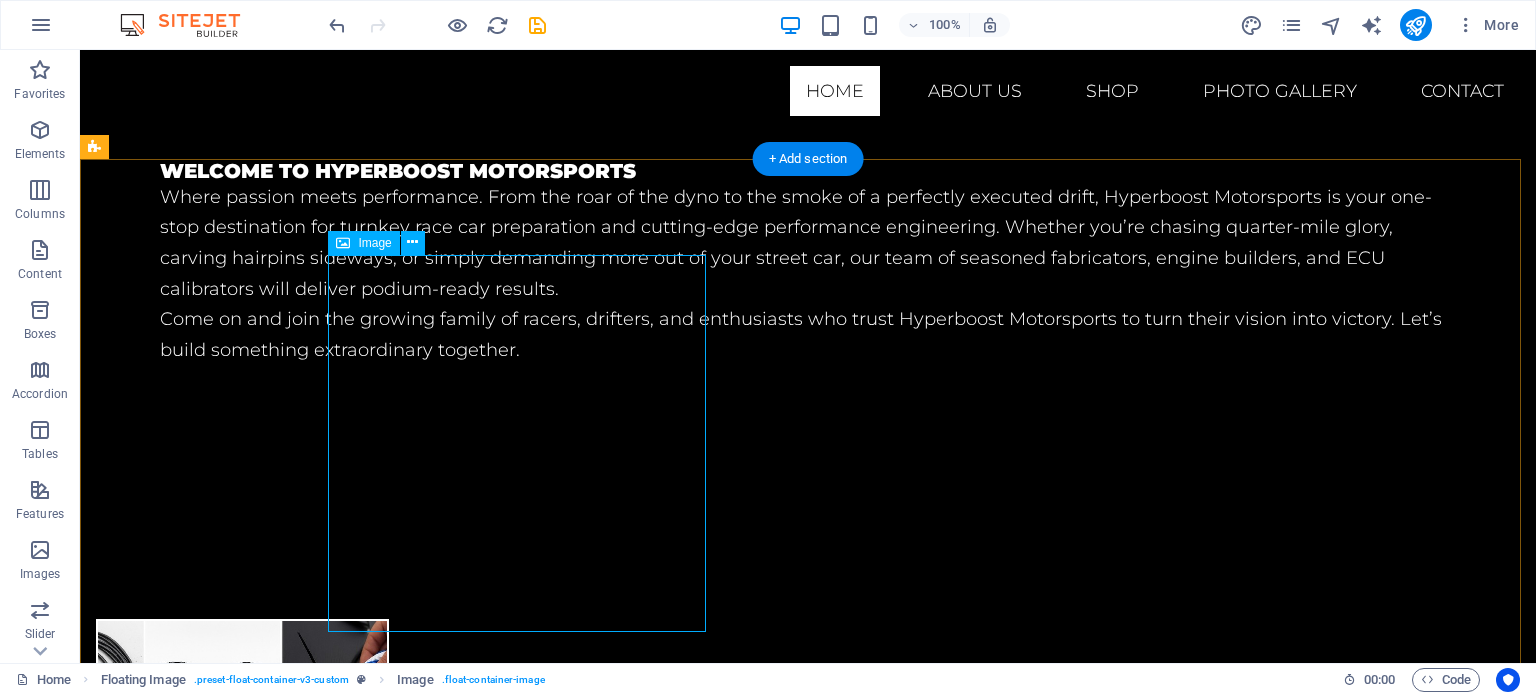 click at bounding box center [525, 2239] 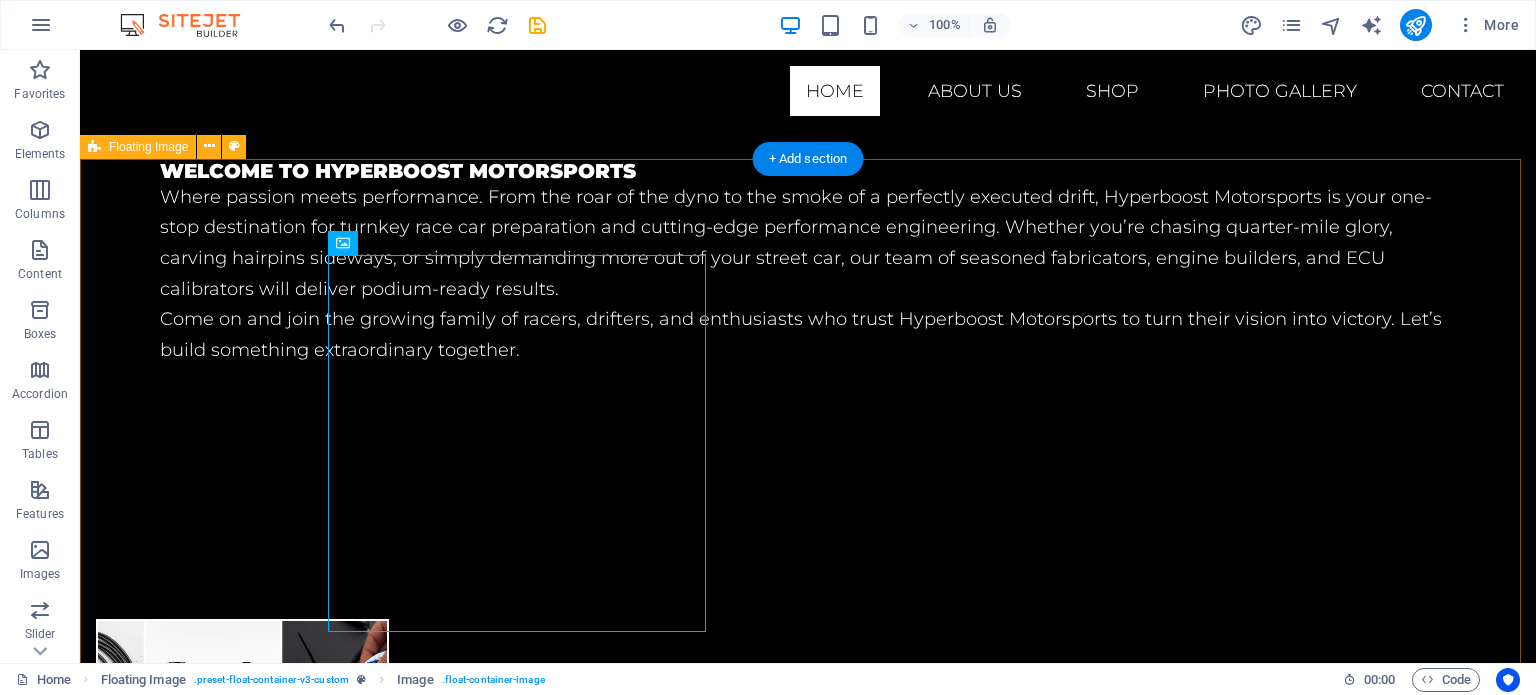 click on "Our Story Founded by racing enthusiasts and seasoned engineers, Hyperboost Motorsports was born from a passion for performance and a drive to exceed the limits of motorsport. Over the years, we’ve refined our craft across drag strips, drift circuits, and road courses—earning a reputation for innovation, quality, and relentless attention to detail. Why Choose Hyperboost? Comprehensive Expertise Our in-house team handles everything: engine internals, control systems, wiring, tuning, and fabrication. Proven Track Record Championship wins and personal bests across multiple disciplines—our results speak for themselves. Cutting-Edge Technology Fully equipped workshop with state-of-the-art dyno, 3D engine balancing, and advanced diagnostic gear. Tailored Solutions Every project is unique. We collaborate closely with you to deliver bespoke builds and tuning that match your goals. Our Workshop & Team" at bounding box center (808, 2455) 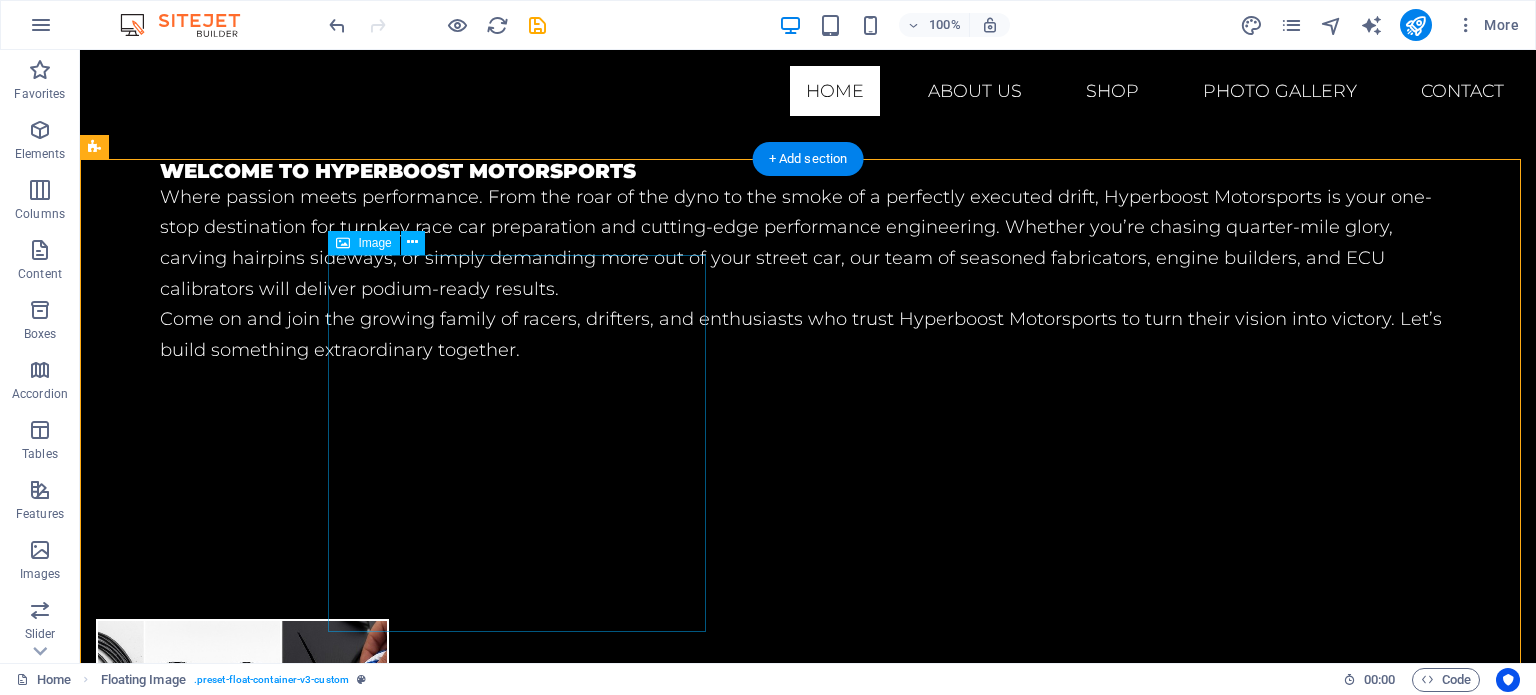 click at bounding box center (525, 2239) 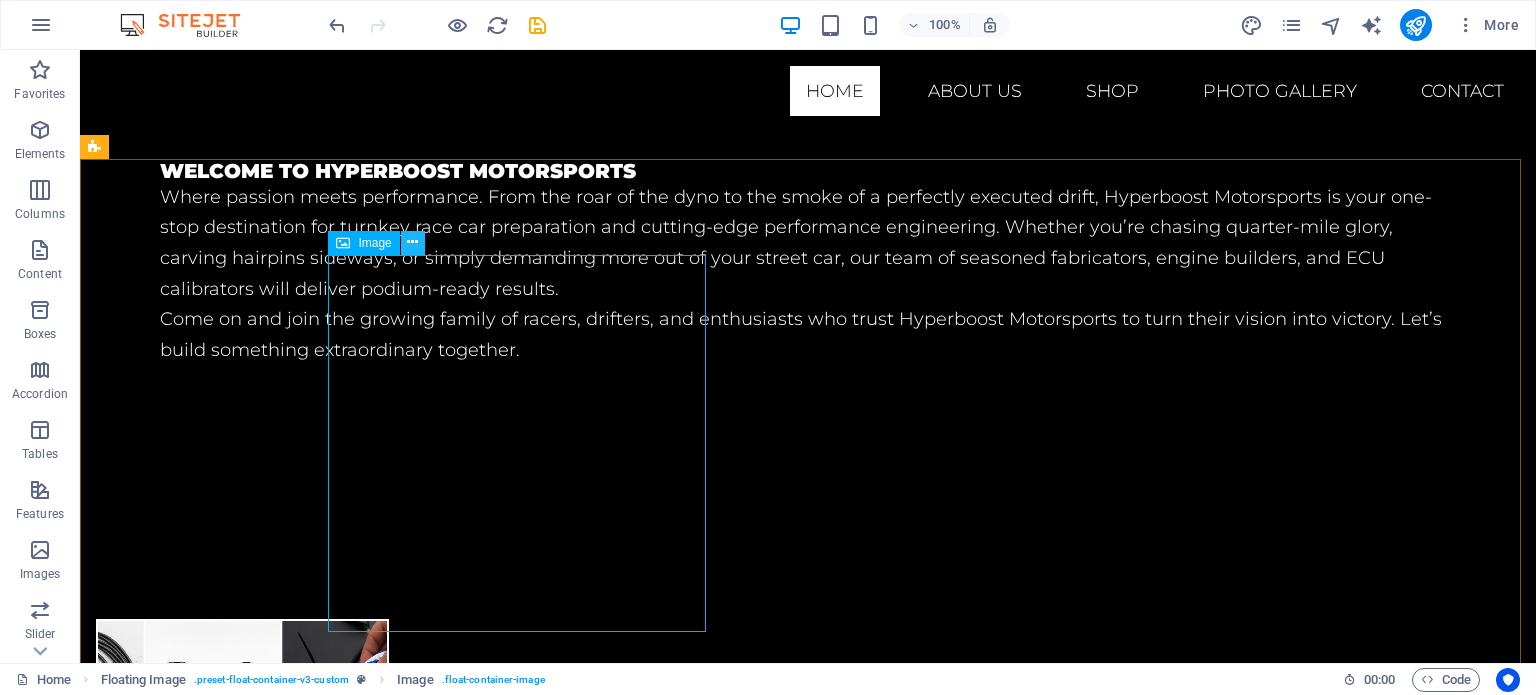click at bounding box center [412, 242] 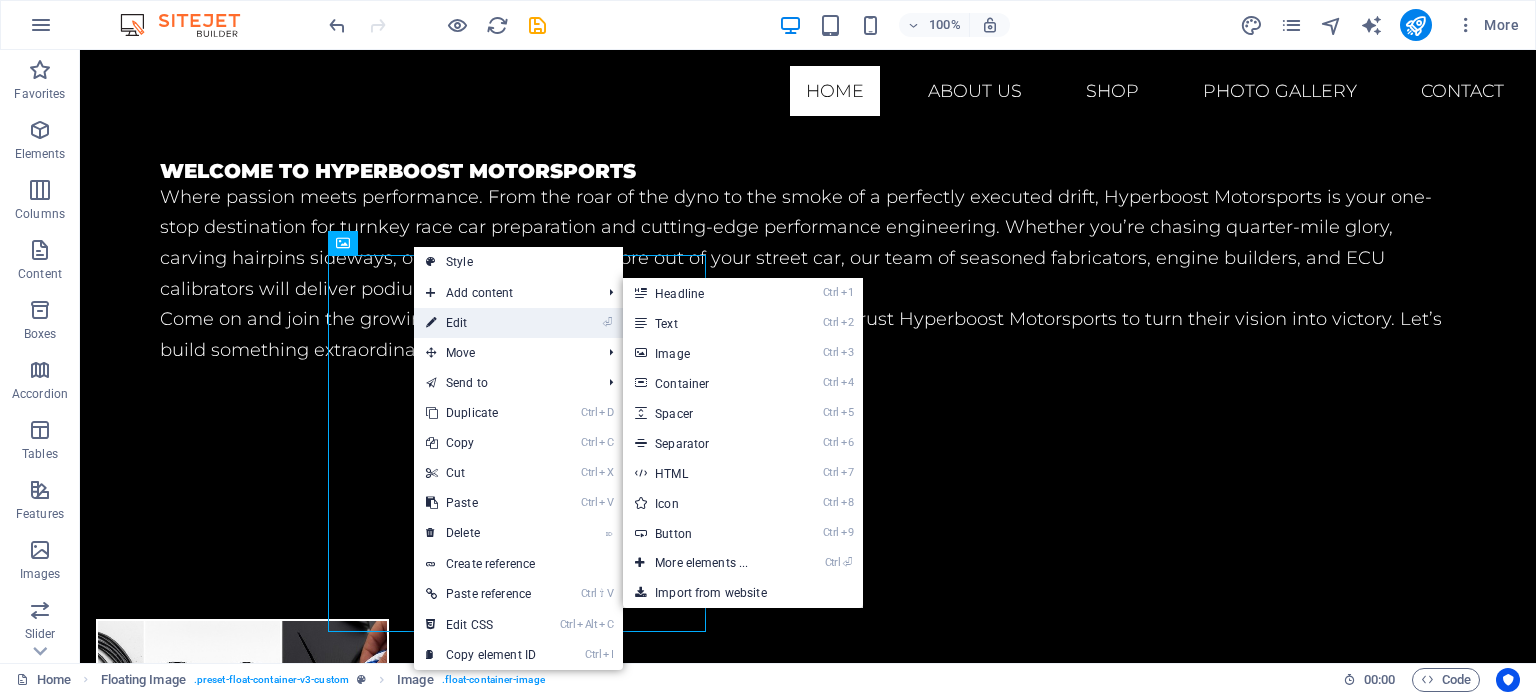 click on "⏎  Edit" at bounding box center [481, 323] 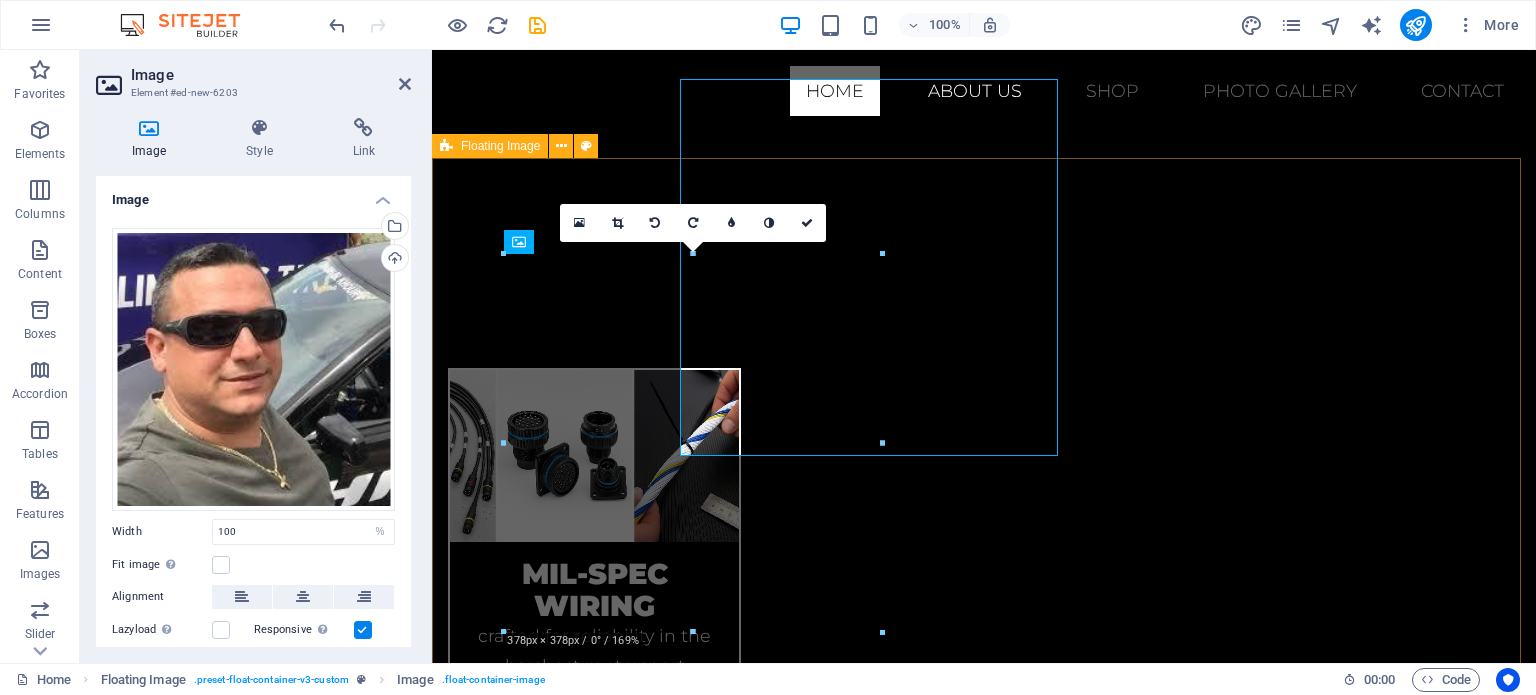 scroll, scrollTop: 1954, scrollLeft: 0, axis: vertical 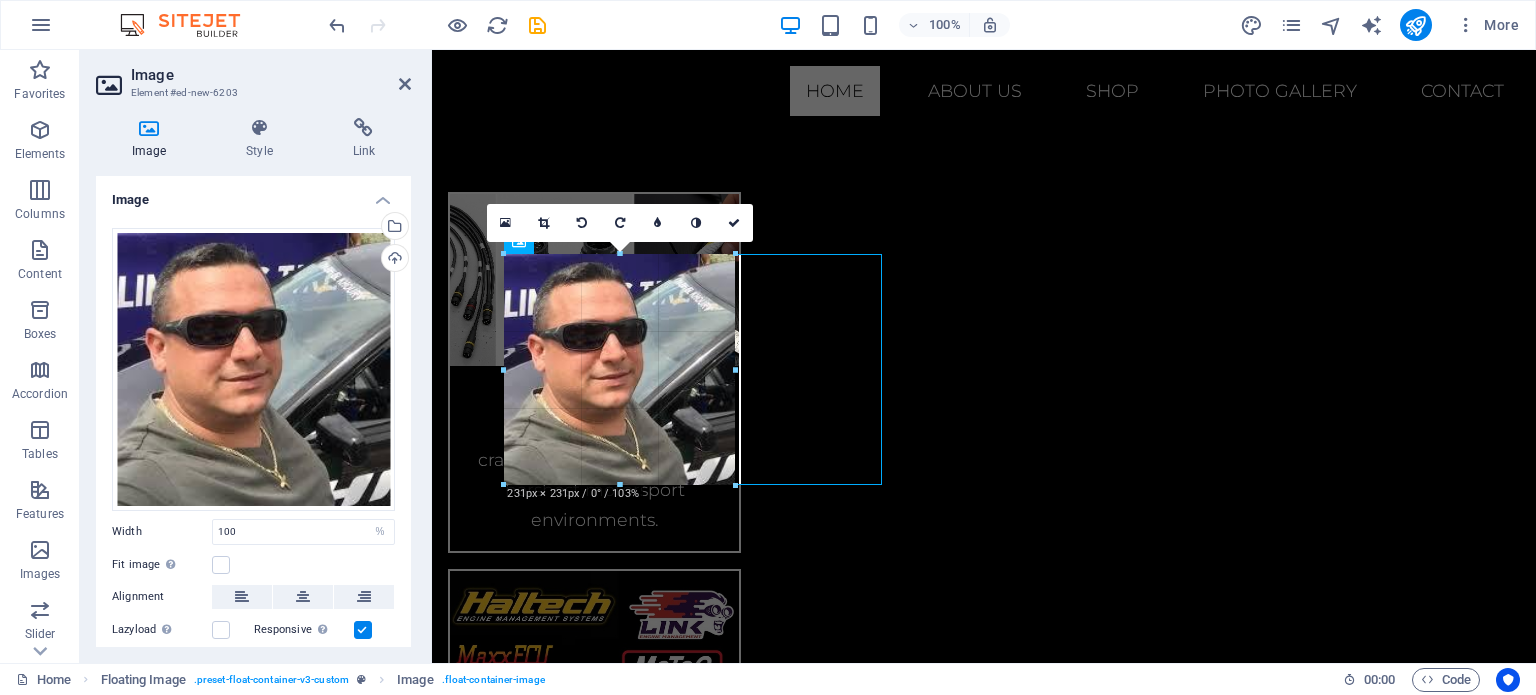 drag, startPoint x: 884, startPoint y: 632, endPoint x: 729, endPoint y: 426, distance: 257.80032 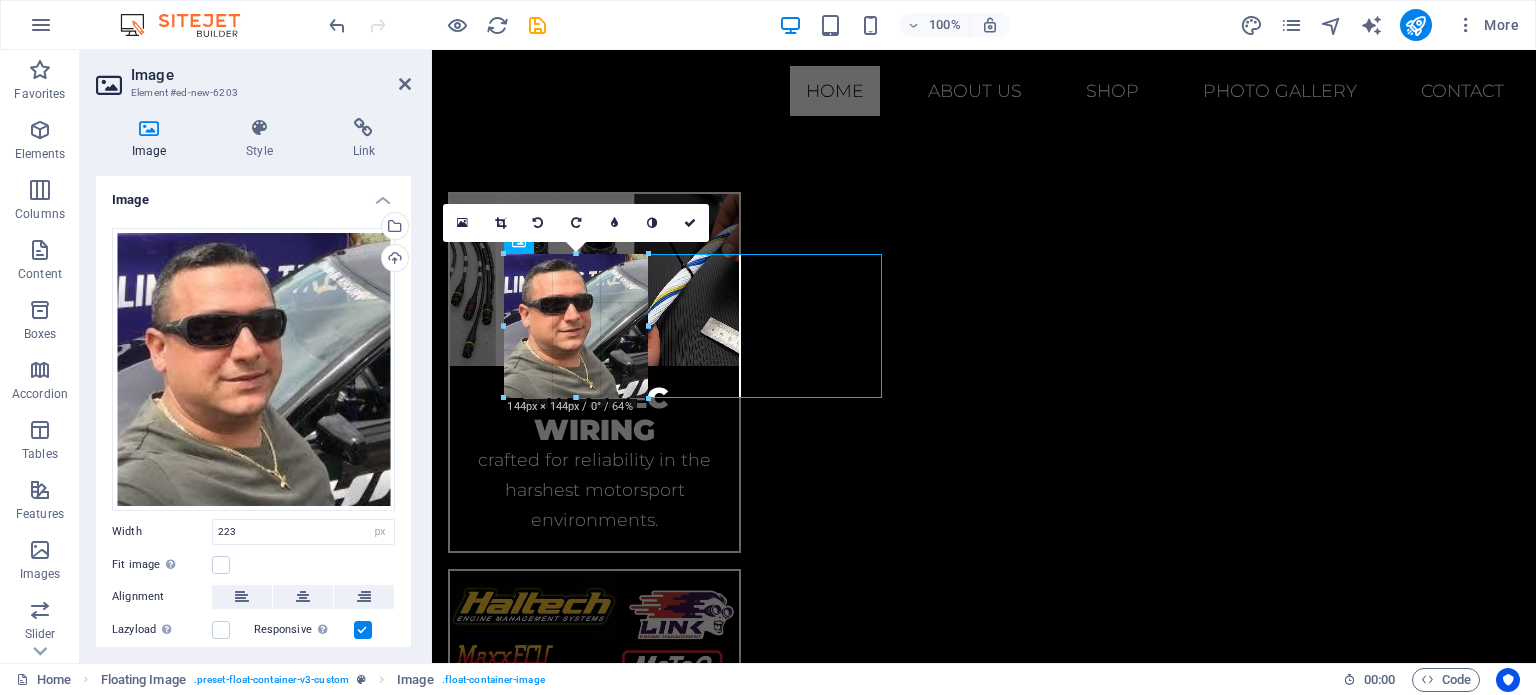 drag, startPoint x: 727, startPoint y: 367, endPoint x: 644, endPoint y: 341, distance: 86.977005 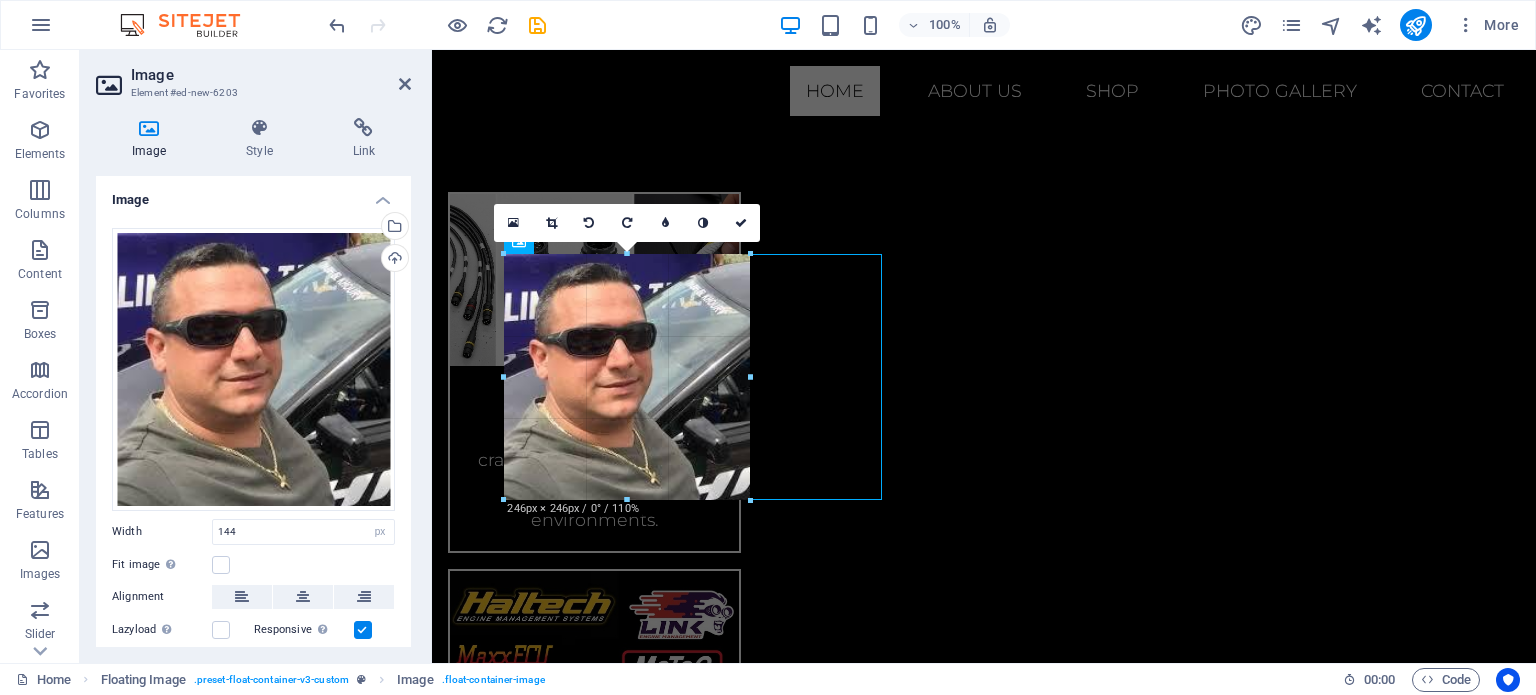 drag, startPoint x: 675, startPoint y: 332, endPoint x: 751, endPoint y: 367, distance: 83.67198 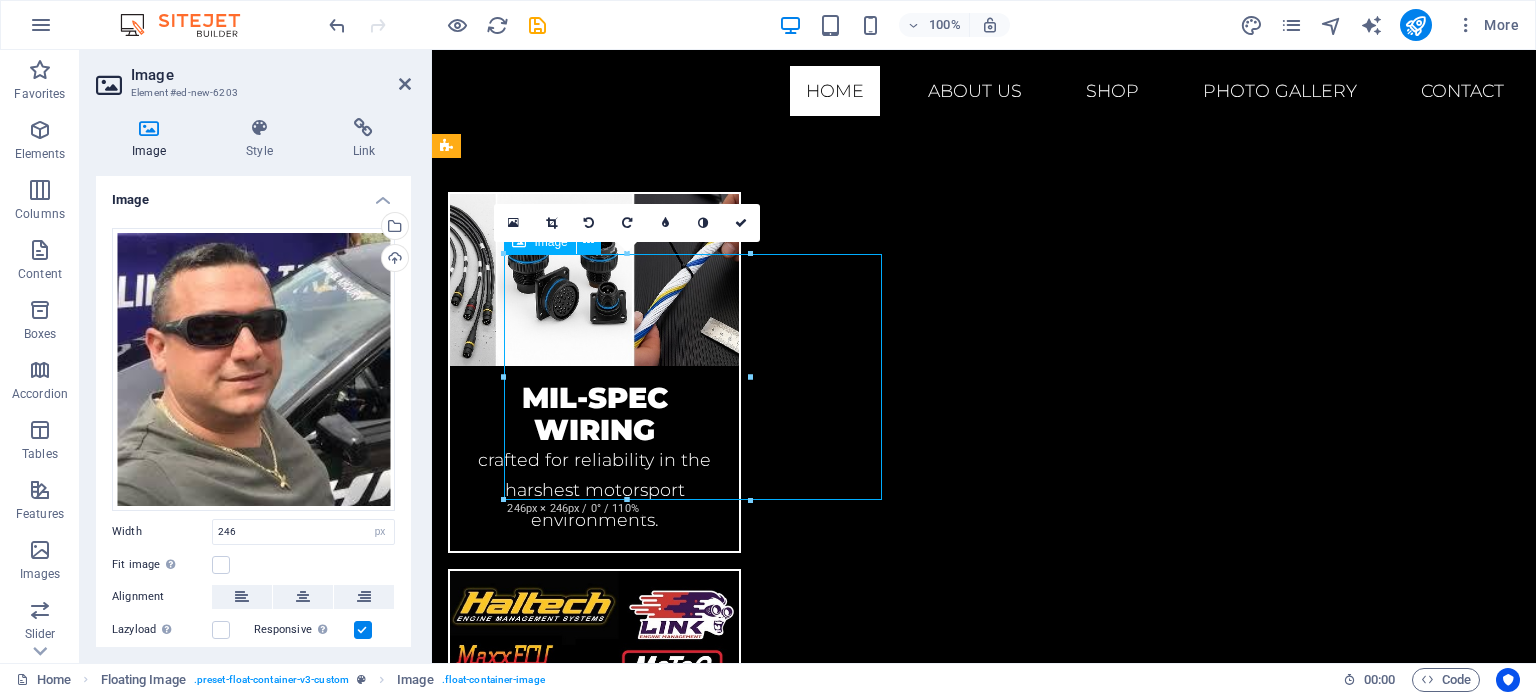 drag, startPoint x: 708, startPoint y: 351, endPoint x: 768, endPoint y: 351, distance: 60 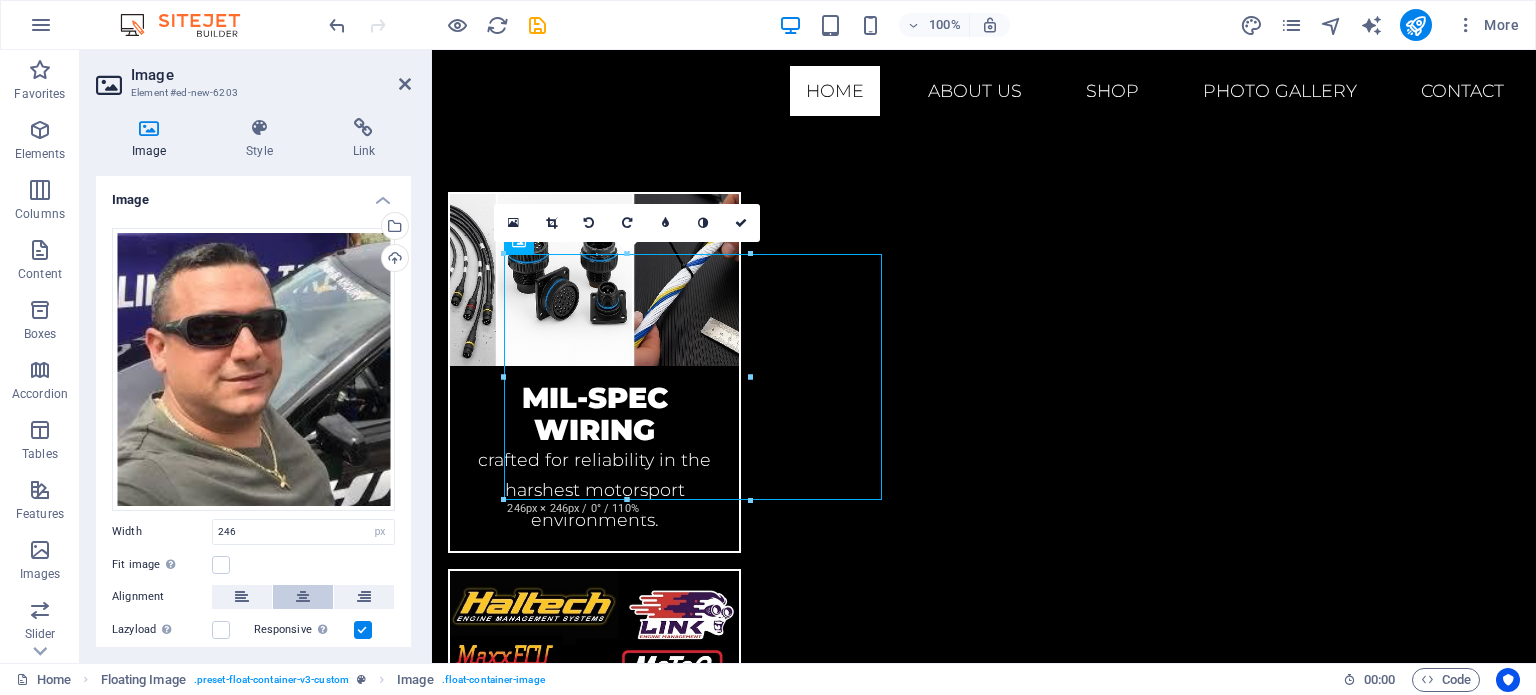 click at bounding box center [303, 597] 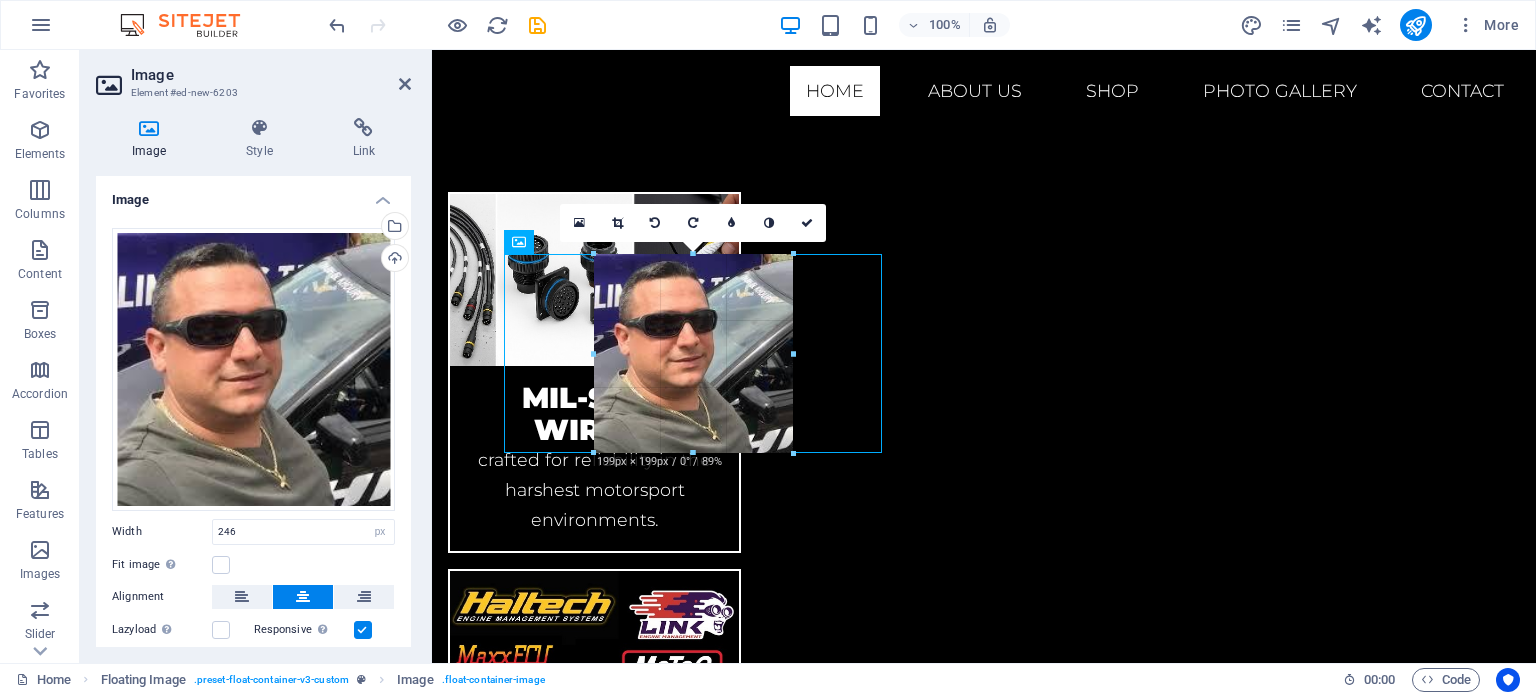 drag, startPoint x: 807, startPoint y: 373, endPoint x: 762, endPoint y: 356, distance: 48.104053 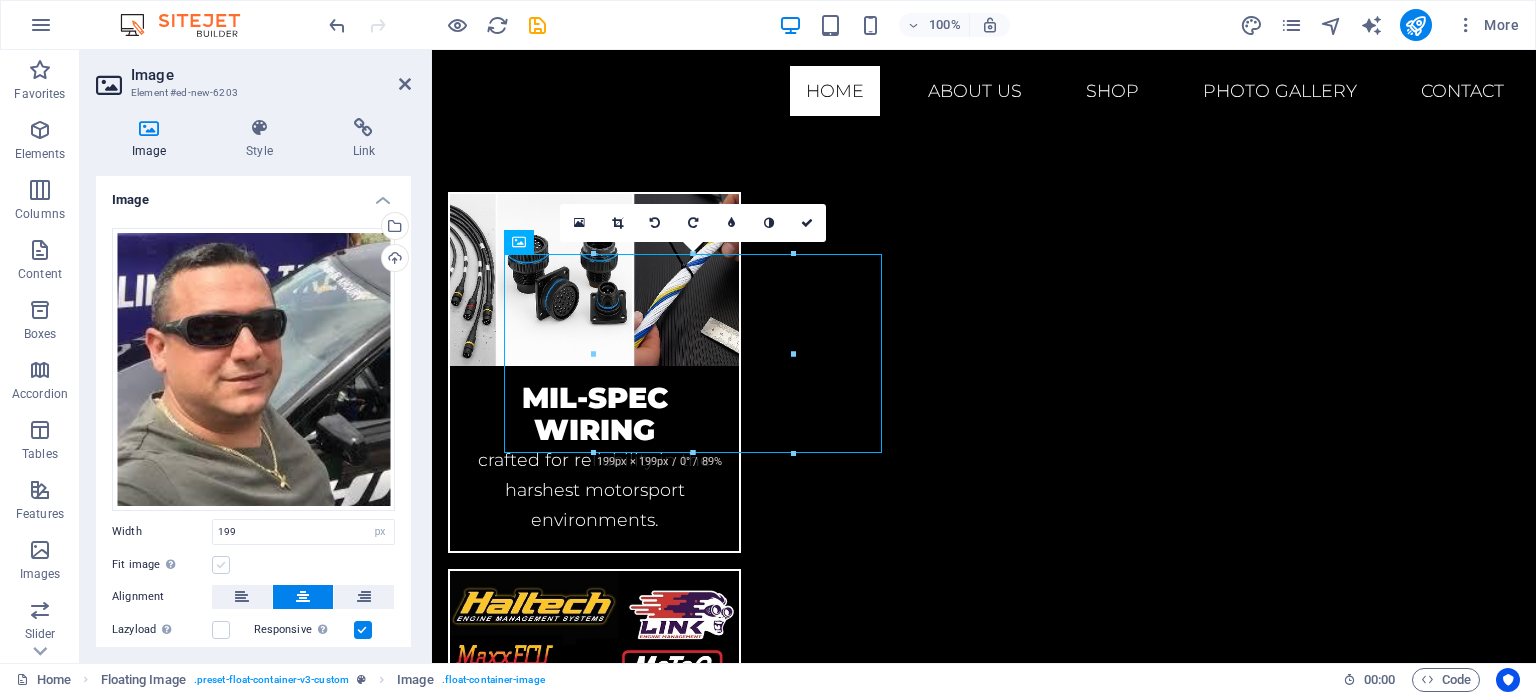 click at bounding box center [221, 565] 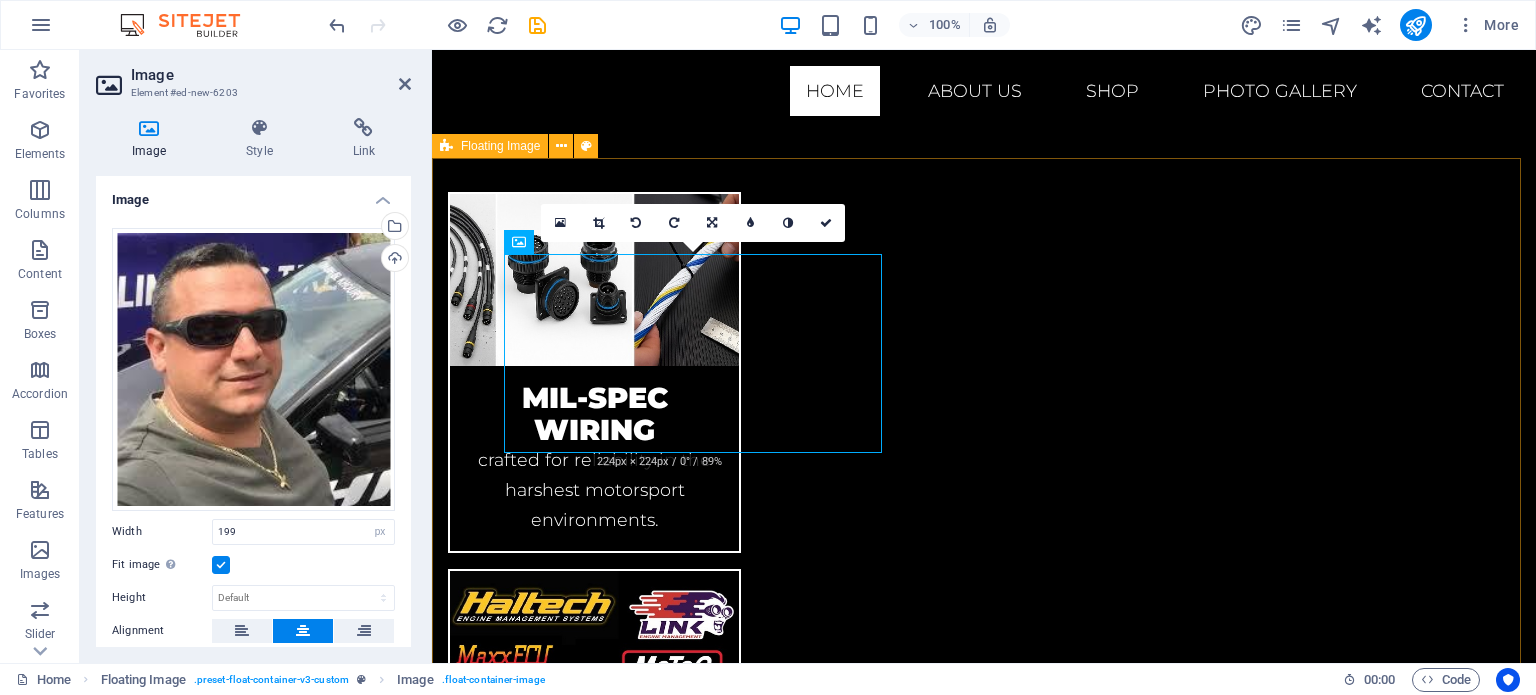 click on "Our Story Founded by racing enthusiasts and seasoned engineers, Hyperboost Motorsports was born from a passion for performance and a drive to exceed the limits of motorsport. Over the years, we’ve refined our craft across drag strips, drift circuits, and road courses—earning a reputation for innovation, quality, and relentless attention to detail. Why Choose Hyperboost? Comprehensive Expertise Our in-house team handles everything: engine internals, control systems, wiring, tuning, and fabrication. Proven Track Record Championship wins and personal bests across multiple disciplines—our results speak for themselves. Cutting-Edge Technology Fully equipped workshop with state-of-the-art dyno, 3D engine balancing, and advanced diagnostic gear. Tailored Solutions Every project is unique. We collaborate closely with you to deliver bespoke builds and tuning that match your goals. Our Workshop & Team" at bounding box center (984, 2014) 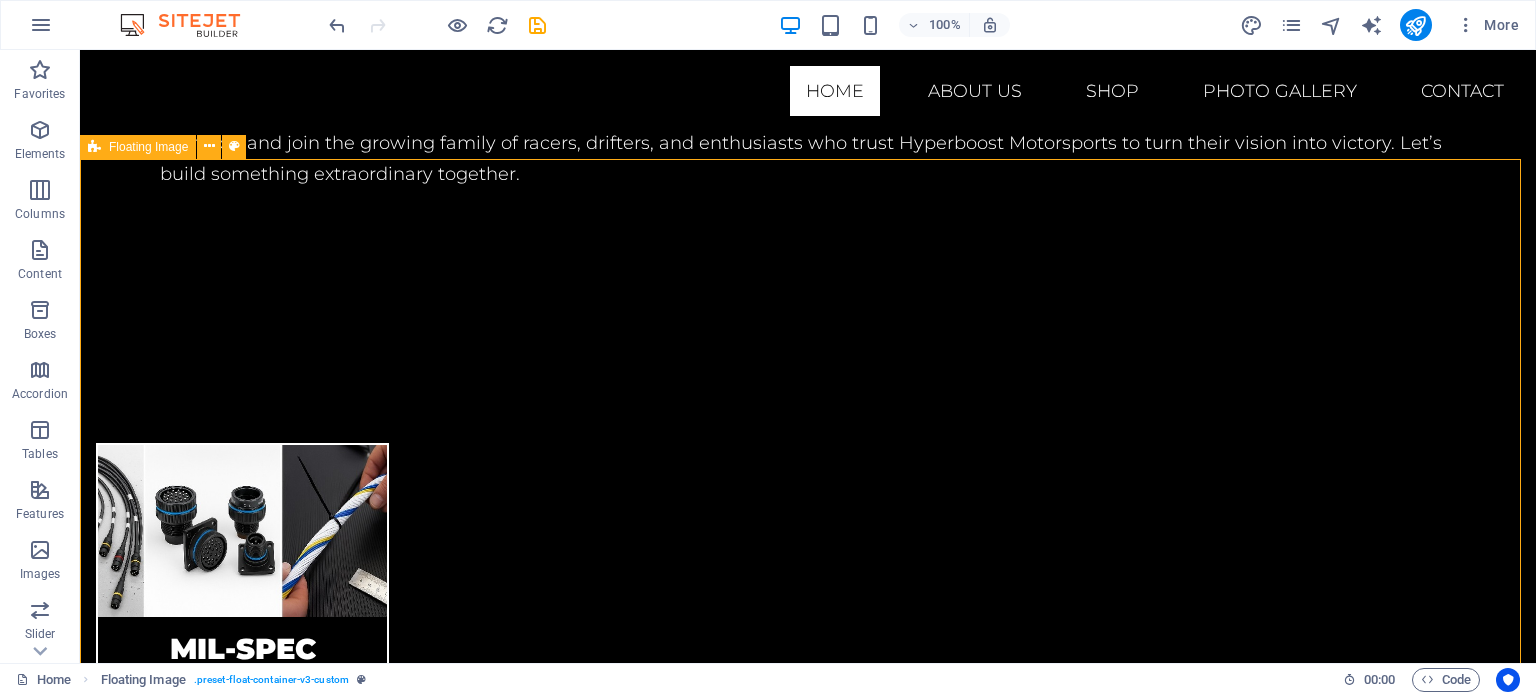 scroll, scrollTop: 1778, scrollLeft: 0, axis: vertical 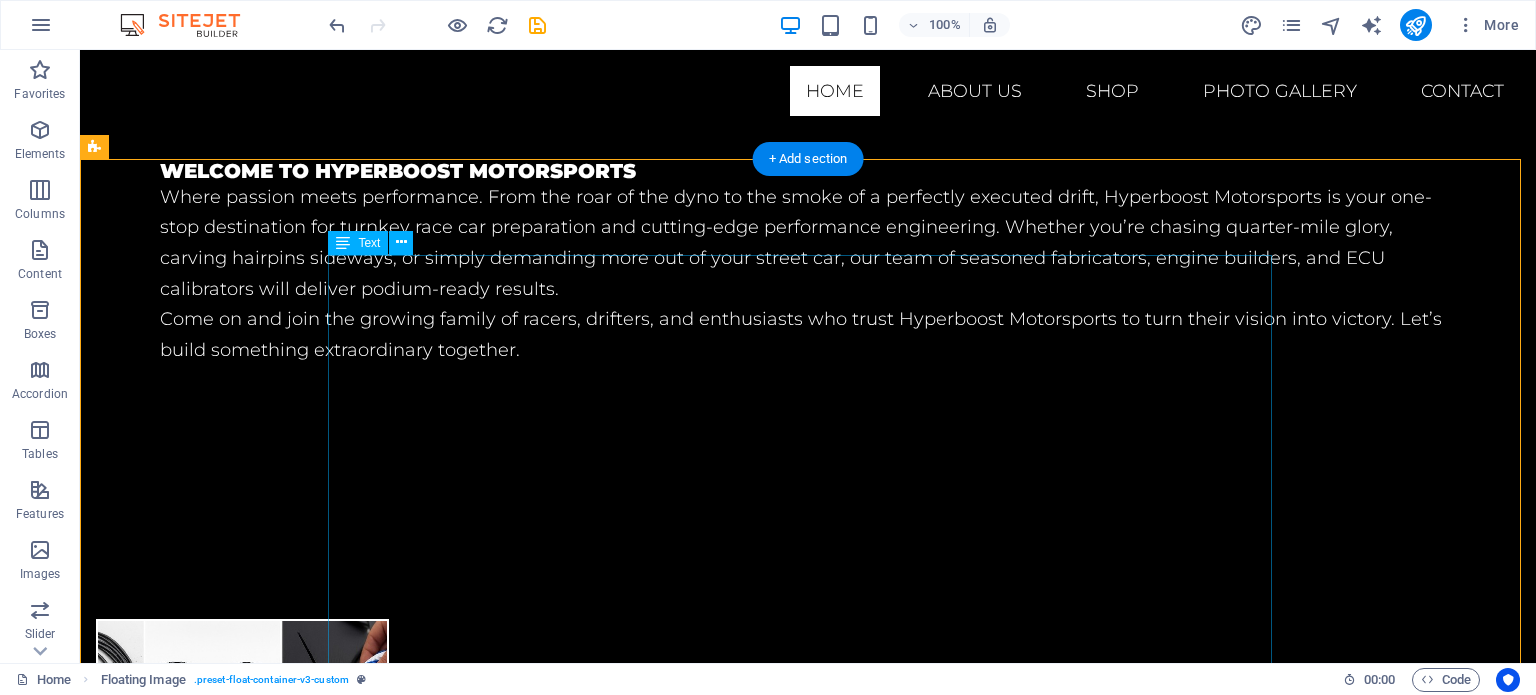 click on "Our Story Founded by racing enthusiasts and seasoned engineers, Hyperboost Motorsports was born from a passion for performance and a drive to exceed the limits of motorsport. Over the years, we’ve refined our craft across drag strips, drift circuits, and road courses—earning a reputation for innovation, quality, and relentless attention to detail. Why Choose Hyperboost? Comprehensive Expertise Our in-house team handles everything: engine internals, control systems, wiring, tuning, and fabrication. Proven Track Record Championship wins and personal bests across multiple disciplines—our results speak for themselves. Cutting-Edge Technology Fully equipped workshop with state-of-the-art dyno, 3D engine balancing, and advanced diagnostic gear. Tailored Solutions Every project is unique. We collaborate closely with you to deliver bespoke builds and tuning that match your goals. Our Workshop & Team" at bounding box center [808, 2441] 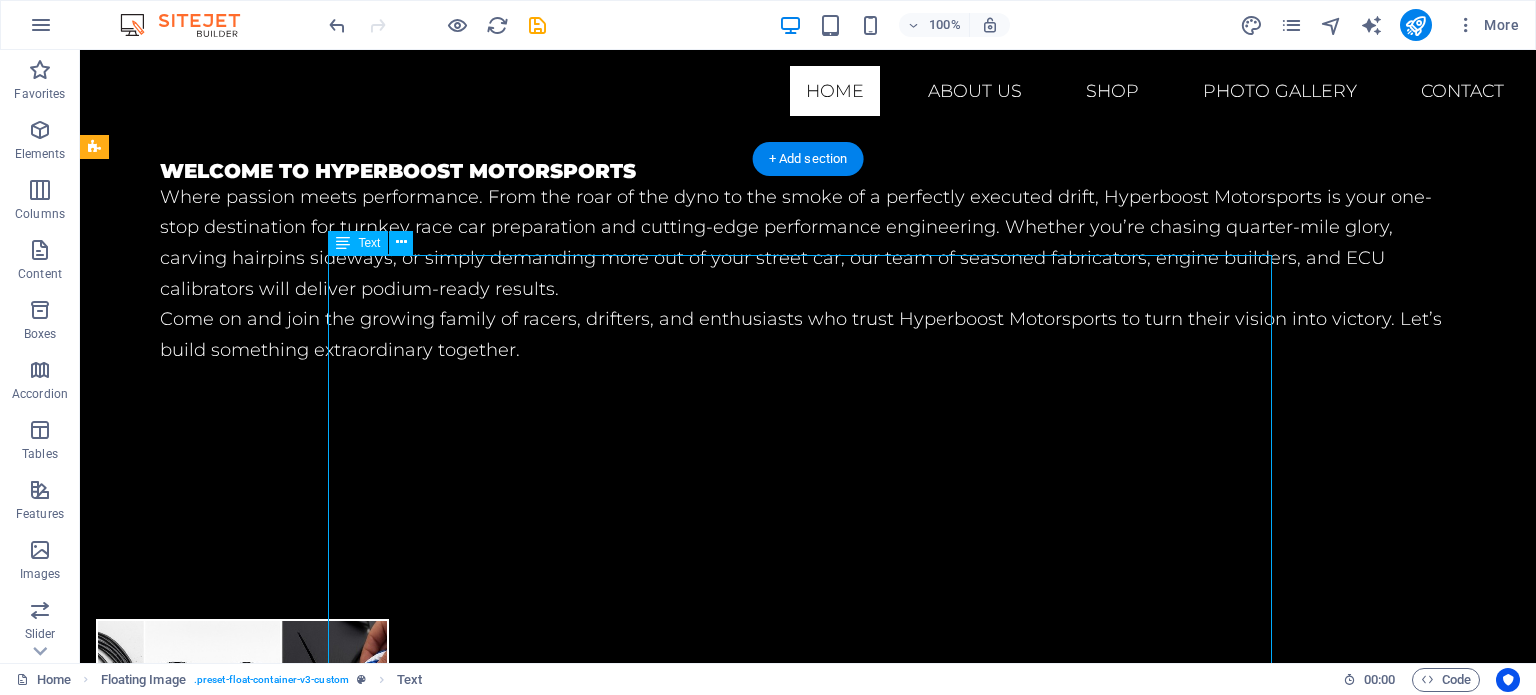 click on "Our Story Founded by racing enthusiasts and seasoned engineers, Hyperboost Motorsports was born from a passion for performance and a drive to exceed the limits of motorsport. Over the years, we’ve refined our craft across drag strips, drift circuits, and road courses—earning a reputation for innovation, quality, and relentless attention to detail. Why Choose Hyperboost? Comprehensive Expertise Our in-house team handles everything: engine internals, control systems, wiring, tuning, and fabrication. Proven Track Record Championship wins and personal bests across multiple disciplines—our results speak for themselves. Cutting-Edge Technology Fully equipped workshop with state-of-the-art dyno, 3D engine balancing, and advanced diagnostic gear. Tailored Solutions Every project is unique. We collaborate closely with you to deliver bespoke builds and tuning that match your goals. Our Workshop & Team" at bounding box center (808, 2441) 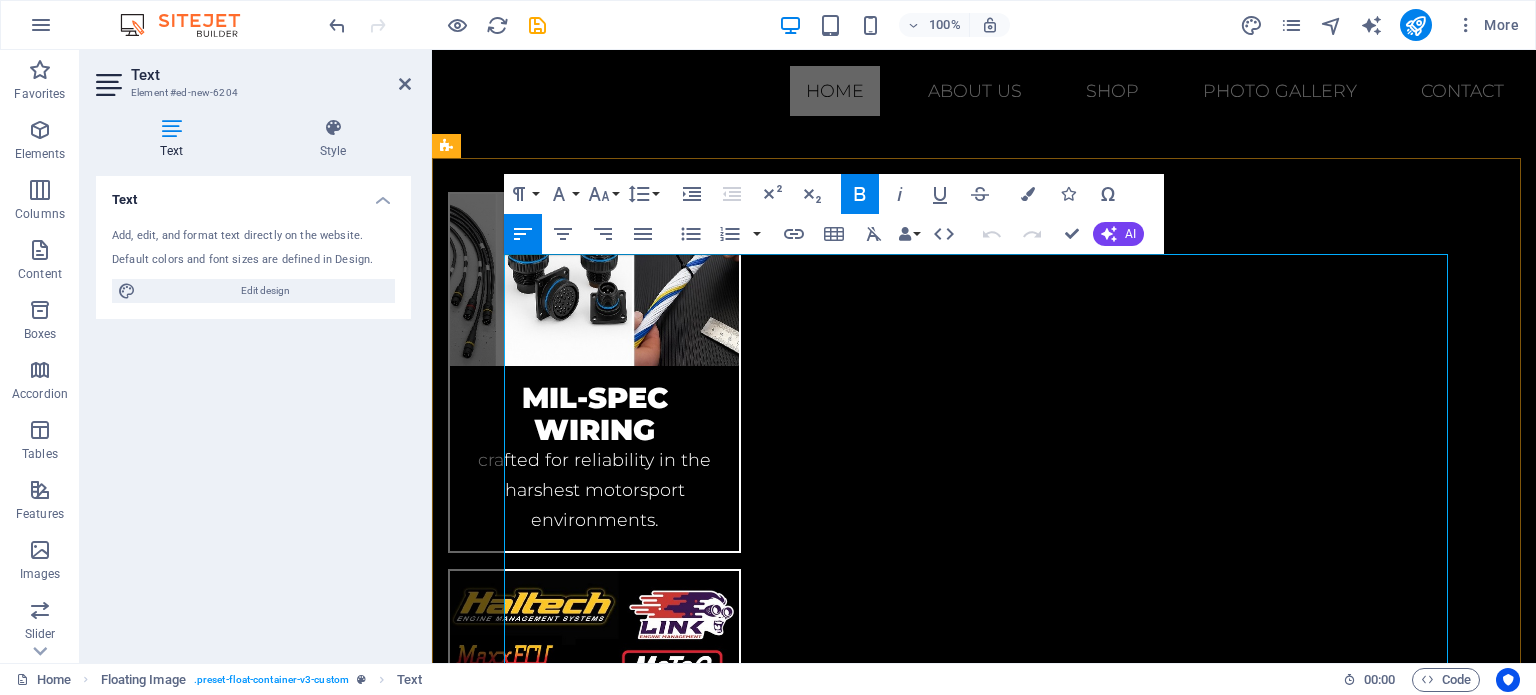 drag, startPoint x: 901, startPoint y: 298, endPoint x: 919, endPoint y: 291, distance: 19.313208 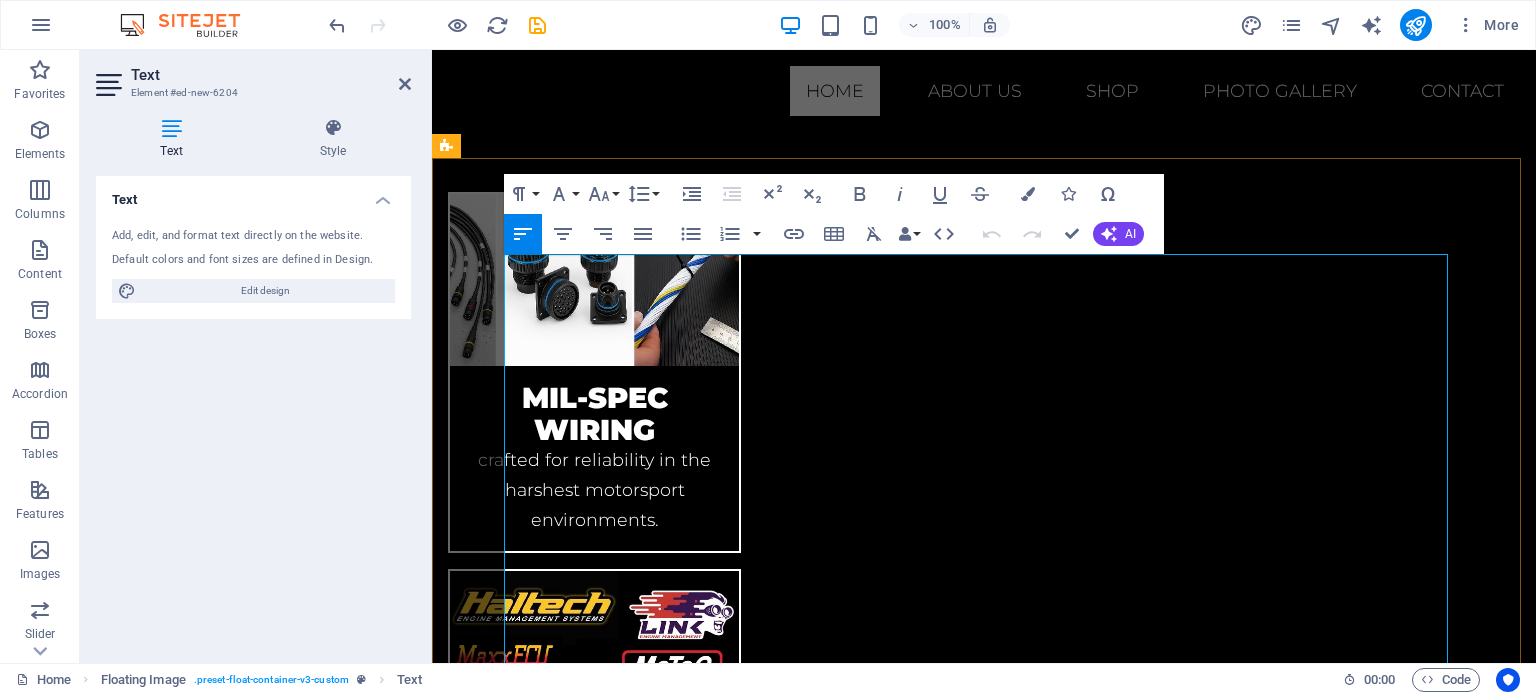 type 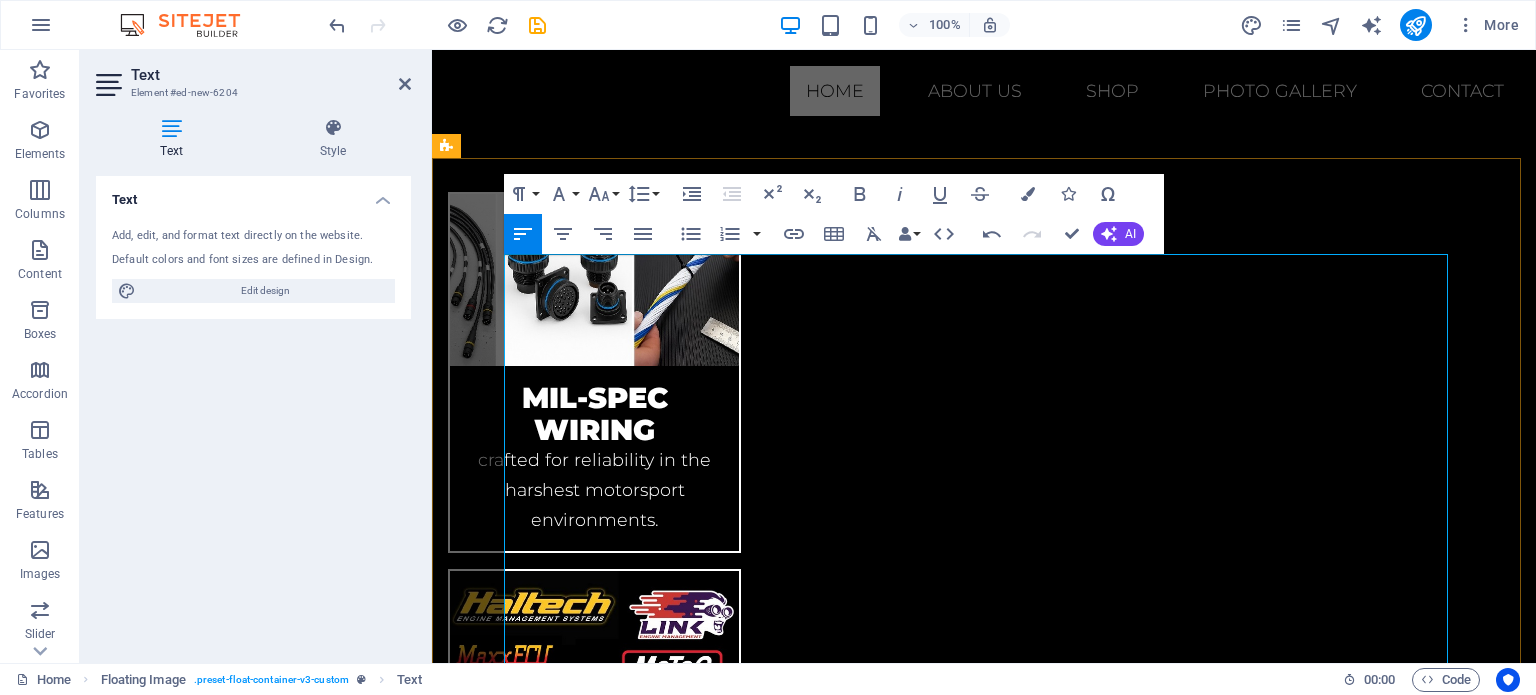 drag, startPoint x: 927, startPoint y: 299, endPoint x: 977, endPoint y: 293, distance: 50.358715 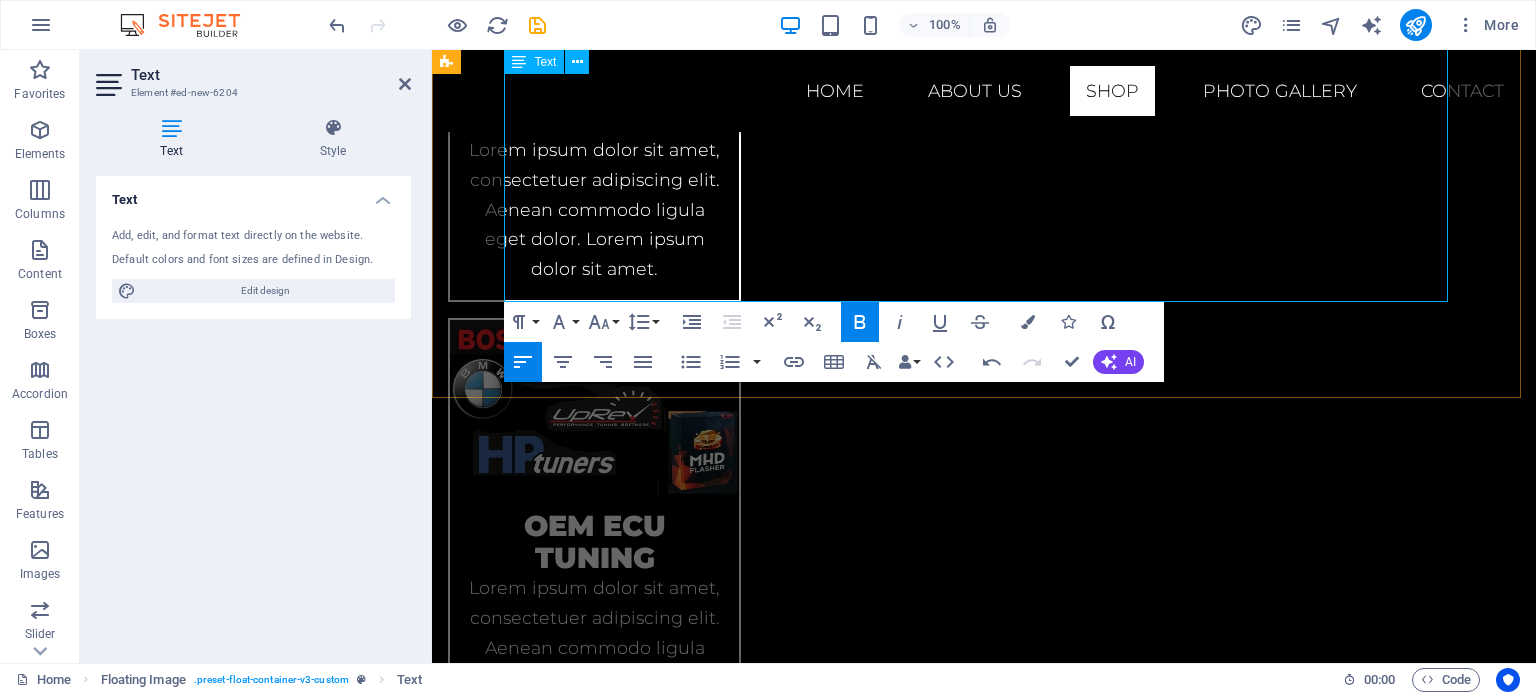 scroll, scrollTop: 2654, scrollLeft: 0, axis: vertical 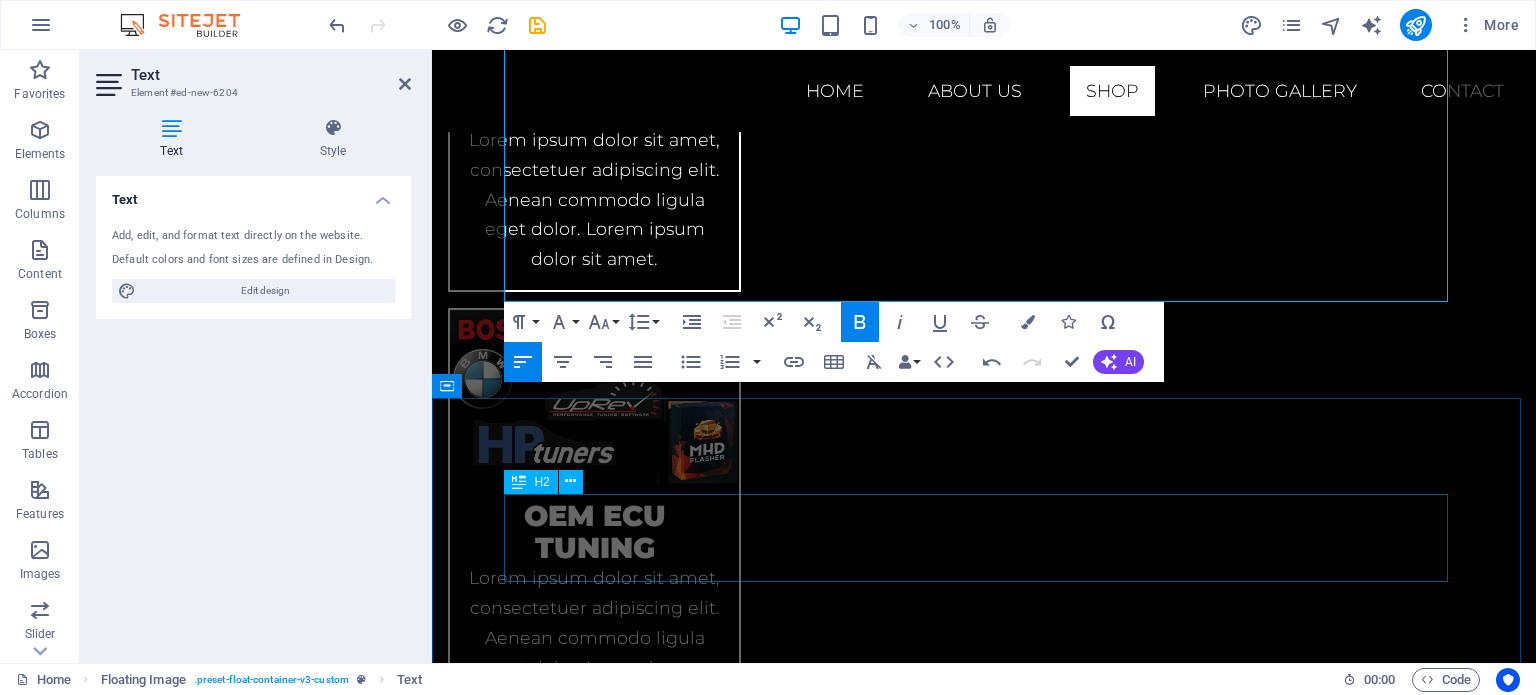click on "Shop" at bounding box center (984, 1941) 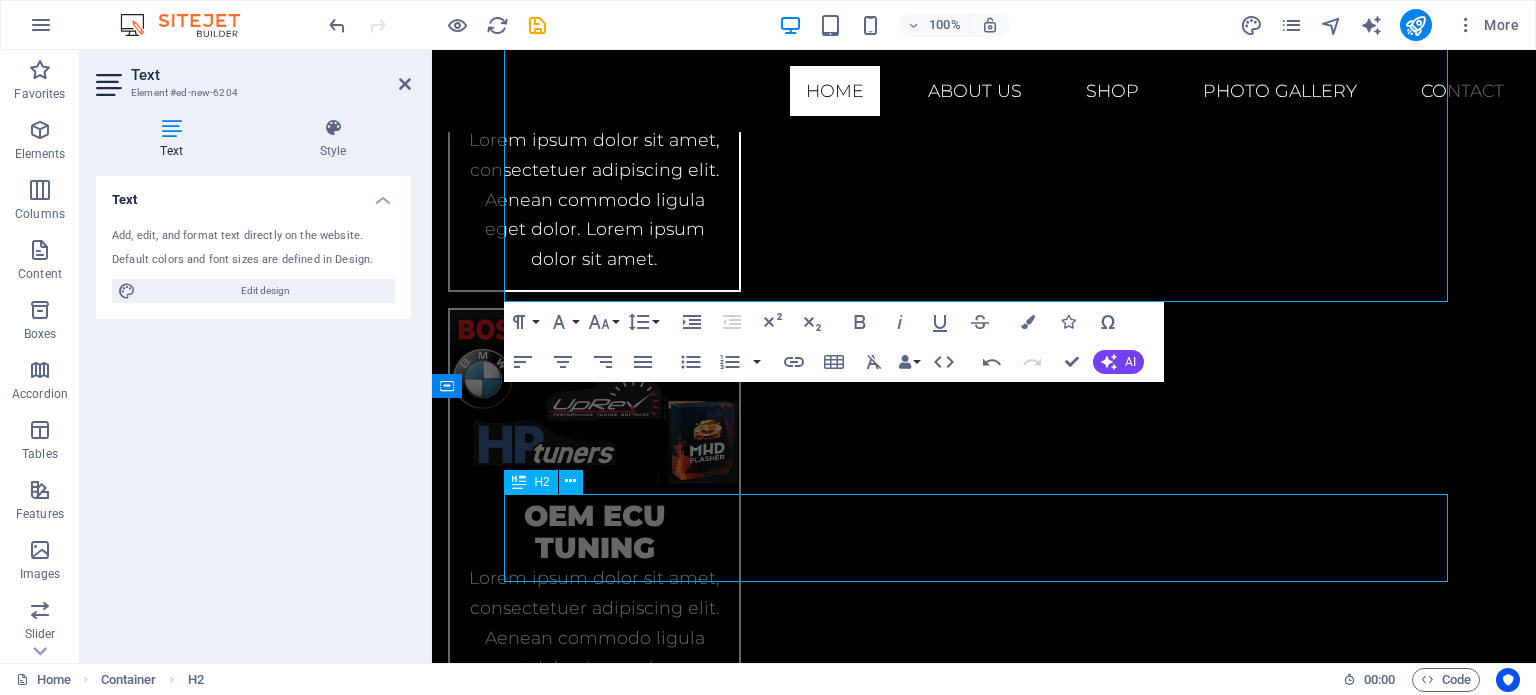 scroll, scrollTop: 2479, scrollLeft: 0, axis: vertical 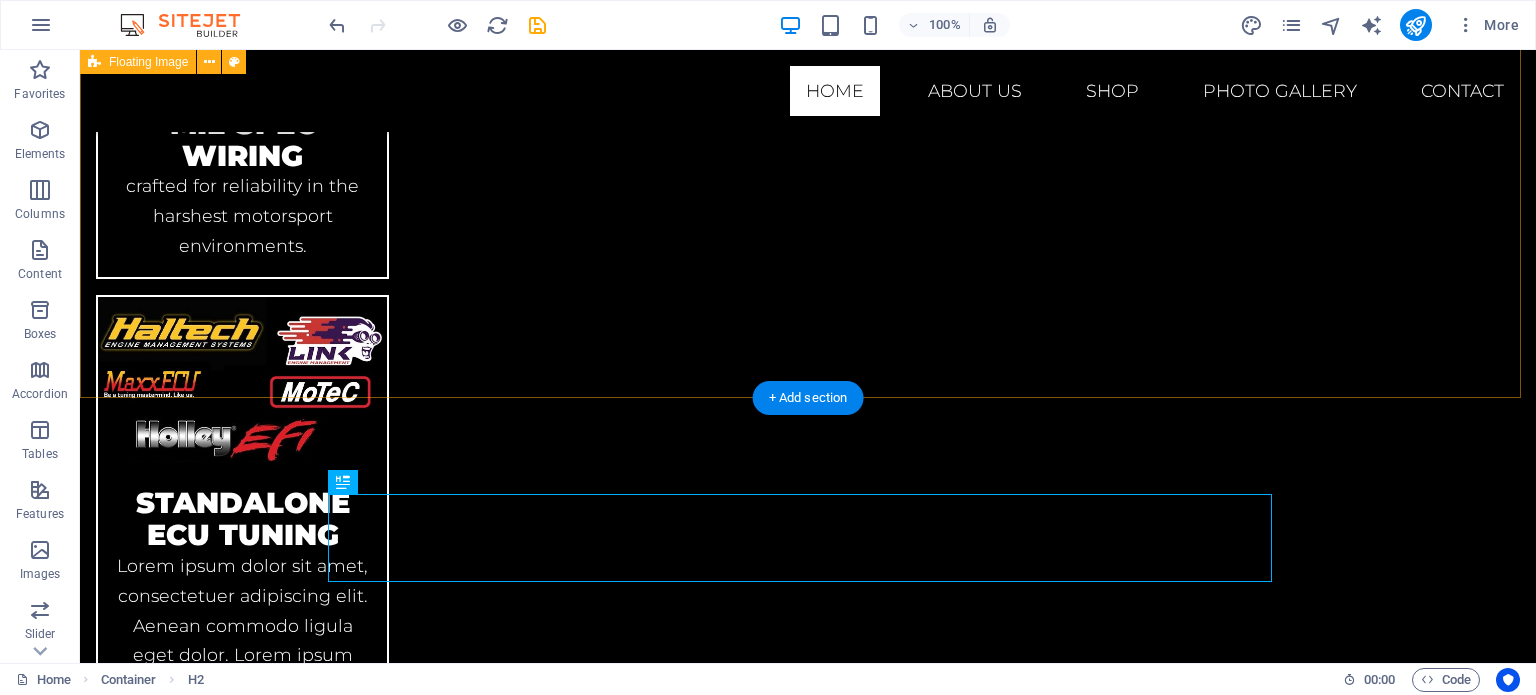 click on "Our Story Founded by a race enthusiast and computer engineer, Hyperboost Motorsports was born in 2010 from a passion for performance and a drive to exceed the limits of motorsport. Over the years, we’ve refined our craft across drag strips, drift circuits, and road courses—earning a reputation for innovation, quality, and relentless attention to detail. Why Choose Hyperboost? Comprehensive Expertise Our in-house team handles everything: engine internals, control systems, wiring, tuning, and fabrication. Proven Track Record Championship wins and personal bests across multiple disciplines—our results speak for themselves. Cutting-Edge Technology Fully equipped workshop with state-of-the-art dyno, 3D engine balancing, and advanced diagnostic gear. Tailored Solutions Every project is unique. We collaborate closely with you to deliver bespoke builds and tuning that match your goals. Our Workshop & Team" at bounding box center (808, 1740) 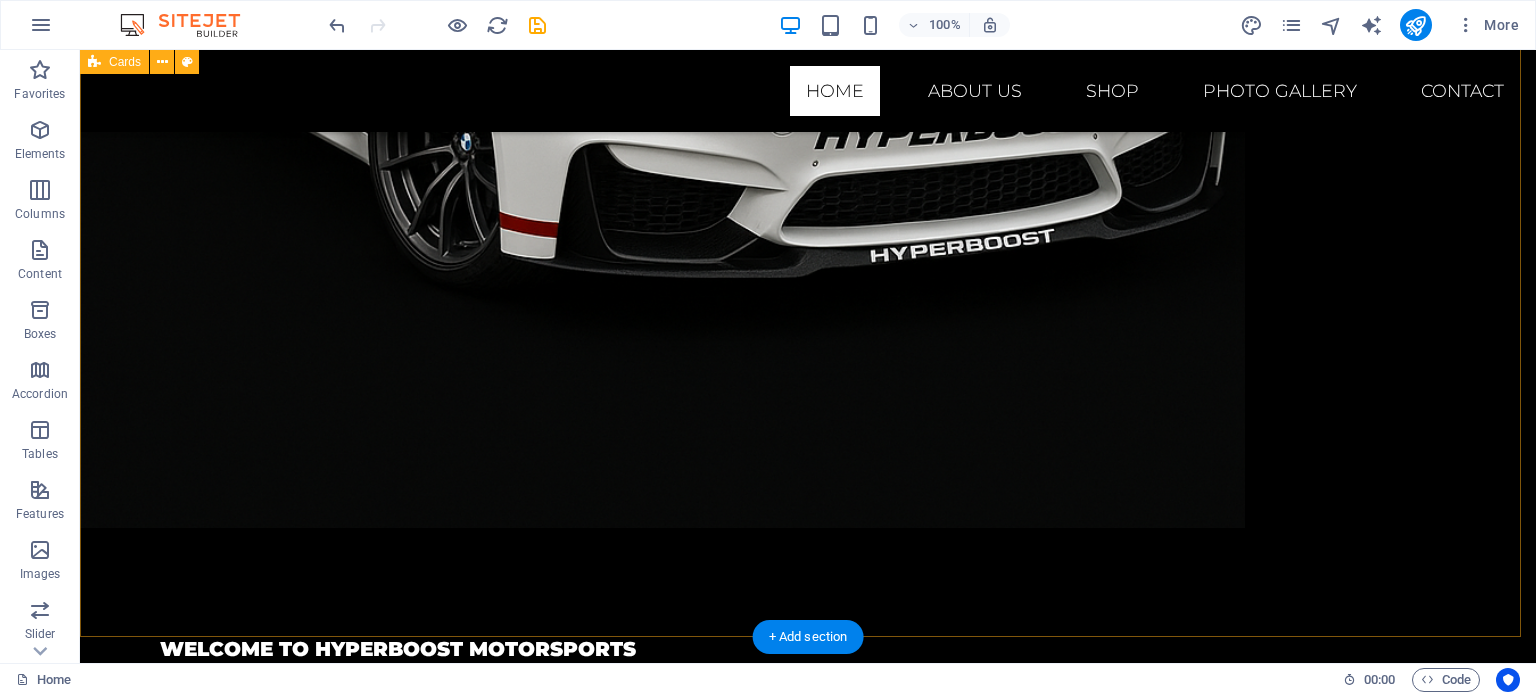 scroll, scrollTop: 1100, scrollLeft: 0, axis: vertical 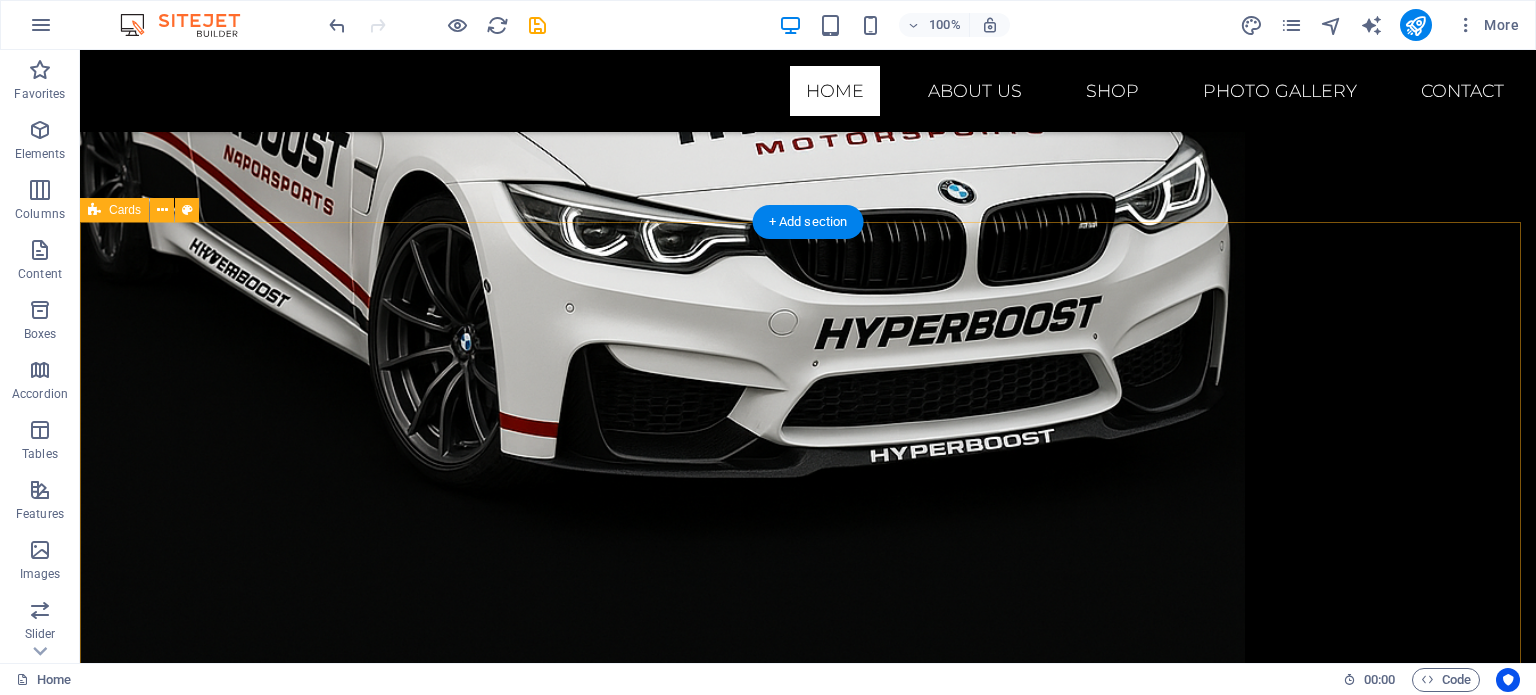 click on "mil-spec wiring crafted for reliability in the harshest motorsport environments. standalone ecu tuning Lorem ipsum dolor sit amet, consectetuer adipiscing elit. Aenean commodo ligula eget dolor. Lorem ipsum dolor sit amet. OEM ecu tuning Lorem ipsum dolor sit amet, consectetuer adipiscing elit. Aenean commodo ligula eget dolor. Lorem ipsum dolor sit amet." at bounding box center (808, 1916) 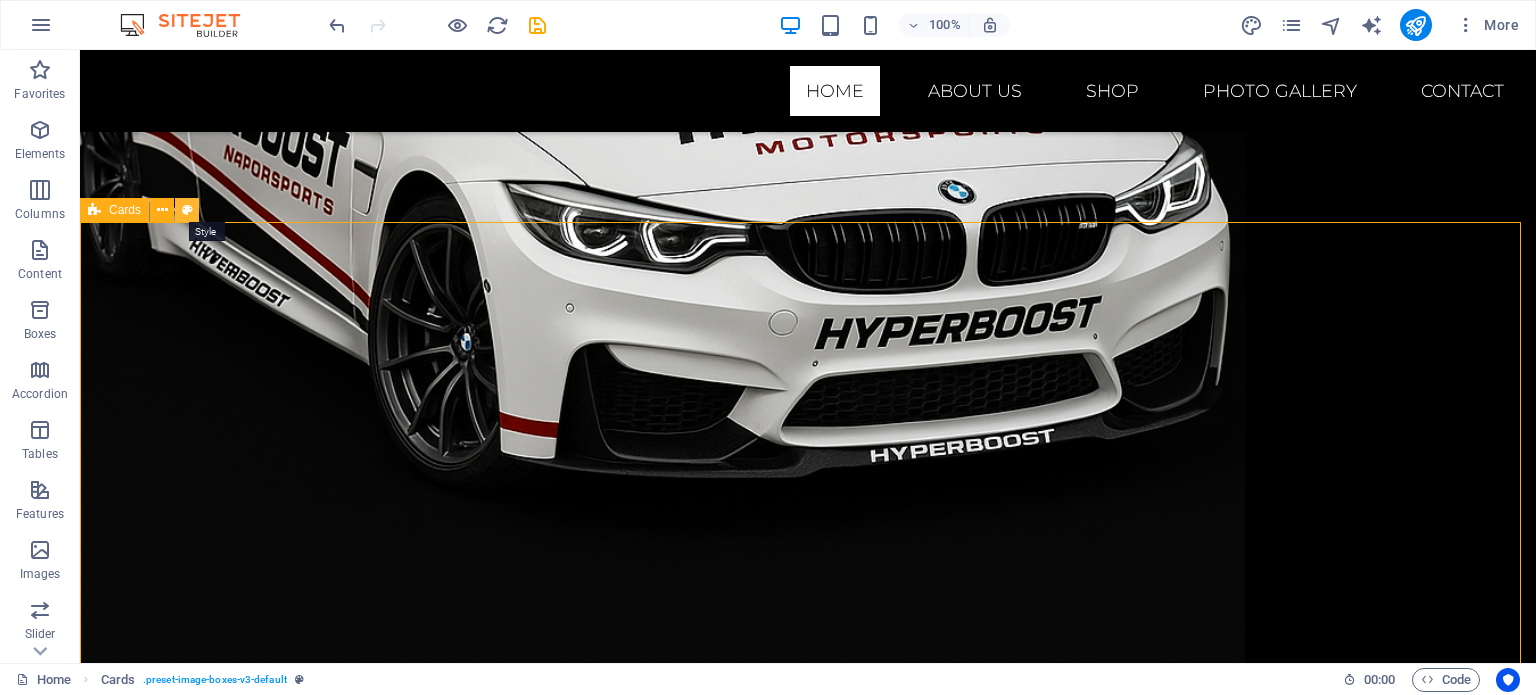 click at bounding box center (187, 210) 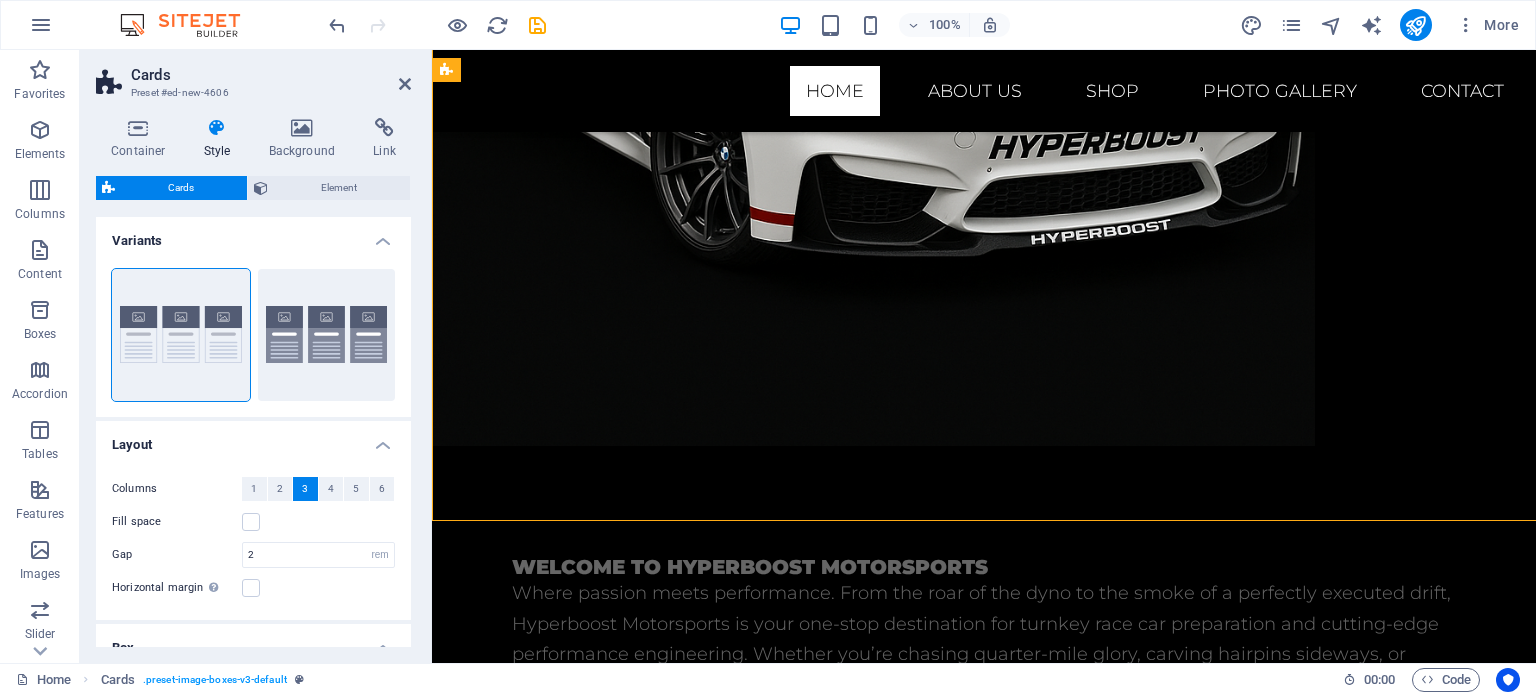 scroll, scrollTop: 1416, scrollLeft: 0, axis: vertical 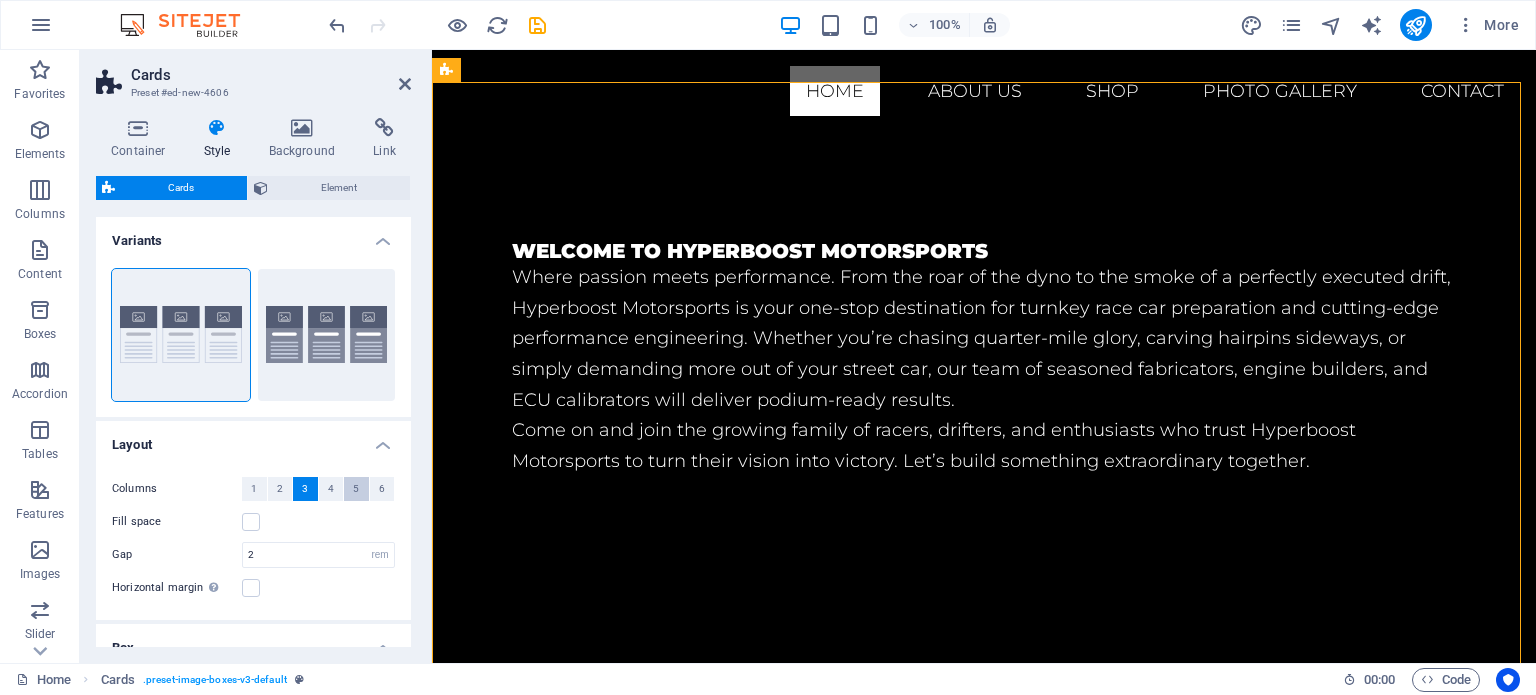 click on "5" at bounding box center (356, 489) 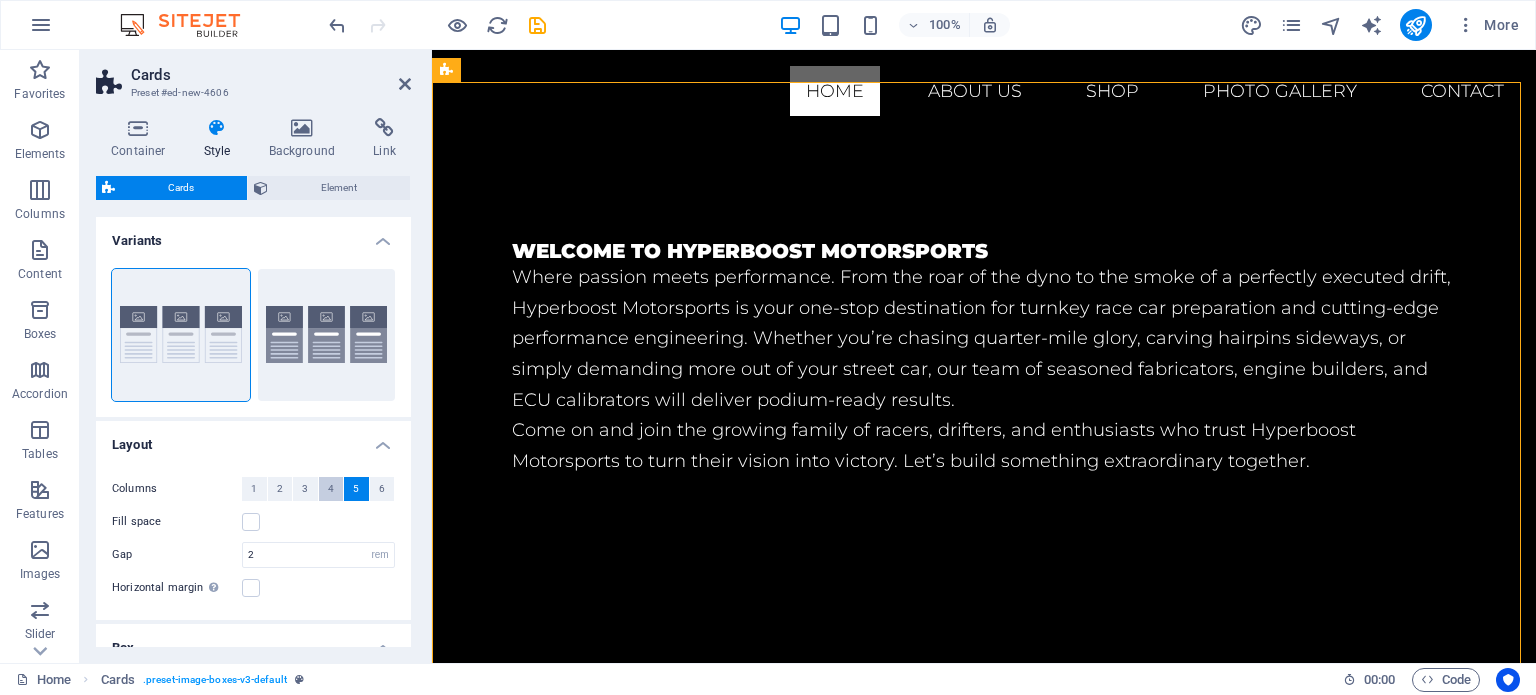 click on "4" at bounding box center (331, 489) 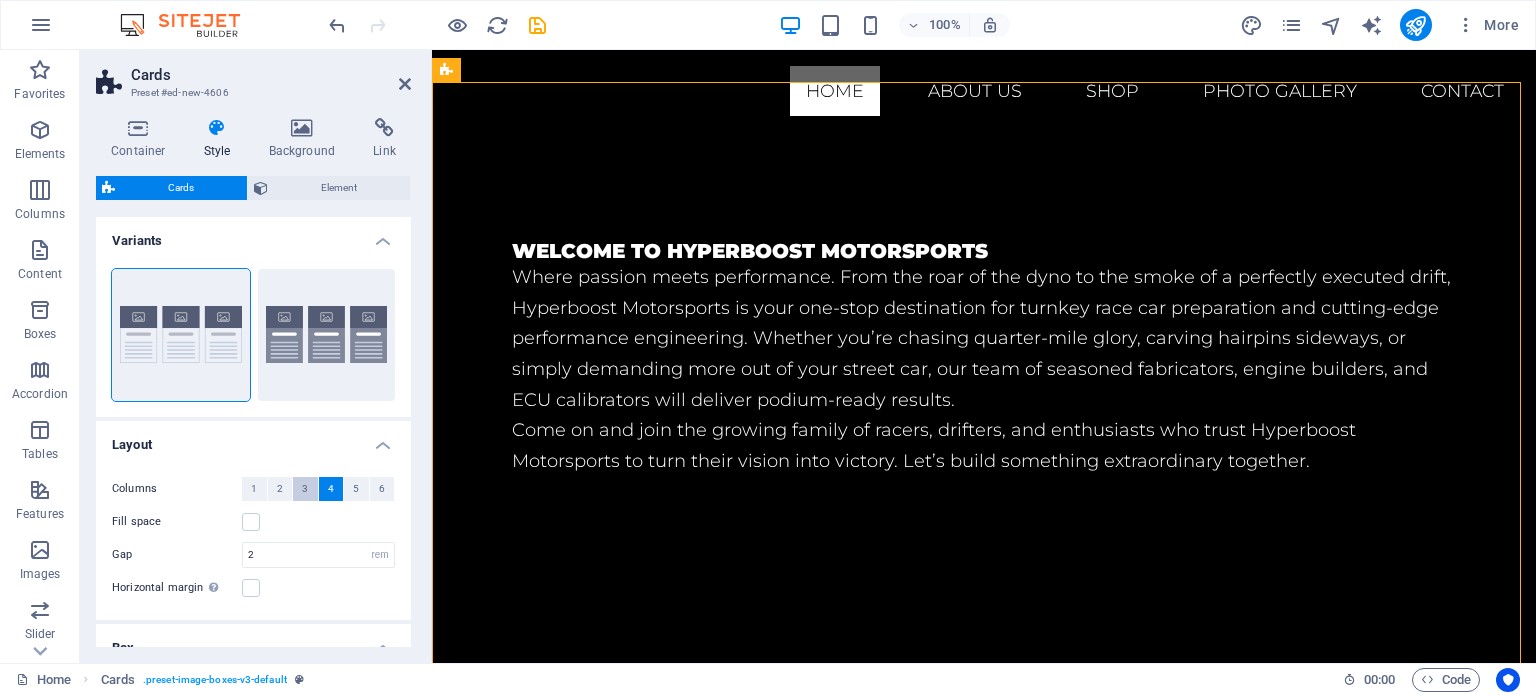 click on "3" at bounding box center [305, 489] 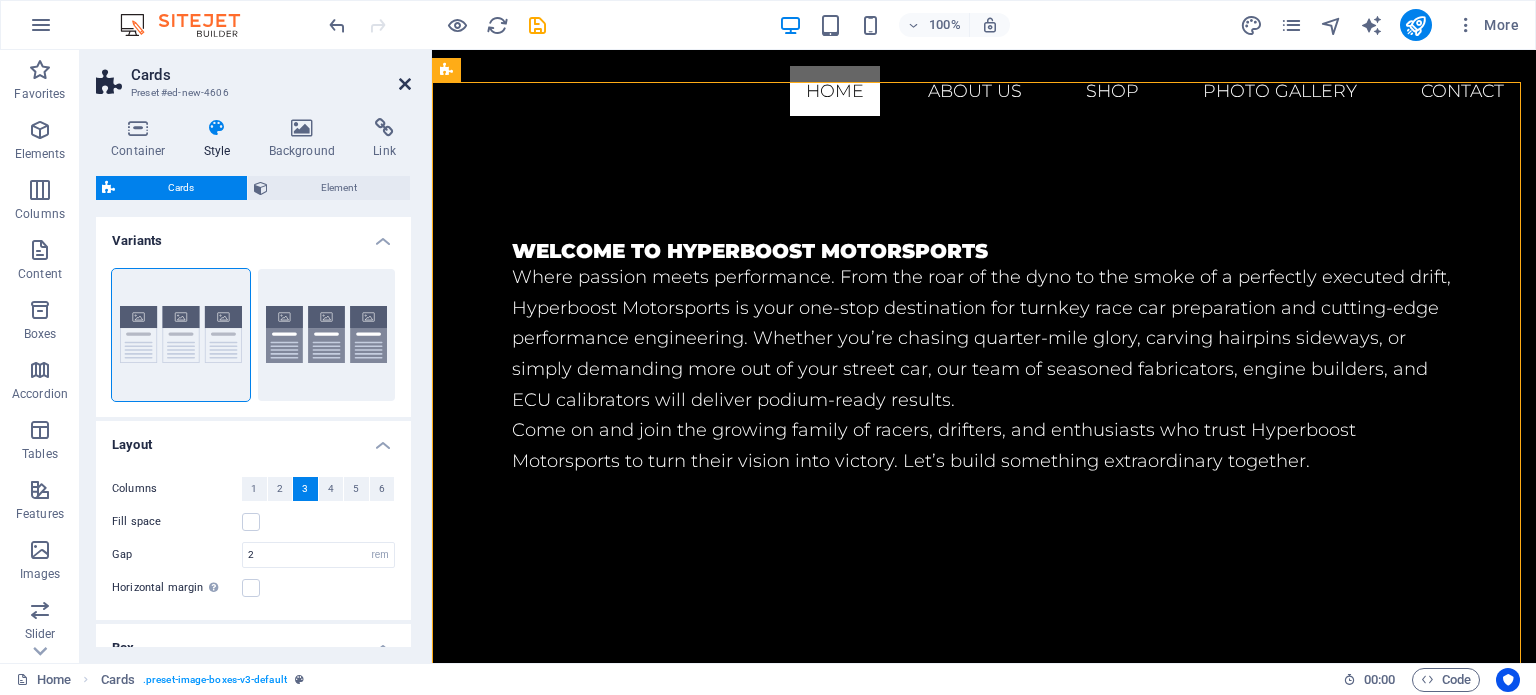 click at bounding box center (405, 84) 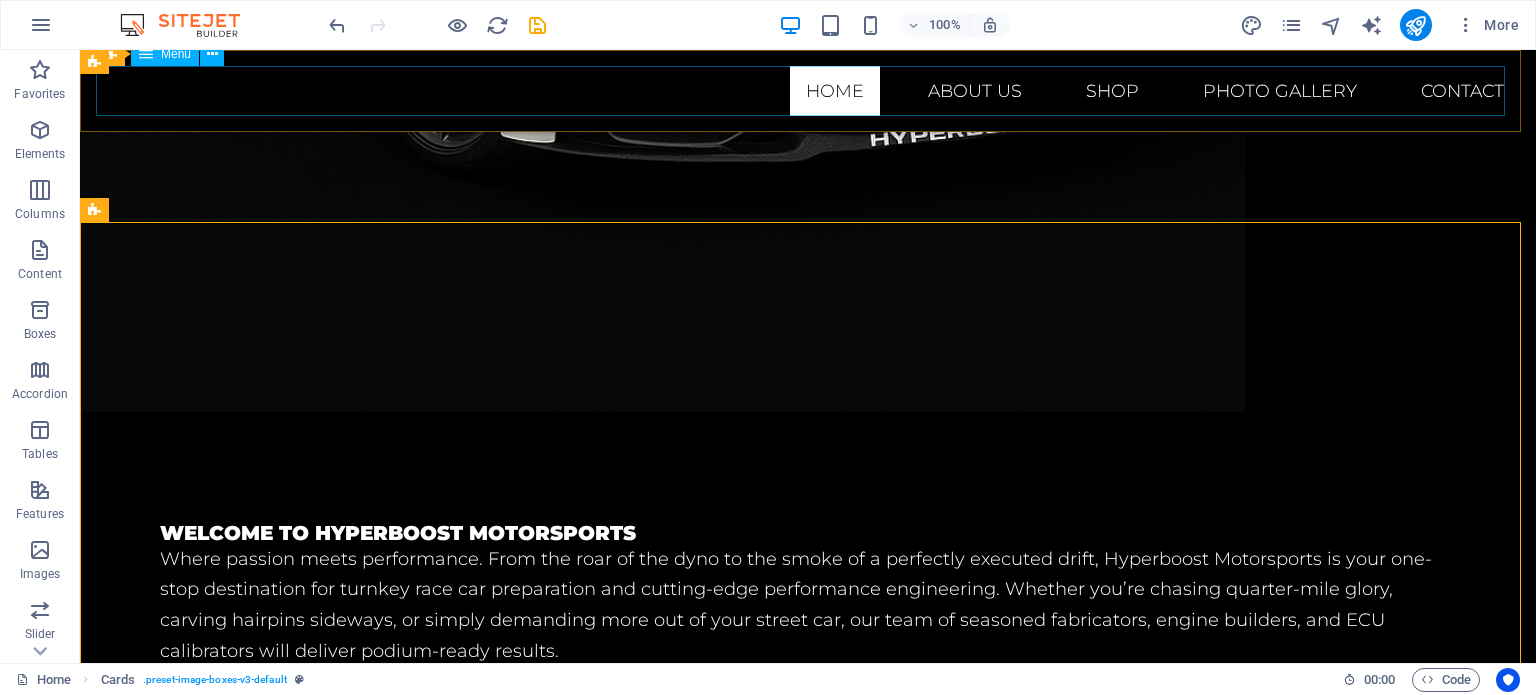 scroll, scrollTop: 1100, scrollLeft: 0, axis: vertical 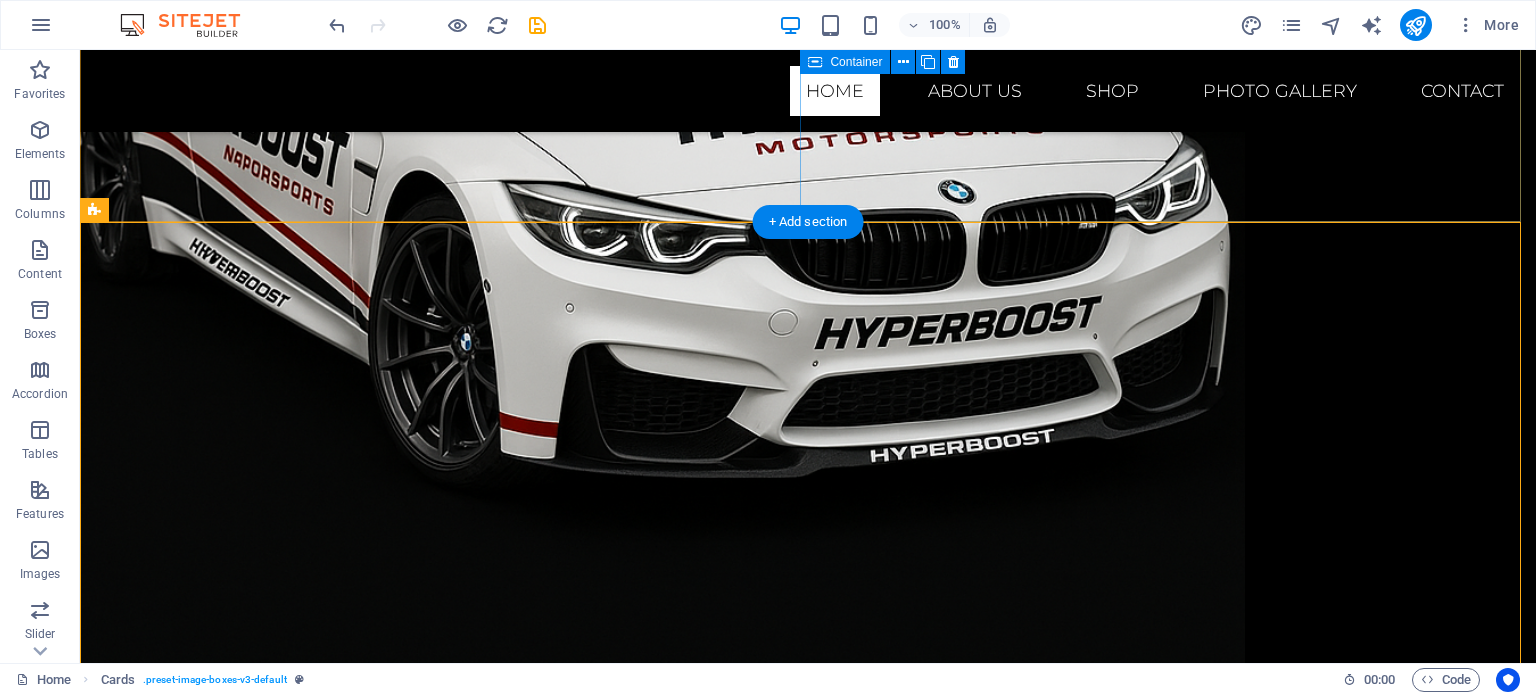 click on "Welcome to Hyperboost Motorsports Where passion meets performance. From the roar of the dyno to the smoke of a perfectly executed drift, Hyperboost Motorsports is your one-stop destination for turnkey race car preparation and cutting-edge performance engineering. Whether you’re chasing quarter-mile glory, carving hairpins sideways, or simply demanding more out of your street car, our team of seasoned fabricators, engine builders, and ECU calibrators will deliver podium-ready results. Come on and join the growing family of racers, drifters, and enthusiasts who trust Hyperboost Motorsports to turn their vision into victory. Let’s build something extraordinary together." at bounding box center [808, 964] 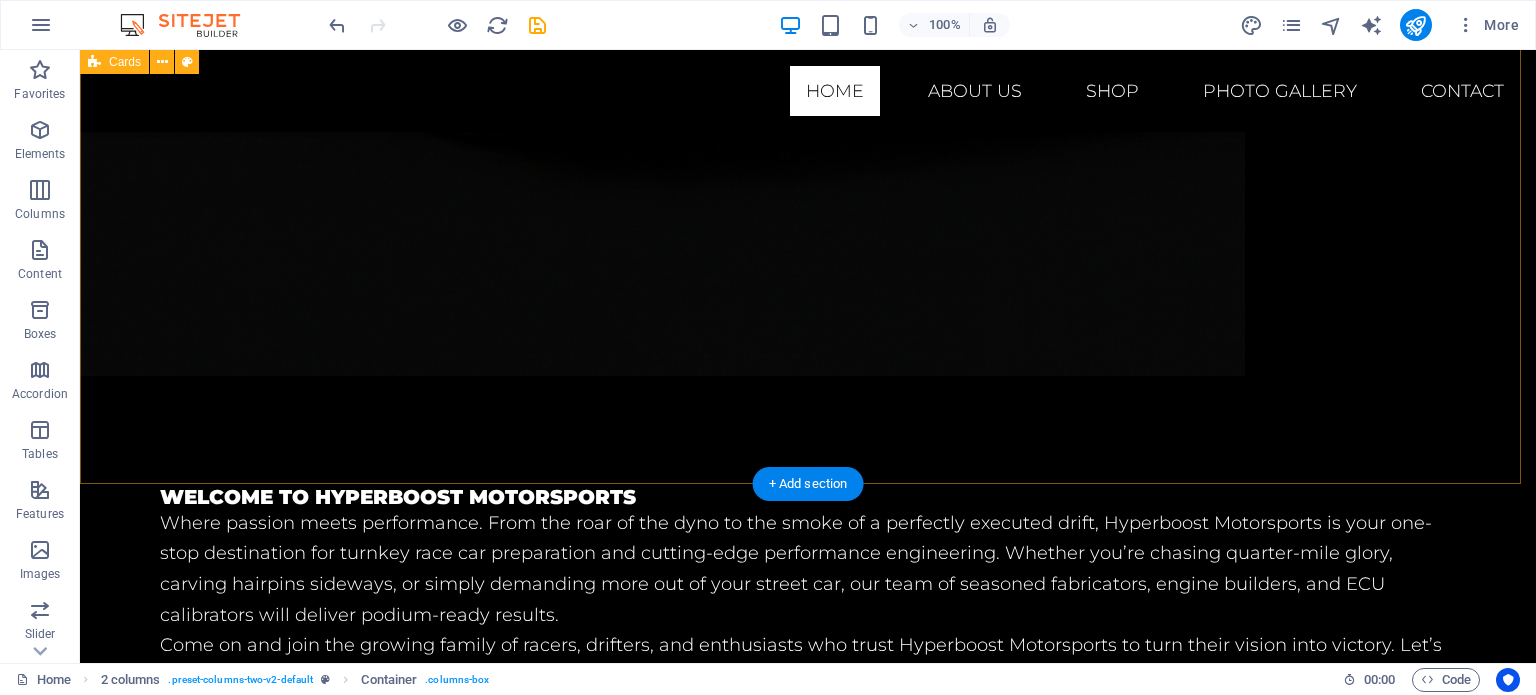 scroll, scrollTop: 1500, scrollLeft: 0, axis: vertical 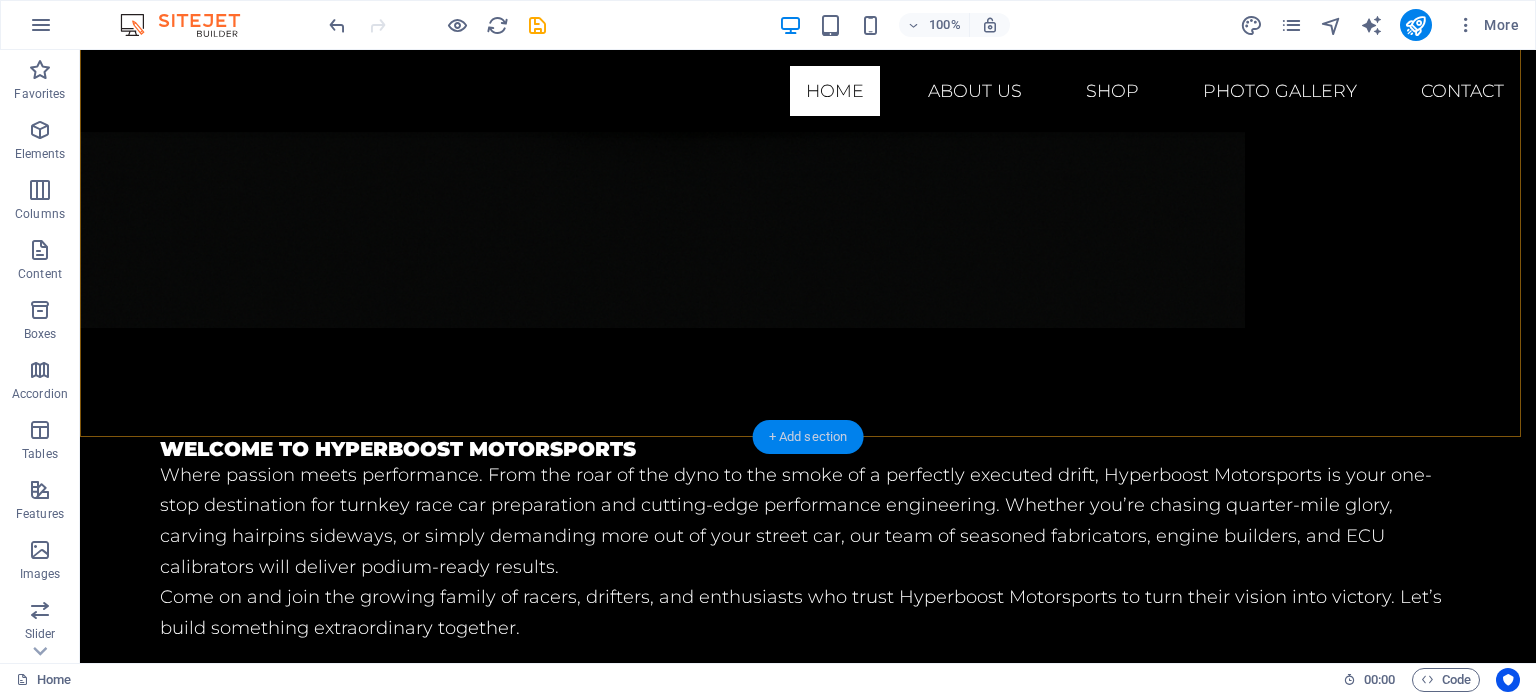 click on "+ Add section" at bounding box center (808, 437) 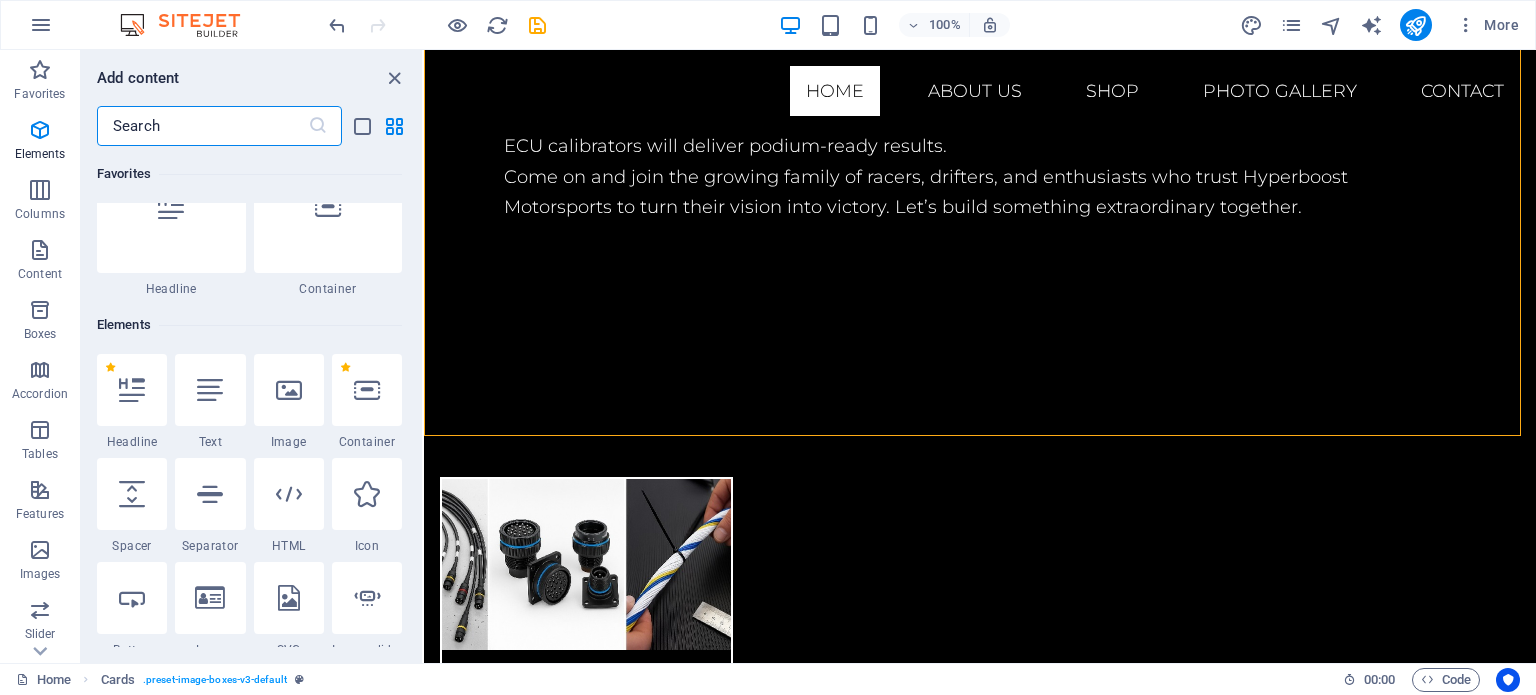 scroll, scrollTop: 0, scrollLeft: 0, axis: both 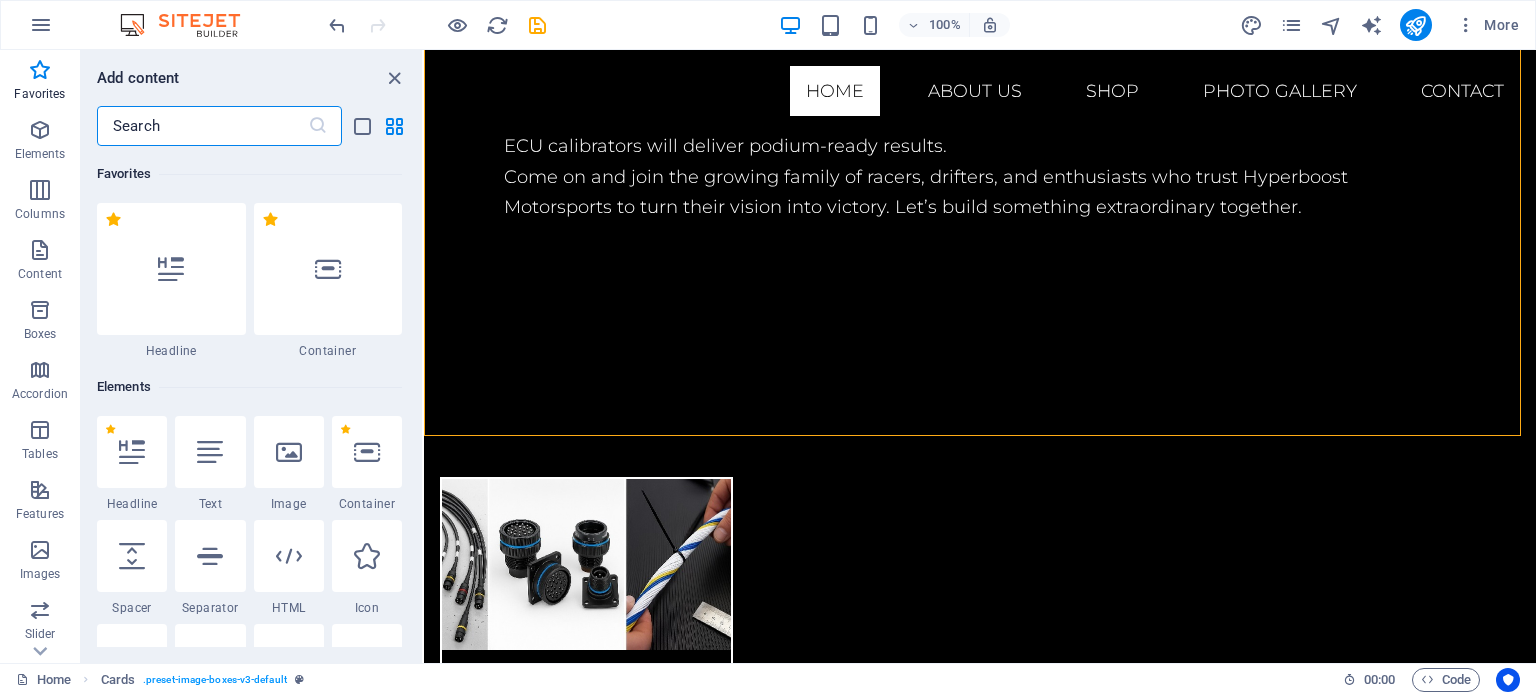 click at bounding box center [202, 126] 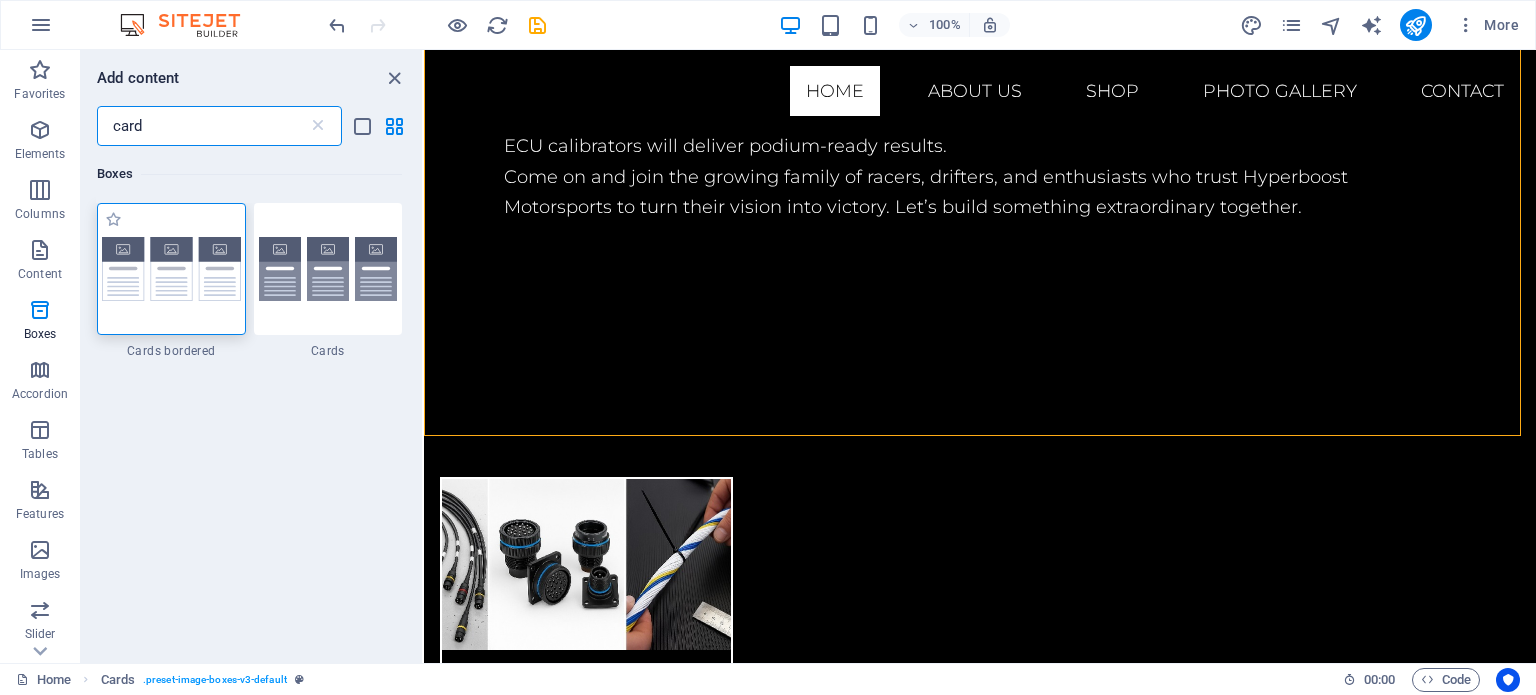 type on "card" 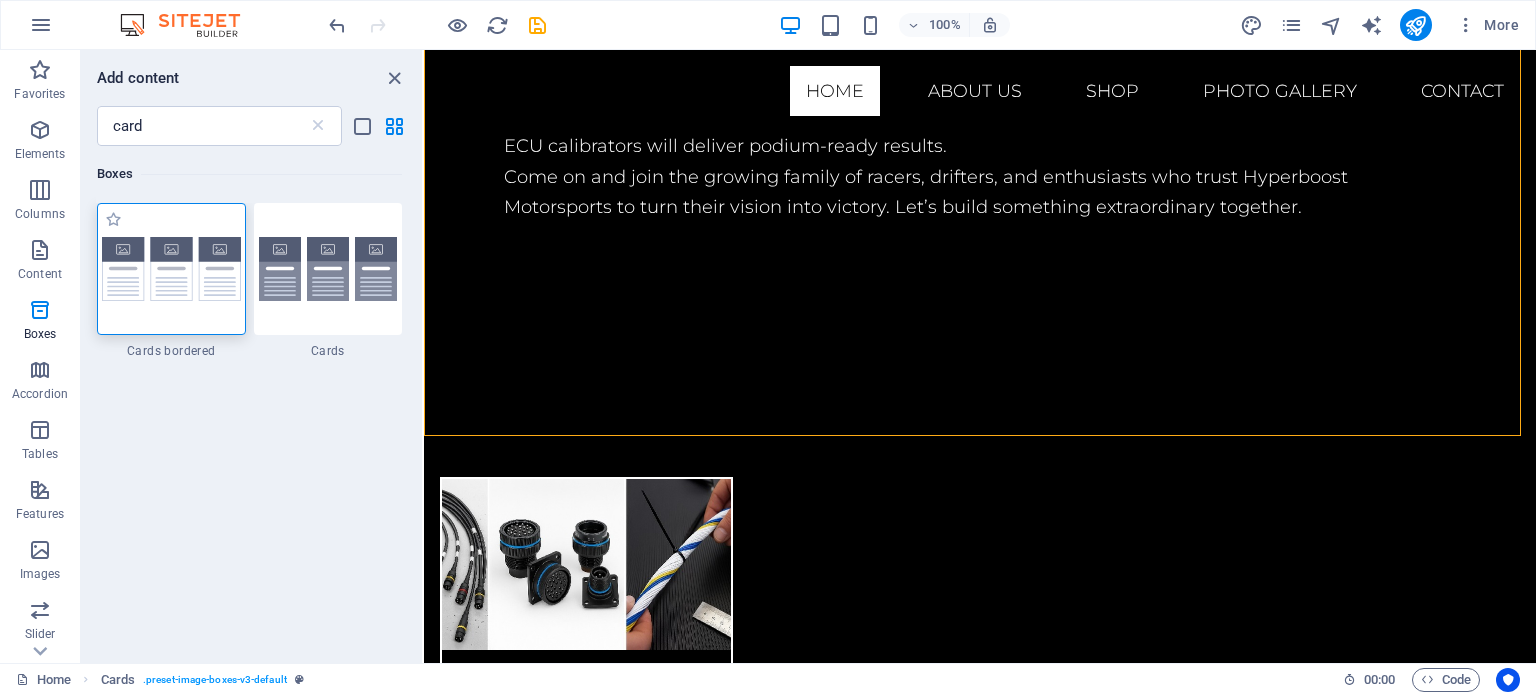 click at bounding box center [171, 269] 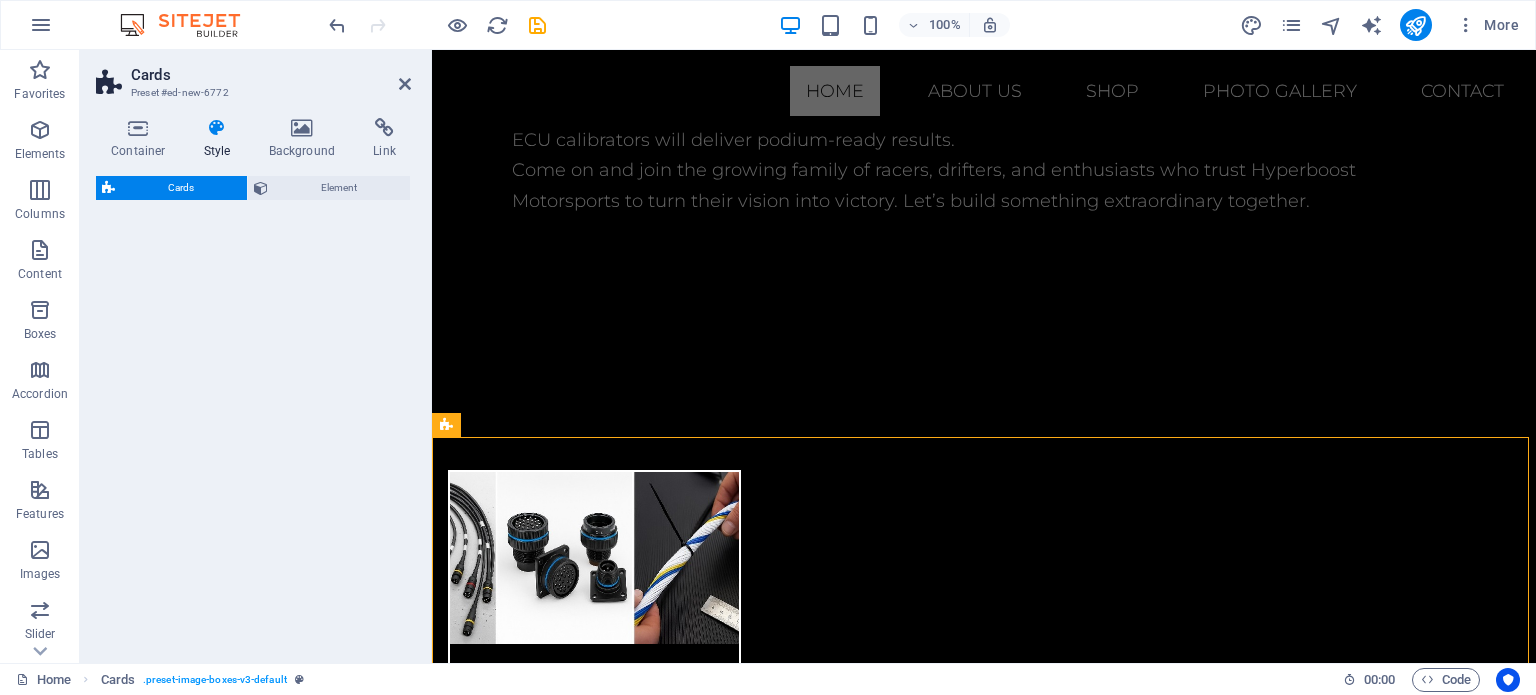 select on "rem" 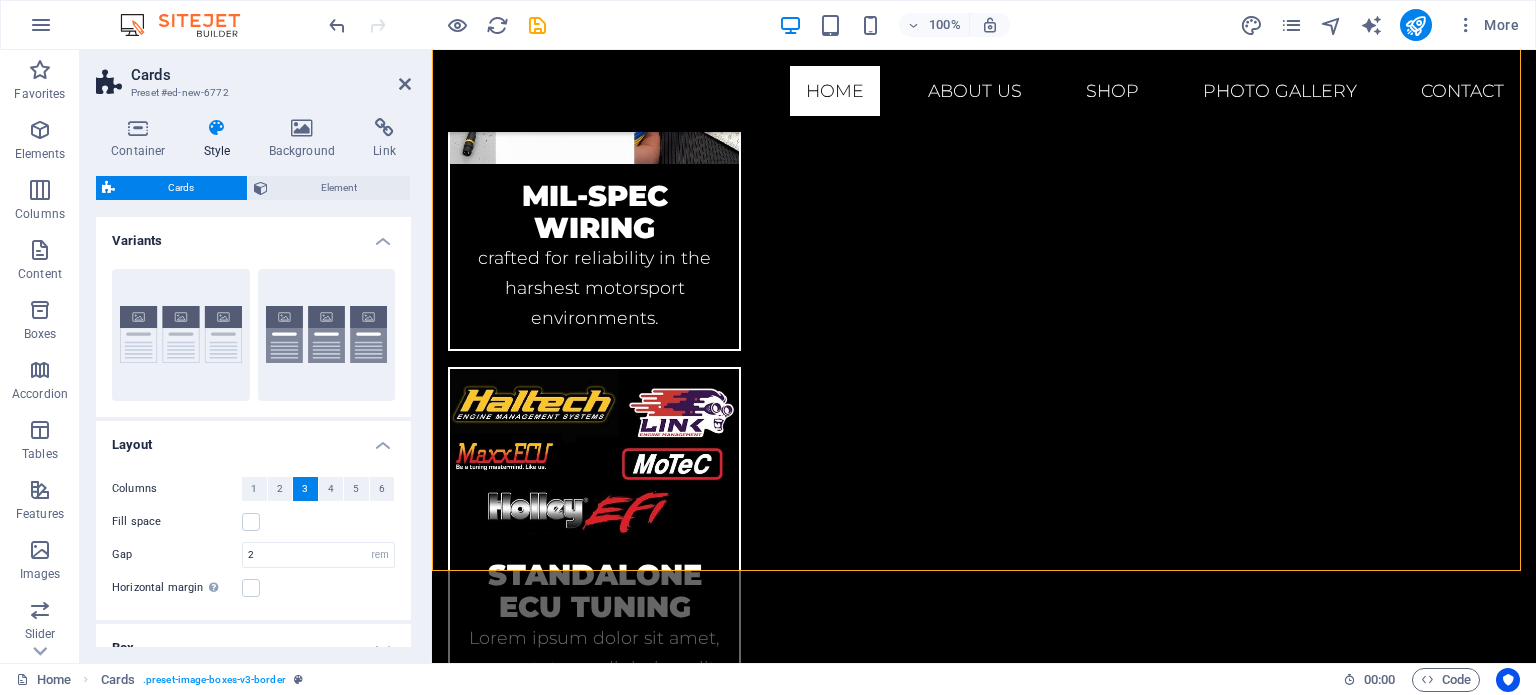 scroll, scrollTop: 2163, scrollLeft: 0, axis: vertical 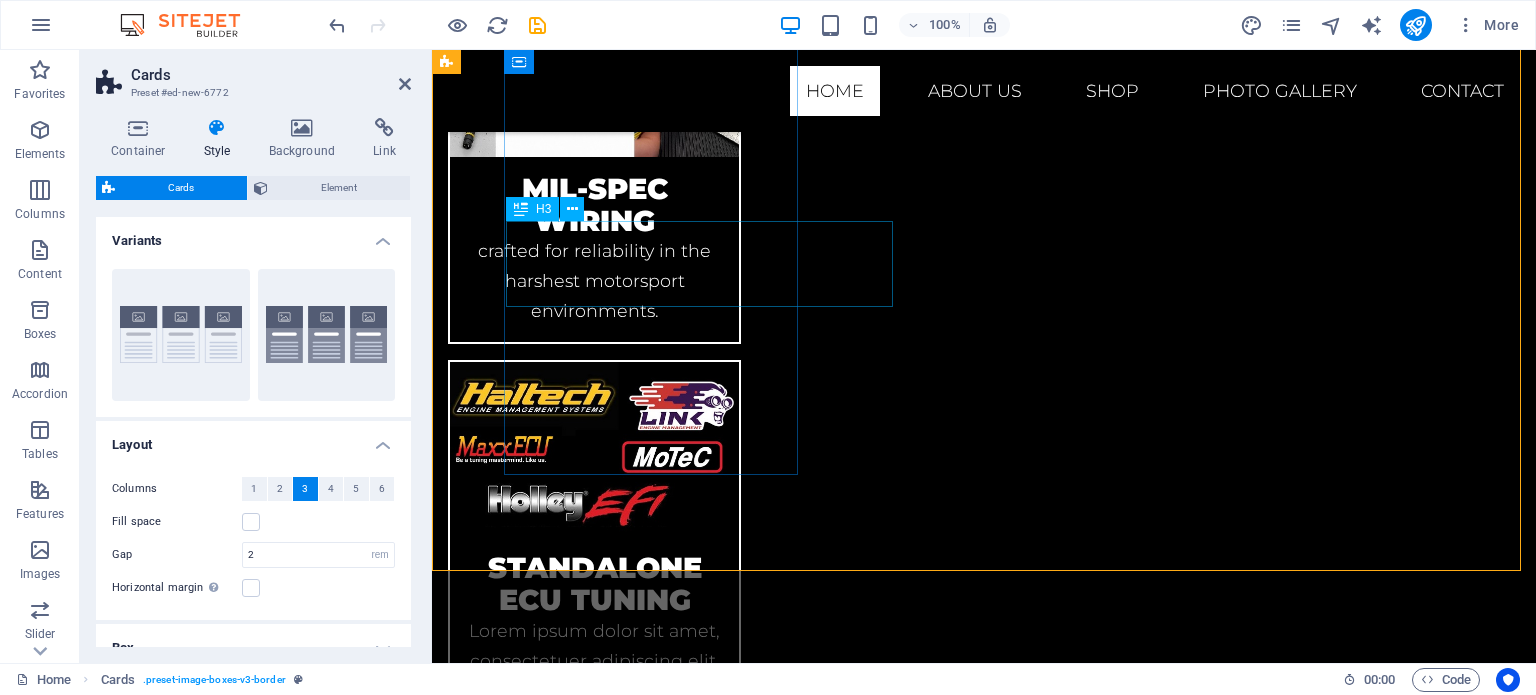 click on "Headline" at bounding box center [594, 1633] 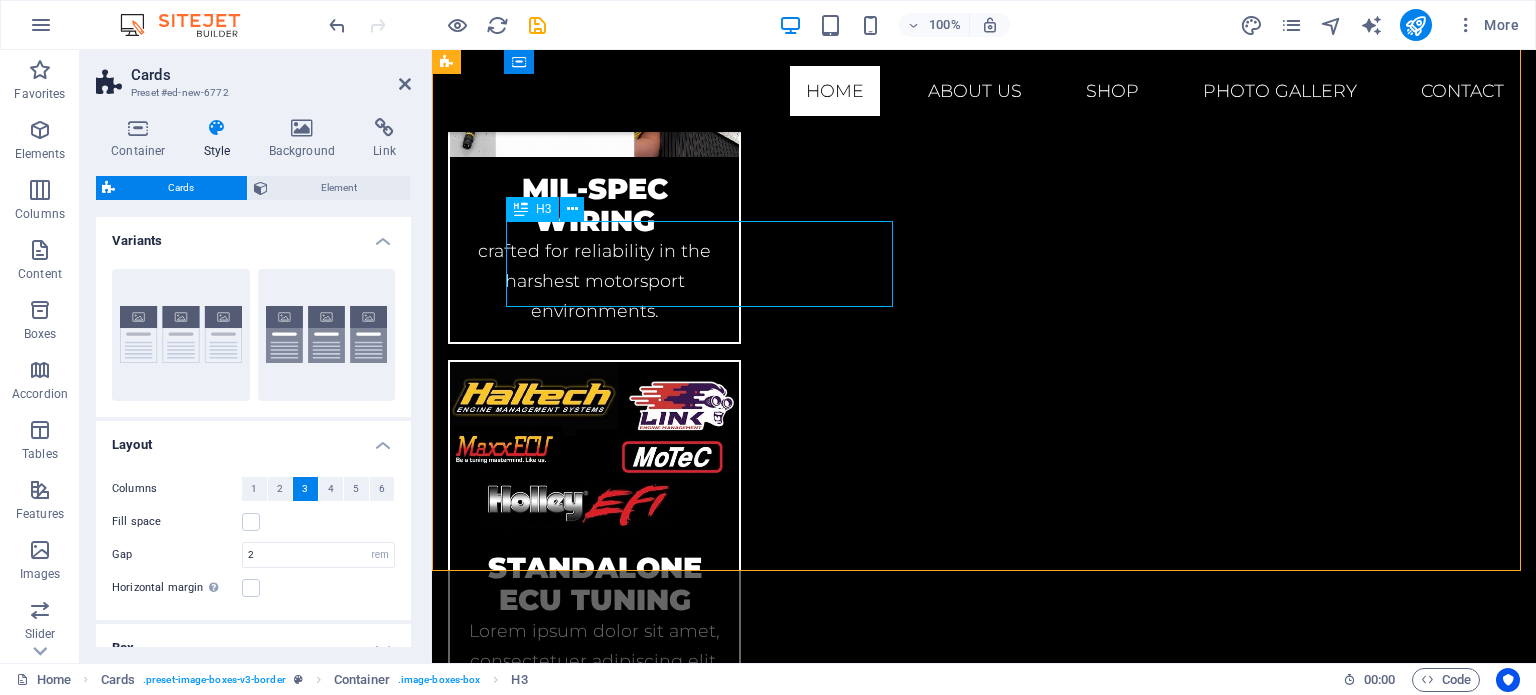 click on "Headline" at bounding box center [594, 1633] 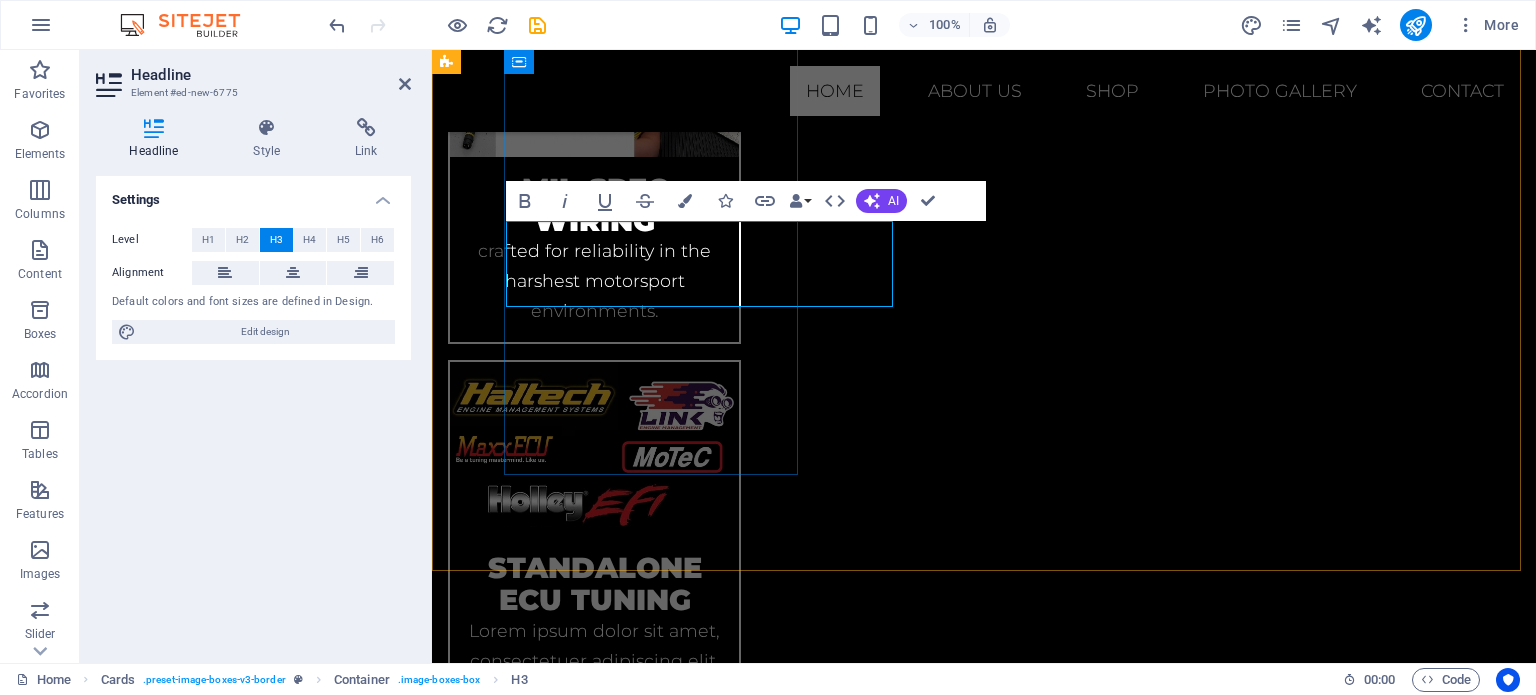 type 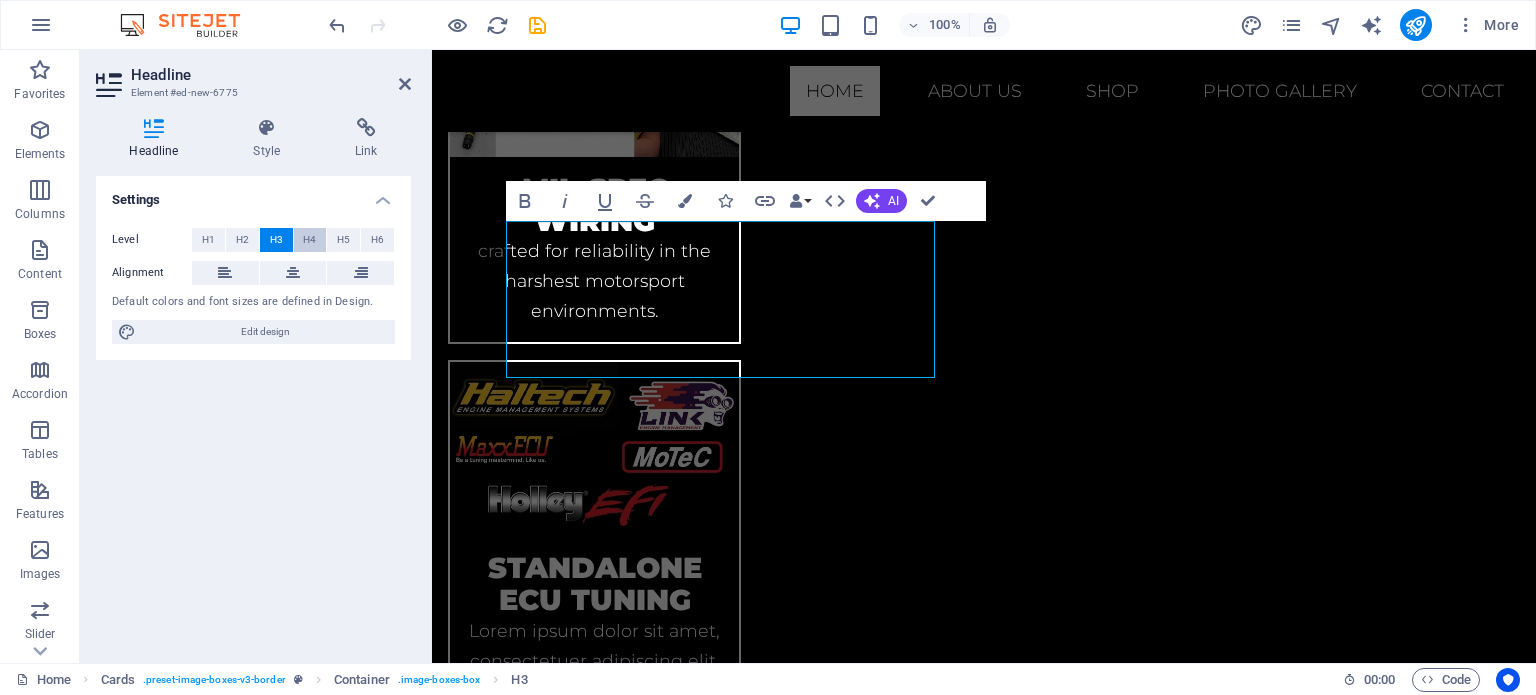 click on "H4" at bounding box center [309, 240] 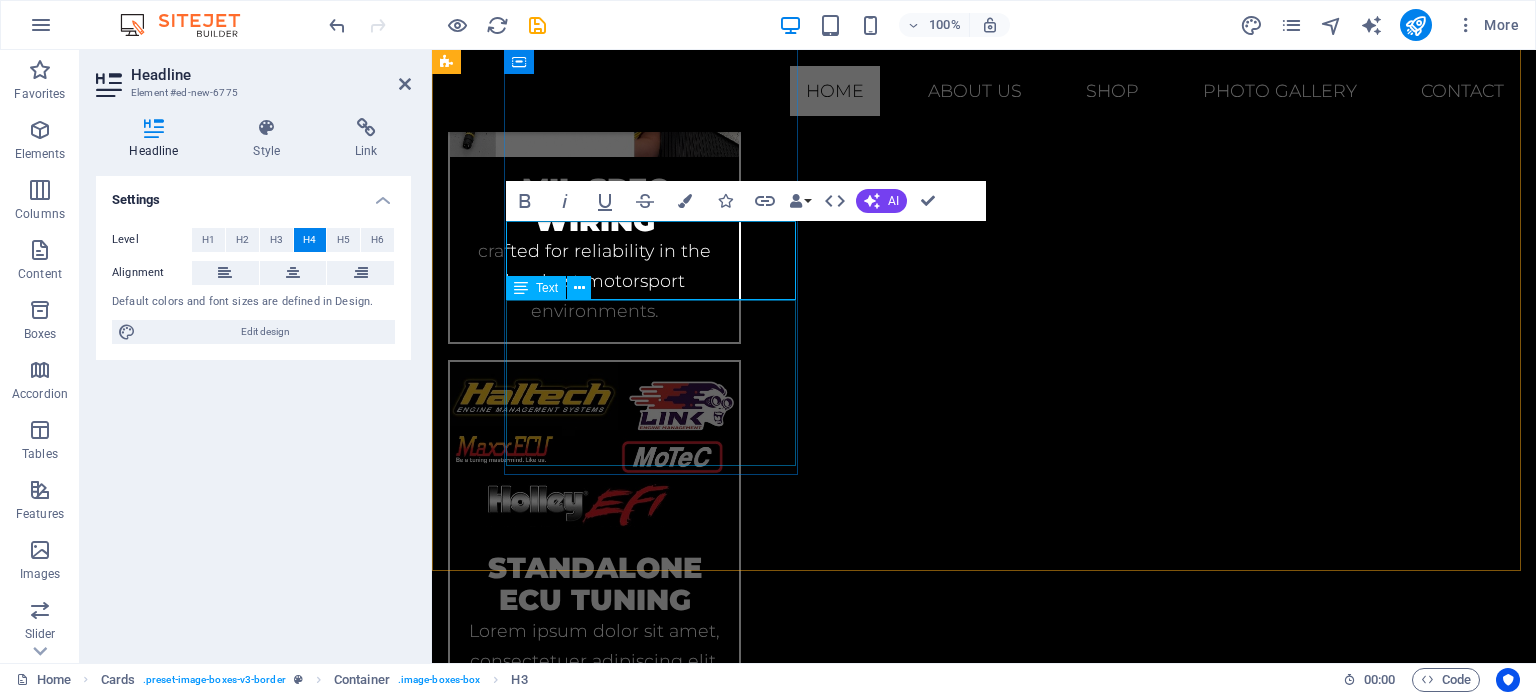 click on "Lorem ipsum dolor sit amet, consectetuer adipiscing elit. Aenean commodo ligula eget dolor. Lorem ipsum dolor sit amet." at bounding box center (594, 1752) 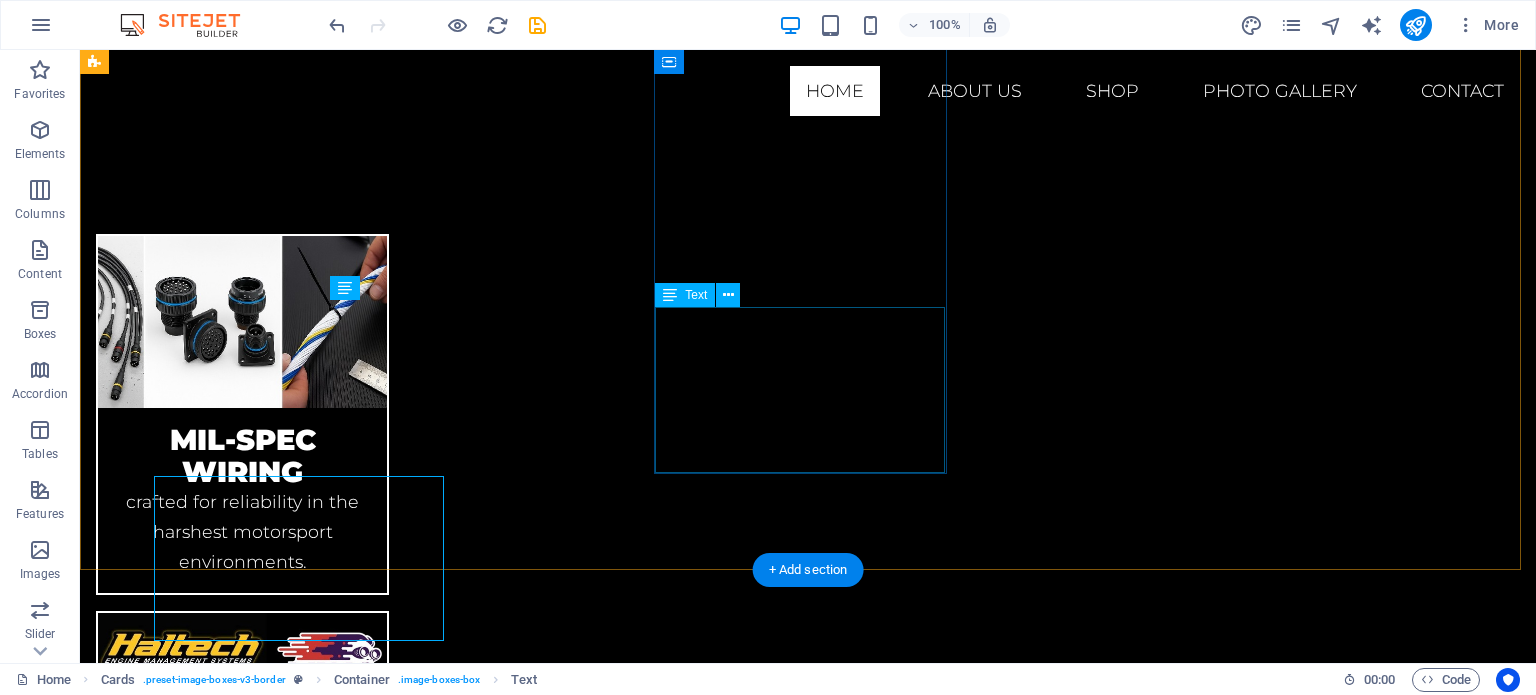 scroll, scrollTop: 1988, scrollLeft: 0, axis: vertical 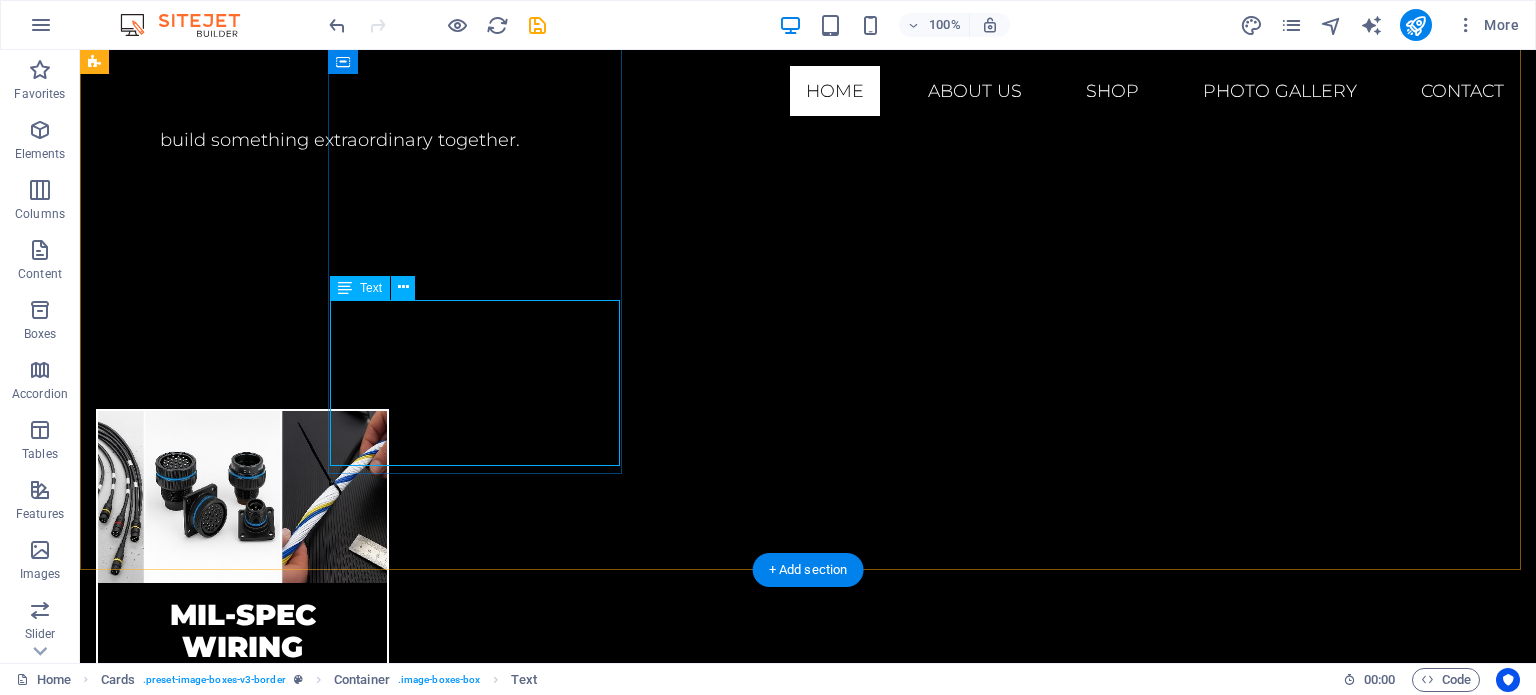 click on "Lorem ipsum dolor sit amet, consectetuer adipiscing elit. Aenean commodo ligula eget dolor. Lorem ipsum dolor sit amet." at bounding box center (242, 2178) 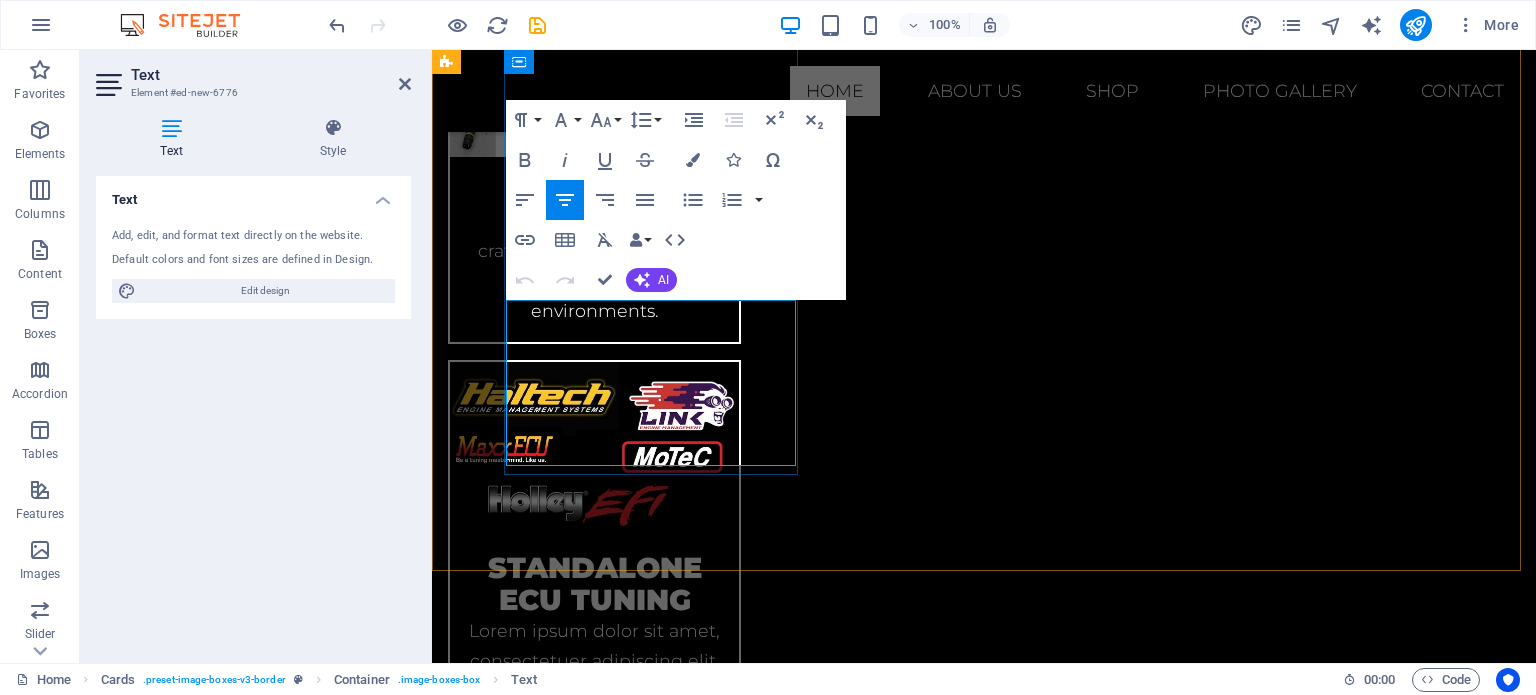 drag, startPoint x: 723, startPoint y: 436, endPoint x: 463, endPoint y: 275, distance: 305.81204 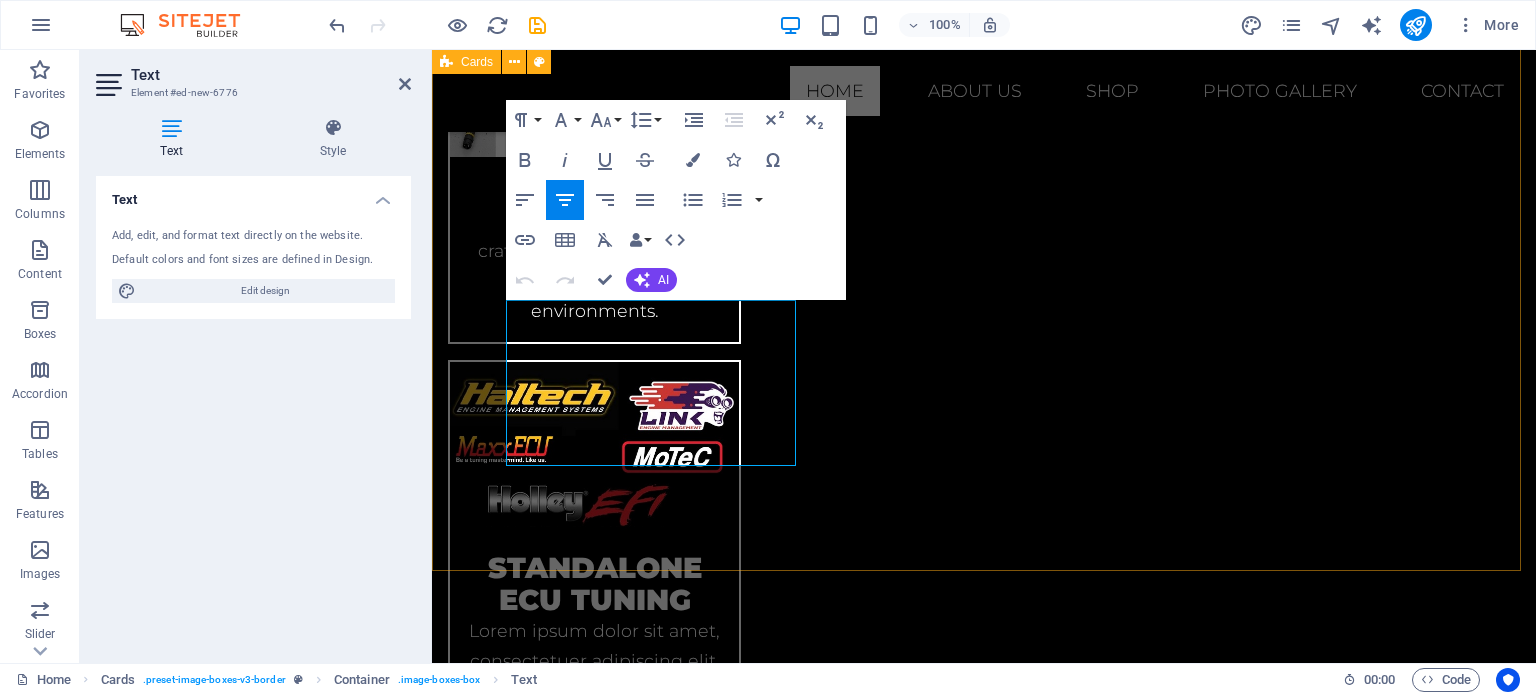 type 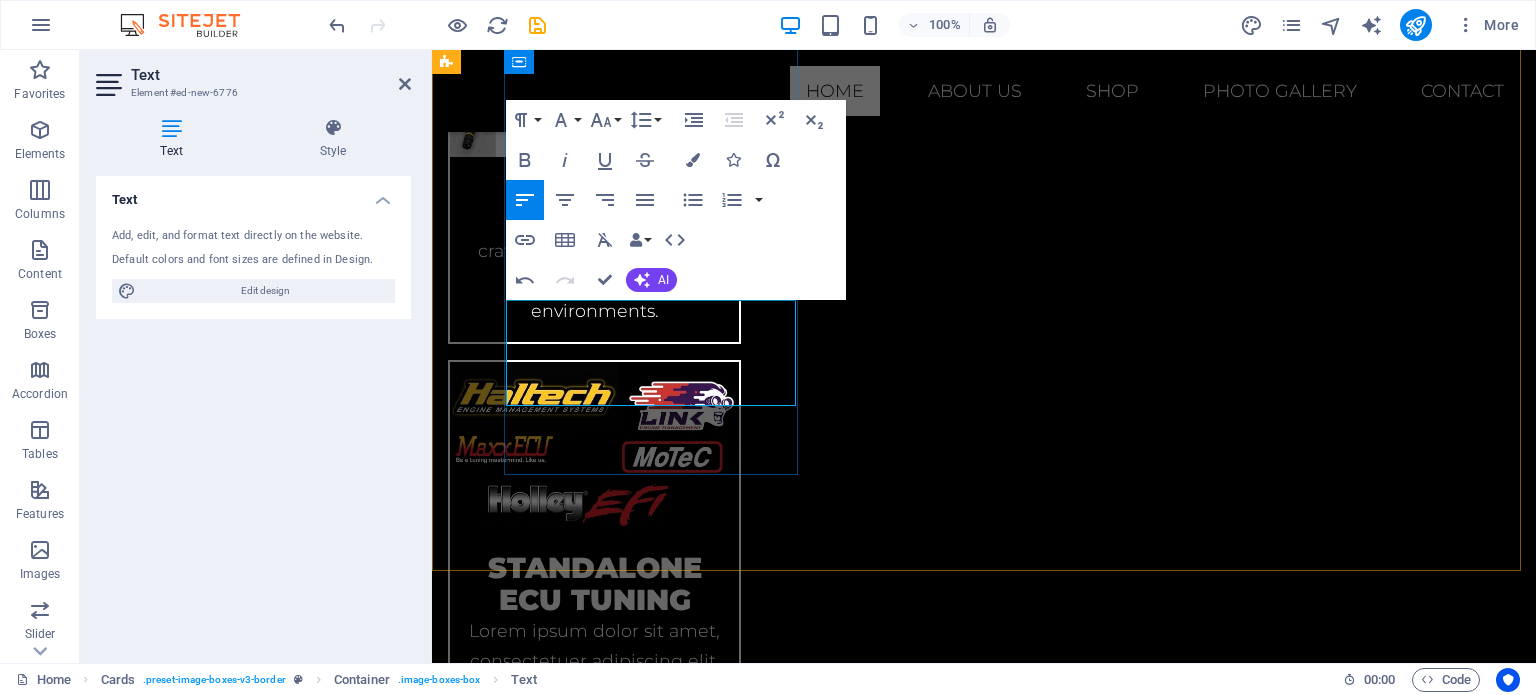 click on "We provide CAN-Bus gateways to ensure flawless communication." at bounding box center (594, 1714) 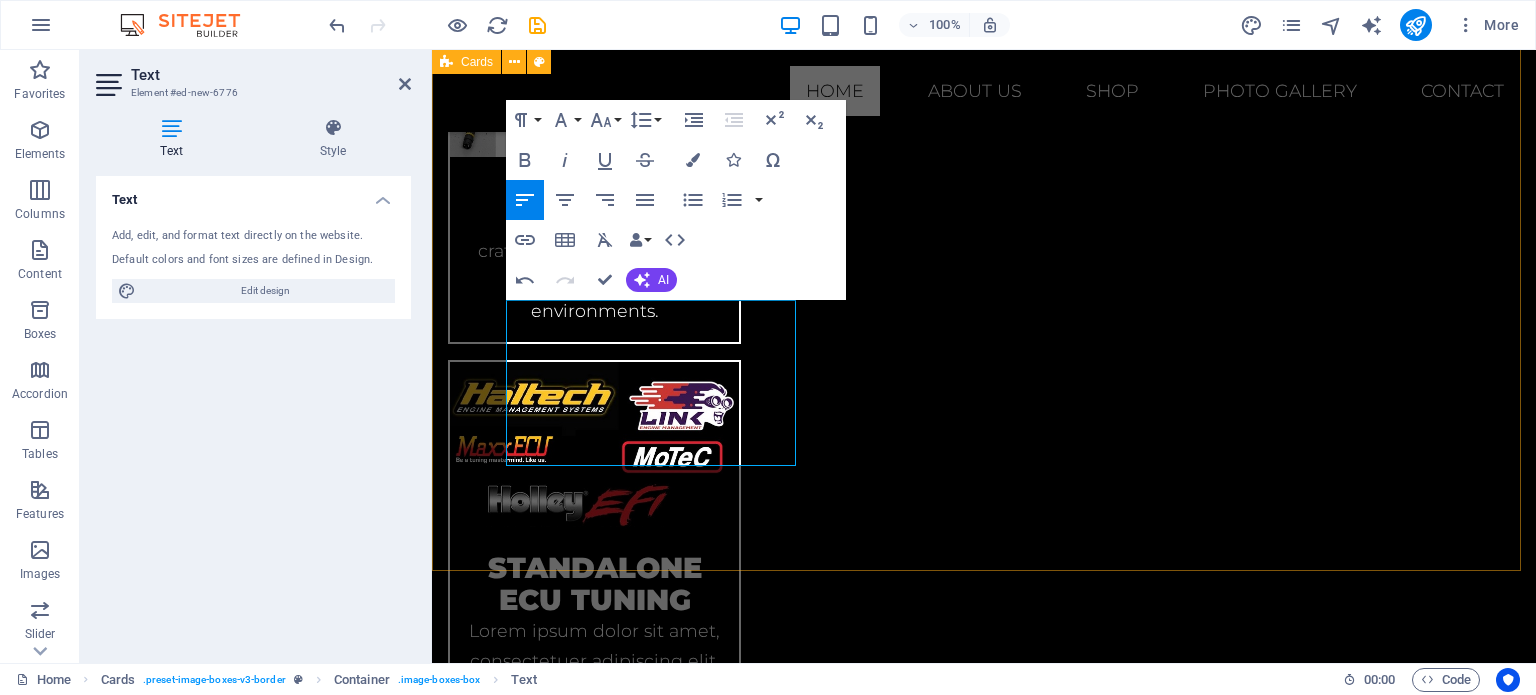 click on "CANbus solutions We provide custom CAN-Bus gateways solutions to ensure flawless communication when retrofitting new model engines  . Headline Lorem ipsum dolor sit amet, consectetuer adipiscing elit. Aenean commodo ligula eget dolor. Lorem ipsum dolor sit amet. Headline Lorem ipsum dolor sit amet, consectetuer adipiscing elit. Aenean commodo ligula eget dolor. Lorem ipsum dolor sit amet." at bounding box center (984, 2071) 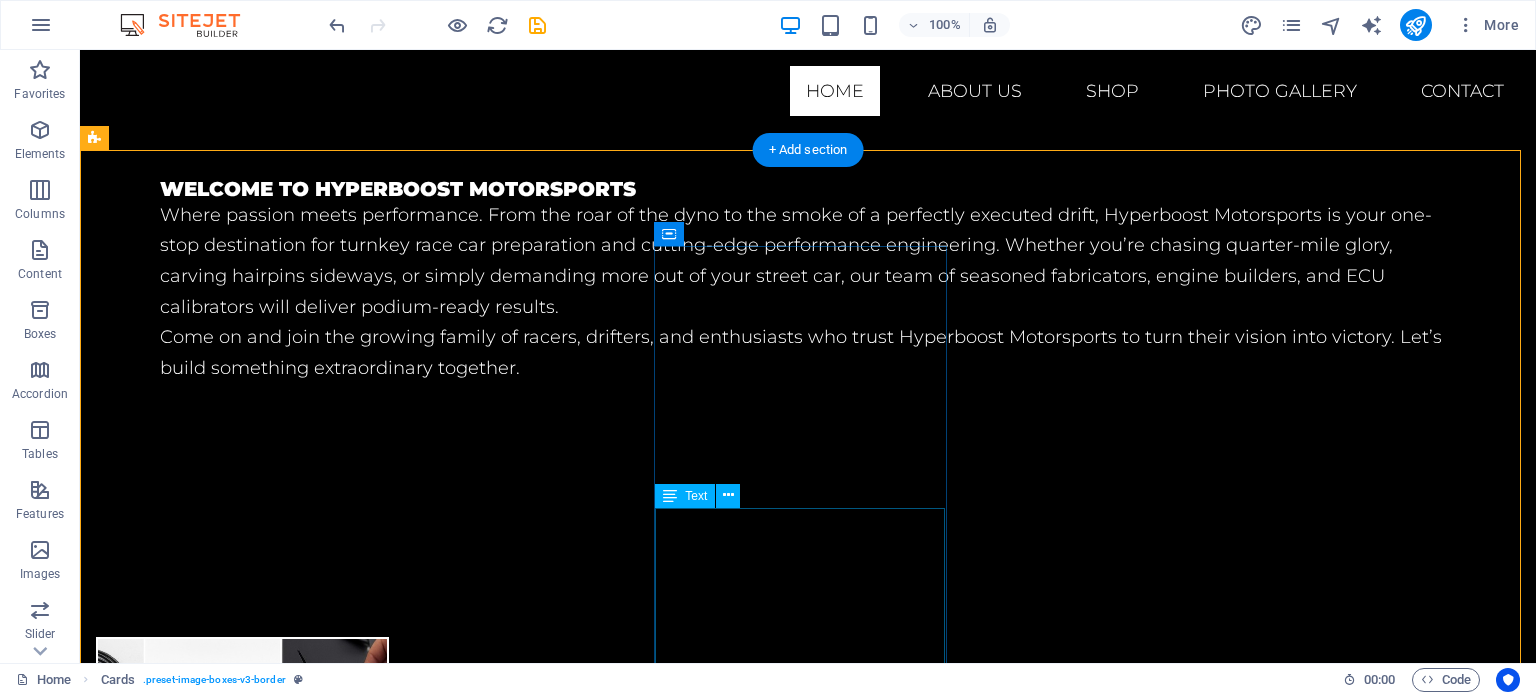 scroll, scrollTop: 1787, scrollLeft: 0, axis: vertical 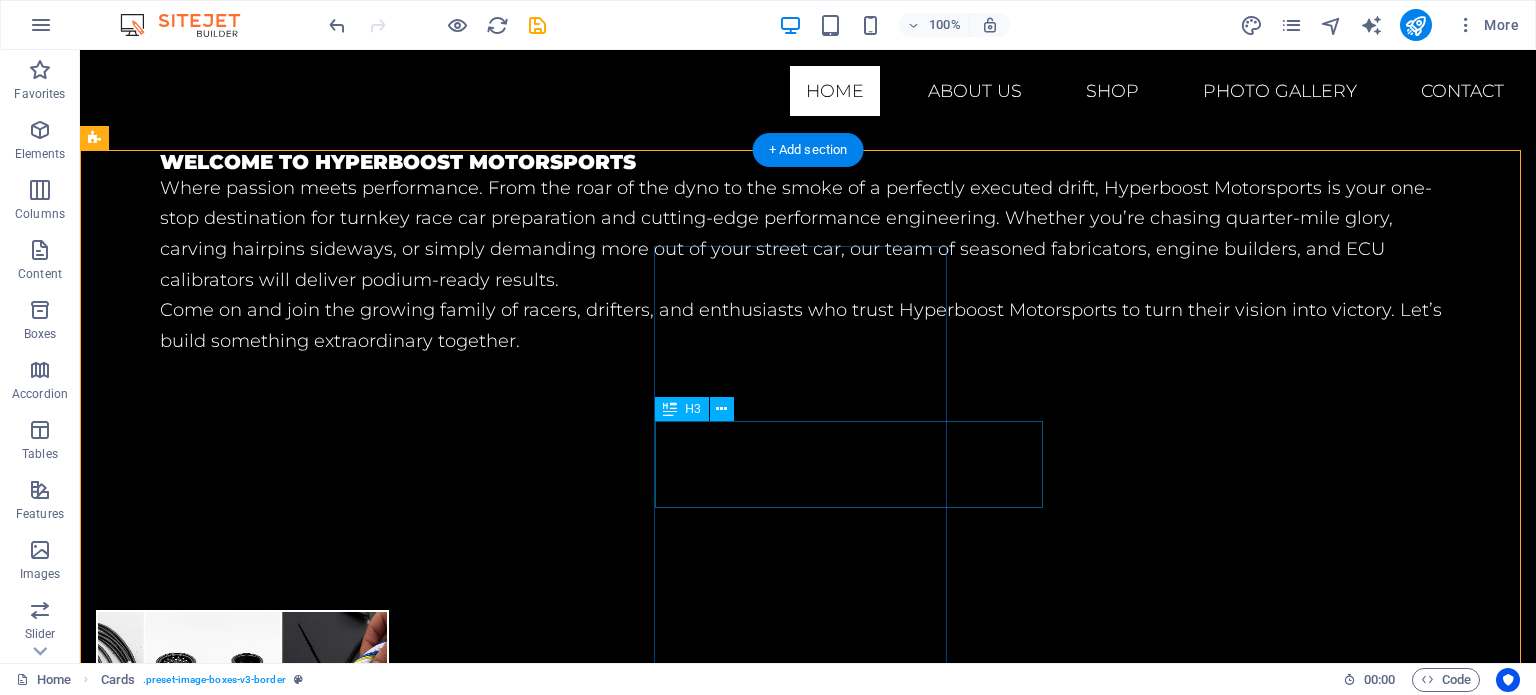 click on "Headline" at bounding box center (242, 2698) 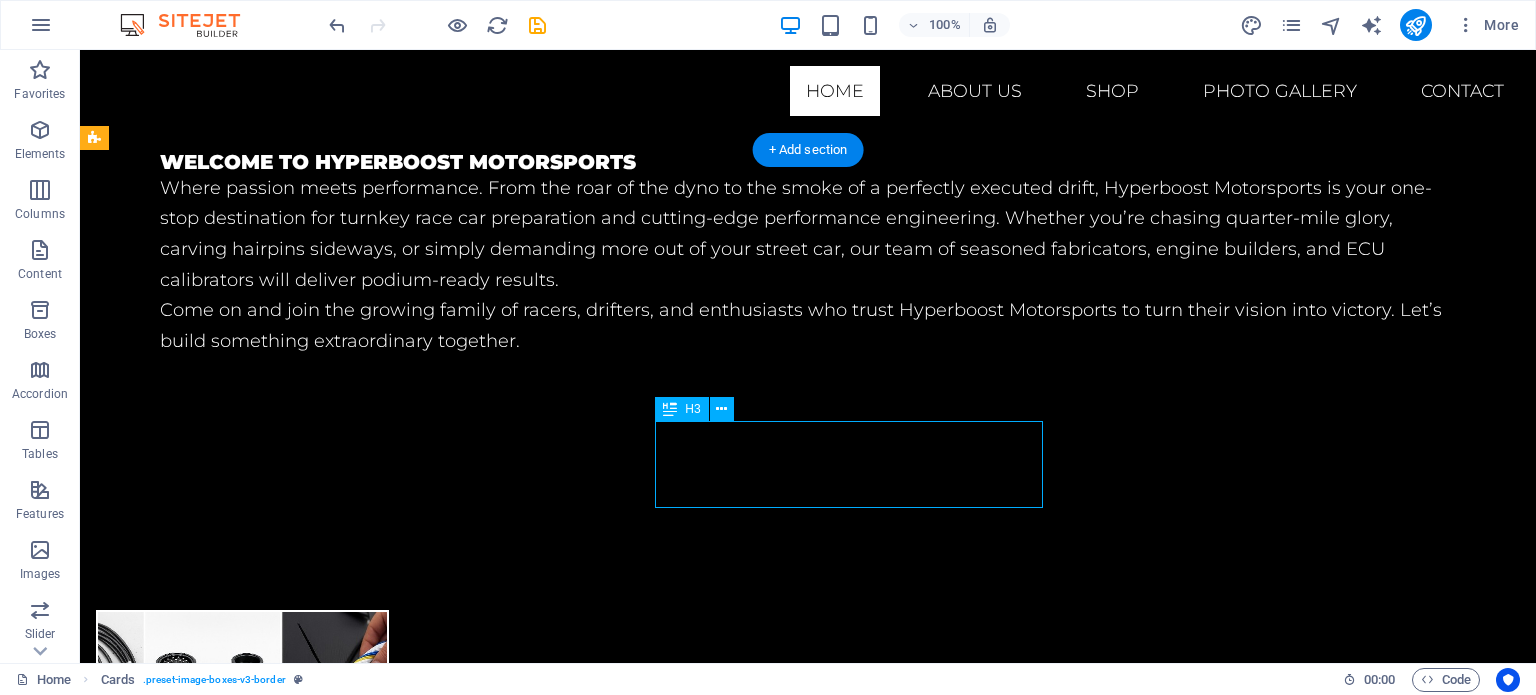 click on "Headline" at bounding box center (242, 2698) 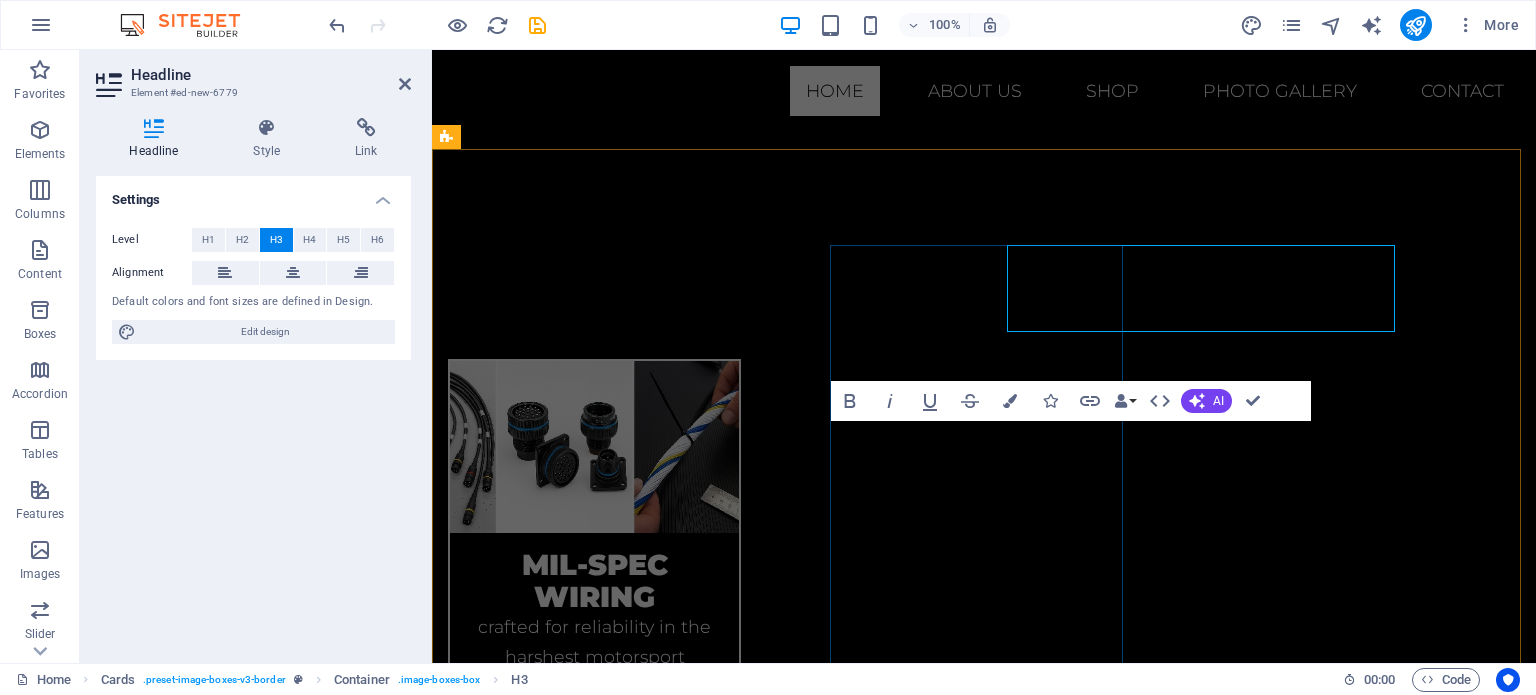 scroll, scrollTop: 1963, scrollLeft: 0, axis: vertical 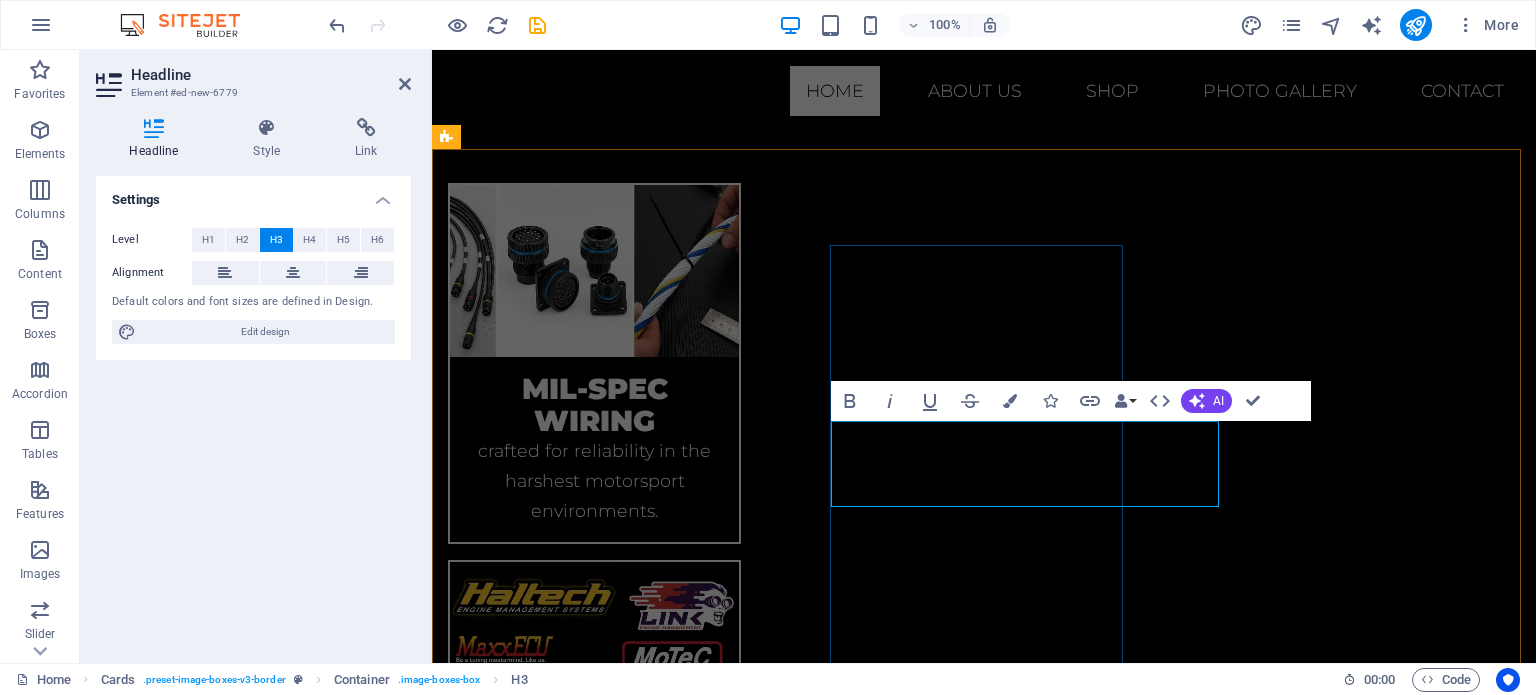 type 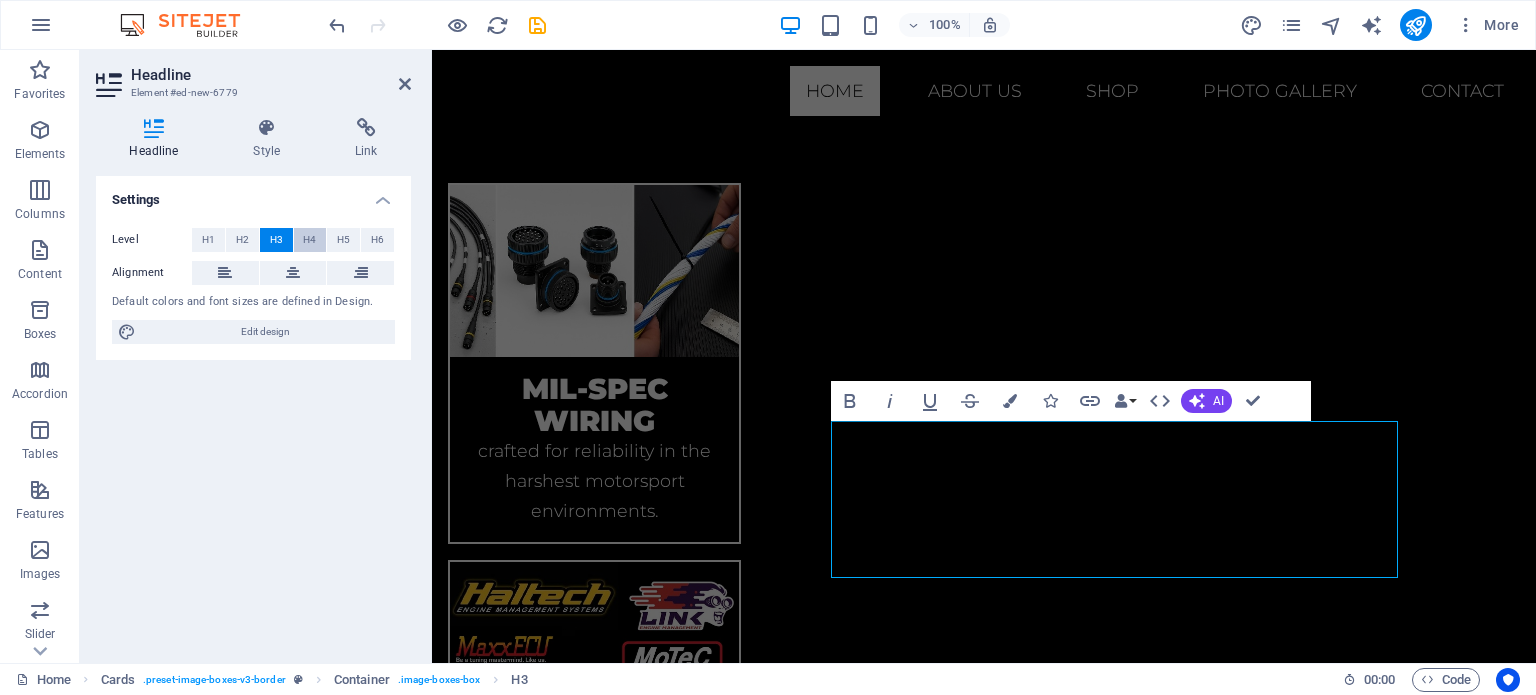 click on "H4" at bounding box center [309, 240] 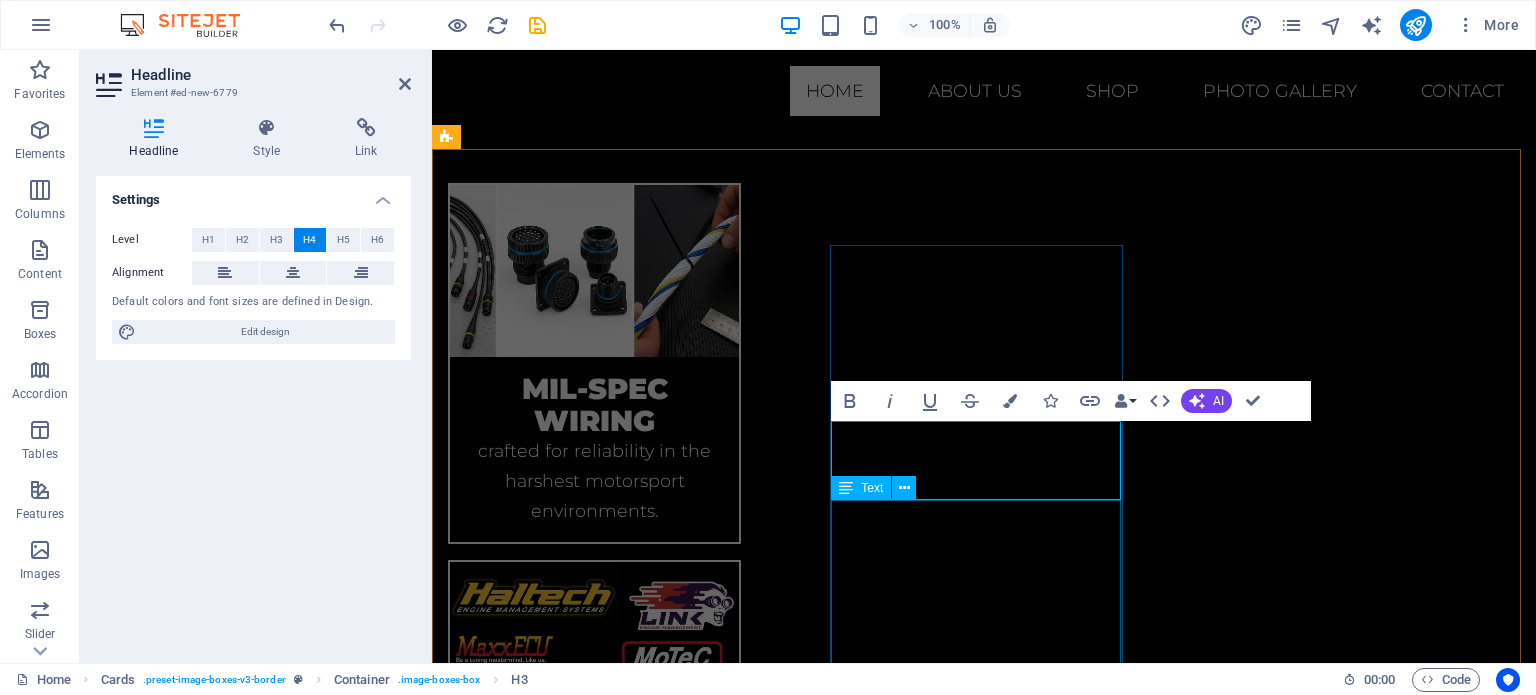 click on "Lorem ipsum dolor sit amet, consectetuer adipiscing elit. Aenean commodo ligula eget dolor. Lorem ipsum dolor sit amet." at bounding box center [594, 2391] 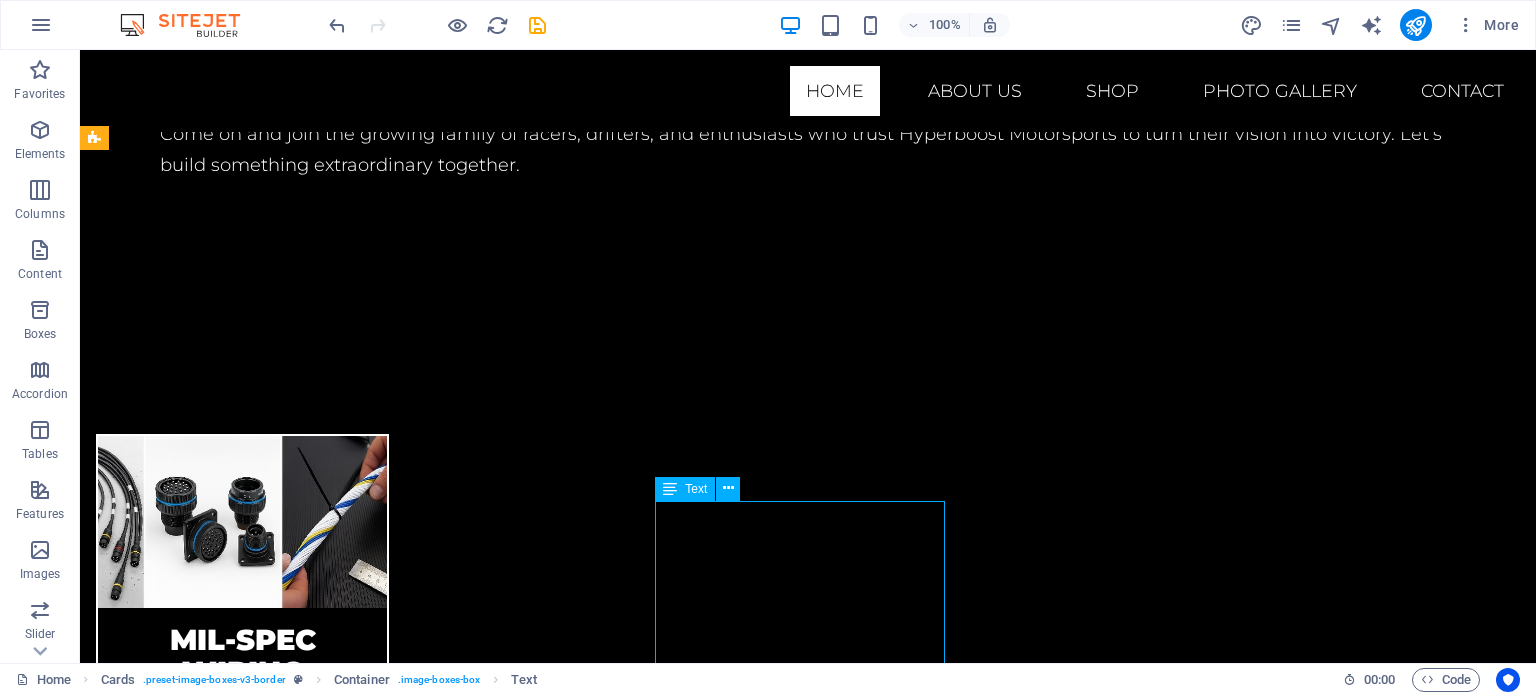 scroll, scrollTop: 1787, scrollLeft: 0, axis: vertical 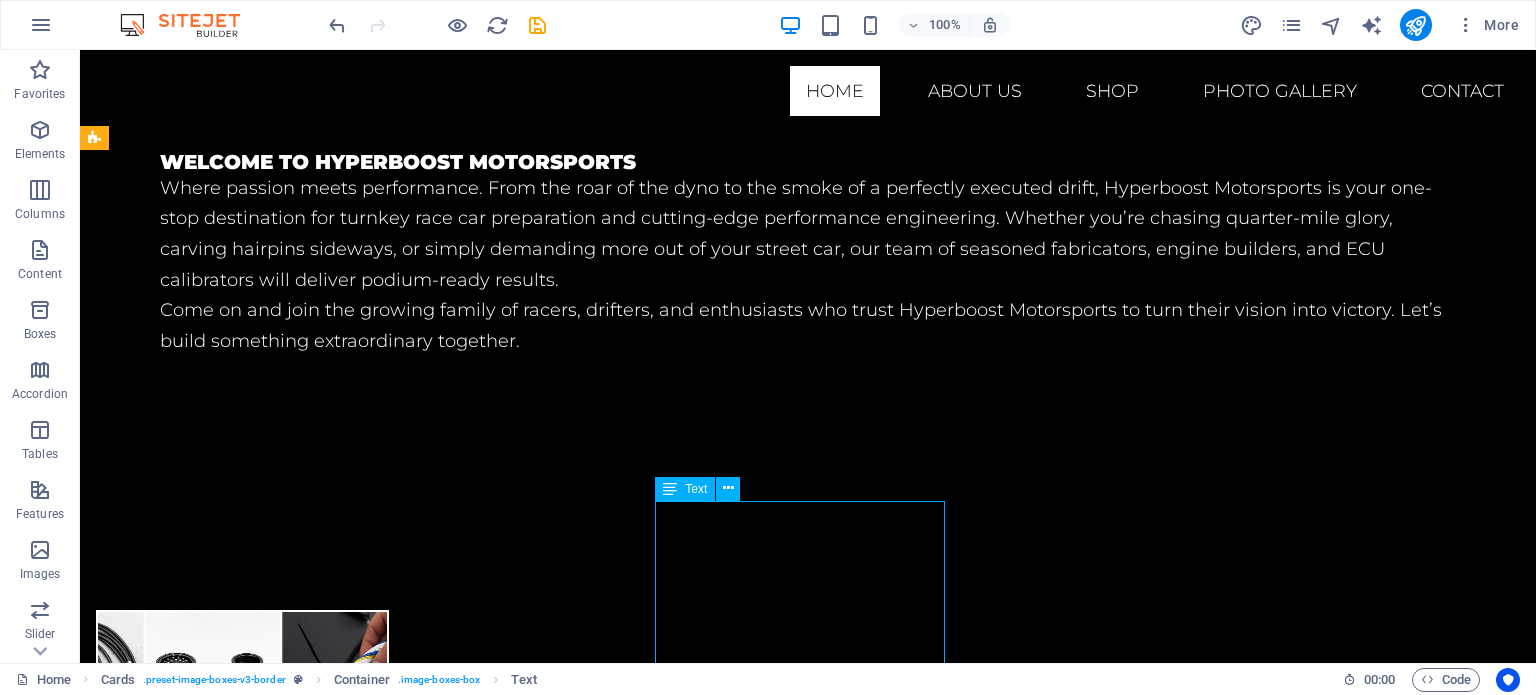 click on "Lorem ipsum dolor sit amet, consectetuer adipiscing elit. Aenean commodo ligula eget dolor. Lorem ipsum dolor sit amet." at bounding box center [242, 2818] 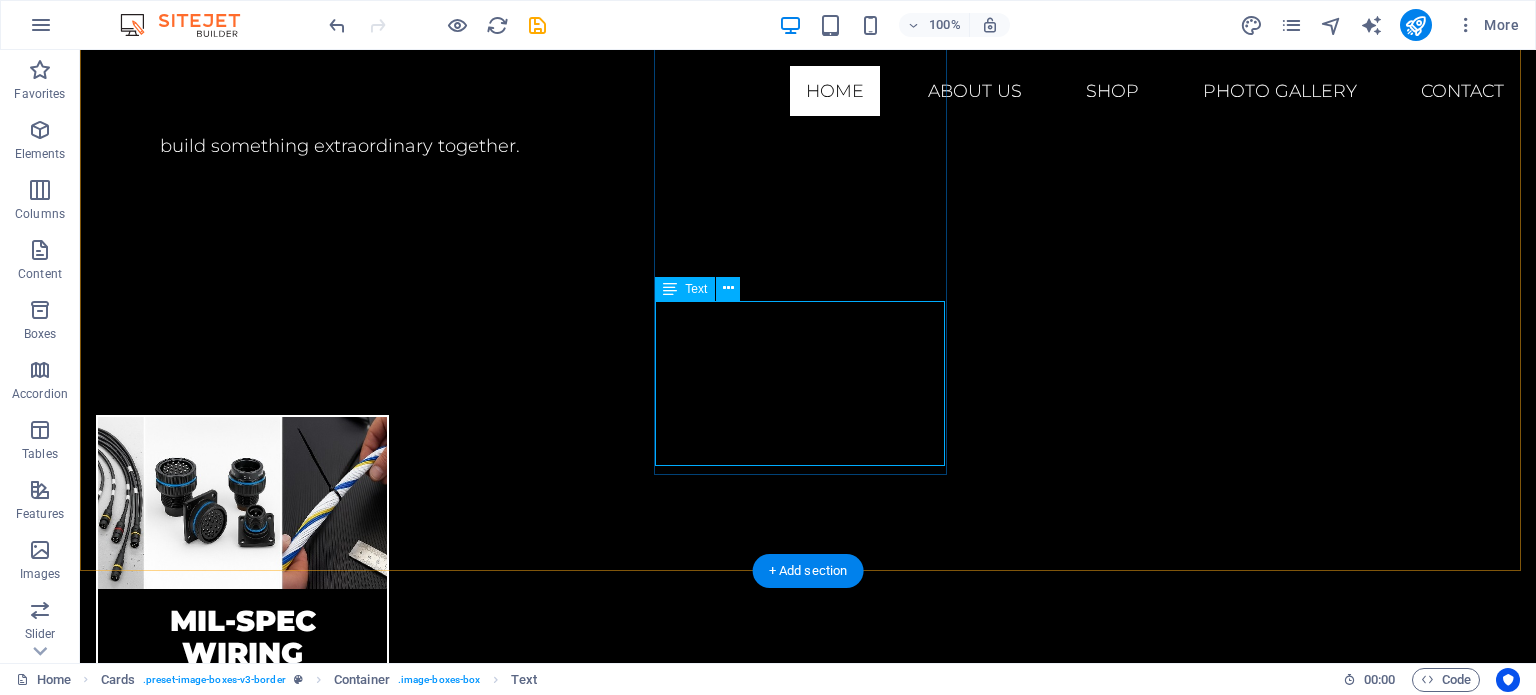 scroll, scrollTop: 1987, scrollLeft: 0, axis: vertical 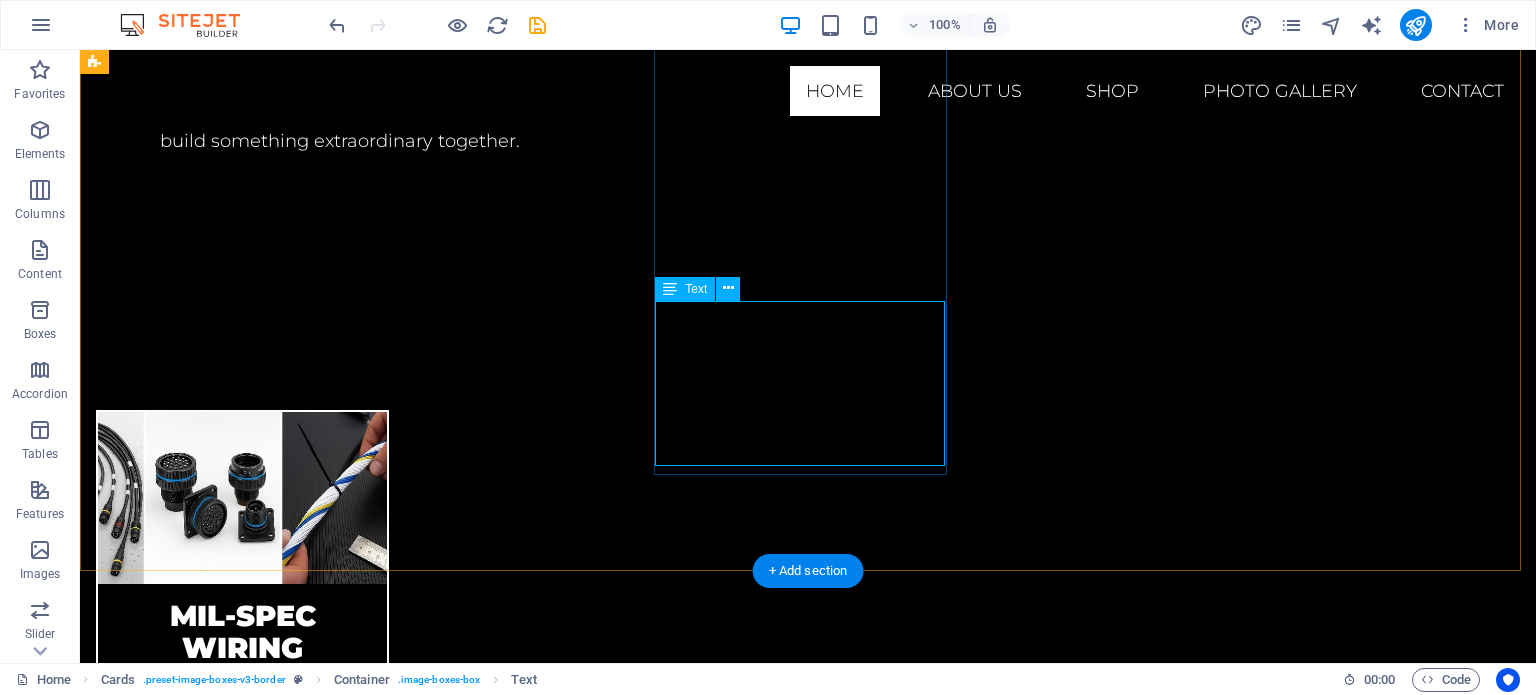 click on "Lorem ipsum dolor sit amet, consectetuer adipiscing elit. Aenean commodo ligula eget dolor. Lorem ipsum dolor sit amet." at bounding box center [242, 2618] 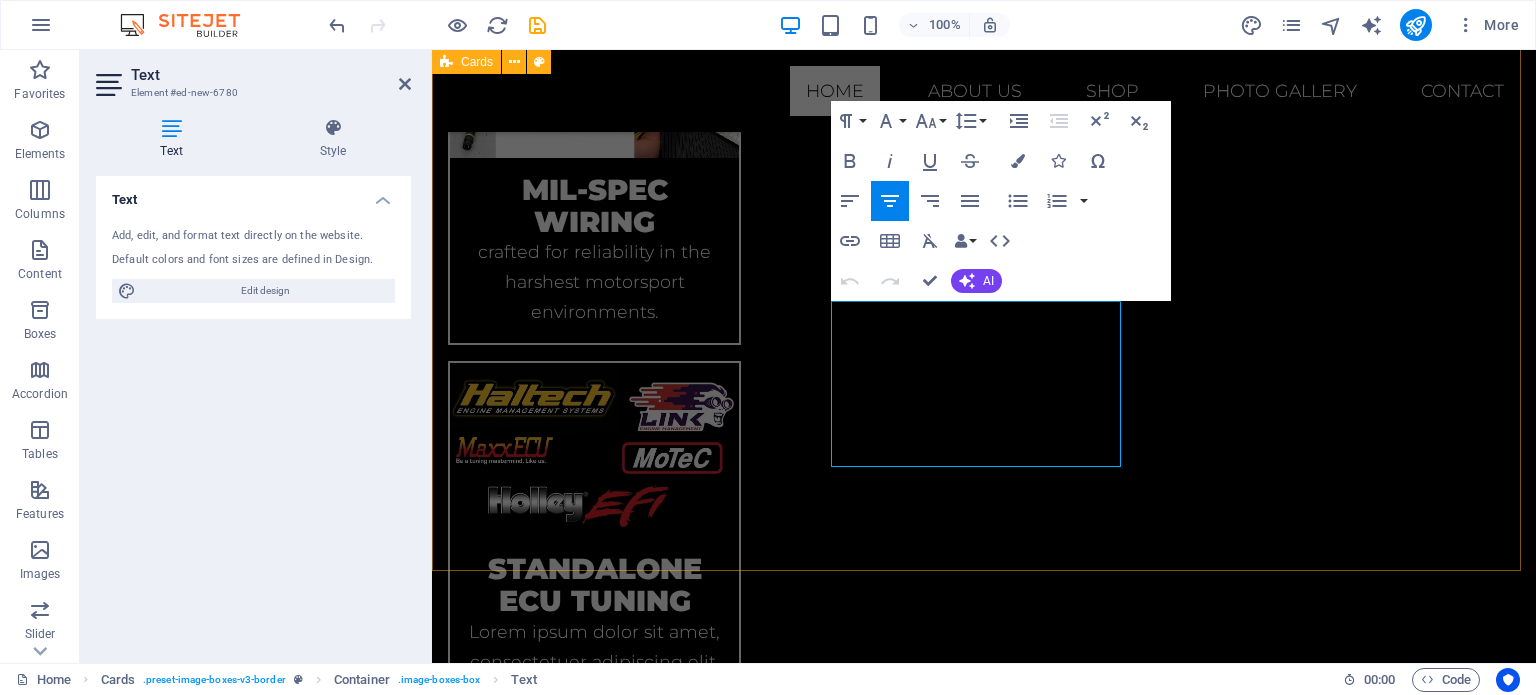drag, startPoint x: 1026, startPoint y: 431, endPoint x: 795, endPoint y: 297, distance: 267.05243 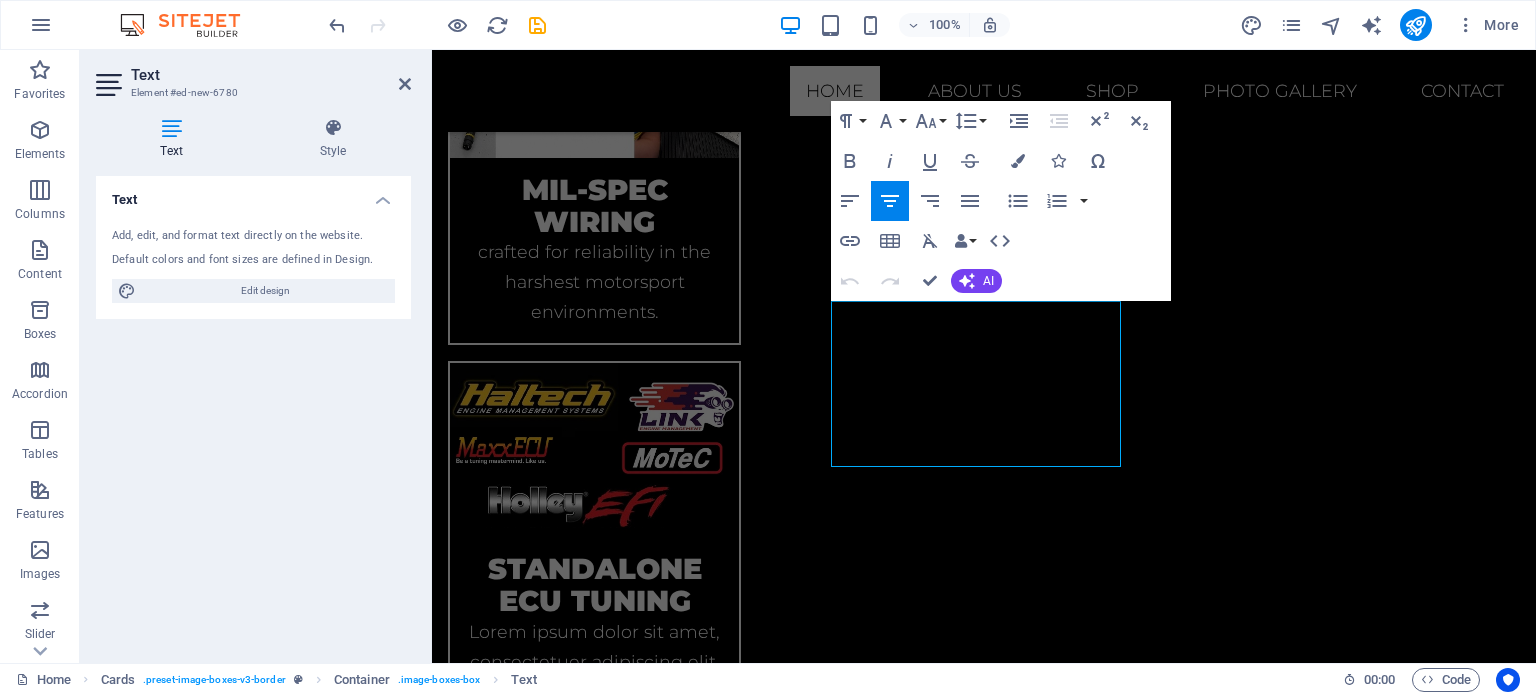type 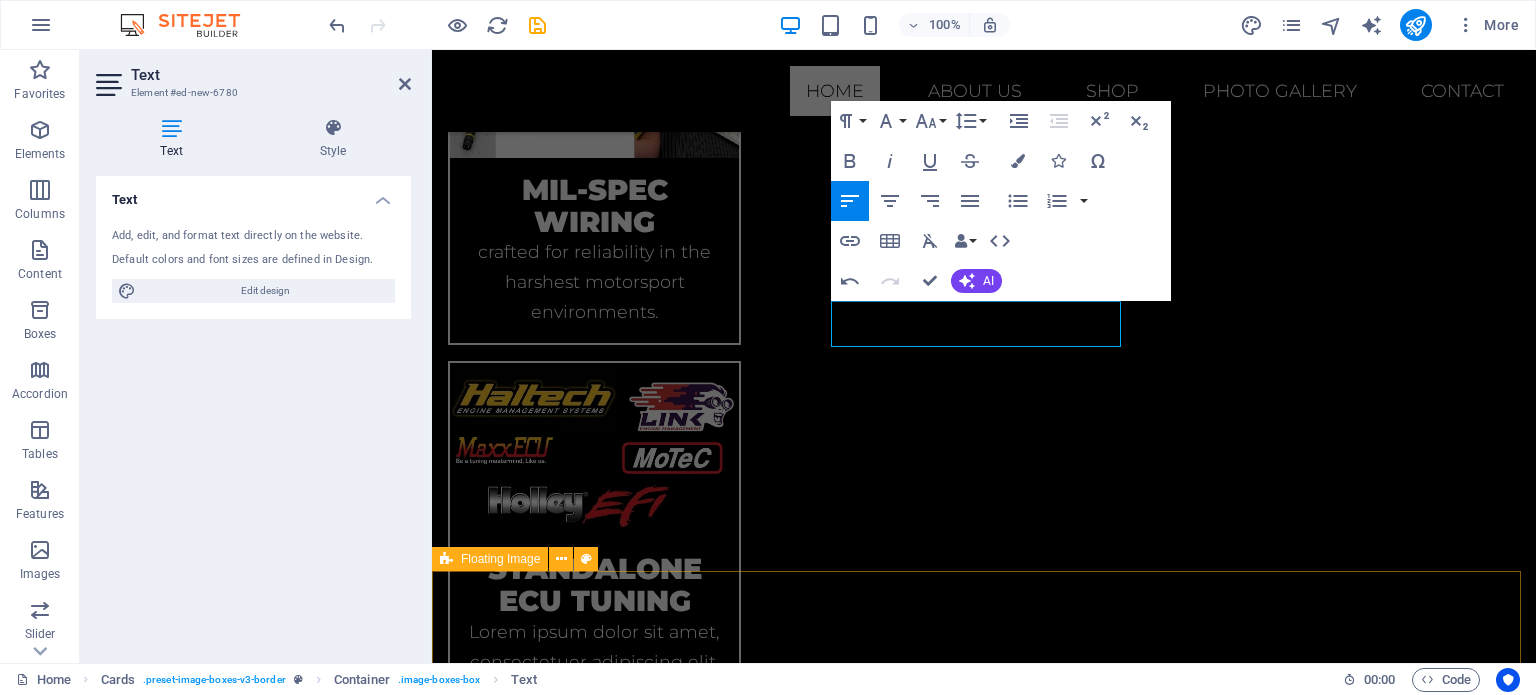 click on "Our Story Founded by a race enthusiast and computer engineer, Hyperboost Motorsports was born in 2010 from a passion for performance and a drive to exceed the limits of motorsport. Over the years, we’ve refined our craft across drag strips, drift circuits, and road courses—earning a reputation for innovation, quality, and relentless attention to detail. Why Choose Hyperboost? Comprehensive Expertise Our in-house team handles everything: engine internals, control systems, wiring, tuning, and fabrication. Proven Track Record Championship wins and personal bests across multiple disciplines—our results speak for themselves. Cutting-Edge Technology Fully equipped workshop with state-of-the-art dyno, 3D engine balancing, and advanced diagnostic gear. Tailored Solutions Every project is unique. We collaborate closely with you to deliver bespoke builds and tuning that match your goals. Our Workshop & Team" at bounding box center [984, 3185] 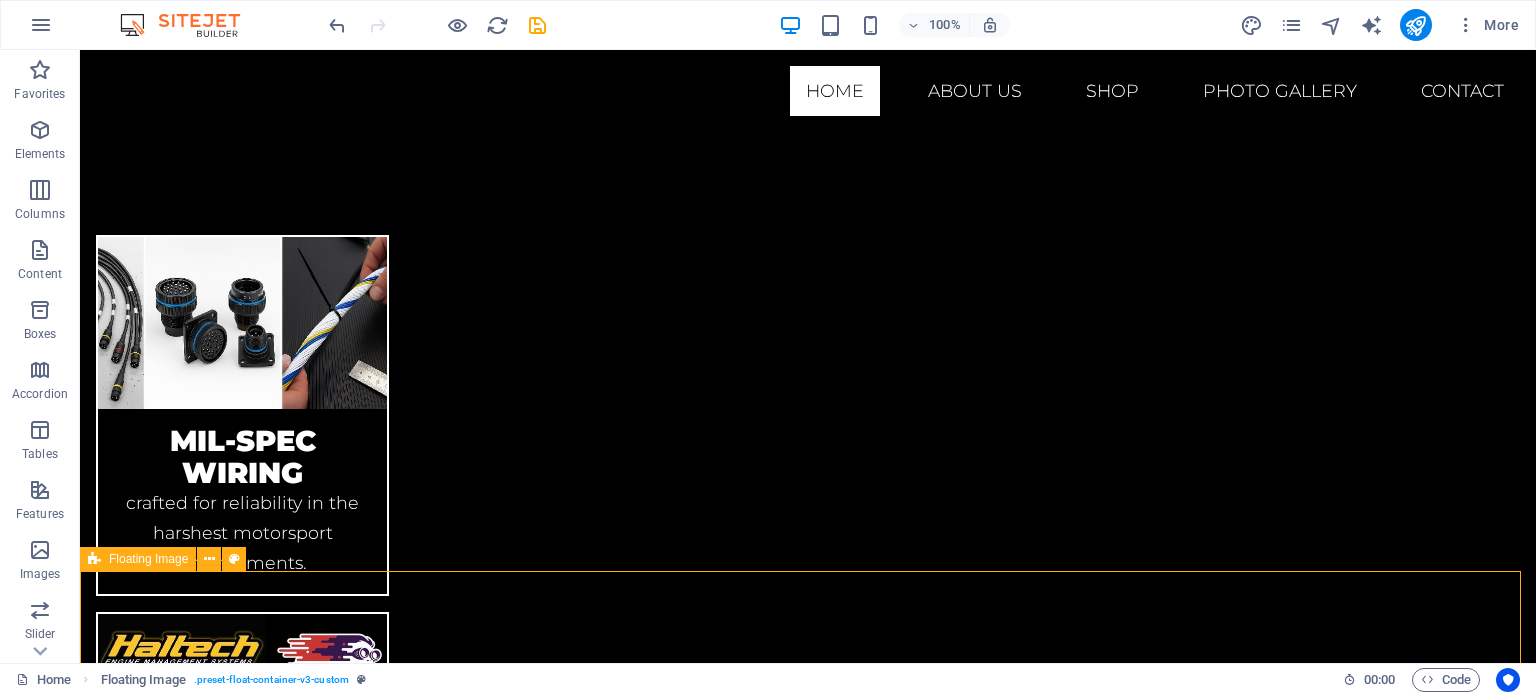 scroll, scrollTop: 1987, scrollLeft: 0, axis: vertical 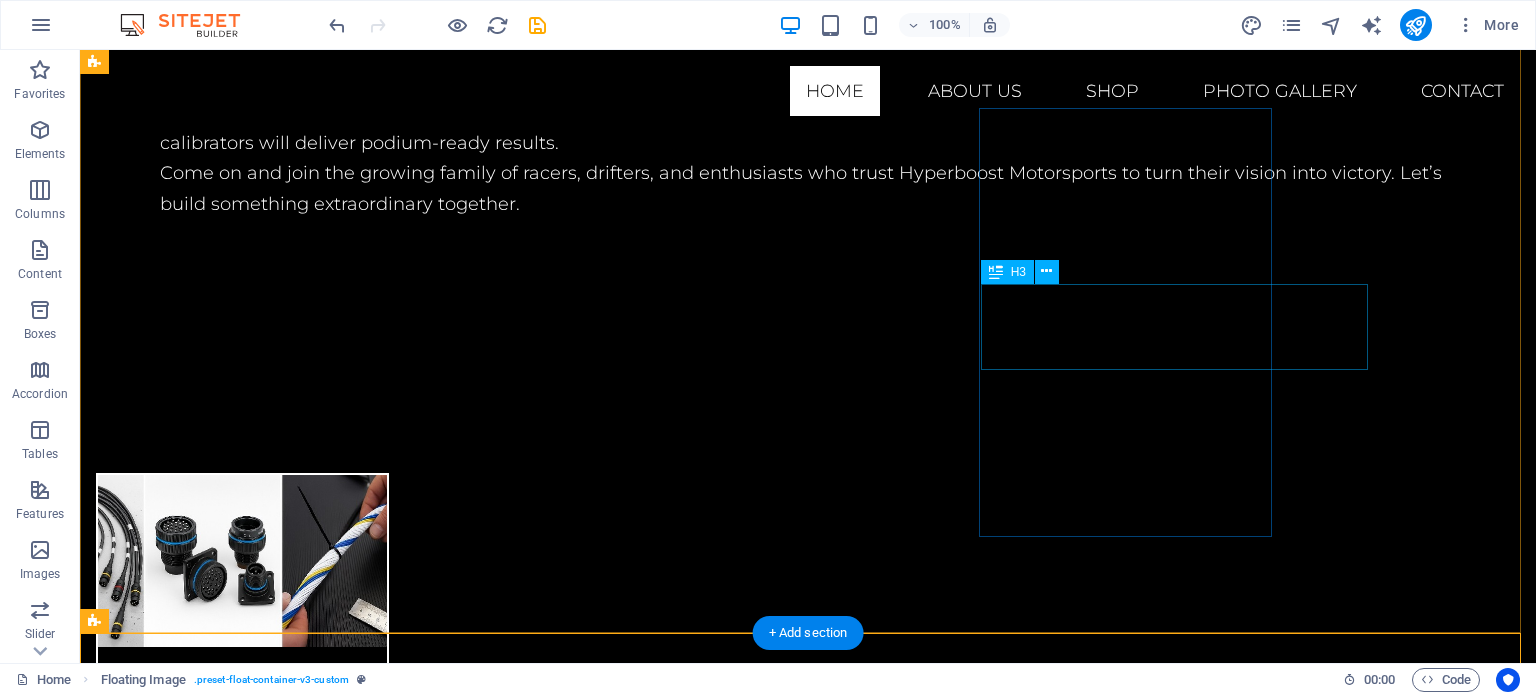 click on "Headline" at bounding box center [242, 2880] 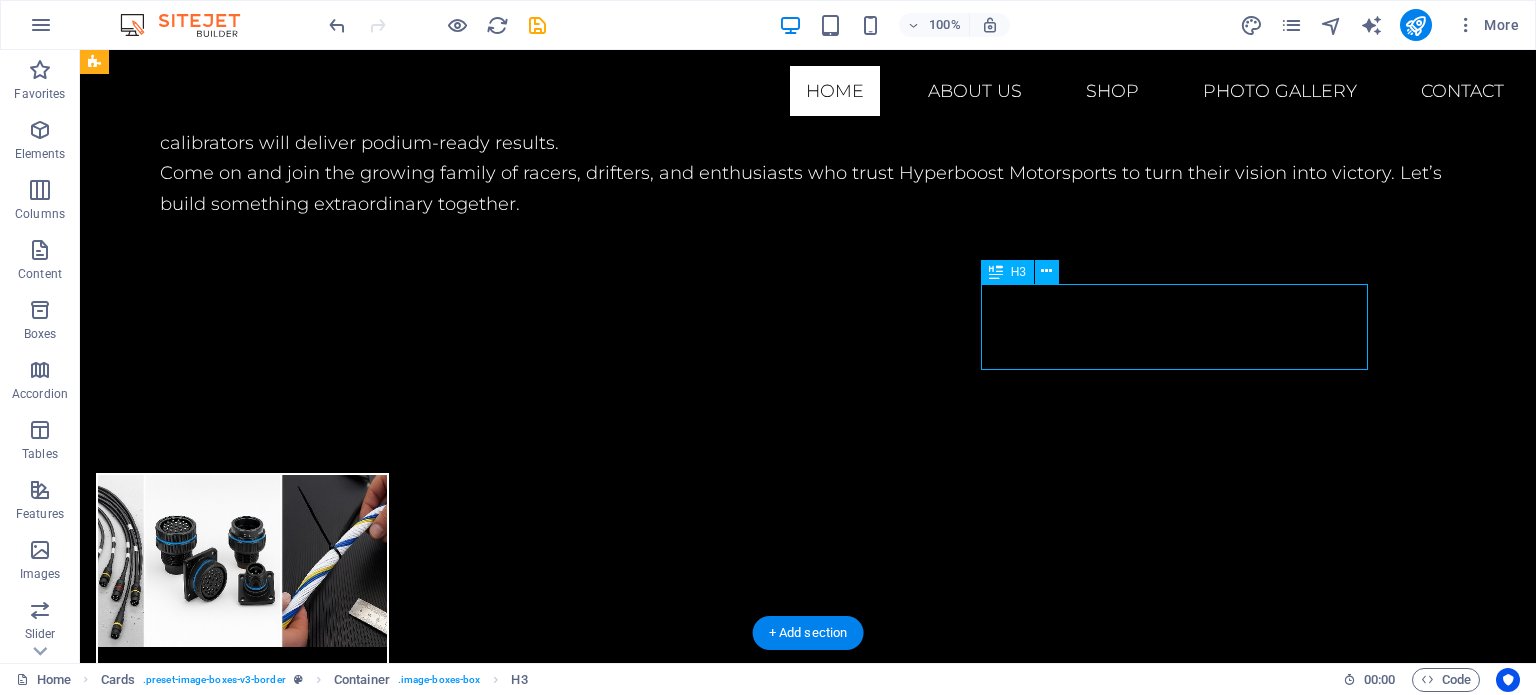 click on "Headline" at bounding box center (242, 2880) 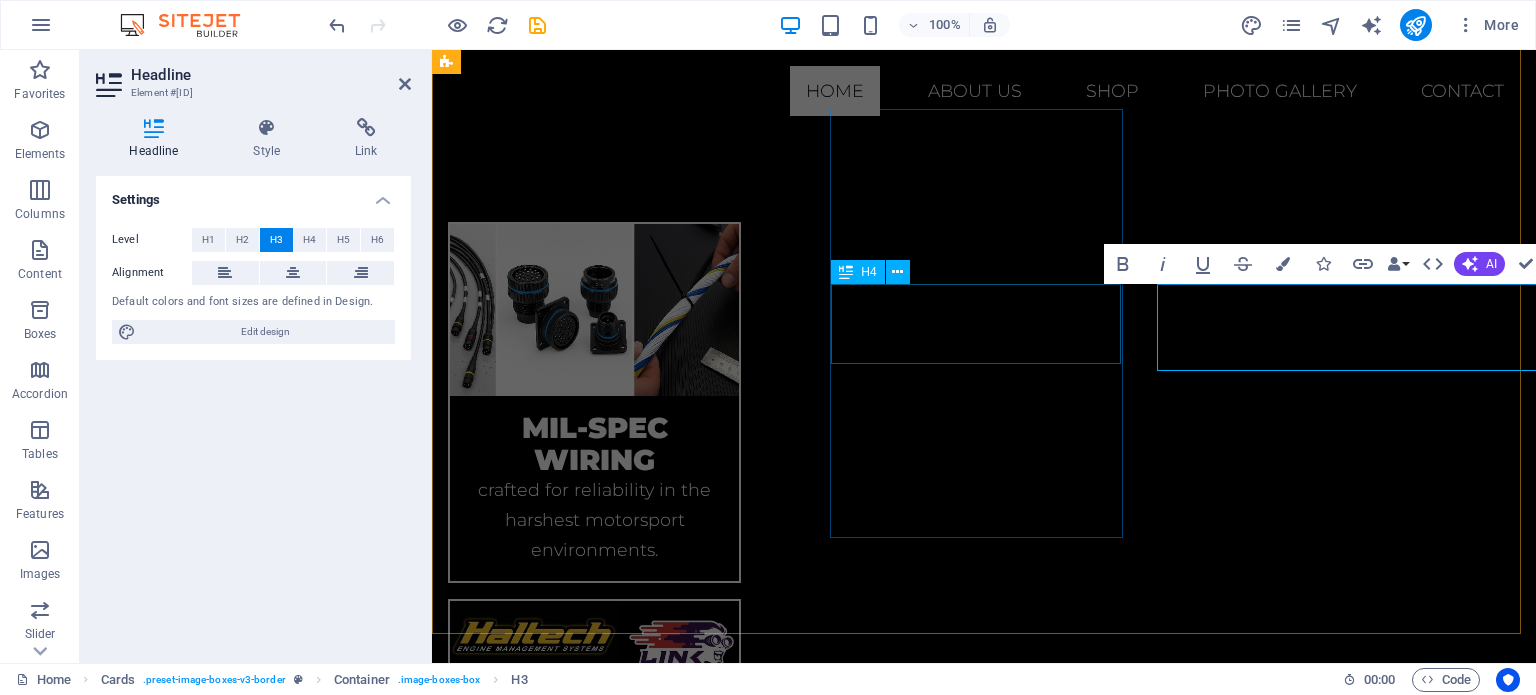 scroll, scrollTop: 2100, scrollLeft: 0, axis: vertical 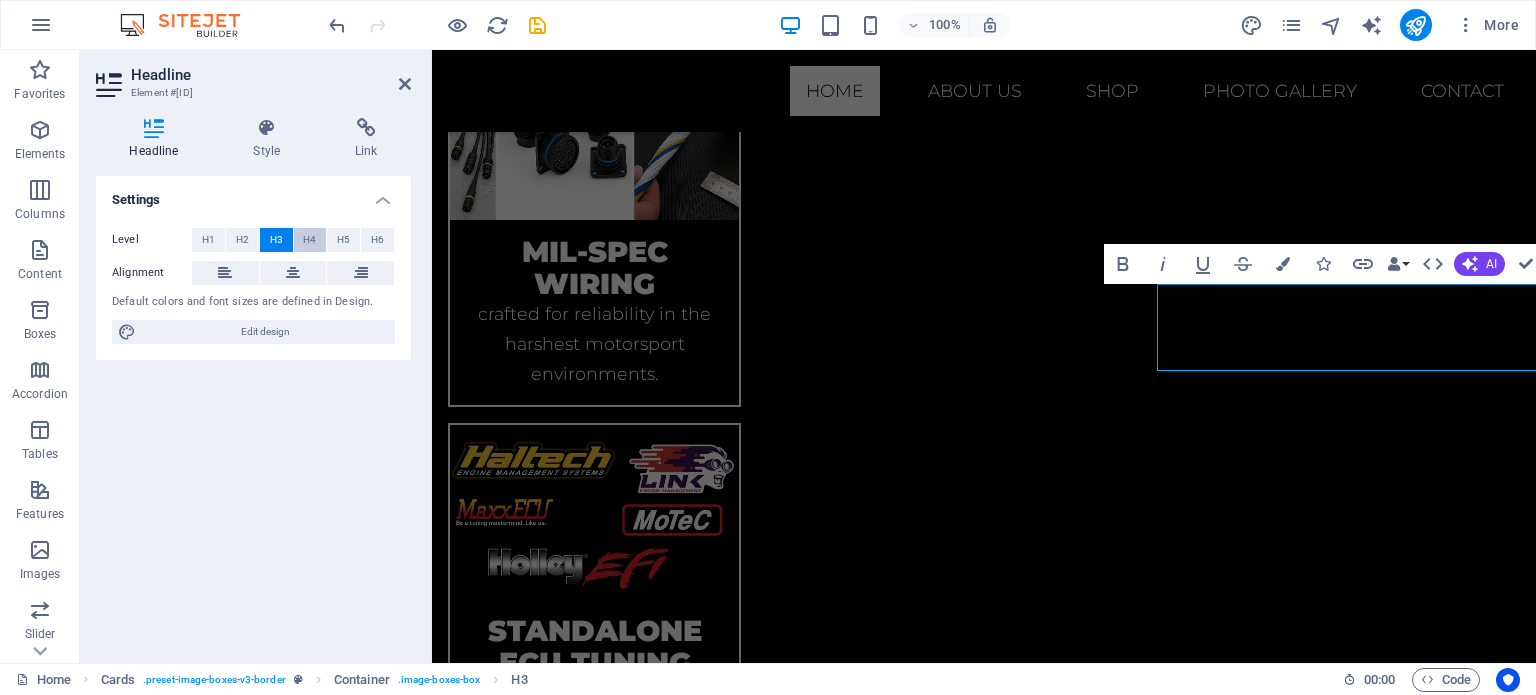 click on "H4" at bounding box center (310, 240) 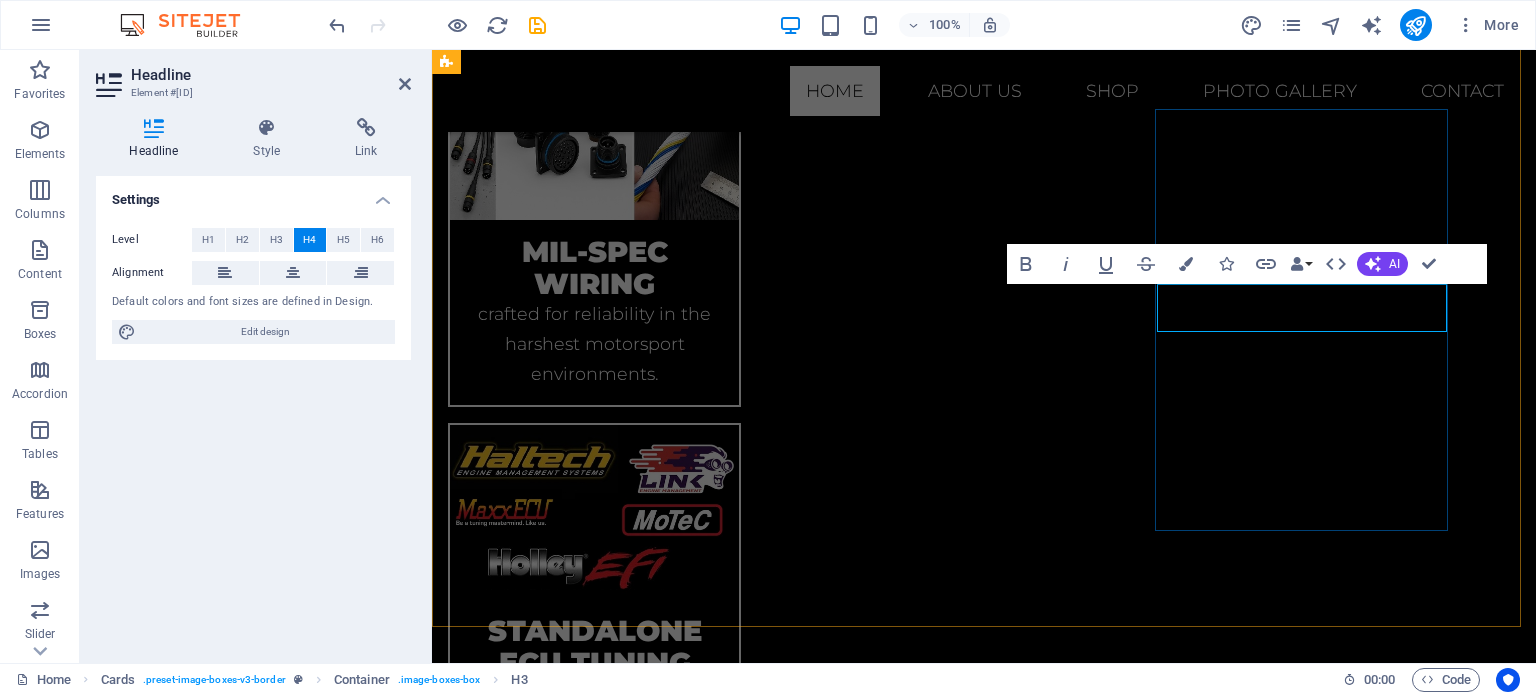 click on "Headline" at bounding box center (594, 2442) 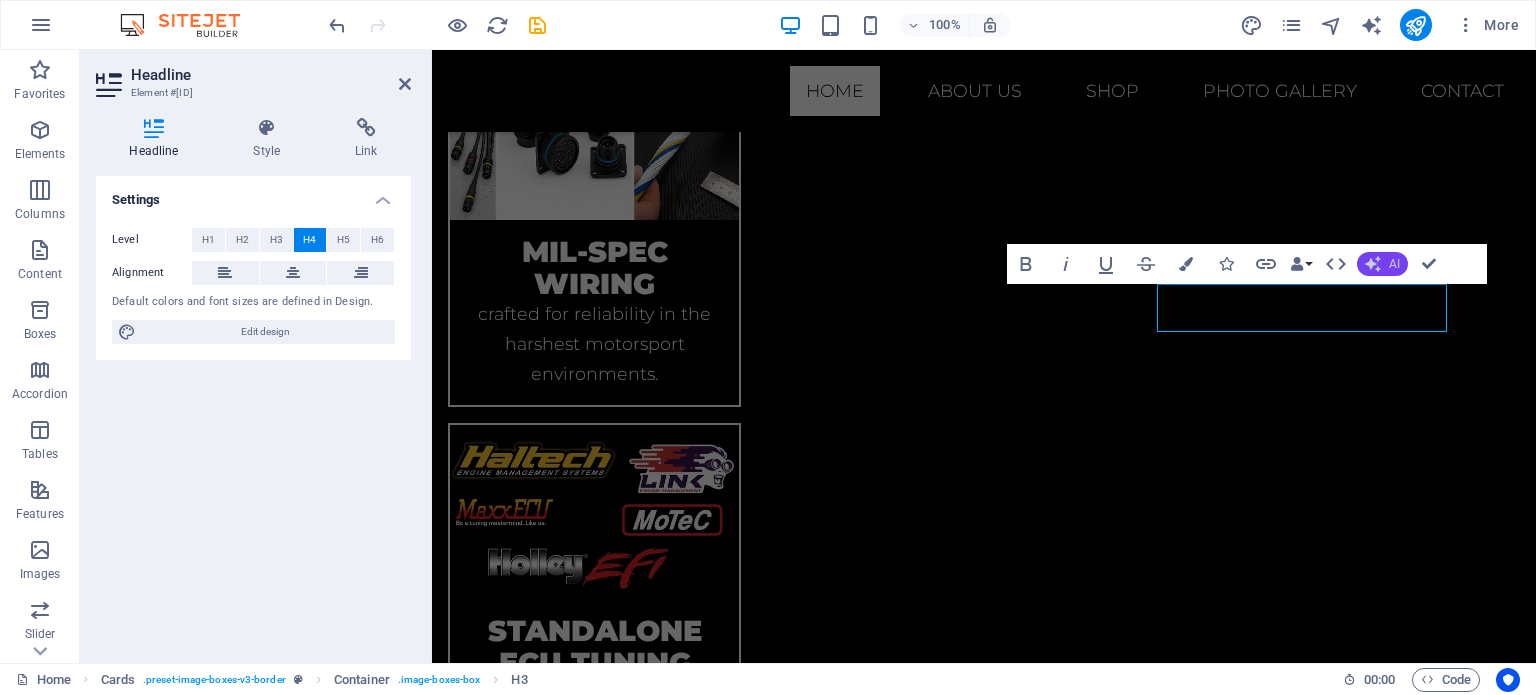 click on "AI" at bounding box center (1394, 264) 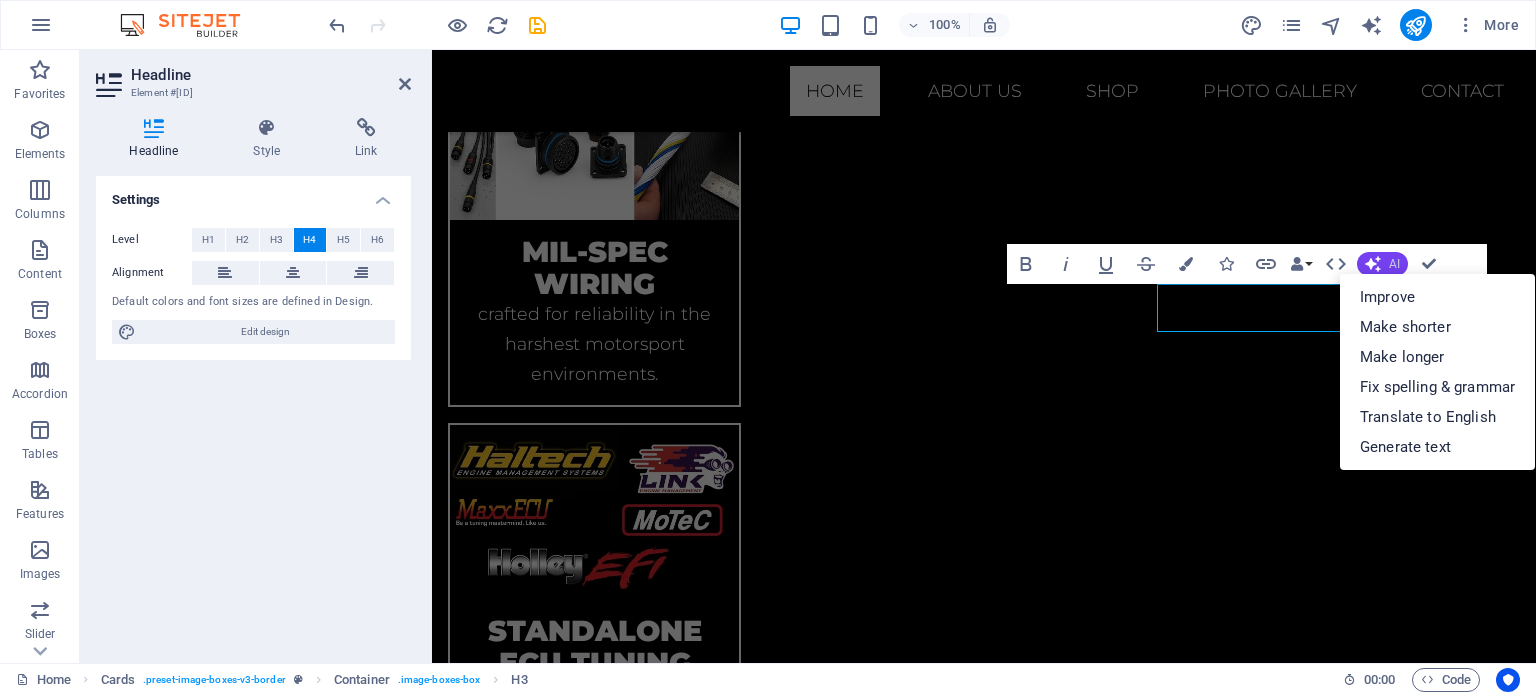 click on "AI" at bounding box center [1394, 264] 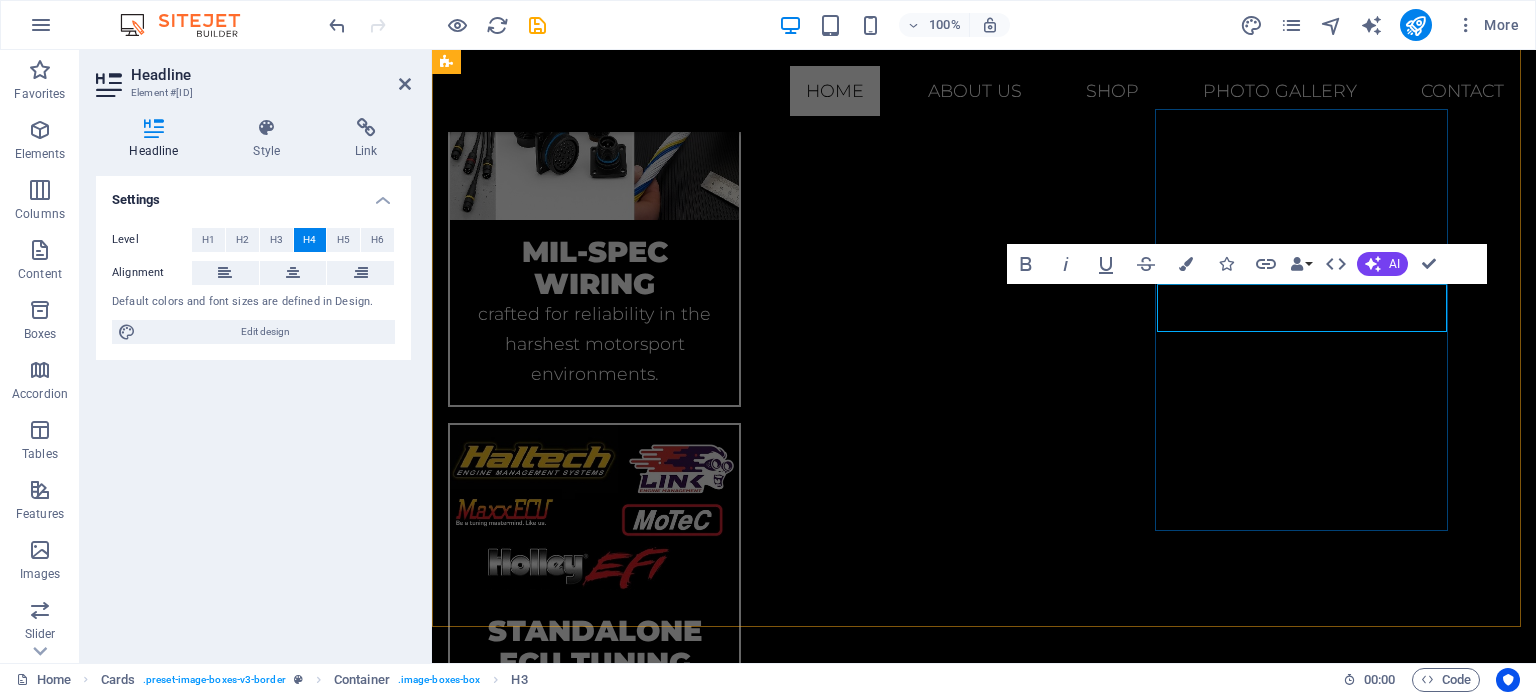 click on "Headline" at bounding box center (594, 2442) 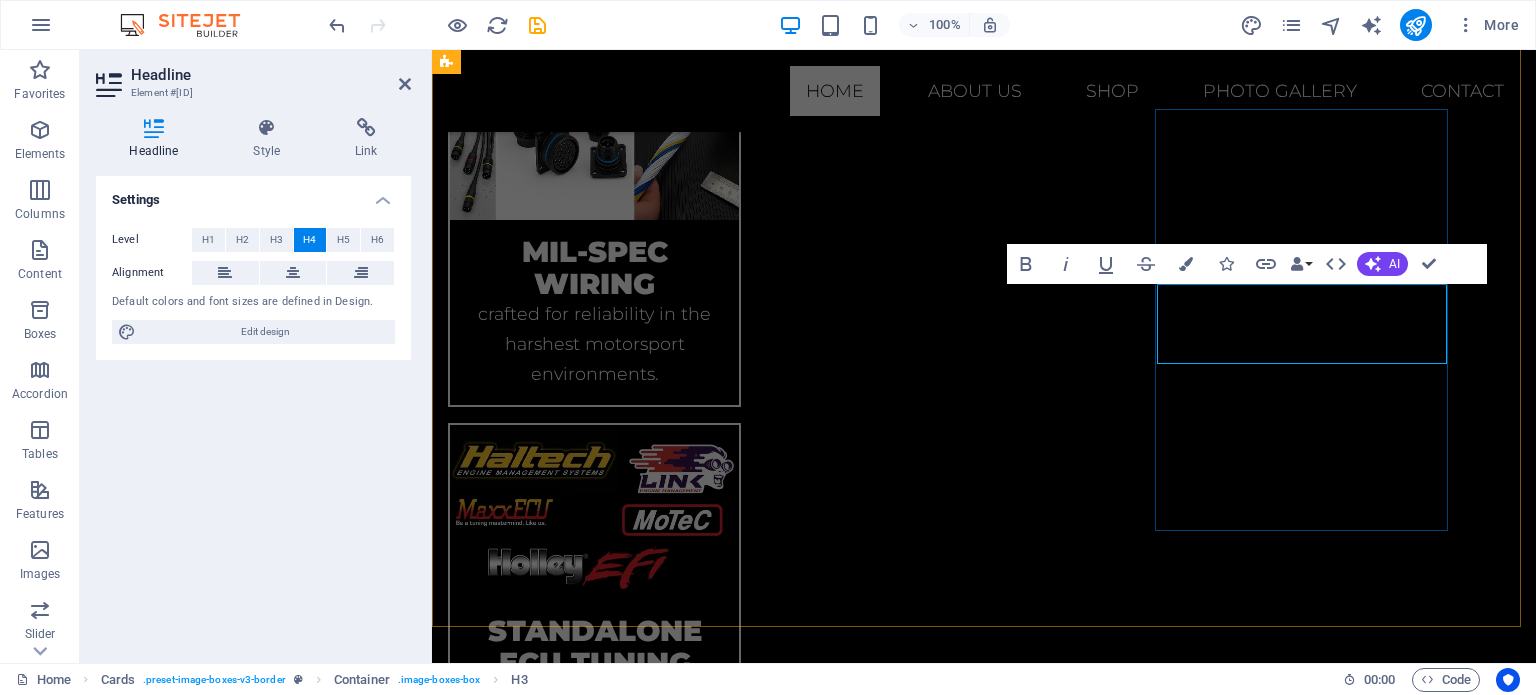 drag, startPoint x: 1361, startPoint y: 315, endPoint x: 1372, endPoint y: 313, distance: 11.18034 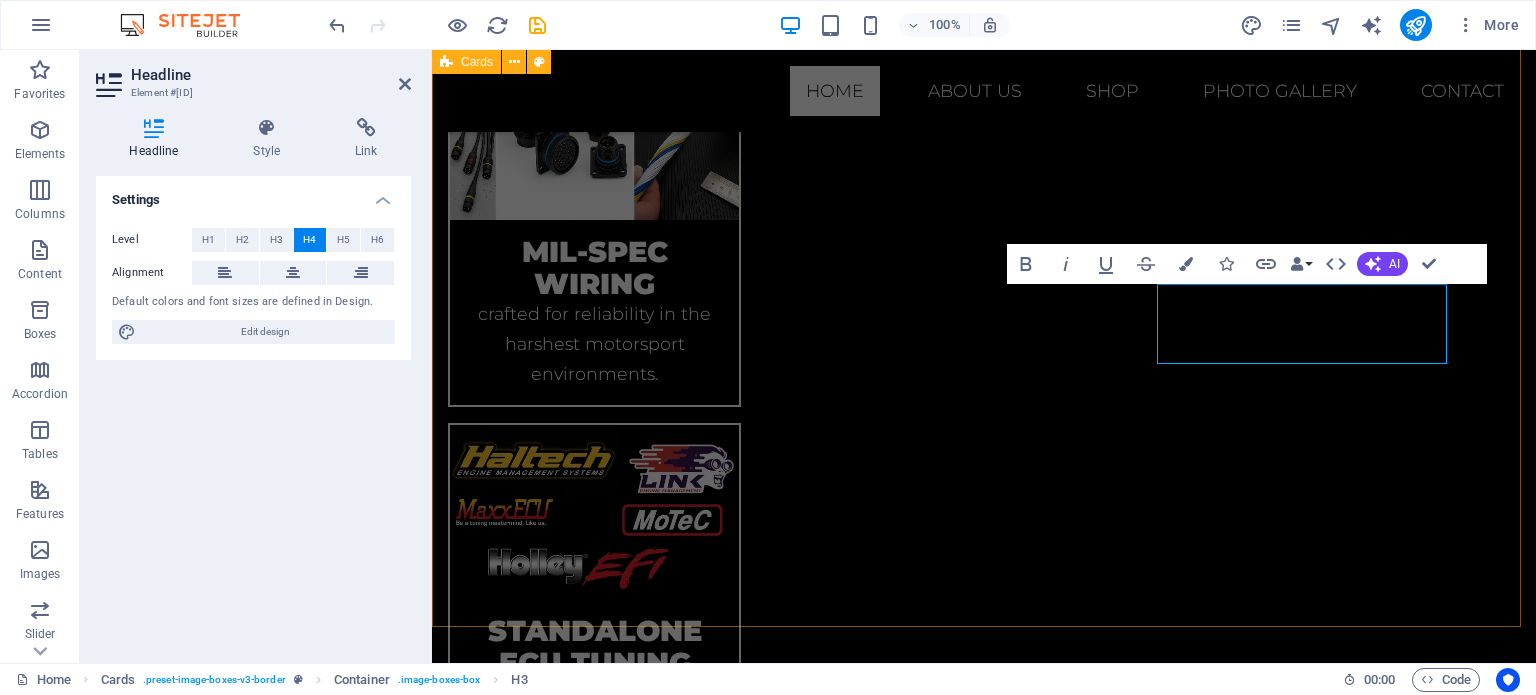 click on "CANbus solutions We provide custom CAN-Bus gateways solutions to ensure flawless communication when retrofitting new model engines . performance parts sales thru Online & Onsite Lorem ipsum dolor sit amet, consectetuer adipiscing elit. Aenean commodo ligula eget dolor. Lorem ipsum dolor sit amet." at bounding box center (984, 2067) 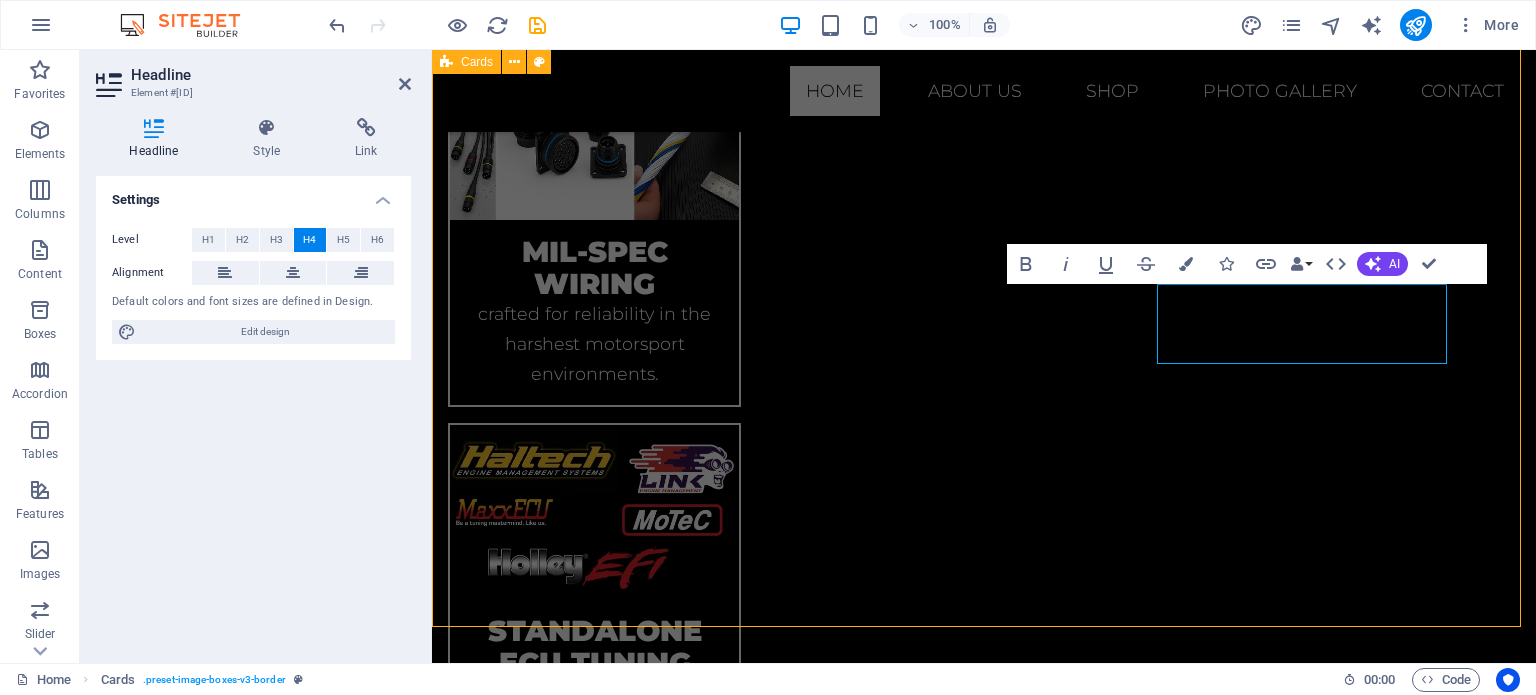 scroll, scrollTop: 1924, scrollLeft: 0, axis: vertical 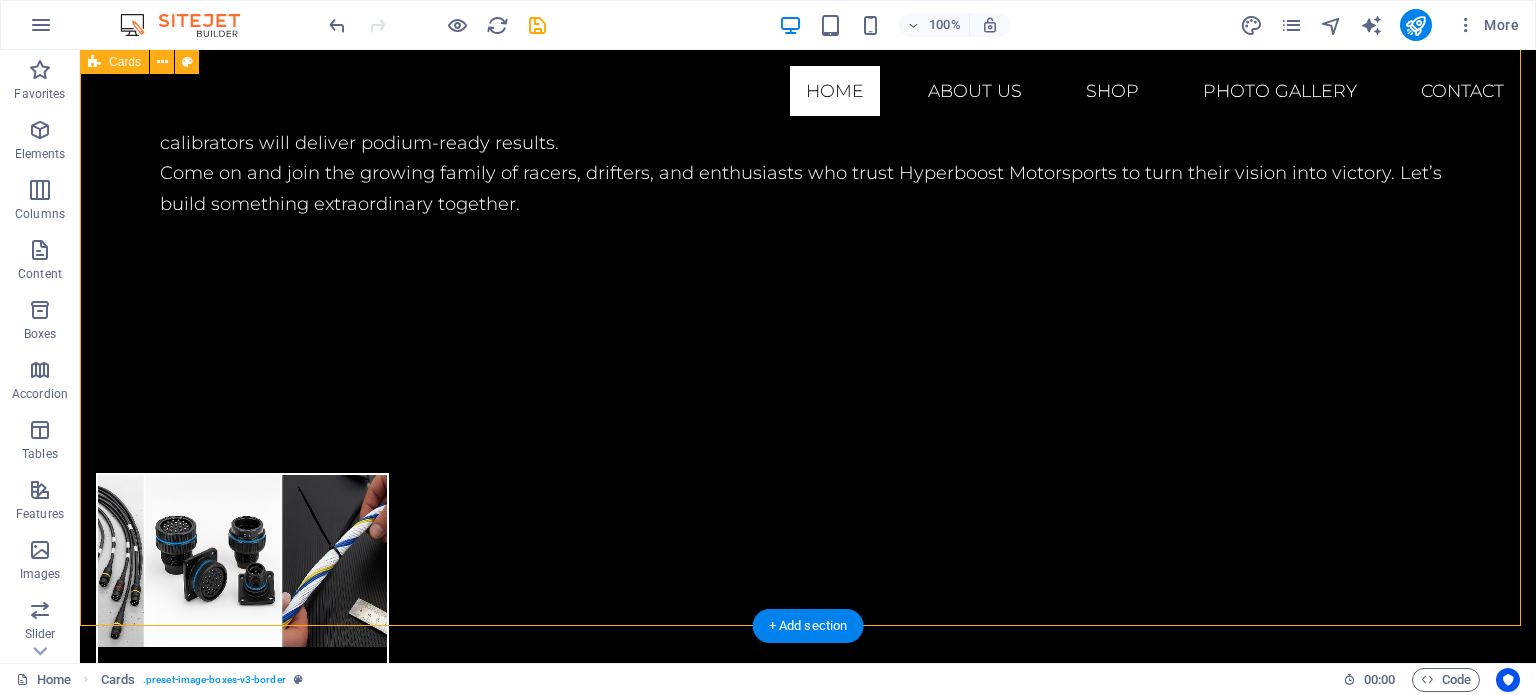 click on "CANbus solutions We provide custom CAN-Bus gateways solutions to ensure flawless communication when retrofitting new model engines . performance parts sales thru Online & Onsite Lorem ipsum dolor sit amet, consectetuer adipiscing elit. Aenean commodo ligula eget dolor. Lorem ipsum dolor sit amet." at bounding box center (808, 2494) 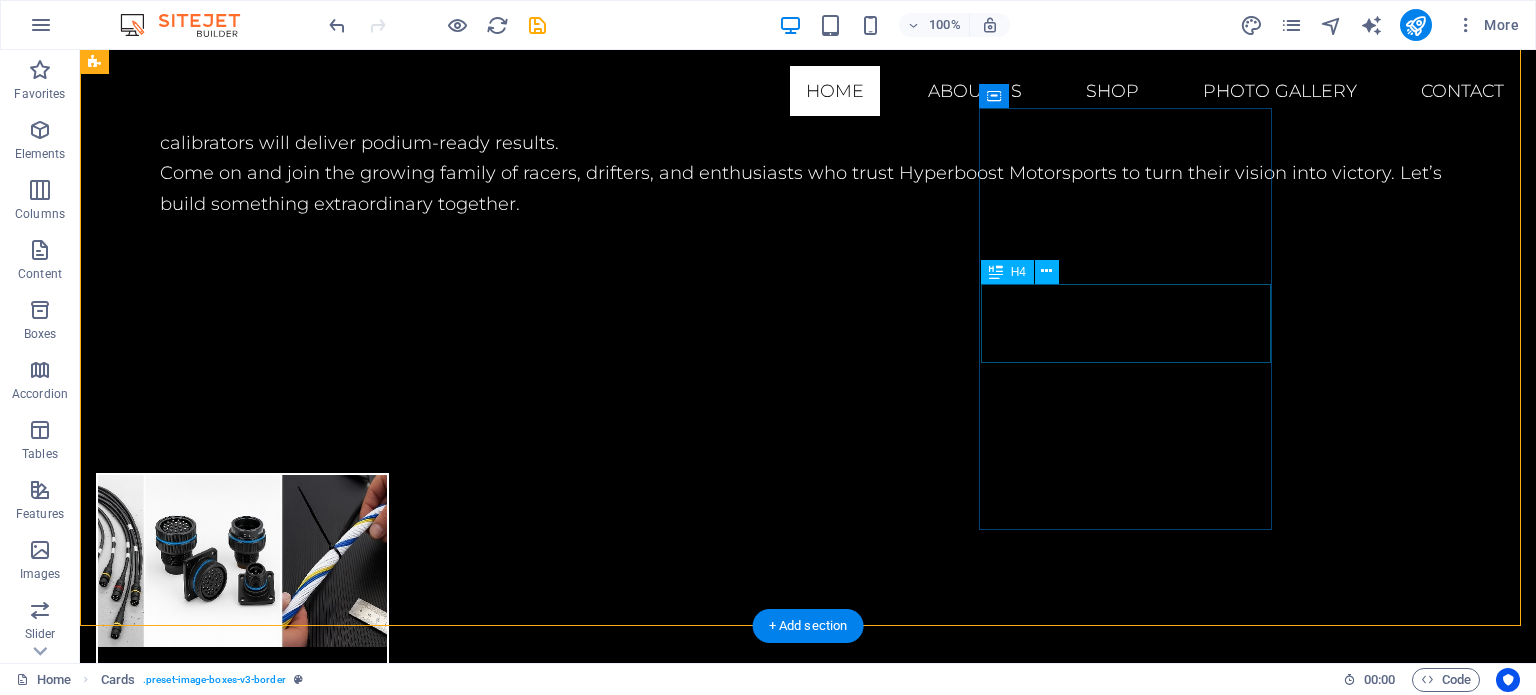 click on "Online & Onsite" at bounding box center [242, 2876] 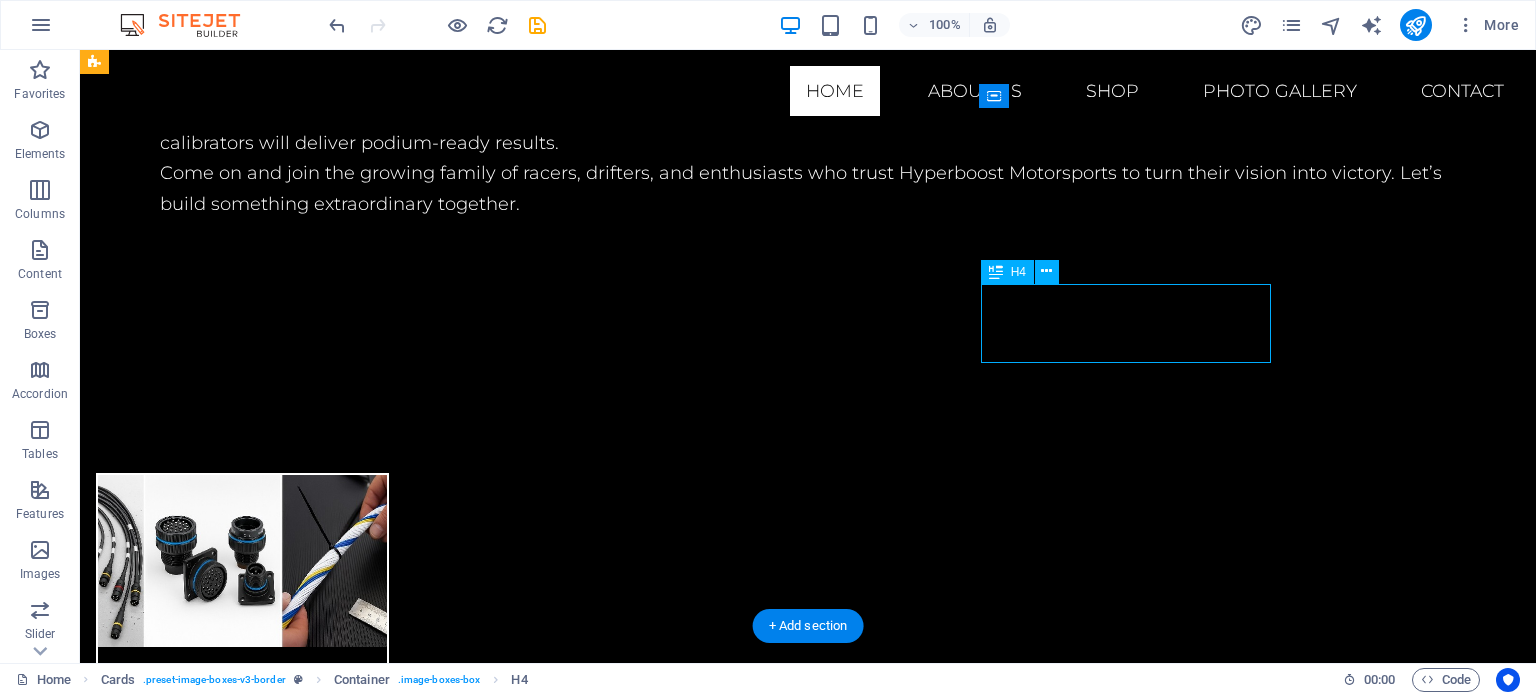 click on "Online & Onsite" at bounding box center [242, 2876] 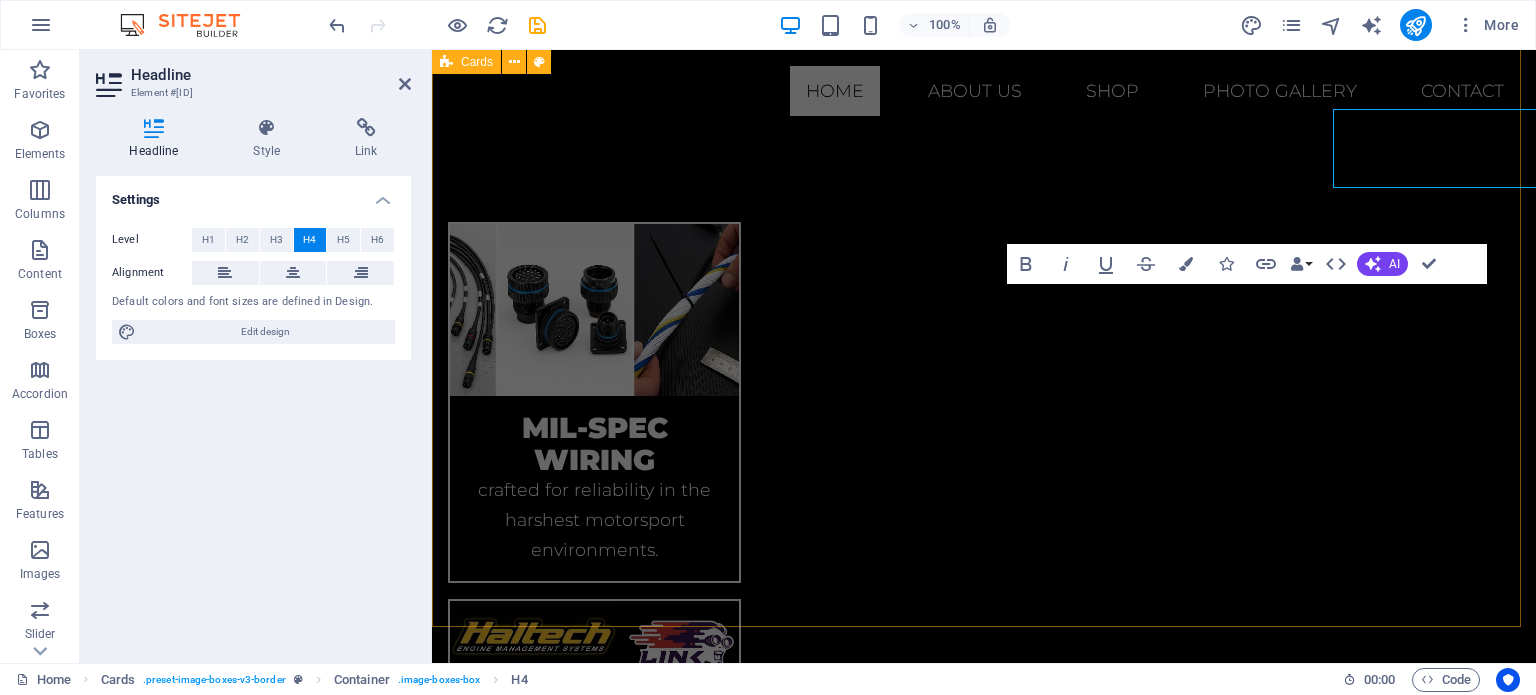 scroll, scrollTop: 2100, scrollLeft: 0, axis: vertical 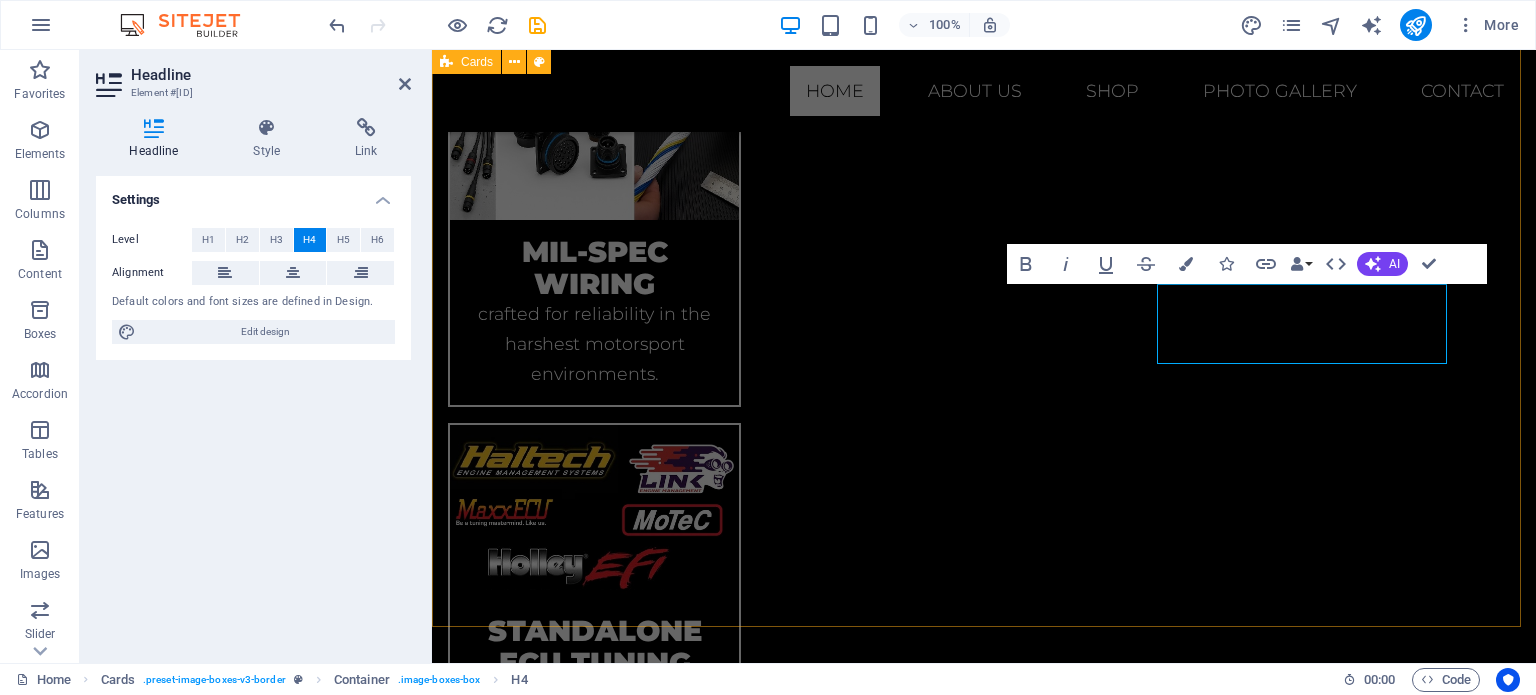 click on "CANbus solutions We provide custom CAN-Bus gateways solutions to ensure flawless communication when retrofitting new model engines . performance parts sales thru Online & Onsite Lorem ipsum dolor sit amet, consectetuer adipiscing elit. Aenean commodo ligula eget dolor. Lorem ipsum dolor sit amet." at bounding box center (984, 2067) 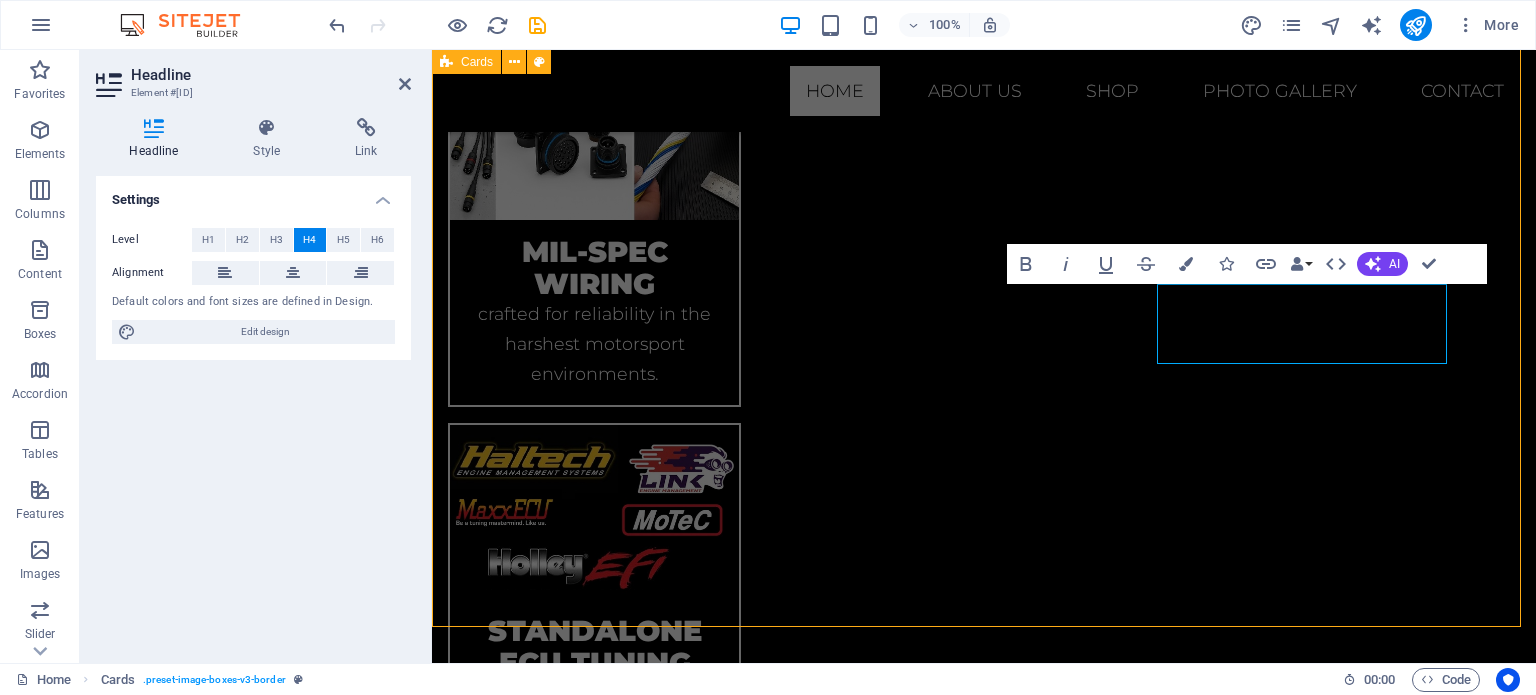 scroll, scrollTop: 1924, scrollLeft: 0, axis: vertical 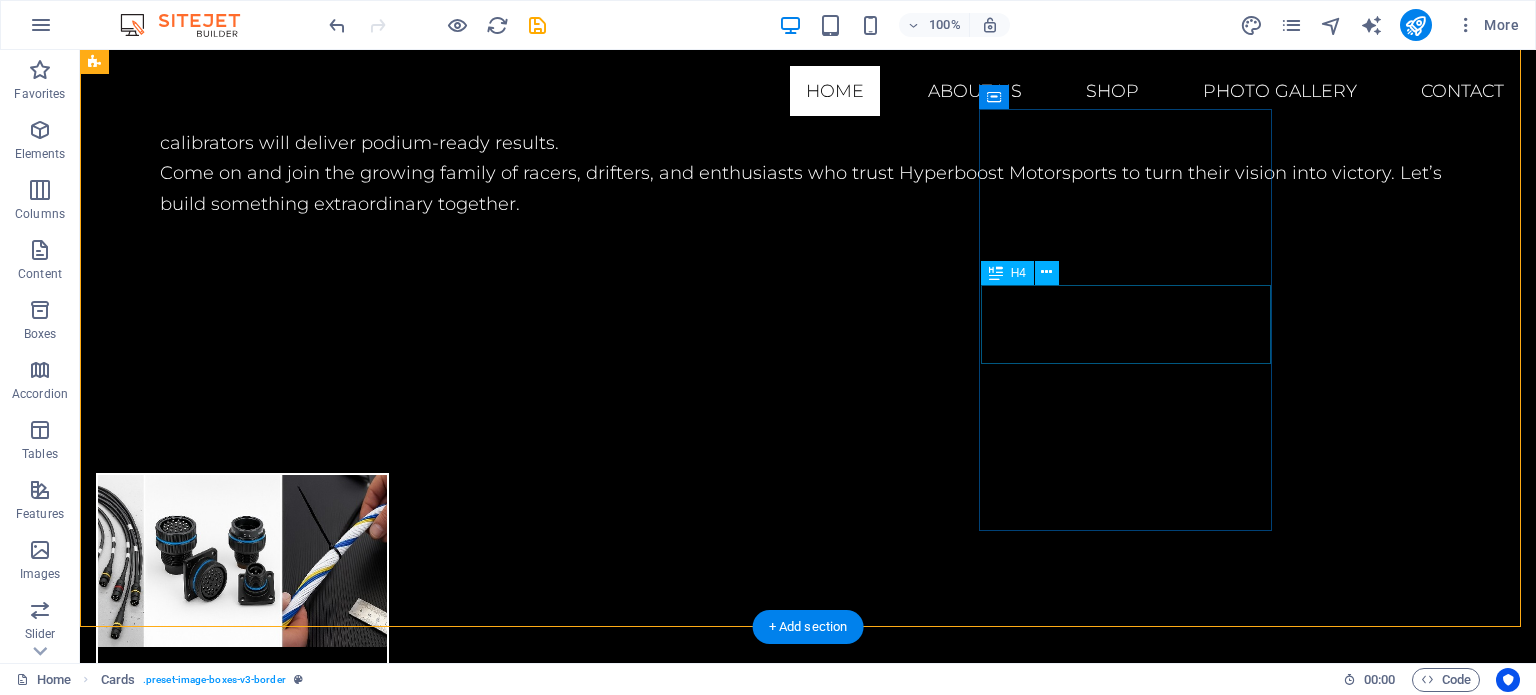 click on "Online & Onsite" at bounding box center (242, 2876) 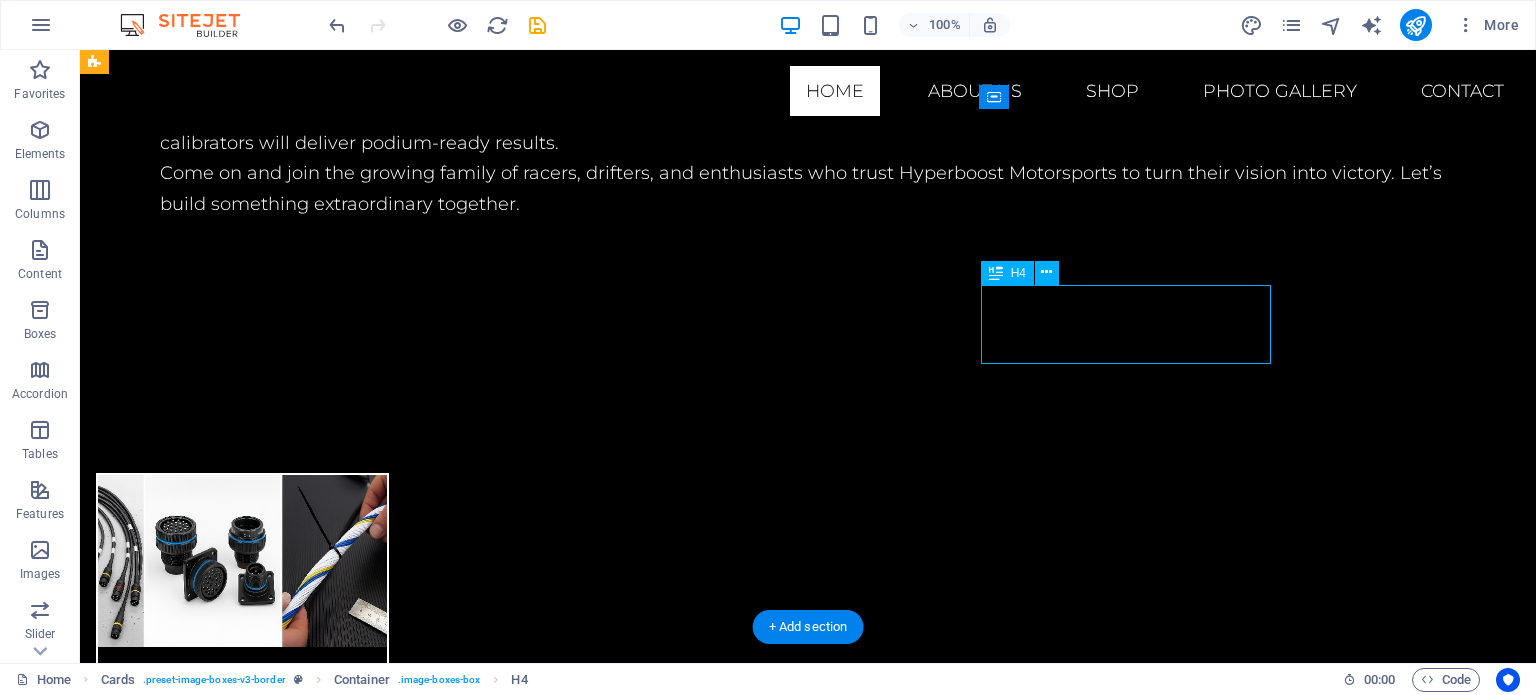 click on "Online & Onsite" at bounding box center [242, 2876] 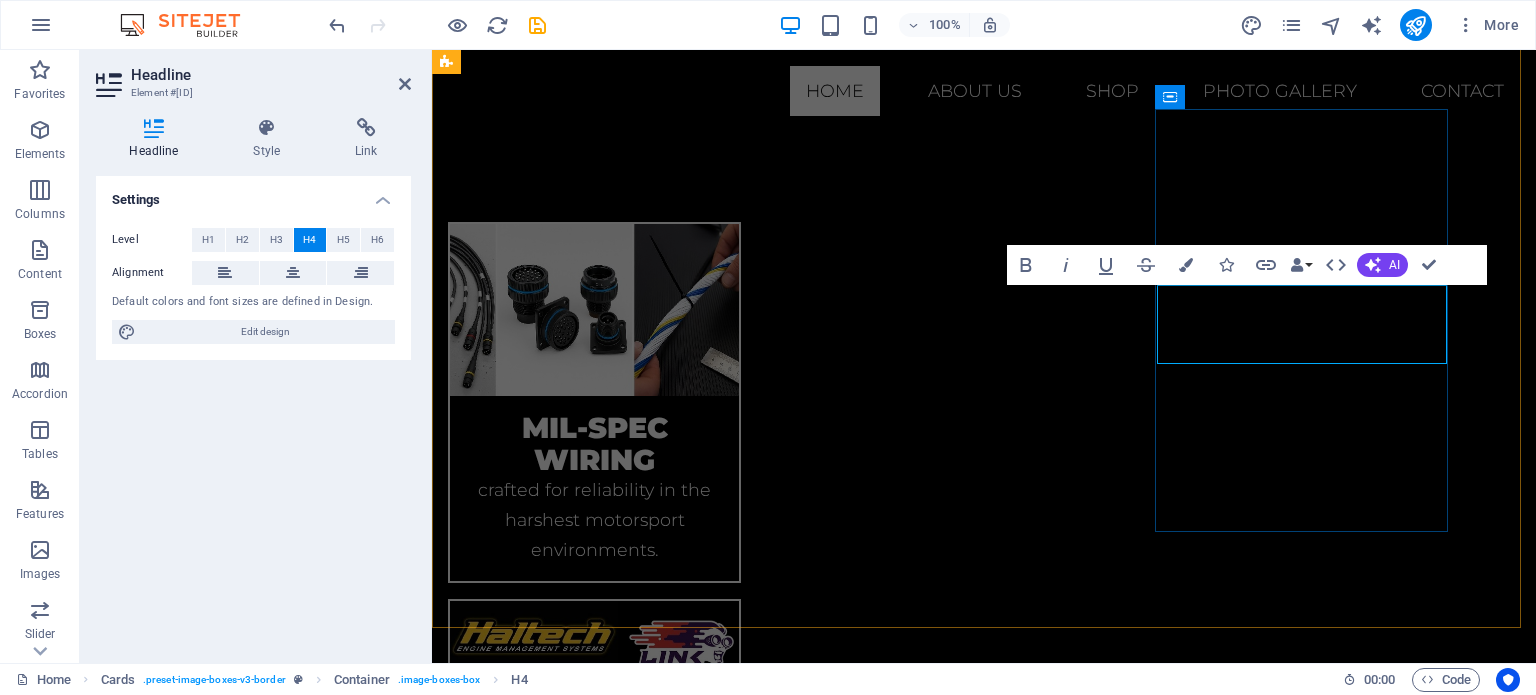 scroll, scrollTop: 2099, scrollLeft: 0, axis: vertical 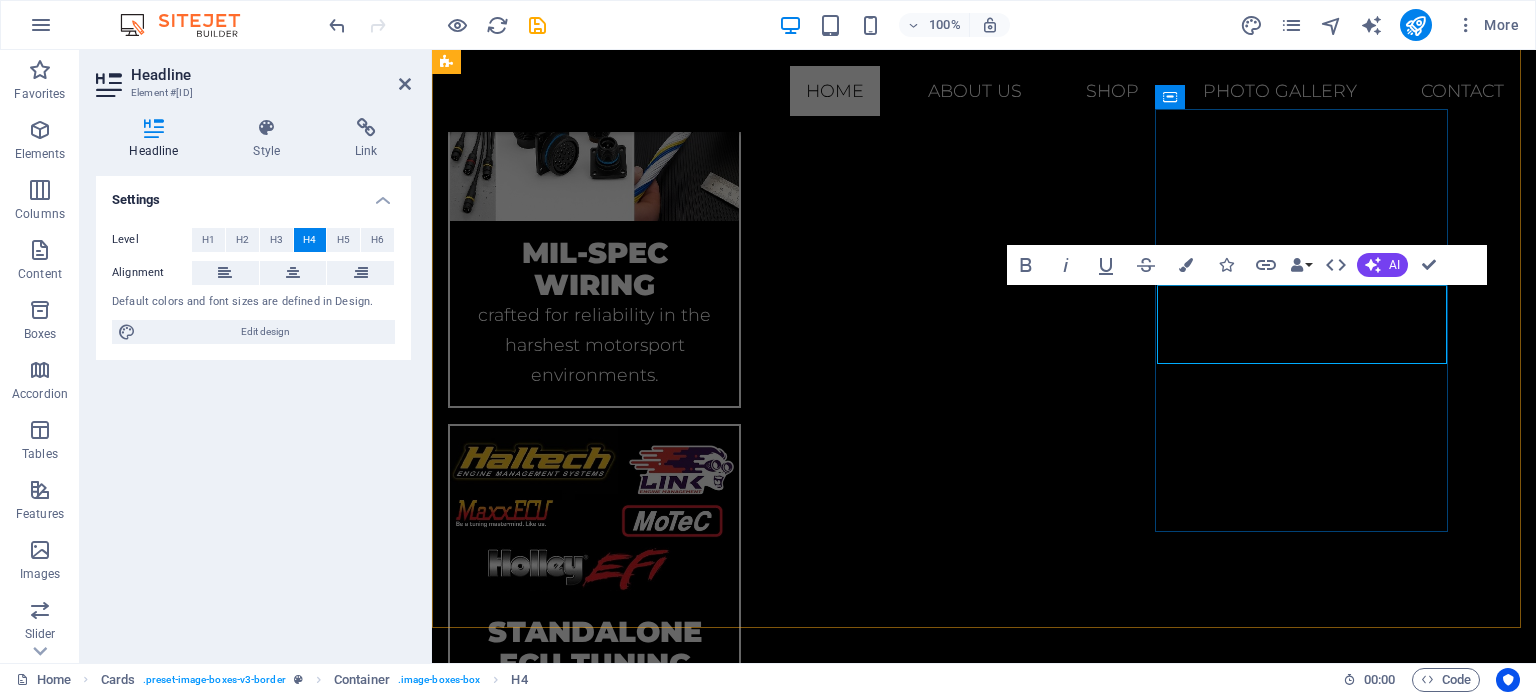 click on "Online & Onsite" at bounding box center [594, 2458] 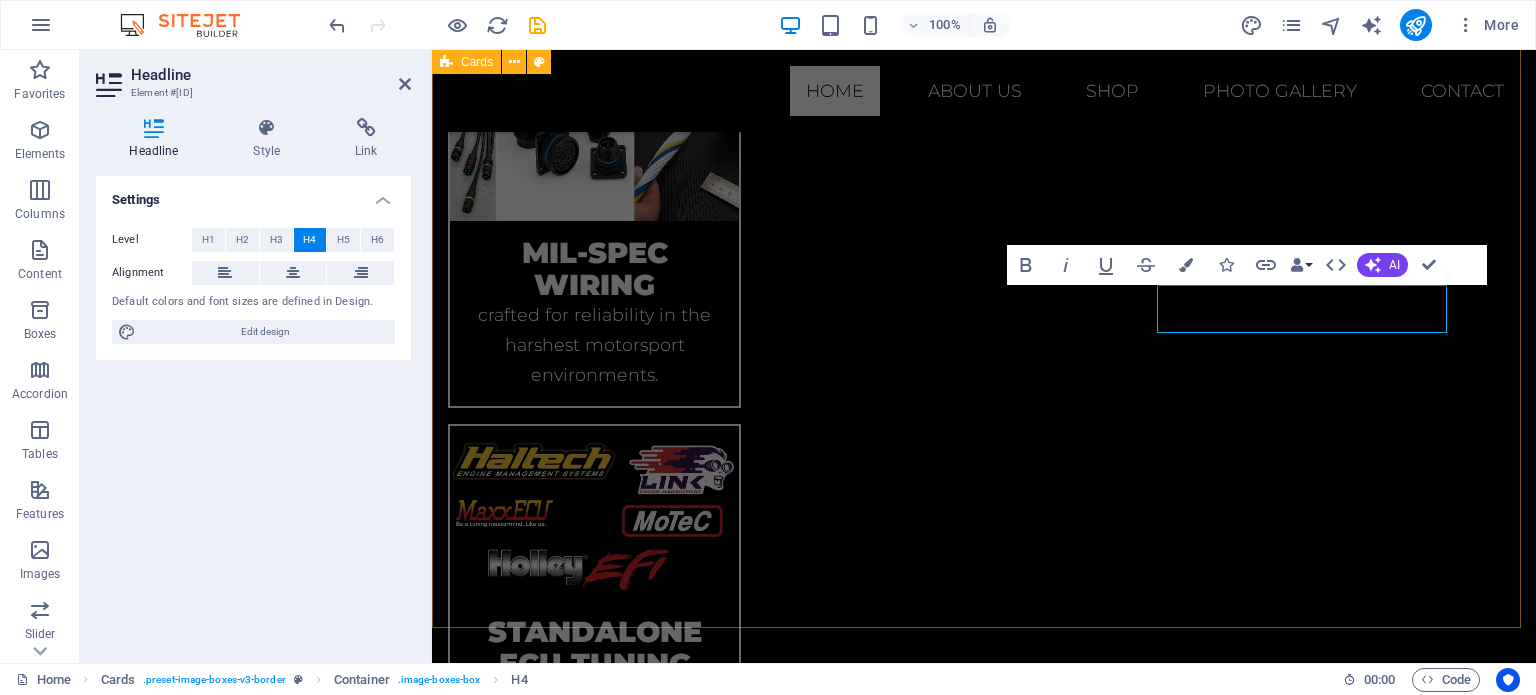 click on "CANbus solutions We provide custom CAN-Bus gateways solutions to ensure flawless communication when retrofitting new model engines . performance parts sales thru  Online&Onsite Lorem ipsum dolor sit amet, consectetuer adipiscing elit. Aenean commodo ligula eget dolor. Lorem ipsum dolor sit amet." at bounding box center (984, 2052) 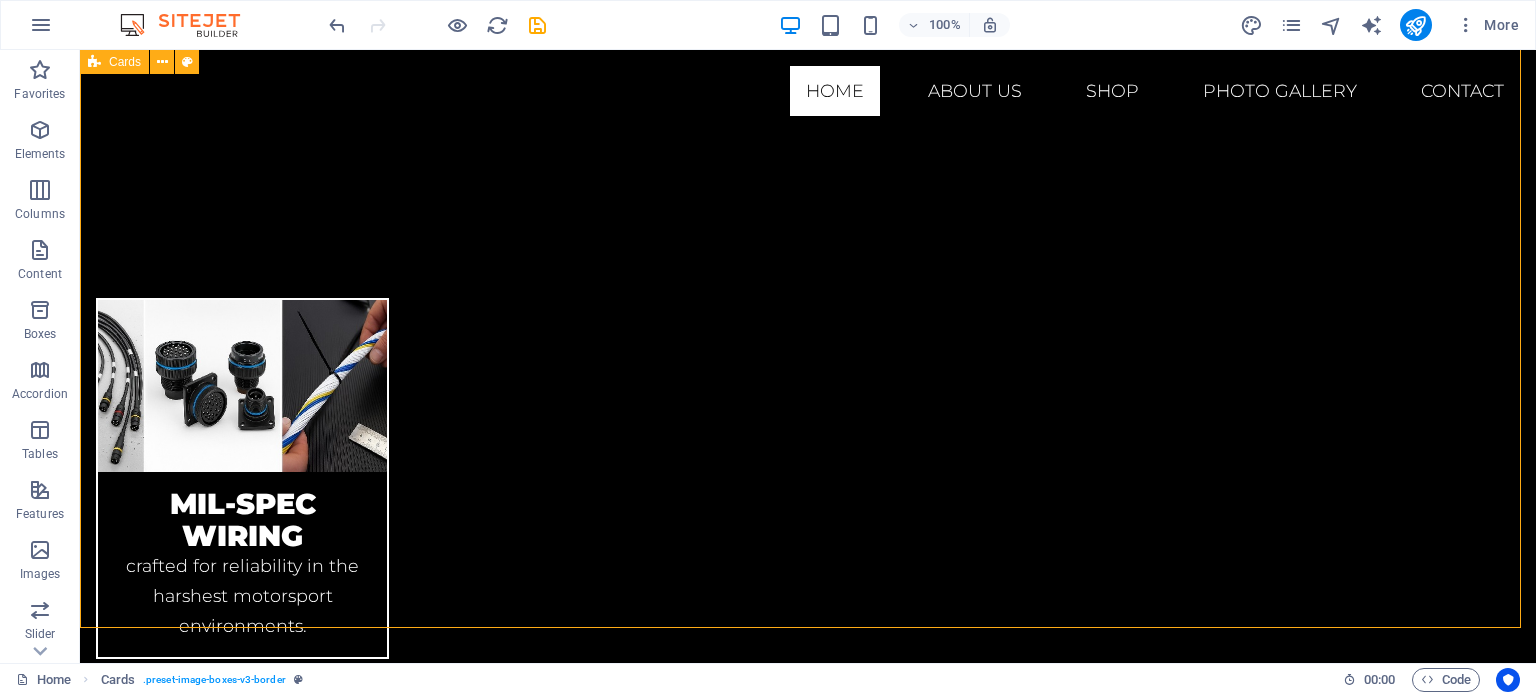 scroll, scrollTop: 1923, scrollLeft: 0, axis: vertical 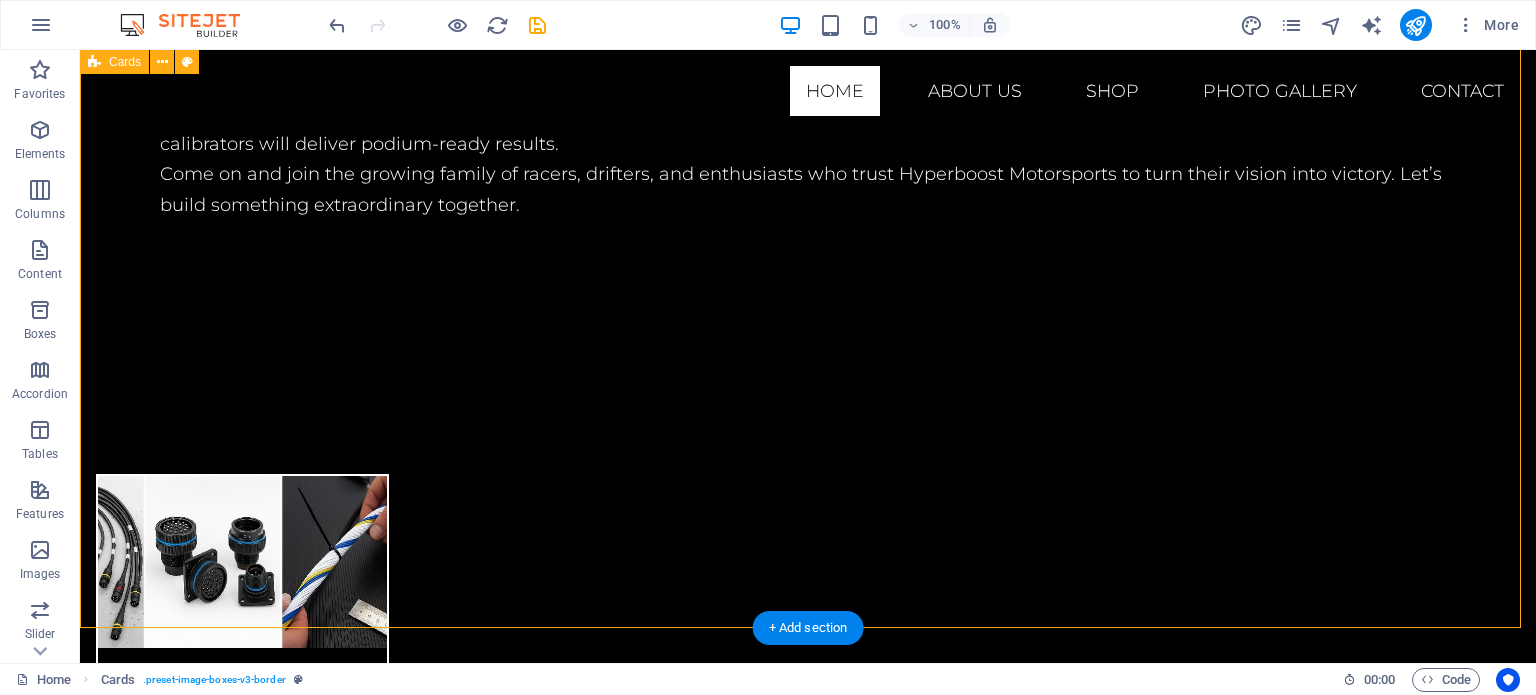 click on "CANbus solutions We provide custom CAN-Bus gateways solutions to ensure flawless communication when retrofitting new model engines . performance parts sales thru  Online&Onsite Lorem ipsum dolor sit amet, consectetuer adipiscing elit. Aenean commodo ligula eget dolor. Lorem ipsum dolor sit amet." at bounding box center (808, 2479) 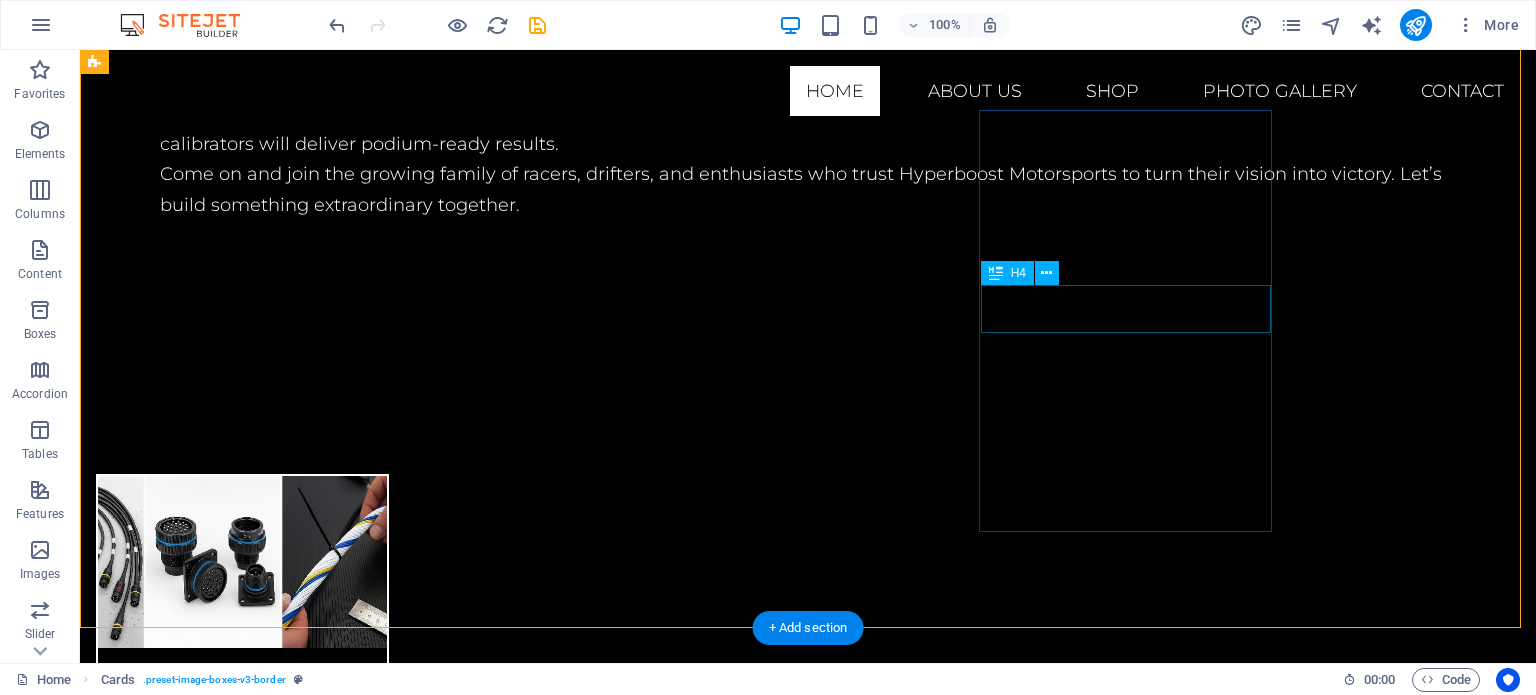 click on "Online&Onsite" at bounding box center (242, 2862) 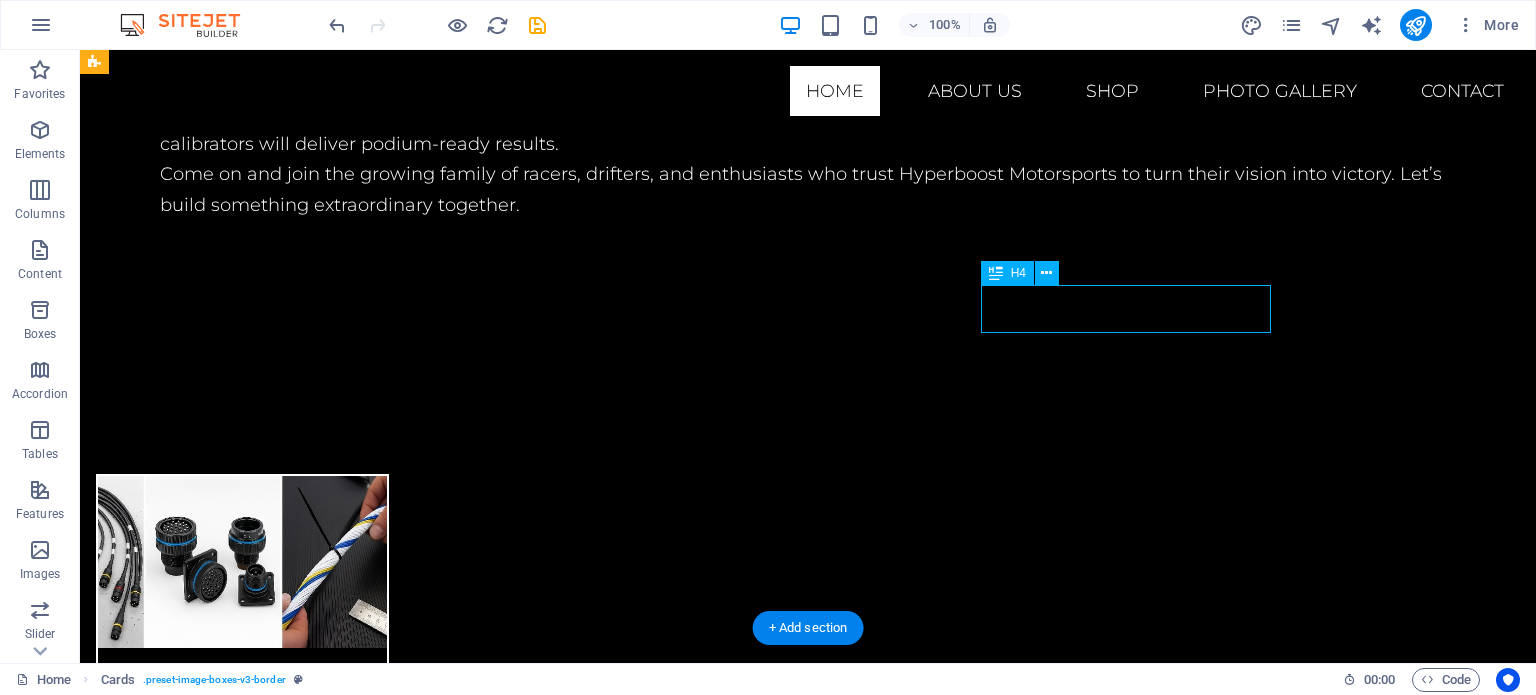 click on "Online&Onsite" at bounding box center (242, 2862) 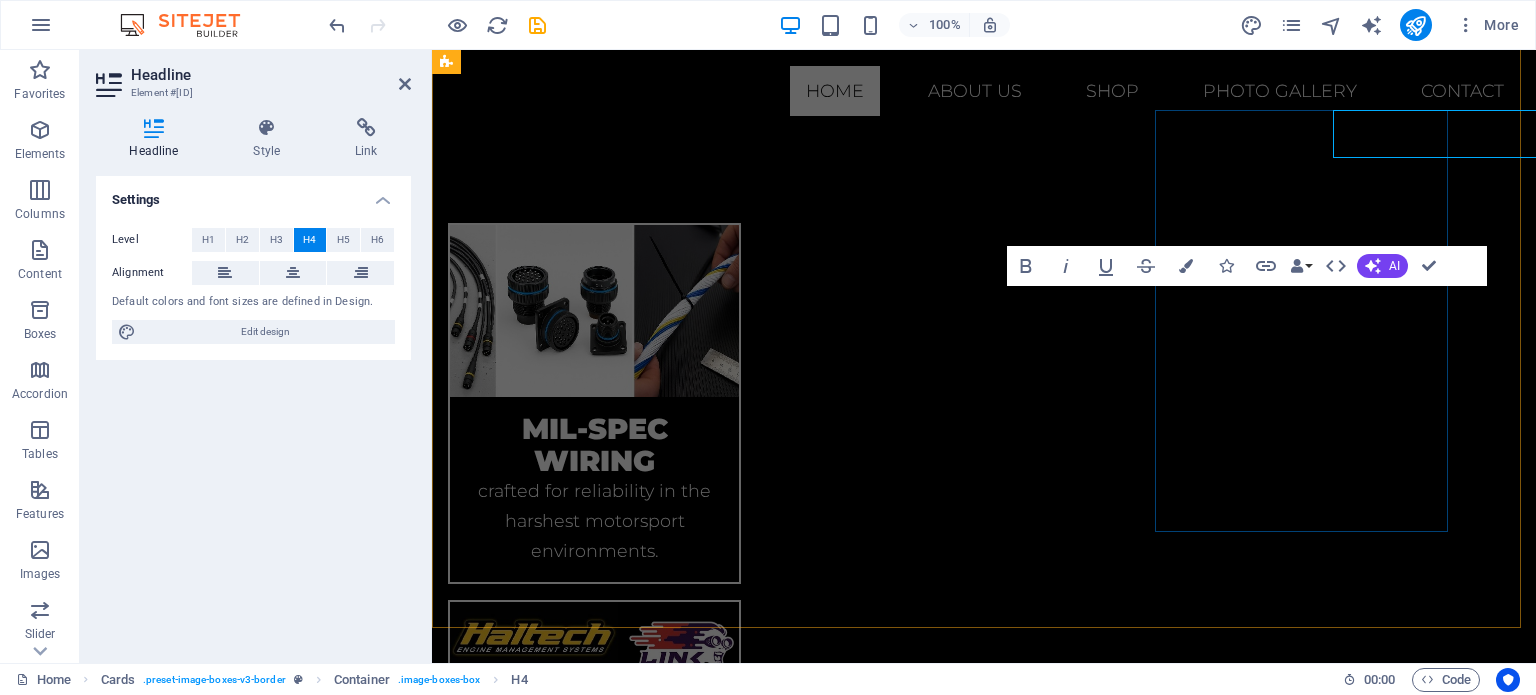 scroll, scrollTop: 2098, scrollLeft: 0, axis: vertical 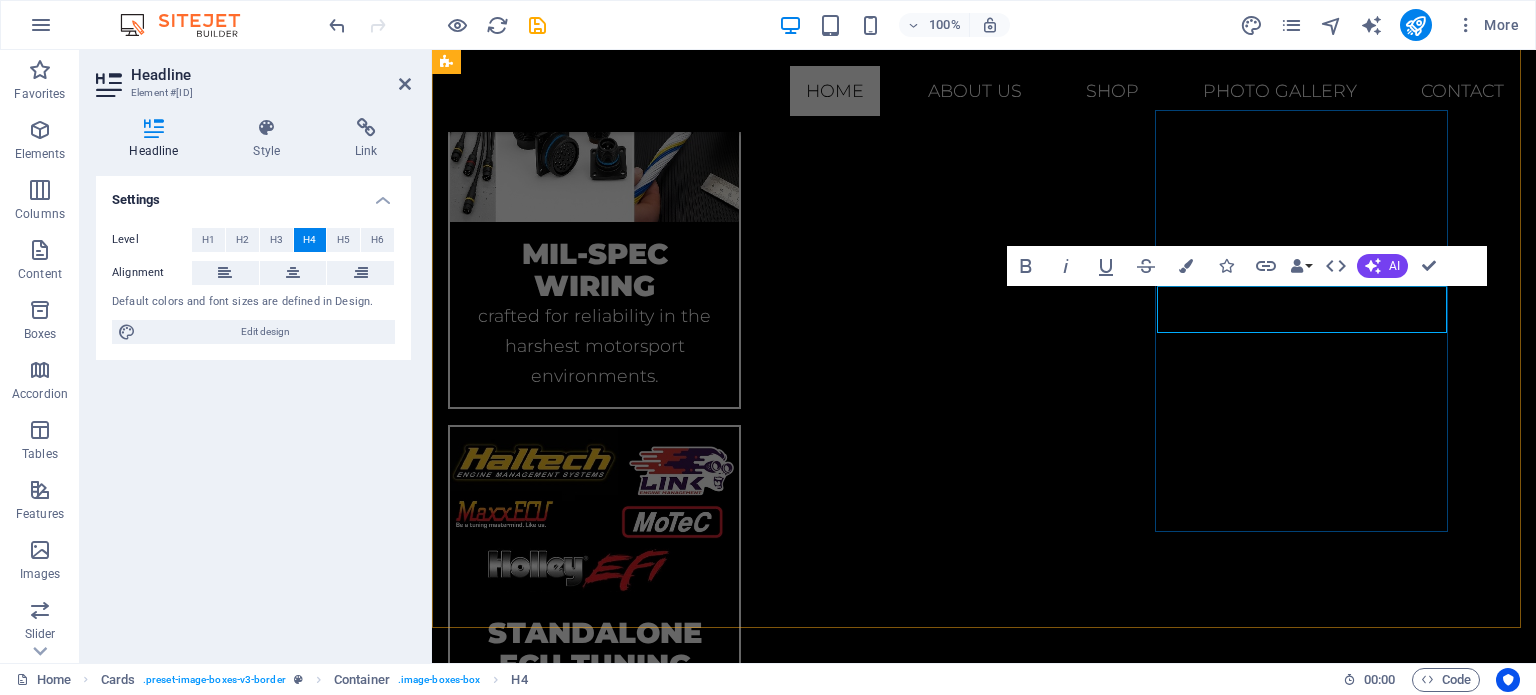 click on "Online&Onsite" at bounding box center [594, 2444] 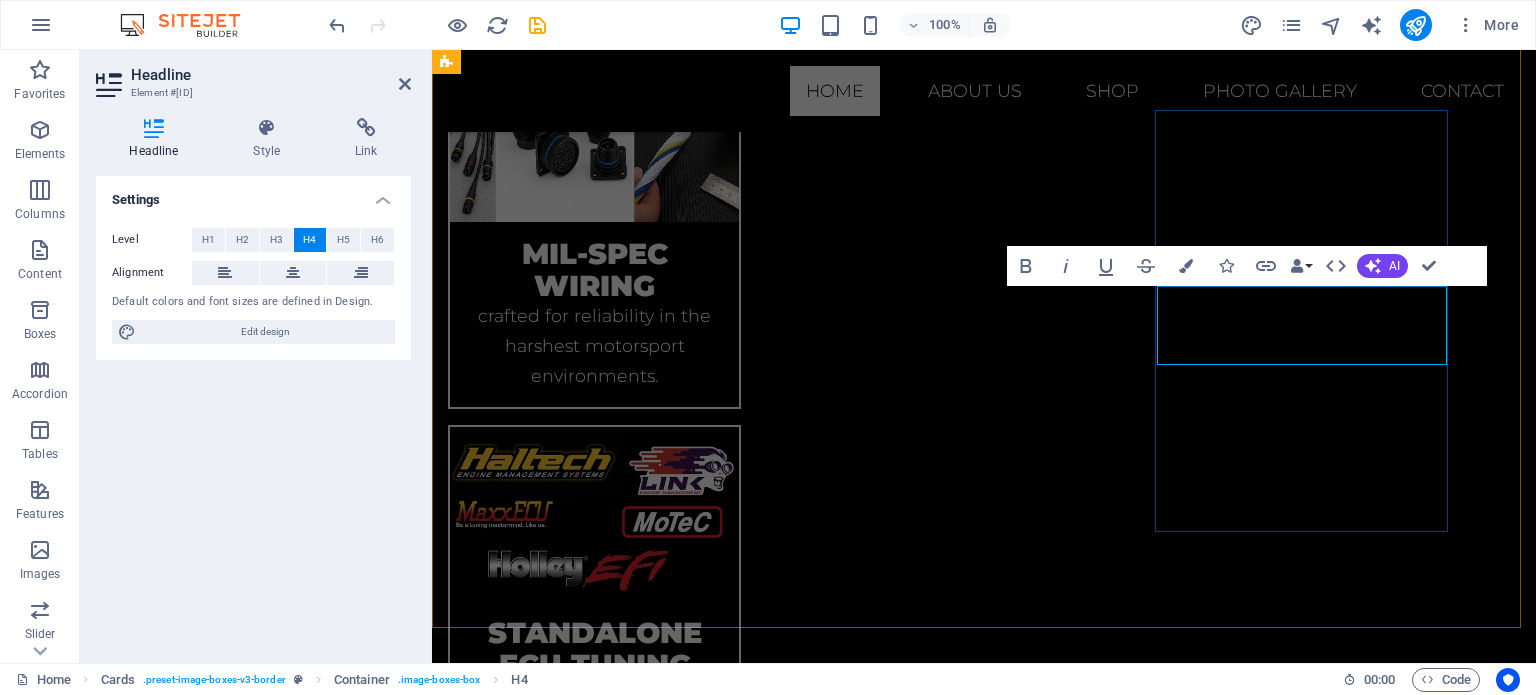 click on "Online &Onsite" at bounding box center (594, 2459) 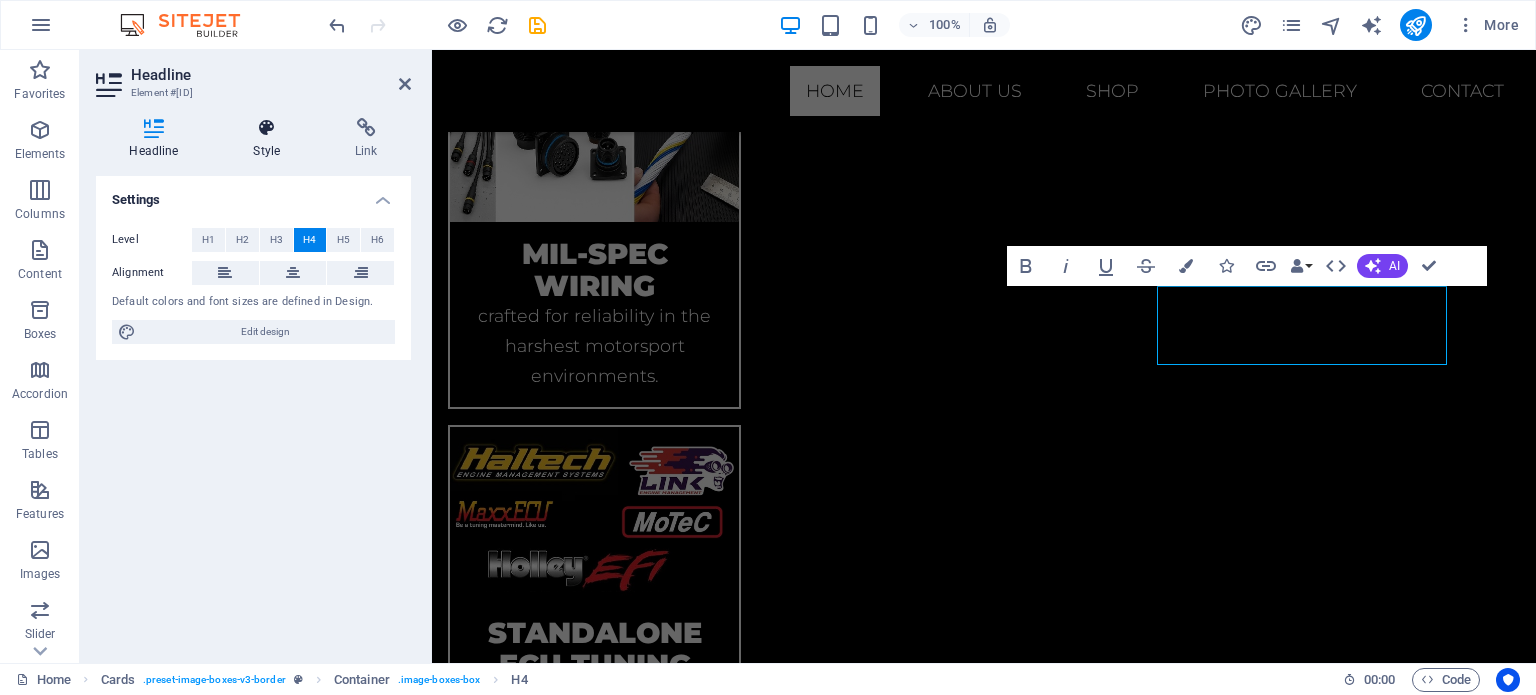 click on "Style" at bounding box center [271, 139] 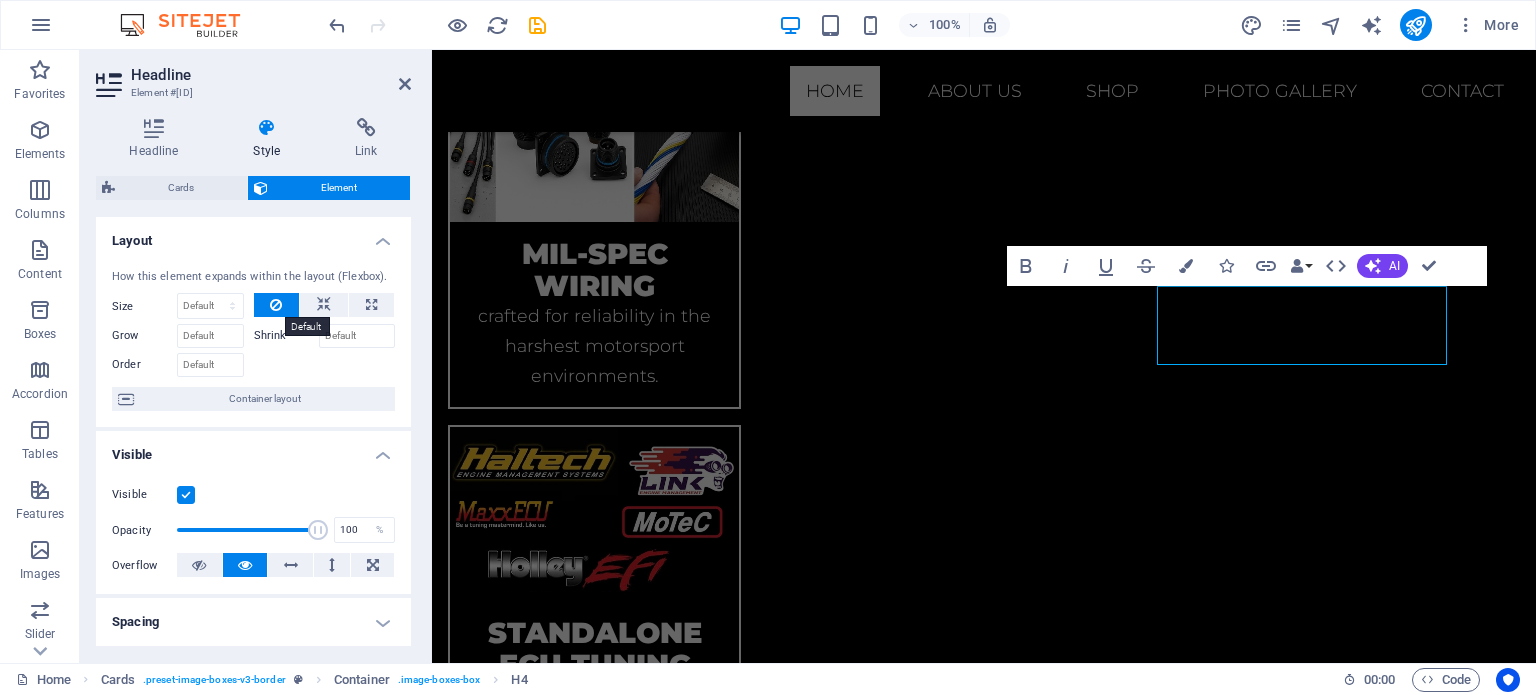 click at bounding box center (276, 305) 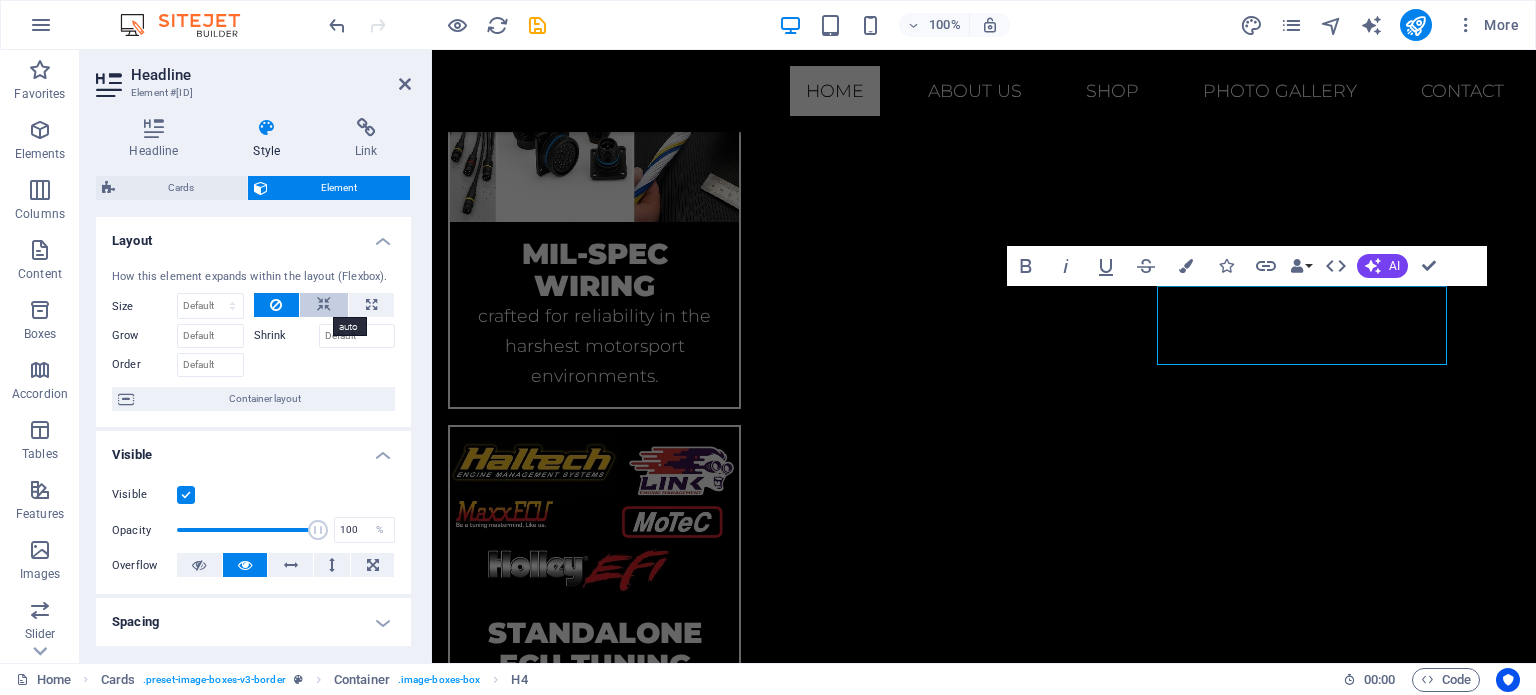 click at bounding box center [324, 305] 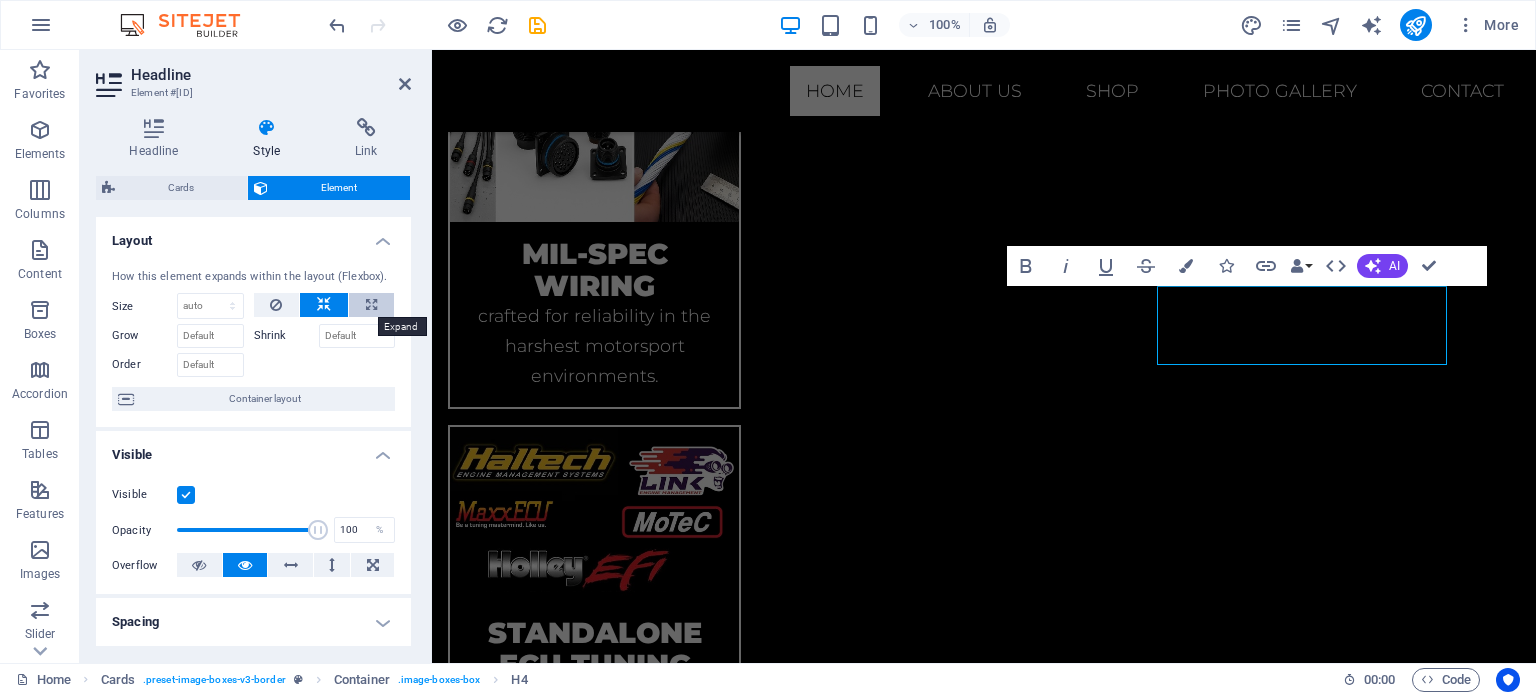 click at bounding box center [371, 305] 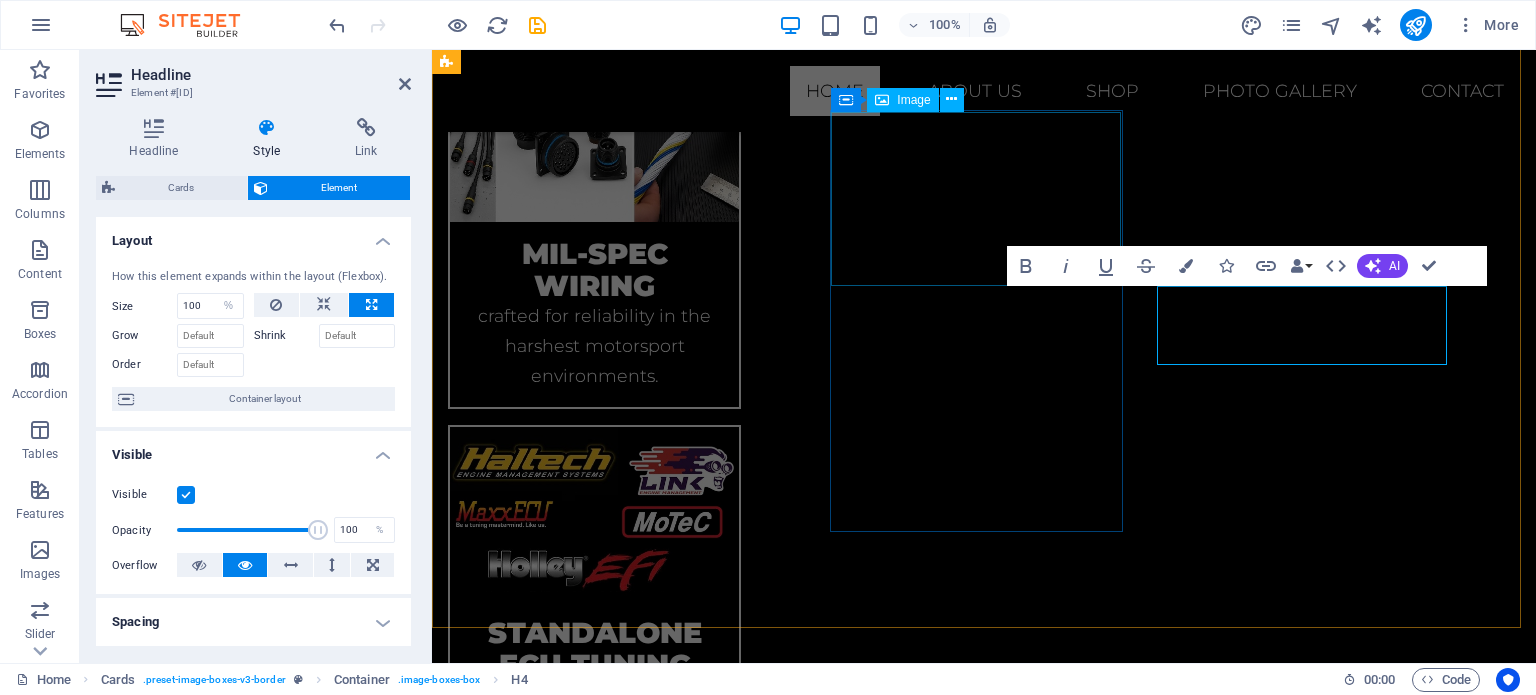 drag, startPoint x: 1393, startPoint y: 344, endPoint x: 1547, endPoint y: 333, distance: 154.39236 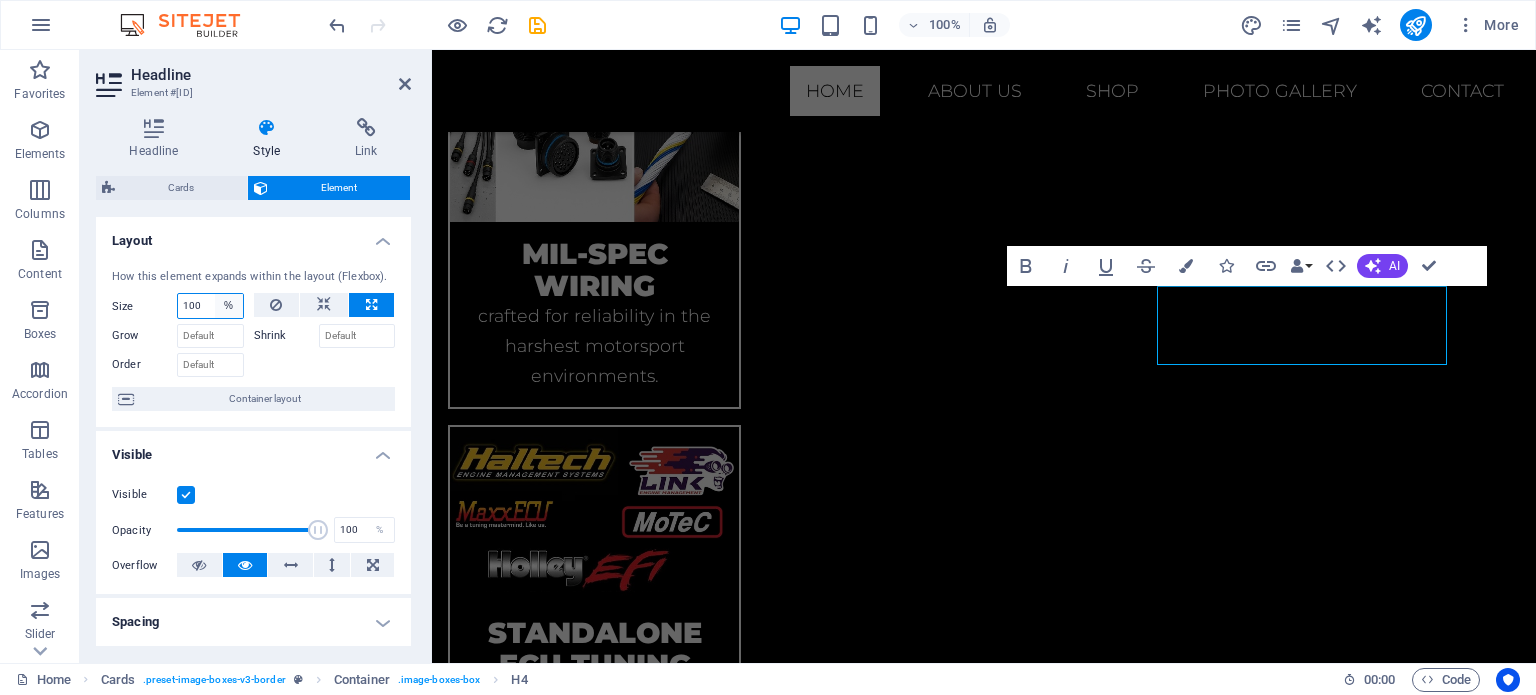 click on "Default auto px % 1/1 1/2 1/3 1/4 1/5 1/6 1/7 1/8 1/9 1/10" at bounding box center (229, 306) 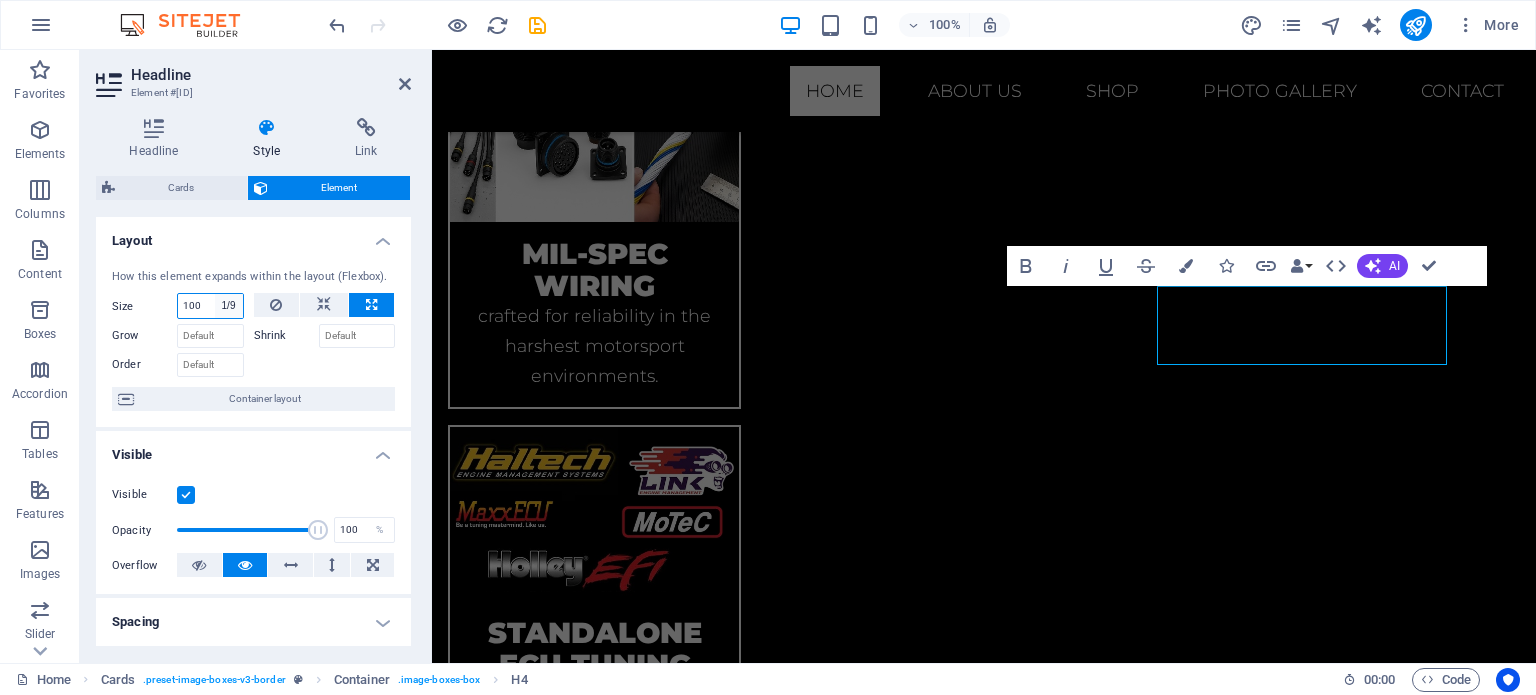 click on "Default auto px % 1/1 1/2 1/3 1/4 1/5 1/6 1/7 1/8 1/9 1/10" at bounding box center [229, 306] 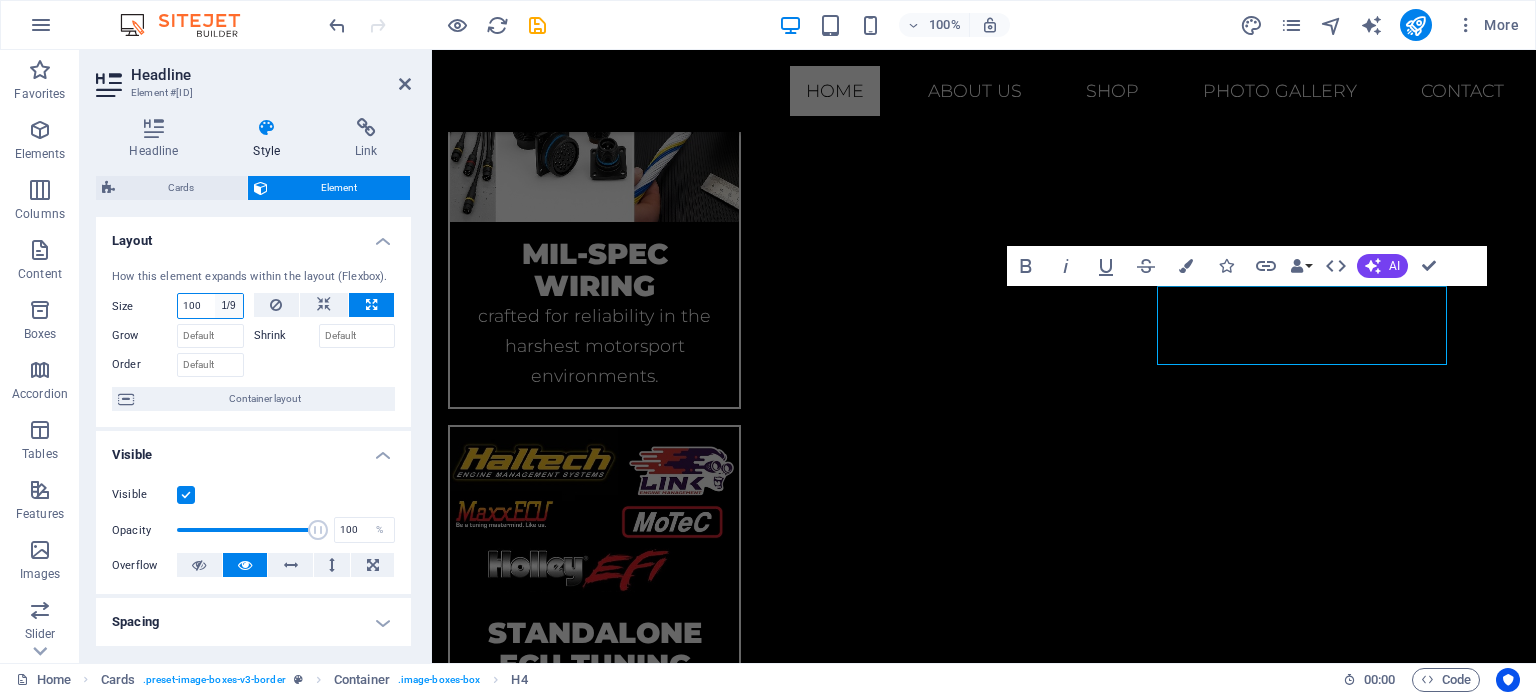 type on "11.11" 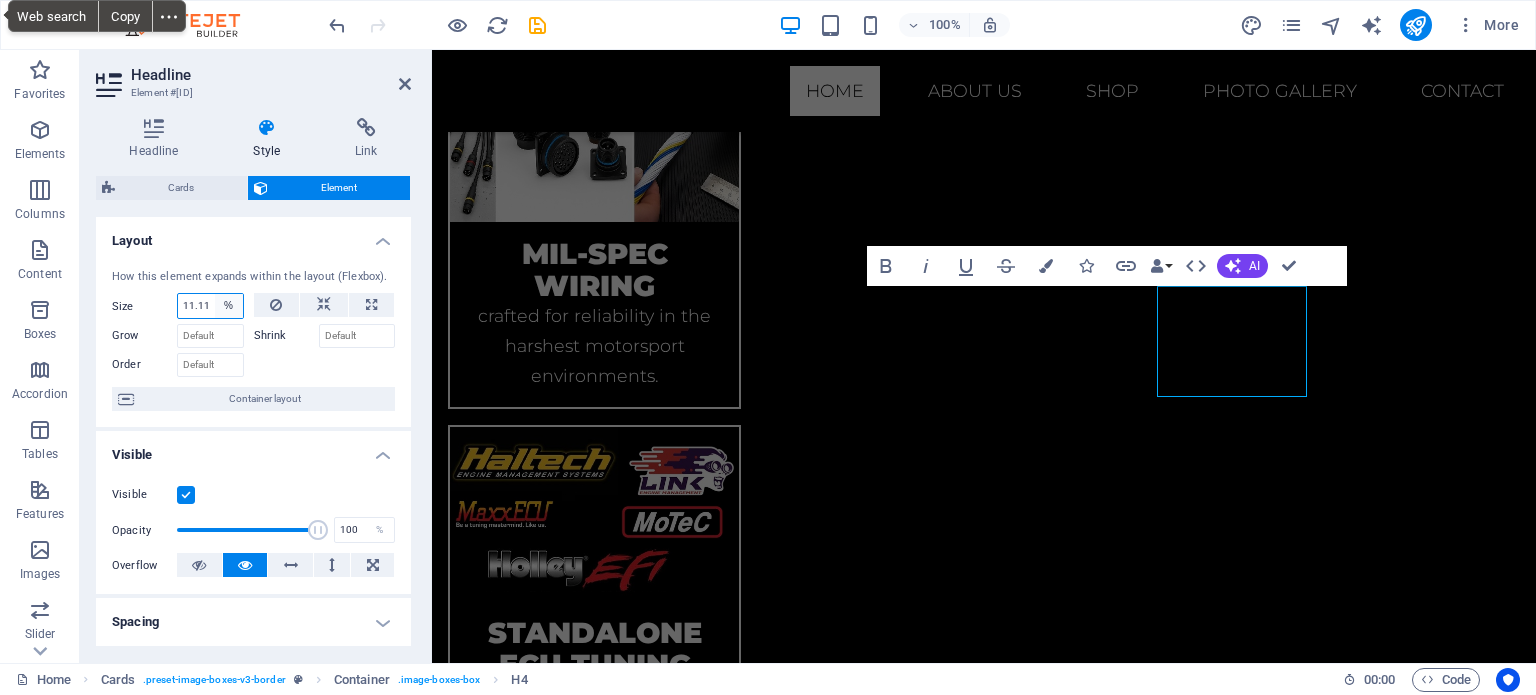 click on "Default auto px % 1/1 1/2 1/3 1/4 1/5 1/6 1/7 1/8 1/9 1/10" at bounding box center [229, 306] 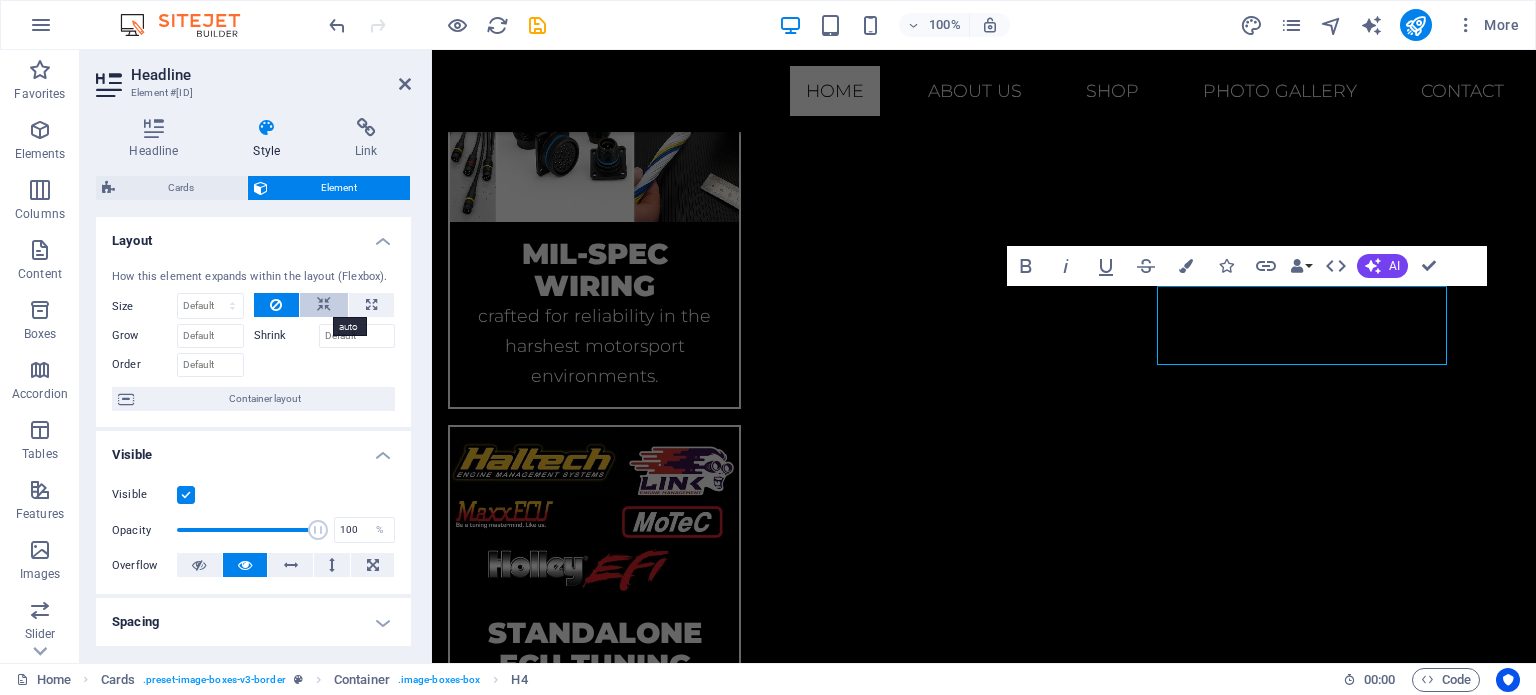 click at bounding box center [324, 305] 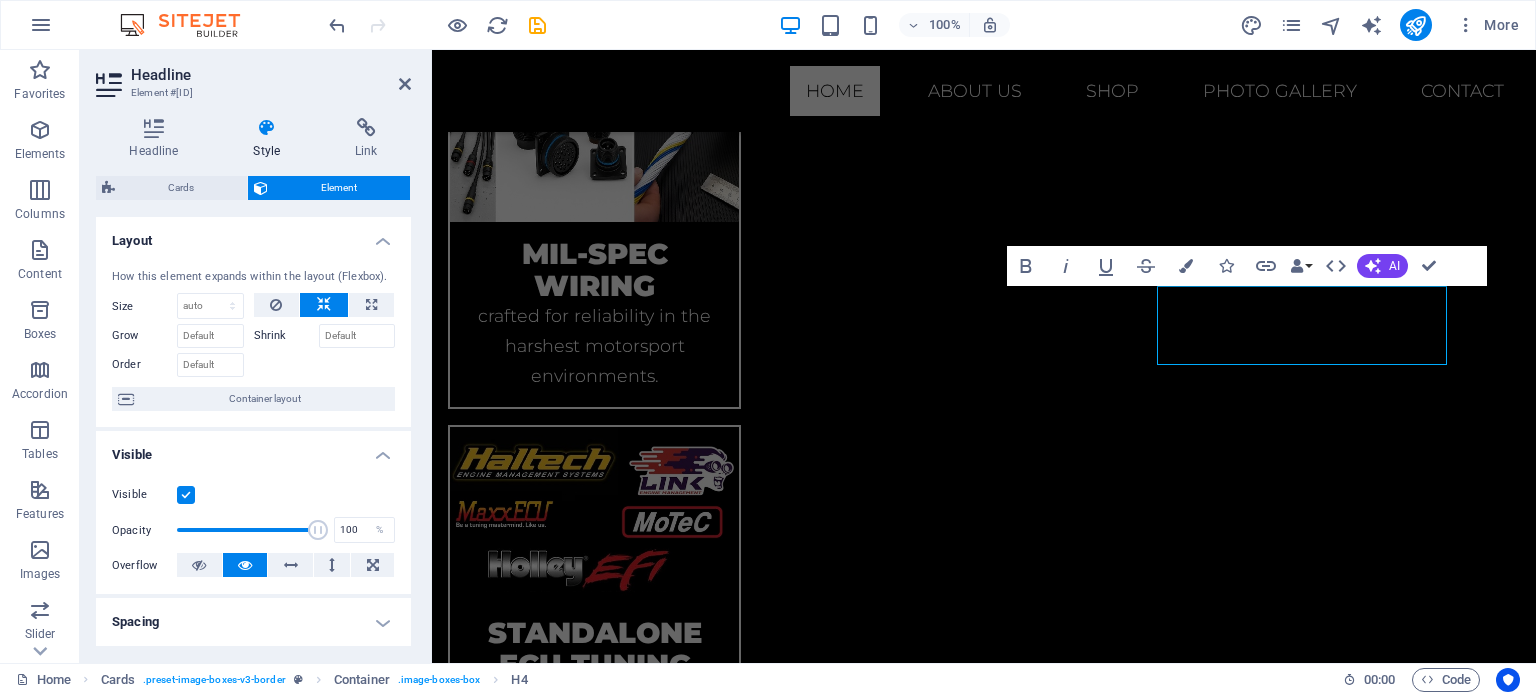click on "Shrink" at bounding box center (286, 336) 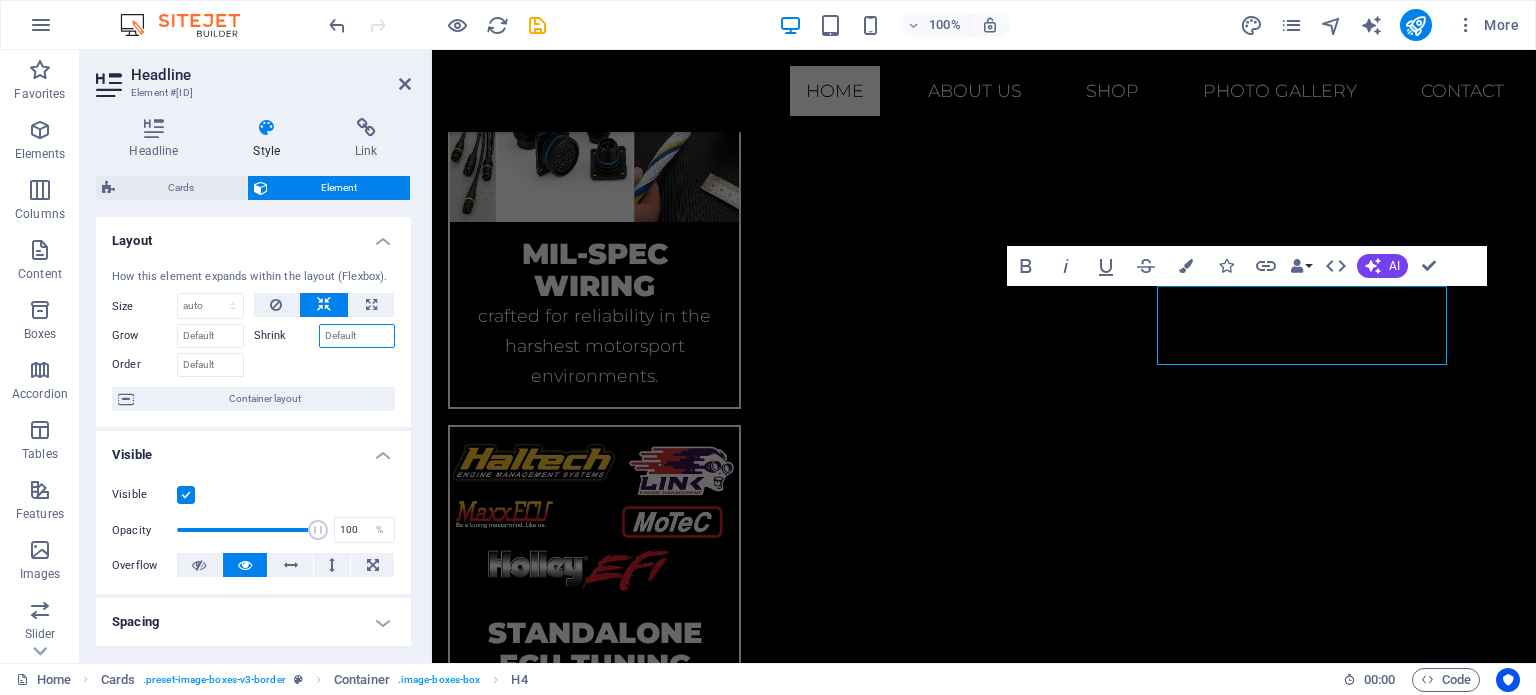 click on "Shrink" at bounding box center [357, 336] 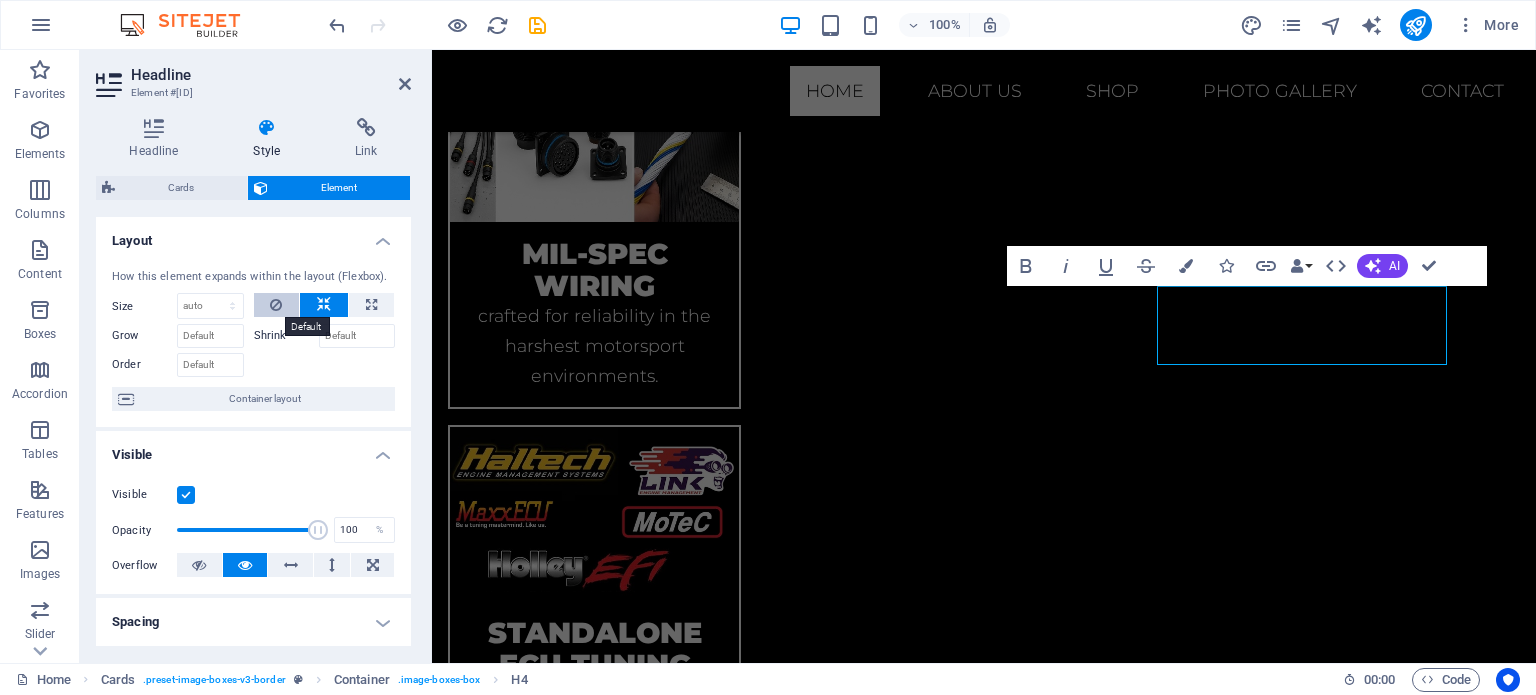 click at bounding box center [277, 305] 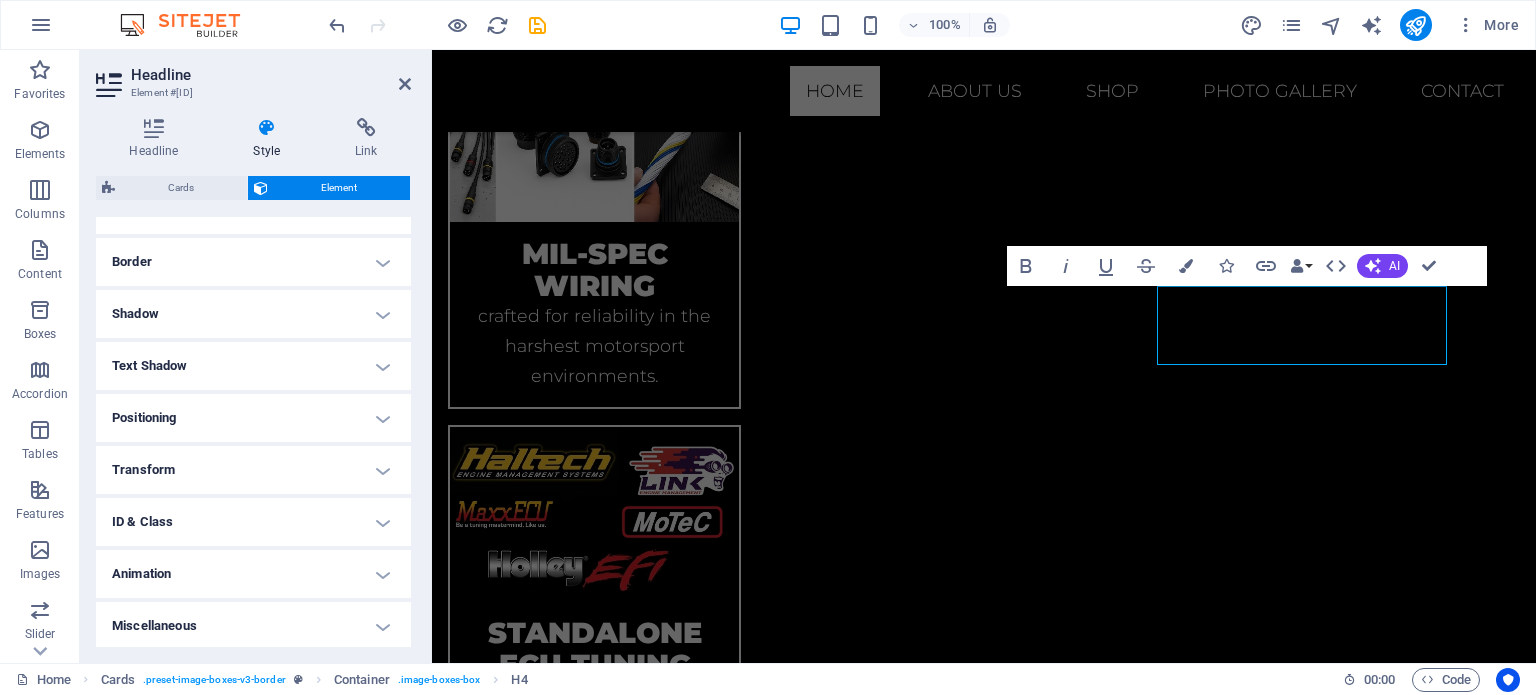 scroll, scrollTop: 414, scrollLeft: 0, axis: vertical 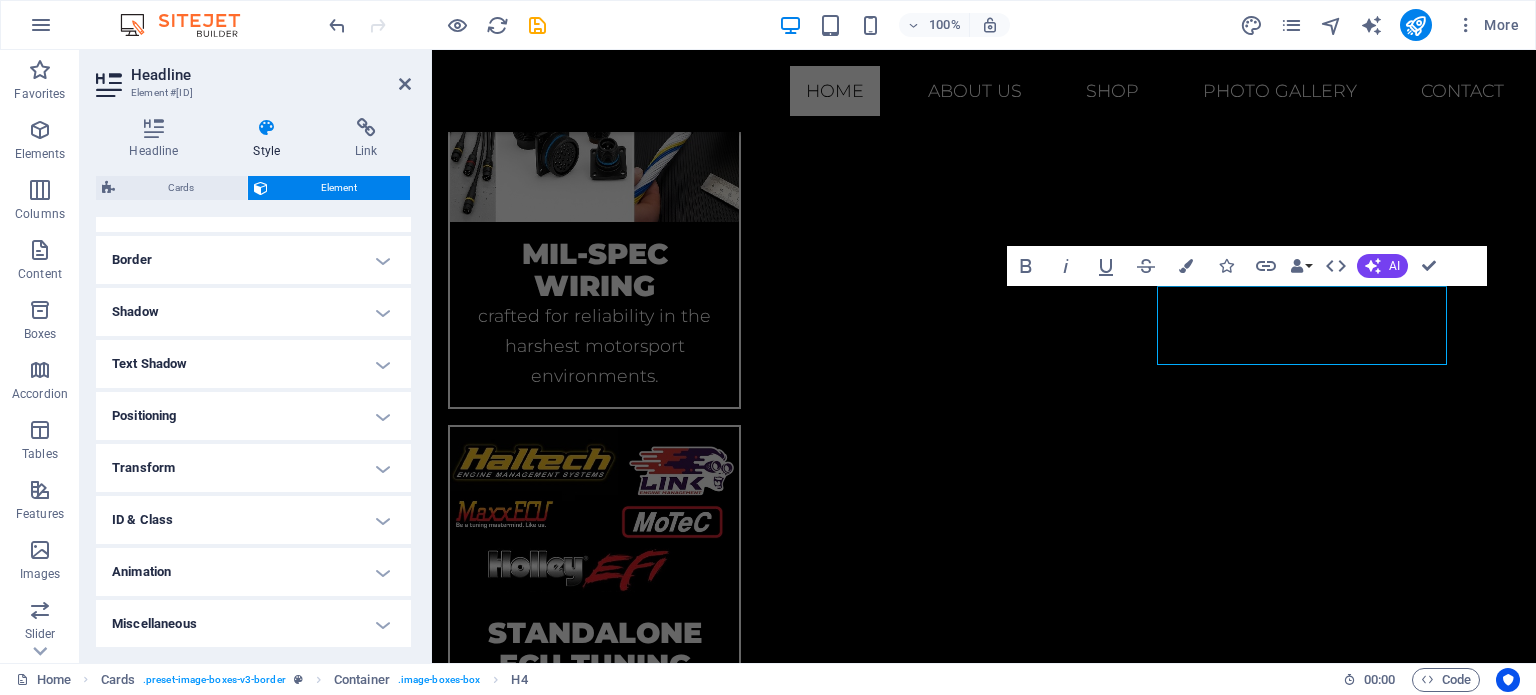 click on "Transform" at bounding box center (253, 468) 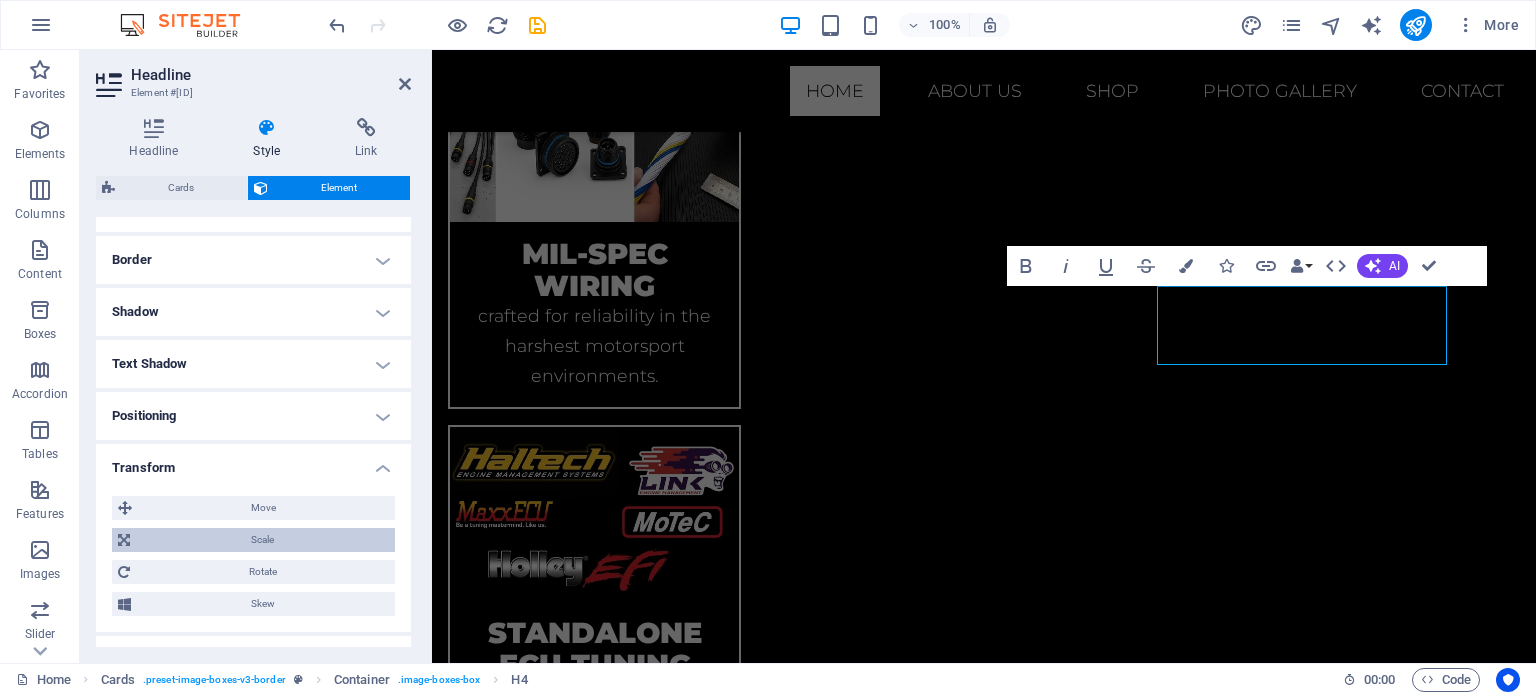 click on "Scale" at bounding box center (262, 540) 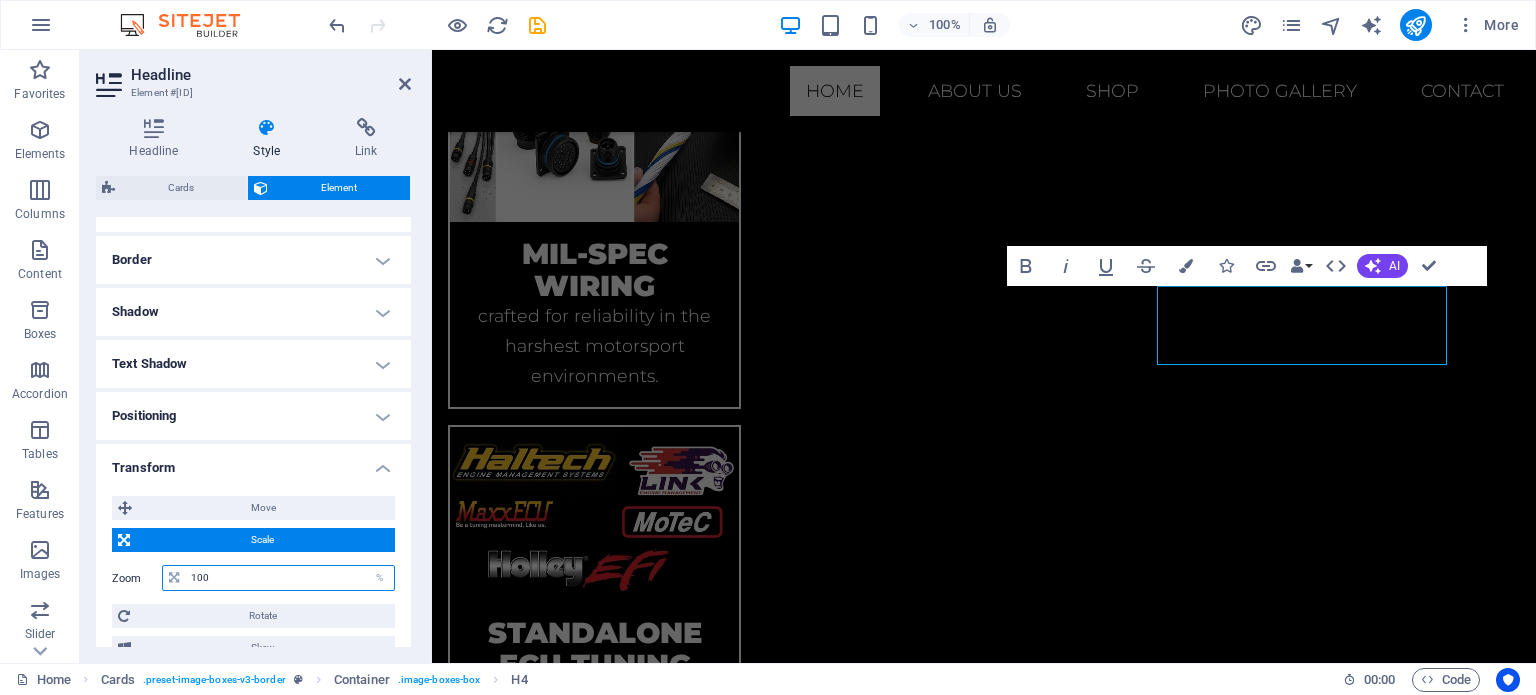 click on "100" at bounding box center (290, 578) 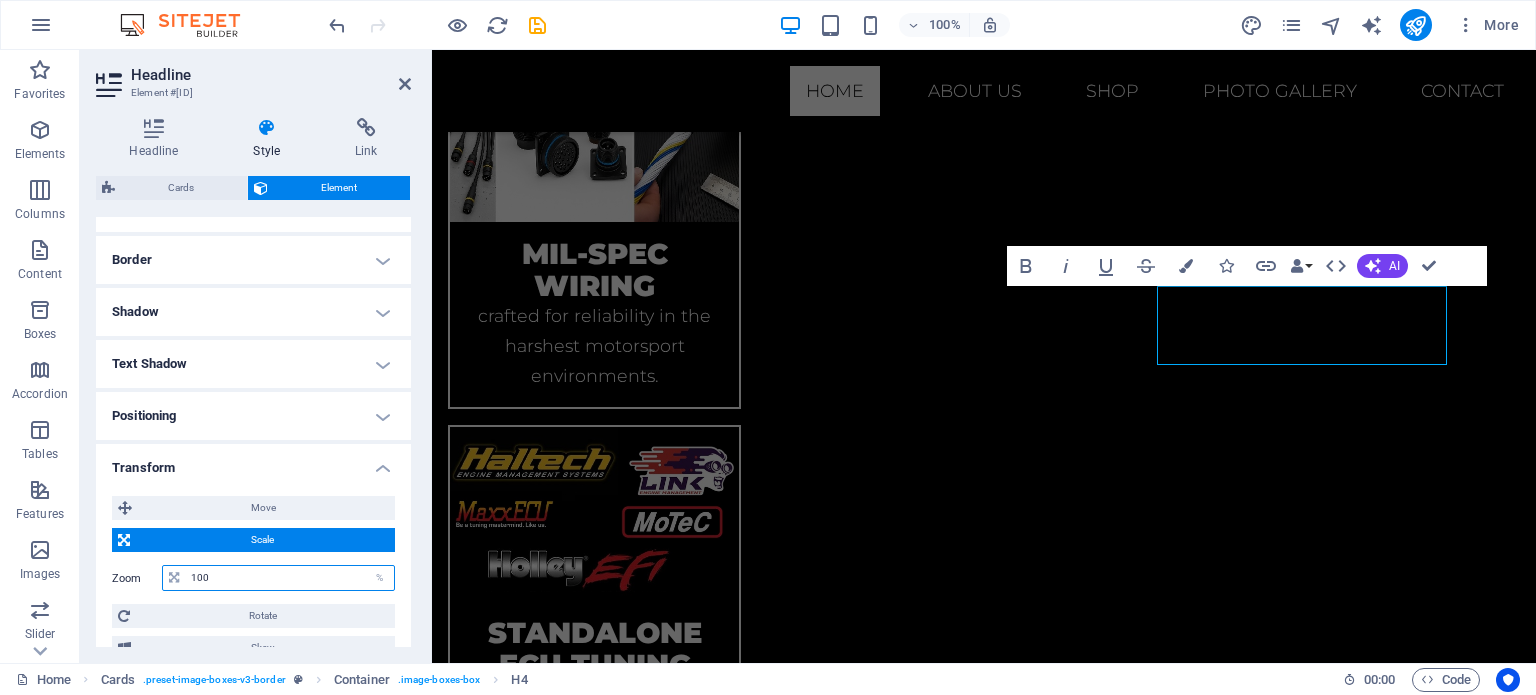 drag, startPoint x: 300, startPoint y: 571, endPoint x: 168, endPoint y: 556, distance: 132.84953 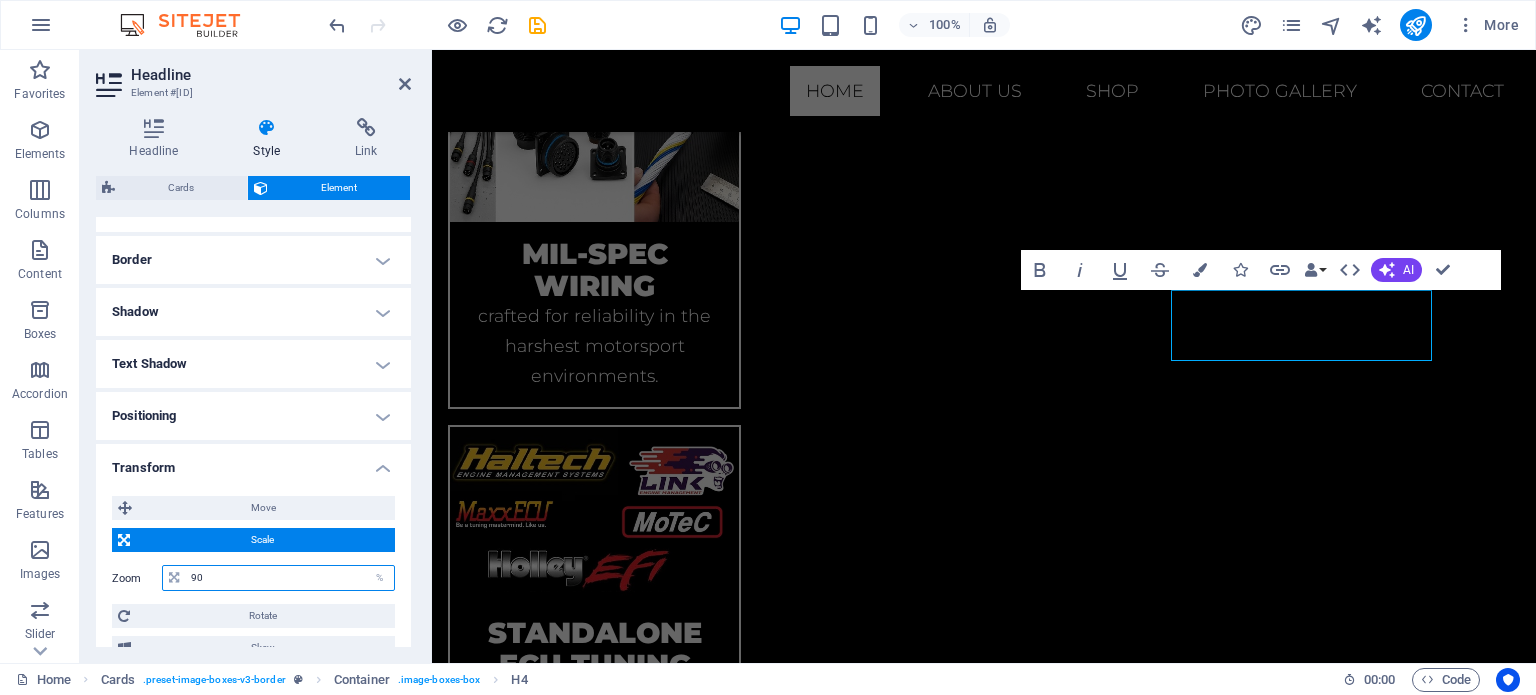 drag, startPoint x: 220, startPoint y: 578, endPoint x: 163, endPoint y: 572, distance: 57.31492 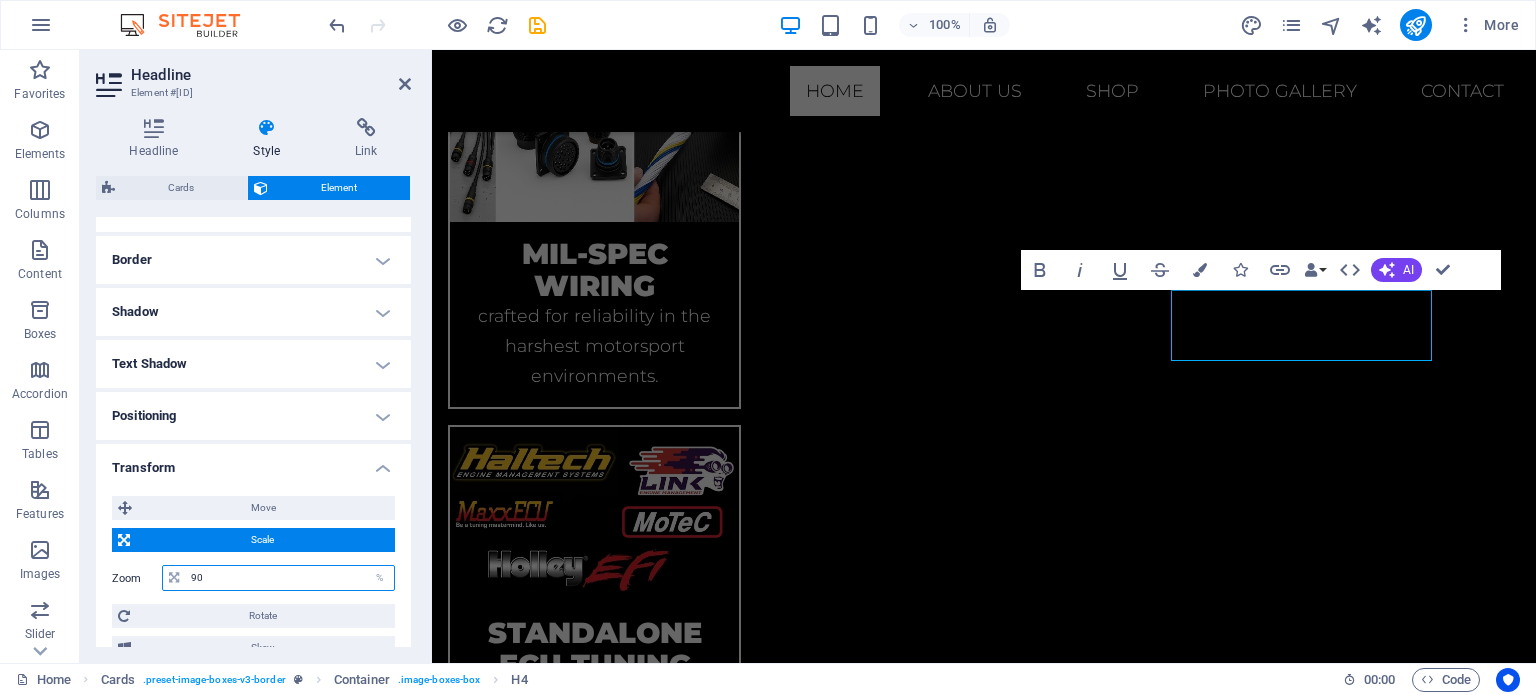 click on "90 %" at bounding box center (278, 578) 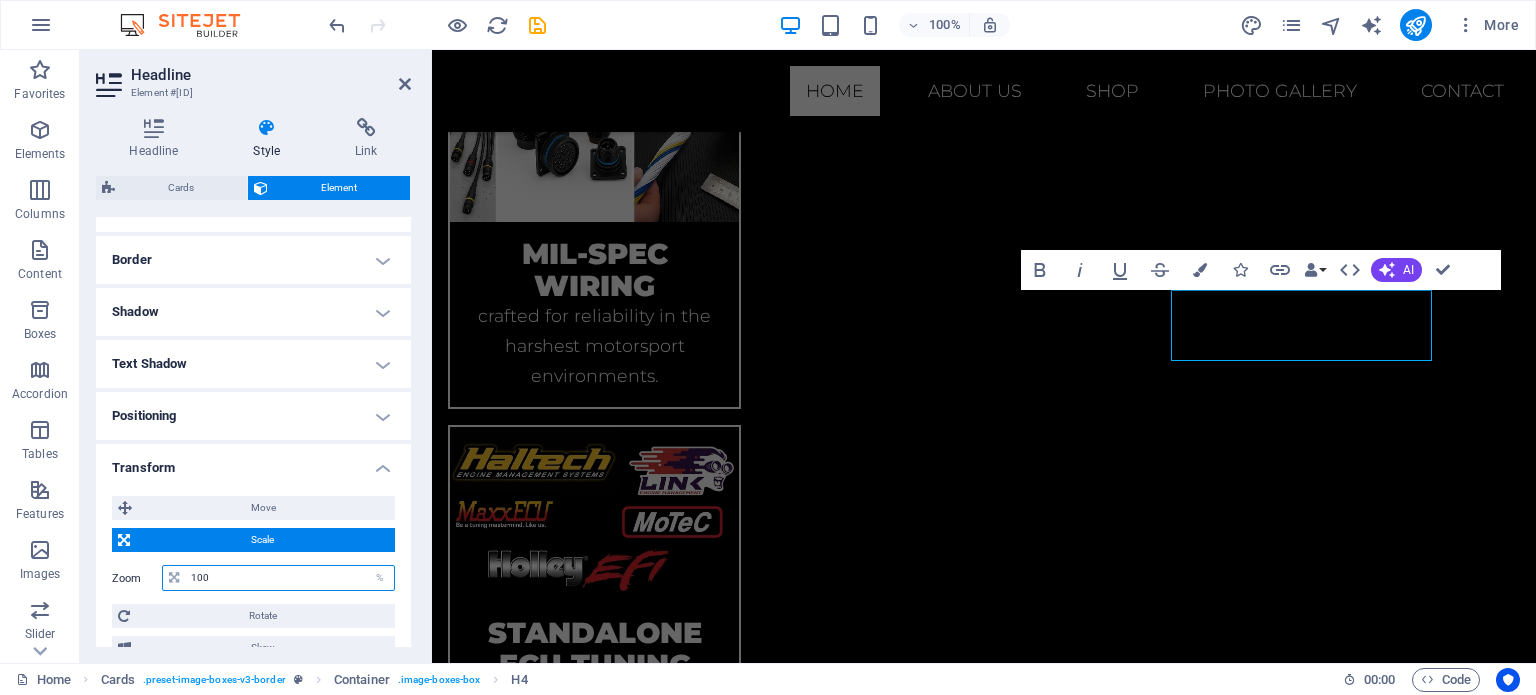type on "100" 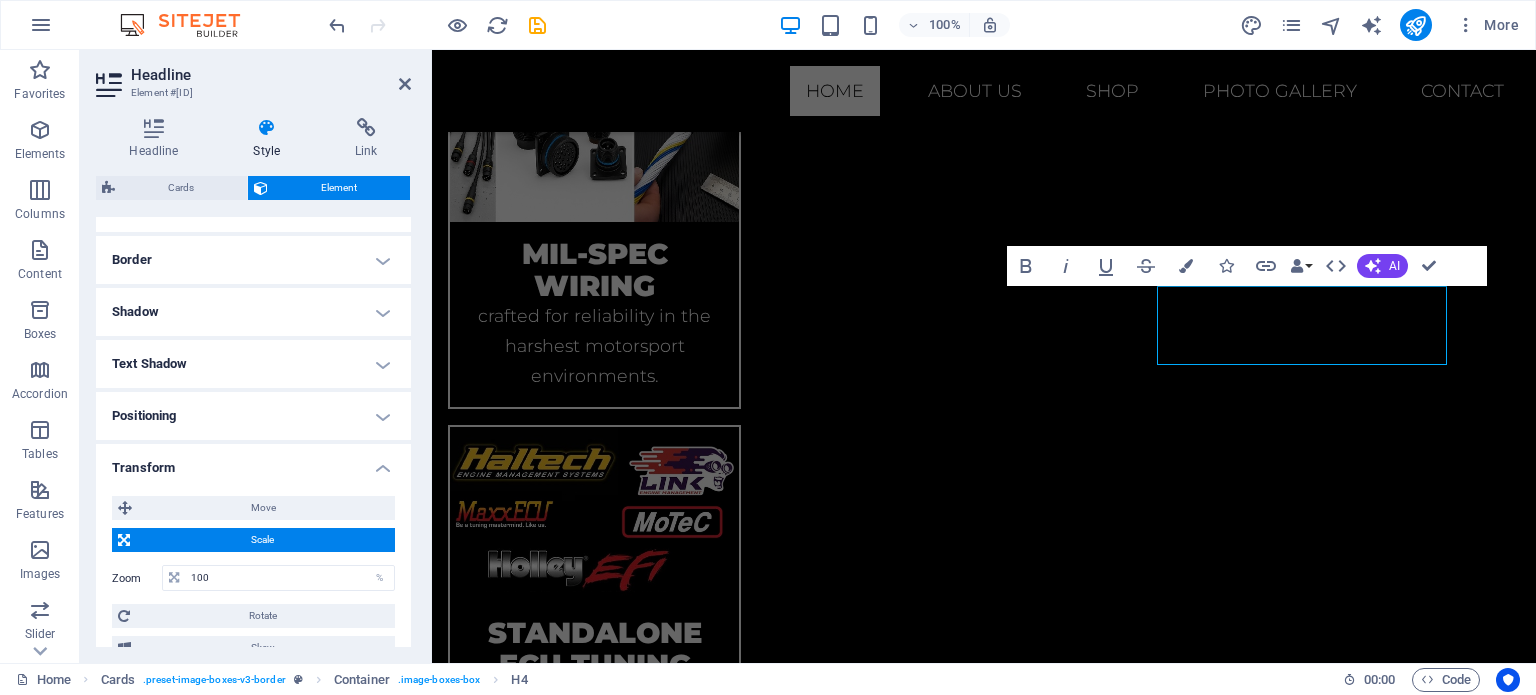 click on "Headline Style Link Settings Level H1 H2 H3 H4 H5 H6 Alignment Default colors and font sizes are defined in Design. Edit design Cards Element Layout How this element expands within the layout (Flexbox). Size Default auto px % 1/1 1/2 1/3 1/4 1/5 1/6 1/7 1/8 1/9 1/10 Grow Shrink Order Container layout Visible Visible Opacity 100 % Overflow Spacing Margin Default auto px % rem vw vh Custom Custom auto px % rem vw vh auto px % rem vw vh auto px % rem vw vh auto px % rem vw vh Padding Default px rem % vh vw Custom Custom px rem % vh vw px rem % vh vw px rem % vh vw px rem % vh vw Border Style              - Width 1 auto px rem % vh vw Custom Custom 1 auto px rem % vh vw 1 auto px rem % vh vw 1 auto px rem % vh vw 1 auto px rem % vh vw  - Color Round corners Default px rem % vh vw Custom Custom px rem % vh vw px rem % vh vw px rem % vh vw px rem % vh vw Shadow Default None Outside Inside Color X offset 0 px rem vh vw Y offset 0 px rem vh vw Blur 0 px rem % vh vw Spread 0 px rem vh vw Text Shadow Default" at bounding box center [253, 382] 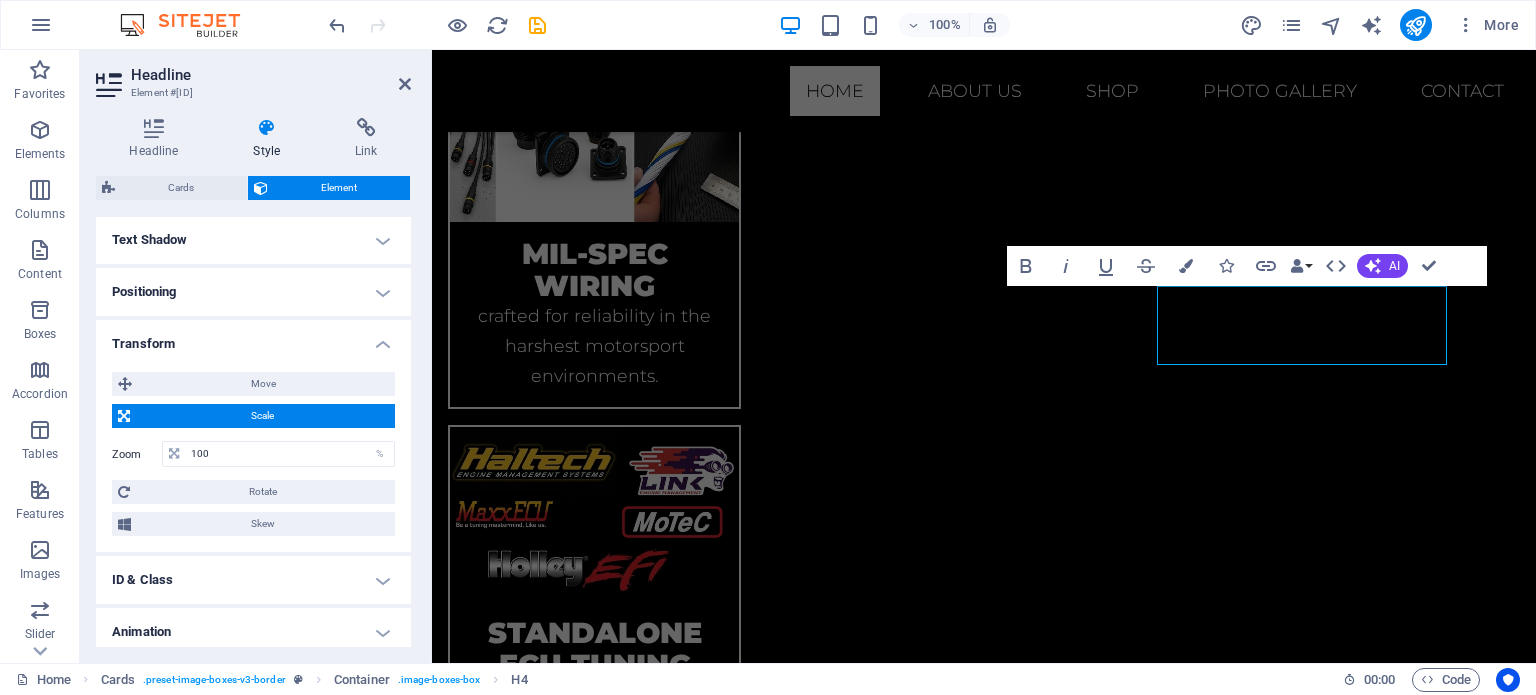 scroll, scrollTop: 598, scrollLeft: 0, axis: vertical 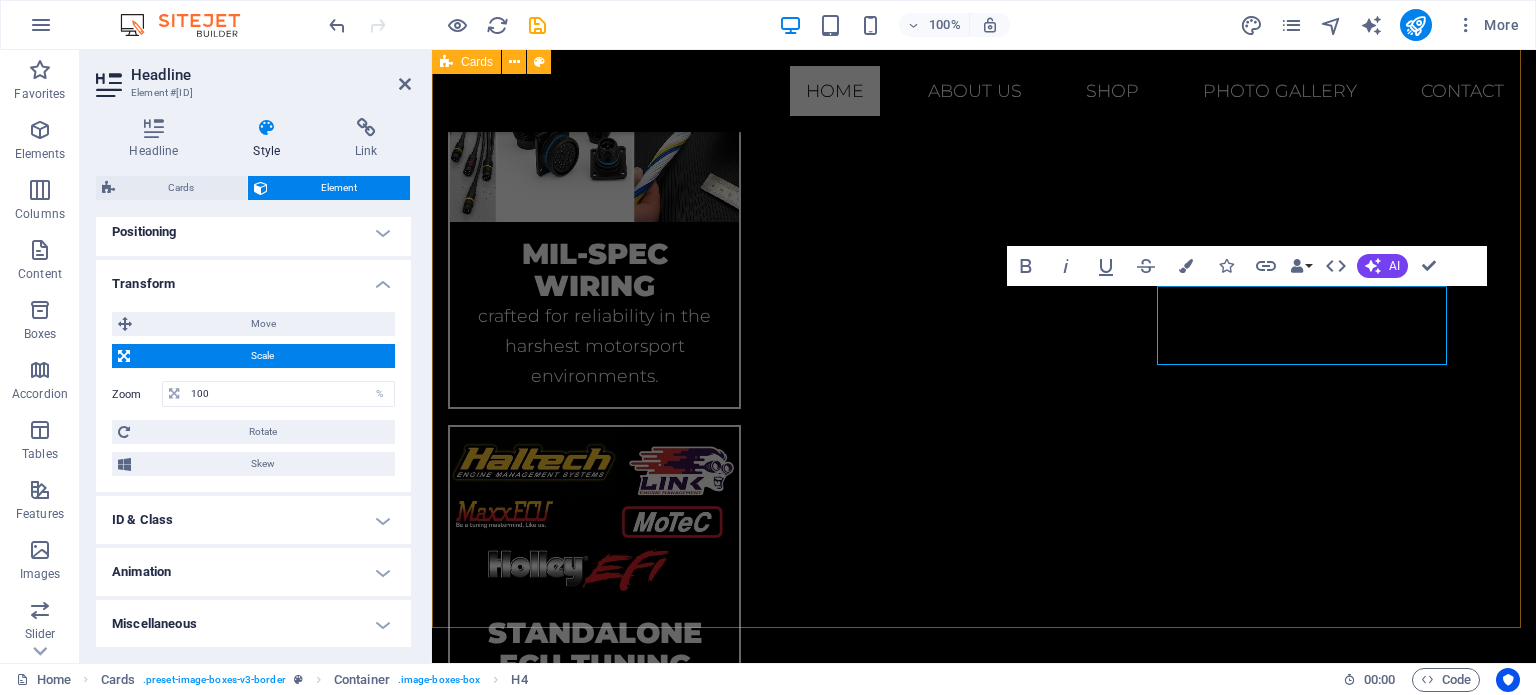 click on "CANbus solutions We provide custom CAN-Bus gateways solutions to ensure flawless communication when retrofitting new model engines . performance parts sales thru Online & Onsite Lorem ipsum dolor sit amet, consectetuer adipiscing elit. Aenean commodo ligula eget dolor. Lorem ipsum dolor sit amet." at bounding box center [984, 2069] 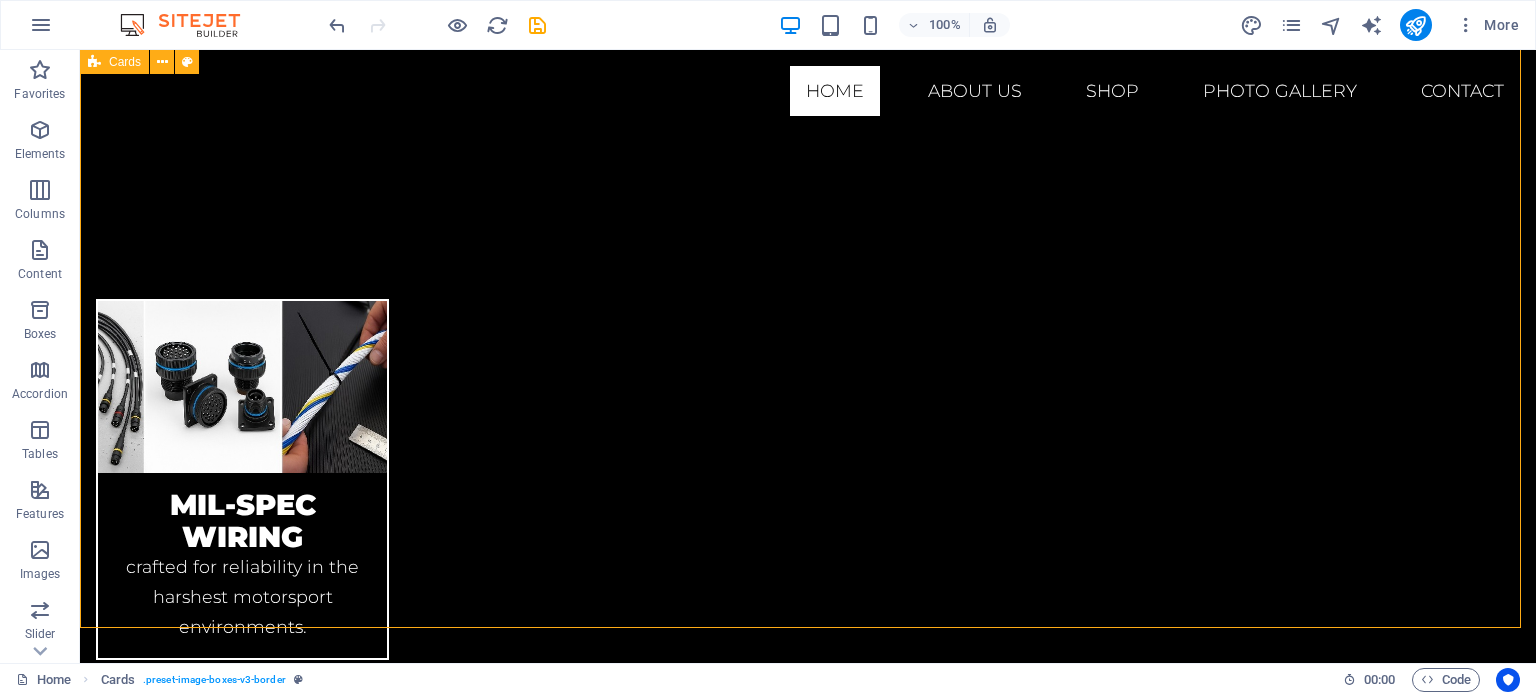 scroll, scrollTop: 1923, scrollLeft: 0, axis: vertical 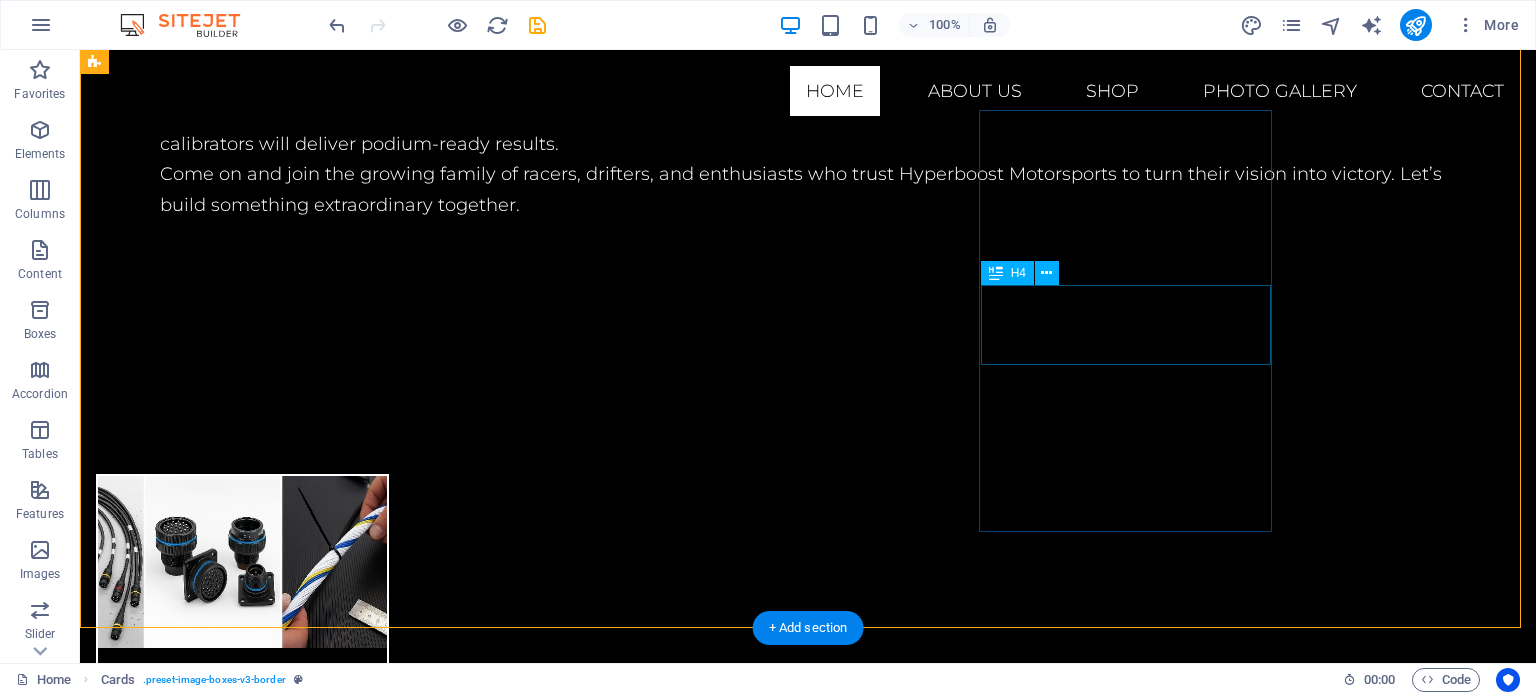 click on "Online & Onsite" at bounding box center (242, 2877) 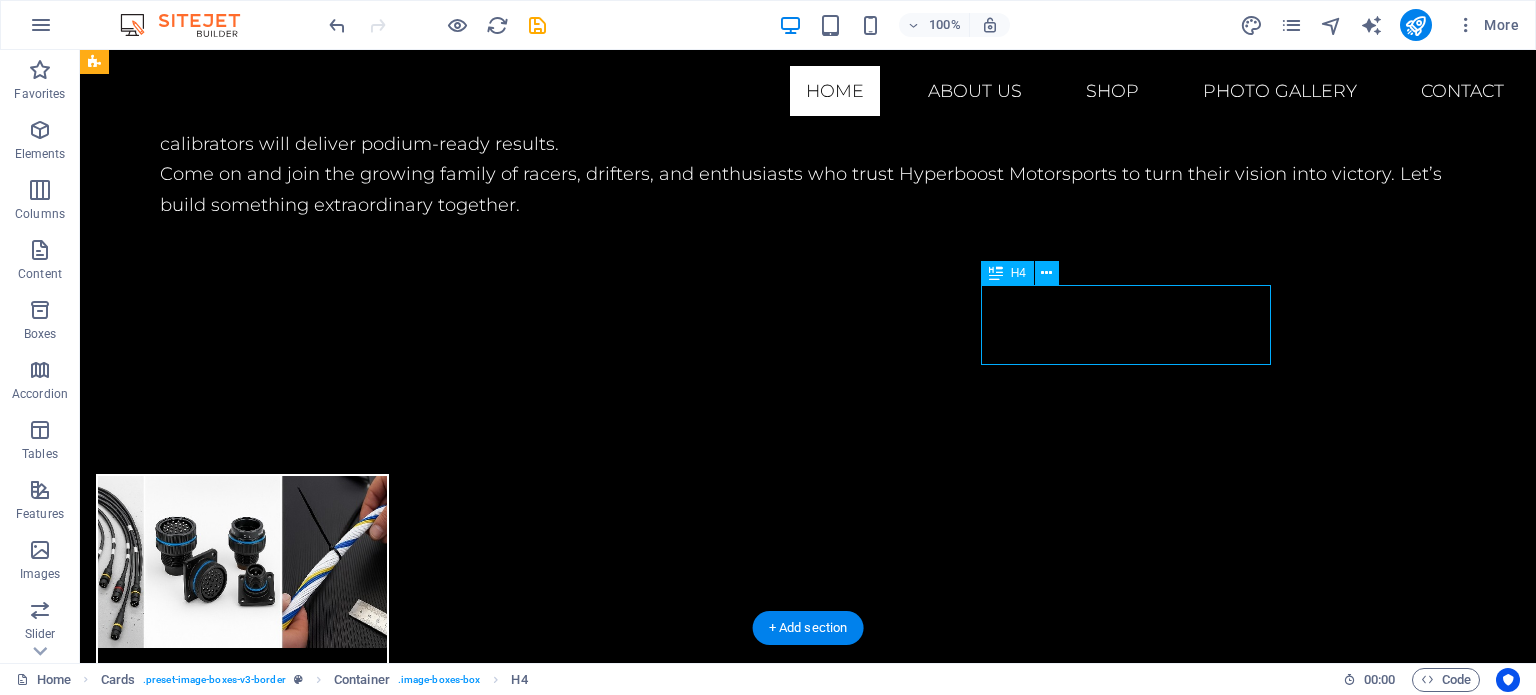 click on "Online & Onsite" at bounding box center [242, 2877] 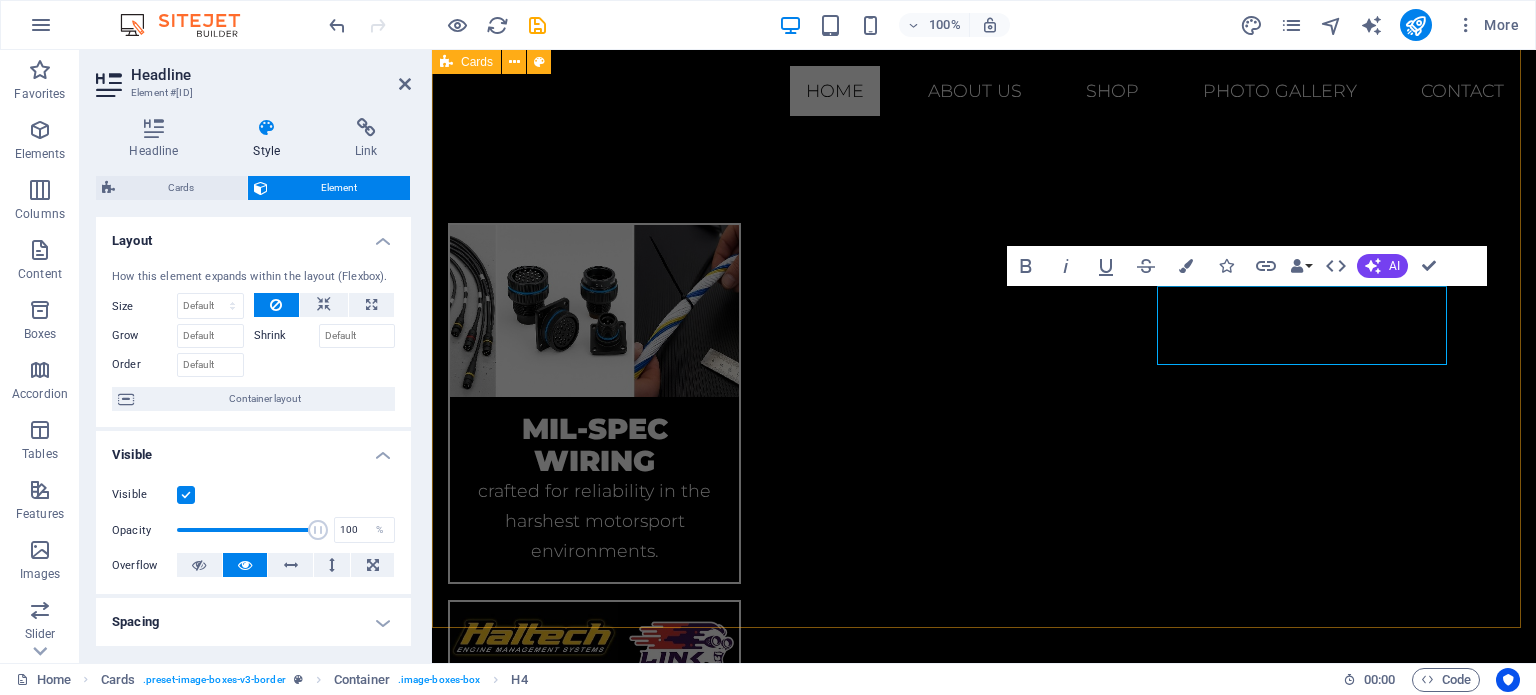scroll, scrollTop: 2098, scrollLeft: 0, axis: vertical 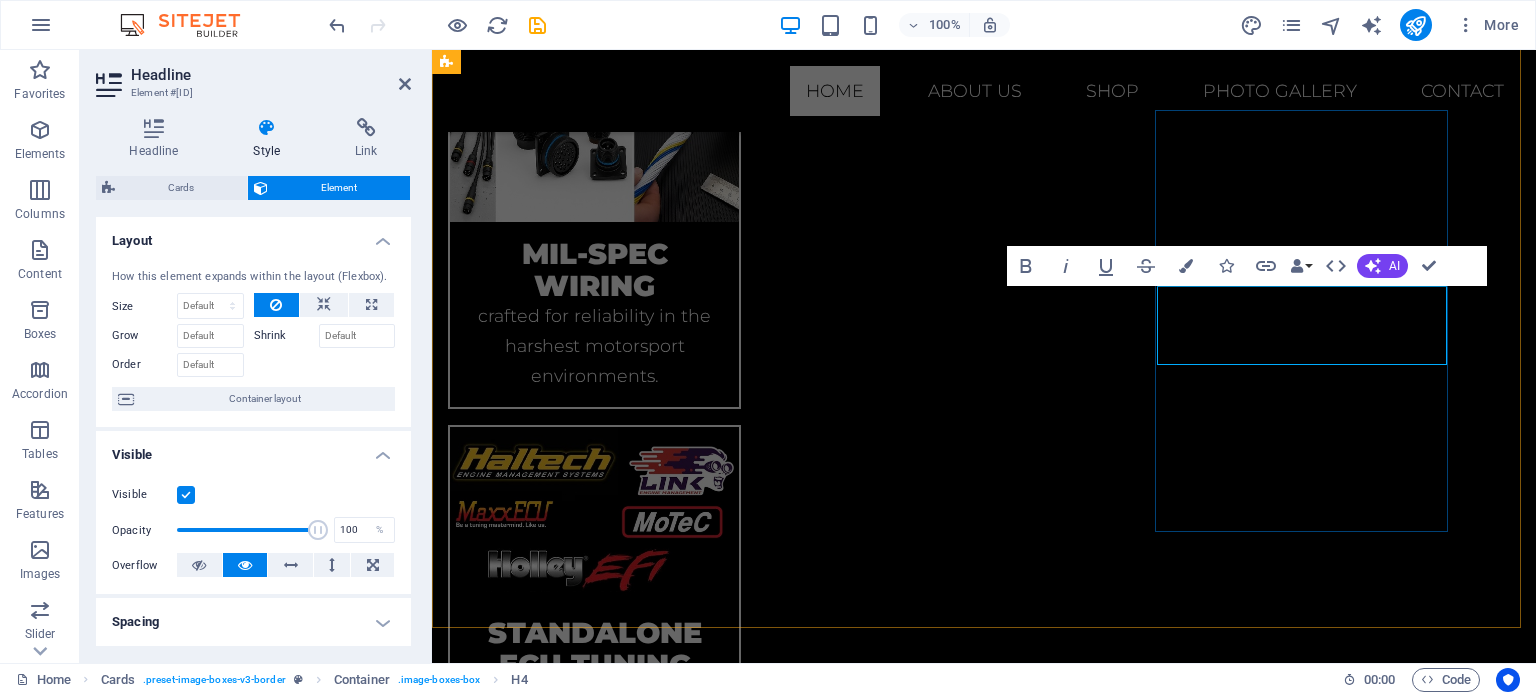 click on "Online & Onsite" at bounding box center [594, 2459] 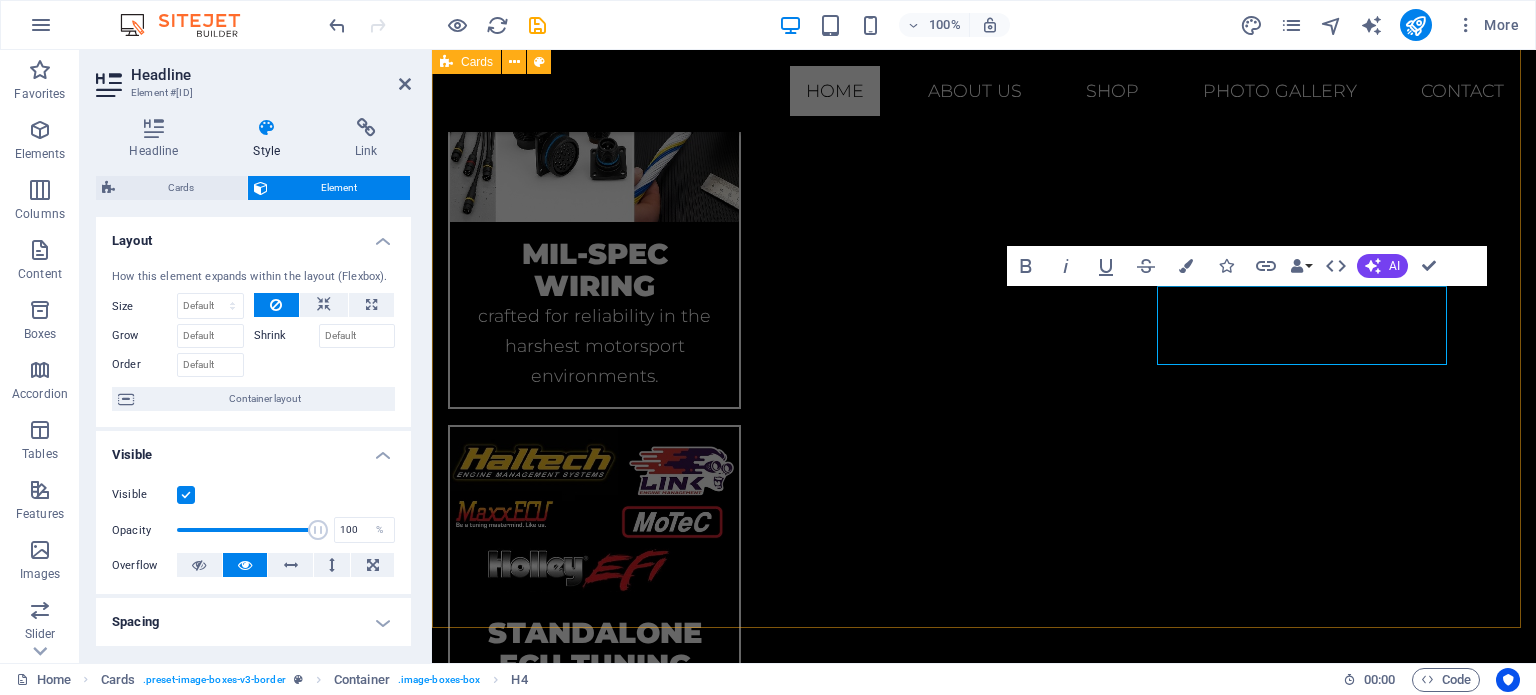 click on "CANbus solutions We provide custom CAN-Bus gateways solutions to ensure flawless communication when retrofitting new model engines . performance parts sales thru  Online and Onsite Lorem ipsum dolor sit amet, consectetuer adipiscing elit. Aenean commodo ligula eget dolor. Lorem ipsum dolor sit amet." at bounding box center (984, 2069) 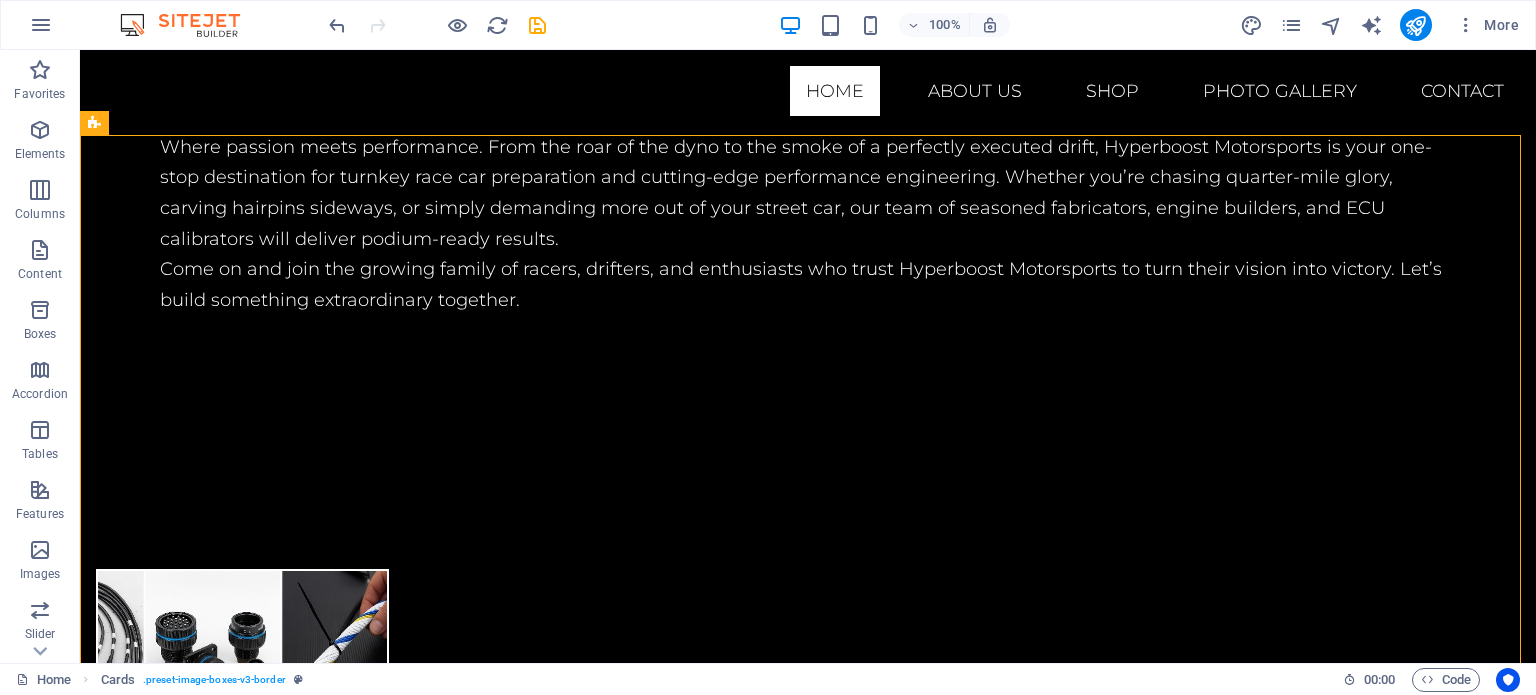 scroll, scrollTop: 1856, scrollLeft: 0, axis: vertical 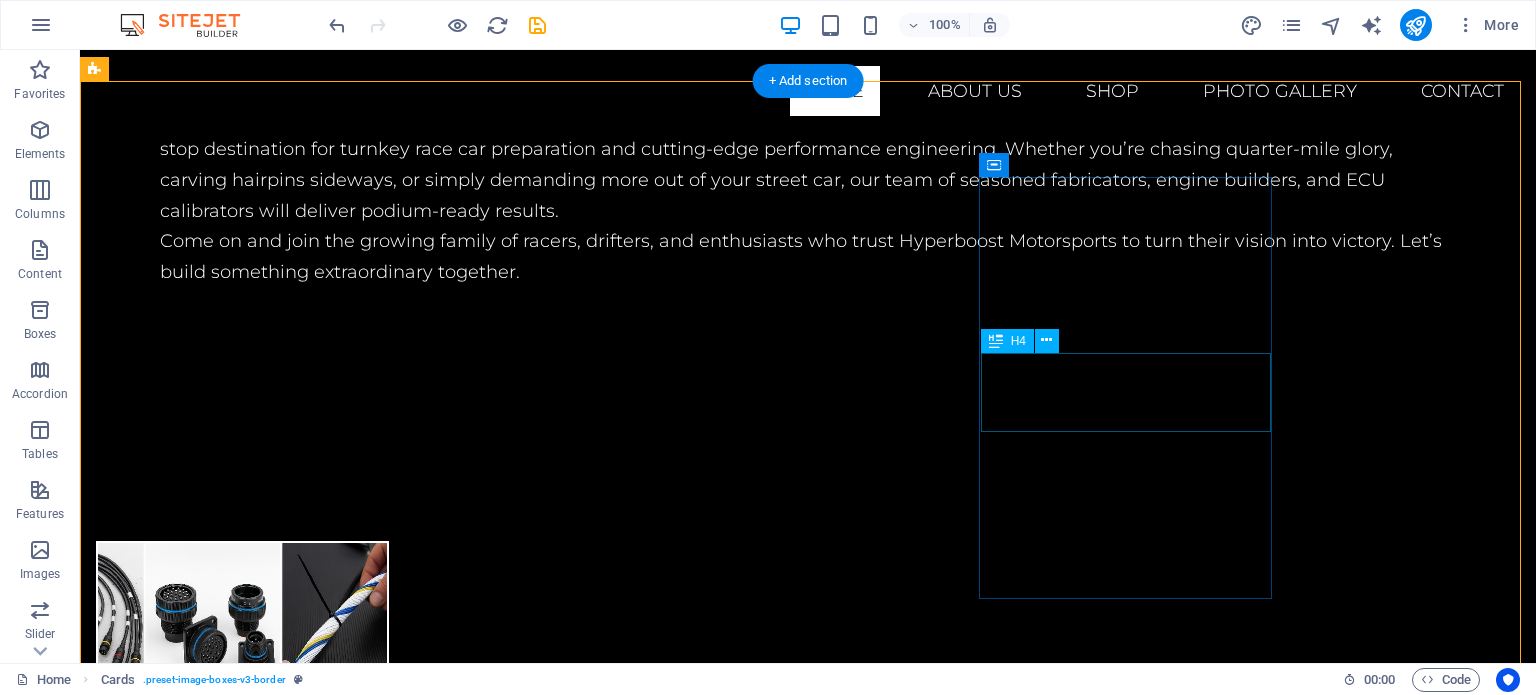 click on "Online and Onsite" at bounding box center [242, 2944] 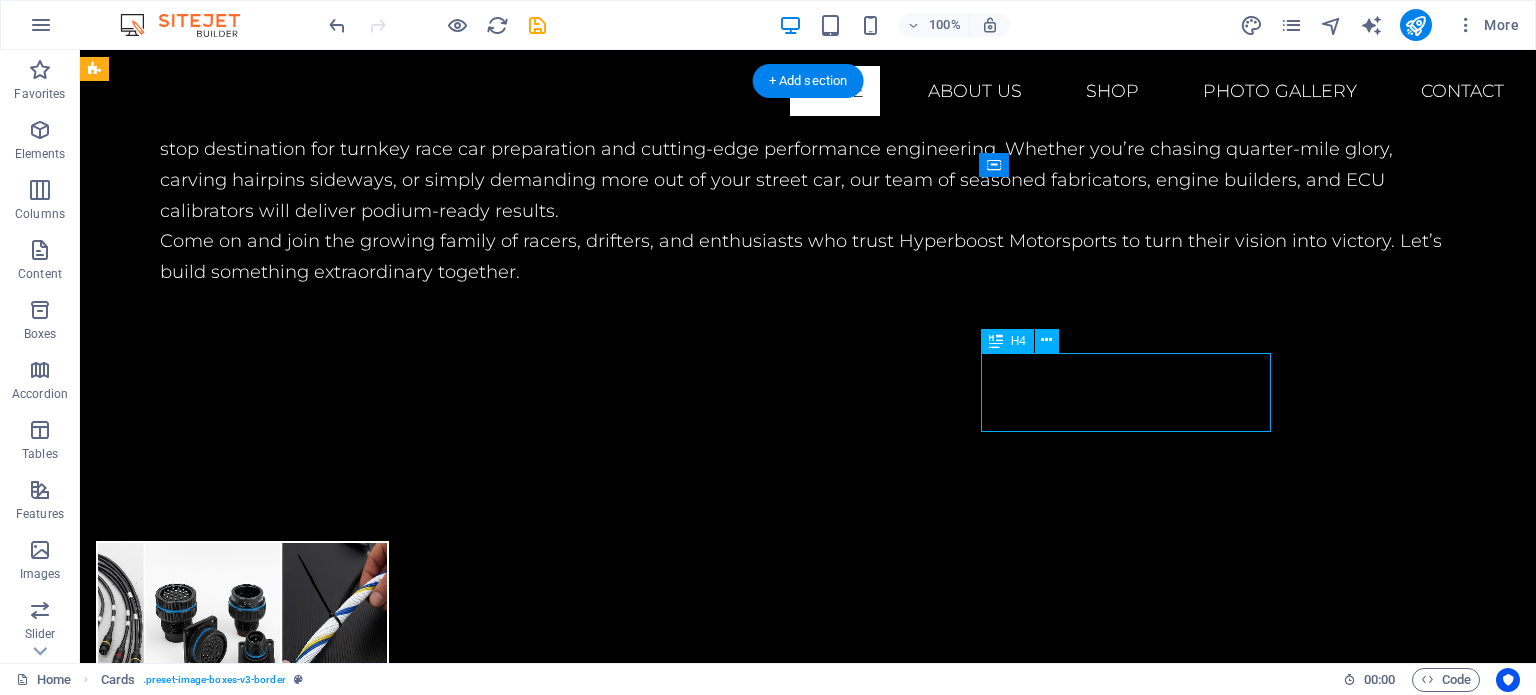 click on "Online and Onsite" at bounding box center [242, 2944] 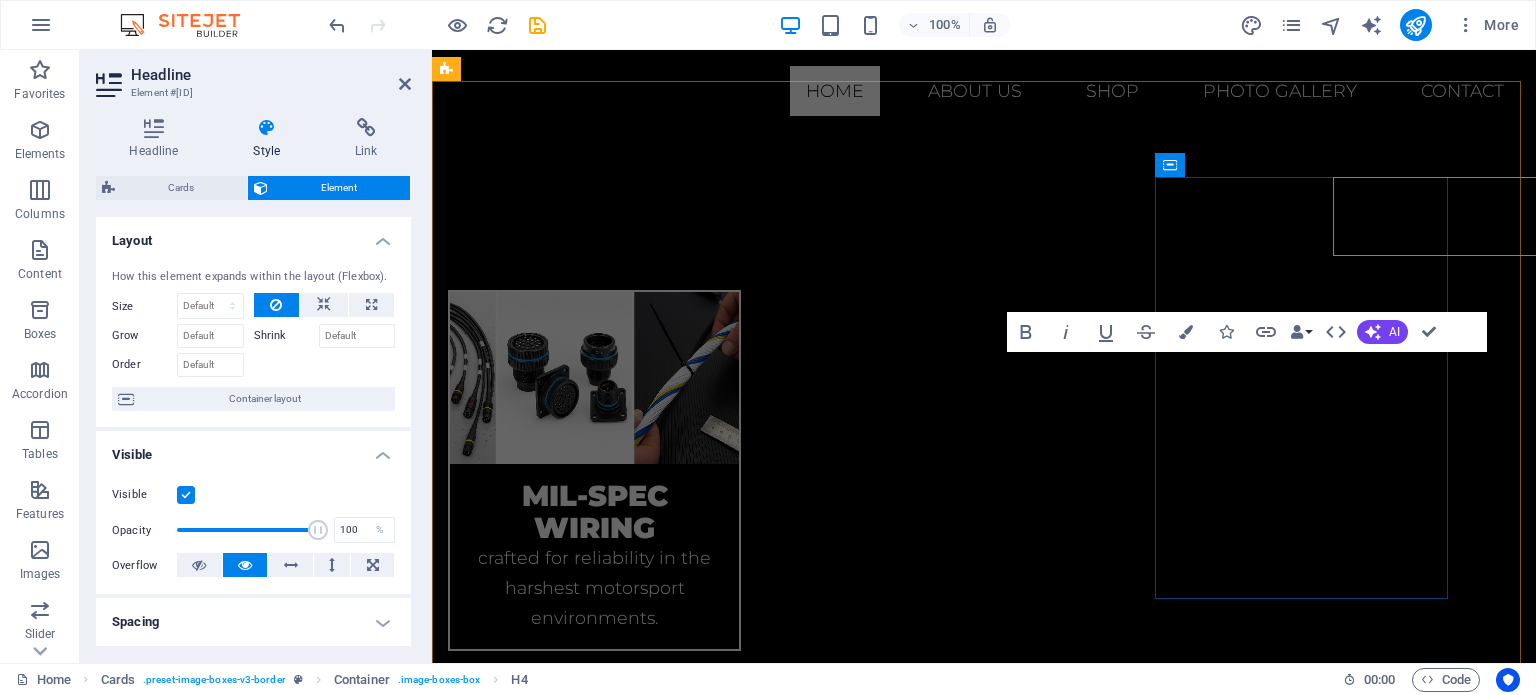 scroll, scrollTop: 2032, scrollLeft: 0, axis: vertical 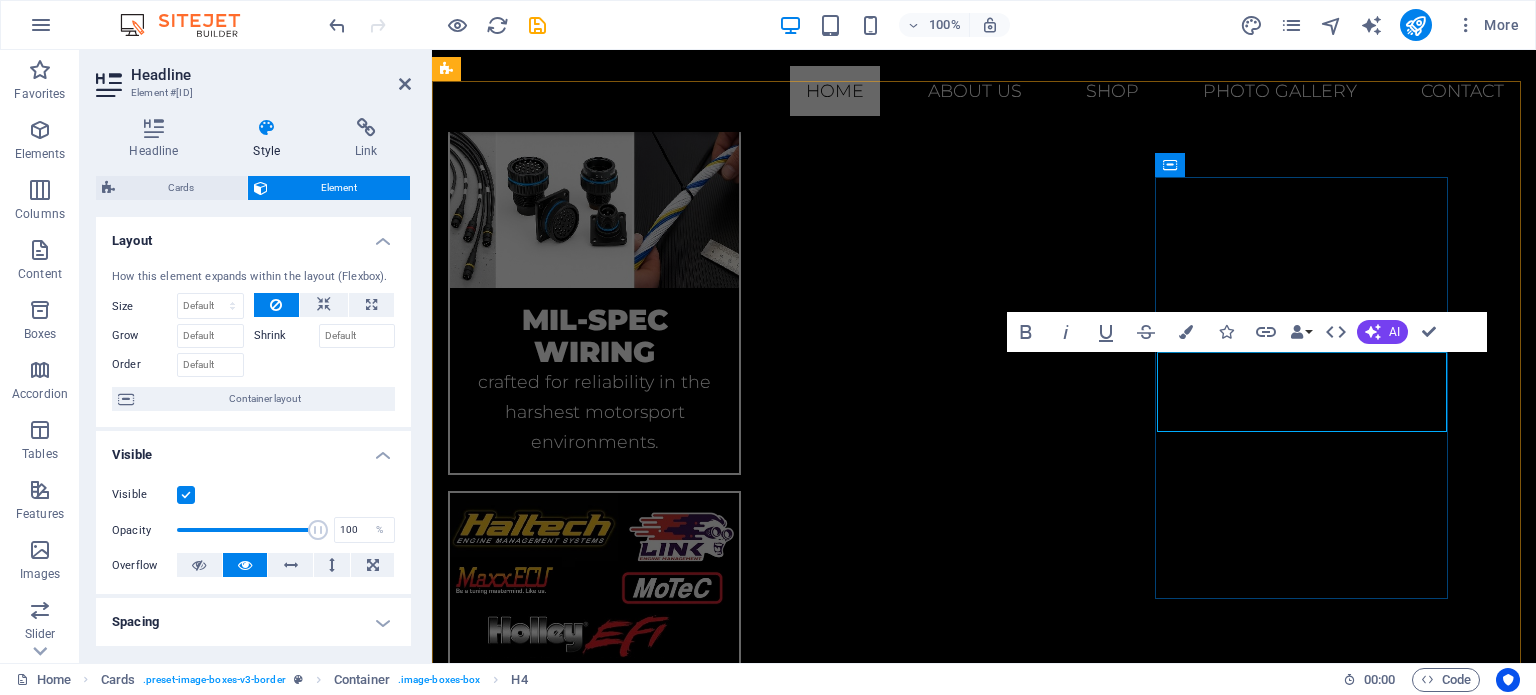 click on "Online and Onsite" at bounding box center (594, 2525) 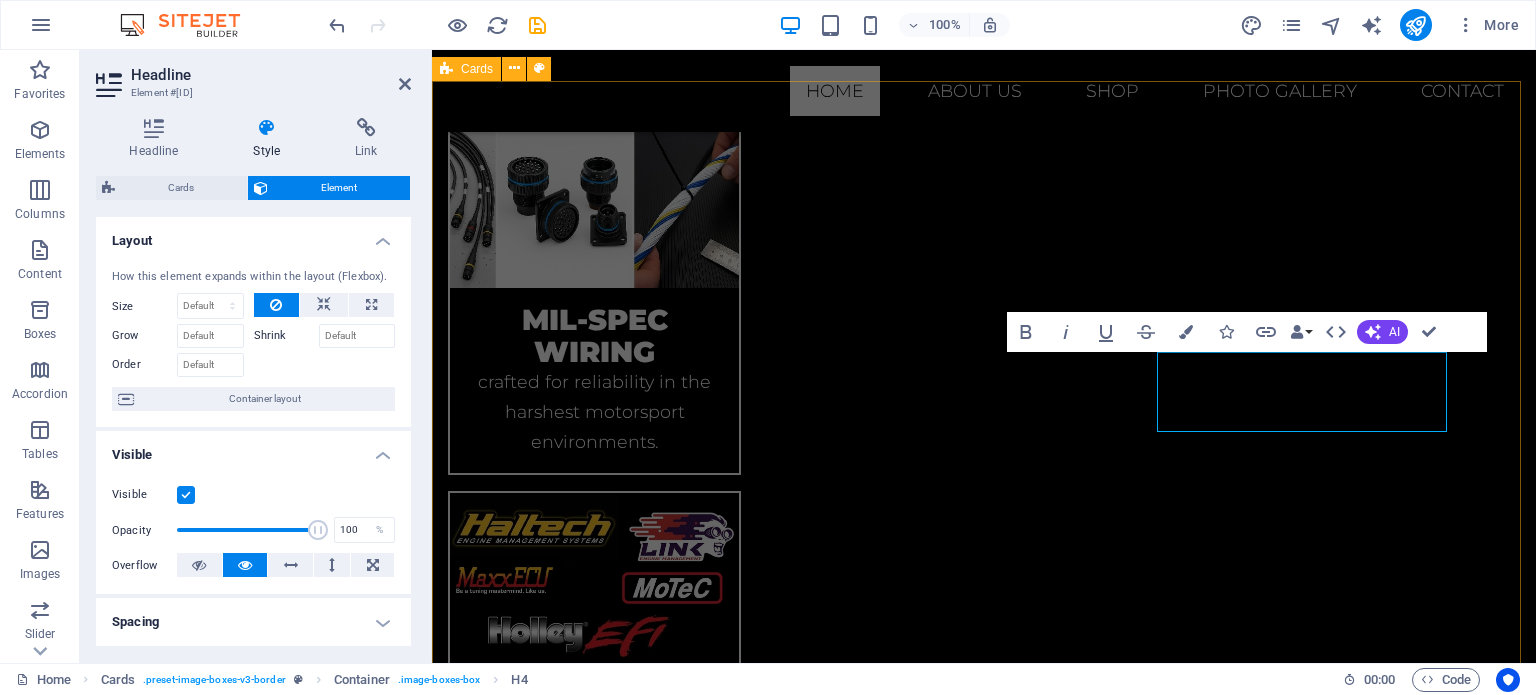 click on "CANbus solutions We provide custom CAN-Bus gateways solutions to ensure flawless communication when retrofitting new model engines . performance parts sales thru  Online and Onsite tuning Lorem ipsum dolor sit amet, consectetuer adipiscing elit. Aenean commodo ligula eget dolor. Lorem ipsum dolor sit amet." at bounding box center (984, 2135) 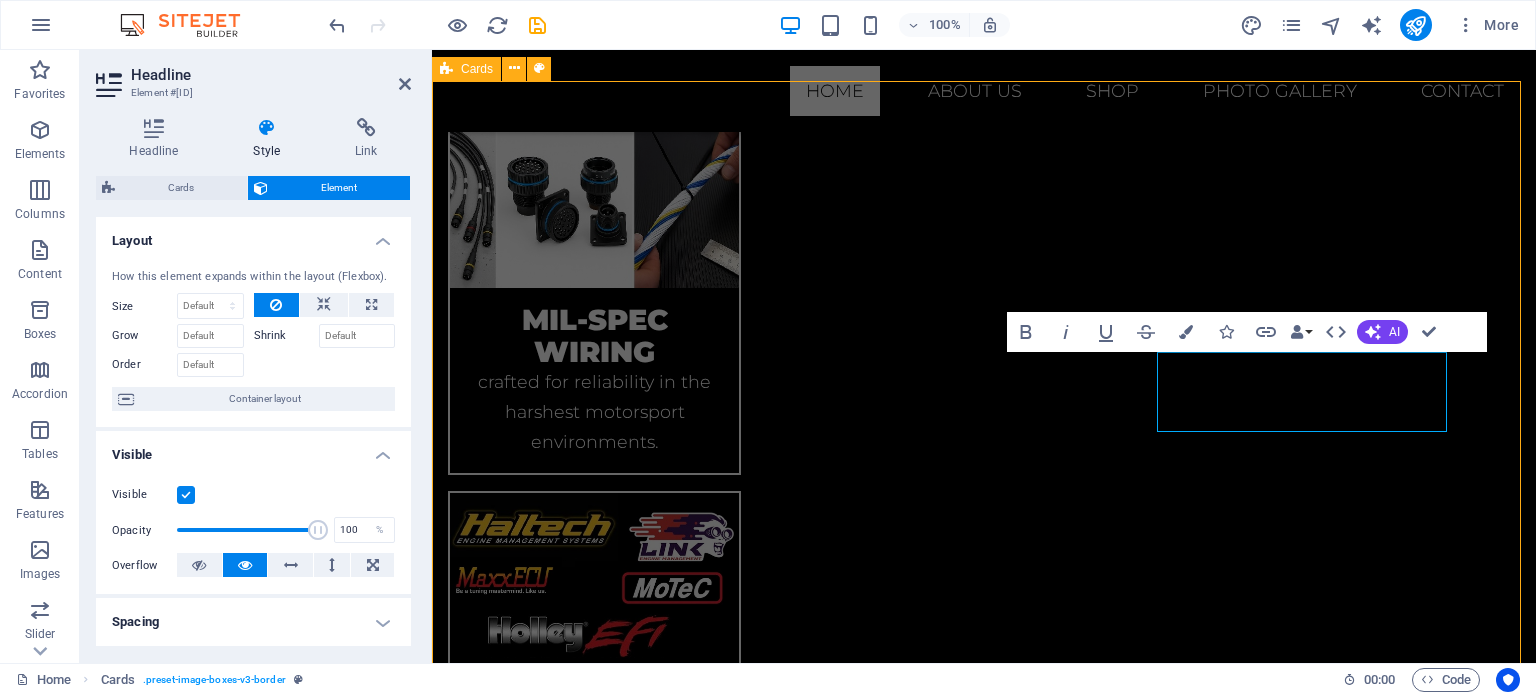 scroll, scrollTop: 1856, scrollLeft: 0, axis: vertical 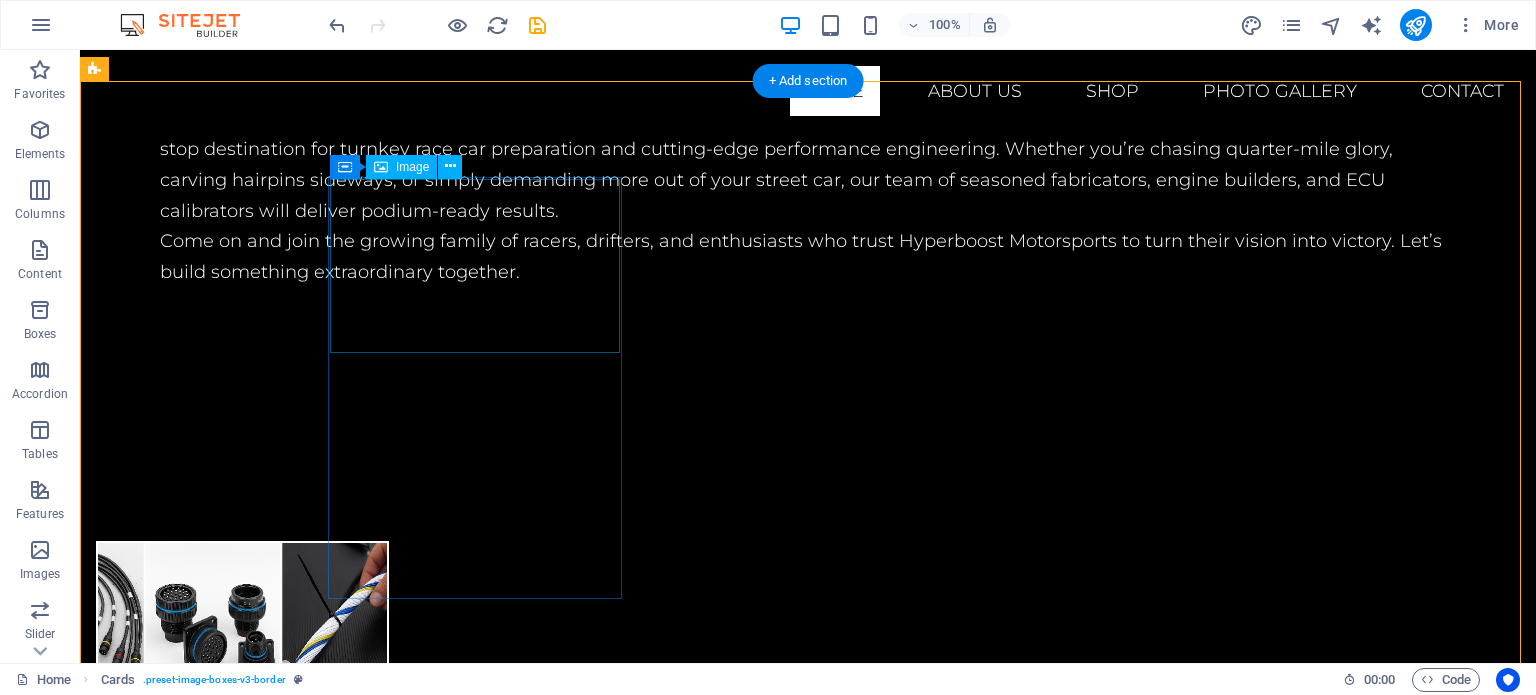 click at bounding box center (242, 2061) 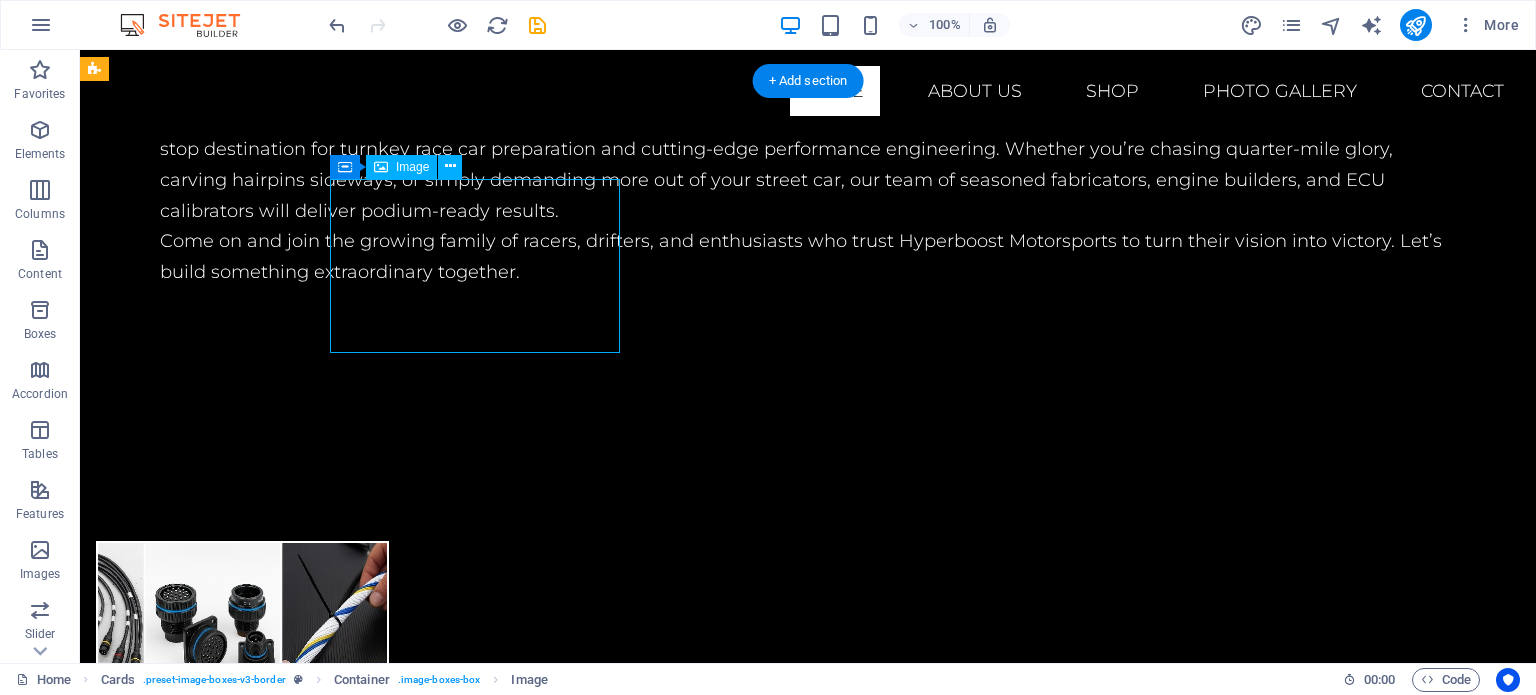 click at bounding box center (242, 2061) 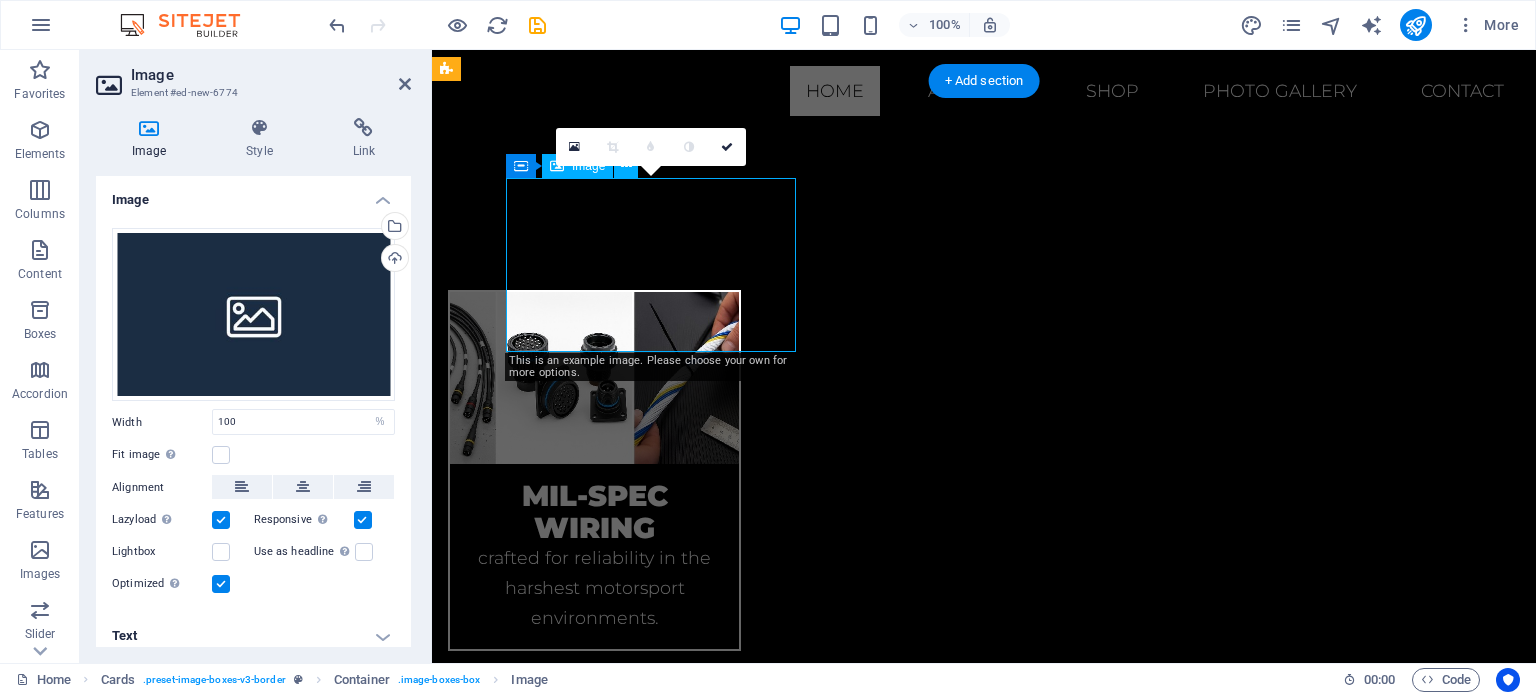 scroll, scrollTop: 2032, scrollLeft: 0, axis: vertical 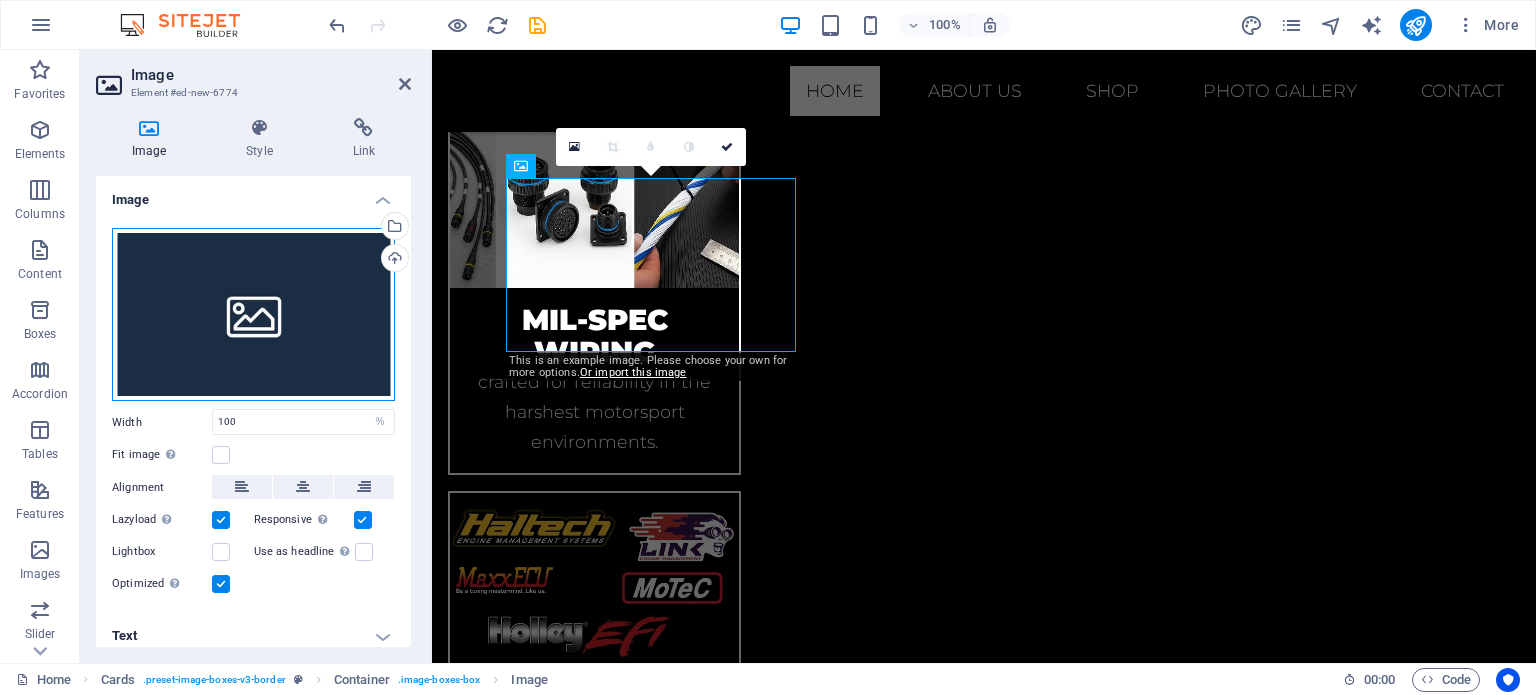 click on "Drag files here, click to choose files or select files from Files or our free stock photos & videos" at bounding box center (253, 315) 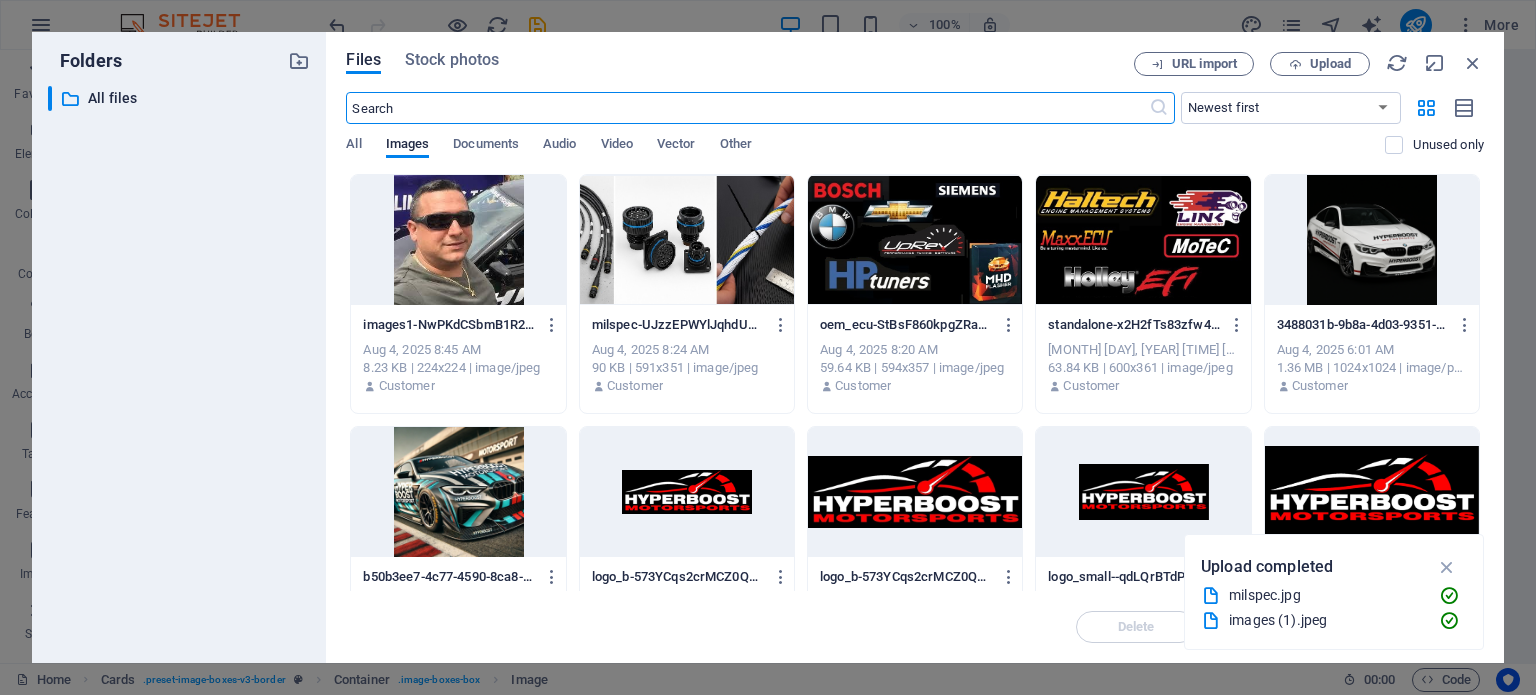 scroll, scrollTop: 2471, scrollLeft: 0, axis: vertical 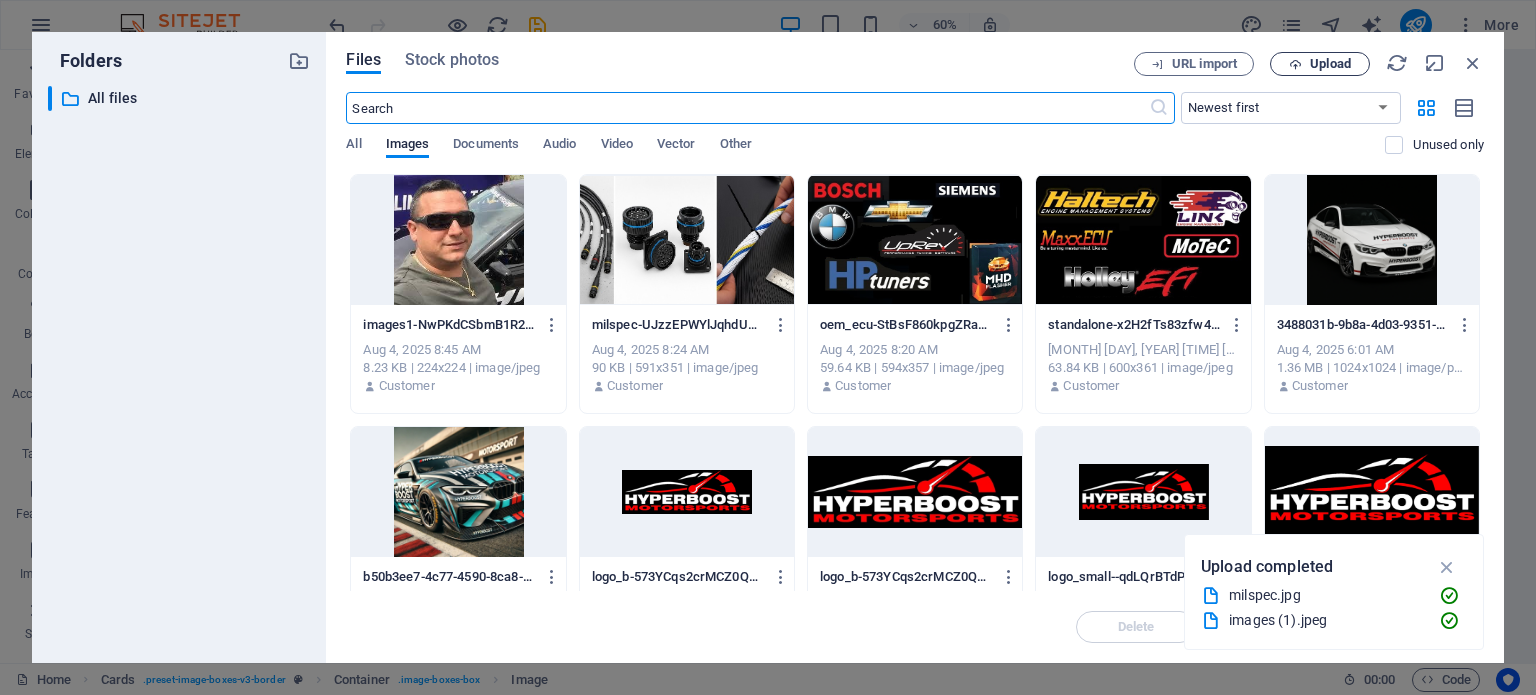 click on "Upload" at bounding box center (1320, 64) 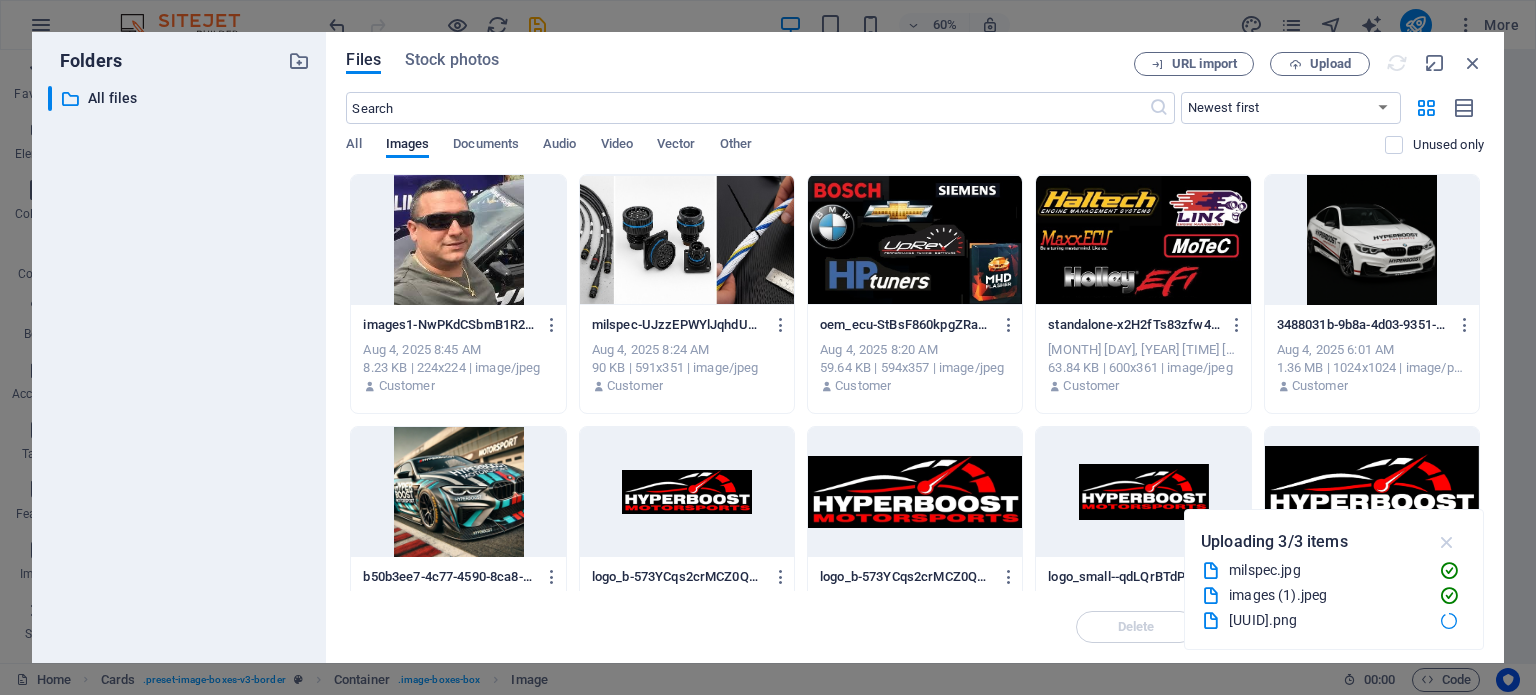click at bounding box center [1447, 542] 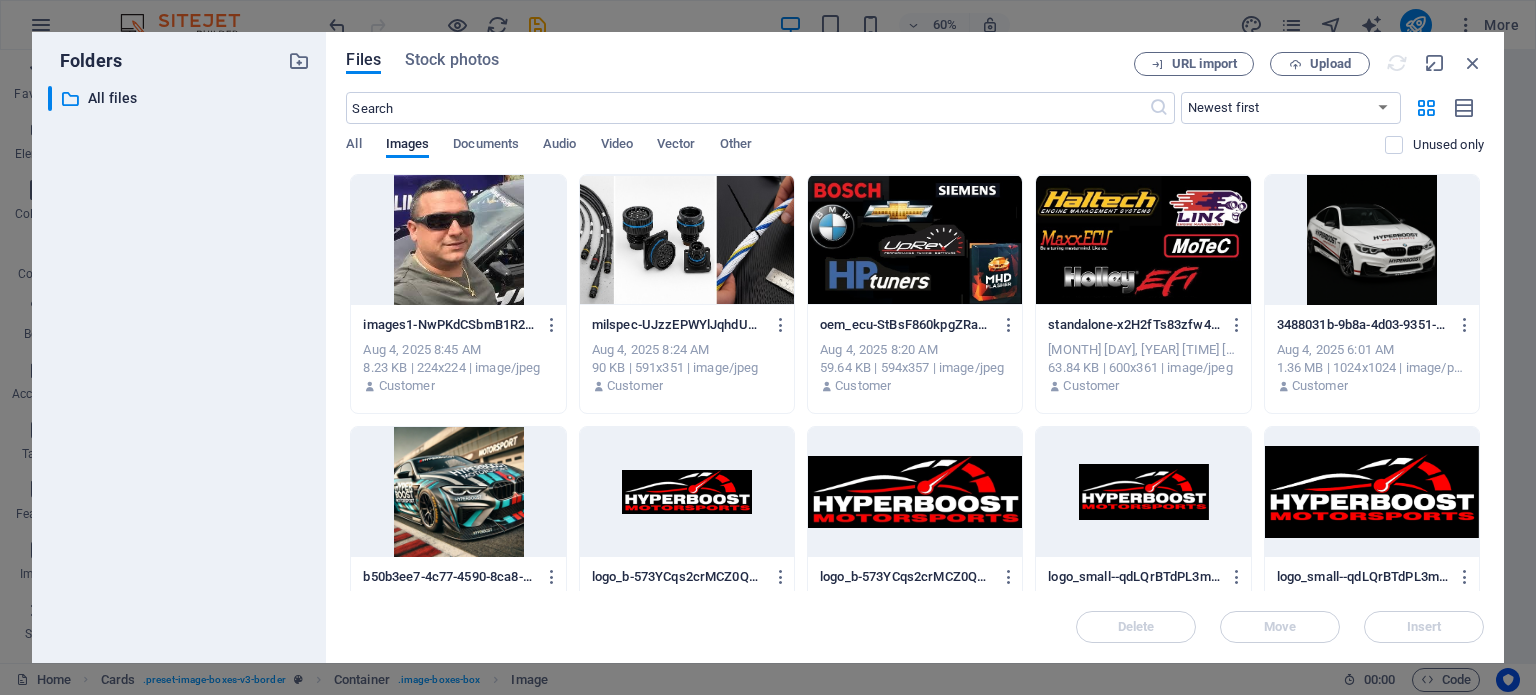 scroll, scrollTop: 2032, scrollLeft: 0, axis: vertical 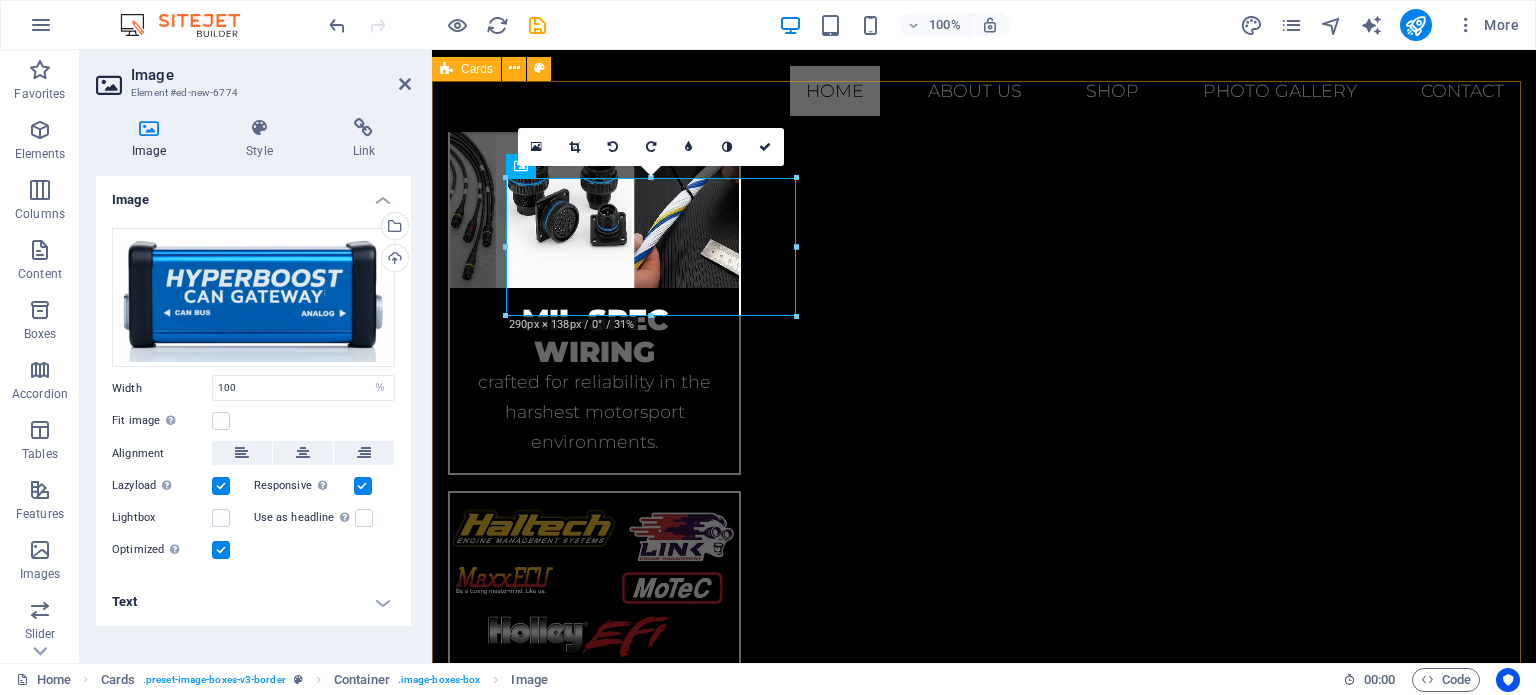 click on "CANbus solutions We provide custom CAN-Bus gateways solutions to ensure flawless communication when retrofitting new model engines . performance parts sales thru  Online and Onsite tuning Lorem ipsum dolor sit amet, consectetuer adipiscing elit. Aenean commodo ligula eget dolor. Lorem ipsum dolor sit amet." at bounding box center [984, 2117] 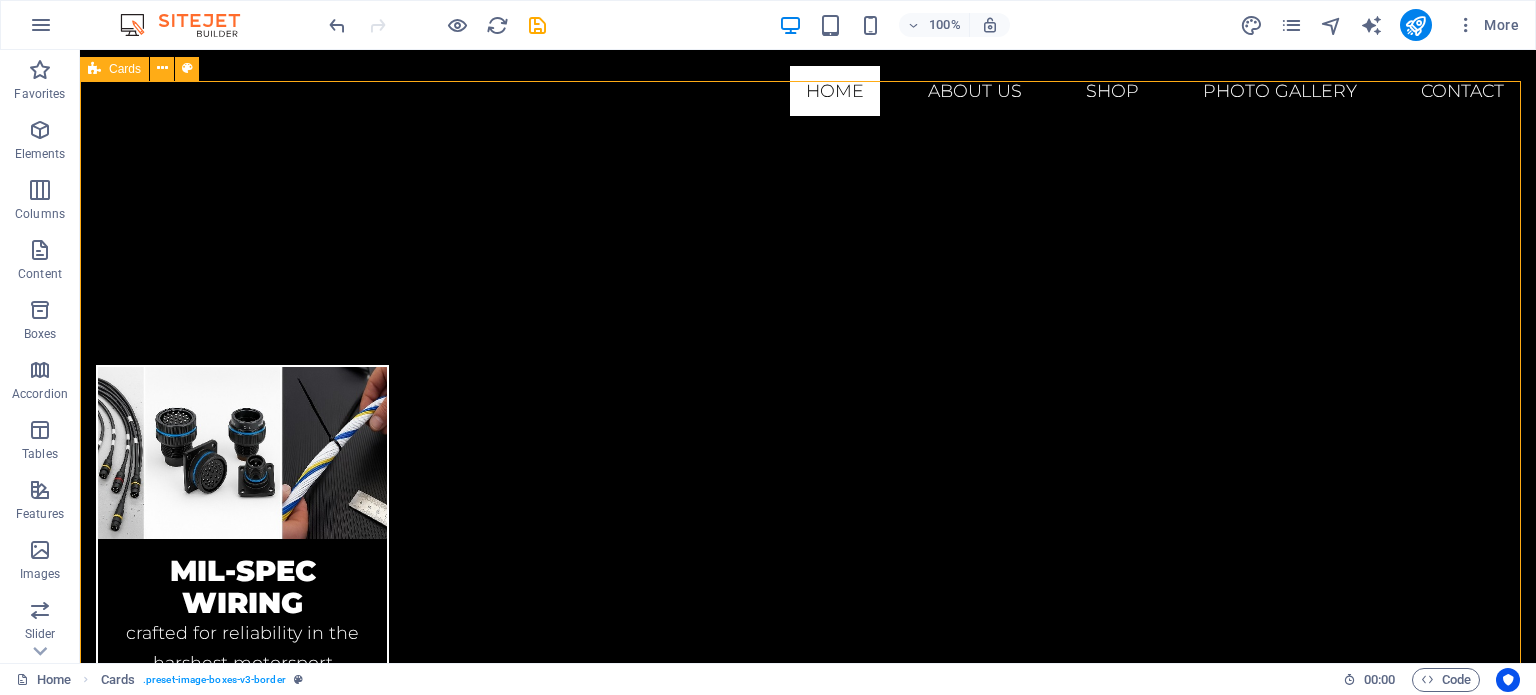 scroll, scrollTop: 1856, scrollLeft: 0, axis: vertical 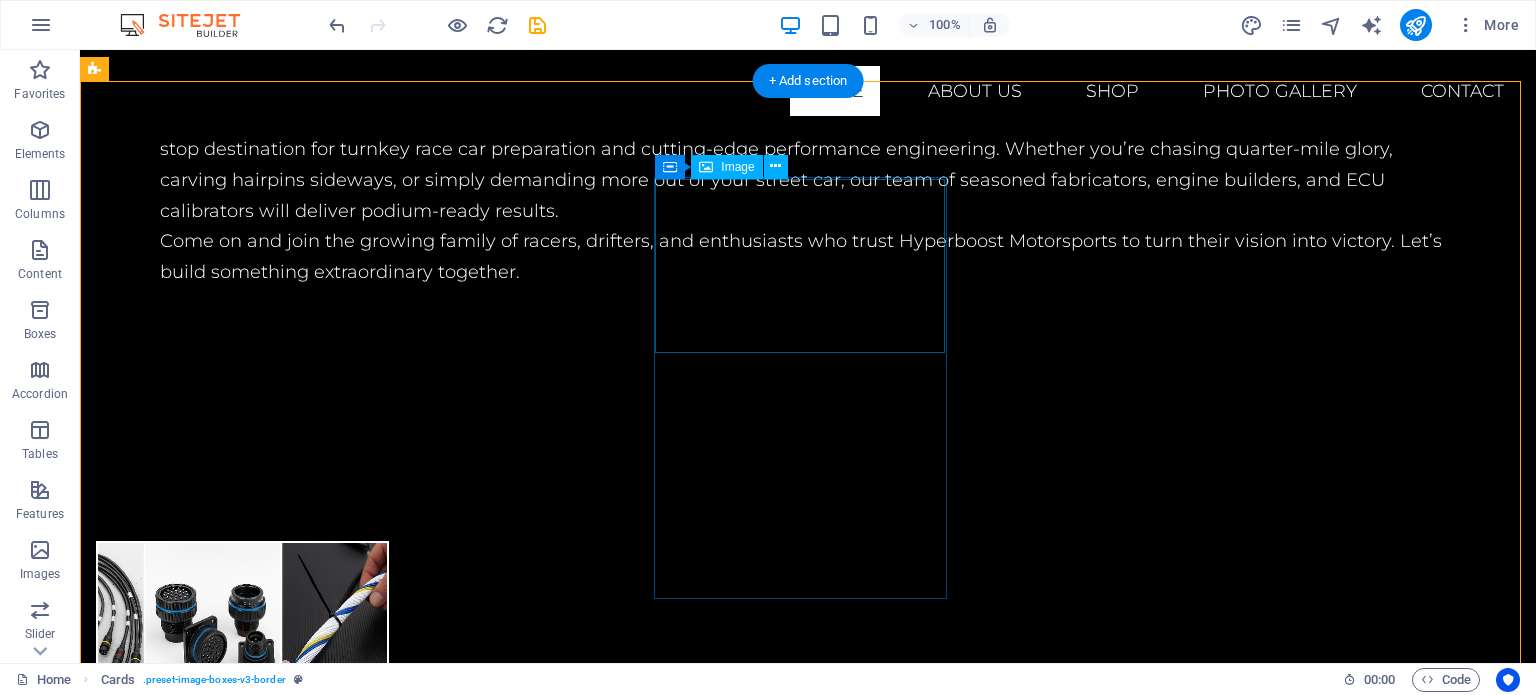 click at bounding box center (242, 2463) 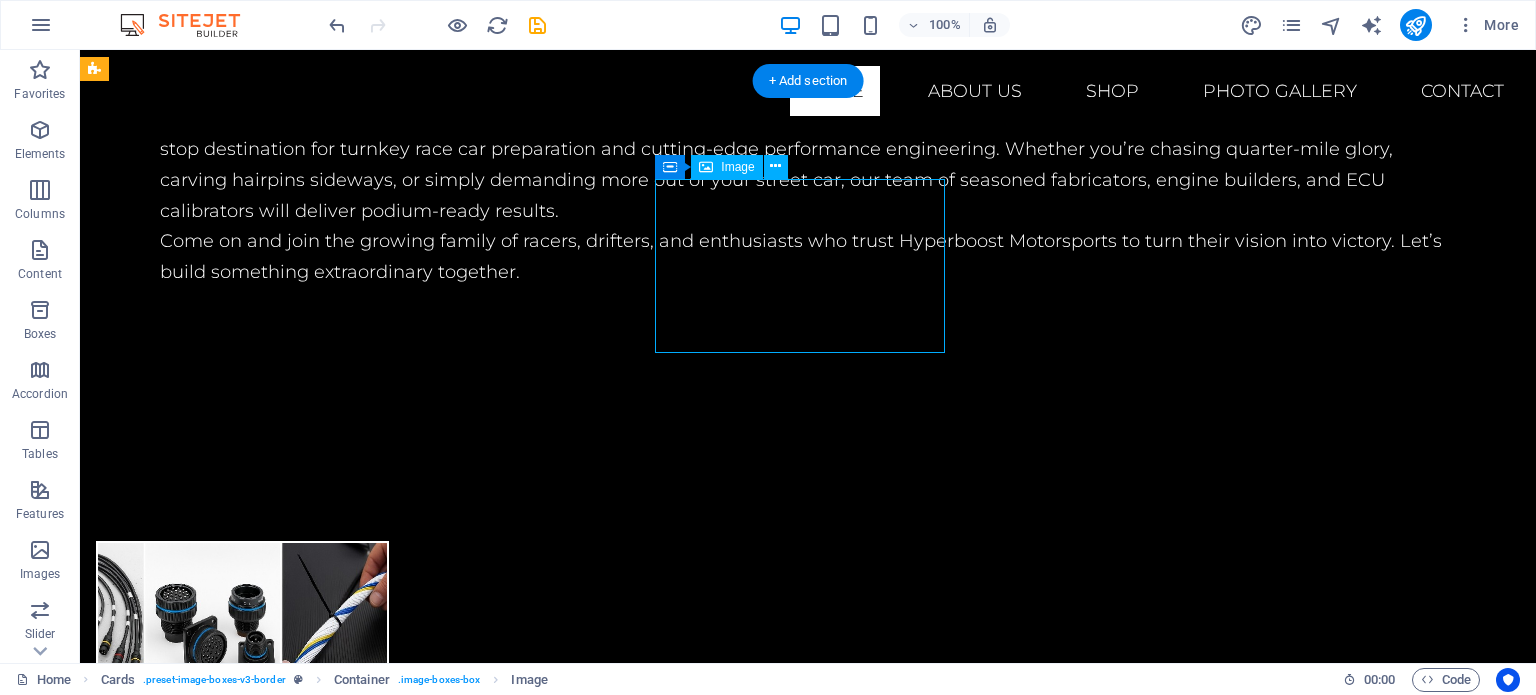 click at bounding box center (242, 2463) 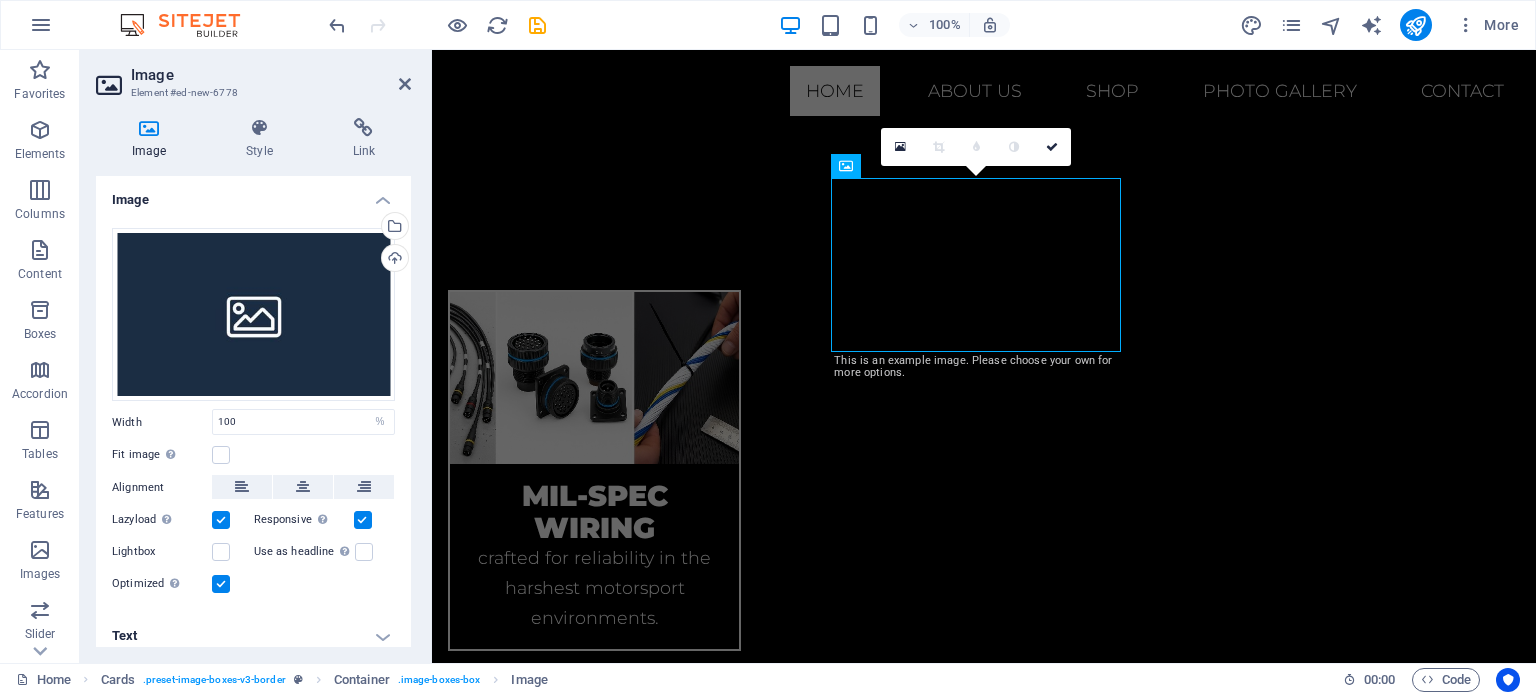 click on "Drag files here, click to choose files or select files from Files or our free stock photos & videos" at bounding box center (253, 315) 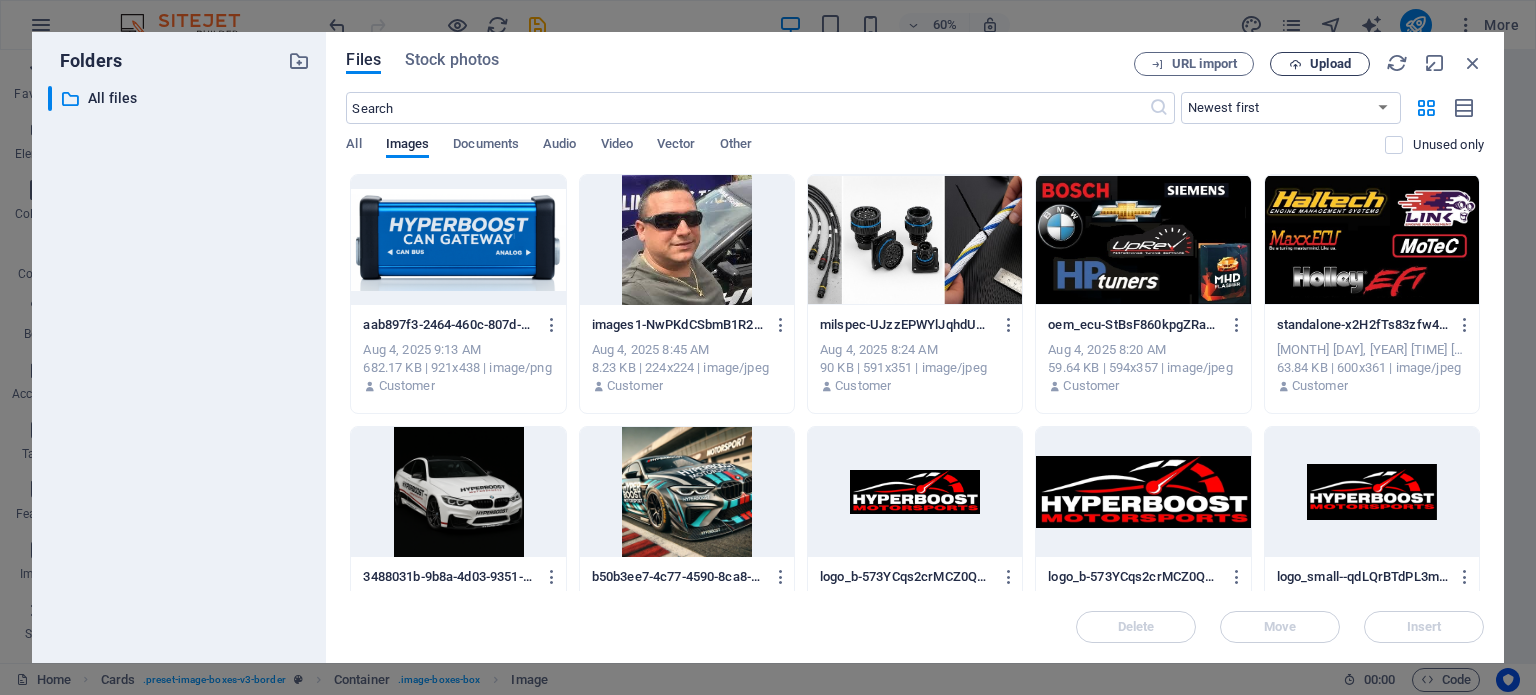 click on "Upload" at bounding box center (1320, 64) 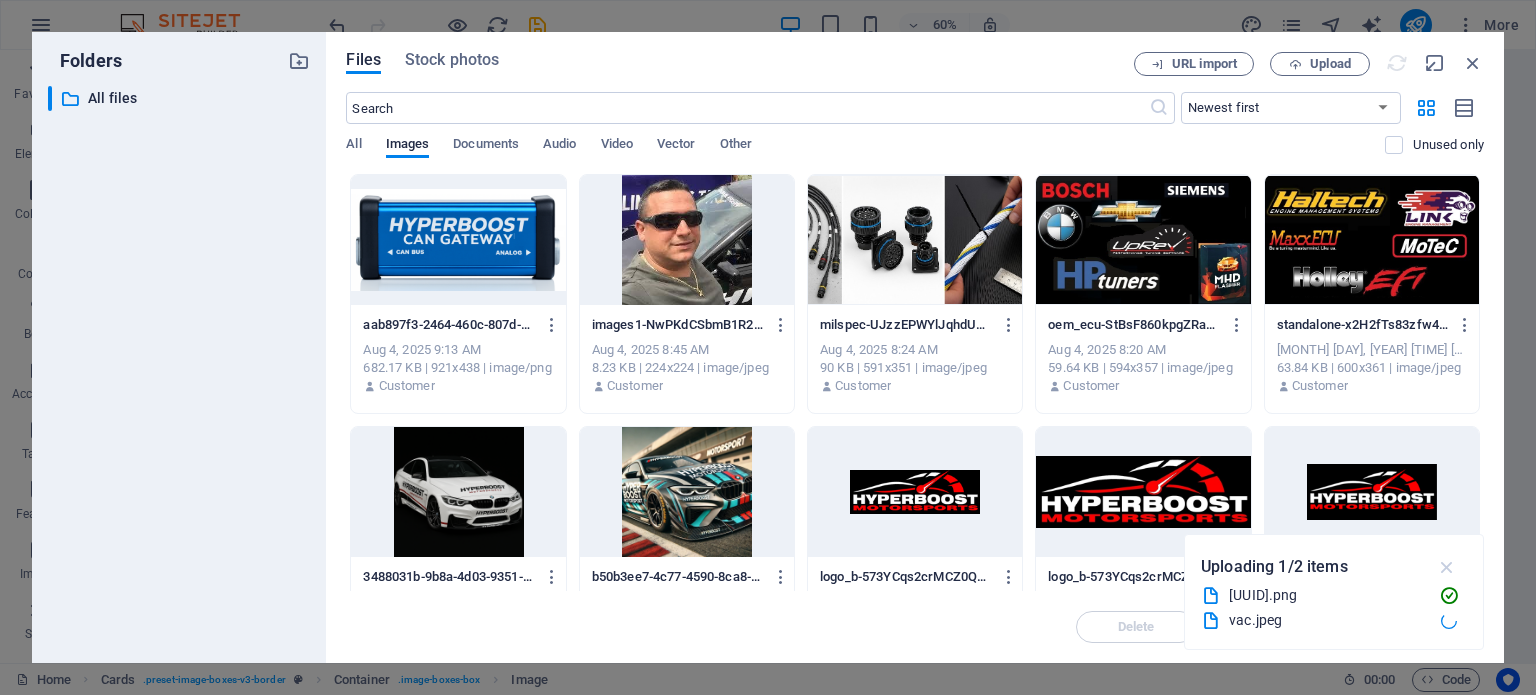 click at bounding box center (1447, 567) 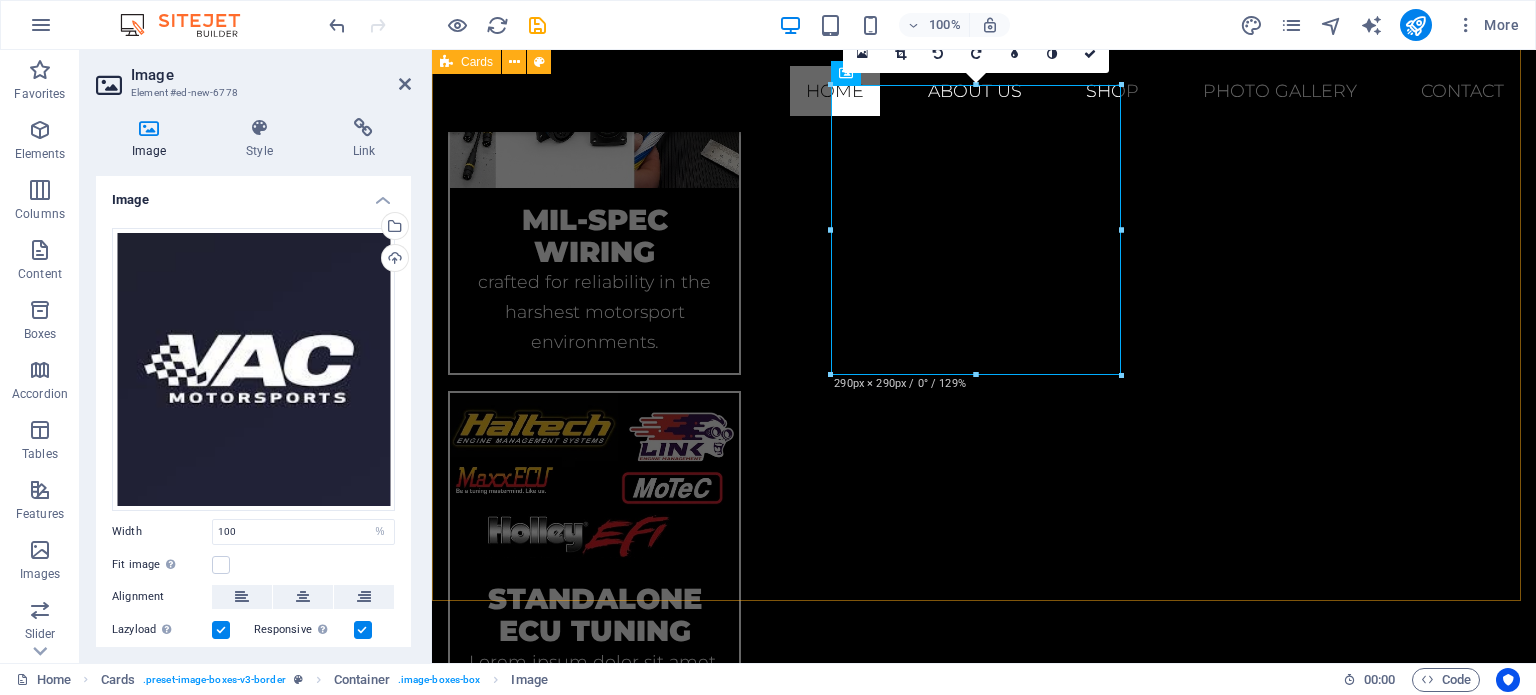 scroll, scrollTop: 2032, scrollLeft: 0, axis: vertical 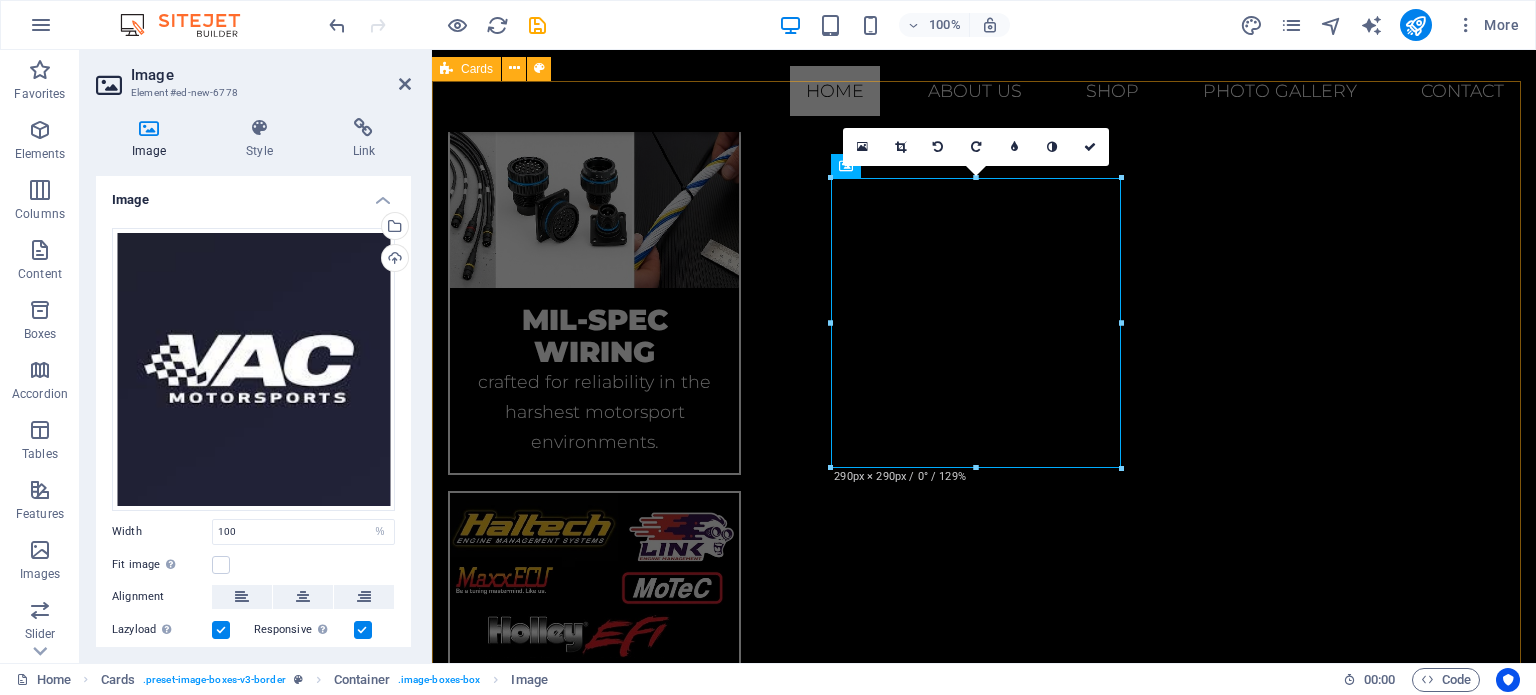 click on "CANbus solutions We provide custom CAN-Bus gateways solutions to ensure flawless communication when retrofitting new model engines . performance parts sales thru  Online and Onsite tuning Lorem ipsum dolor sit amet, consectetuer adipiscing elit. Aenean commodo ligula eget dolor. Lorem ipsum dolor sit amet." at bounding box center (984, 2175) 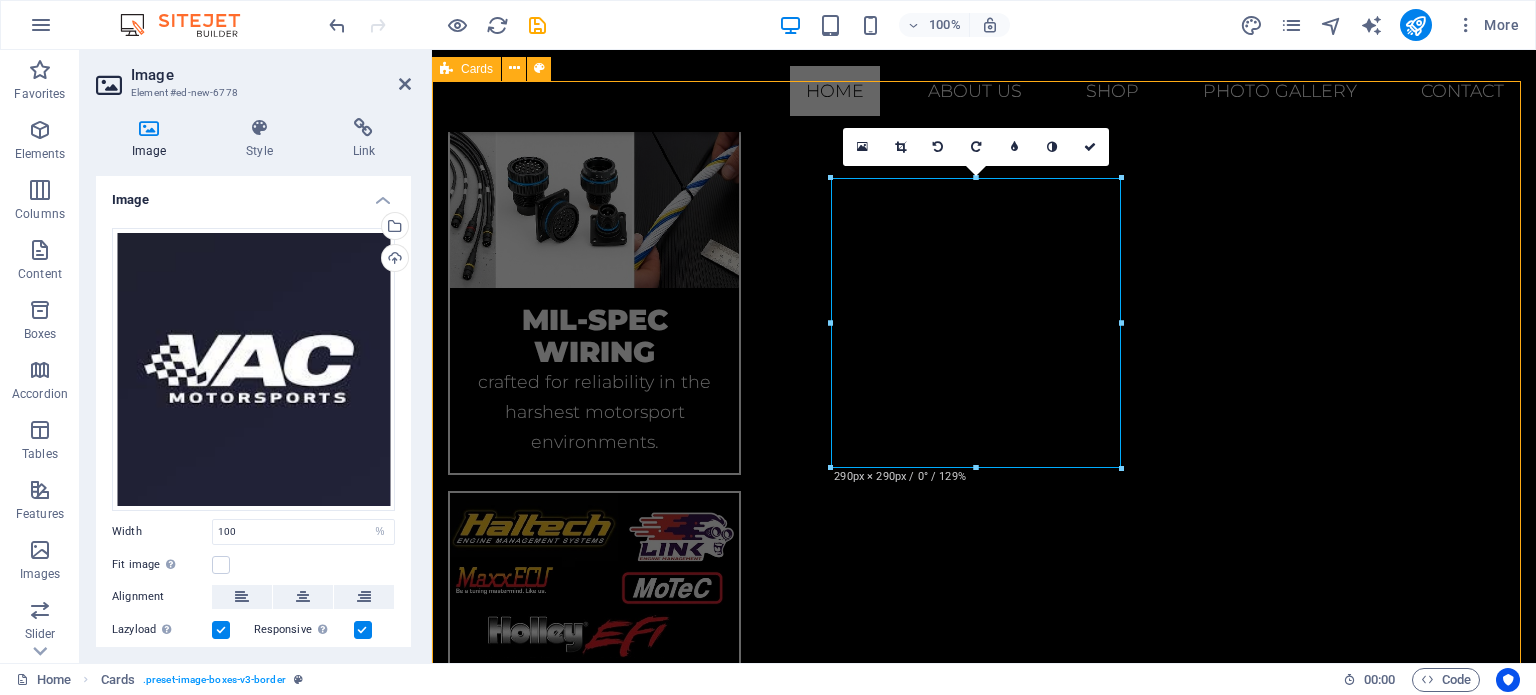 scroll, scrollTop: 1856, scrollLeft: 0, axis: vertical 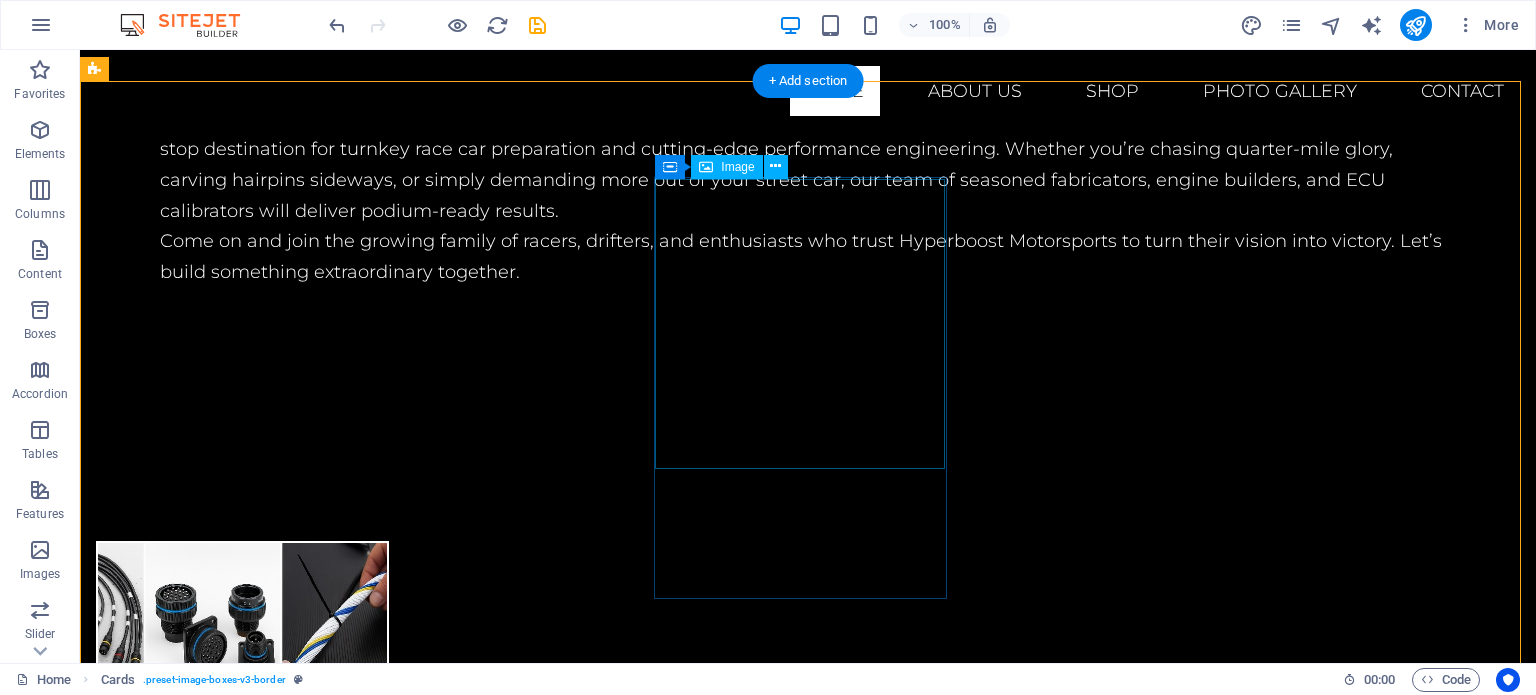 click at bounding box center (242, 2520) 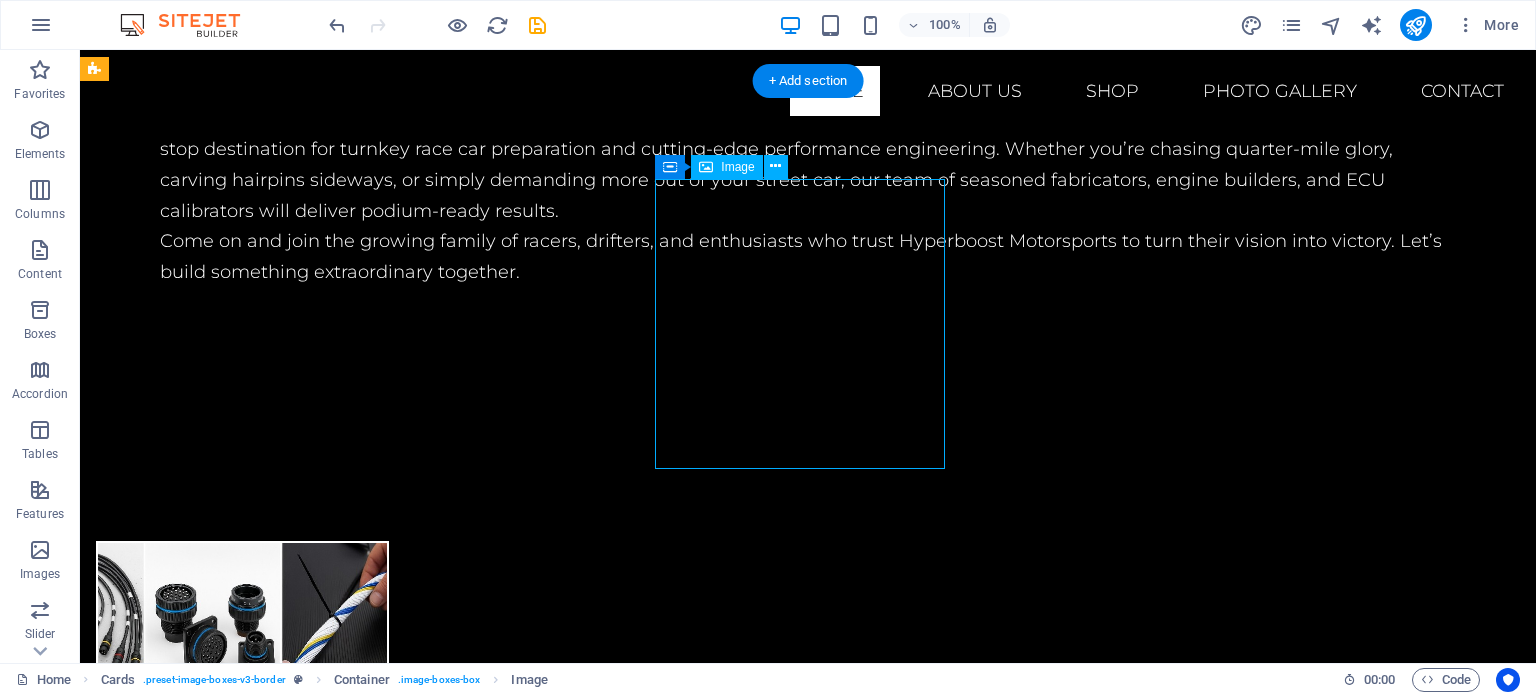 click at bounding box center (242, 2520) 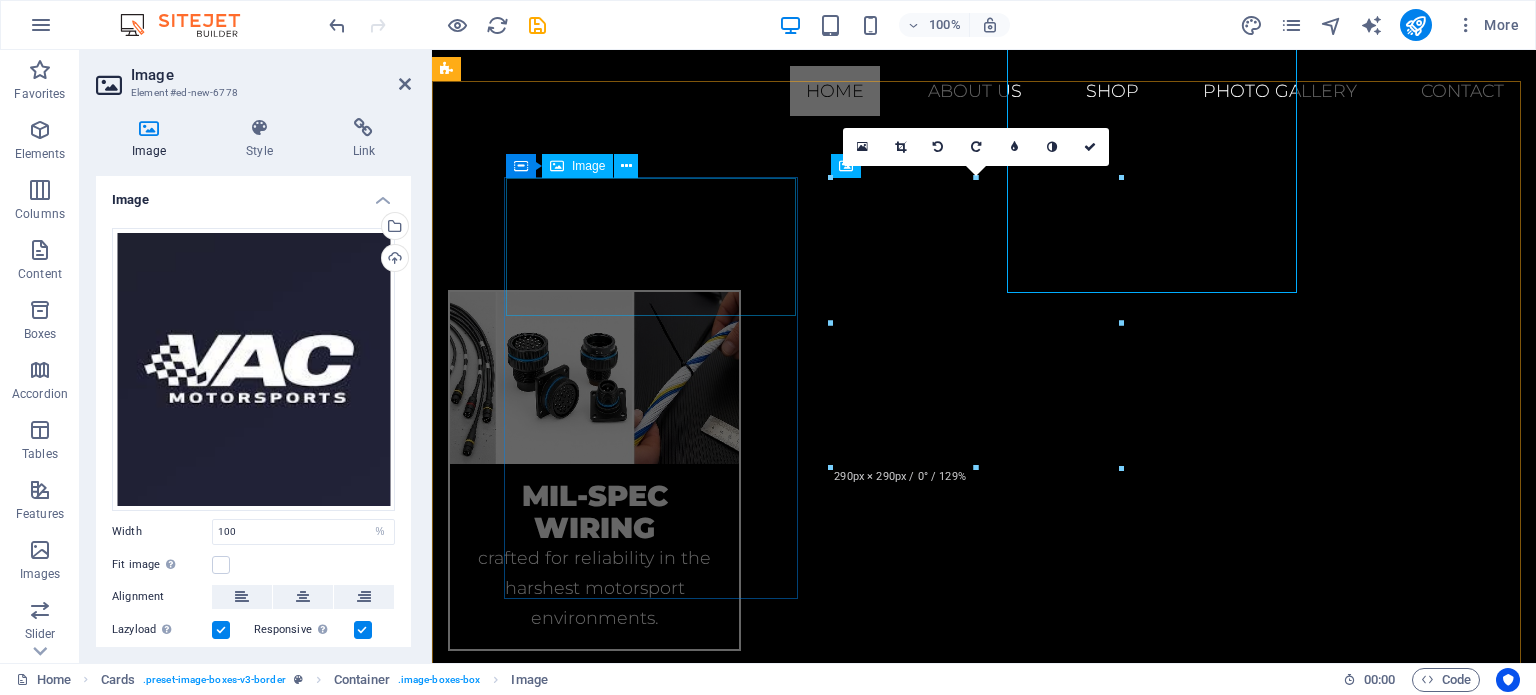 scroll, scrollTop: 2032, scrollLeft: 0, axis: vertical 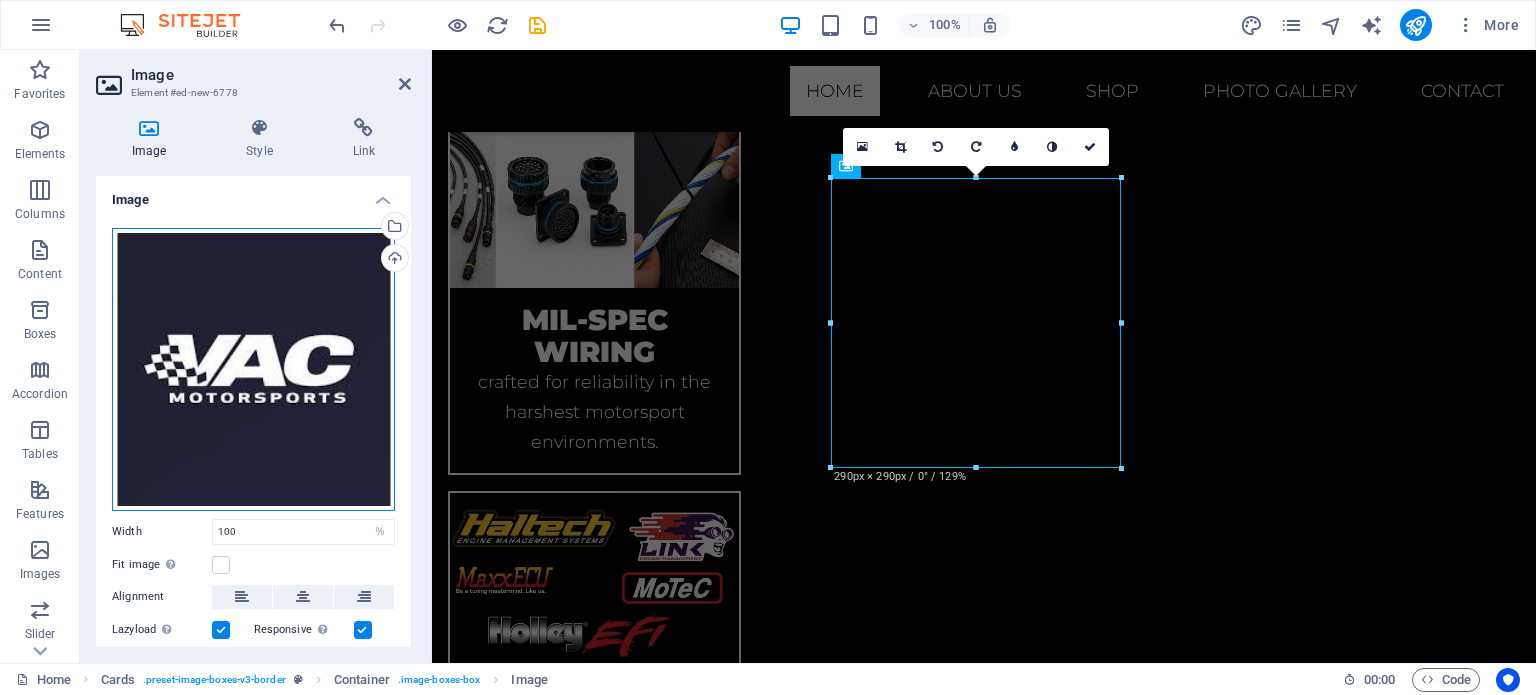 click on "Drag files here, click to choose files or select files from Files or our free stock photos & videos" at bounding box center (253, 369) 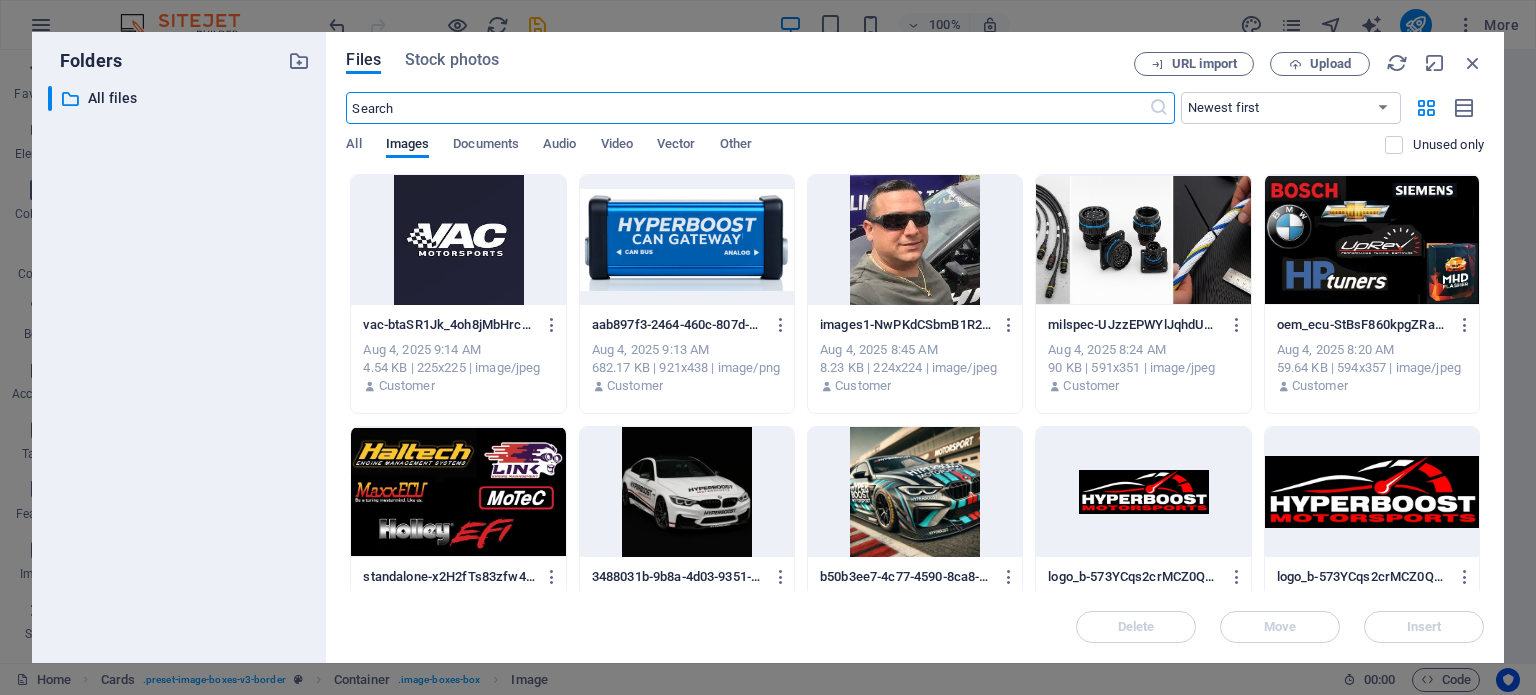 scroll, scrollTop: 2471, scrollLeft: 0, axis: vertical 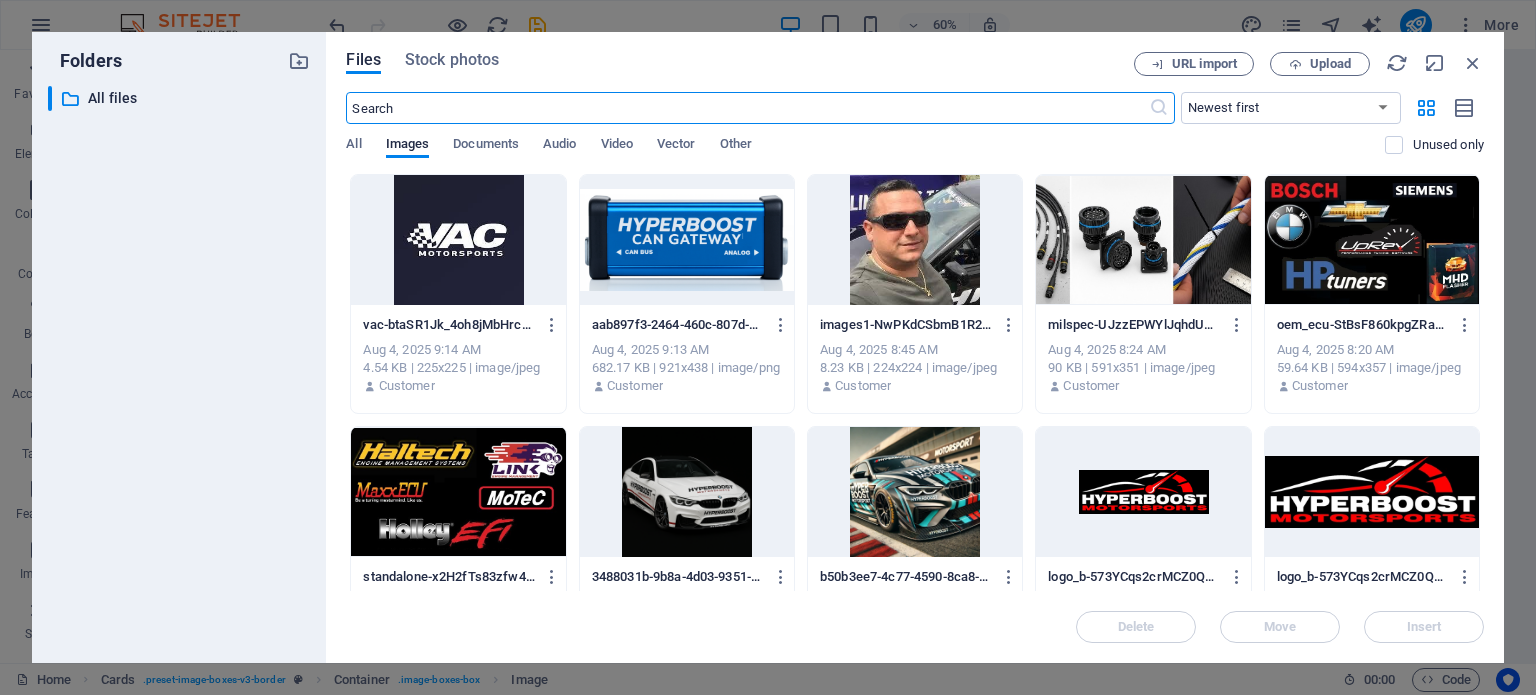 click at bounding box center (458, 240) 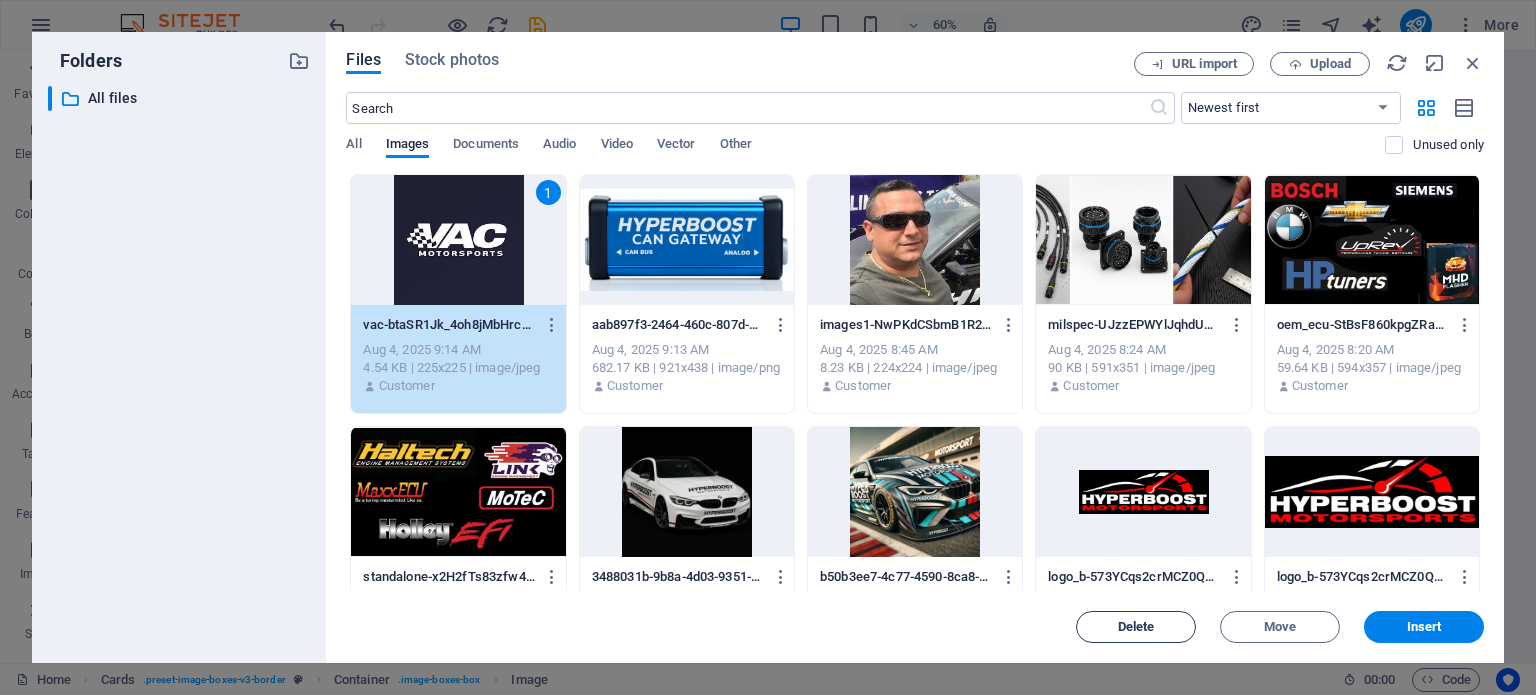 click on "Delete" at bounding box center (1136, 627) 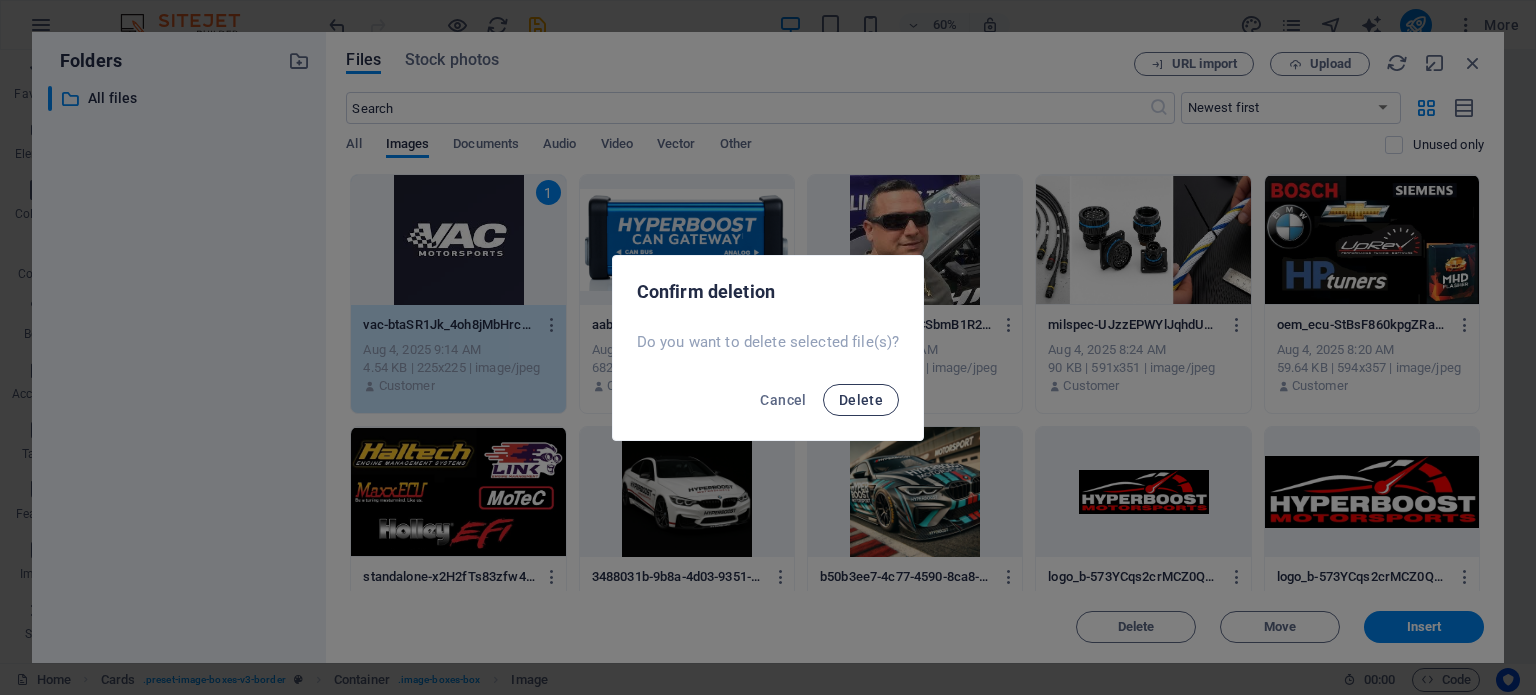 click on "Delete" at bounding box center (861, 400) 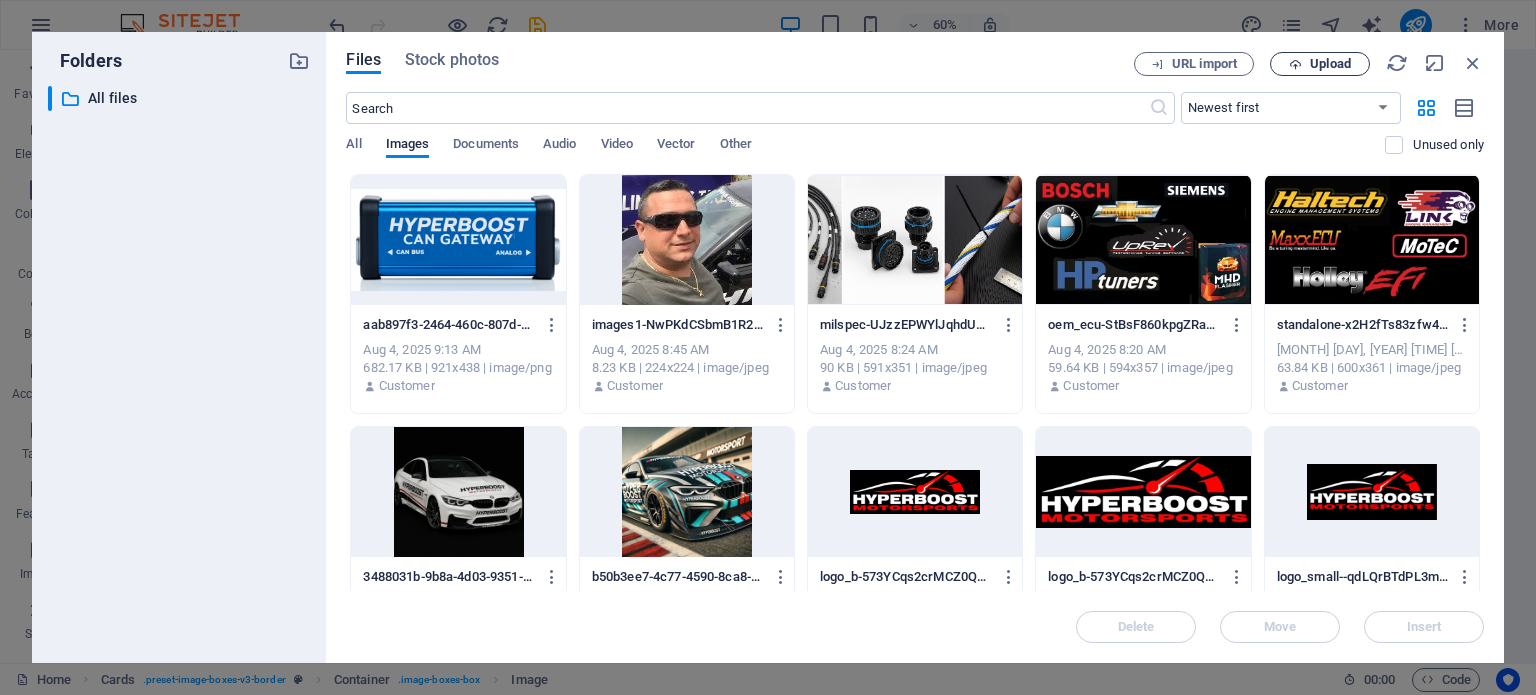 click on "Upload" at bounding box center (1330, 64) 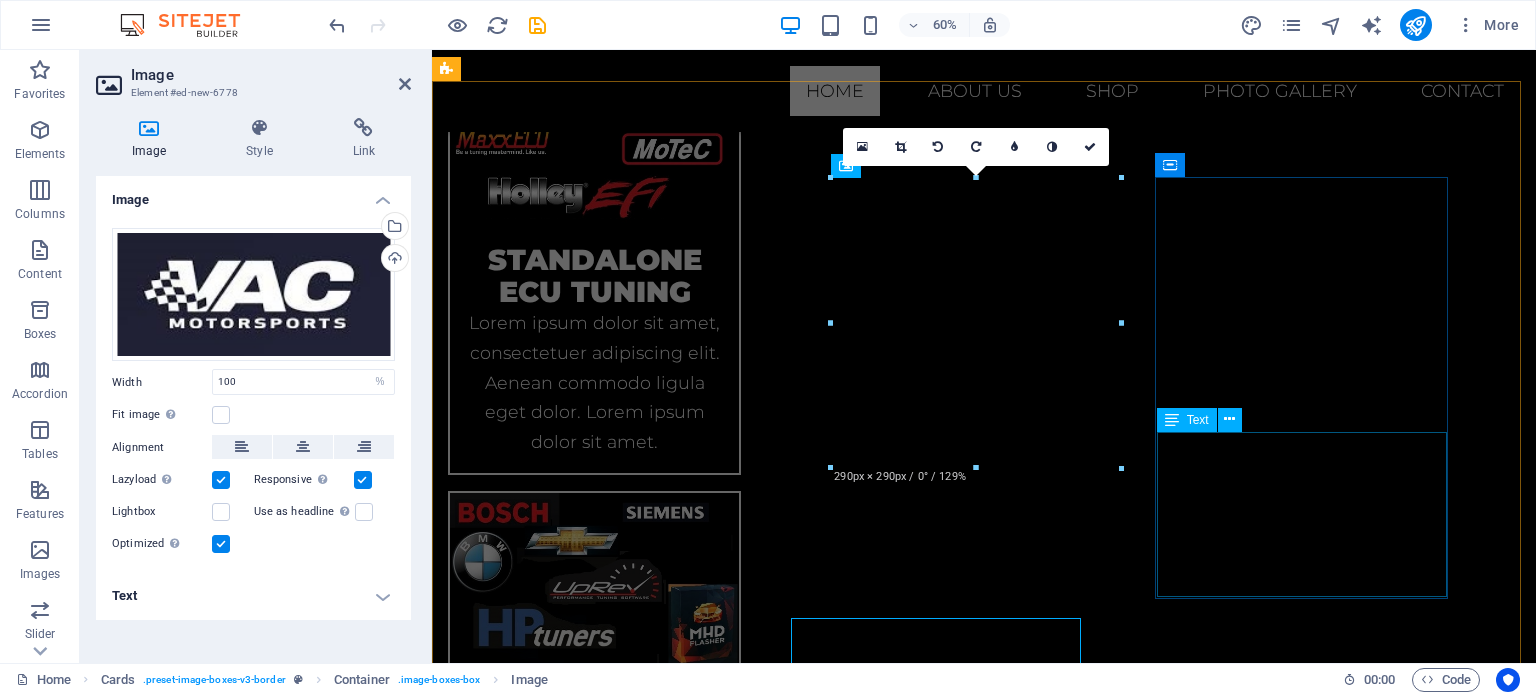 scroll, scrollTop: 2032, scrollLeft: 0, axis: vertical 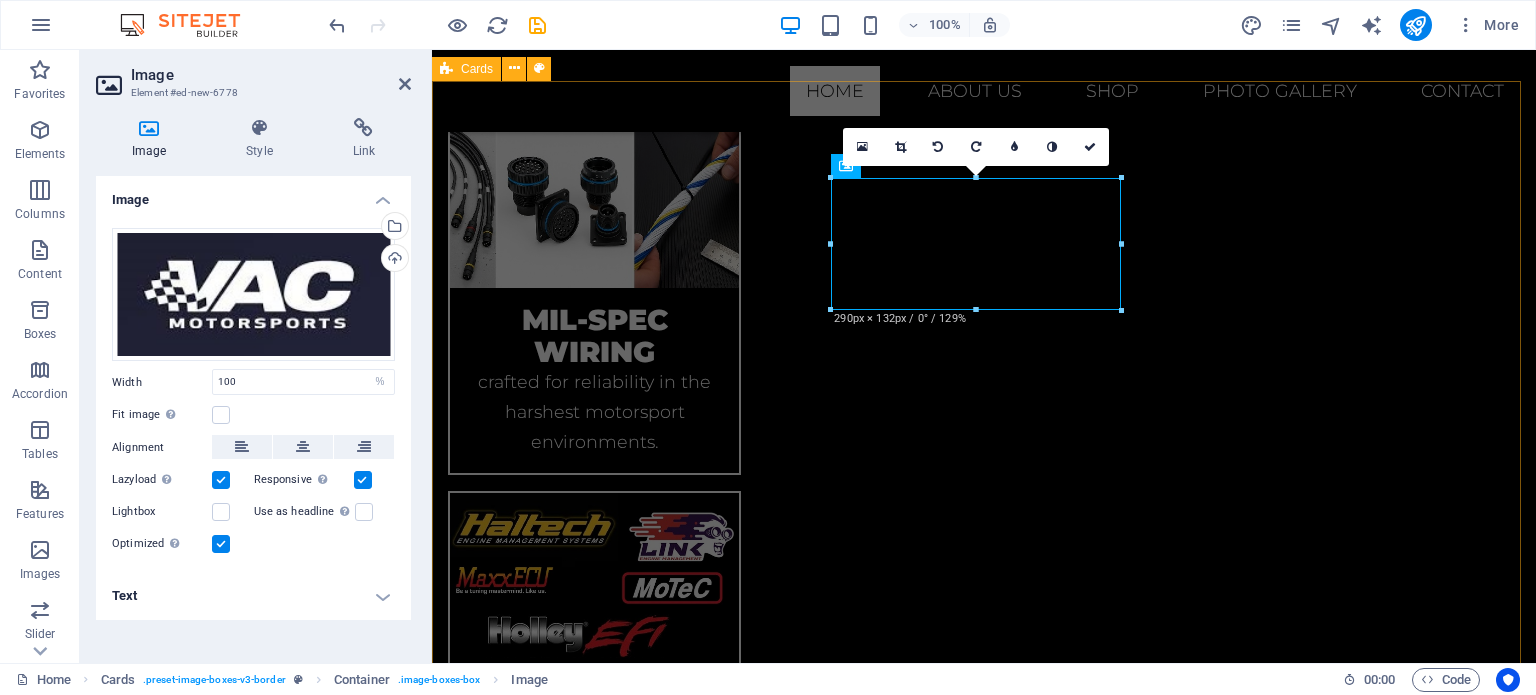 click on "CANbus solutions We provide custom CAN-Bus gateways solutions to ensure flawless communication when retrofitting new model engines . performance parts sales thru  Online and Onsite tuning Lorem ipsum dolor sit amet, consectetuer adipiscing elit. Aenean commodo ligula eget dolor. Lorem ipsum dolor sit amet." at bounding box center (984, 2096) 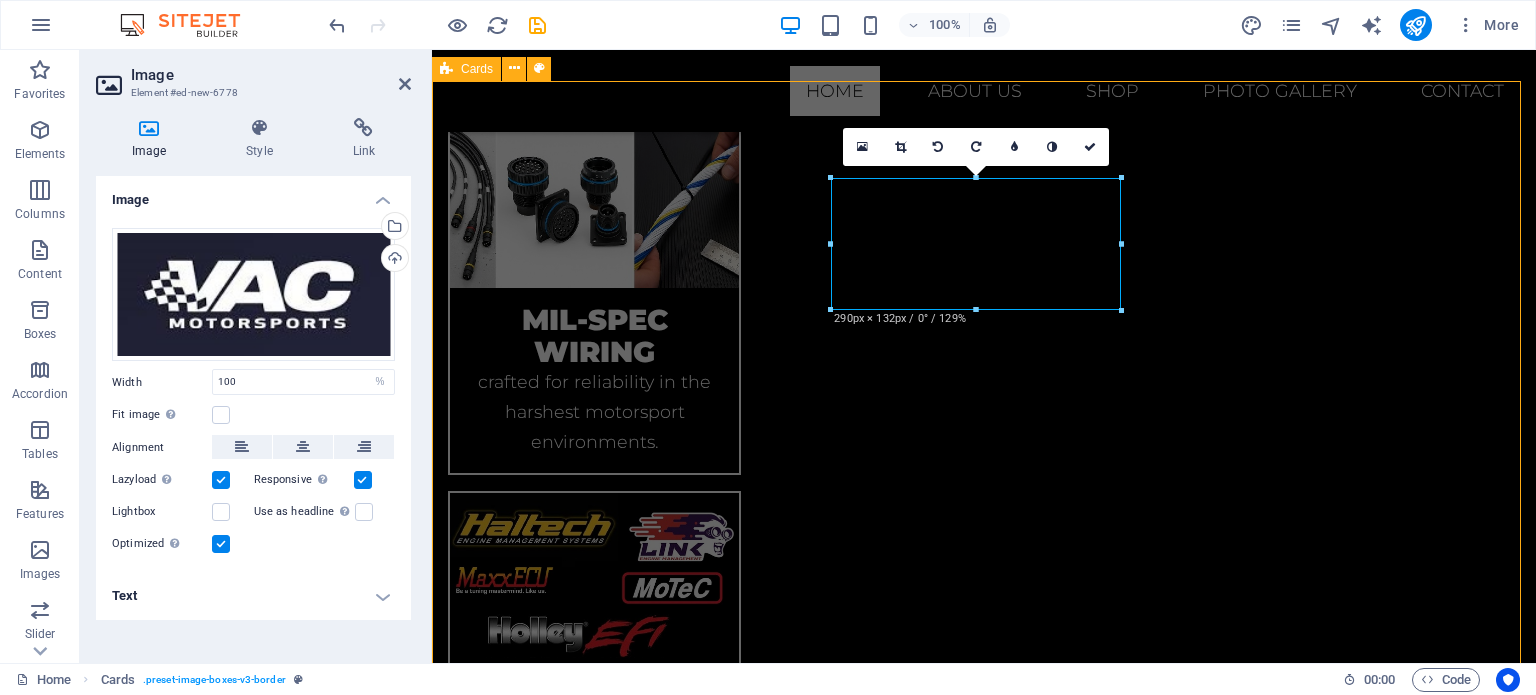 scroll, scrollTop: 1856, scrollLeft: 0, axis: vertical 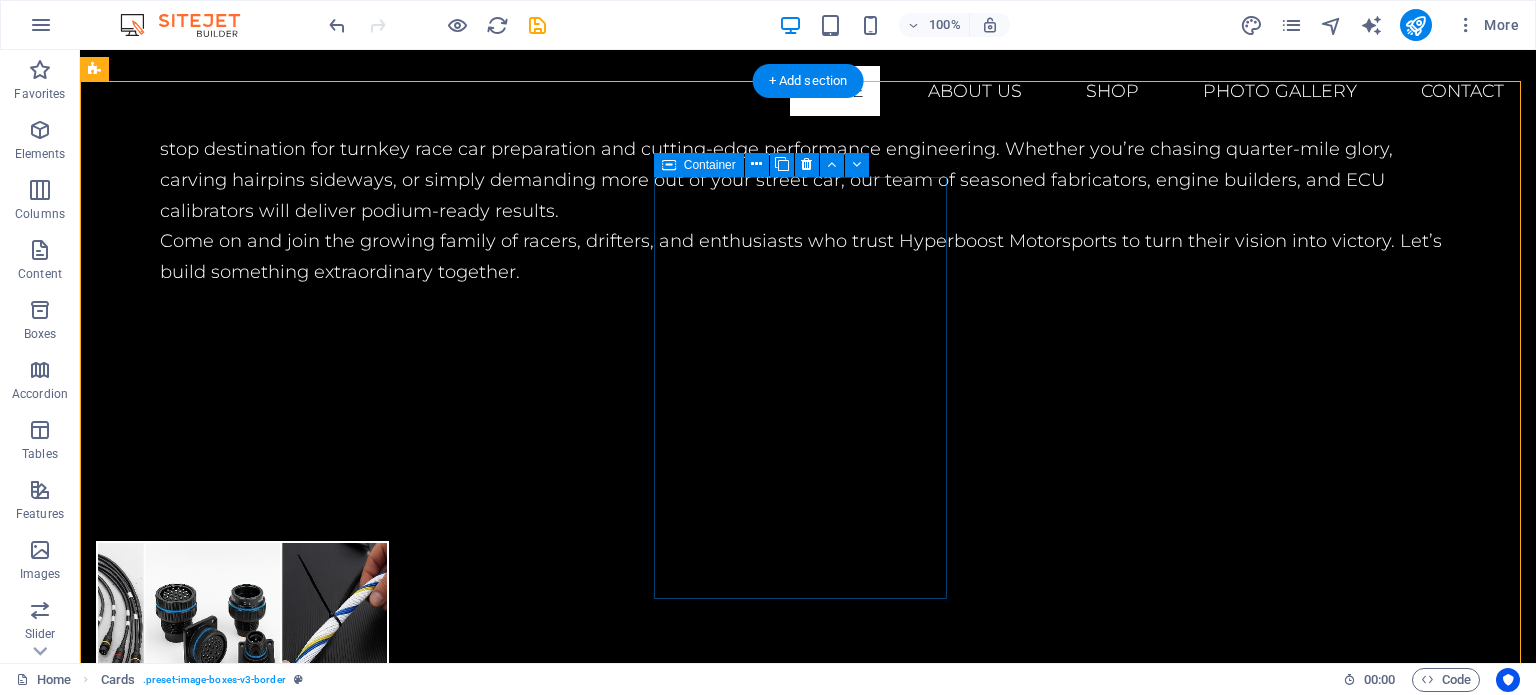 click on "performance parts sales thru" at bounding box center (242, 2504) 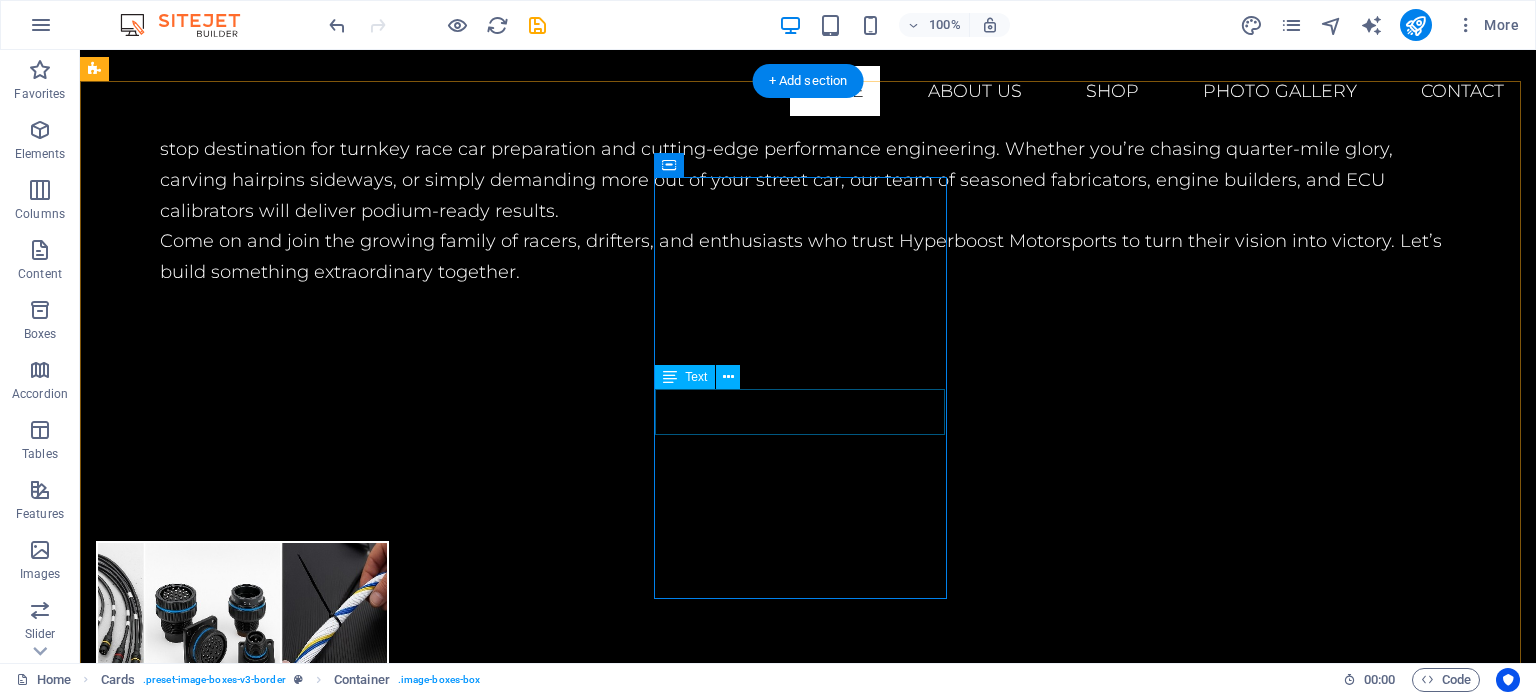 click on "thru" at bounding box center (242, 2610) 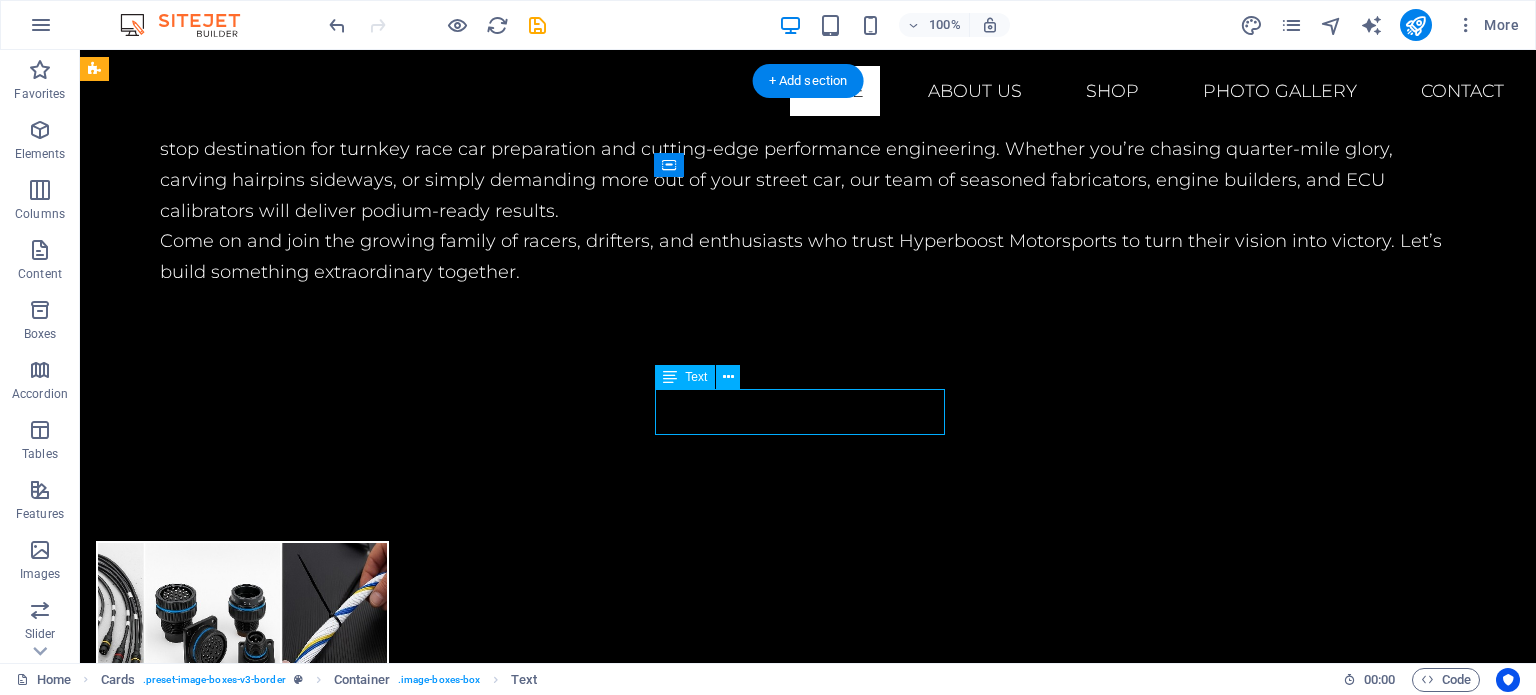 click on "thru" at bounding box center [242, 2610] 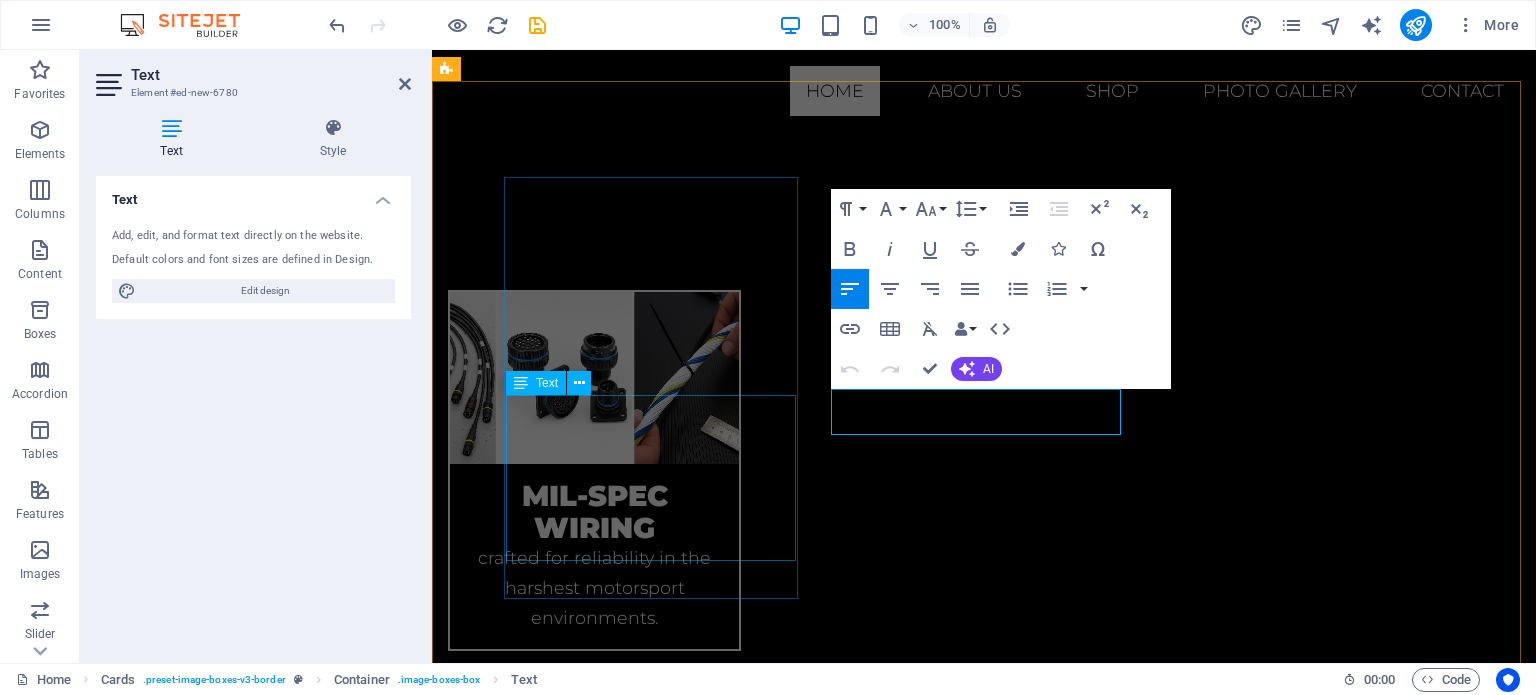 scroll, scrollTop: 2032, scrollLeft: 0, axis: vertical 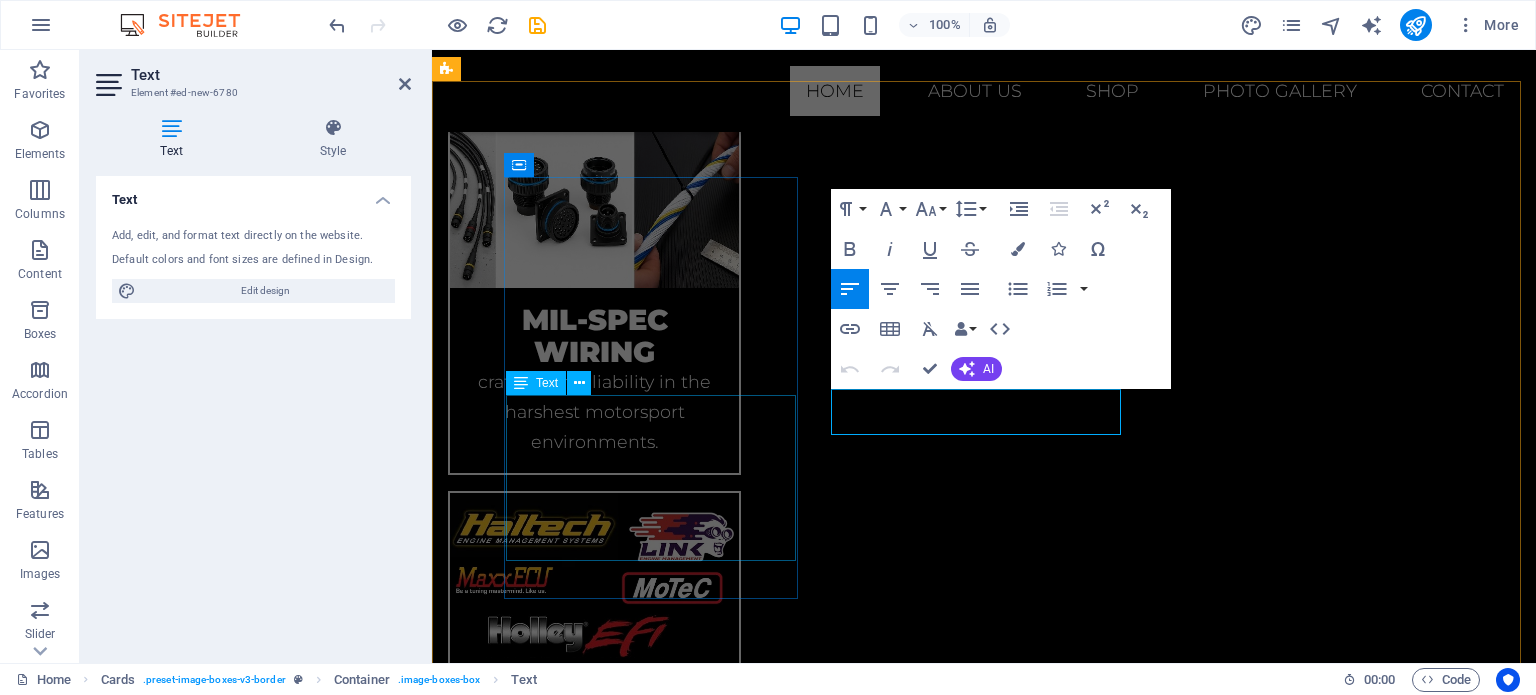 drag, startPoint x: 917, startPoint y: 407, endPoint x: 783, endPoint y: 411, distance: 134.0597 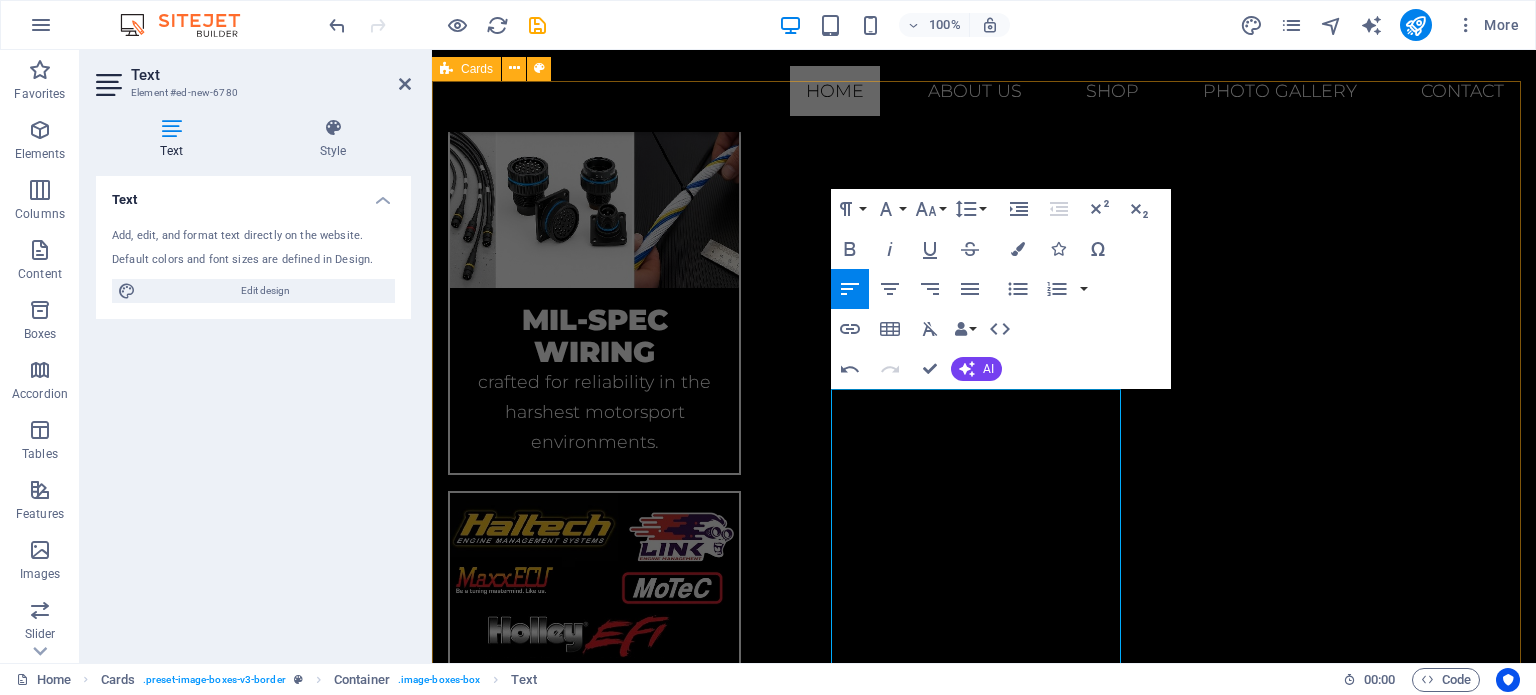 click on "CANbus solutions We provide custom CAN-Bus gateways solutions to ensure flawless communication when retrofitting new model engines . performance parts sales At Hyperboost Motorsports, we’ve partnered with the industry’s most respected manufacturers to bring you a comprehensive catalog of performance parts—everything you need to build, upgrade, or maintain your high-performance machine. Online and Onsite tuning Lorem ipsum dolor sit amet, consectetuer adipiscing elit. Aenean commodo ligula eget dolor. Lorem ipsum dolor sit amet." at bounding box center [984, 2230] 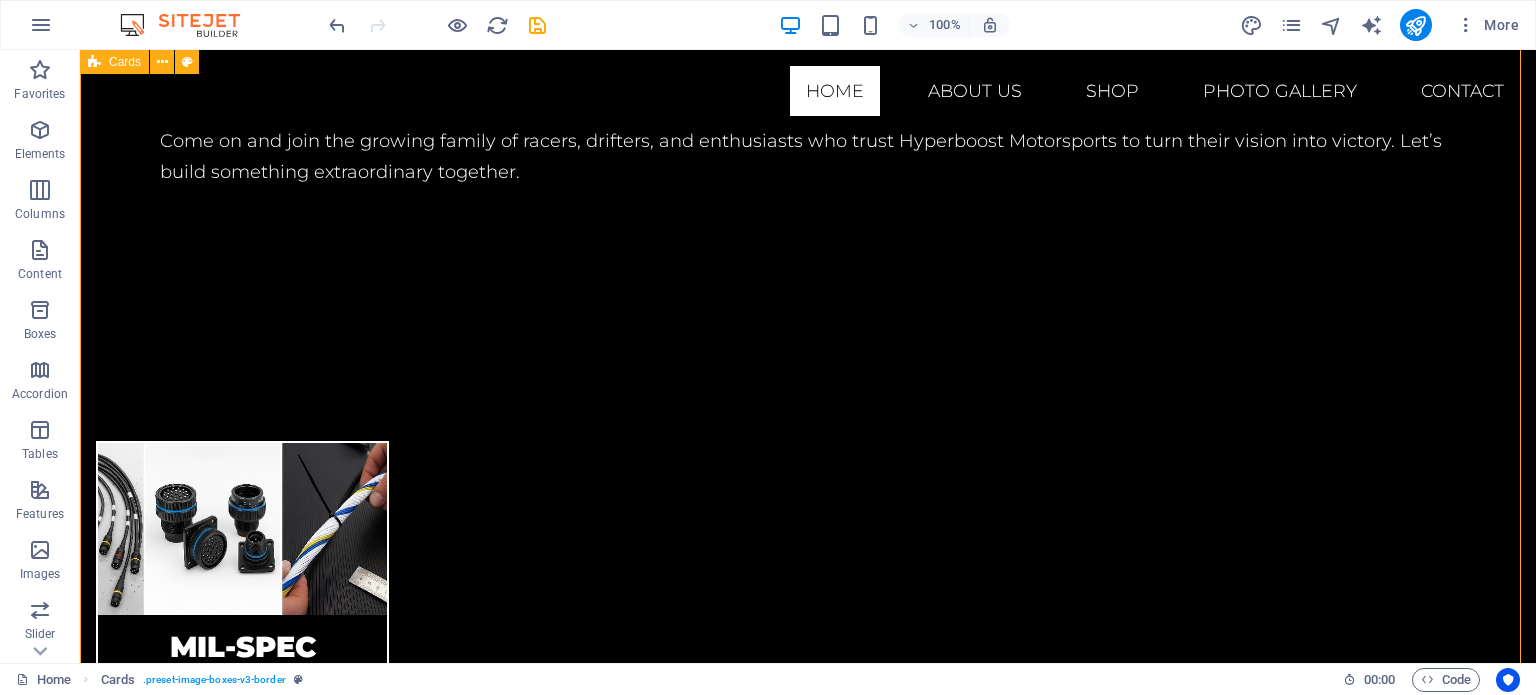 scroll, scrollTop: 1856, scrollLeft: 0, axis: vertical 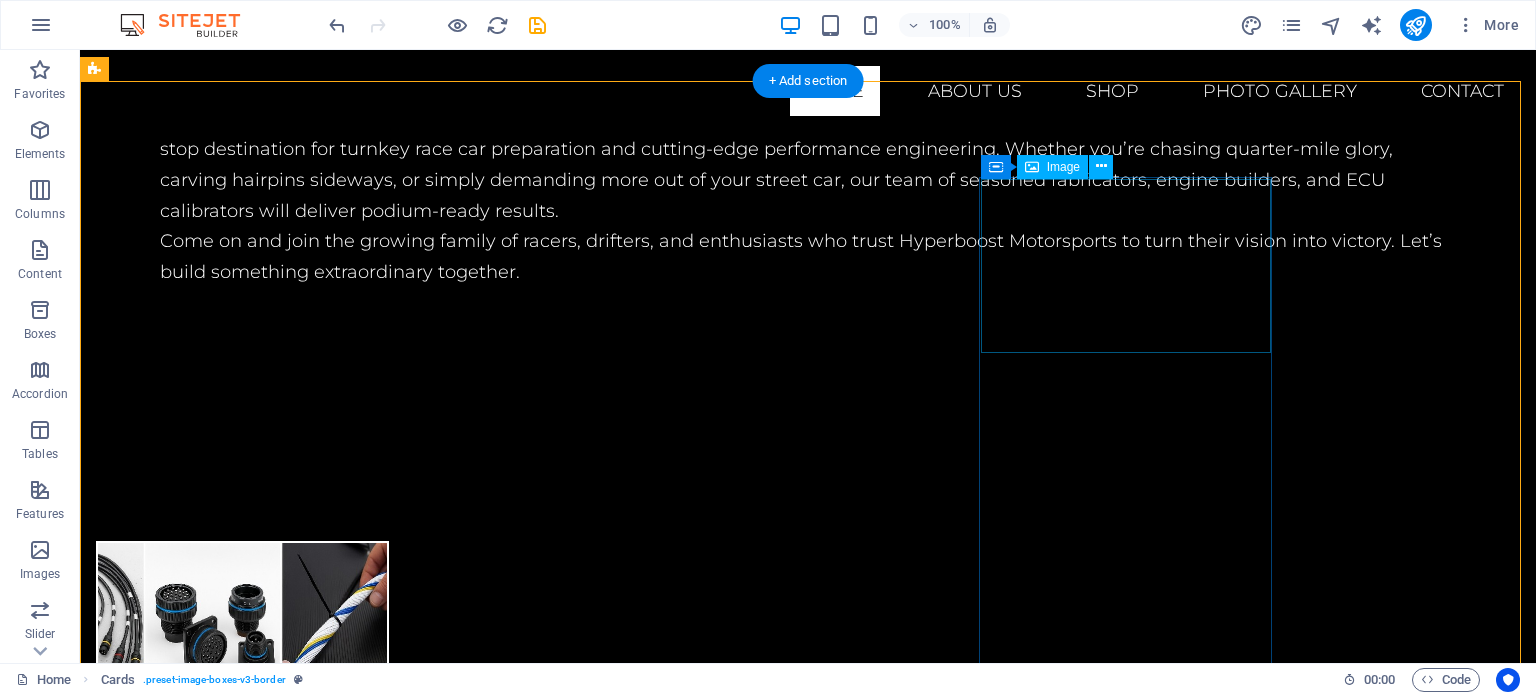 click at bounding box center [242, 3009] 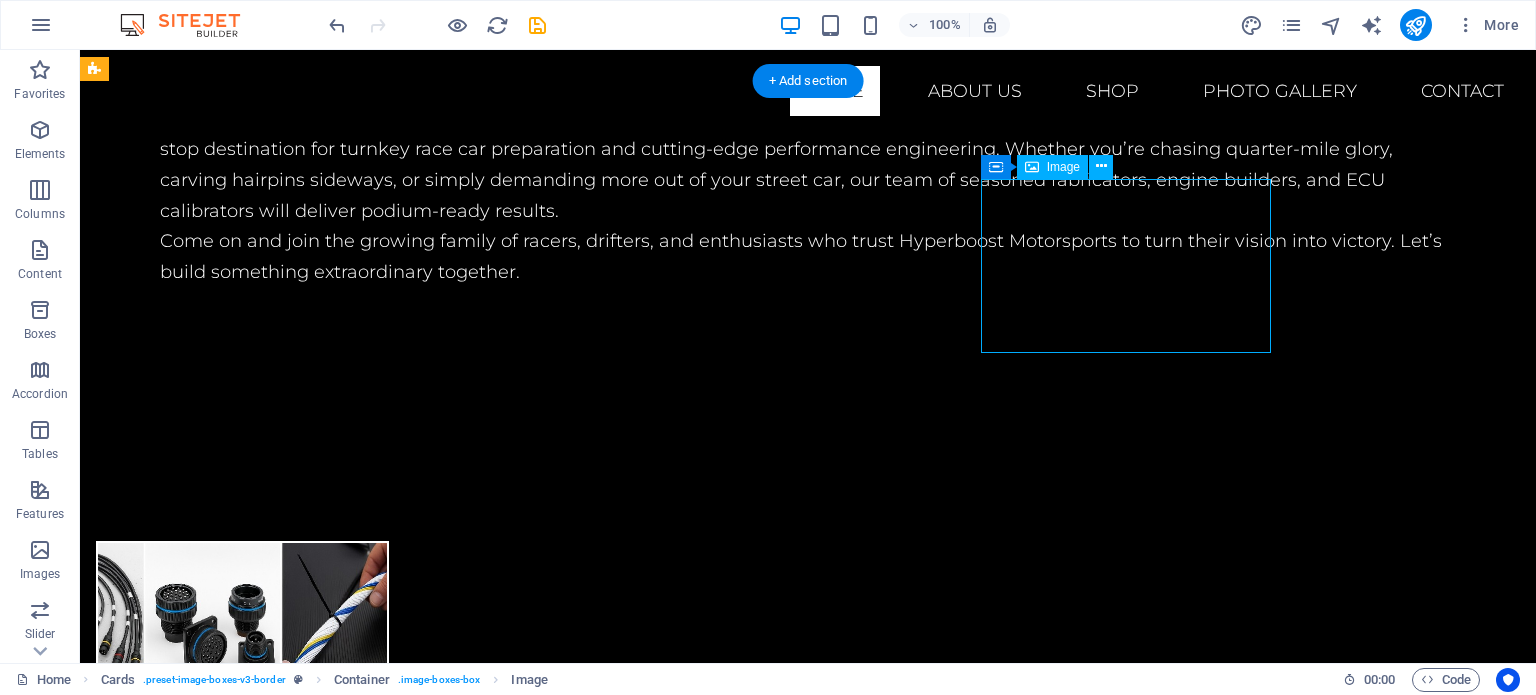 click at bounding box center (242, 3009) 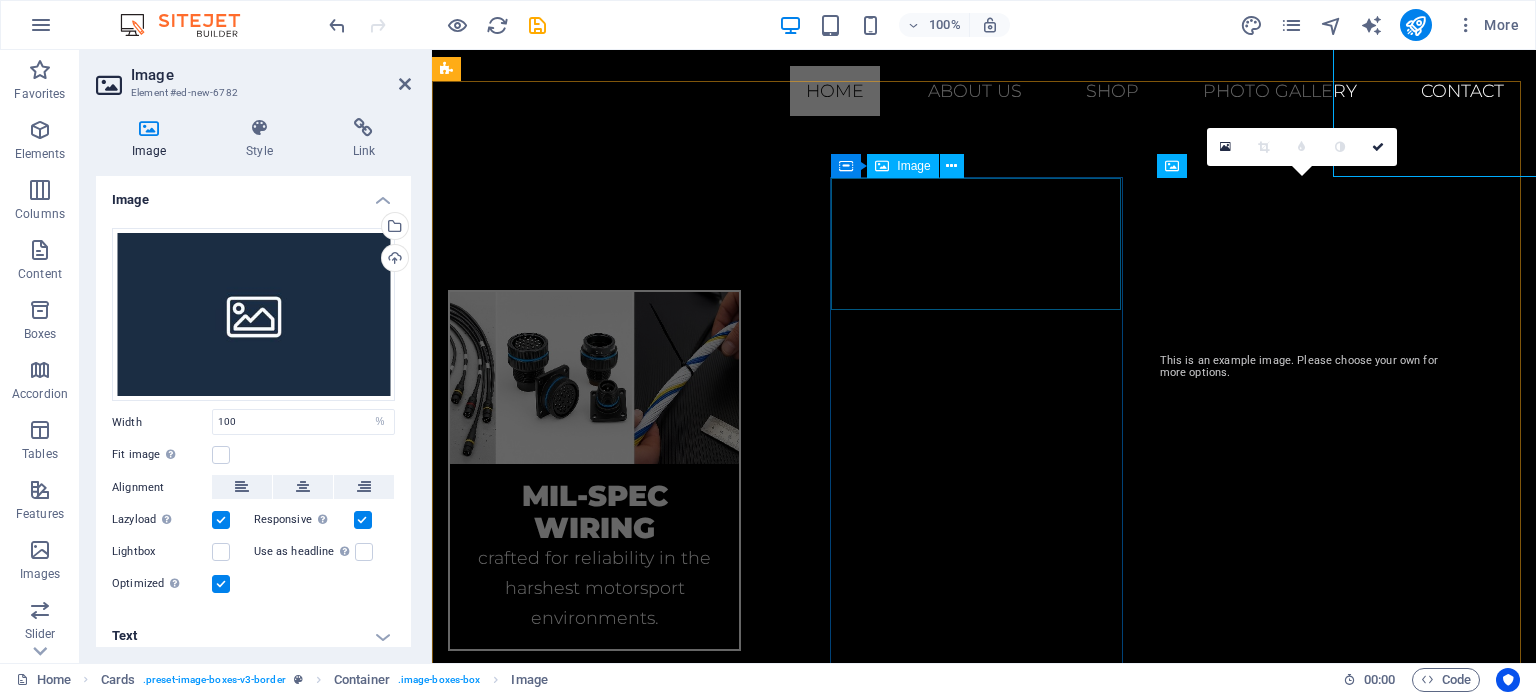 scroll, scrollTop: 2032, scrollLeft: 0, axis: vertical 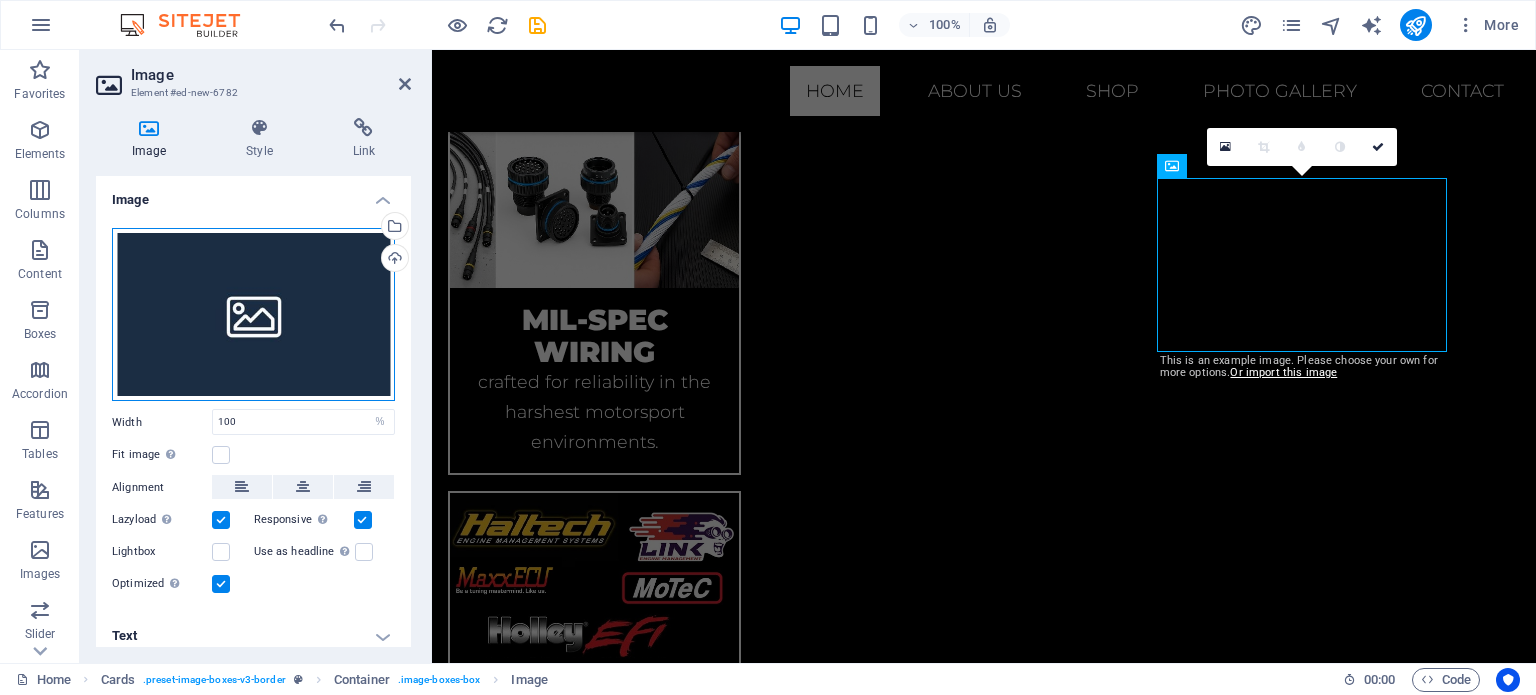 click on "Drag files here, click to choose files or select files from Files or our free stock photos & videos" at bounding box center (253, 315) 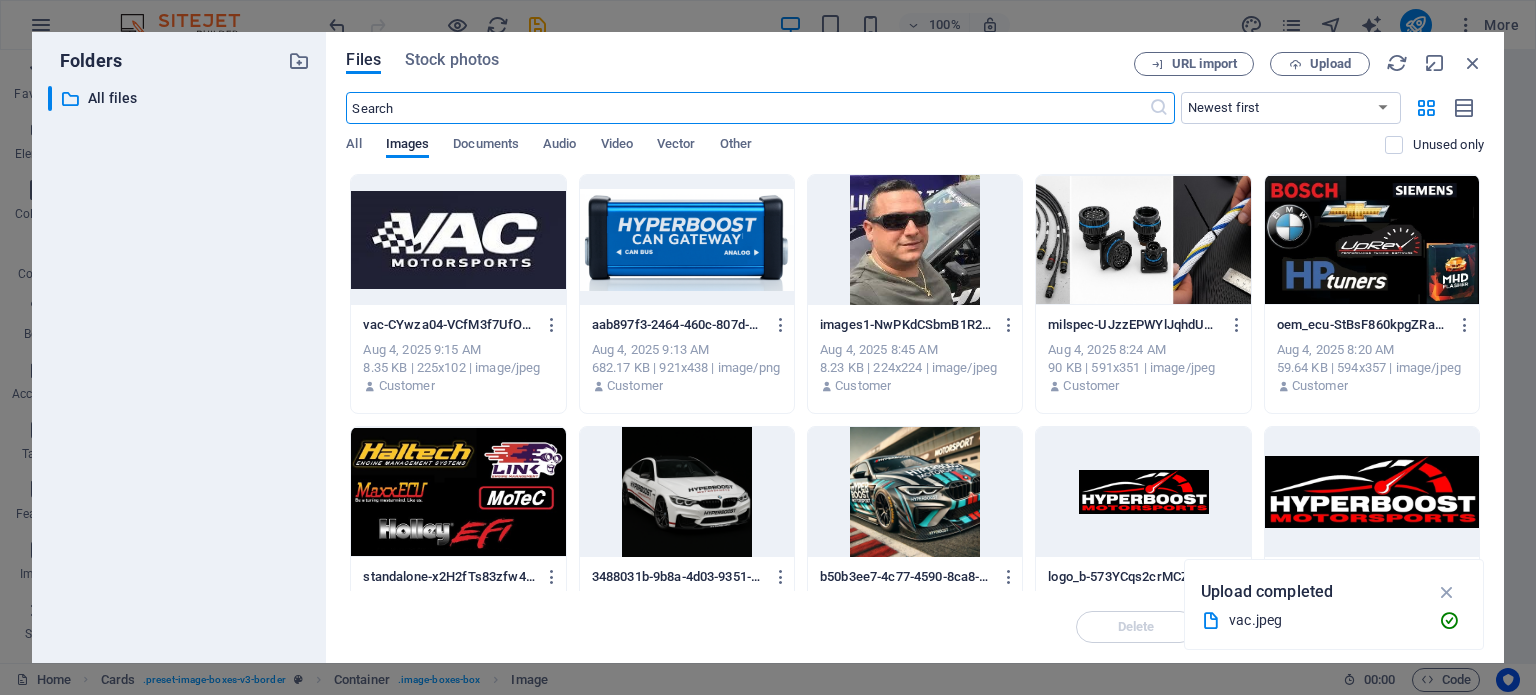 scroll, scrollTop: 2471, scrollLeft: 0, axis: vertical 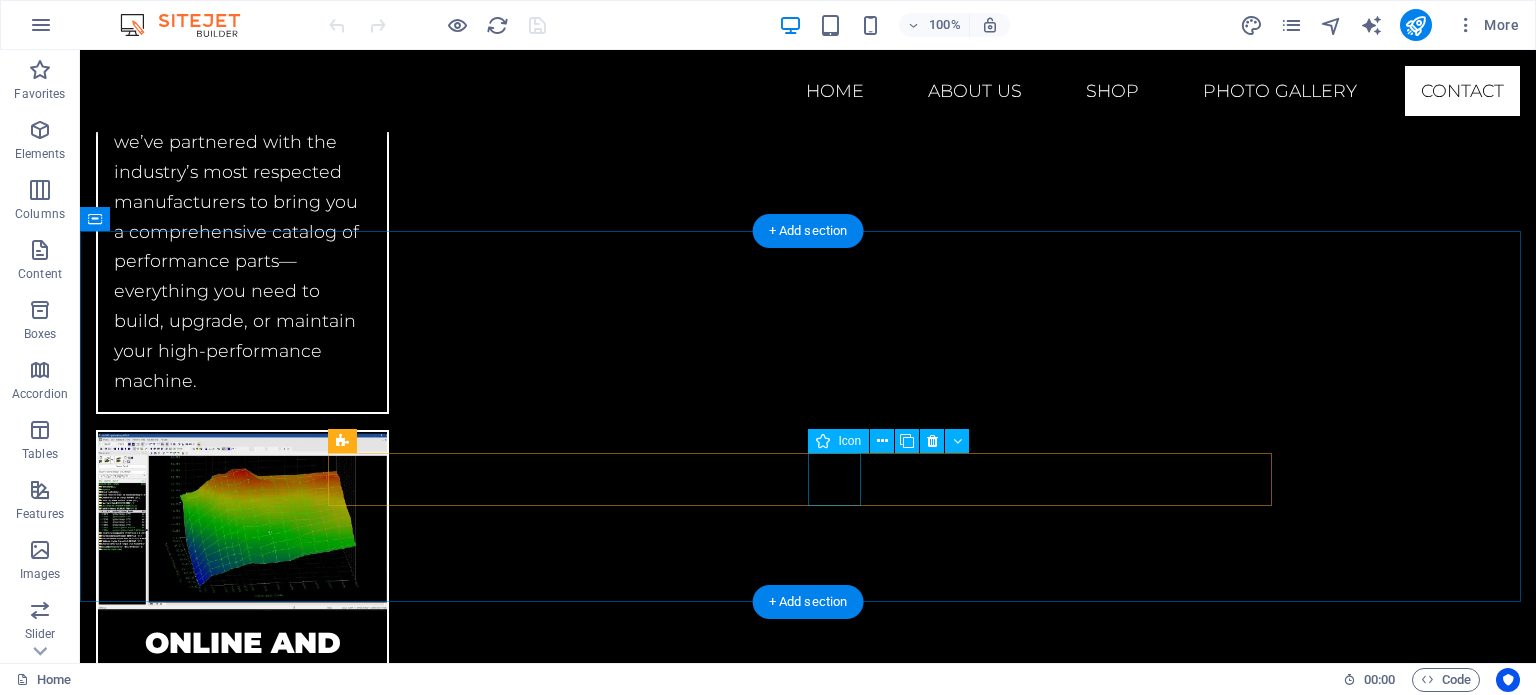 click at bounding box center (808, 4752) 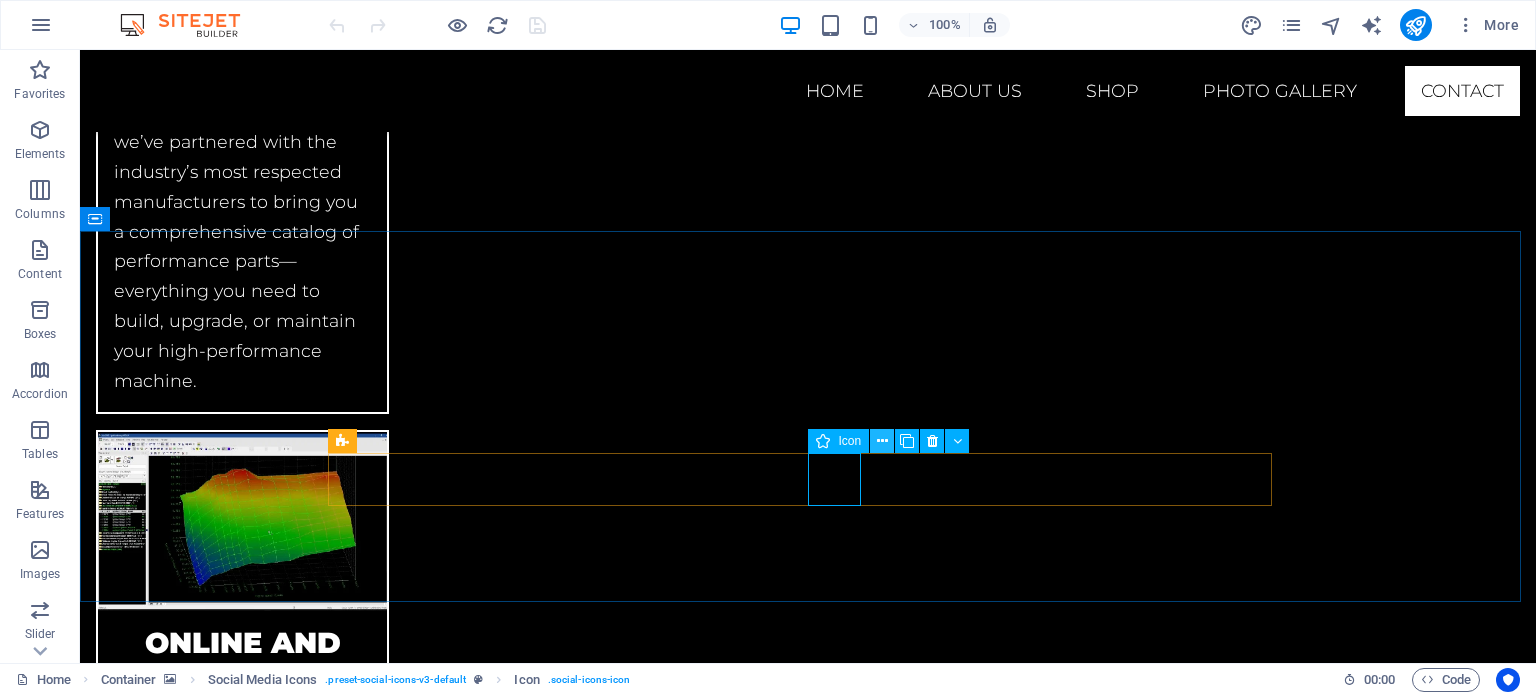 click at bounding box center (882, 441) 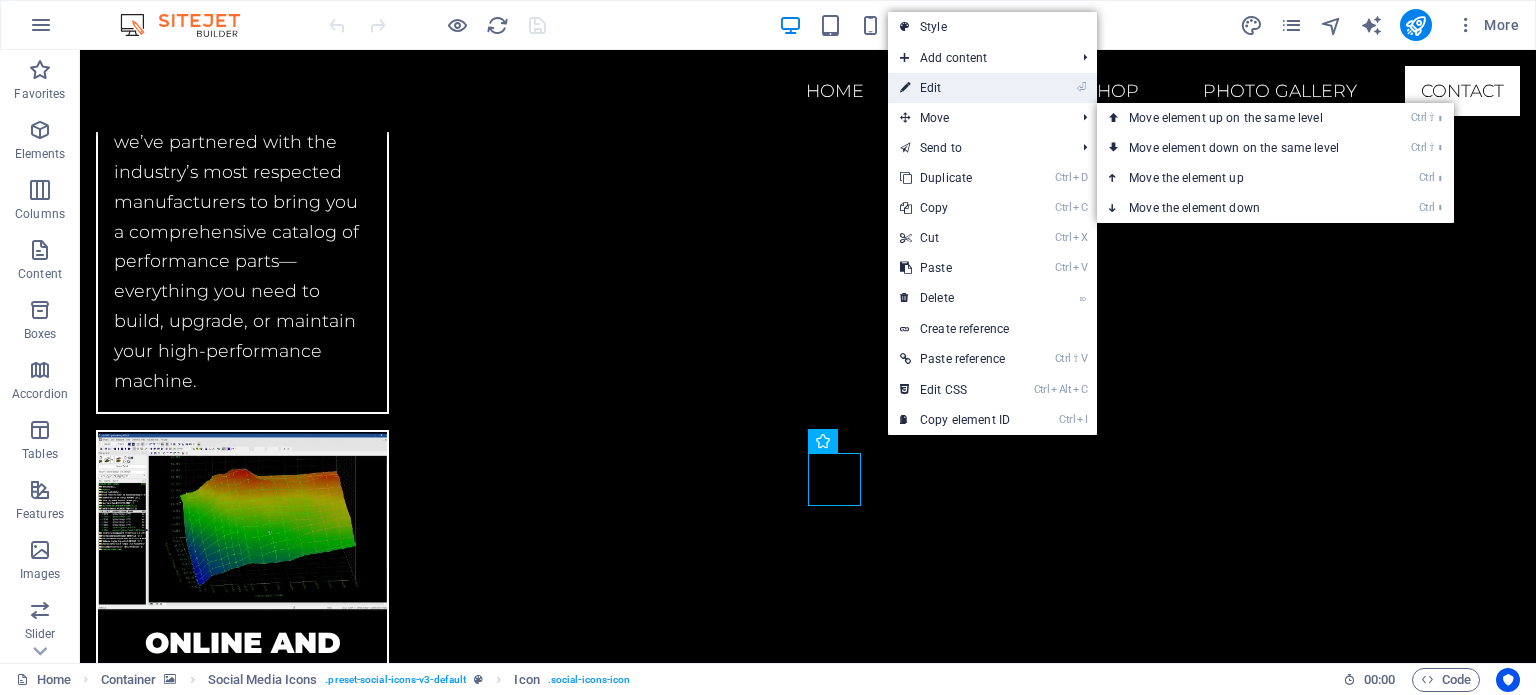 click on "⏎  Edit" at bounding box center (955, 88) 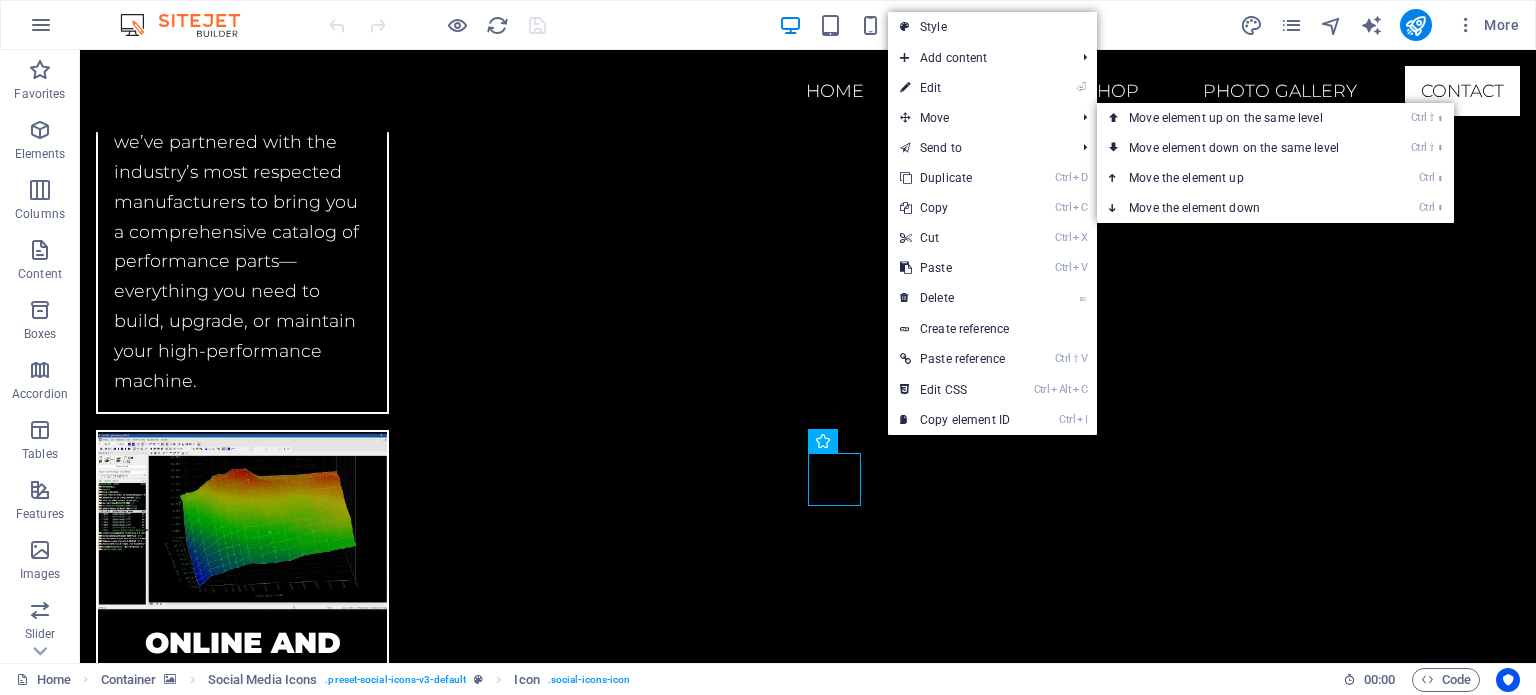 select on "xMidYMid" 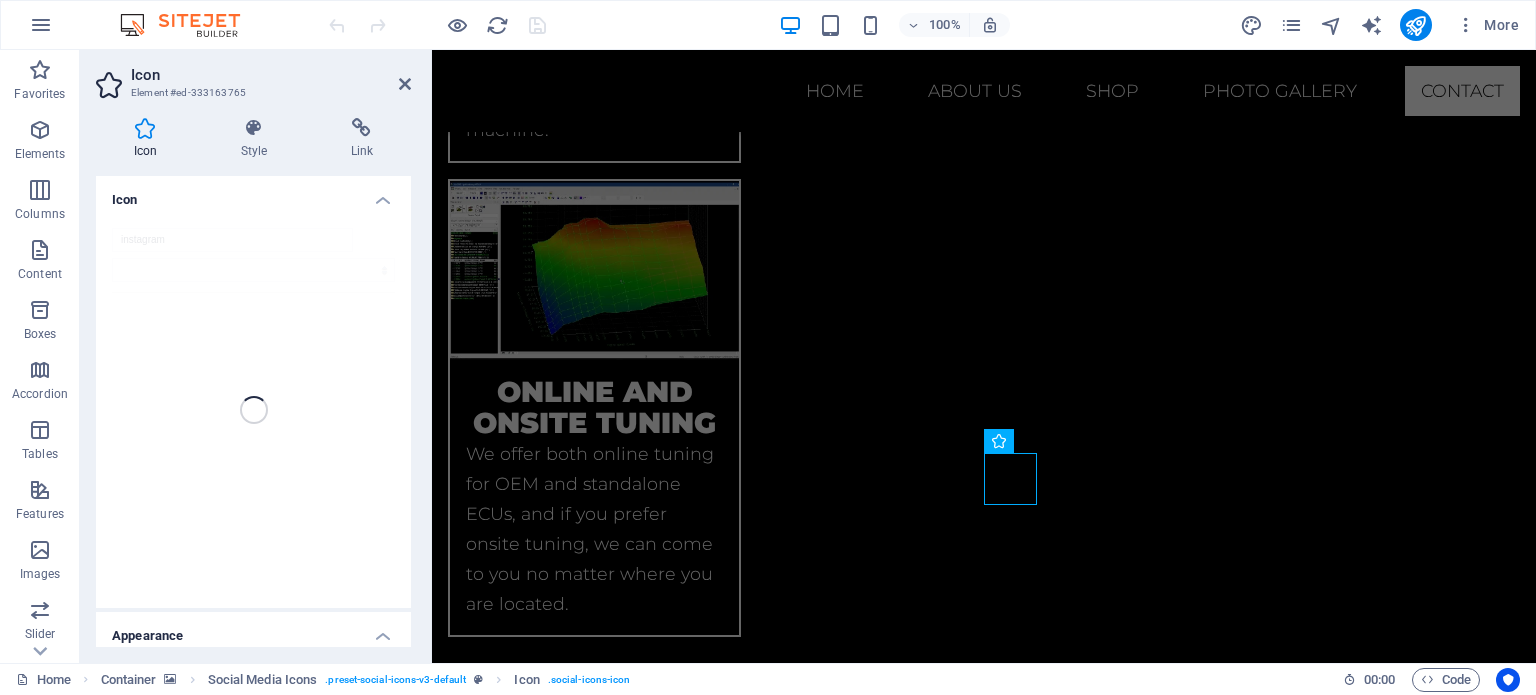 scroll, scrollTop: 4566, scrollLeft: 0, axis: vertical 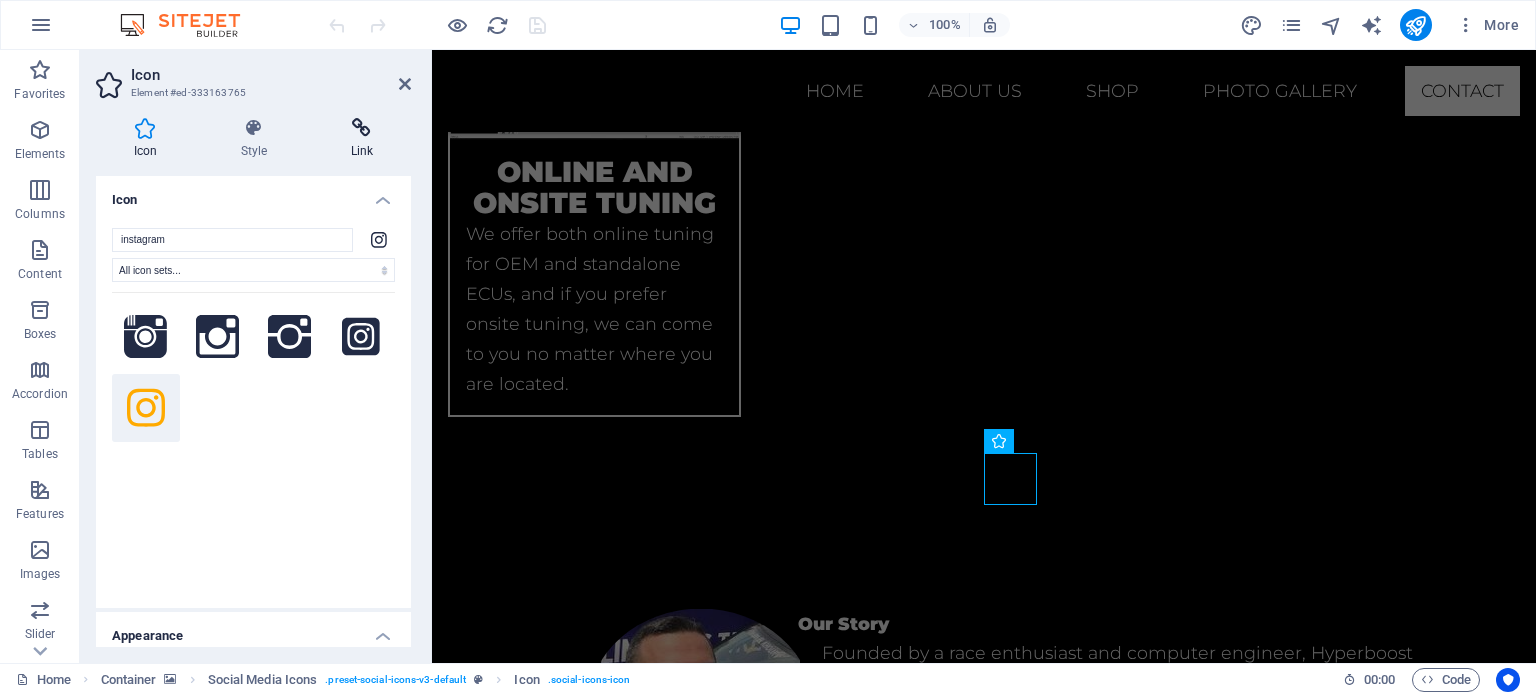 click at bounding box center (362, 128) 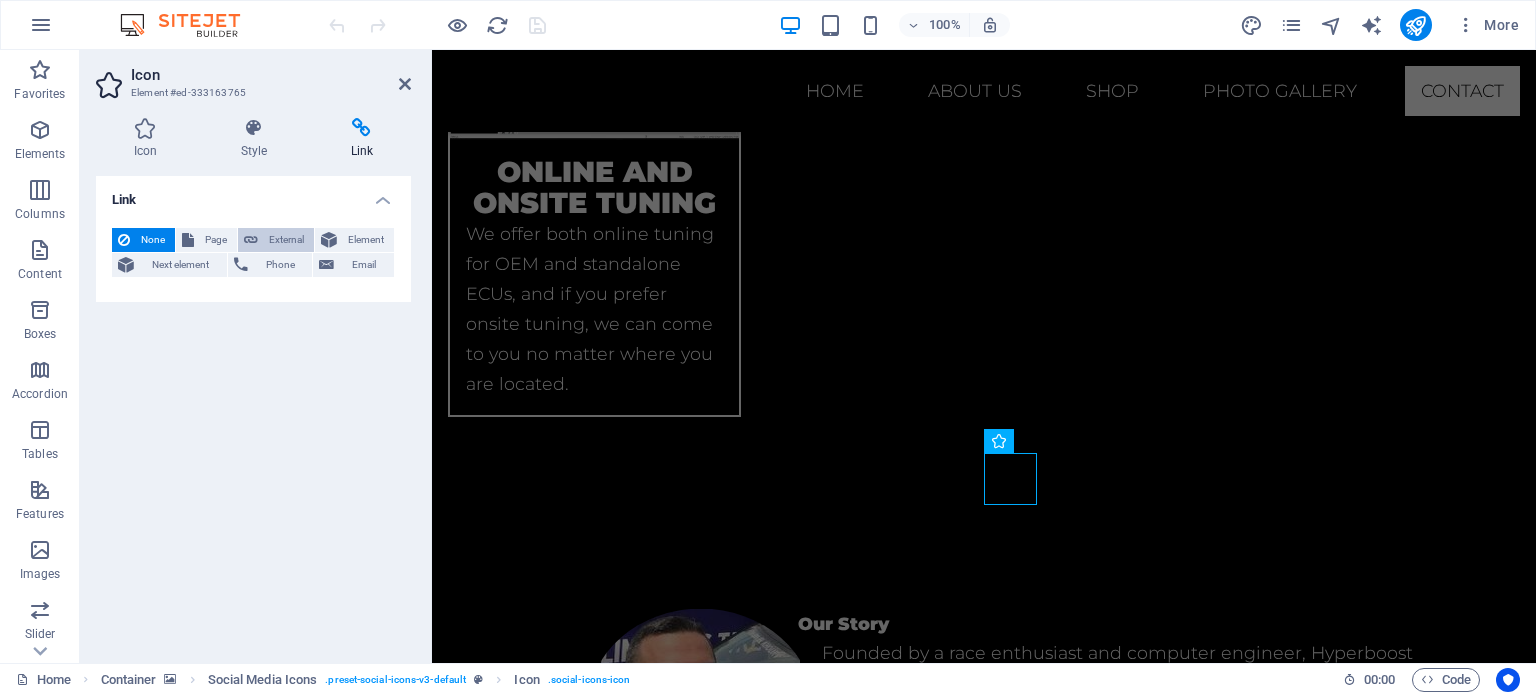 click on "External" at bounding box center (286, 240) 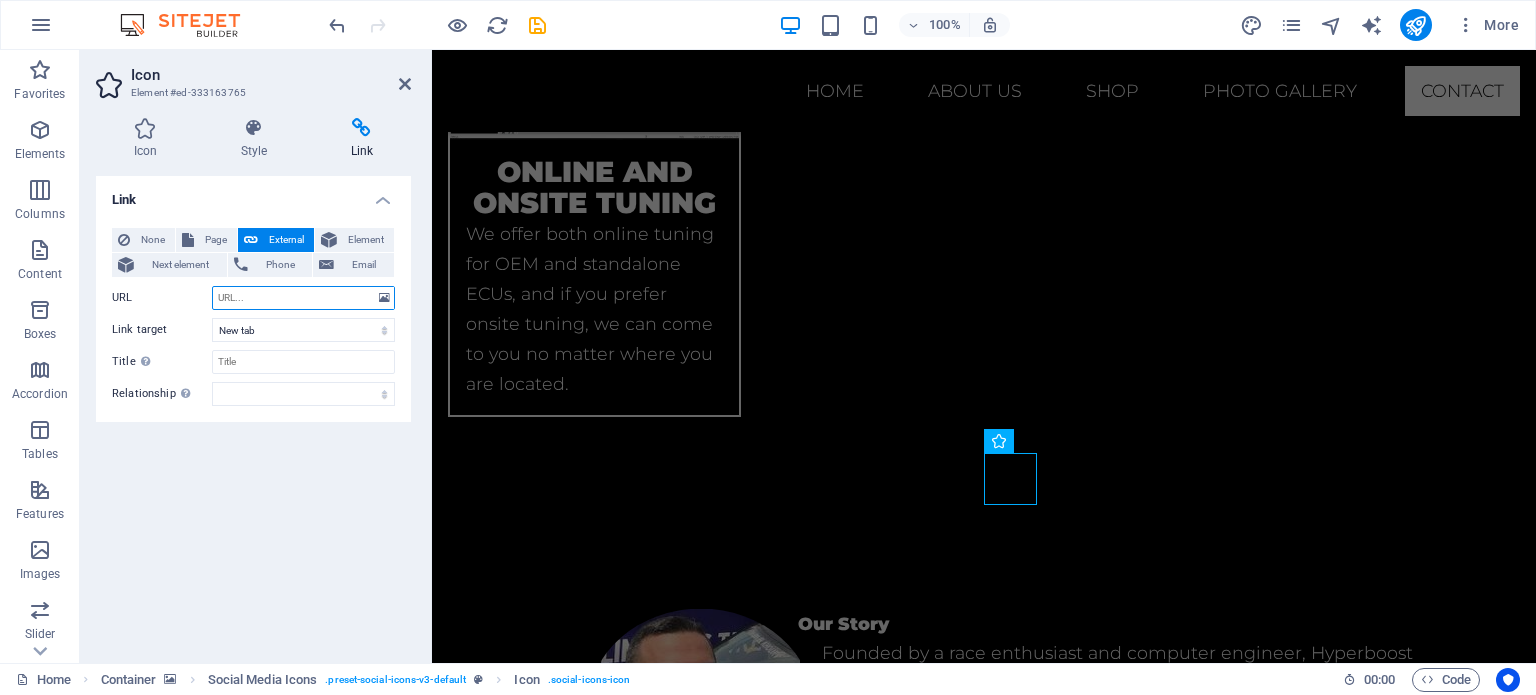 paste on "https://www.instagram.com/hyperboost_motorsports/" 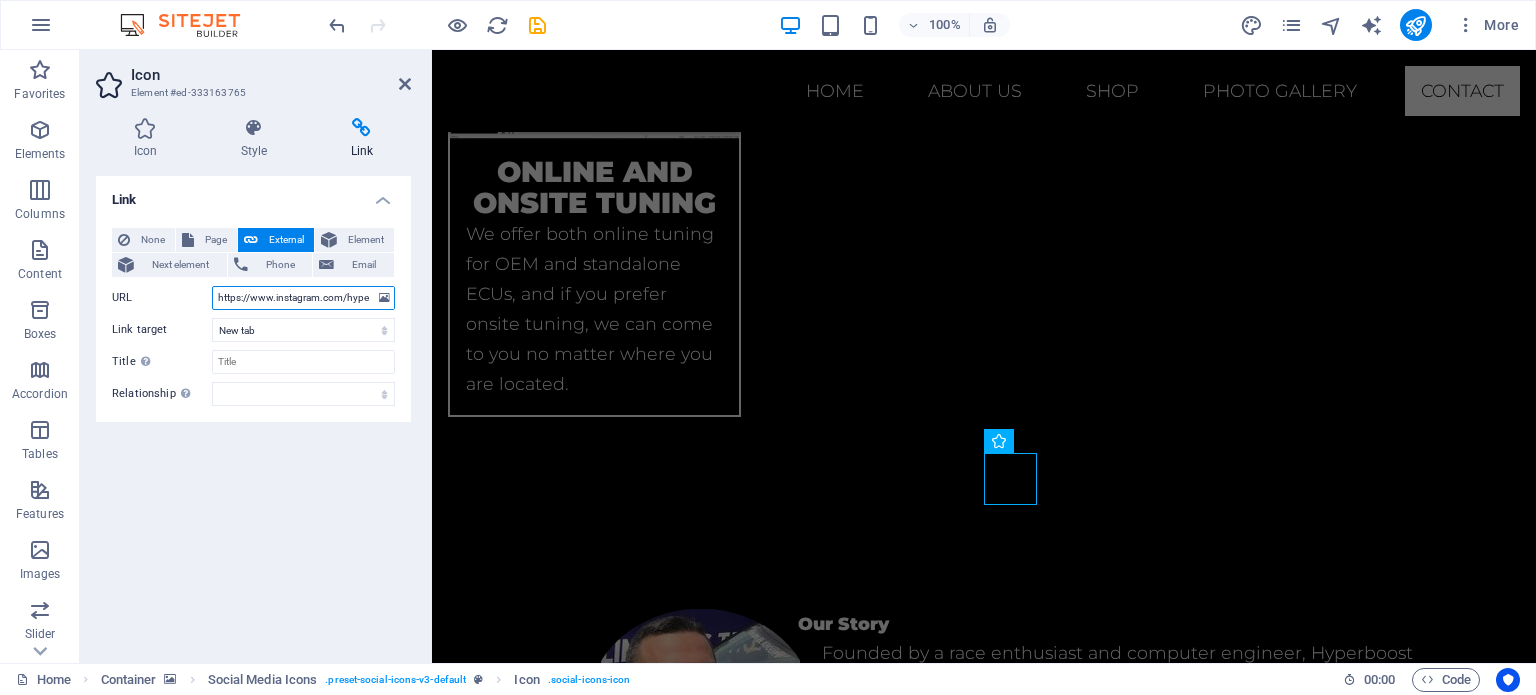 scroll, scrollTop: 0, scrollLeft: 90, axis: horizontal 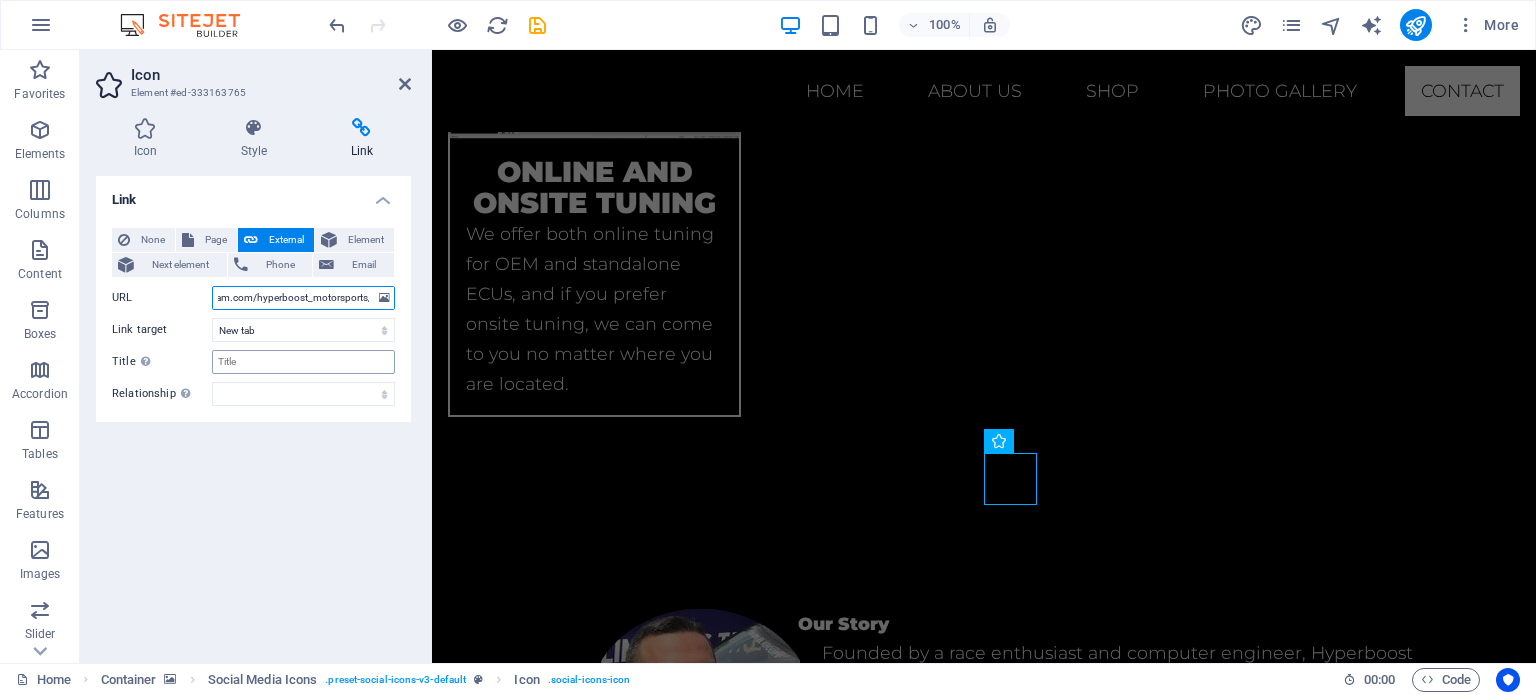 type on "https://www.instagram.com/hyperboost_motorsports/" 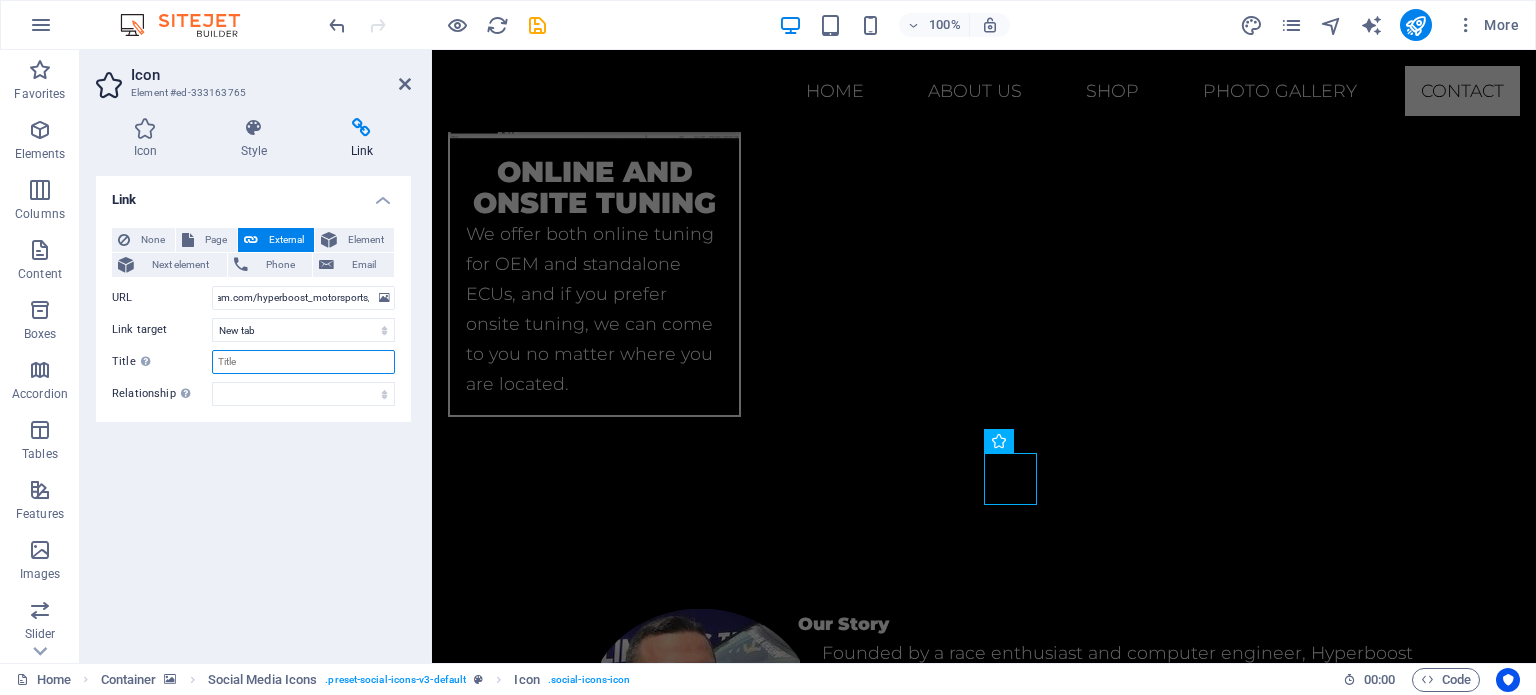 click on "Title Additional link description, should not be the same as the link text. The title is most often shown as a tooltip text when the mouse moves over the element. Leave empty if uncertain." at bounding box center [303, 362] 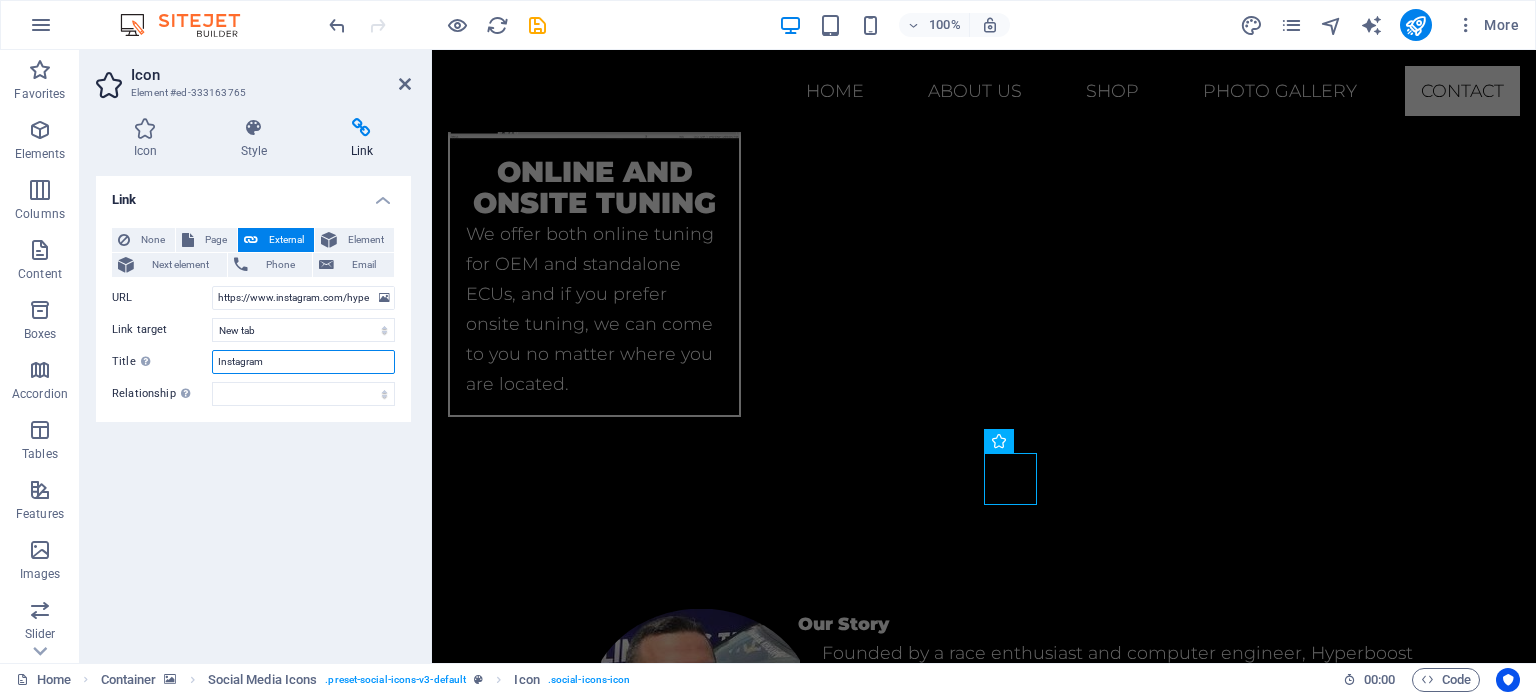 type on "Instagram" 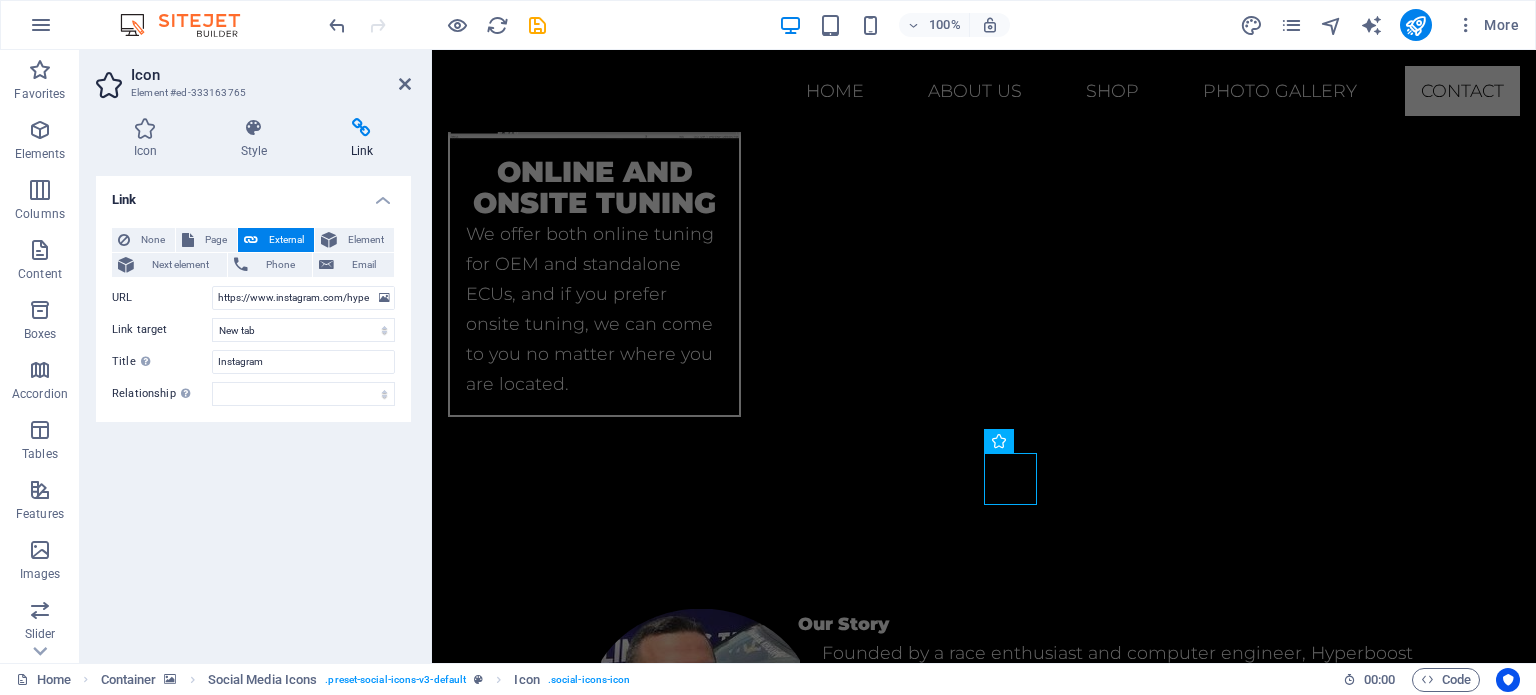 click on "Link None Page External Element Next element Phone Email Page Home Subpage Legal Notice Privacy Gallery Element
URL https://www.instagram.com/hyperboost_motorsports/ Phone Email Link target New tab Same tab Overlay Title Additional link description, should not be the same as the link text. The title is most often shown as a tooltip text when the mouse moves over the element. Leave empty if uncertain. Instagram Relationship Sets the  relationship of this link to the link target . For example, the value "nofollow" instructs search engines not to follow the link. Can be left empty. alternate author bookmark external help license next nofollow noreferrer noopener prev search tag" at bounding box center (253, 411) 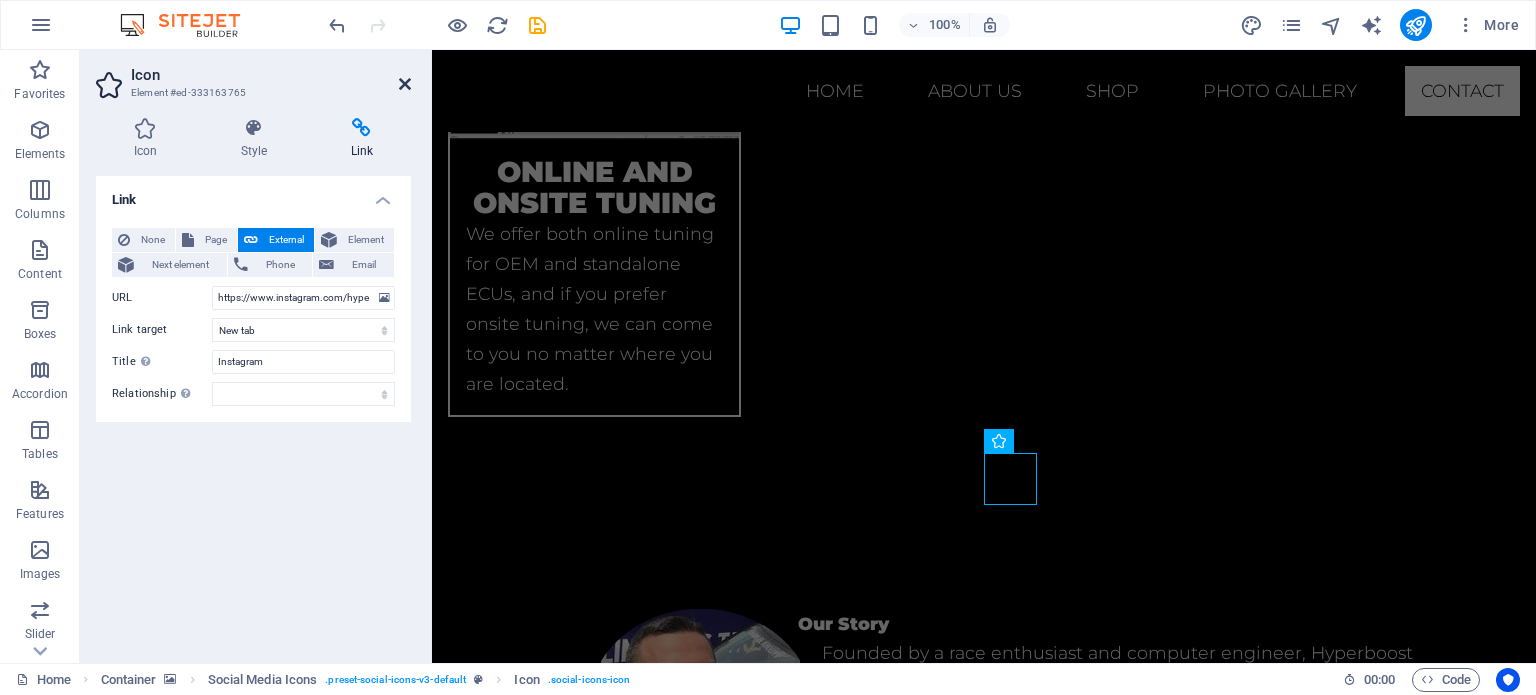 click at bounding box center (405, 84) 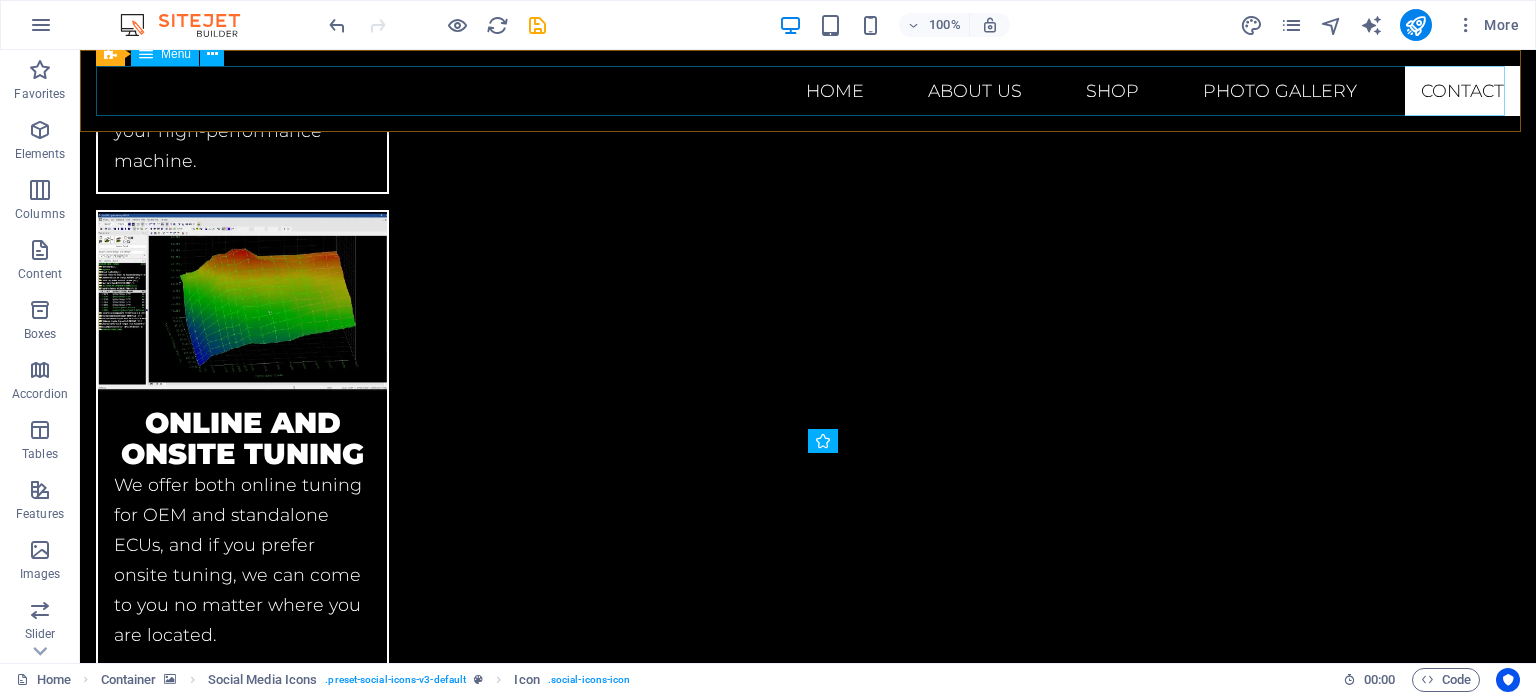 scroll, scrollTop: 4346, scrollLeft: 0, axis: vertical 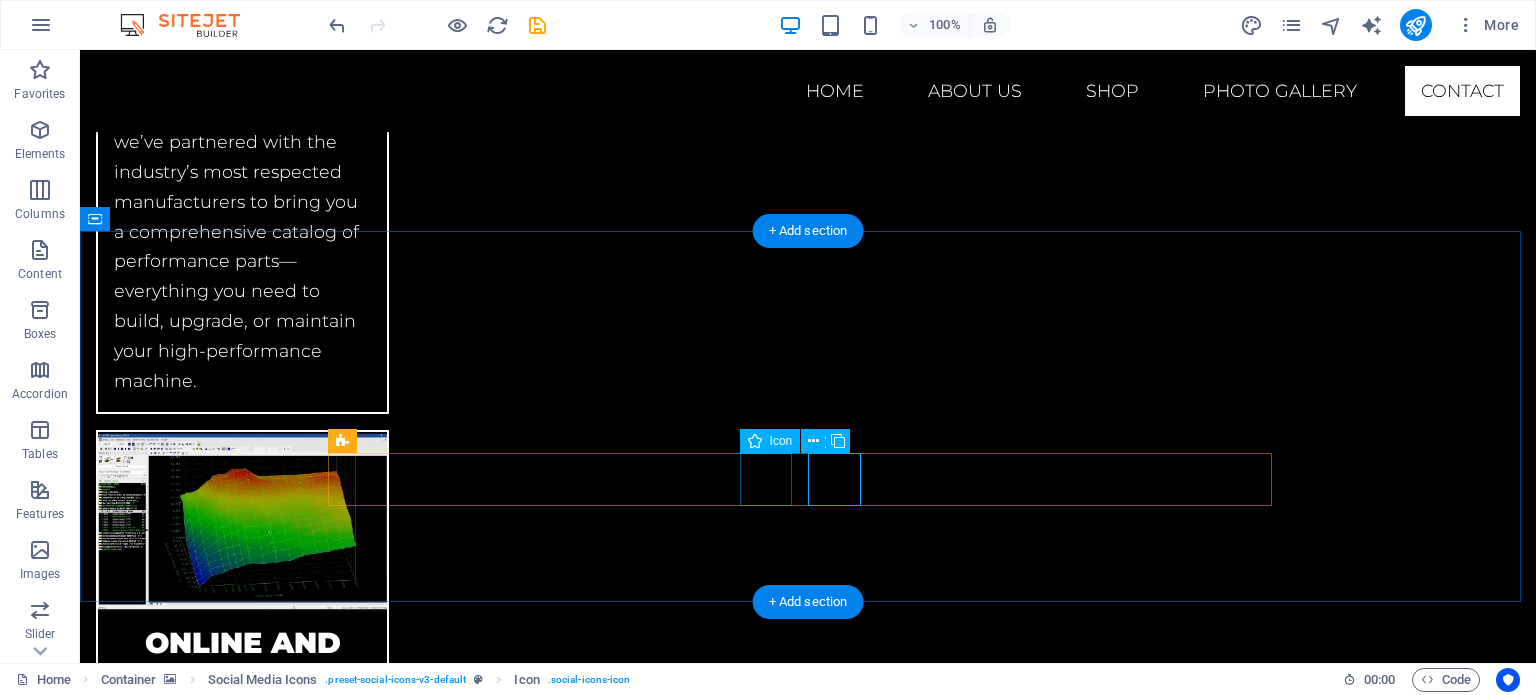 click at bounding box center (808, 4691) 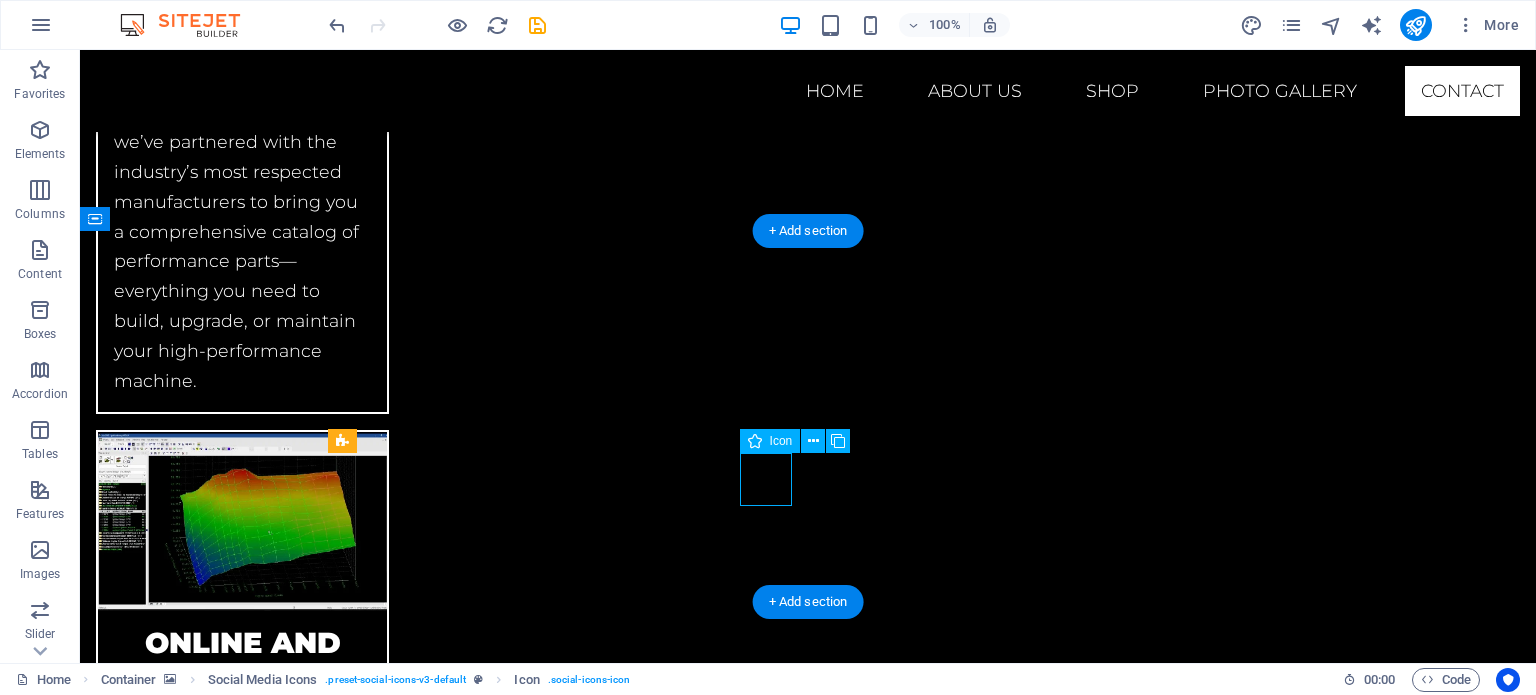 click at bounding box center (808, 4691) 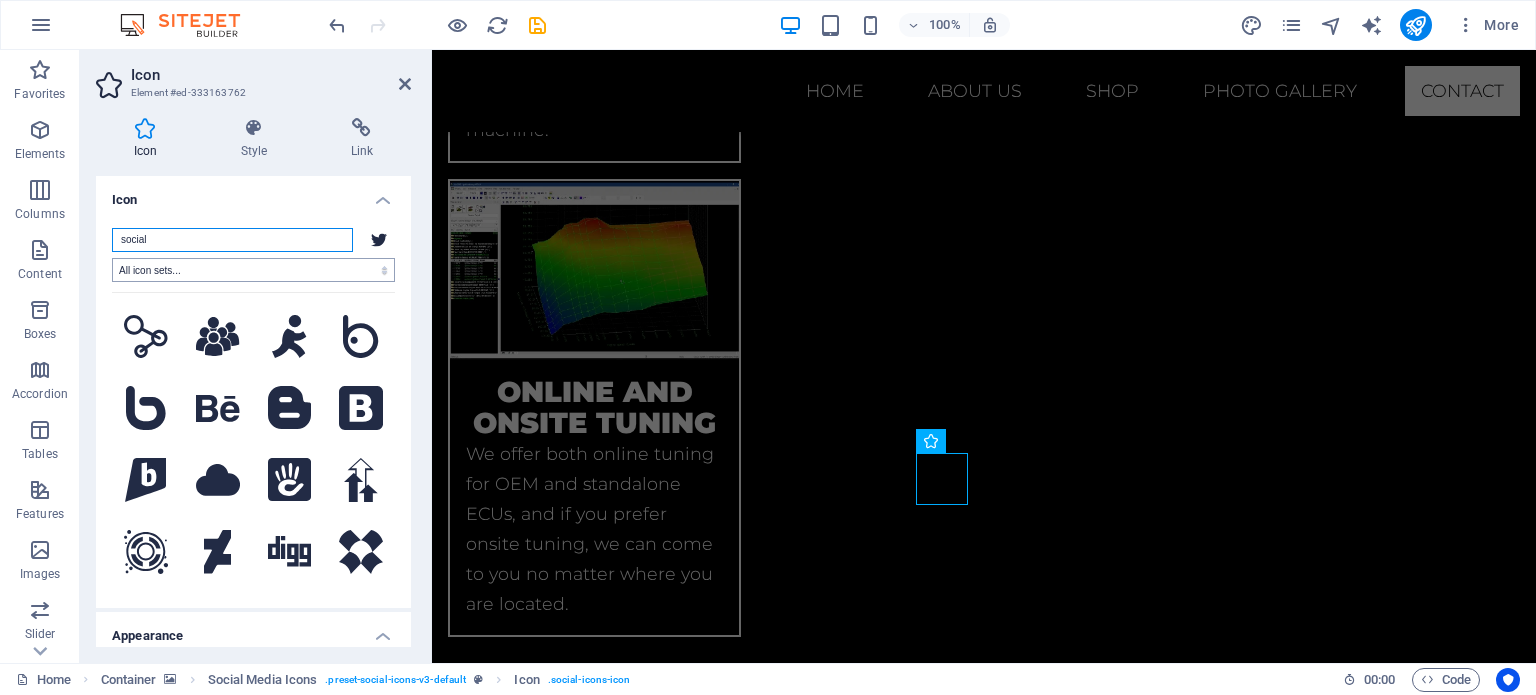 scroll, scrollTop: 4566, scrollLeft: 0, axis: vertical 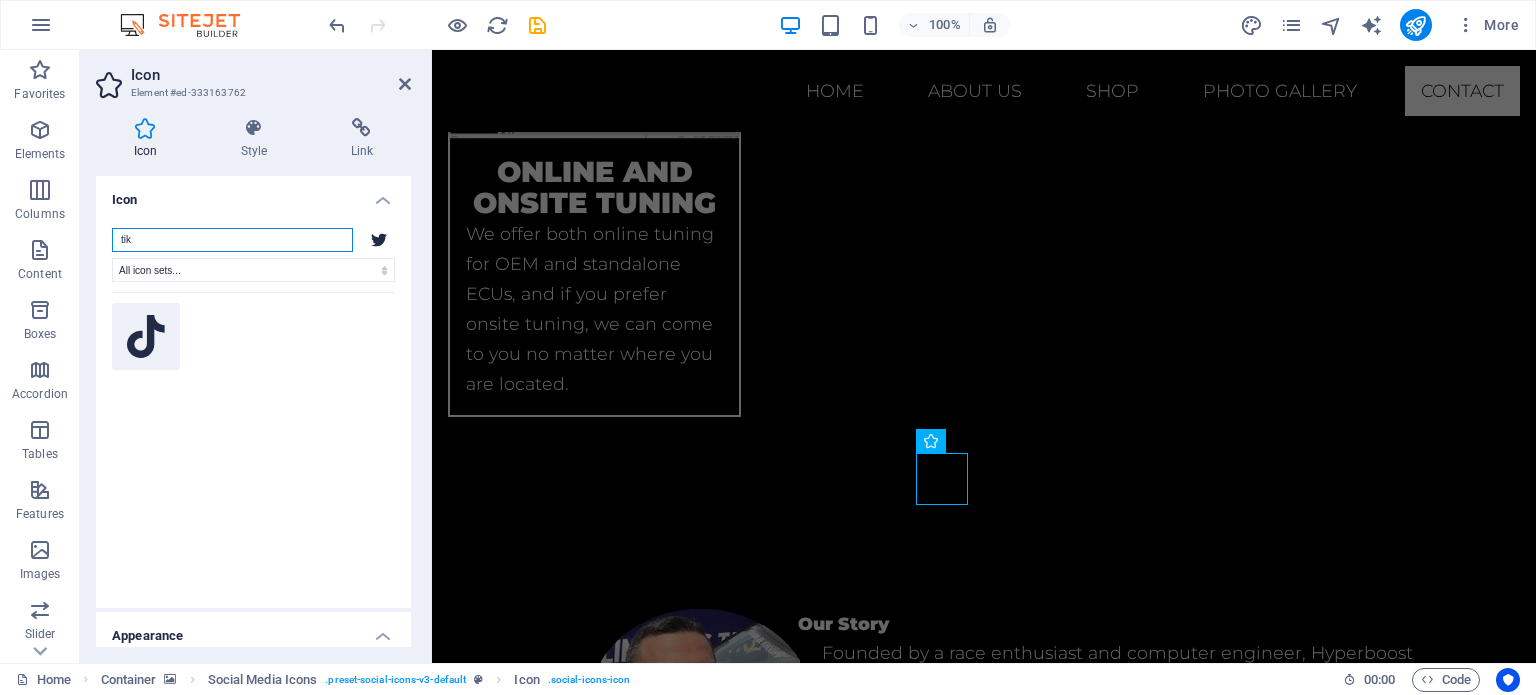 type on "tik" 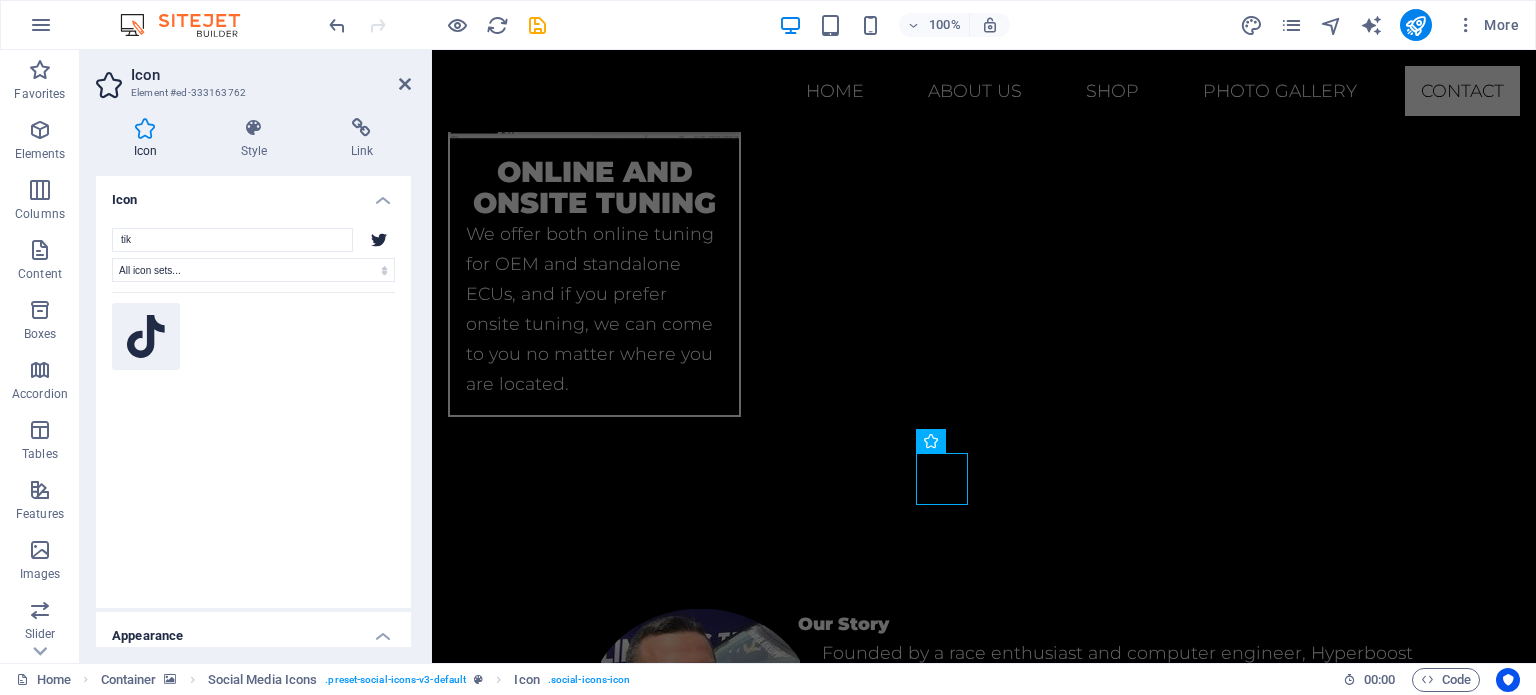 click 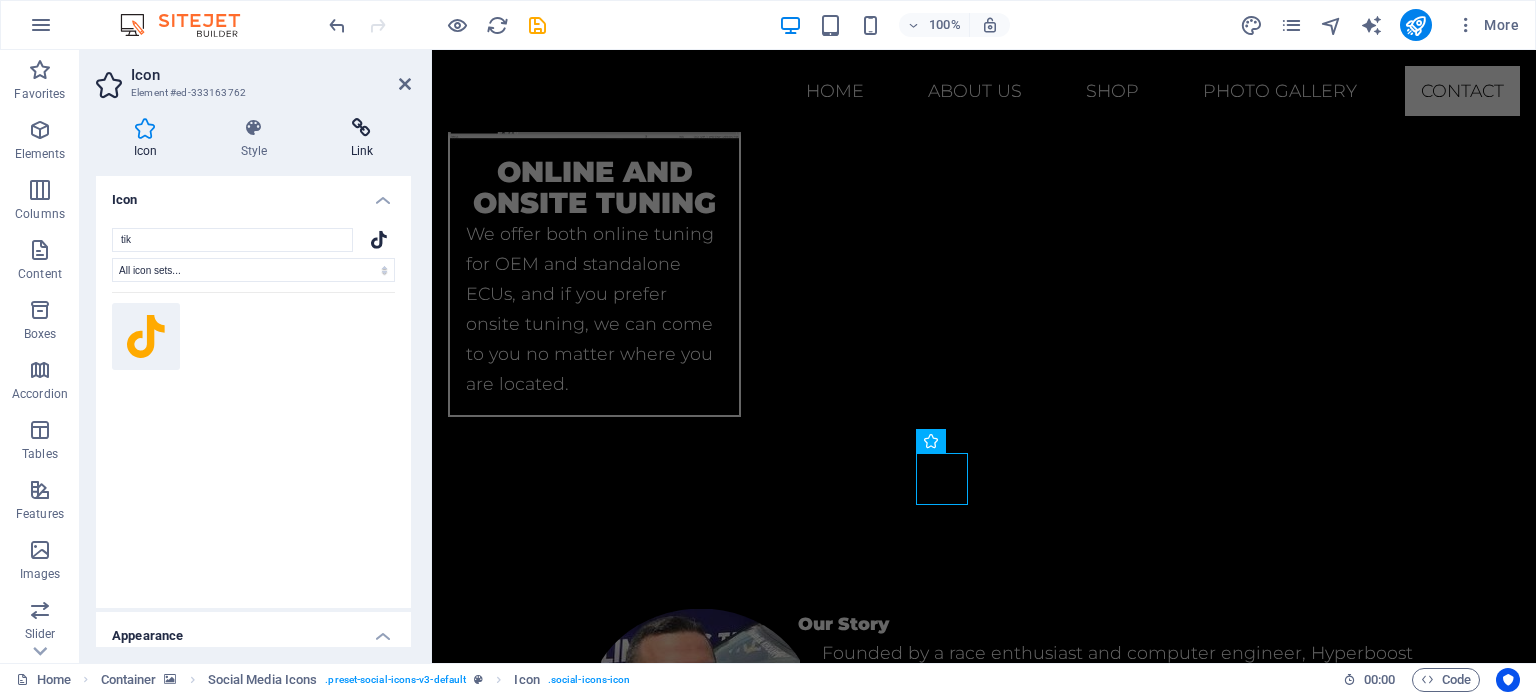 click at bounding box center (362, 128) 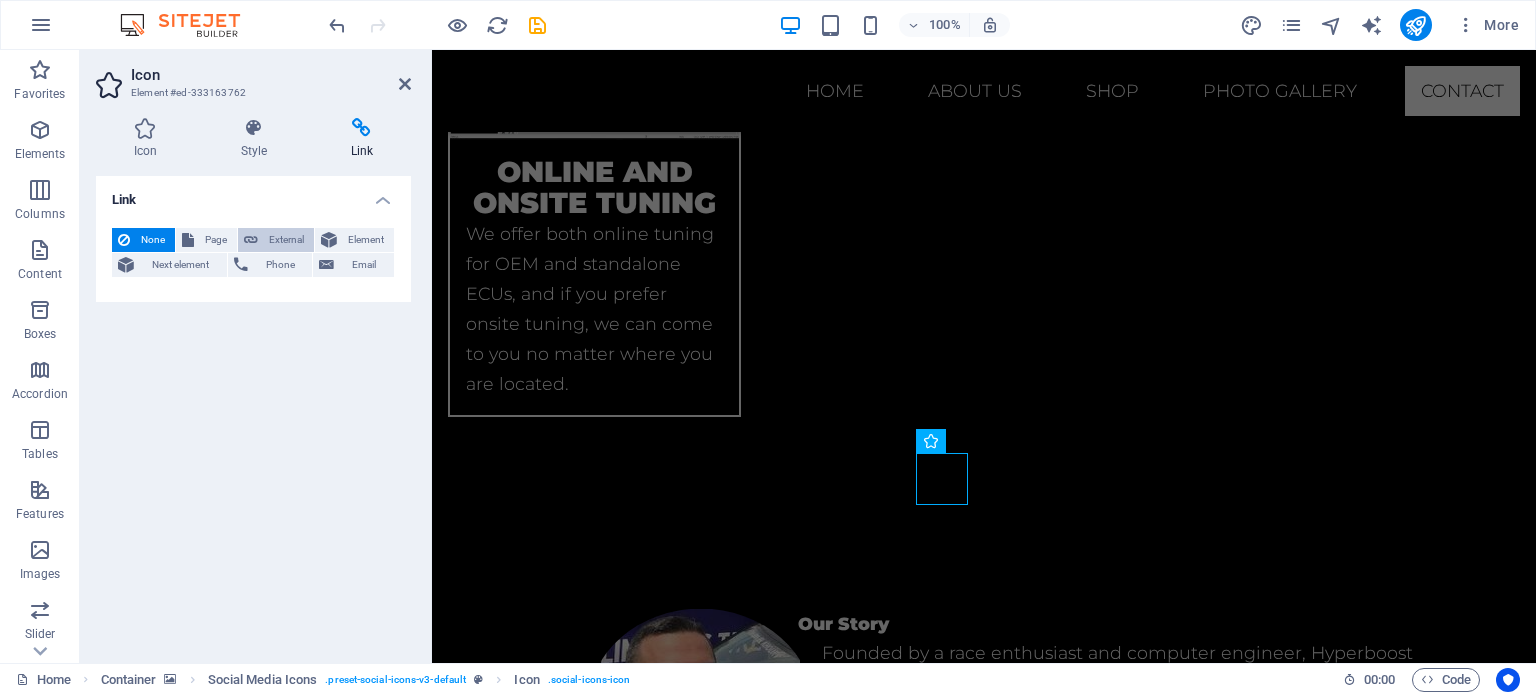 click on "External" at bounding box center (286, 240) 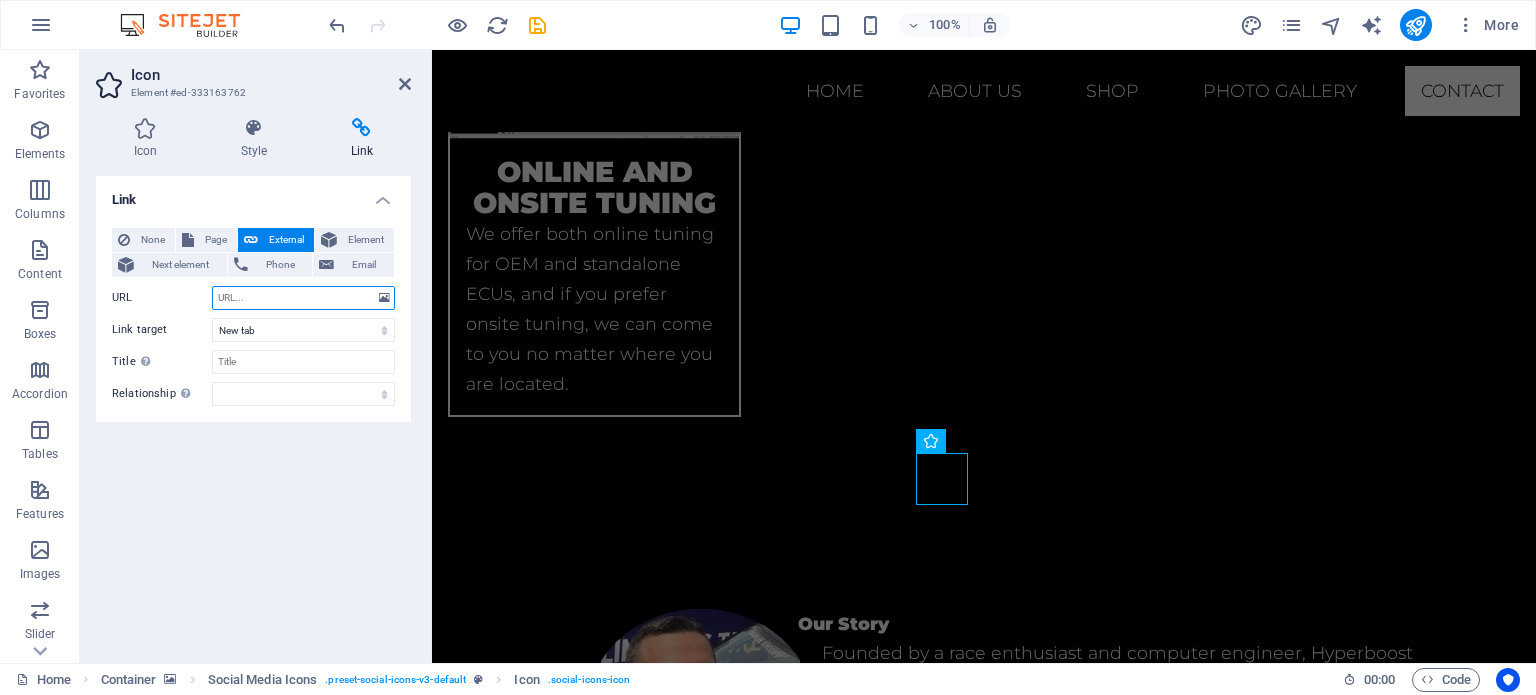 paste on "https://www.tiktok.com/@hyperboost_motorsports" 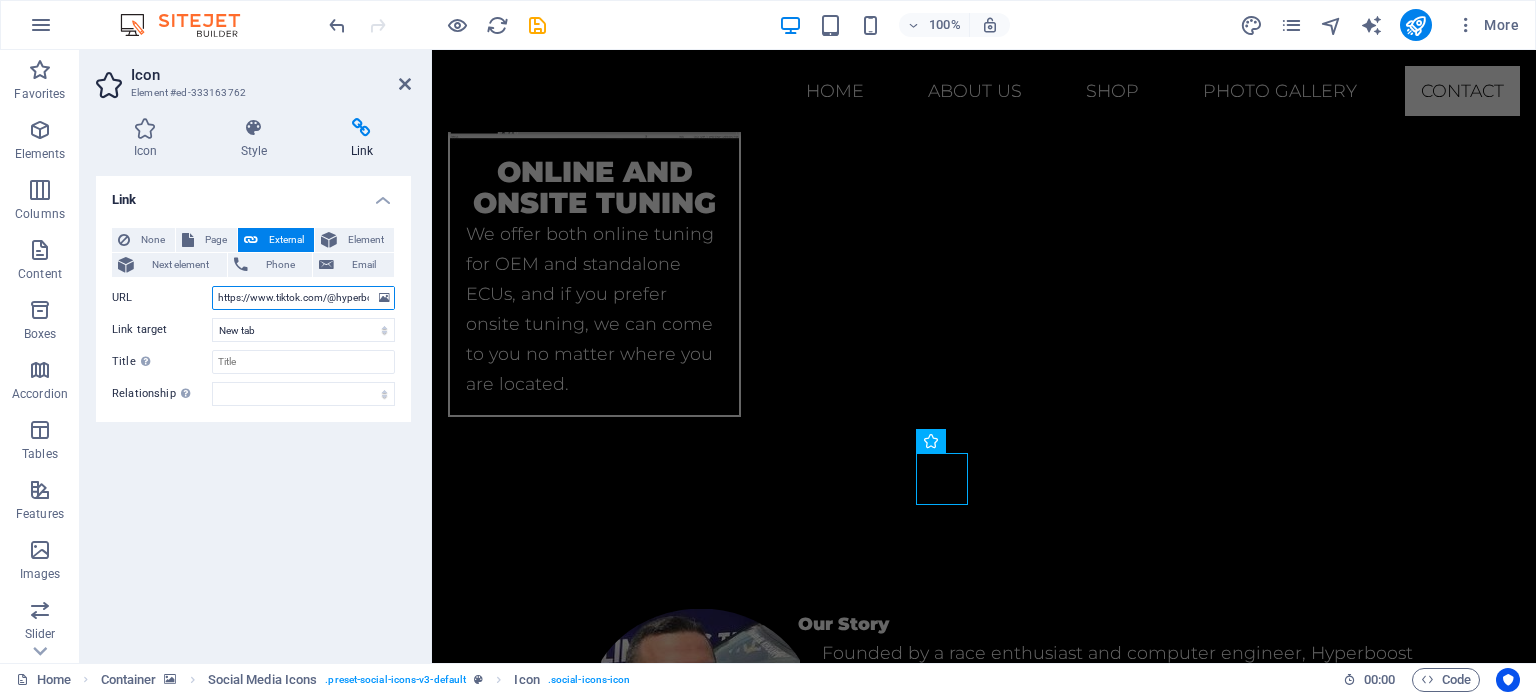 scroll, scrollTop: 0, scrollLeft: 75, axis: horizontal 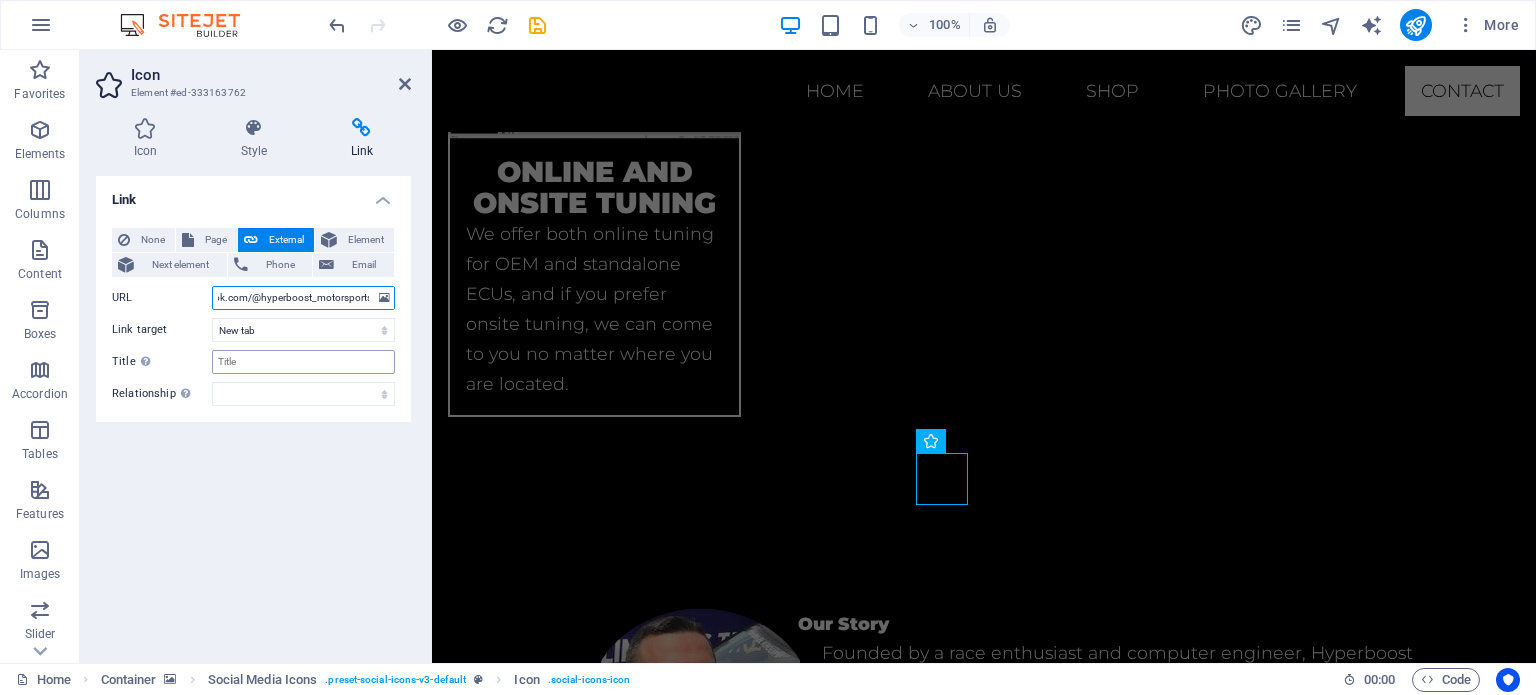 type on "https://www.tiktok.com/@hyperboost_motorsports" 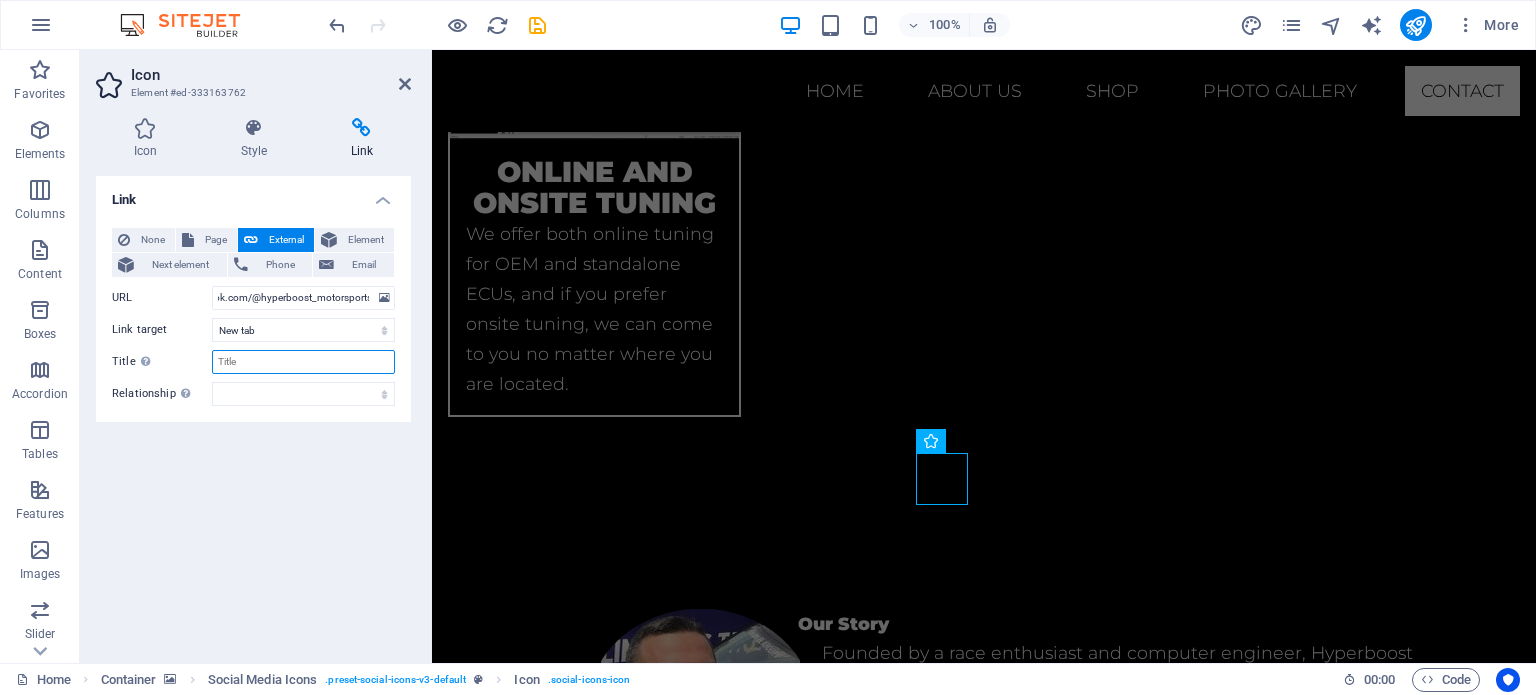scroll, scrollTop: 0, scrollLeft: 0, axis: both 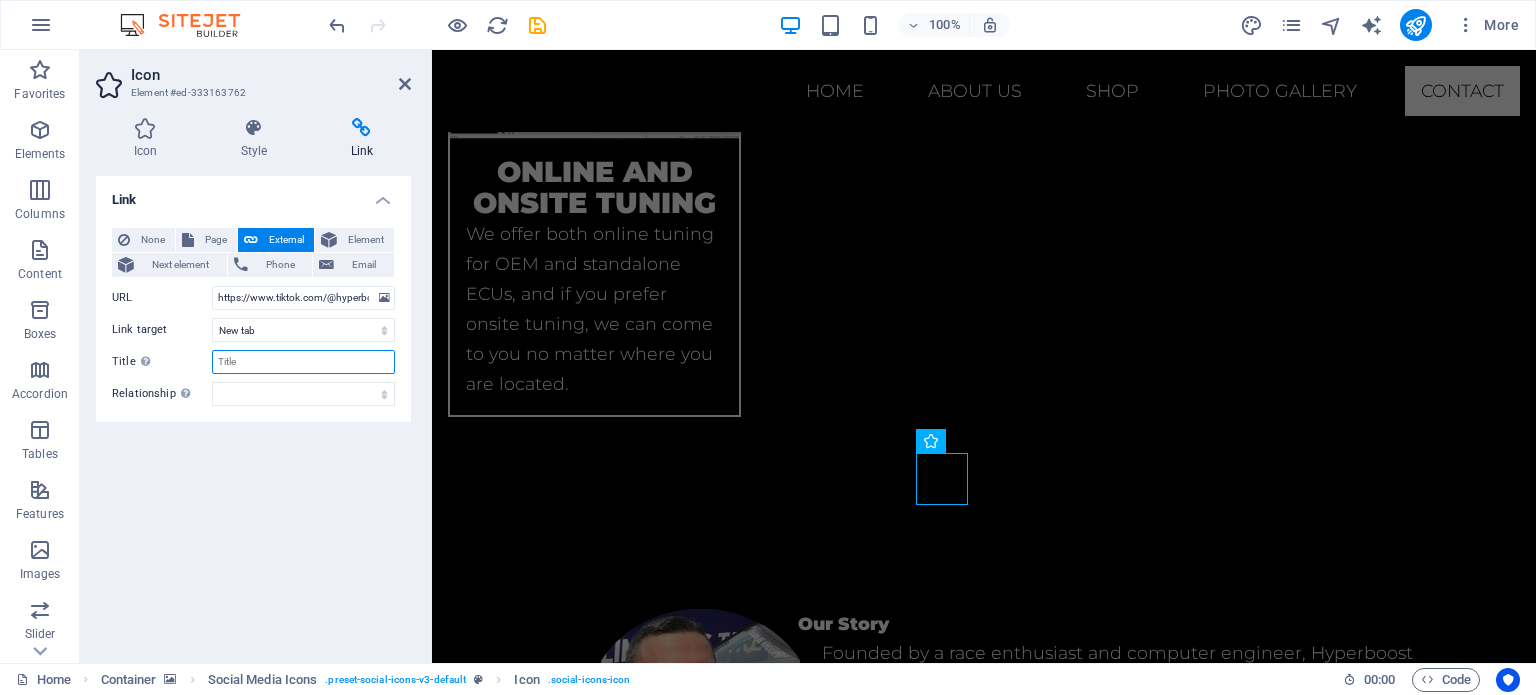 drag, startPoint x: 267, startPoint y: 355, endPoint x: 189, endPoint y: 354, distance: 78.00641 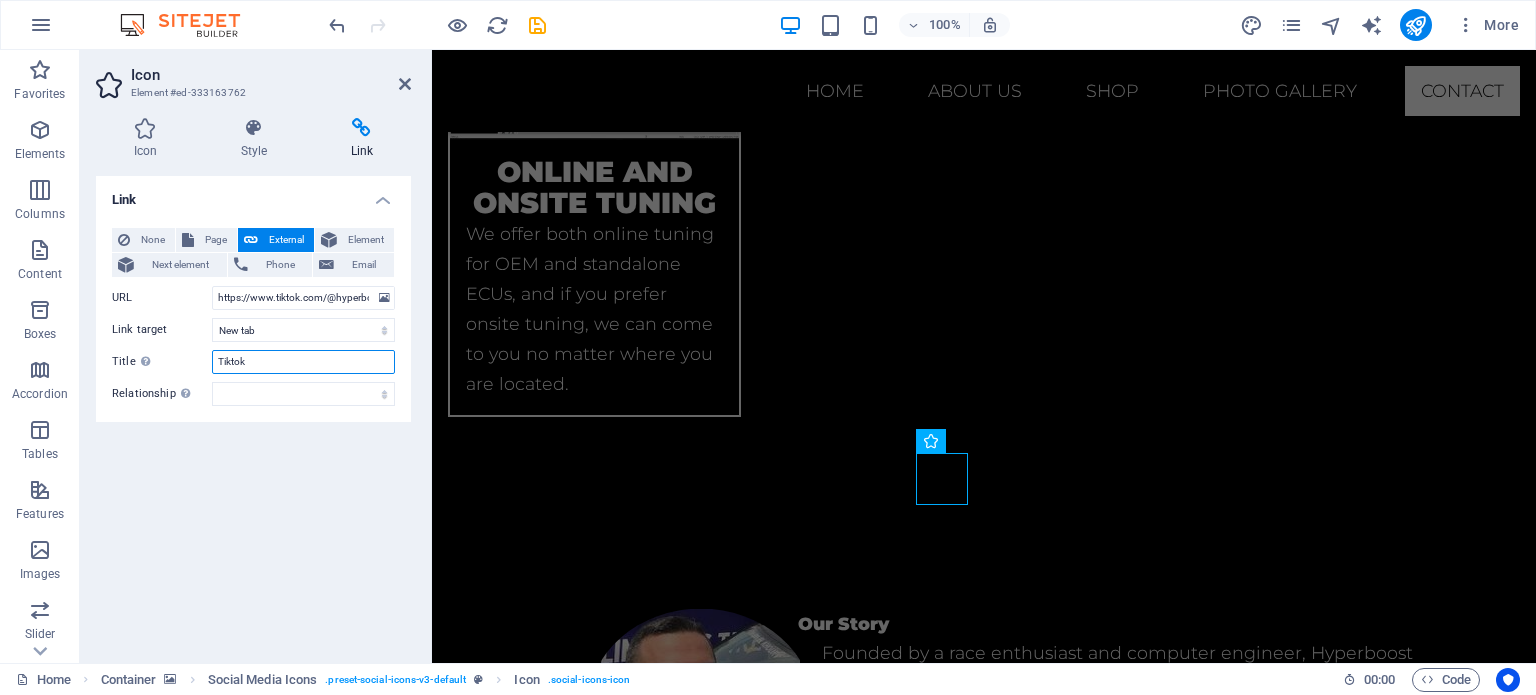 type on "Tiktok" 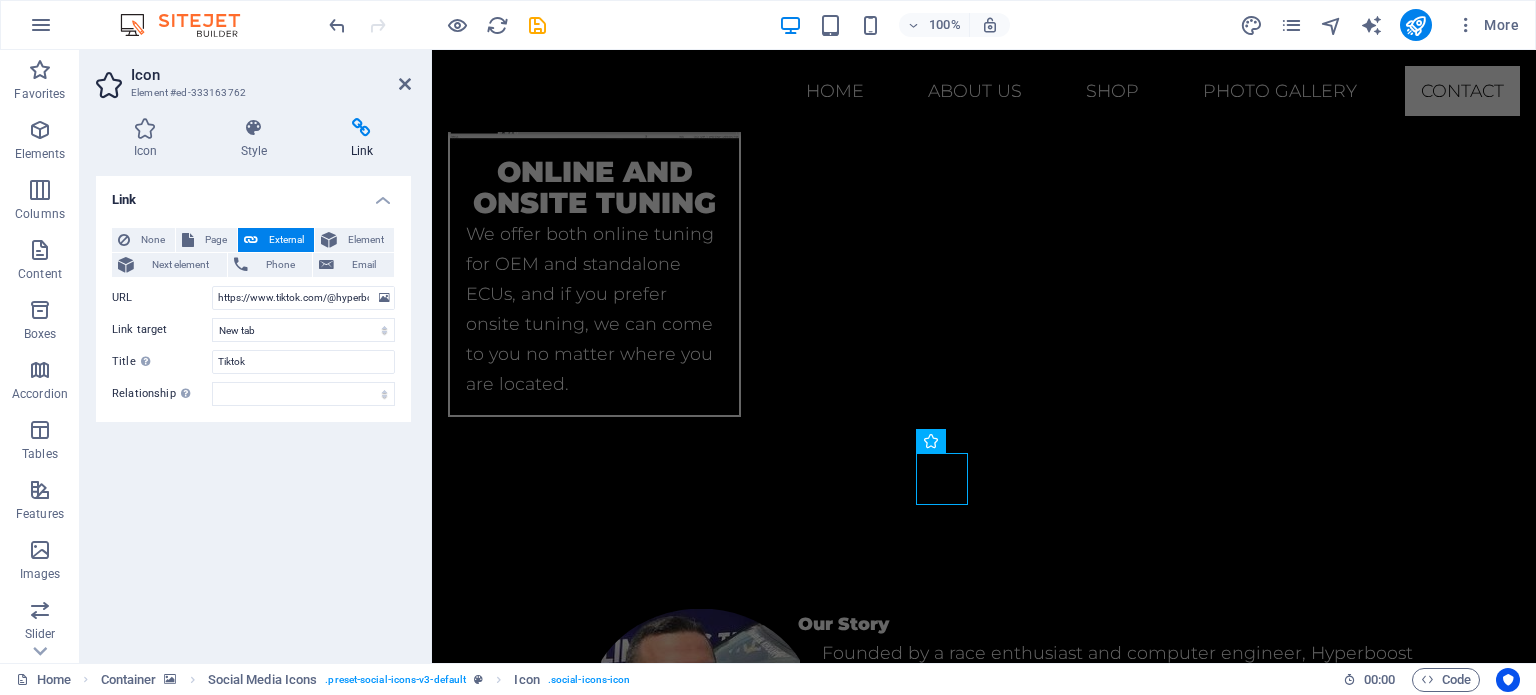 click on "Link None Page External Element Next element Phone Email Page Home Subpage Legal Notice Privacy Gallery Element
URL https://www.tiktok.com/@hyperboost_motorsports Phone Email Link target New tab Same tab Overlay Title Additional link description, should not be the same as the link text. The title is most often shown as a tooltip text when the mouse moves over the element. Leave empty if uncertain. Tiktok Relationship Sets the  relationship of this link to the link target . For example, the value "nofollow" instructs search engines not to follow the link. Can be left empty. alternate author bookmark external help license next nofollow noreferrer noopener prev search tag" at bounding box center [253, 411] 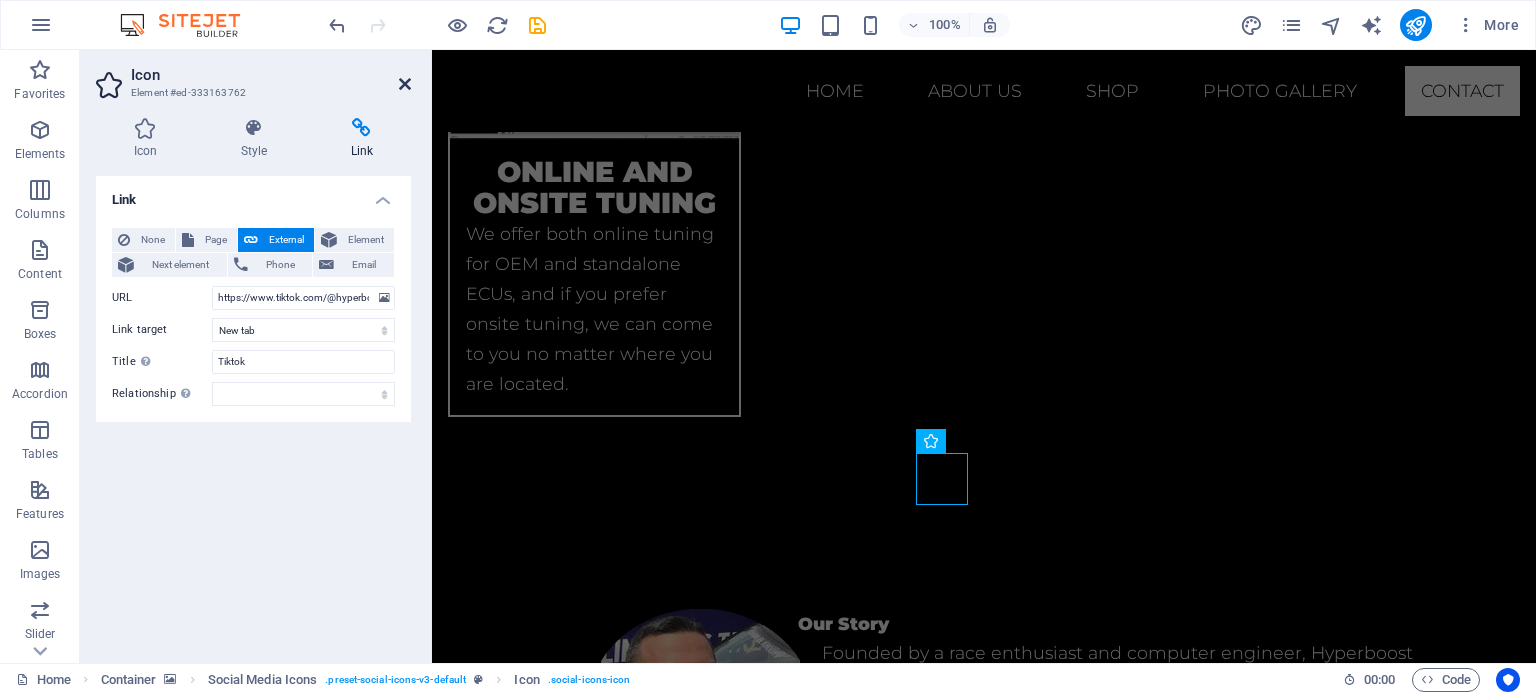 click at bounding box center (405, 84) 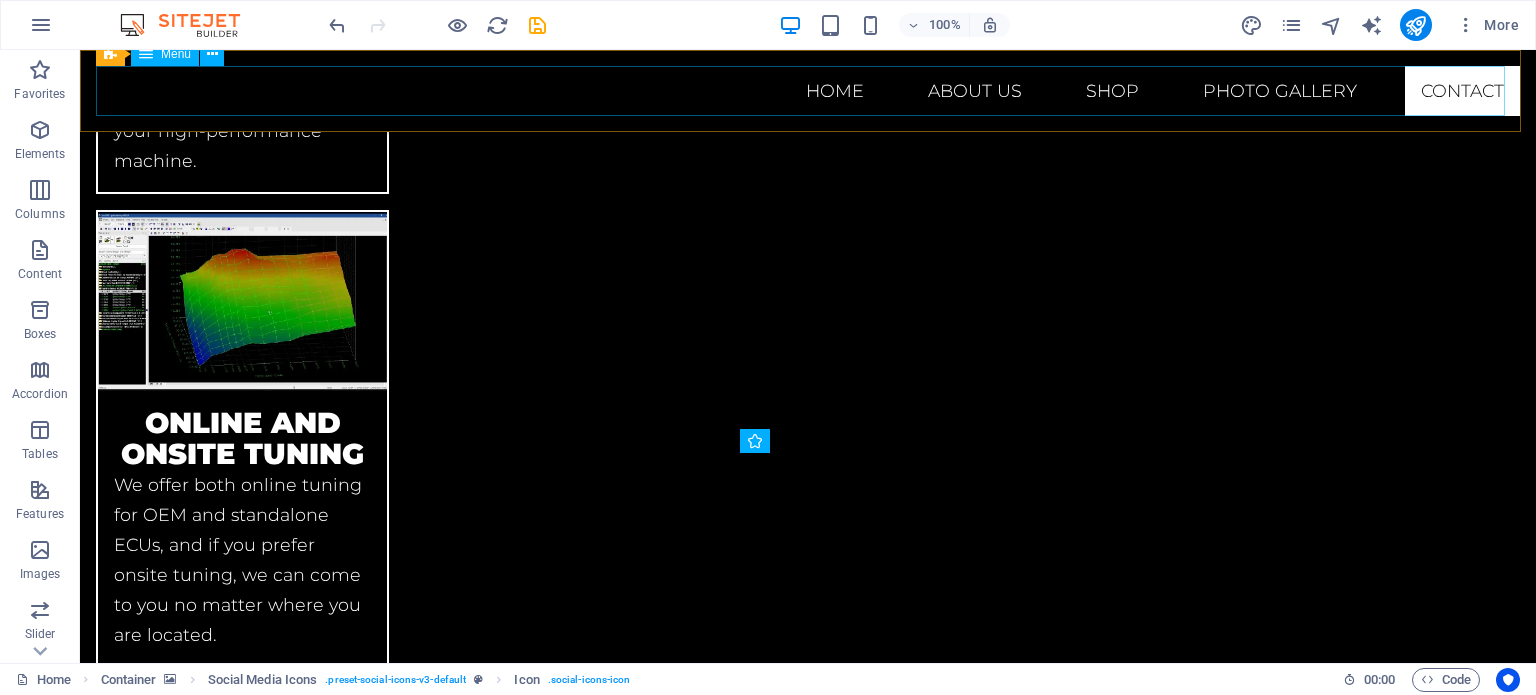 scroll, scrollTop: 4346, scrollLeft: 0, axis: vertical 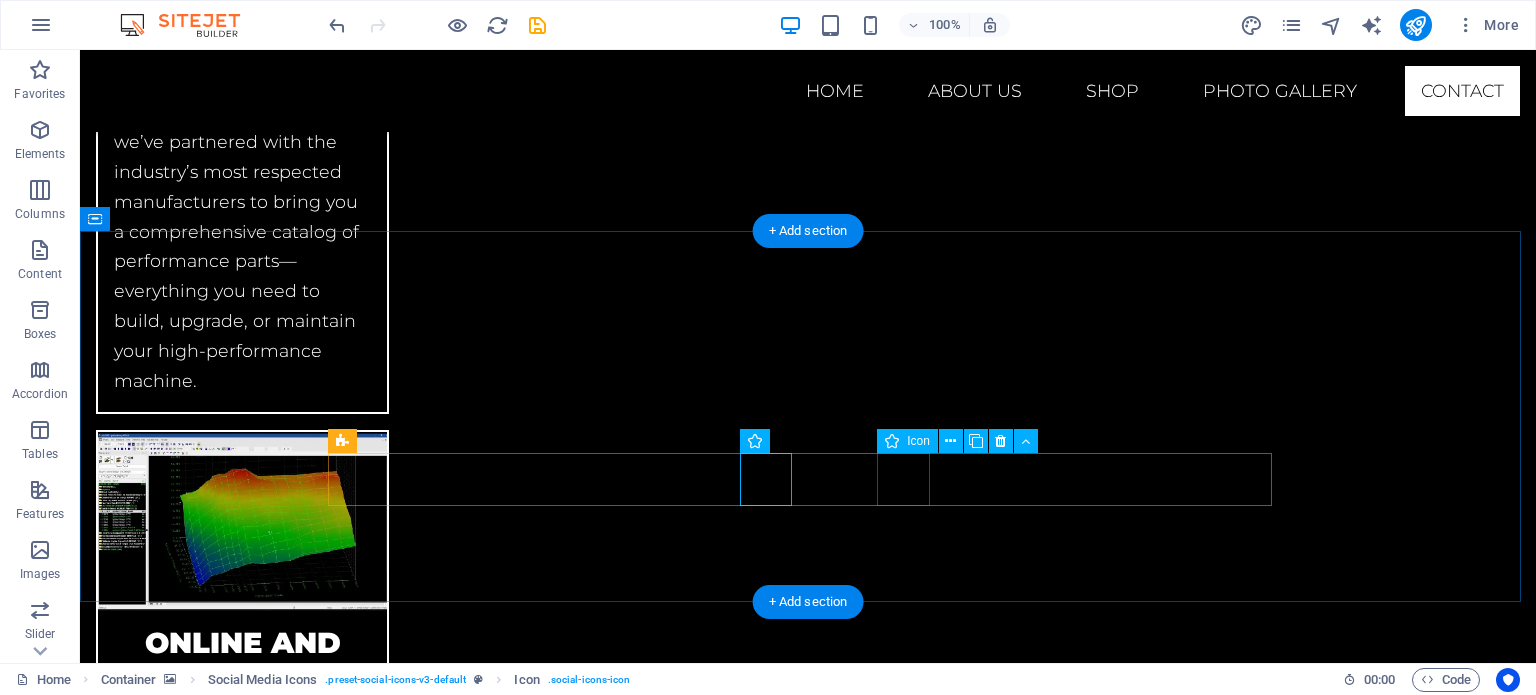 click at bounding box center (808, 4813) 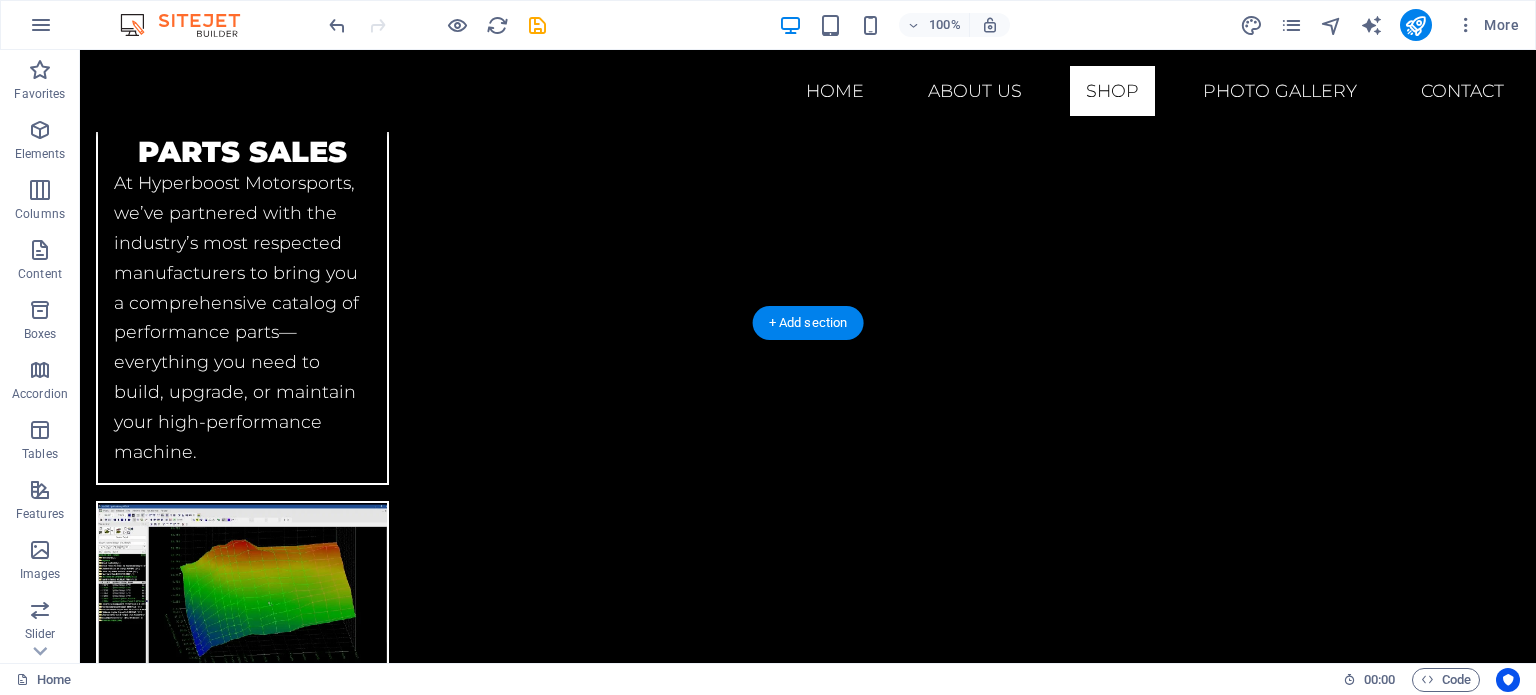 scroll, scrollTop: 4246, scrollLeft: 0, axis: vertical 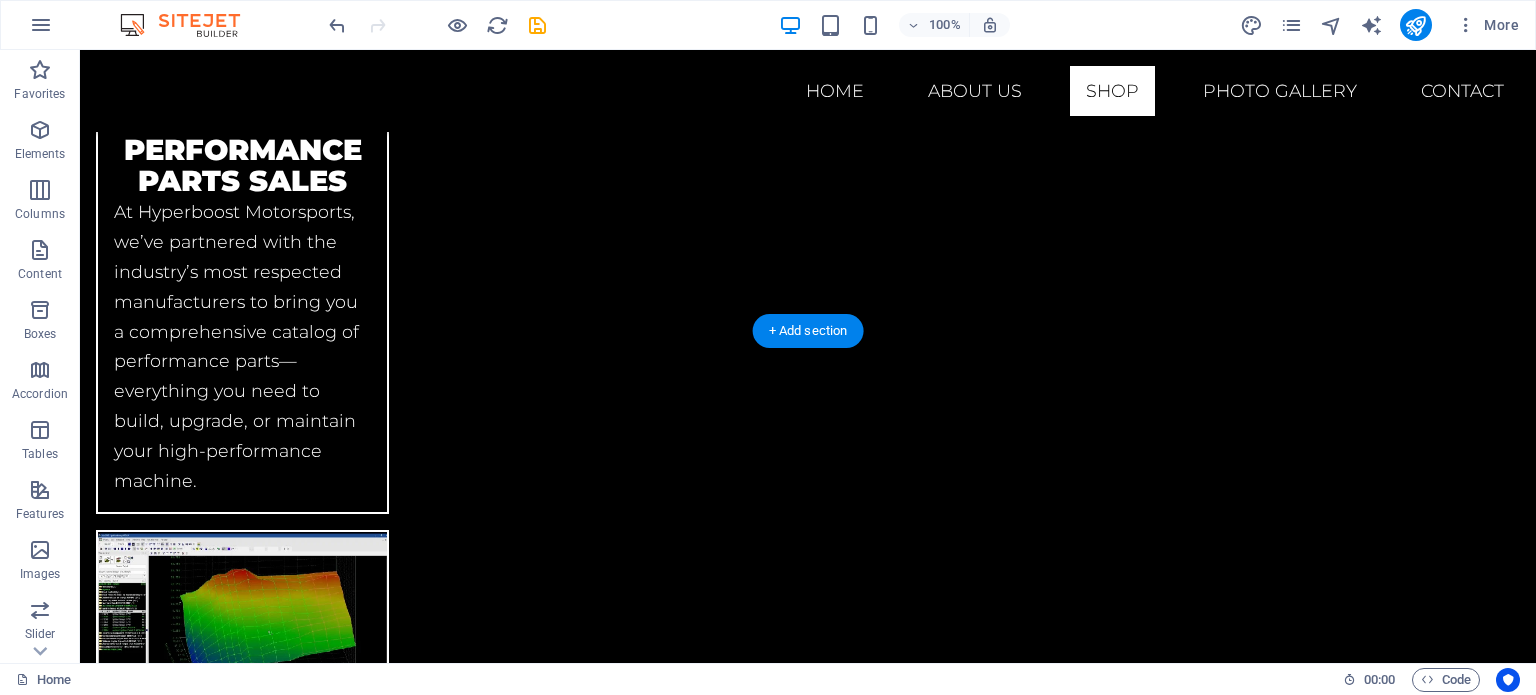 click at bounding box center (808, 4296) 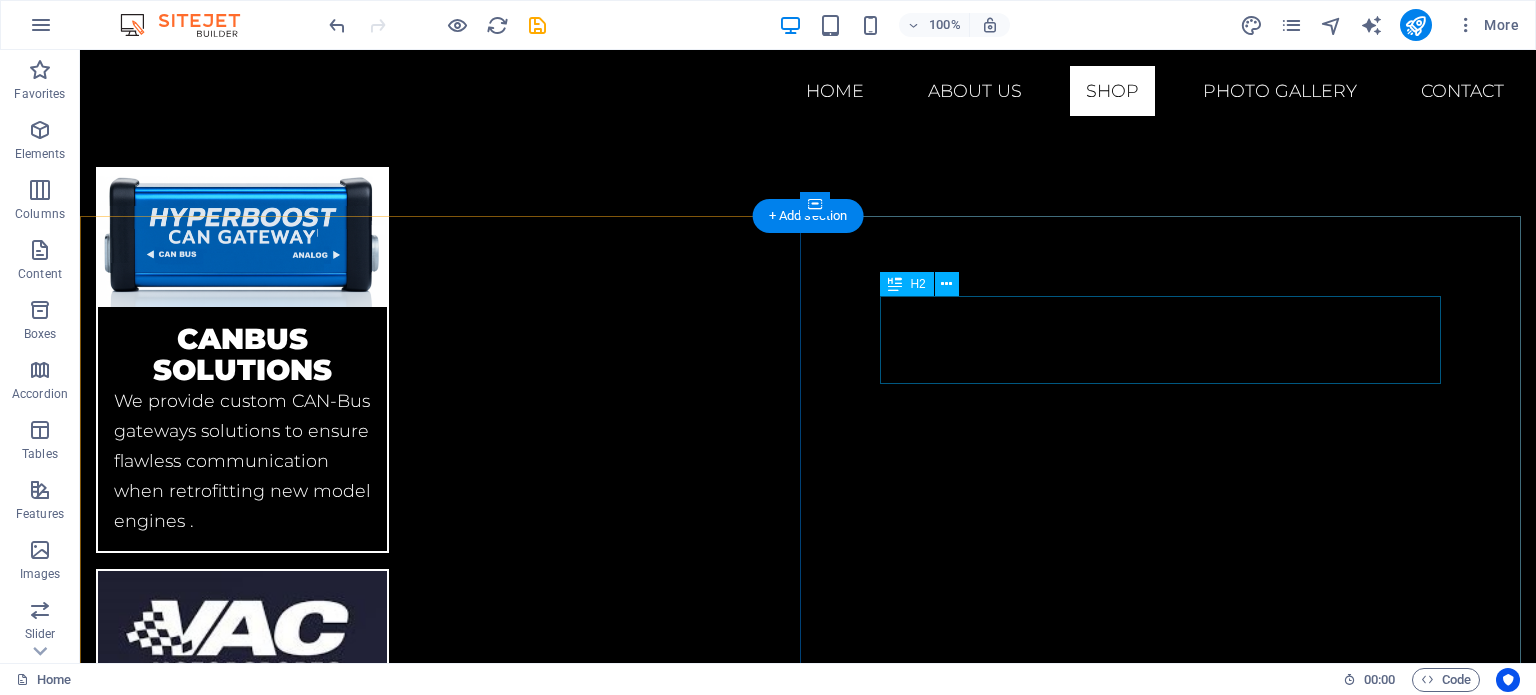 scroll, scrollTop: 3646, scrollLeft: 0, axis: vertical 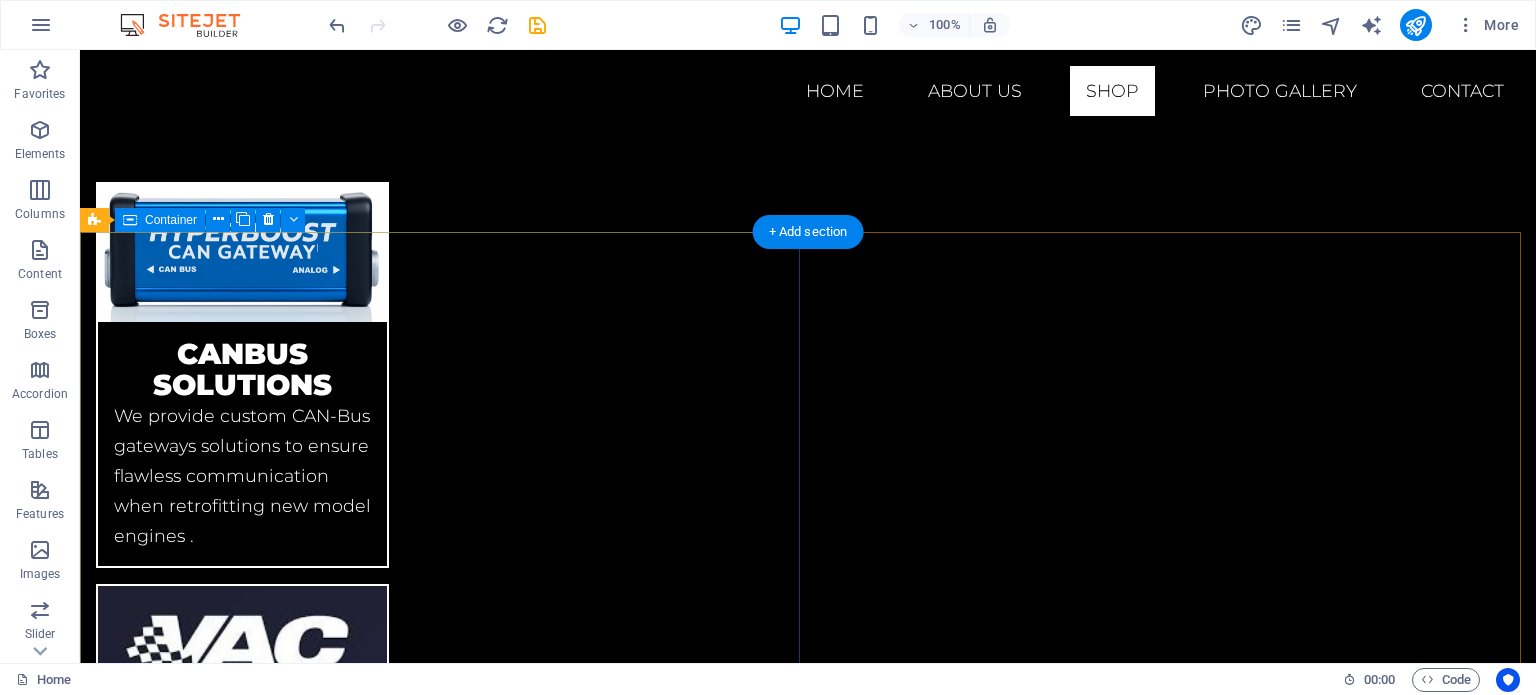 click at bounding box center [808, 3481] 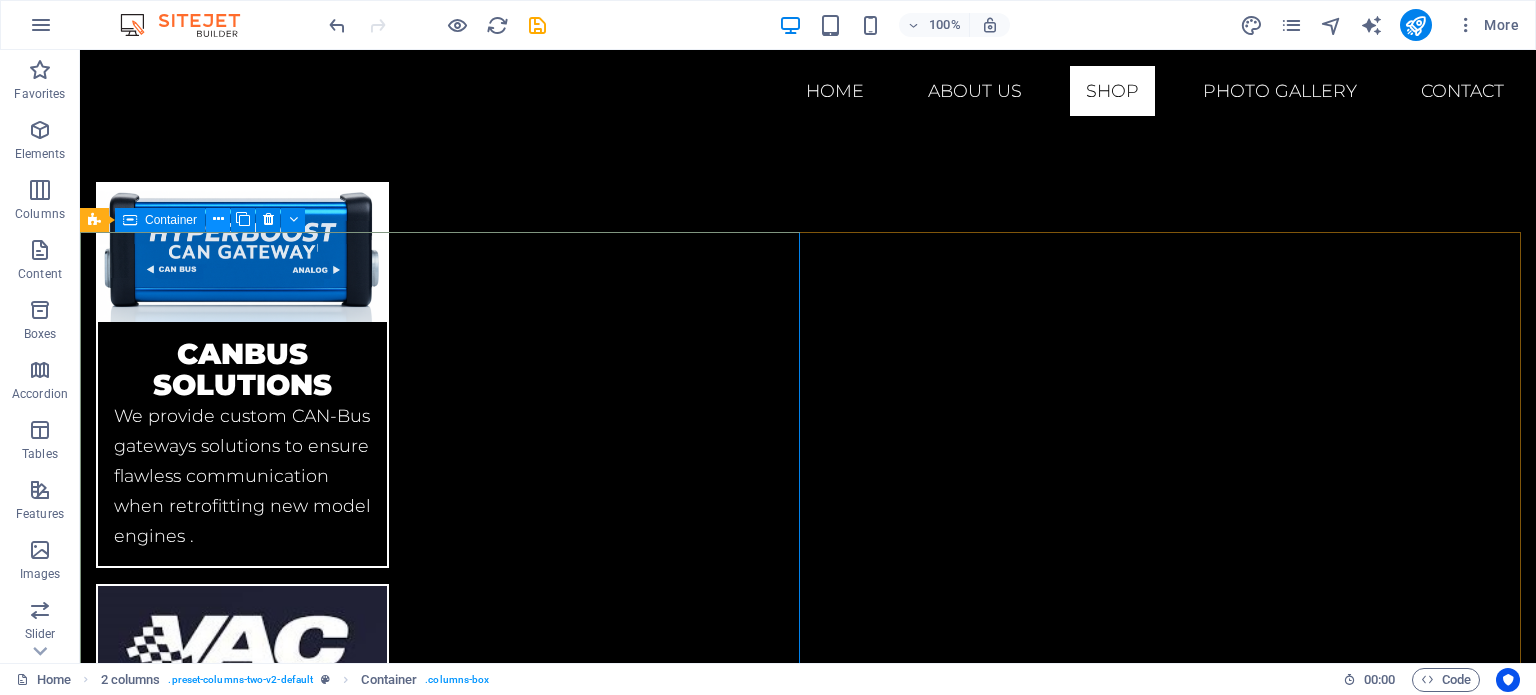 click at bounding box center (218, 219) 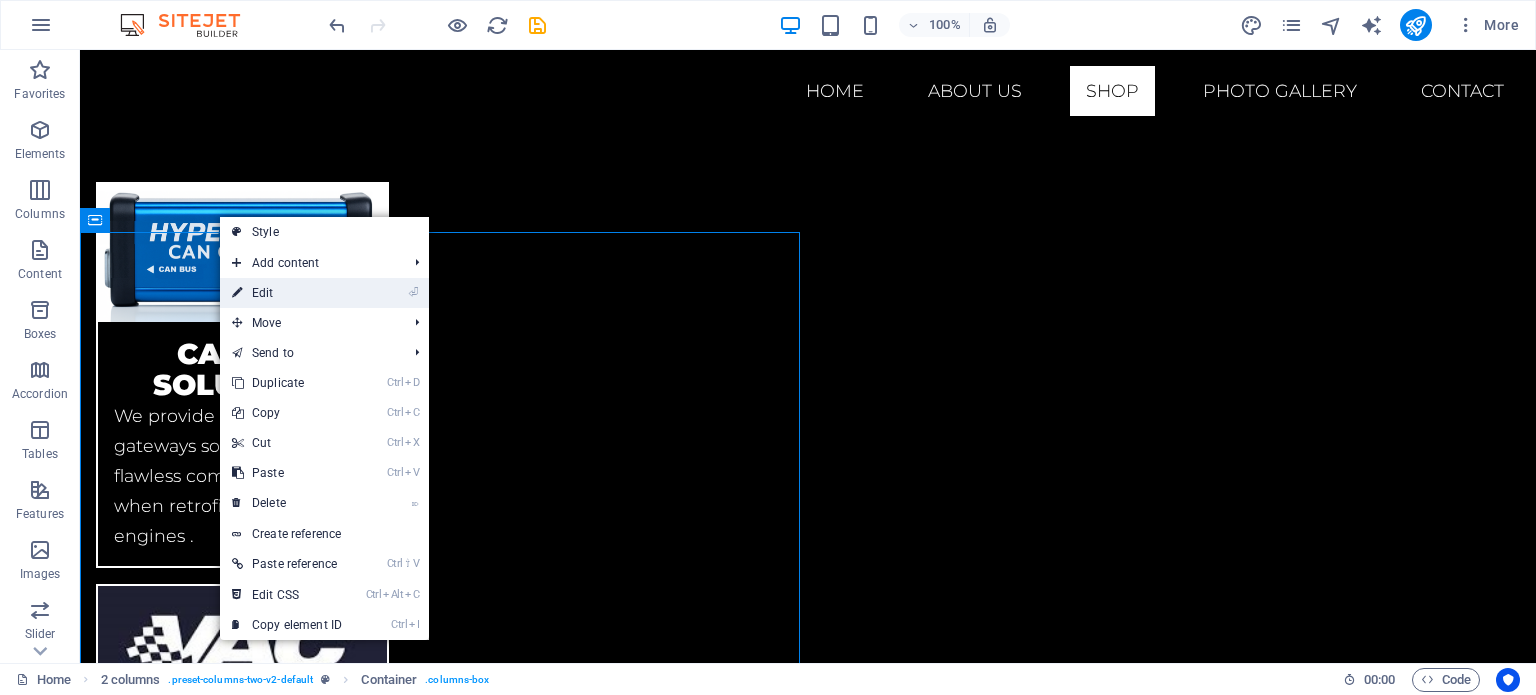 click on "⏎  Edit" at bounding box center [287, 293] 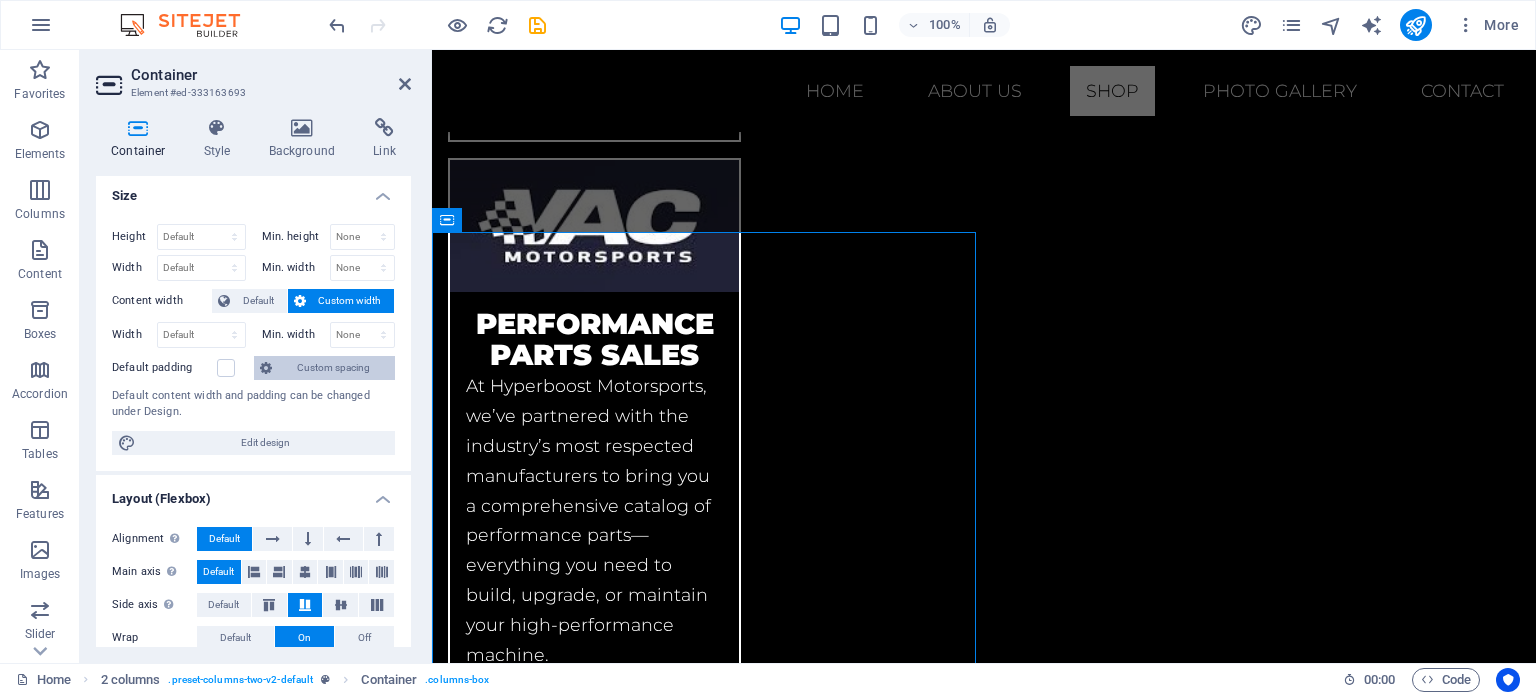 scroll, scrollTop: 0, scrollLeft: 0, axis: both 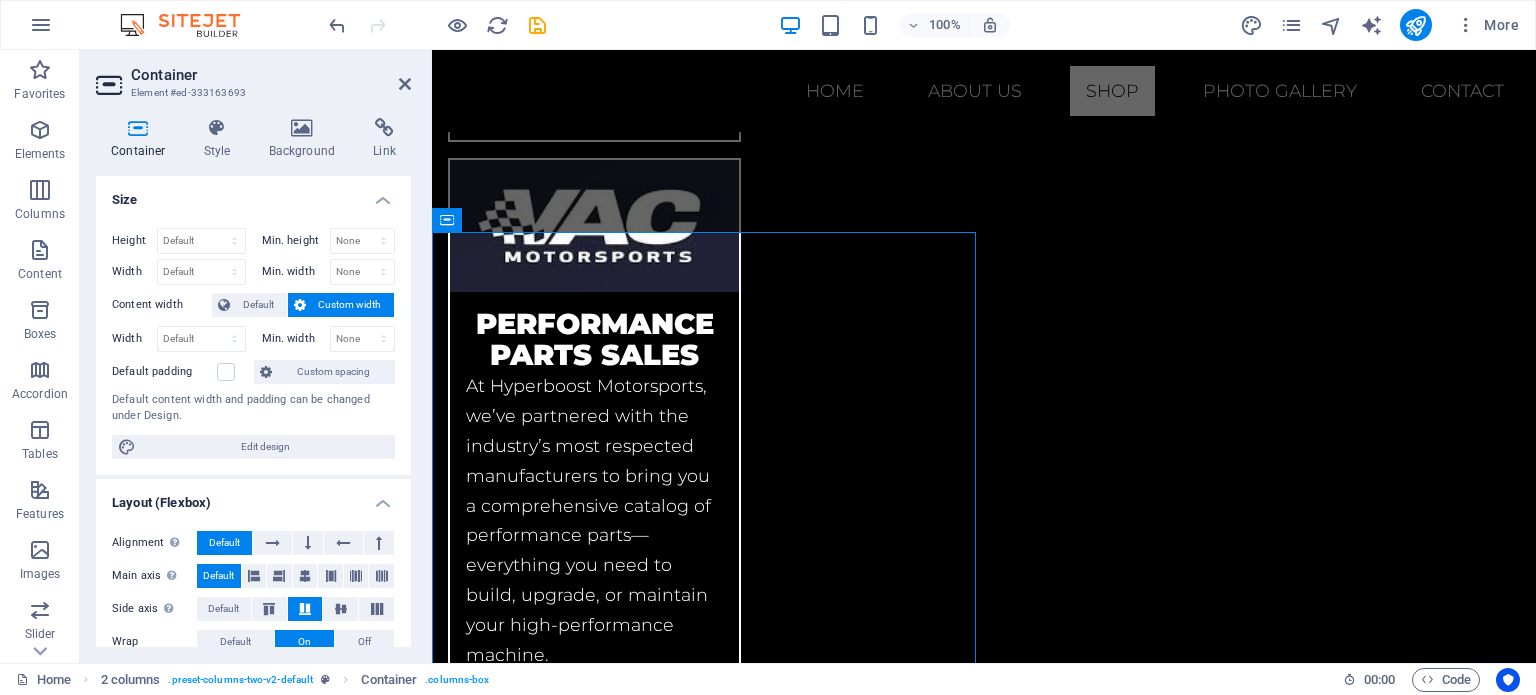 click on "Container Style Background Link Size Height Default px rem % vh vw Min. height None px rem % vh vw Width Default px rem % em vh vw Min. width None px rem % vh vw Content width Default Custom width Width Default px rem % em vh vw Min. width None px rem % vh vw Default padding Custom spacing Default content width and padding can be changed under Design. Edit design Layout (Flexbox) Alignment Determines the flex direction. Default Main axis Determine how elements should behave along the main axis inside this container (justify content). Default Side axis Control the vertical direction of the element inside of the container (align items). Default Wrap Default On Off Fill Controls the distances and direction of elements on the y-axis across several lines (align content). Default Accessibility ARIA helps assistive technologies (like screen readers) to understand the role, state, and behavior of web elements Role The ARIA role defines the purpose of an element.  None Alert Article Banner Comment Fan" at bounding box center [253, 382] 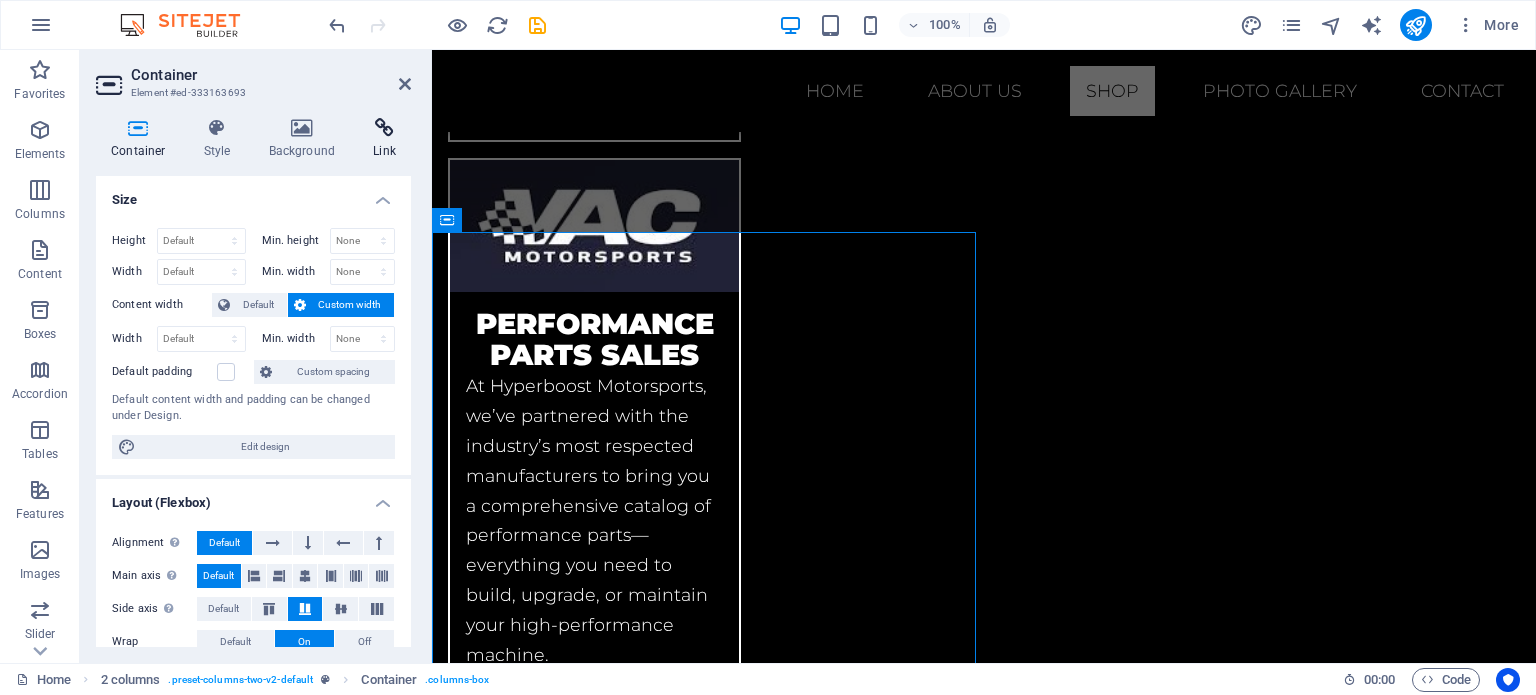click at bounding box center (384, 128) 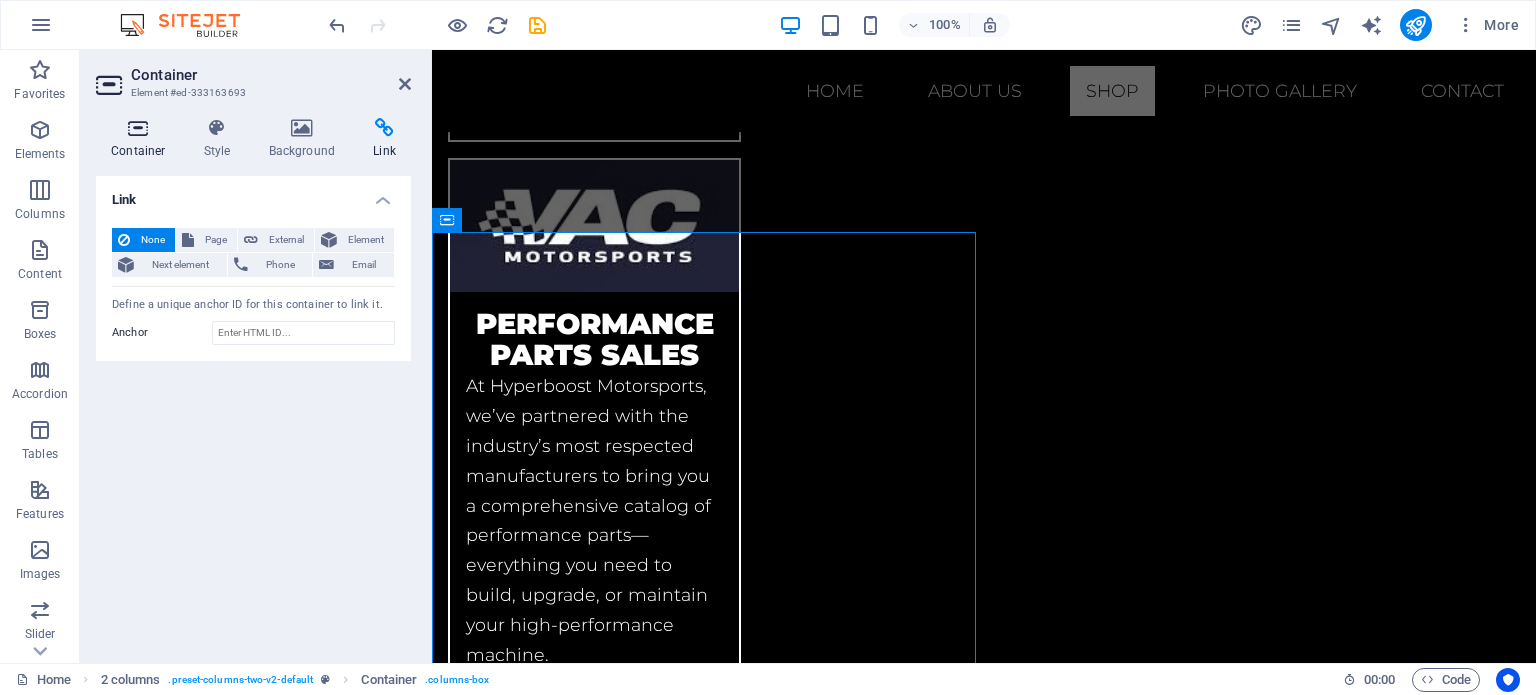 click at bounding box center [138, 128] 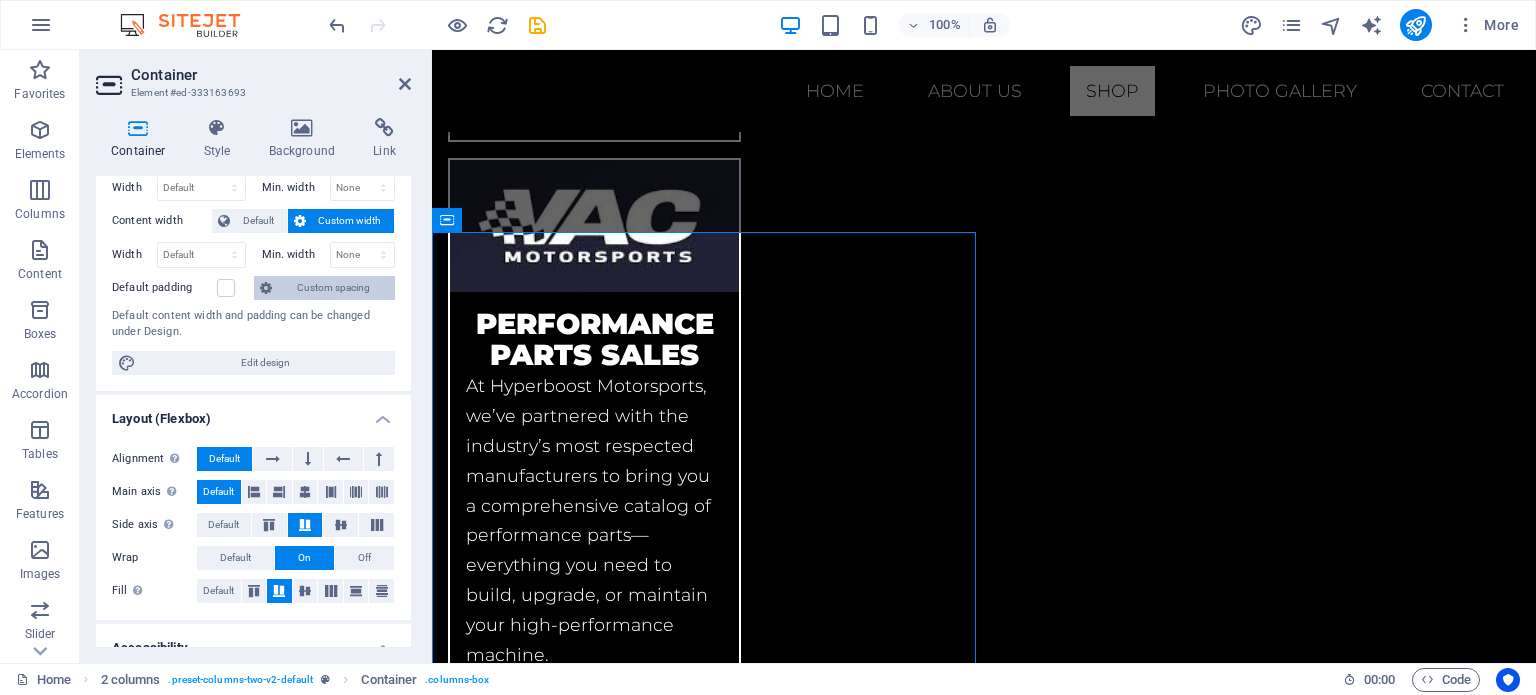 scroll, scrollTop: 0, scrollLeft: 0, axis: both 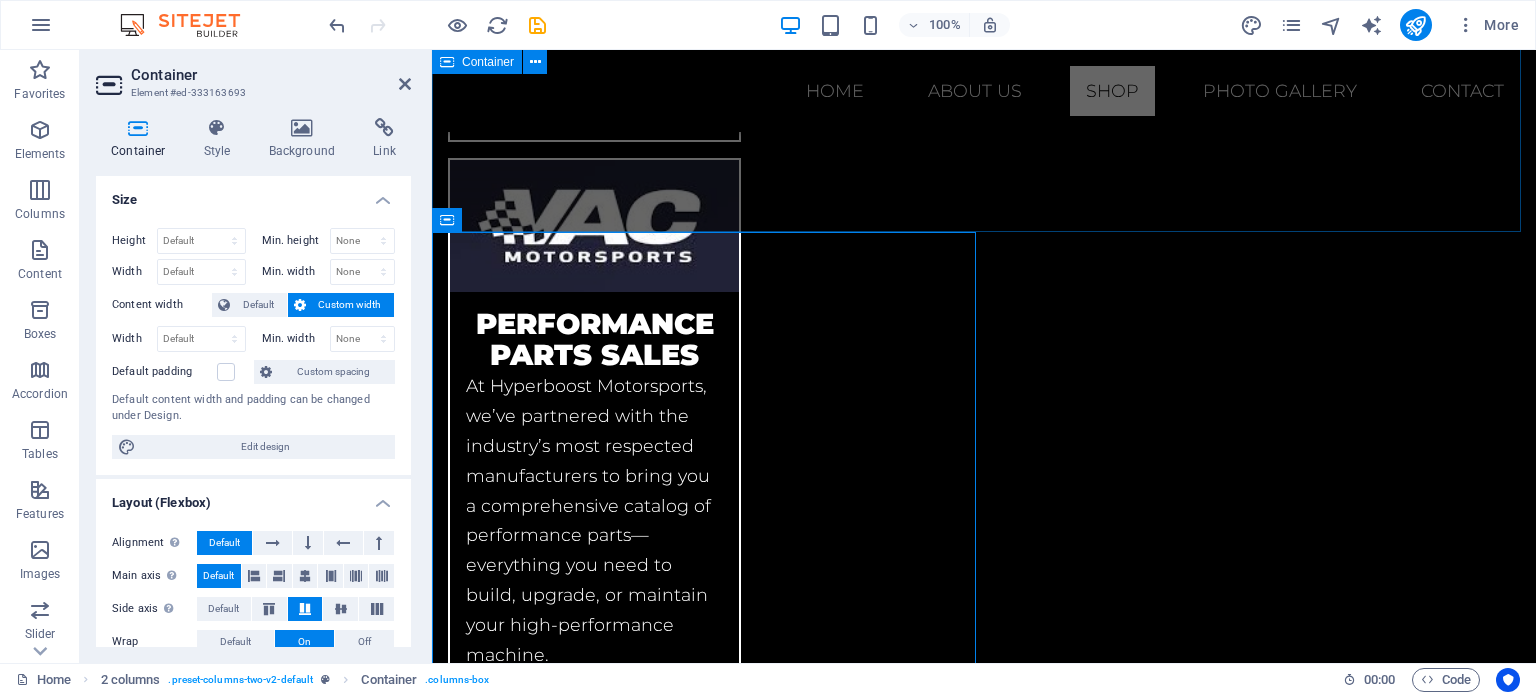 click on "Shop" at bounding box center (984, 2386) 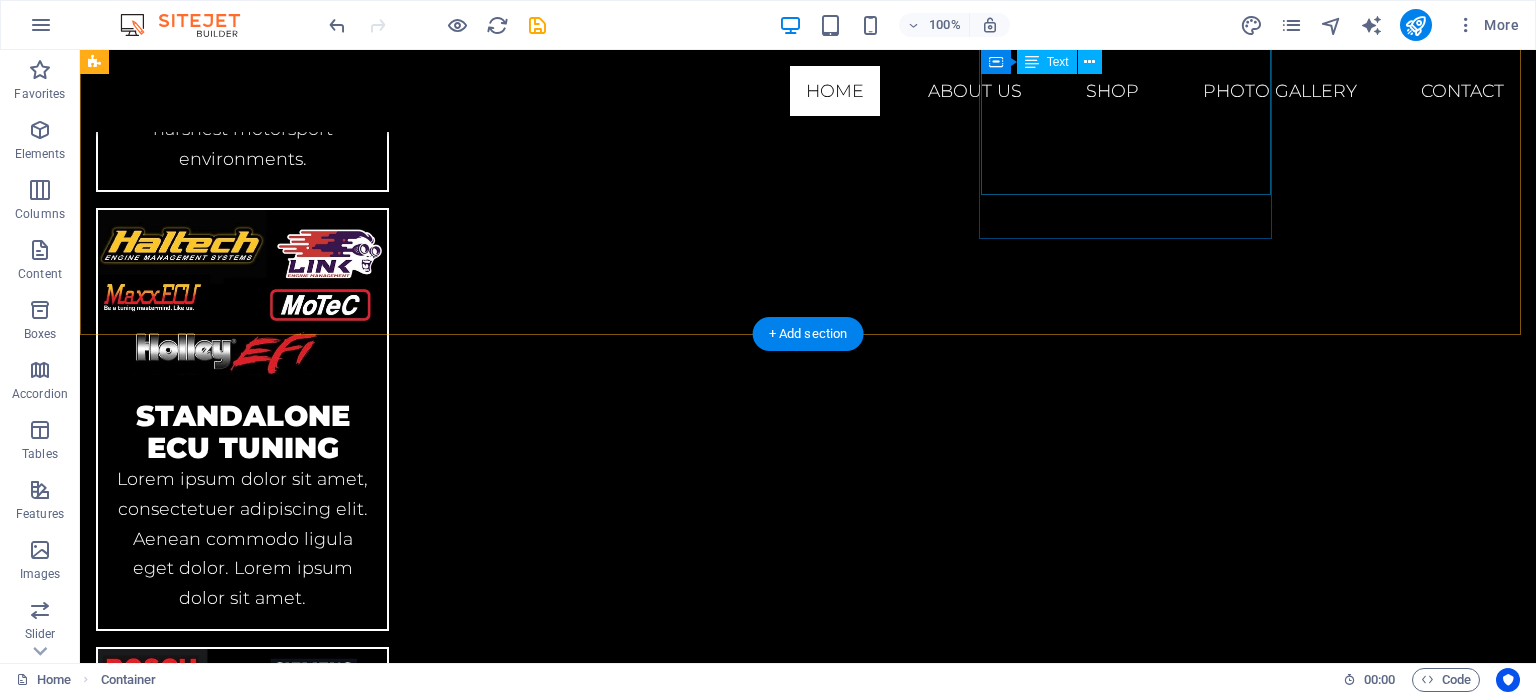 scroll, scrollTop: 1966, scrollLeft: 0, axis: vertical 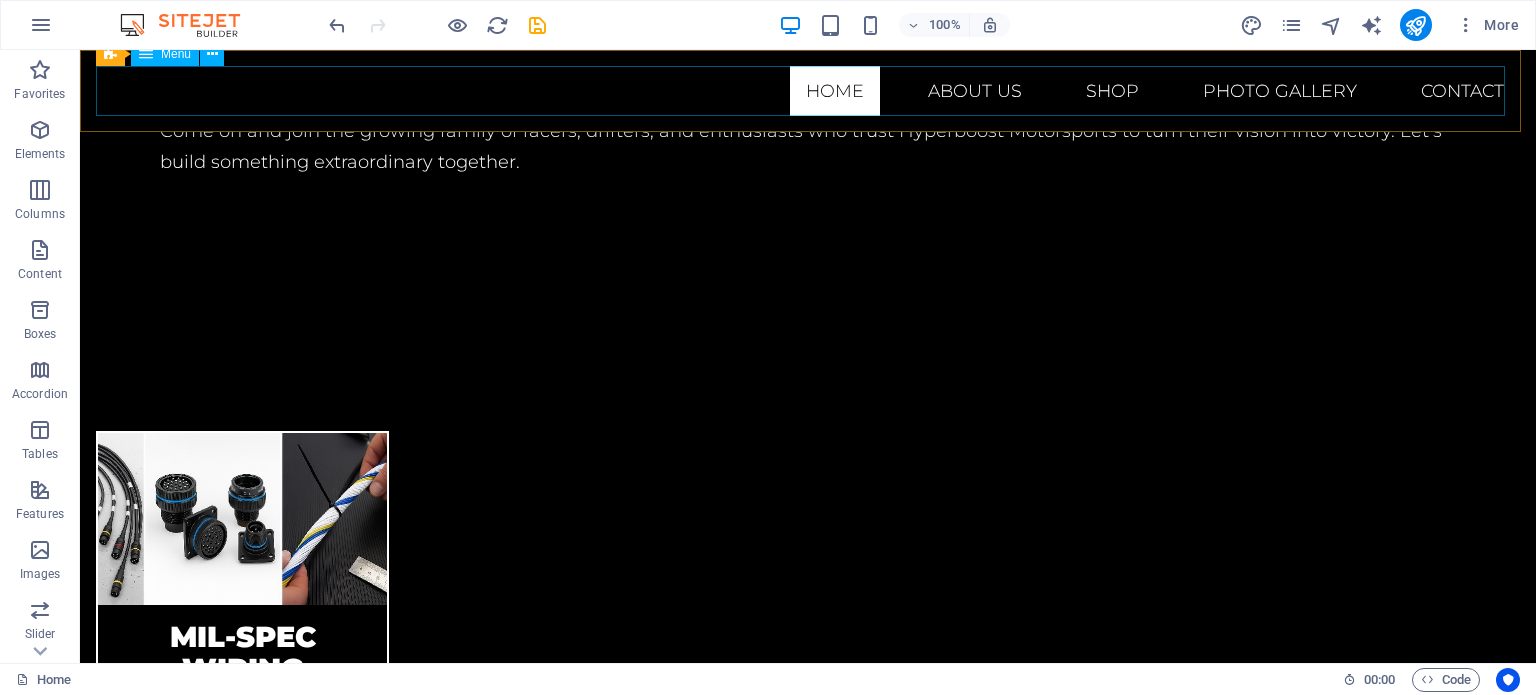 click on "Home About us Shop Photo gallery Contact" at bounding box center (808, 91) 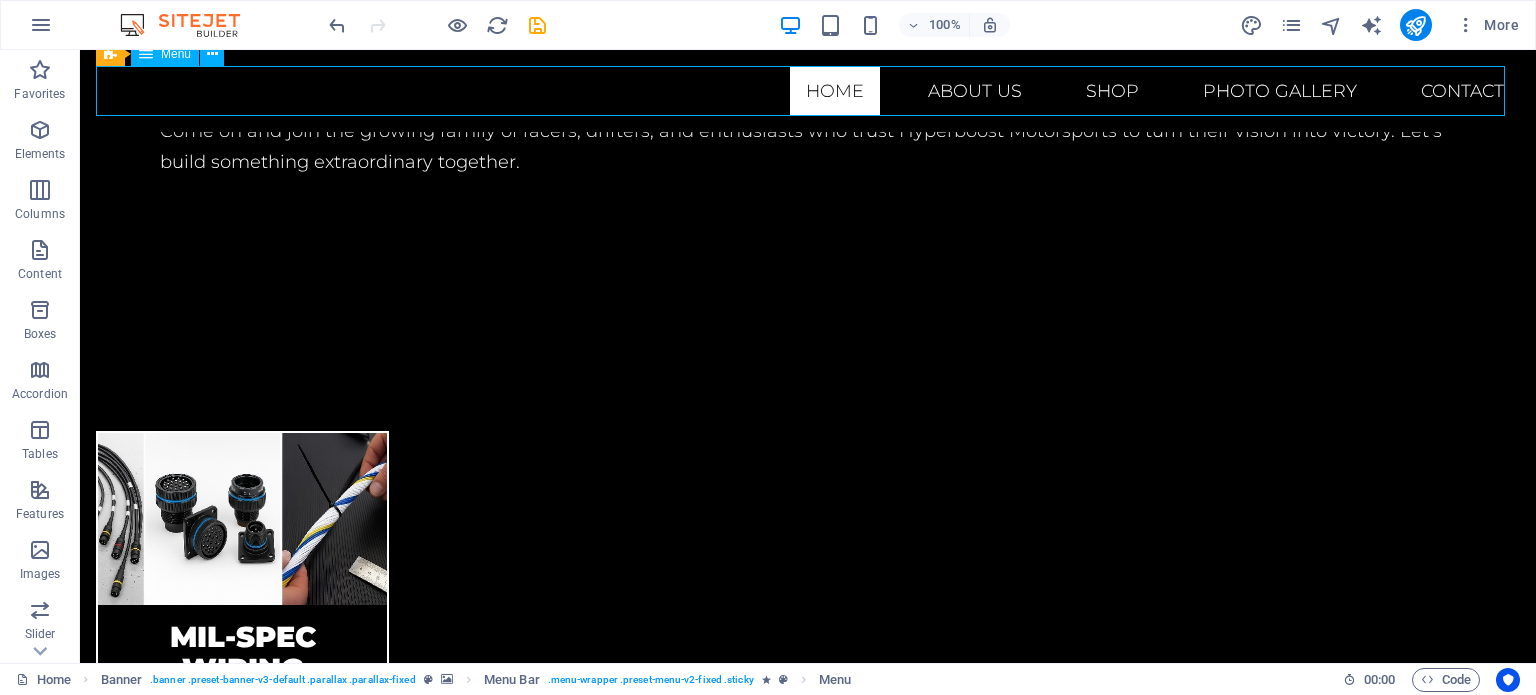 click on "Home About us Shop Photo gallery Contact" at bounding box center [808, 91] 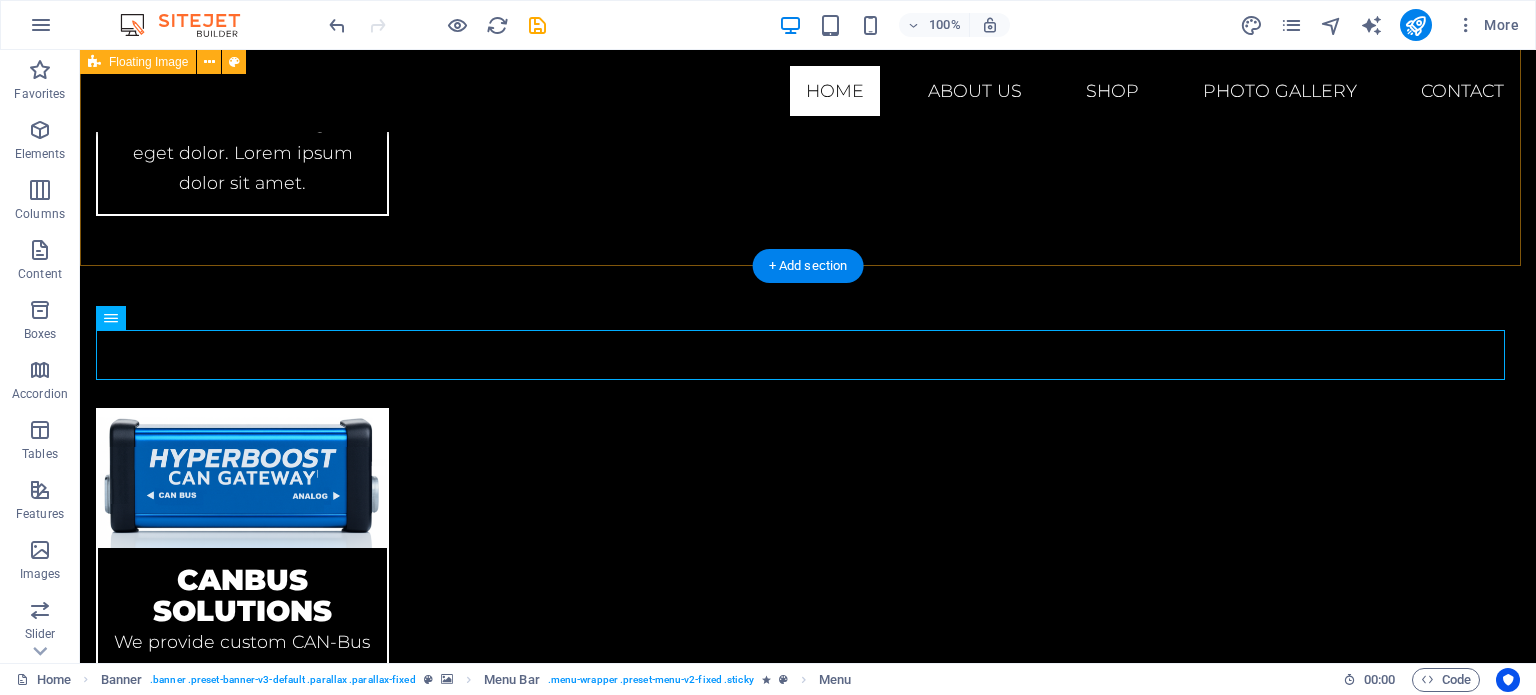 scroll, scrollTop: 3266, scrollLeft: 0, axis: vertical 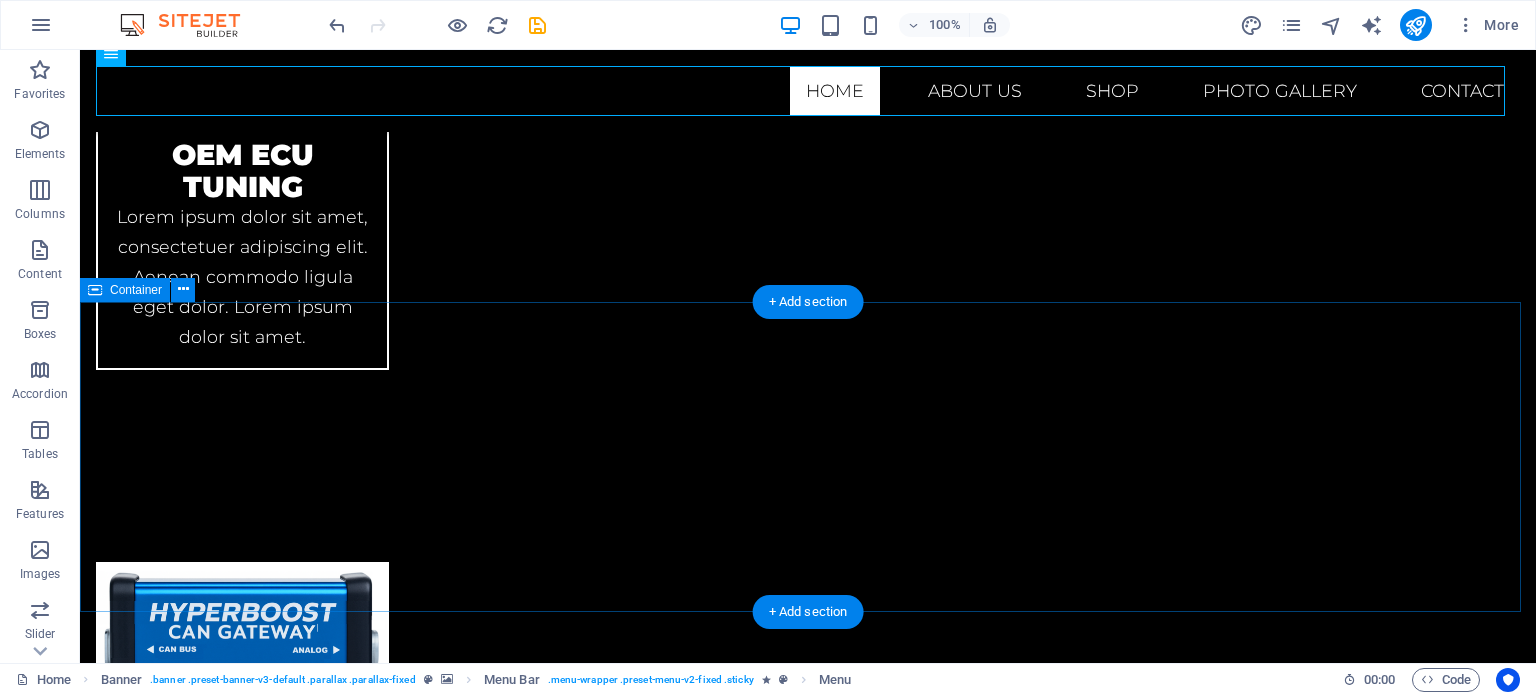 click on "Shop" at bounding box center (808, 3192) 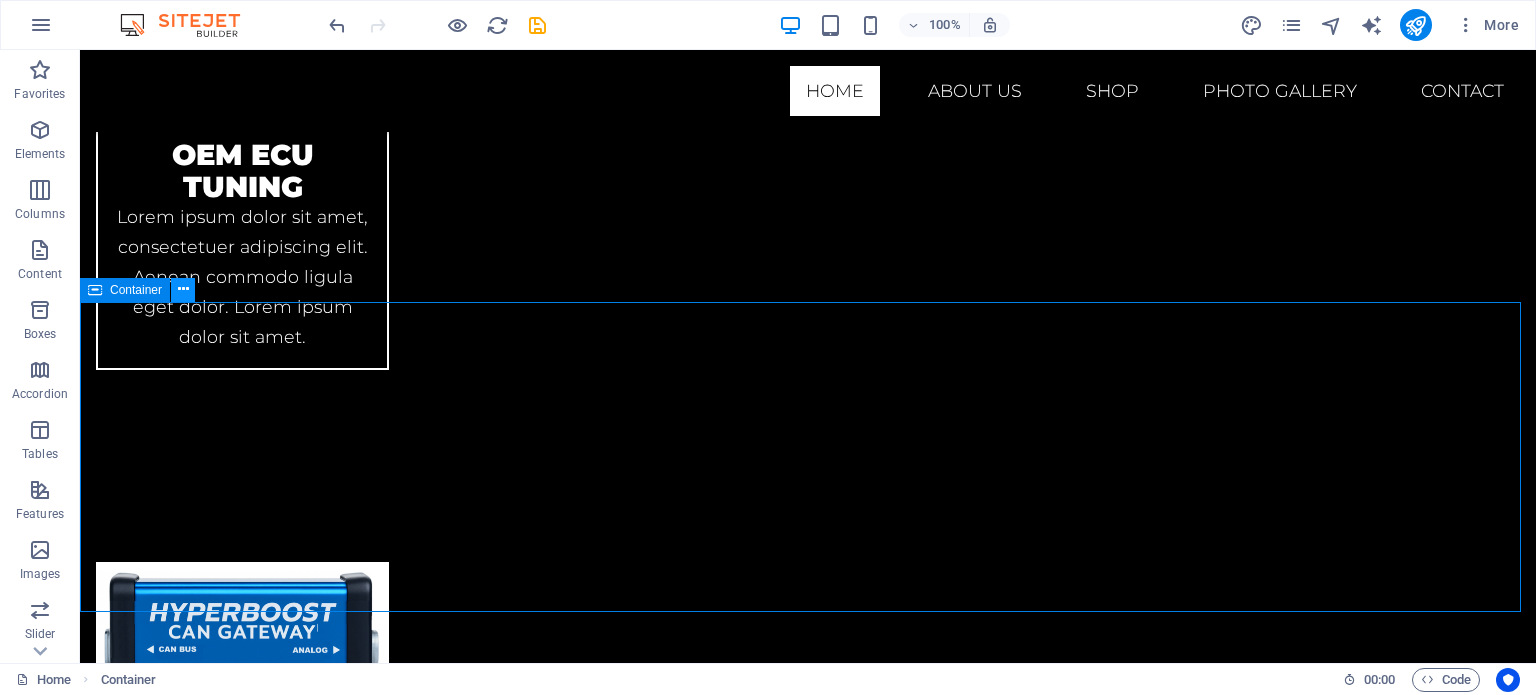 click at bounding box center [183, 289] 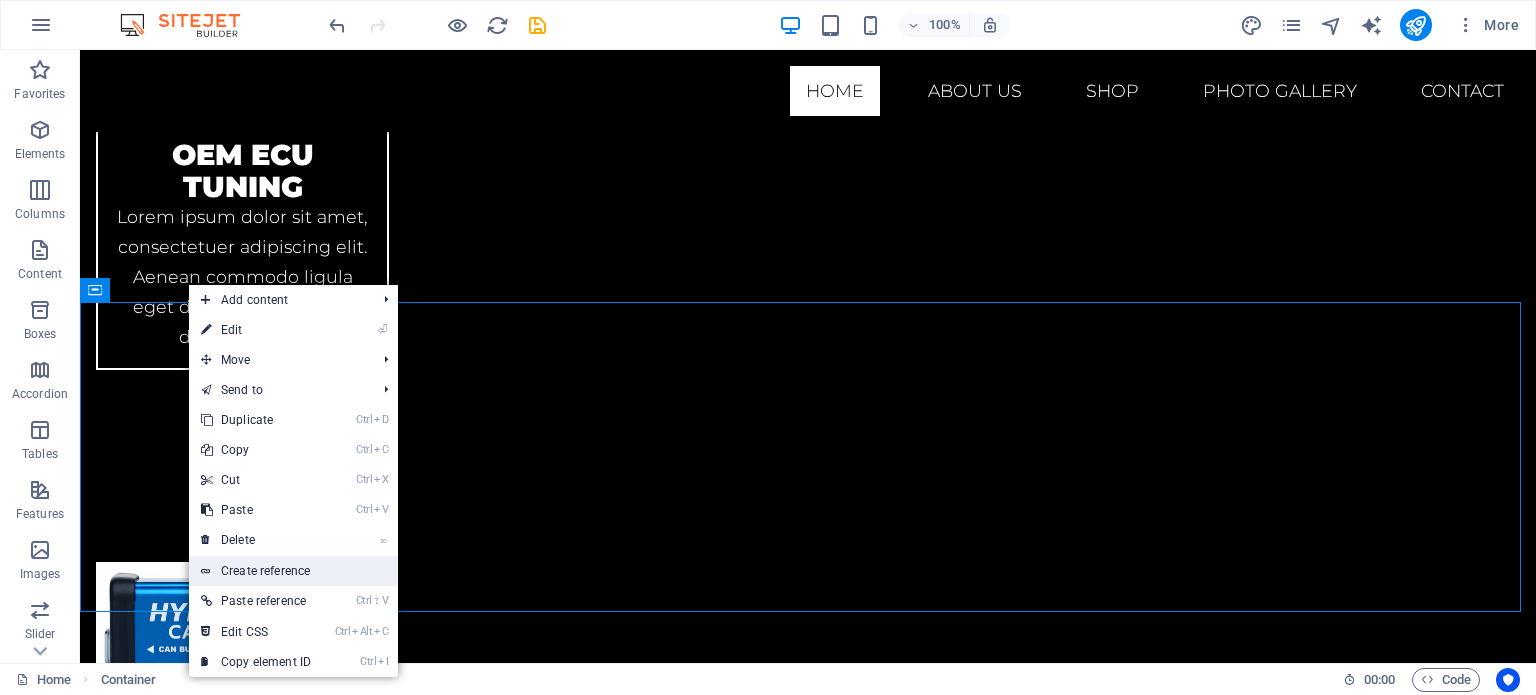 click on "Create reference" at bounding box center [293, 571] 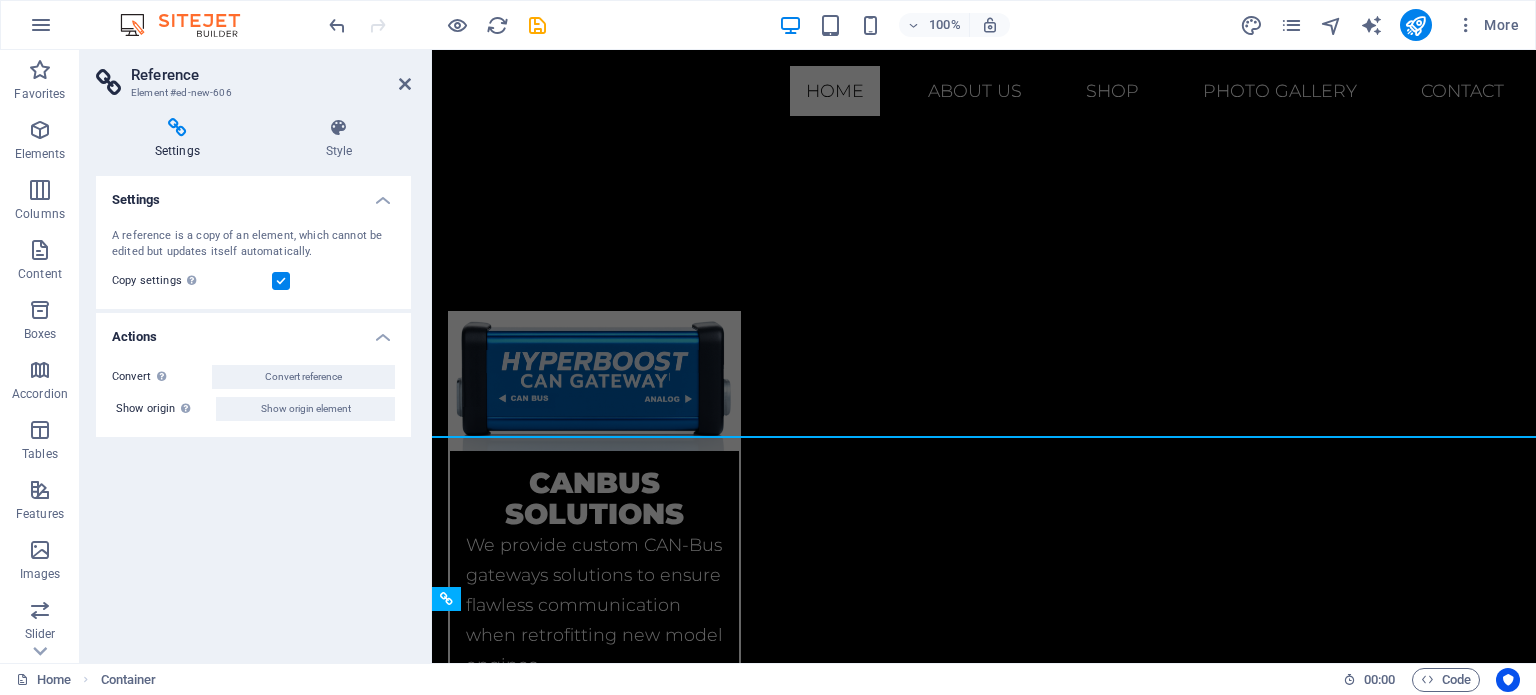scroll, scrollTop: 3442, scrollLeft: 0, axis: vertical 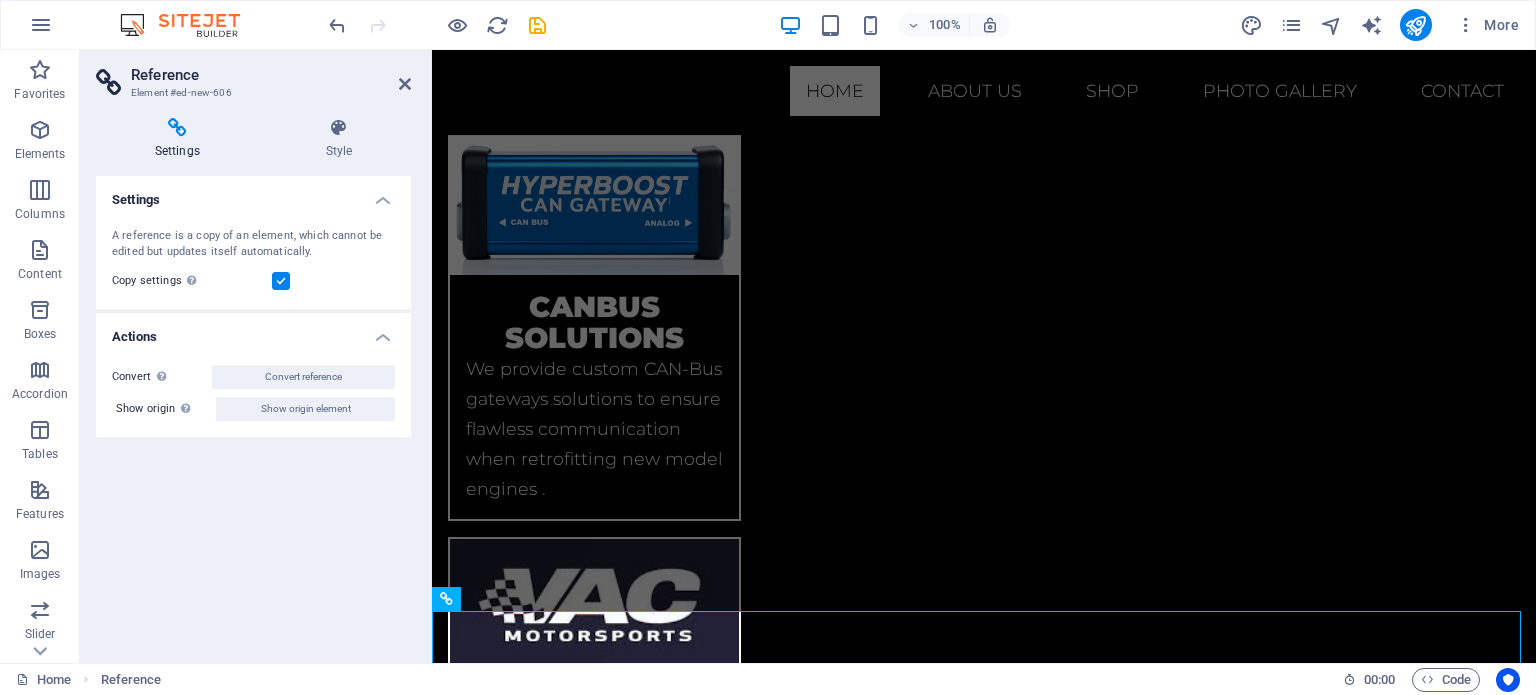 drag, startPoint x: 172, startPoint y: 91, endPoint x: 228, endPoint y: 90, distance: 56.008926 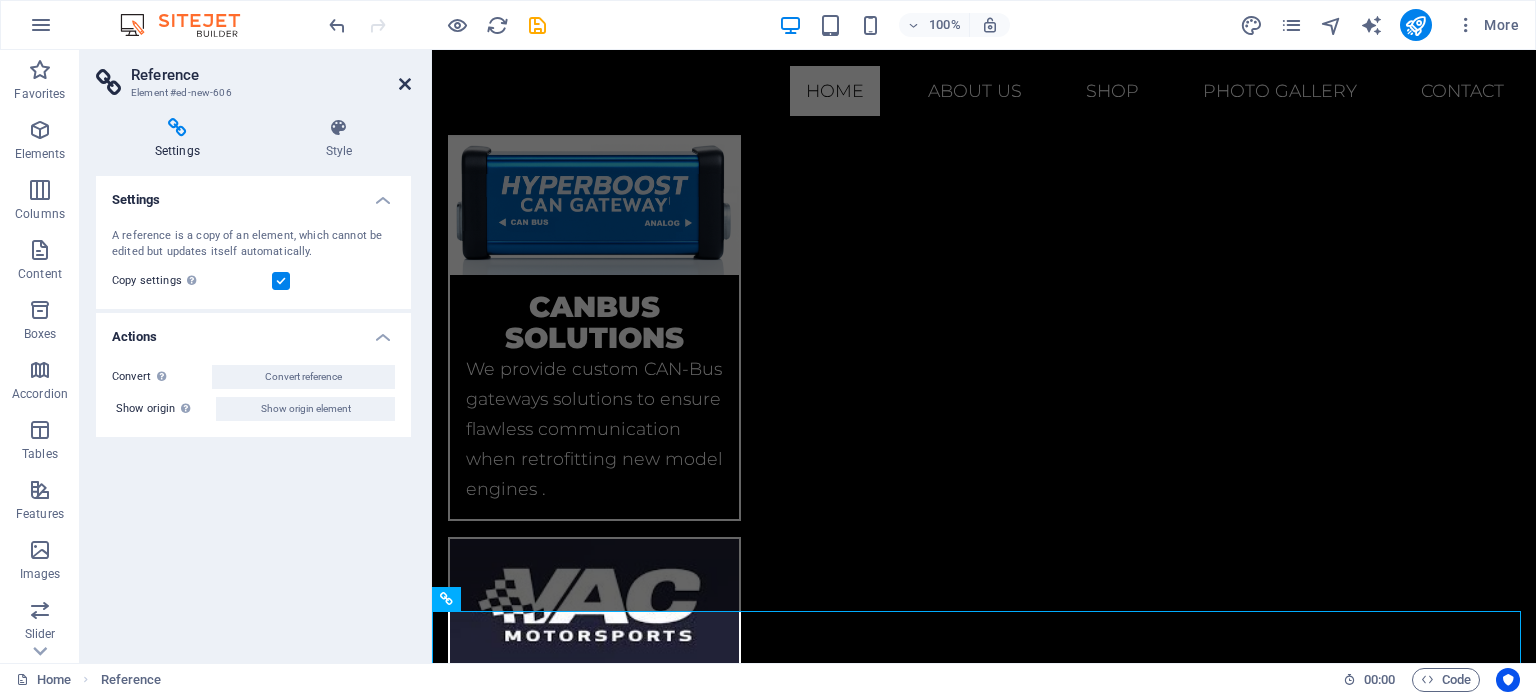 drag, startPoint x: 404, startPoint y: 77, endPoint x: 323, endPoint y: 34, distance: 91.706055 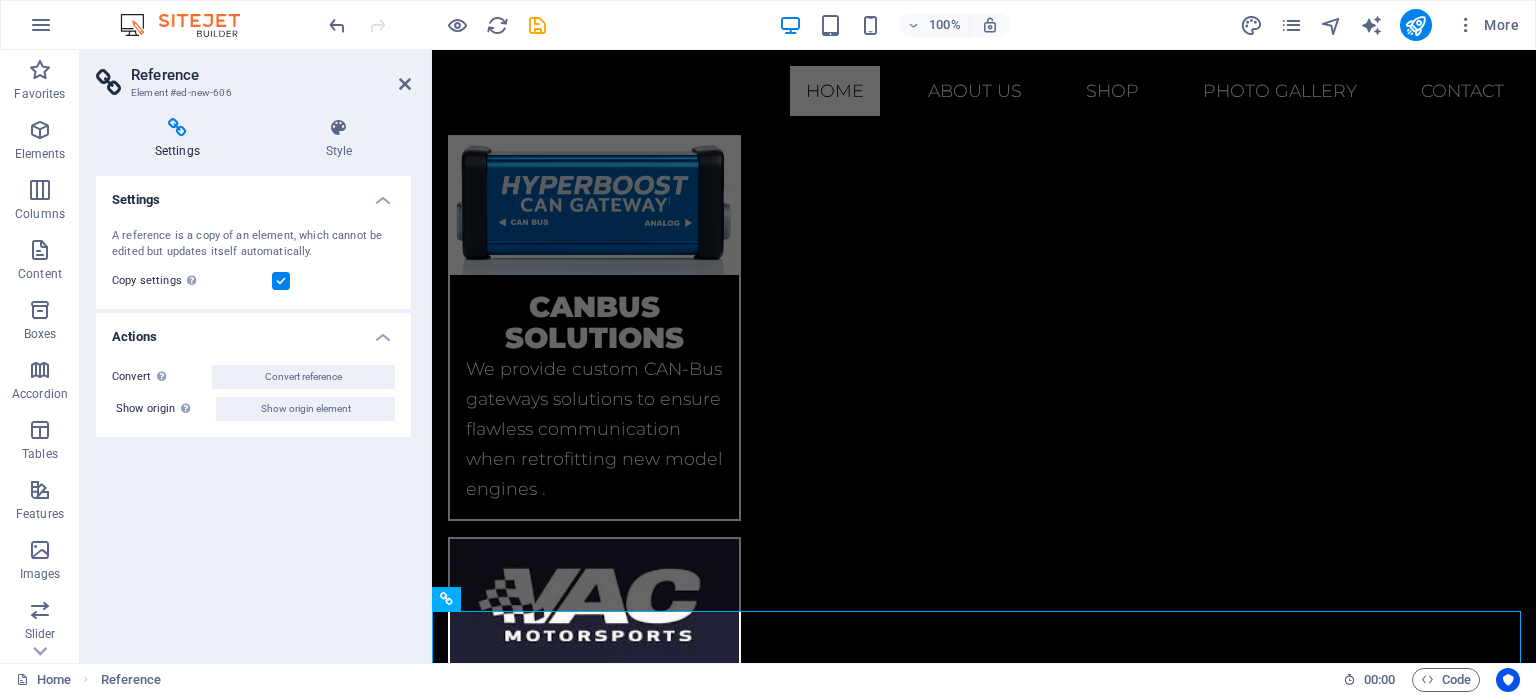 scroll, scrollTop: 3266, scrollLeft: 0, axis: vertical 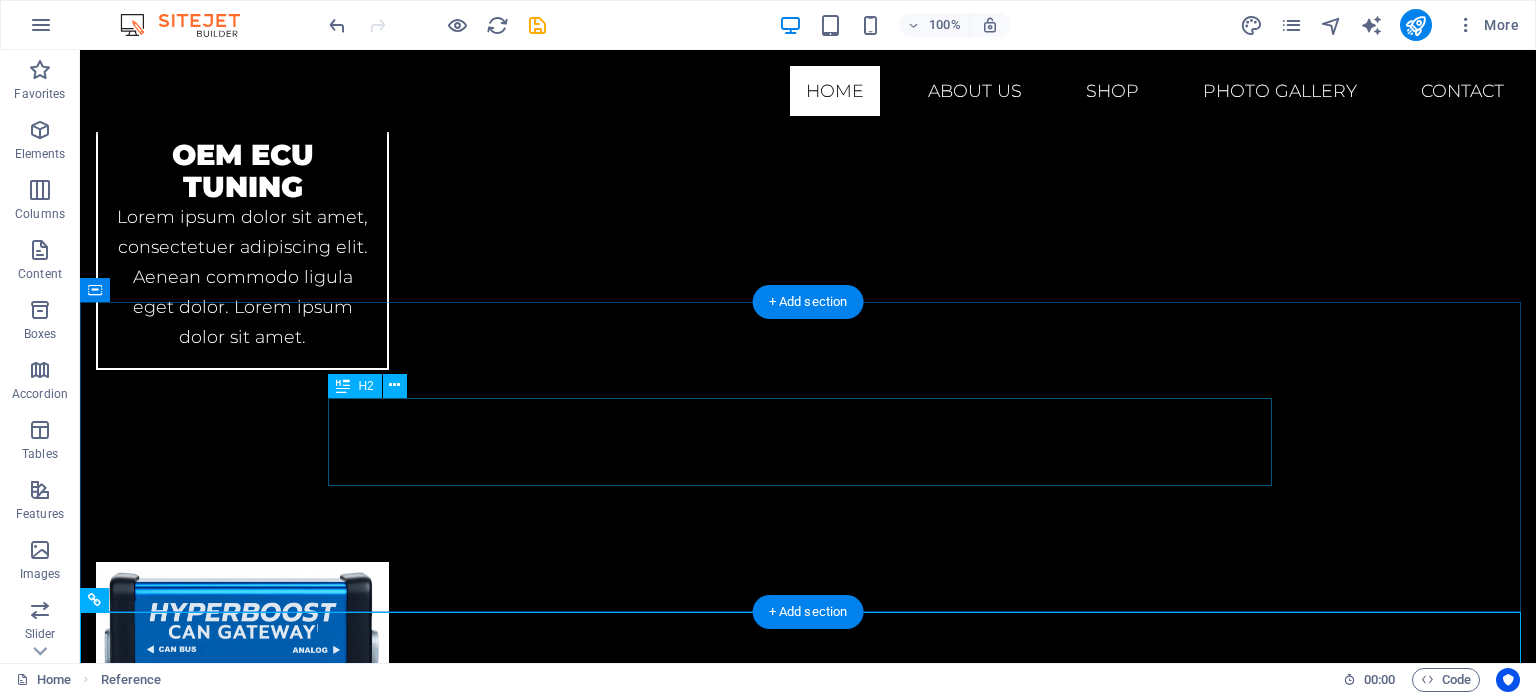 click on "Shop" at bounding box center (808, 3177) 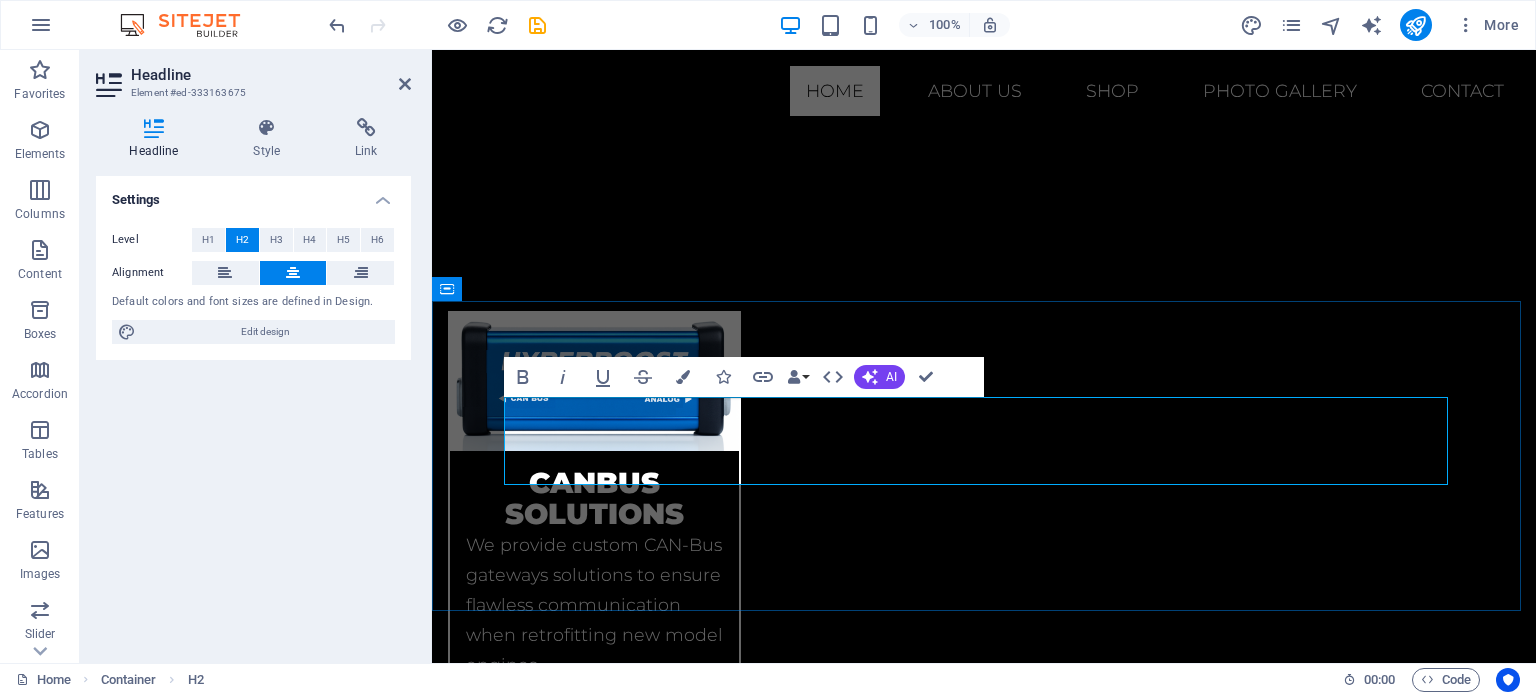scroll, scrollTop: 3442, scrollLeft: 0, axis: vertical 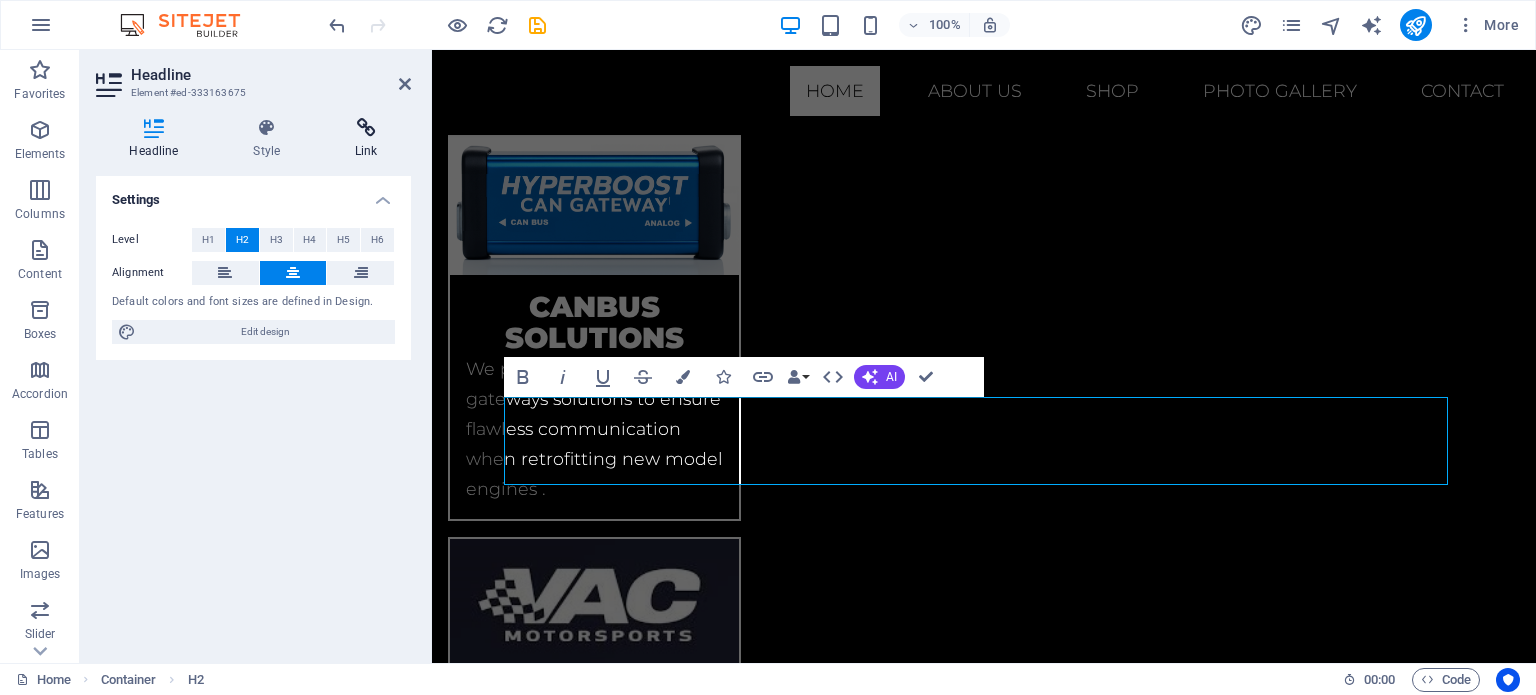 drag, startPoint x: 372, startPoint y: 124, endPoint x: 293, endPoint y: 139, distance: 80.411446 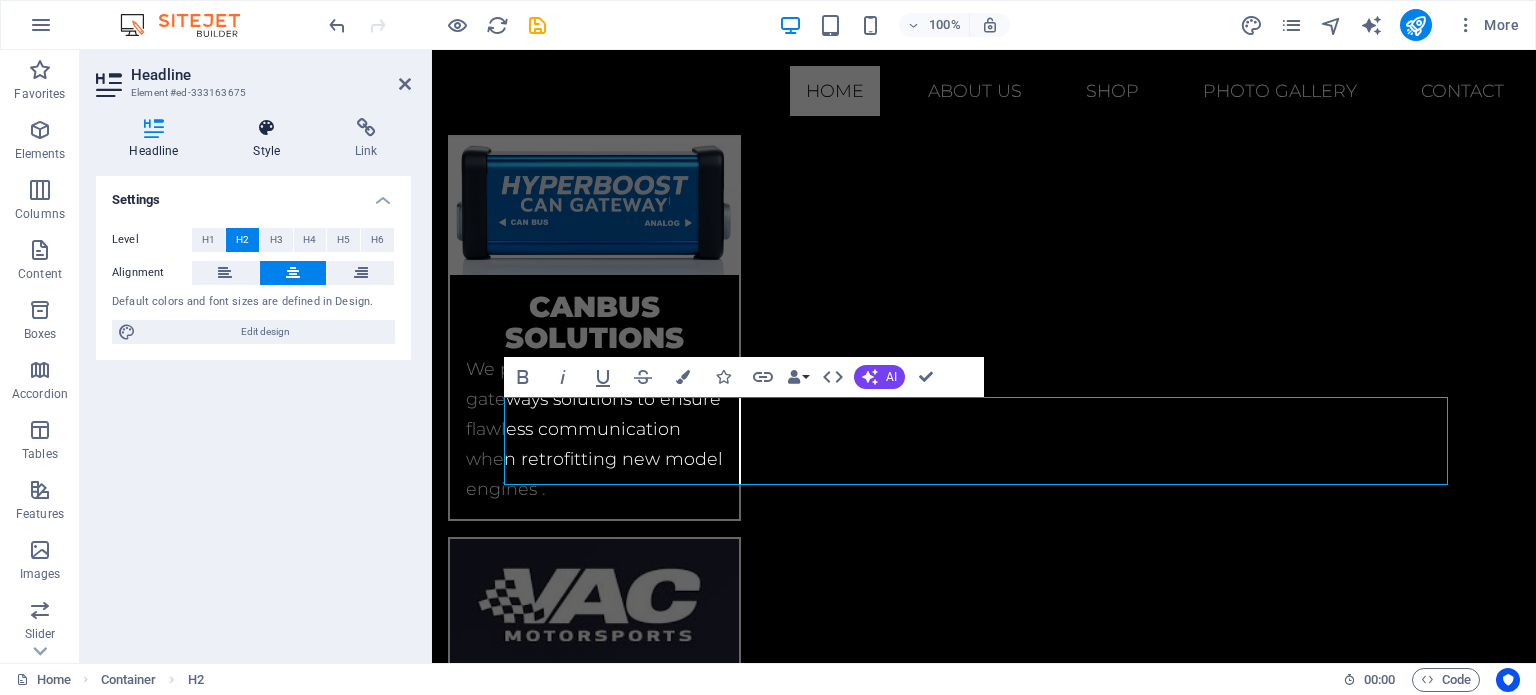click at bounding box center (366, 128) 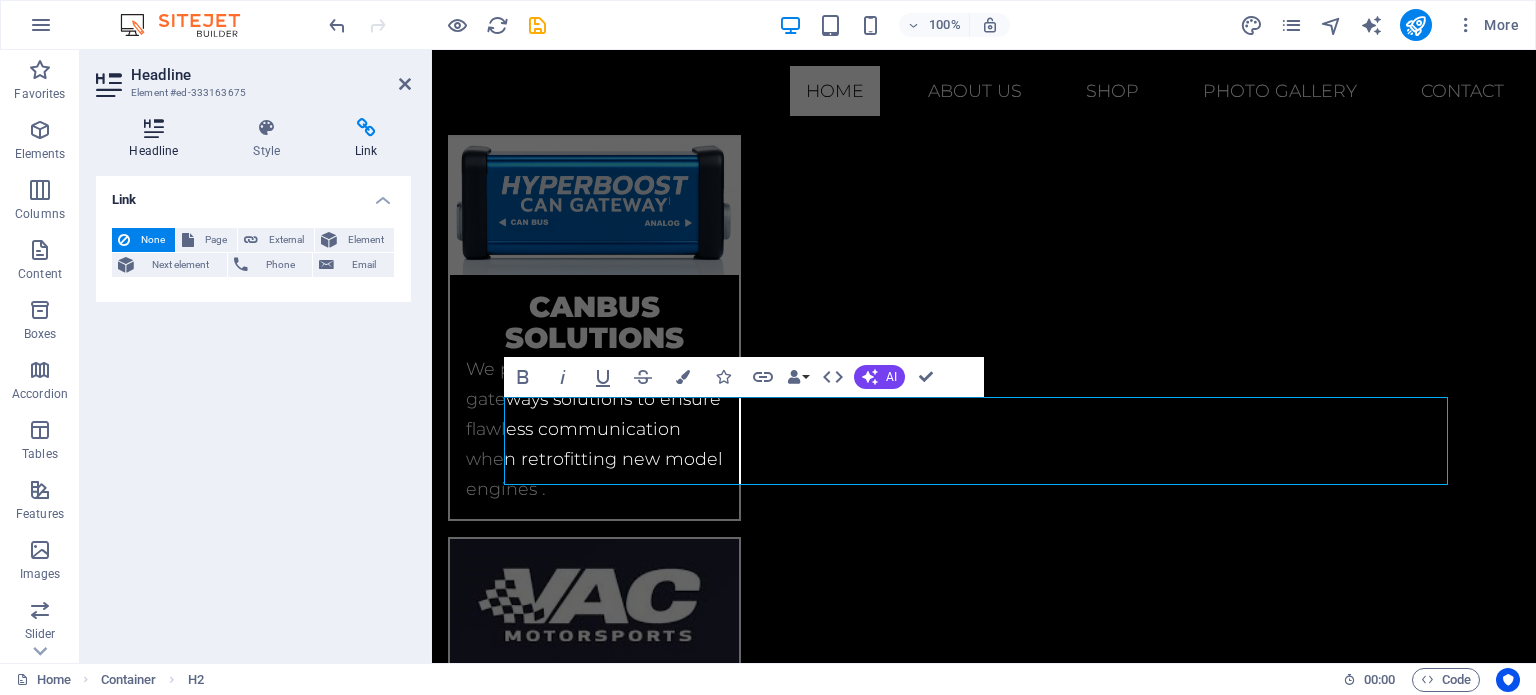 click at bounding box center (154, 128) 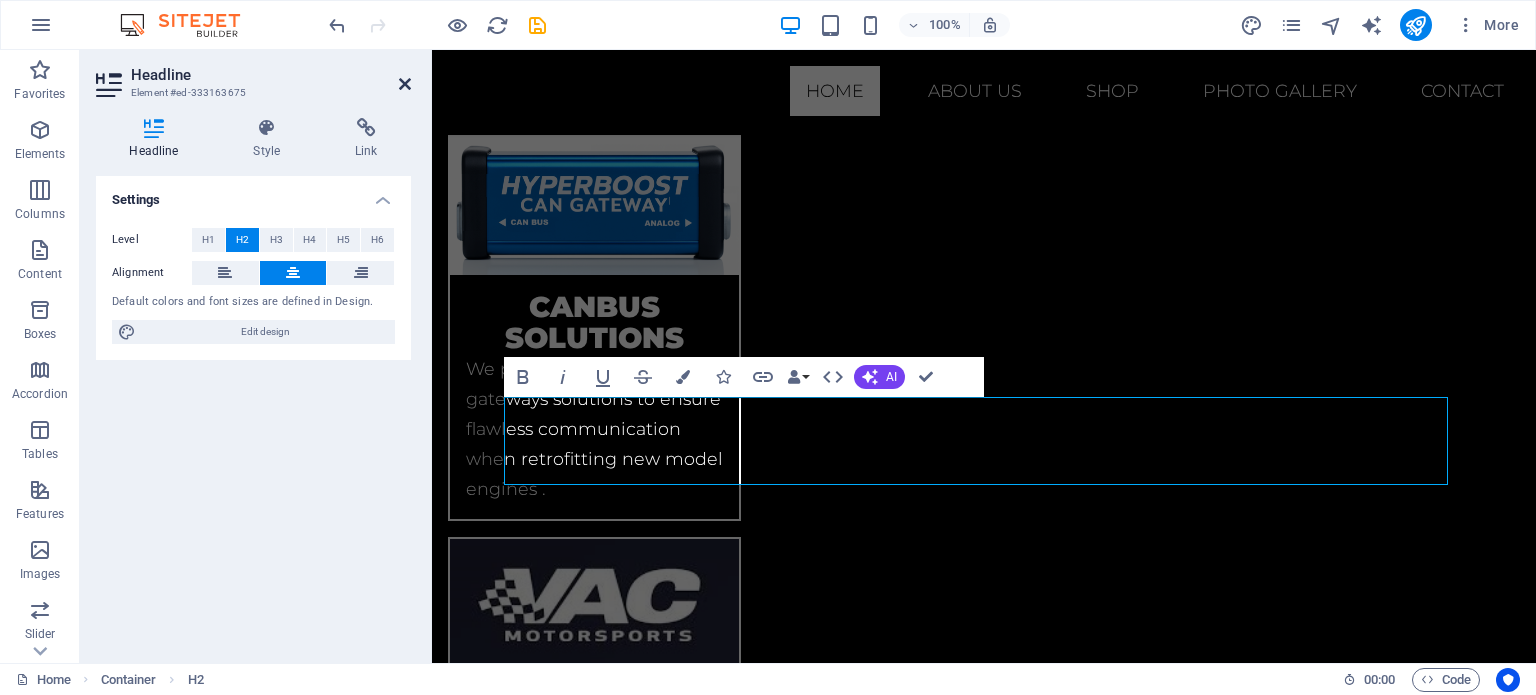 click at bounding box center [405, 84] 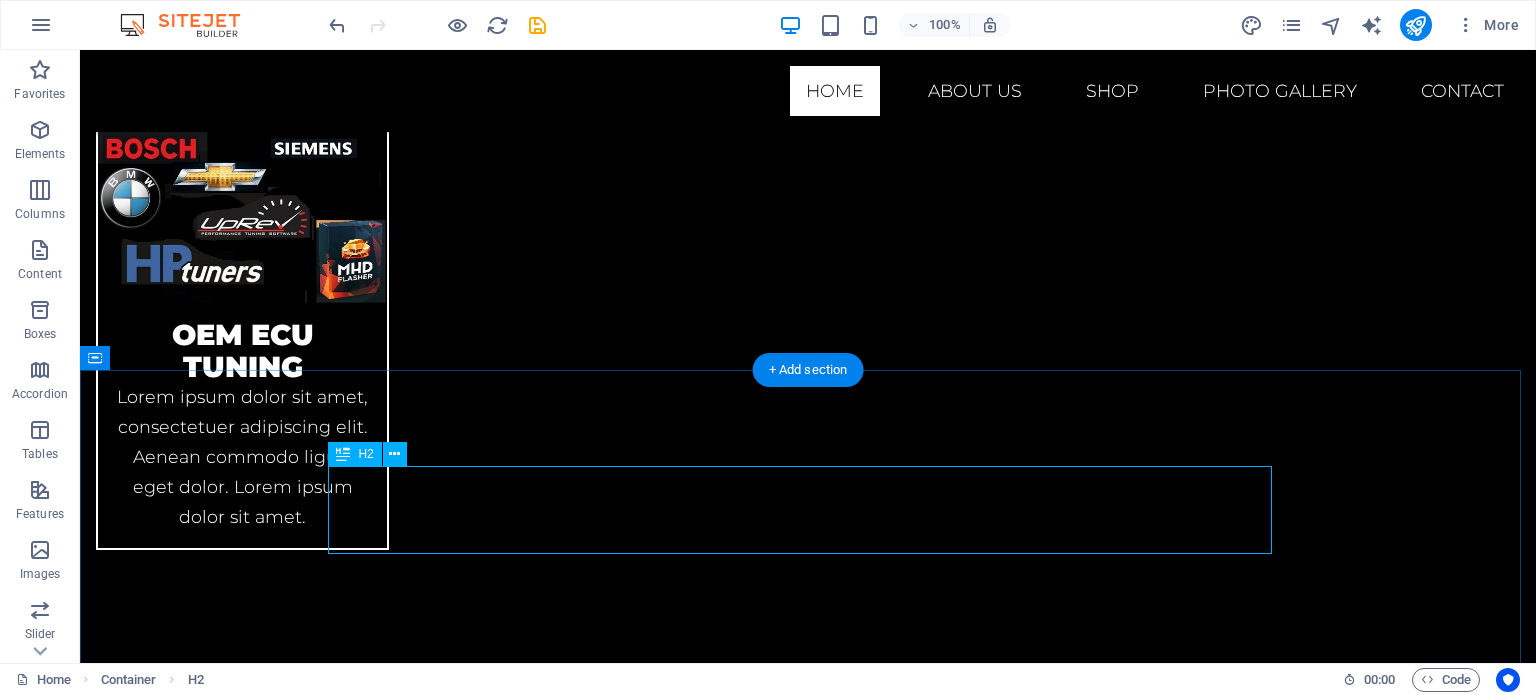 scroll, scrollTop: 2566, scrollLeft: 0, axis: vertical 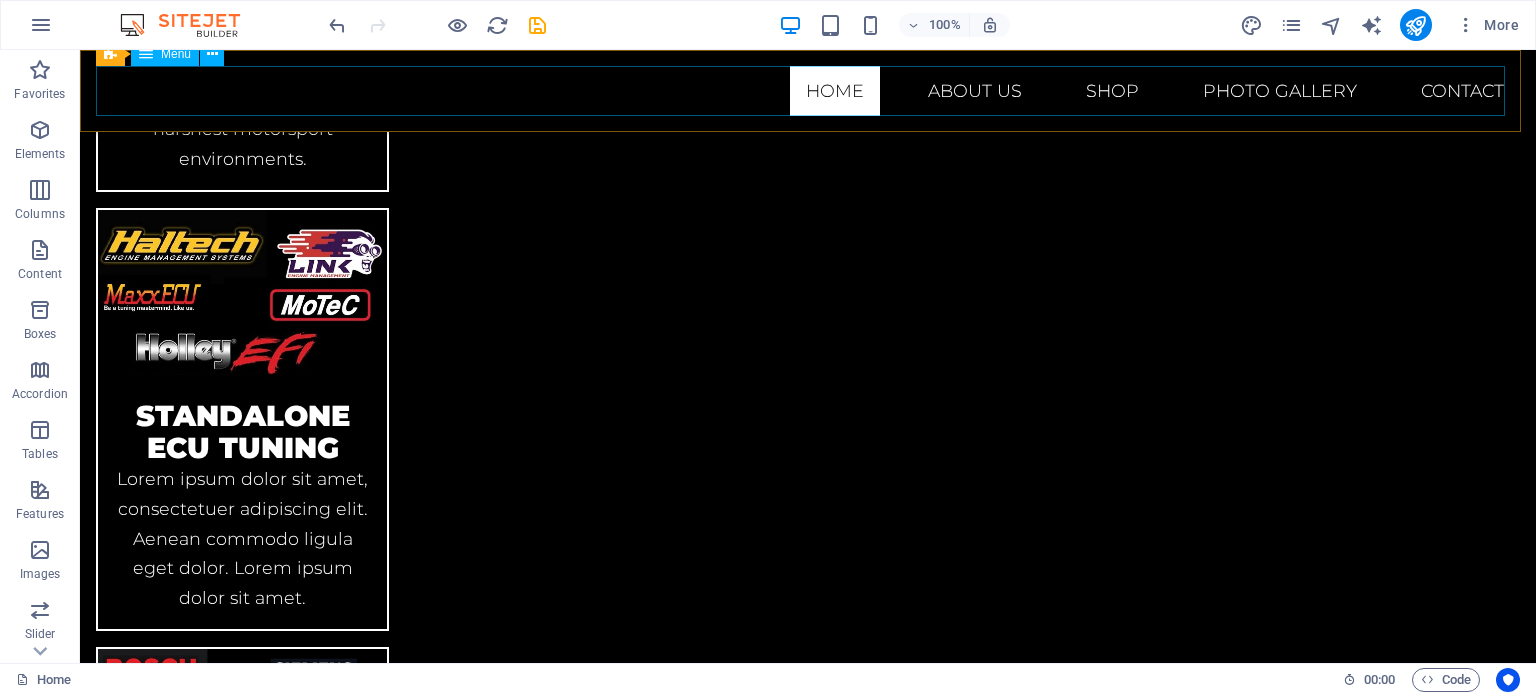 click on "Home About us Shop Photo gallery Contact" at bounding box center (808, 91) 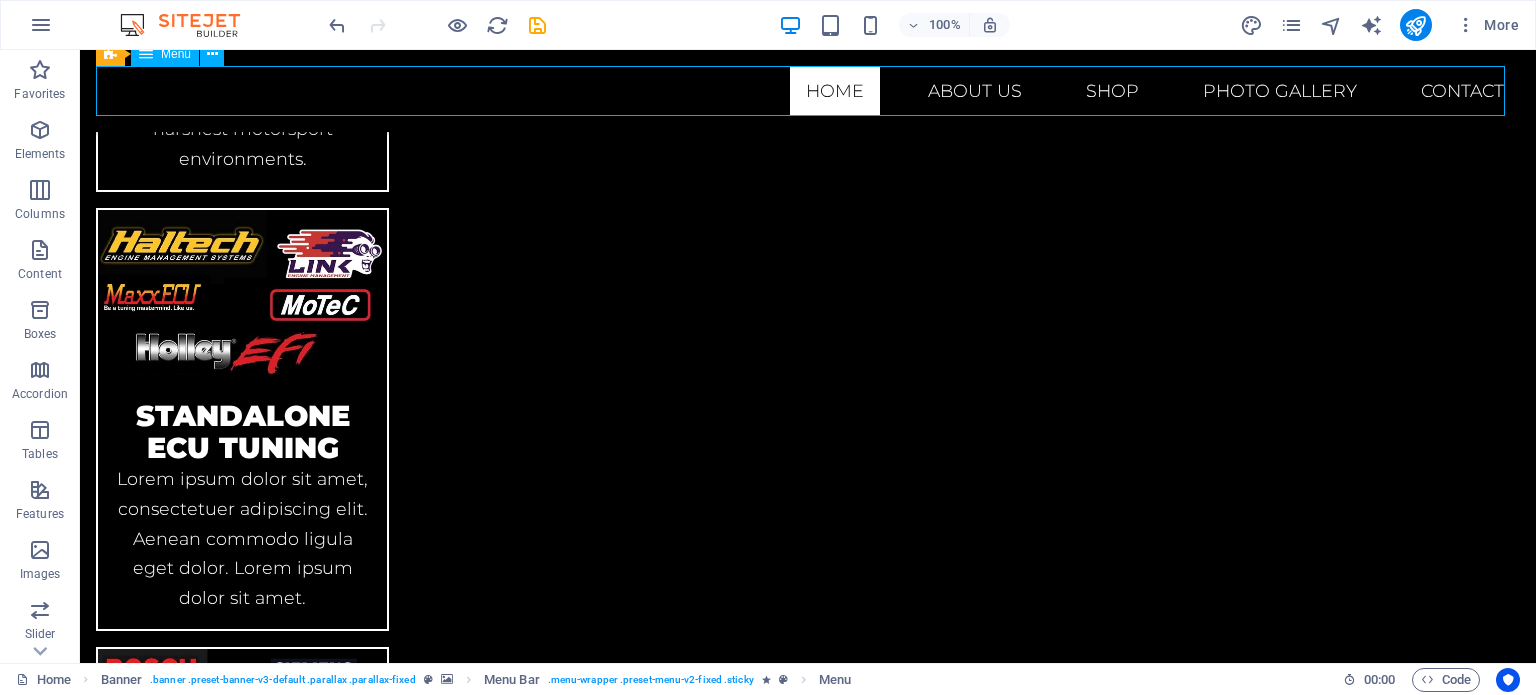 click on "Home About us Shop Photo gallery Contact" at bounding box center [808, 91] 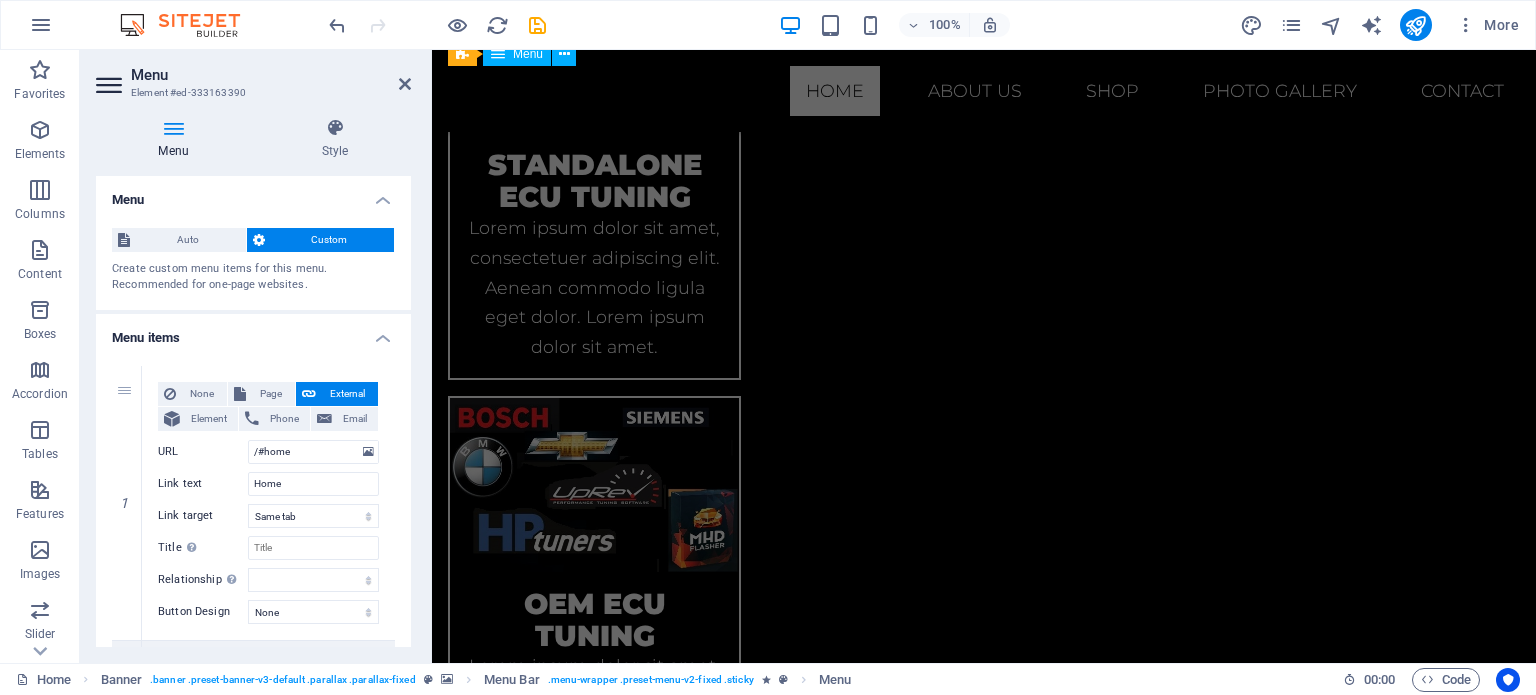 scroll, scrollTop: 2741, scrollLeft: 0, axis: vertical 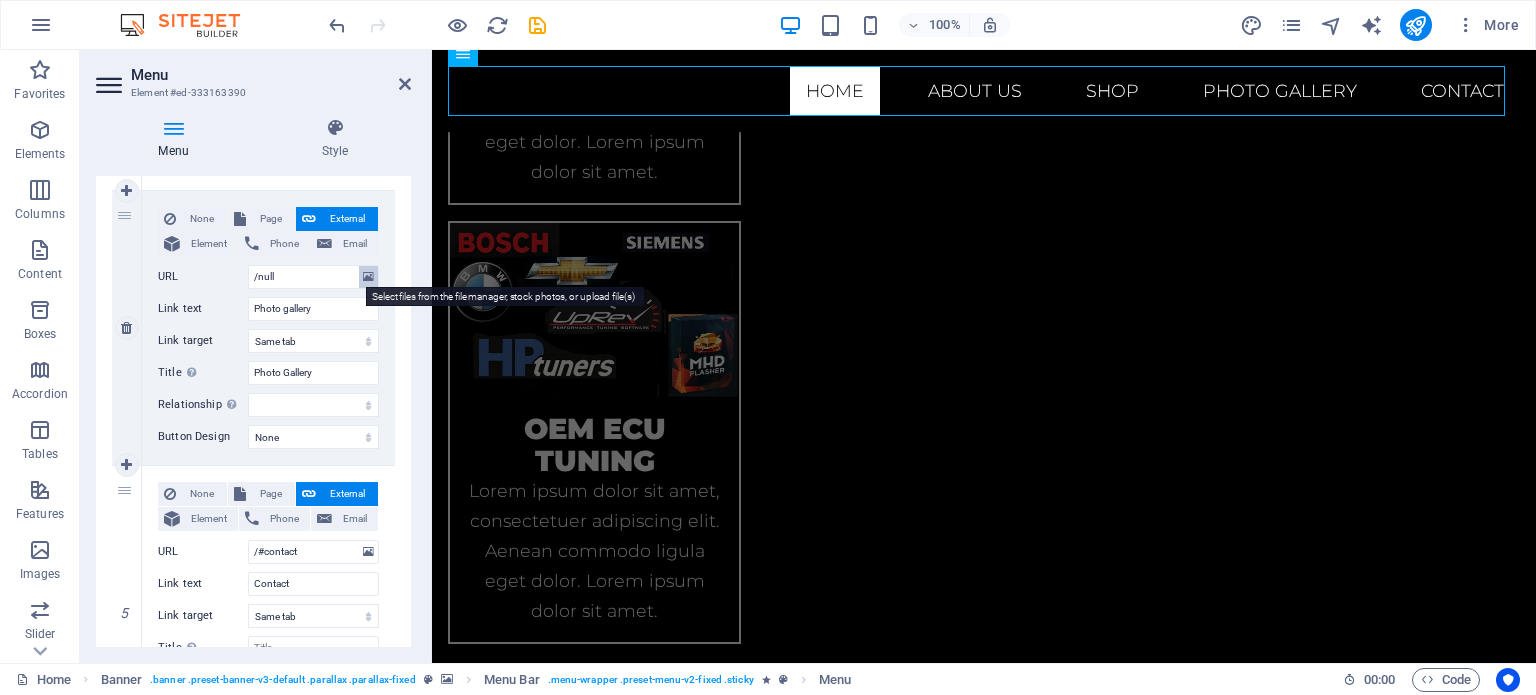 click at bounding box center (368, 277) 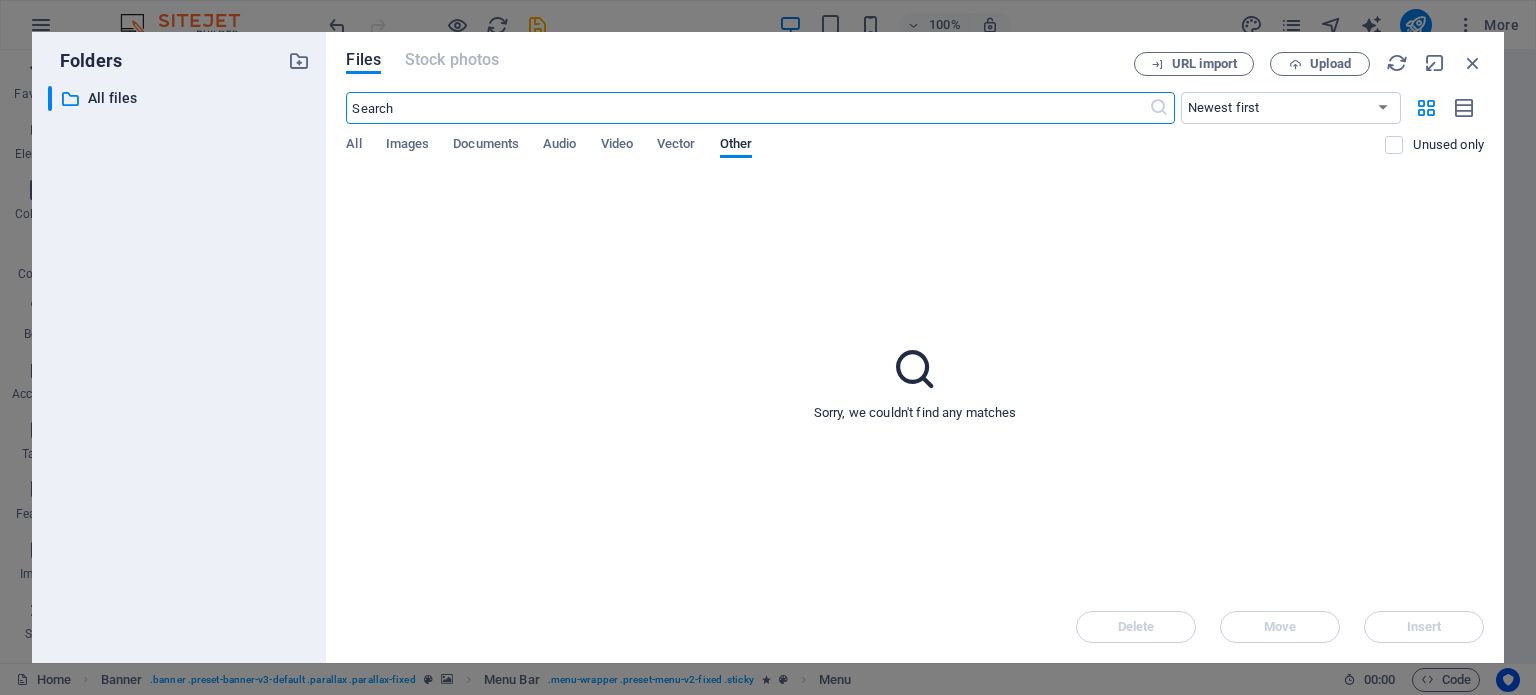 scroll, scrollTop: 3181, scrollLeft: 0, axis: vertical 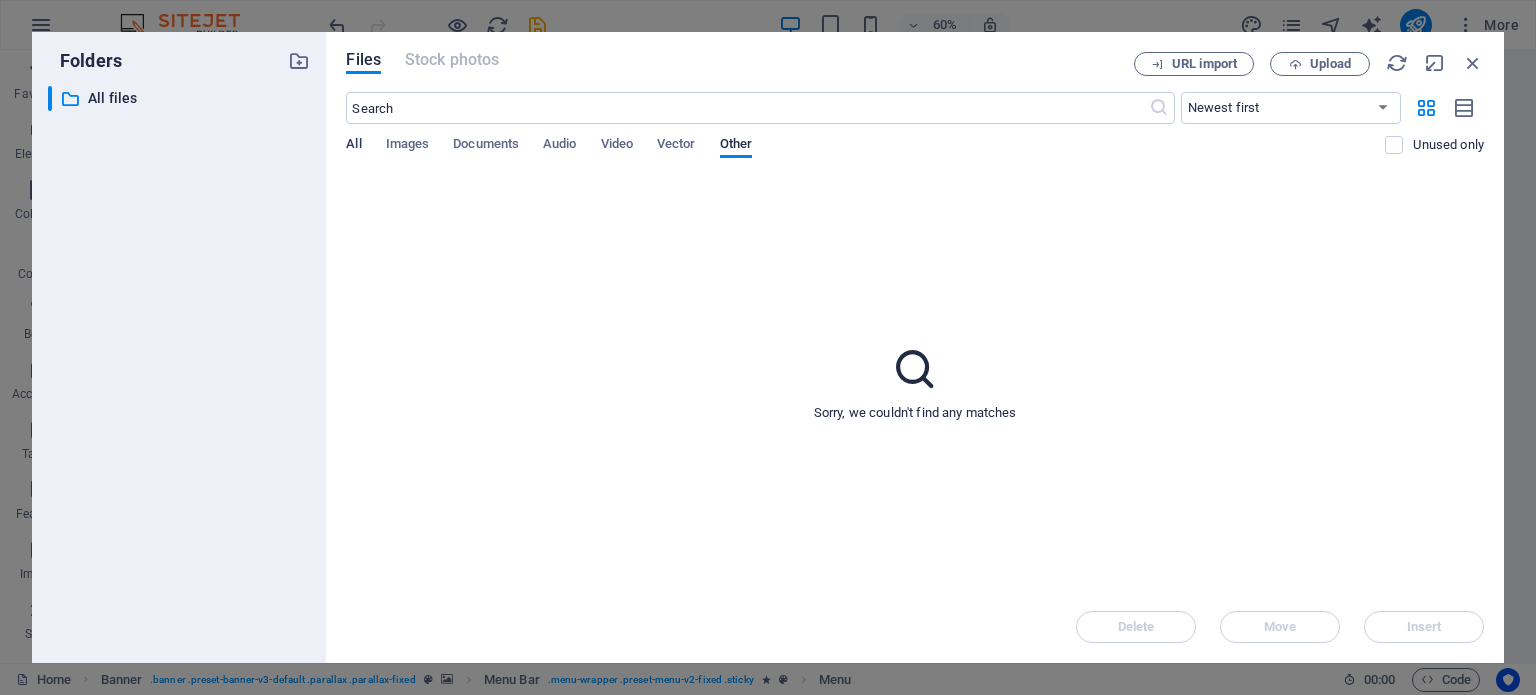 click on "All" at bounding box center (353, 146) 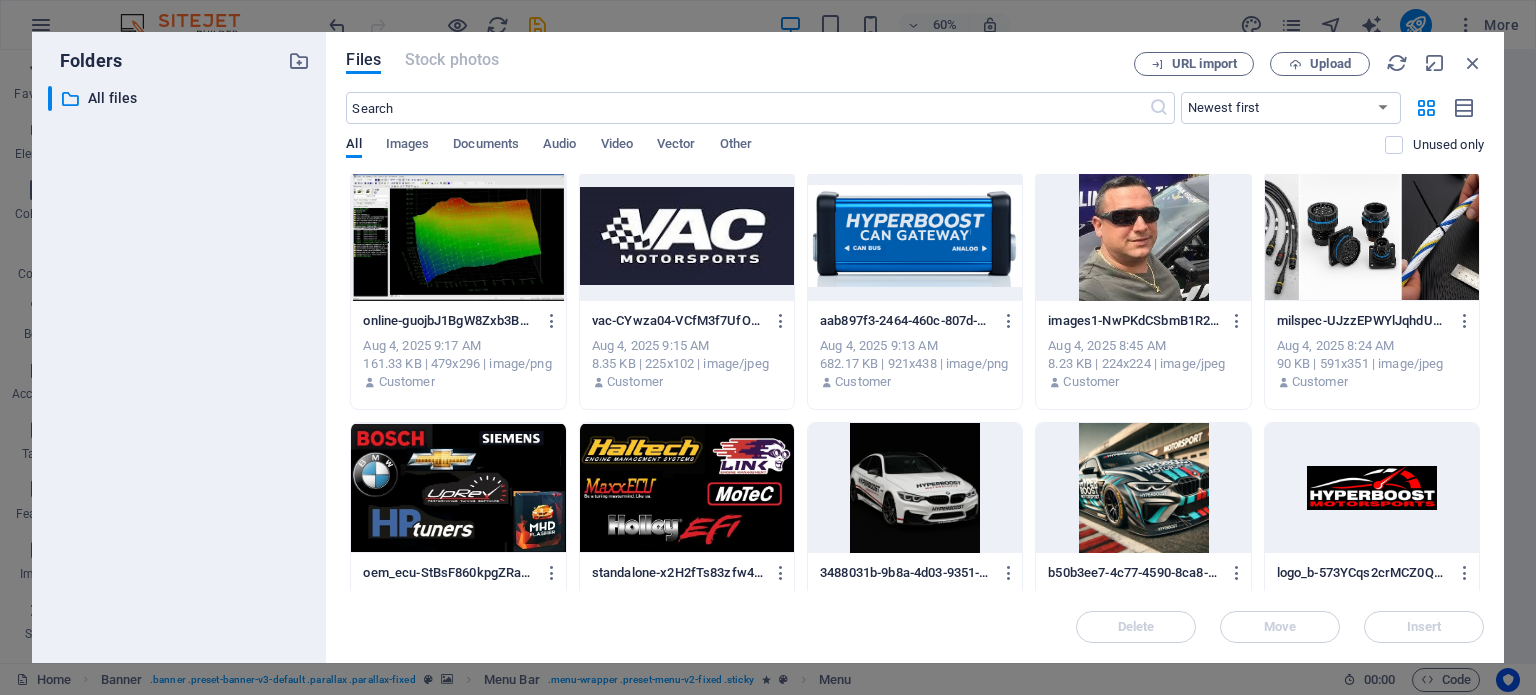 scroll, scrollTop: 0, scrollLeft: 0, axis: both 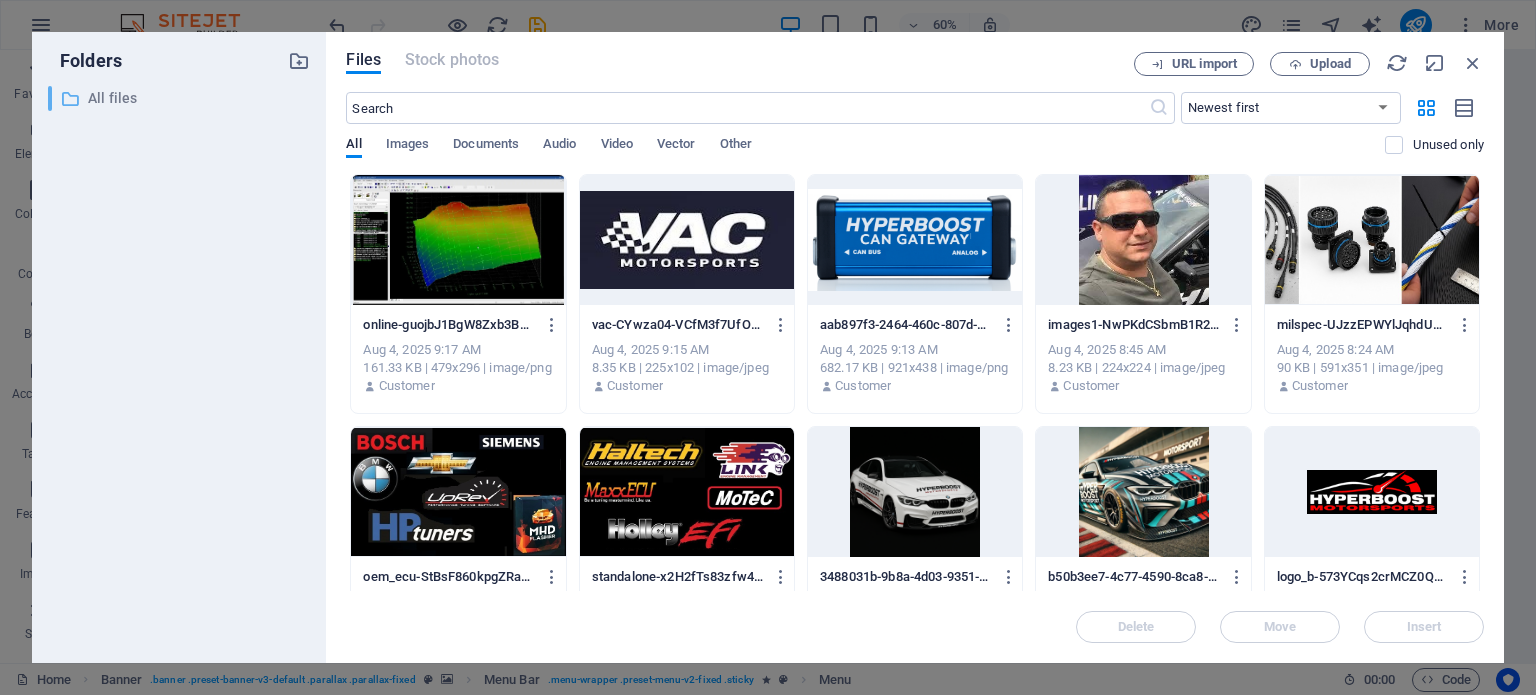 click on "All files" at bounding box center [181, 98] 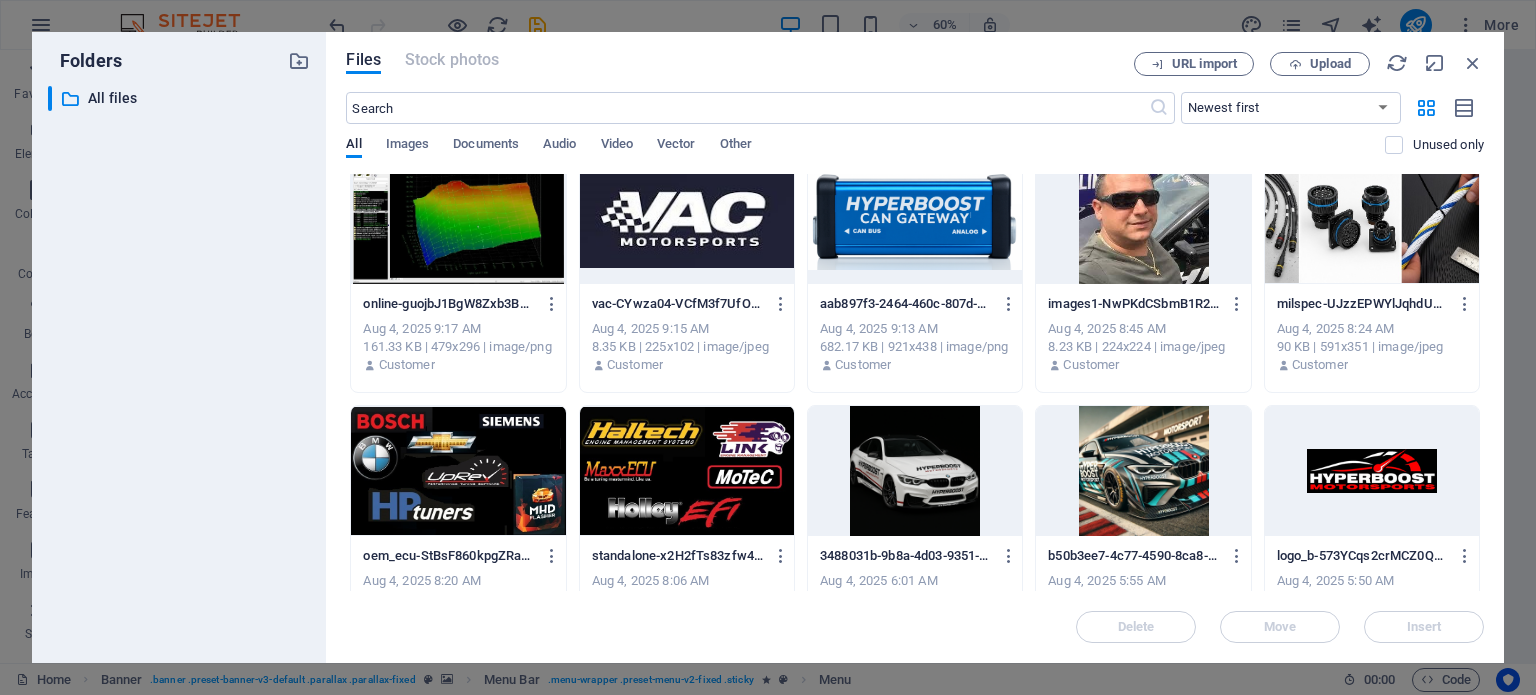 scroll, scrollTop: 0, scrollLeft: 0, axis: both 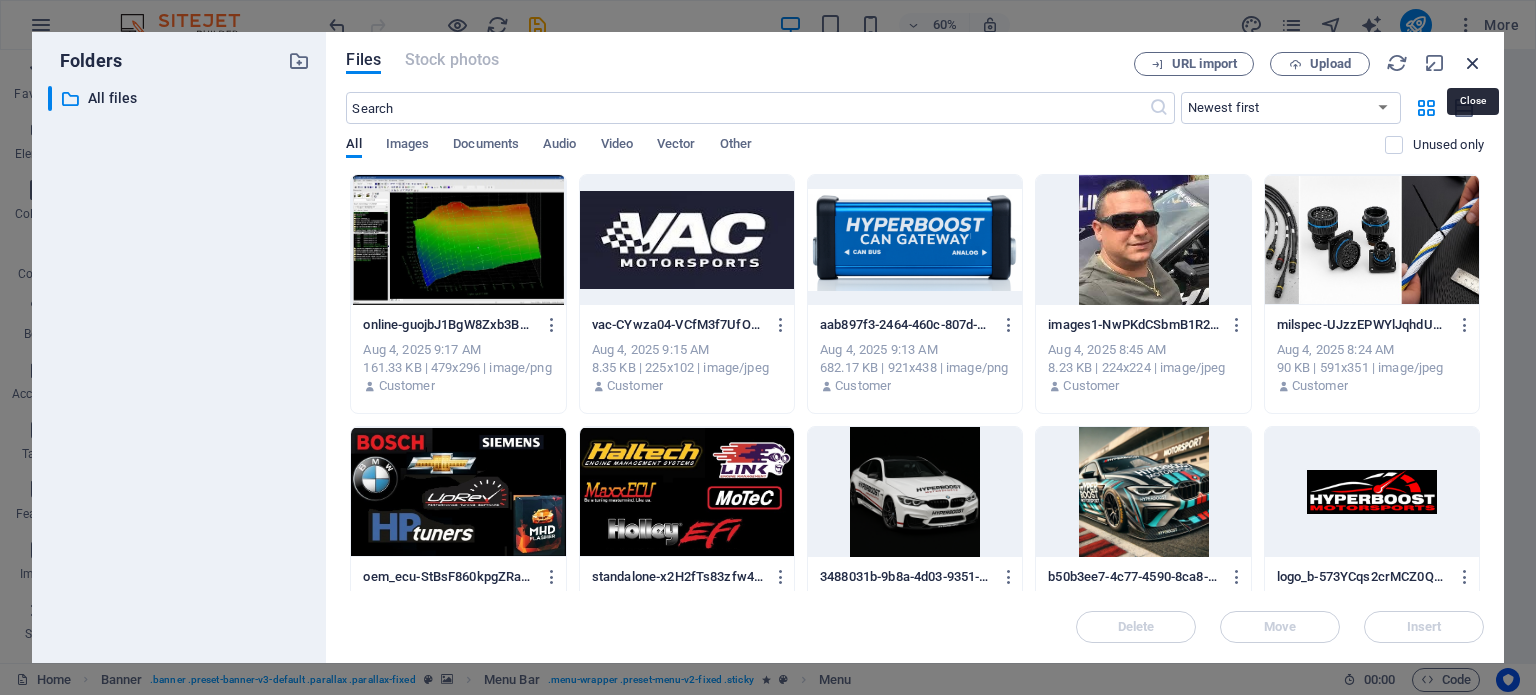 click at bounding box center (1473, 63) 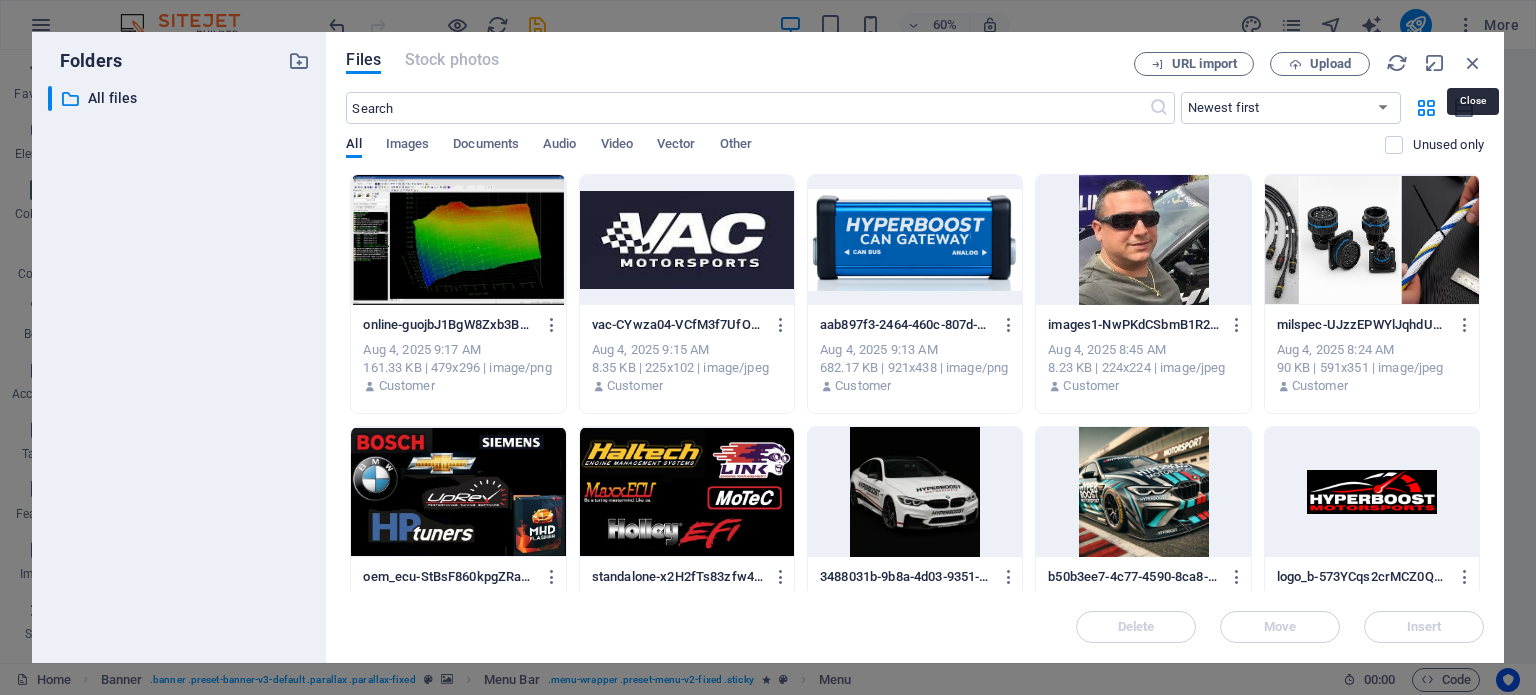 scroll, scrollTop: 2741, scrollLeft: 0, axis: vertical 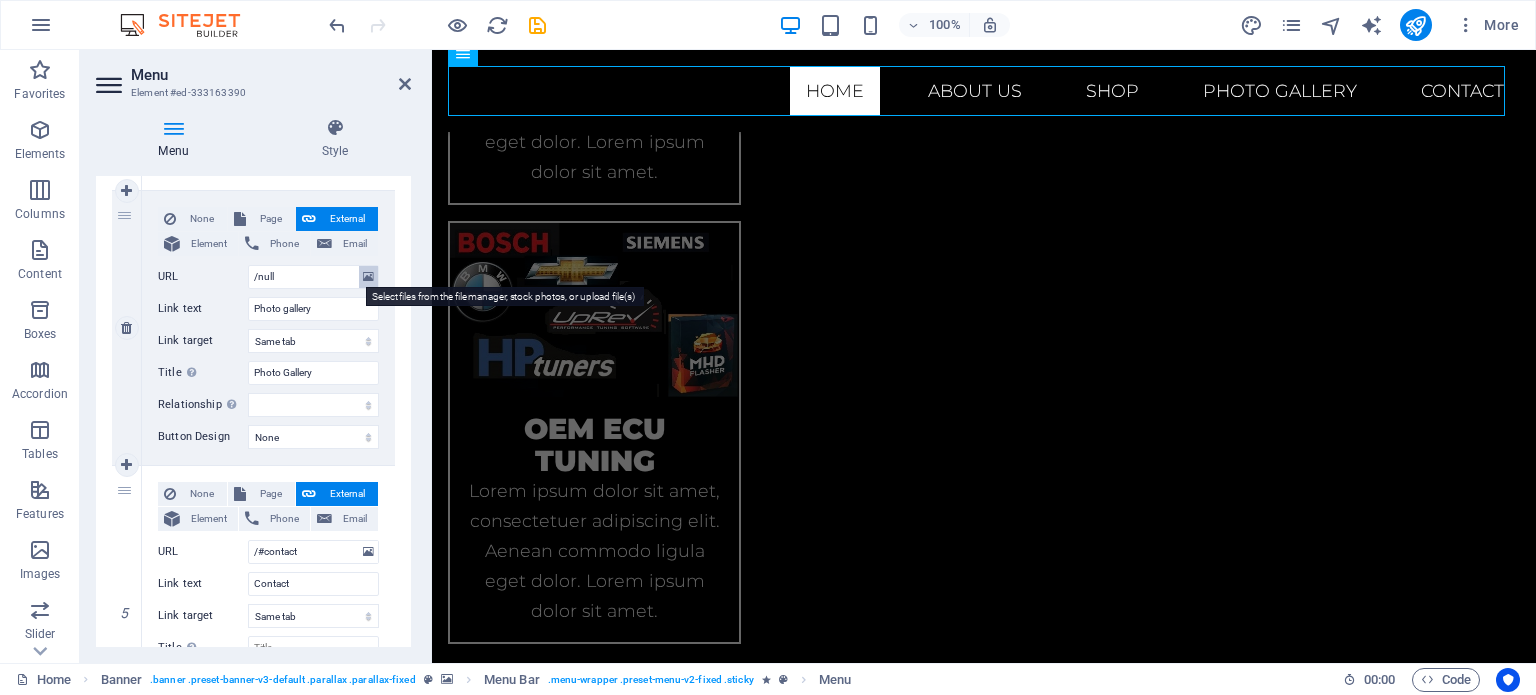 click at bounding box center (368, 277) 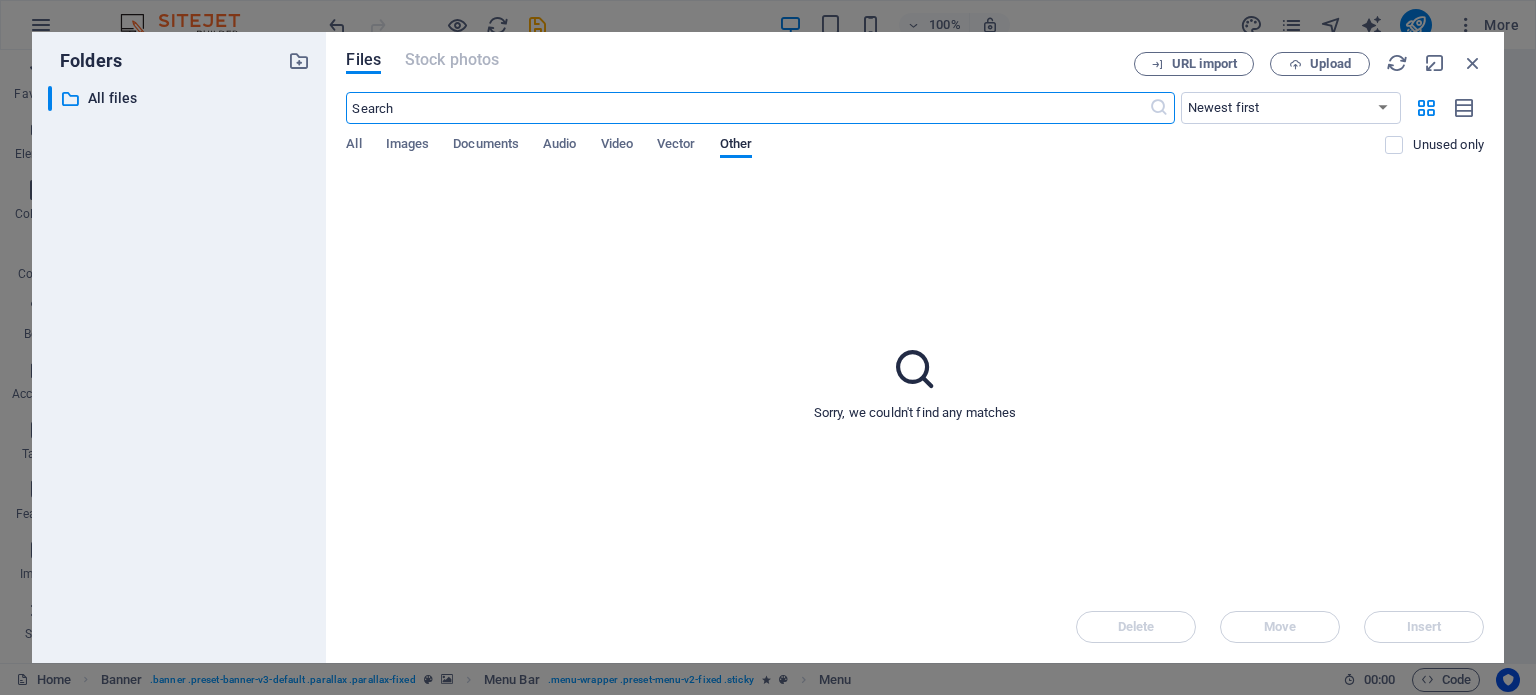 scroll, scrollTop: 3181, scrollLeft: 0, axis: vertical 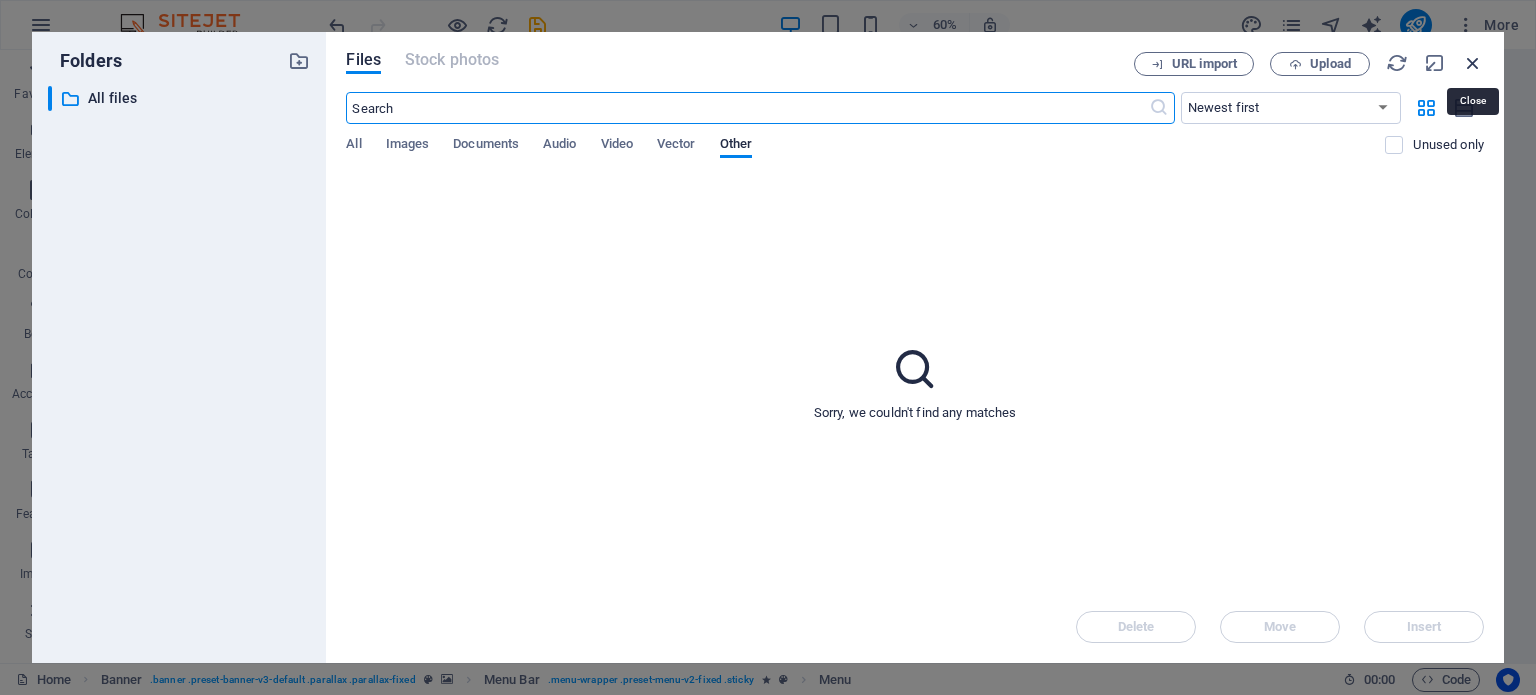 click at bounding box center [1473, 63] 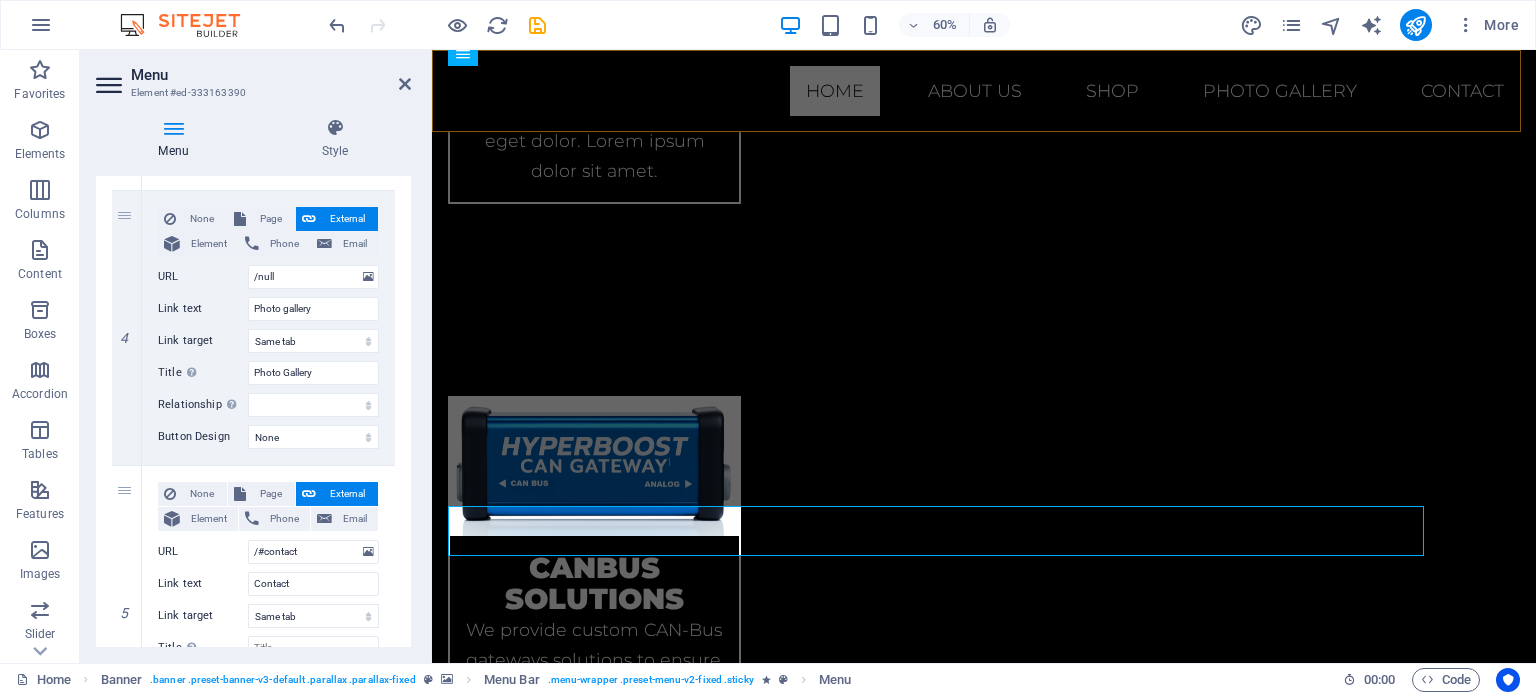 scroll, scrollTop: 2741, scrollLeft: 0, axis: vertical 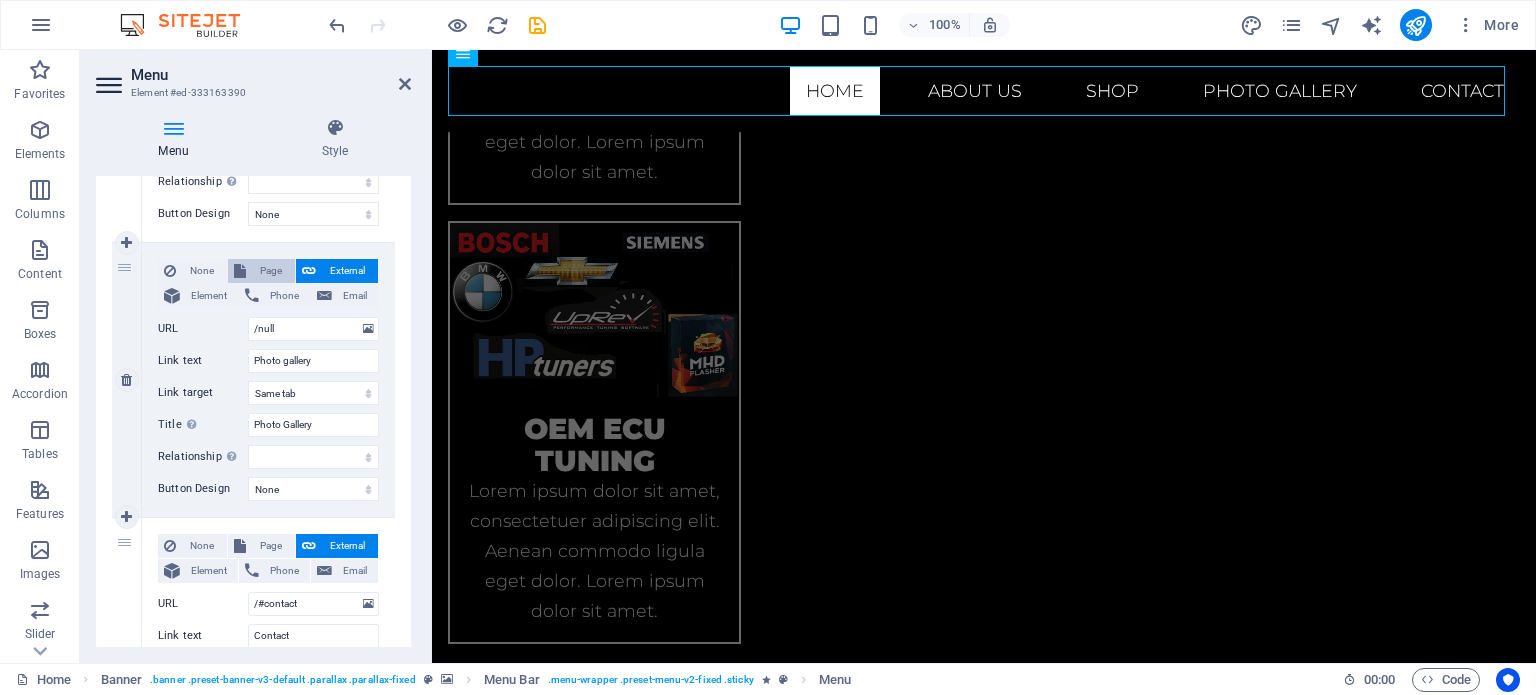 click on "Page" at bounding box center (261, 271) 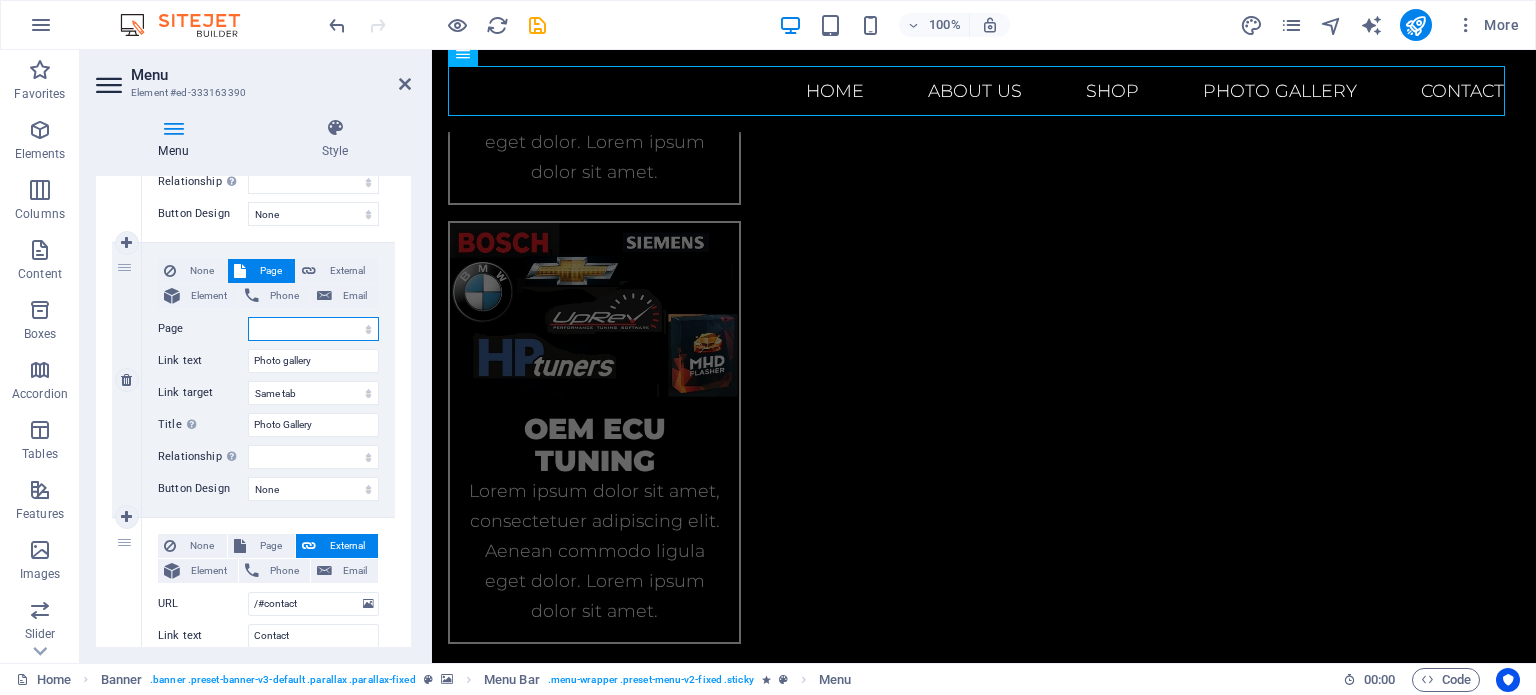 click on "Home Subpage Legal Notice Privacy Gallery" at bounding box center [313, 329] 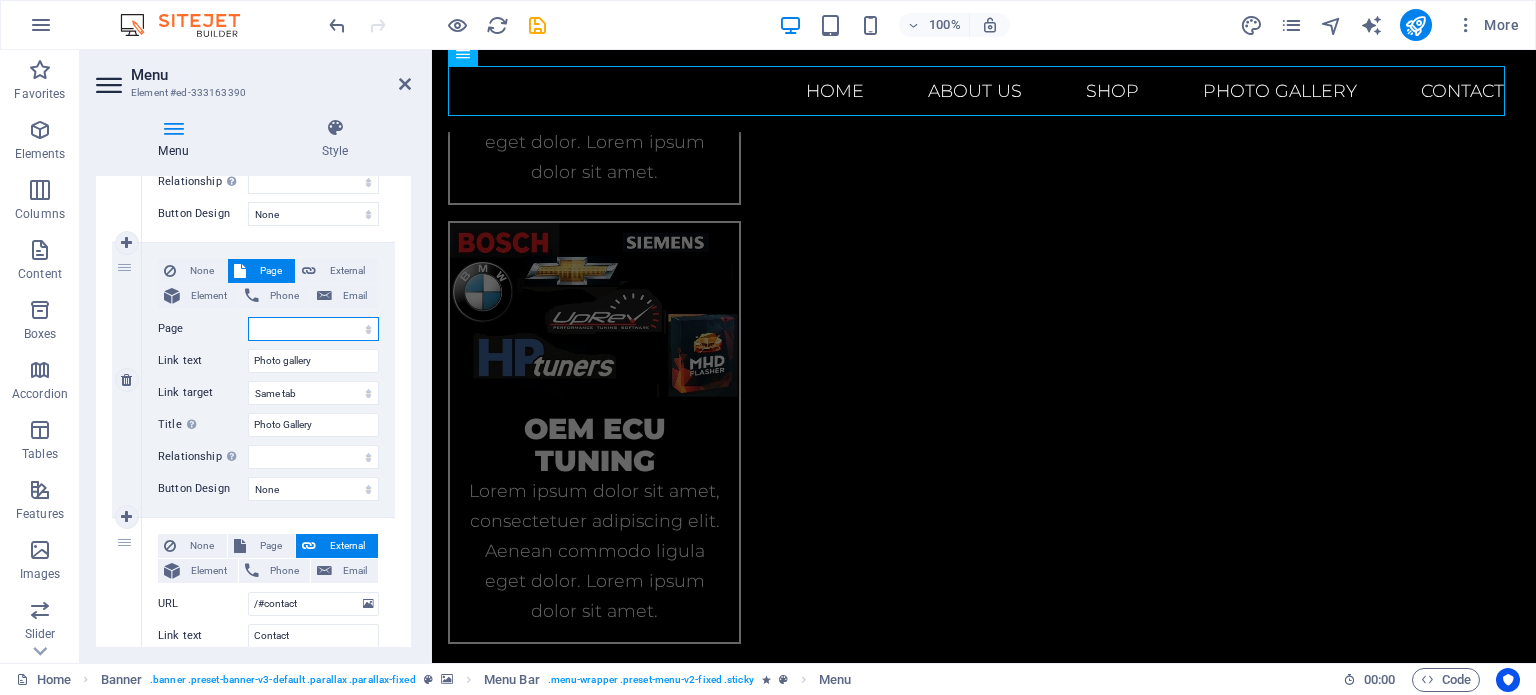 select on "4" 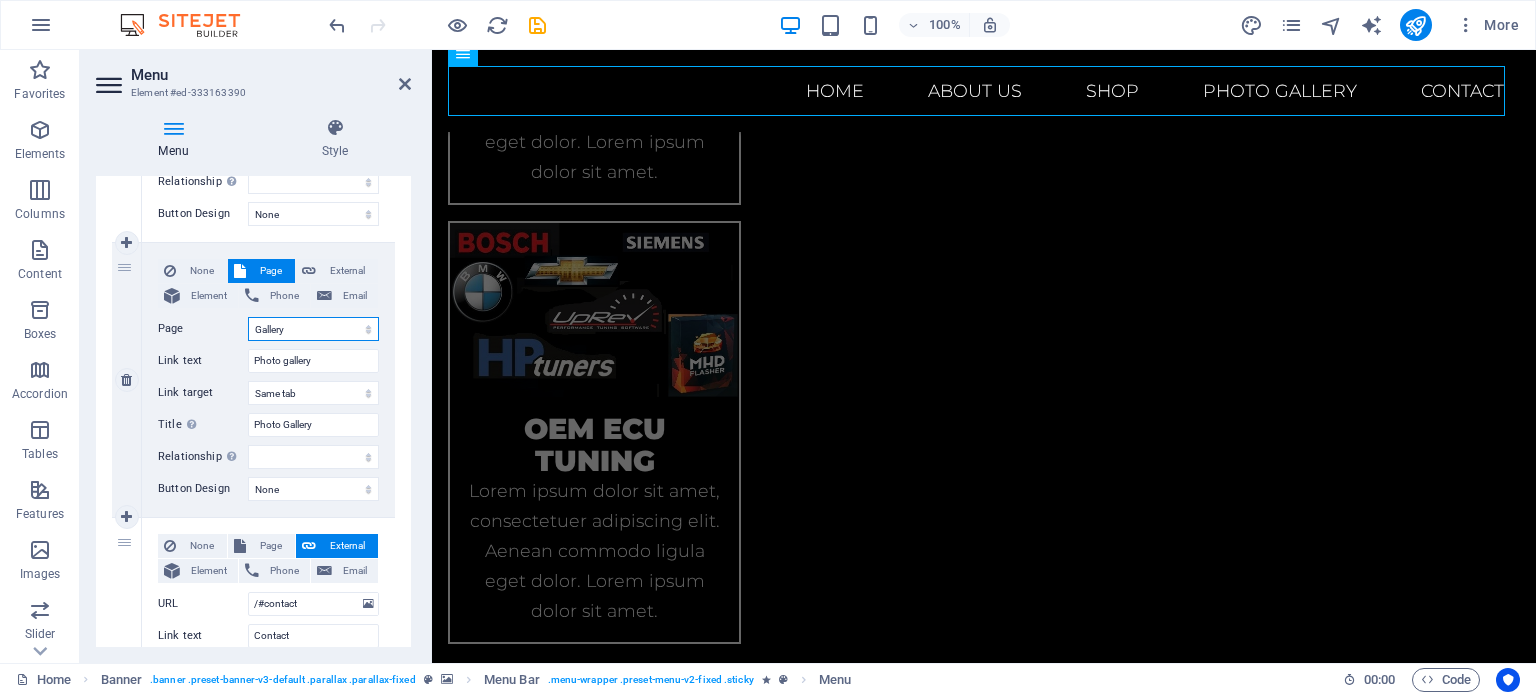 click on "Home Subpage Legal Notice Privacy Gallery" at bounding box center (313, 329) 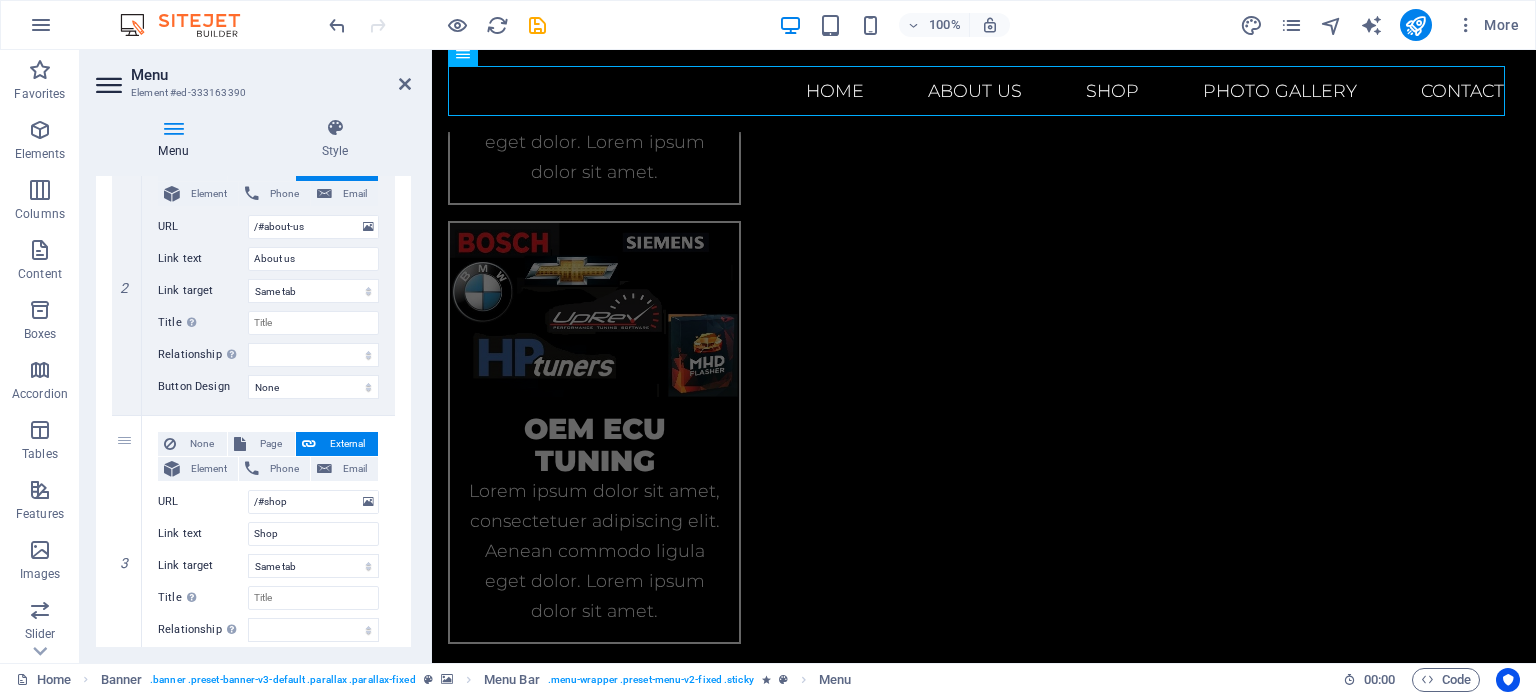 scroll, scrollTop: 0, scrollLeft: 0, axis: both 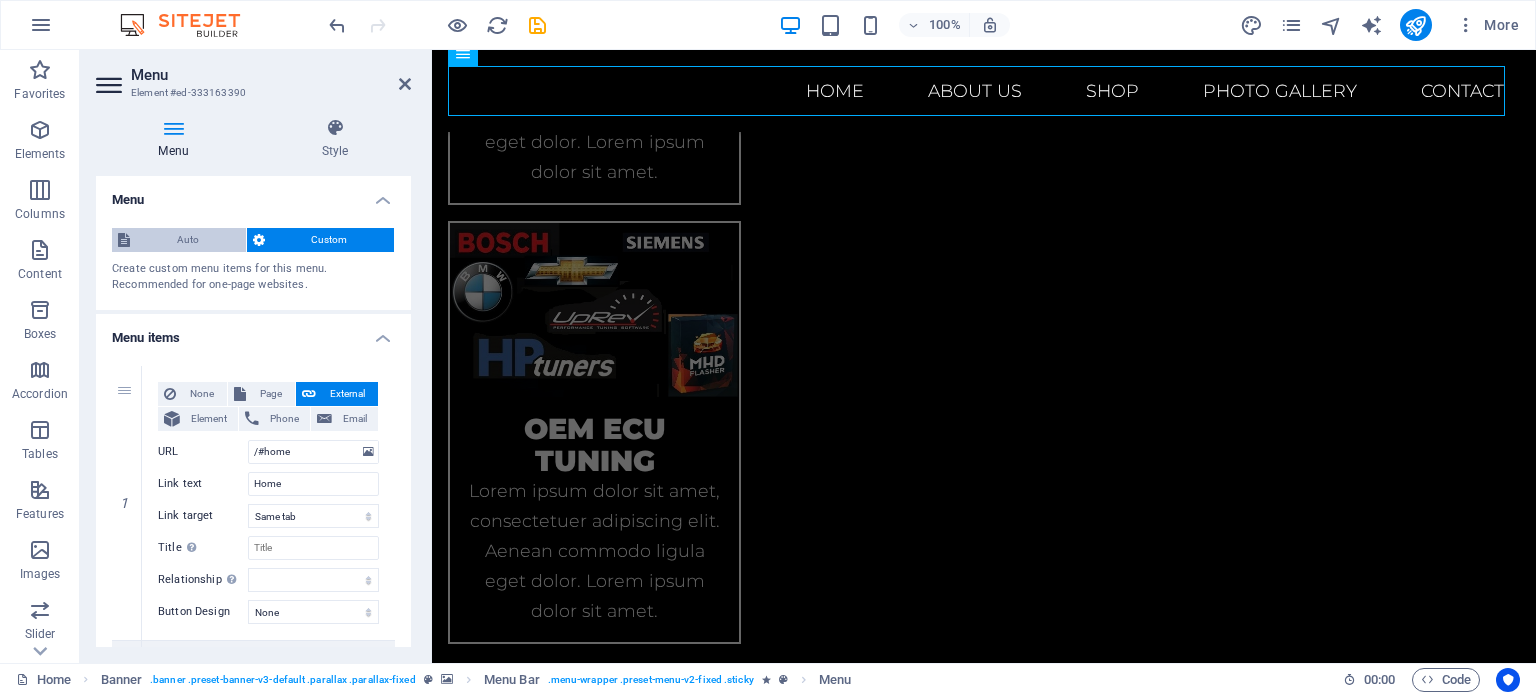 click on "Auto" at bounding box center (188, 240) 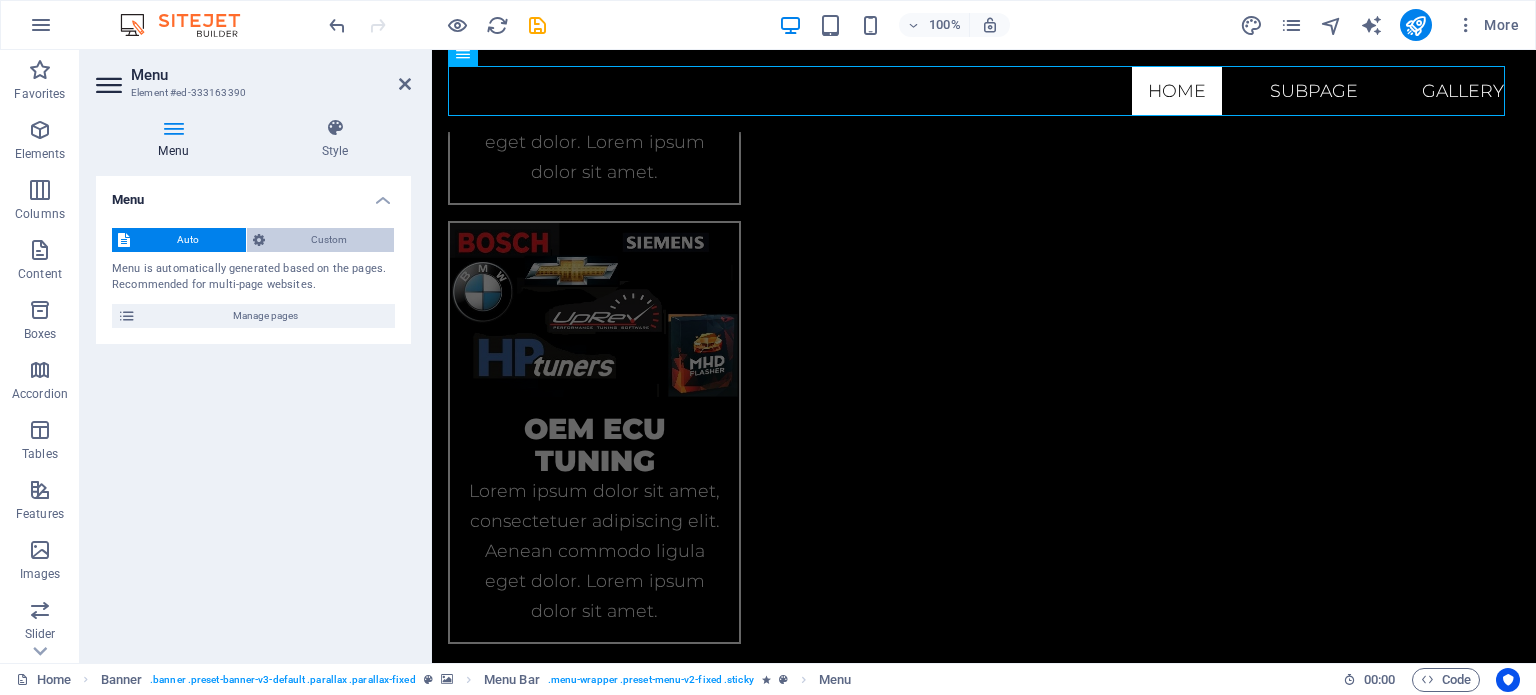 click on "Custom" at bounding box center (330, 240) 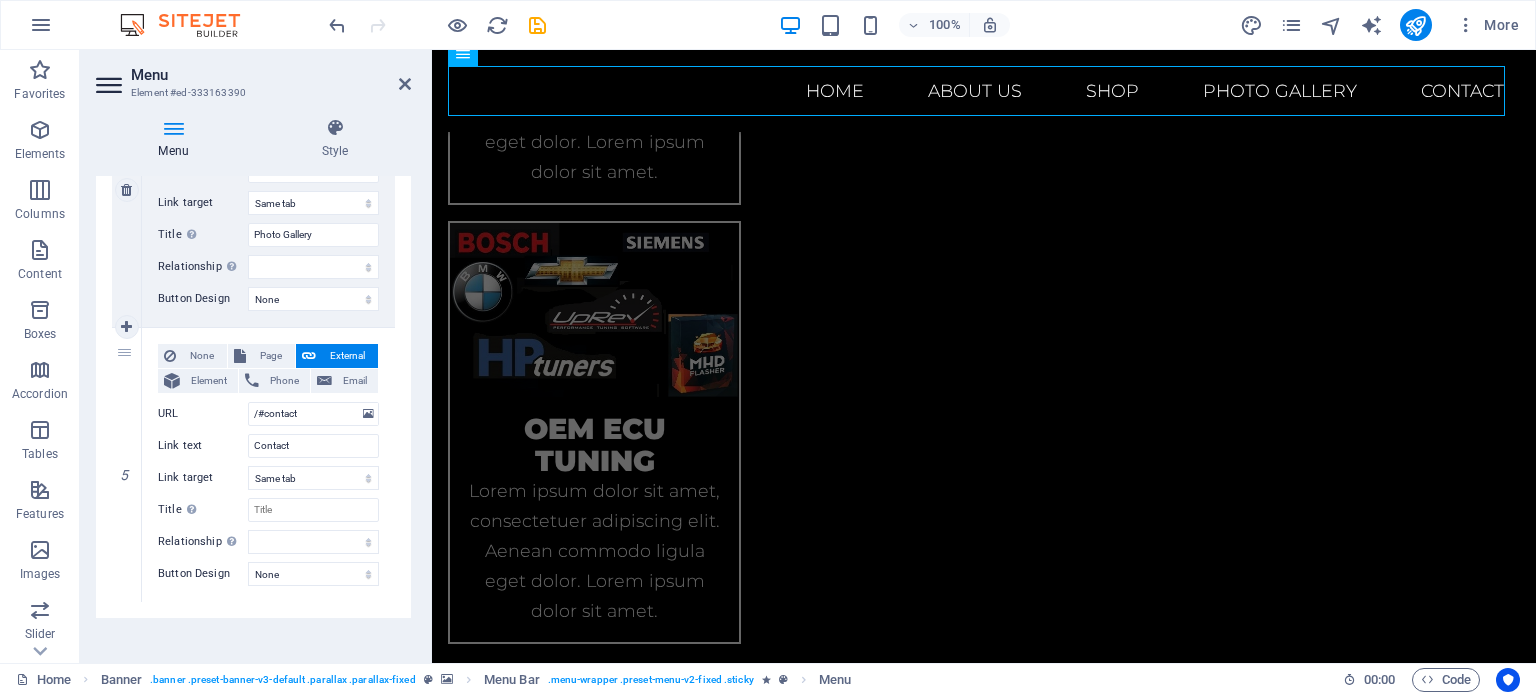 scroll, scrollTop: 1148, scrollLeft: 0, axis: vertical 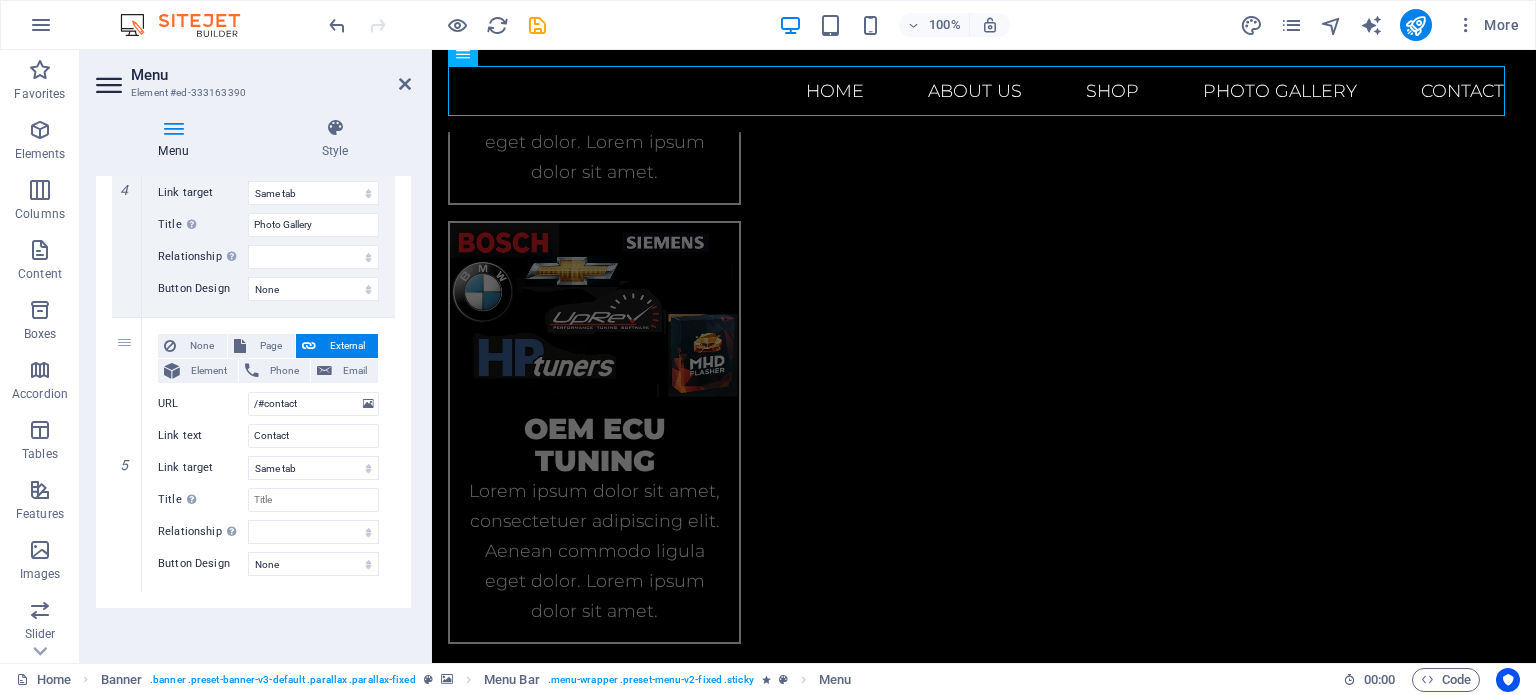 click on "Menu Element #ed-333163390 Menu Style Menu Auto Custom Create custom menu items for this menu. Recommended for one-page websites. Manage pages Menu items 1 None Page External Element Phone Email Page Home Subpage Legal Notice Privacy Gallery Element
URL /#home Phone Email Link text Home Link target New tab Same tab Overlay Title Additional link description, should not be the same as the link text. The title is most often shown as a tooltip text when the mouse moves over the element. Leave empty if uncertain. Relationship Sets the  relationship of this link to the link target . For example, the value "nofollow" instructs search engines not to follow the link. Can be left empty. alternate author bookmark external help license next nofollow noreferrer noopener prev search tag Button Design None Default Primary Secondary 2 None Page External Element Phone Email Page Home Subpage Legal Notice Privacy Gallery Element
URL /#about-us Phone Email Link text About us Title" at bounding box center (256, 356) 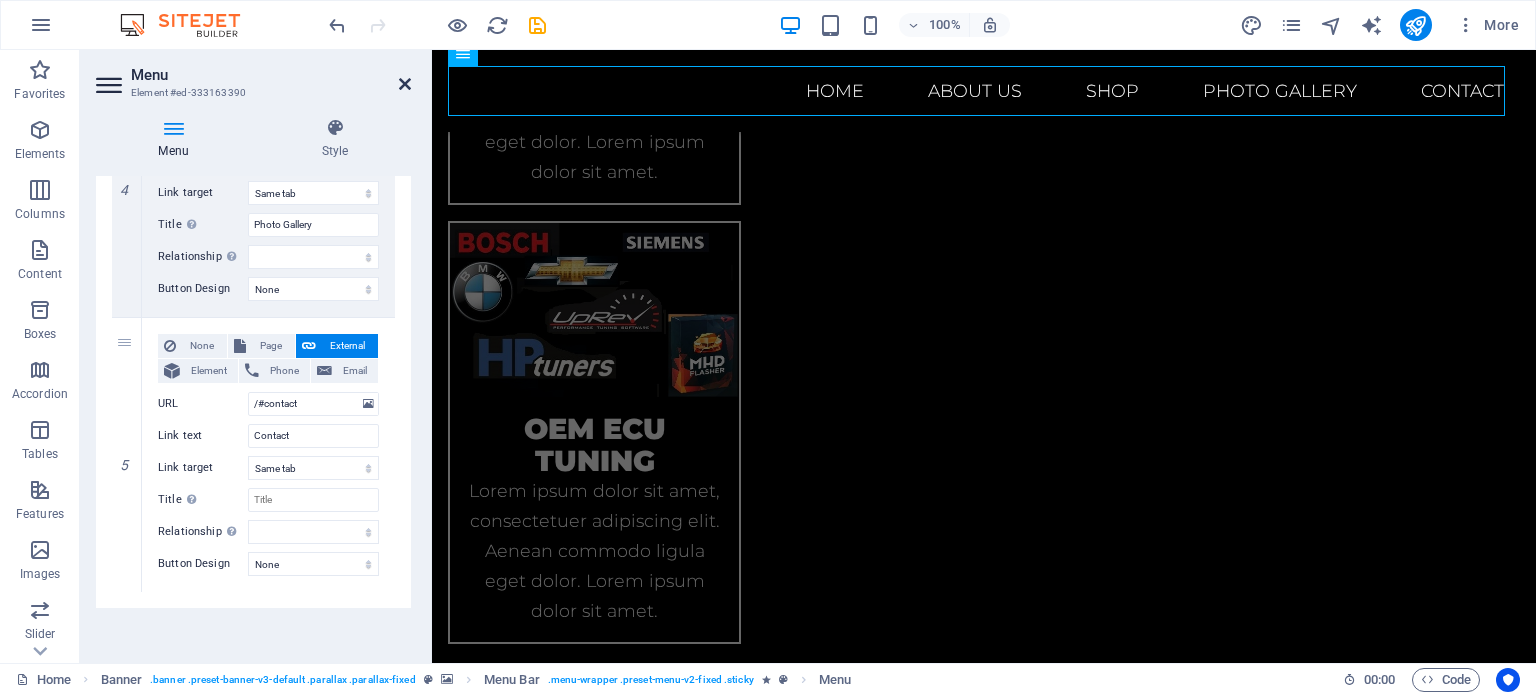 click at bounding box center [405, 84] 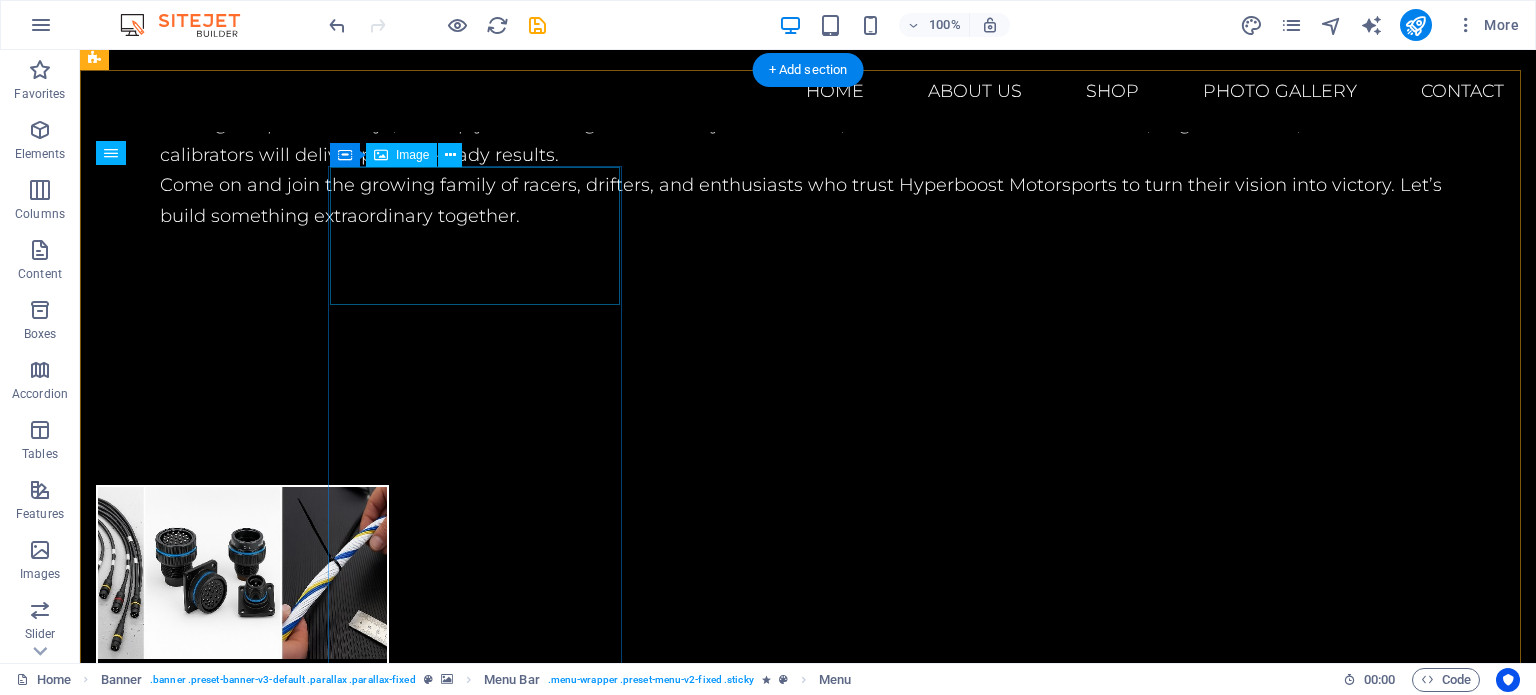 scroll, scrollTop: 1866, scrollLeft: 0, axis: vertical 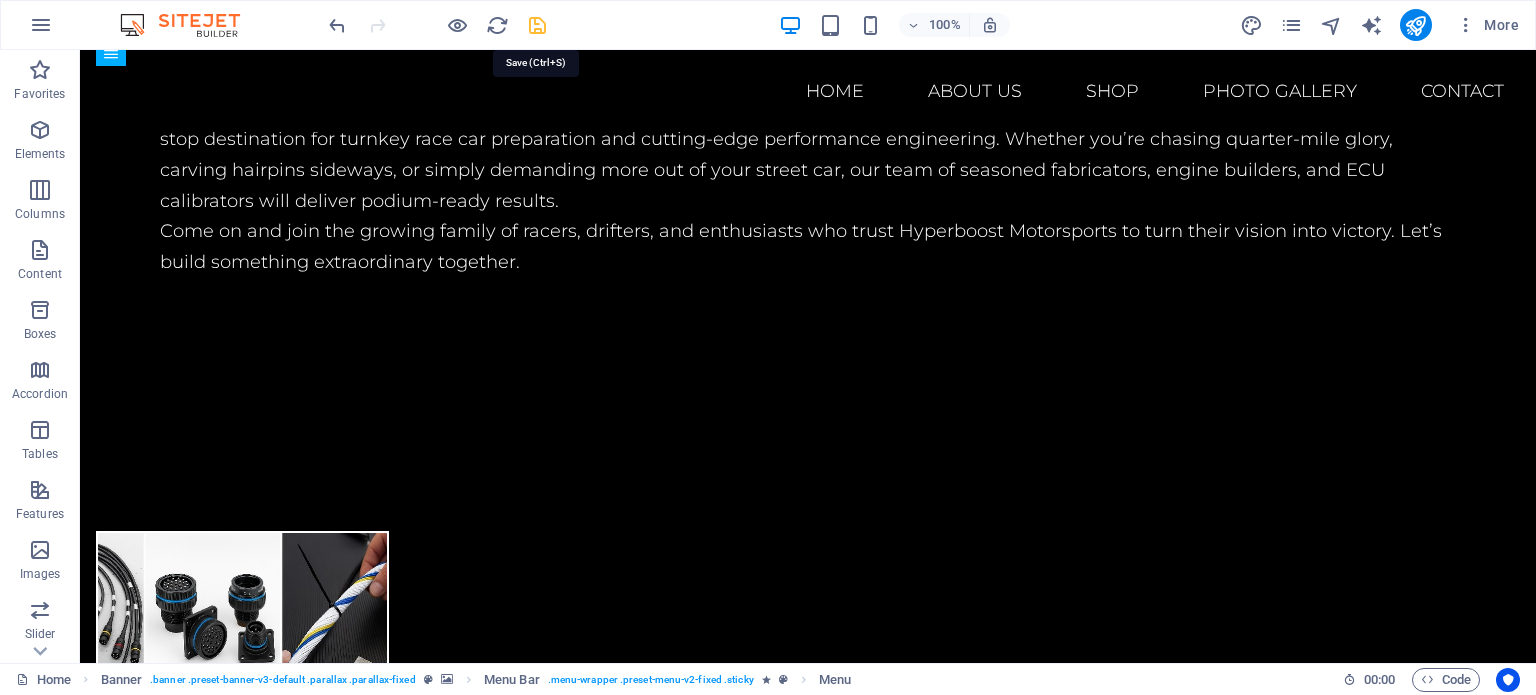 click at bounding box center [537, 25] 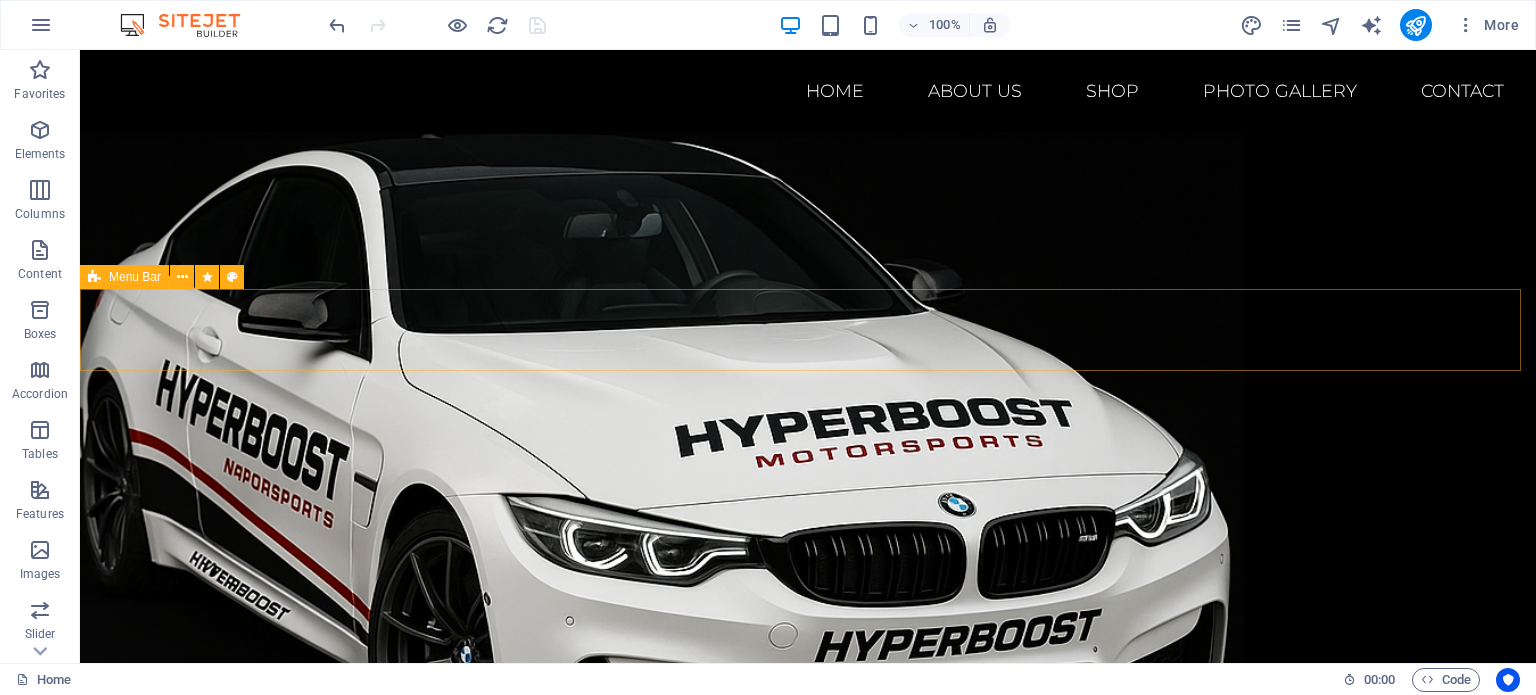 scroll, scrollTop: 766, scrollLeft: 0, axis: vertical 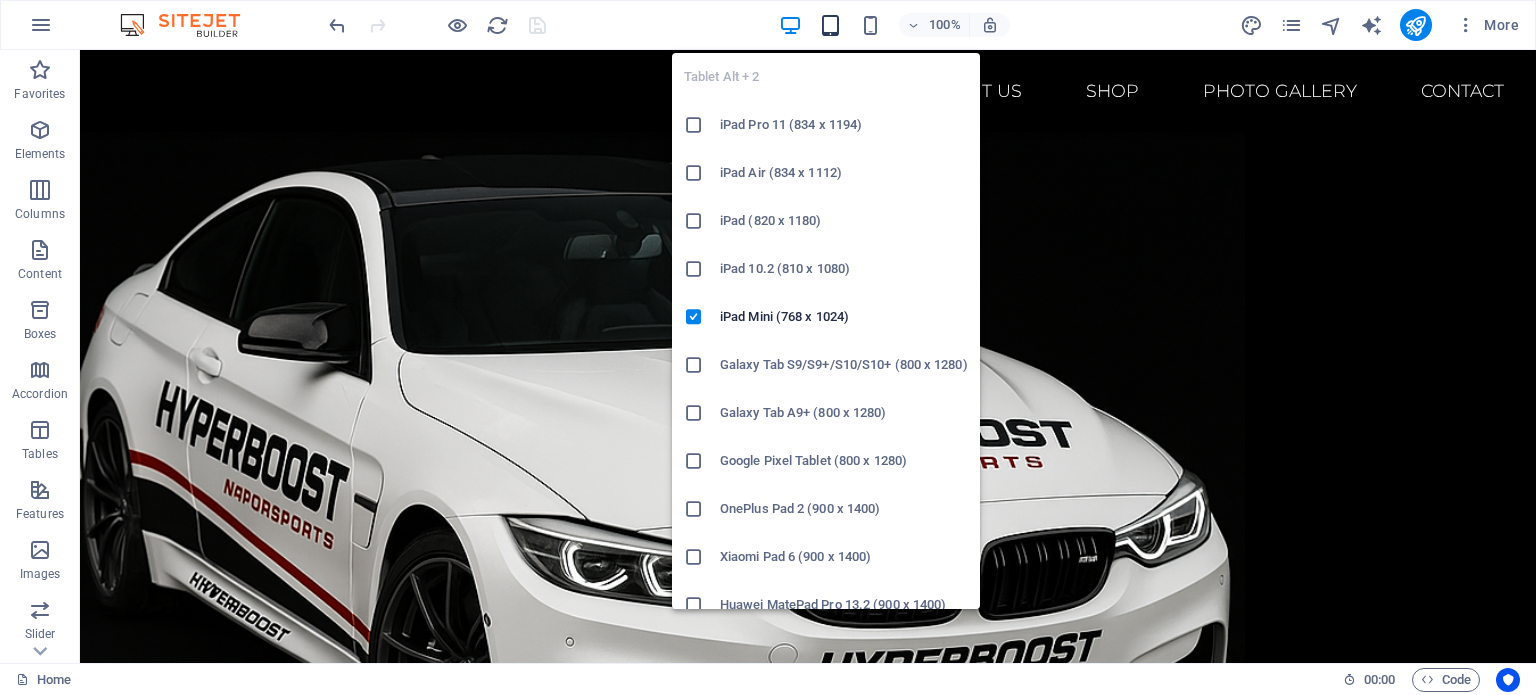 click at bounding box center [830, 25] 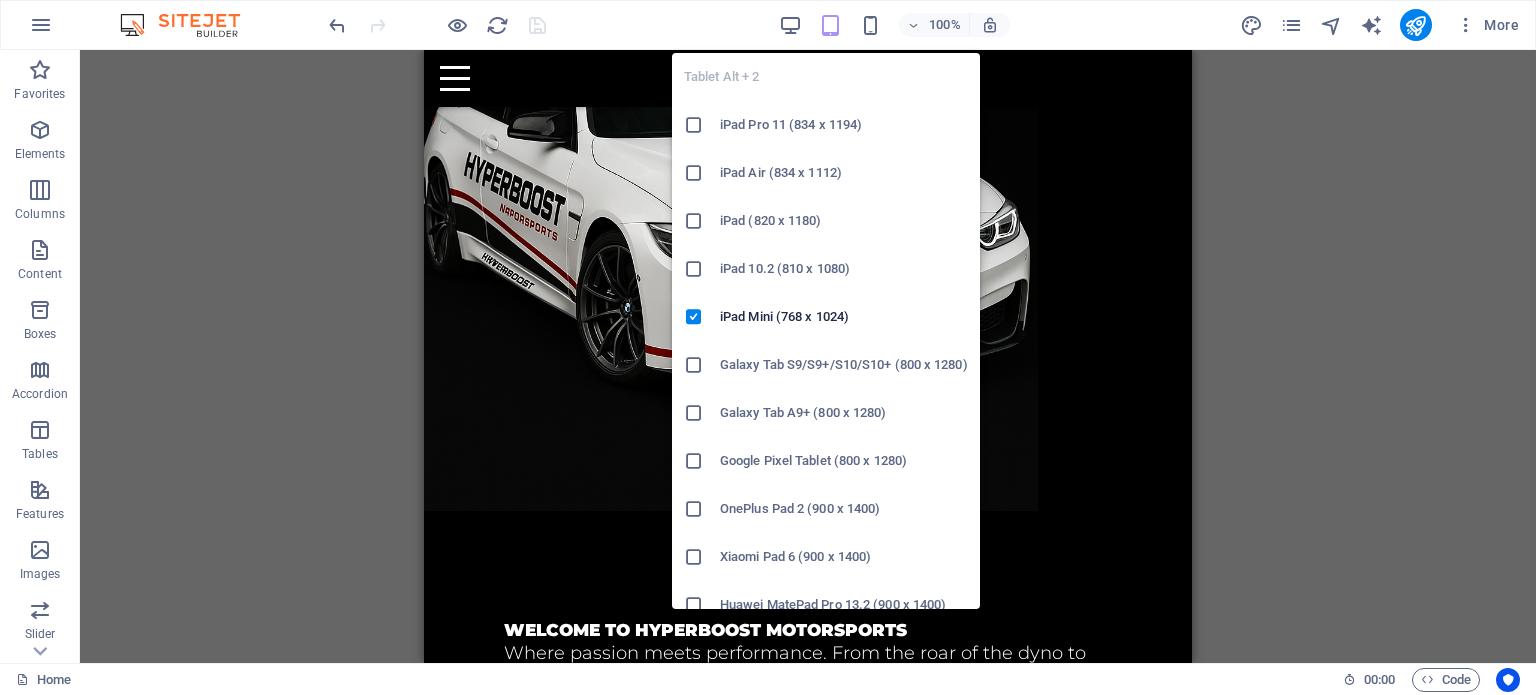 scroll, scrollTop: 1264, scrollLeft: 0, axis: vertical 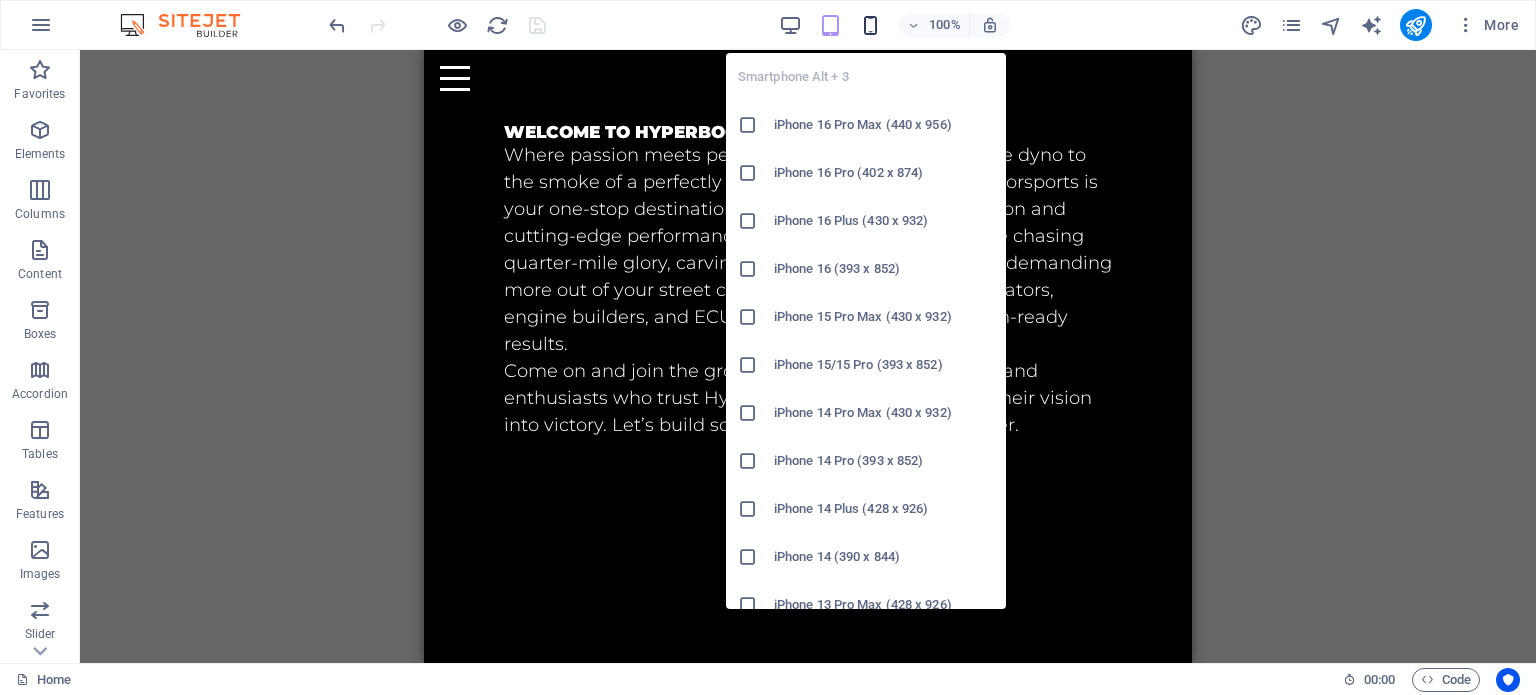 click at bounding box center [870, 25] 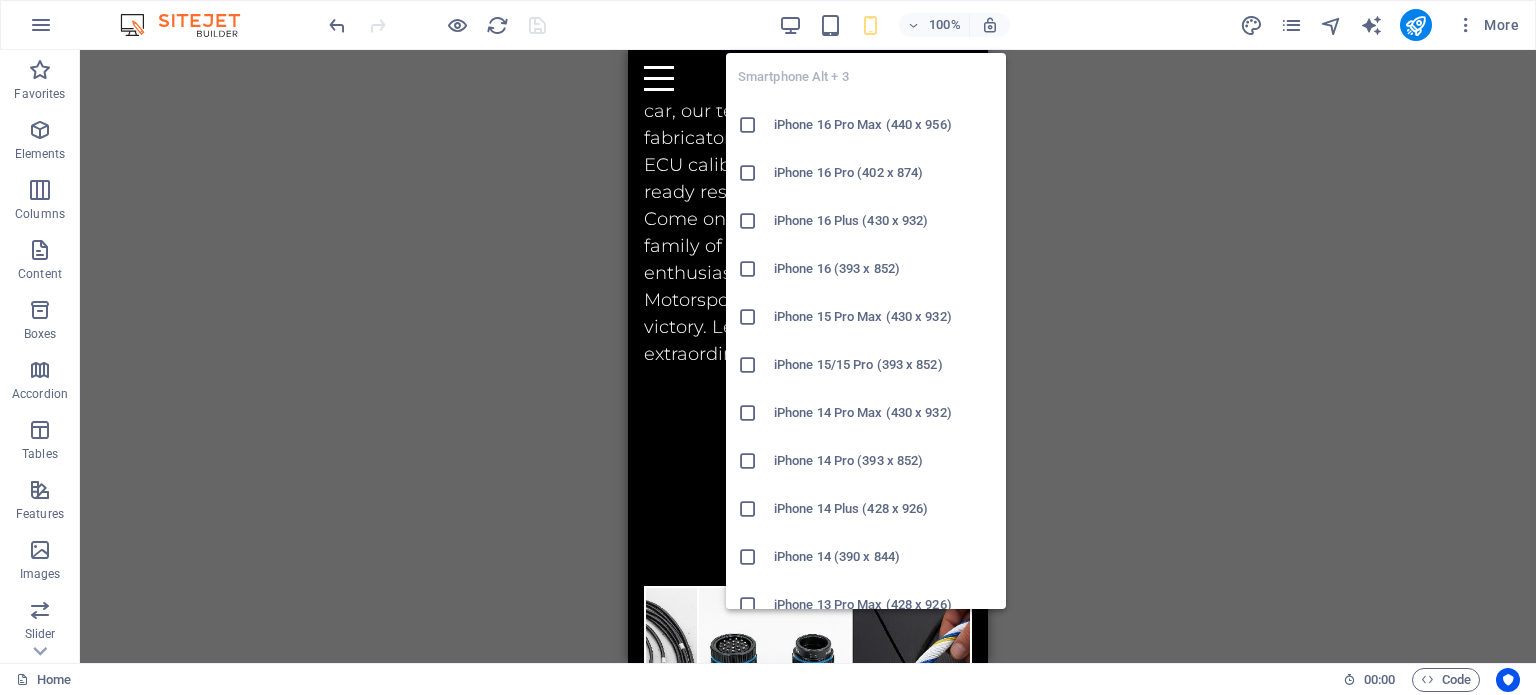 scroll, scrollTop: 1573, scrollLeft: 0, axis: vertical 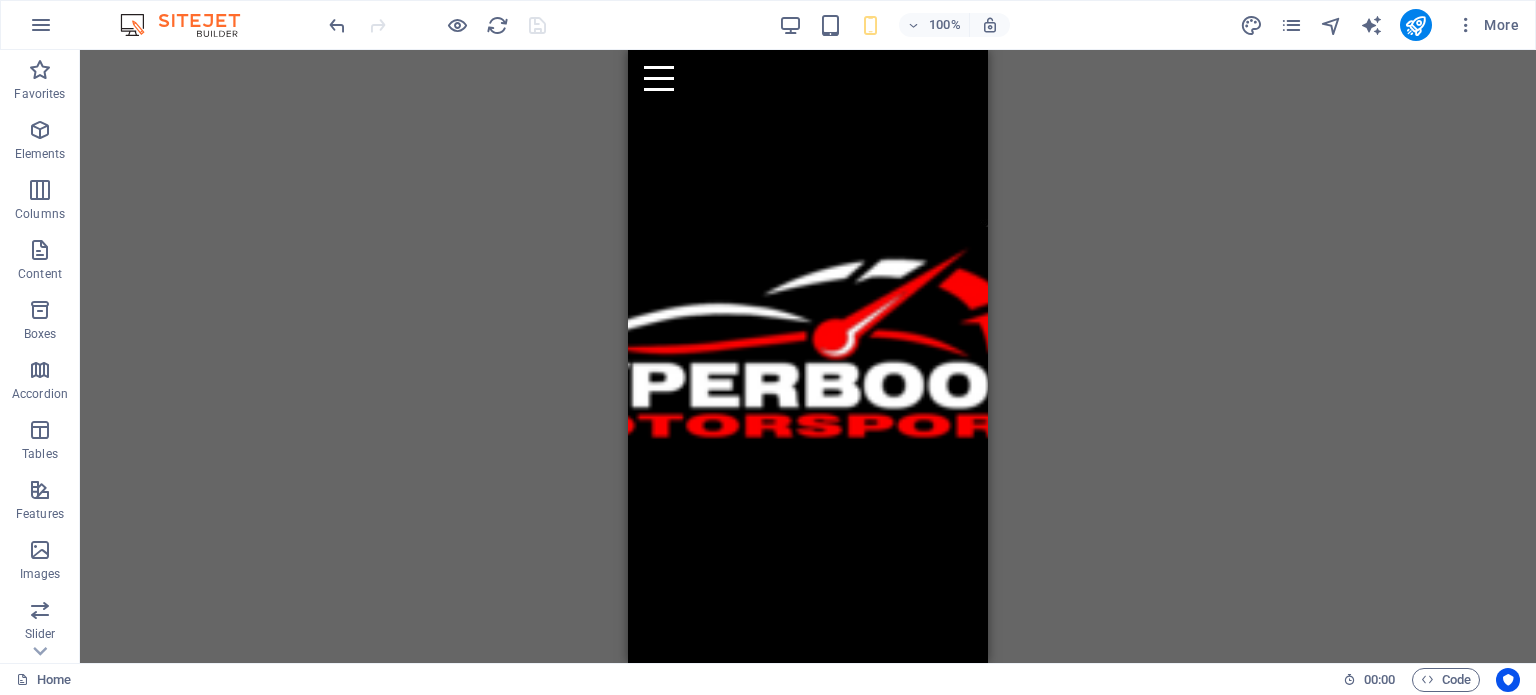 drag, startPoint x: 980, startPoint y: 199, endPoint x: 1583, endPoint y: 117, distance: 608.5499 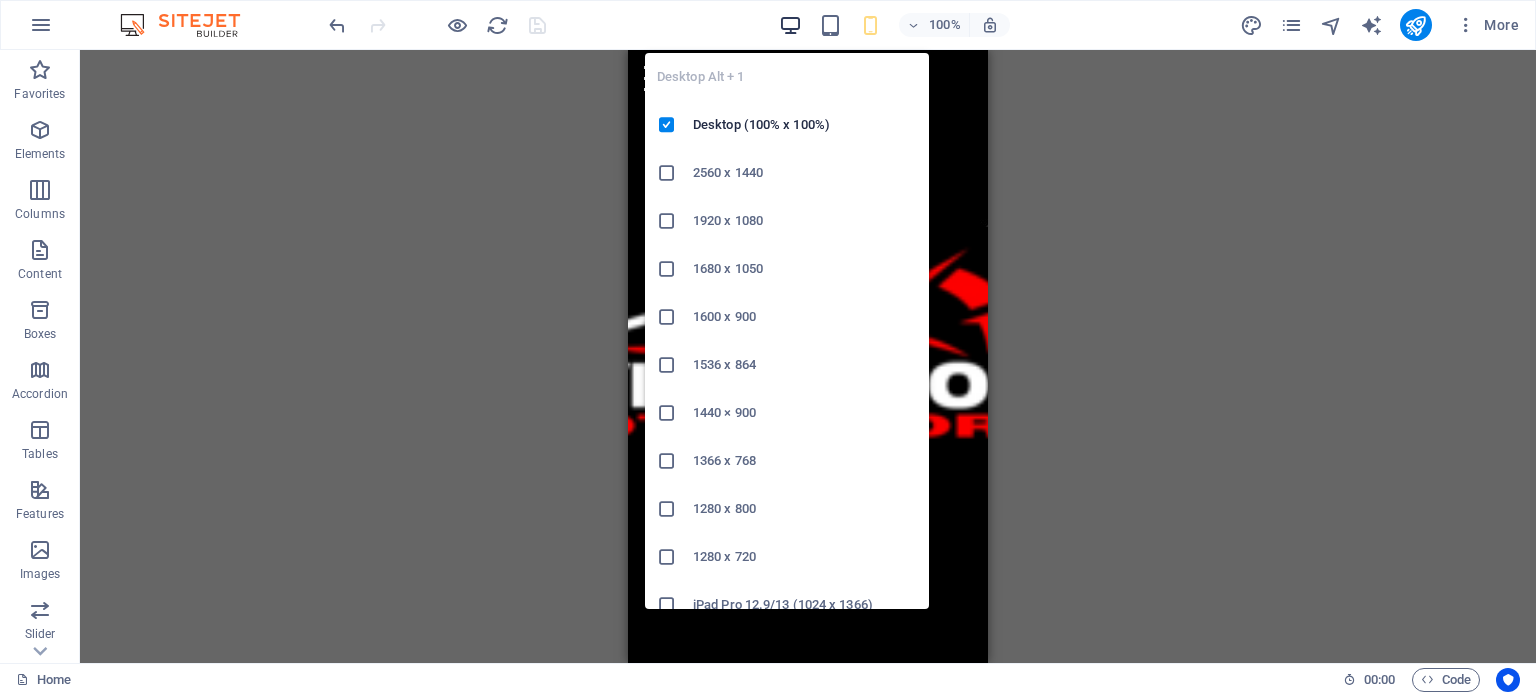click at bounding box center (790, 25) 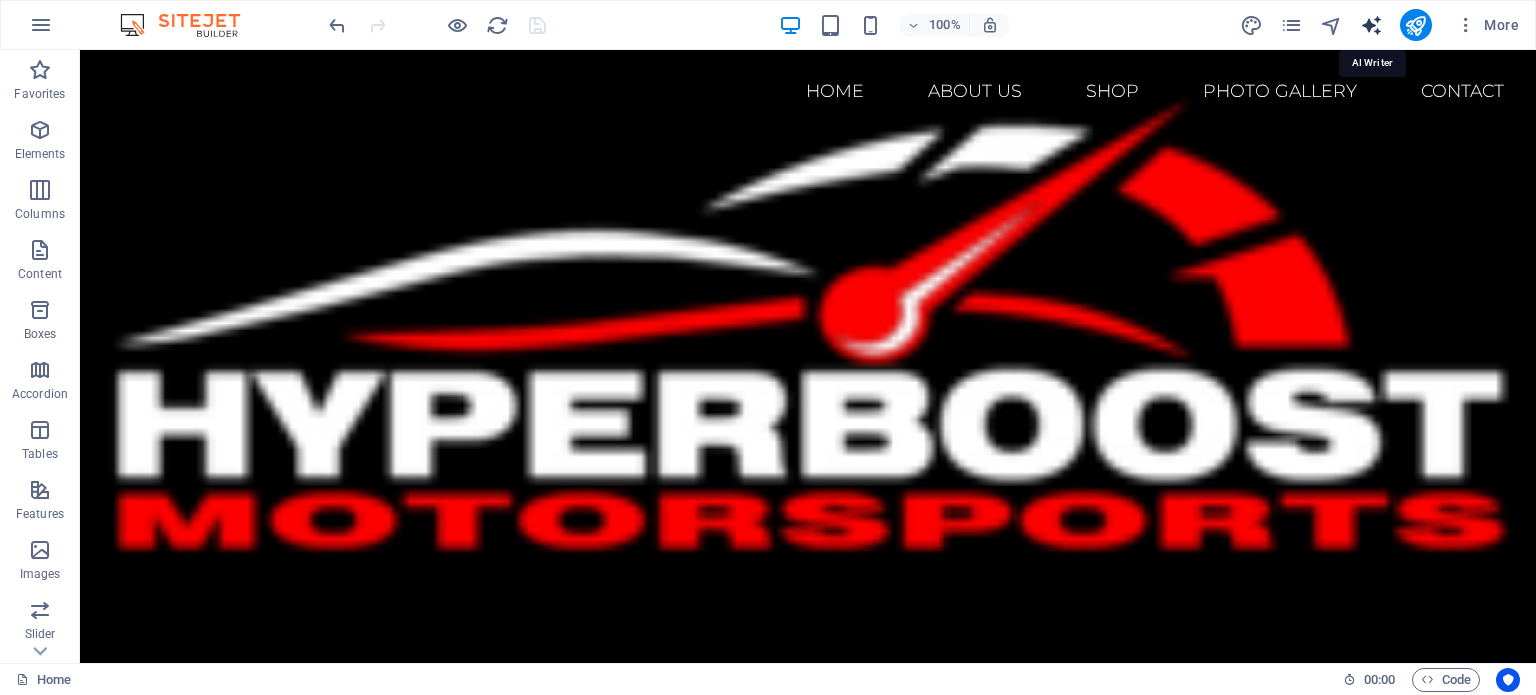 click at bounding box center [1371, 25] 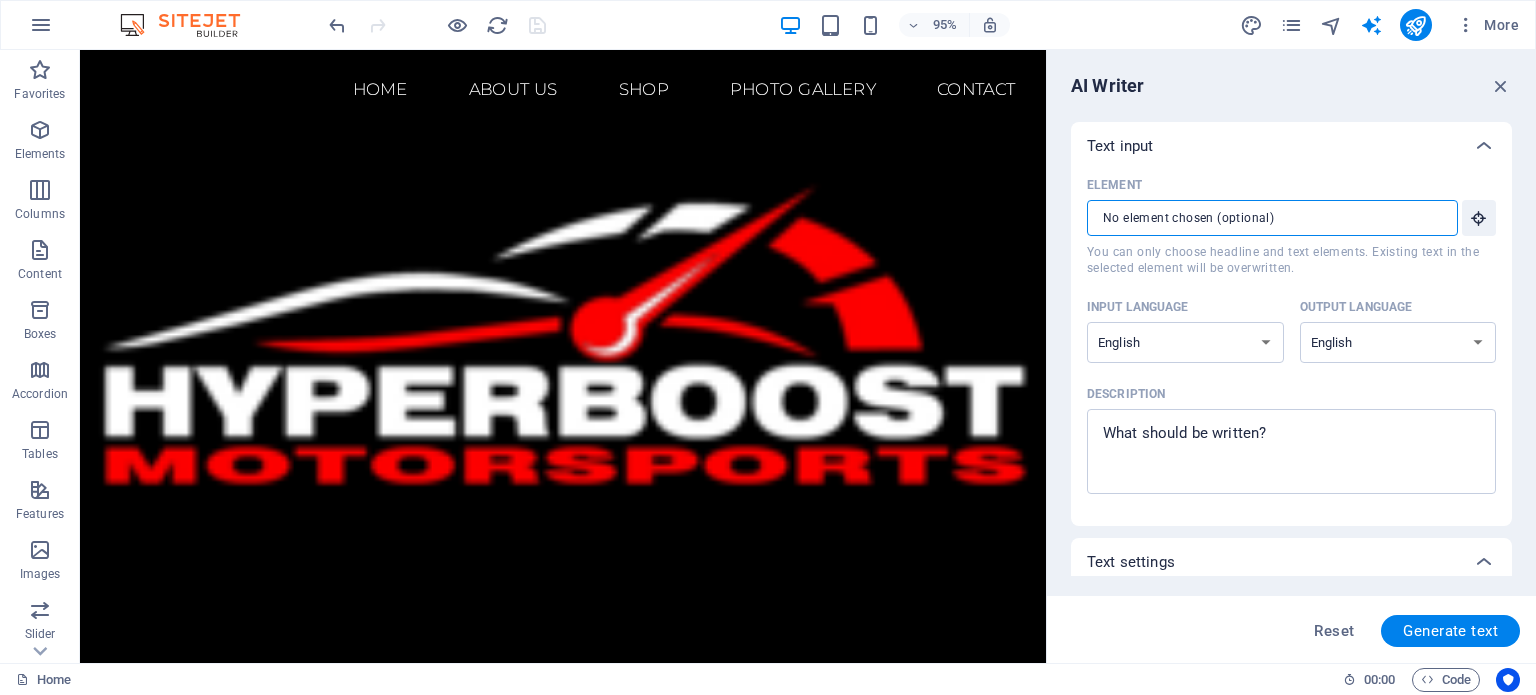 click on "Element ​ You can only choose headline and text elements. Existing text in the selected element will be overwritten." at bounding box center (1265, 218) 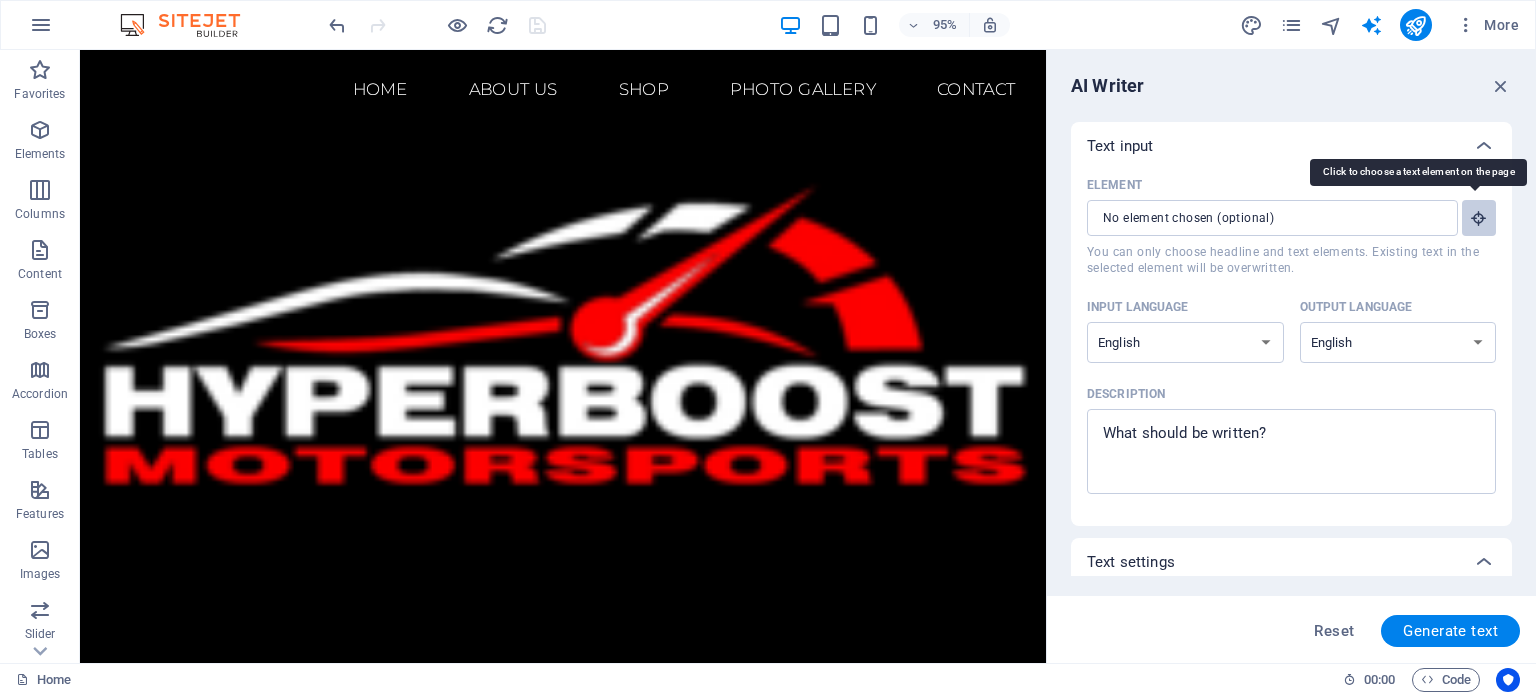 click at bounding box center [1479, 218] 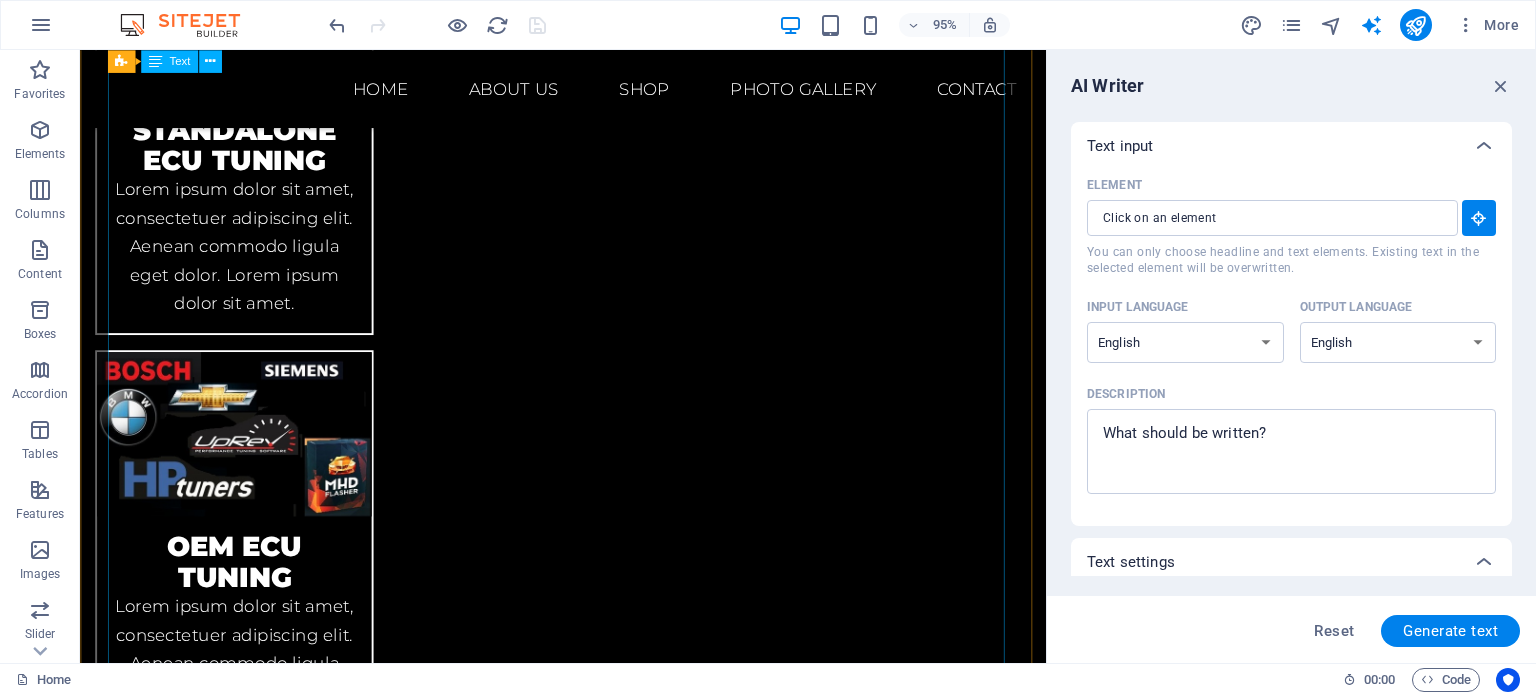 scroll, scrollTop: 2500, scrollLeft: 0, axis: vertical 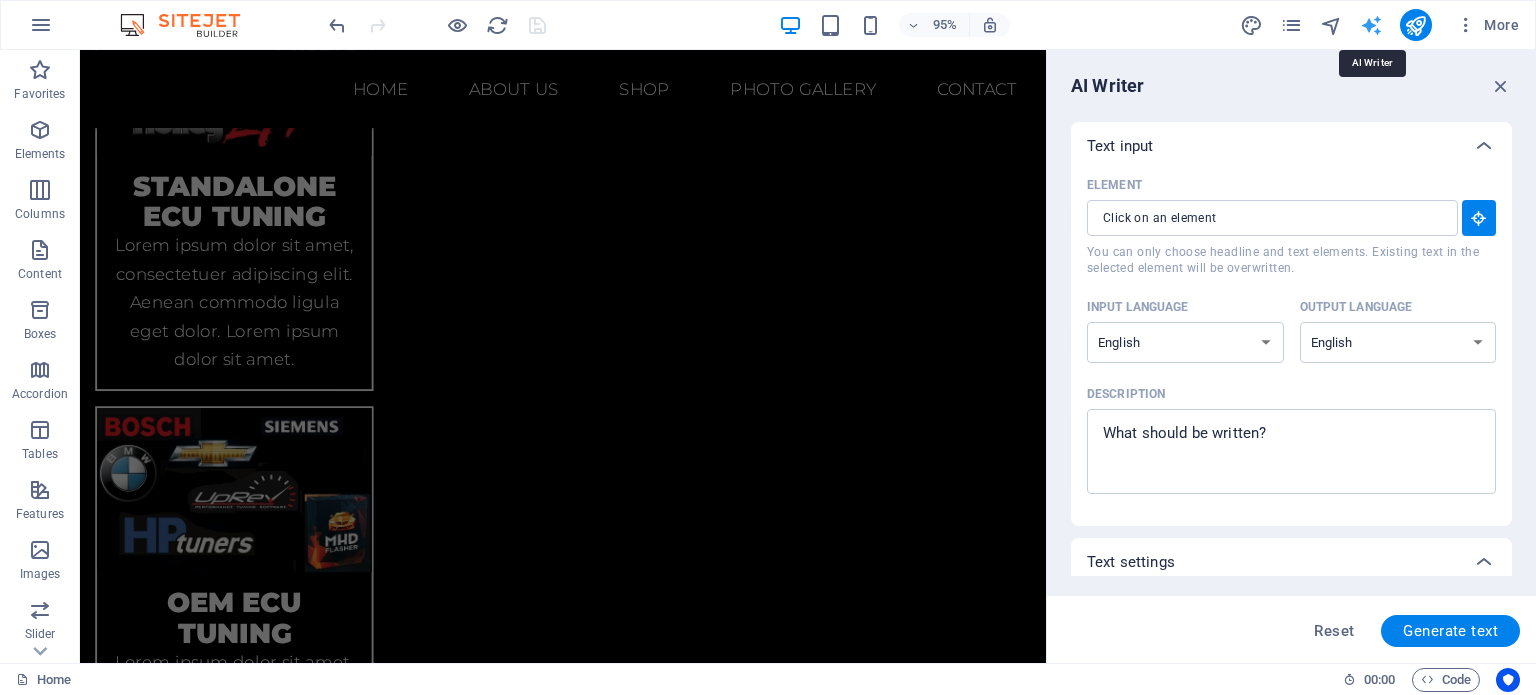click at bounding box center [1371, 25] 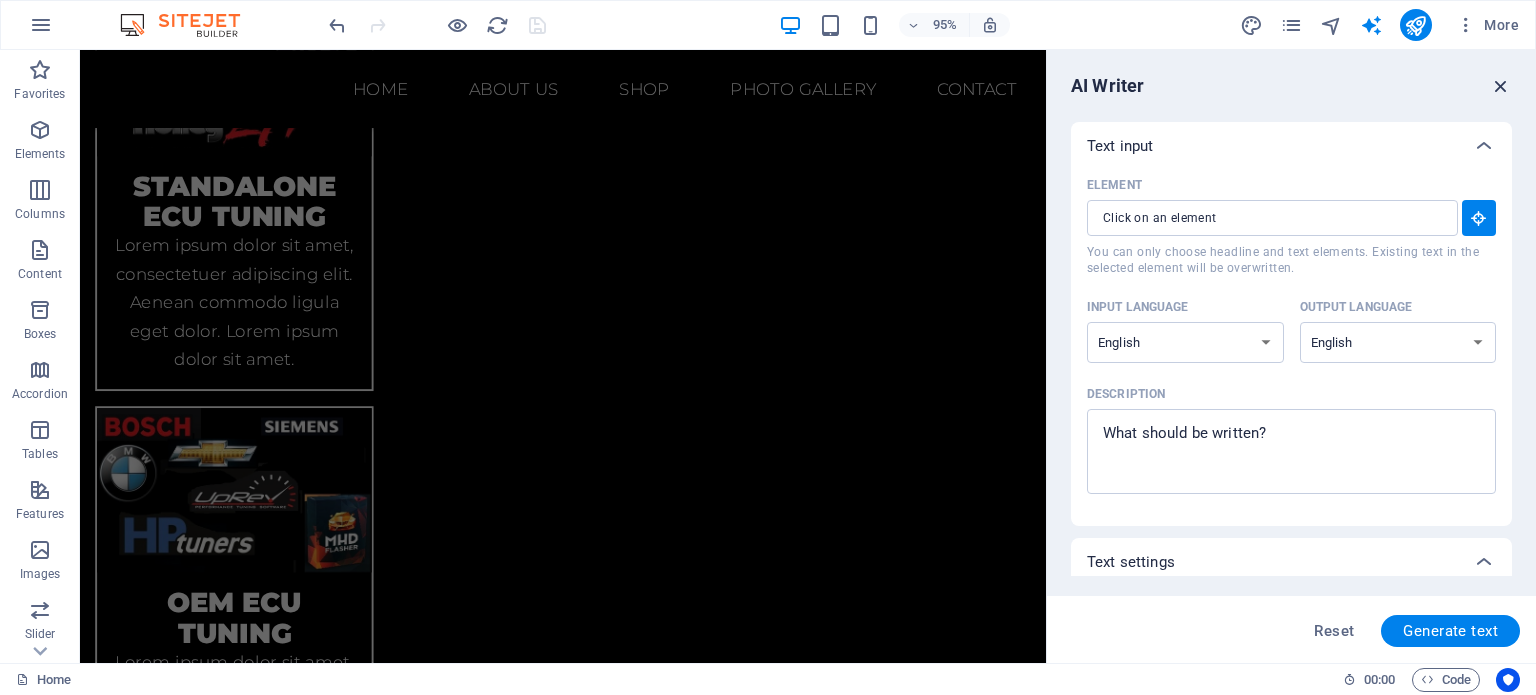 drag, startPoint x: 1498, startPoint y: 76, endPoint x: 1412, endPoint y: 33, distance: 96.150925 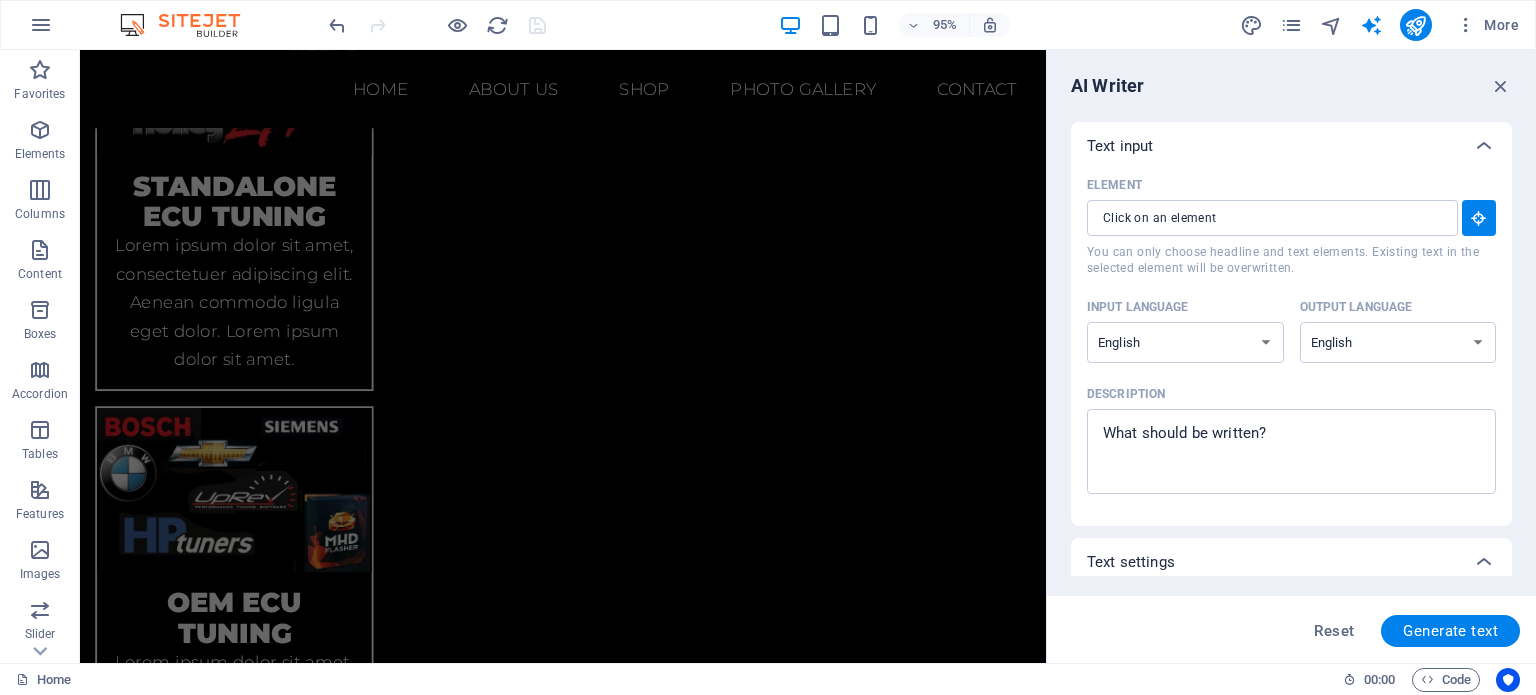 scroll, scrollTop: 2261, scrollLeft: 0, axis: vertical 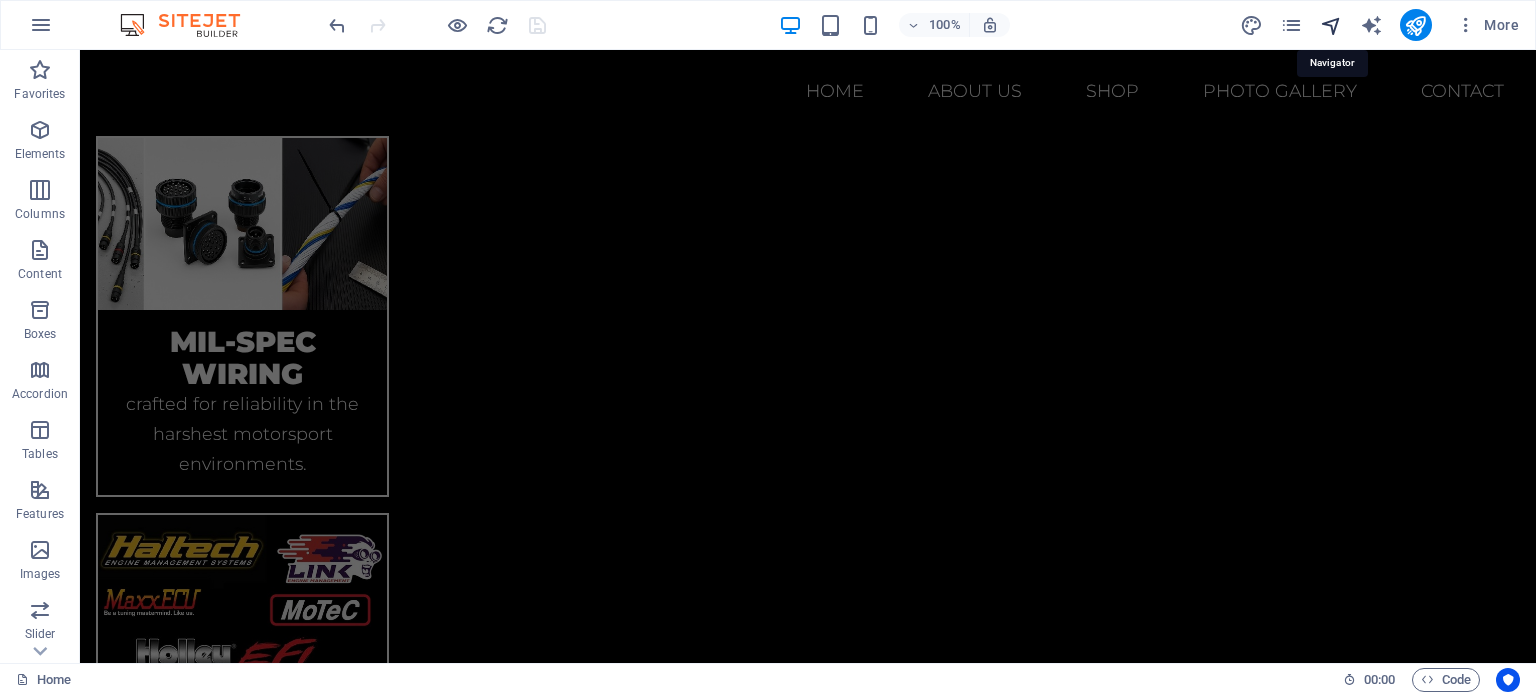 click at bounding box center (1331, 25) 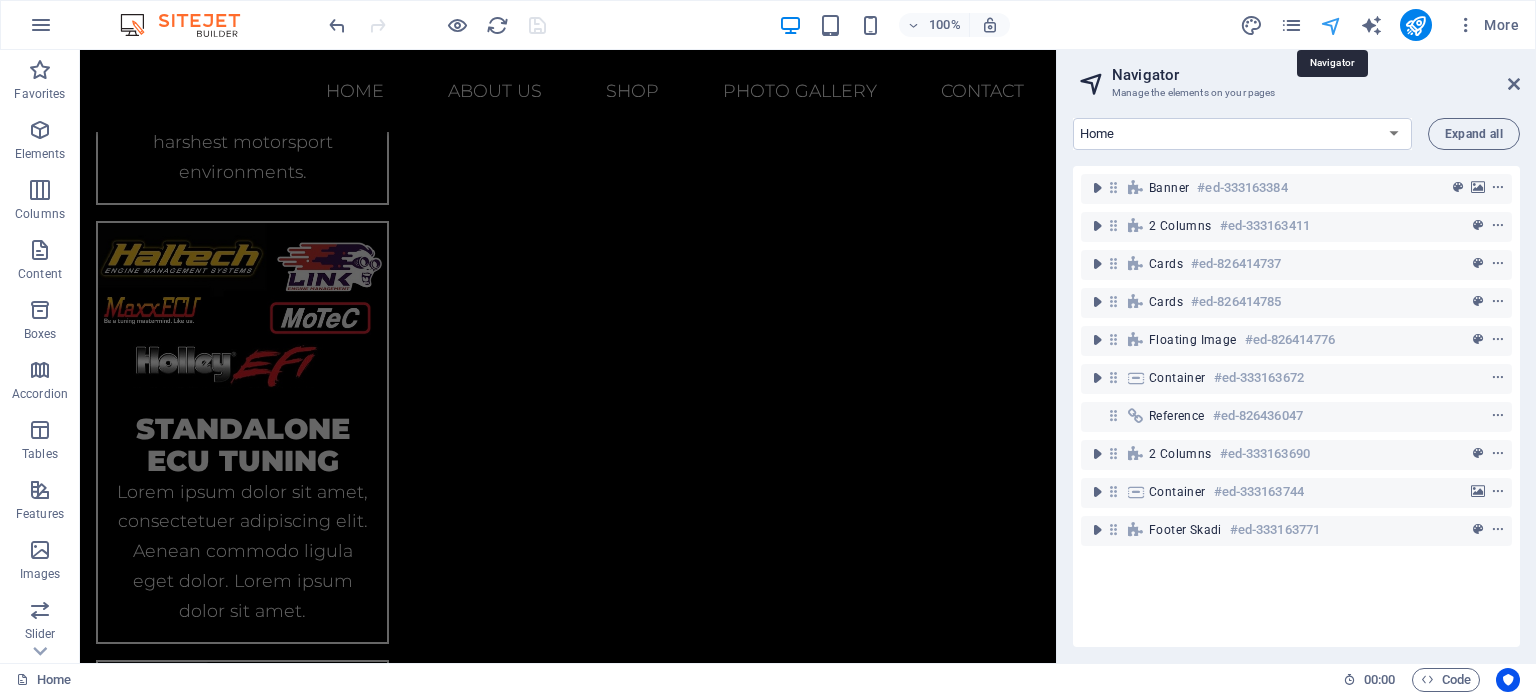scroll, scrollTop: 2555, scrollLeft: 0, axis: vertical 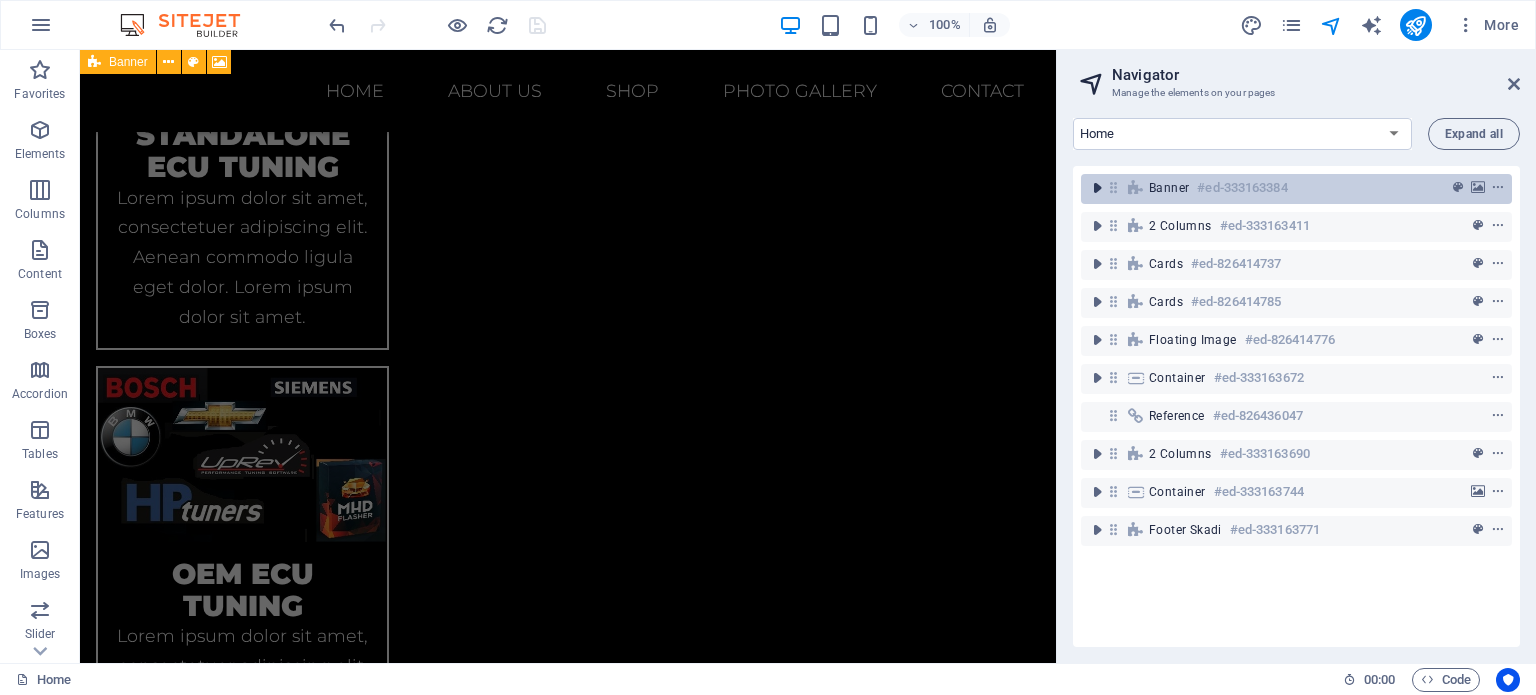 click at bounding box center [1097, 188] 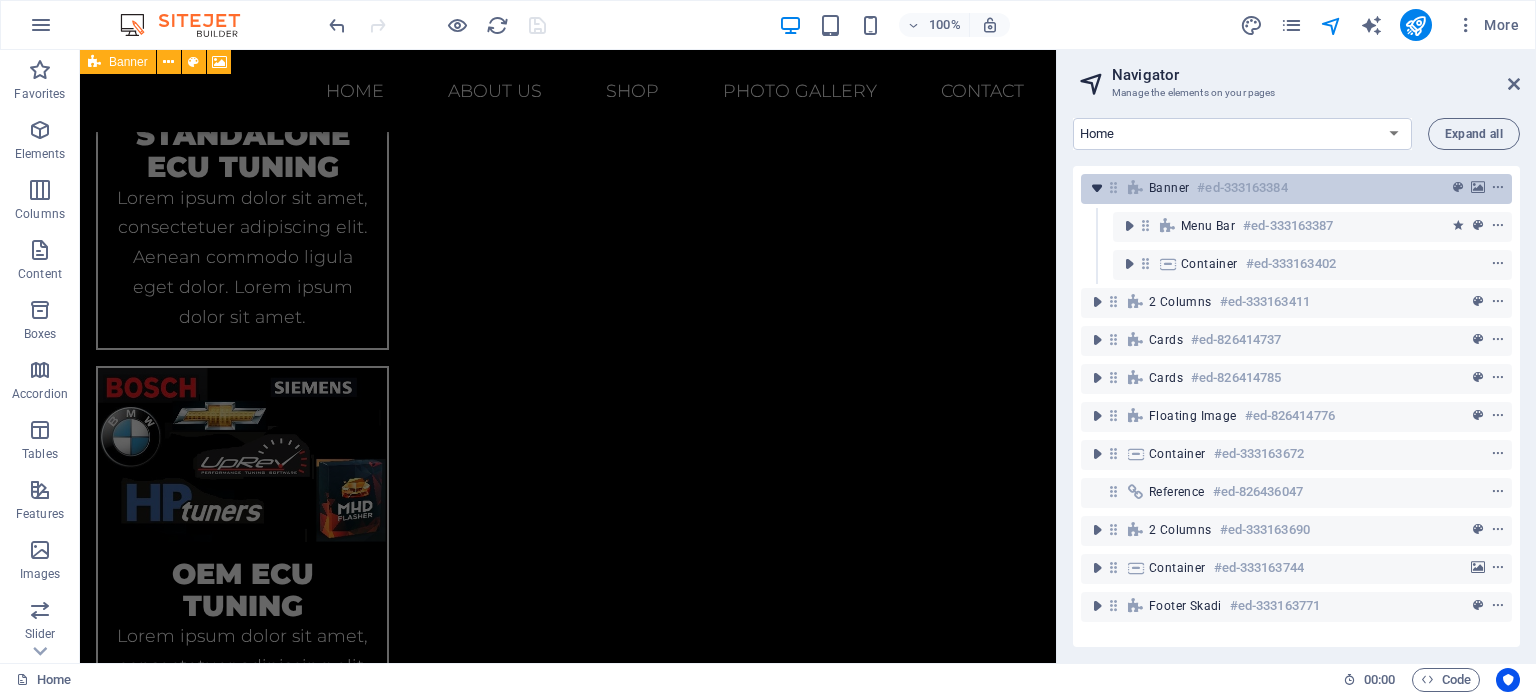 click at bounding box center [1097, 188] 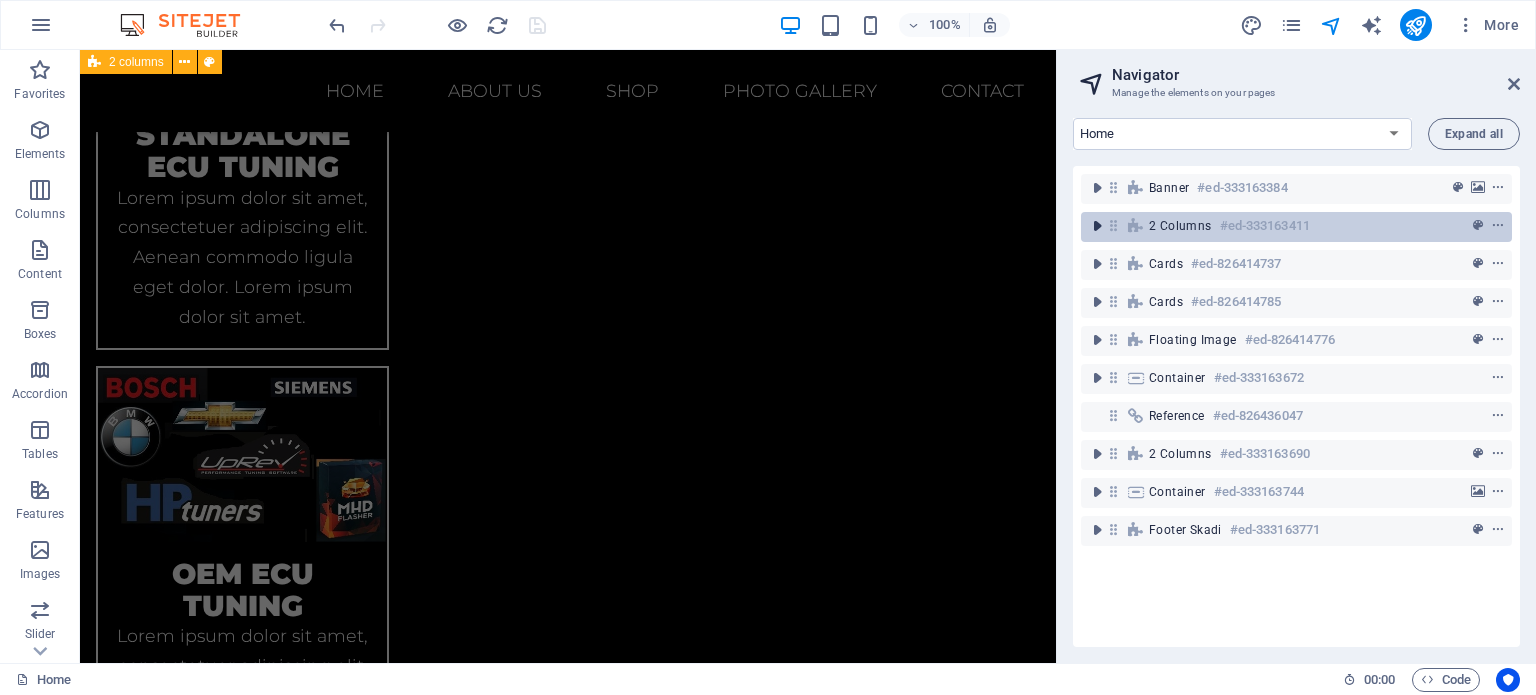 click at bounding box center [1097, 226] 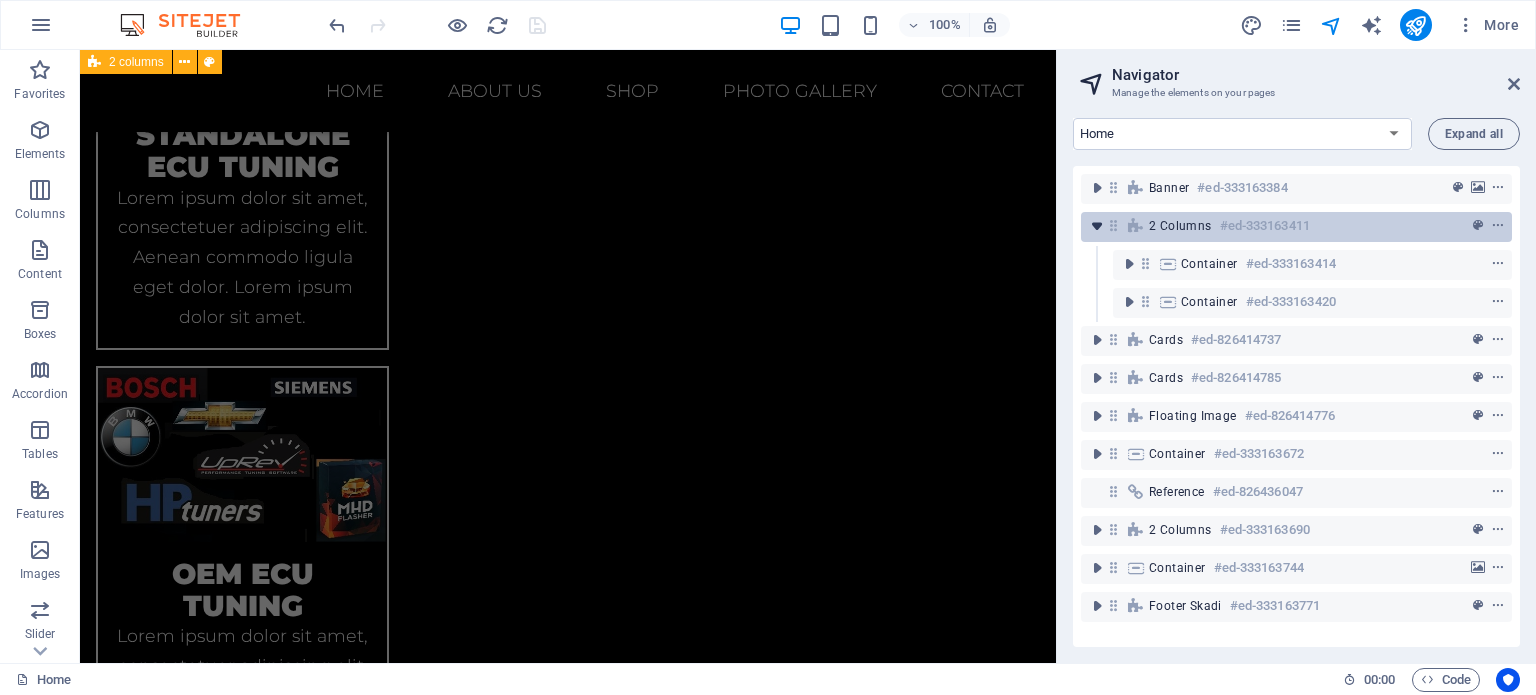 click at bounding box center (1097, 226) 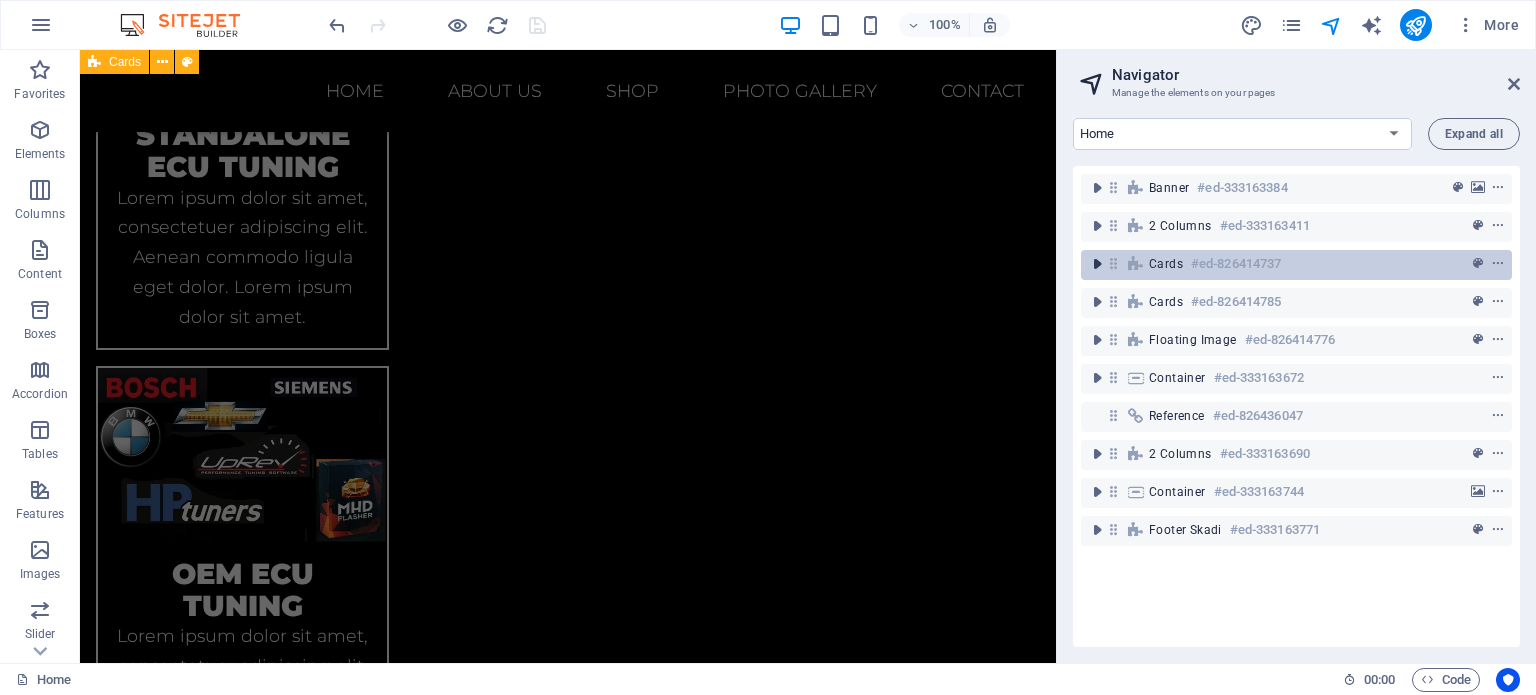 click at bounding box center [1097, 264] 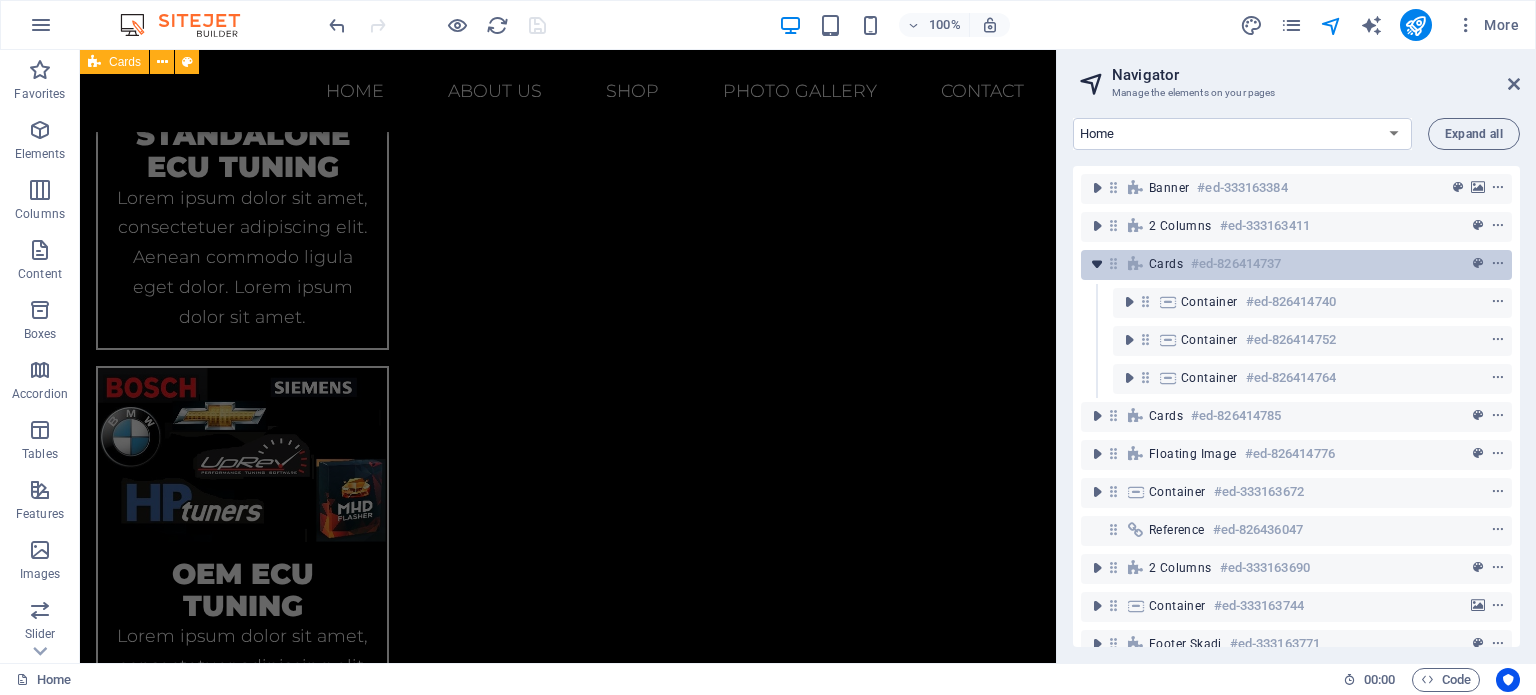 click at bounding box center (1097, 264) 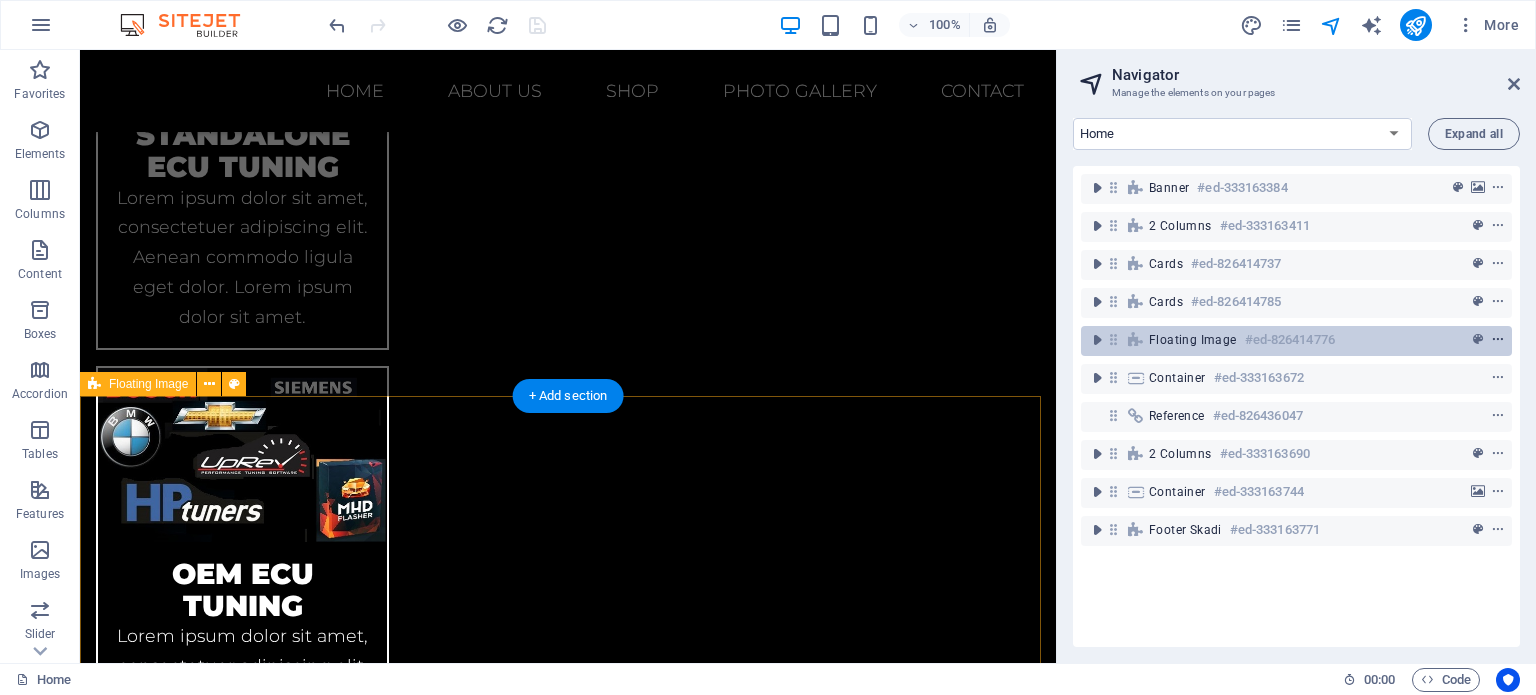 click at bounding box center [1498, 340] 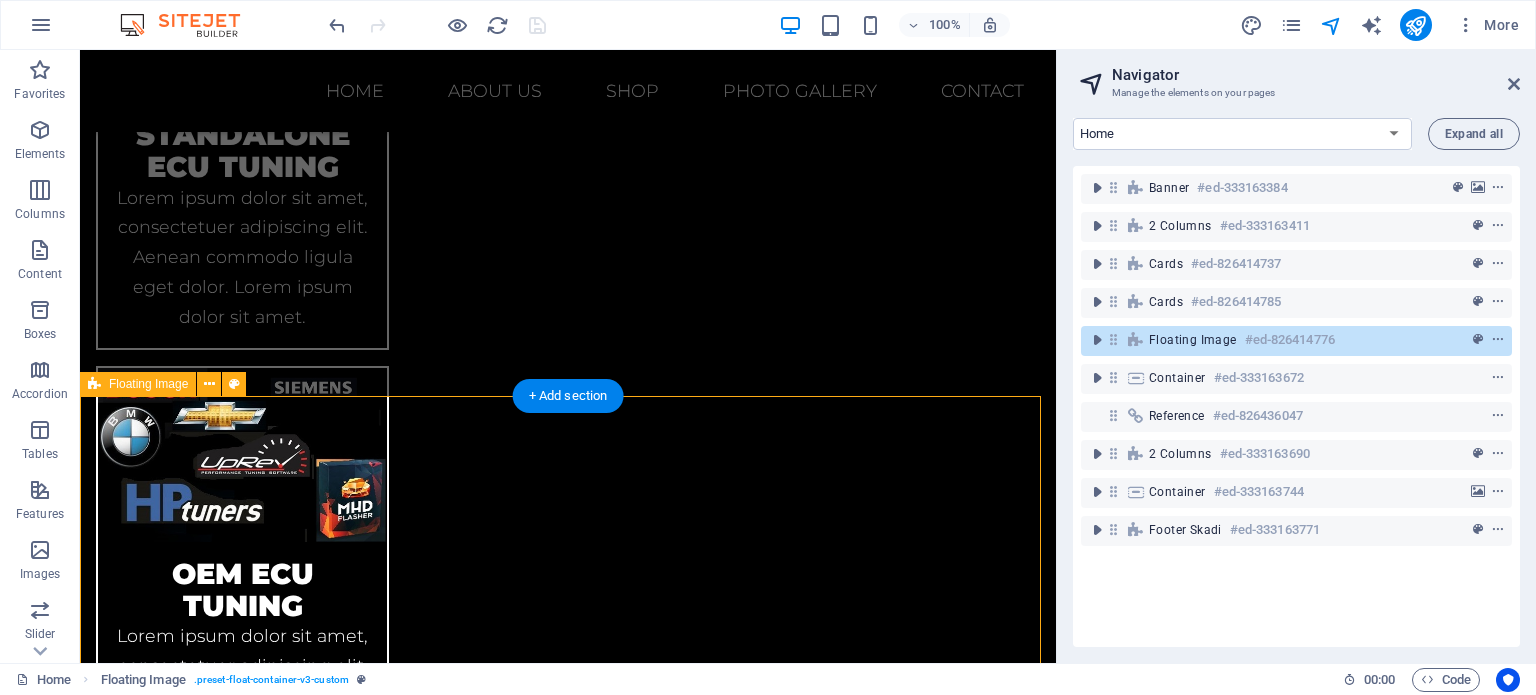 click on "#ed-826414776" at bounding box center (1290, 340) 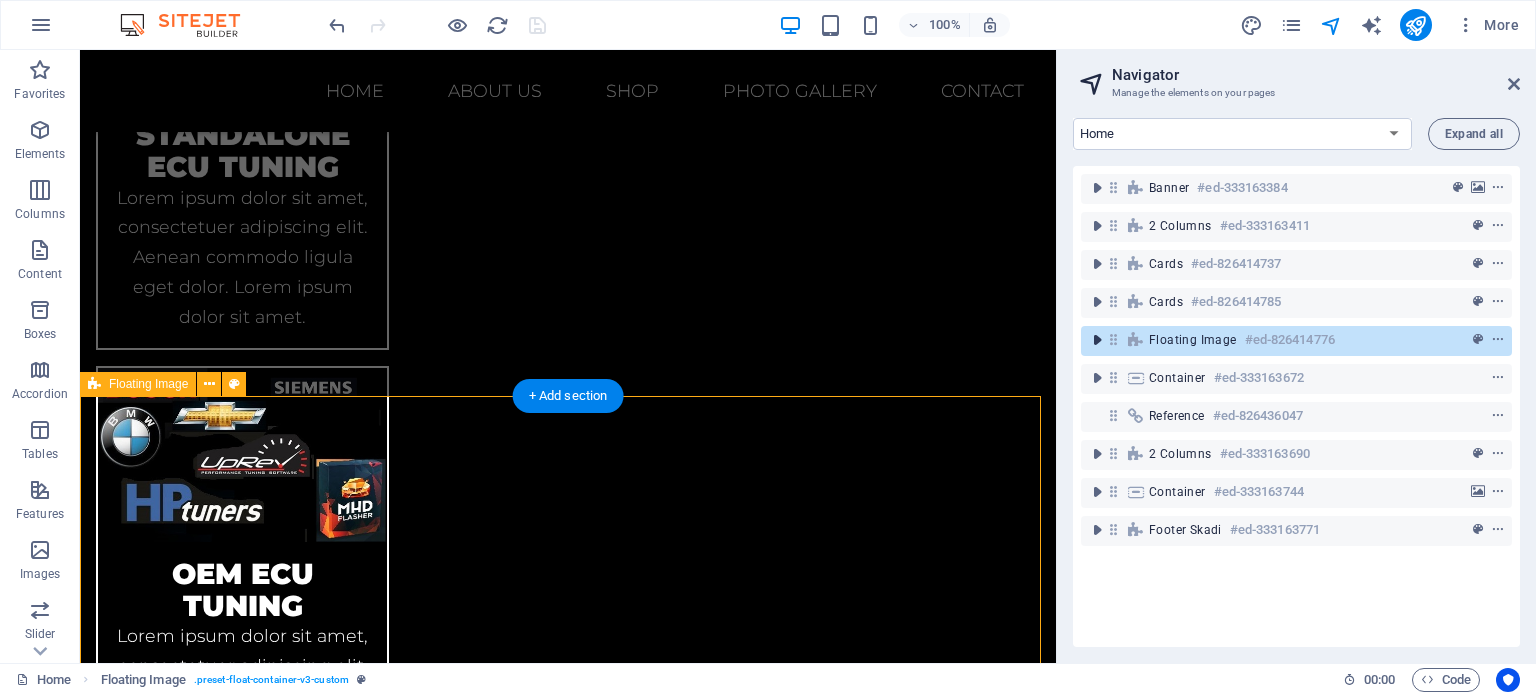 click at bounding box center (1097, 340) 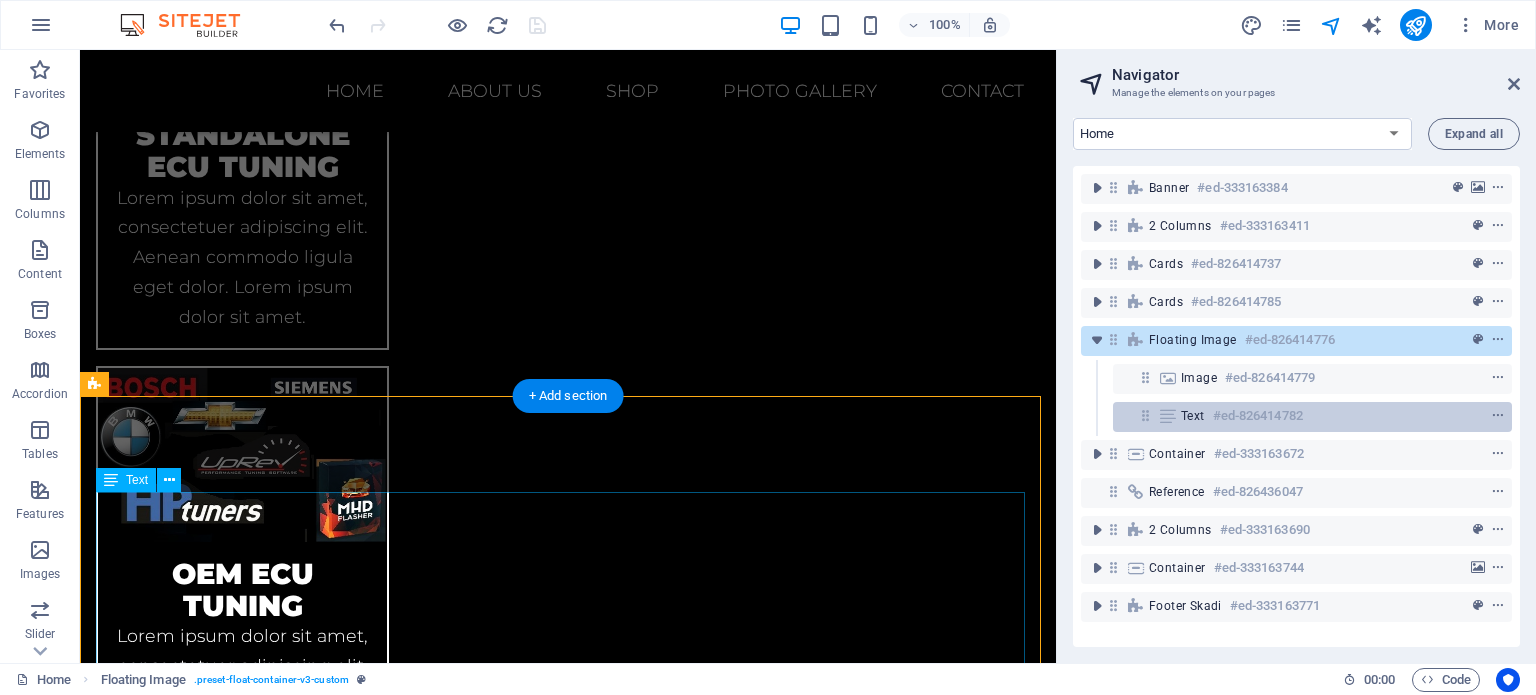 click on "#ed-826414782" at bounding box center (1258, 416) 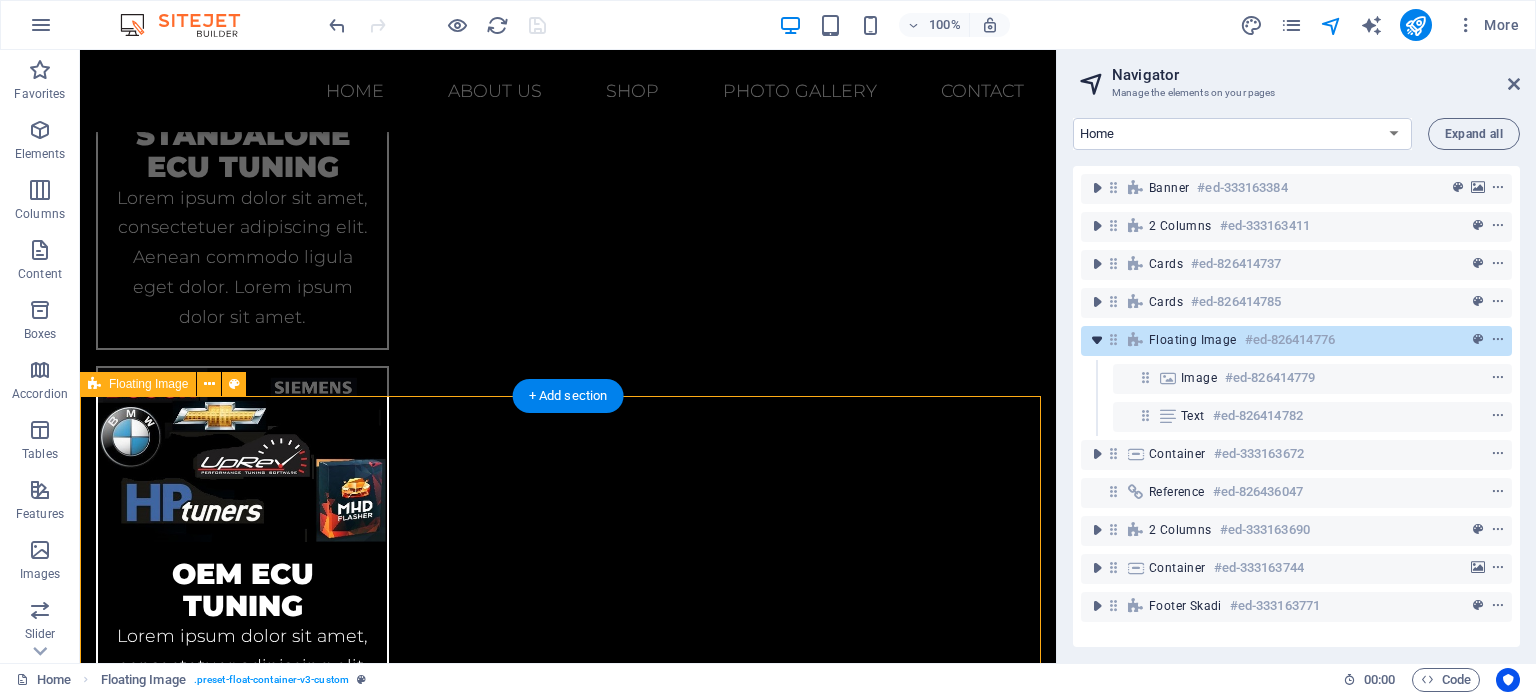 click at bounding box center (1097, 340) 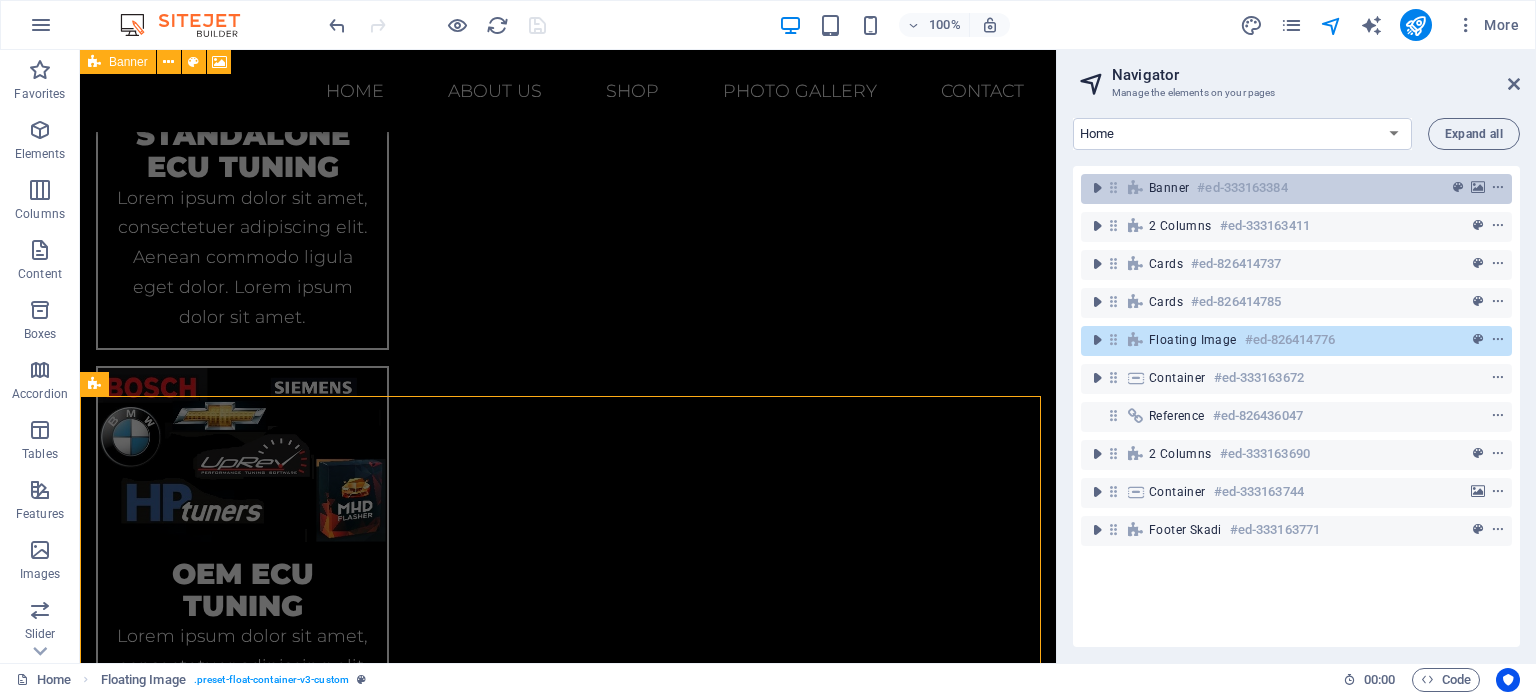 click on "Banner #ed-333163384" at bounding box center (1296, 189) 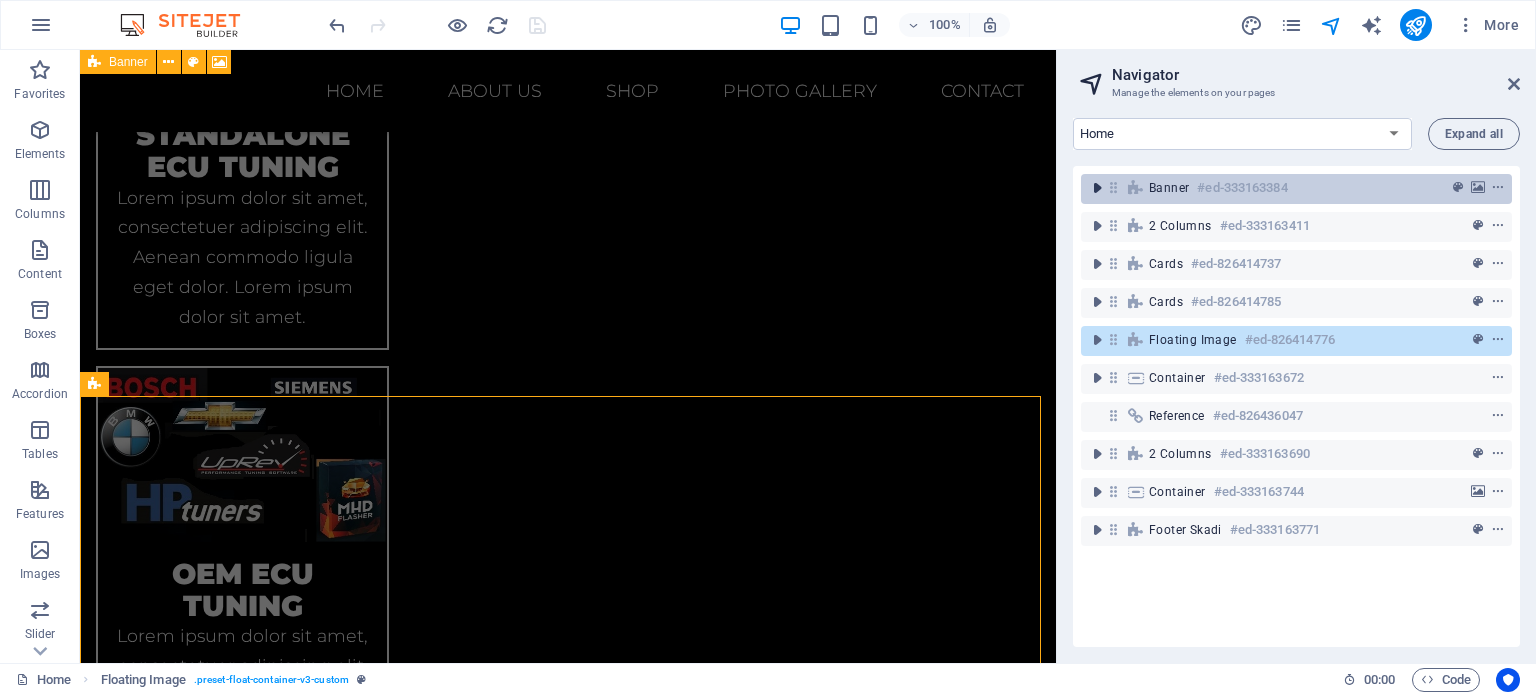 click at bounding box center (1097, 188) 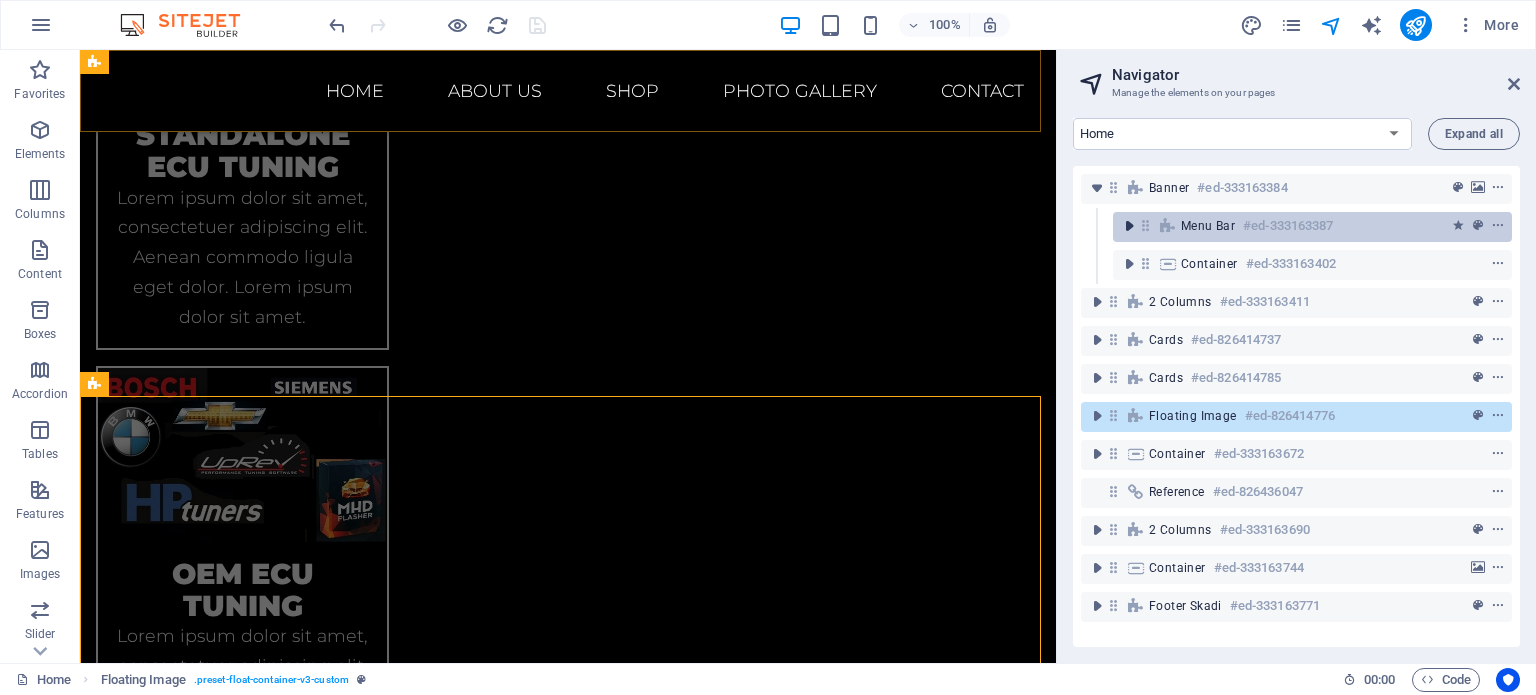 click at bounding box center [1129, 226] 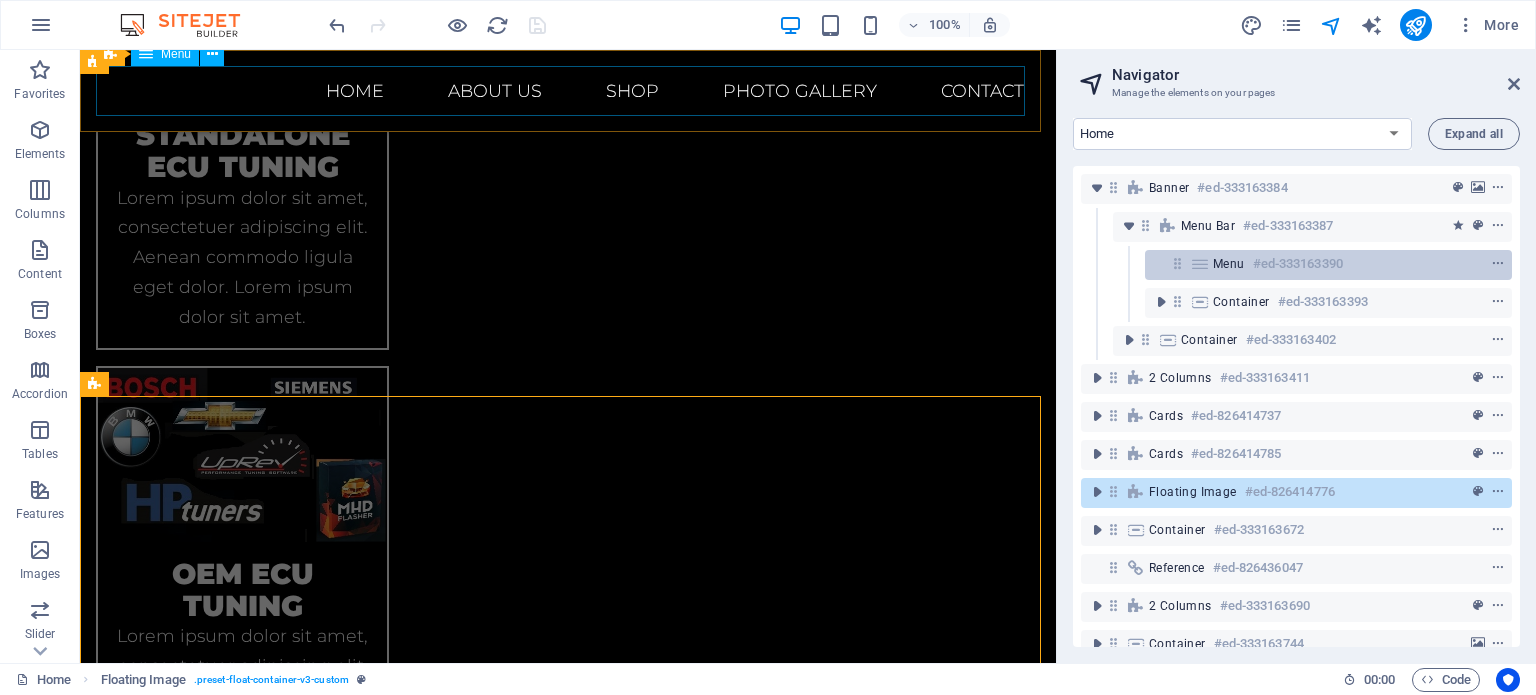 click on "Menu #ed-333163390" at bounding box center (1328, 265) 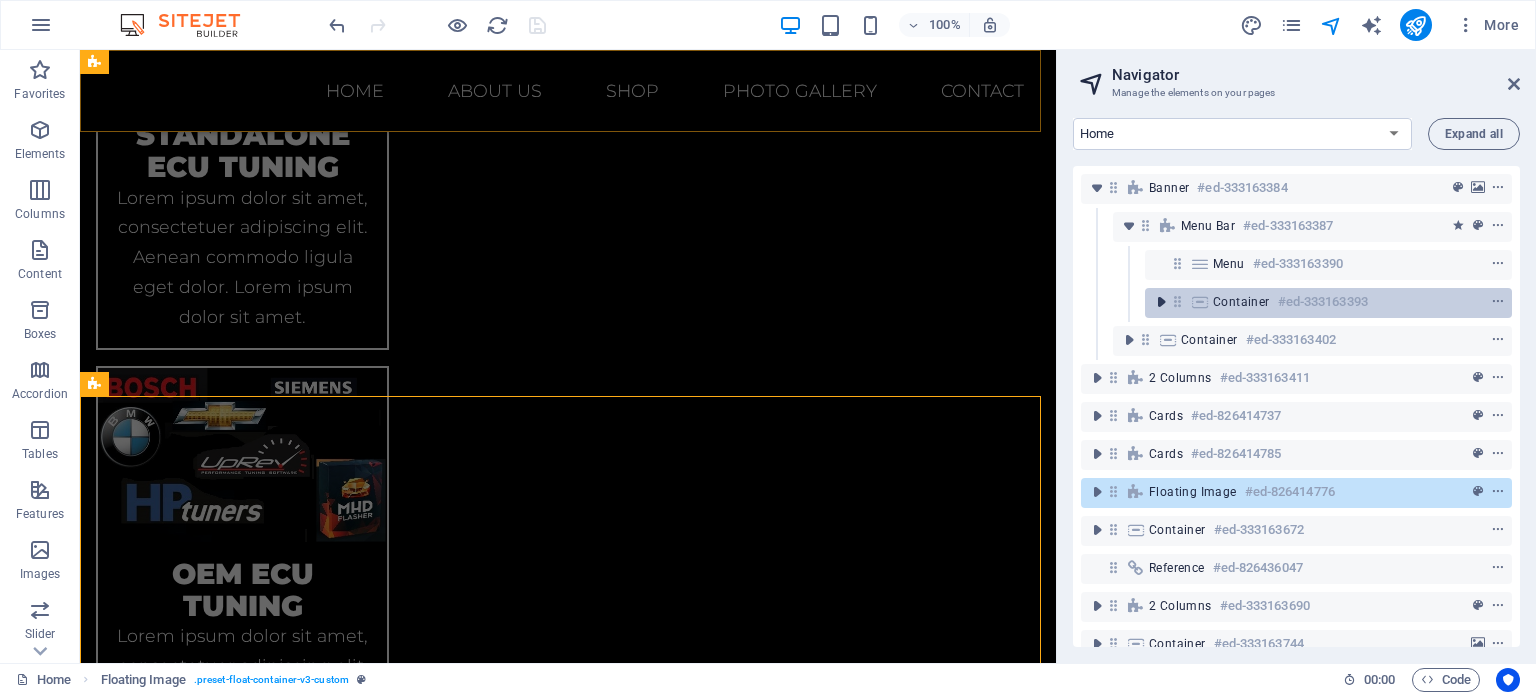 click at bounding box center [1161, 302] 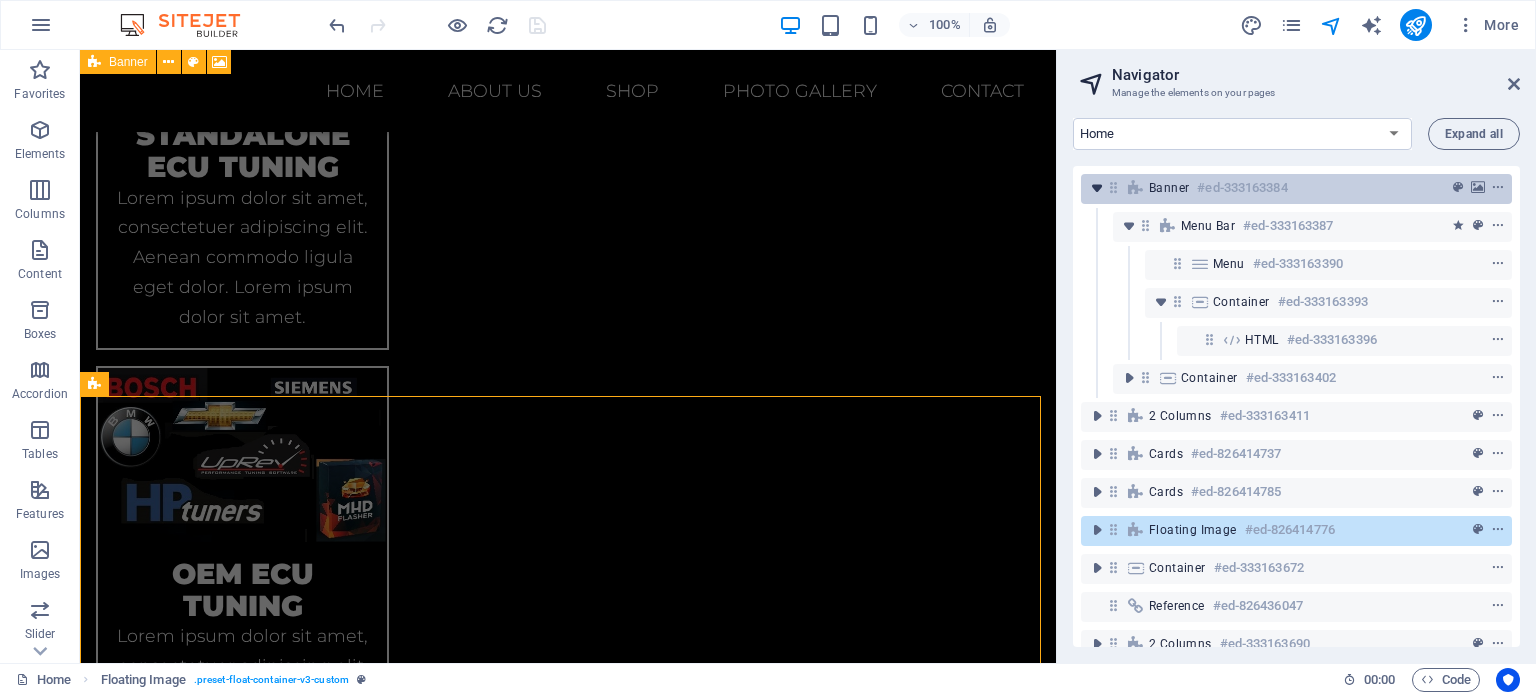 click at bounding box center (1097, 188) 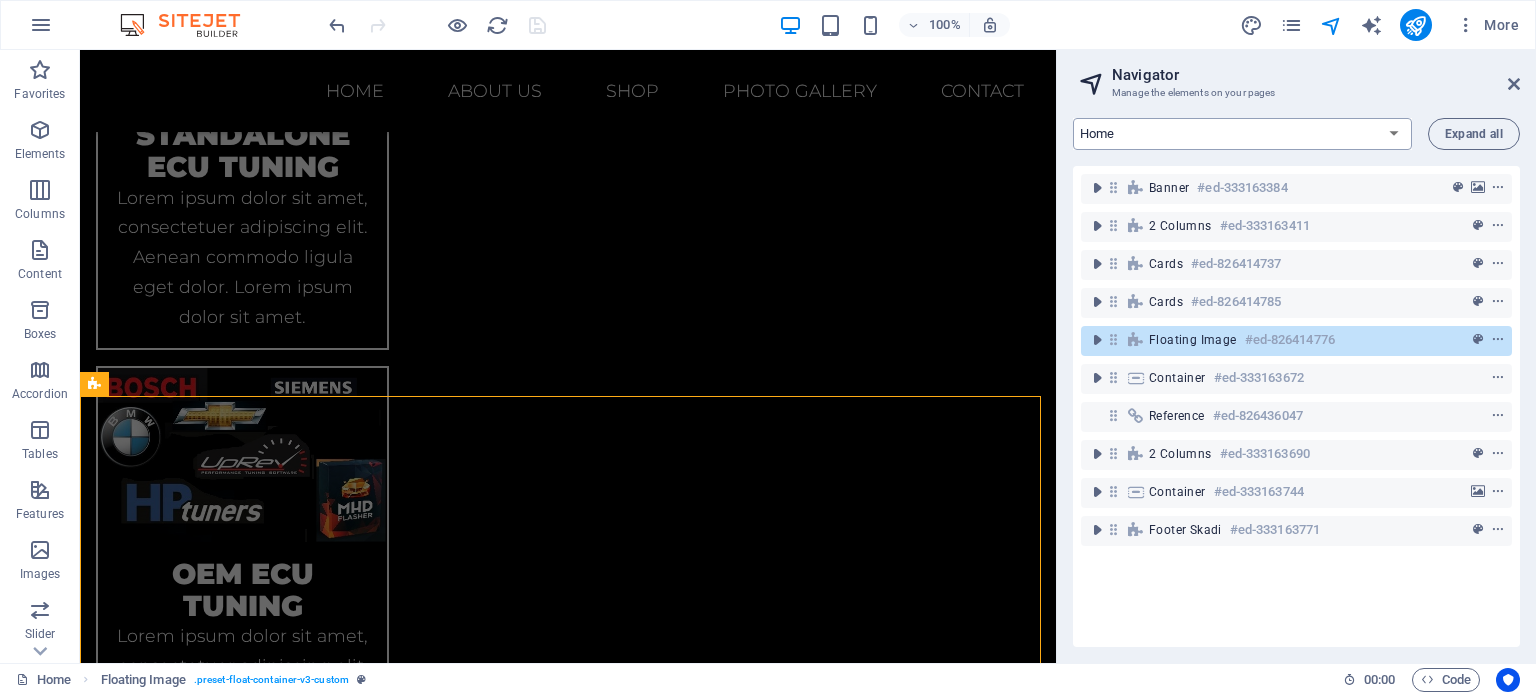 click on "Home  Subpage  Legal Notice  Privacy  Gallery" at bounding box center [1242, 134] 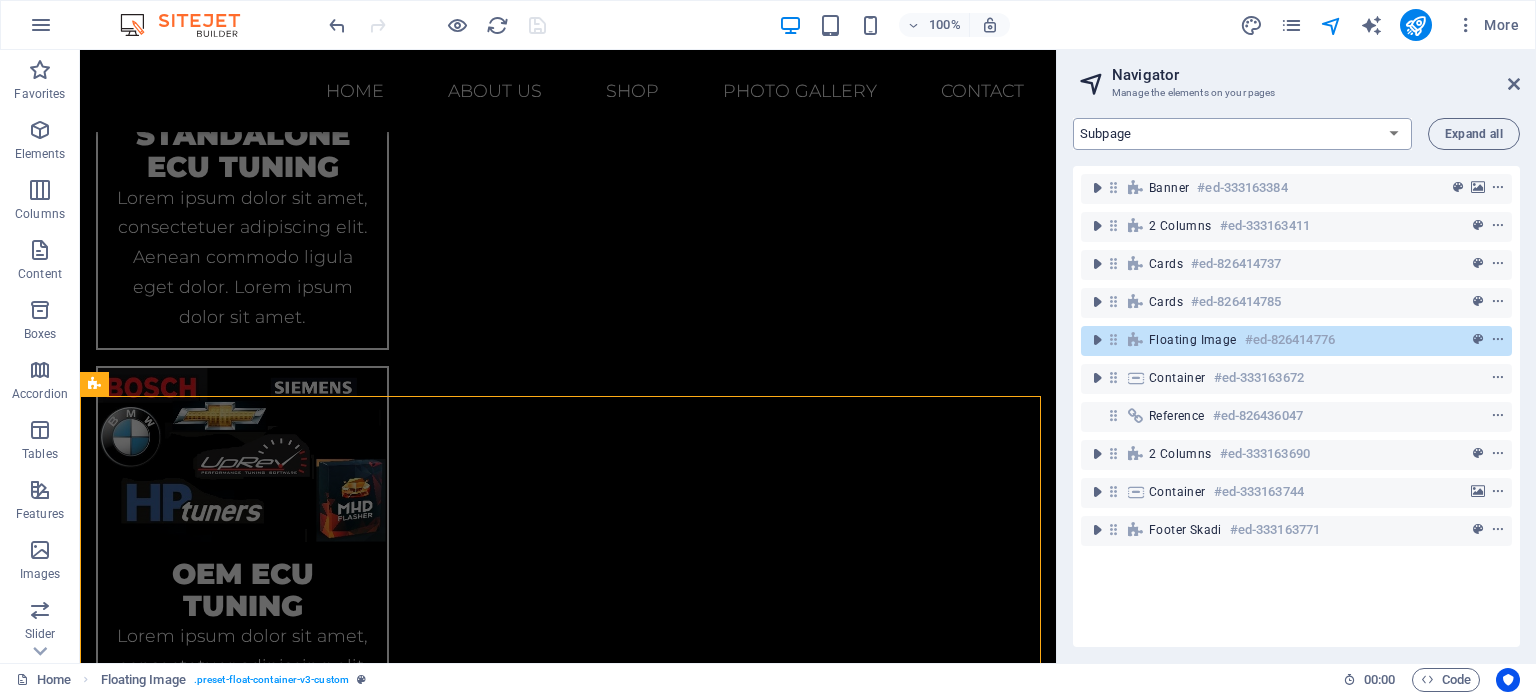 click on "Home  Subpage  Legal Notice  Privacy  Gallery" at bounding box center [1242, 134] 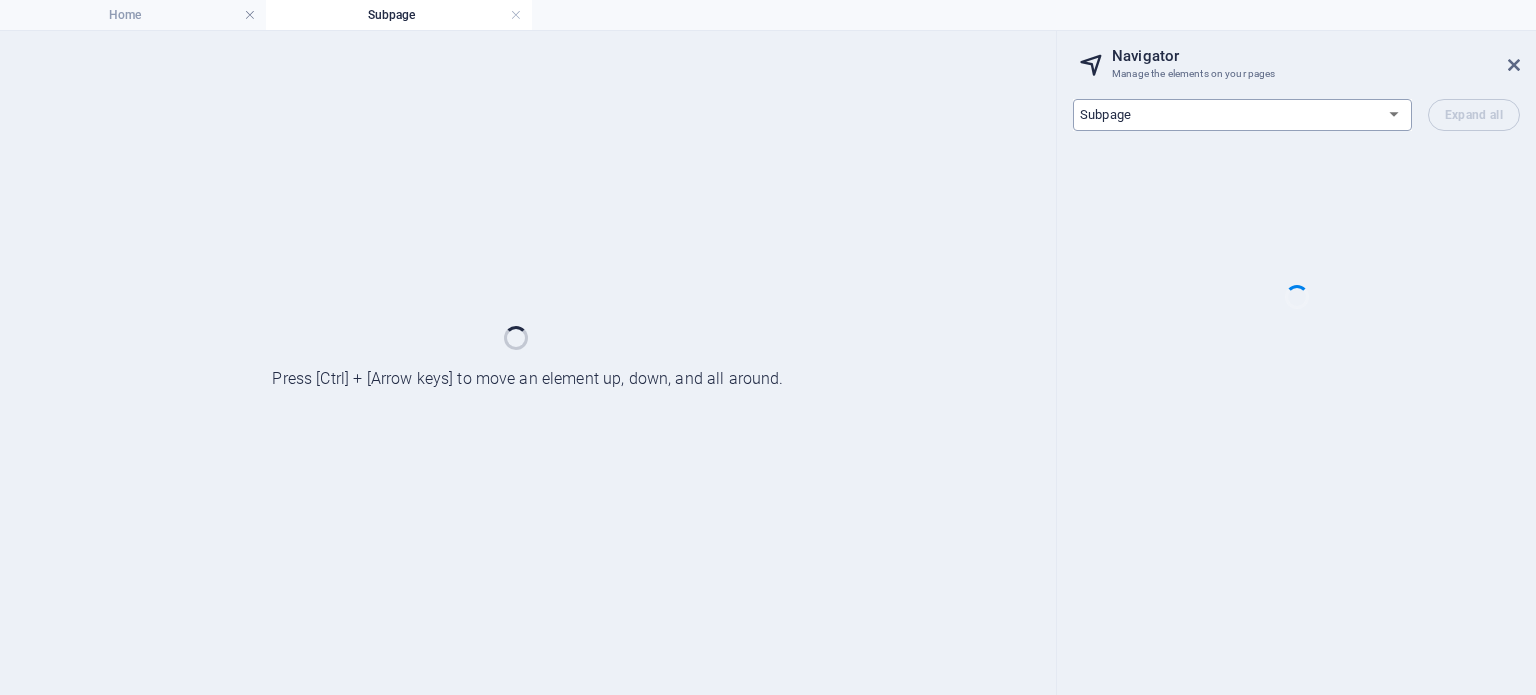 scroll, scrollTop: 0, scrollLeft: 0, axis: both 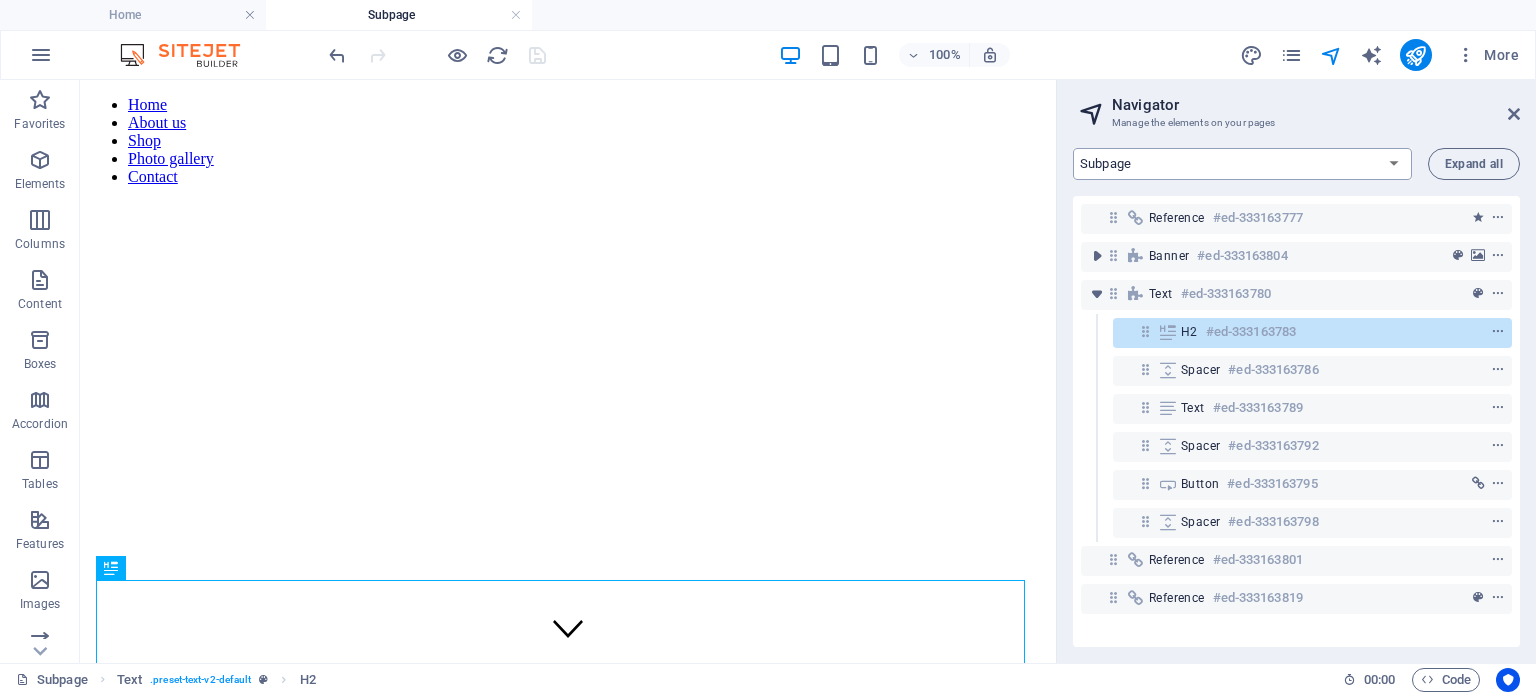 click on "Home  Subpage  Legal Notice  Privacy  Gallery" at bounding box center (1242, 164) 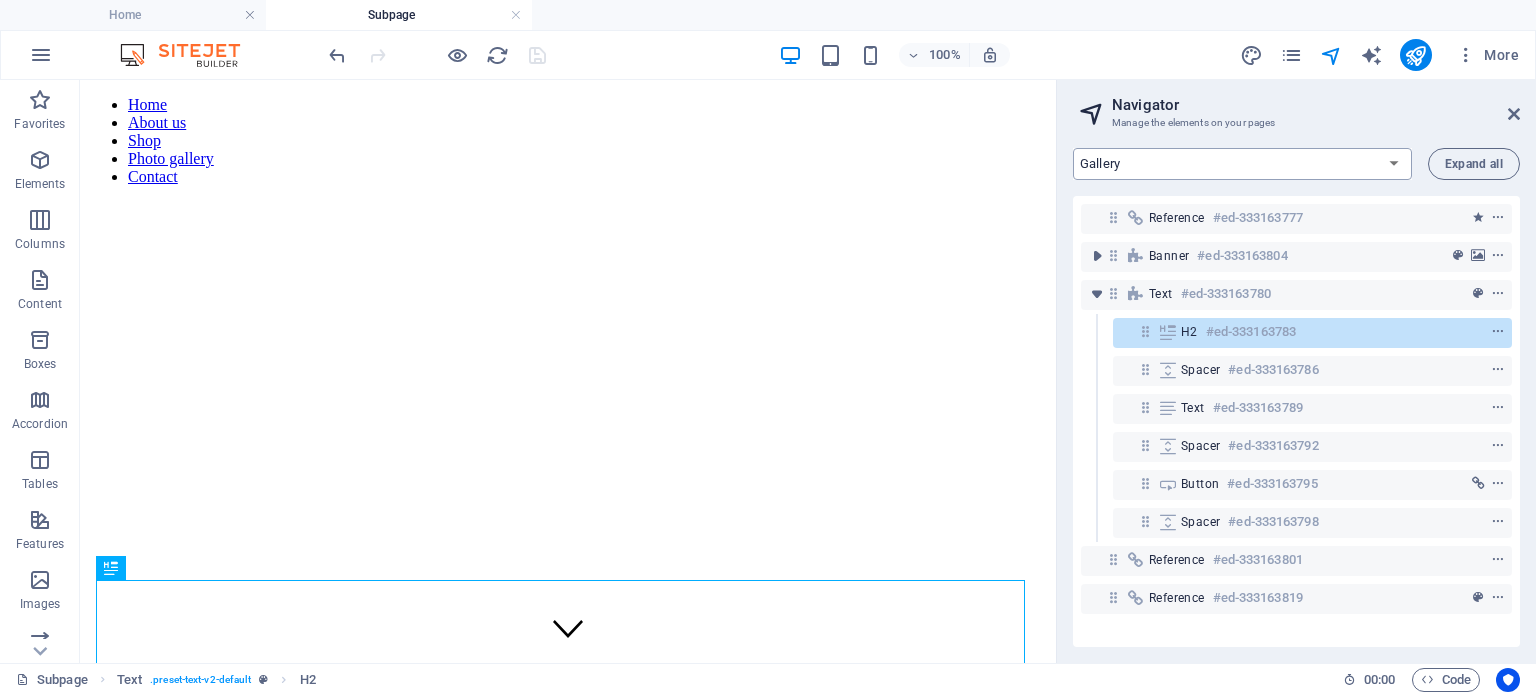 click on "Home  Subpage  Legal Notice  Privacy  Gallery" at bounding box center (1242, 164) 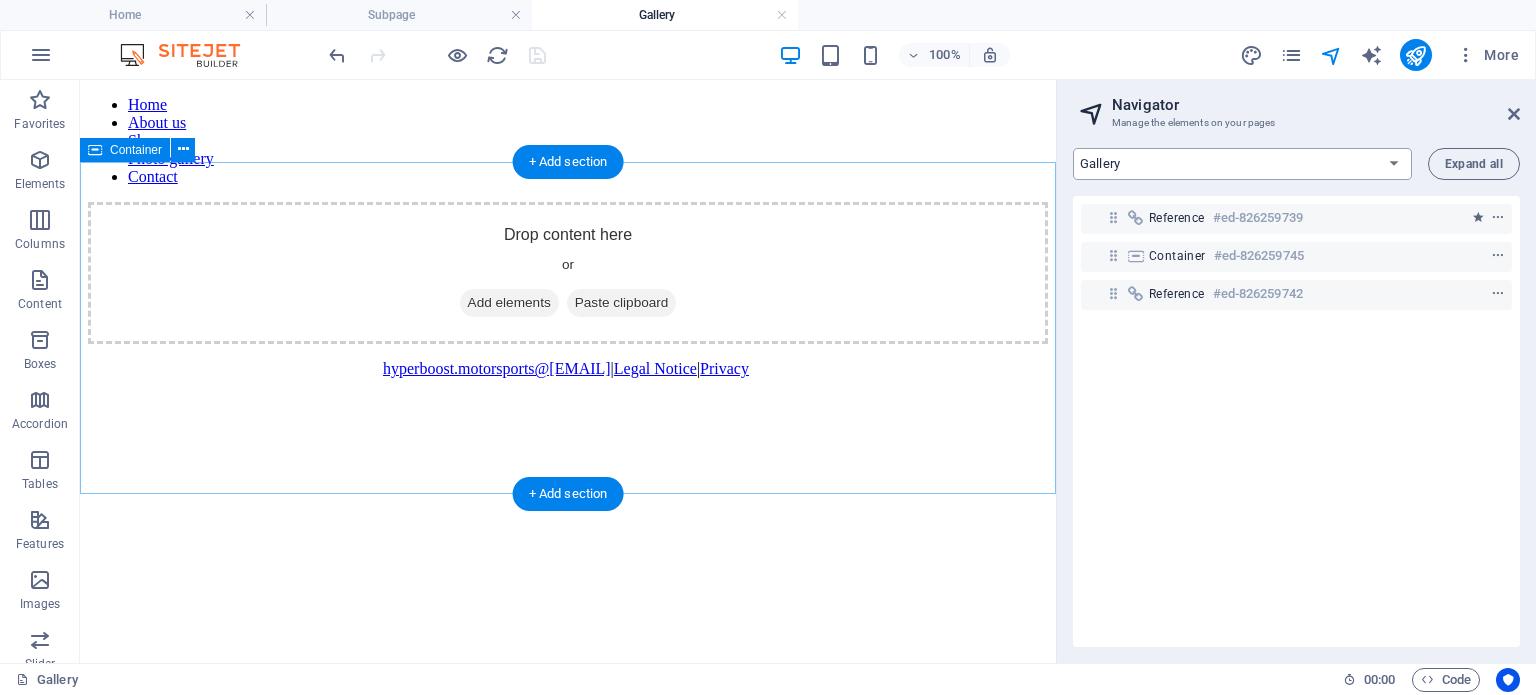 scroll, scrollTop: 0, scrollLeft: 0, axis: both 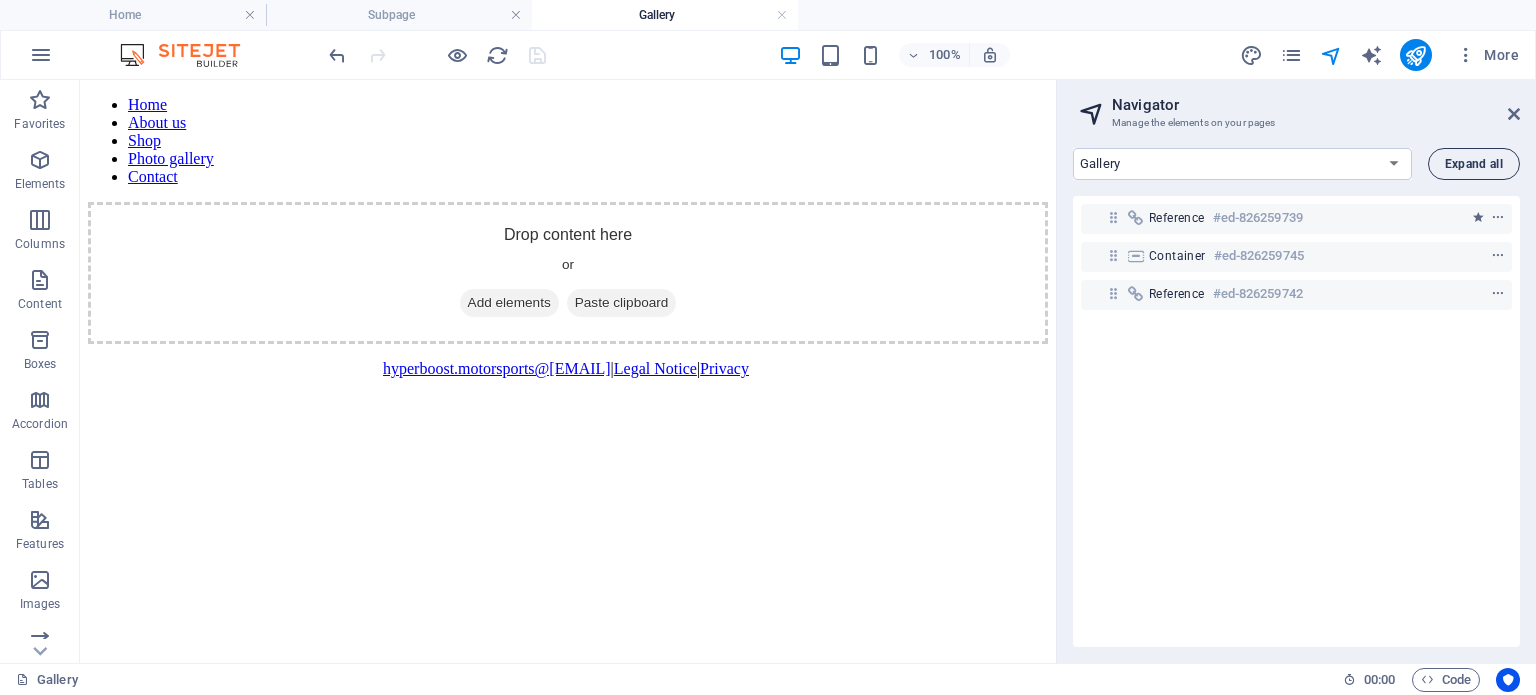 click on "Expand all" at bounding box center (1474, 164) 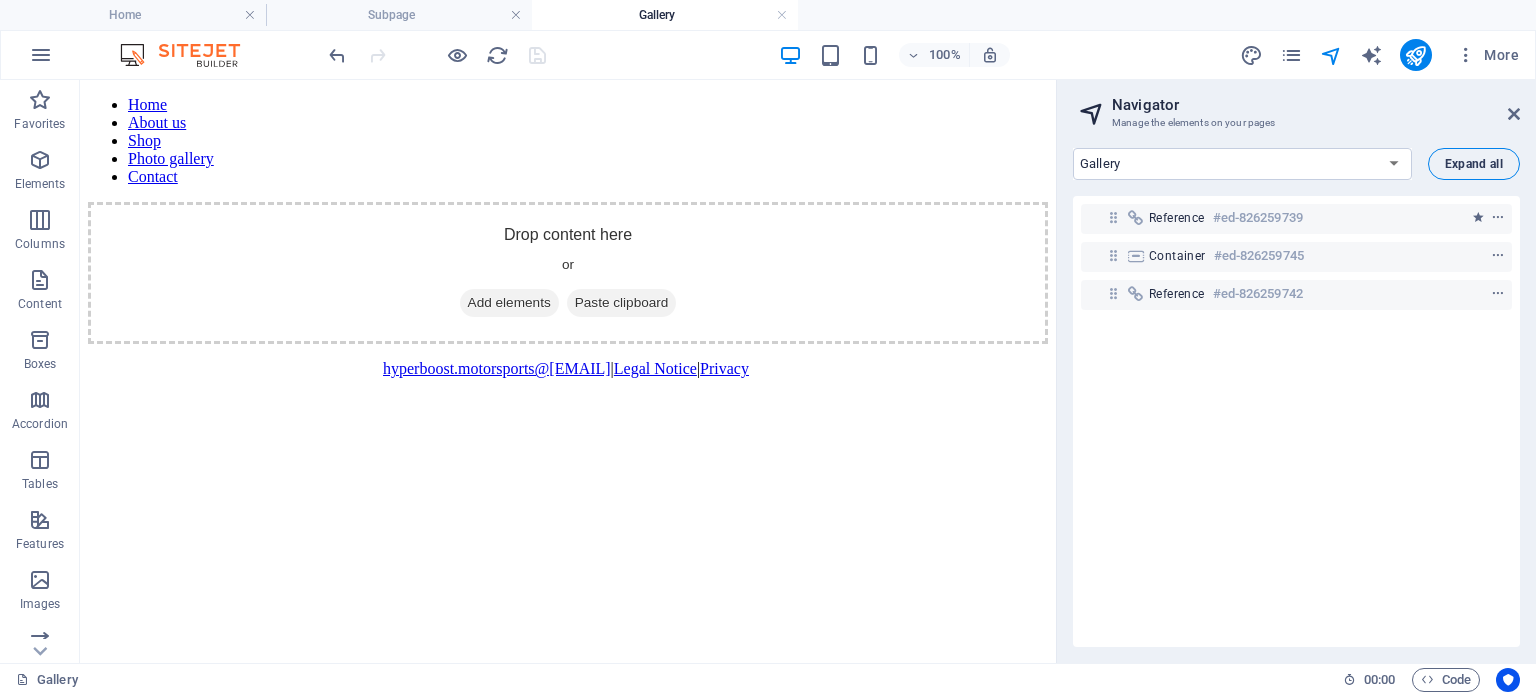 click on "Expand all" at bounding box center (1474, 164) 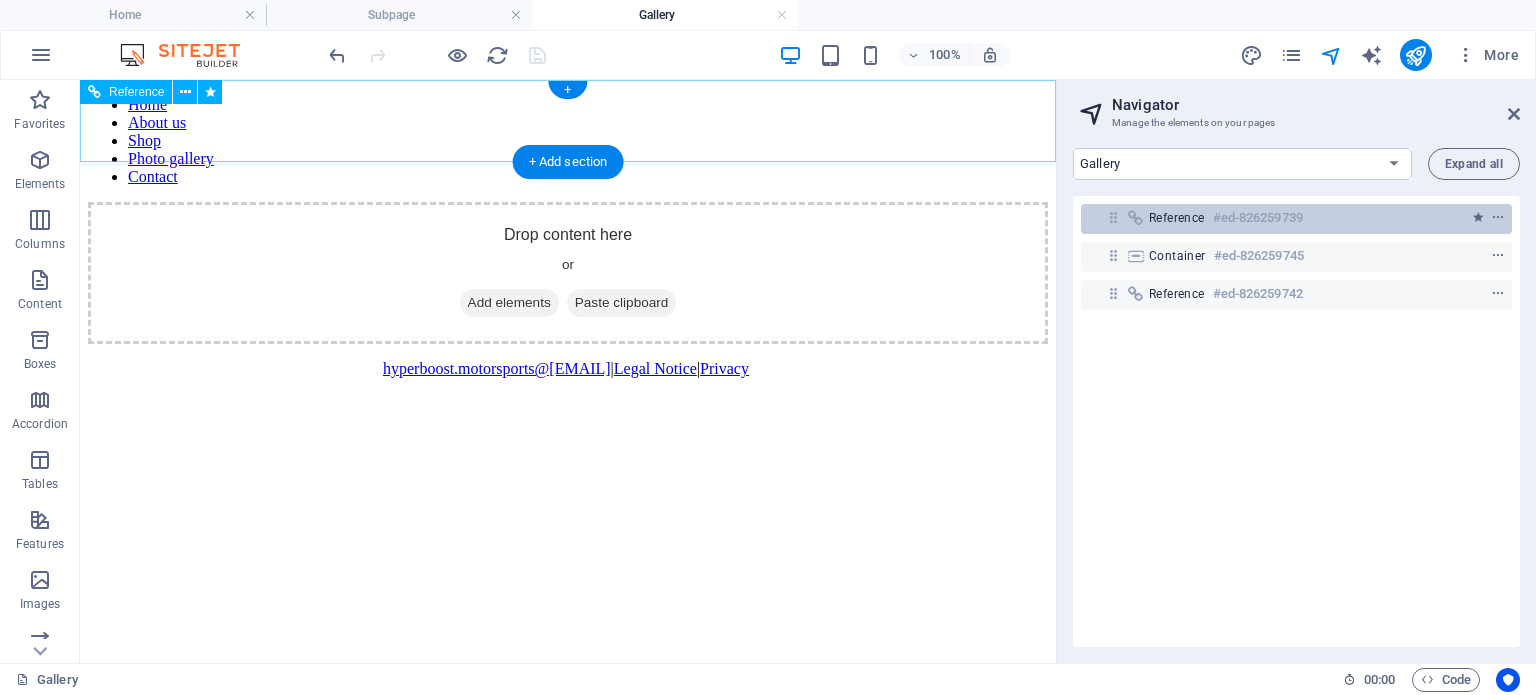 click at bounding box center (1136, 218) 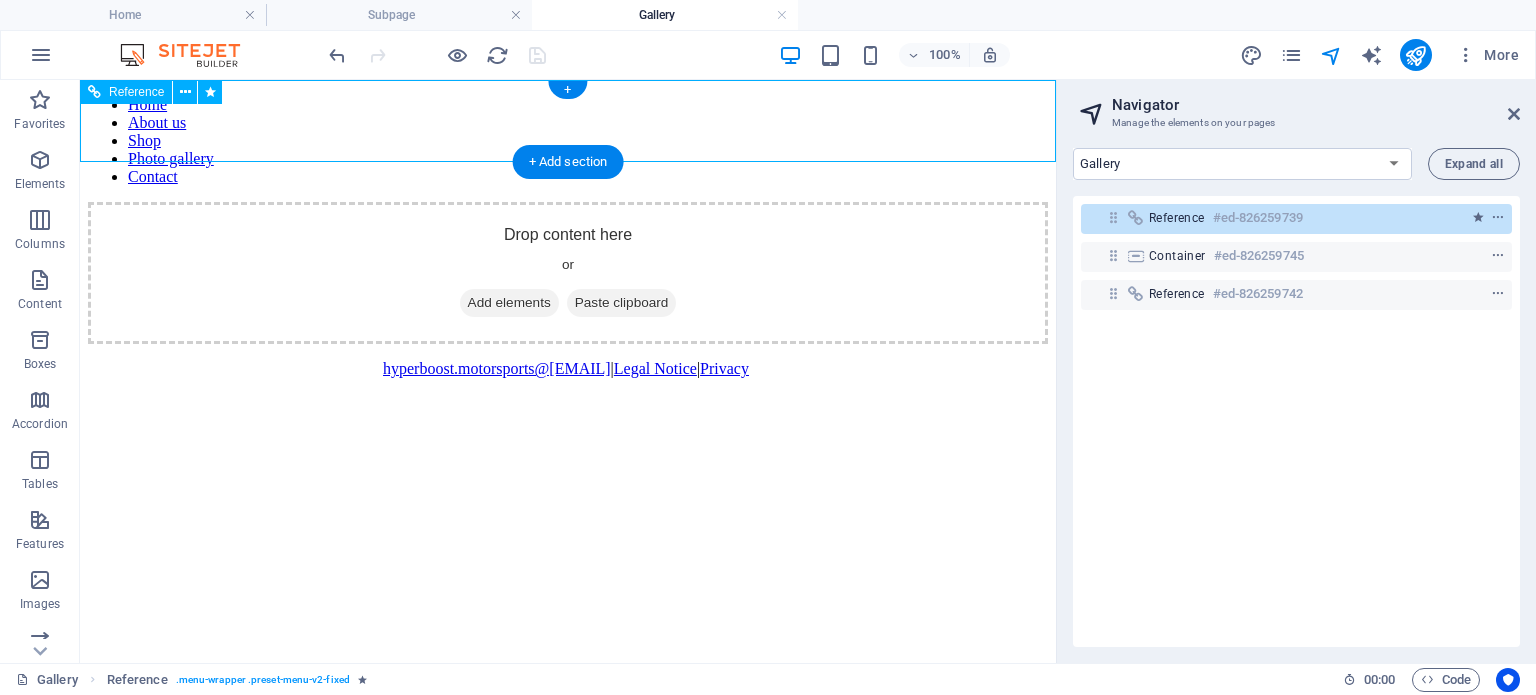 click at bounding box center (1113, 217) 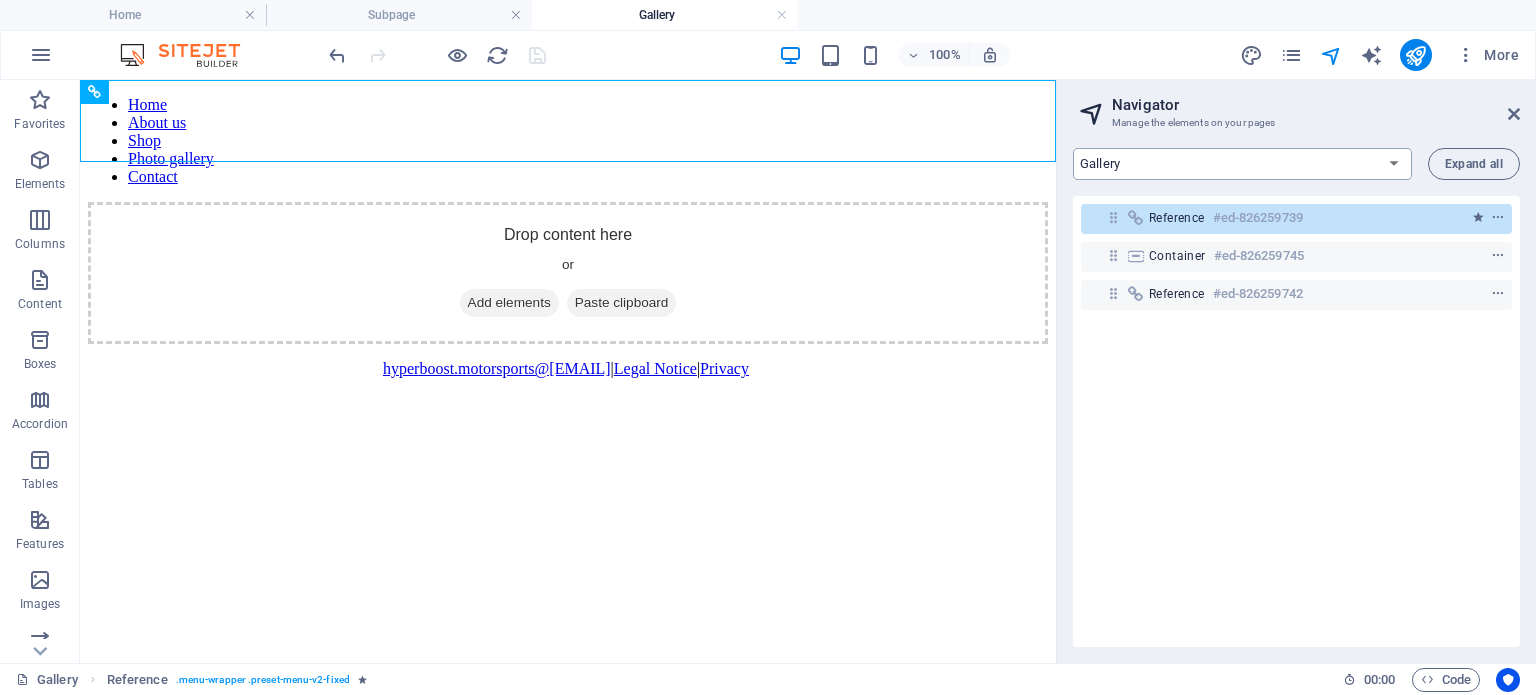 click on "Home  Subpage  Legal Notice  Privacy  Gallery" at bounding box center (1242, 164) 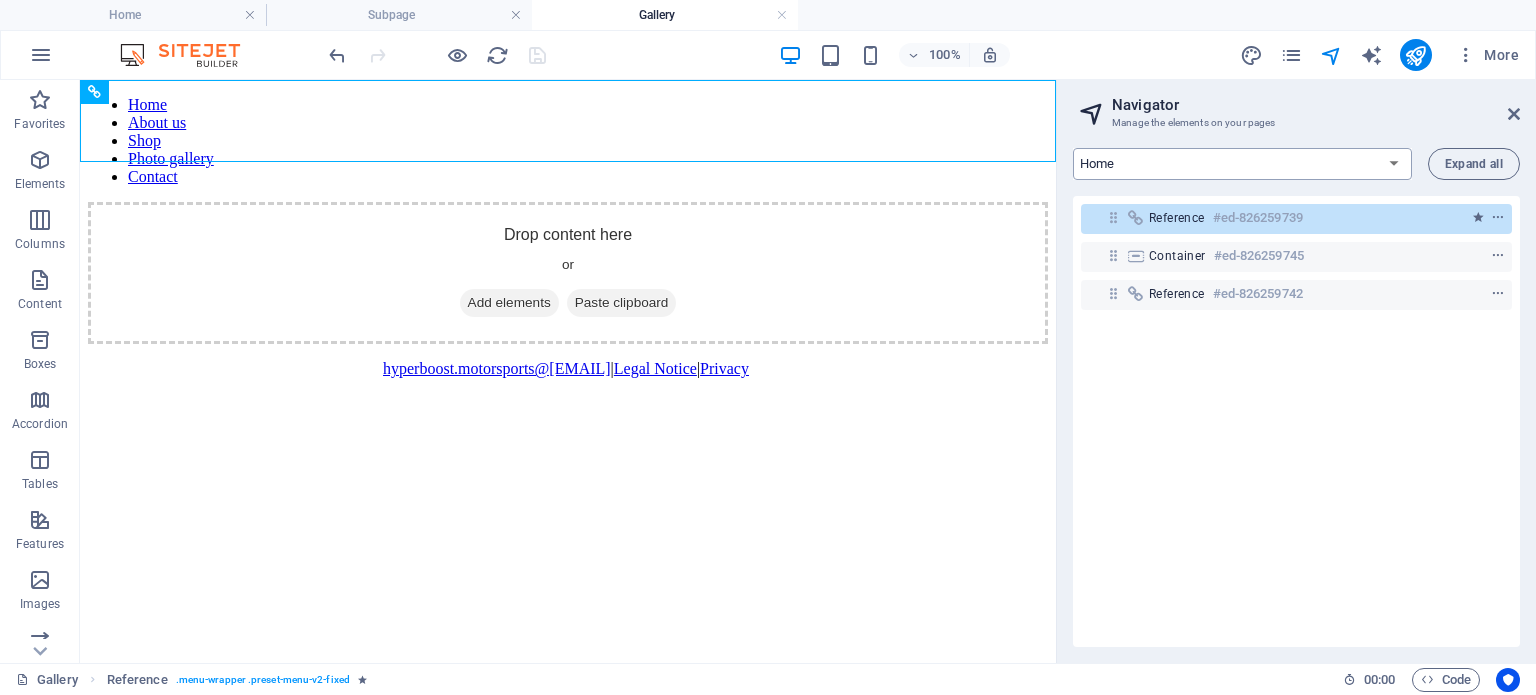 click on "Home  Subpage  Legal Notice  Privacy  Gallery" at bounding box center [1242, 164] 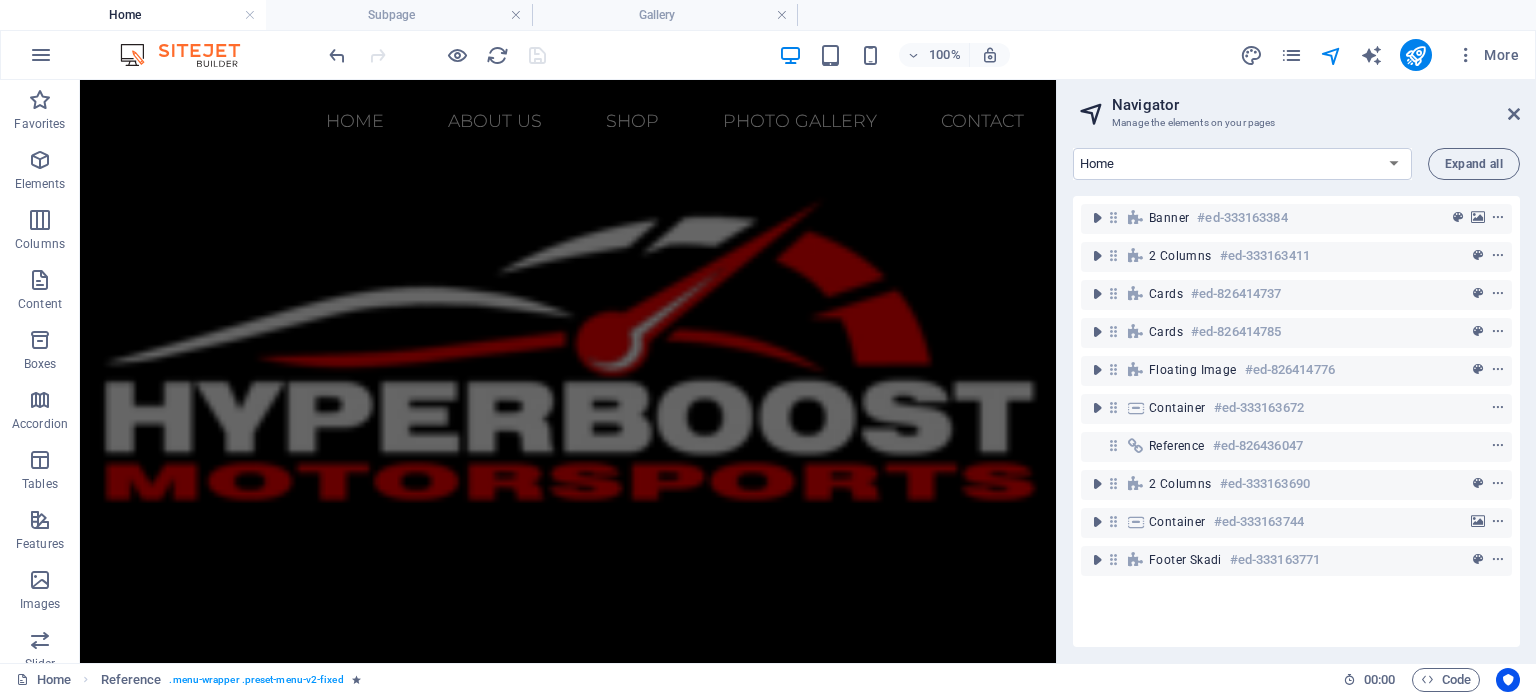 scroll, scrollTop: 2606, scrollLeft: 0, axis: vertical 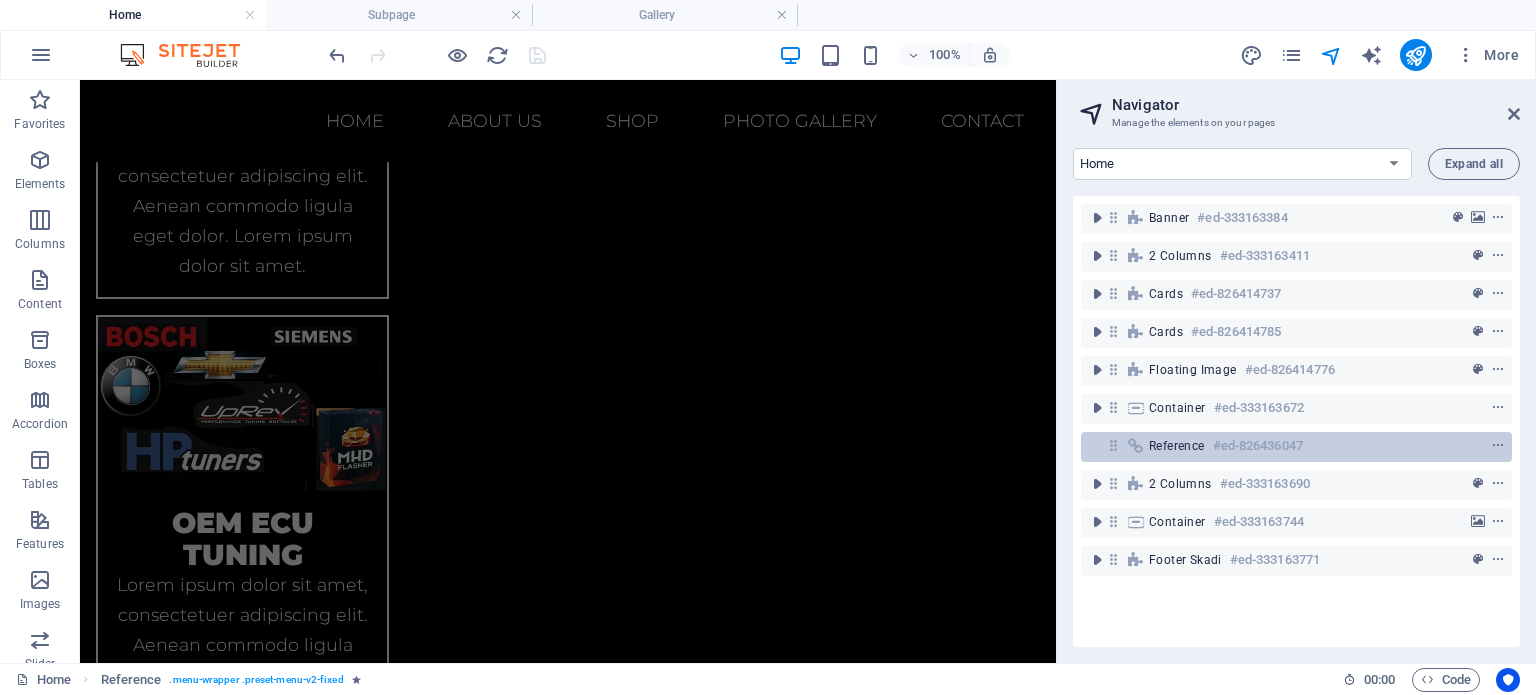 click on "Reference" at bounding box center [1177, 446] 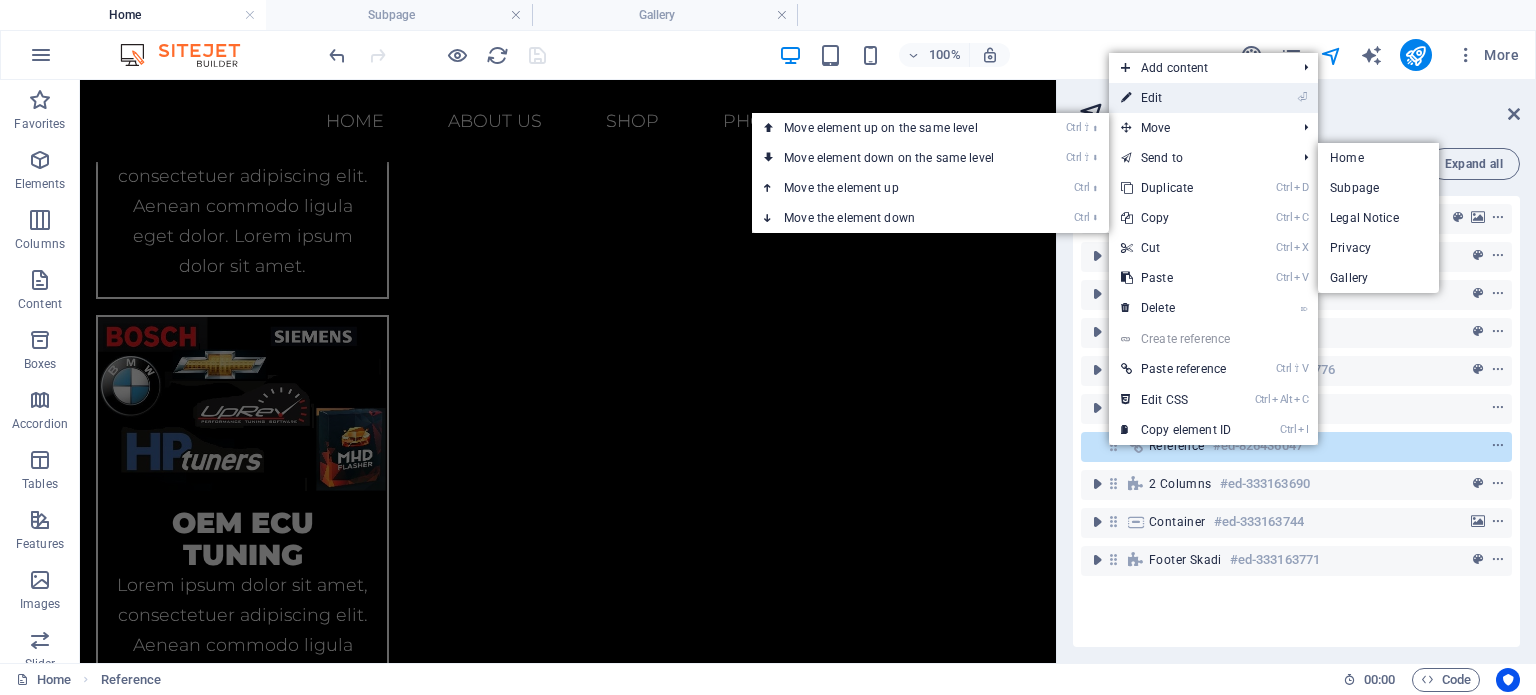 click on "⏎  Edit" at bounding box center (1176, 98) 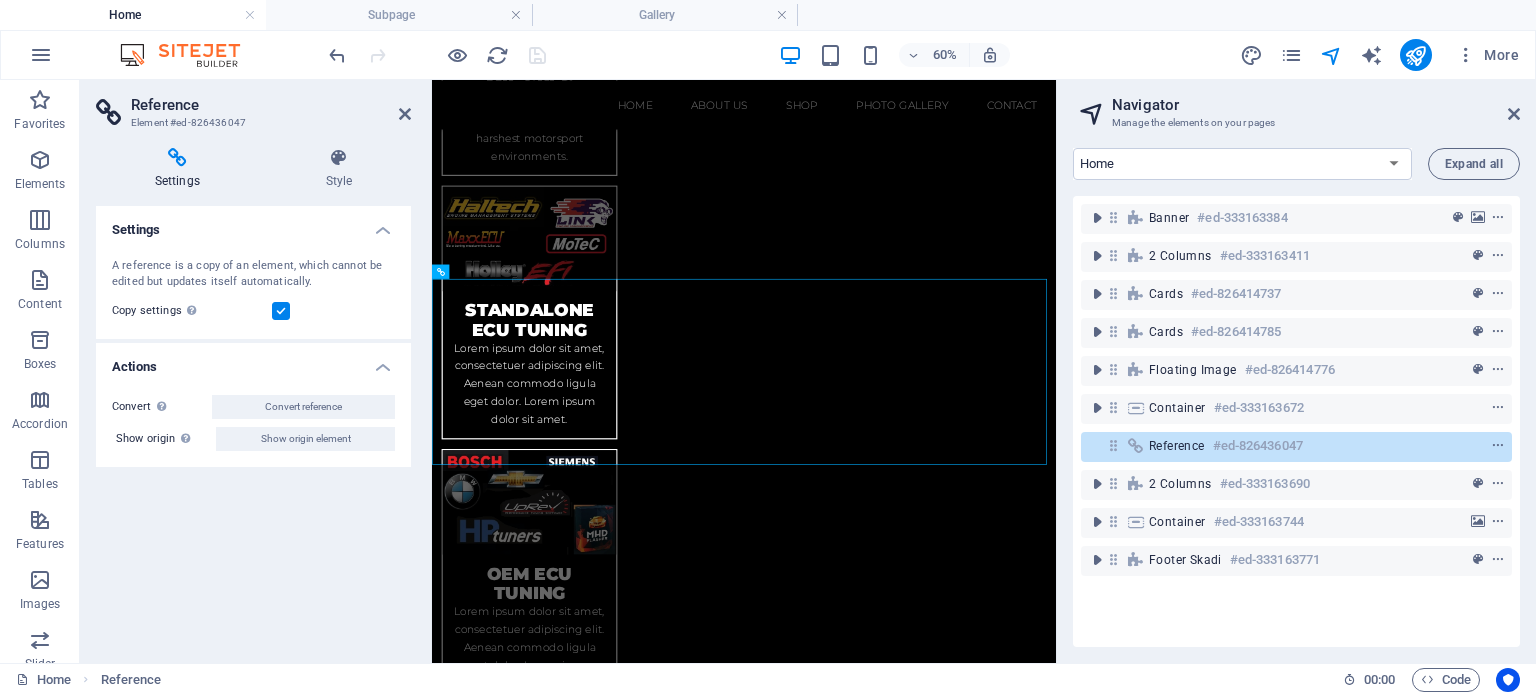scroll, scrollTop: 4061, scrollLeft: 0, axis: vertical 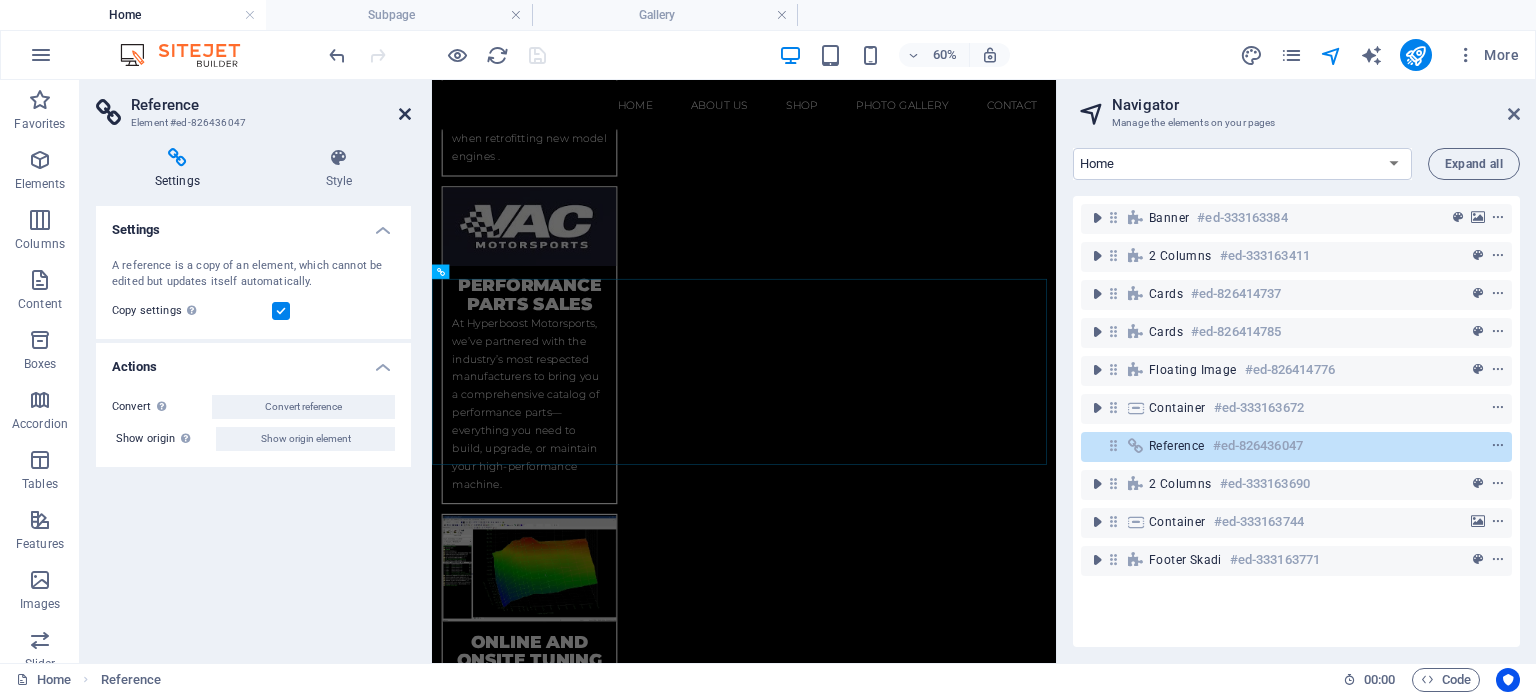click at bounding box center (405, 114) 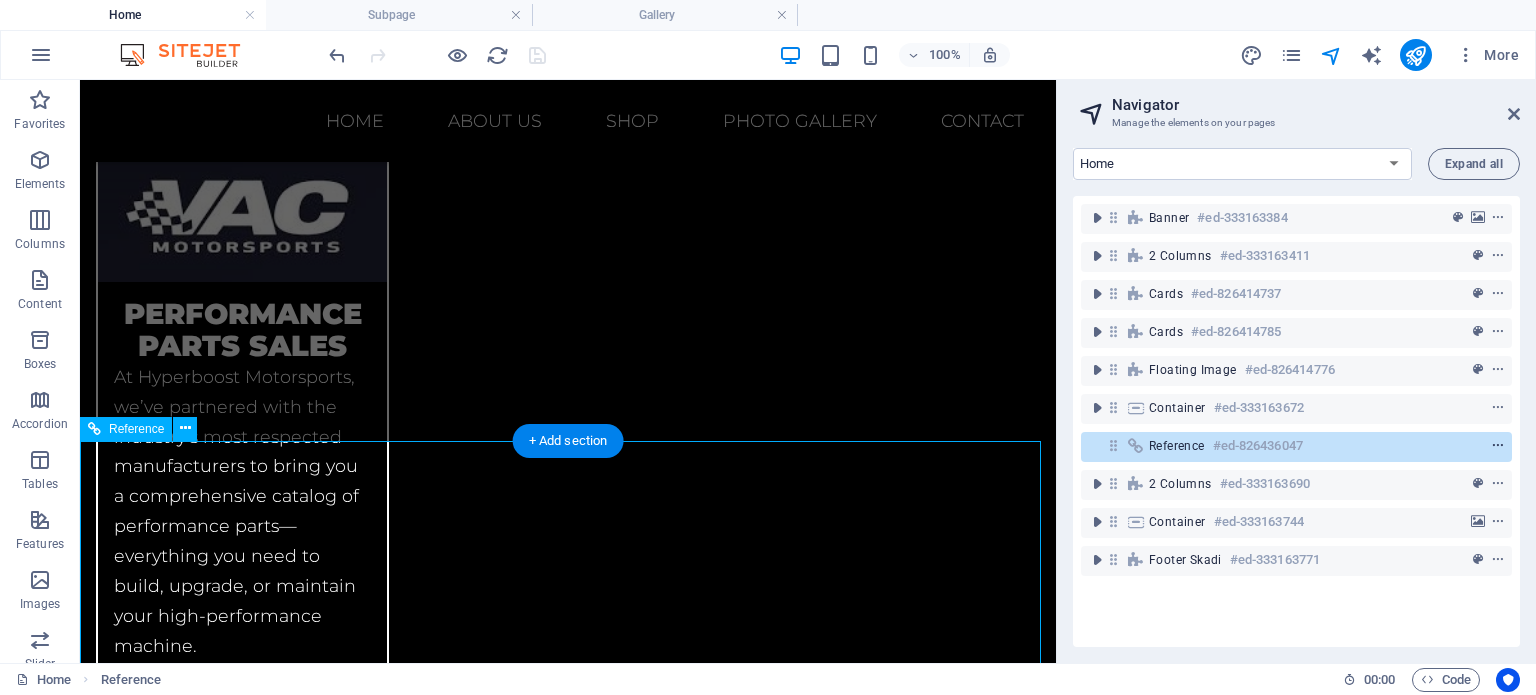 click at bounding box center [1498, 446] 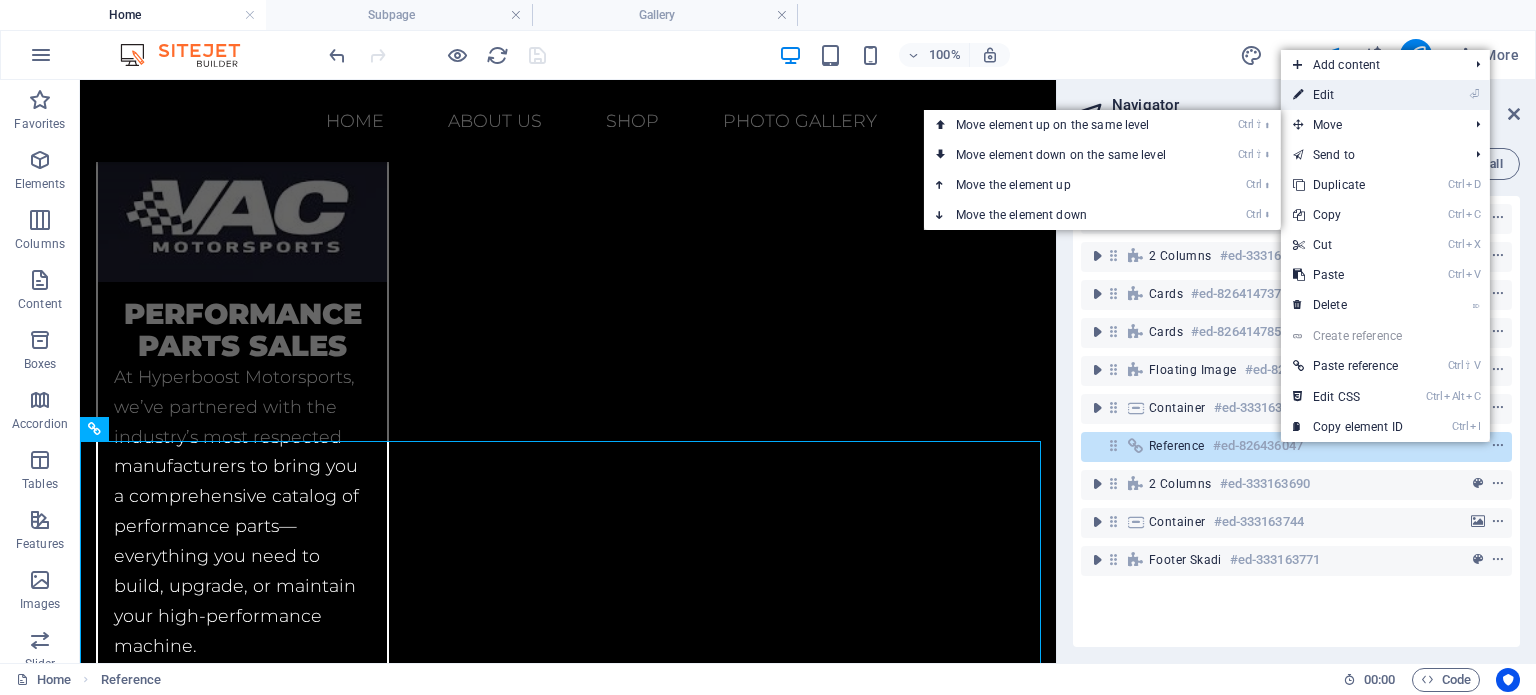 click on "⏎  Edit" at bounding box center [1348, 95] 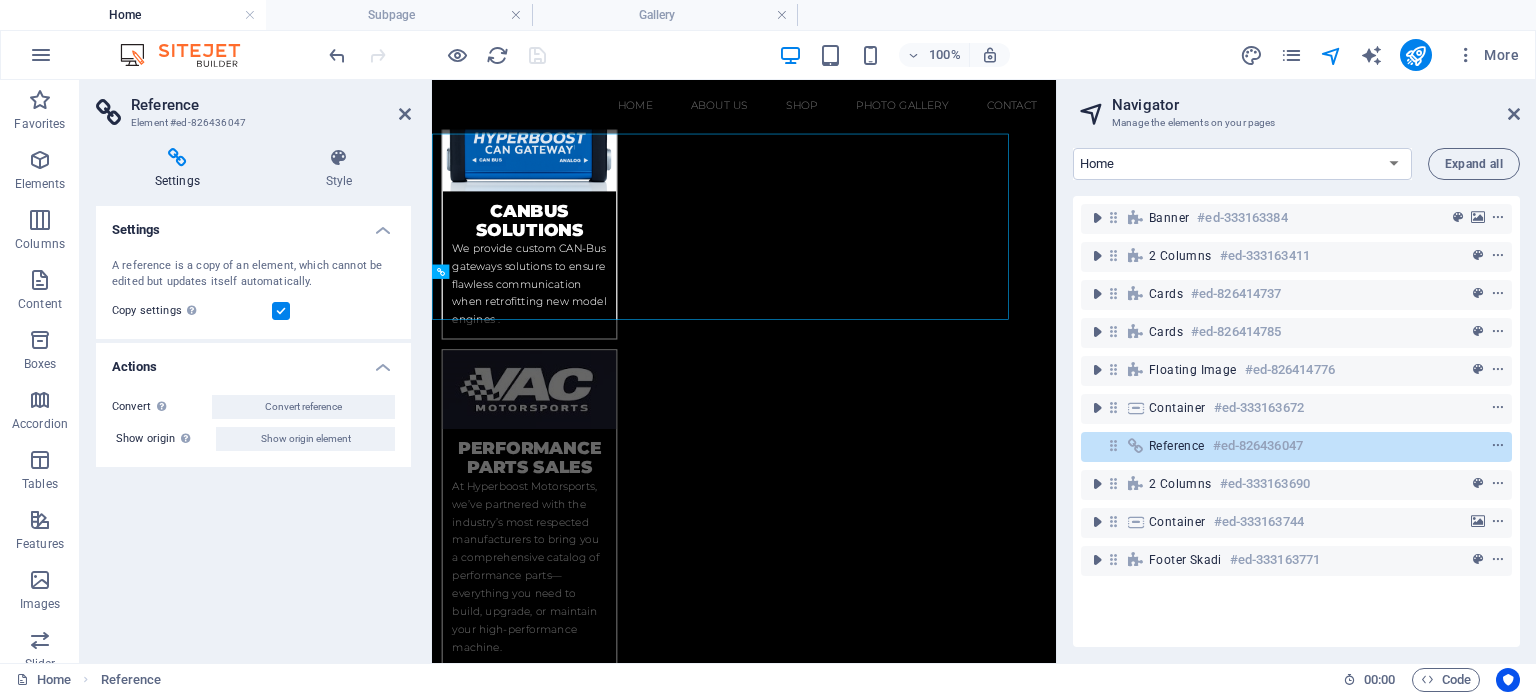 scroll, scrollTop: 4061, scrollLeft: 0, axis: vertical 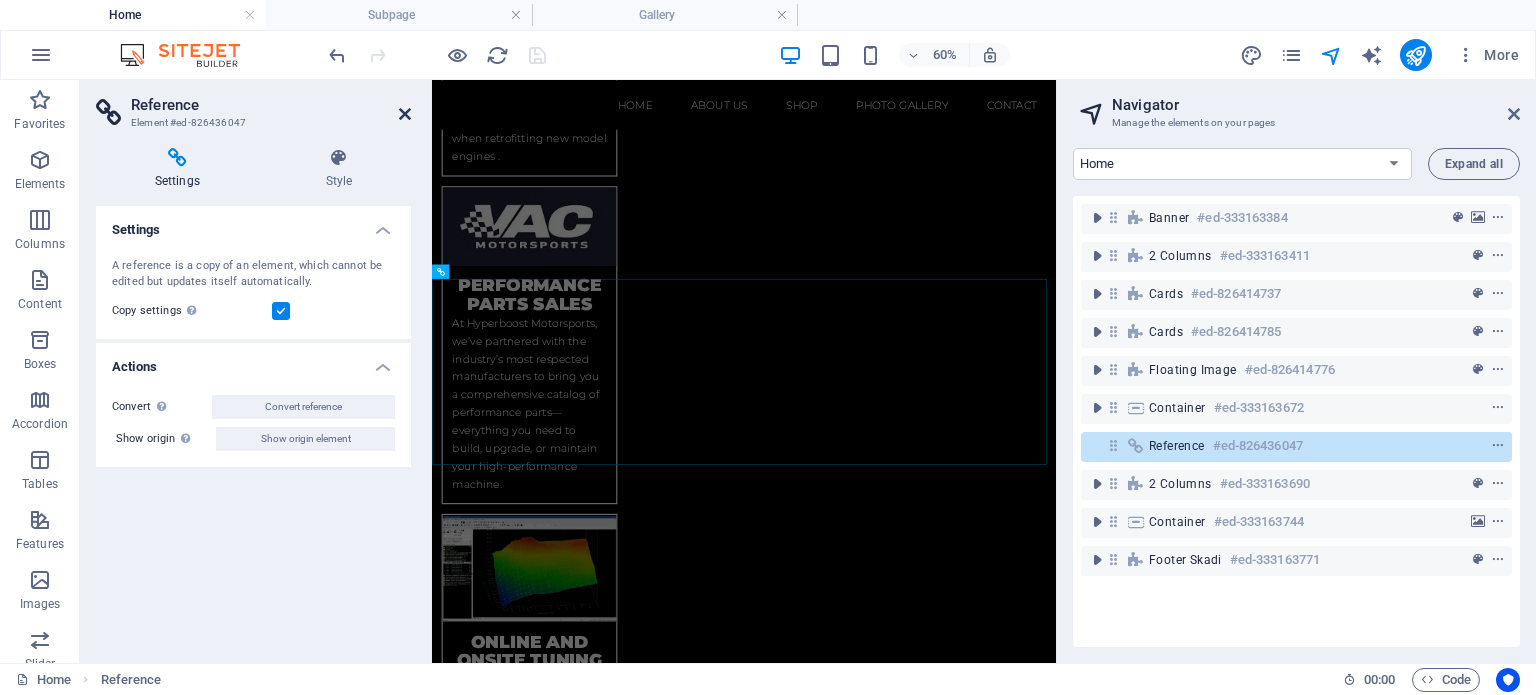click at bounding box center (405, 114) 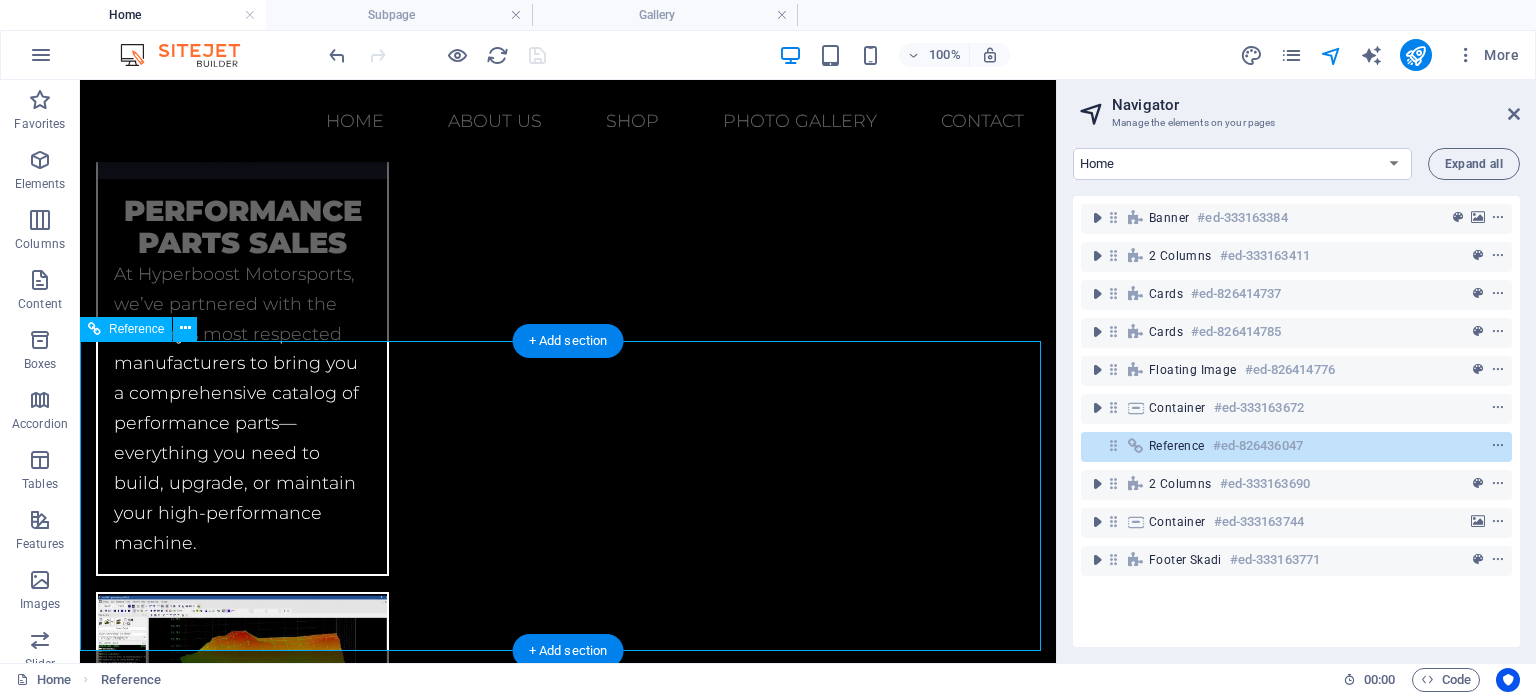 scroll, scrollTop: 3889, scrollLeft: 0, axis: vertical 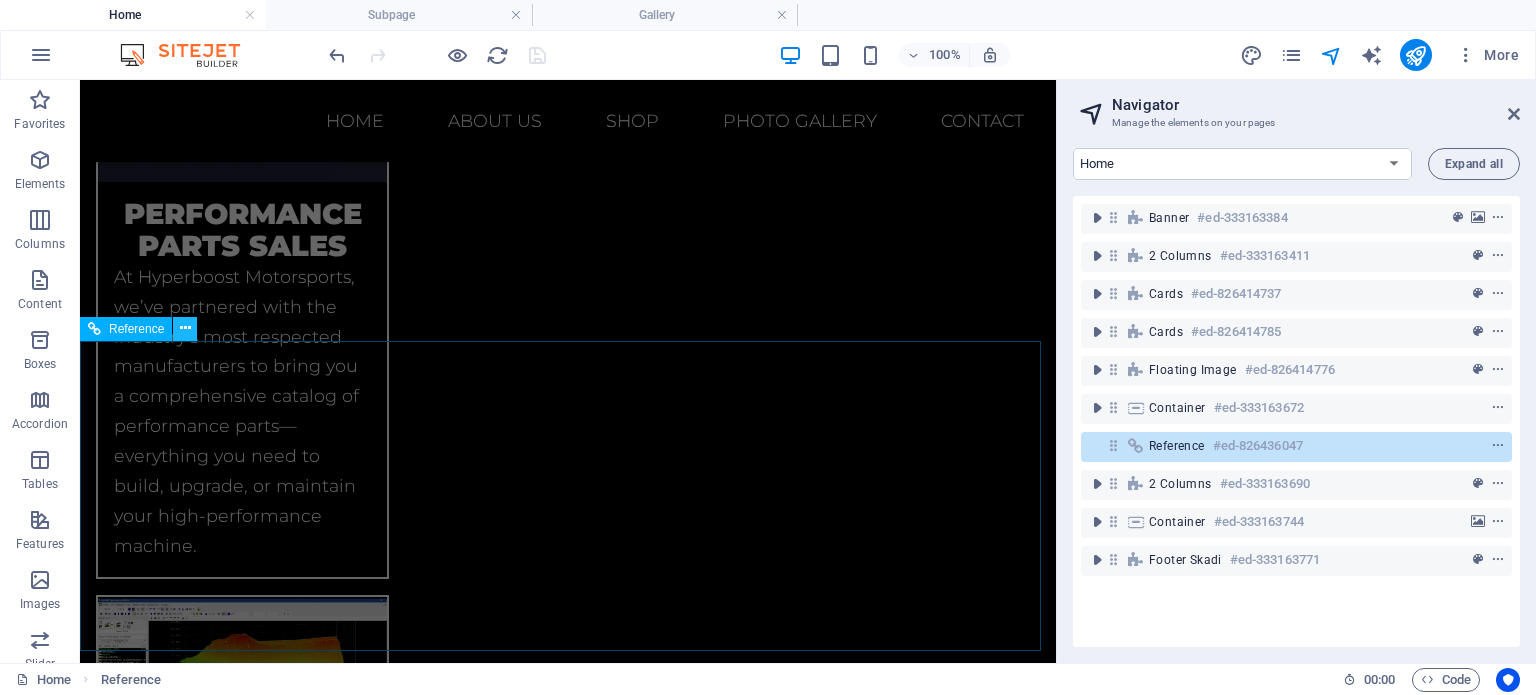 click at bounding box center [185, 328] 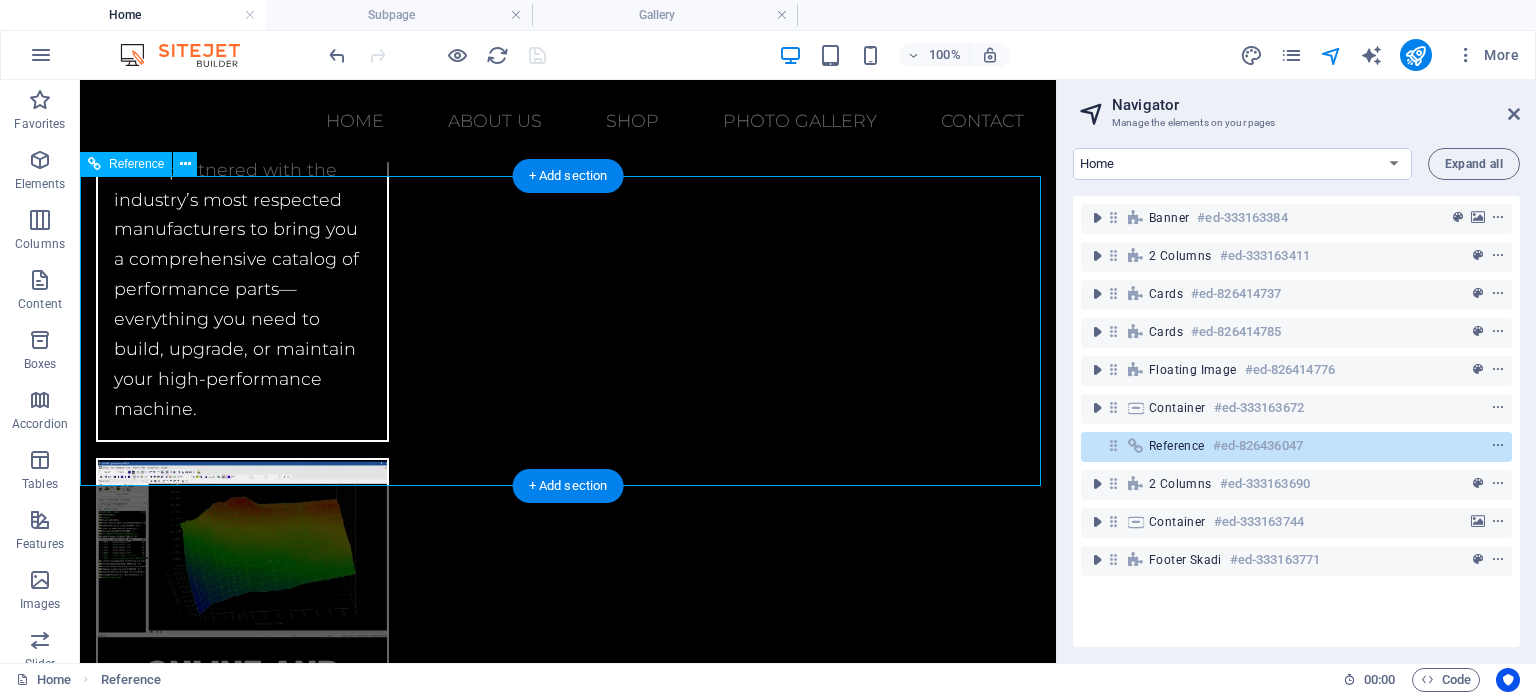 scroll, scrollTop: 4089, scrollLeft: 0, axis: vertical 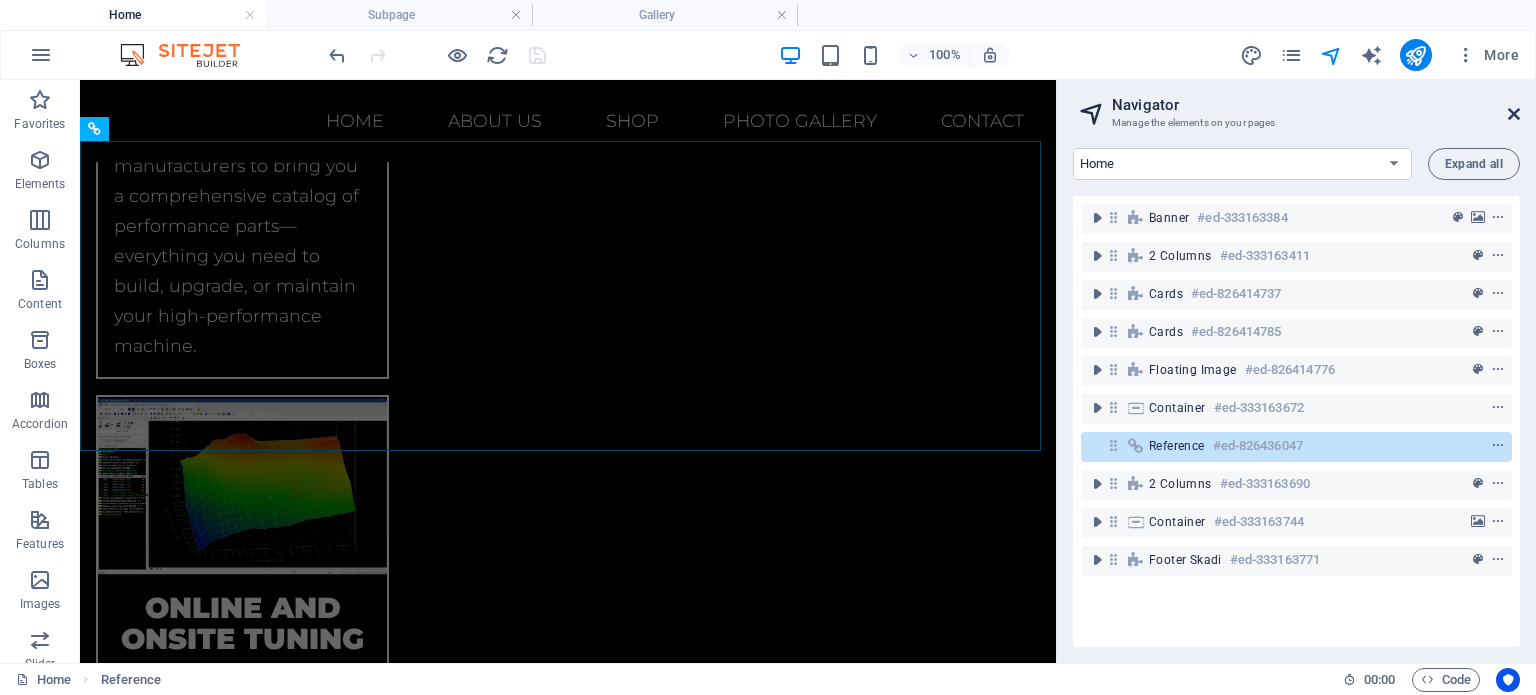 click at bounding box center [1514, 114] 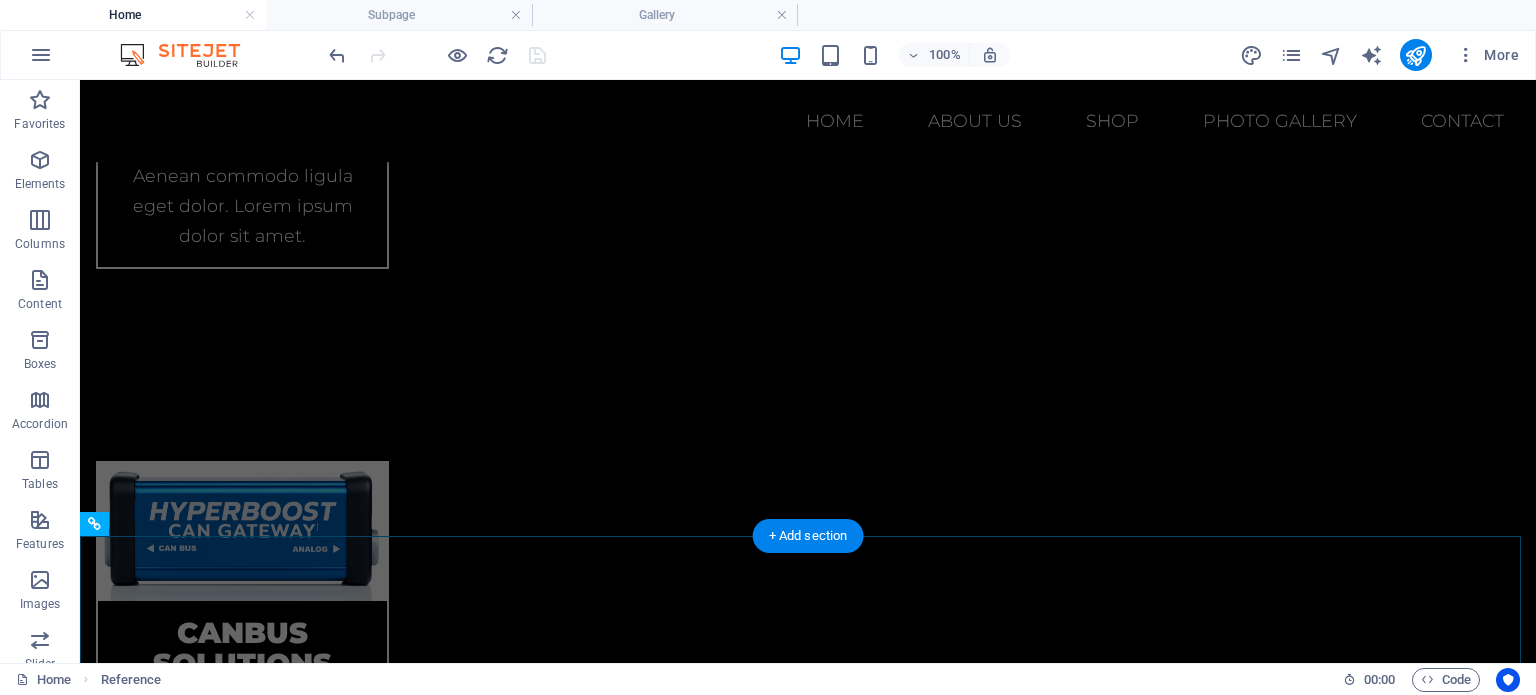 scroll, scrollTop: 3236, scrollLeft: 0, axis: vertical 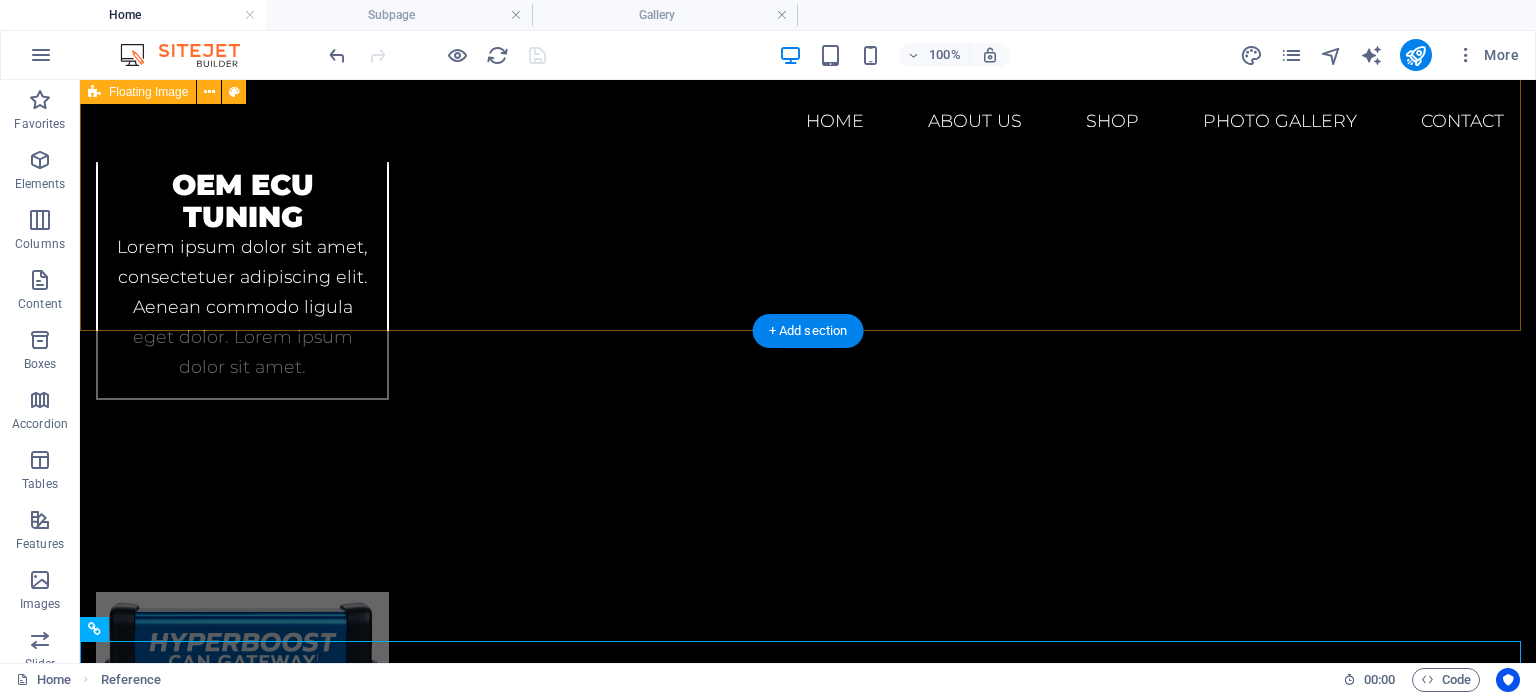 click on "Our Story Founded by a race enthusiast and computer engineer, Hyperboost Motorsports was born in 2010 from a passion for performance and a drive to exceed the limits of motorsport. Over the years, we’ve refined our craft across drag strips, drift circuits, and road courses—earning a reputation for innovation, quality, and relentless attention to detail. Why Choose Hyperboost? Comprehensive Expertise Our in-house team handles everything: engine internals, control systems, wiring, tuning, and fabrication. Proven Track Record Championship wins and personal bests across multiple disciplines—our results speak for themselves. Cutting-Edge Technology Fully equipped workshop with state-of-the-art dyno, 3D engine balancing, and advanced diagnostic gear. Tailored Solutions Every project is unique. We collaborate closely with you to deliver bespoke builds and tuning that match your goals. Our Workshop & Team" at bounding box center (808, 2581) 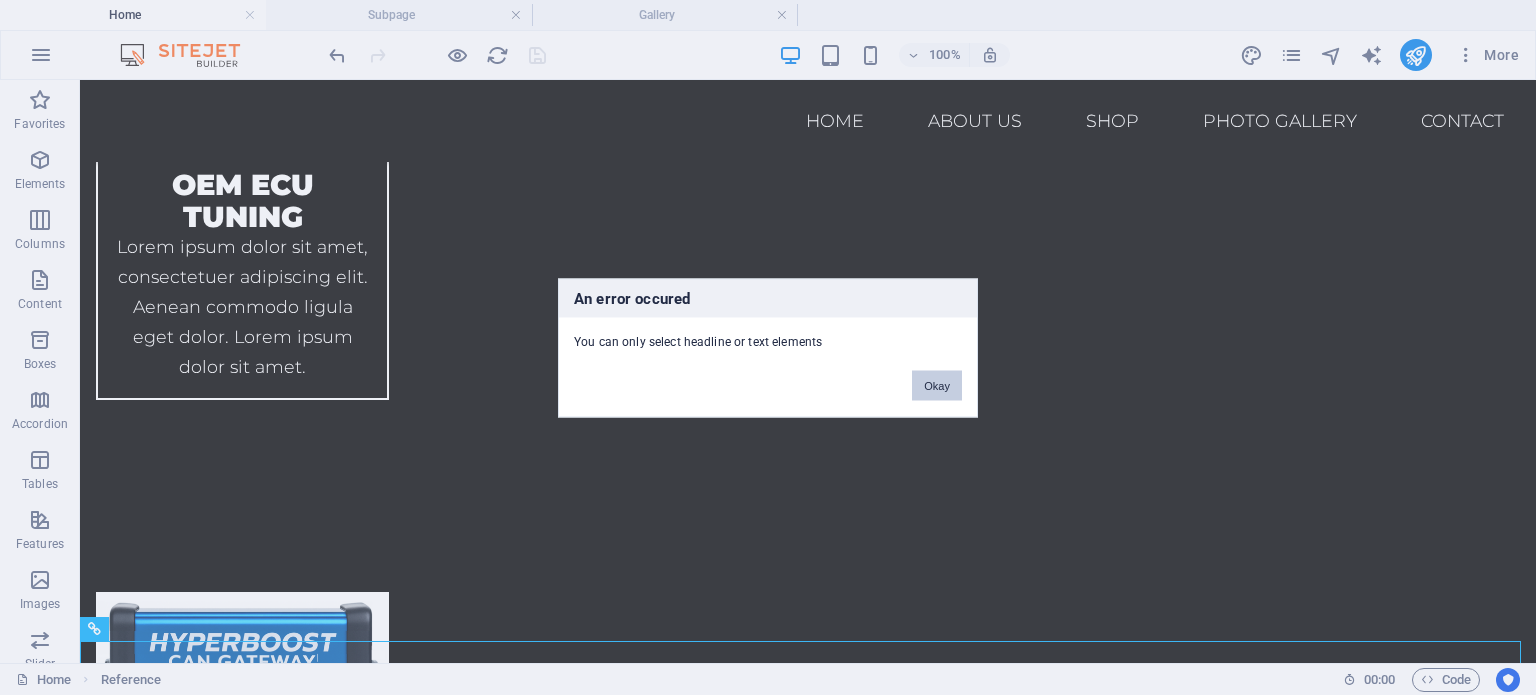 click on "Okay" at bounding box center [937, 385] 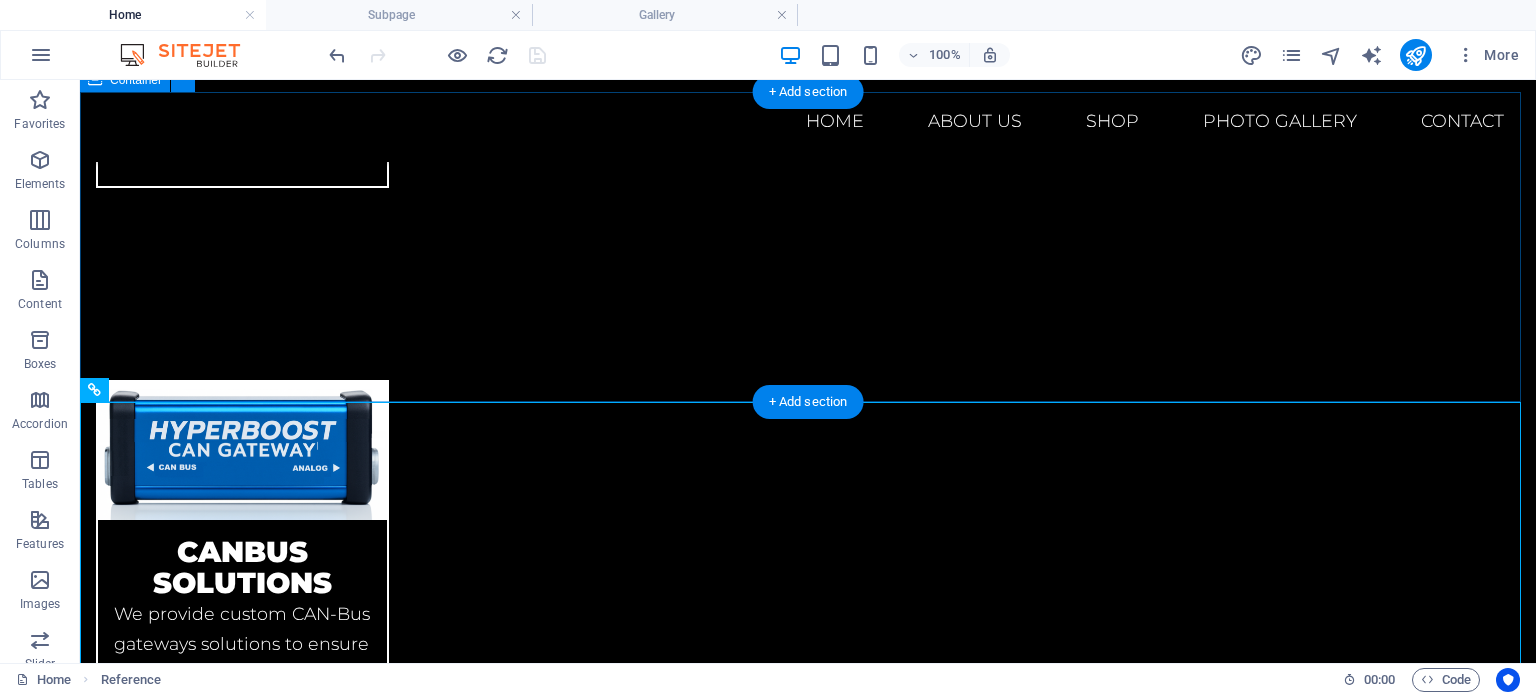 scroll, scrollTop: 3536, scrollLeft: 0, axis: vertical 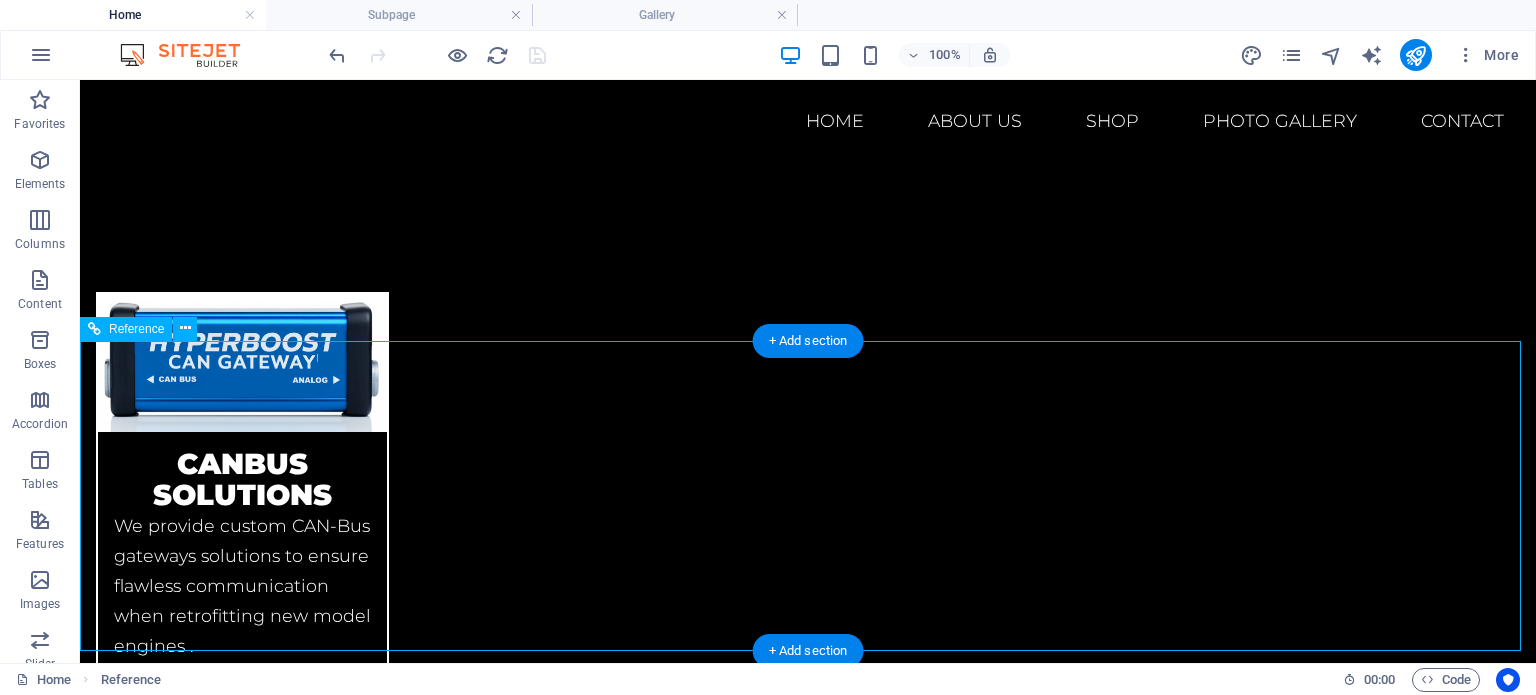 click on "Shop" at bounding box center [808, 3217] 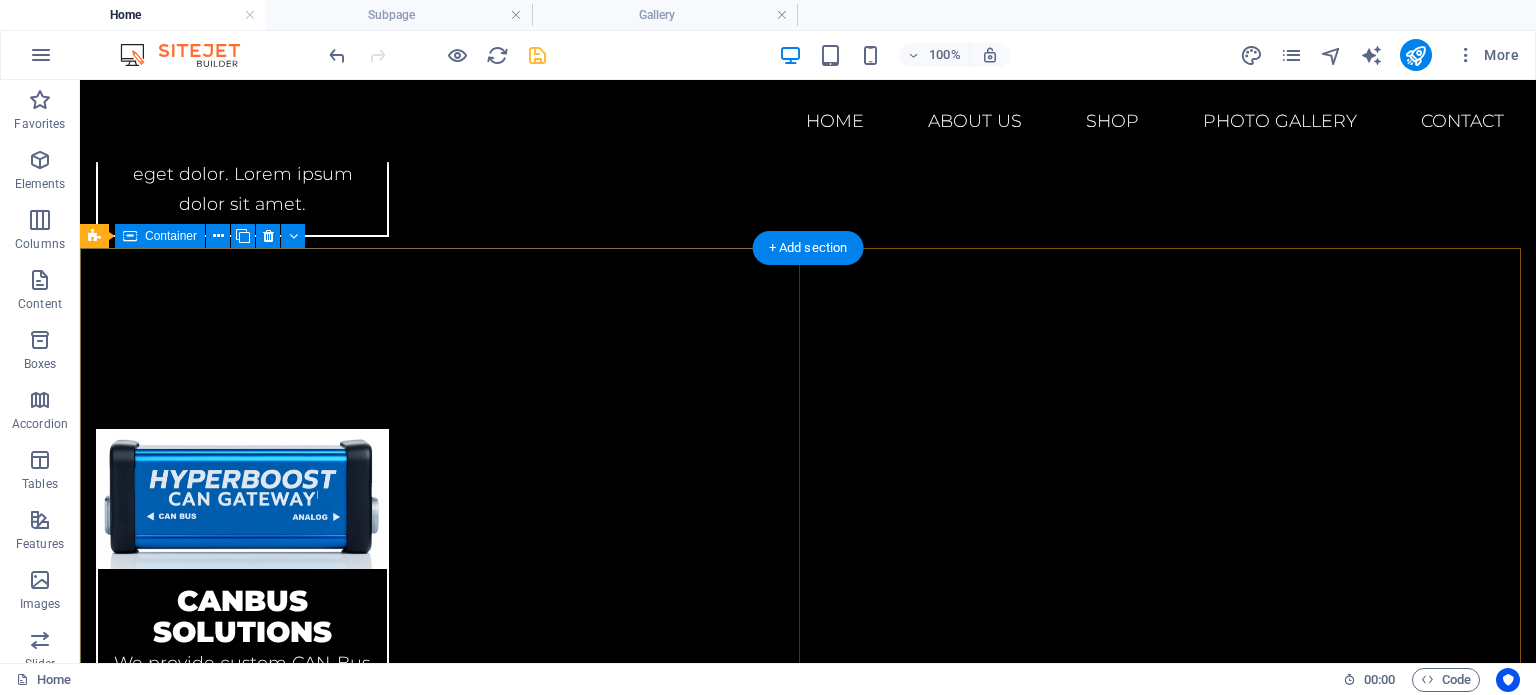 scroll, scrollTop: 3736, scrollLeft: 0, axis: vertical 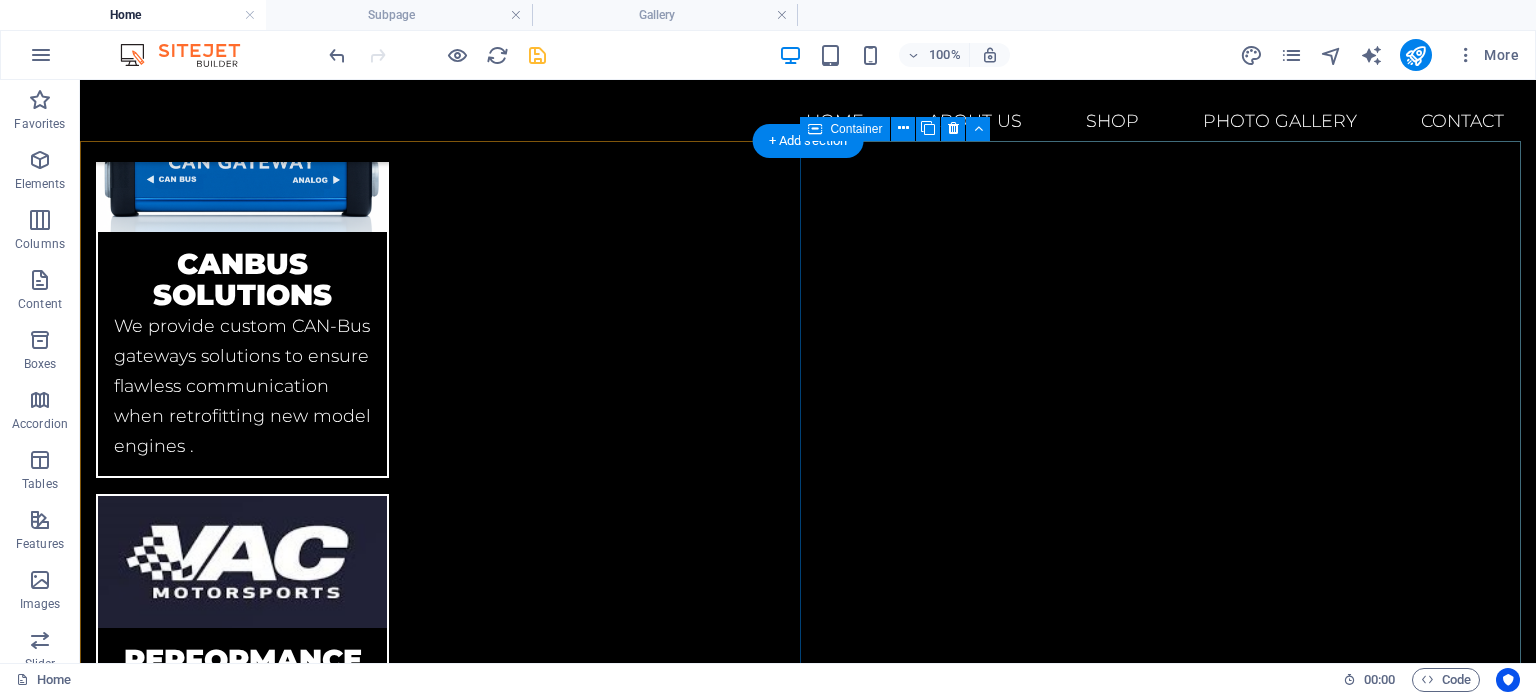click on "Contact
Choose a bicycle
Aluminium bicyle - $1199
Carbon bicyle - $1499
Fibreglass bicyle - $1799
I have read and understand the privacy policy. Unreadable? Load new Submit" at bounding box center [808, 4263] 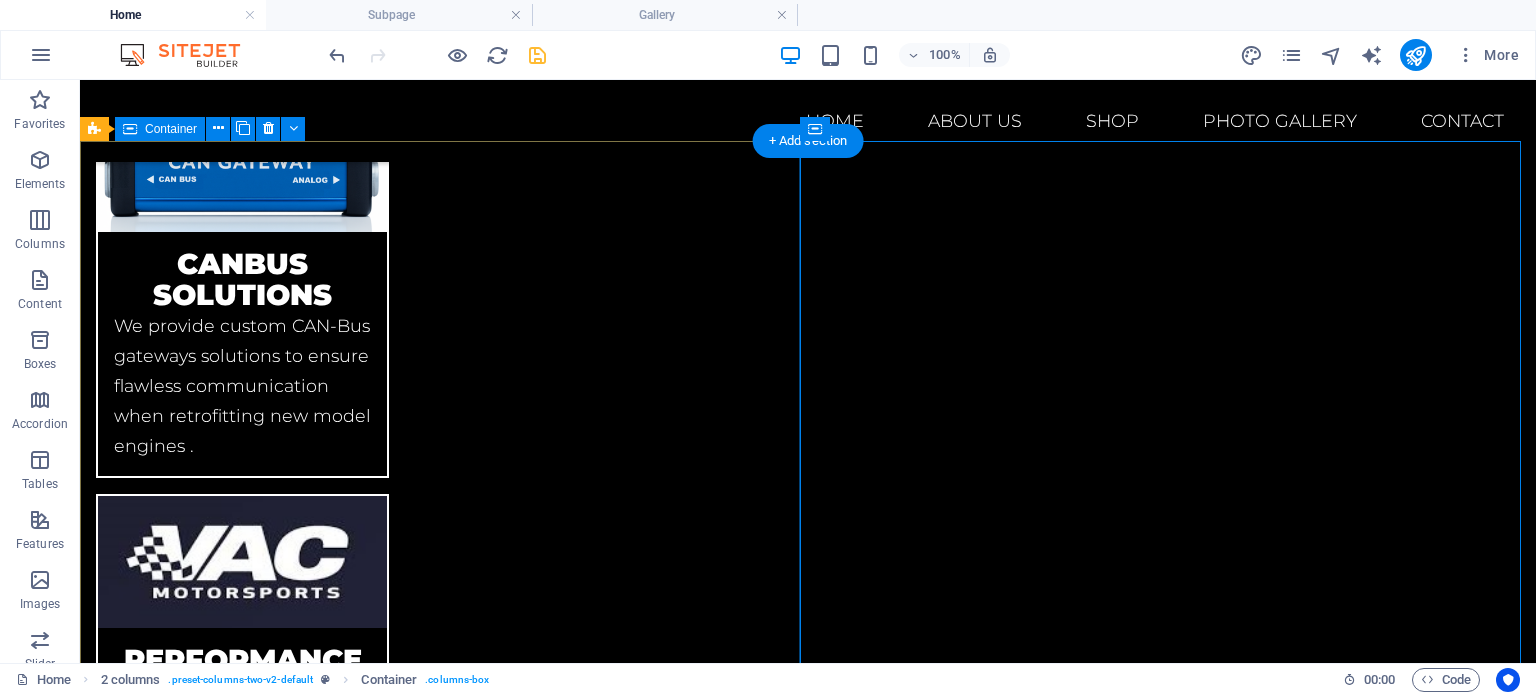click at bounding box center [808, 3391] 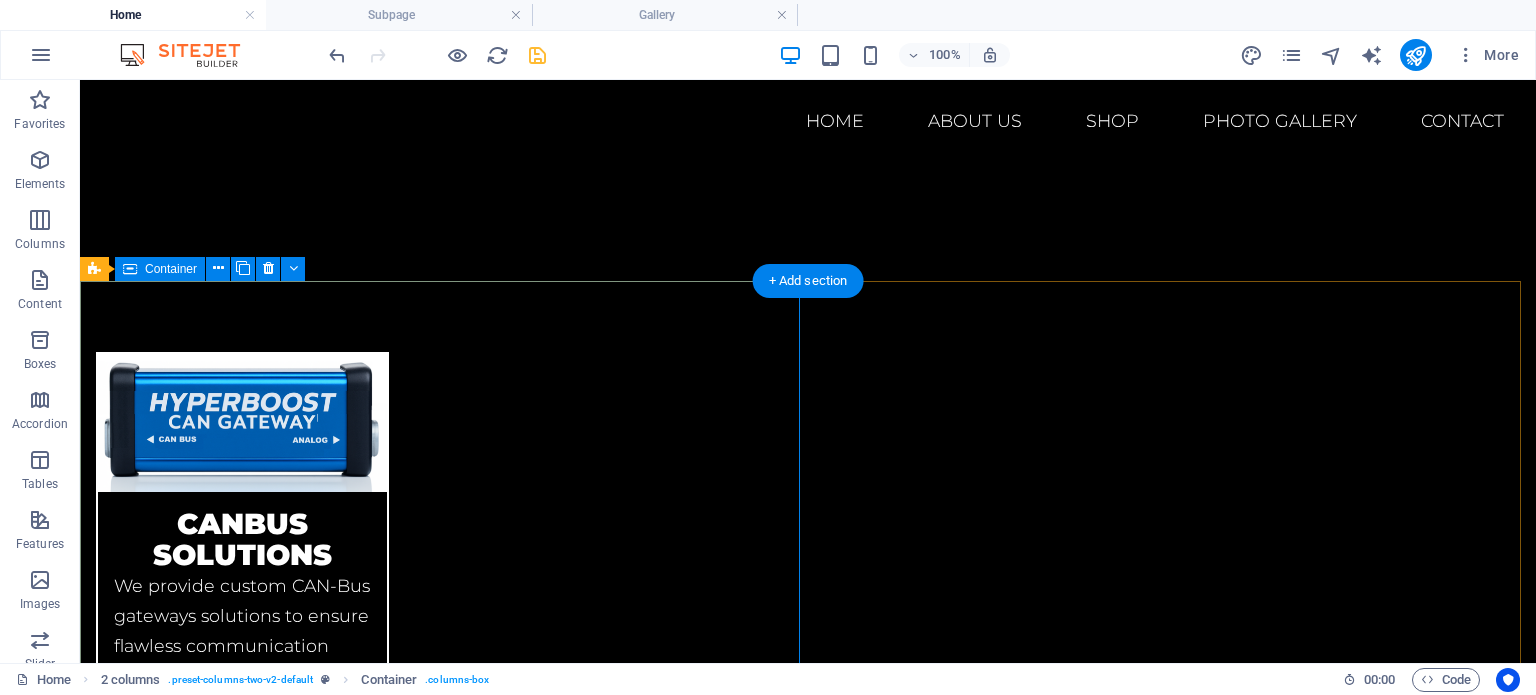scroll, scrollTop: 3436, scrollLeft: 0, axis: vertical 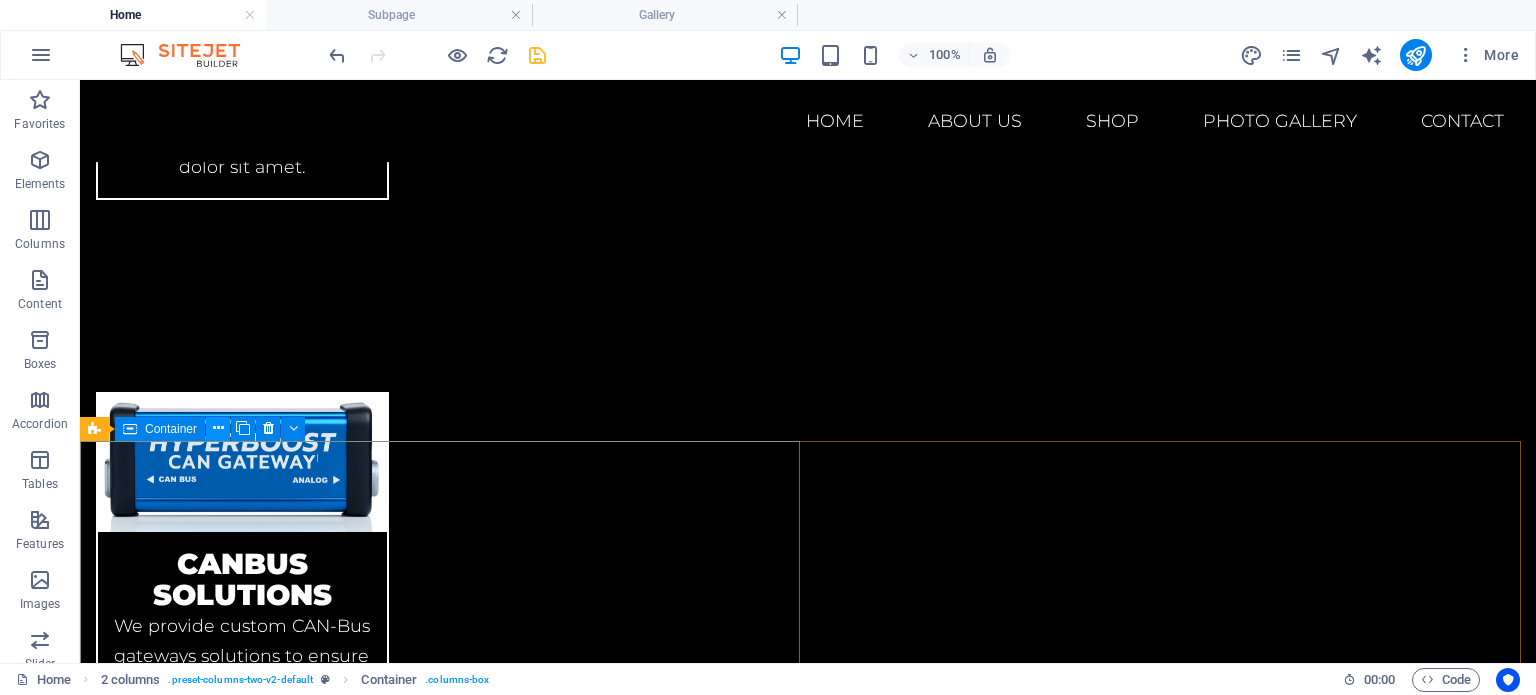 click at bounding box center [218, 428] 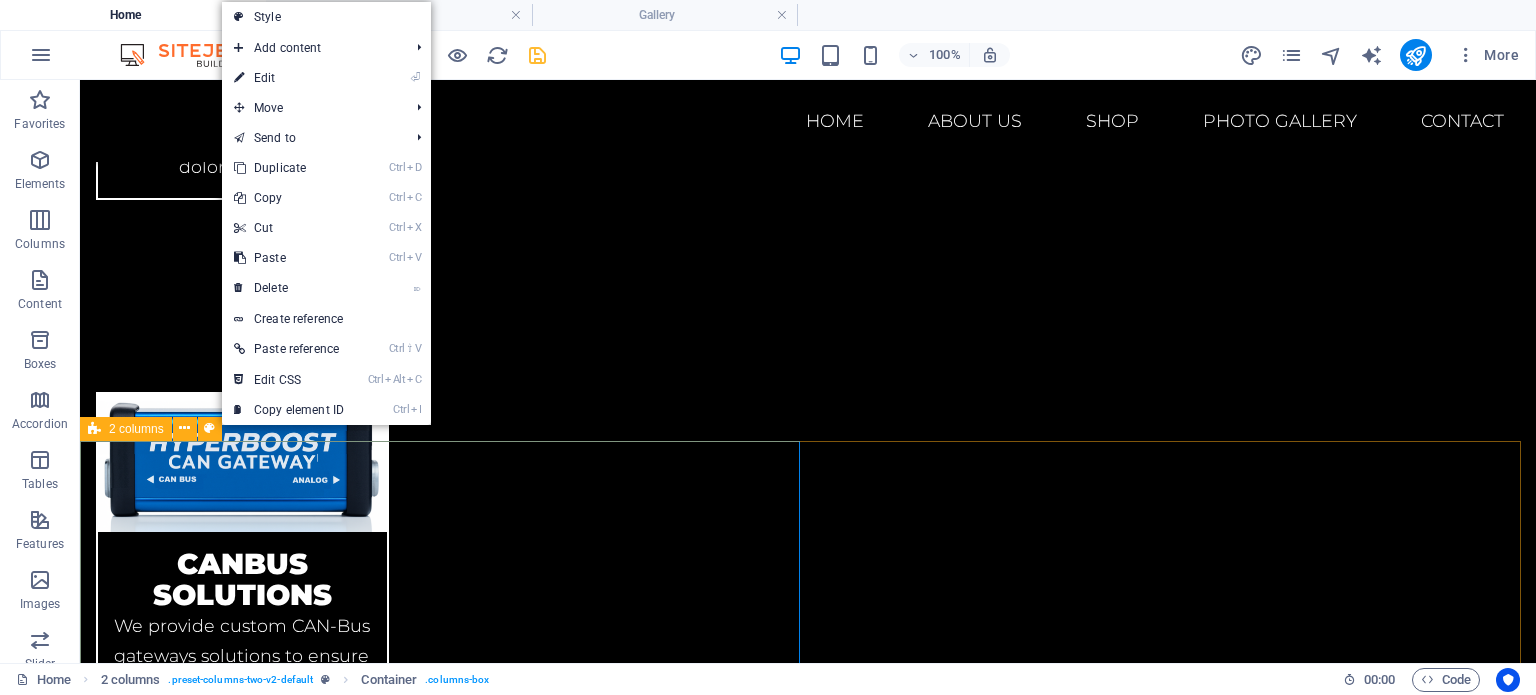 click on "2 columns" at bounding box center [136, 429] 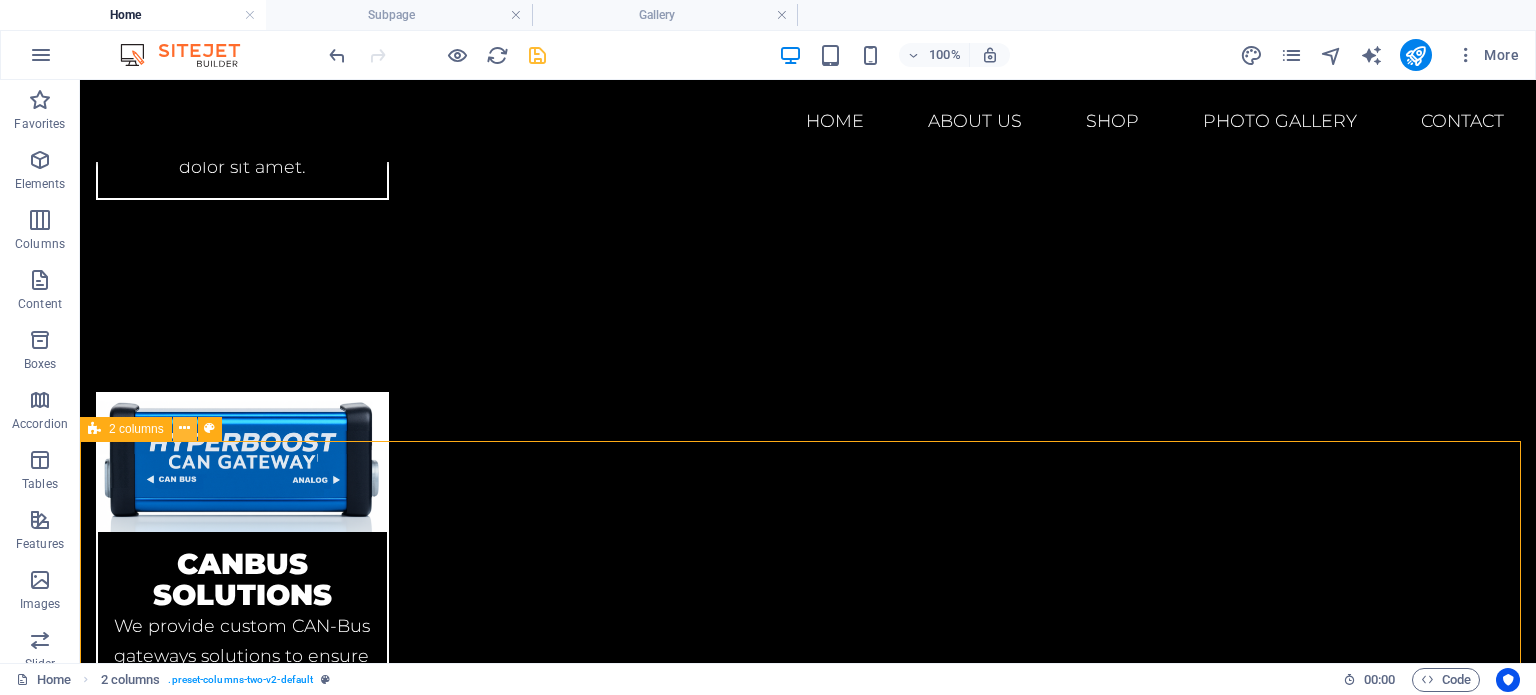 click at bounding box center [184, 428] 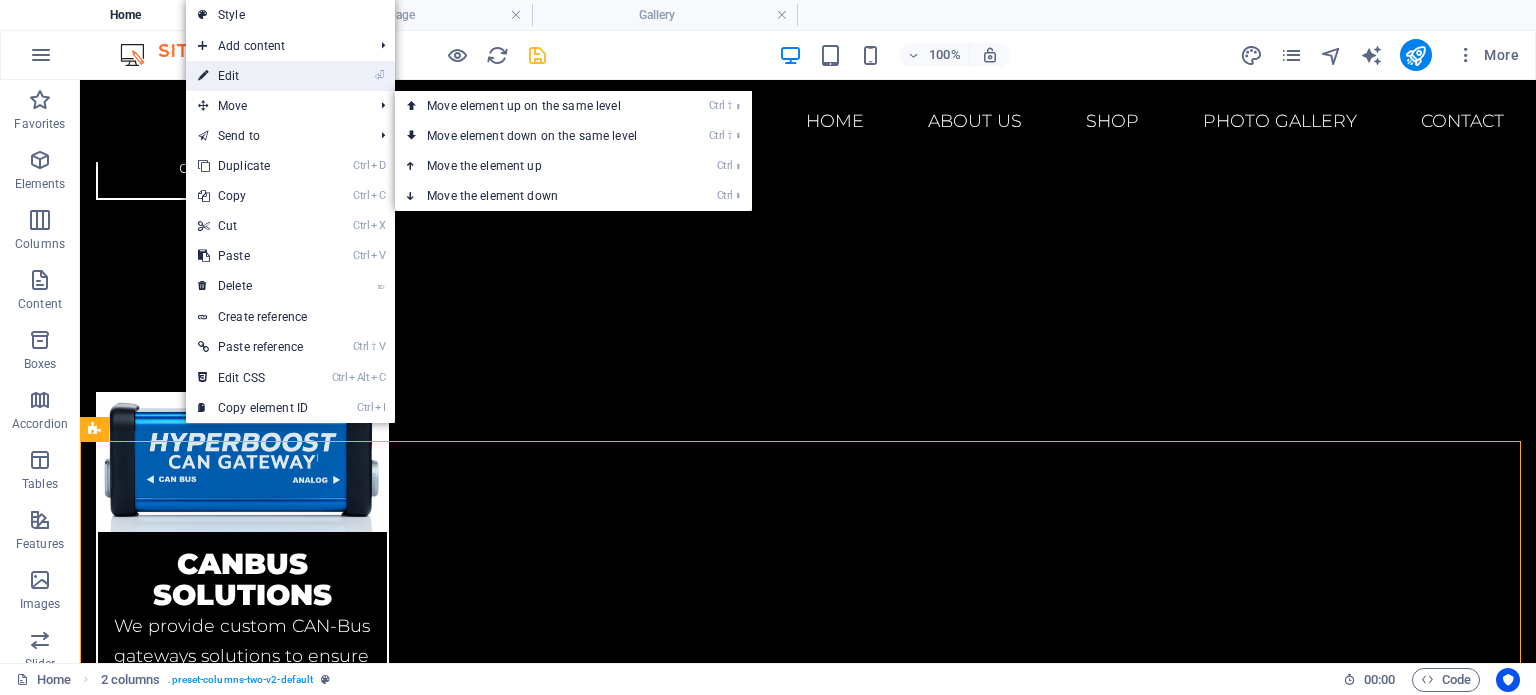 click on "⏎  Edit" at bounding box center (253, 76) 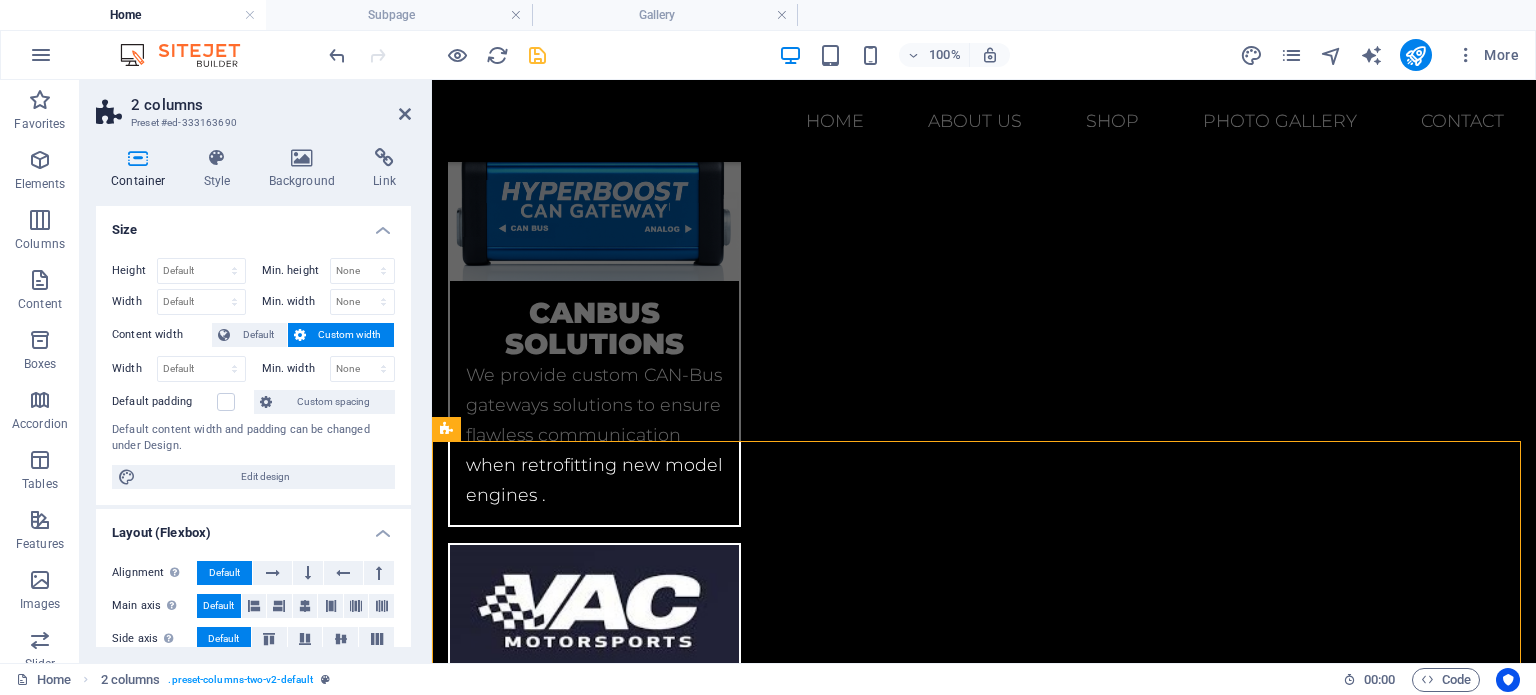 scroll, scrollTop: 3612, scrollLeft: 0, axis: vertical 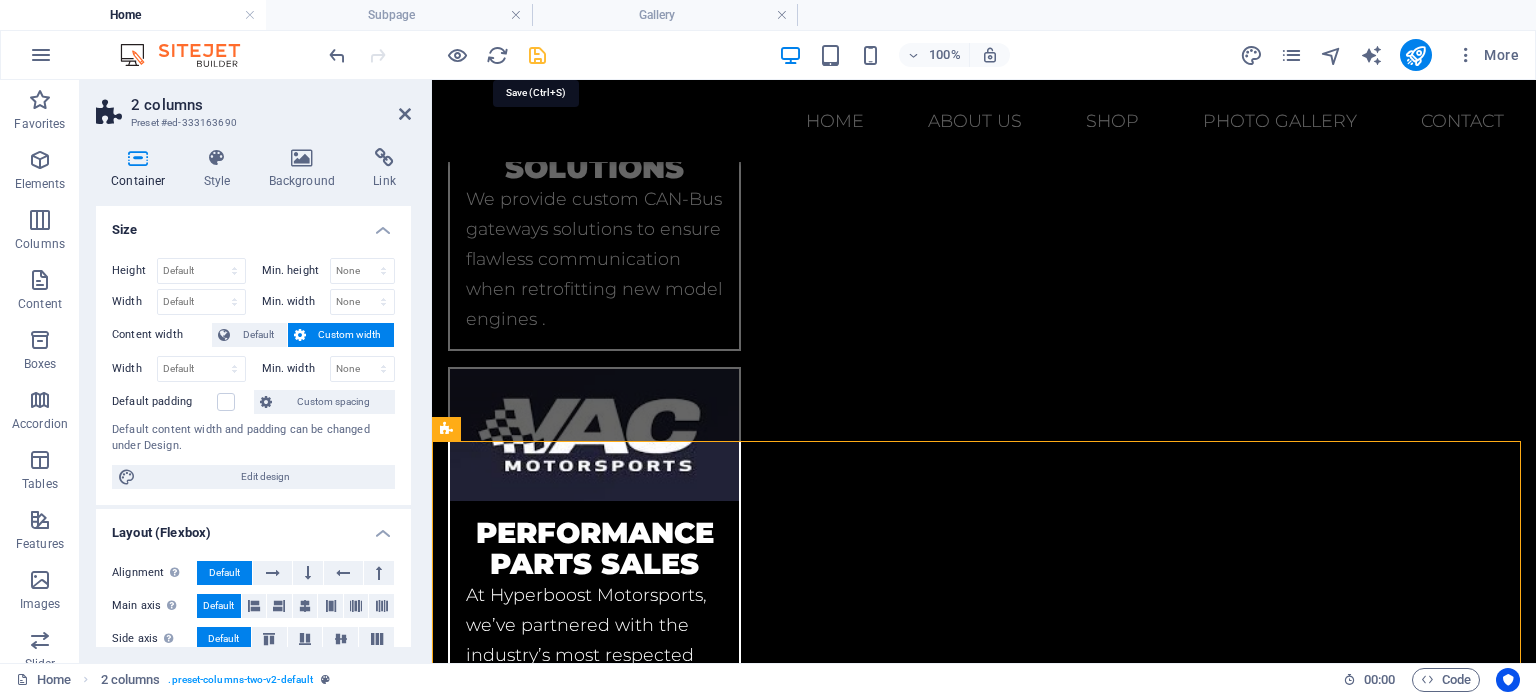 click at bounding box center [537, 55] 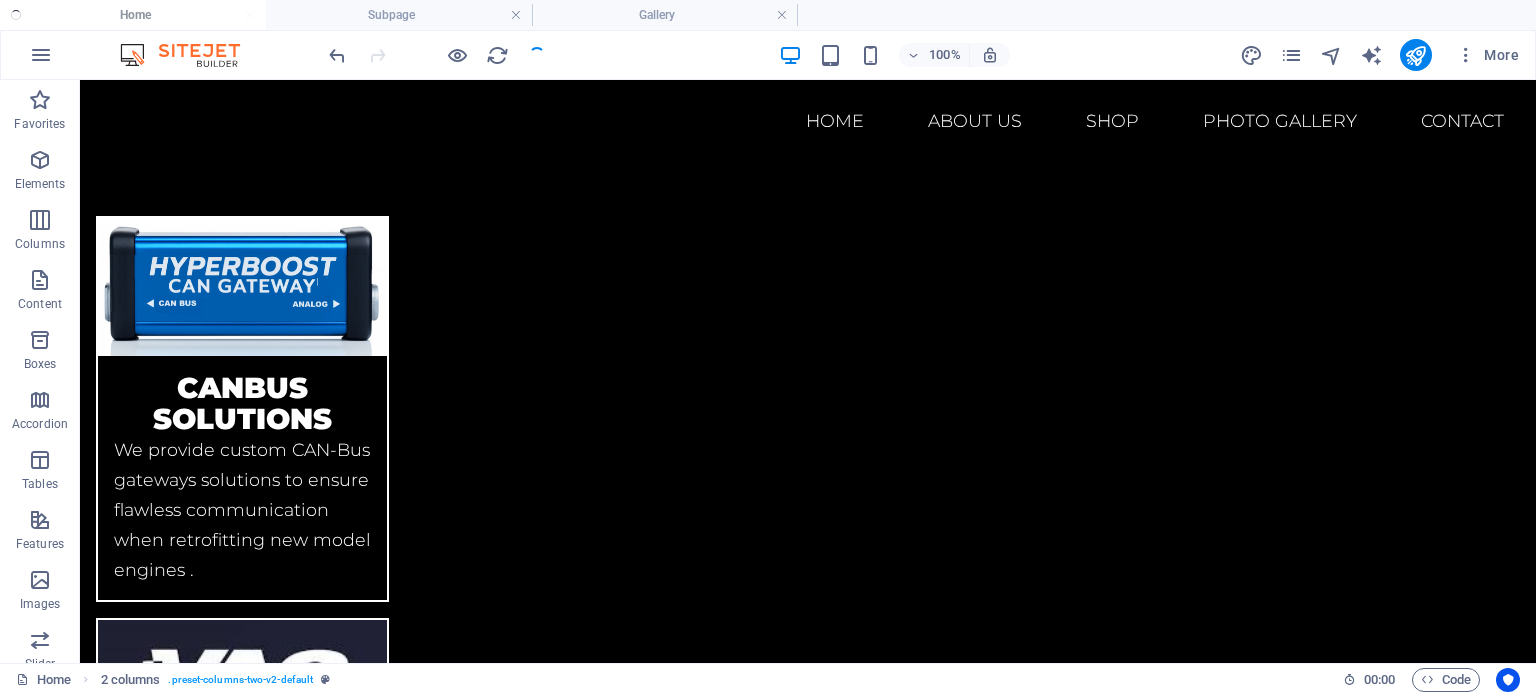 scroll, scrollTop: 3436, scrollLeft: 0, axis: vertical 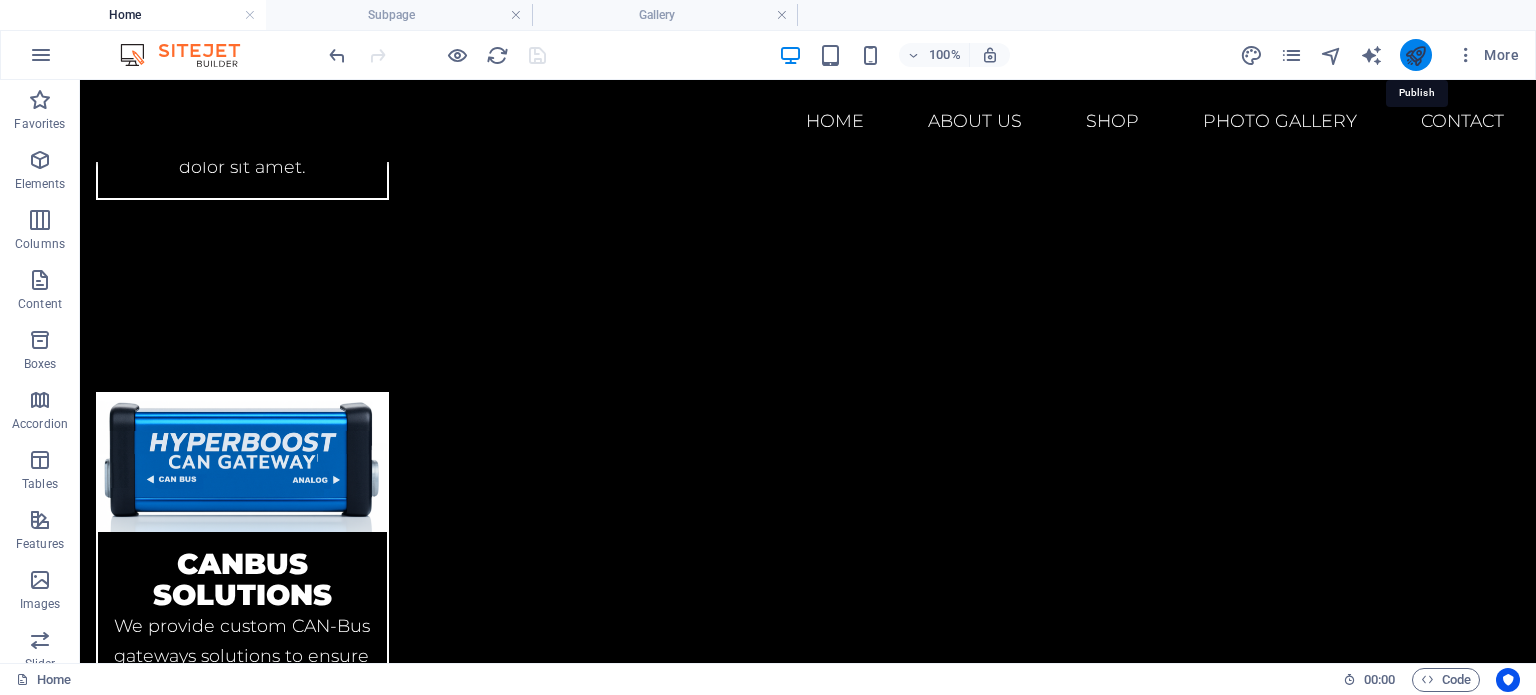 click at bounding box center (1415, 55) 